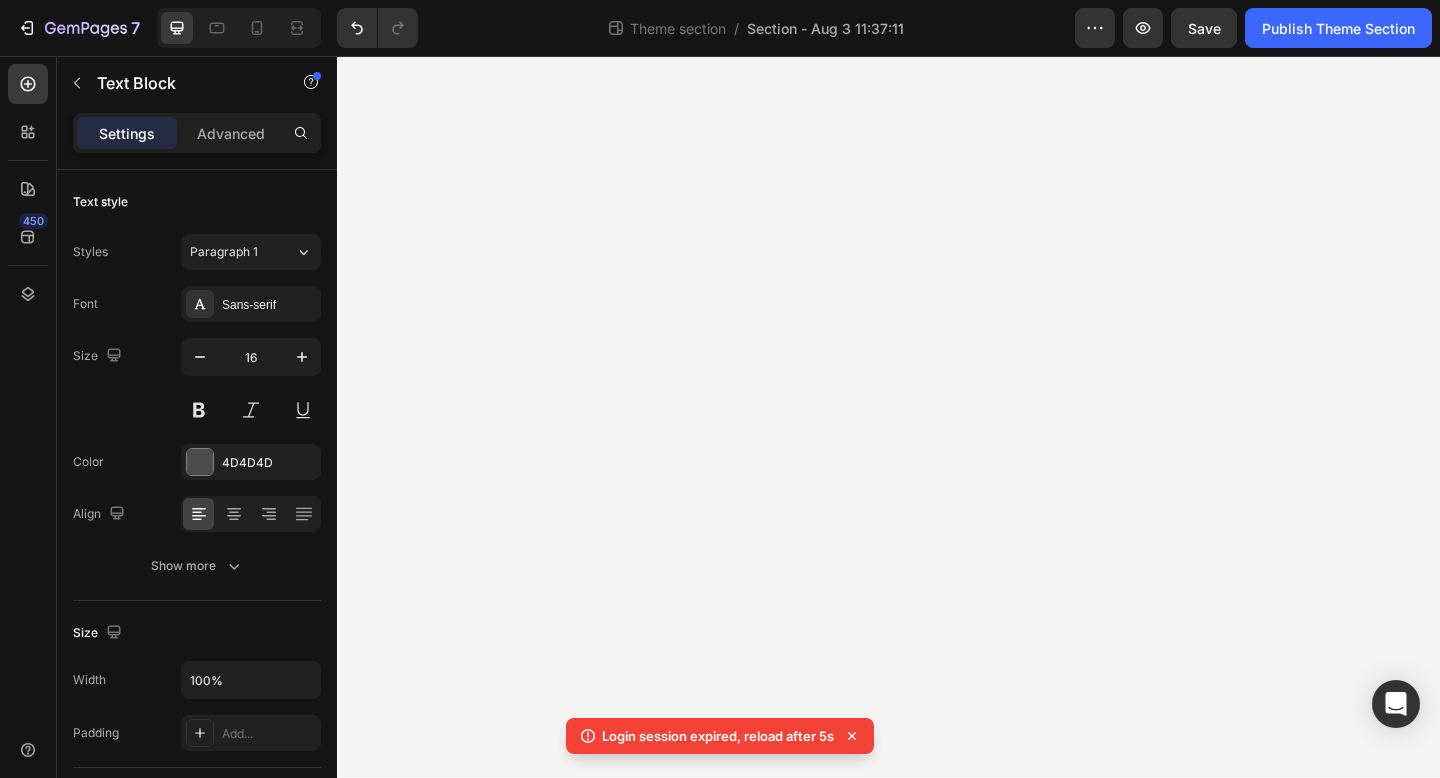 scroll, scrollTop: 0, scrollLeft: 0, axis: both 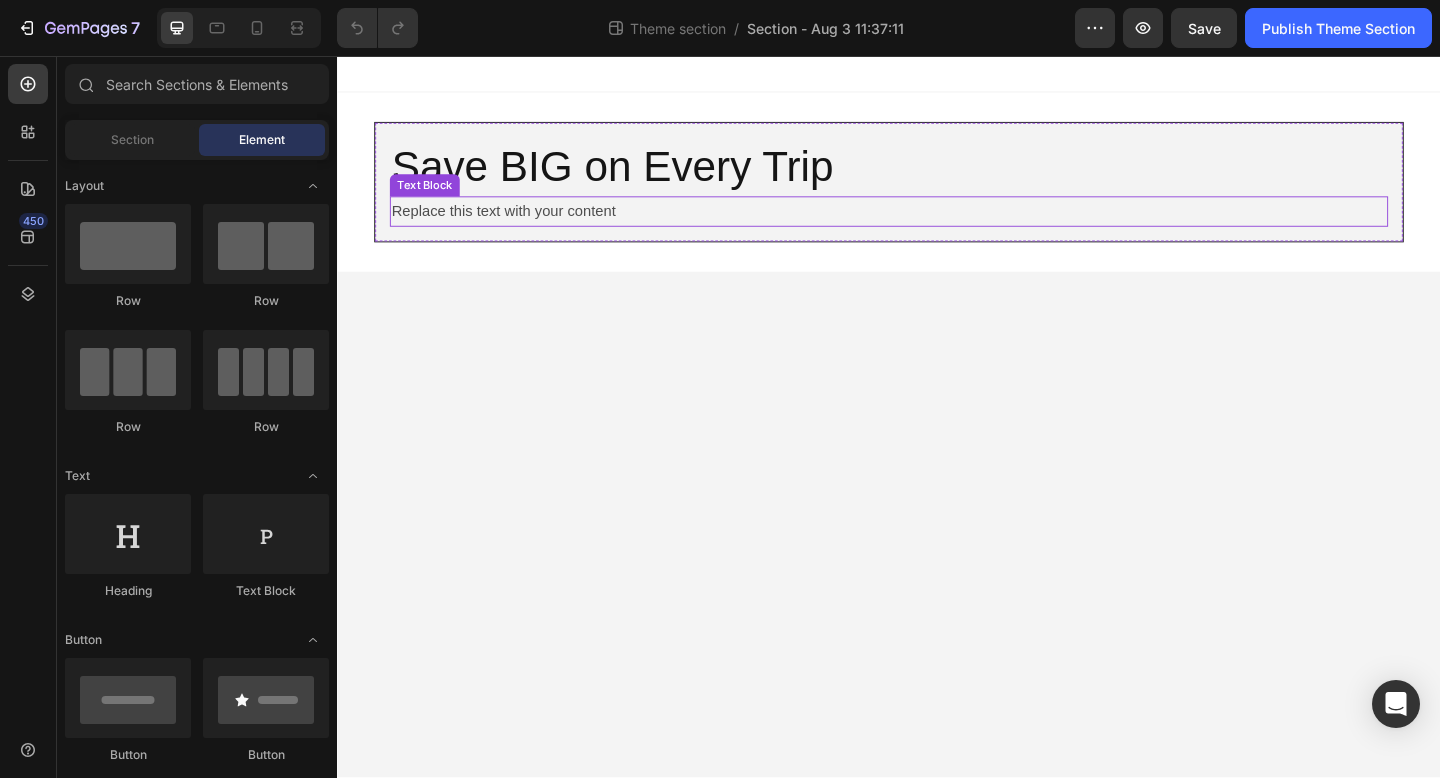 click on "Replace this text with your content" at bounding box center [937, 225] 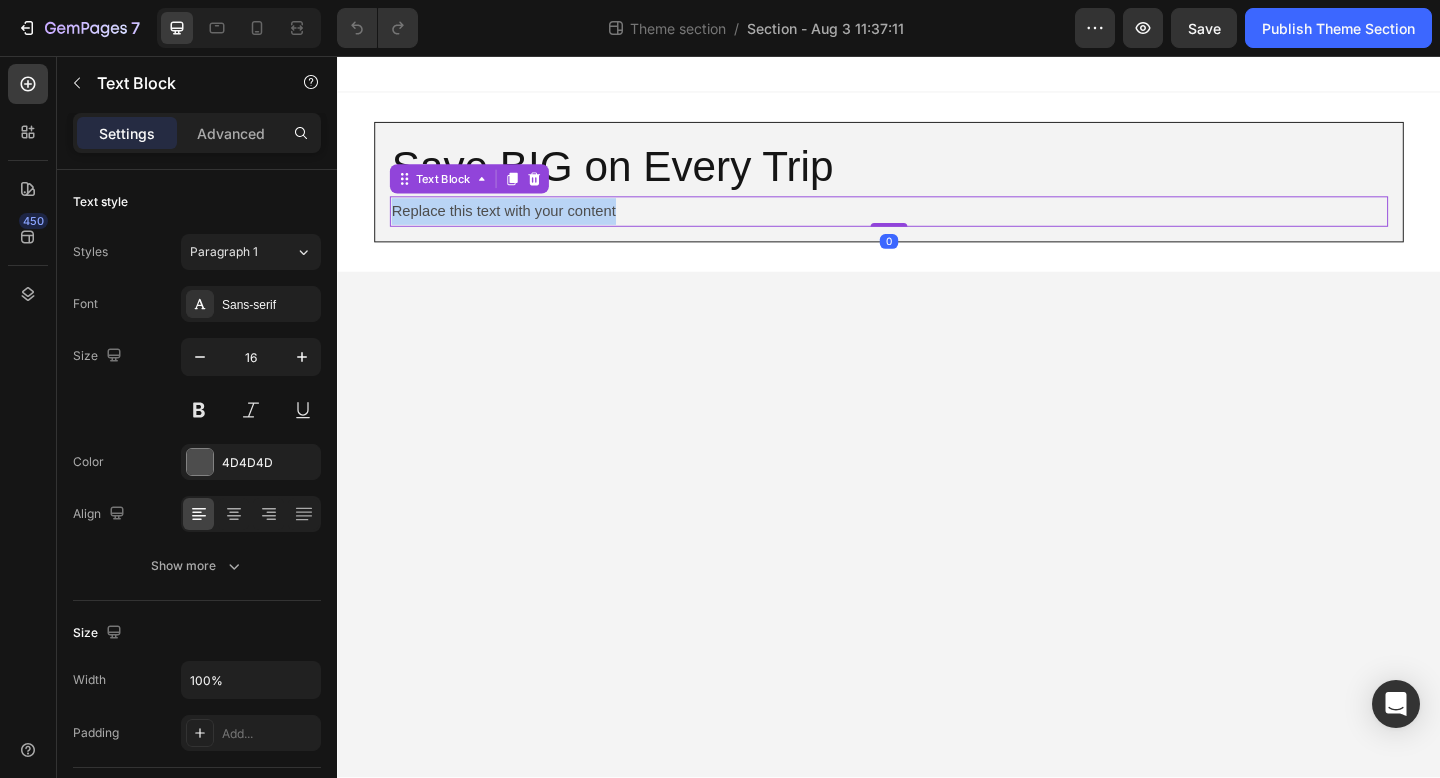 click on "Replace this text with your content" at bounding box center [937, 225] 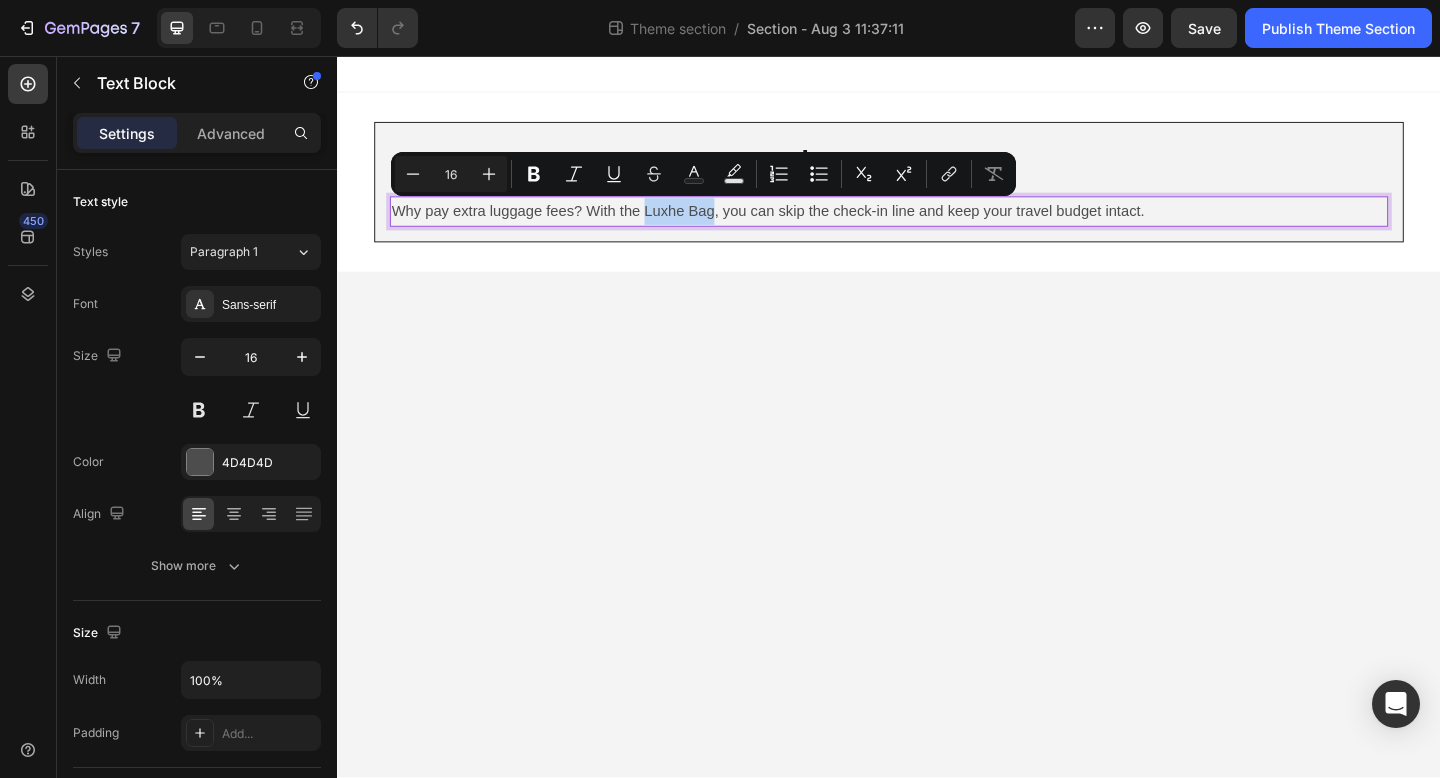 drag, startPoint x: 674, startPoint y: 228, endPoint x: 746, endPoint y: 234, distance: 72.249565 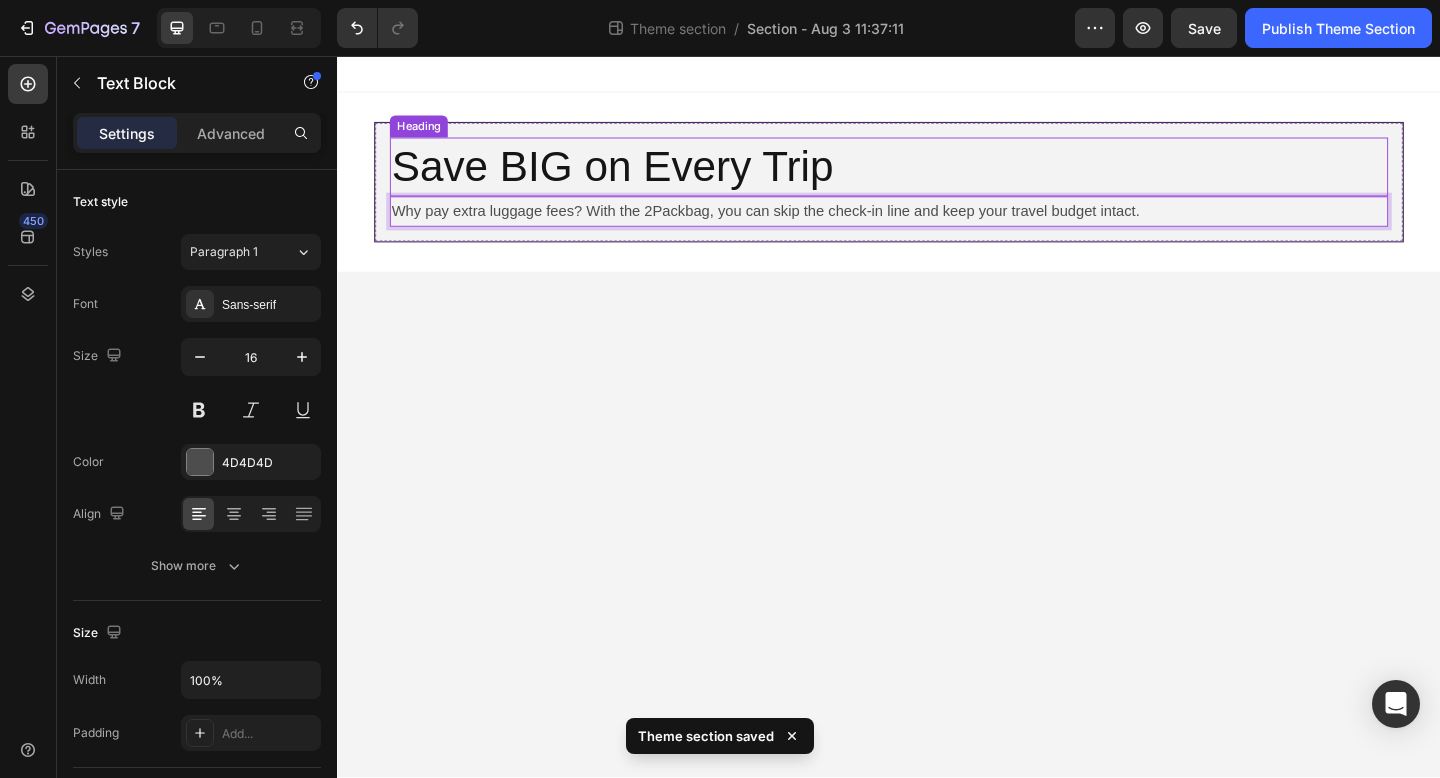 click on "Save BIG on Every Trip" at bounding box center [937, 177] 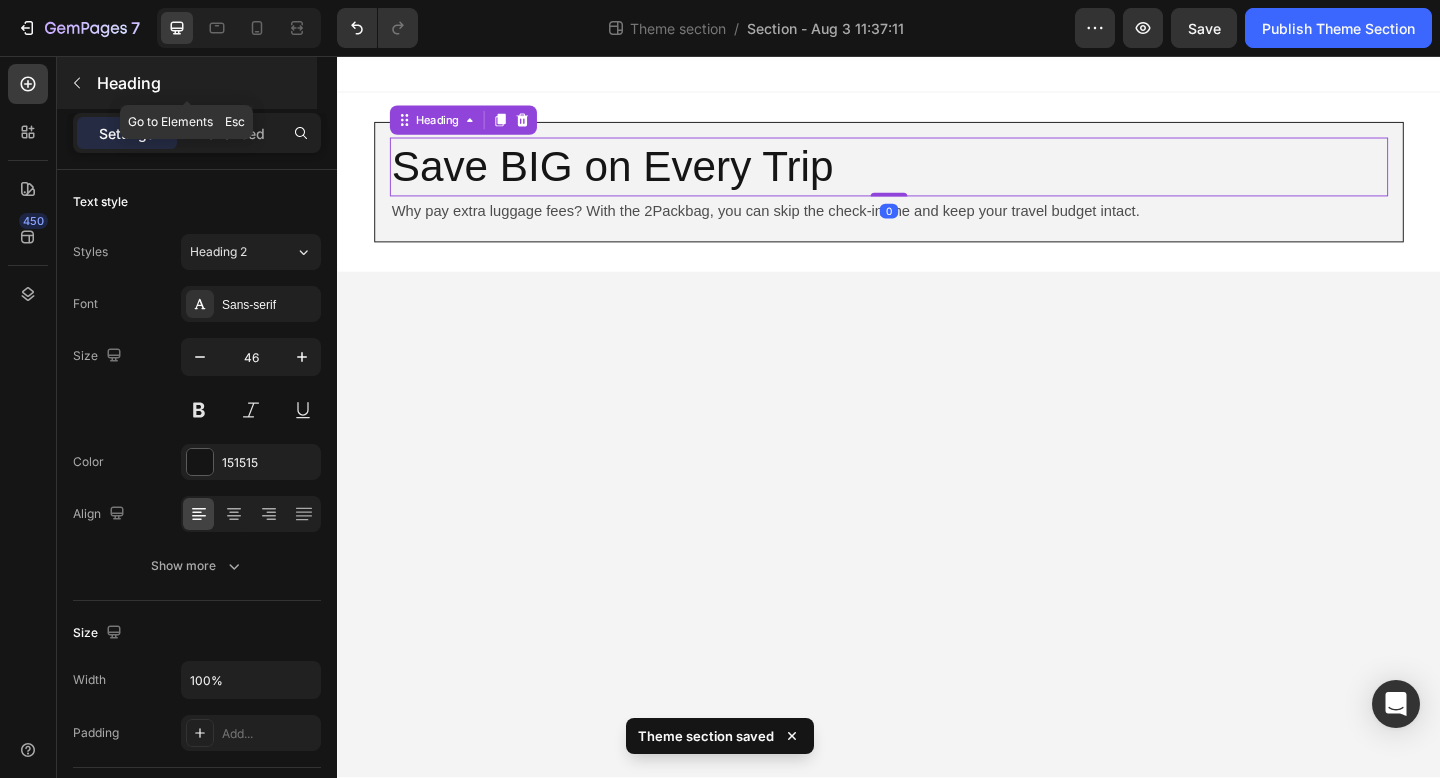 click at bounding box center [77, 83] 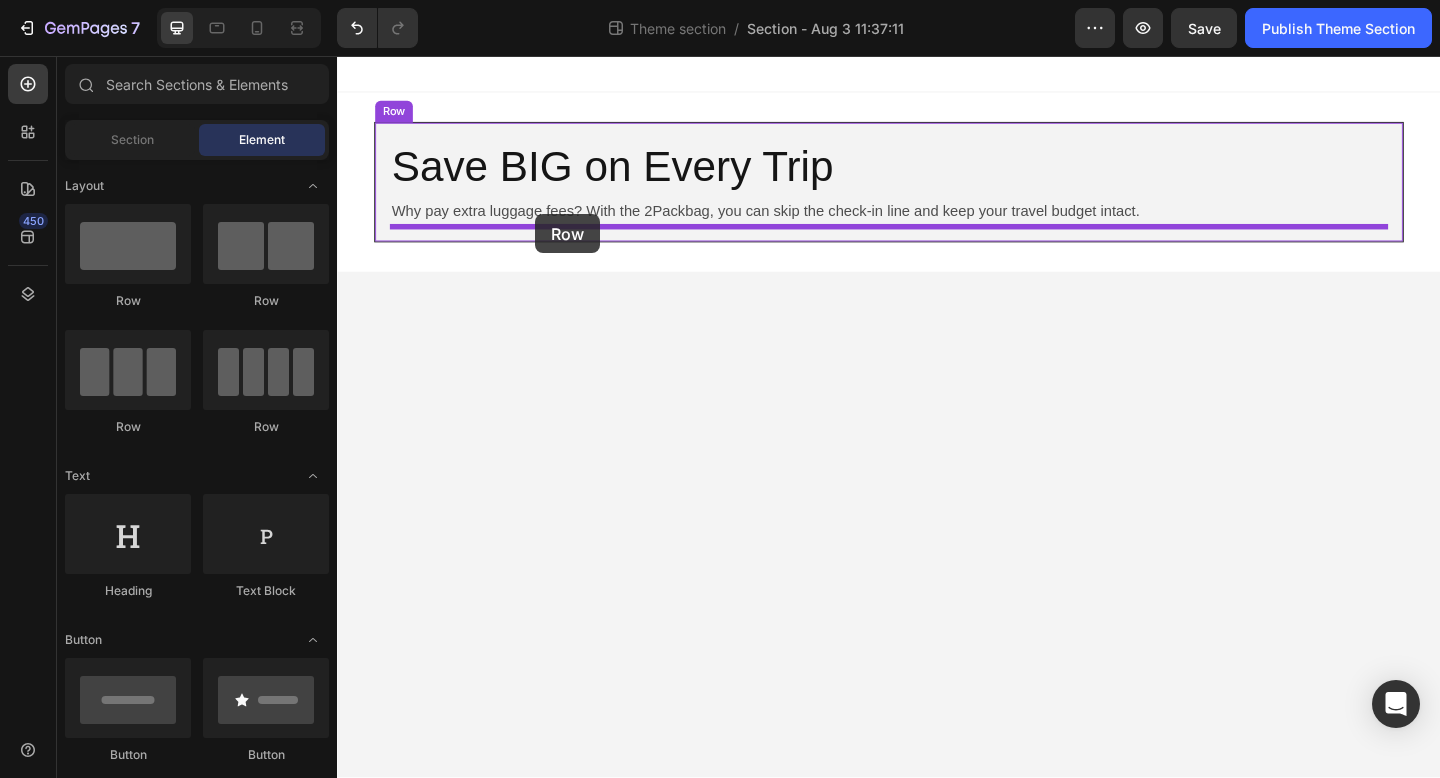 drag, startPoint x: 633, startPoint y: 332, endPoint x: 552, endPoint y: 228, distance: 131.82185 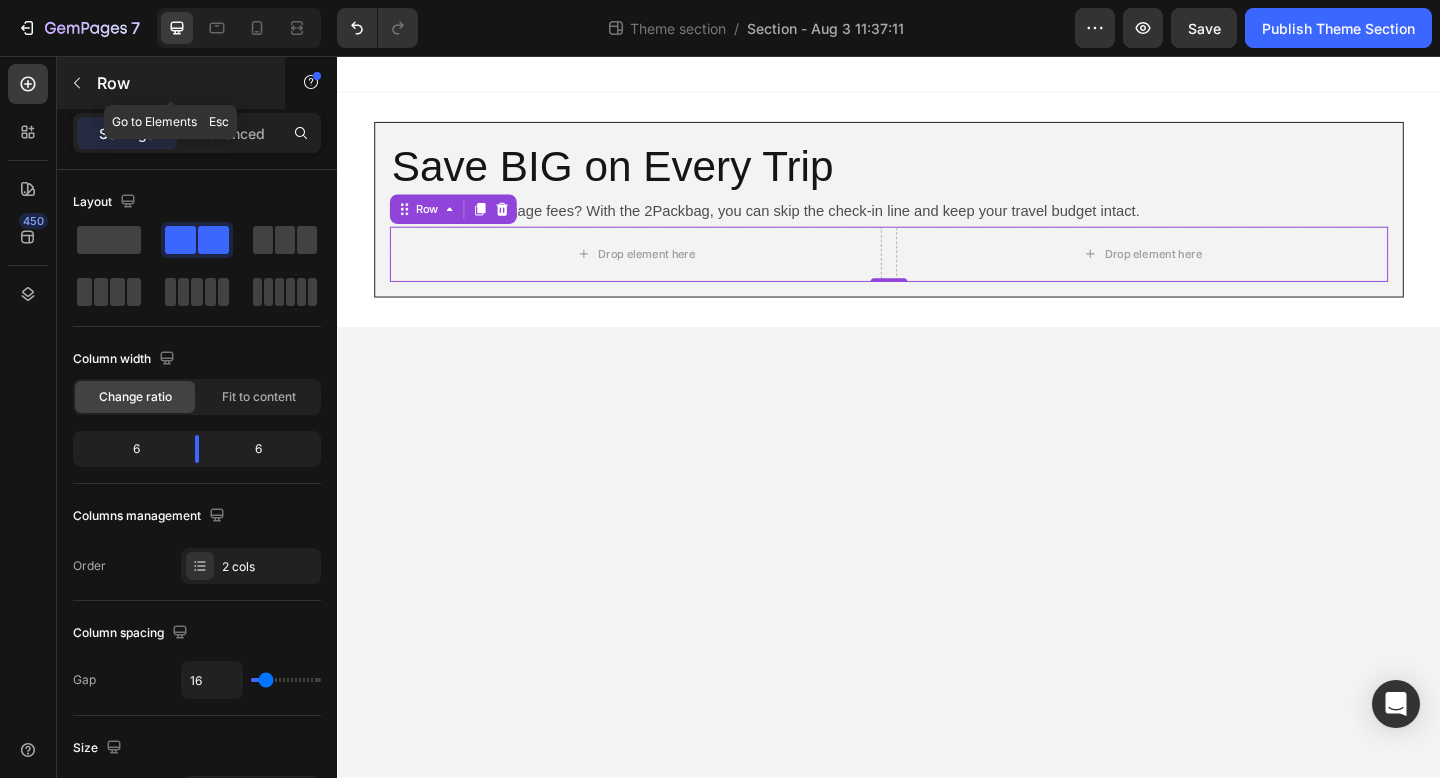 click at bounding box center (77, 83) 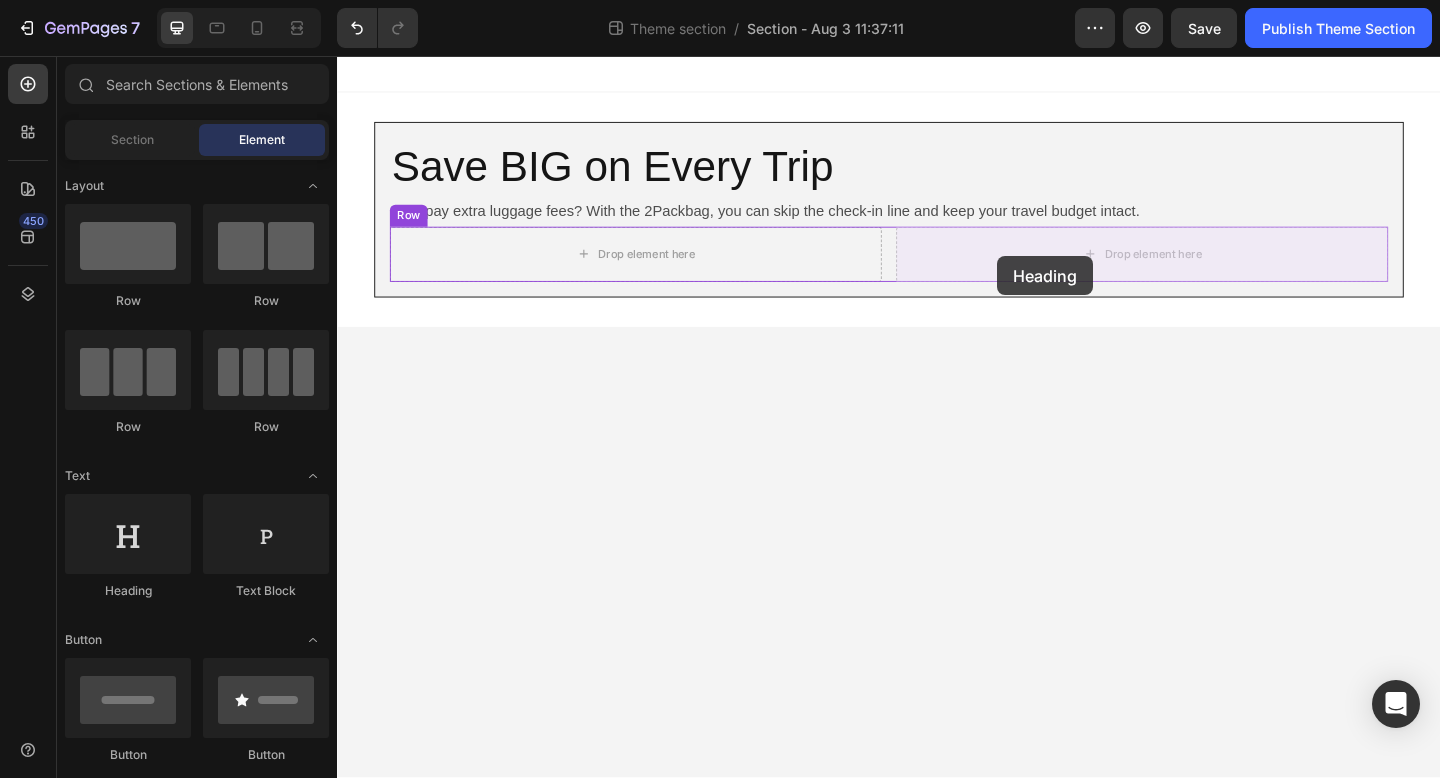 drag, startPoint x: 505, startPoint y: 600, endPoint x: 1055, endPoint y: 274, distance: 639.3559 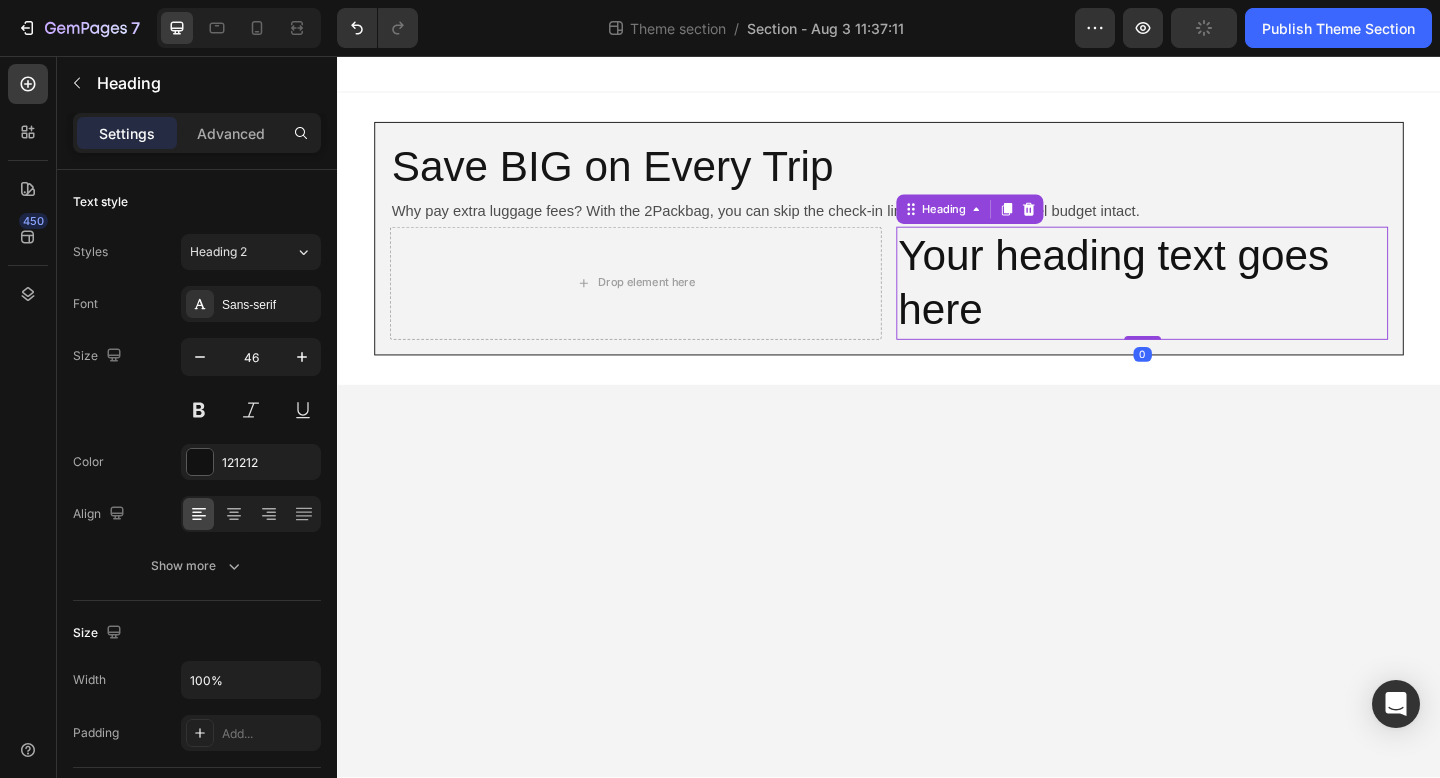 click on "Your heading text goes here" at bounding box center (1212, 304) 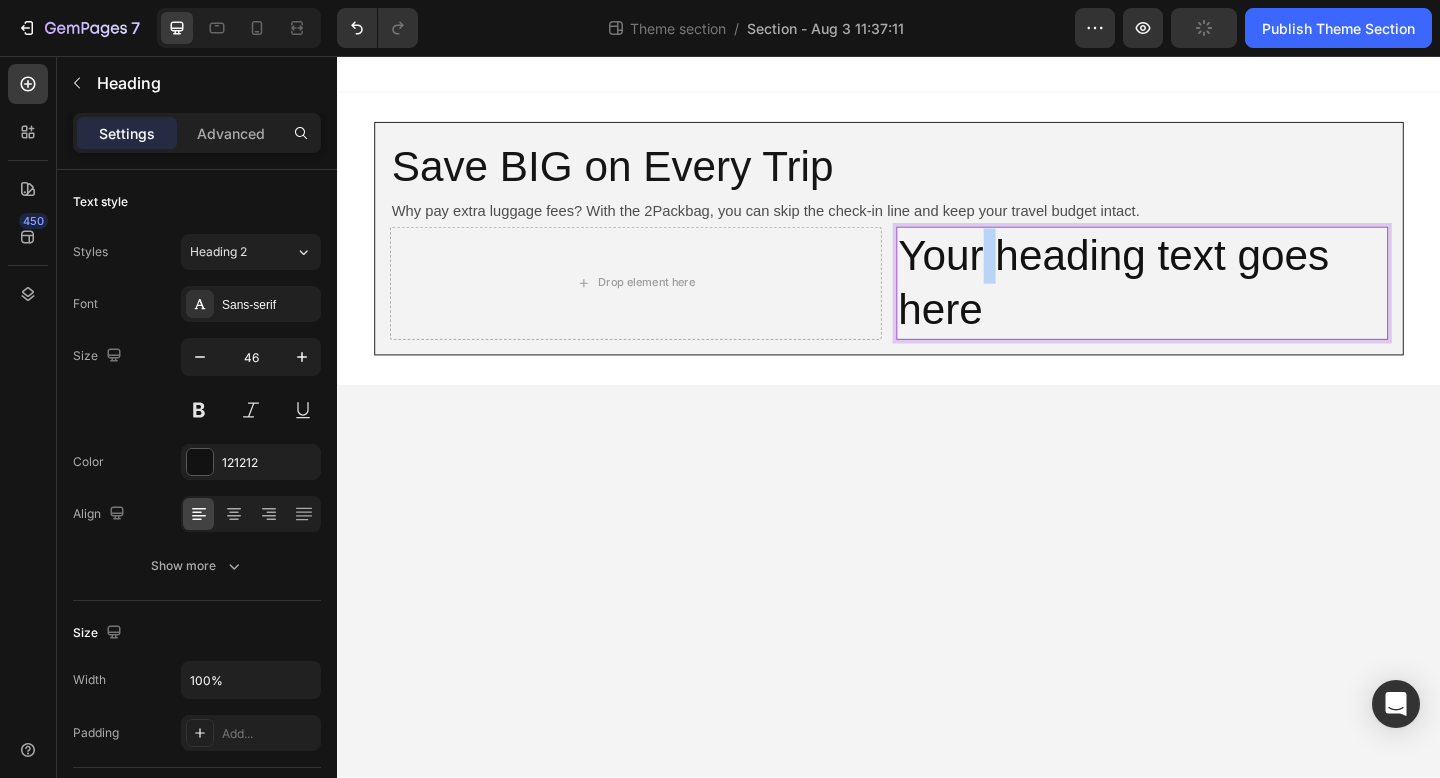 click on "Your heading text goes here" at bounding box center [1212, 304] 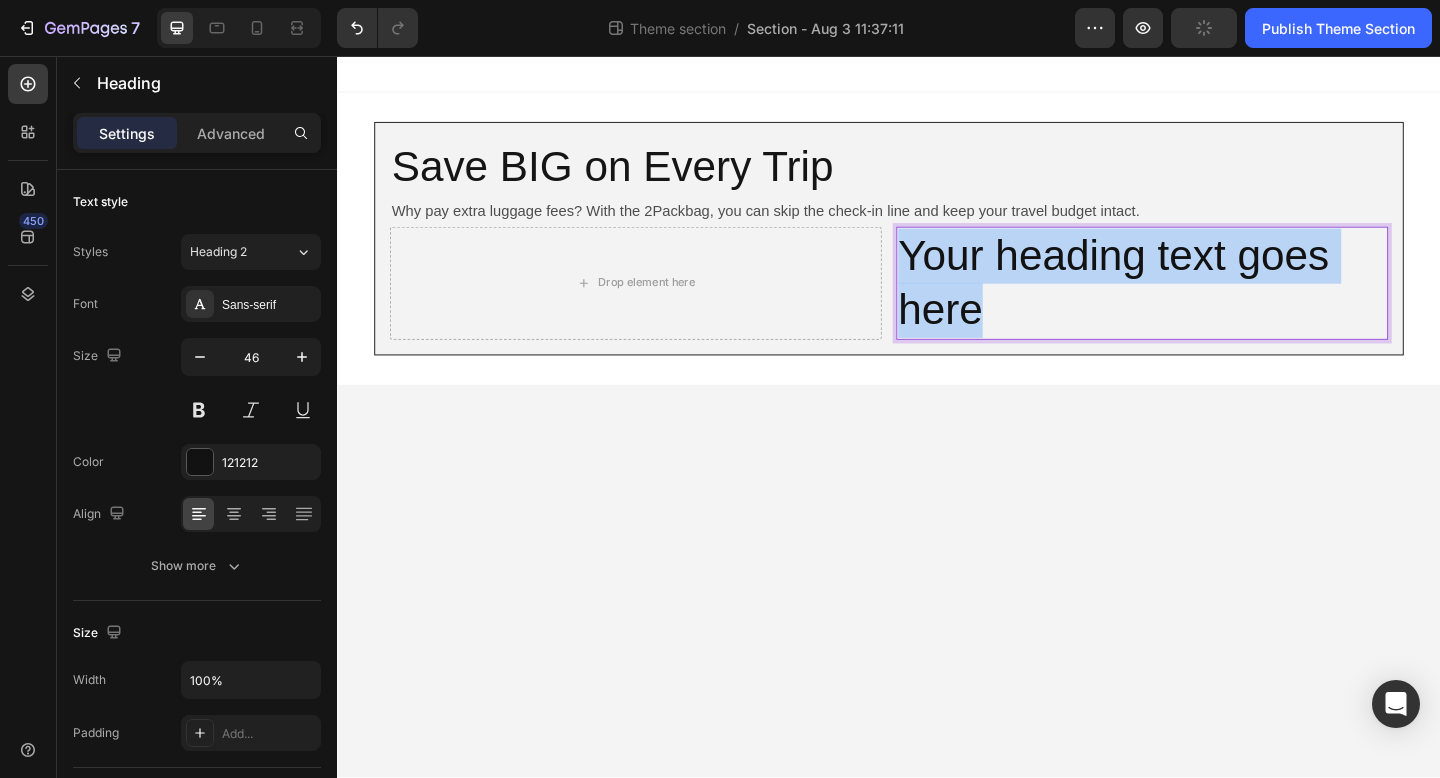 click on "Your heading text goes here" at bounding box center [1212, 304] 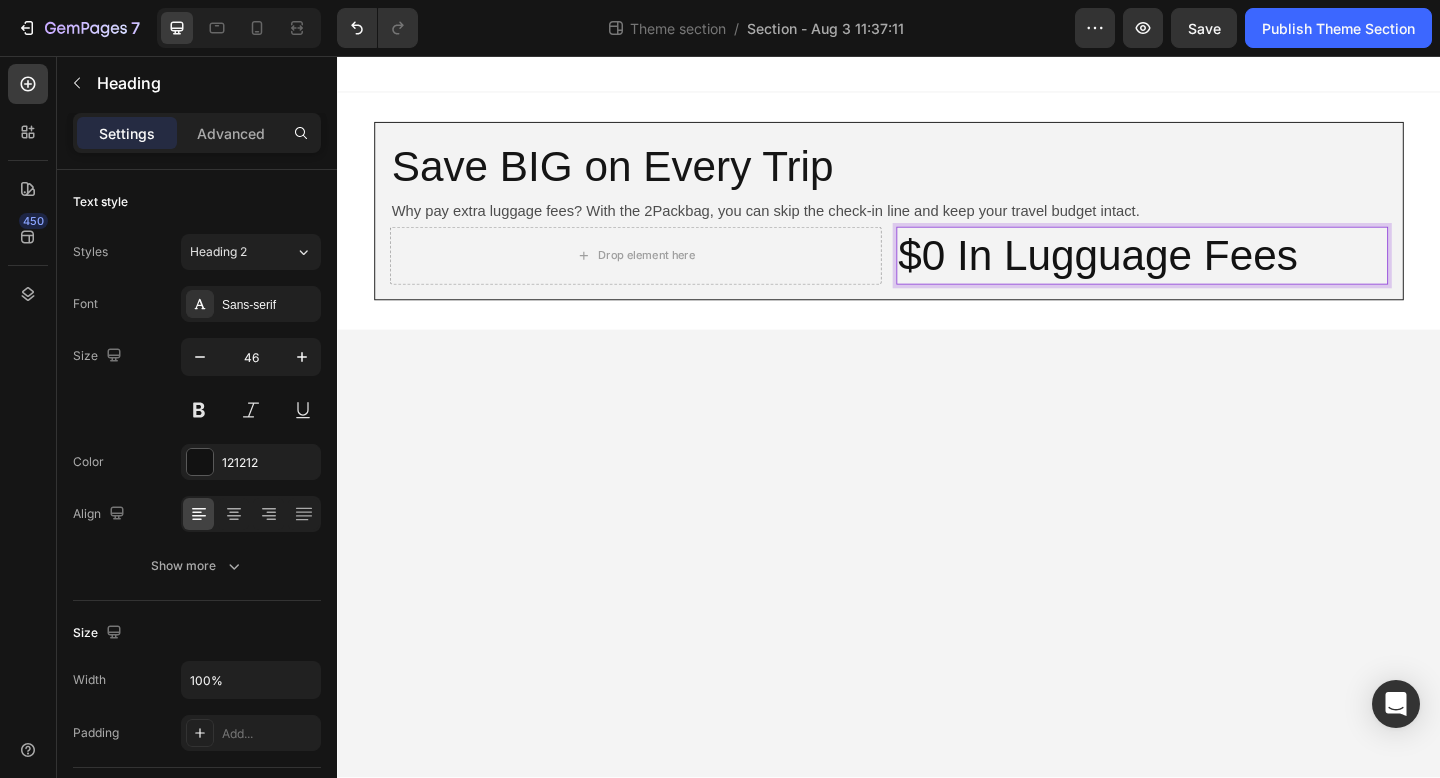 click on "$0 In Lugguage Fees" at bounding box center (1212, 274) 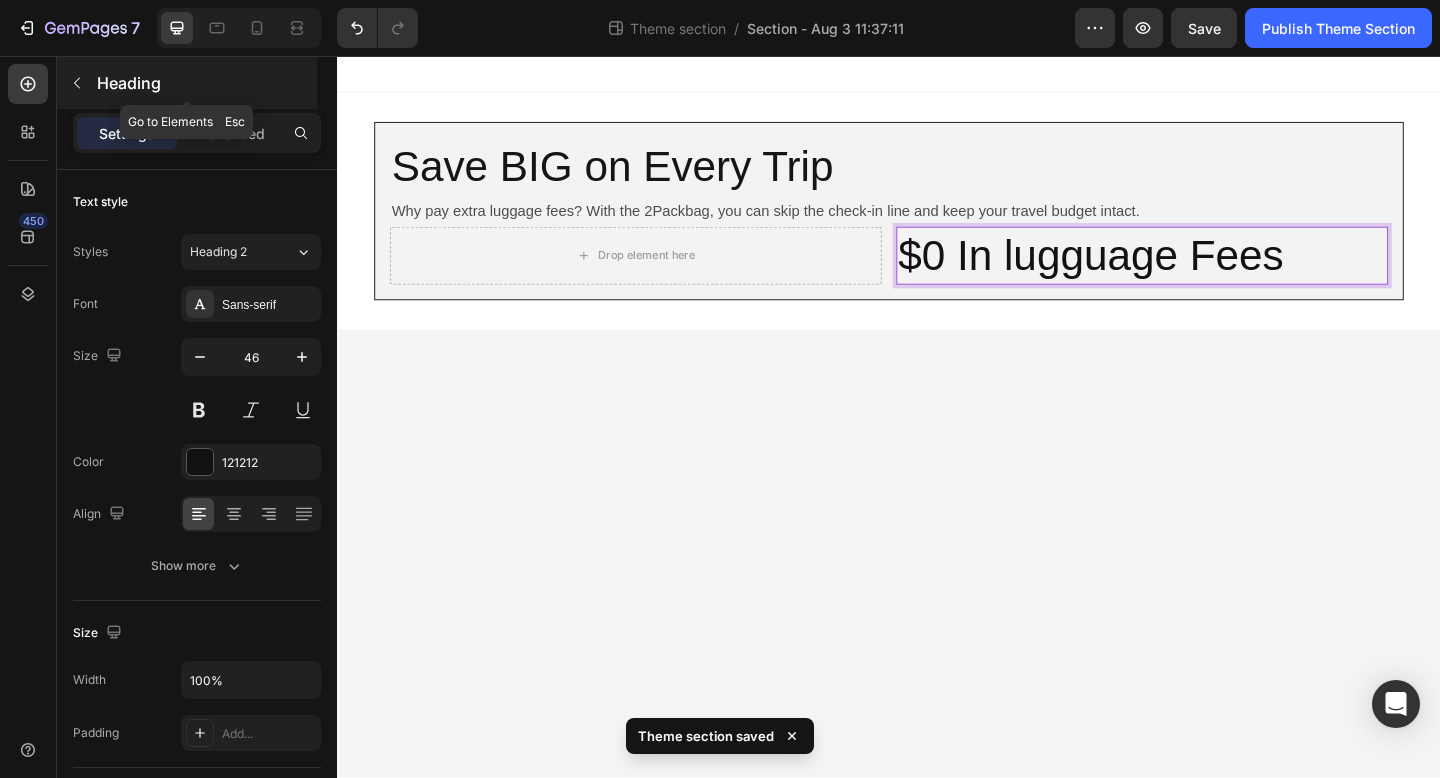 click at bounding box center (77, 83) 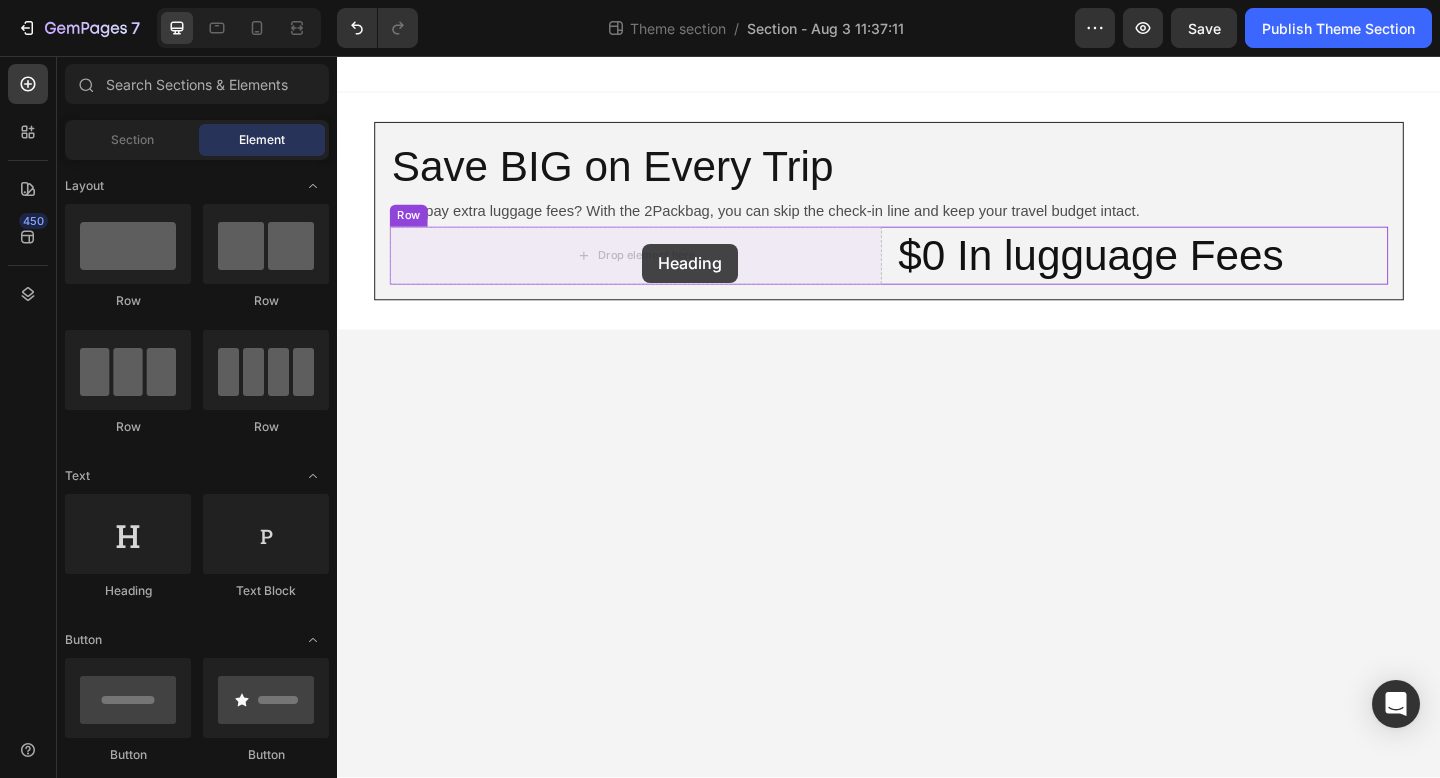 drag, startPoint x: 485, startPoint y: 589, endPoint x: 663, endPoint y: 262, distance: 372.30768 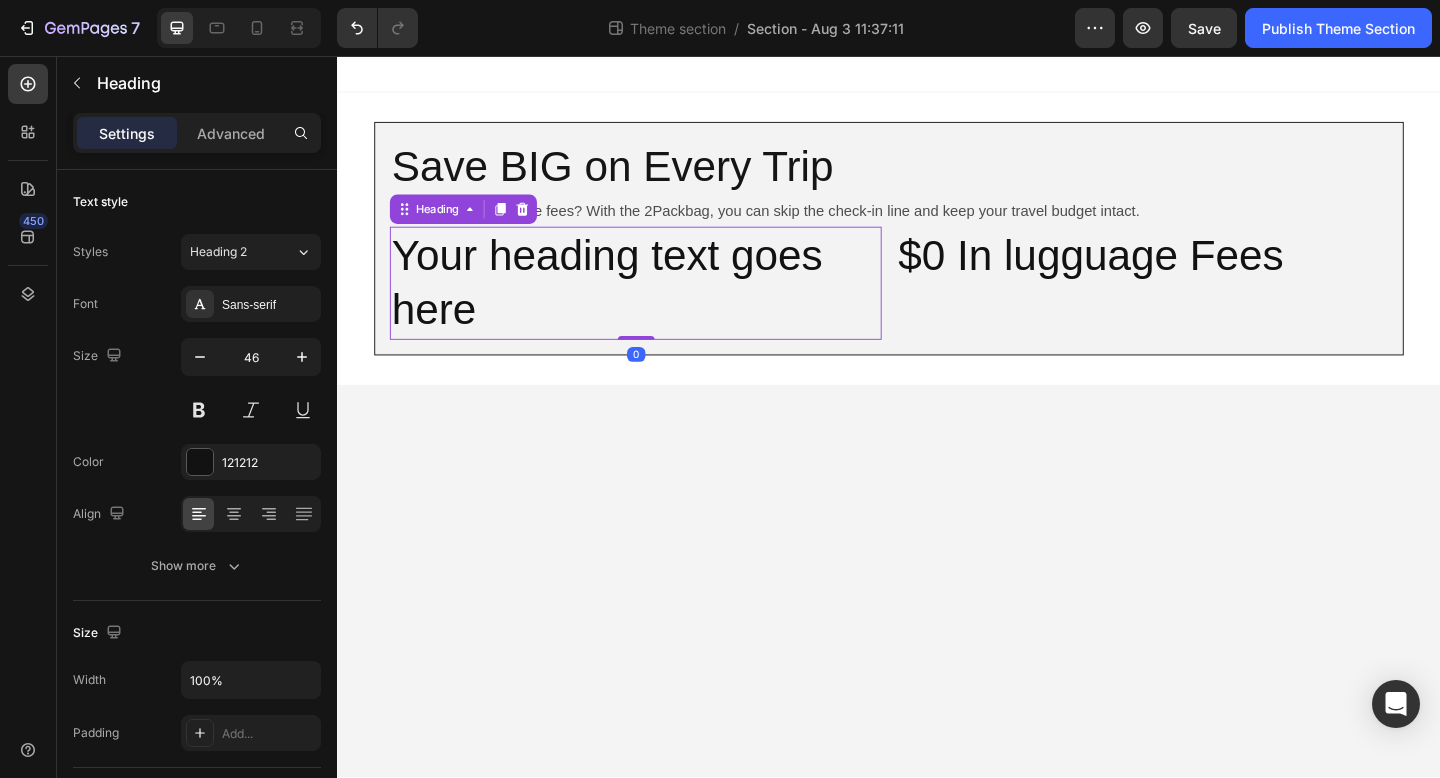 click on "Your heading text goes here" at bounding box center [661, 304] 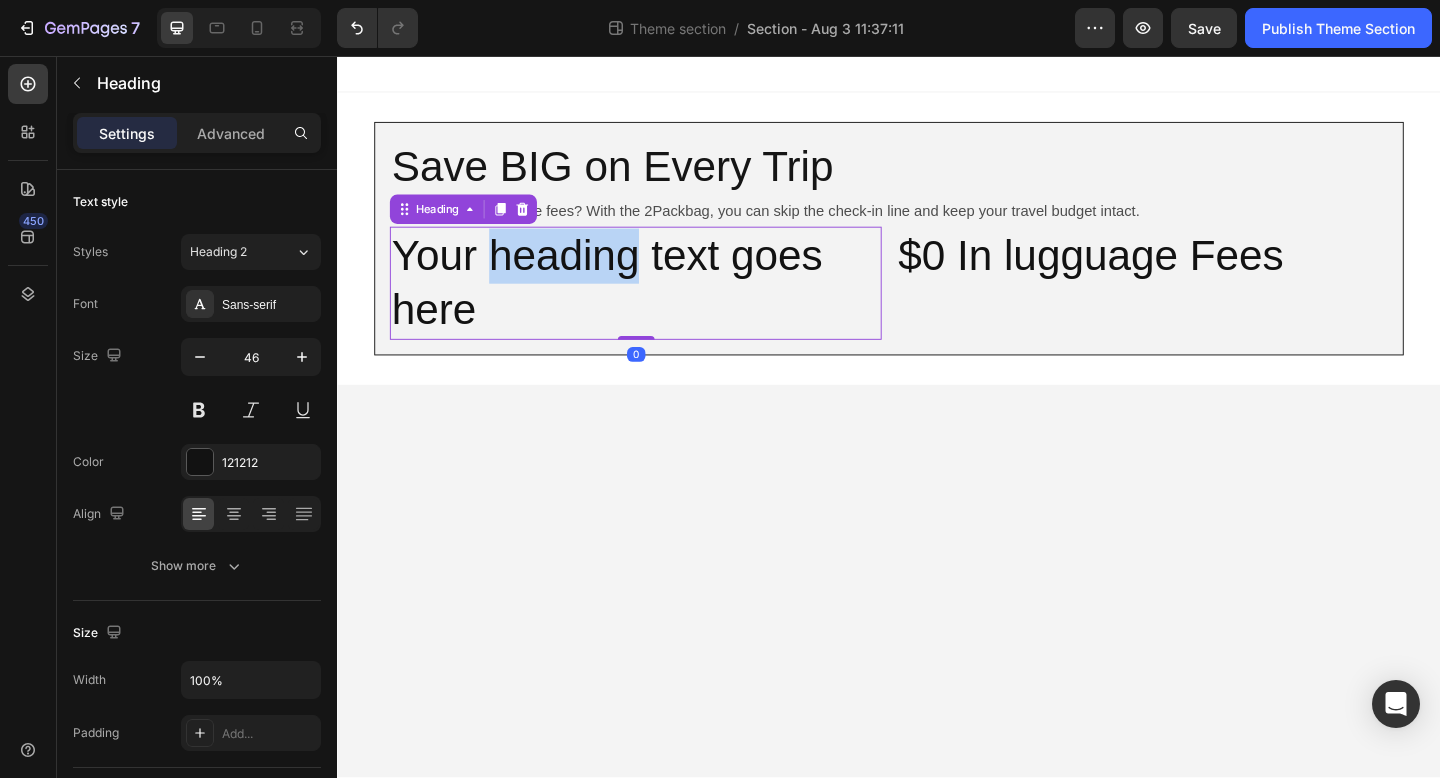 click on "Your heading text goes here" at bounding box center (661, 304) 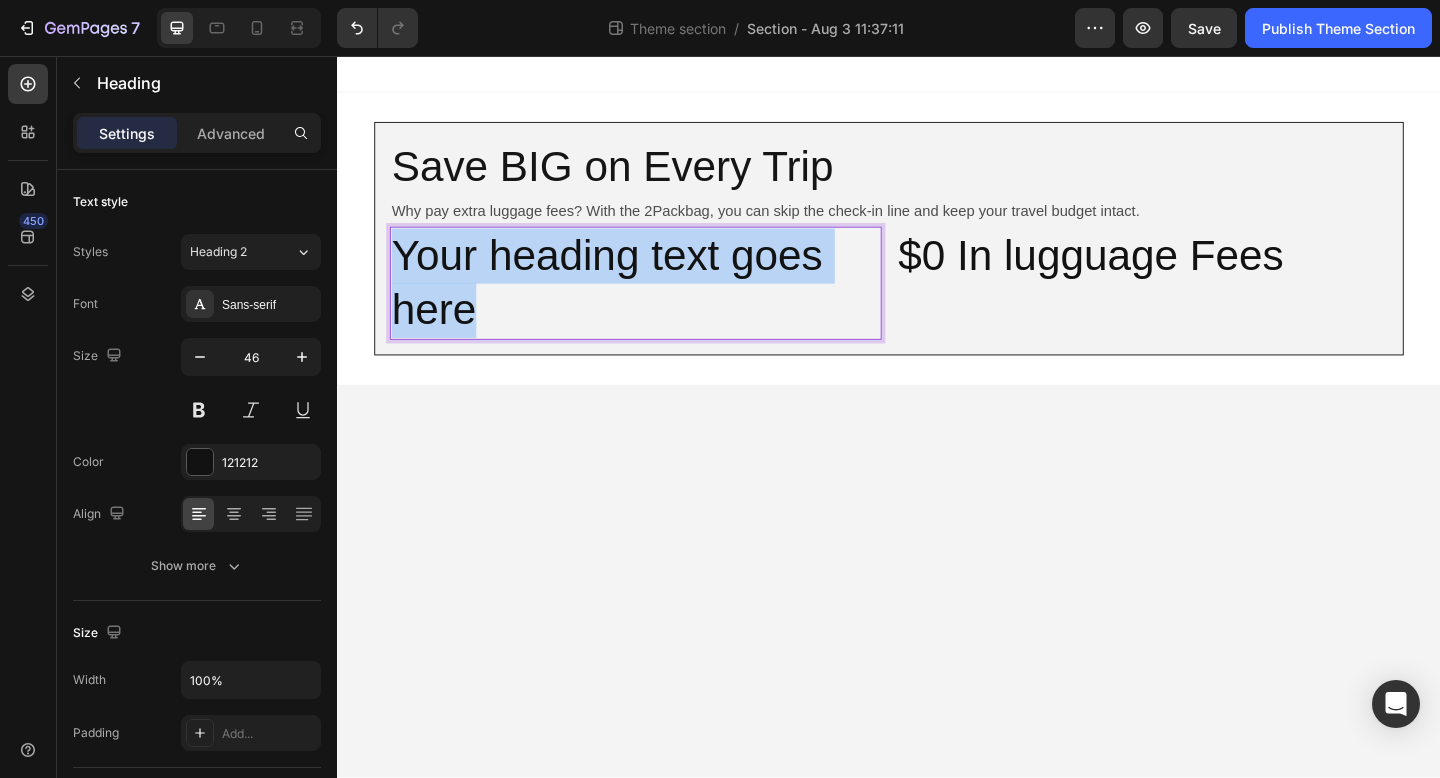 click on "Your heading text goes here" at bounding box center (661, 304) 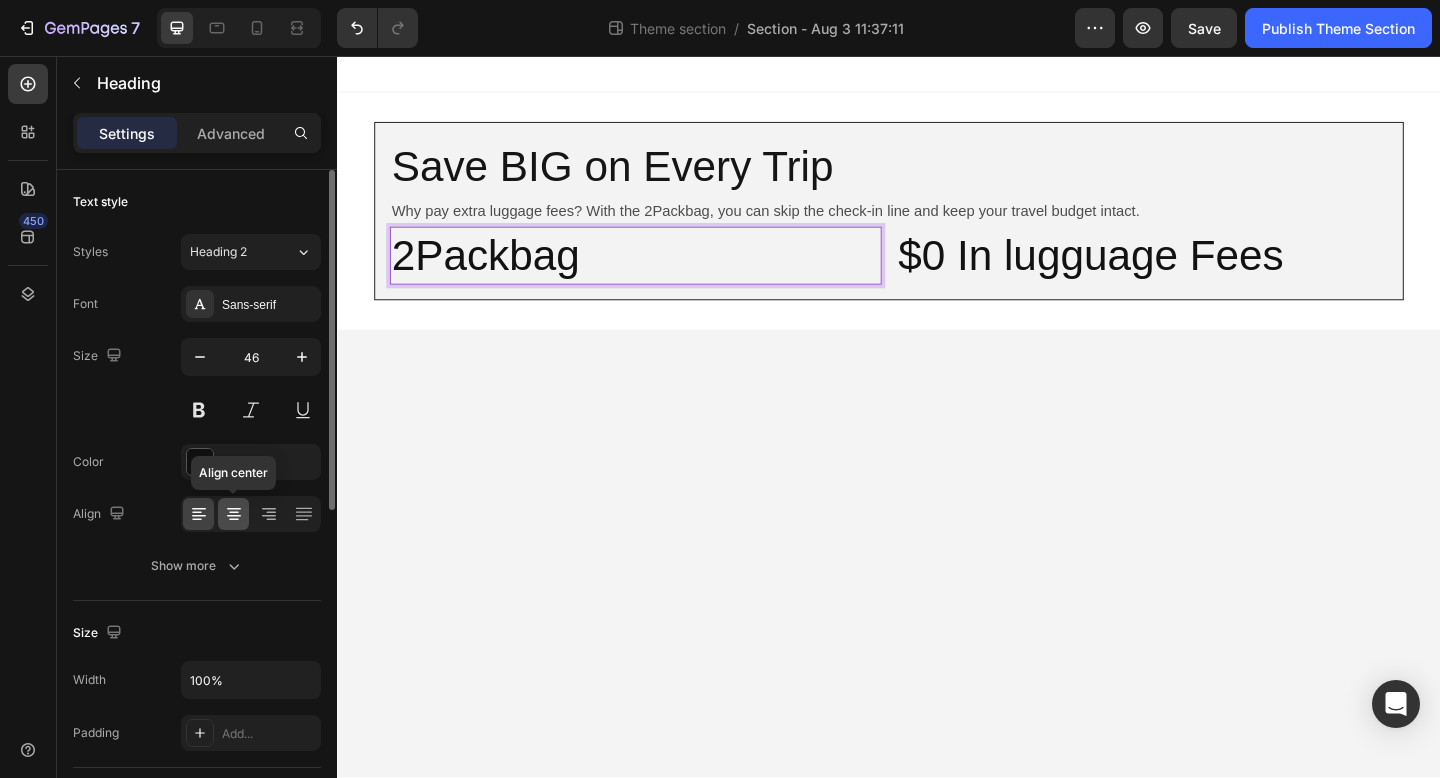 drag, startPoint x: 243, startPoint y: 513, endPoint x: 244, endPoint y: 499, distance: 14.035668 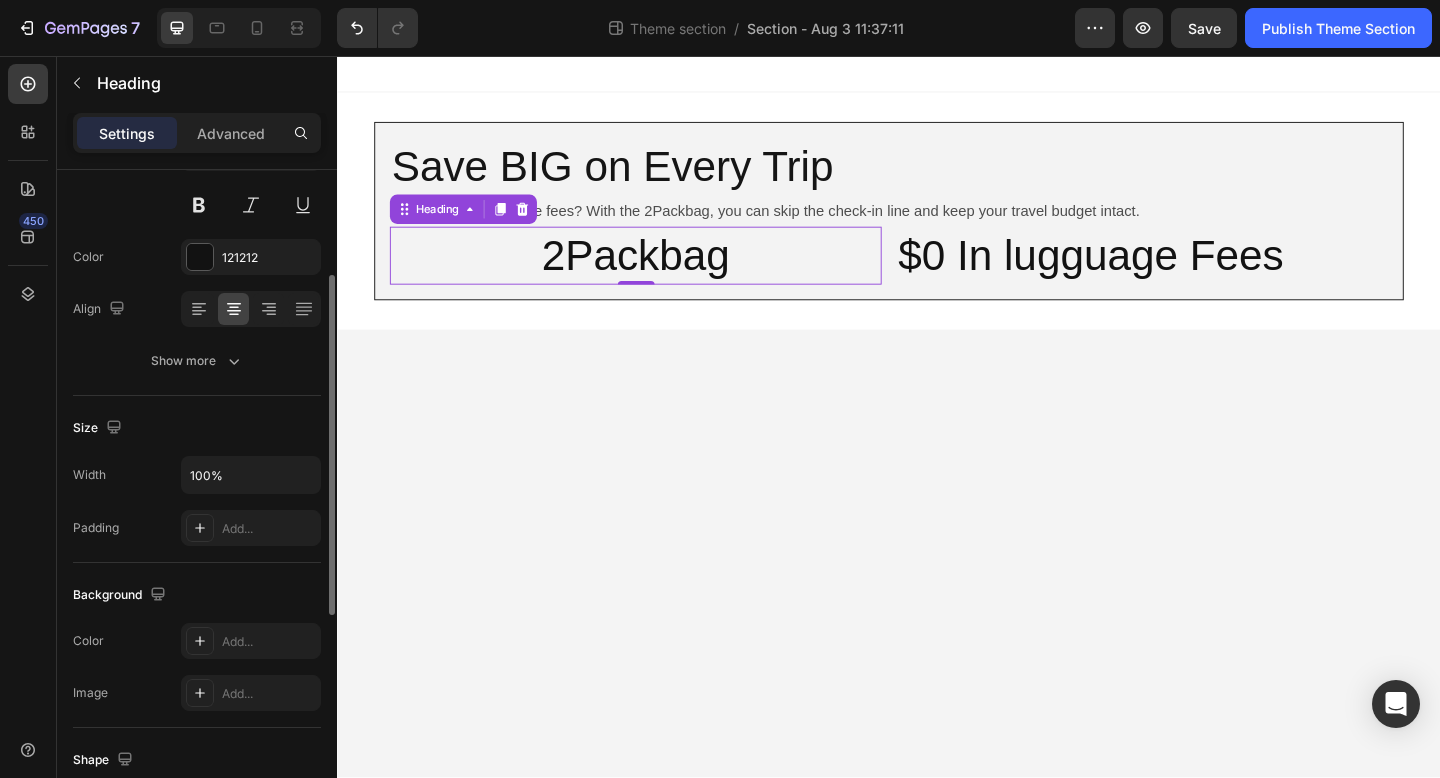 scroll, scrollTop: 382, scrollLeft: 0, axis: vertical 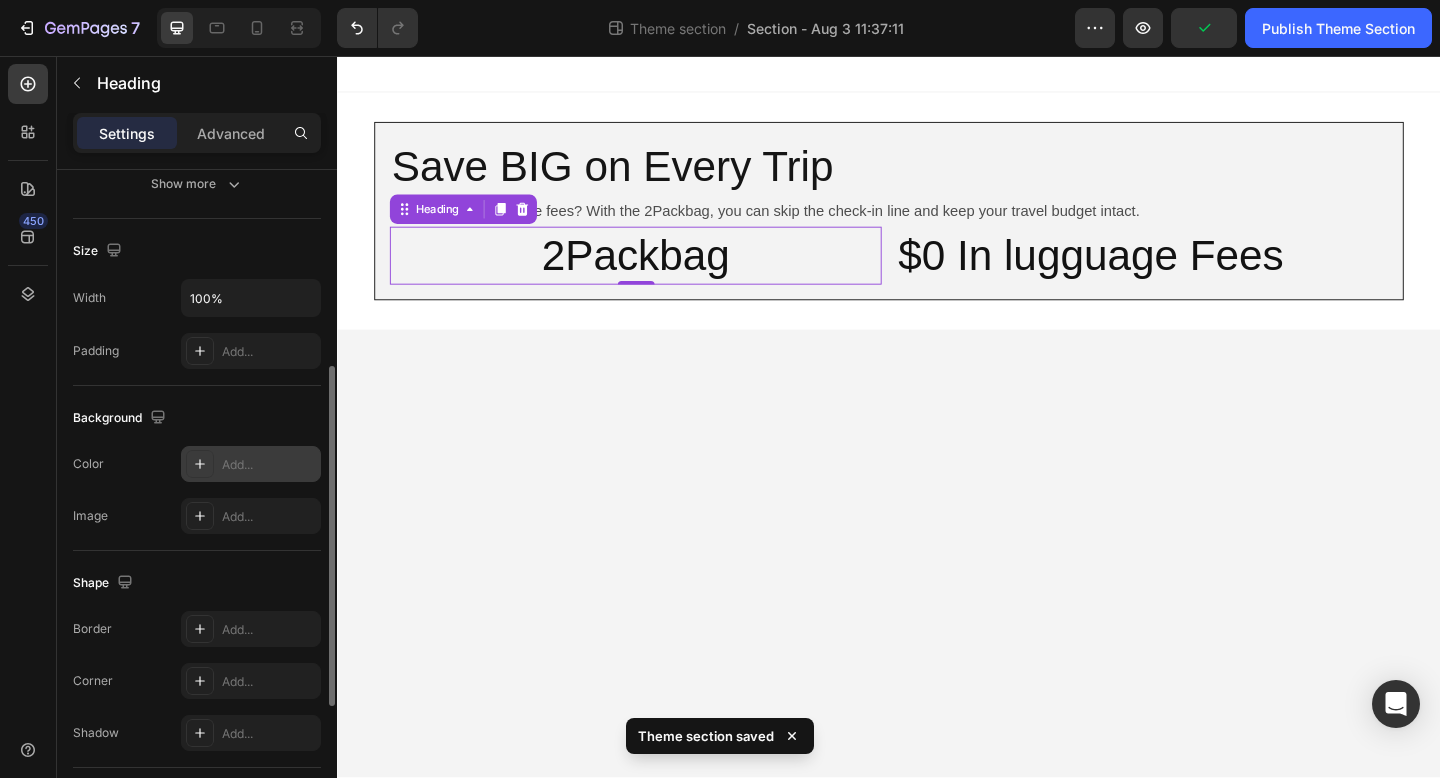click on "Add..." at bounding box center (251, 464) 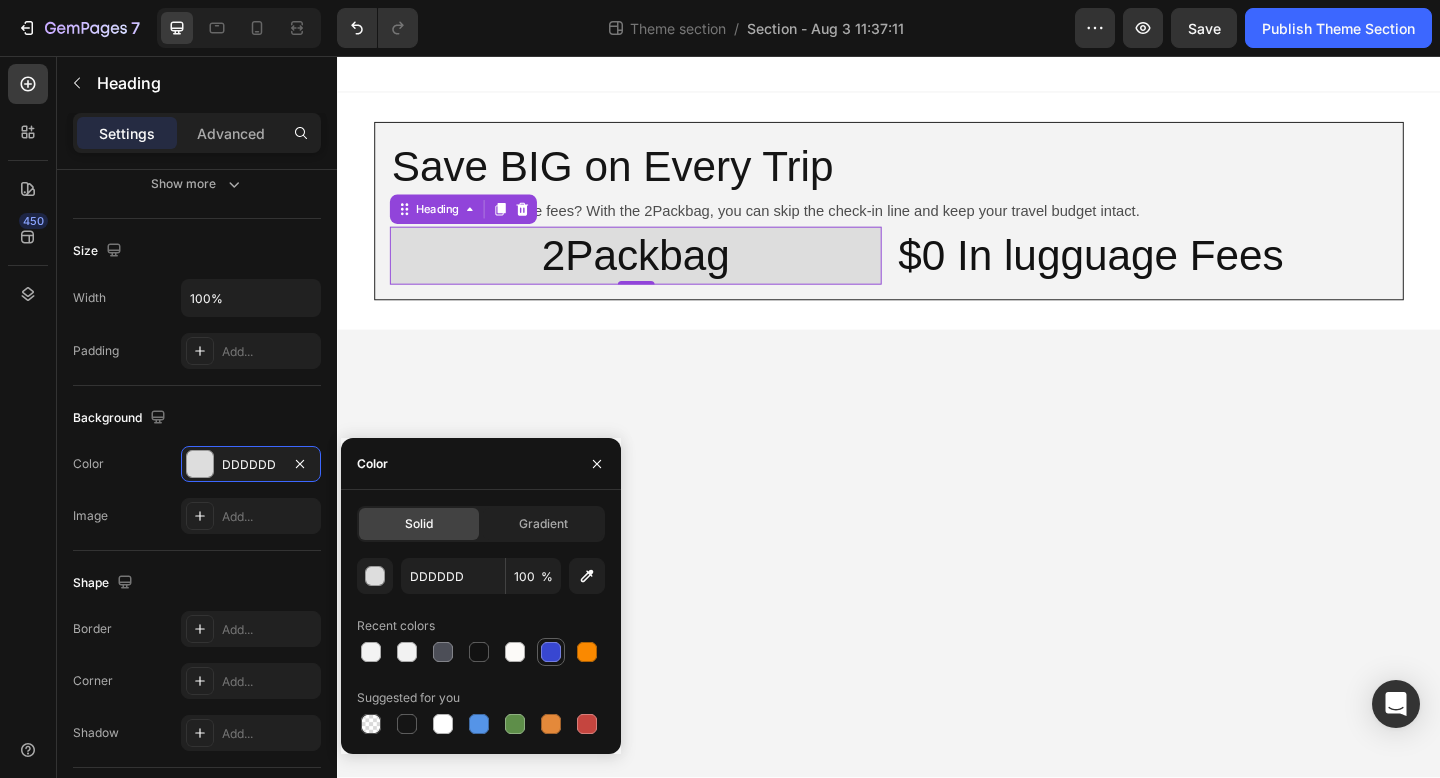 click at bounding box center (551, 652) 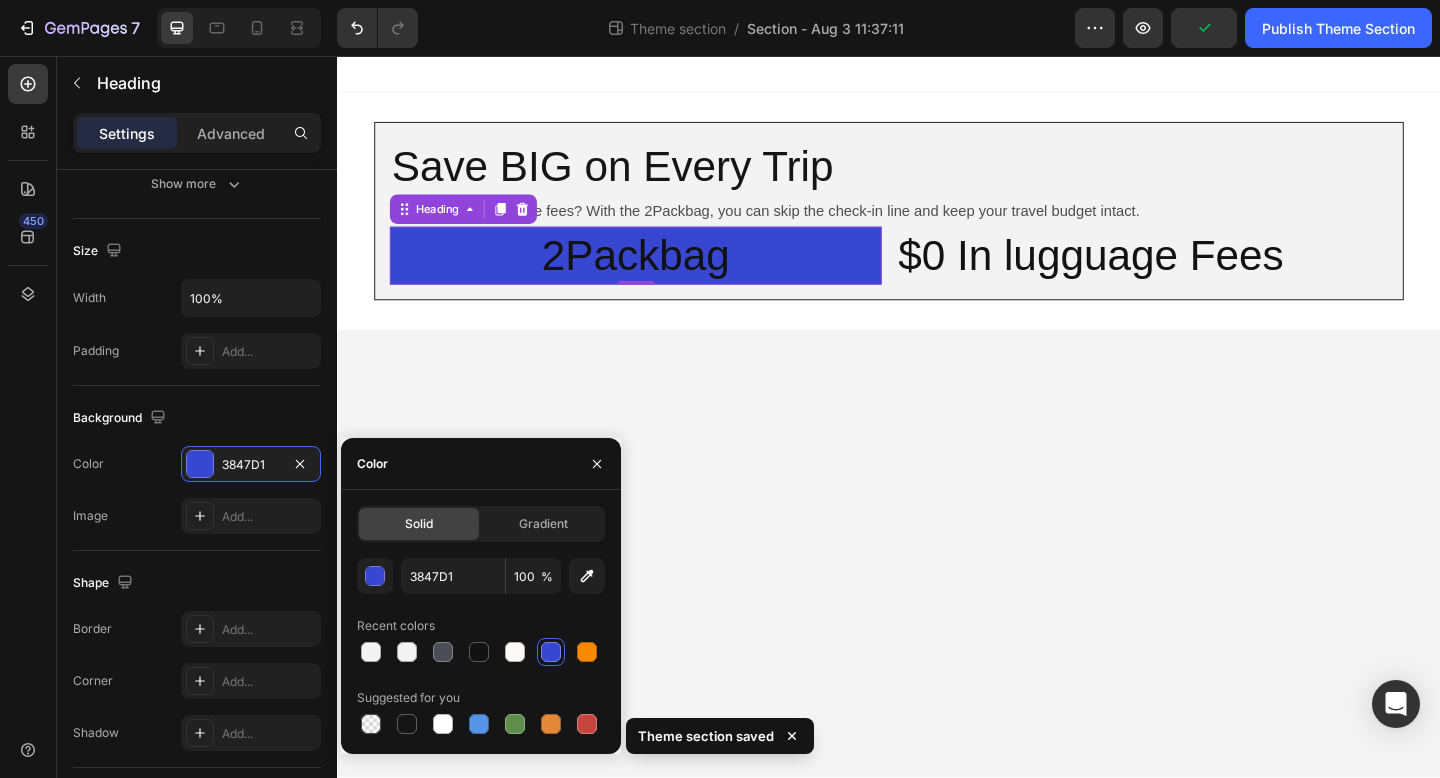 click on "2Packbag" at bounding box center (661, 274) 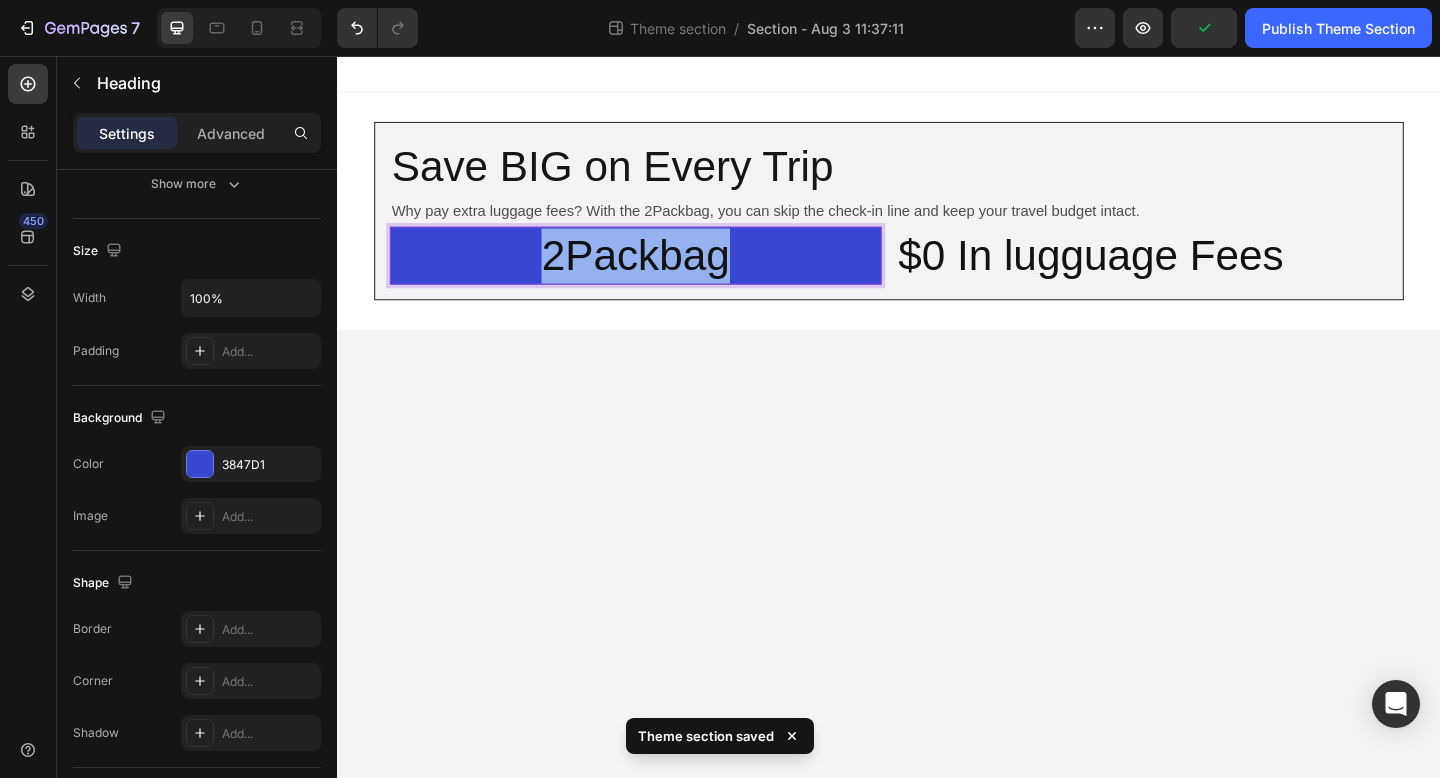click on "2Packbag" at bounding box center [661, 274] 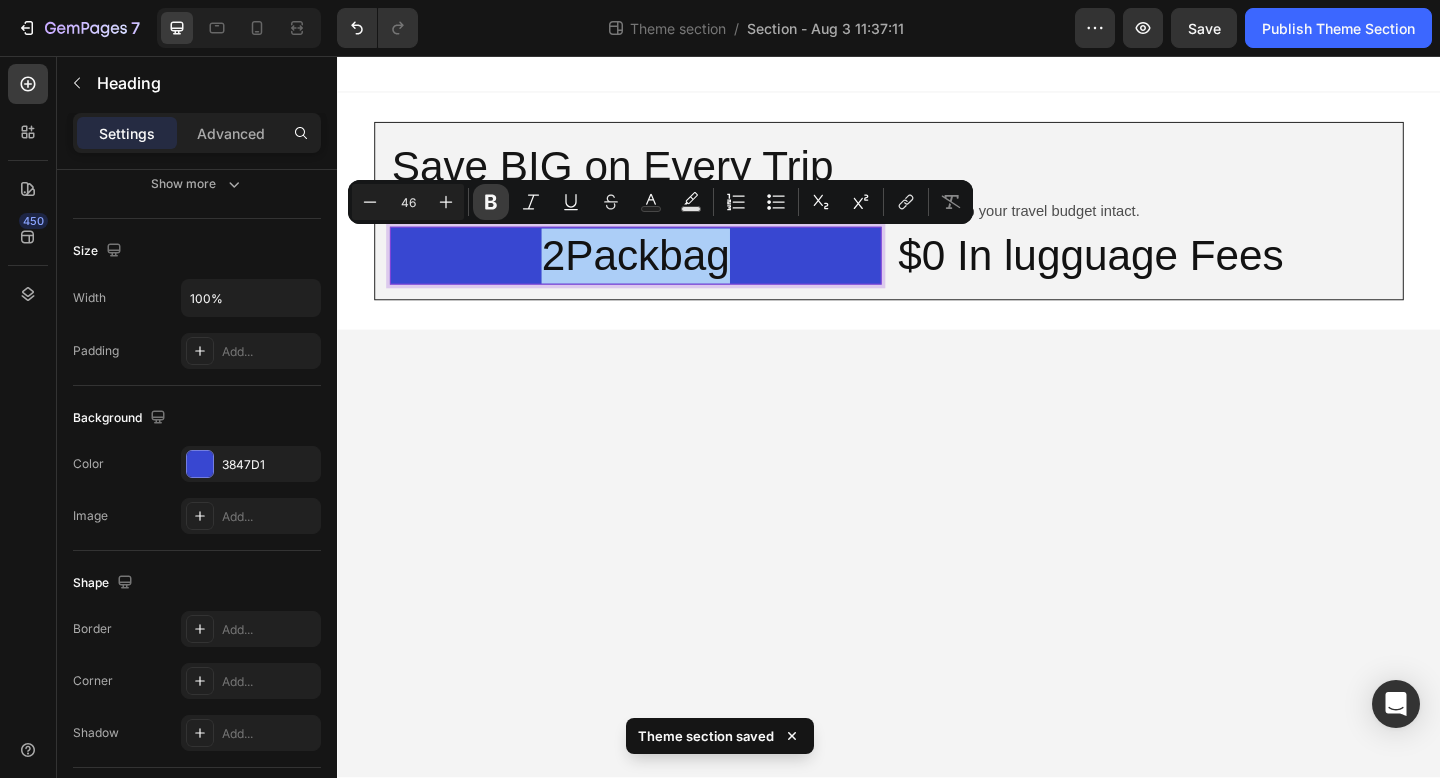 click 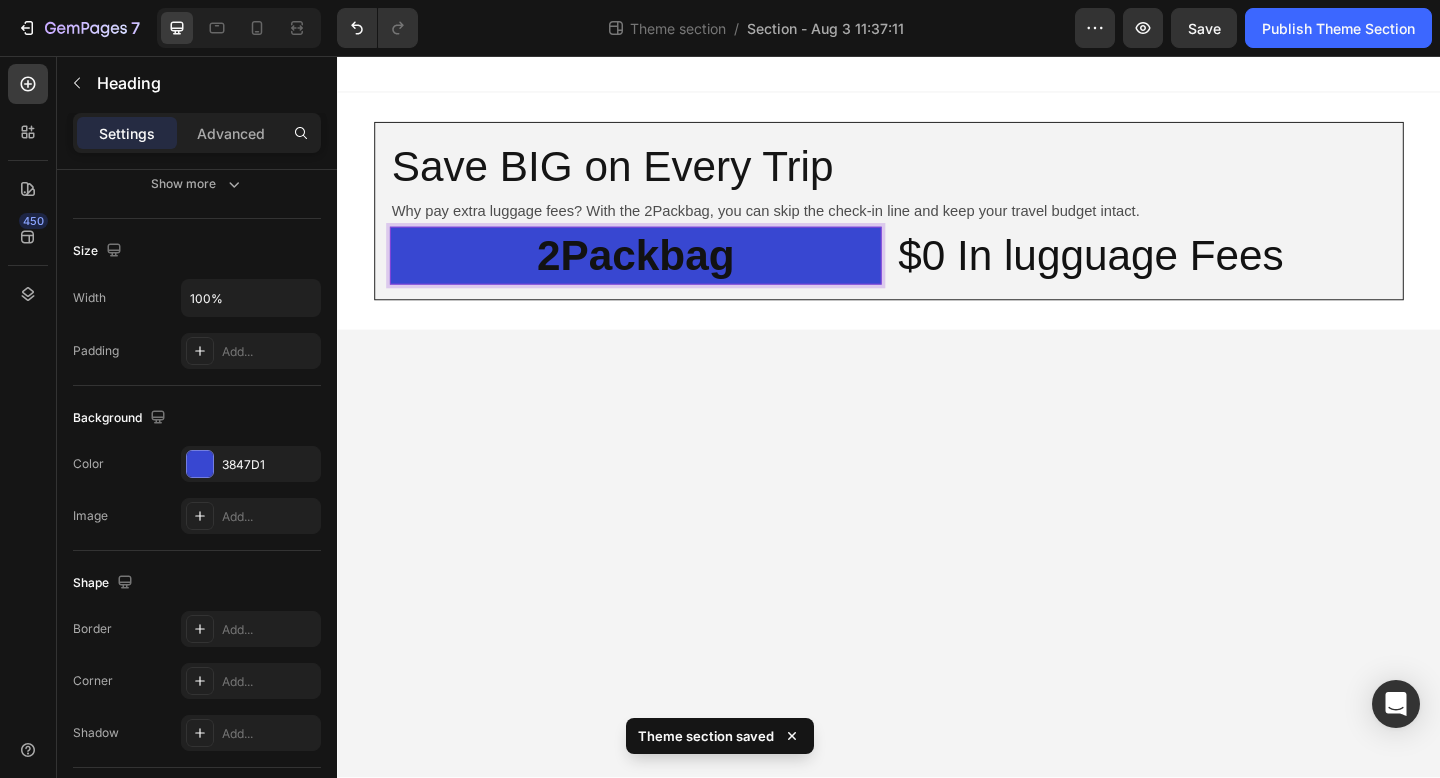 click on "2Packbag" at bounding box center (661, 273) 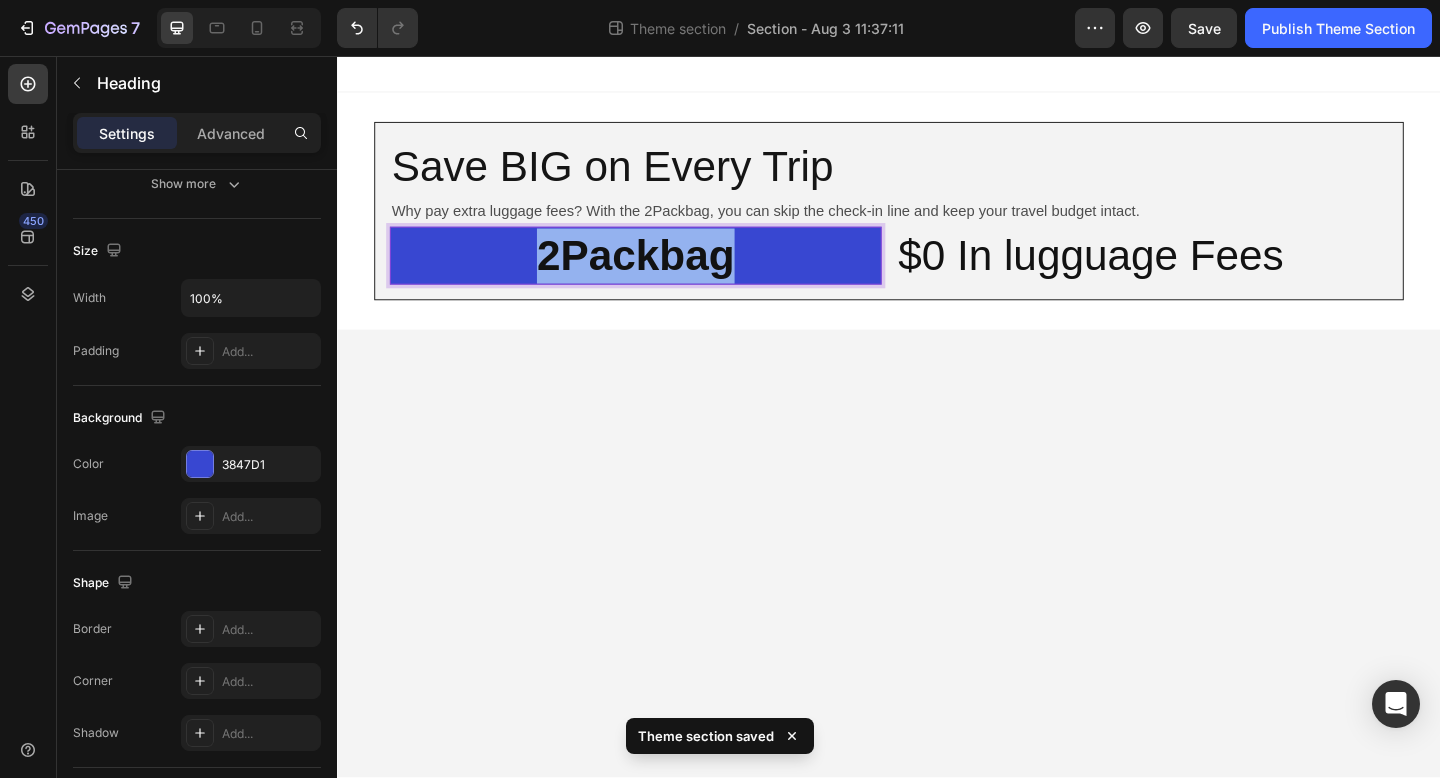 click on "2Packbag" at bounding box center [661, 273] 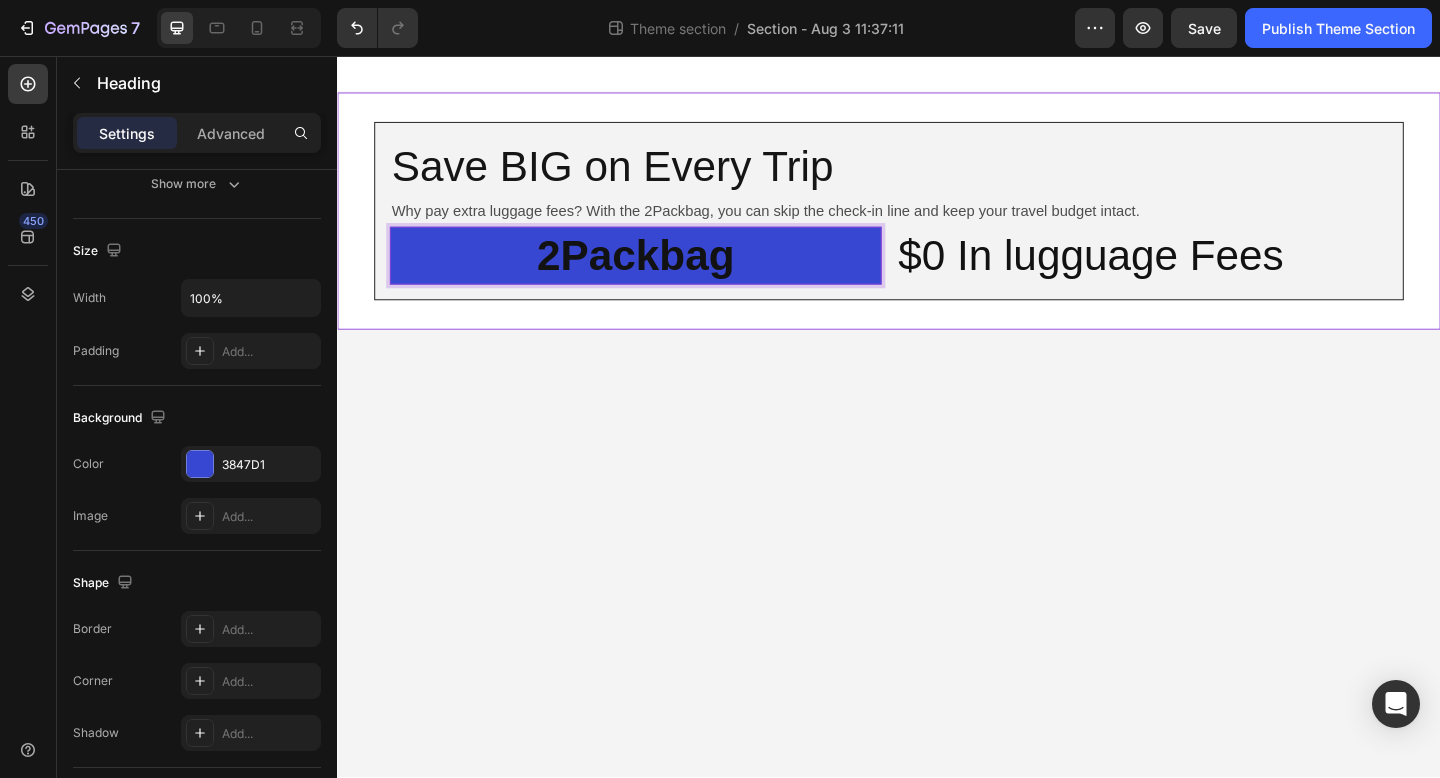 click on "Save BIG on Every Trip Heading Why pay extra luggage fees? With the 2Packbag, you can skip the check-in line and keep your travel budget intact. Text Block 2Packbag Heading   0 $0 In lugguage Fees Heading Row Row" at bounding box center (937, 225) 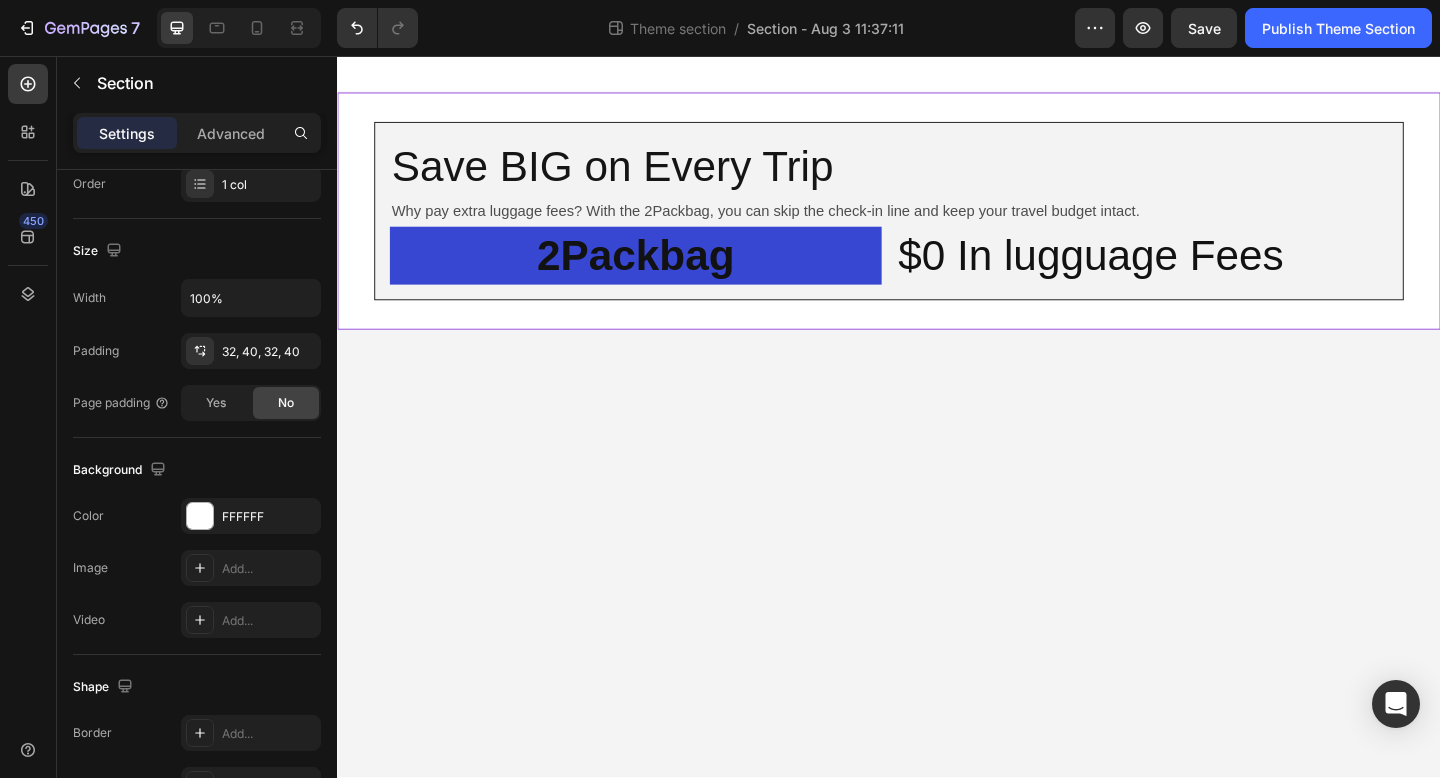 scroll, scrollTop: 0, scrollLeft: 0, axis: both 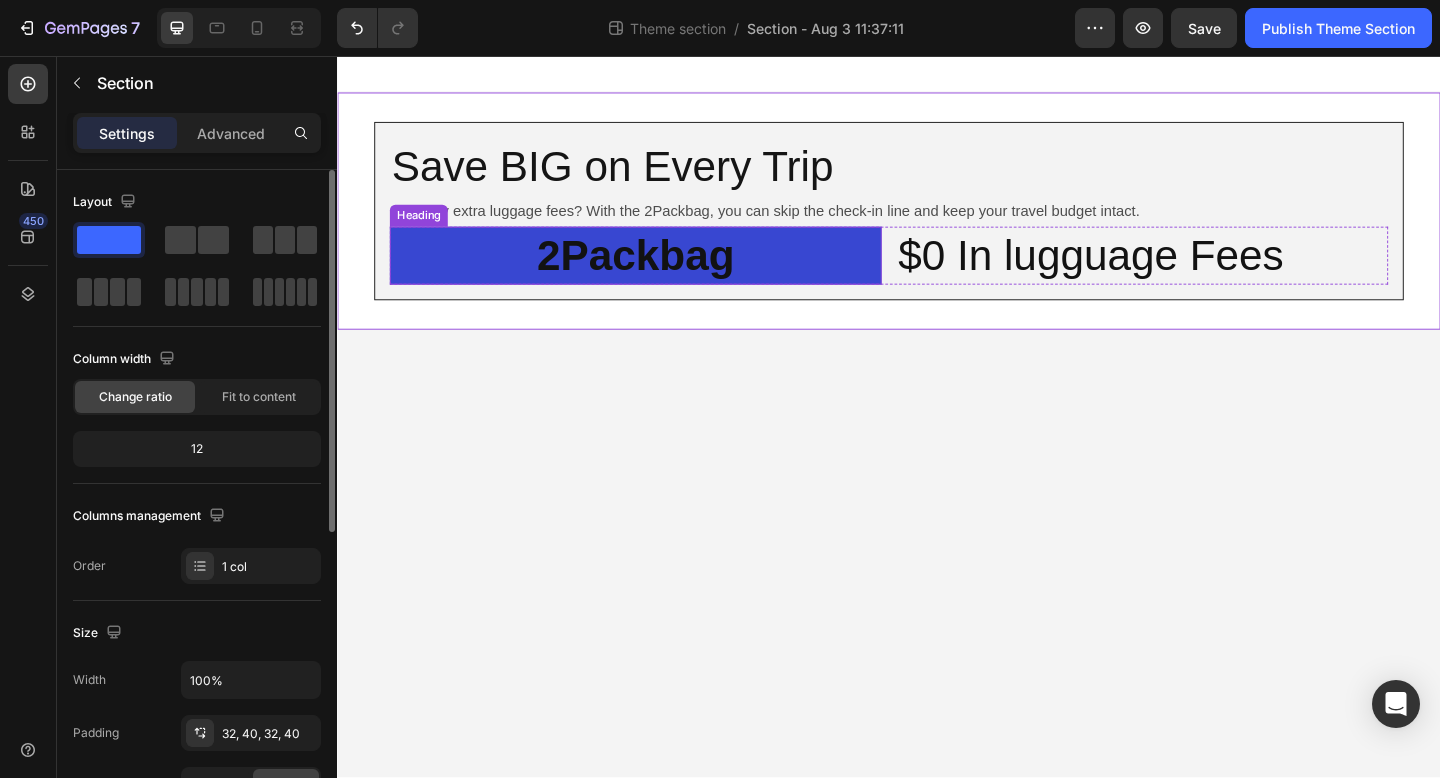click on "2Packbag" at bounding box center (661, 273) 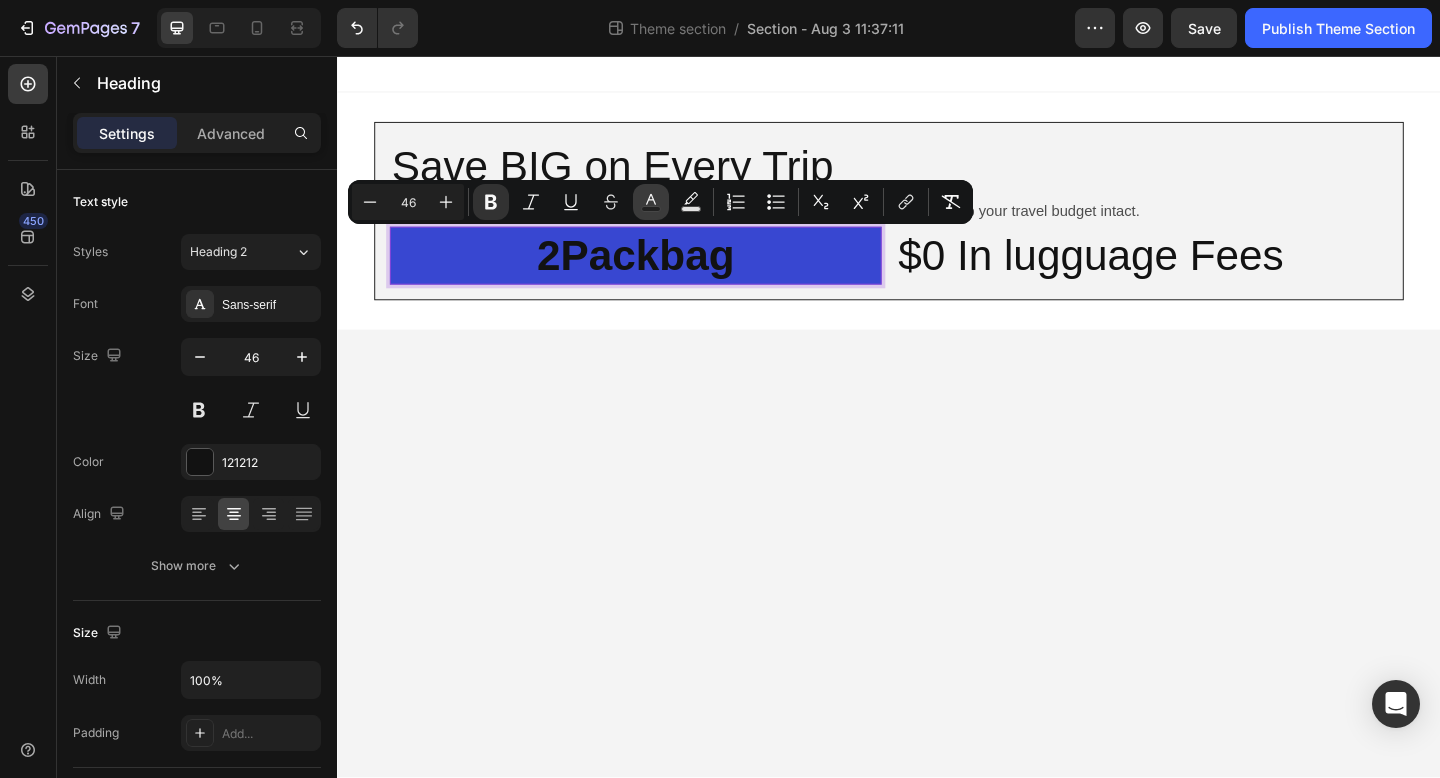 click 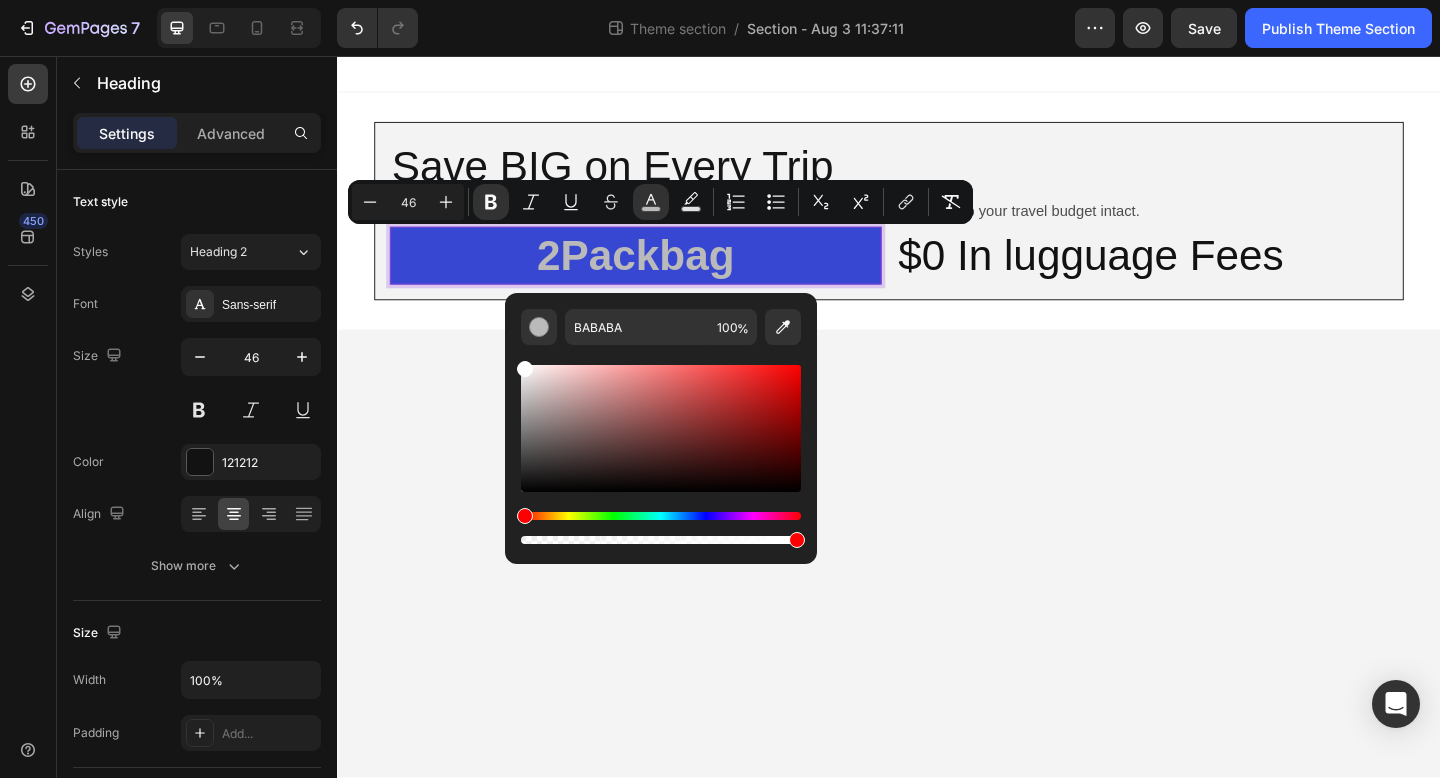 type on "FFFFFF" 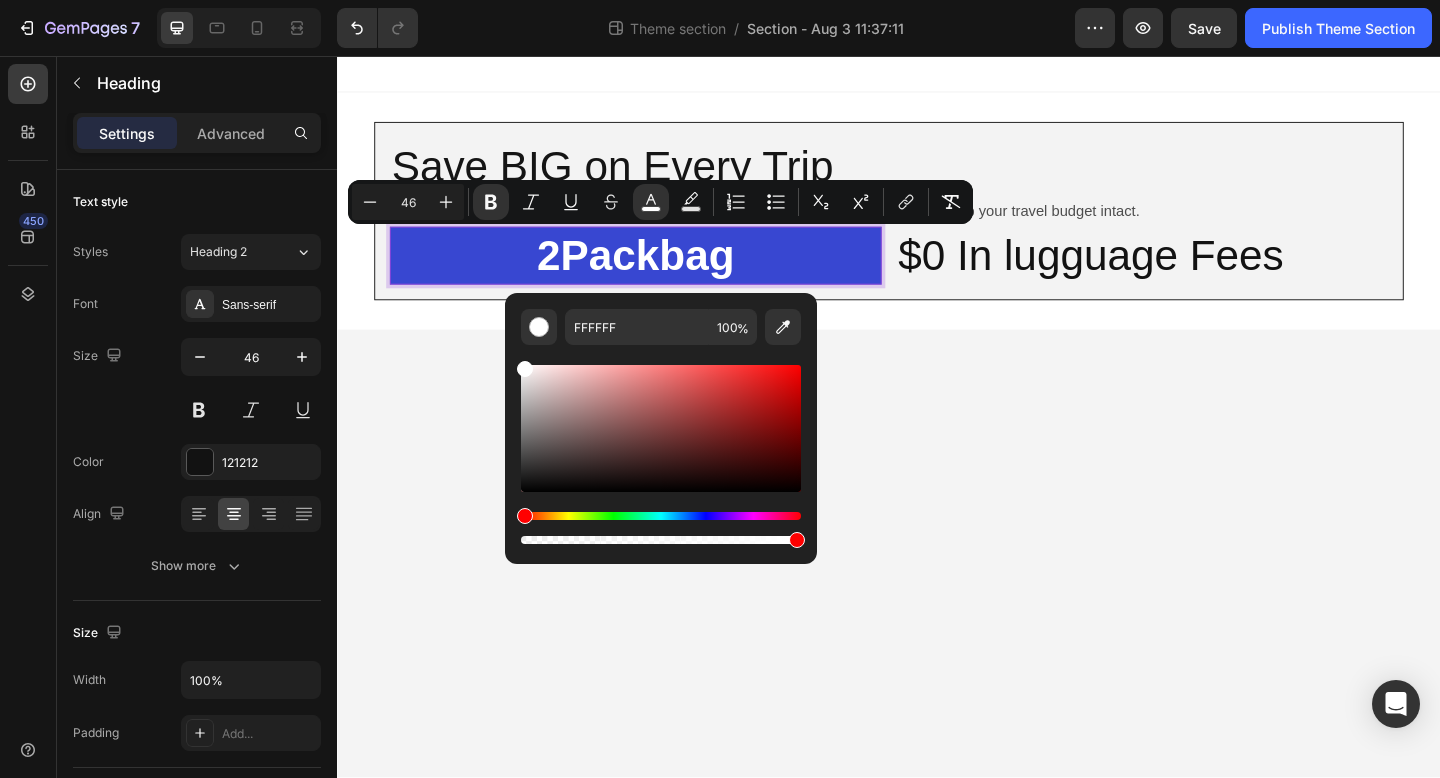 drag, startPoint x: 525, startPoint y: 481, endPoint x: 508, endPoint y: 357, distance: 125.1599 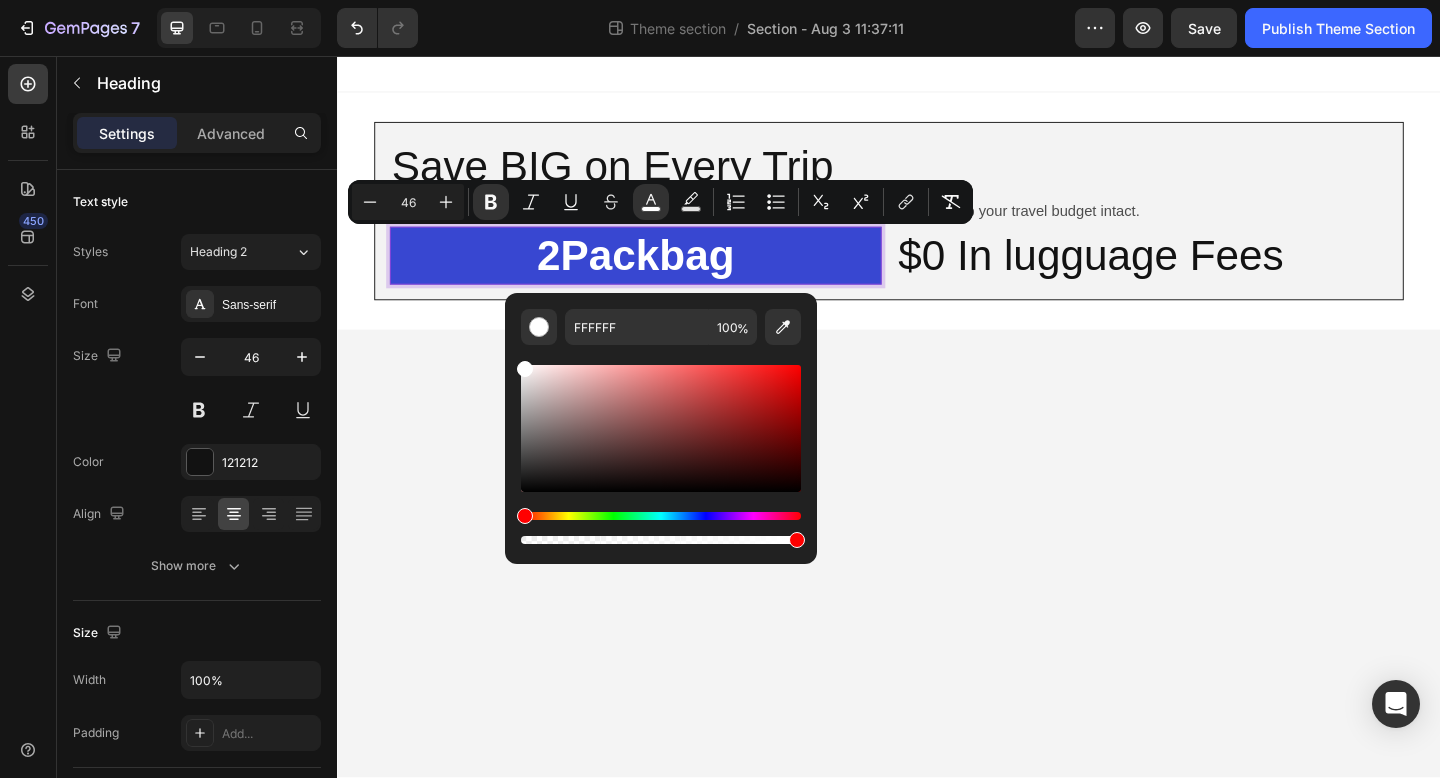 click on "FFFFFF 100 %" at bounding box center (661, 420) 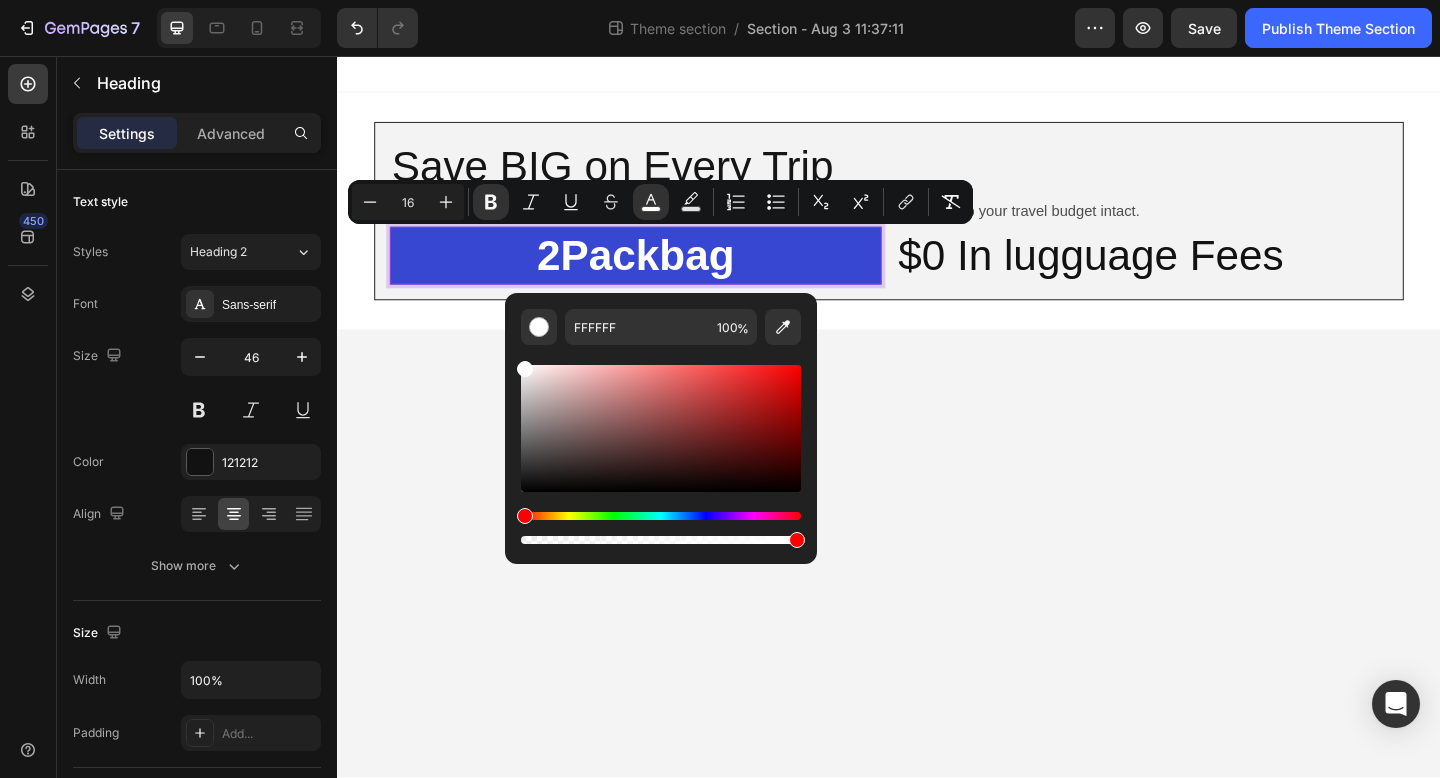 click on "Save BIG on Every Trip Heading Why pay extra luggage fees? With the 2Packbag, you can skip the check-in line and keep your travel budget intact. Text Block 2Packbag Heading   0 $0 In lugguage Fees Heading Row Row Root
Drag & drop element from sidebar or
Explore Library
Add section Choose templates inspired by CRO experts Generate layout from URL or image Add blank section then drag & drop elements" at bounding box center (937, 448) 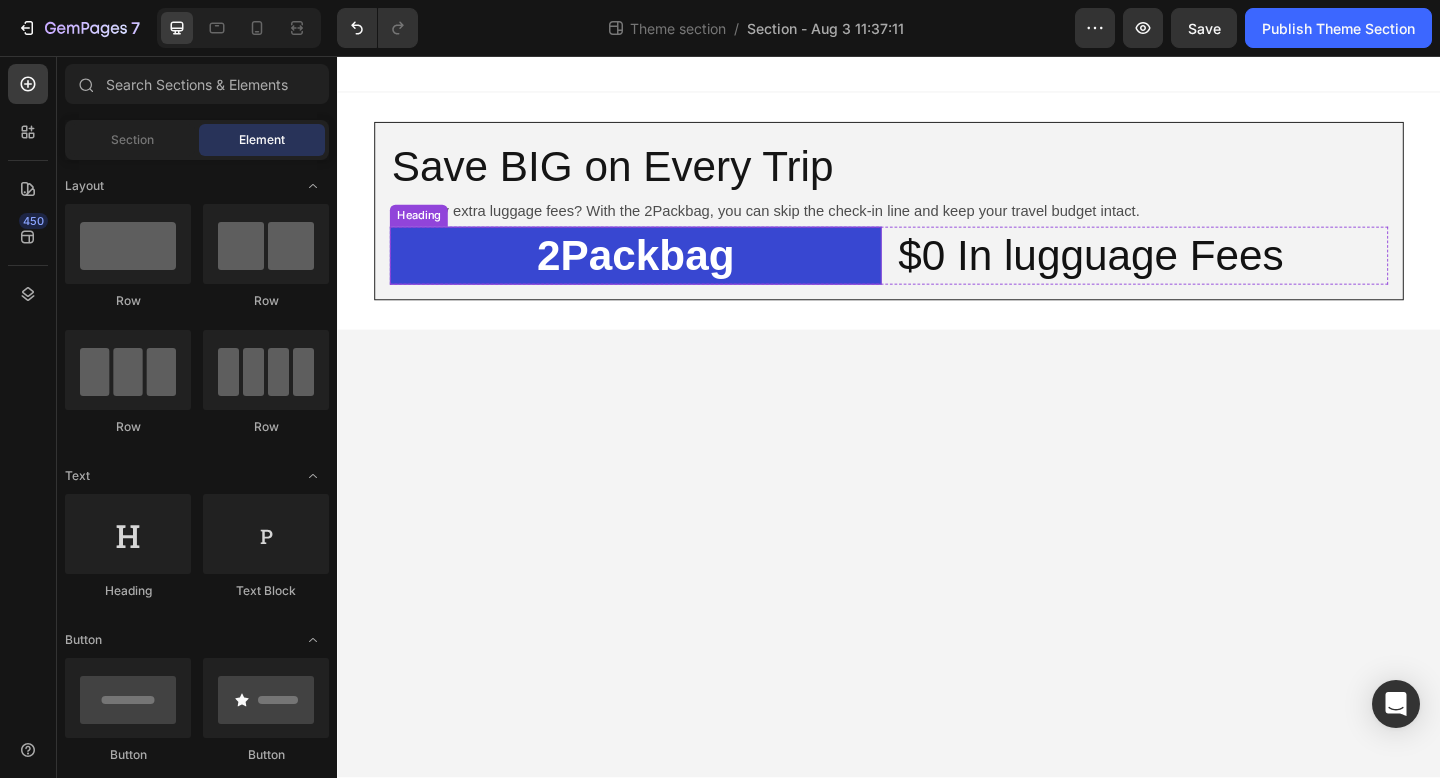 click on "⁠⁠⁠⁠⁠⁠⁠ 2Packbag" at bounding box center [661, 274] 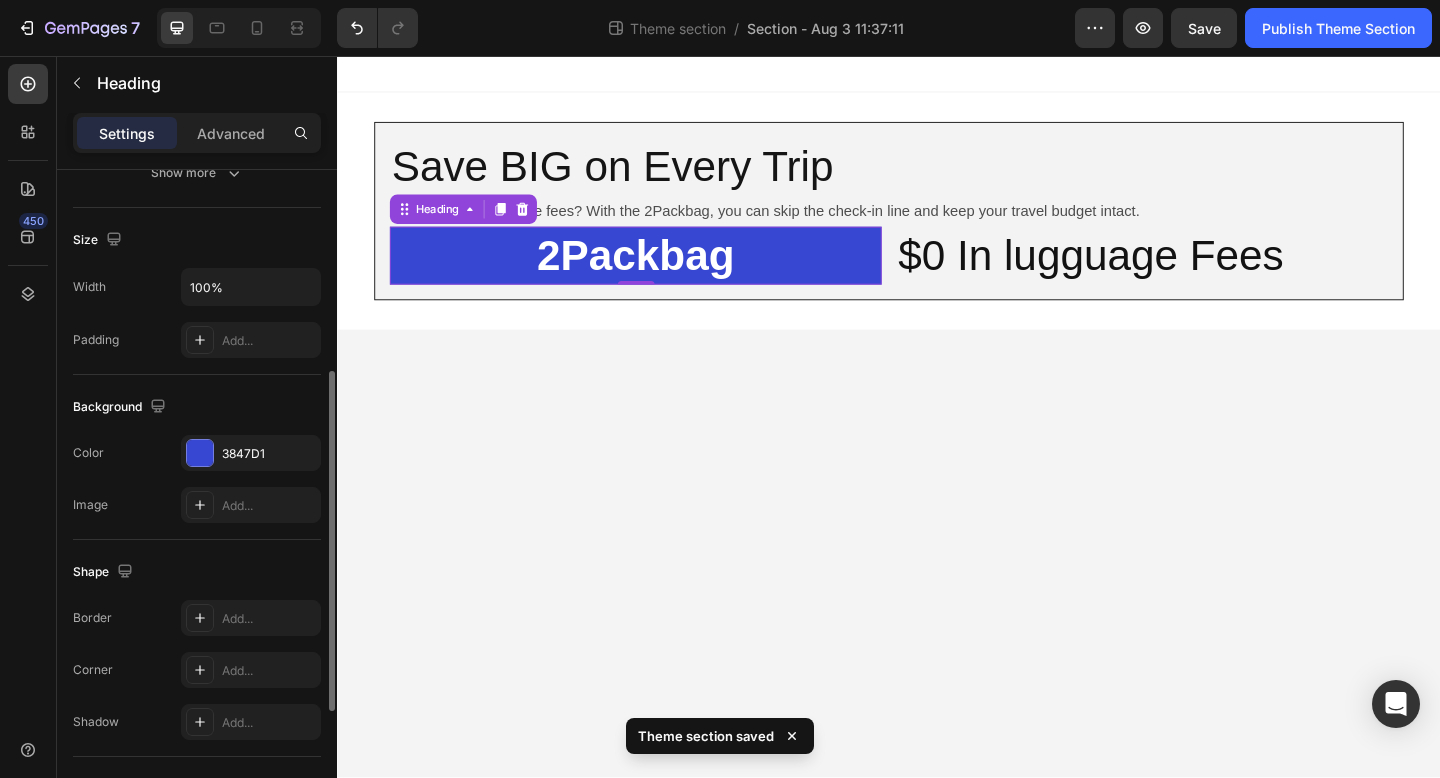 scroll, scrollTop: 428, scrollLeft: 0, axis: vertical 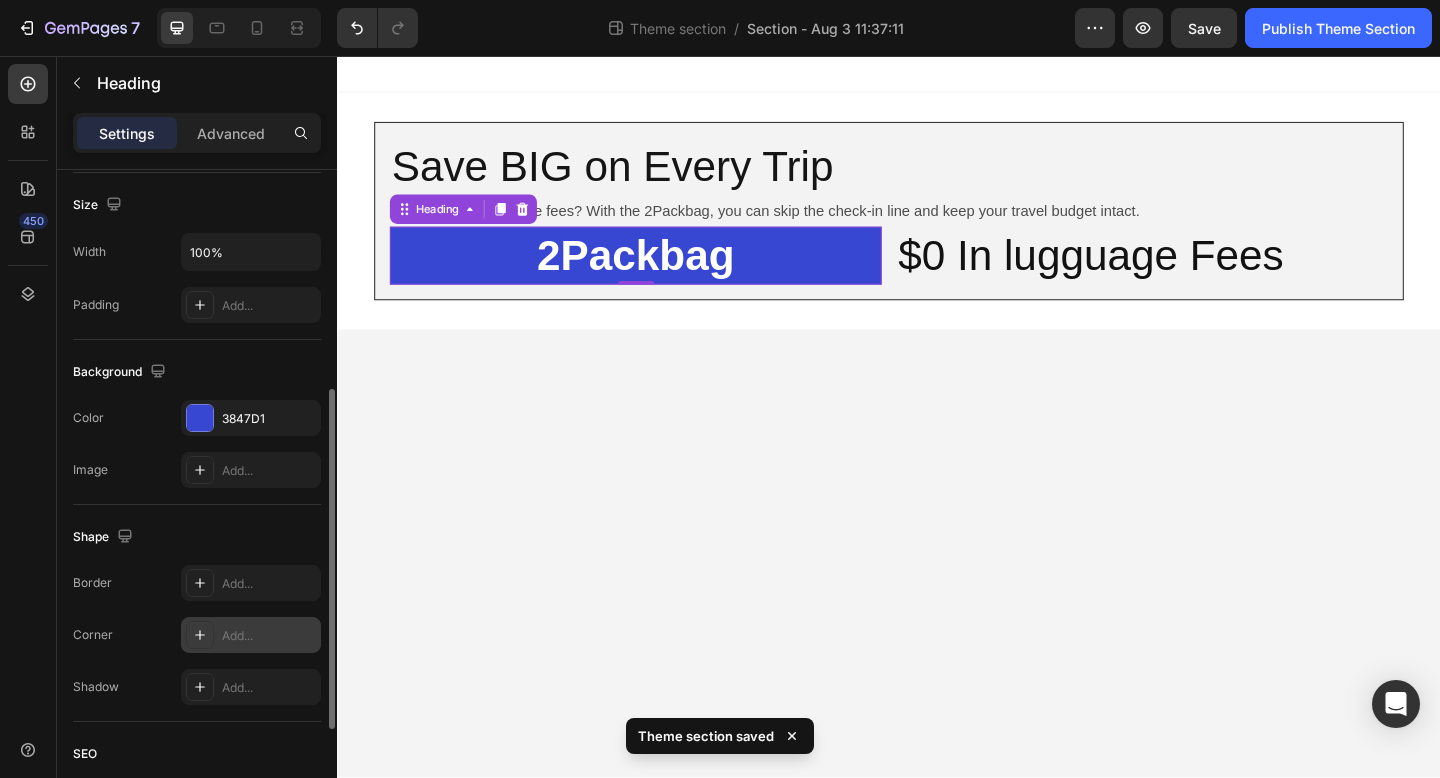 click on "Add..." at bounding box center [269, 636] 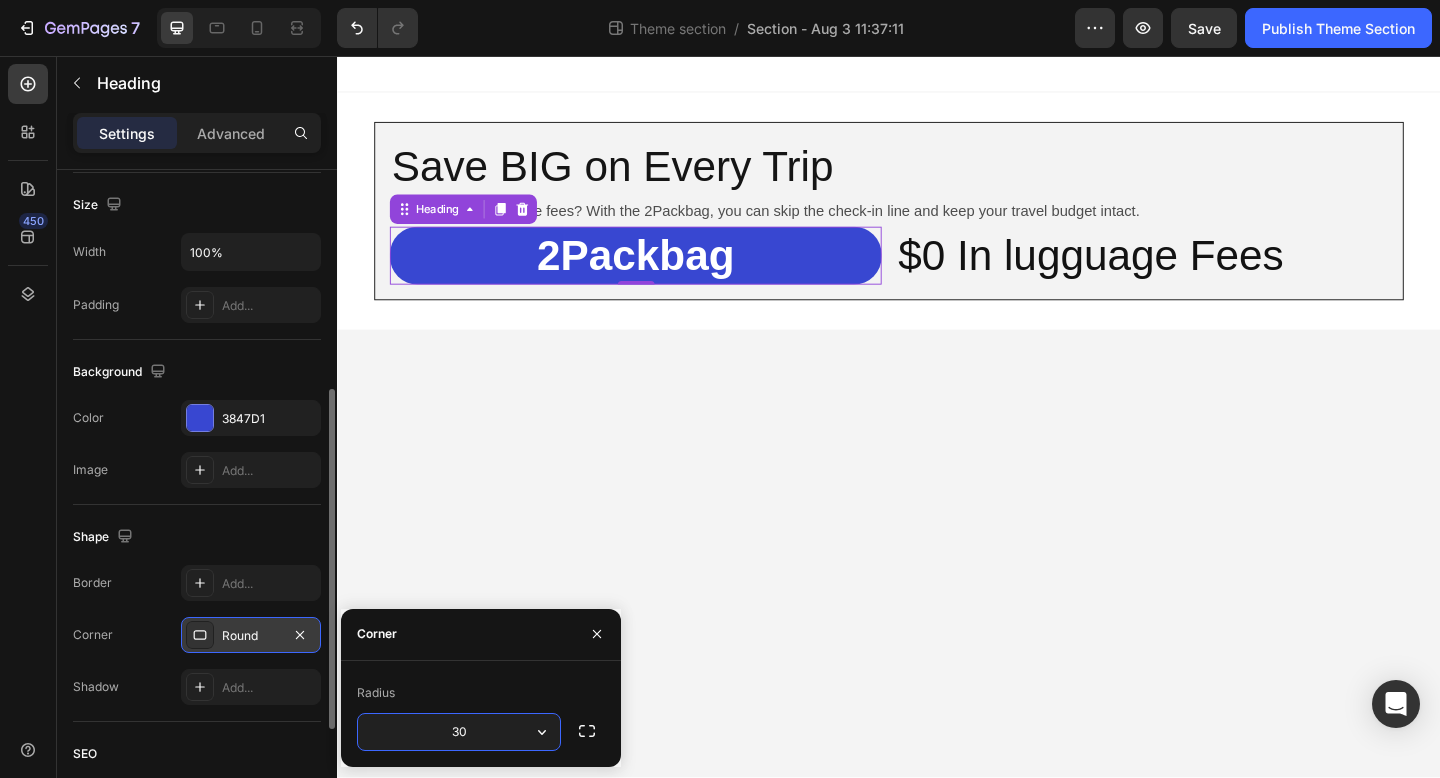 type on "30" 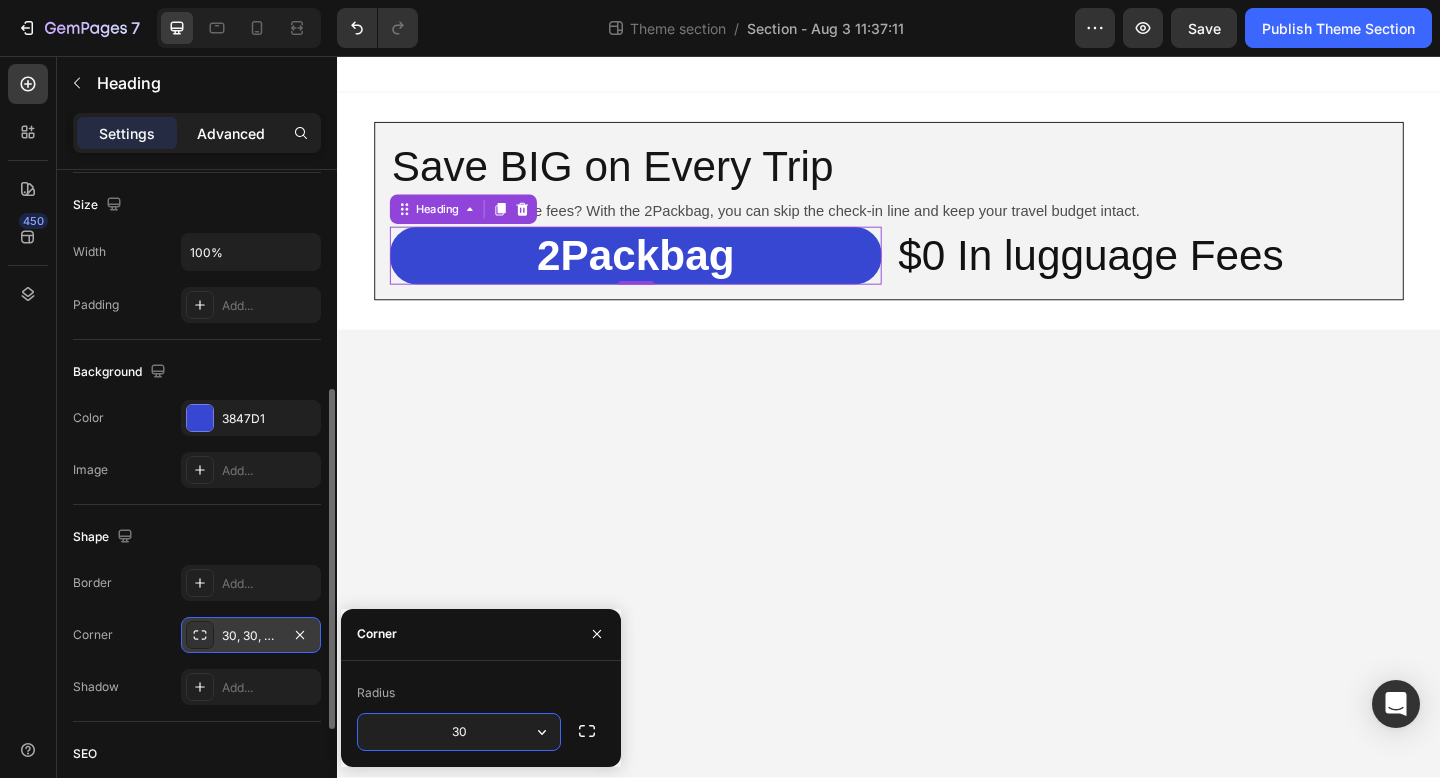 click on "Advanced" 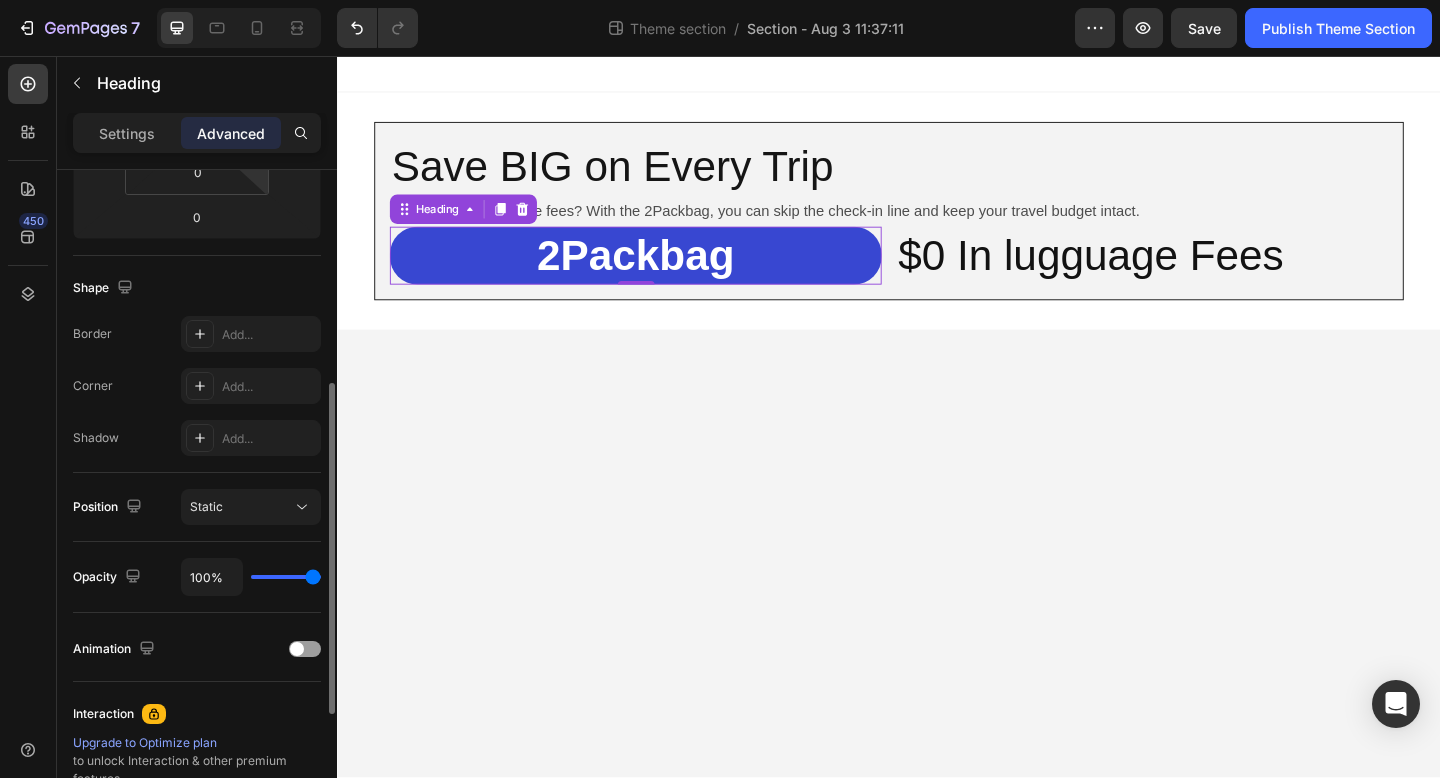 scroll, scrollTop: 254, scrollLeft: 0, axis: vertical 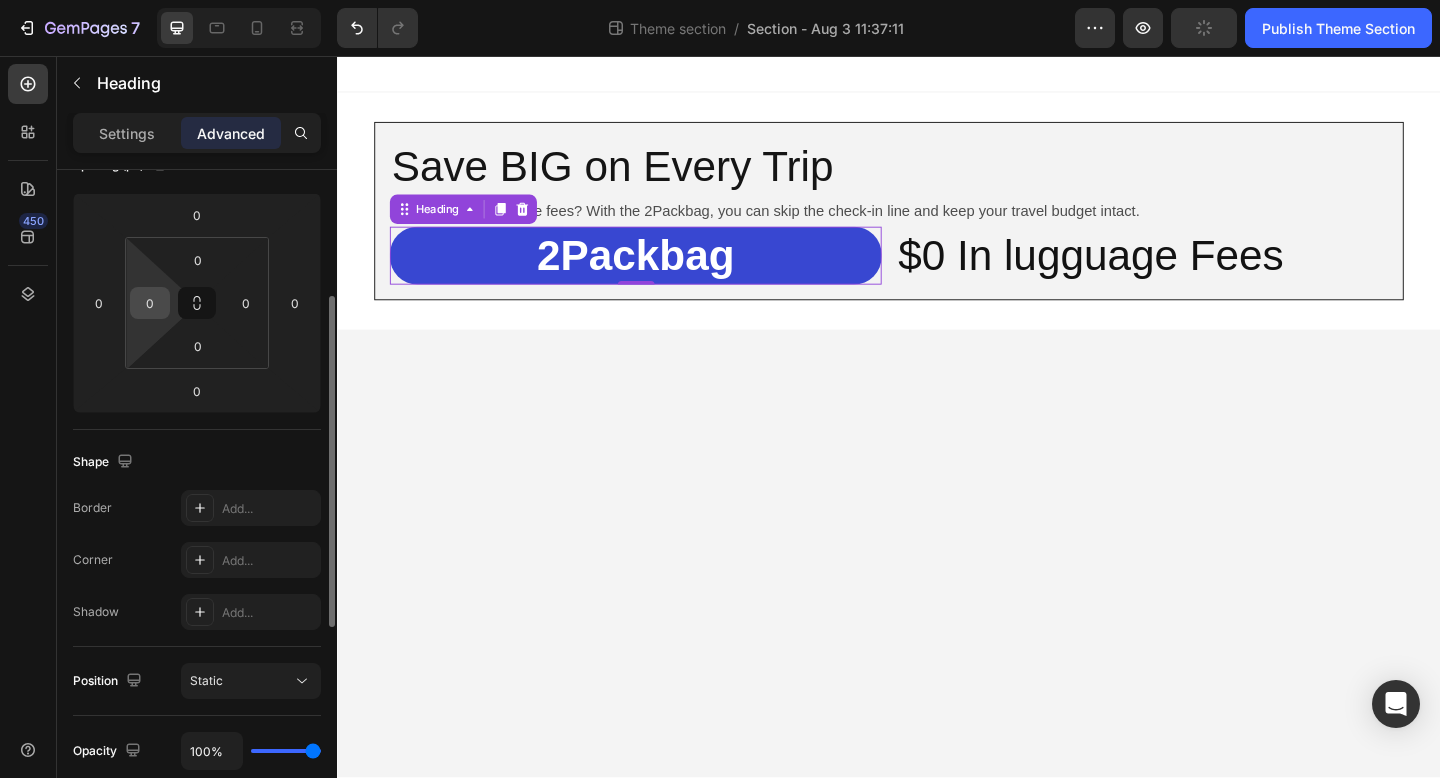 click on "0" at bounding box center [150, 303] 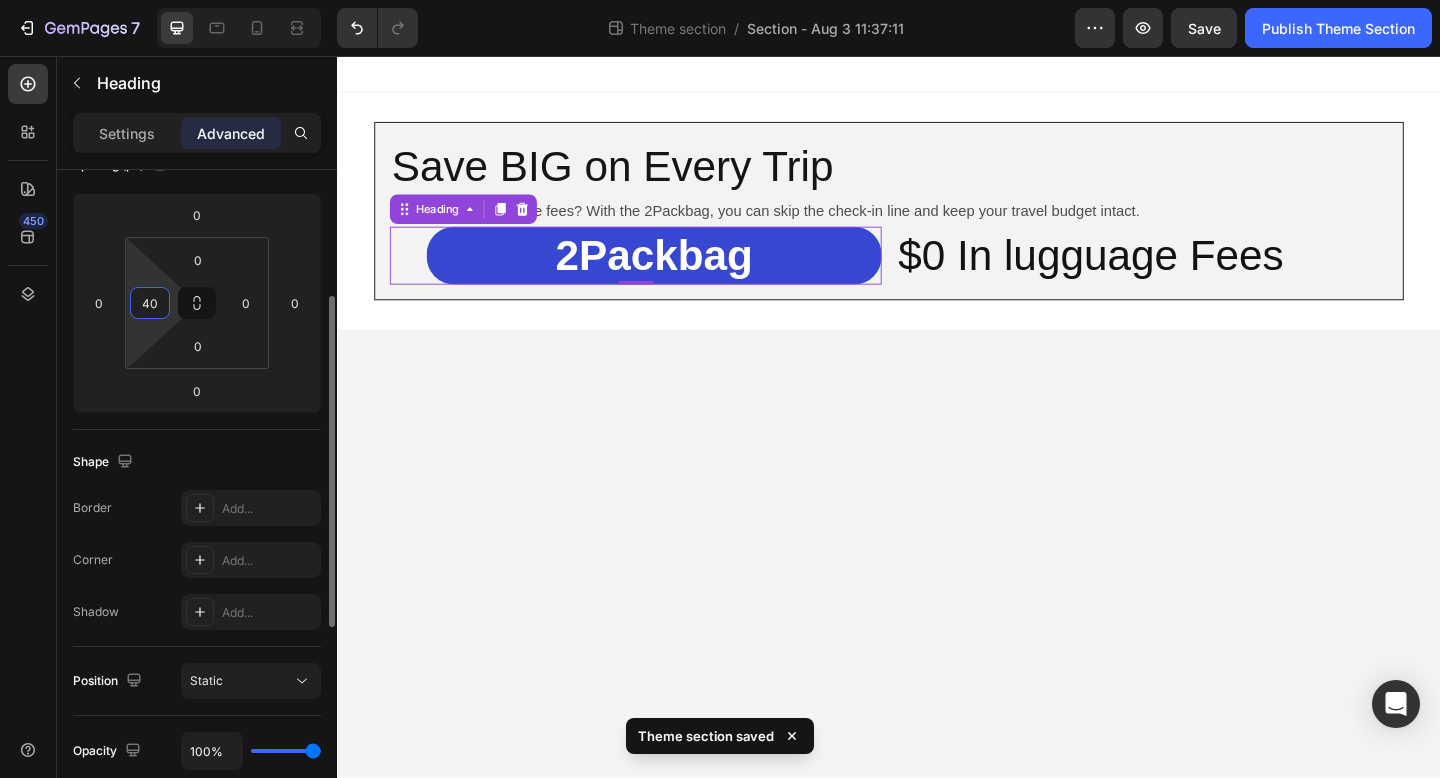 type on "4" 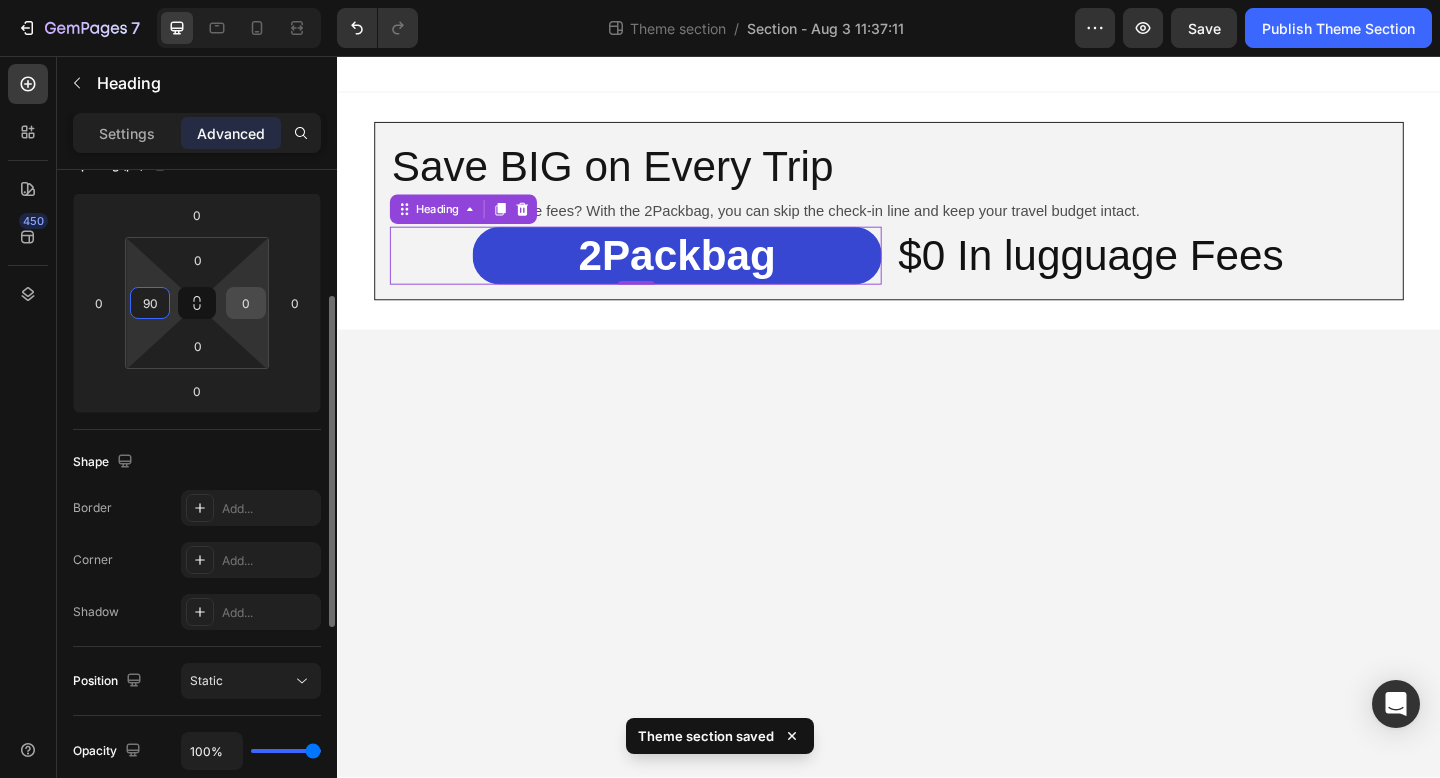type on "90" 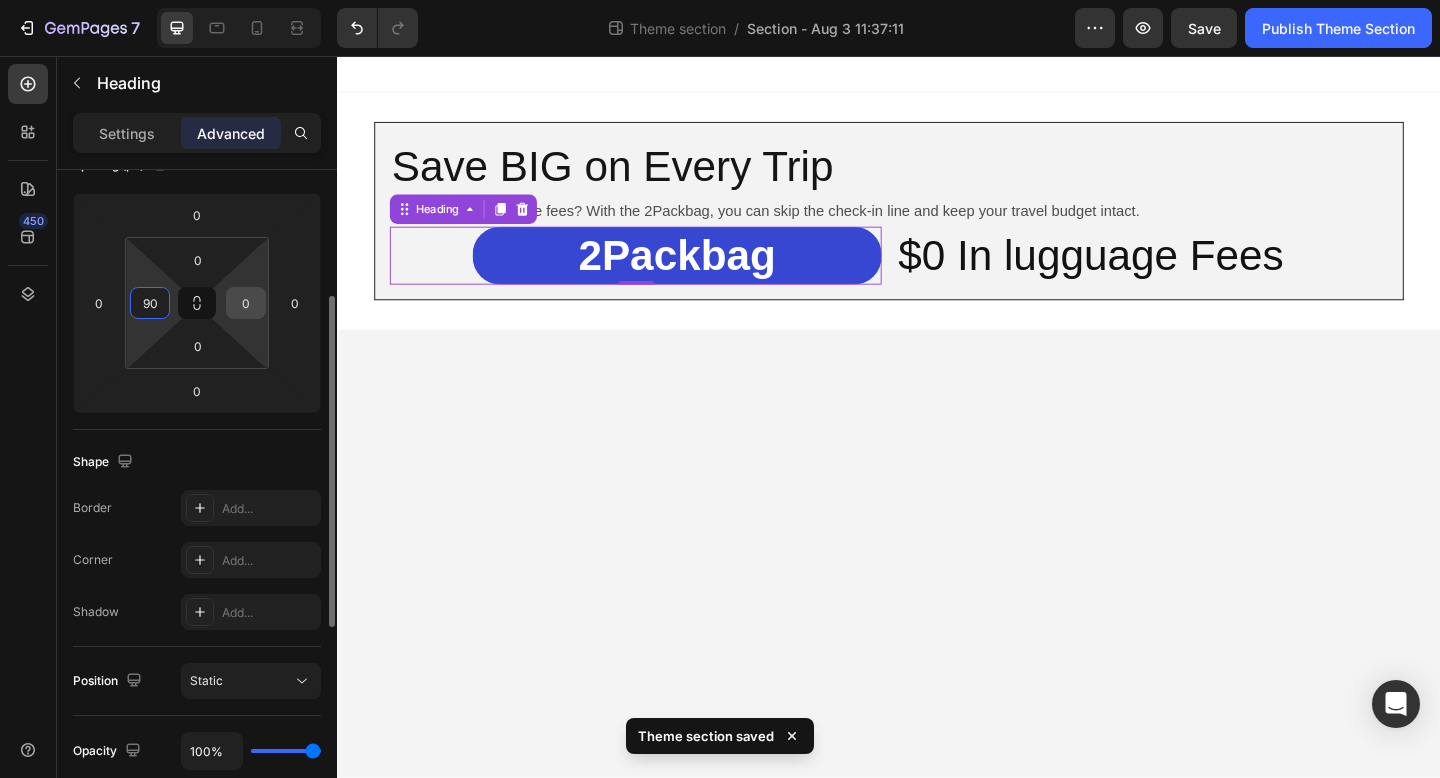 click on "0" at bounding box center [246, 303] 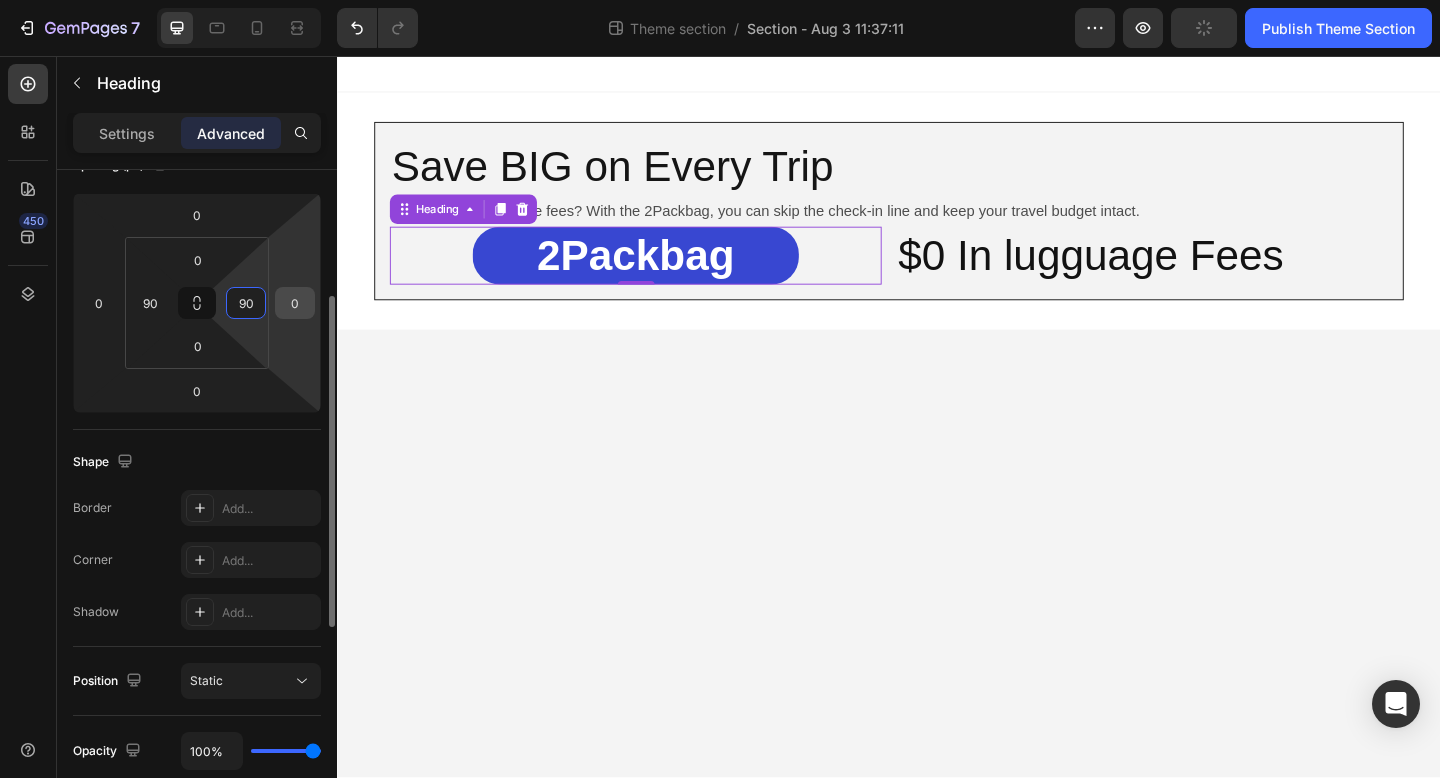 type on "9" 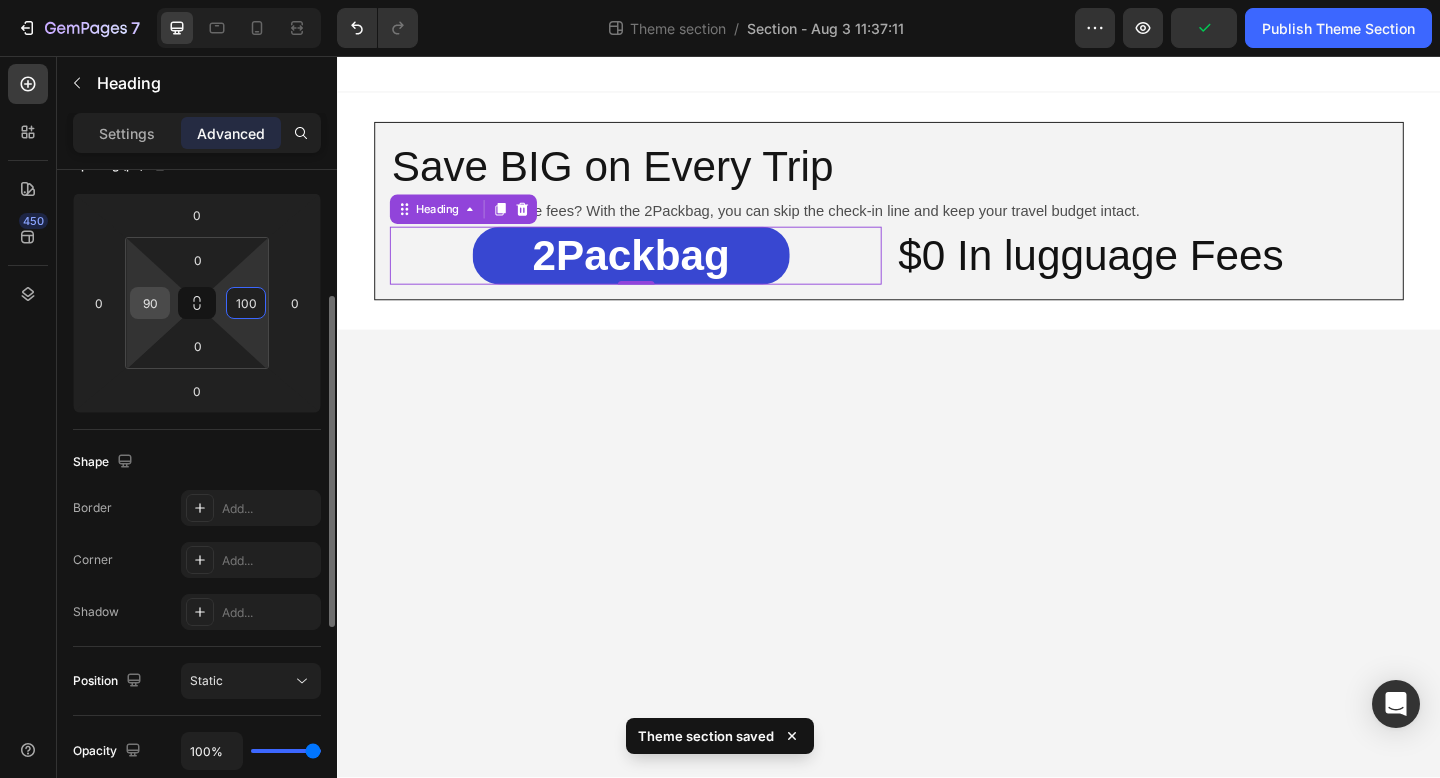 type on "100" 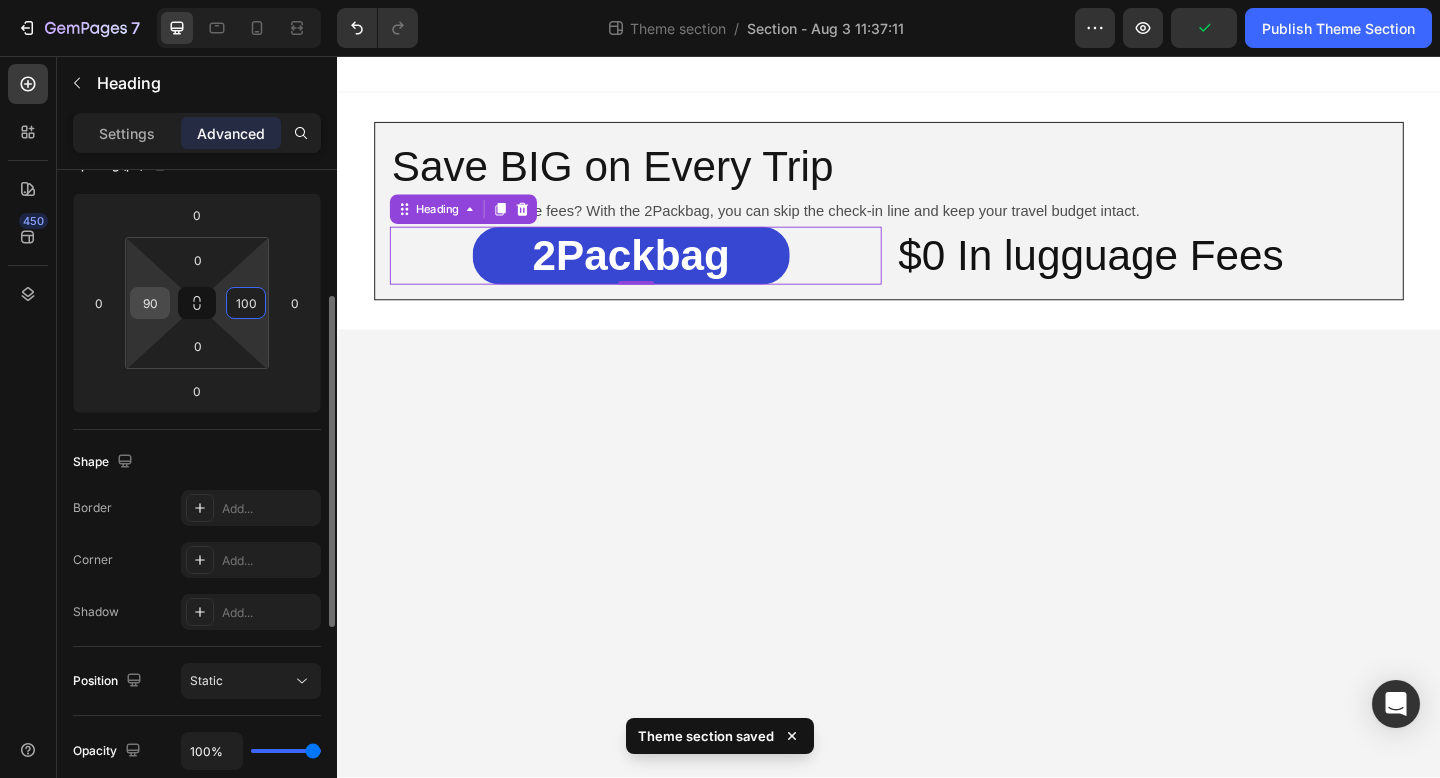 click on "90" at bounding box center [150, 303] 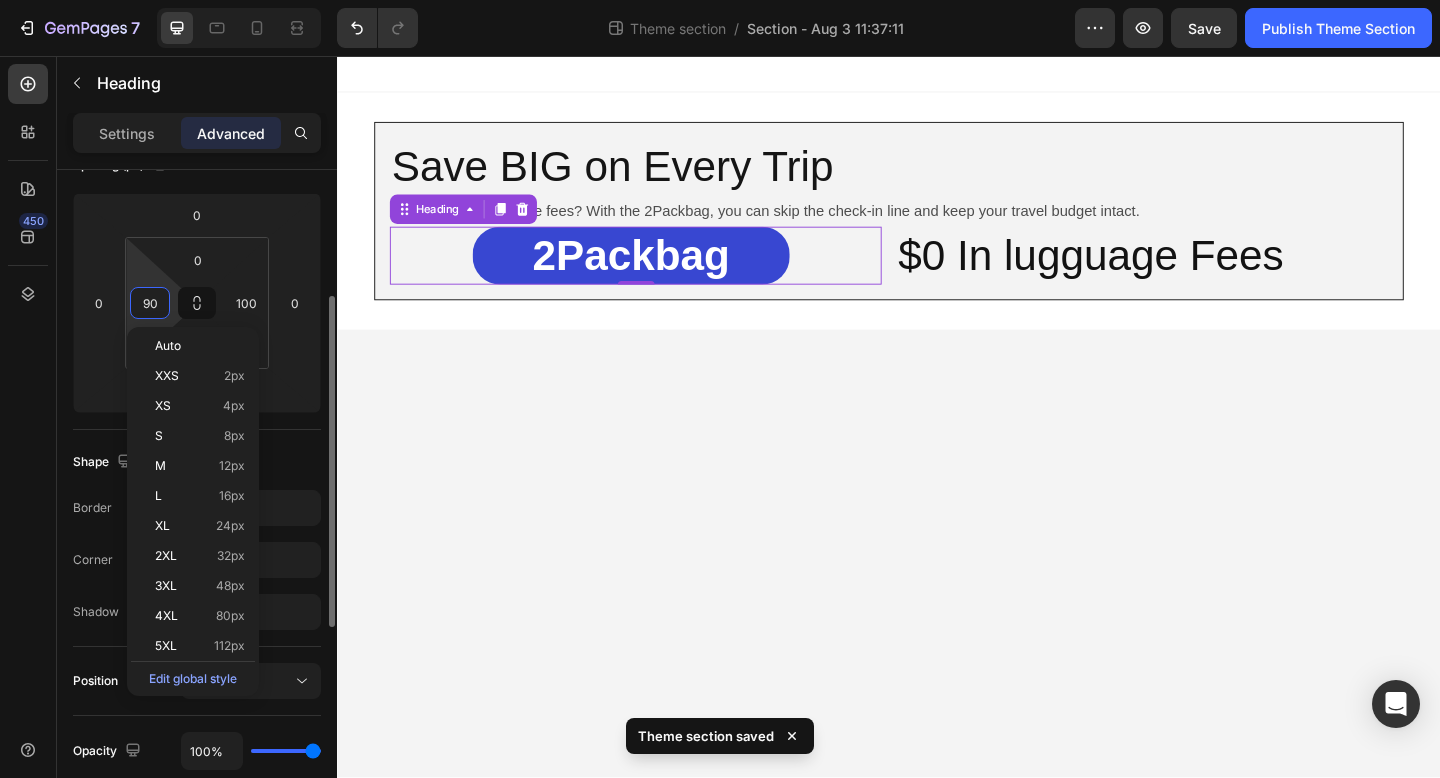 click on "90" at bounding box center [150, 303] 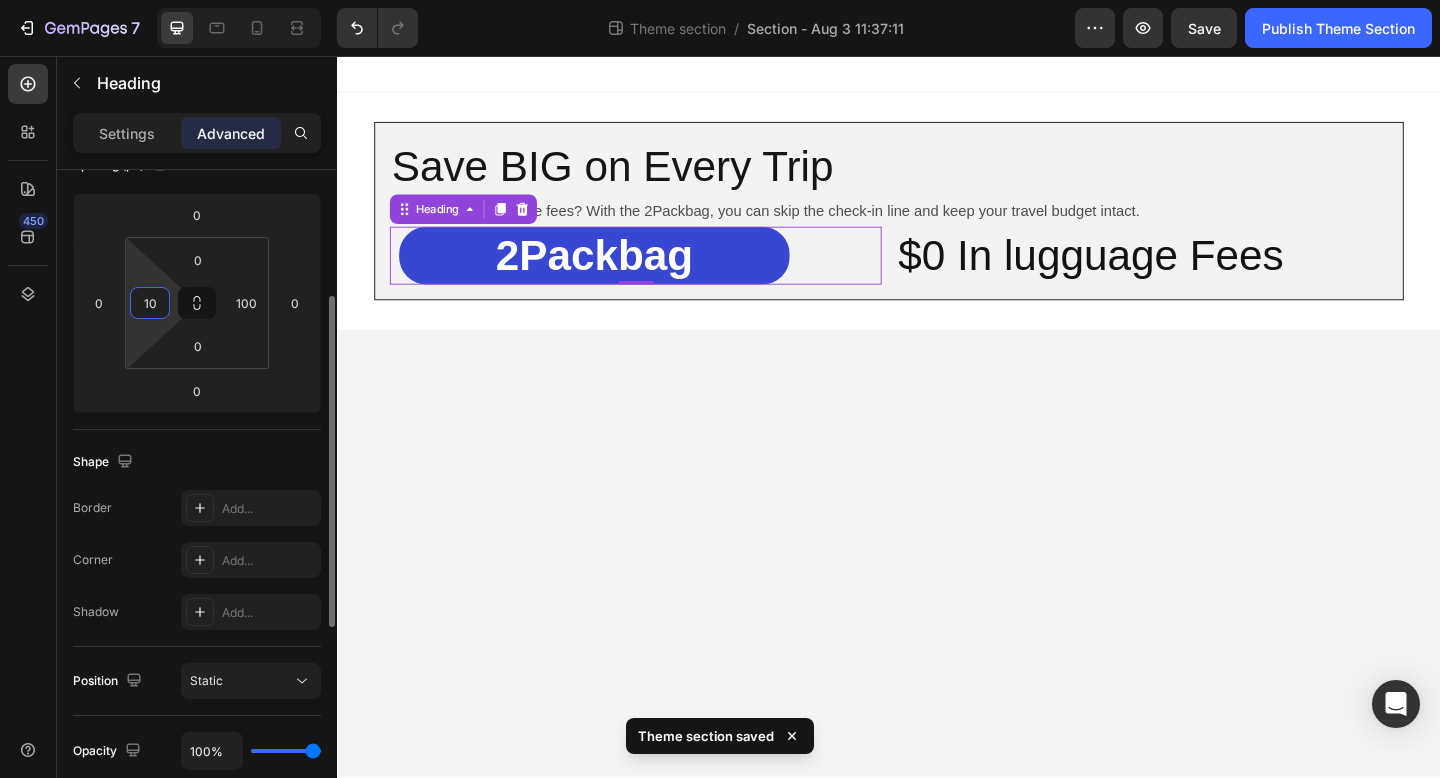 type on "100" 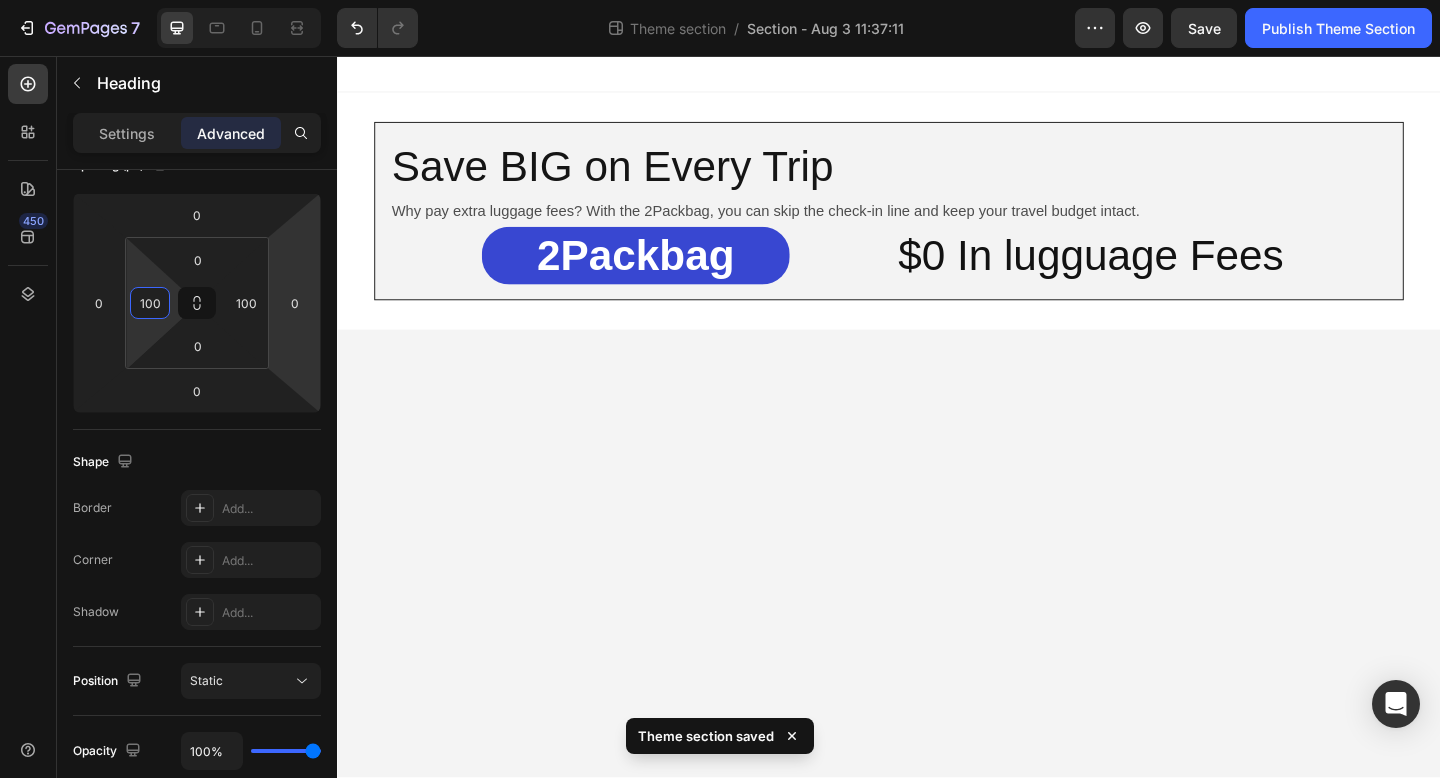 click on "Save BIG on Every Trip Heading Why pay extra luggage fees? With the 2Packbag, you can skip the check-in line and keep your travel budget intact. Text Block ⁠⁠⁠⁠⁠⁠⁠ 2Packbag Heading $0 In lugguage Fees Heading Row Row Root
Drag & drop element from sidebar or
Explore Library
Add section Choose templates inspired by CRO experts Generate layout from URL or image Add blank section then drag & drop elements" at bounding box center [937, 448] 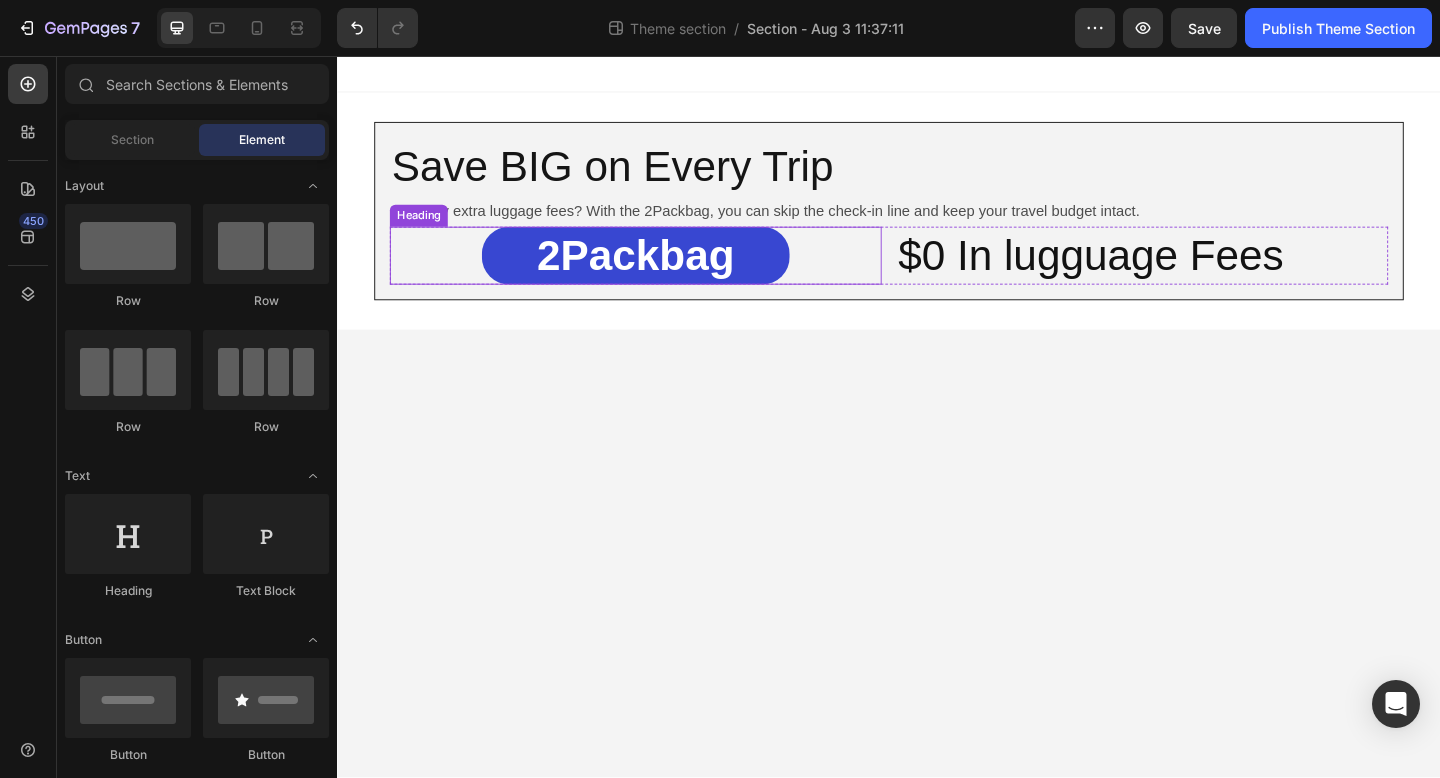 click on "⁠⁠⁠⁠⁠⁠⁠ 2Packbag Heading" at bounding box center [661, 274] 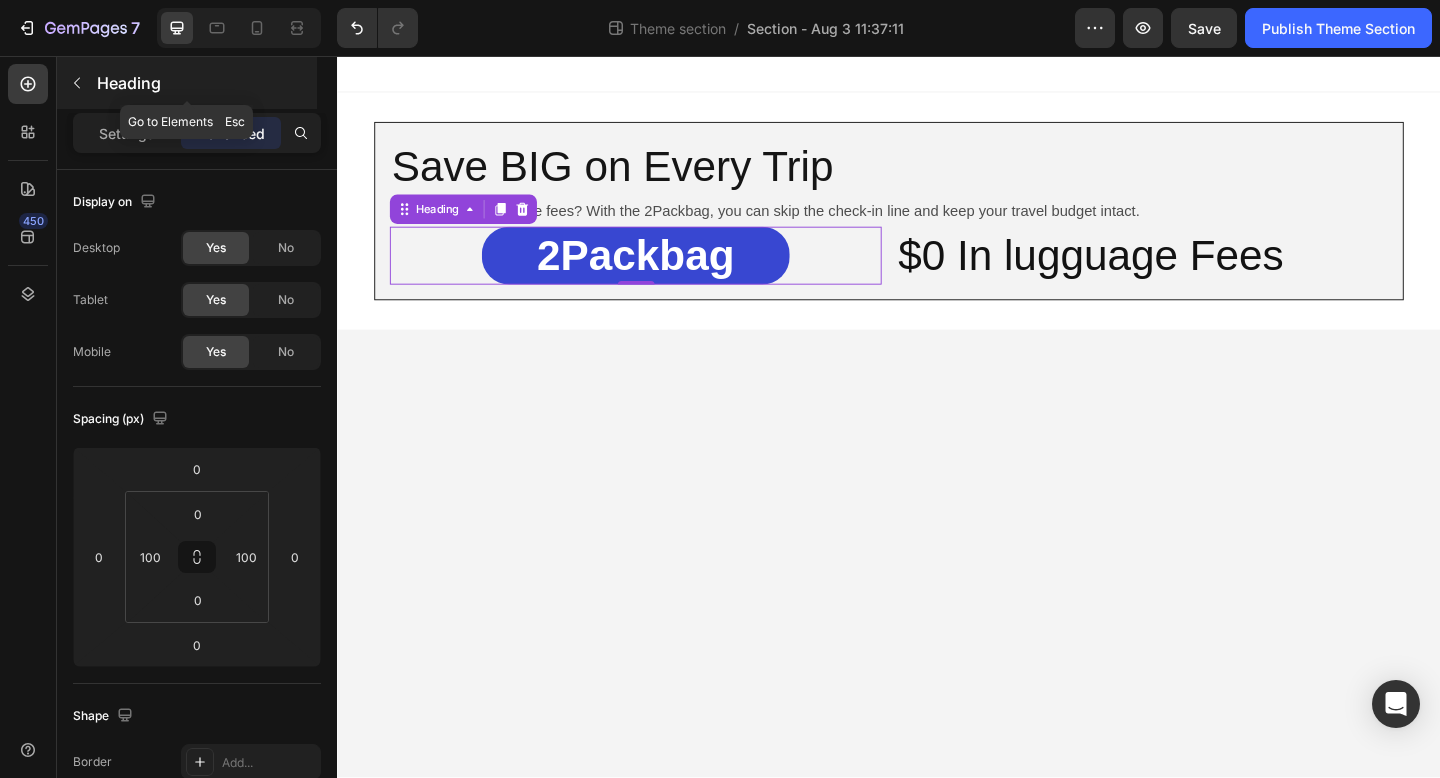 click 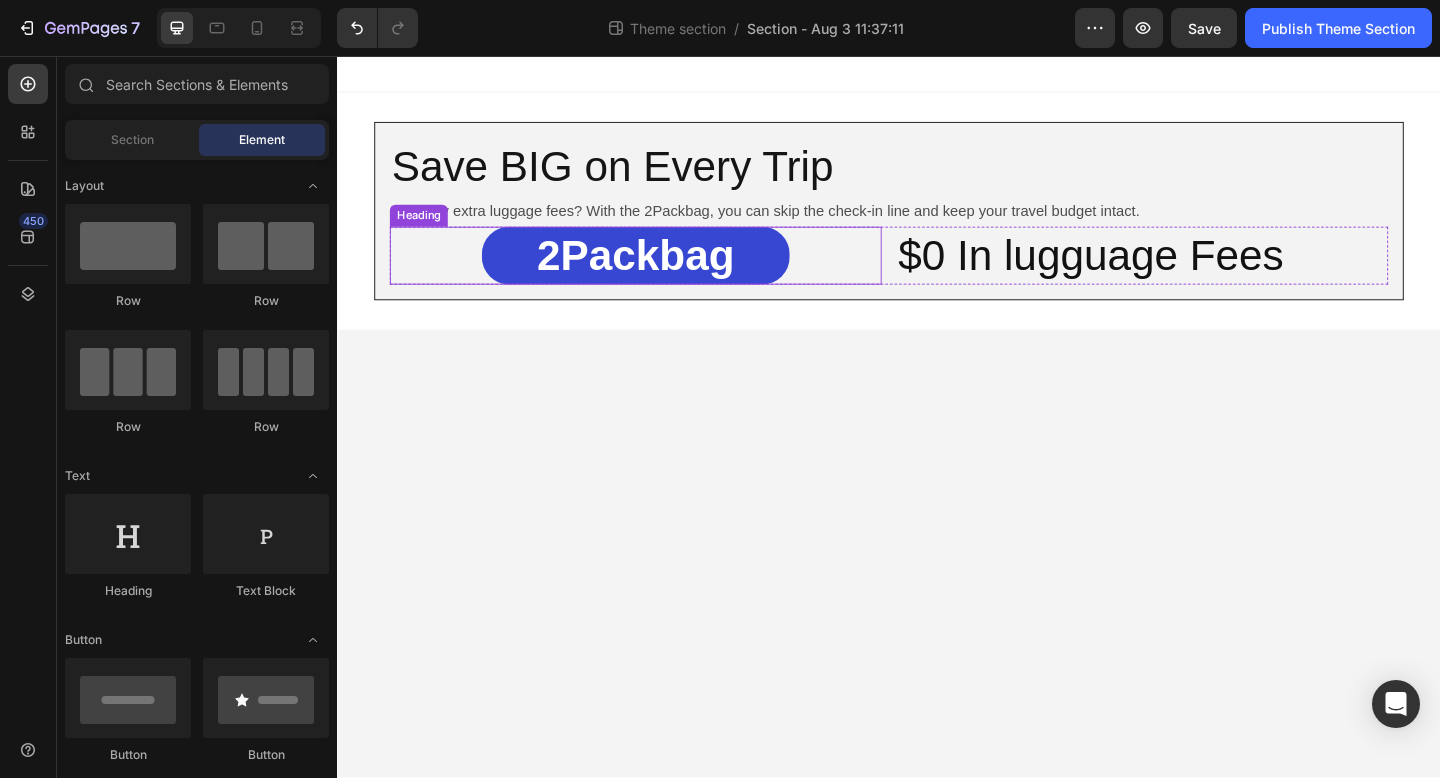click on "⁠⁠⁠⁠⁠⁠⁠ 2Packbag Heading" at bounding box center (661, 274) 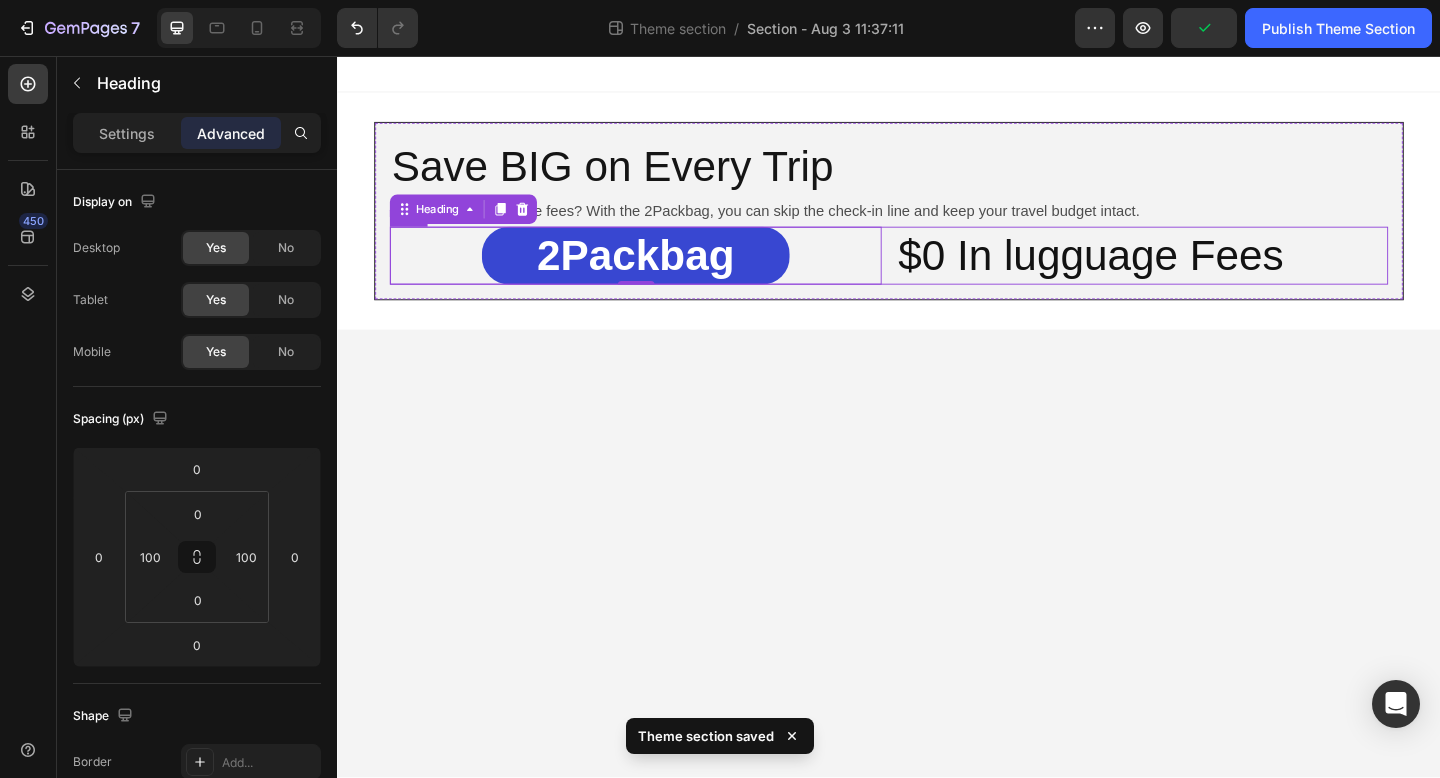 click on "⁠⁠⁠⁠⁠⁠⁠ 2Packbag Heading   0 $0 In lugguage Fees Heading Row" at bounding box center (937, 274) 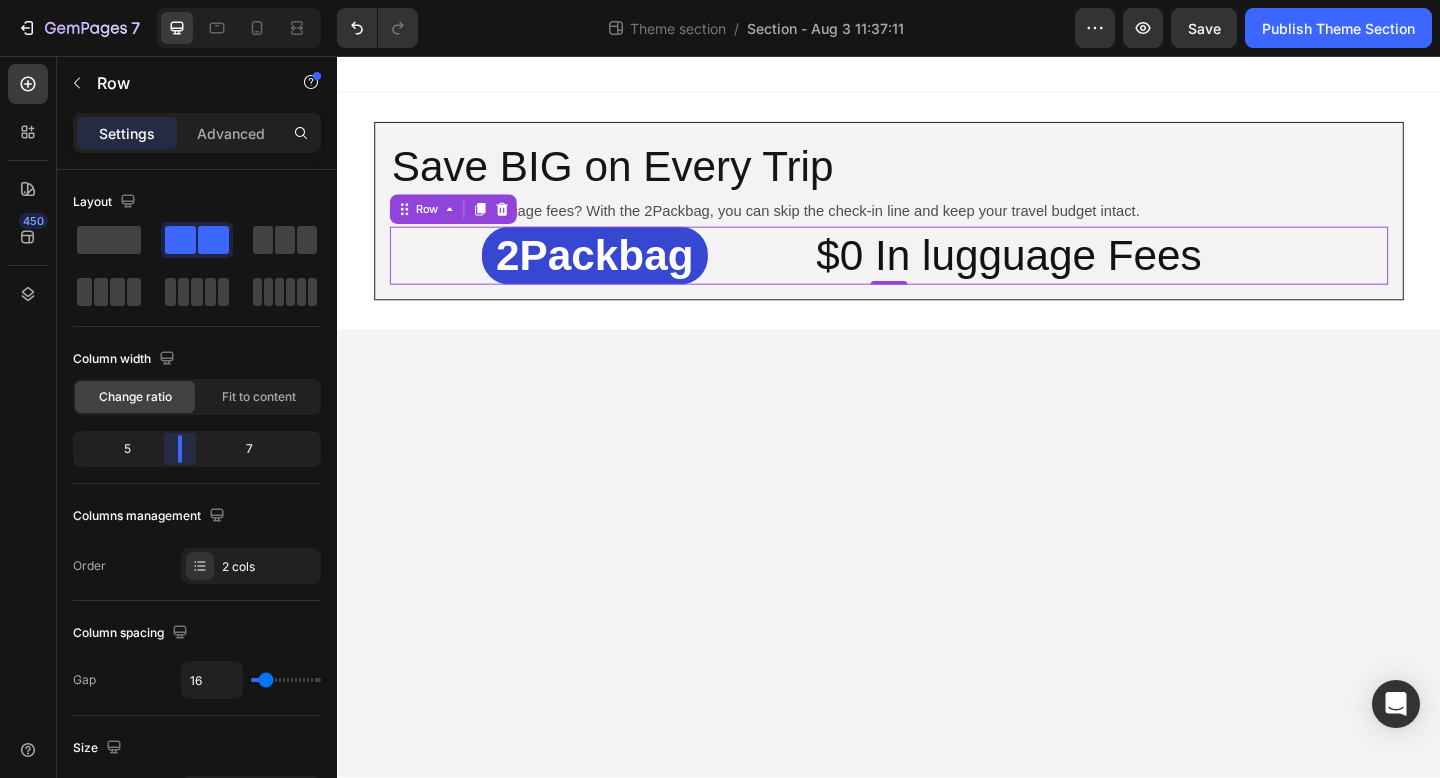 drag, startPoint x: 197, startPoint y: 447, endPoint x: 170, endPoint y: 448, distance: 27.018513 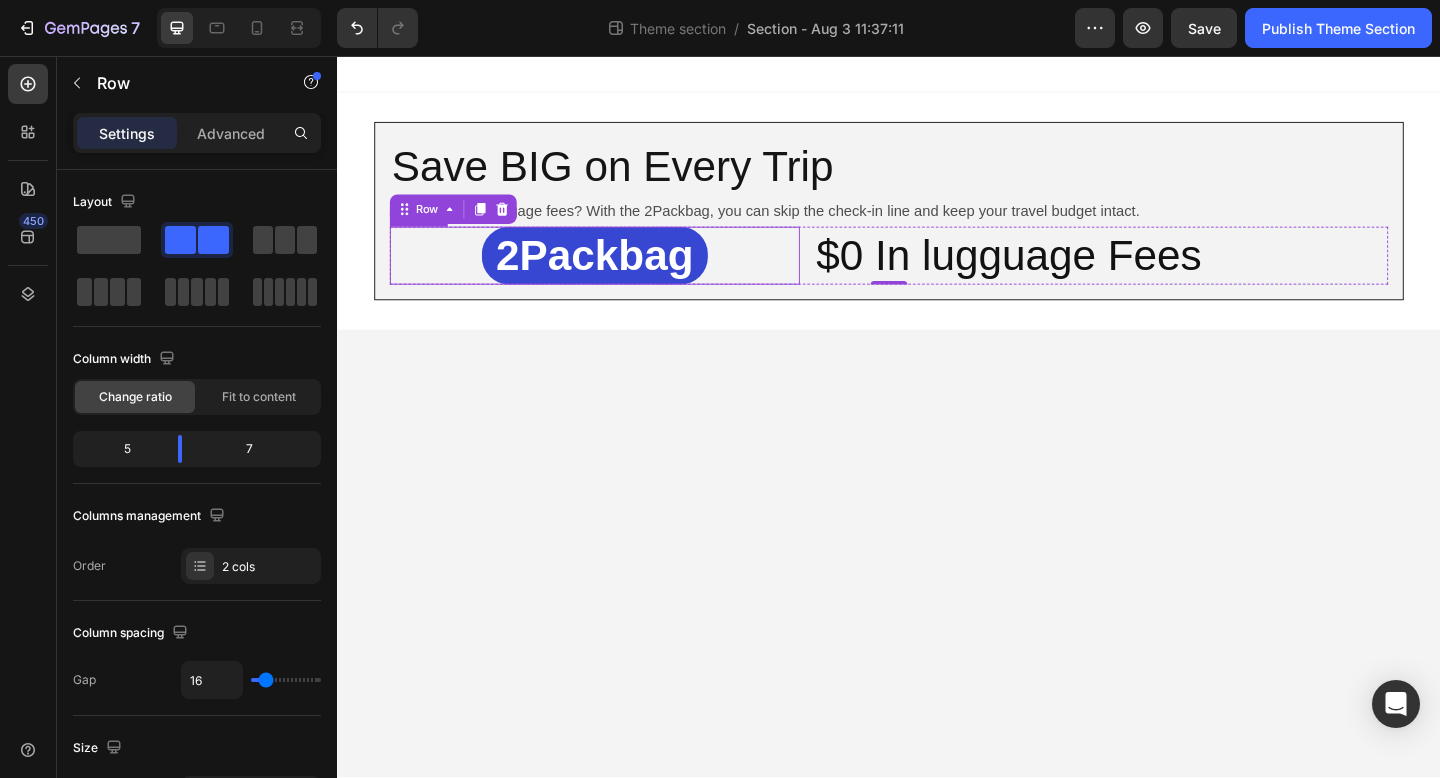 click on "⁠⁠⁠⁠⁠⁠⁠ 2Packbag Heading" at bounding box center (617, 274) 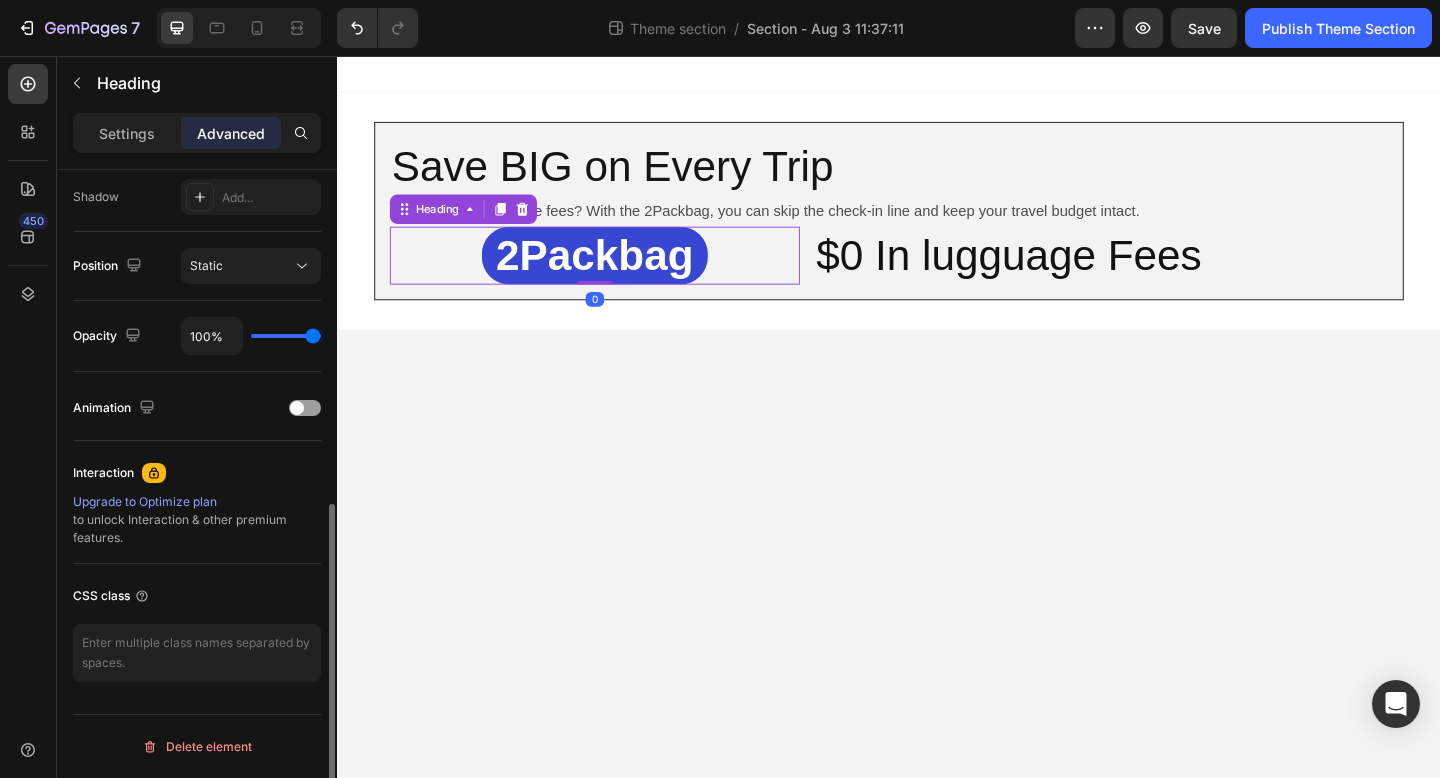 scroll, scrollTop: 30, scrollLeft: 0, axis: vertical 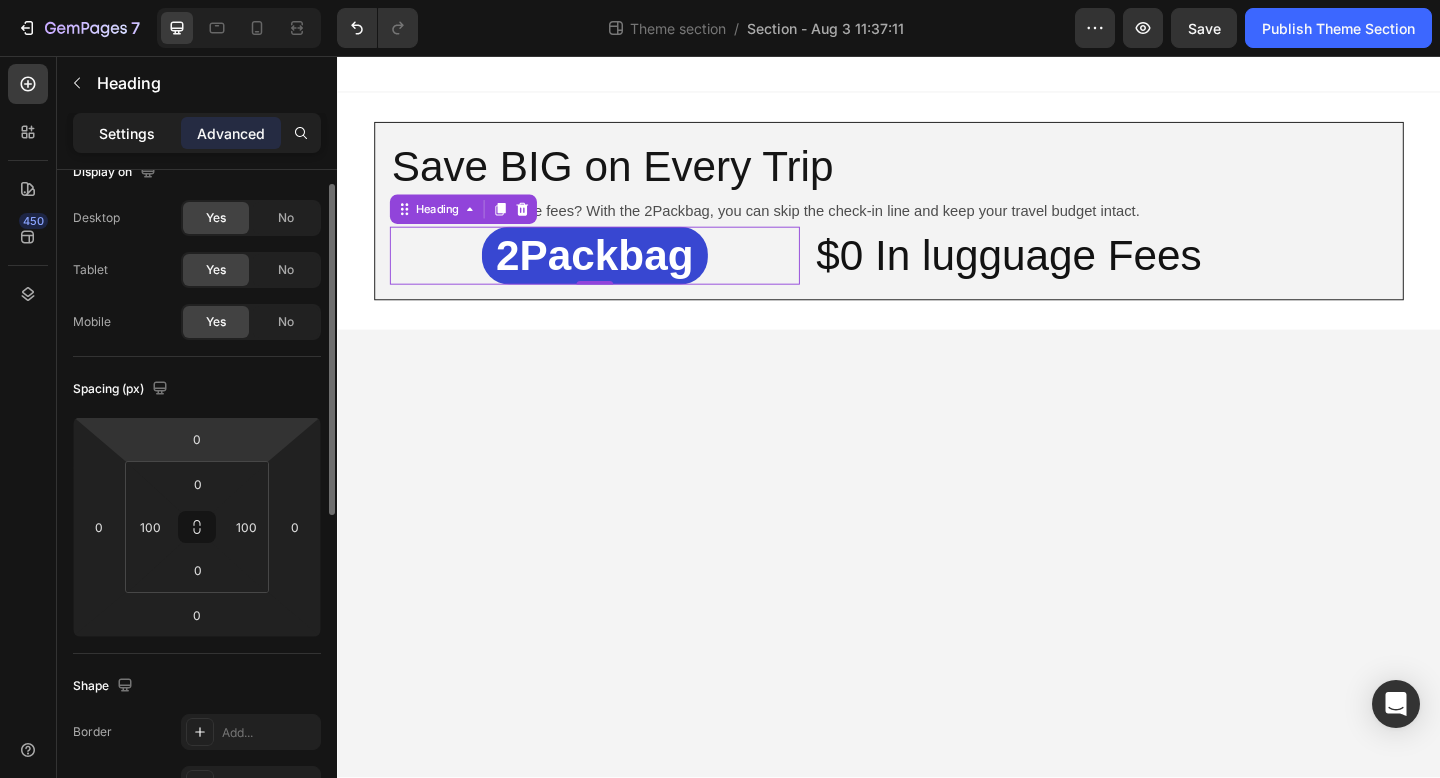 click on "Settings" 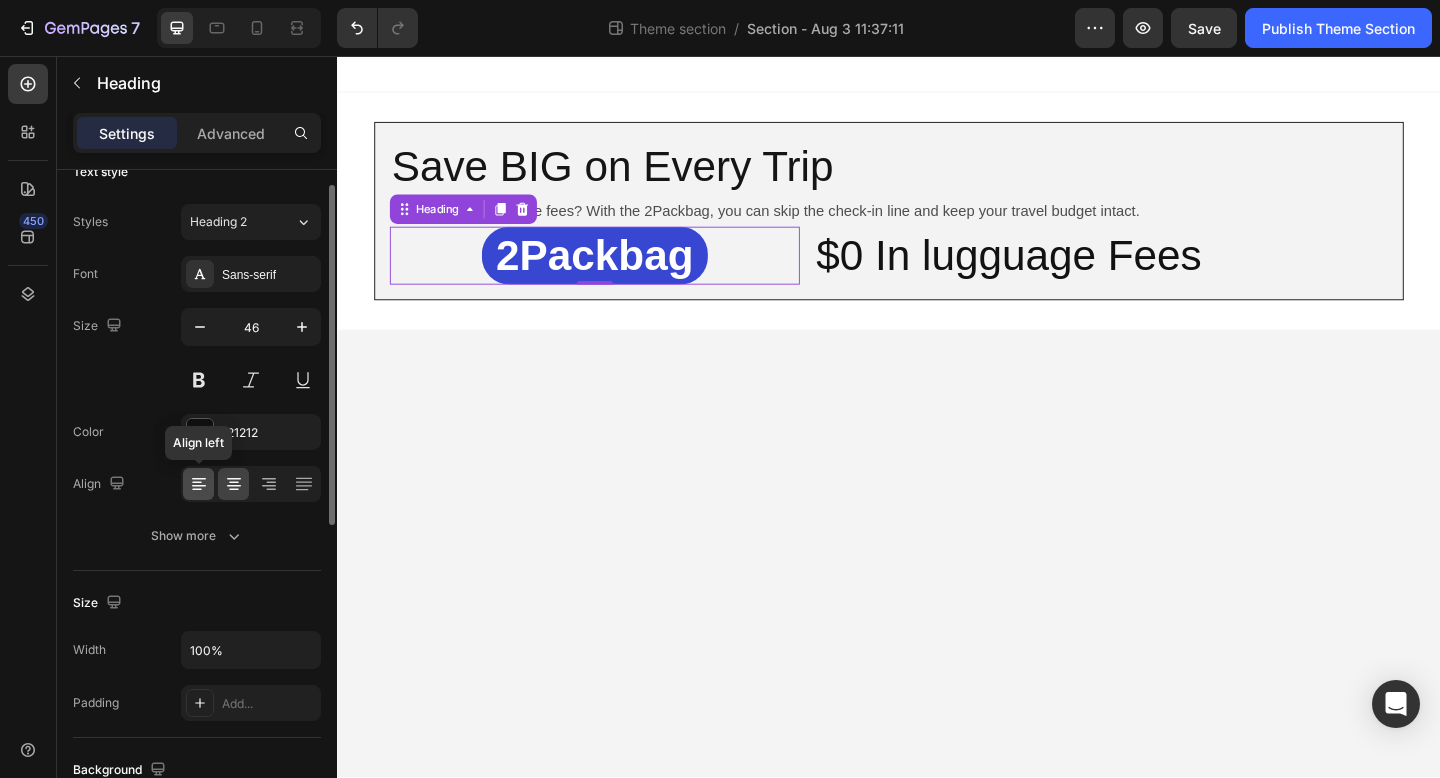 click 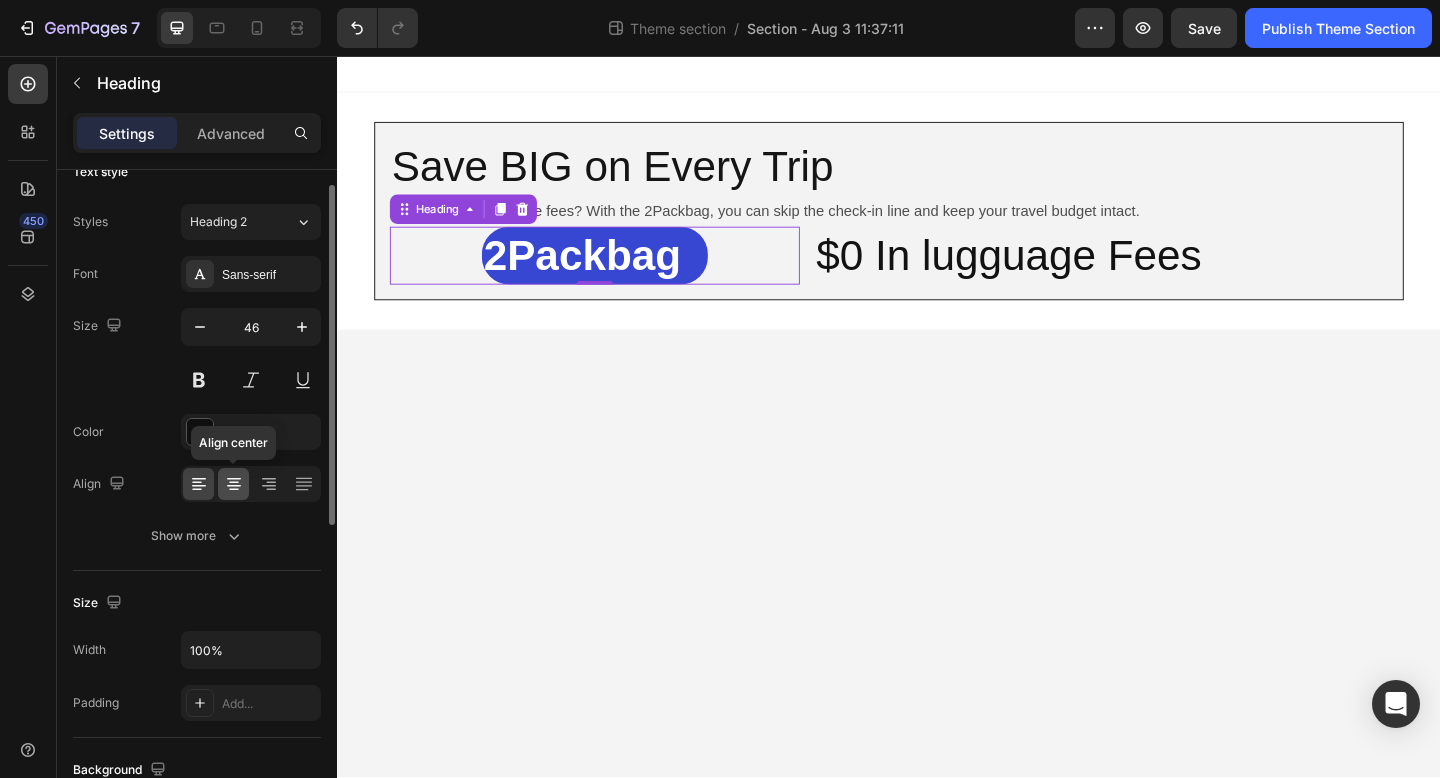 click 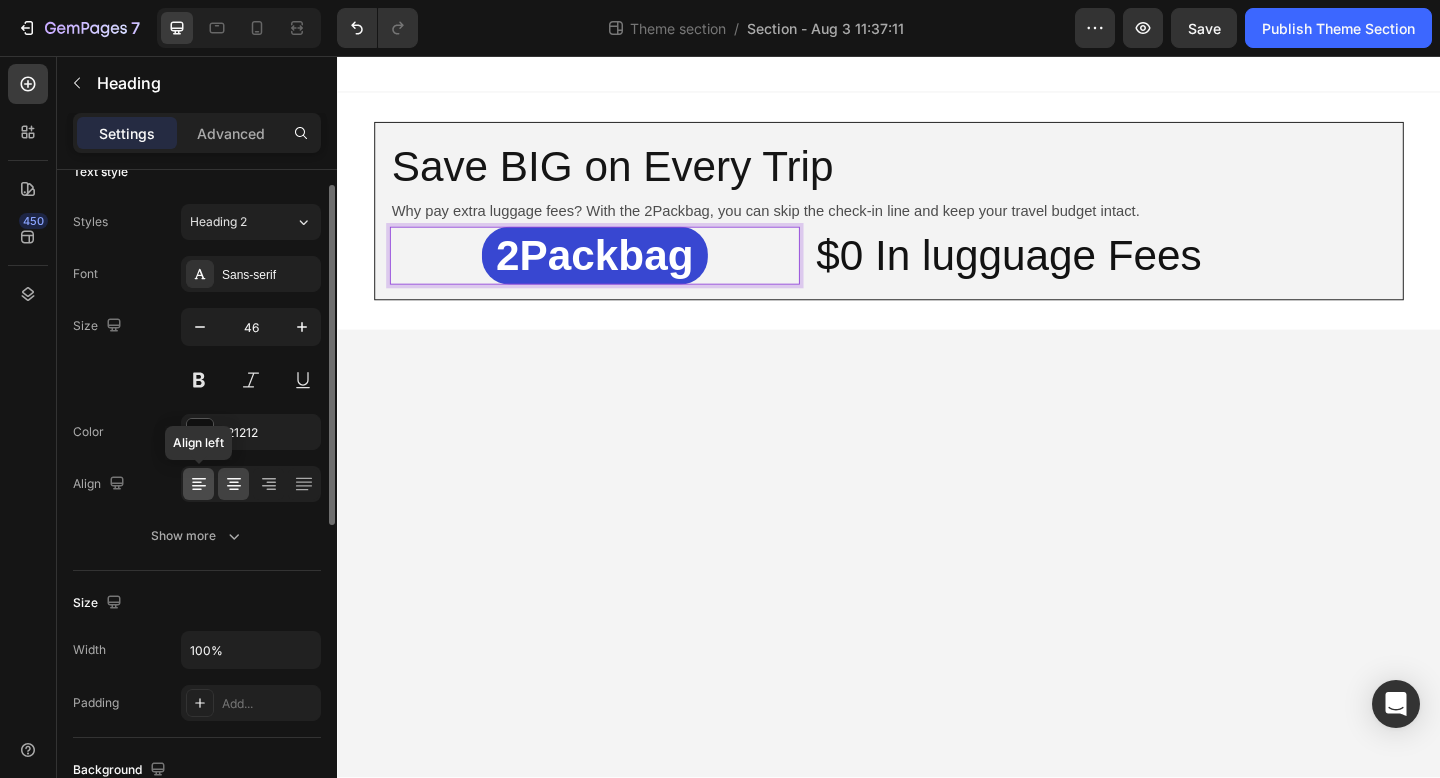 click 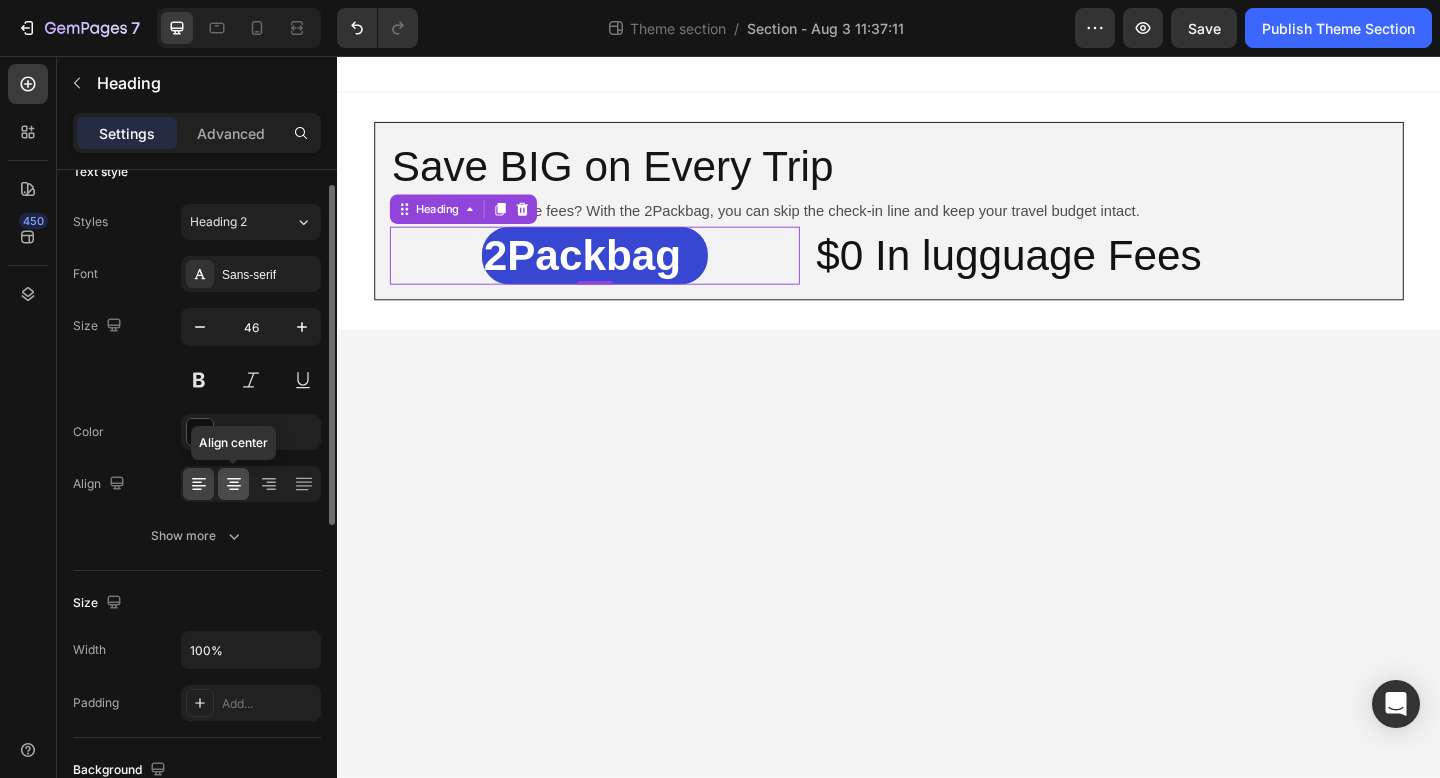 click 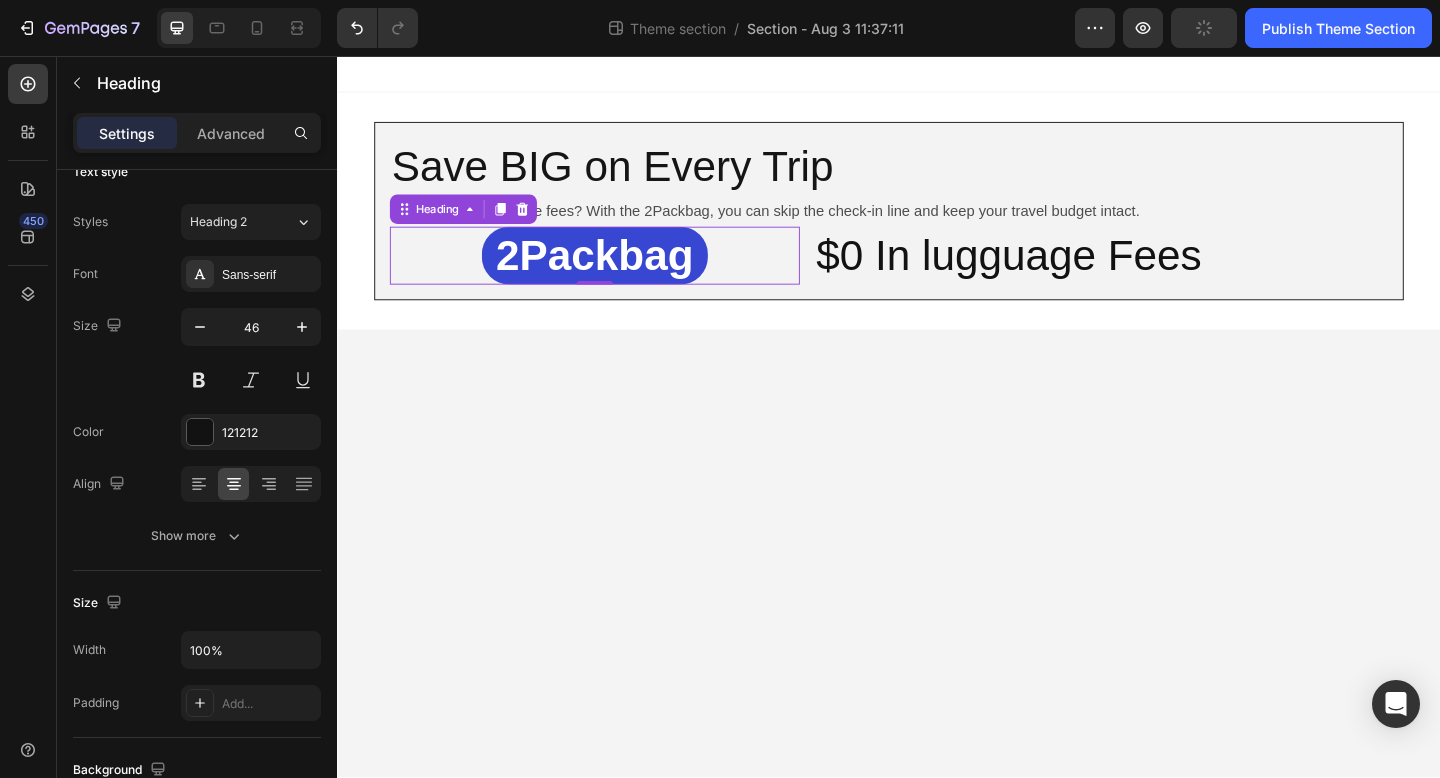 click on "2Packbag Heading   0" at bounding box center [617, 274] 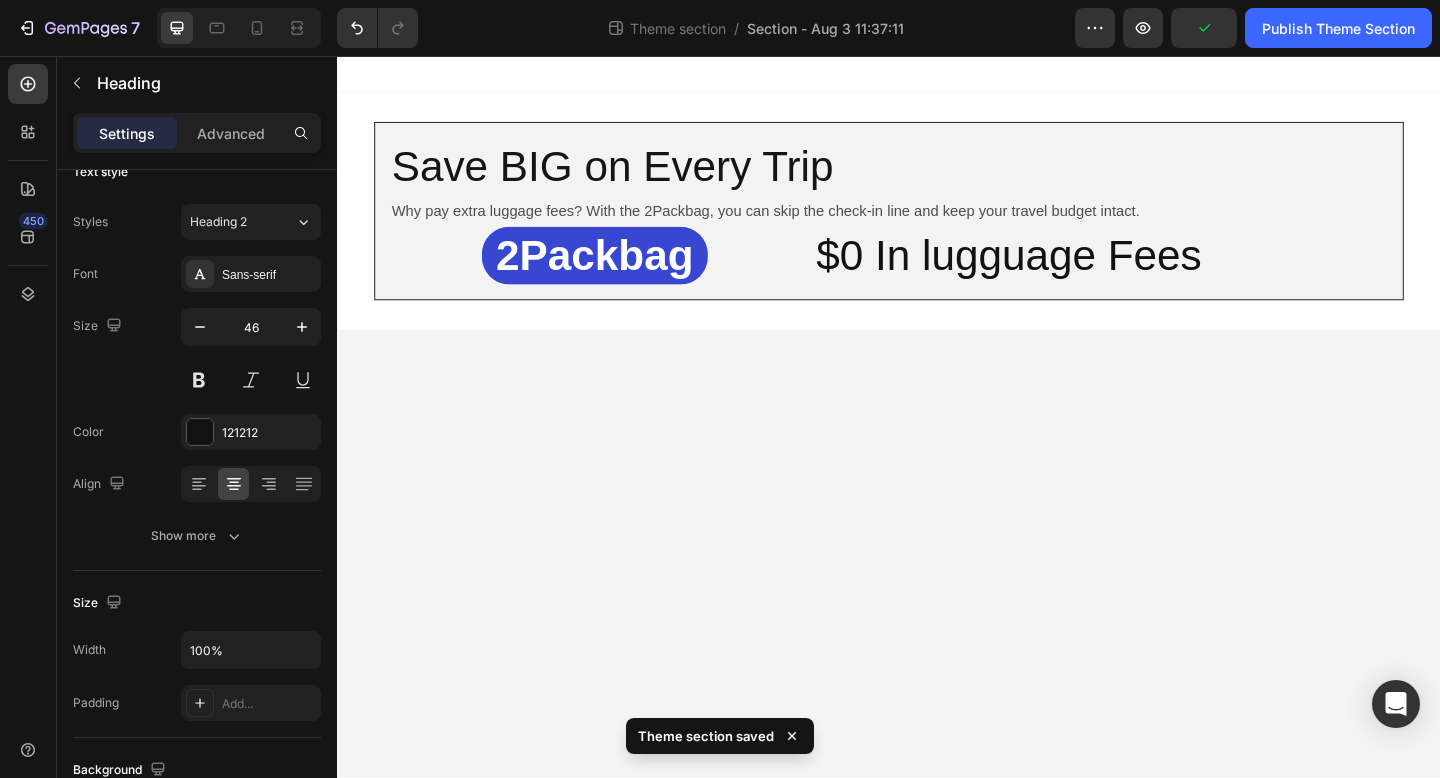 click on "Save BIG on Every Trip Heading Why pay extra luggage fees? With the 2Packbag, you can skip the check-in line and keep your travel budget intact. Text Block ⁠⁠⁠⁠⁠⁠⁠ 2Packbag Heading $0 In lugguage Fees Heading Row Row Root
Drag & drop element from sidebar or
Explore Library
Add section Choose templates inspired by CRO experts Generate layout from URL or image Add blank section then drag & drop elements" at bounding box center (937, 448) 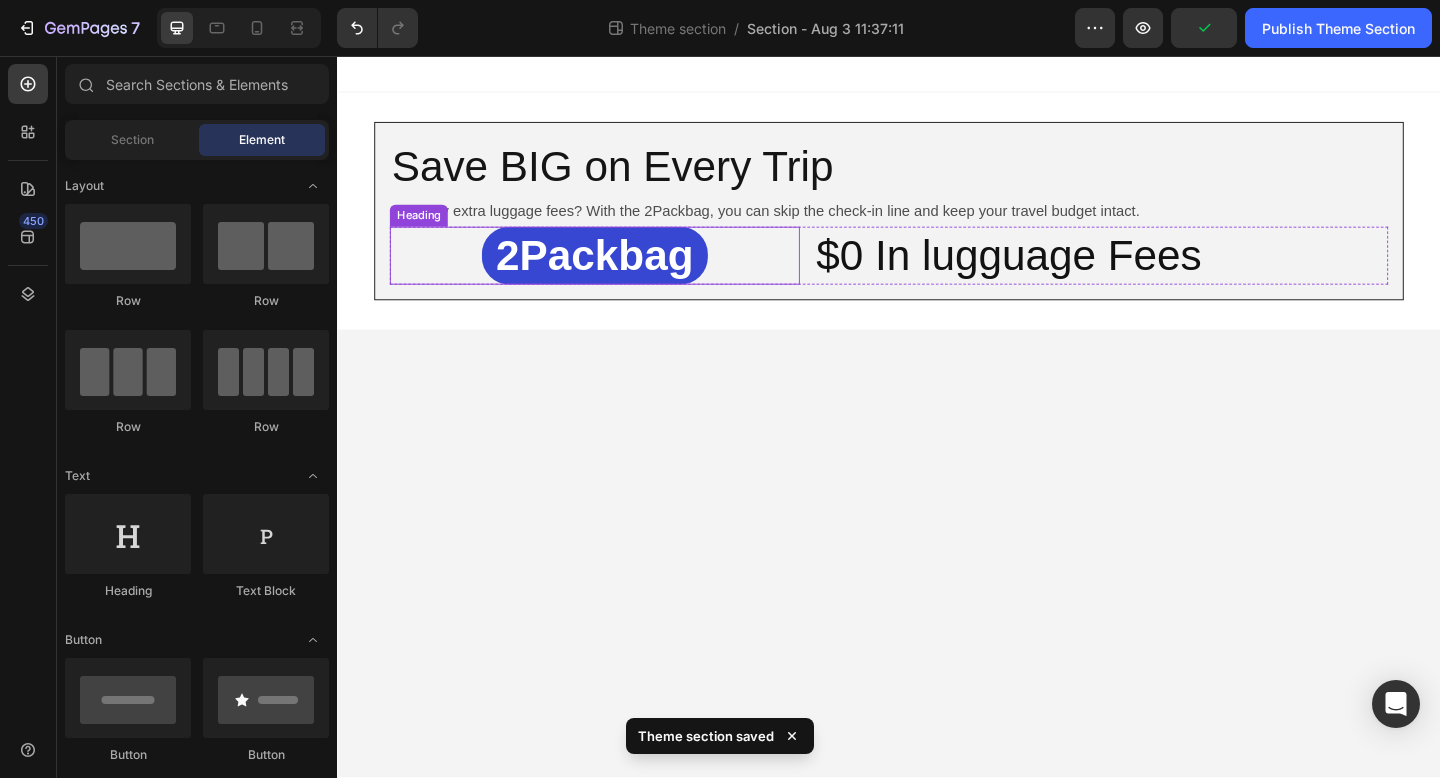 click on "⁠⁠⁠⁠⁠⁠⁠ 2Packbag Heading" at bounding box center [617, 274] 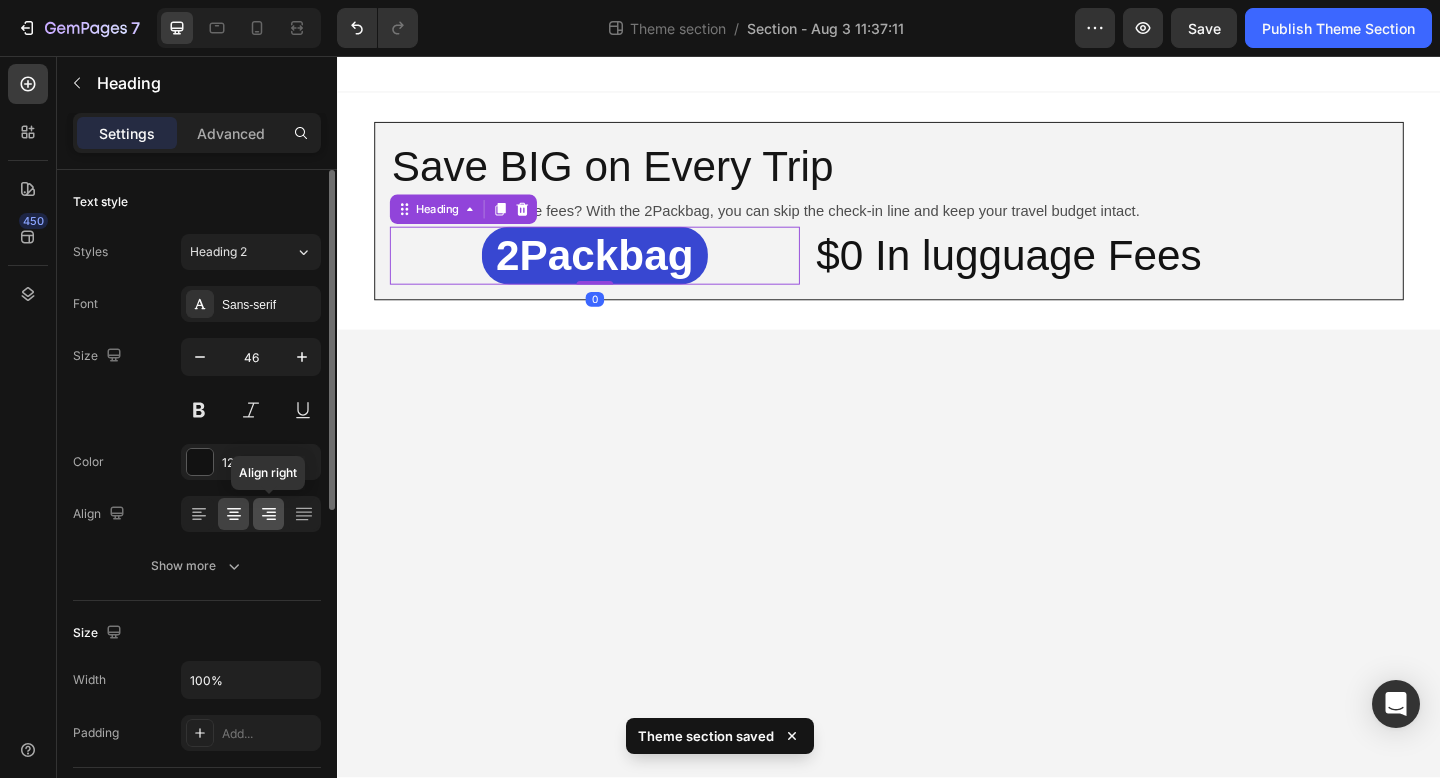click 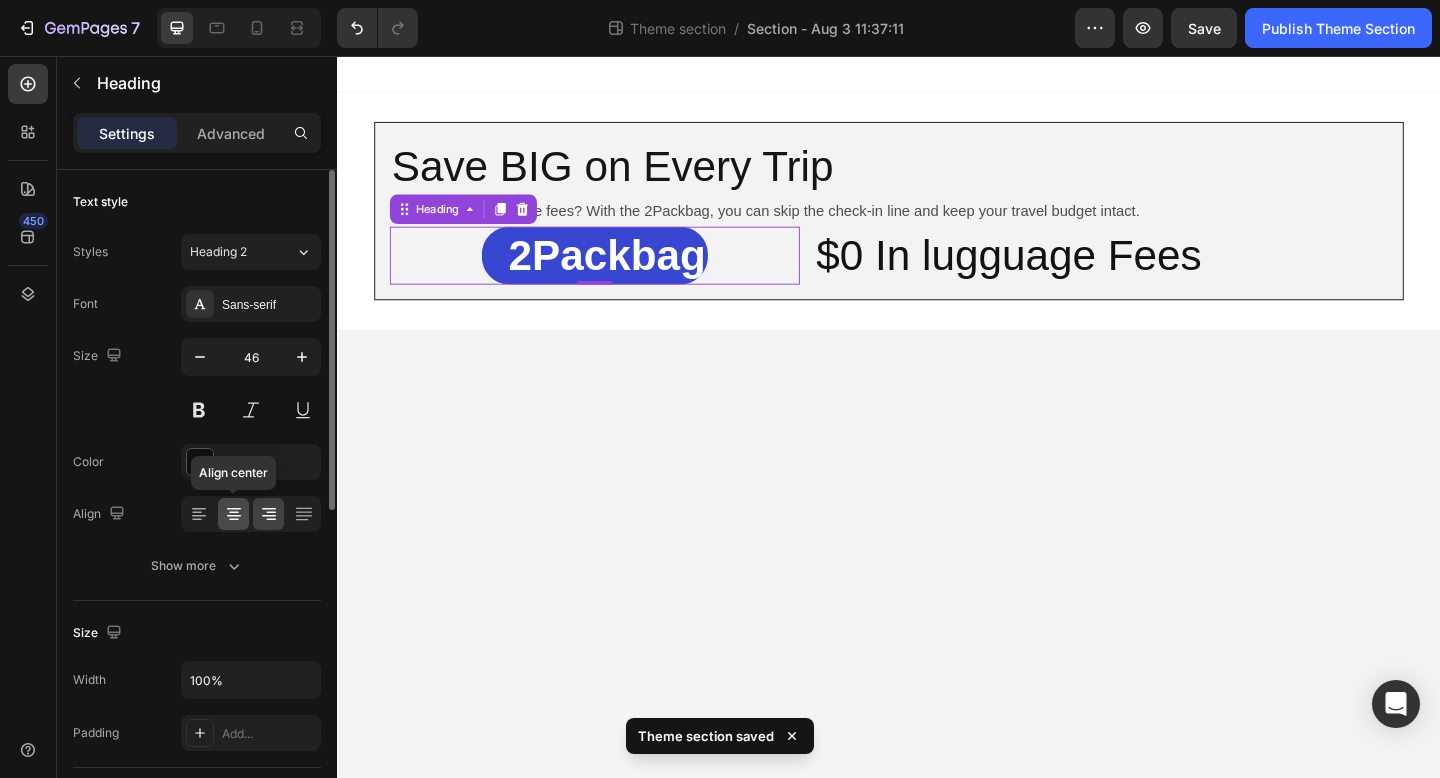 click 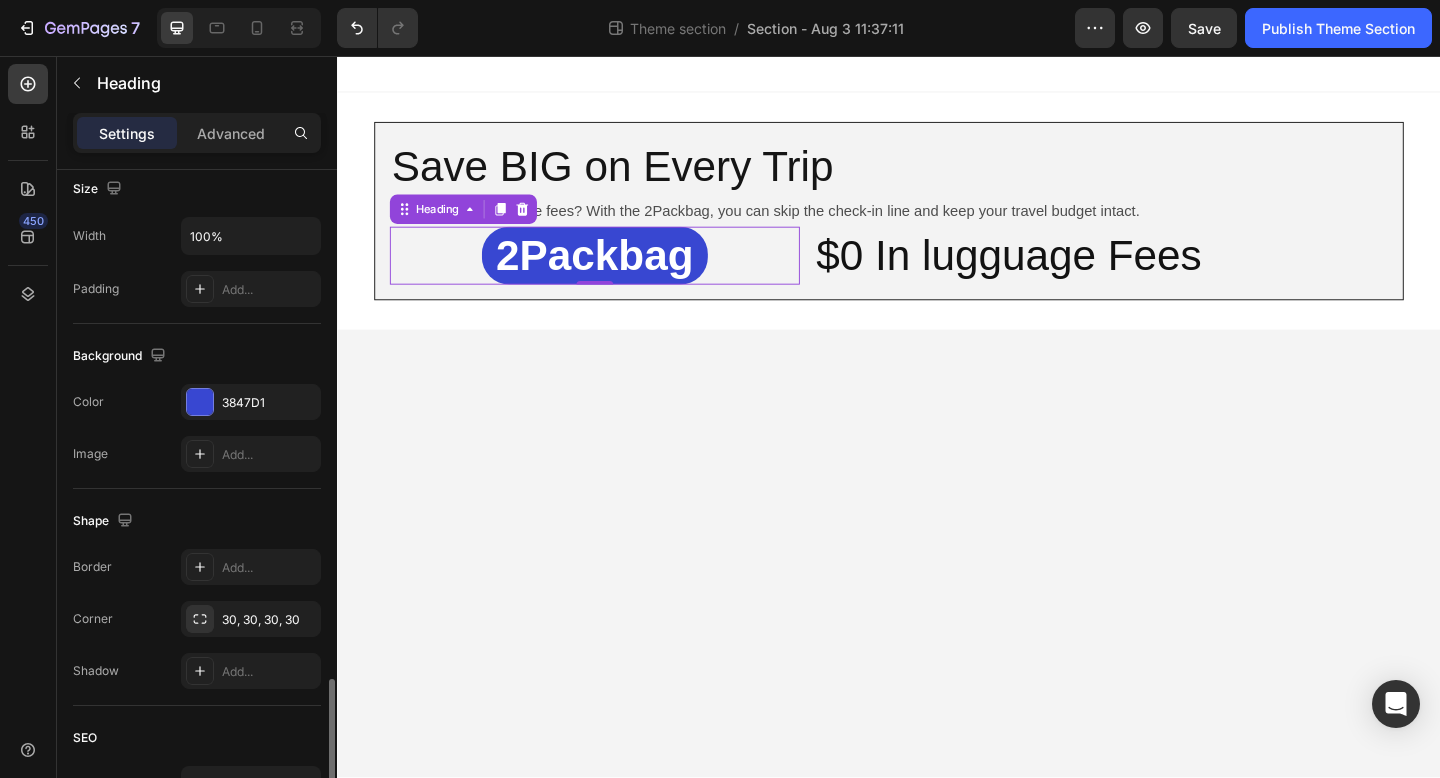 scroll, scrollTop: 633, scrollLeft: 0, axis: vertical 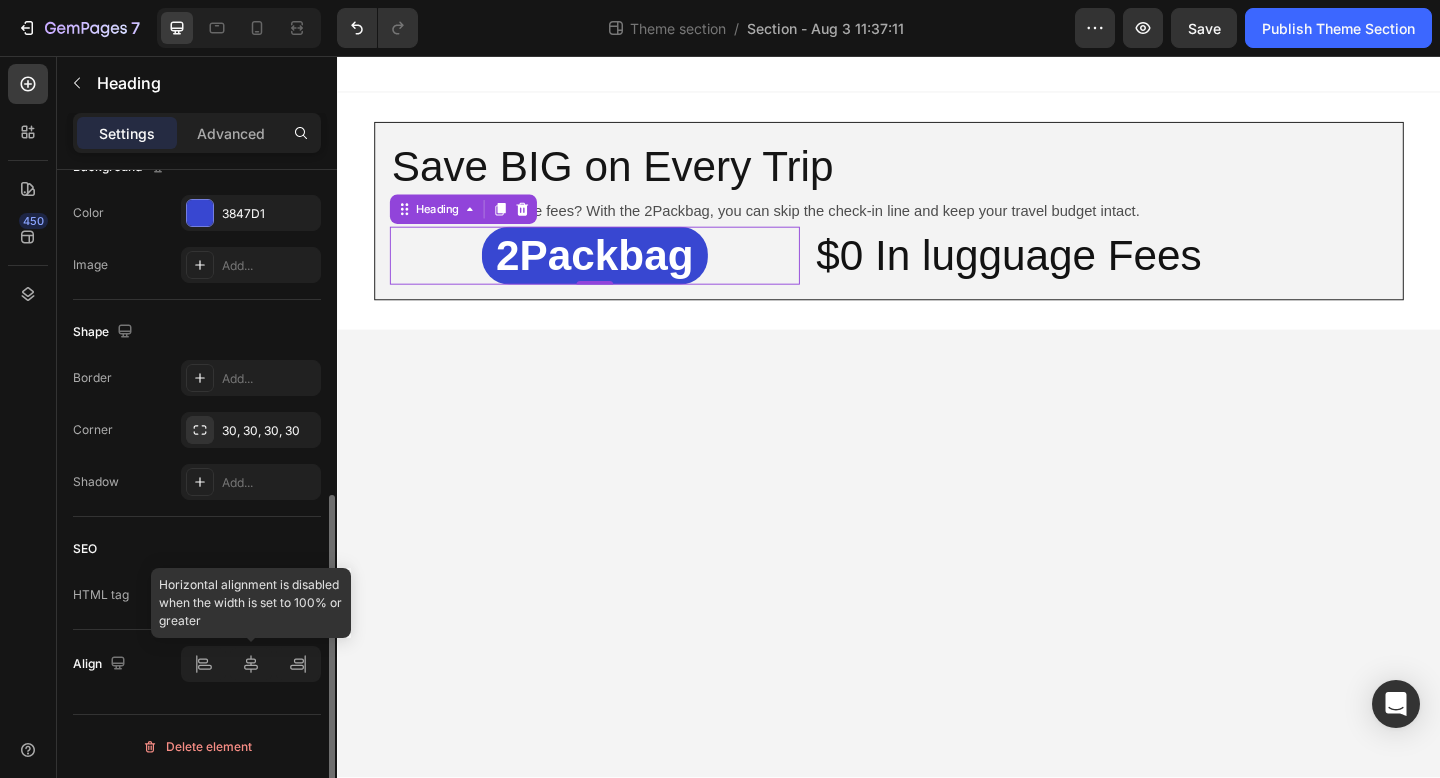 click 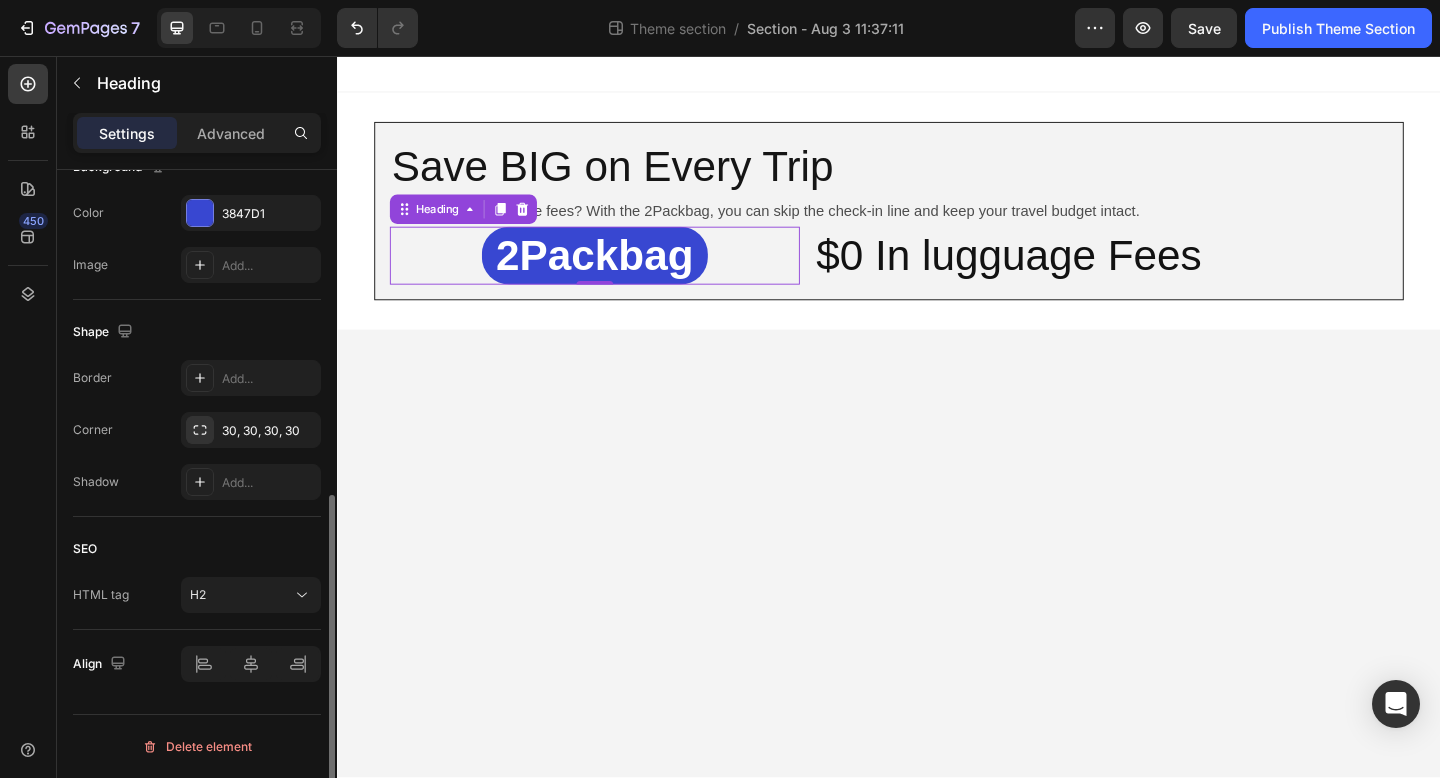 scroll, scrollTop: 0, scrollLeft: 0, axis: both 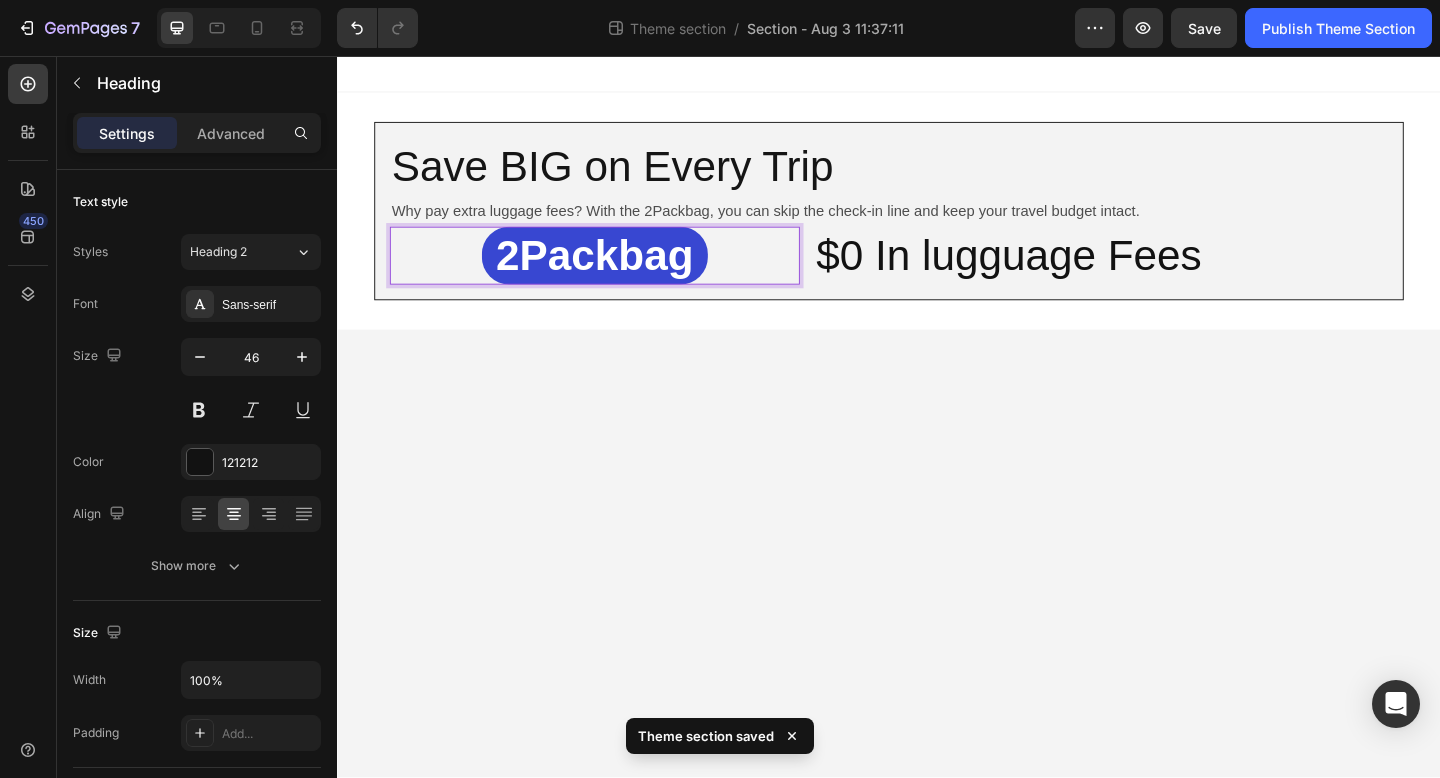 click on "2Packbag Heading   0" at bounding box center (617, 274) 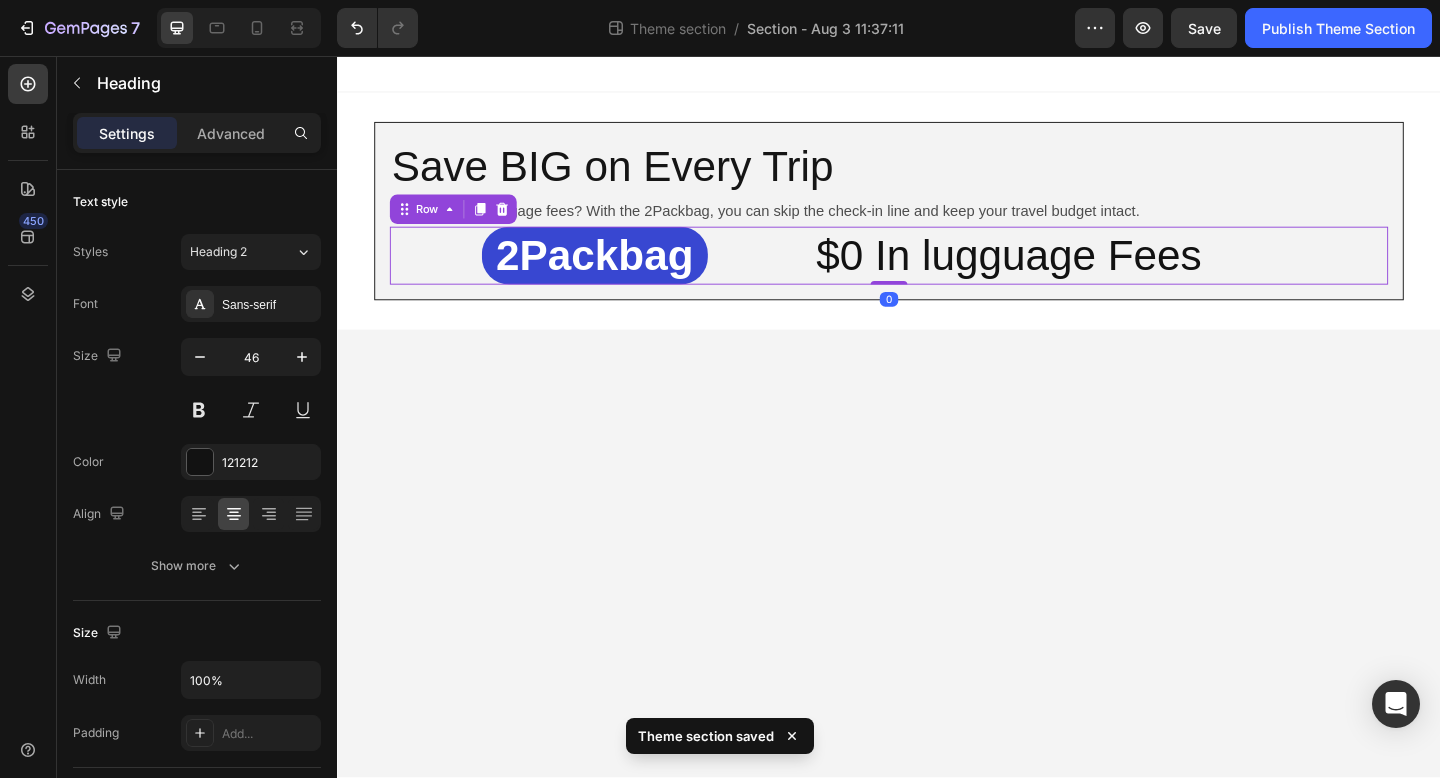 click on "⁠⁠⁠⁠⁠⁠⁠ 2Packbag Heading $0 In lugguage Fees Heading Row   0" at bounding box center (937, 274) 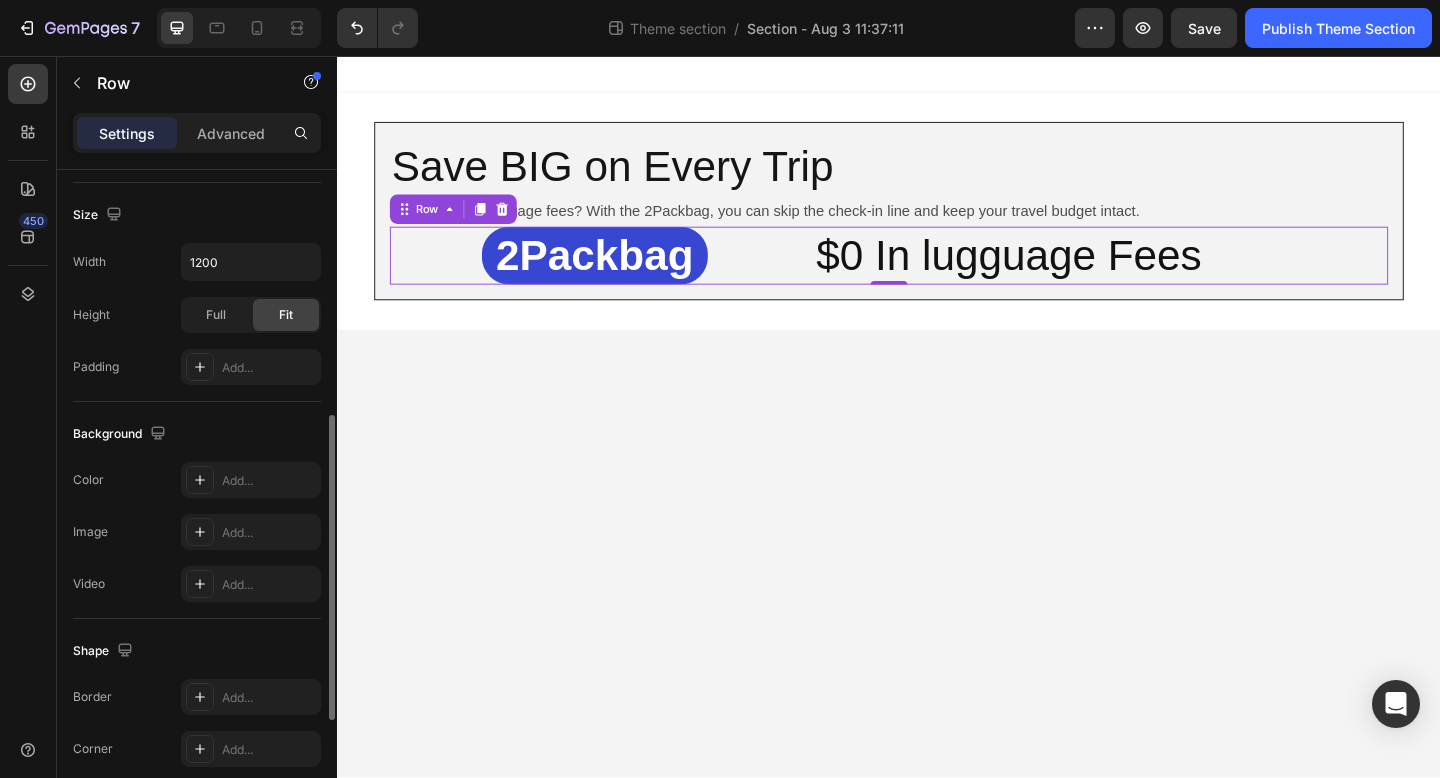 scroll, scrollTop: 783, scrollLeft: 0, axis: vertical 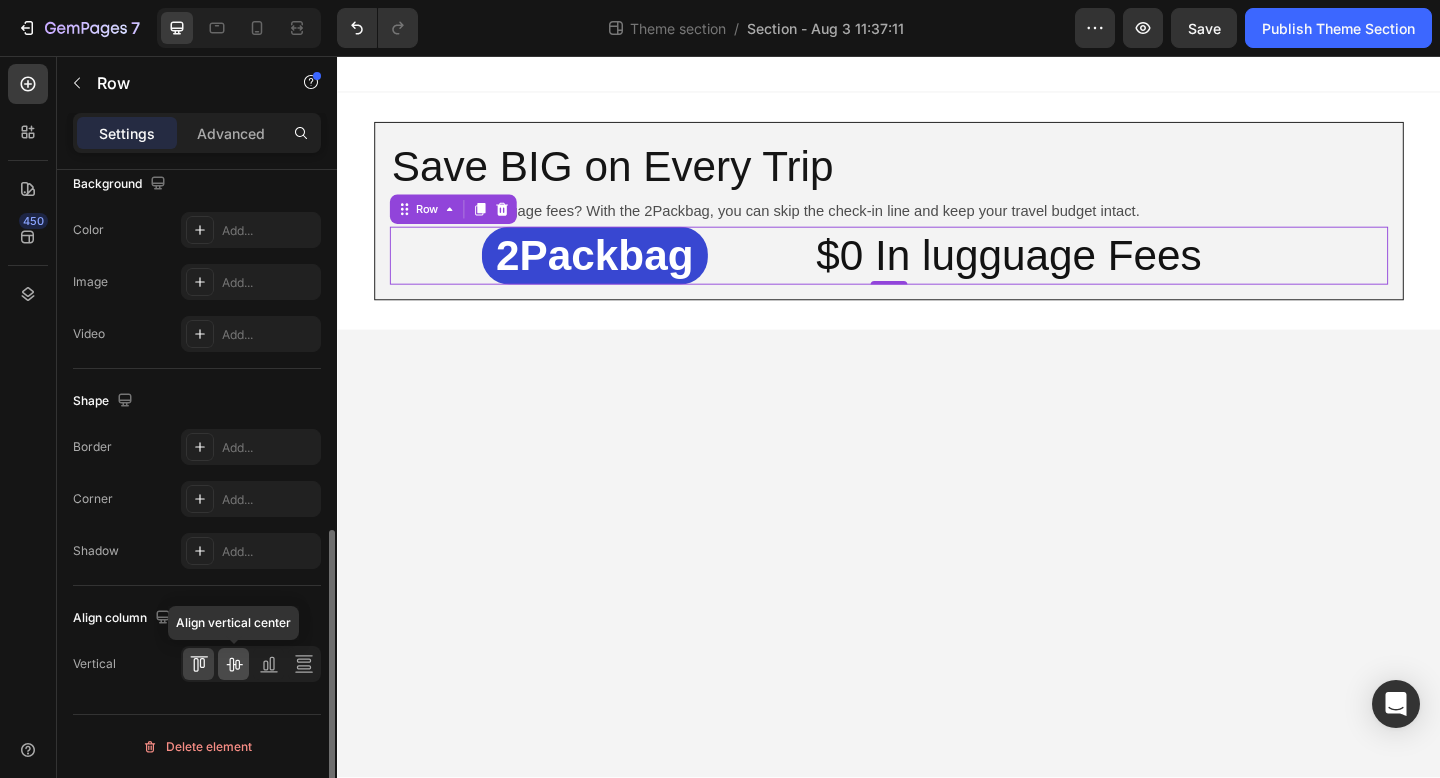 click 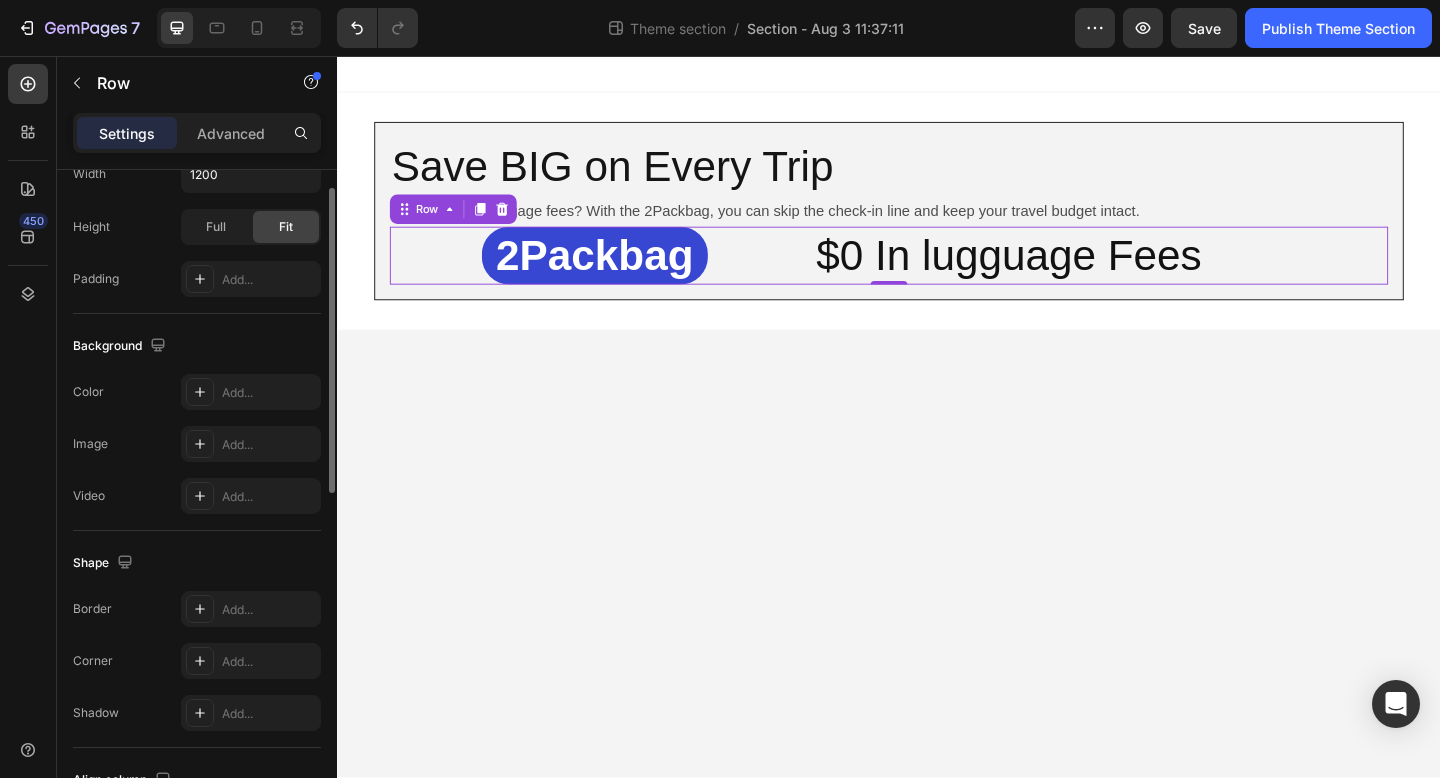scroll, scrollTop: 0, scrollLeft: 0, axis: both 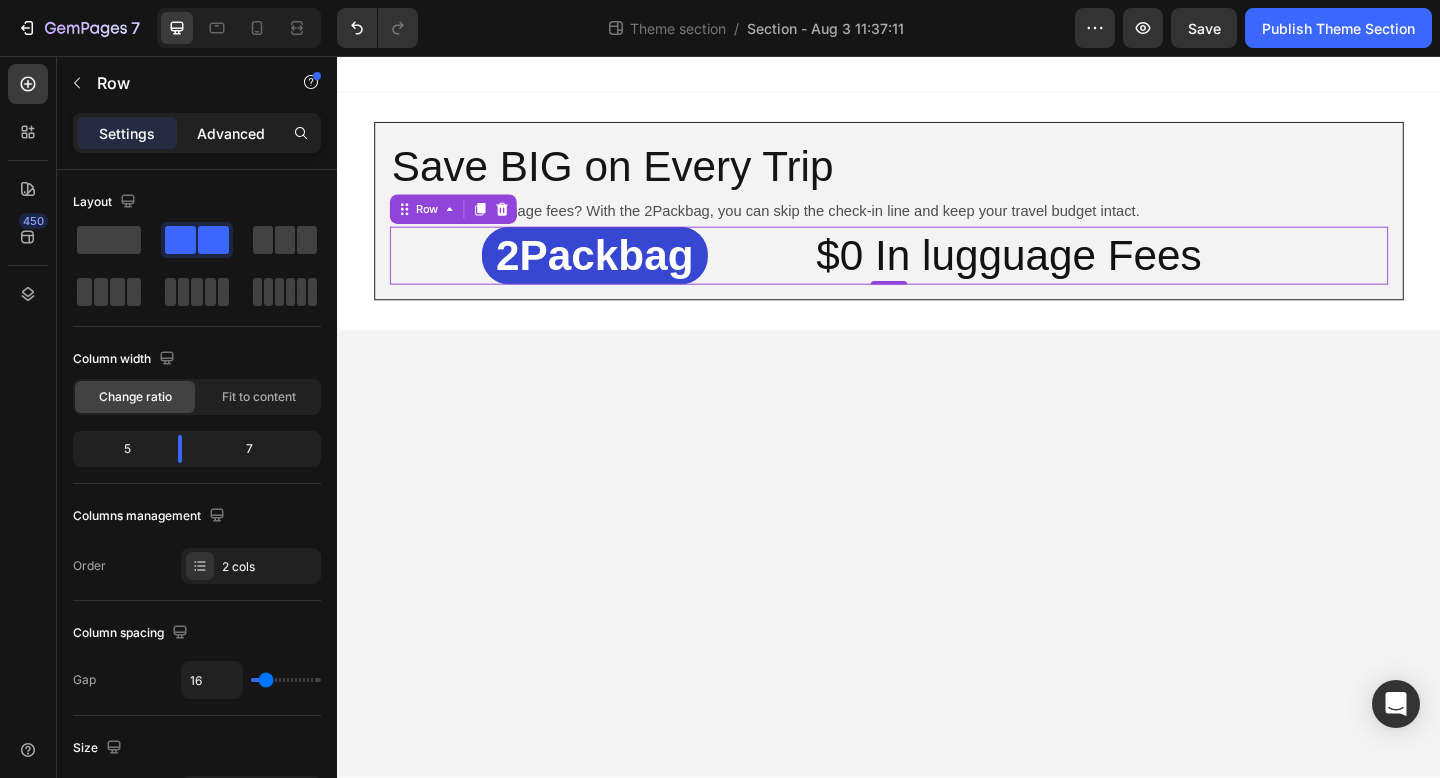click on "Advanced" at bounding box center [231, 133] 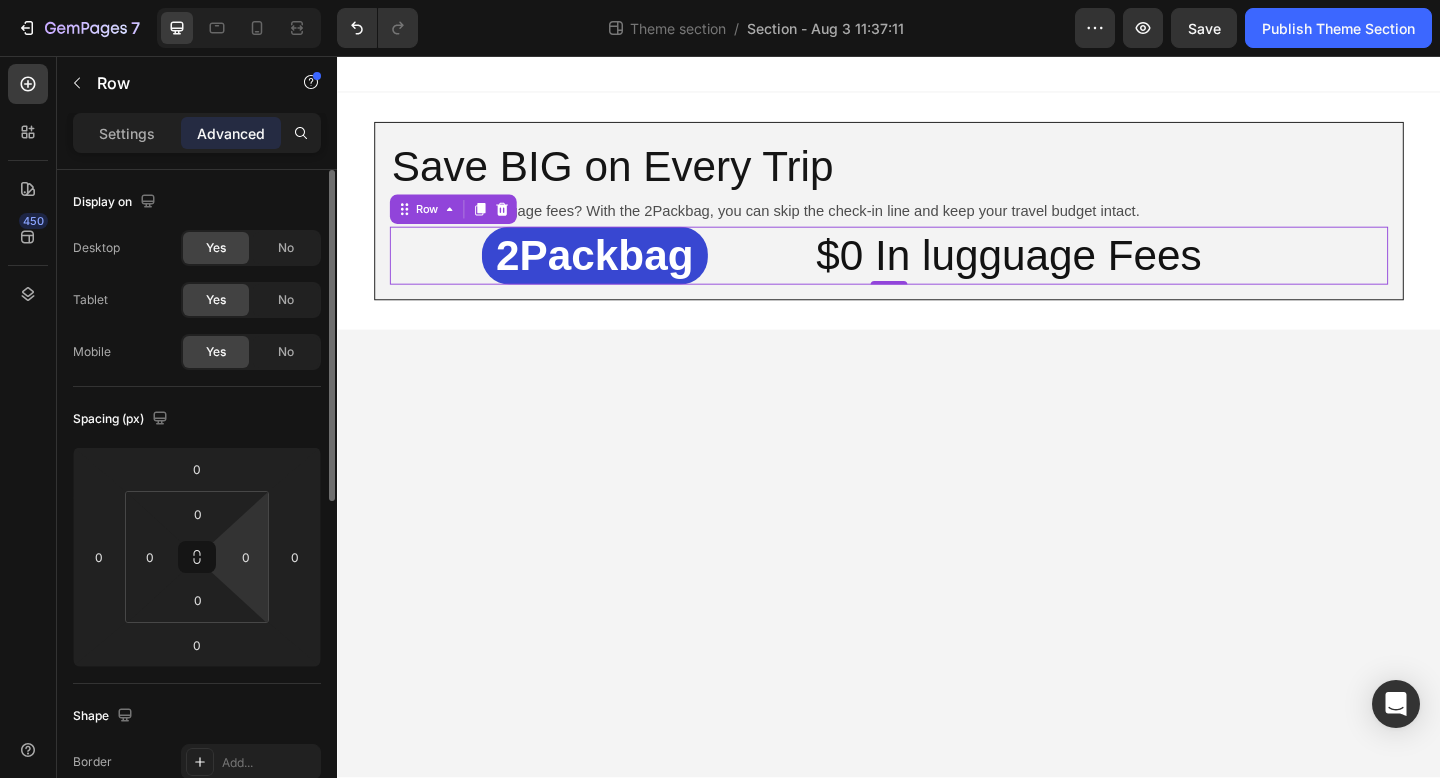 scroll, scrollTop: 397, scrollLeft: 0, axis: vertical 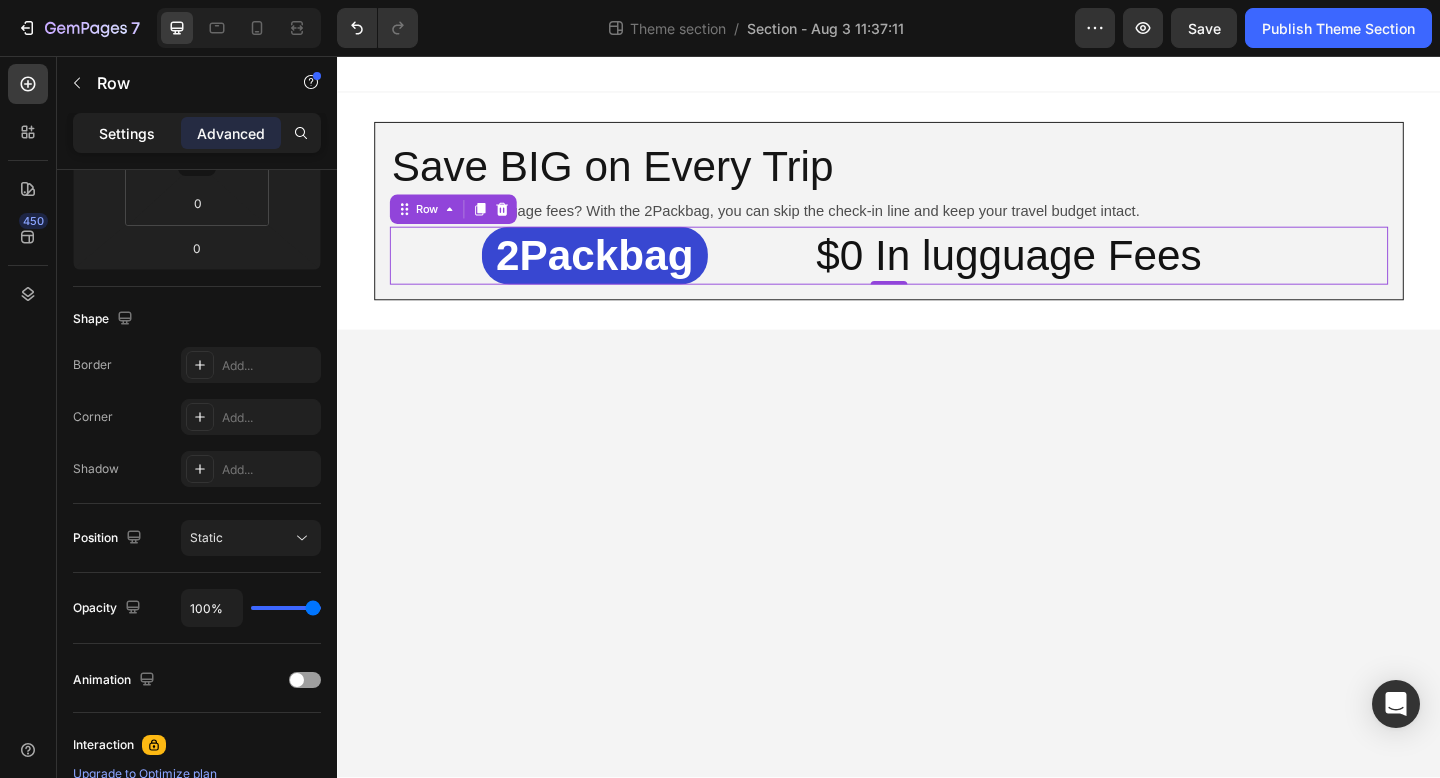 click on "Settings" 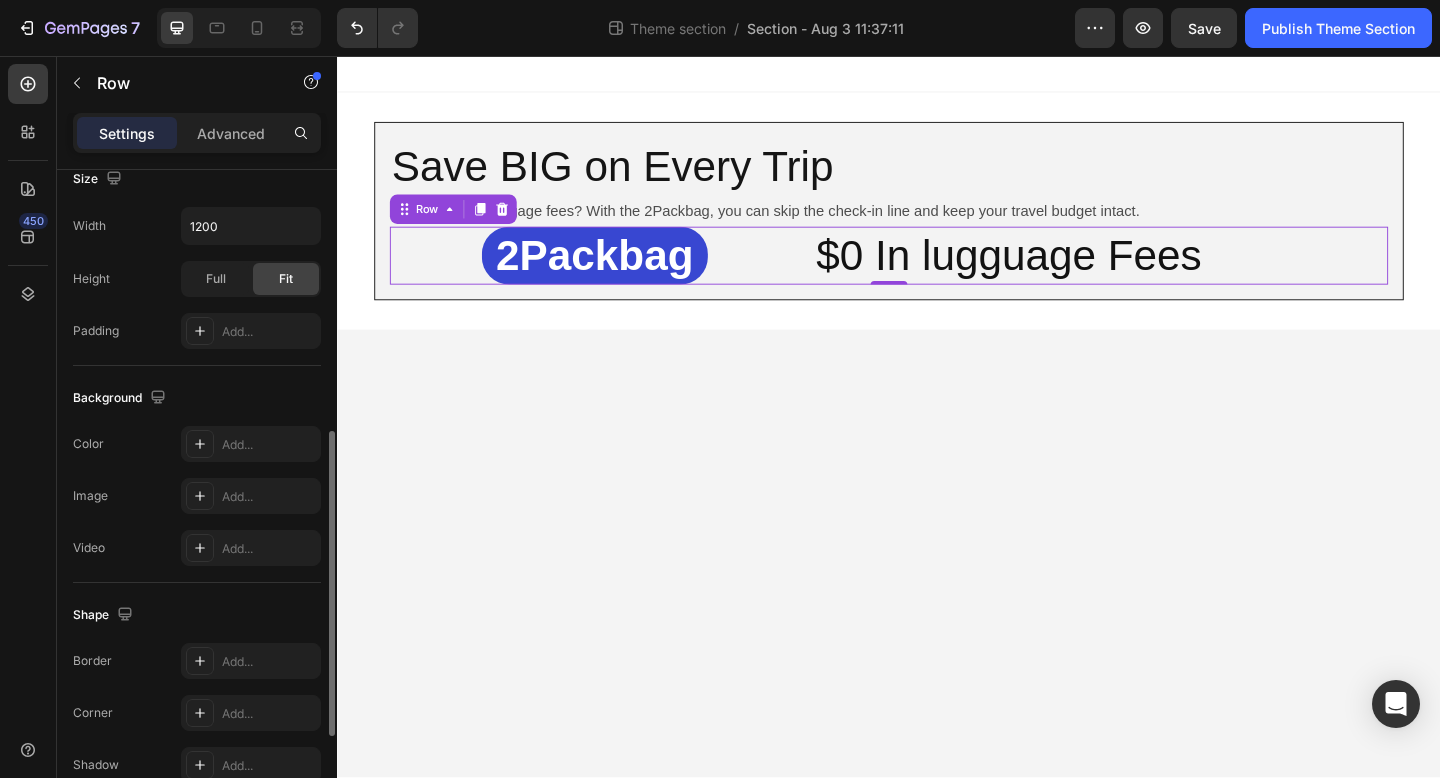 scroll, scrollTop: 783, scrollLeft: 0, axis: vertical 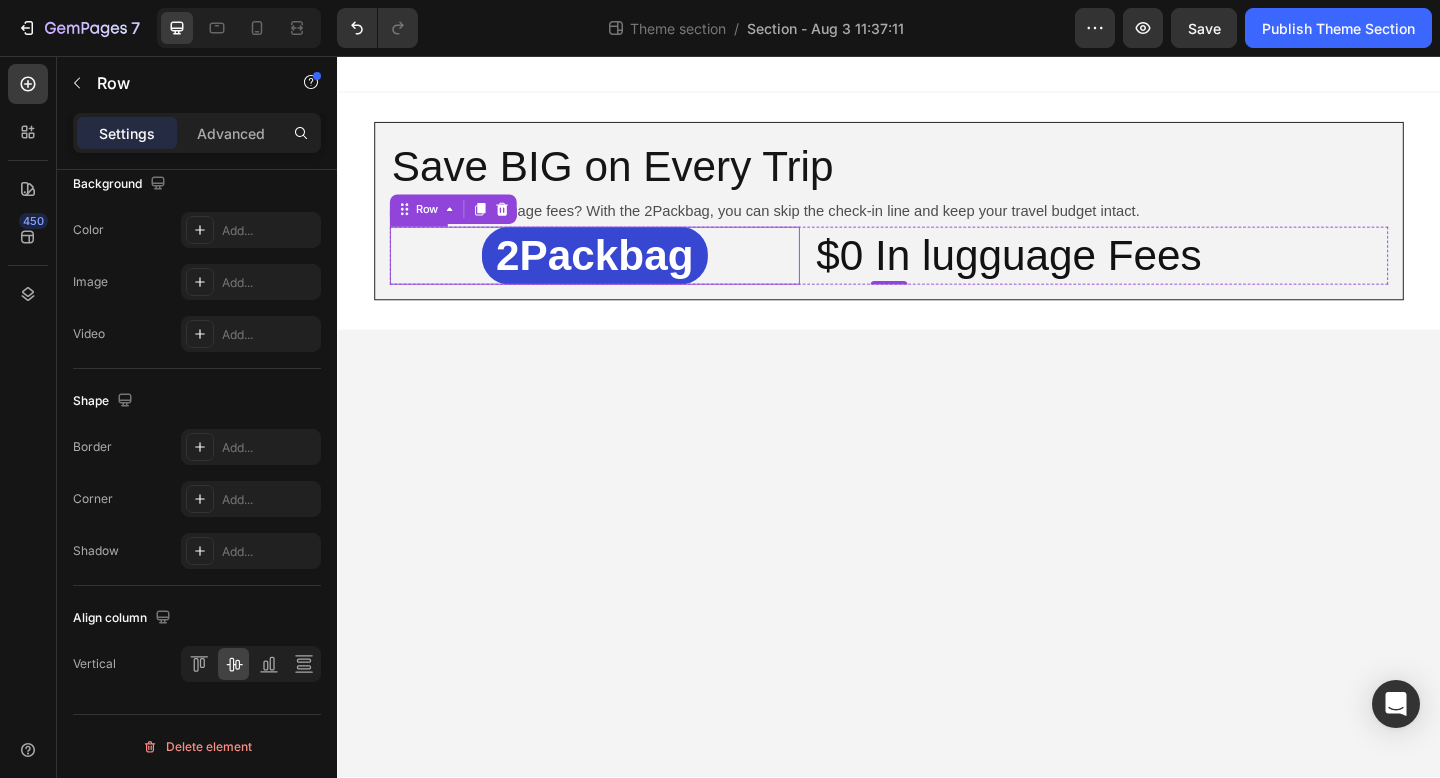 click on "2Packbag" at bounding box center (617, 273) 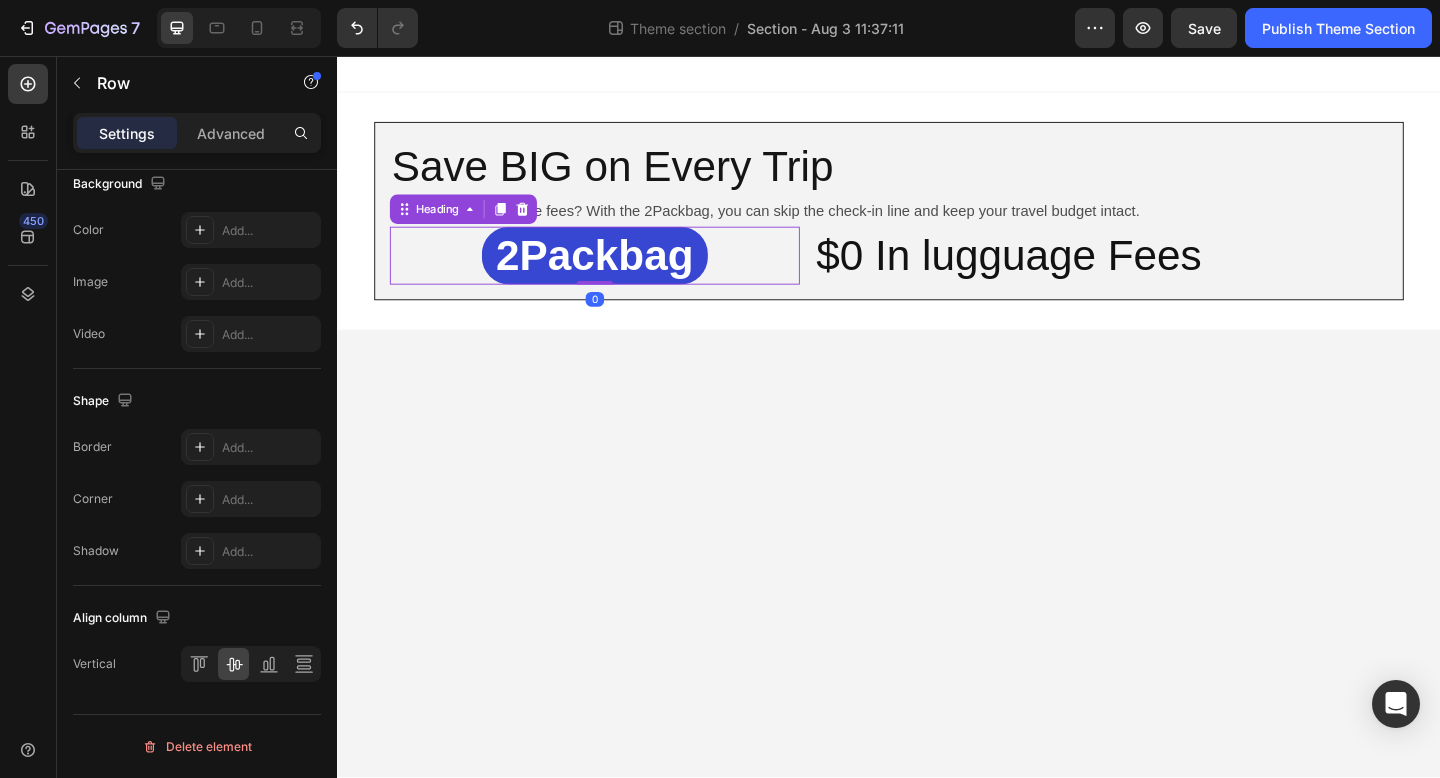 scroll, scrollTop: 0, scrollLeft: 0, axis: both 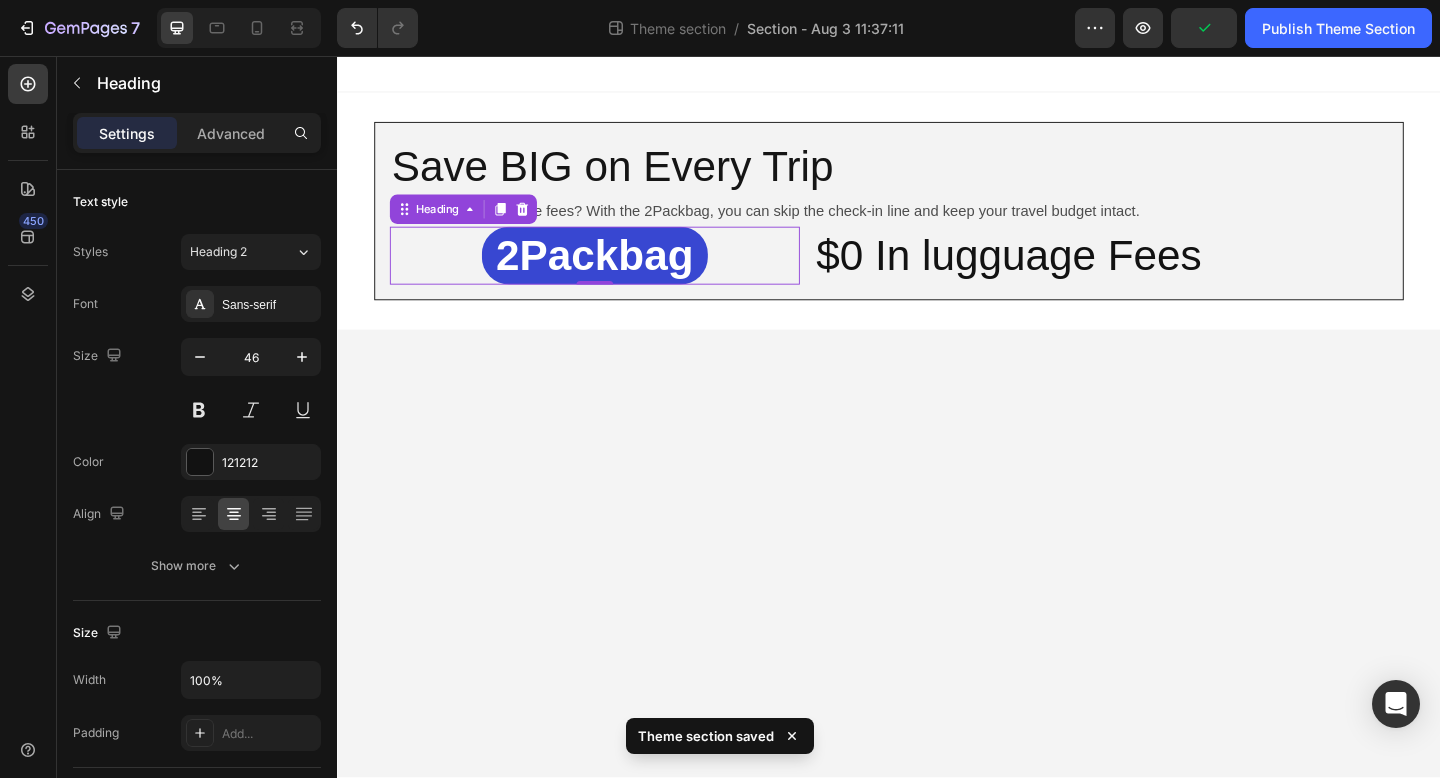 click on "⁠⁠⁠⁠⁠⁠⁠ 2Packbag Heading   0" at bounding box center (617, 274) 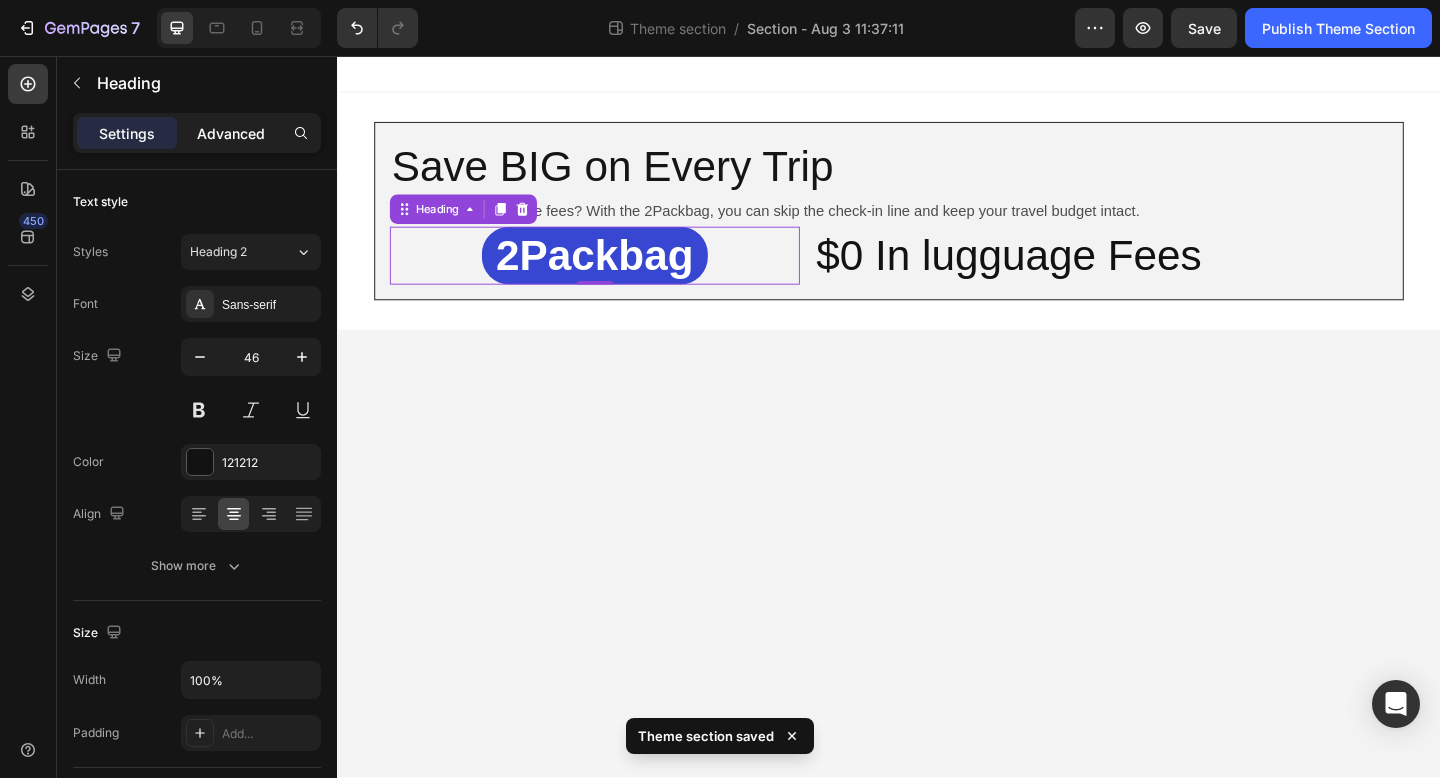 click on "Advanced" 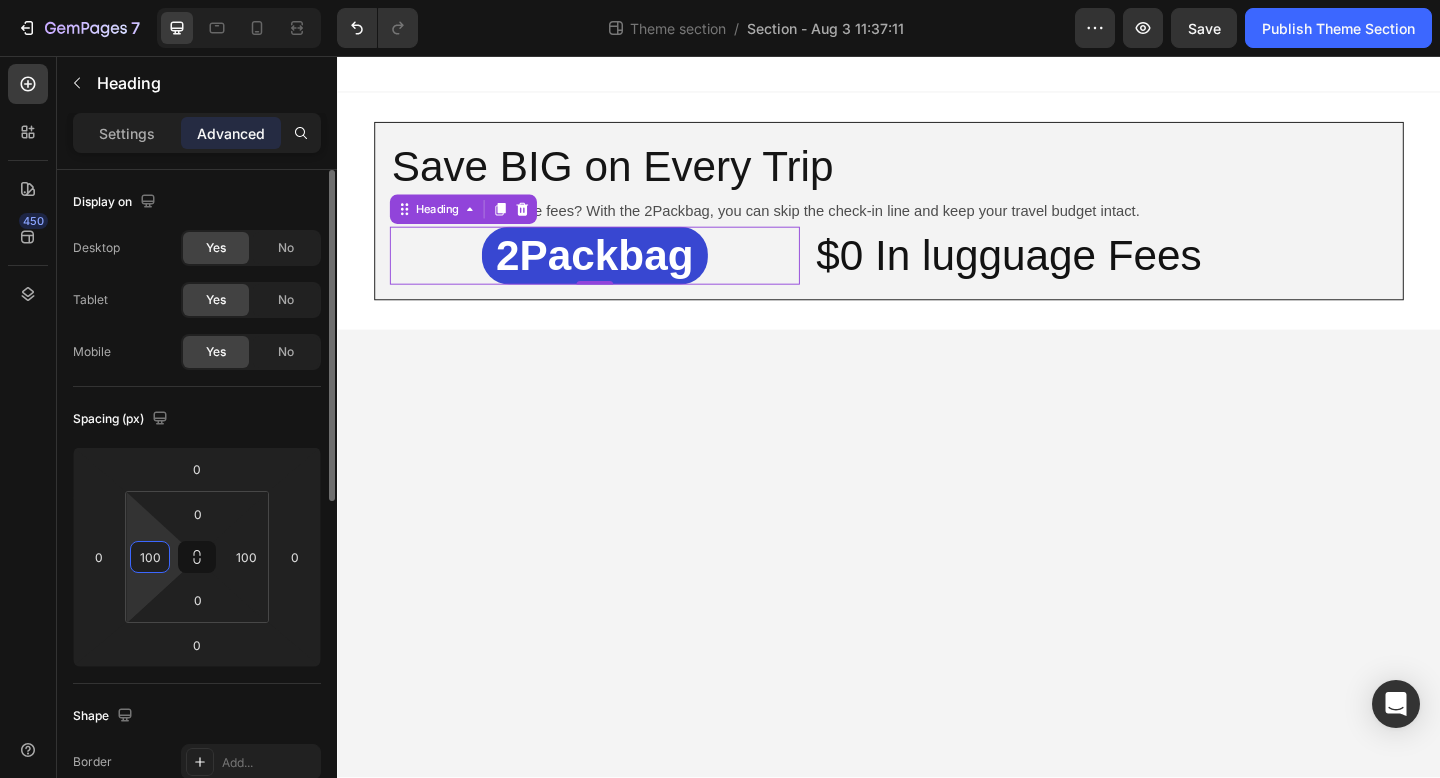 click on "100" at bounding box center [150, 557] 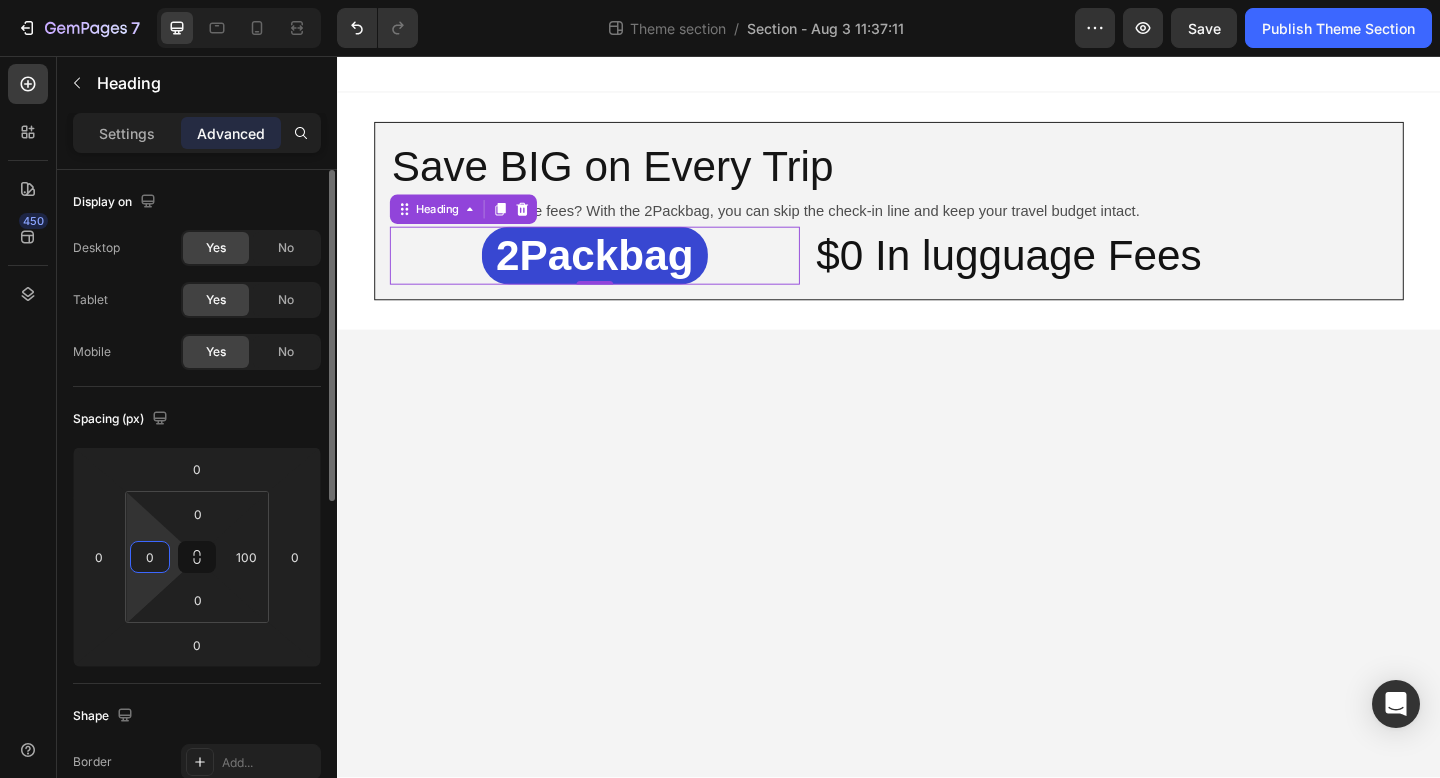 type on "0" 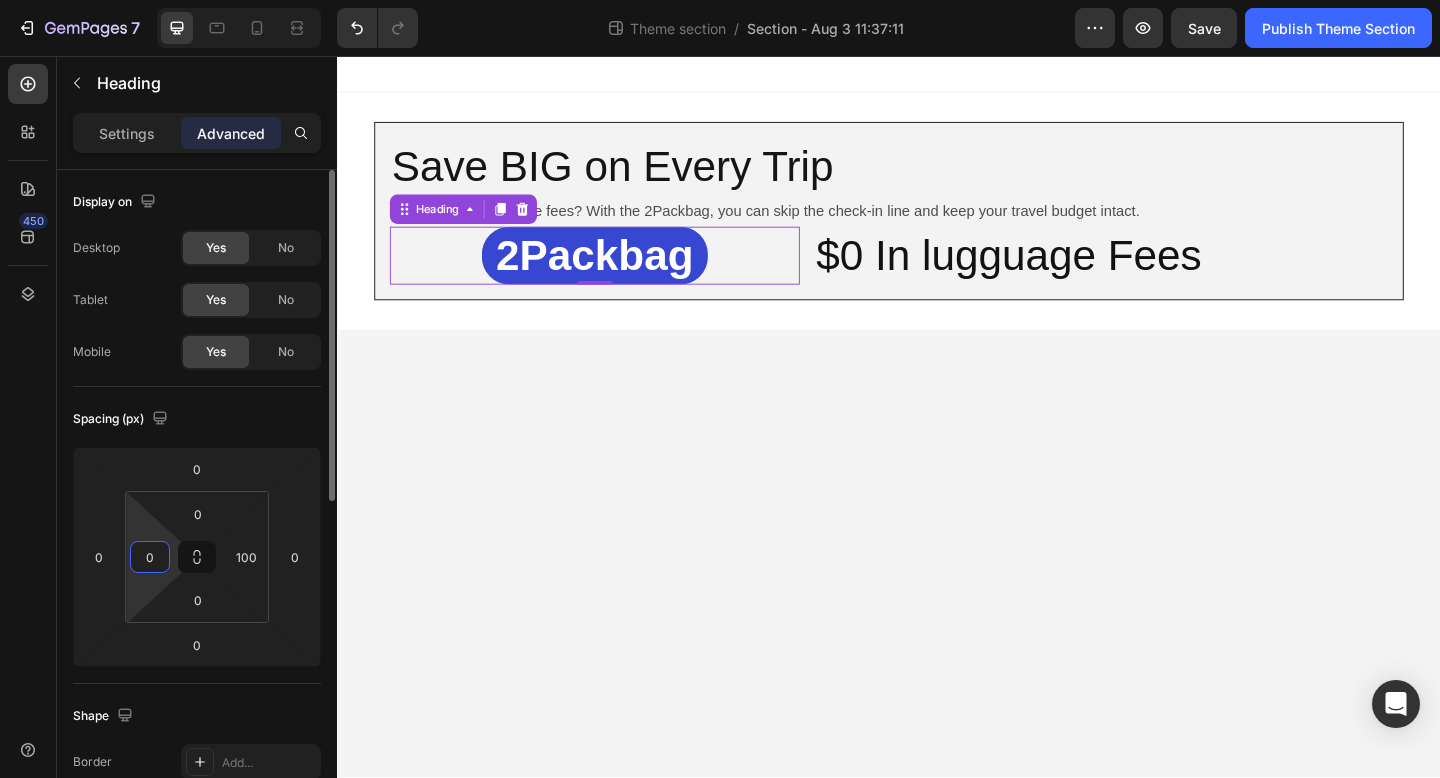 click on "Spacing (px) 0 0 0 0 0 0 0 100" 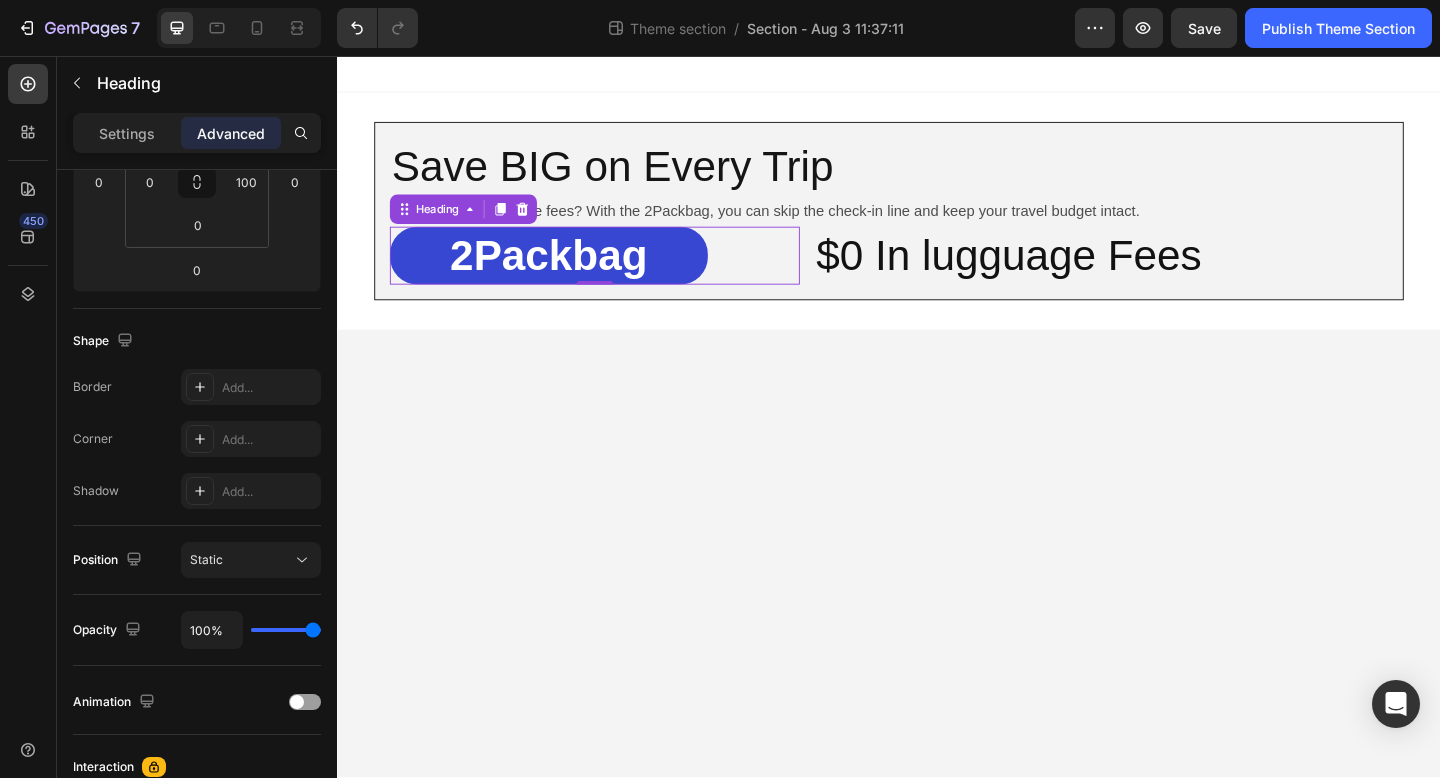 scroll, scrollTop: 0, scrollLeft: 0, axis: both 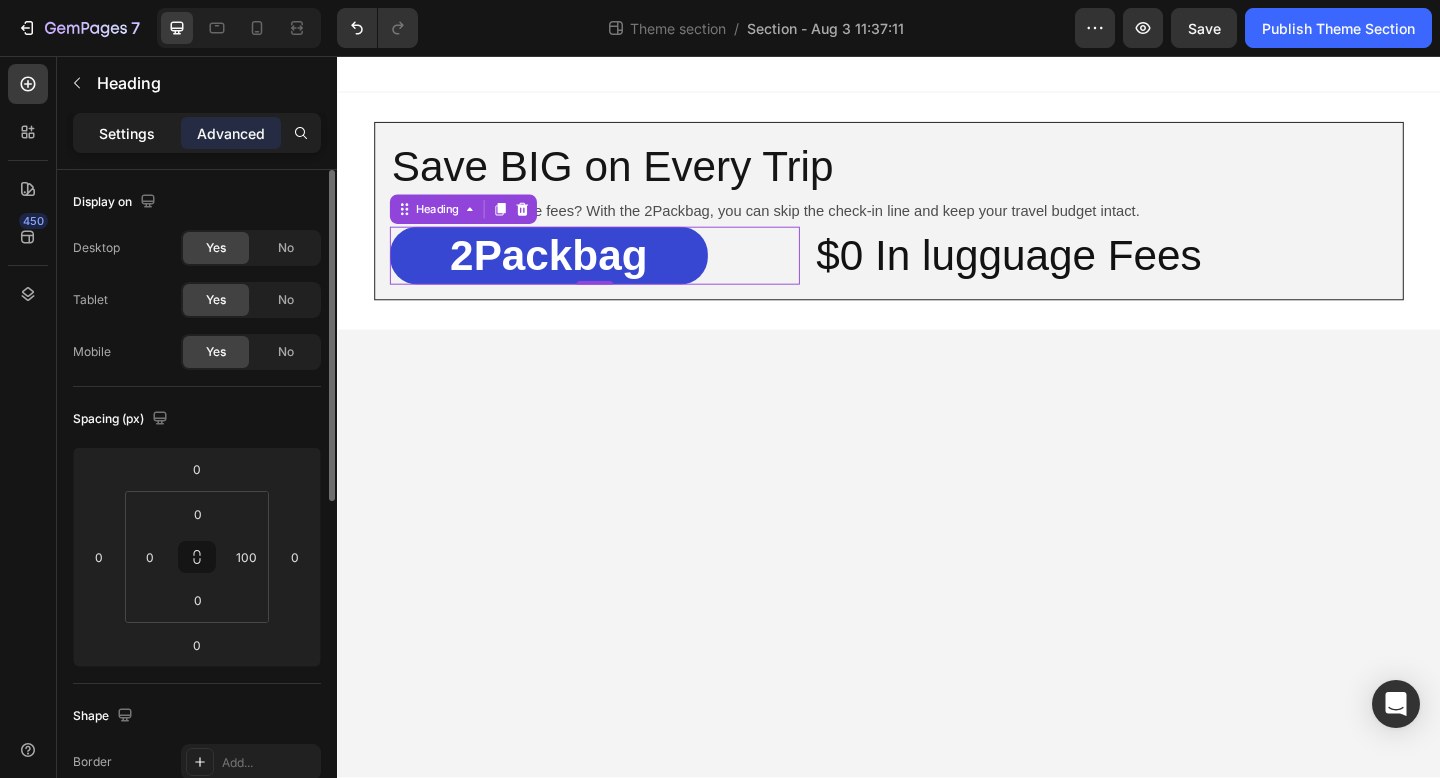 click on "Settings" 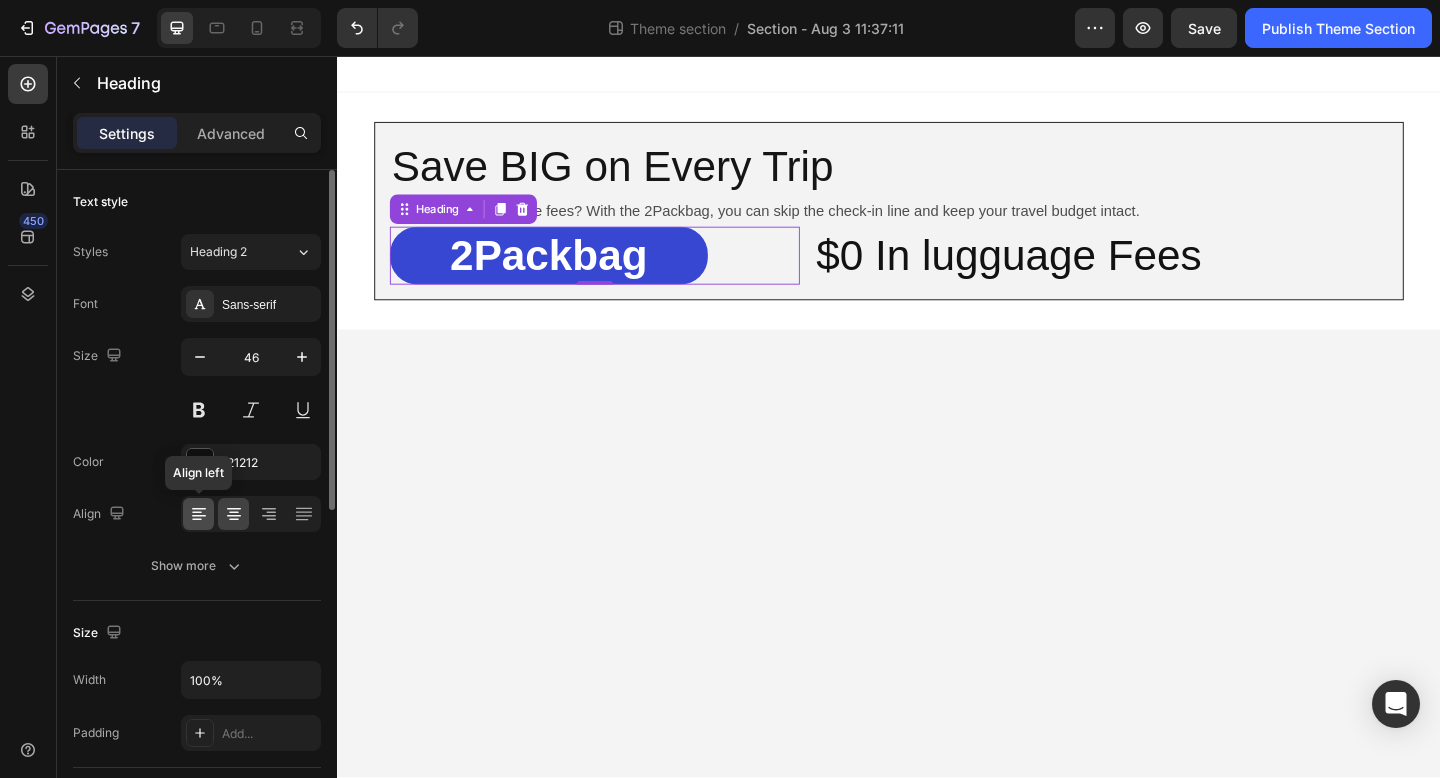 click 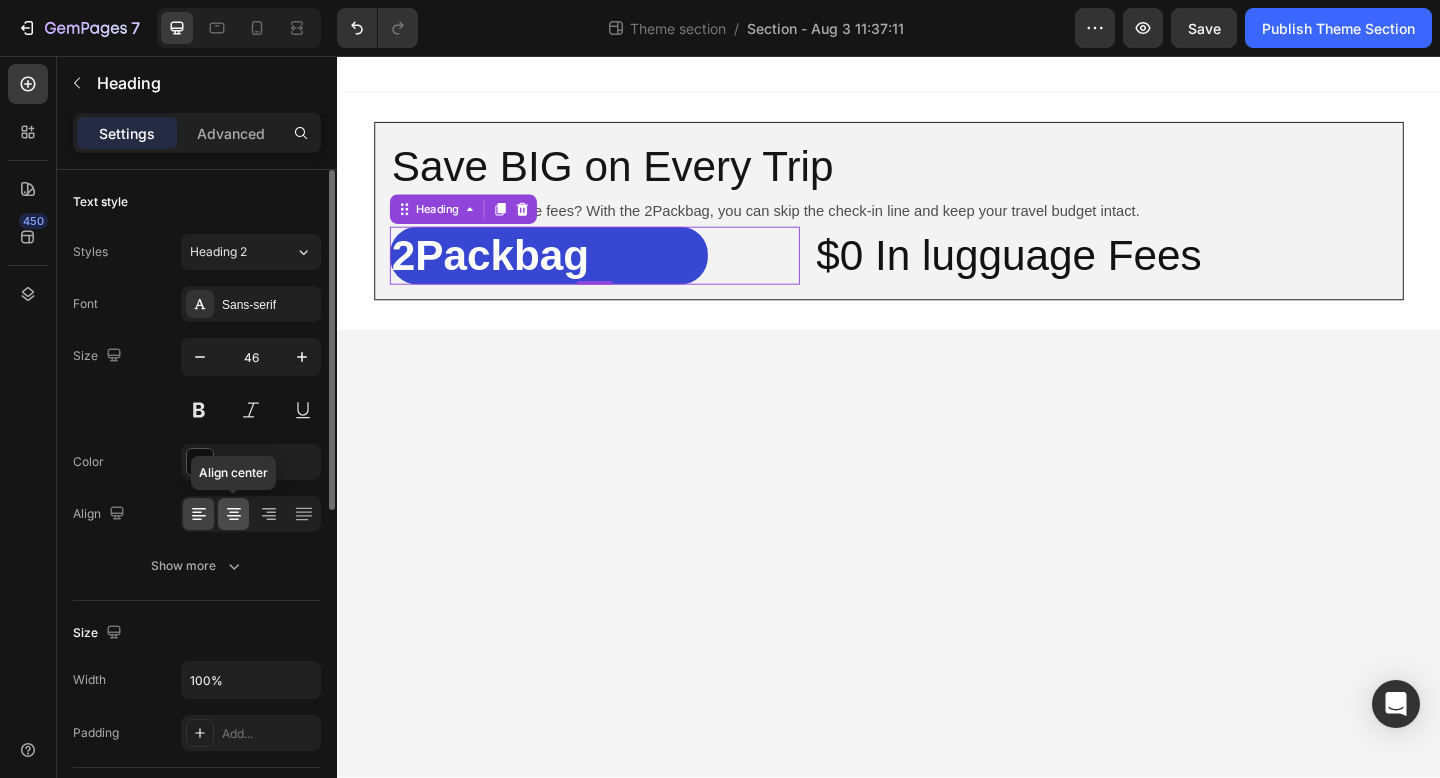 click 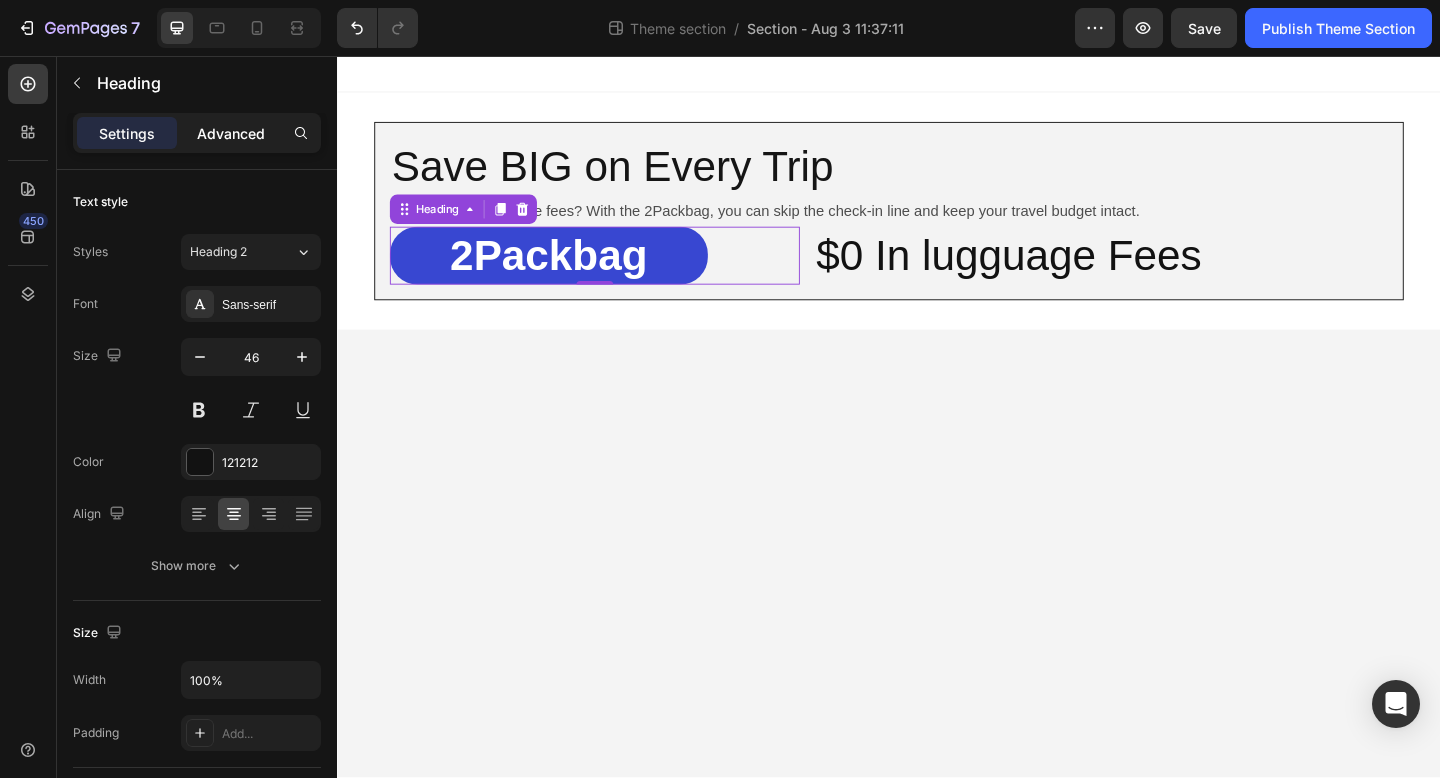 click on "Advanced" at bounding box center (231, 133) 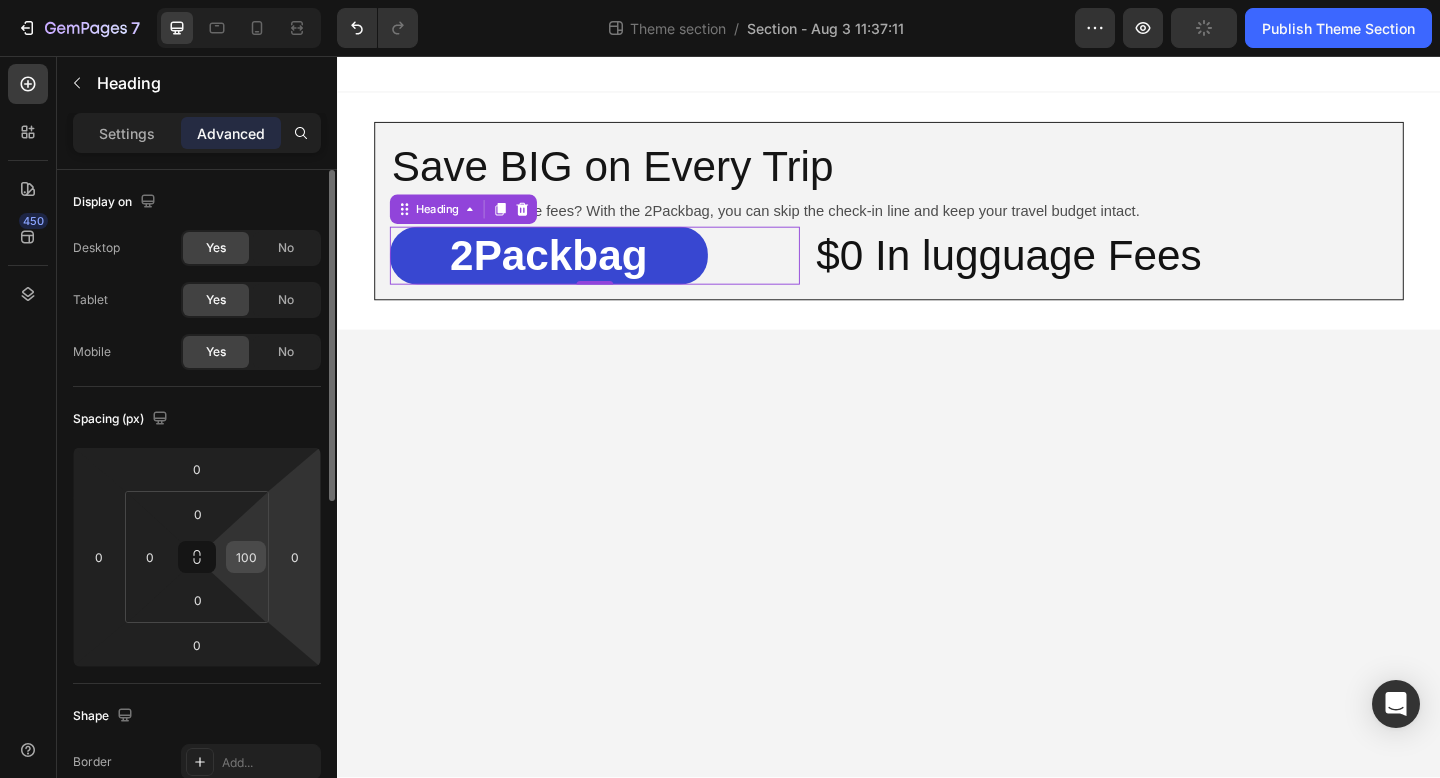 click on "100" at bounding box center (246, 557) 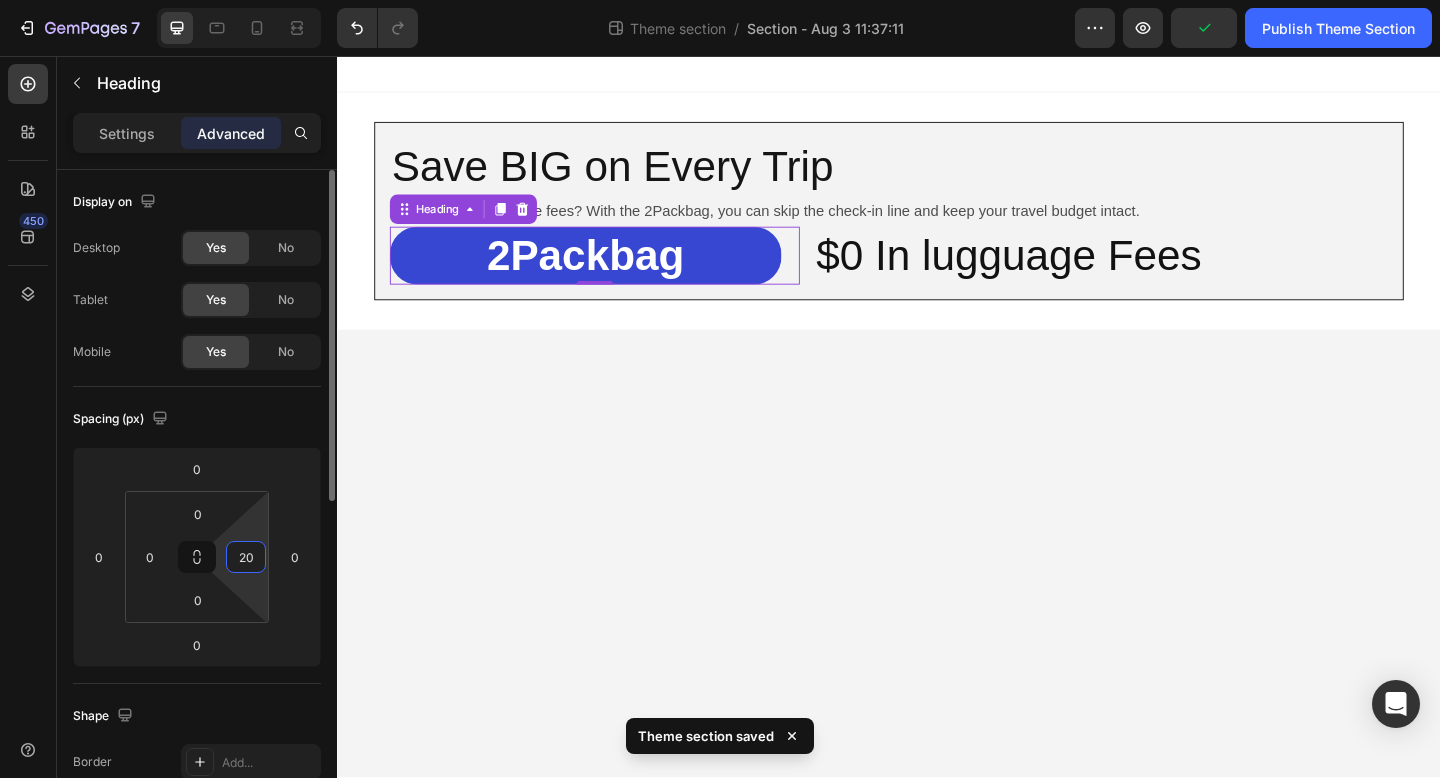 type on "200" 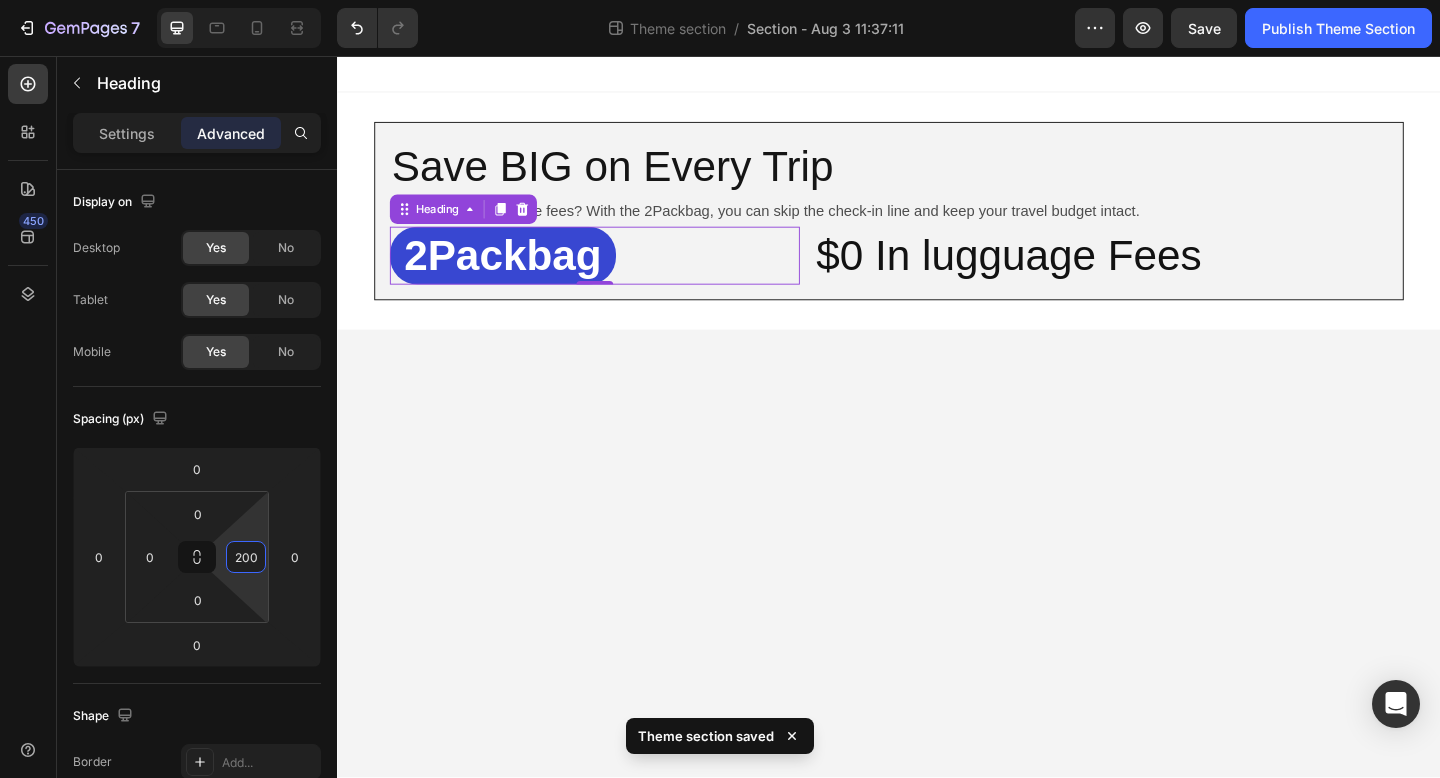 click on "Save BIG on Every Trip Heading Why pay extra luggage fees? With the 2Packbag, you can skip the check-in line and keep your travel budget intact. Text Block ⁠⁠⁠⁠⁠⁠⁠ 2Packbag Heading   0 $0 In lugguage Fees Heading Row Row Root
Drag & drop element from sidebar or
Explore Library
Add section Choose templates inspired by CRO experts Generate layout from URL or image Add blank section then drag & drop elements" at bounding box center [937, 448] 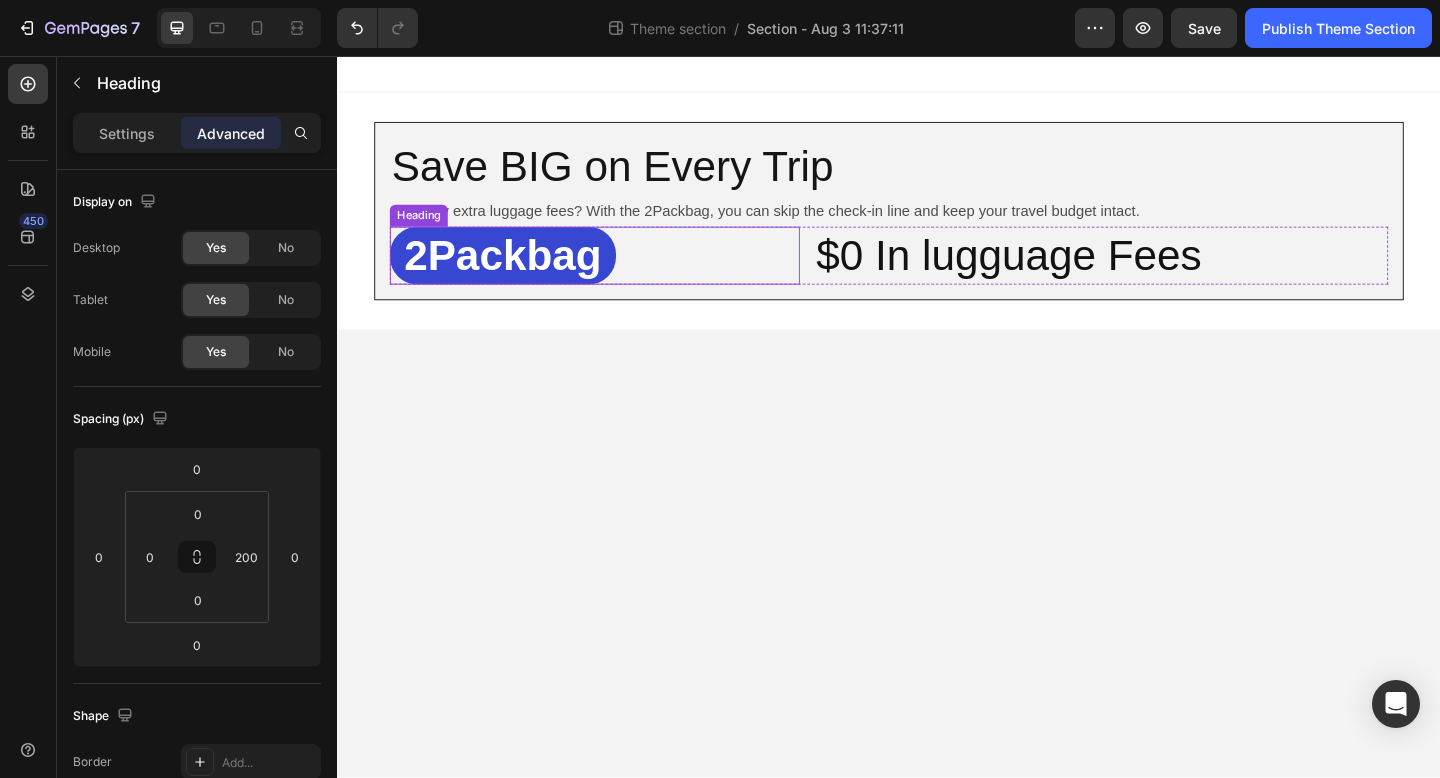 click on "2Packbag" at bounding box center (517, 273) 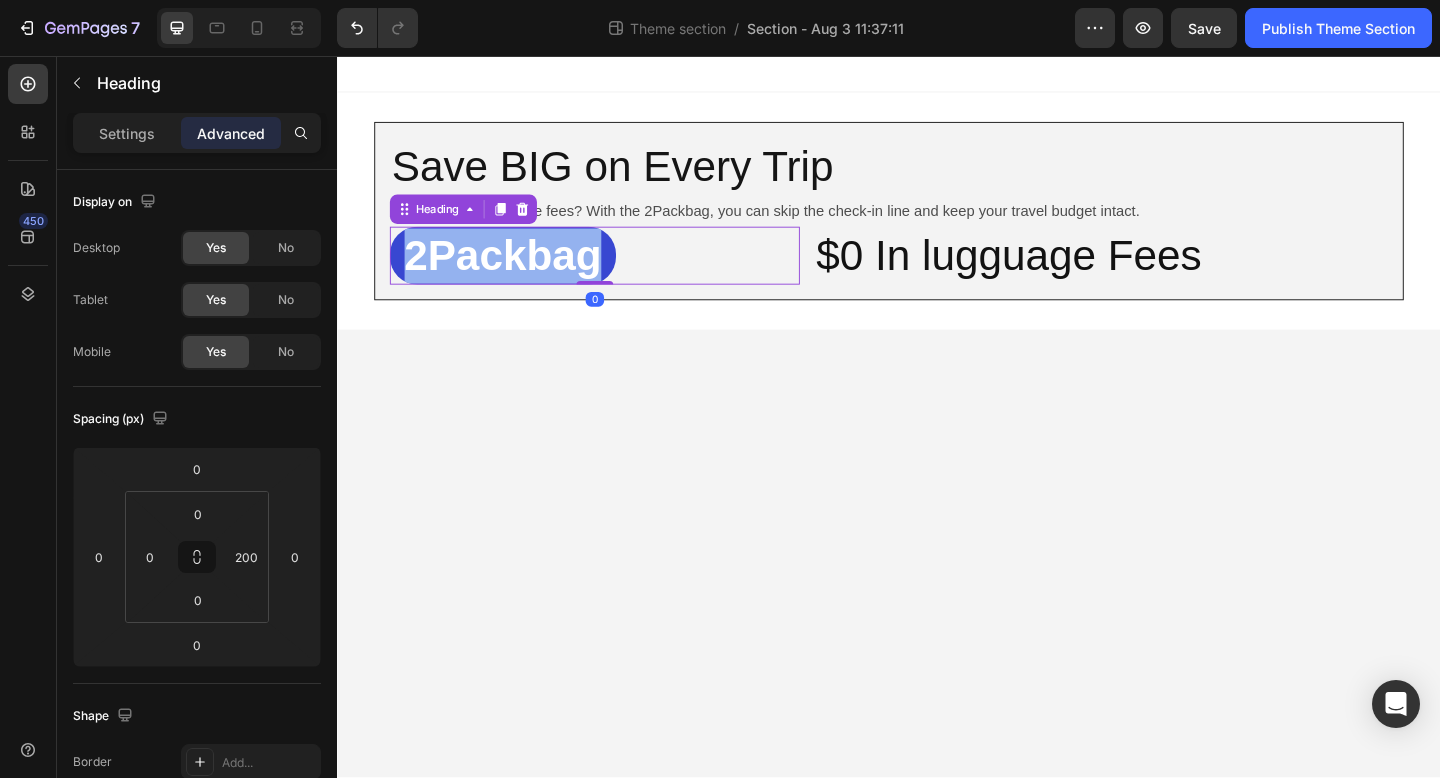 click on "2Packbag" at bounding box center [517, 273] 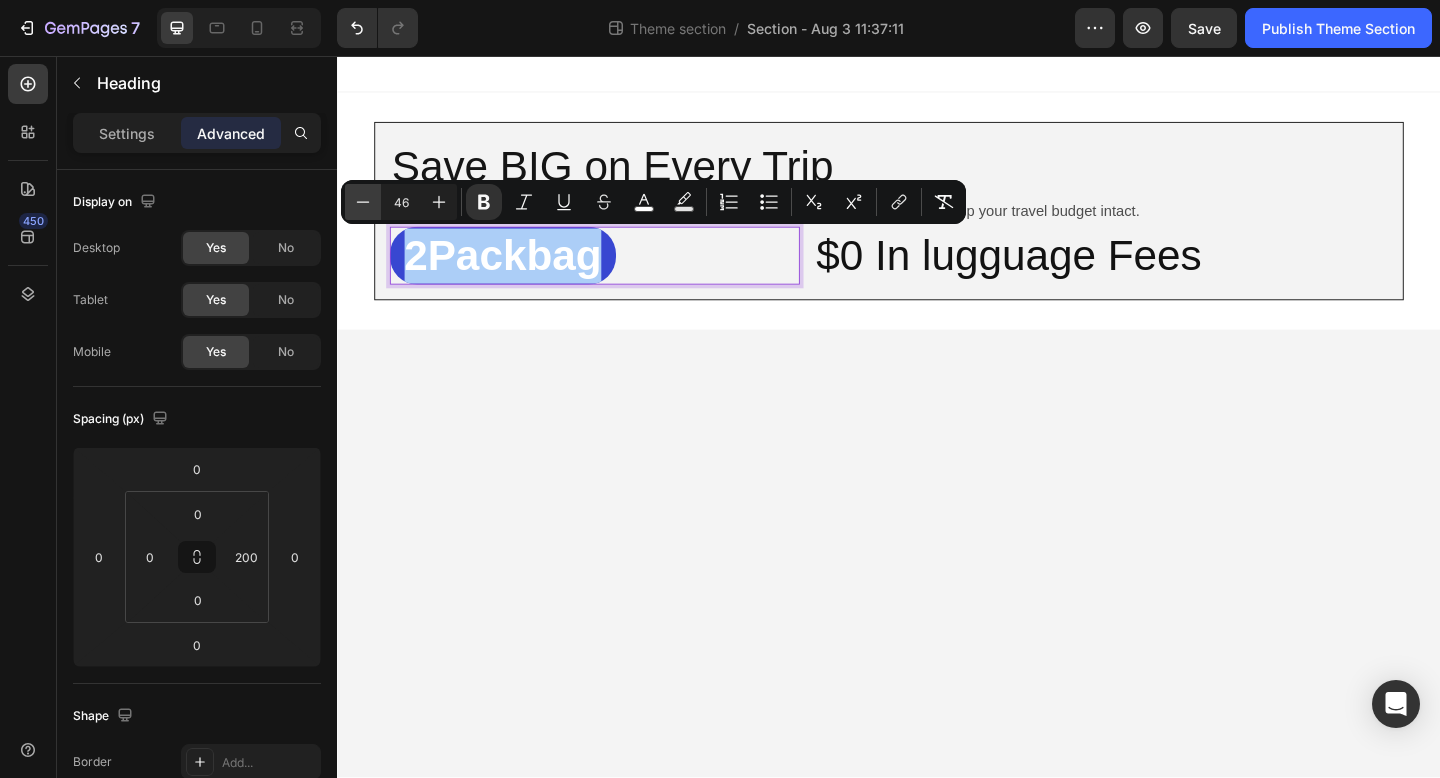 click 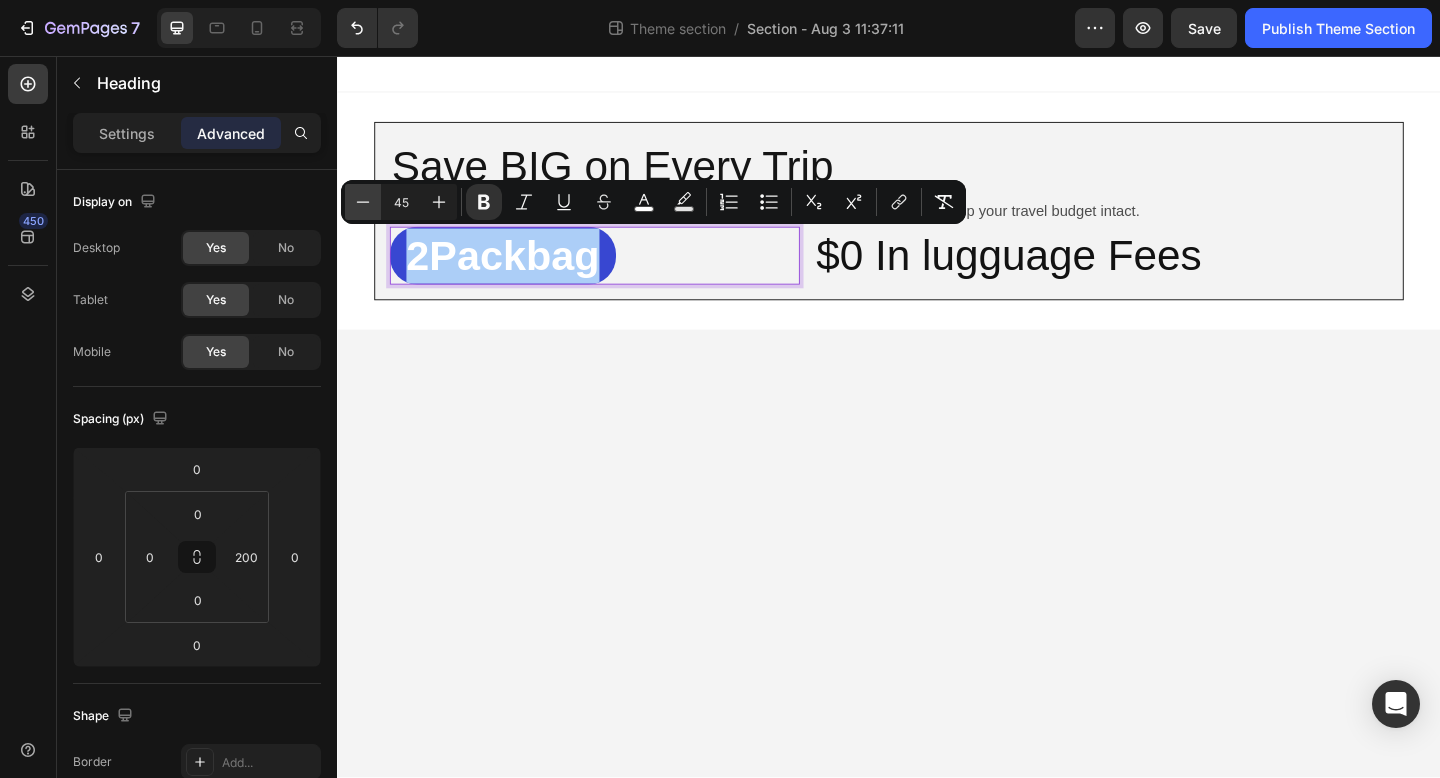 click 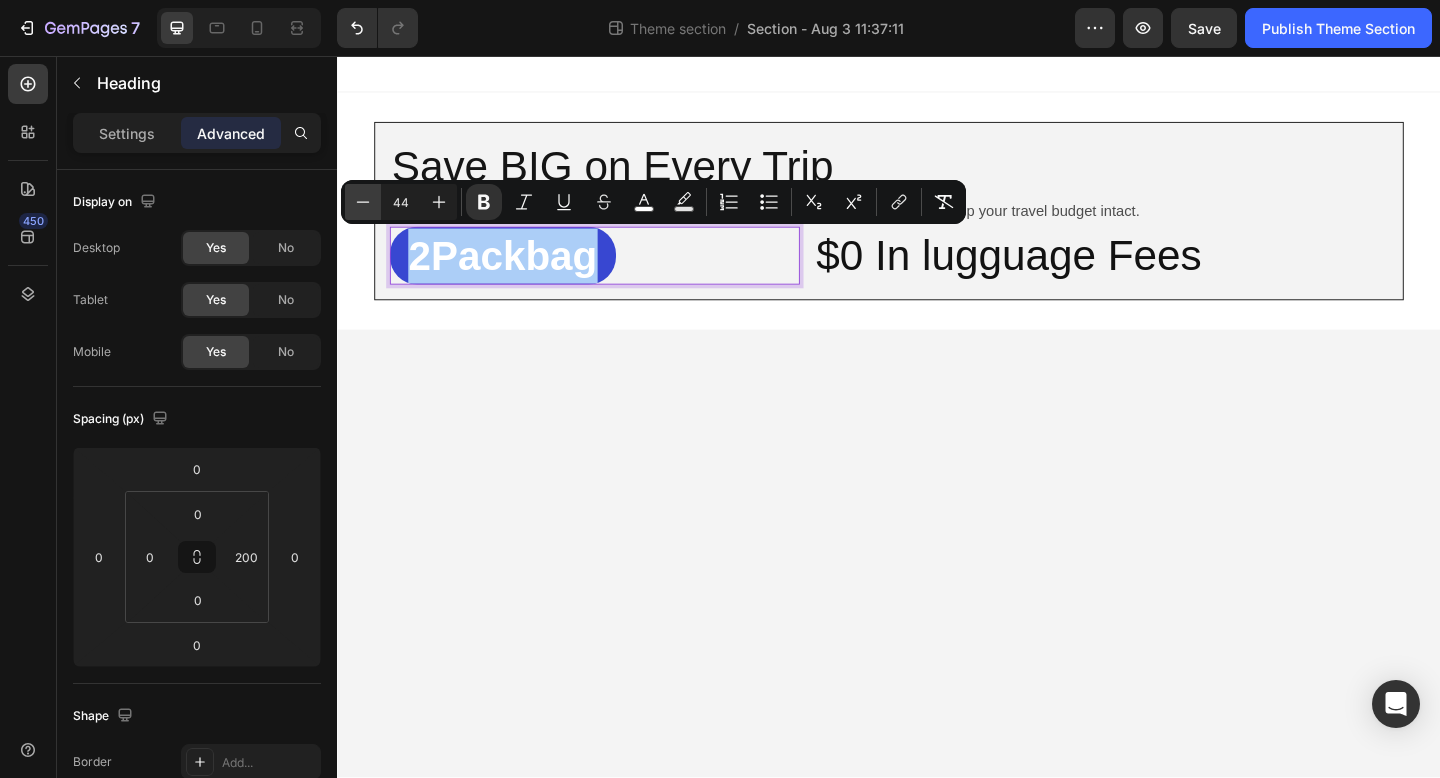 click 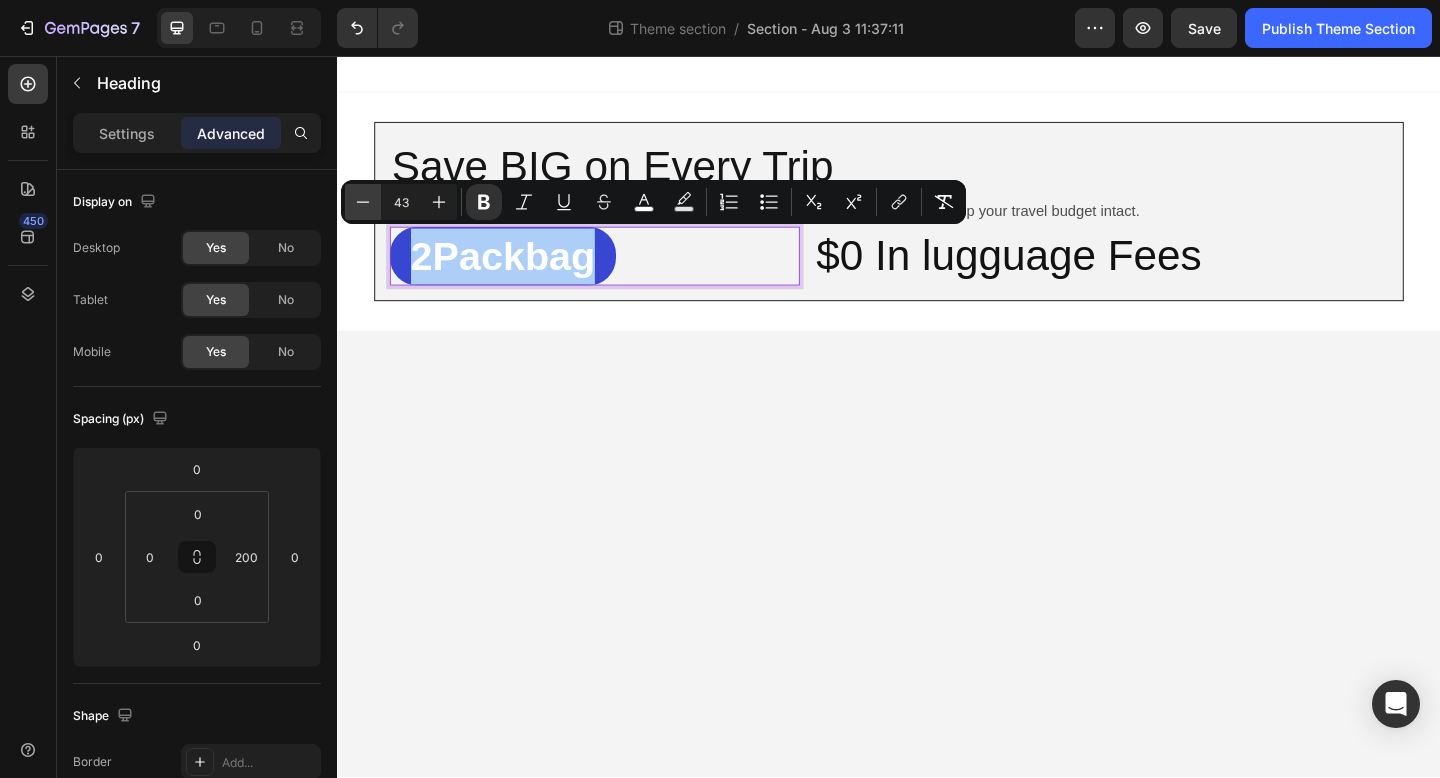 click 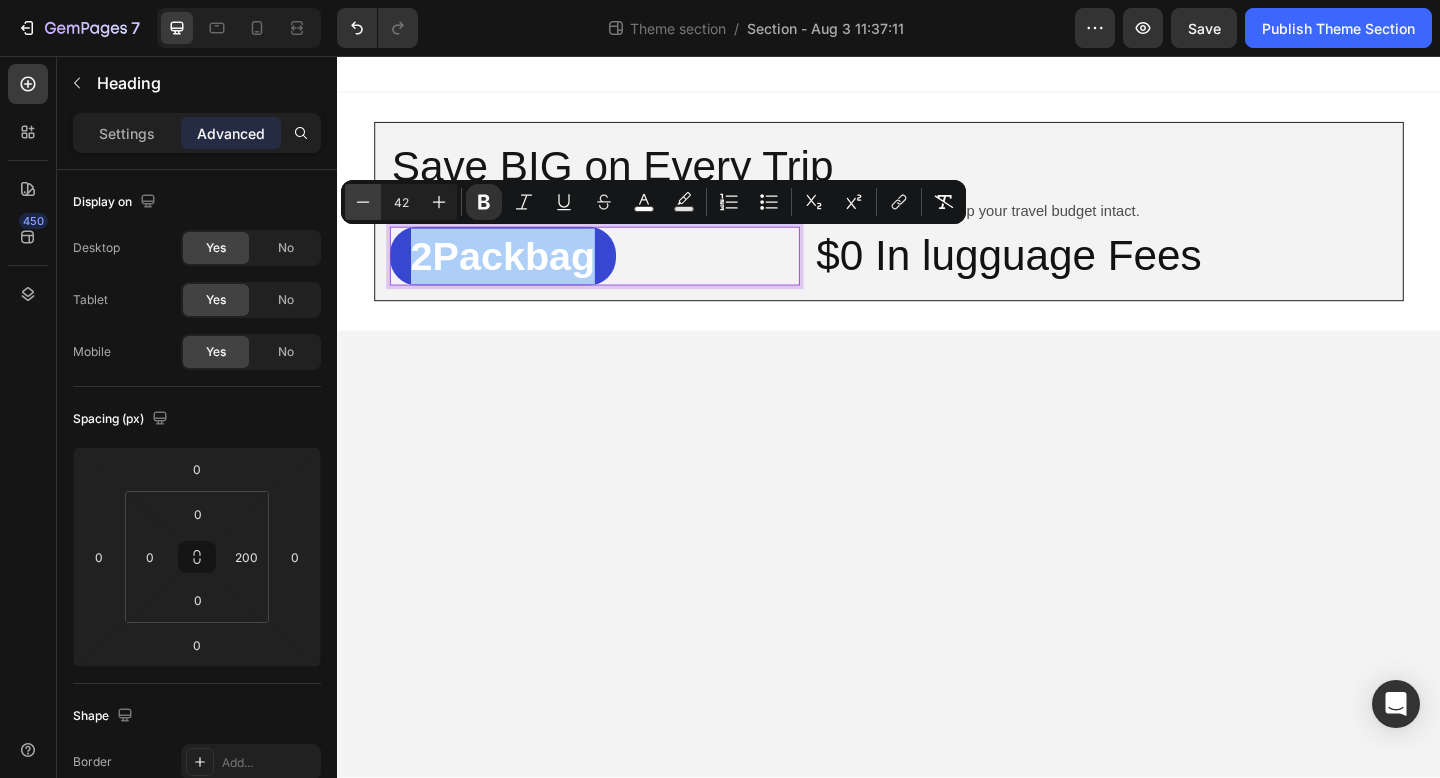 click 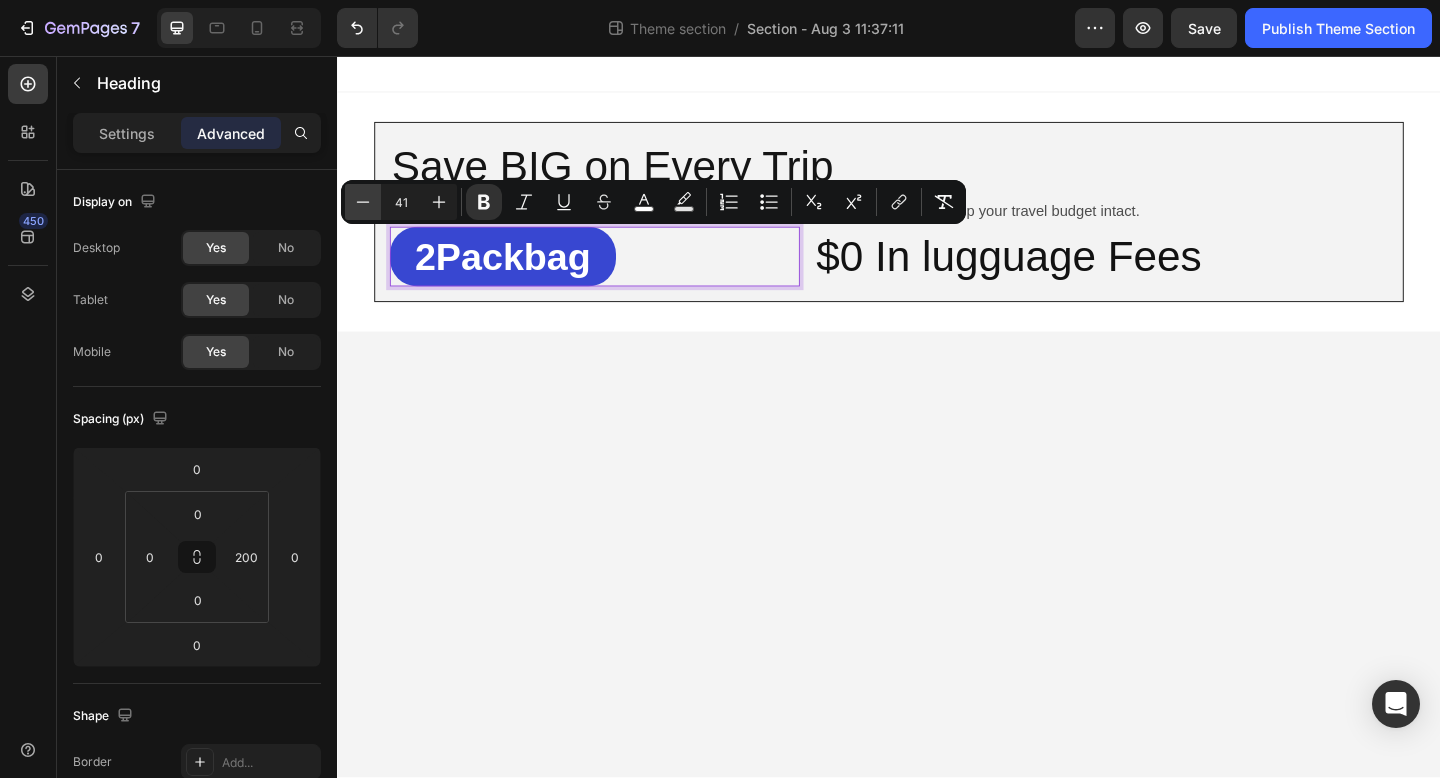 click 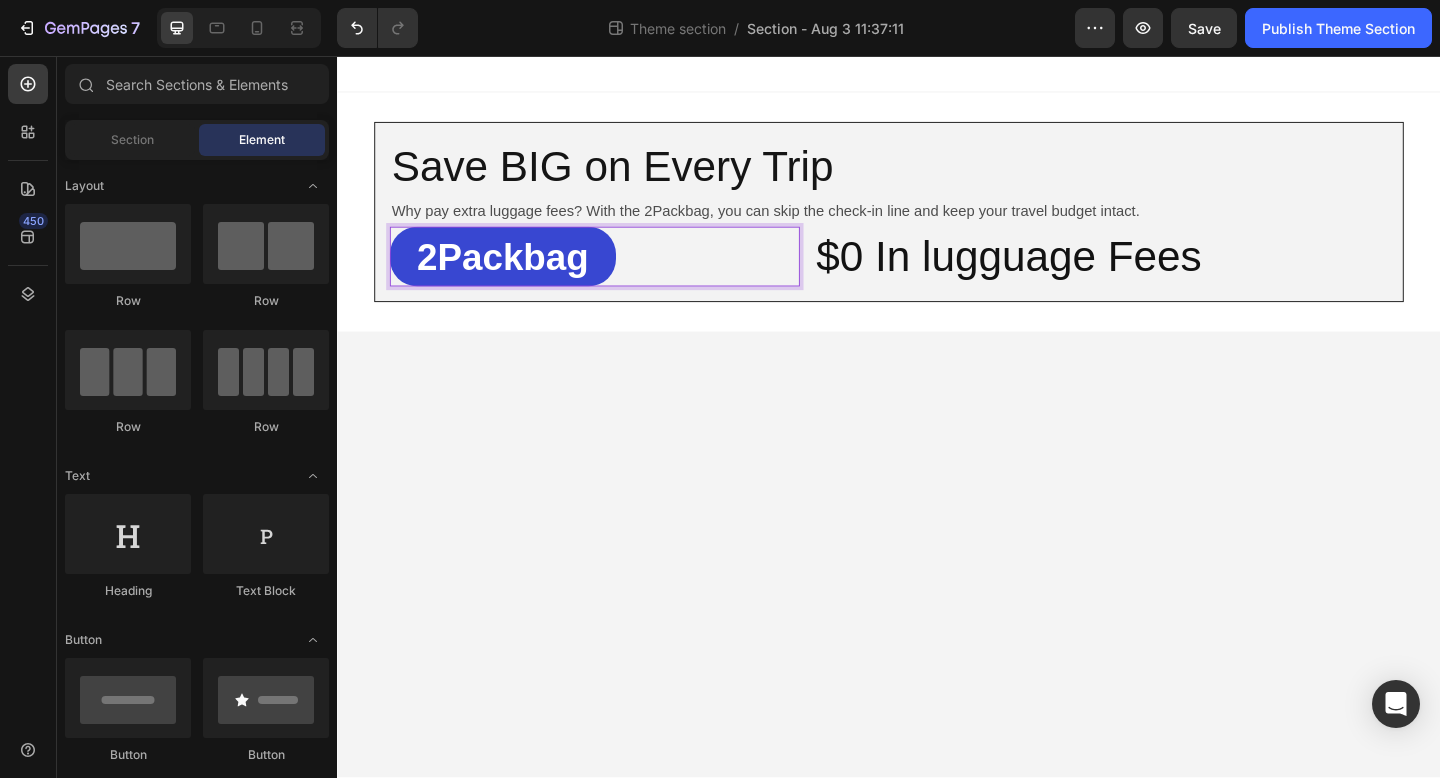 click on "Save BIG on Every Trip Heading Why pay extra luggage fees? With the 2Packbag, you can skip the check-in line and keep your travel budget intact. Text Block 2Packbag Heading   0 $0 In lugguage Fees Heading Row Row Root
Drag & drop element from sidebar or
Explore Library
Add section Choose templates inspired by CRO experts Generate layout from URL or image Add blank section then drag & drop elements" at bounding box center (937, 448) 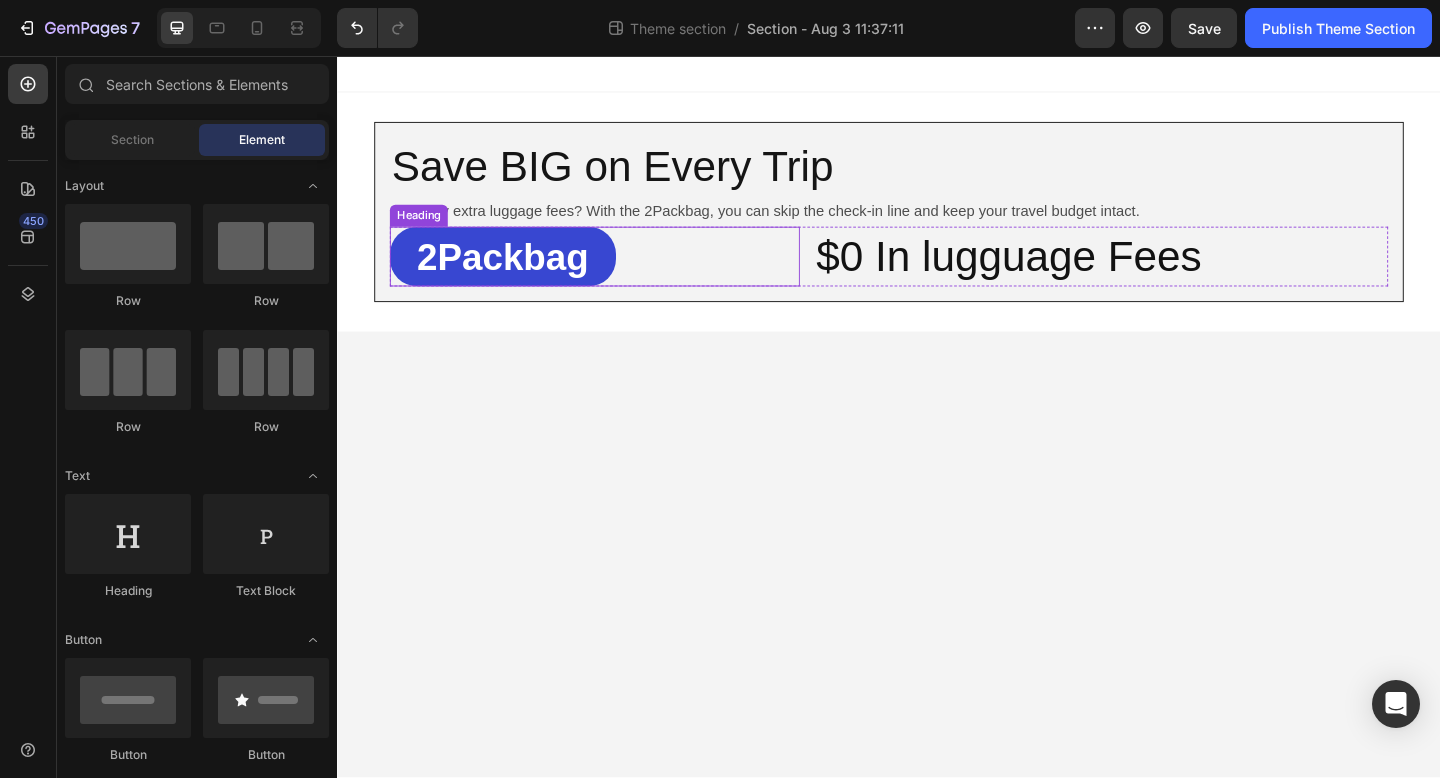 click on "2Packbag" at bounding box center [517, 275] 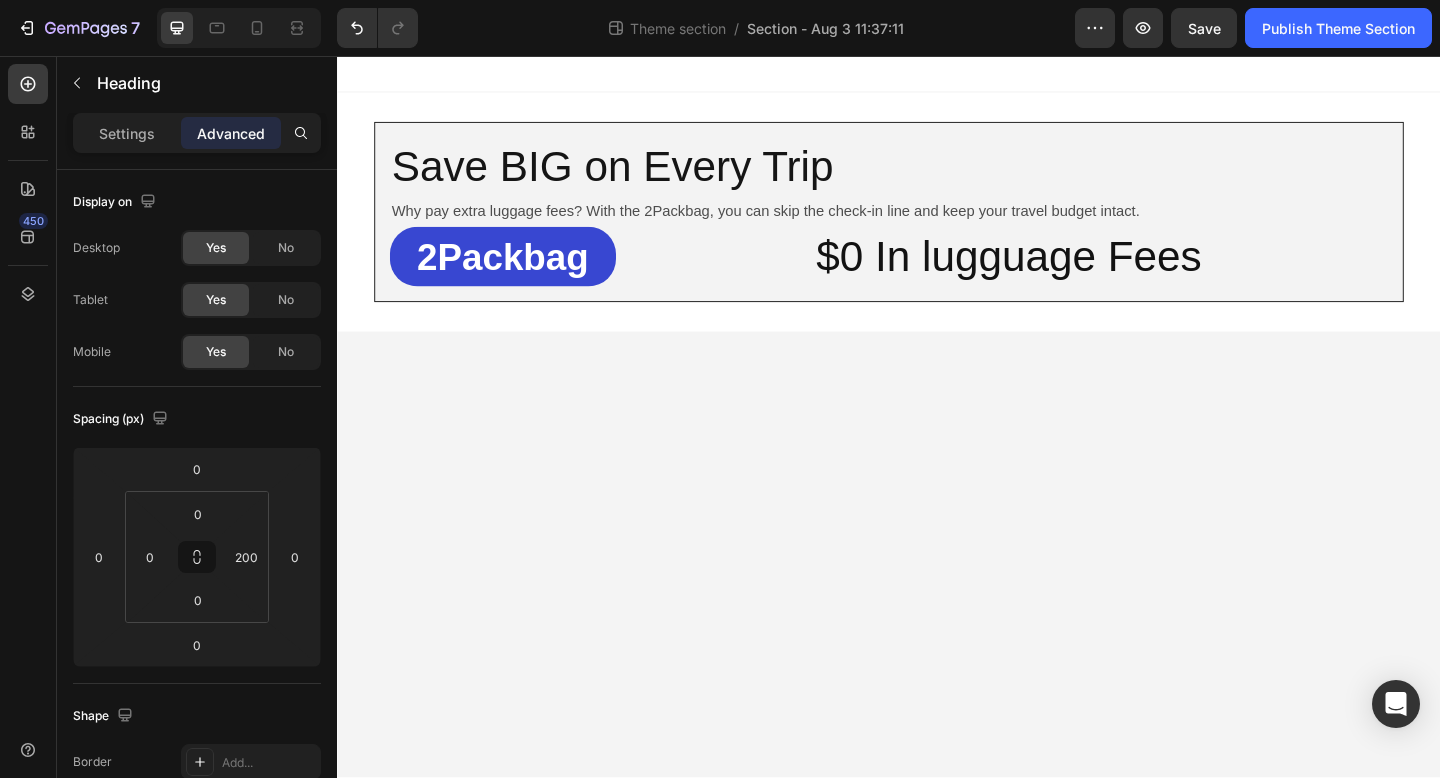 click on "Save BIG on Every Trip Heading Why pay extra luggage fees? With the 2Packbag, you can skip the check-in line and keep your travel budget intact. Text Block ⁠⁠⁠⁠⁠⁠⁠ 2Packbag Heading $0 In lugguage Fees Heading Row Row Root
Drag & drop element from sidebar or
Explore Library
Add section Choose templates inspired by CRO experts Generate layout from URL or image Add blank section then drag & drop elements" at bounding box center [937, 448] 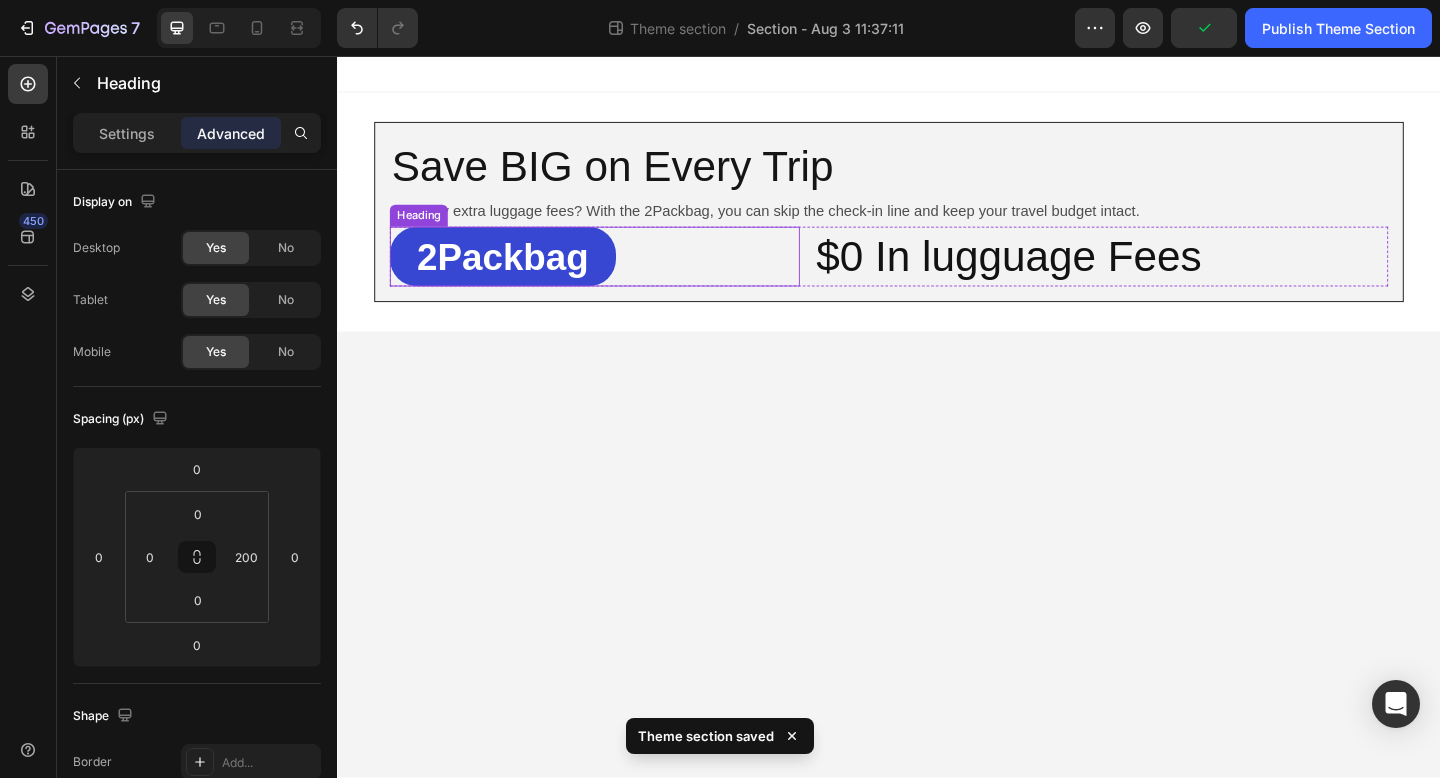 click on "⁠⁠⁠⁠⁠⁠⁠ 2Packbag Heading" at bounding box center (617, 275) 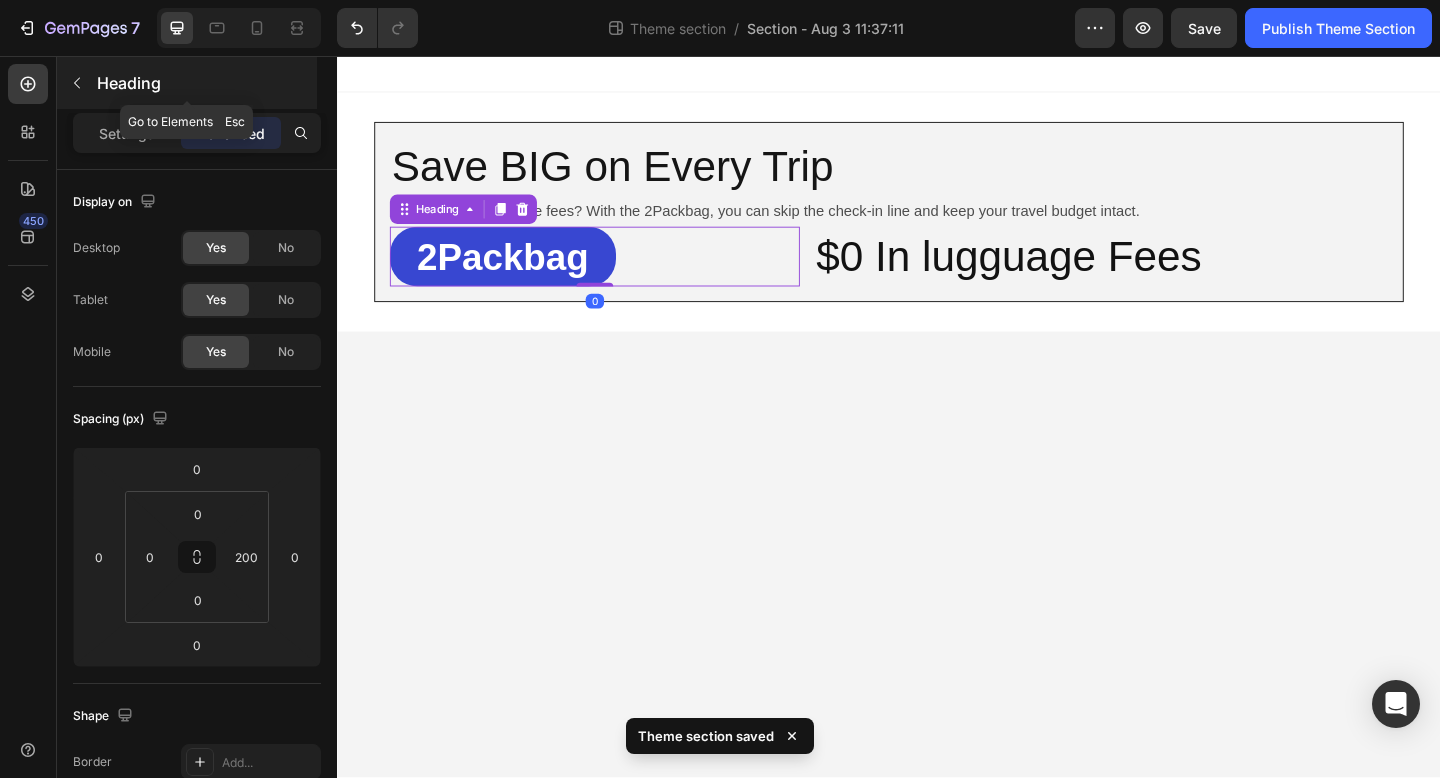 click 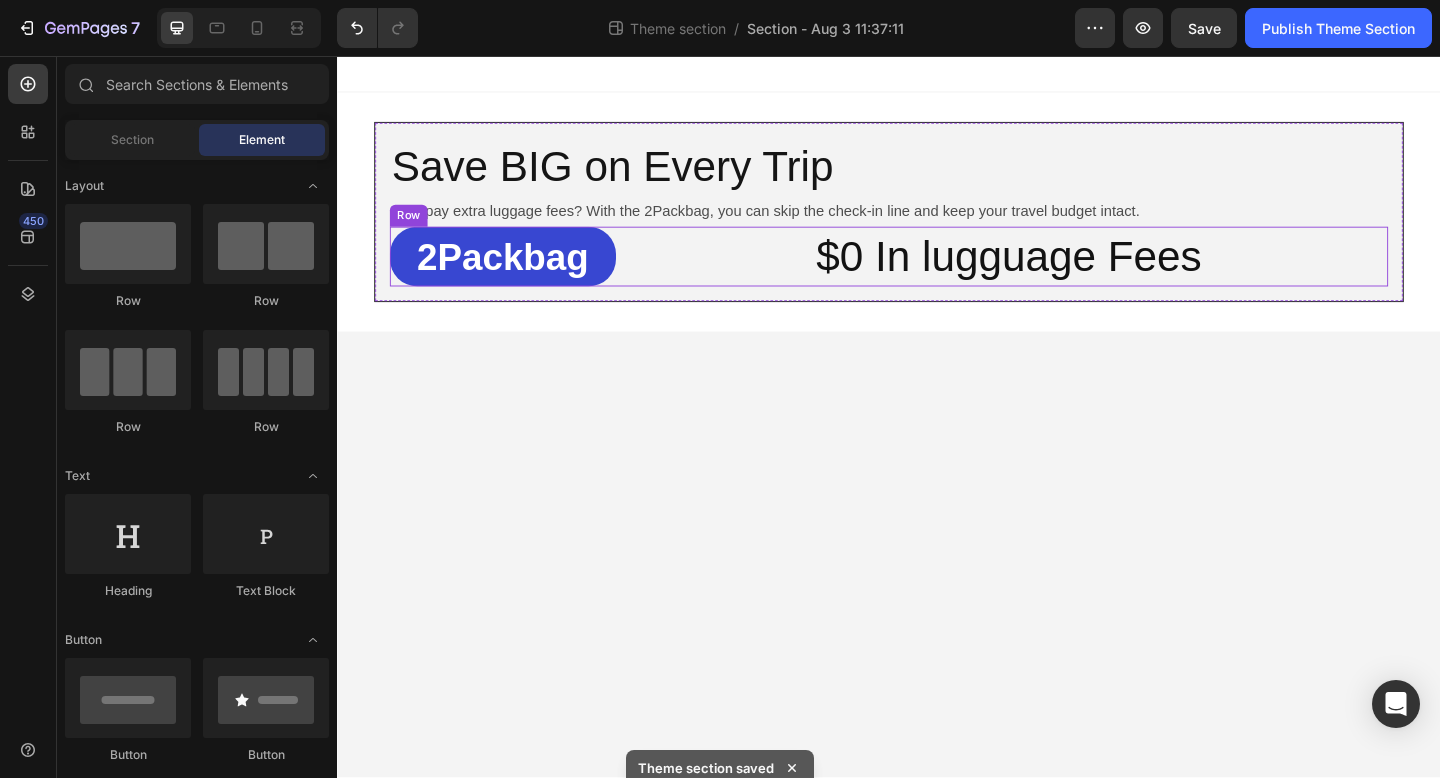 click on "⁠⁠⁠⁠⁠⁠⁠ 2Packbag Heading $0 In lugguage Fees Heading Row" at bounding box center (937, 275) 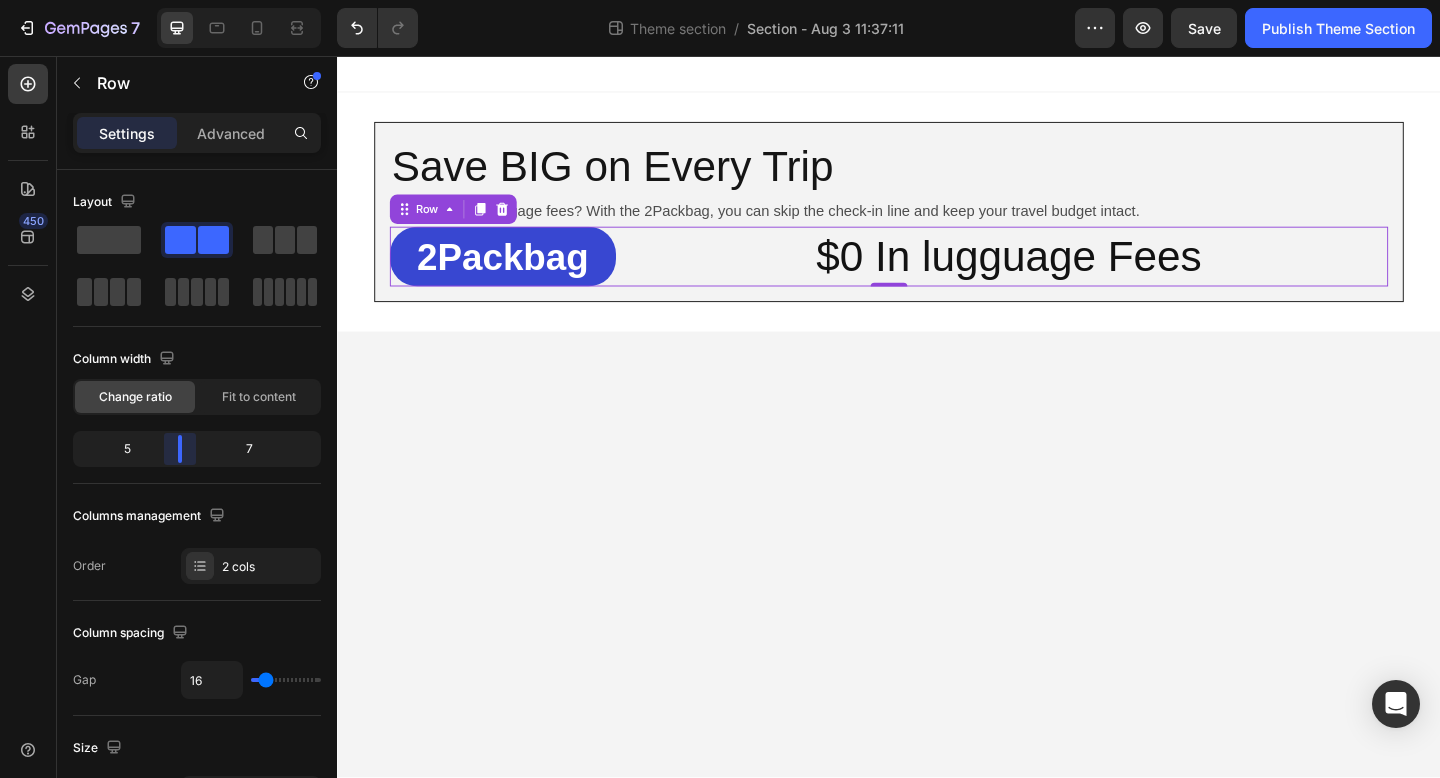 drag, startPoint x: 179, startPoint y: 452, endPoint x: 473, endPoint y: 231, distance: 367.80023 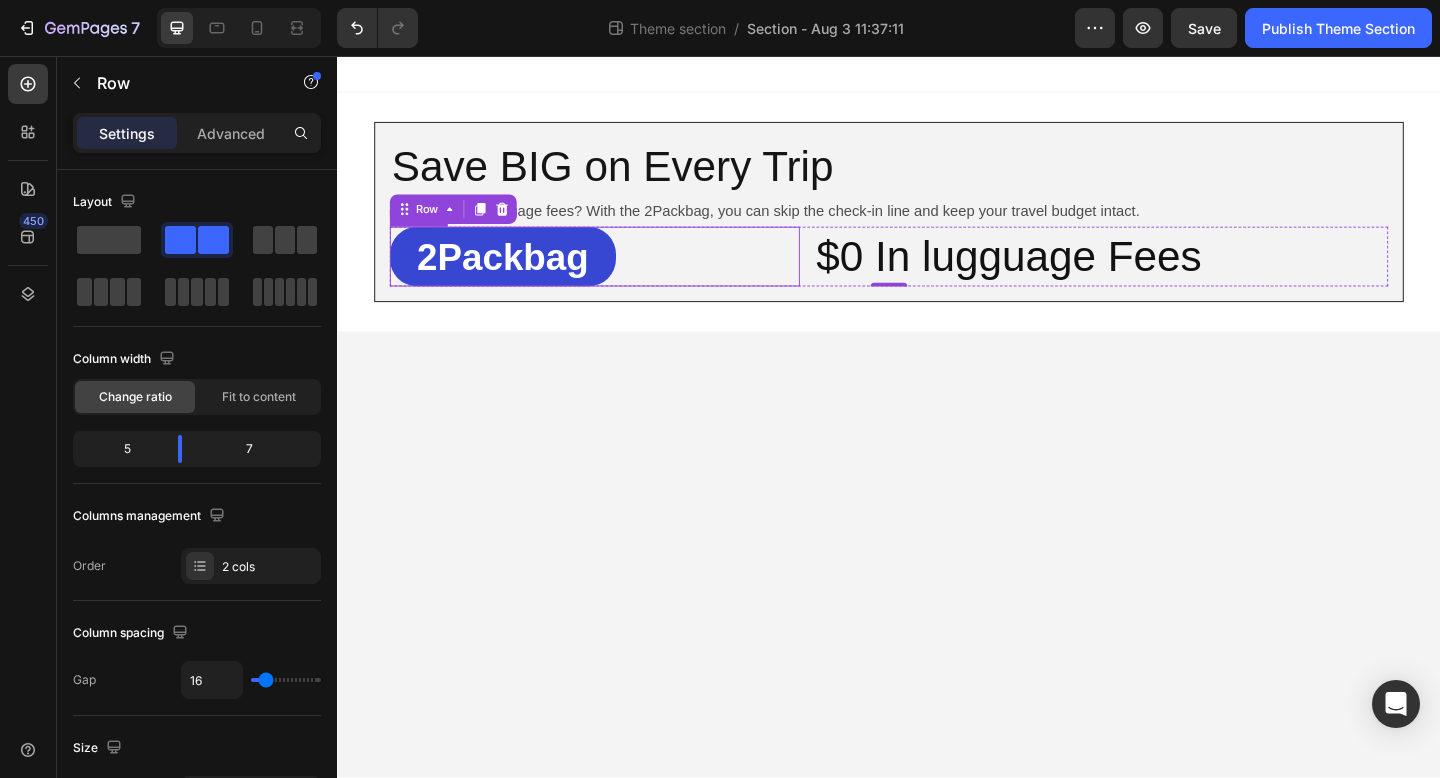 click on "⁠⁠⁠⁠⁠⁠⁠ 2Packbag Heading" at bounding box center (617, 275) 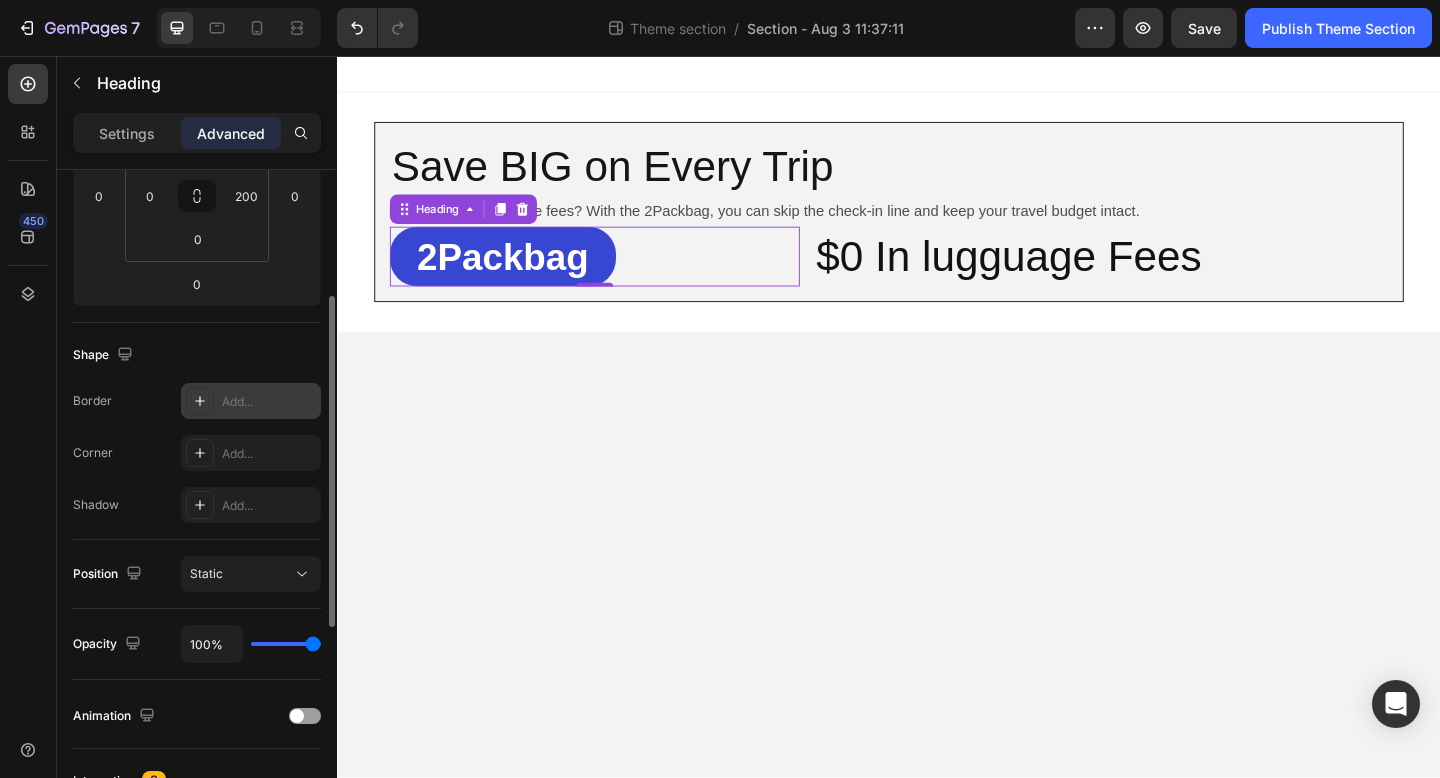 scroll, scrollTop: 237, scrollLeft: 0, axis: vertical 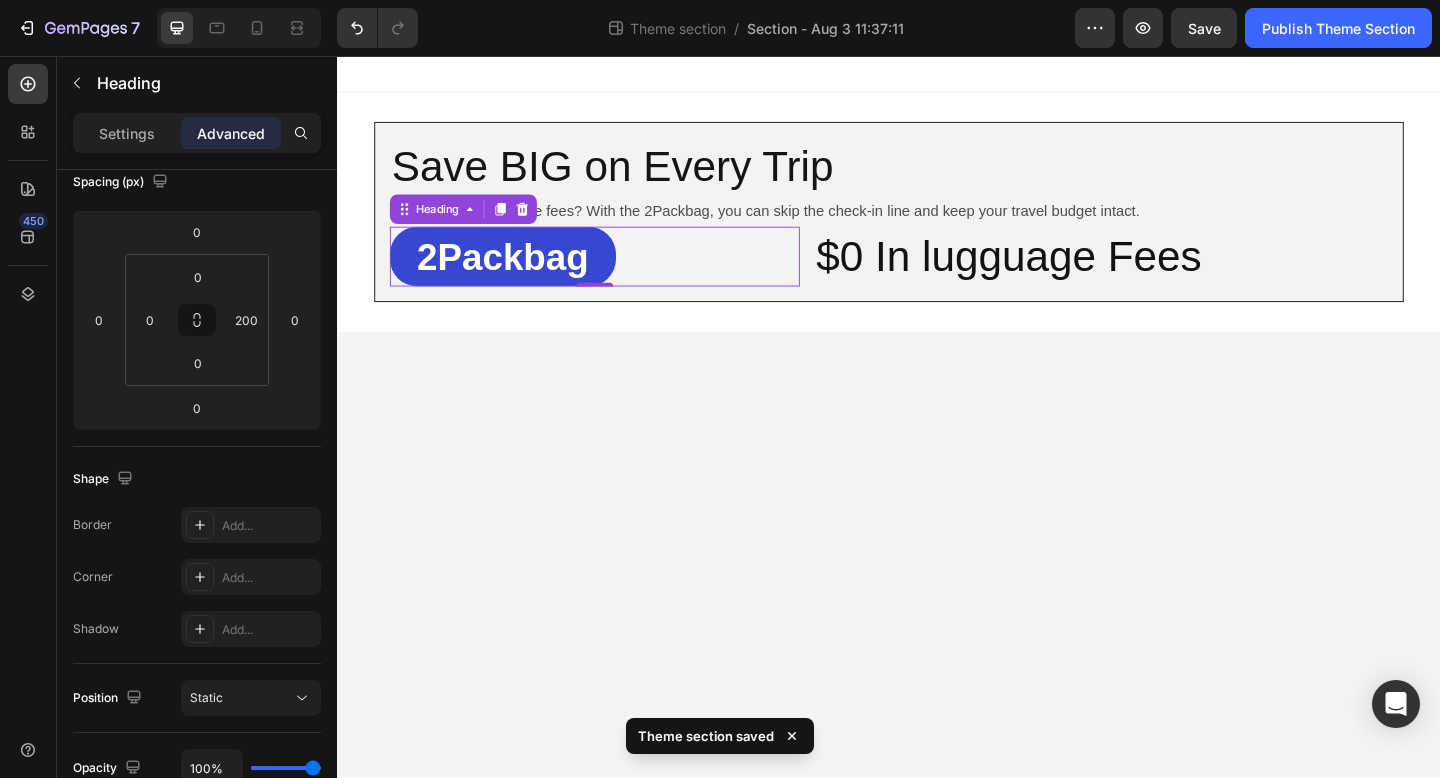 click on "⁠⁠⁠⁠⁠⁠⁠ 2Packbag Heading   0" at bounding box center [617, 275] 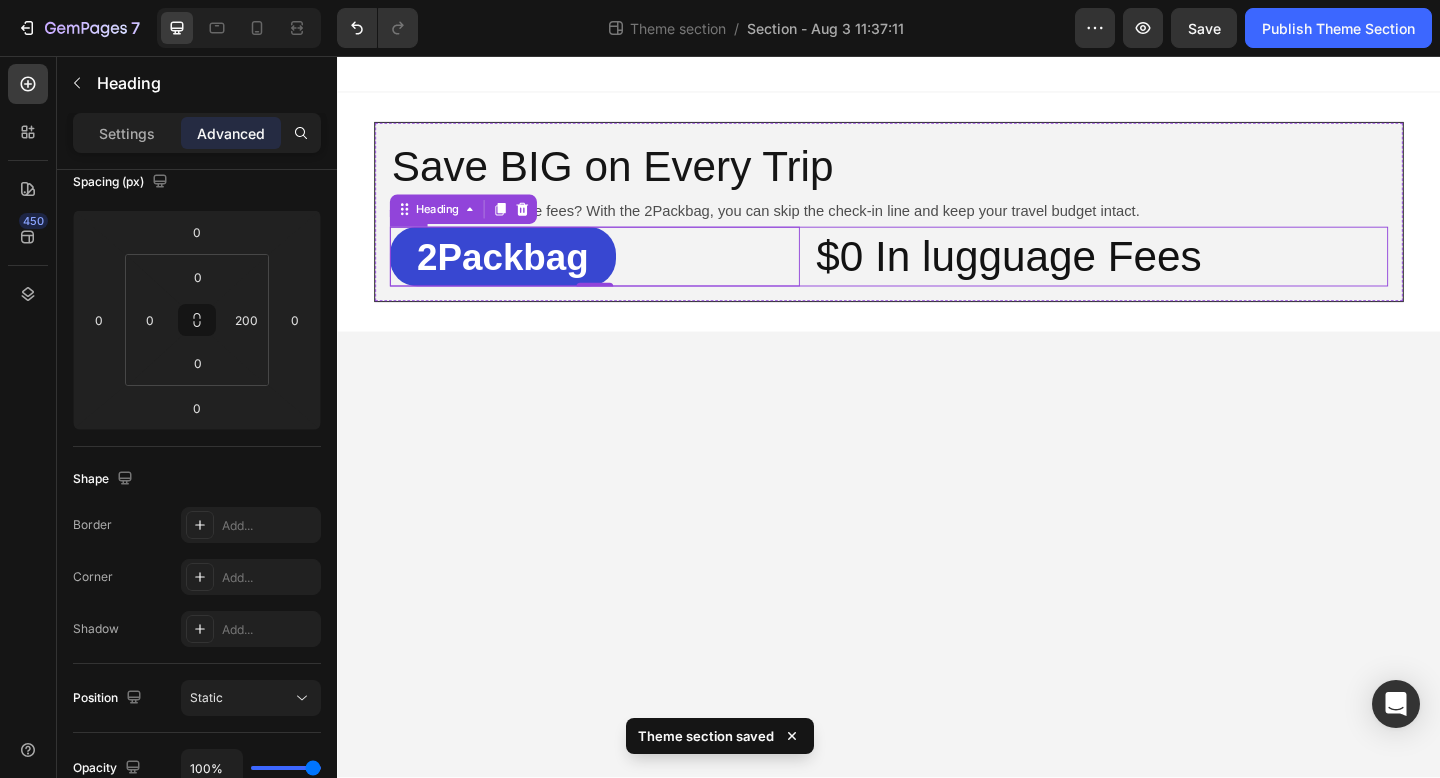 click on "⁠⁠⁠⁠⁠⁠⁠ 2Packbag Heading   0 $0 In lugguage Fees Heading Row" at bounding box center [937, 275] 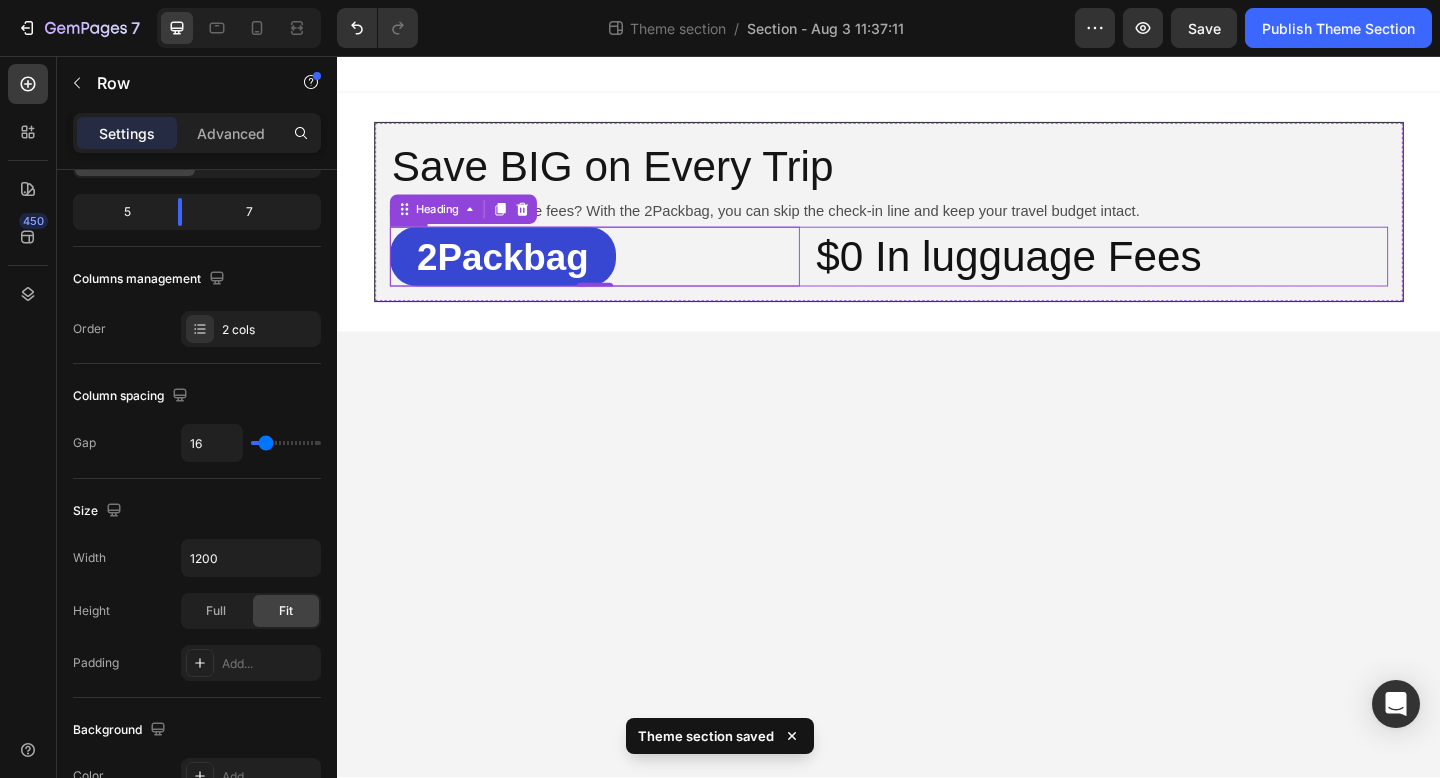 scroll, scrollTop: 0, scrollLeft: 0, axis: both 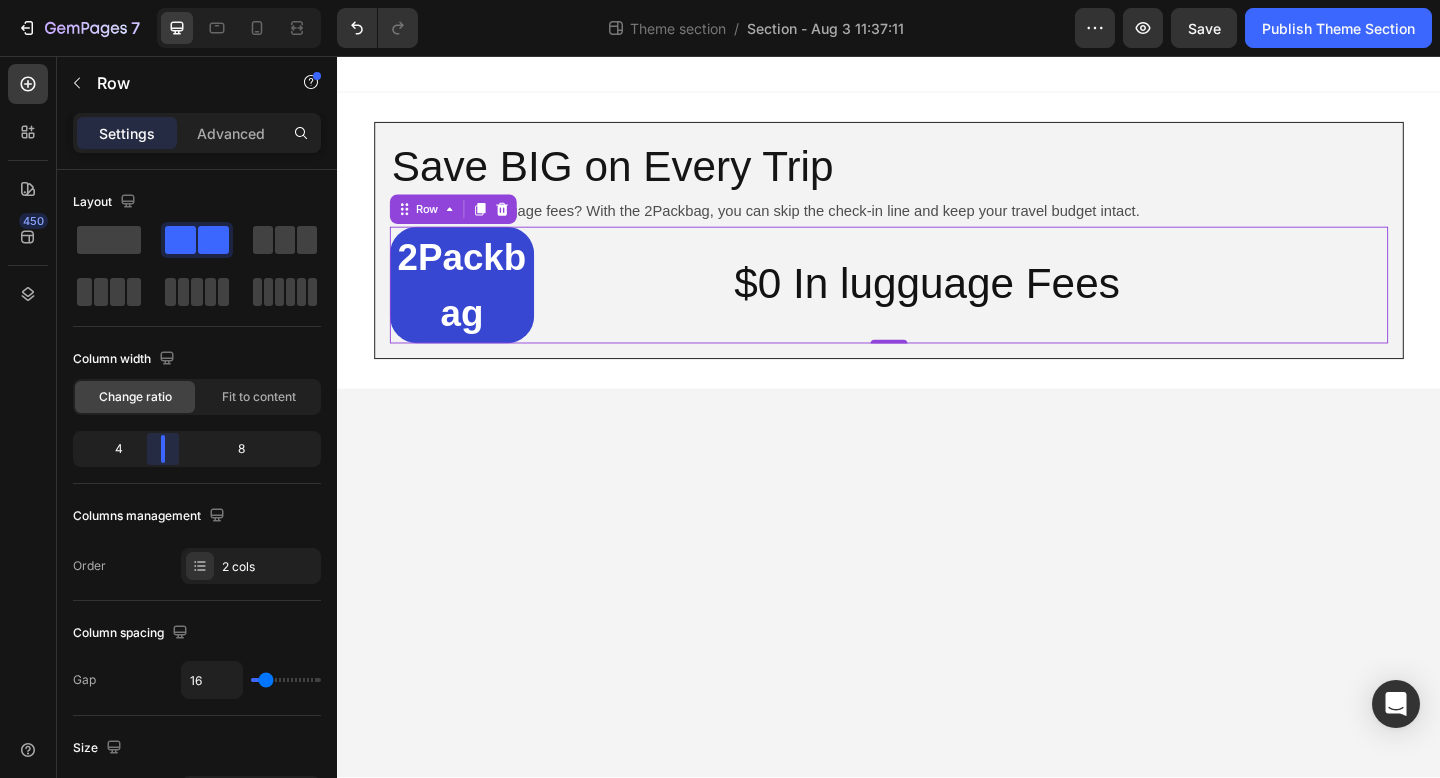 drag, startPoint x: 180, startPoint y: 457, endPoint x: 158, endPoint y: 456, distance: 22.022715 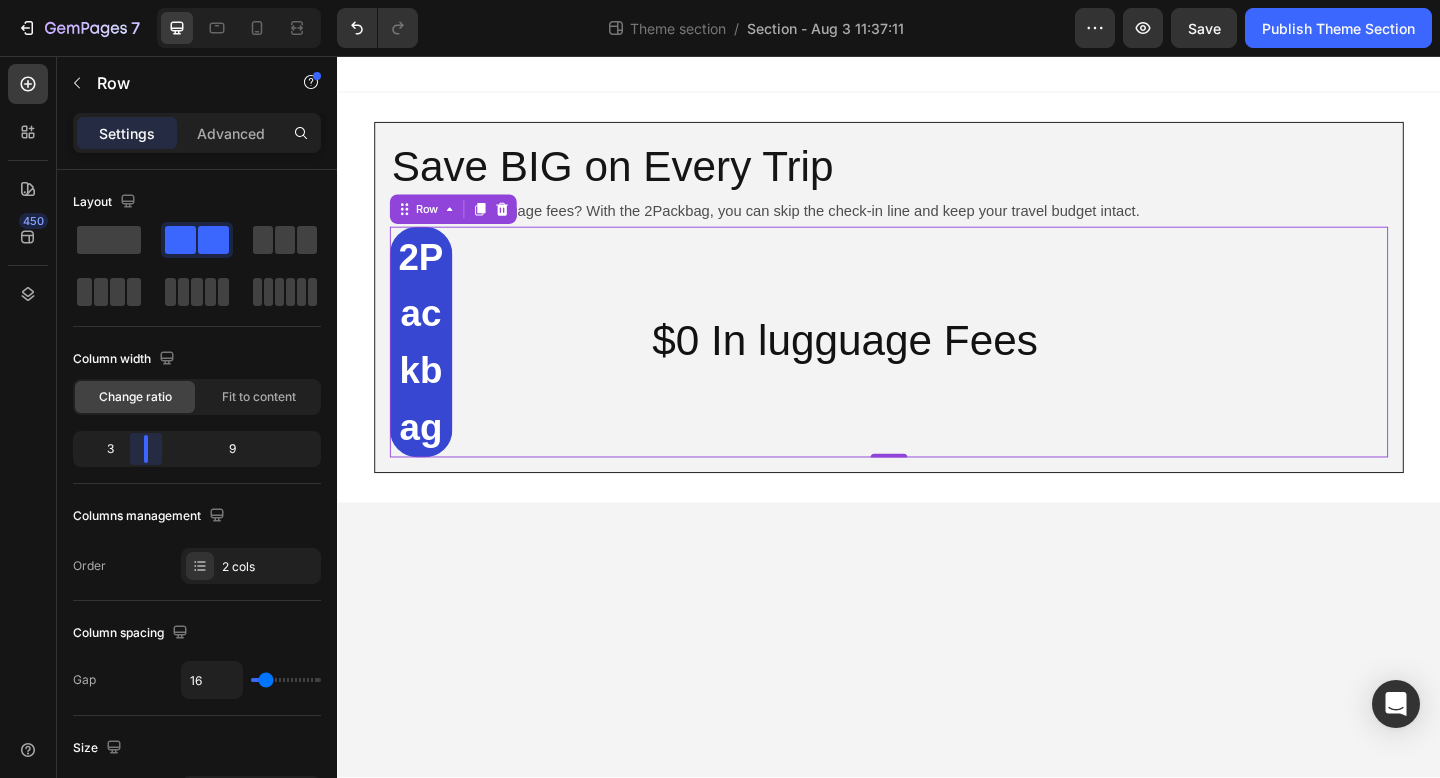 drag, startPoint x: 157, startPoint y: 456, endPoint x: 141, endPoint y: 456, distance: 16 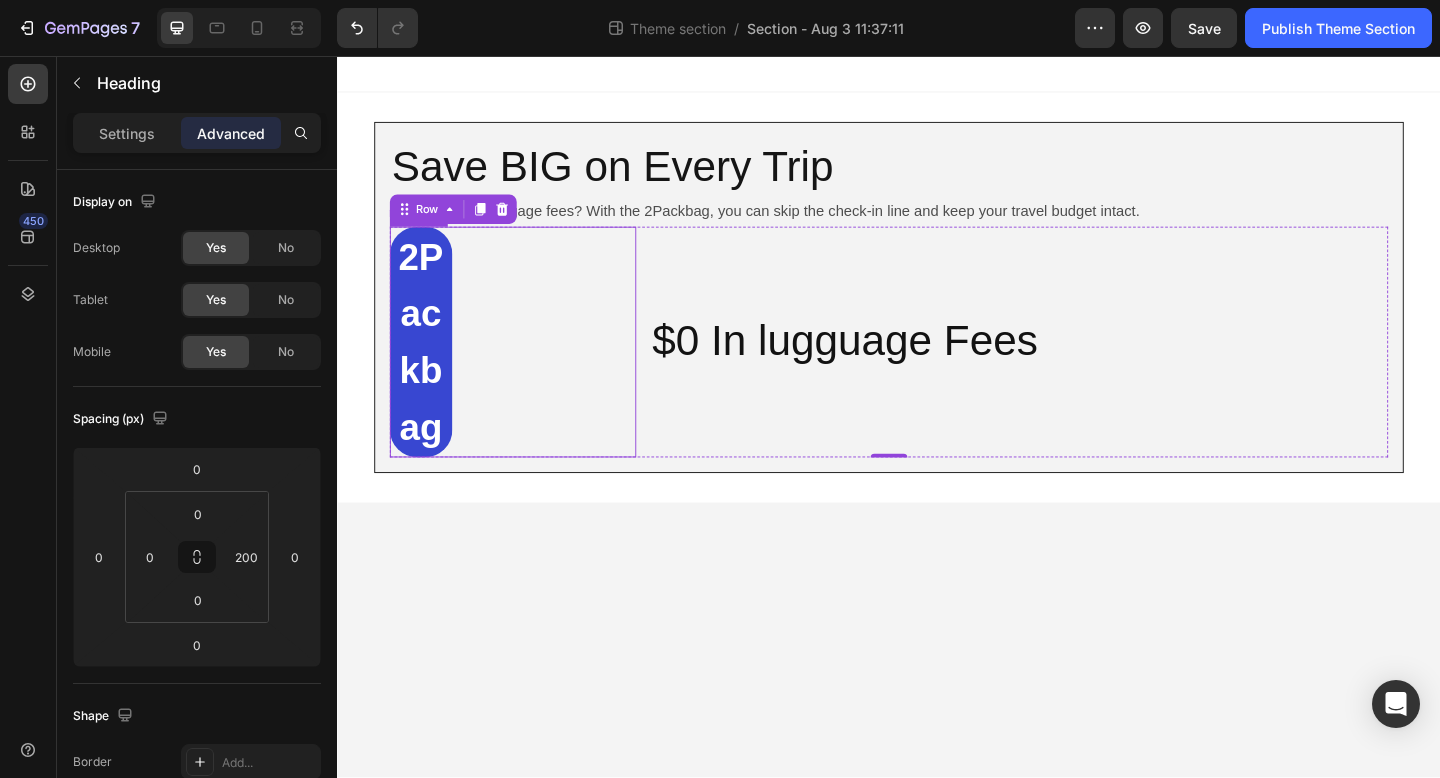 click on "2Packbag" at bounding box center (427, 367) 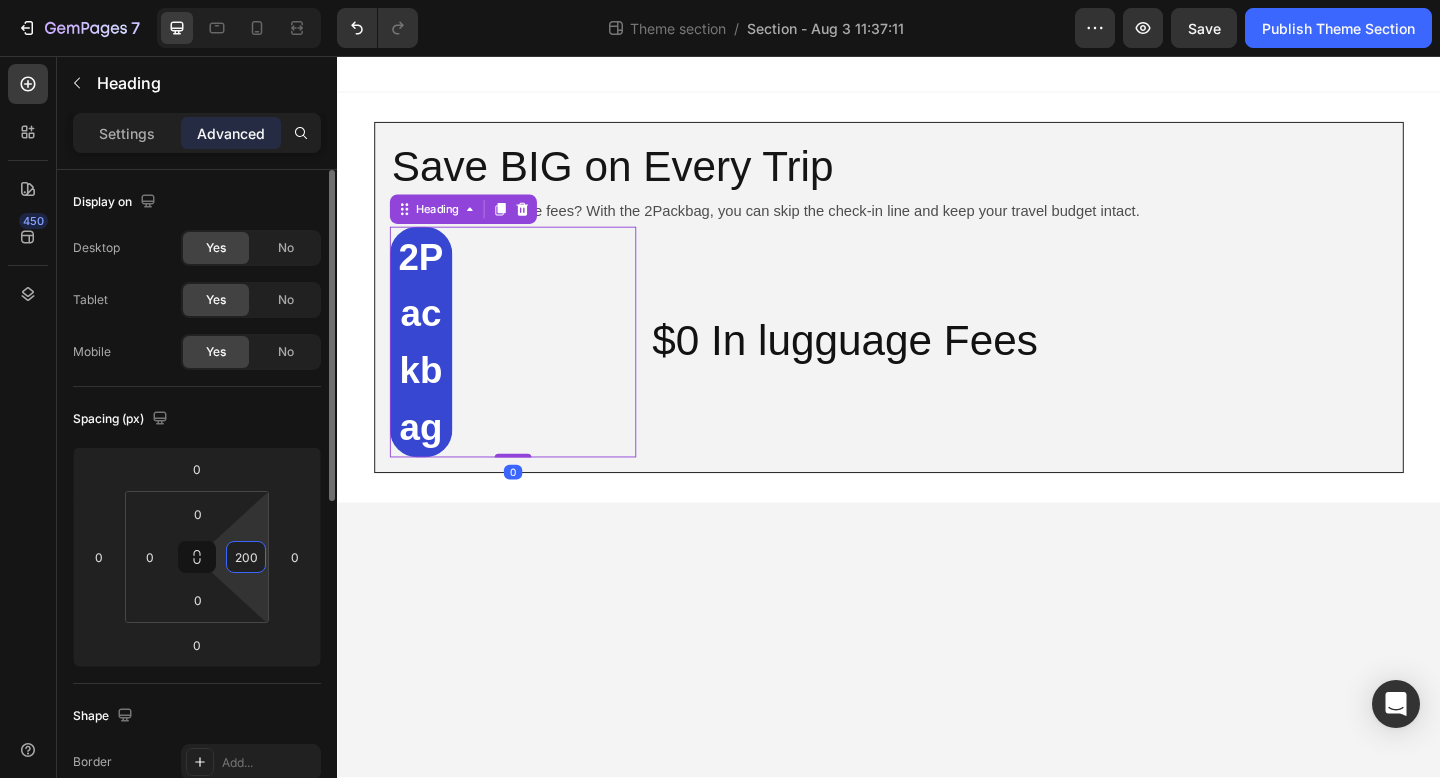 click on "200" at bounding box center (246, 557) 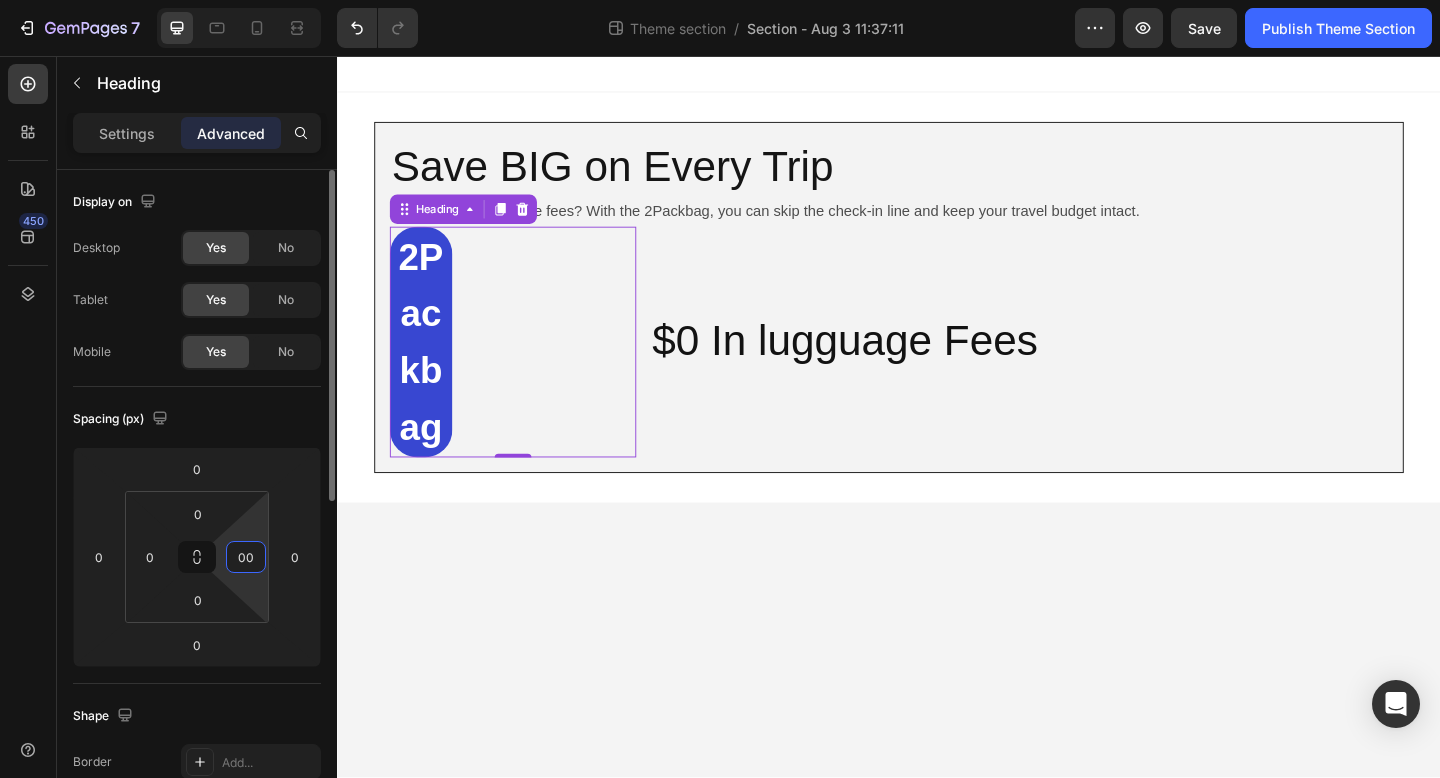 type on "0" 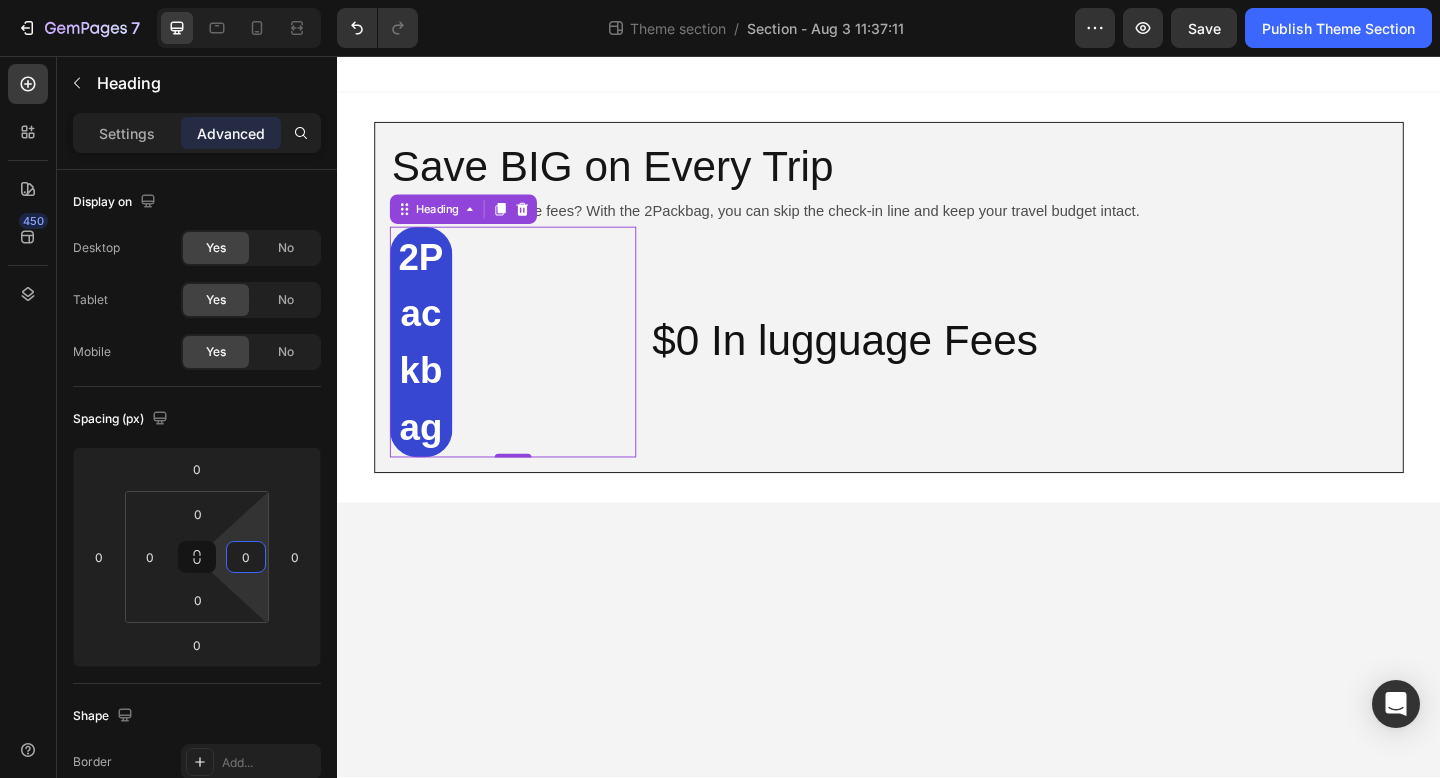 click on "Save BIG on Every Trip Heading Why pay extra luggage fees? With the 2Packbag, you can skip the check-in line and keep your travel budget intact. Text Block ⁠⁠⁠⁠⁠⁠⁠ 2Packbag Heading   0 $0 In lugguage Fees Heading Row Row Root
Drag & drop element from sidebar or
Explore Library
Add section Choose templates inspired by CRO experts Generate layout from URL or image Add blank section then drag & drop elements" at bounding box center (937, 448) 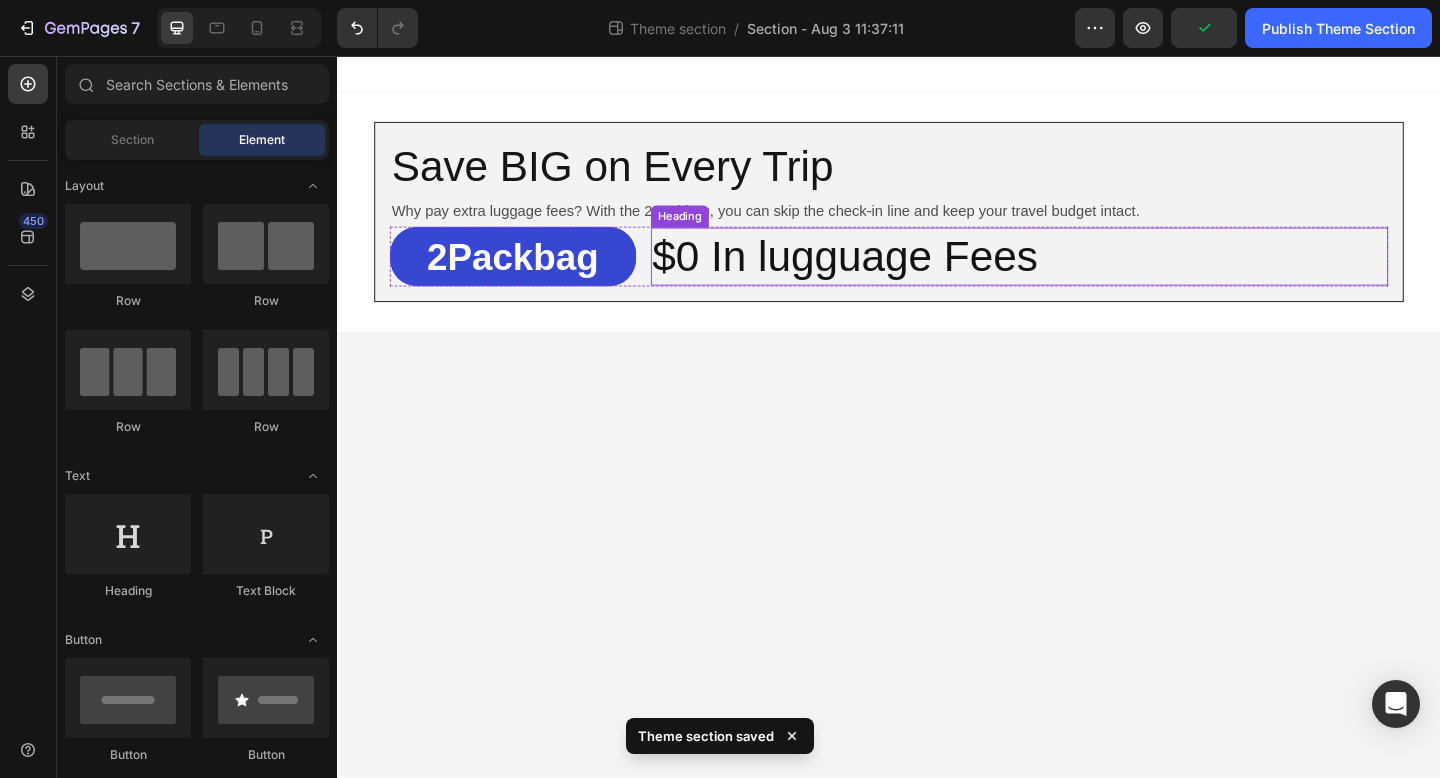 click on "$0 In lugguage Fees" at bounding box center [1079, 275] 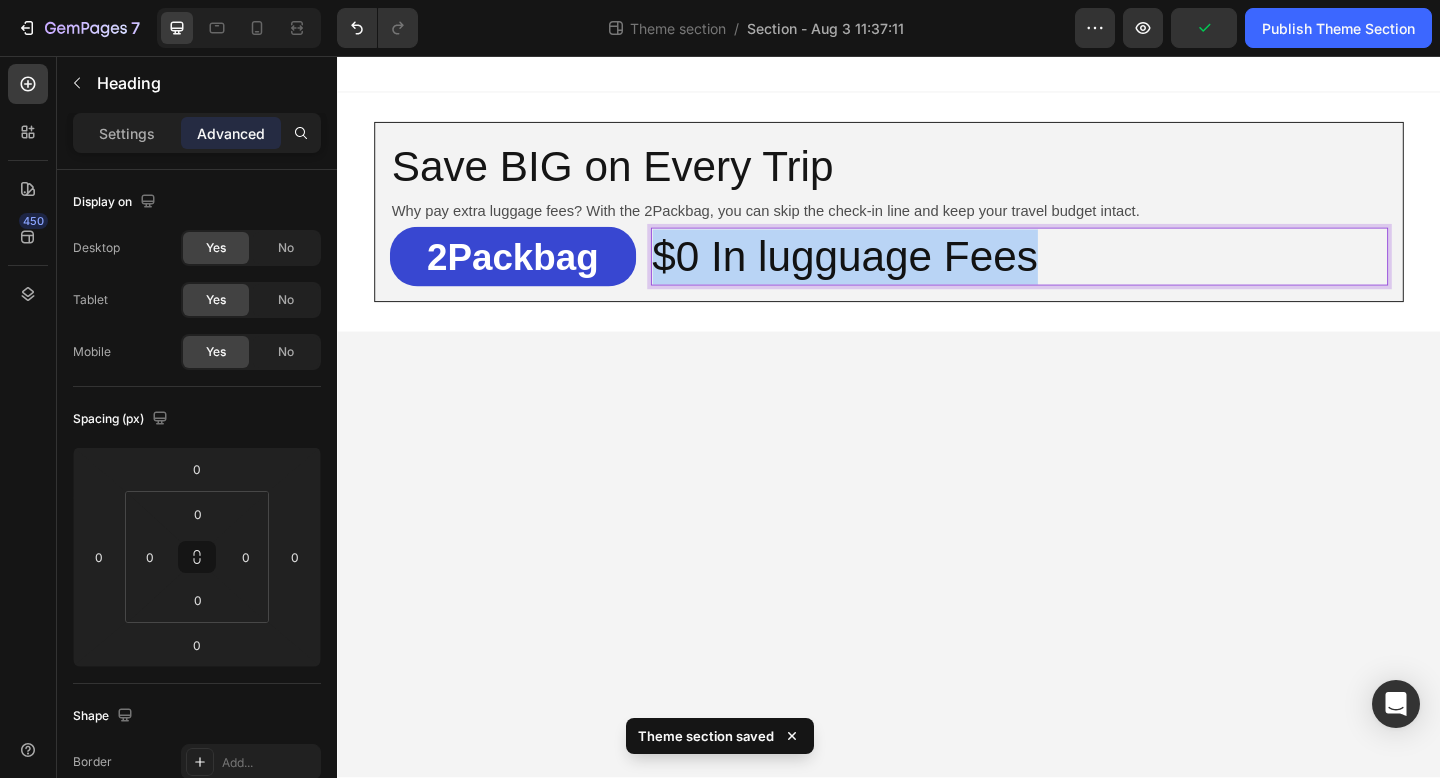 click on "$0 In lugguage Fees" at bounding box center [1079, 275] 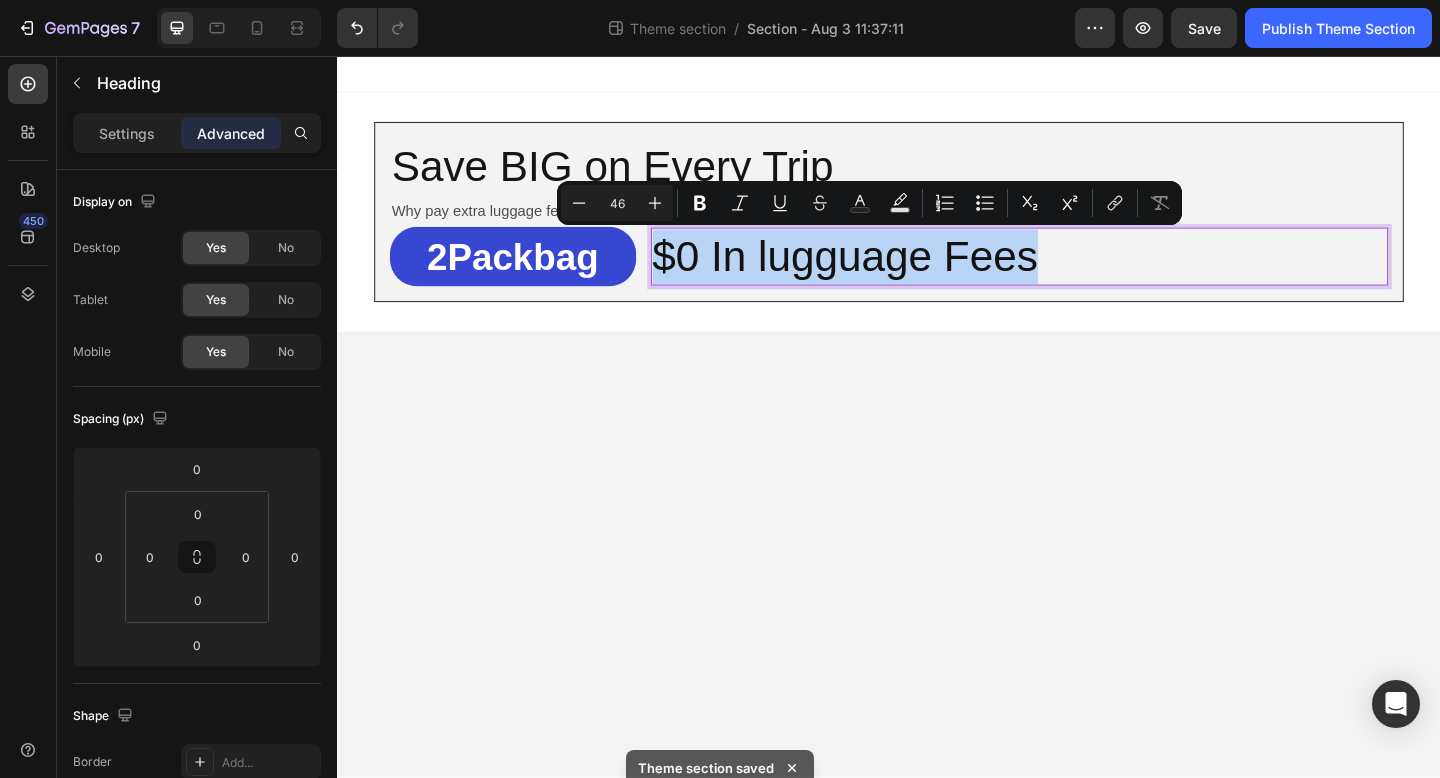 click on "$0 In lugguage Fees" at bounding box center (1079, 275) 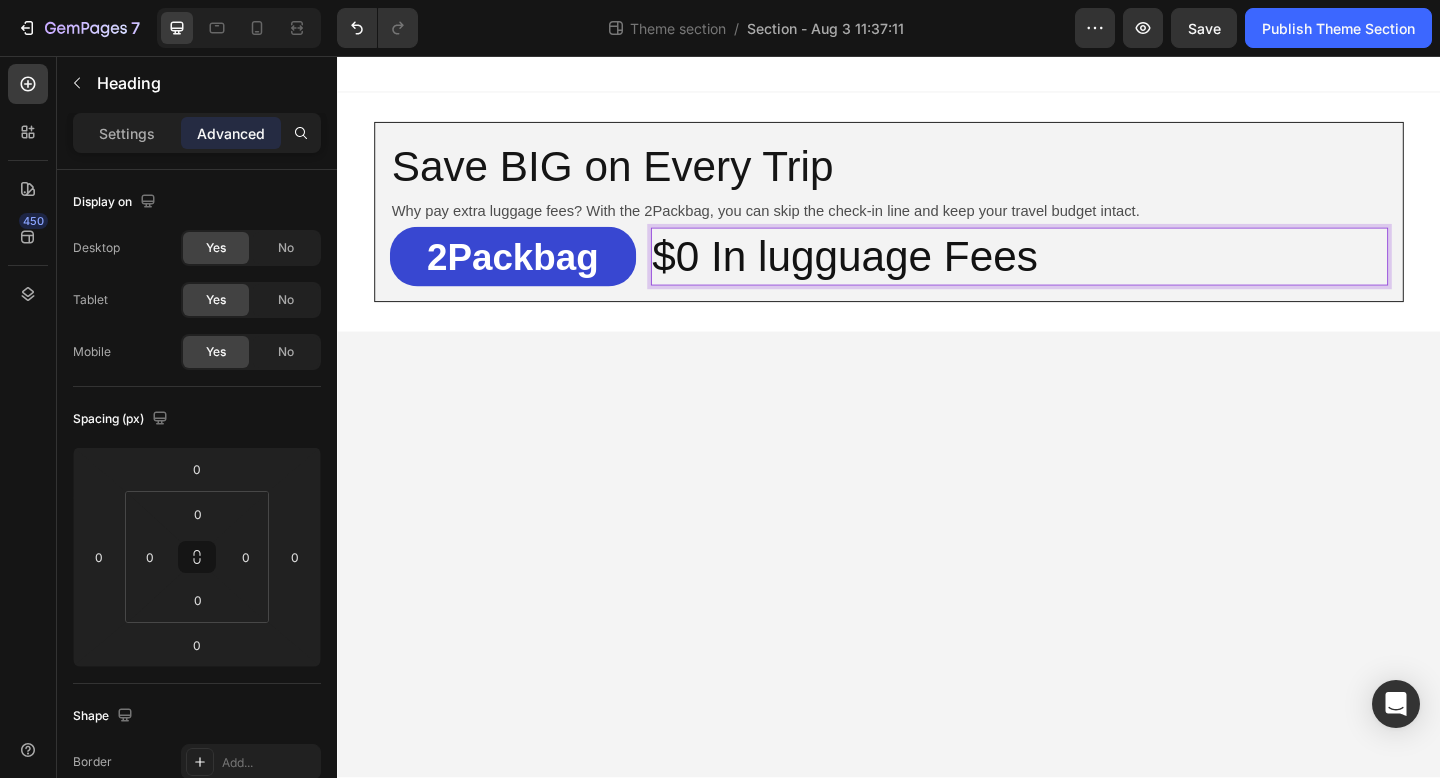 click on "$0 In lugguage Fees" at bounding box center (1079, 275) 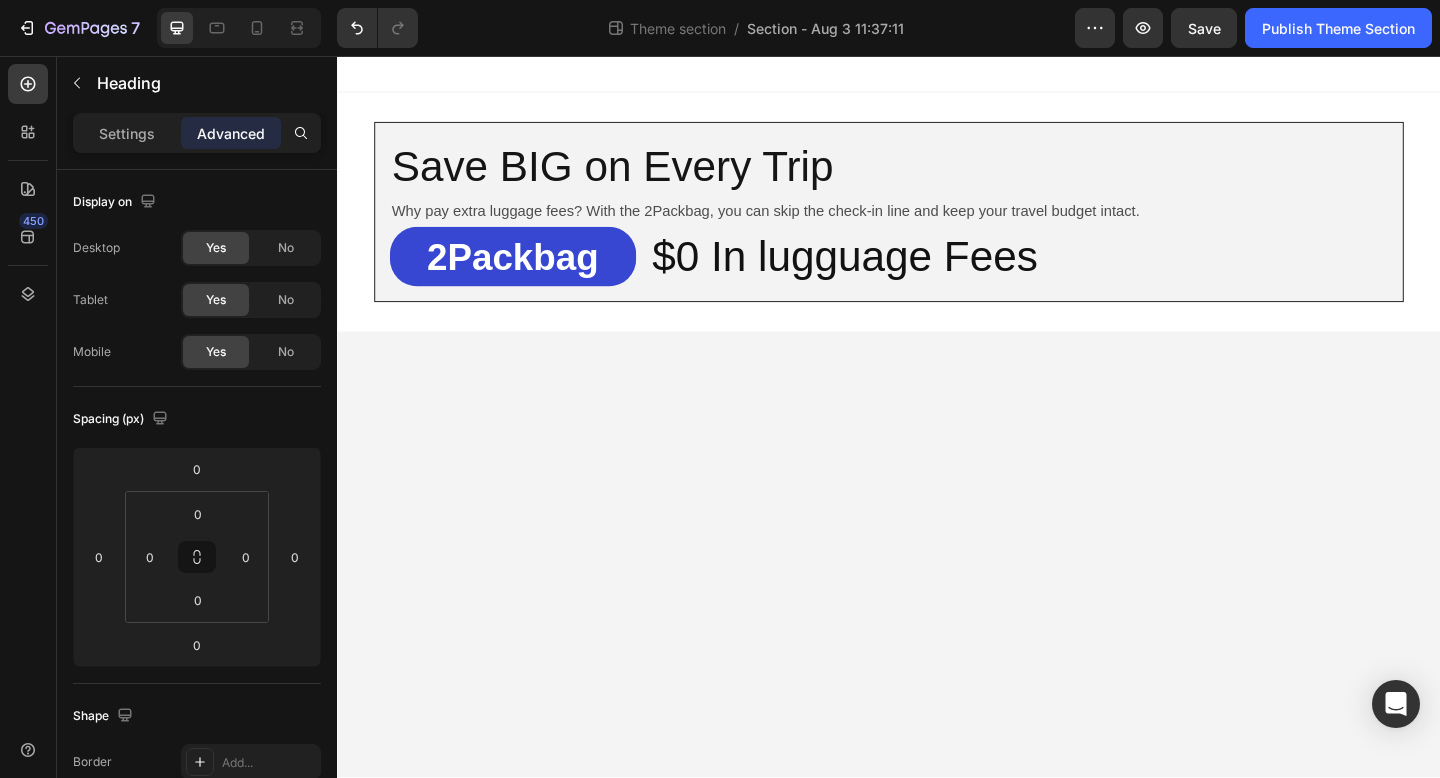 click on "Save BIG on Every Trip Heading Why pay extra luggage fees? With the 2Packbag, you can skip the check-in line and keep your travel budget intact. Text Block ⁠⁠⁠⁠⁠⁠⁠ 2Packbag Heading   $0 In lugguage Fees Heading Row Row Root
Drag & drop element from sidebar or
Explore Library
Add section Choose templates inspired by CRO experts Generate layout from URL or image Add blank section then drag & drop elements" at bounding box center [937, 448] 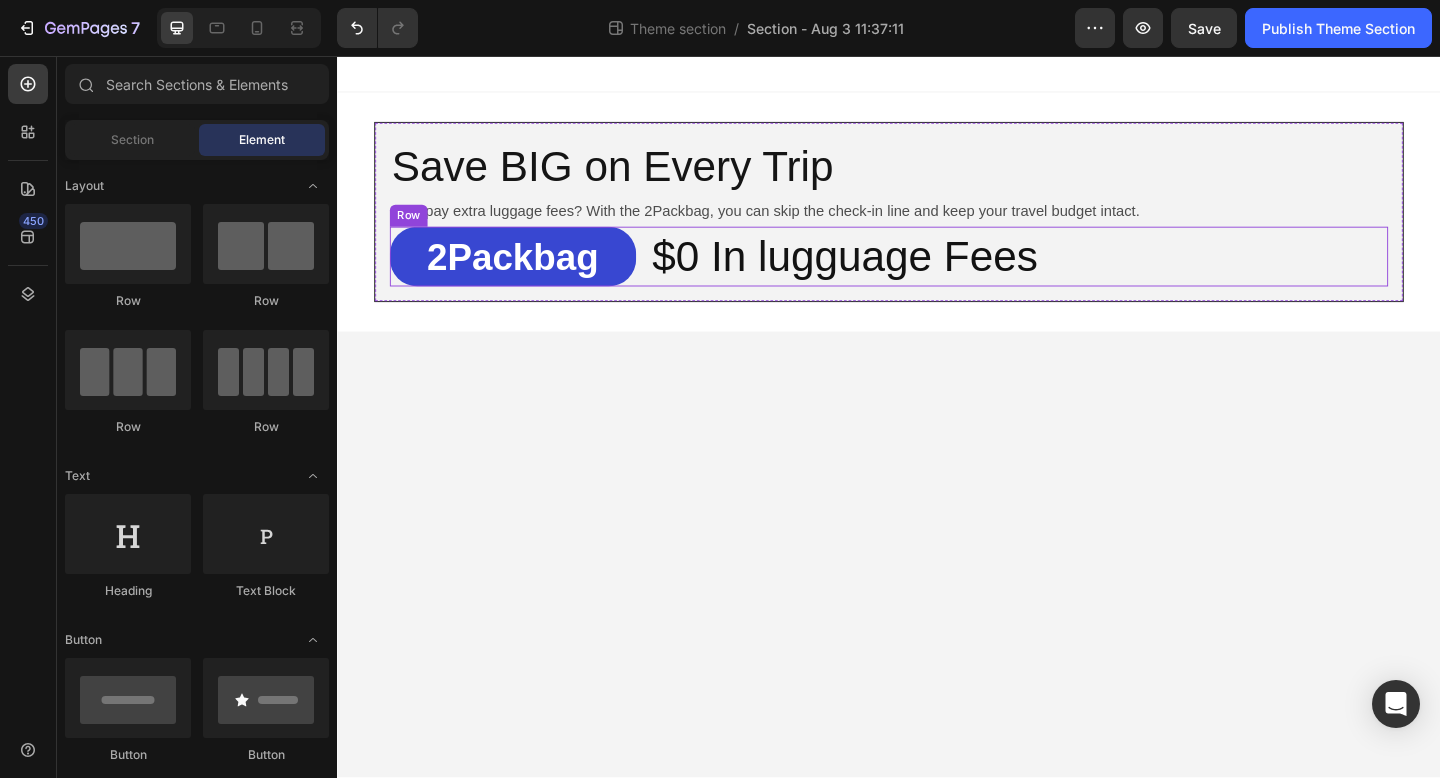 click on "⁠⁠⁠⁠⁠⁠⁠ 2Packbag Heading   $0 In lugguage Fees Heading Row" at bounding box center (937, 275) 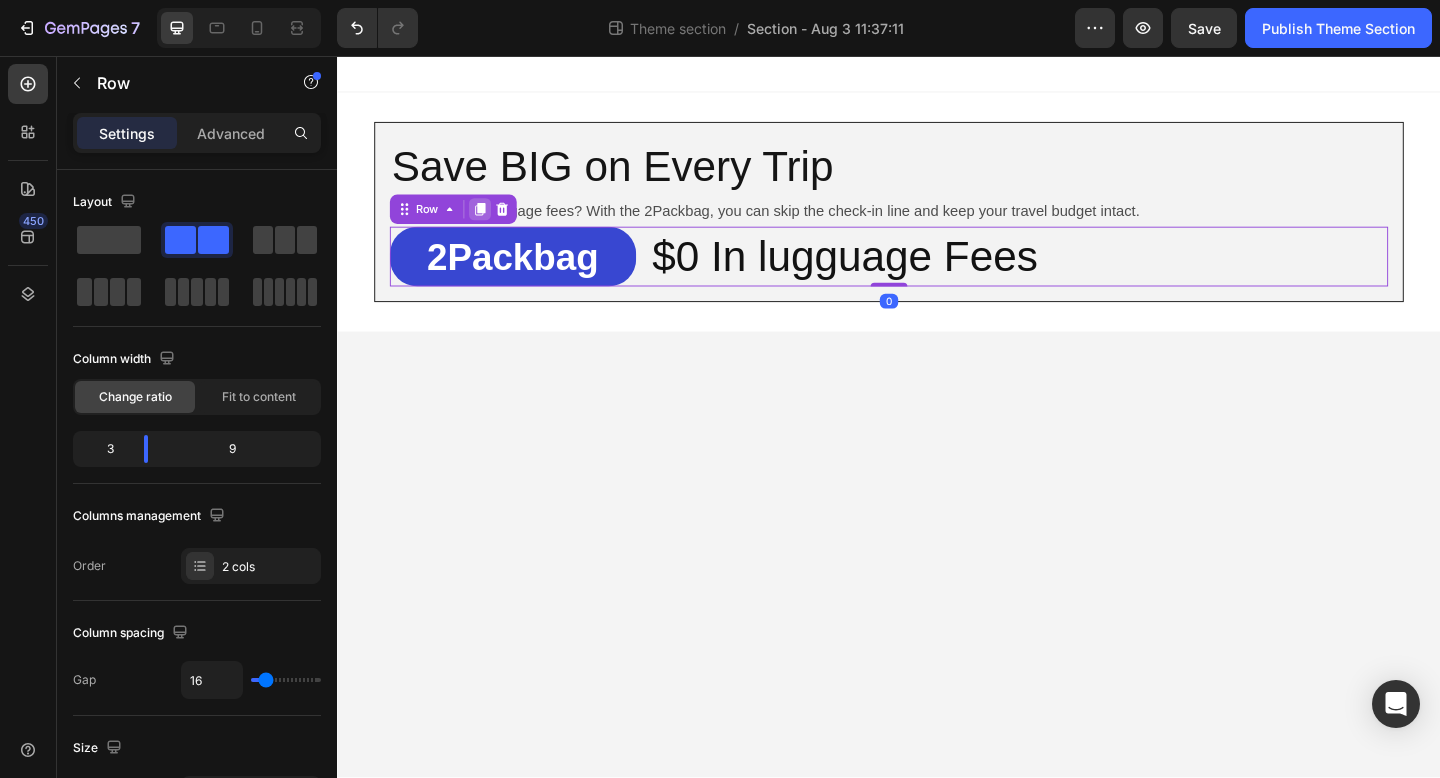 click 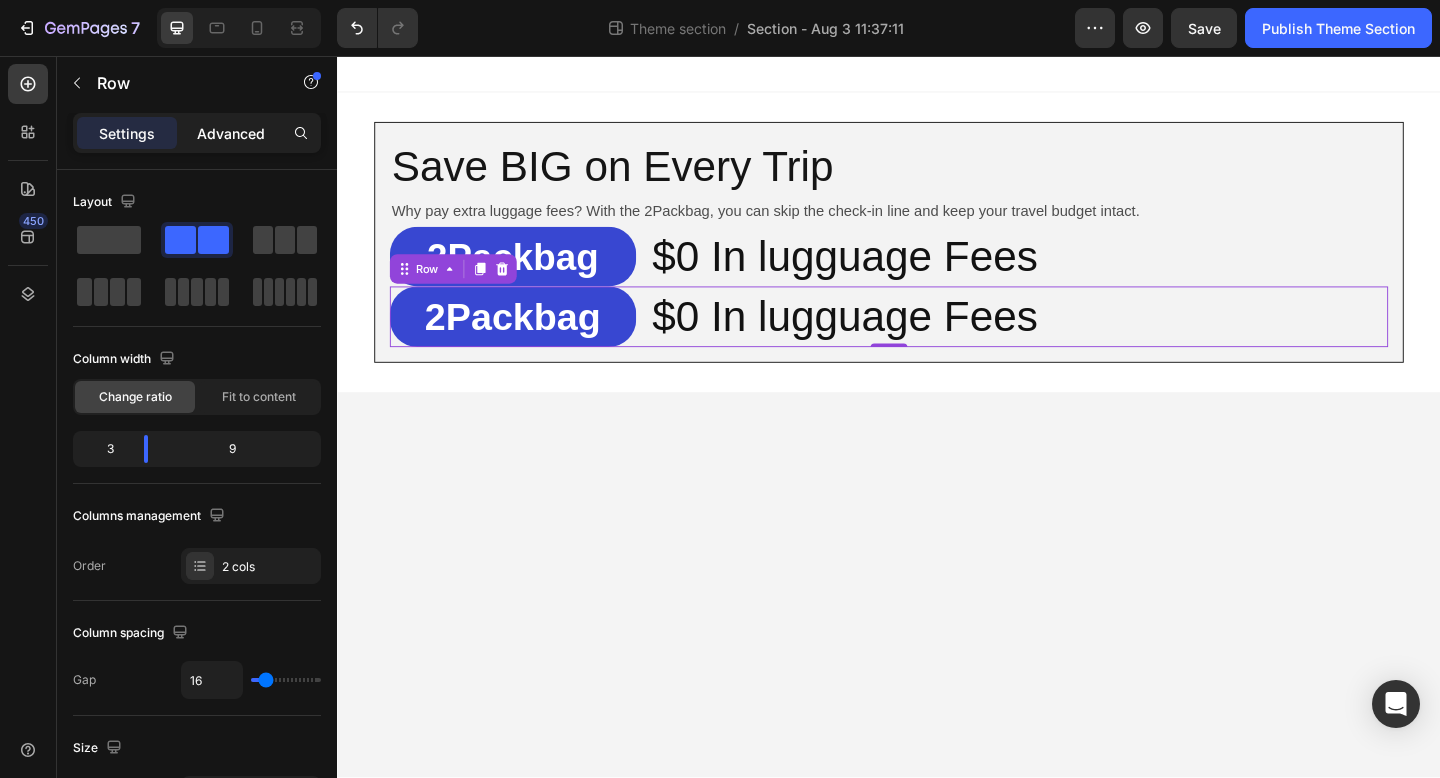 click on "Advanced" at bounding box center (231, 133) 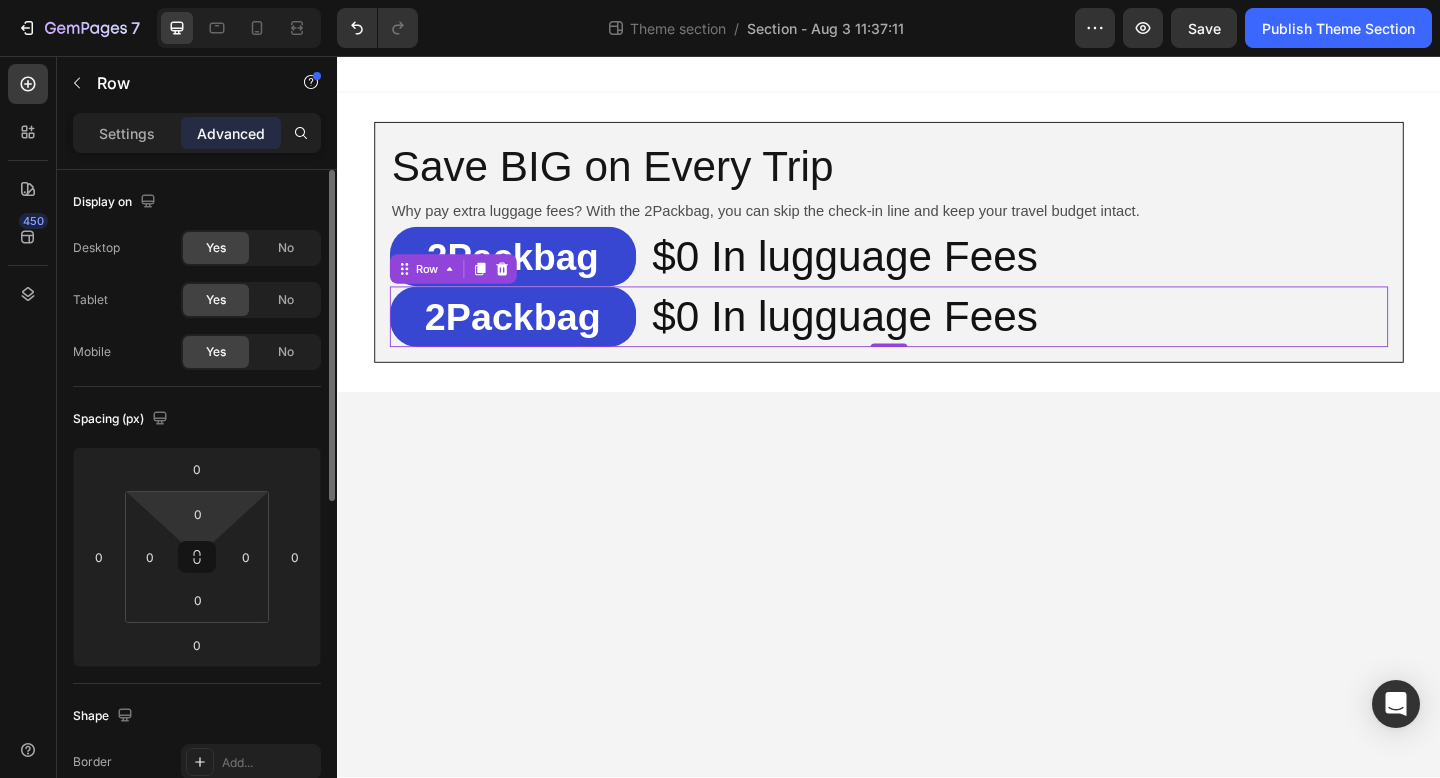 click on "7  Theme section  /  Section - Aug 3 11:37:11 Preview  Save   Publish Theme Section  450 Sections(18) Elements(81) Section Element Hero Section Product Detail Brands Trusted Badges Guarantee Product Breakdown How to use Testimonials Compare Bundle FAQs Social Proof Brand Story Product List Collection Blog List Contact Sticky Add to Cart Custom Footer Browse Library 450 Layout
Row
Row
Row
Row Text
Heading
Text Block Button
Button
Button Media
Image
Image" at bounding box center (720, 0) 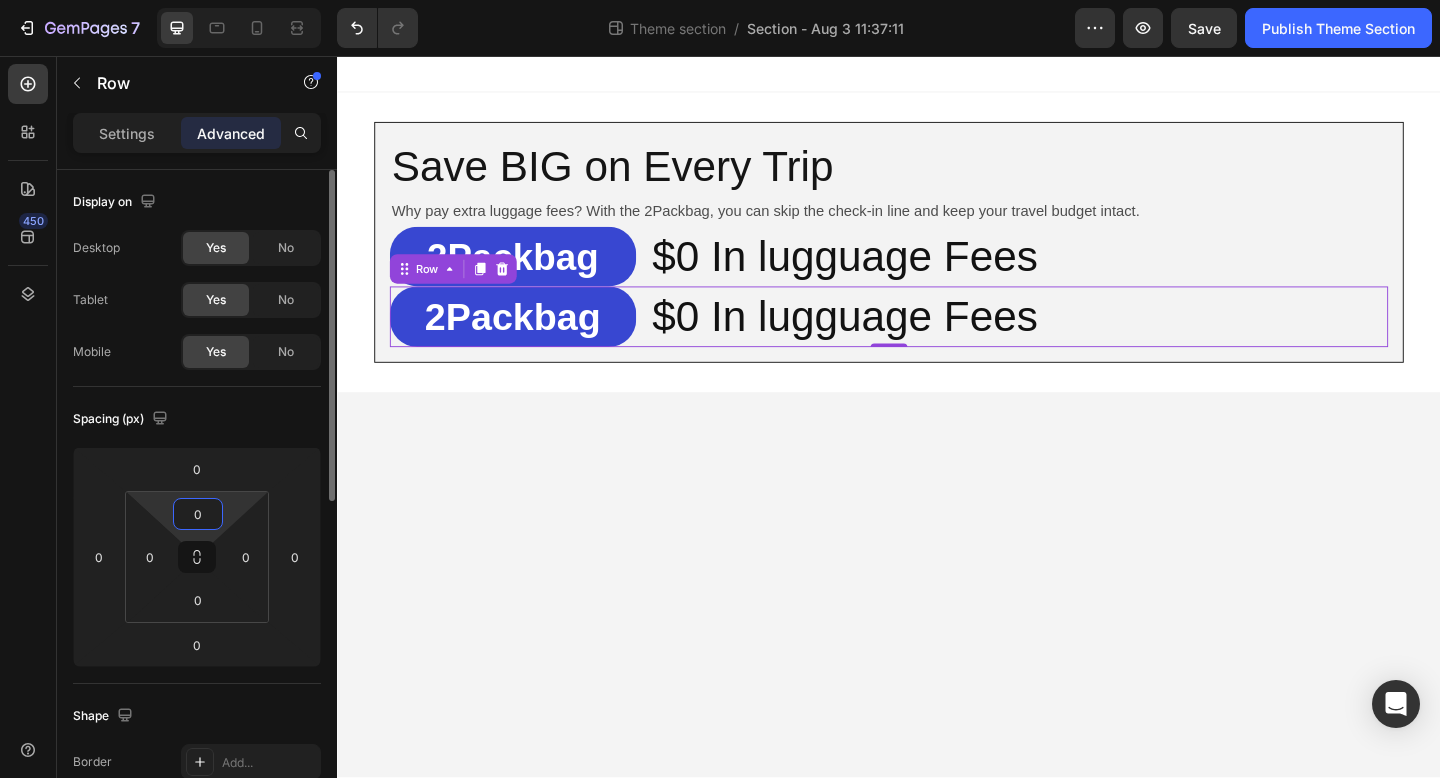 click on "0" at bounding box center (198, 514) 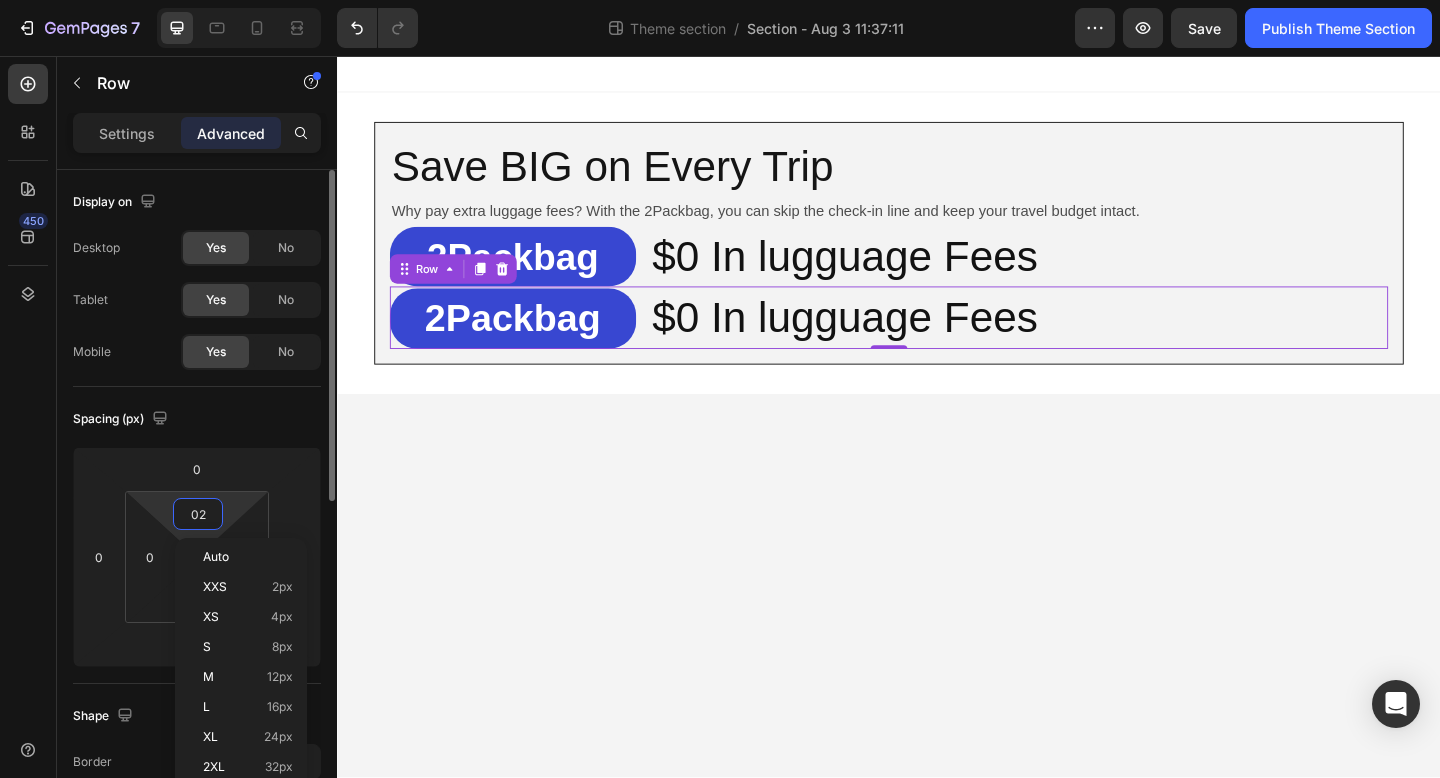 type on "020" 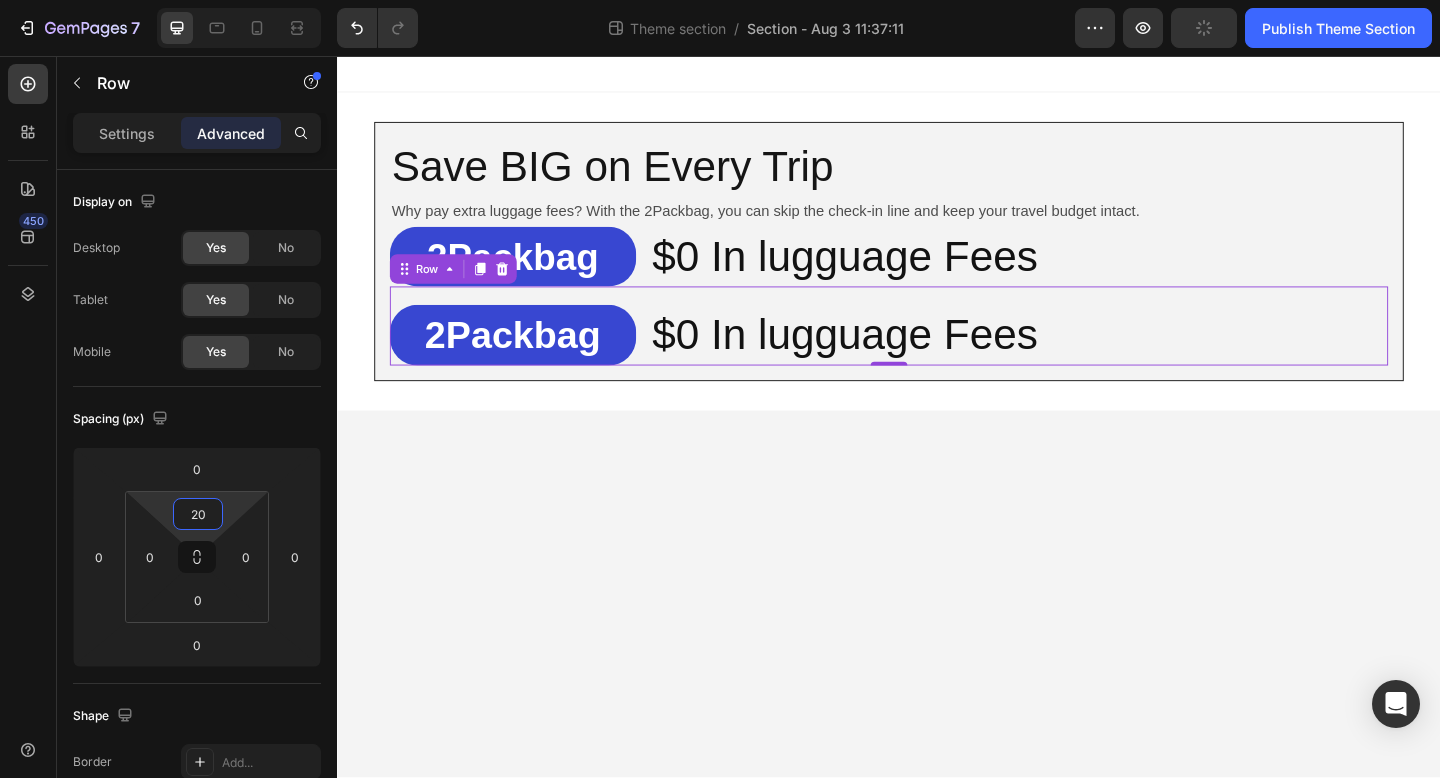 click on "Save BIG on Every Trip Heading Why pay extra luggage fees? With the 2Packbag, you can skip the check-in line and keep your travel budget intact. Text Block ⁠⁠⁠⁠⁠⁠⁠ 2Packbag Heading   $0 In lugguage Fees Heading Row 2Packbag Heading   $0 In lugguage Fees Heading Row   0 Row Root
Drag & drop element from sidebar or
Explore Library
Add section Choose templates inspired by CRO experts Generate layout from URL or image Add blank section then drag & drop elements" at bounding box center [937, 448] 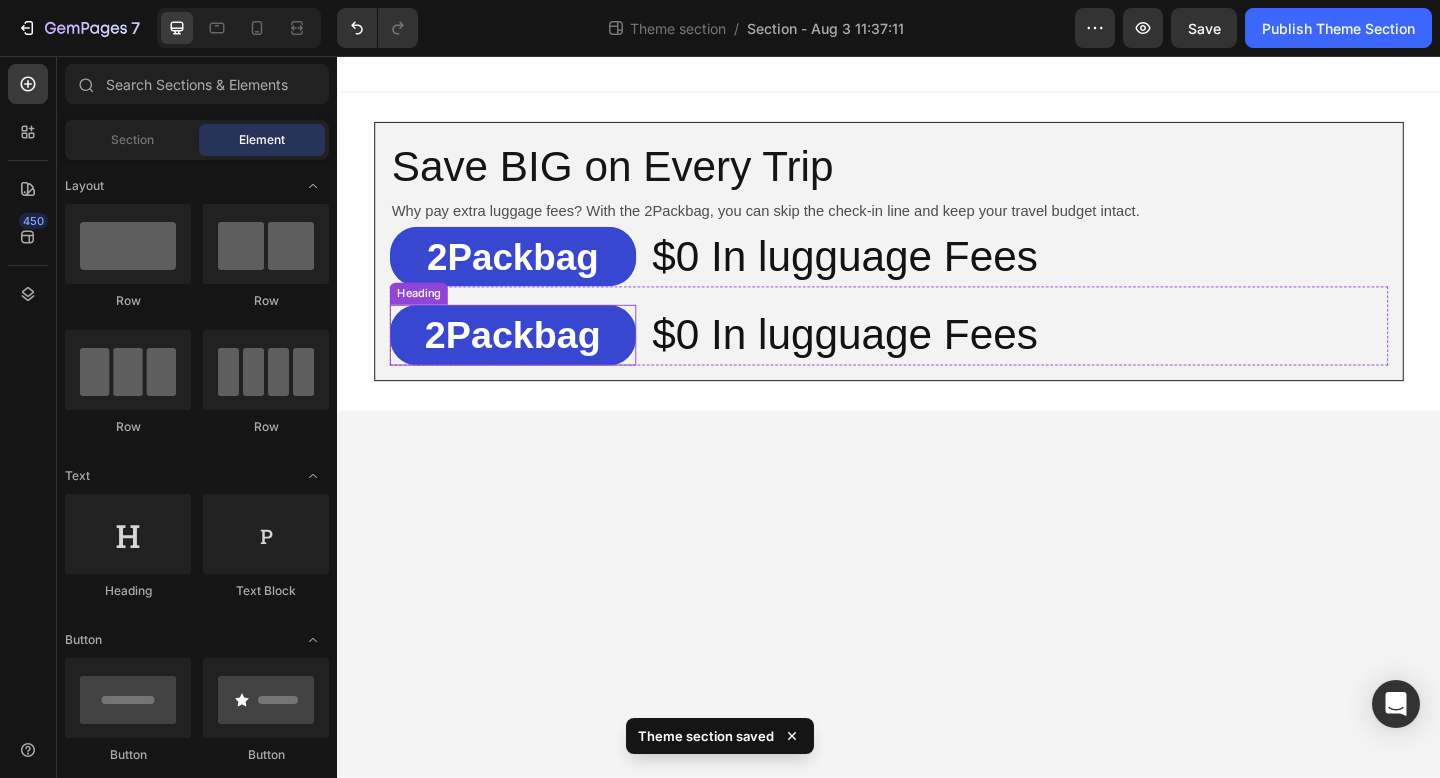 click on "2Packbag" at bounding box center [527, 360] 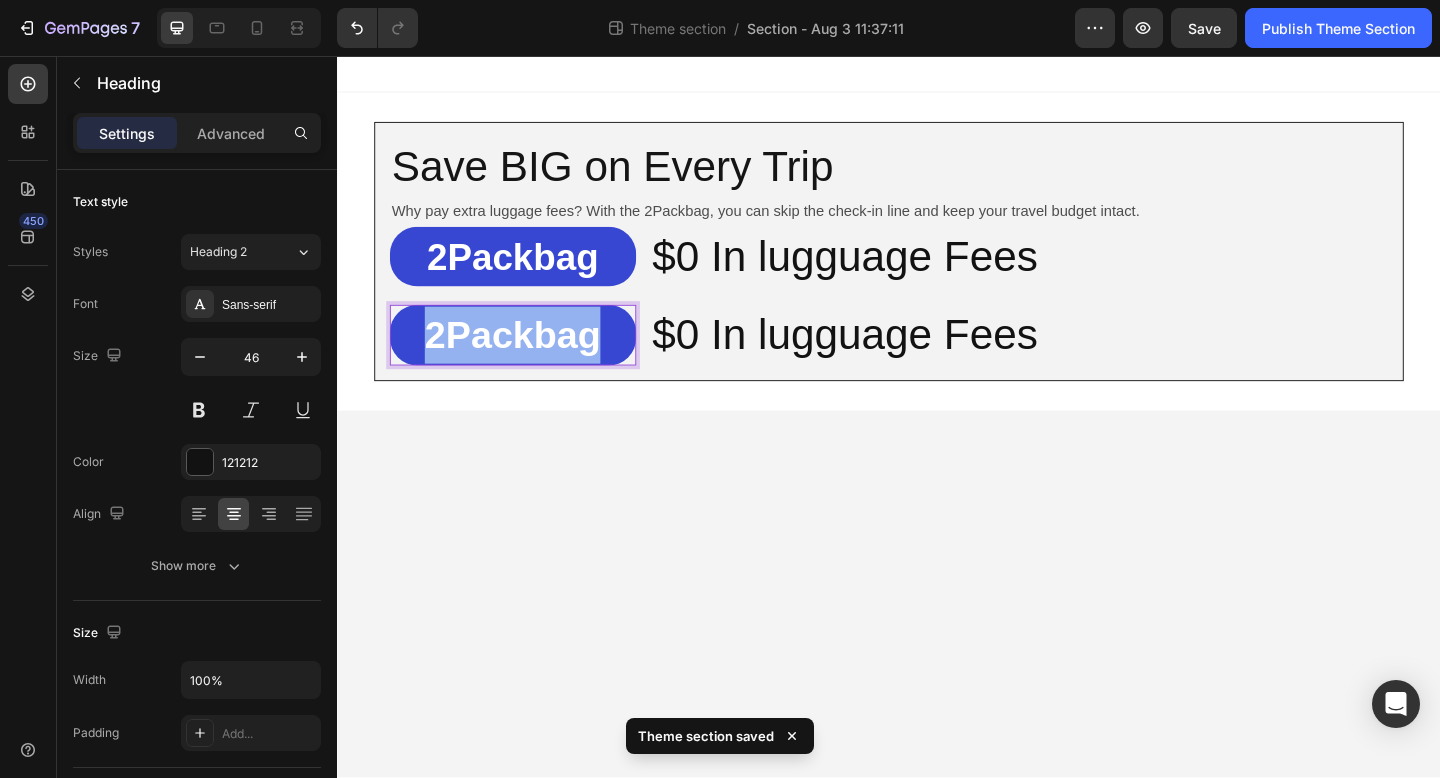 click on "2Packbag" at bounding box center (527, 360) 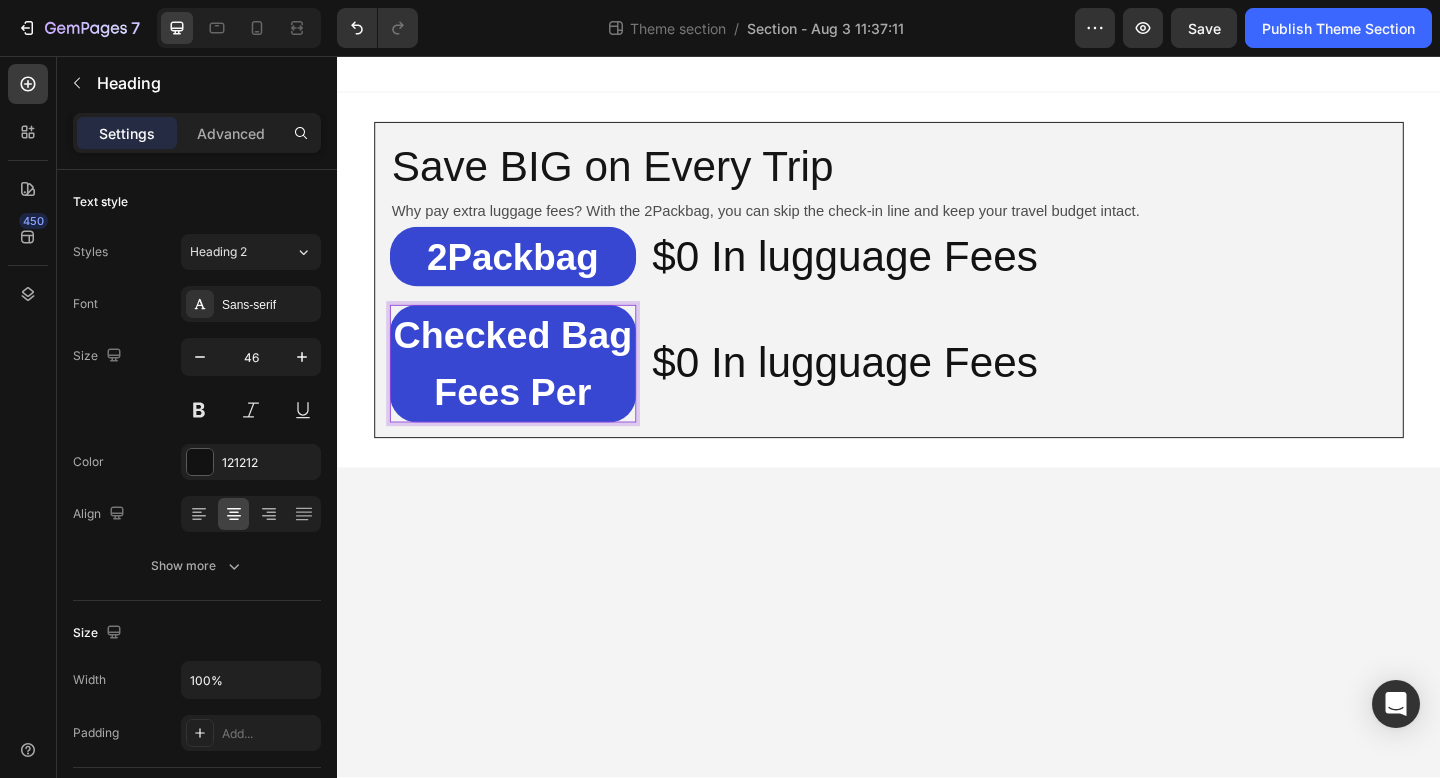 click on "Checked Bag Fees Per" at bounding box center (528, 391) 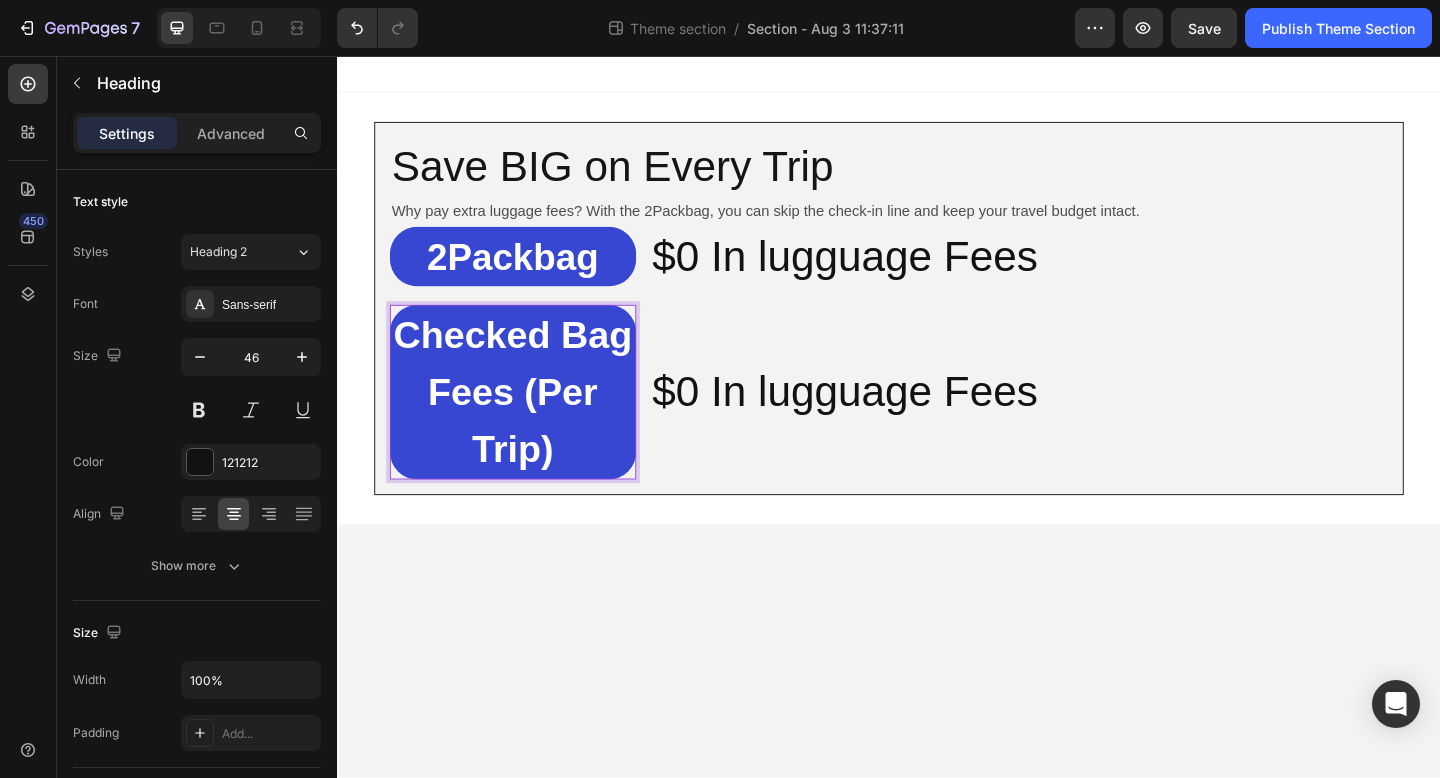drag, startPoint x: 572, startPoint y: 471, endPoint x: 396, endPoint y: 349, distance: 214.14948 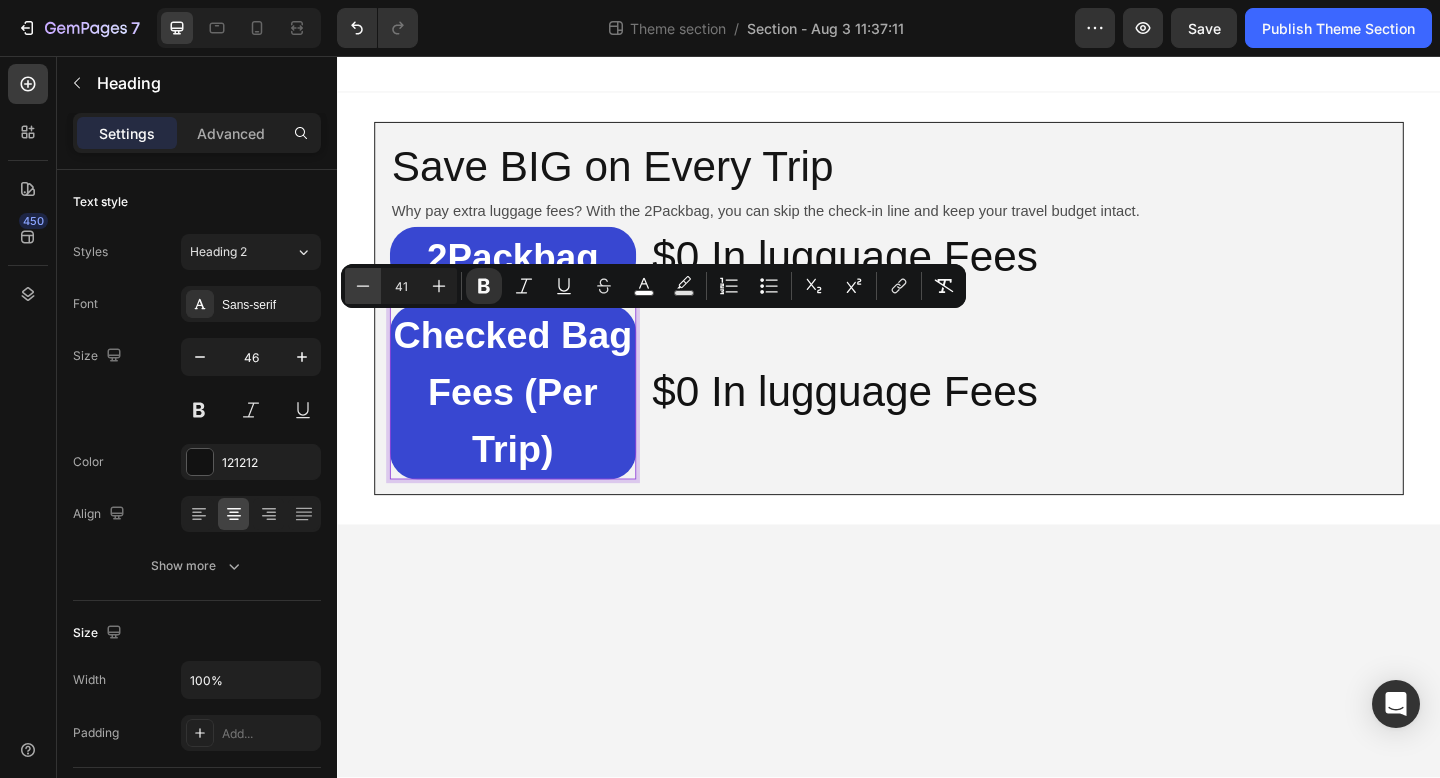click 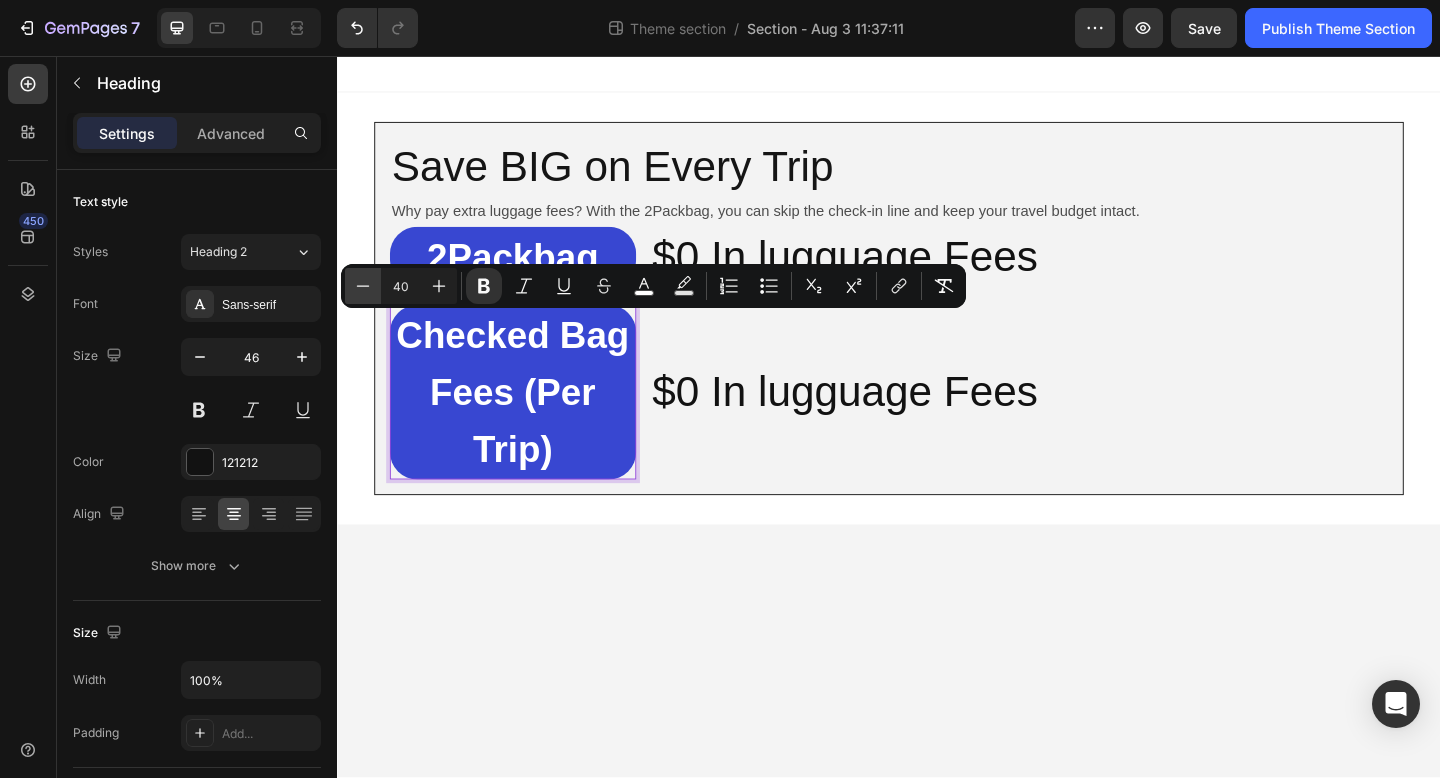 click 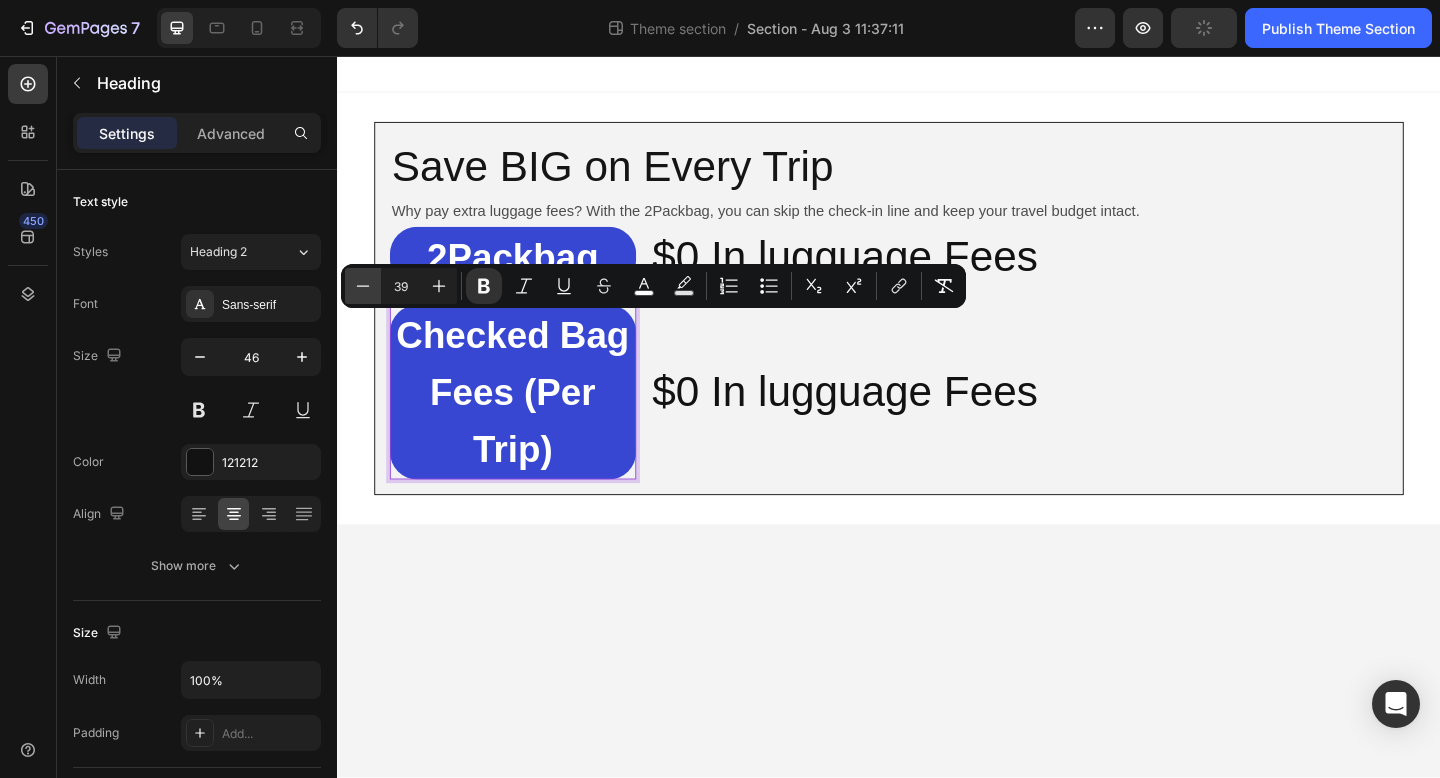 click 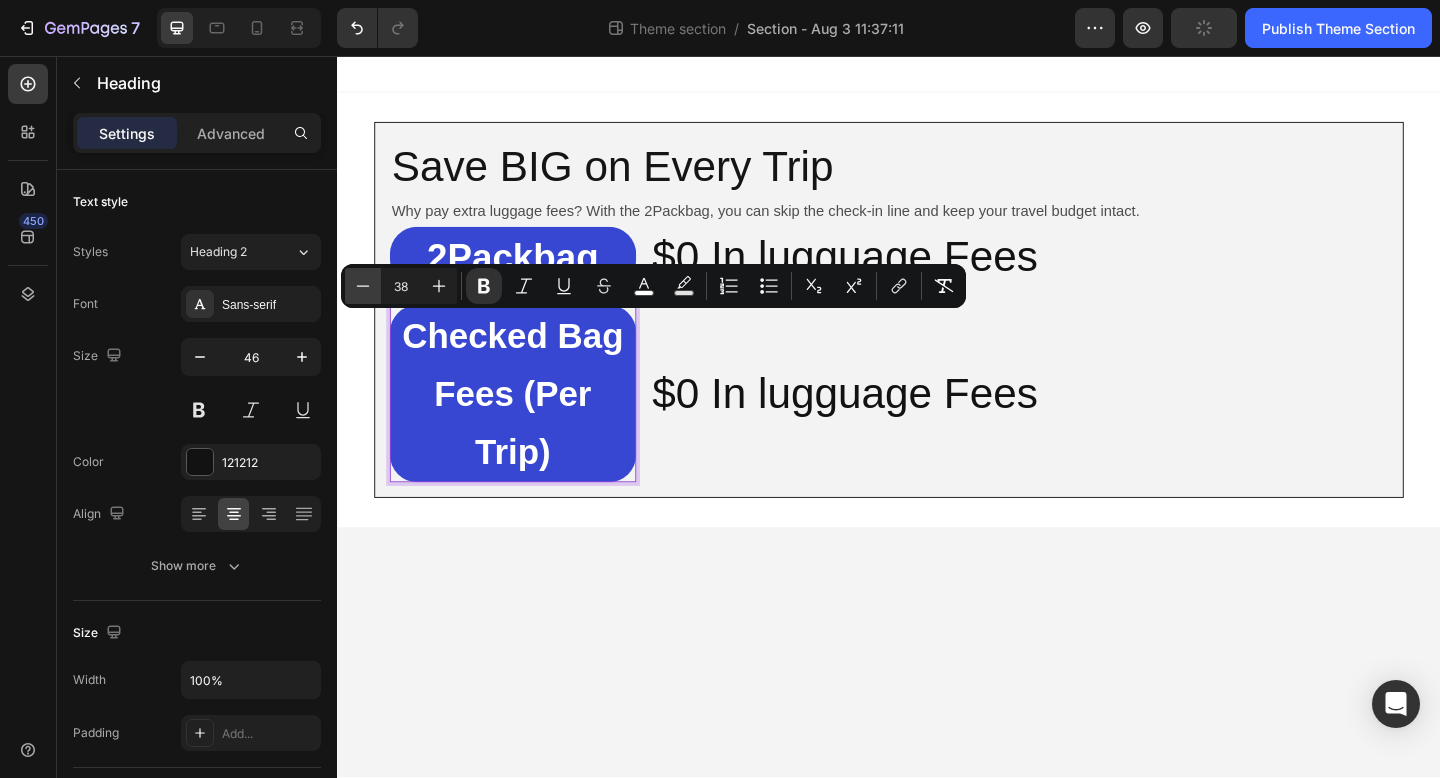 click 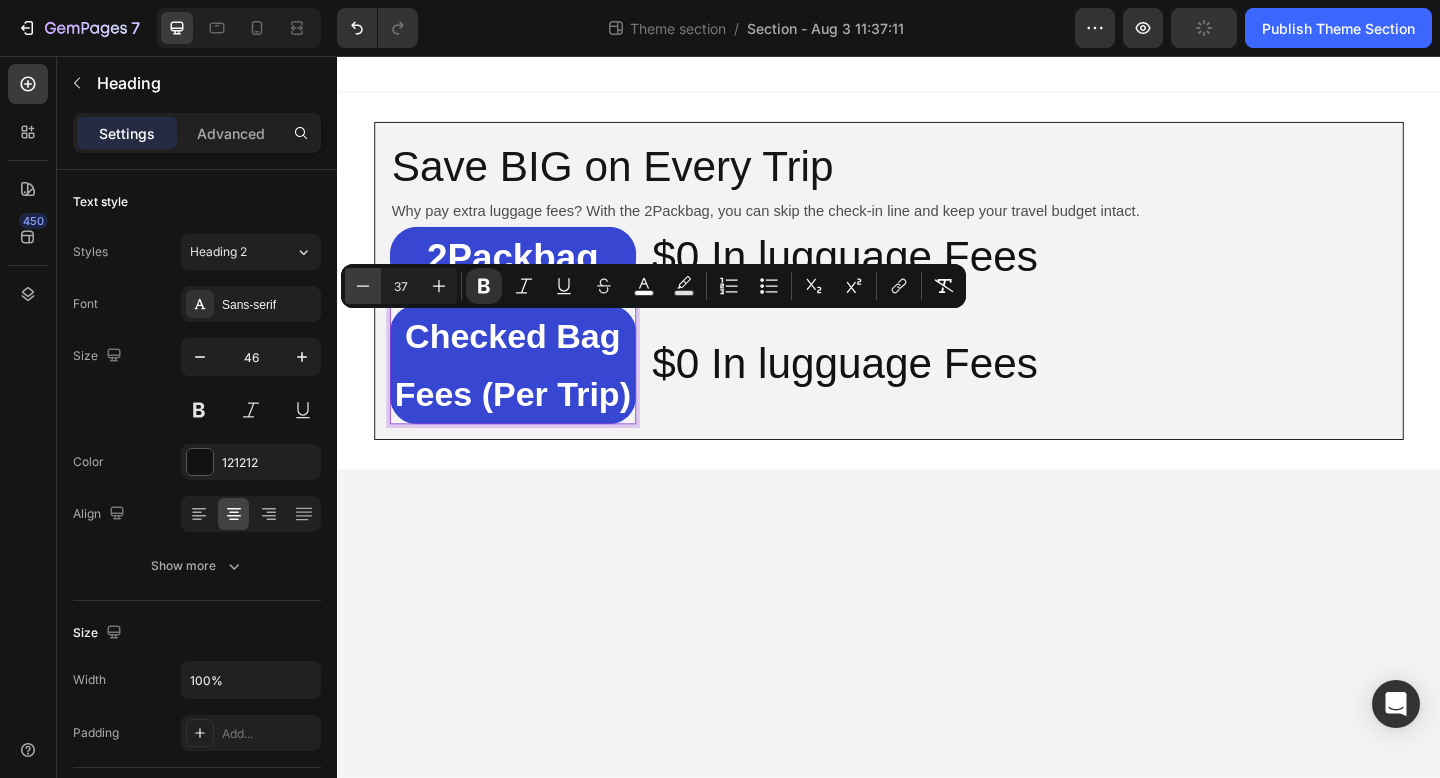 click 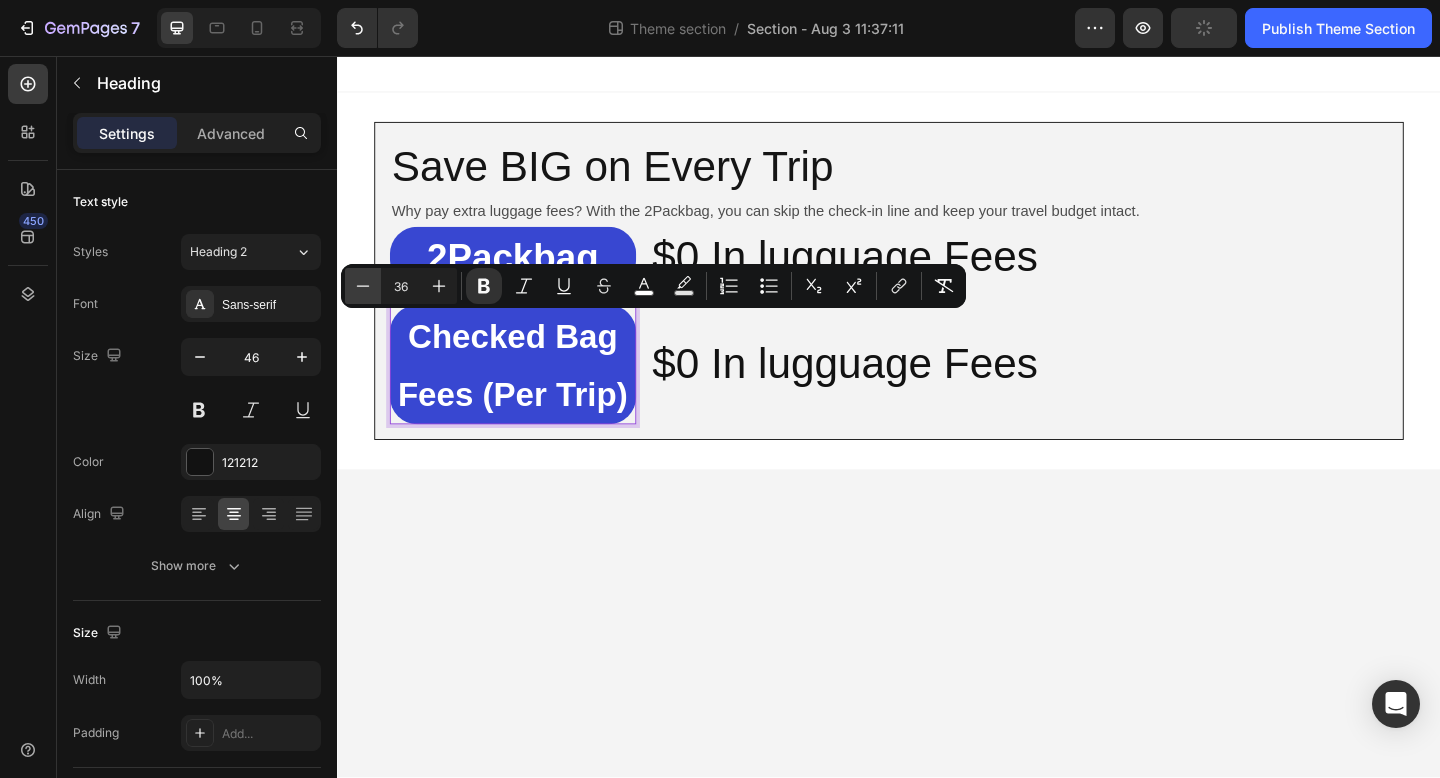 click 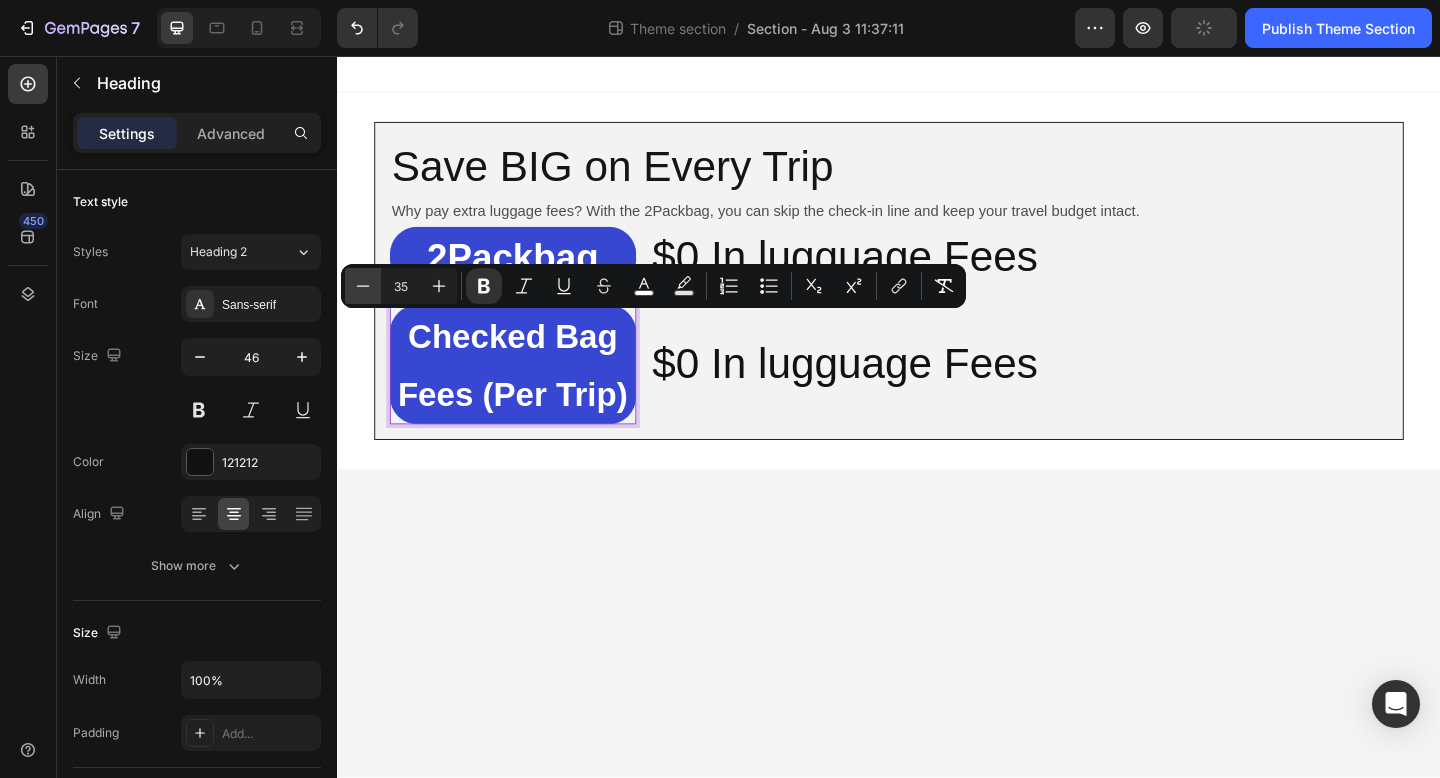 click 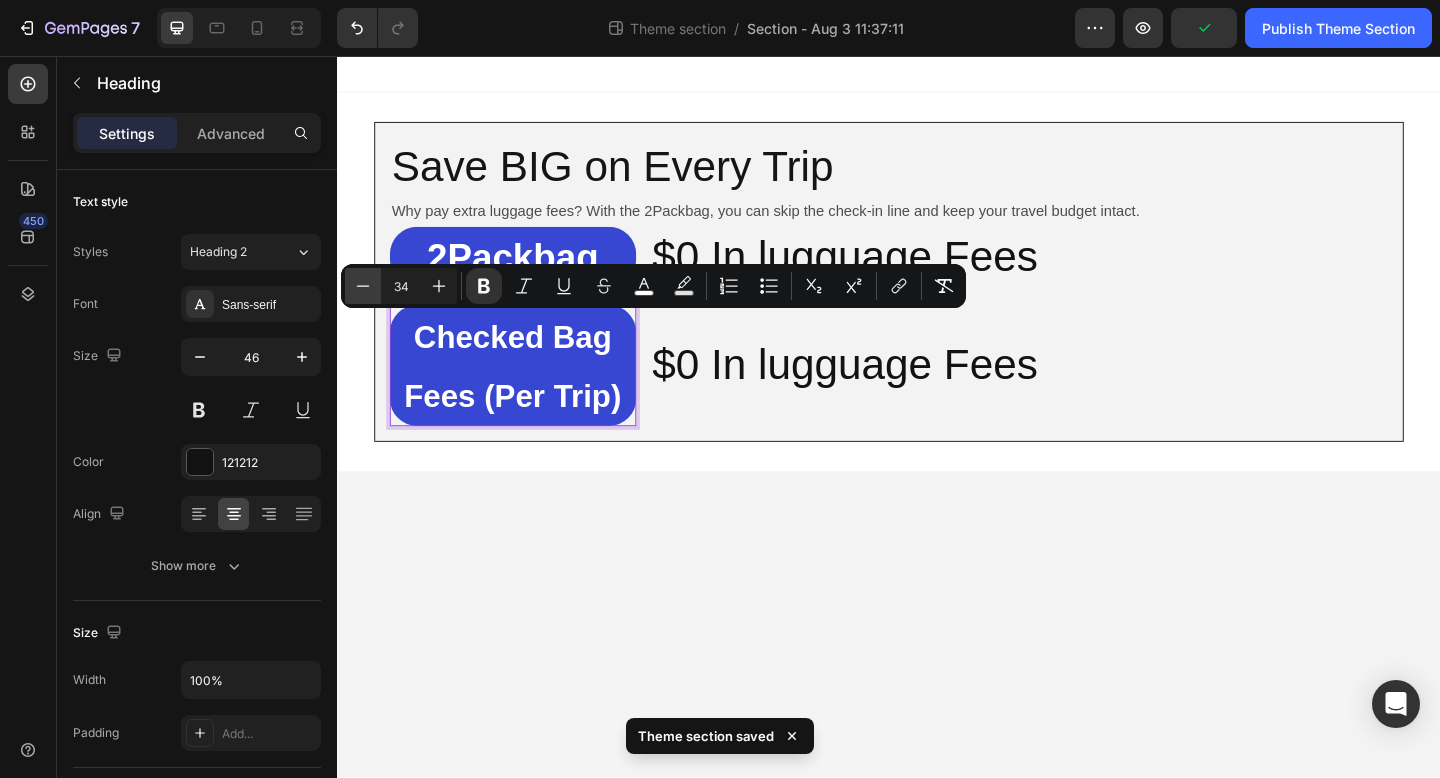 click 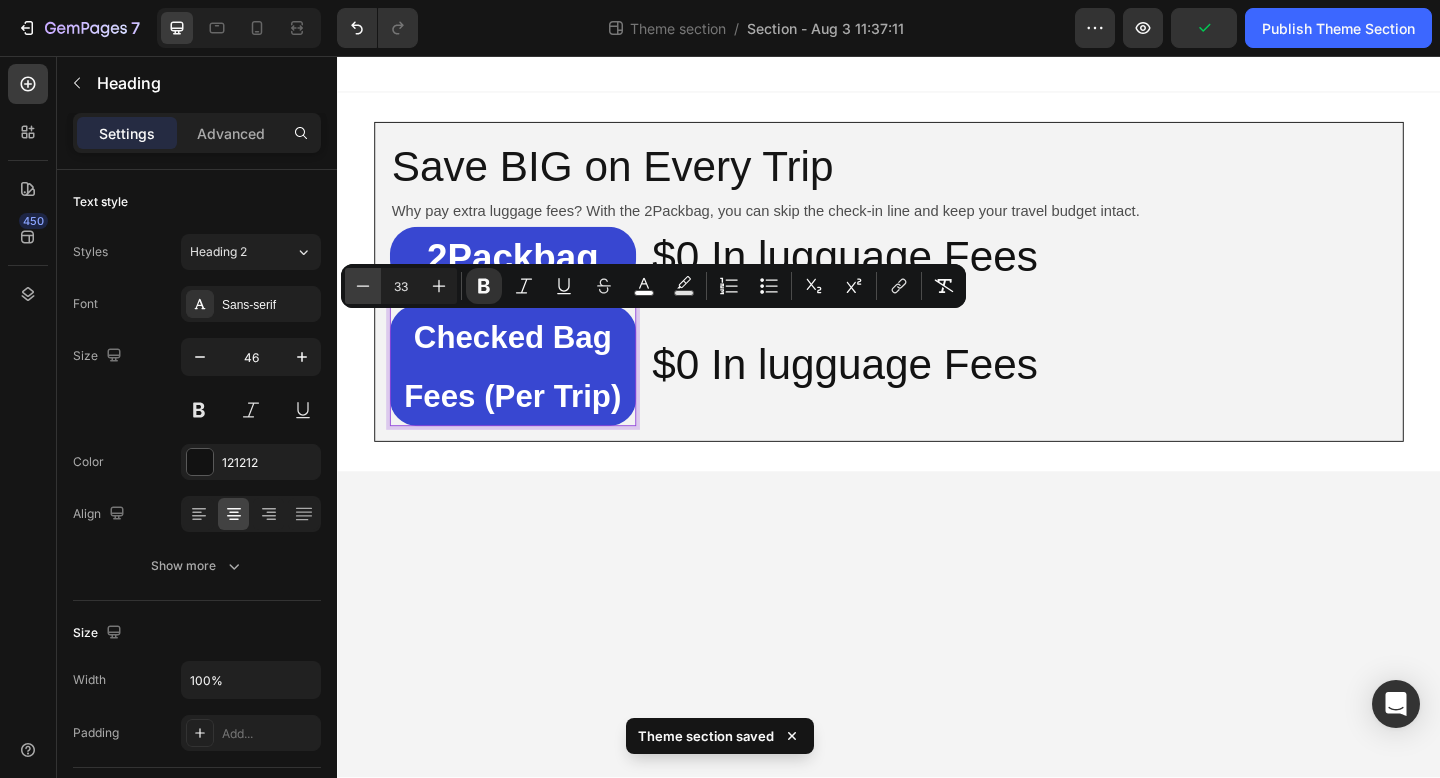 click 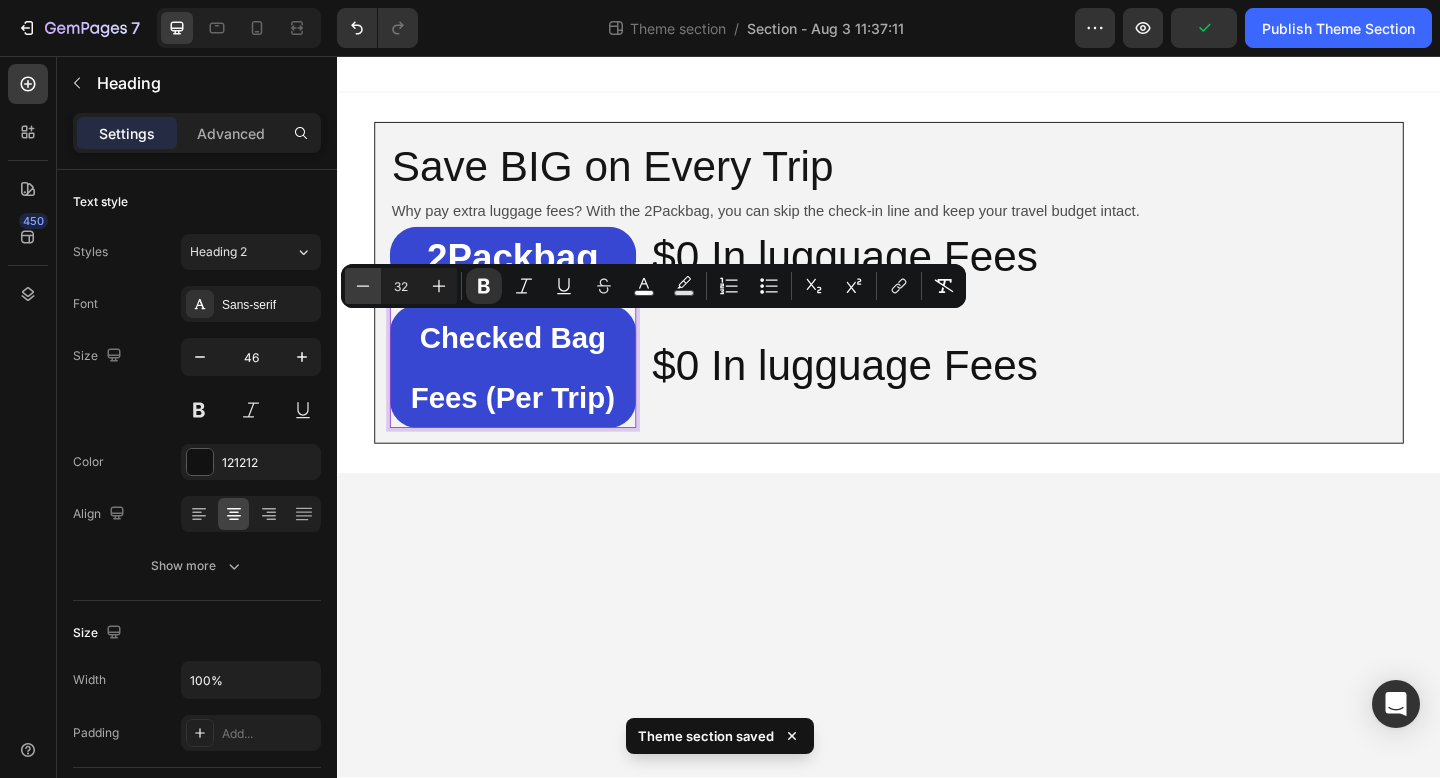 click 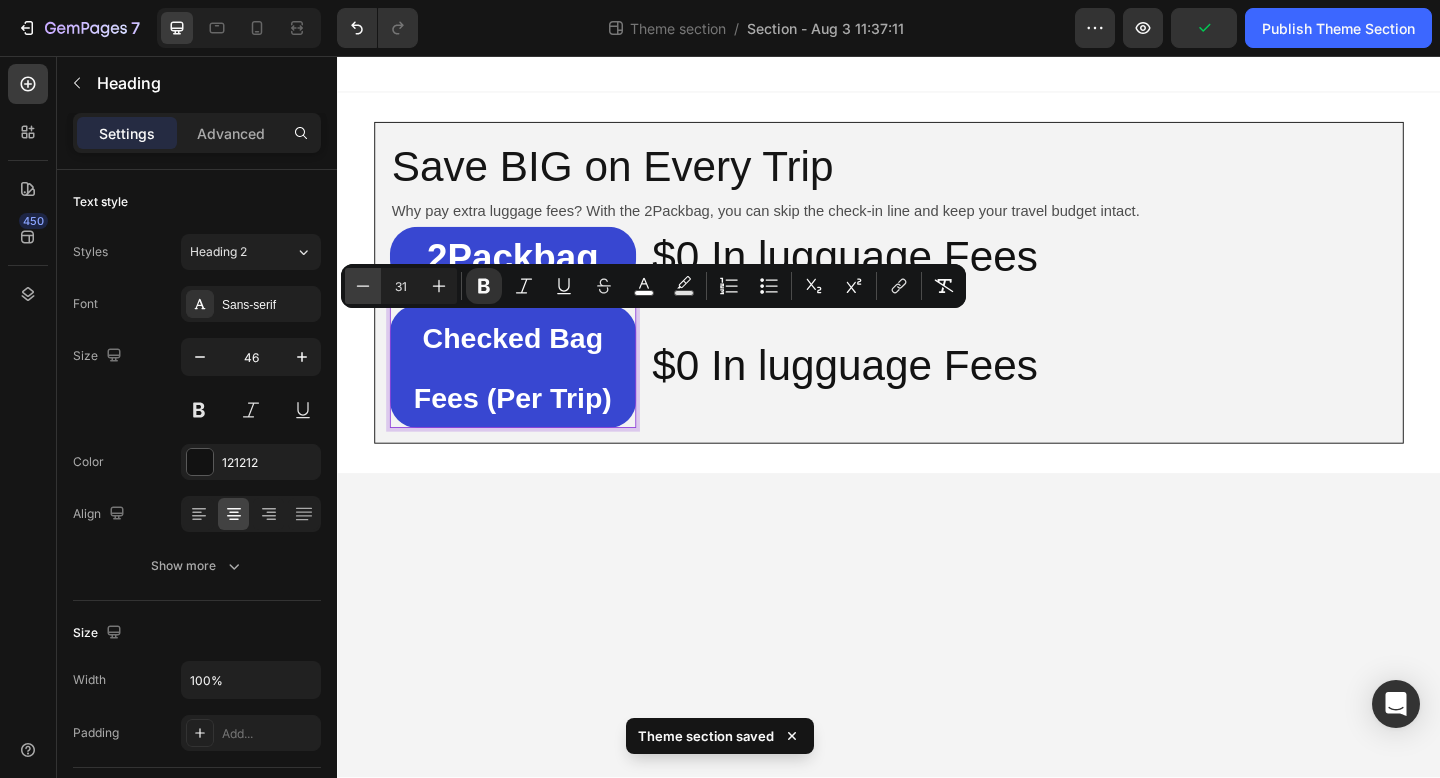 click 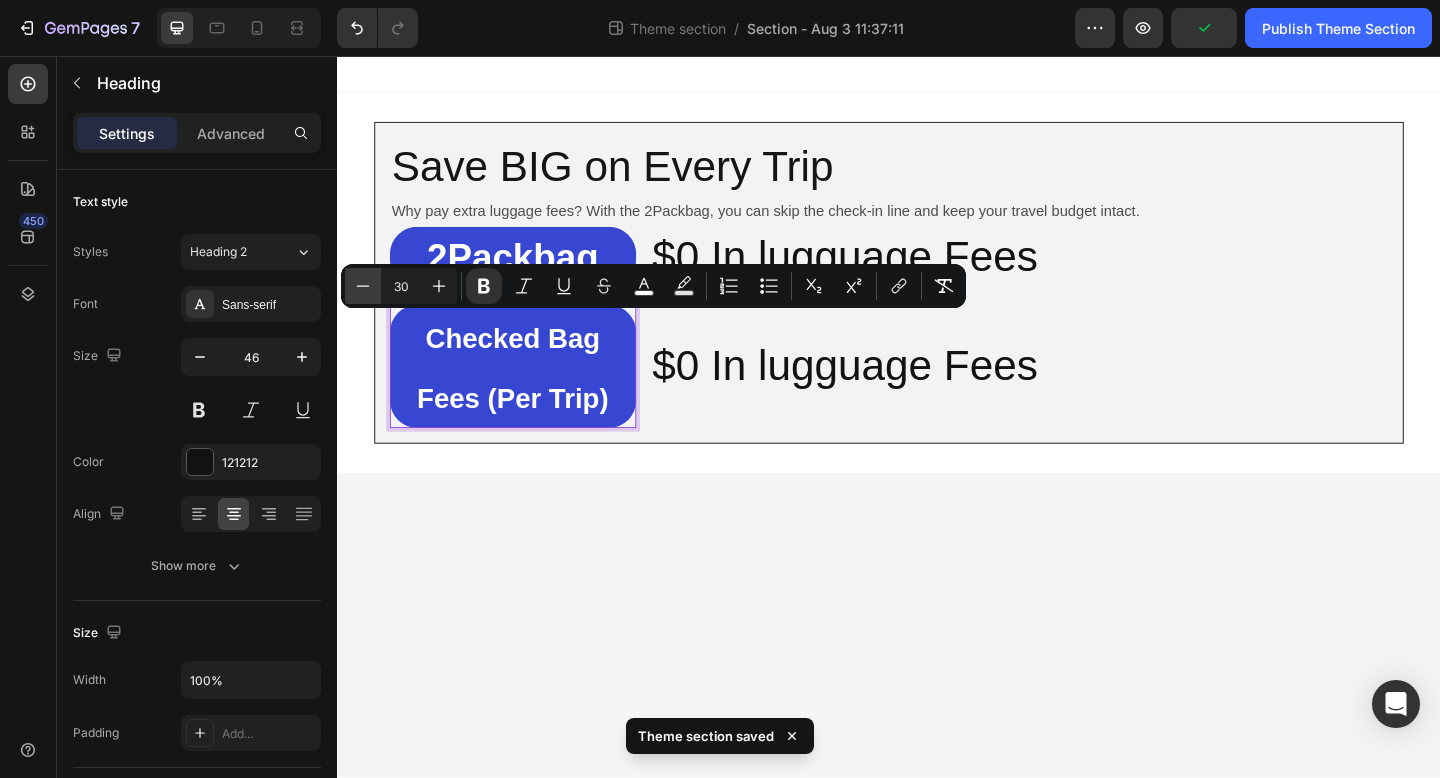 click 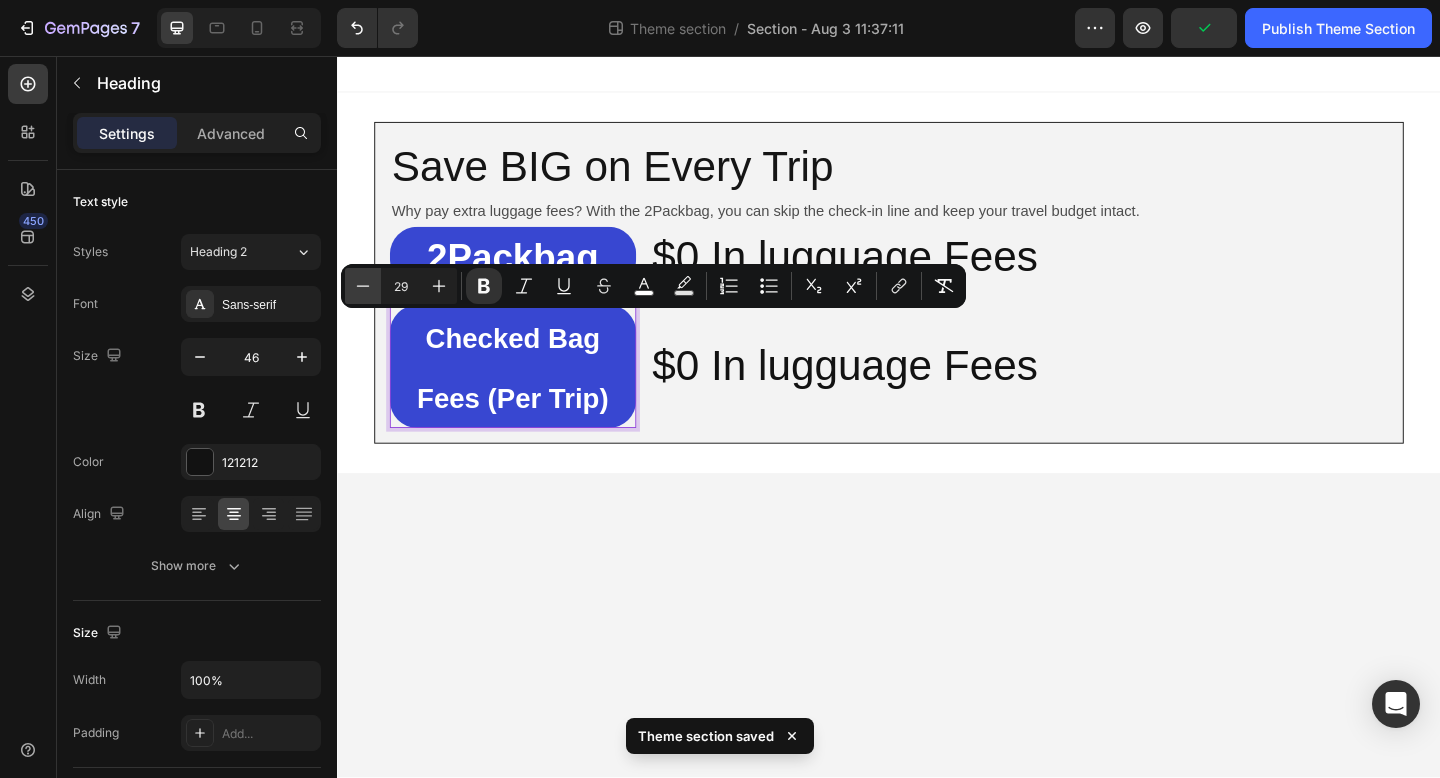 click 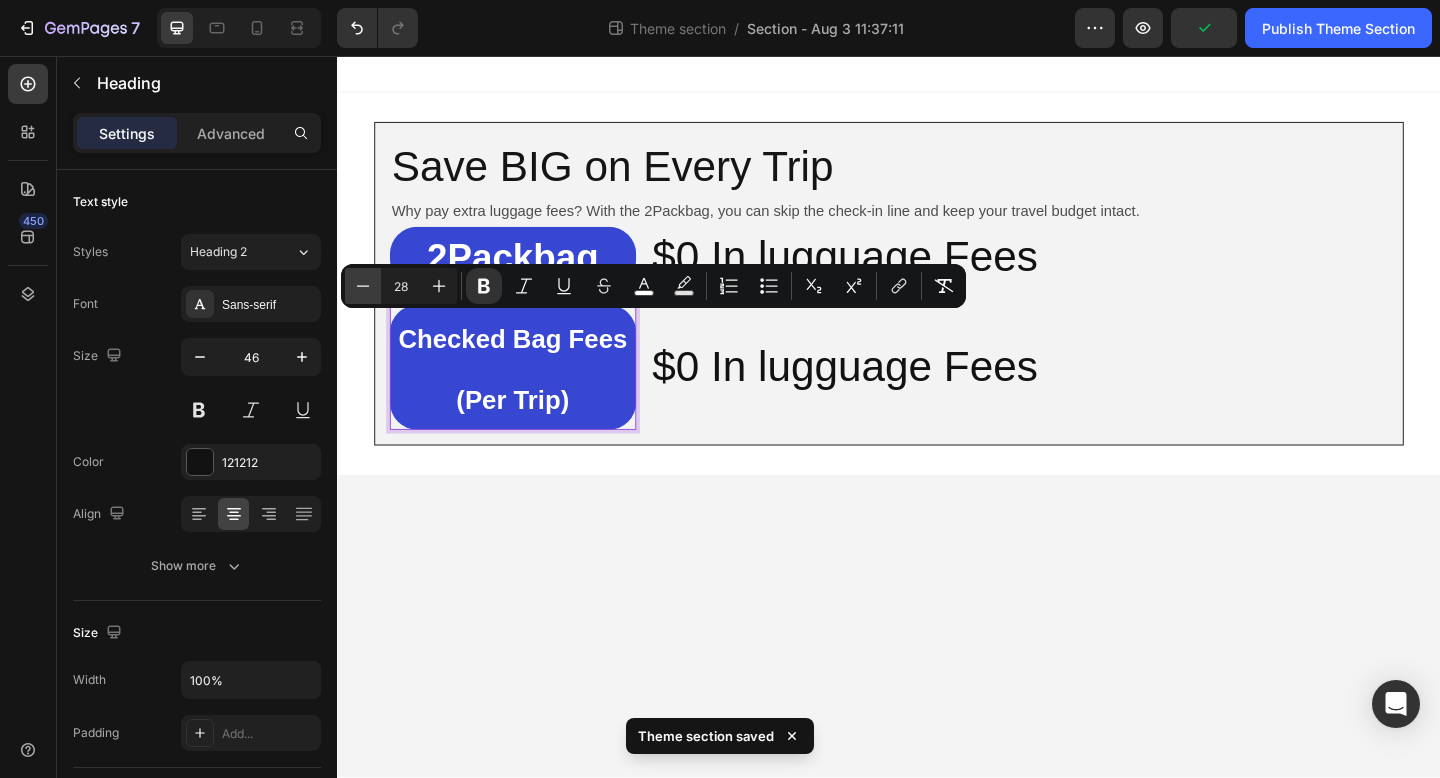 click 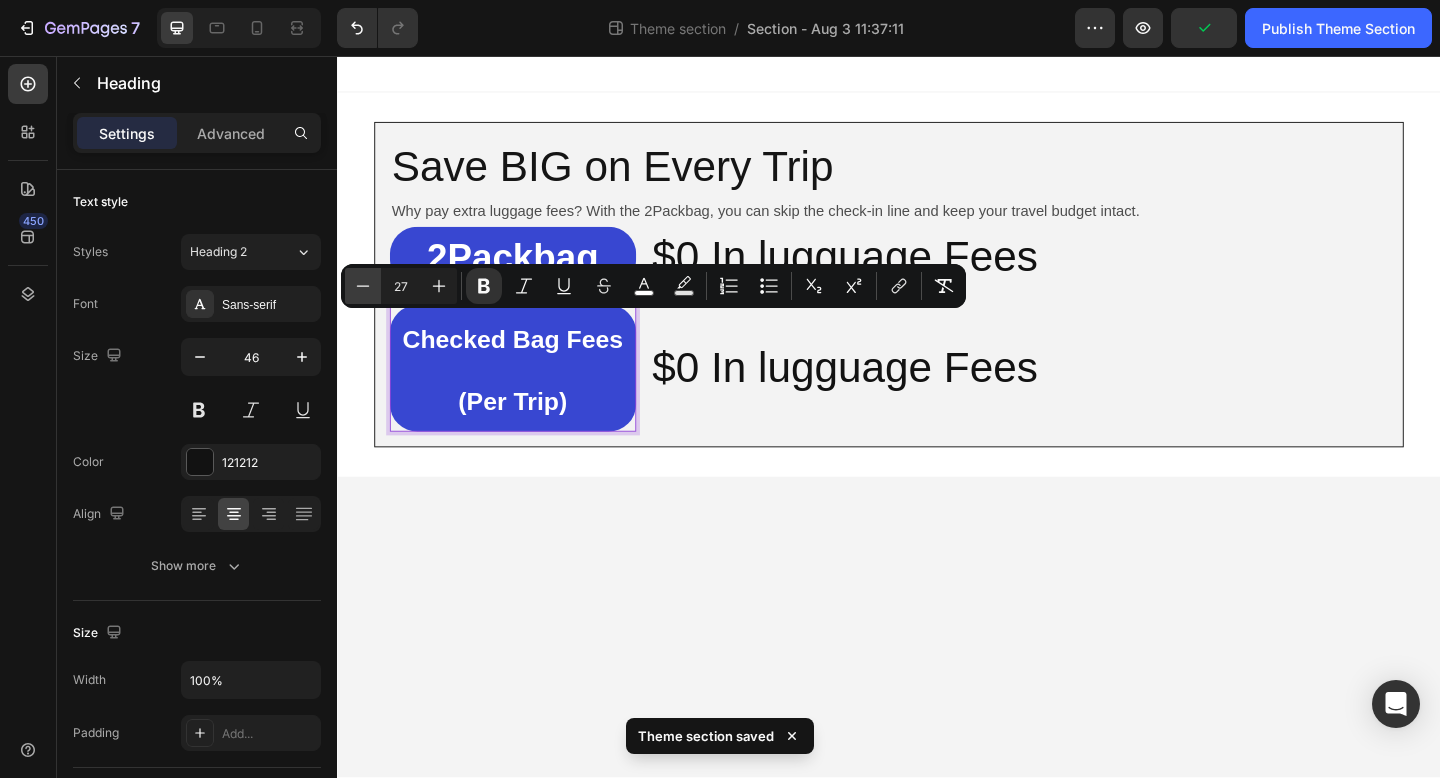 click 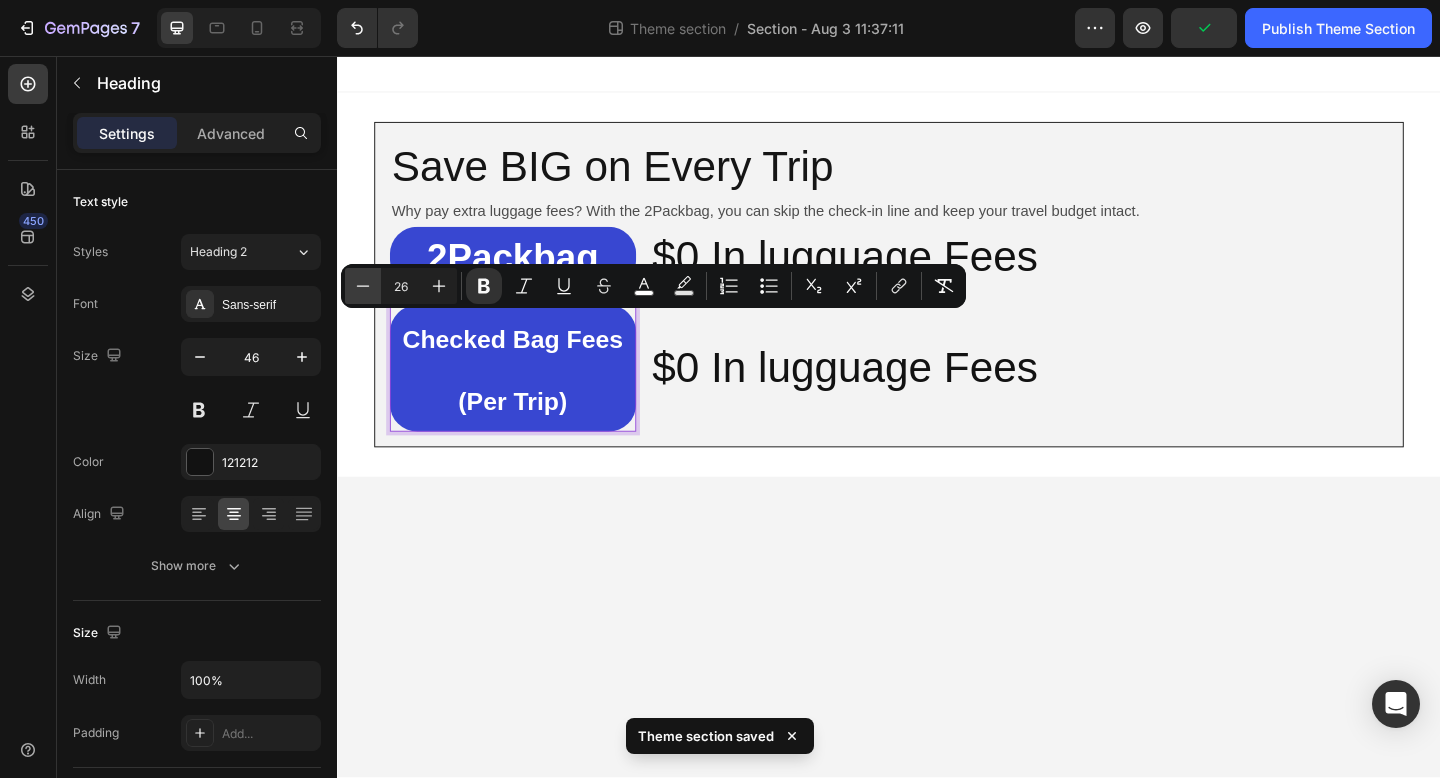 click 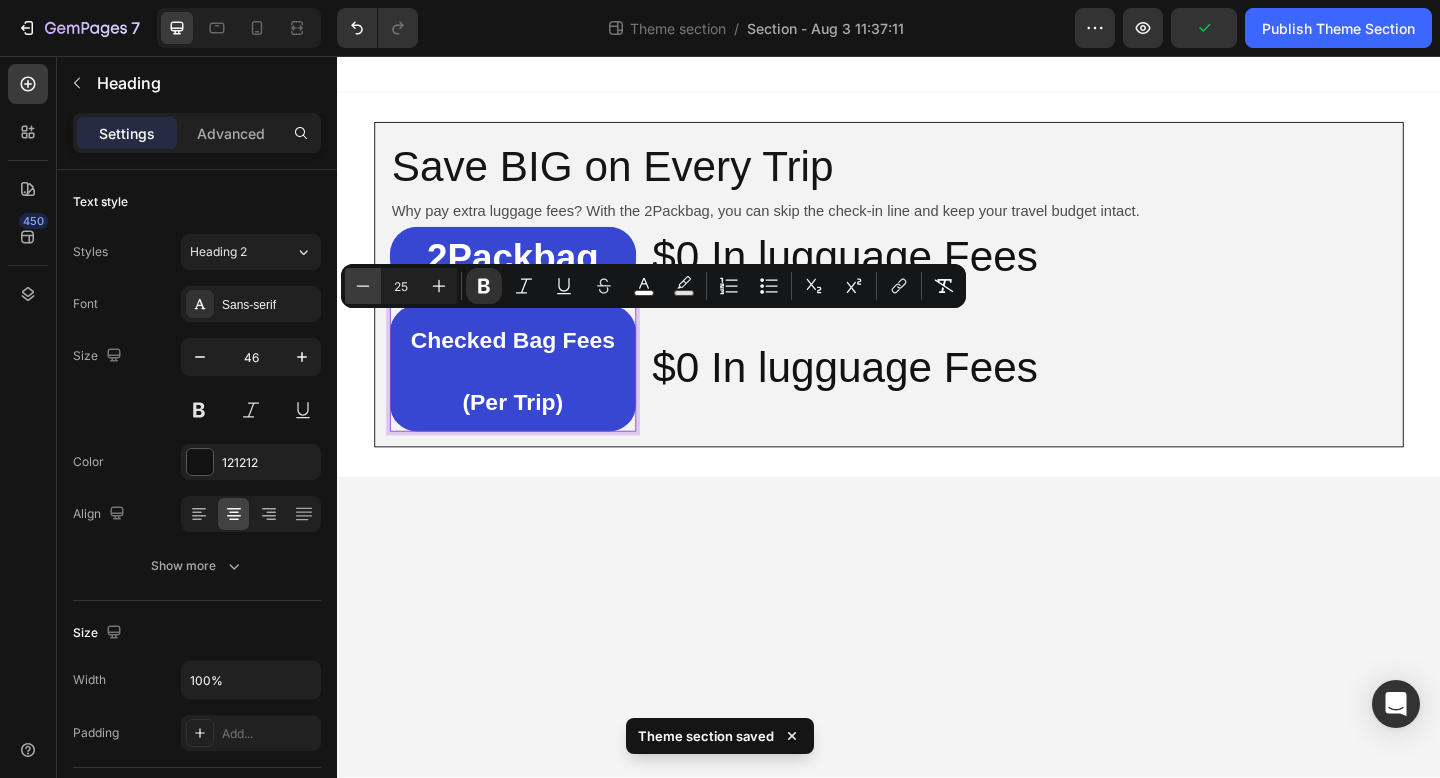 click 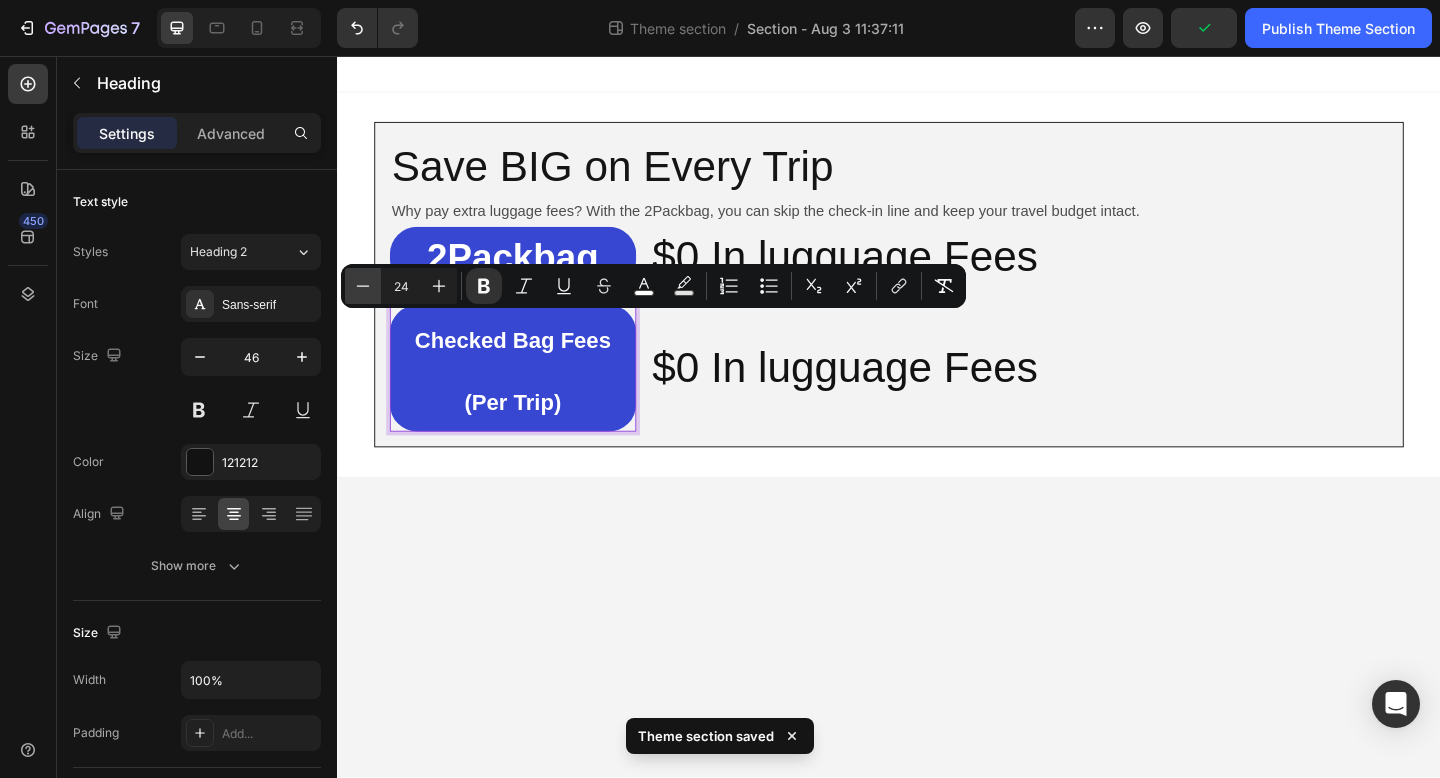 click 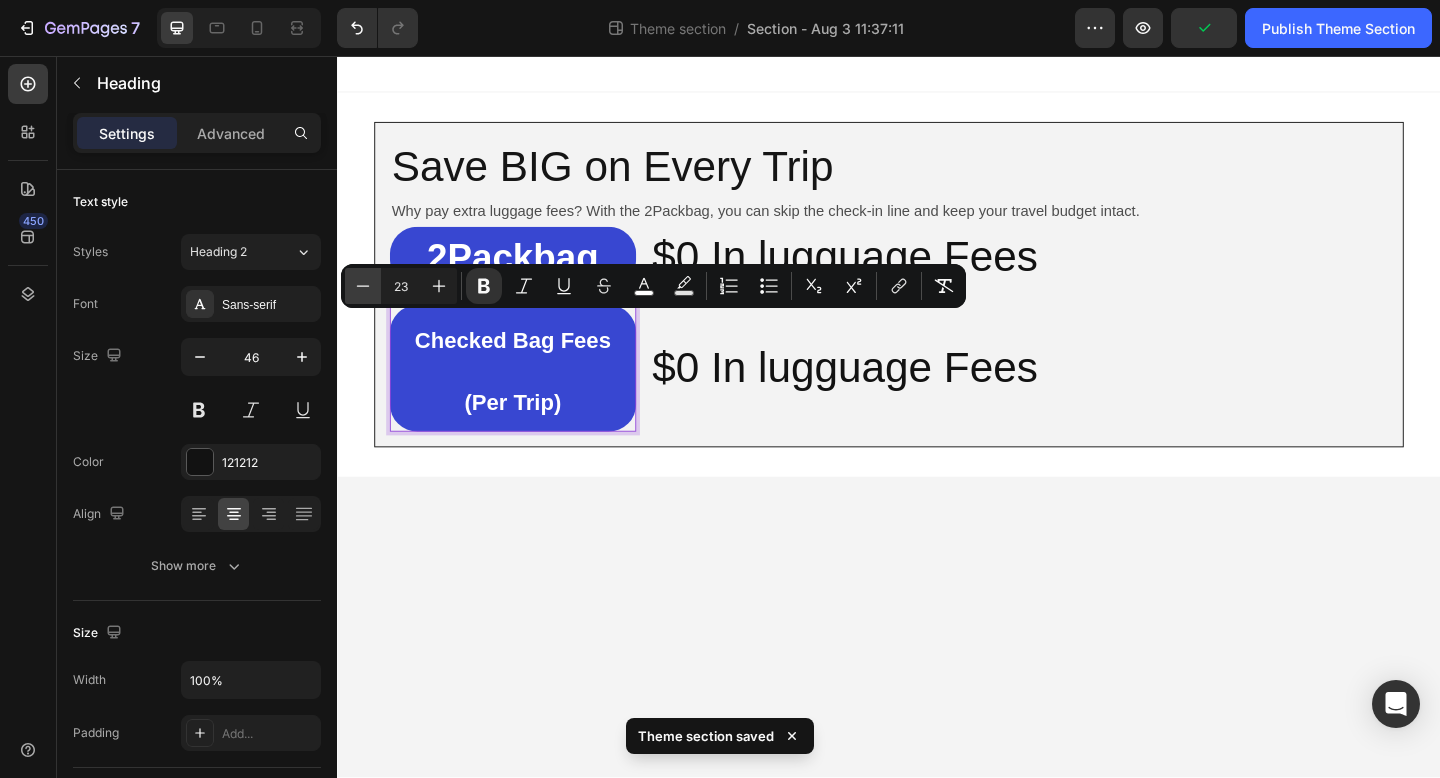 click 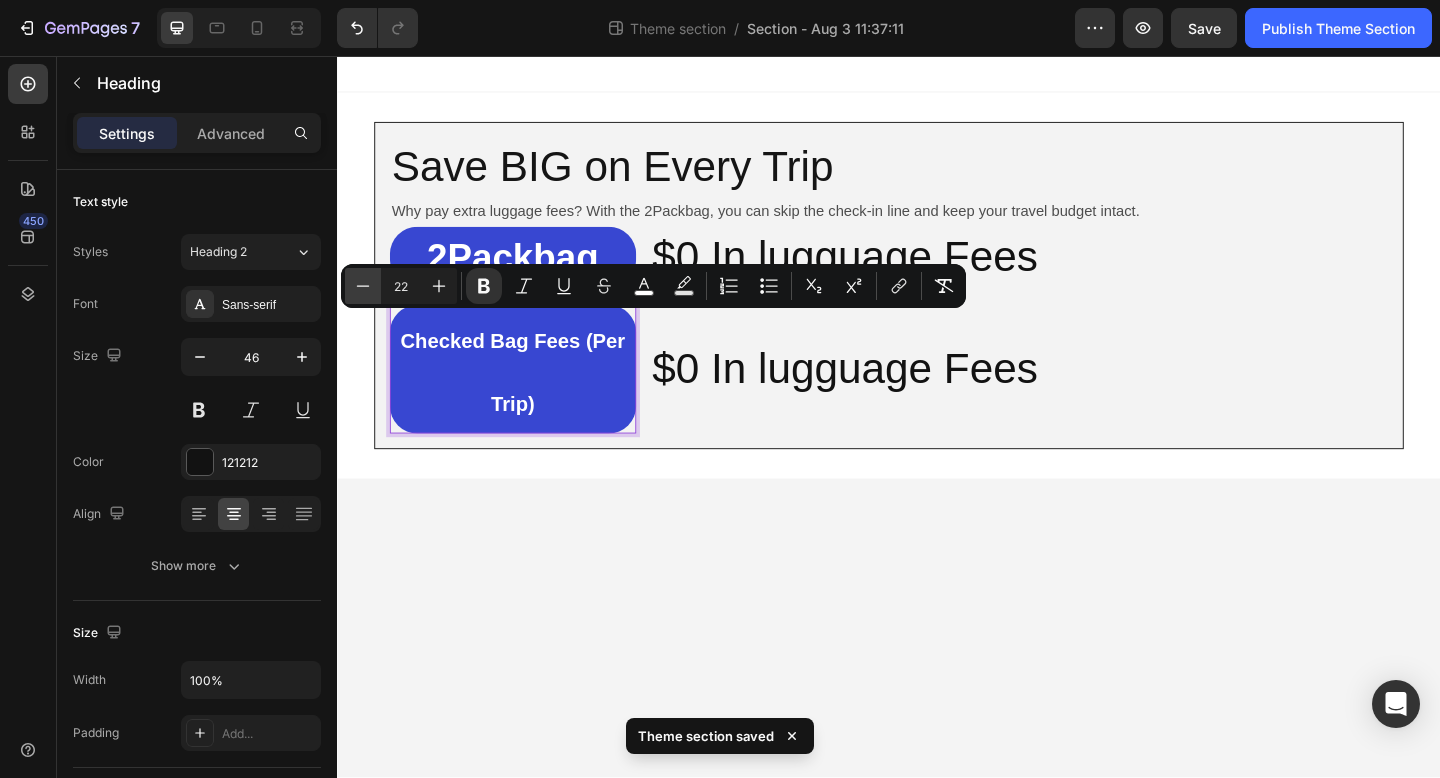 click 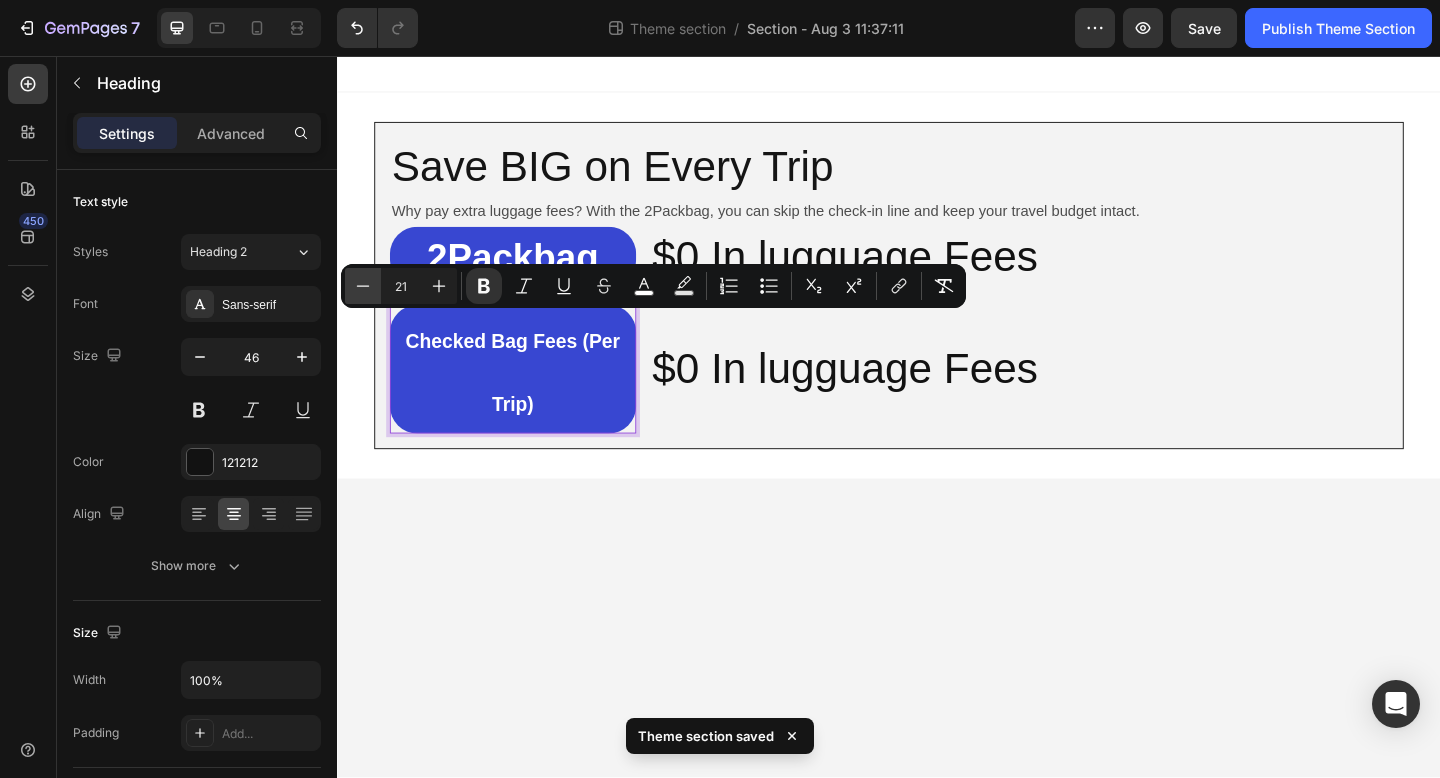 click 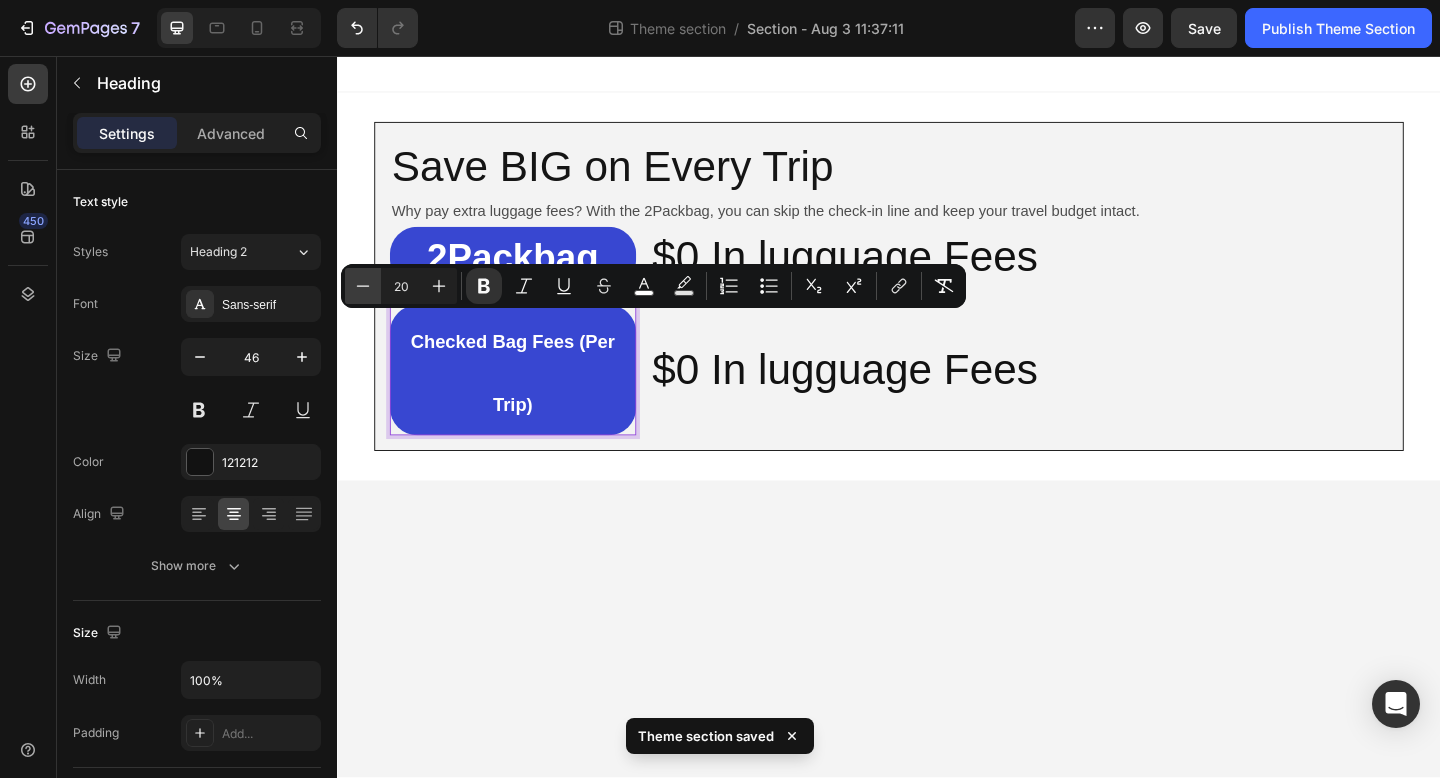 click 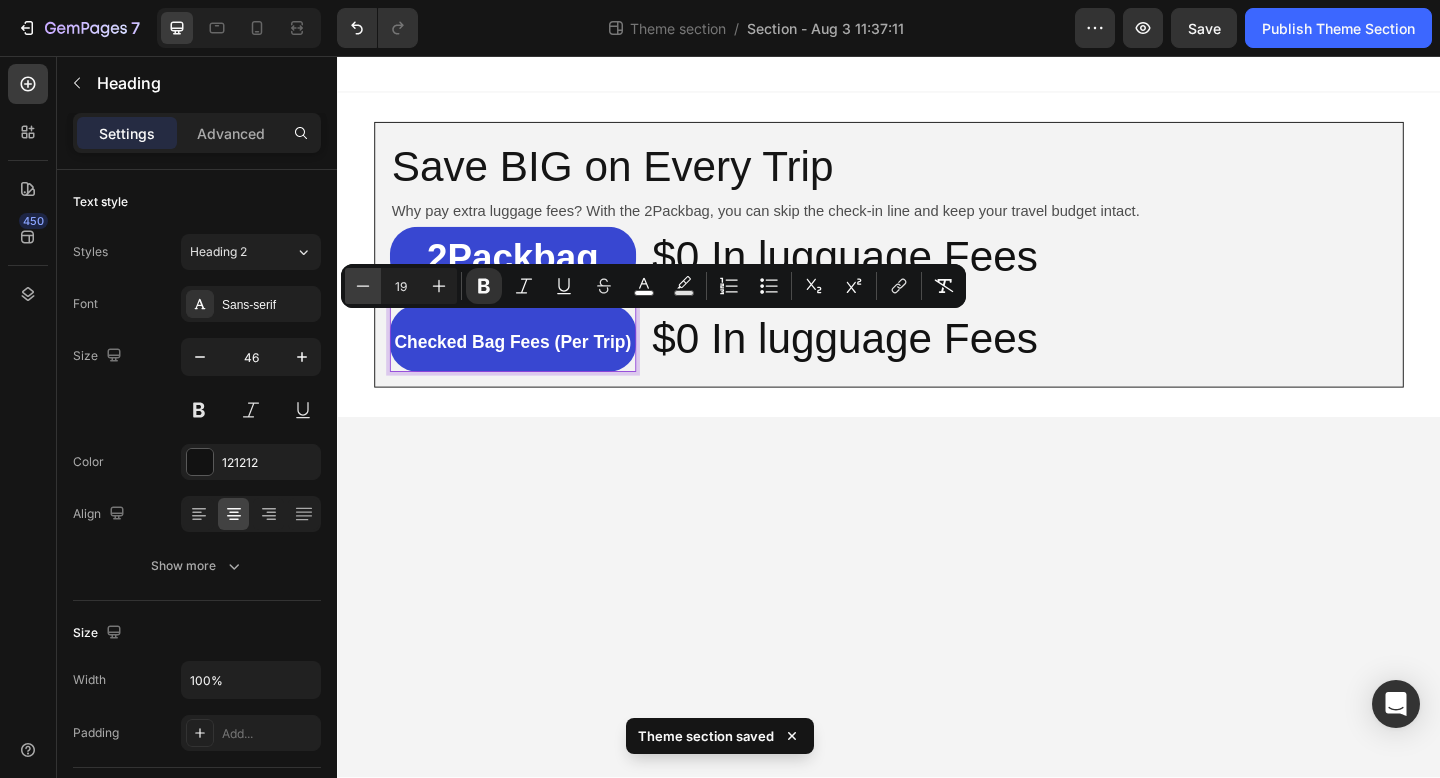click 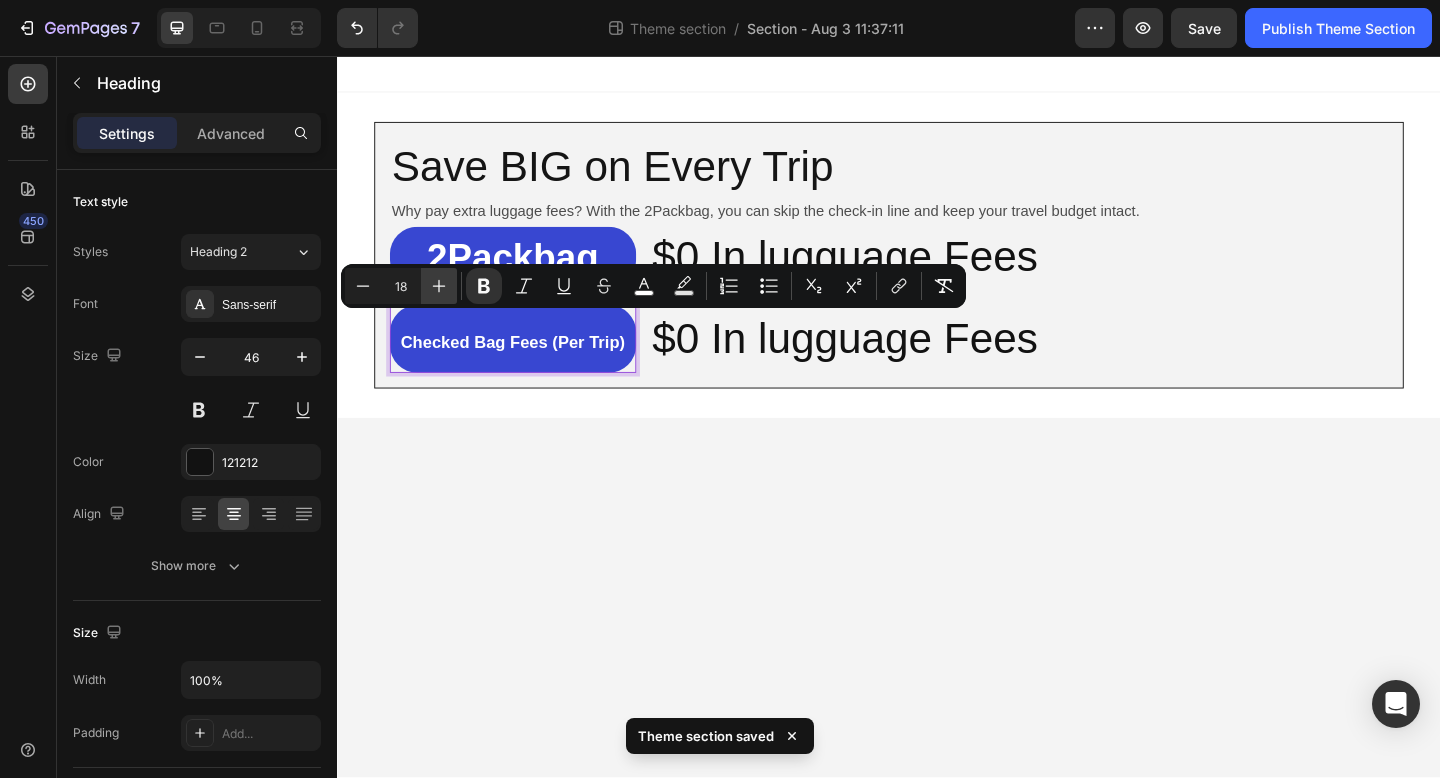 click 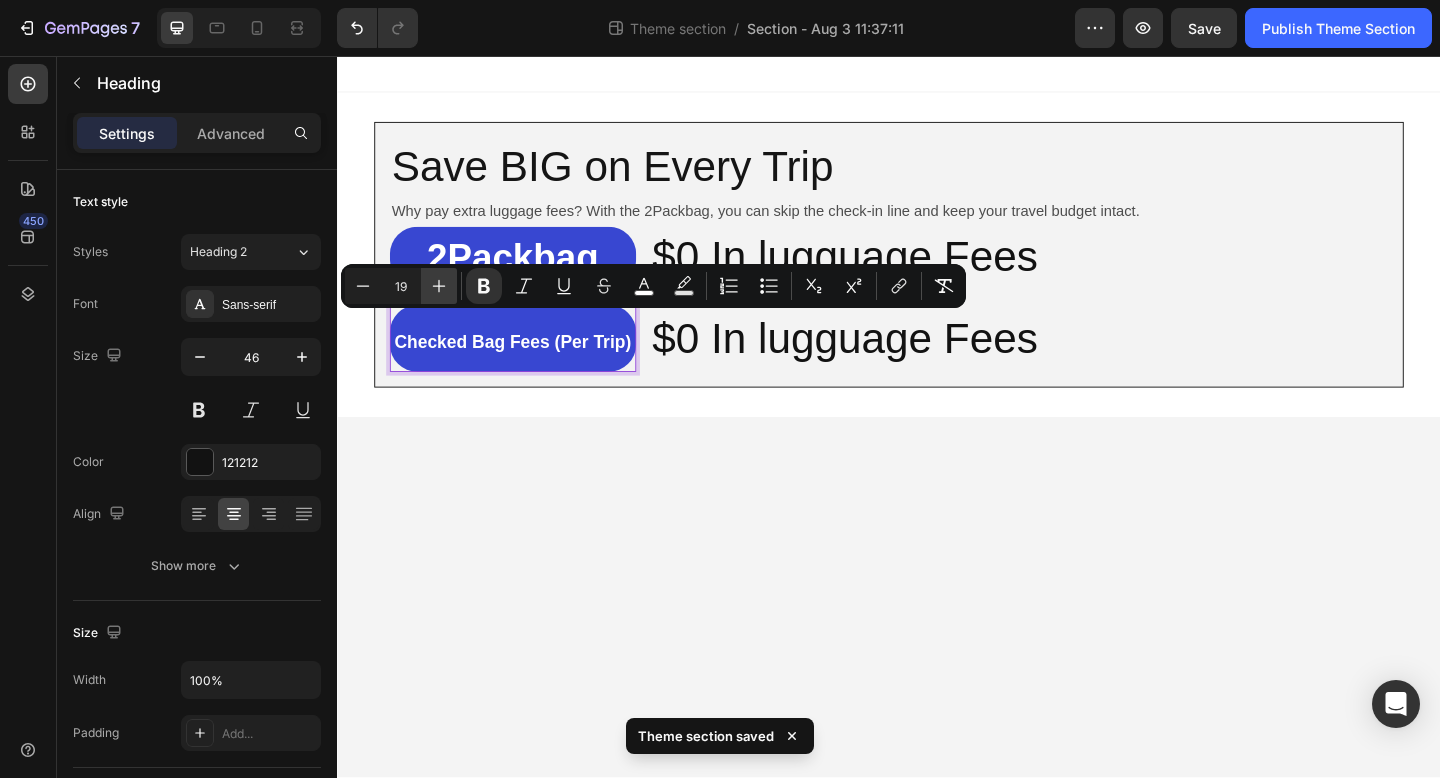 click 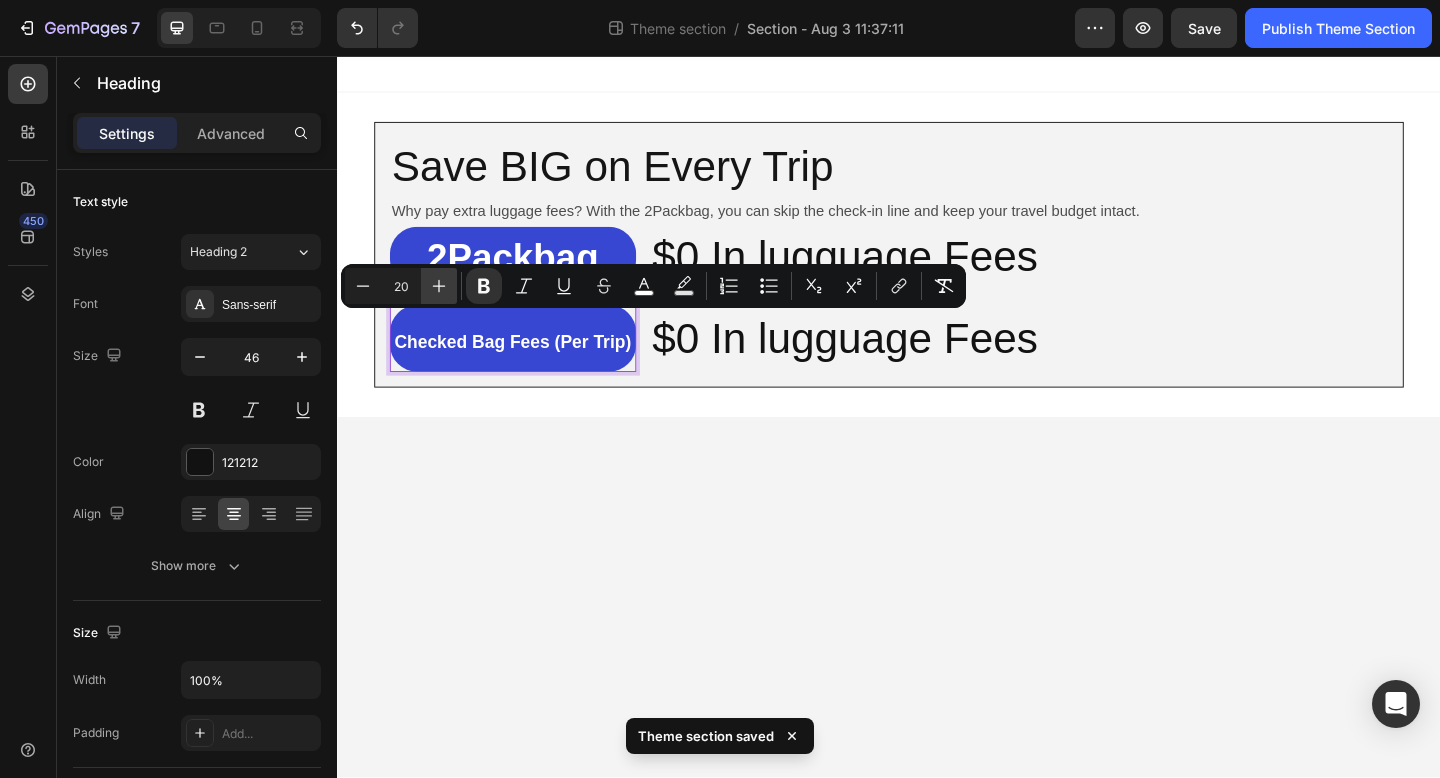 click 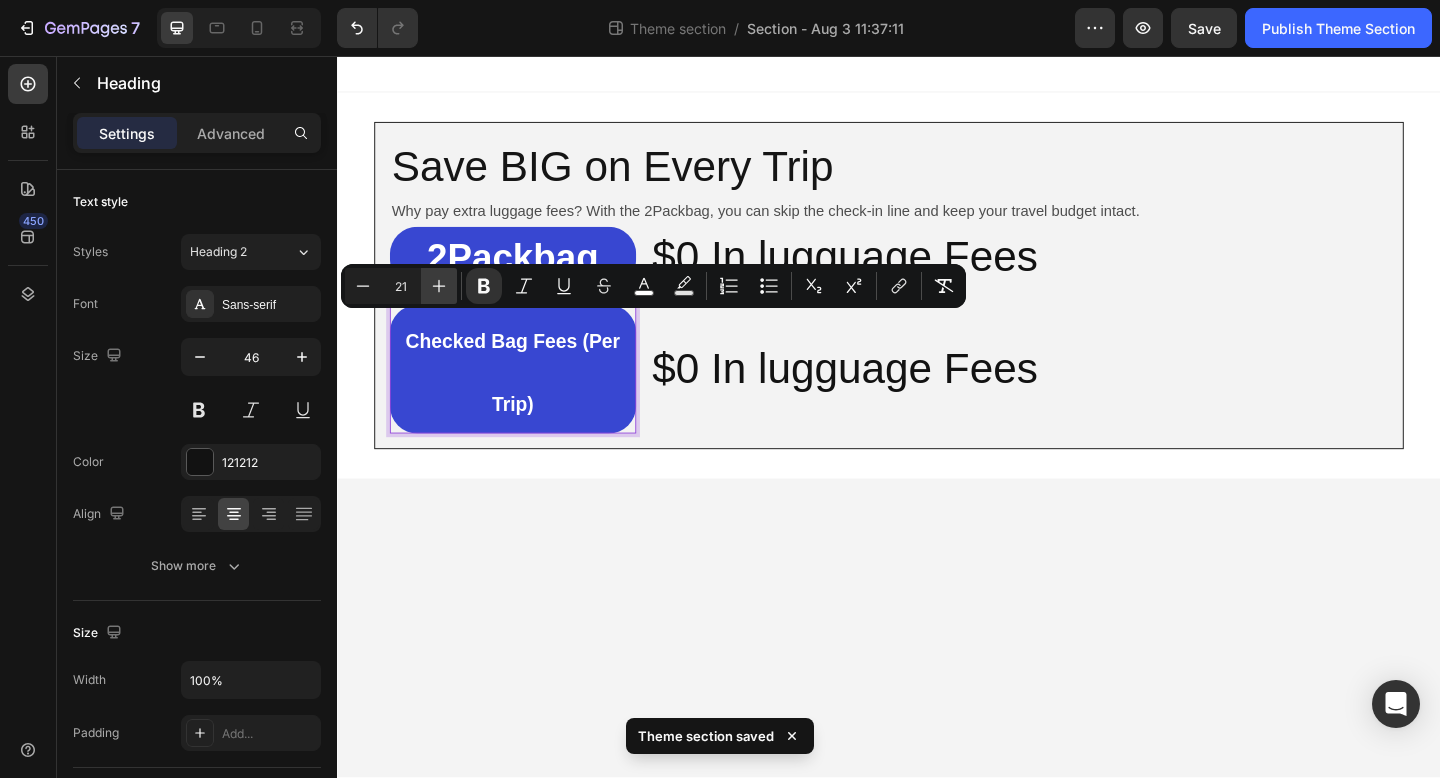 click 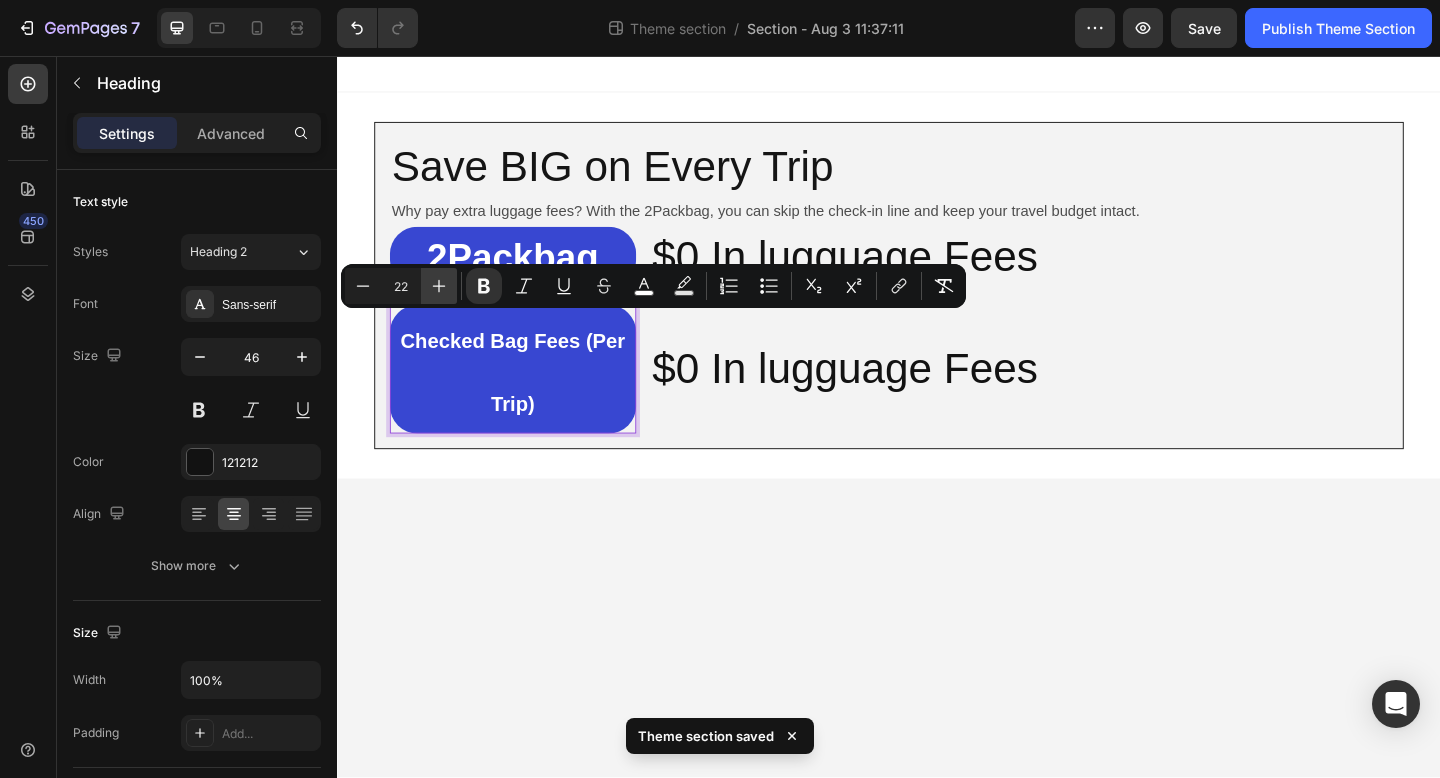 click 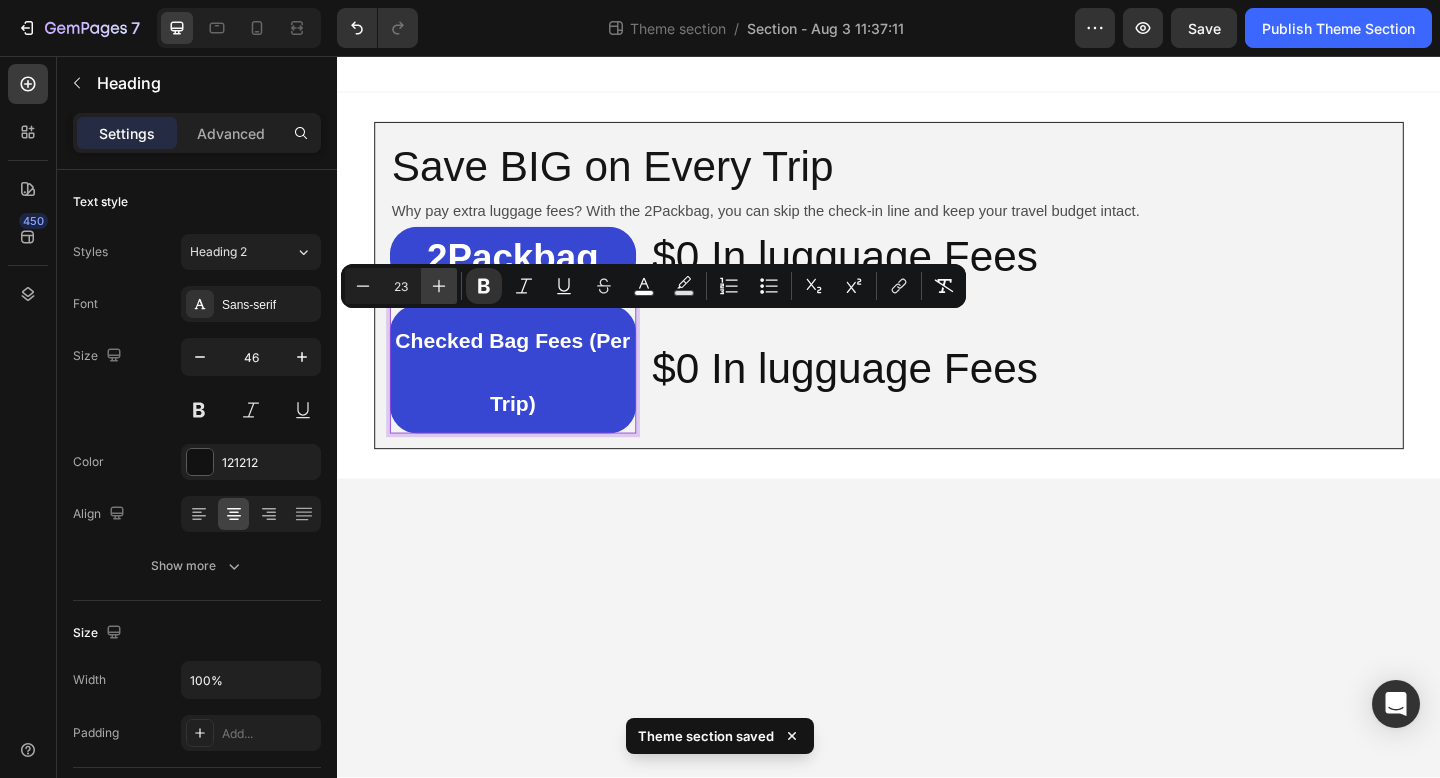 click 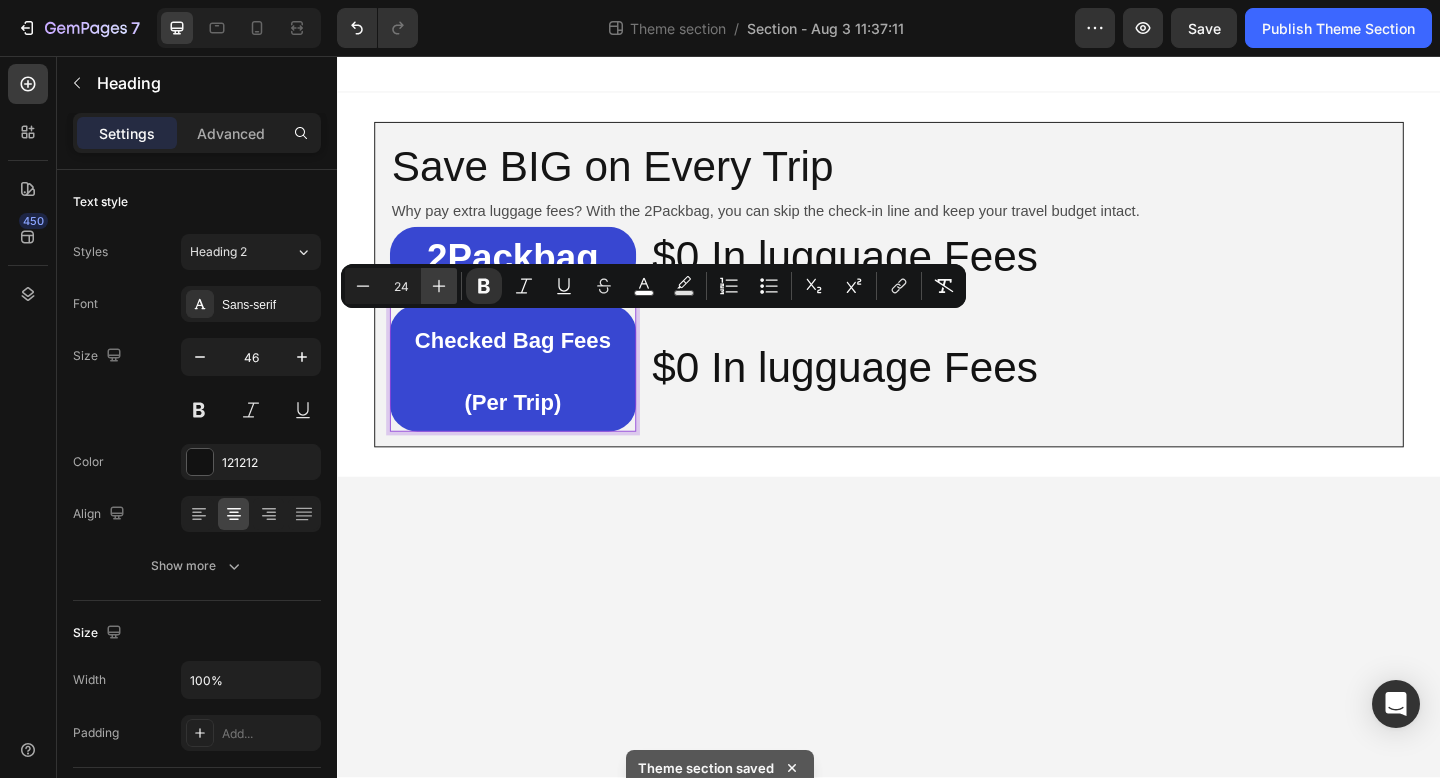 click 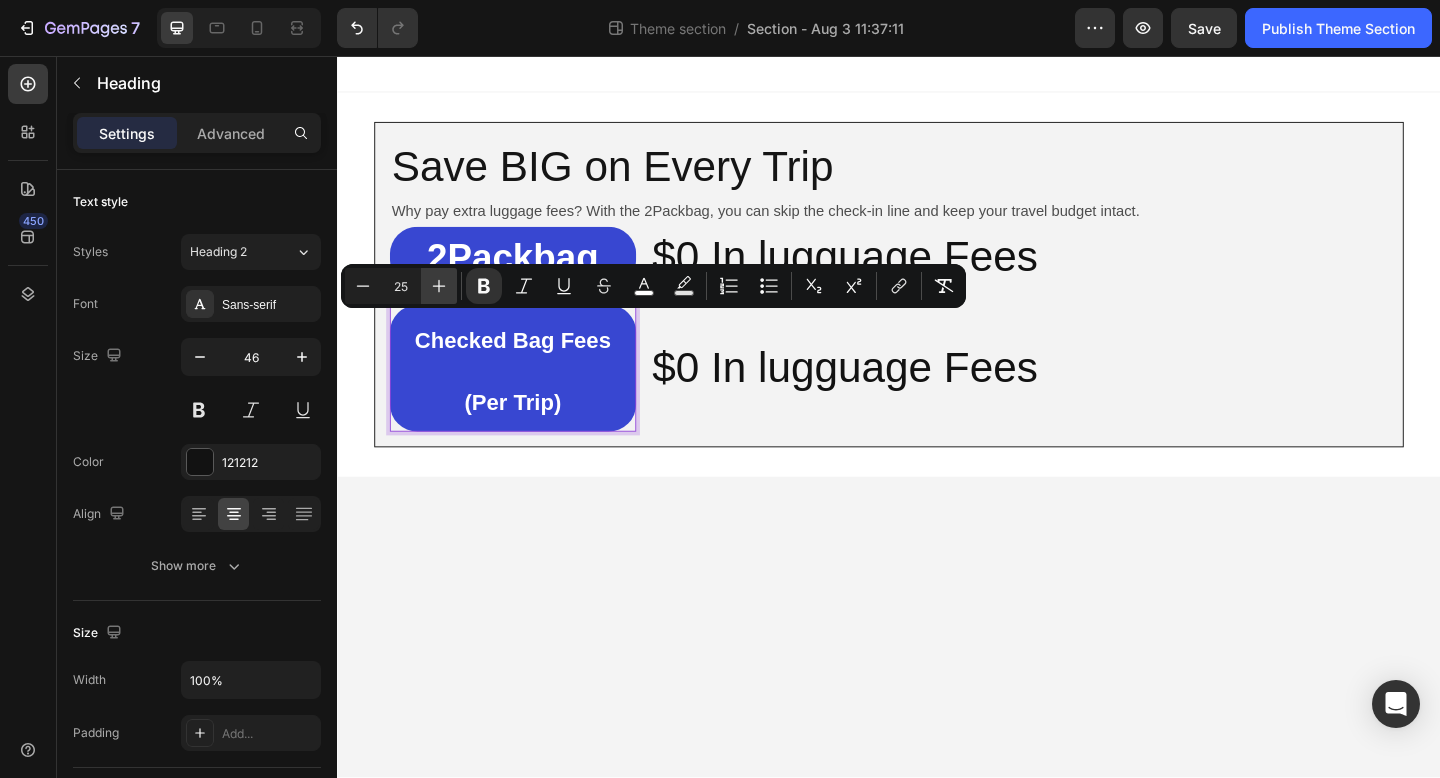 click 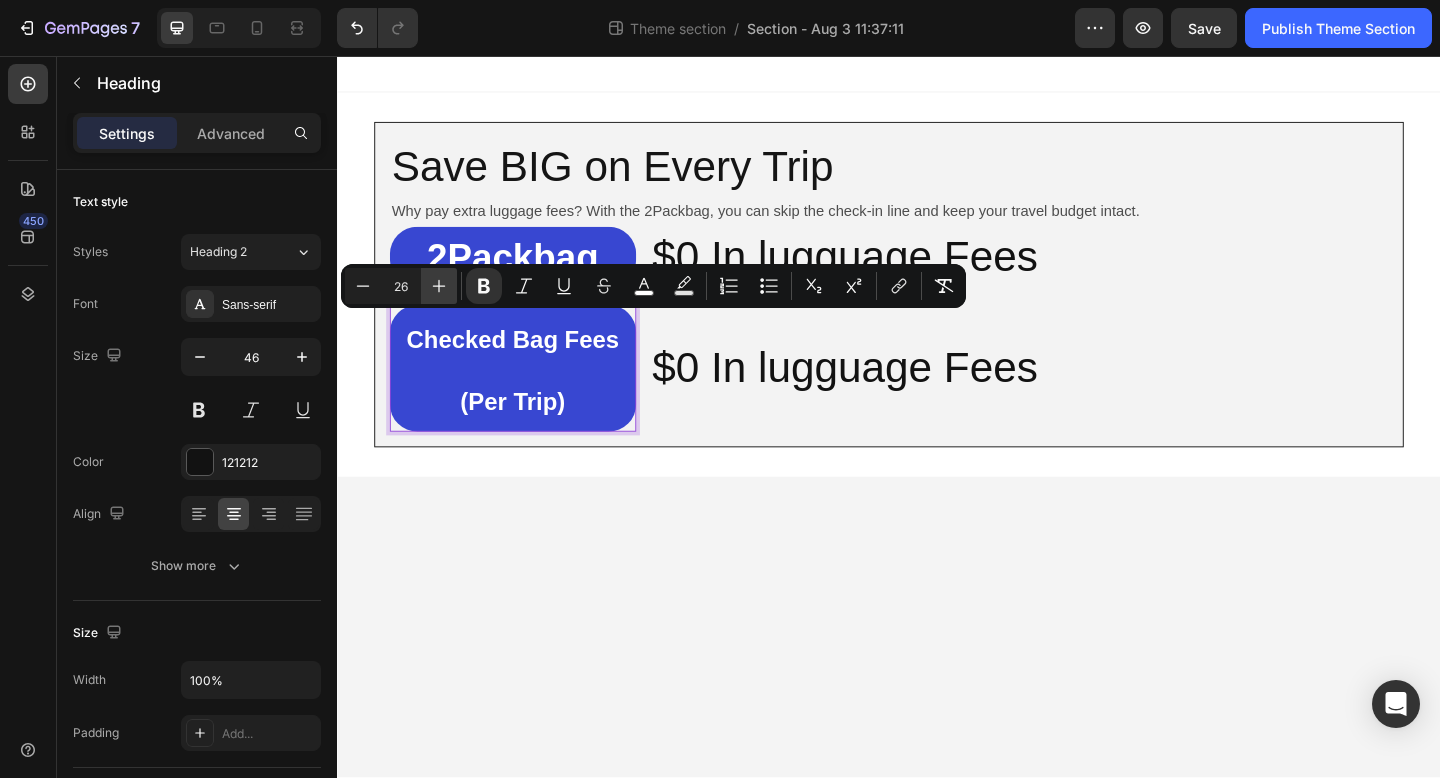click 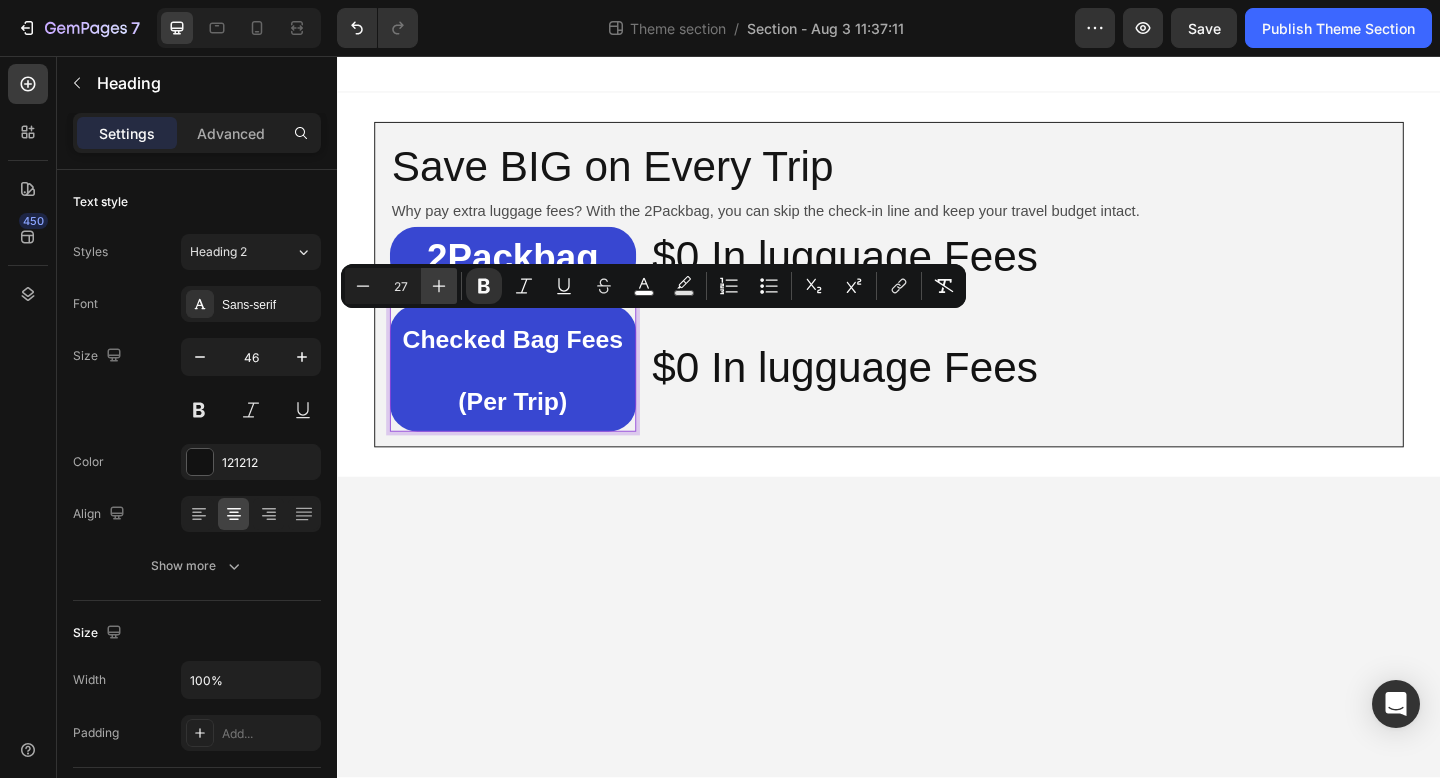 click 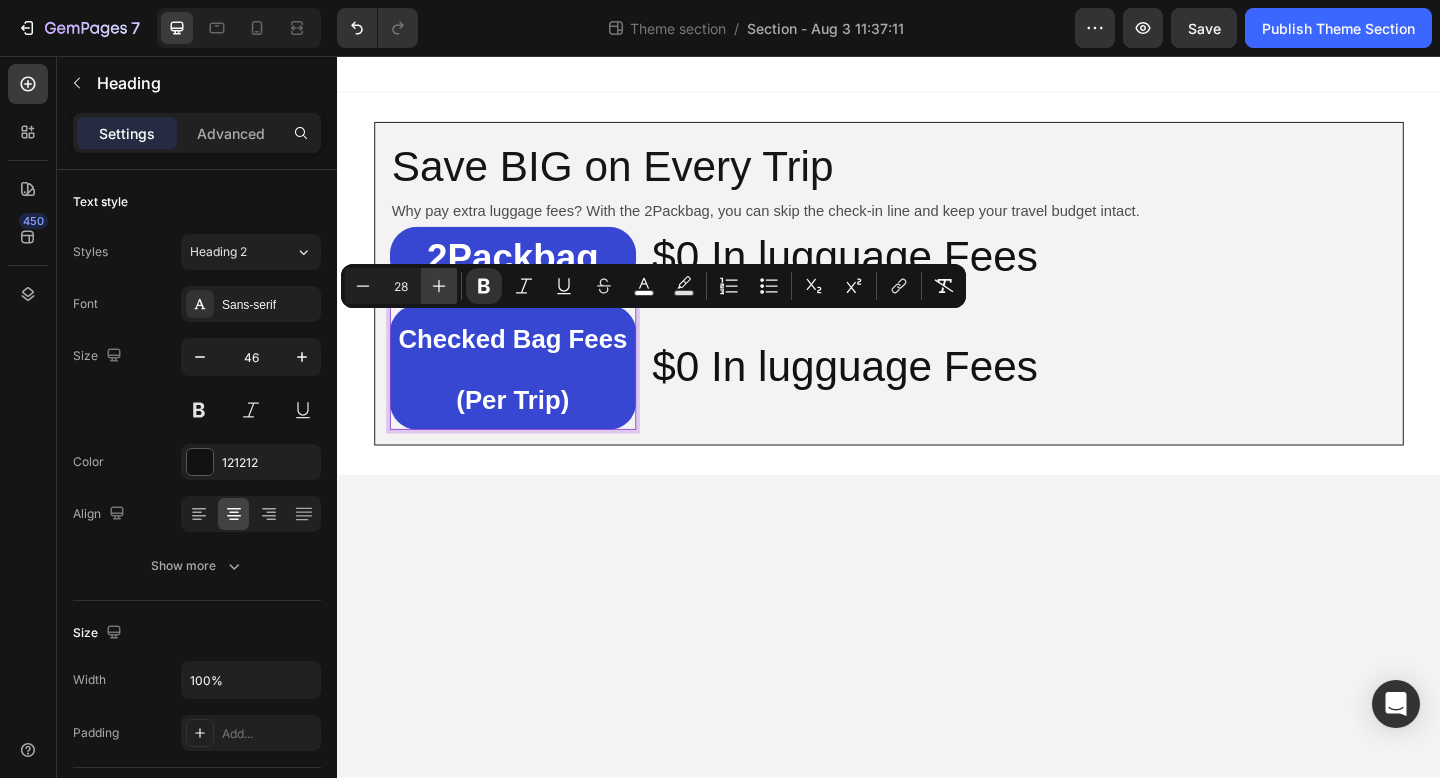 click 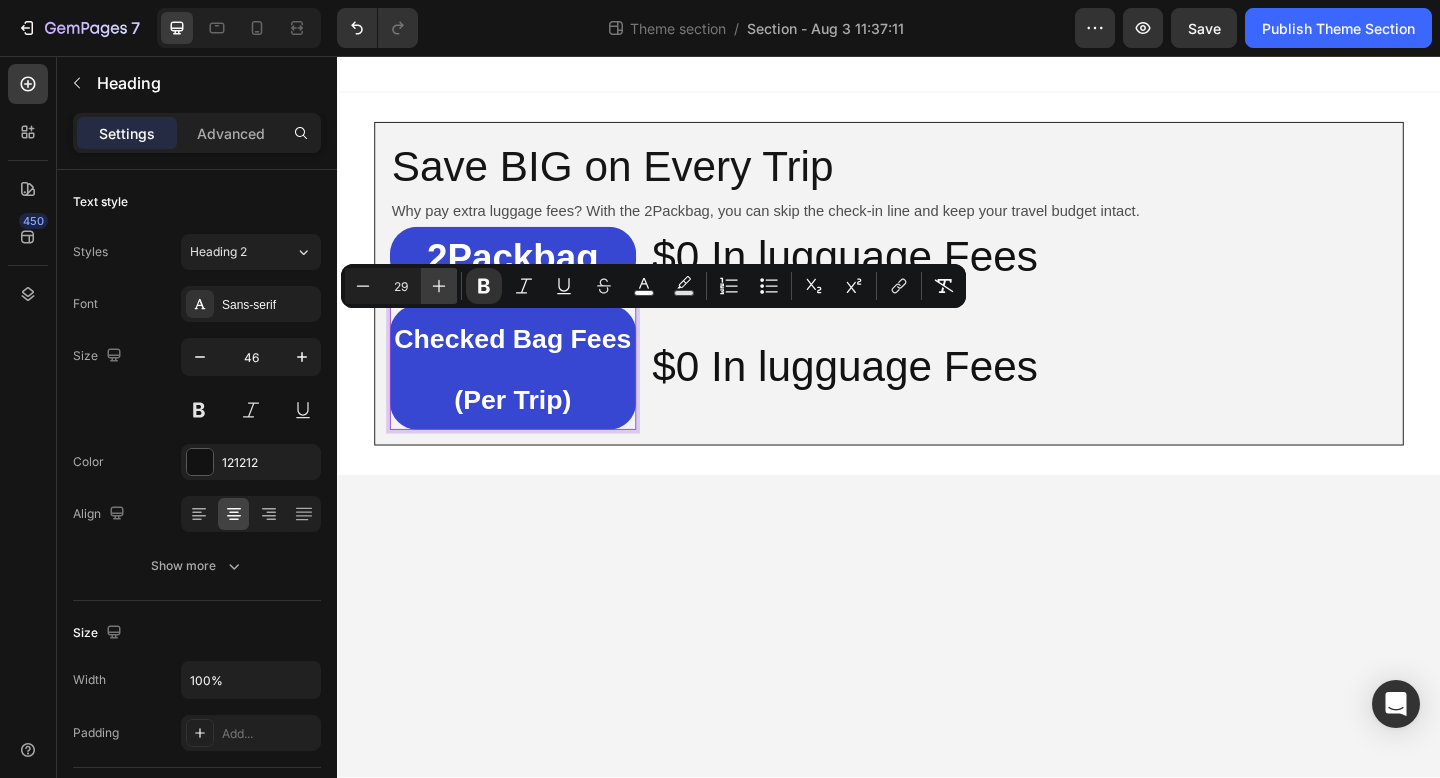 click 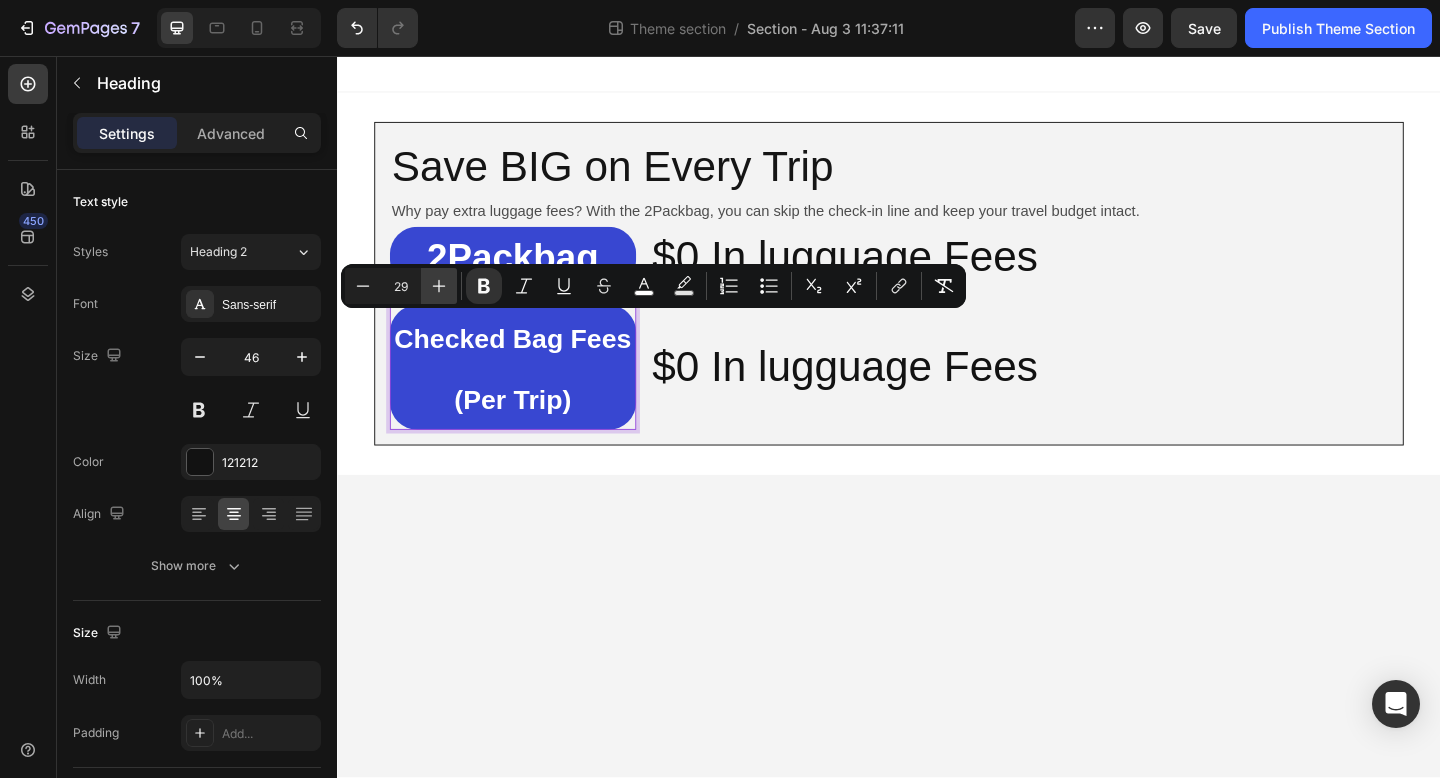 type on "30" 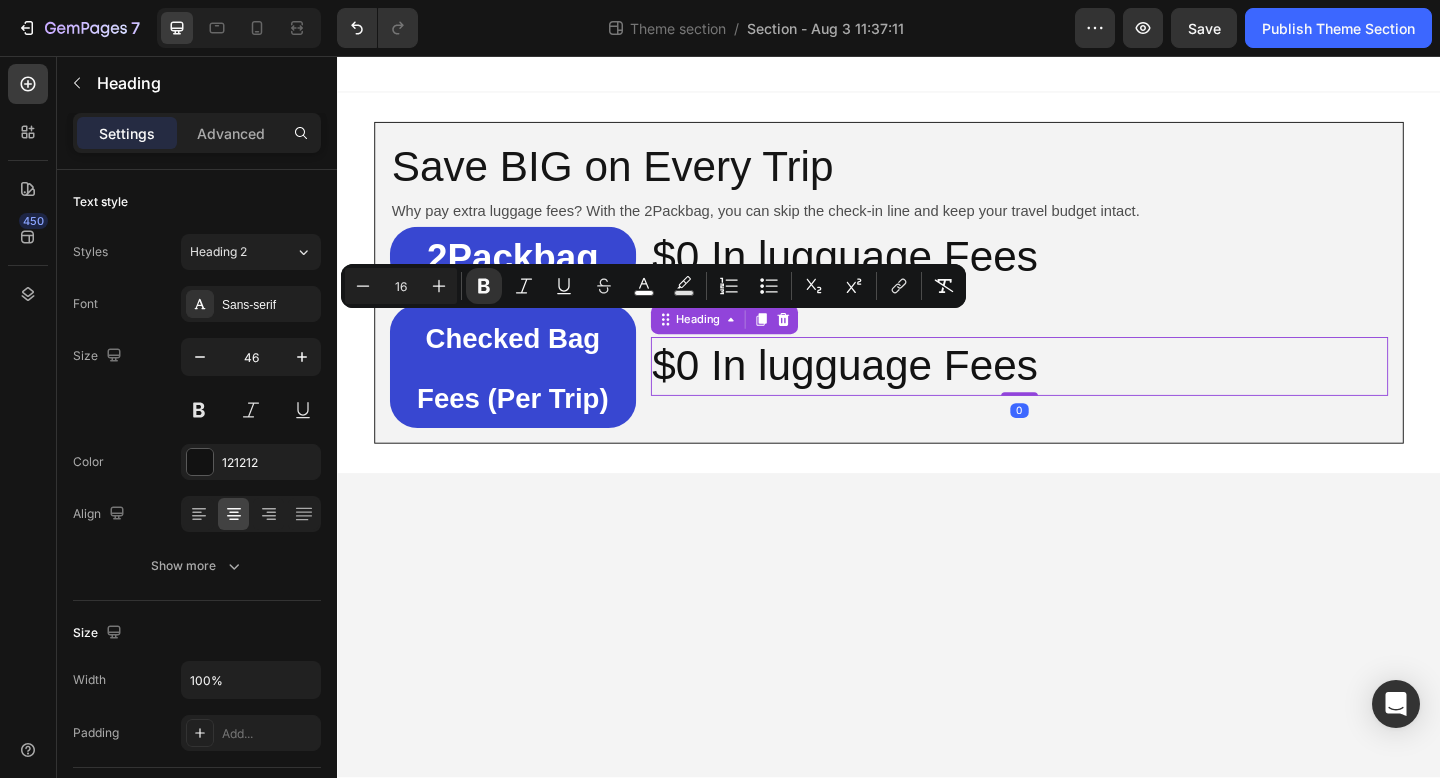 click on "$0 In lugguage Fees" at bounding box center [1079, 394] 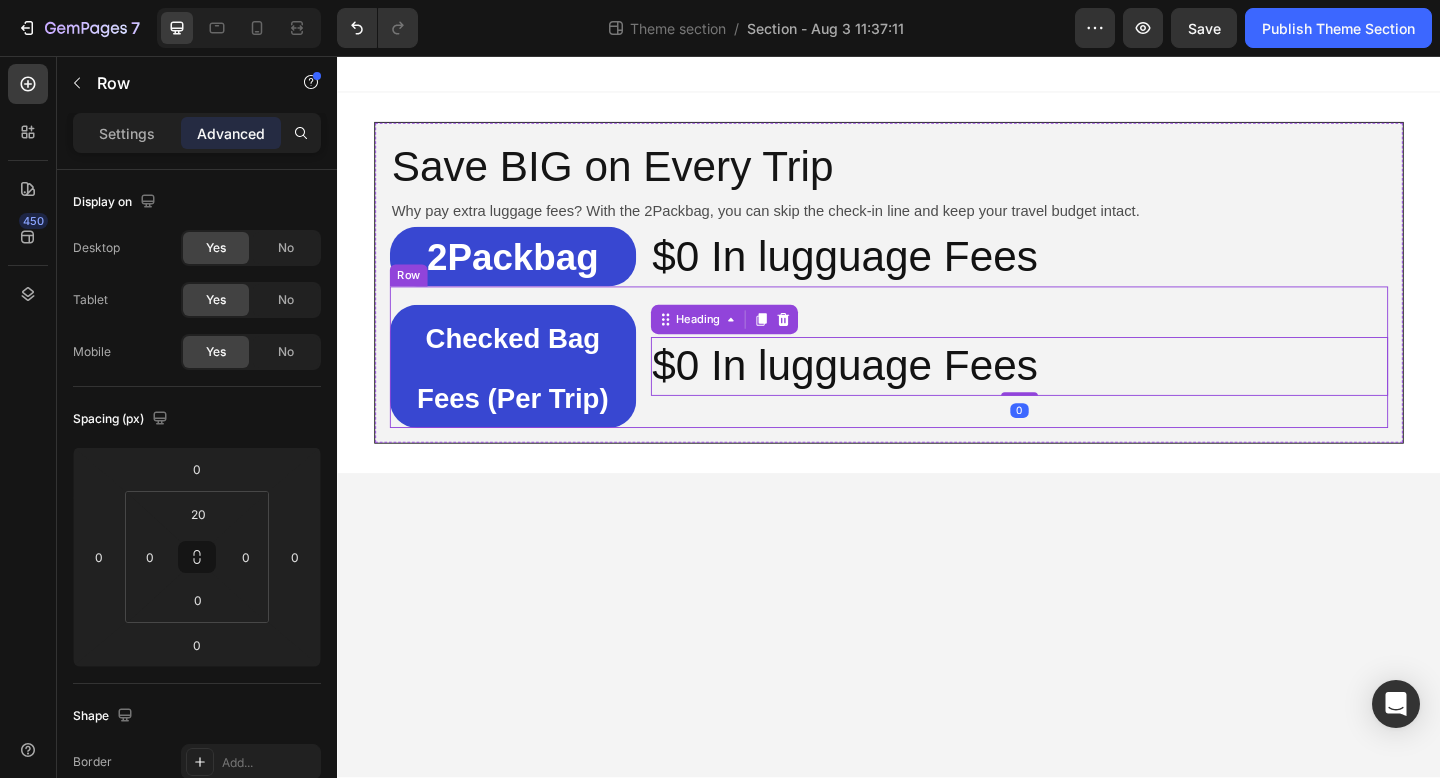 click on "$0 In lugguage Fees Heading   0" at bounding box center (1079, 394) 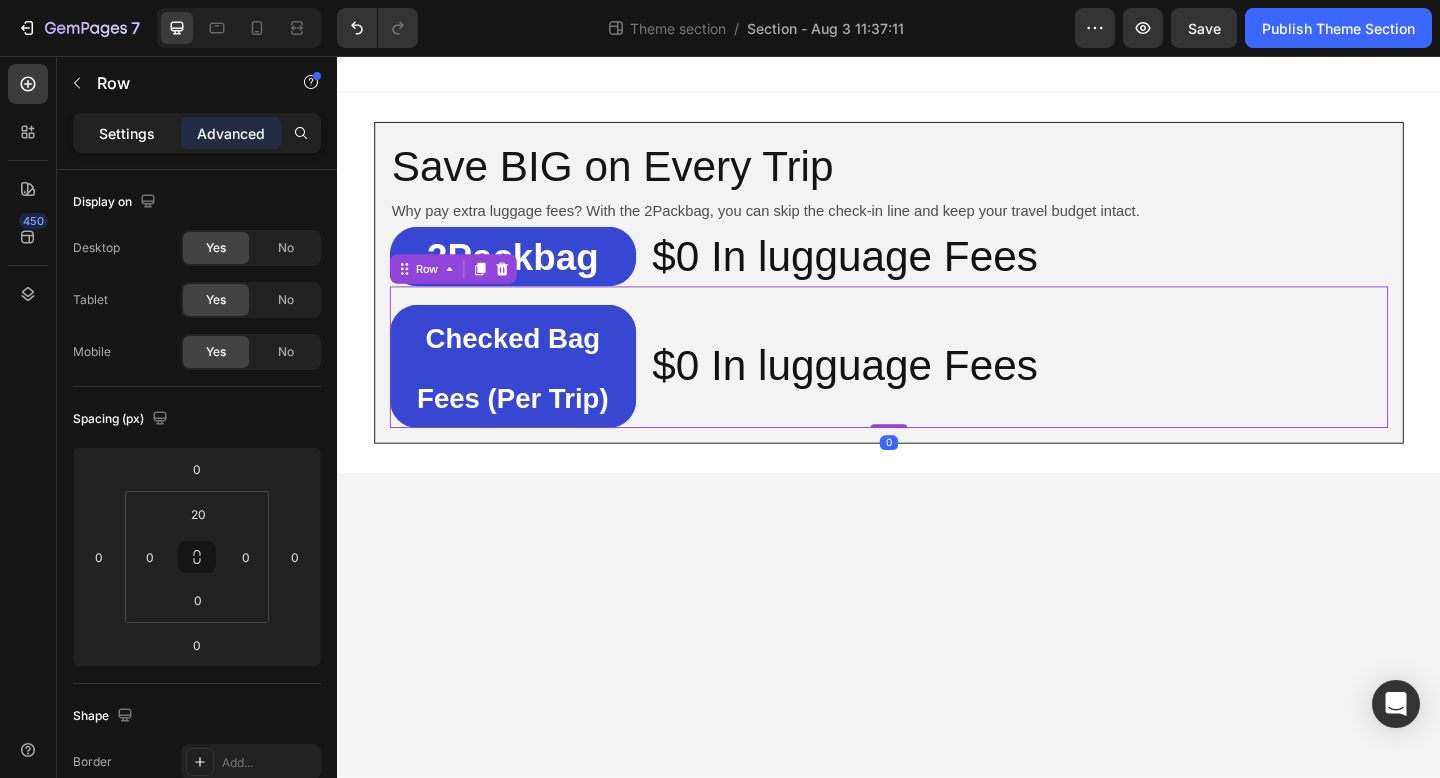 click on "Settings" at bounding box center (127, 133) 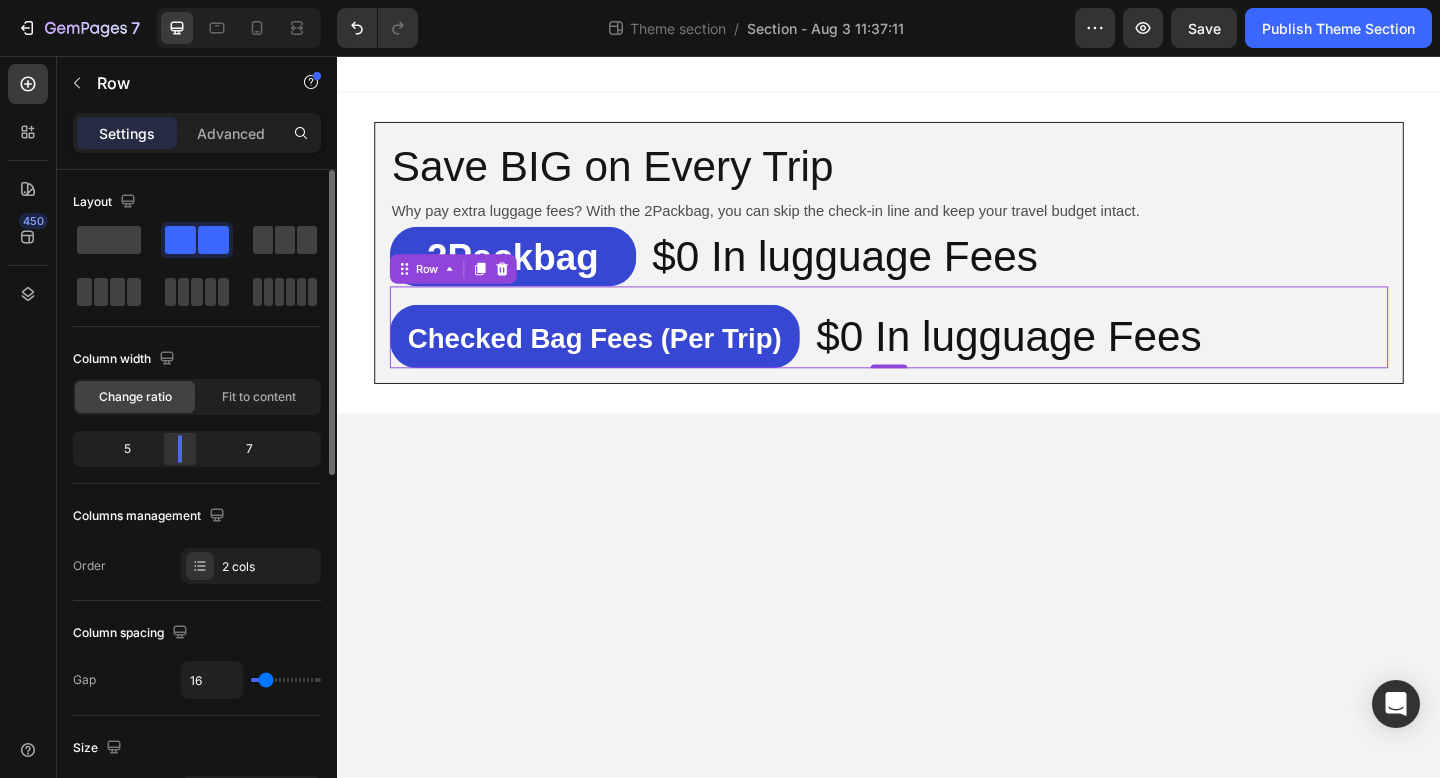 drag, startPoint x: 143, startPoint y: 457, endPoint x: 178, endPoint y: 453, distance: 35.22783 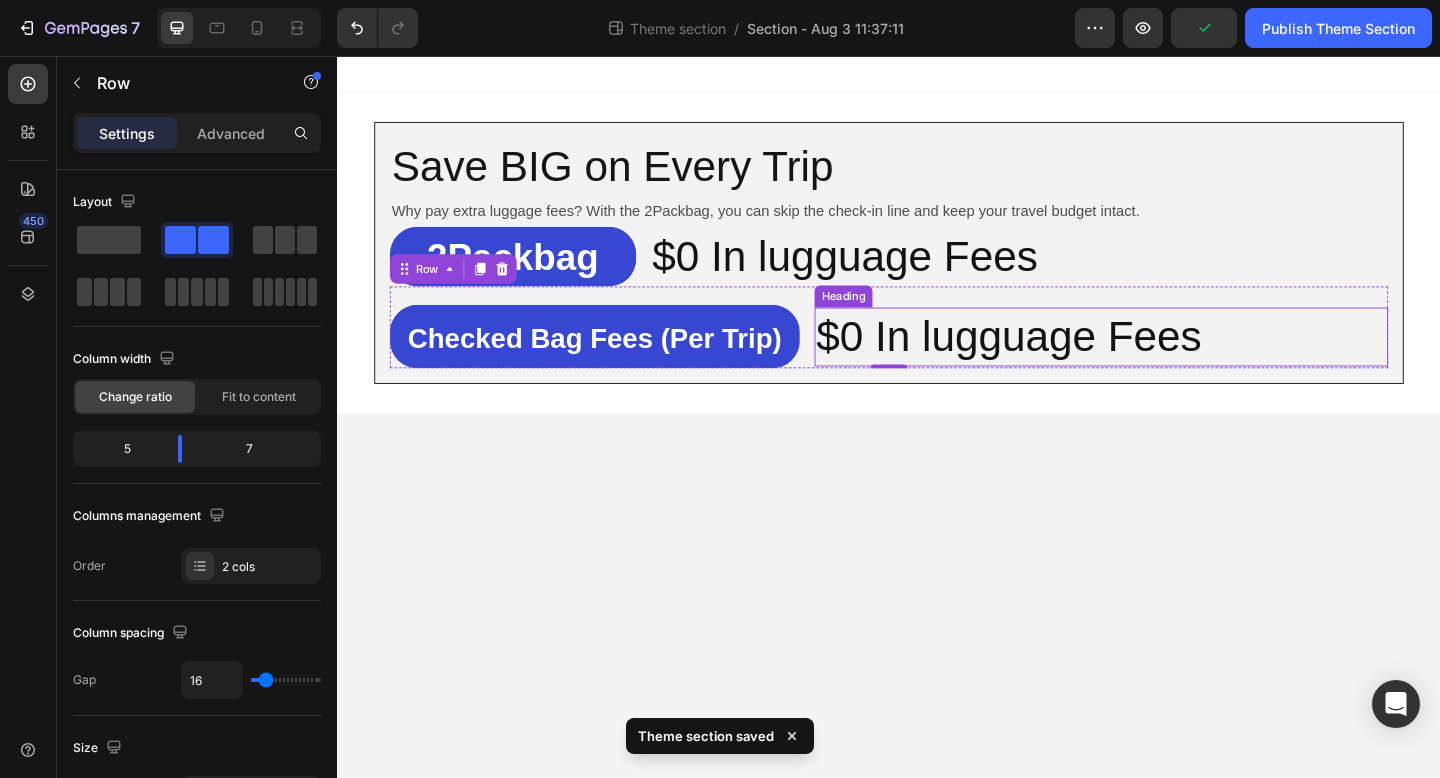click on "$0 In lugguage Fees" at bounding box center (1168, 362) 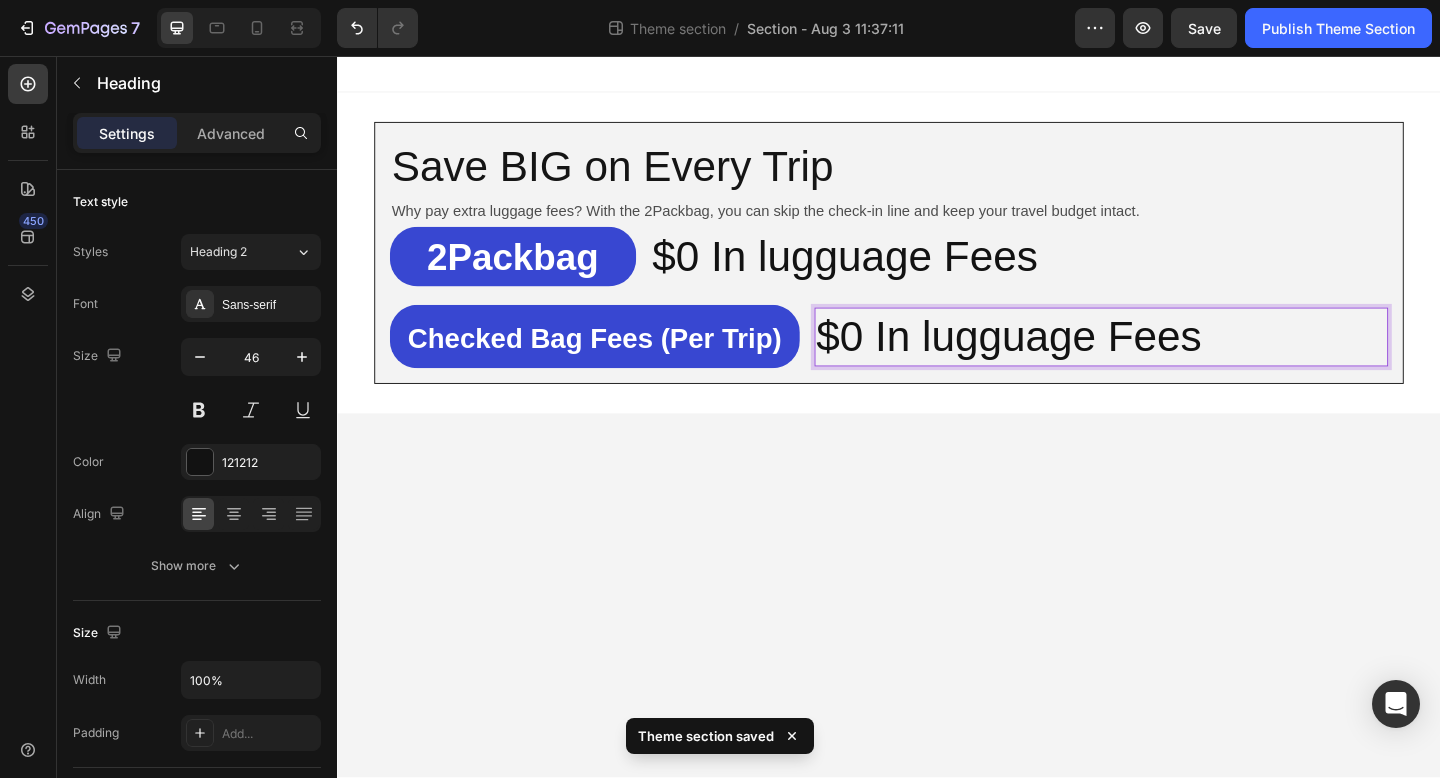 click on "$0 In lugguage Fees" at bounding box center [1168, 362] 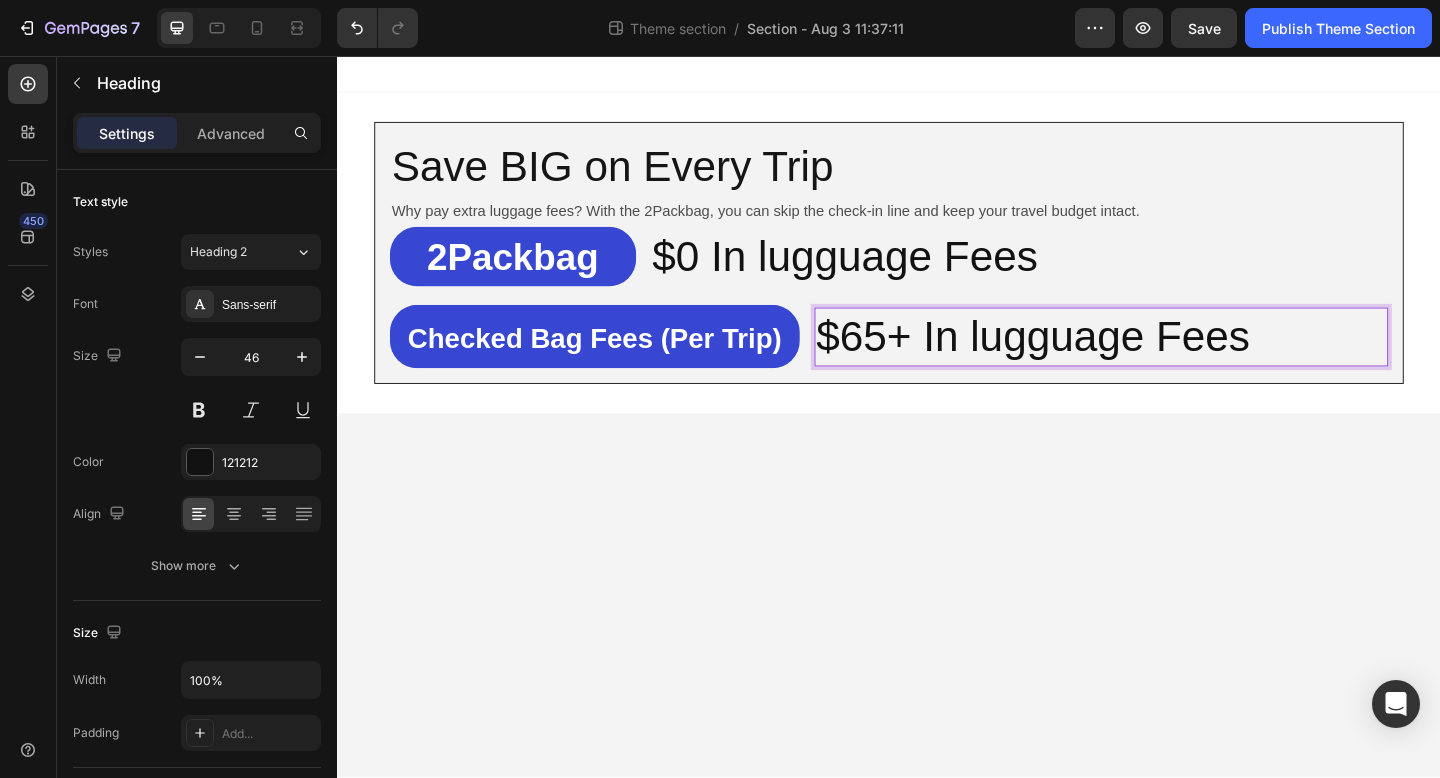 click on "$65+ In lugguage Fees" at bounding box center [1168, 362] 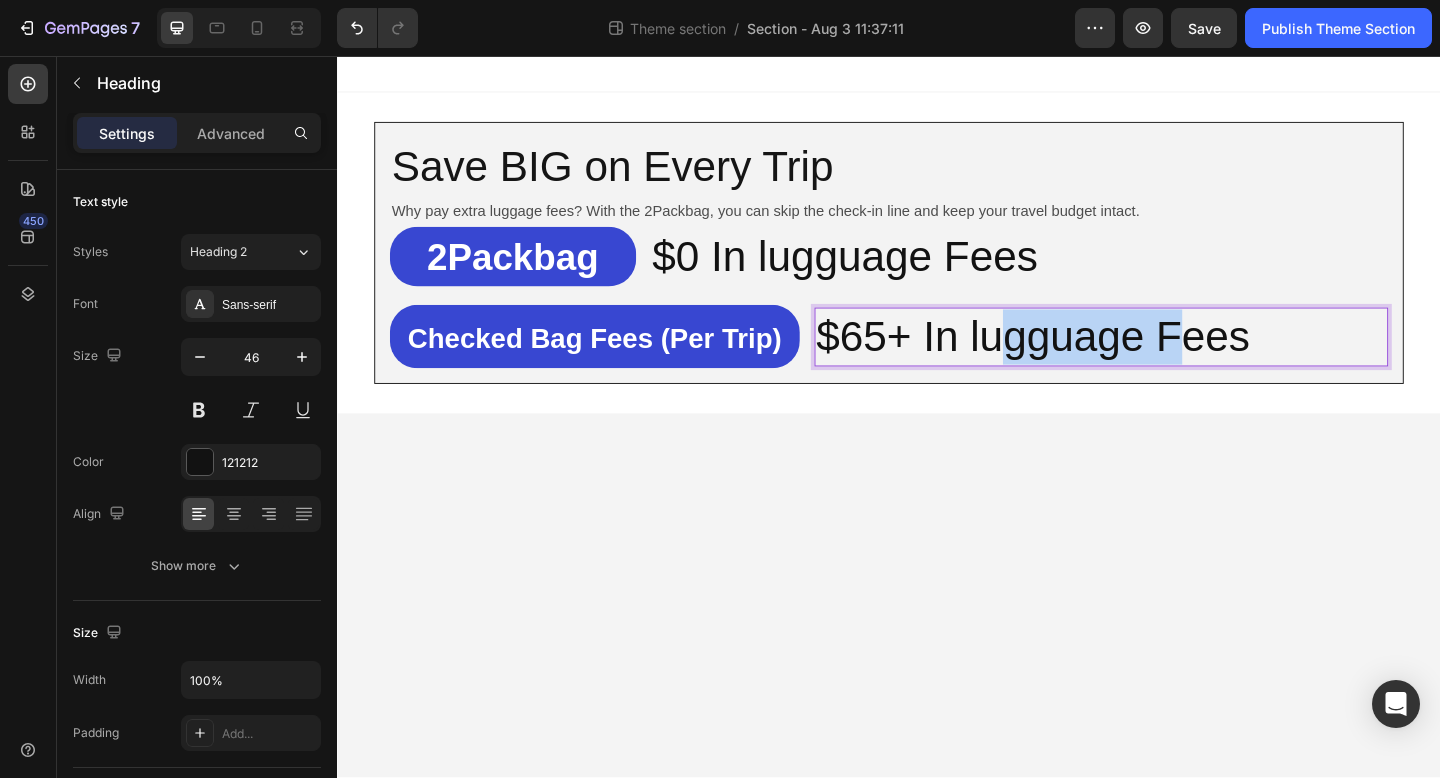 click on "$65+ In lugguage Fees" at bounding box center (1168, 362) 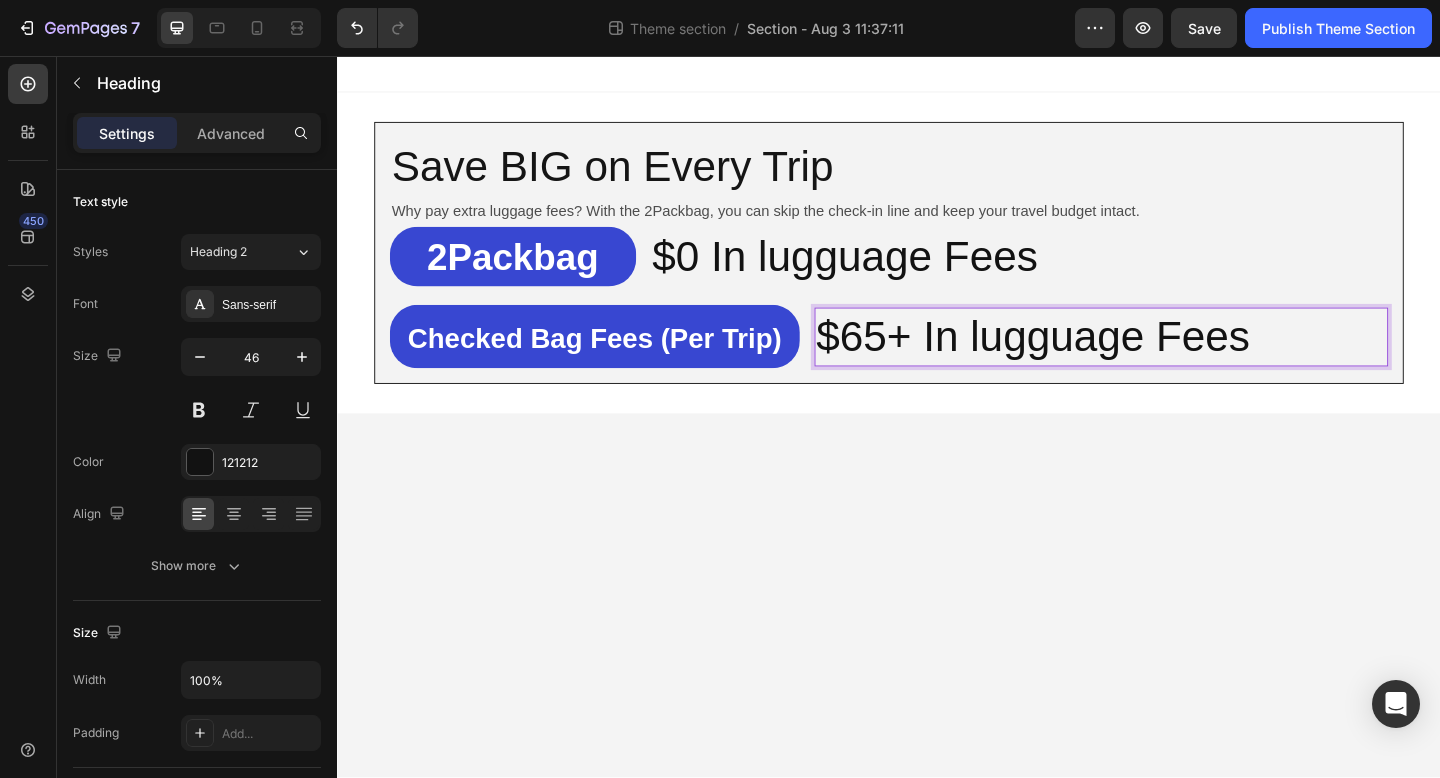 click on "$65+ In lugguage Fees" at bounding box center [1168, 362] 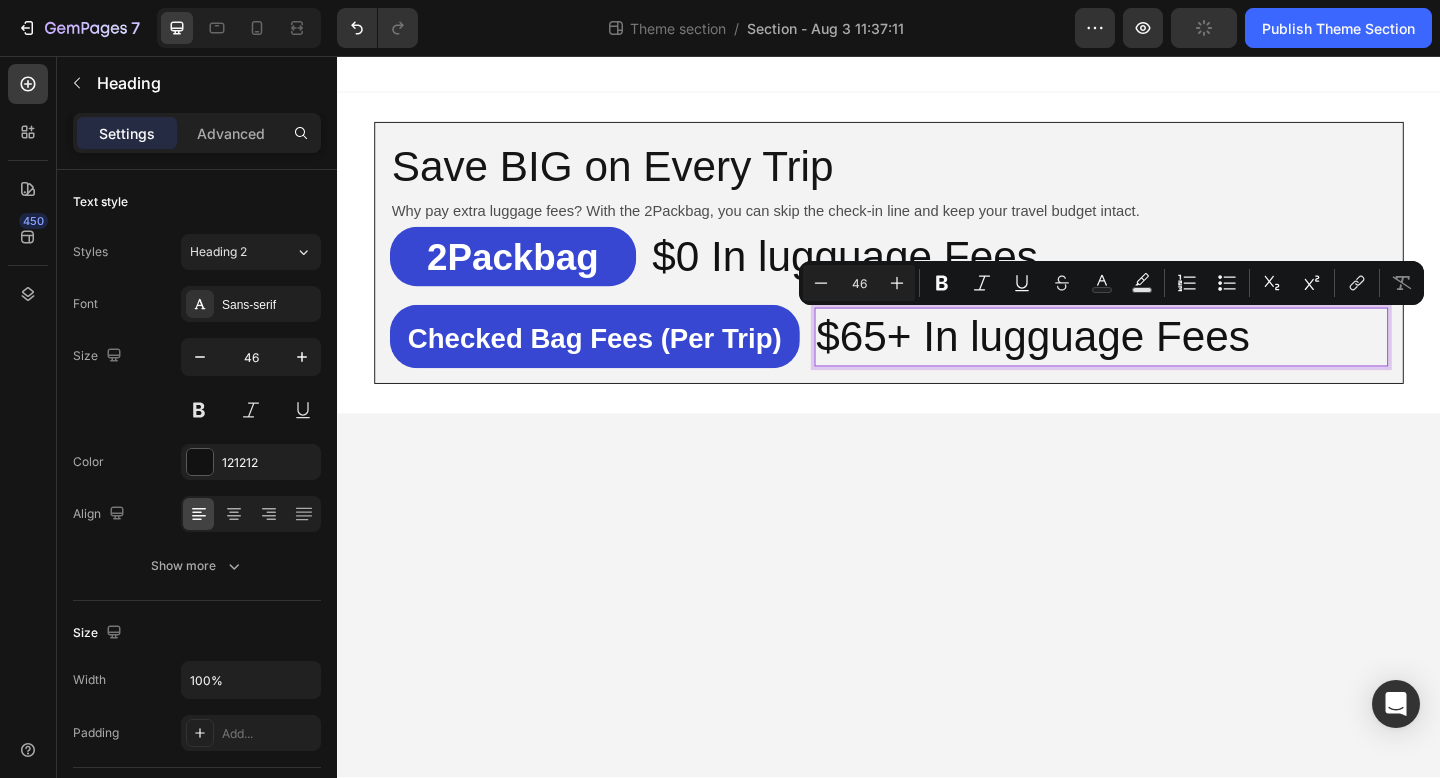 drag, startPoint x: 1342, startPoint y: 373, endPoint x: 1005, endPoint y: 370, distance: 337.01337 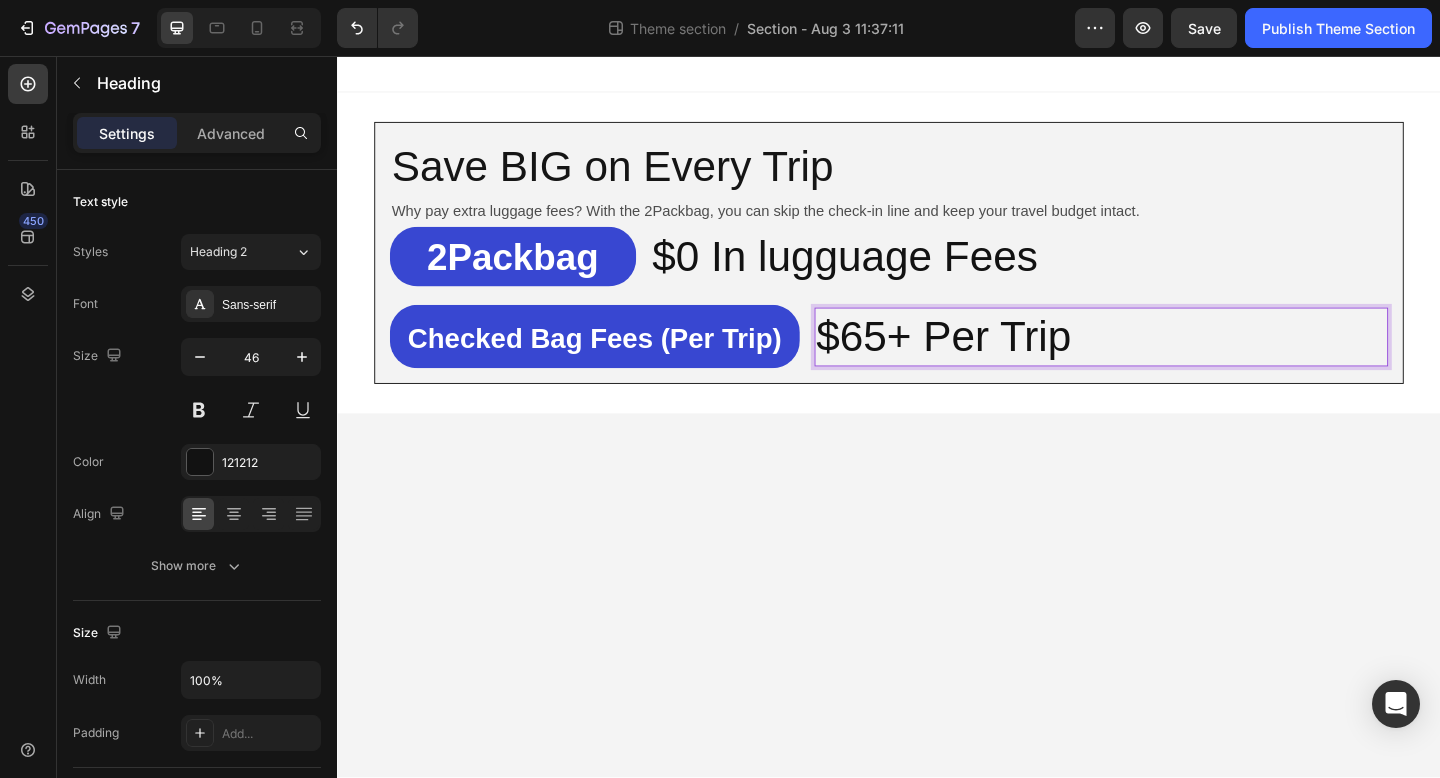 click on "Save BIG on Every Trip Heading Why pay extra luggage fees? With the 2Packbag, you can skip the check-in line and keep your travel budget intact. Text Block ⁠⁠⁠⁠⁠⁠⁠ 2Packbag Heading   $0 In lugguage Fees Heading Row ⁠⁠⁠⁠⁠⁠⁠ Checked Bag Fees (Per Trip)  Heading   $65+ Per Trip Heading   0 Row Row Root
Drag & drop element from sidebar or
Explore Library
Add section Choose templates inspired by CRO experts Generate layout from URL or image Add blank section then drag & drop elements" at bounding box center [937, 448] 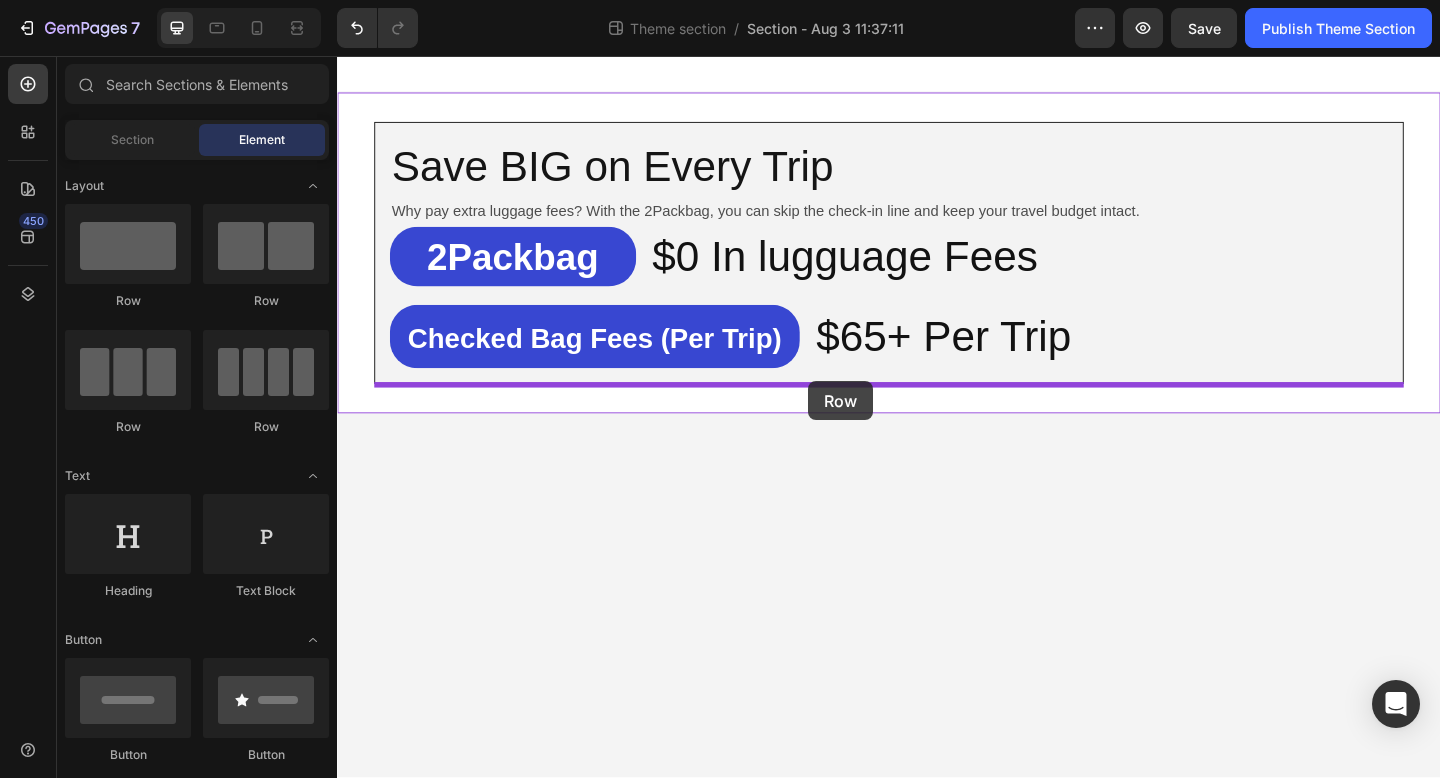 drag, startPoint x: 479, startPoint y: 303, endPoint x: 849, endPoint y: 410, distance: 385.161 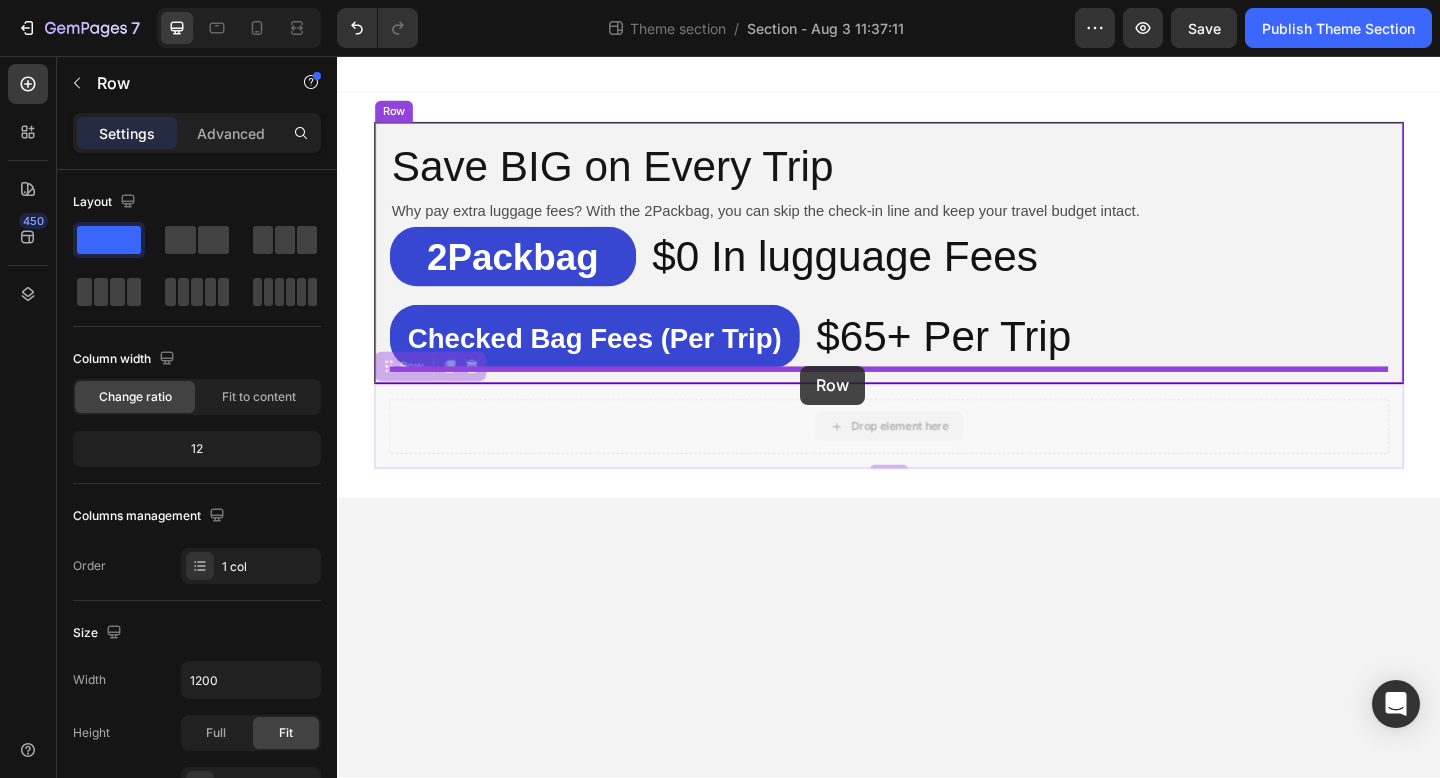 drag, startPoint x: 1166, startPoint y: 439, endPoint x: 841, endPoint y: 393, distance: 328.23923 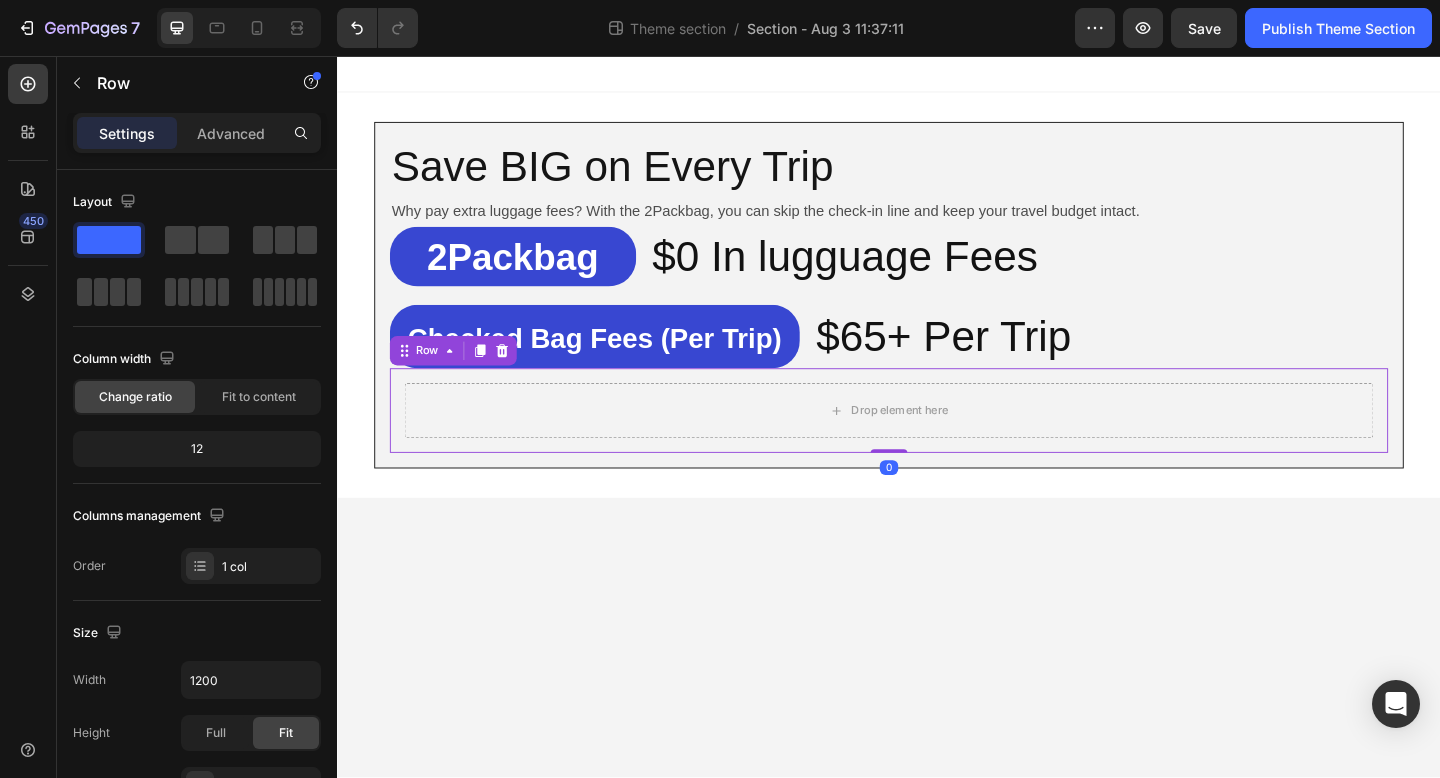 click on "Save BIG on Every Trip Heading Why pay extra luggage fees? With the 2Packbag, you can skip the check-in line and keep your travel budget intact. Text Block ⁠⁠⁠⁠⁠⁠⁠ 2Packbag Heading   $0 In lugguage Fees Heading Row ⁠⁠⁠⁠⁠⁠⁠ Checked Bag Fees (Per Trip)  Heading   $65+ Per Trip Heading Row
Drop element here Row   0 Row Root
Drag & drop element from sidebar or
Explore Library
Add section Choose templates inspired by CRO experts Generate layout from URL or image Add blank section then drag & drop elements" at bounding box center [937, 448] 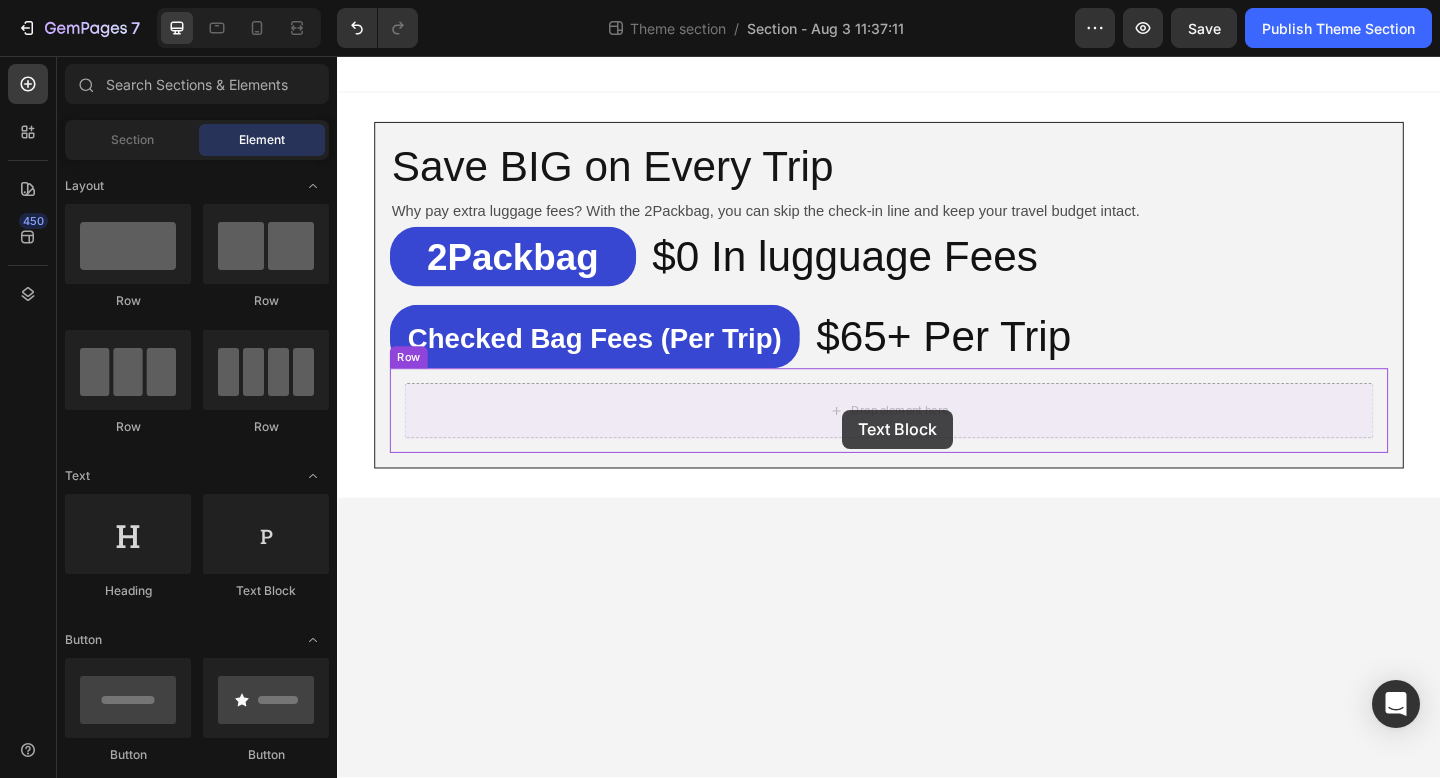 drag, startPoint x: 608, startPoint y: 626, endPoint x: 886, endPoint y: 441, distance: 333.92963 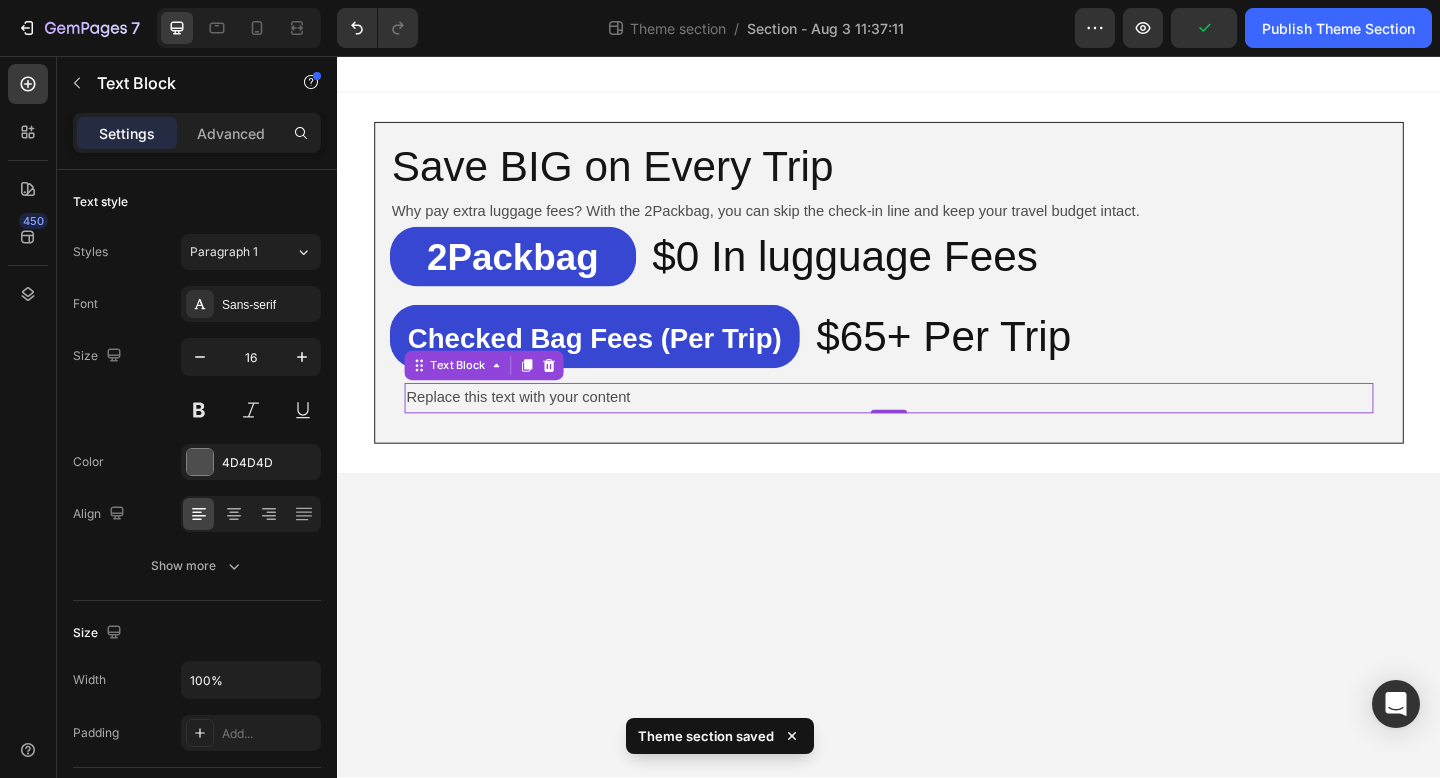 click on "Replace this text with your content" at bounding box center (937, 428) 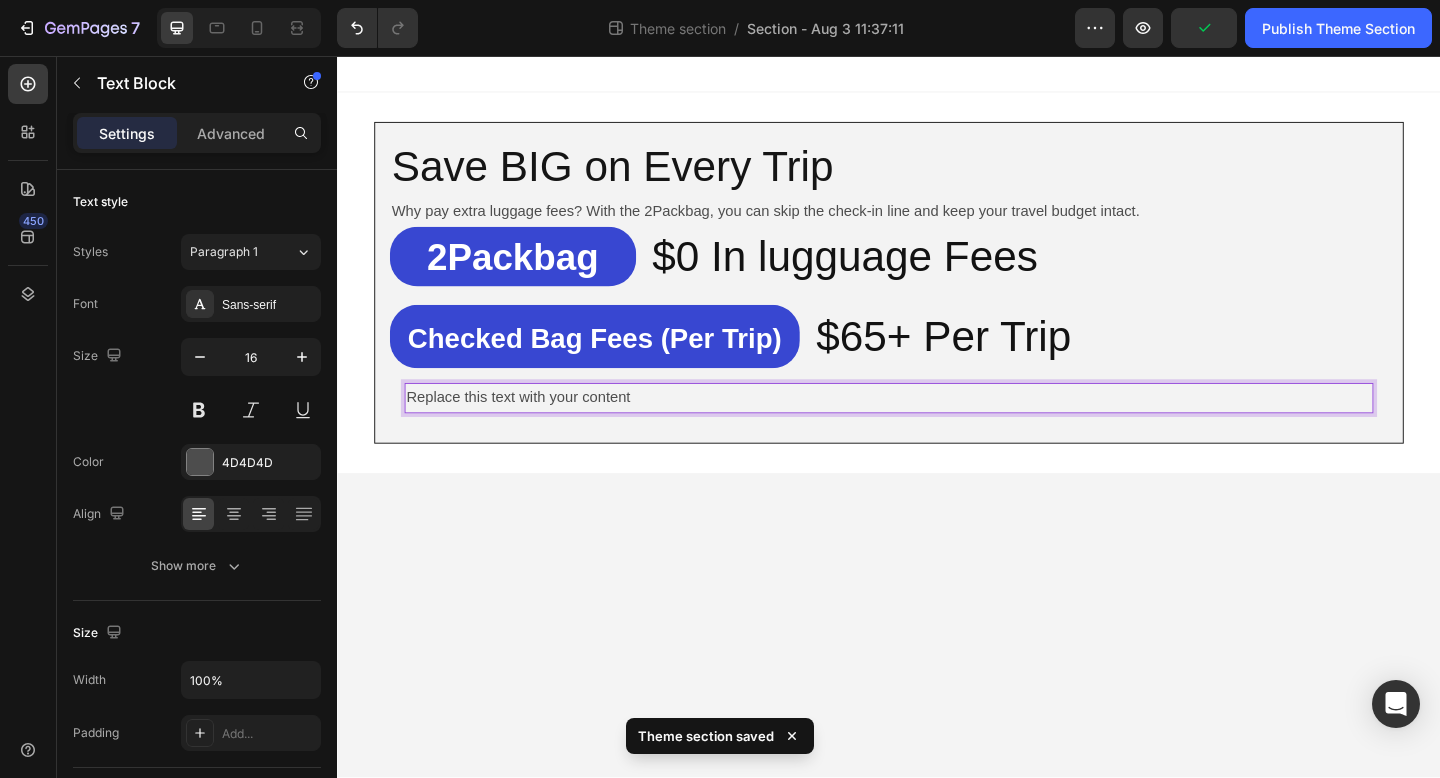 click on "Replace this text with your content" at bounding box center [937, 428] 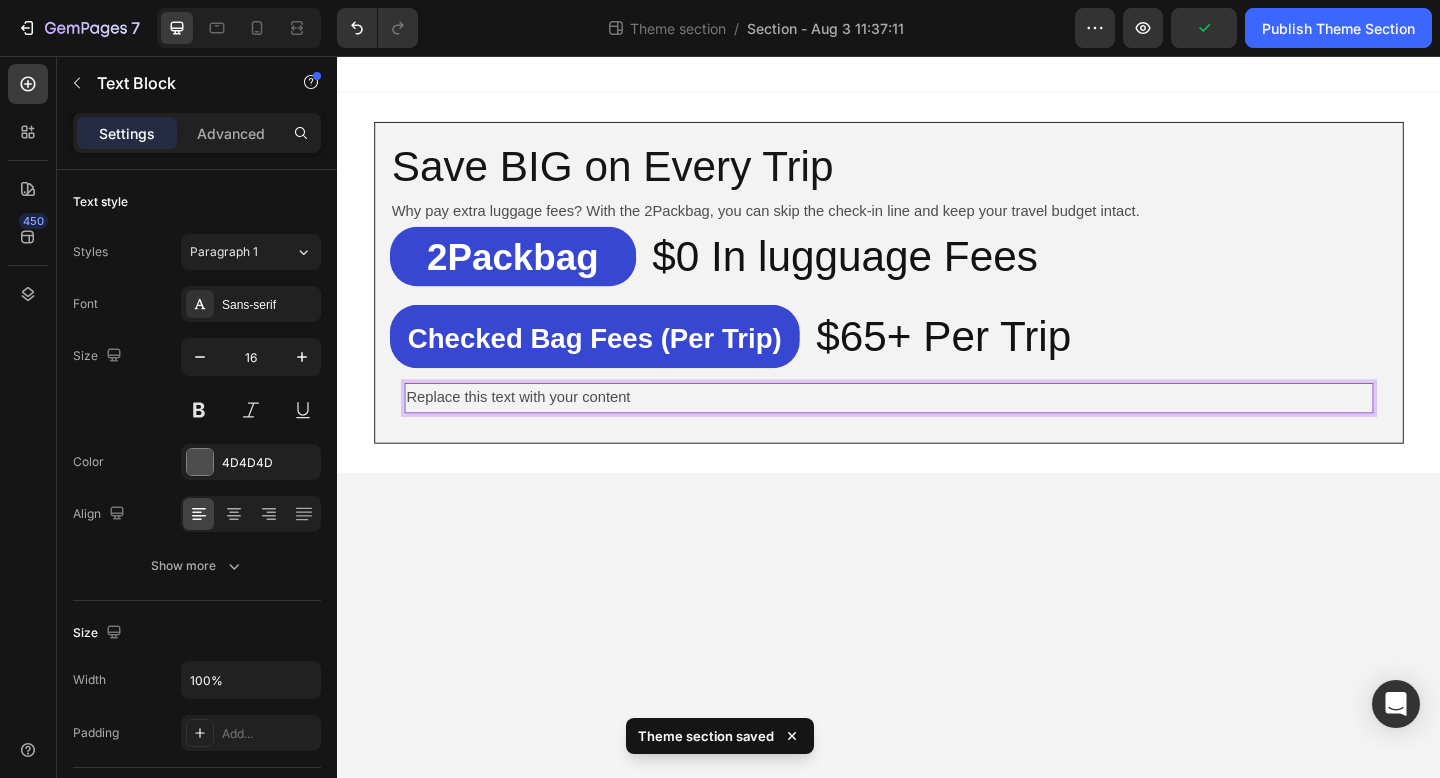 click on "Replace this text with your content" at bounding box center [937, 428] 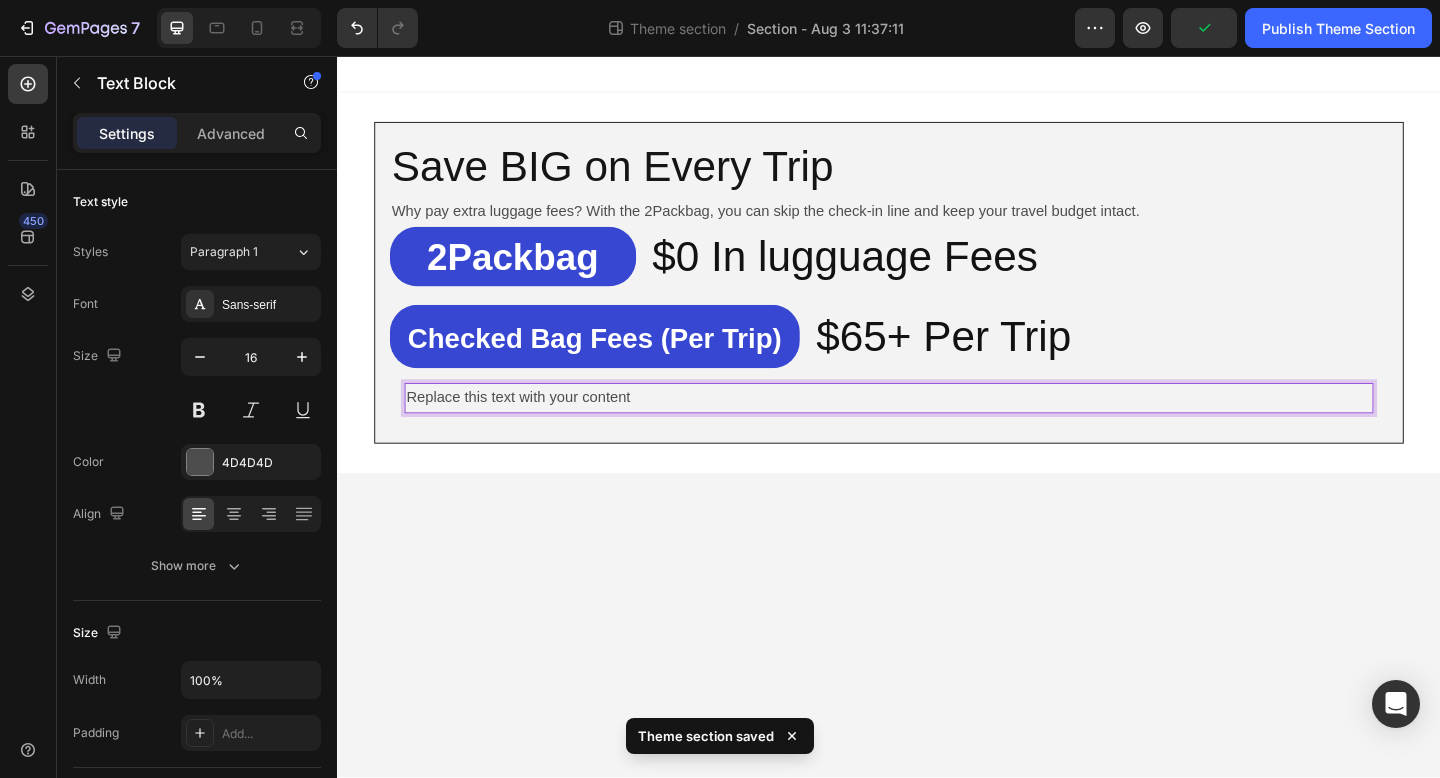 click on "Replace this text with your content" at bounding box center (937, 428) 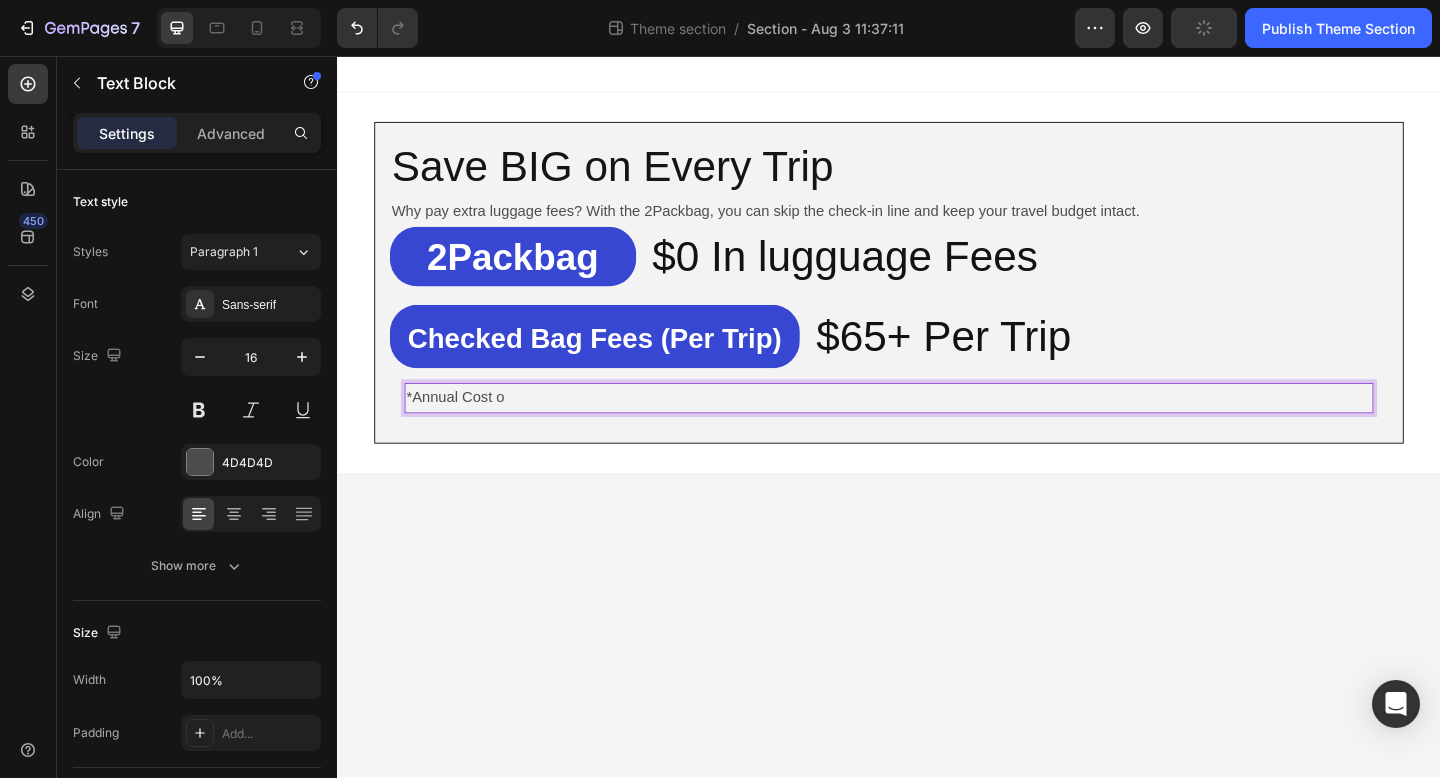click on "*Annual Cost o" at bounding box center [937, 428] 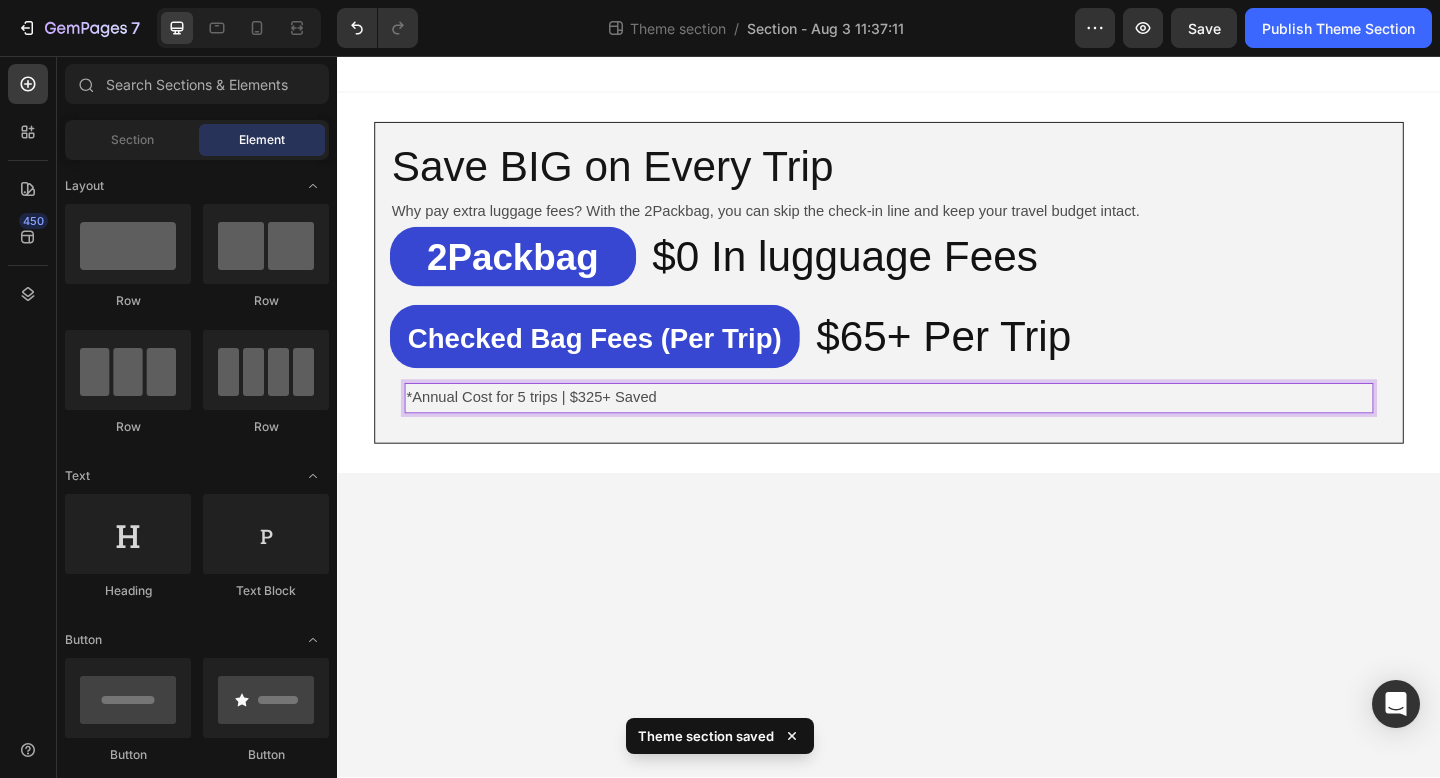click on "Save BIG on Every Trip Heading Why pay extra luggage fees? With the 2Packbag, you can skip the check-in line and keep your travel budget intact. Text Block ⁠⁠⁠⁠⁠⁠⁠ 2Packbag Heading   $0 In lugguage Fees Heading Row ⁠⁠⁠⁠⁠⁠⁠ Checked Bag Fees (Per Trip)  Heading   $65+ Per Trip Heading Row *Annual Cost for 5 trips | $325+ Saved  Text Block   0 Row Row Root
Drag & drop element from sidebar or
Explore Library
Add section Choose templates inspired by CRO experts Generate layout from URL or image Add blank section then drag & drop elements" at bounding box center [937, 448] 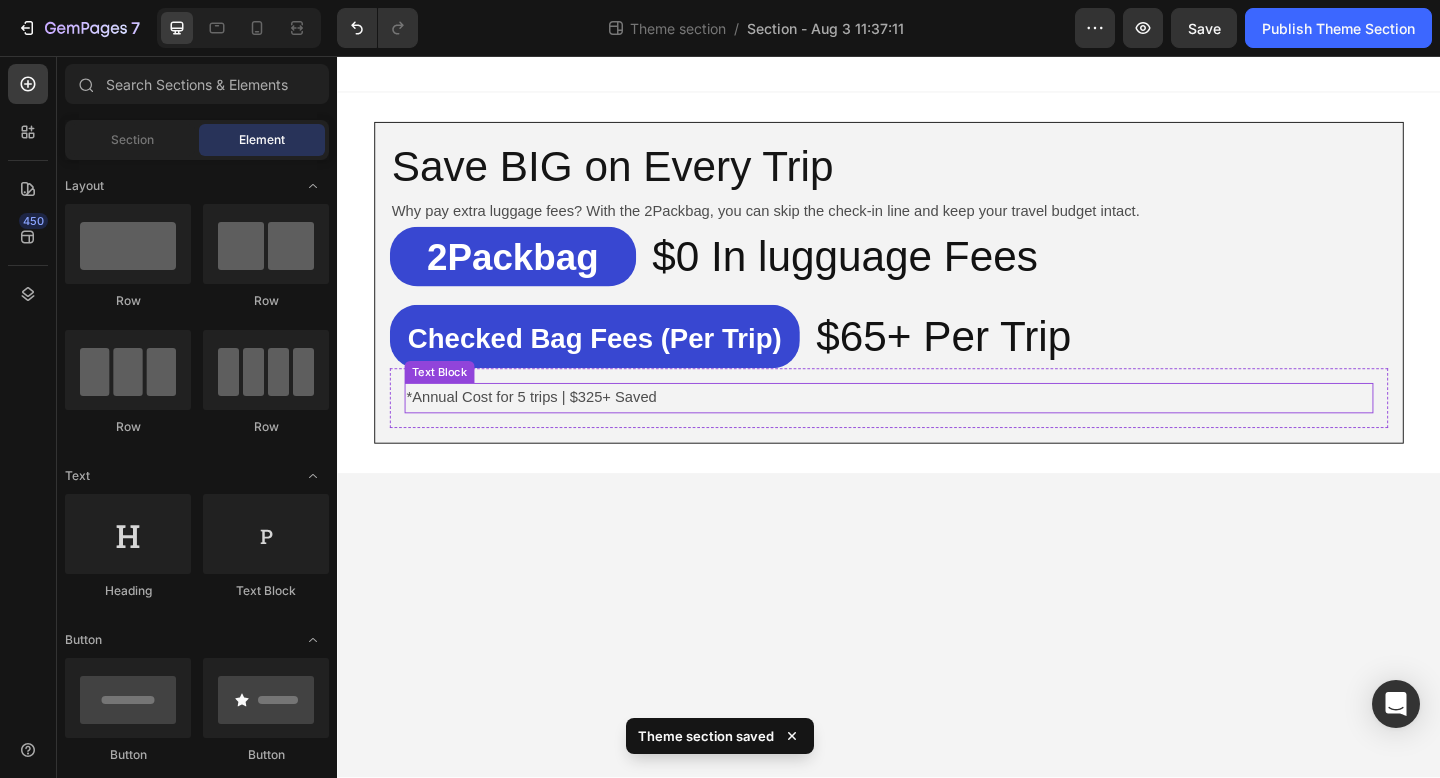 click on "*Annual Cost for 5 trips | $325+ Saved" at bounding box center [937, 428] 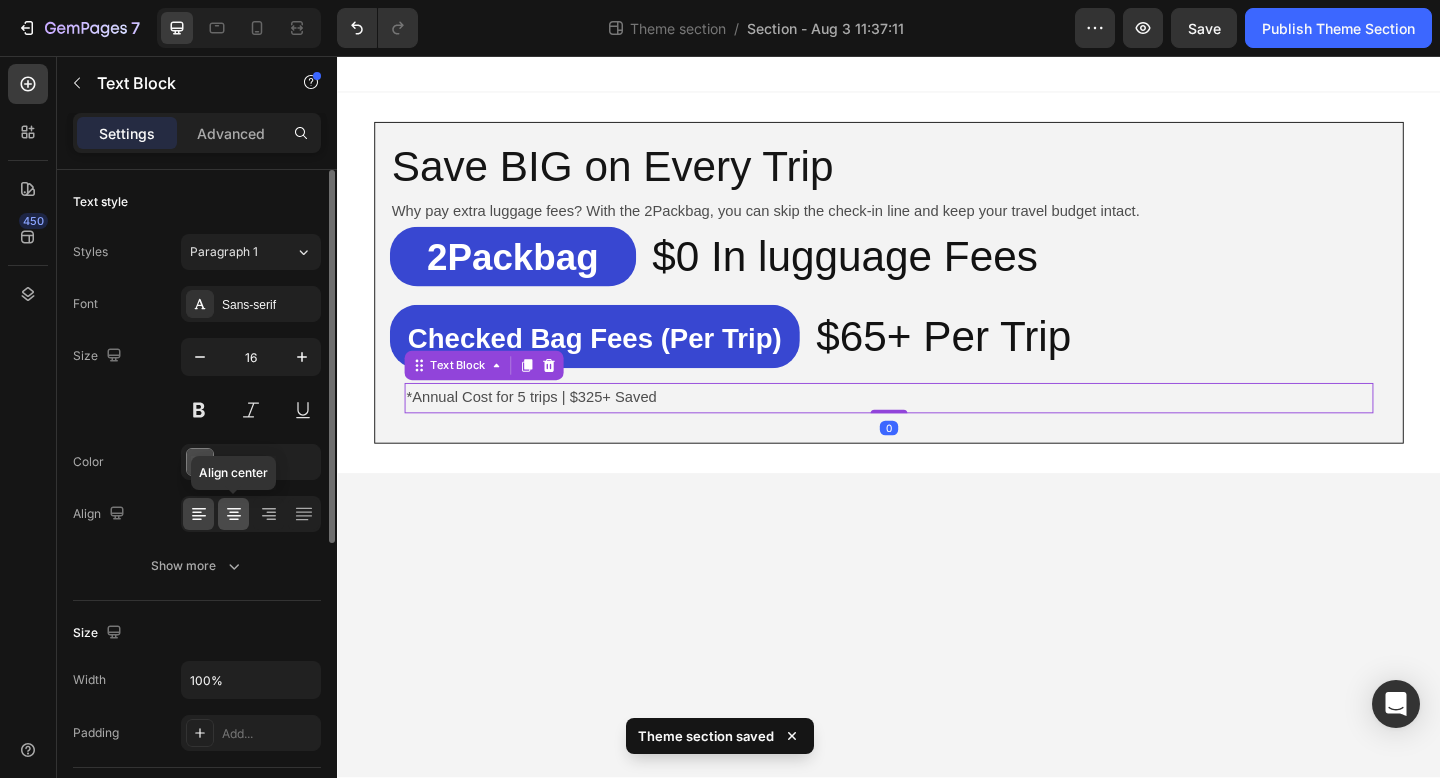 click 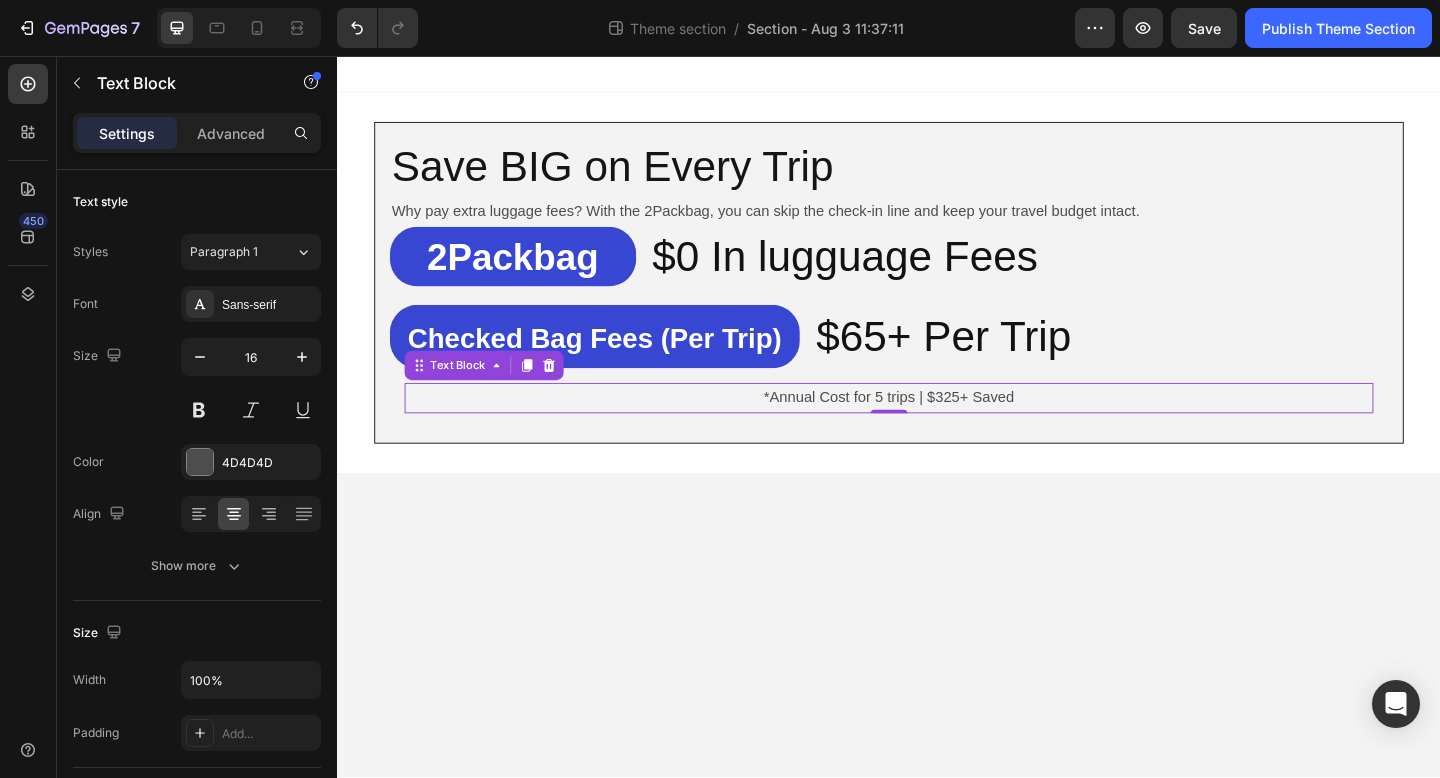 click on "*Annual Cost for 5 trips | $325+ Saved" at bounding box center (937, 428) 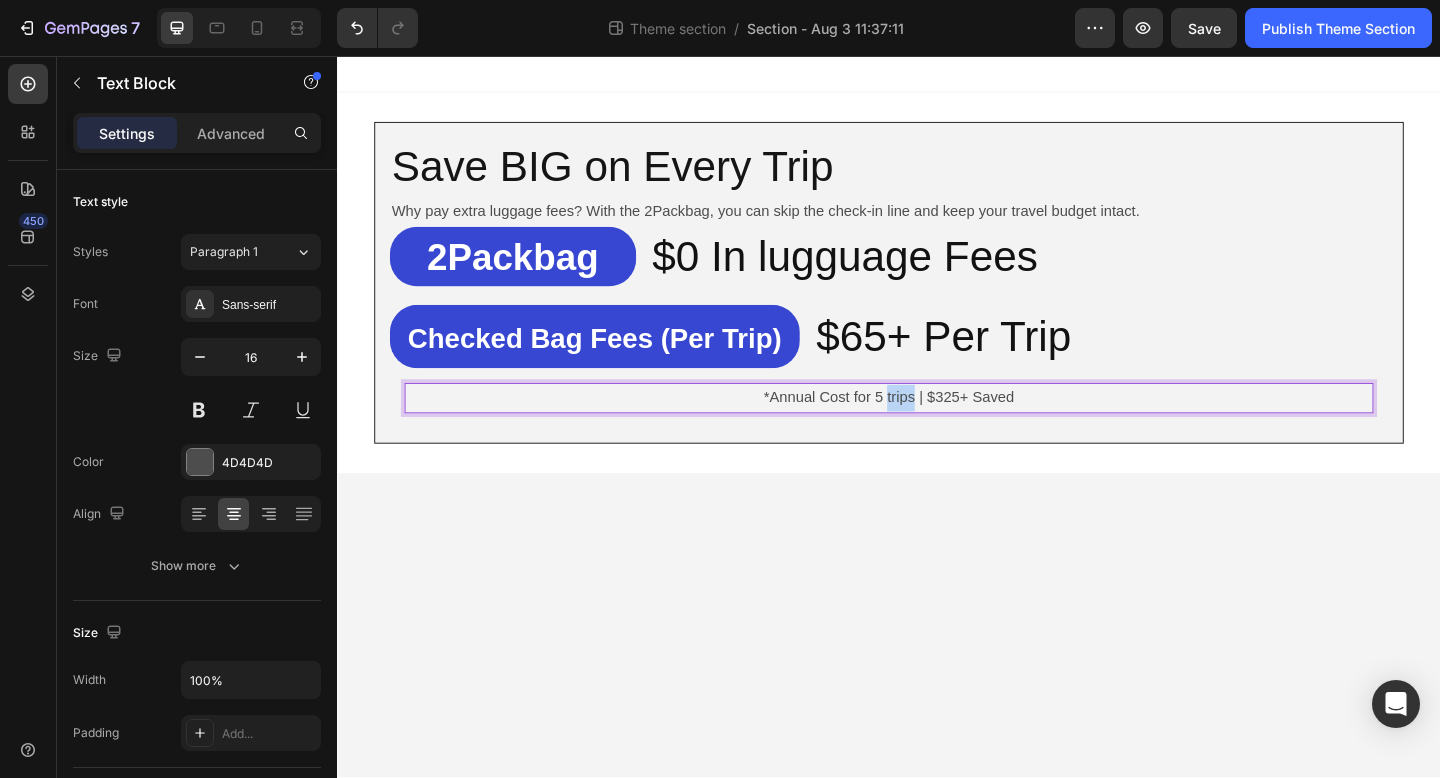 click on "*Annual Cost for 5 trips | $325+ Saved" at bounding box center (937, 428) 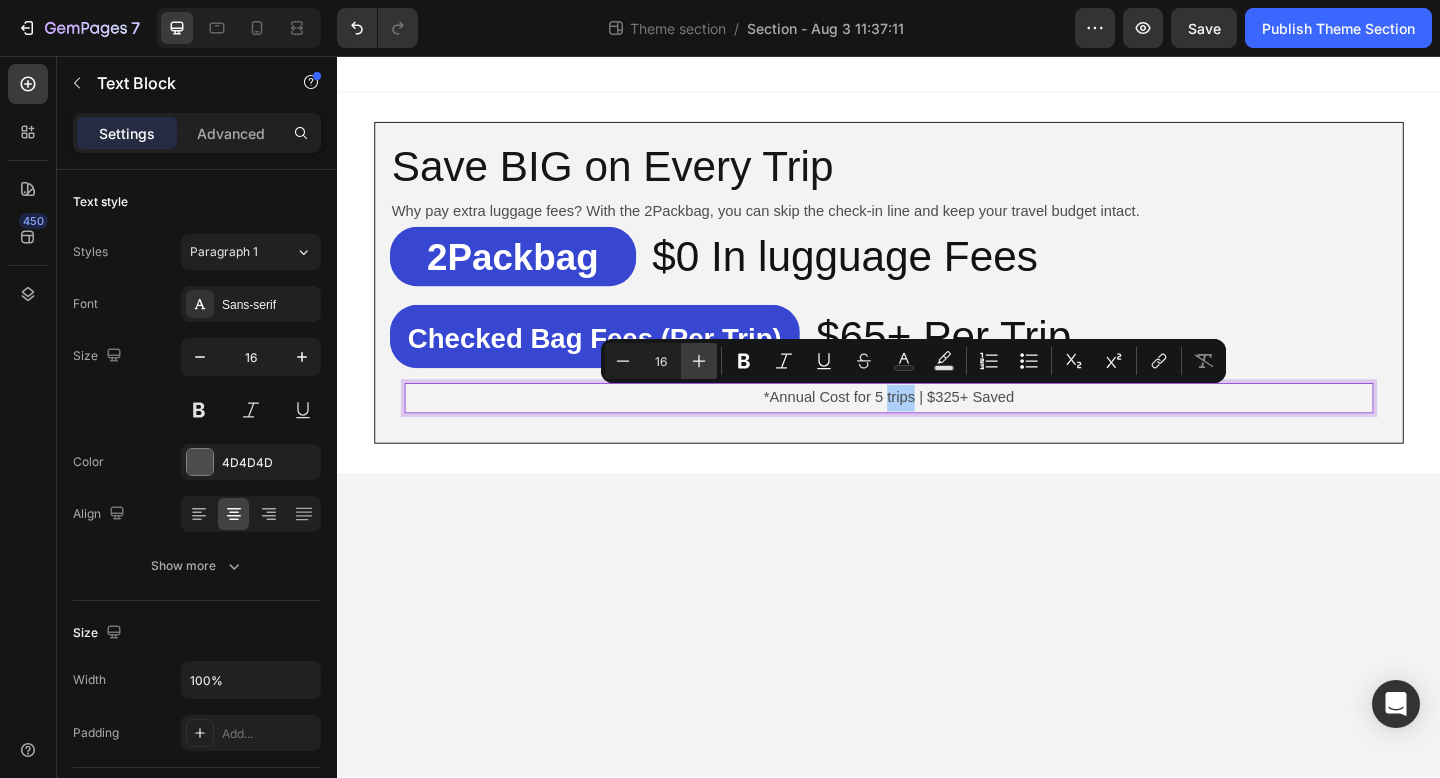click on "Plus" at bounding box center (699, 361) 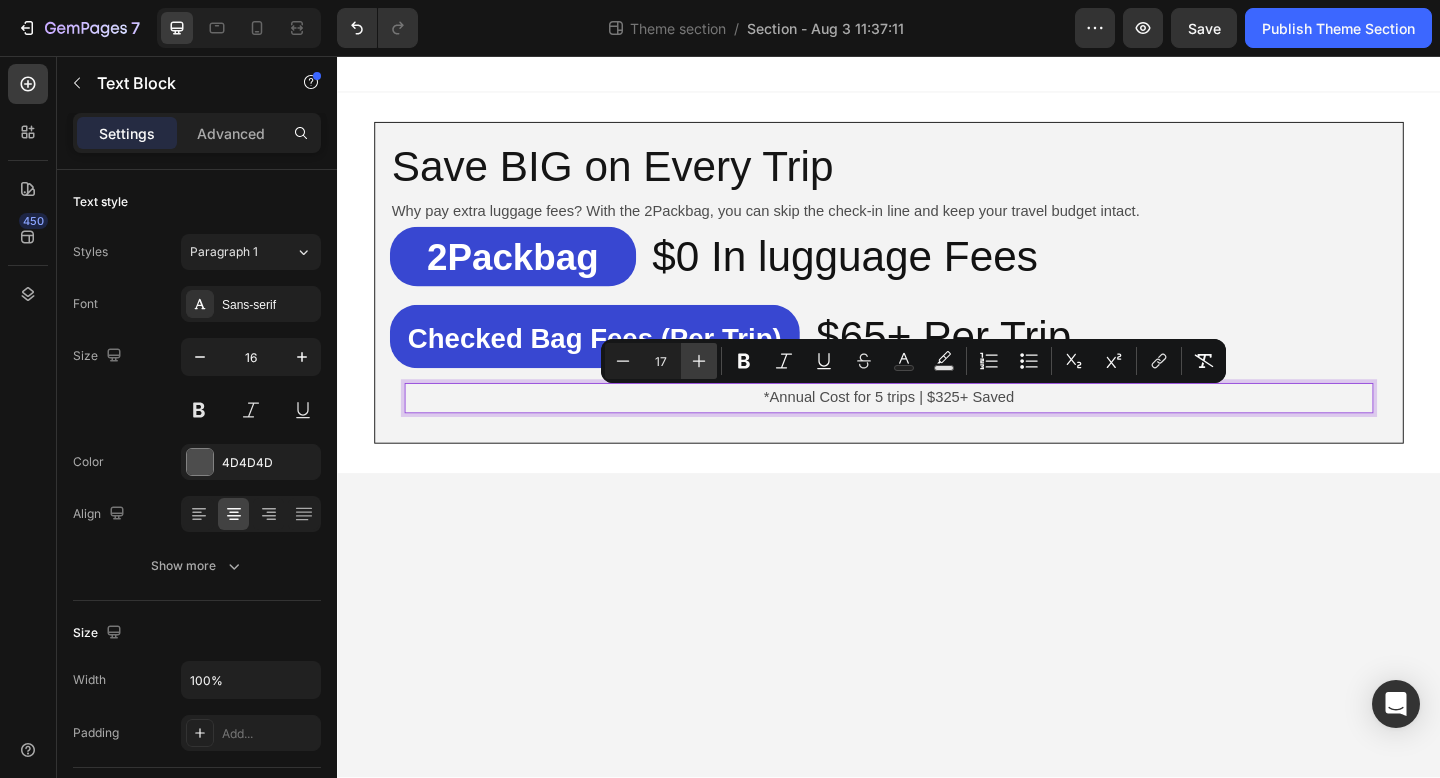 click on "Plus" at bounding box center [699, 361] 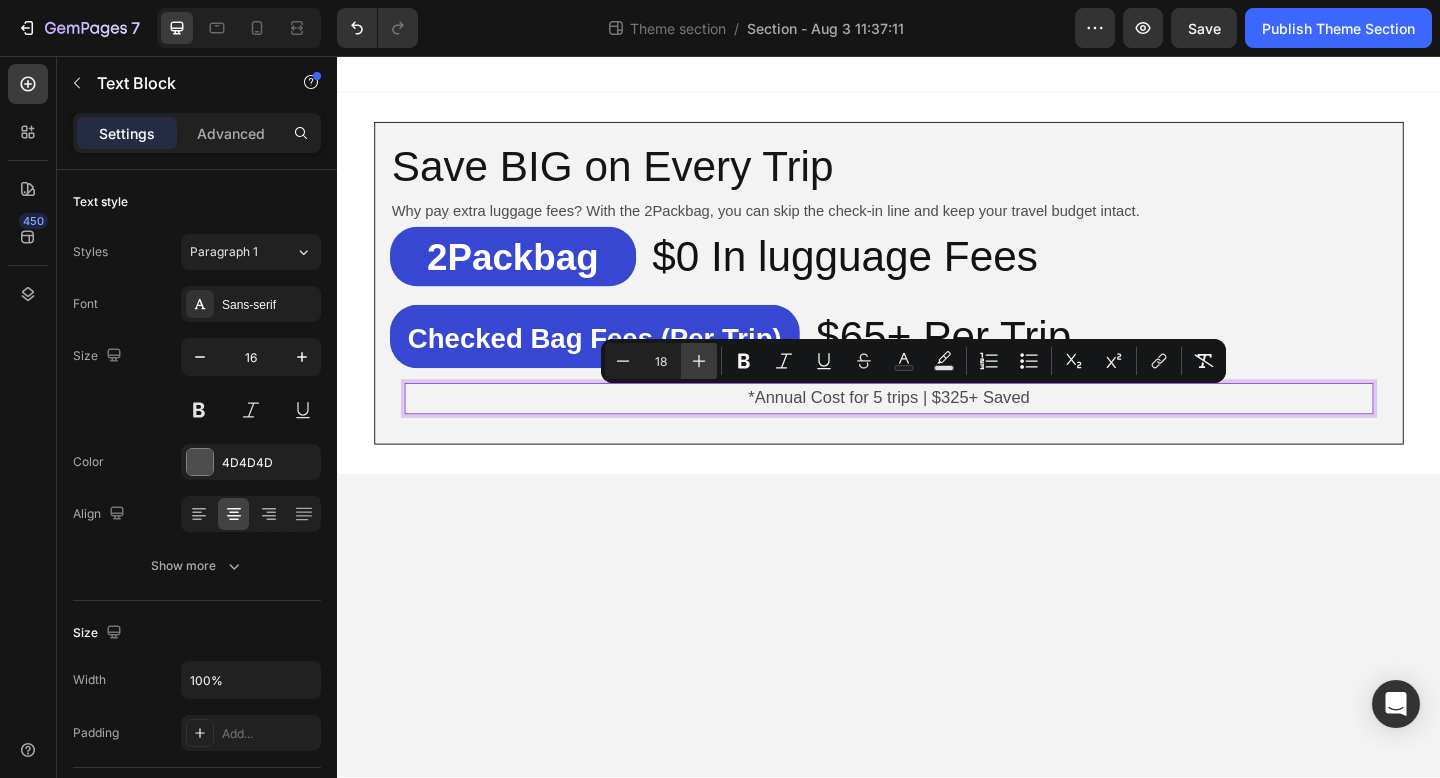 click on "Plus" at bounding box center (699, 361) 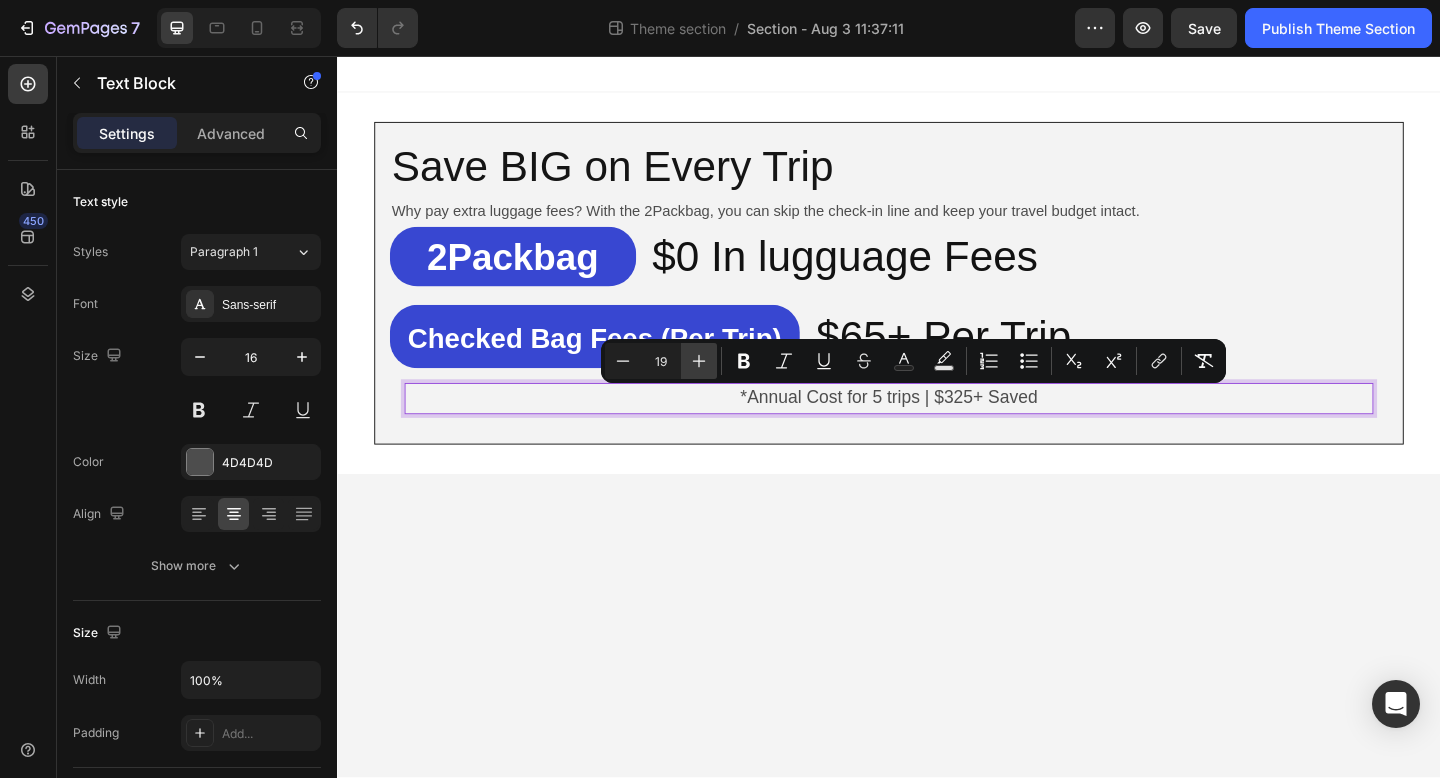 click on "Plus" at bounding box center (699, 361) 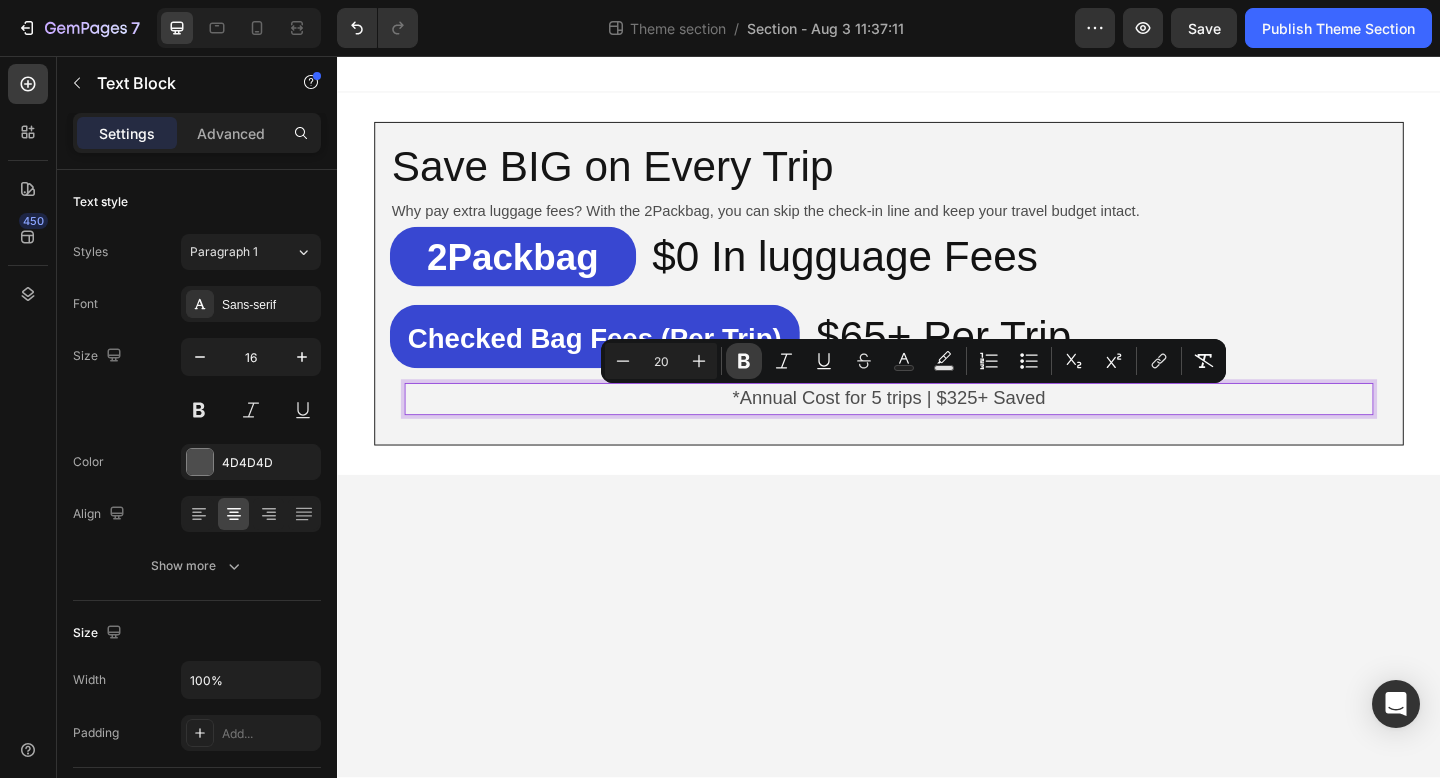 click on "Bold" at bounding box center (744, 361) 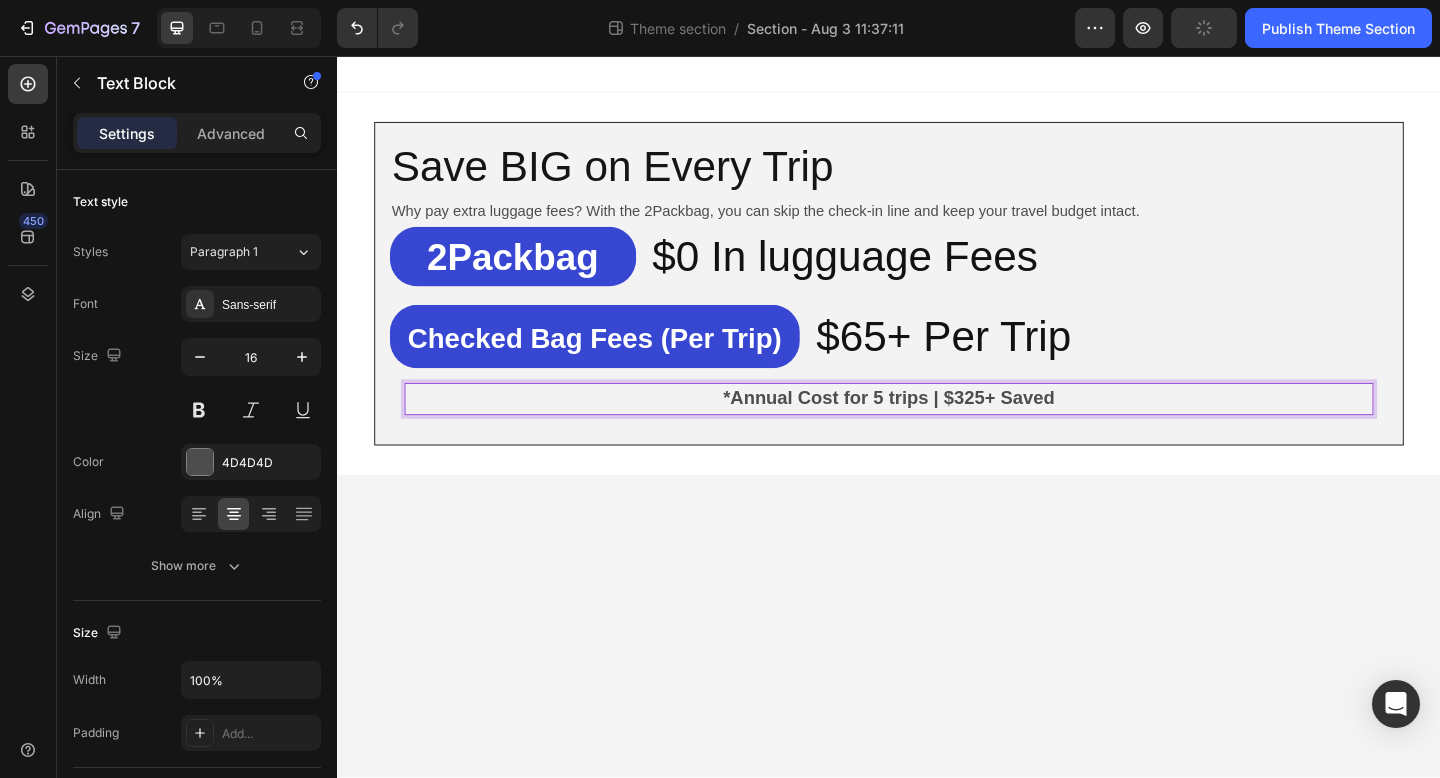 click on "Save BIG on Every Trip Heading Why pay extra luggage fees? With the 2Packbag, you can skip the check-in line and keep your travel budget intact. Text Block ⁠⁠⁠⁠⁠⁠⁠ 2Packbag Heading   $0 In lugguage Fees Heading Row ⁠⁠⁠⁠⁠⁠⁠ Checked Bag Fees (Per Trip)  Heading   $65+ Per Trip Heading Row *Annual Cost for 5 trips | $325+ Saved  Text Block   0 Row Row Root
Drag & drop element from sidebar or
Explore Library
Add section Choose templates inspired by CRO experts Generate layout from URL or image Add blank section then drag & drop elements" at bounding box center [937, 448] 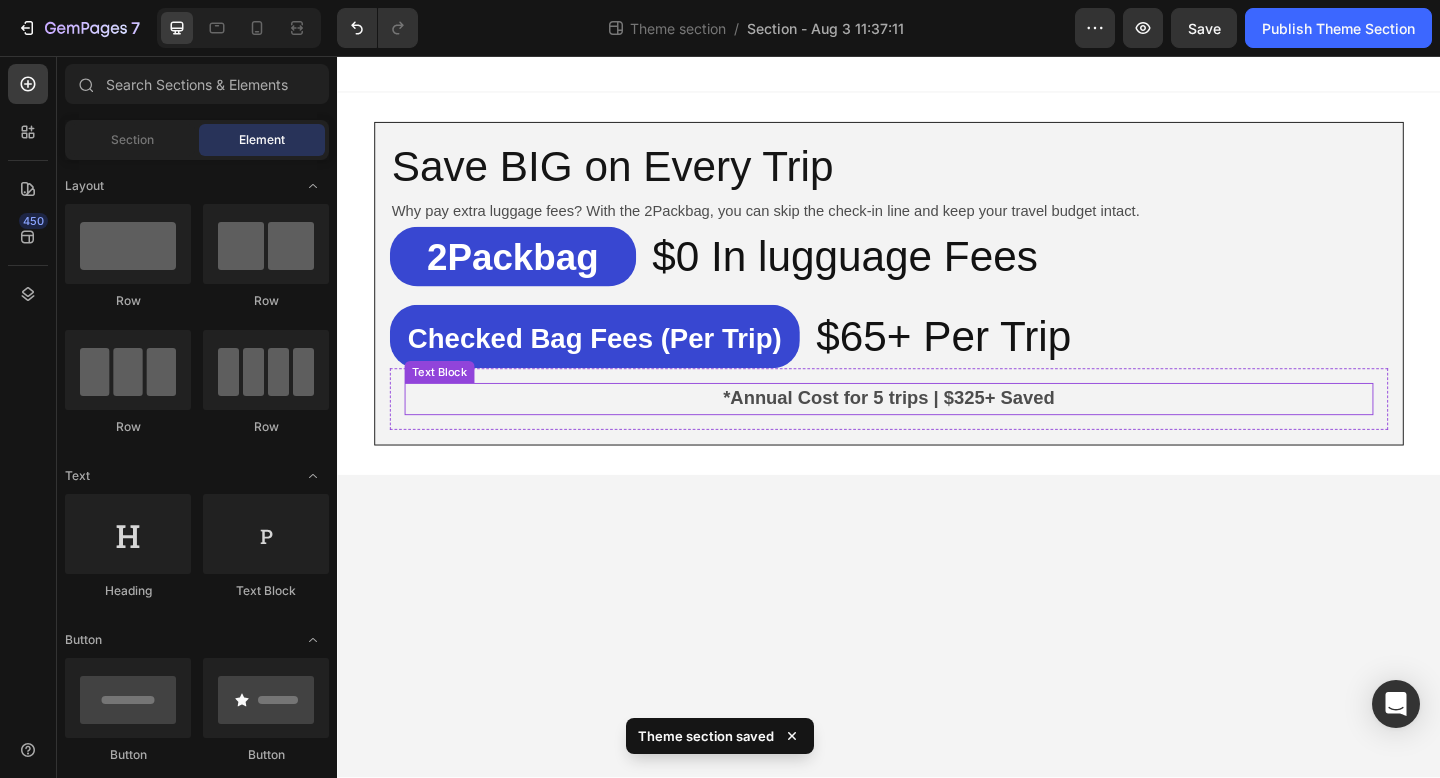 click on "*Annual Cost for 5 trips | $325+ Saved" at bounding box center [937, 428] 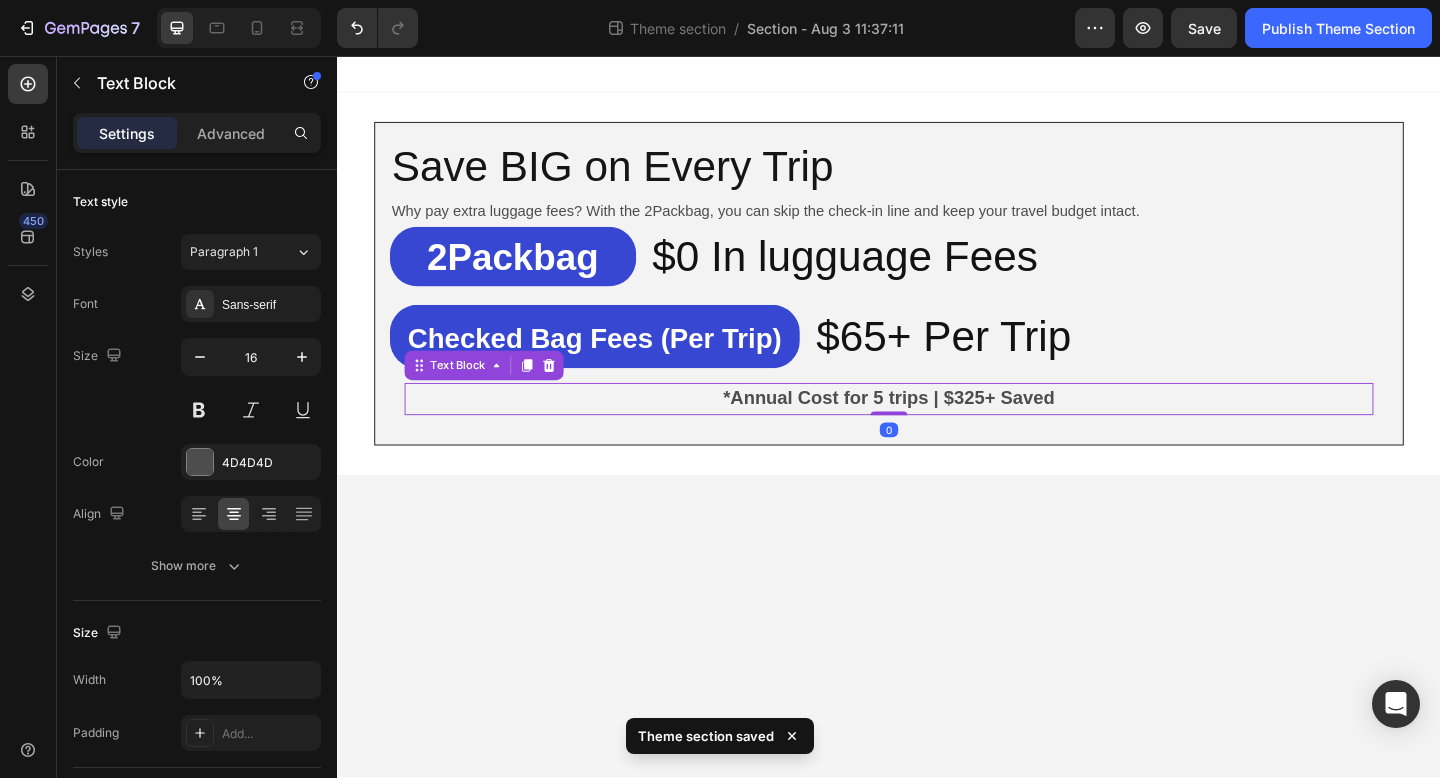 click on "*Annual Cost for 5 trips | $325+ Saved" at bounding box center [937, 428] 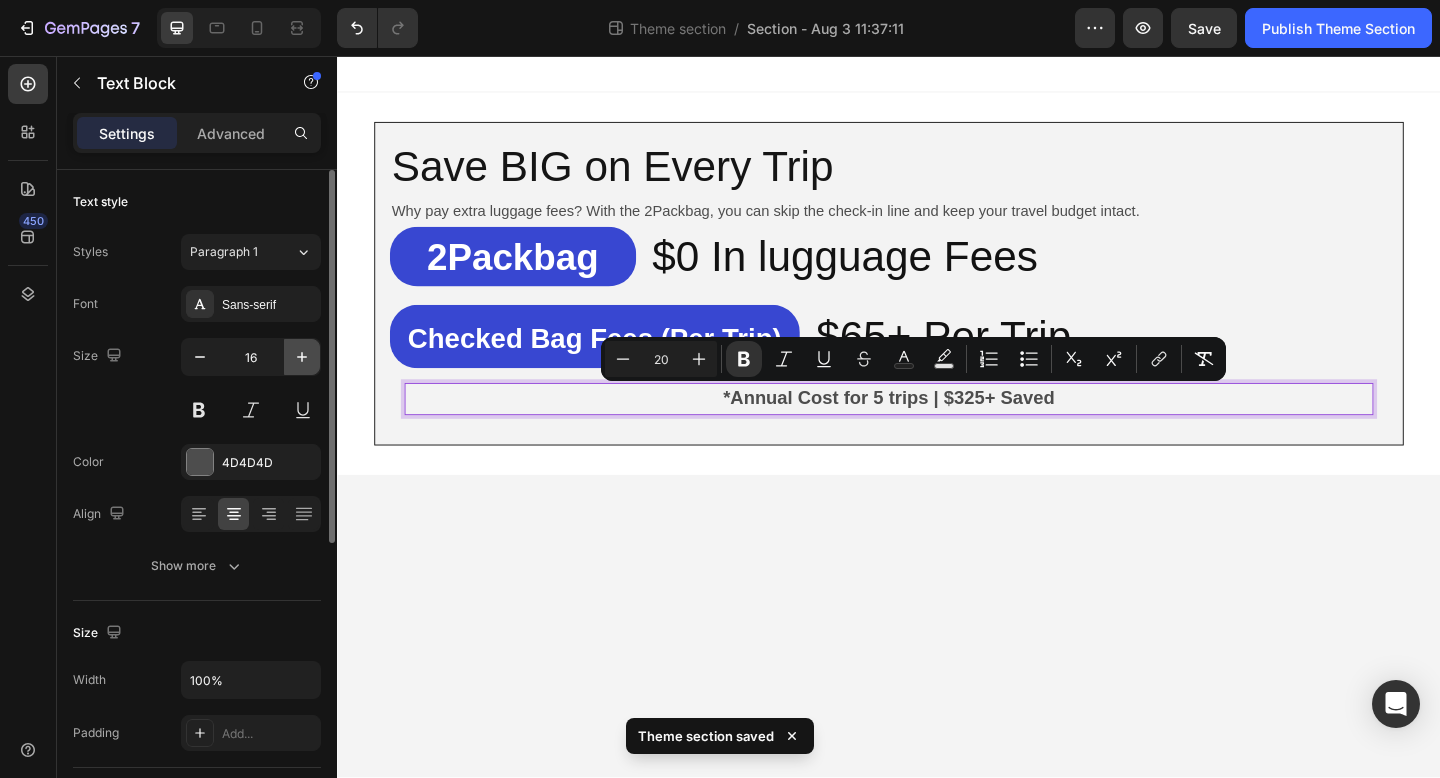 click 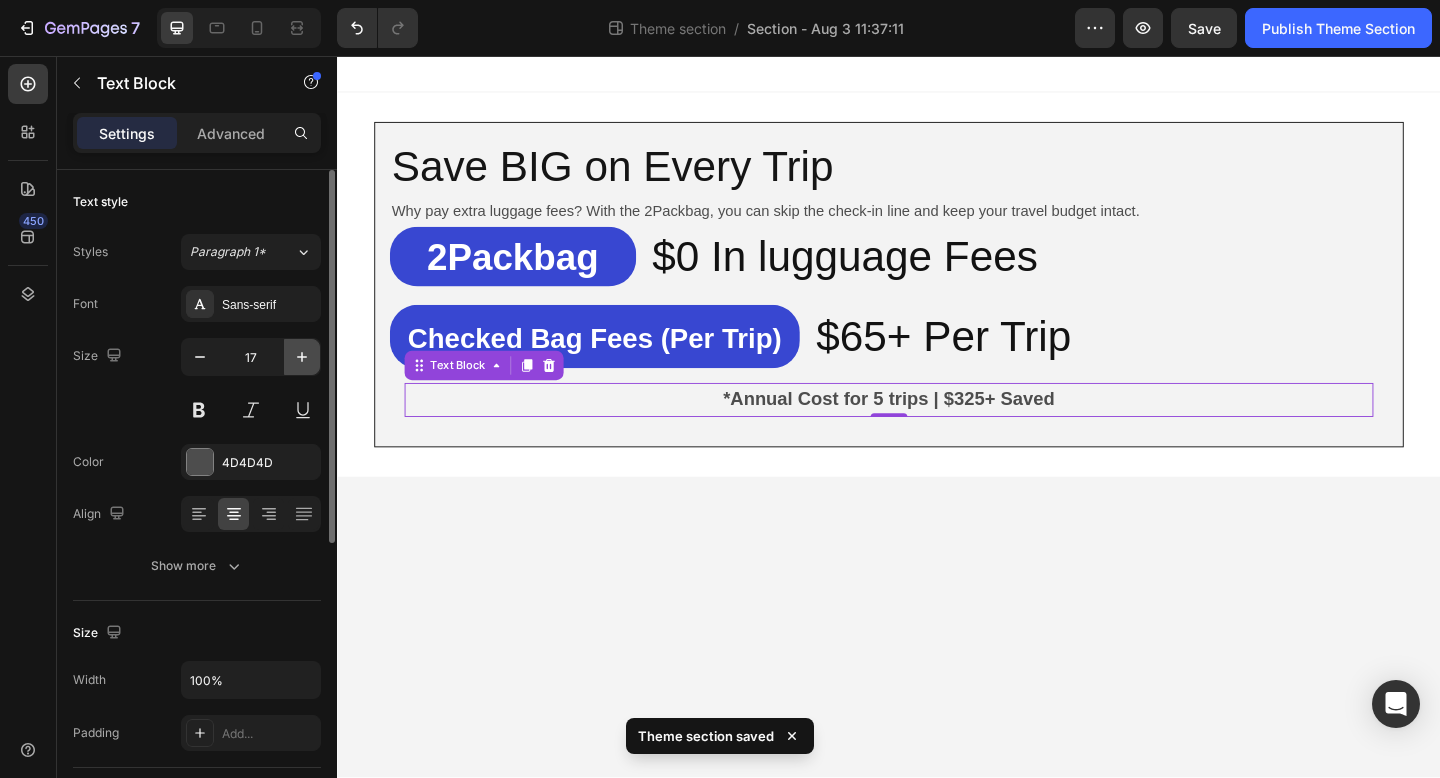 click 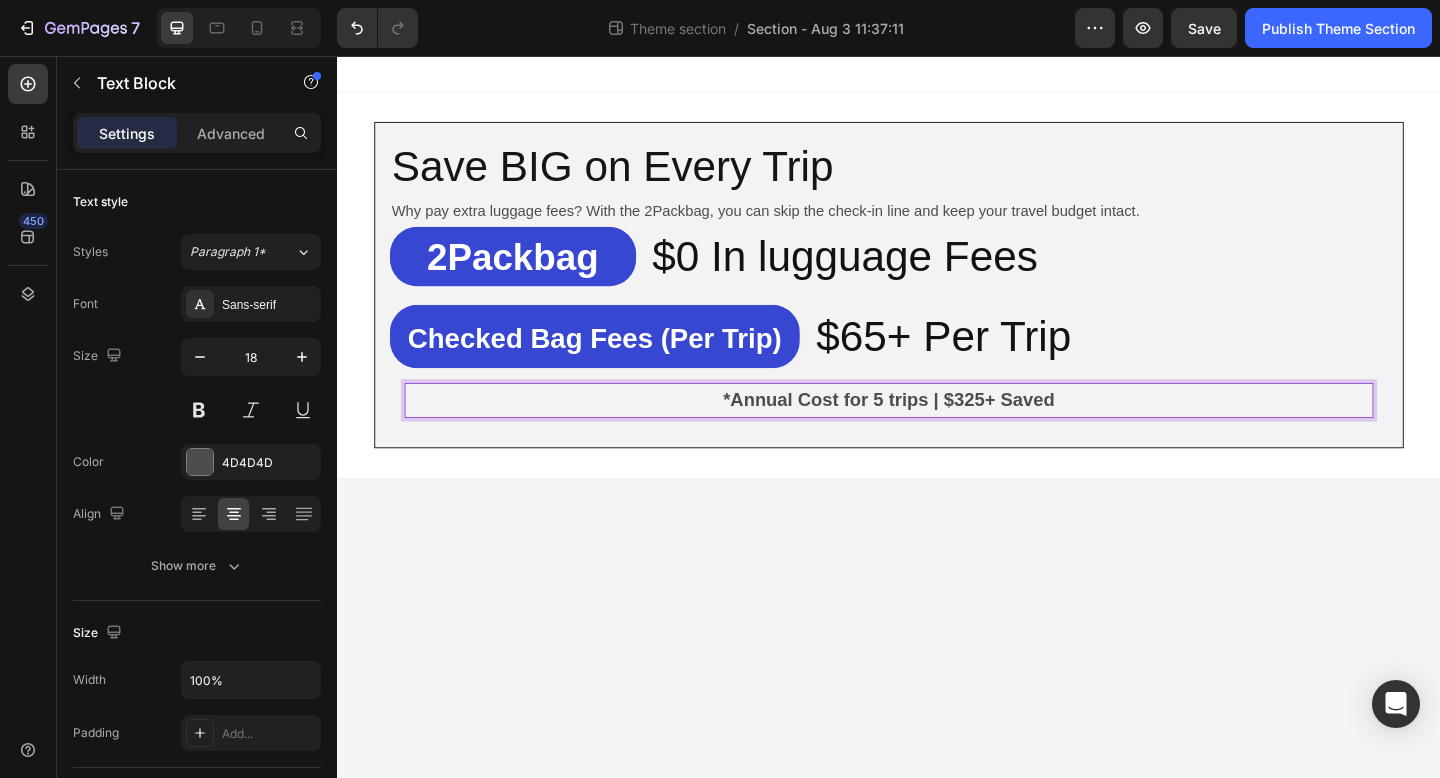 click on "*Annual Cost for 5 trips | $325+ Saved" at bounding box center (937, 430) 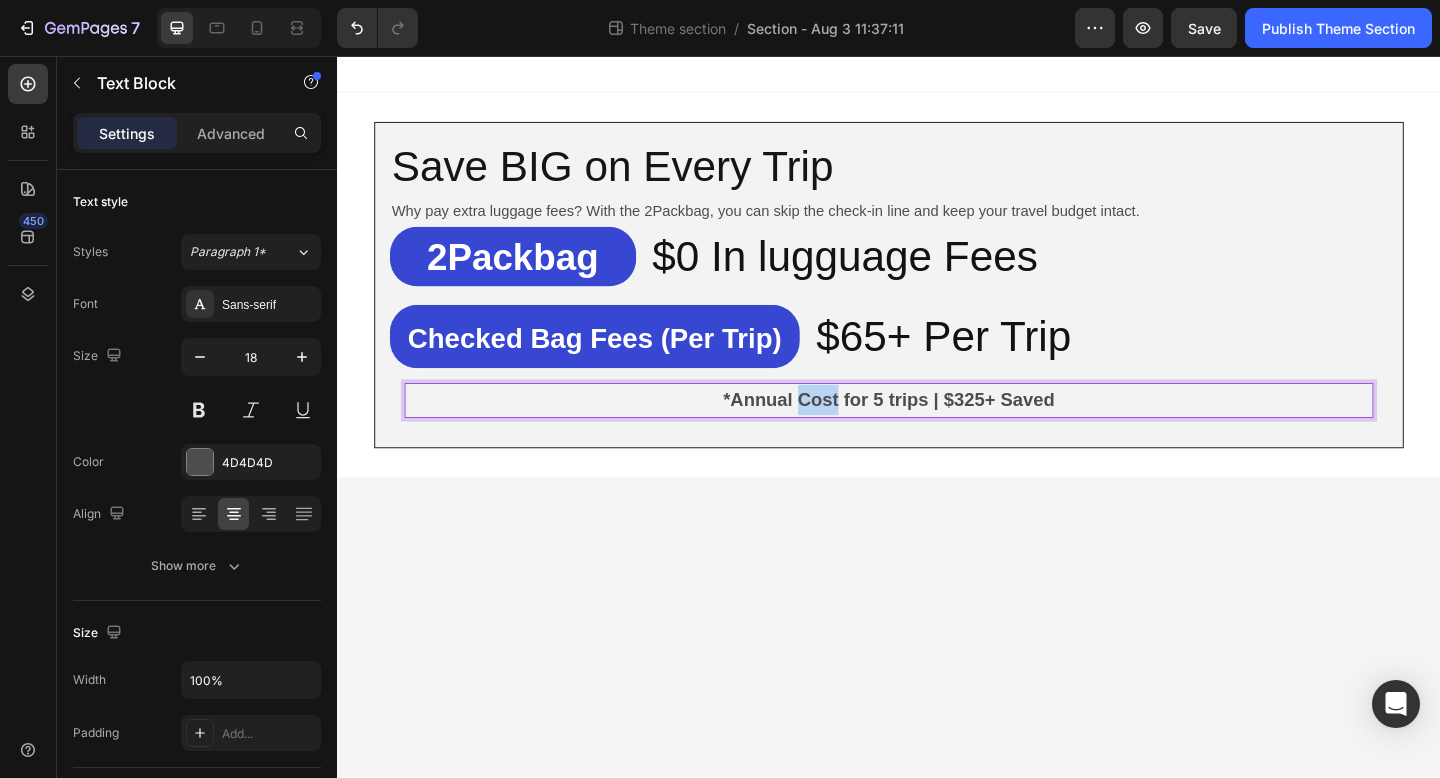 click on "*Annual Cost for 5 trips | $325+ Saved" at bounding box center [937, 430] 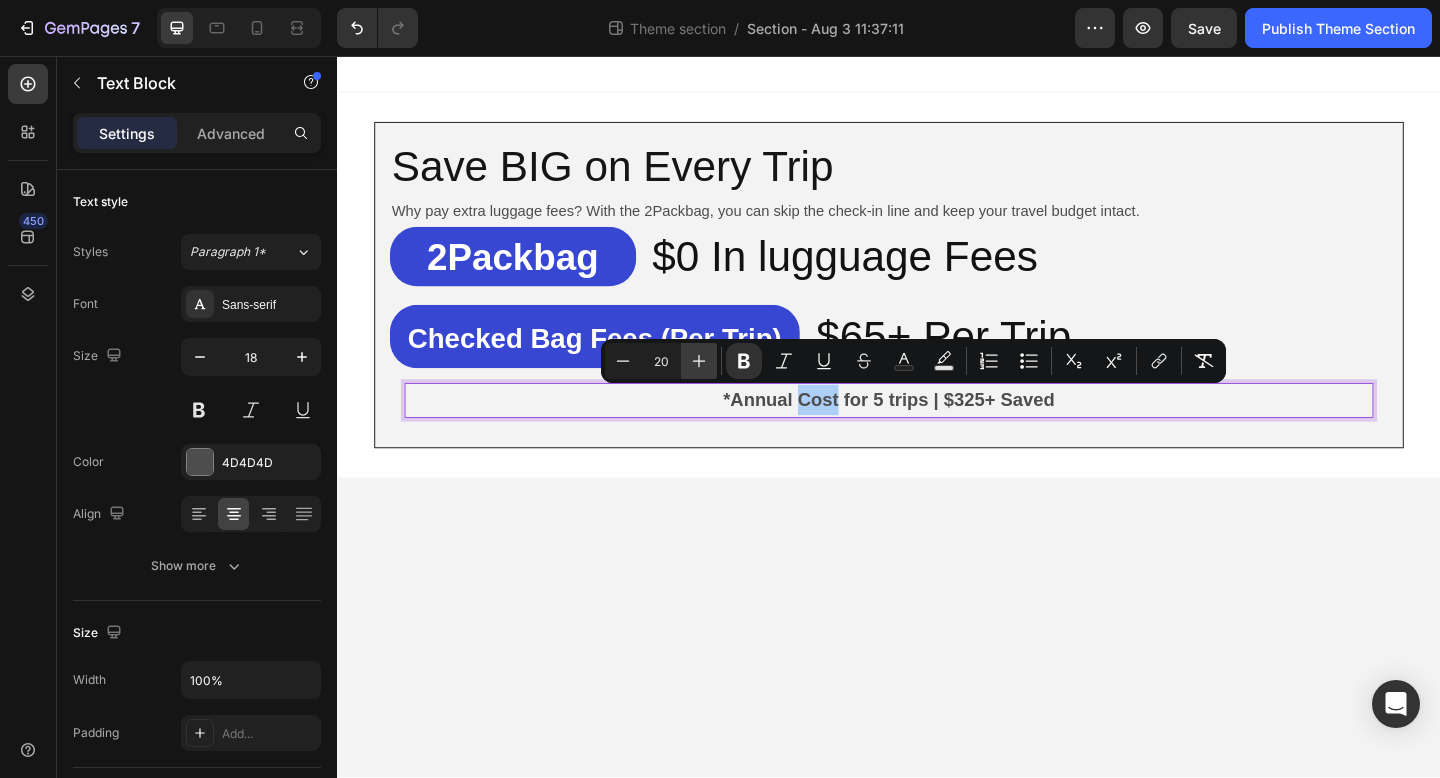 click 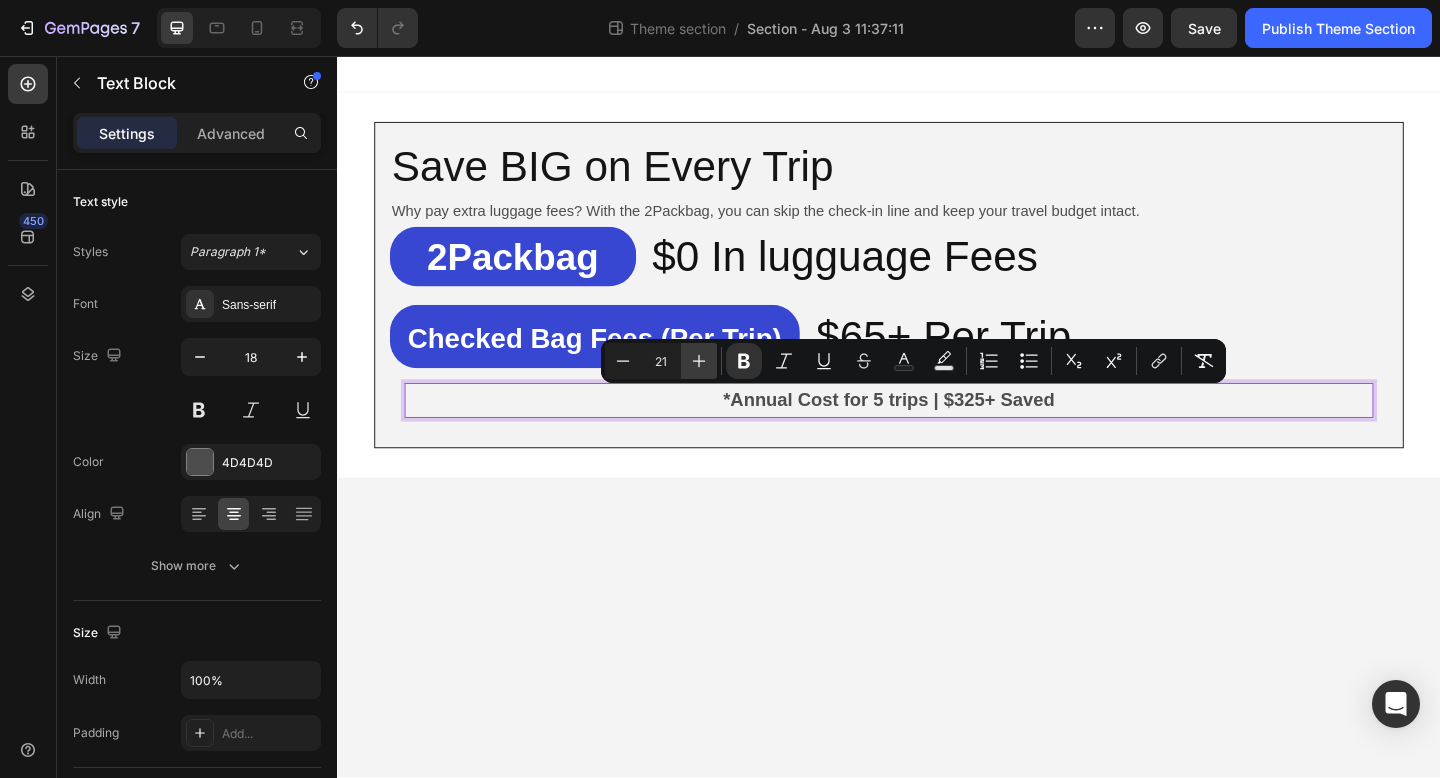 click 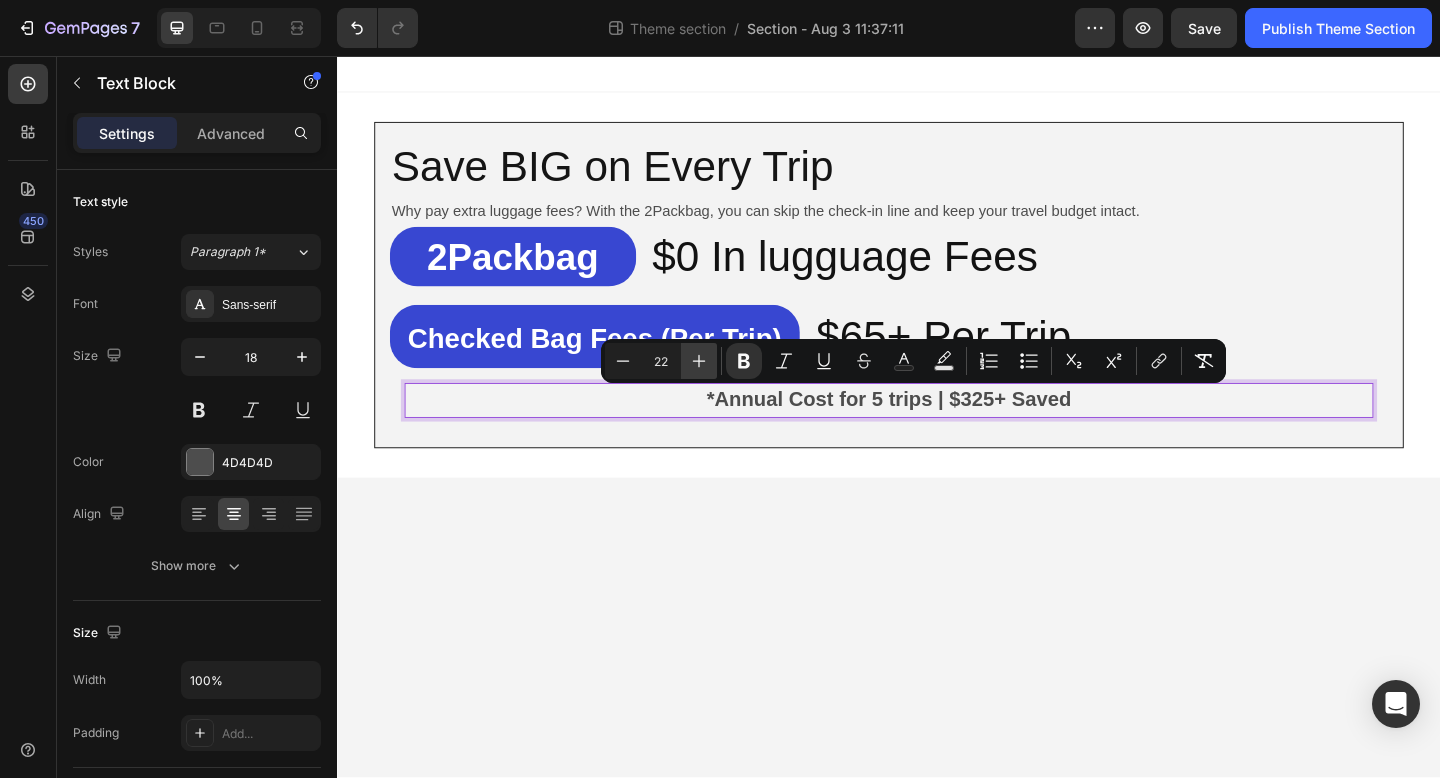 click 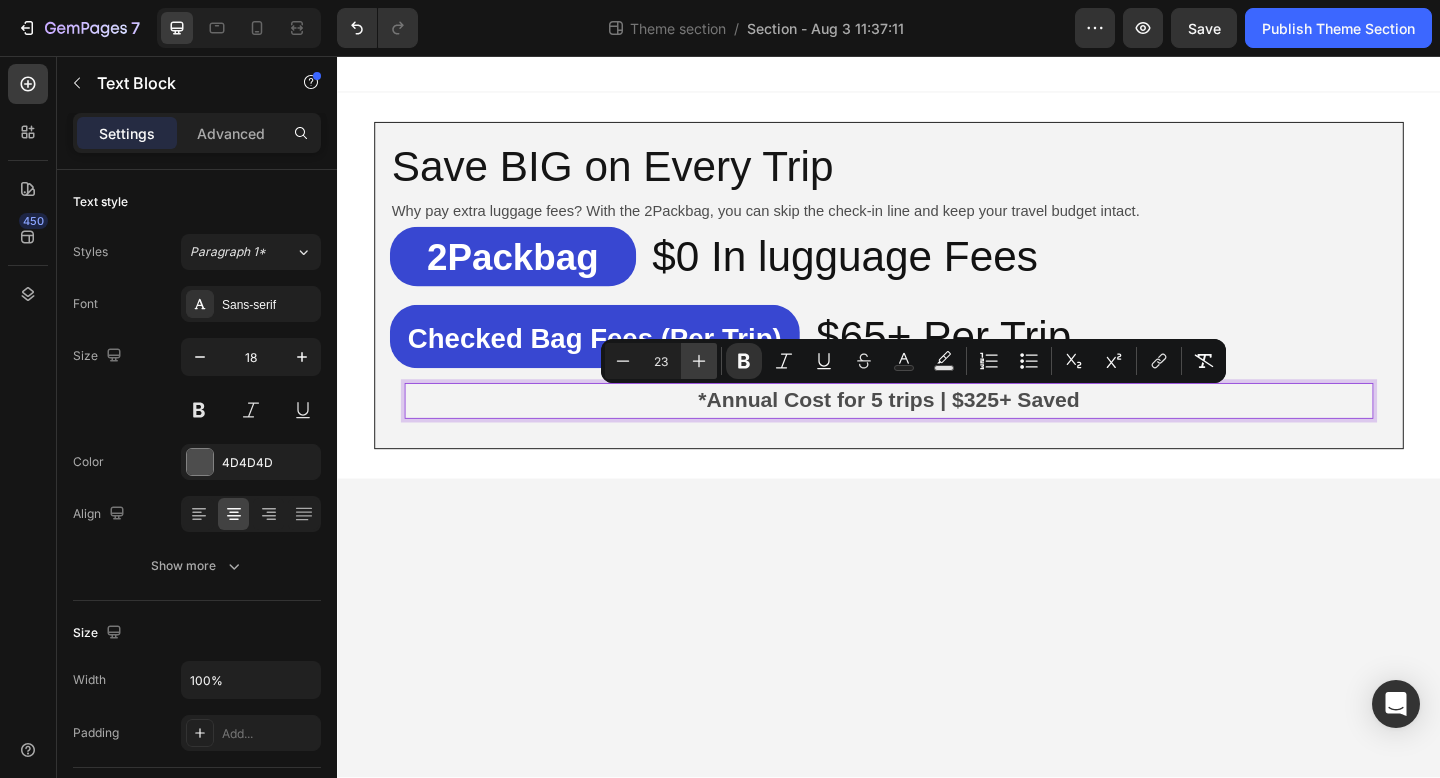 click 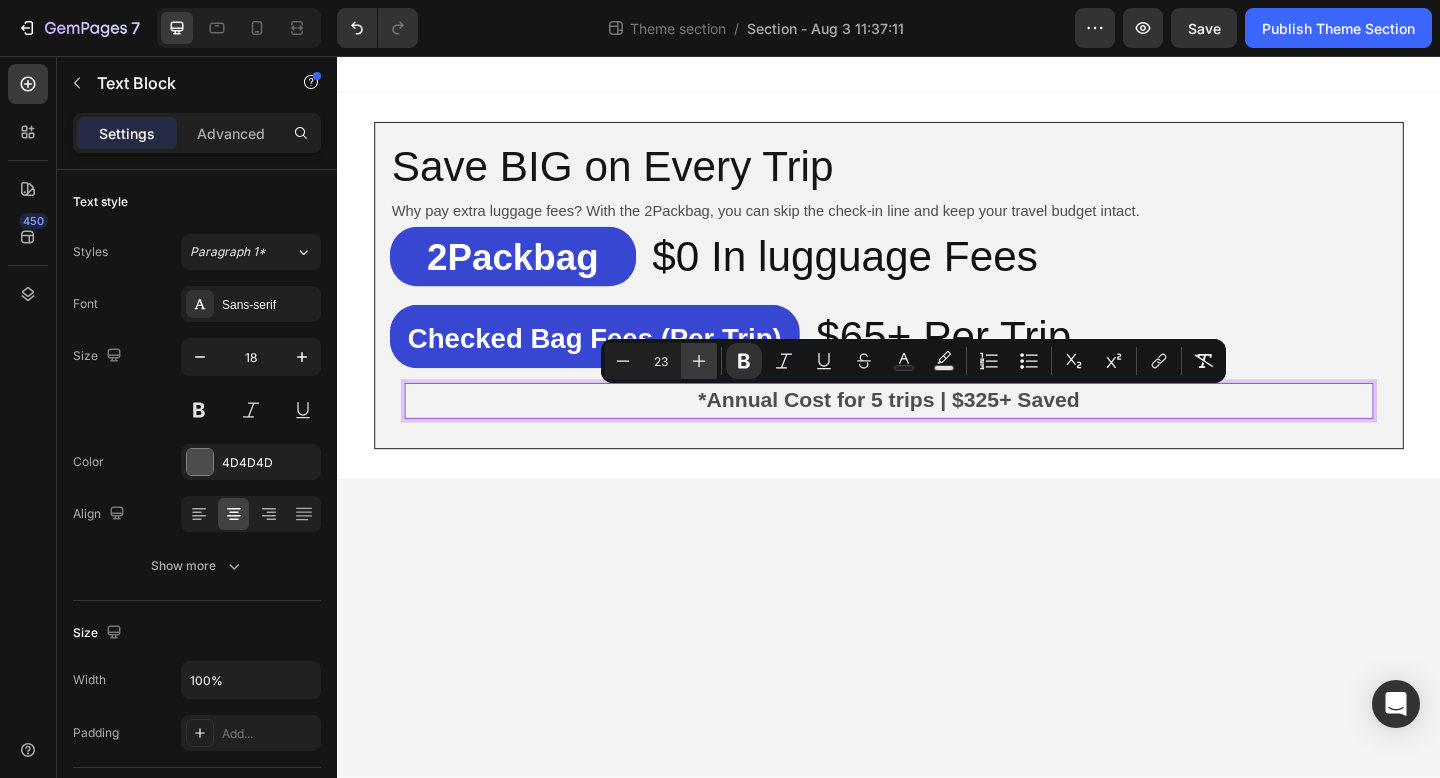 type on "24" 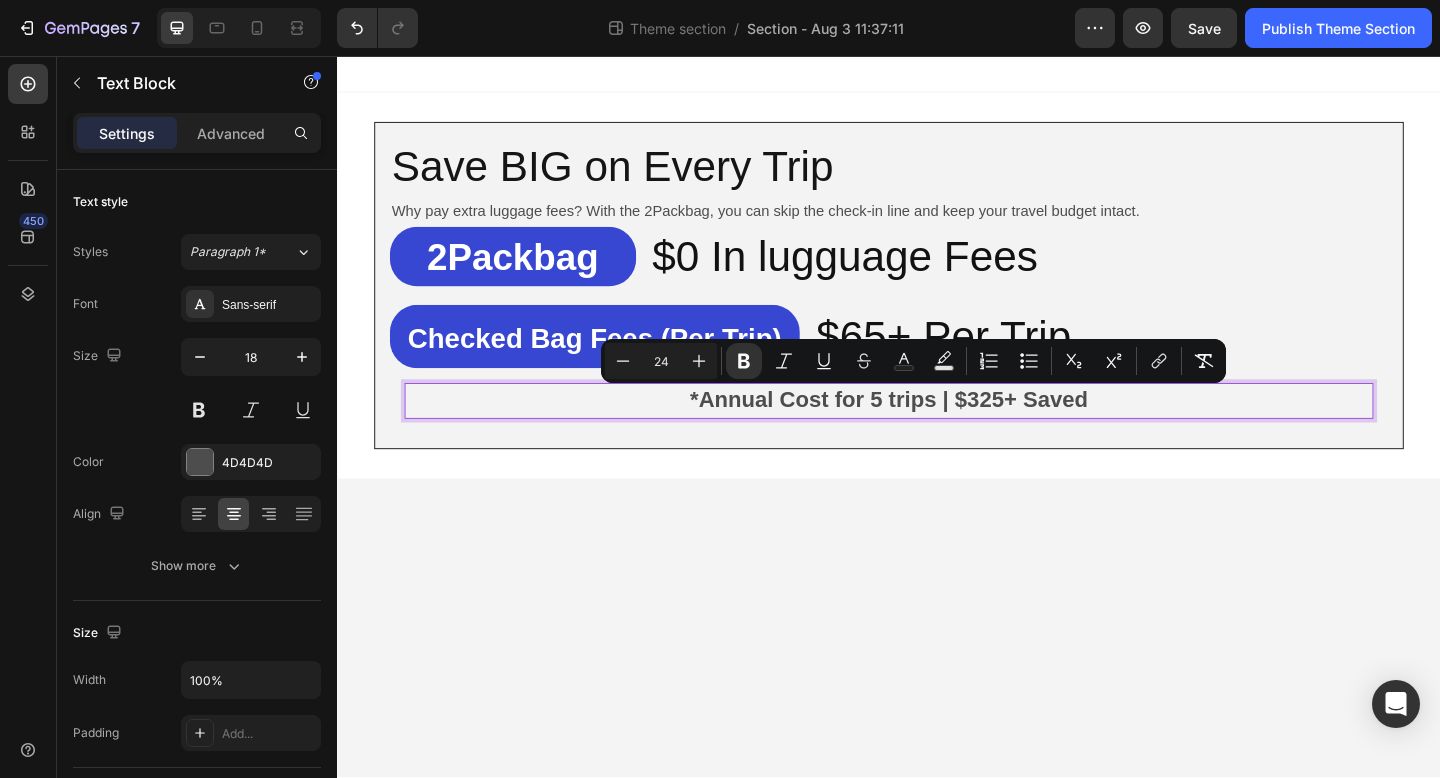 click on "*Annual Cost for 5 trips | $325+ Saved" at bounding box center (937, 431) 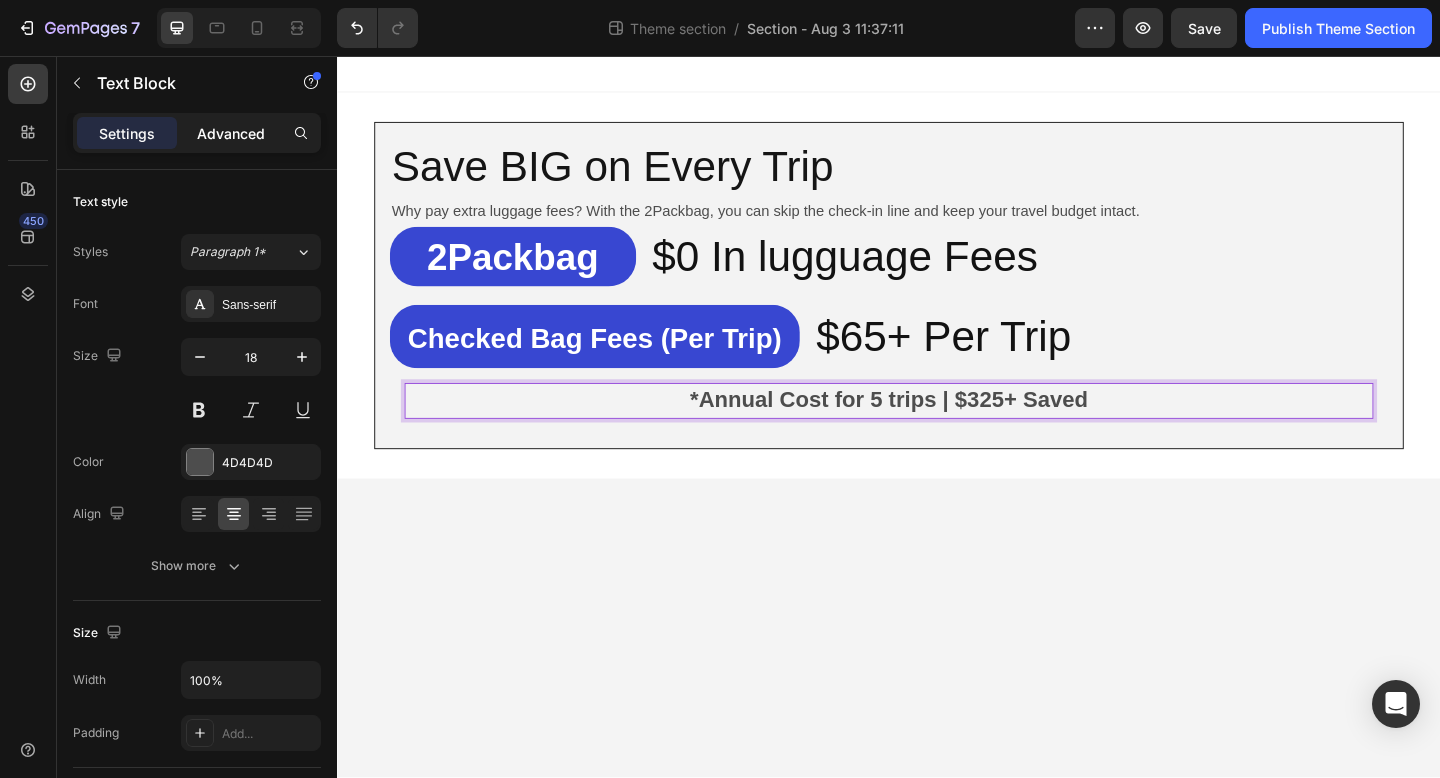 click on "Advanced" 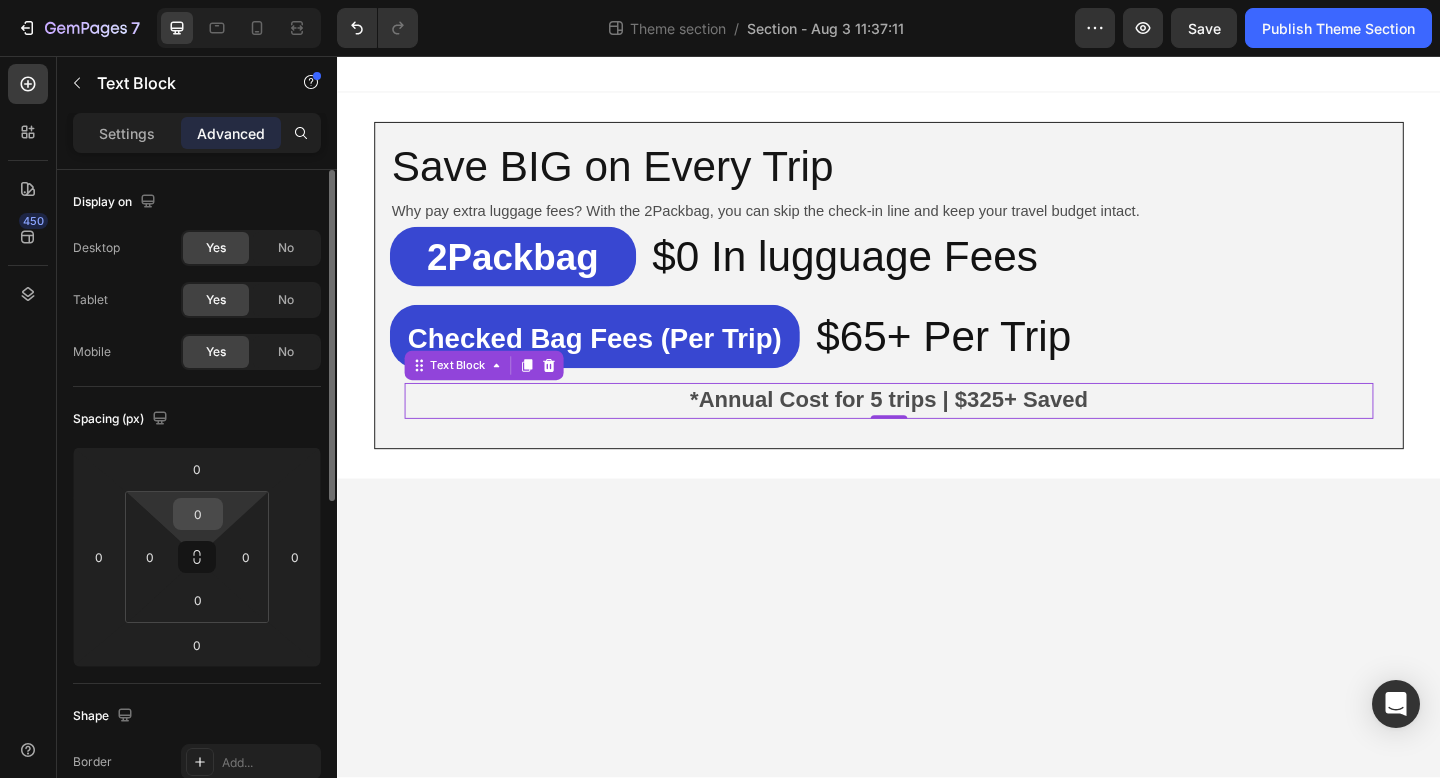 click on "0" at bounding box center [198, 514] 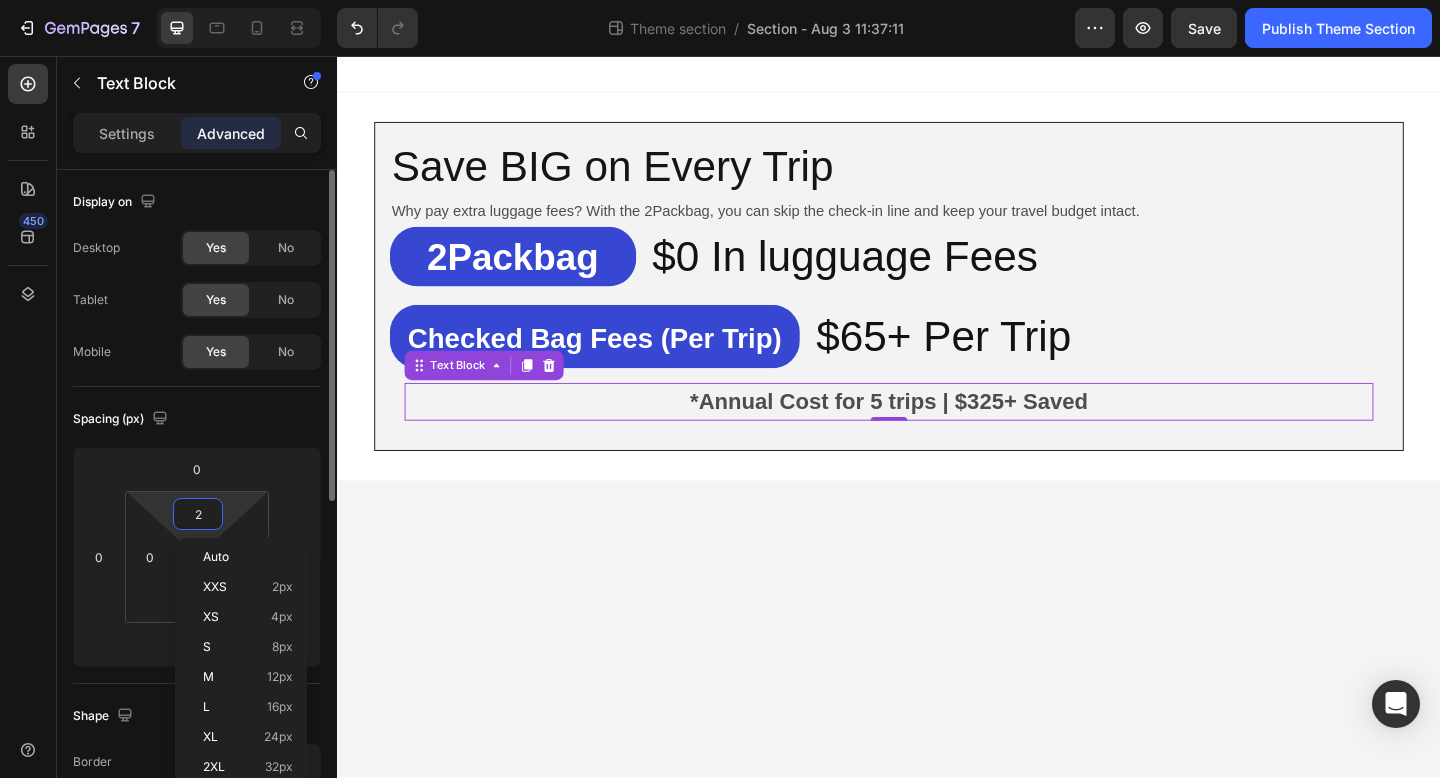 type on "20" 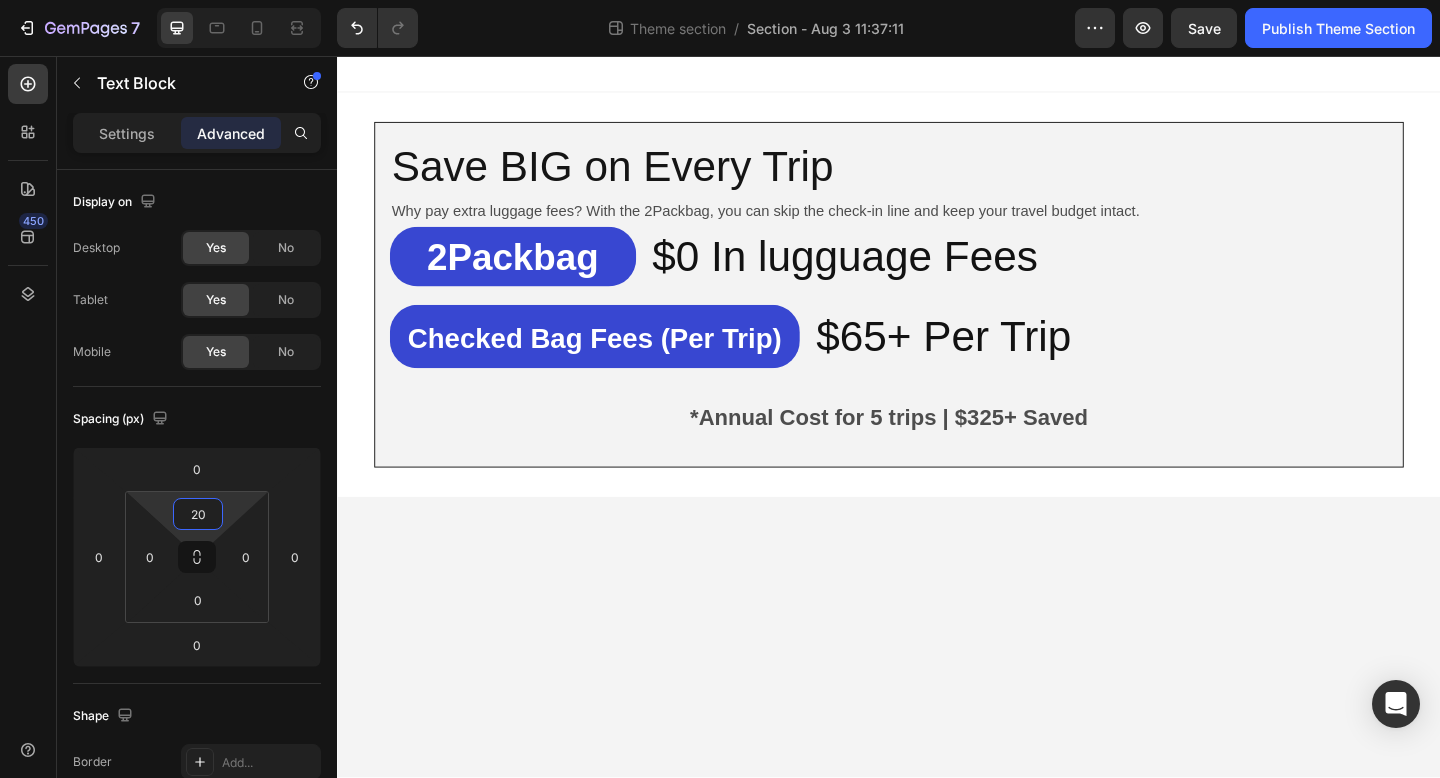 click on "Save BIG on Every Trip Heading Why pay extra luggage fees? With the 2Packbag, you can skip the check-in line and keep your travel budget intact. Text Block ⁠⁠⁠⁠⁠⁠⁠ 2Packbag Heading   $0 In lugguage Fees Heading Row ⁠⁠⁠⁠⁠⁠⁠ Checked Bag Fees (Per Trip)  Heading   $65+ Per Trip Heading Row *Annual Cost for 5 trips | $325+ Saved  Text Block Row Row Root
Drag & drop element from sidebar or
Explore Library
Add section Choose templates inspired by CRO experts Generate layout from URL or image Add blank section then drag & drop elements" at bounding box center [937, 448] 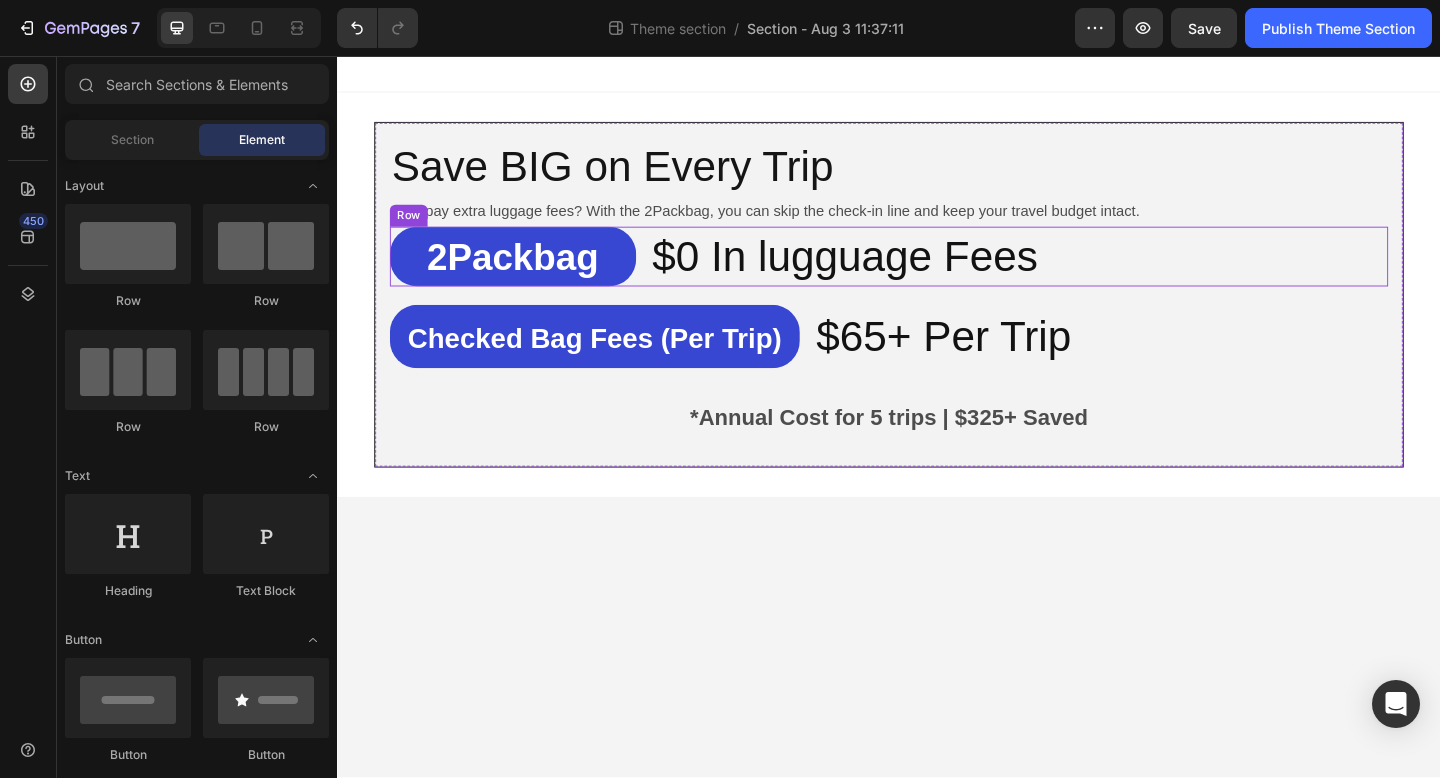 click on "⁠⁠⁠⁠⁠⁠⁠ 2Packbag Heading   $0 In lugguage Fees Heading Row" at bounding box center (937, 275) 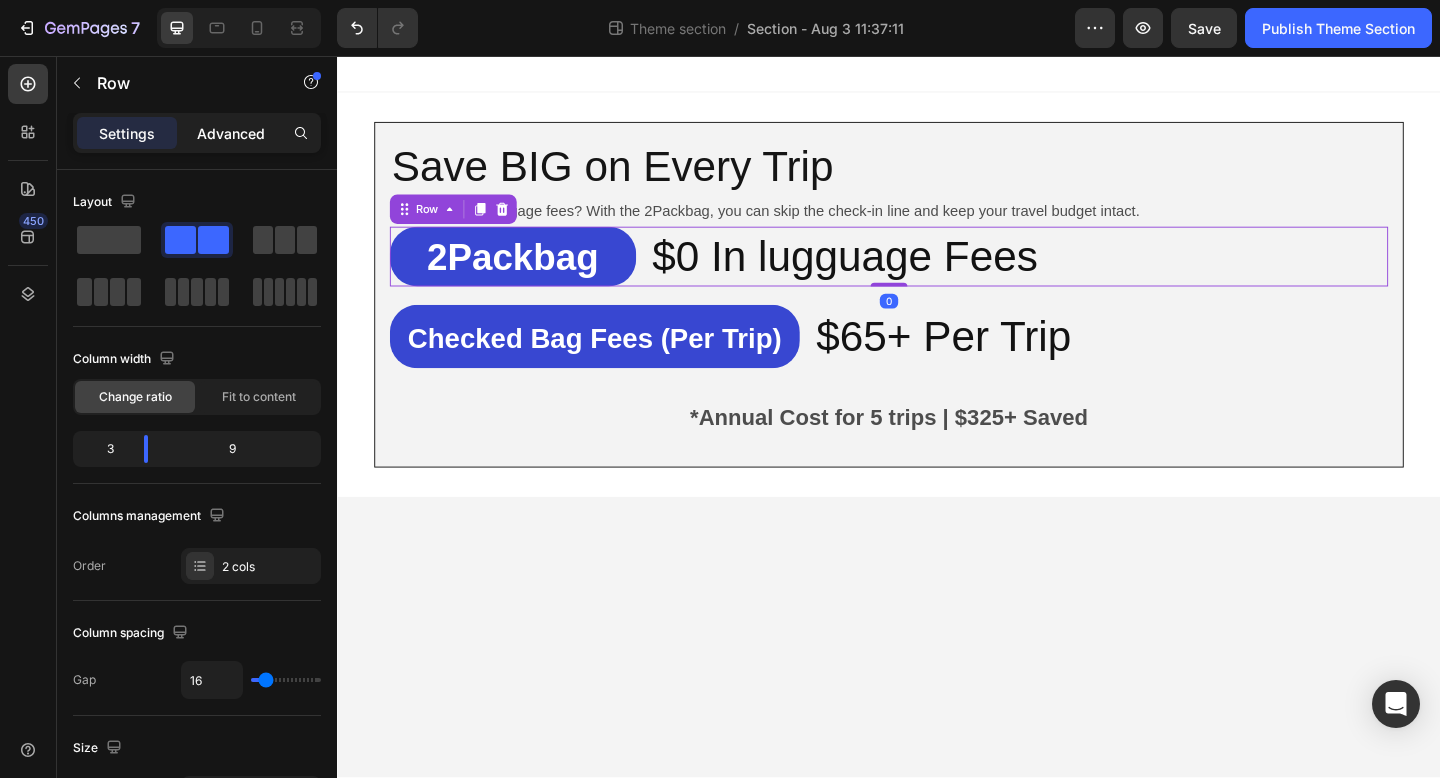 click on "Advanced" at bounding box center [231, 133] 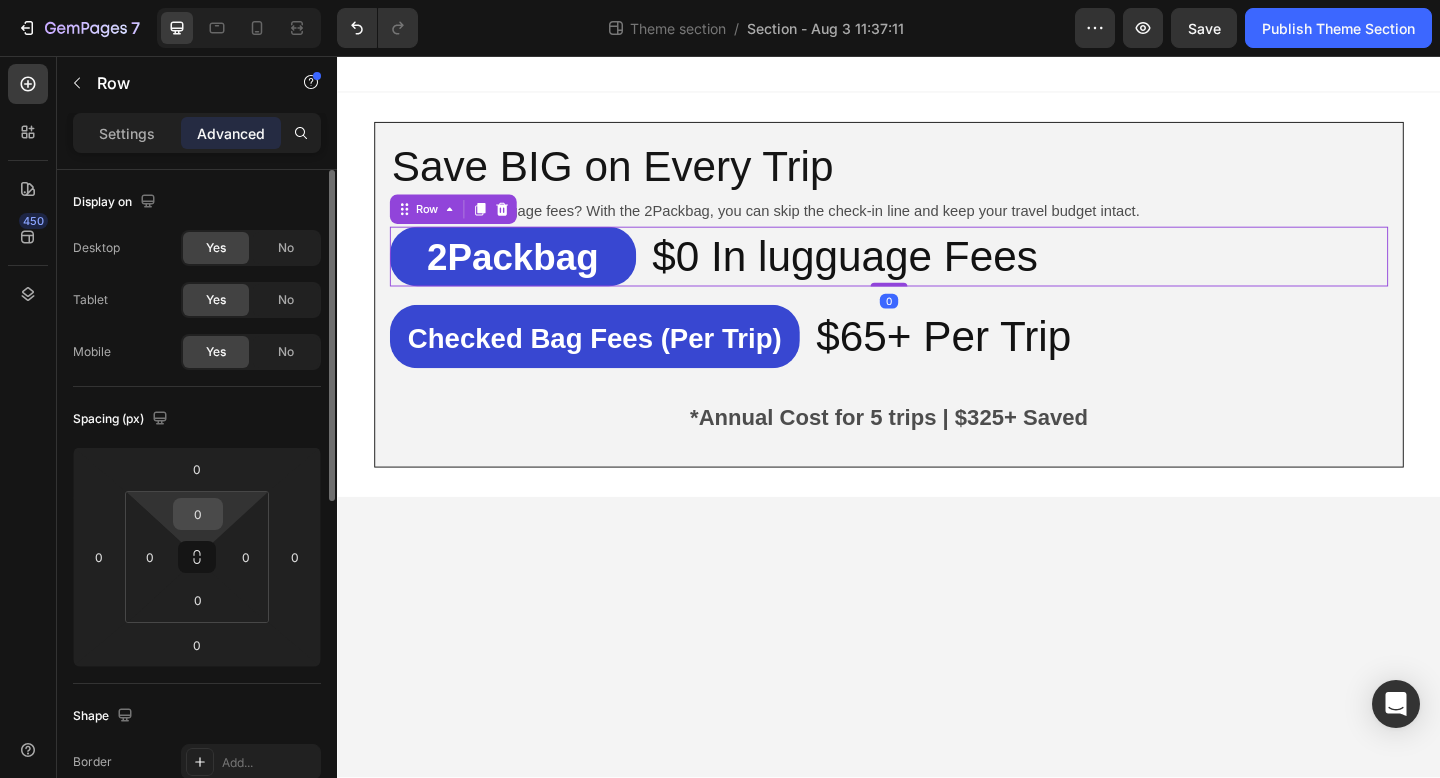 click on "0" at bounding box center (198, 514) 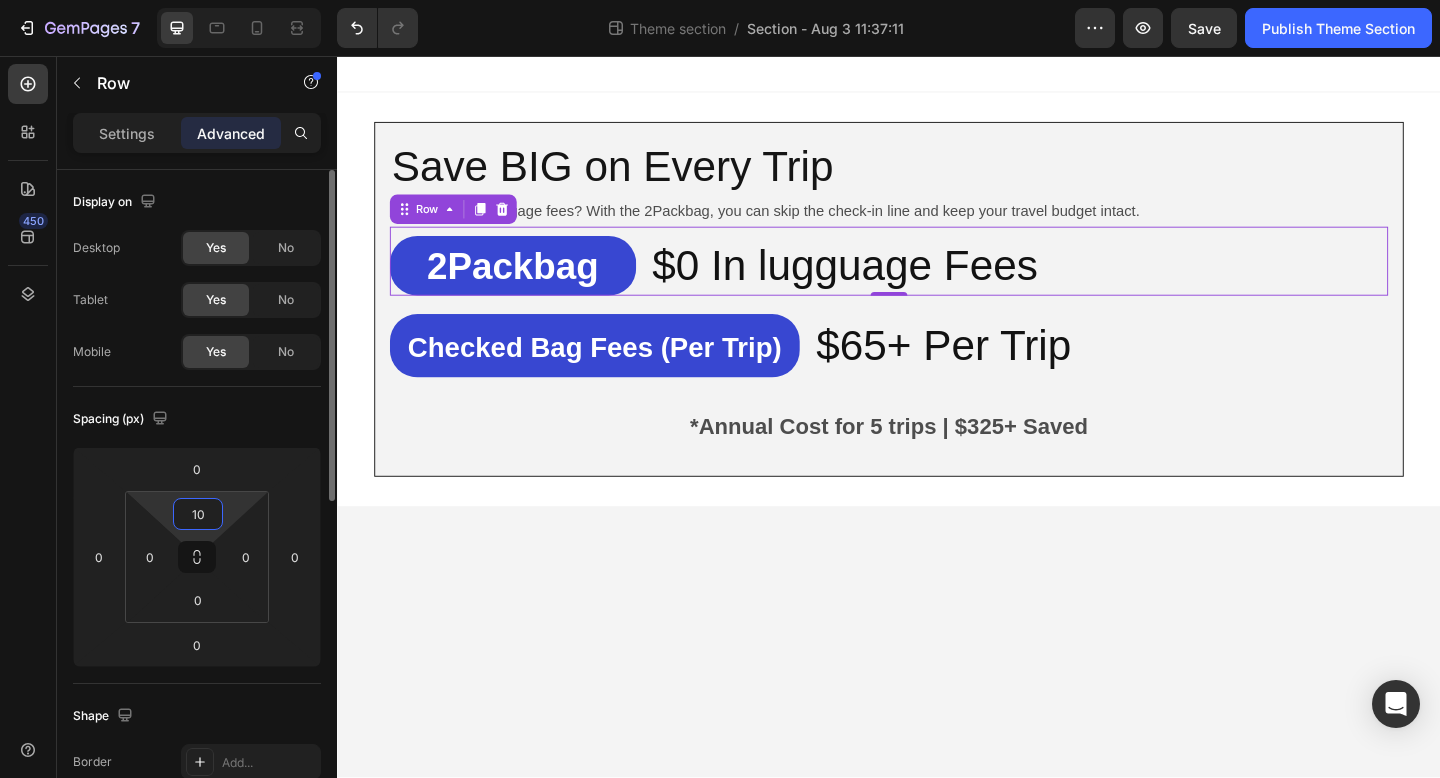 type on "1" 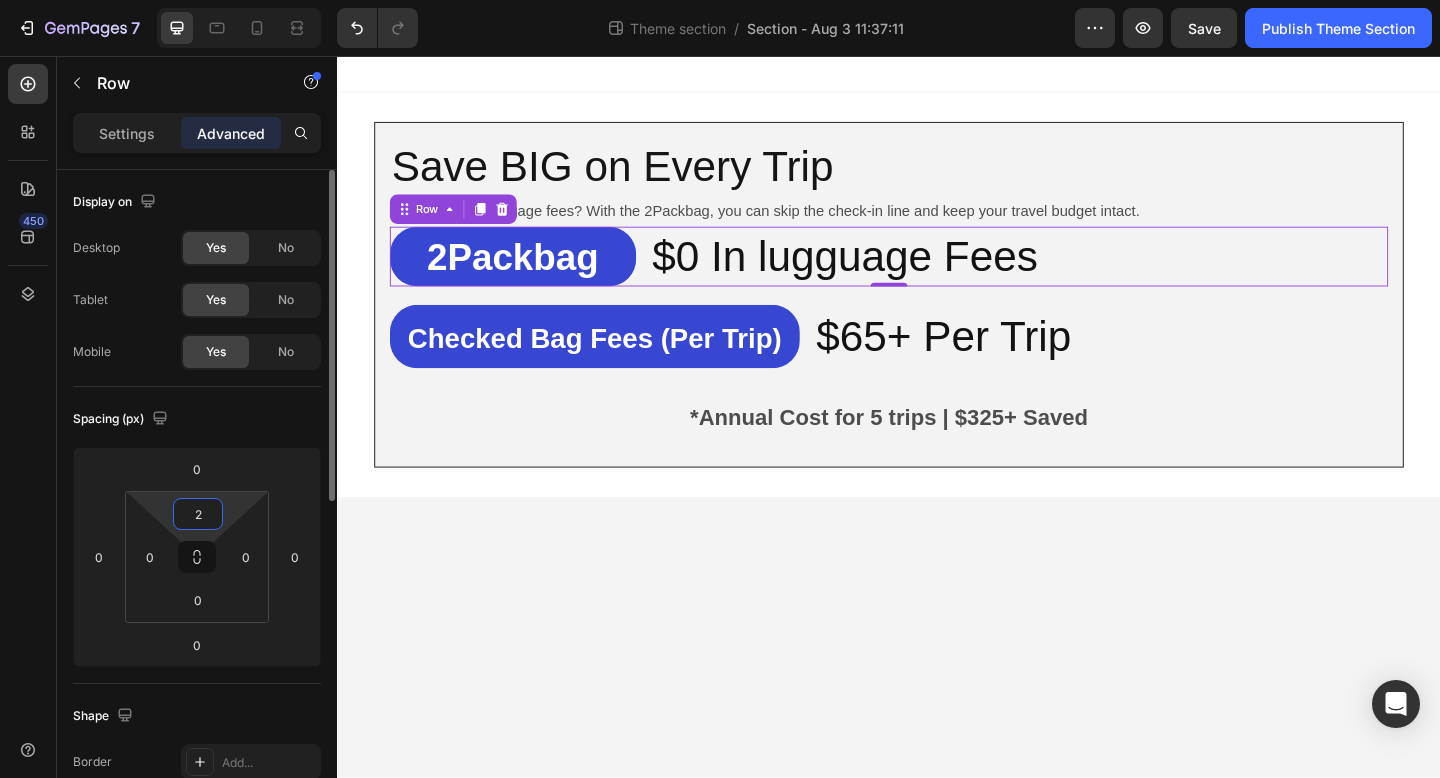 type on "20" 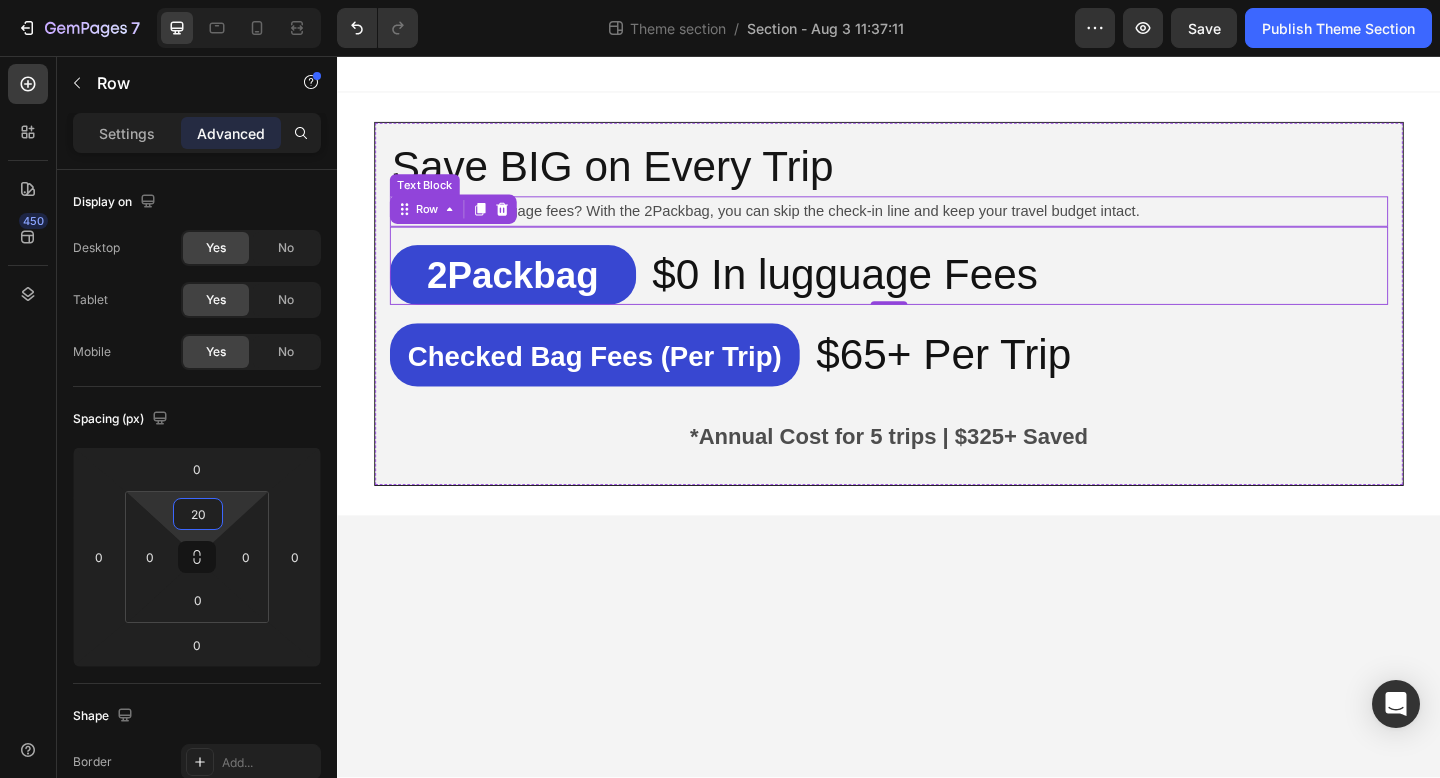 click on "Why pay extra luggage fees? With the 2Packbag, you can skip the check-in line and keep your travel budget intact." at bounding box center (937, 225) 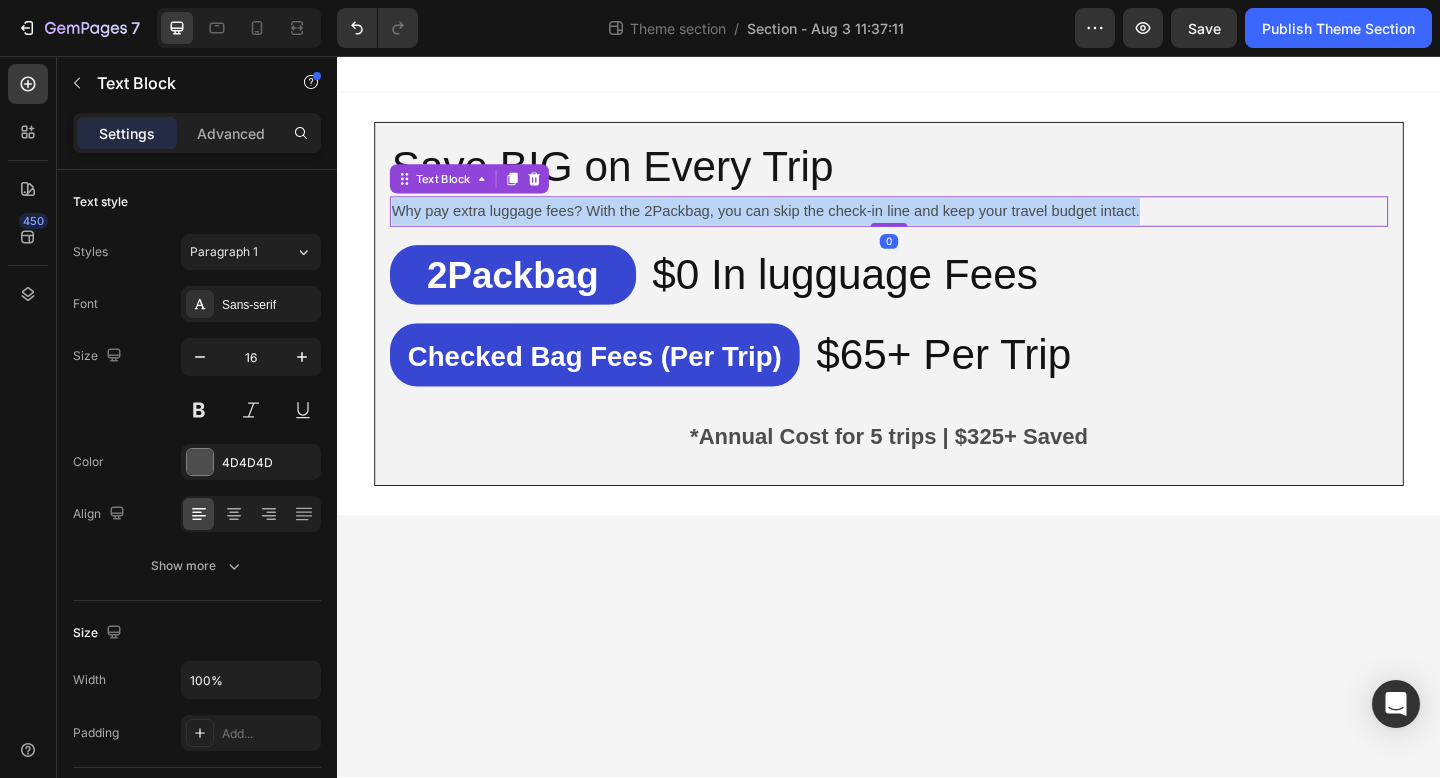 click on "Why pay extra luggage fees? With the 2Packbag, you can skip the check-in line and keep your travel budget intact." at bounding box center (937, 225) 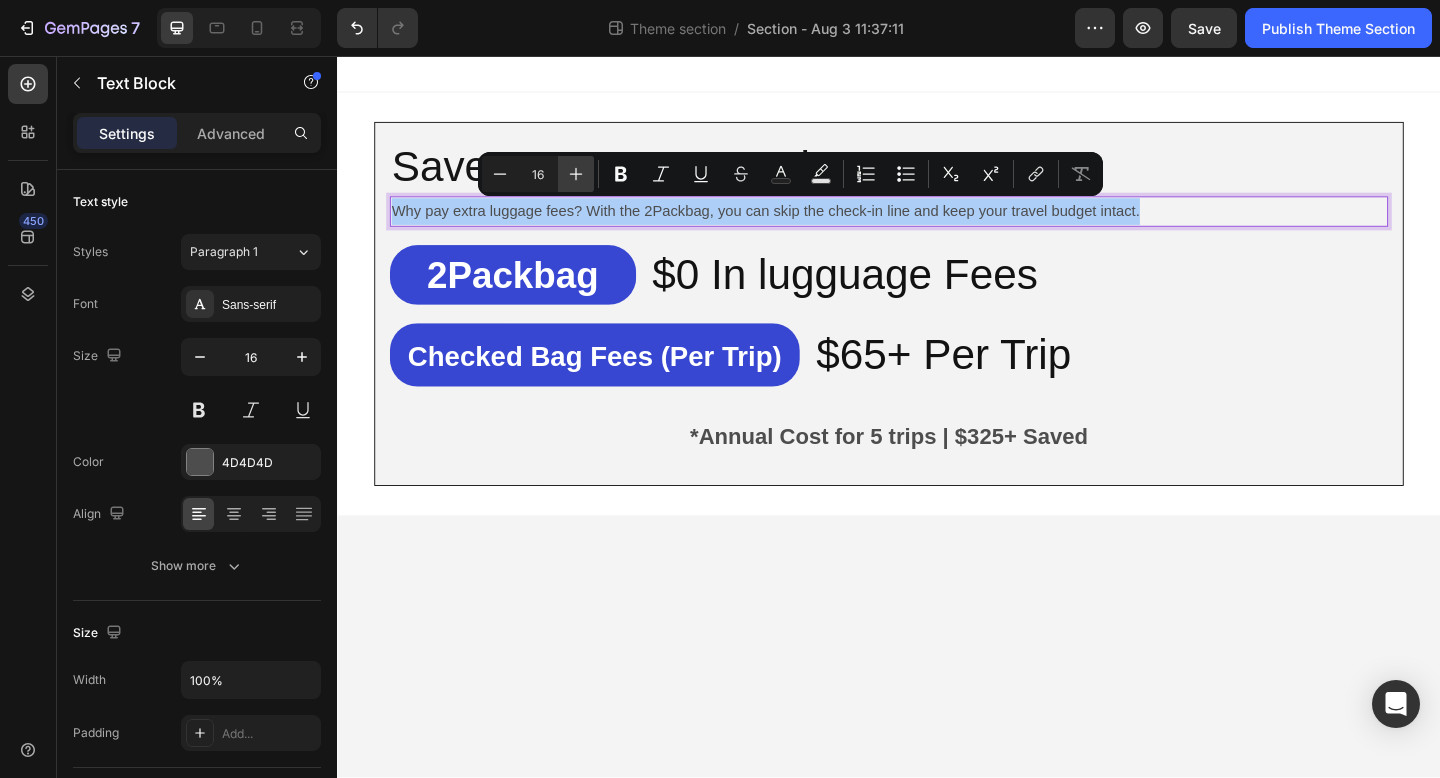 click on "Plus" at bounding box center (576, 174) 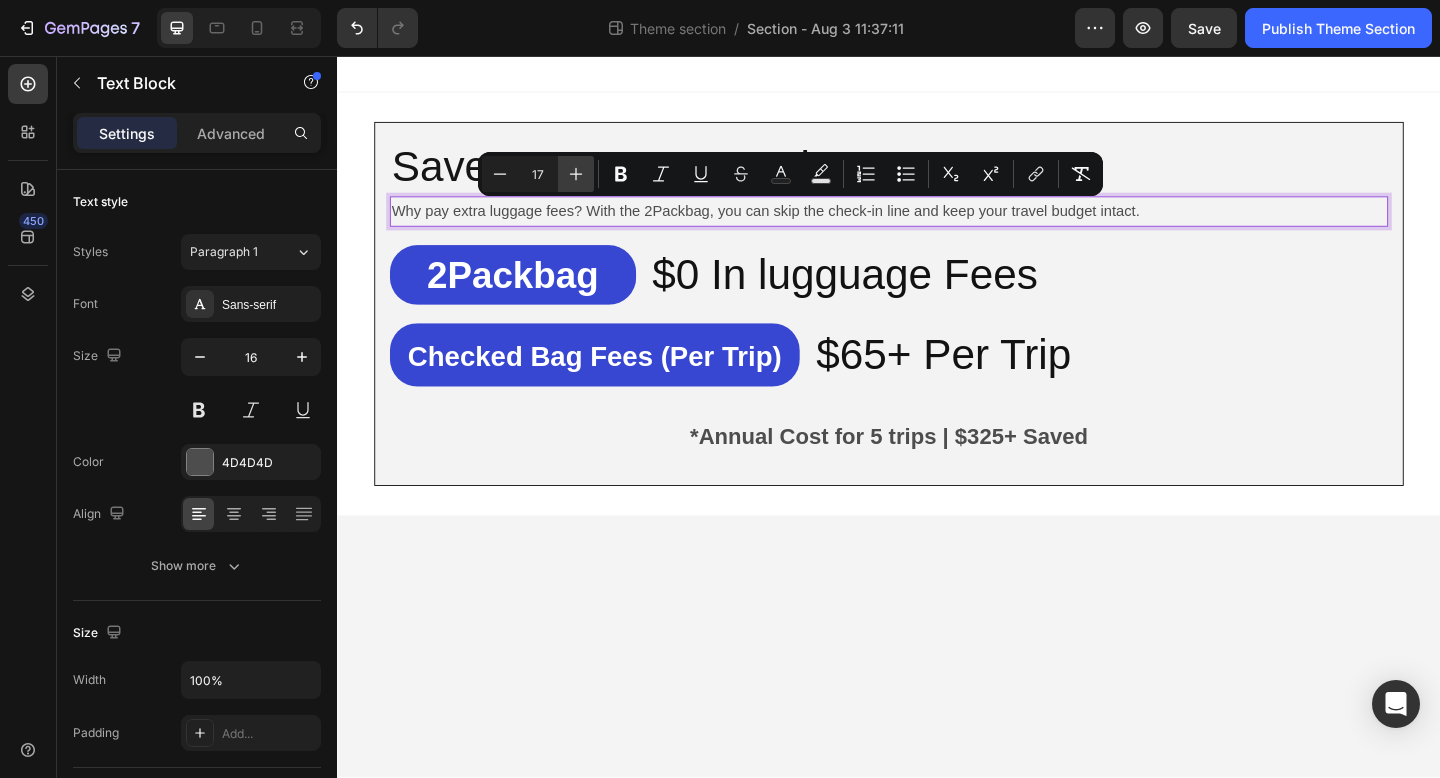 click on "Plus" at bounding box center [576, 174] 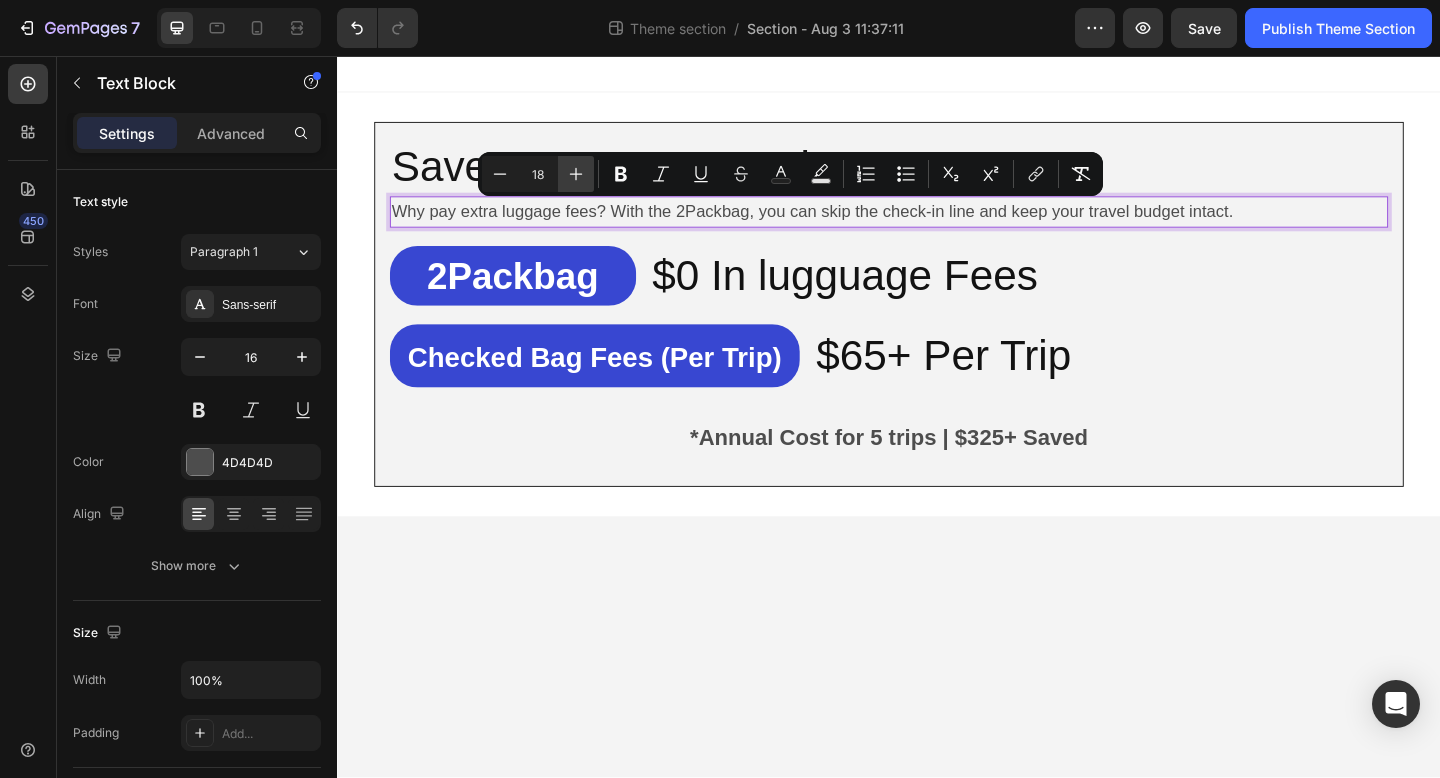 click on "Plus" at bounding box center (576, 174) 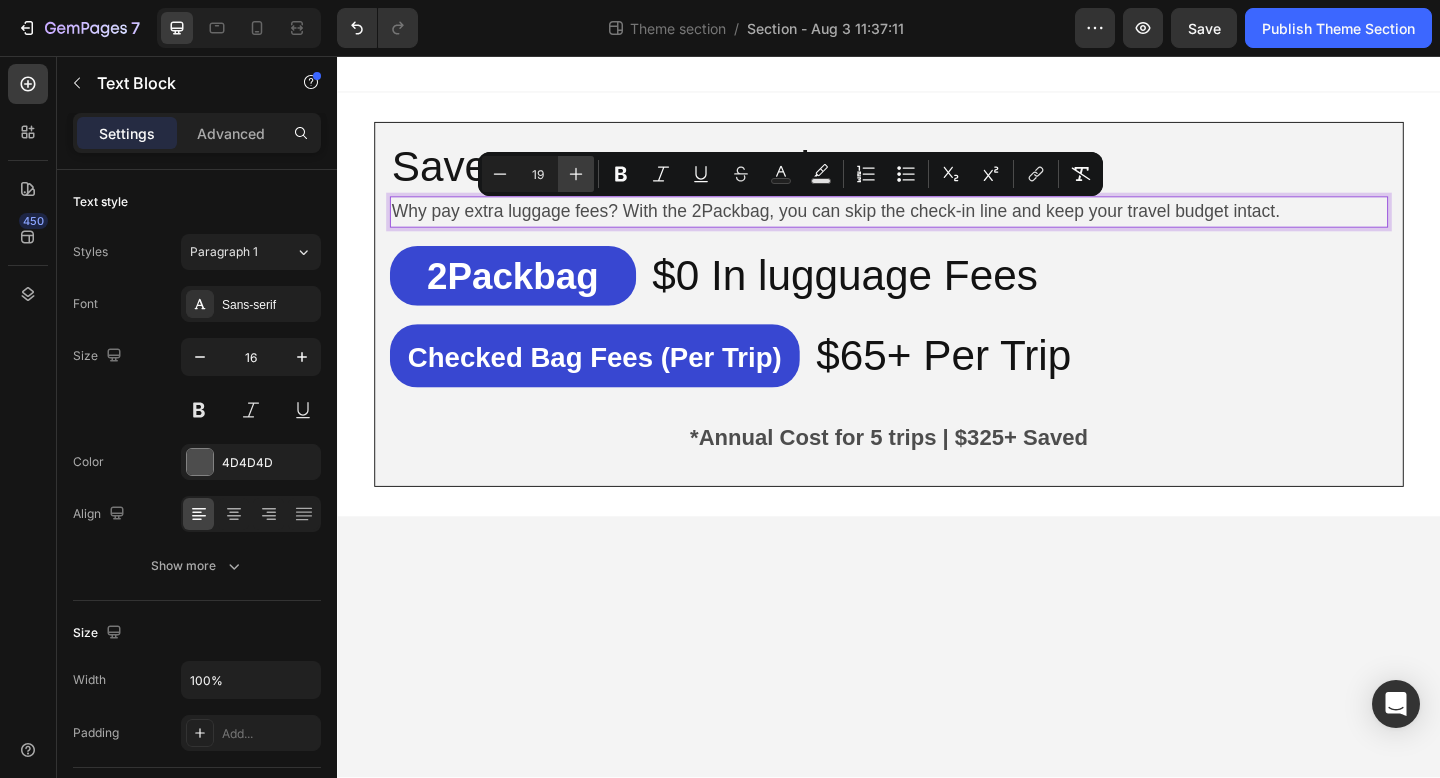 click on "Plus" at bounding box center [576, 174] 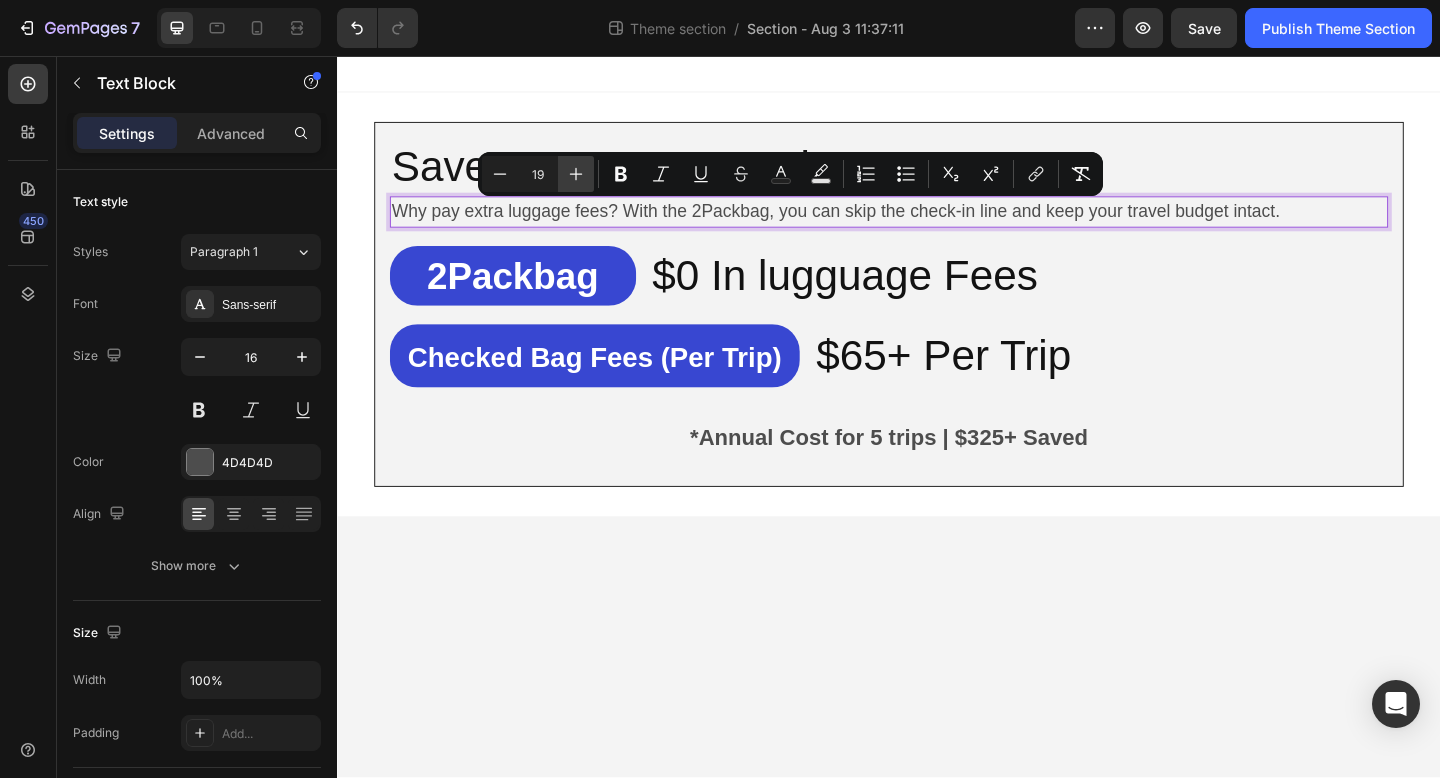 type on "20" 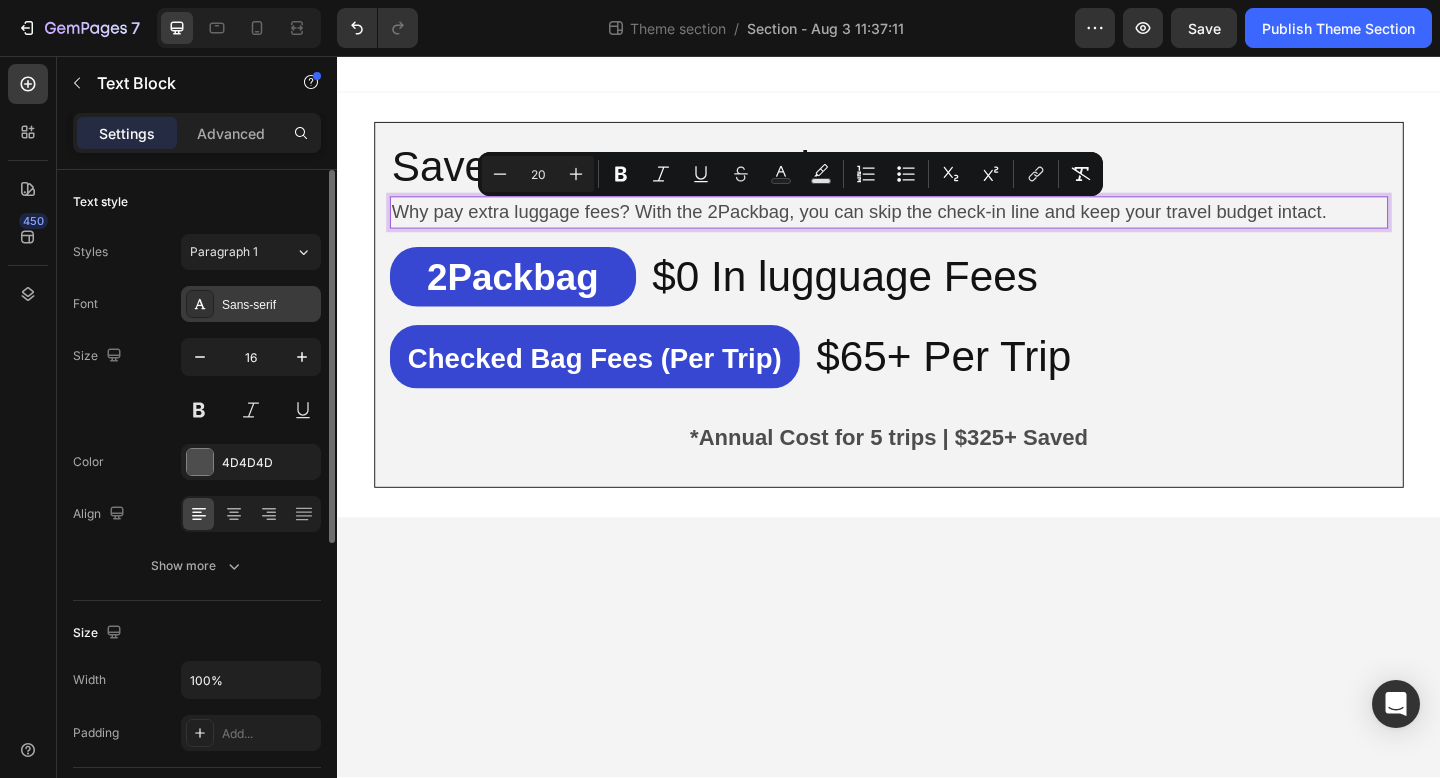 click on "Sans-serif" at bounding box center (269, 305) 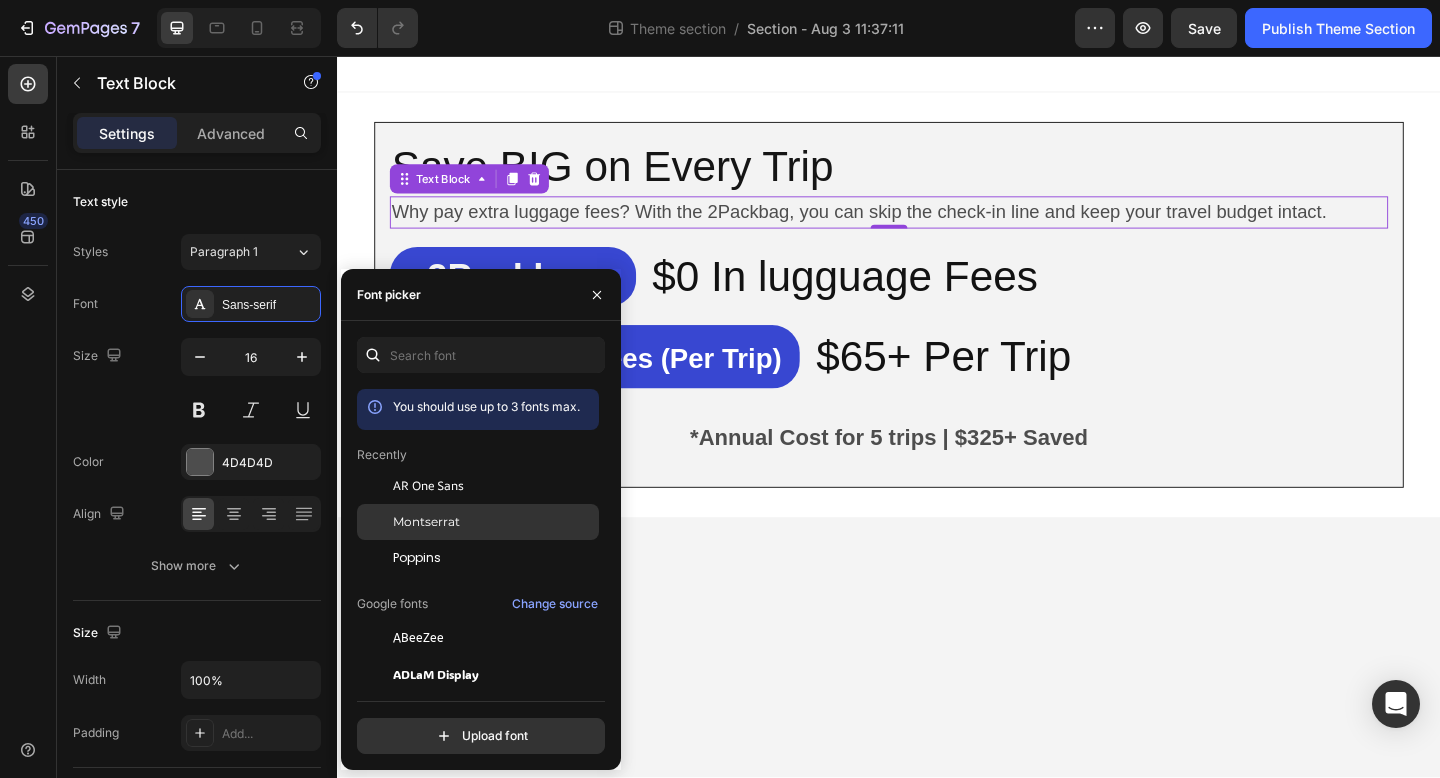 click on "Montserrat" 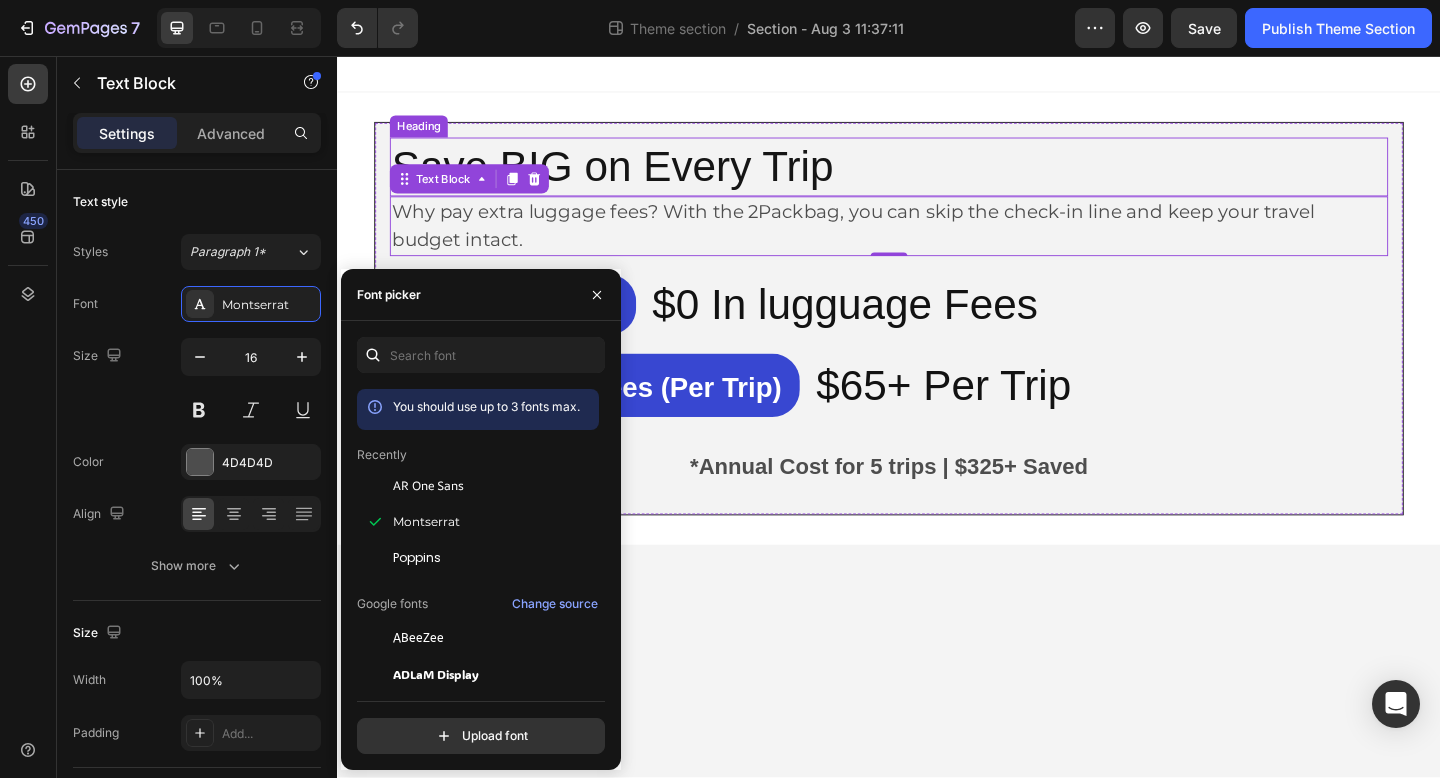 click on "Save BIG on Every Trip" at bounding box center (937, 177) 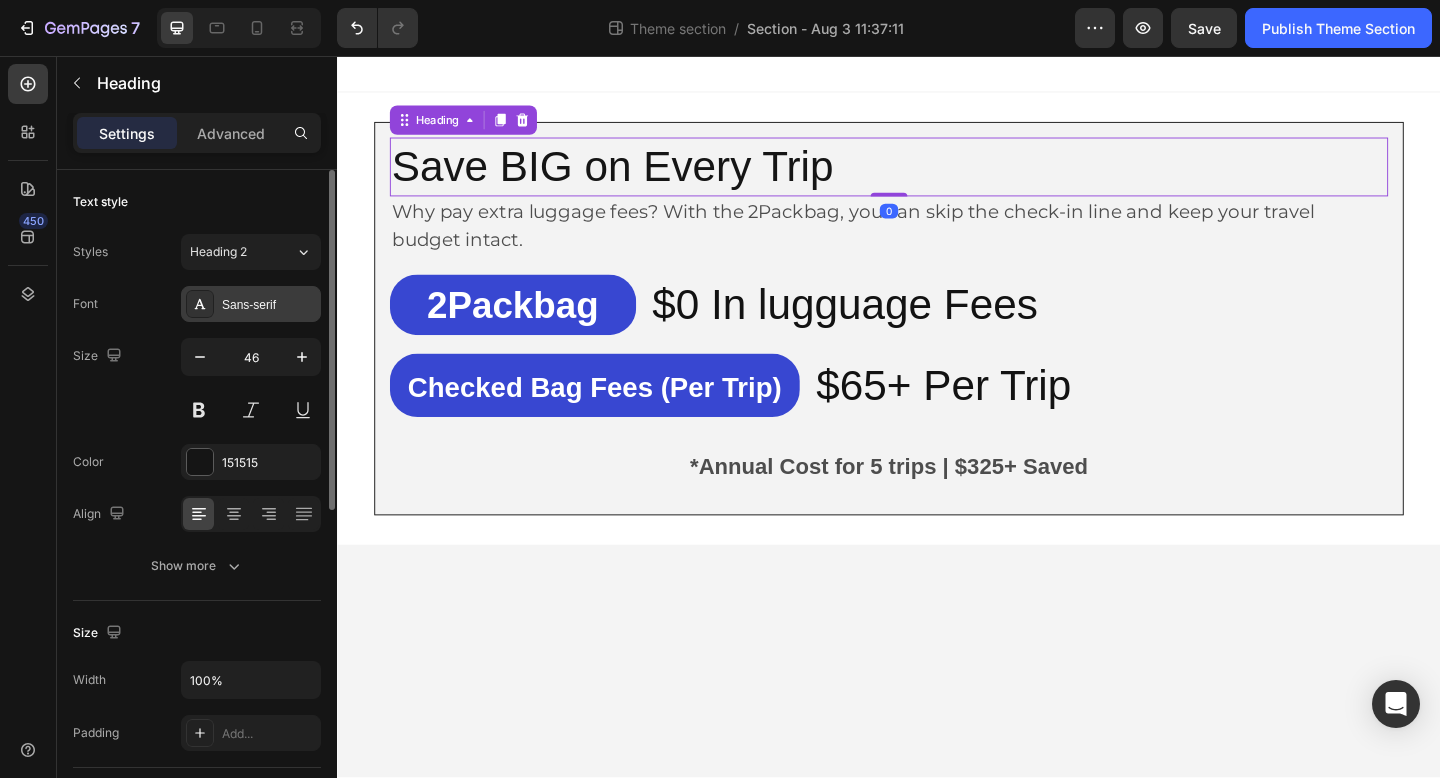click on "Sans-serif" at bounding box center [269, 305] 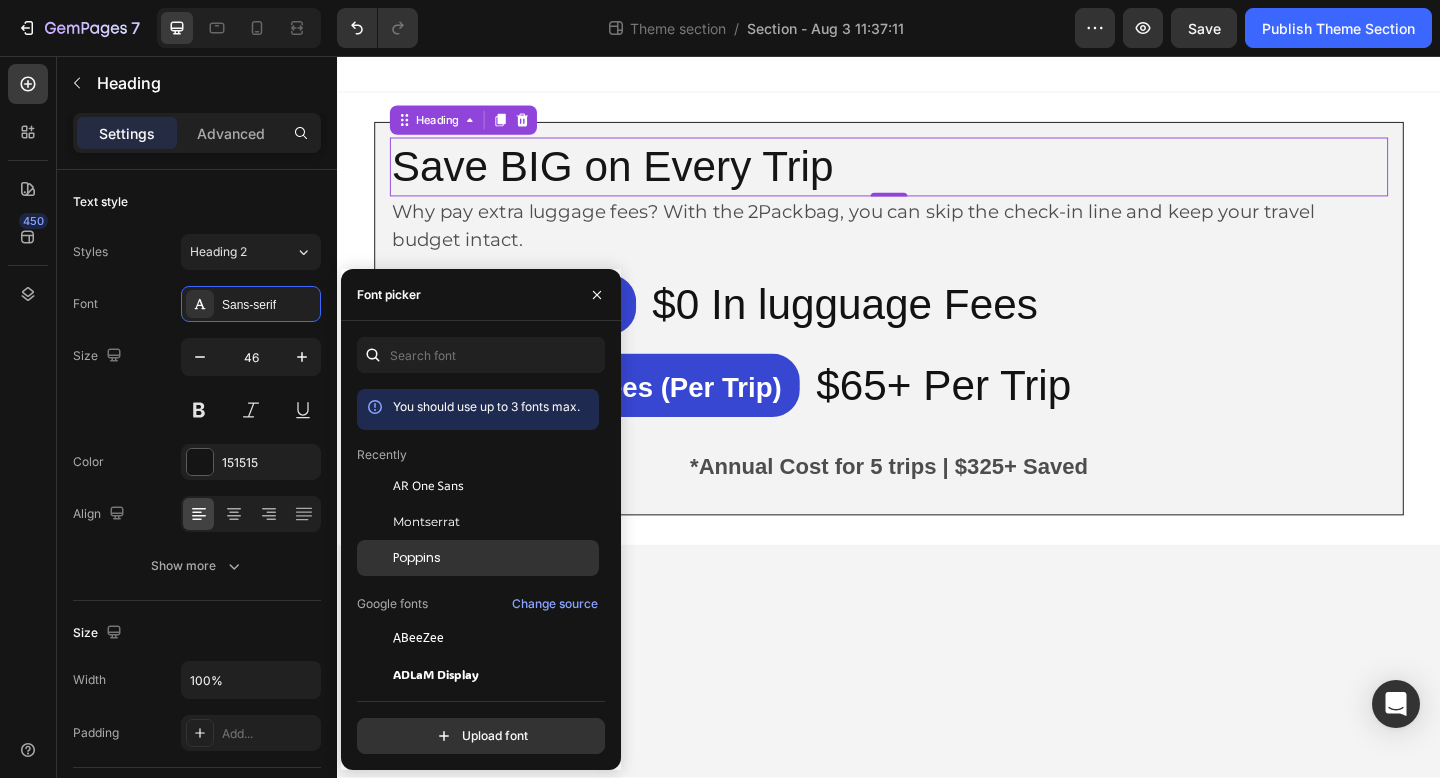 click on "Poppins" 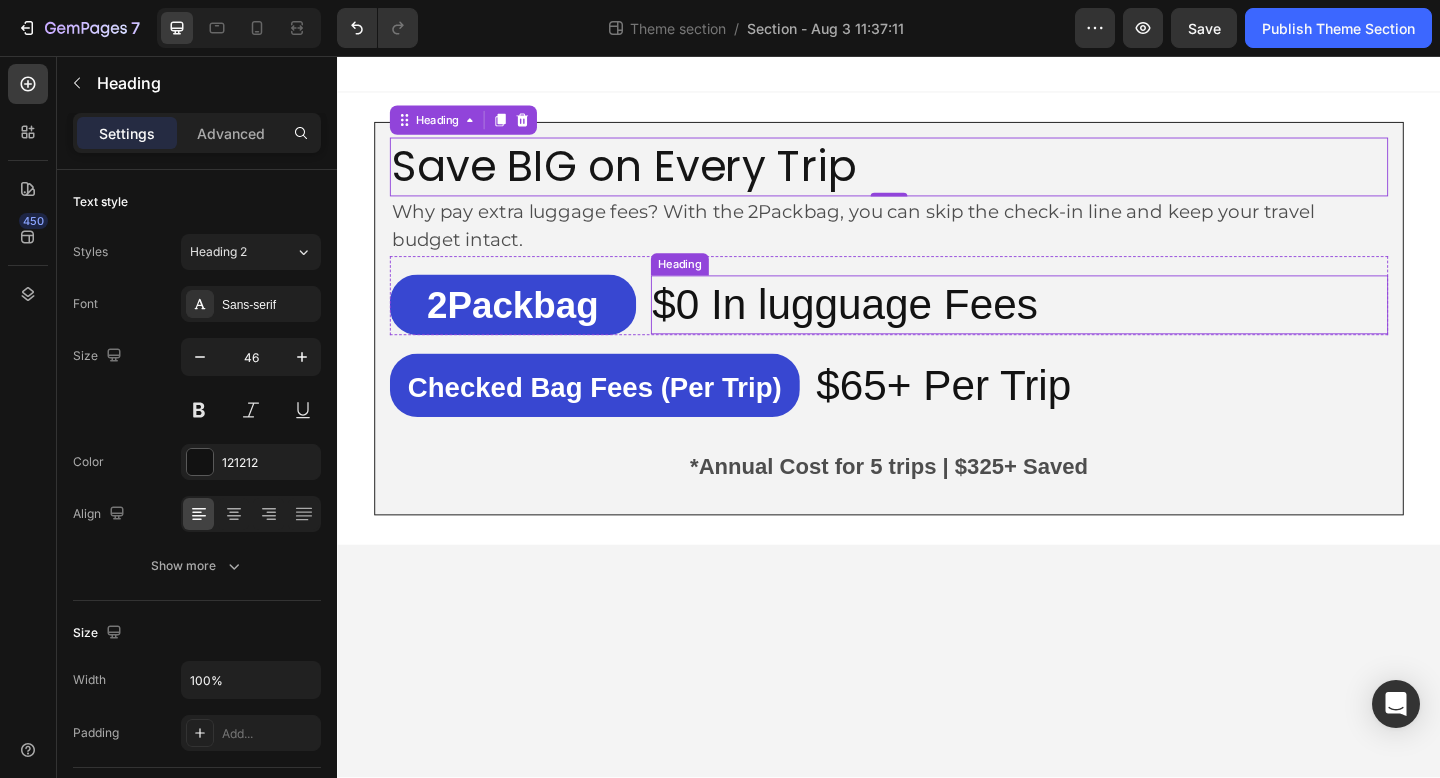 click on "$0 In lugguage Fees" at bounding box center (1079, 327) 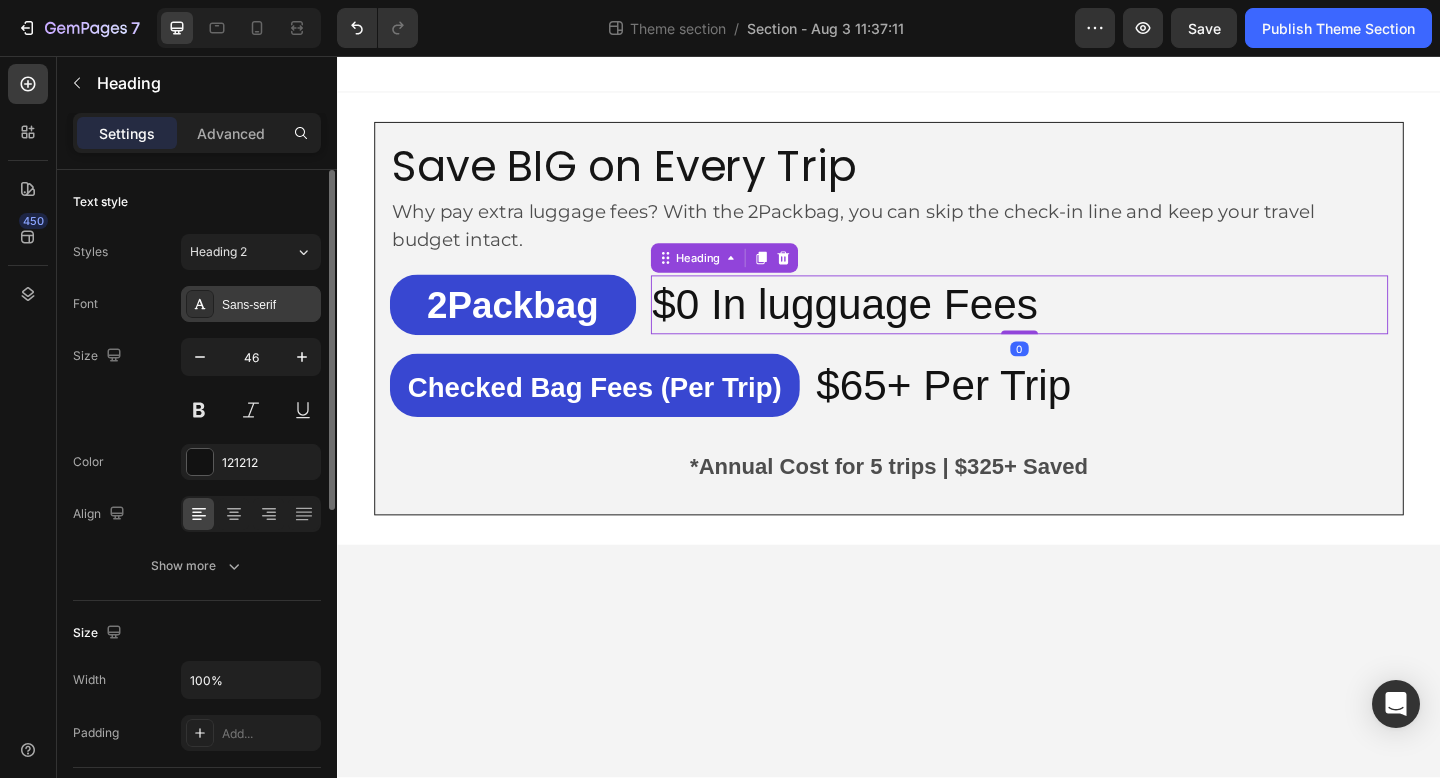 click on "Sans-serif" at bounding box center (269, 305) 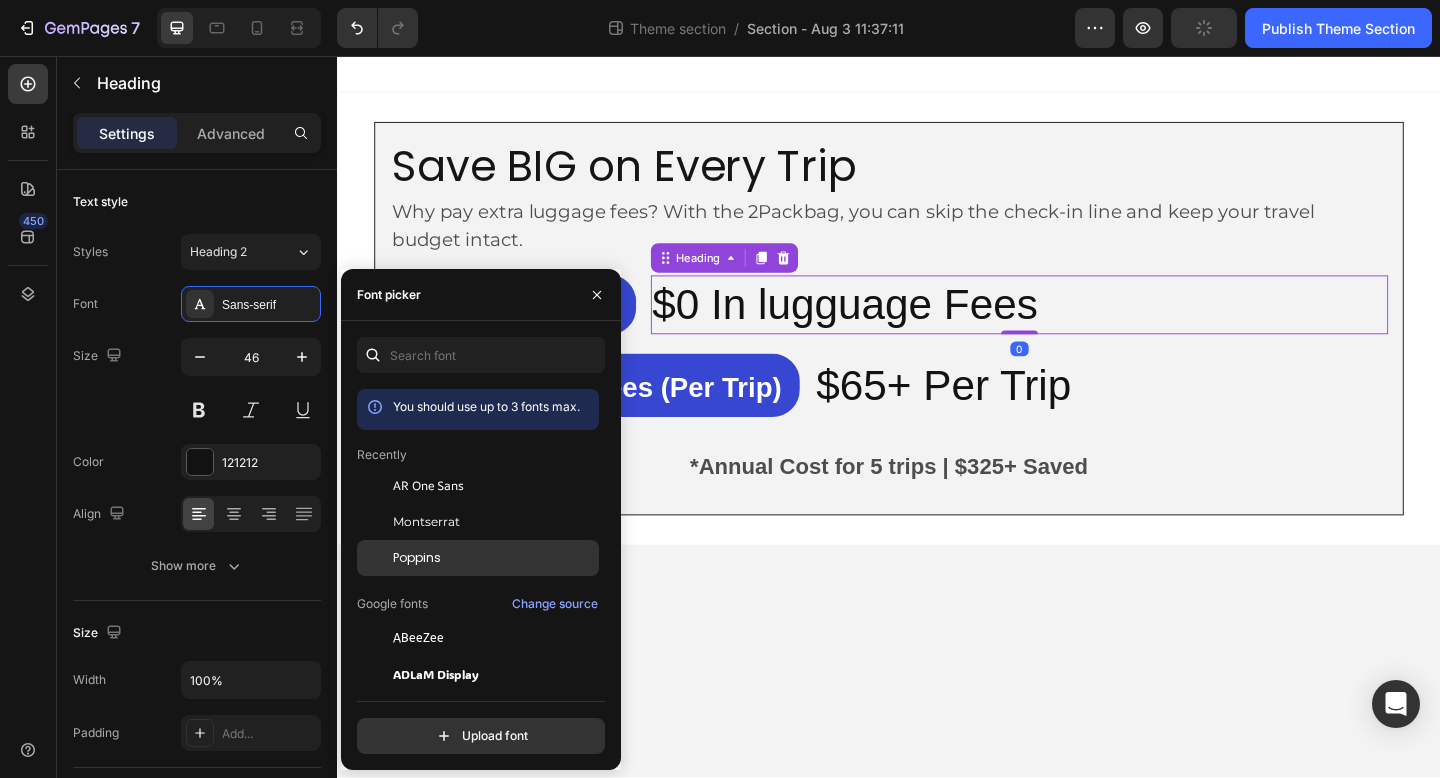 click on "Poppins" at bounding box center (494, 558) 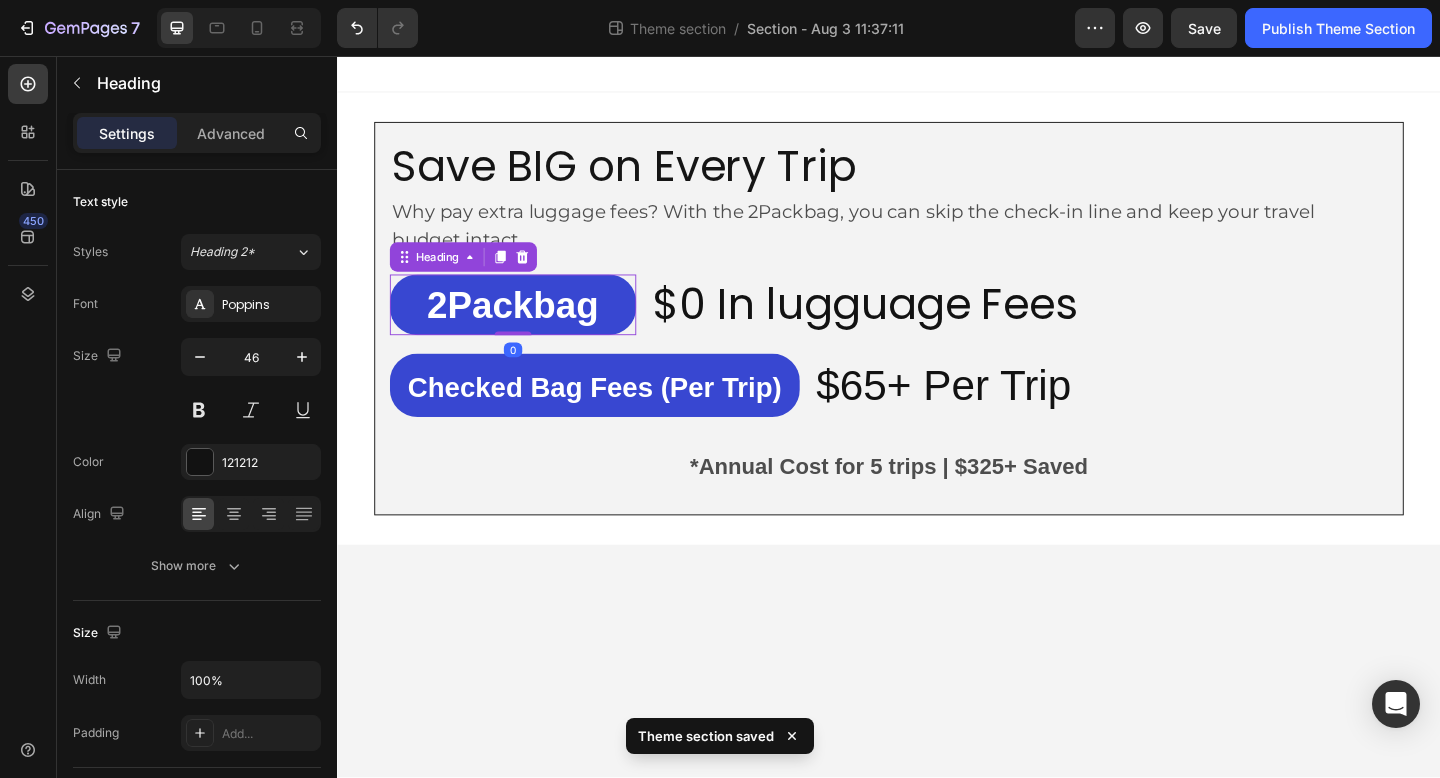 click on "2Packbag" at bounding box center [527, 327] 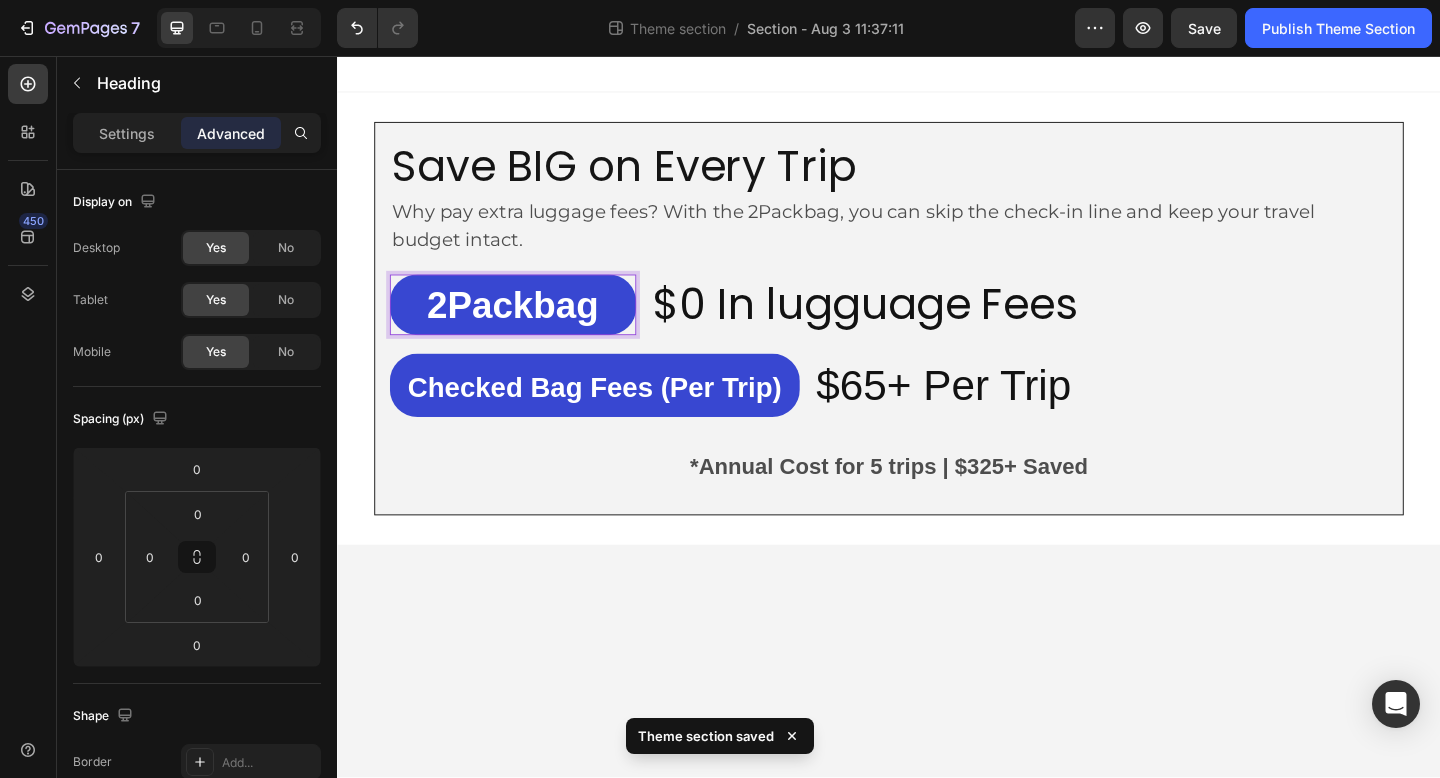 click on "2Packbag" at bounding box center [527, 327] 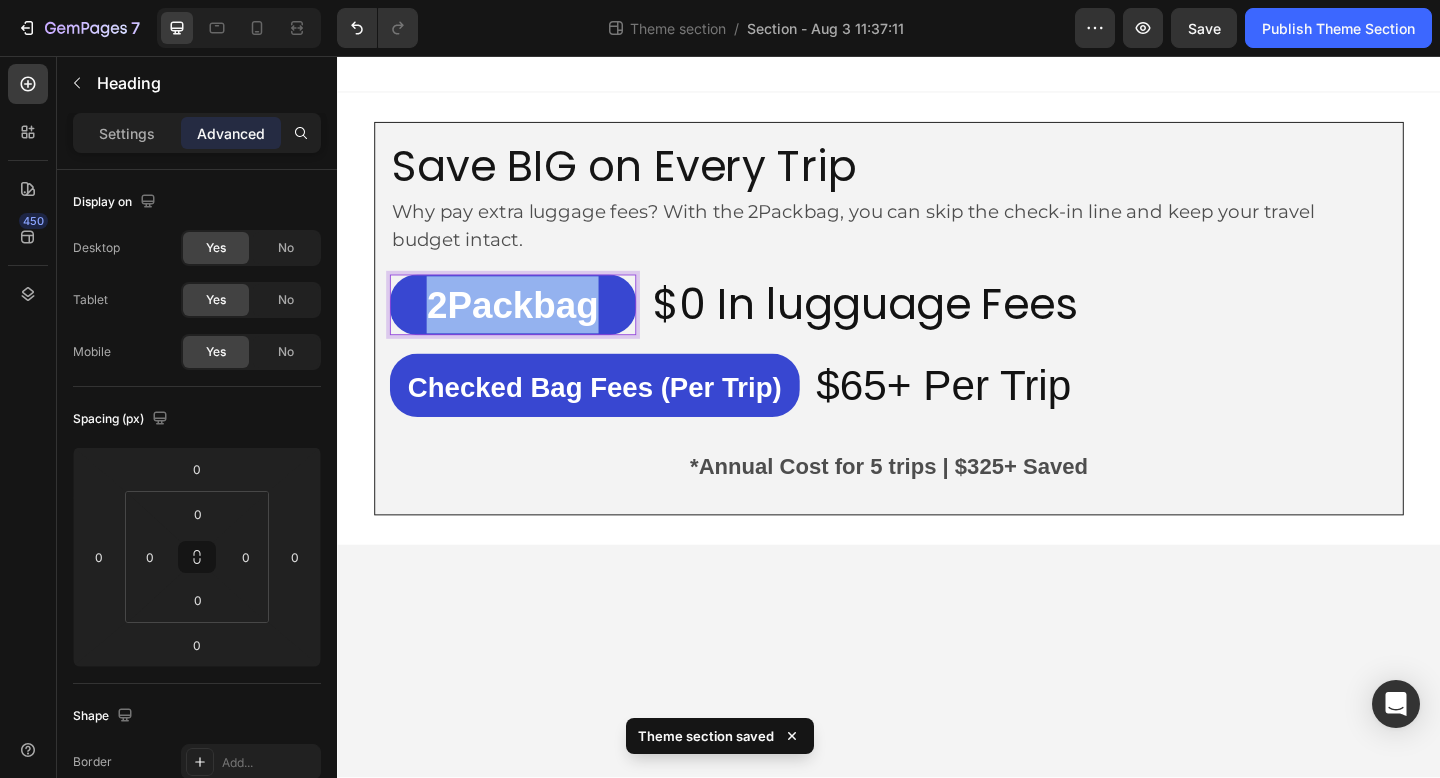 click on "2Packbag" at bounding box center [527, 327] 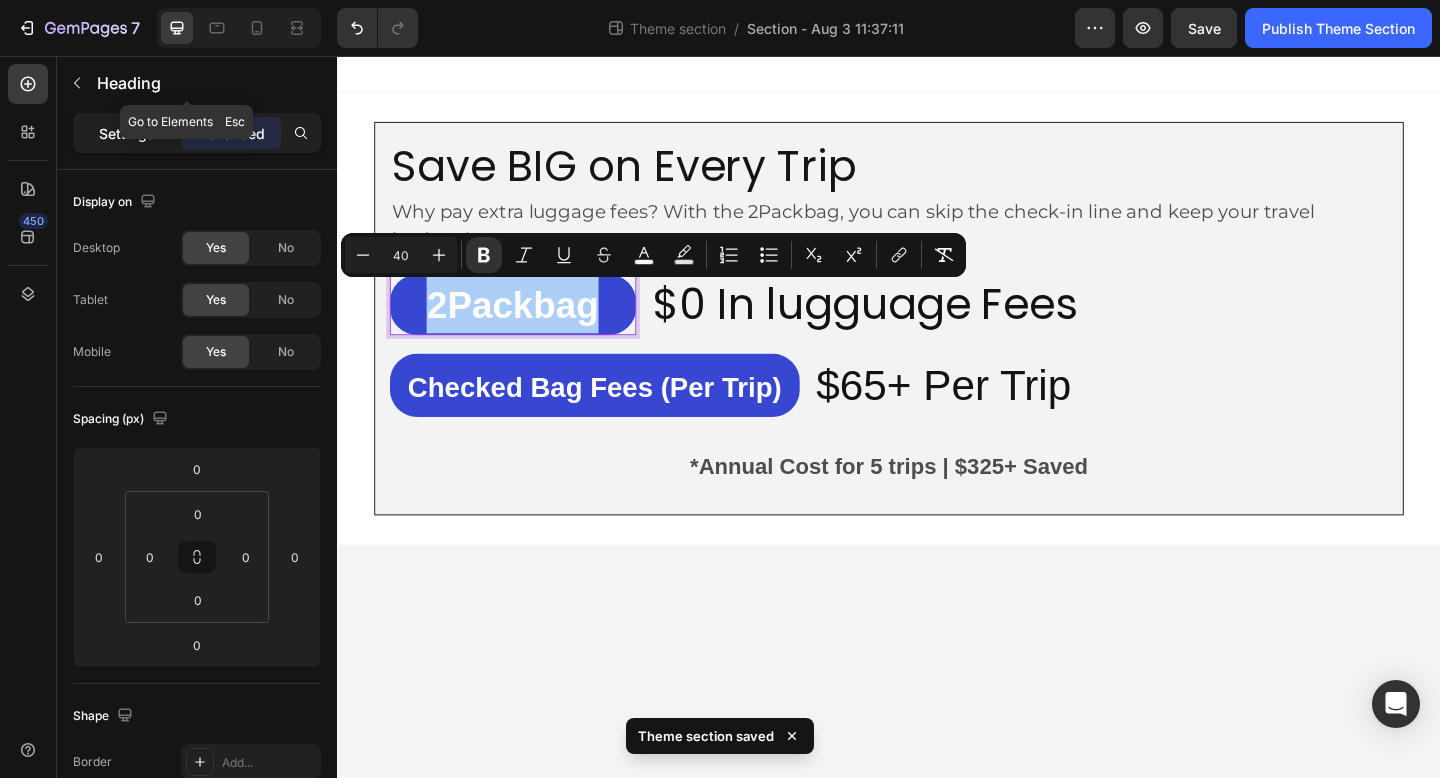 click on "Settings" at bounding box center (127, 133) 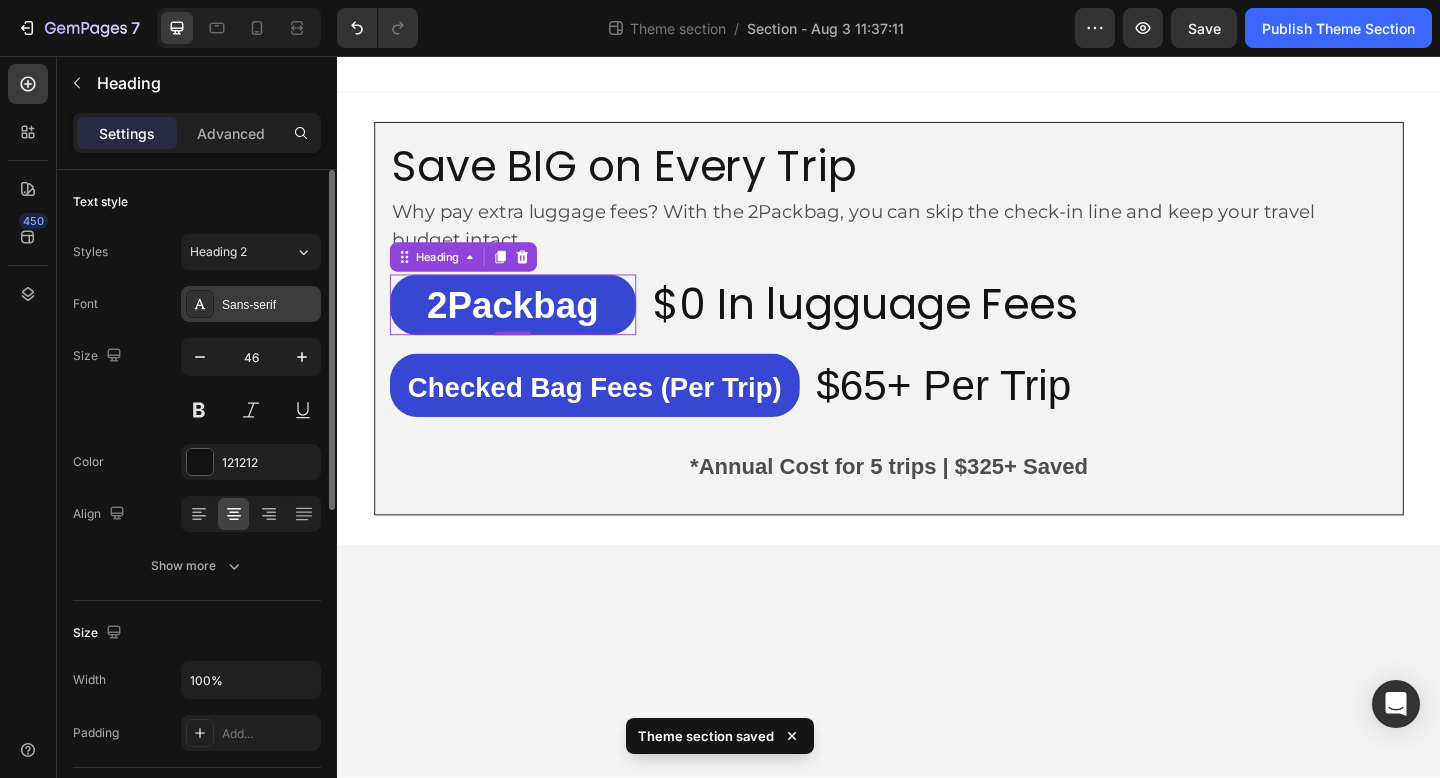 drag, startPoint x: 256, startPoint y: 302, endPoint x: 263, endPoint y: 317, distance: 16.552946 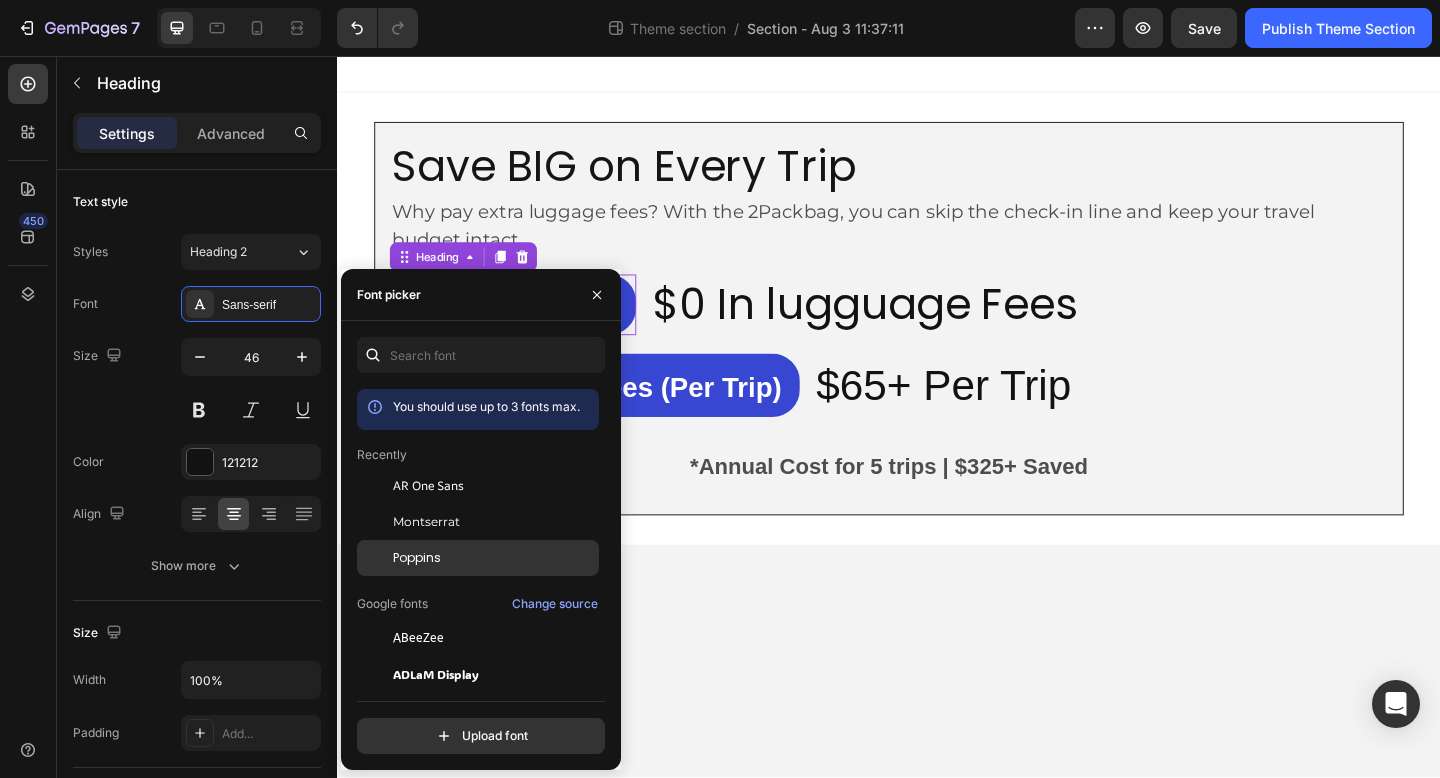click on "Poppins" at bounding box center [494, 558] 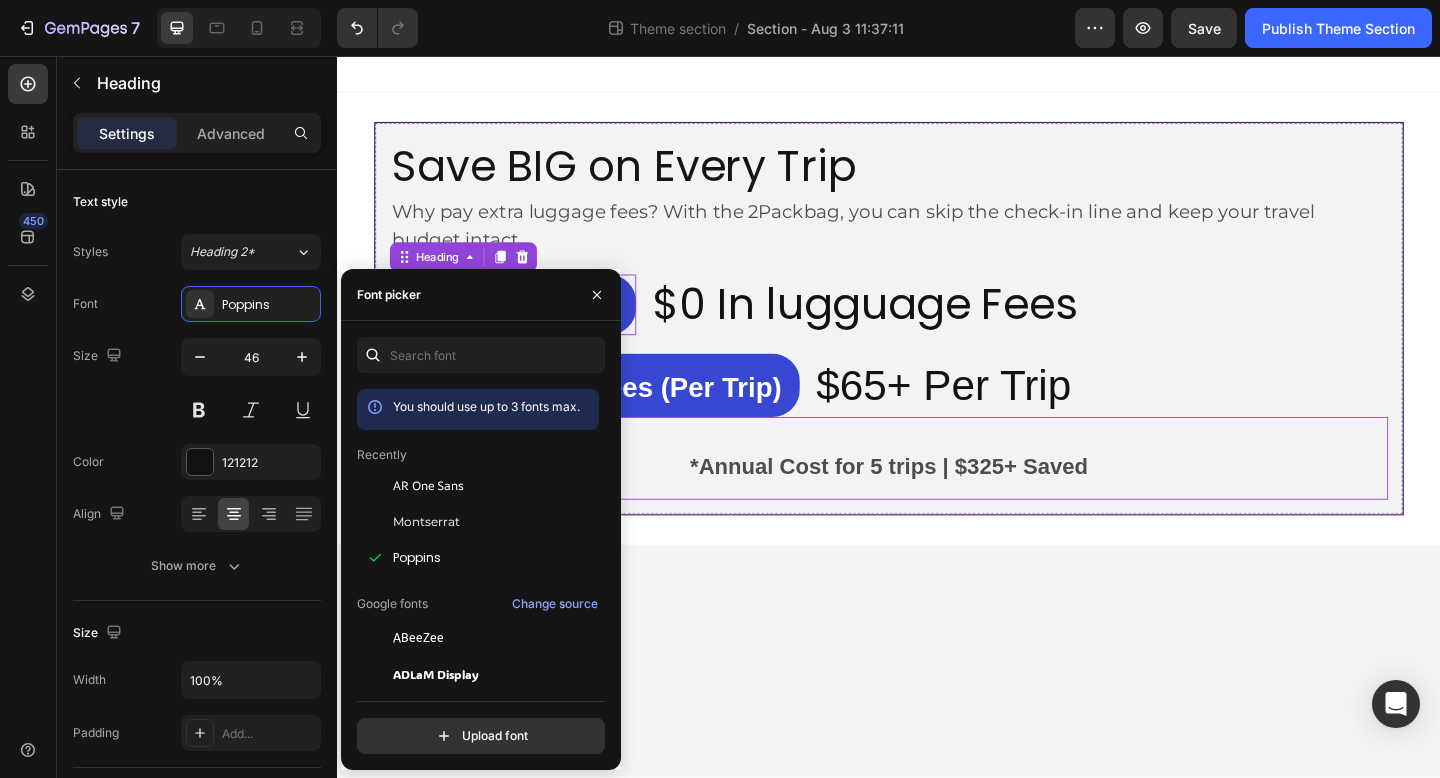 drag, startPoint x: 922, startPoint y: 534, endPoint x: 762, endPoint y: 479, distance: 169.18924 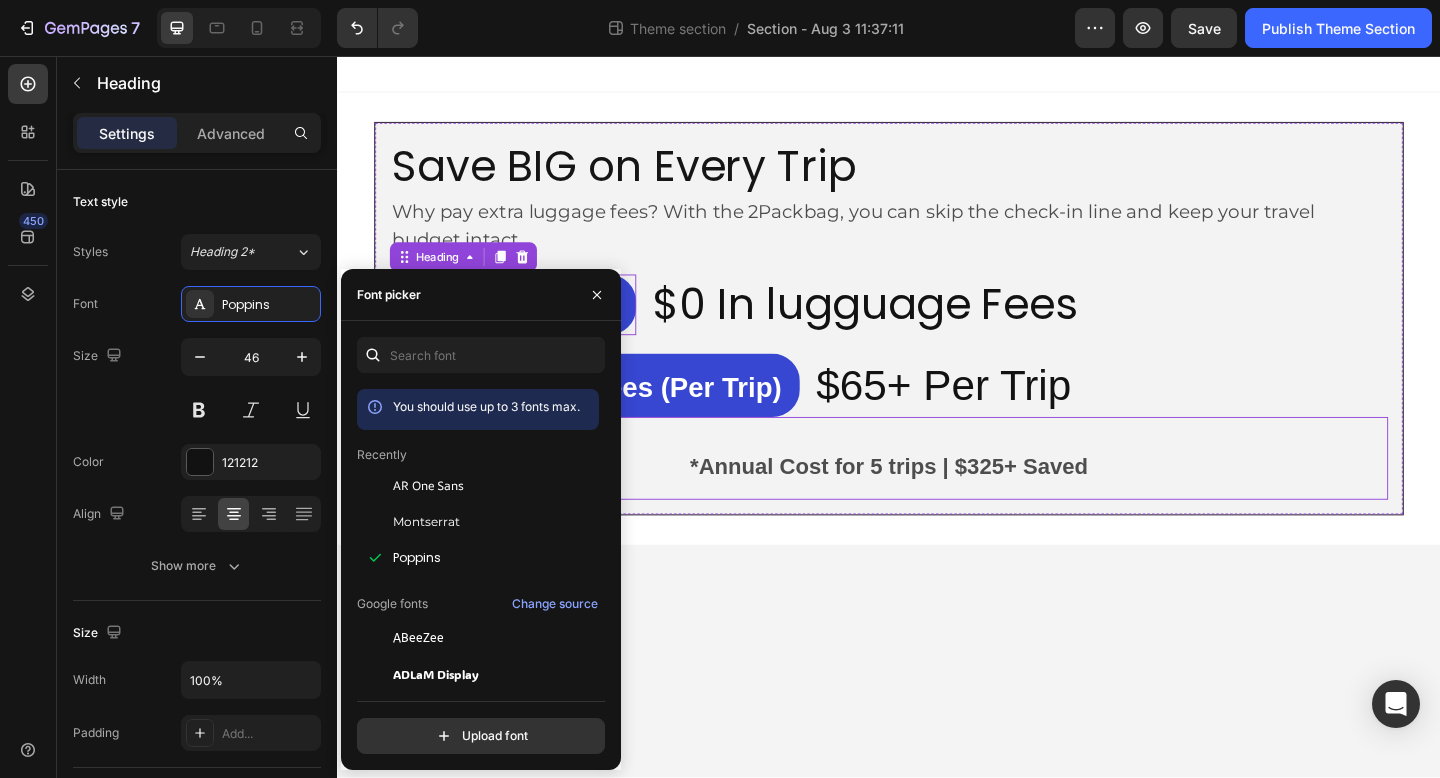 click on "*Annual Cost for 5 trips | $325+ Saved  Text Block Row" at bounding box center (937, 494) 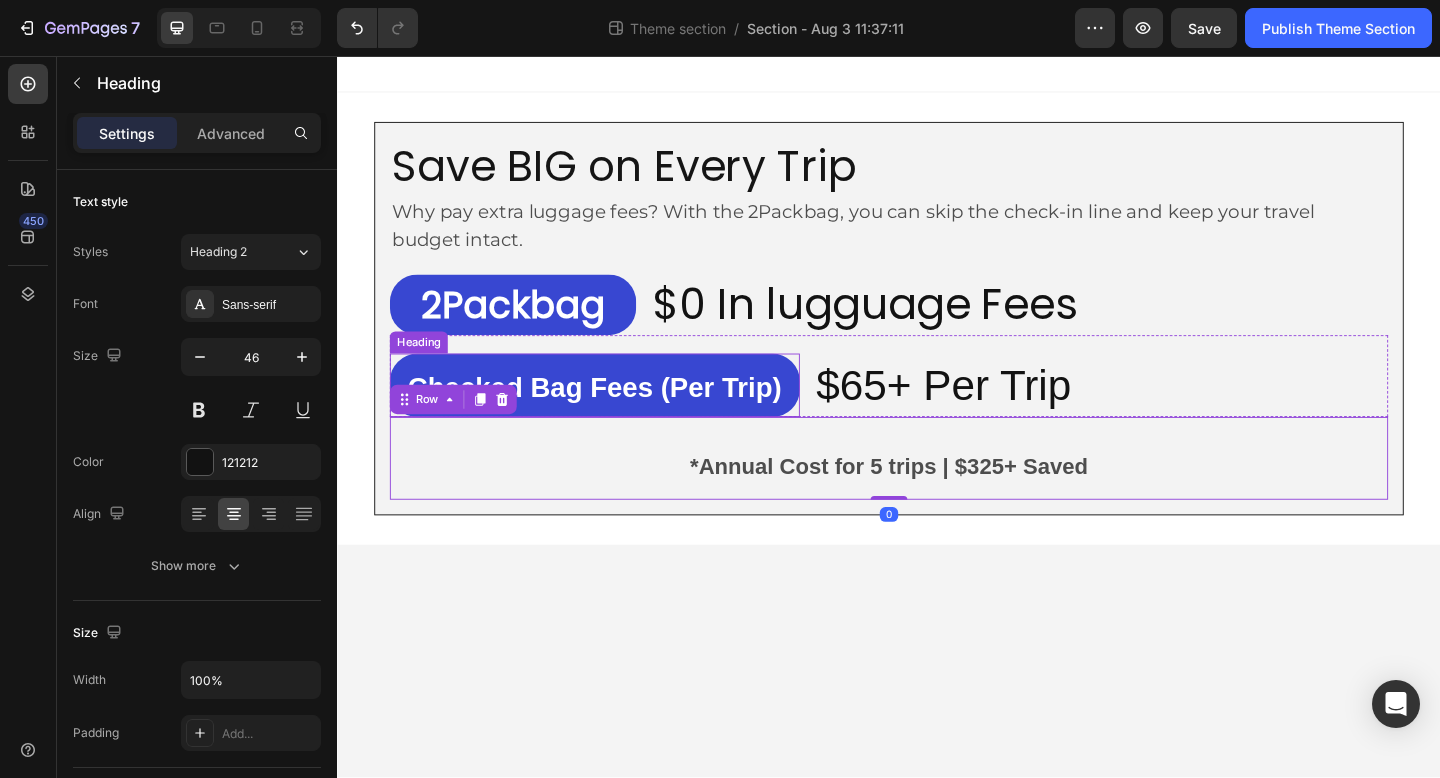 click on "Checked Bag Fees (Per Trip)" at bounding box center [617, 416] 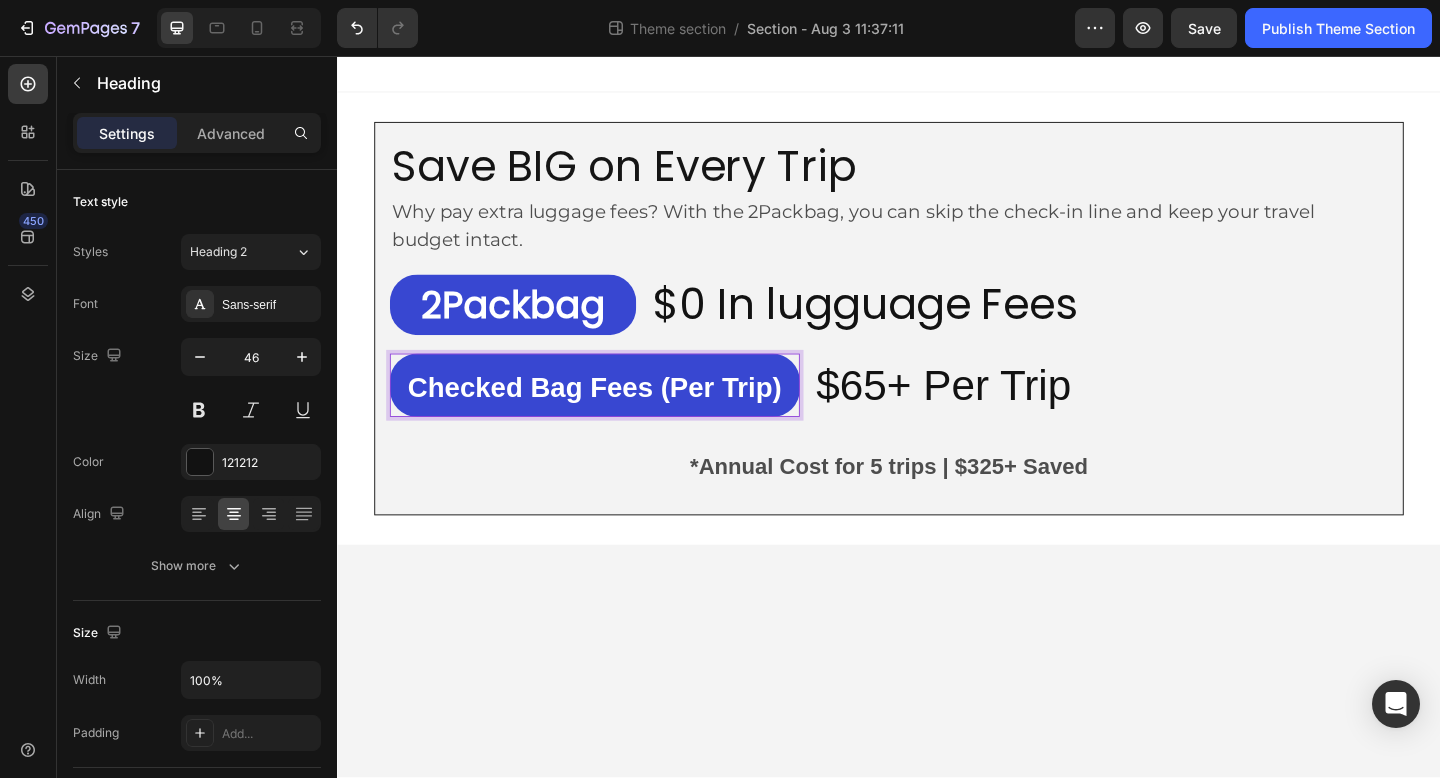 click on "Checked Bag Fees (Per Trip)" at bounding box center (617, 416) 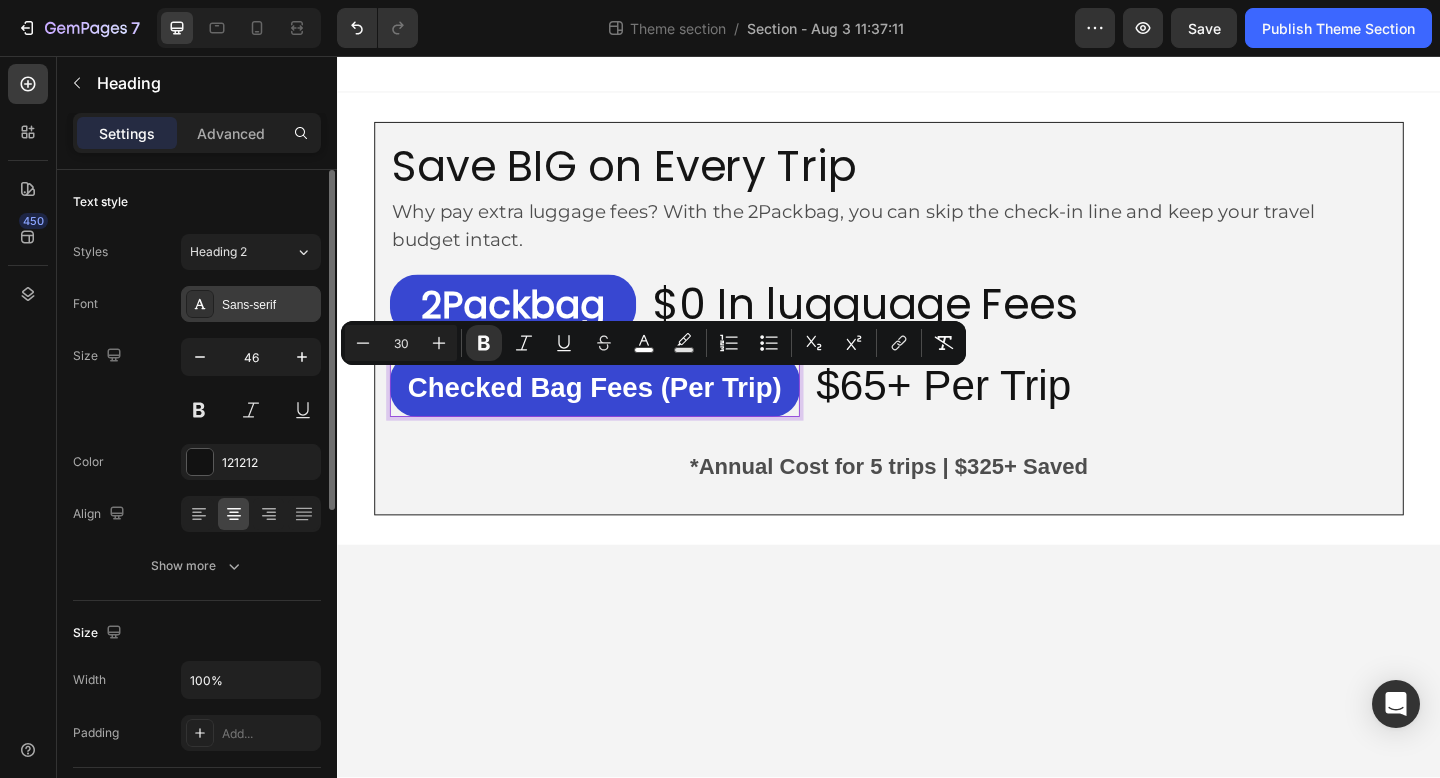 click on "Sans-serif" at bounding box center [251, 304] 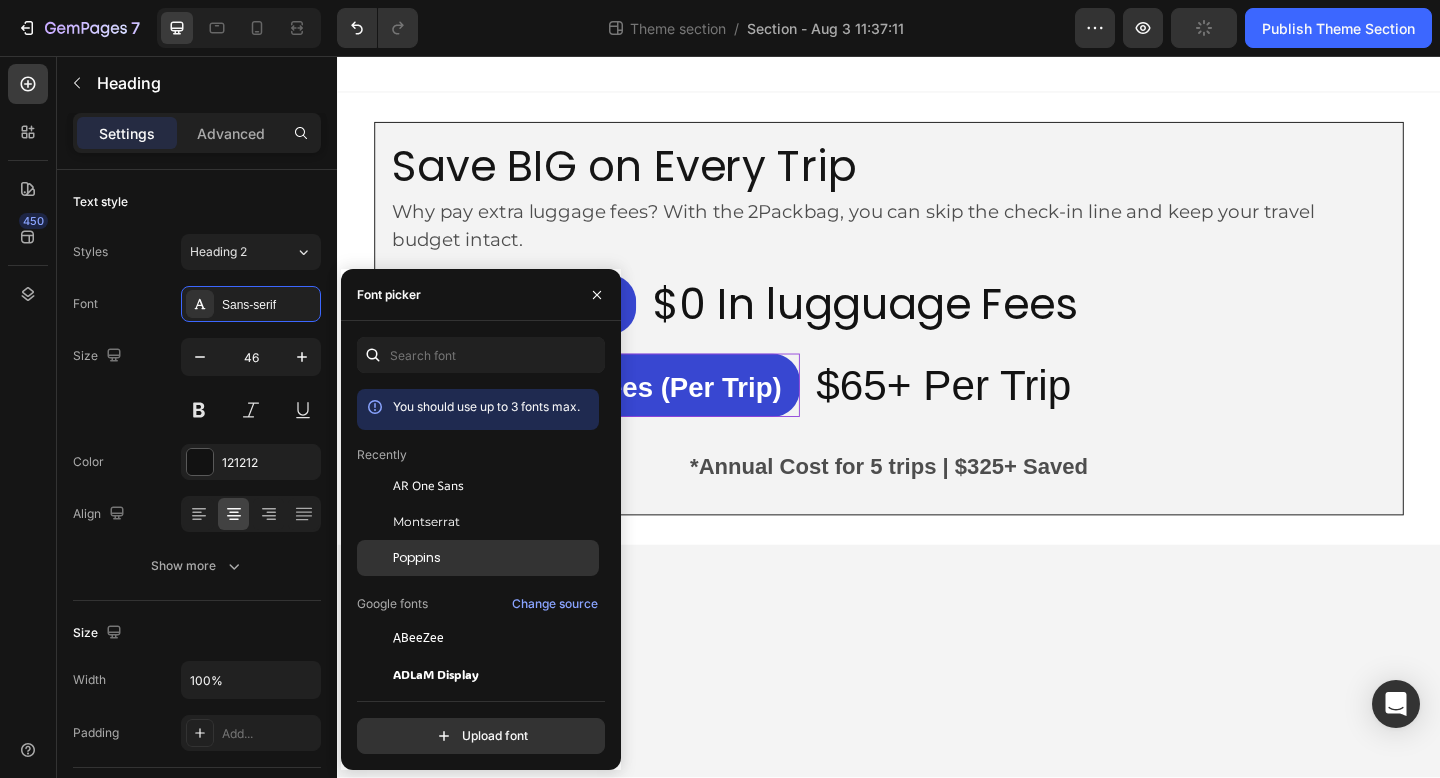 click on "Poppins" 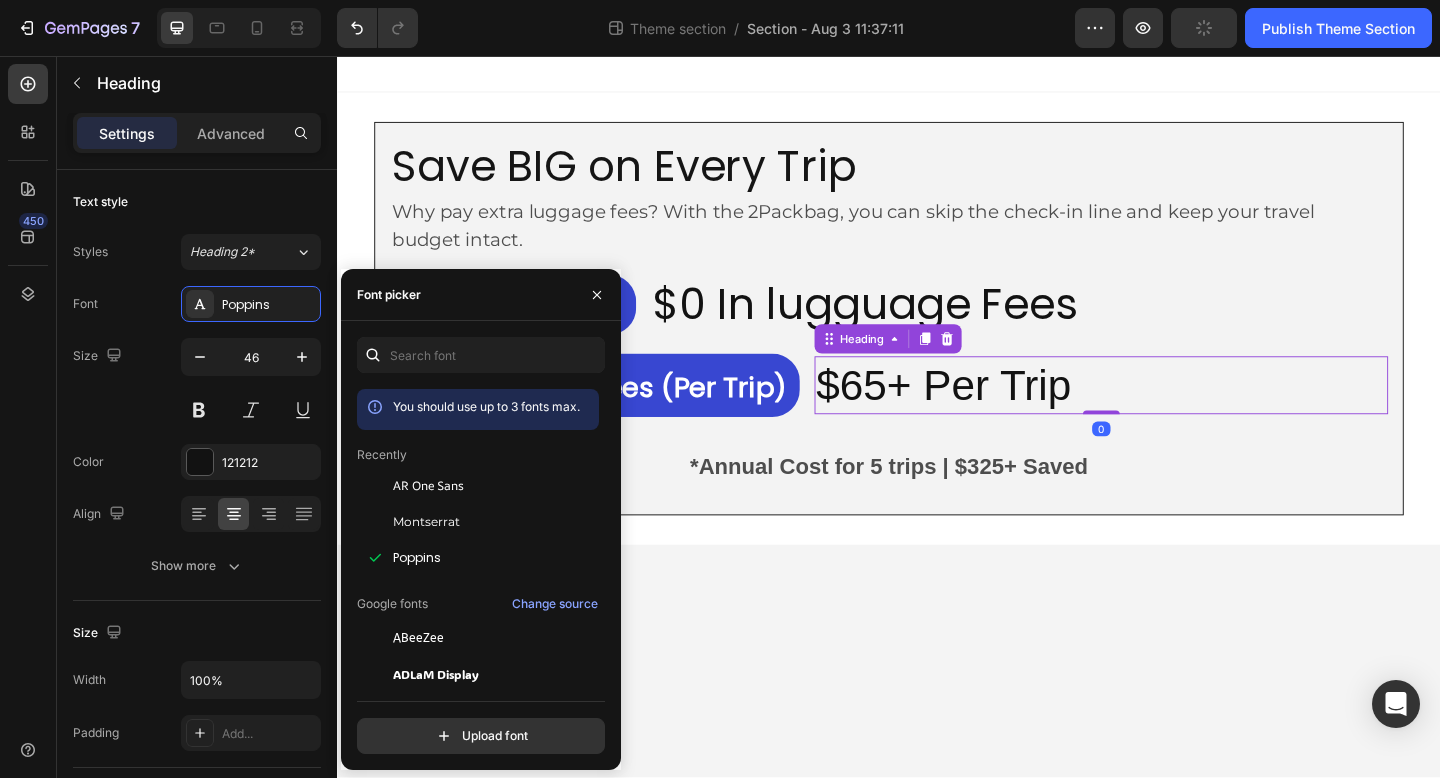 click on "$65+ Per Trip" at bounding box center [1168, 415] 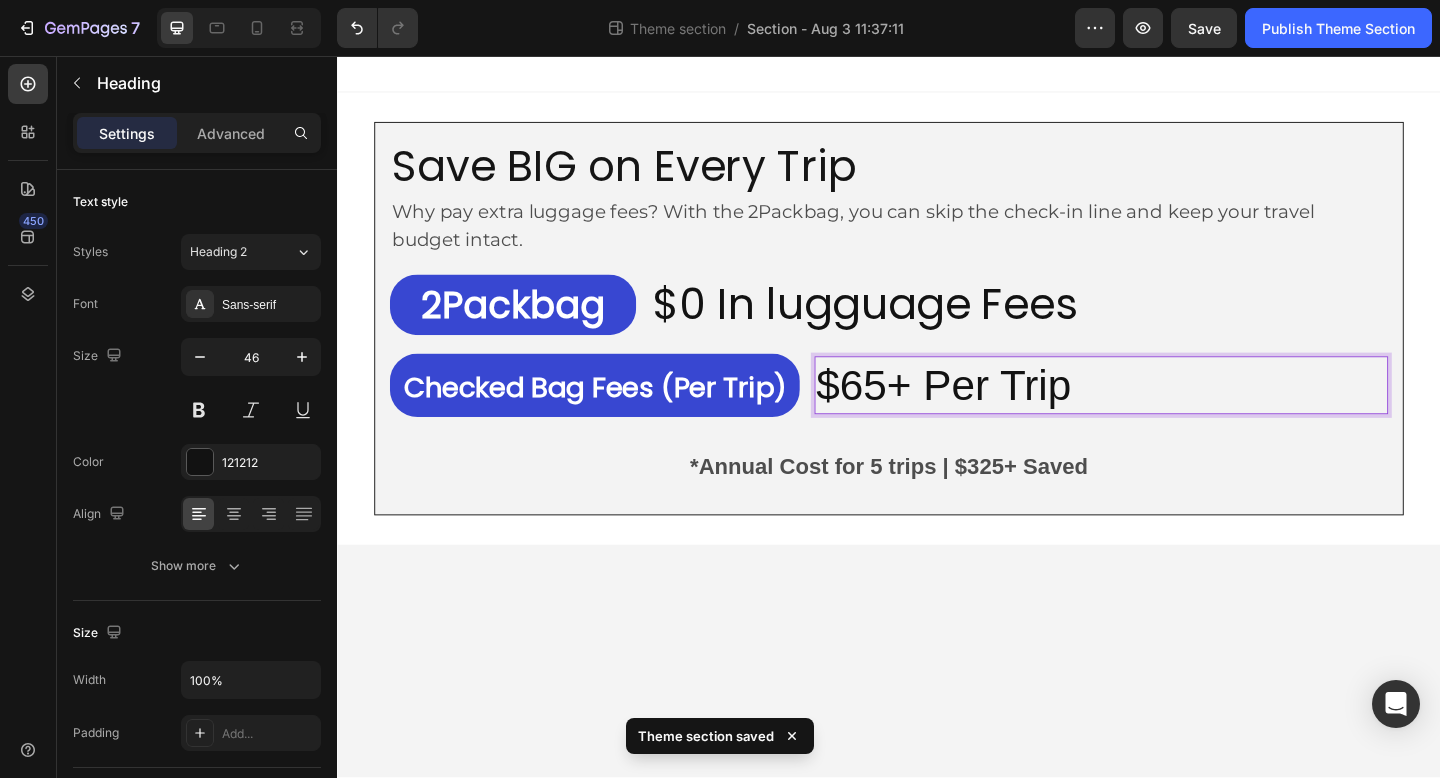 click on "$65+ Per Trip" at bounding box center (1168, 415) 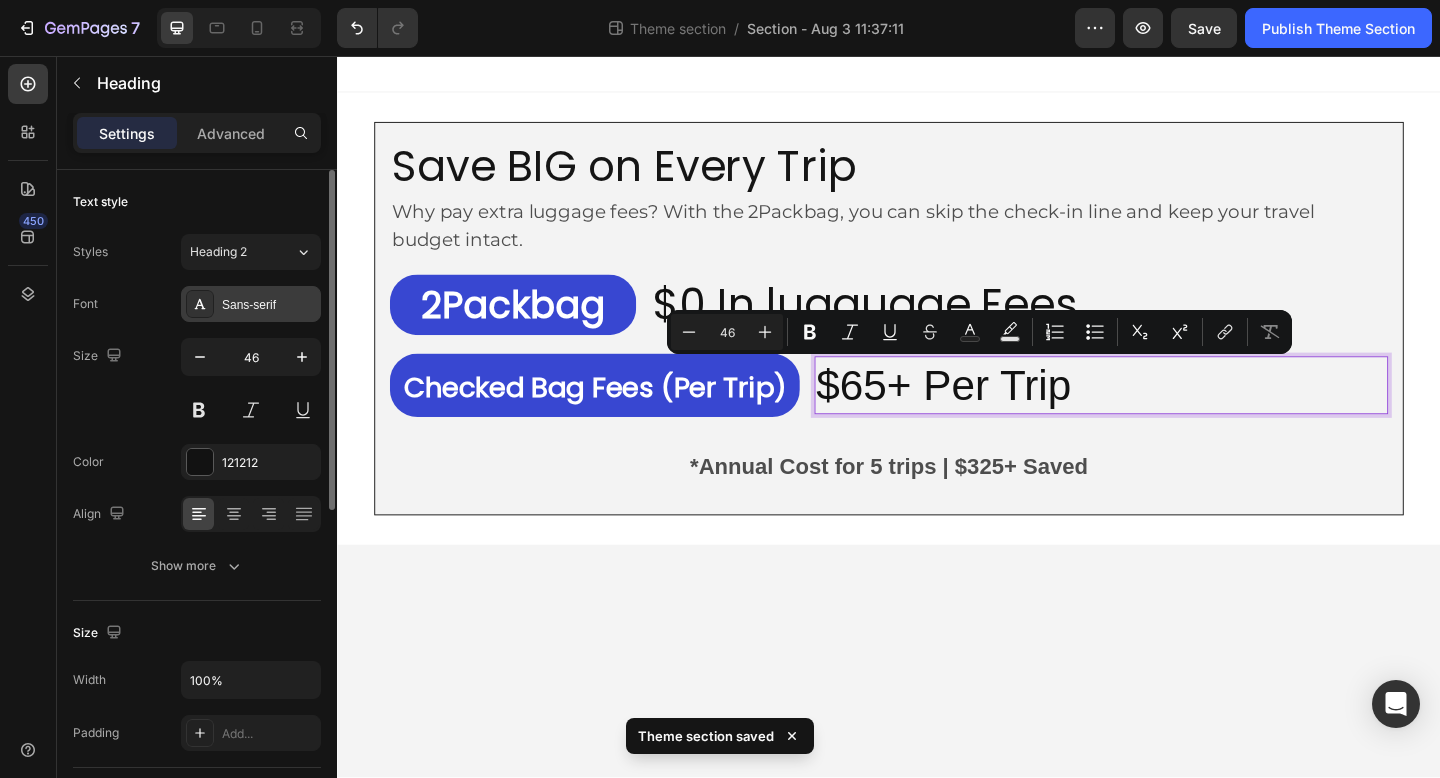 click on "Sans-serif" at bounding box center [251, 304] 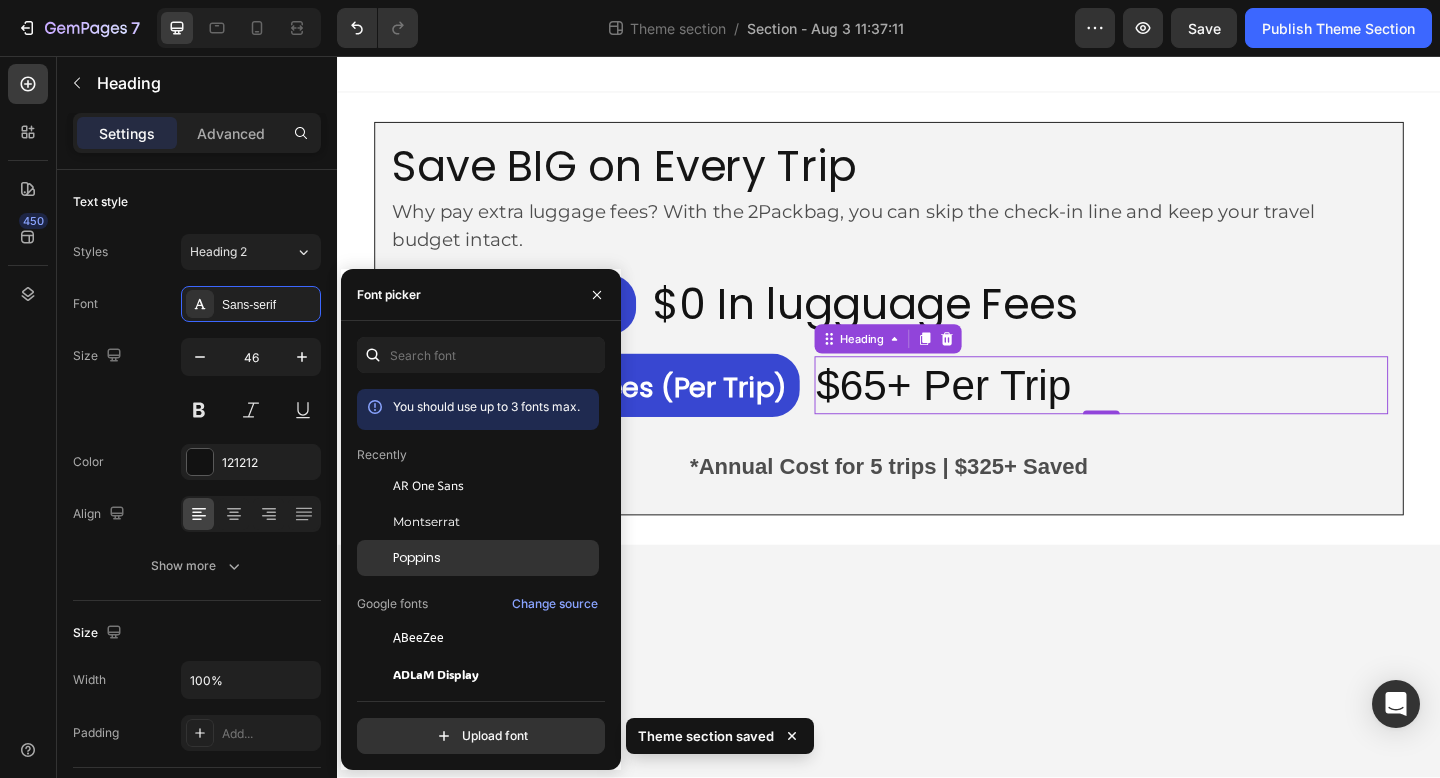 click on "Poppins" 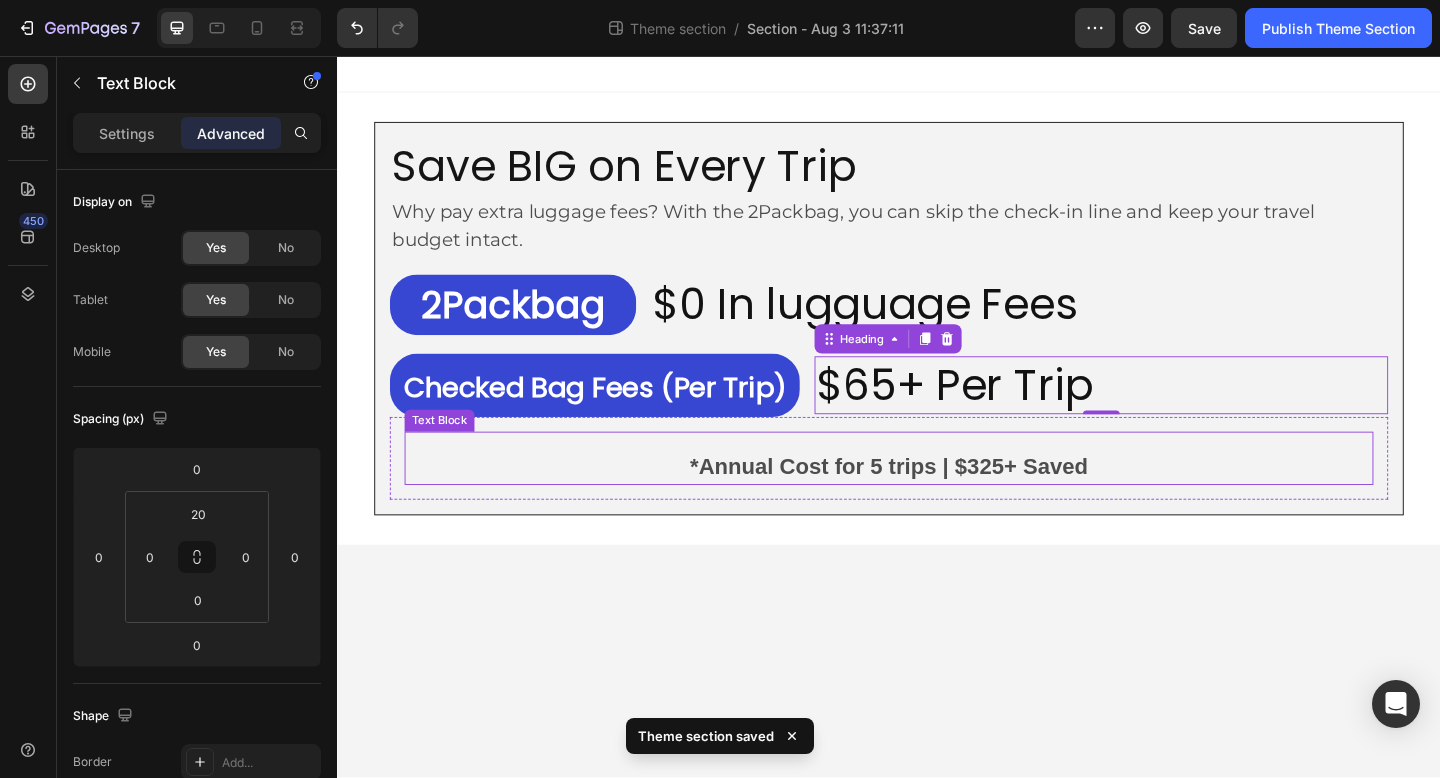 click on "*Annual Cost for 5 trips | $325+ Saved" at bounding box center [937, 502] 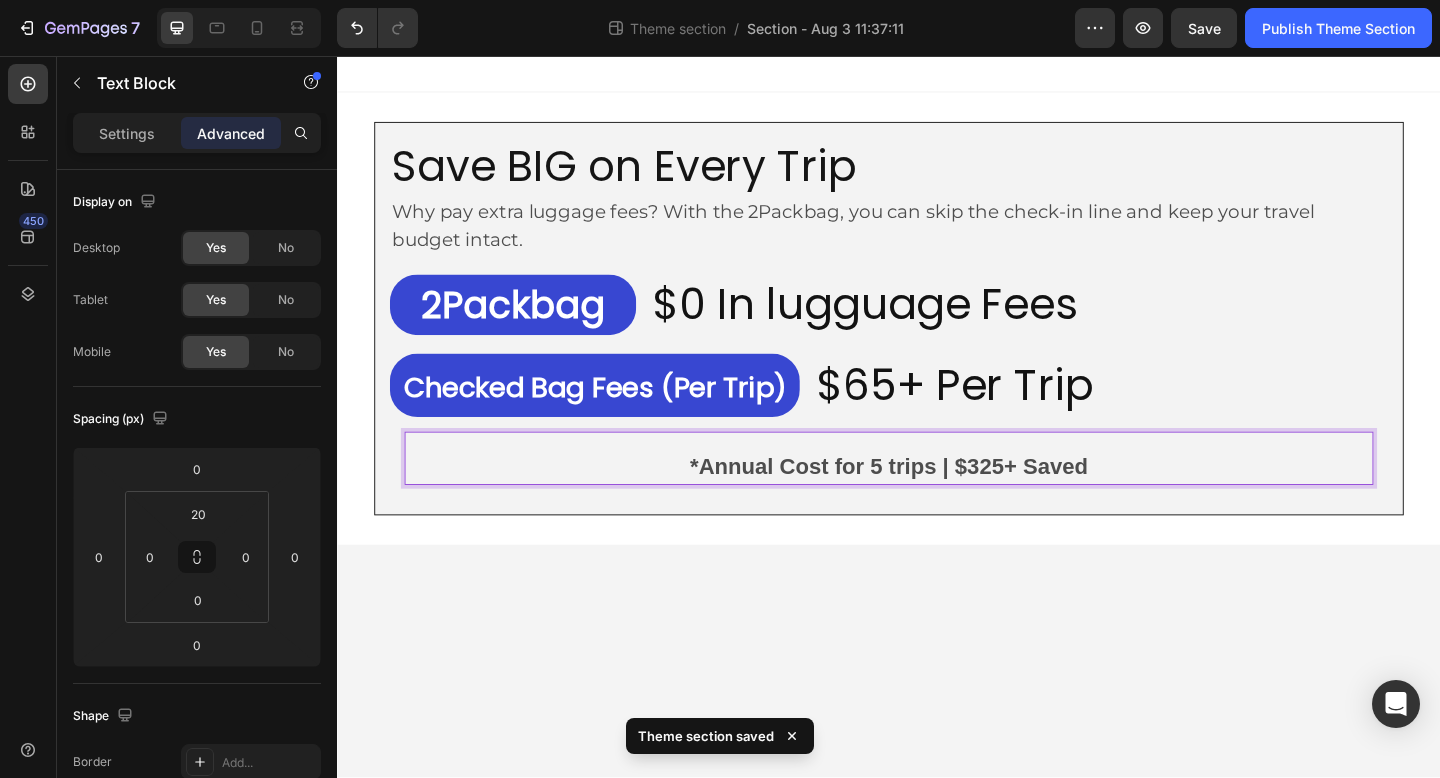 click on "*Annual Cost for 5 trips | $325+ Saved" at bounding box center [937, 502] 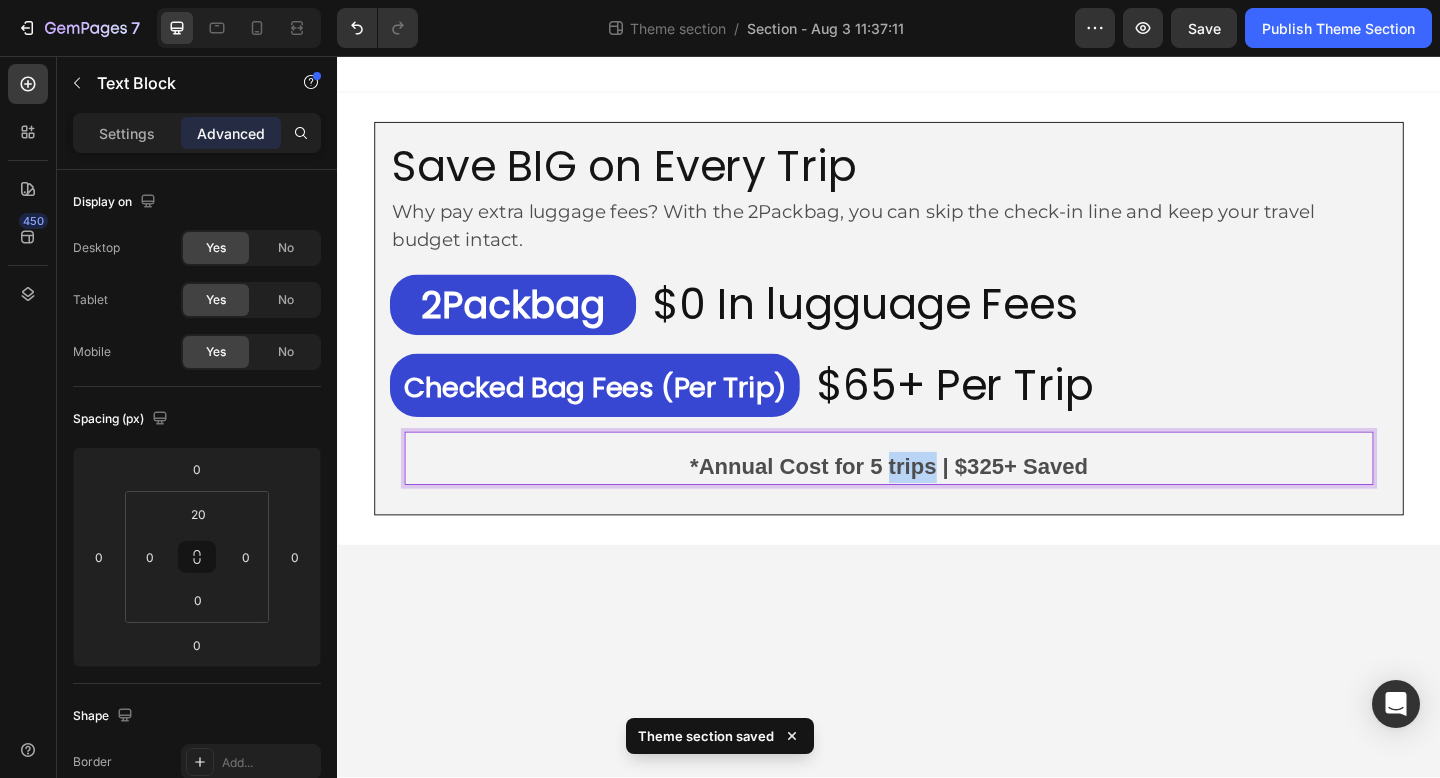 click on "*Annual Cost for 5 trips | $325+ Saved" at bounding box center (937, 502) 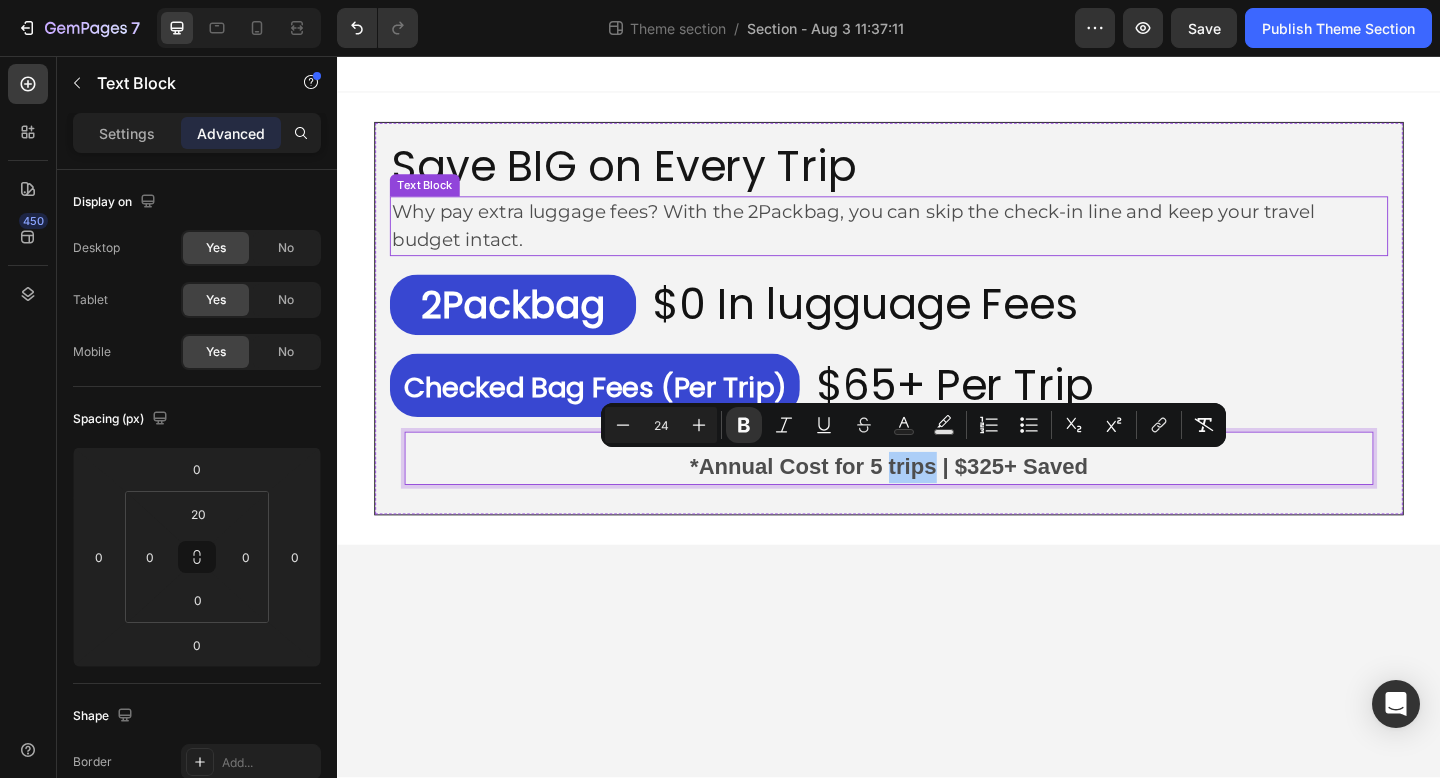 click on "Why pay extra luggage fees? With the 2Packbag, you can skip the check-in line and keep your travel budget intact." at bounding box center [937, 242] 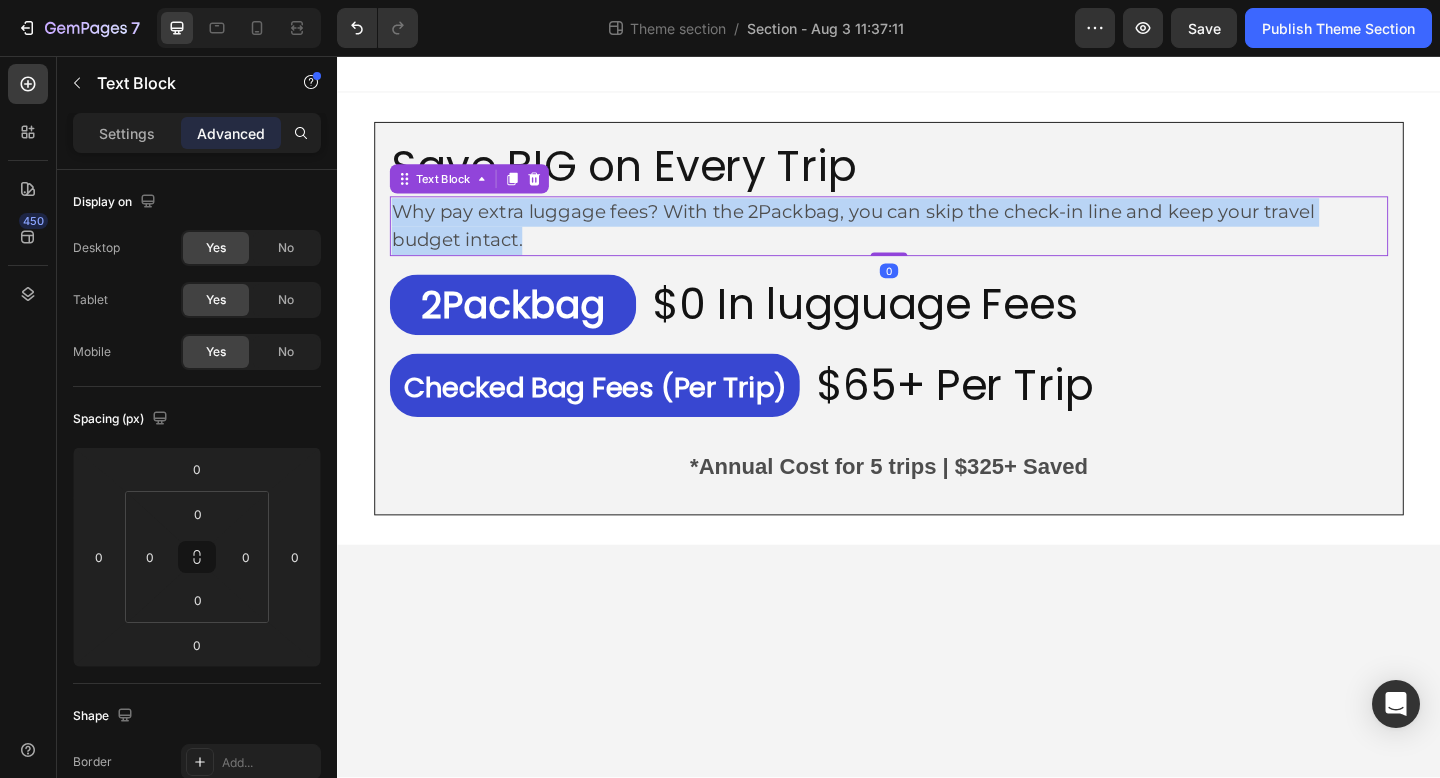 click on "Why pay extra luggage fees? With the 2Packbag, you can skip the check-in line and keep your travel budget intact." at bounding box center [937, 242] 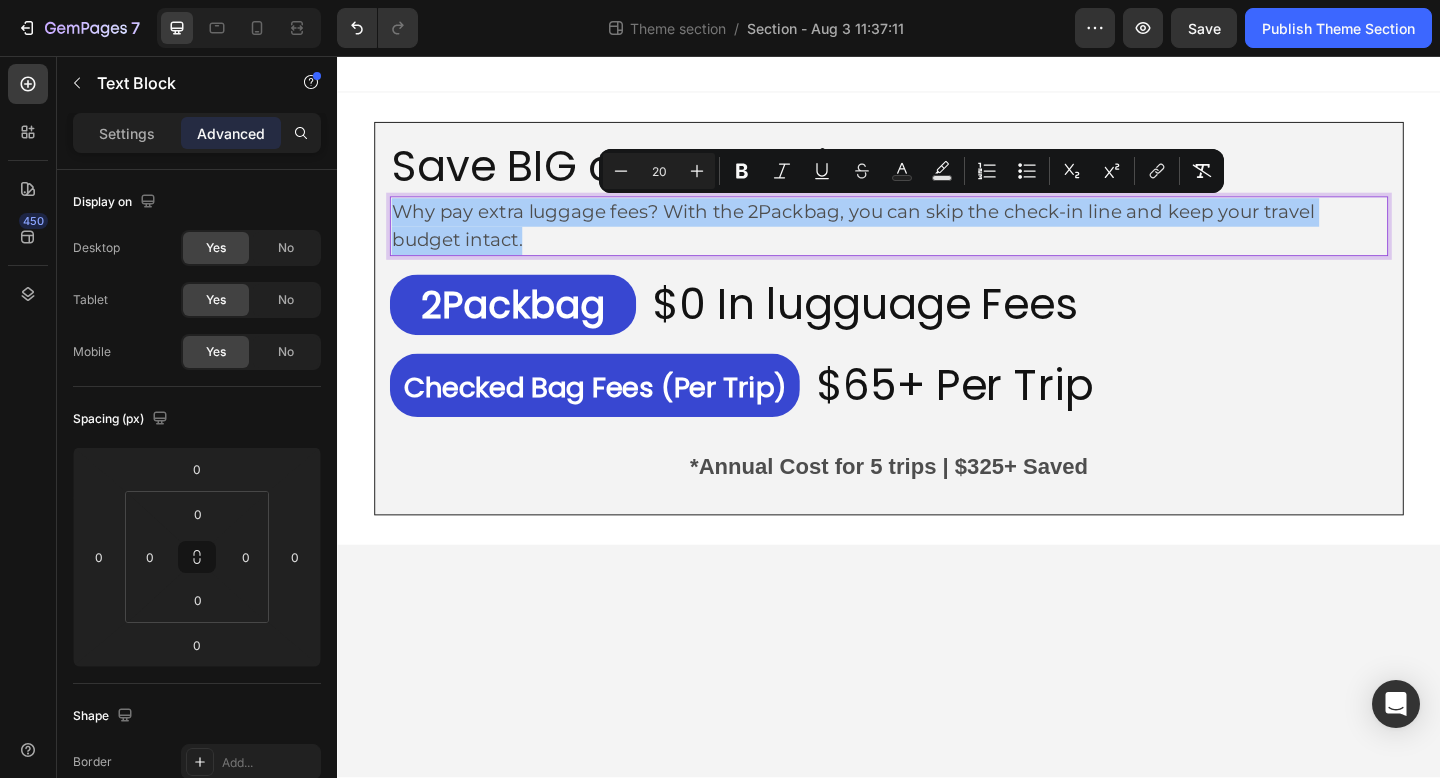 click on "Settings" 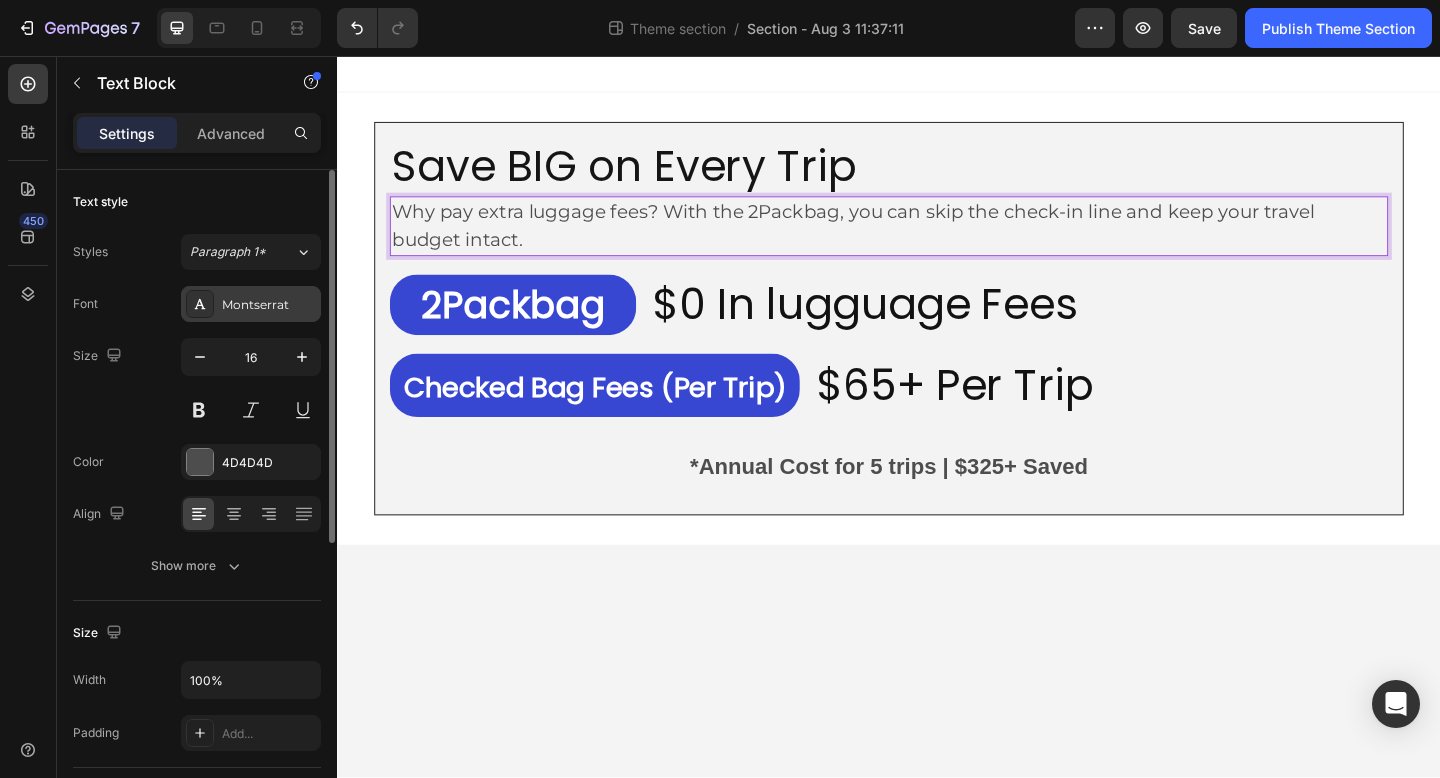 click on "Montserrat" at bounding box center (251, 304) 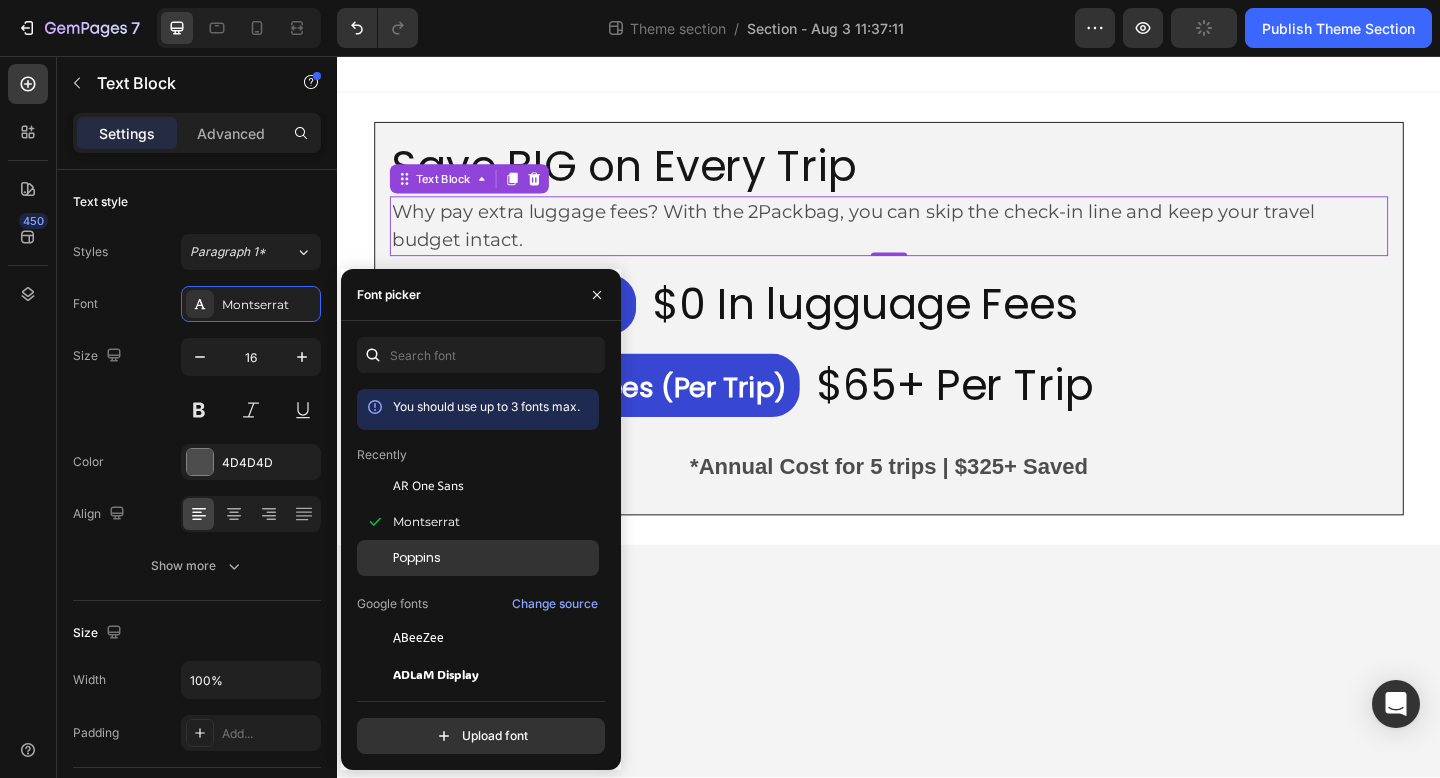 click on "Poppins" 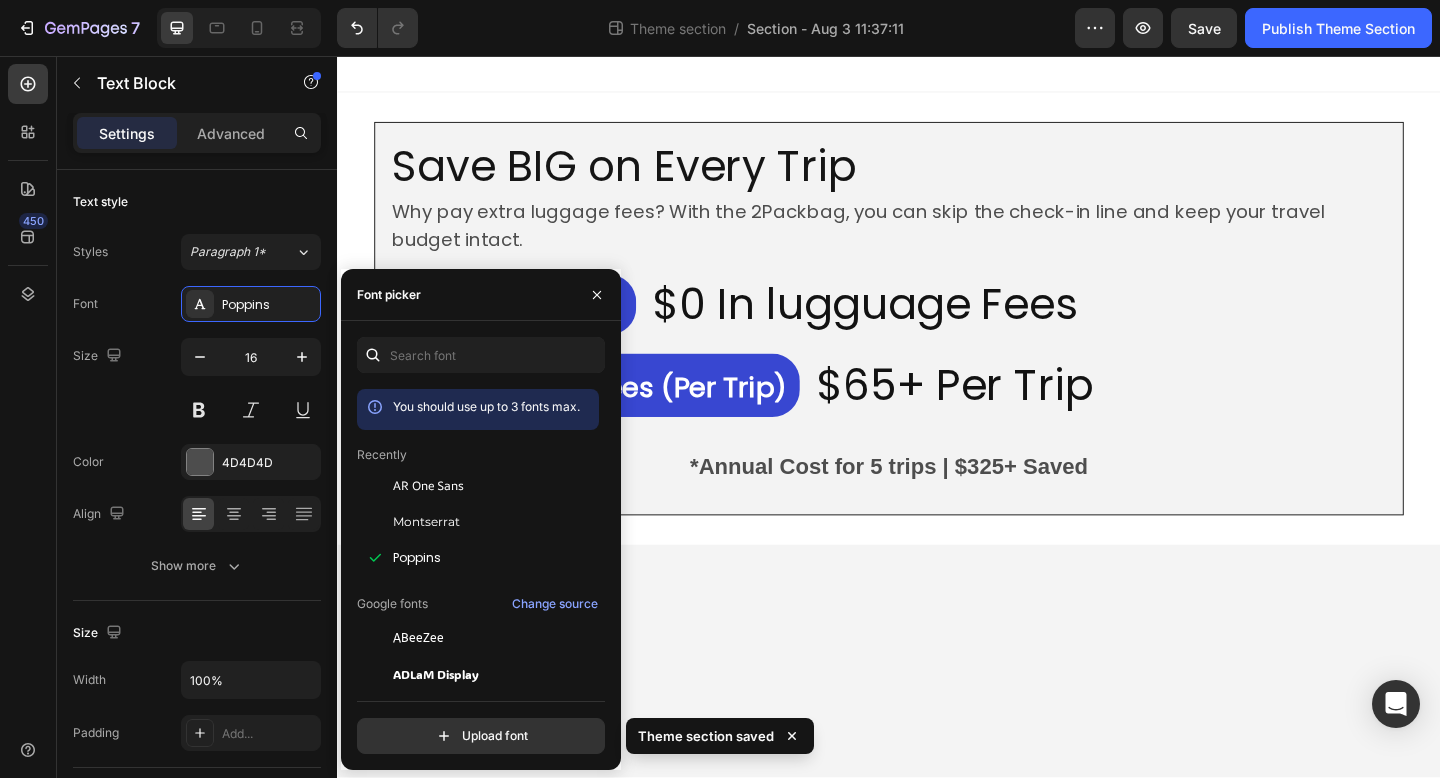 click on "Save BIG on Every Trip Heading Why pay extra luggage fees? With the 2Packbag, you can skip the check-in line and keep your travel budget intact. Text Block ⁠⁠⁠⁠⁠⁠⁠ 2Packbag Heading   $0 In lugguage Fees Heading Row ⁠⁠⁠⁠⁠⁠⁠ Checked Bag Fees (Per Trip)  Heading   $65+ Per Trip Heading Row *Annual Cost for 5 trips | $325+ Saved  Text Block Row Row Root
Drag & drop element from sidebar or
Explore Library
Add section Choose templates inspired by CRO experts Generate layout from URL or image Add blank section then drag & drop elements" at bounding box center (937, 448) 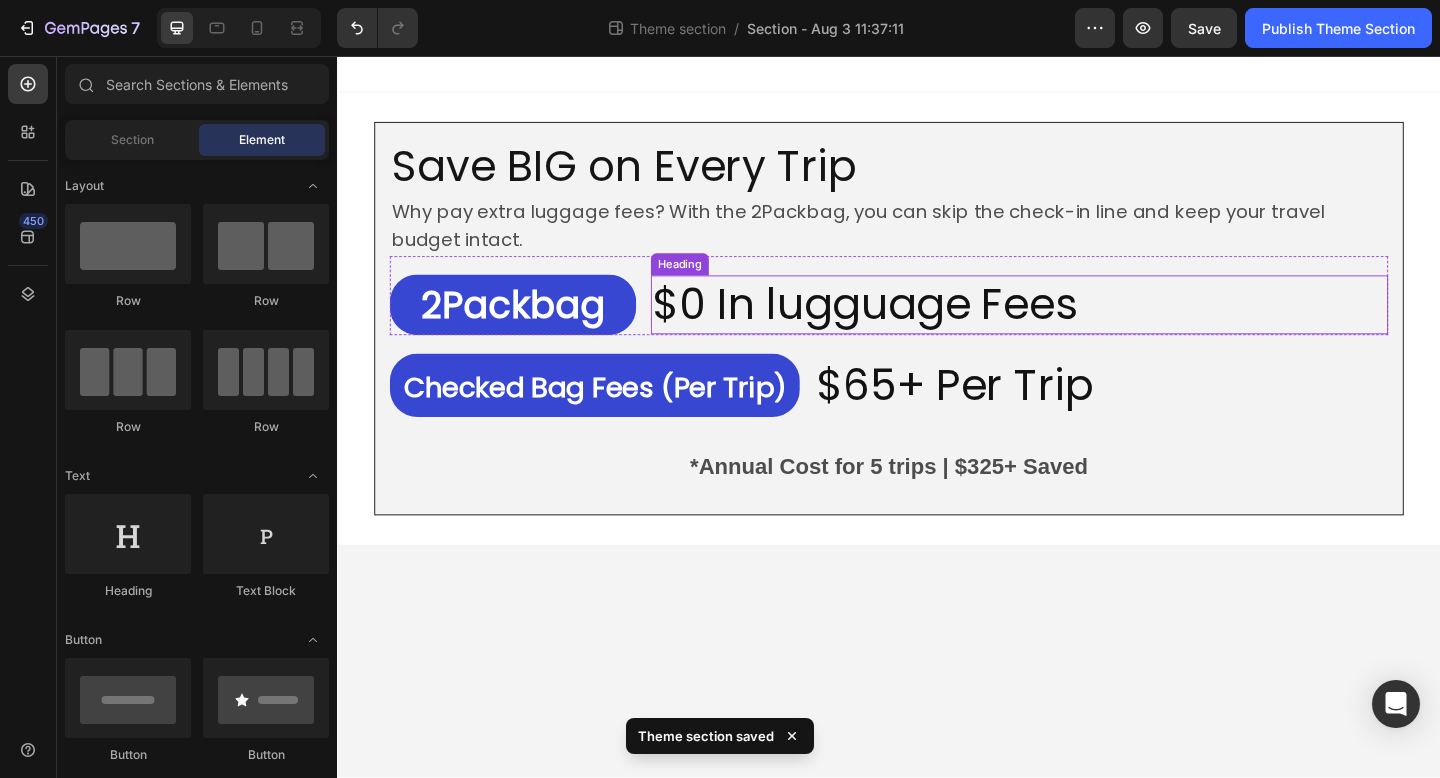 click on "$0 In lugguage Fees" at bounding box center (1079, 327) 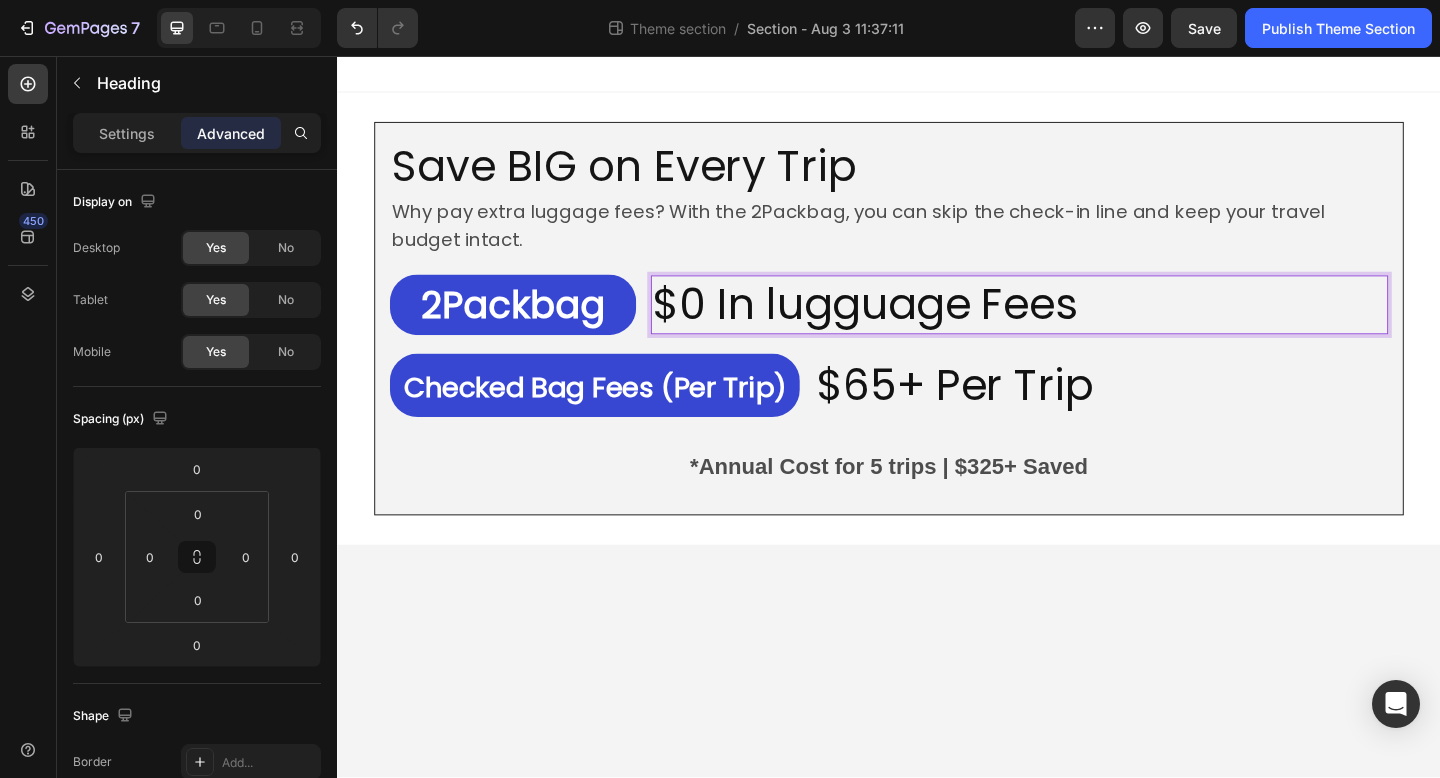 click on "$0 In lugguage Fees" at bounding box center [1079, 327] 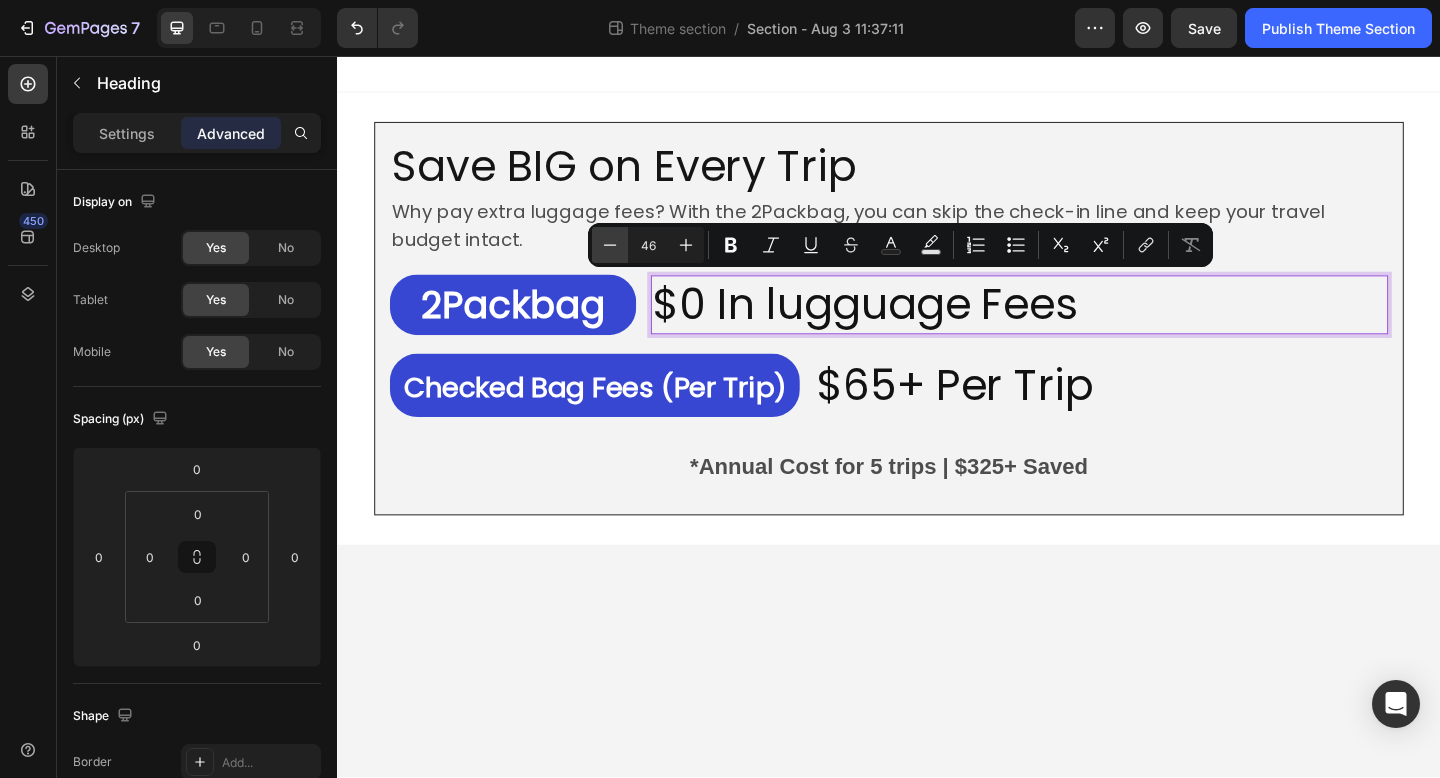 click 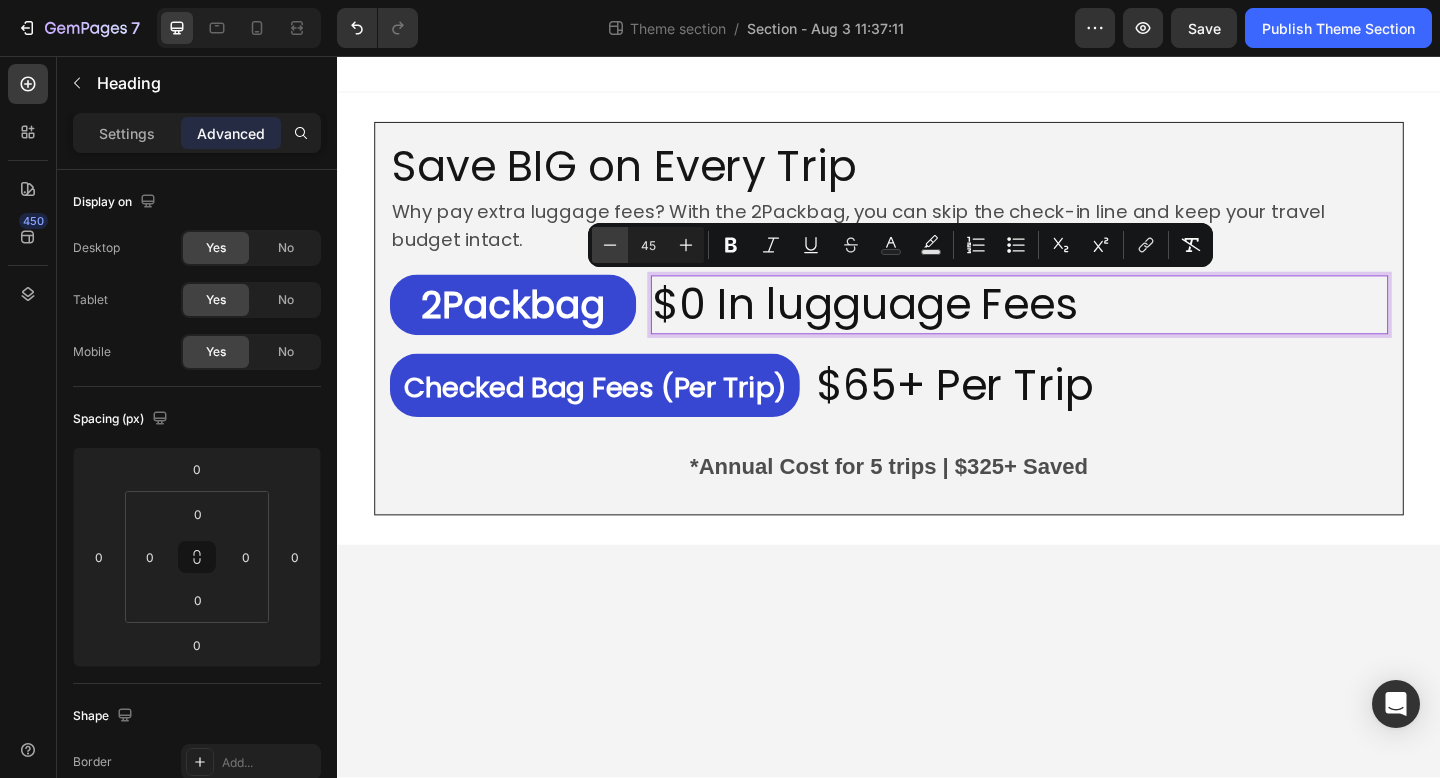click 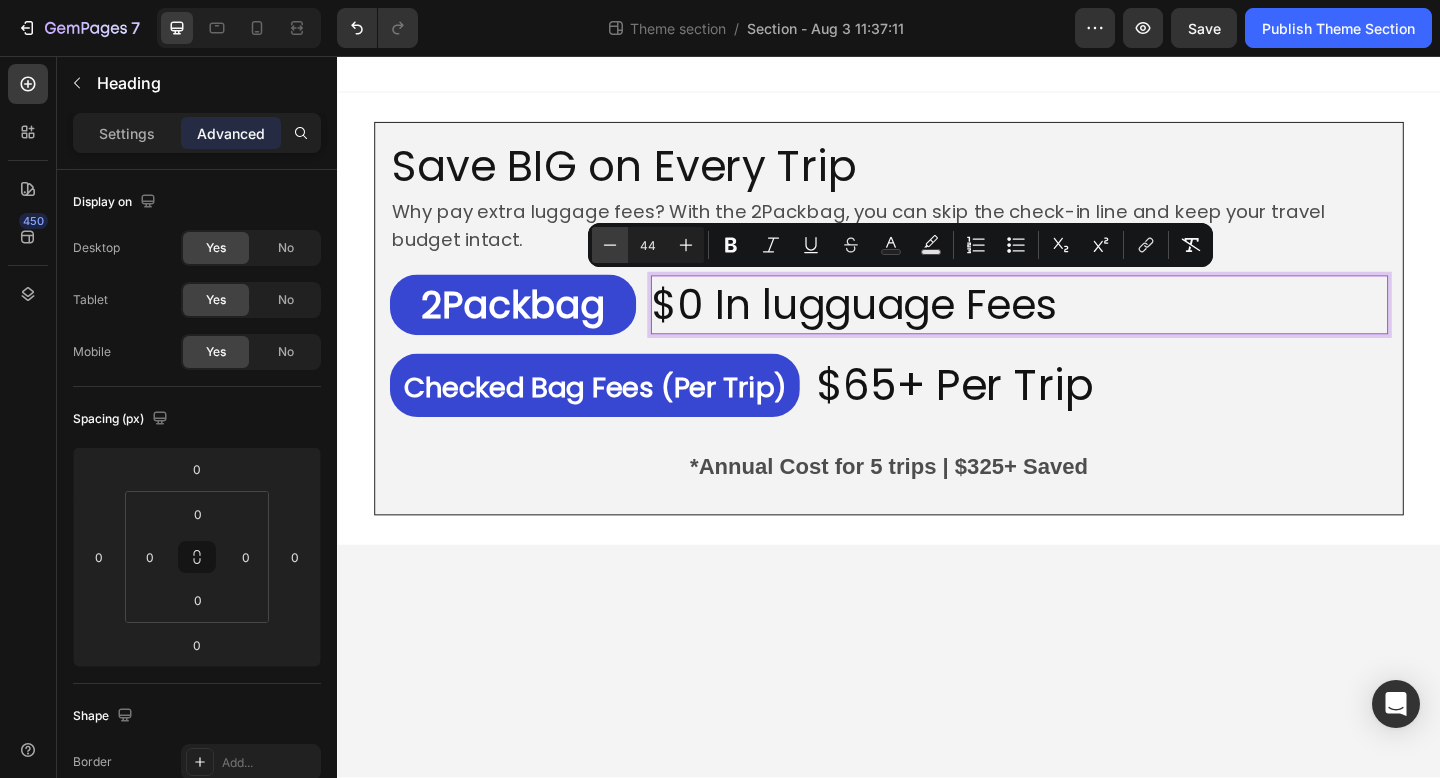 click 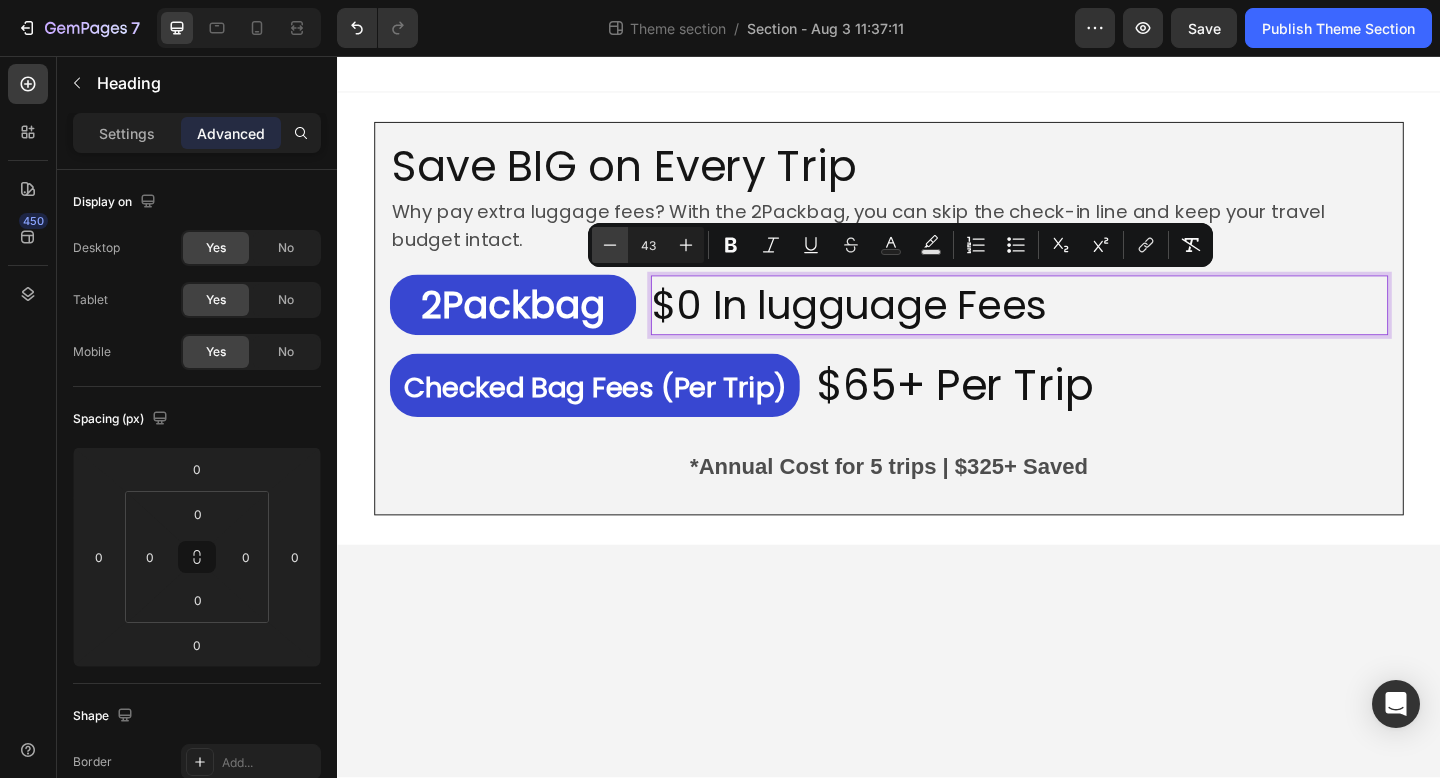 click 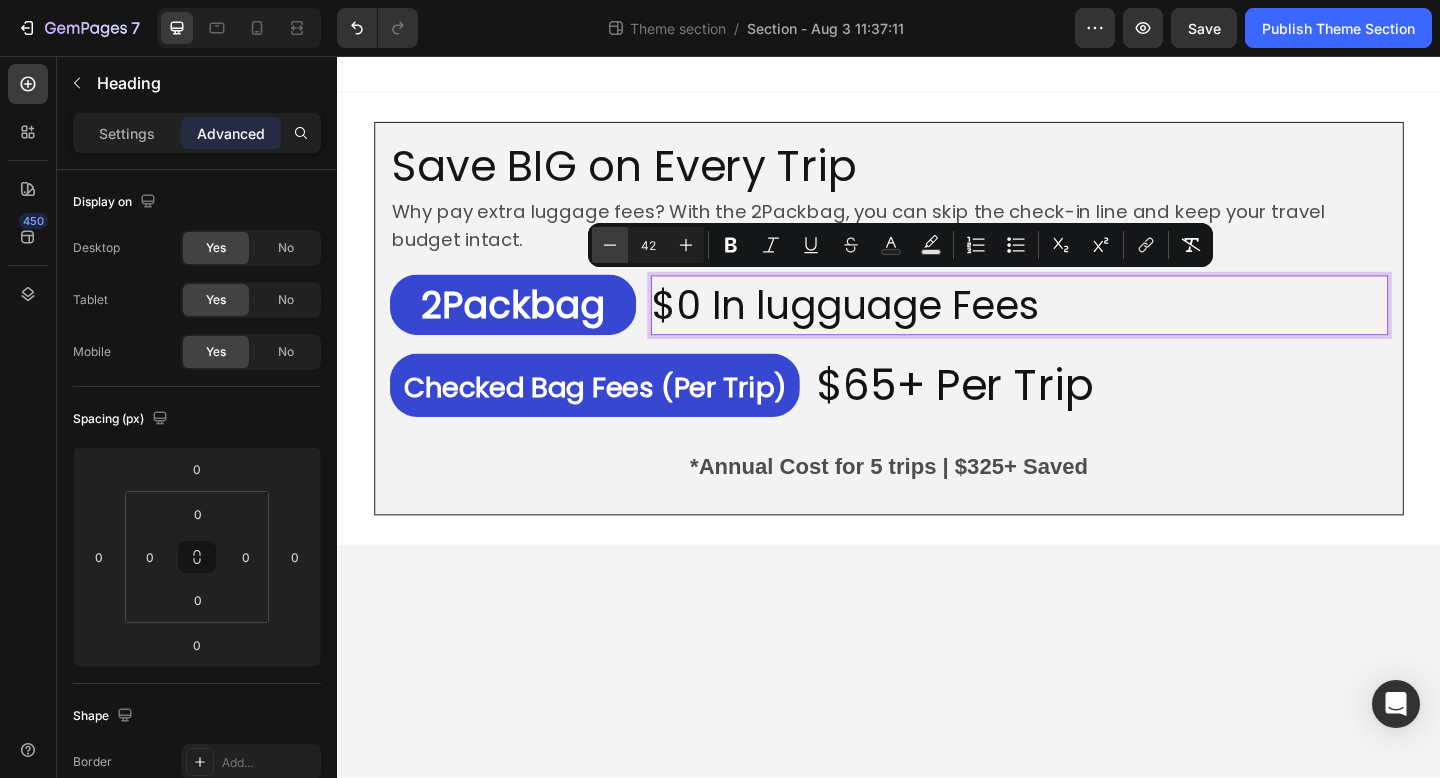 click 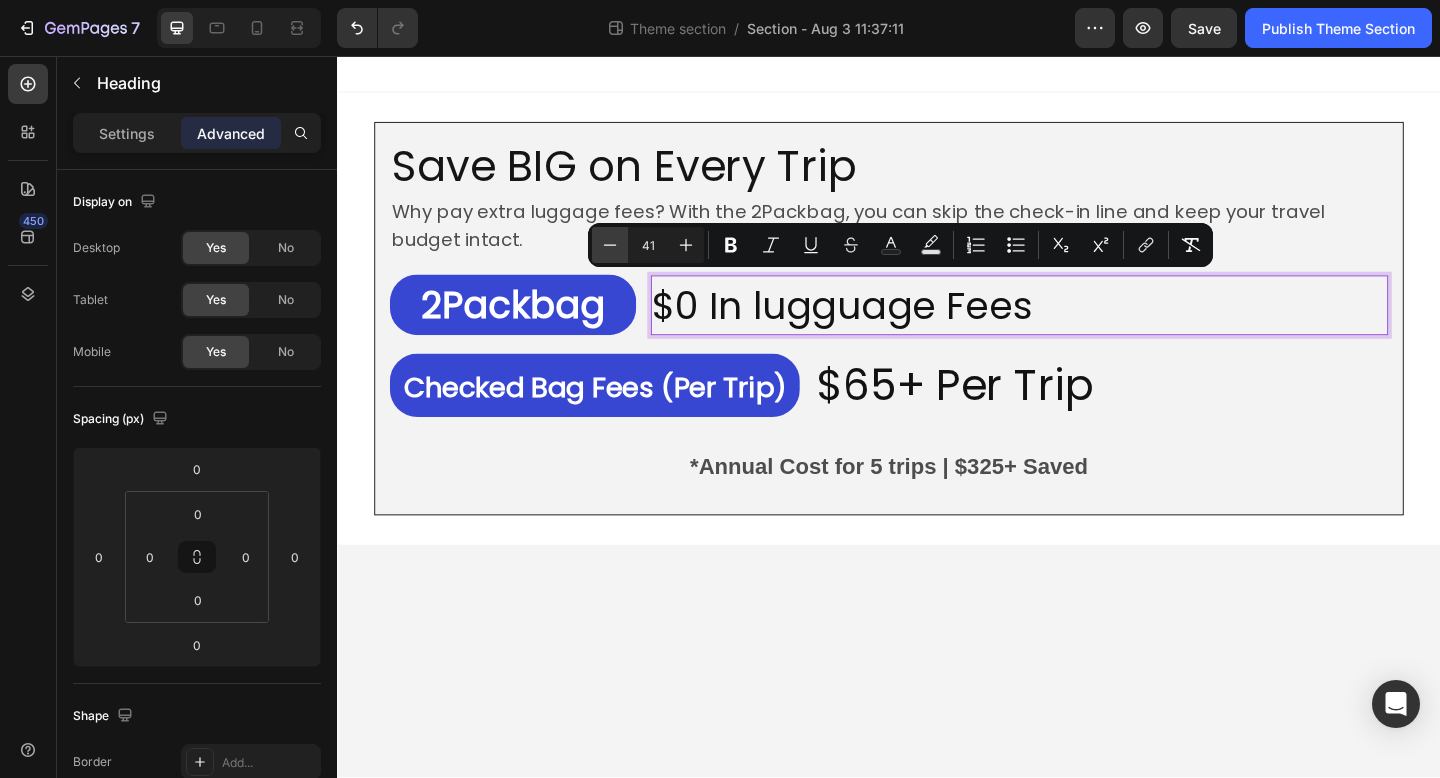click 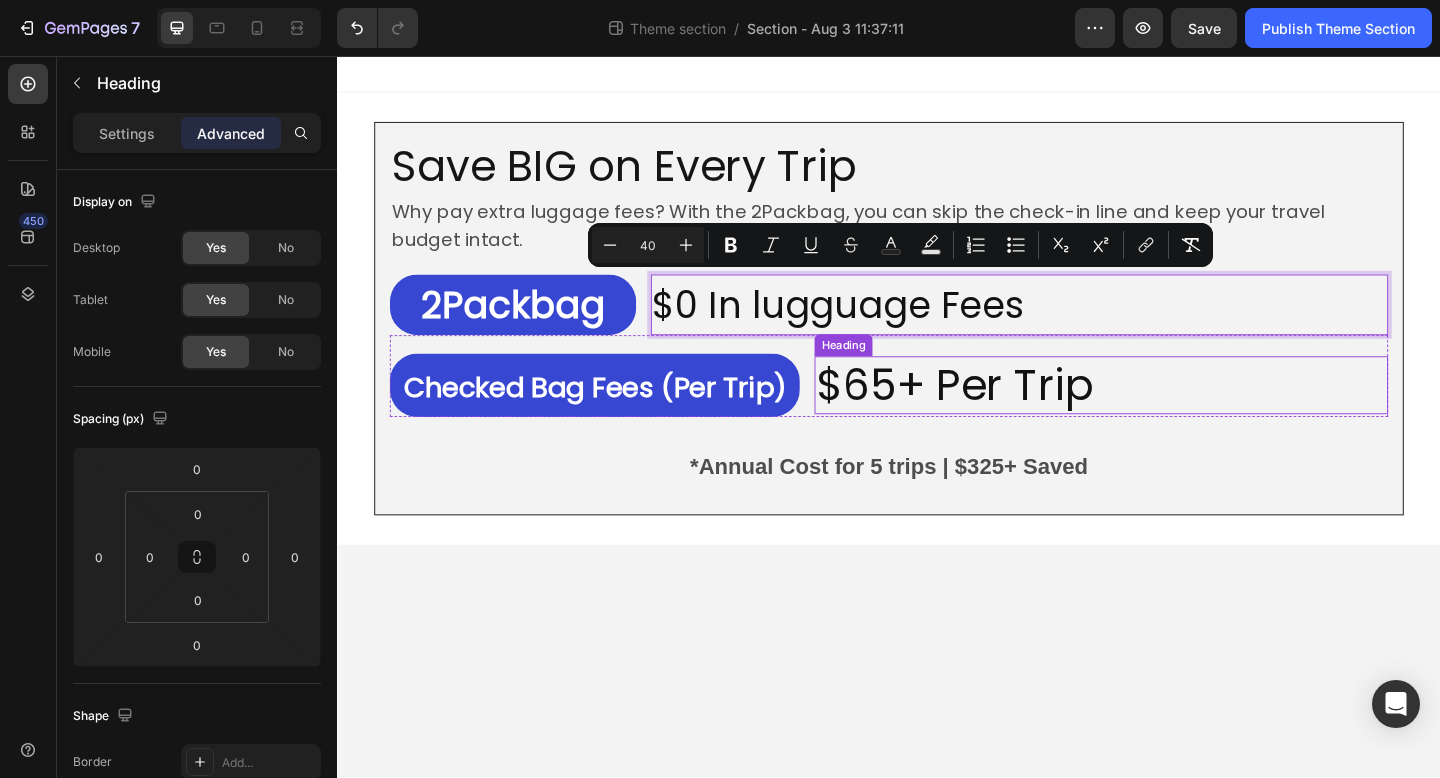 click on "$65+ Per Trip" at bounding box center (1168, 415) 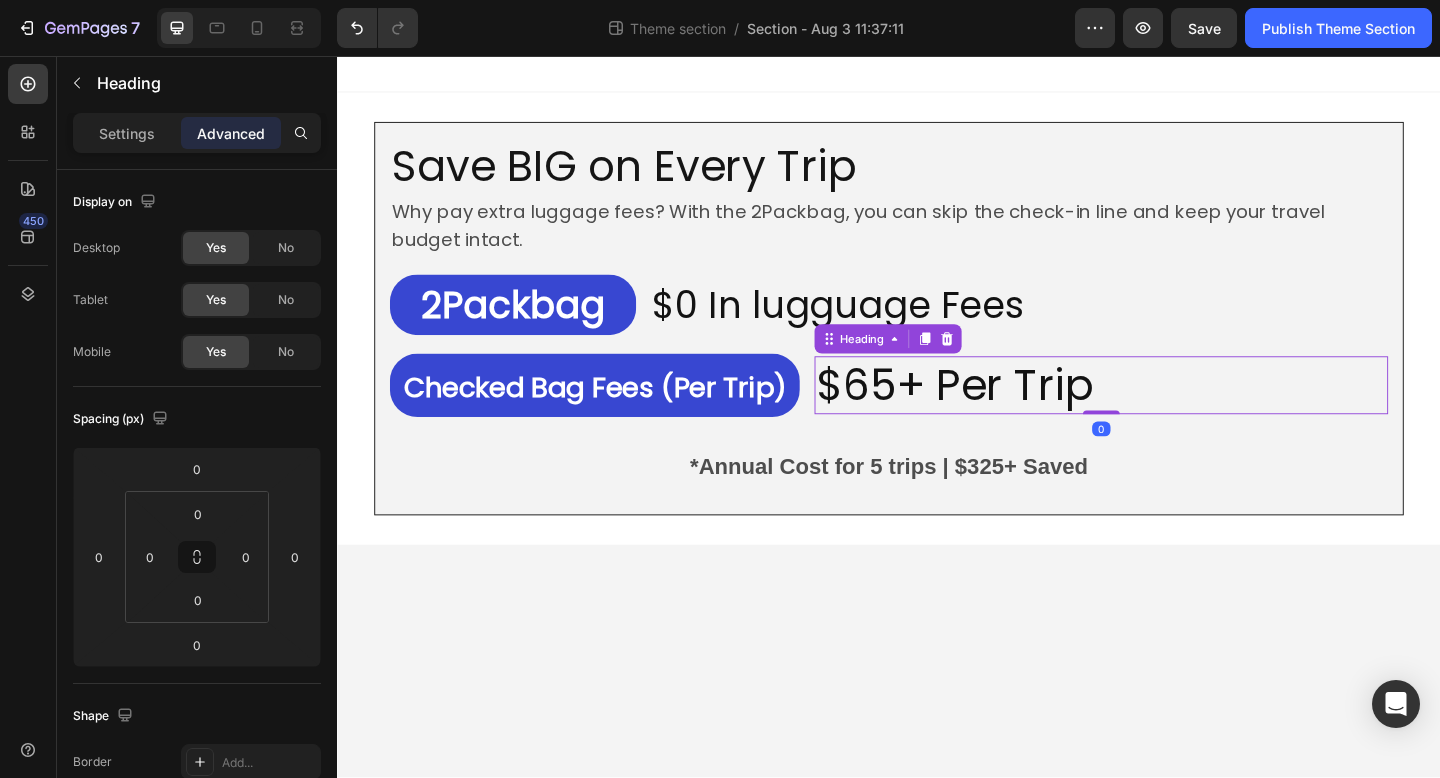 click on "$65+ Per Trip" at bounding box center (1168, 415) 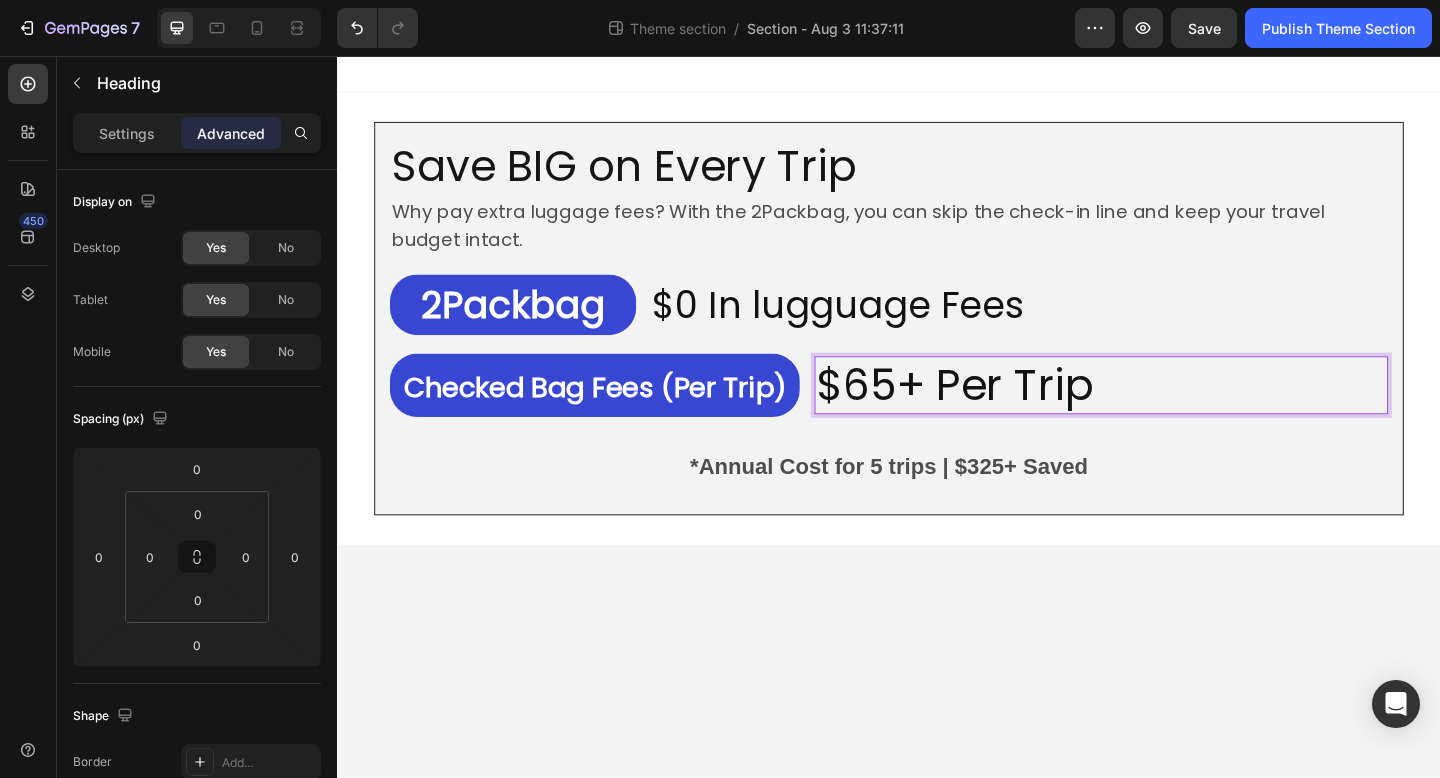 click on "$65+ Per Trip" at bounding box center (1168, 415) 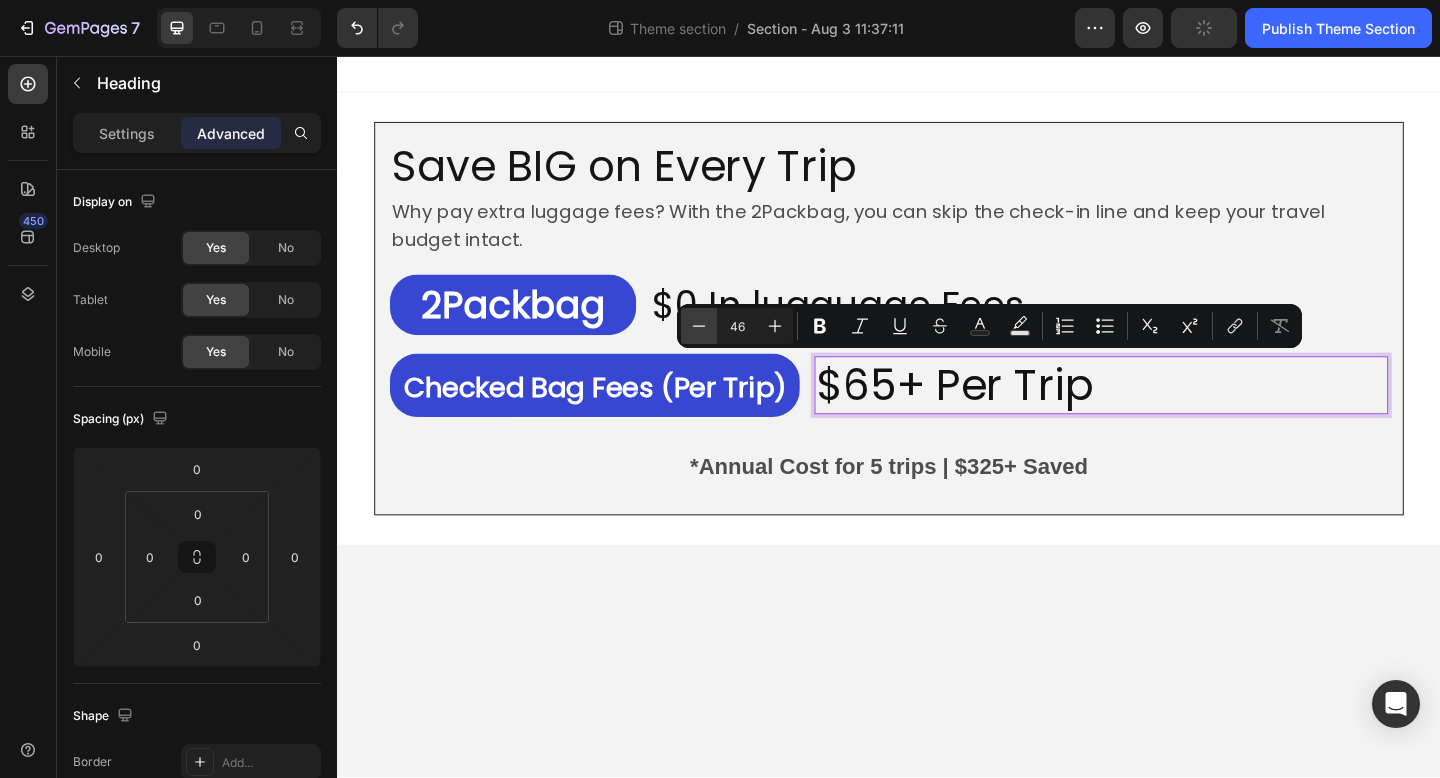 click on "Minus" at bounding box center [699, 326] 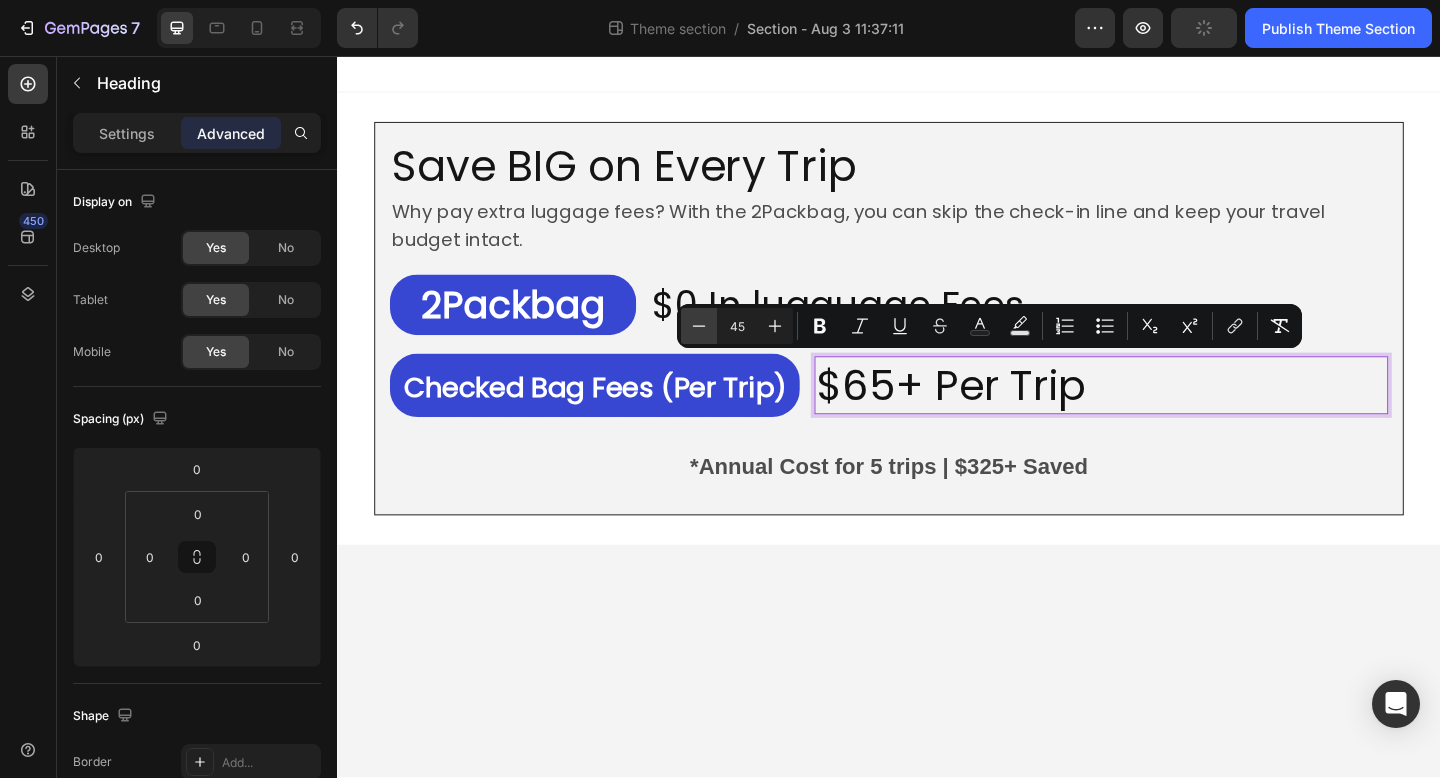 click on "Minus" at bounding box center (699, 326) 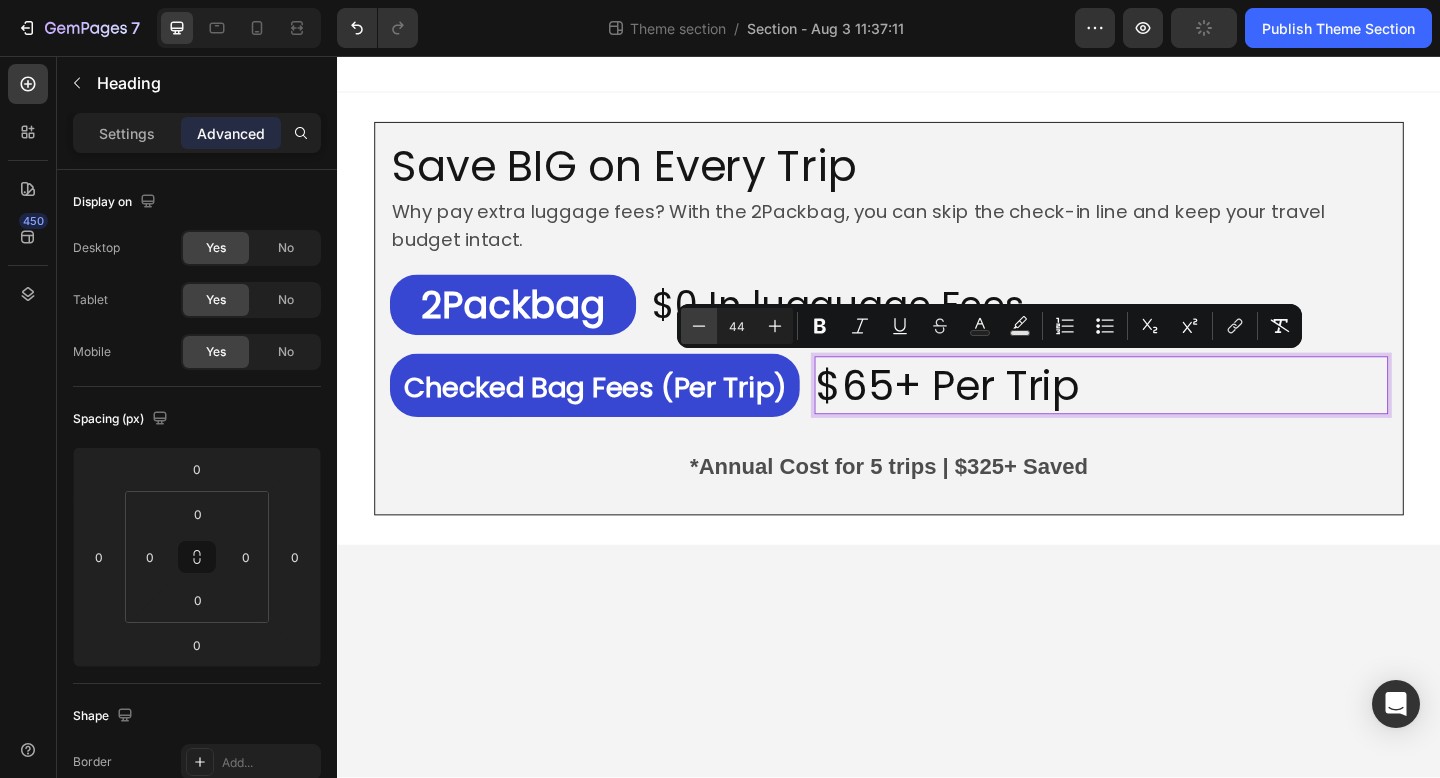 click on "Minus" at bounding box center (699, 326) 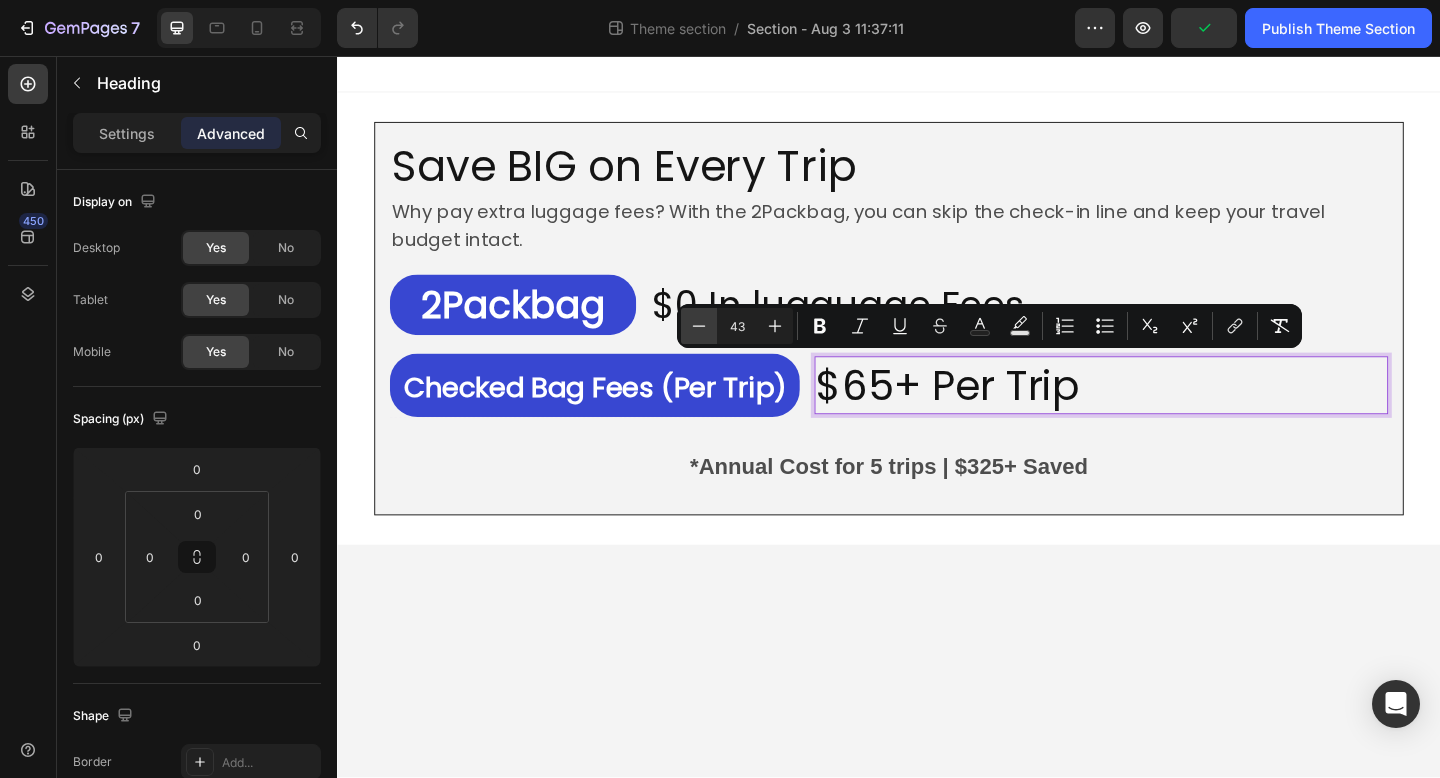click on "Minus" at bounding box center (699, 326) 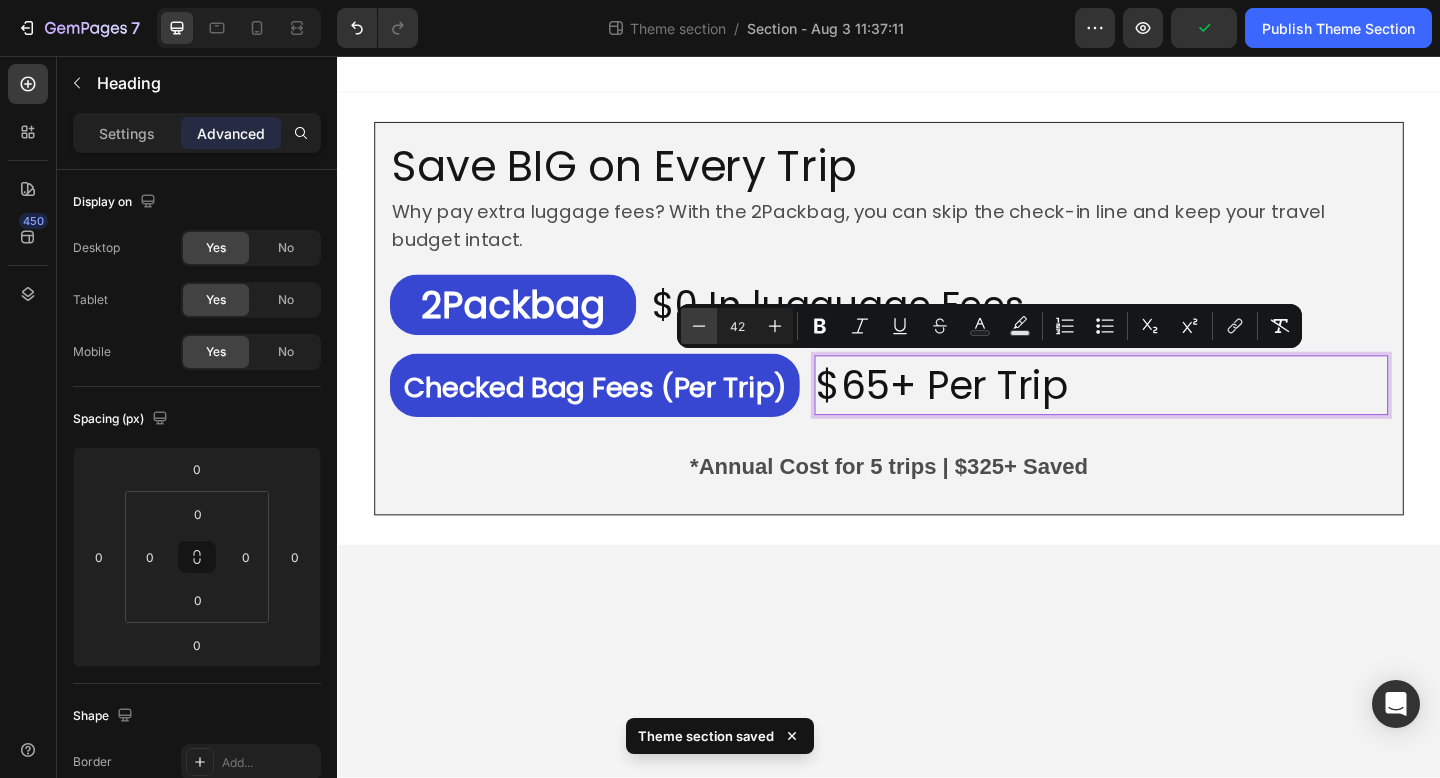 click on "Minus" at bounding box center [699, 326] 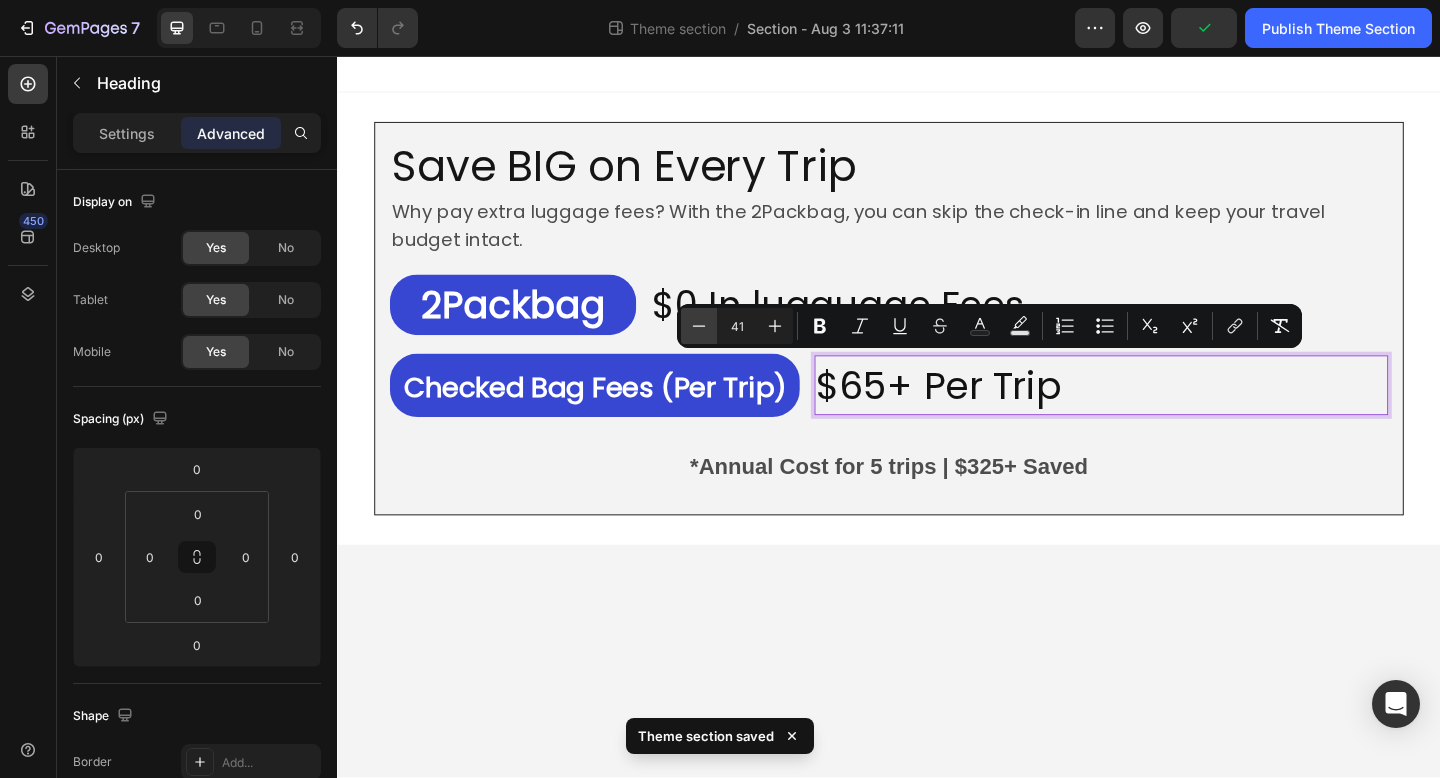 click on "Minus" at bounding box center (699, 326) 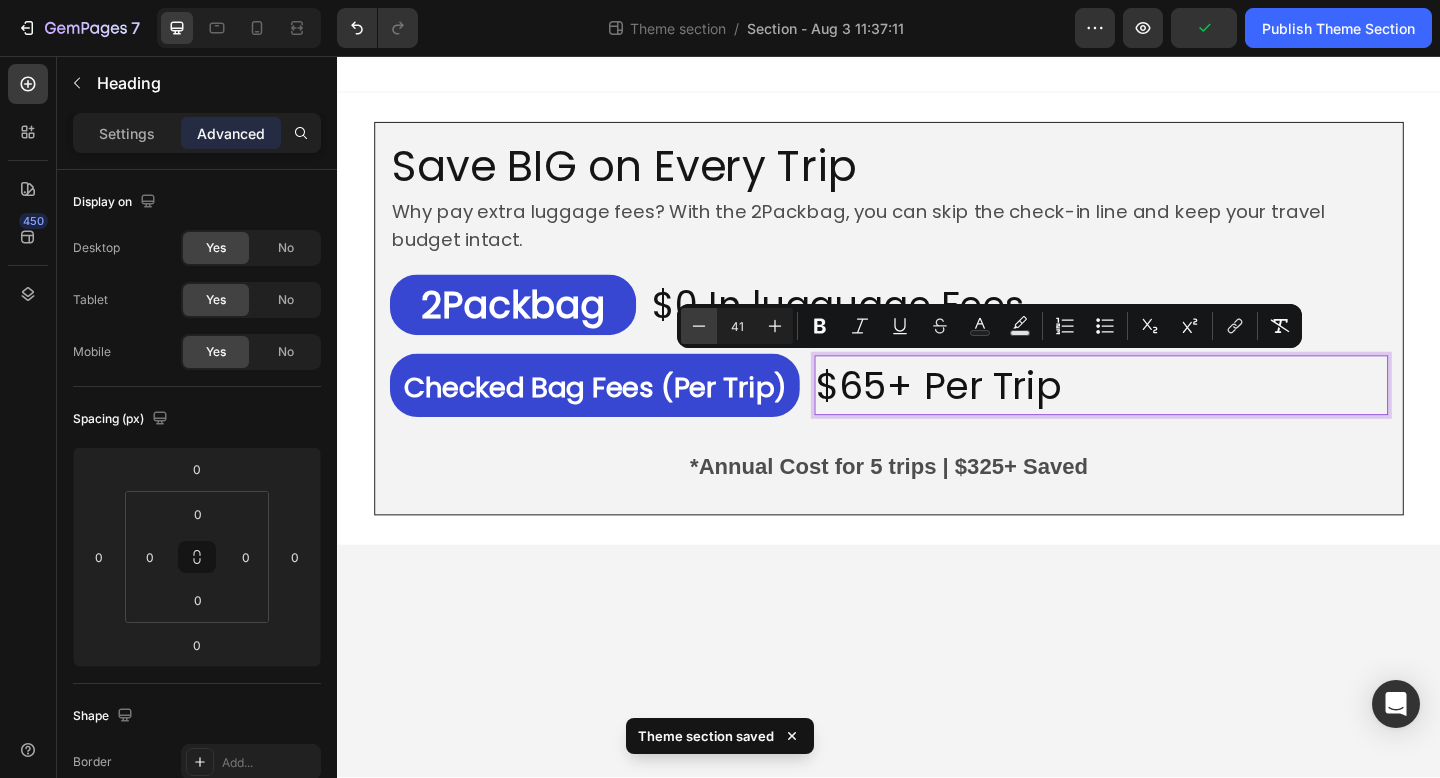 type on "40" 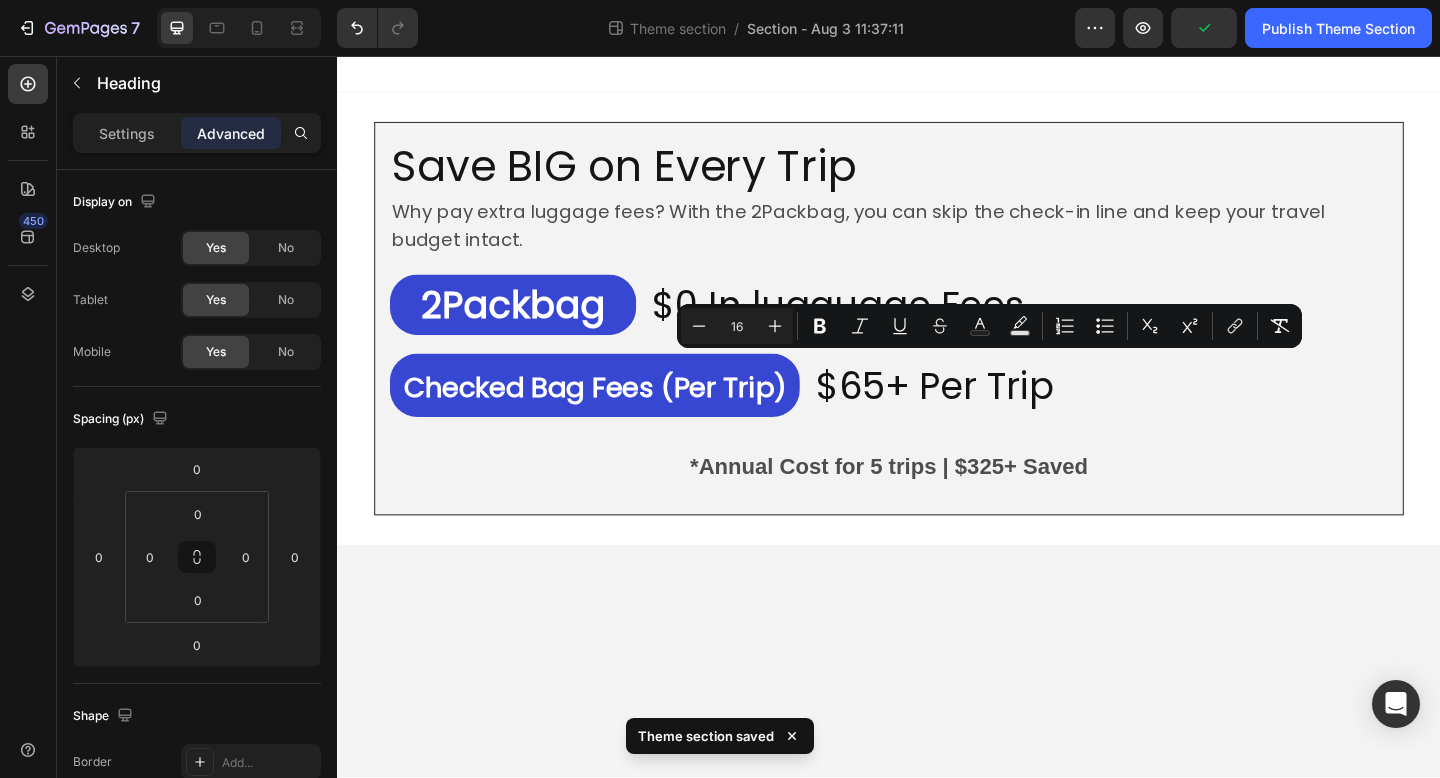 click on "Save BIG on Every Trip Heading Why pay extra luggage fees? With the 2Packbag, you can skip the check-in line and keep your travel budget intact. Text Block ⁠⁠⁠⁠⁠⁠⁠ 2Packbag Heading ⁠⁠⁠⁠⁠⁠⁠   $0 In lugguage Fees Heading Row ⁠⁠⁠⁠⁠⁠⁠ Checked Bag Fees (Per Trip)  Heading ⁠⁠⁠⁠⁠⁠⁠   $65+ Per Trip Heading Row *Annual Cost for 5 trips | $325+ Saved  Text Block Row Row Root
Drag & drop element from sidebar or
Explore Library
Add section Choose templates inspired by CRO experts Generate layout from URL or image Add blank section then drag & drop elements" at bounding box center [937, 448] 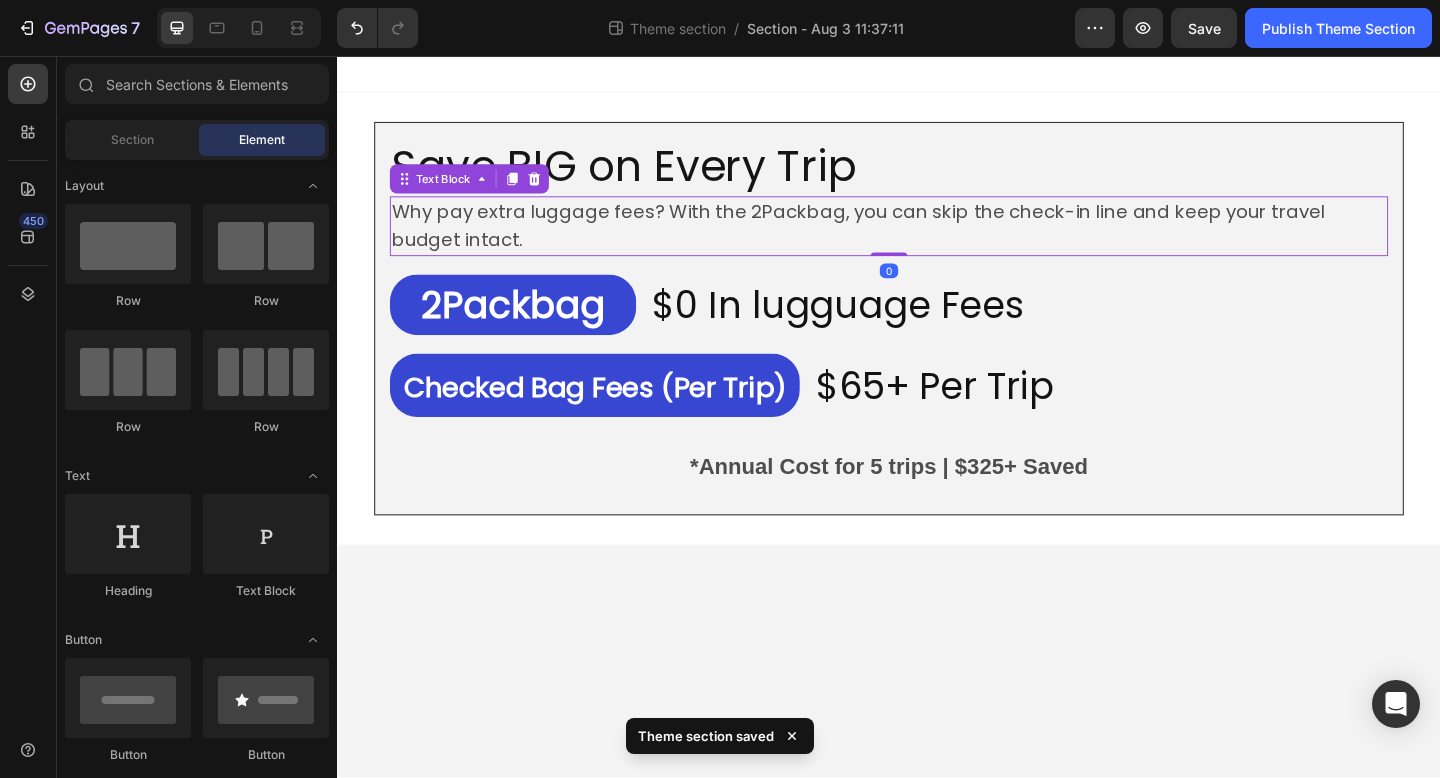 click on "Why pay extra luggage fees? With the 2Packbag, you can skip the check-in line and keep your travel budget intact." at bounding box center (937, 242) 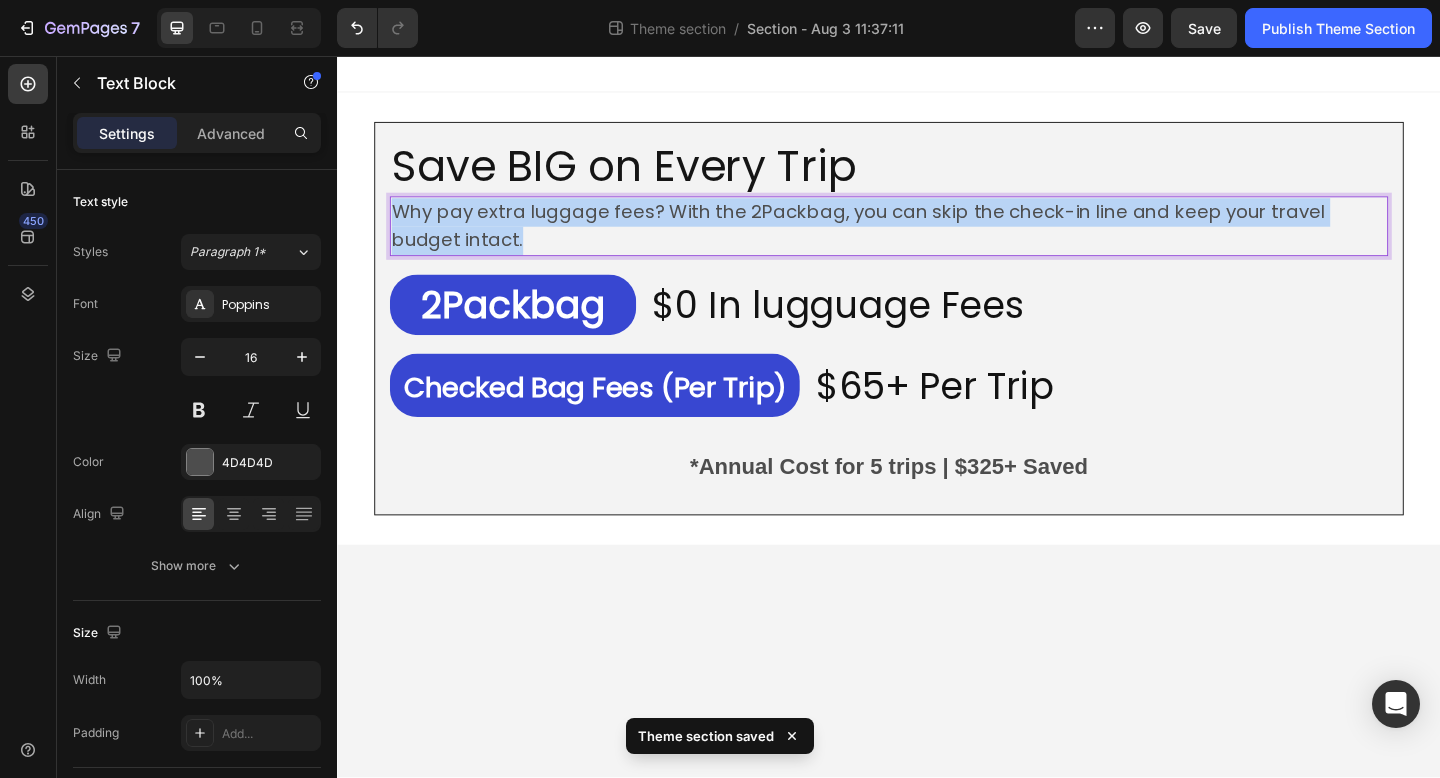 click on "Why pay extra luggage fees? With the 2Packbag, you can skip the check-in line and keep your travel budget intact." at bounding box center [937, 242] 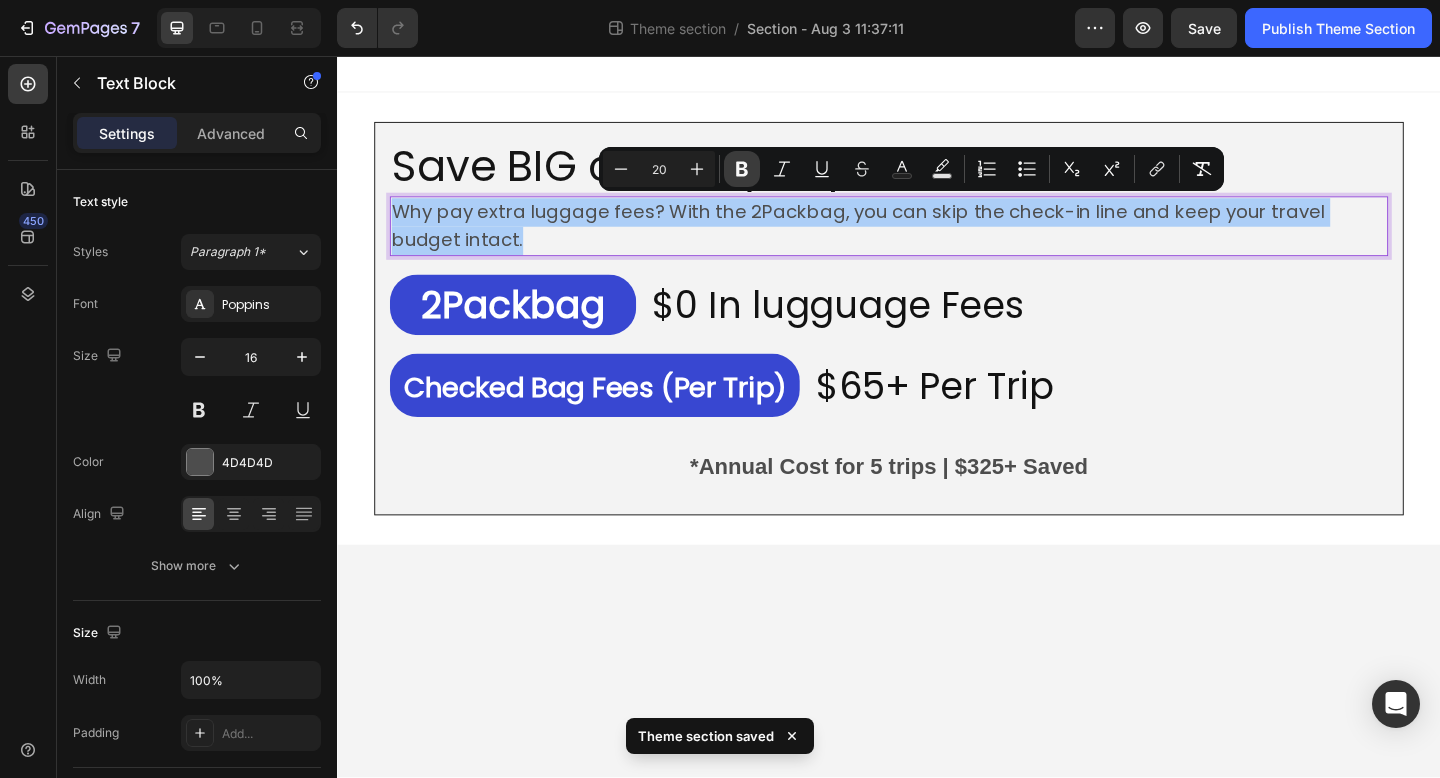 click 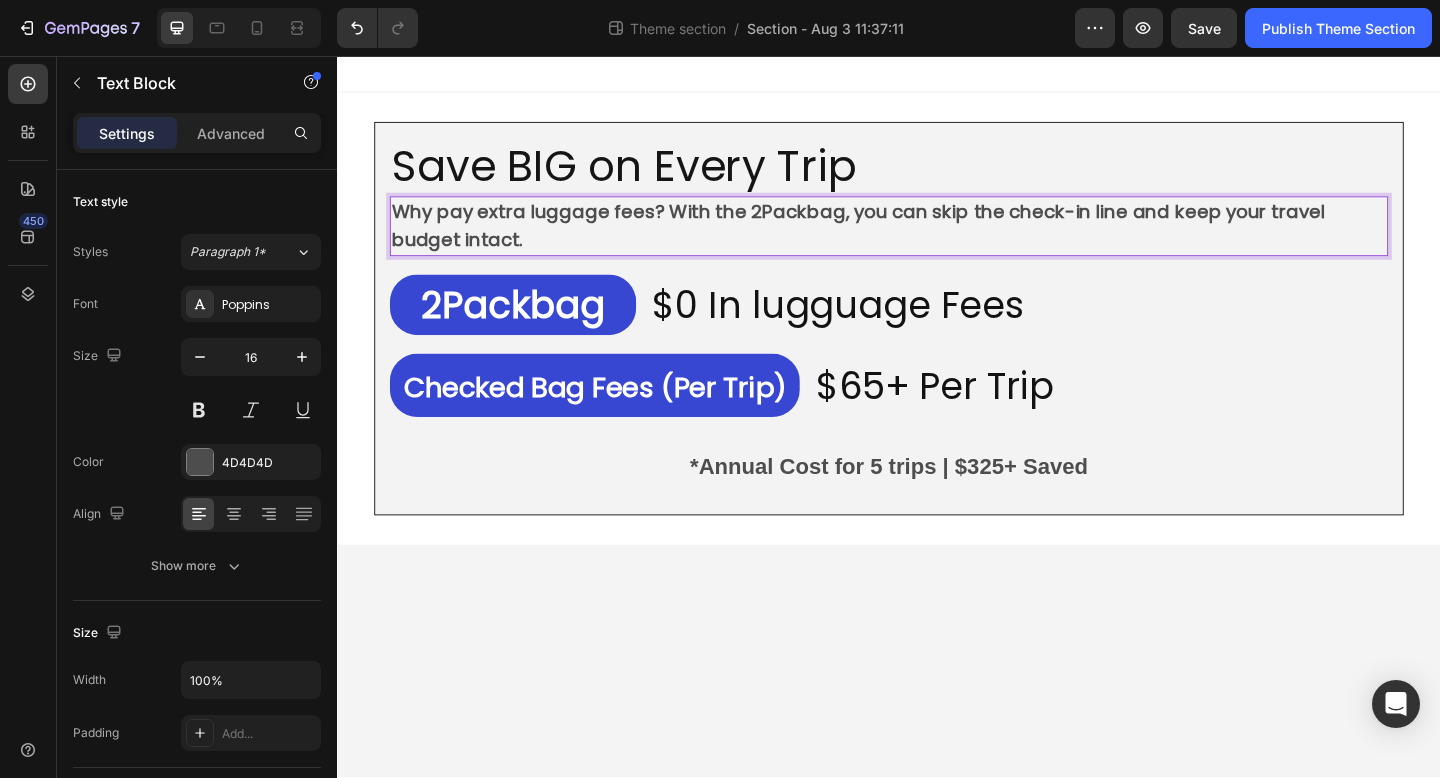 click on "Why pay extra luggage fees? With the 2Packbag, you can skip the check-in line and keep your travel budget intact." at bounding box center (904, 240) 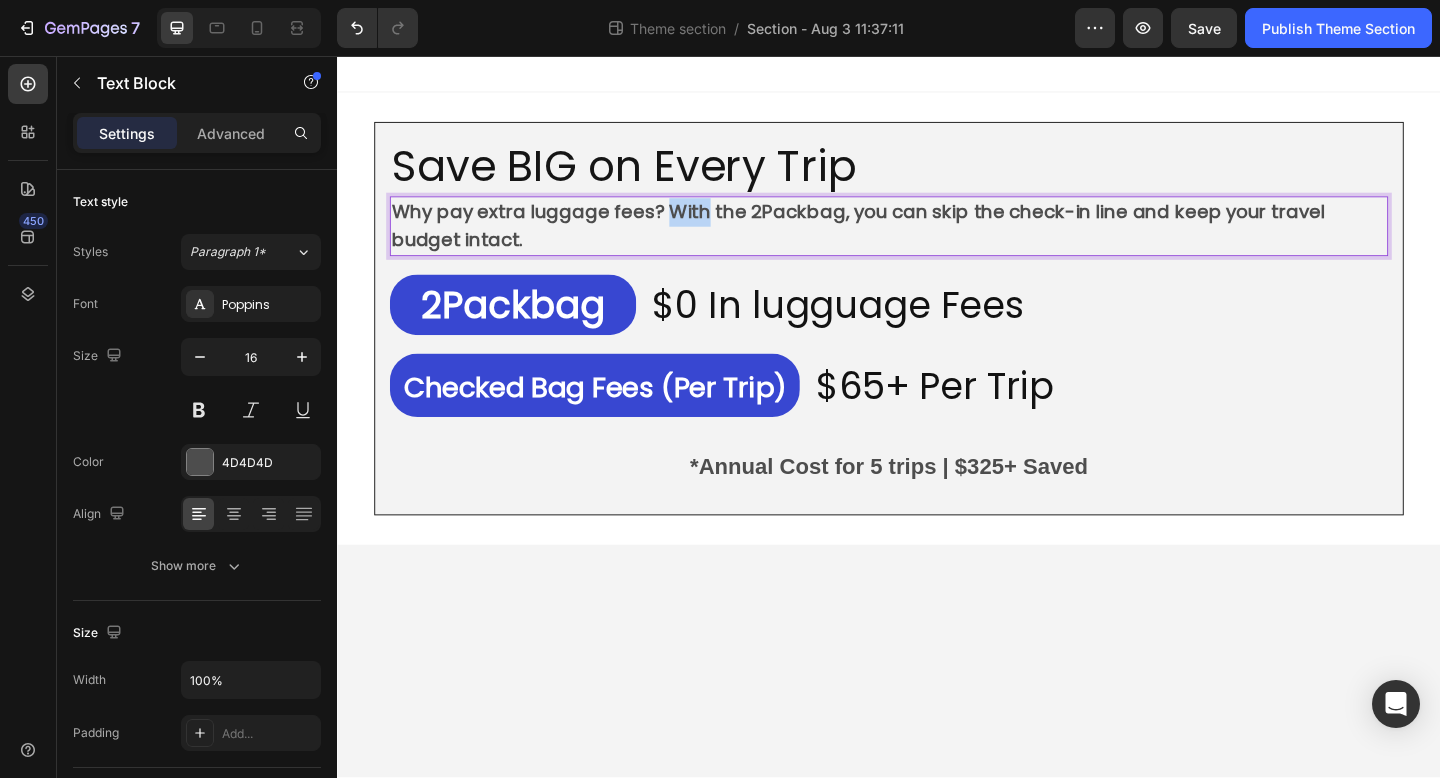 click on "Why pay extra luggage fees? With the 2Packbag, you can skip the check-in line and keep your travel budget intact." at bounding box center [904, 240] 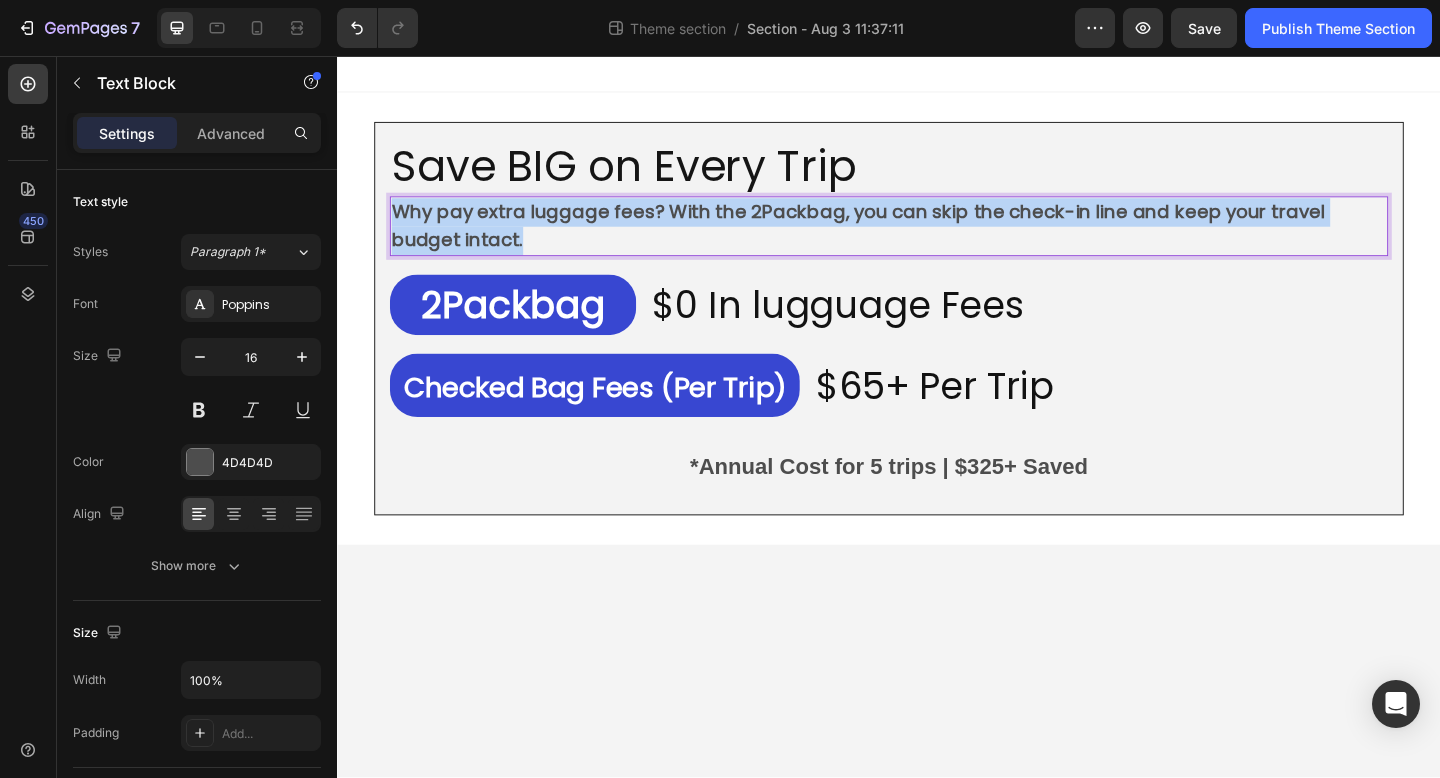 click on "Why pay extra luggage fees? With the 2Packbag, you can skip the check-in line and keep your travel budget intact." at bounding box center [904, 240] 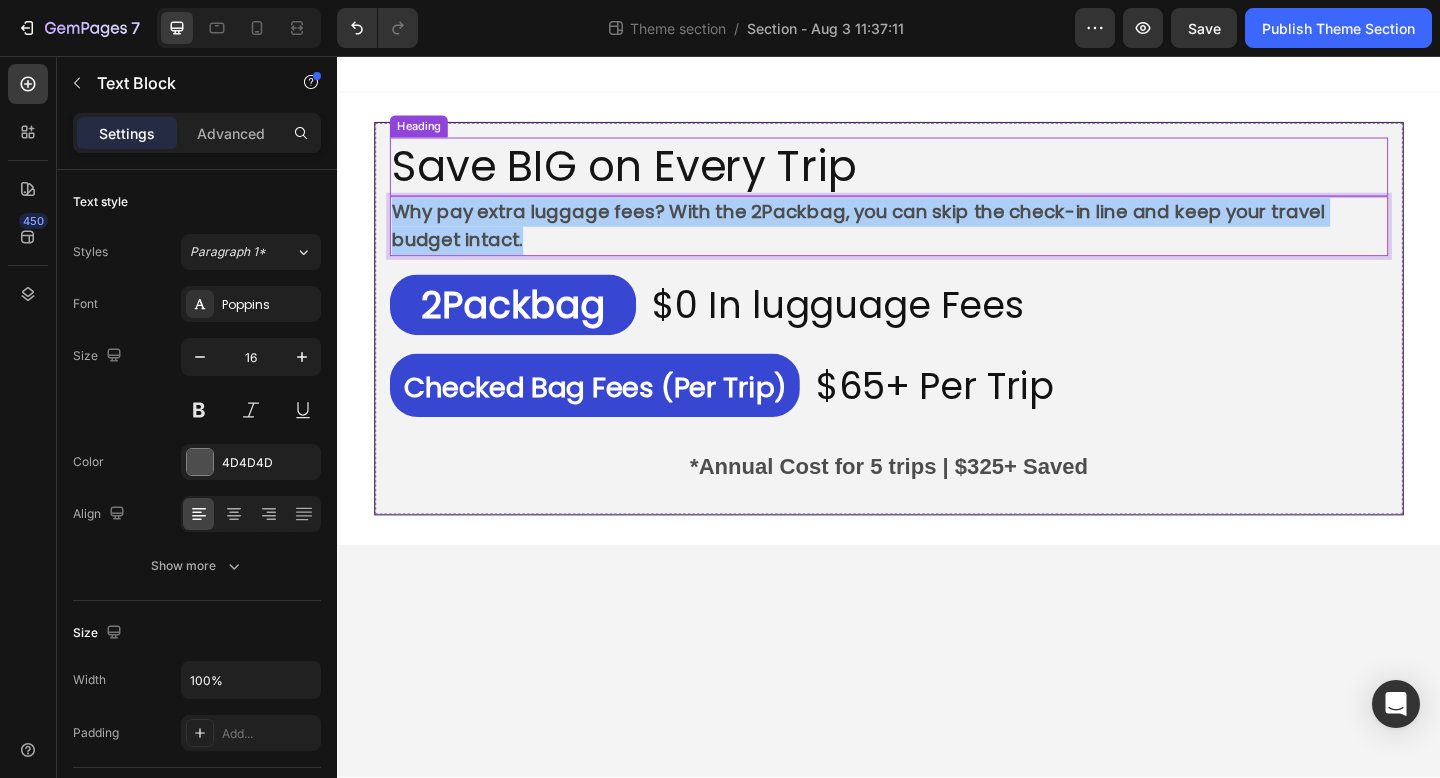 click on "Save BIG on Every Trip" at bounding box center [937, 177] 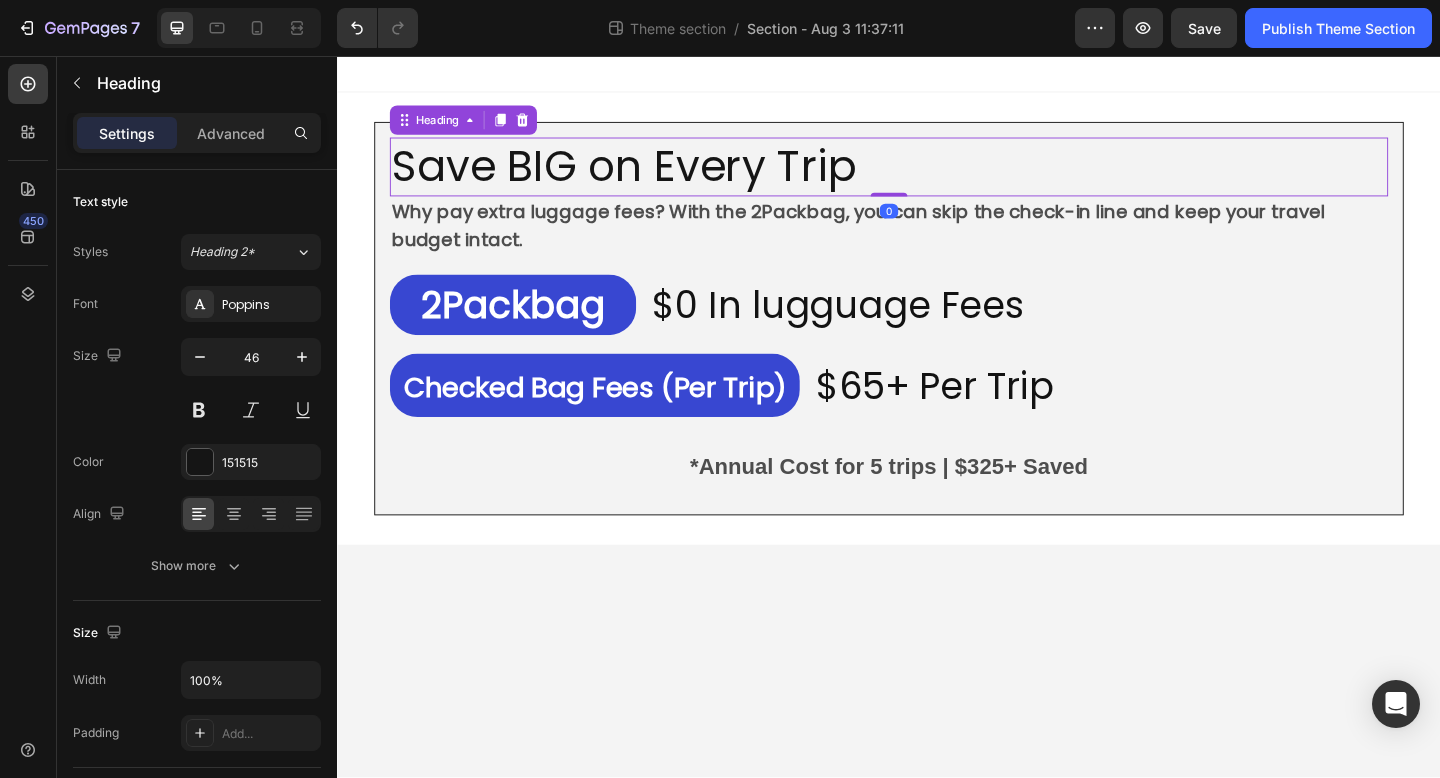click on "Save BIG on Every Trip" at bounding box center (937, 177) 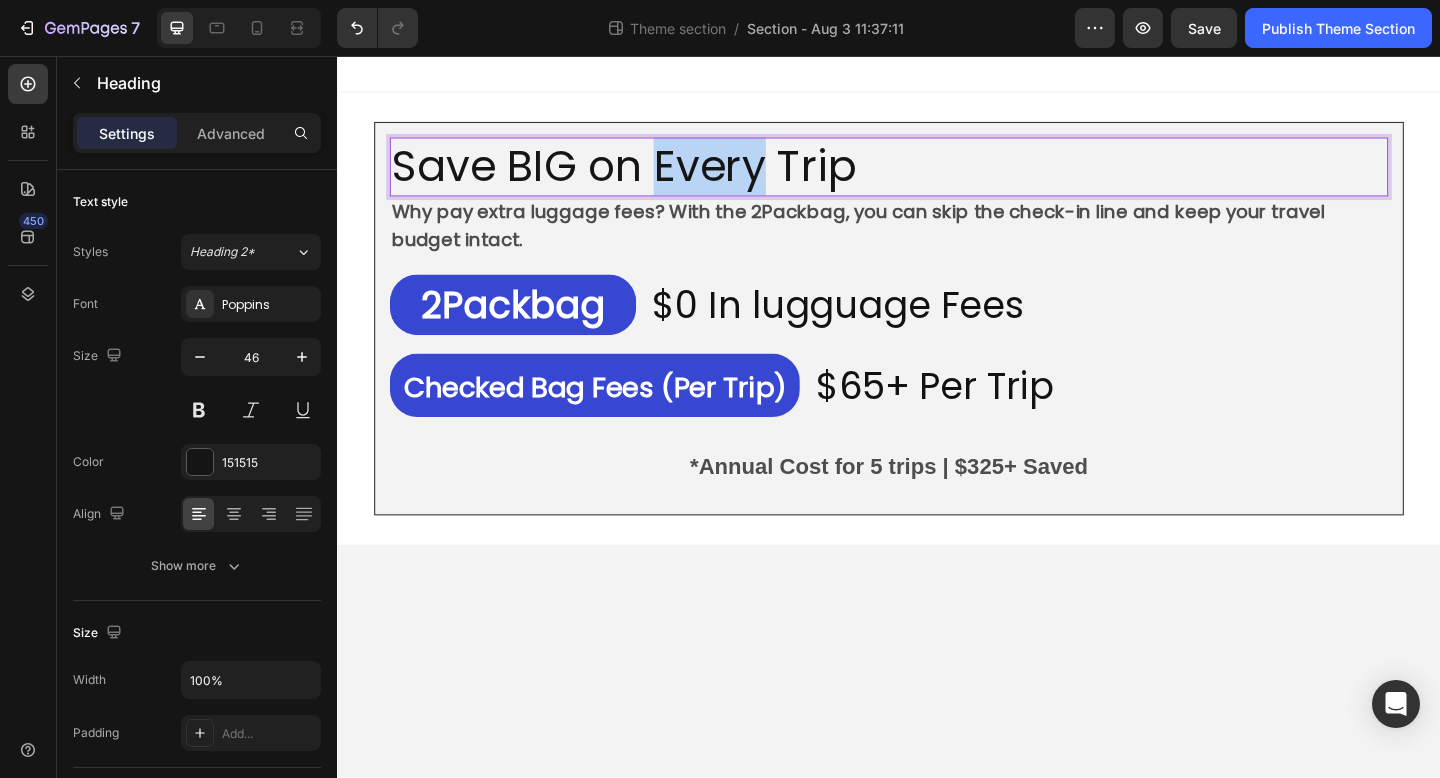 click on "Save BIG on Every Trip" at bounding box center (937, 177) 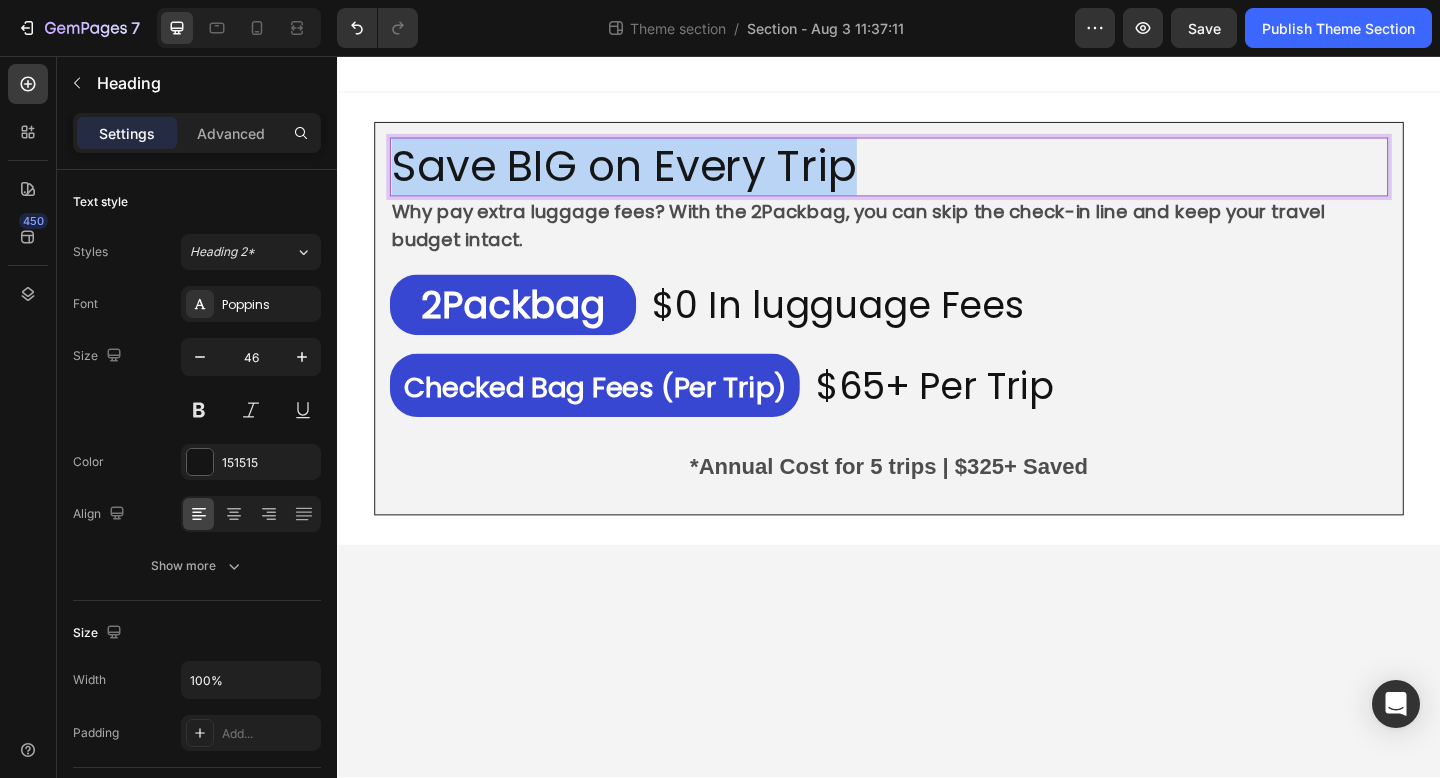 click on "Save BIG on Every Trip" at bounding box center (937, 177) 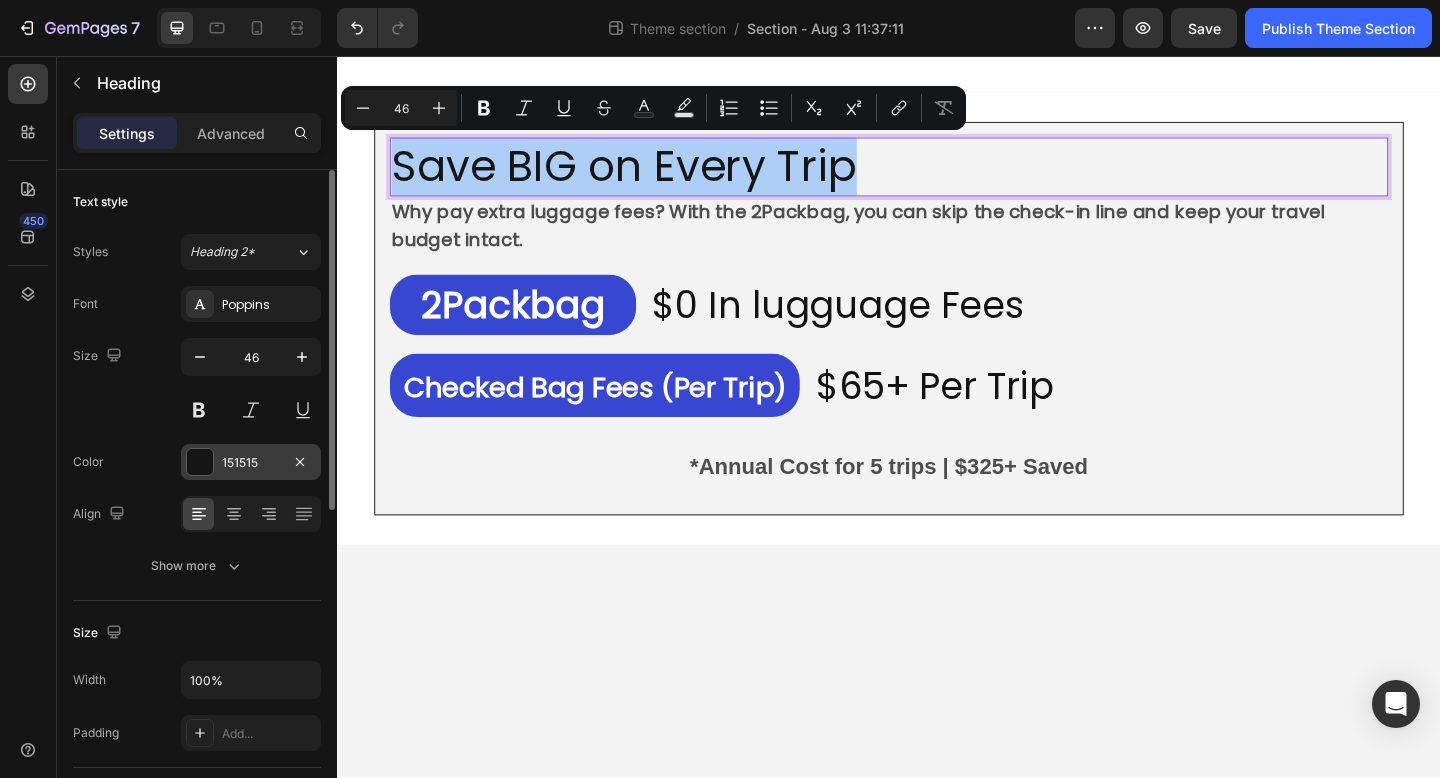 click on "151515" at bounding box center (251, 462) 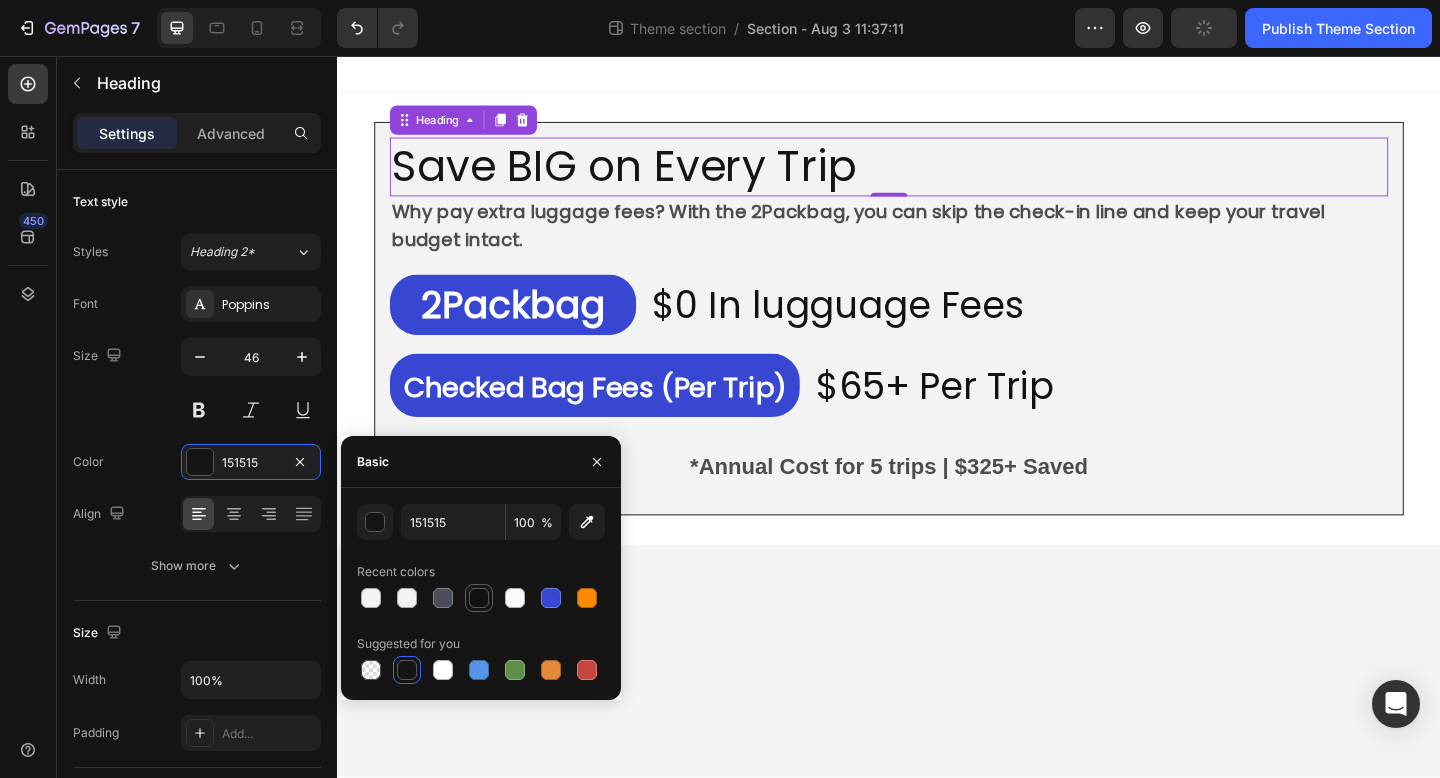 click at bounding box center (479, 598) 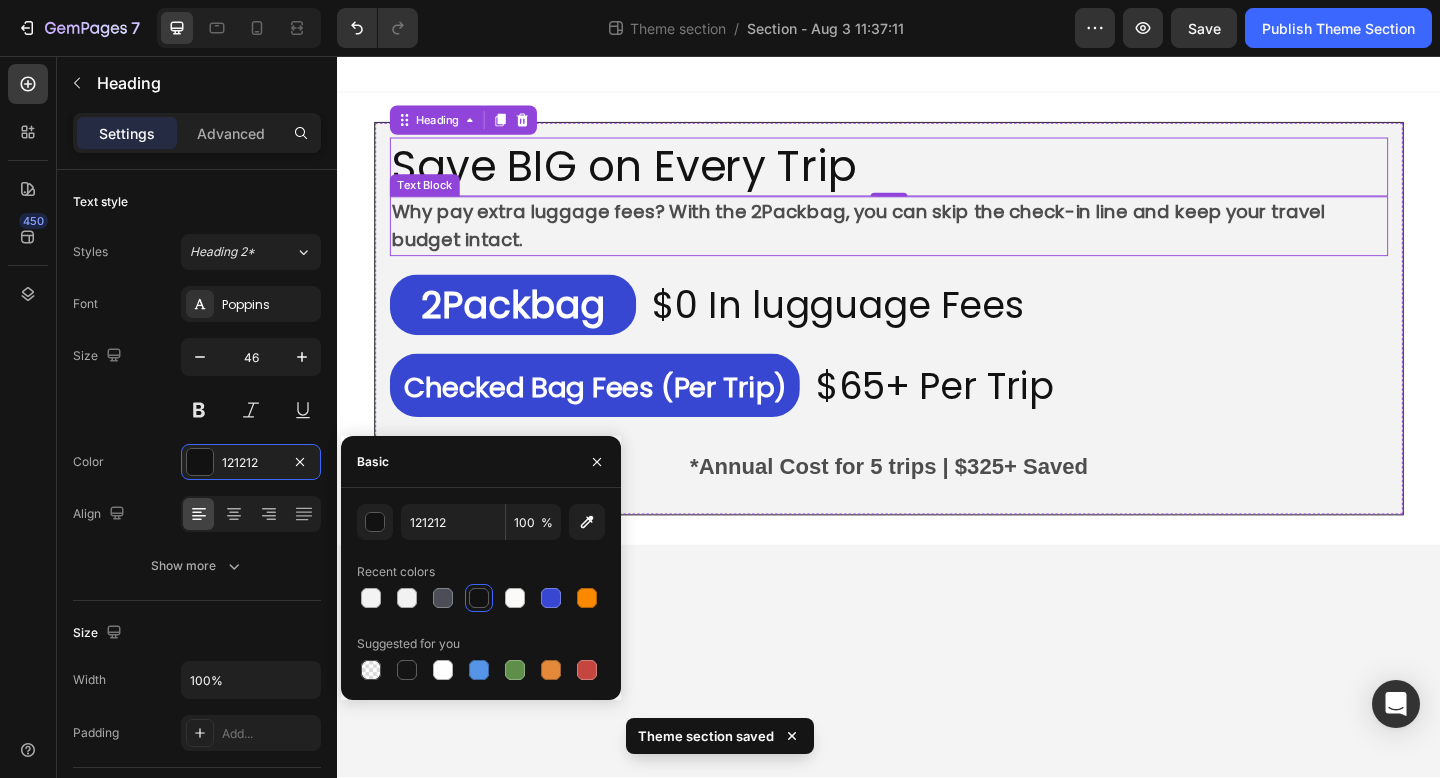 click on "Why pay extra luggage fees? With the 2Packbag, you can skip the check-in line and keep your travel budget intact." at bounding box center (937, 242) 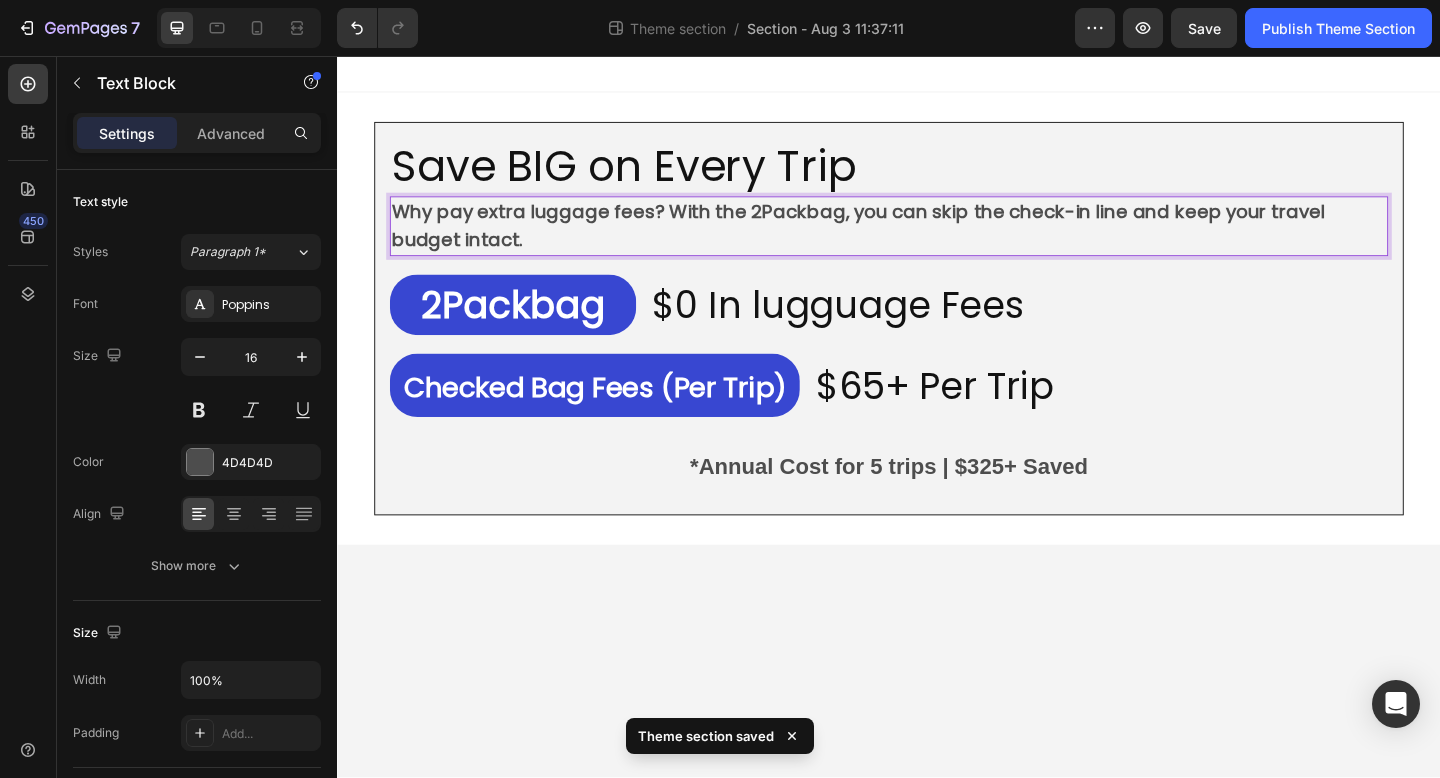 click on "Why pay extra luggage fees? With the 2Packbag, you can skip the check-in line and keep your travel budget intact." at bounding box center [937, 242] 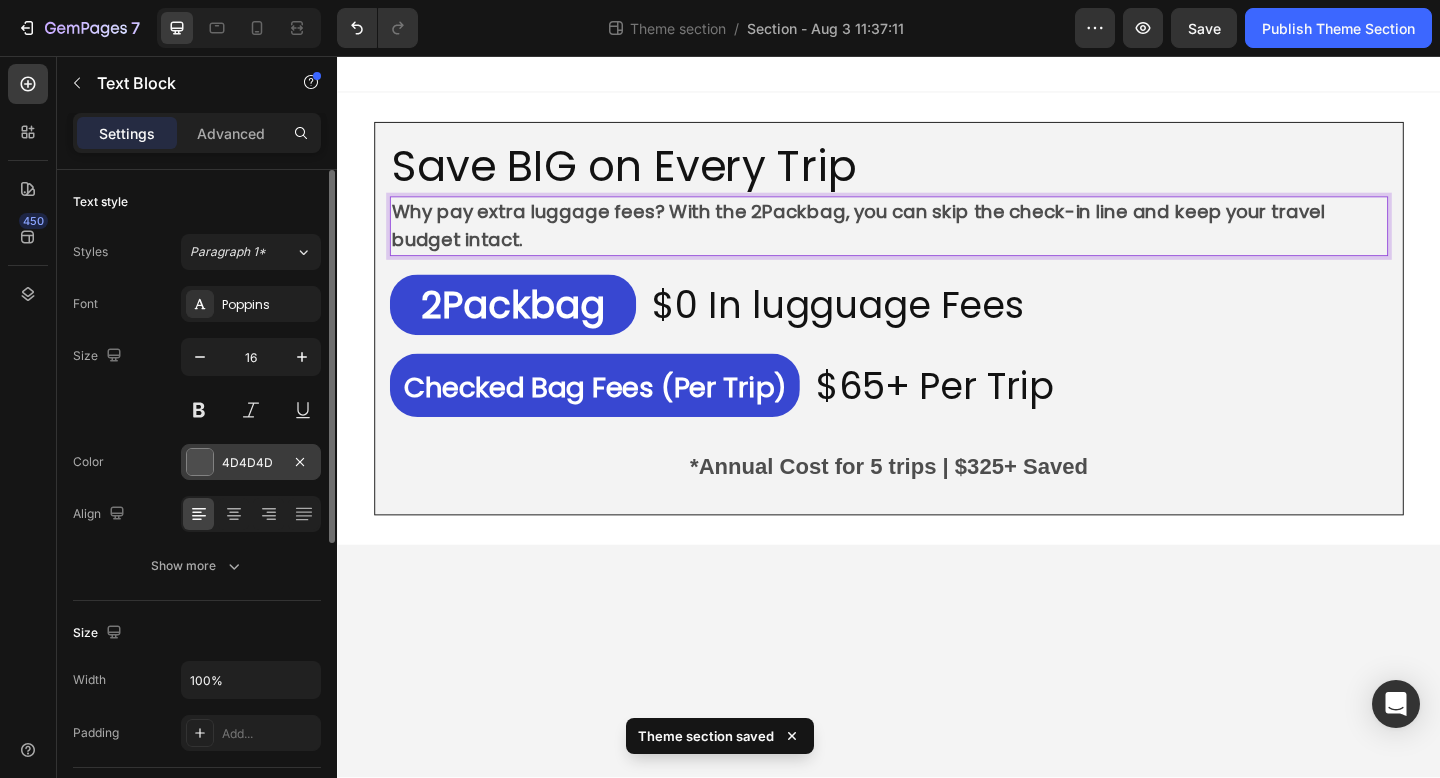 click on "4D4D4D" at bounding box center (251, 463) 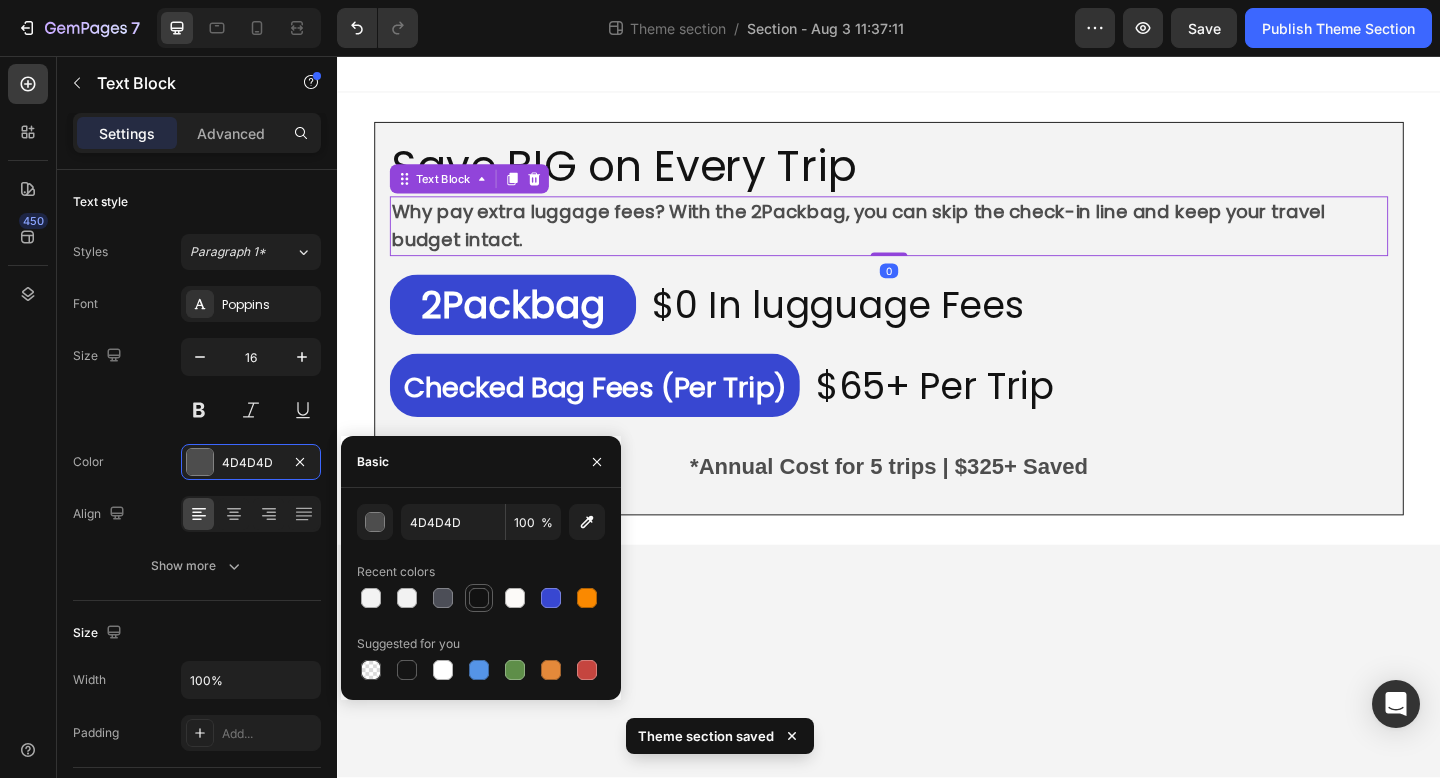 click at bounding box center (479, 598) 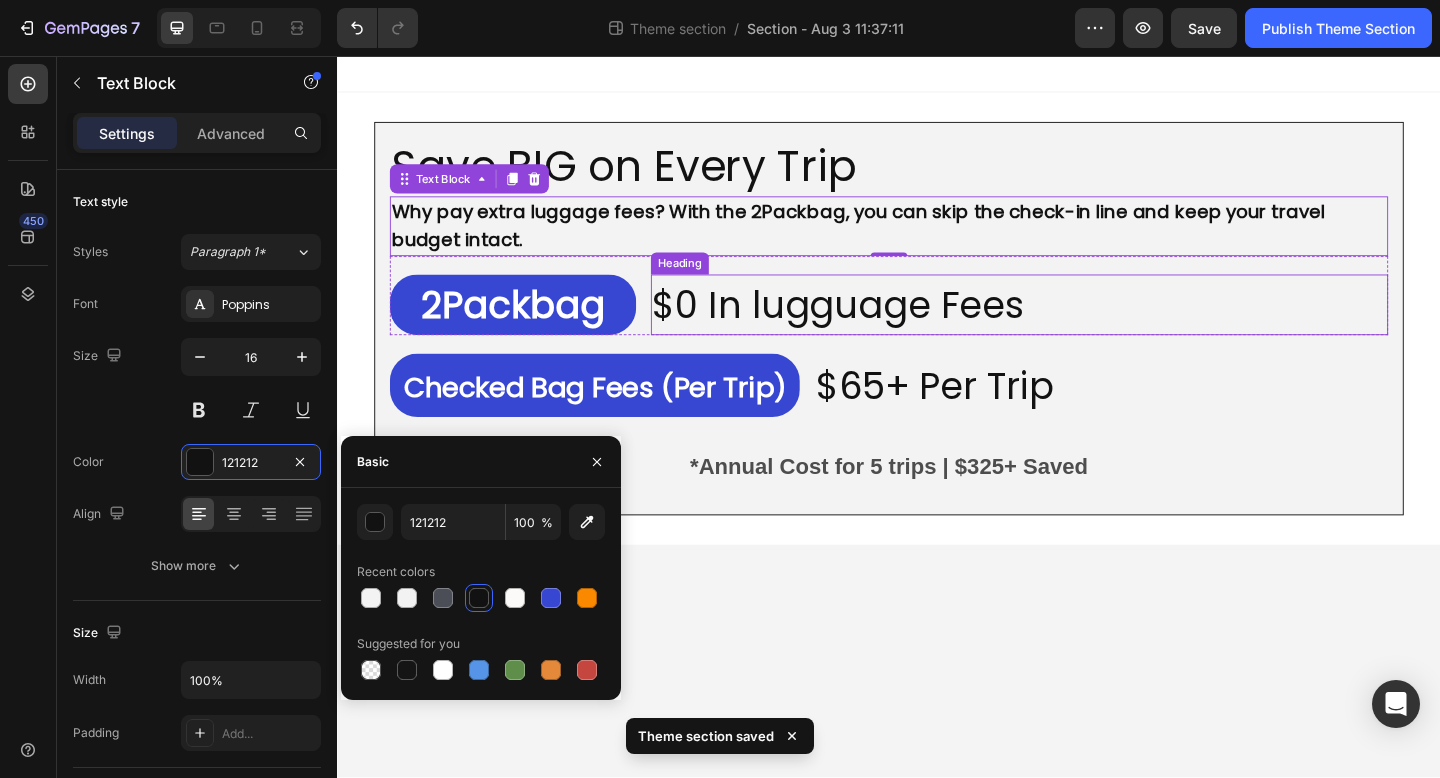 click on "$0 In lugguage Fees" at bounding box center (882, 327) 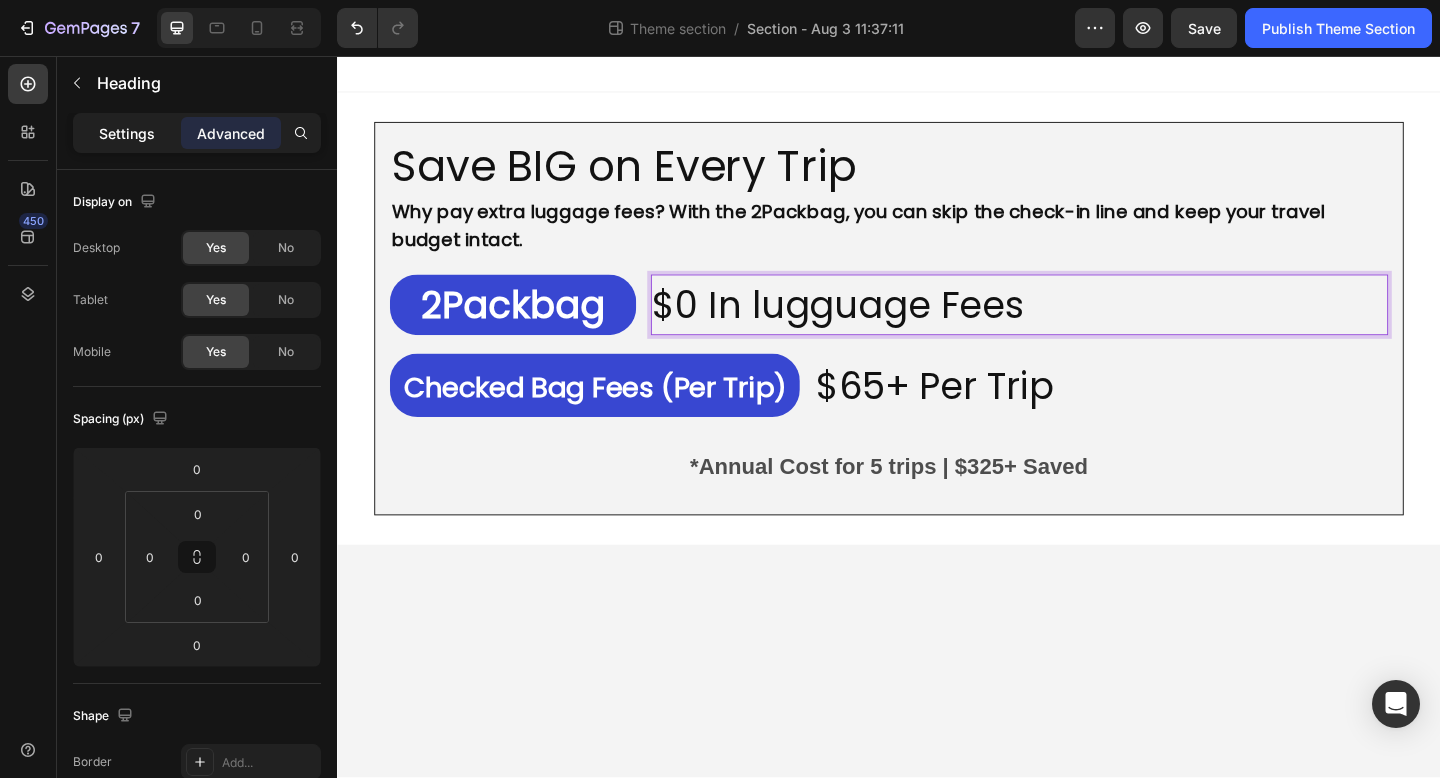 click on "Settings" at bounding box center (127, 133) 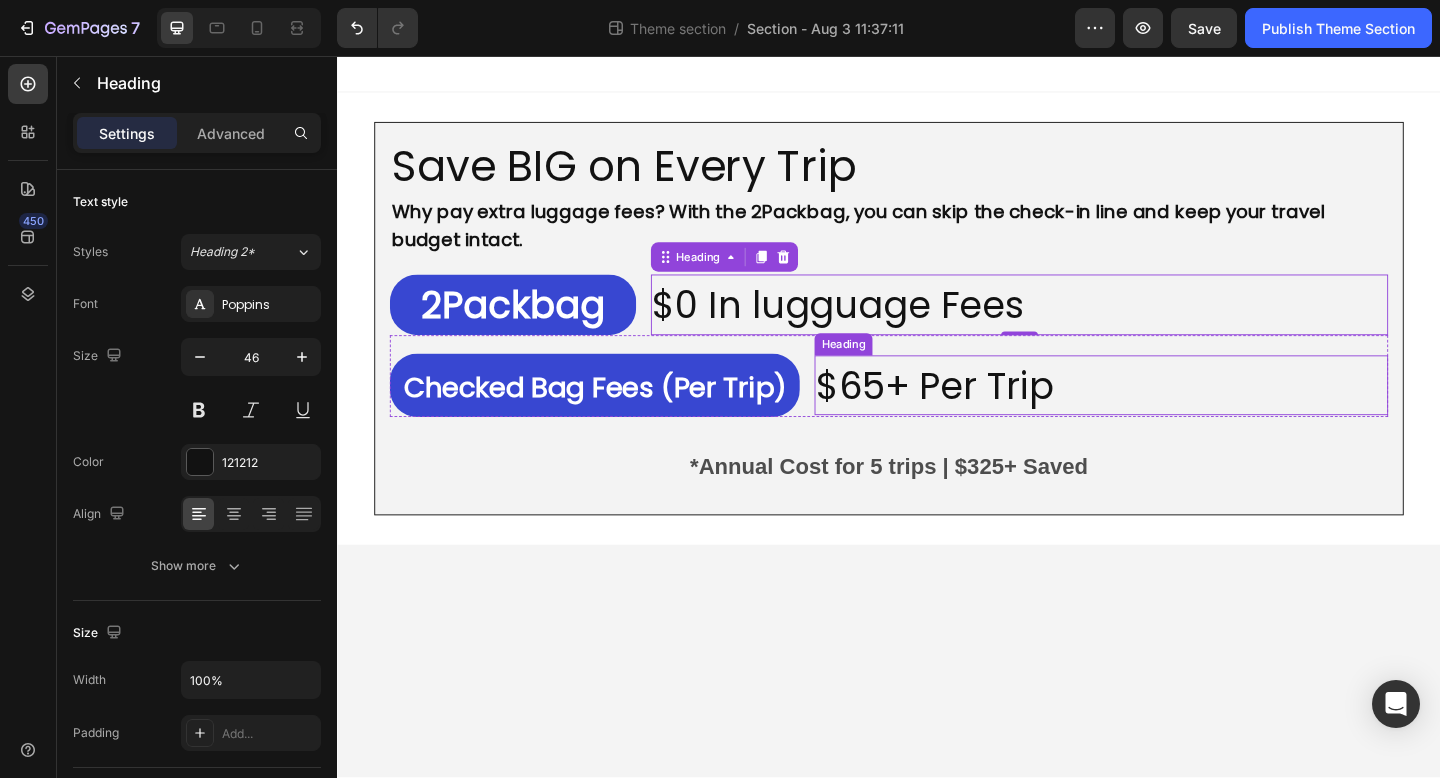 click on "$65+ Per Trip" at bounding box center [987, 415] 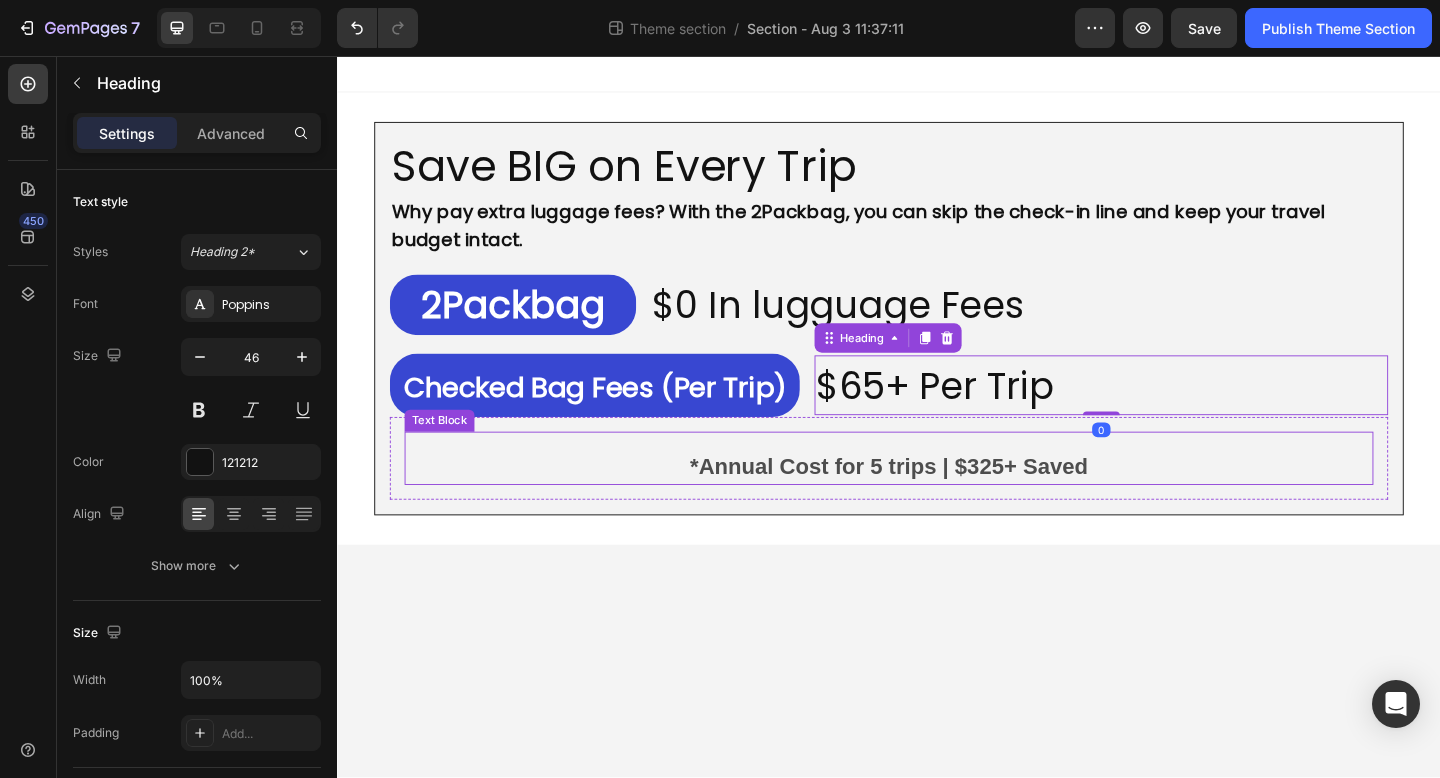 click on "*Annual Cost for 5 trips | $325+ Saved" at bounding box center (937, 502) 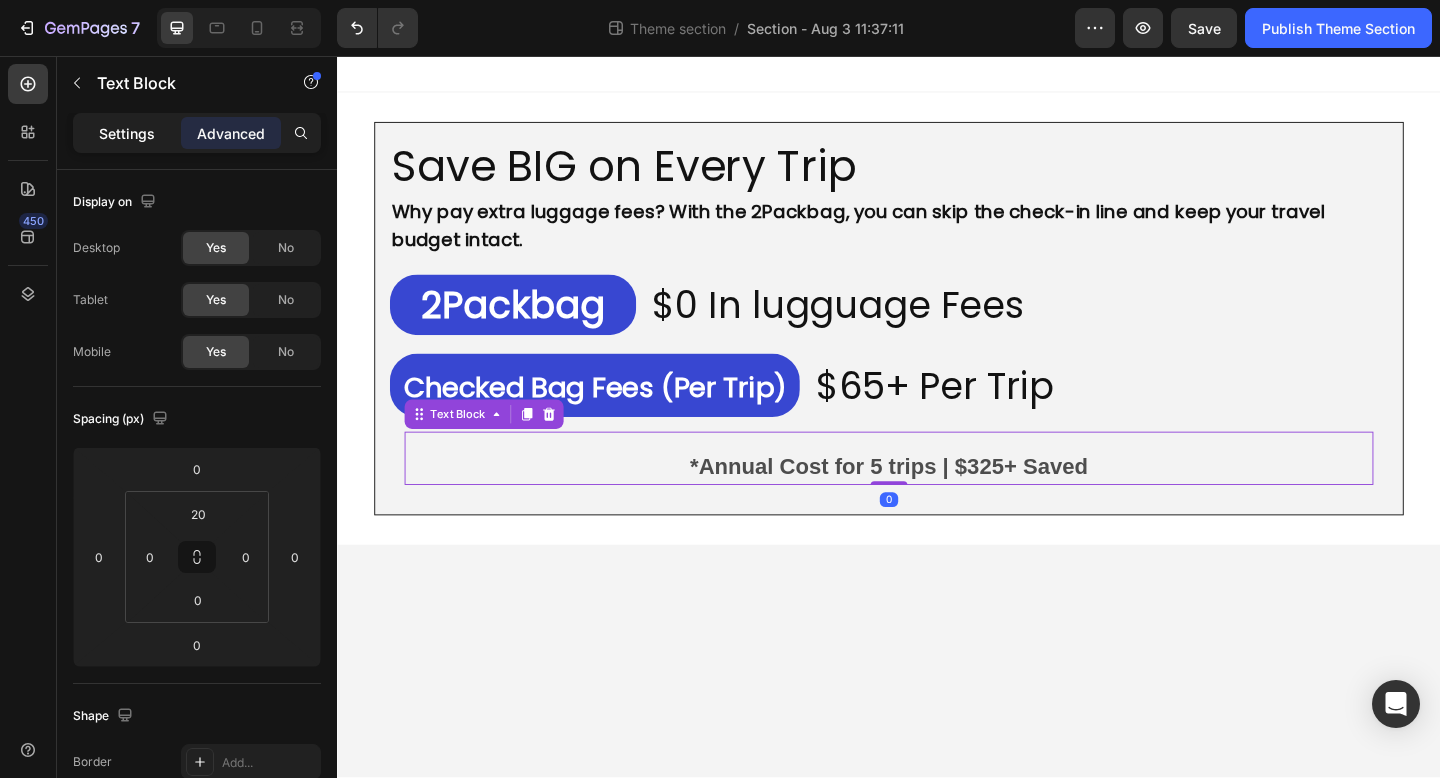 click on "Settings" at bounding box center [127, 133] 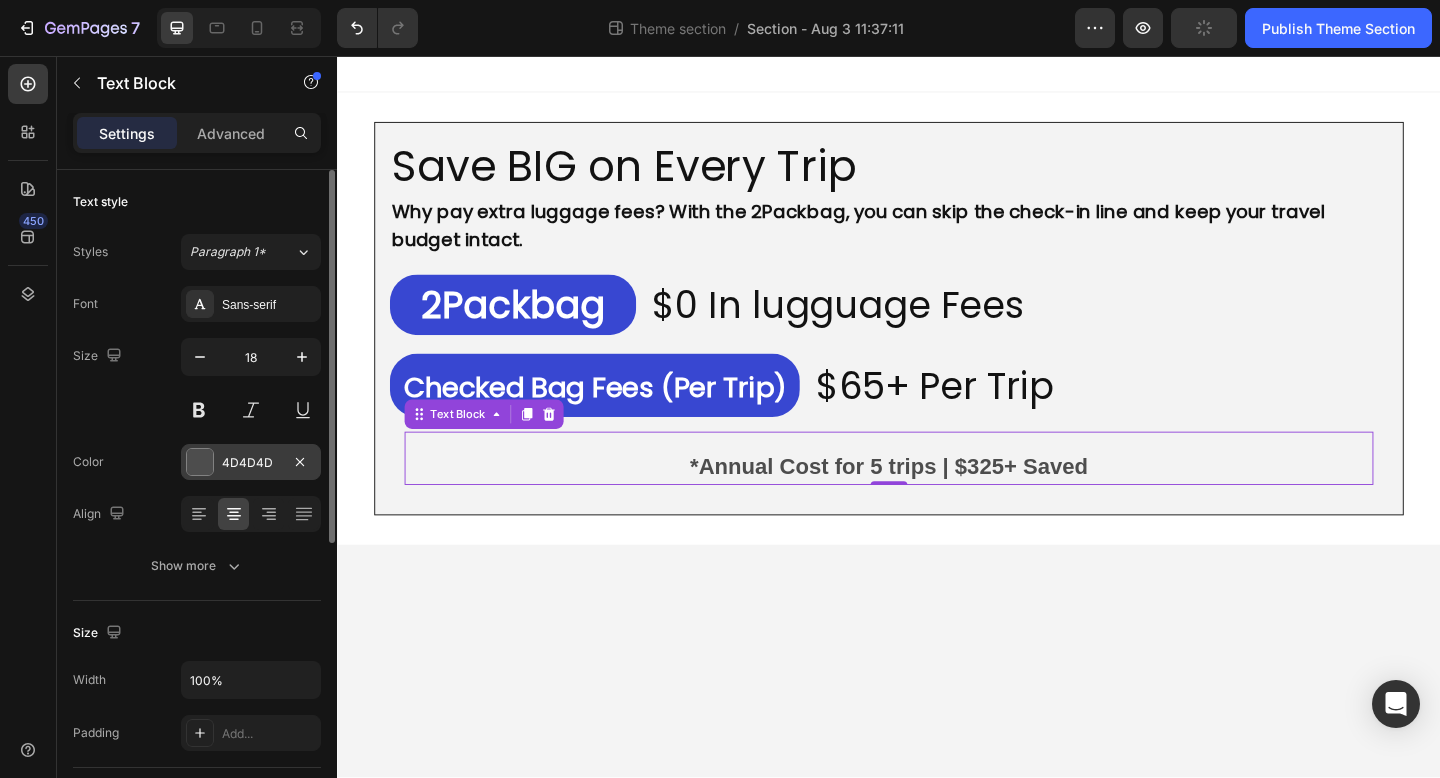 click on "4D4D4D" at bounding box center [251, 462] 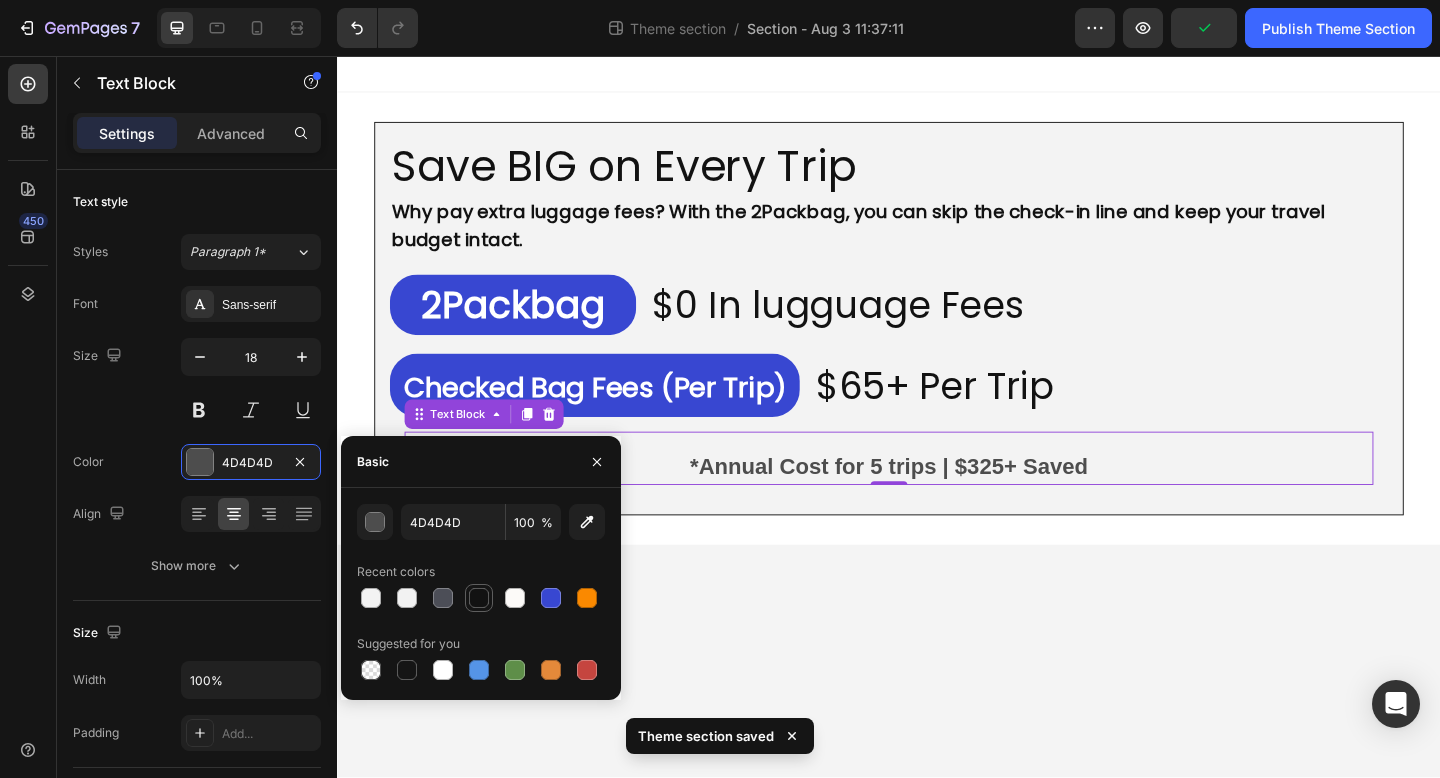 click at bounding box center (479, 598) 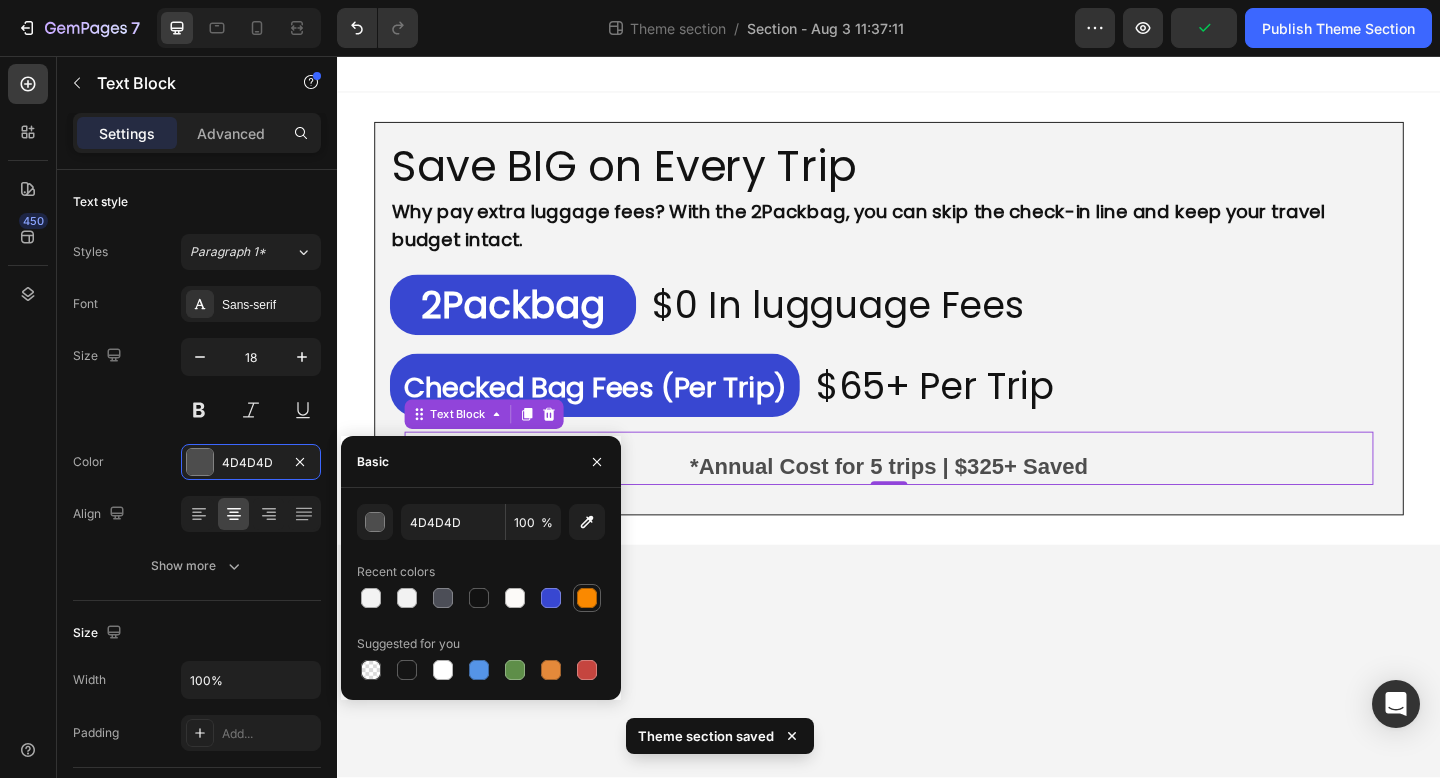 type on "121212" 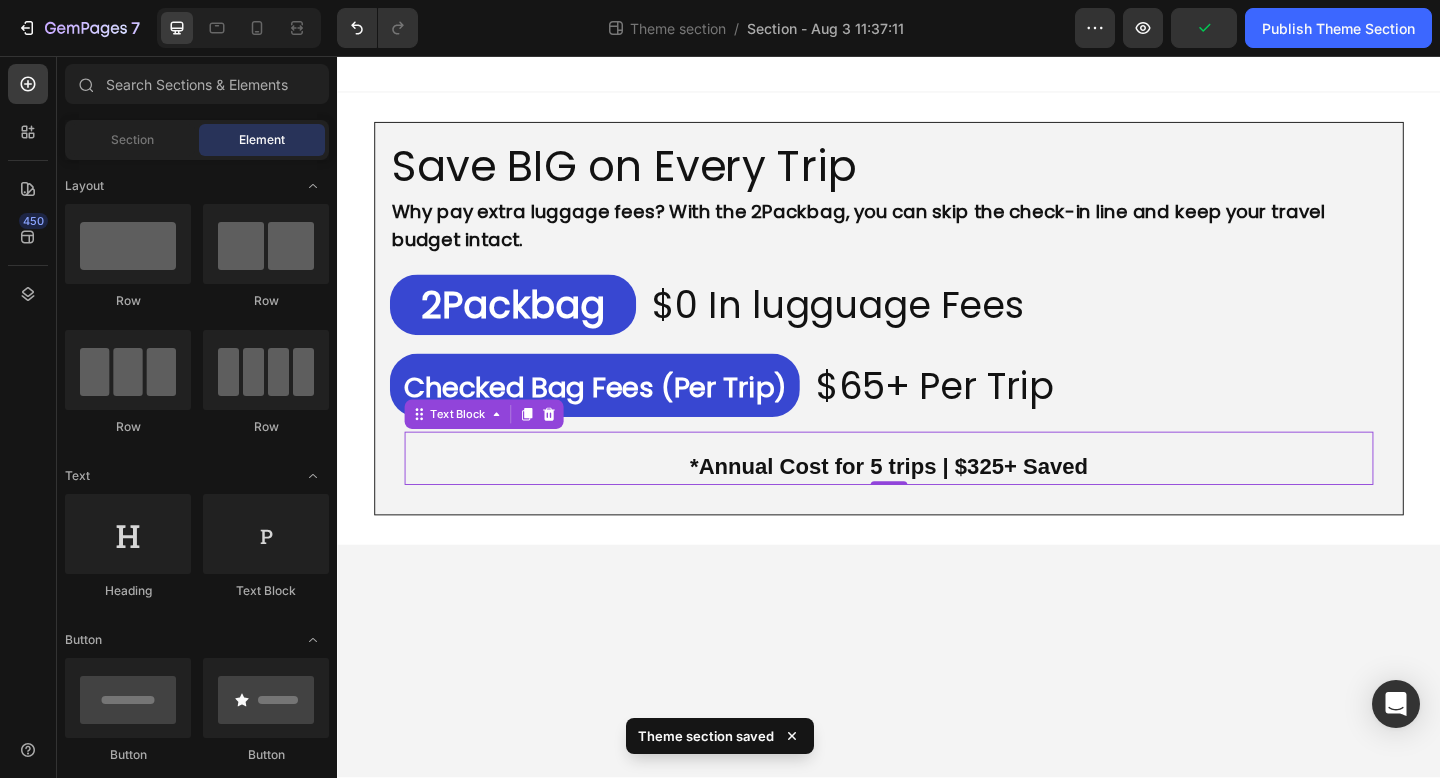 click on "Save BIG on Every Trip Heading Why pay extra luggage fees? With the 2Packbag, you can skip the check-in line and keep your travel budget intact. Text Block ⁠⁠⁠⁠⁠⁠⁠ 2Packbag Heading ⁠⁠⁠⁠⁠⁠⁠   $0 In lugguage Fees Heading Row ⁠⁠⁠⁠⁠⁠⁠ Checked Bag Fees (Per Trip)  Heading ⁠⁠⁠⁠⁠⁠⁠   $65+ Per Trip Heading Row *Annual Cost for 5 trips | $325+ Saved  Text Block   0 Row Row Root
Drag & drop element from sidebar or
Explore Library
Add section Choose templates inspired by CRO experts Generate layout from URL or image Add blank section then drag & drop elements" at bounding box center [937, 448] 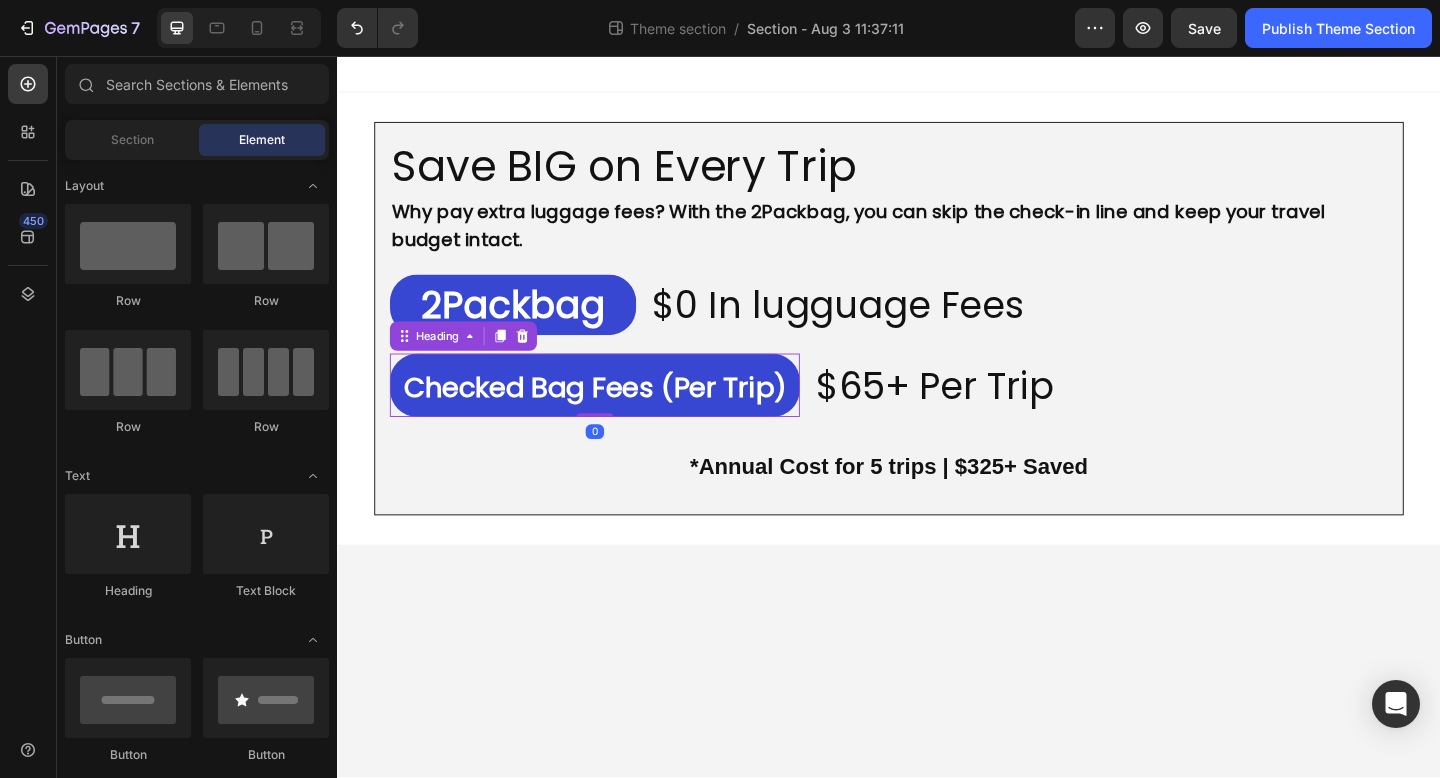 click on "Checked Bag Fees (Per Trip)" at bounding box center (617, 416) 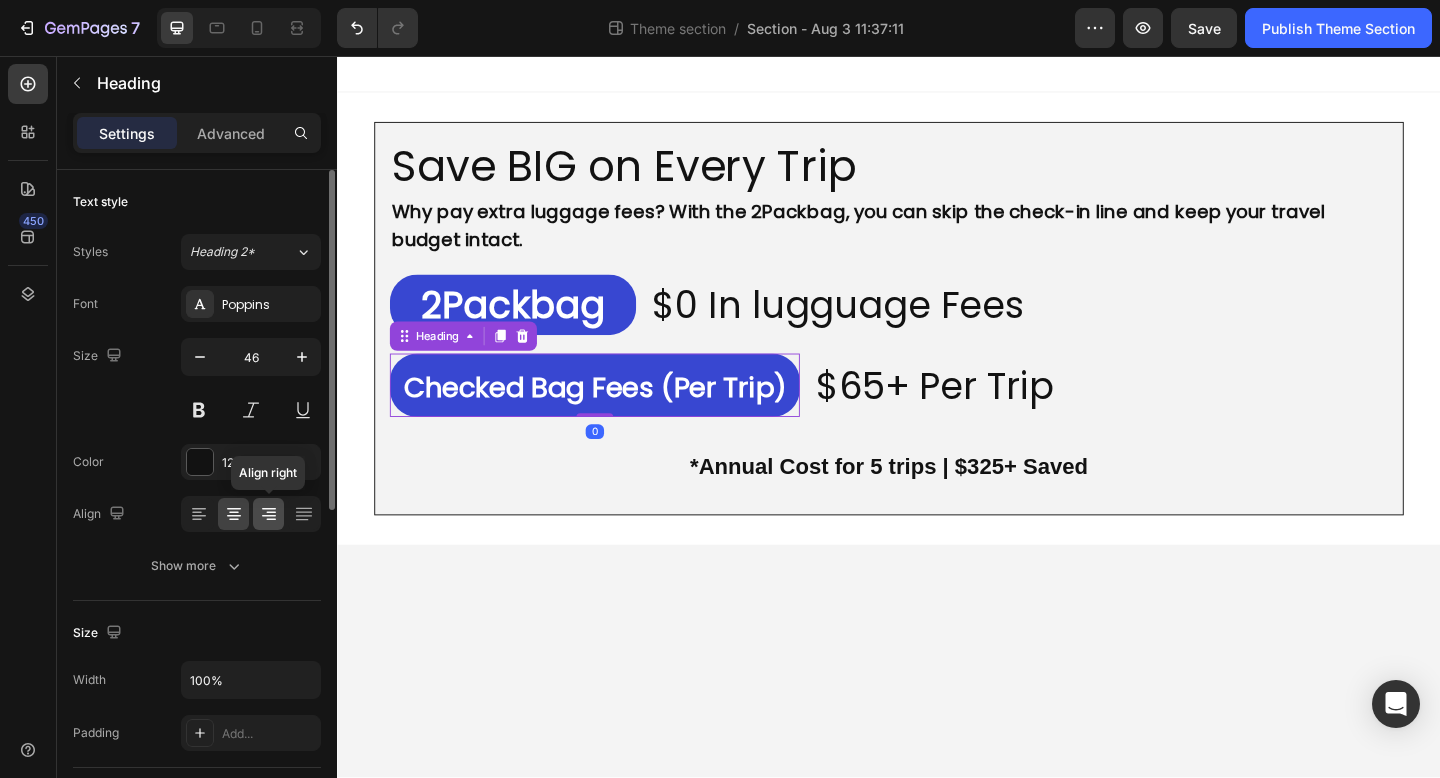 click 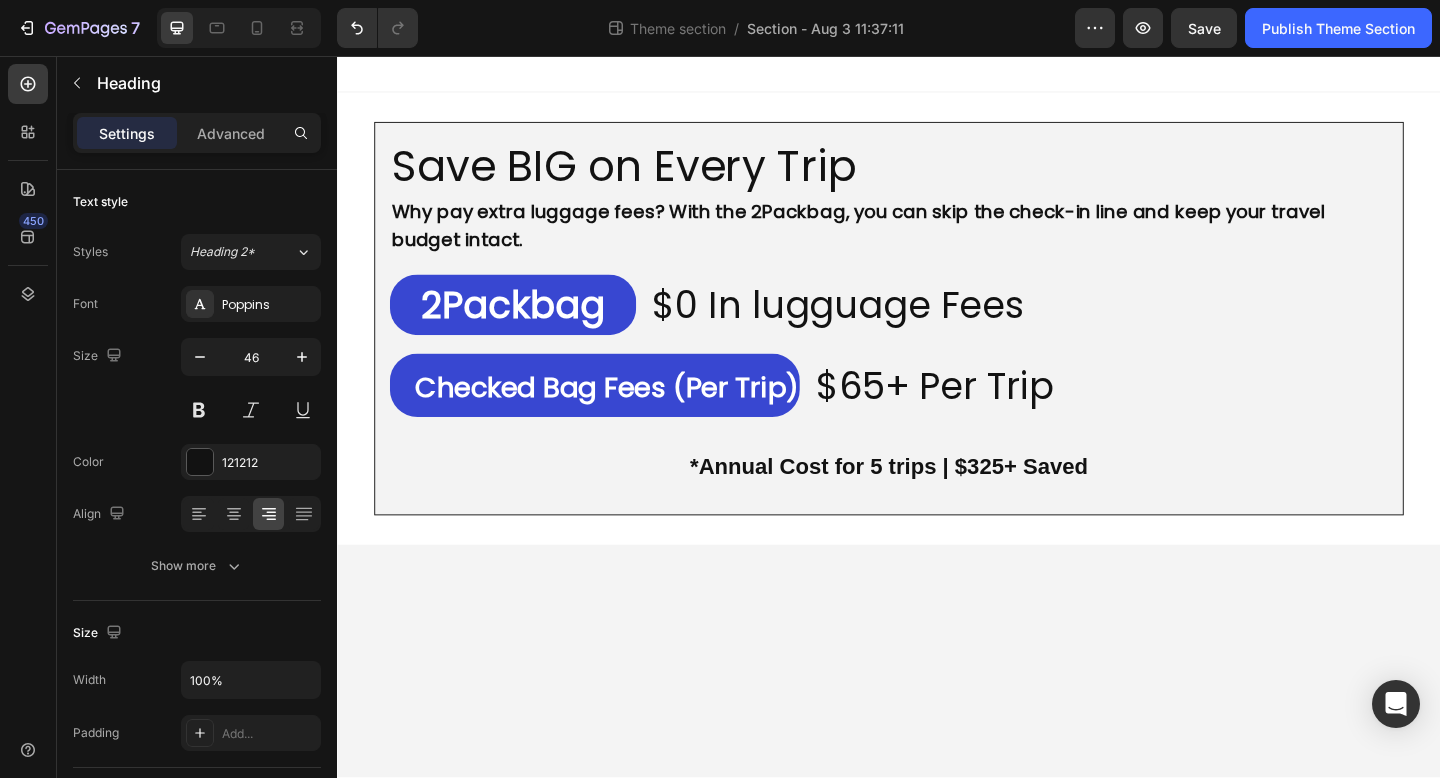 click on "Save BIG on Every Trip Heading Why pay extra luggage fees? With the 2Packbag, you can skip the check-in line and keep your travel budget intact. Text Block ⁠⁠⁠⁠⁠⁠⁠ 2Packbag Heading ⁠⁠⁠⁠⁠⁠⁠   $0 In lugguage Fees Heading Row ⁠⁠⁠⁠⁠⁠⁠ Checked Bag Fees (Per Trip)  Heading ⁠⁠⁠⁠⁠⁠⁠   $65+ Per Trip Heading Row *Annual Cost for 5 trips | $325+ Saved  Text Block Row Row Root
Drag & drop element from sidebar or
Explore Library
Add section Choose templates inspired by CRO experts Generate layout from URL or image Add blank section then drag & drop elements" at bounding box center (937, 448) 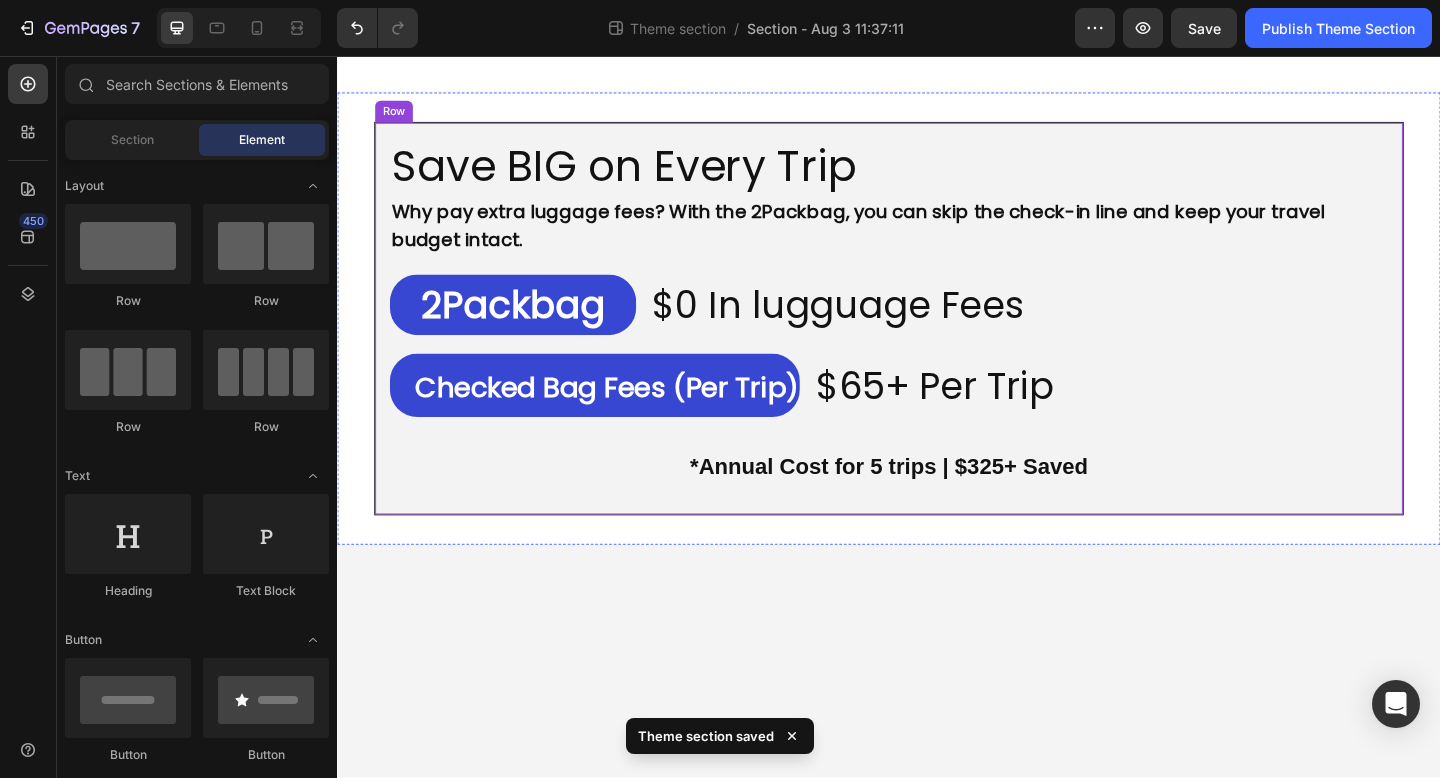 click on "Save BIG on Every Trip Heading Why pay extra luggage fees? With the 2Packbag, you can skip the check-in line and keep your travel budget intact. Text Block ⁠⁠⁠⁠⁠⁠⁠ 2Packbag Heading ⁠⁠⁠⁠⁠⁠⁠   $0 In lugguage Fees Heading Row ⁠⁠⁠⁠⁠⁠⁠ Checked Bag Fees (Per Trip)  Heading ⁠⁠⁠⁠⁠⁠⁠   $65+ Per Trip Heading Row *Annual Cost for 5 trips | $325+ Saved  Text Block Row Row" at bounding box center [937, 342] 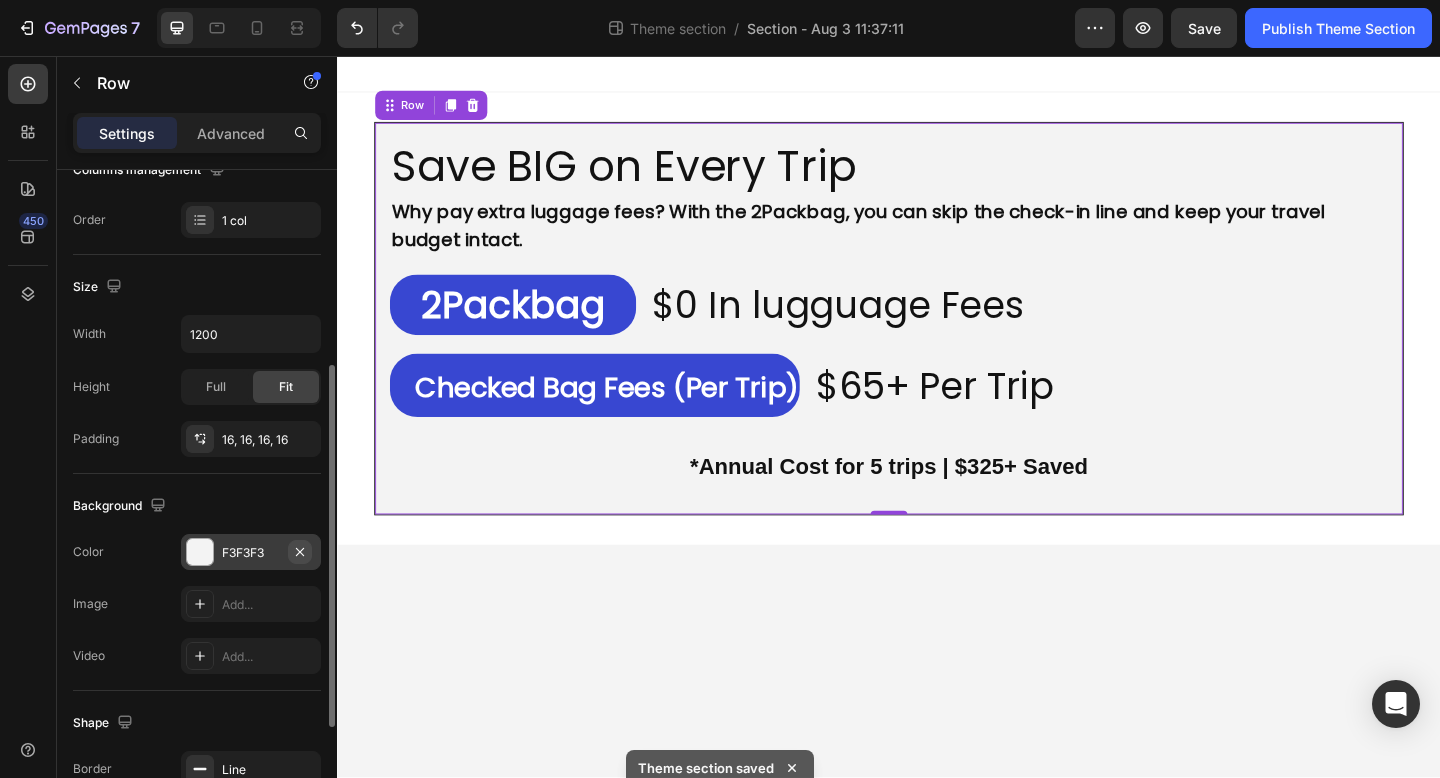 scroll, scrollTop: 469, scrollLeft: 0, axis: vertical 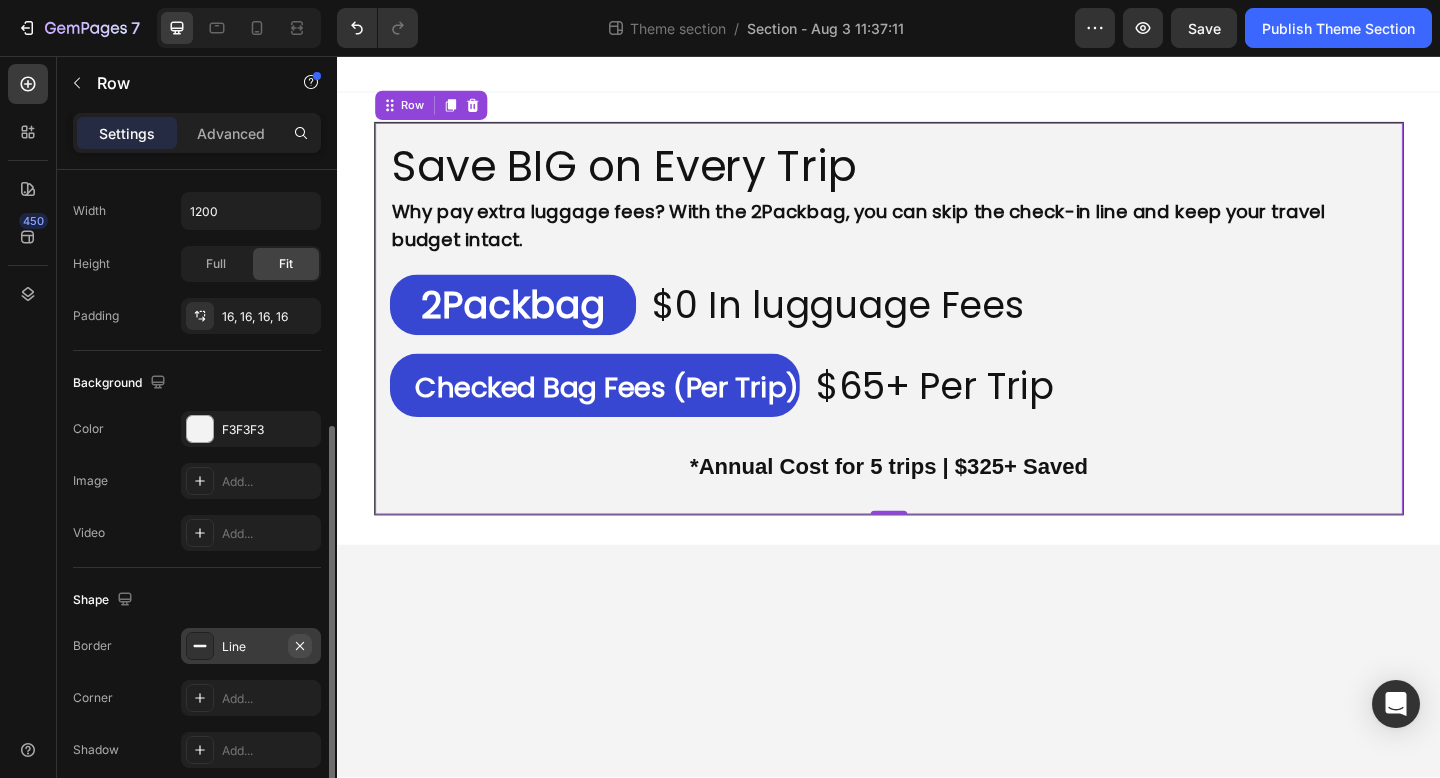 click 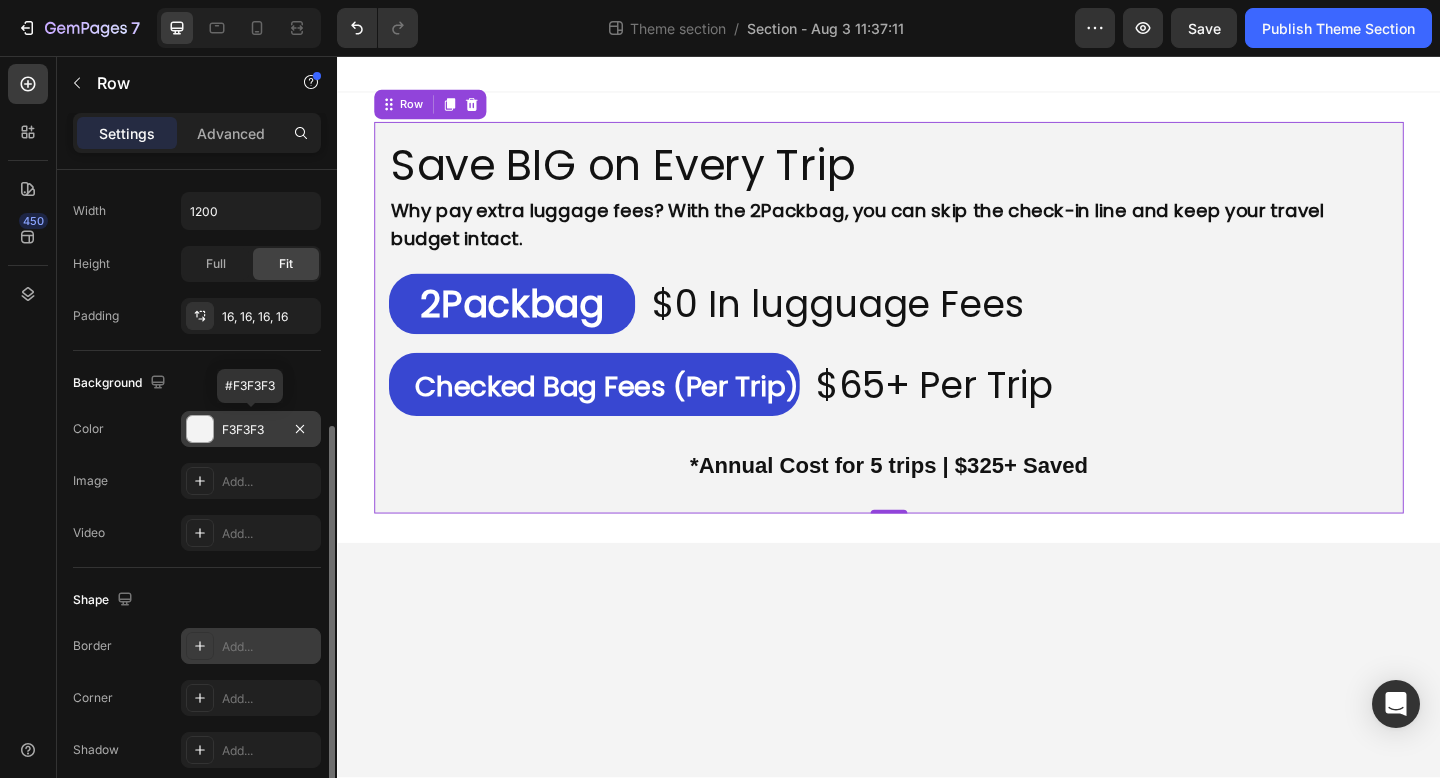 click at bounding box center [200, 429] 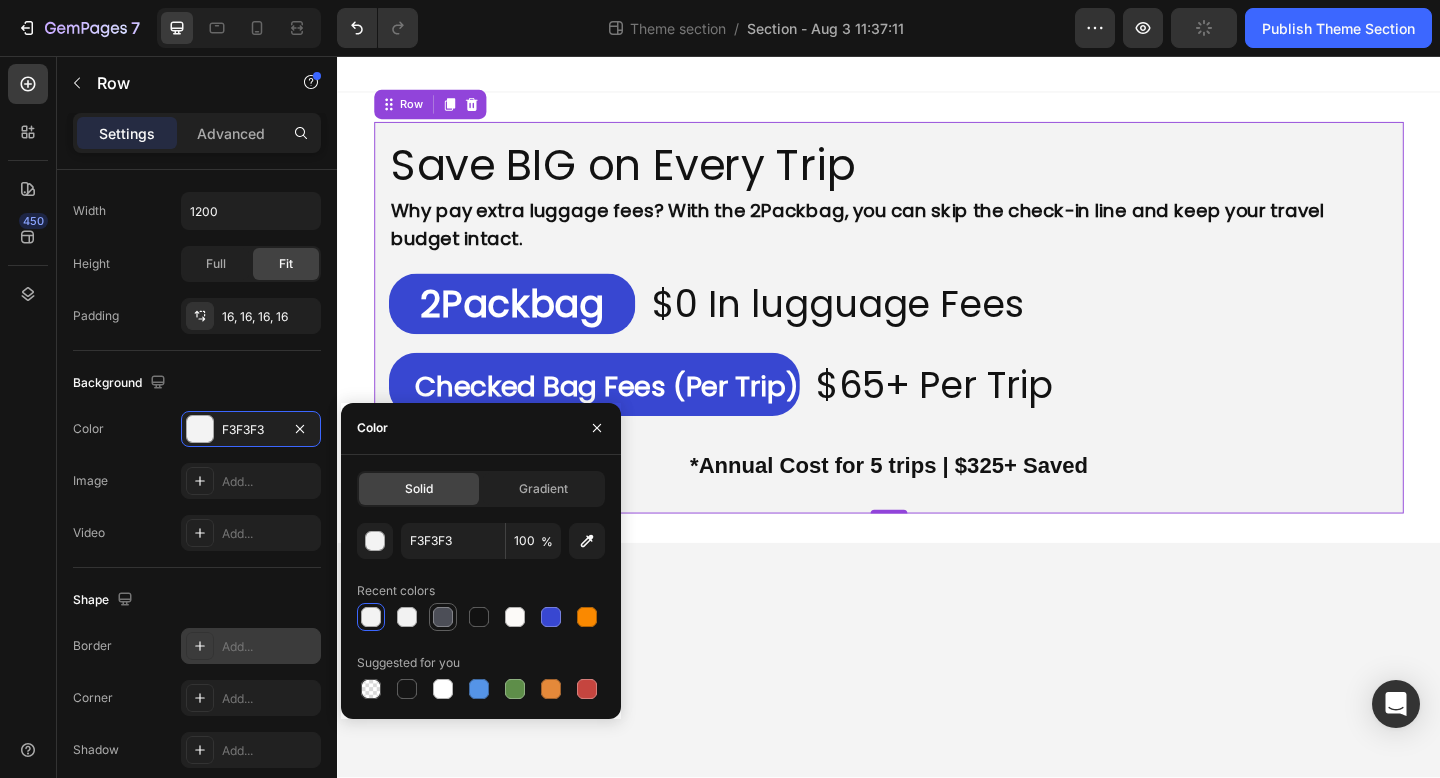click at bounding box center (443, 617) 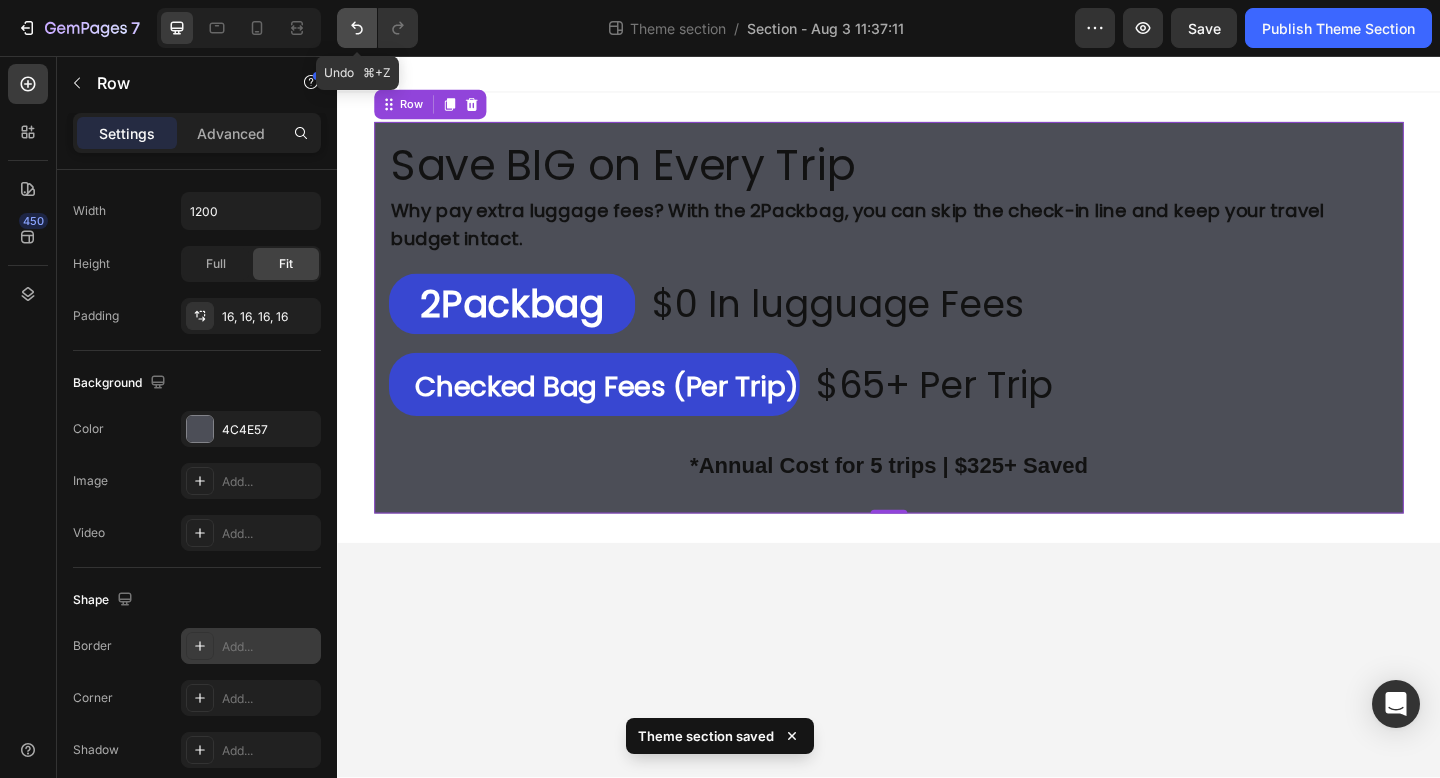 click 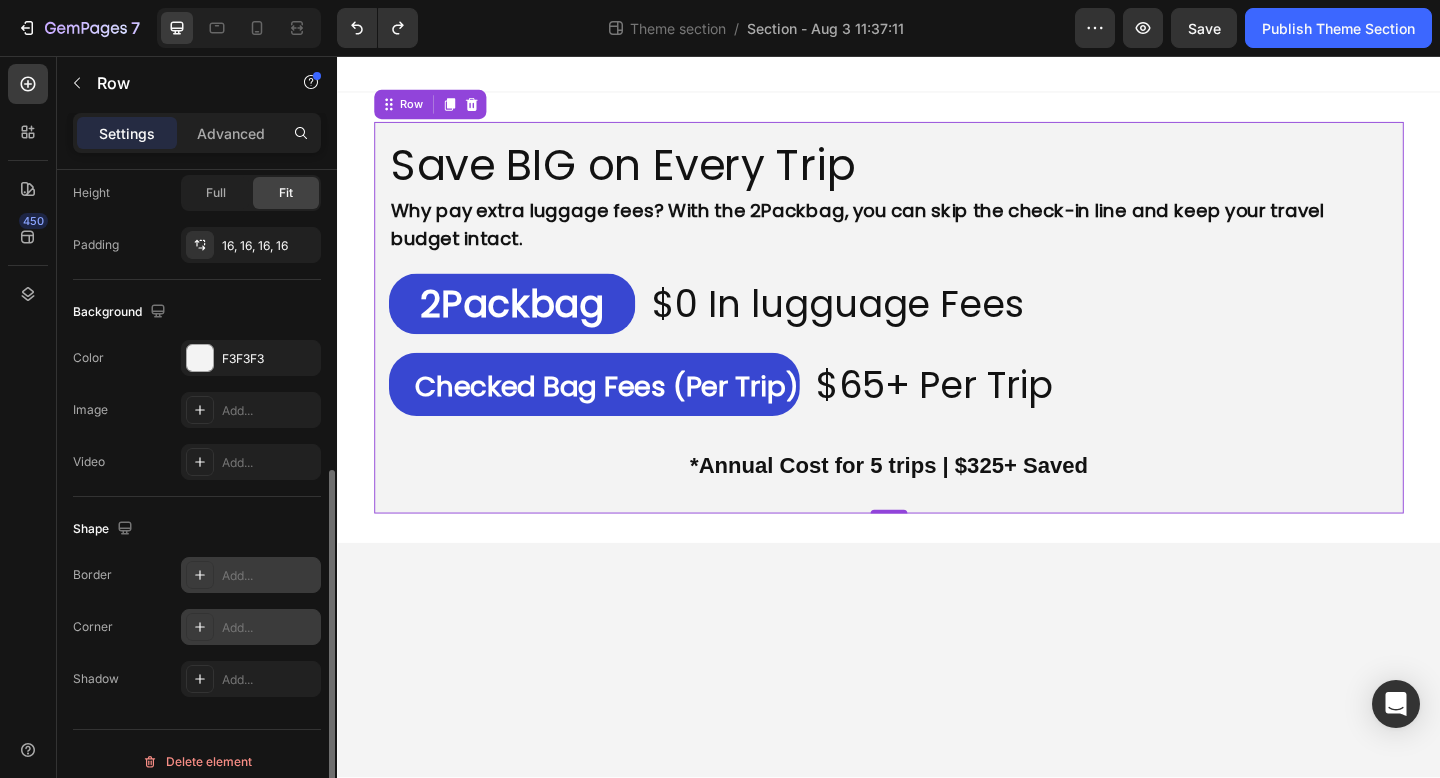 scroll, scrollTop: 555, scrollLeft: 0, axis: vertical 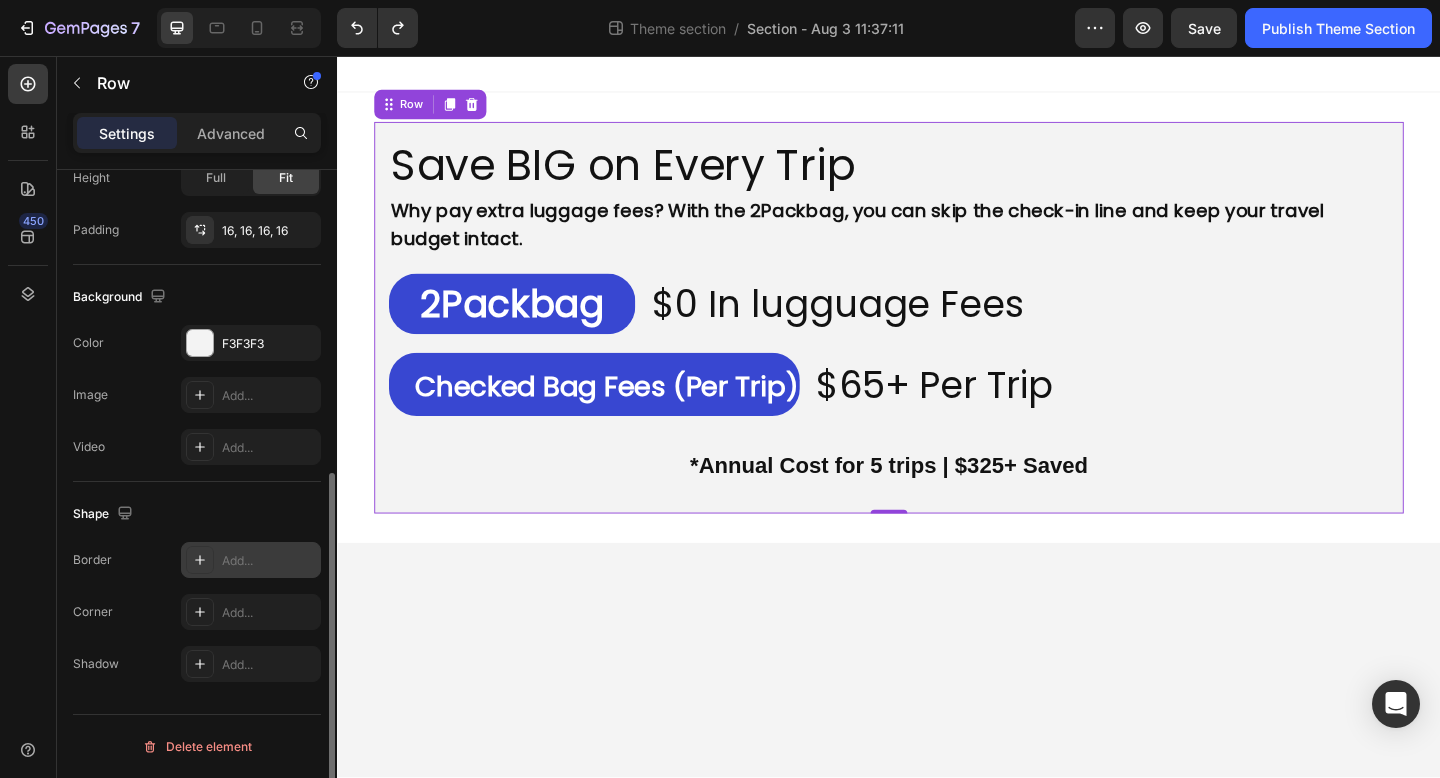click on "Add..." at bounding box center [251, 560] 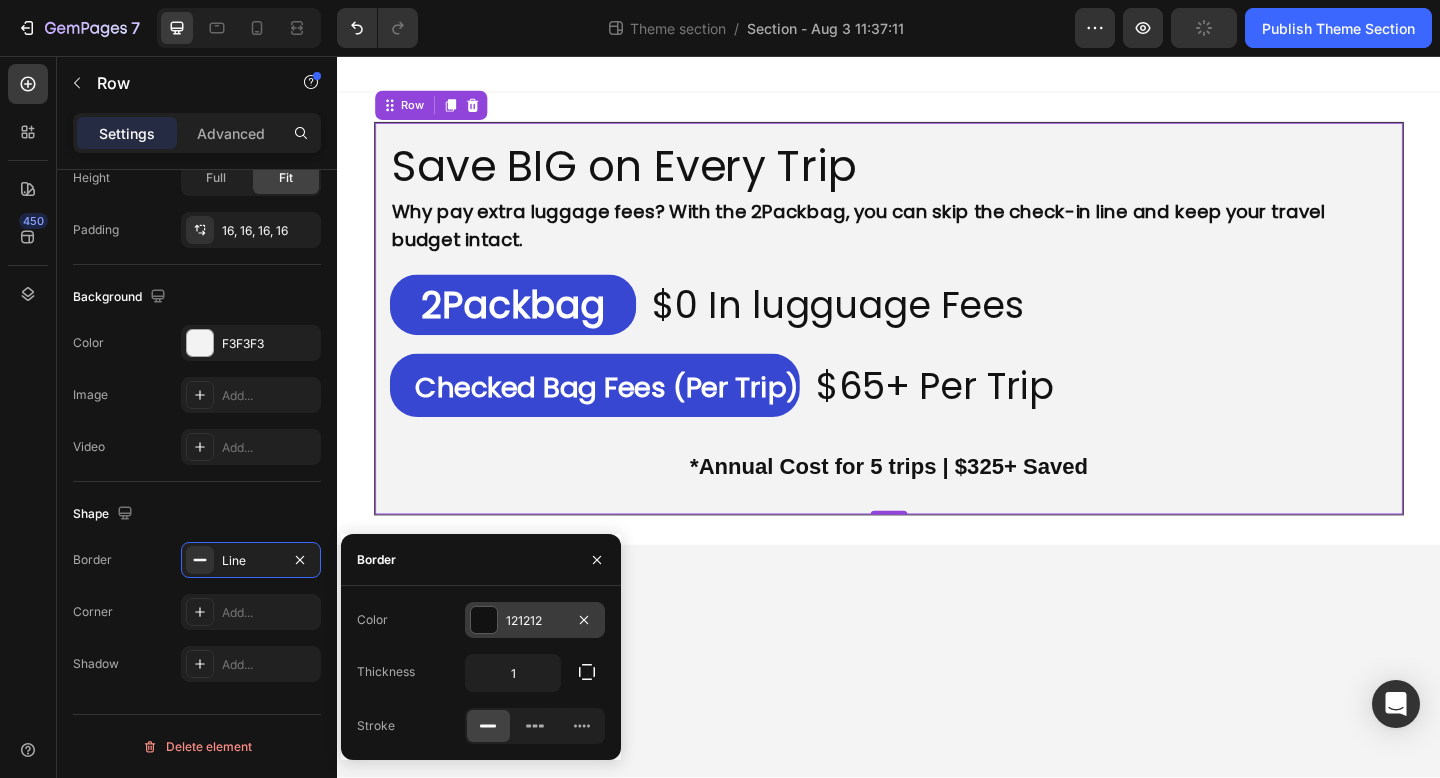 click at bounding box center [484, 620] 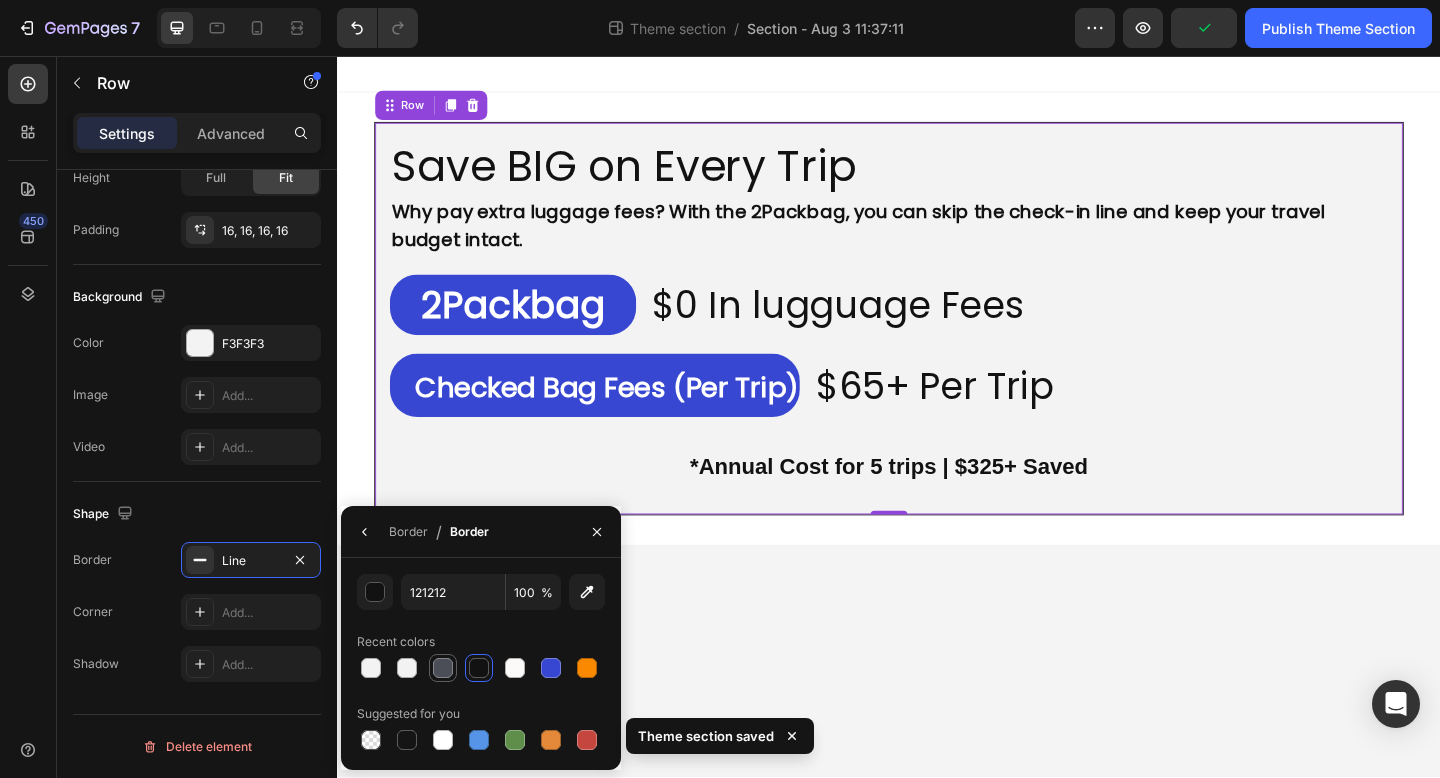click at bounding box center [443, 668] 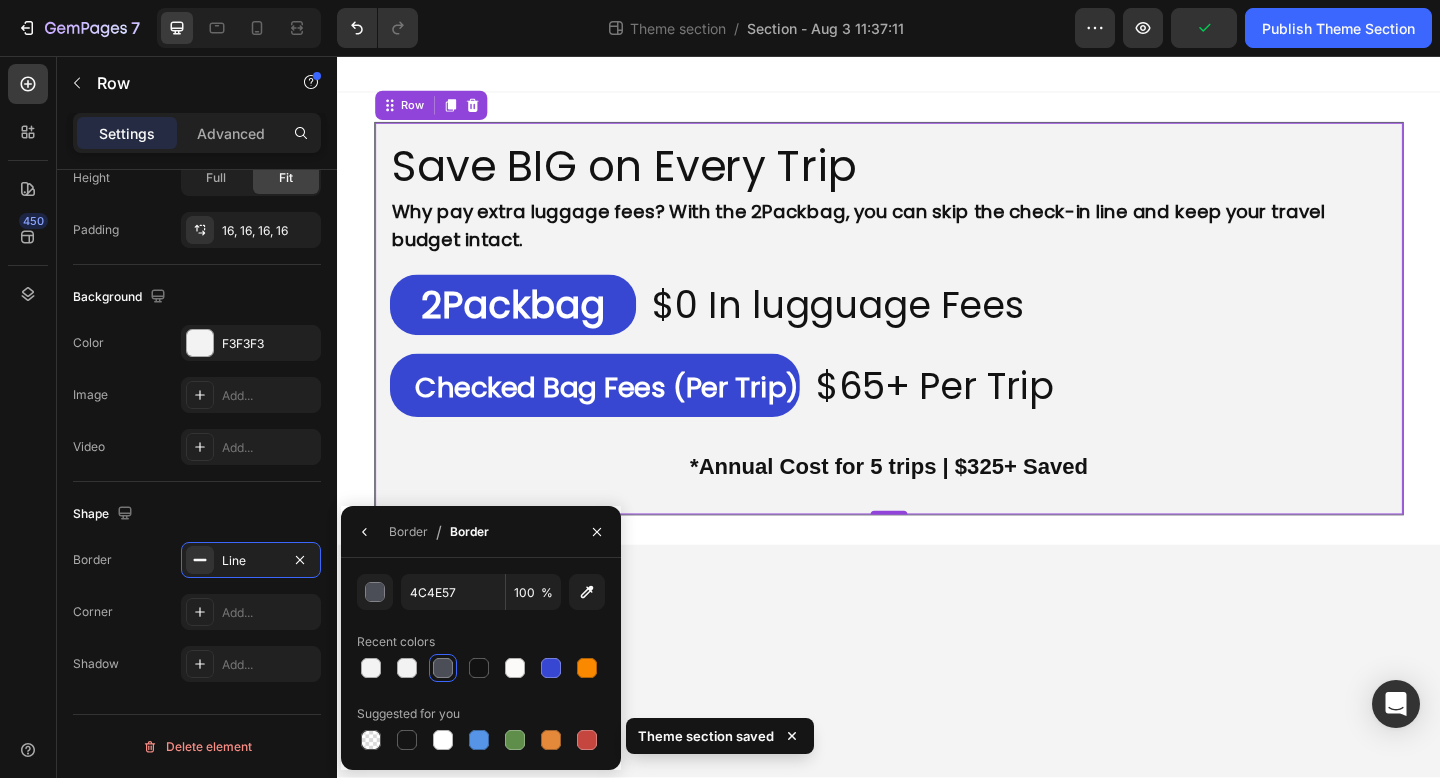 click on "Save BIG on Every Trip Heading Why pay extra luggage fees? With the 2Packbag, you can skip the check-in line and keep your travel budget intact. Text Block ⁠⁠⁠⁠⁠⁠⁠ 2Packbag Heading ⁠⁠⁠⁠⁠⁠⁠   $0 In lugguage Fees Heading Row ⁠⁠⁠⁠⁠⁠⁠ Checked Bag Fees (Per Trip)  Heading ⁠⁠⁠⁠⁠⁠⁠   $65+ Per Trip Heading Row *Annual Cost for 5 trips | $325+ Saved  Text Block Row Row   0 Root
Drag & drop element from sidebar or
Explore Library
Add section Choose templates inspired by CRO experts Generate layout from URL or image Add blank section then drag & drop elements" at bounding box center (937, 448) 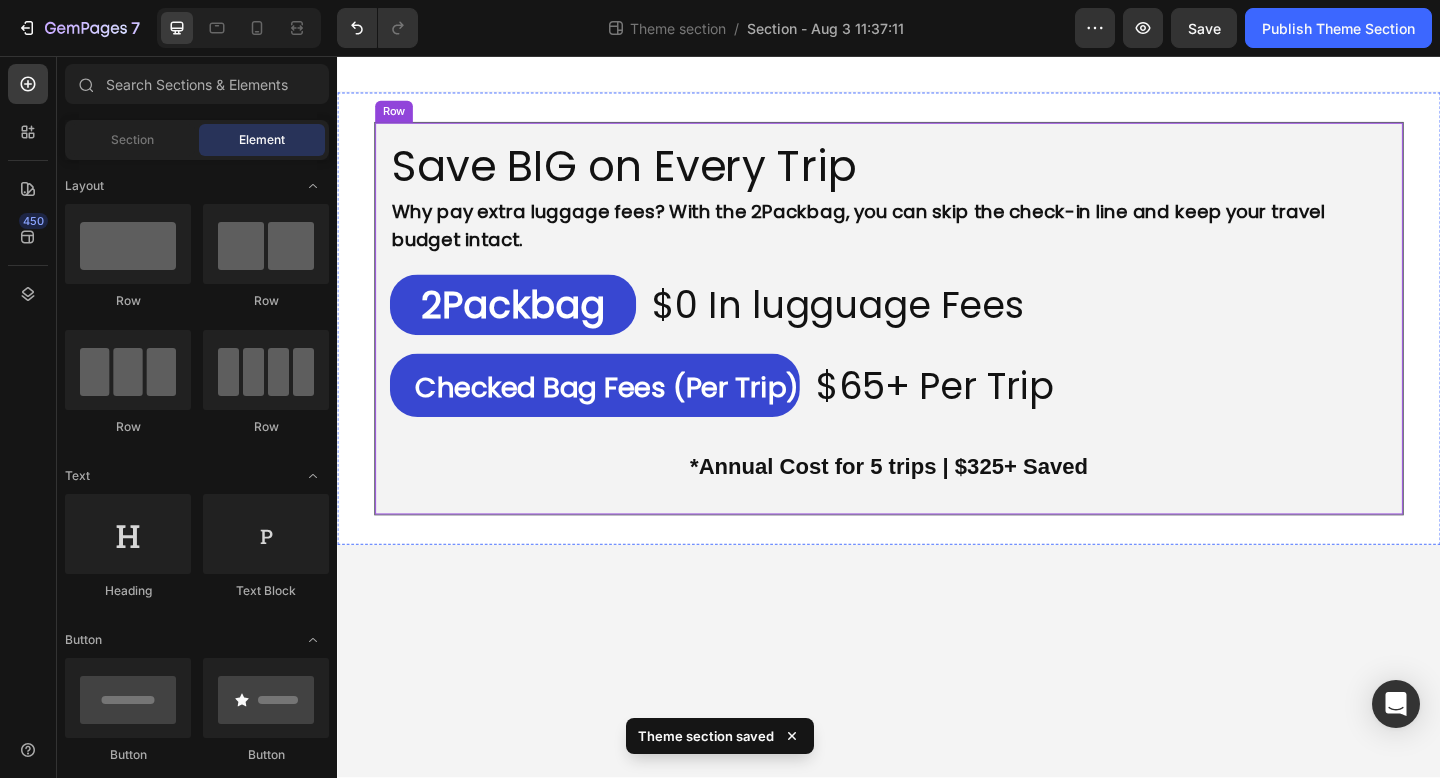click on "Save BIG on Every Trip Heading Why pay extra luggage fees? With the 2Packbag, you can skip the check-in line and keep your travel budget intact. Text Block ⁠⁠⁠⁠⁠⁠⁠ 2Packbag Heading ⁠⁠⁠⁠⁠⁠⁠   $0 In lugguage Fees Heading Row ⁠⁠⁠⁠⁠⁠⁠ Checked Bag Fees (Per Trip)  Heading ⁠⁠⁠⁠⁠⁠⁠   $65+ Per Trip Heading Row *Annual Cost for 5 trips | $325+ Saved  Text Block Row Row" at bounding box center [937, 342] 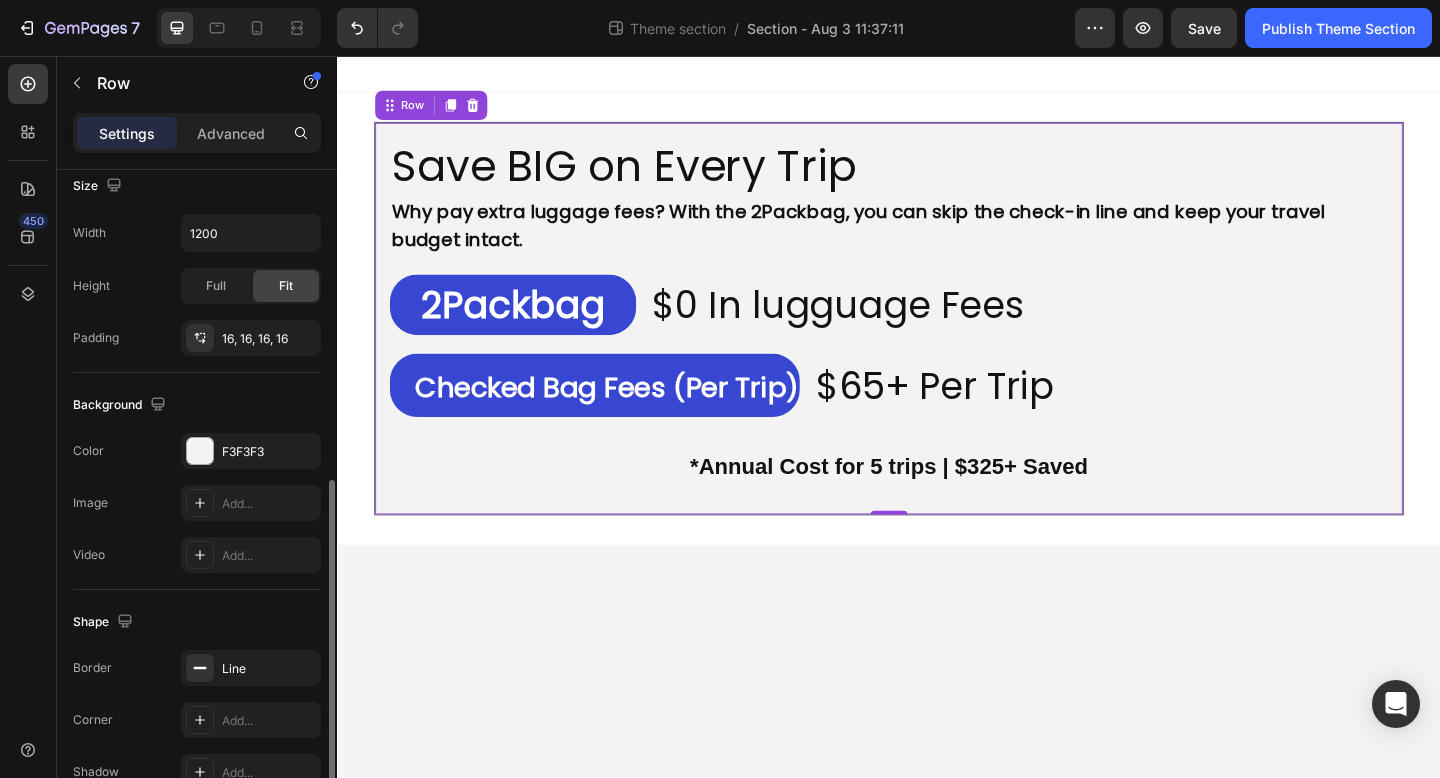 scroll, scrollTop: 555, scrollLeft: 0, axis: vertical 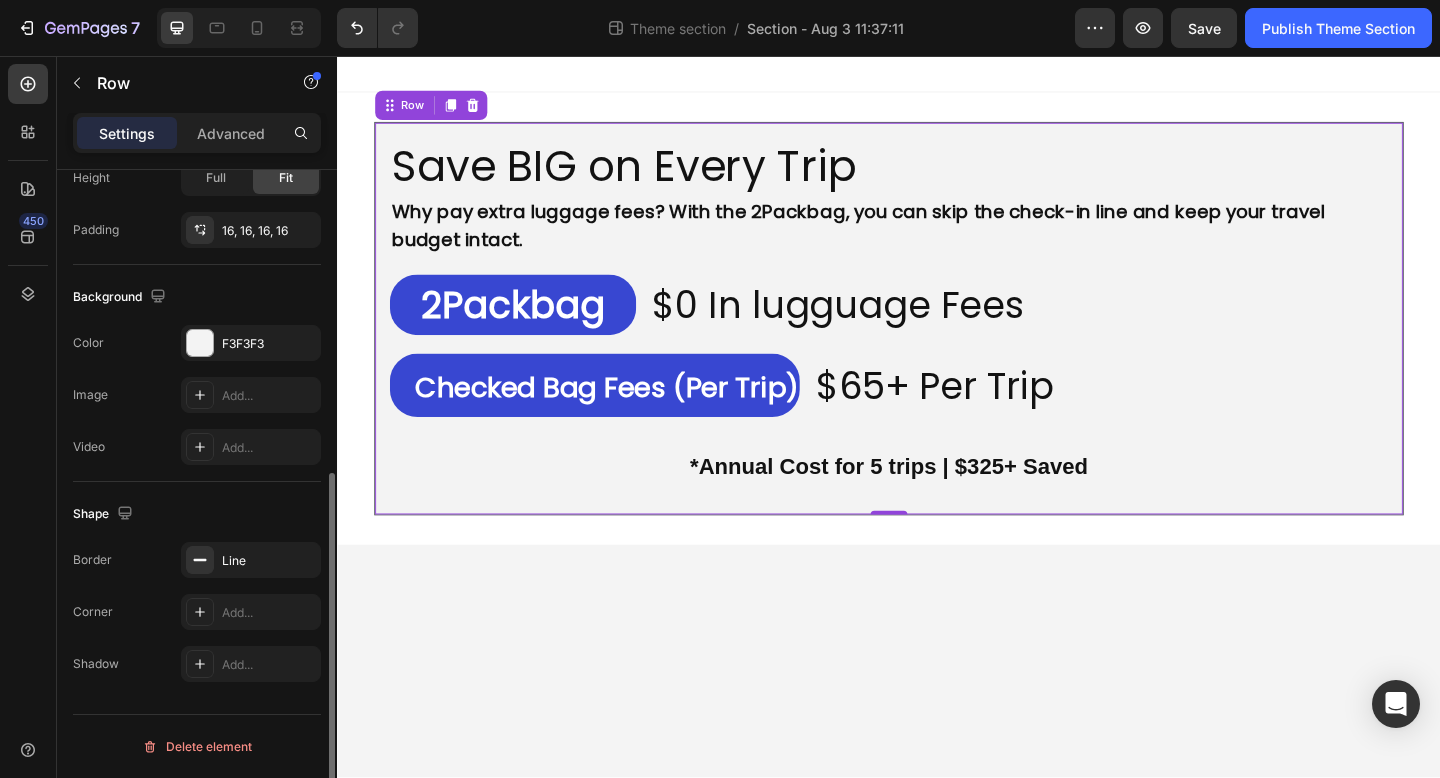 drag, startPoint x: 242, startPoint y: 557, endPoint x: 319, endPoint y: 582, distance: 80.95678 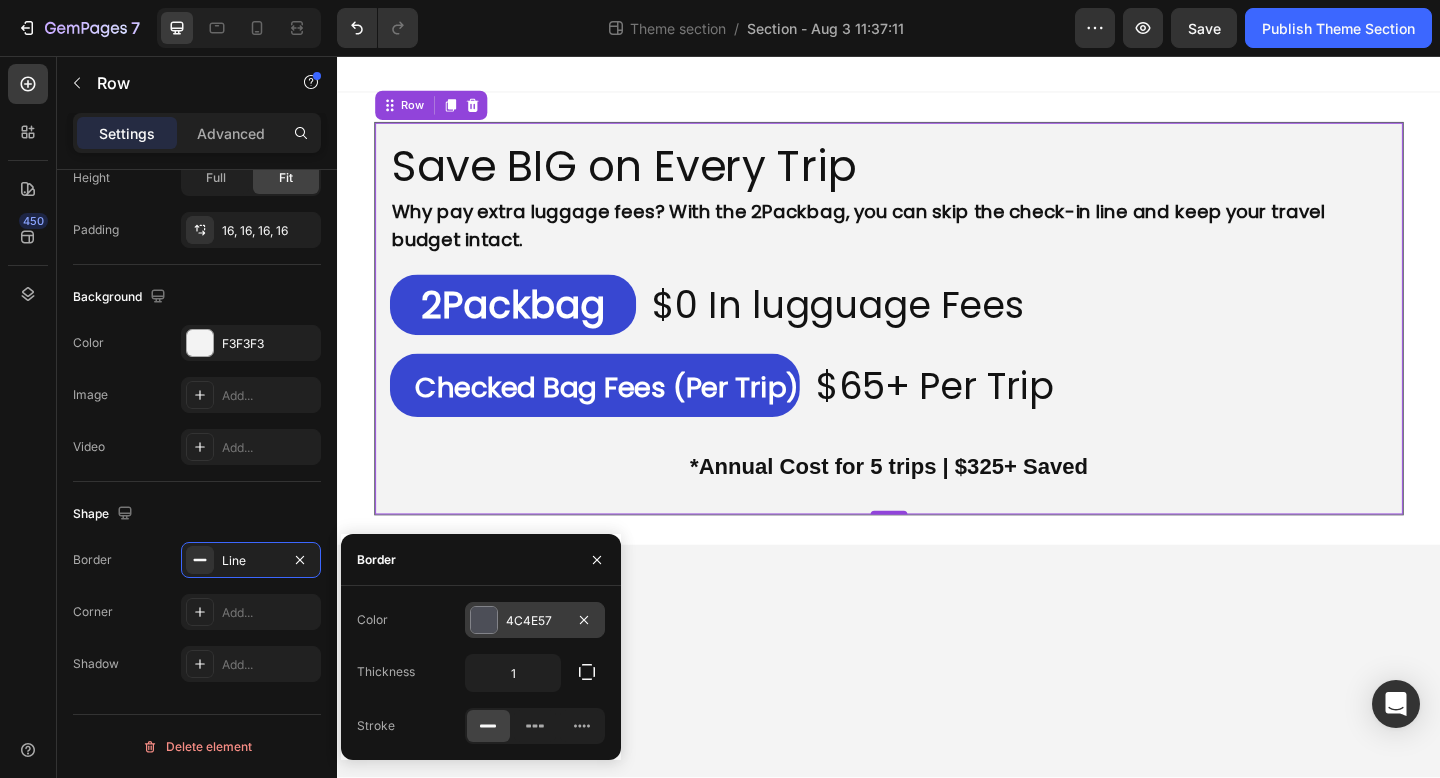 click at bounding box center [484, 620] 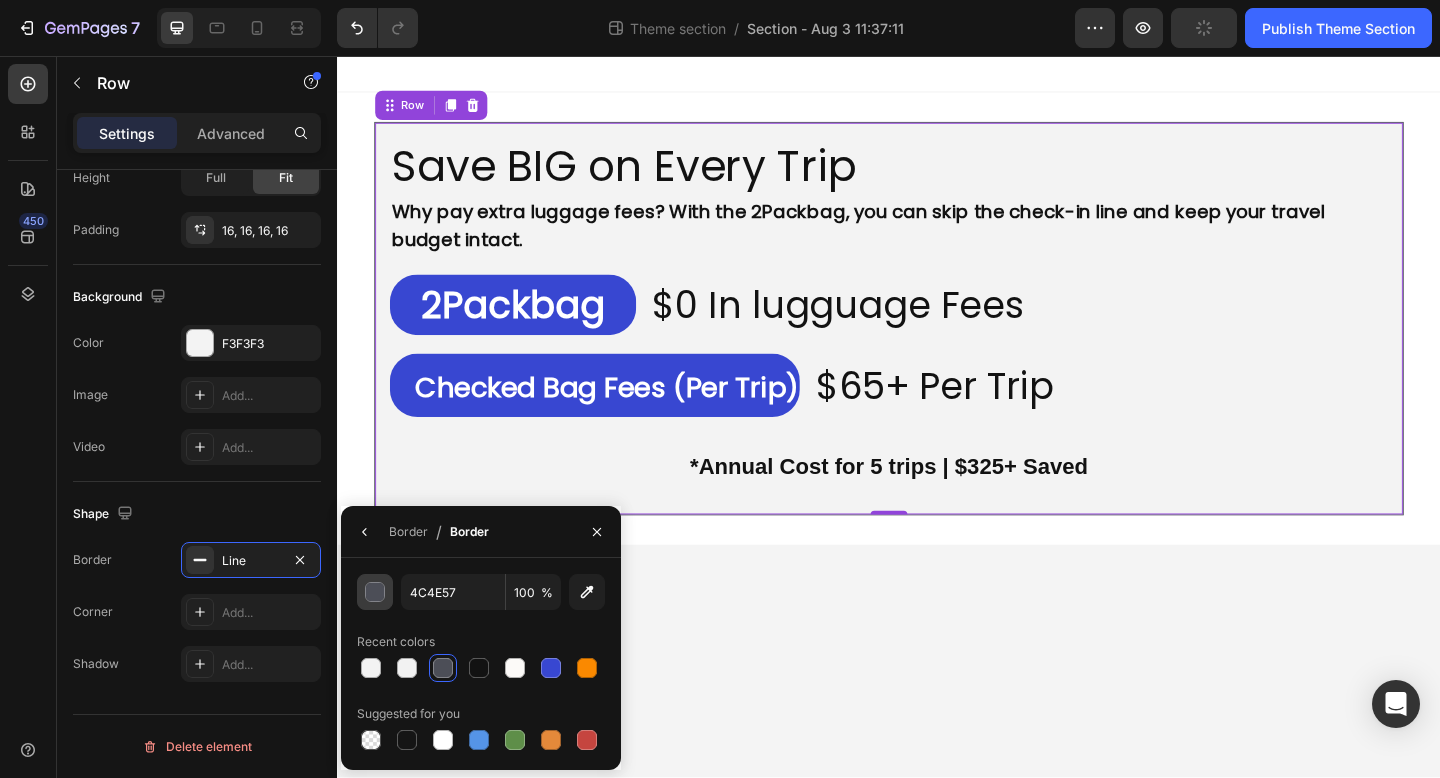click at bounding box center (376, 593) 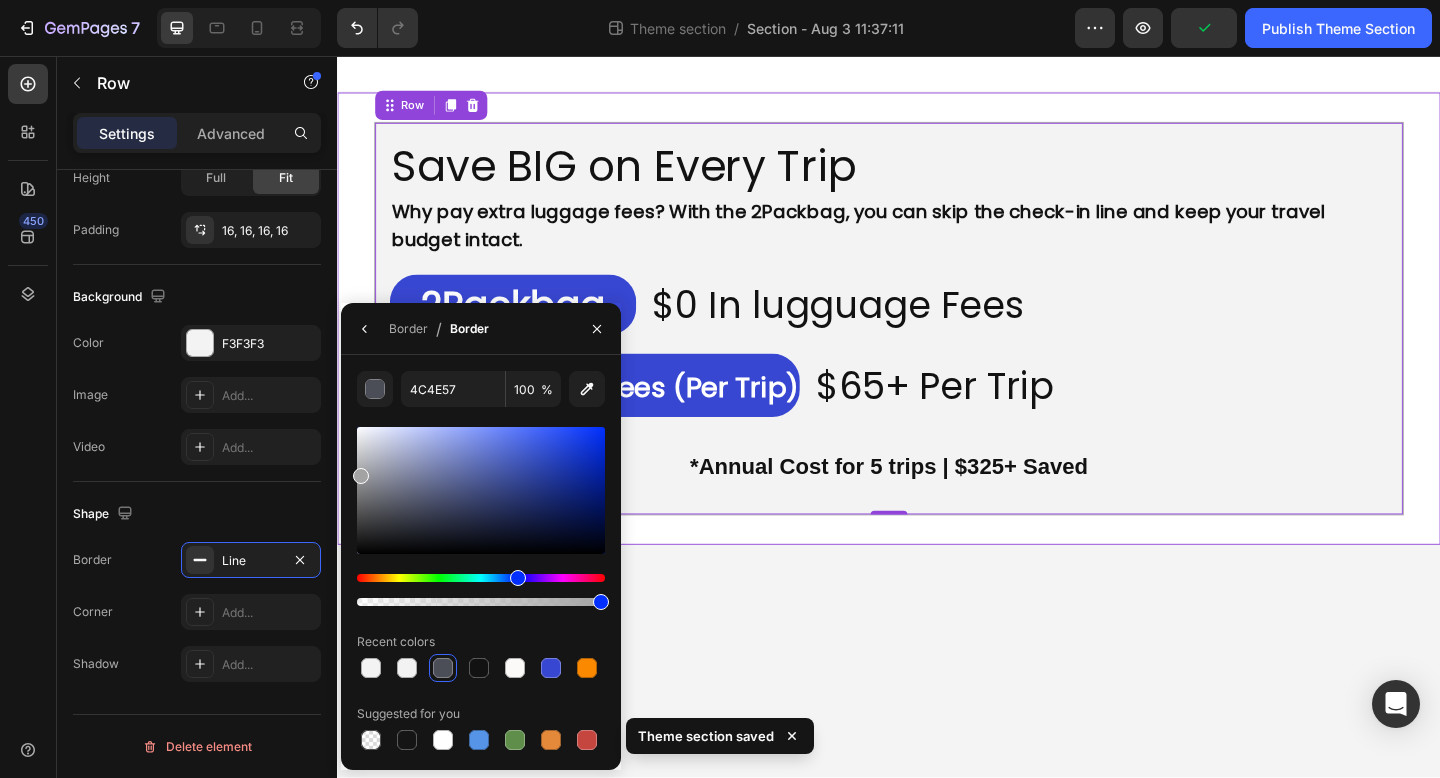 drag, startPoint x: 726, startPoint y: 568, endPoint x: 339, endPoint y: 507, distance: 391.77798 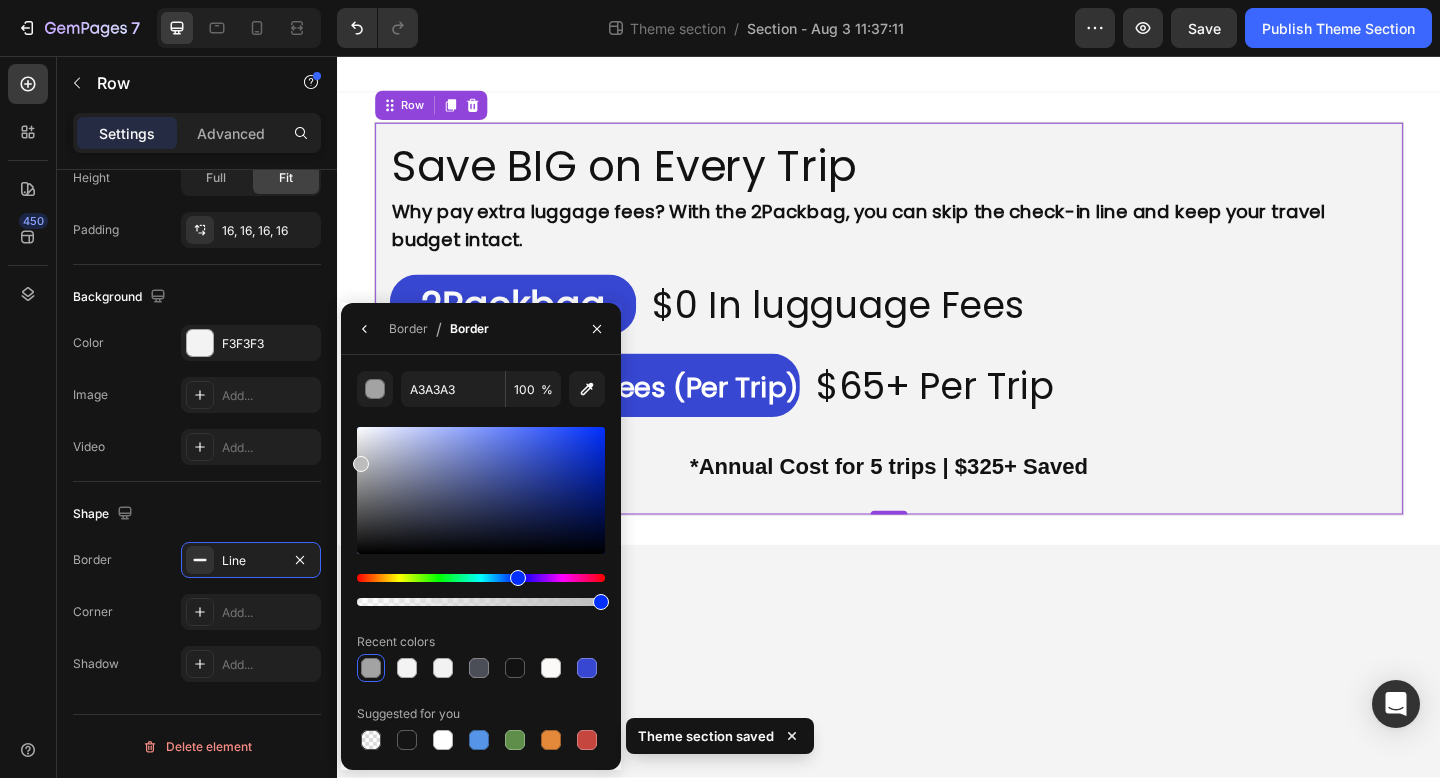 drag, startPoint x: 360, startPoint y: 478, endPoint x: 347, endPoint y: 452, distance: 29.068884 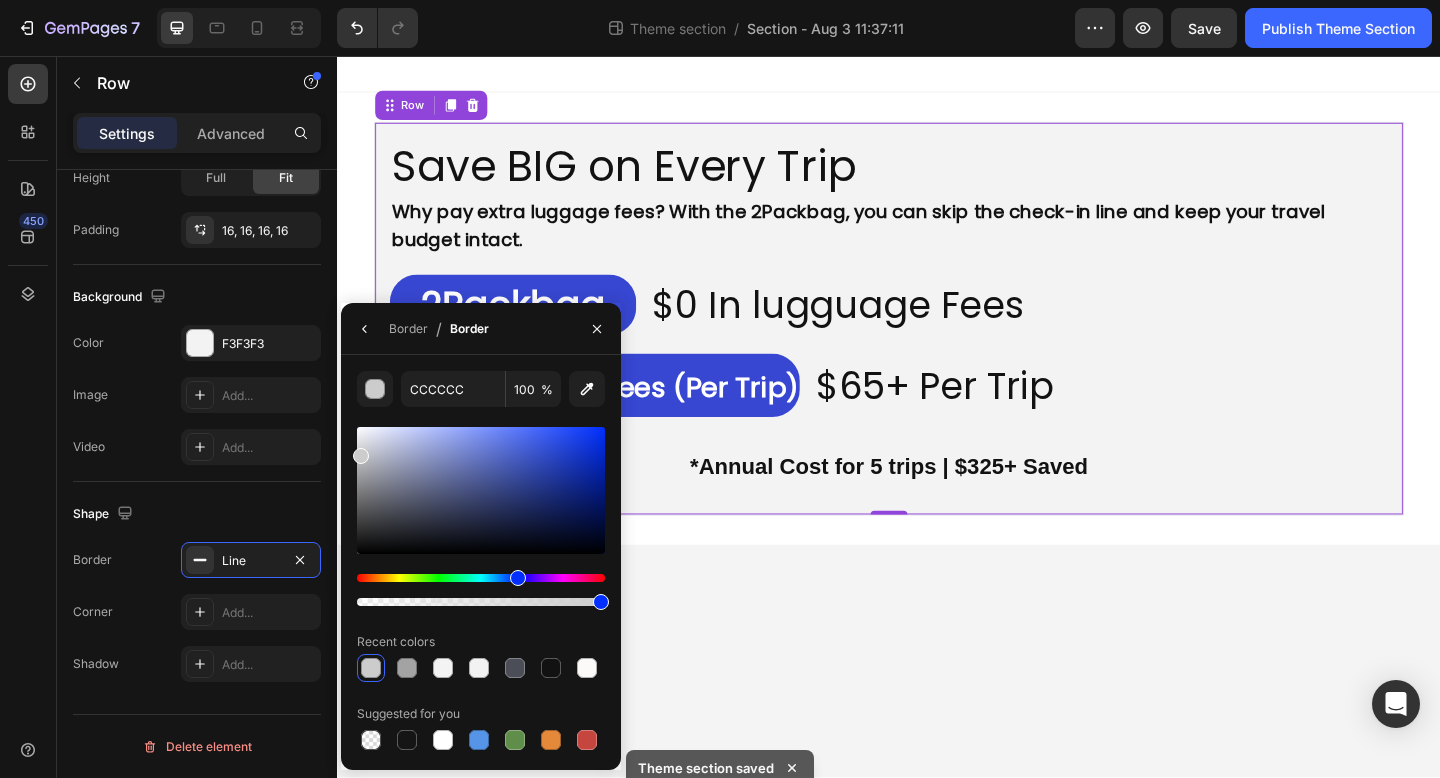click at bounding box center [481, 490] 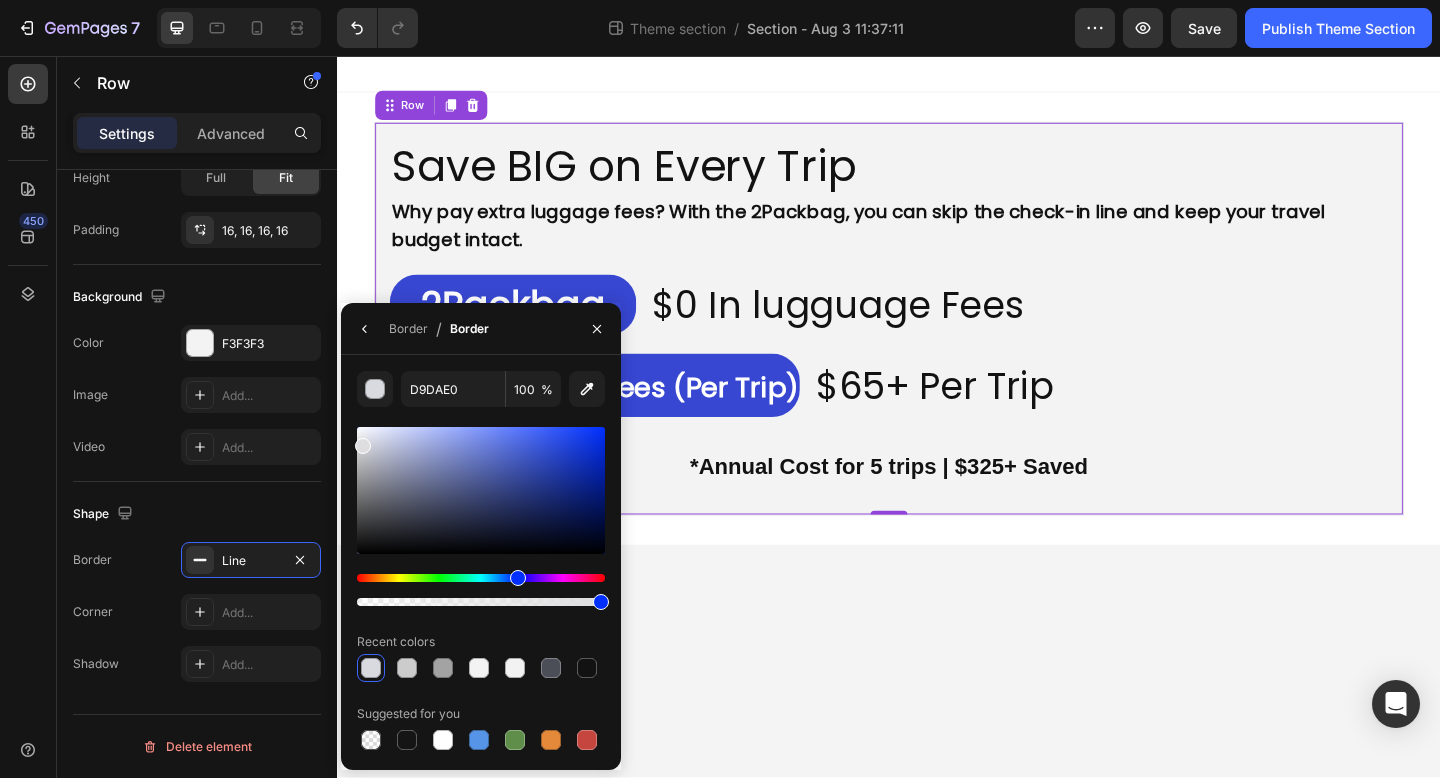 click on "D9DAE0 100 % Recent colors Suggested for you" at bounding box center (481, 562) 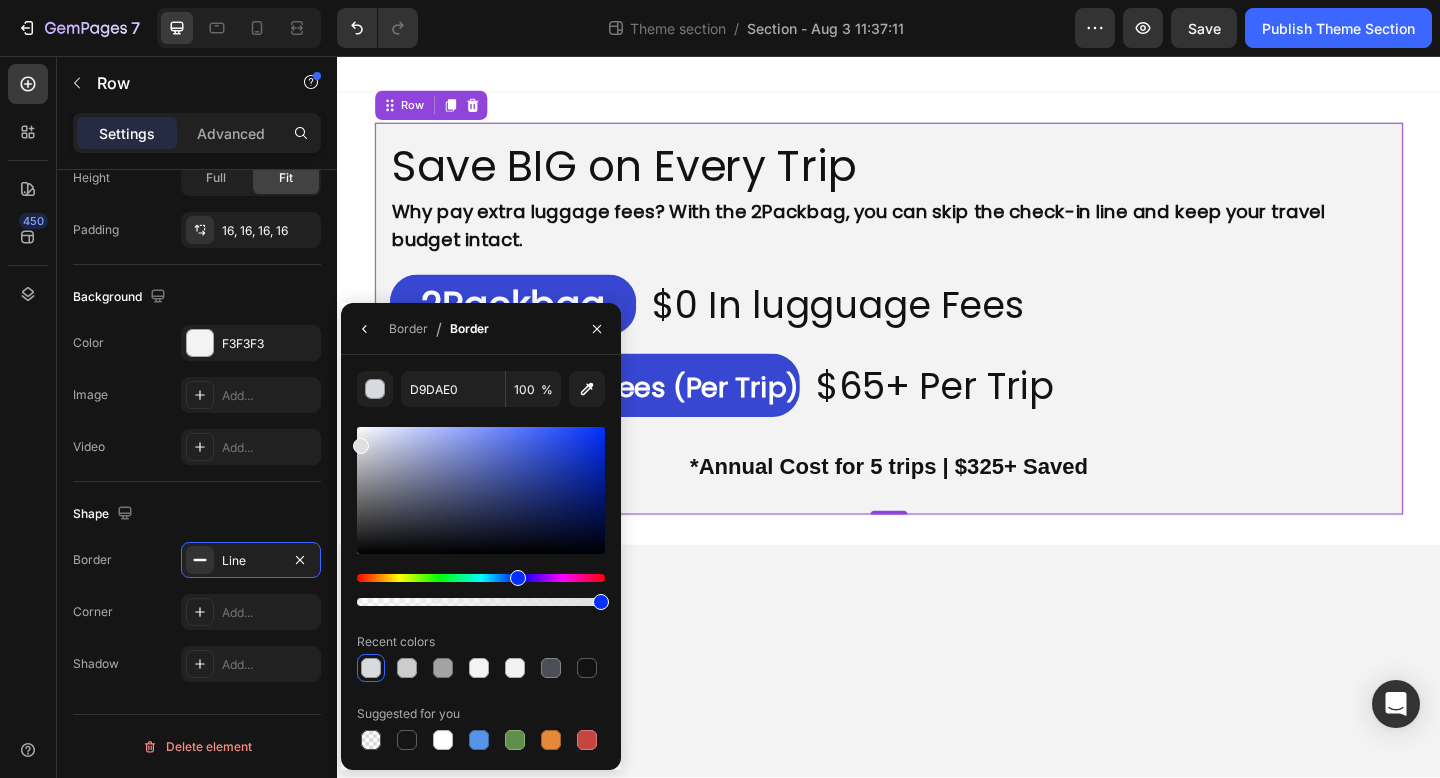 type on "E0E0E0" 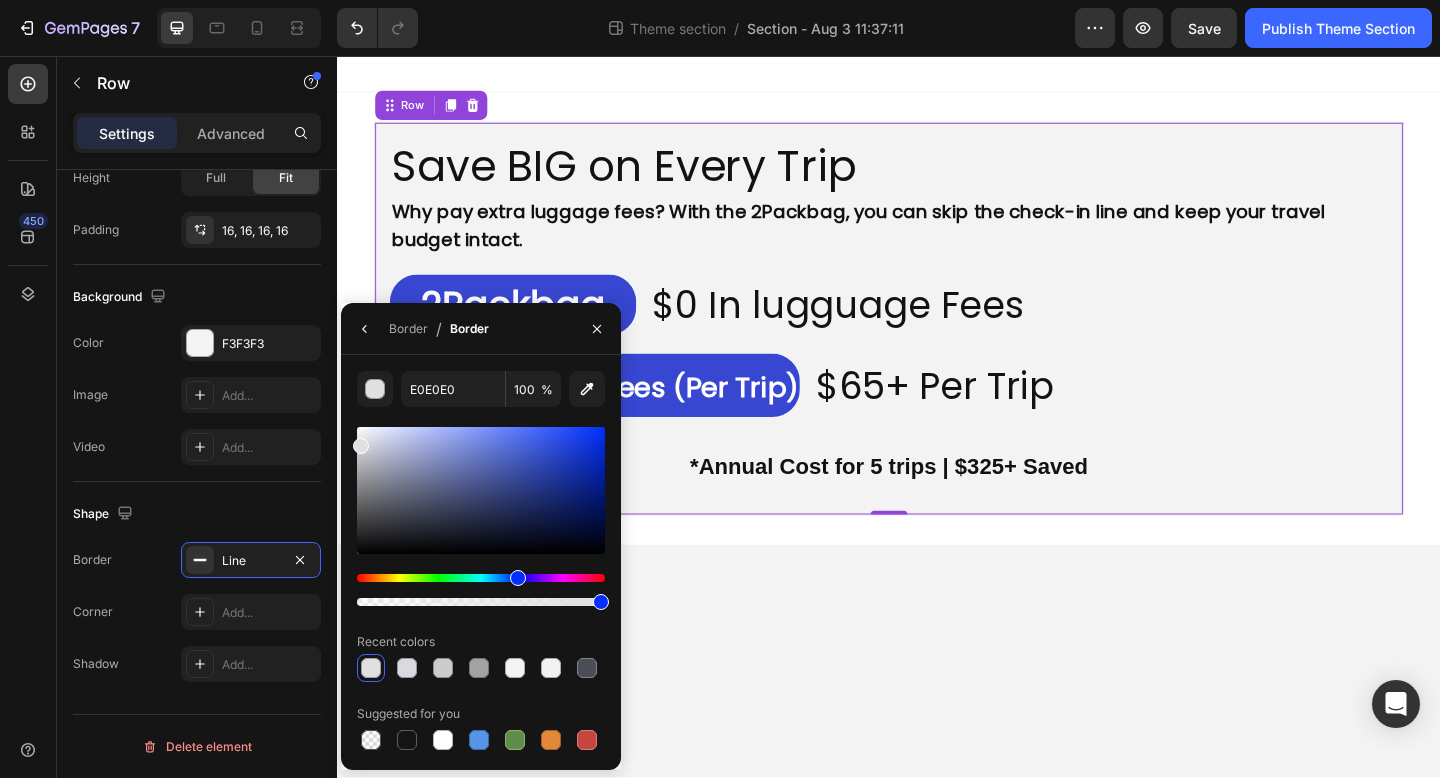 click on "Save BIG on Every Trip Heading Why pay extra luggage fees? With the 2Packbag, you can skip the check-in line and keep your travel budget intact. Text Block ⁠⁠⁠⁠⁠⁠⁠ 2Packbag Heading ⁠⁠⁠⁠⁠⁠⁠   $0 In lugguage Fees Heading Row ⁠⁠⁠⁠⁠⁠⁠ Checked Bag Fees (Per Trip)  Heading ⁠⁠⁠⁠⁠⁠⁠   $65+ Per Trip Heading Row *Annual Cost for 5 trips | $325+ Saved  Text Block Row Row   0 Root
Drag & drop element from sidebar or
Explore Library
Add section Choose templates inspired by CRO experts Generate layout from URL or image Add blank section then drag & drop elements" at bounding box center (937, 448) 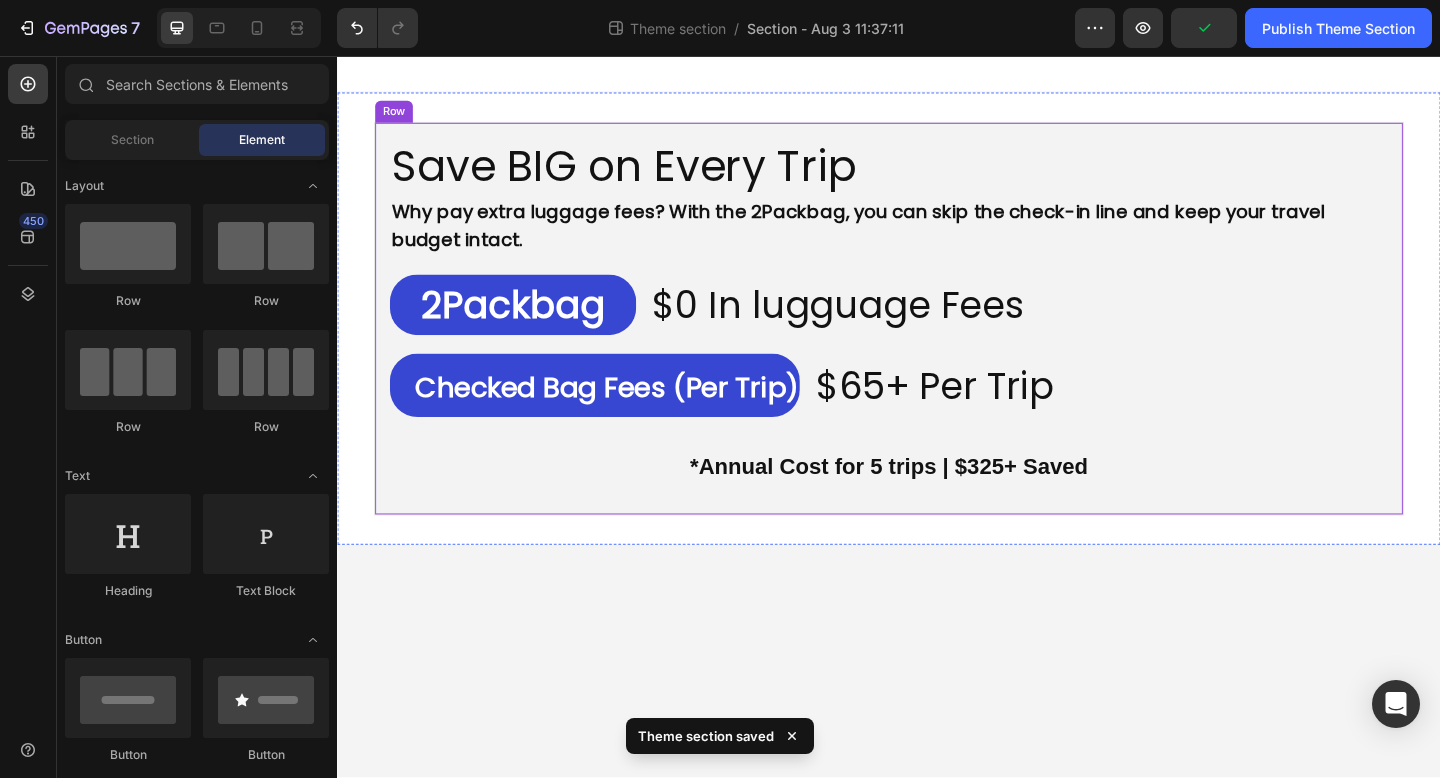 click on "Save BIG on Every Trip Heading Why pay extra luggage fees? With the 2Packbag, you can skip the check-in line and keep your travel budget intact. Text Block ⁠⁠⁠⁠⁠⁠⁠ 2Packbag Heading ⁠⁠⁠⁠⁠⁠⁠   $0 In lugguage Fees Heading Row ⁠⁠⁠⁠⁠⁠⁠ Checked Bag Fees (Per Trip)  Heading ⁠⁠⁠⁠⁠⁠⁠   $65+ Per Trip Heading Row *Annual Cost for 5 trips | $325+ Saved  Text Block Row Row" at bounding box center (937, 342) 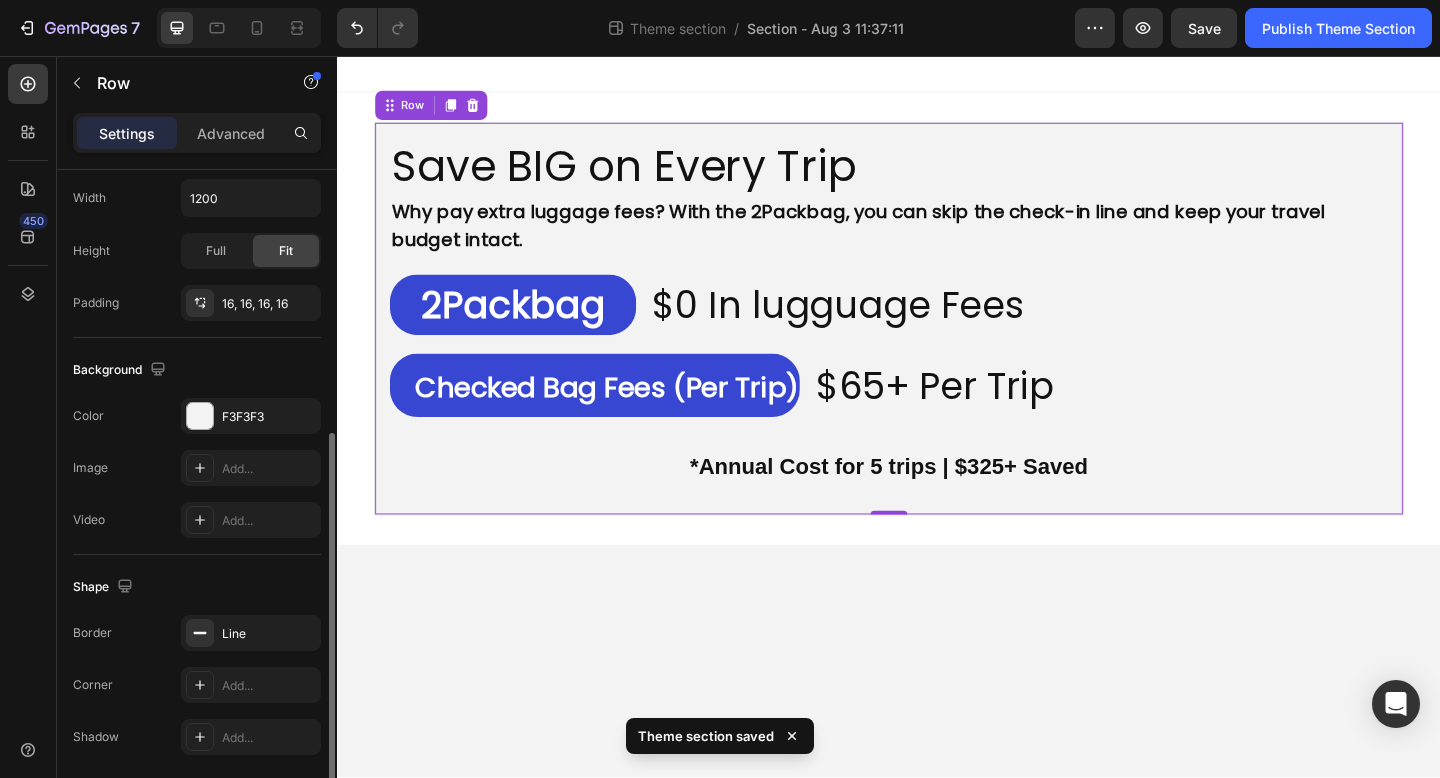 scroll, scrollTop: 517, scrollLeft: 0, axis: vertical 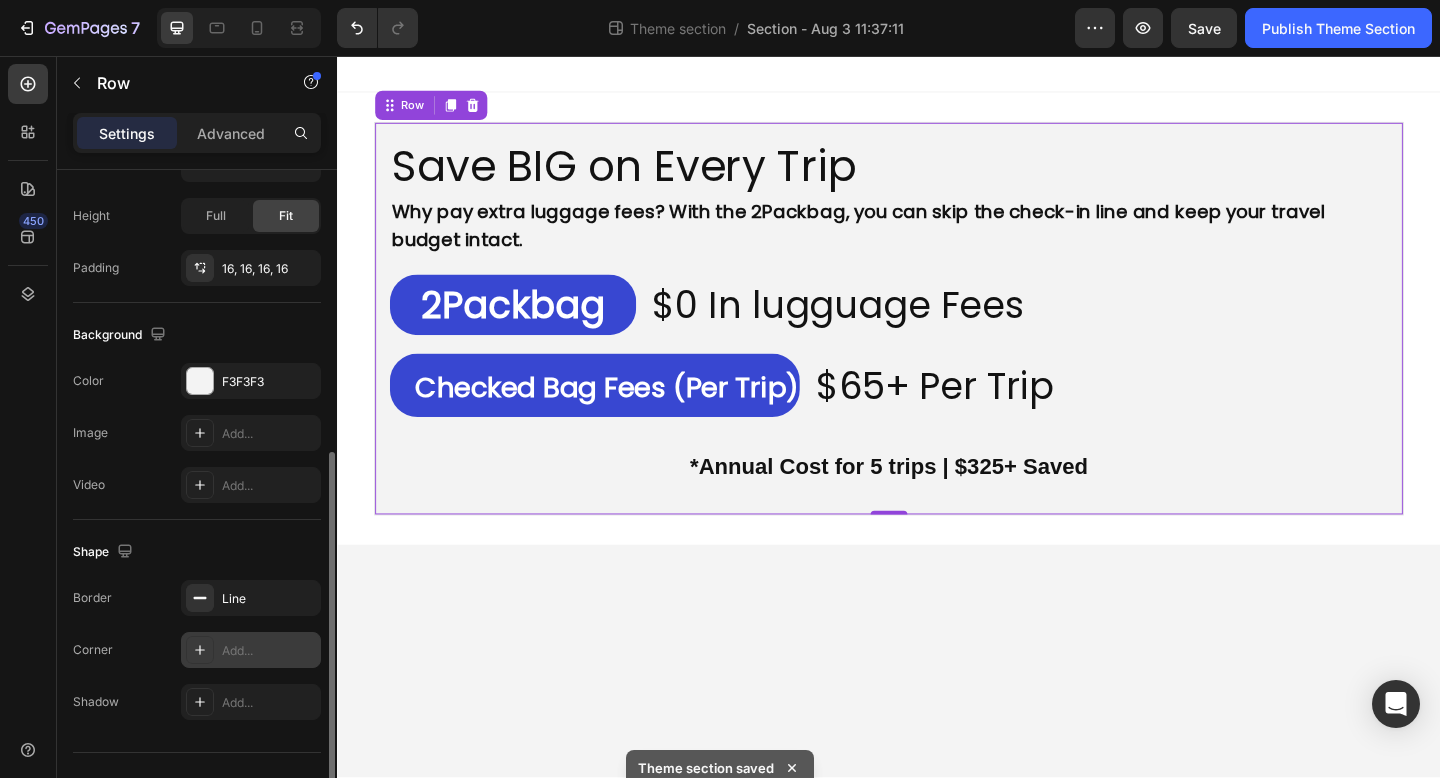 click on "Add..." at bounding box center (269, 651) 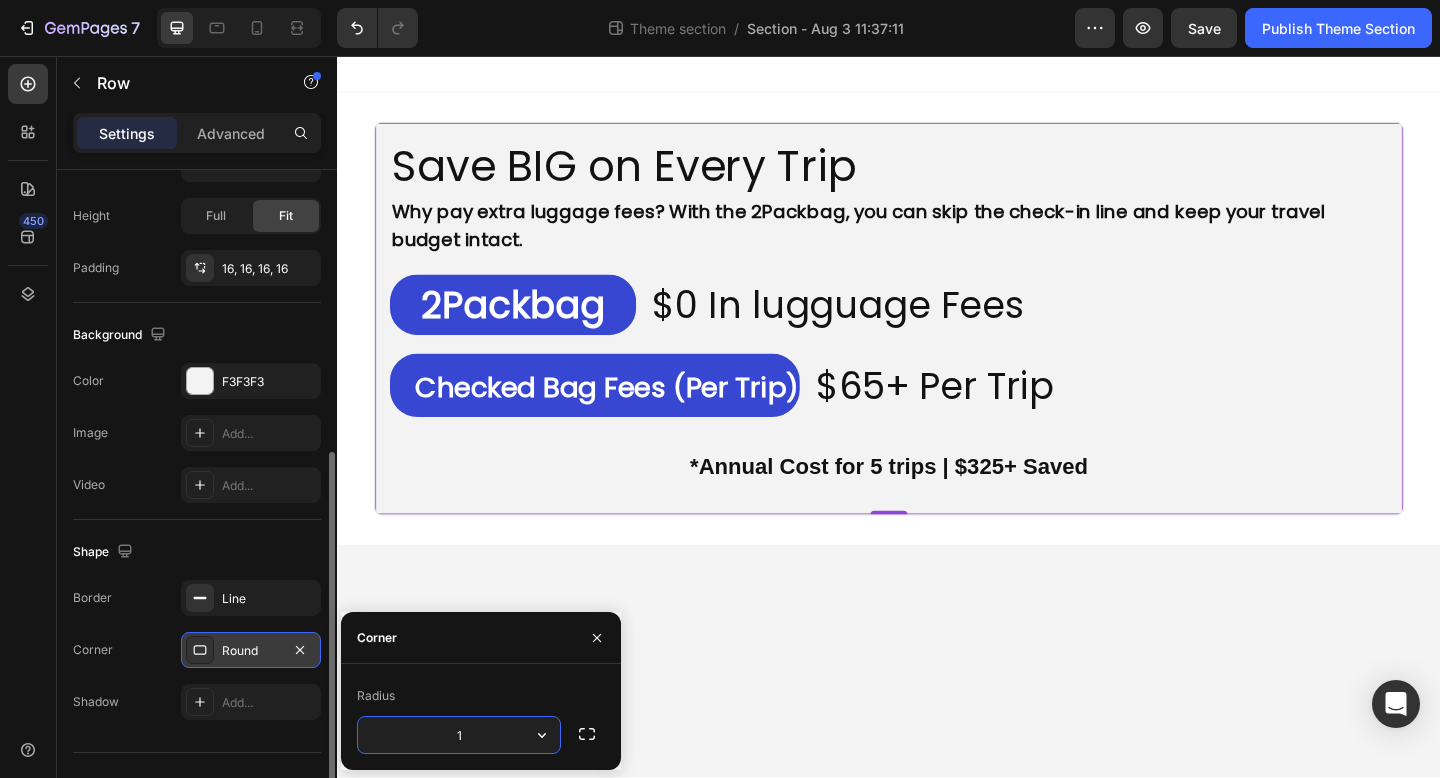 type on "10" 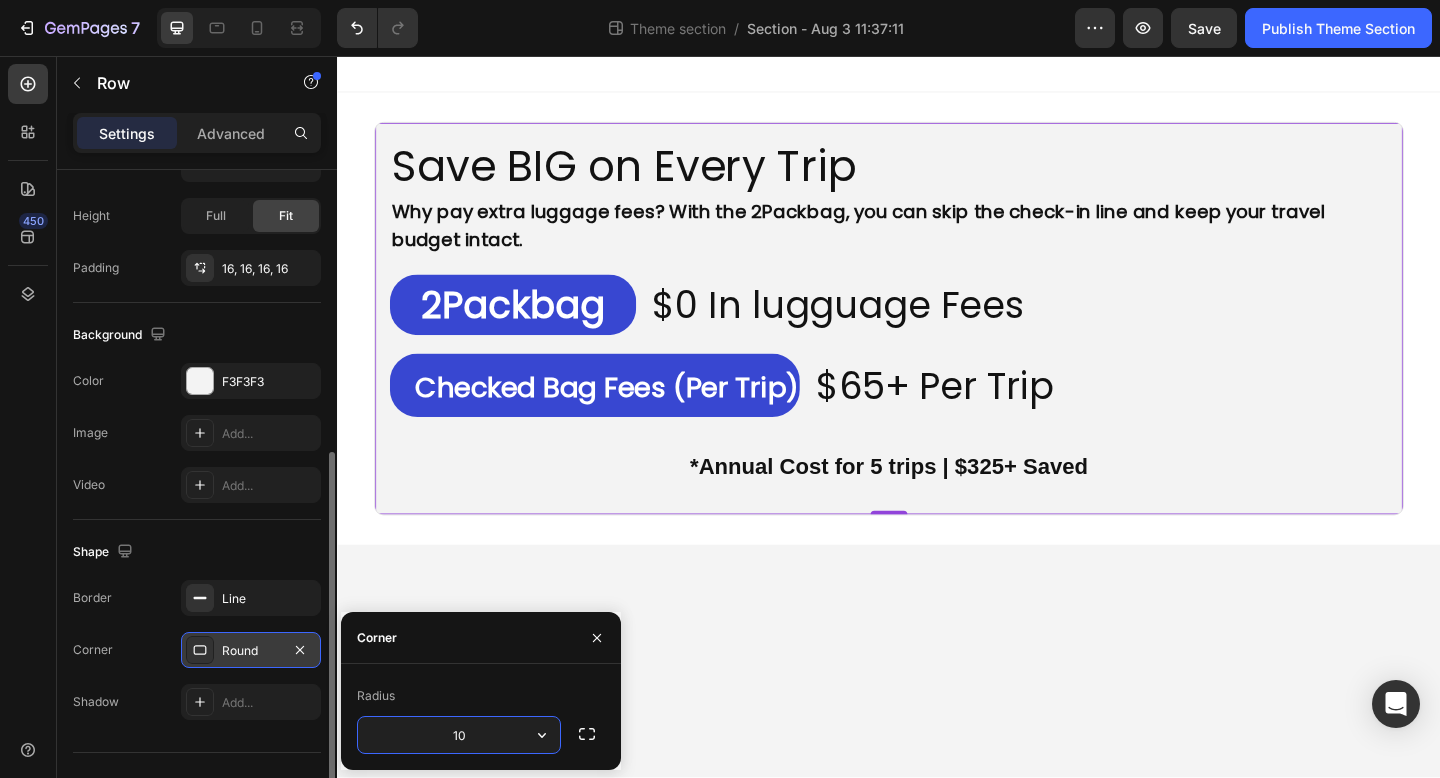click on "Save BIG on Every Trip Heading Why pay extra luggage fees? With the 2Packbag, you can skip the check-in line and keep your travel budget intact. Text Block ⁠⁠⁠⁠⁠⁠⁠ 2Packbag Heading ⁠⁠⁠⁠⁠⁠⁠   $0 In lugguage Fees Heading Row ⁠⁠⁠⁠⁠⁠⁠ Checked Bag Fees (Per Trip)  Heading ⁠⁠⁠⁠⁠⁠⁠   $65+ Per Trip Heading Row *Annual Cost for 5 trips | $325+ Saved  Text Block Row Row   0 Root
Drag & drop element from sidebar or
Explore Library
Add section Choose templates inspired by CRO experts Generate layout from URL or image Add blank section then drag & drop elements" at bounding box center [937, 448] 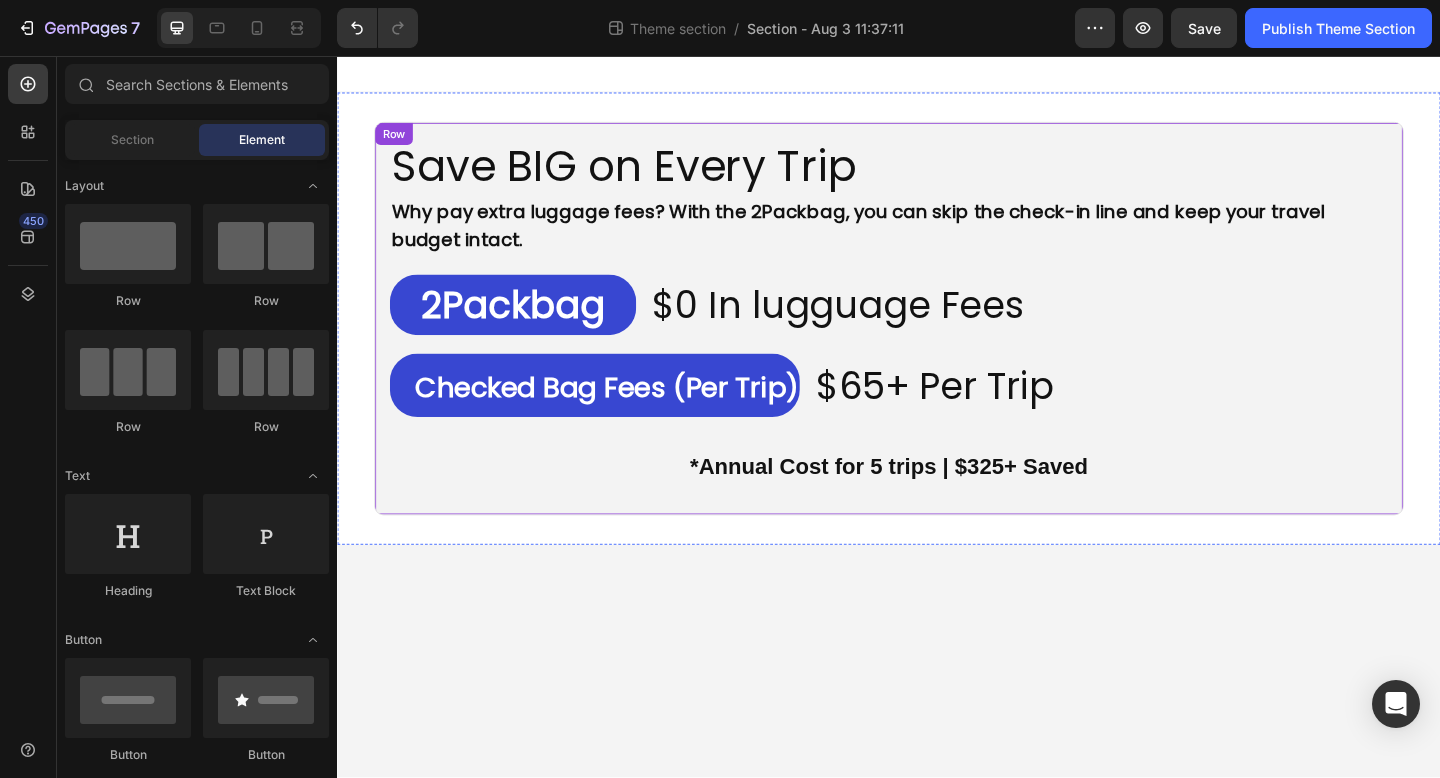 click on "Save BIG on Every Trip Heading Why pay extra luggage fees? With the 2Packbag, you can skip the check-in line and keep your travel budget intact. Text Block ⁠⁠⁠⁠⁠⁠⁠ 2Packbag Heading ⁠⁠⁠⁠⁠⁠⁠   $0 In lugguage Fees Heading Row ⁠⁠⁠⁠⁠⁠⁠ Checked Bag Fees (Per Trip)  Heading ⁠⁠⁠⁠⁠⁠⁠   $65+ Per Trip Heading Row *Annual Cost for 5 trips | $325+ Saved  Text Block Row Row" at bounding box center (937, 342) 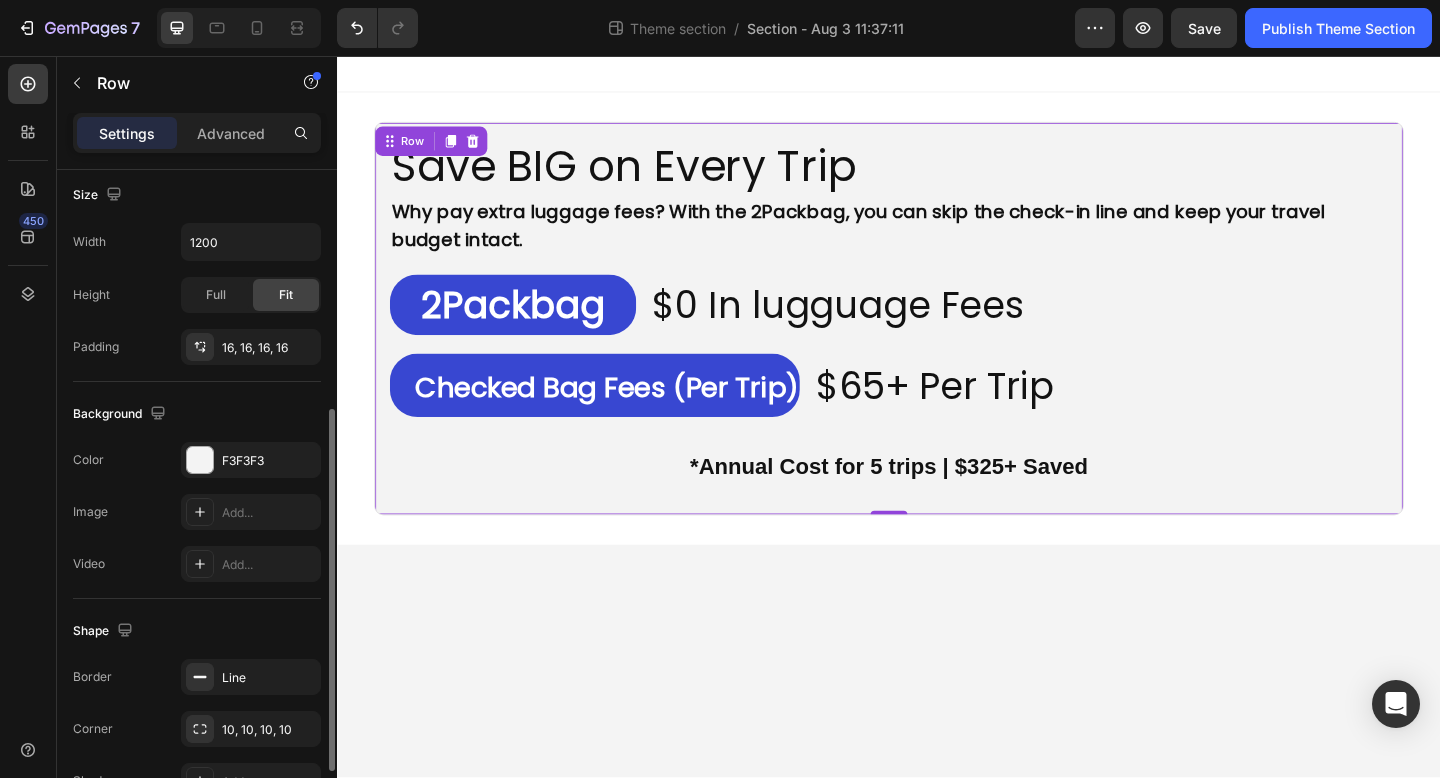 scroll, scrollTop: 555, scrollLeft: 0, axis: vertical 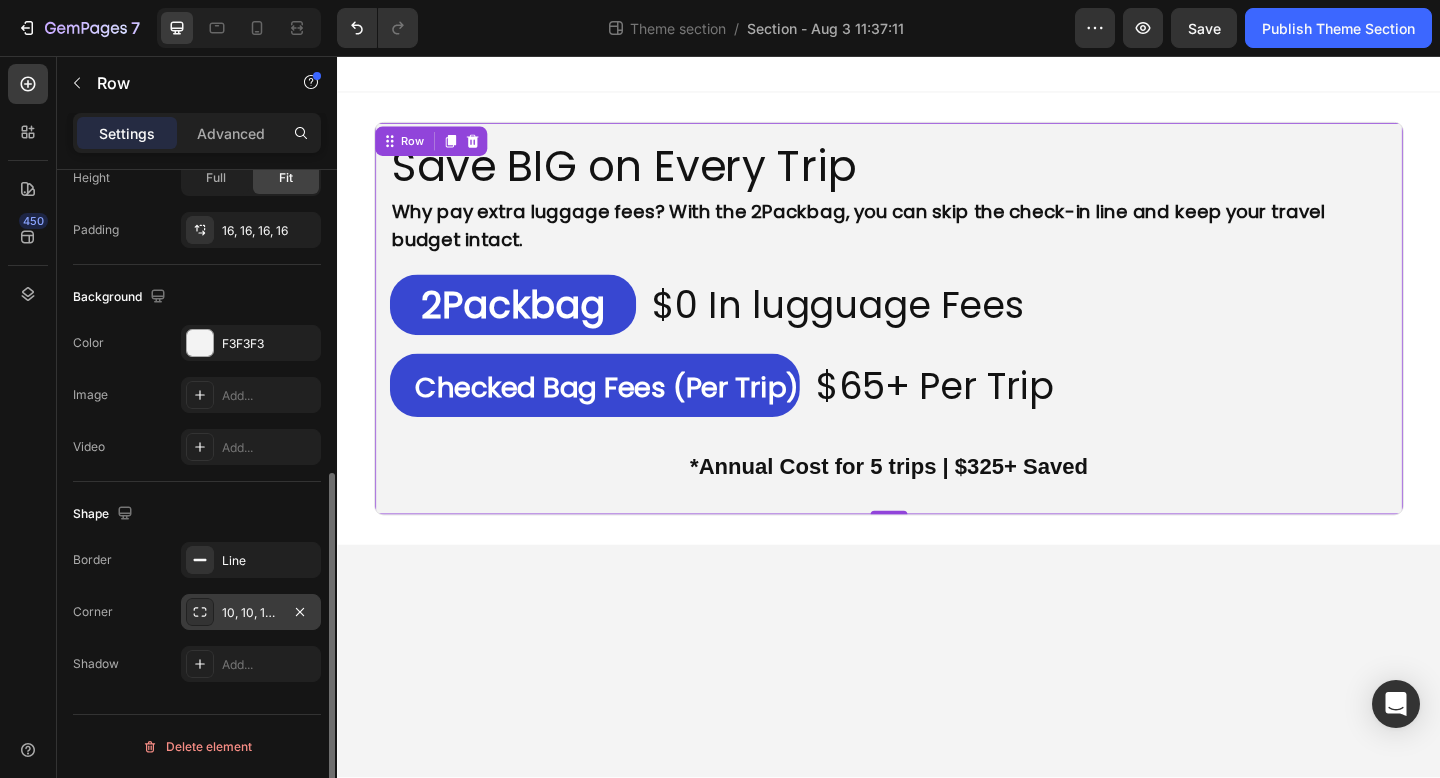 click on "10, 10, 10, 10" at bounding box center (251, 613) 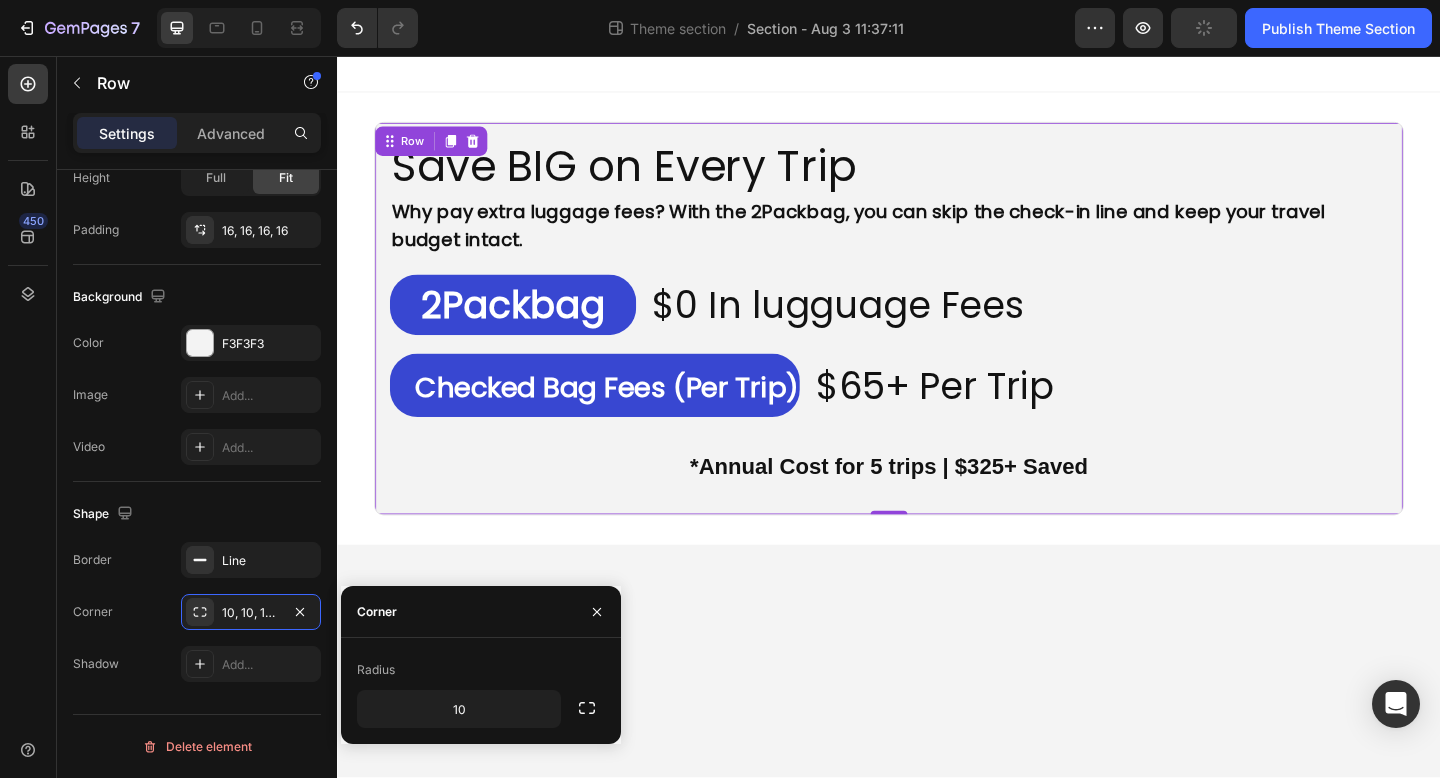 click on "Radius 10" 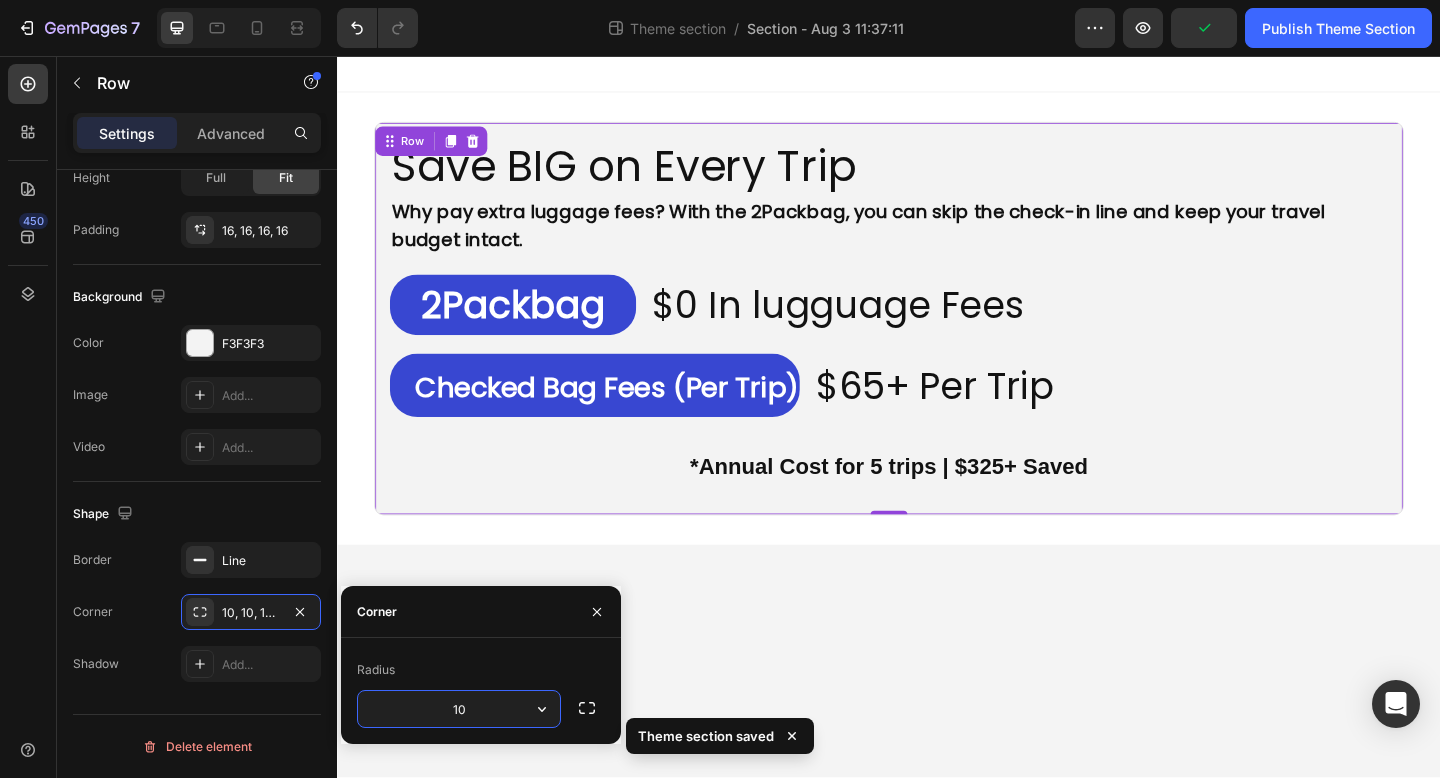 click on "10" at bounding box center [459, 709] 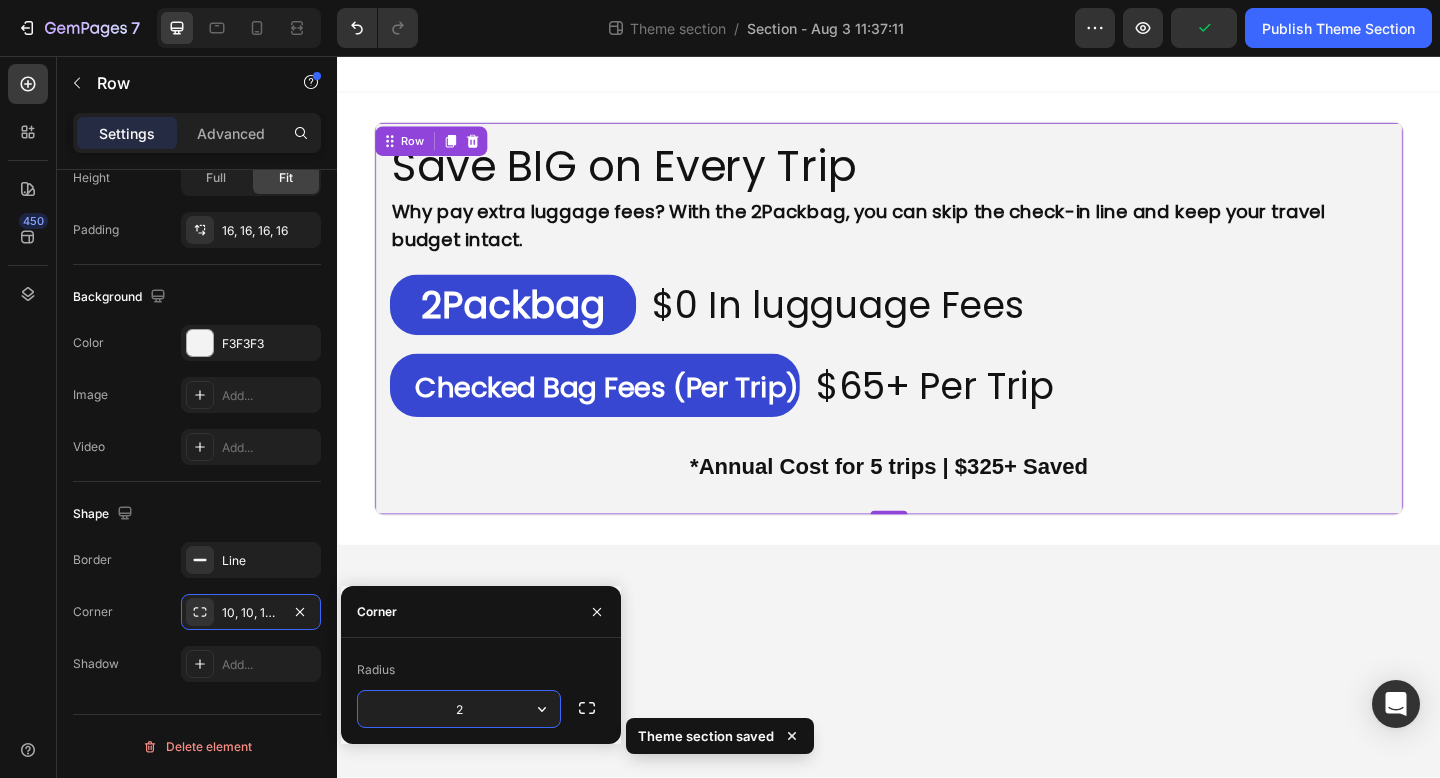 type on "20" 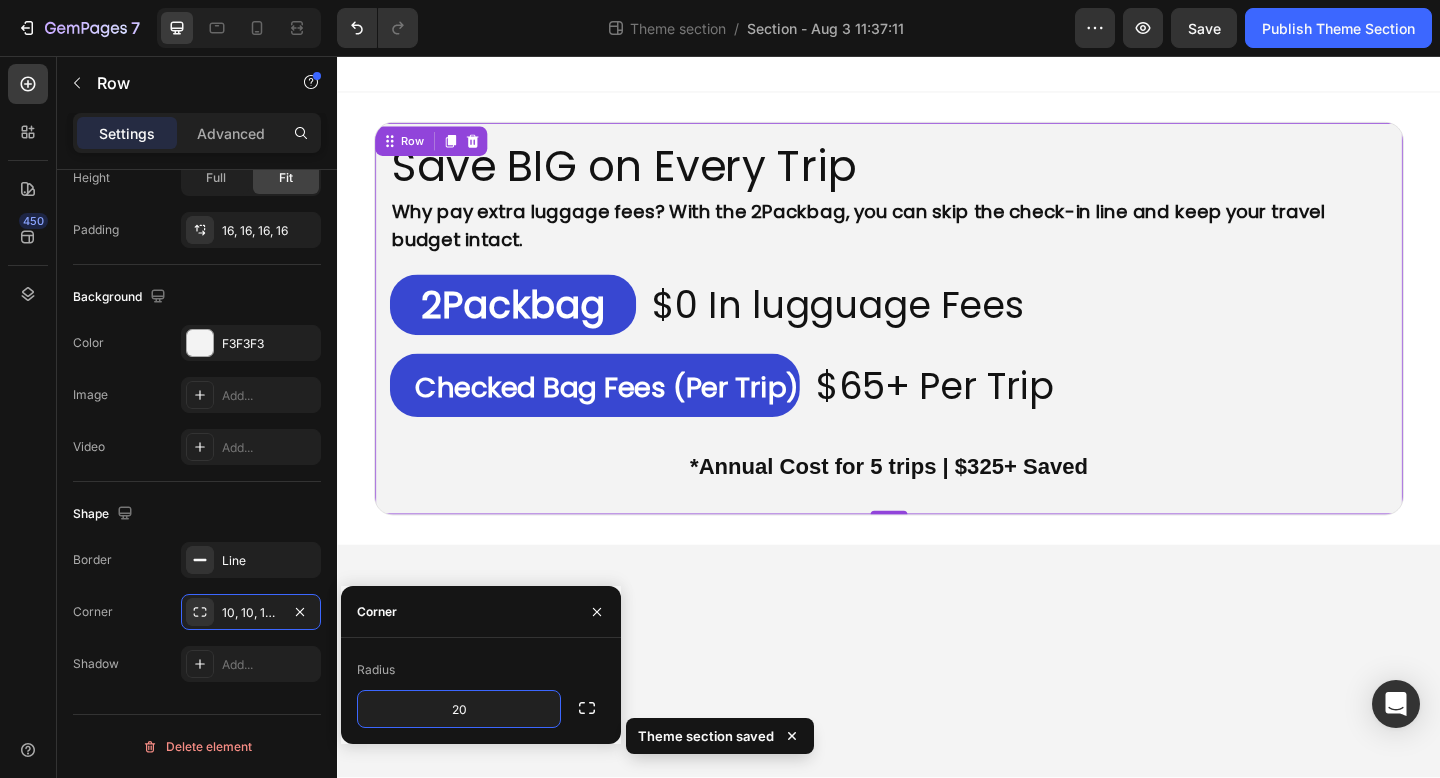 click on "Save BIG on Every Trip Heading Why pay extra luggage fees? With the 2Packbag, you can skip the check-in line and keep your travel budget intact. Text Block ⁠⁠⁠⁠⁠⁠⁠ 2Packbag Heading ⁠⁠⁠⁠⁠⁠⁠   $0 In lugguage Fees Heading Row ⁠⁠⁠⁠⁠⁠⁠ Checked Bag Fees (Per Trip)  Heading ⁠⁠⁠⁠⁠⁠⁠   $65+ Per Trip Heading Row *Annual Cost for 5 trips | $325+ Saved  Text Block Row Row   0 Root
Drag & drop element from sidebar or
Explore Library
Add section Choose templates inspired by CRO experts Generate layout from URL or image Add blank section then drag & drop elements" at bounding box center [937, 448] 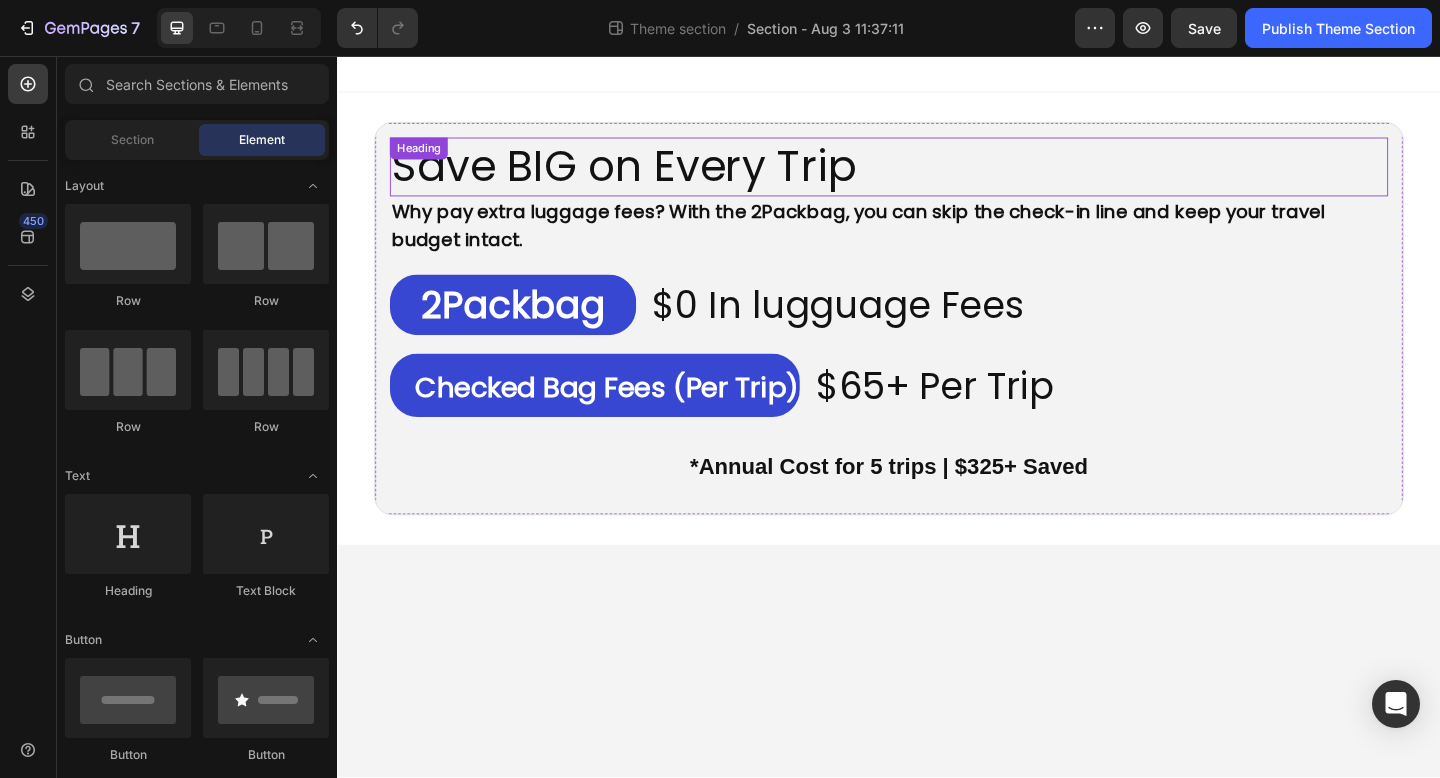click on "Save BIG on Every Trip Heading" at bounding box center (937, 177) 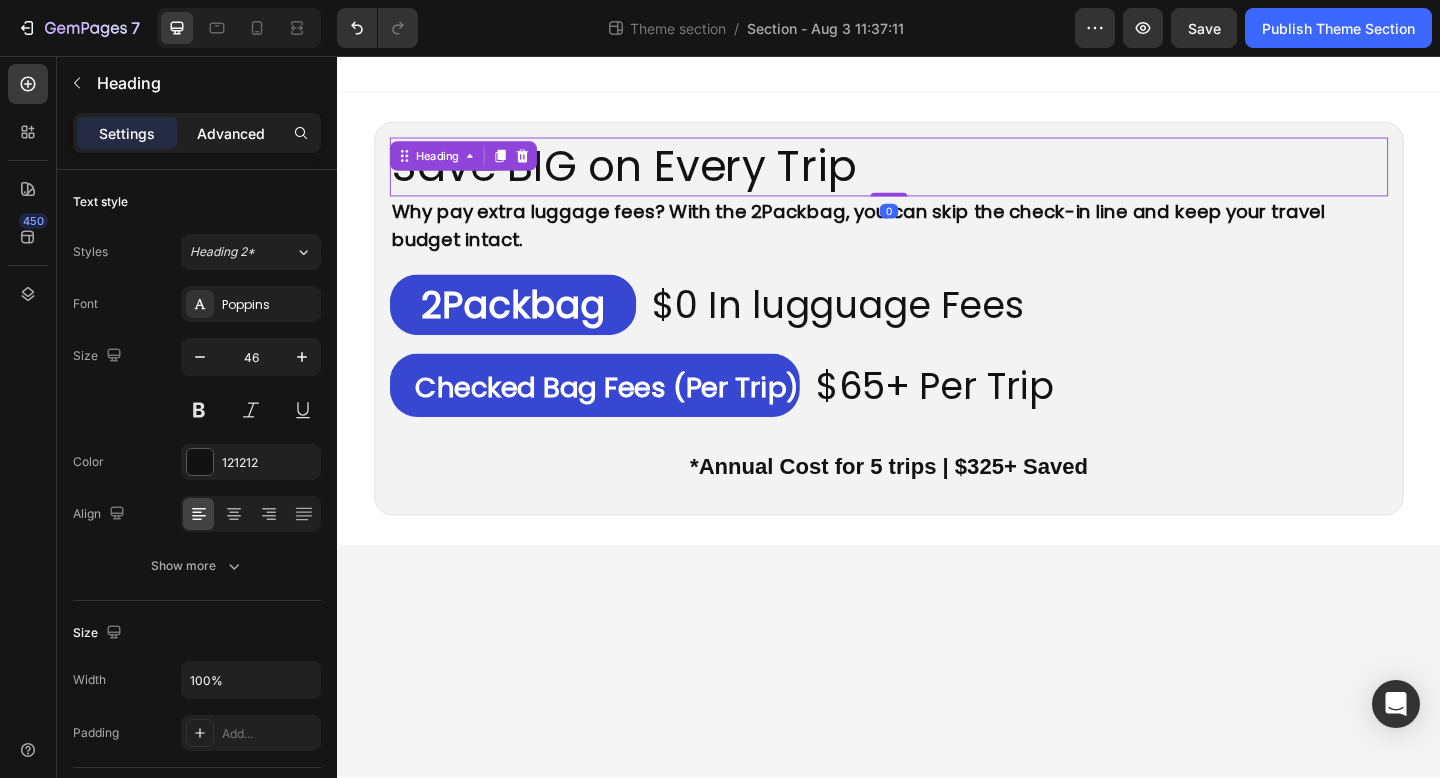 click on "Advanced" at bounding box center [231, 133] 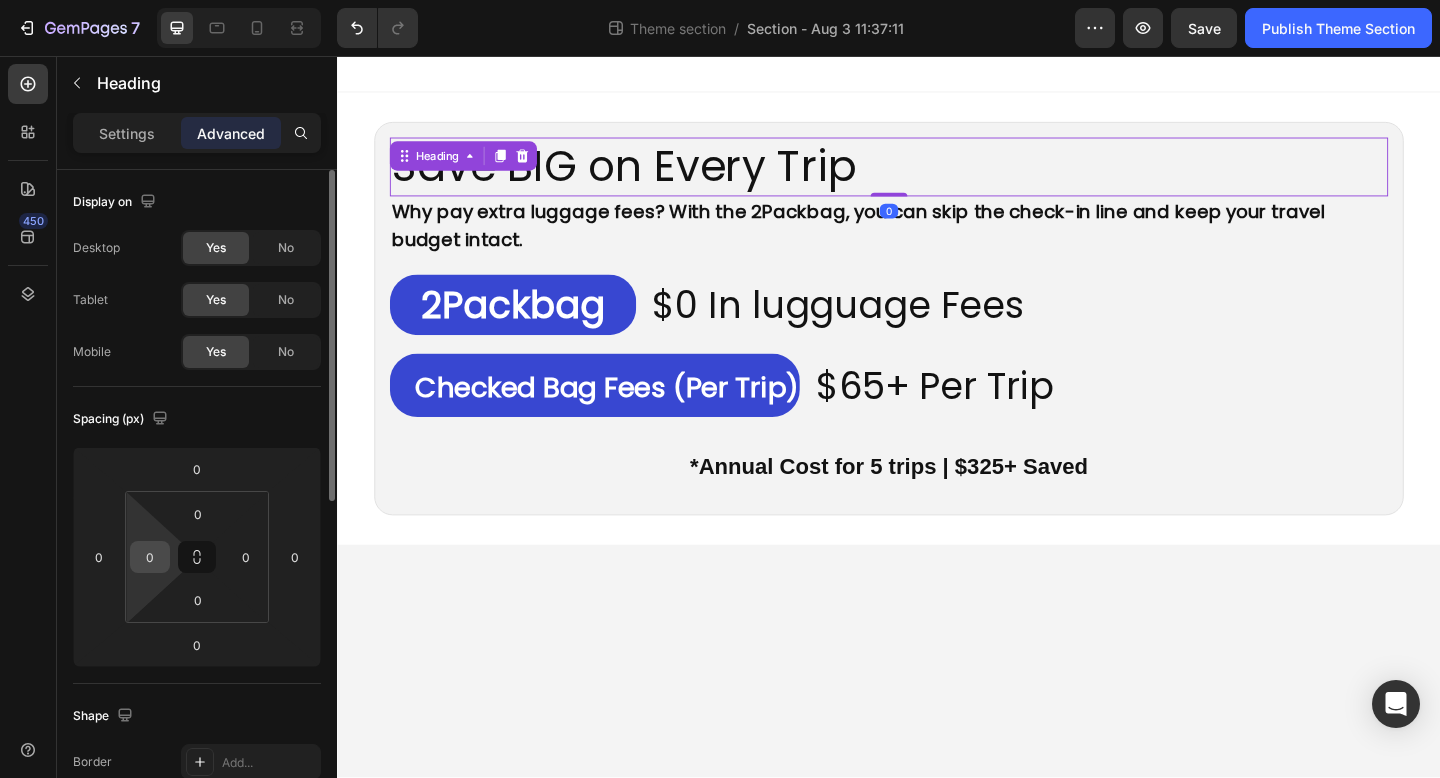 click on "0" at bounding box center [150, 557] 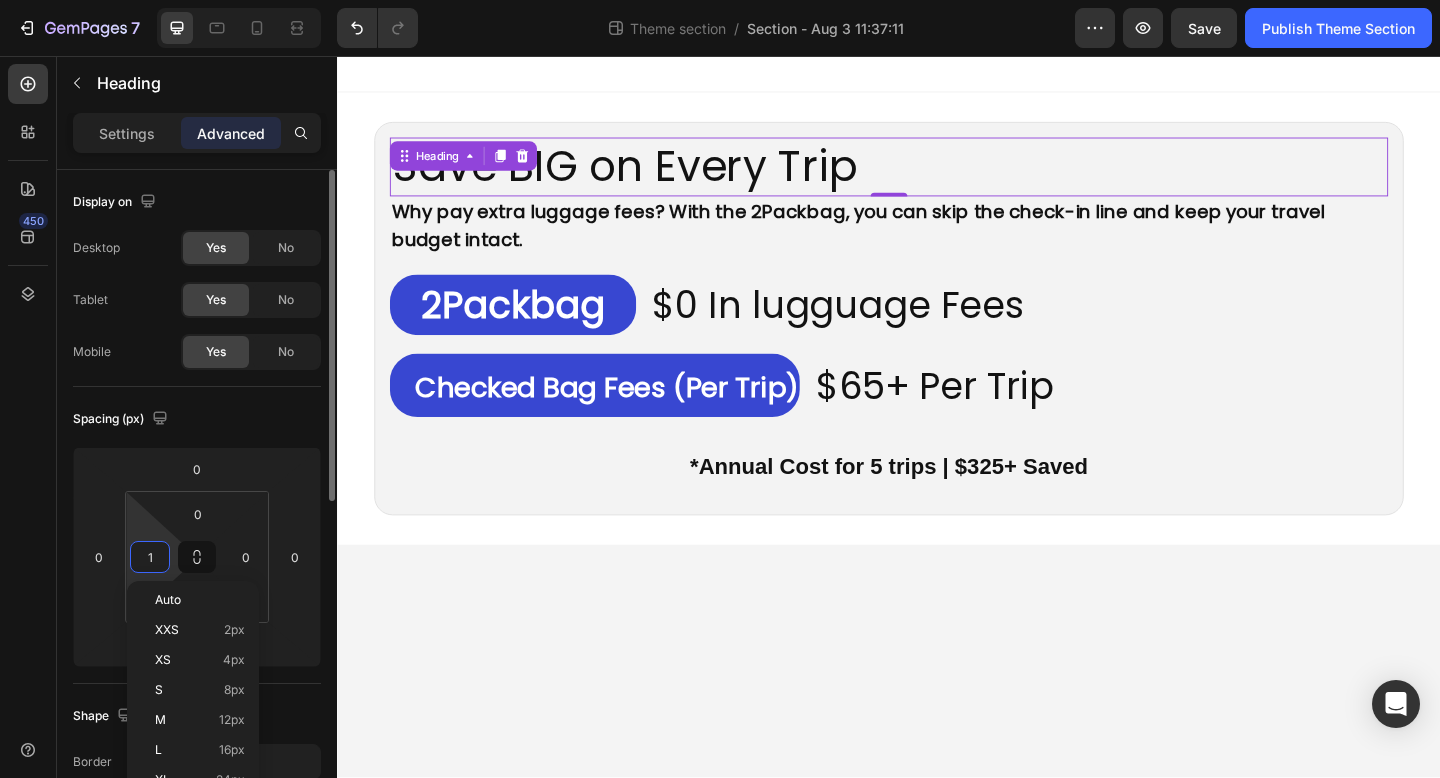 type on "10" 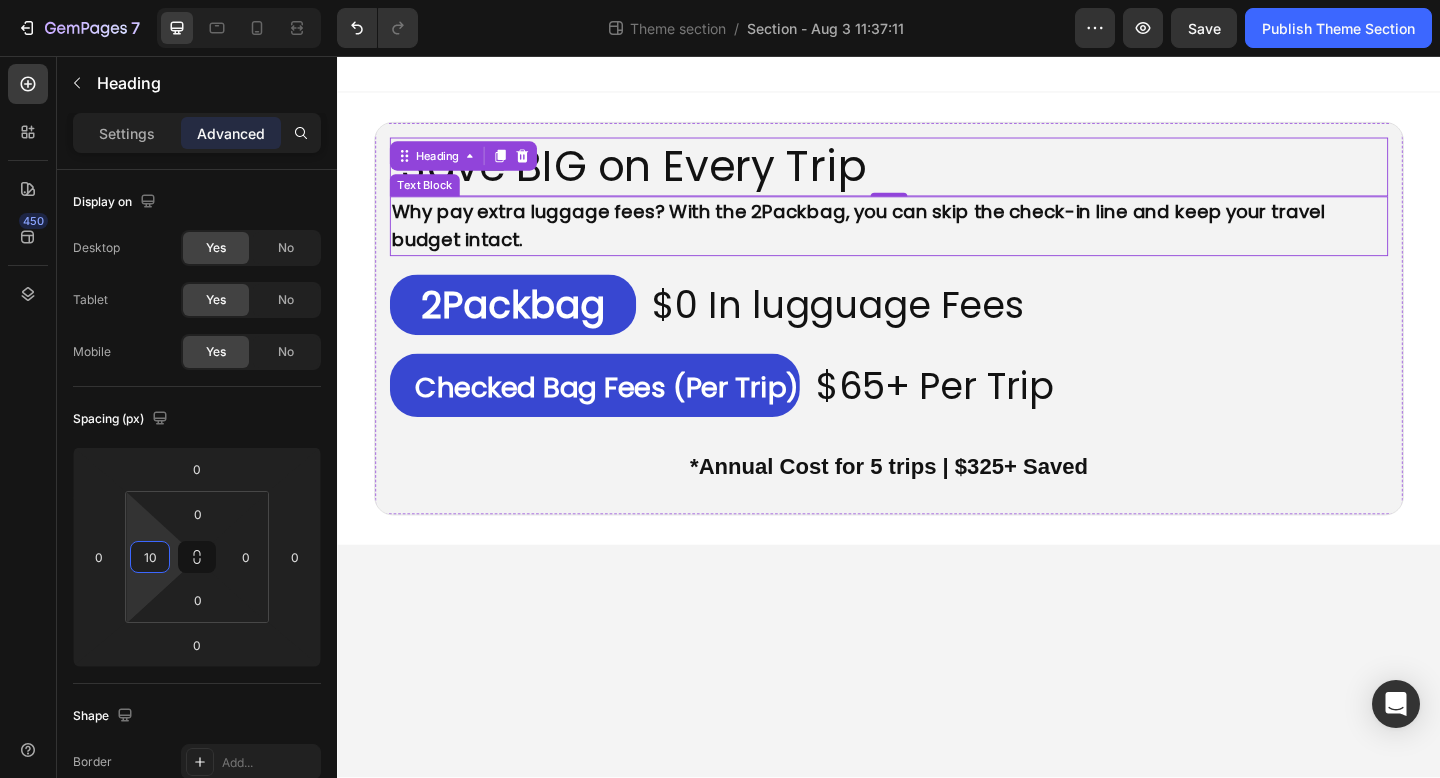 click on "Why pay extra luggage fees? With the 2Packbag, you can skip the check-in line and keep your travel budget intact." at bounding box center (904, 240) 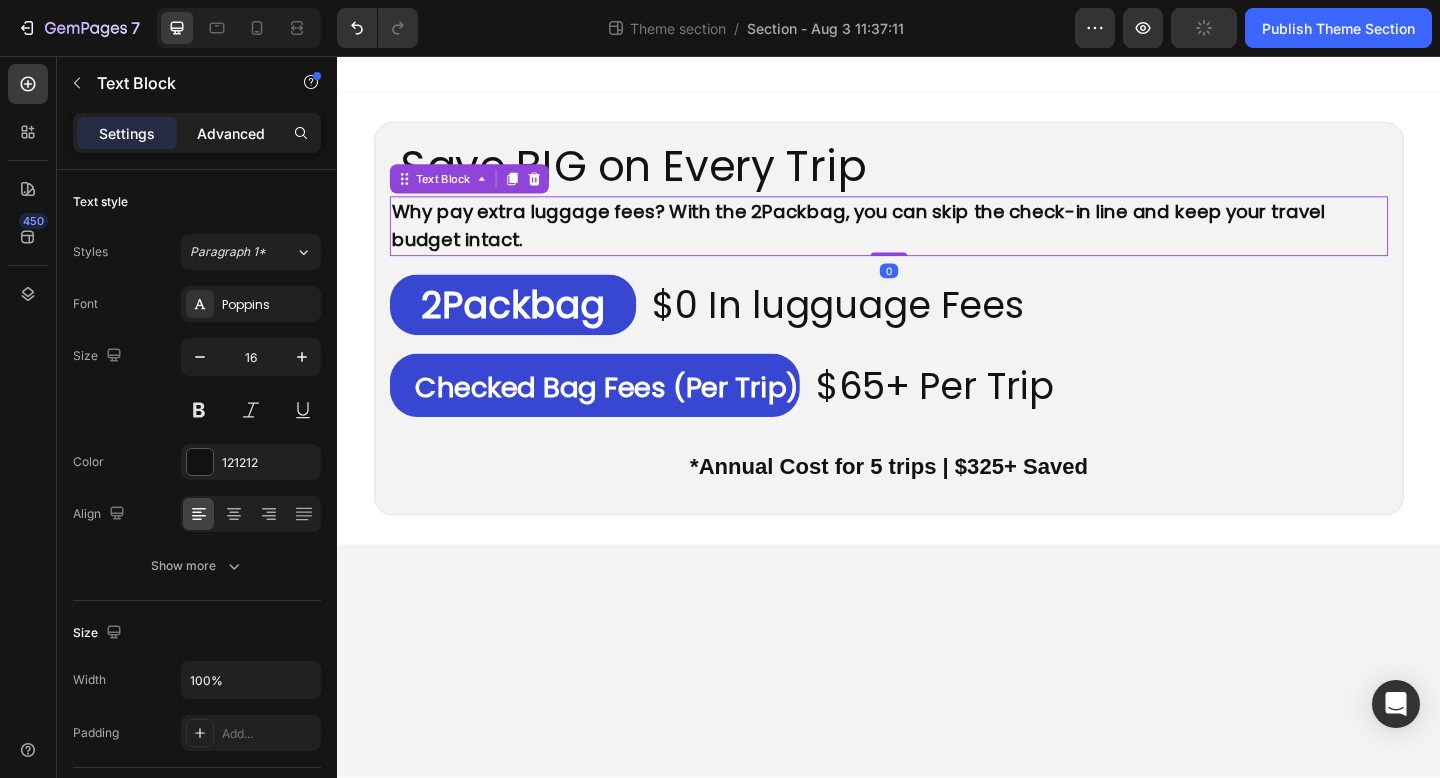 click on "Advanced" at bounding box center [231, 133] 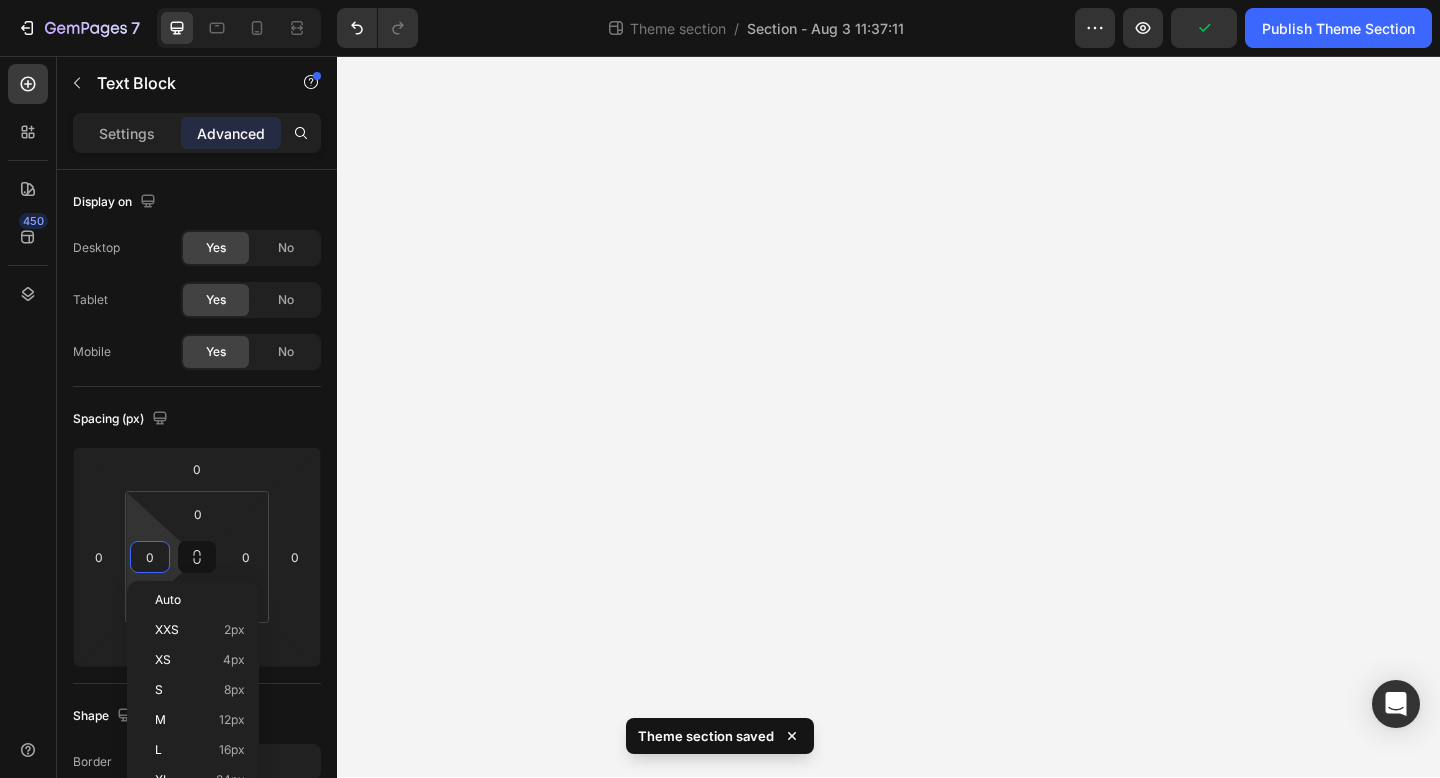 scroll, scrollTop: 0, scrollLeft: 0, axis: both 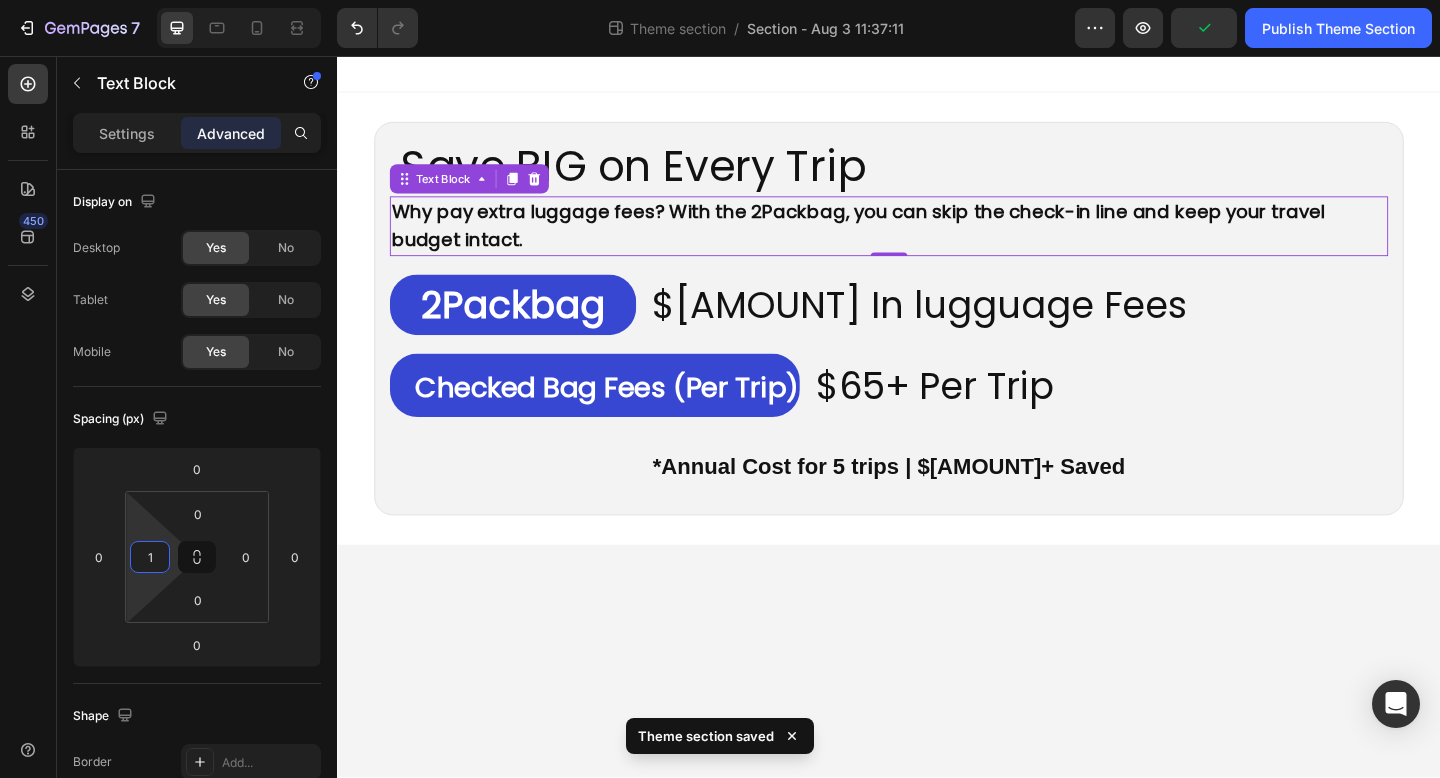 type on "10" 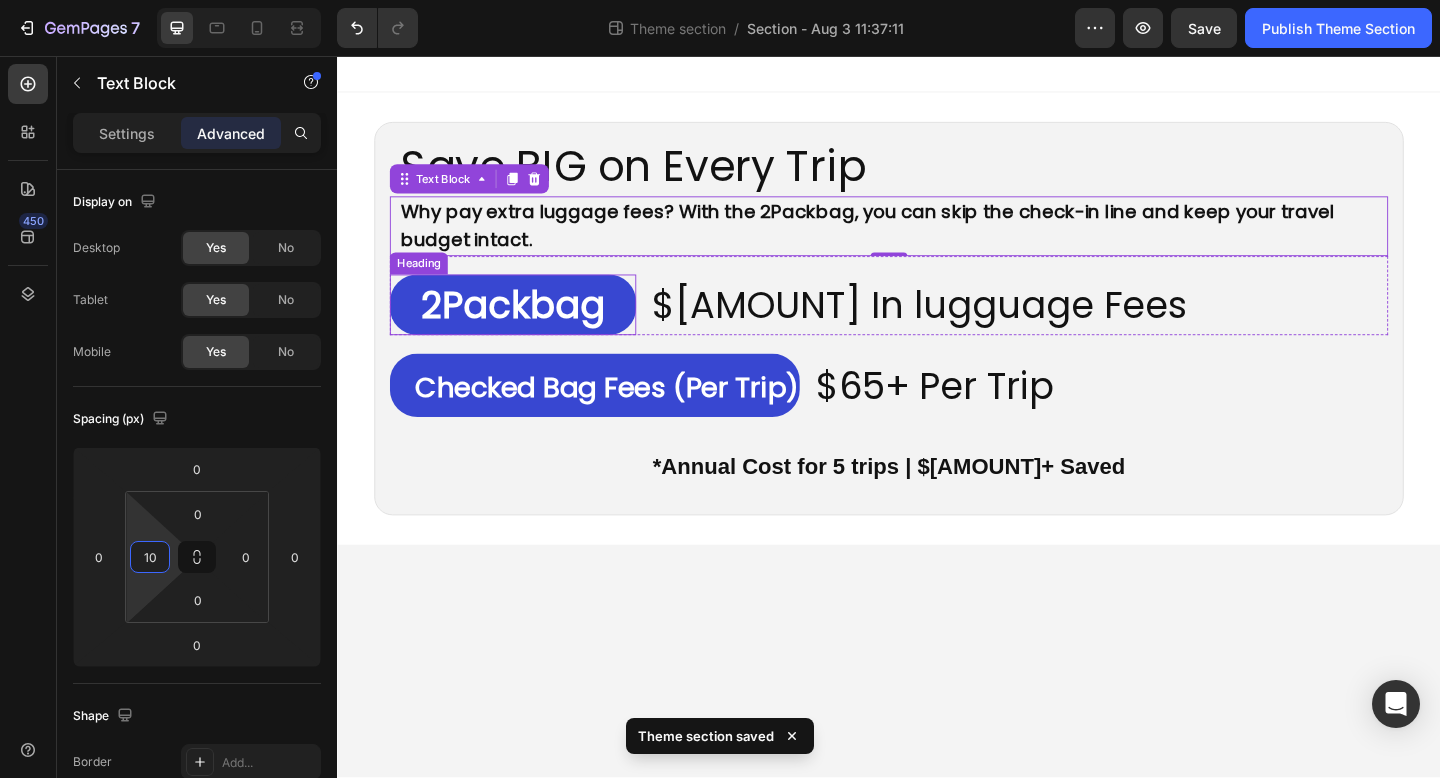 click on "2Packbag" at bounding box center [528, 327] 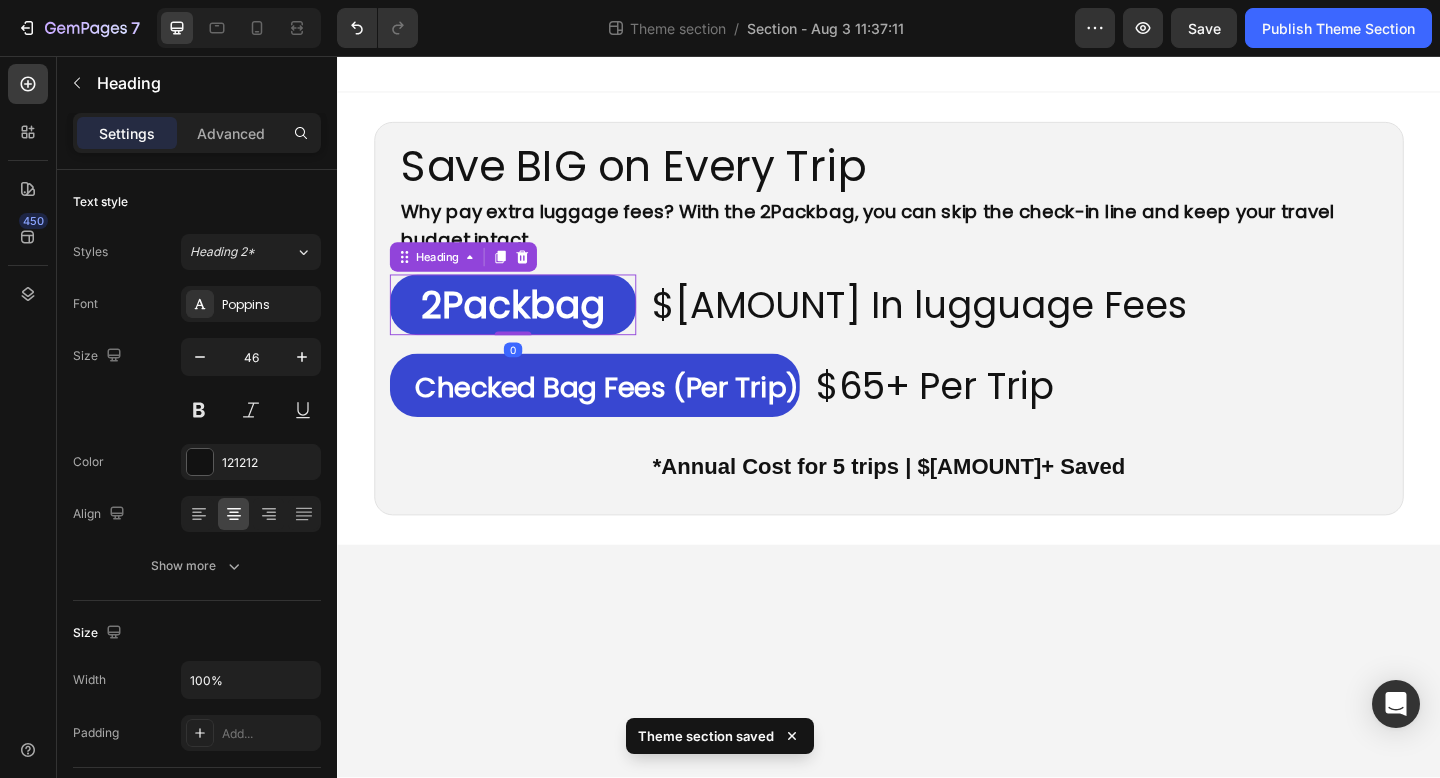 click on "Settings Advanced" at bounding box center [197, 133] 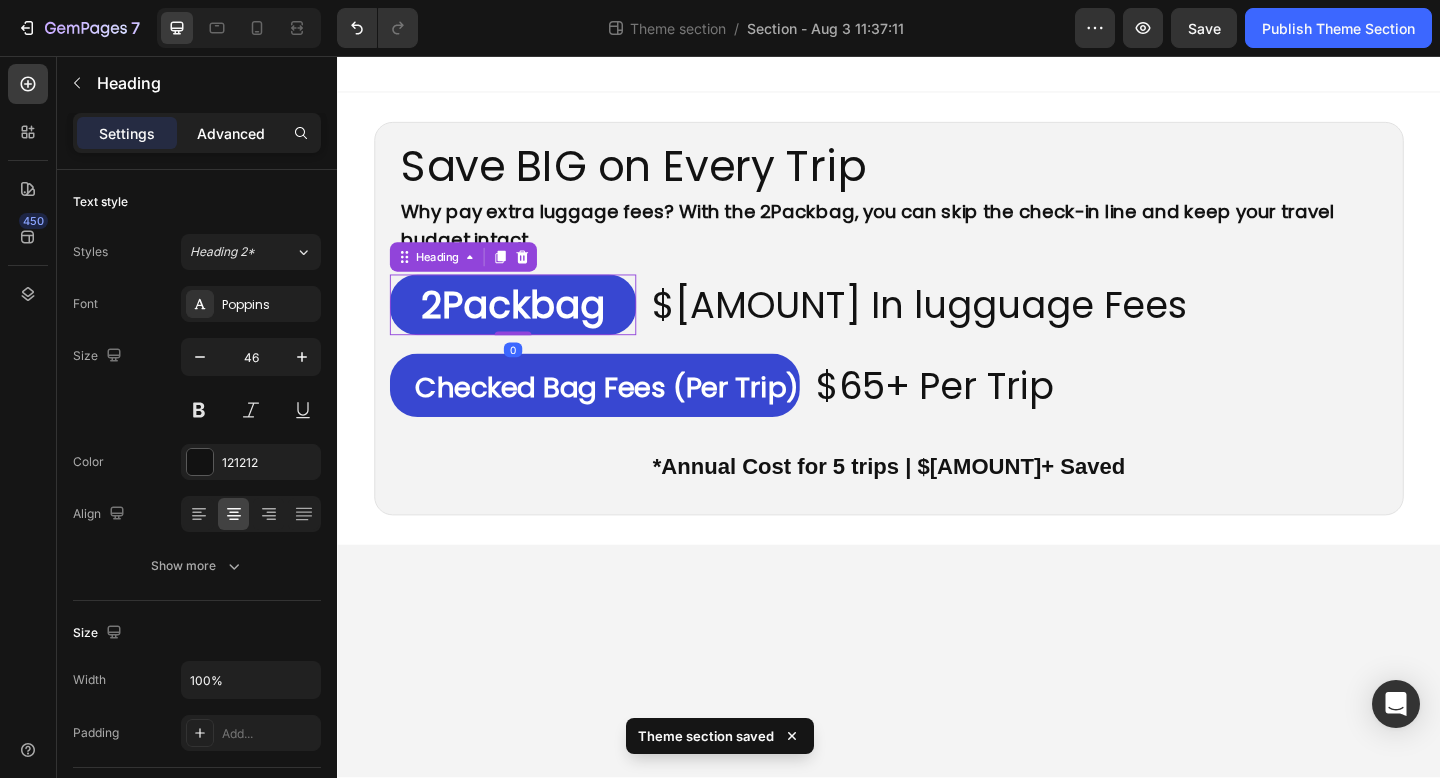 click on "Advanced" at bounding box center [231, 133] 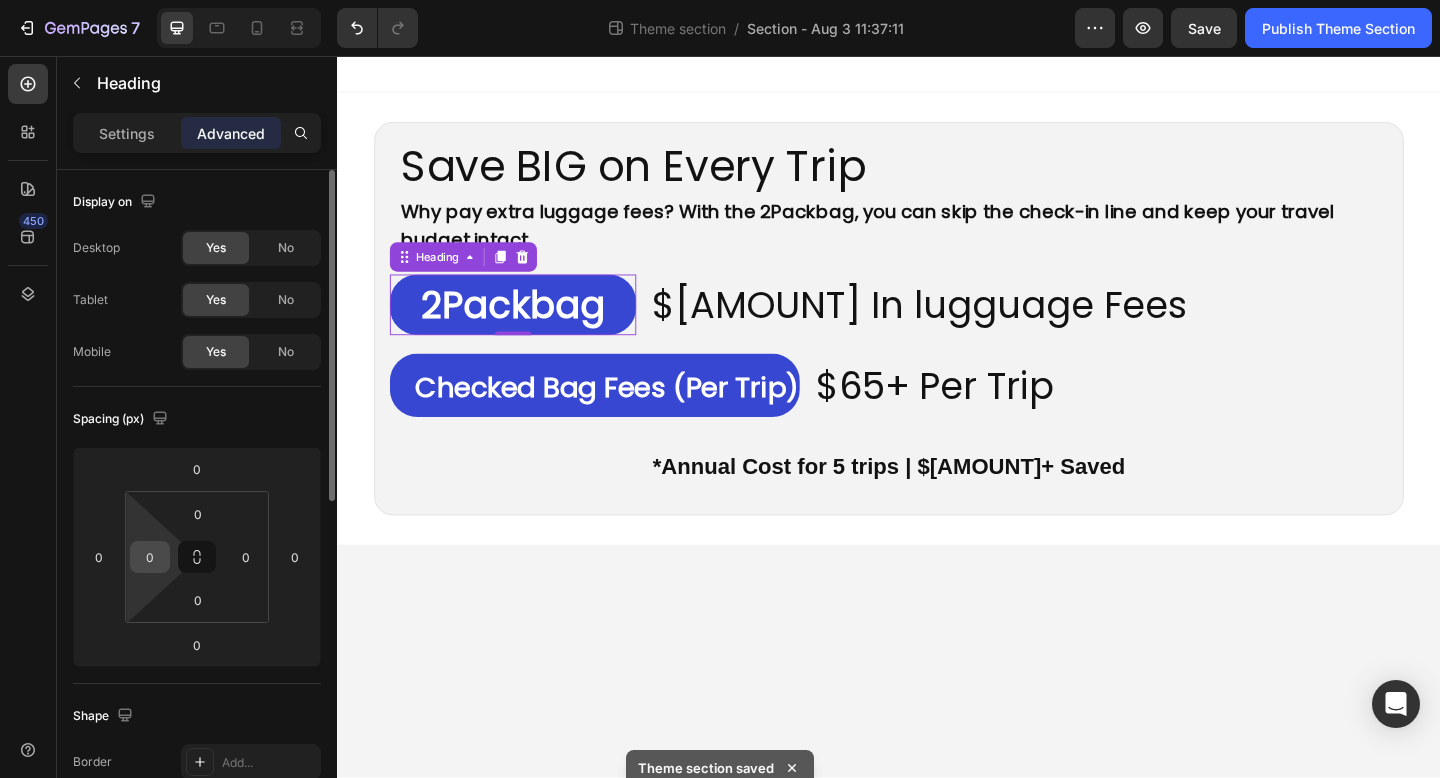 click on "0" at bounding box center (150, 557) 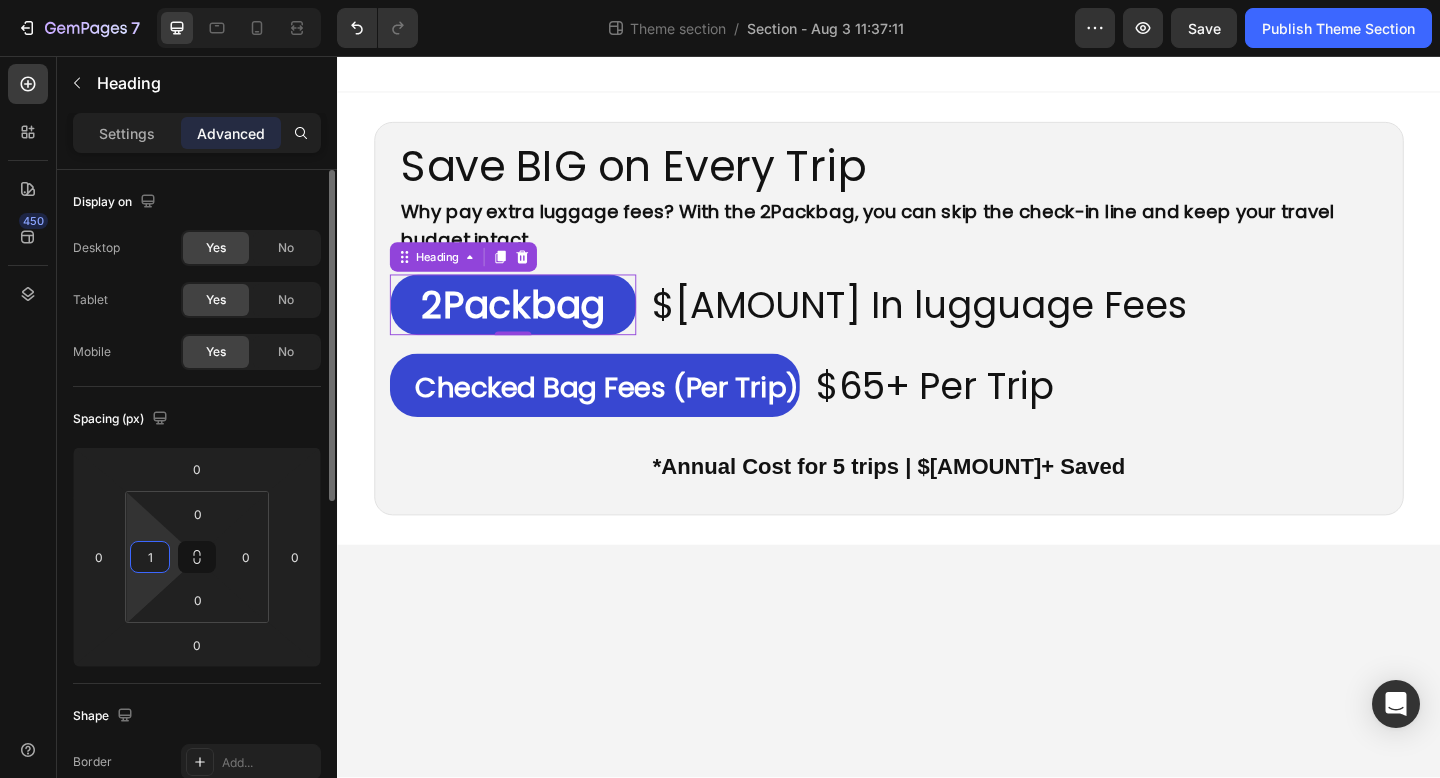 type on "10" 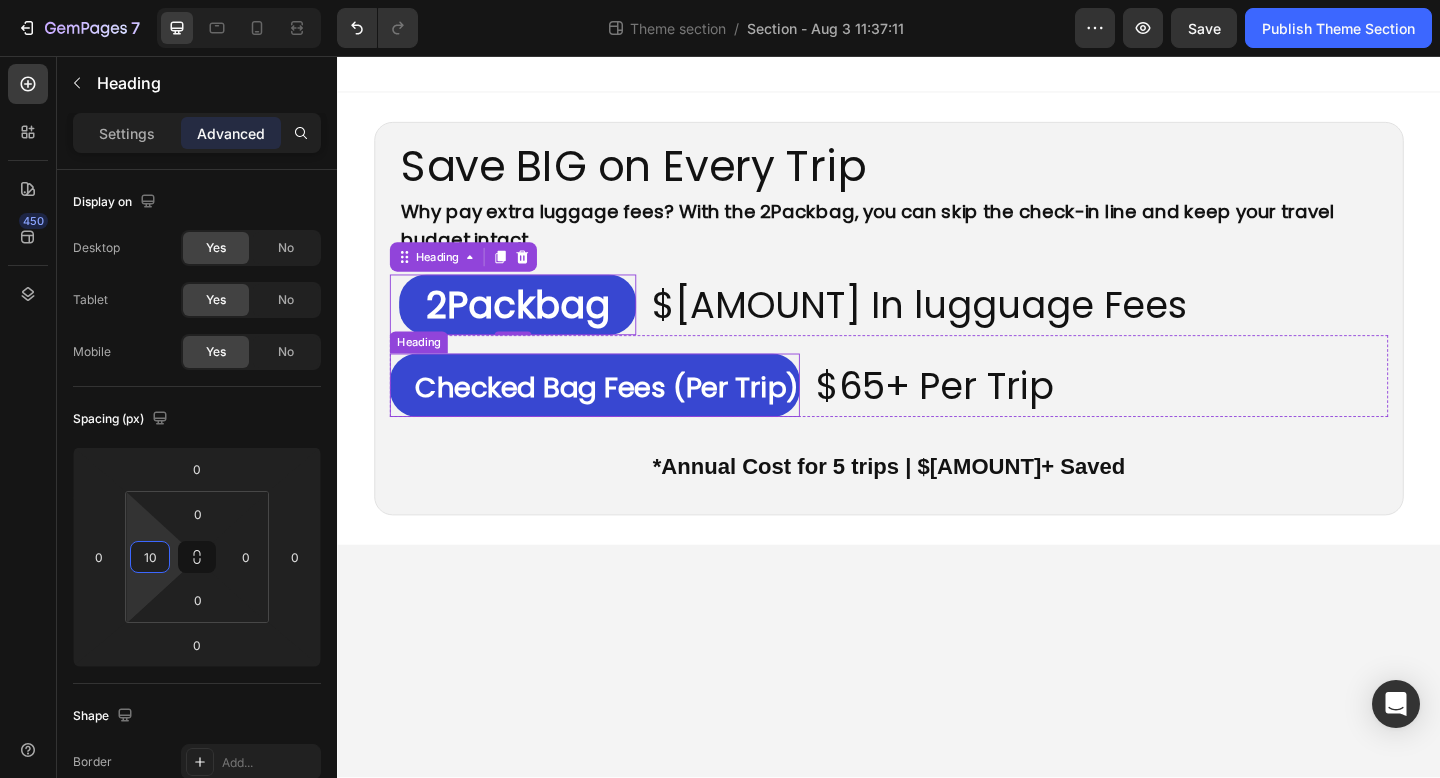 click on "⁠⁠⁠⁠⁠⁠⁠ Checked Bag Fees (Per Trip)" at bounding box center (617, 414) 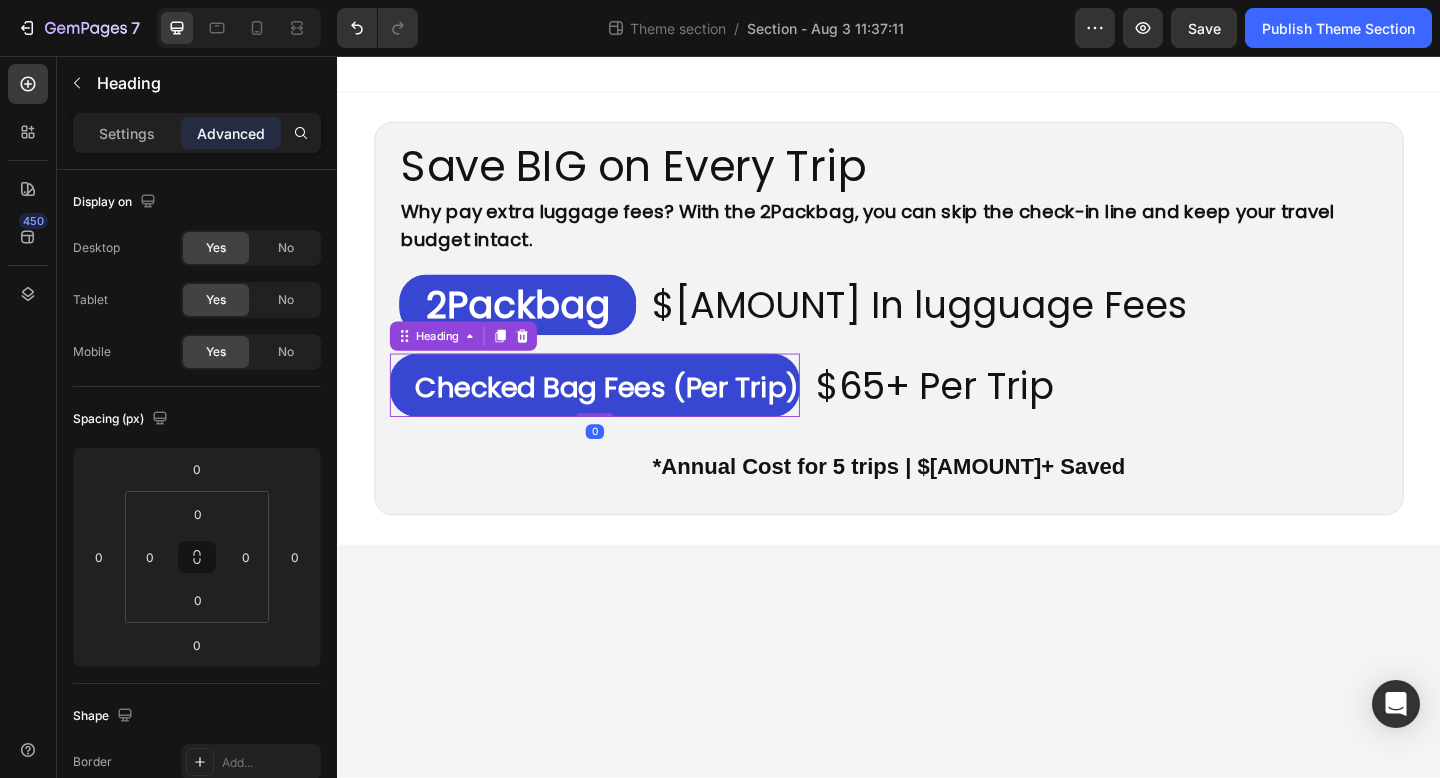 scroll, scrollTop: 555, scrollLeft: 0, axis: vertical 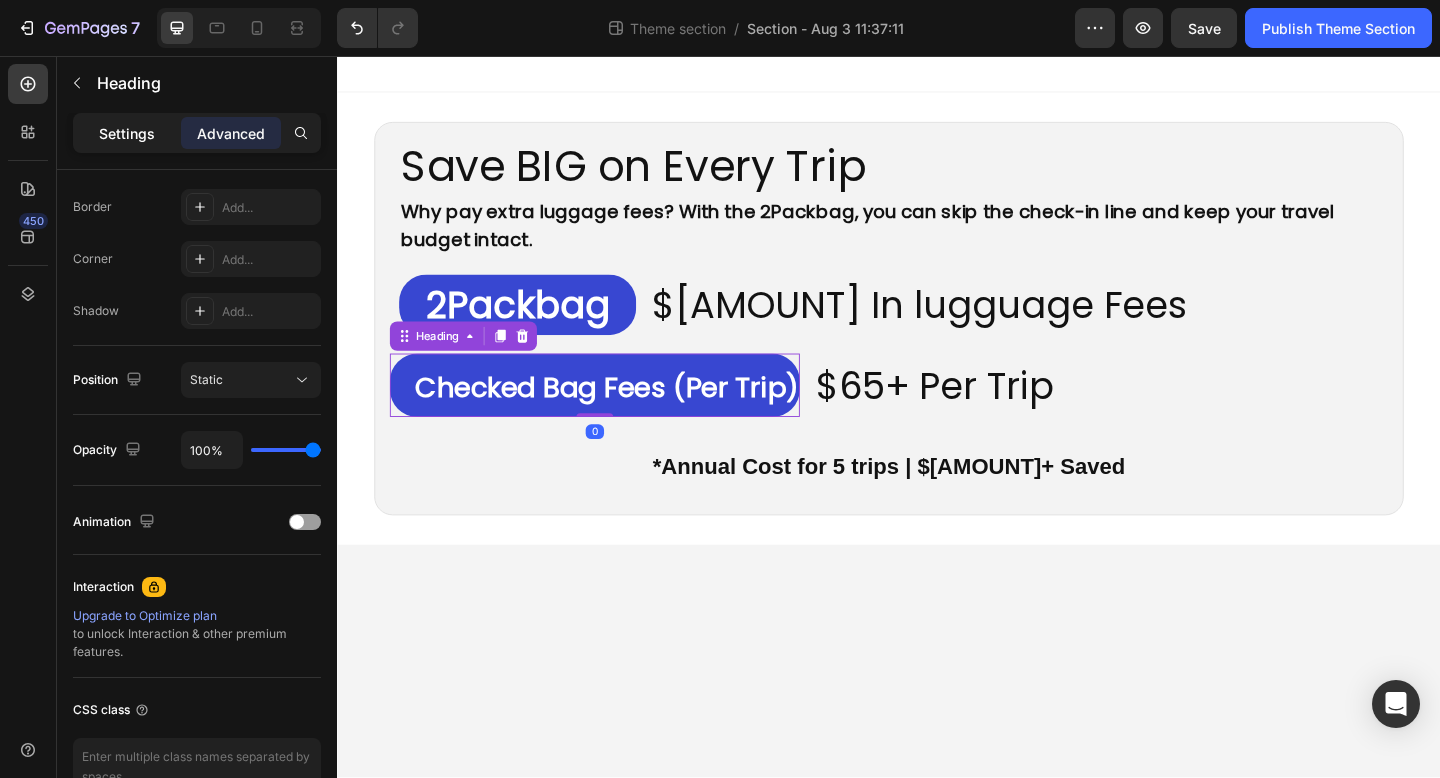 click on "Settings" at bounding box center (127, 133) 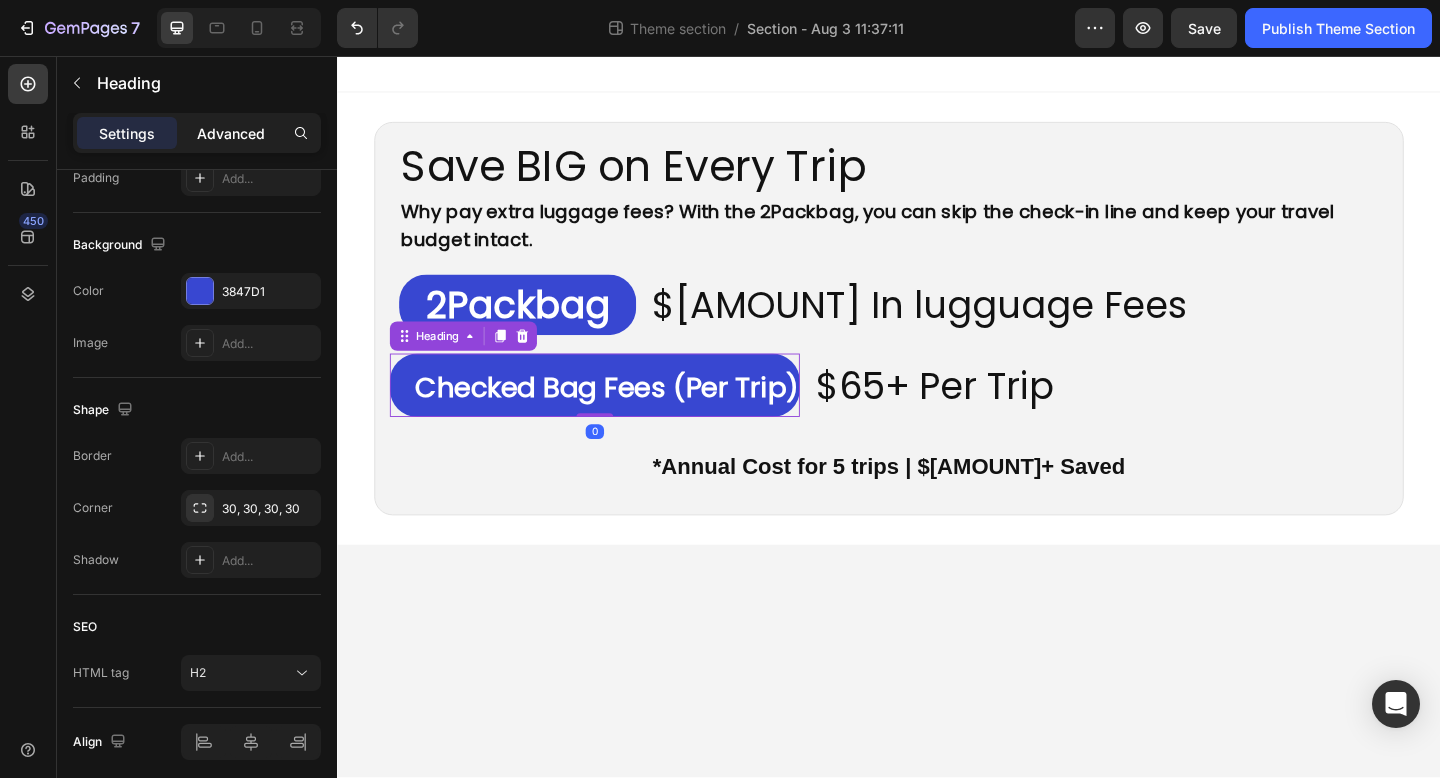 click on "Advanced" at bounding box center (231, 133) 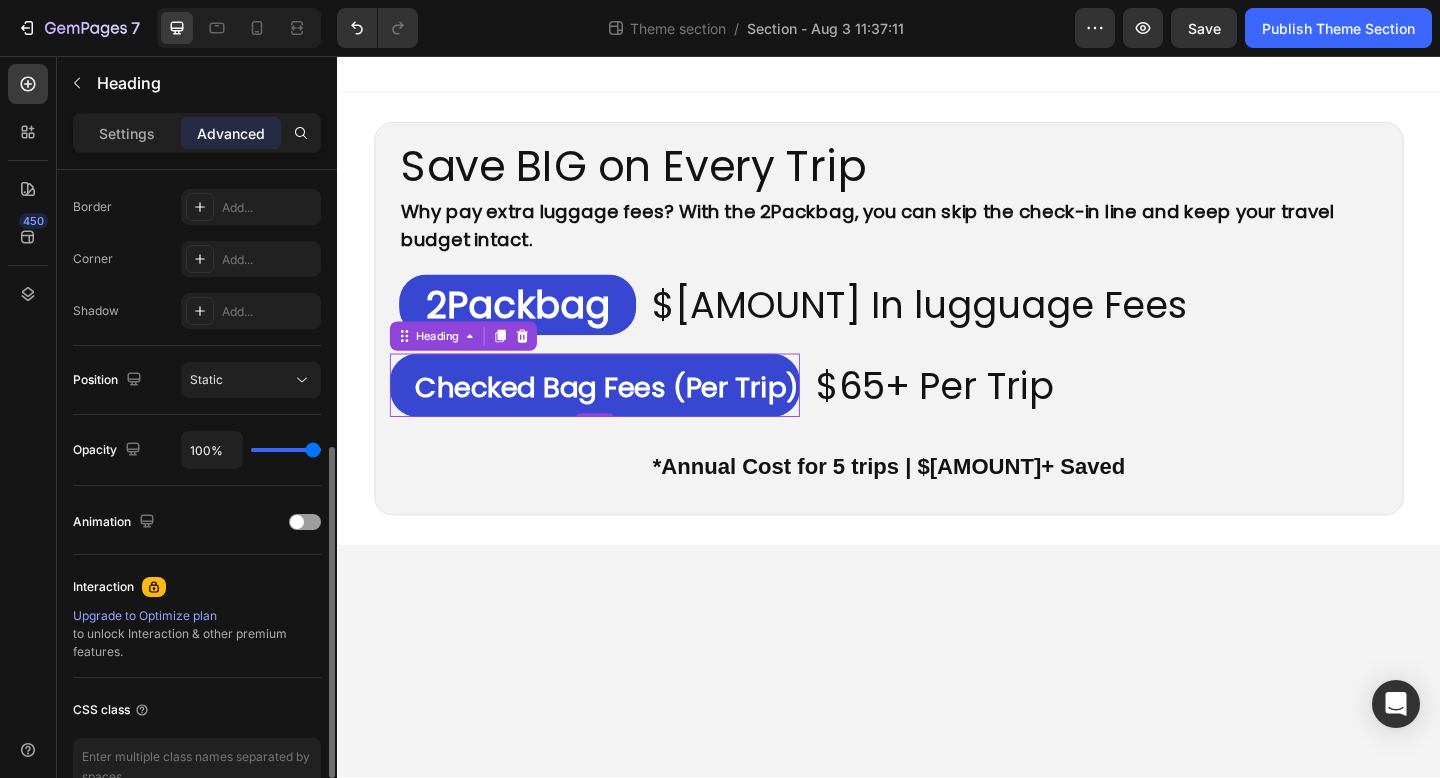 scroll, scrollTop: 0, scrollLeft: 0, axis: both 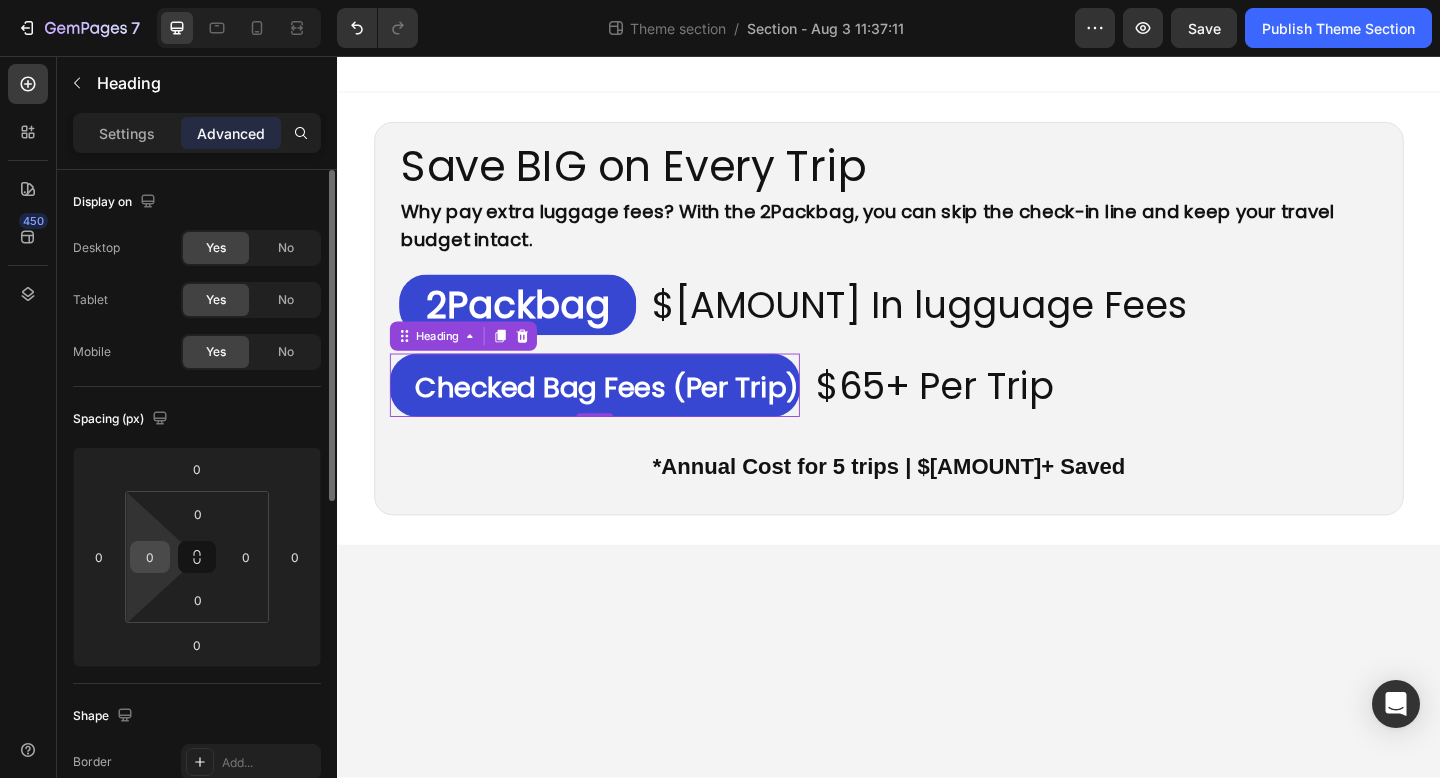 click on "0" at bounding box center (150, 557) 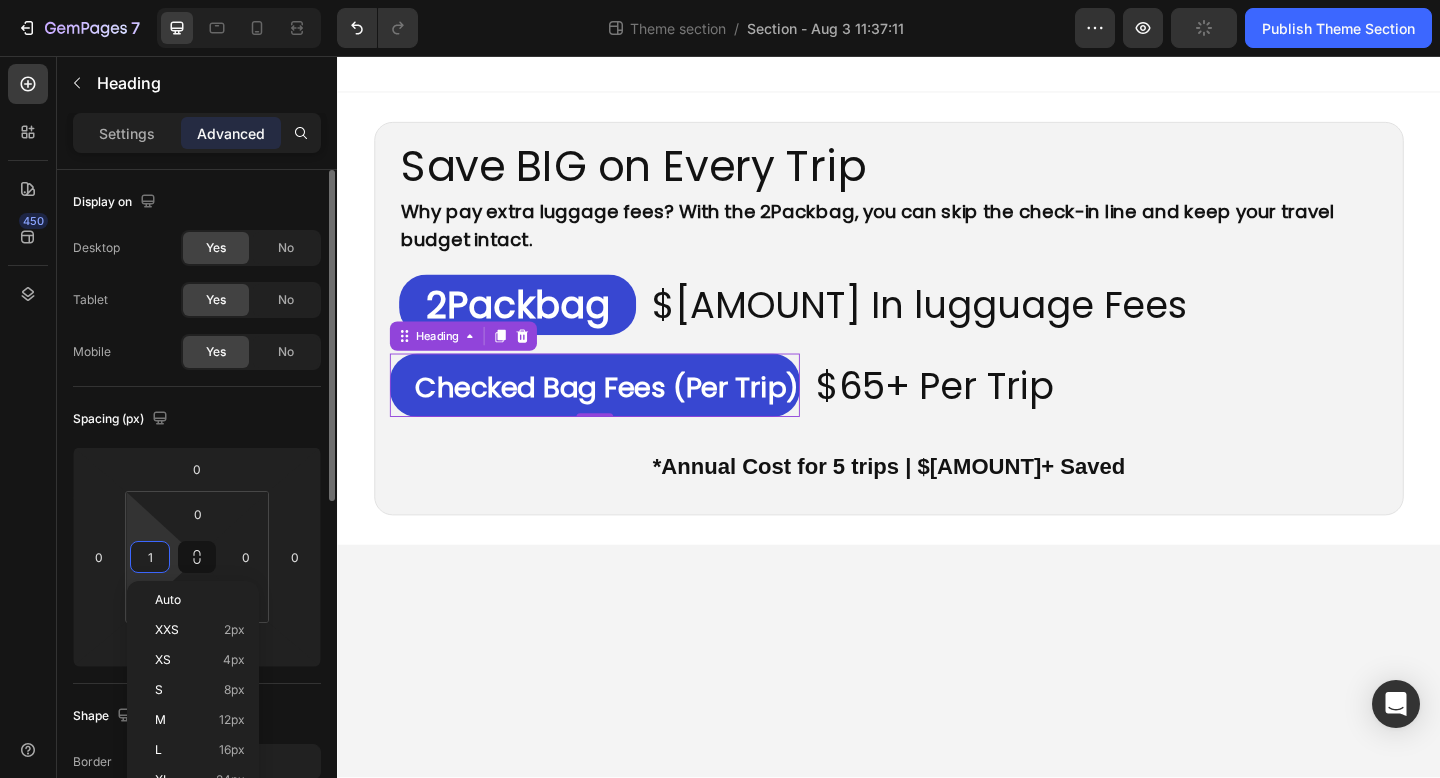 type on "10" 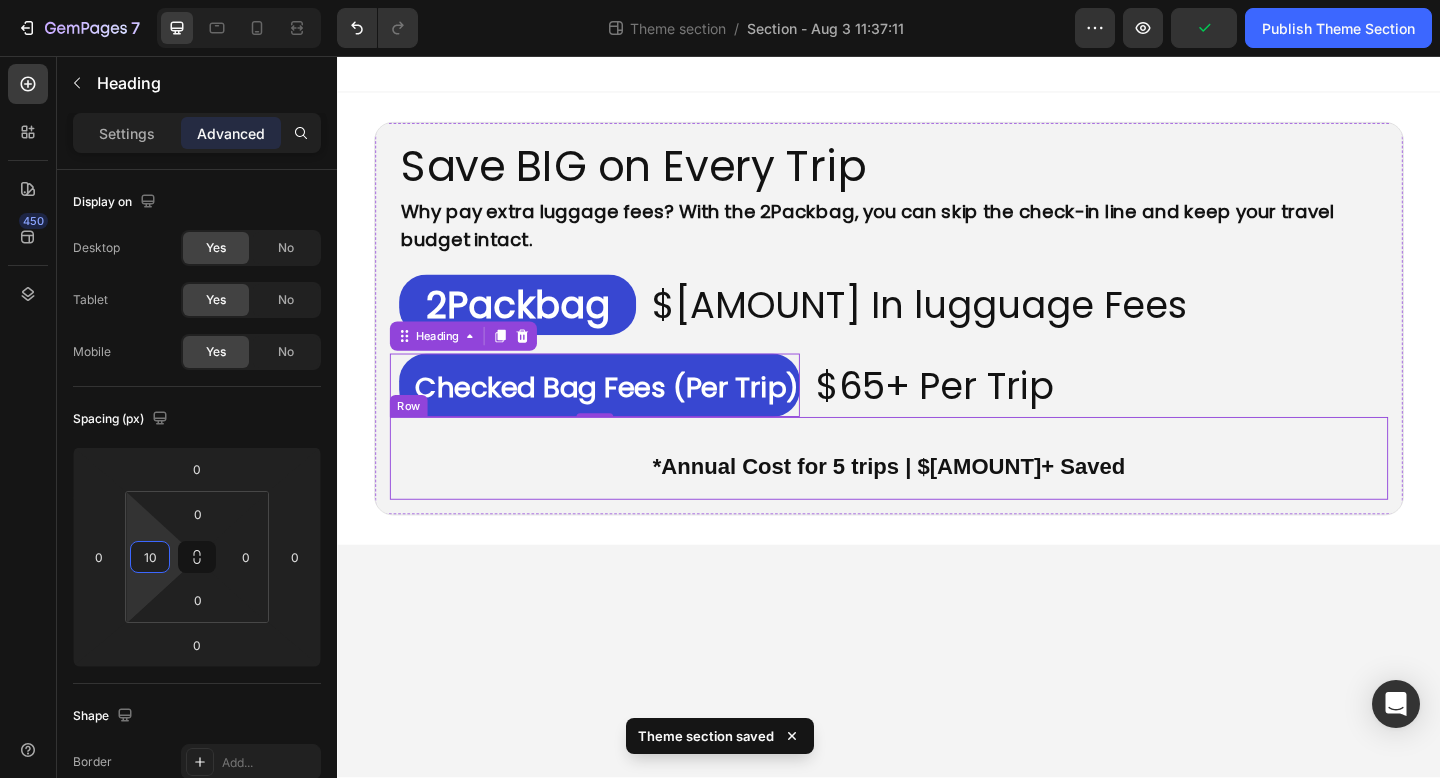 click on "Save BIG on Every Trip Heading Why pay extra luggage fees? With the 2Packbag, you can skip the check-in line and keep your travel budget intact. Text Block ⁠⁠⁠⁠⁠⁠⁠ 2Packbag Heading ⁠⁠⁠⁠⁠⁠⁠   $0 In lugguage Fees Heading Row ⁠⁠⁠⁠⁠⁠⁠ Checked Bag Fees (Per Trip)  Heading   0 ⁠⁠⁠⁠⁠⁠⁠   $65+ Per Trip Heading Row *Annual Cost for 5 trips | $325+ Saved  Text Block Row Row Root
Drag & drop element from sidebar or
Explore Library
Add section Choose templates inspired by CRO experts Generate layout from URL or image Add blank section then drag & drop elements" at bounding box center [937, 448] 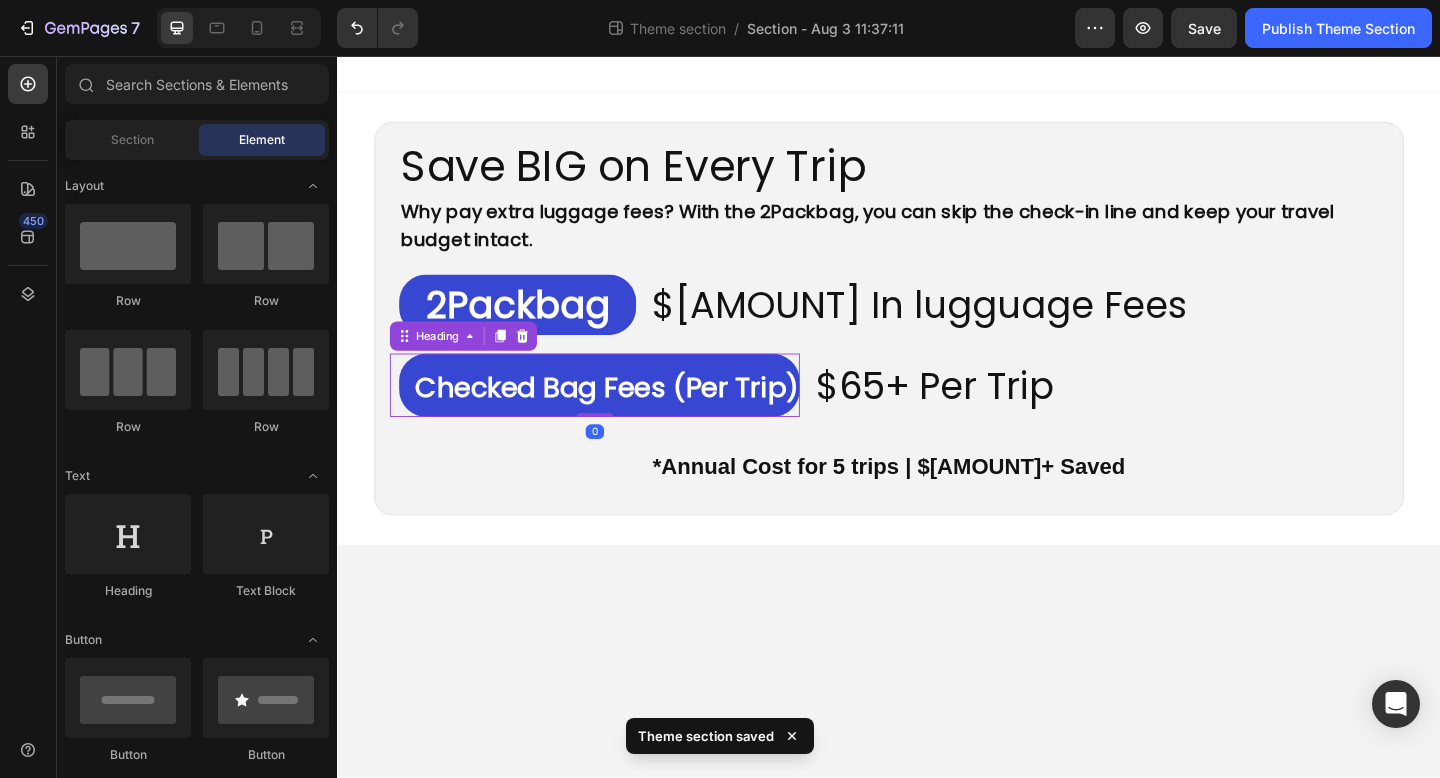 click on "Checked Bag Fees (Per Trip)" at bounding box center (630, 416) 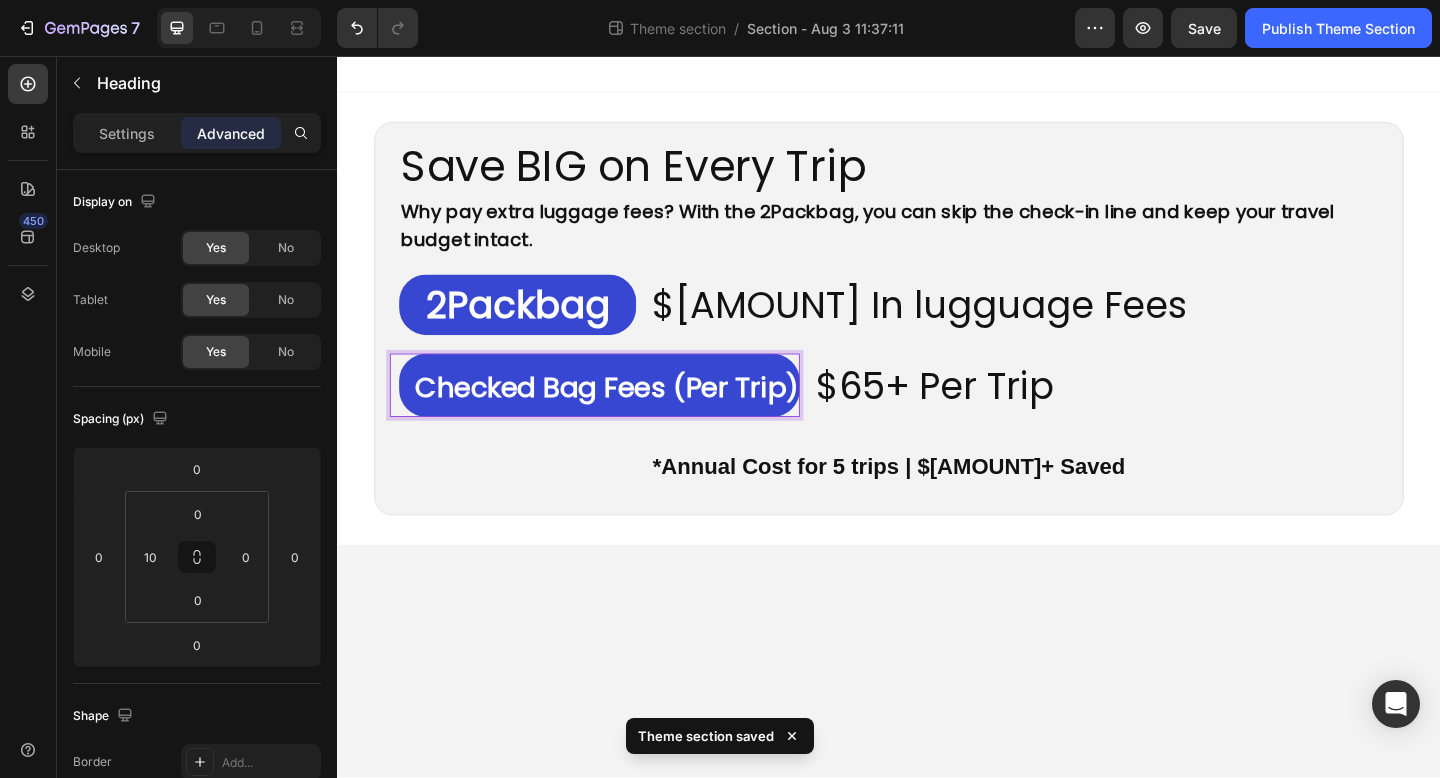 click on "Checked Bag Fees (Per Trip)" at bounding box center (630, 416) 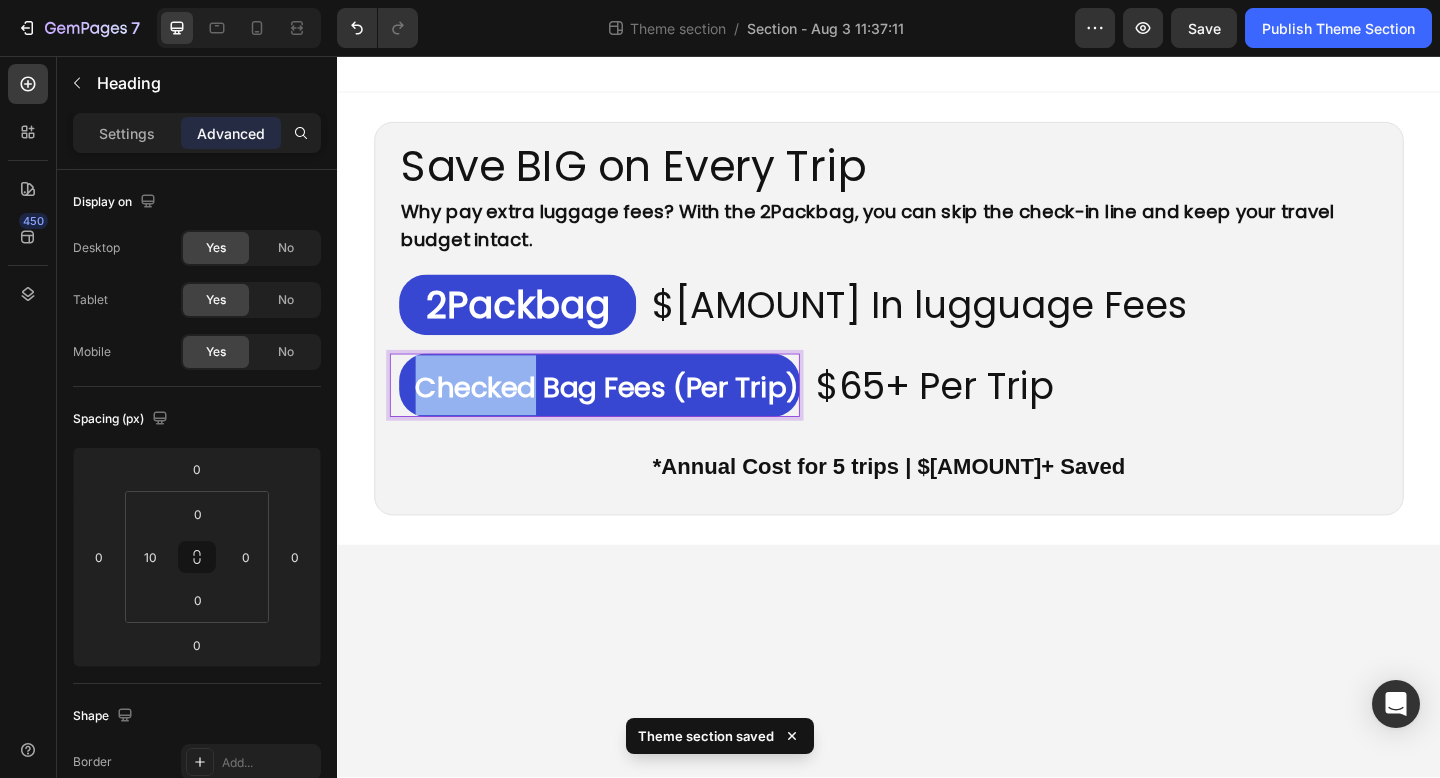 click on "Checked Bag Fees (Per Trip)" at bounding box center [630, 416] 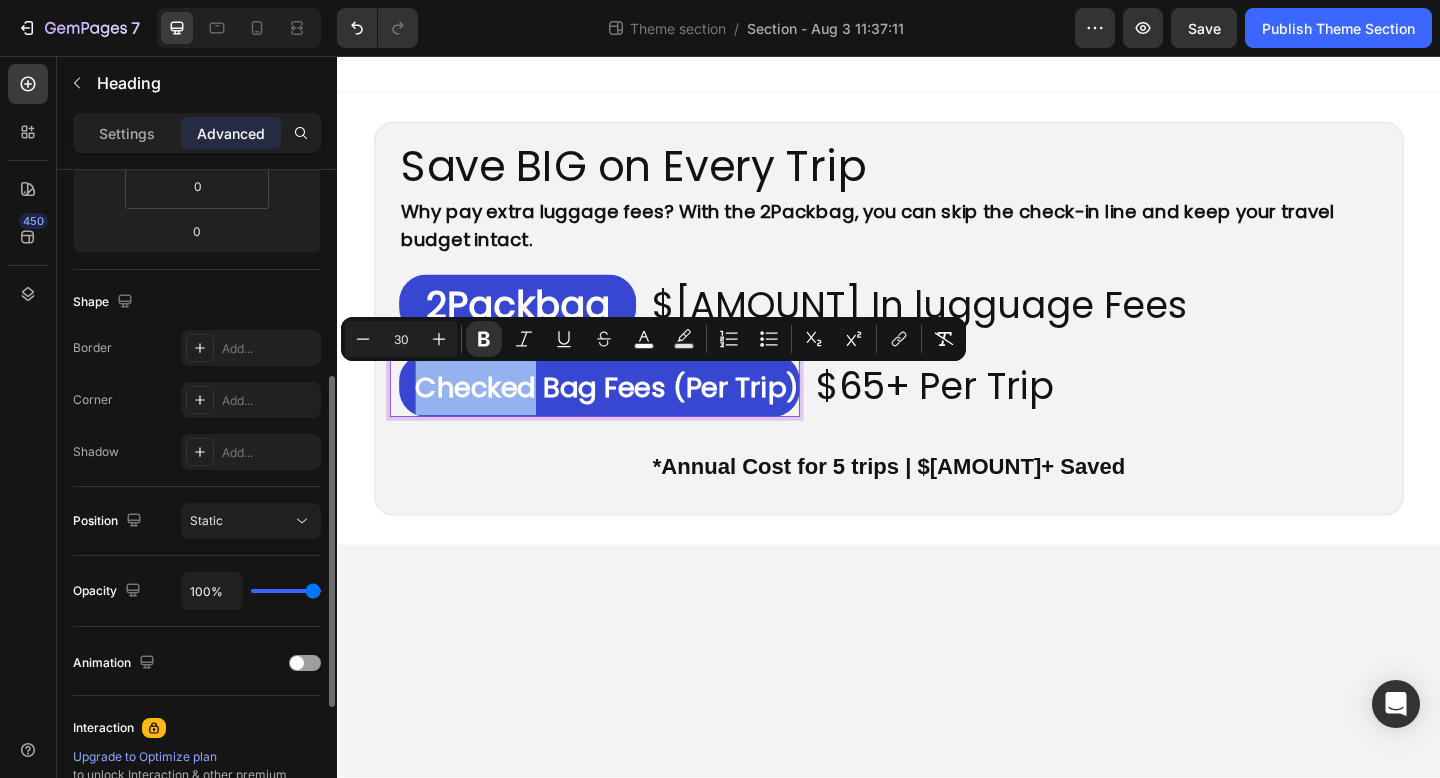 scroll, scrollTop: 0, scrollLeft: 0, axis: both 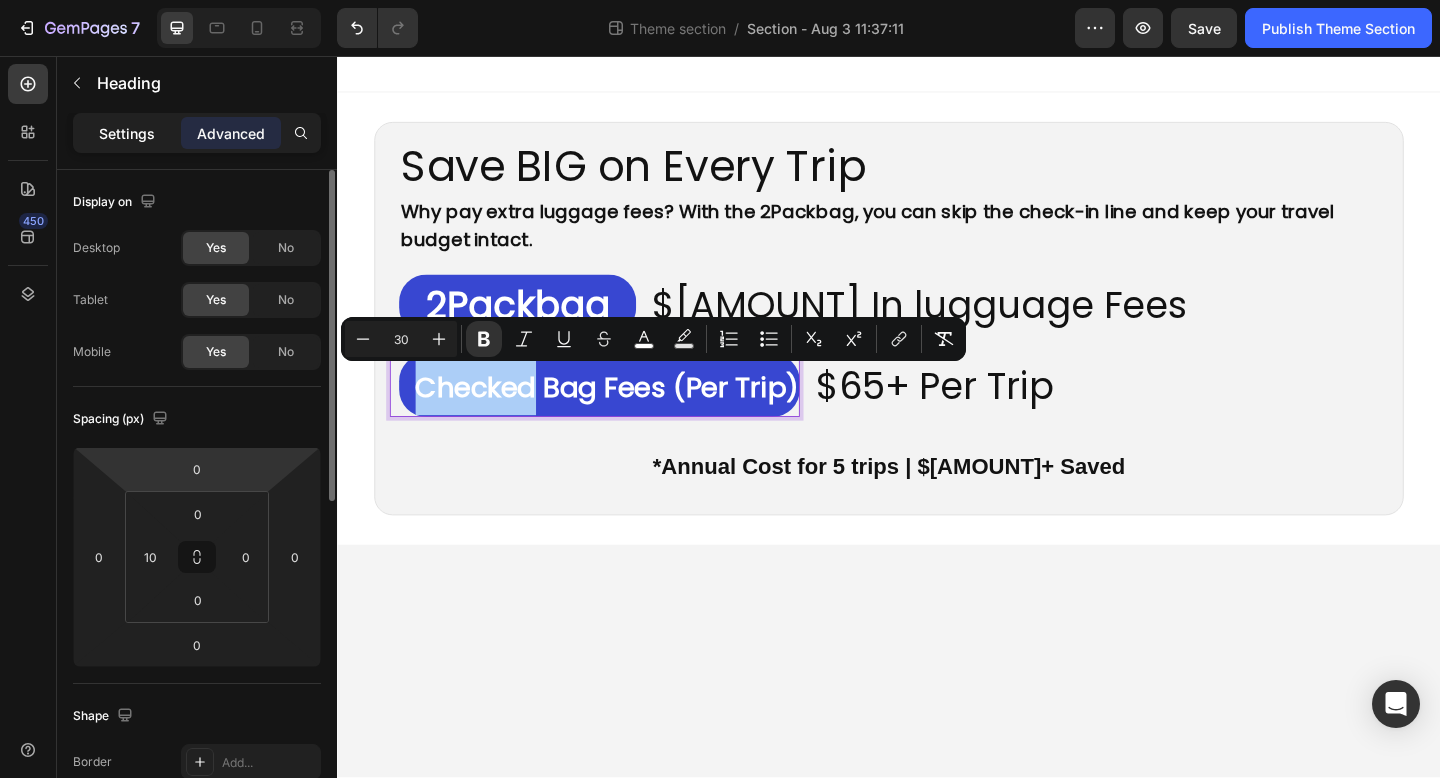 click on "Settings" 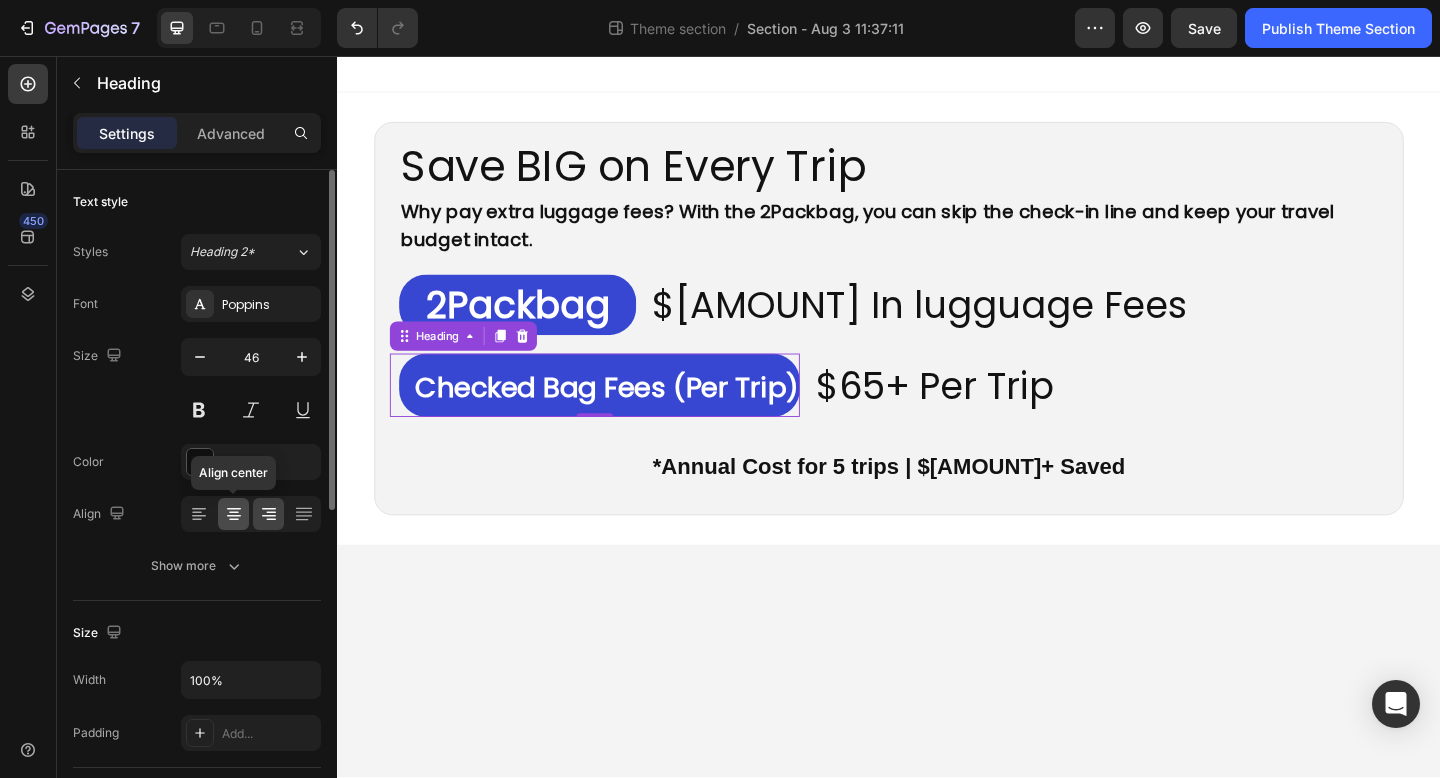 click 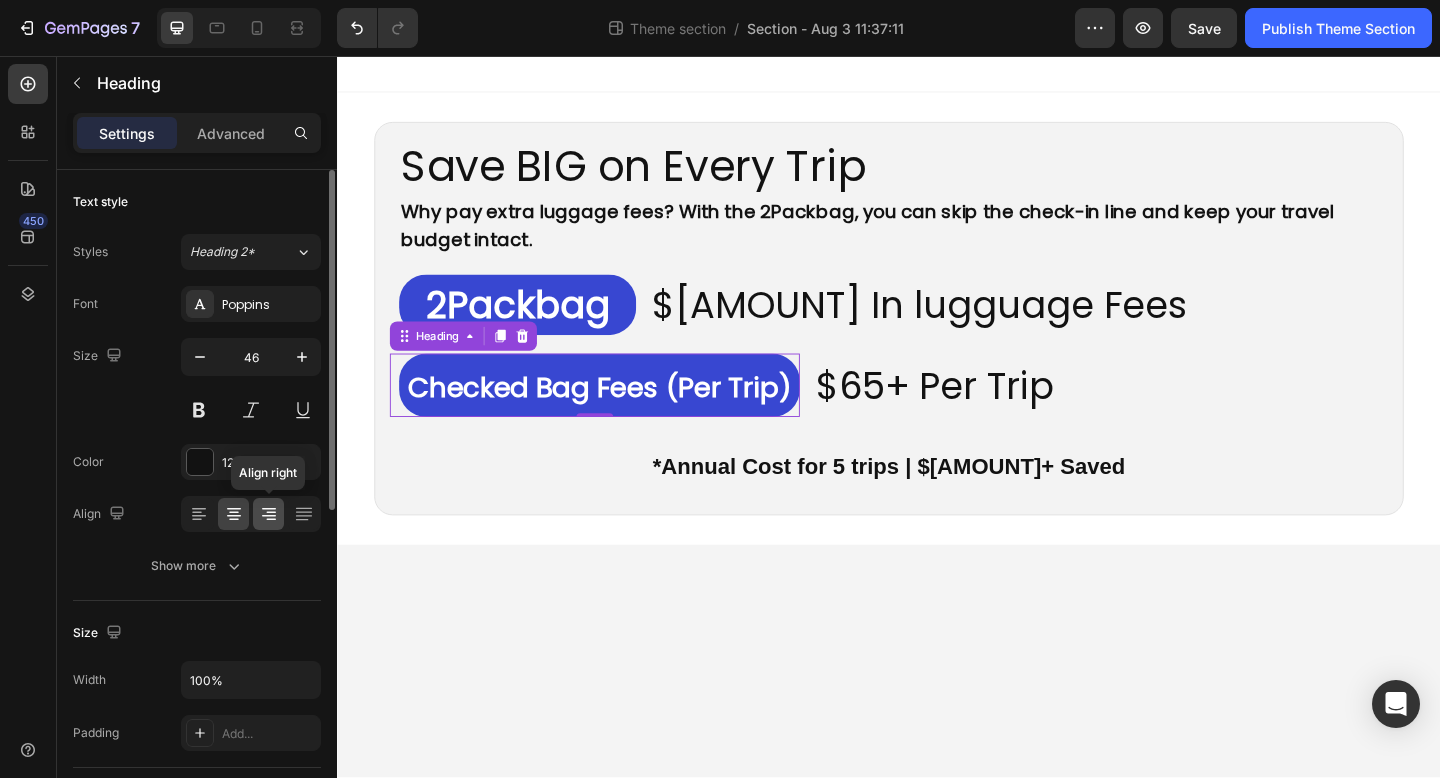 click 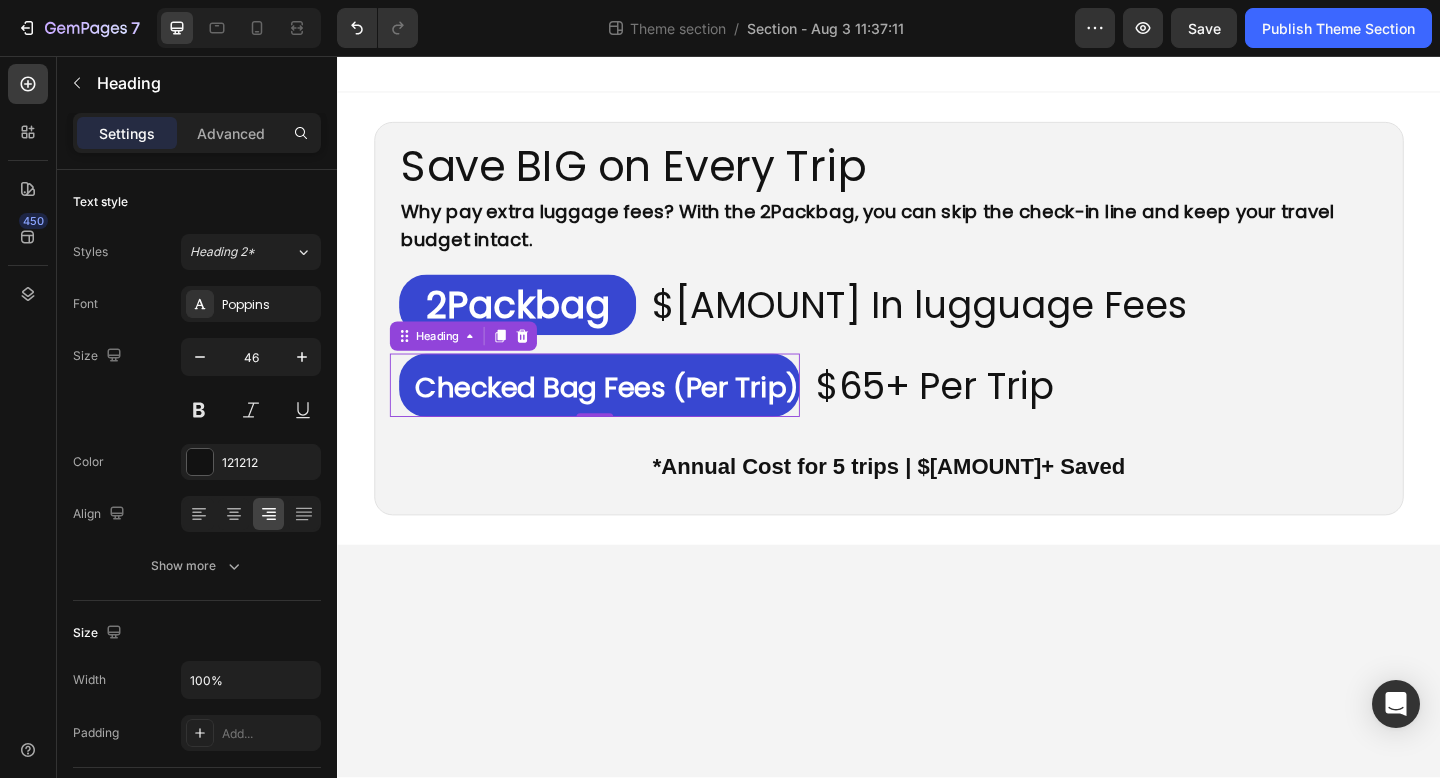 click on "Save BIG on Every Trip Heading Why pay extra luggage fees? With the 2Packbag, you can skip the check-in line and keep your travel budget intact. Text Block ⁠⁠⁠⁠⁠⁠⁠ 2Packbag Heading ⁠⁠⁠⁠⁠⁠⁠   $0 In lugguage Fees Heading Row ⁠⁠⁠⁠⁠⁠⁠ Checked Bag Fees (Per Trip)  Heading   0 ⁠⁠⁠⁠⁠⁠⁠   $65+ Per Trip Heading Row *Annual Cost for 5 trips | $325+ Saved  Text Block Row Row Root
Drag & drop element from sidebar or
Explore Library
Add section Choose templates inspired by CRO experts Generate layout from URL or image Add blank section then drag & drop elements" at bounding box center [937, 448] 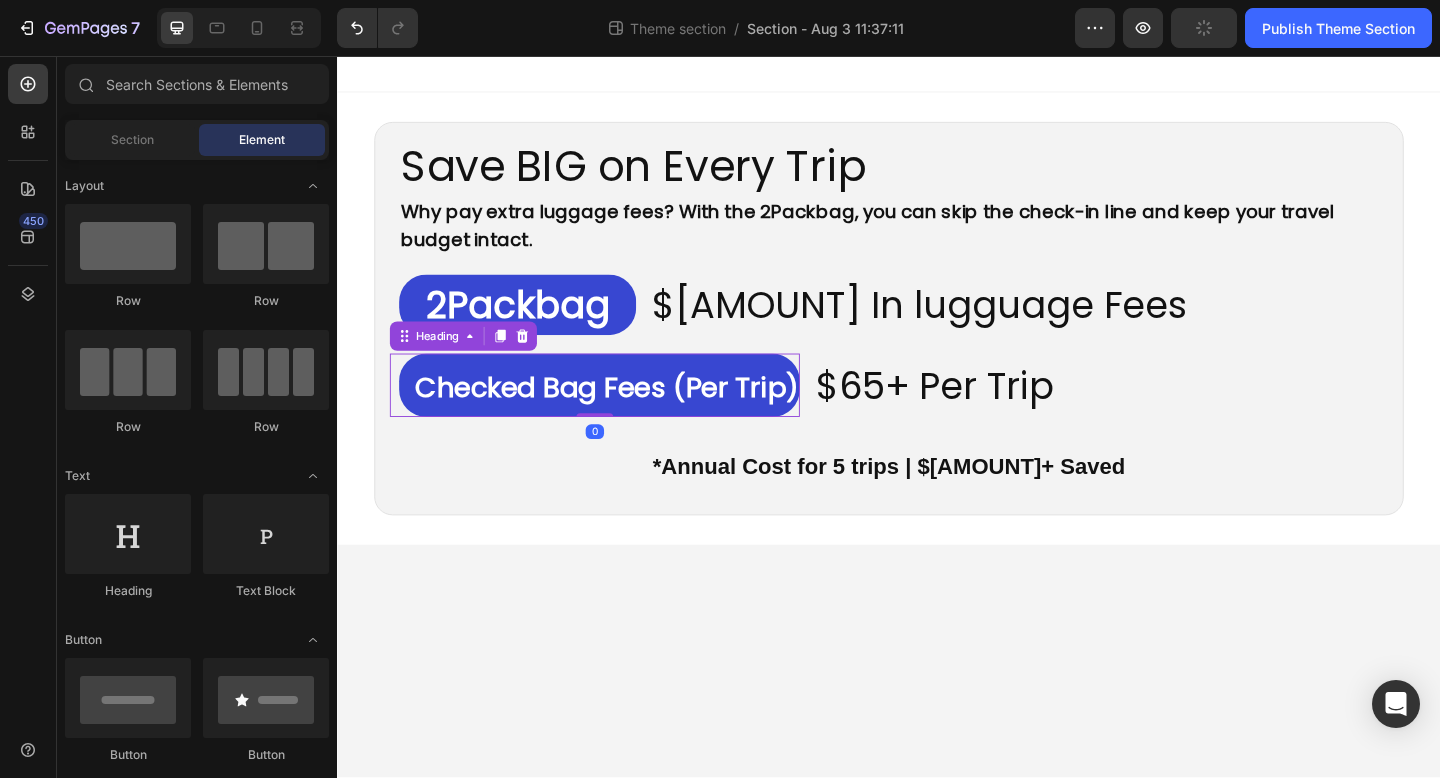 click on "⁠⁠⁠⁠⁠⁠⁠ Checked Bag Fees (Per Trip)" at bounding box center [622, 414] 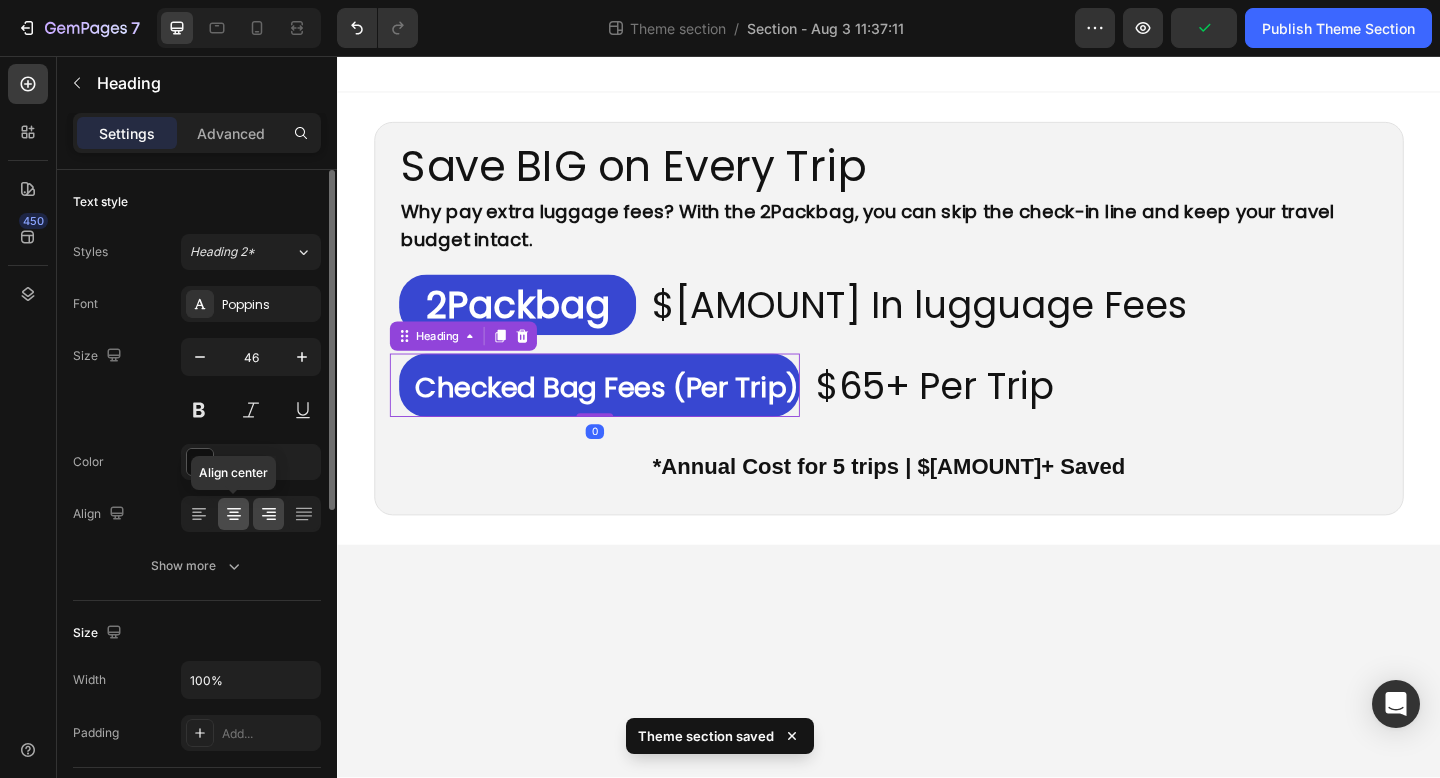 click 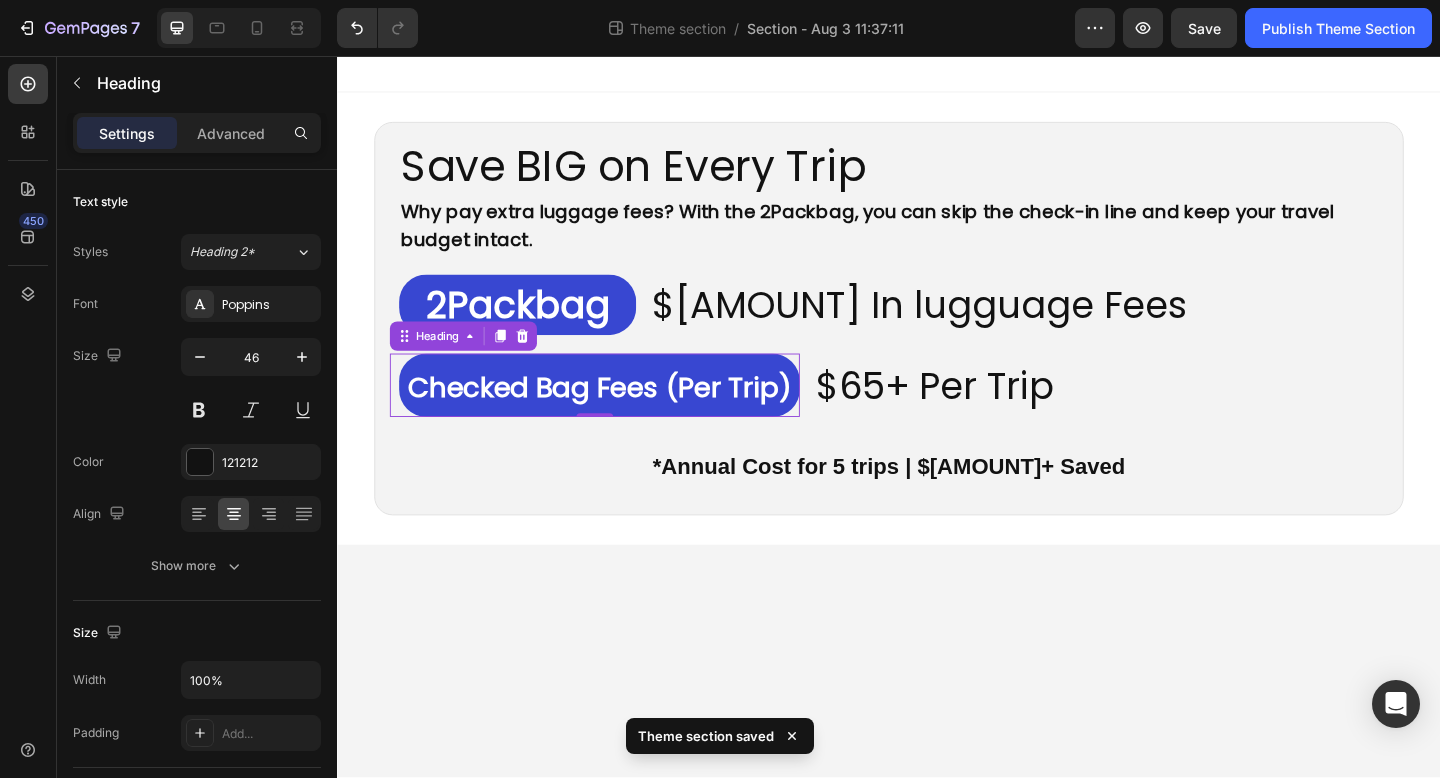 click on "Save BIG on Every Trip Heading Why pay extra luggage fees? With the 2Packbag, you can skip the check-in line and keep your travel budget intact. Text Block ⁠⁠⁠⁠⁠⁠⁠ 2Packbag Heading ⁠⁠⁠⁠⁠⁠⁠   $0 In lugguage Fees Heading Row ⁠⁠⁠⁠⁠⁠⁠ Checked Bag Fees (Per Trip)  Heading   0 ⁠⁠⁠⁠⁠⁠⁠   $65+ Per Trip Heading Row *Annual Cost for 5 trips | $325+ Saved  Text Block Row Row Root
Drag & drop element from sidebar or
Explore Library
Add section Choose templates inspired by CRO experts Generate layout from URL or image Add blank section then drag & drop elements" at bounding box center [937, 448] 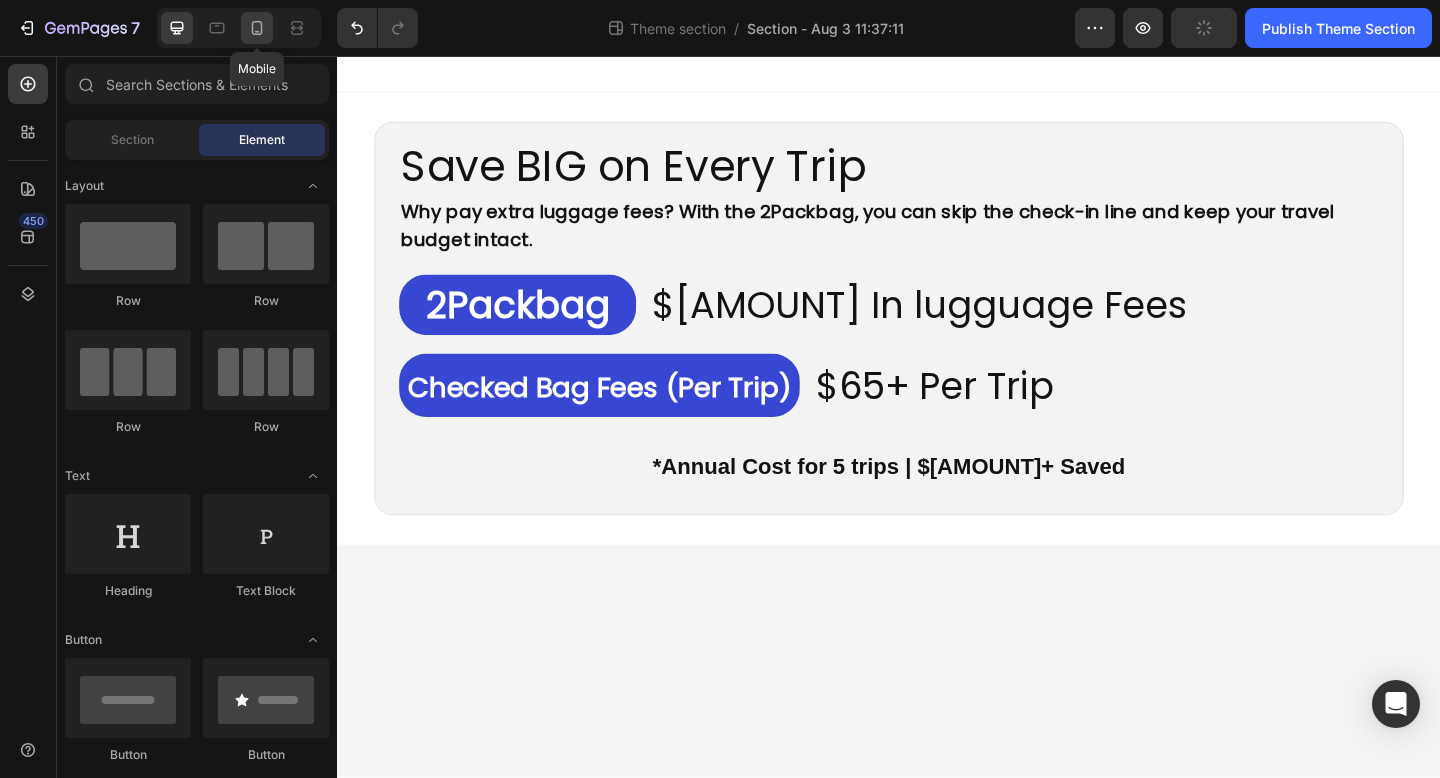 click 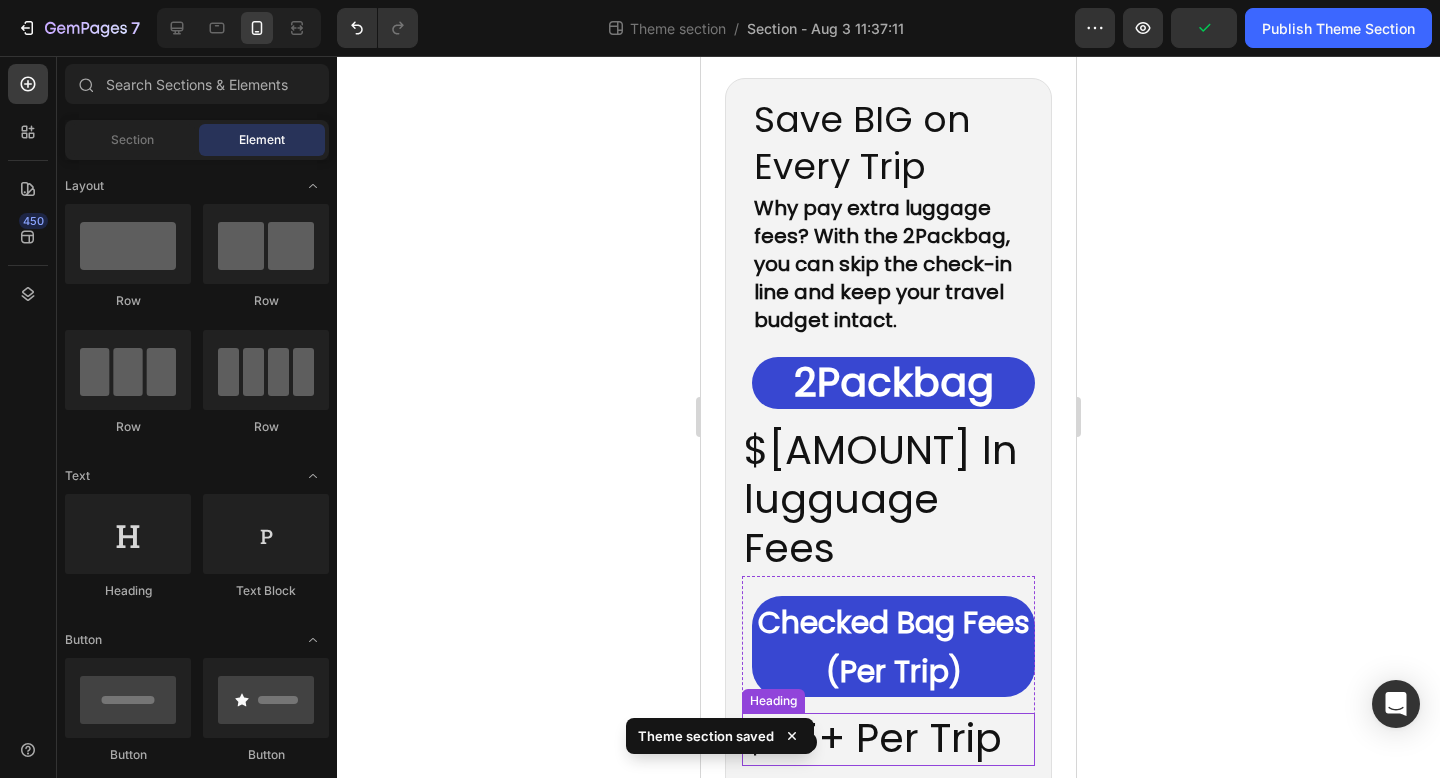 scroll, scrollTop: 0, scrollLeft: 0, axis: both 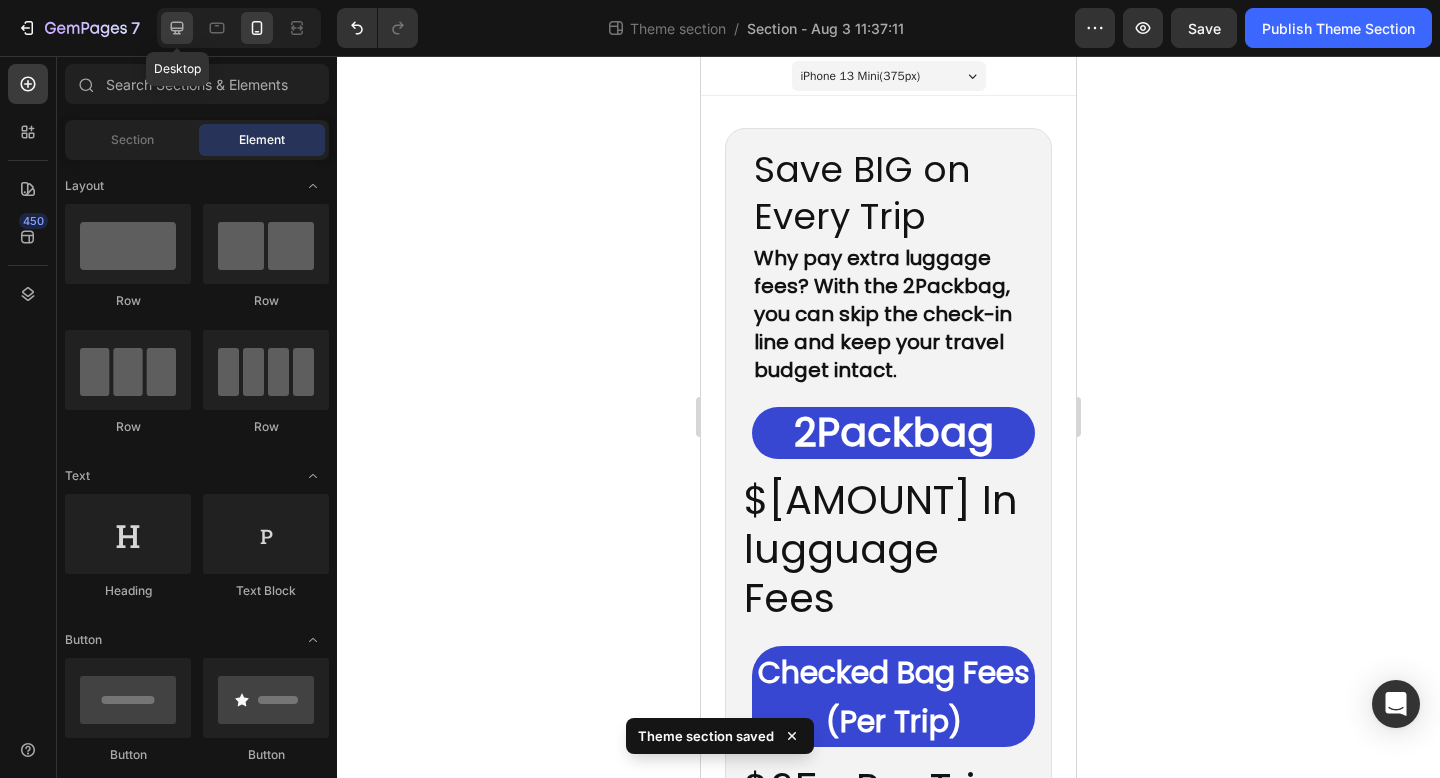 click 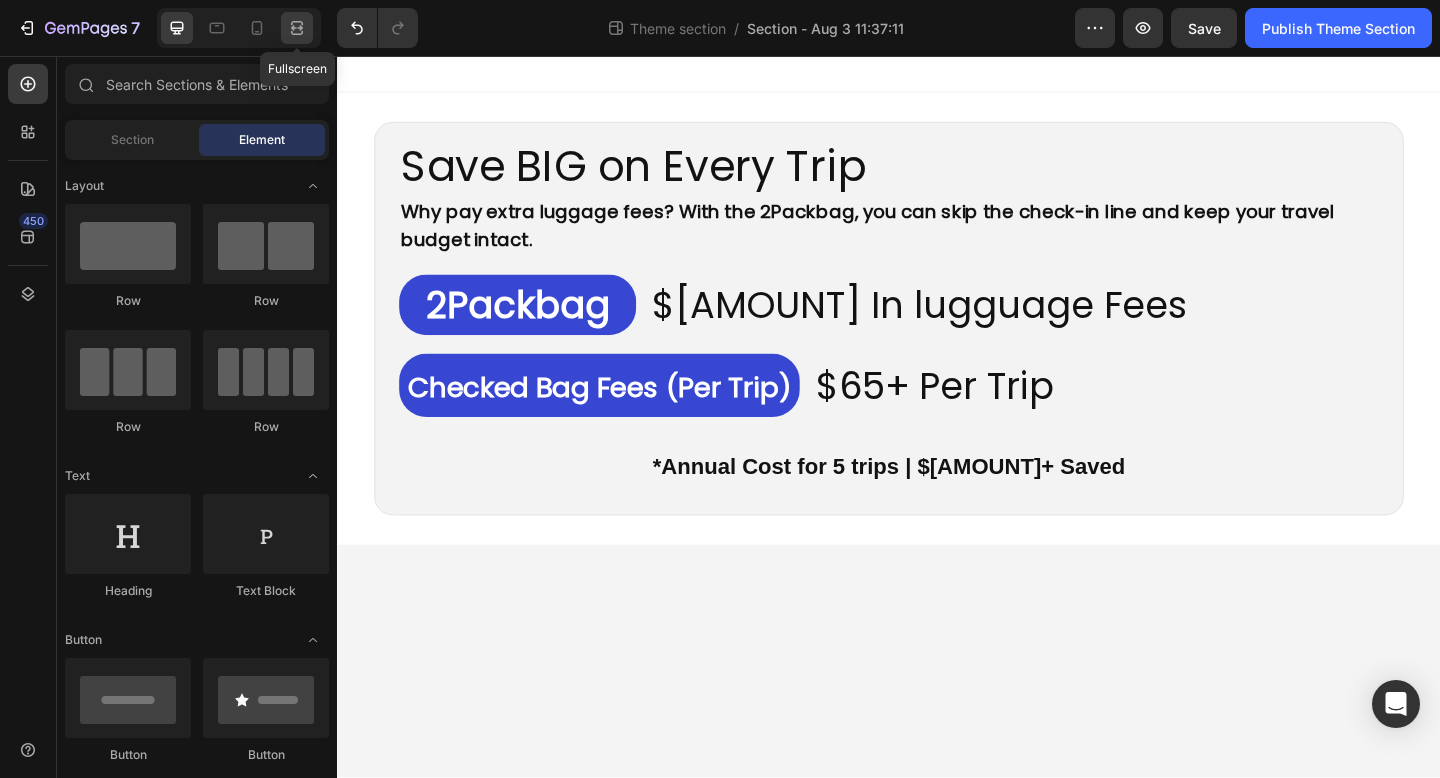 click 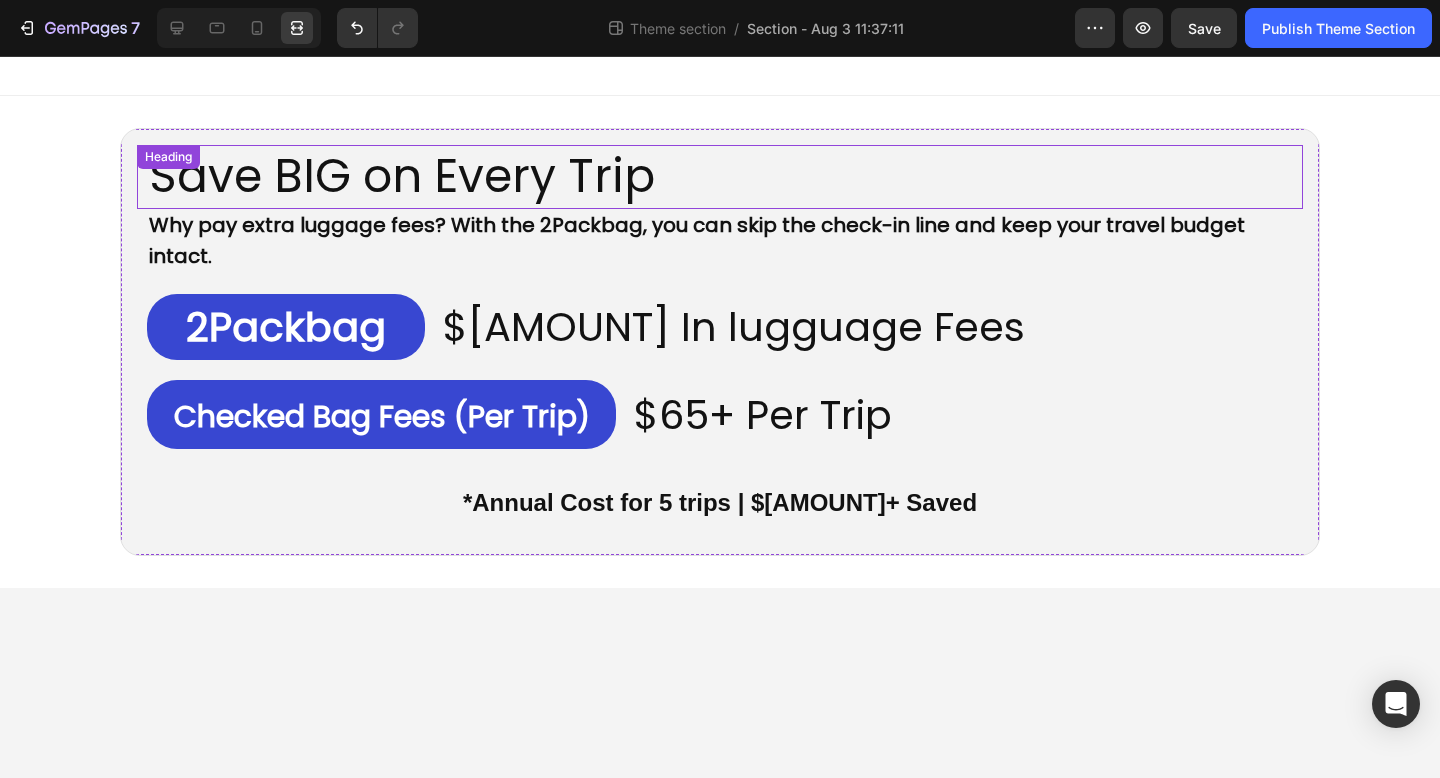 click on "Save BIG on Every Trip" at bounding box center [725, 177] 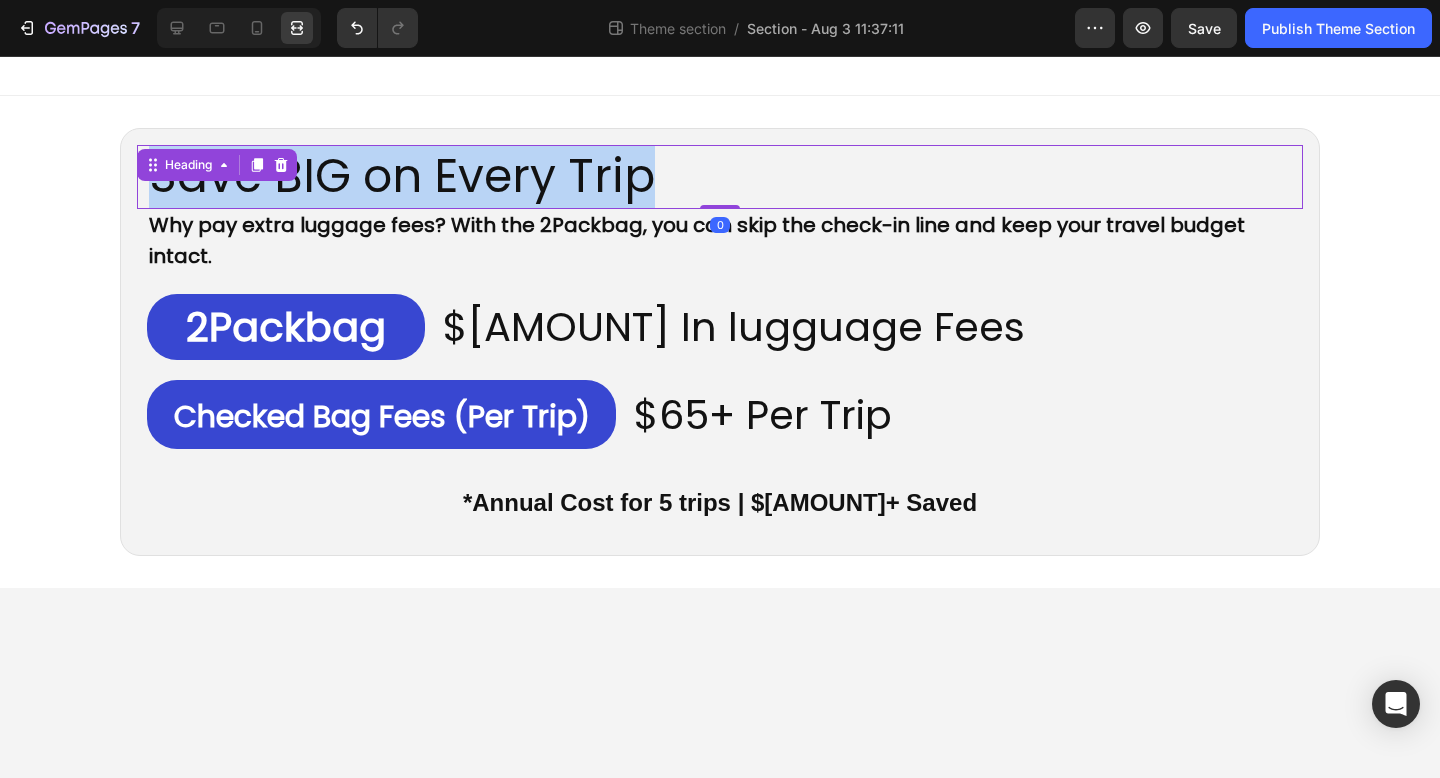 click on "Save BIG on Every Trip" at bounding box center (725, 177) 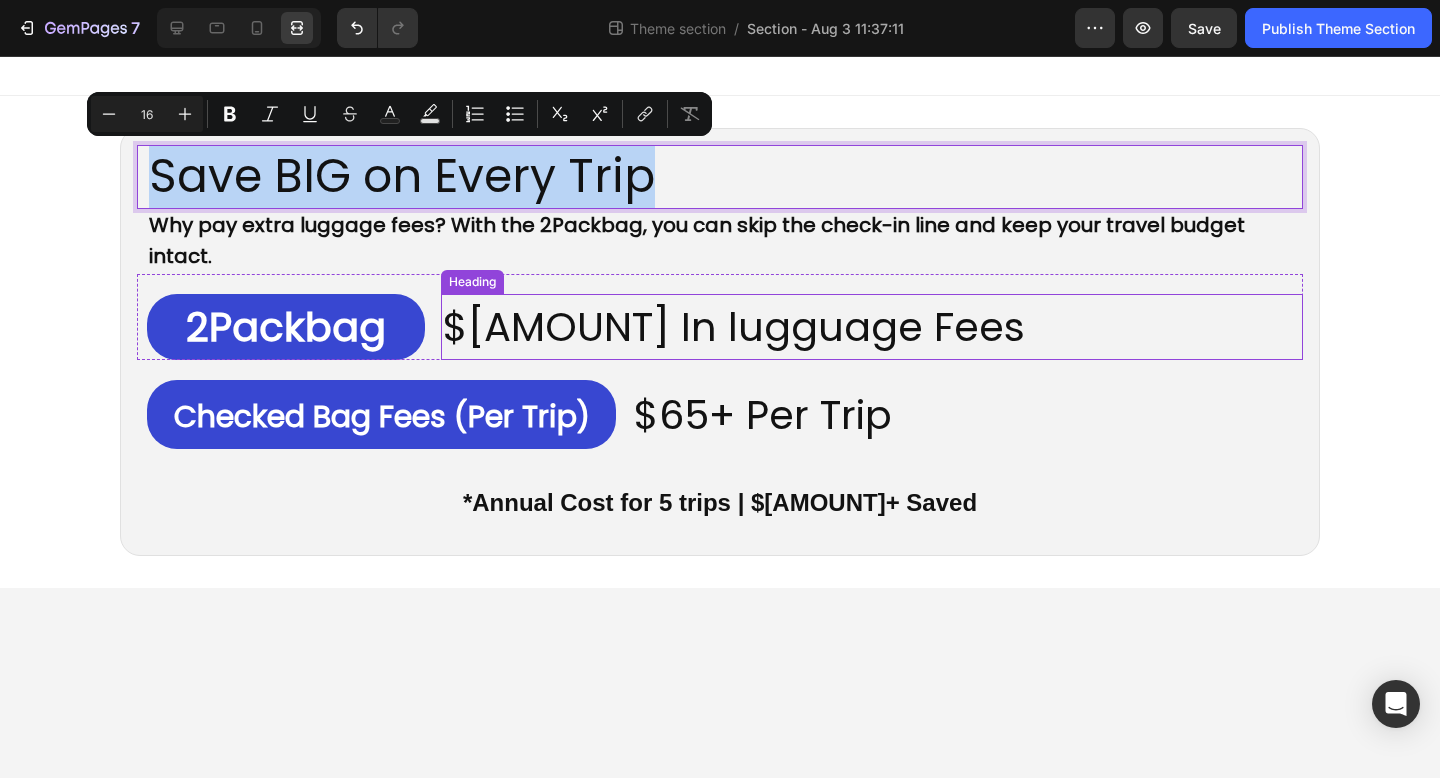 click on "$0 In lugguage Fees" at bounding box center [734, 327] 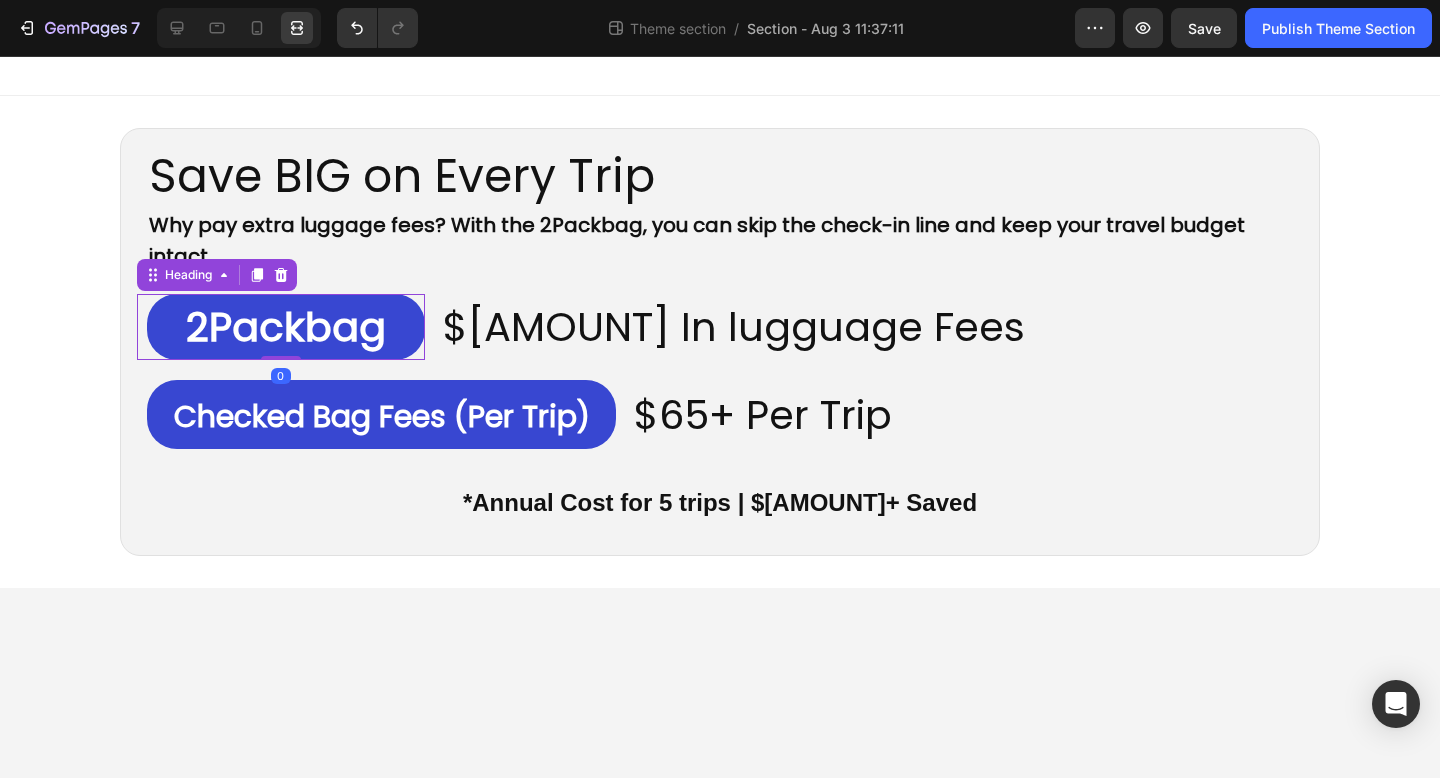 click on "2Packbag" at bounding box center [286, 327] 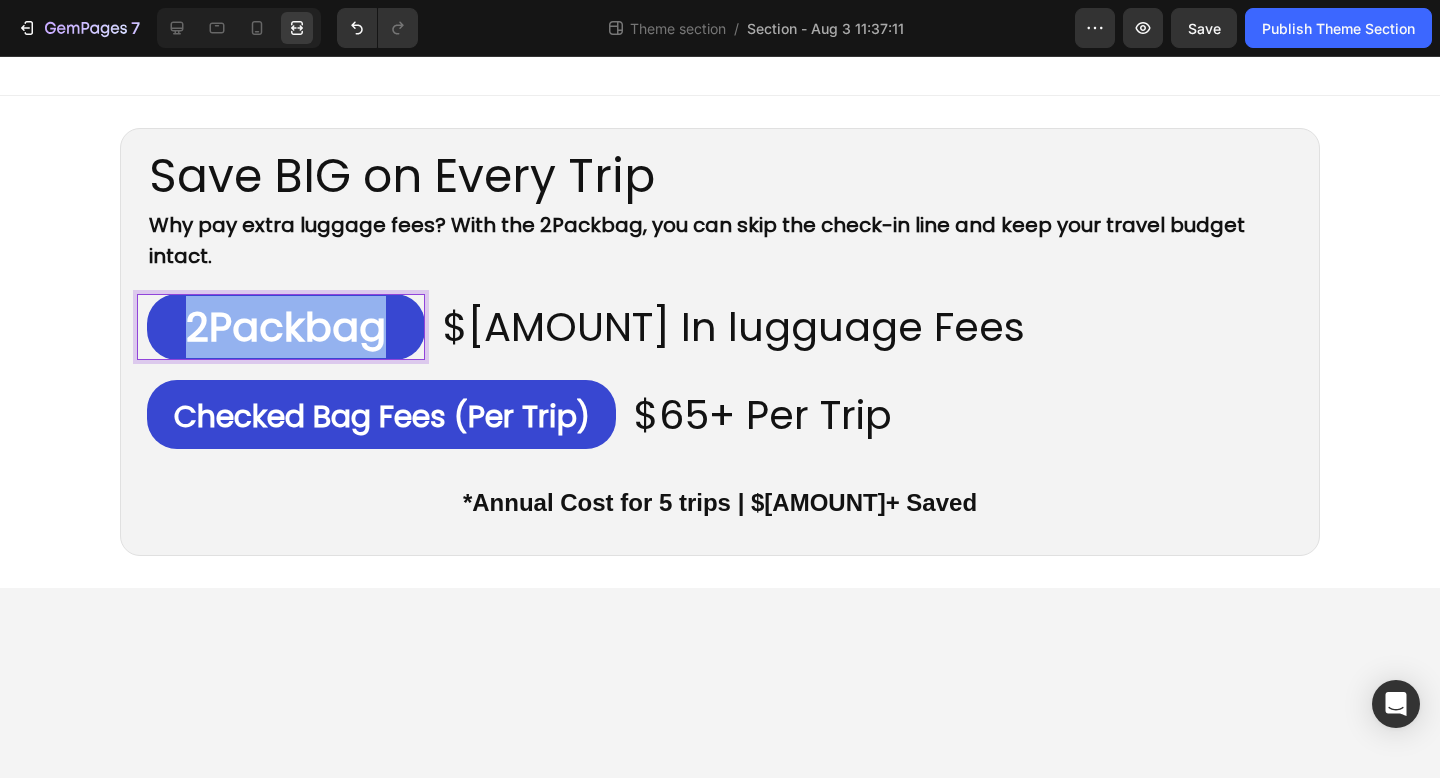 click on "2Packbag" at bounding box center [286, 327] 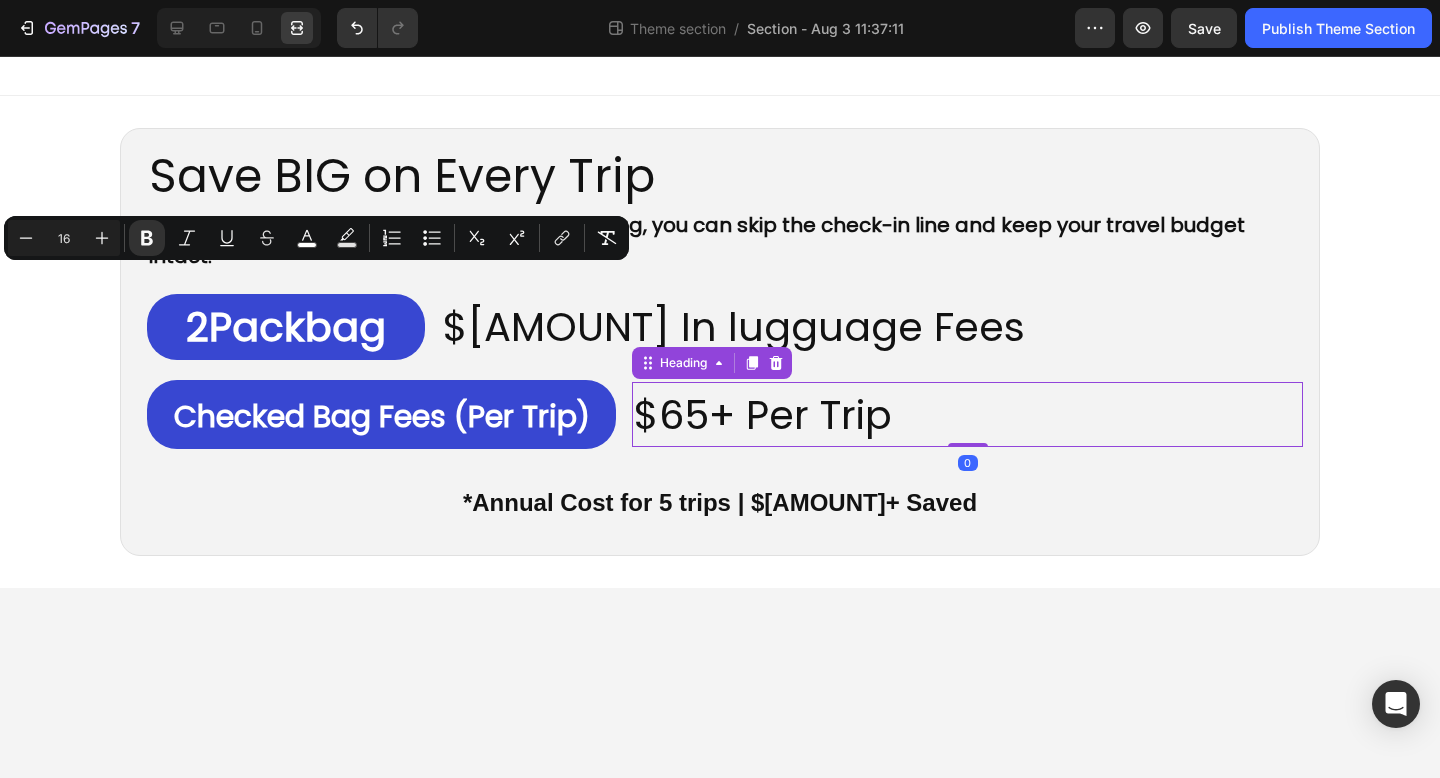 click on "$65+ Per Trip" at bounding box center (763, 415) 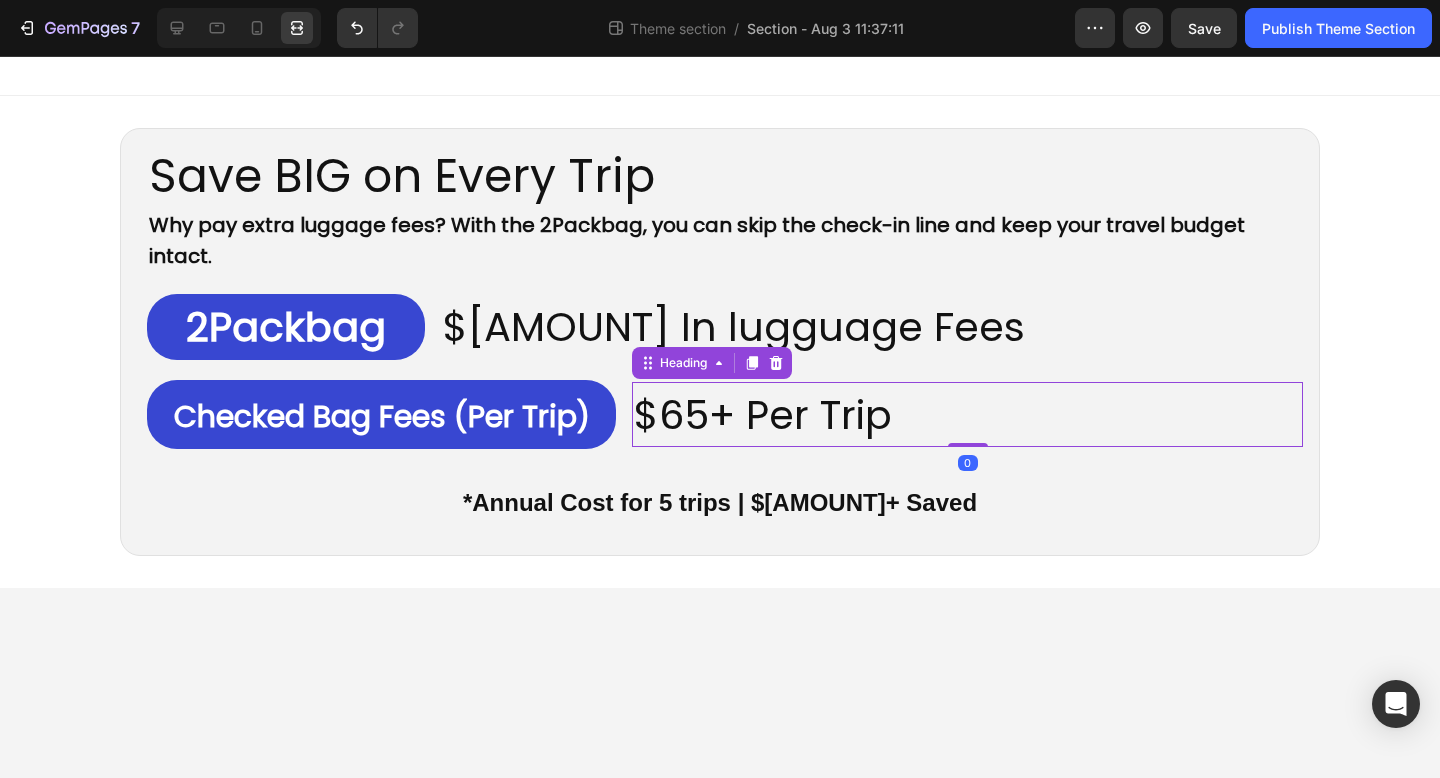 click on "Save BIG on Every Trip Heading Why pay extra luggage fees? With the 2Packbag, you can skip the check-in line and keep your travel budget intact. Text Block ⁠⁠⁠⁠⁠⁠⁠ 2Packbag Heading ⁠⁠⁠⁠⁠⁠⁠   $0 In lugguage Fees Heading Row ⁠⁠⁠⁠⁠⁠⁠ Checked Bag Fees (Per Trip)  Heading ⁠⁠⁠⁠⁠⁠⁠   $65+ Per Trip Heading   0 Row *Annual Cost for 5 trips | $325+ Saved  Text Block Row Row Root
Drag & drop element from sidebar or
Explore Library
Add section Choose templates inspired by CRO experts Generate layout from URL or image Add blank section then drag & drop elements" at bounding box center [720, 417] 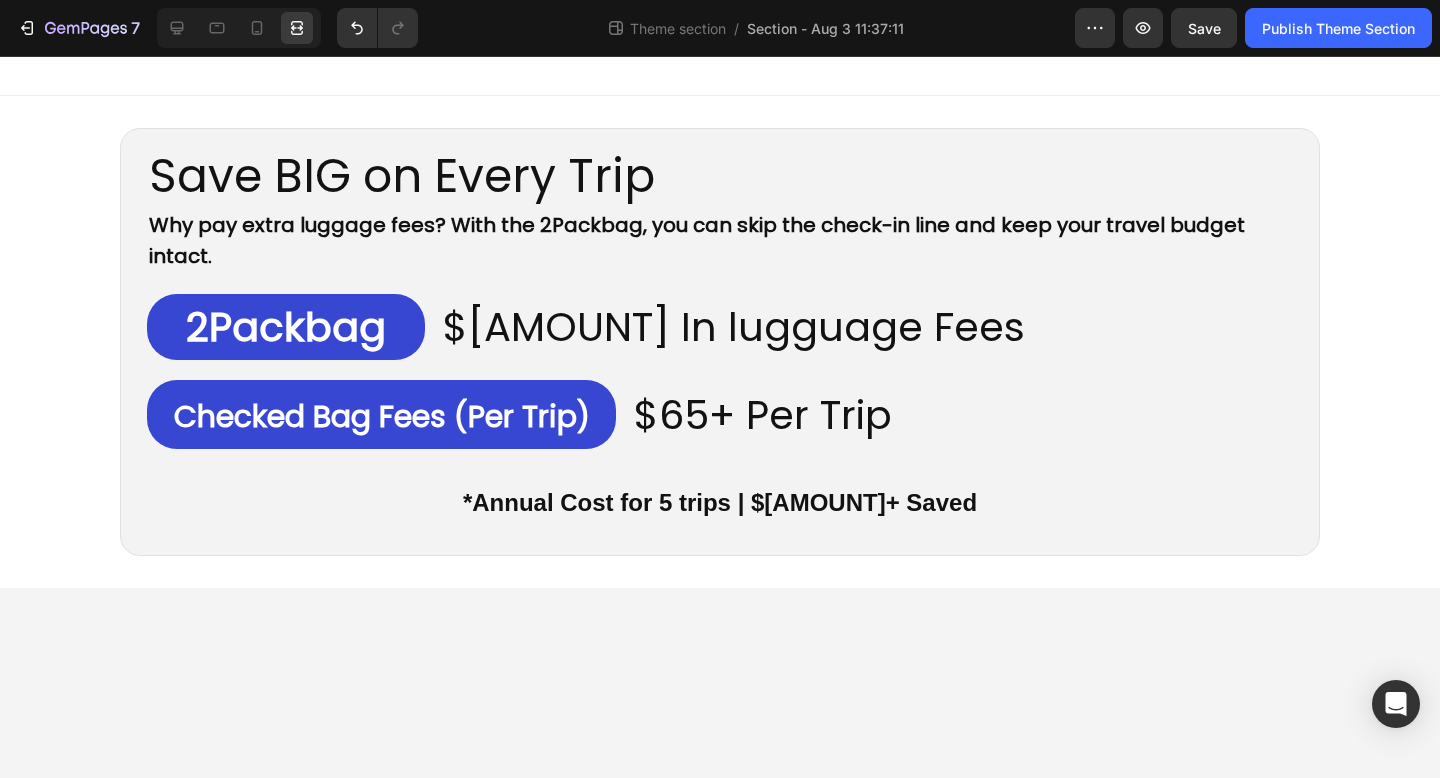click on "Save BIG on Every Trip Heading Why pay extra luggage fees? With the 2Packbag, you can skip the check-in line and keep your travel budget intact. Text Block ⁠⁠⁠⁠⁠⁠⁠ 2Packbag Heading ⁠⁠⁠⁠⁠⁠⁠   $0 In lugguage Fees Heading Row ⁠⁠⁠⁠⁠⁠⁠ Checked Bag Fees (Per Trip)  Heading ⁠⁠⁠⁠⁠⁠⁠   $65+ Per Trip Heading Row *Annual Cost for 5 trips | $325+ Saved  Text Block Row Row Root
Drag & drop element from sidebar or
Explore Library
Add section Choose templates inspired by CRO experts Generate layout from URL or image Add blank section then drag & drop elements" at bounding box center [720, 417] 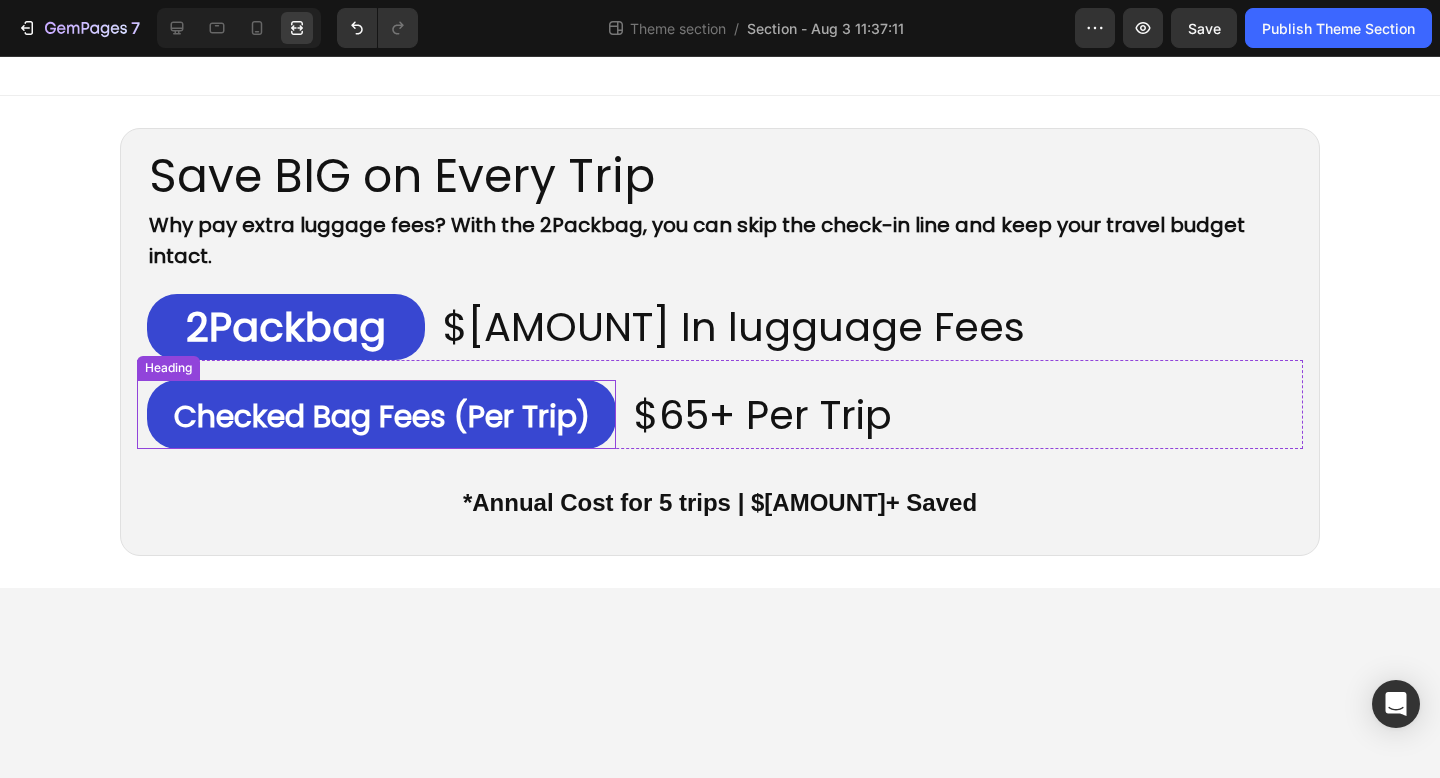 click on "⁠⁠⁠⁠⁠⁠⁠ Checked Bag Fees (Per Trip)" at bounding box center (381, 414) 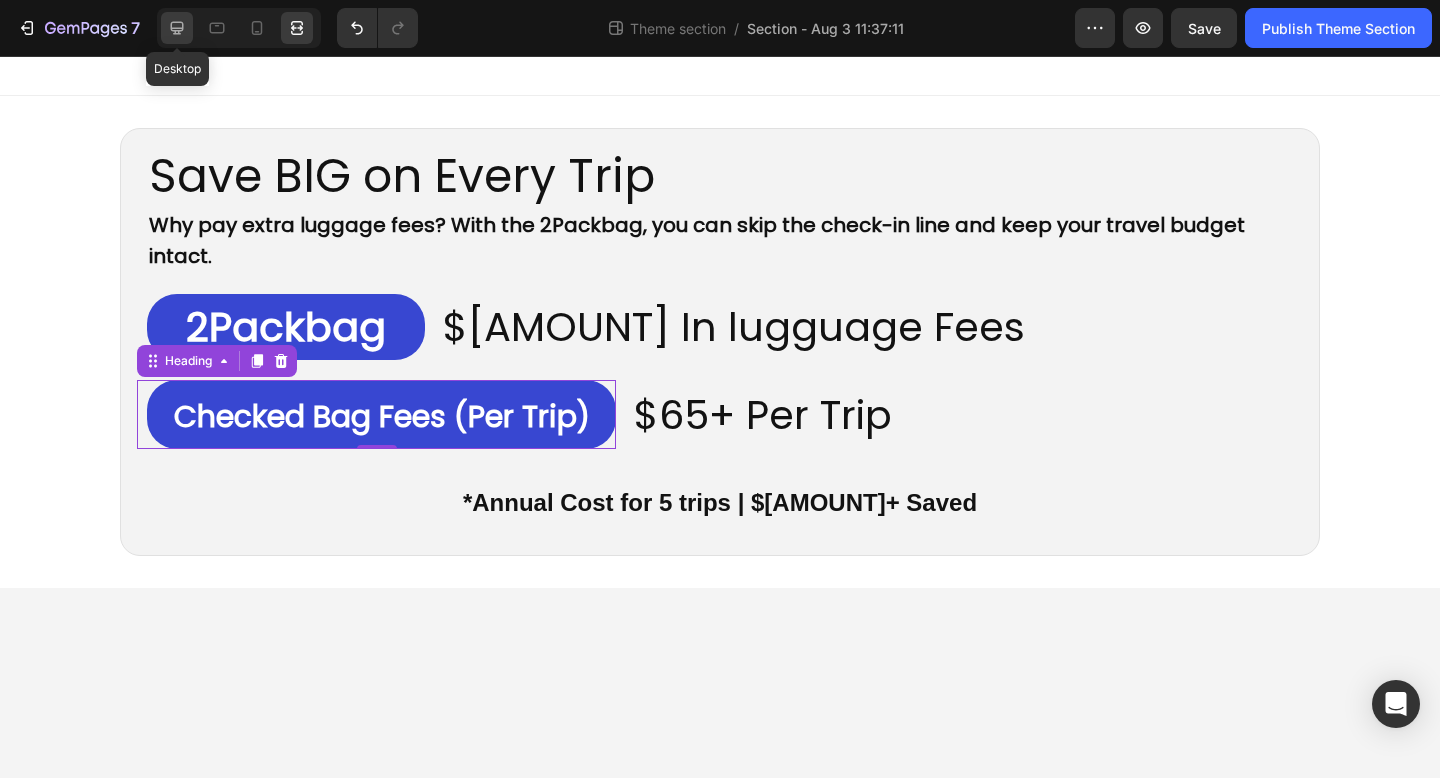 click 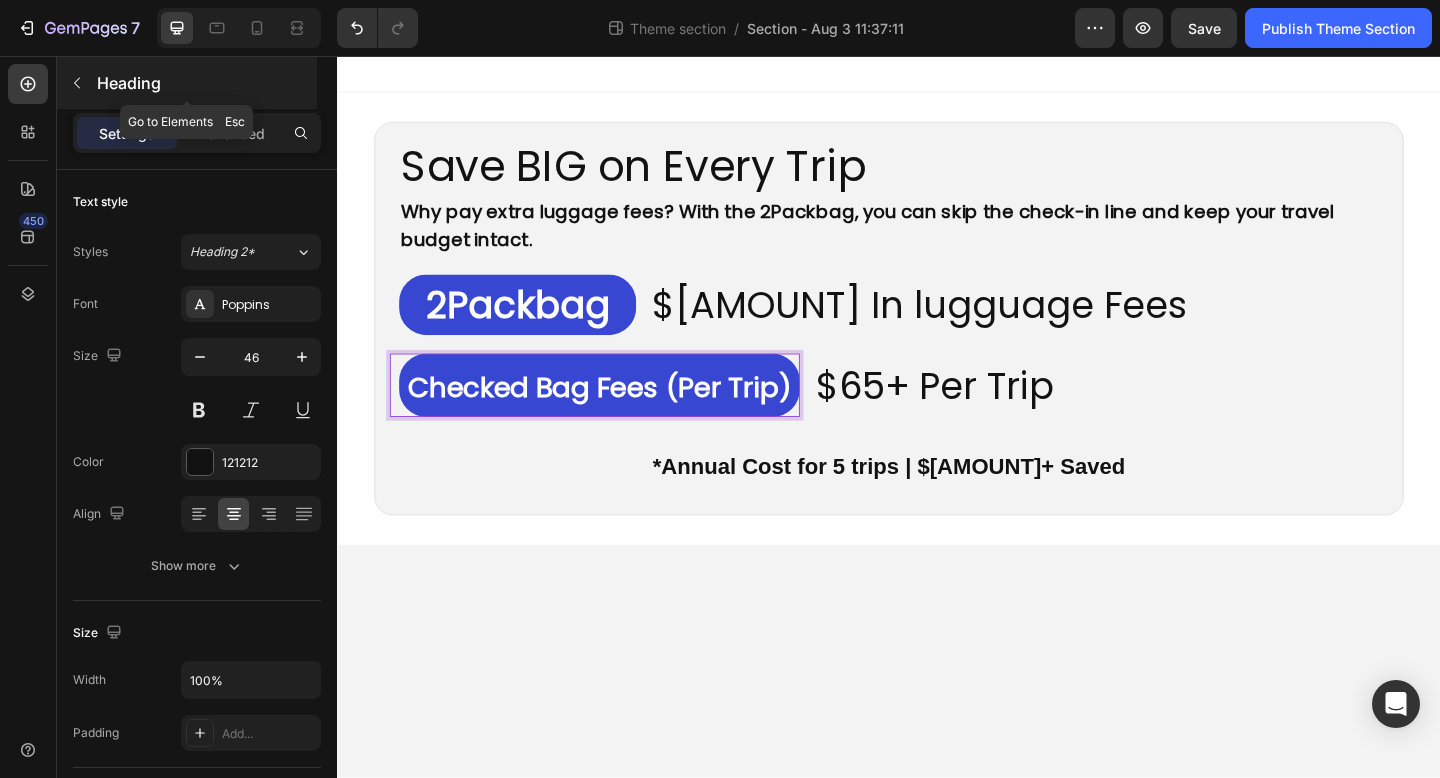 click 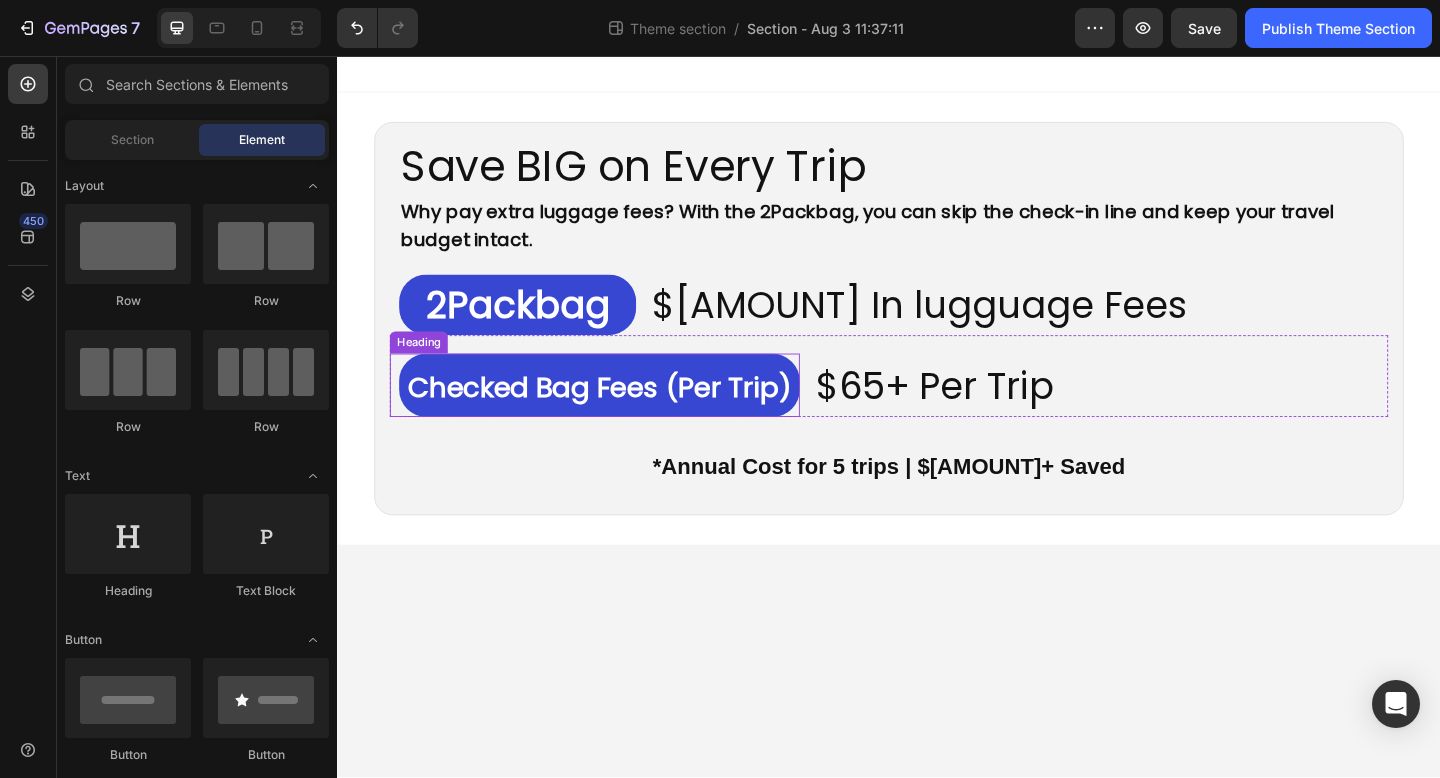 click on "⁠⁠⁠⁠⁠⁠⁠ Checked Bag Fees (Per Trip)" at bounding box center [622, 414] 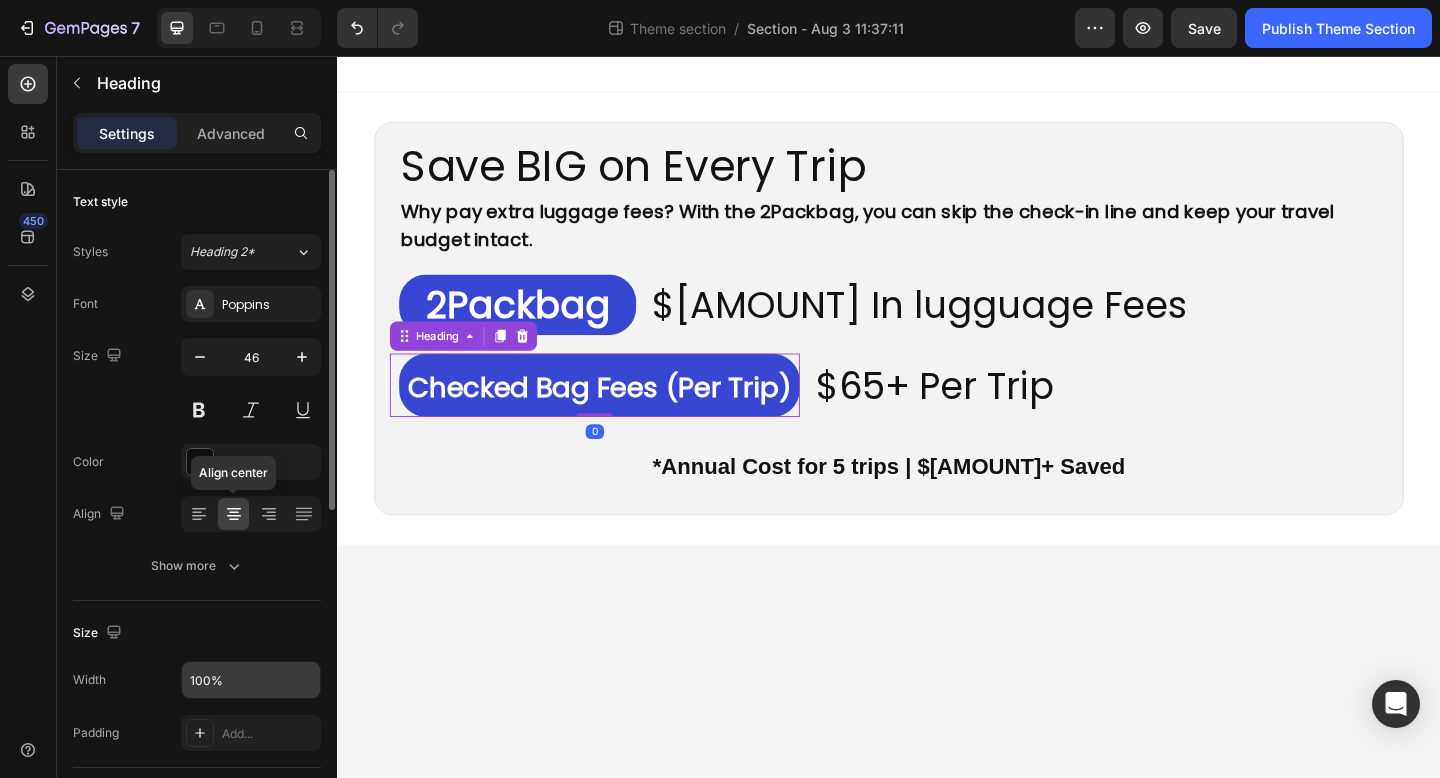 scroll, scrollTop: 373, scrollLeft: 0, axis: vertical 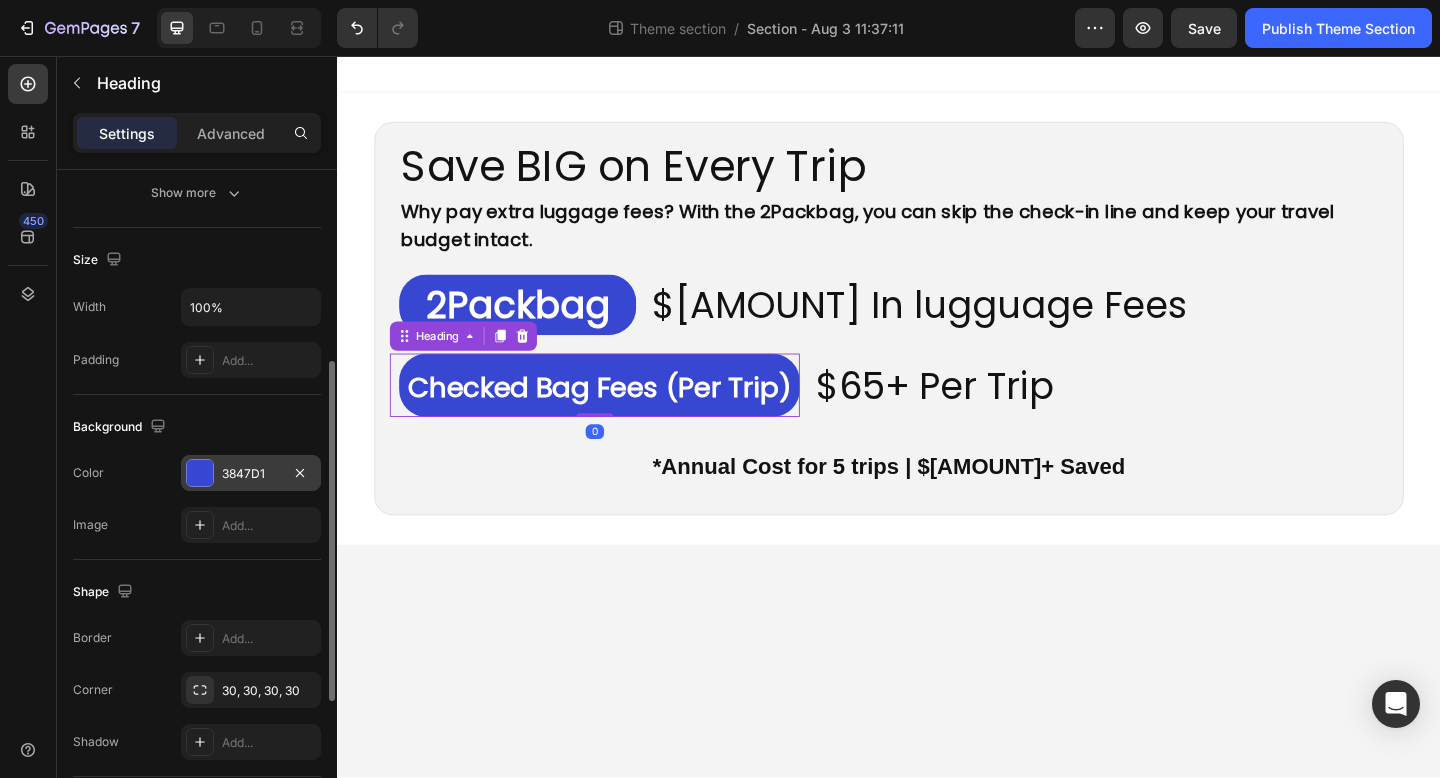 click on "3847D1" at bounding box center [251, 474] 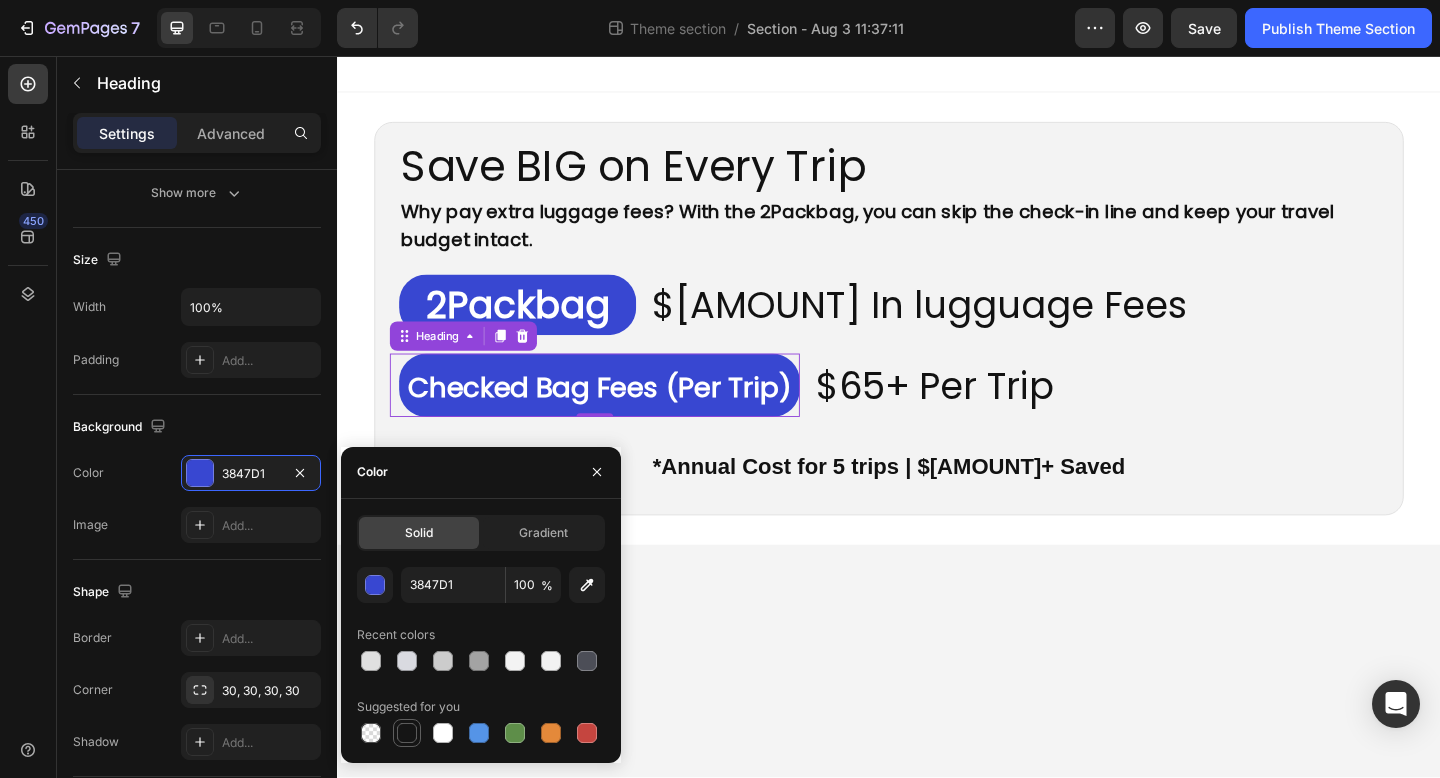 click at bounding box center [407, 733] 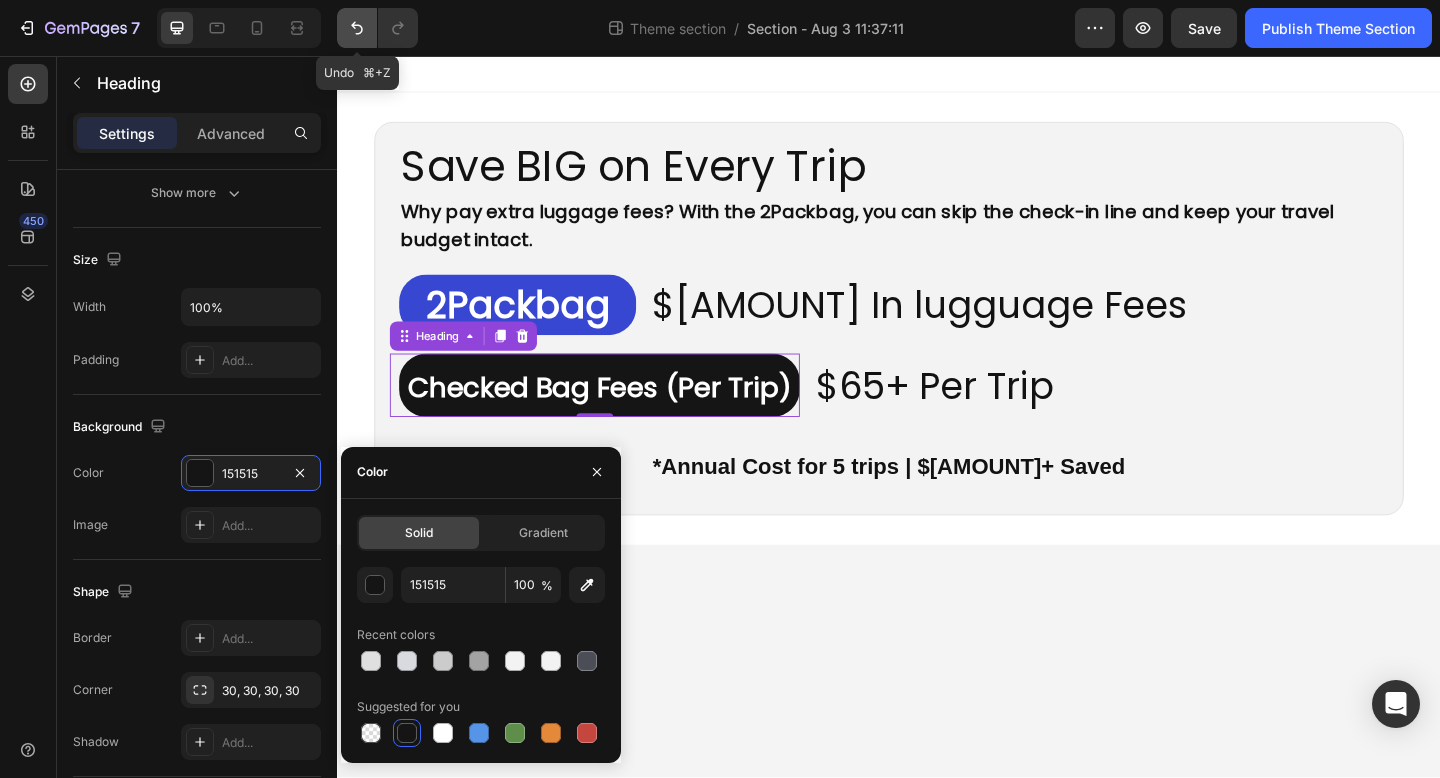 click 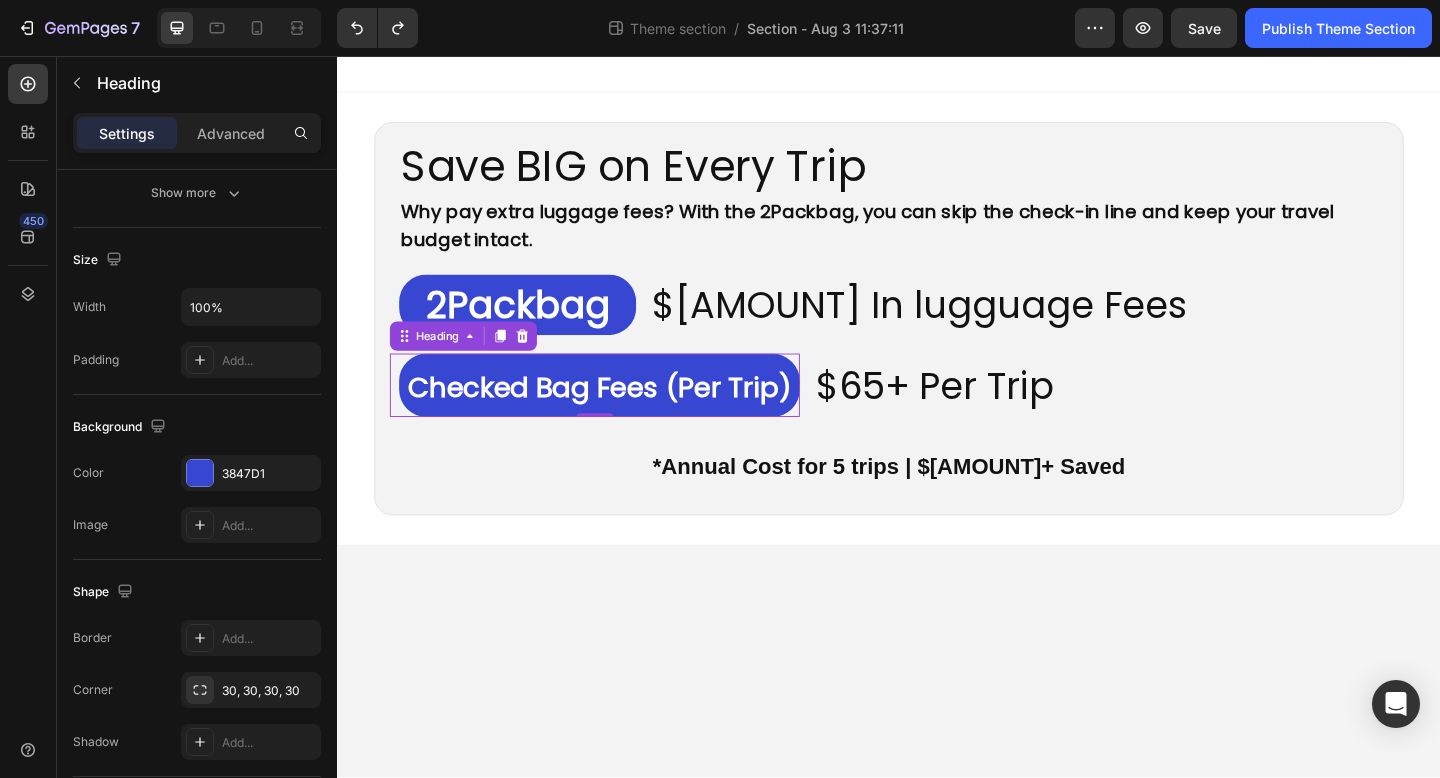 click on "Save BIG on Every Trip Heading Why pay extra luggage fees? With the 2Packbag, you can skip the check-in line and keep your travel budget intact. Text Block ⁠⁠⁠⁠⁠⁠⁠ 2Packbag Heading ⁠⁠⁠⁠⁠⁠⁠   $0 In lugguage Fees Heading Row ⁠⁠⁠⁠⁠⁠⁠ Checked Bag Fees (Per Trip)  Heading   0 ⁠⁠⁠⁠⁠⁠⁠   $65+ Per Trip Heading Row *Annual Cost for 5 trips | $325+ Saved  Text Block Row Row Root
Drag & drop element from sidebar or
Explore Library
Add section Choose templates inspired by CRO experts Generate layout from URL or image Add blank section then drag & drop elements" at bounding box center [937, 448] 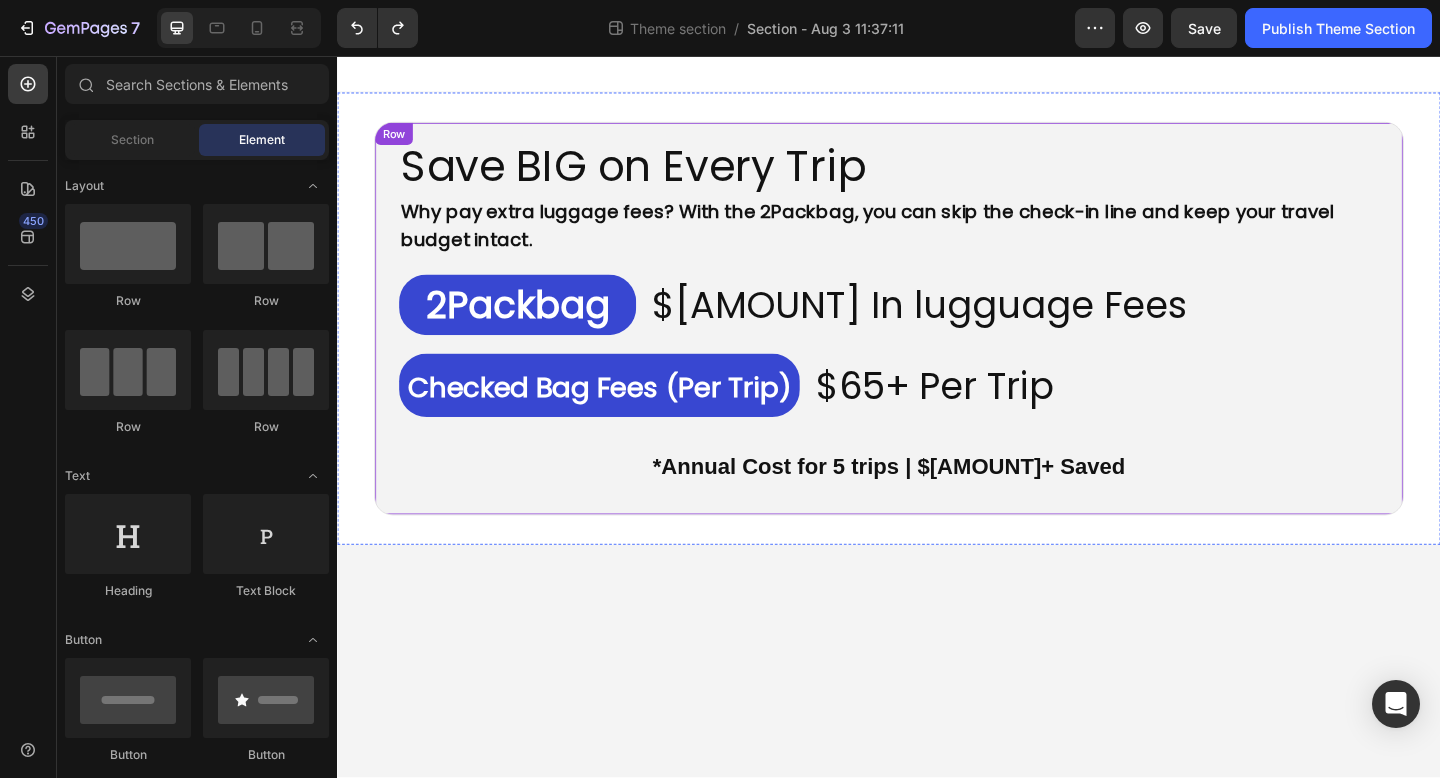 click on "Save BIG on Every Trip Heading Why pay extra luggage fees? With the 2Packbag, you can skip the check-in line and keep your travel budget intact. Text Block ⁠⁠⁠⁠⁠⁠⁠ 2Packbag Heading ⁠⁠⁠⁠⁠⁠⁠   $0 In lugguage Fees Heading Row ⁠⁠⁠⁠⁠⁠⁠ Checked Bag Fees (Per Trip)  Heading ⁠⁠⁠⁠⁠⁠⁠   $65+ Per Trip Heading Row *Annual Cost for 5 trips | $325+ Saved  Text Block Row Row" at bounding box center [937, 342] 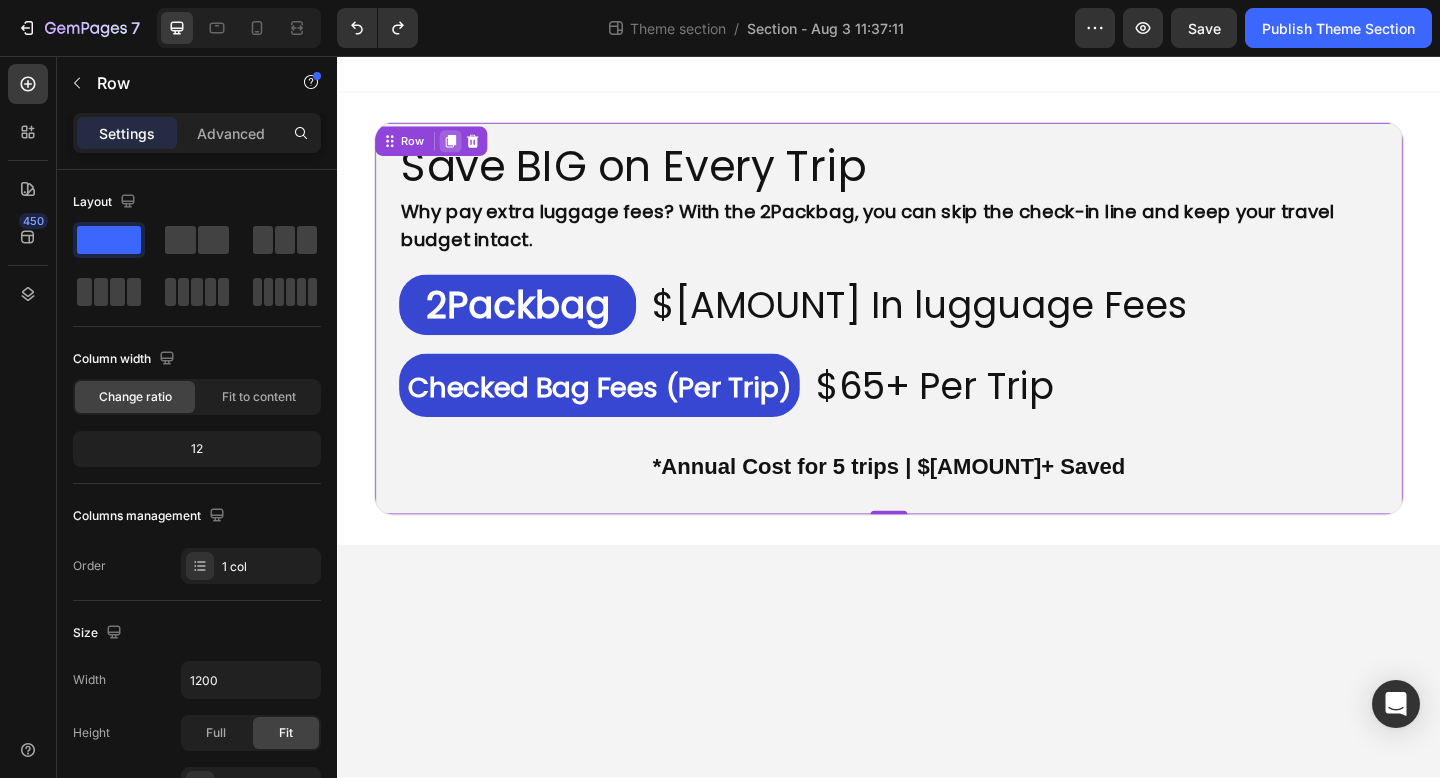 click 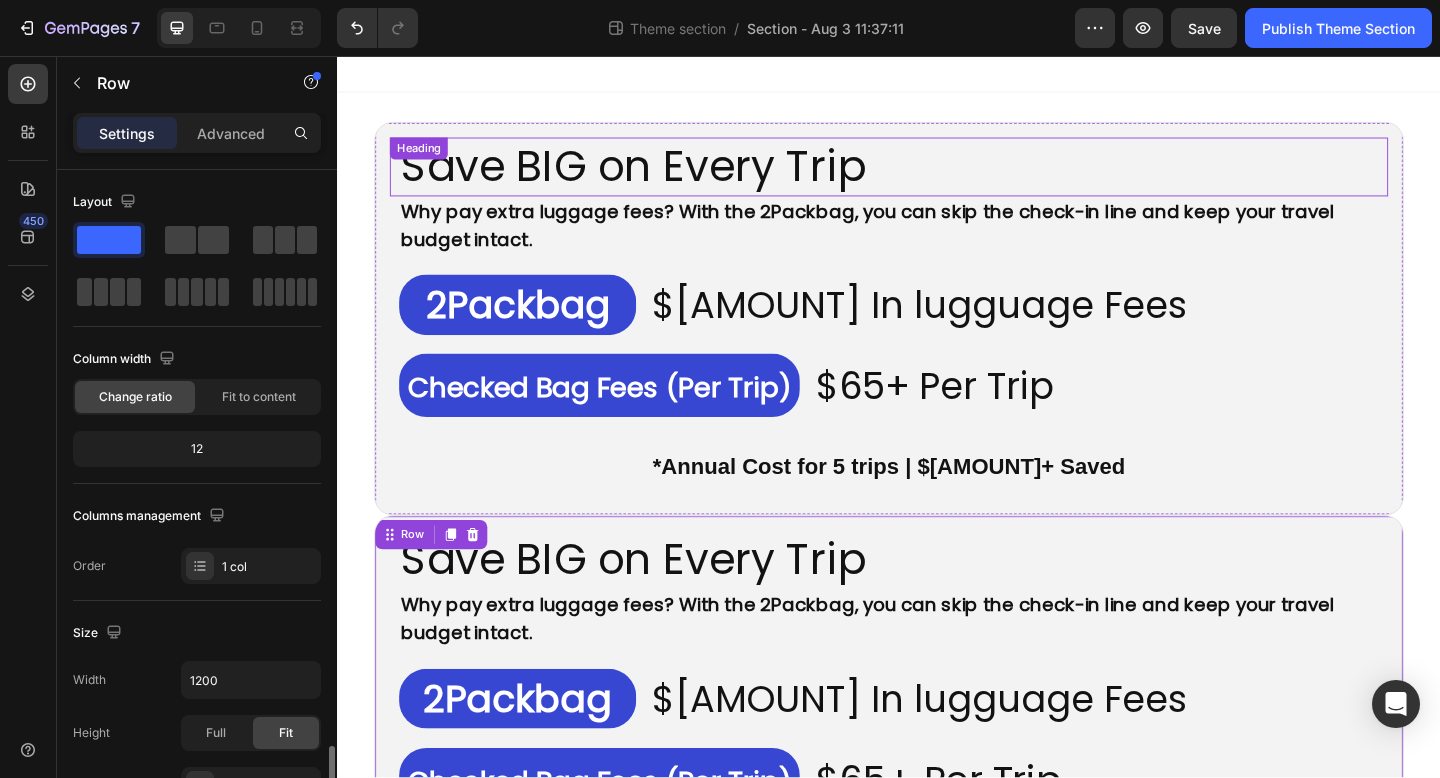 scroll, scrollTop: 25, scrollLeft: 0, axis: vertical 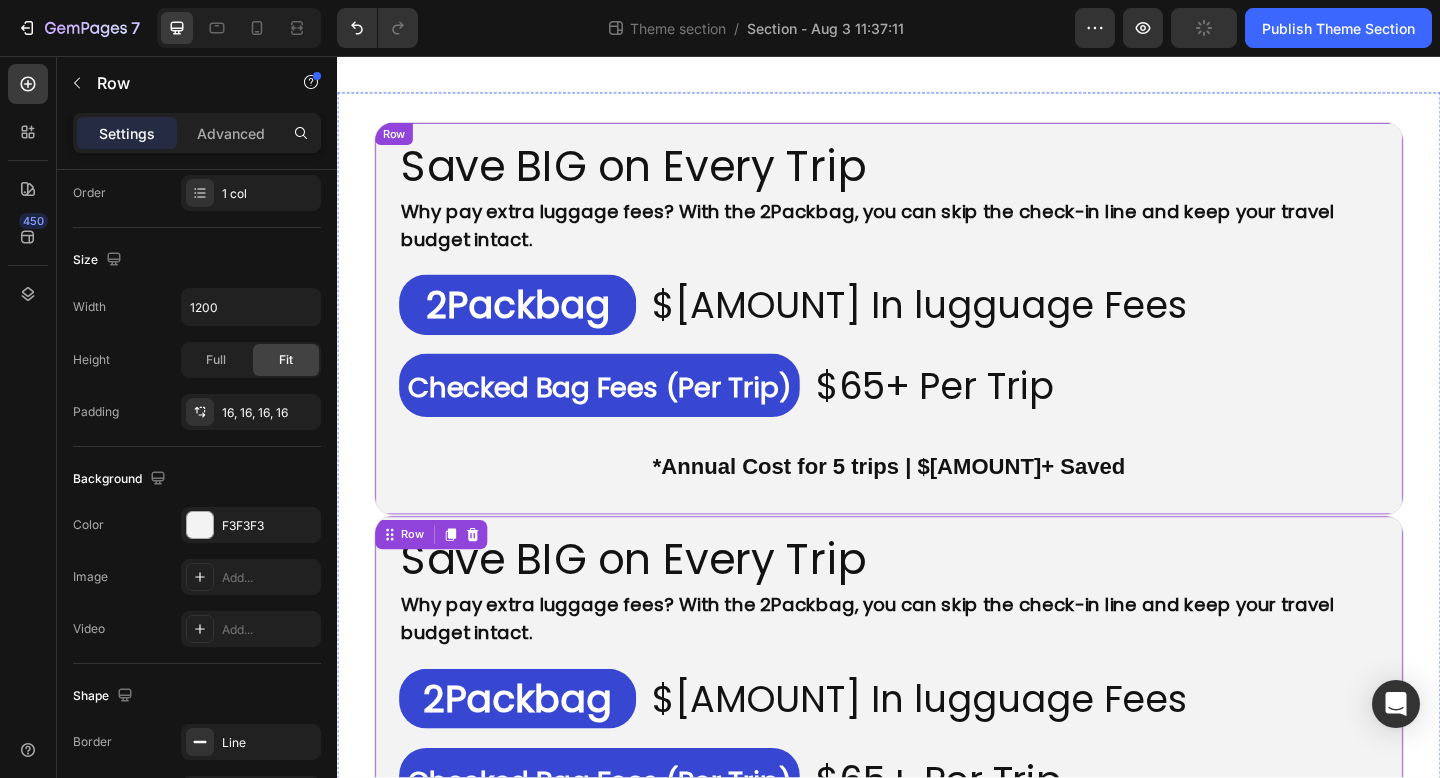 click on "Save BIG on Every Trip Heading Why pay extra luggage fees? With the 2Packbag, you can skip the check-in line and keep your travel budget intact. Text Block ⁠⁠⁠⁠⁠⁠⁠ 2Packbag Heading ⁠⁠⁠⁠⁠⁠⁠   $0 In lugguage Fees Heading Row ⁠⁠⁠⁠⁠⁠⁠ Checked Bag Fees (Per Trip)  Heading ⁠⁠⁠⁠⁠⁠⁠   $65+ Per Trip Heading Row *Annual Cost for 5 trips | $325+ Saved  Text Block Row Row" at bounding box center [937, 342] 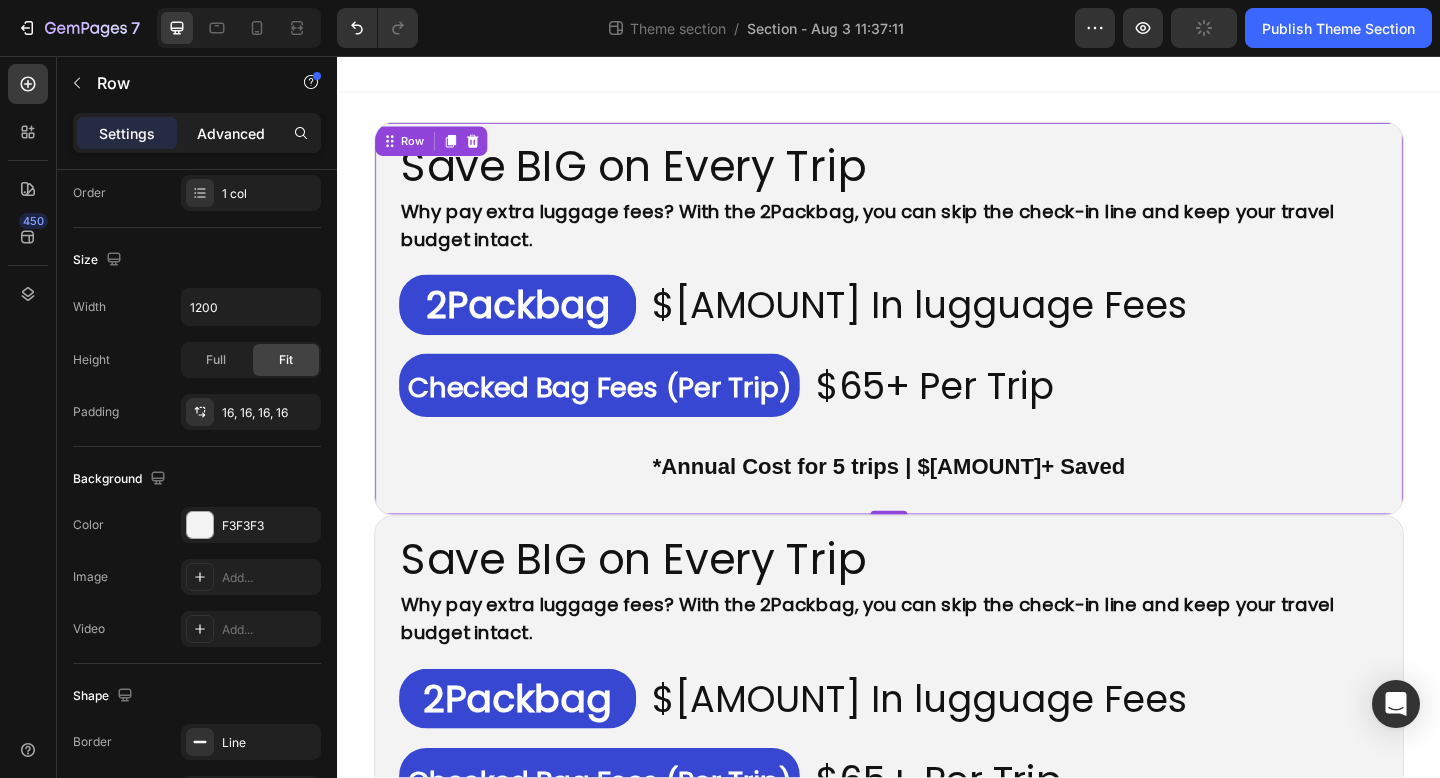 click on "Advanced" at bounding box center (231, 133) 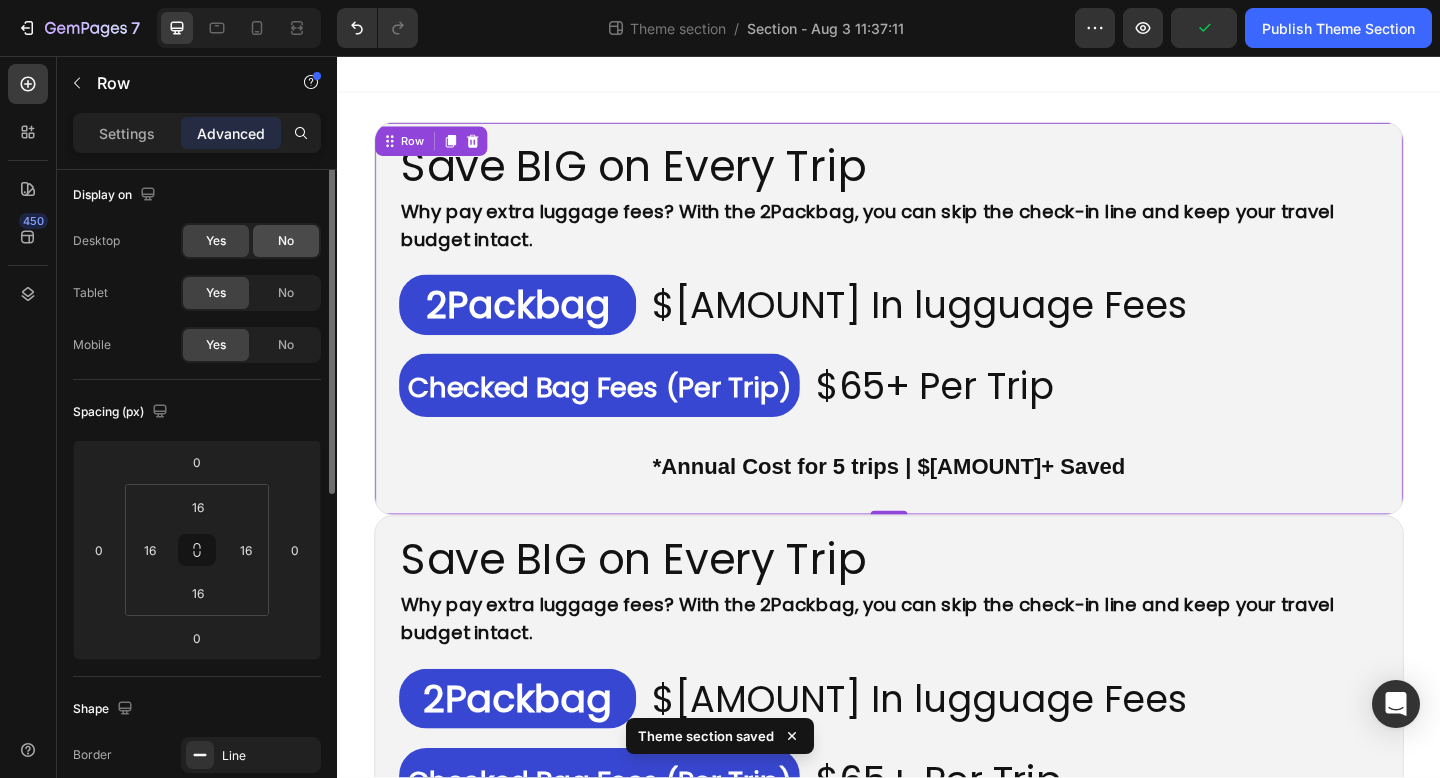 scroll, scrollTop: 0, scrollLeft: 0, axis: both 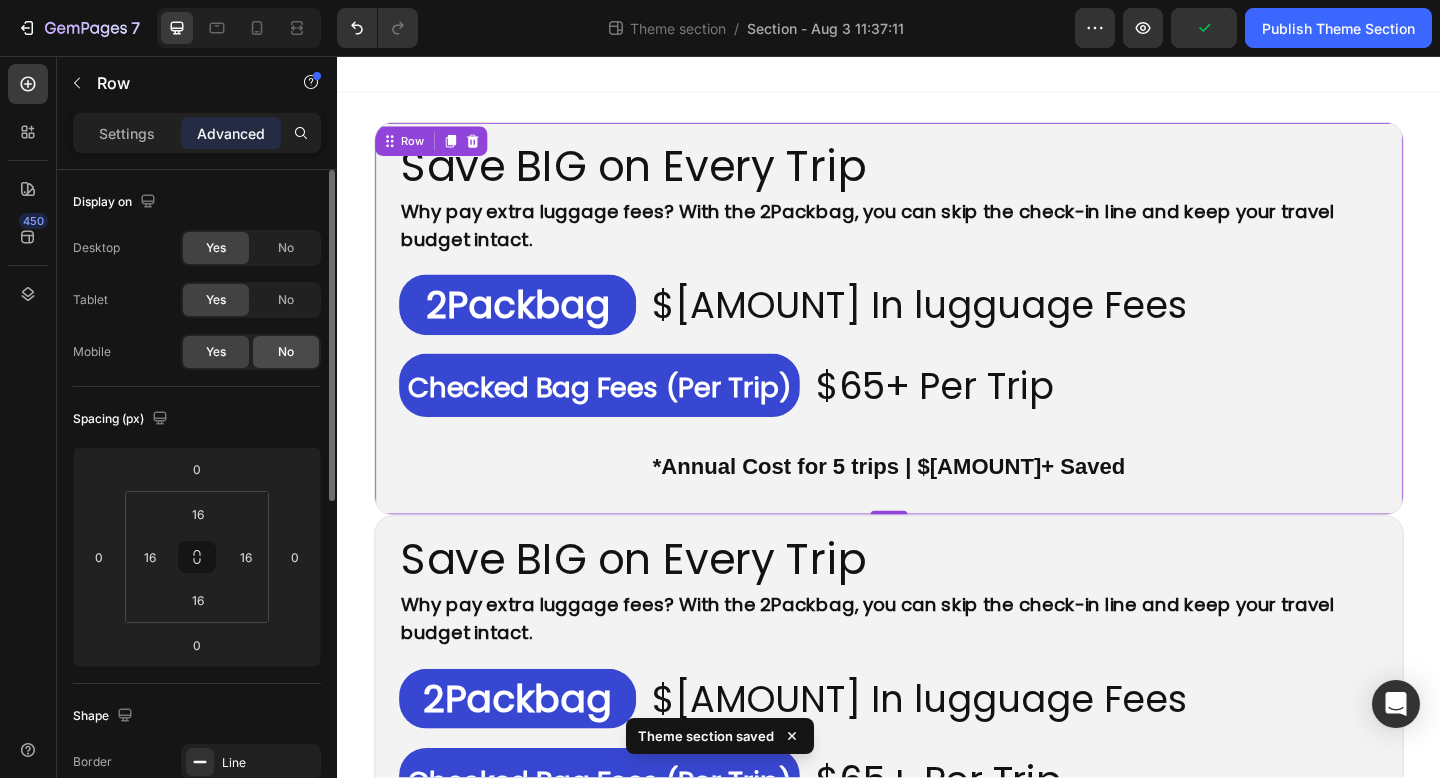 click on "No" 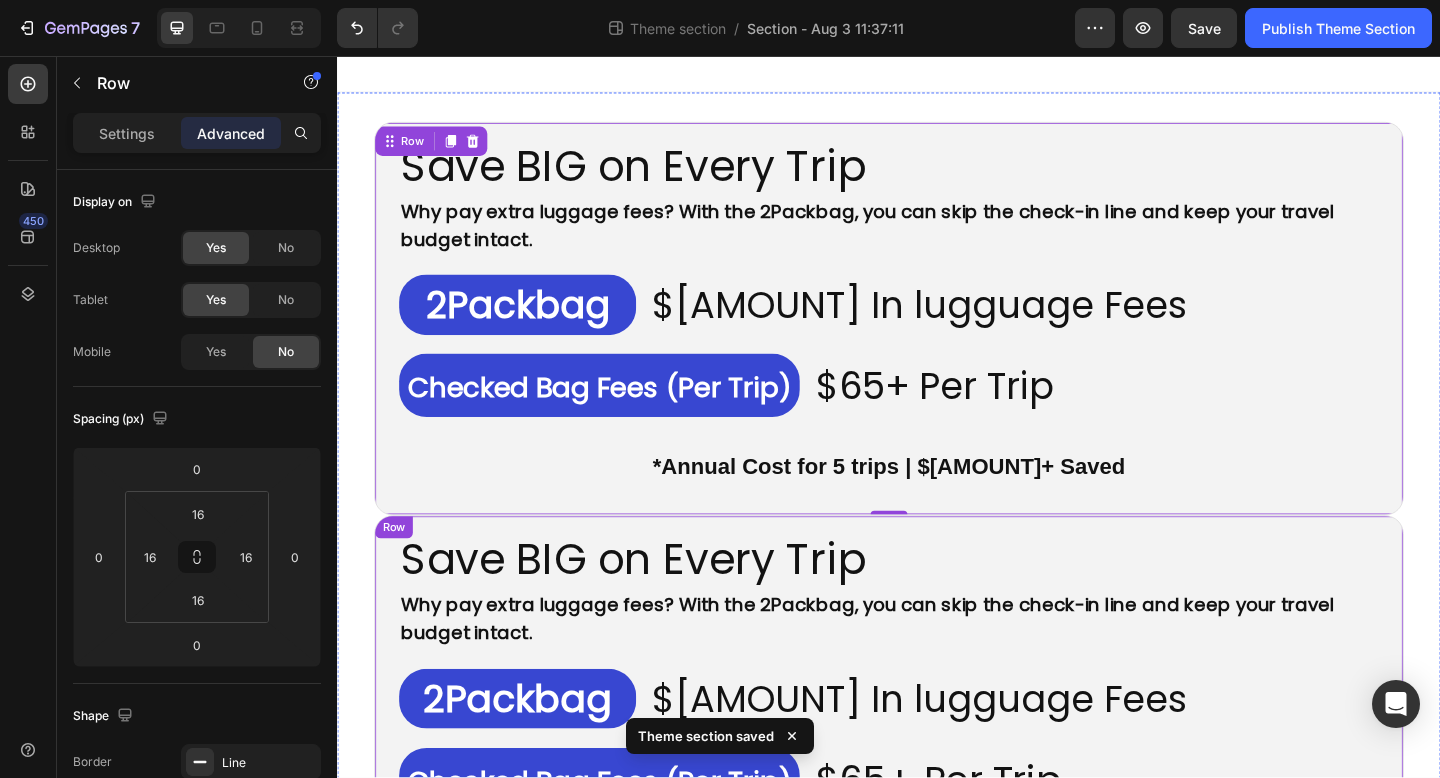 click on "Save BIG on Every Trip Heading Why pay extra luggage fees? With the 2Packbag, you can skip the check-in line and keep your travel budget intact. Text Block 2Packbag Heading   $0 In lugguage Fees Heading Row Checked Bag Fees (Per Trip)  Heading   $65+ Per Trip Heading Row *Annual Cost for 5 trips | $325+ Saved  Text Block Row Row" at bounding box center [937, 770] 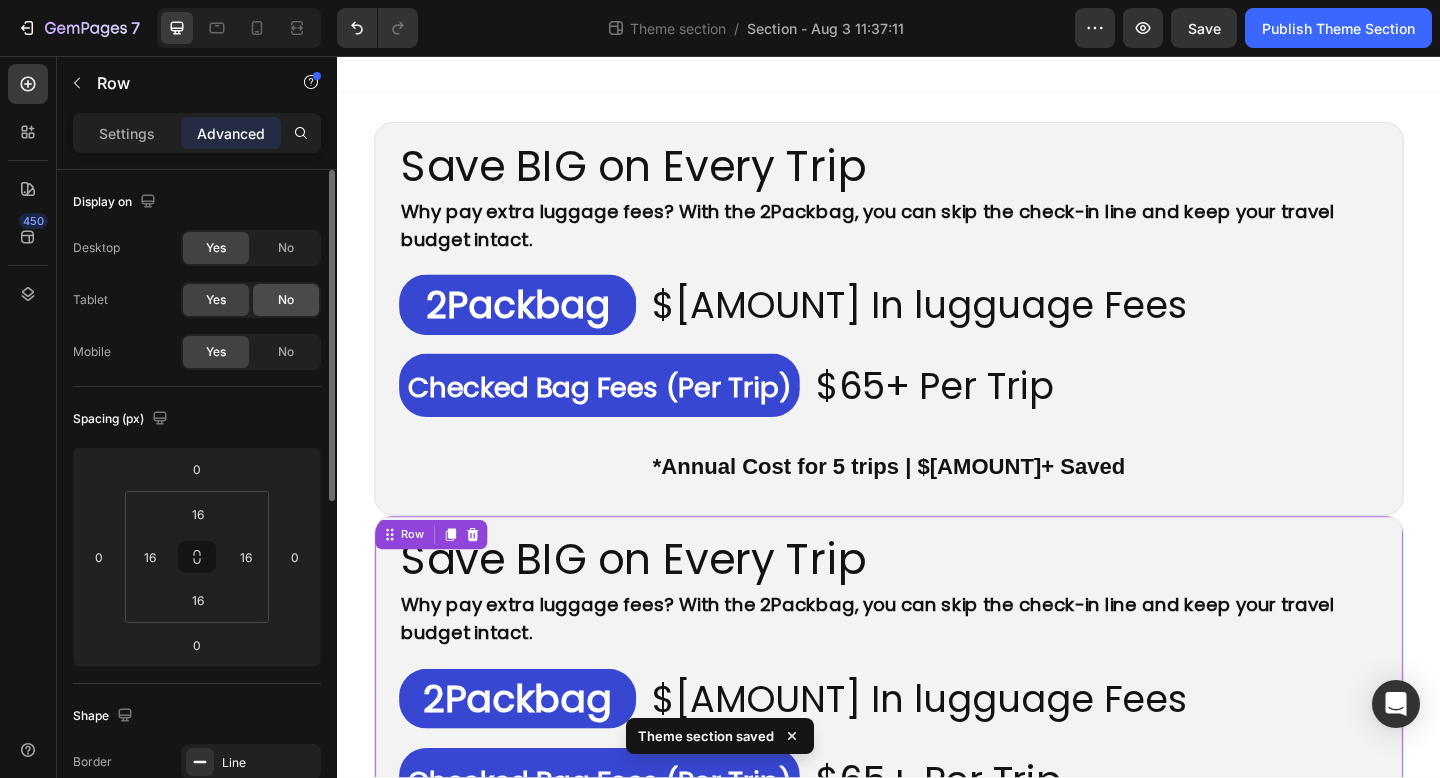 drag, startPoint x: 282, startPoint y: 250, endPoint x: 300, endPoint y: 284, distance: 38.470768 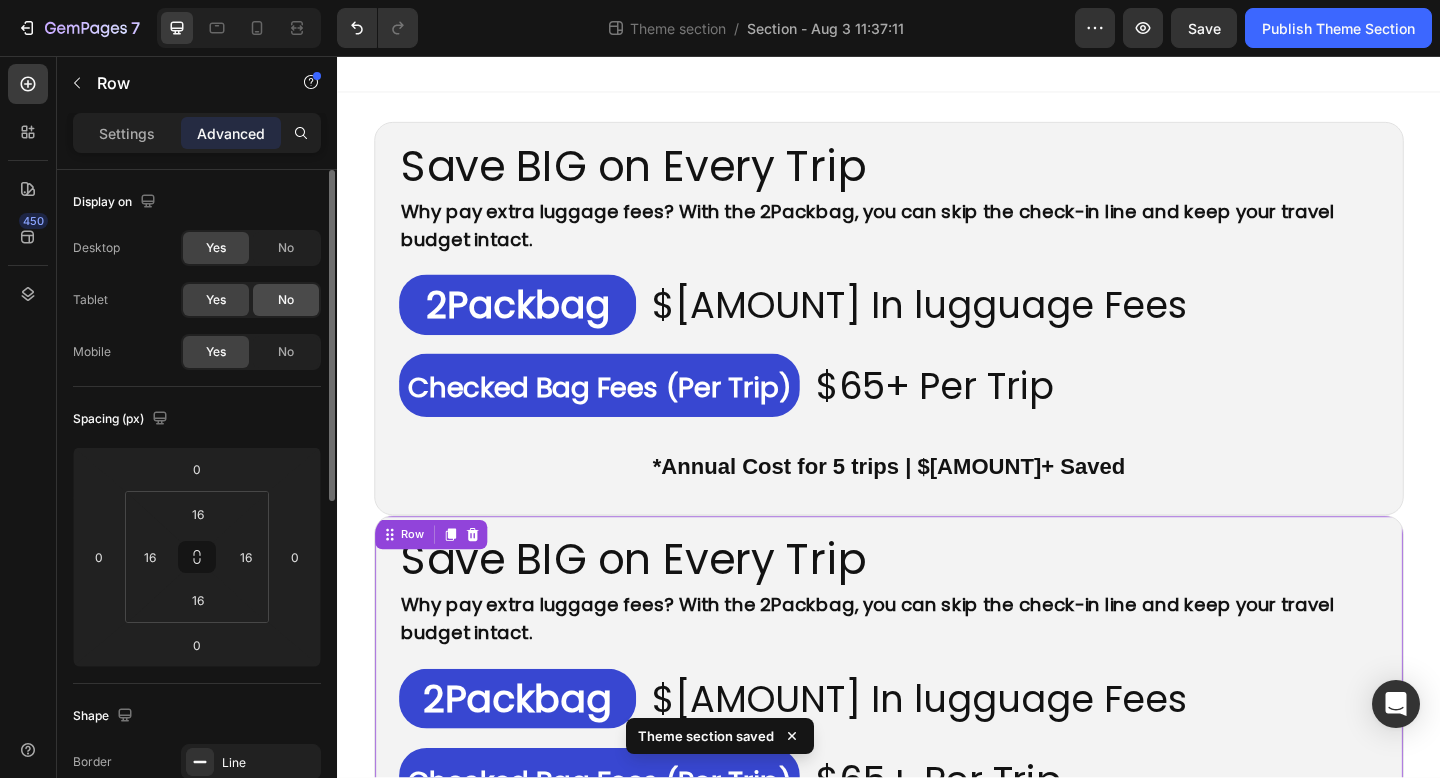 click on "No" 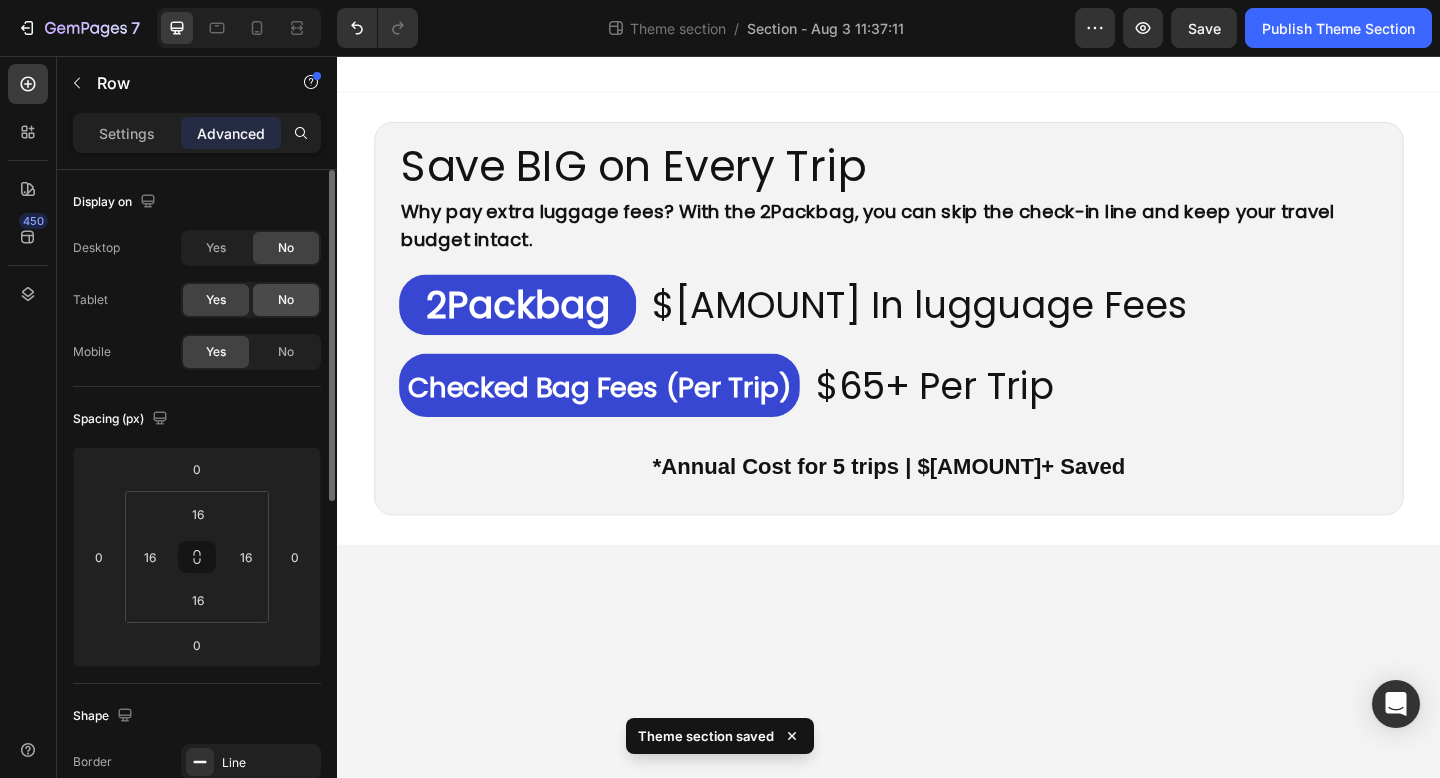 click on "No" 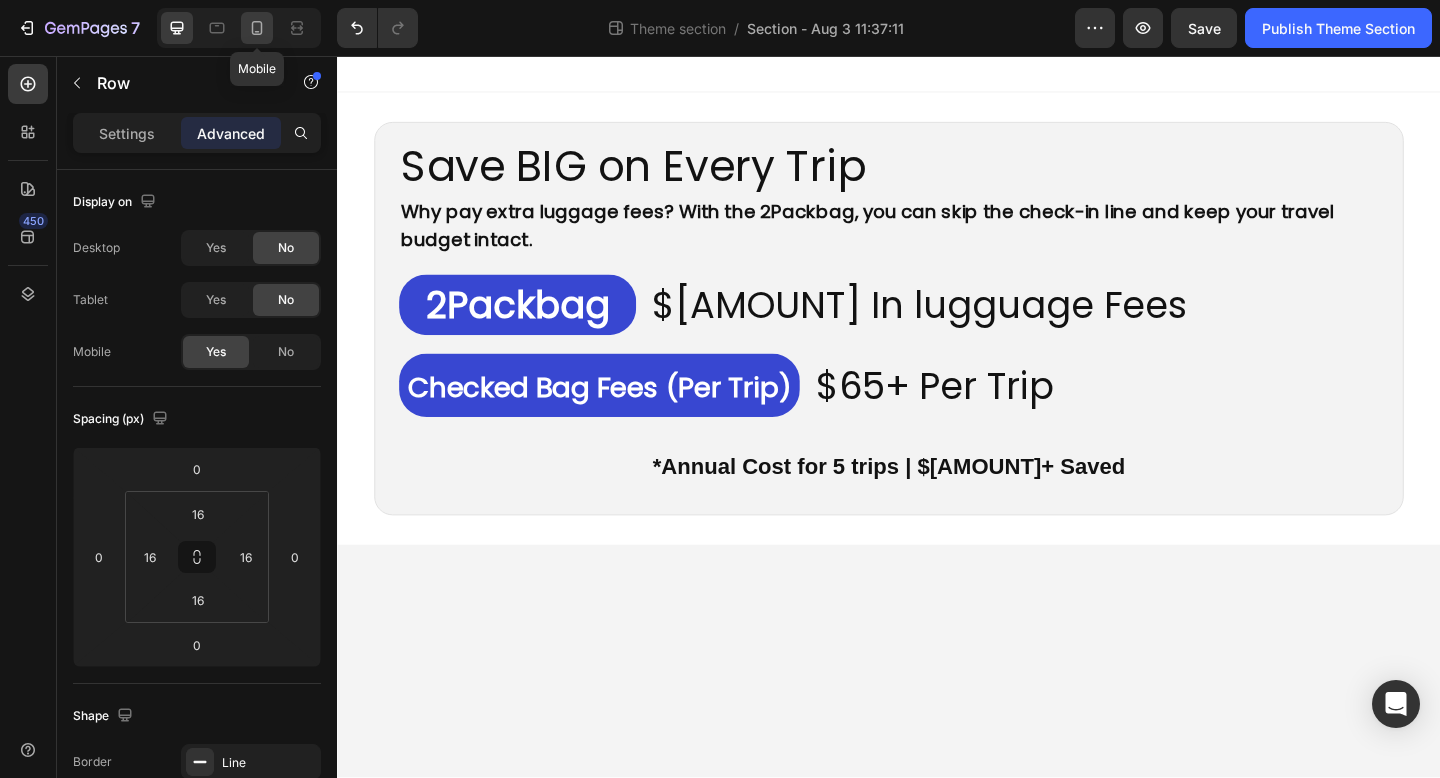 click 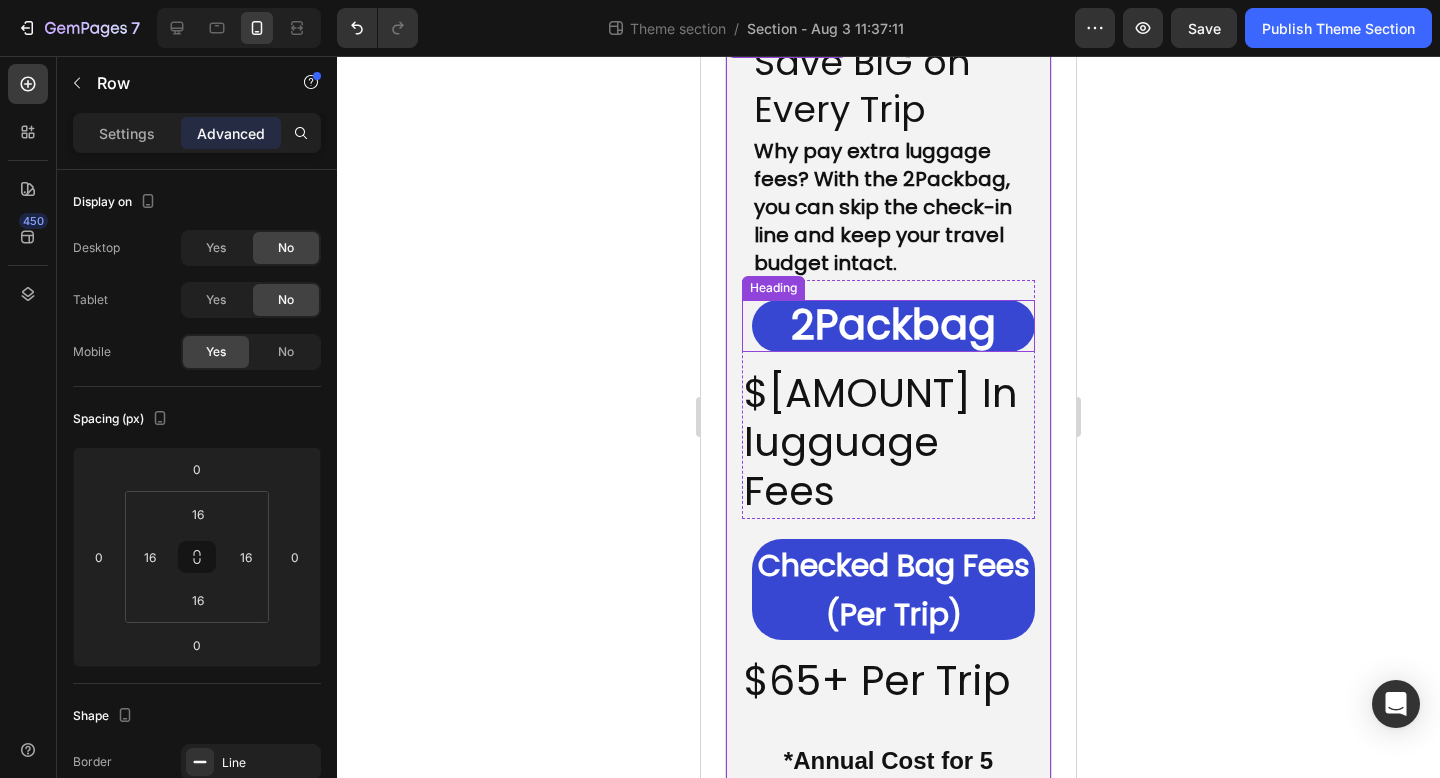 scroll, scrollTop: 0, scrollLeft: 0, axis: both 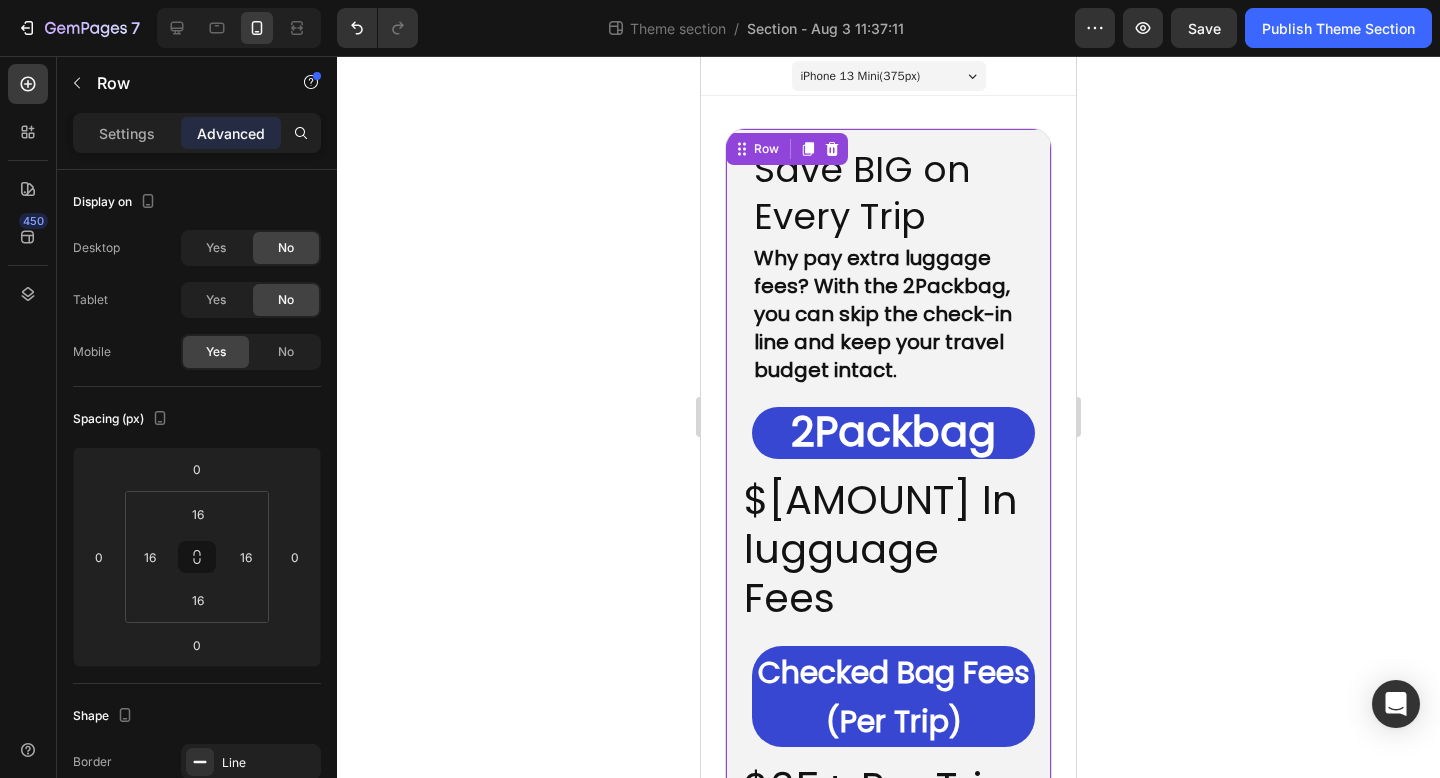 click on "Save BIG on Every Trip Heading Why pay extra luggage fees? With the 2Packbag, you can skip the check-in line and keep your travel budget intact. Text Block 2Packbag Heading   $0 In lugguage Fees Heading Row Checked Bag Fees (Per Trip)  Heading   $65+ Per Trip Heading Row *Annual Cost for 5 trips | $325+ Saved  Text Block Row Row   0" at bounding box center (888, 556) 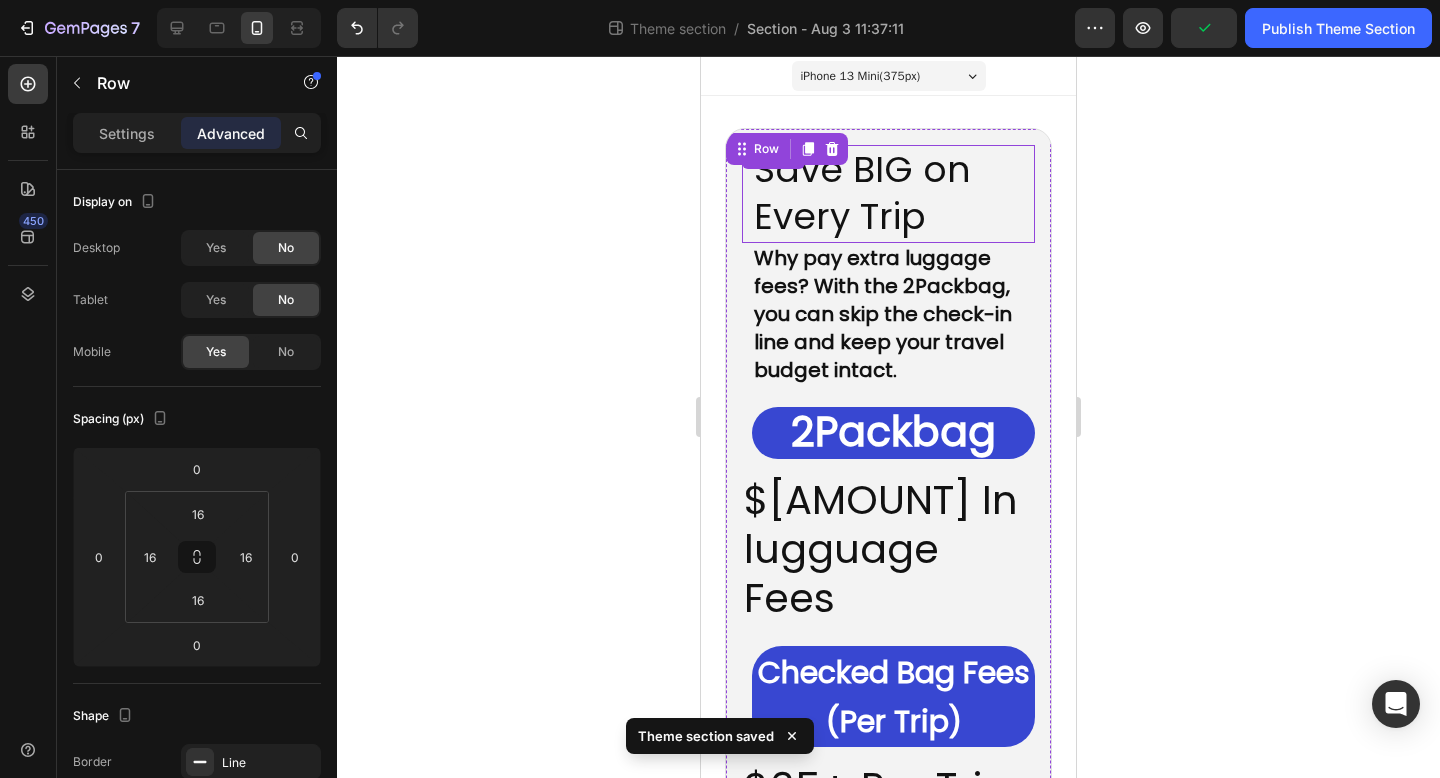 click on "Save BIG on Every Trip" at bounding box center [893, 194] 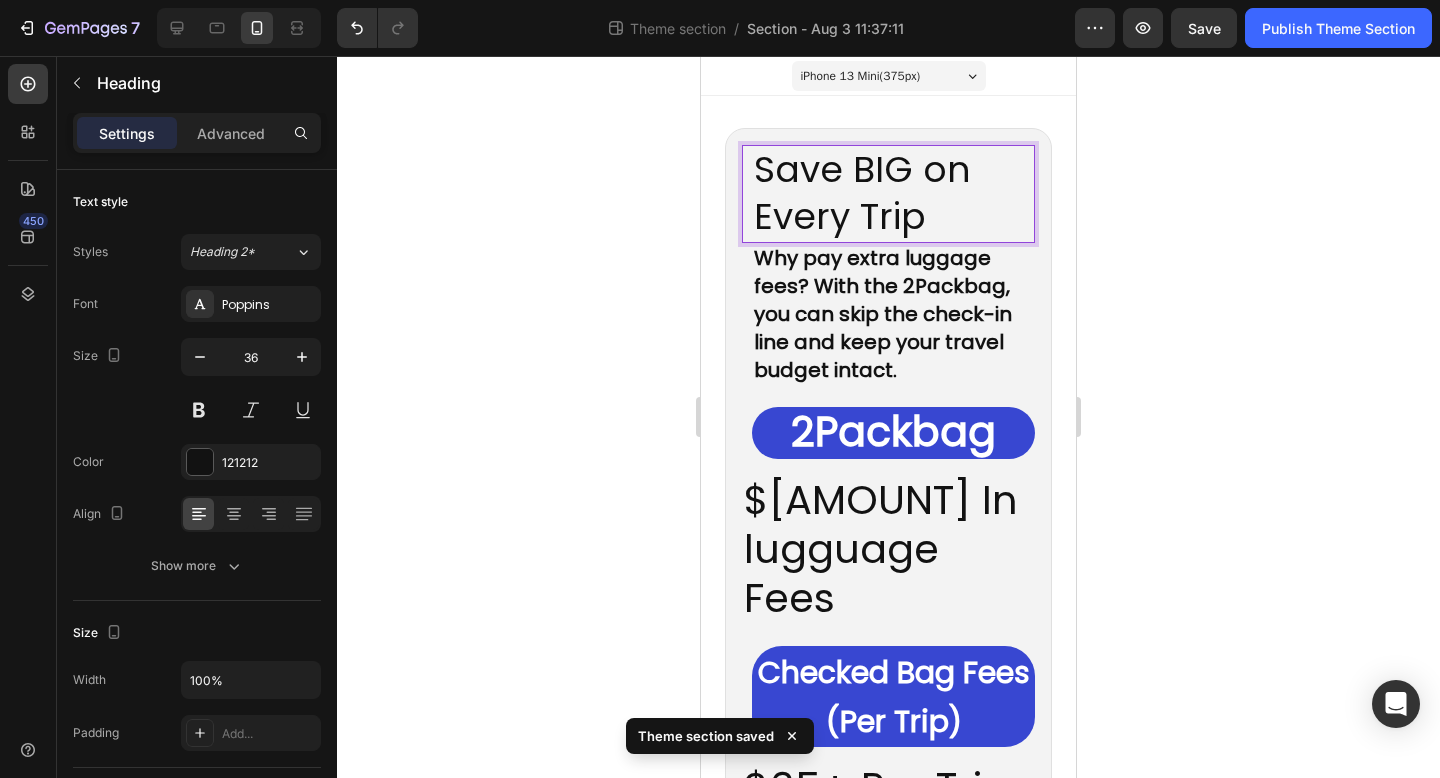 click on "Save BIG on Every Trip" at bounding box center (893, 194) 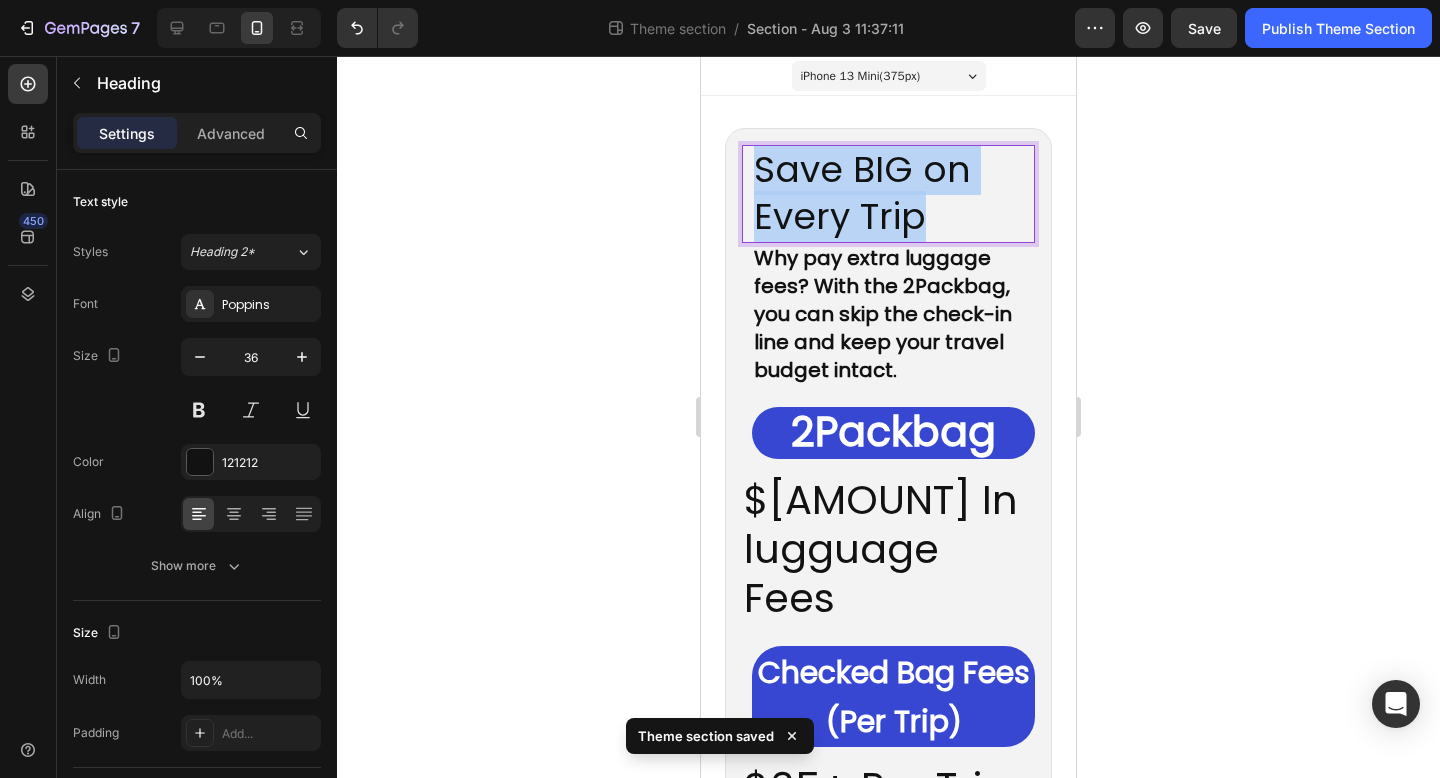 click on "Save BIG on Every Trip" at bounding box center (893, 194) 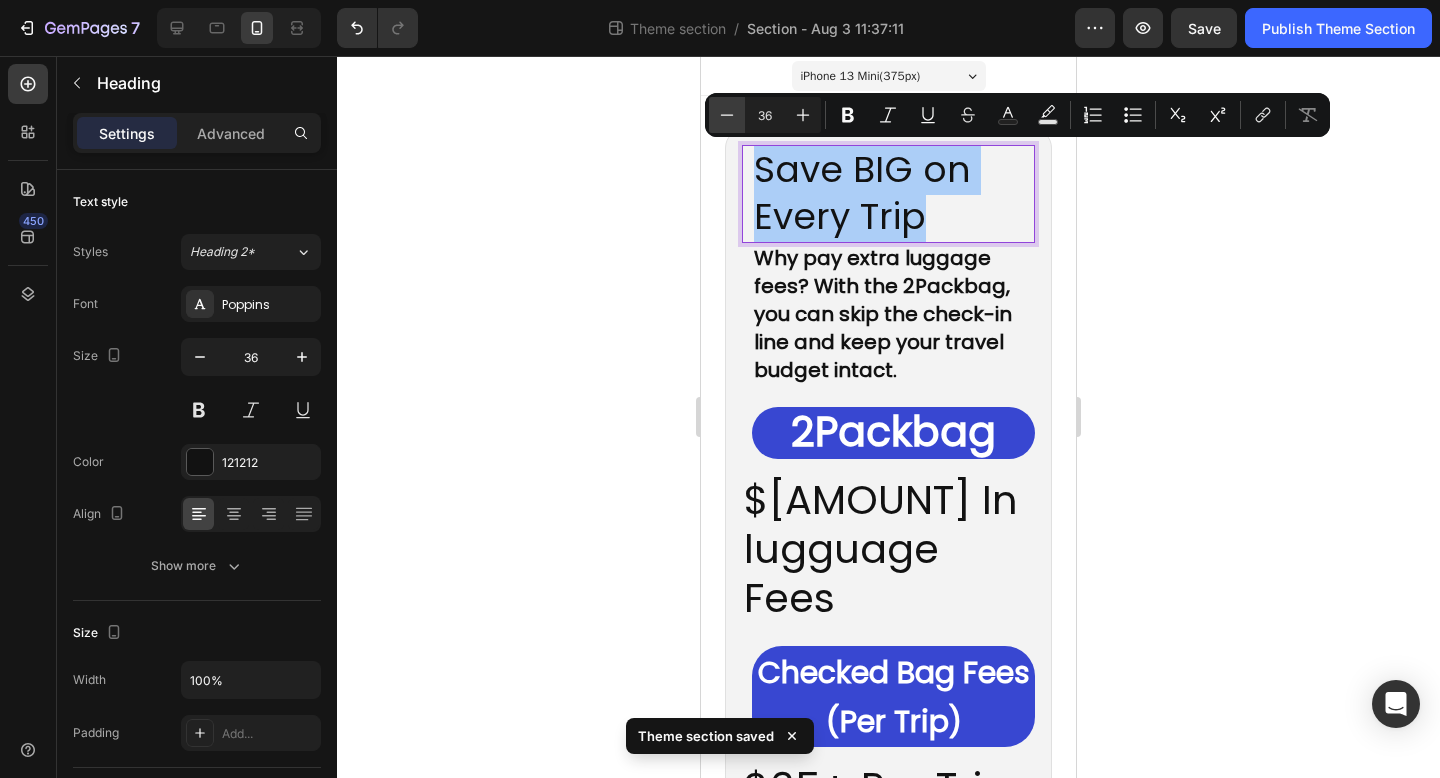 click 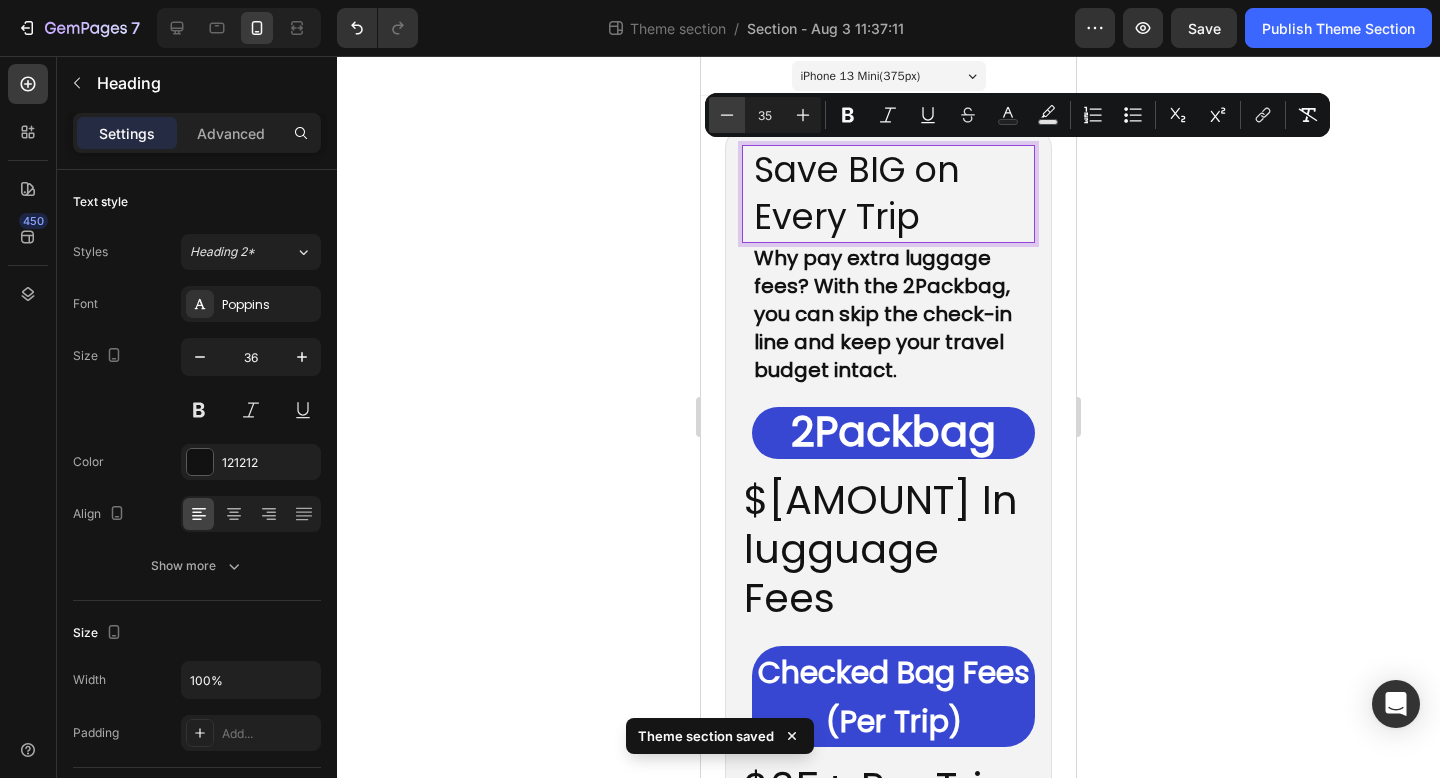 click 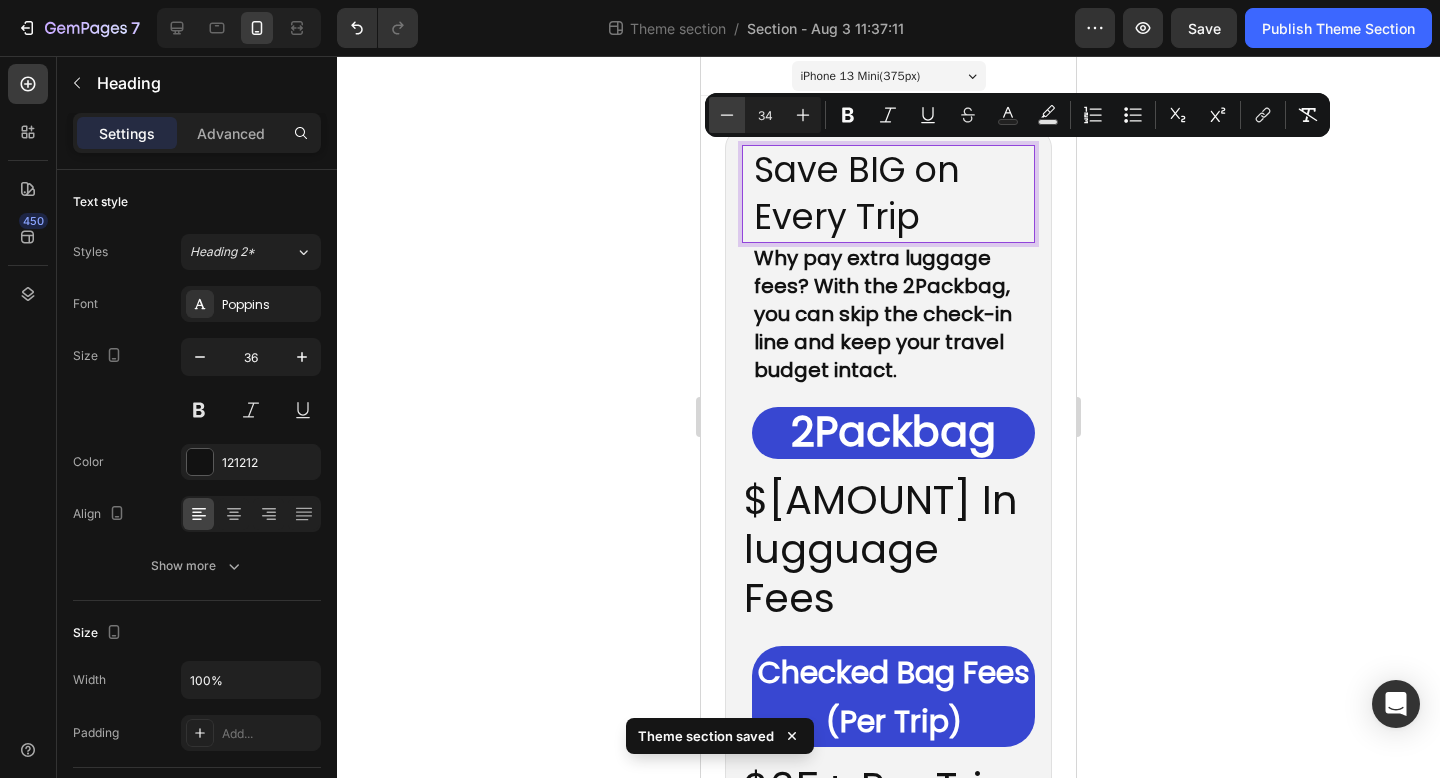 click 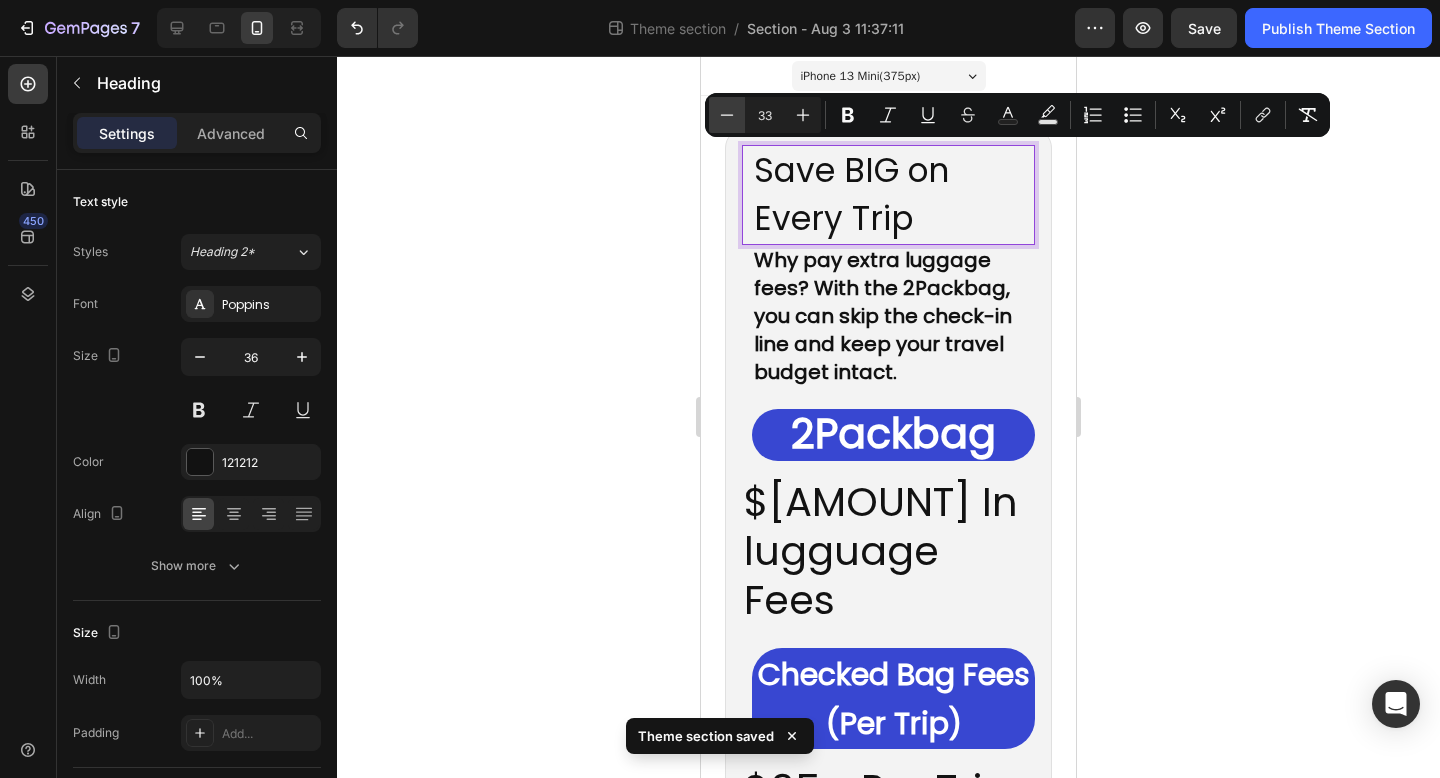 click 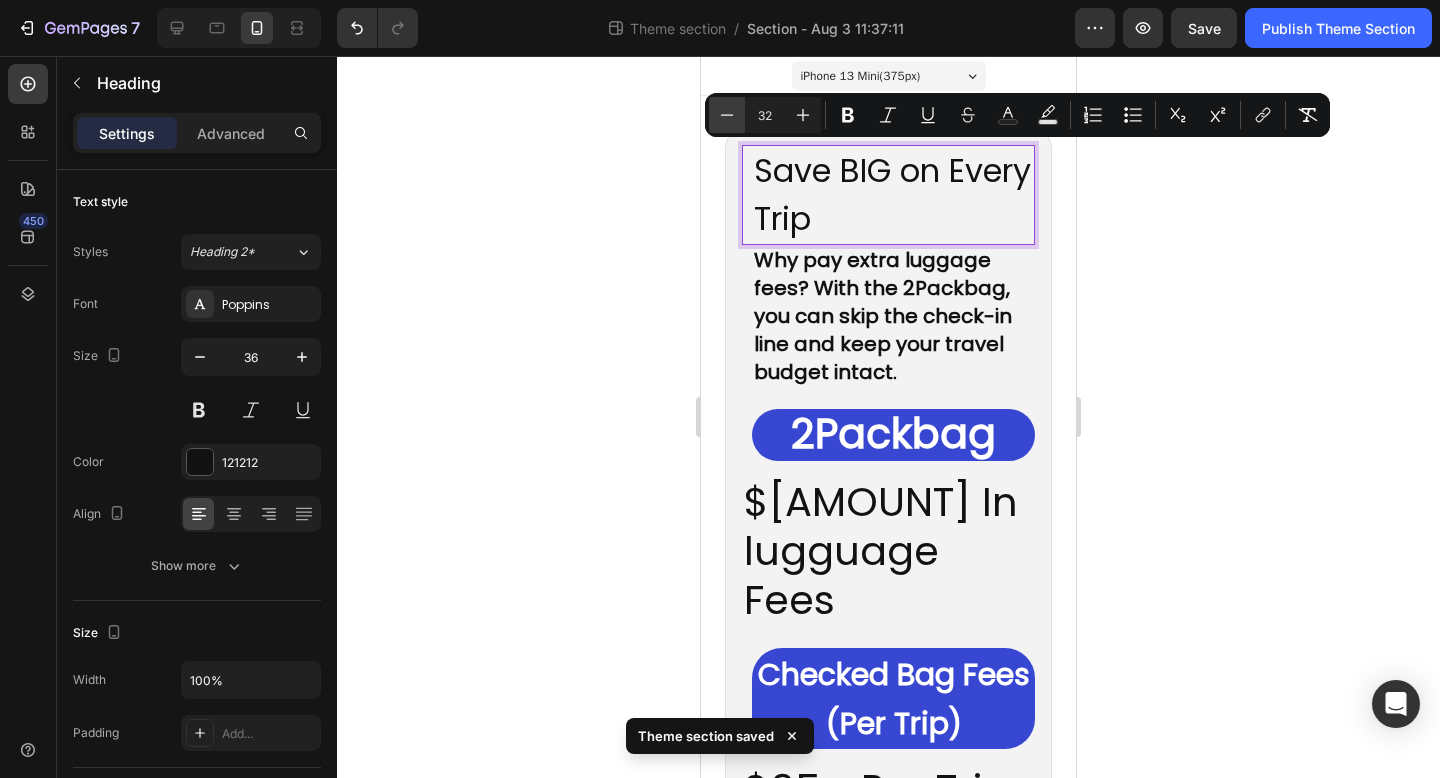 click 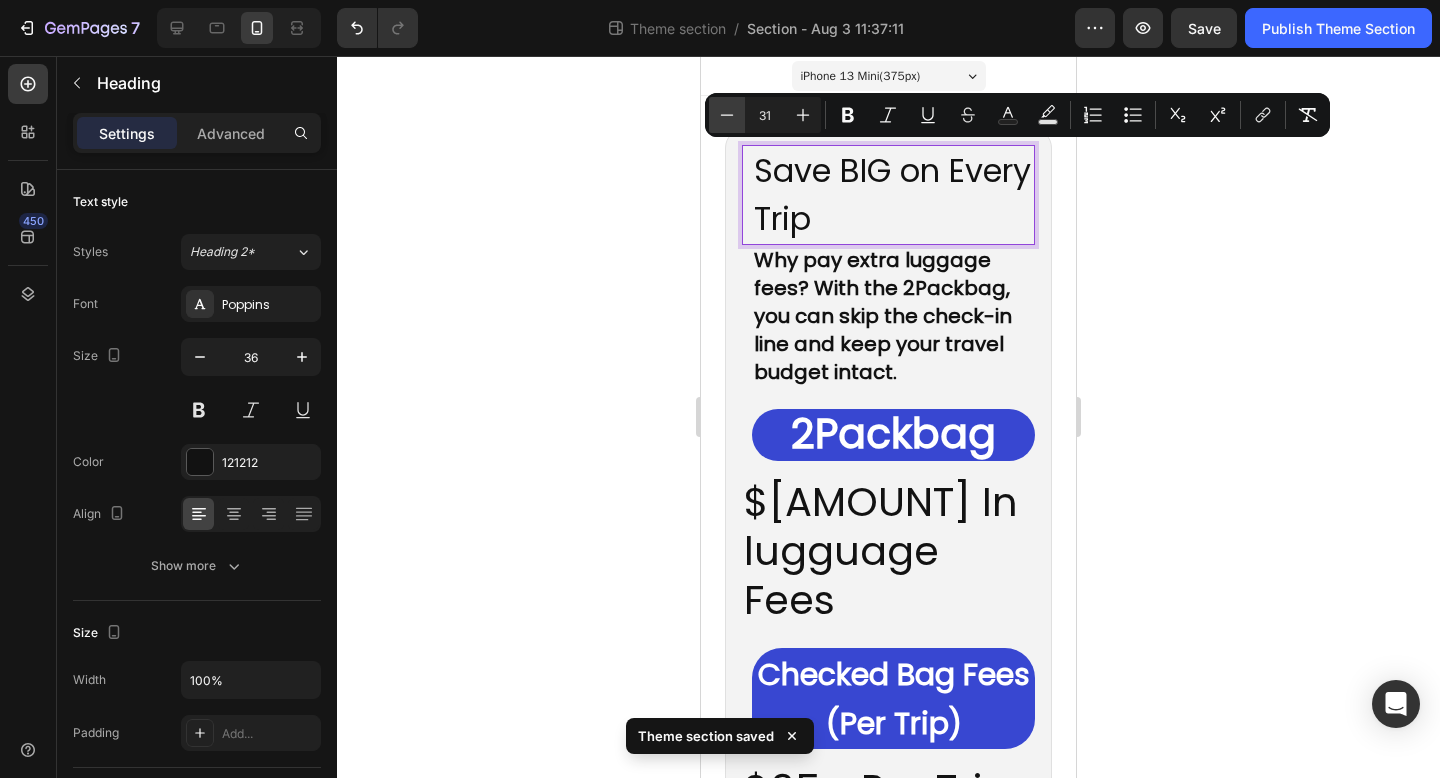 click 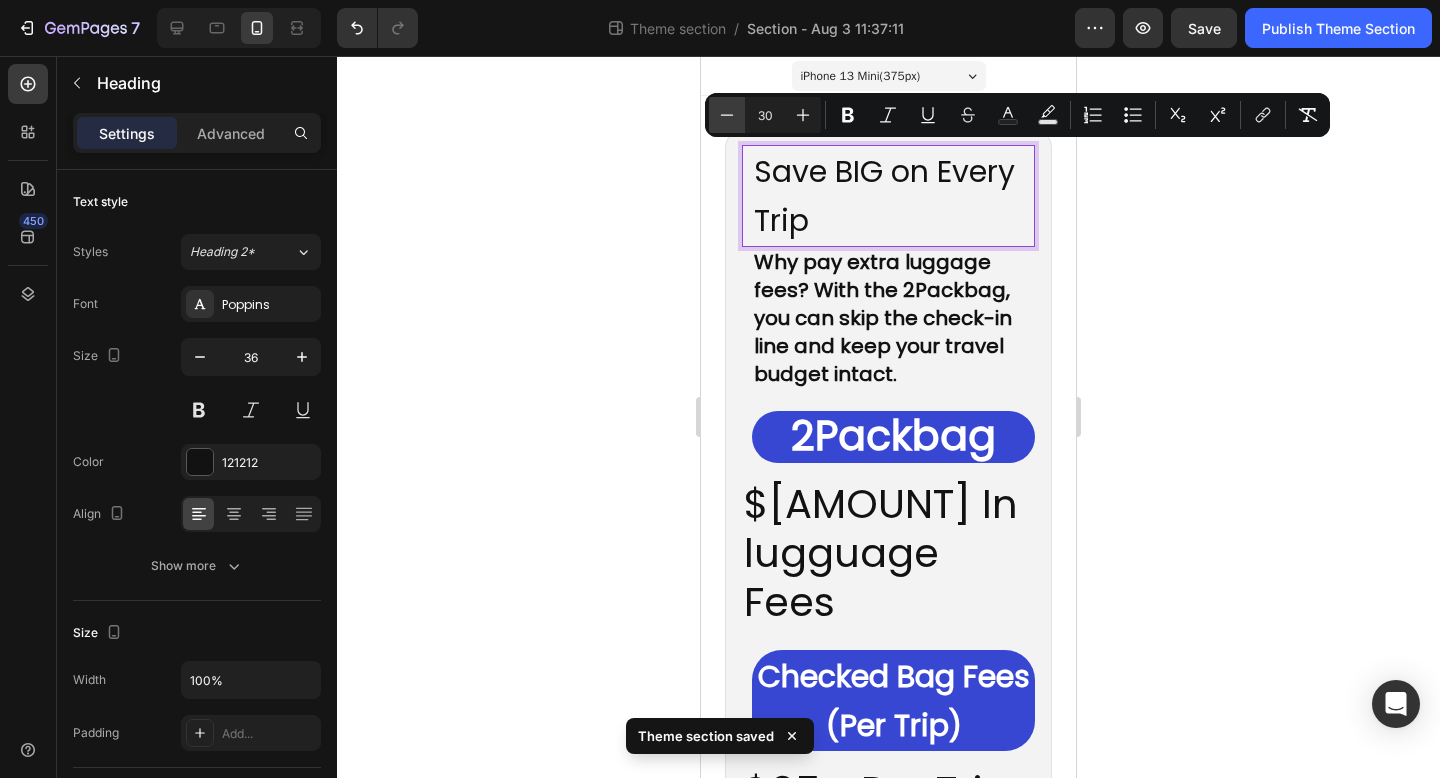 click 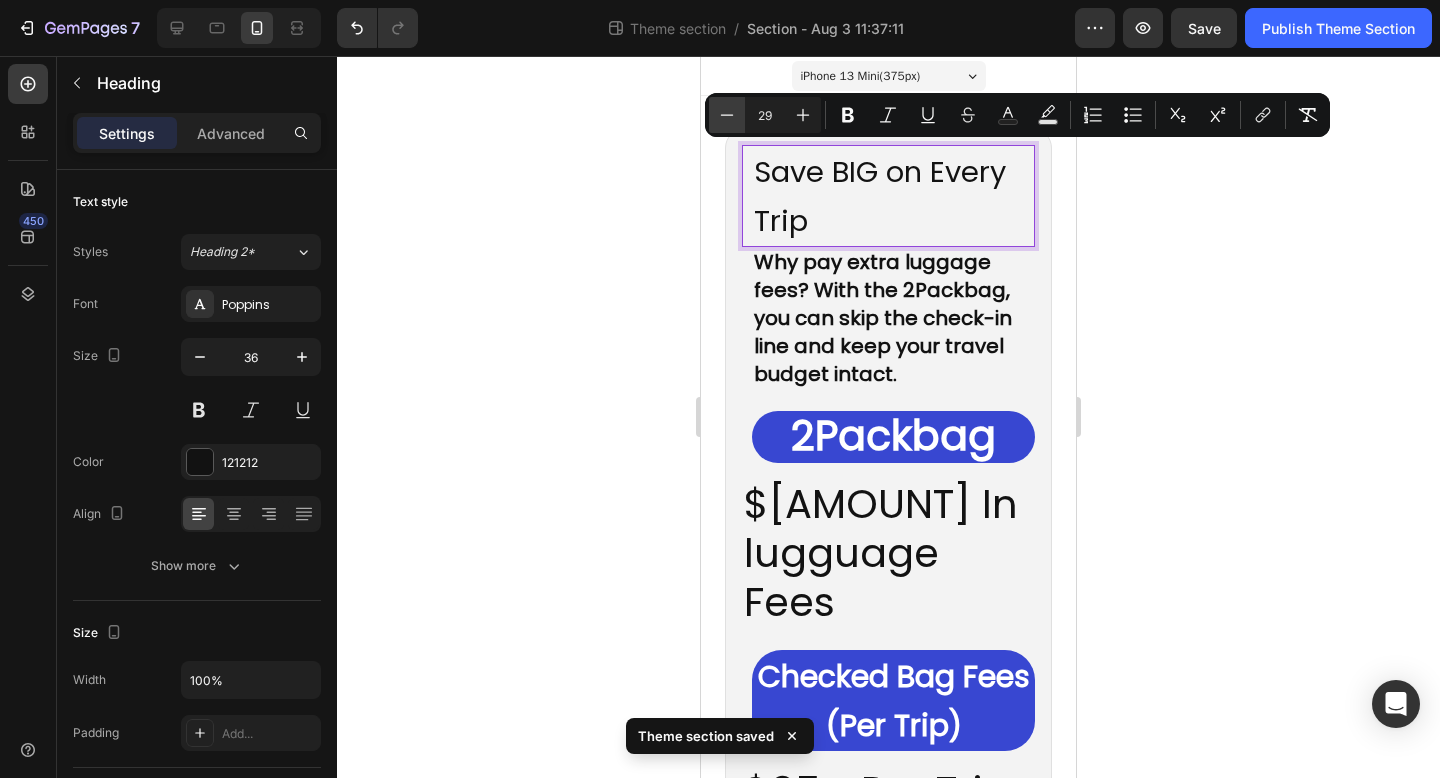 click 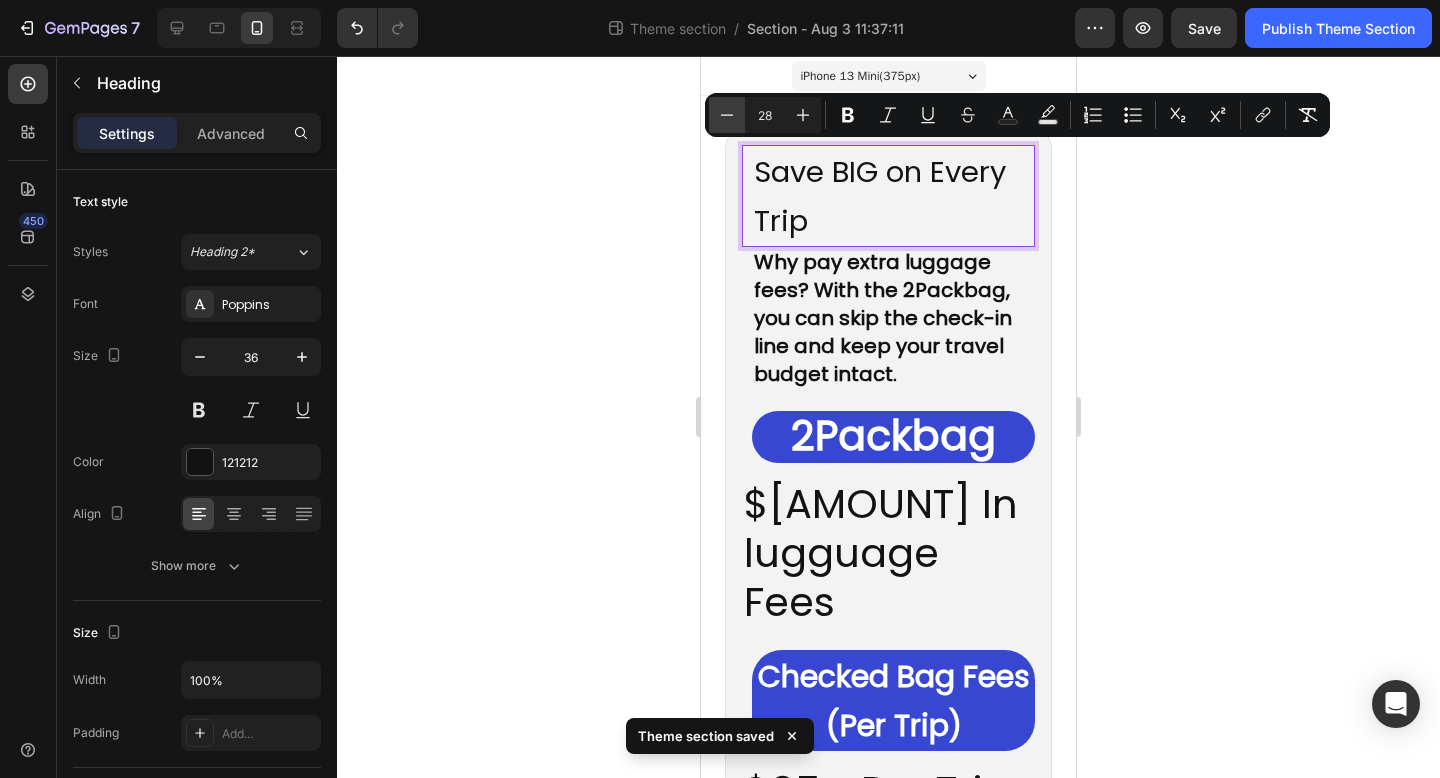 click 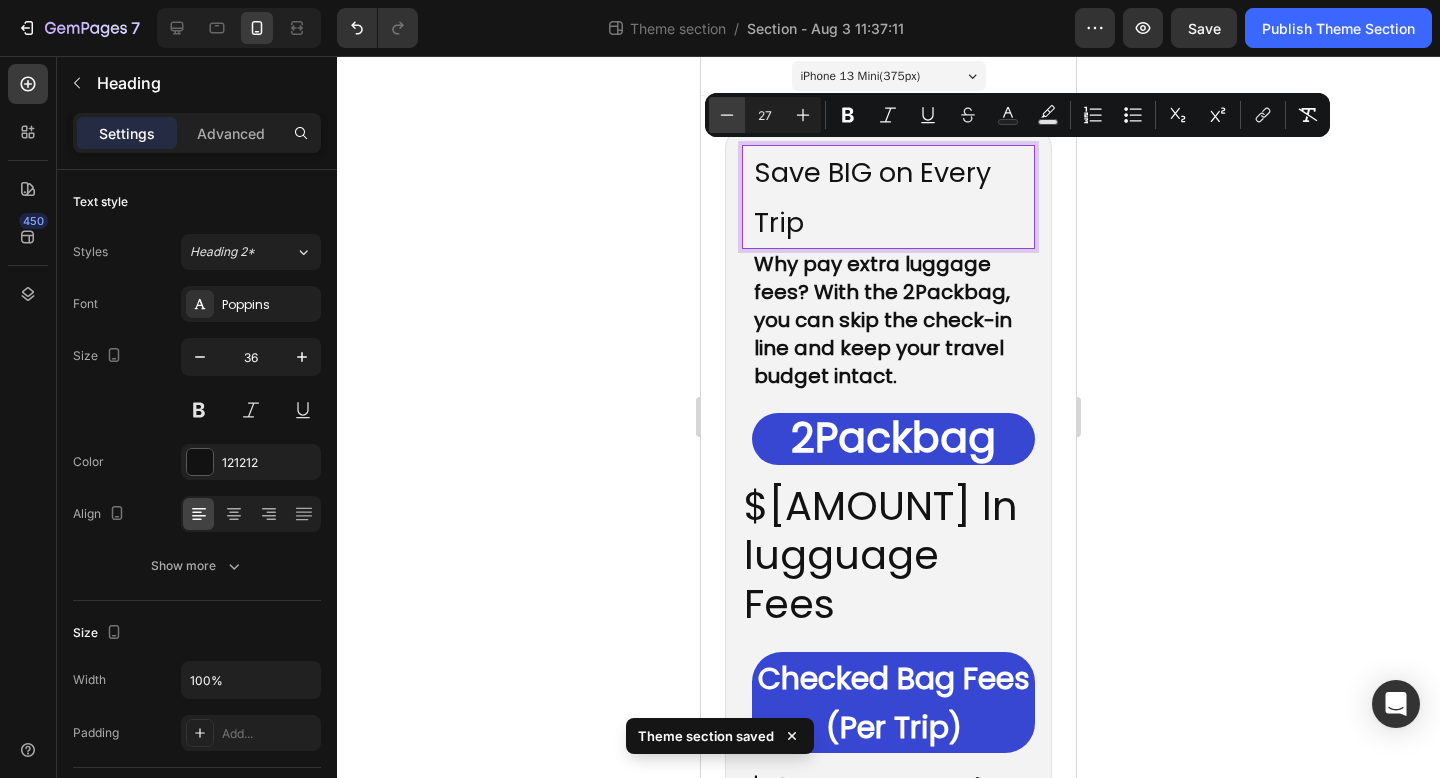 click 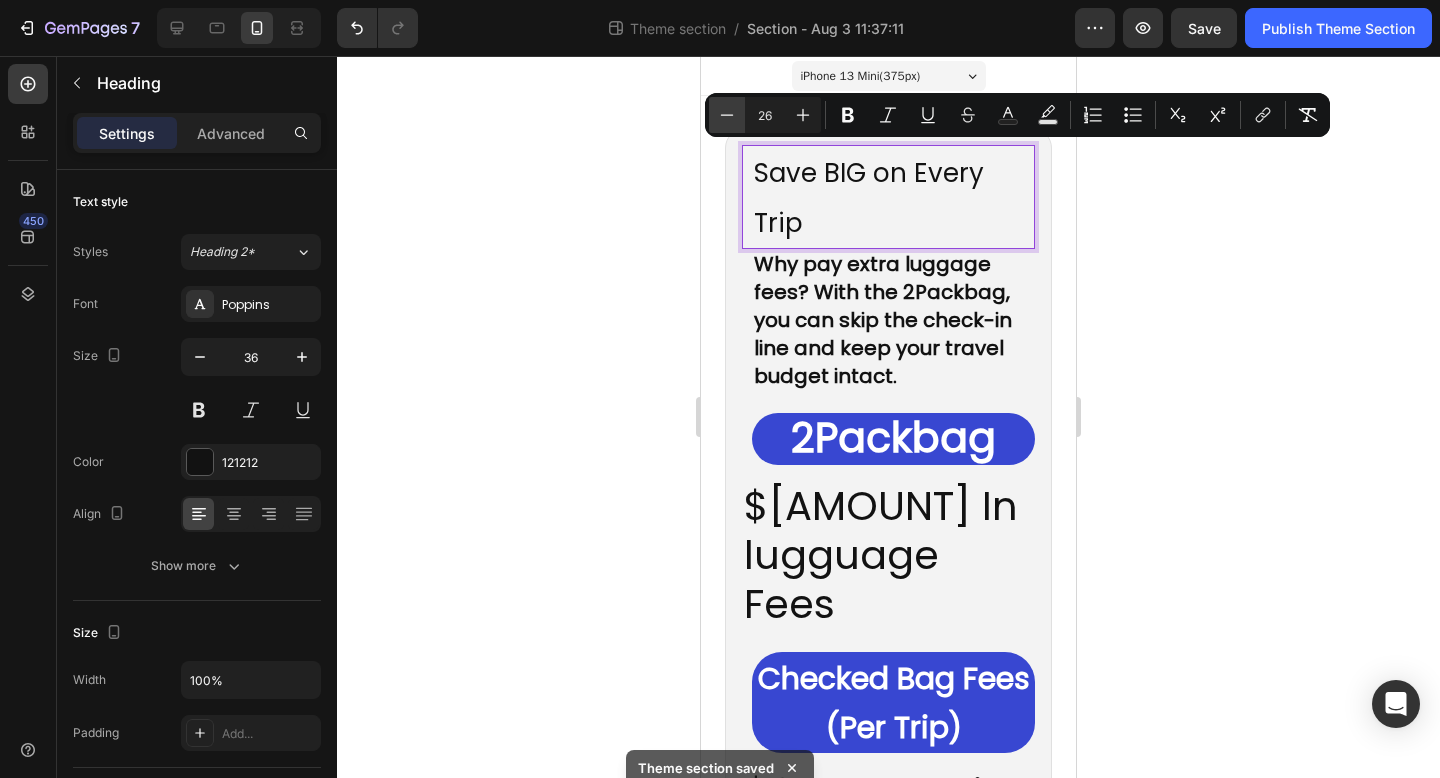 click 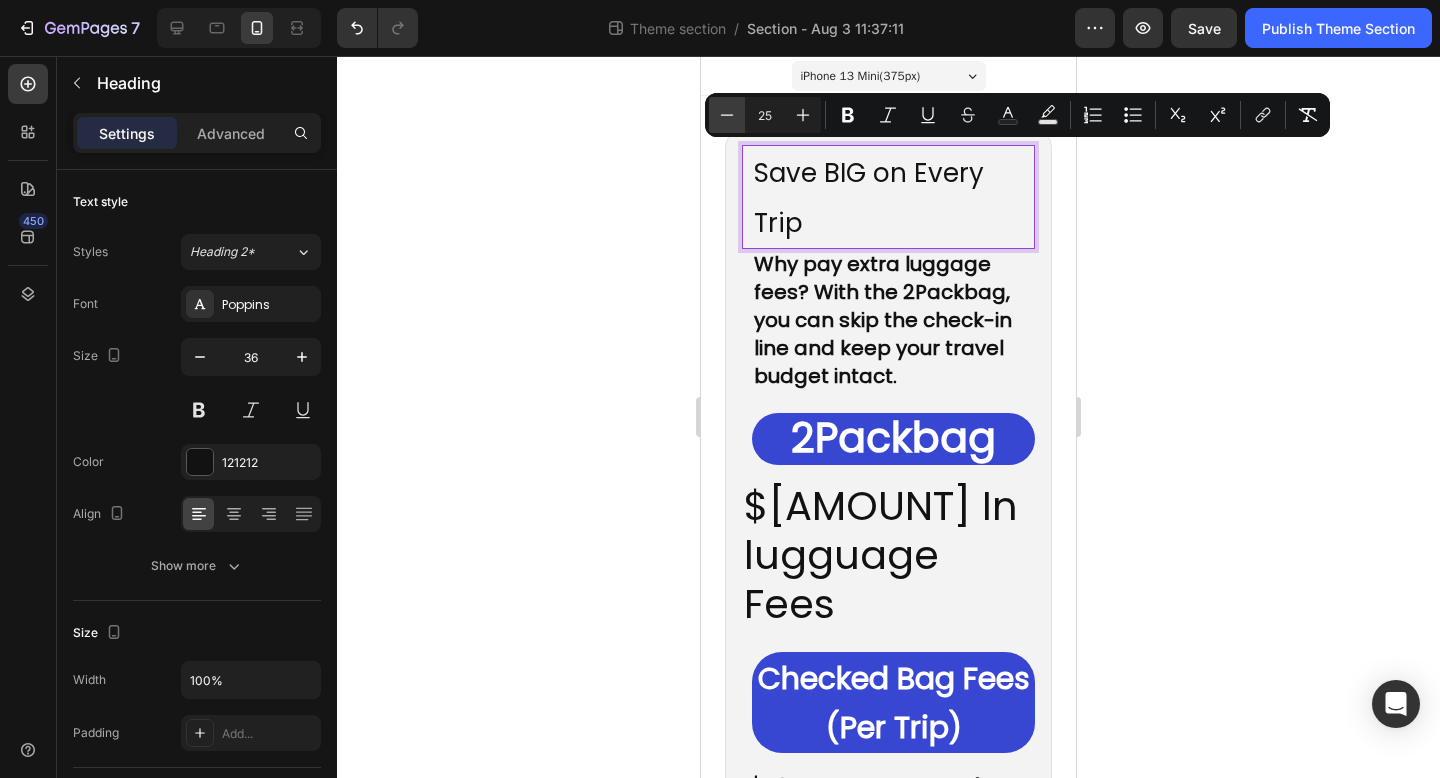 click 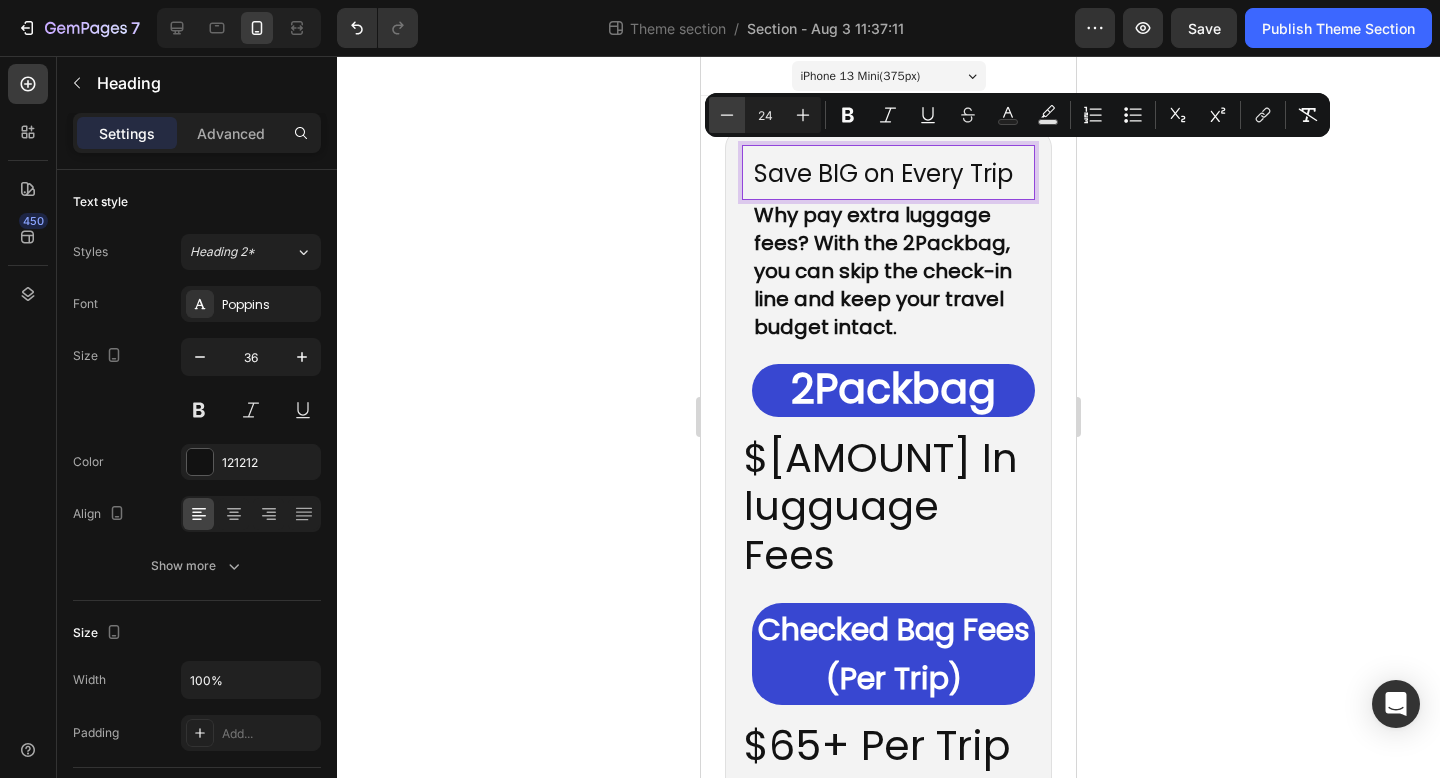 click 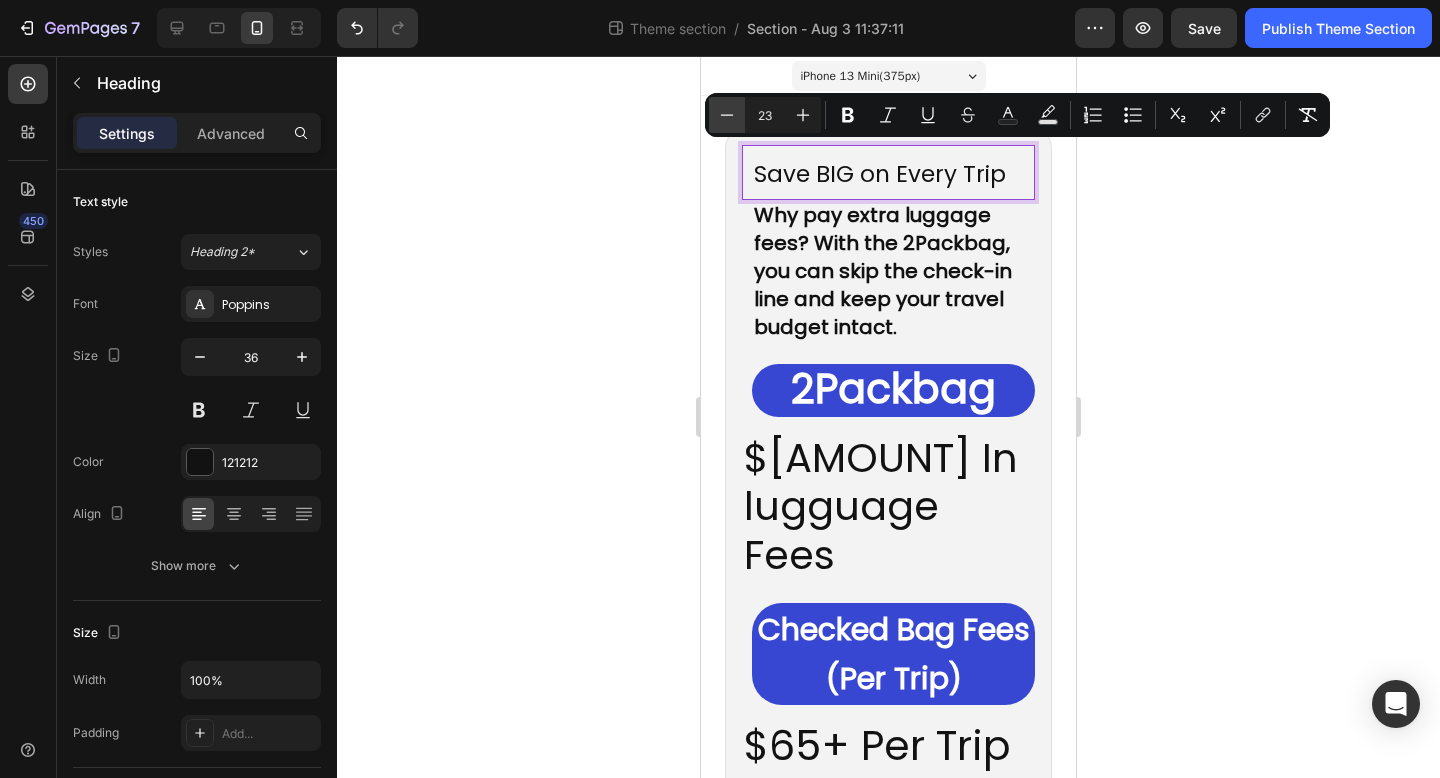 click 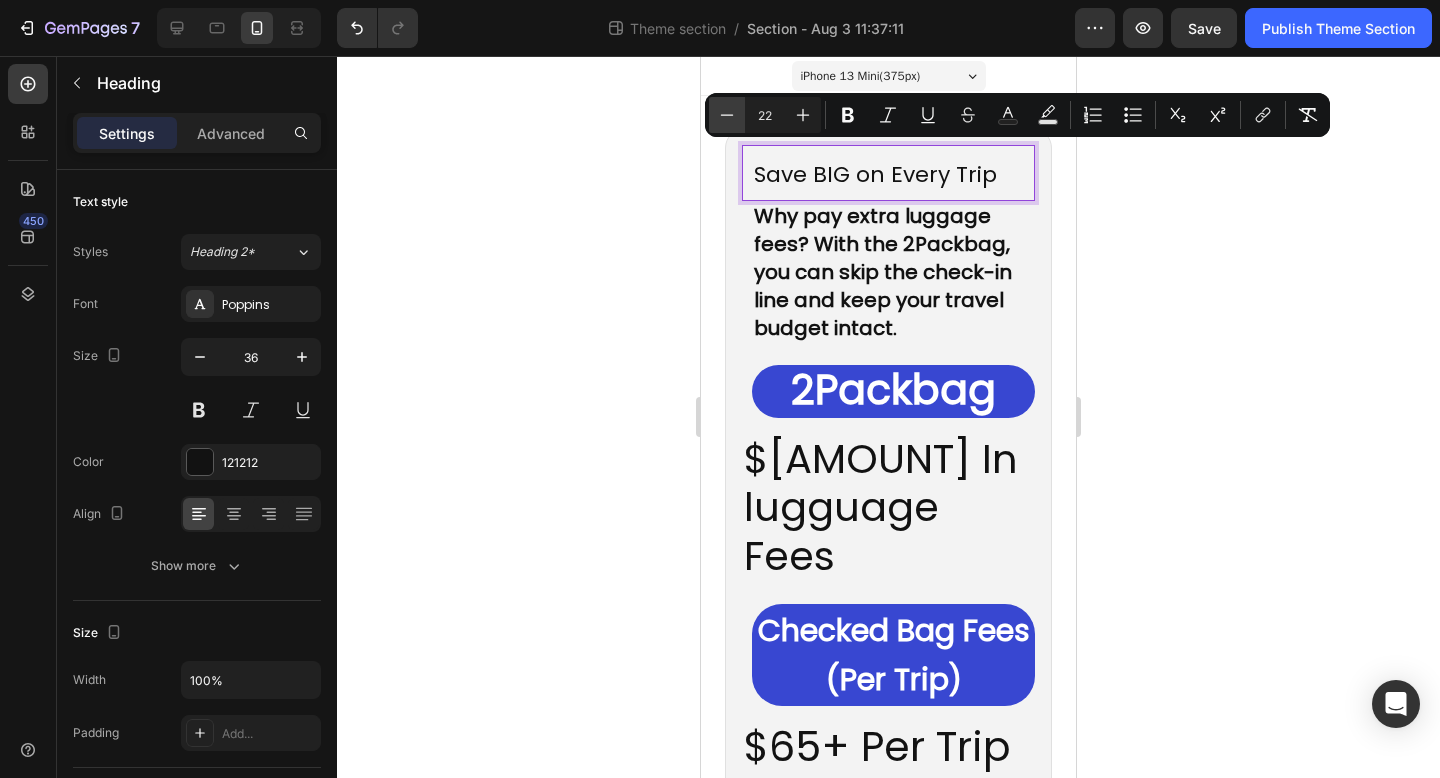 click 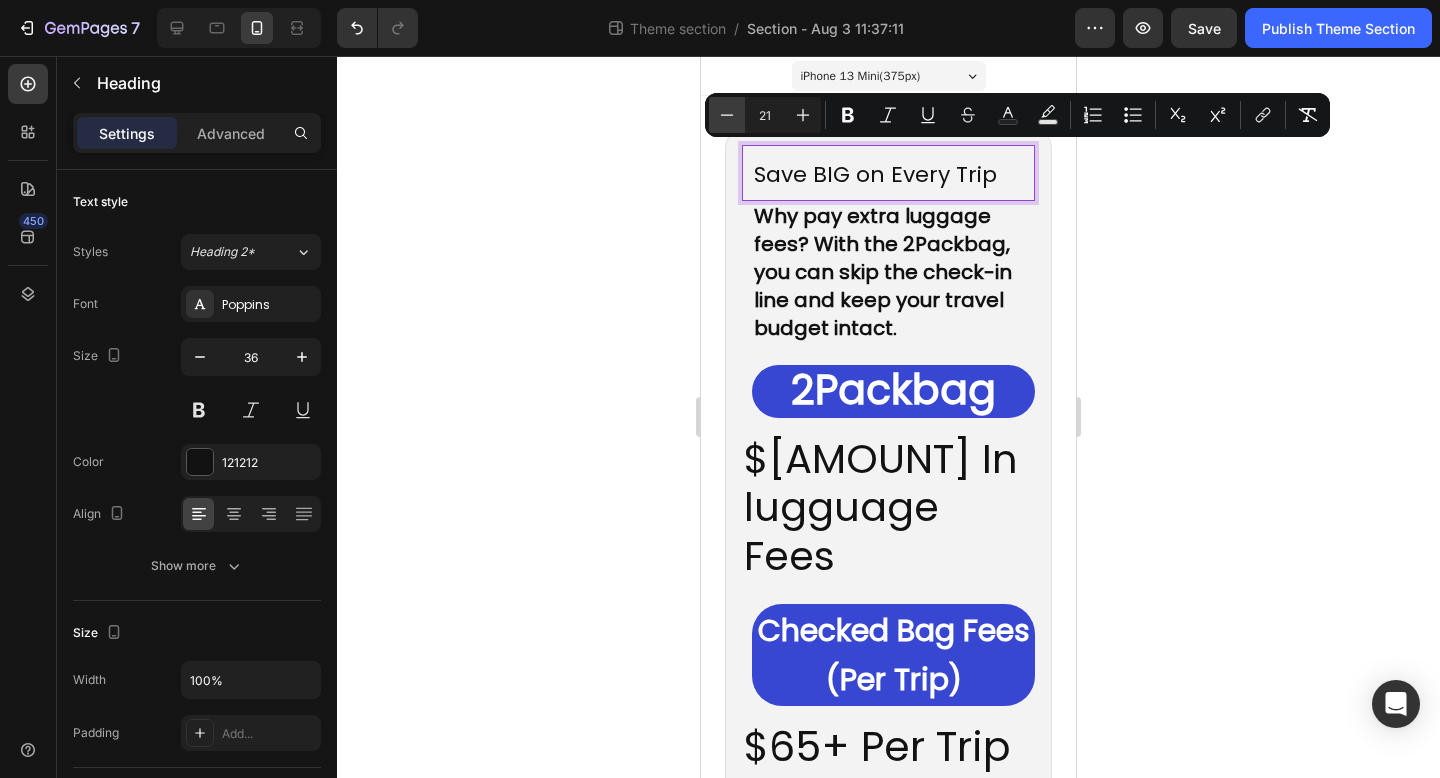 click 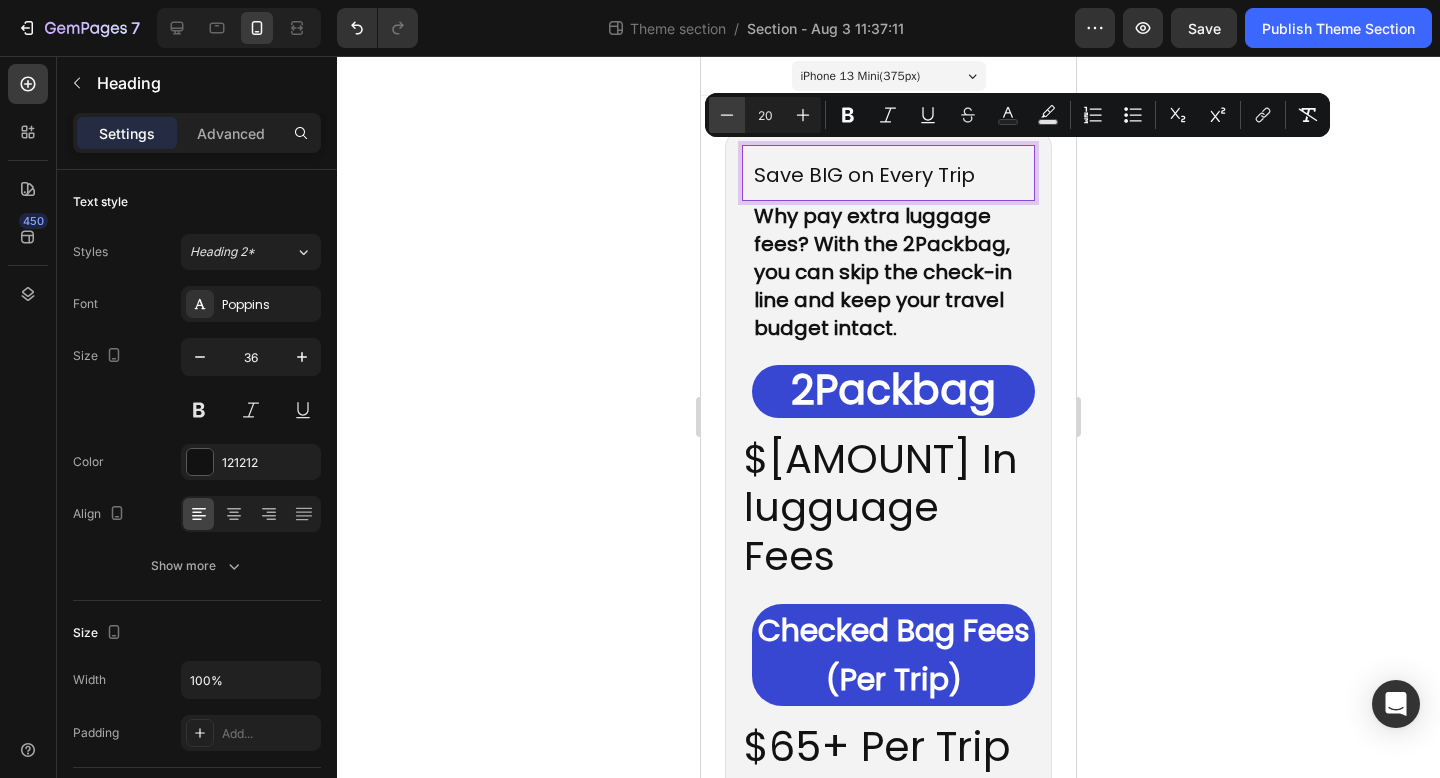 click 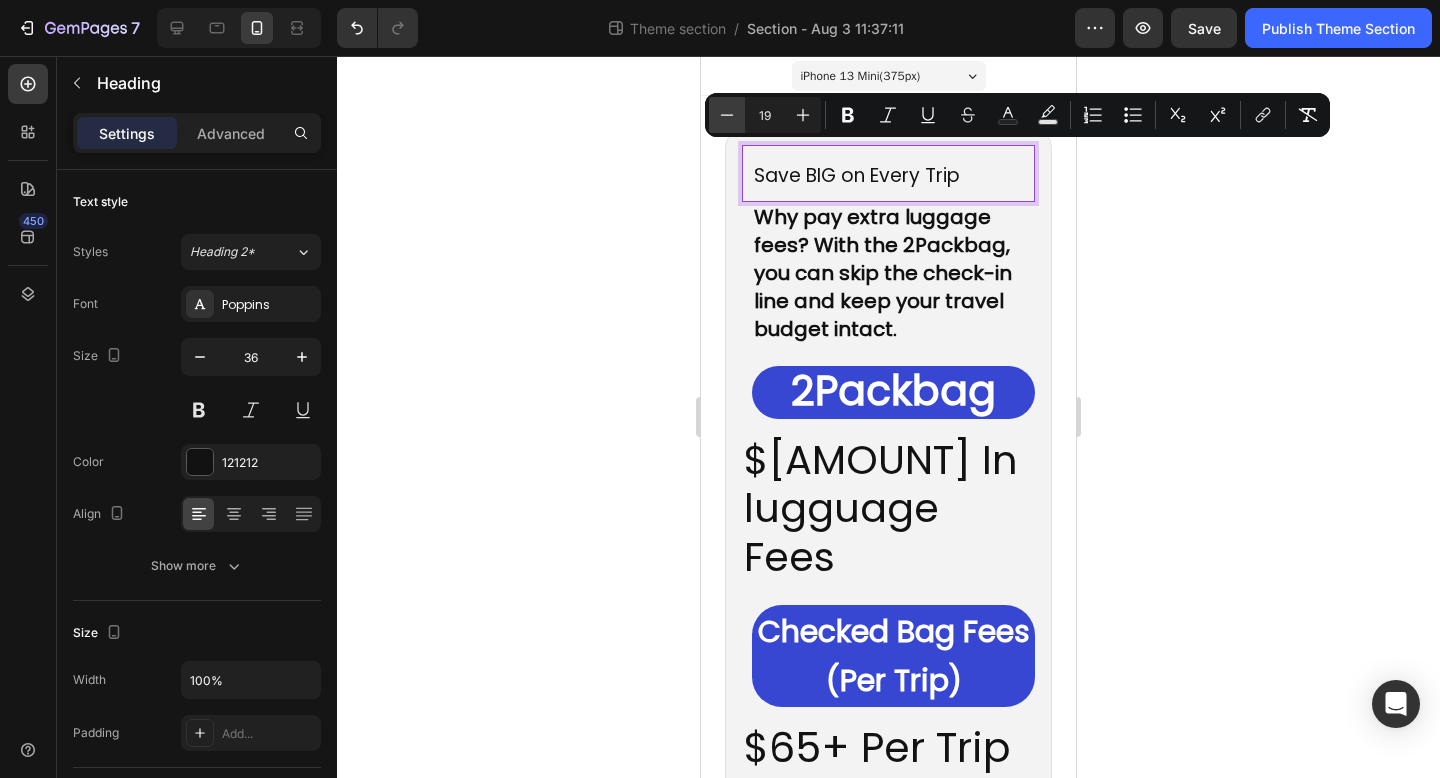 click 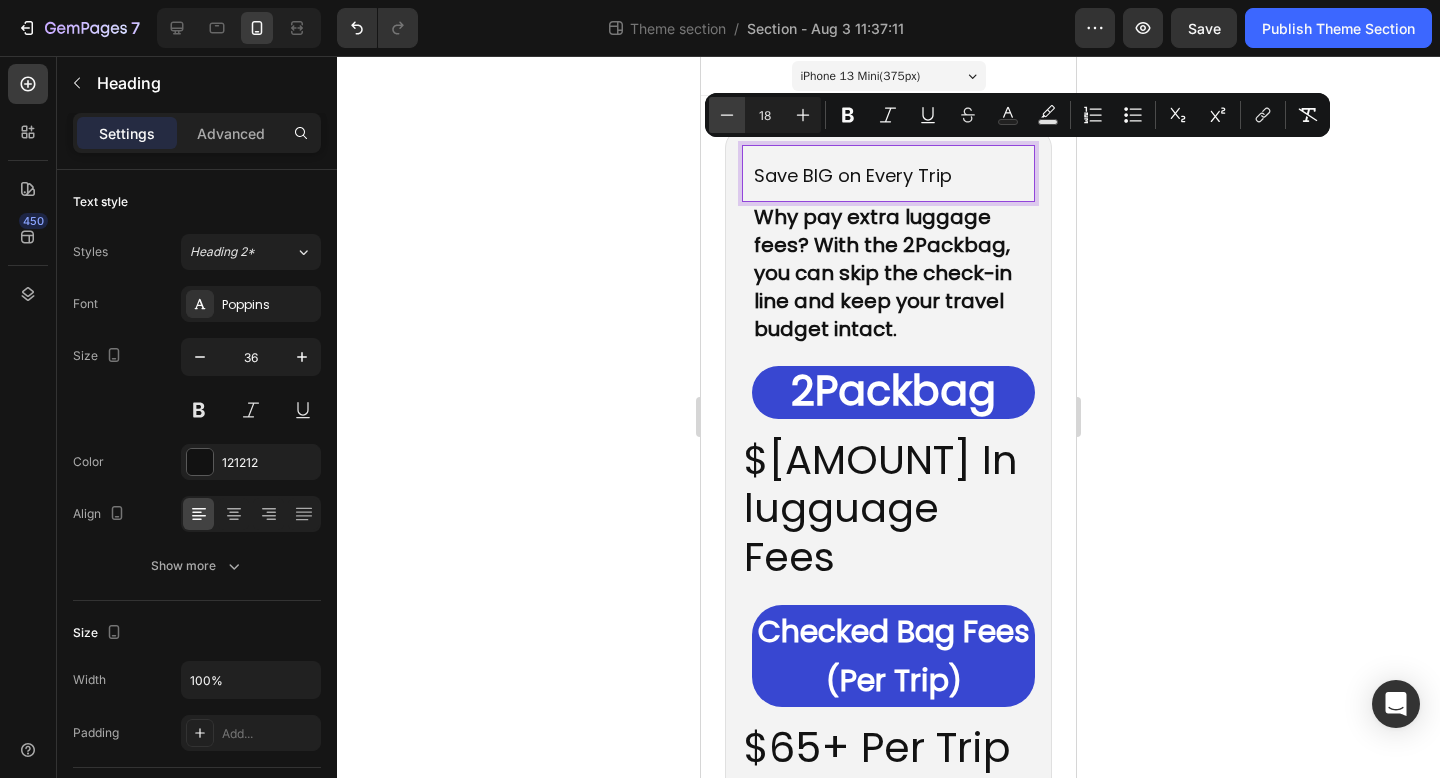 click 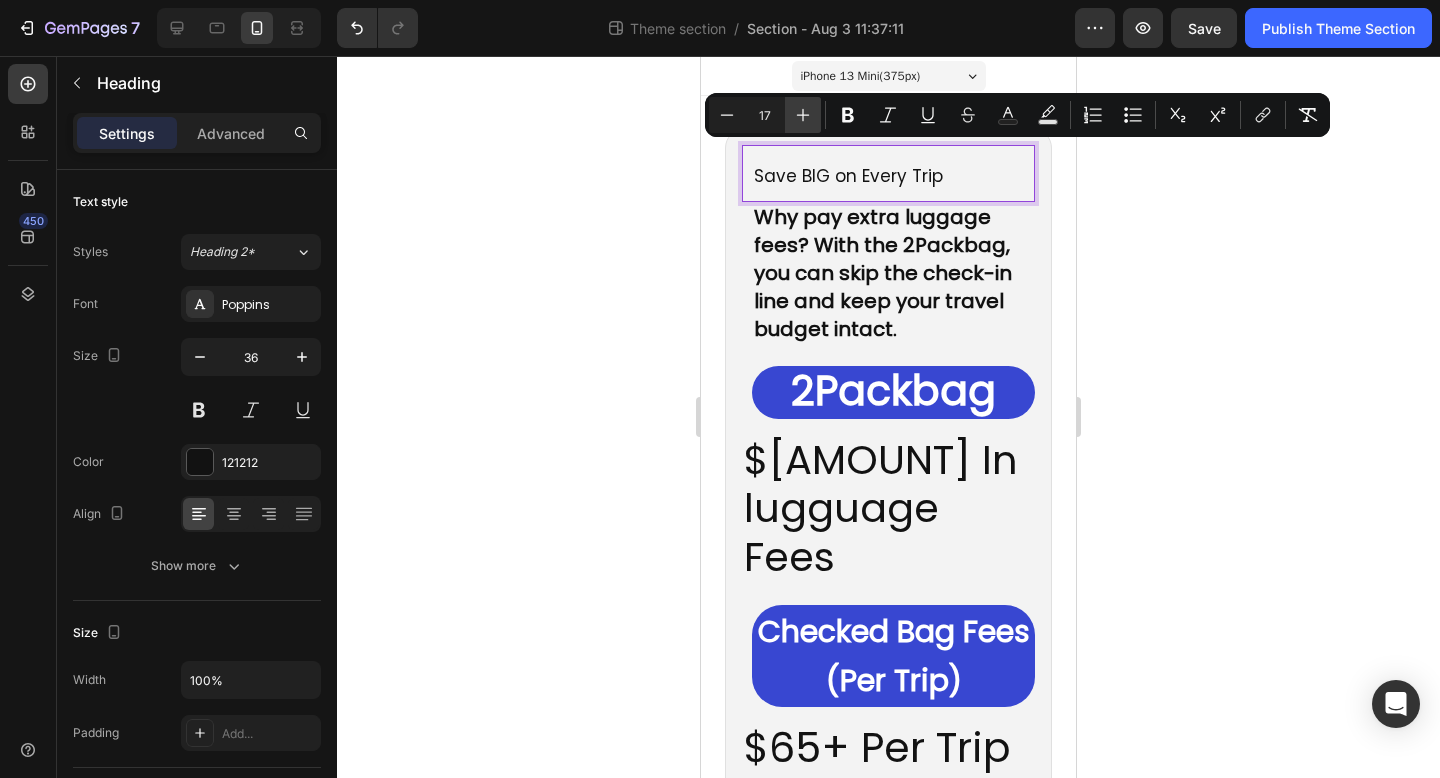 click 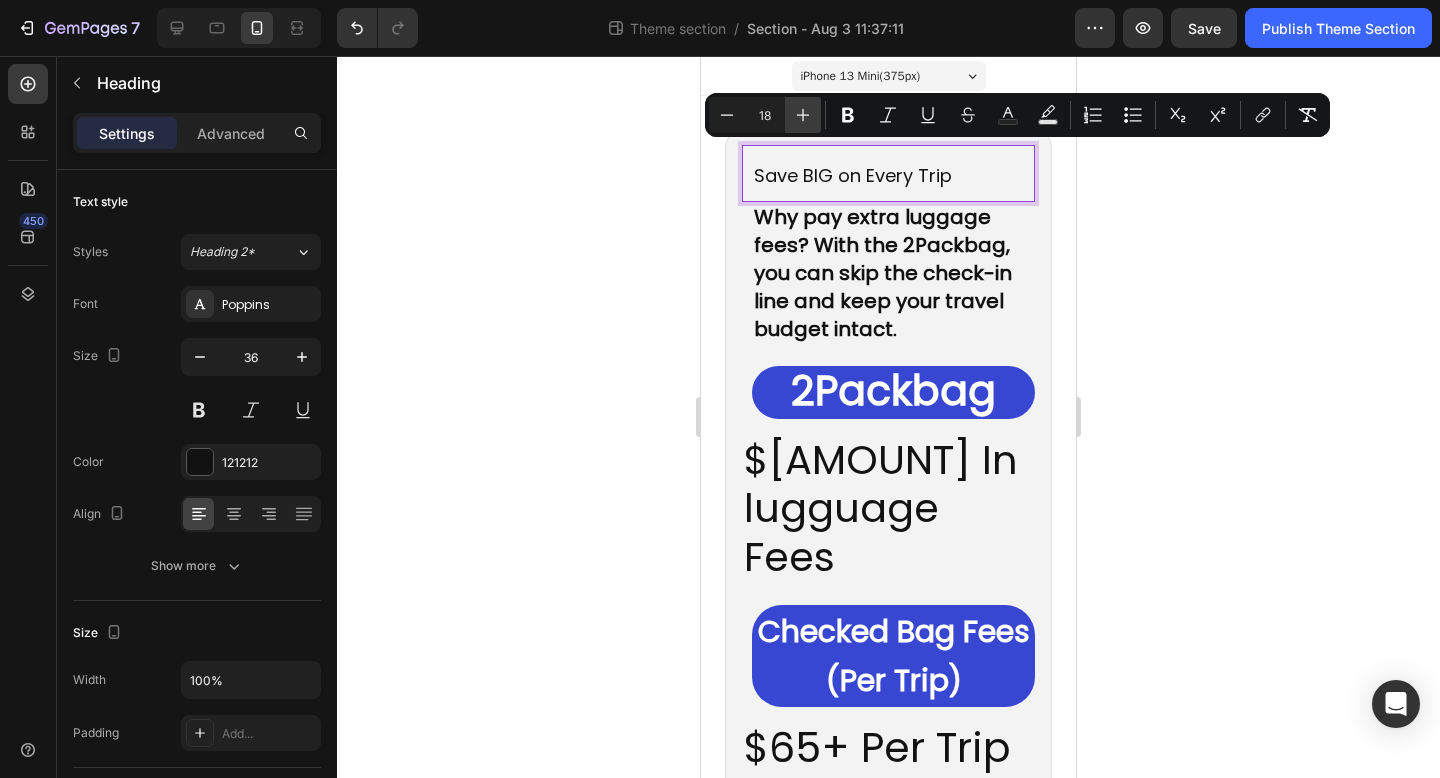 click 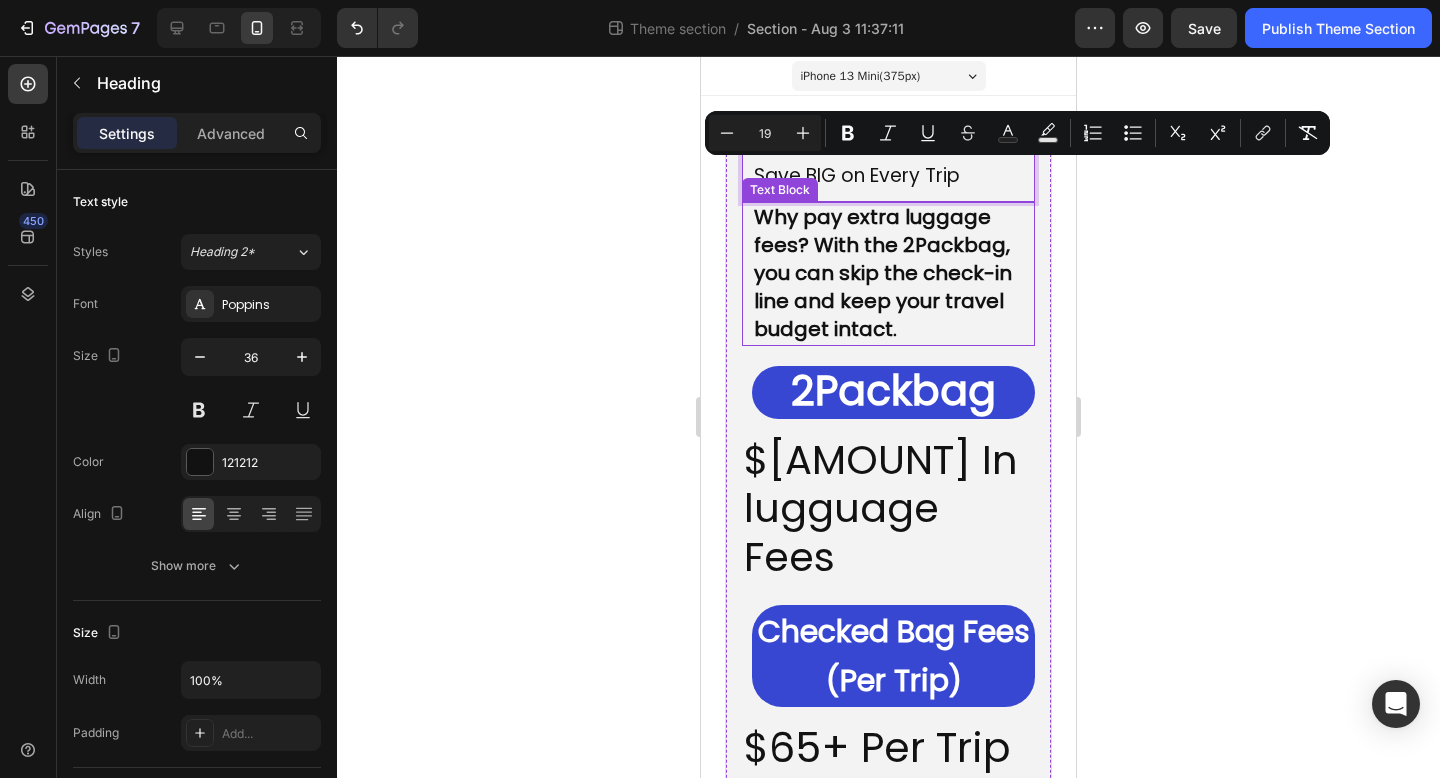 click on "Why pay extra luggage fees? With the 2Packbag, you can skip the check-in line and keep your travel budget intact." at bounding box center (883, 273) 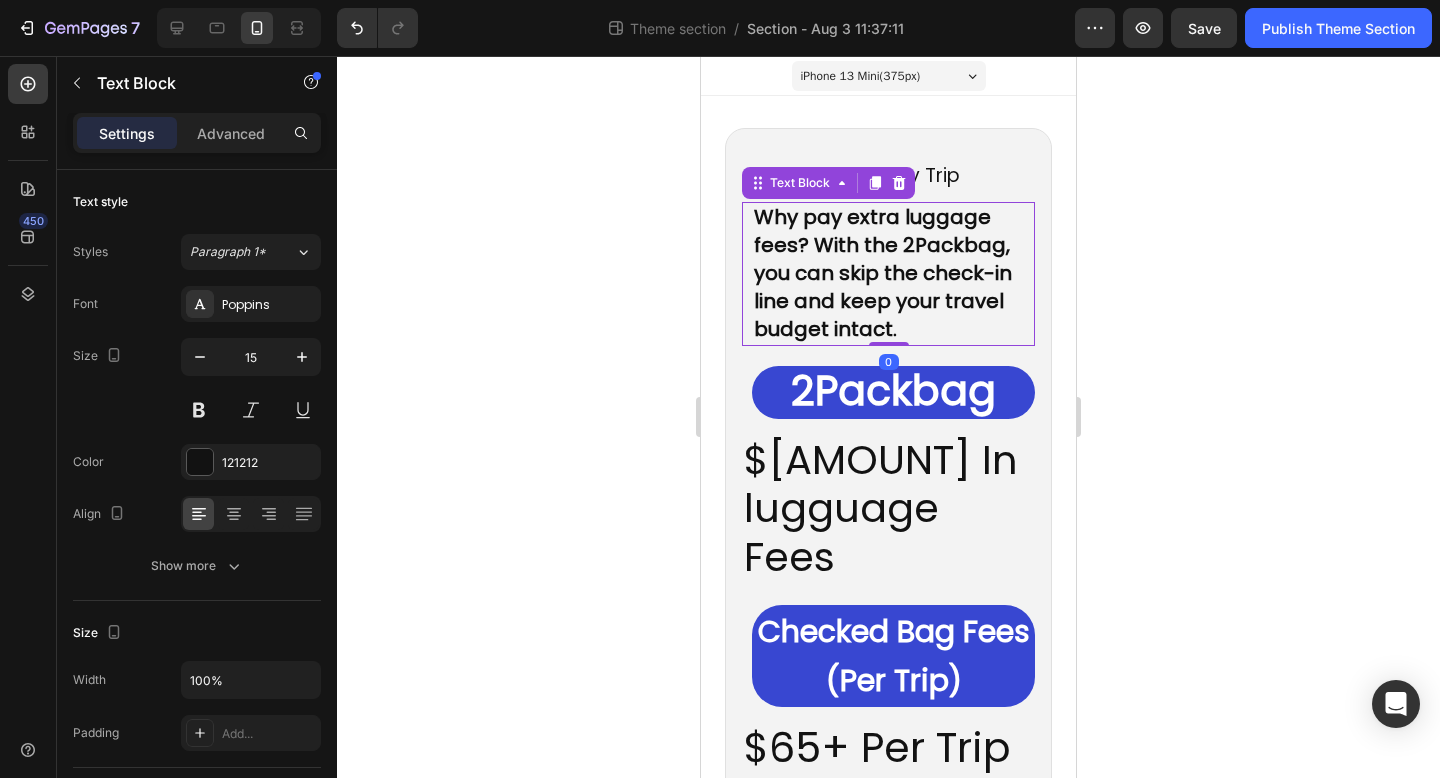 click on "Why pay extra luggage fees? With the 2Packbag, you can skip the check-in line and keep your travel budget intact." at bounding box center (883, 273) 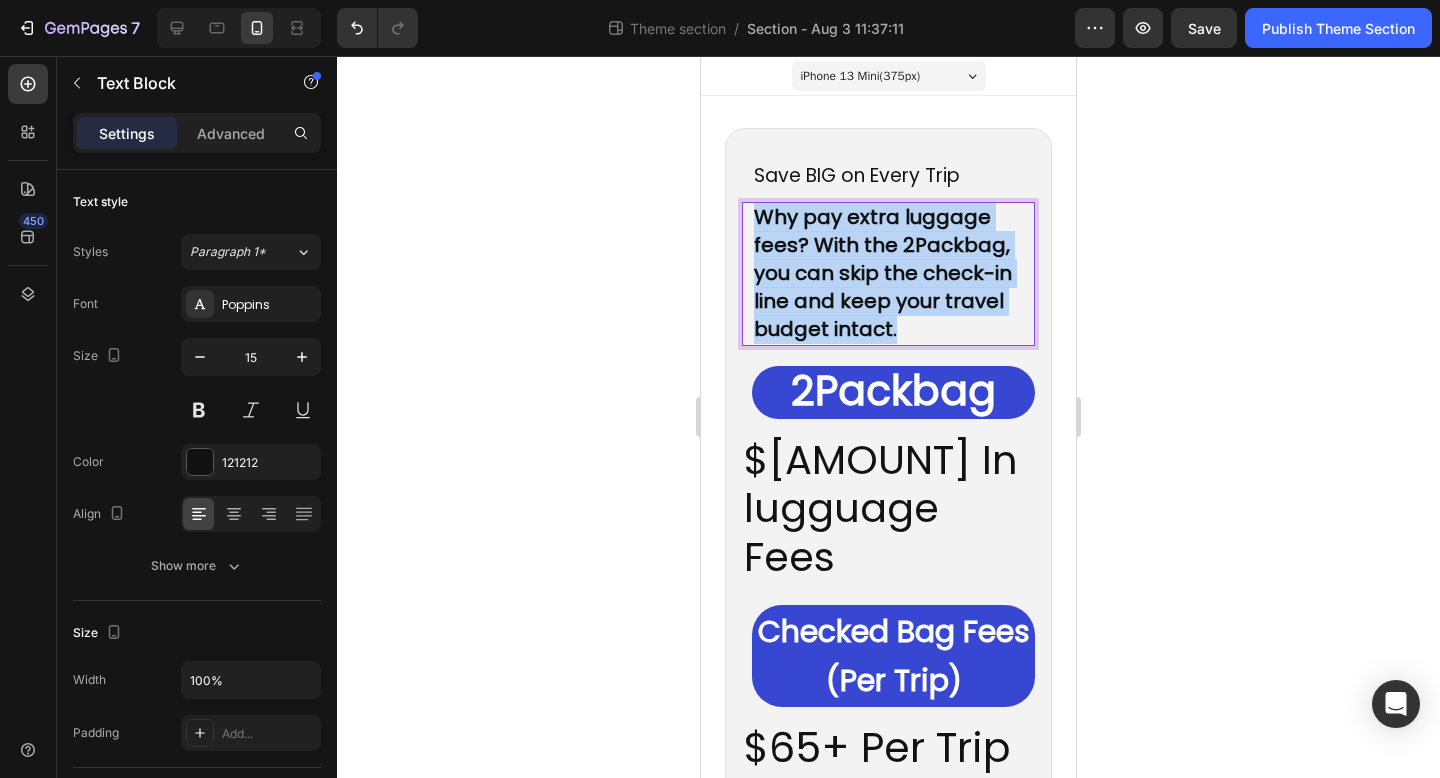 click on "Why pay extra luggage fees? With the 2Packbag, you can skip the check-in line and keep your travel budget intact." at bounding box center [883, 273] 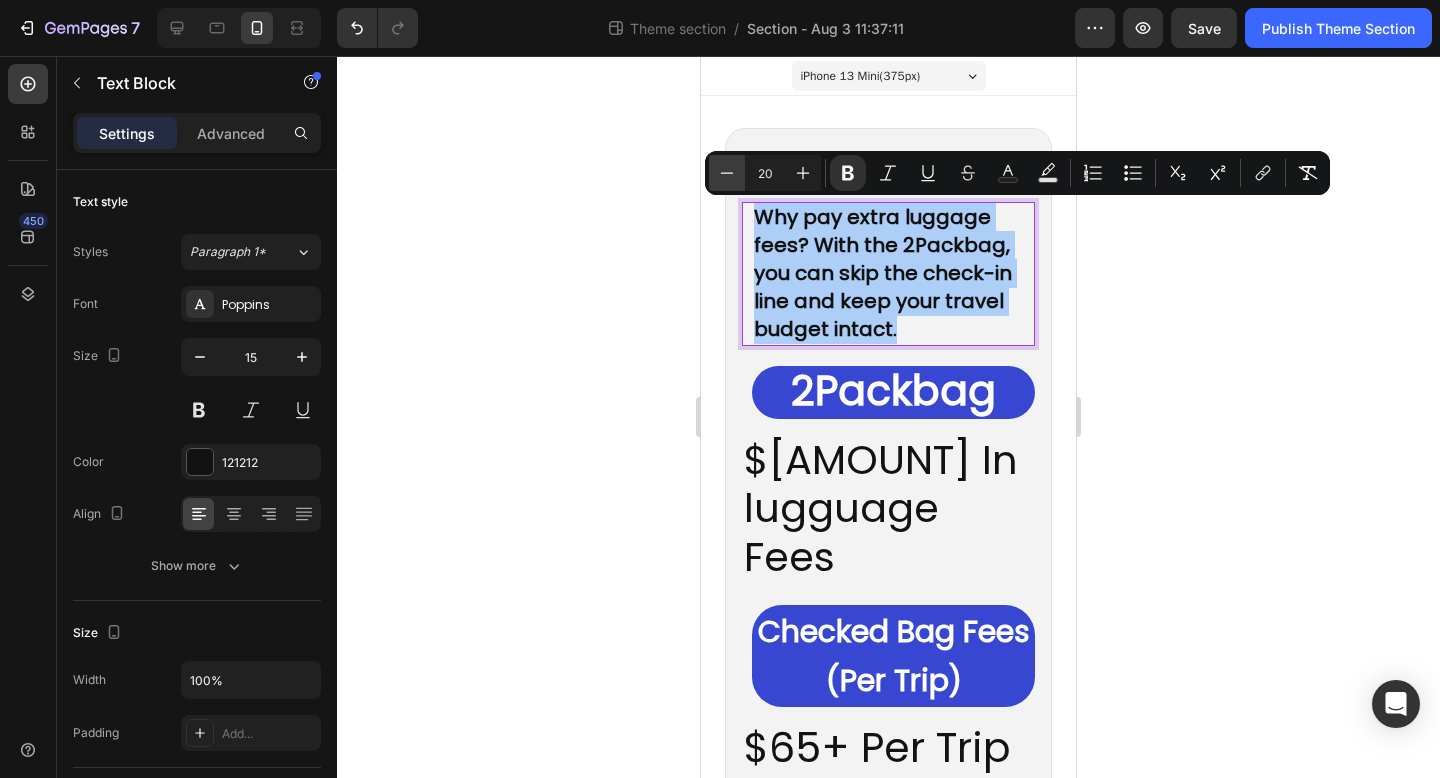 click on "Minus" at bounding box center [727, 173] 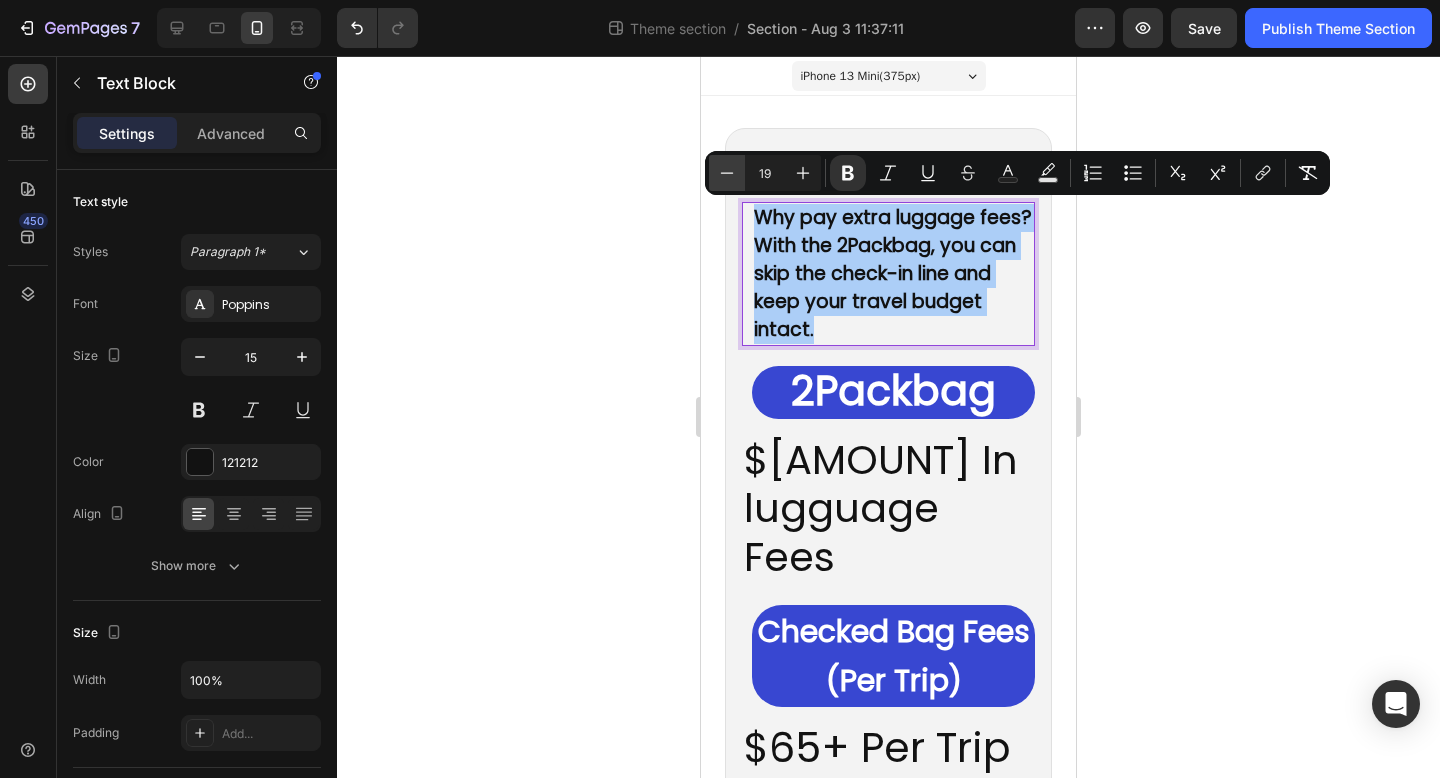 click on "Minus" at bounding box center [727, 173] 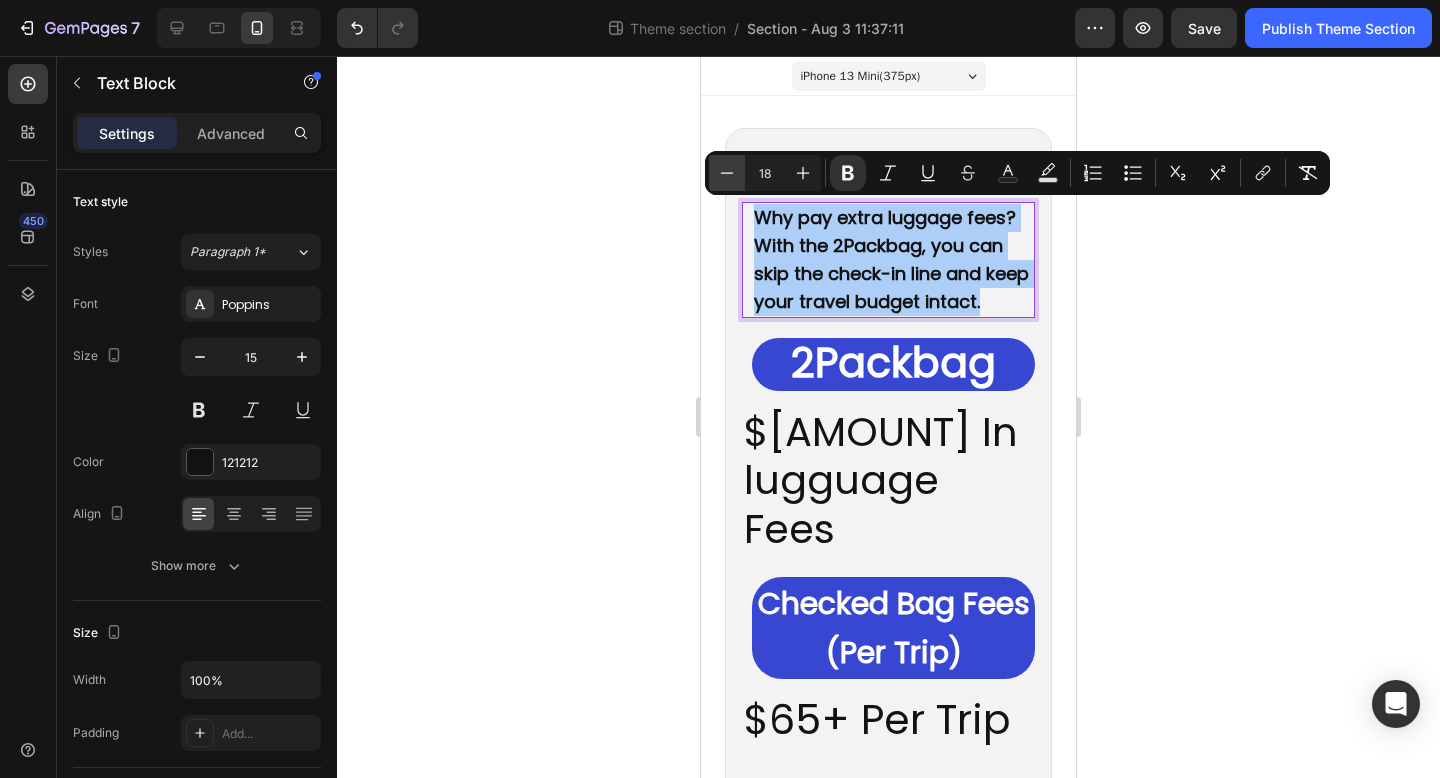 click on "Minus" at bounding box center (727, 173) 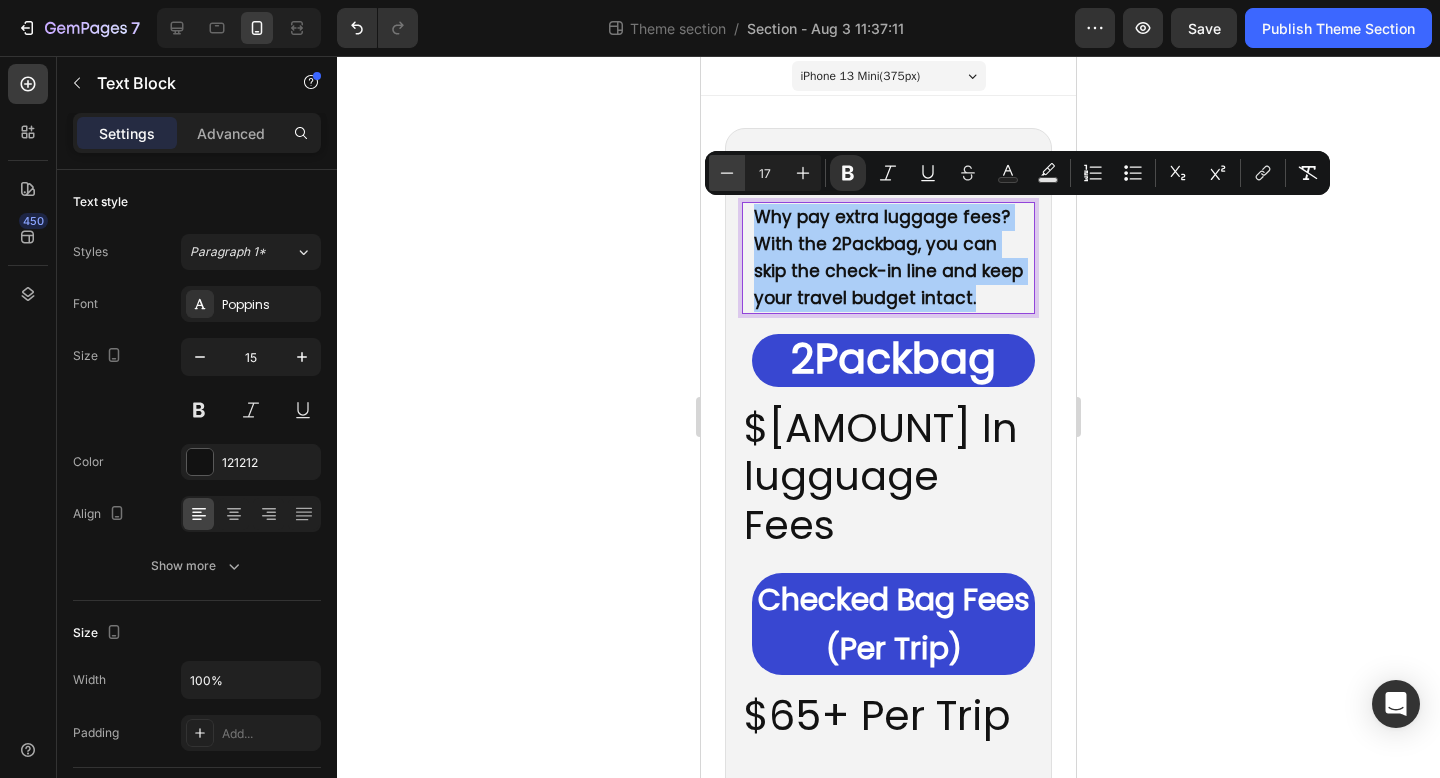click on "Minus" at bounding box center (727, 173) 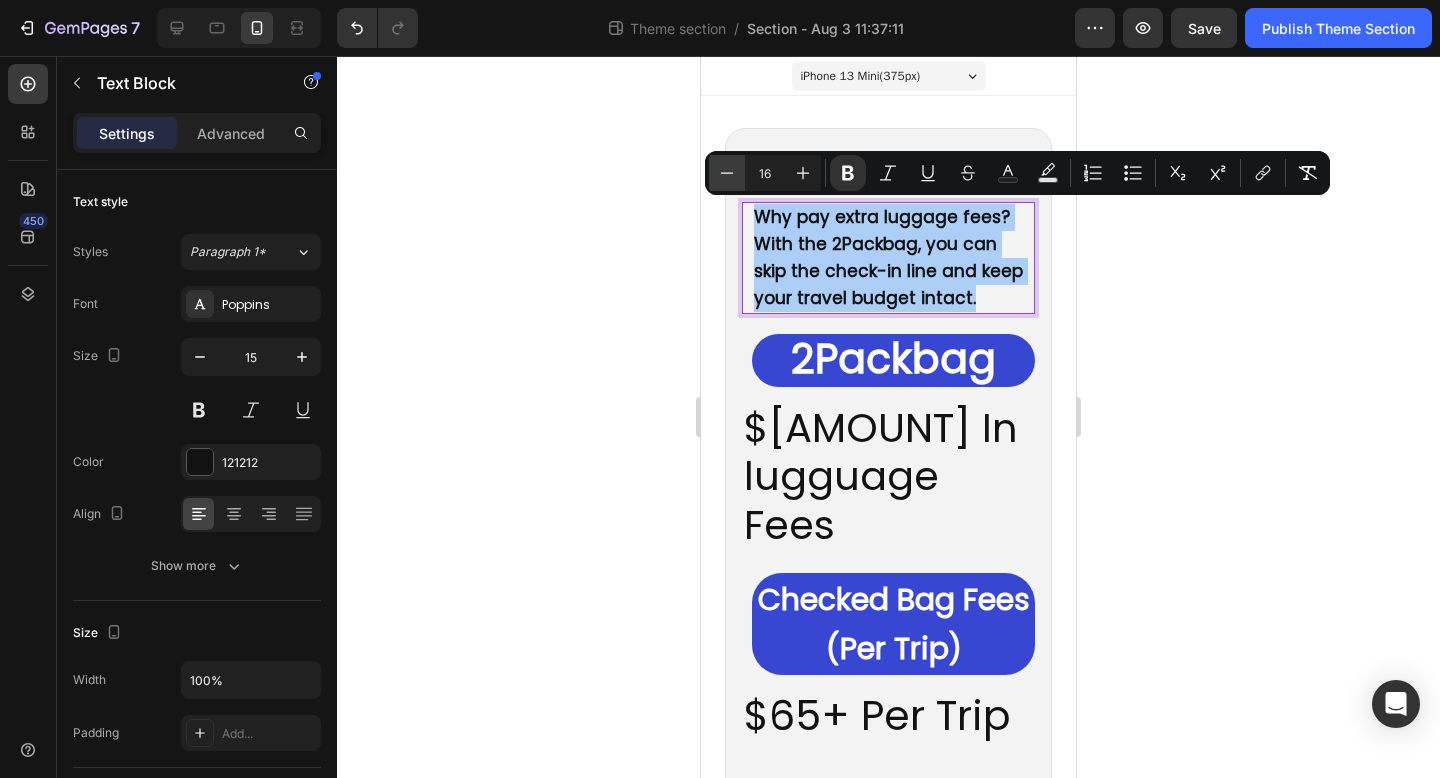 click on "Minus" at bounding box center (727, 173) 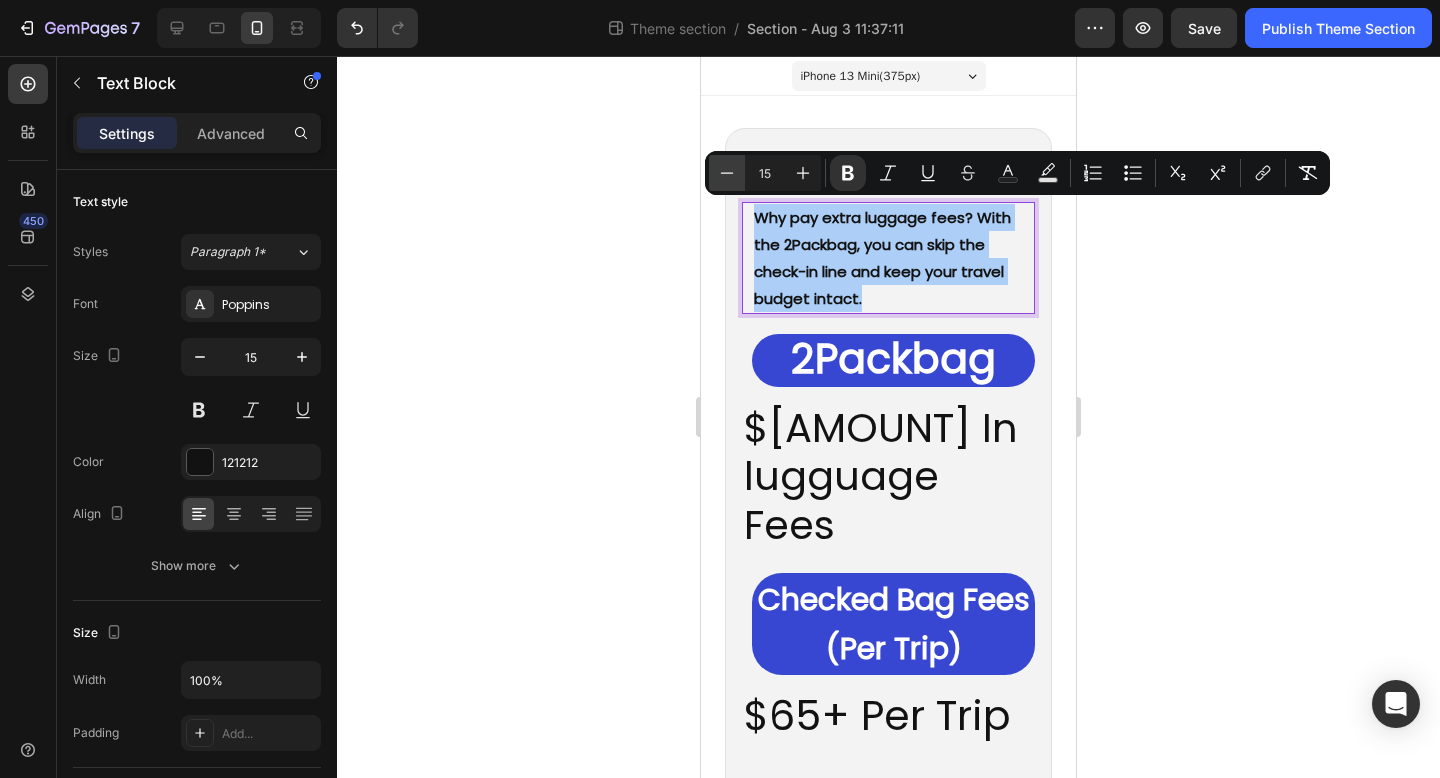 click on "Minus" at bounding box center (727, 173) 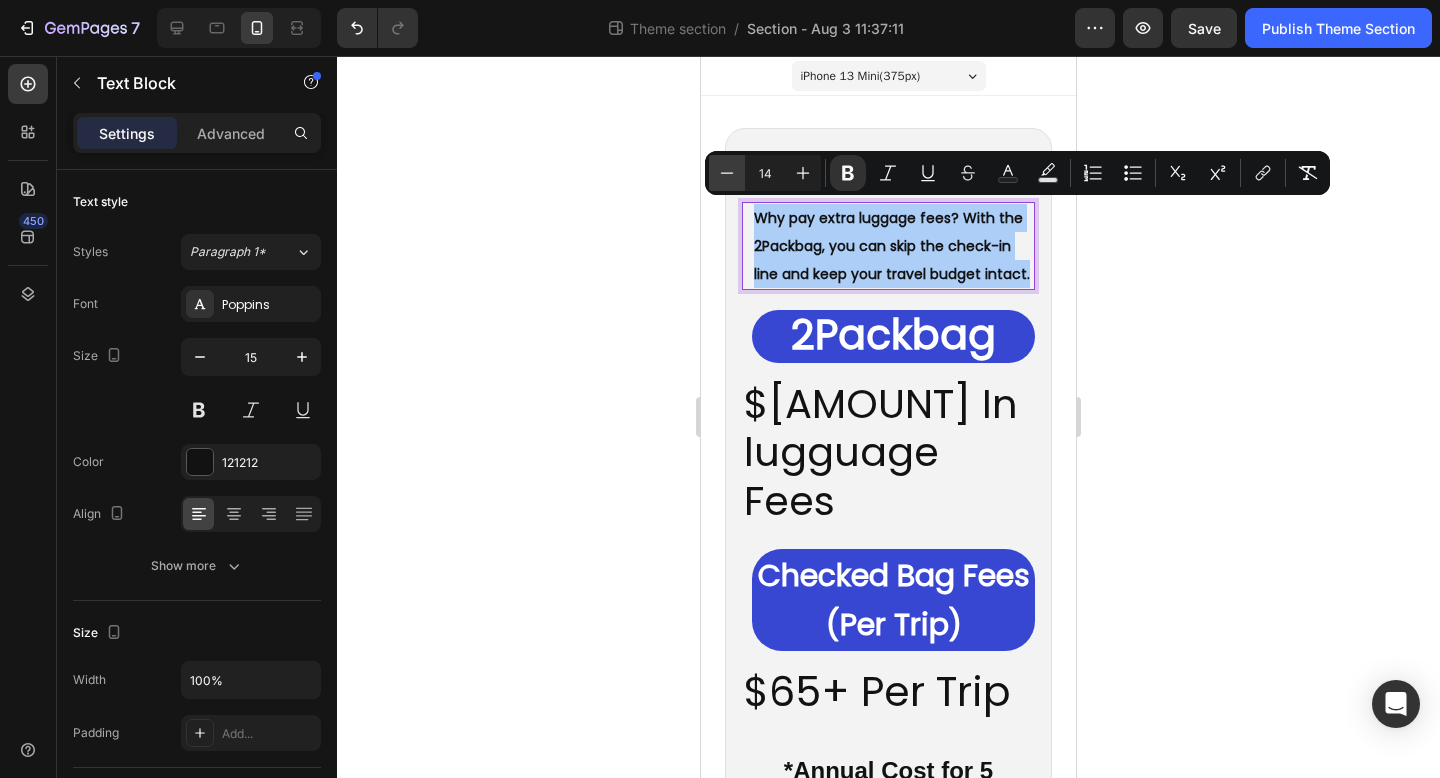 click on "Minus" at bounding box center (727, 173) 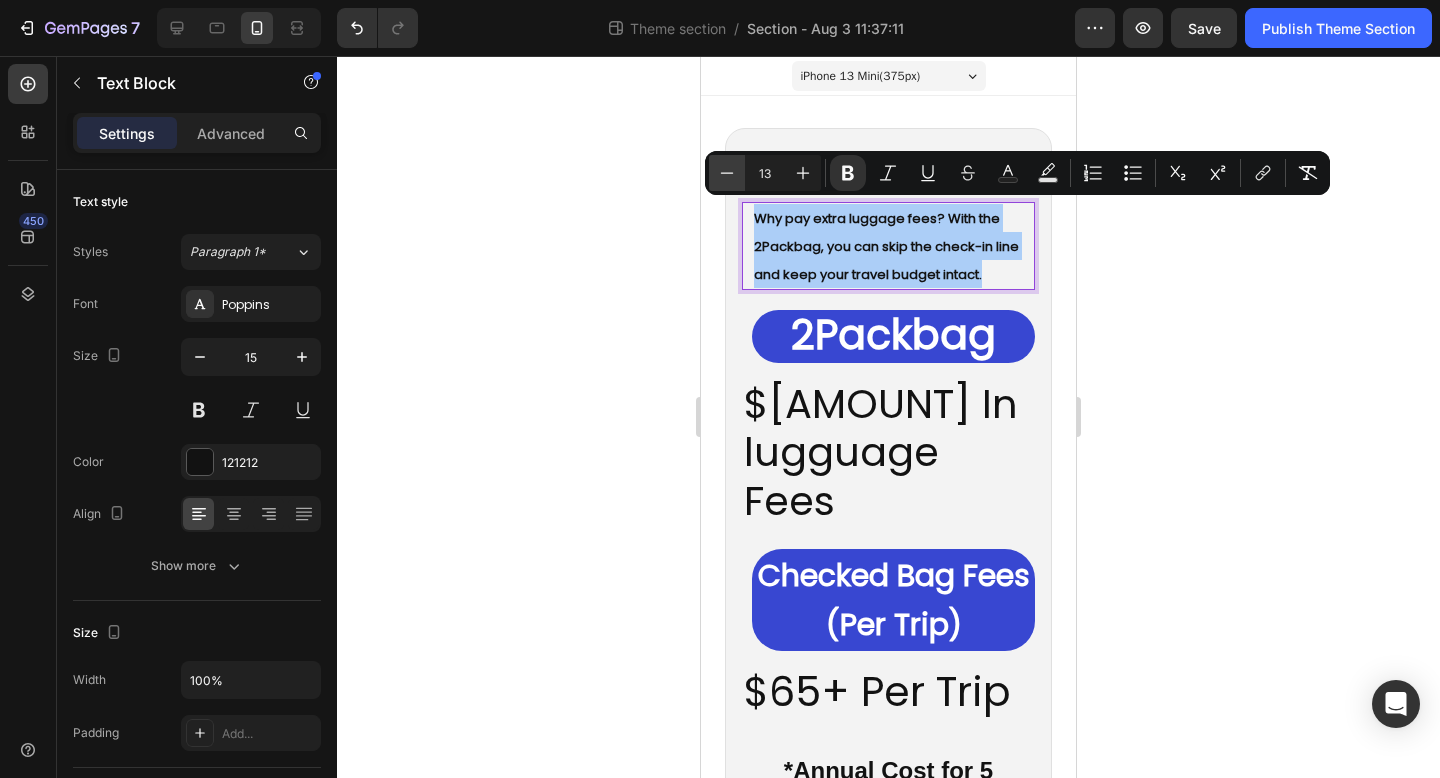 click on "Minus" at bounding box center (727, 173) 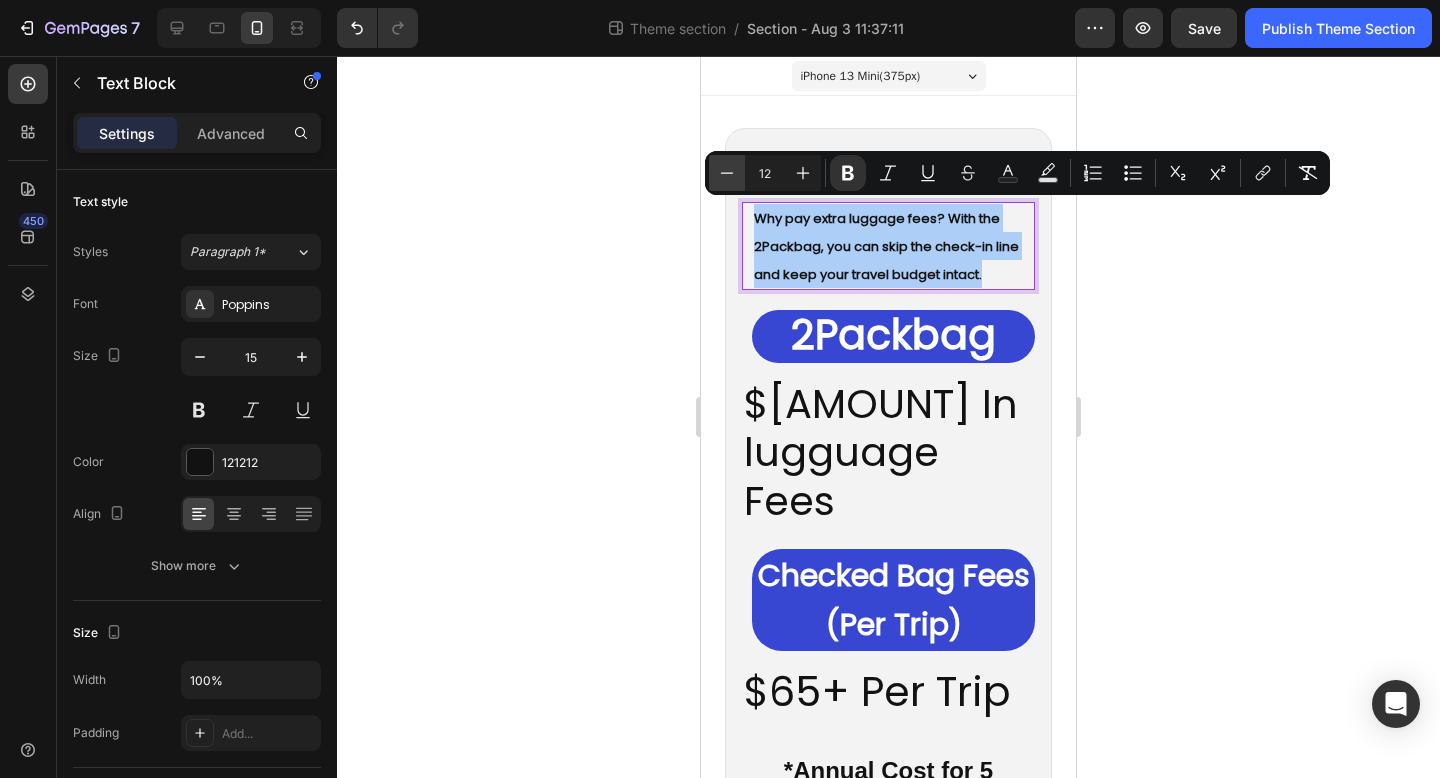 click on "Minus" at bounding box center [727, 173] 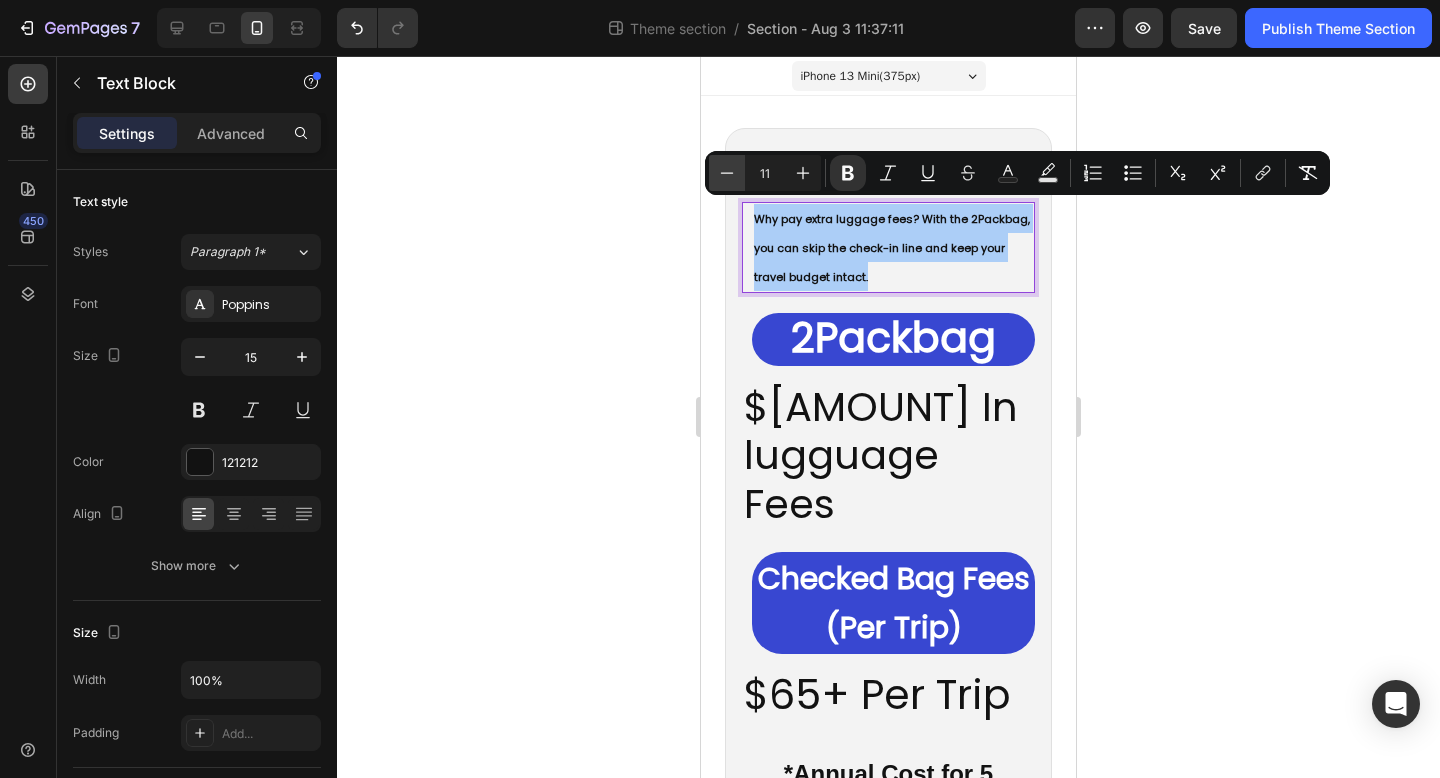 click on "Minus" at bounding box center [727, 173] 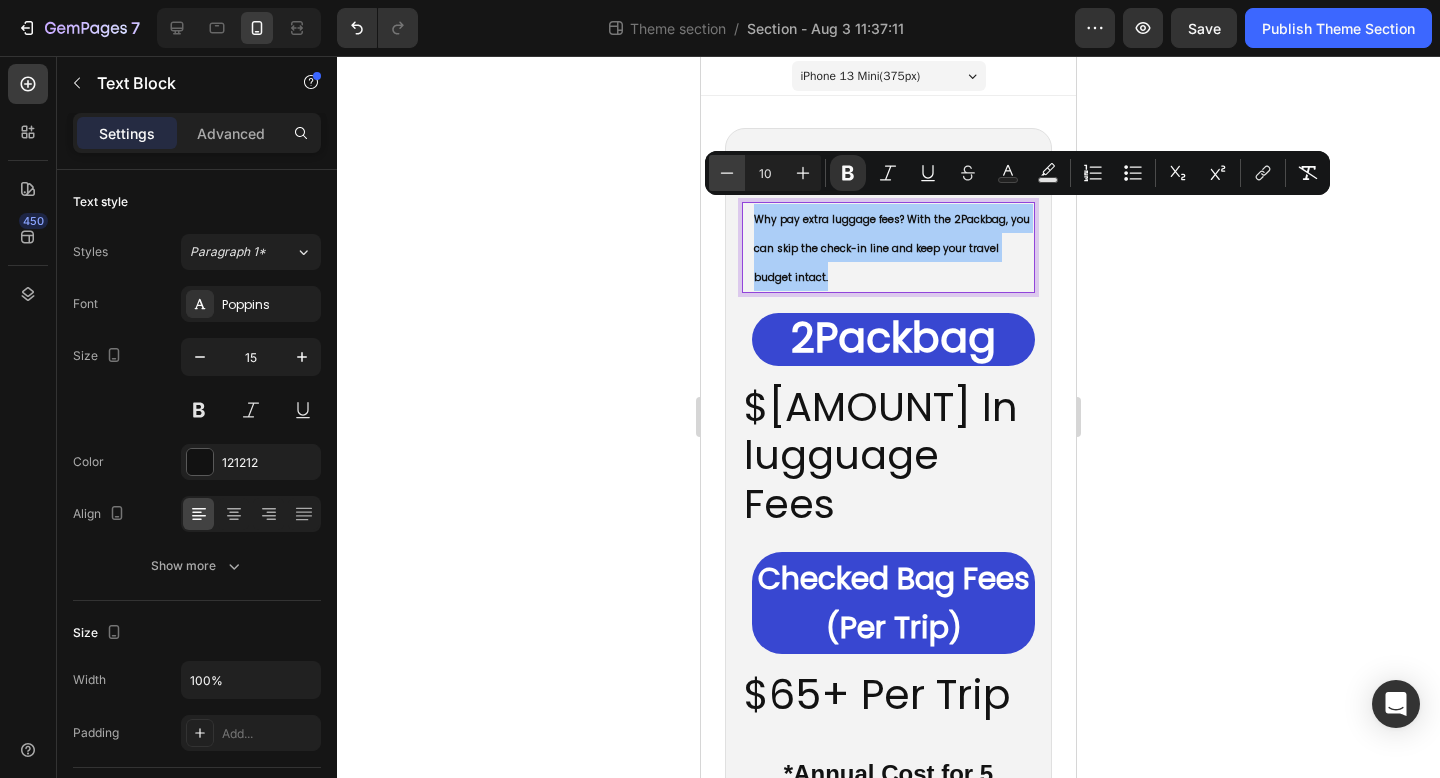 click on "Minus" at bounding box center (727, 173) 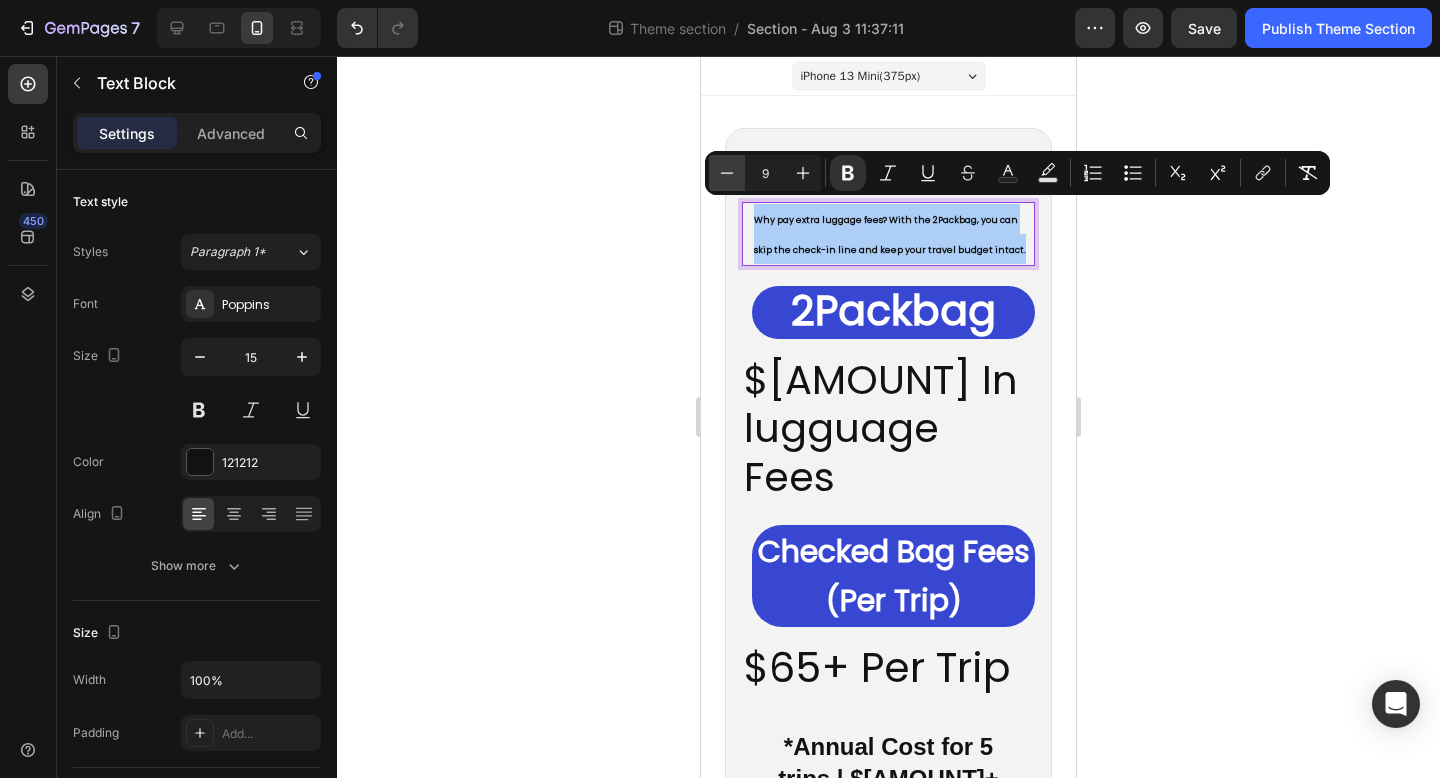 click on "Minus" at bounding box center [727, 173] 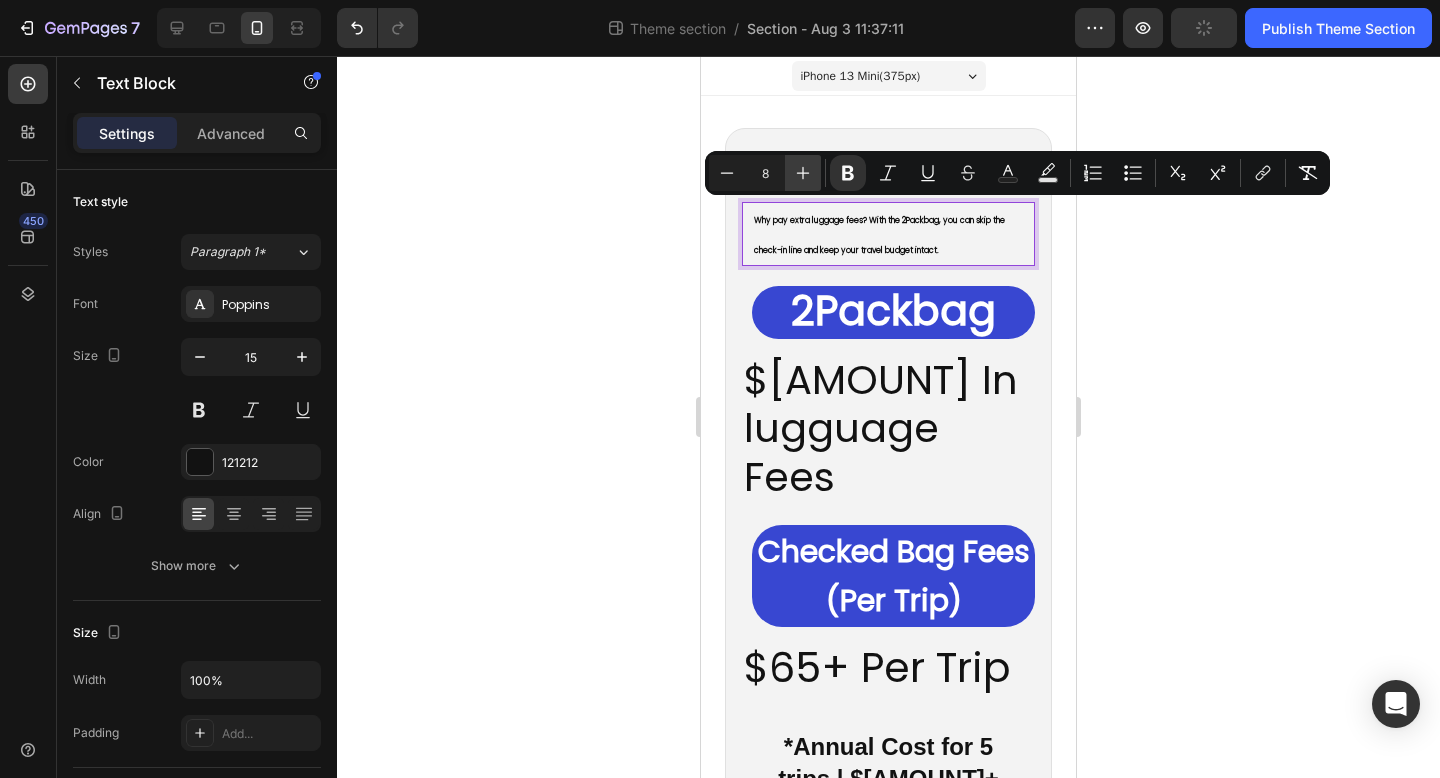 click 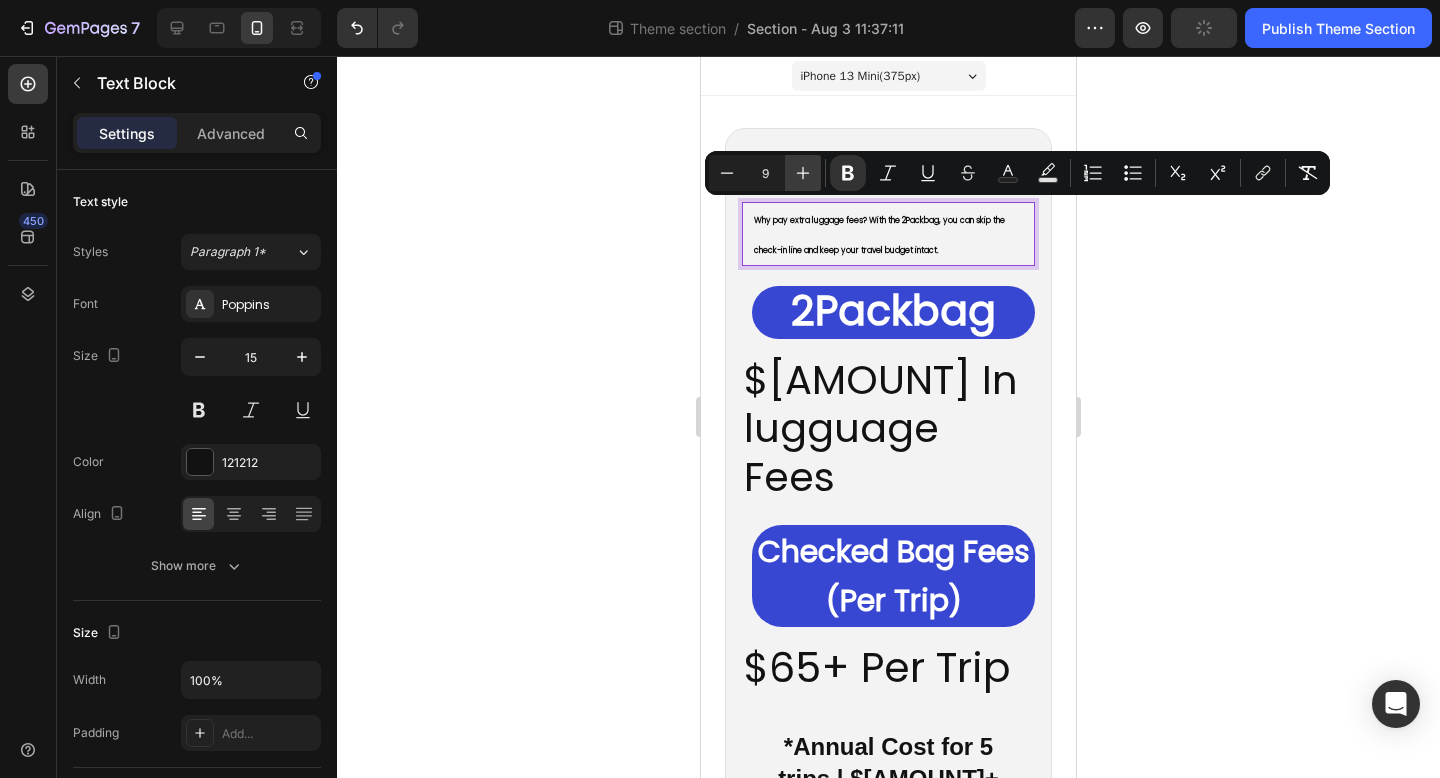 click 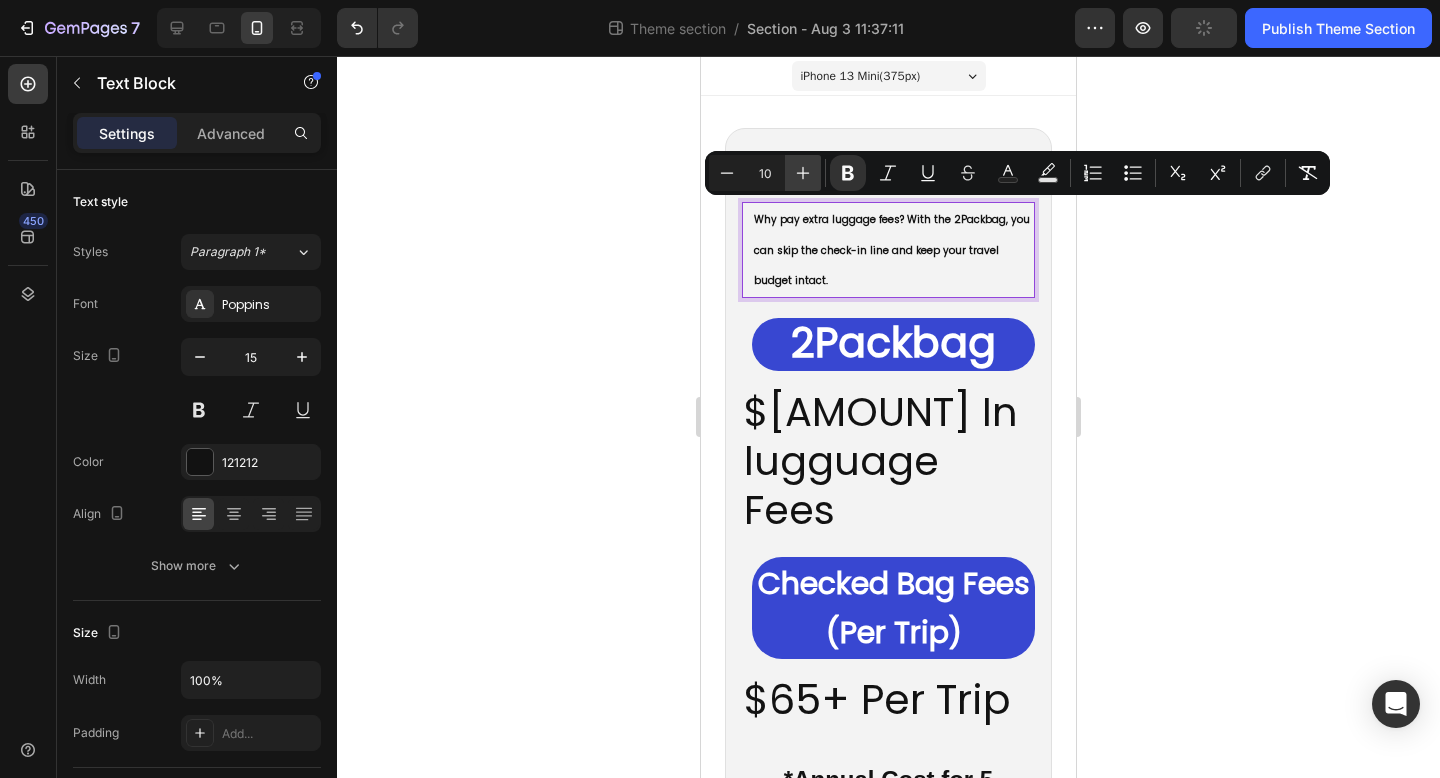 click 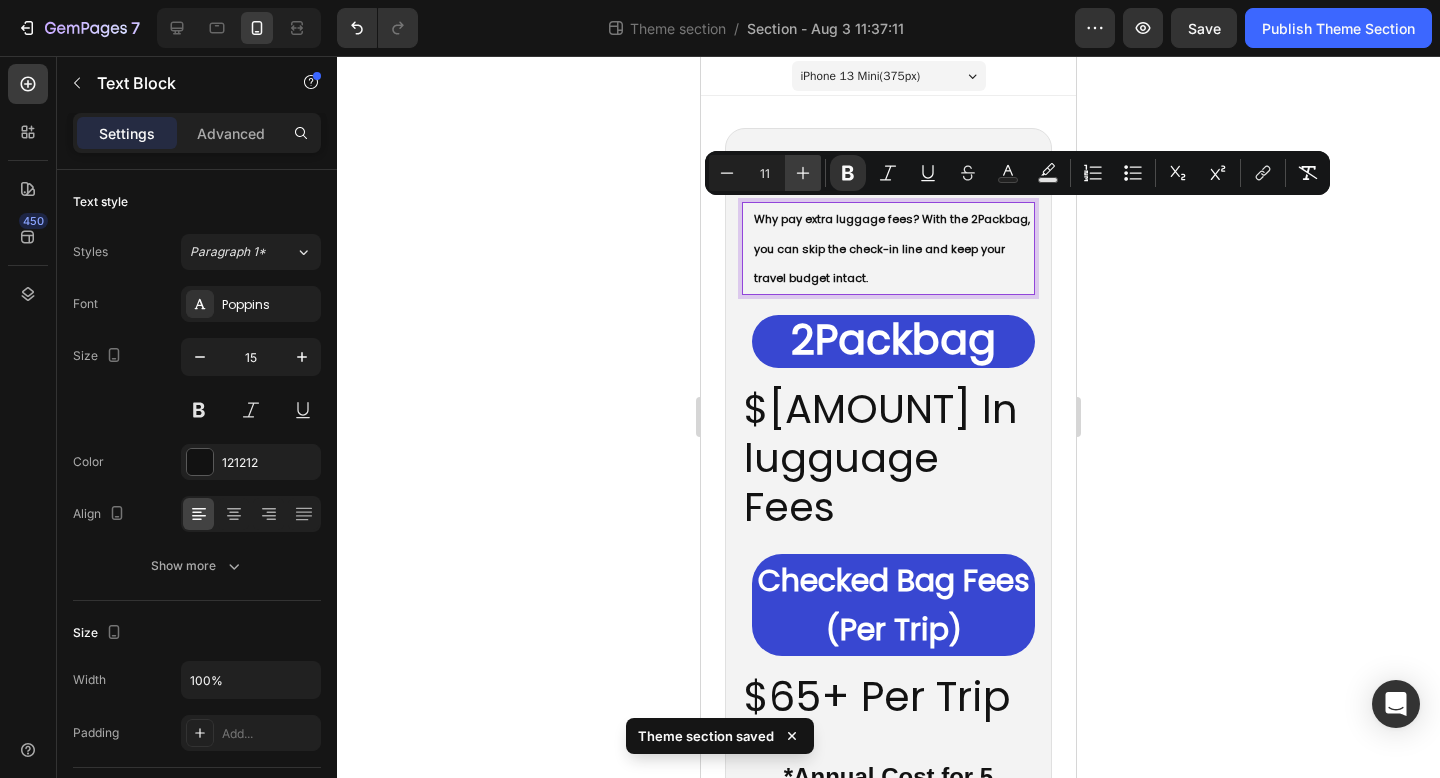 click 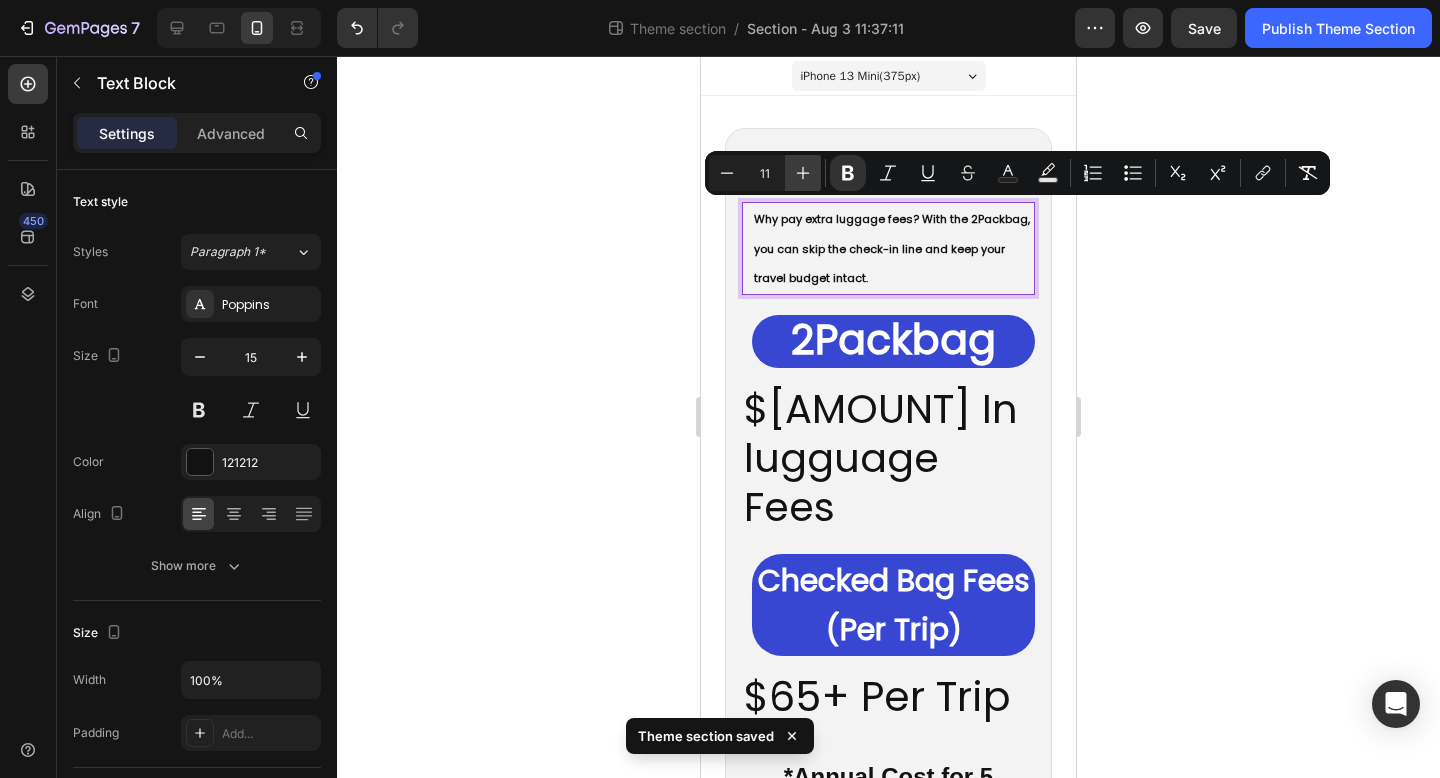 type on "12" 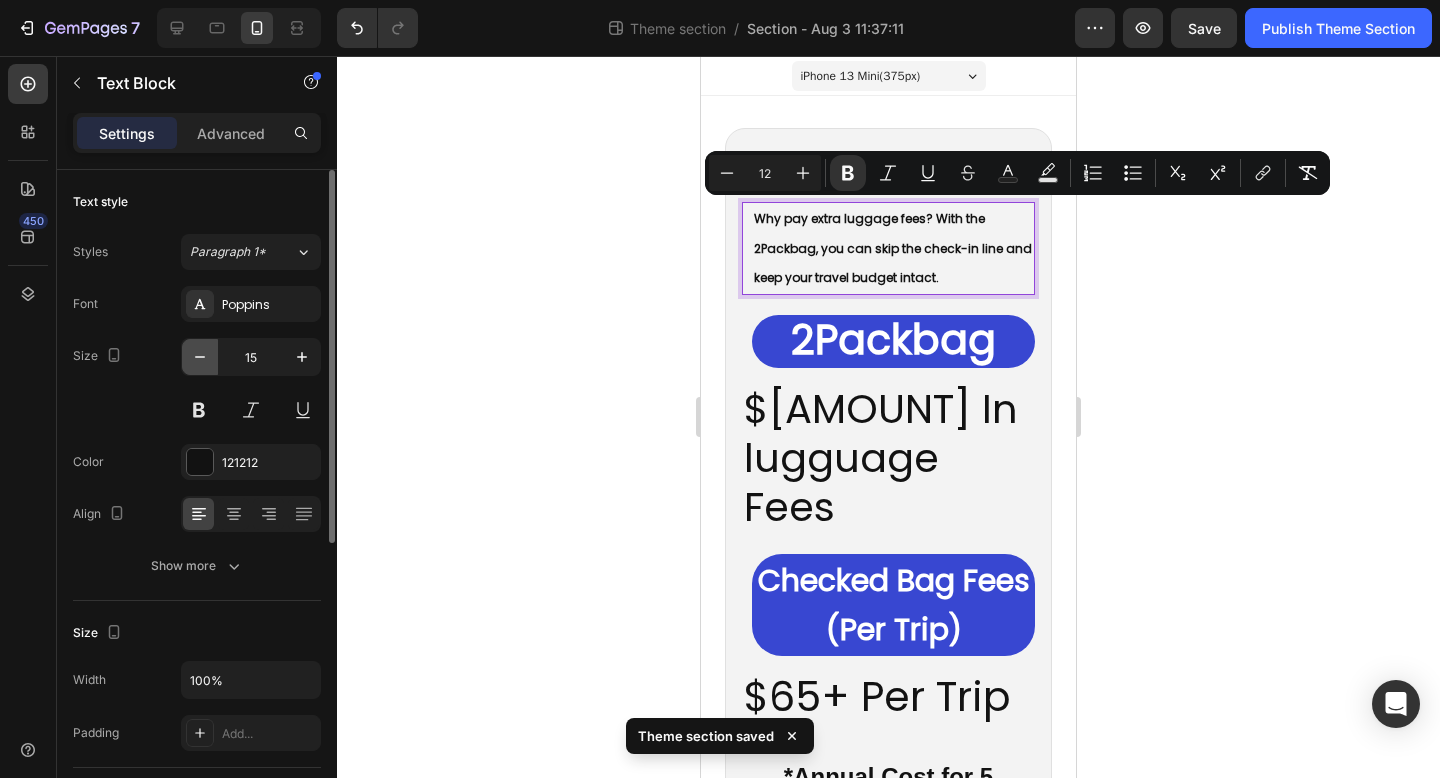 click 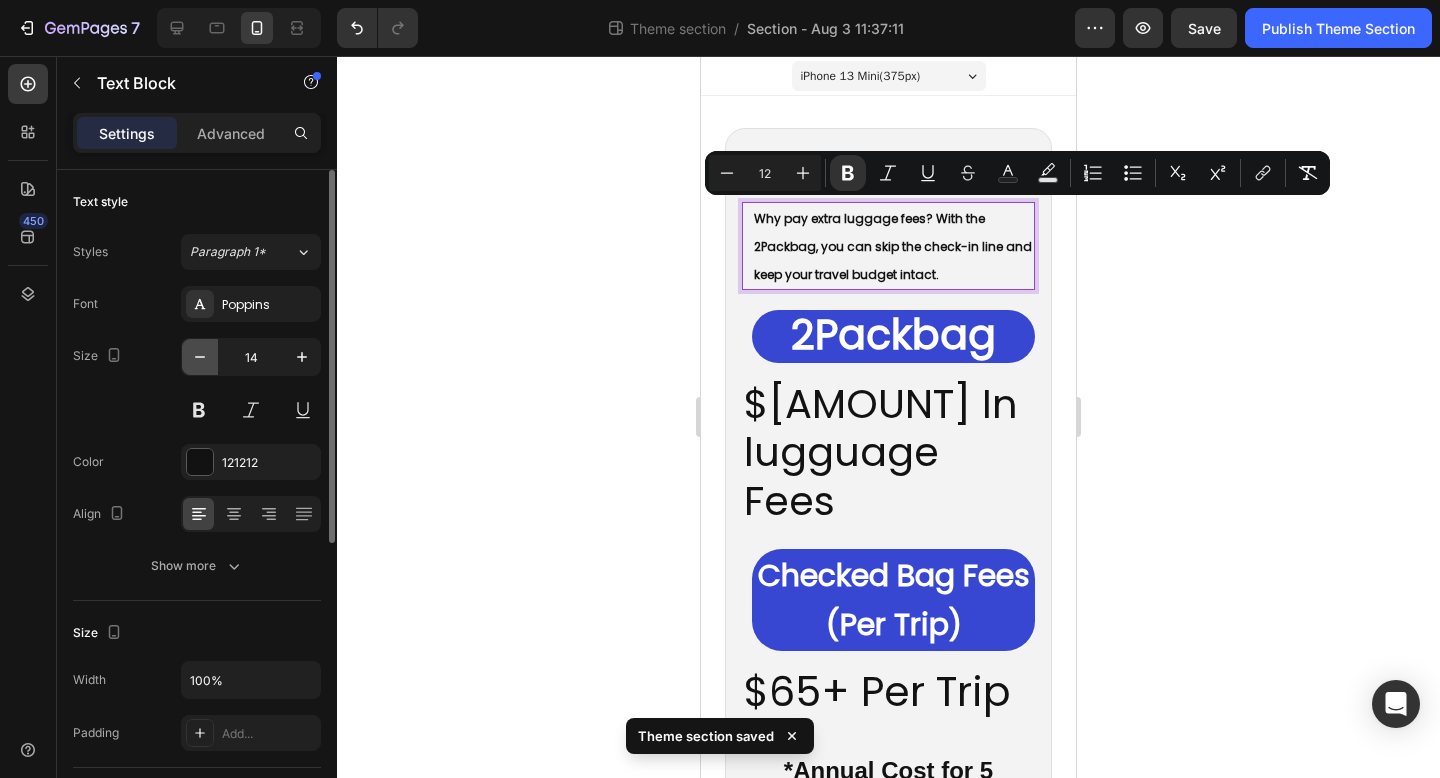 click 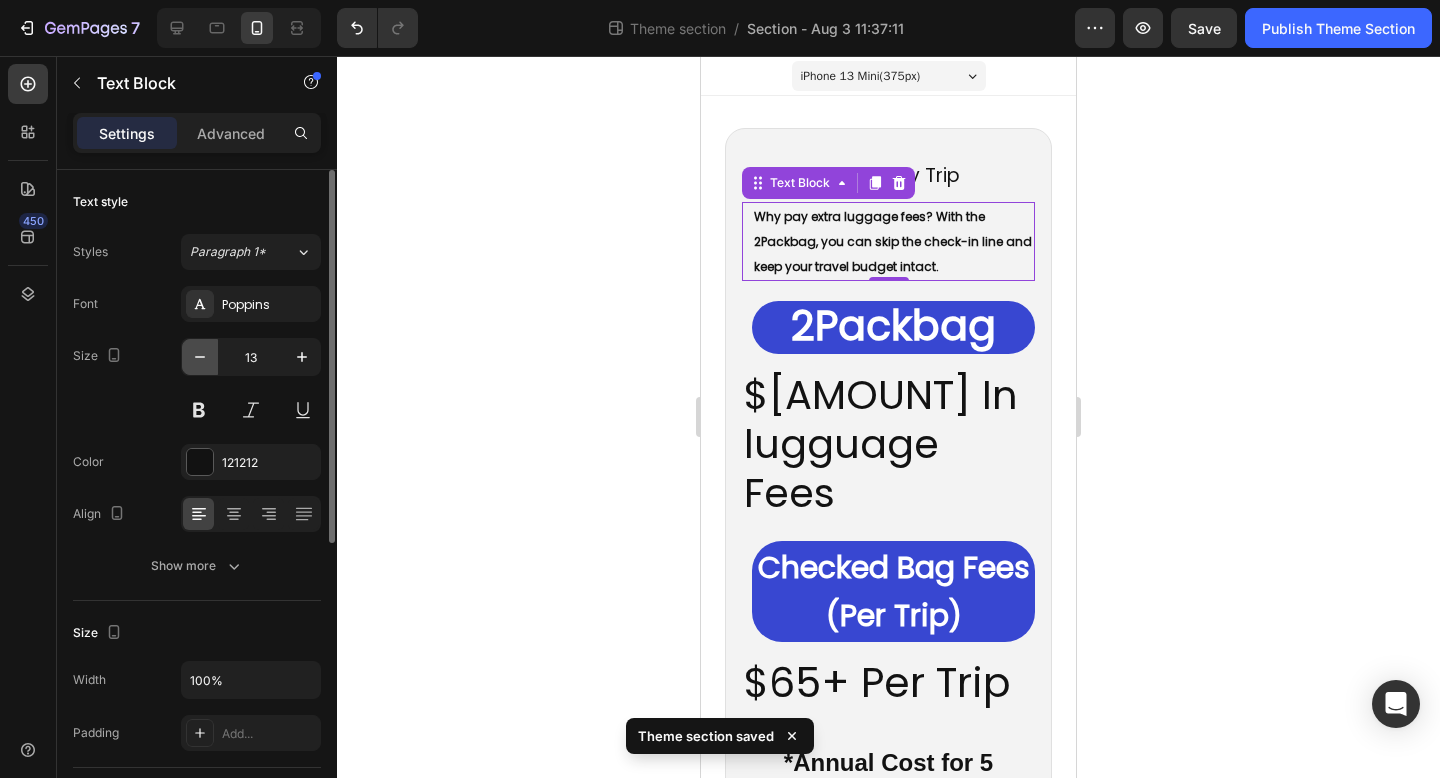 click 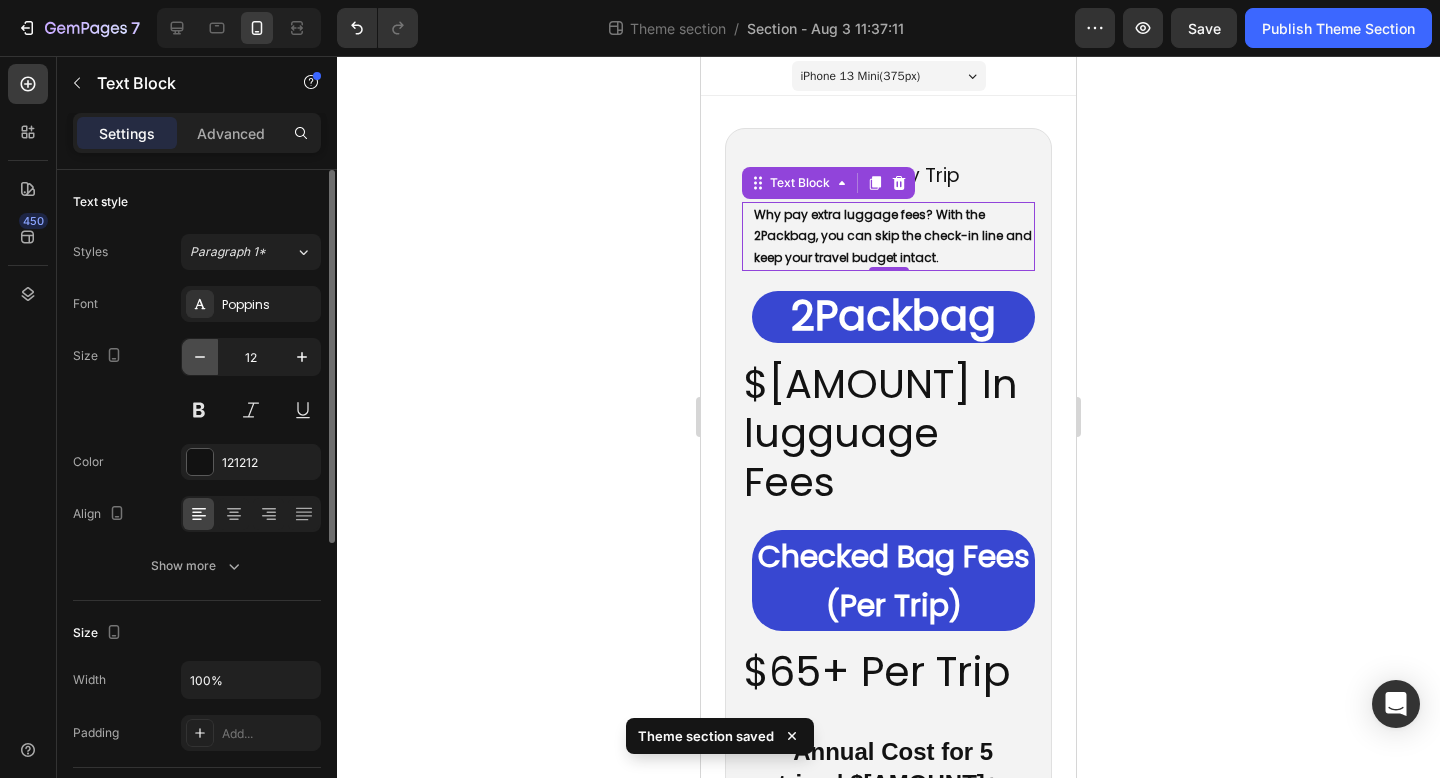 click 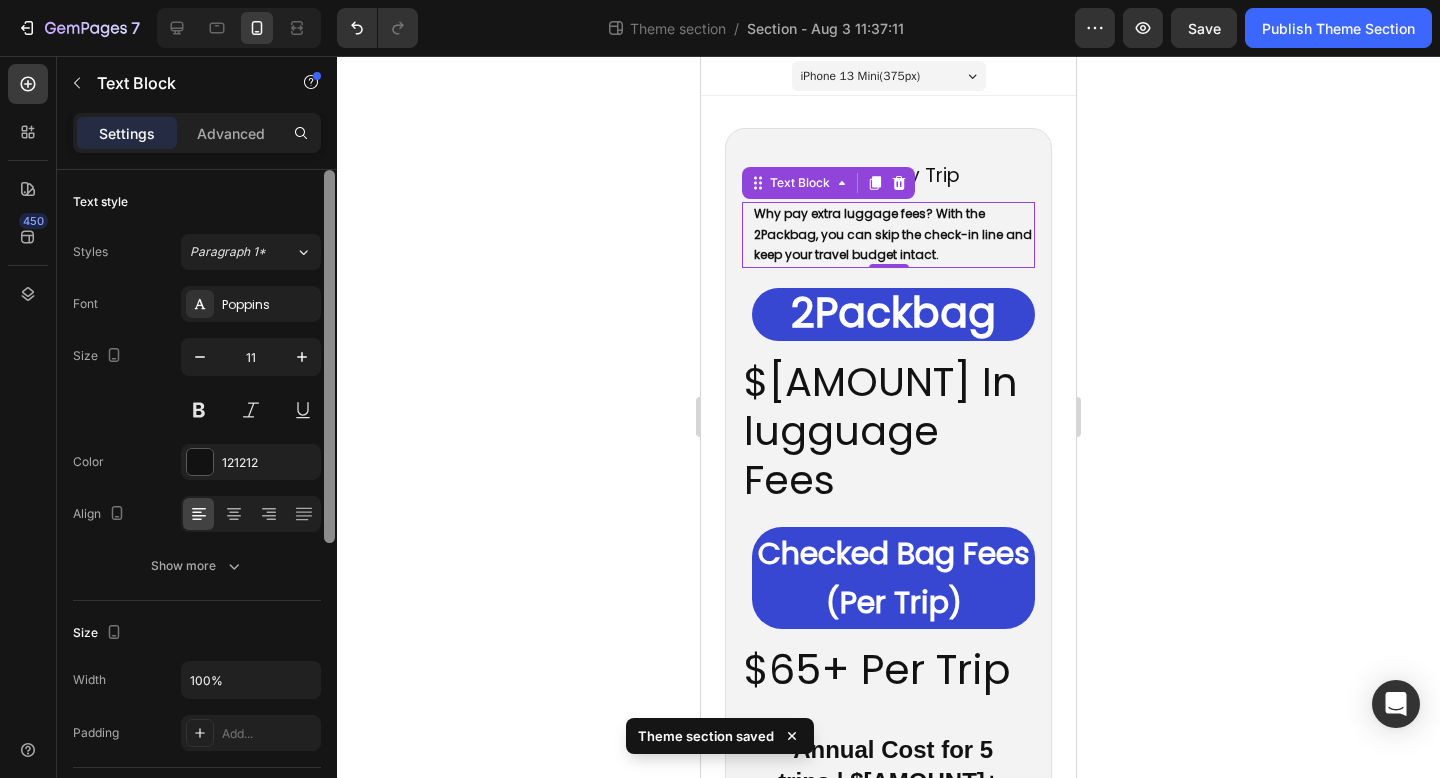 click at bounding box center [329, 356] 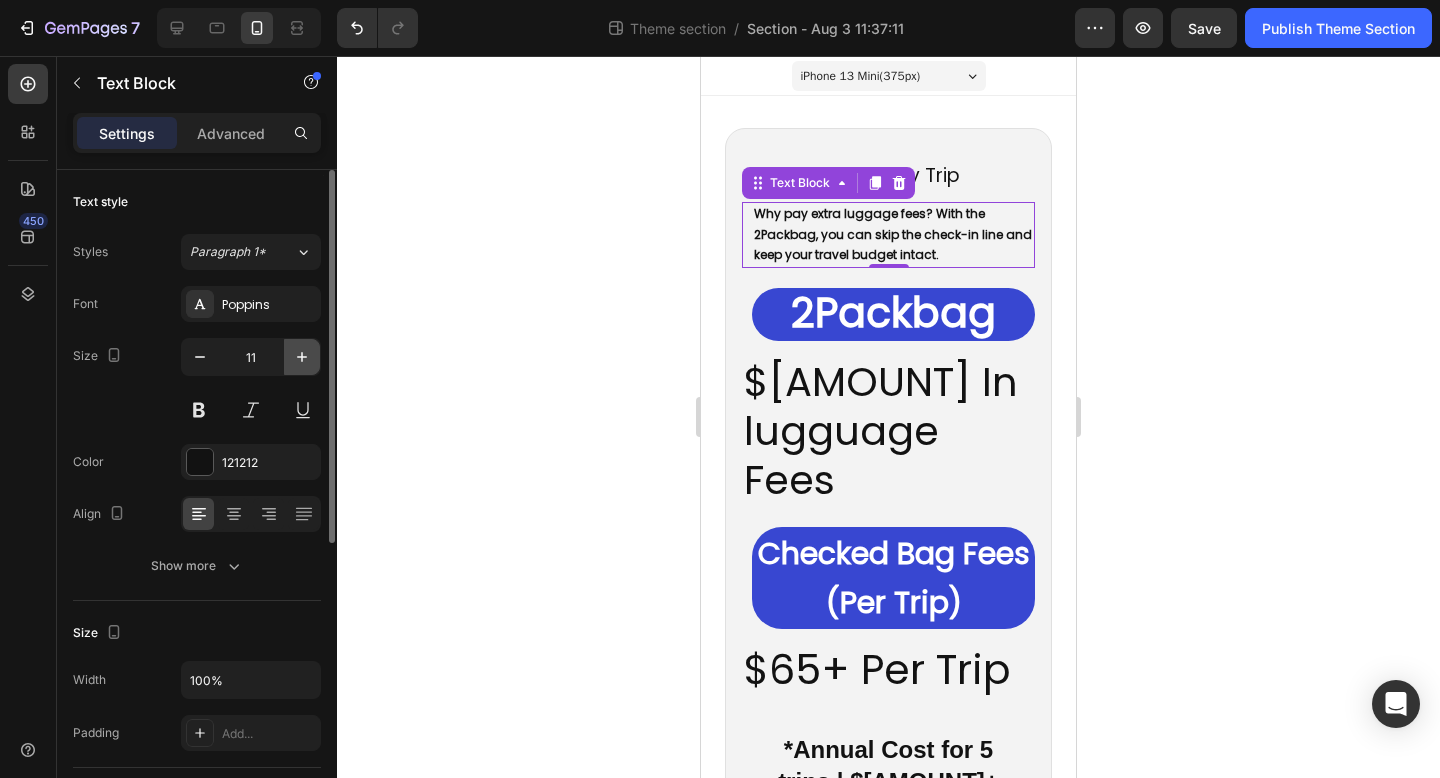click 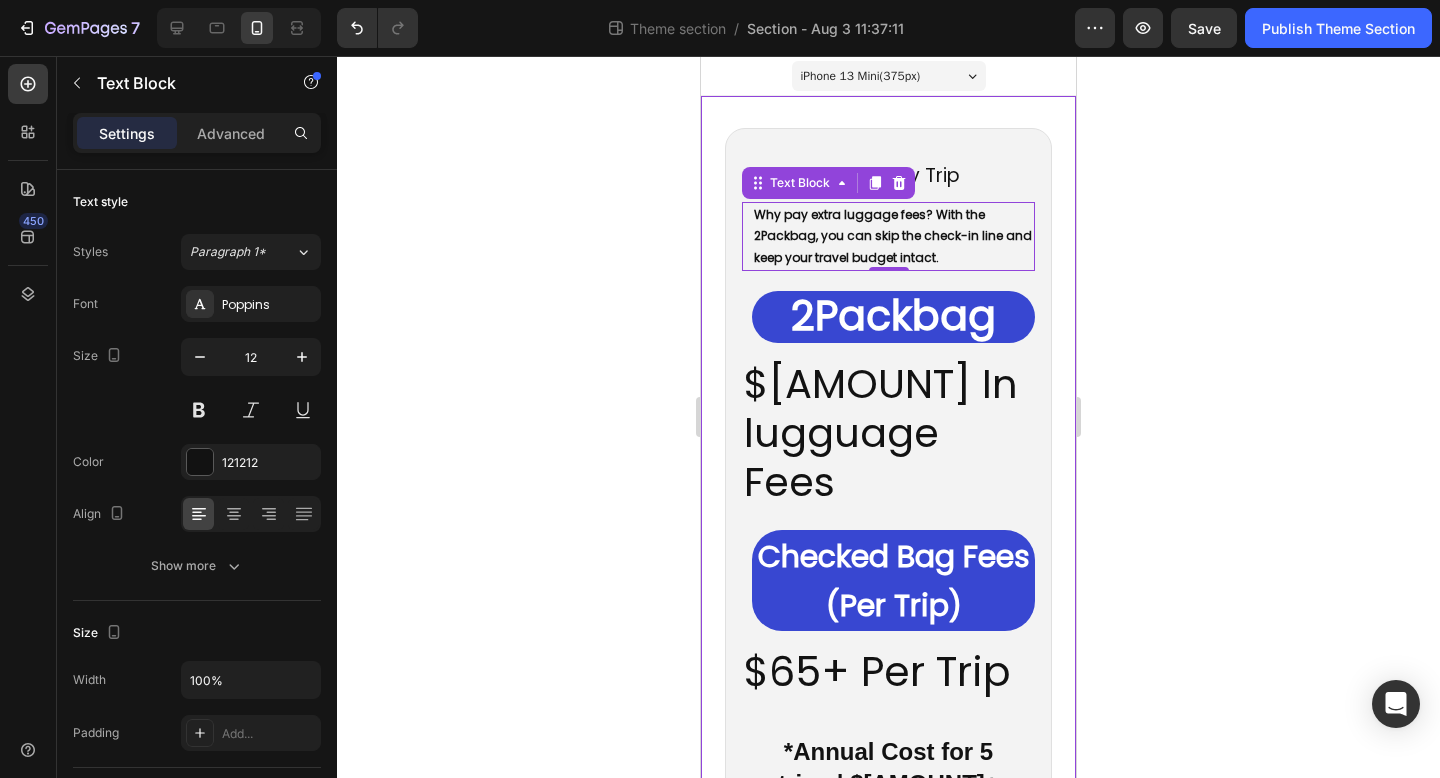 click 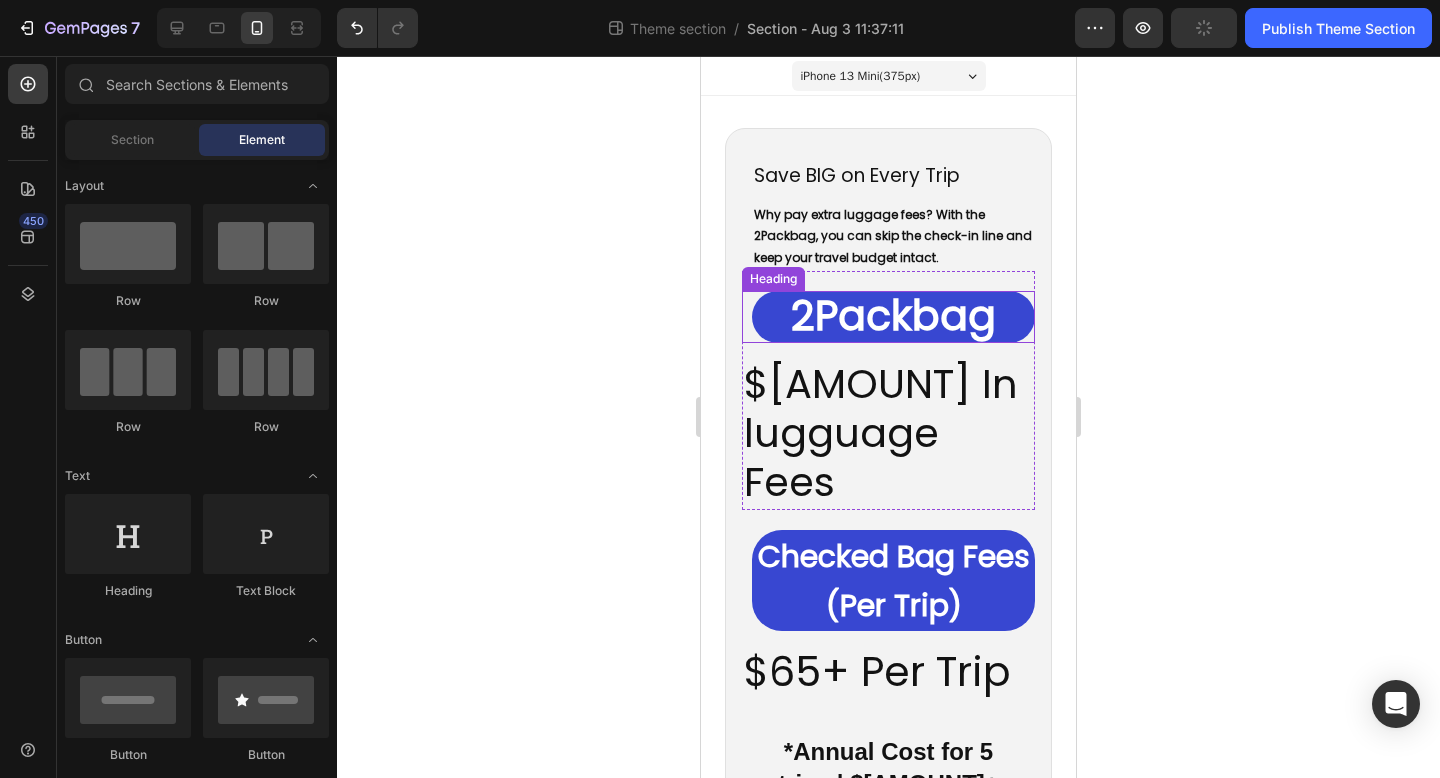 click on "2Packbag" at bounding box center (893, 315) 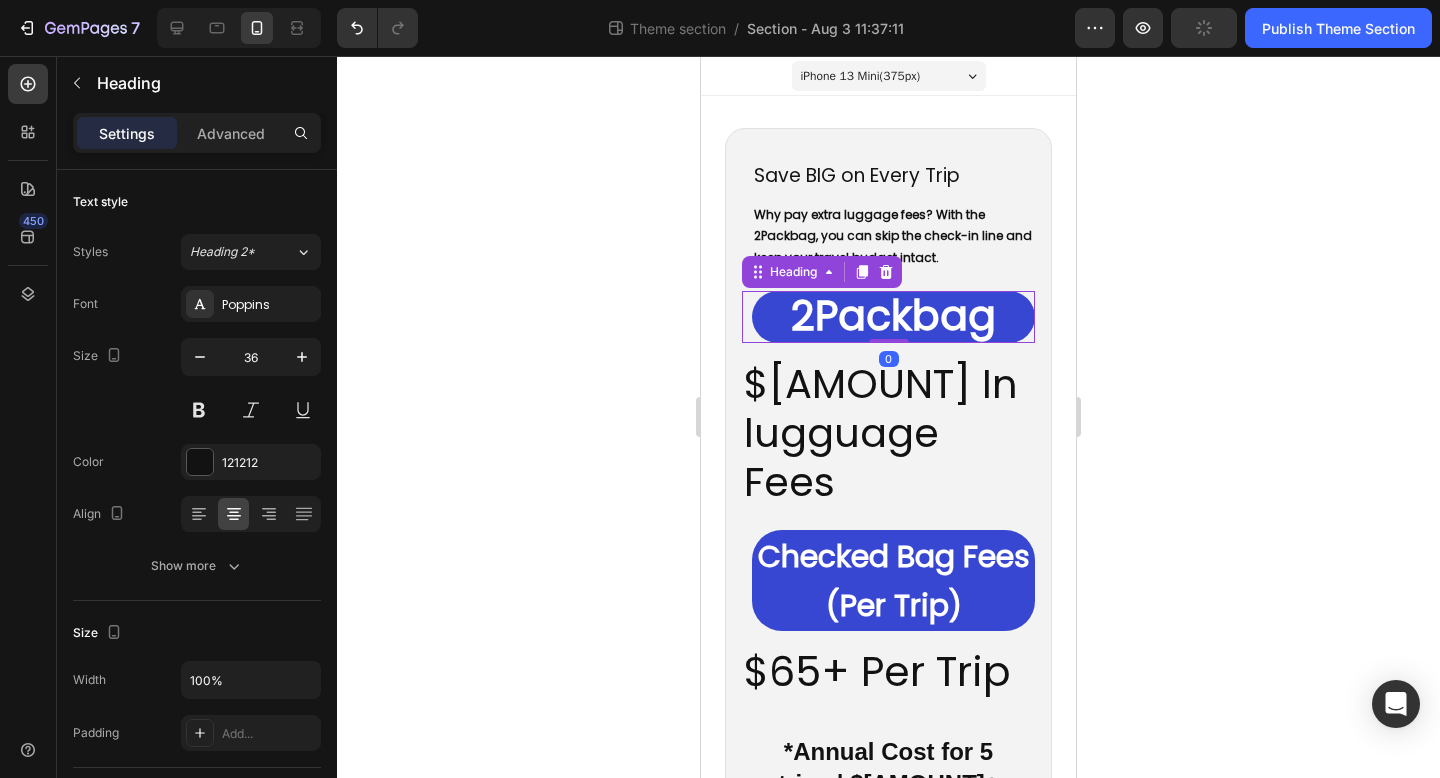 click on "2Packbag" at bounding box center (893, 315) 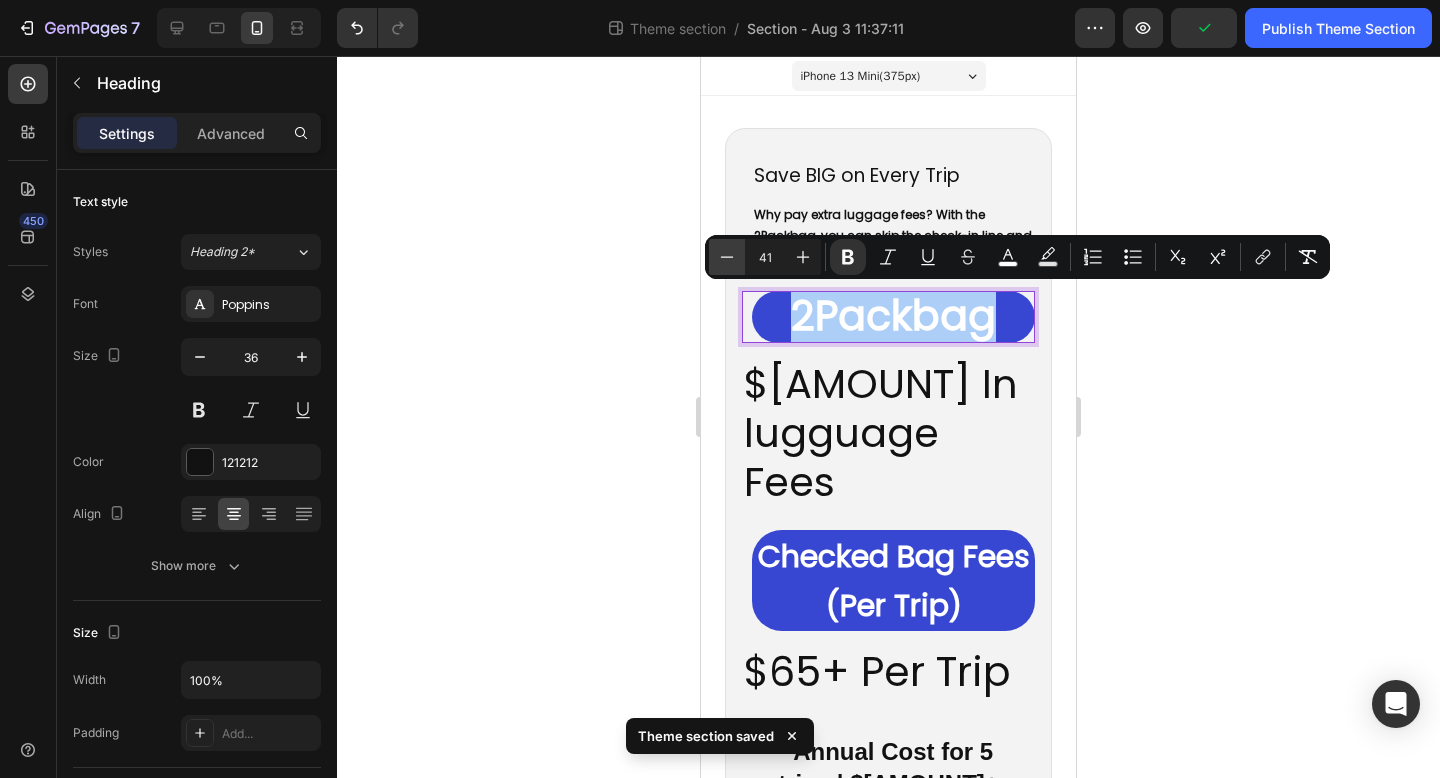 click on "Minus" at bounding box center (727, 257) 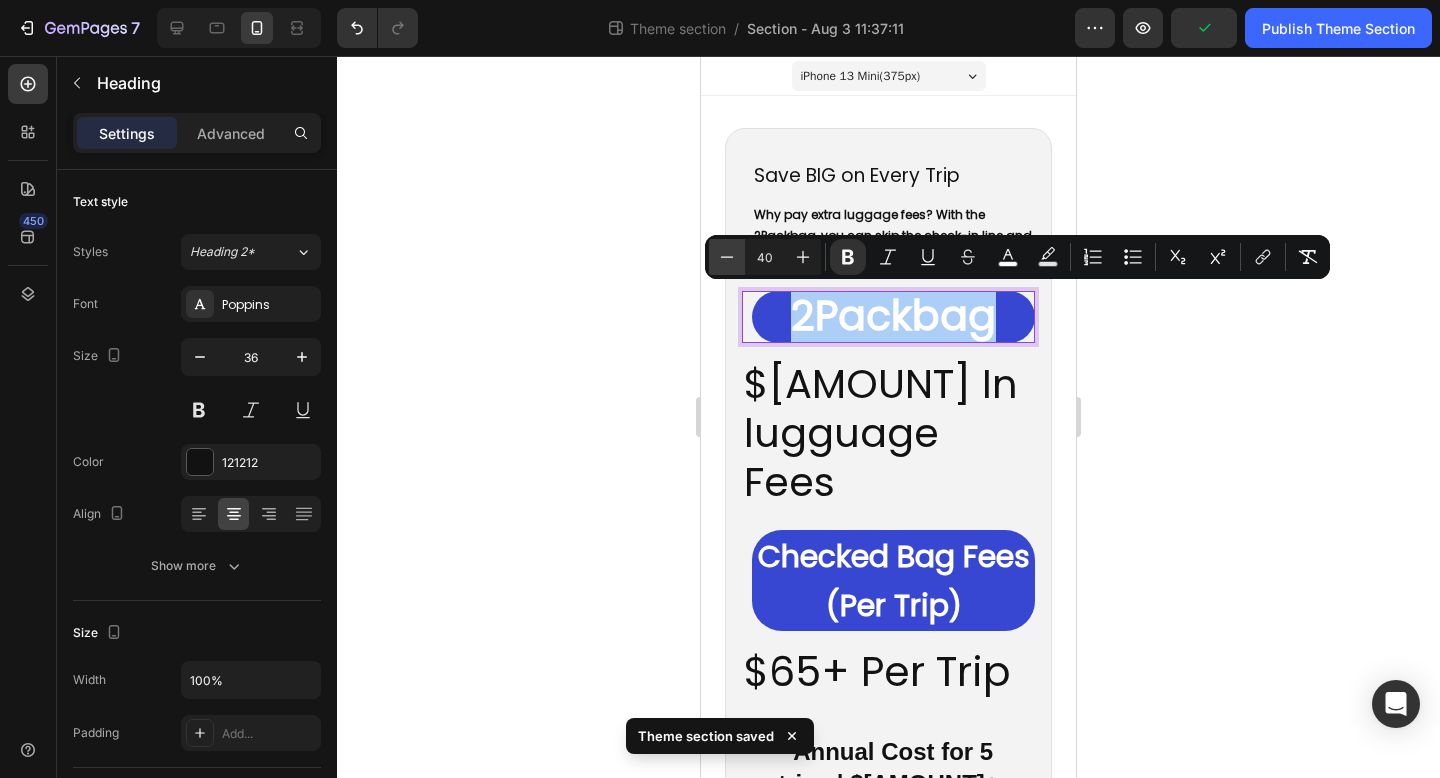 click on "Minus" at bounding box center (727, 257) 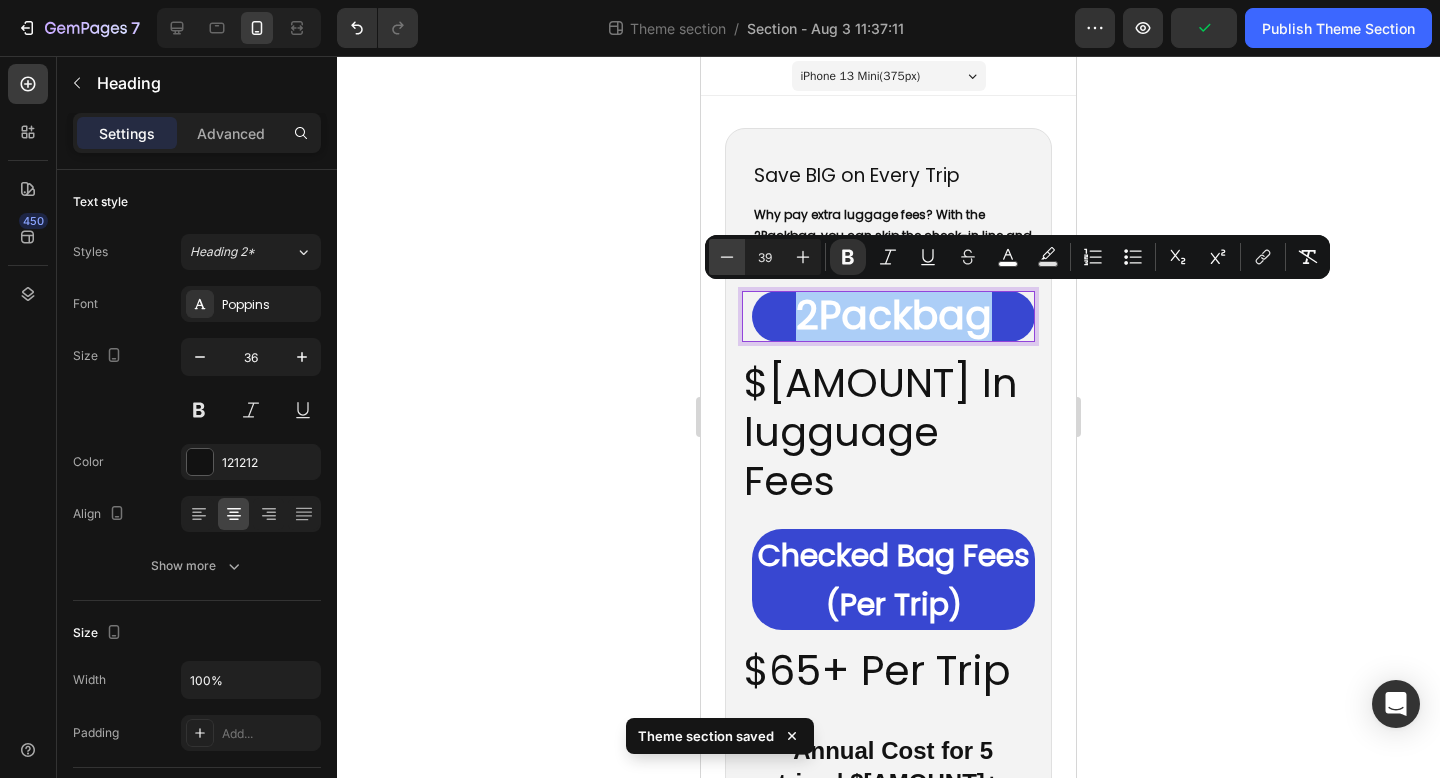 click on "Minus" at bounding box center [727, 257] 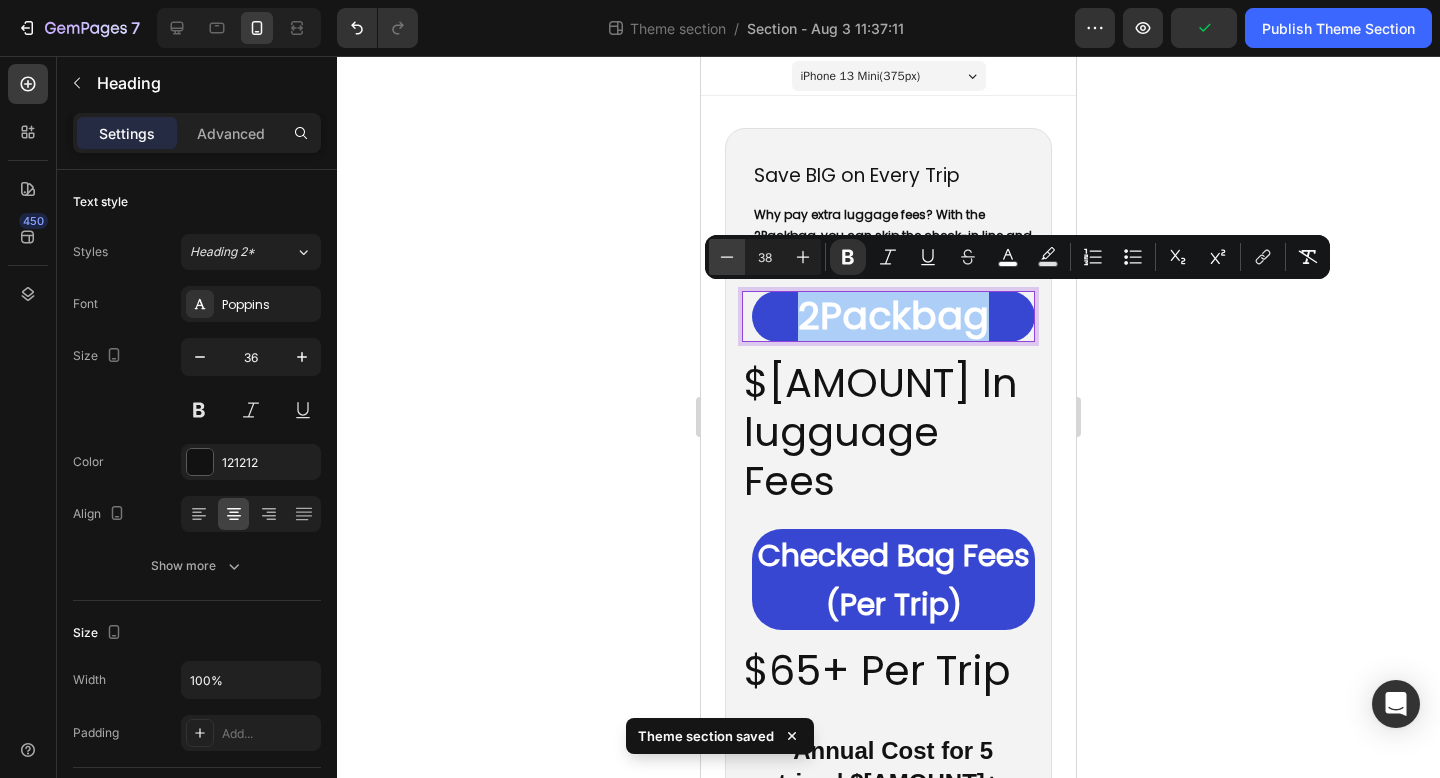 click on "Minus" at bounding box center (727, 257) 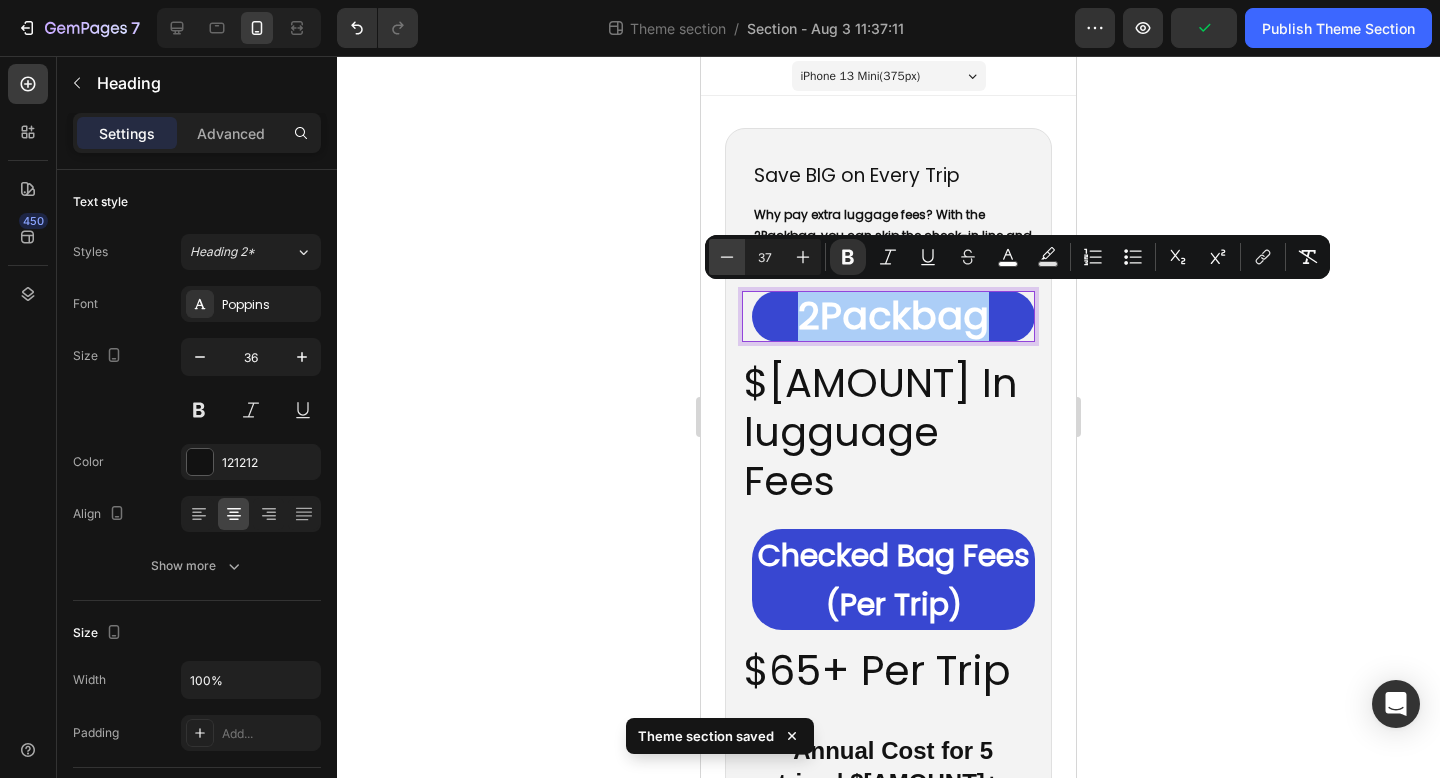 click on "Minus" at bounding box center [727, 257] 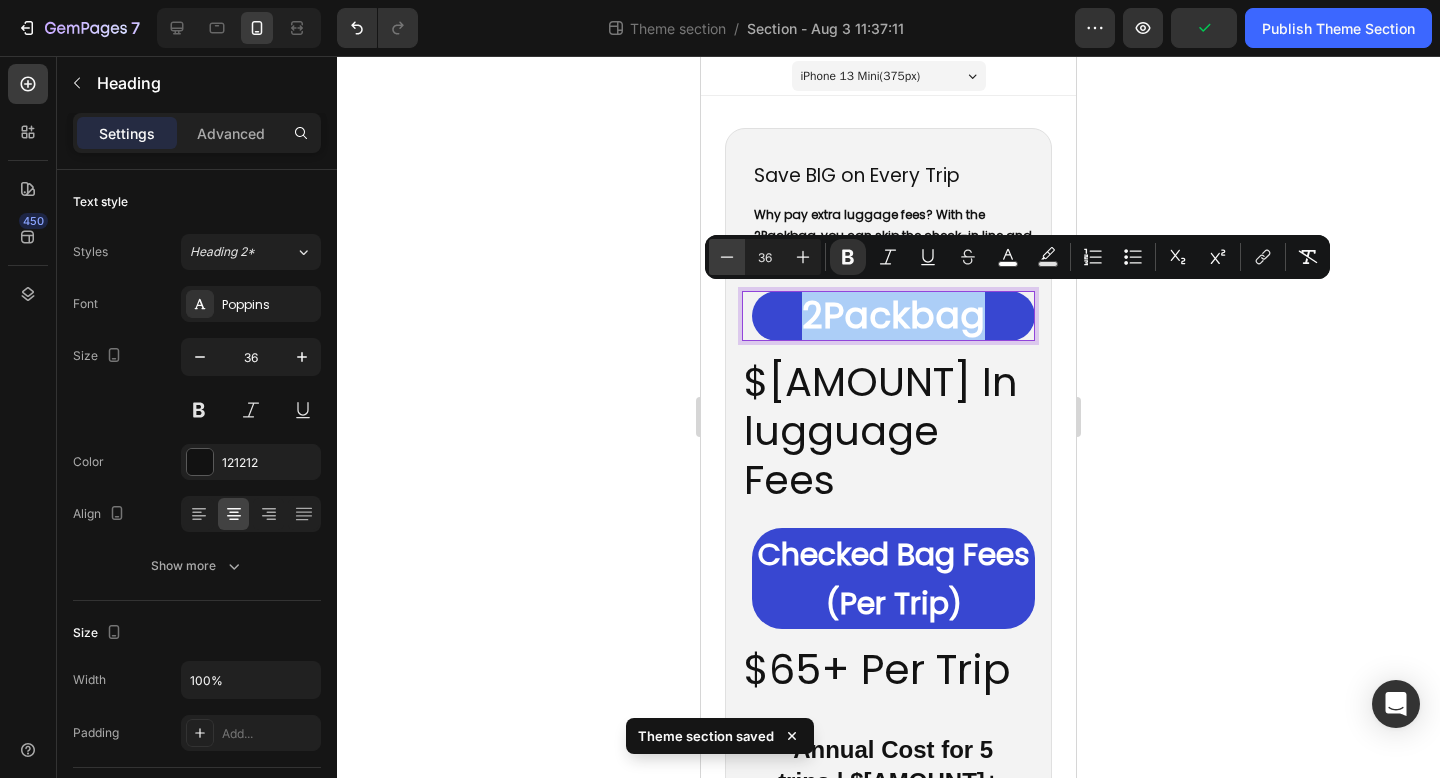 click on "Minus" at bounding box center [727, 257] 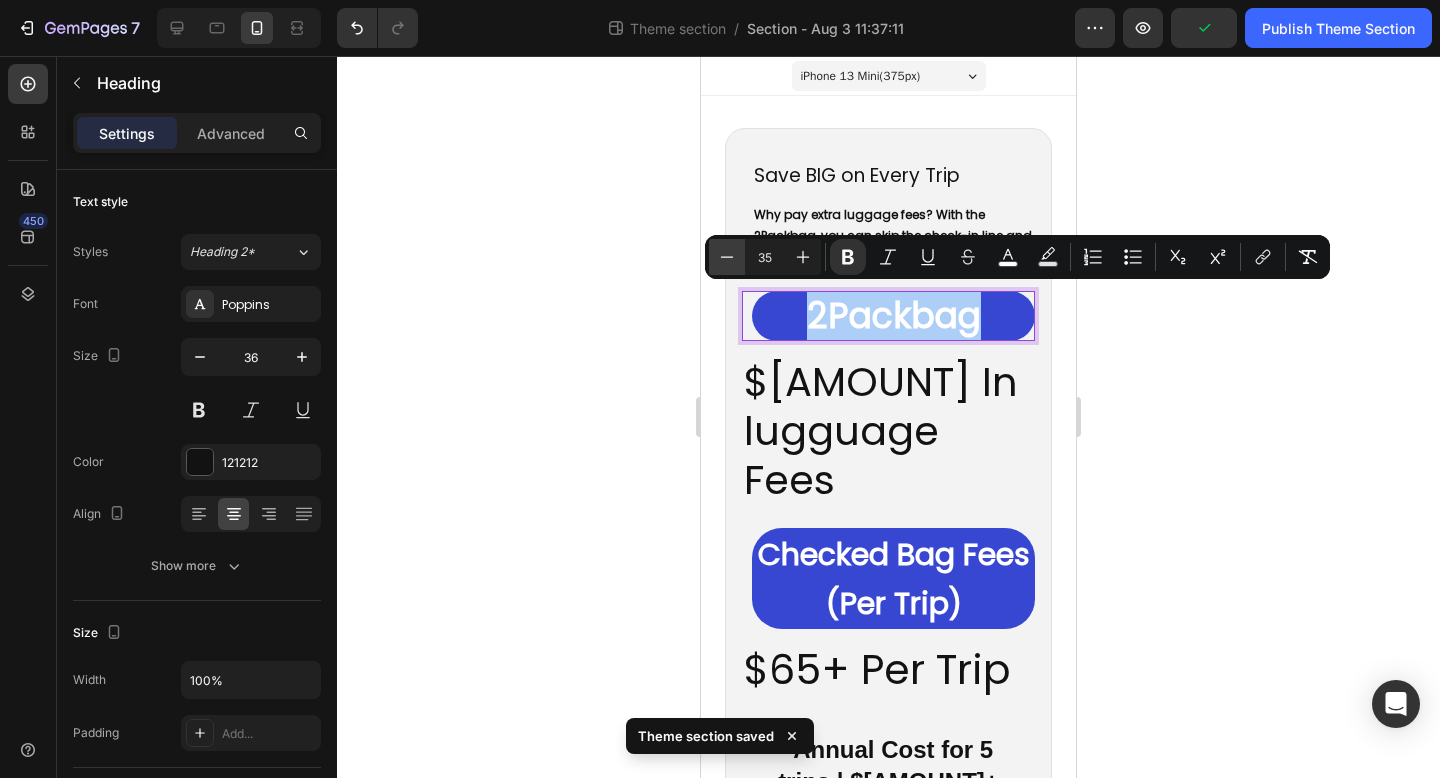 click on "Minus" at bounding box center (727, 257) 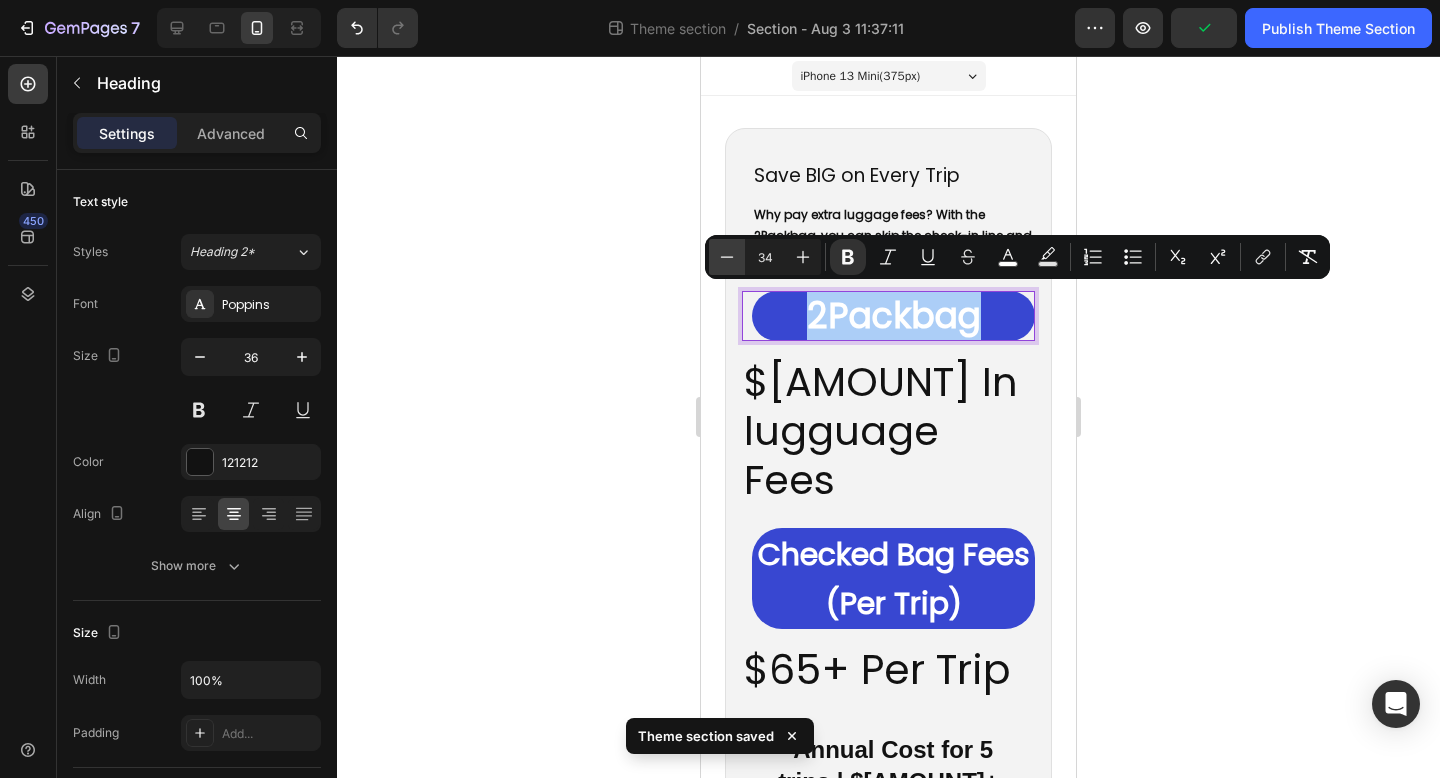 click on "Minus" at bounding box center [727, 257] 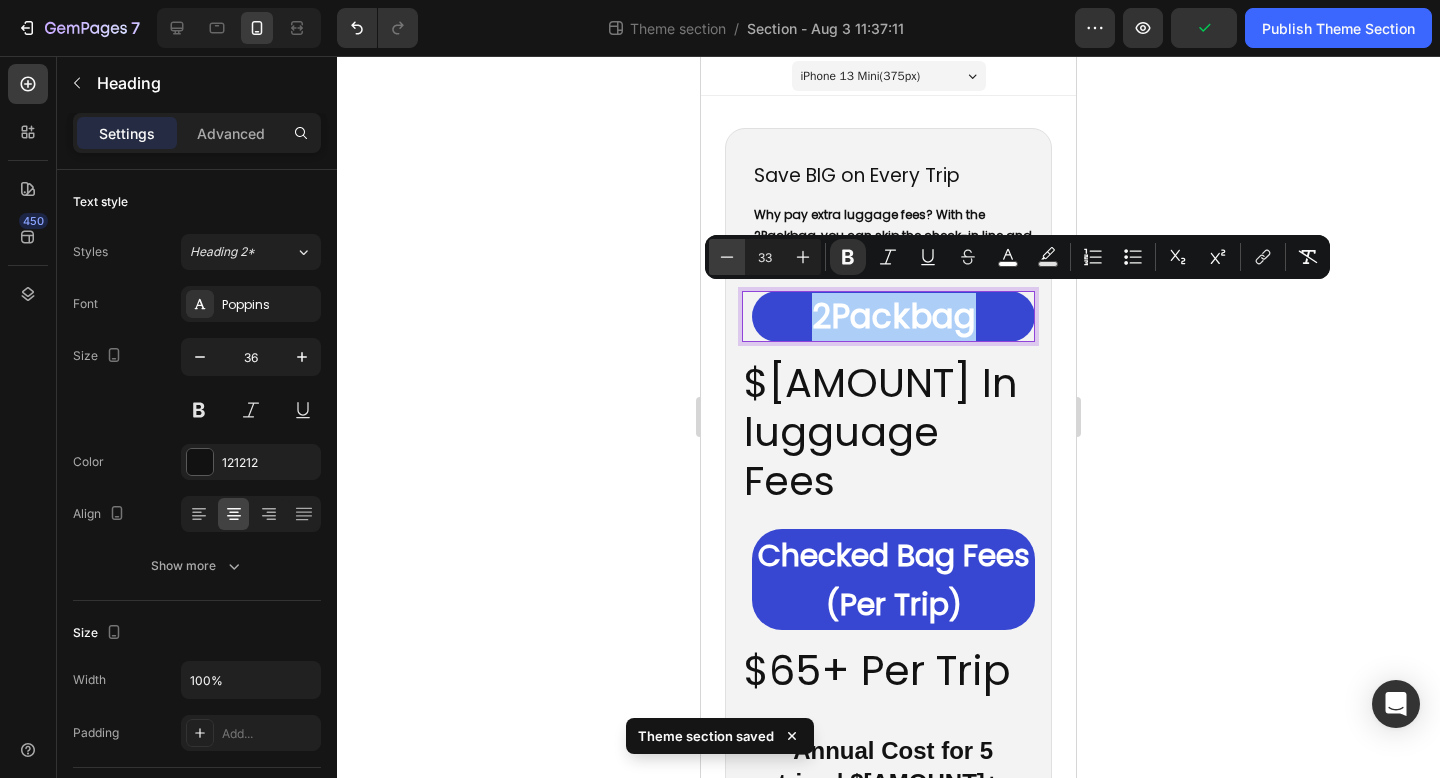 click on "Minus" at bounding box center [727, 257] 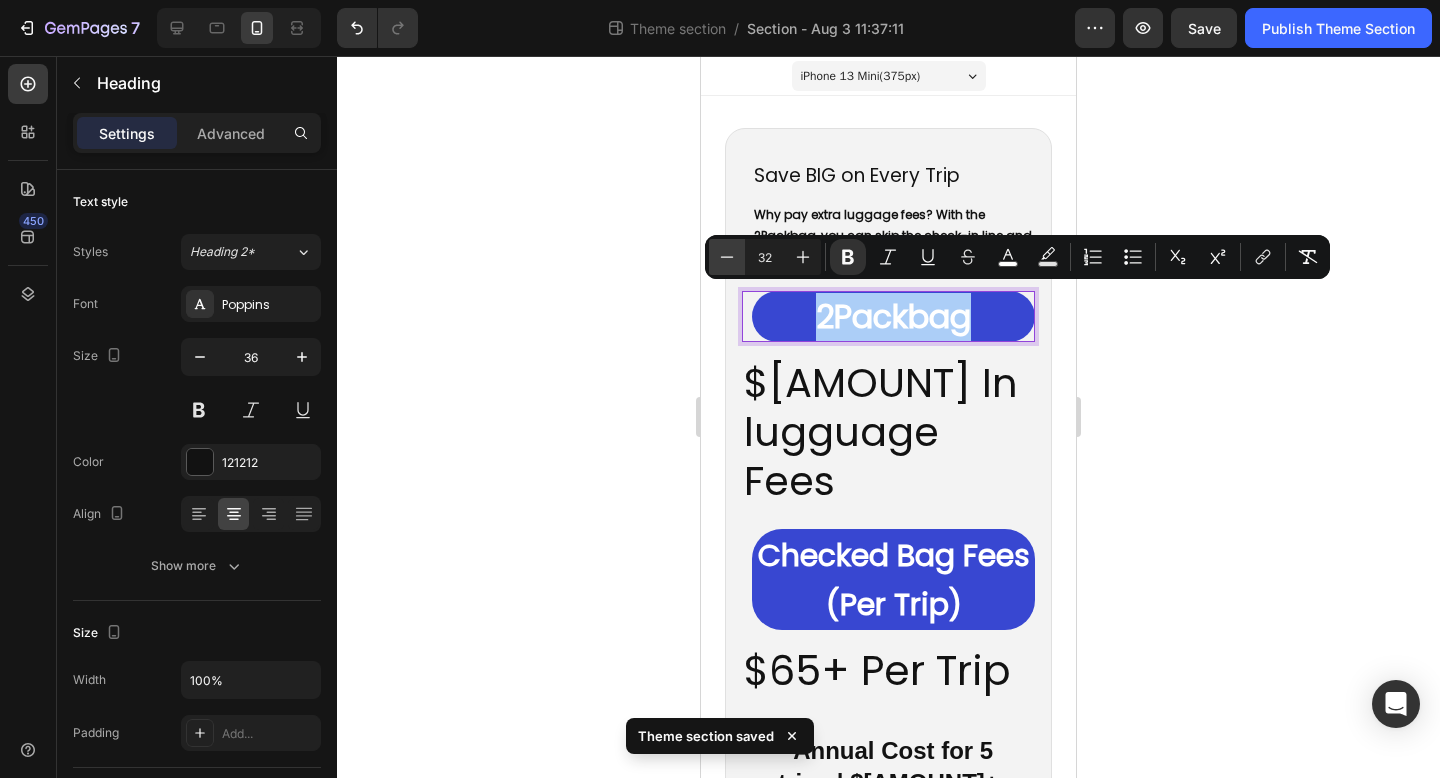 click on "Minus" at bounding box center [727, 257] 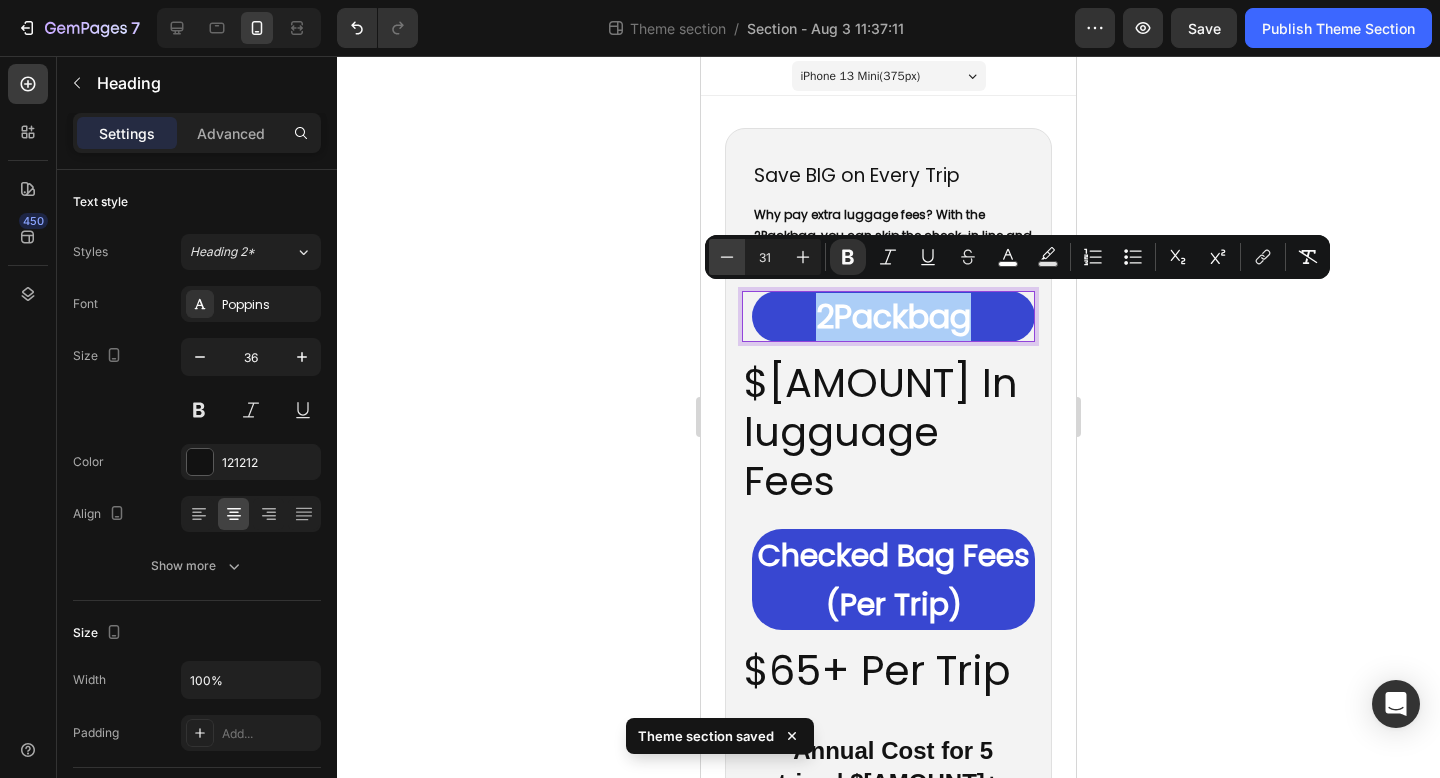 click on "Minus" at bounding box center (727, 257) 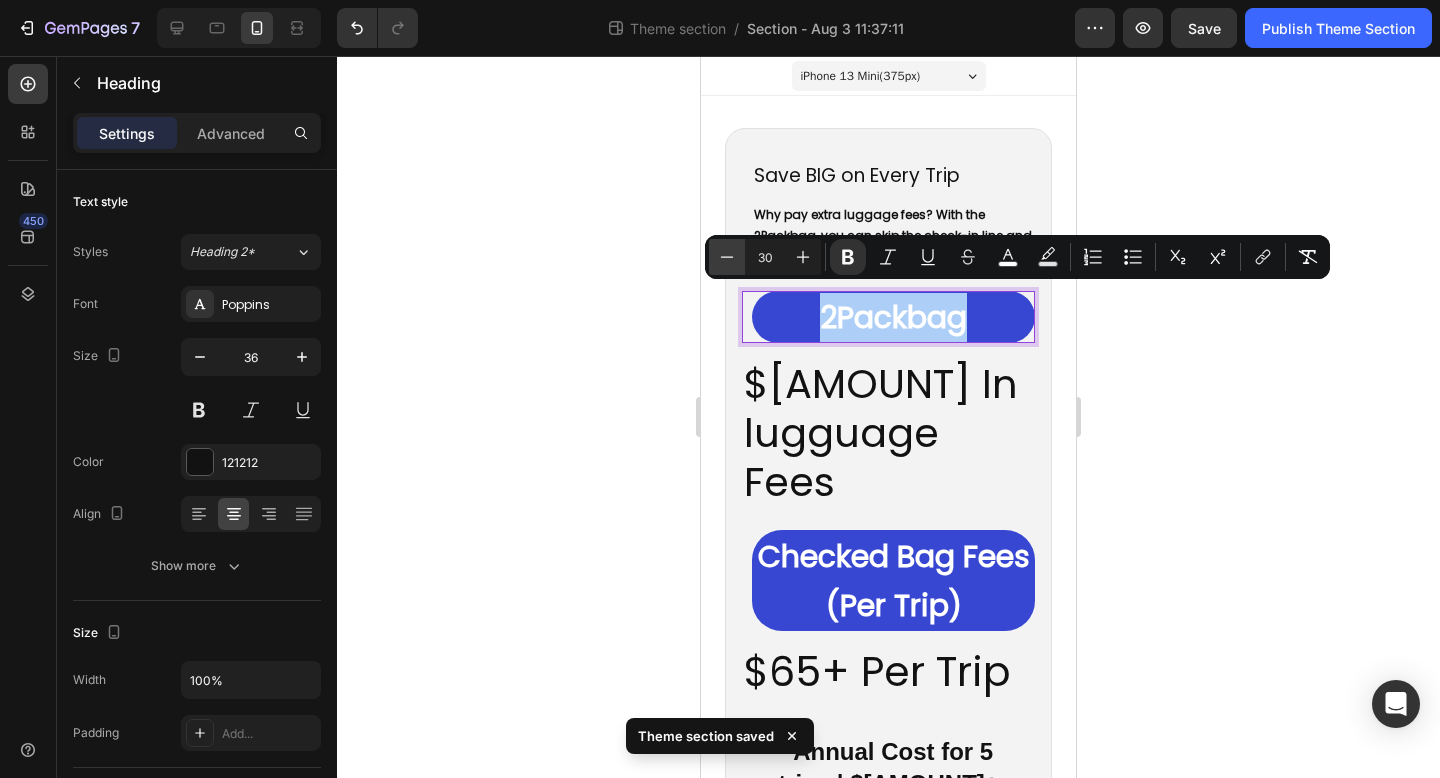 click on "Minus" at bounding box center [727, 257] 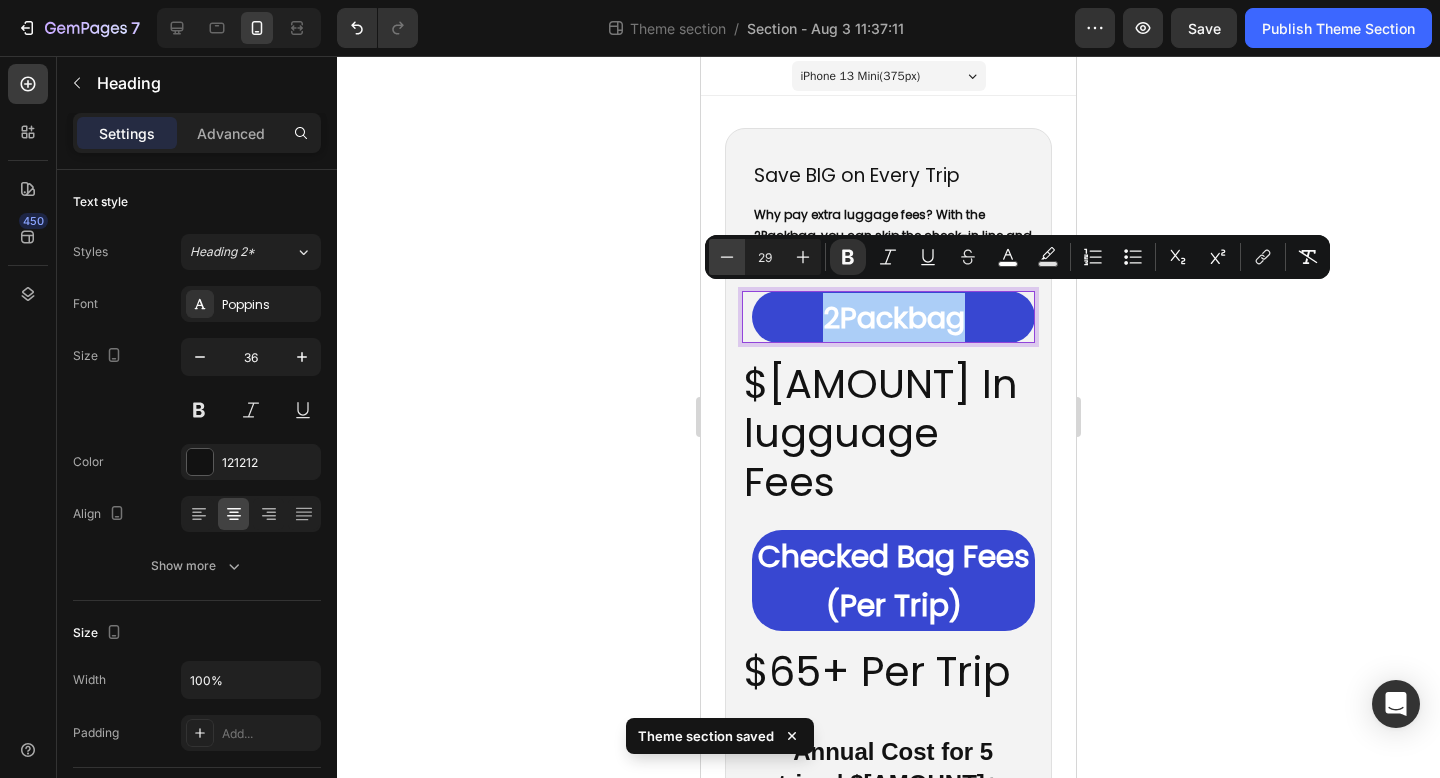 click on "Minus" at bounding box center (727, 257) 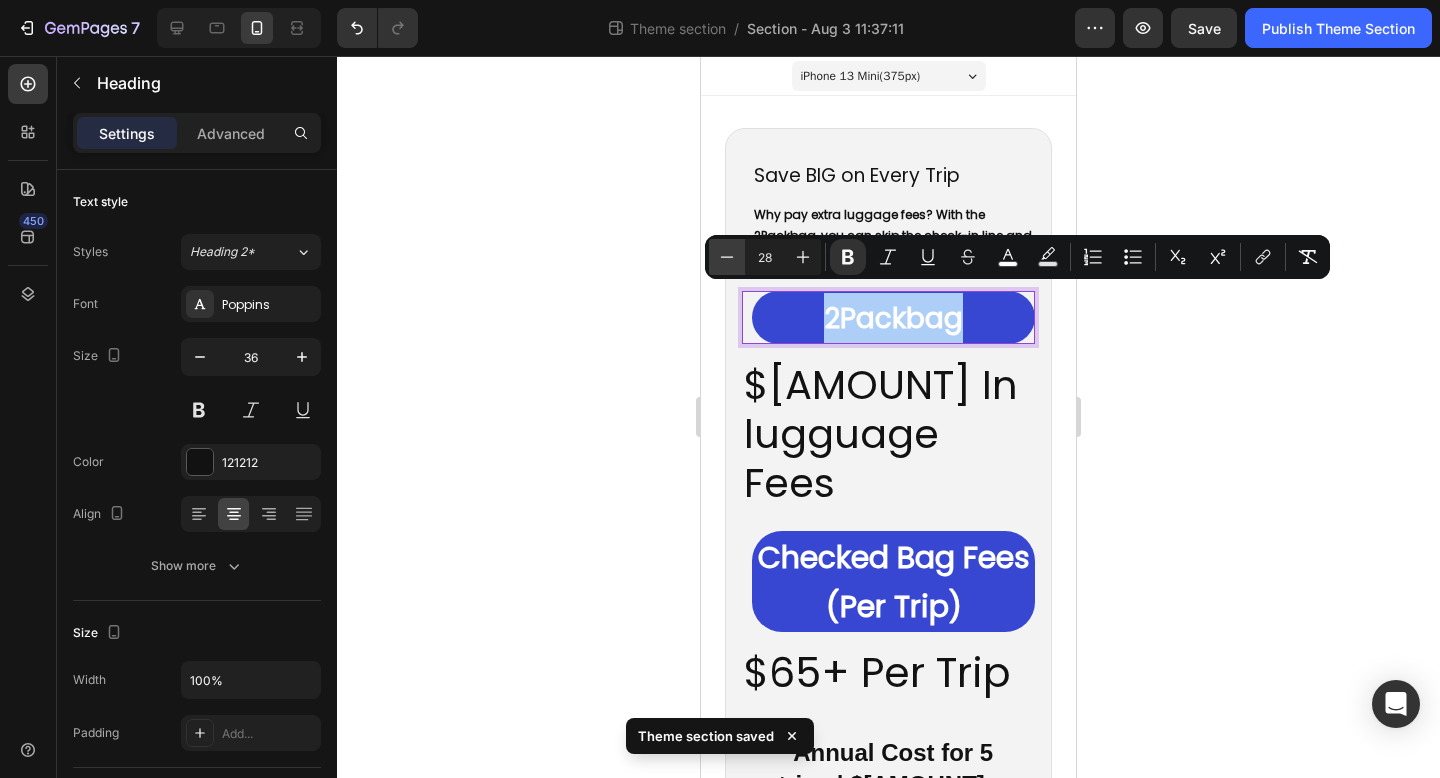 click on "Minus" at bounding box center [727, 257] 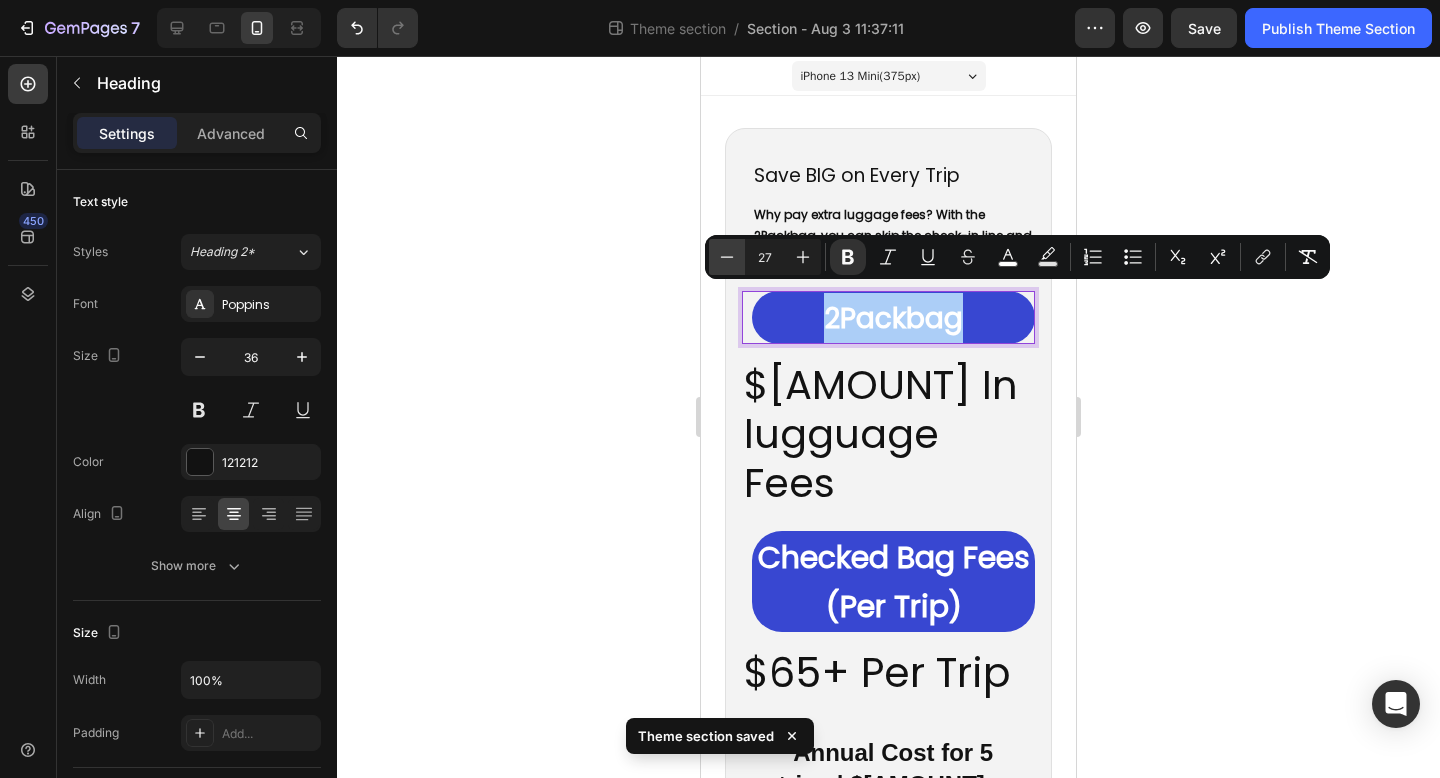 click on "Minus" at bounding box center (727, 257) 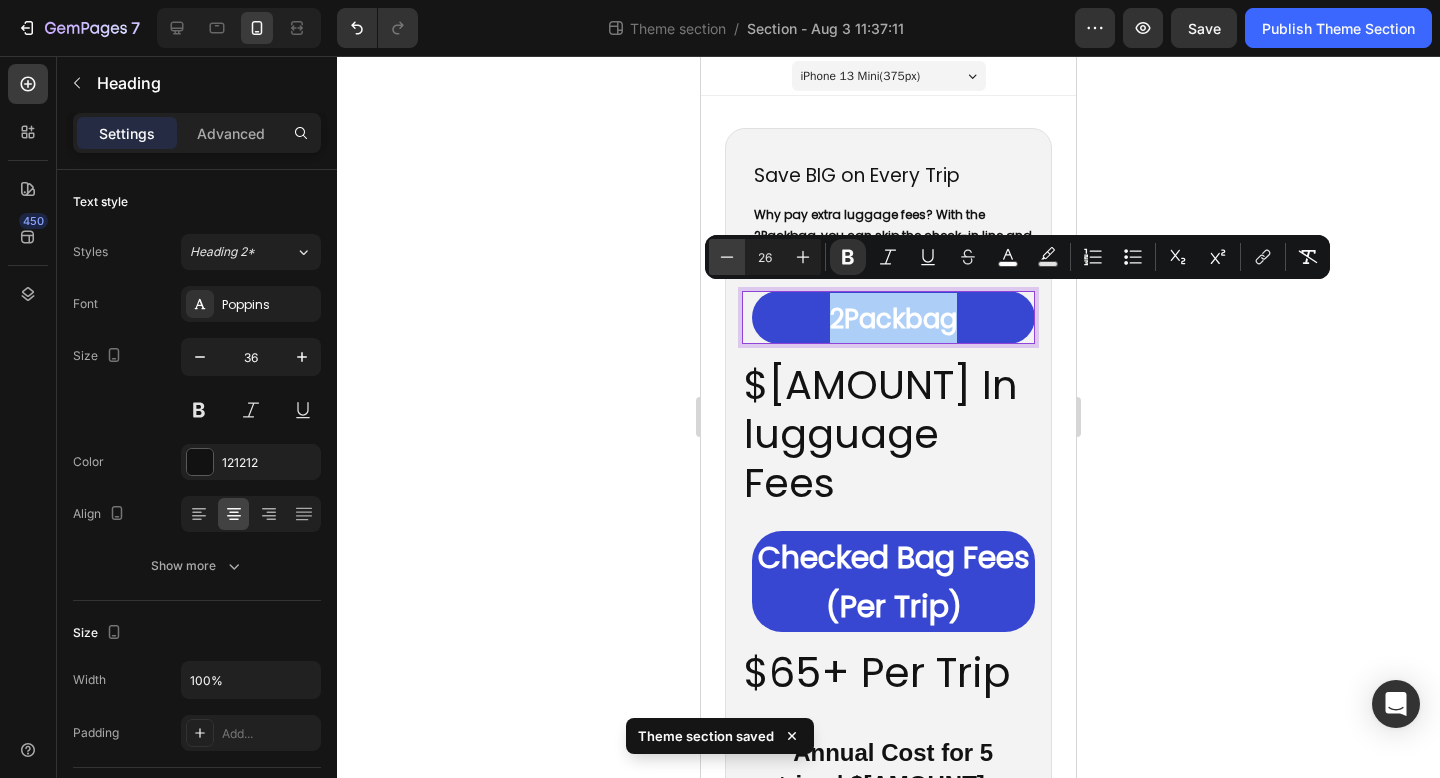 click on "Minus" at bounding box center [727, 257] 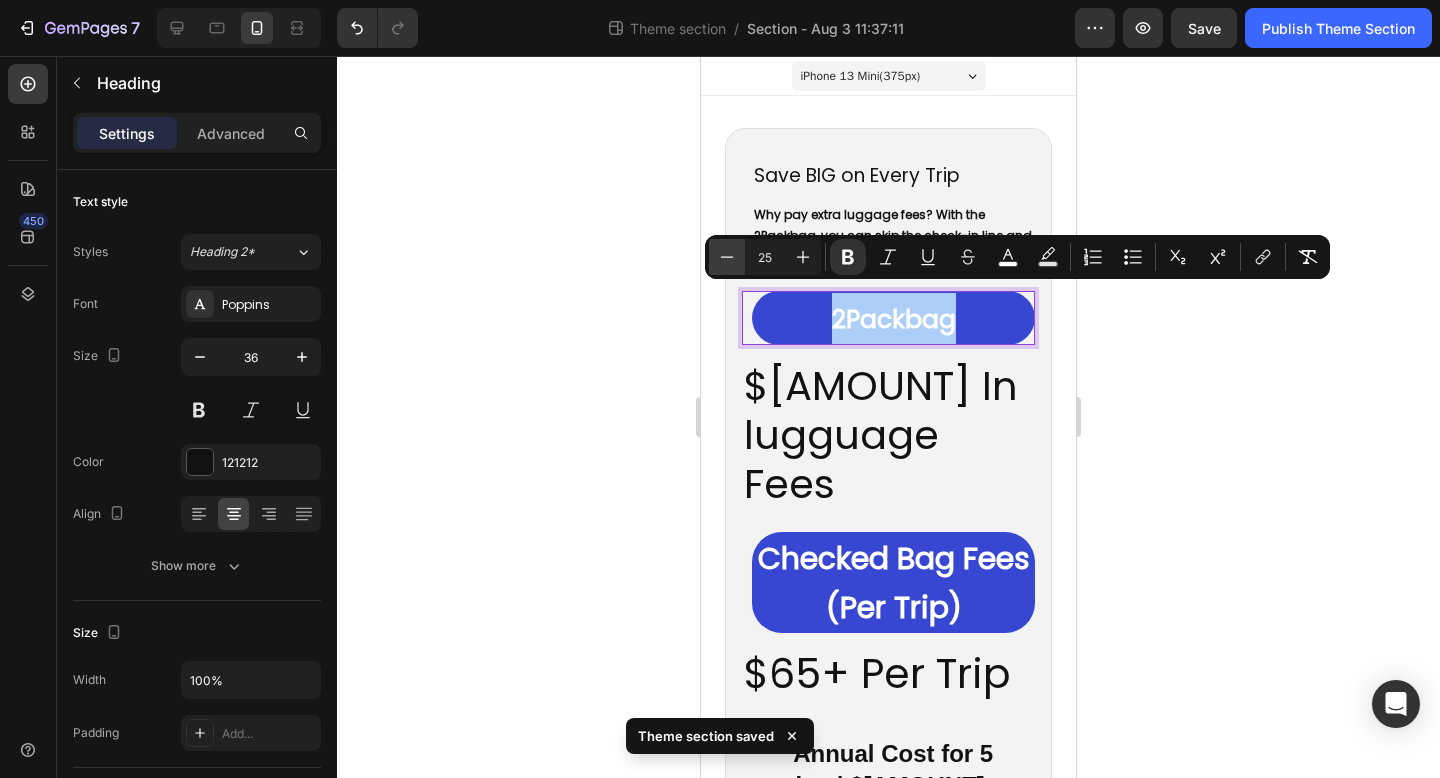 click on "Minus" at bounding box center (727, 257) 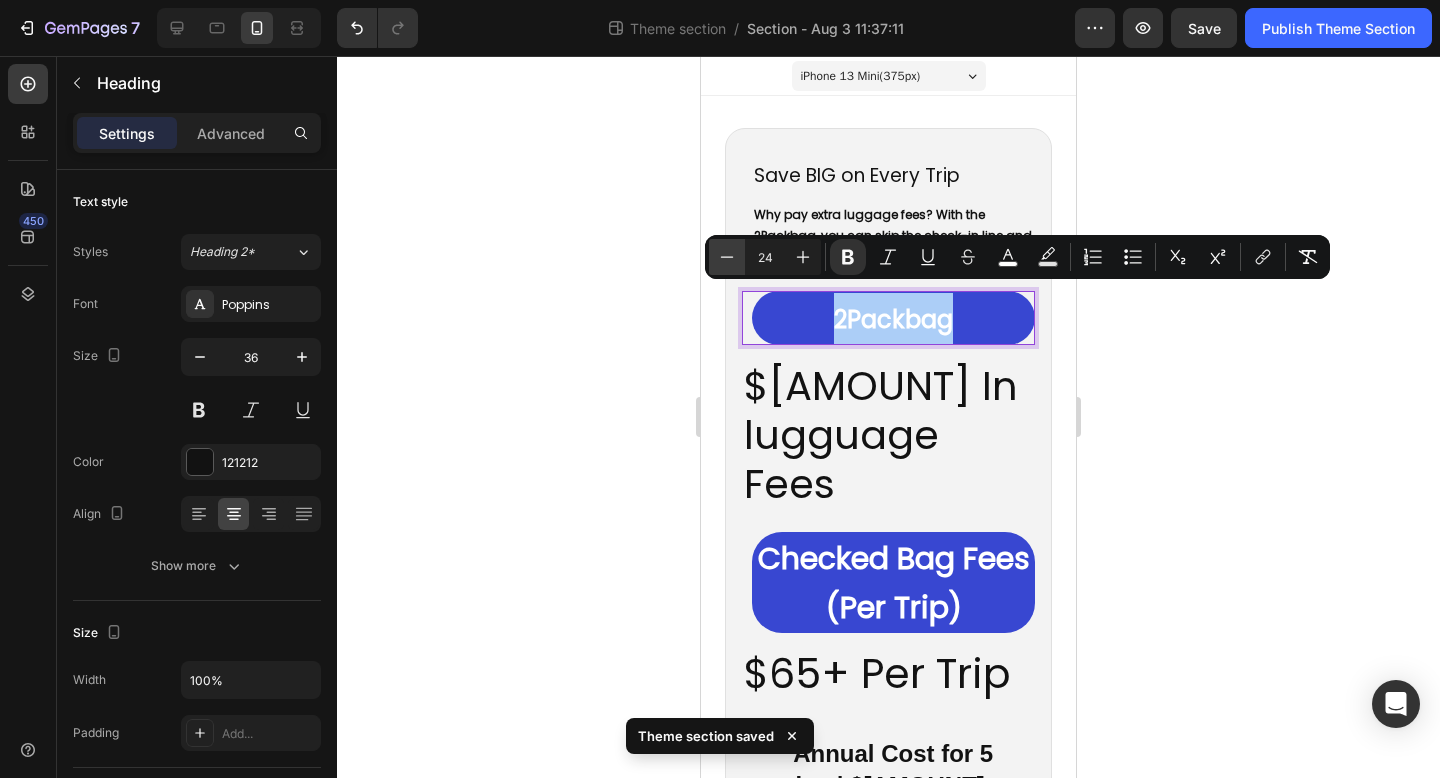 click on "Minus" at bounding box center [727, 257] 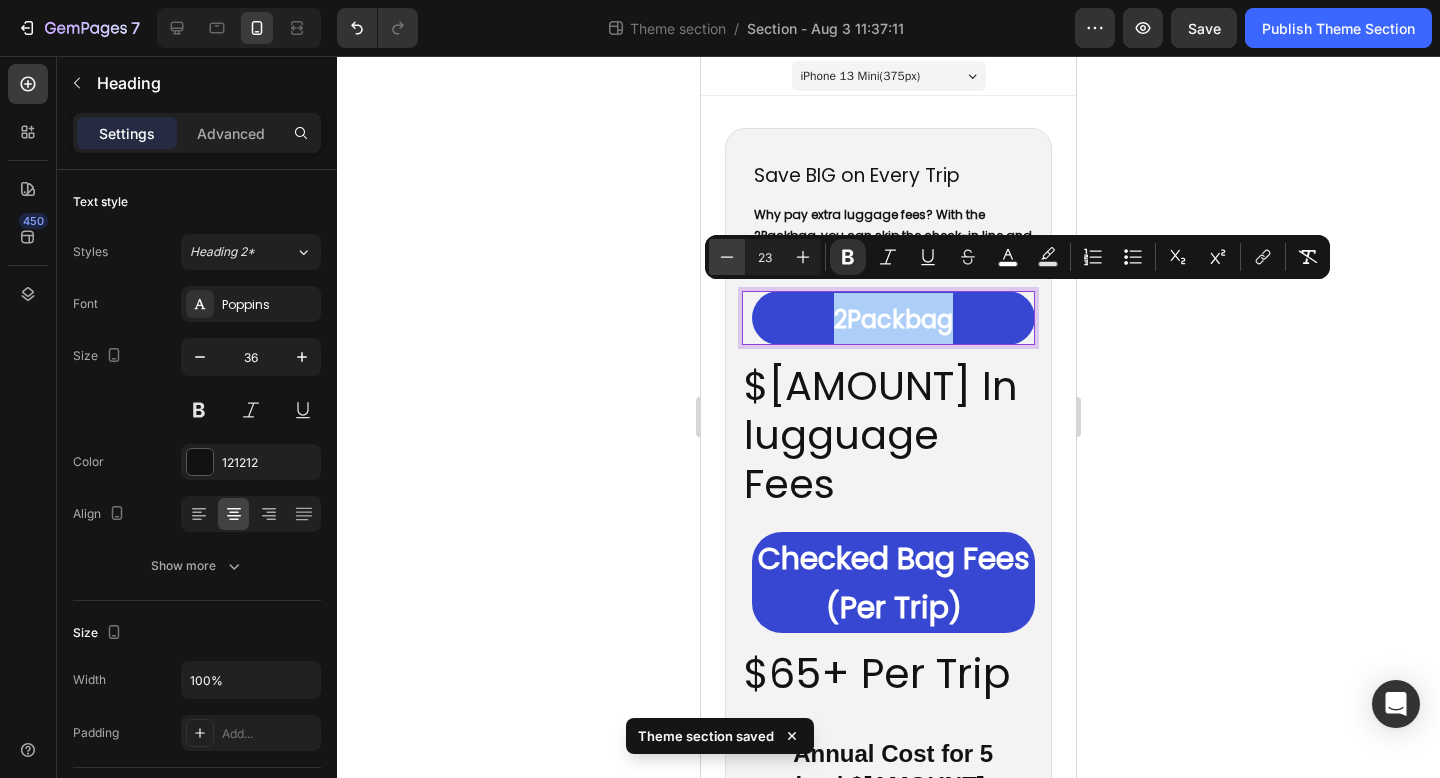 click on "Minus" at bounding box center (727, 257) 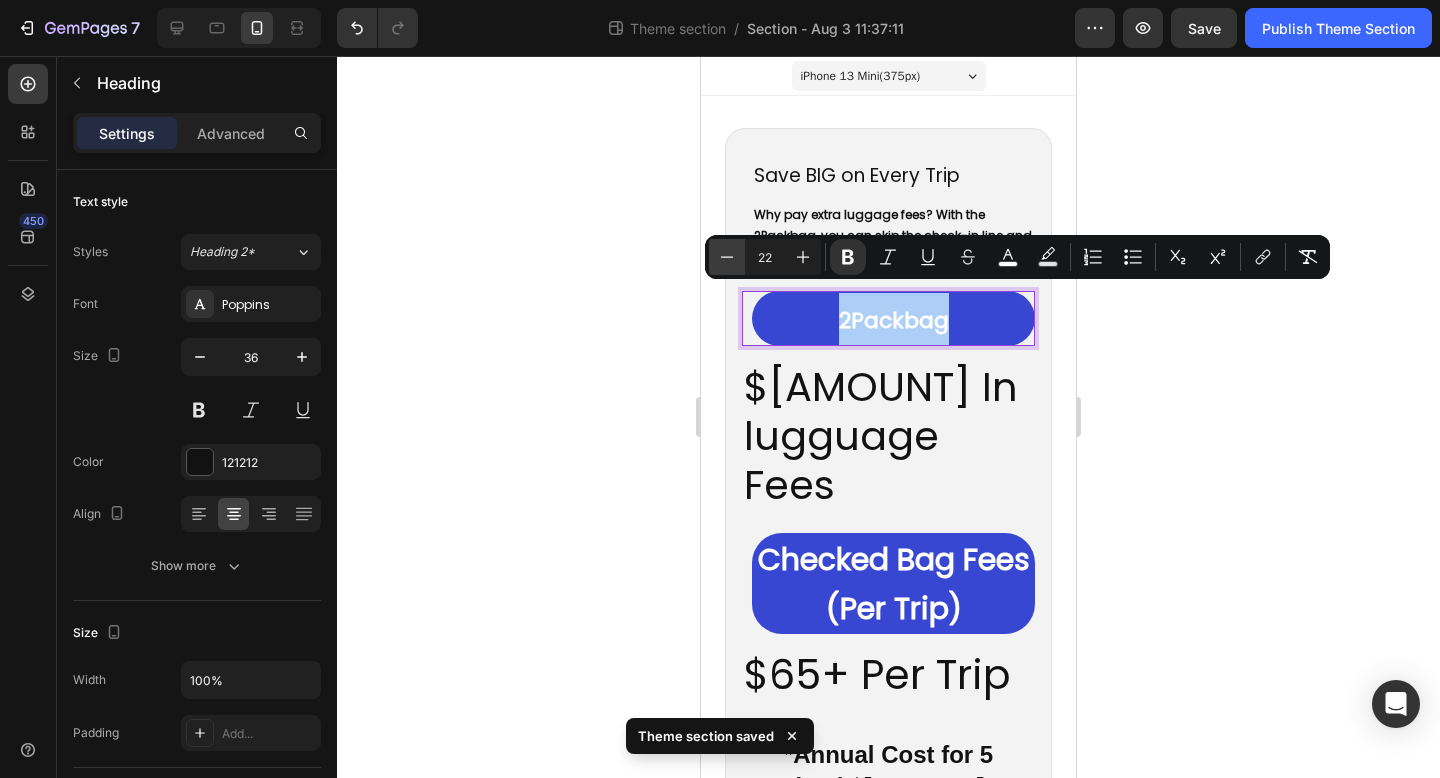 click on "Minus" at bounding box center [727, 257] 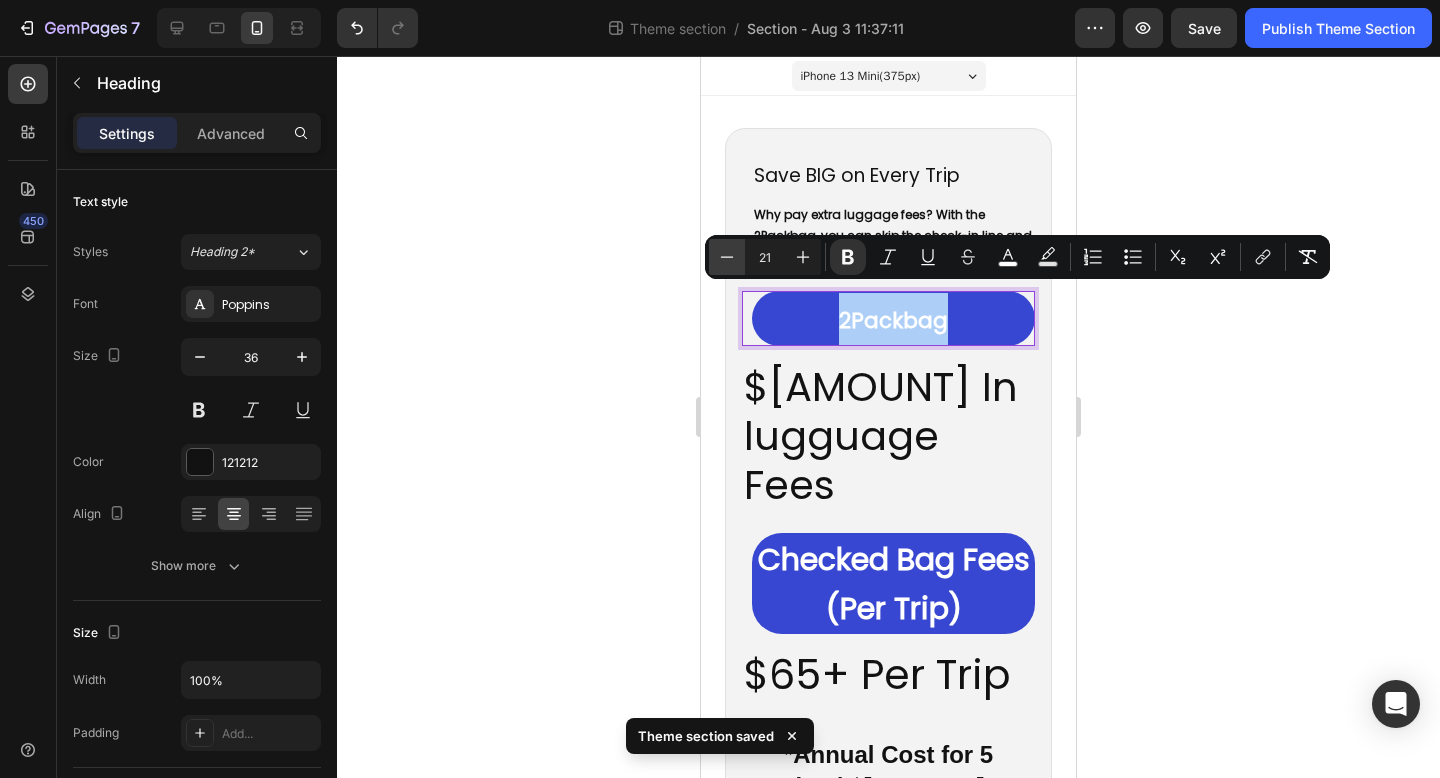 click on "Minus" at bounding box center [727, 257] 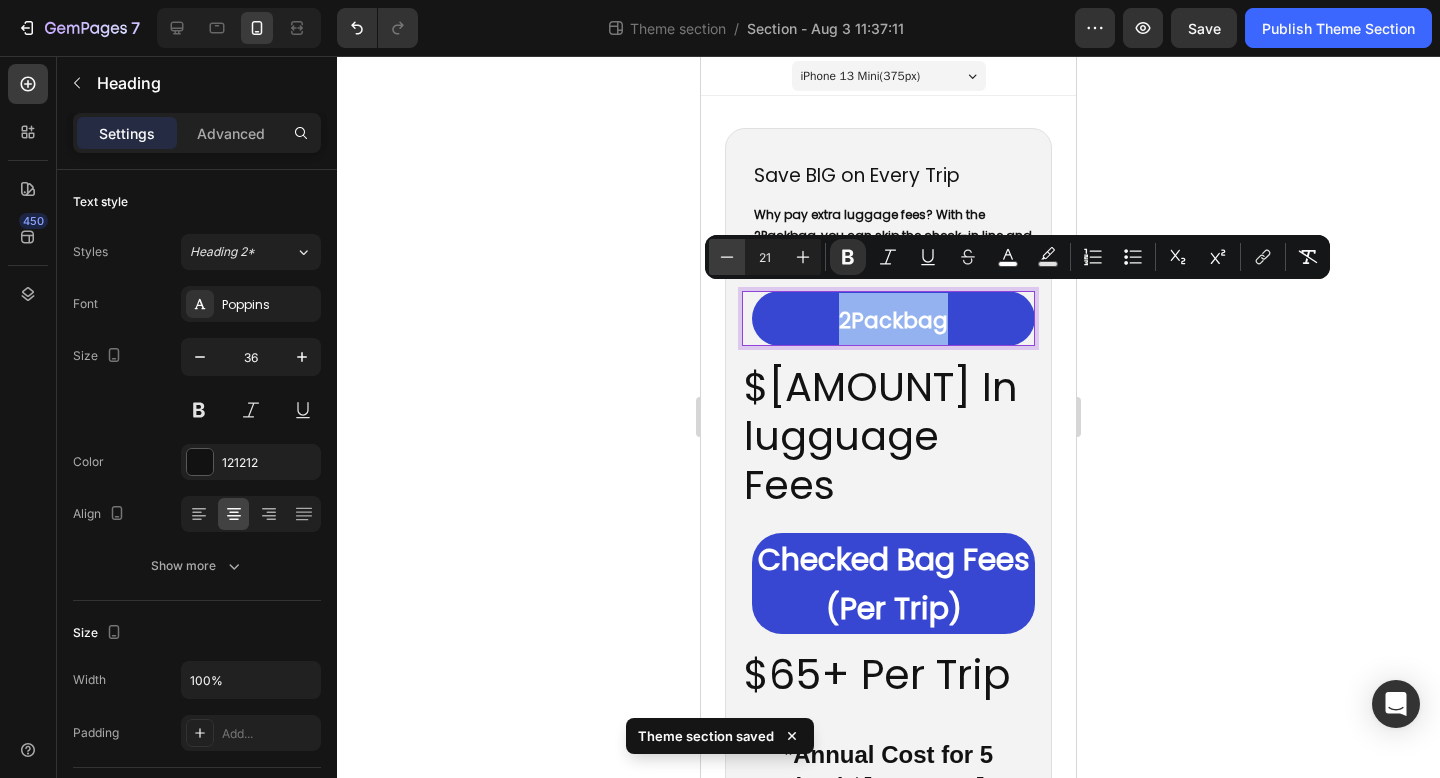type on "20" 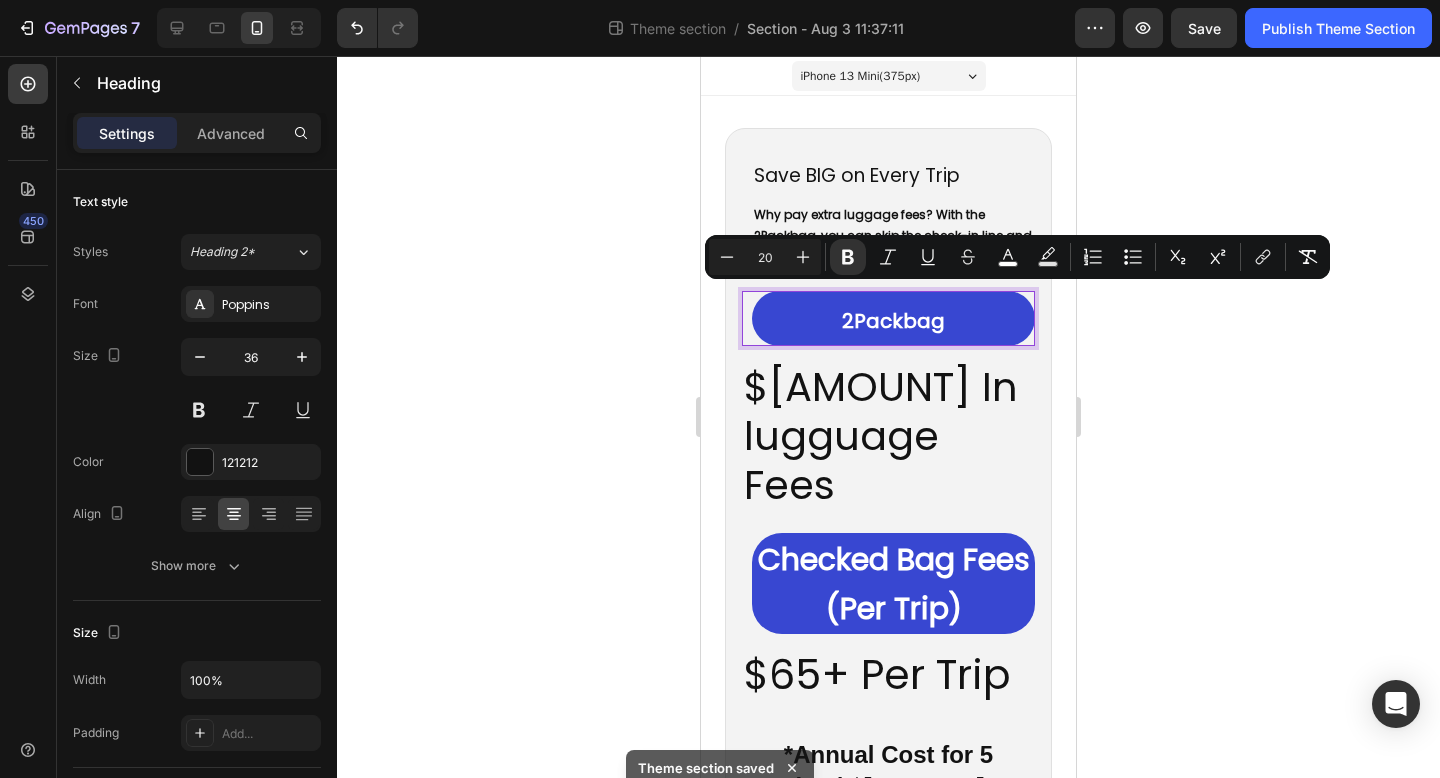 click 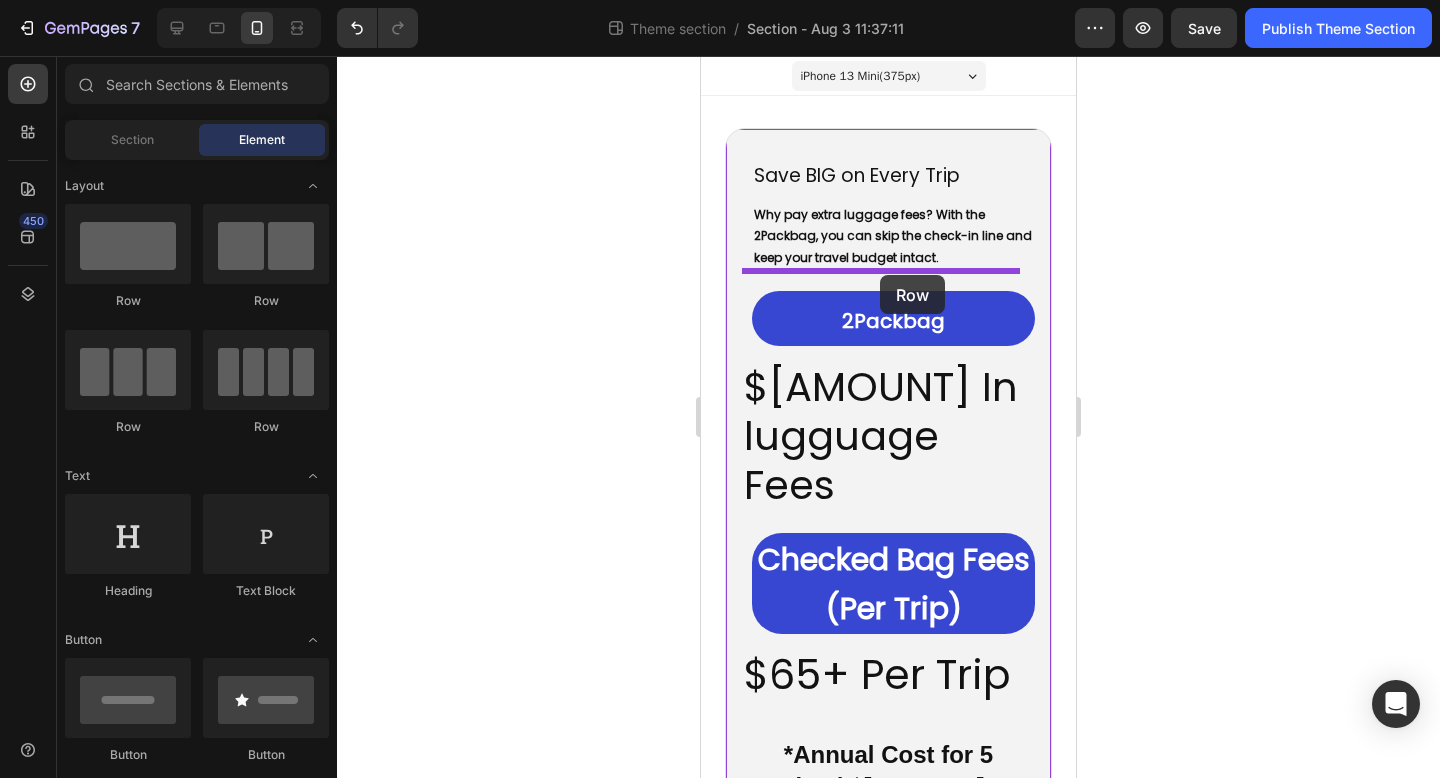 drag, startPoint x: 942, startPoint y: 332, endPoint x: 880, endPoint y: 275, distance: 84.21995 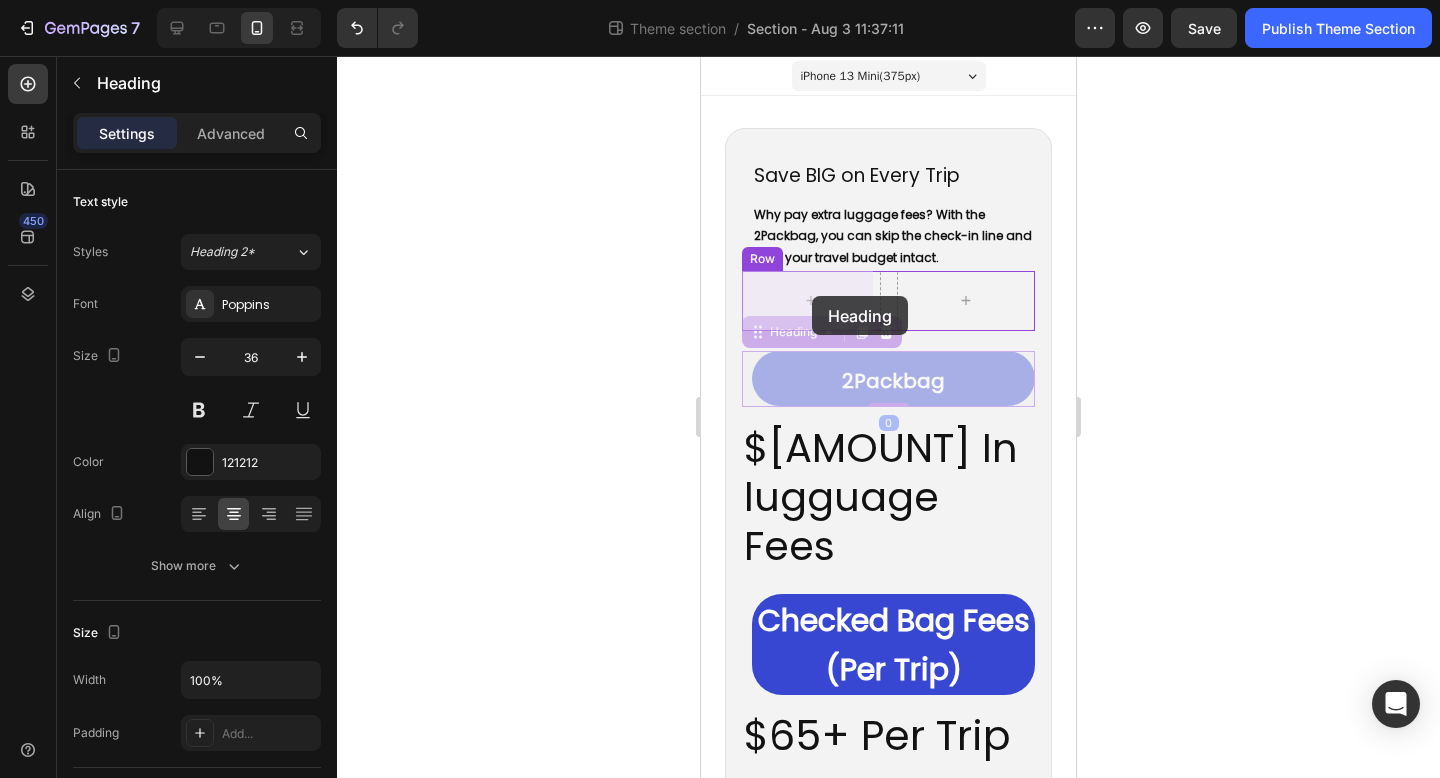 drag, startPoint x: 890, startPoint y: 371, endPoint x: 812, endPoint y: 296, distance: 108.20813 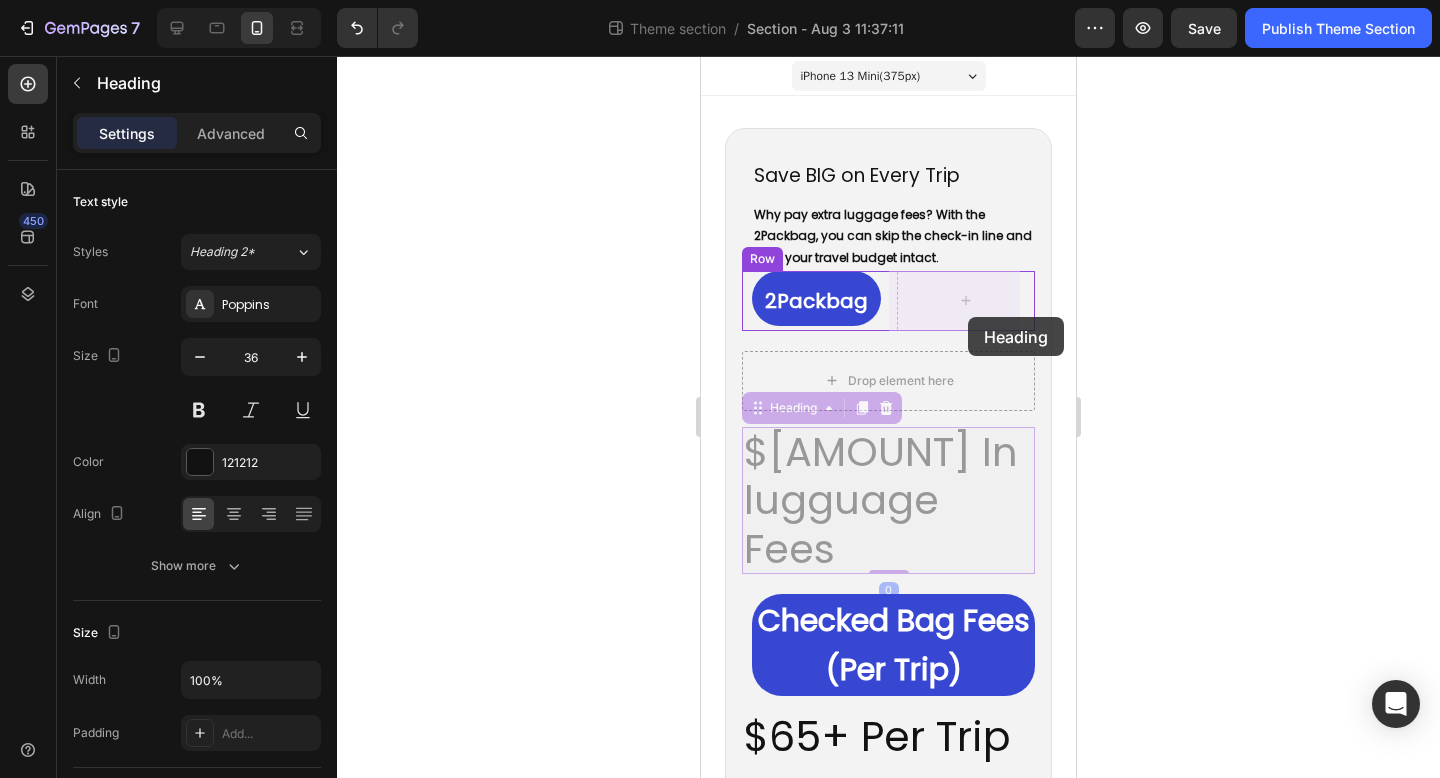 drag, startPoint x: 847, startPoint y: 477, endPoint x: 968, endPoint y: 317, distance: 200.6016 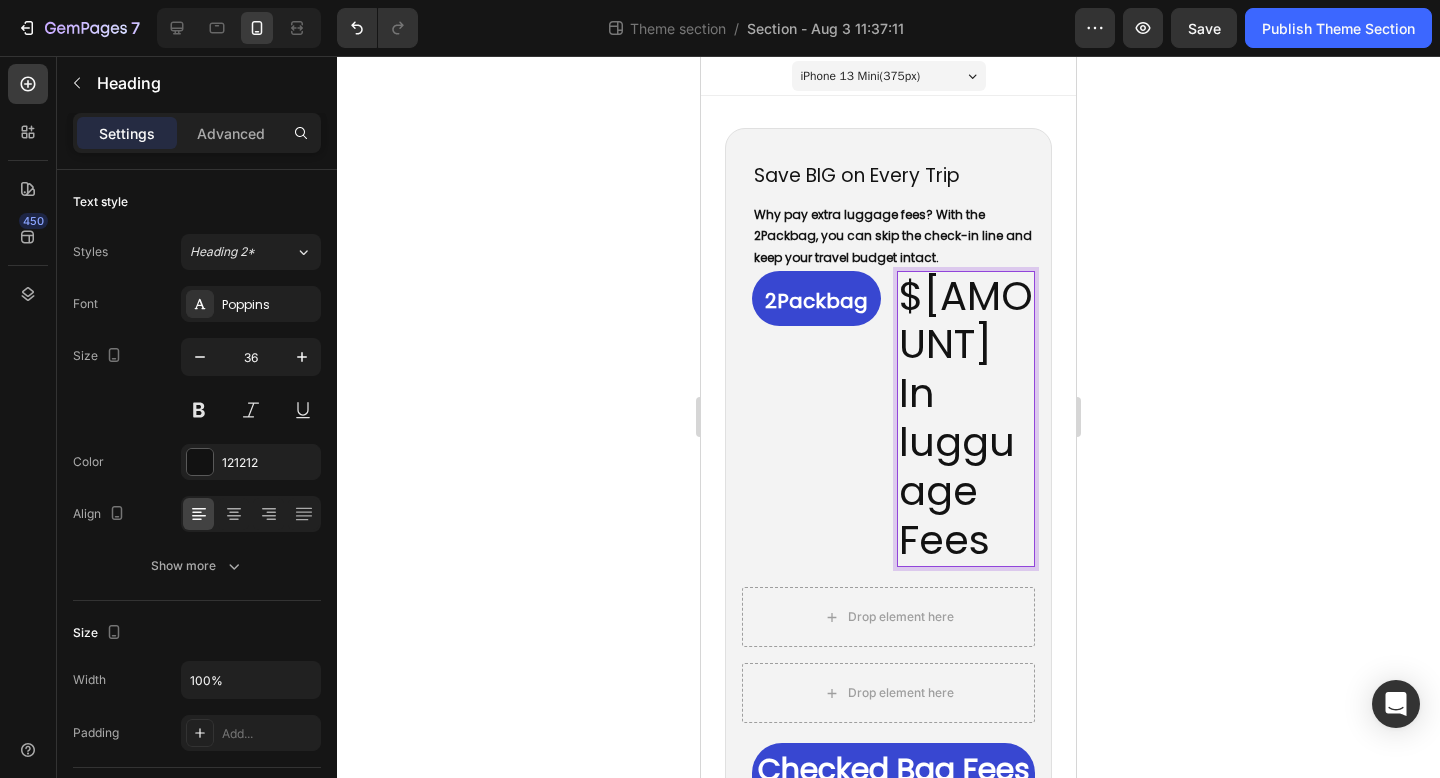 click on "$0 In lugguage Fees" at bounding box center [966, 418] 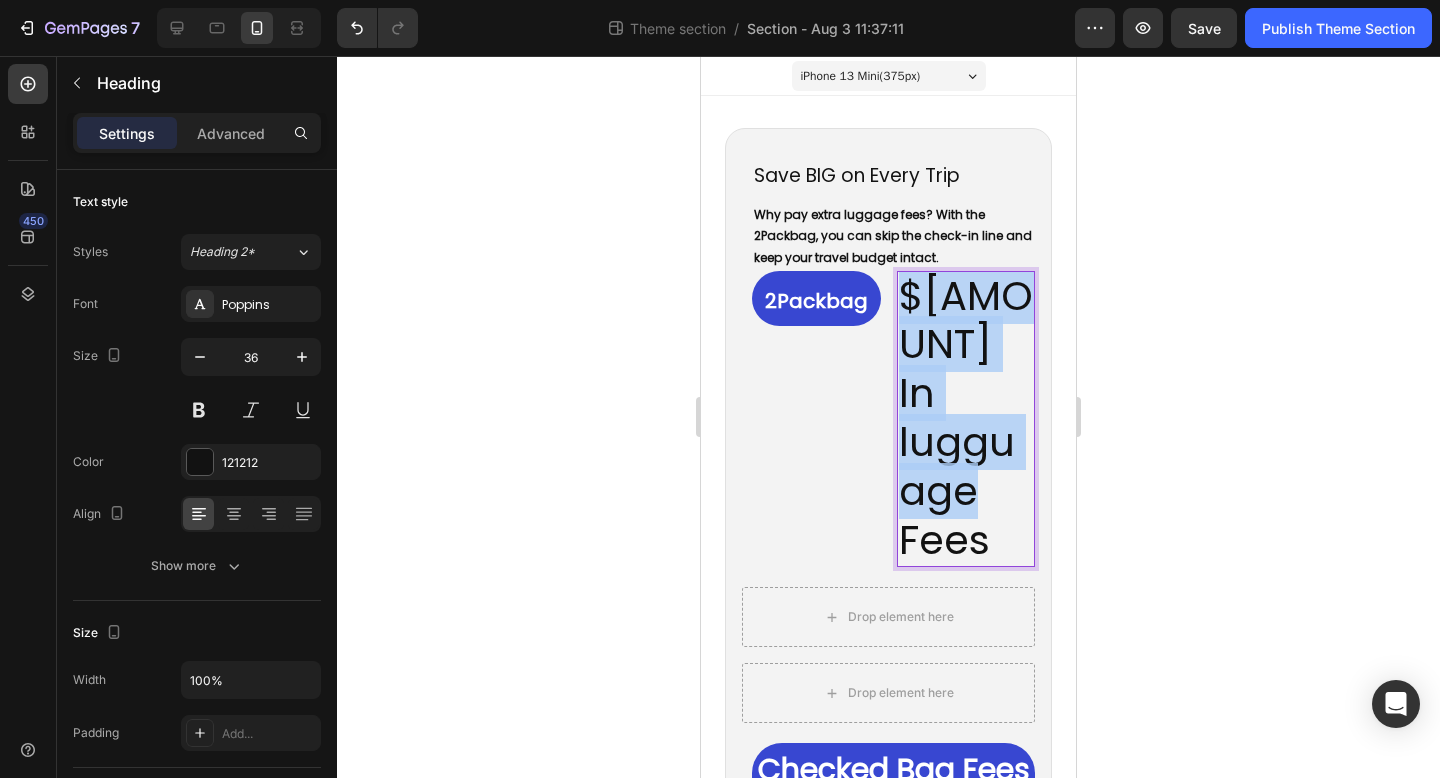 click on "$0 In lugguage Fees" at bounding box center [966, 418] 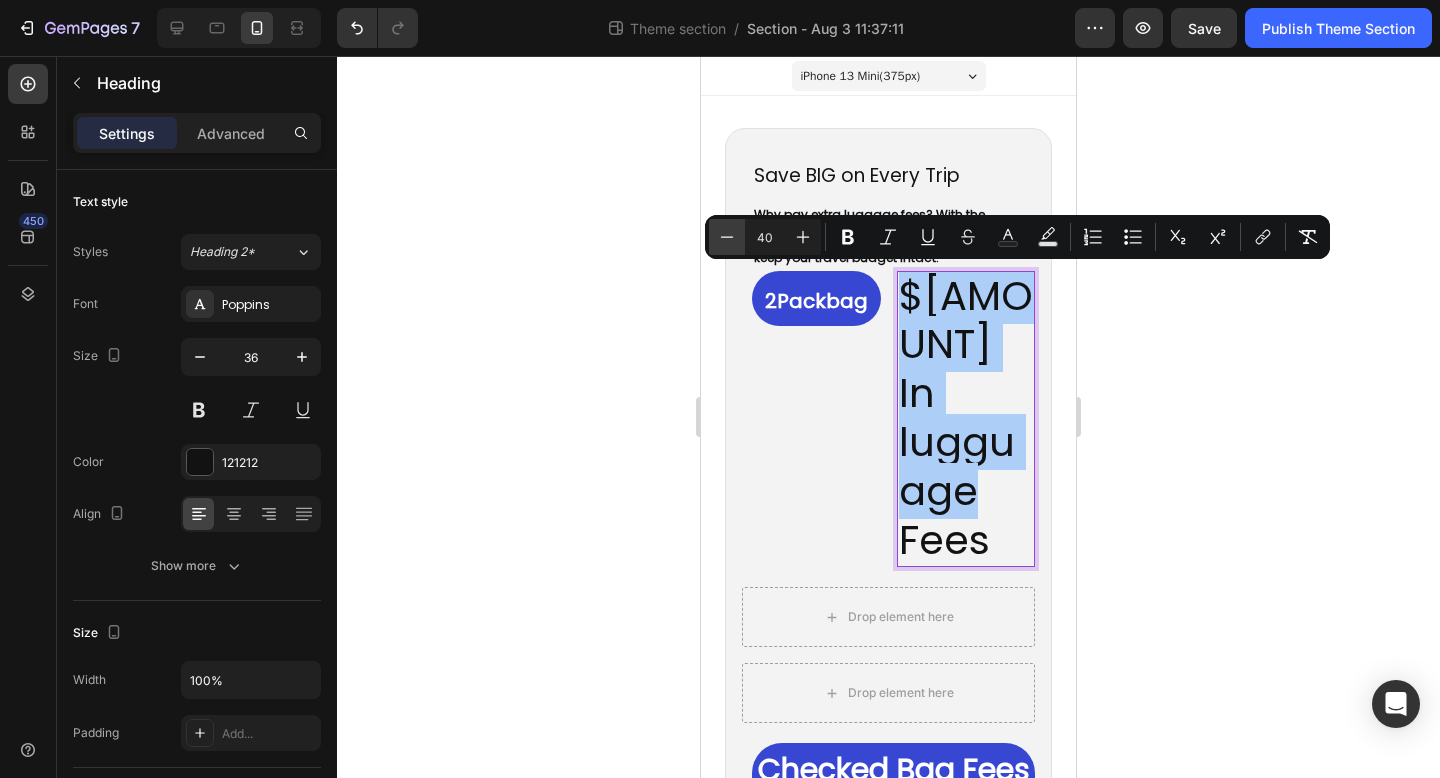 click on "Minus" at bounding box center (727, 237) 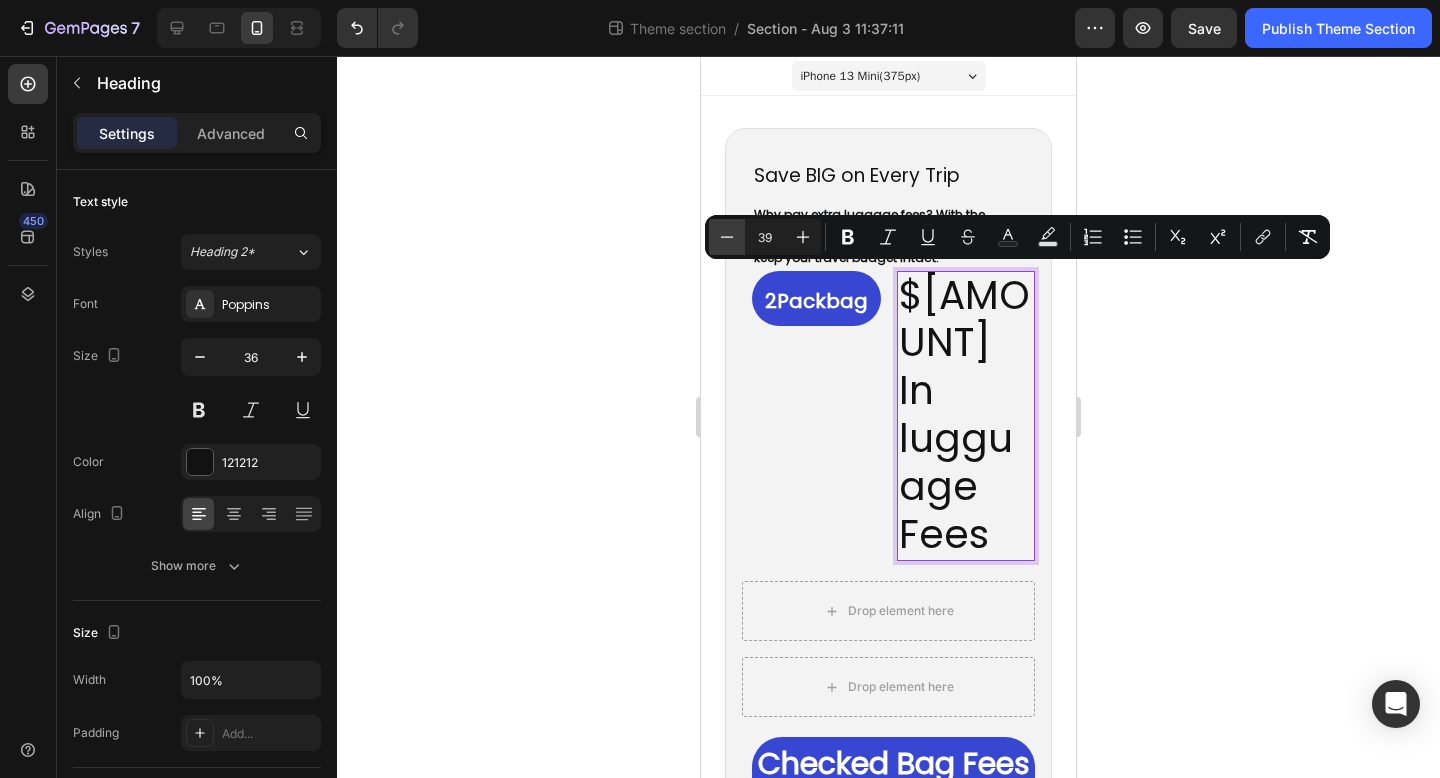 click on "Minus" at bounding box center (727, 237) 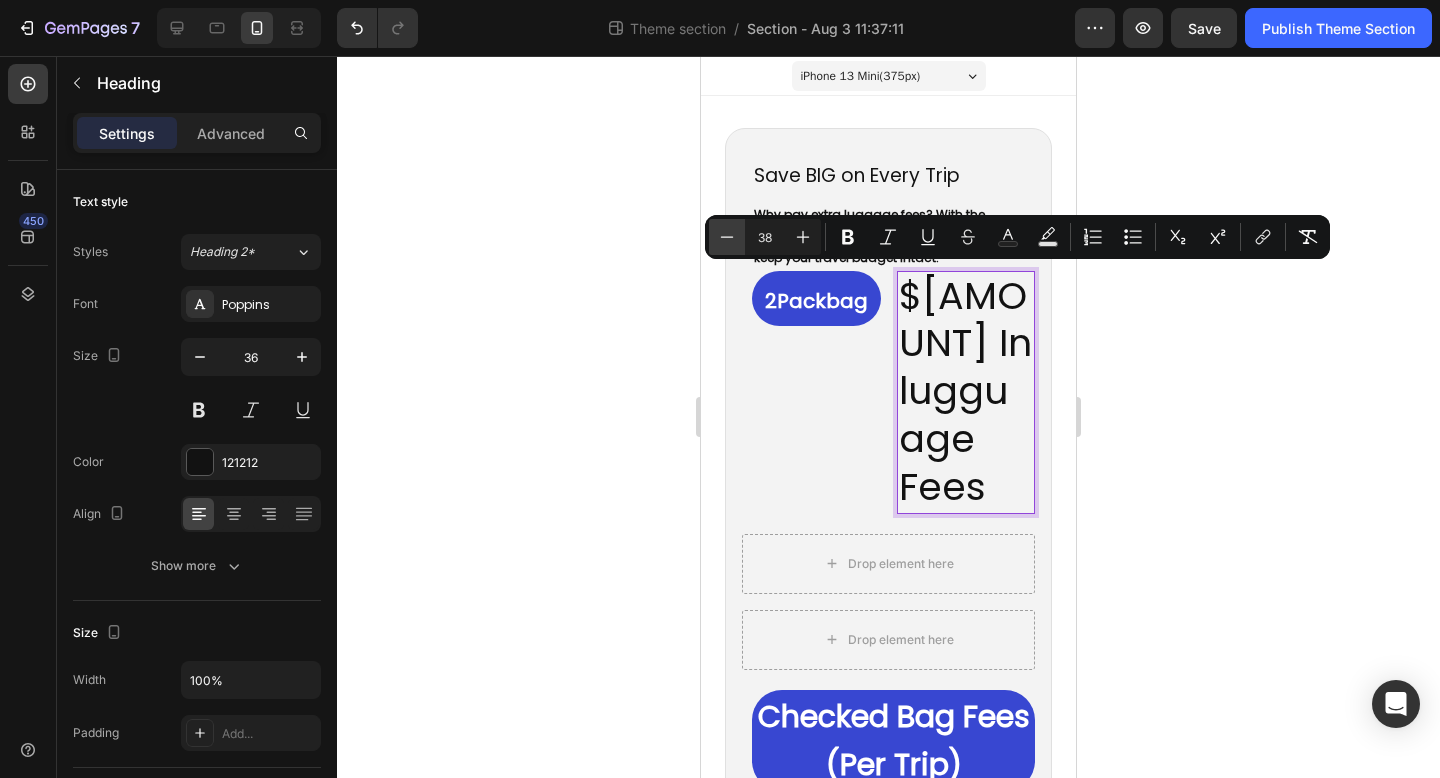 click on "Minus" at bounding box center (727, 237) 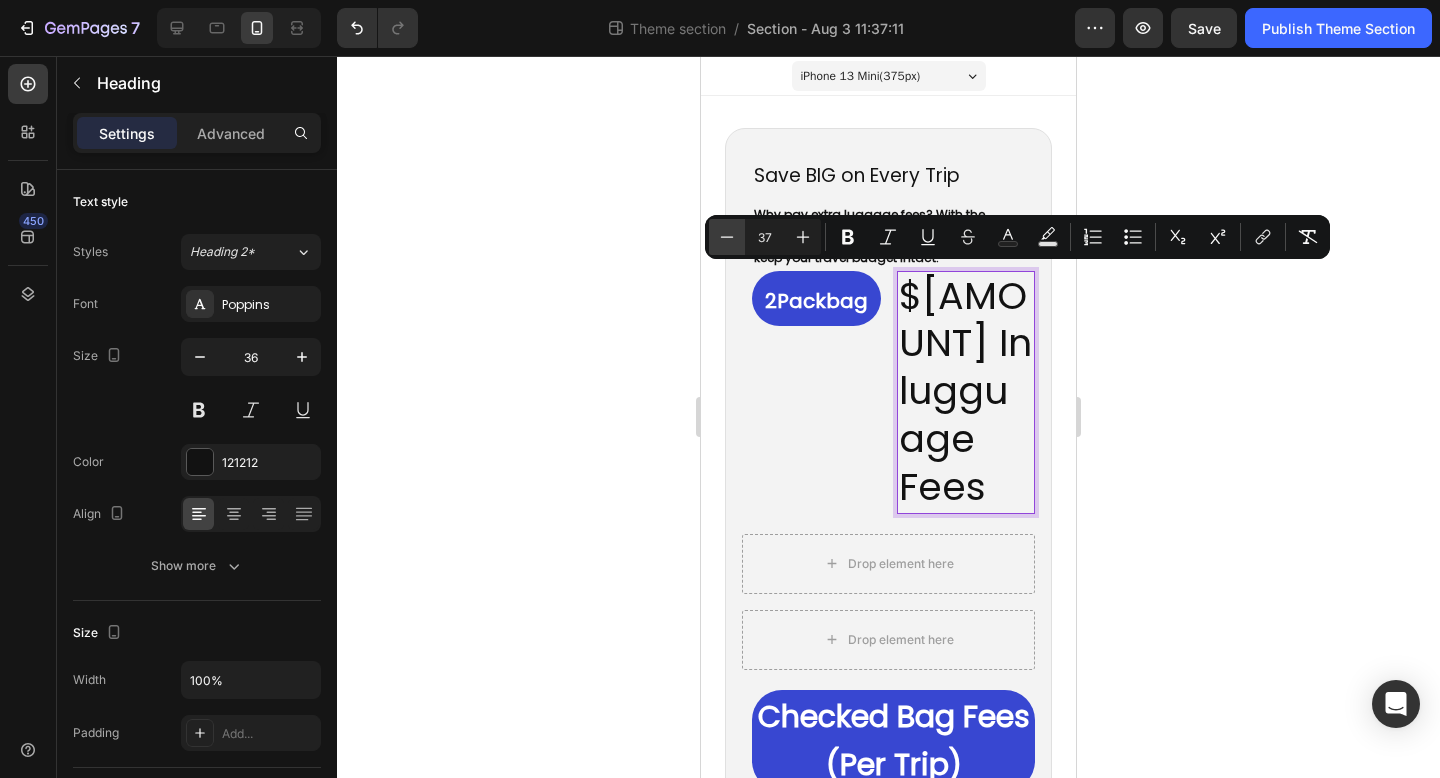 click on "Minus" at bounding box center (727, 237) 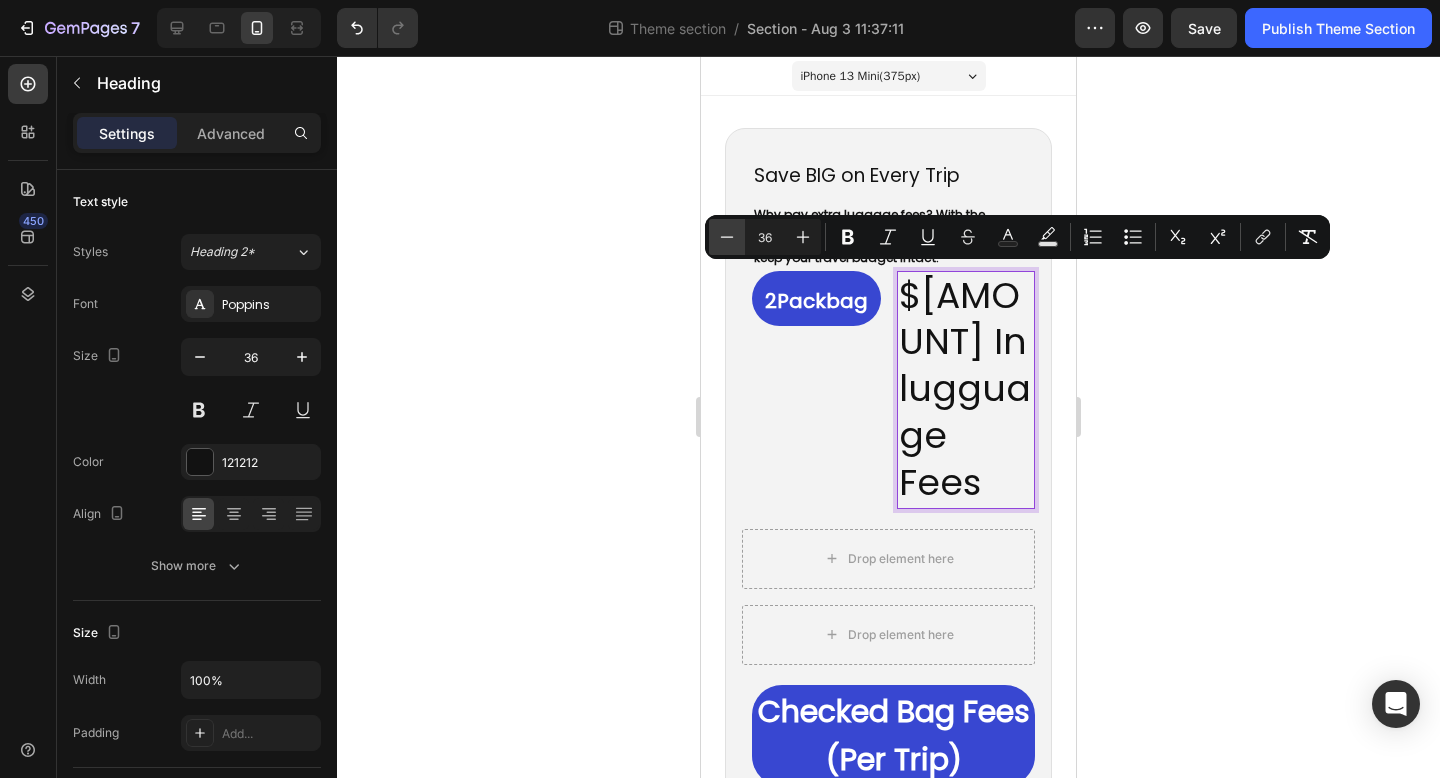 click on "Minus" at bounding box center [727, 237] 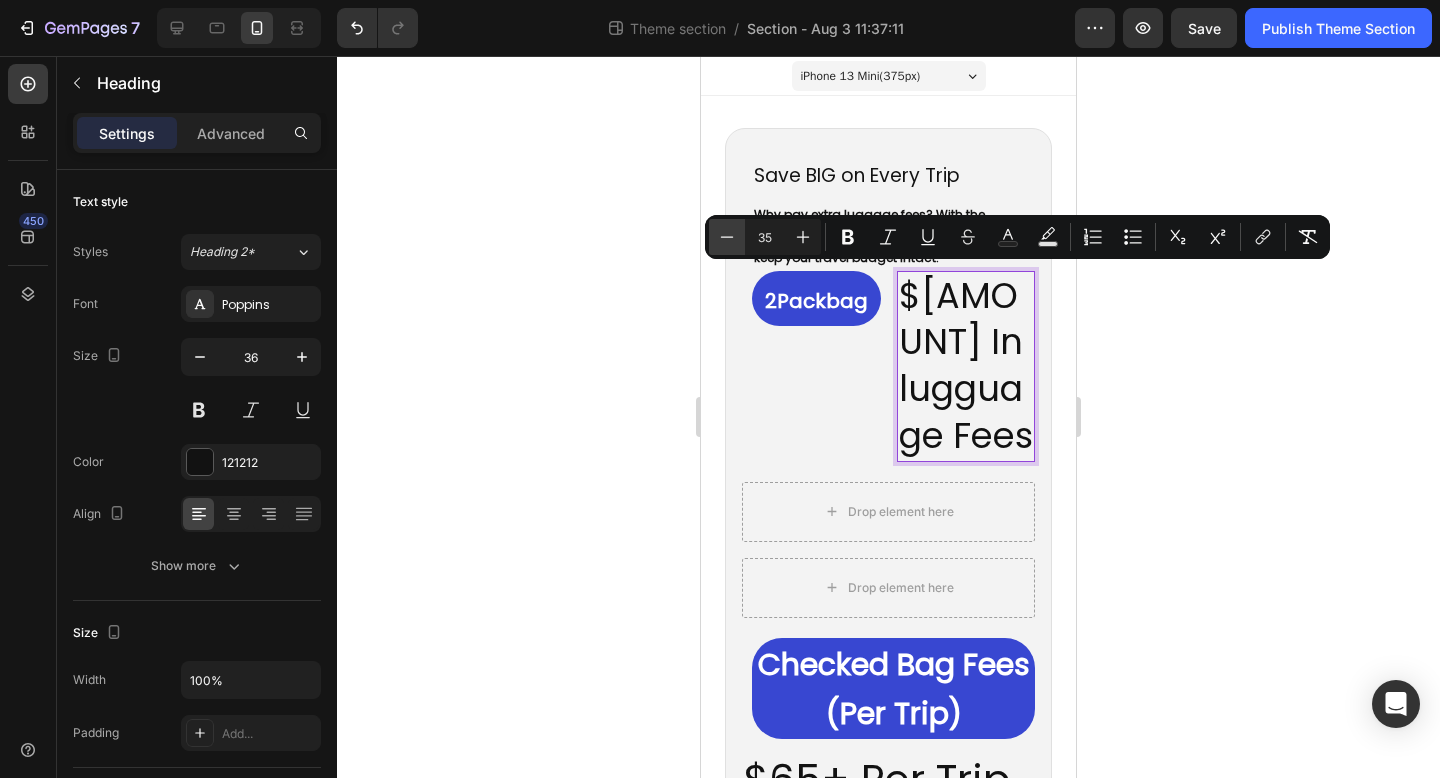 click on "Minus" at bounding box center (727, 237) 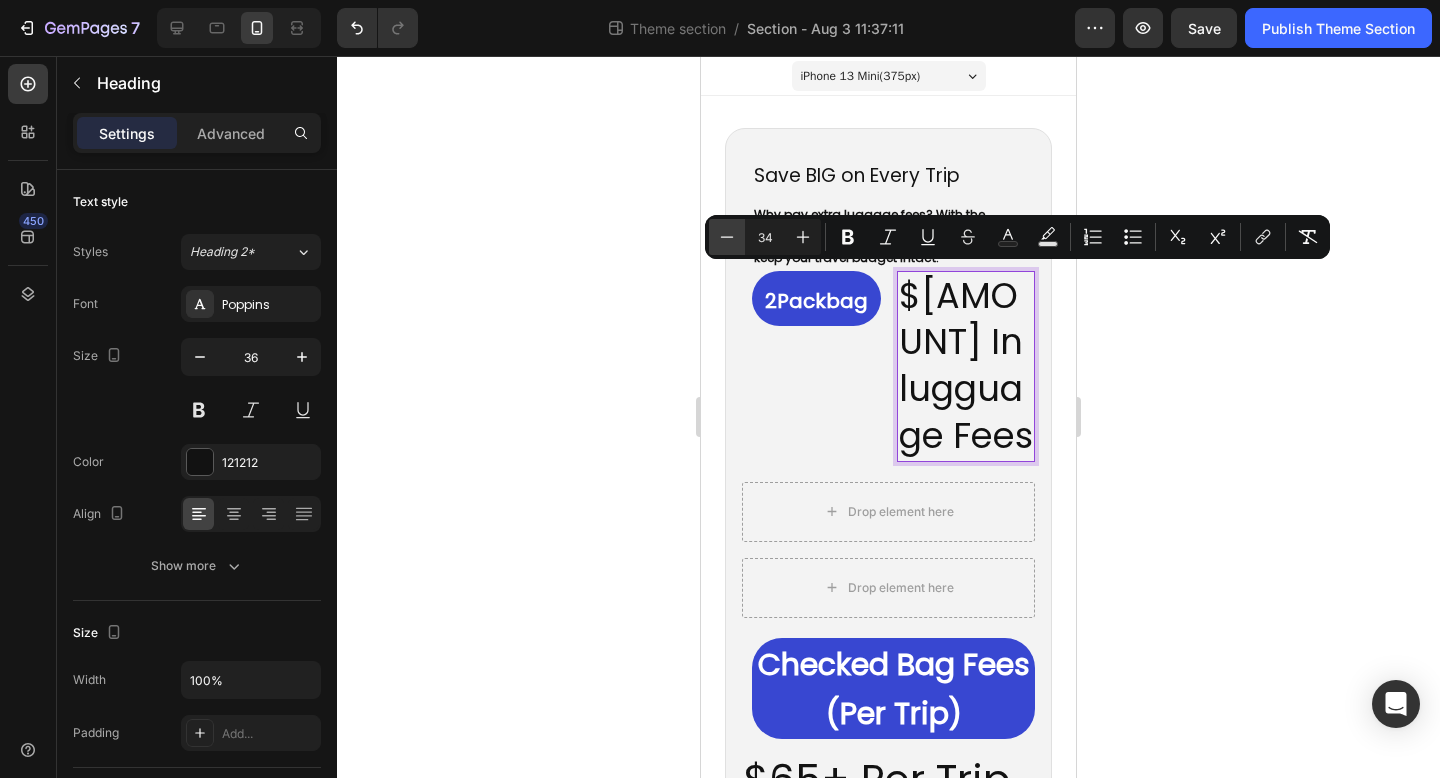 click on "Minus" at bounding box center (727, 237) 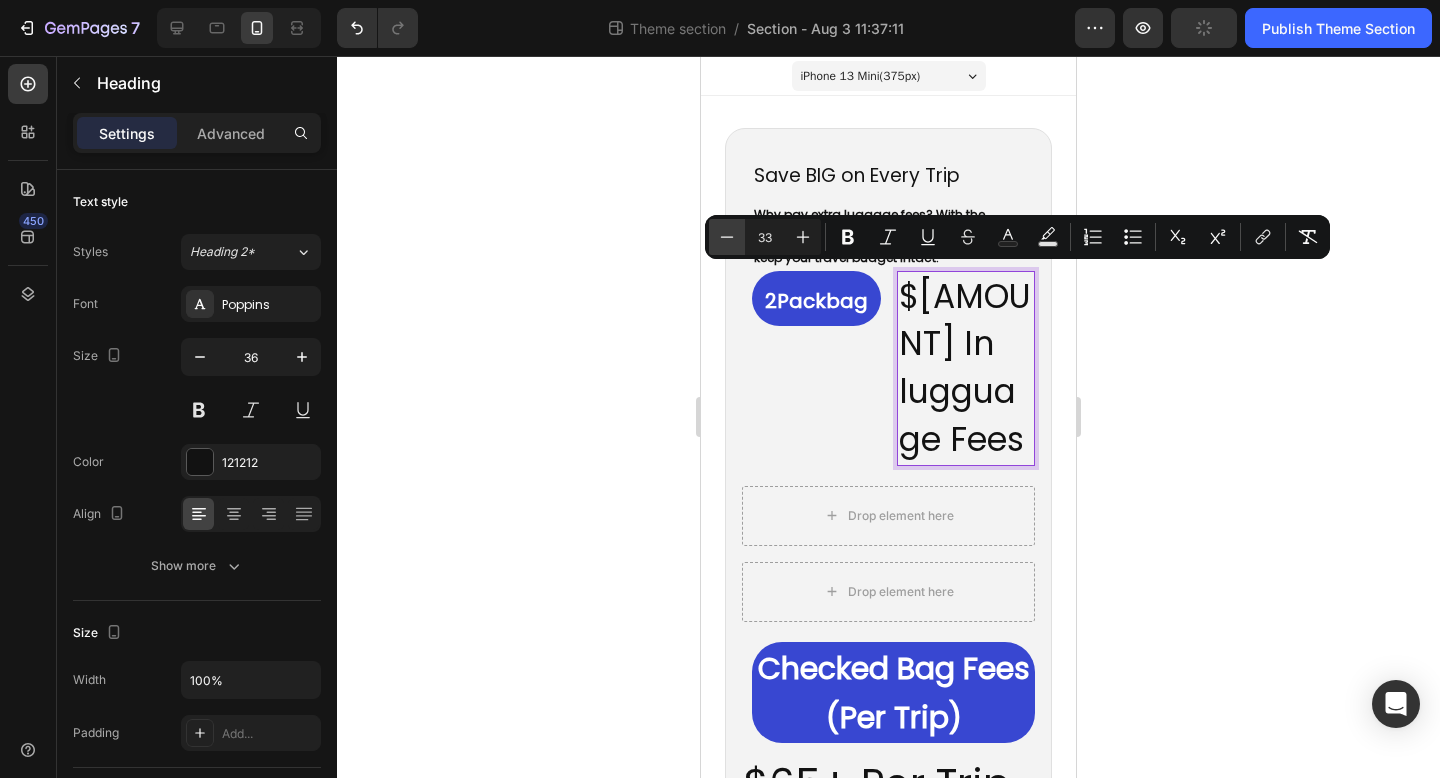 click on "Minus" at bounding box center (727, 237) 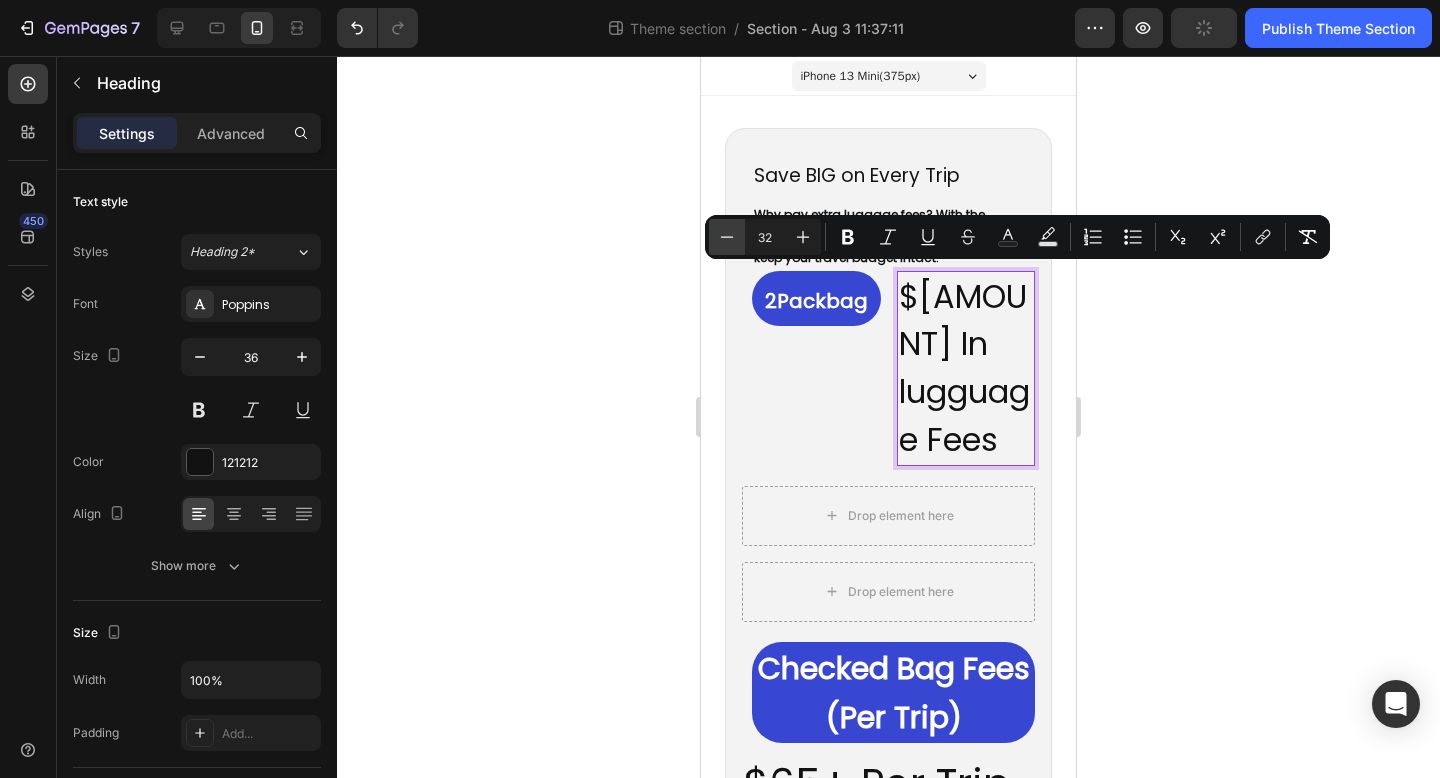 click on "Minus" at bounding box center (727, 237) 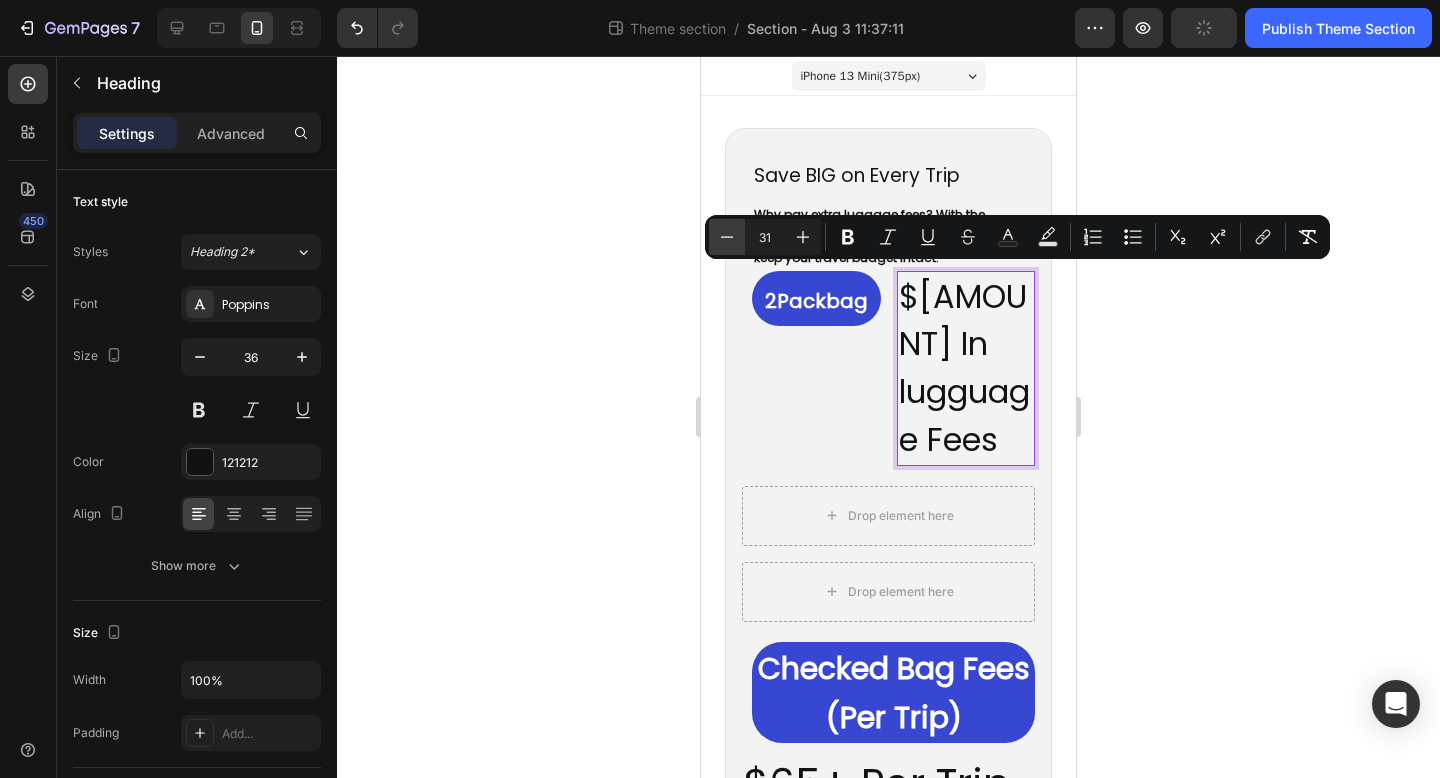 click on "Minus" at bounding box center [727, 237] 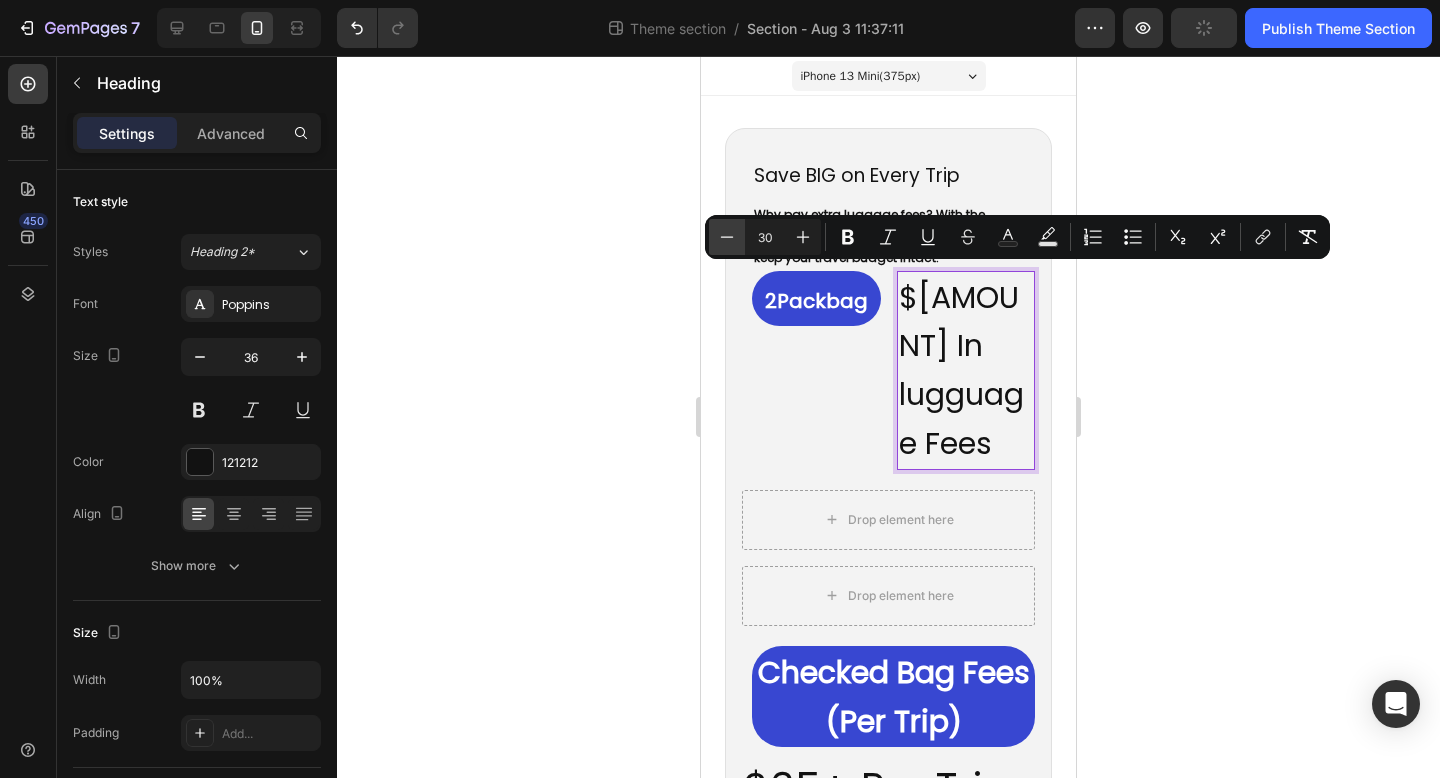click on "Minus" at bounding box center [727, 237] 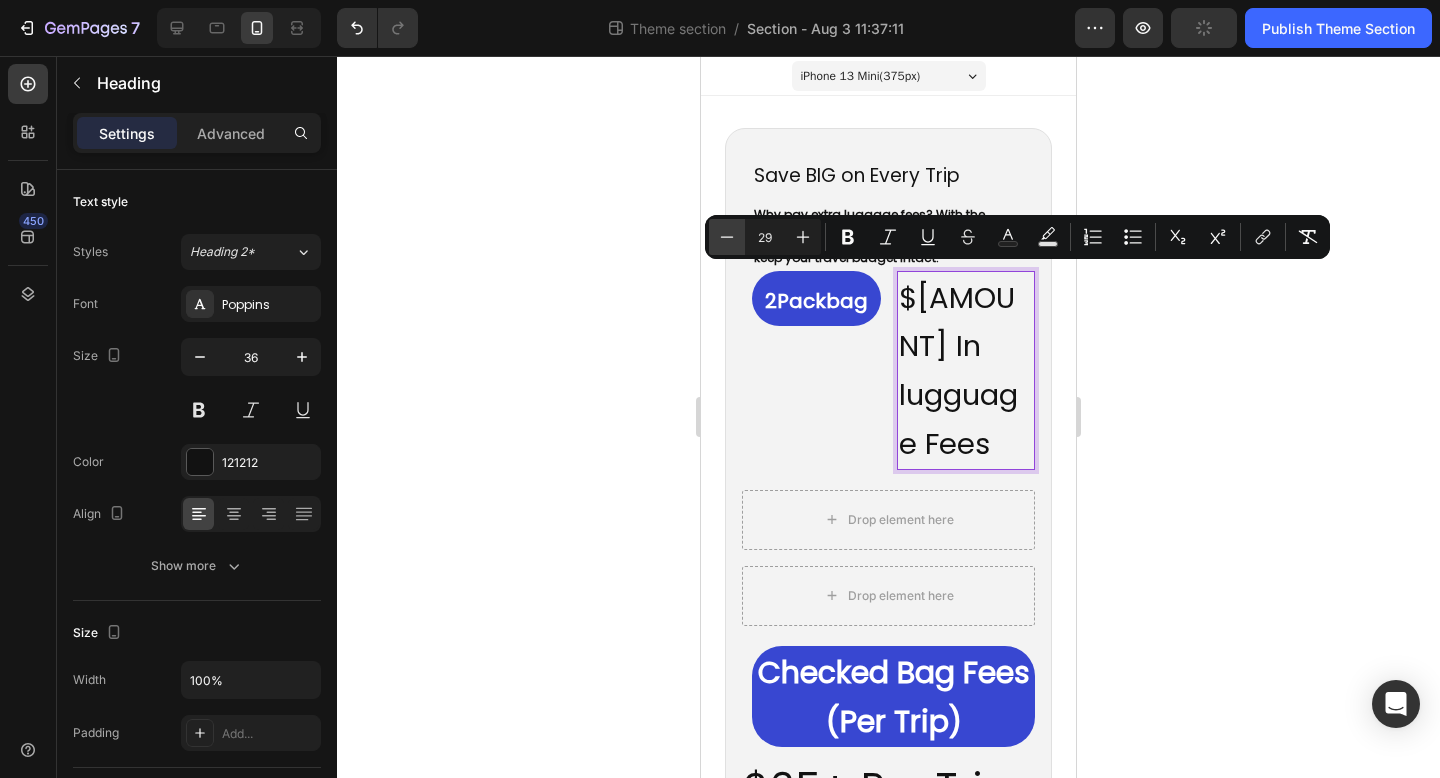 click on "Minus" at bounding box center (727, 237) 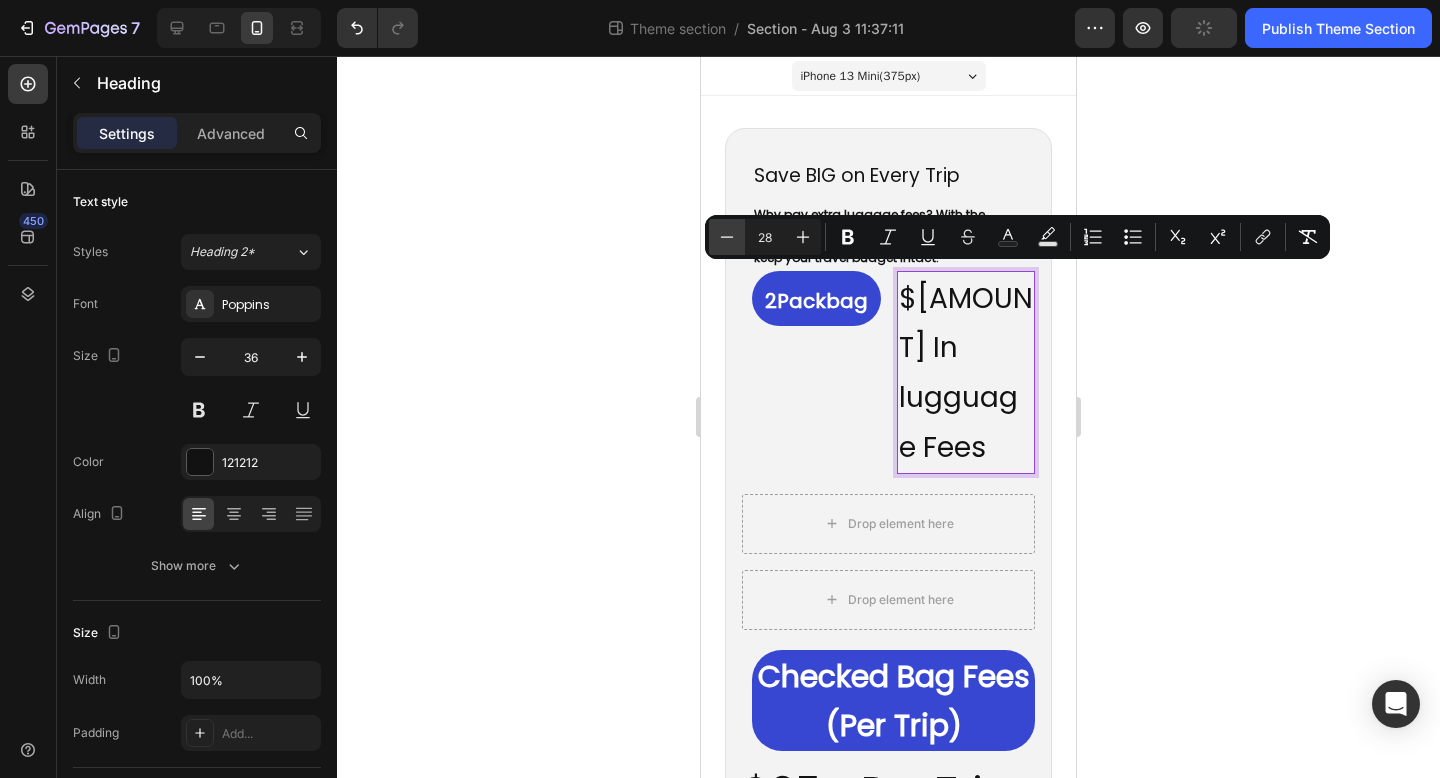 click on "Minus" at bounding box center (727, 237) 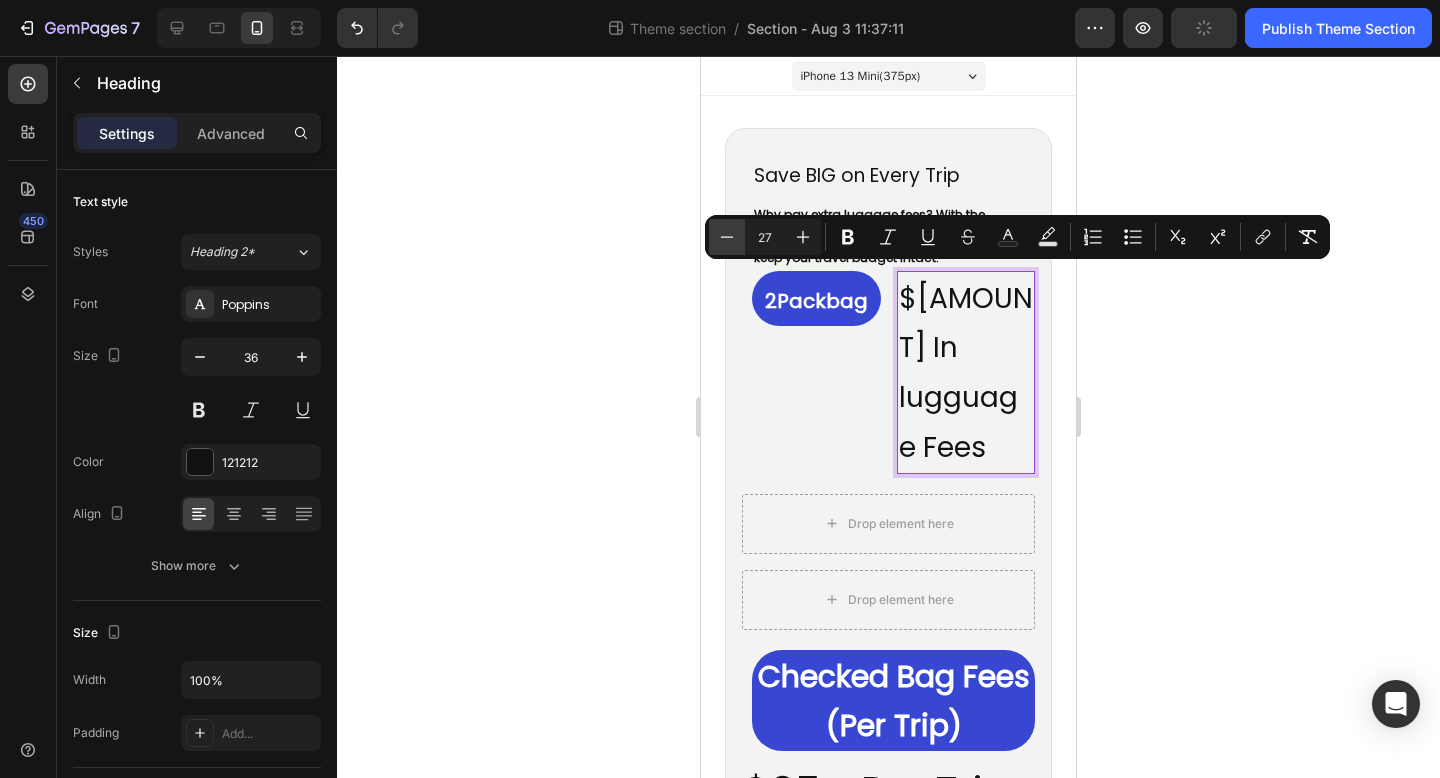 click on "Minus" at bounding box center (727, 237) 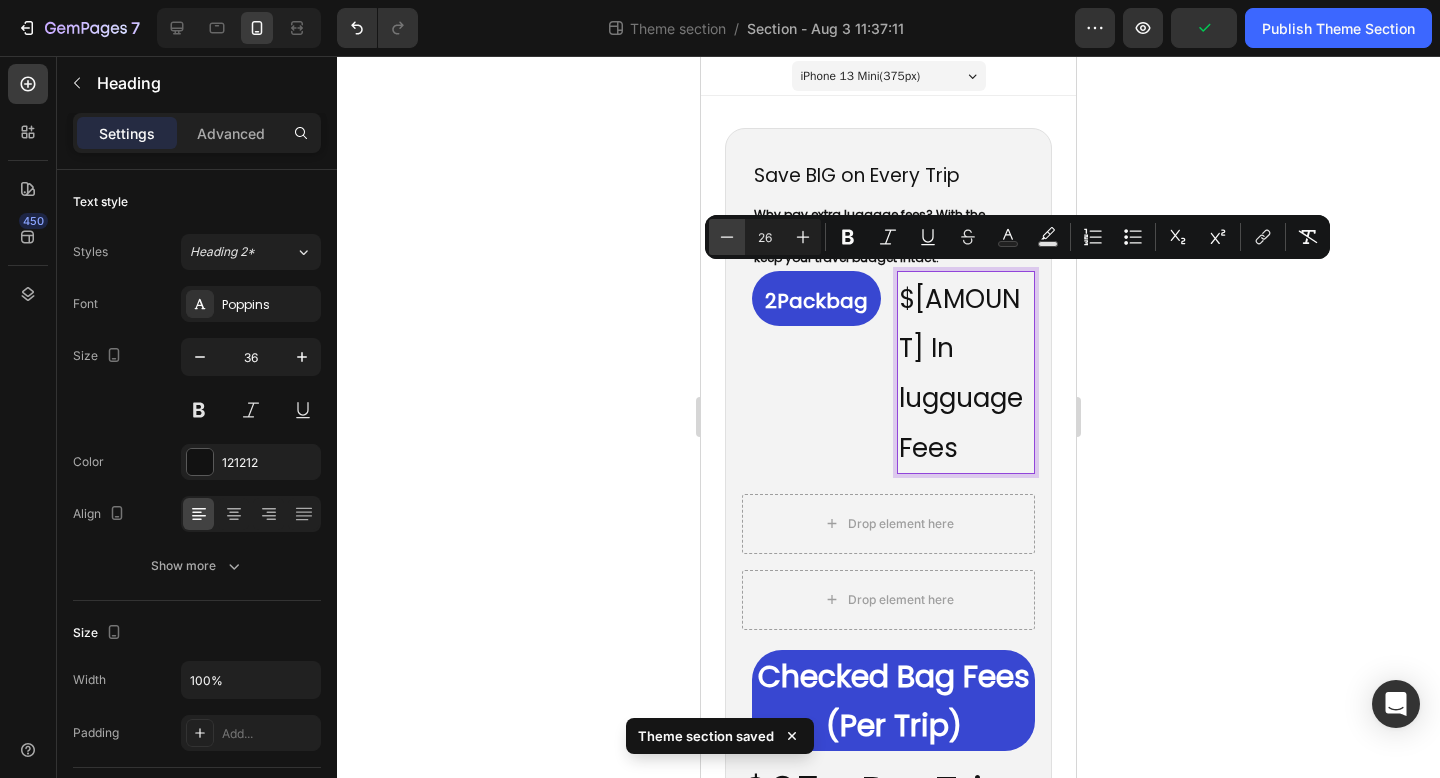 click on "Minus" at bounding box center (727, 237) 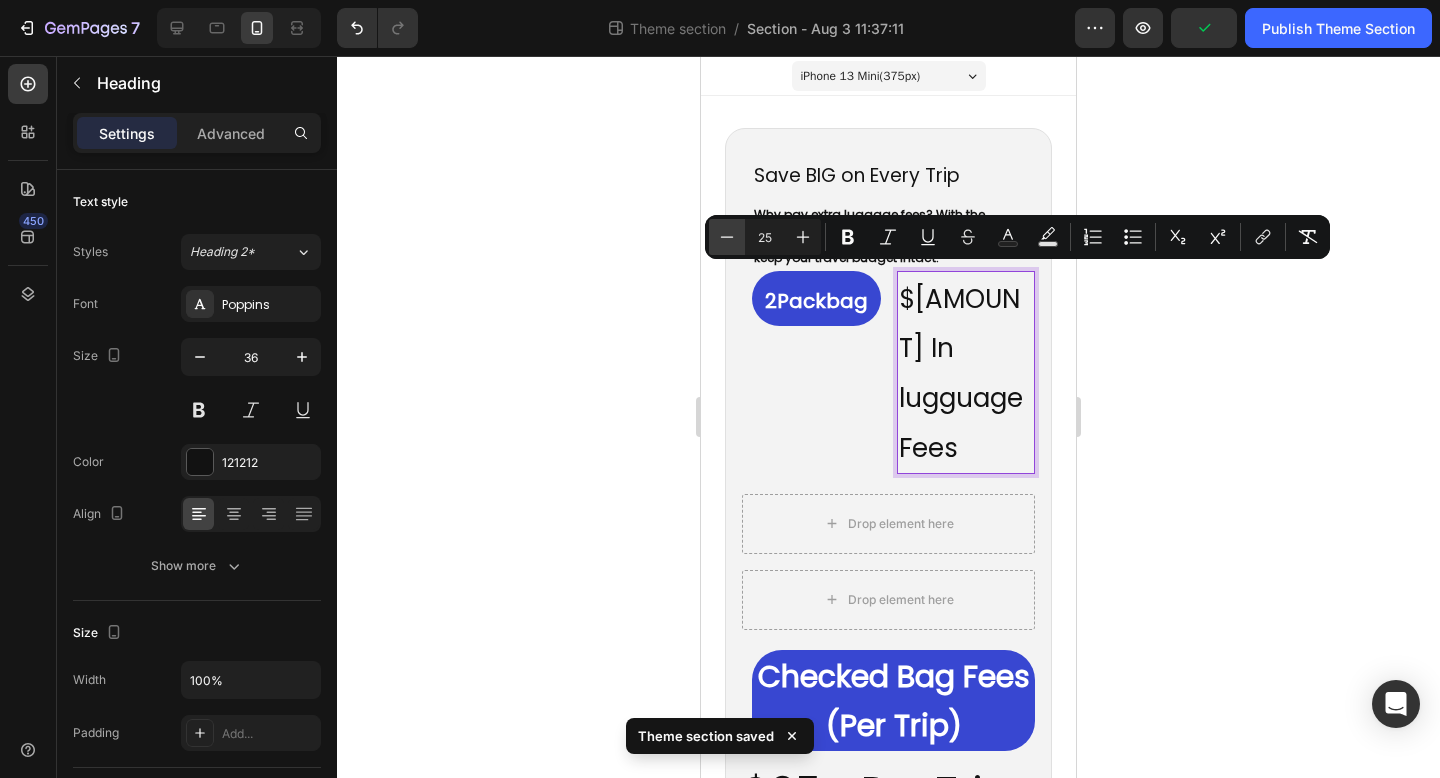 click on "Minus" at bounding box center (727, 237) 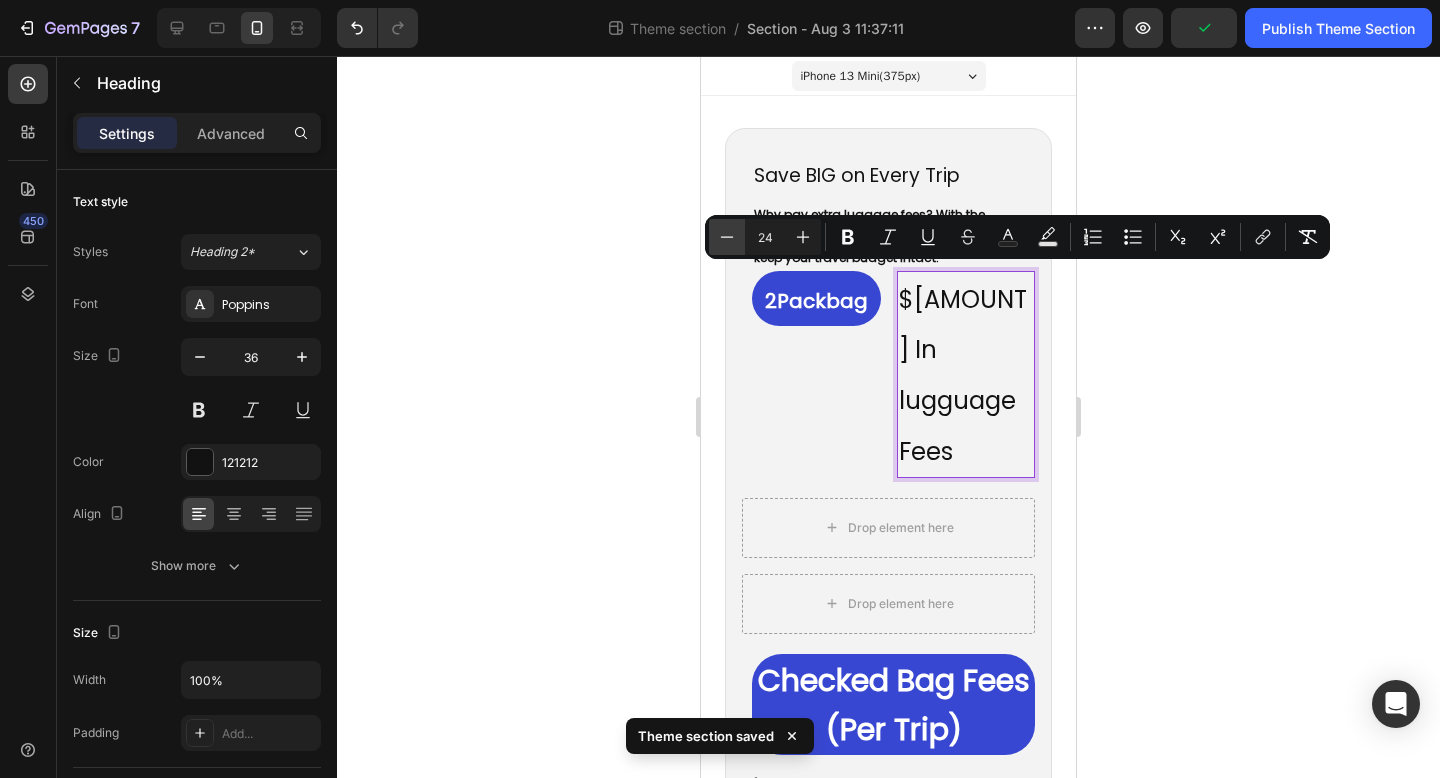click on "Minus" at bounding box center (727, 237) 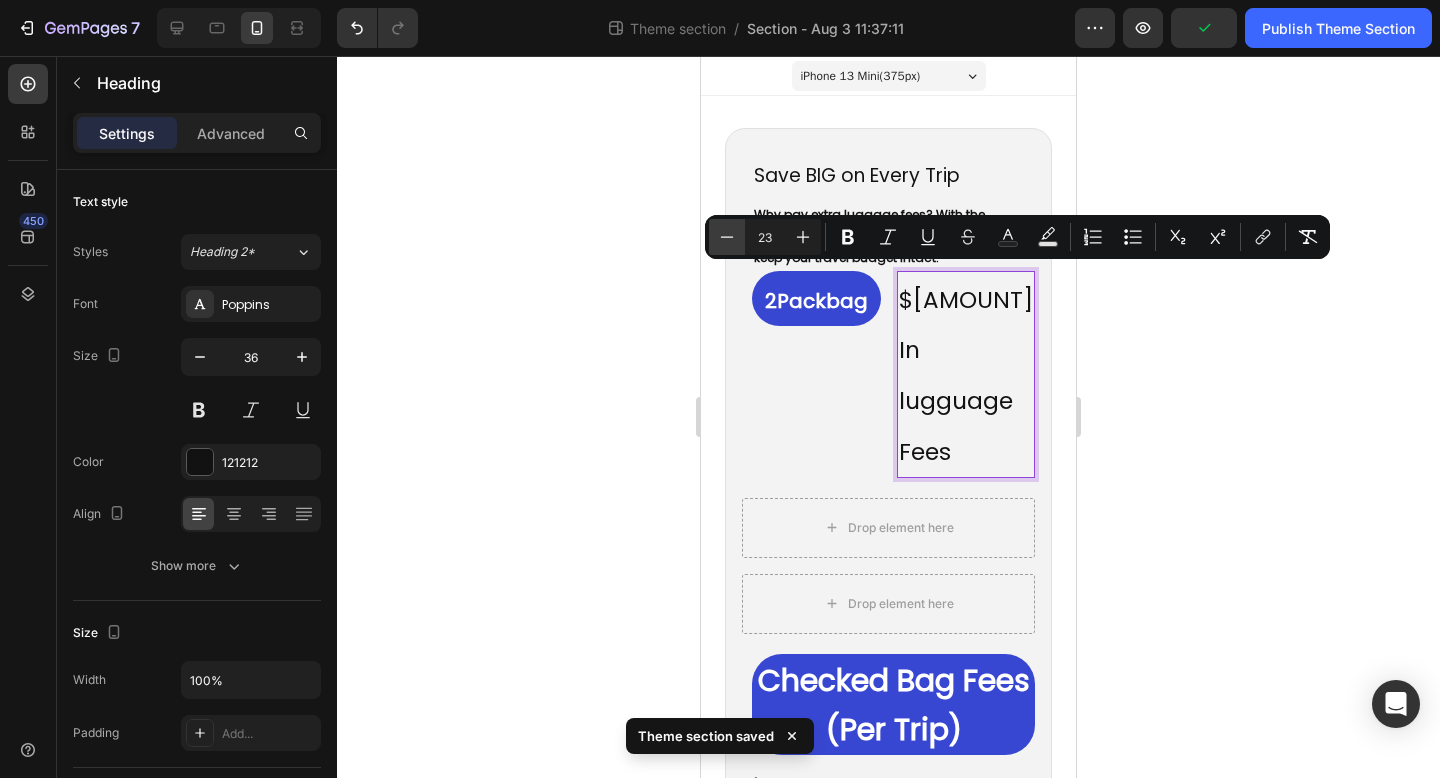 click on "Minus" at bounding box center (727, 237) 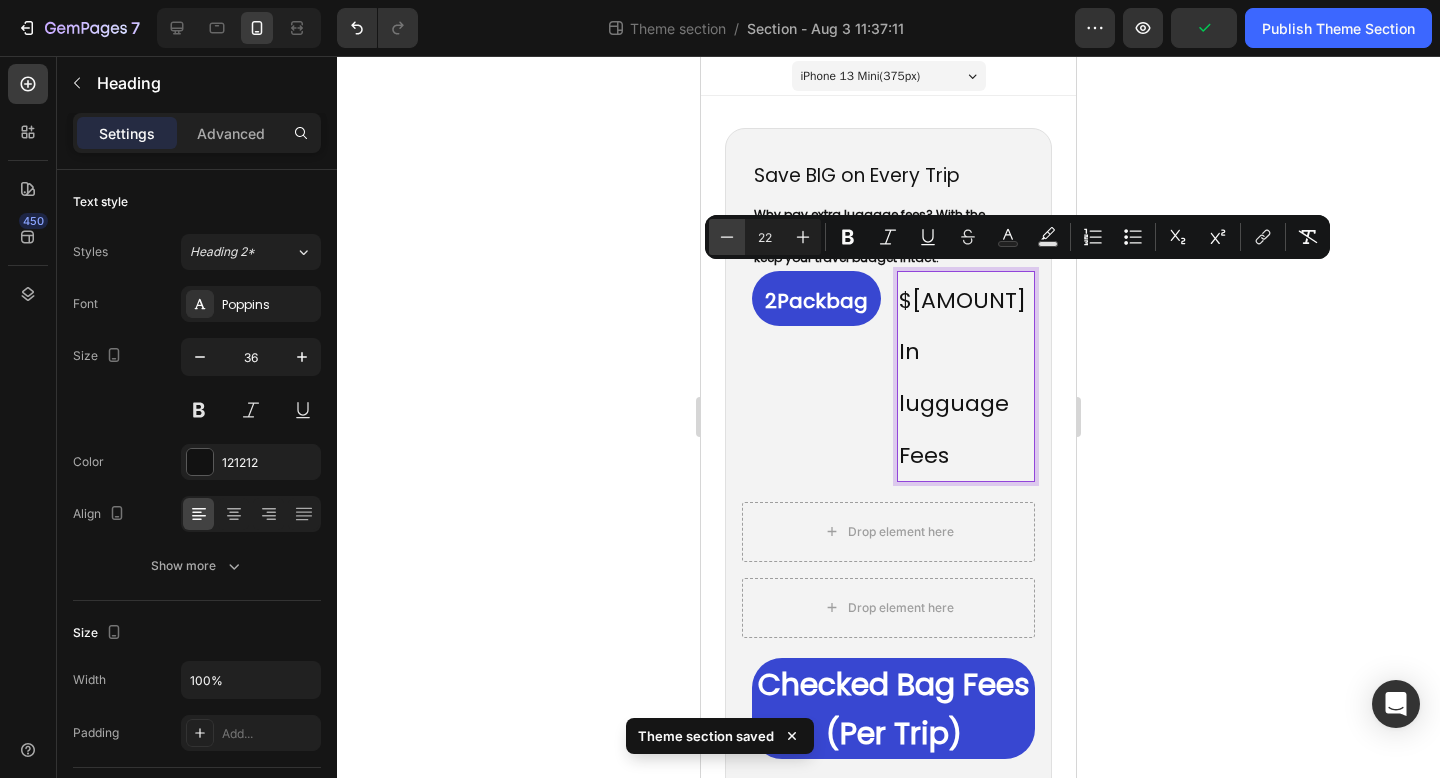 click on "Minus" at bounding box center [727, 237] 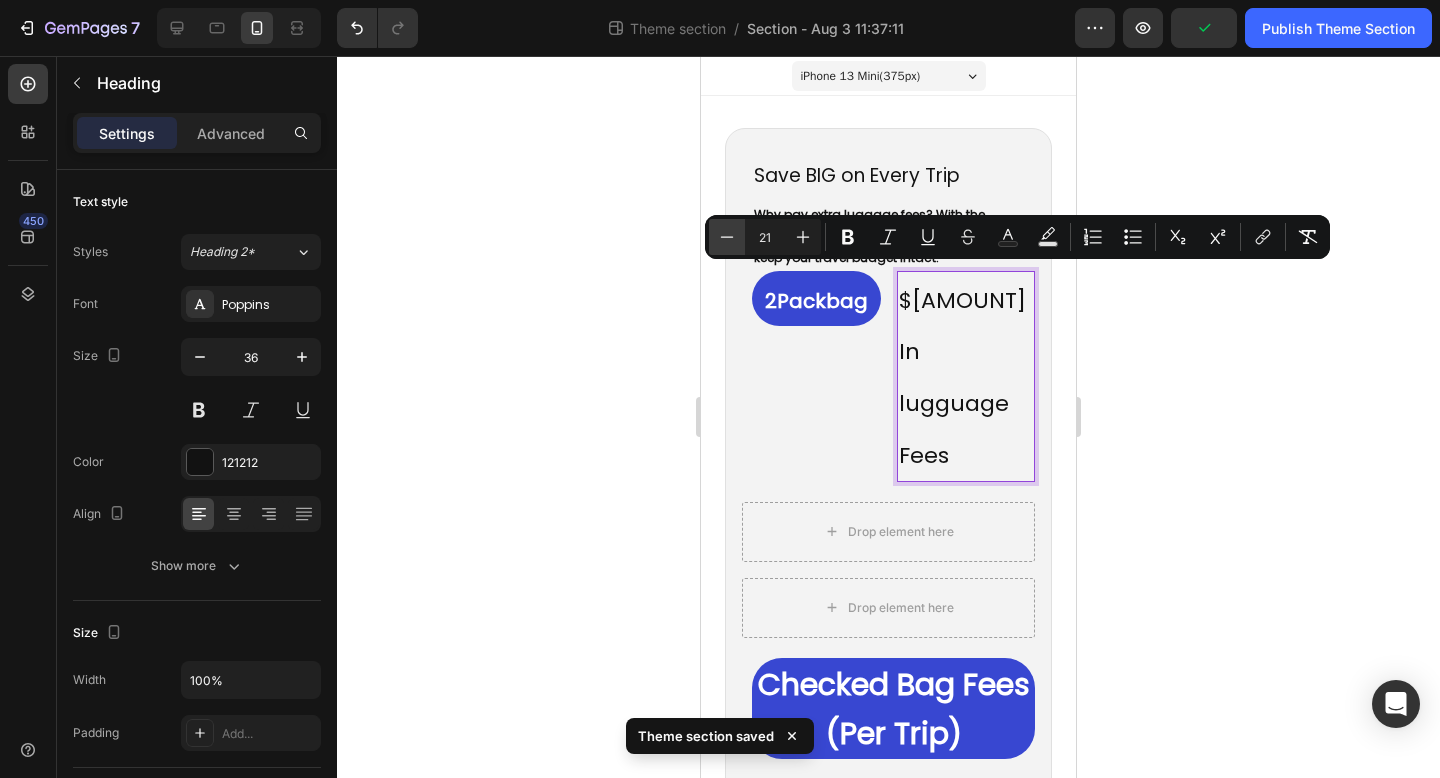 click on "Minus" at bounding box center [727, 237] 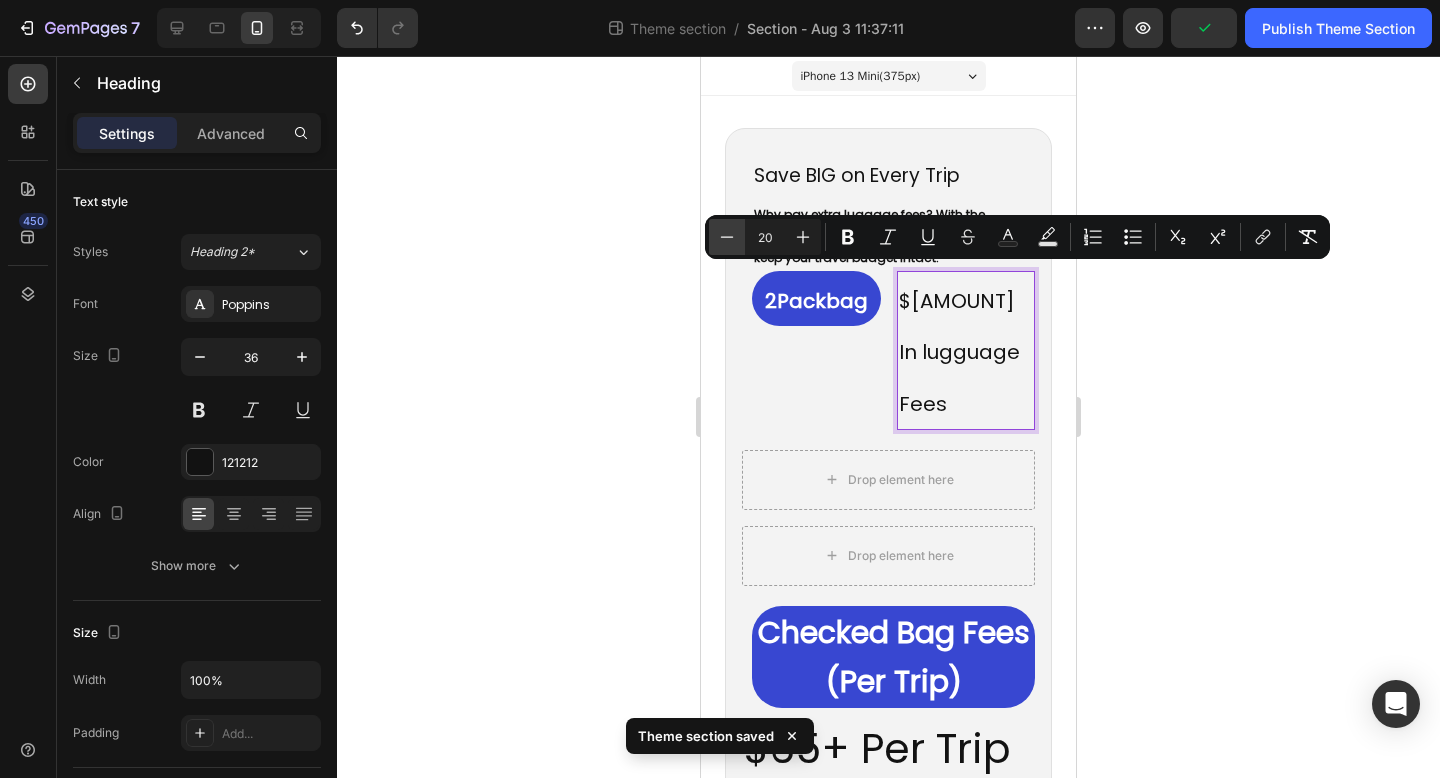 click on "Minus" at bounding box center (727, 237) 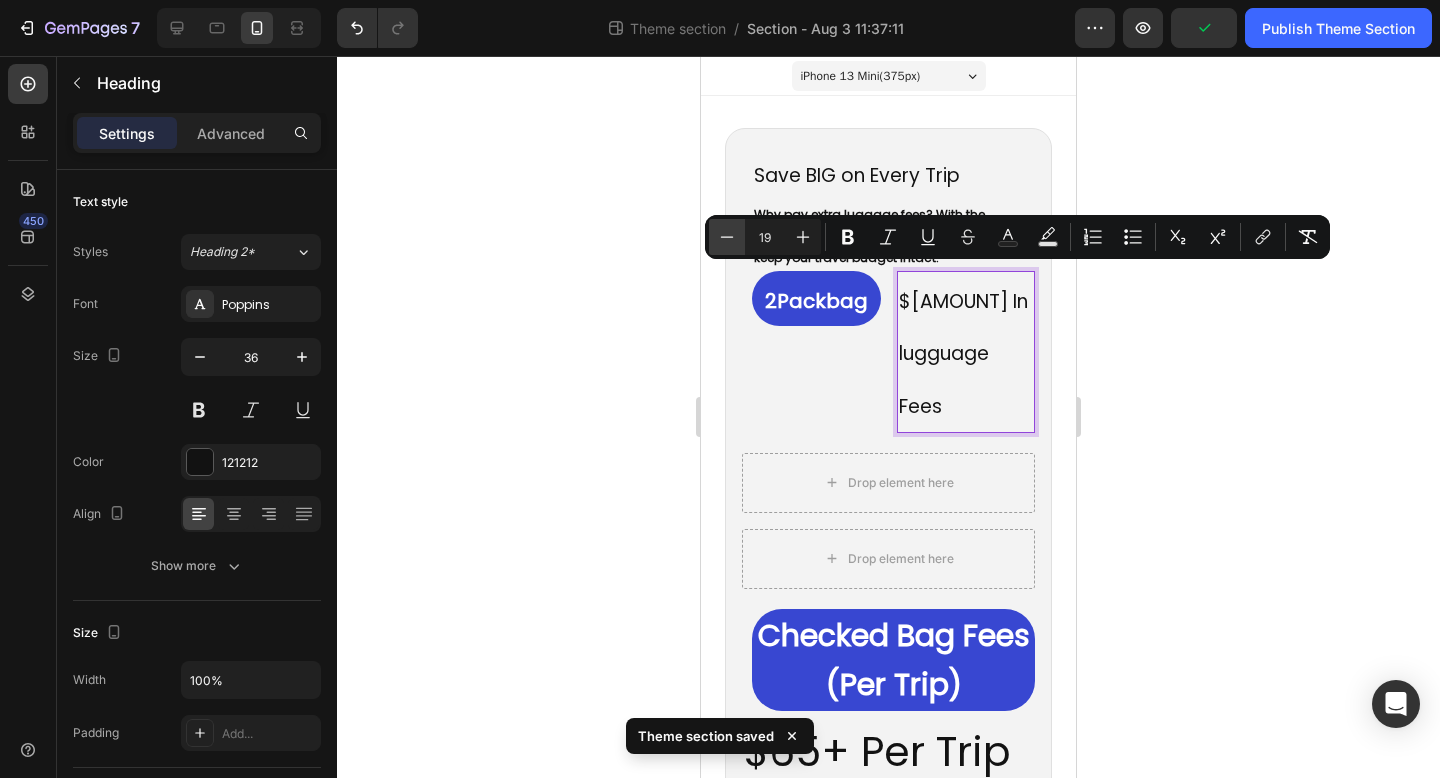 click on "Minus" at bounding box center [727, 237] 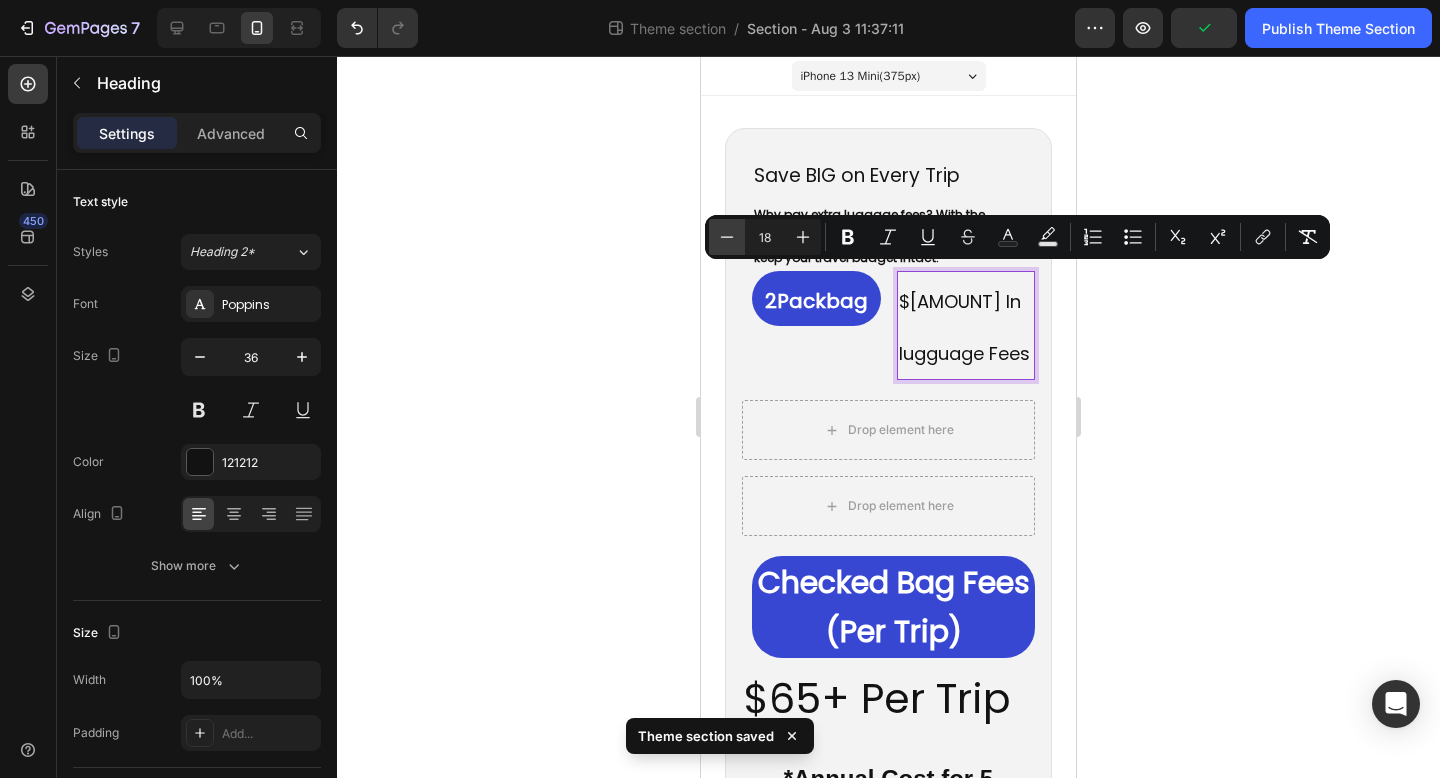 click on "Minus" at bounding box center (727, 237) 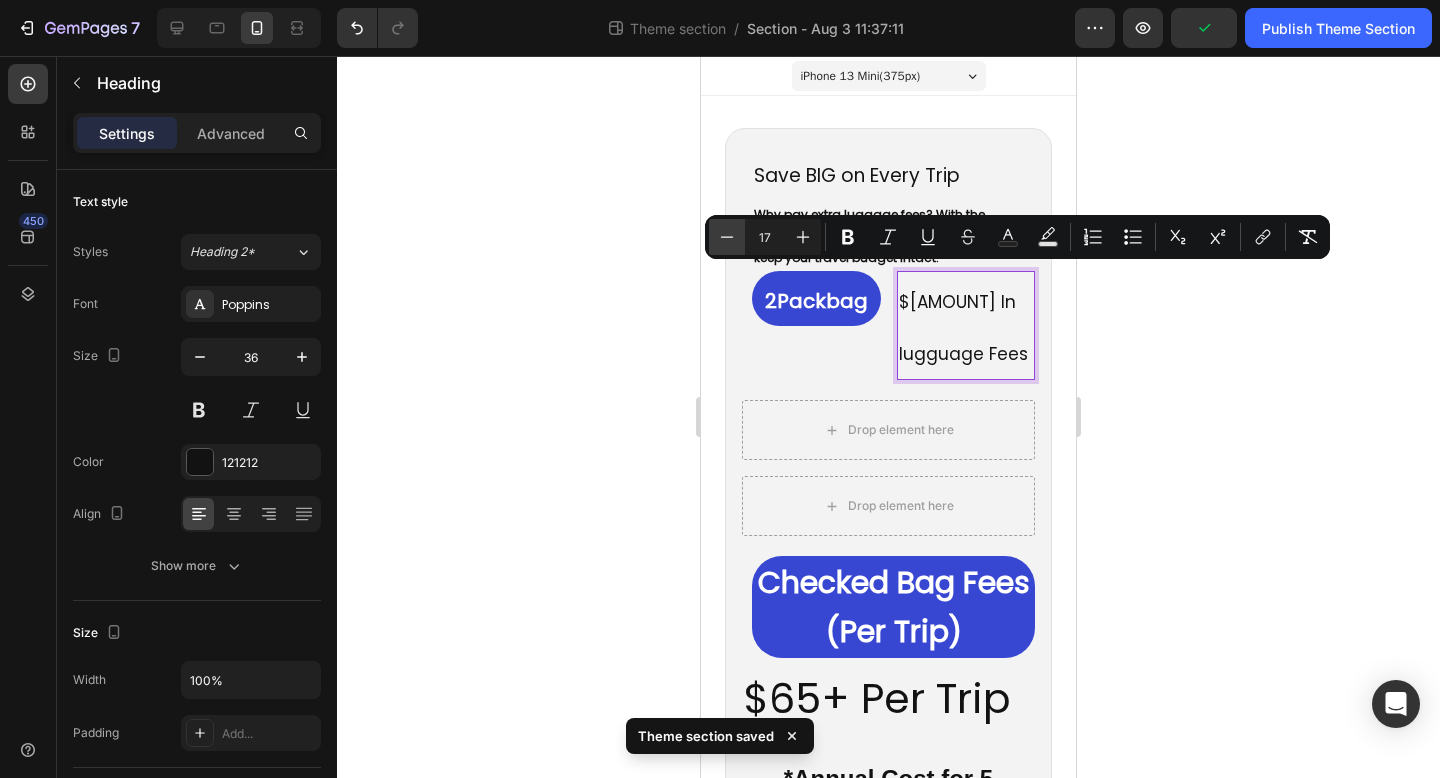 click on "Minus" at bounding box center [727, 237] 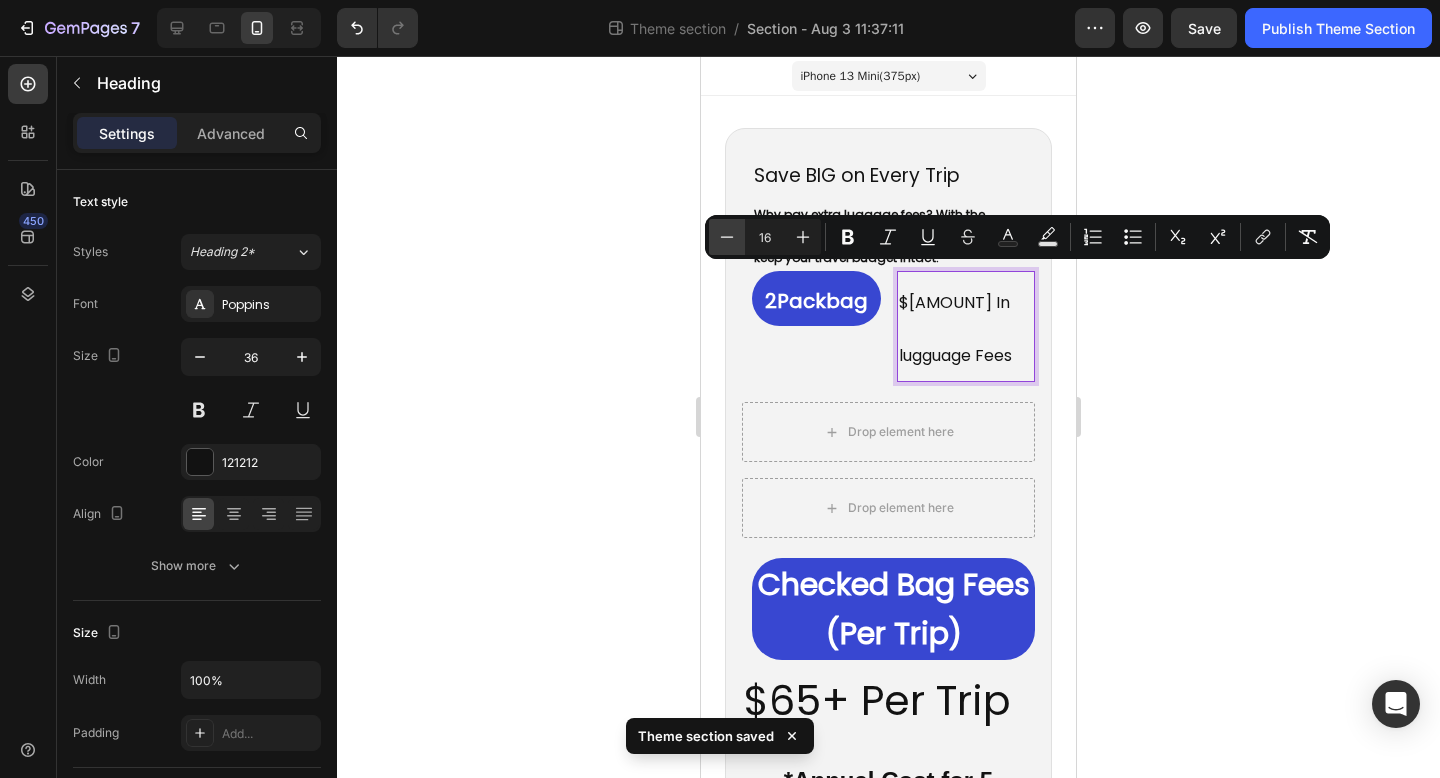 click on "Minus" at bounding box center (727, 237) 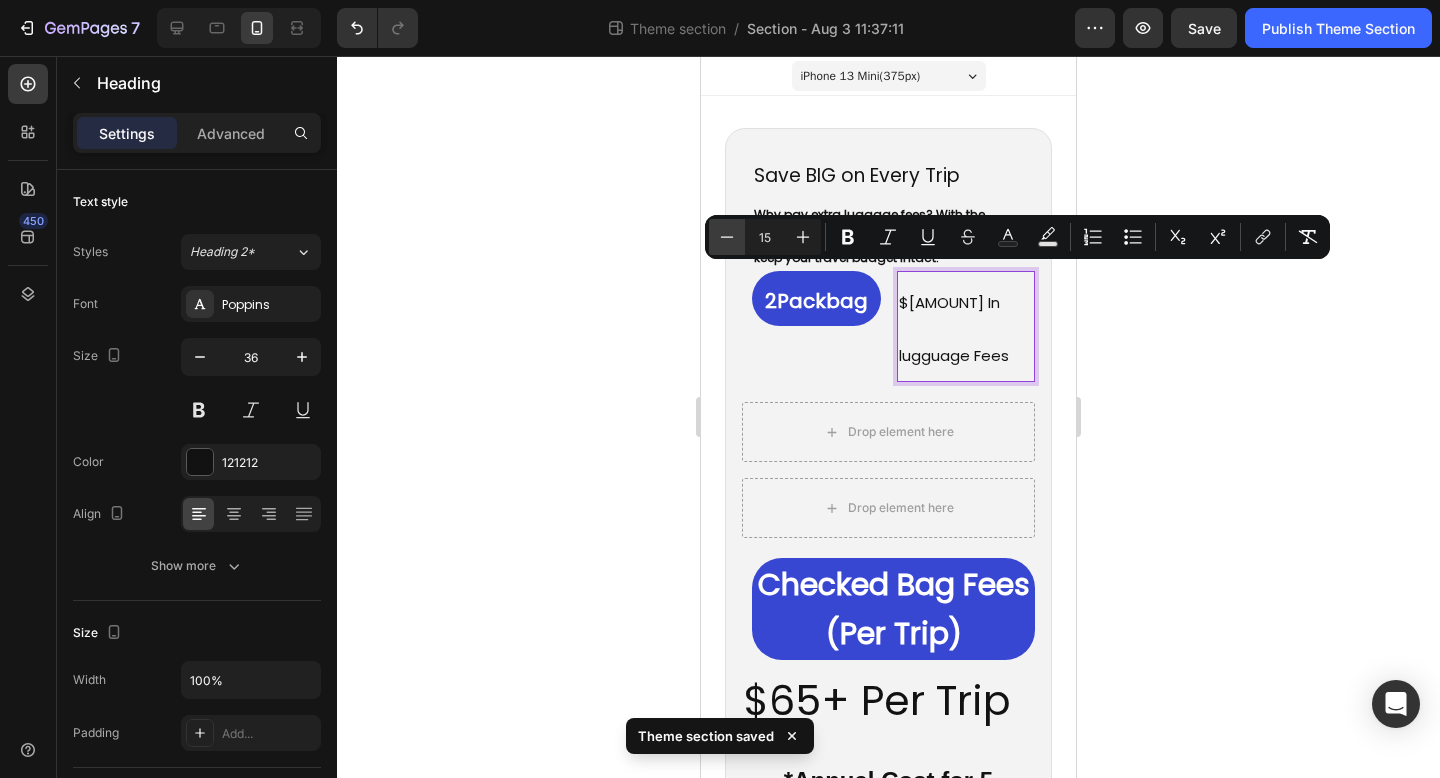 click on "Minus" at bounding box center [727, 237] 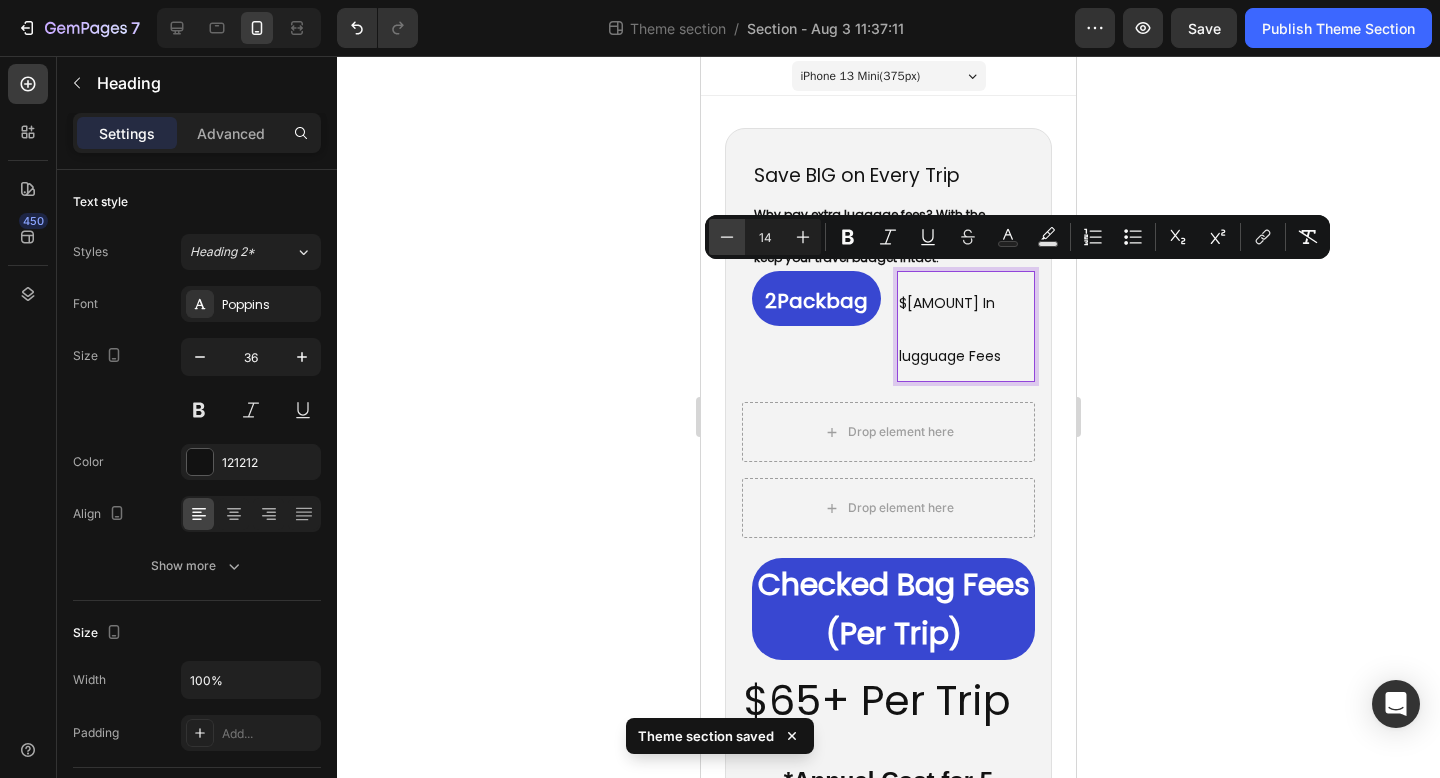 click on "Minus" at bounding box center [727, 237] 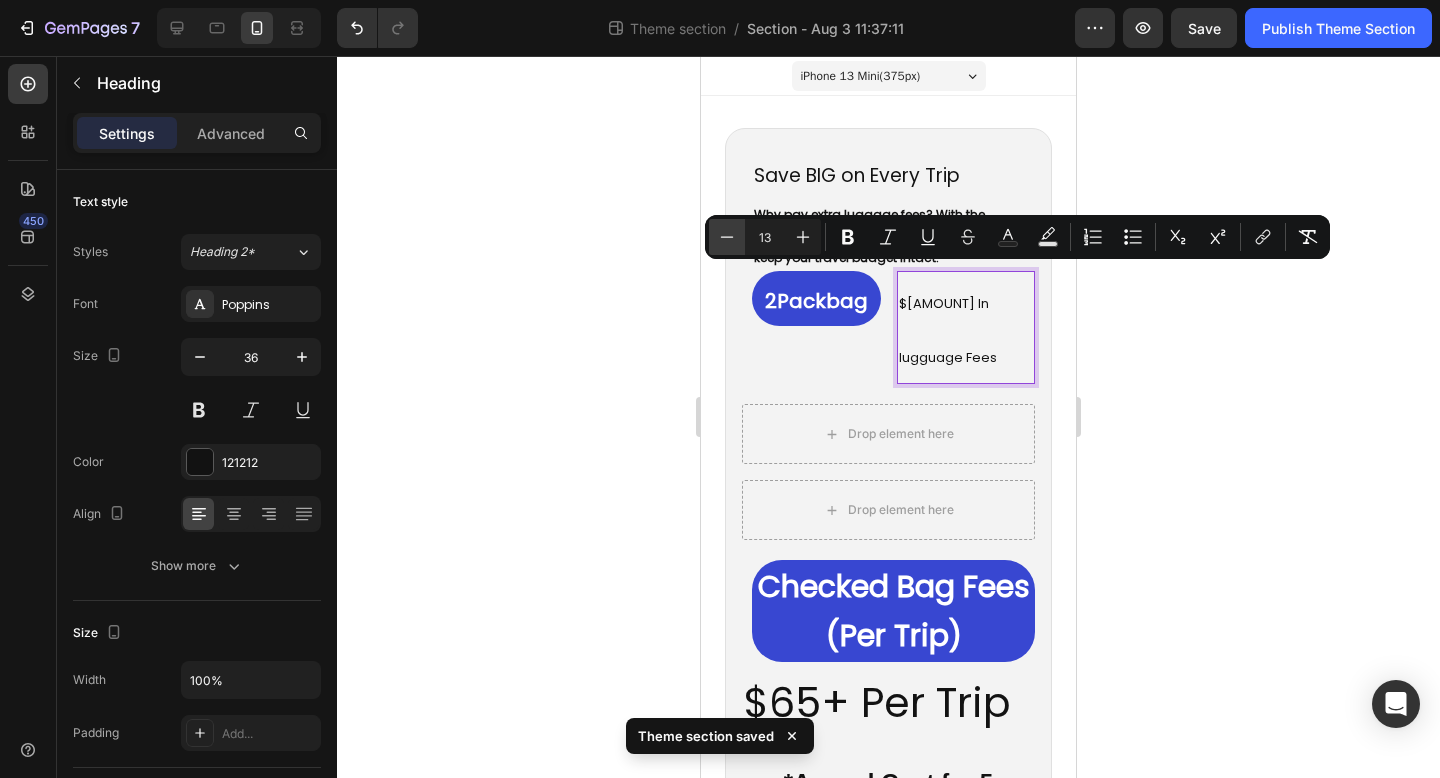 click on "Minus" at bounding box center (727, 237) 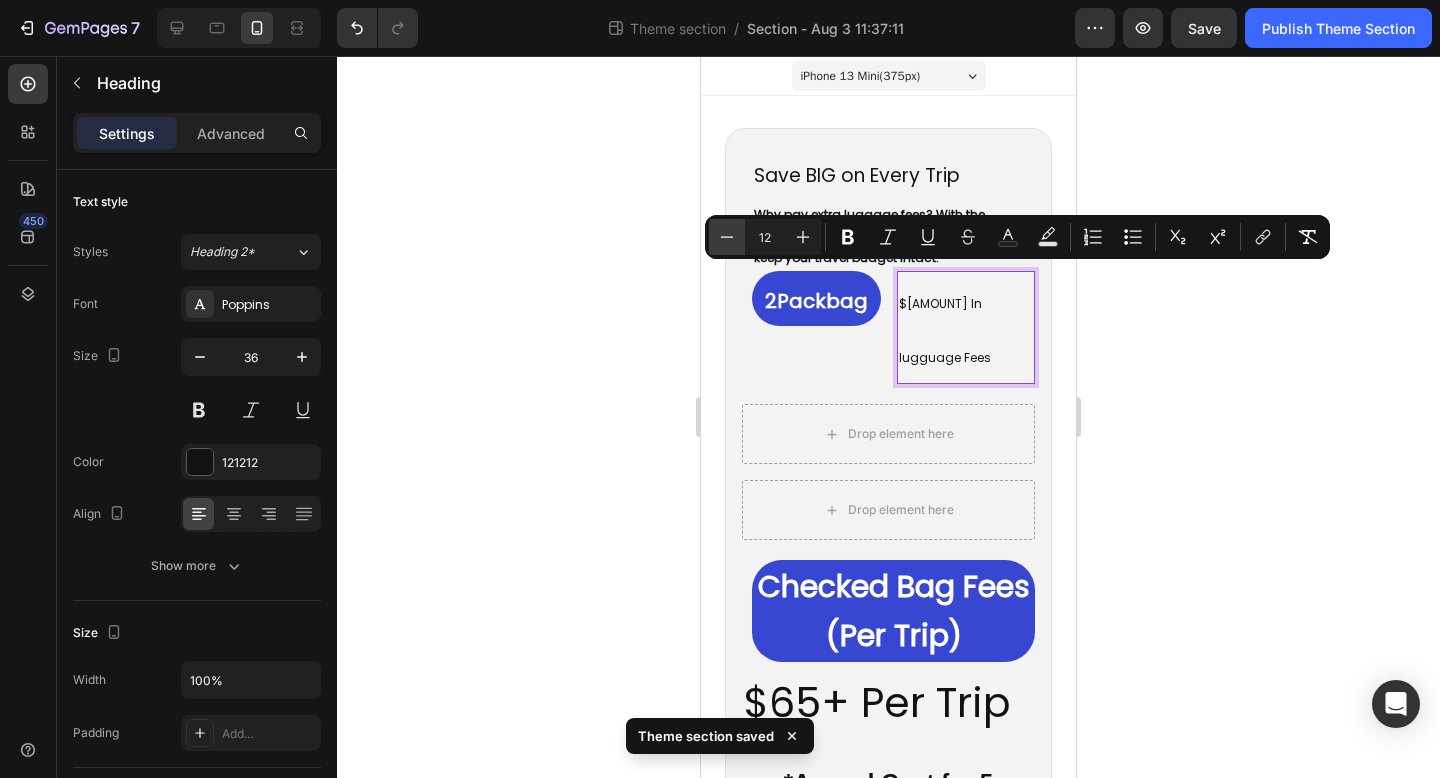 click on "Minus" at bounding box center [727, 237] 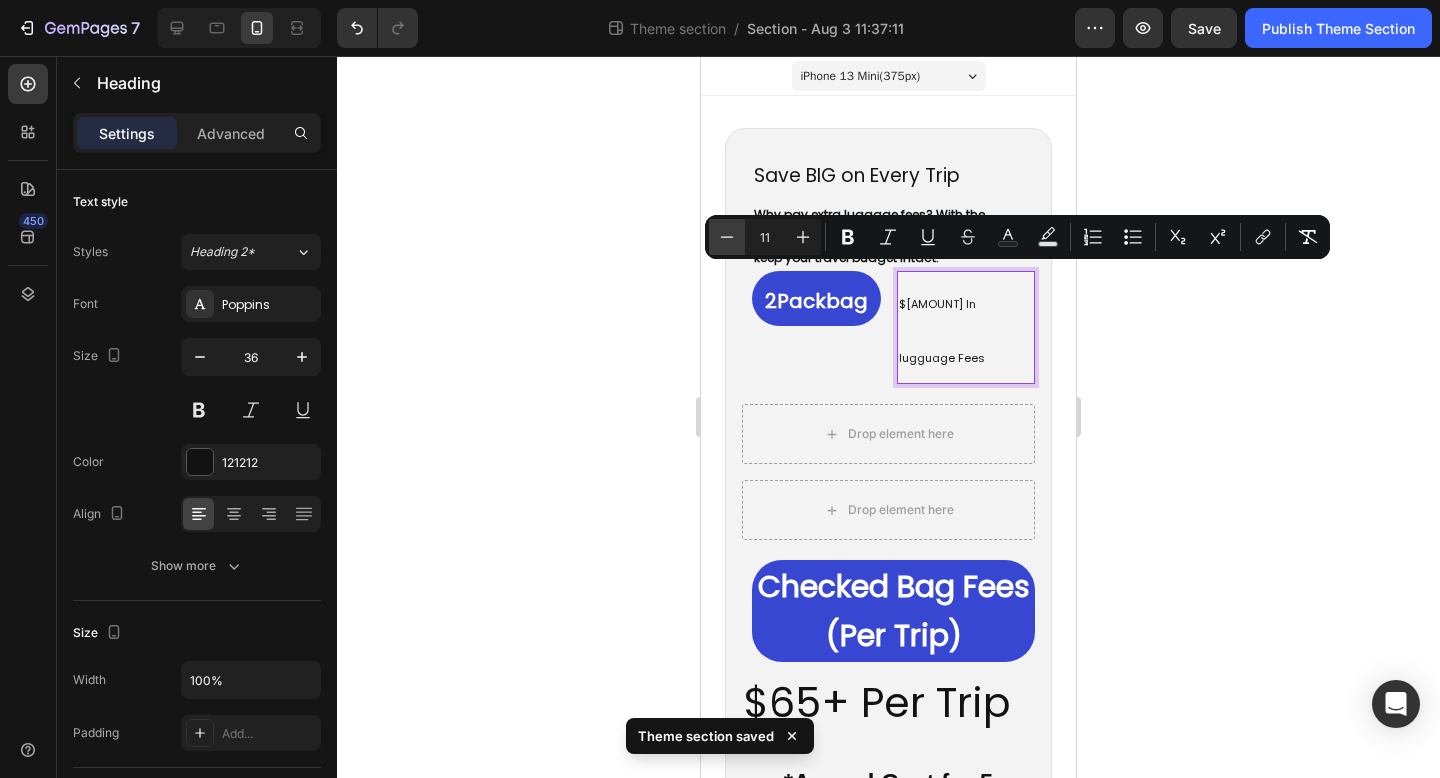 click on "Minus" at bounding box center [727, 237] 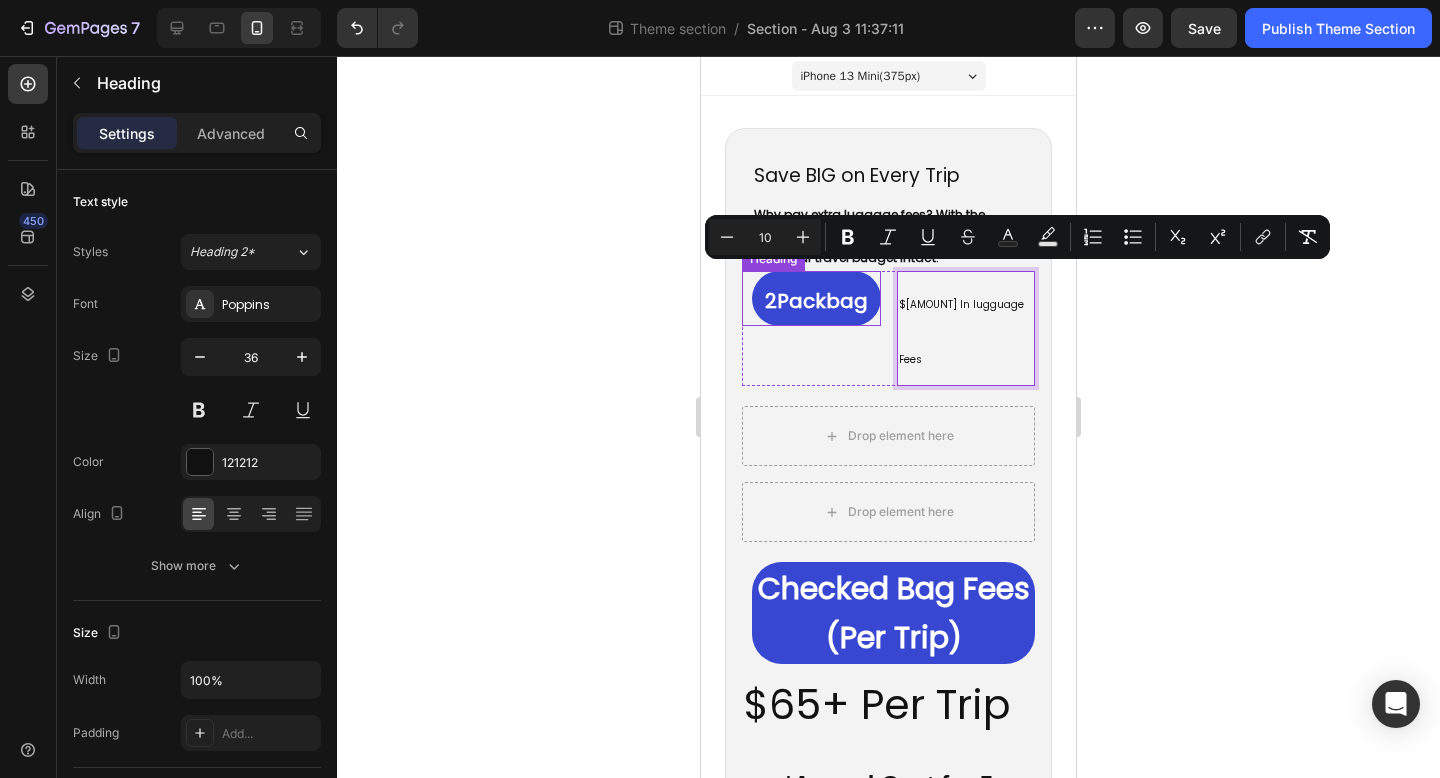 click on "2Packbag Heading" at bounding box center [811, 299] 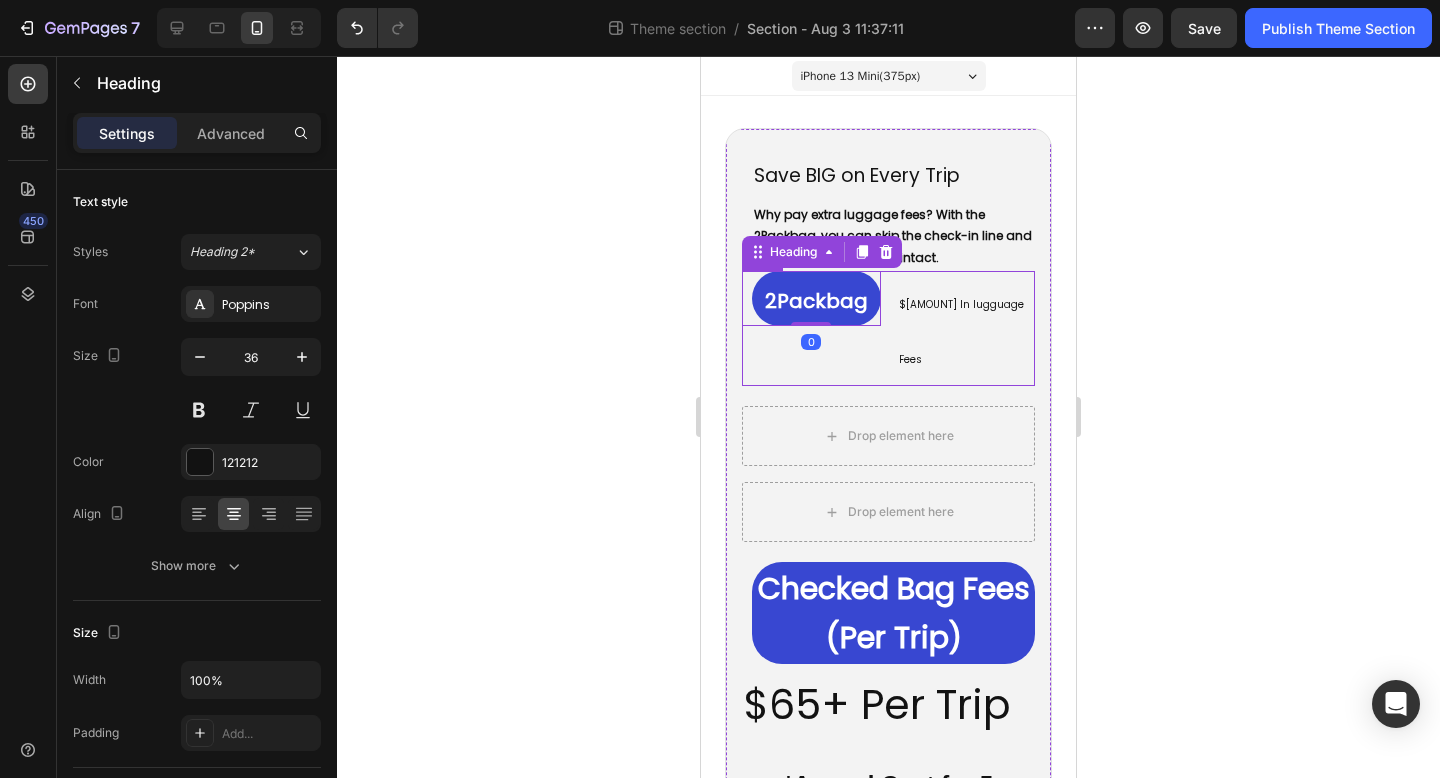 click on "2Packbag Heading   0 ⁠⁠⁠⁠⁠⁠⁠   $0 In lugguage Fees Heading Row" at bounding box center (888, 329) 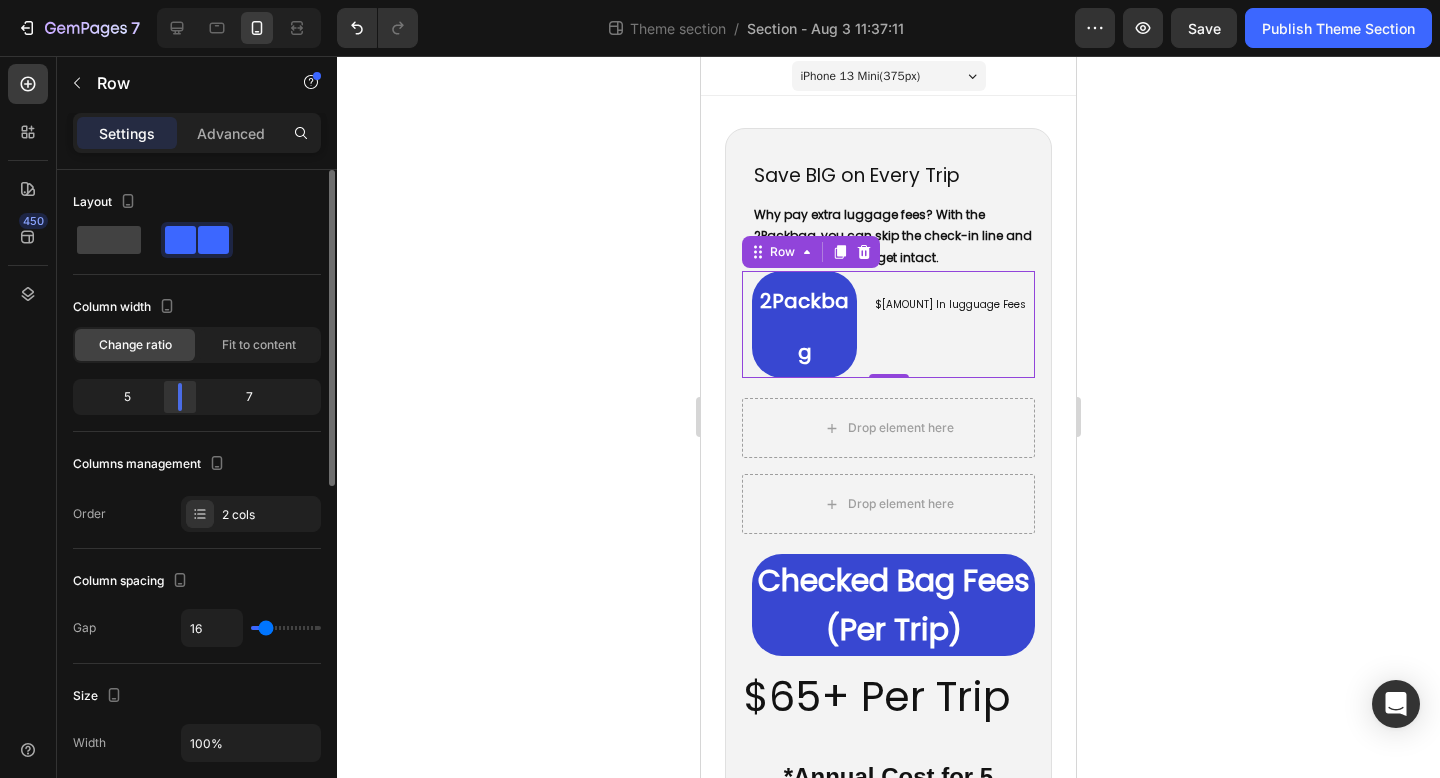 drag, startPoint x: 205, startPoint y: 400, endPoint x: 182, endPoint y: 405, distance: 23.537205 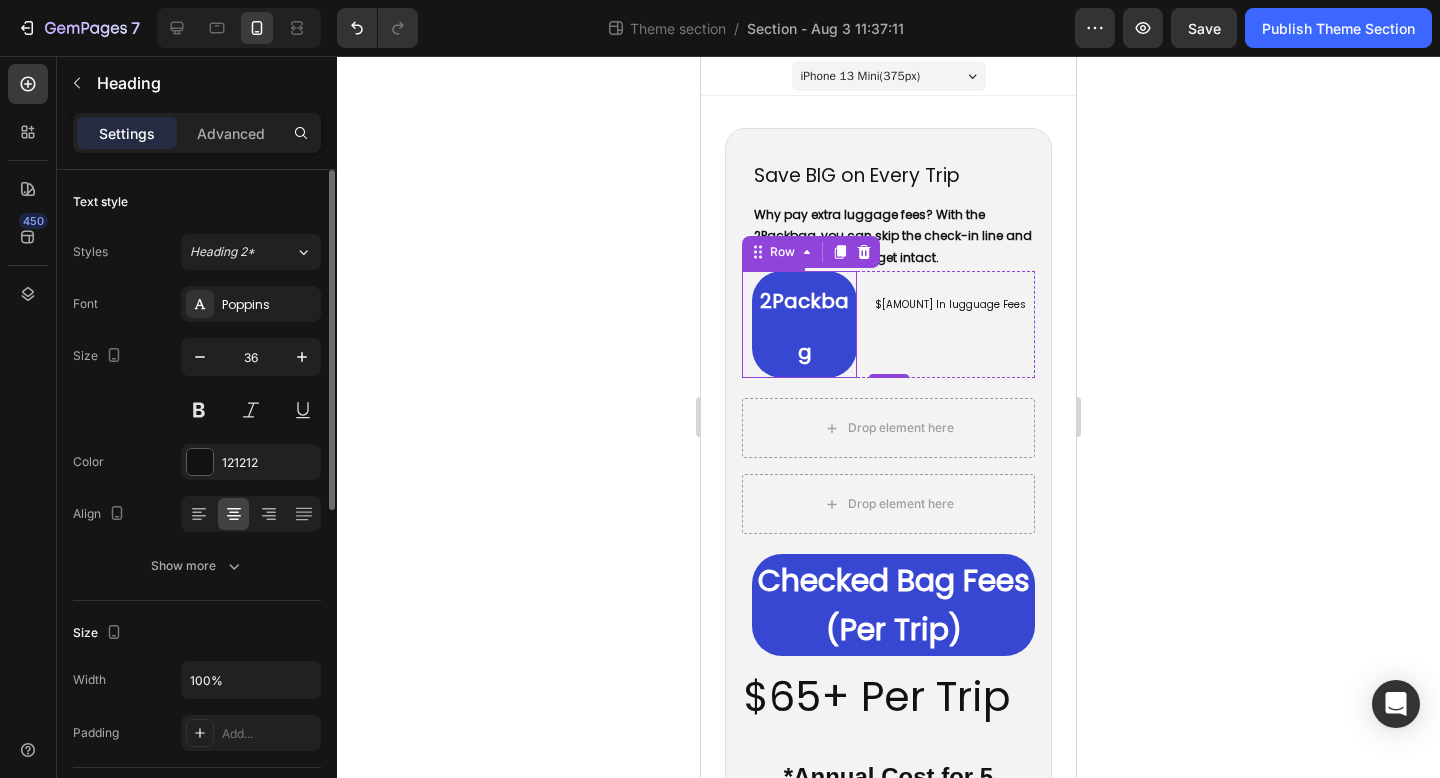 click on "2Packbag" at bounding box center [804, 327] 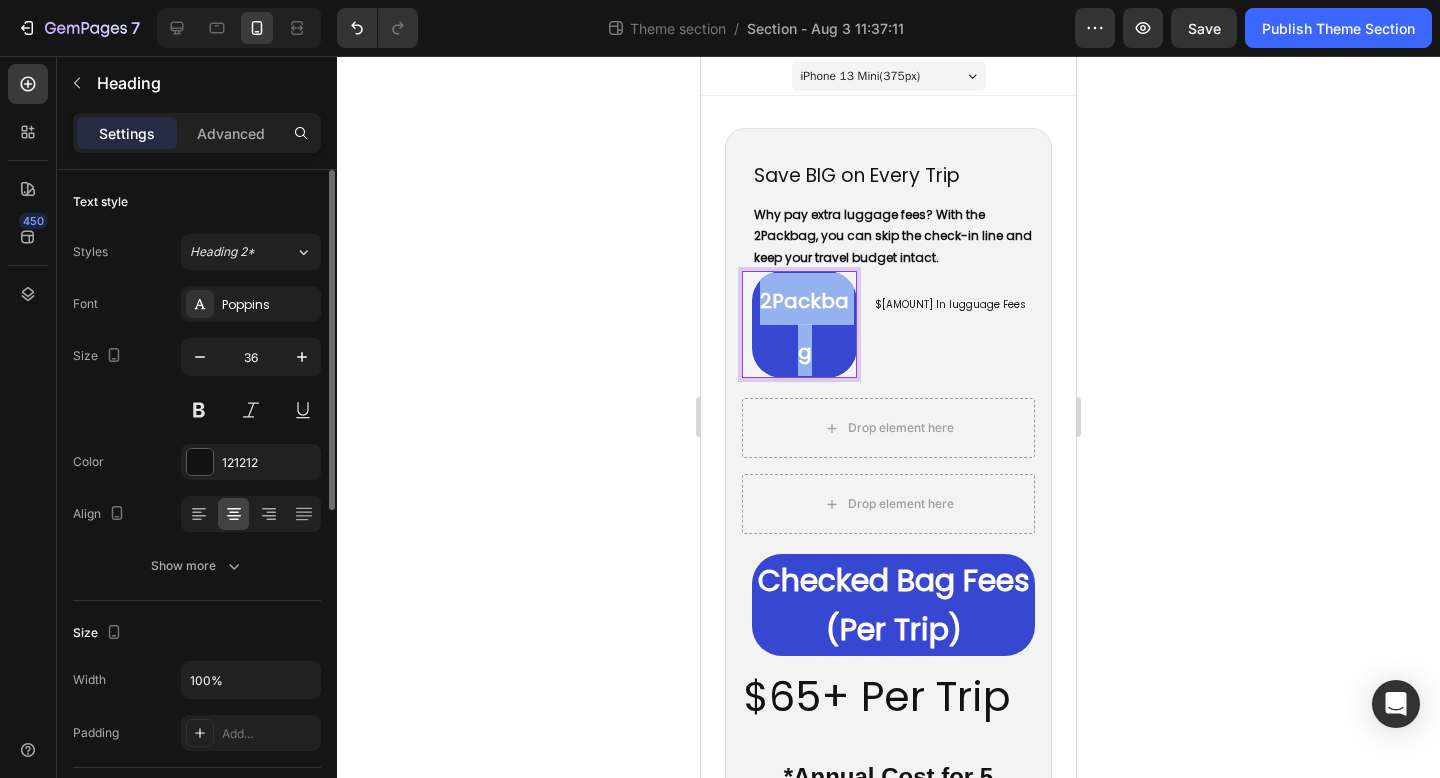 click on "2Packbag" at bounding box center (804, 327) 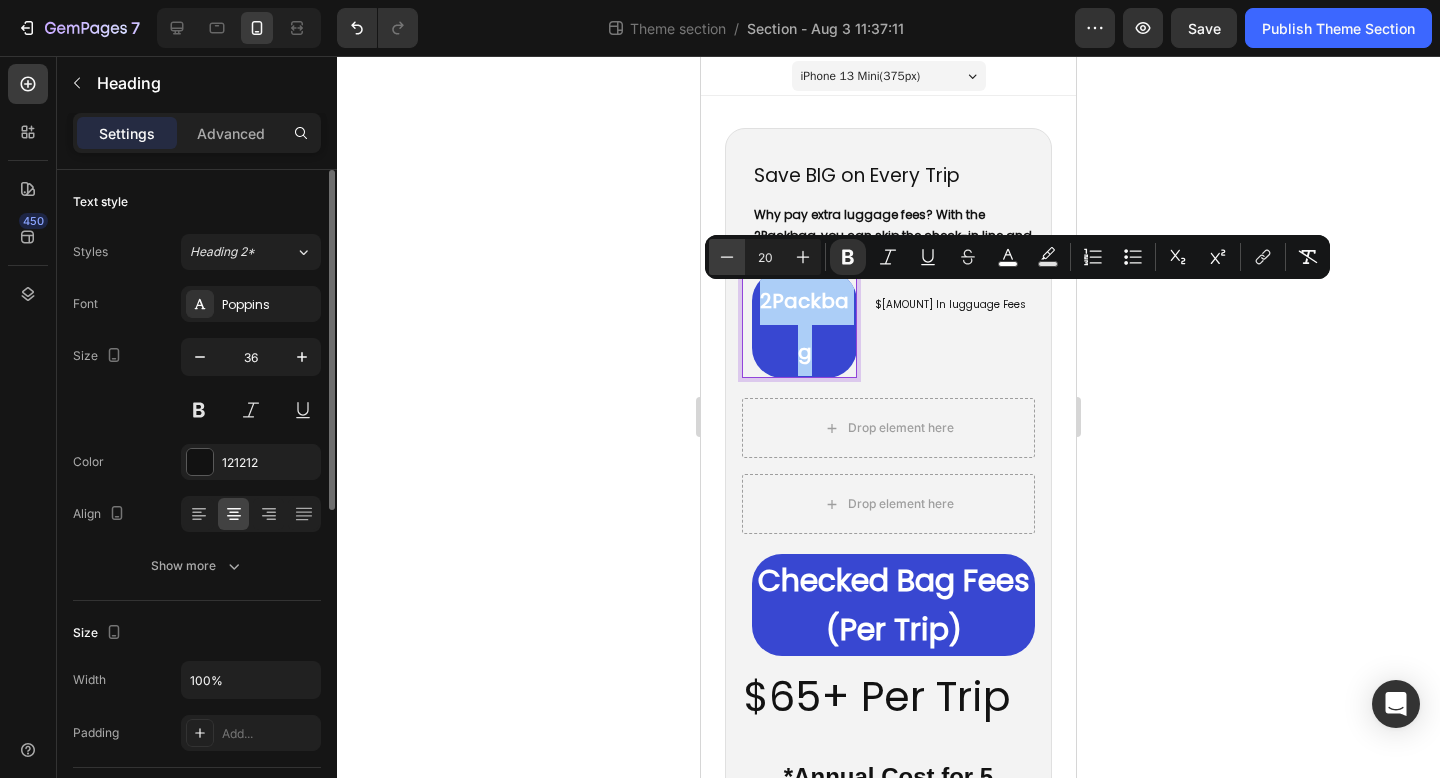 click on "Minus" at bounding box center (727, 257) 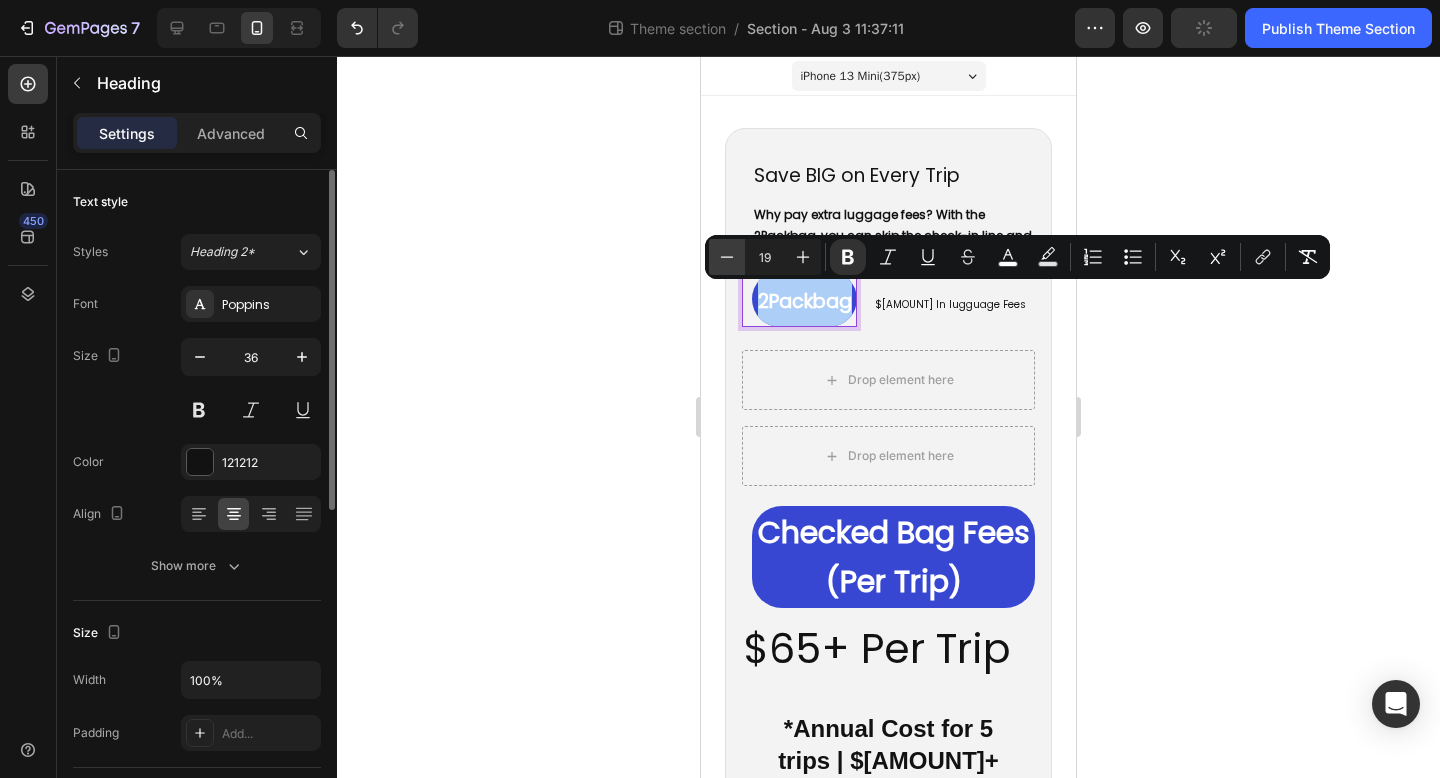 click on "Minus" at bounding box center (727, 257) 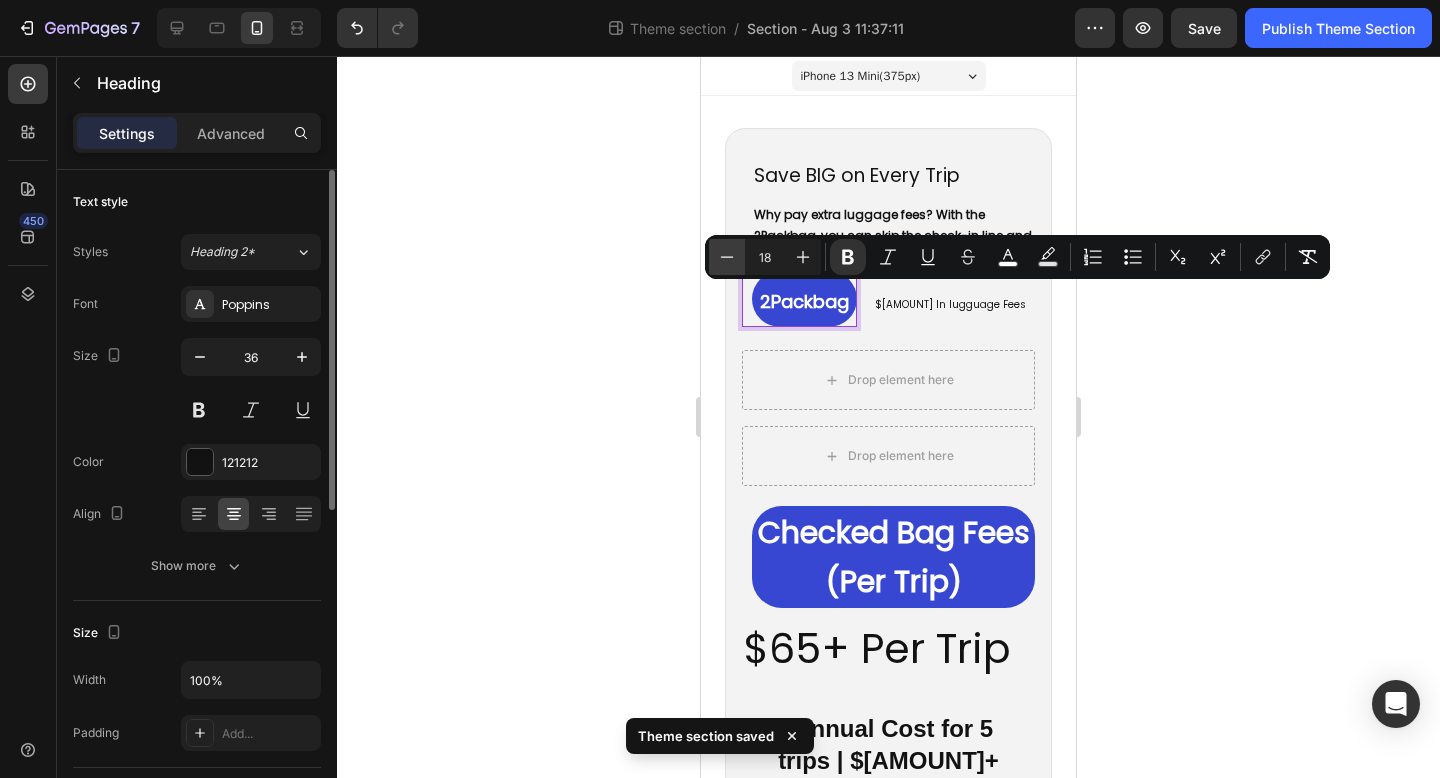 click on "Minus" at bounding box center [727, 257] 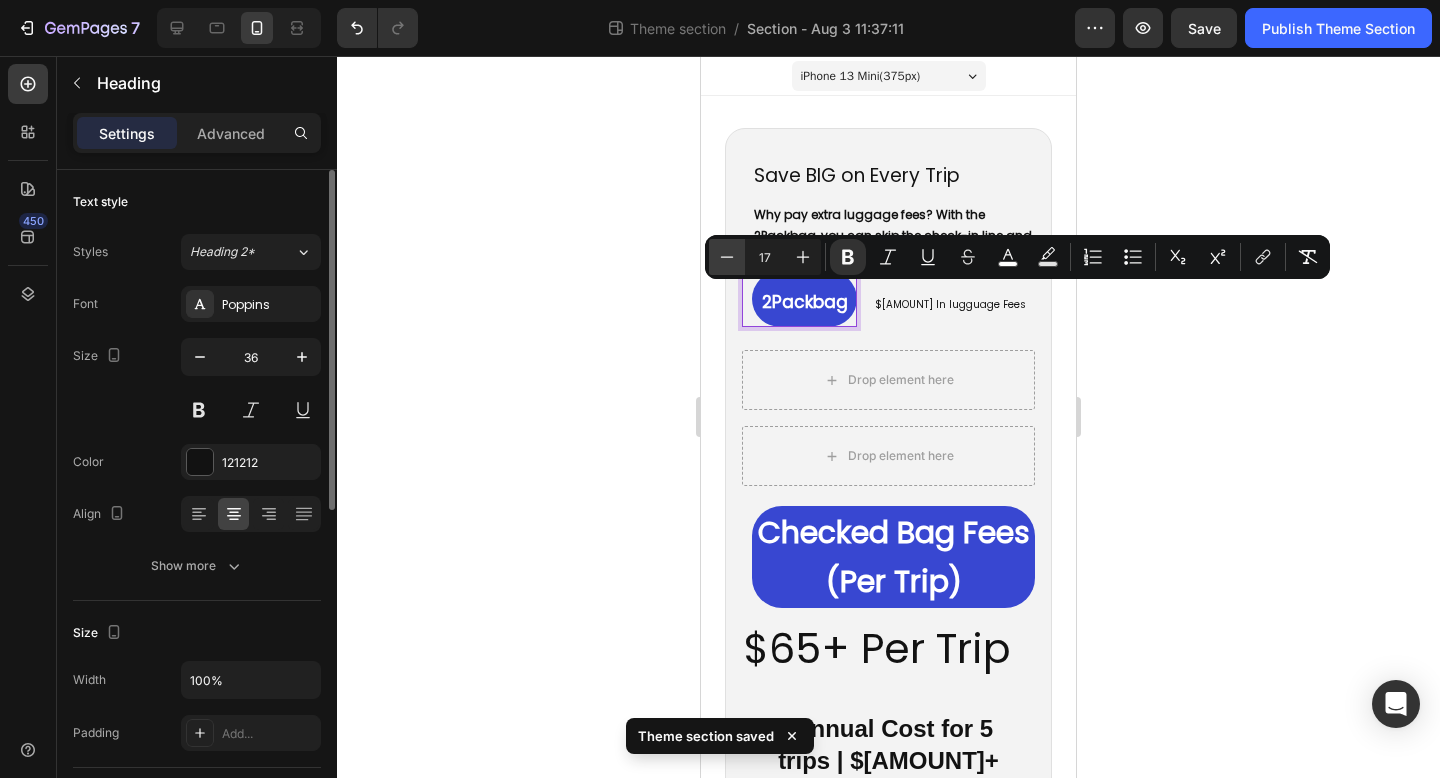 click on "Minus" at bounding box center [727, 257] 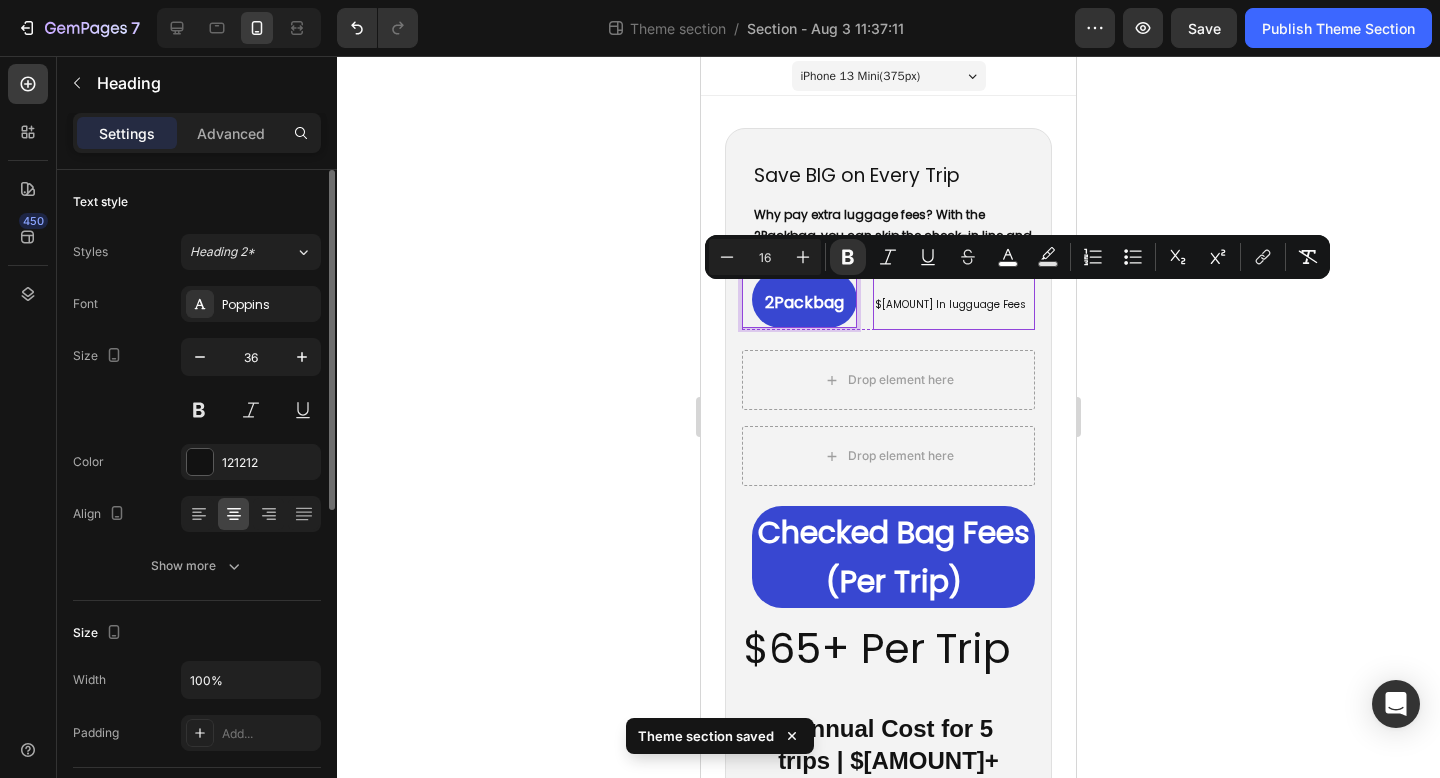 click 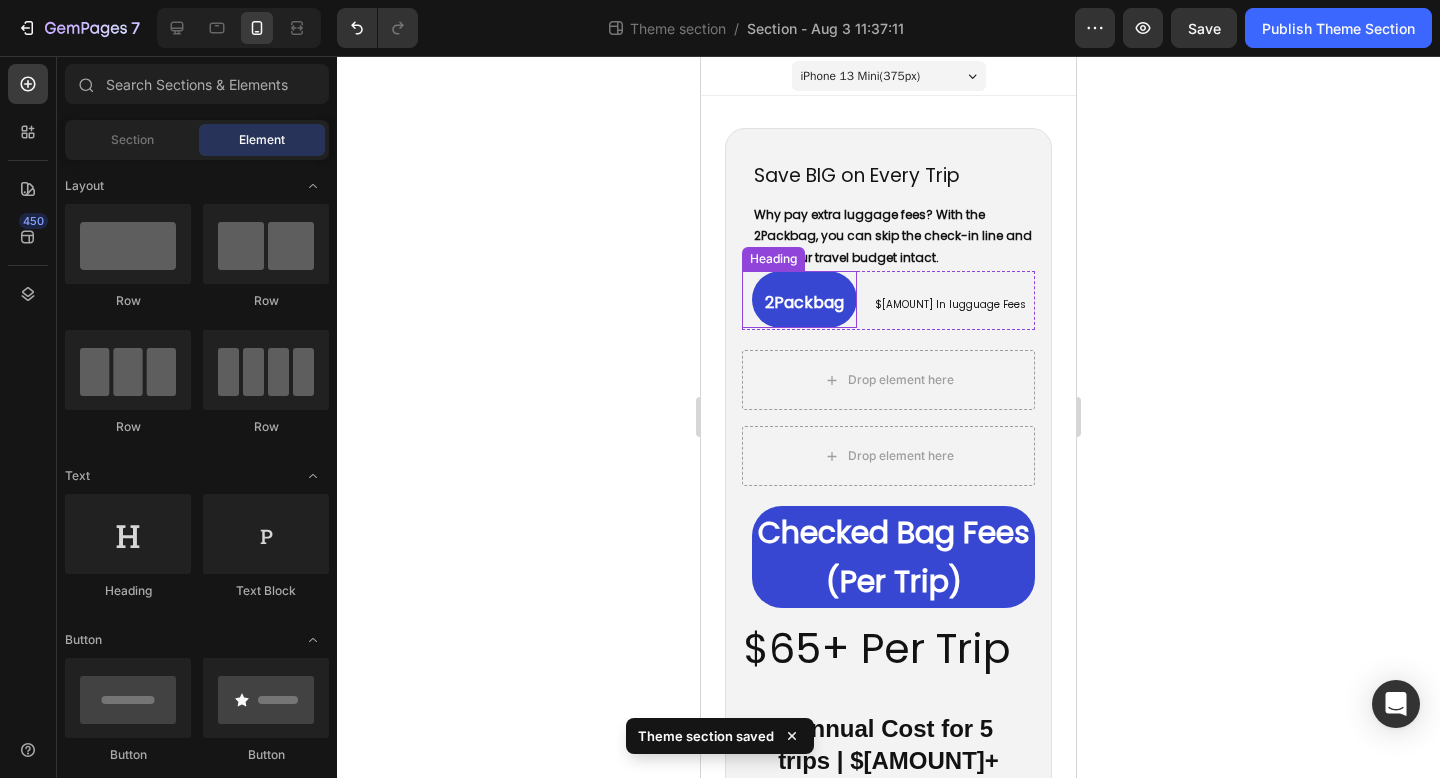 click on "⁠⁠⁠⁠⁠⁠⁠ 2Packbag" at bounding box center [804, 300] 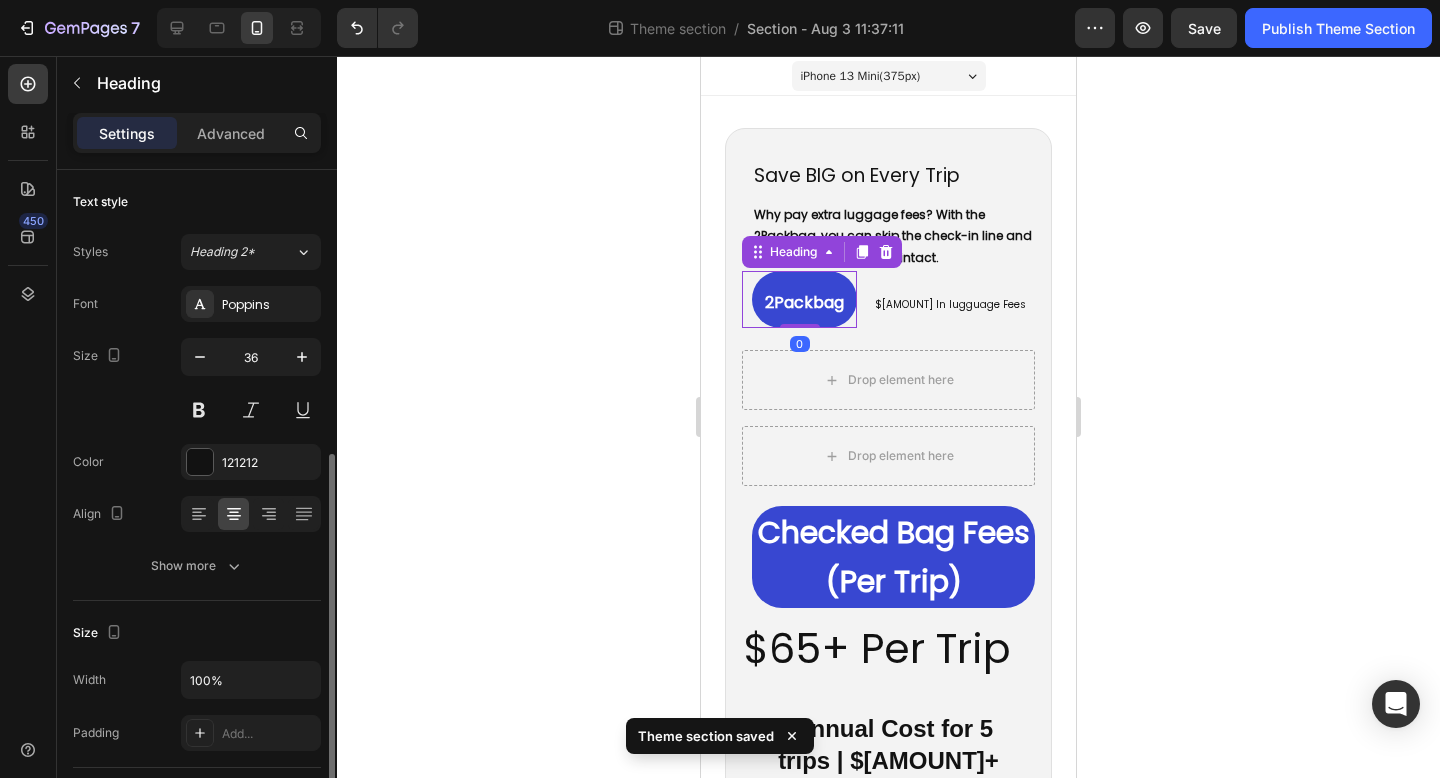 scroll, scrollTop: 633, scrollLeft: 0, axis: vertical 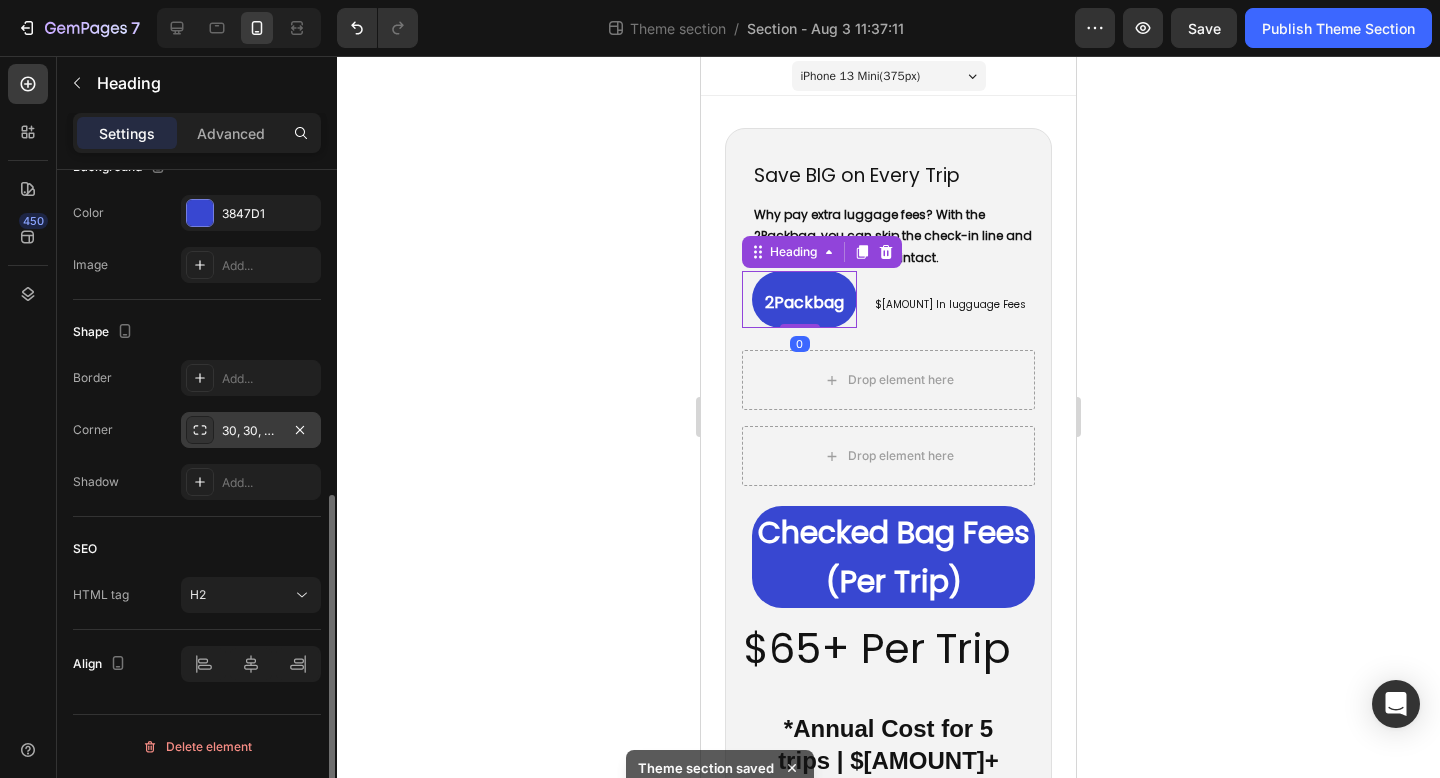 click on "30, 30, 30, 30" at bounding box center [251, 431] 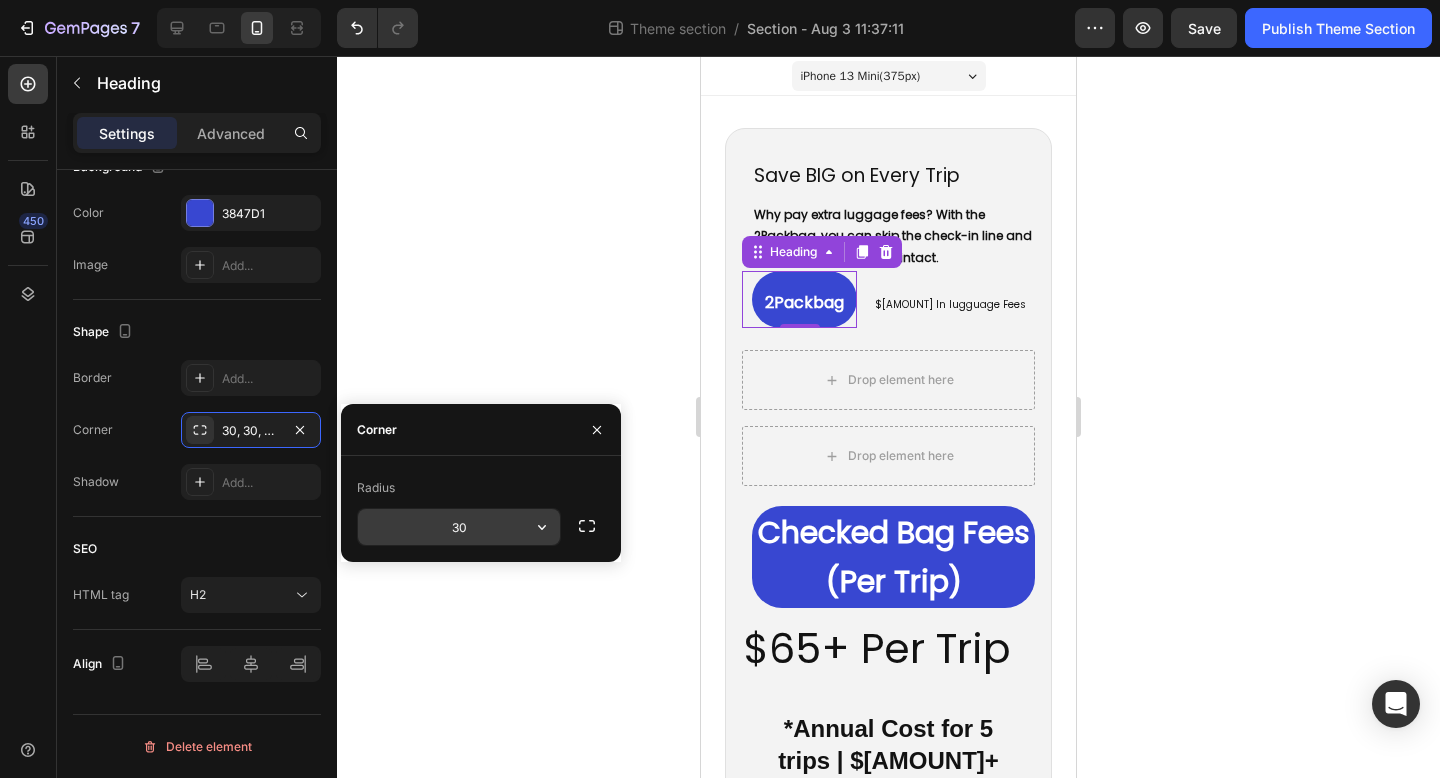 click on "30" at bounding box center [459, 527] 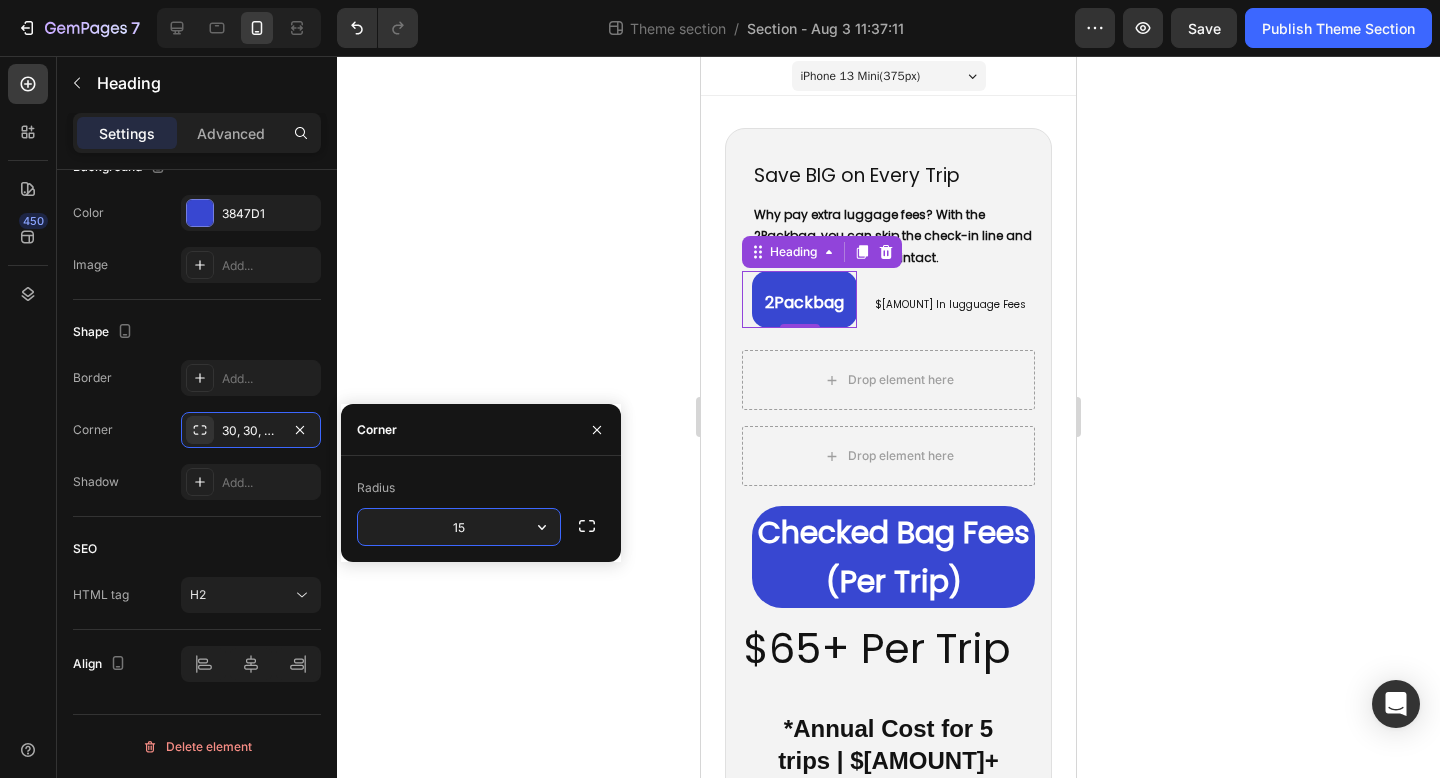 type on "1" 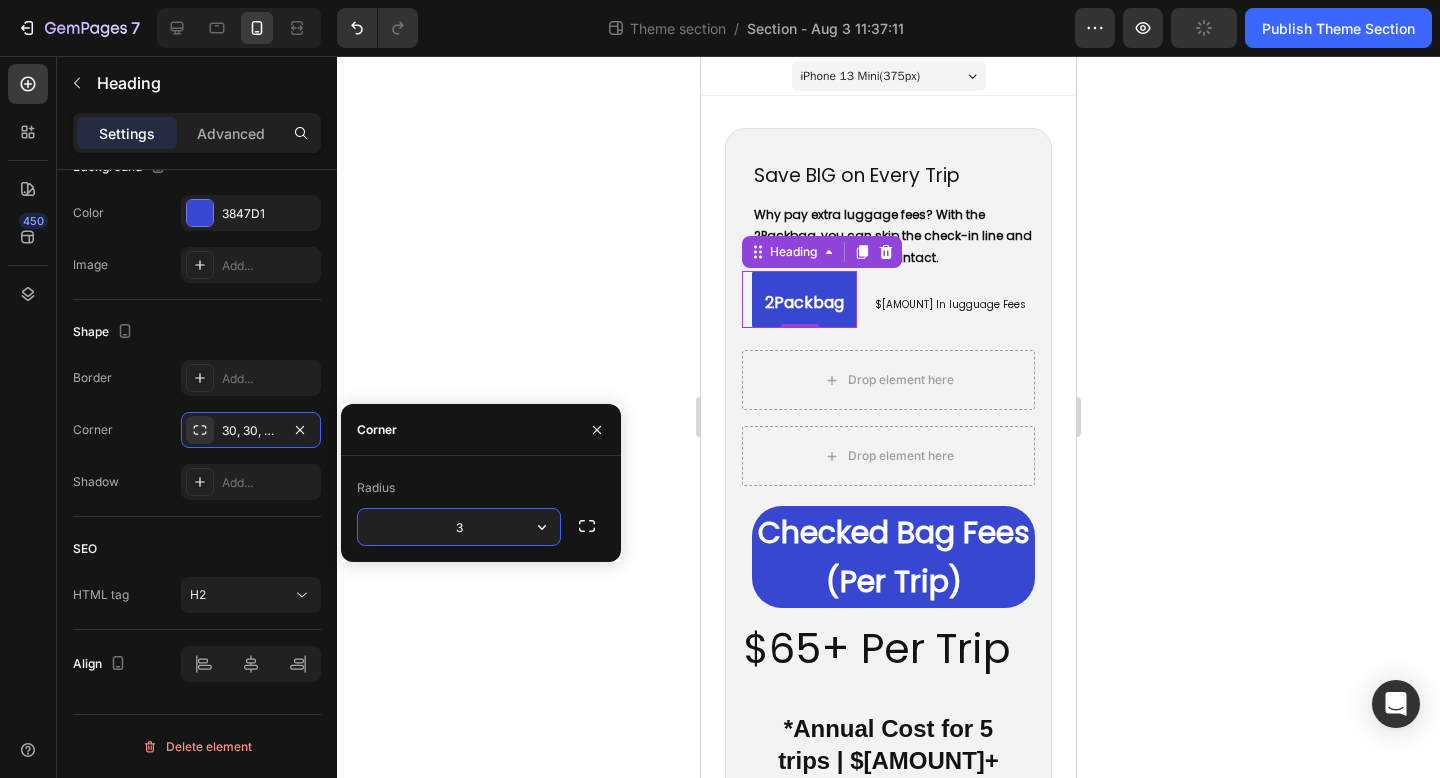 type on "30" 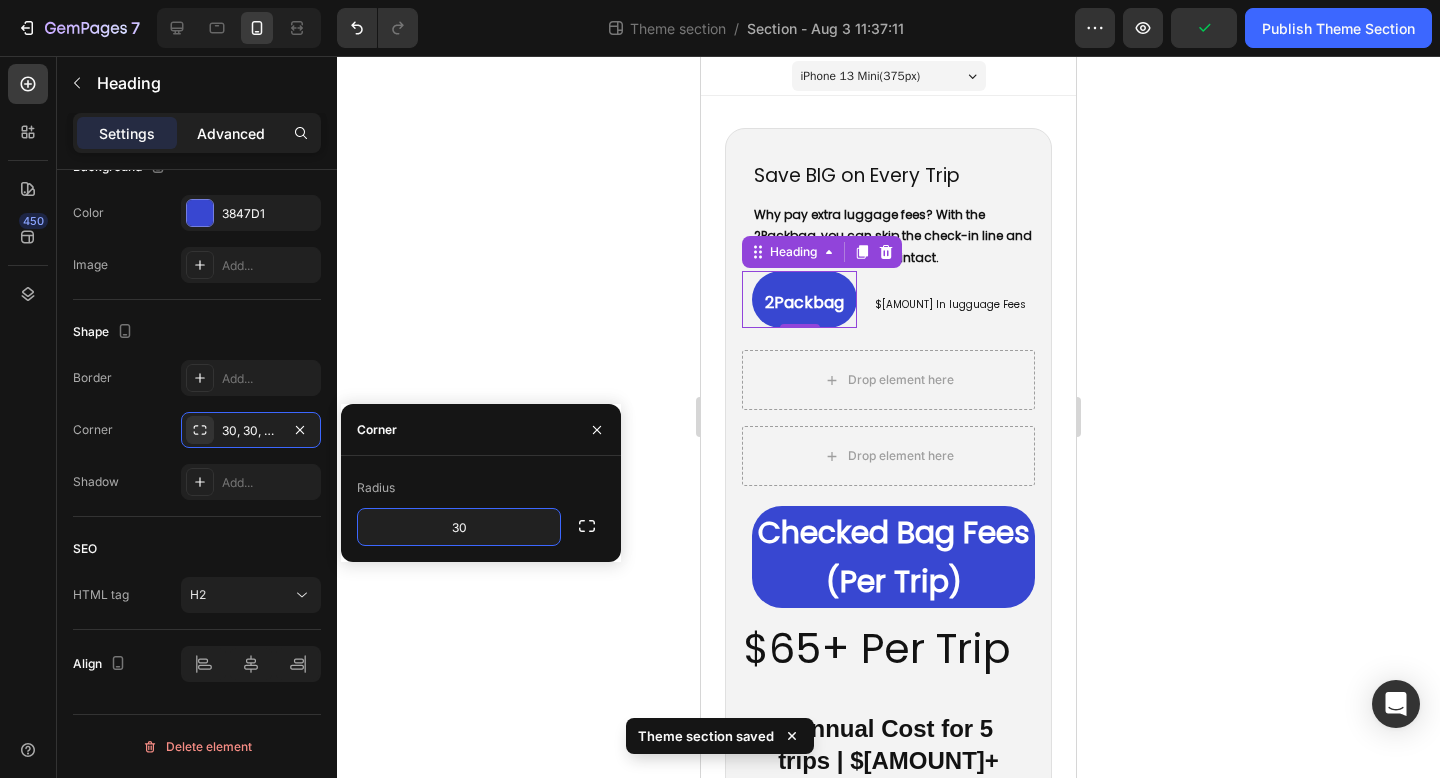 click on "Advanced" at bounding box center (231, 133) 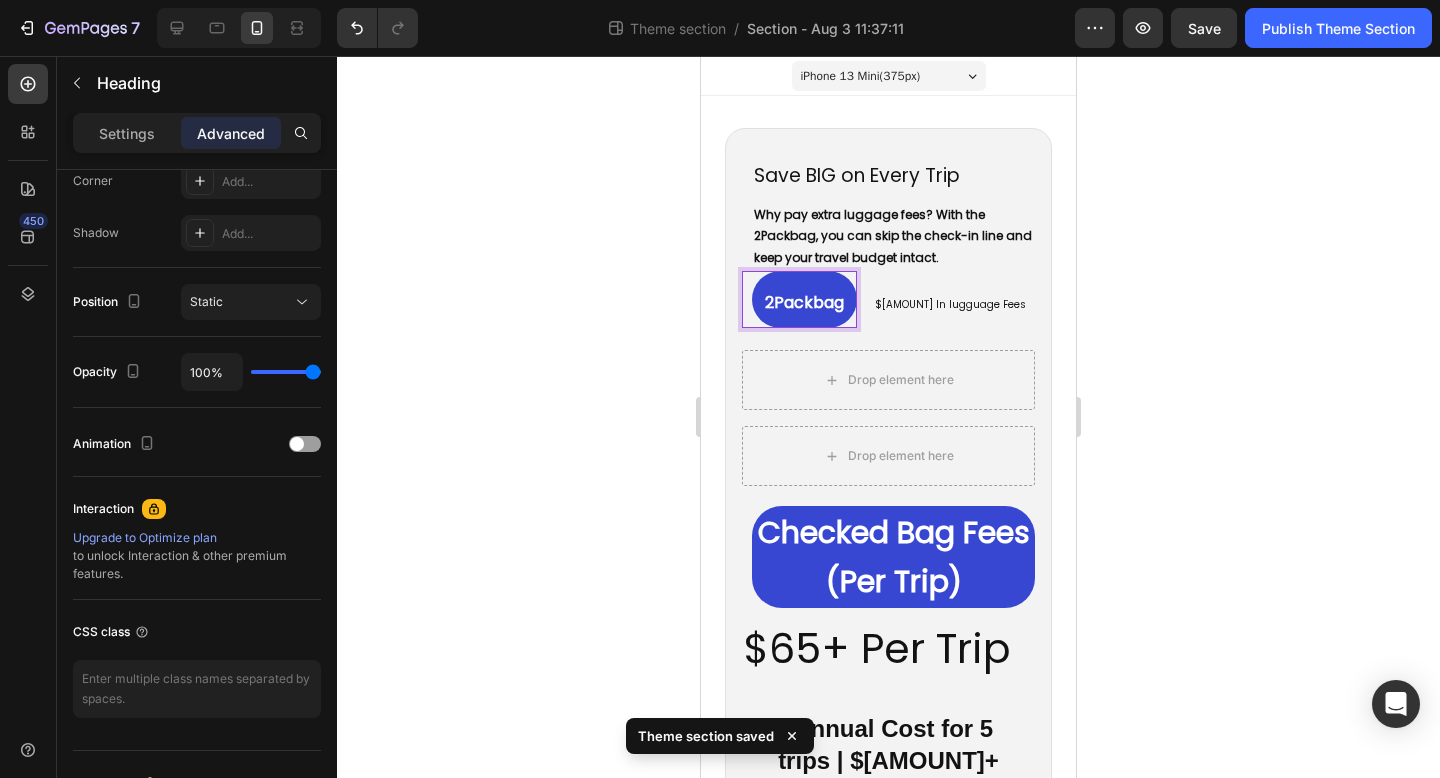 click on "2Packbag" at bounding box center [804, 302] 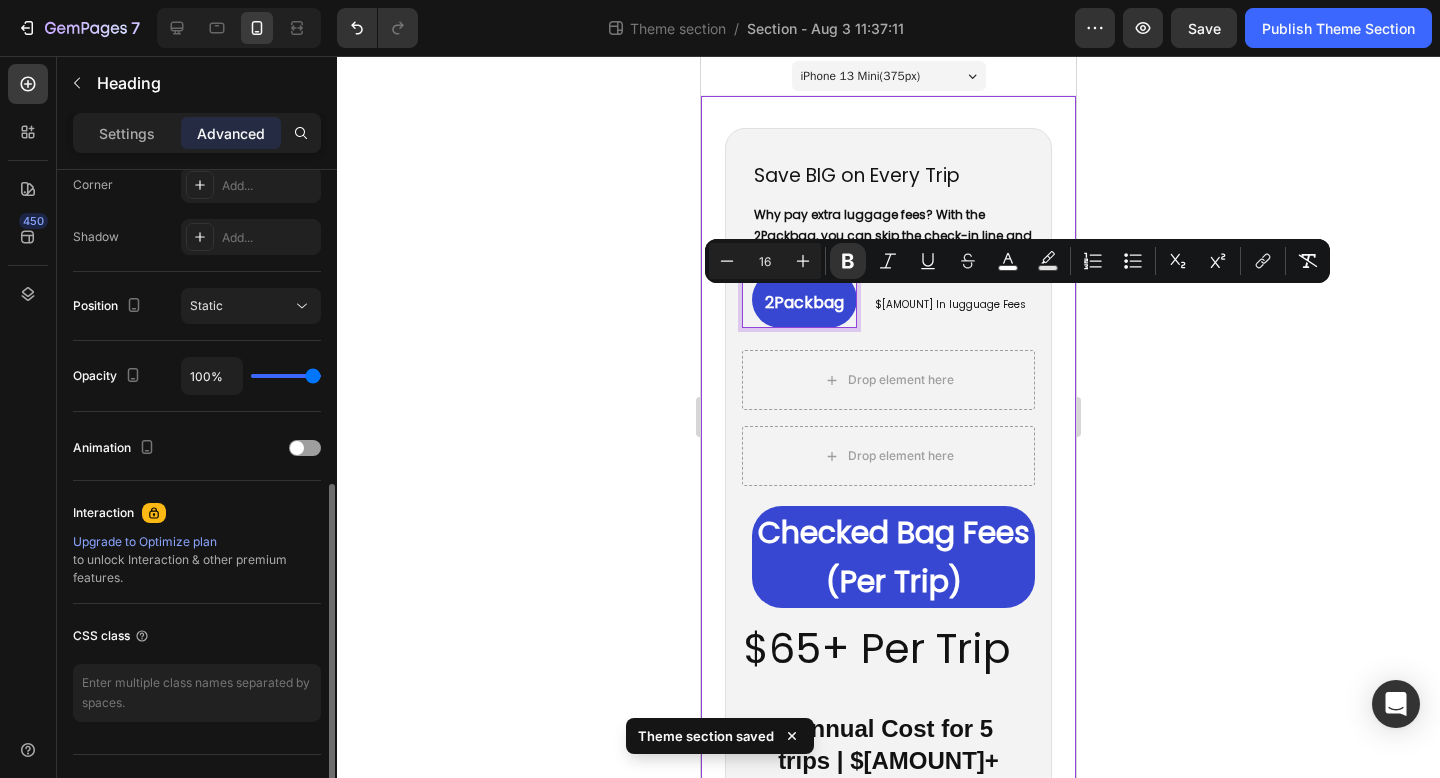 scroll, scrollTop: 0, scrollLeft: 0, axis: both 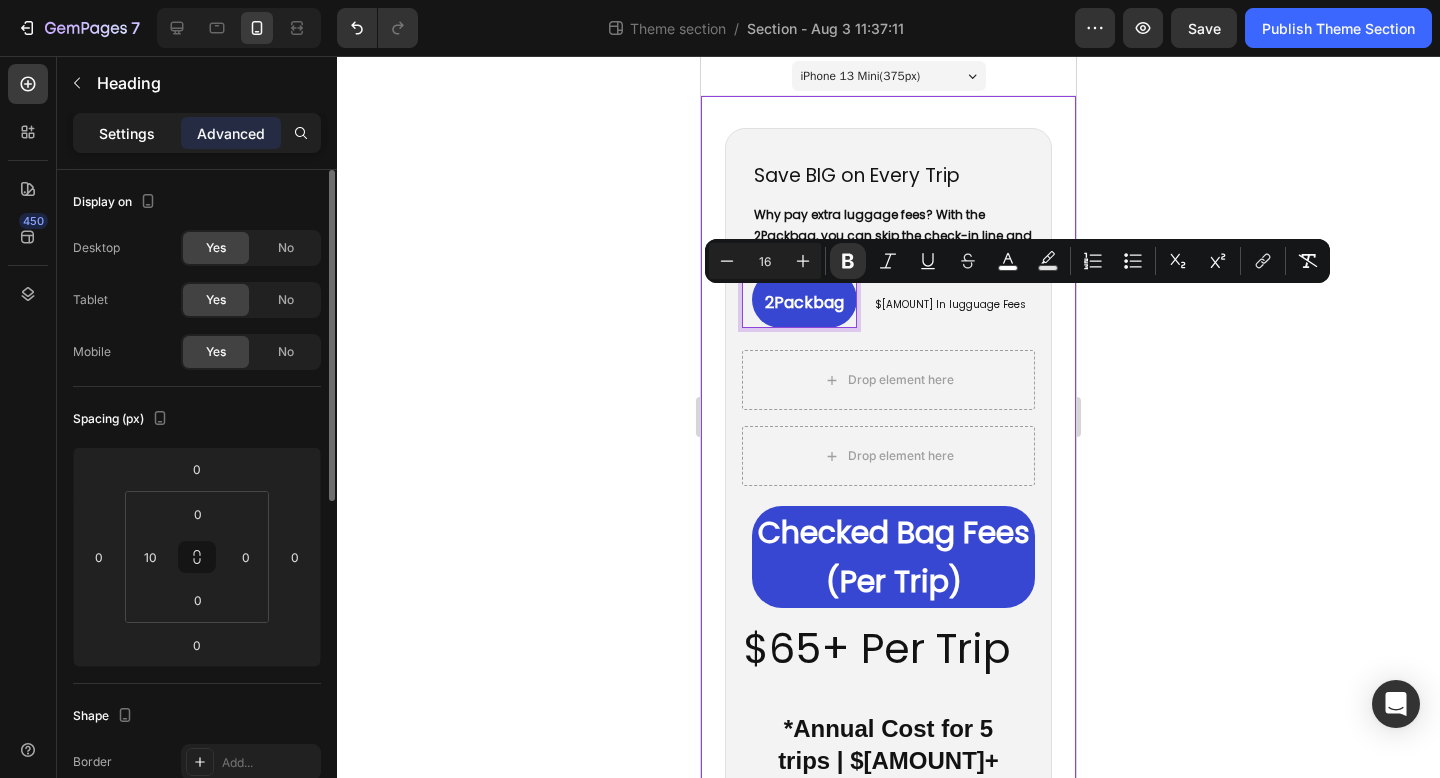 click on "Settings" at bounding box center (127, 133) 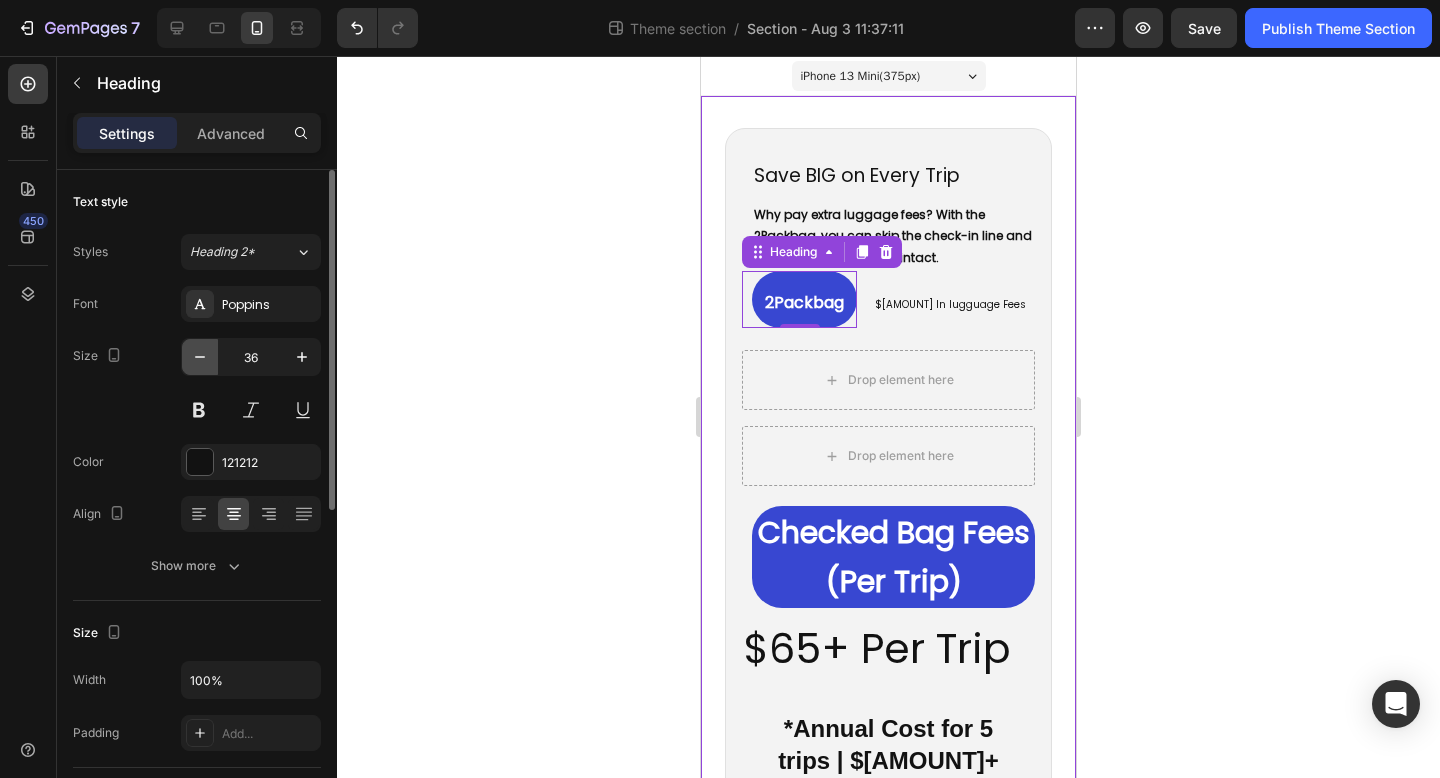 click 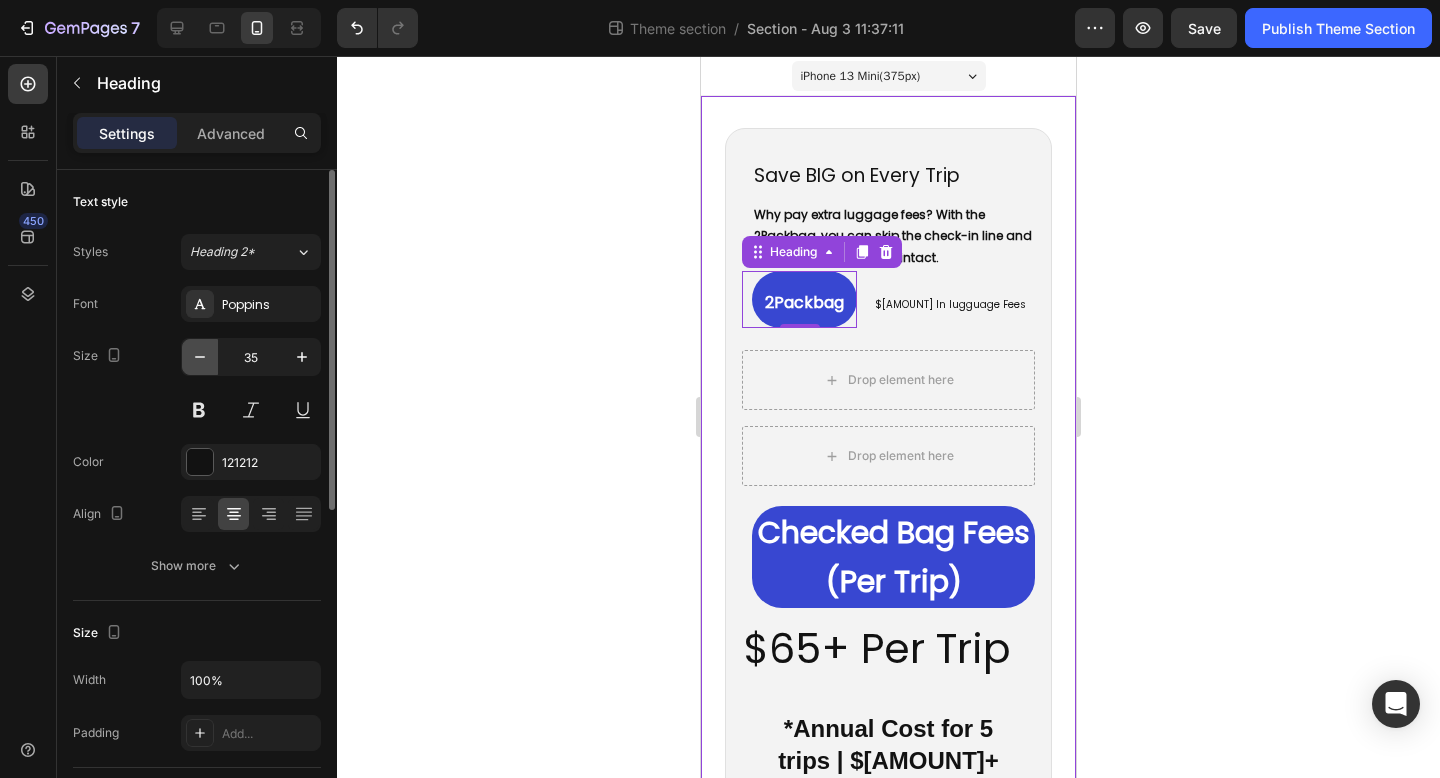 click 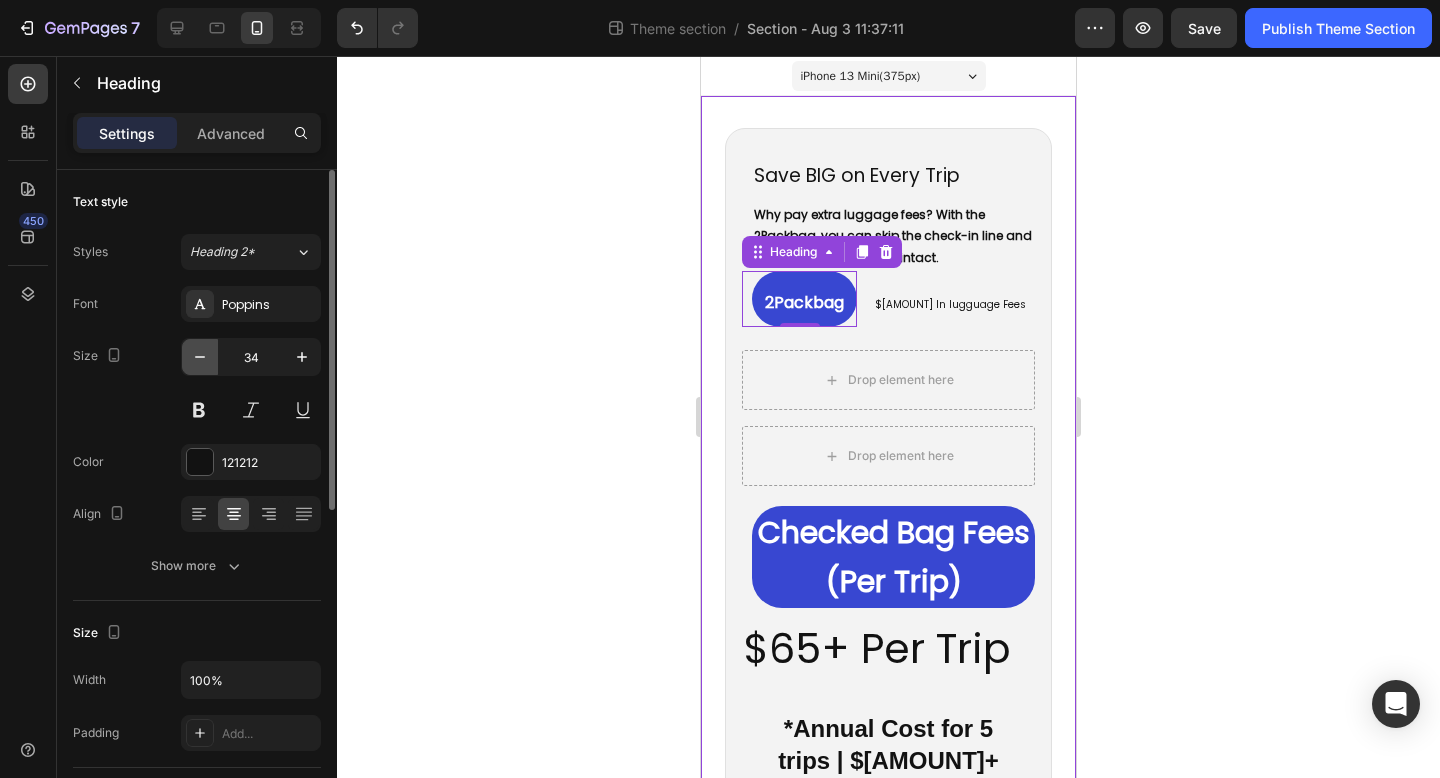 click 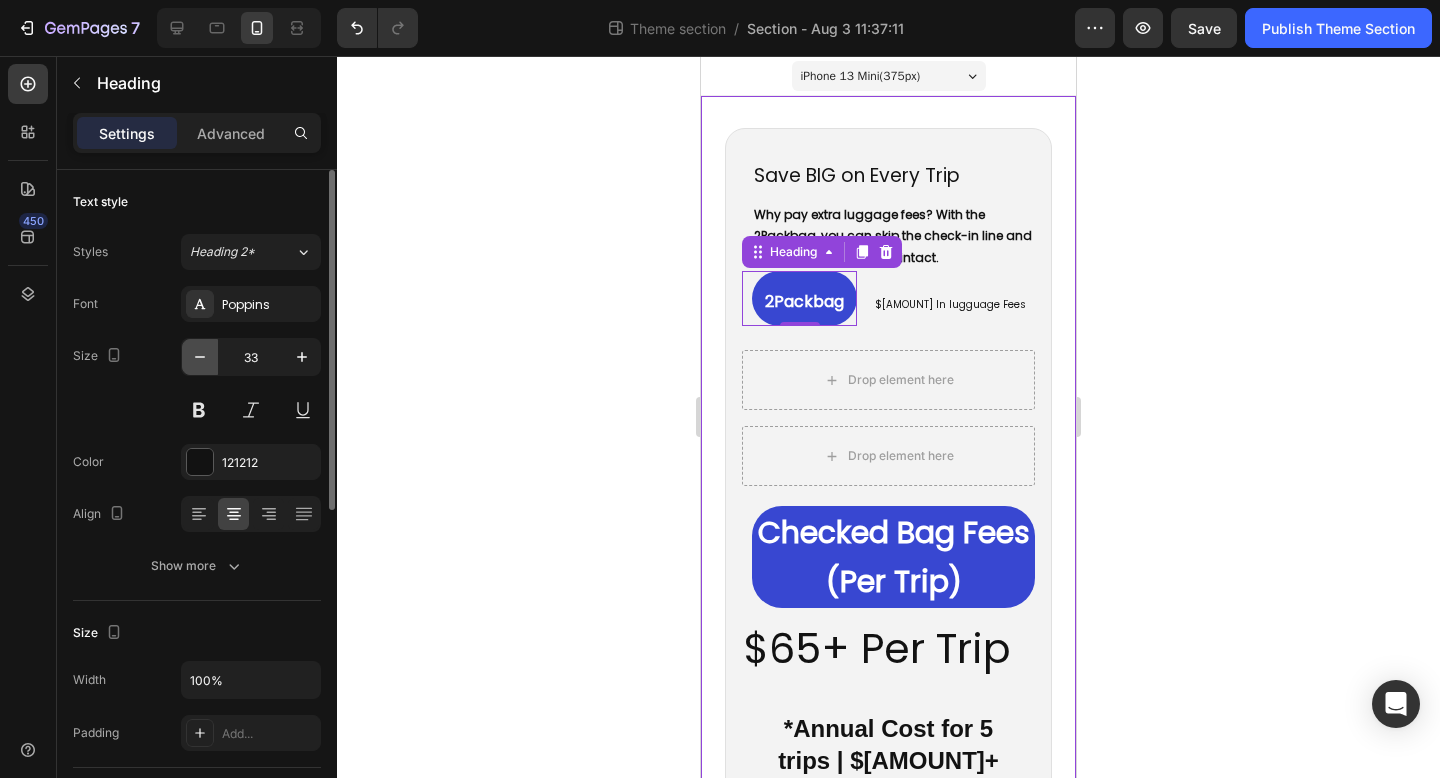 click 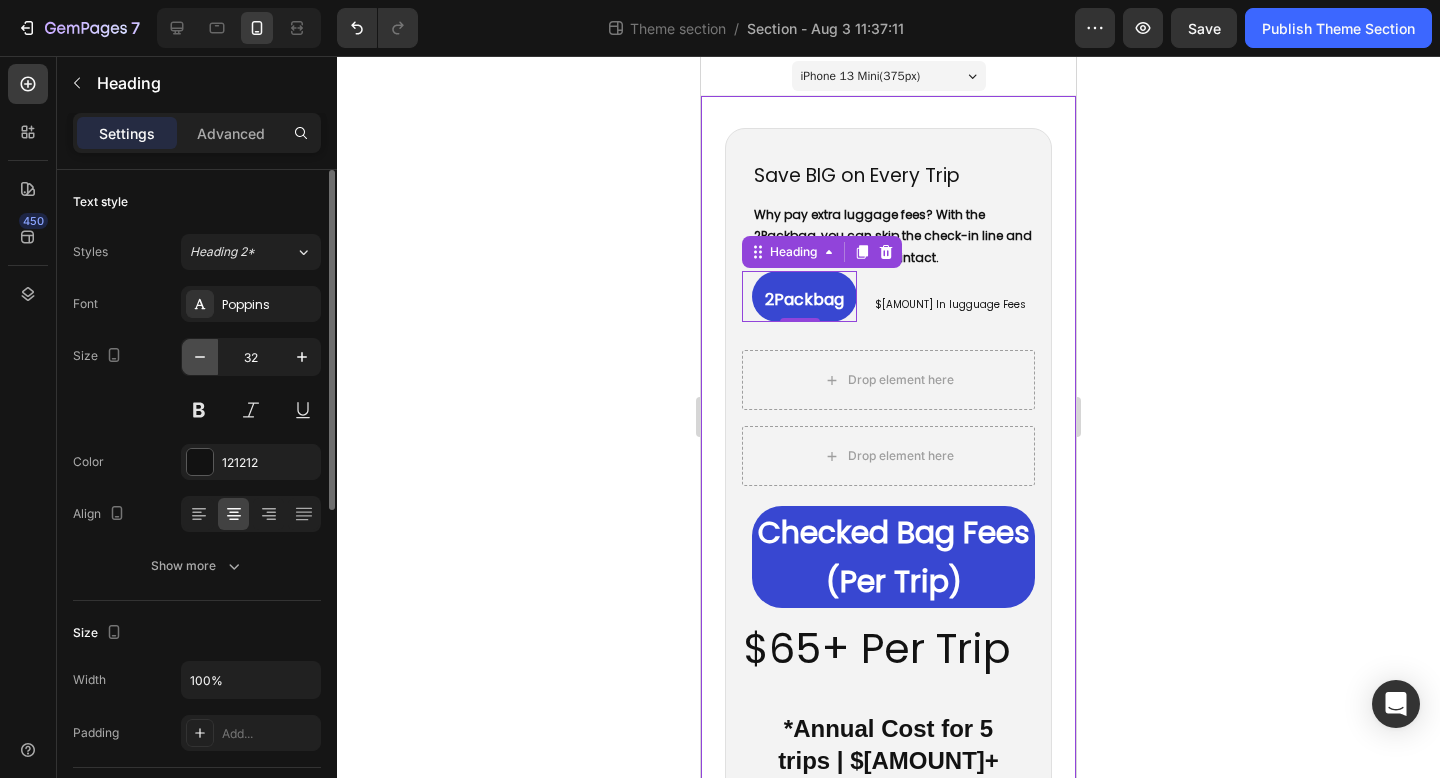 click 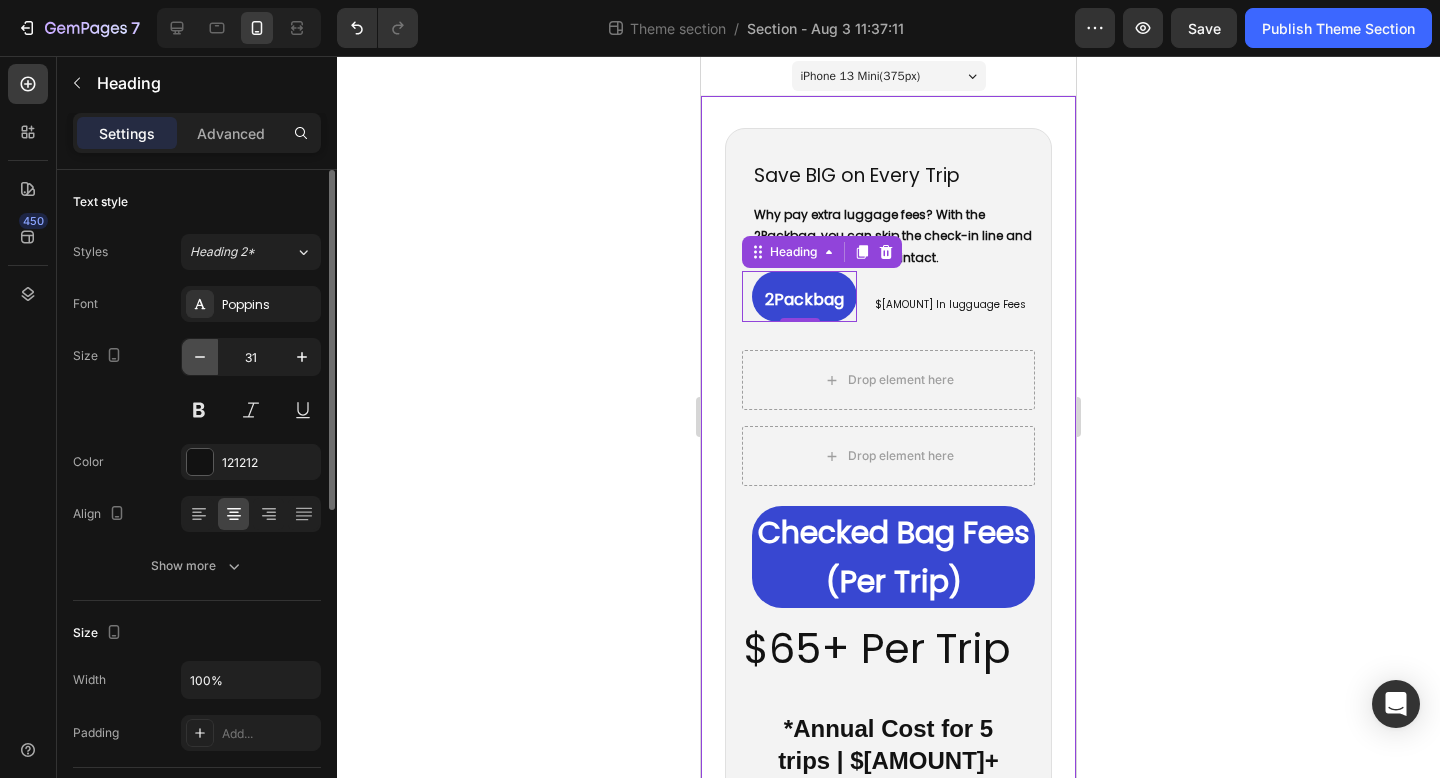 click 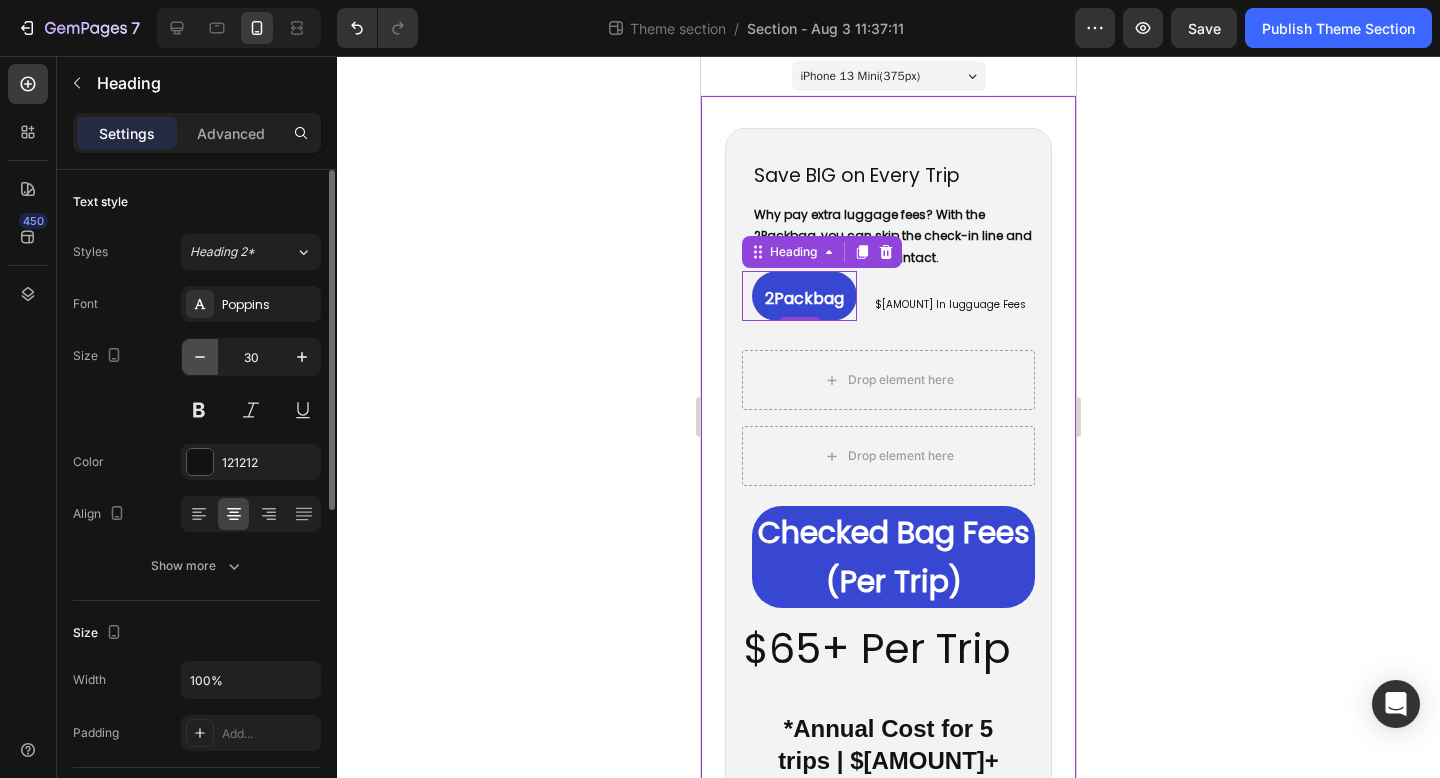 click 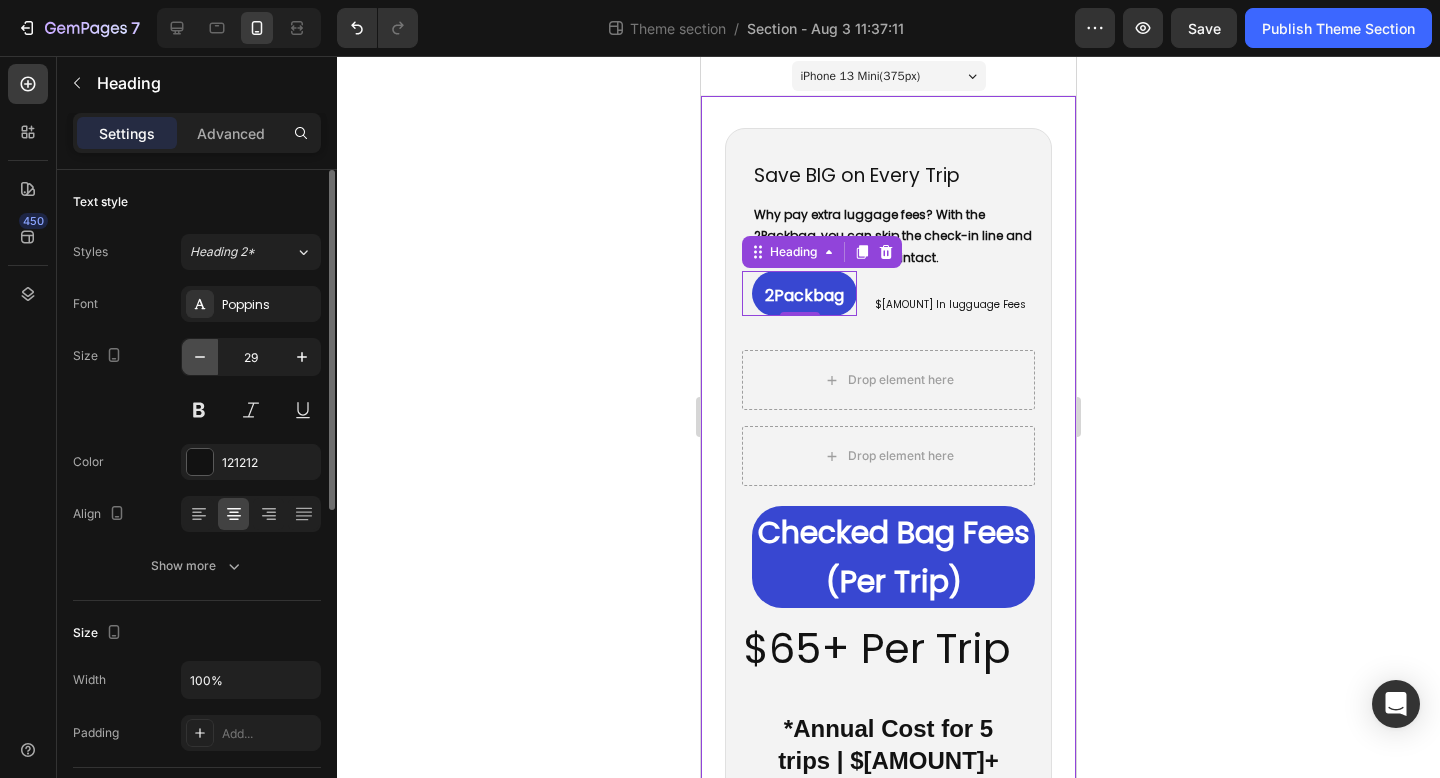 click 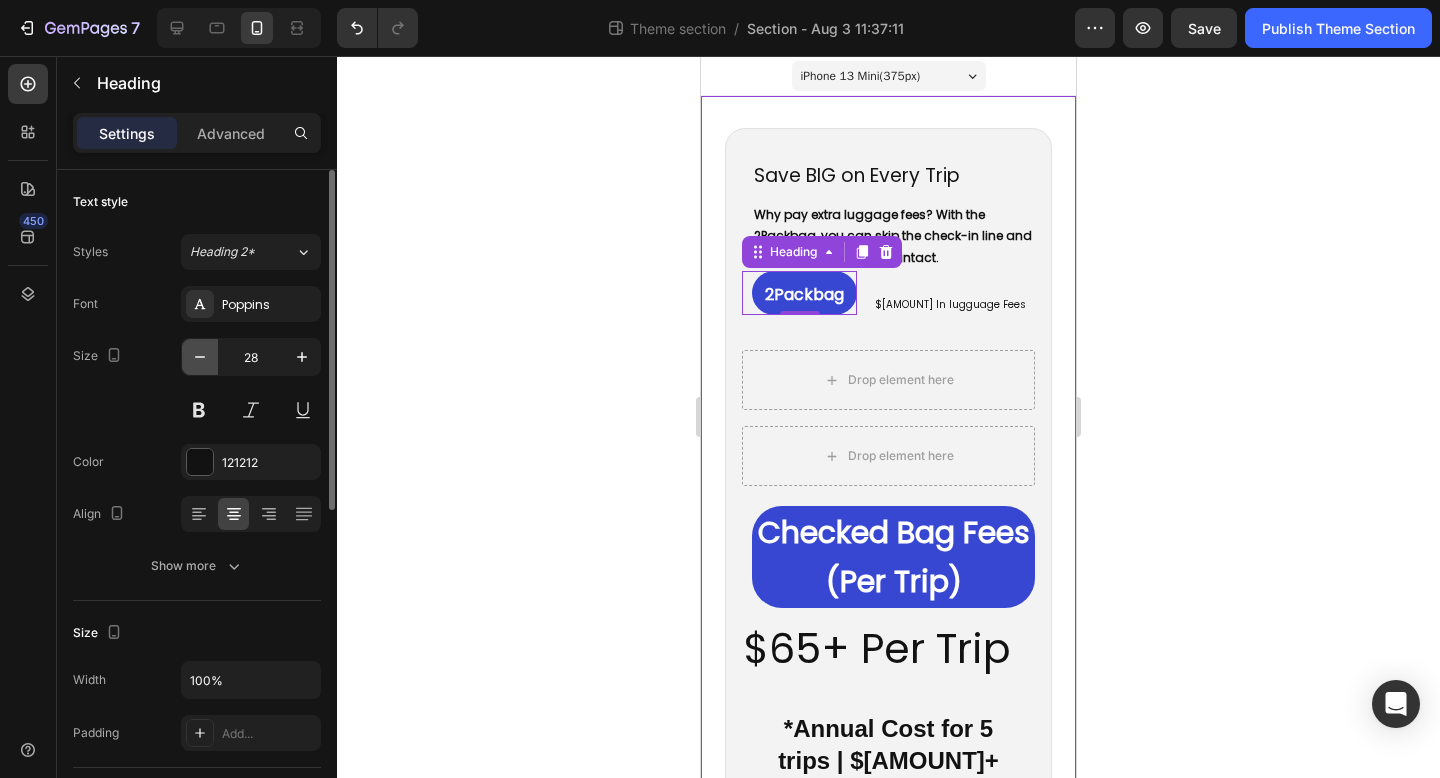click 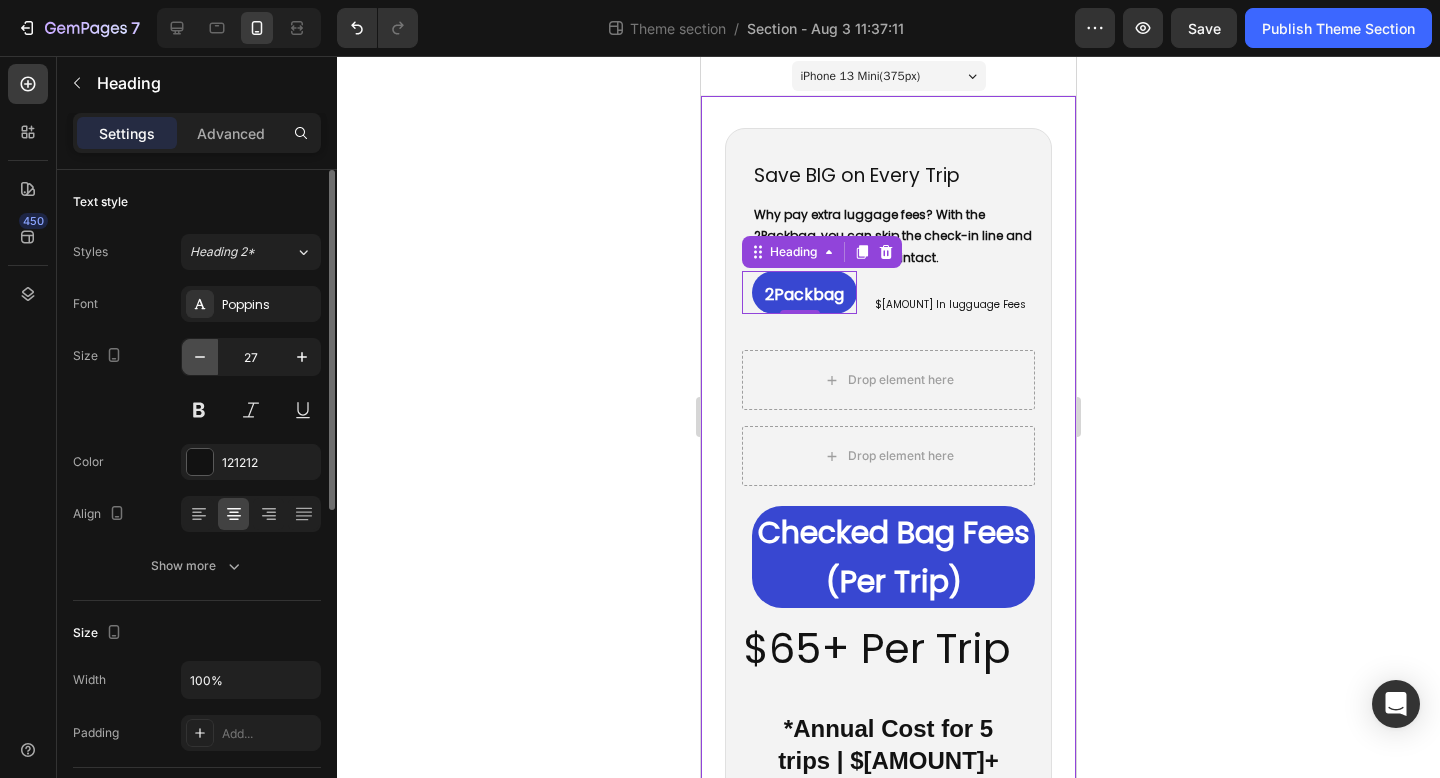 click 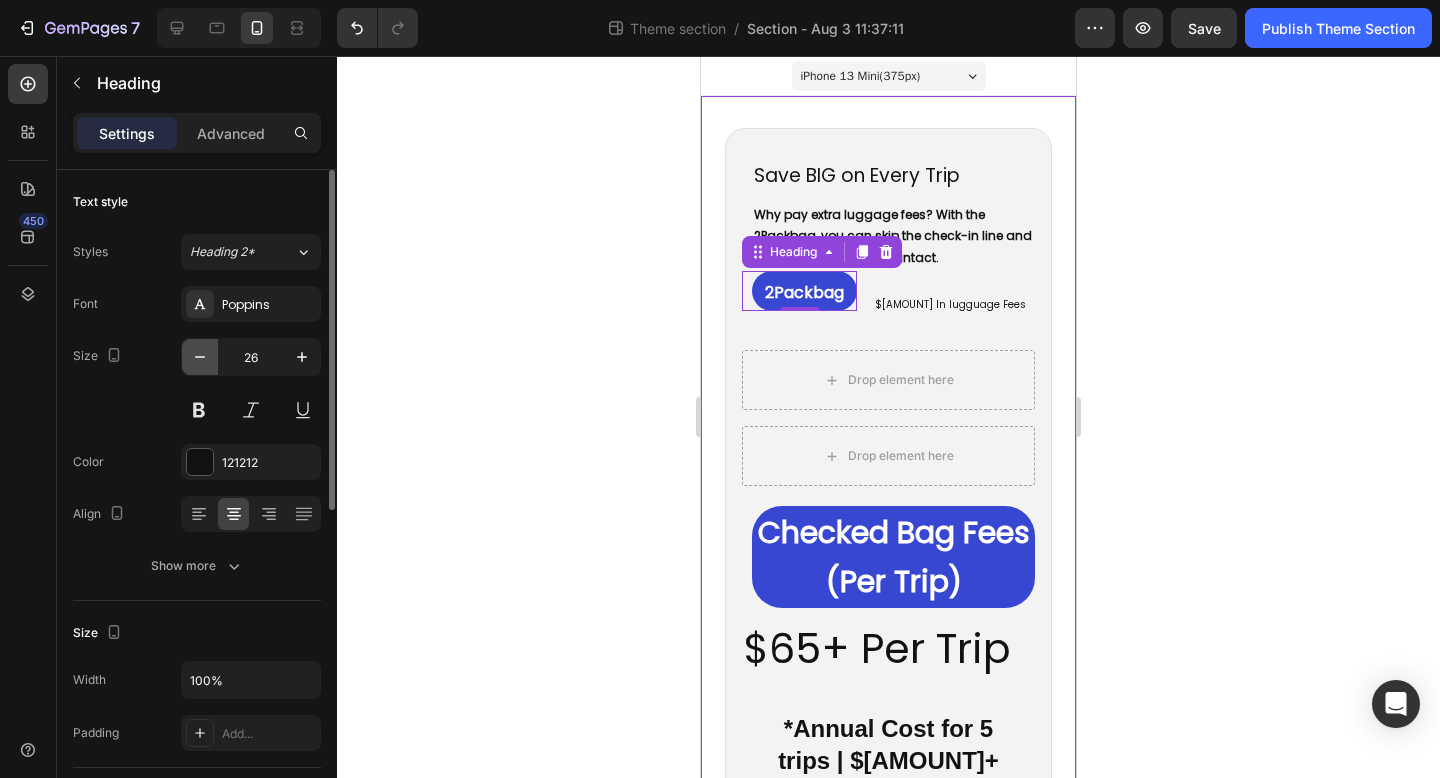 click 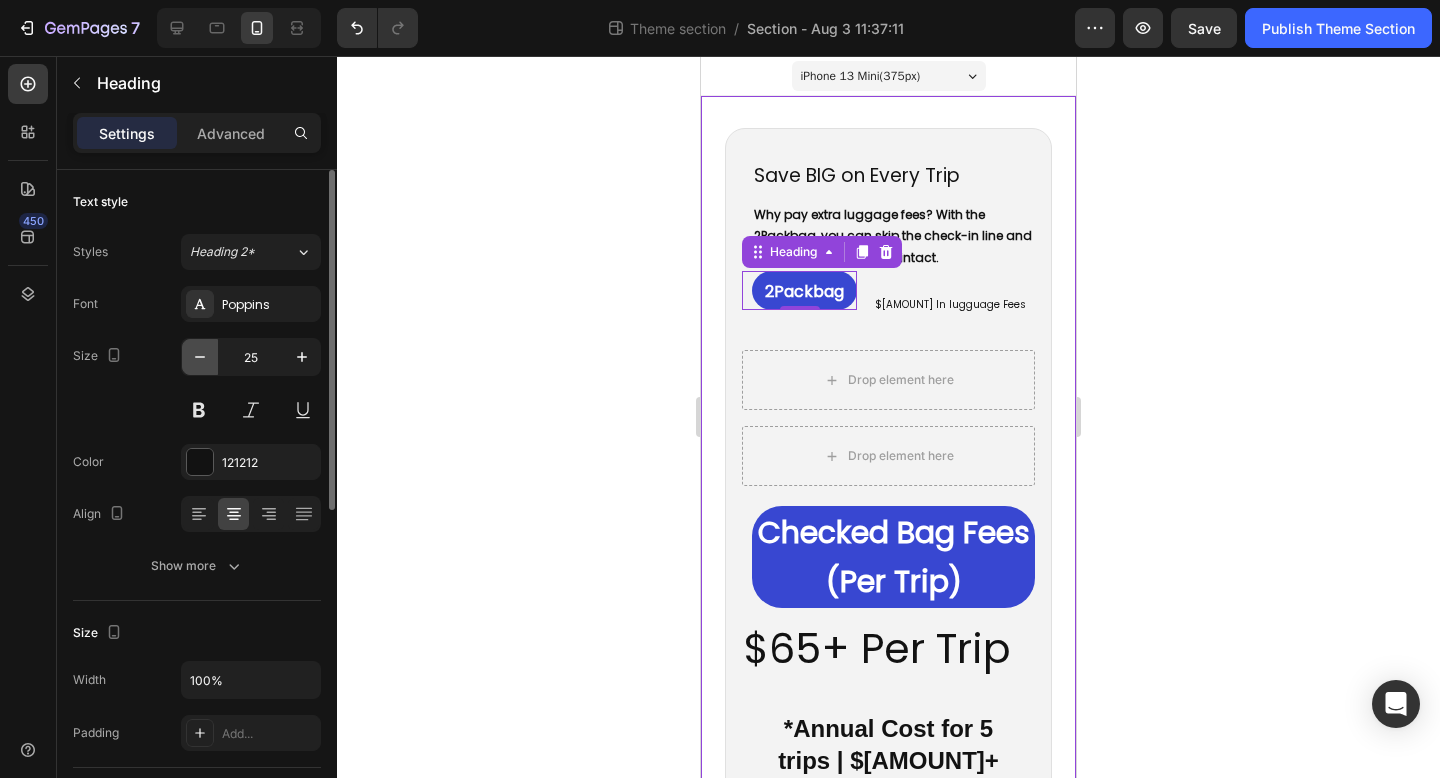click 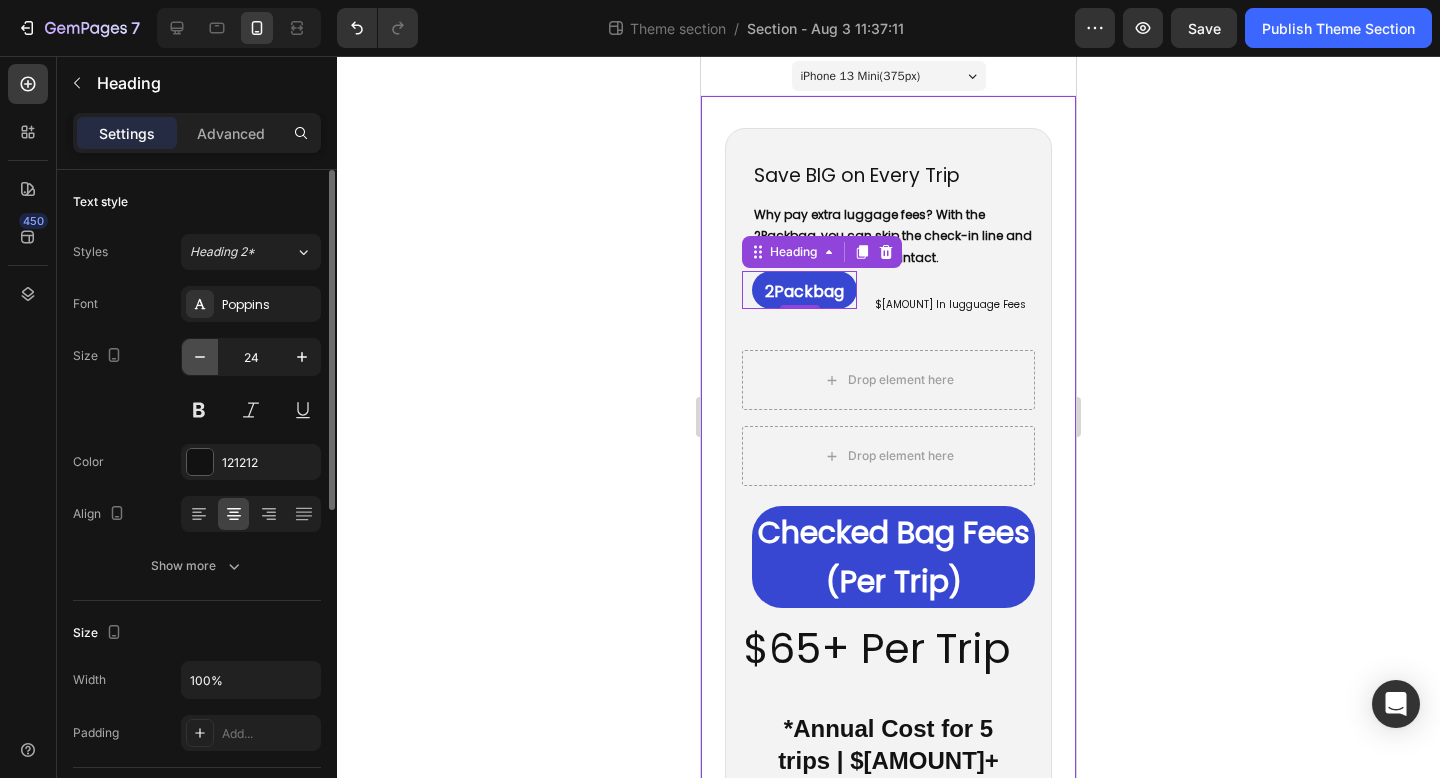 click 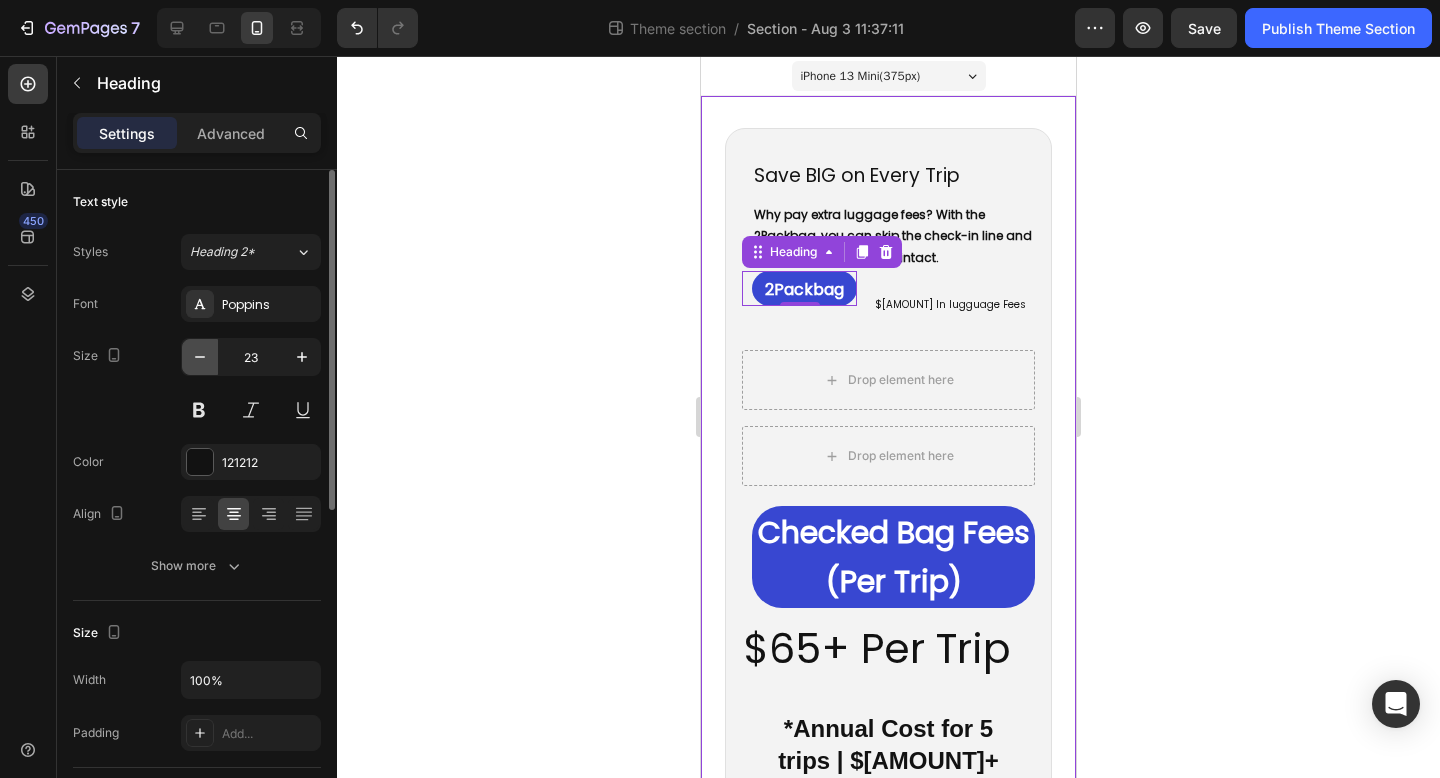 click 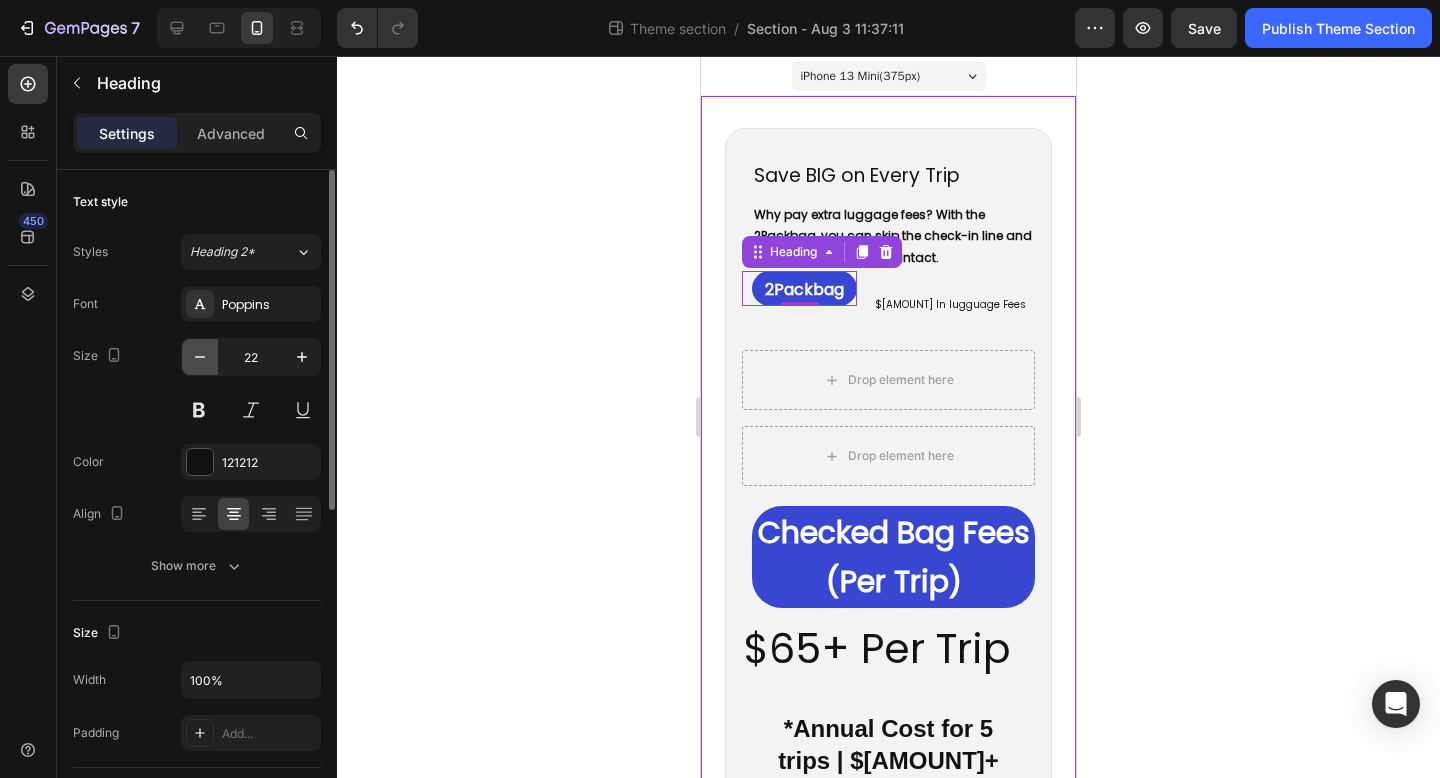 click 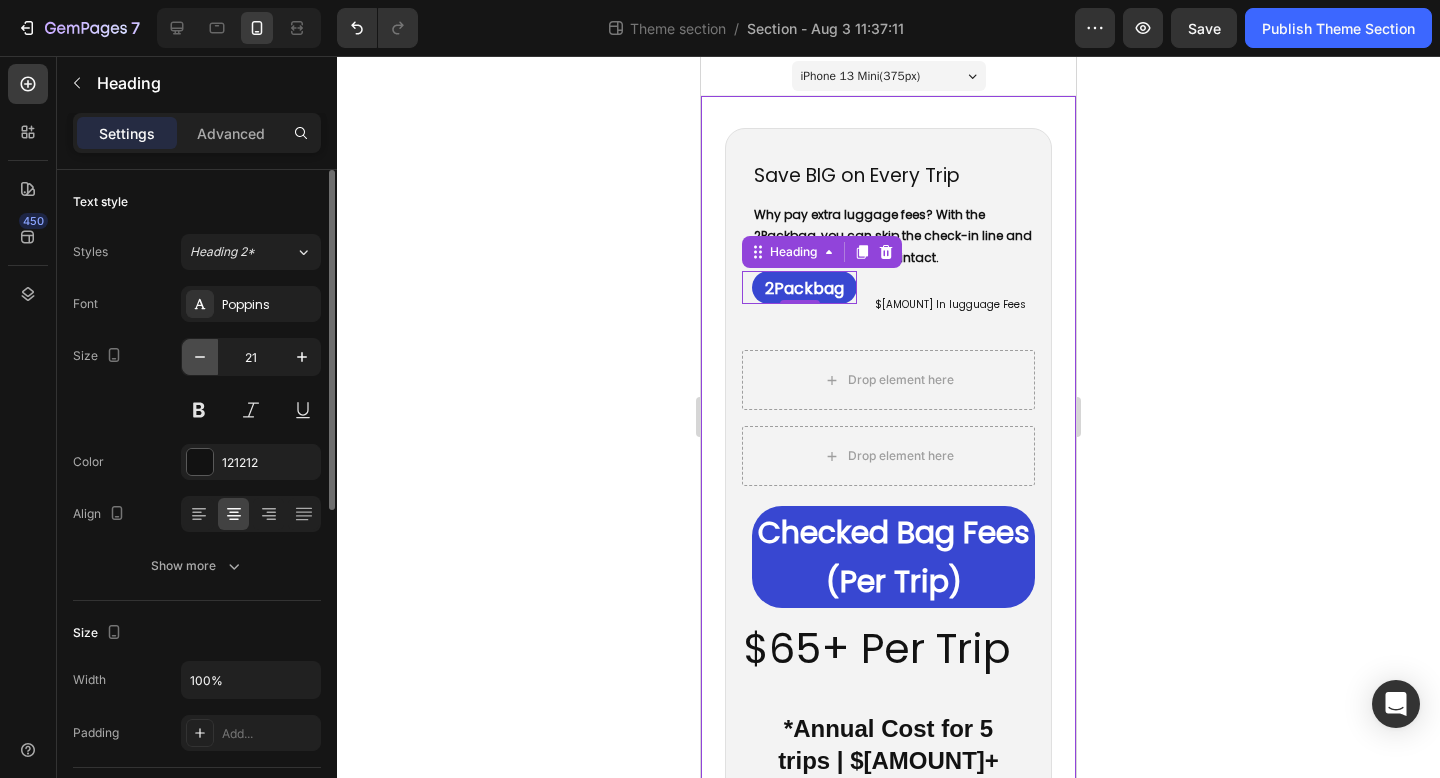 click 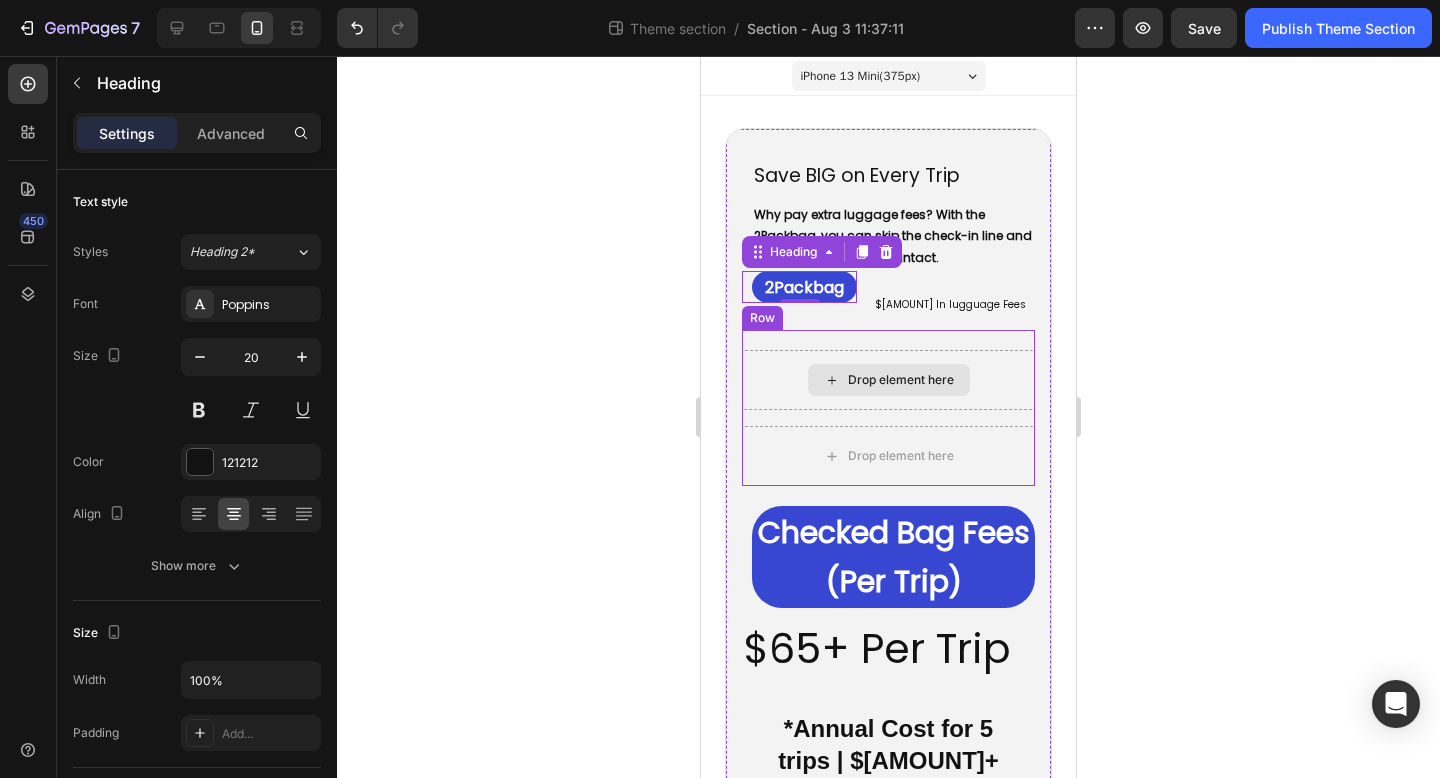 click on "Drop element here" at bounding box center [901, 380] 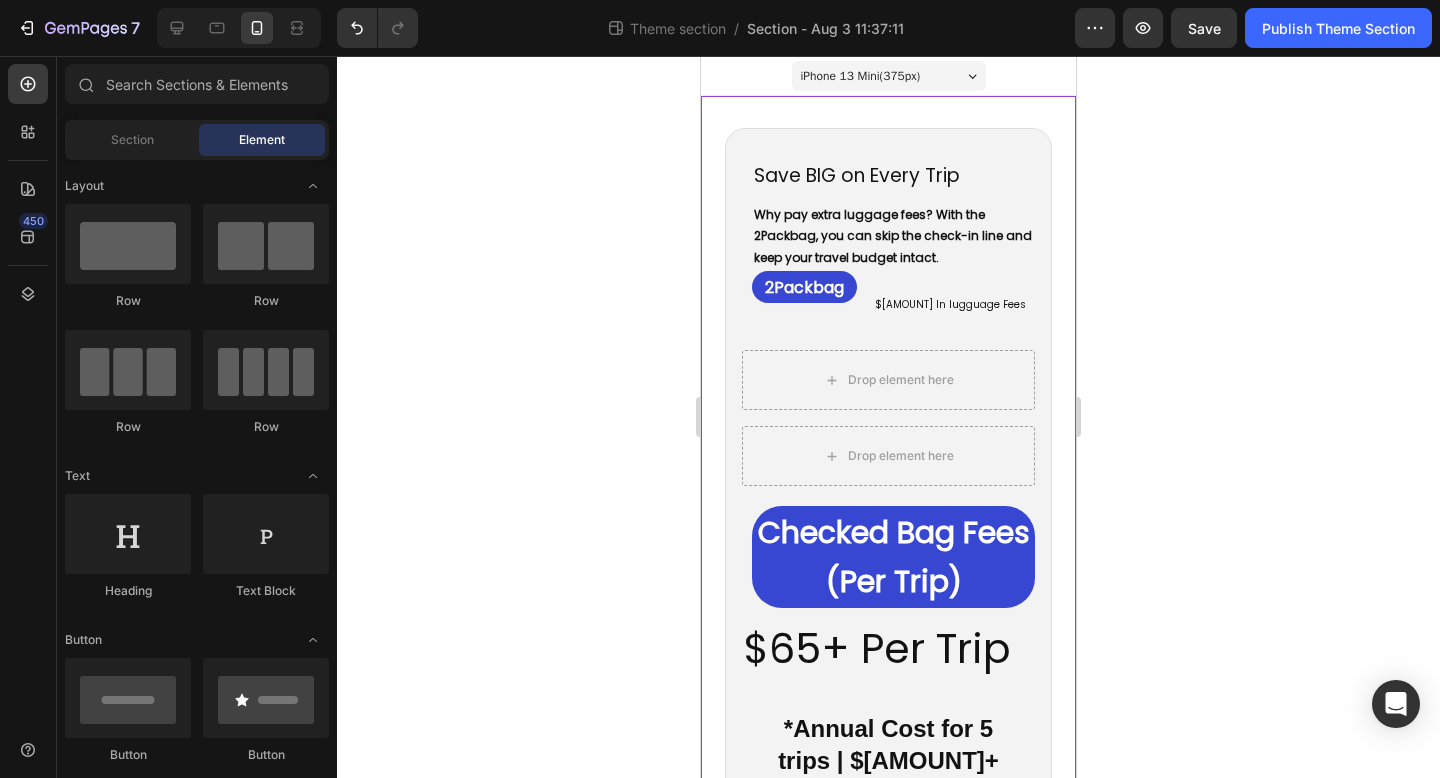 click 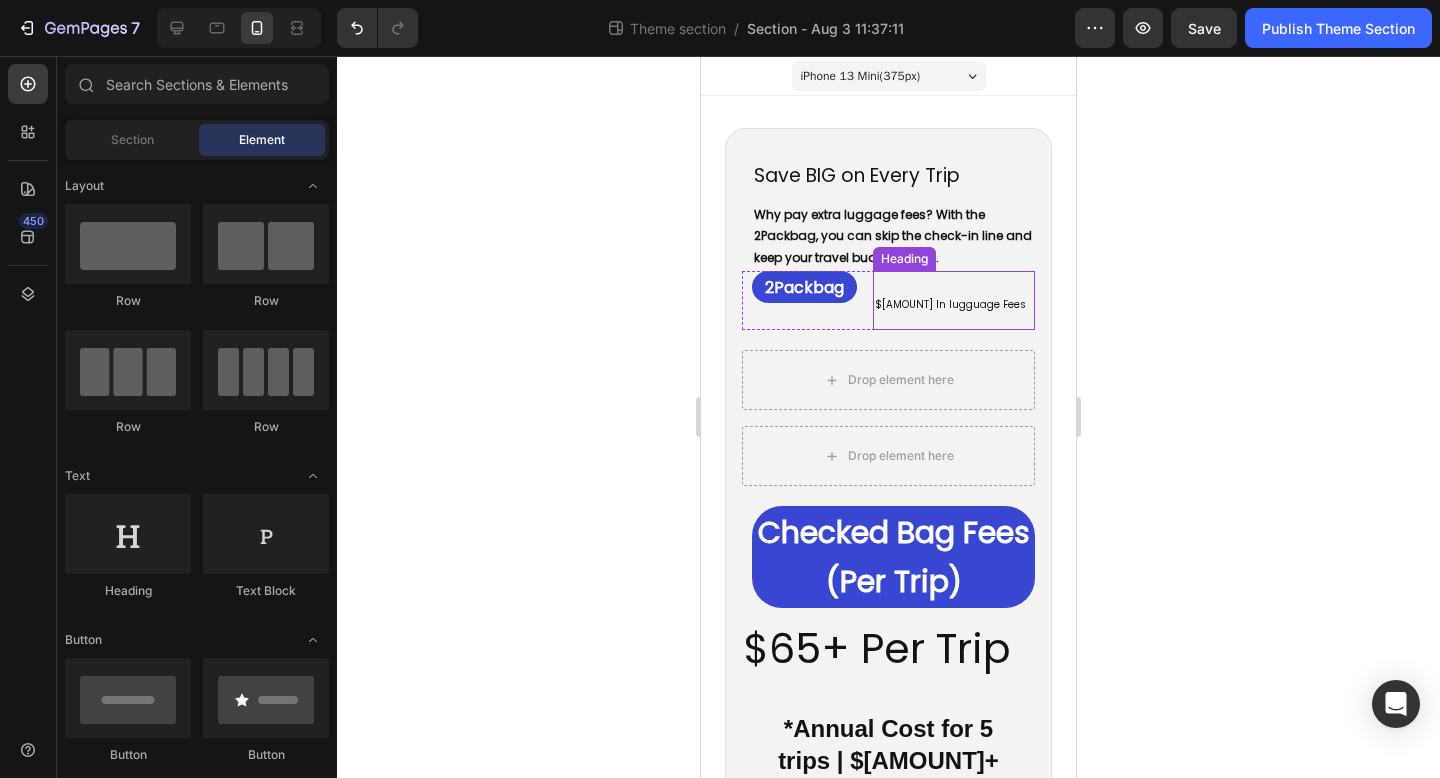click on "⁠⁠⁠⁠⁠⁠⁠   $0 In lugguage Fees" at bounding box center (954, 301) 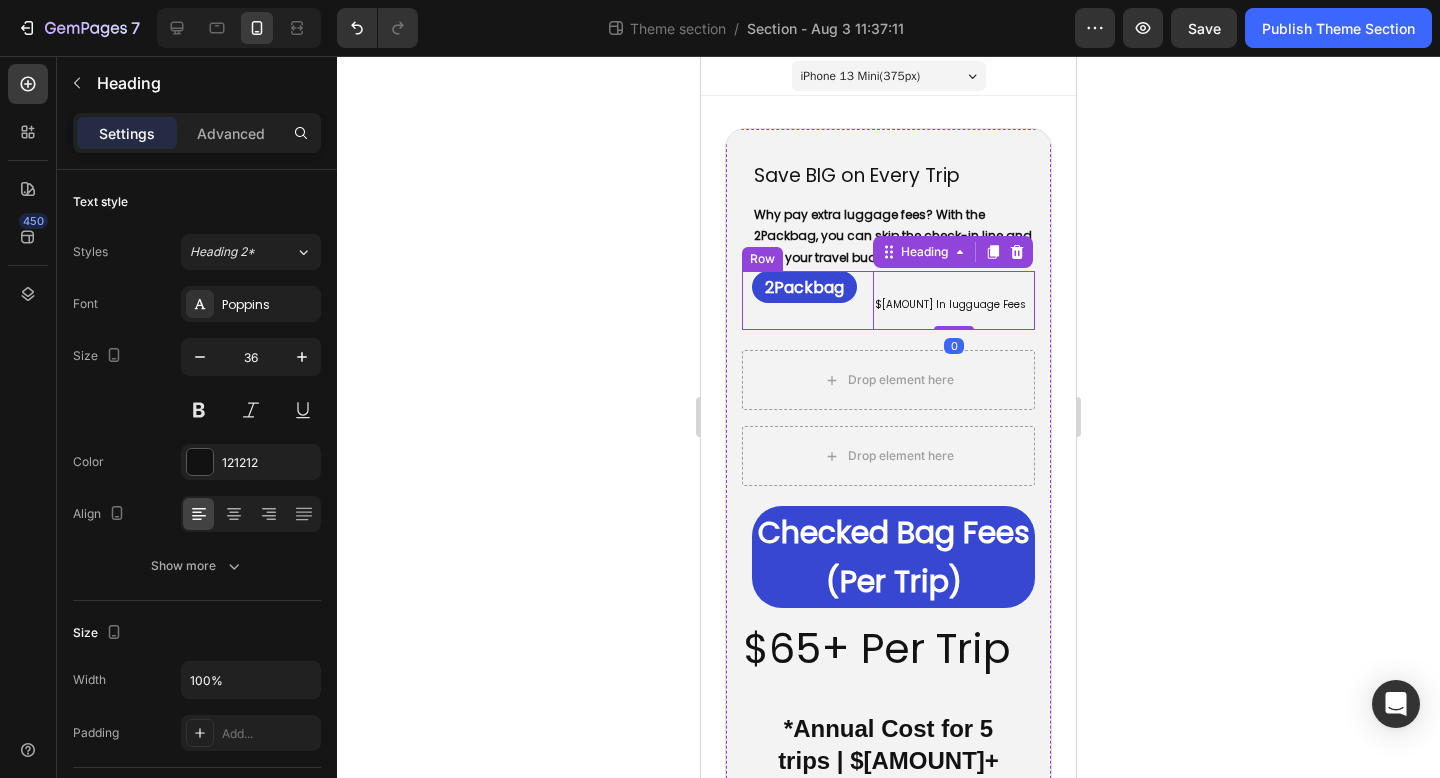 click on "⁠⁠⁠⁠⁠⁠⁠ 2Packbag Heading ⁠⁠⁠⁠⁠⁠⁠   $0 In lugguage Fees Heading   0 Row" at bounding box center (888, 301) 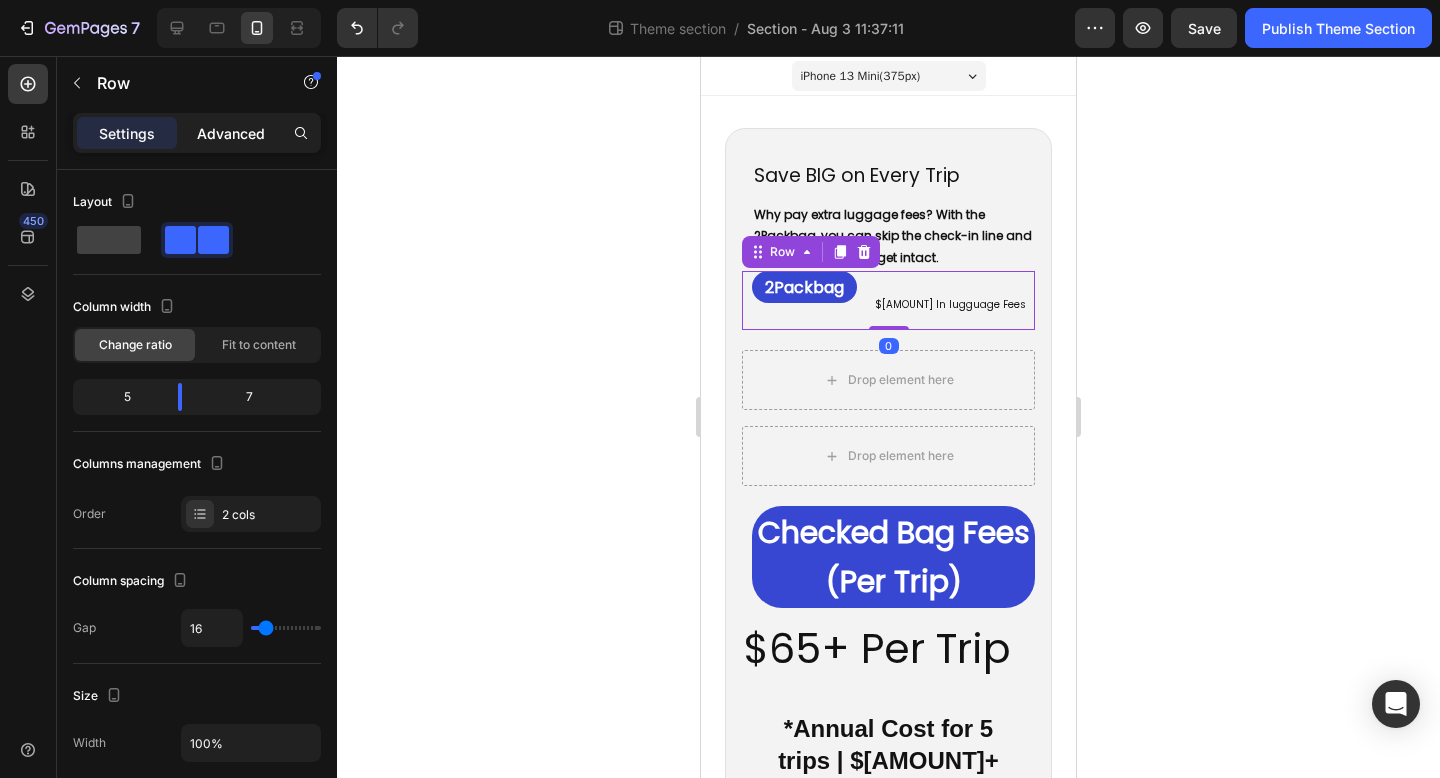click on "Advanced" at bounding box center [231, 133] 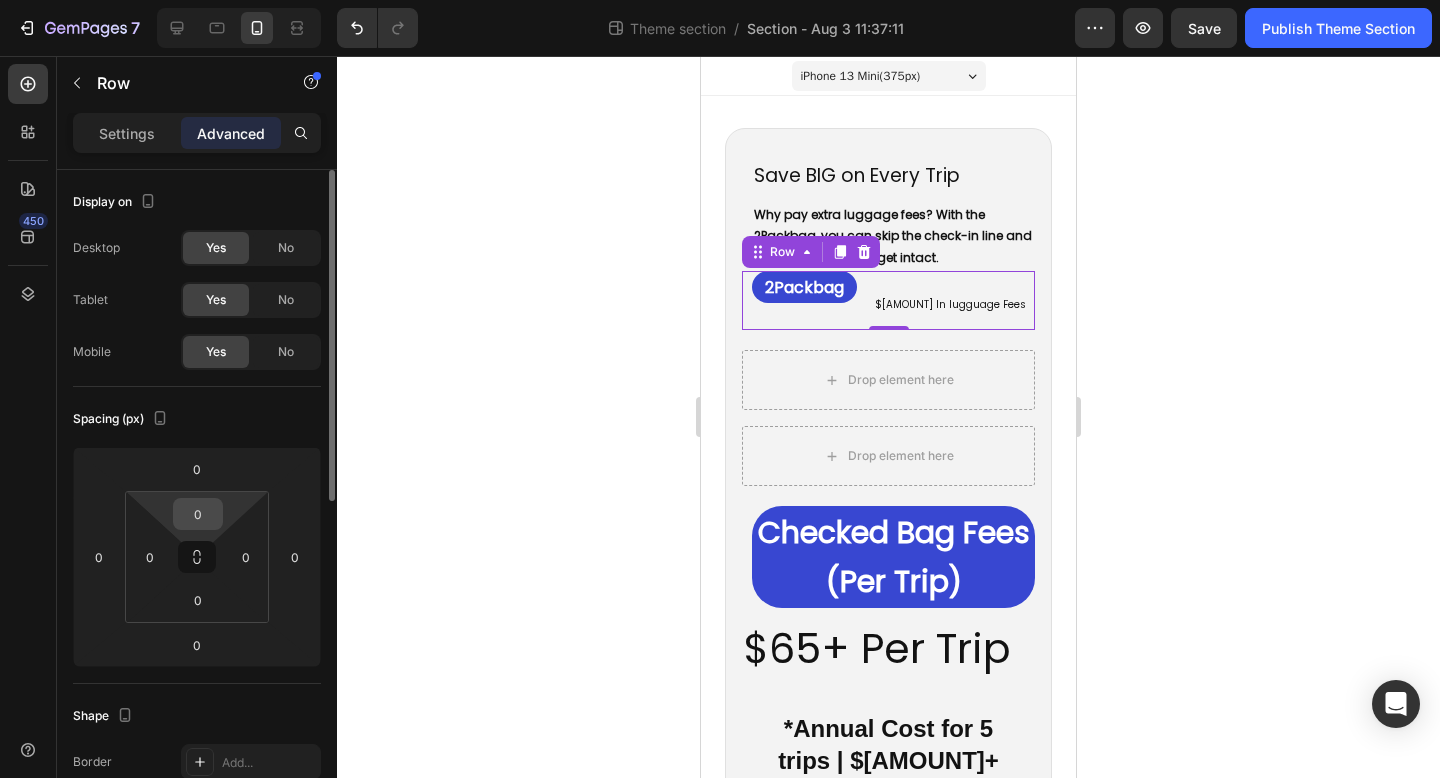 click on "0" at bounding box center (198, 514) 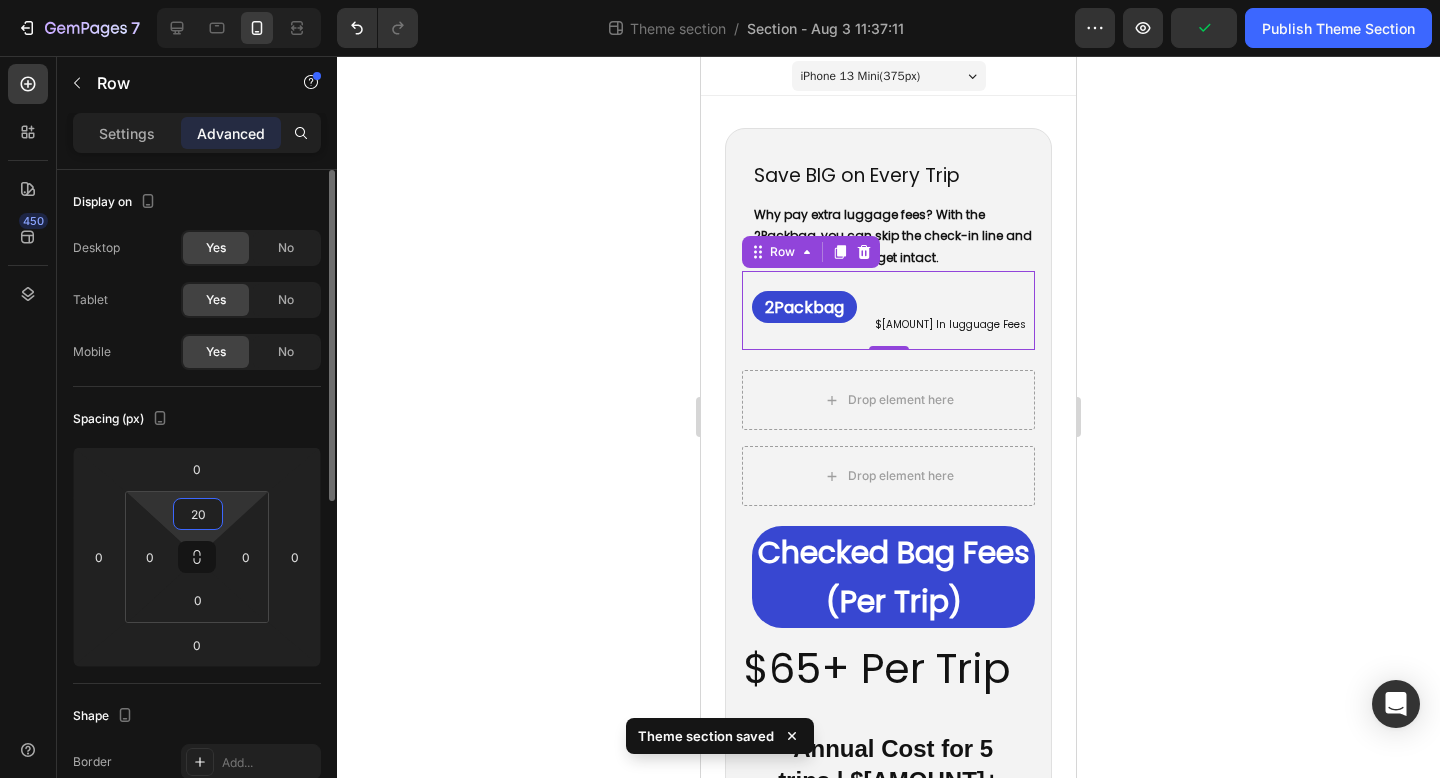type on "2" 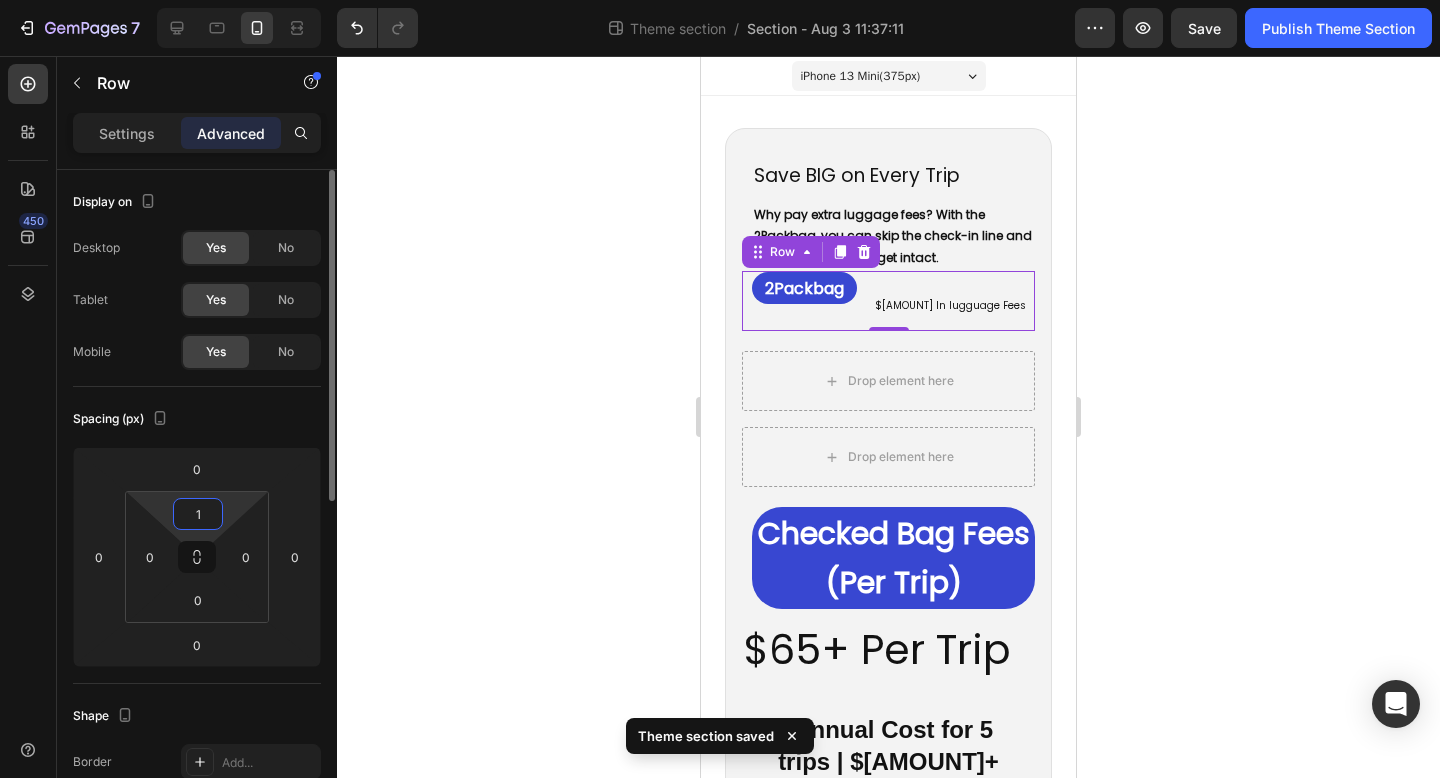 type on "15" 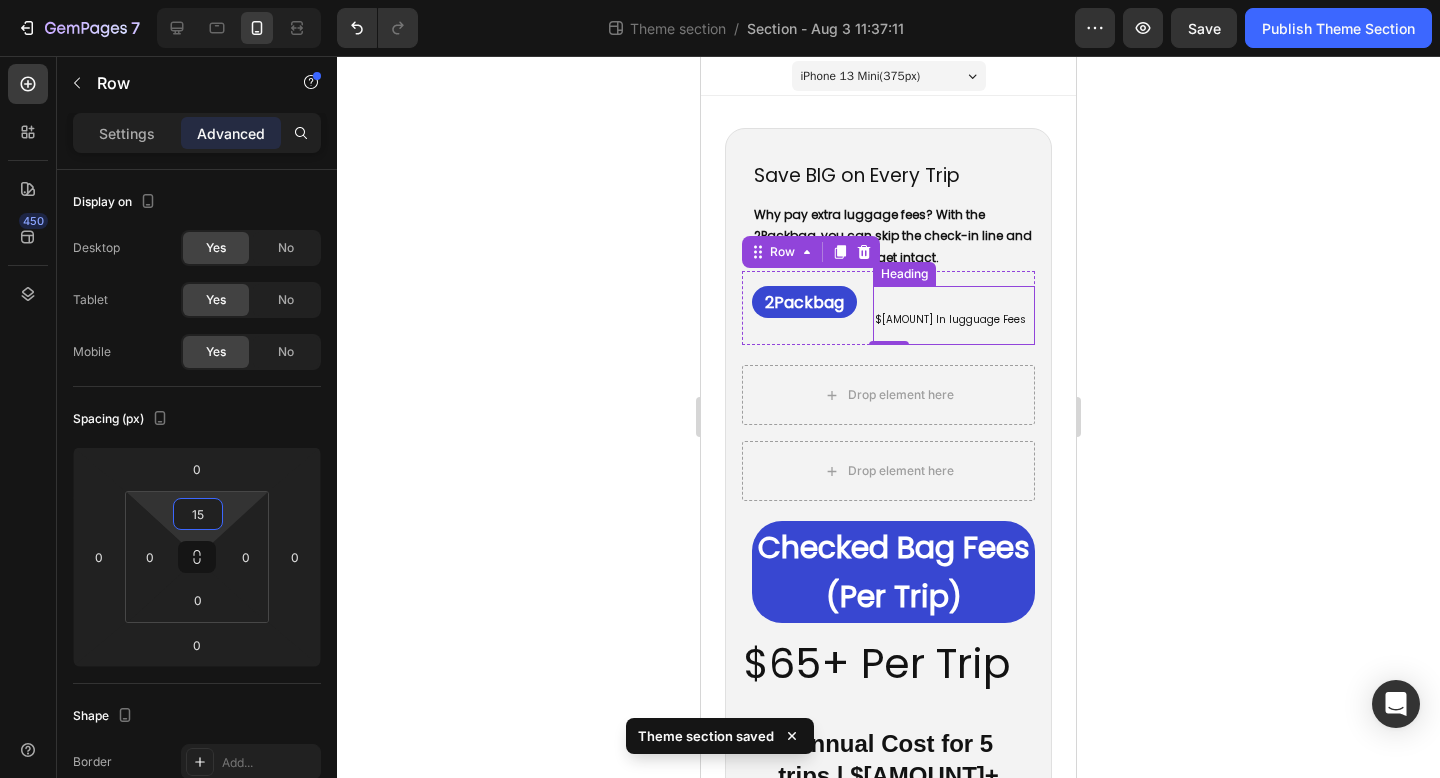 click on "$0 In lugguage Fees" at bounding box center (950, 319) 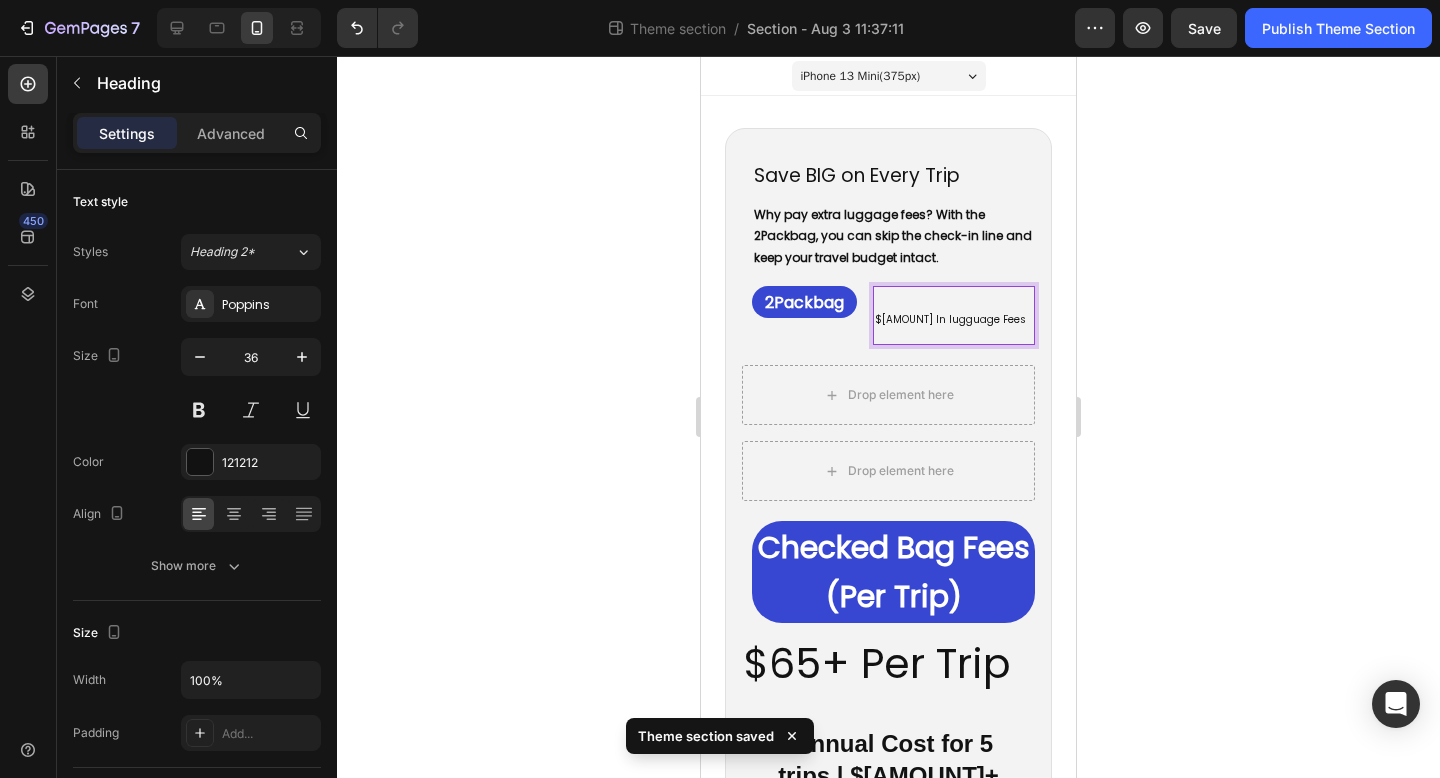 click on "$0 In lugguage Fees" at bounding box center [950, 319] 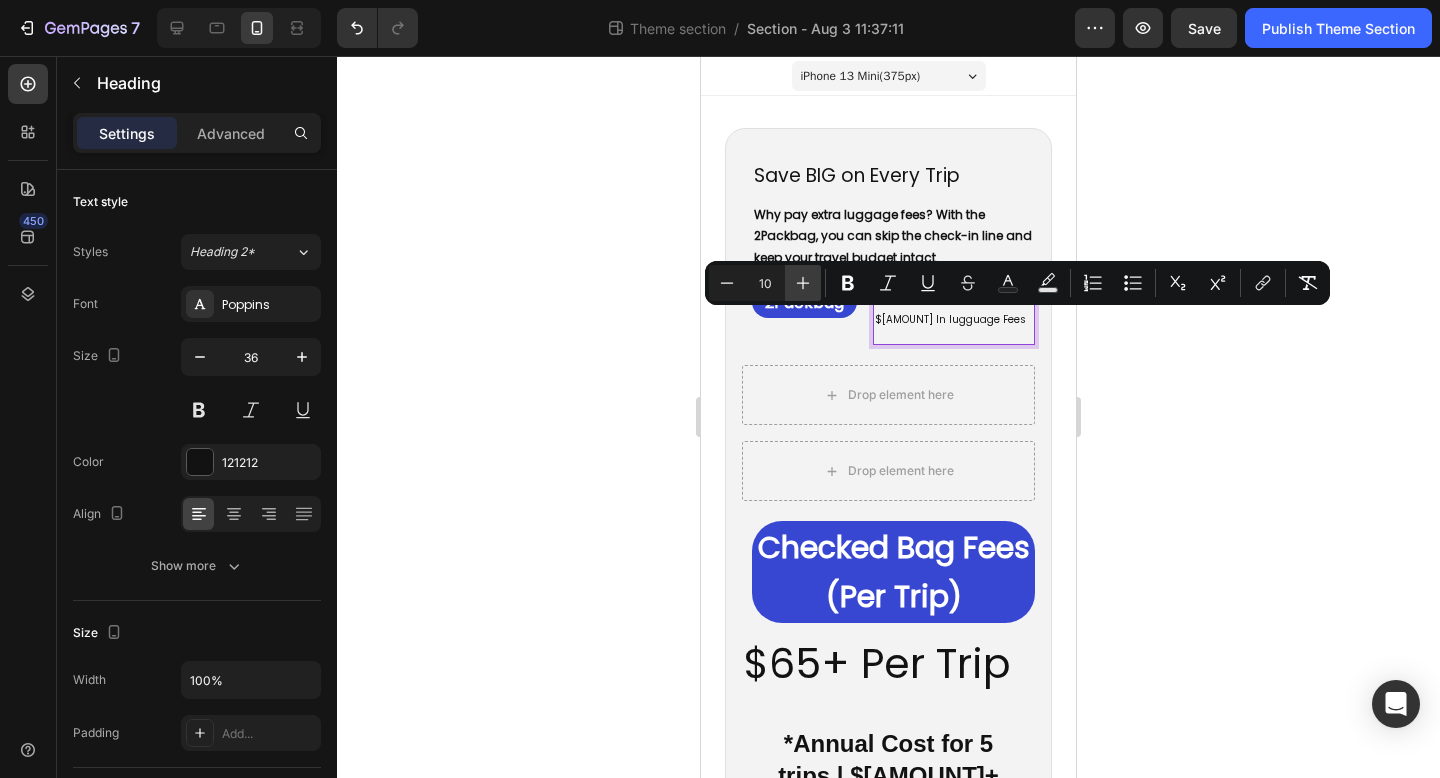 click 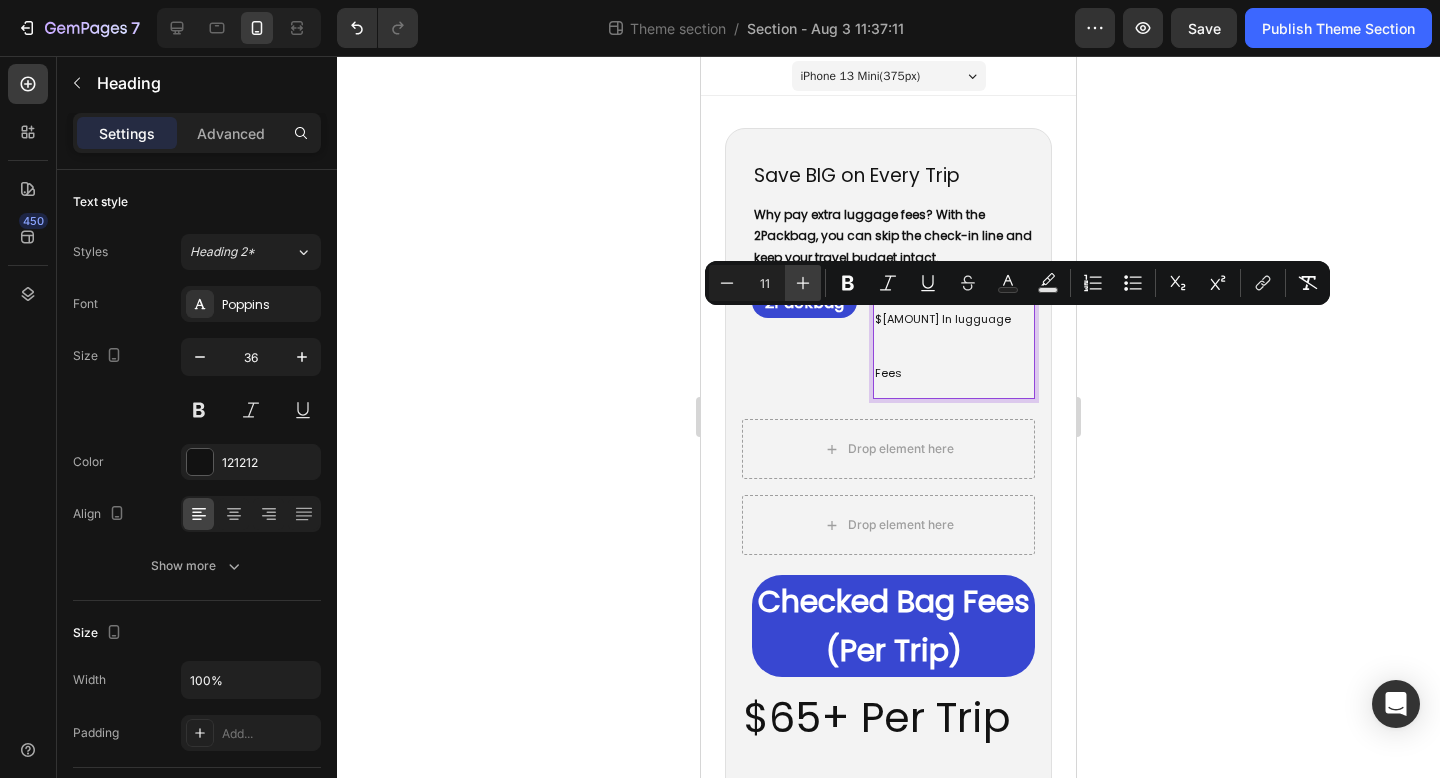 click 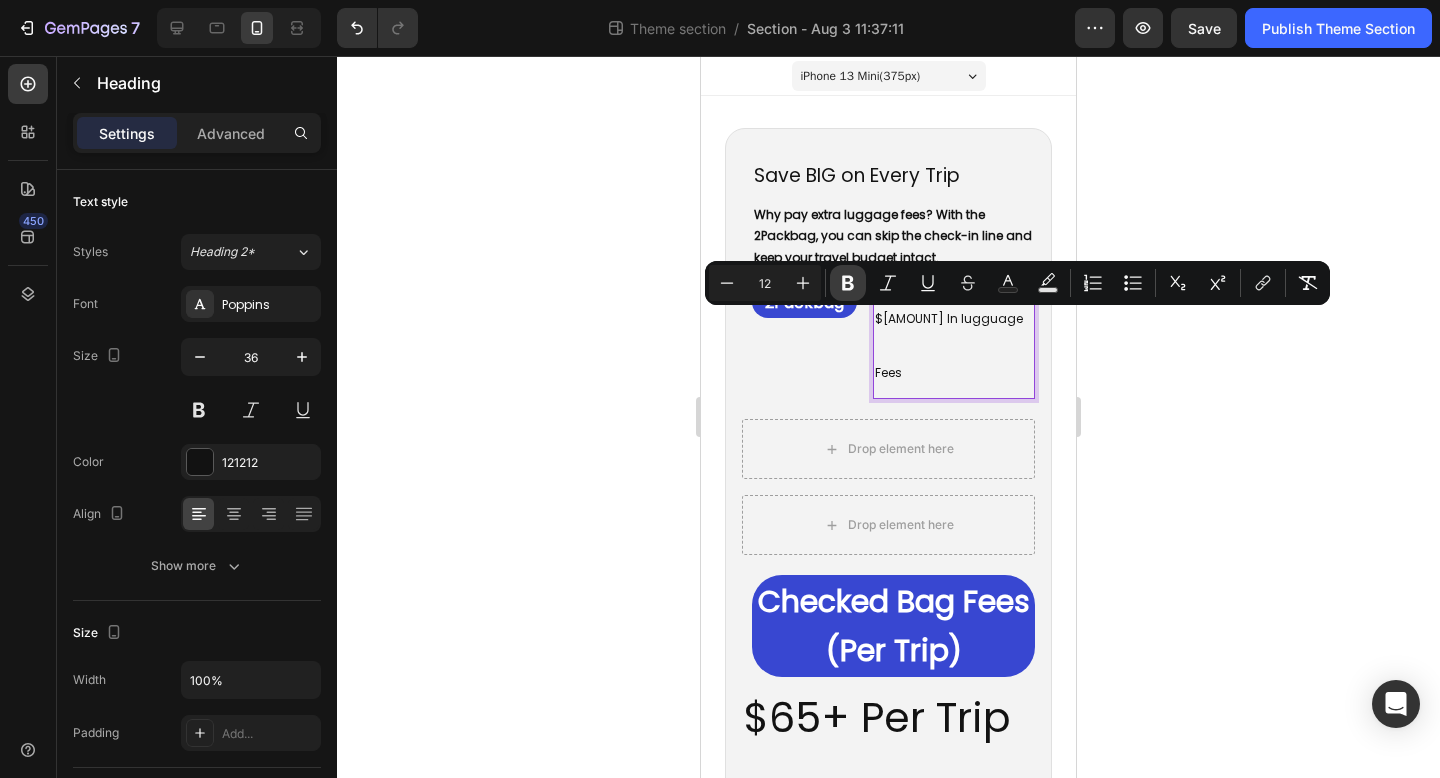 click 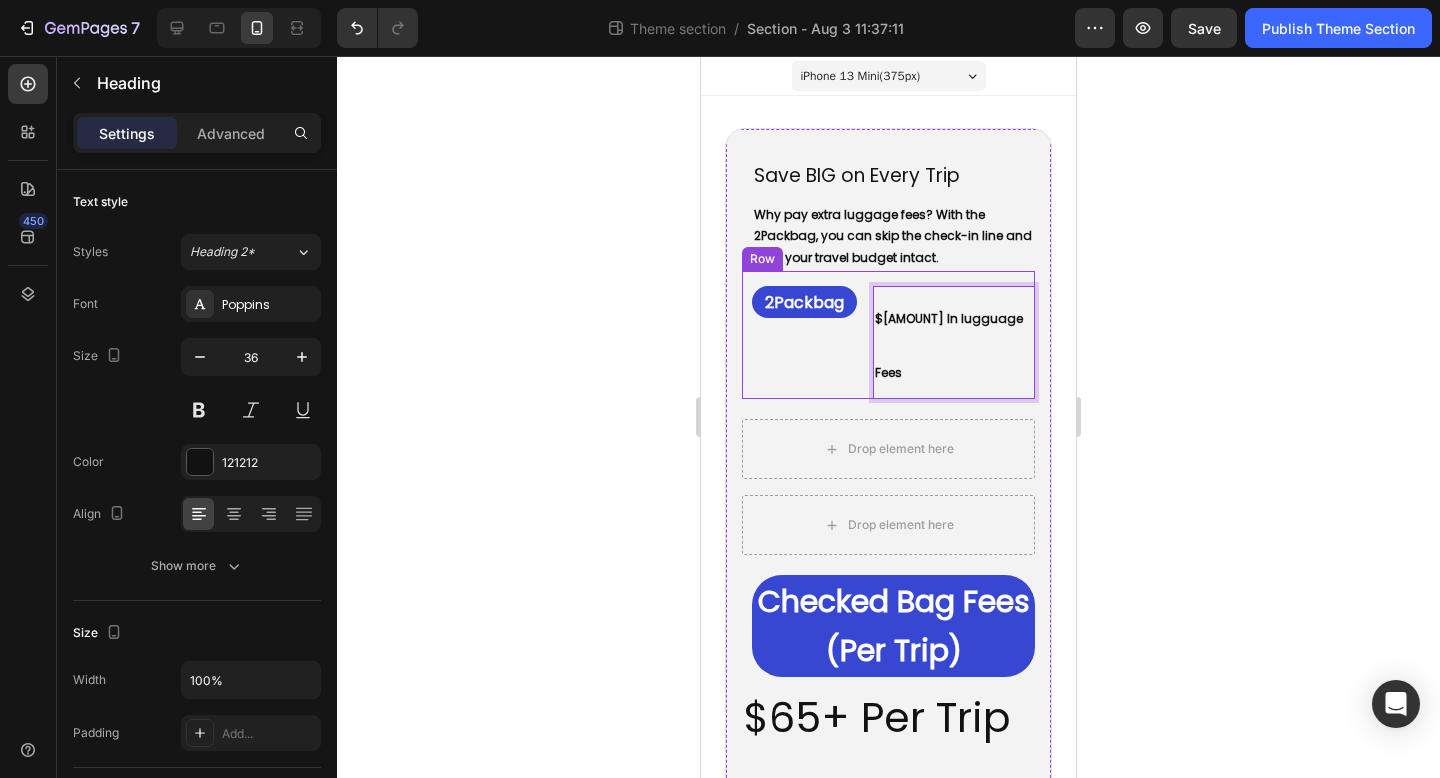 click on "⁠⁠⁠⁠⁠⁠⁠ 2Packbag Heading" at bounding box center [799, 343] 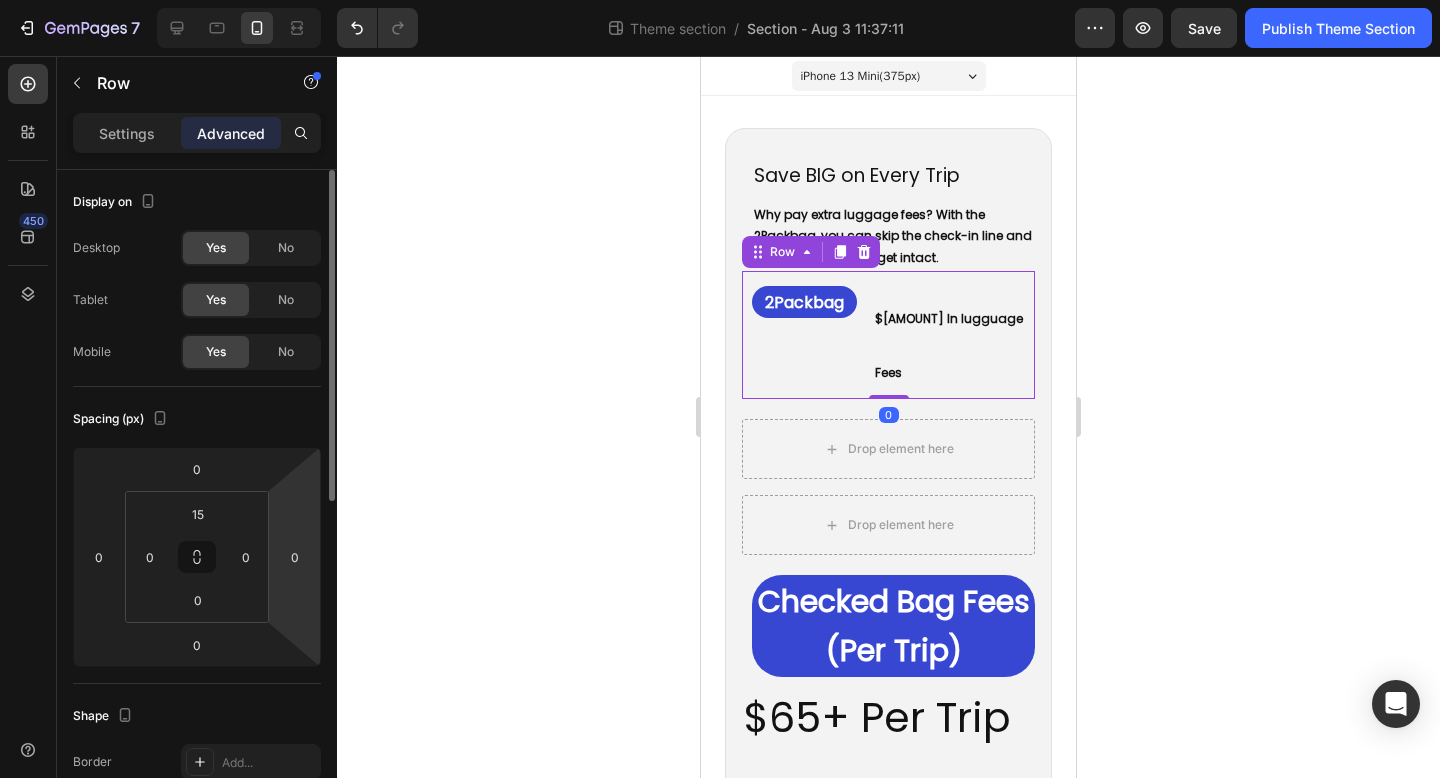 scroll, scrollTop: 669, scrollLeft: 0, axis: vertical 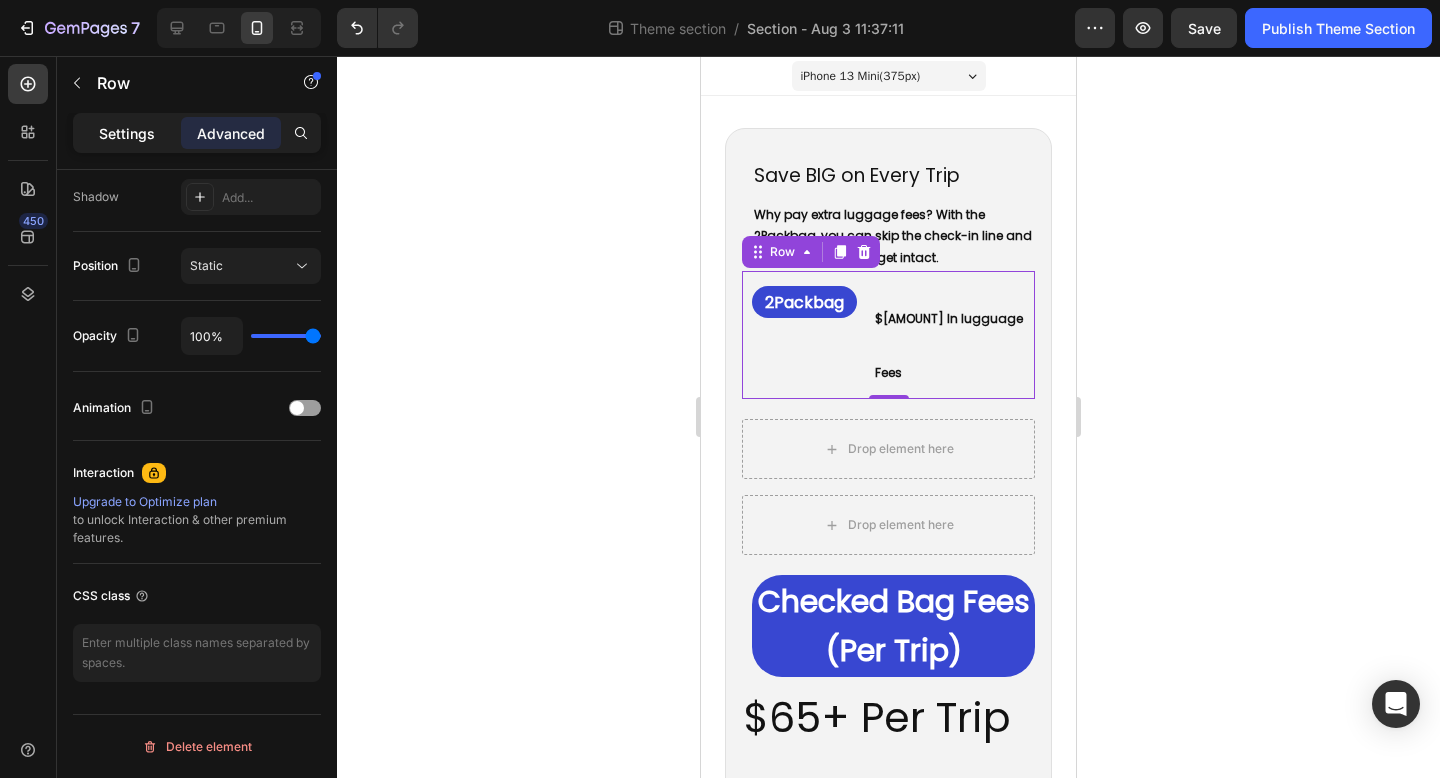click on "Settings" at bounding box center [127, 133] 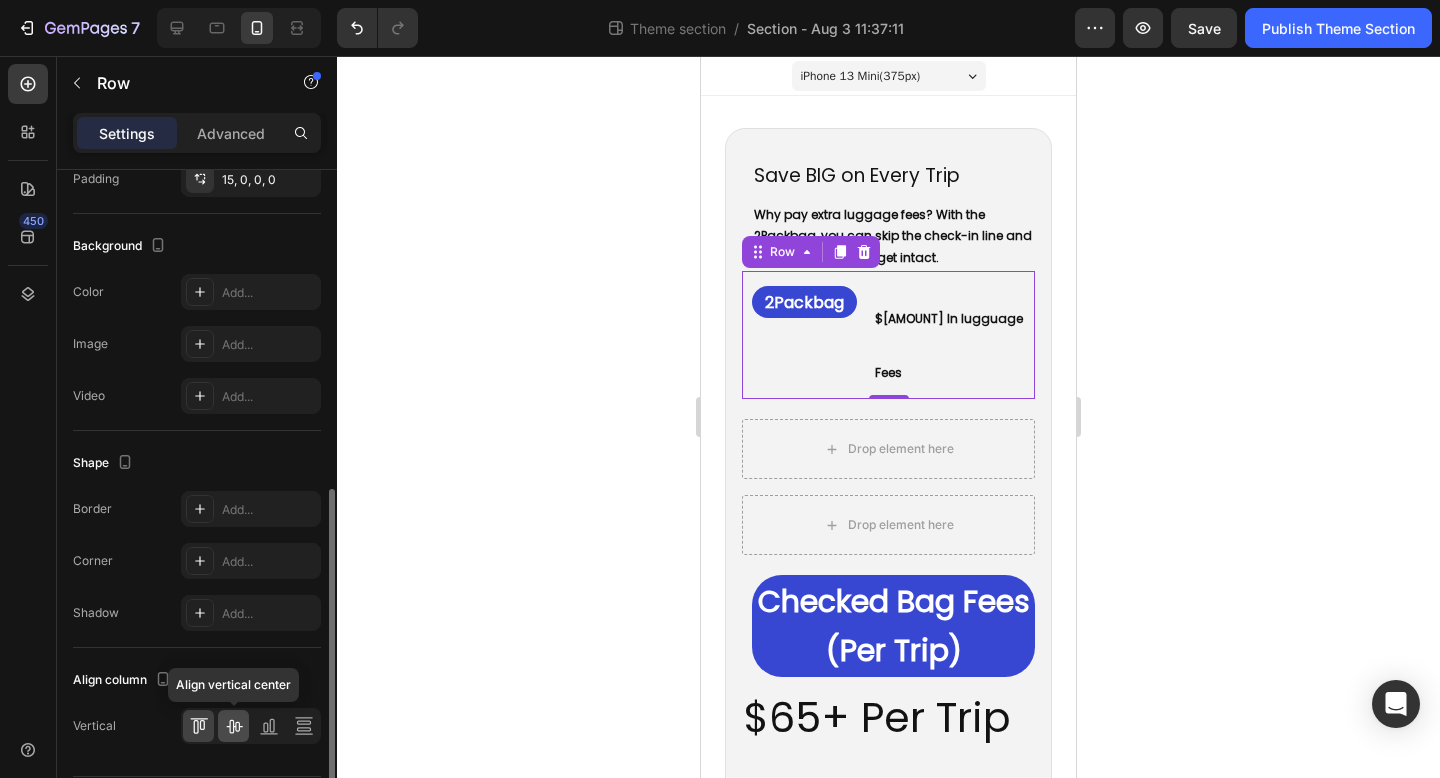 click 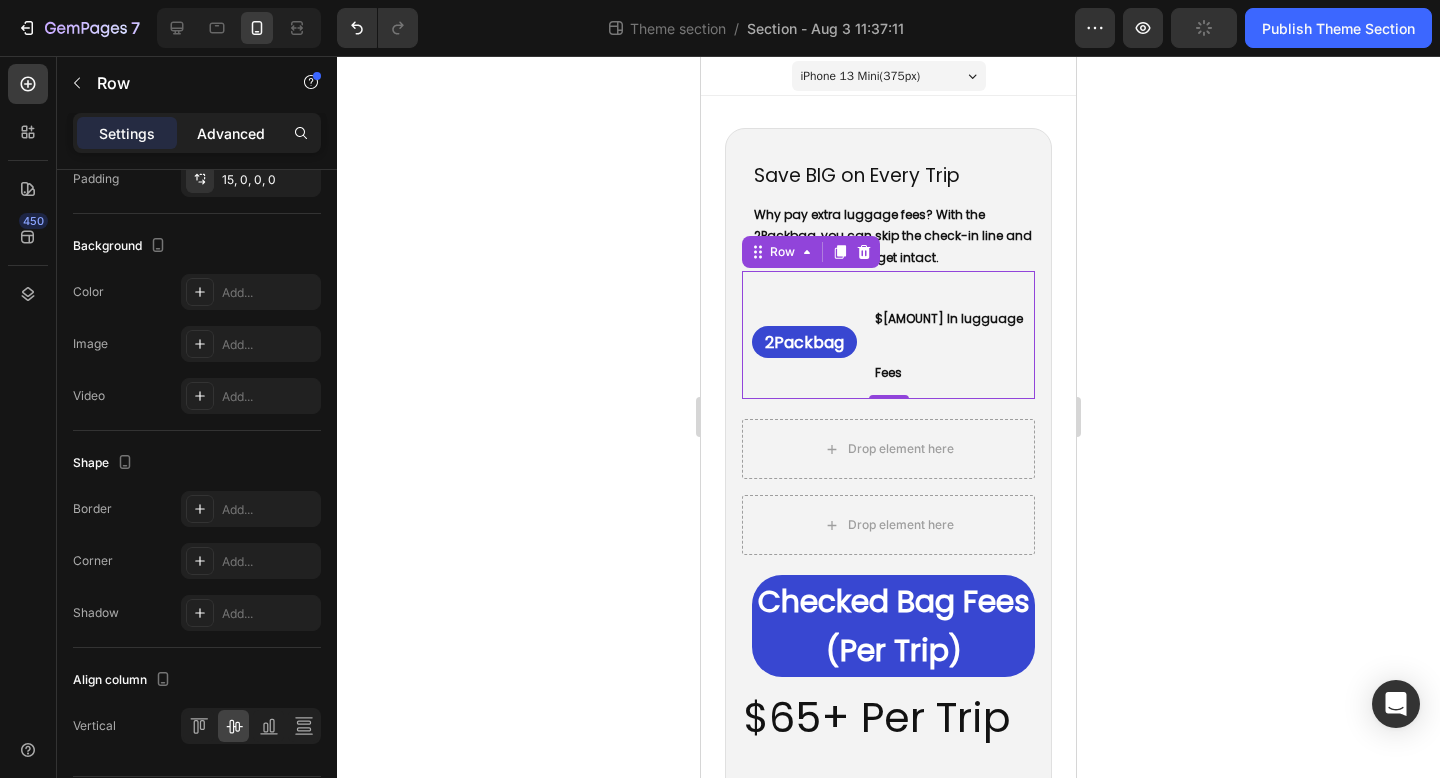 click on "Advanced" at bounding box center (231, 133) 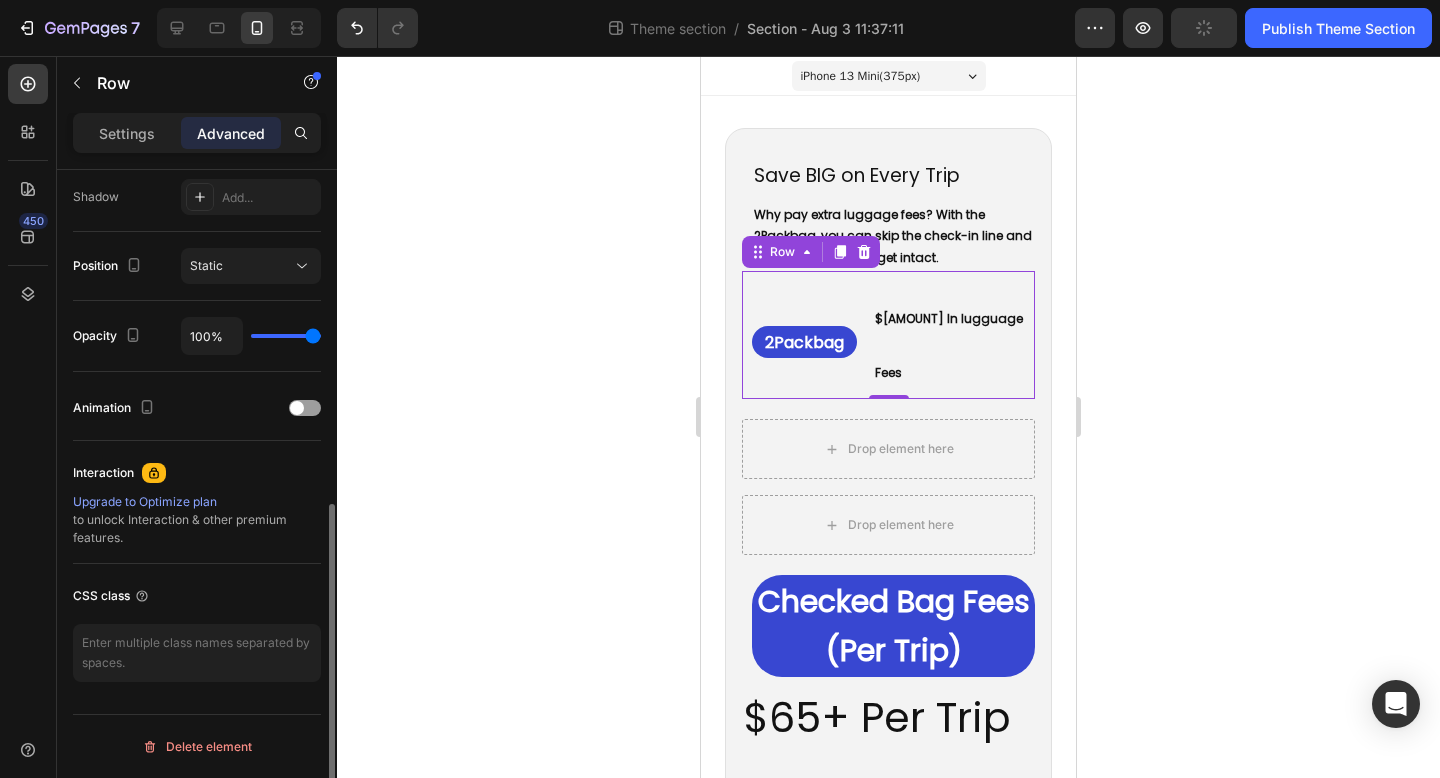 scroll, scrollTop: 0, scrollLeft: 0, axis: both 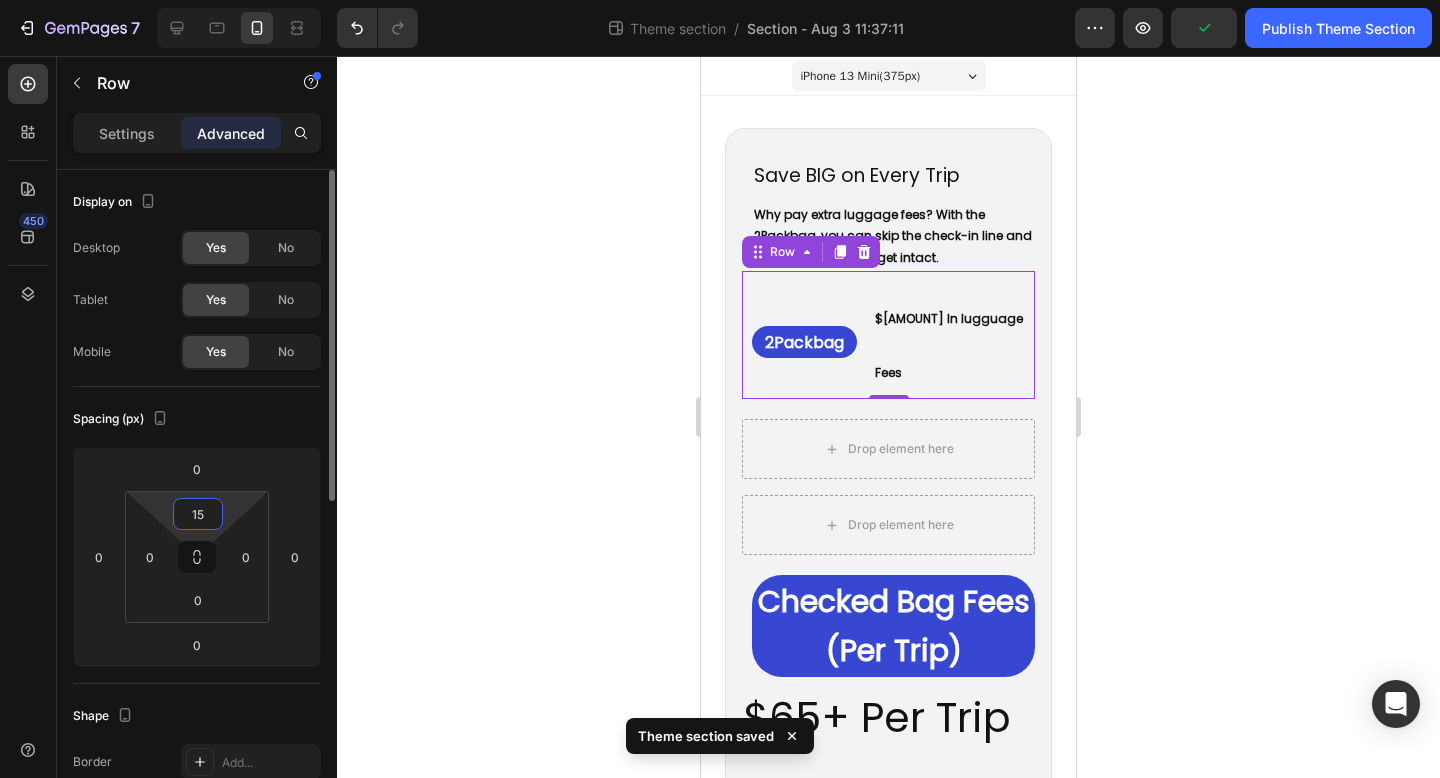 click on "15" at bounding box center (198, 514) 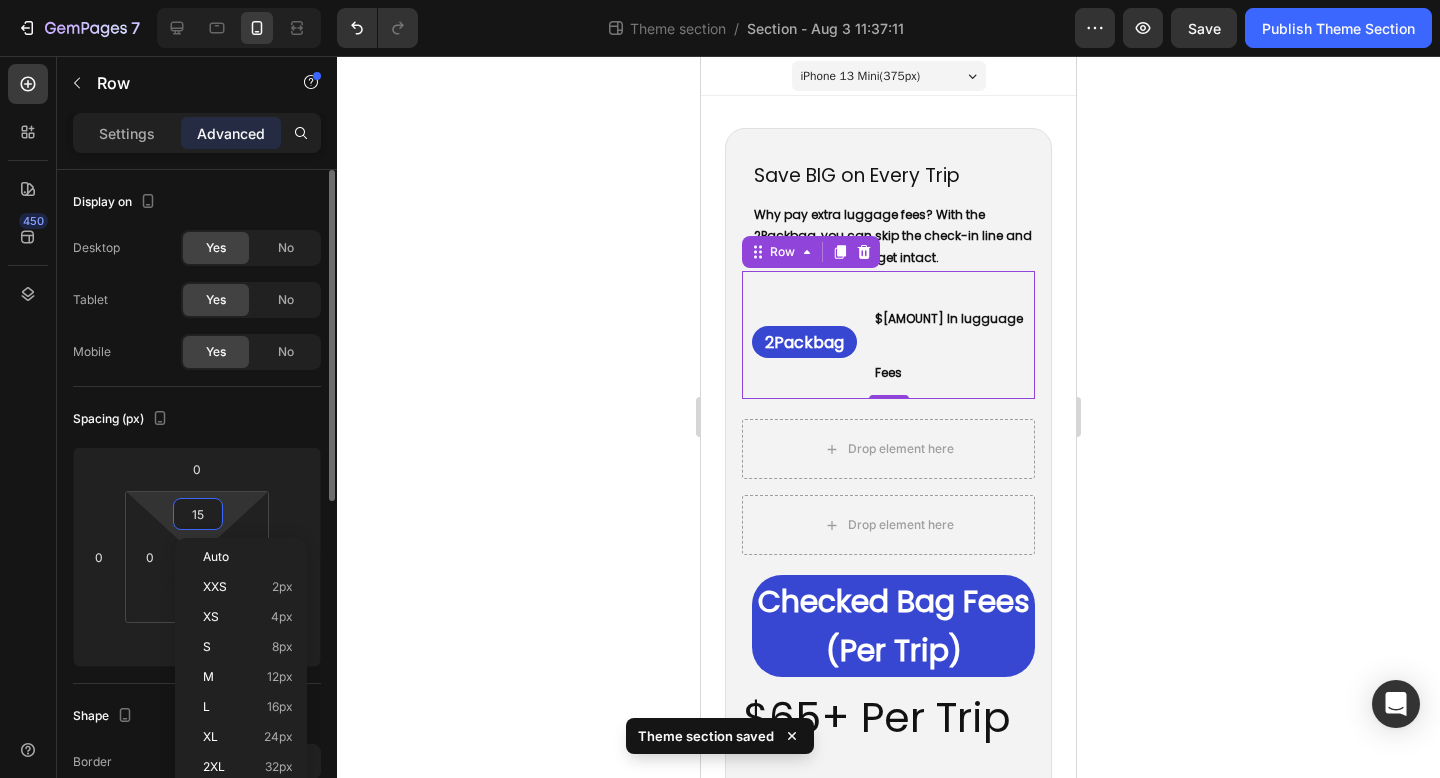 type on "5" 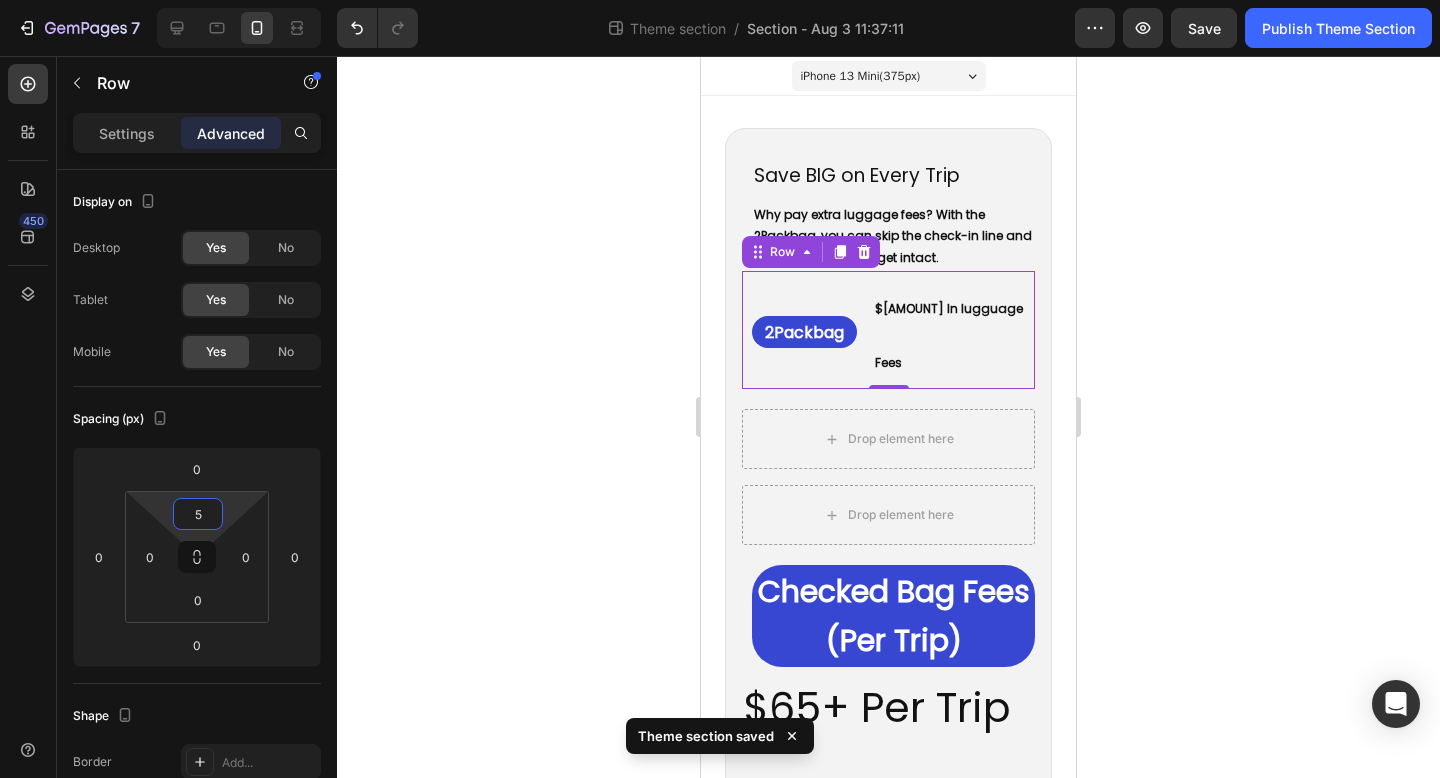 type 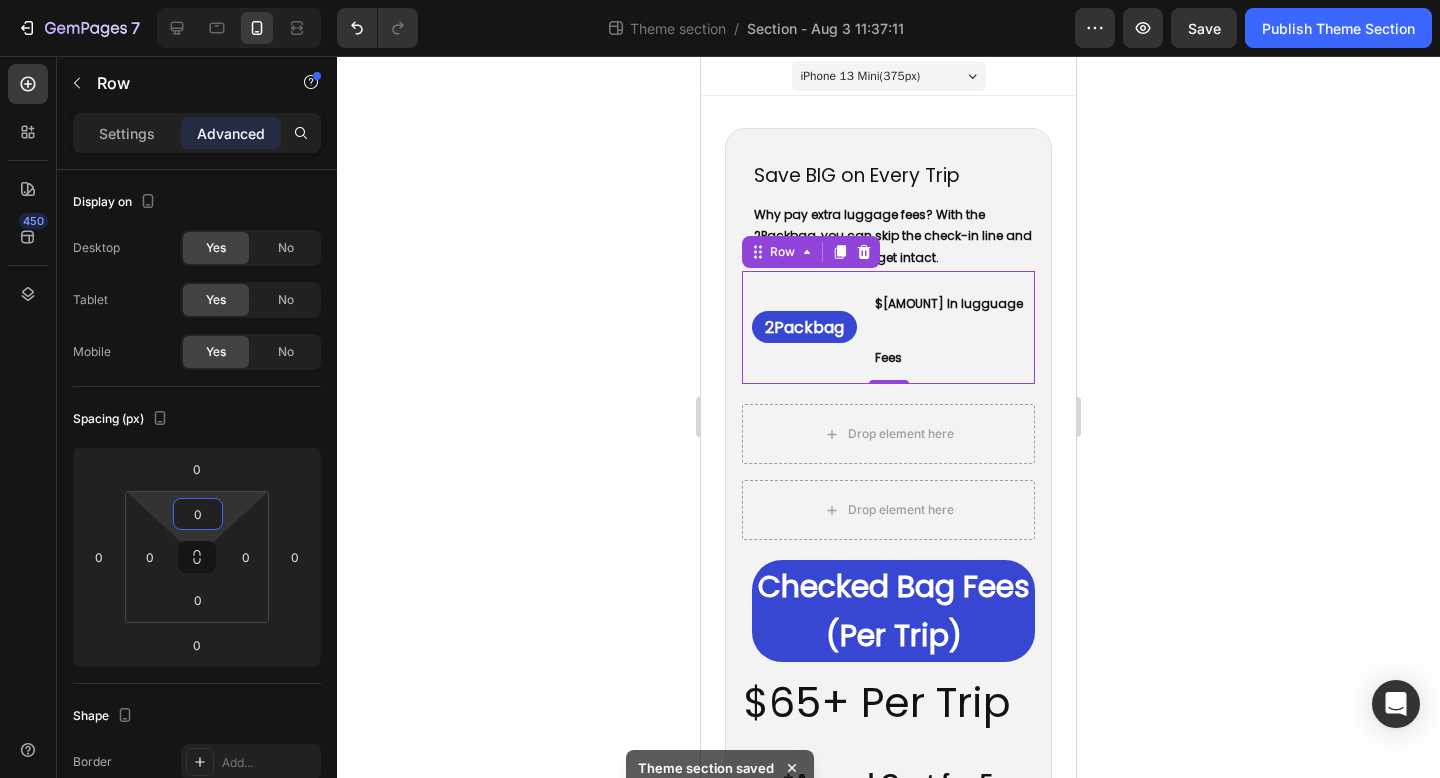 click 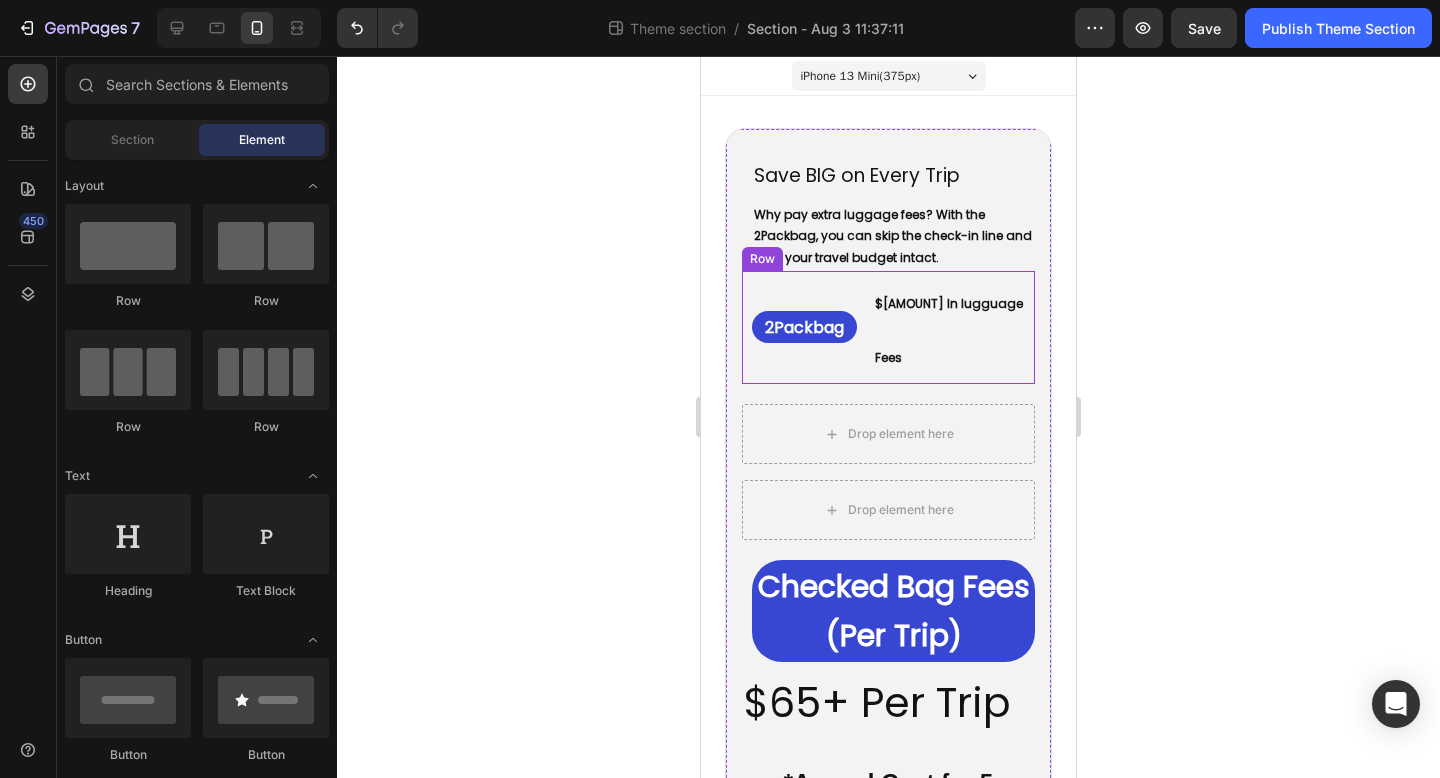 click on "⁠⁠⁠⁠⁠⁠⁠ 2Packbag Heading" at bounding box center [799, 328] 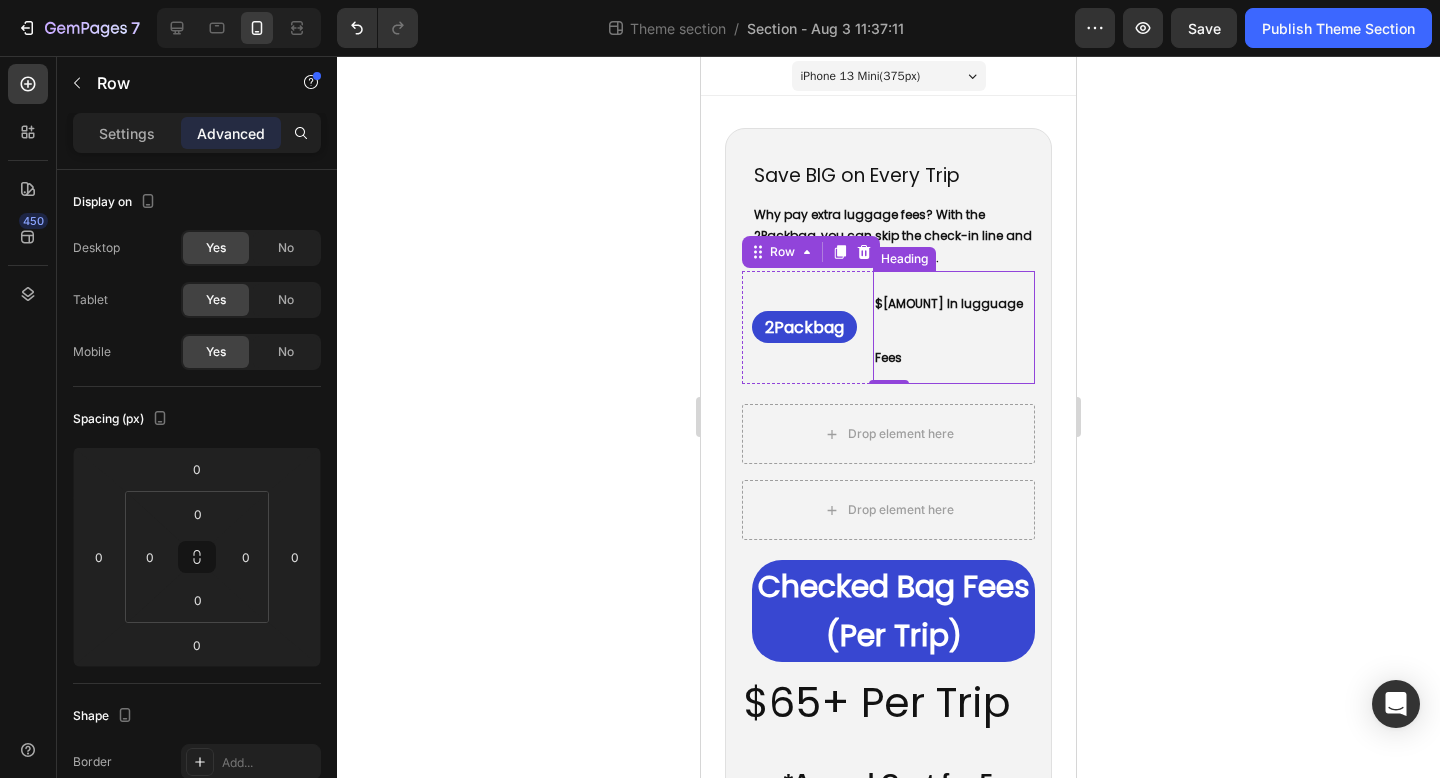 click on "$0 In lugguage Fees" at bounding box center (949, 331) 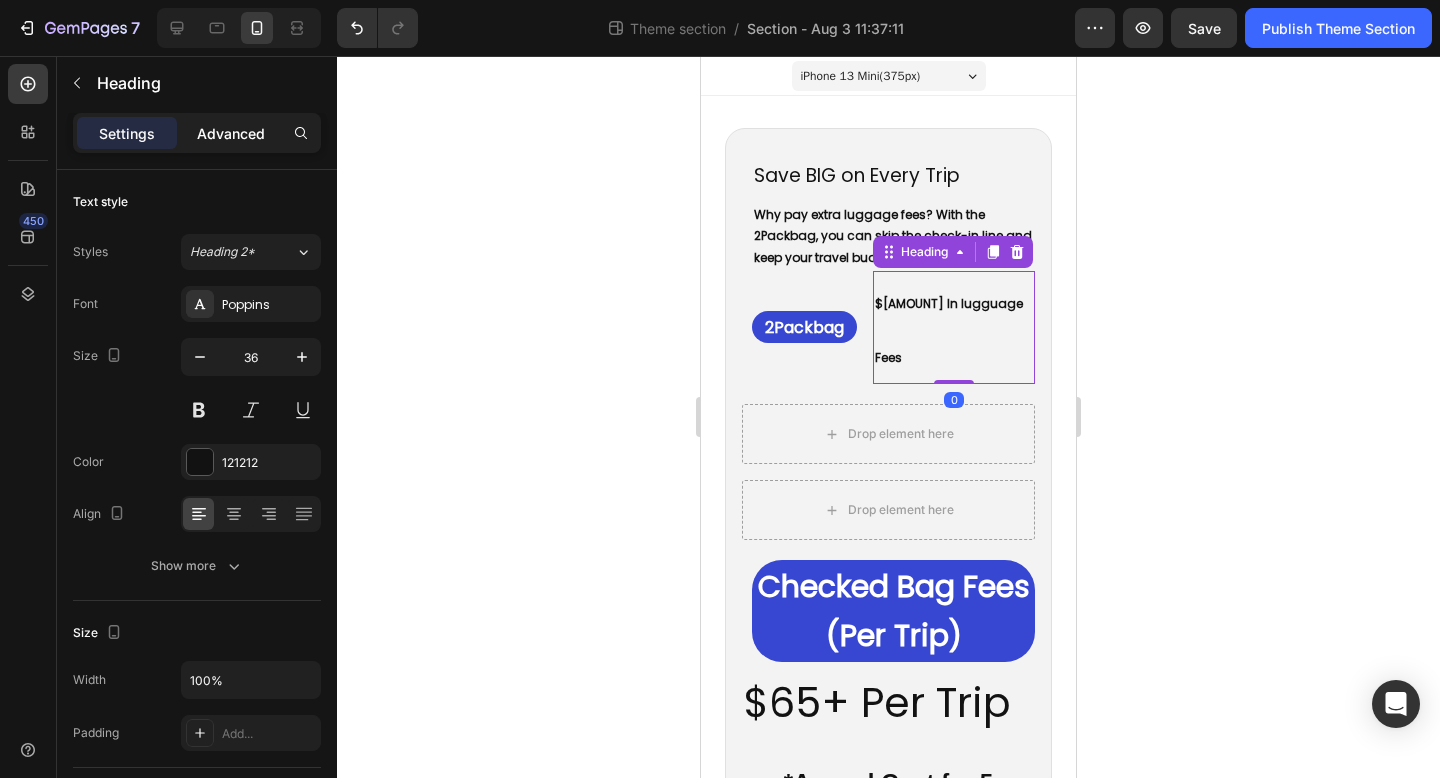click on "Advanced" at bounding box center (231, 133) 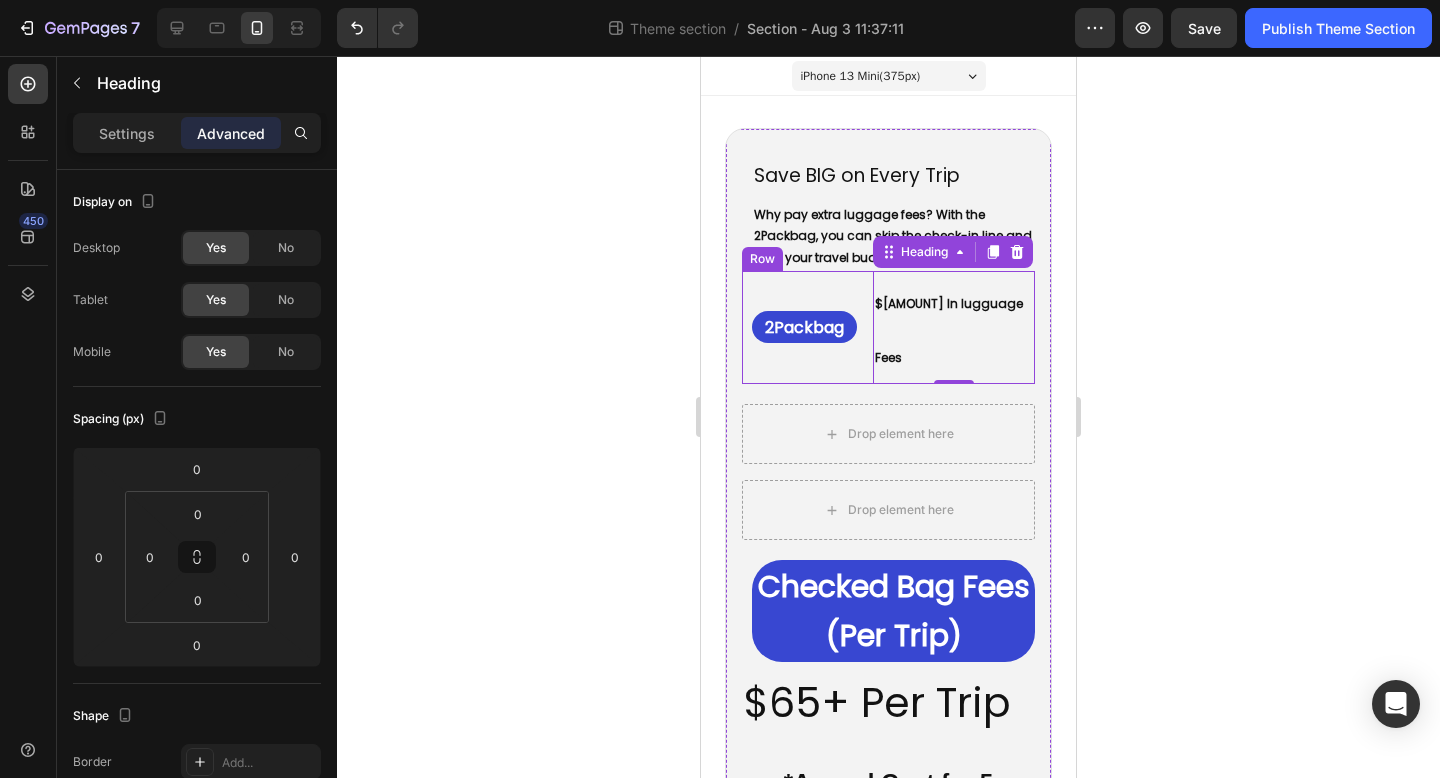 click on "⁠⁠⁠⁠⁠⁠⁠ 2Packbag Heading ⁠⁠⁠⁠⁠⁠⁠   $0 In lugguage Fees Heading   0 Row" at bounding box center [888, 328] 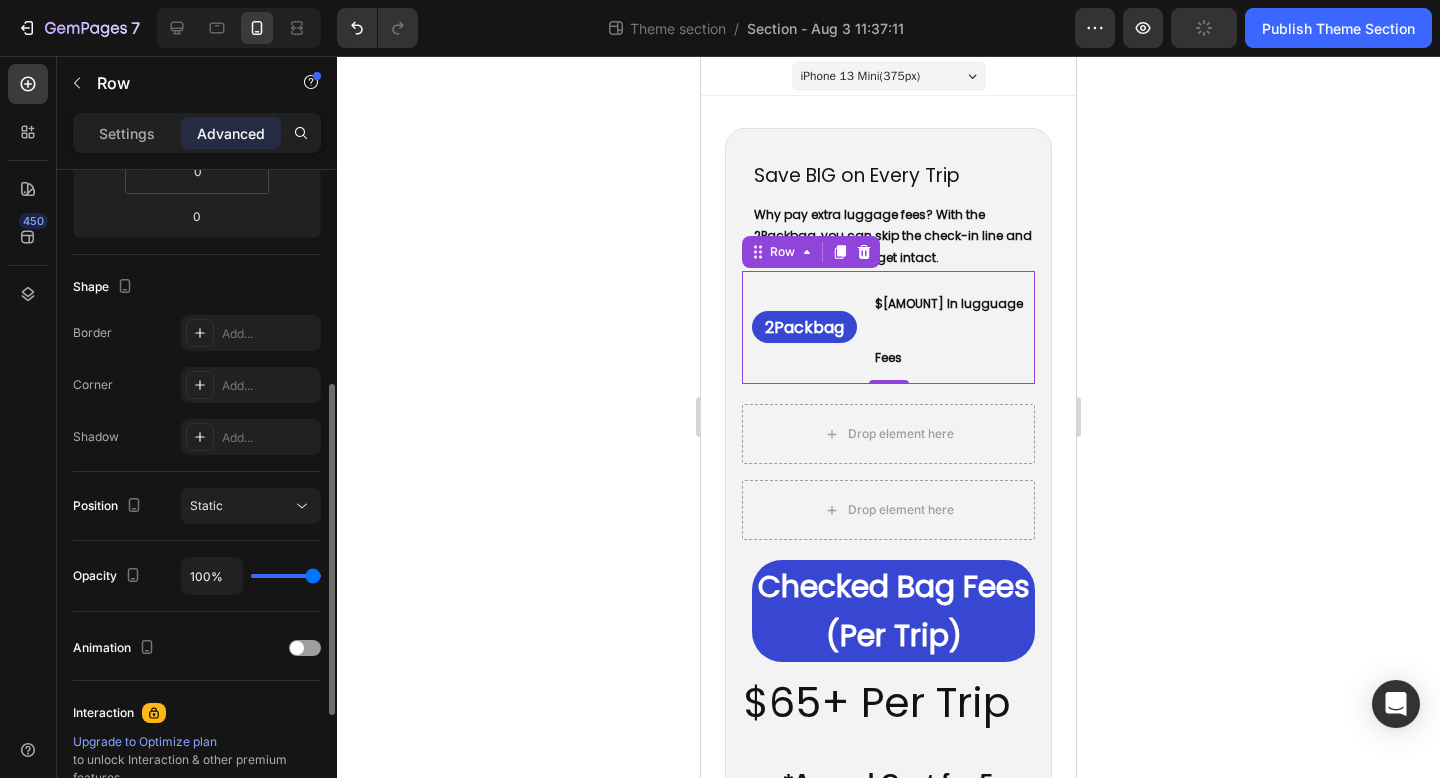 scroll, scrollTop: 0, scrollLeft: 0, axis: both 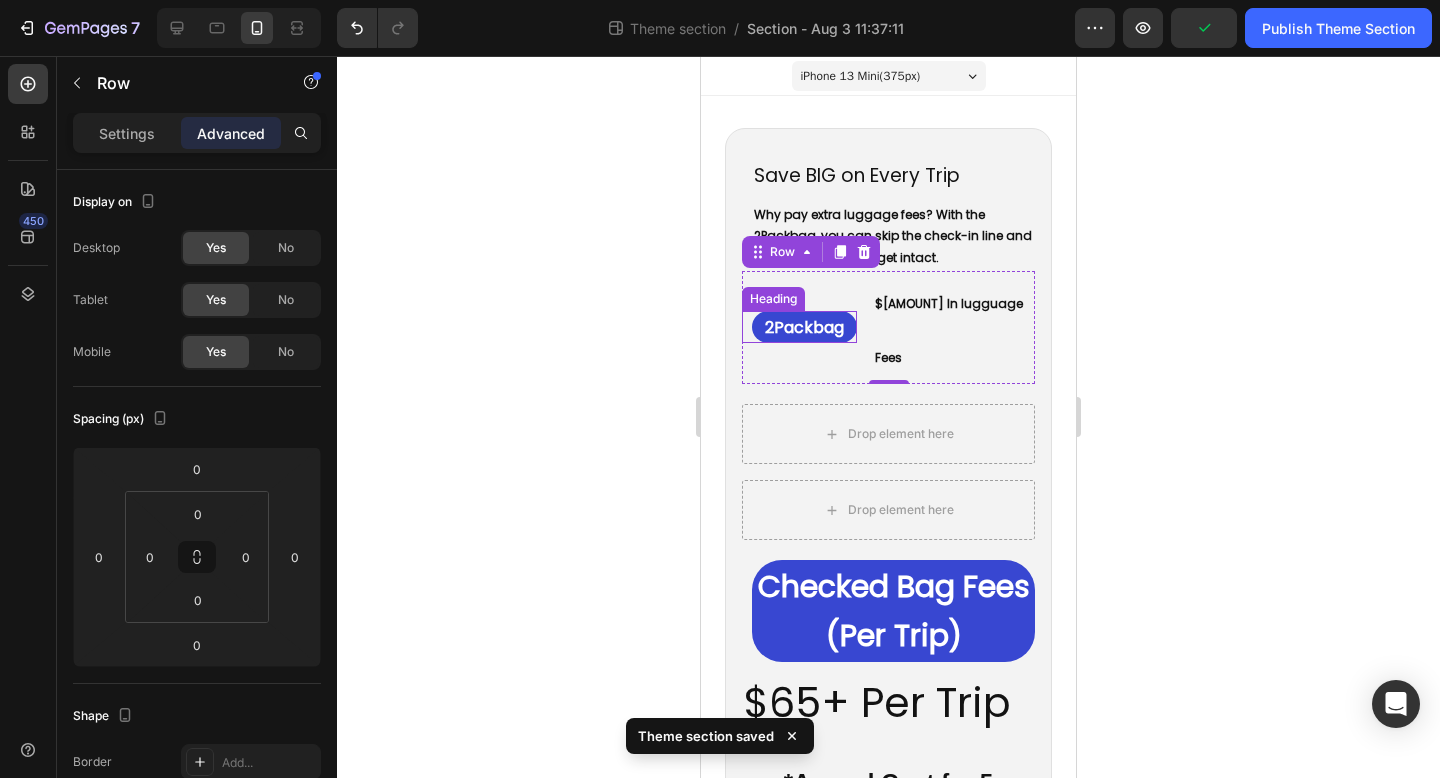 click on "2Packbag" at bounding box center [804, 327] 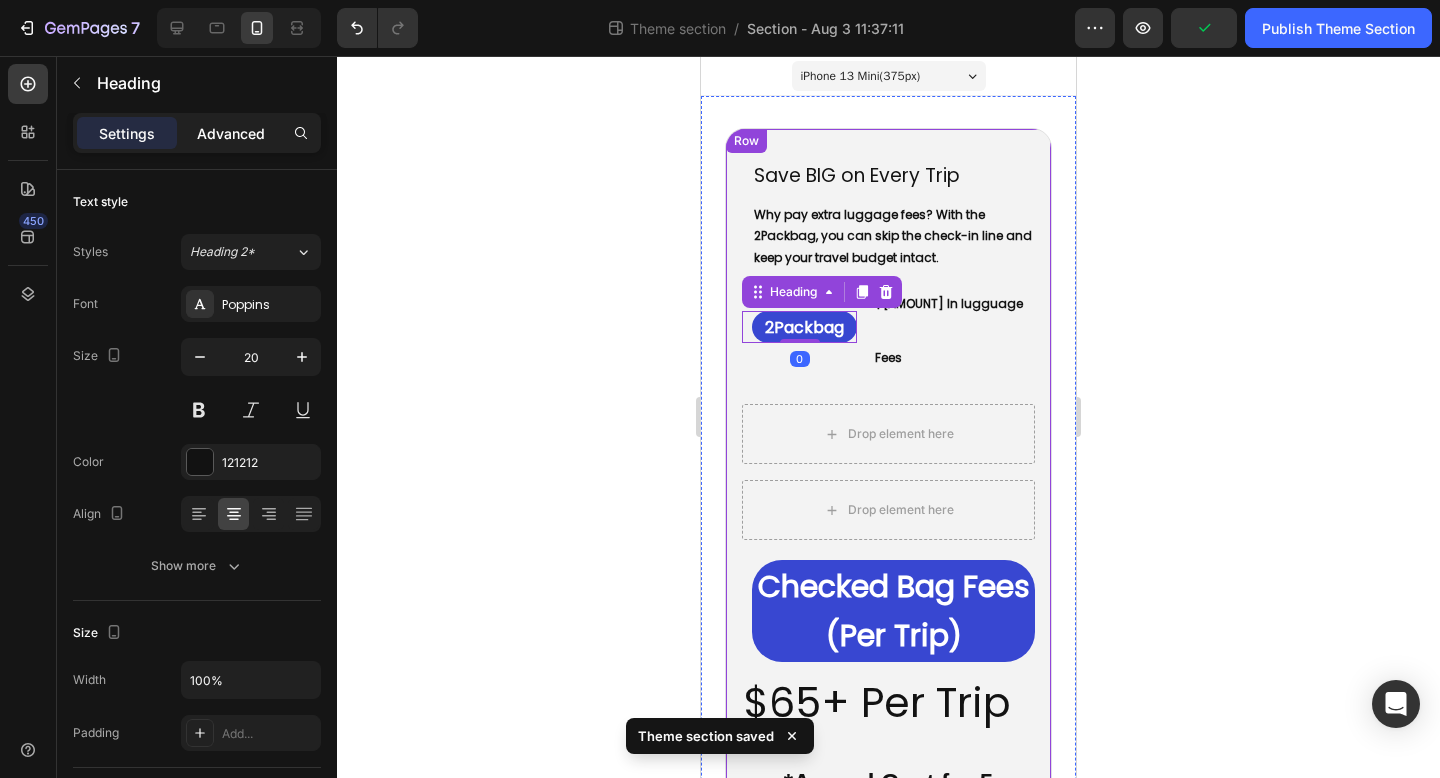 click on "Advanced" at bounding box center [231, 133] 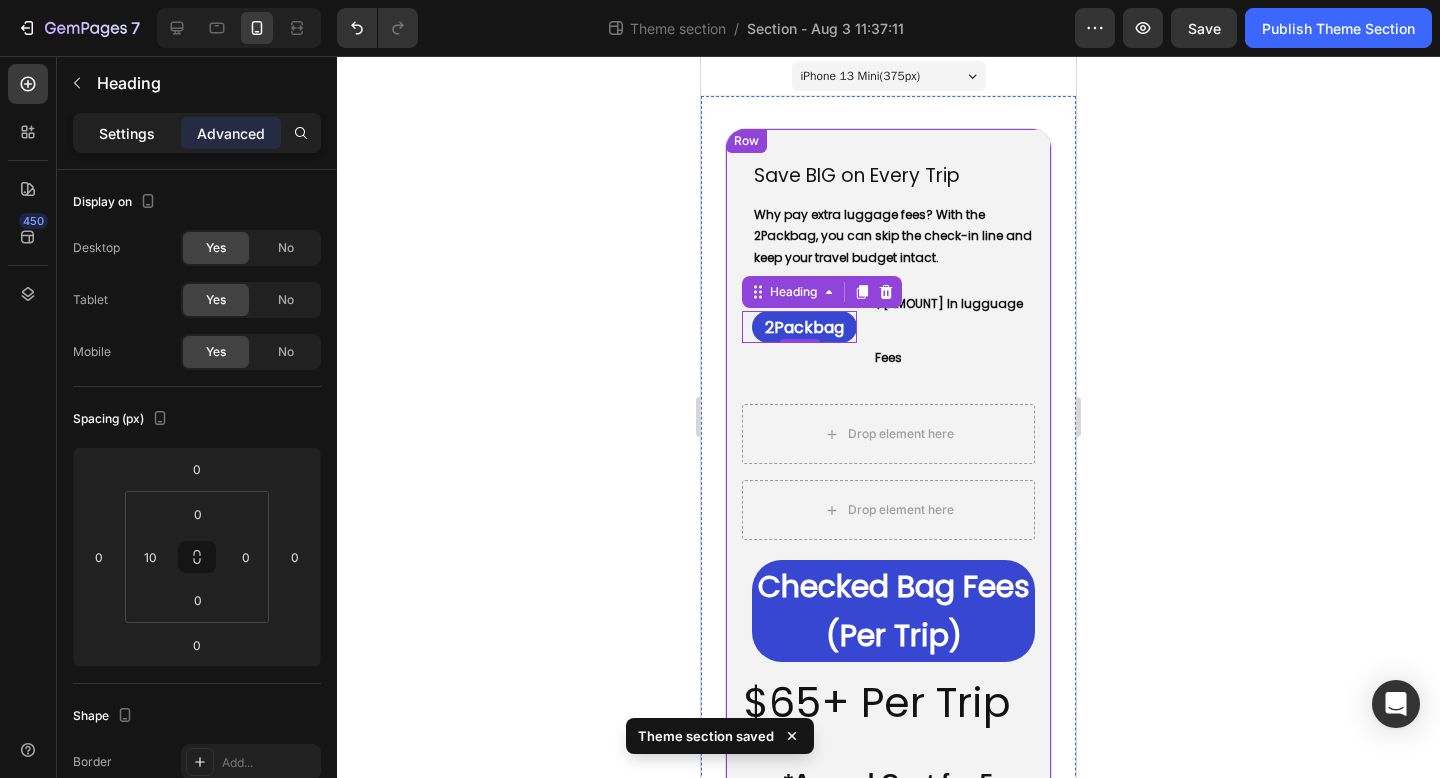 click on "Settings" 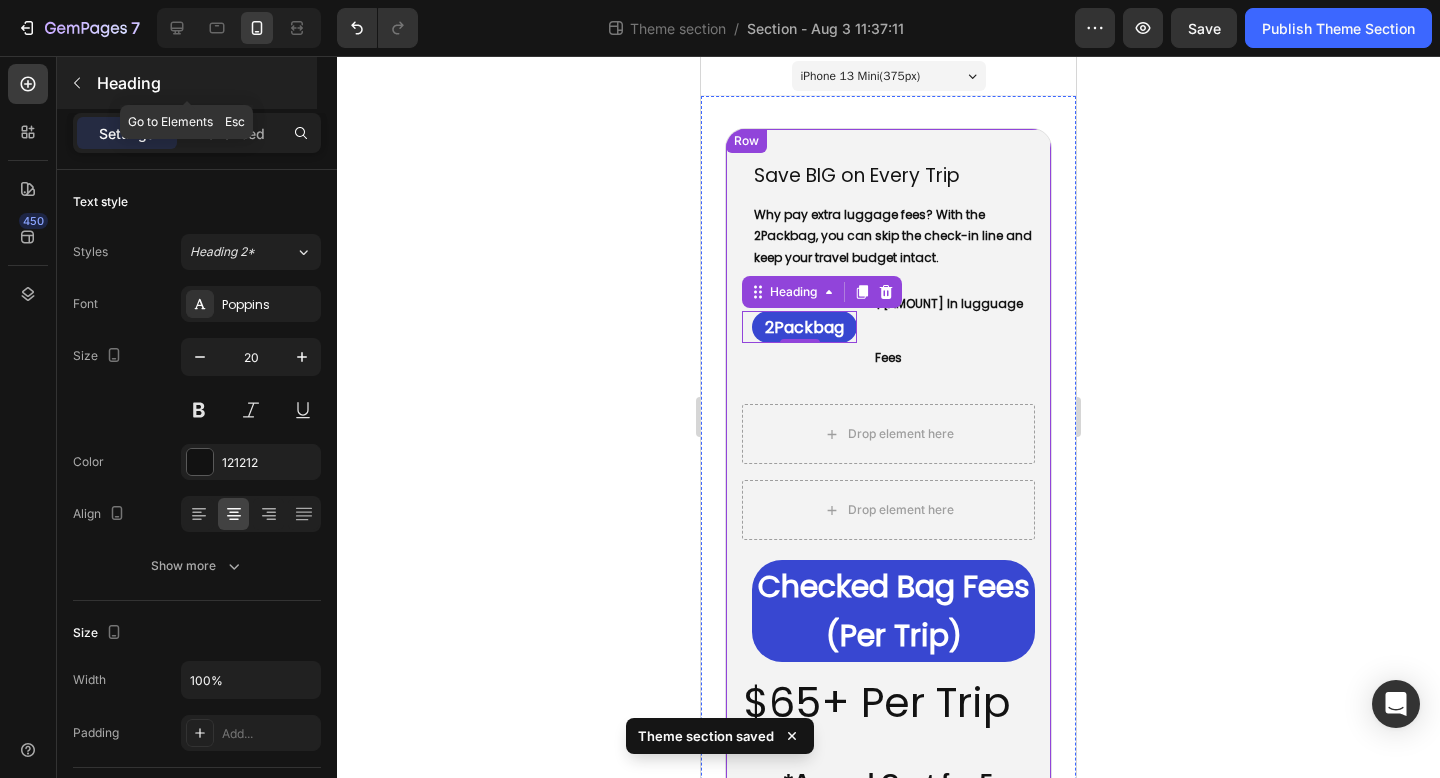 click at bounding box center [77, 83] 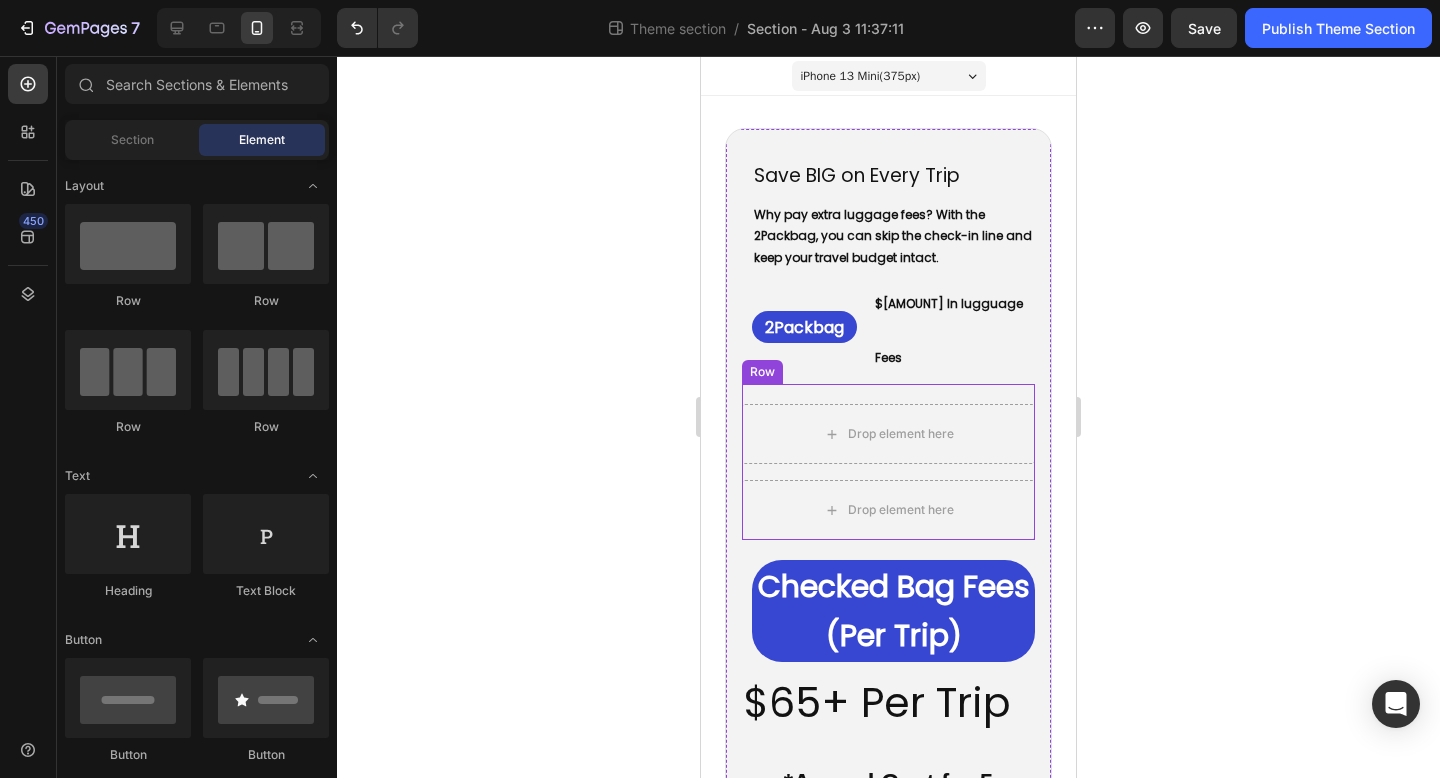 click on "Drop element here
Drop element here Row" at bounding box center [888, 462] 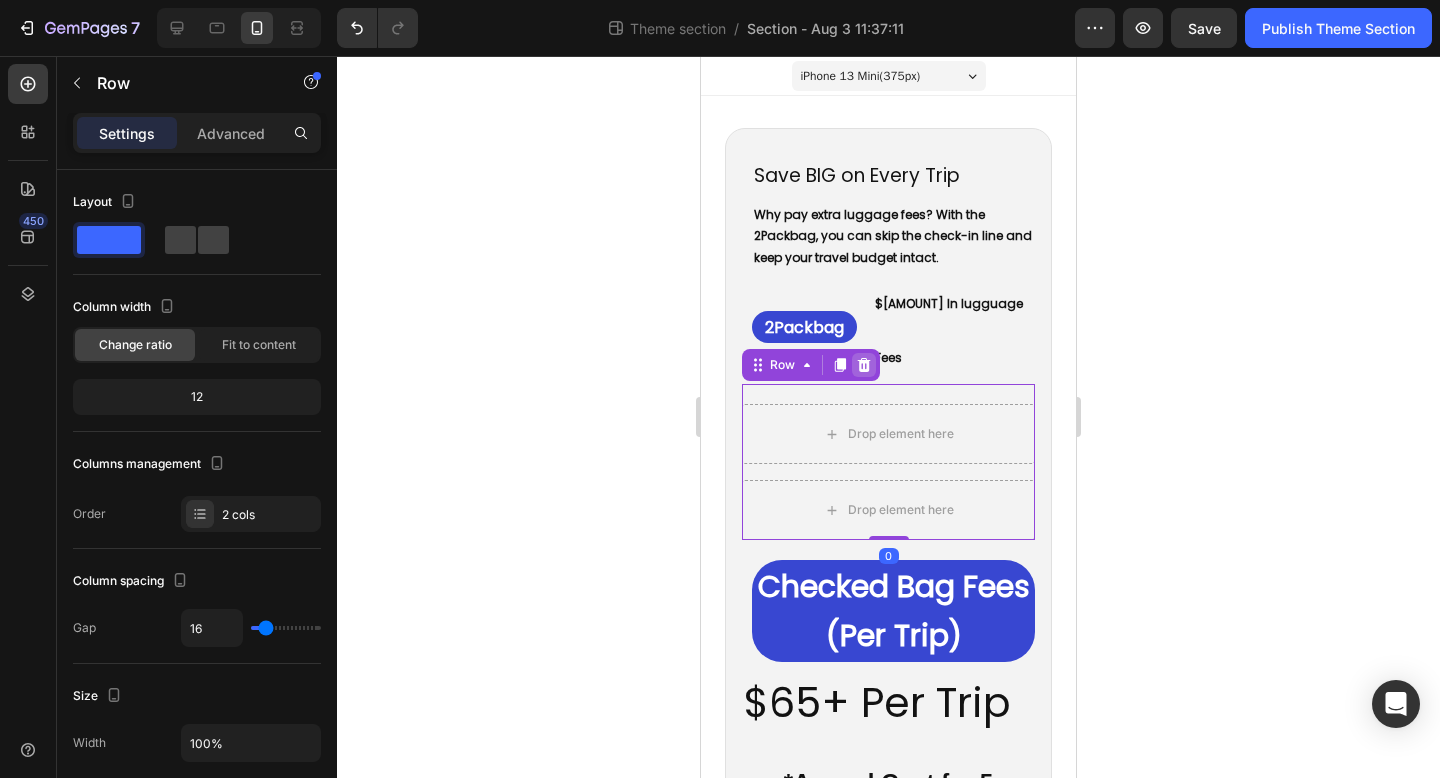 click 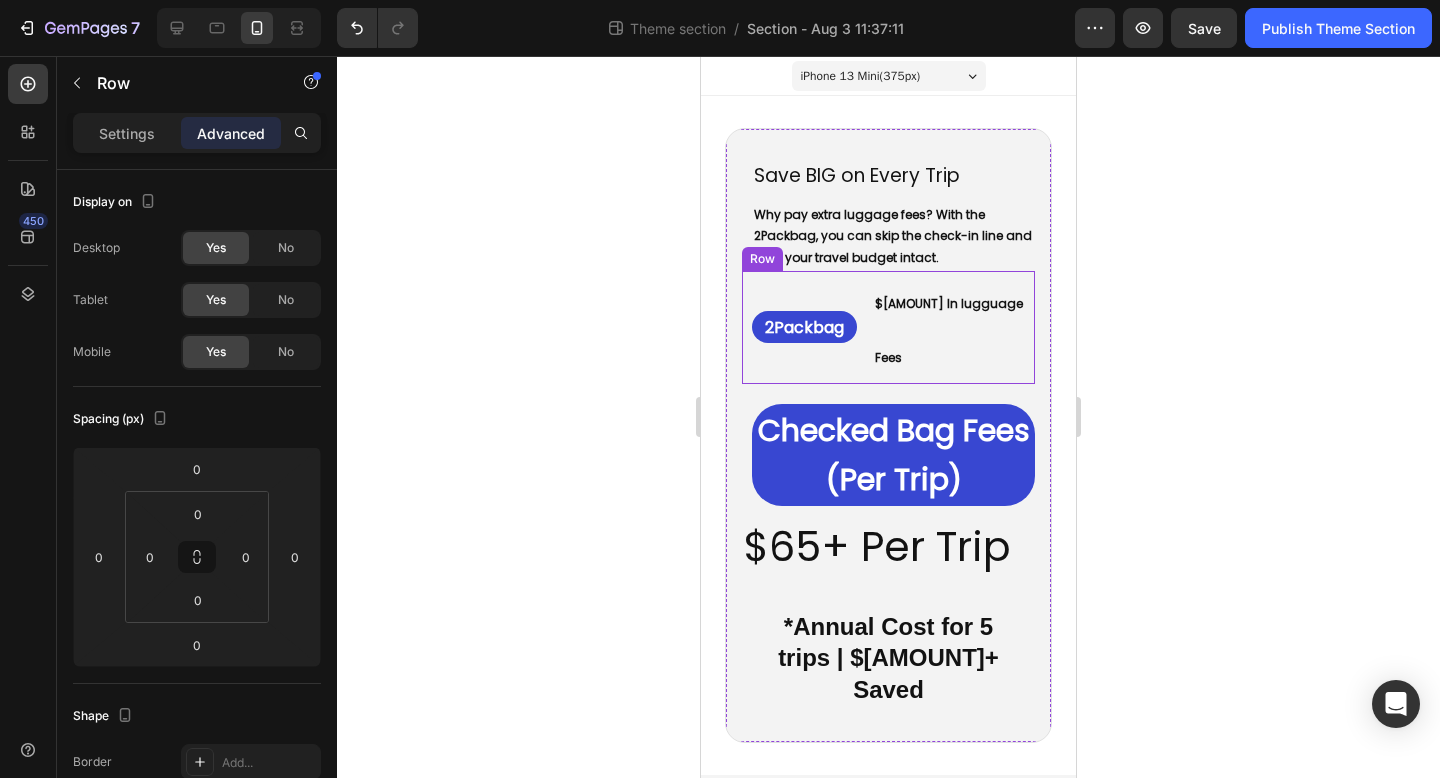 click on "⁠⁠⁠⁠⁠⁠⁠ 2Packbag Heading ⁠⁠⁠⁠⁠⁠⁠   $0 In lugguage Fees Heading Row" at bounding box center (888, 328) 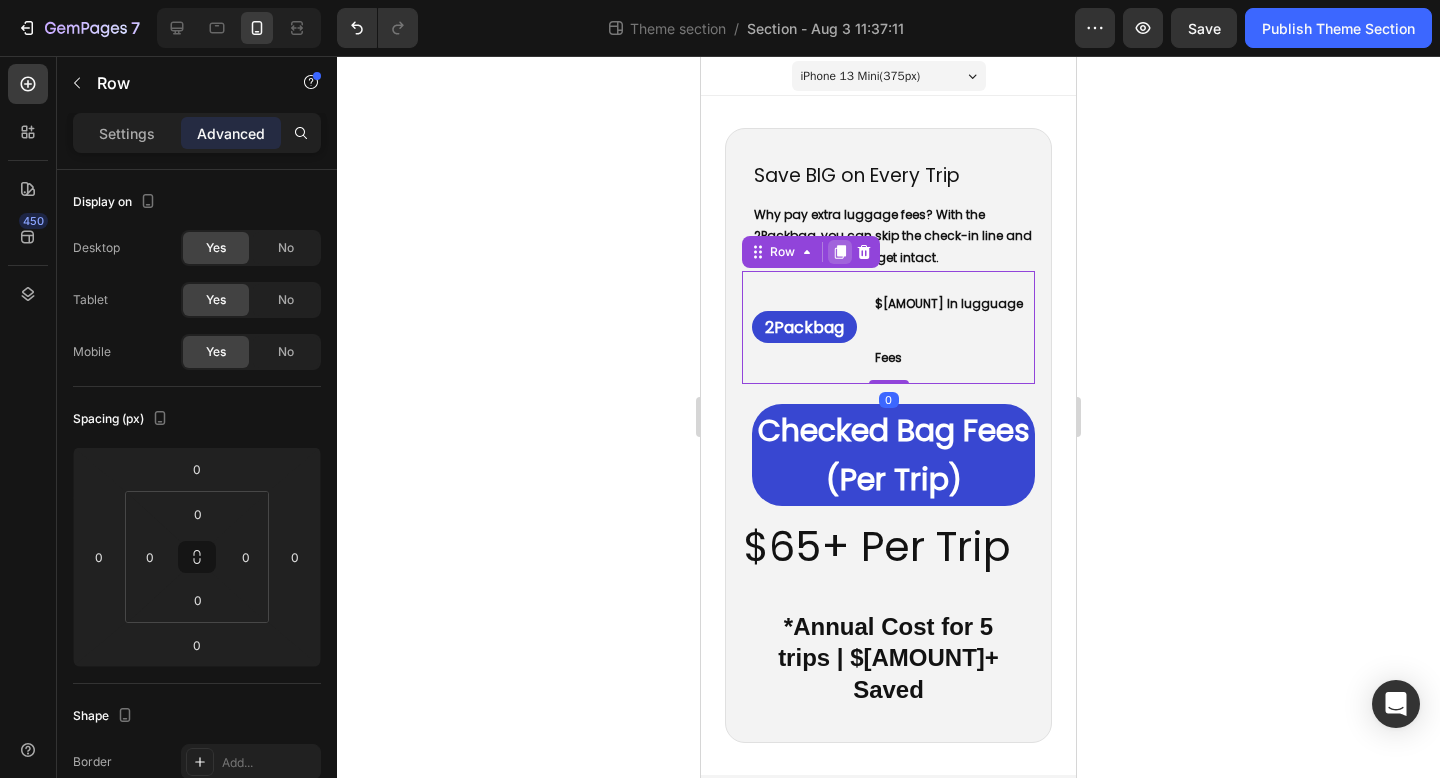 click 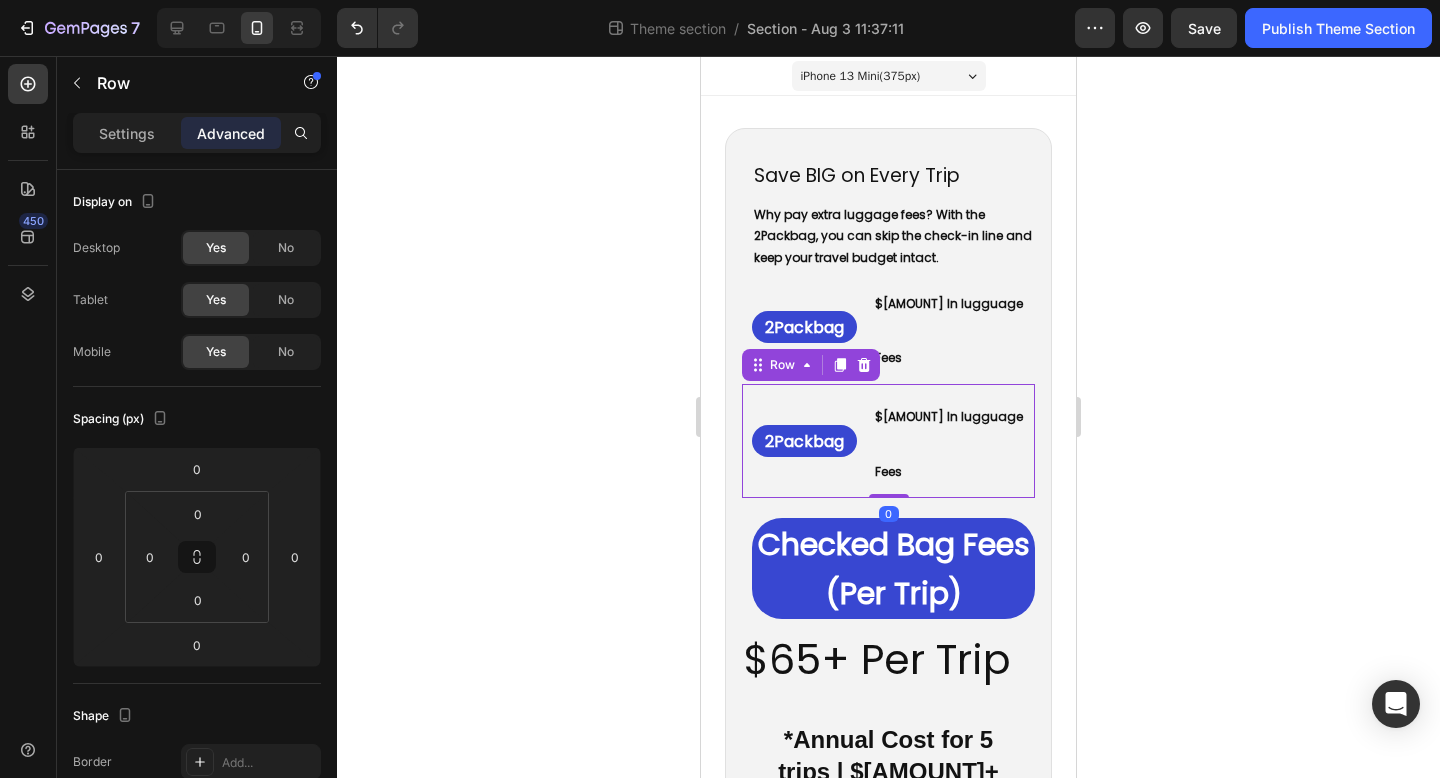 click on "2Packbag" at bounding box center (804, 441) 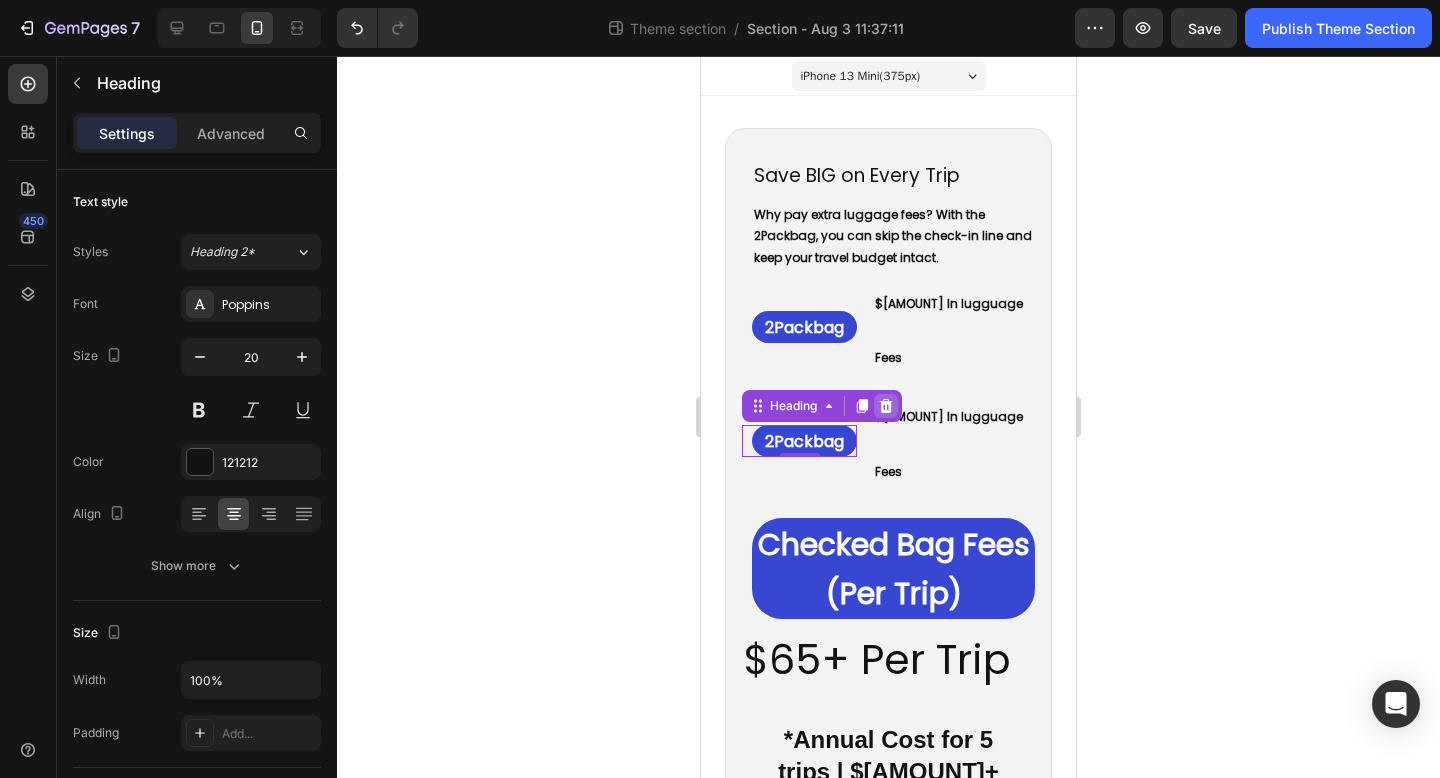click at bounding box center (886, 406) 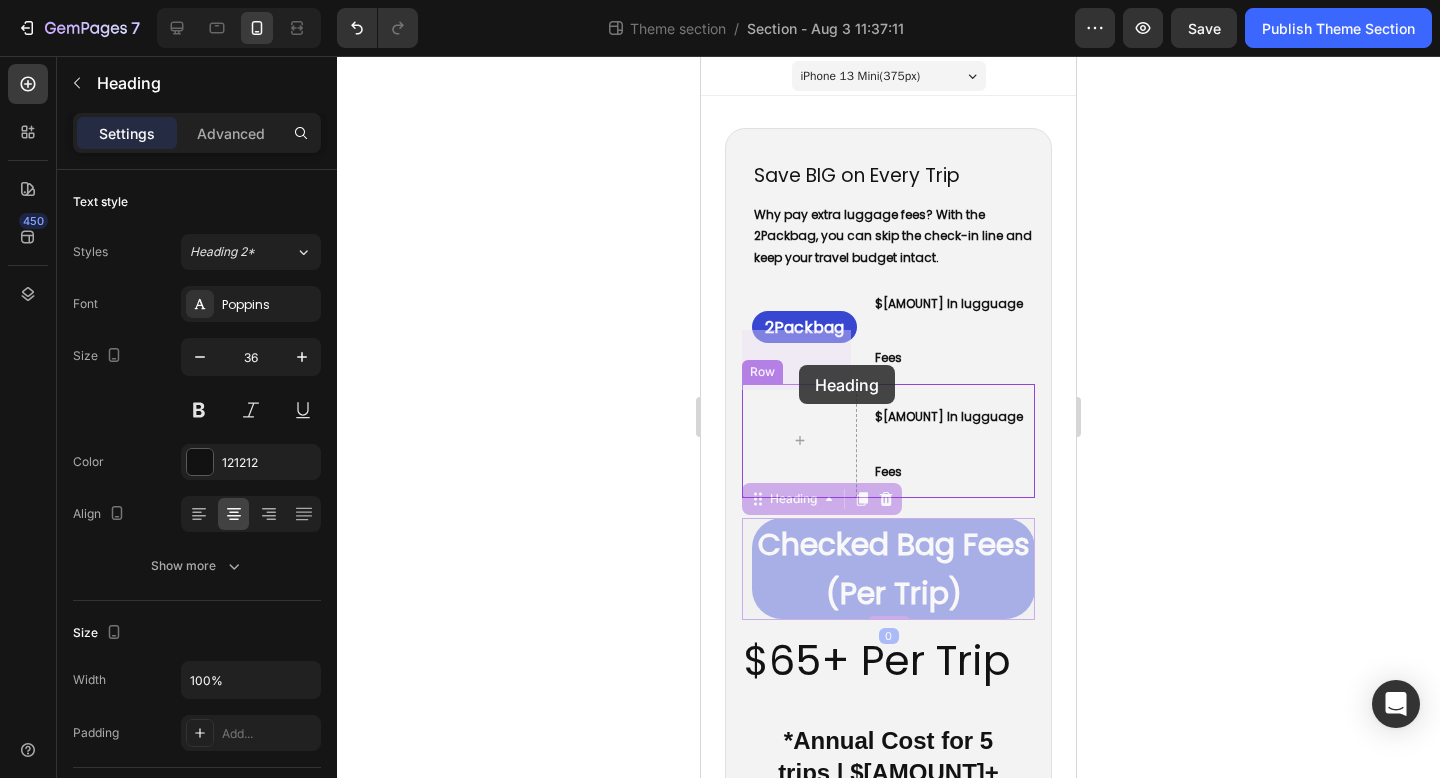 drag, startPoint x: 859, startPoint y: 464, endPoint x: 799, endPoint y: 365, distance: 115.76269 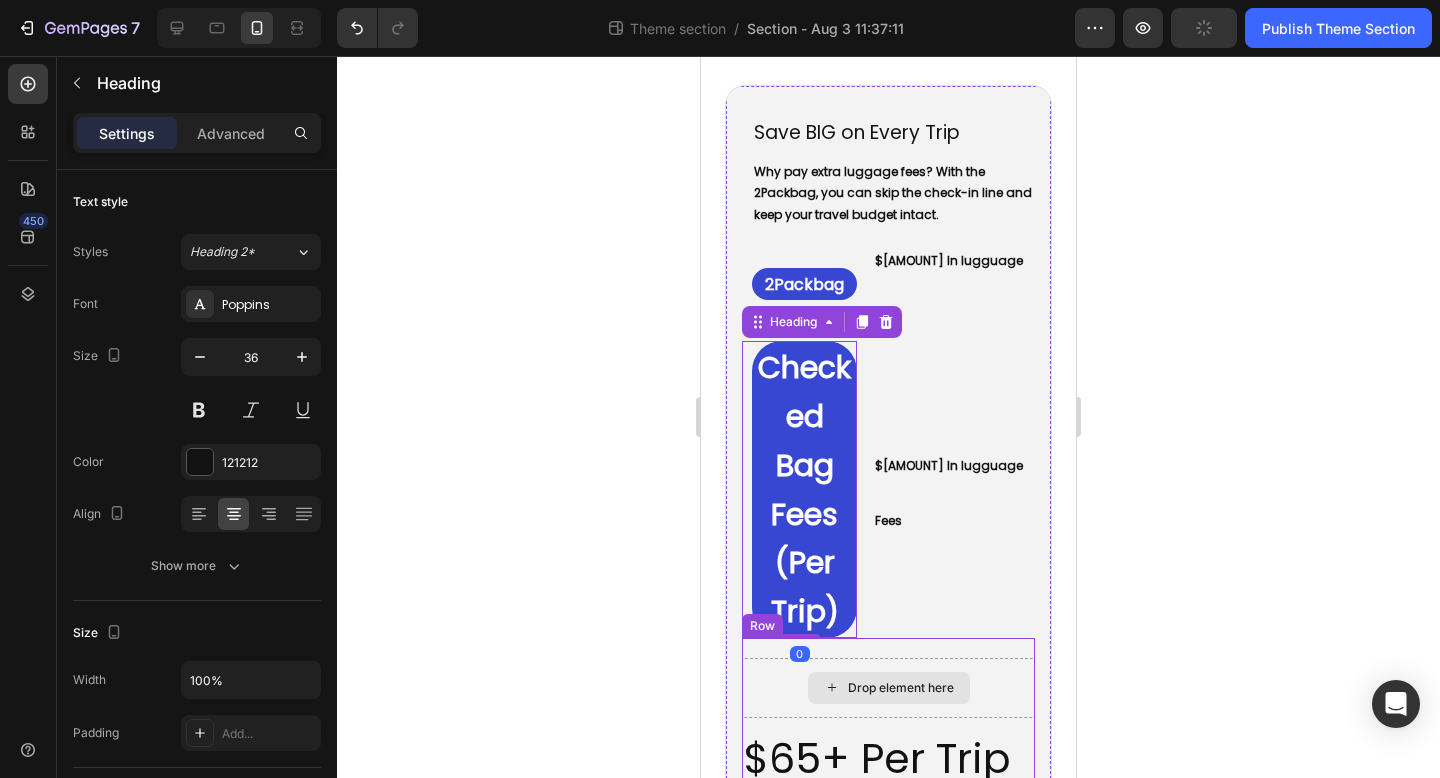 scroll, scrollTop: 141, scrollLeft: 0, axis: vertical 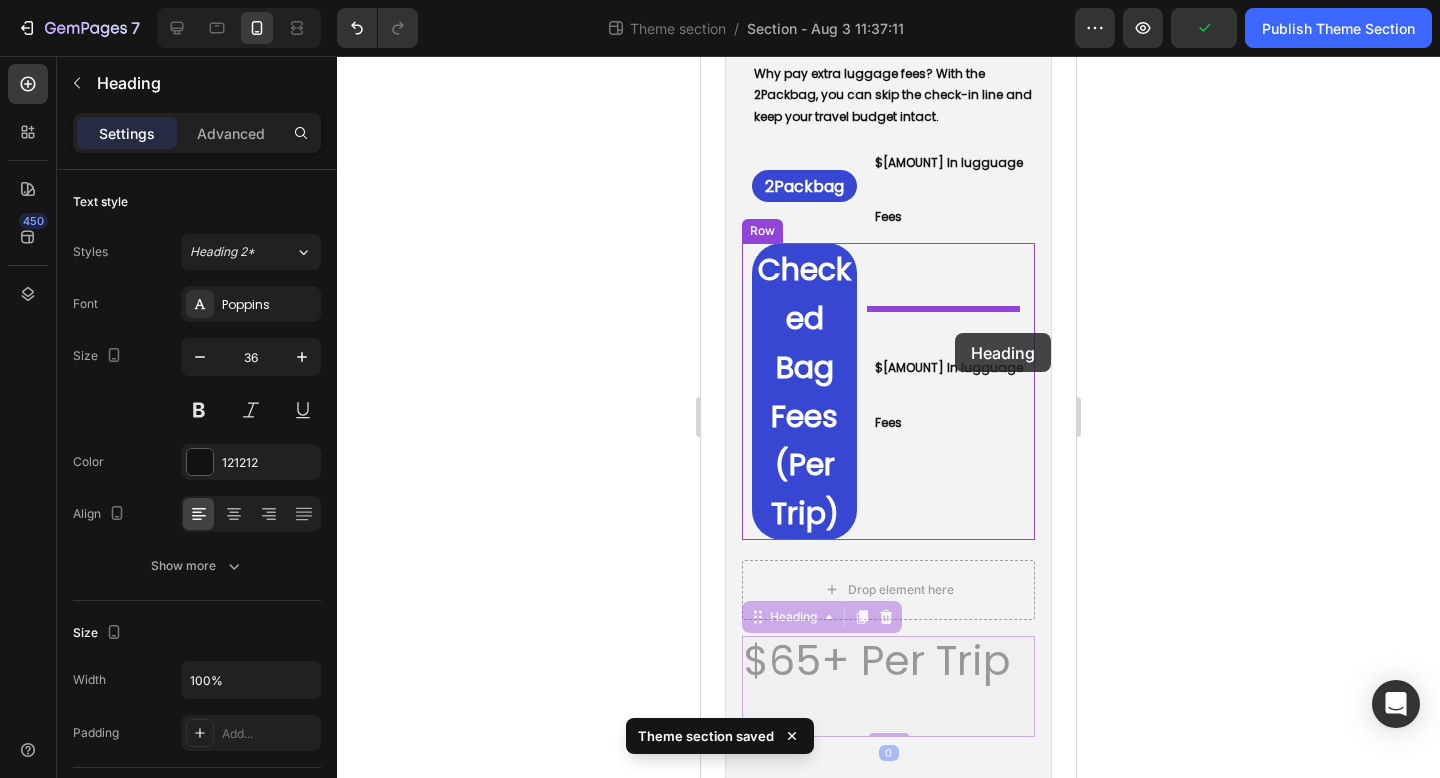 drag, startPoint x: 880, startPoint y: 631, endPoint x: 955, endPoint y: 333, distance: 307.29303 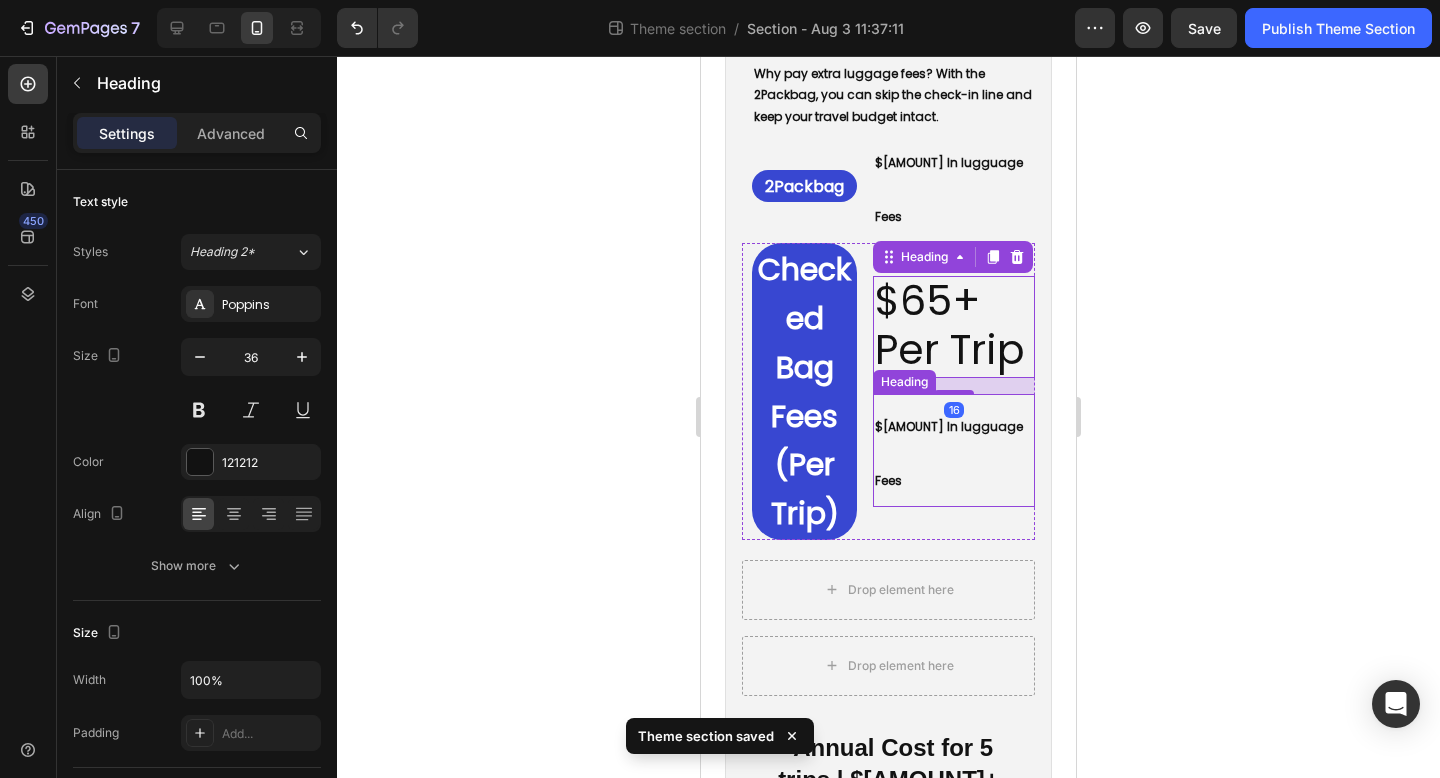click on "$0 In lugguage Fees" at bounding box center (949, 454) 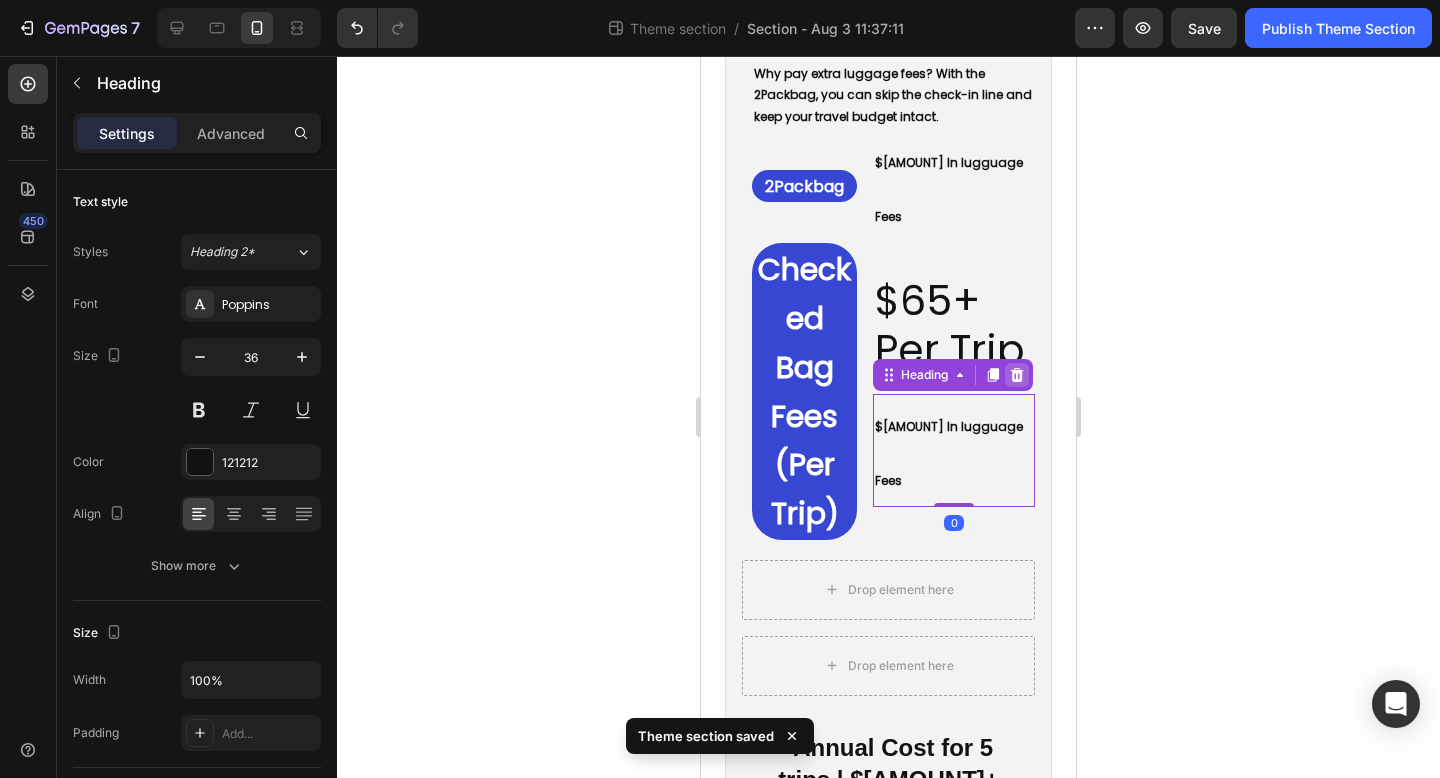 click 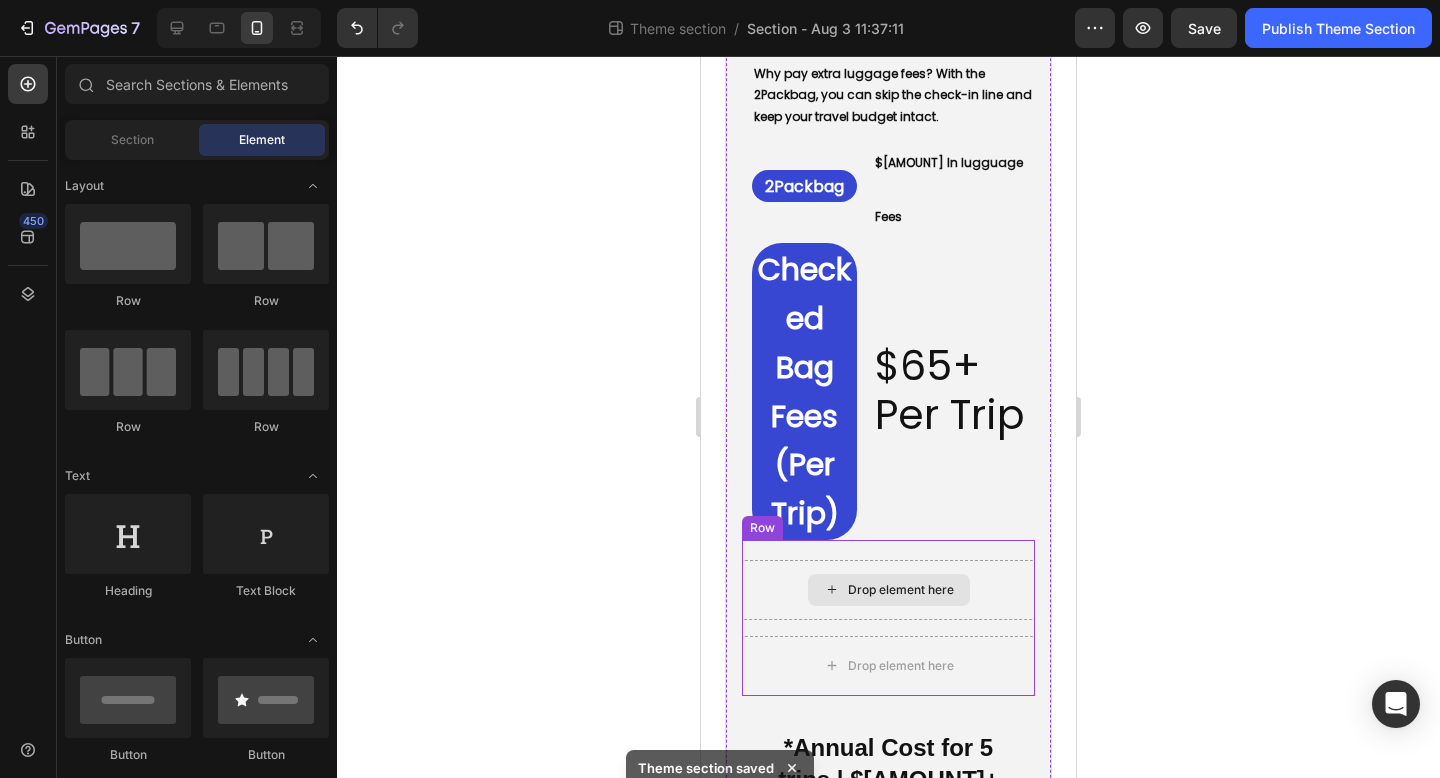 click on "Drop element here" at bounding box center (888, 590) 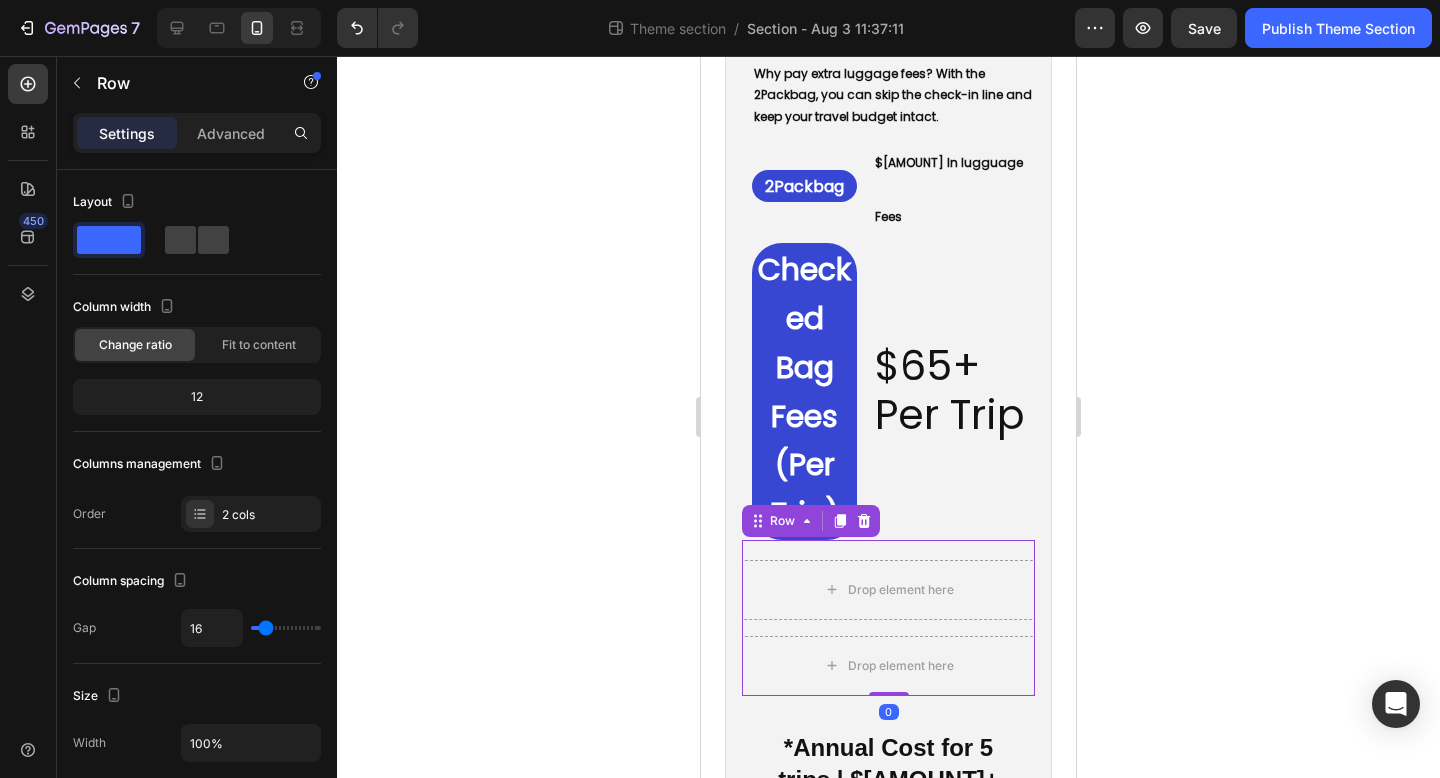 click 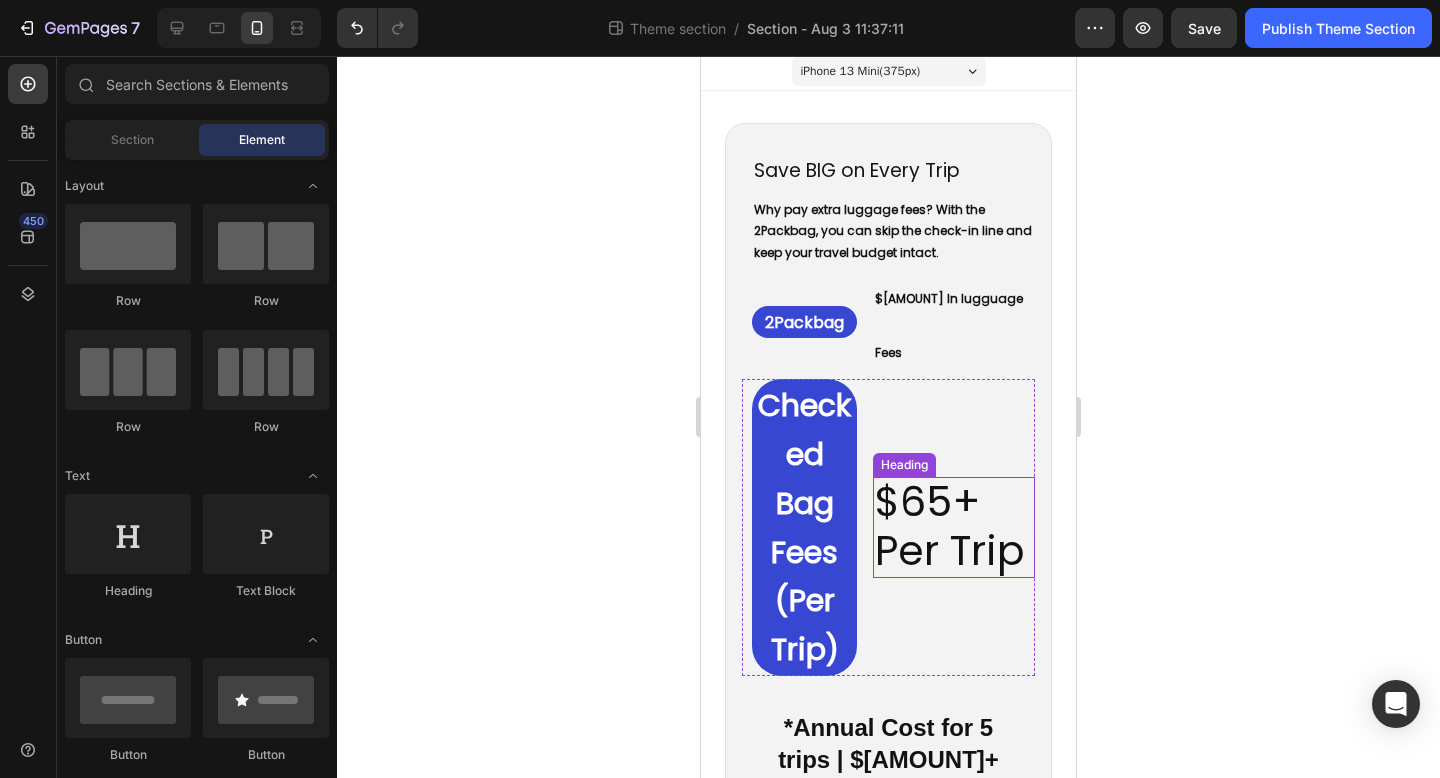 scroll, scrollTop: 19, scrollLeft: 0, axis: vertical 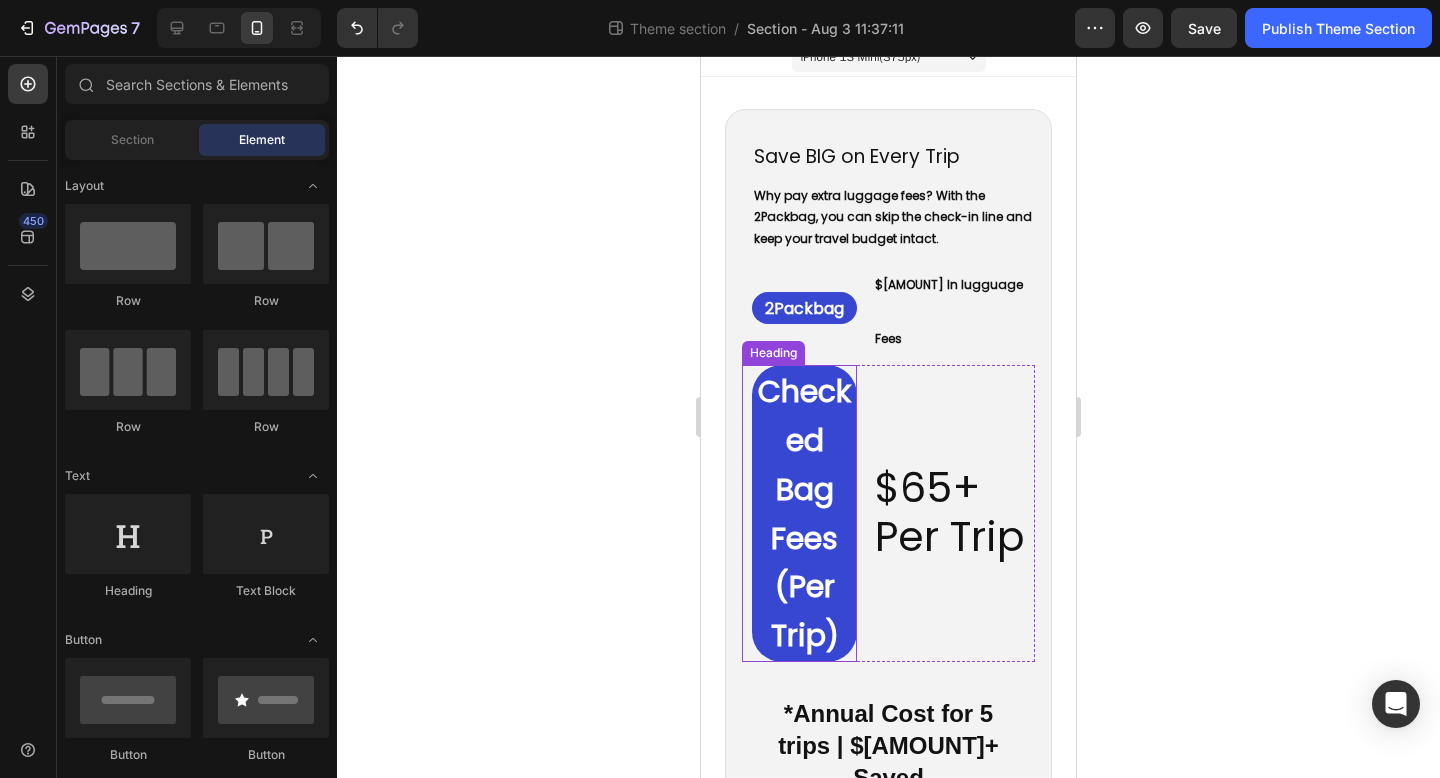 click on "Checked Bag Fees (Per Trip)" at bounding box center (804, 513) 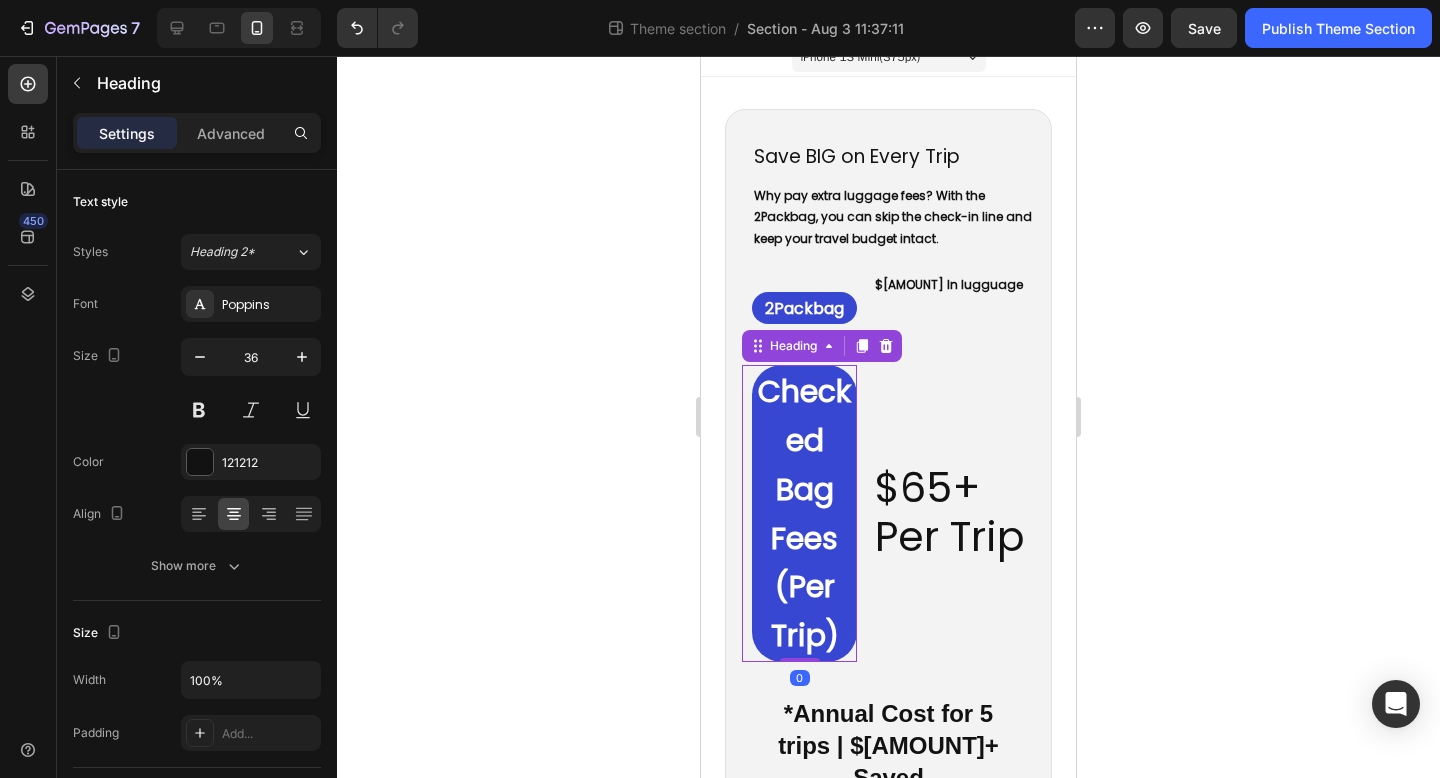 click on "Checked Bag Fees (Per Trip)" at bounding box center (804, 513) 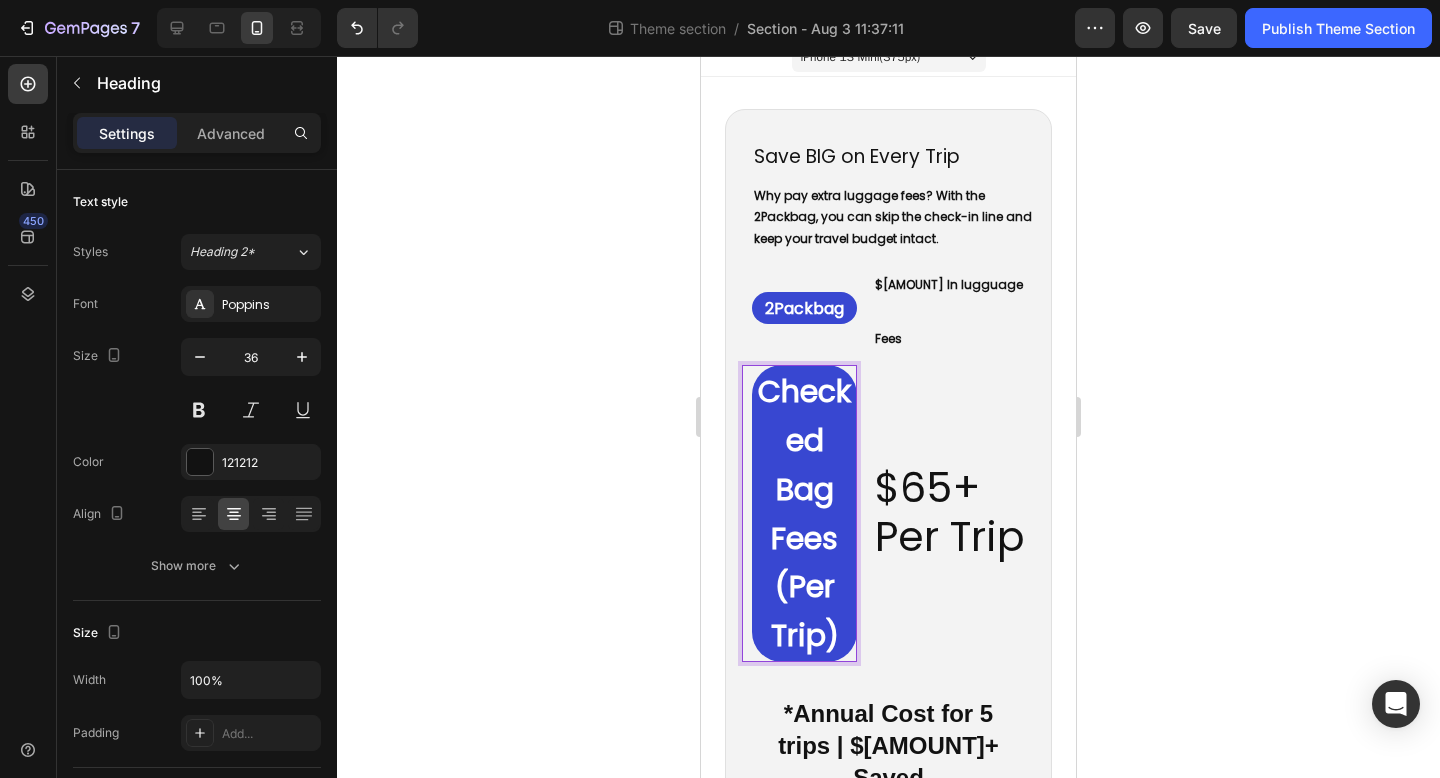 click on "Checked Bag Fees (Per Trip)" at bounding box center [804, 513] 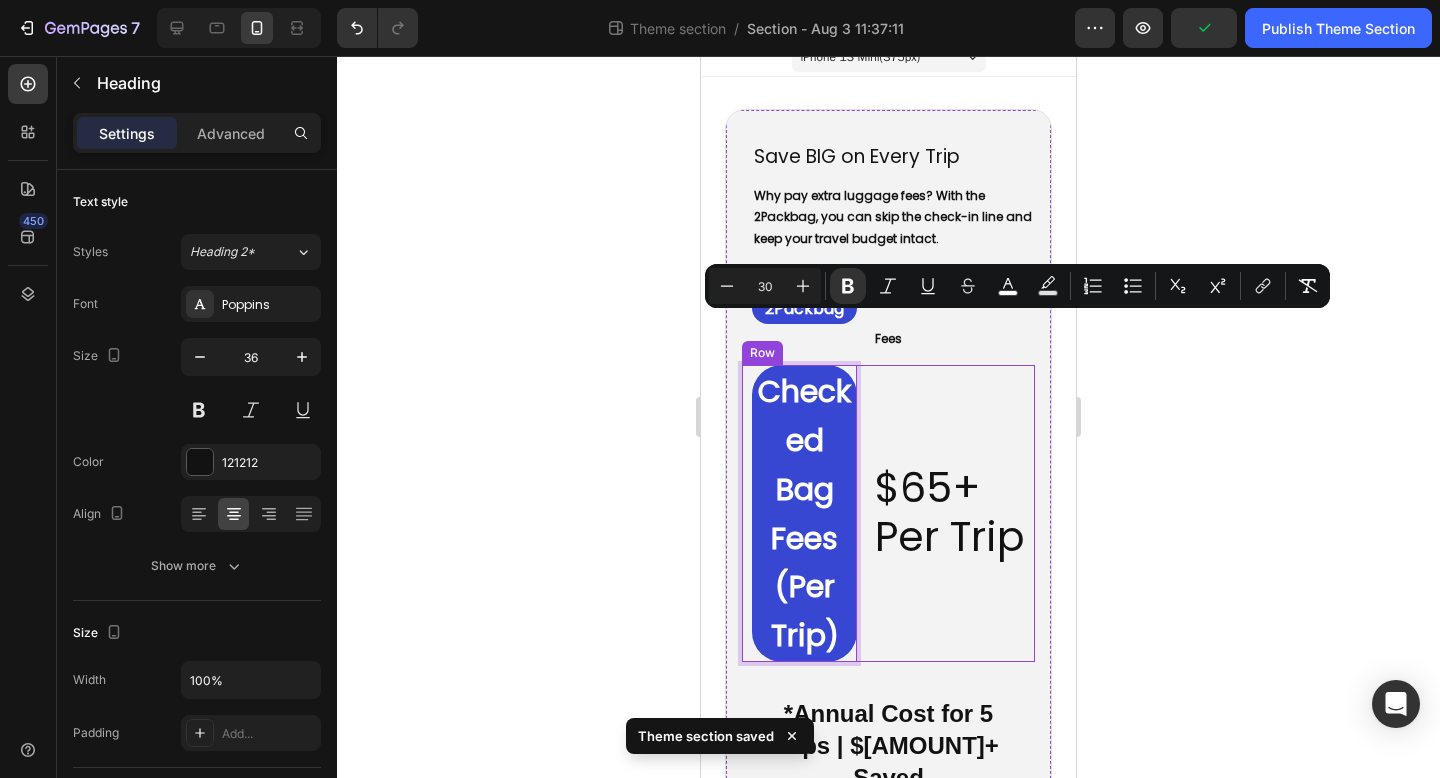 click on "$65+ Per Trip Heading" at bounding box center (954, 513) 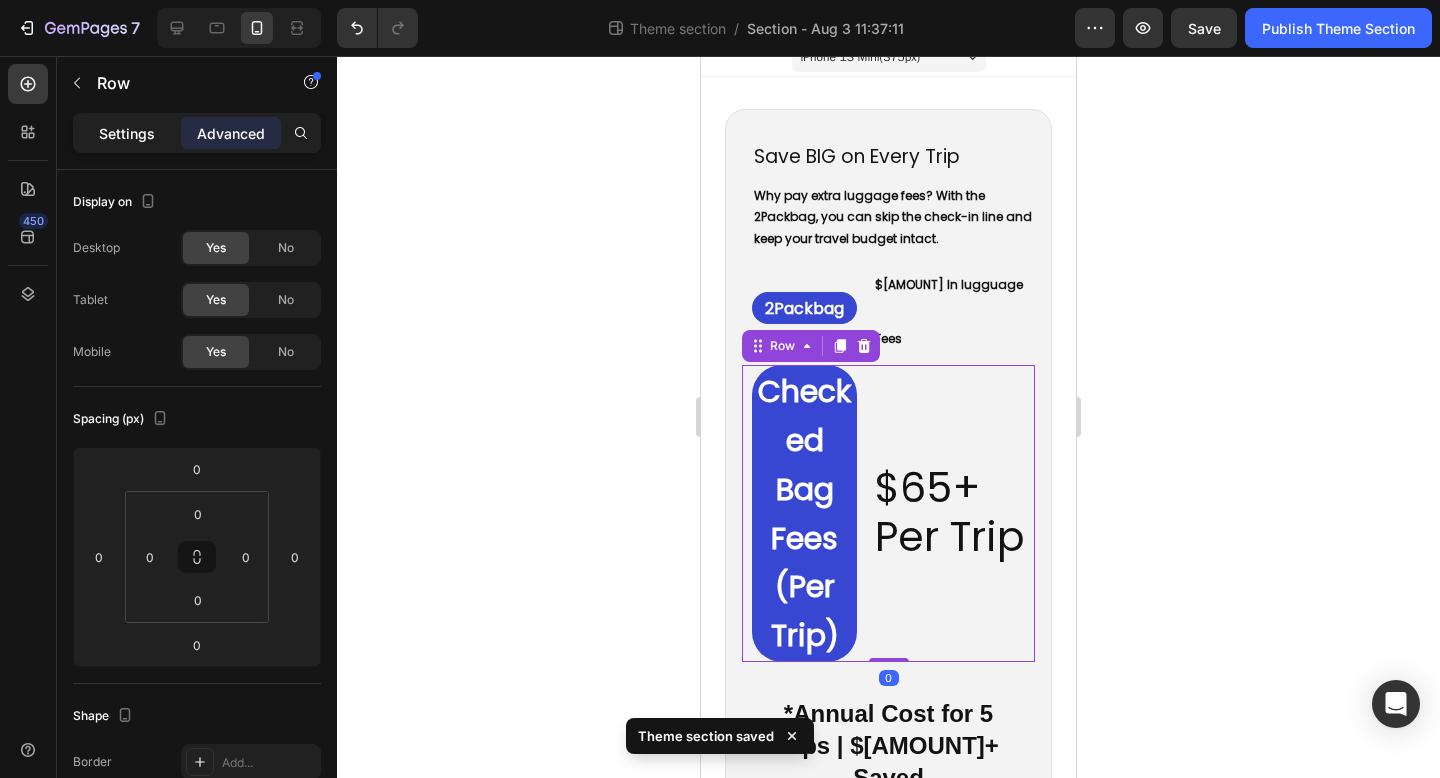 click on "Settings" 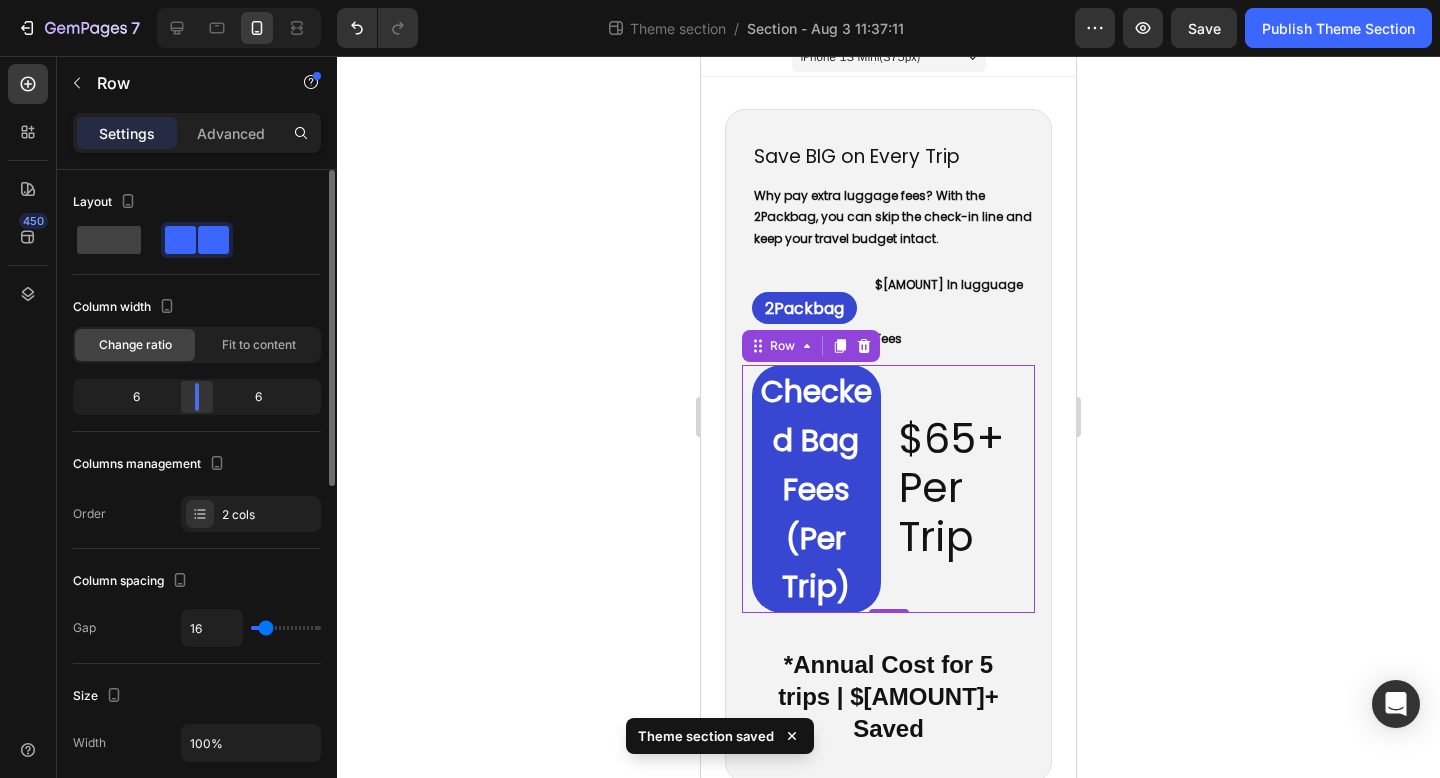 scroll, scrollTop: 0, scrollLeft: 0, axis: both 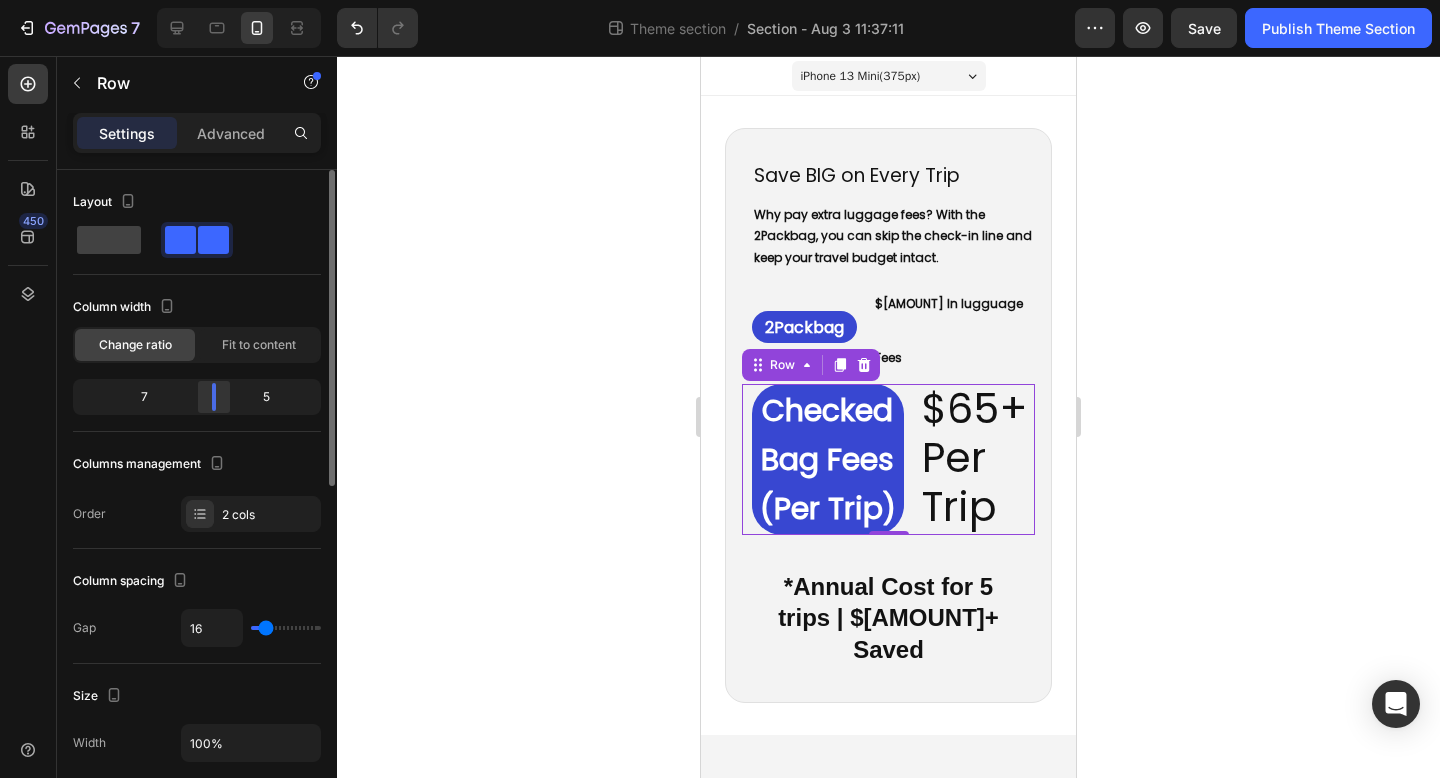 drag, startPoint x: 185, startPoint y: 395, endPoint x: 218, endPoint y: 395, distance: 33 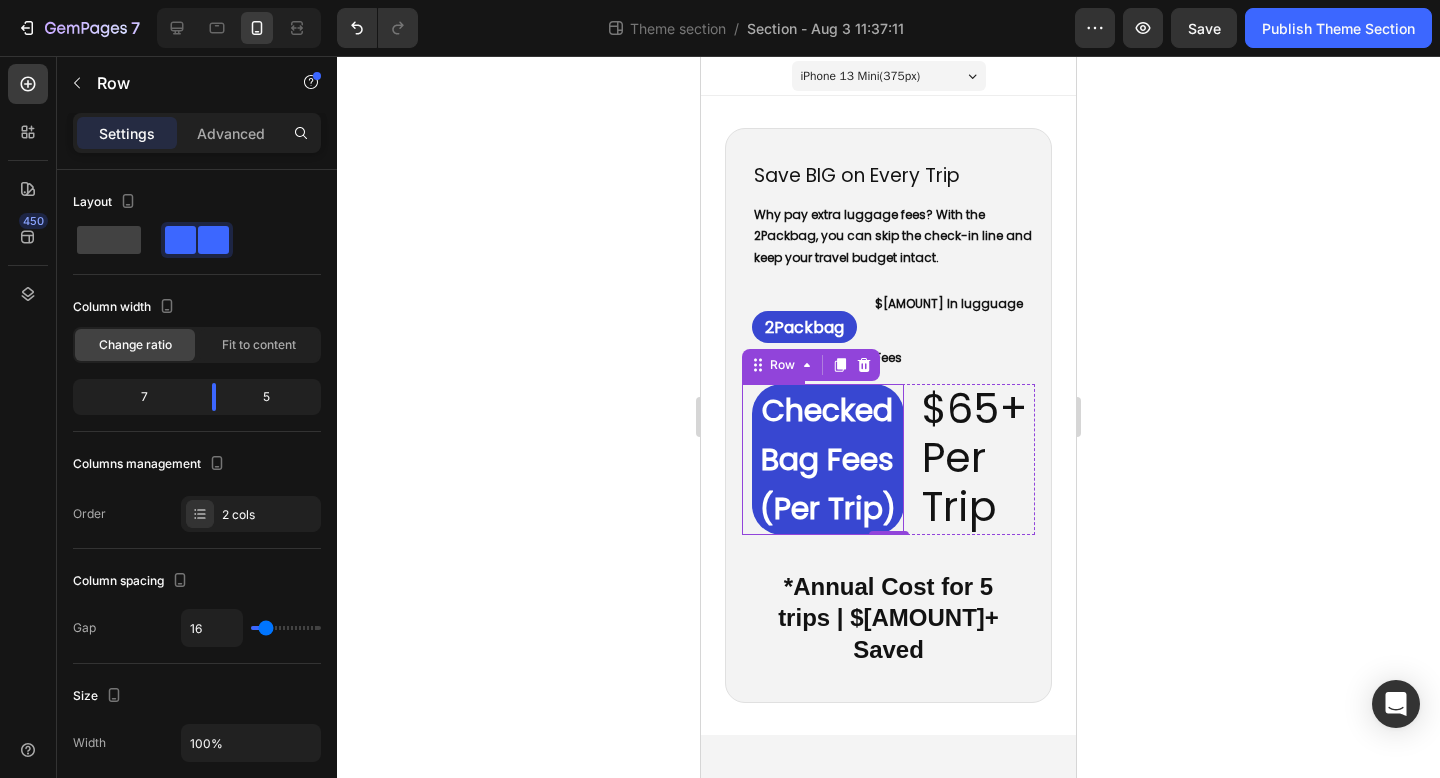 click on "Checked Bag Fees (Per Trip)" at bounding box center [828, 459] 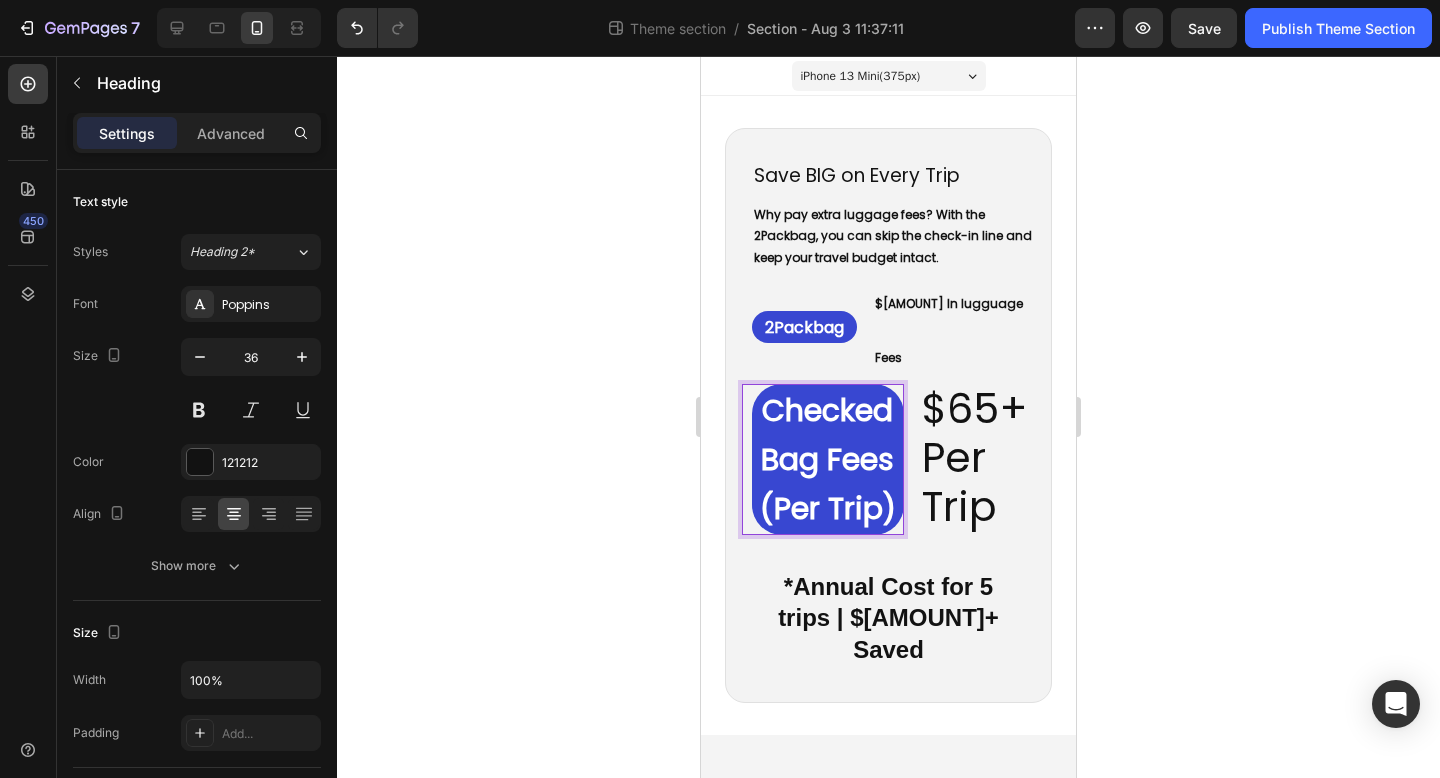 click on "Checked Bag Fees (Per Trip)" at bounding box center (828, 459) 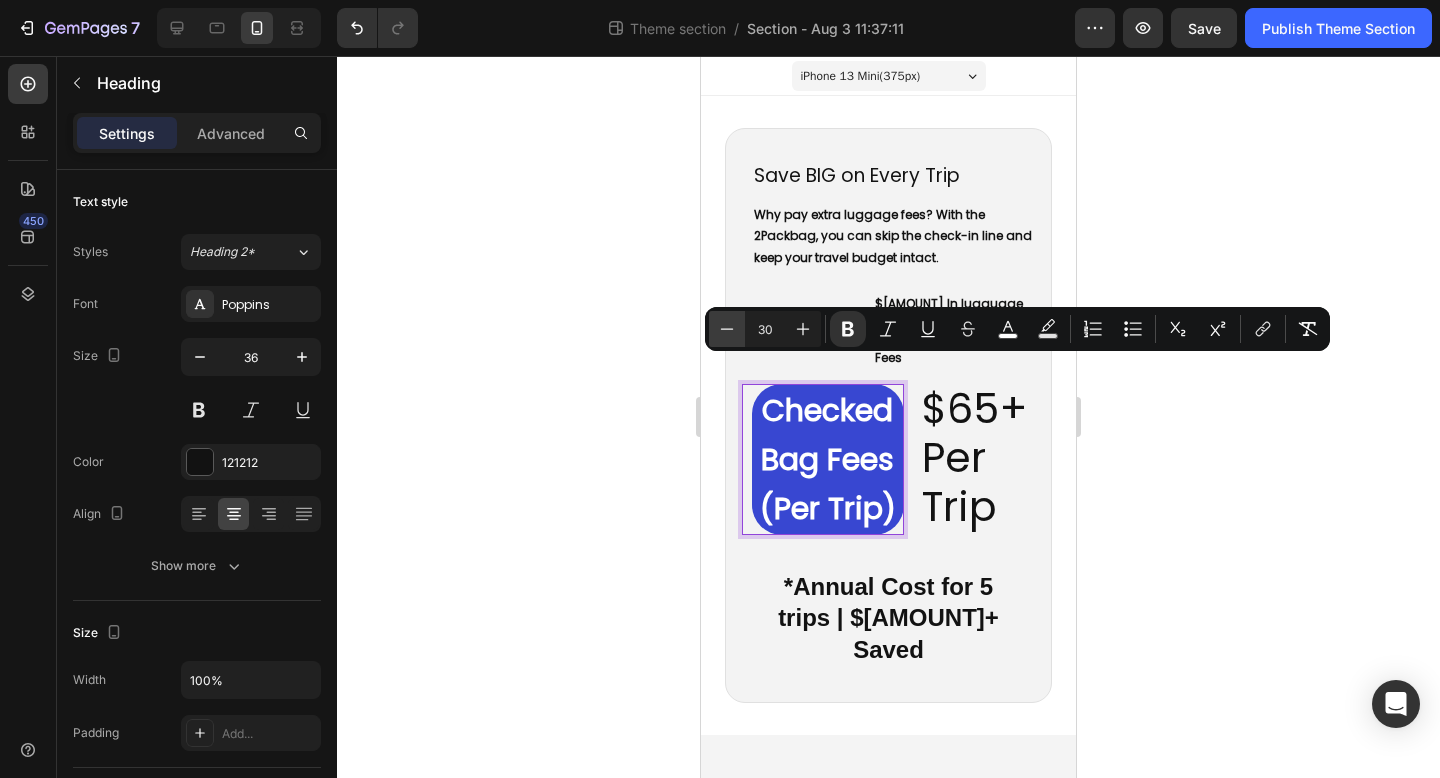 click 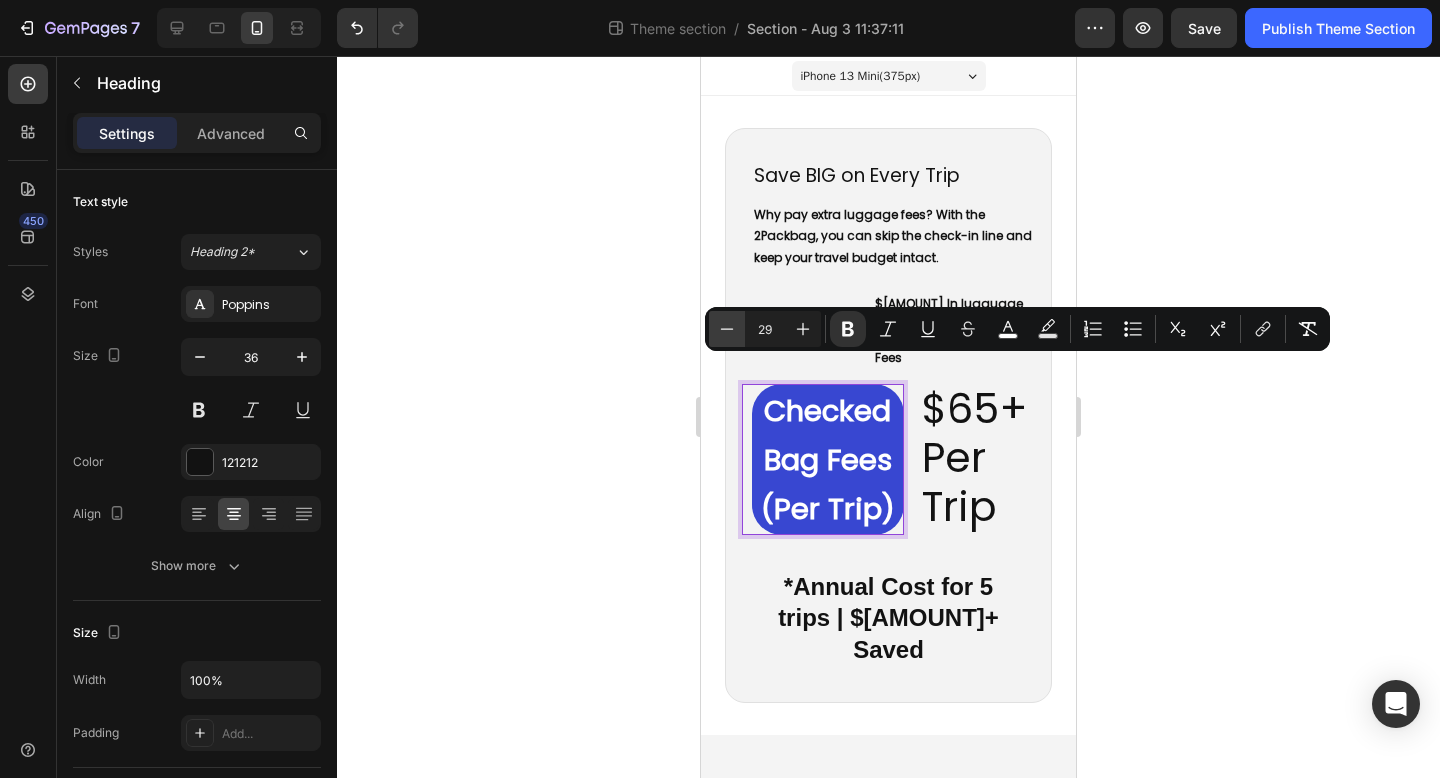 click 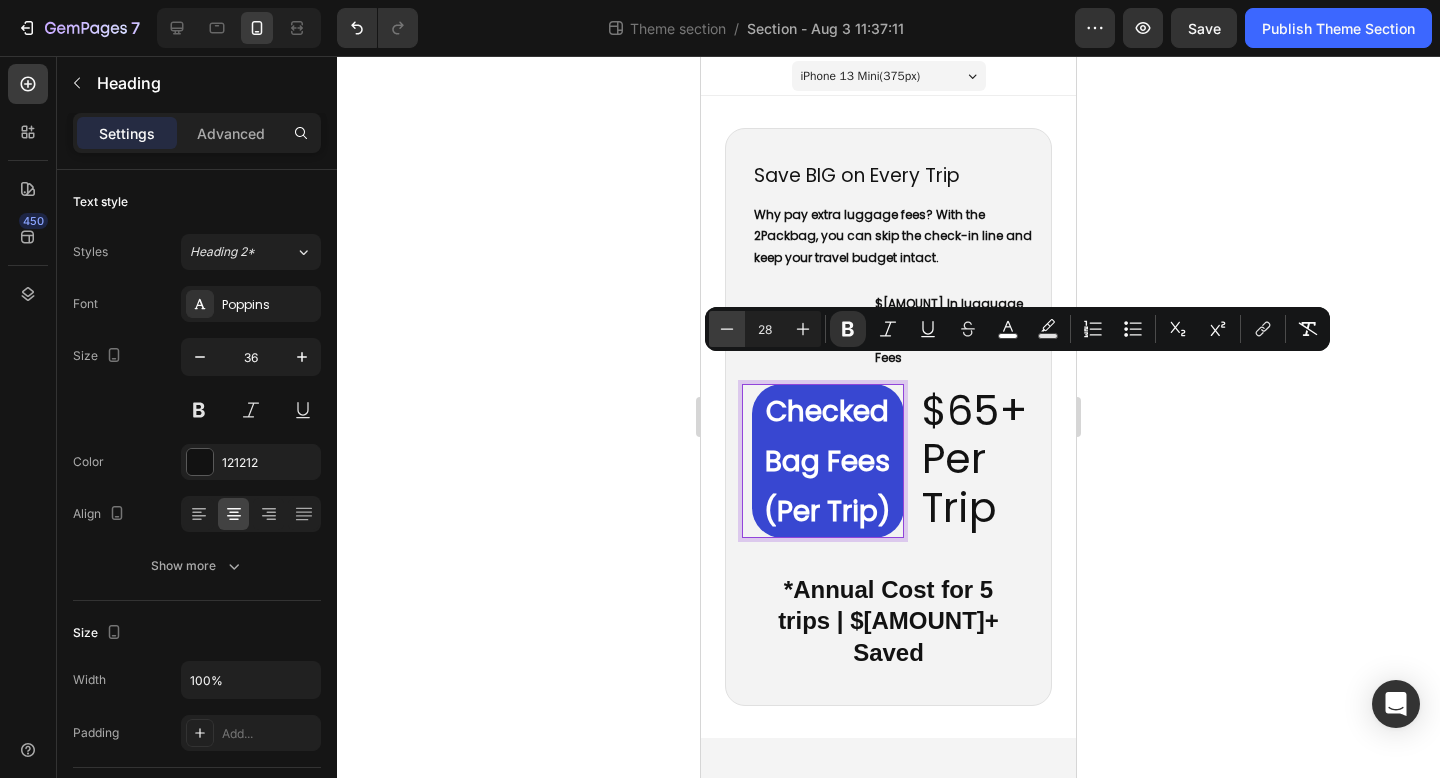 click 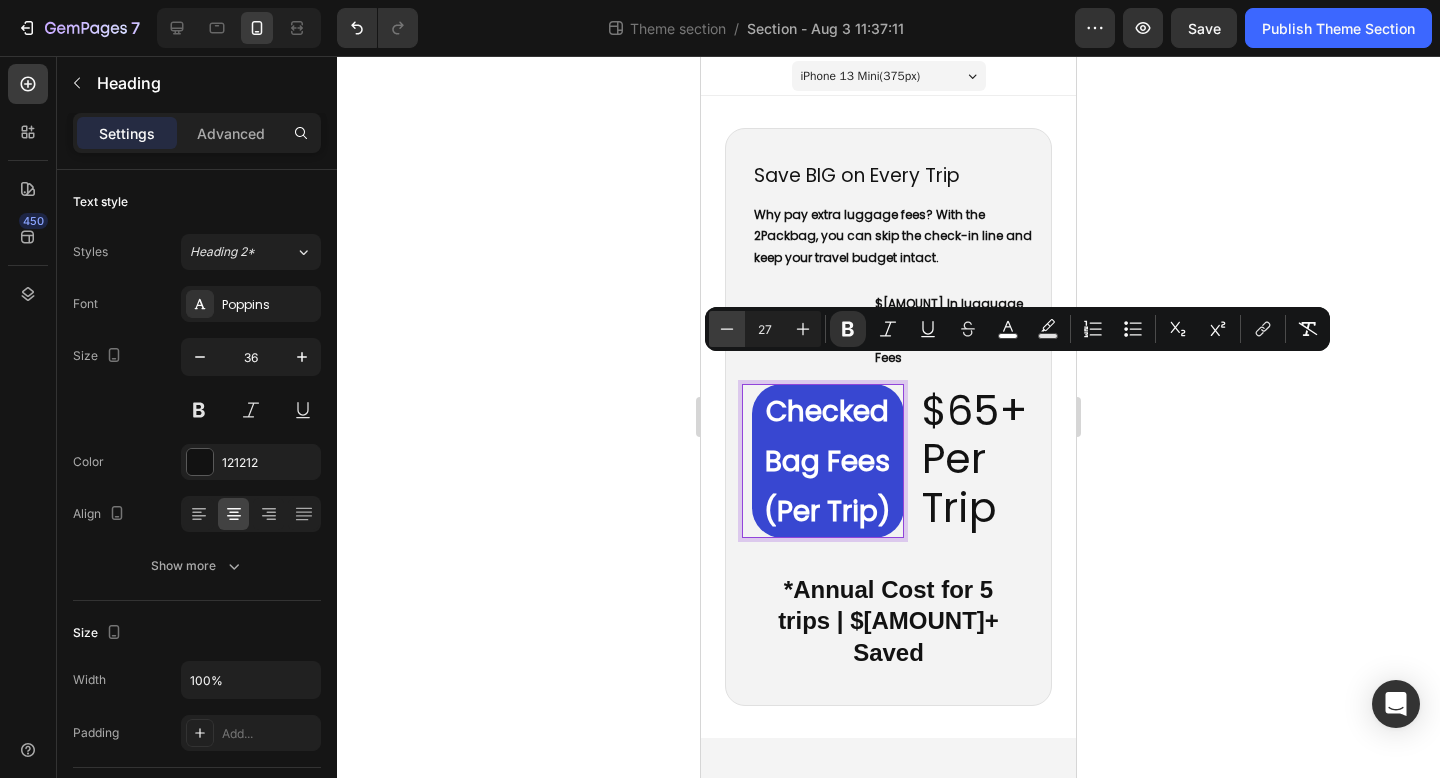 click 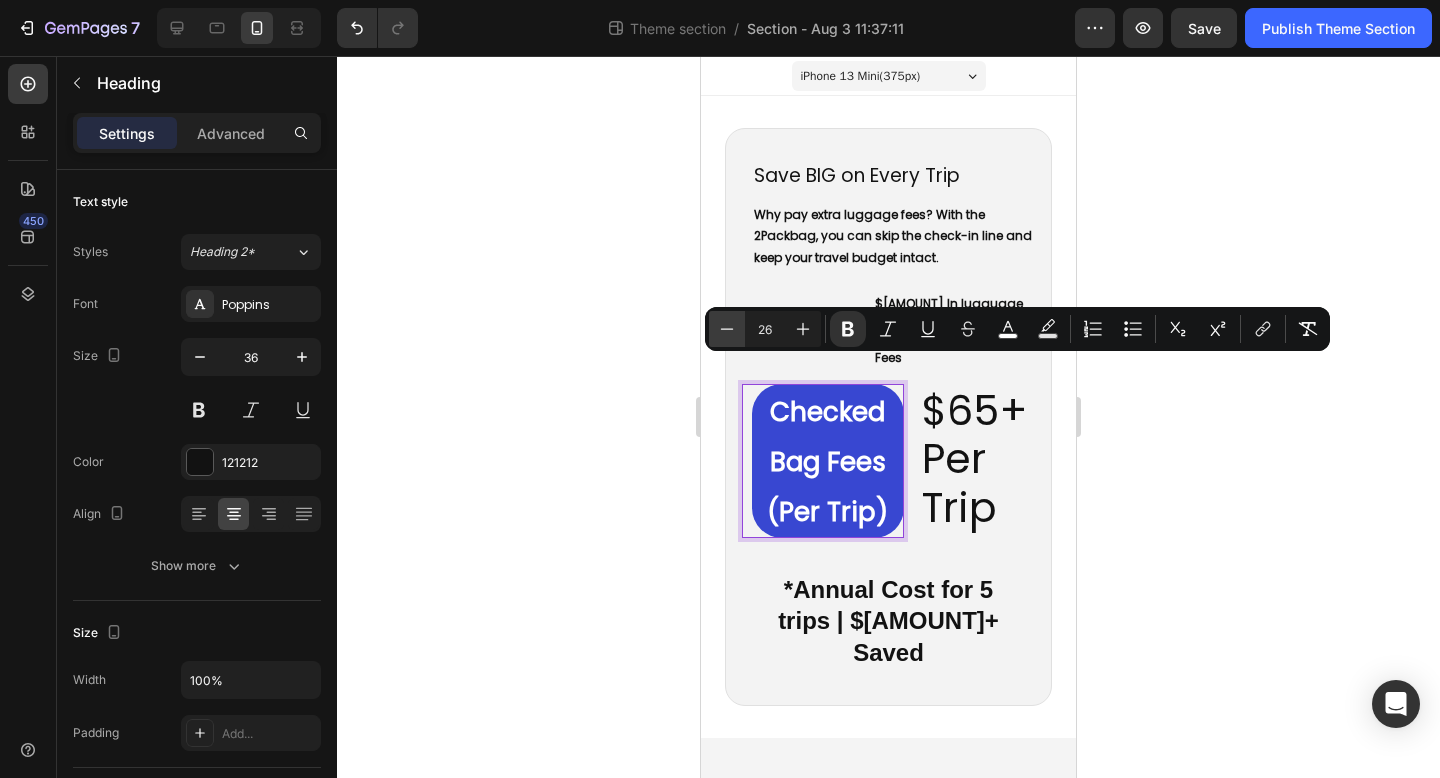 click 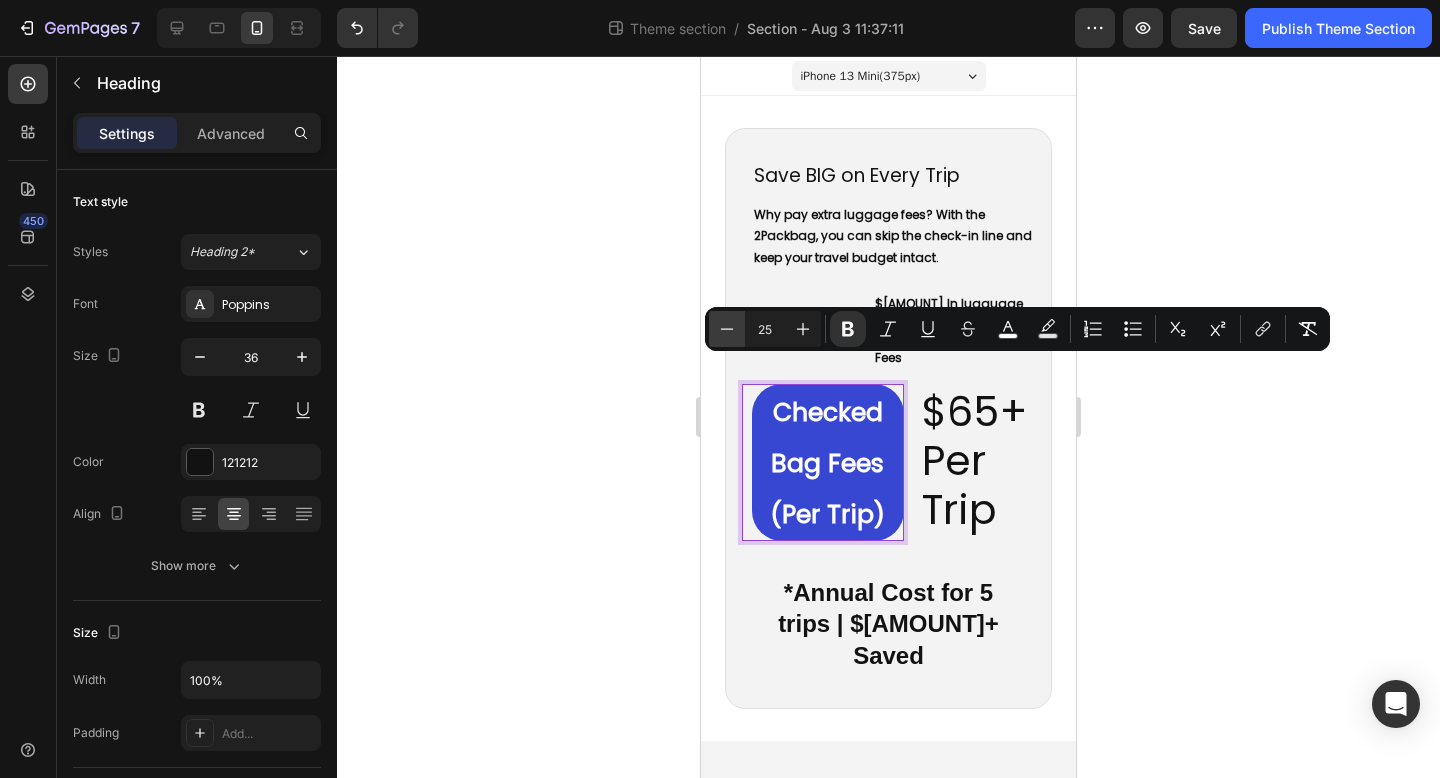 click 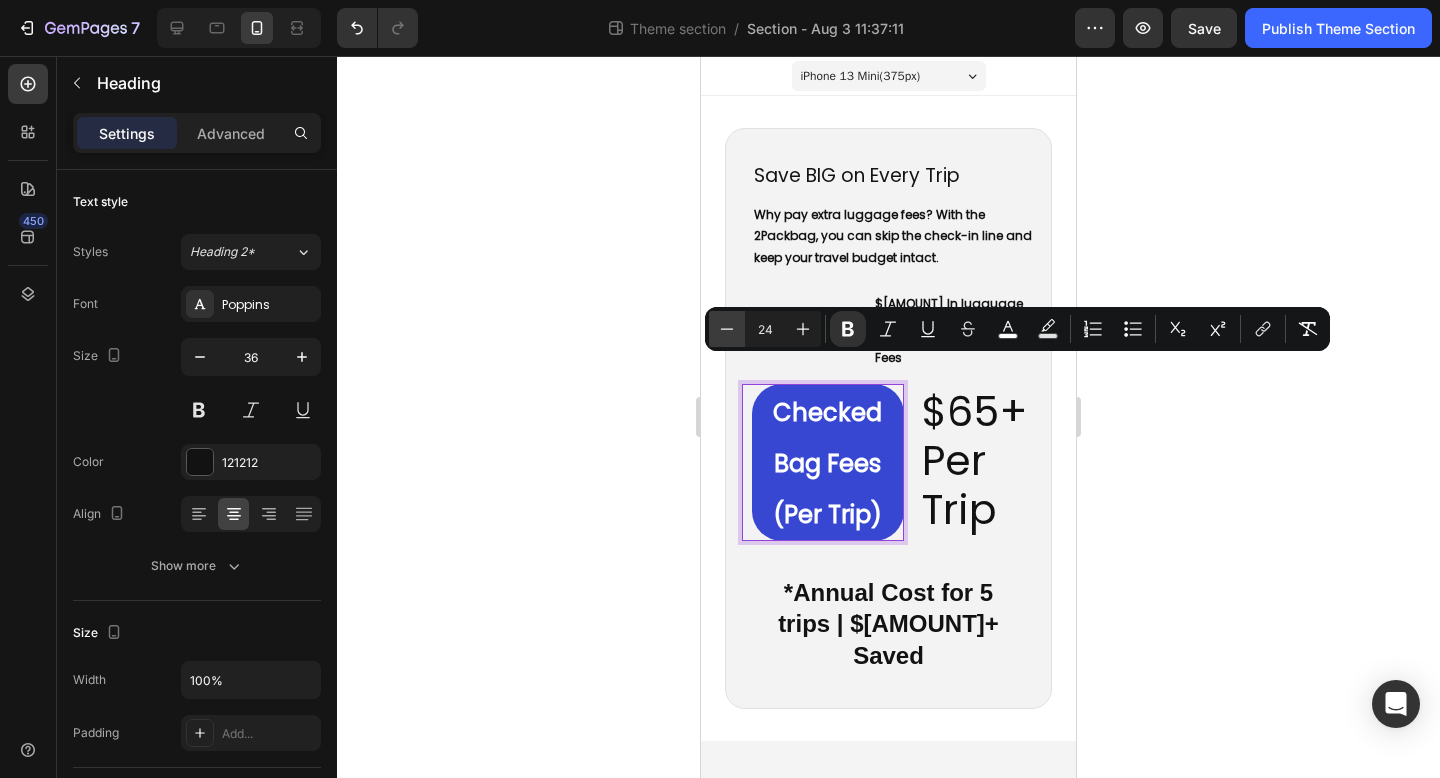 click 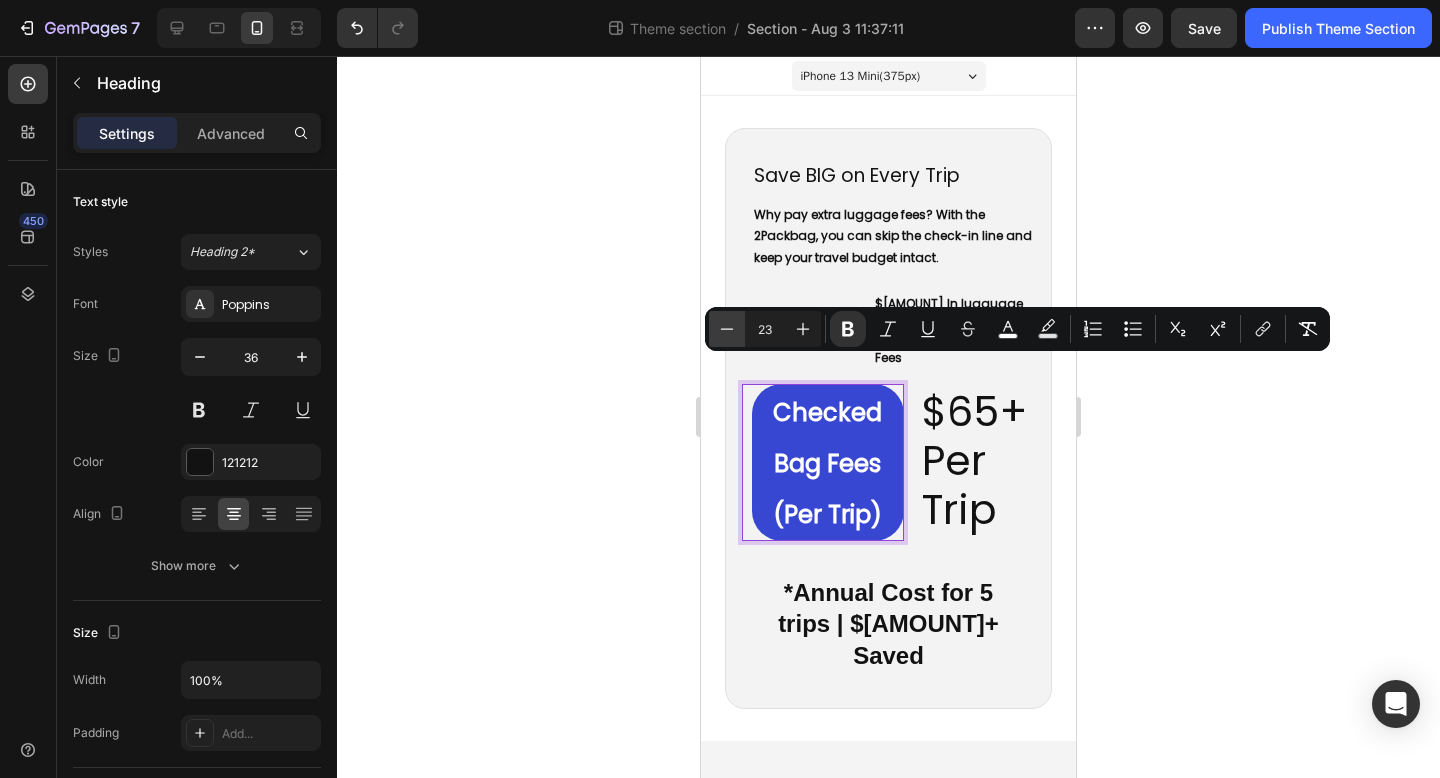 click 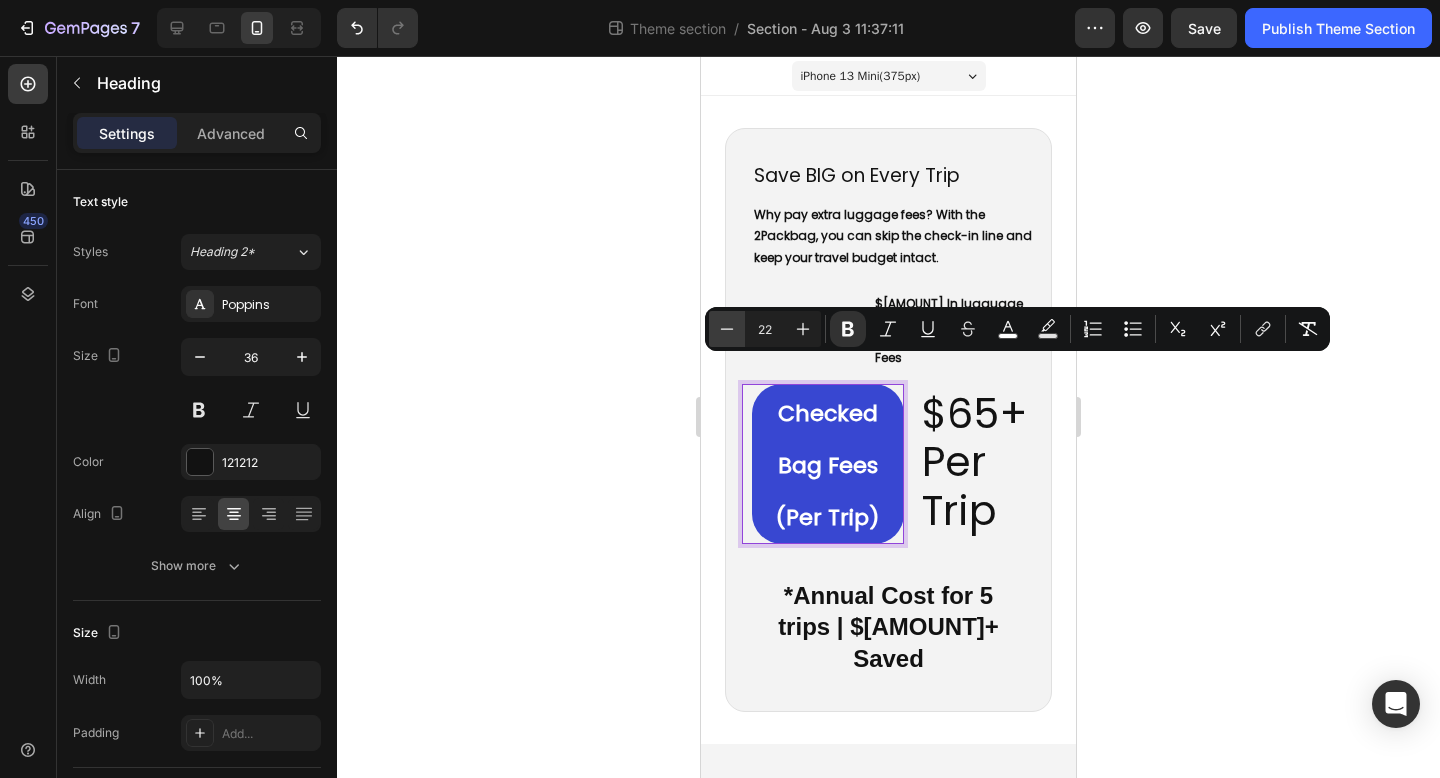 click 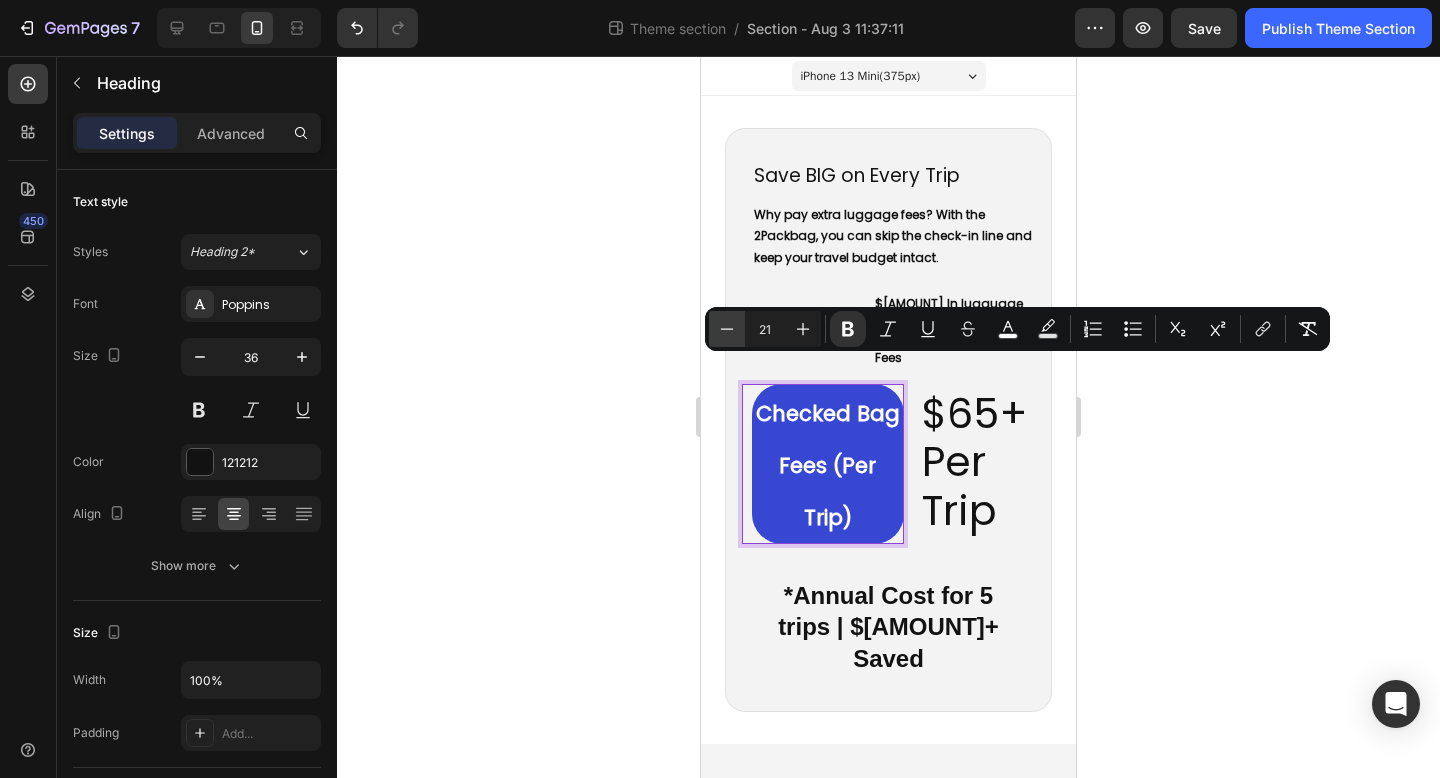 click 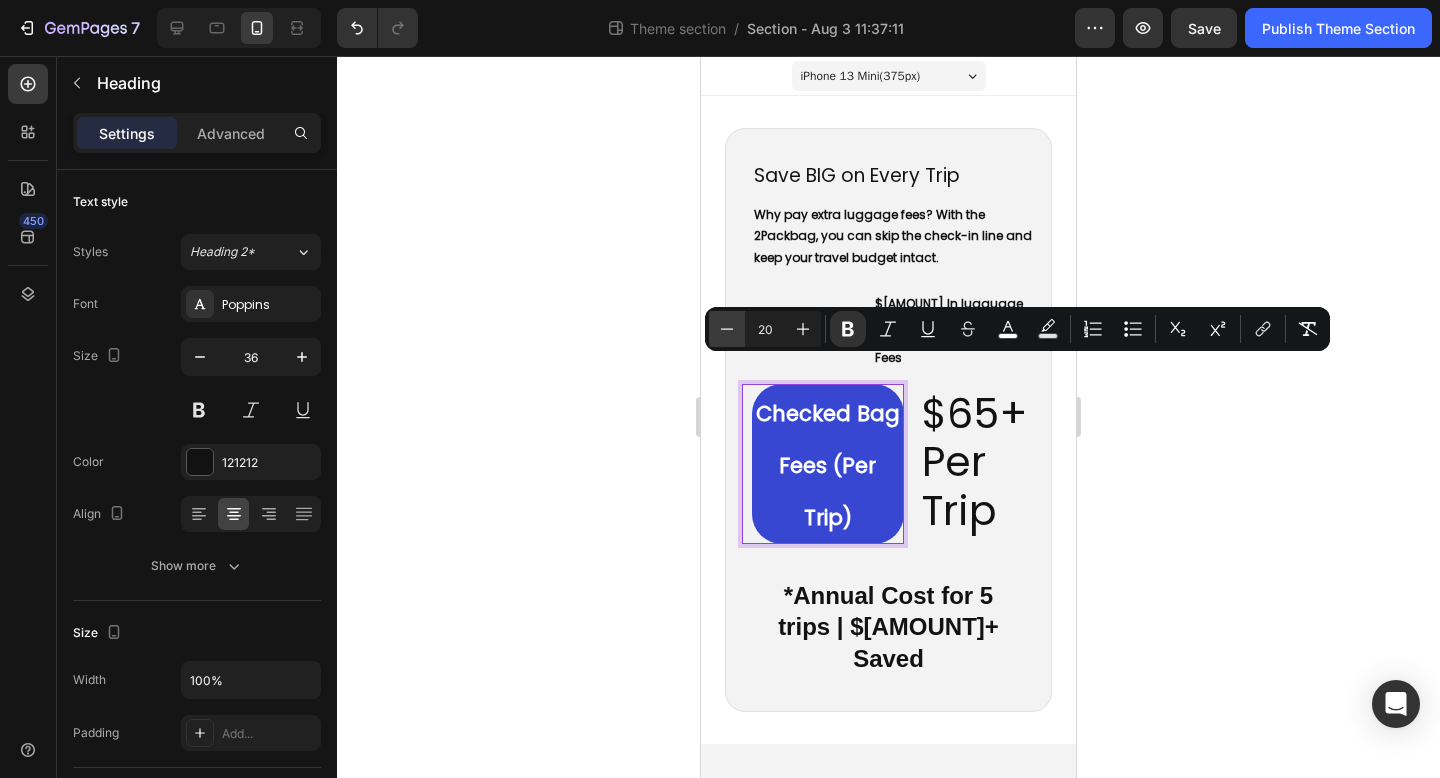 click 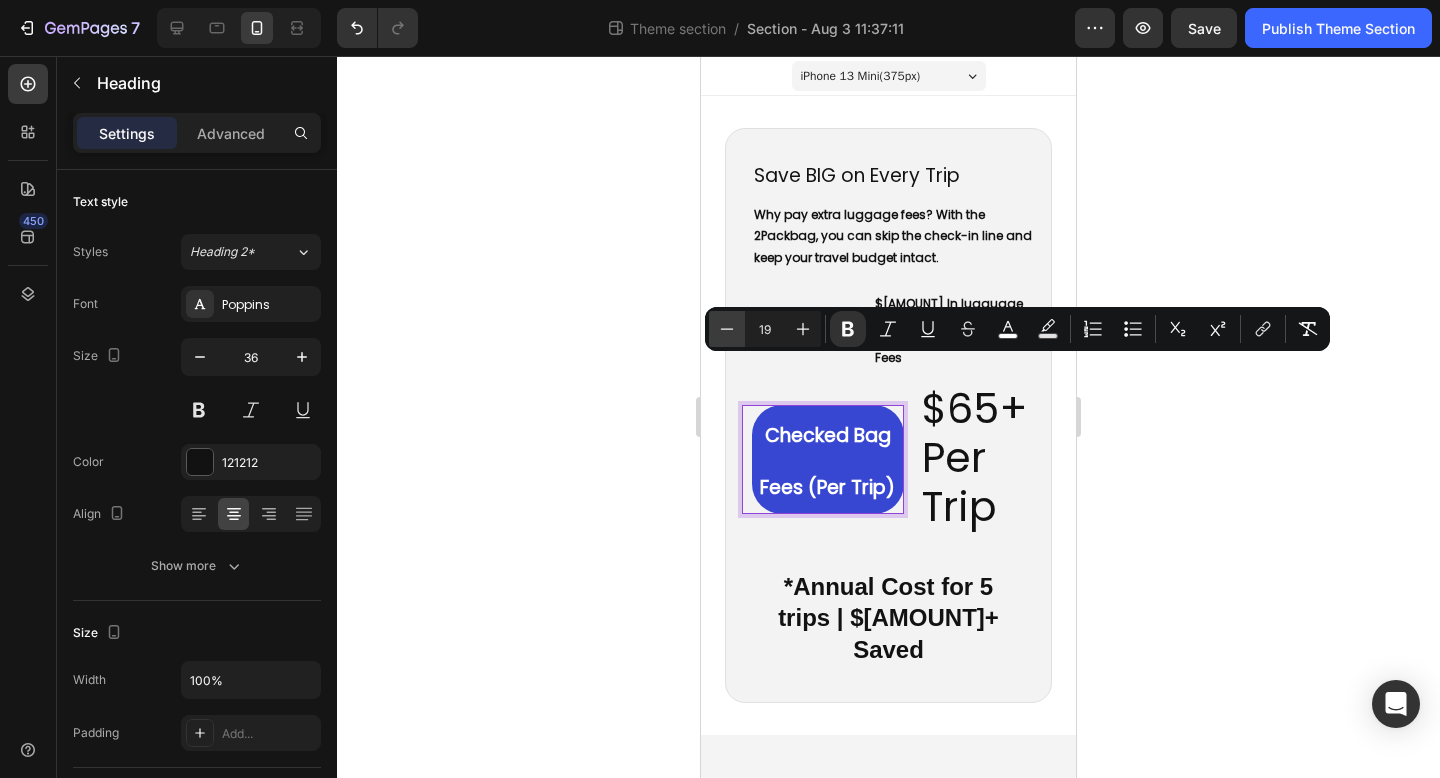 click 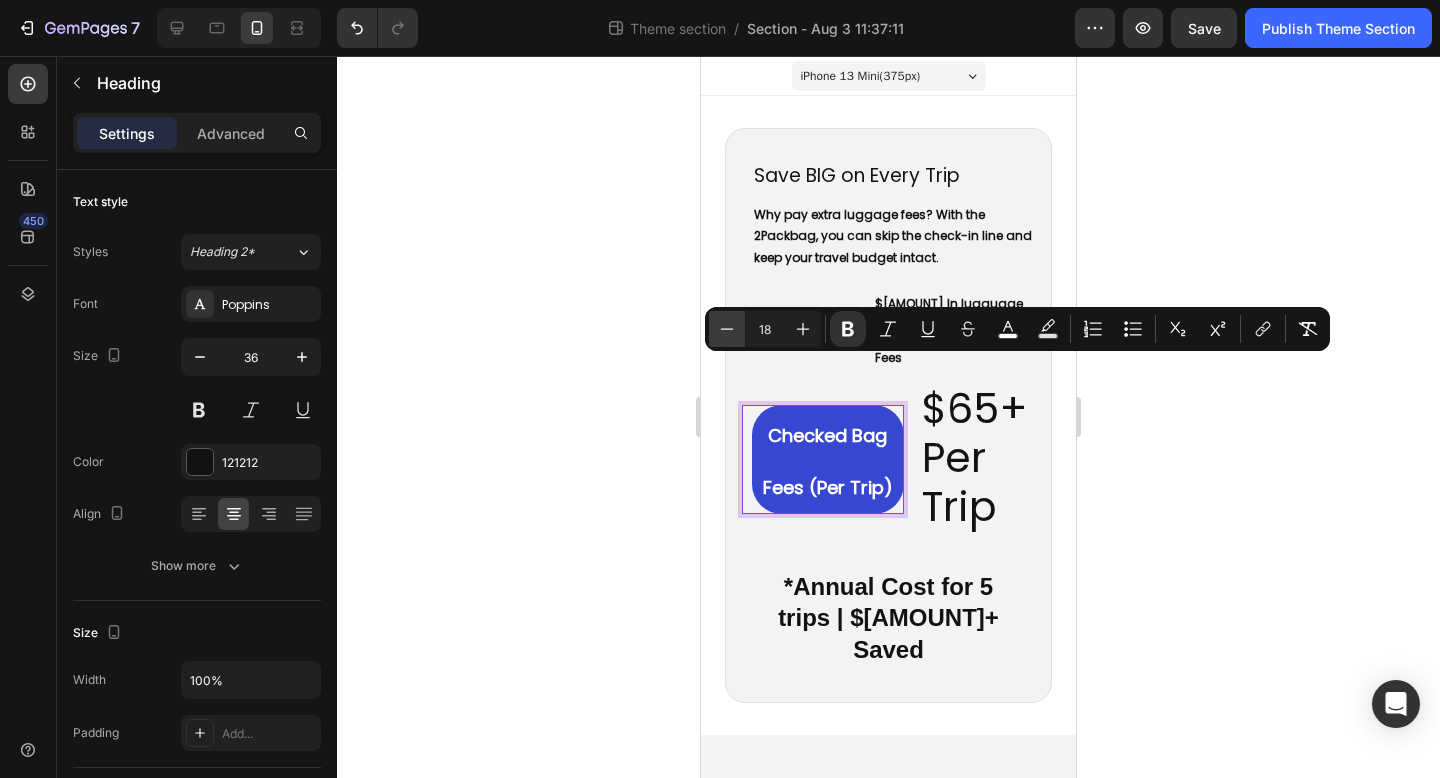 click 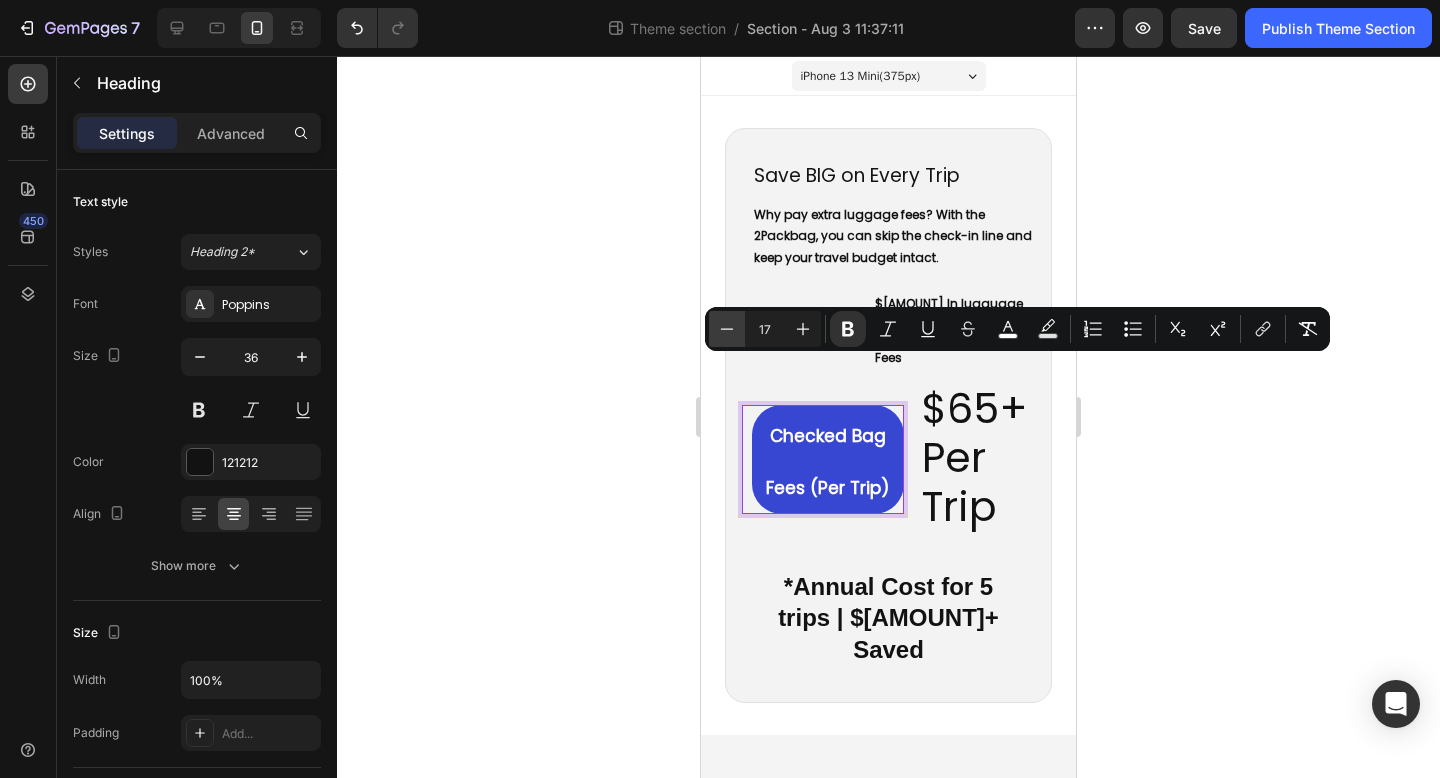 click 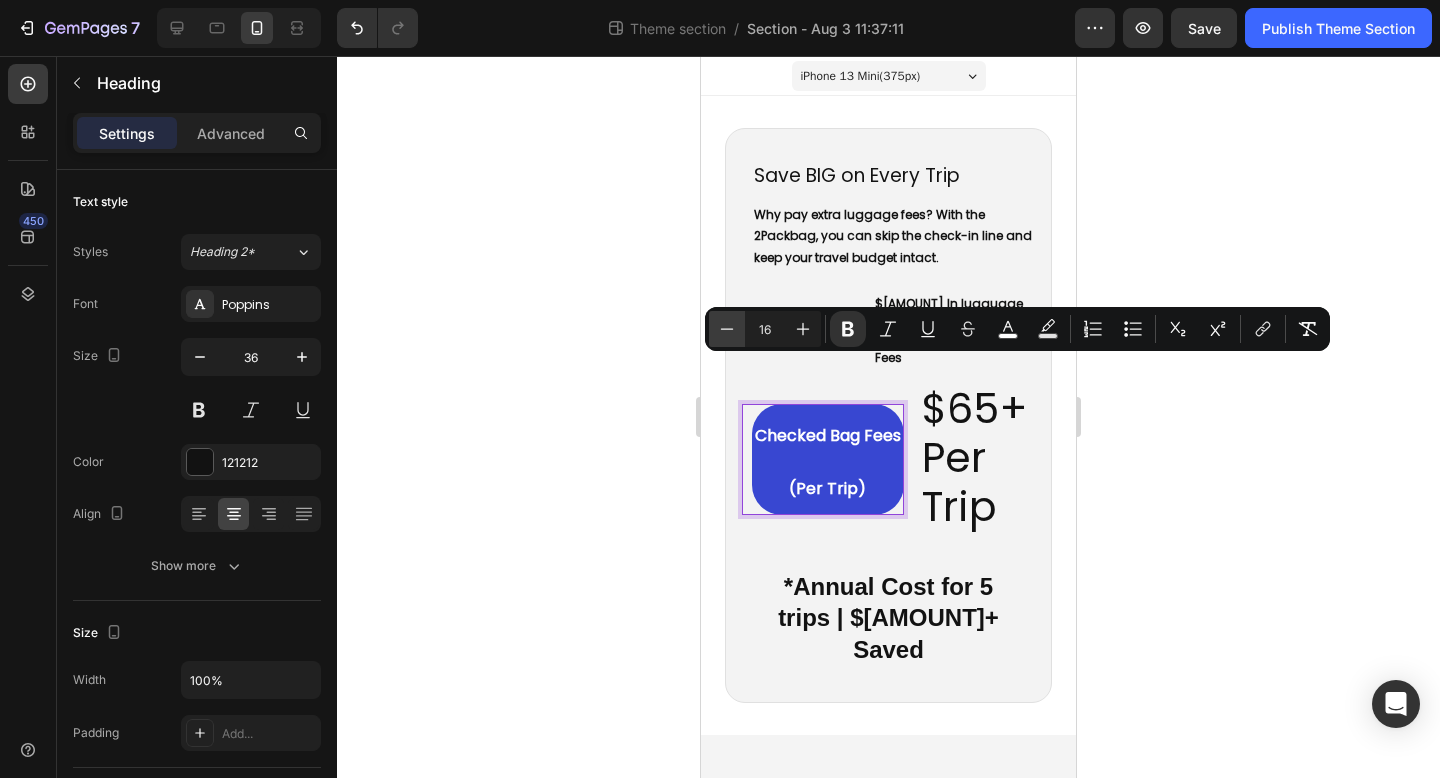 click 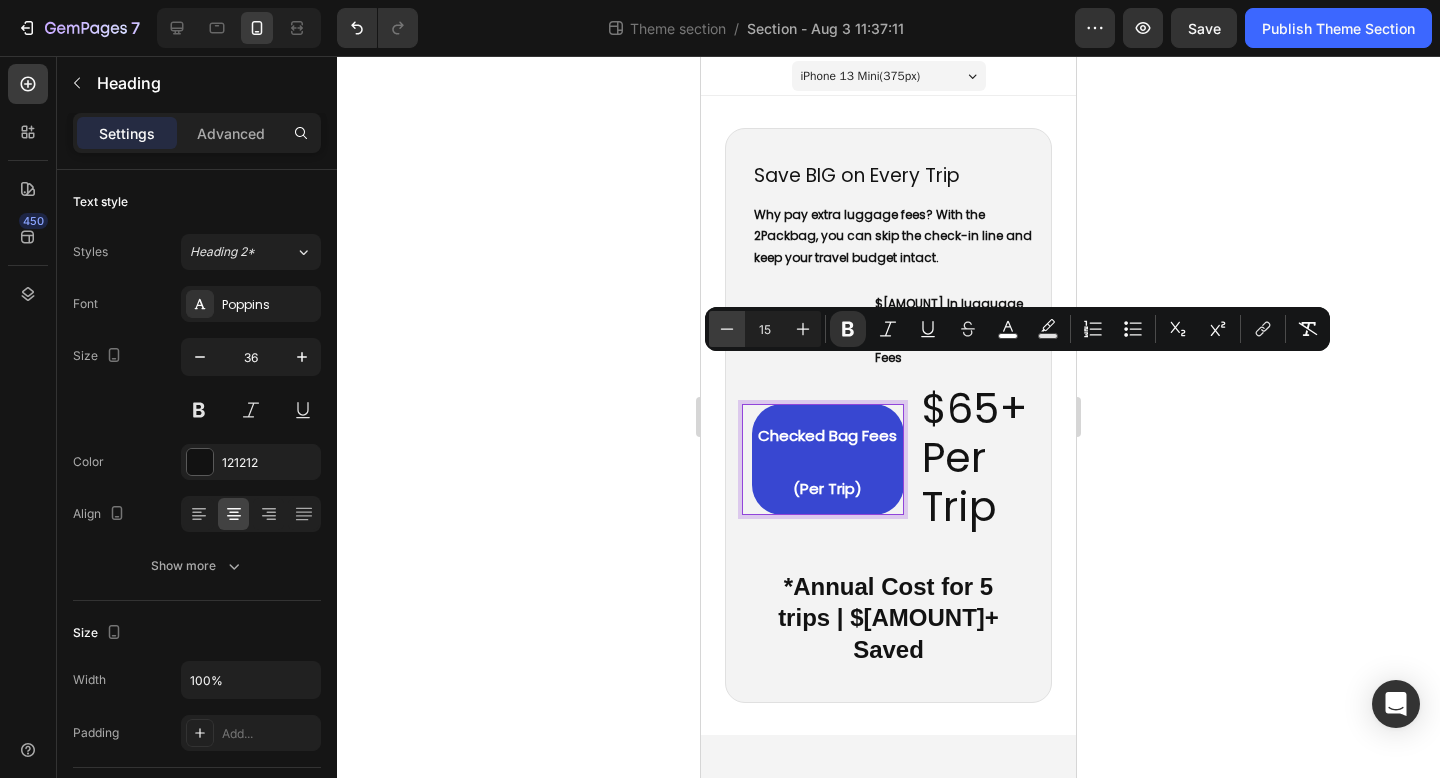 click 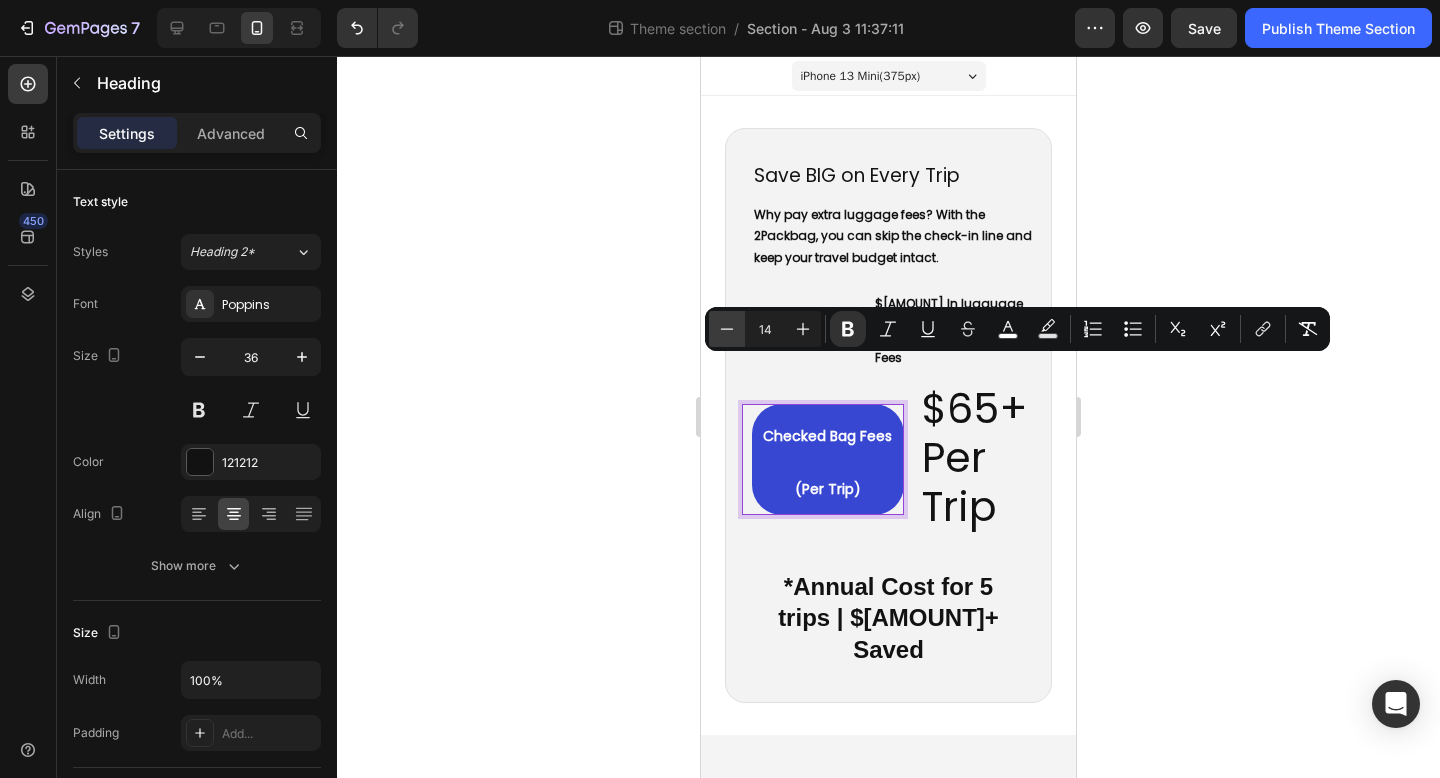 click 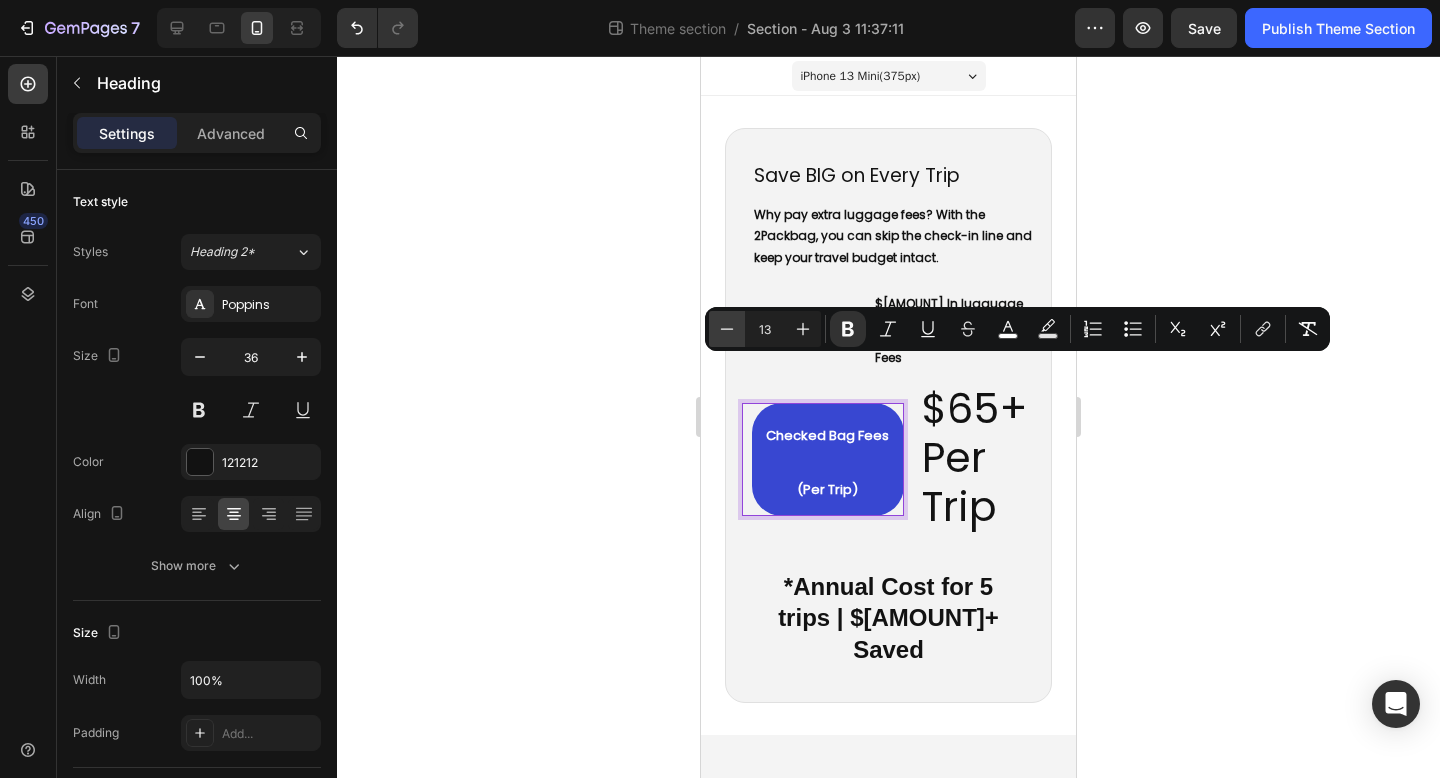 click 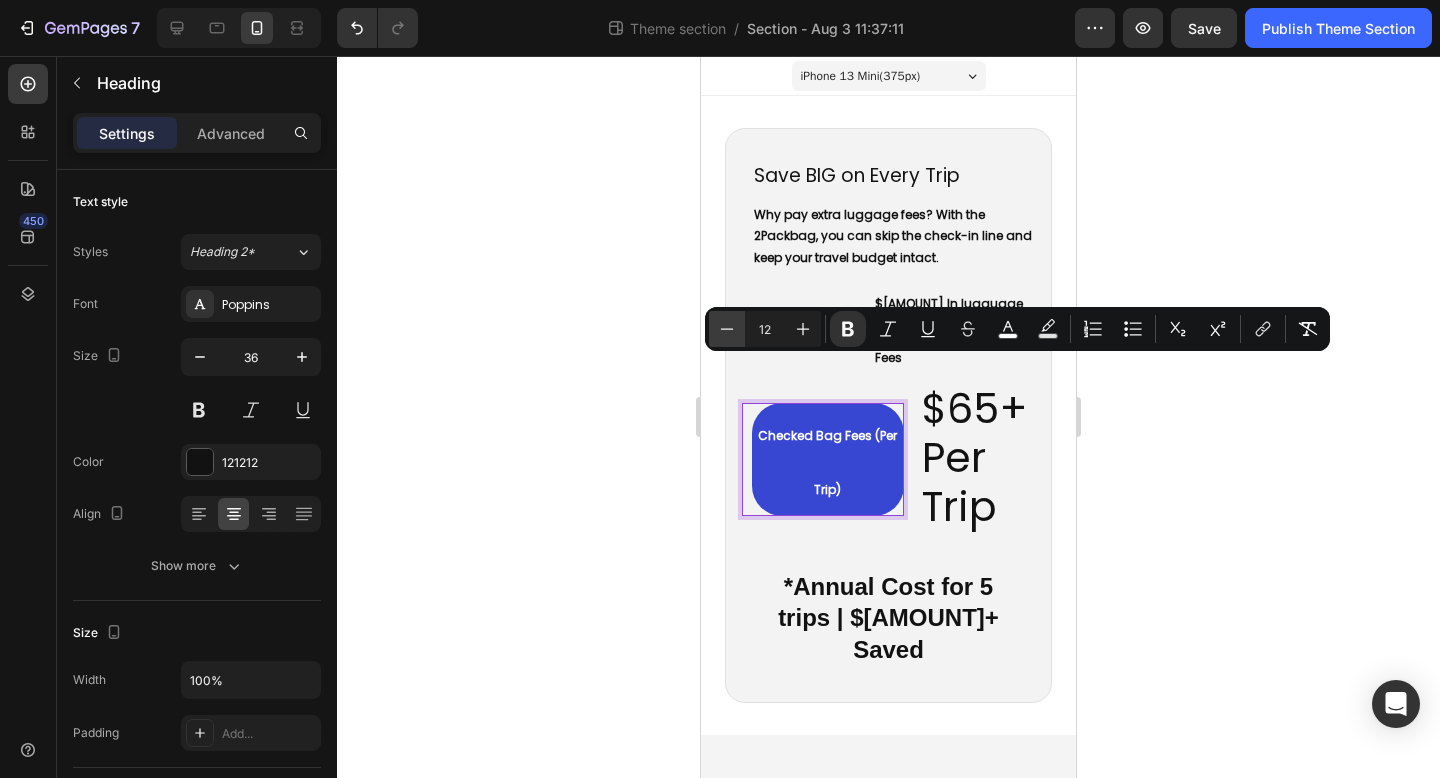 click 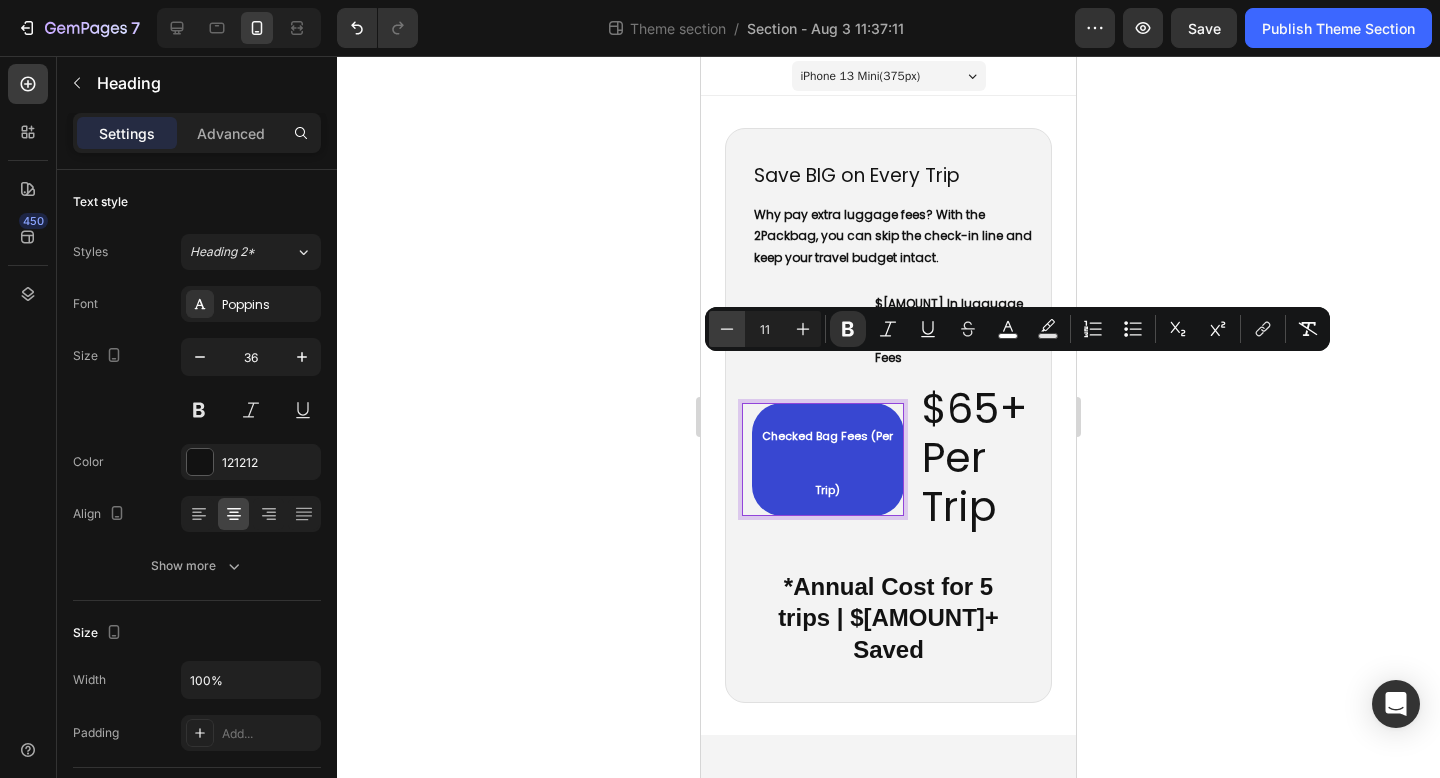 click 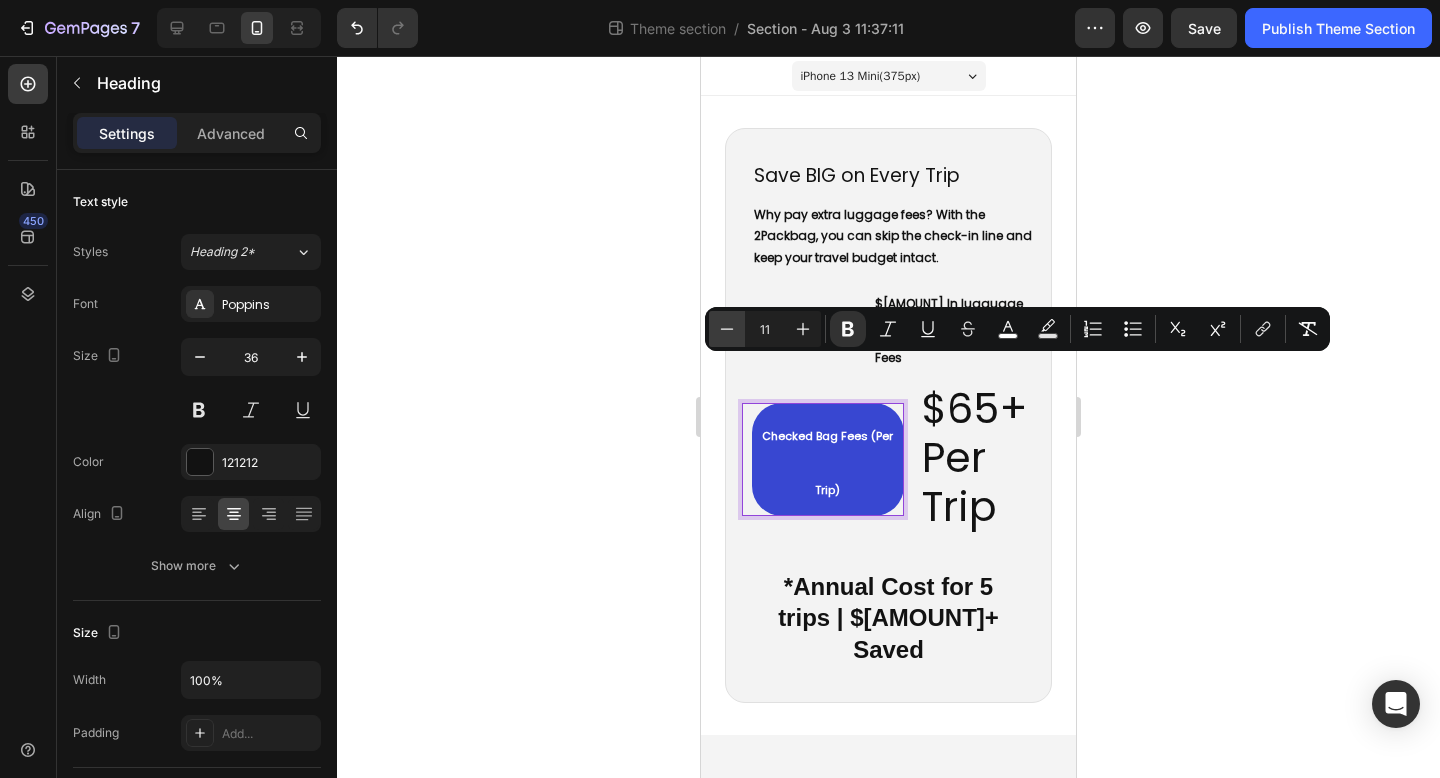 type on "10" 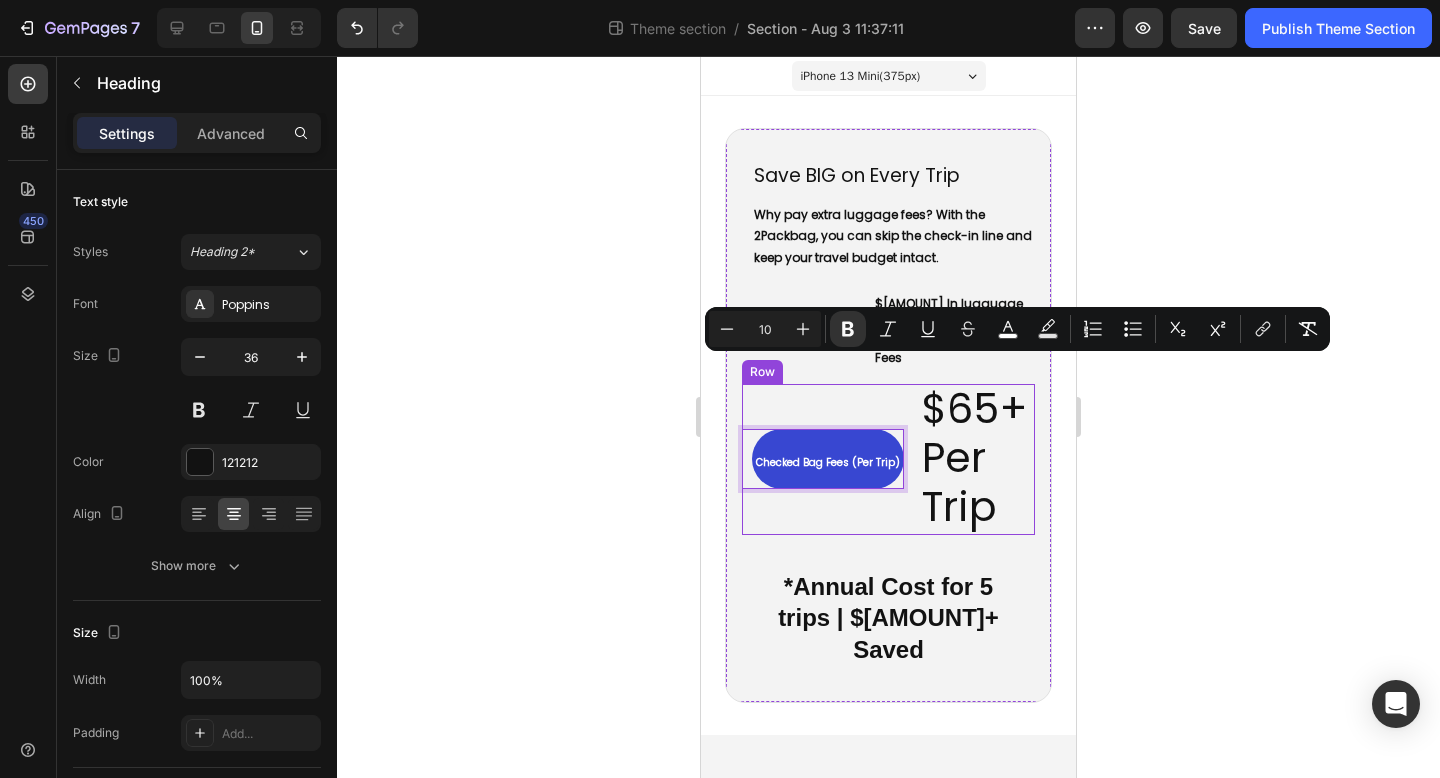 click 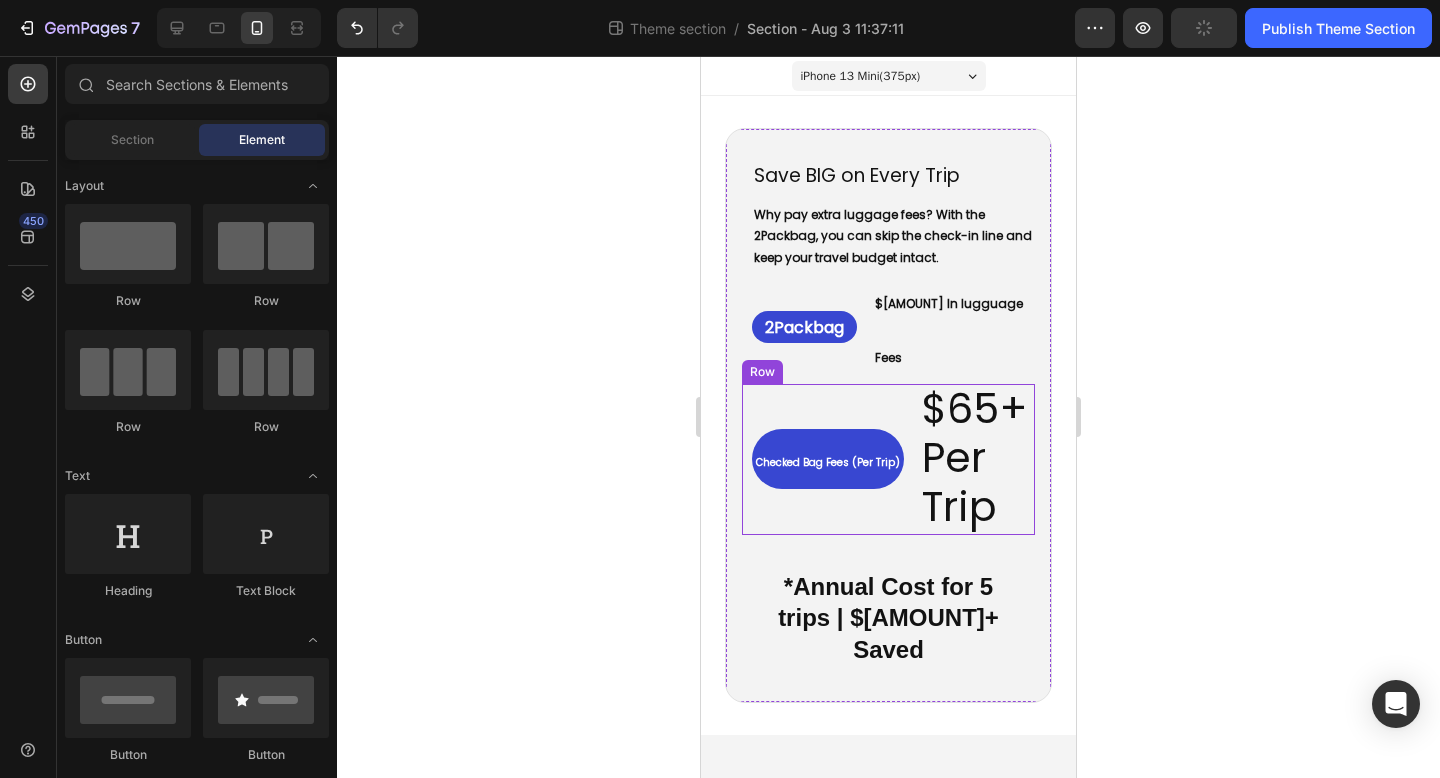 click on "⁠⁠⁠⁠⁠⁠⁠ Checked Bag Fees (Per Trip)  Heading" at bounding box center (823, 459) 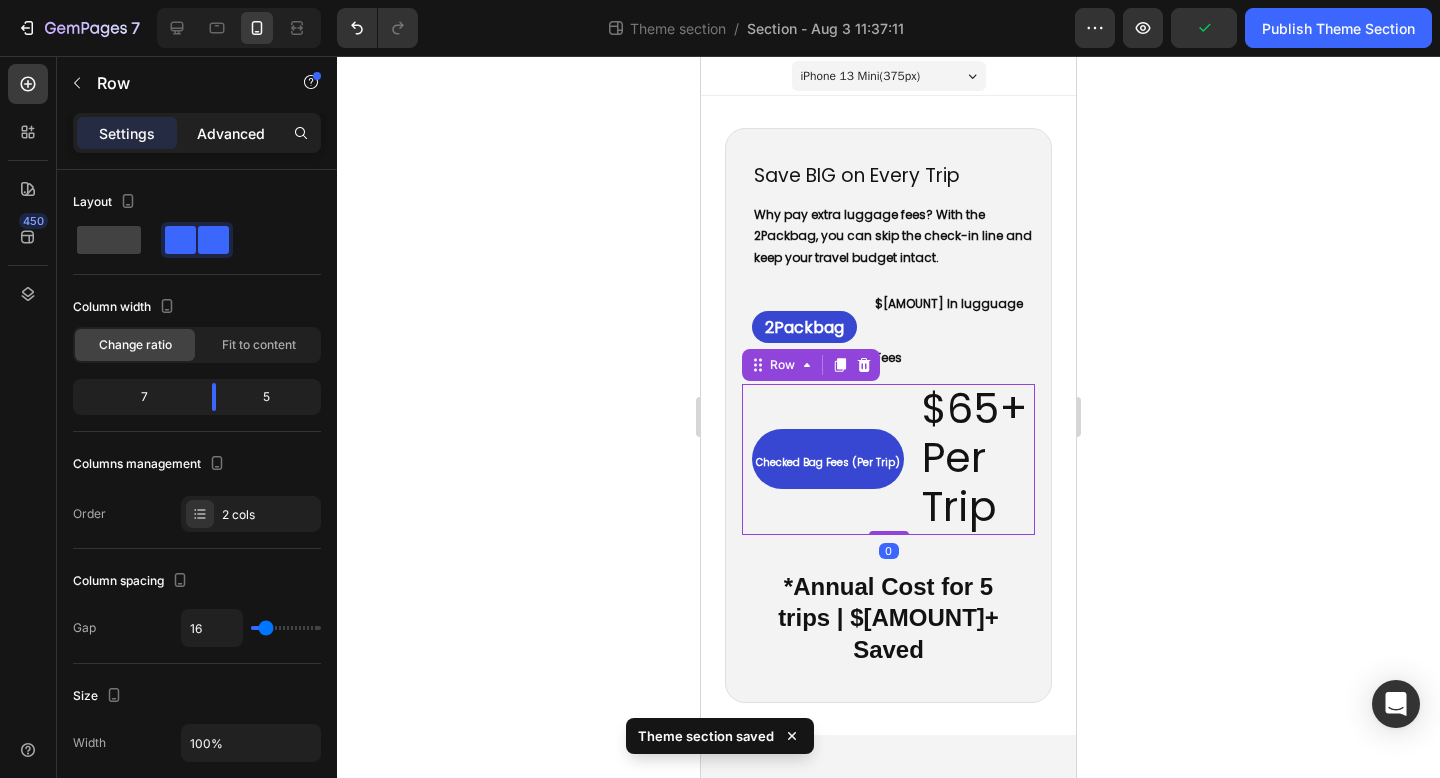 click on "Advanced" at bounding box center (231, 133) 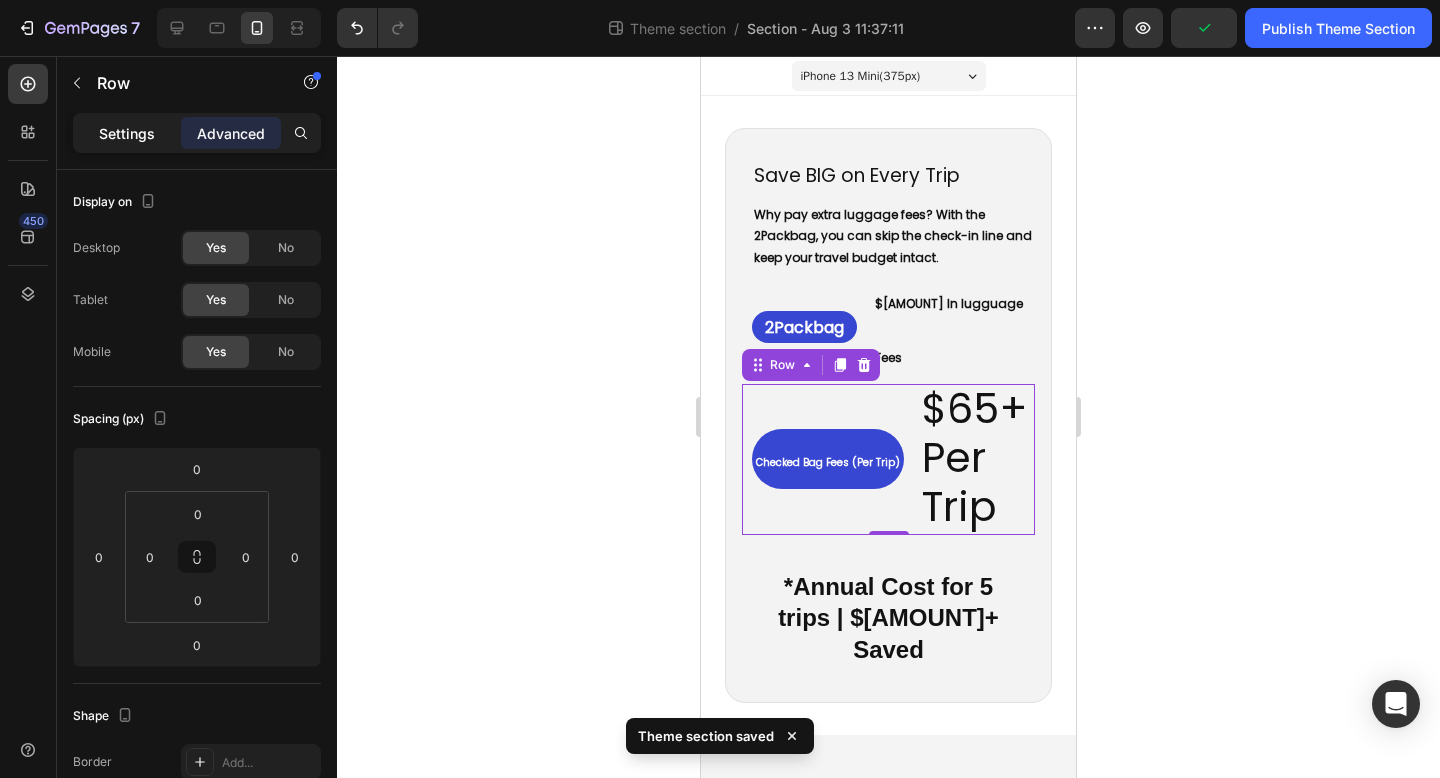 click on "Settings" at bounding box center (127, 133) 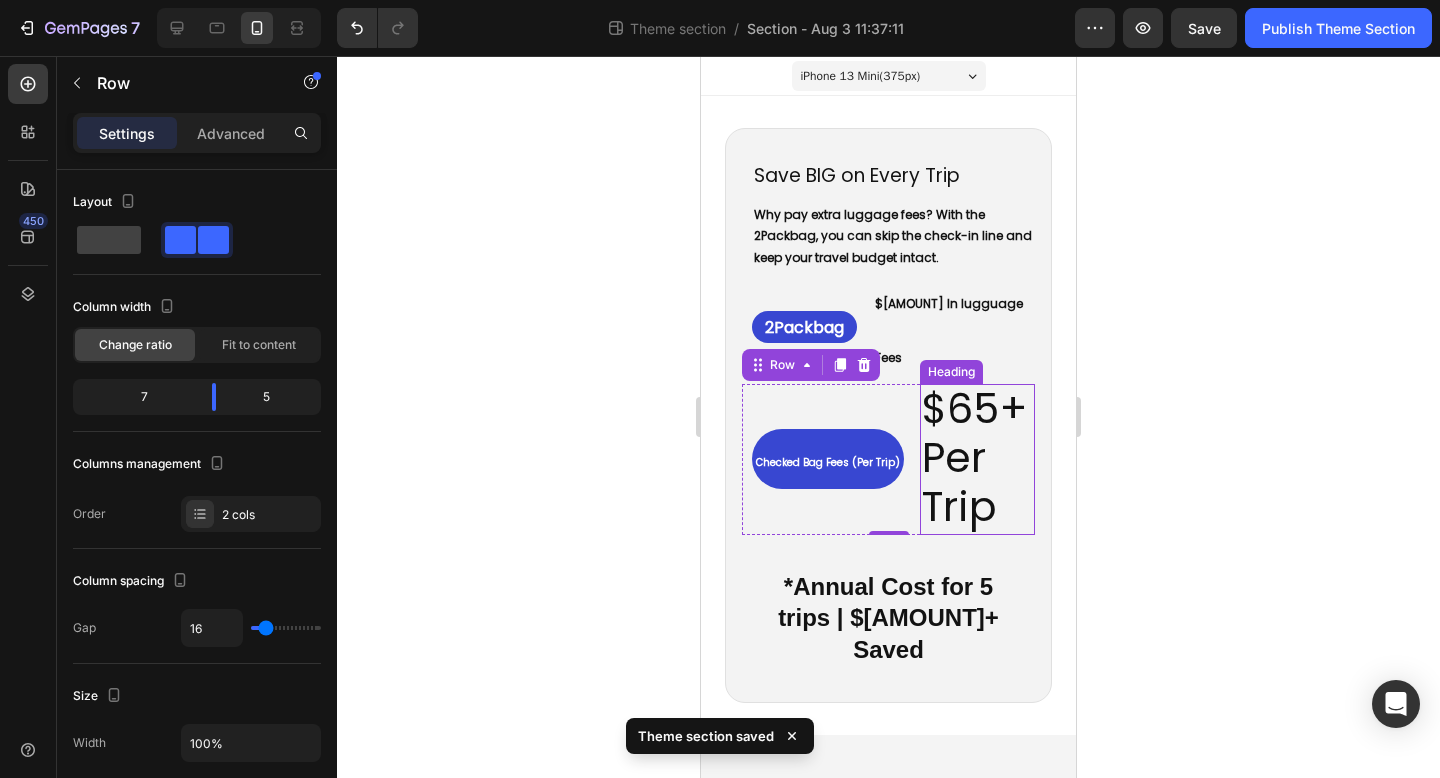 click on "$65+ Per Trip" at bounding box center [975, 457] 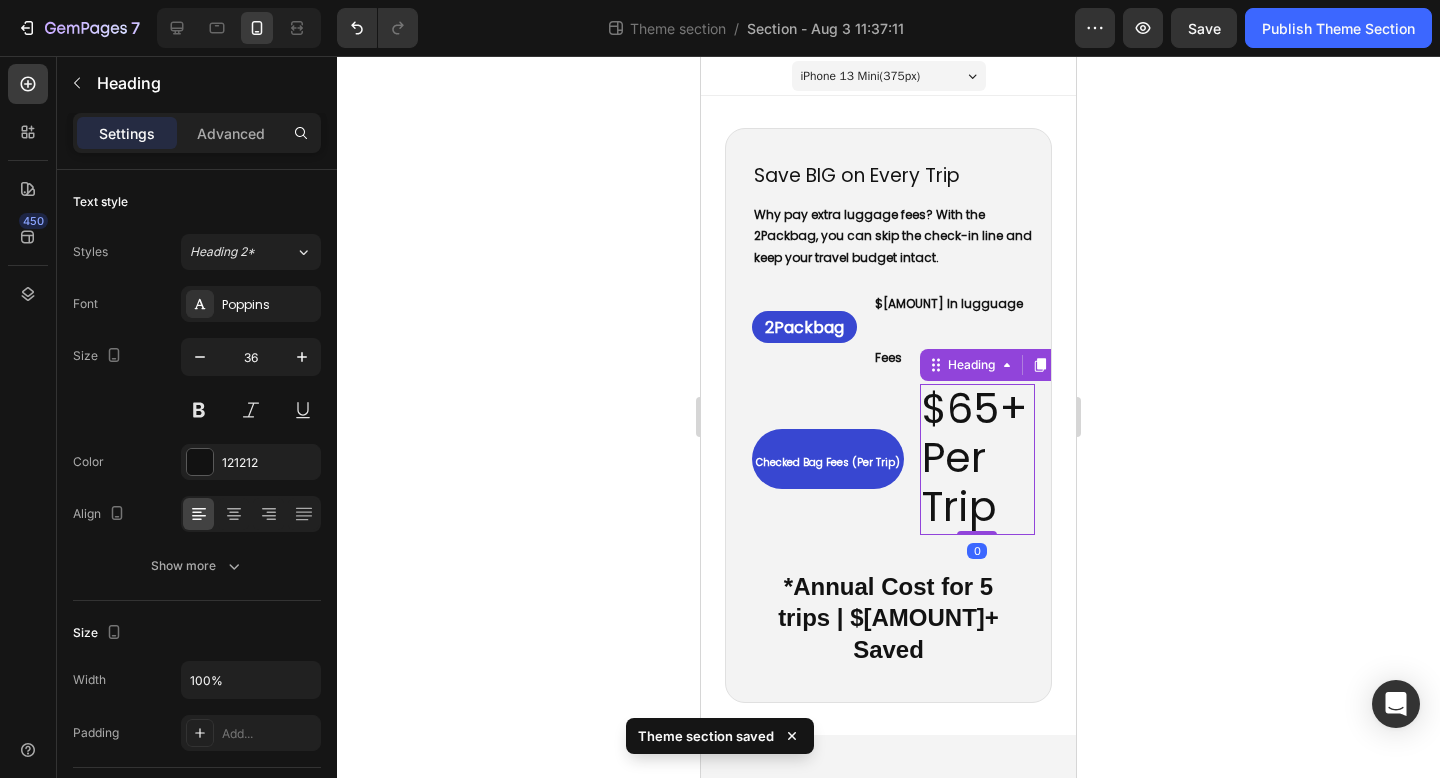 click on "$65+ Per Trip" at bounding box center [975, 457] 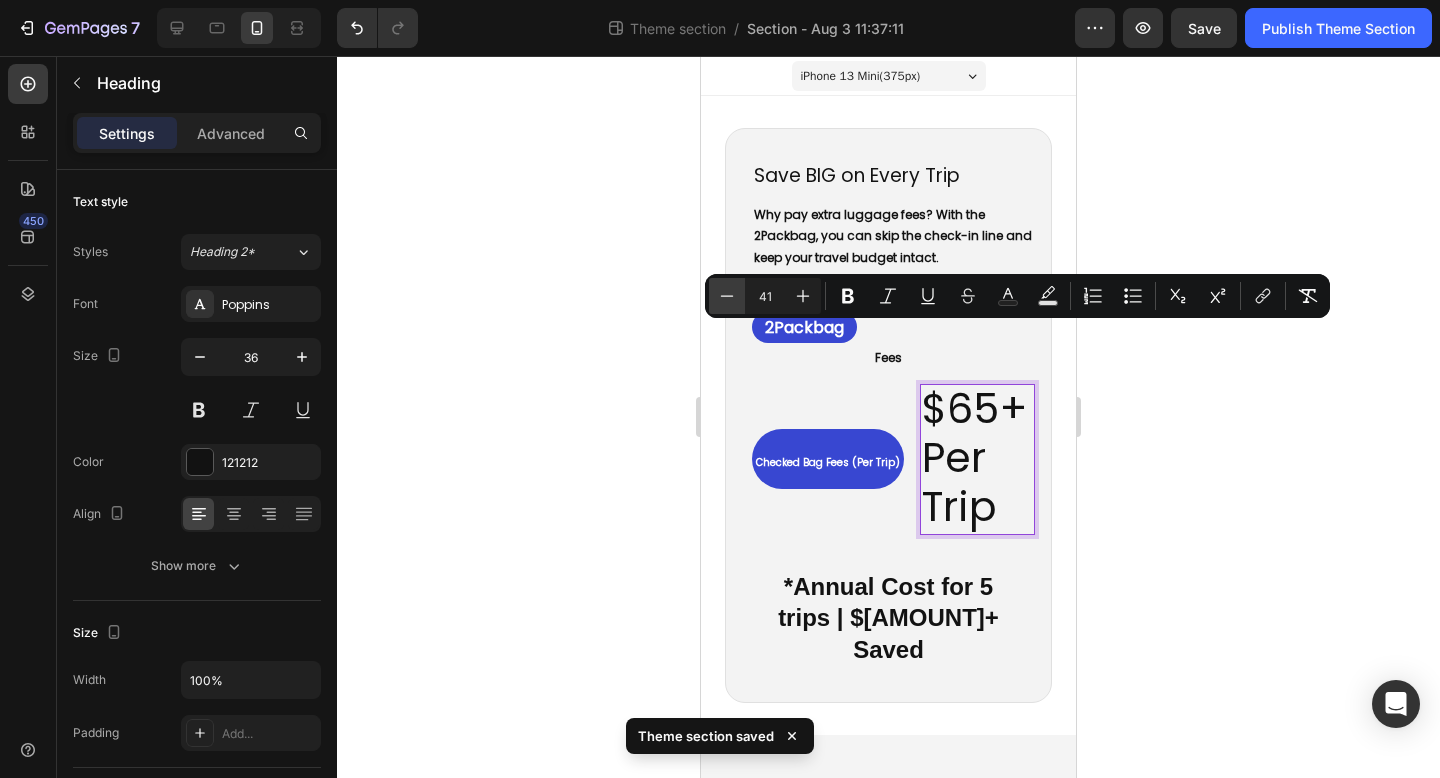 click 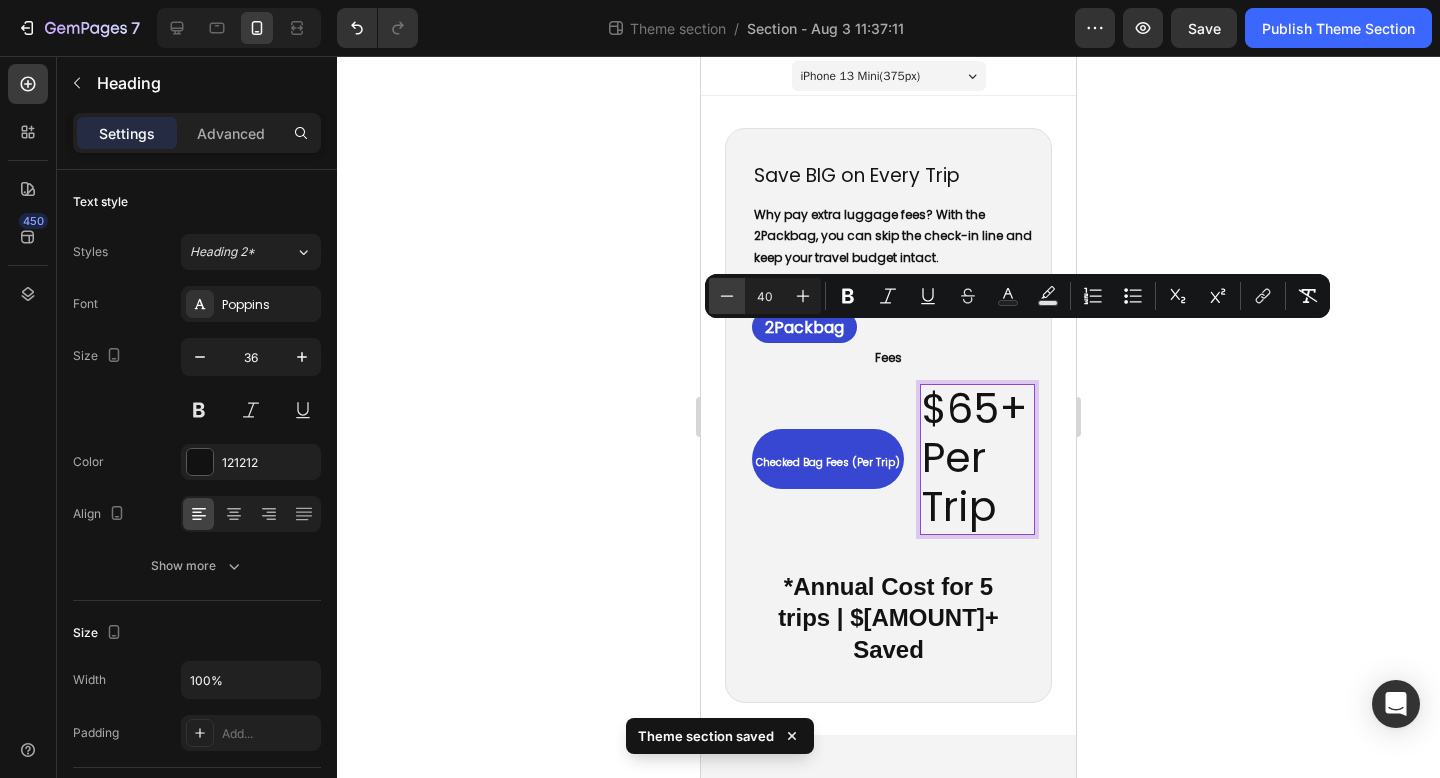 click 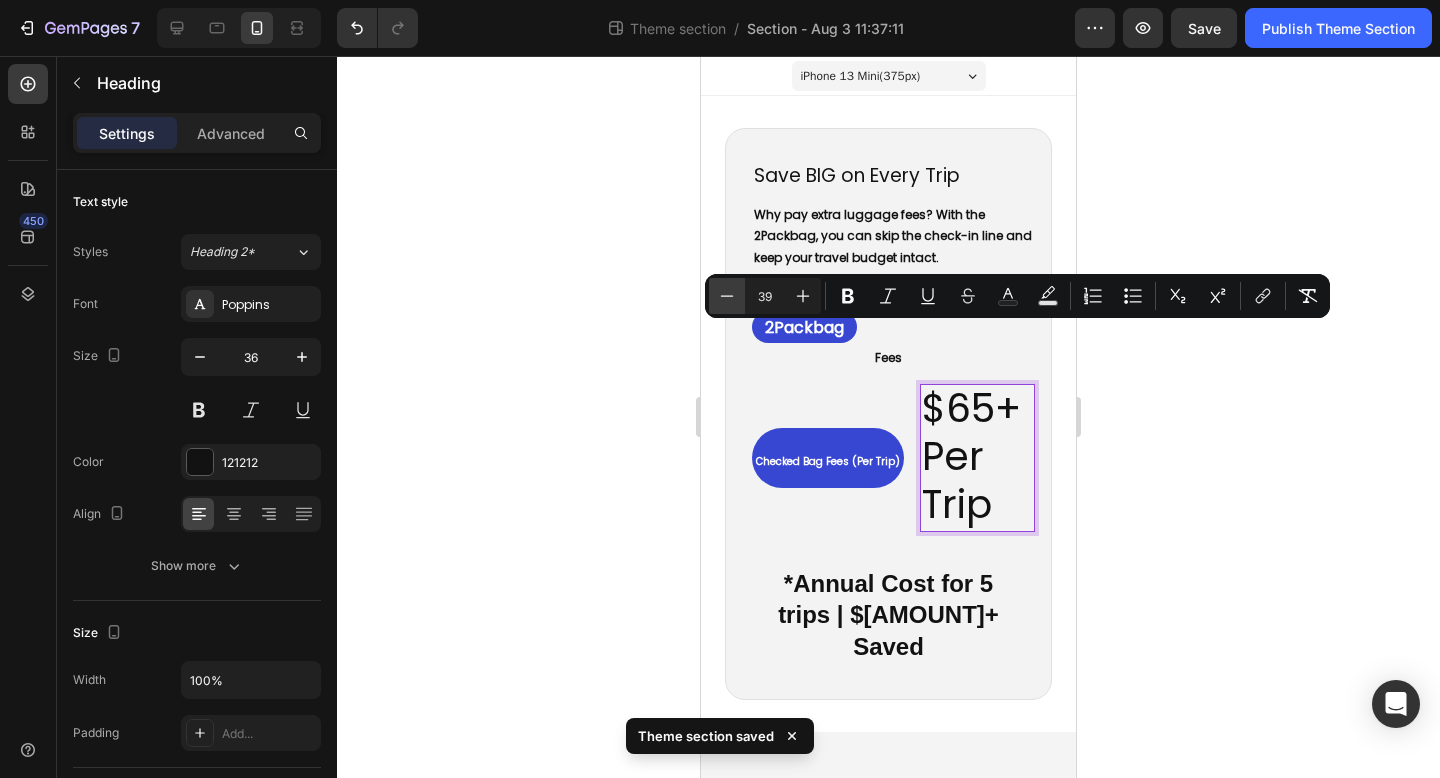 click 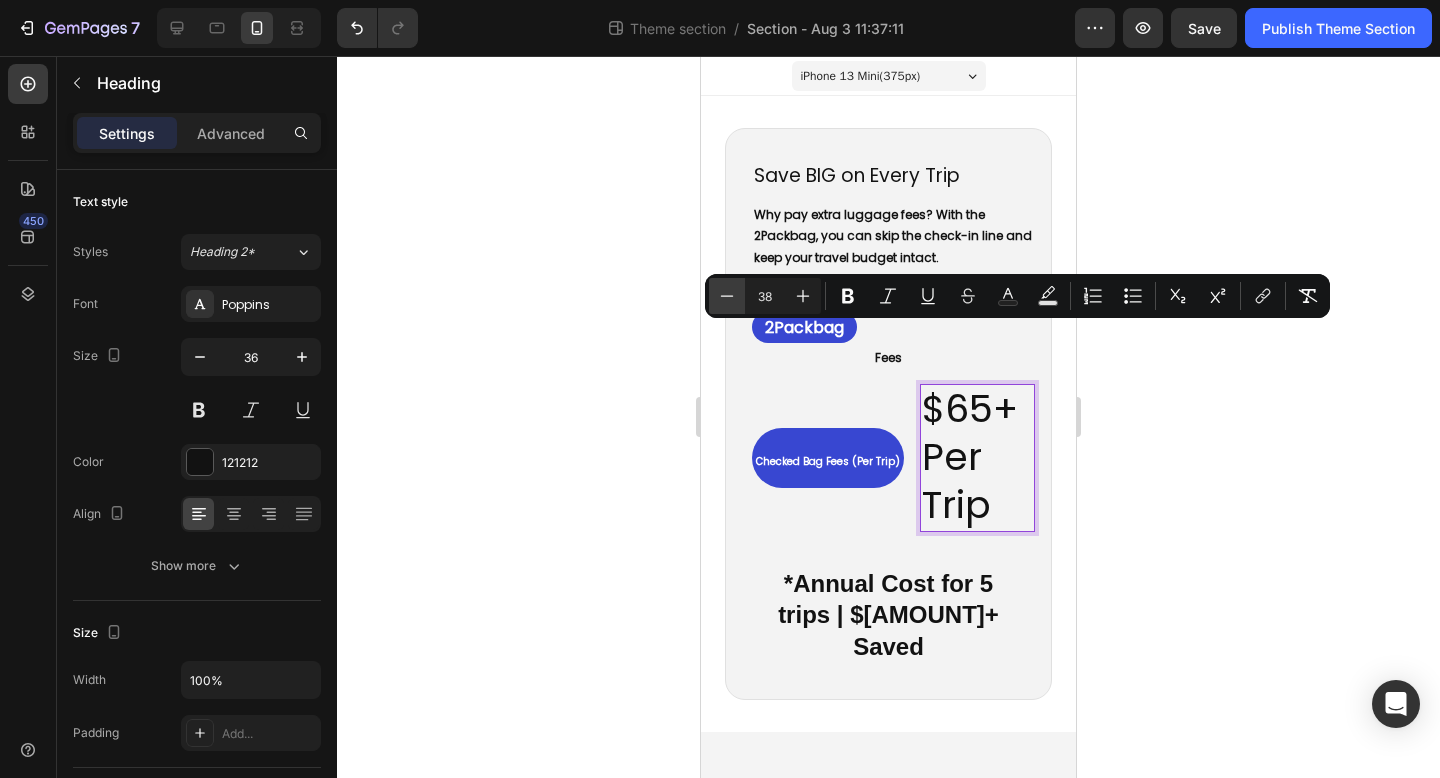 click 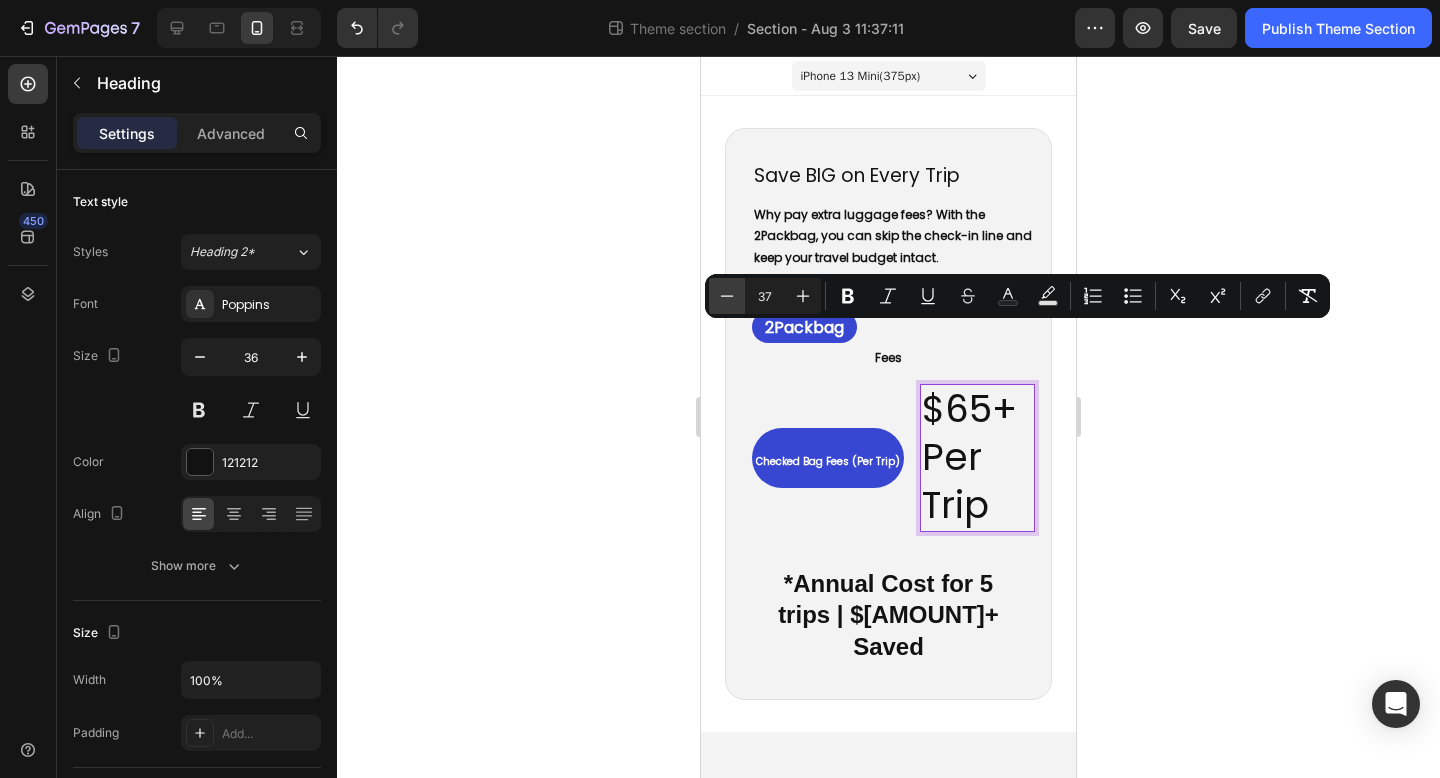 click 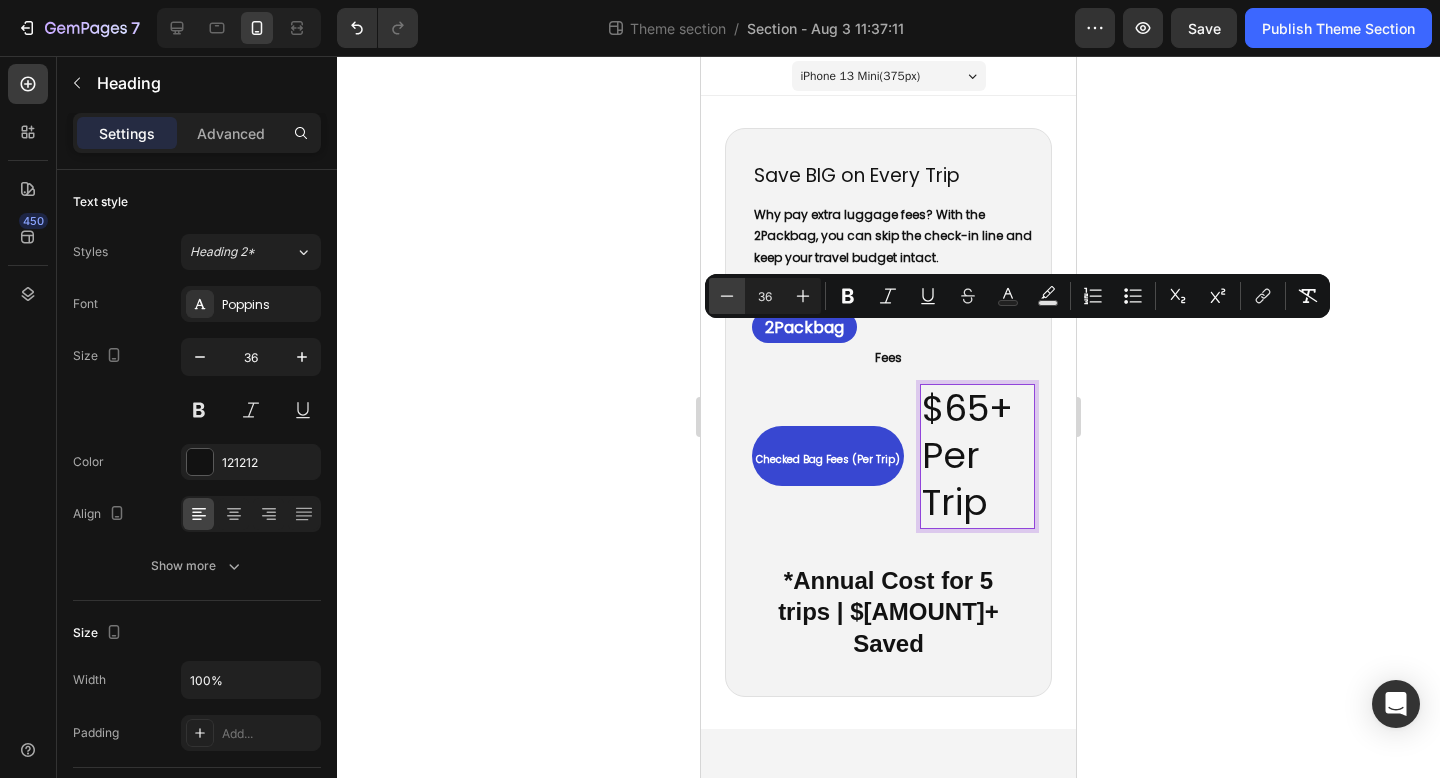 click 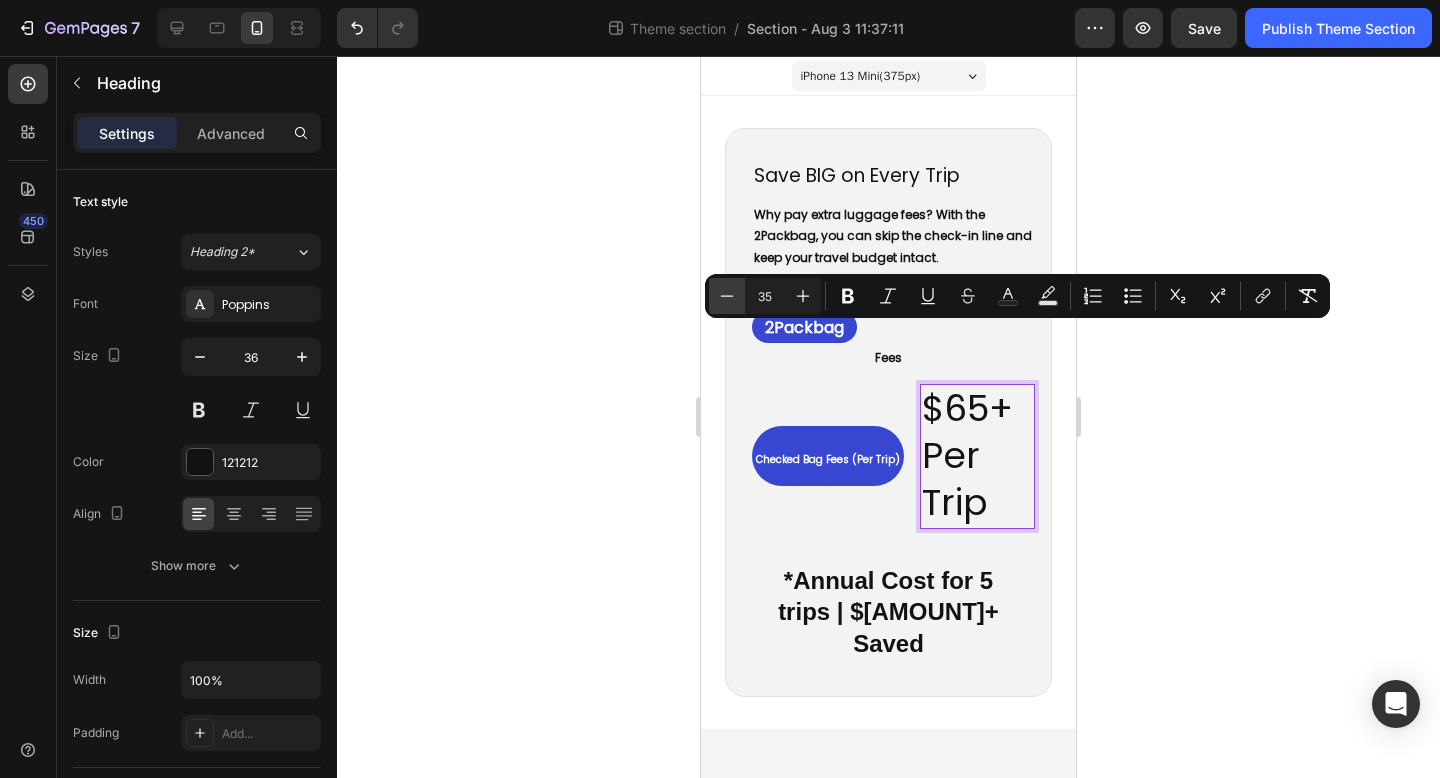 click 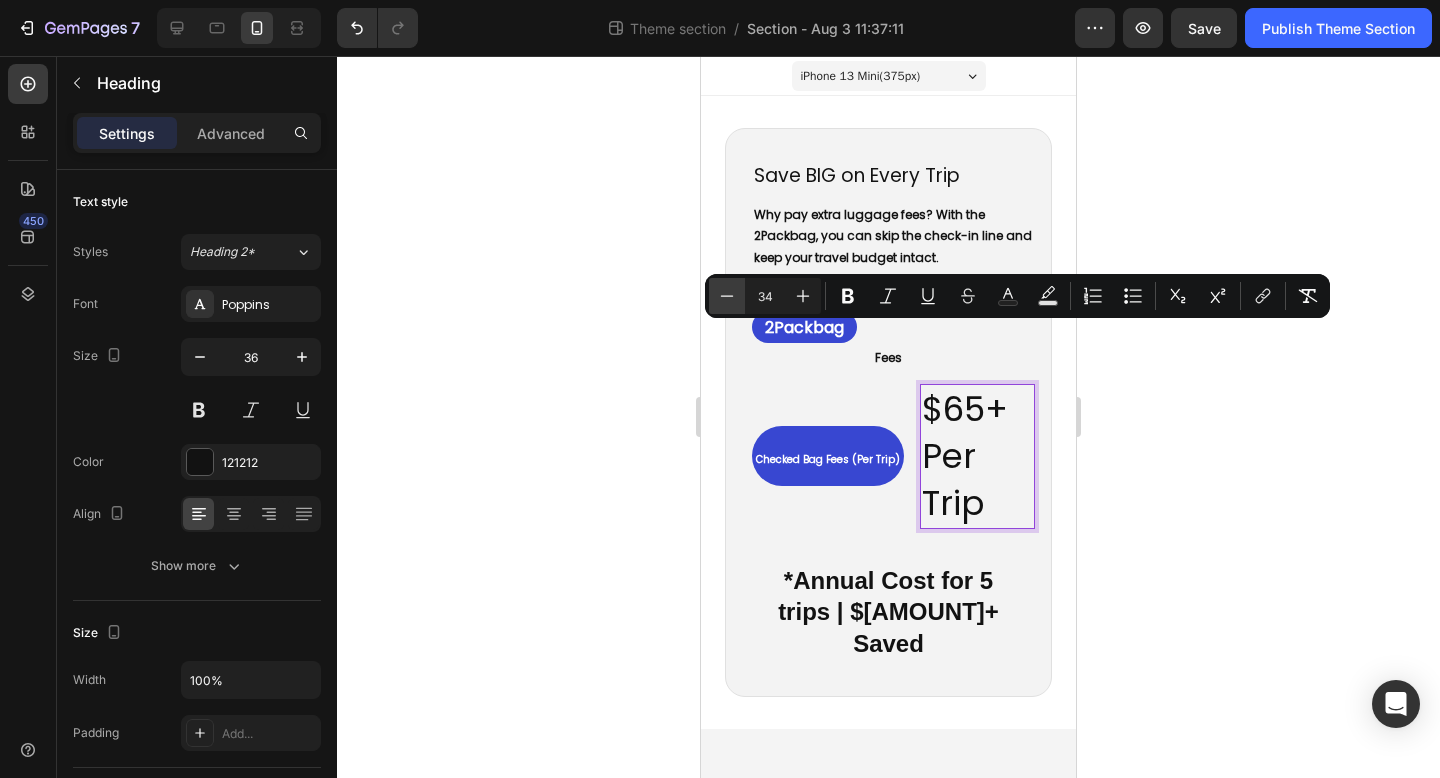 click 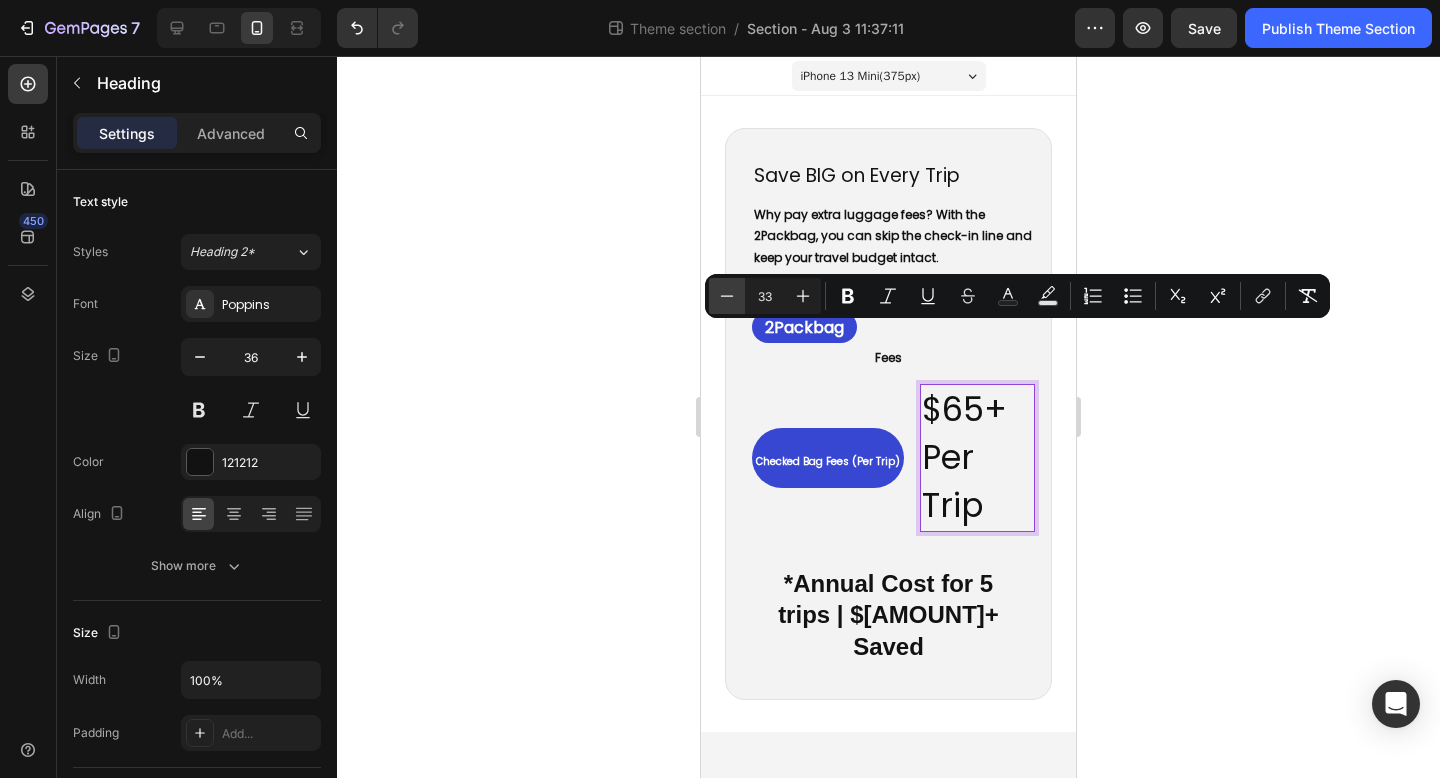 click 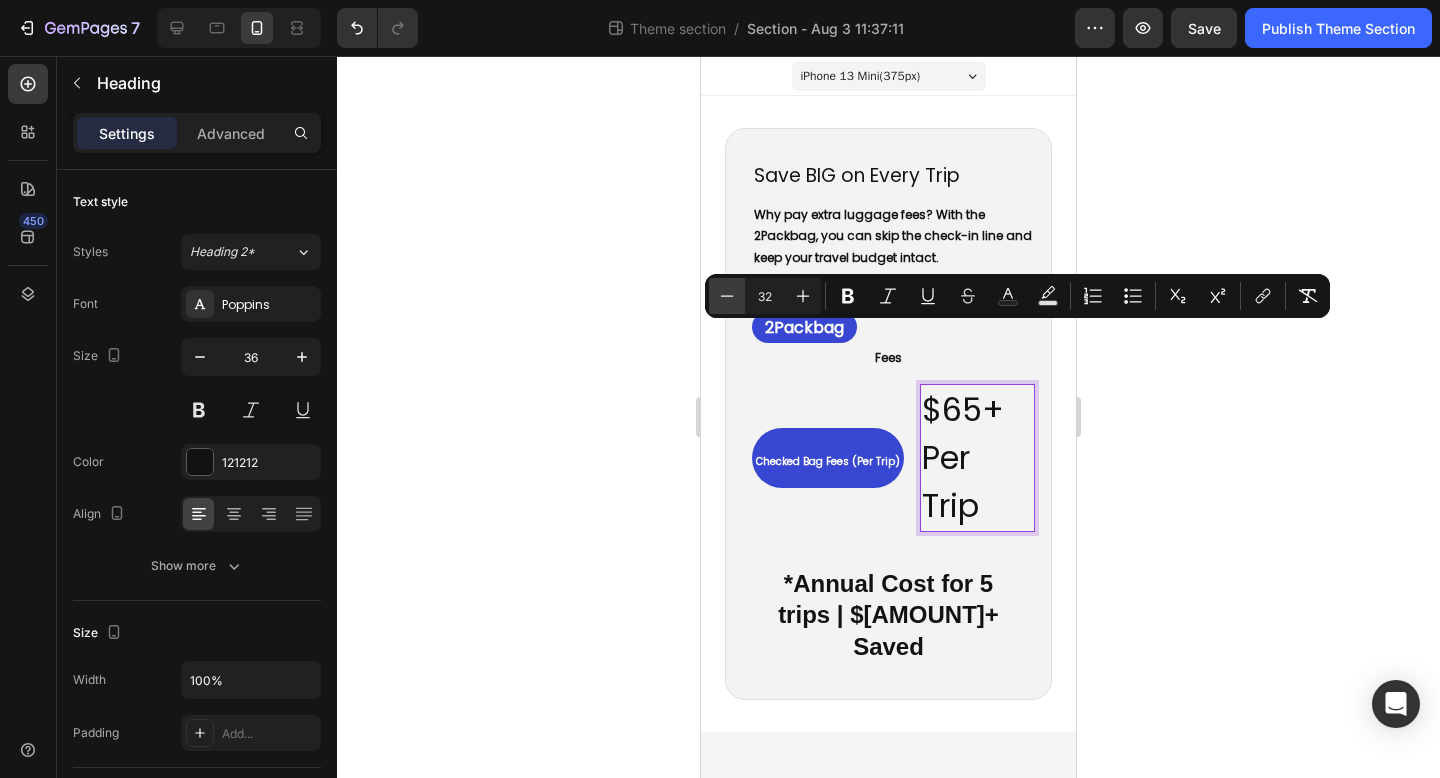 click 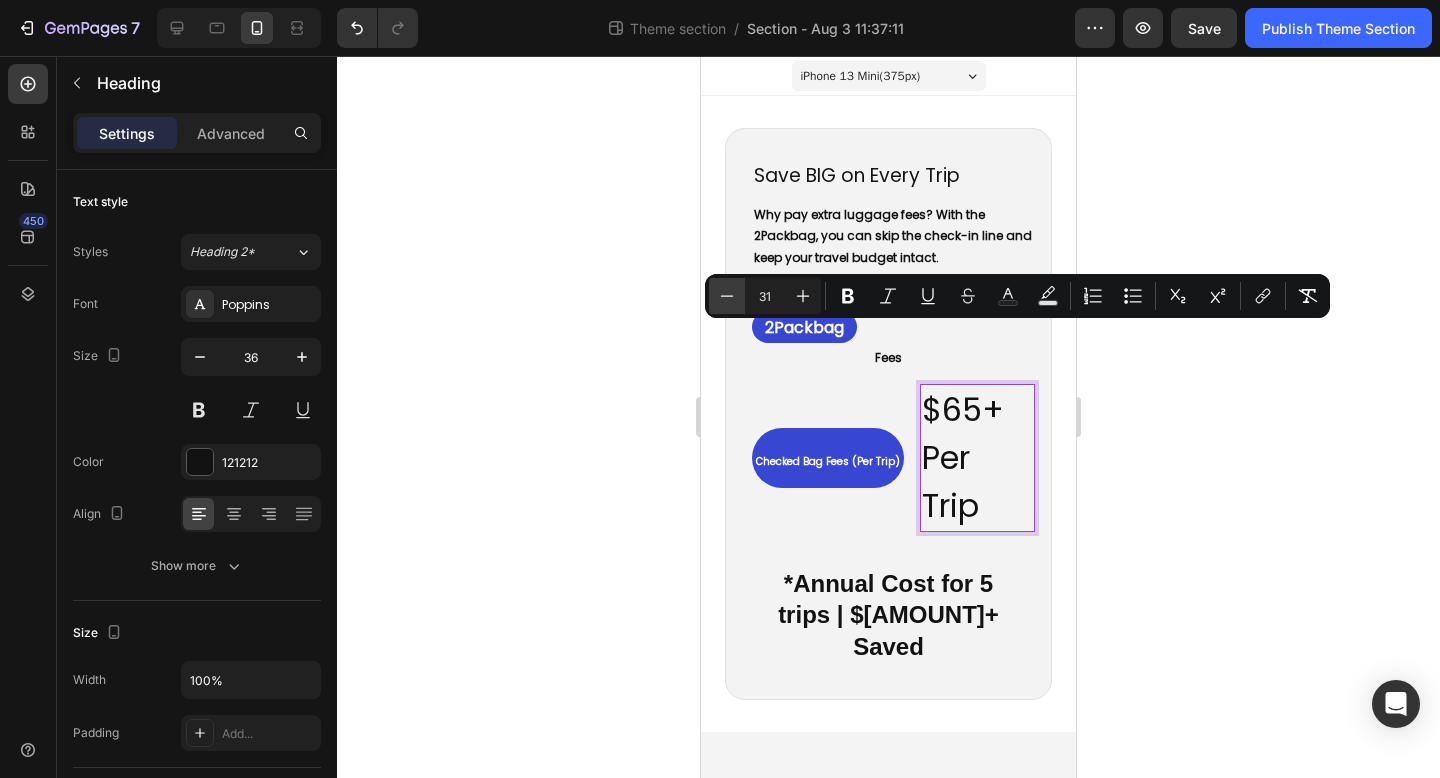 click 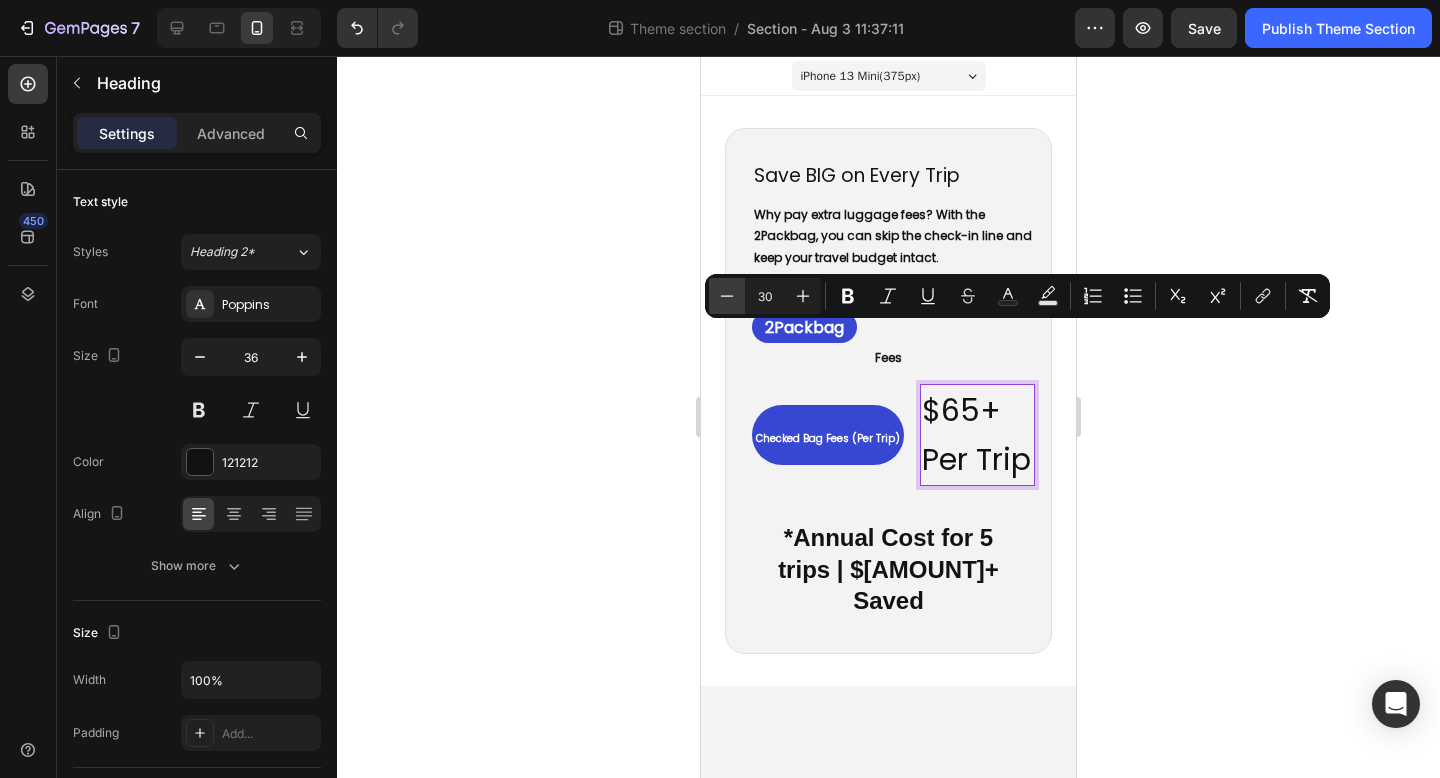 click 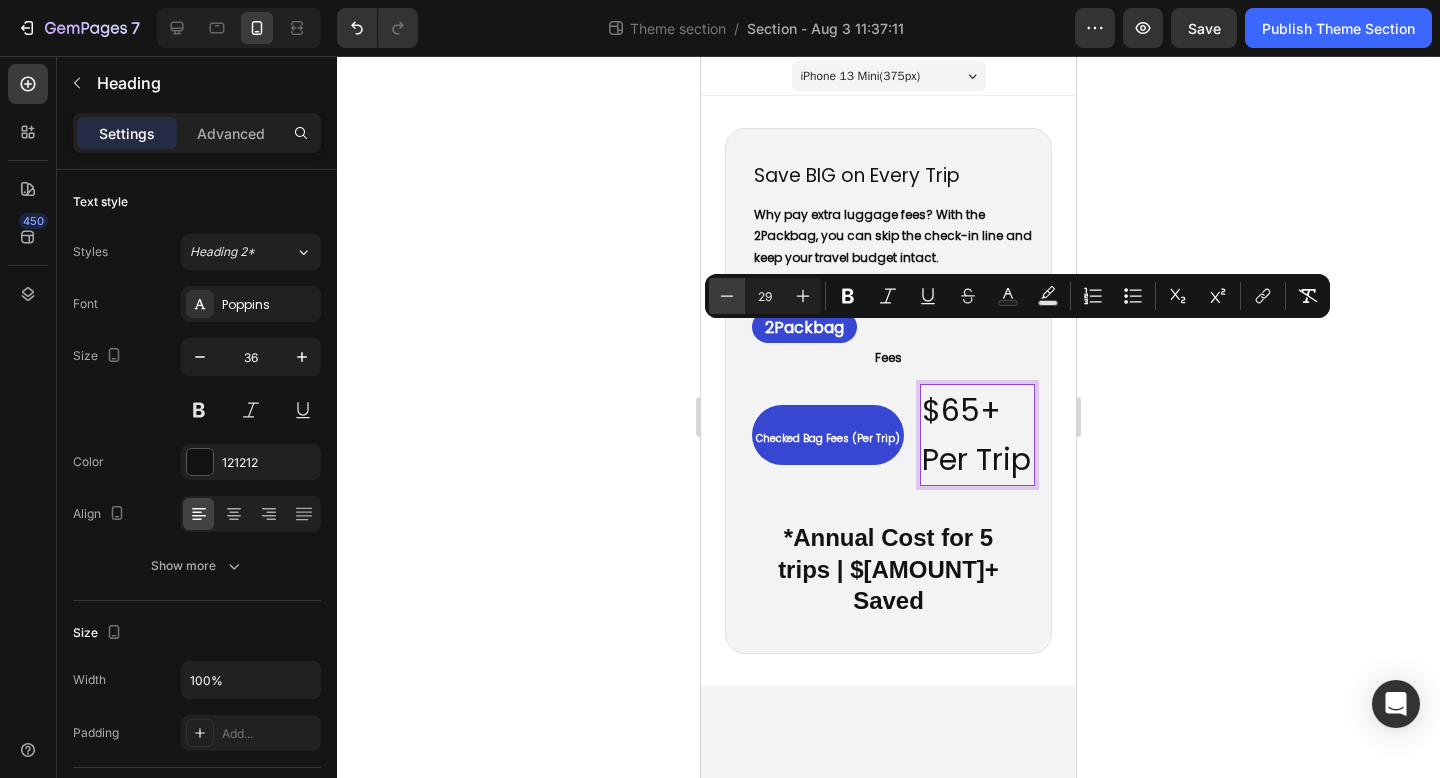 click 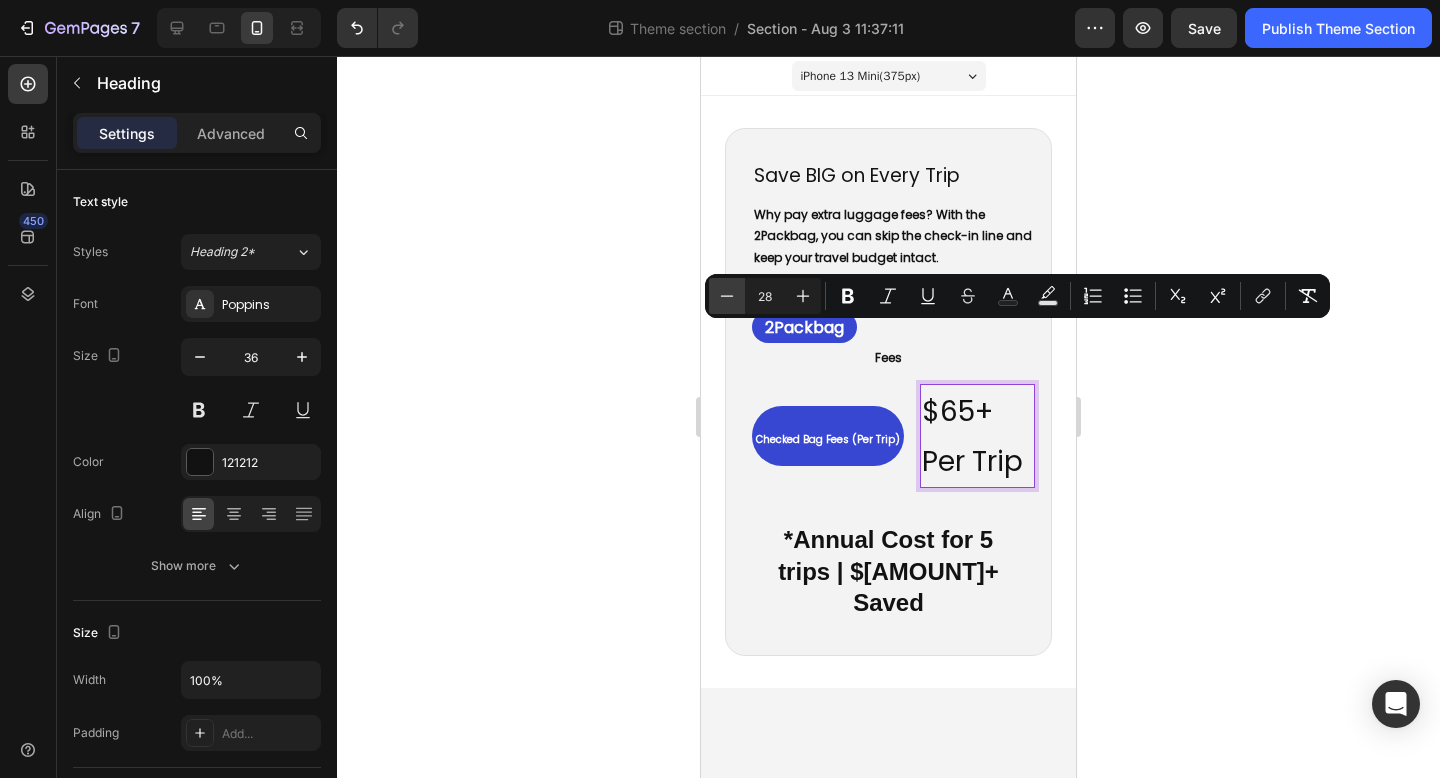 click 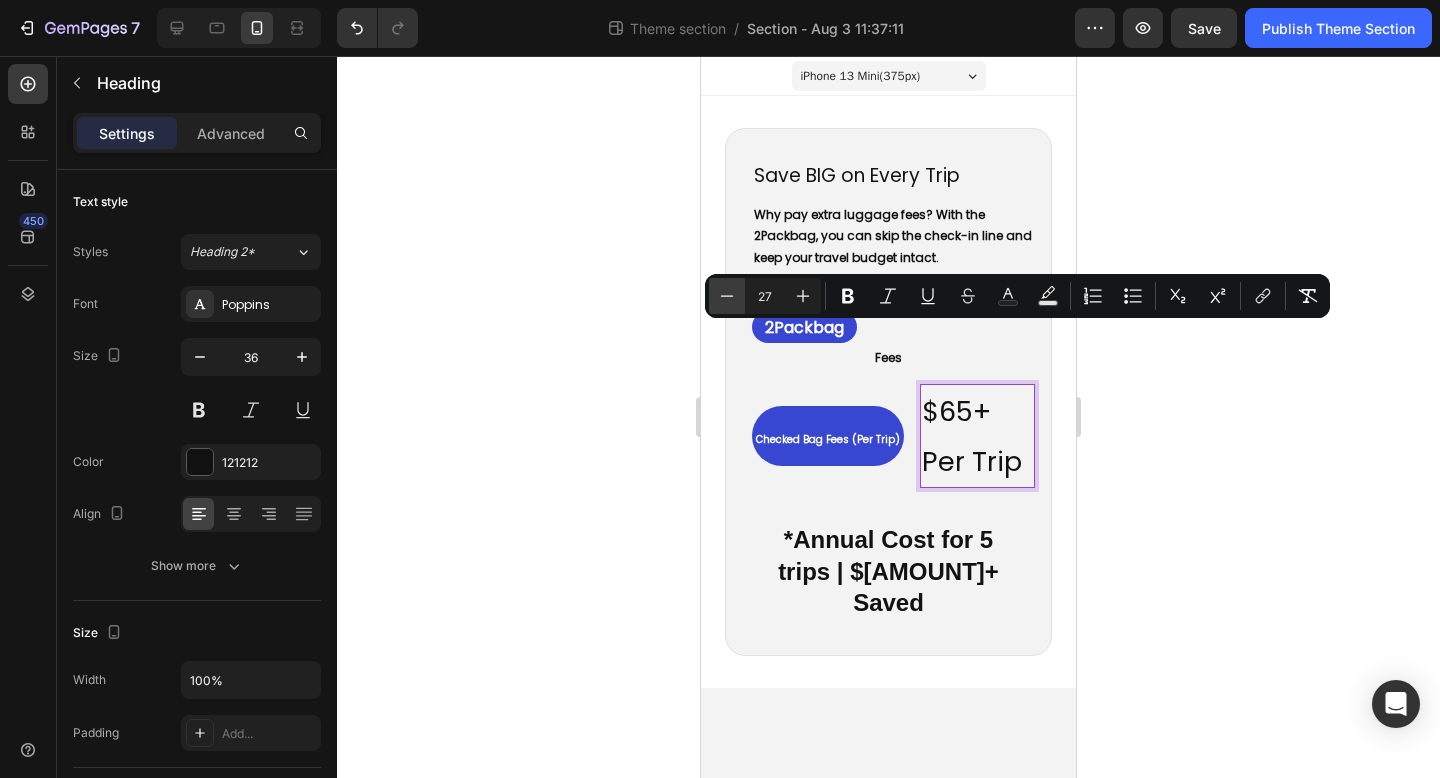 click 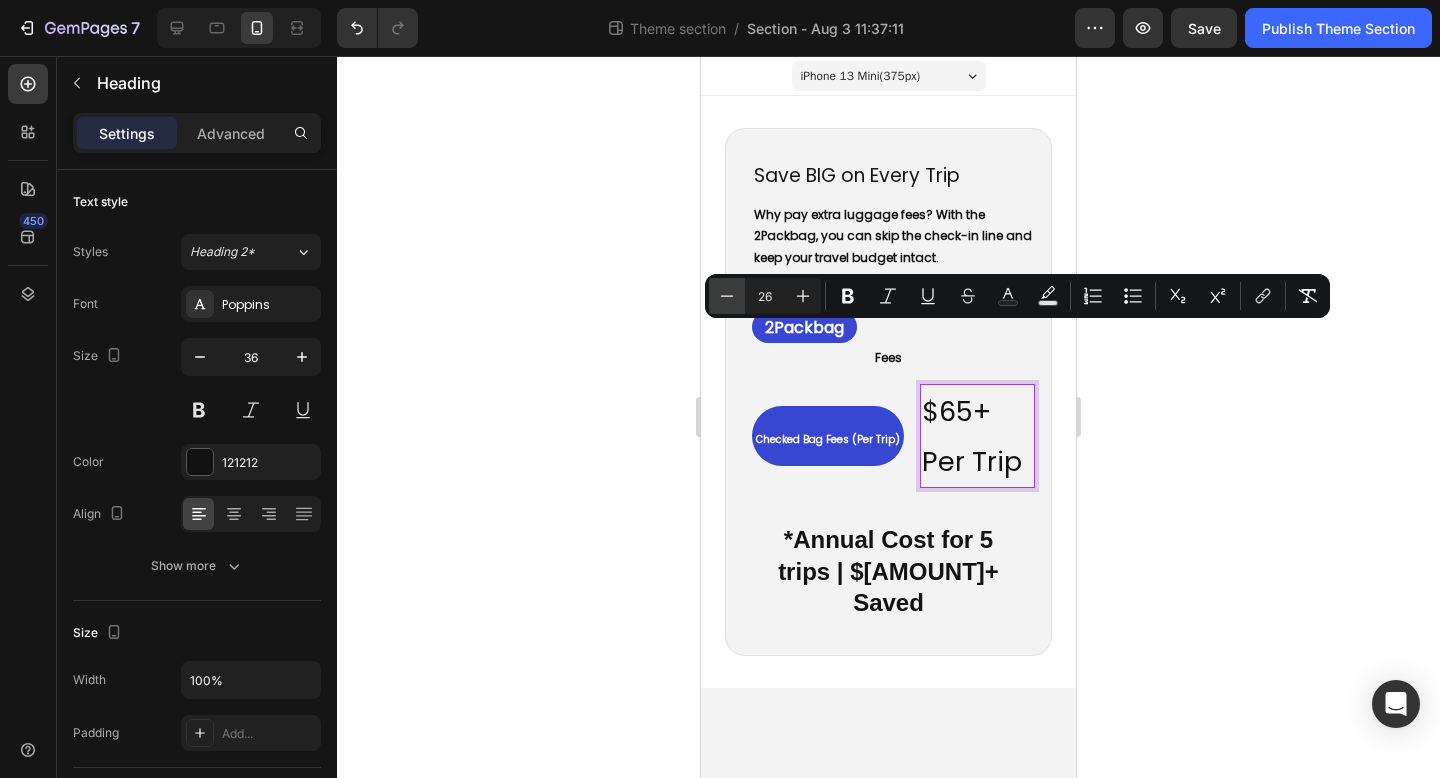click 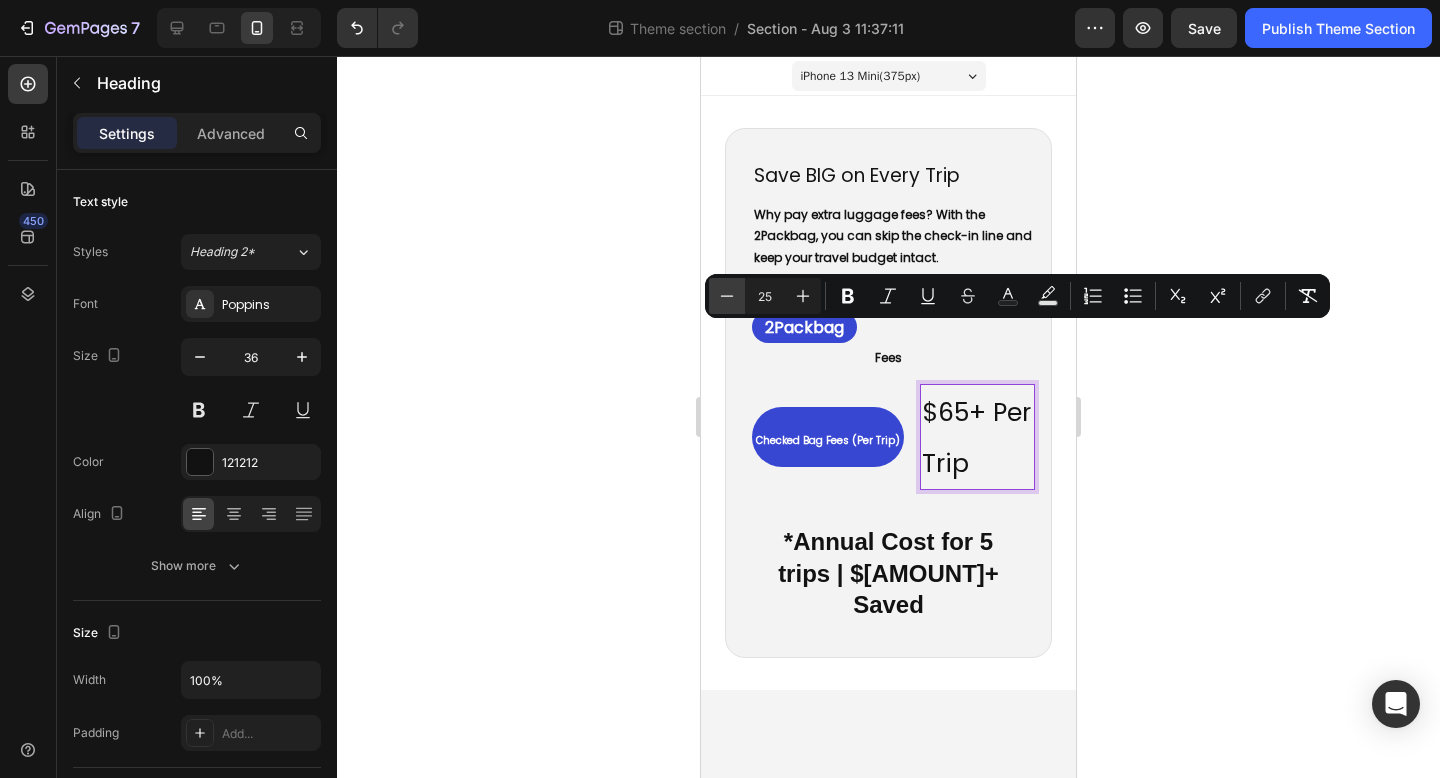 click 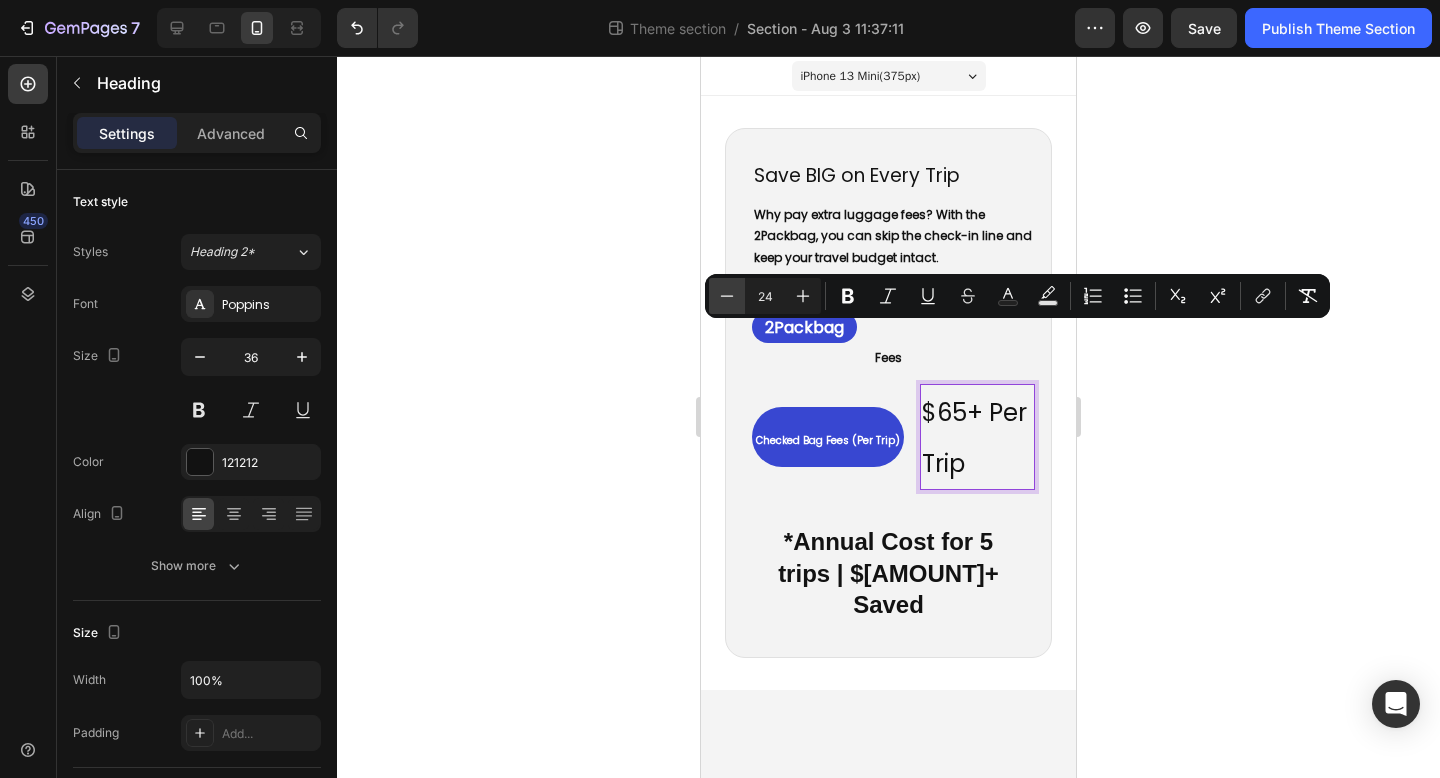 click 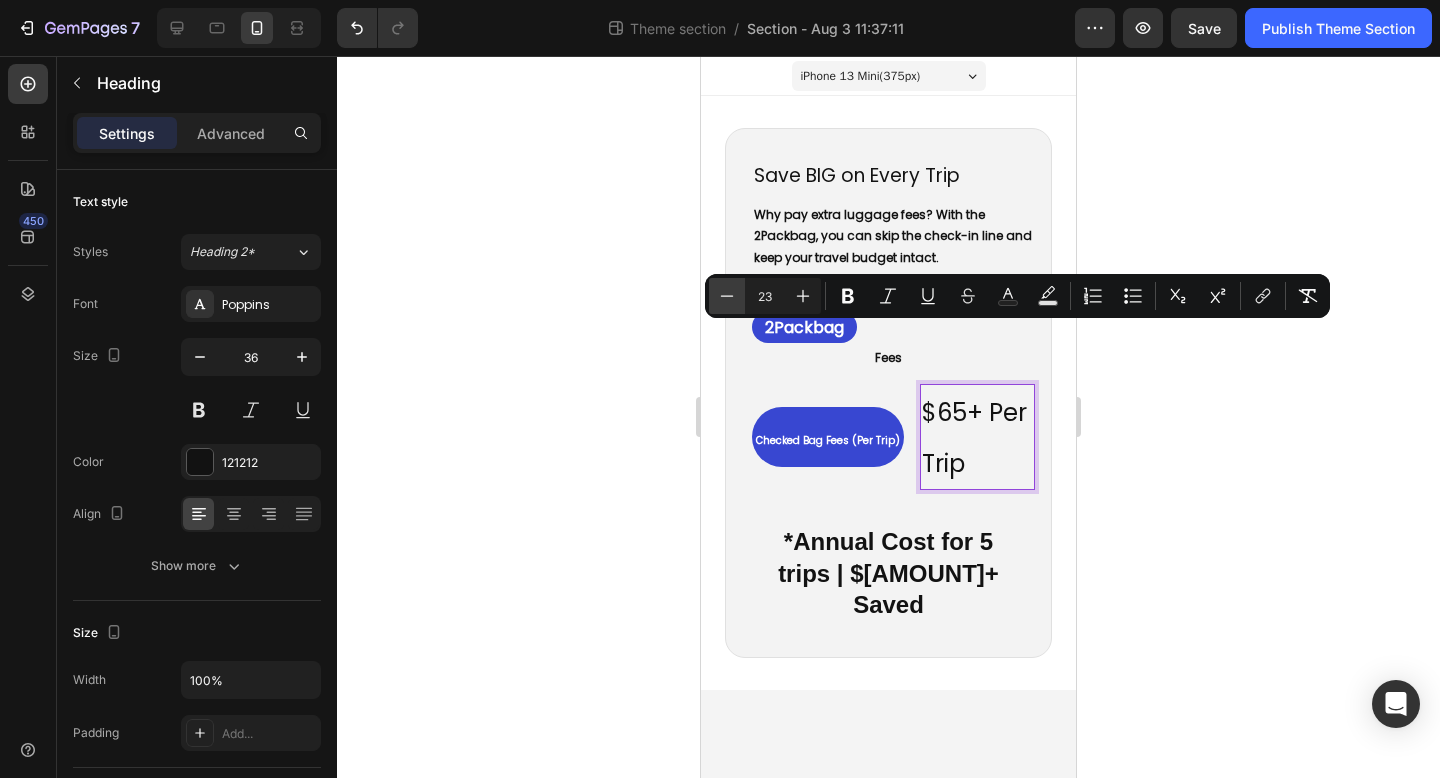 click 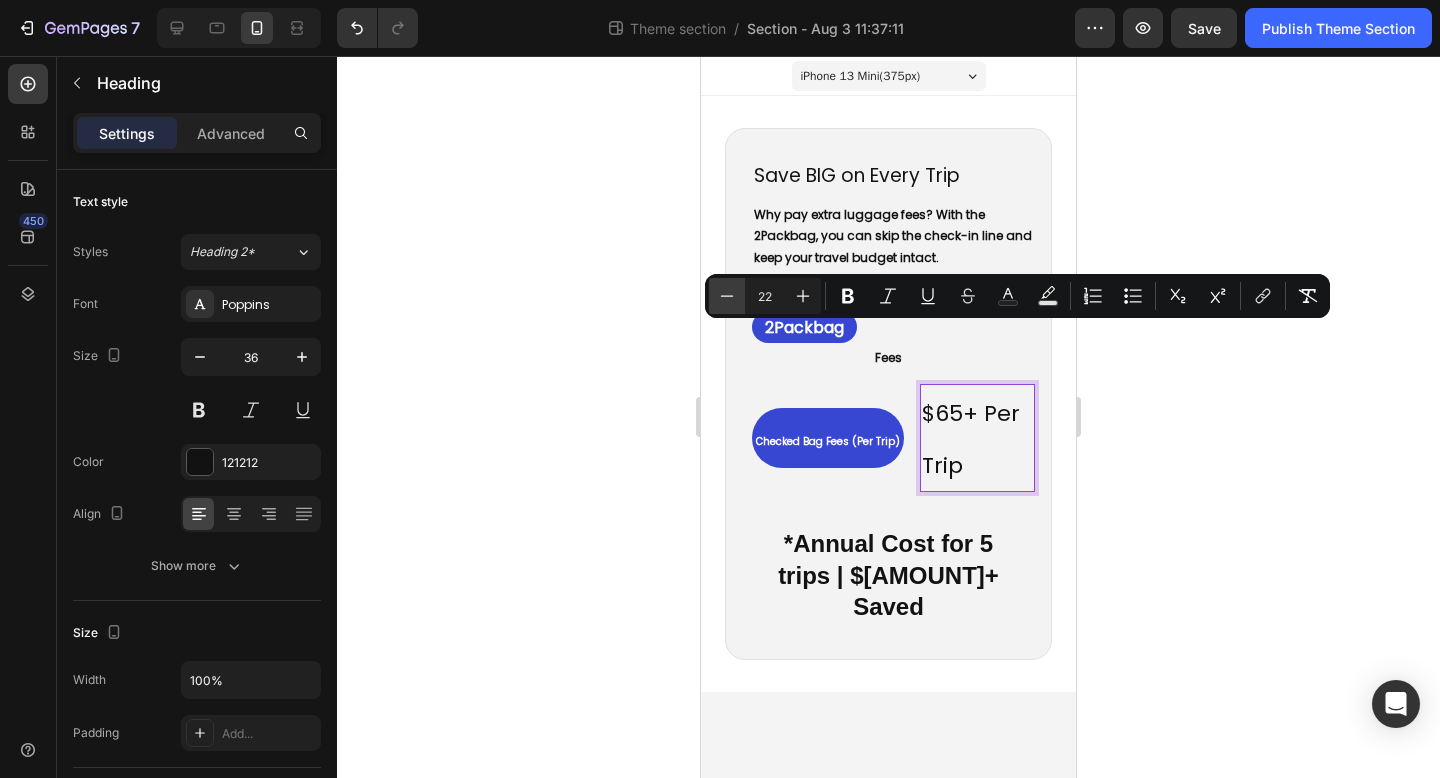 click 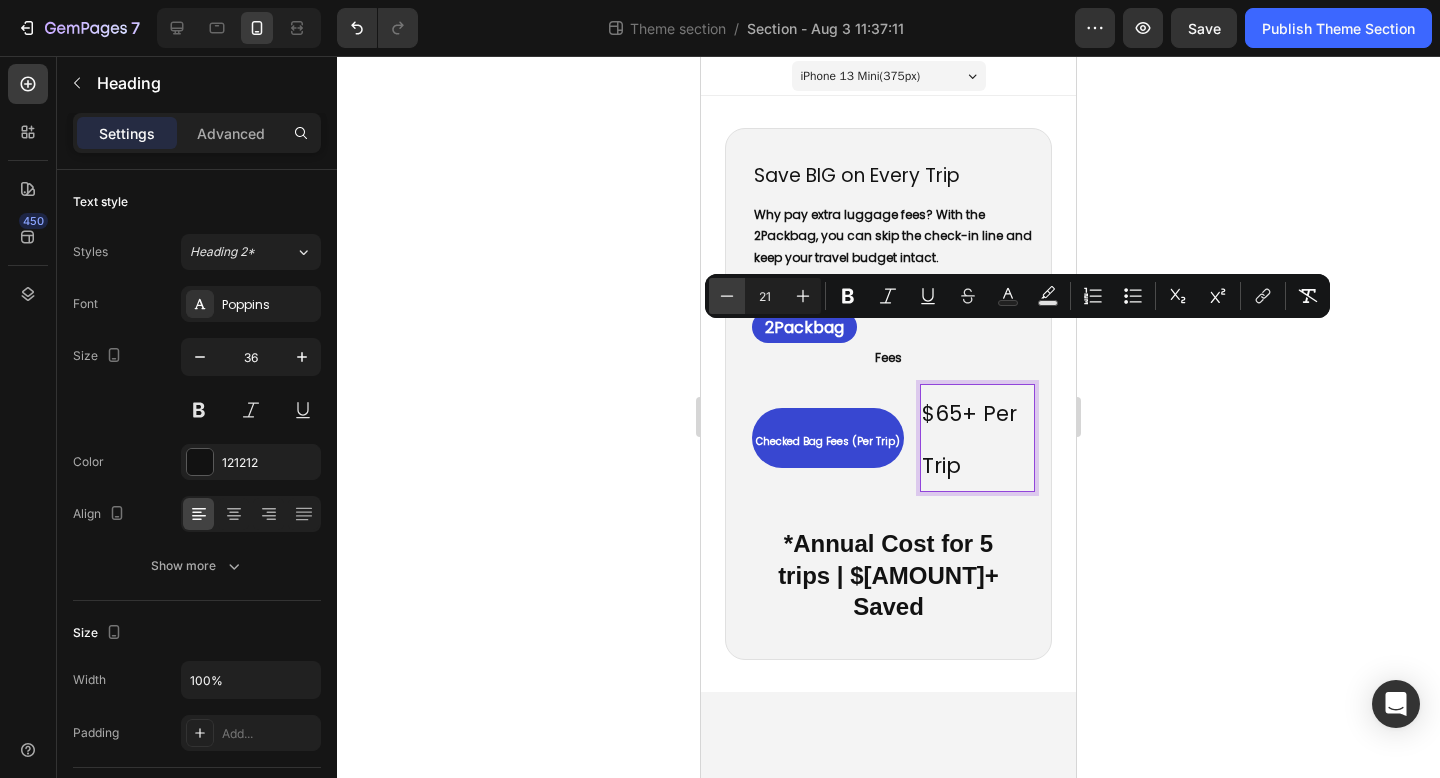 click 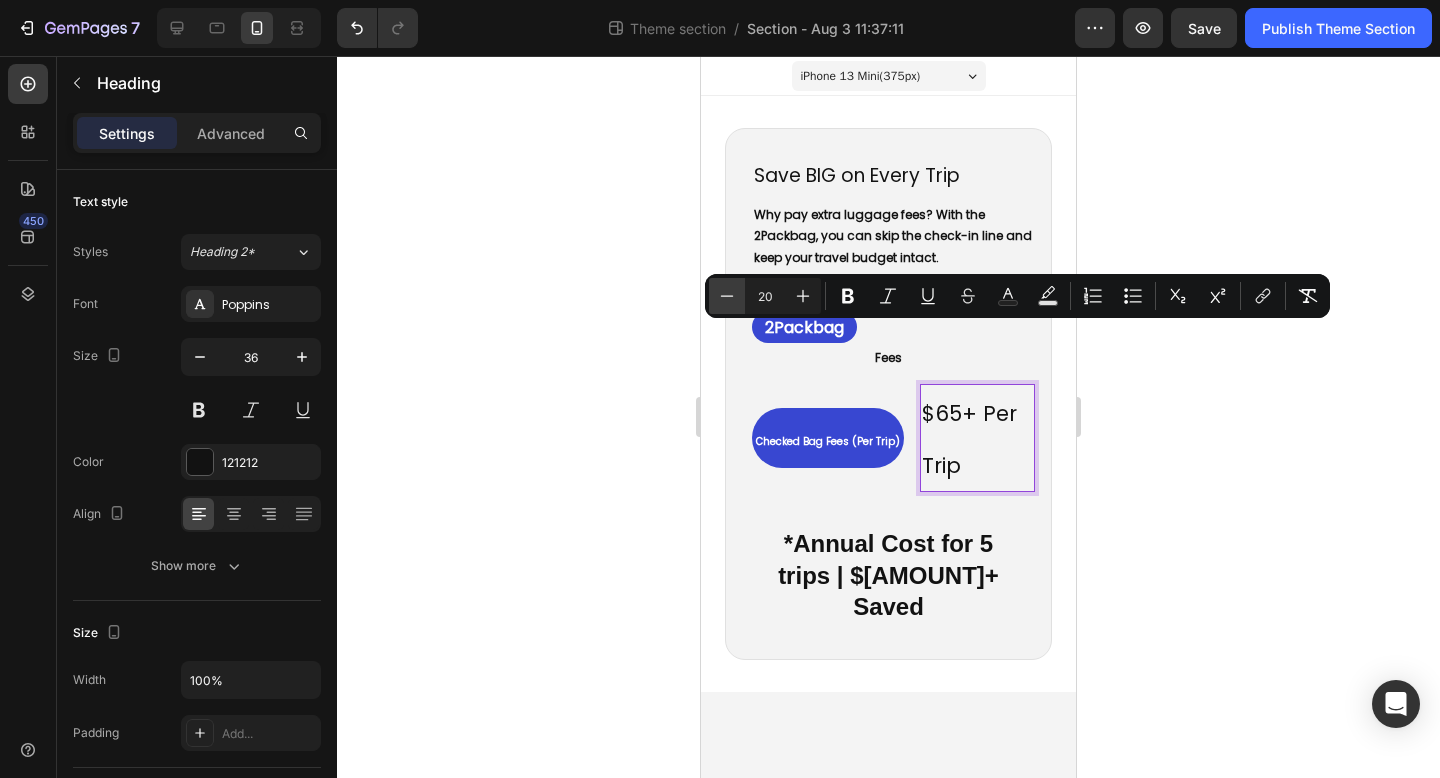 click 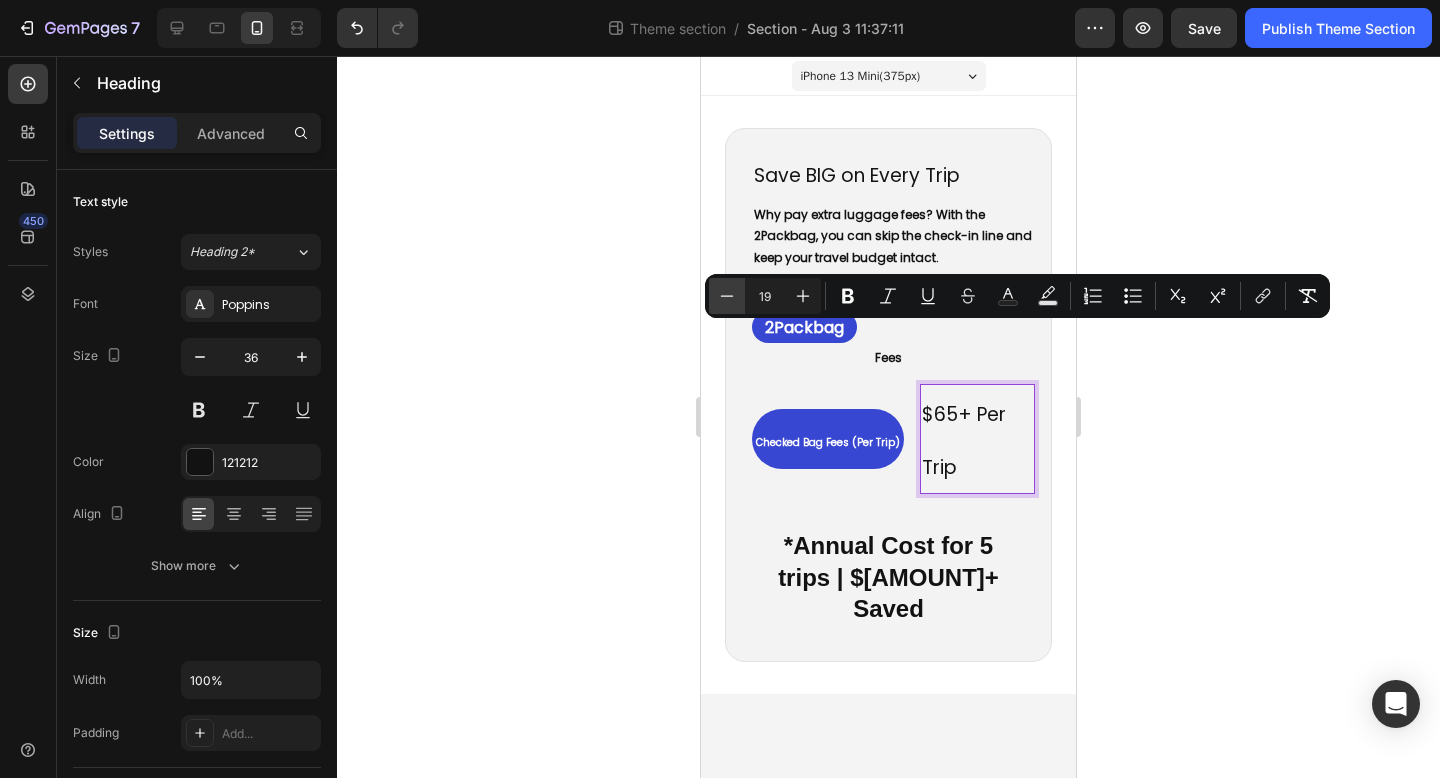 click 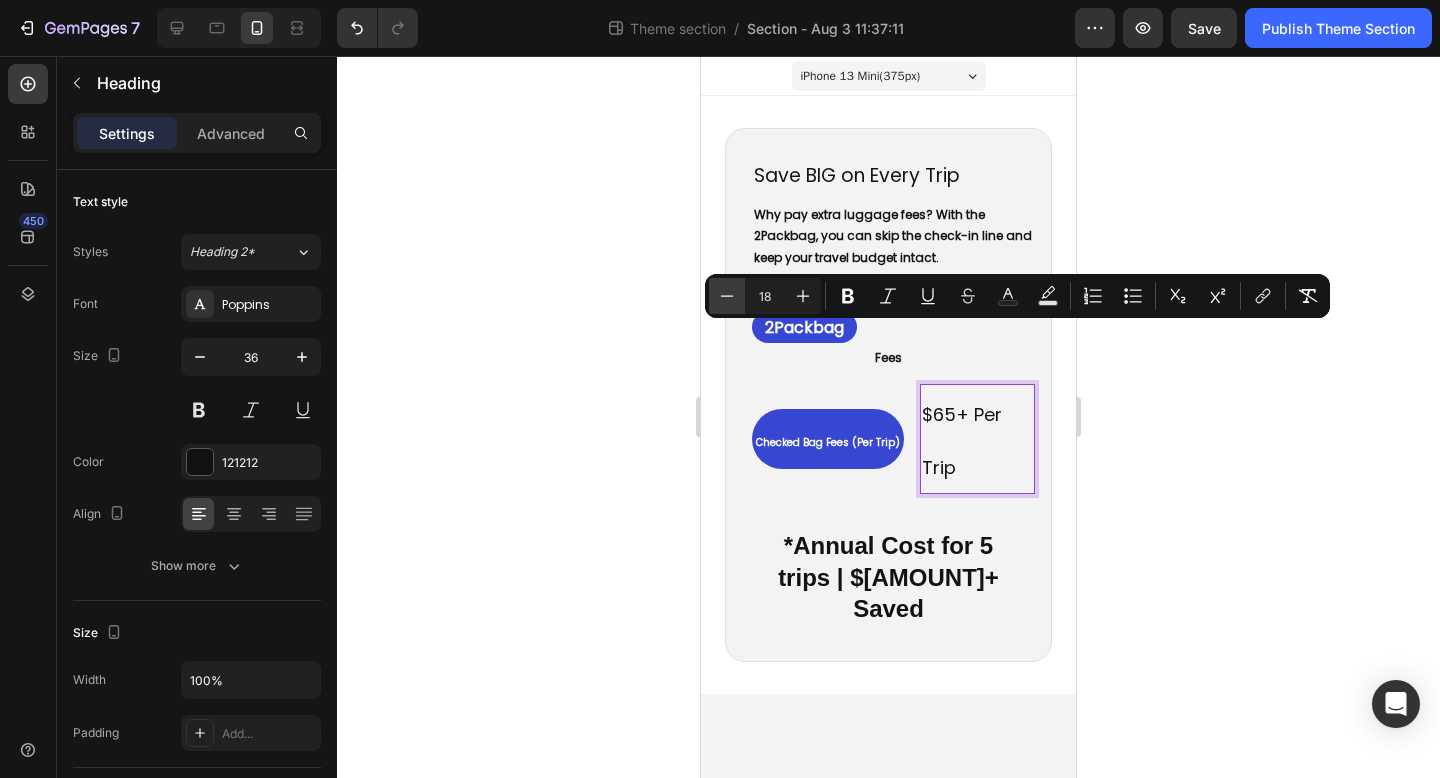 click 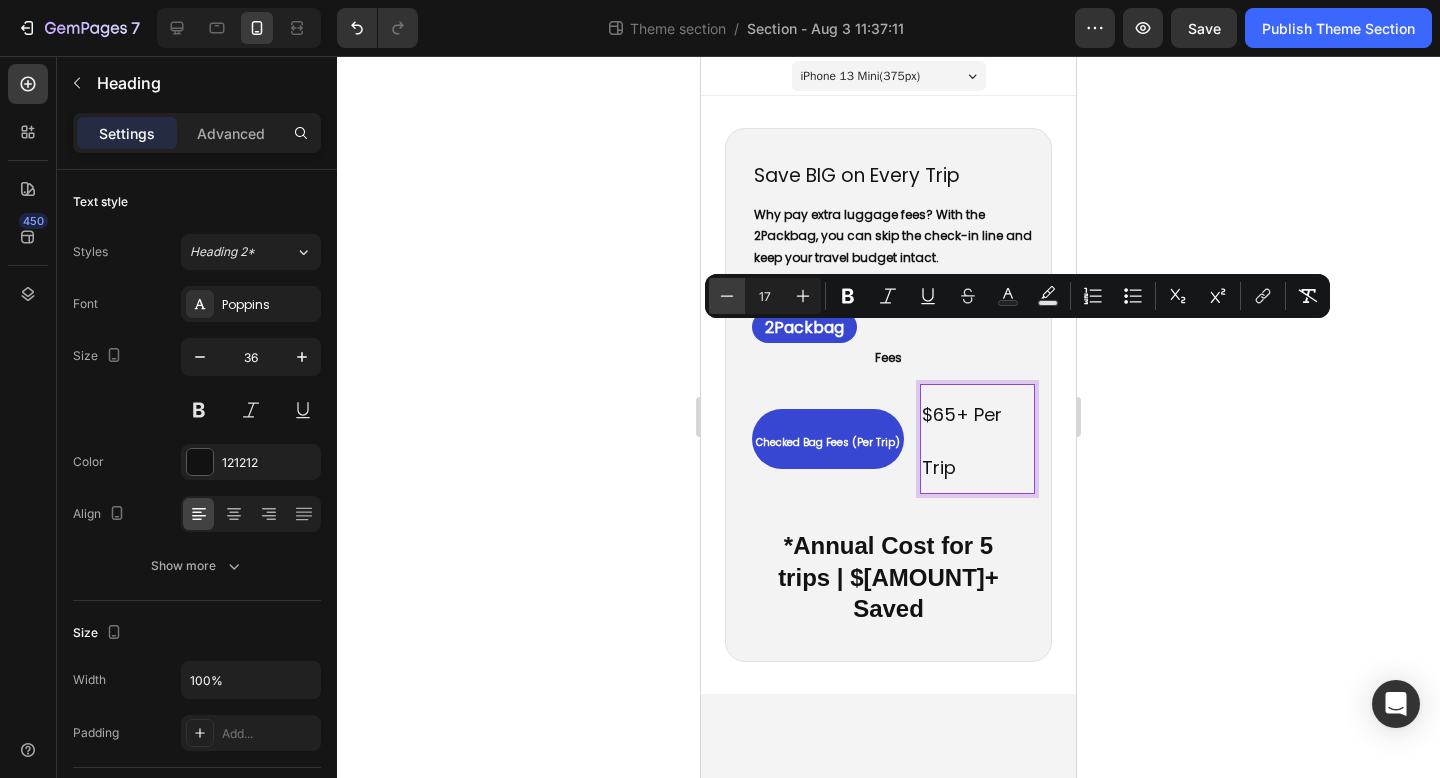 click 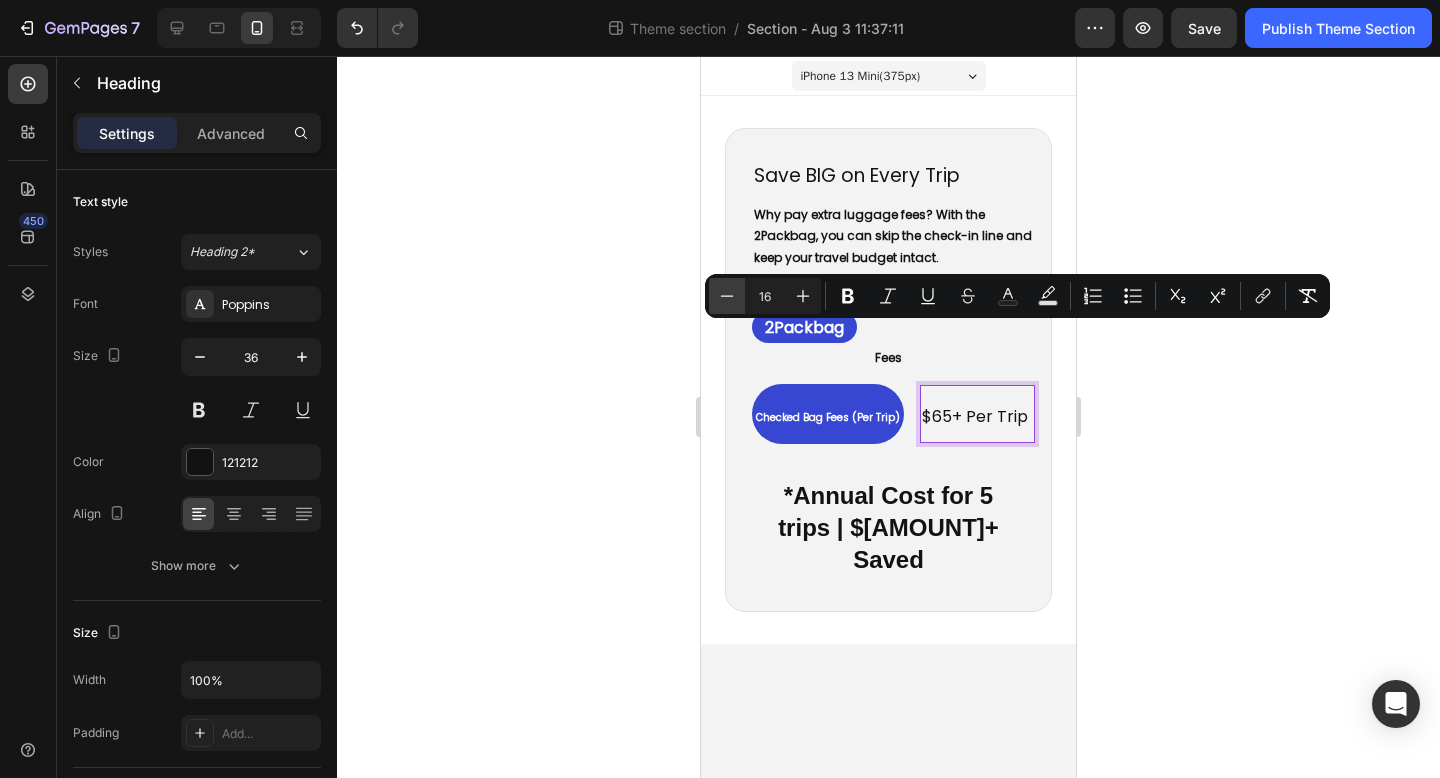 click 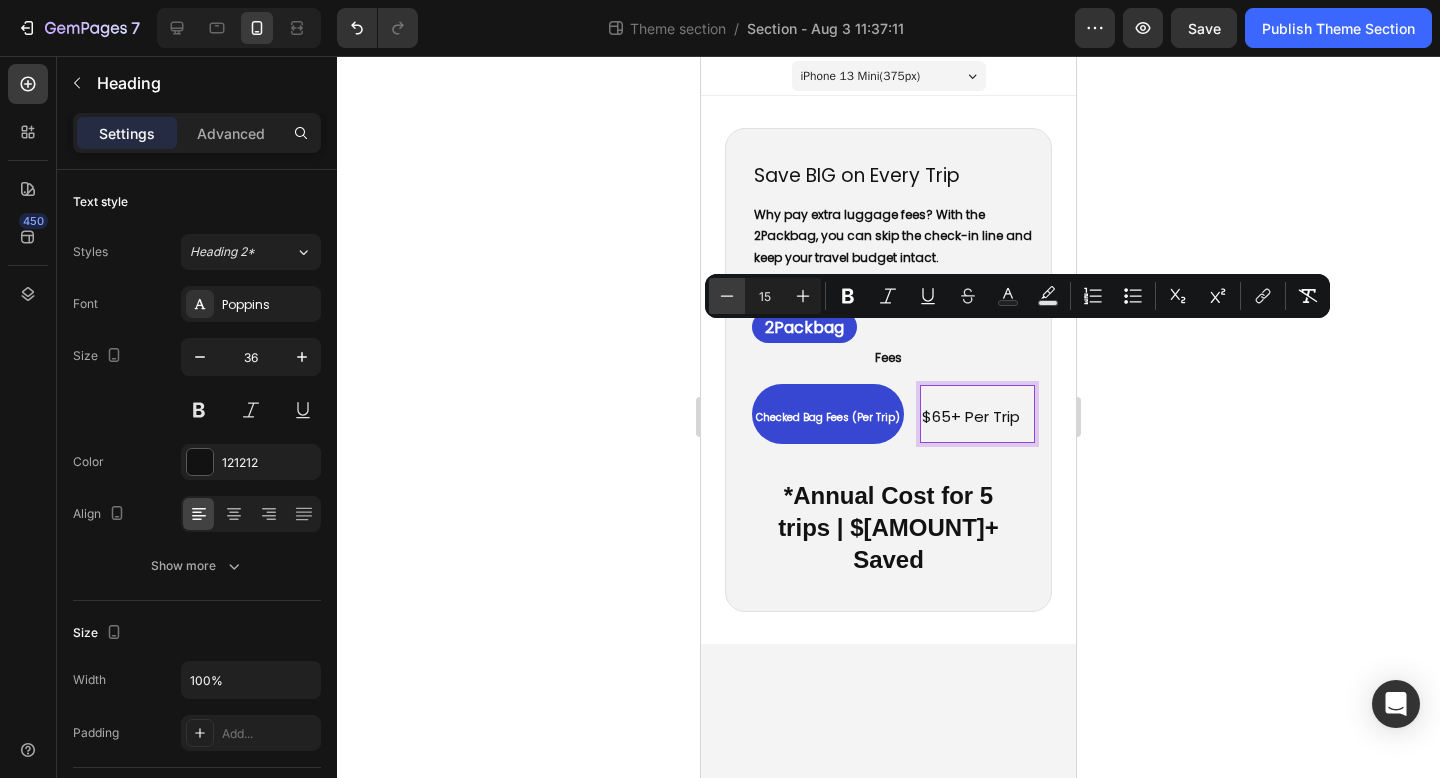 click 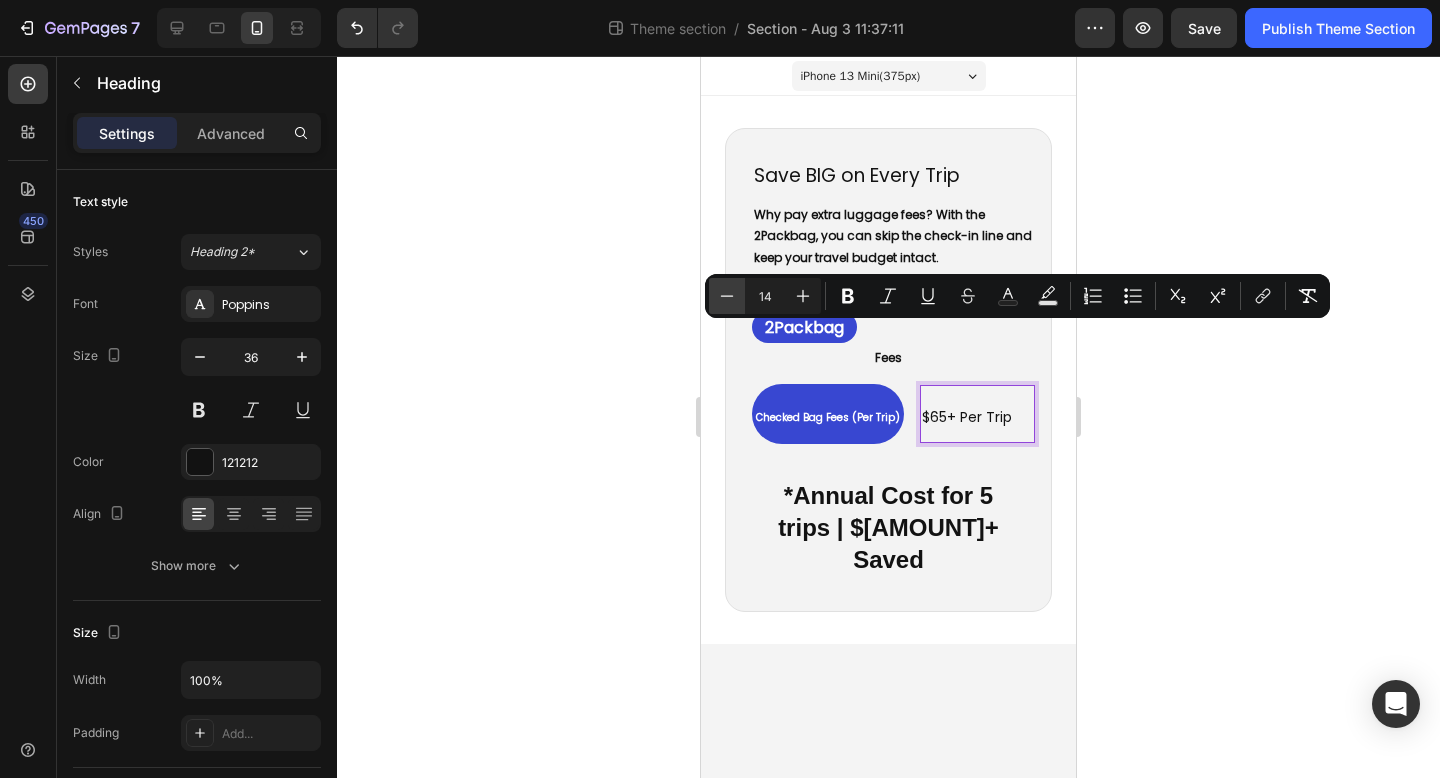 click 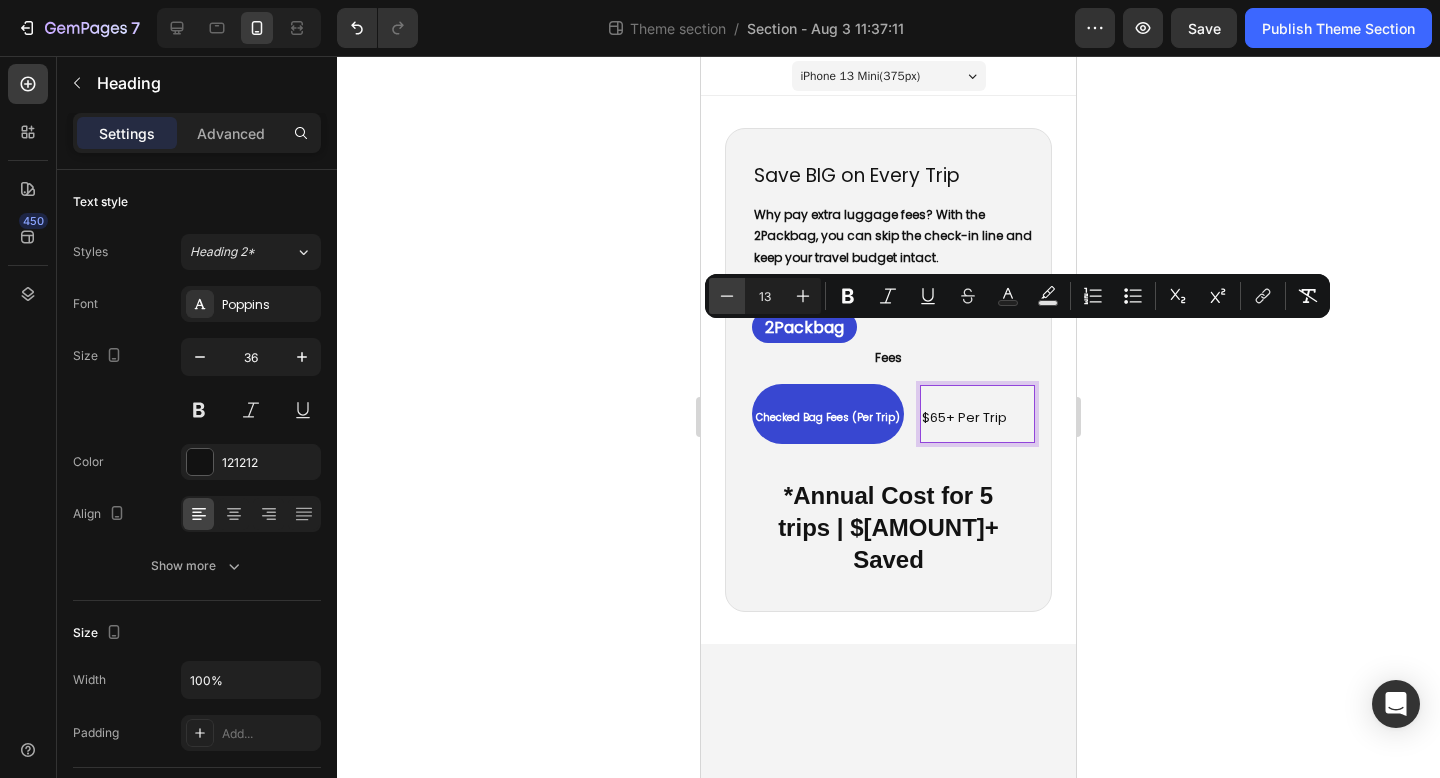 click 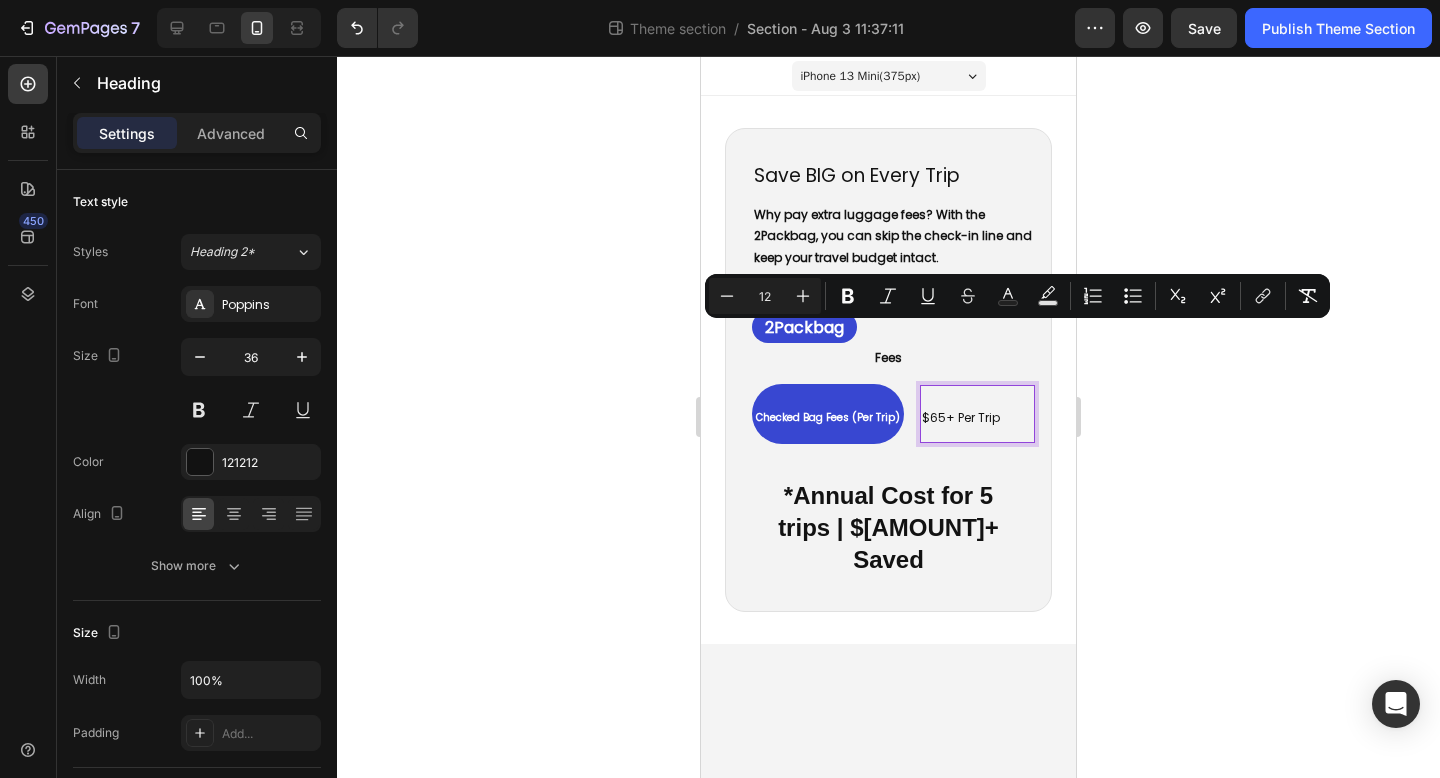 drag, startPoint x: 1439, startPoint y: 480, endPoint x: 1423, endPoint y: 480, distance: 16 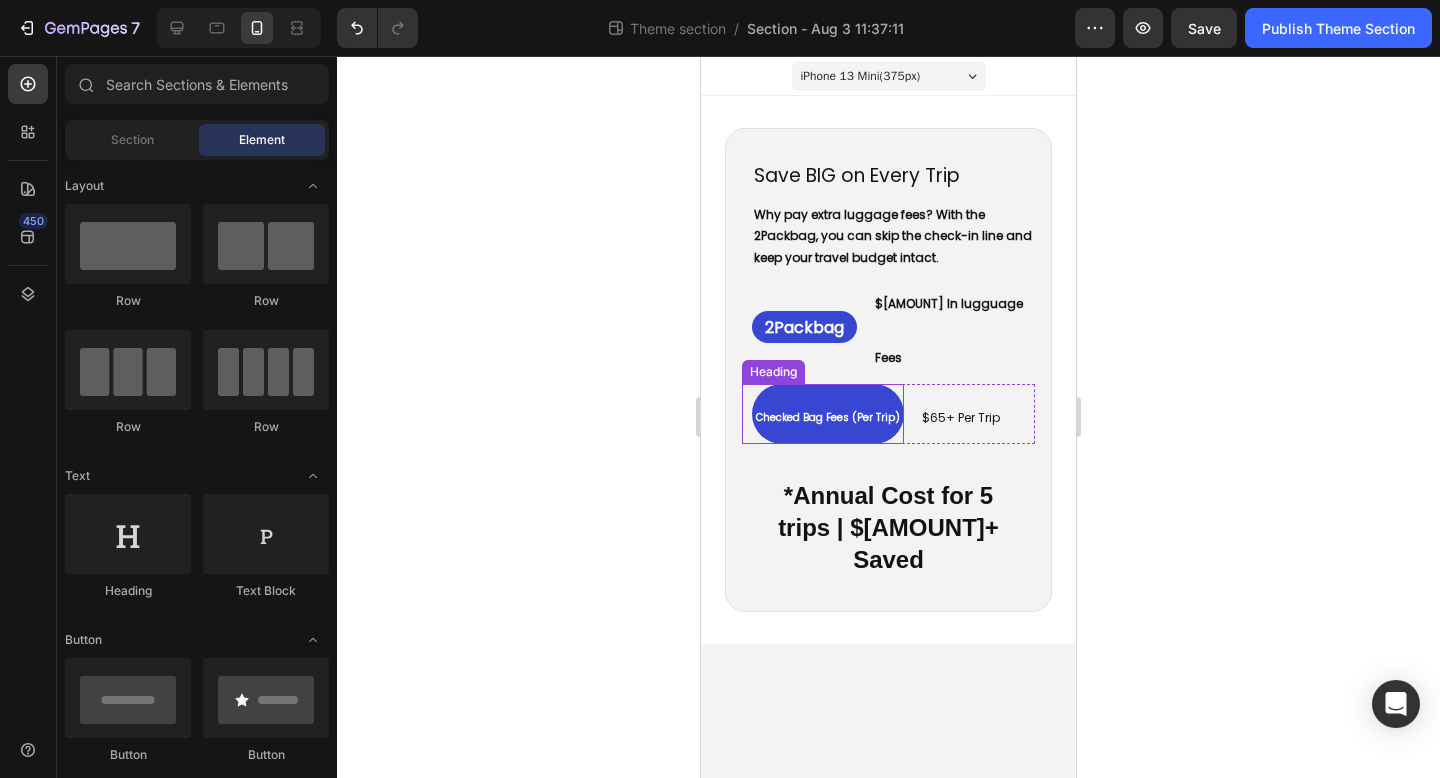 click on "⁠⁠⁠⁠⁠⁠⁠ Checked Bag Fees (Per Trip)" at bounding box center [828, 414] 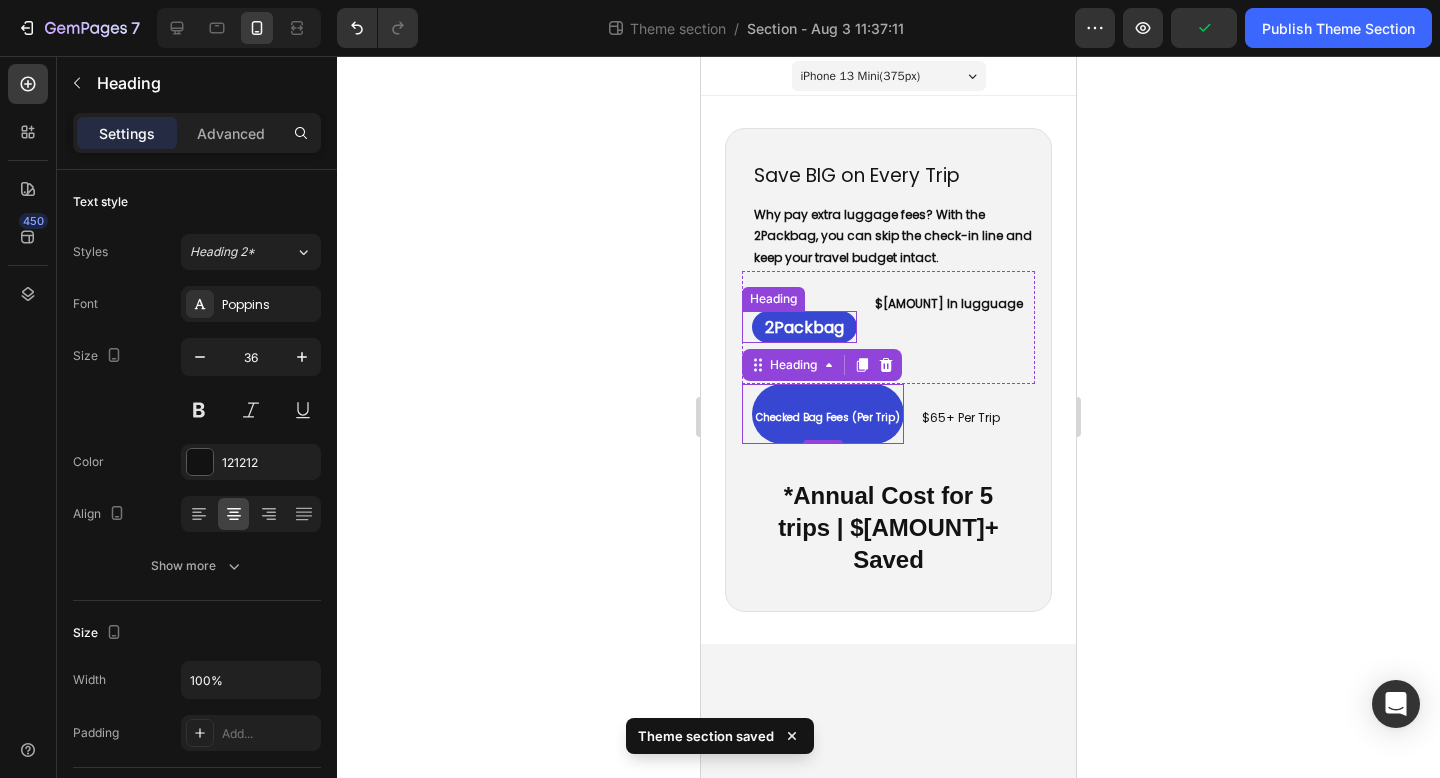 click on "2Packbag" at bounding box center (804, 327) 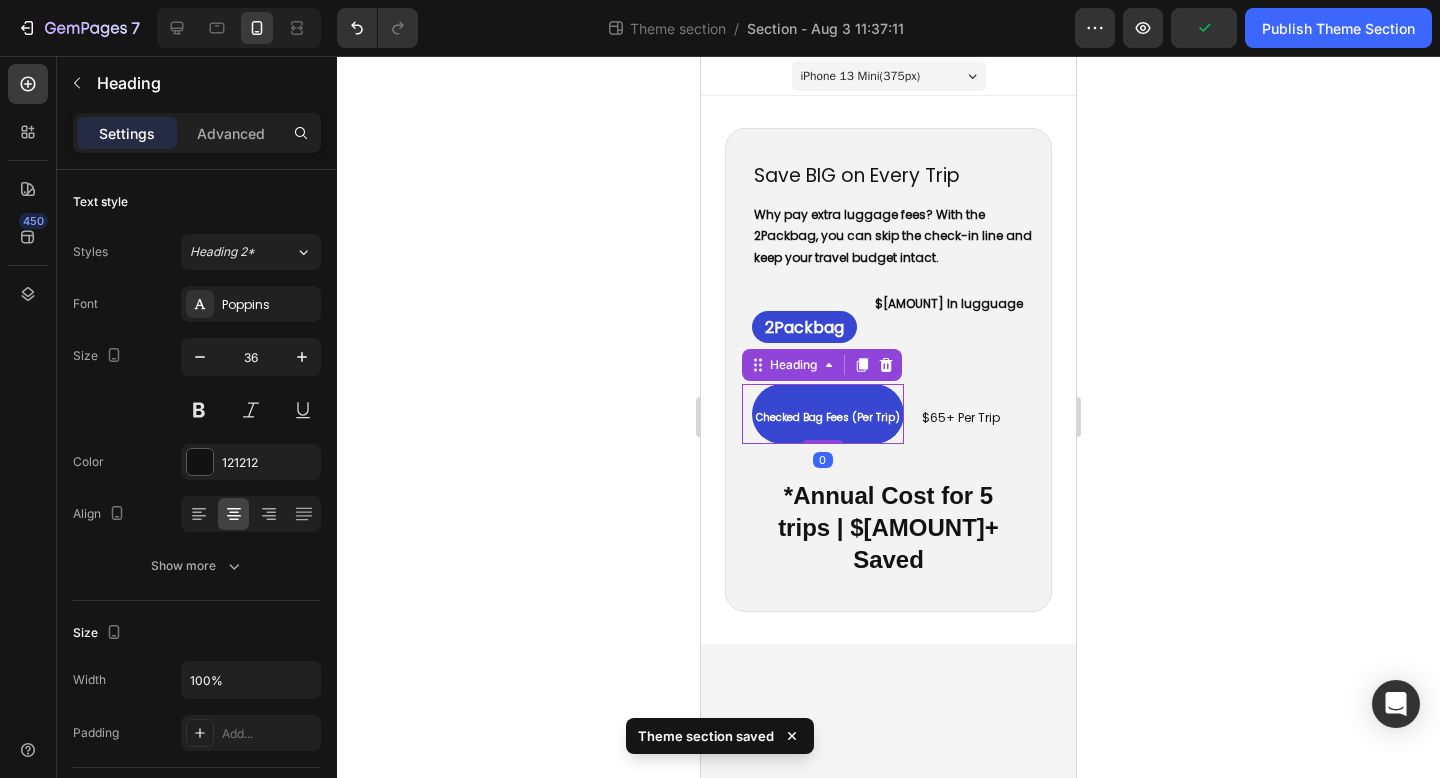 click on "⁠⁠⁠⁠⁠⁠⁠ Checked Bag Fees (Per Trip)" at bounding box center (828, 414) 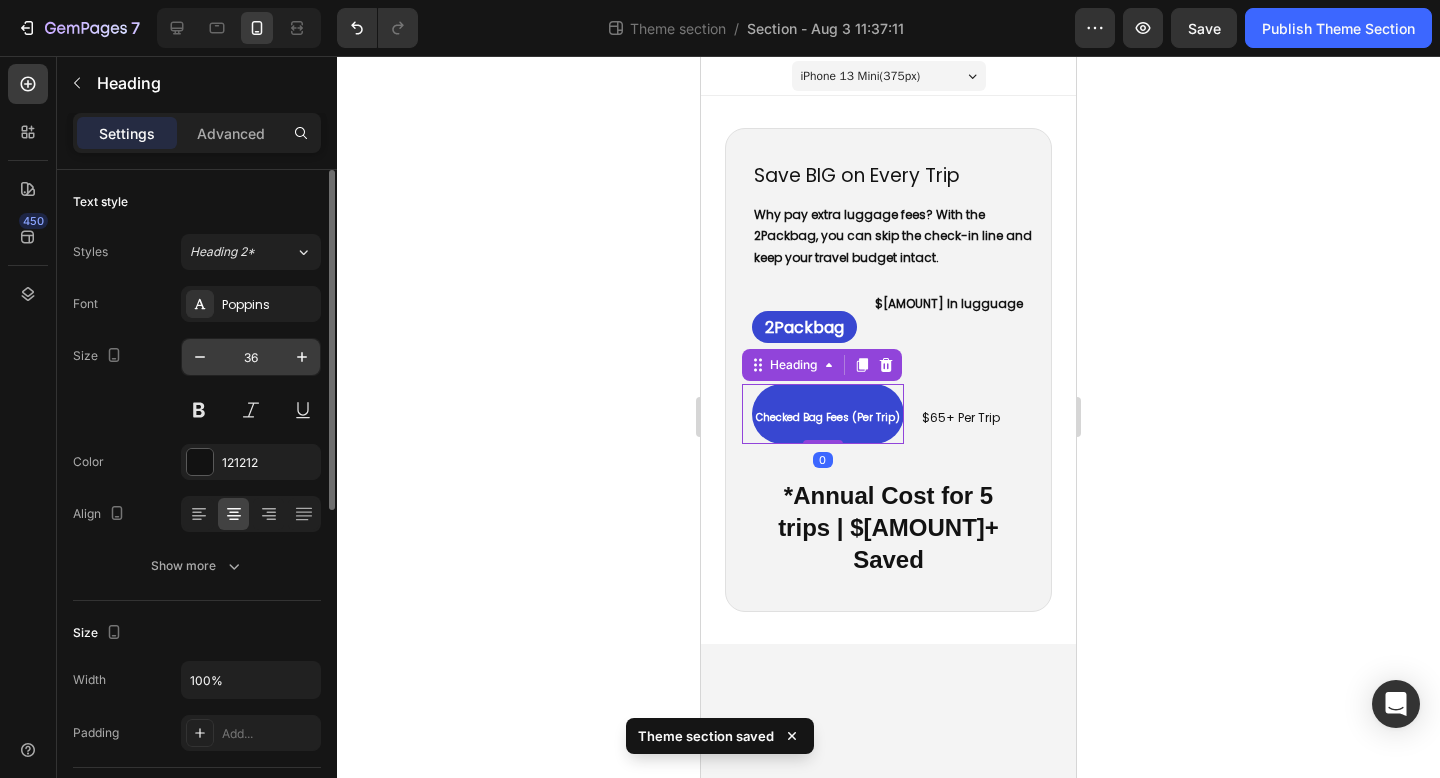 click on "36" at bounding box center (251, 357) 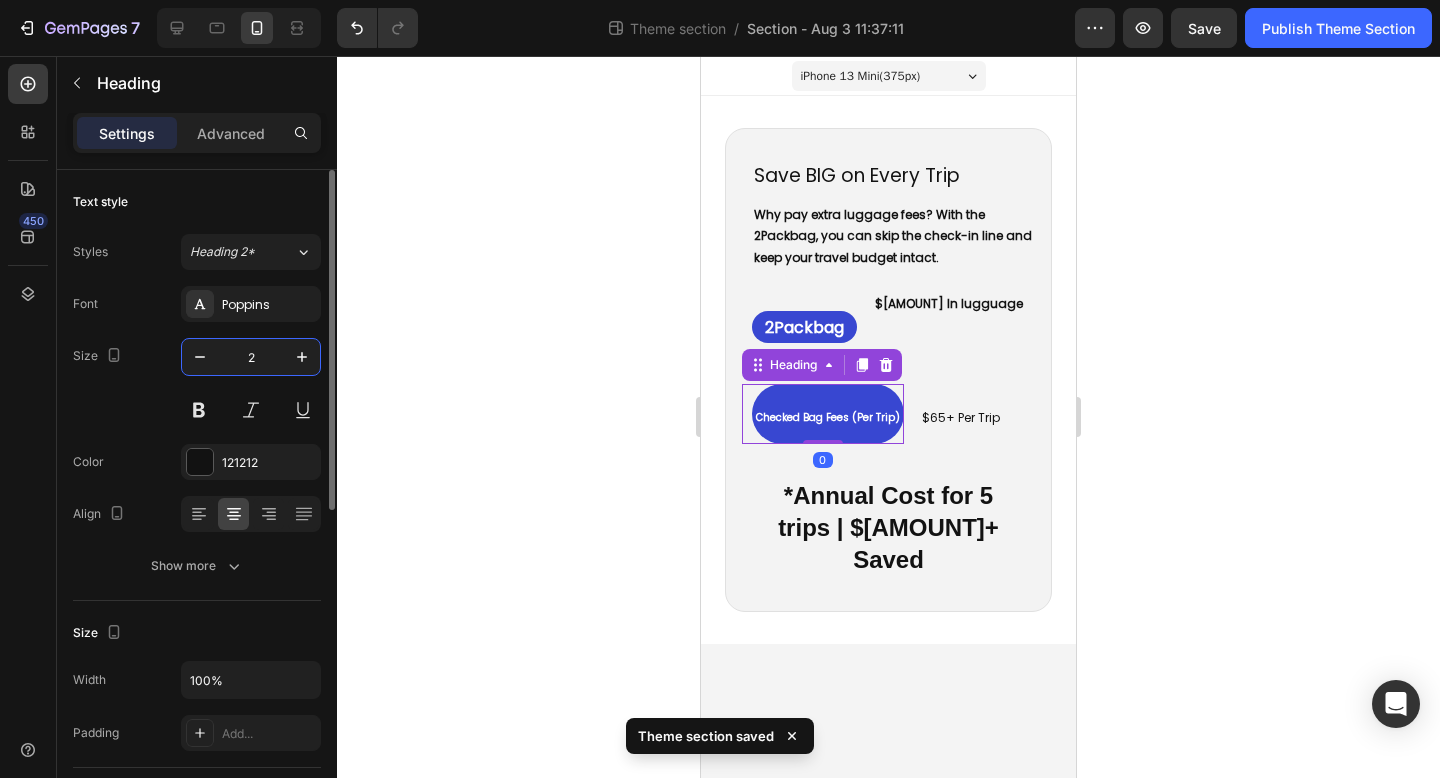 type on "20" 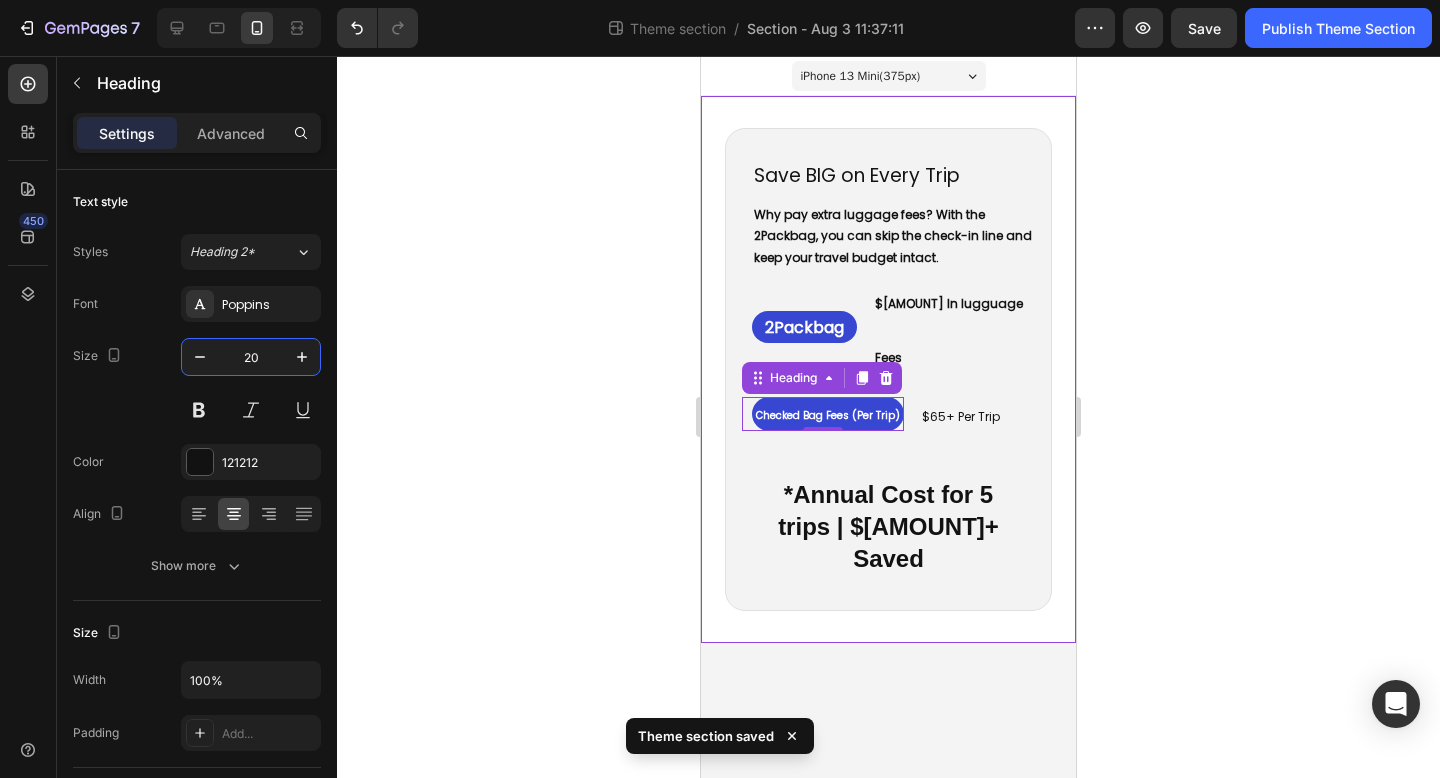 click 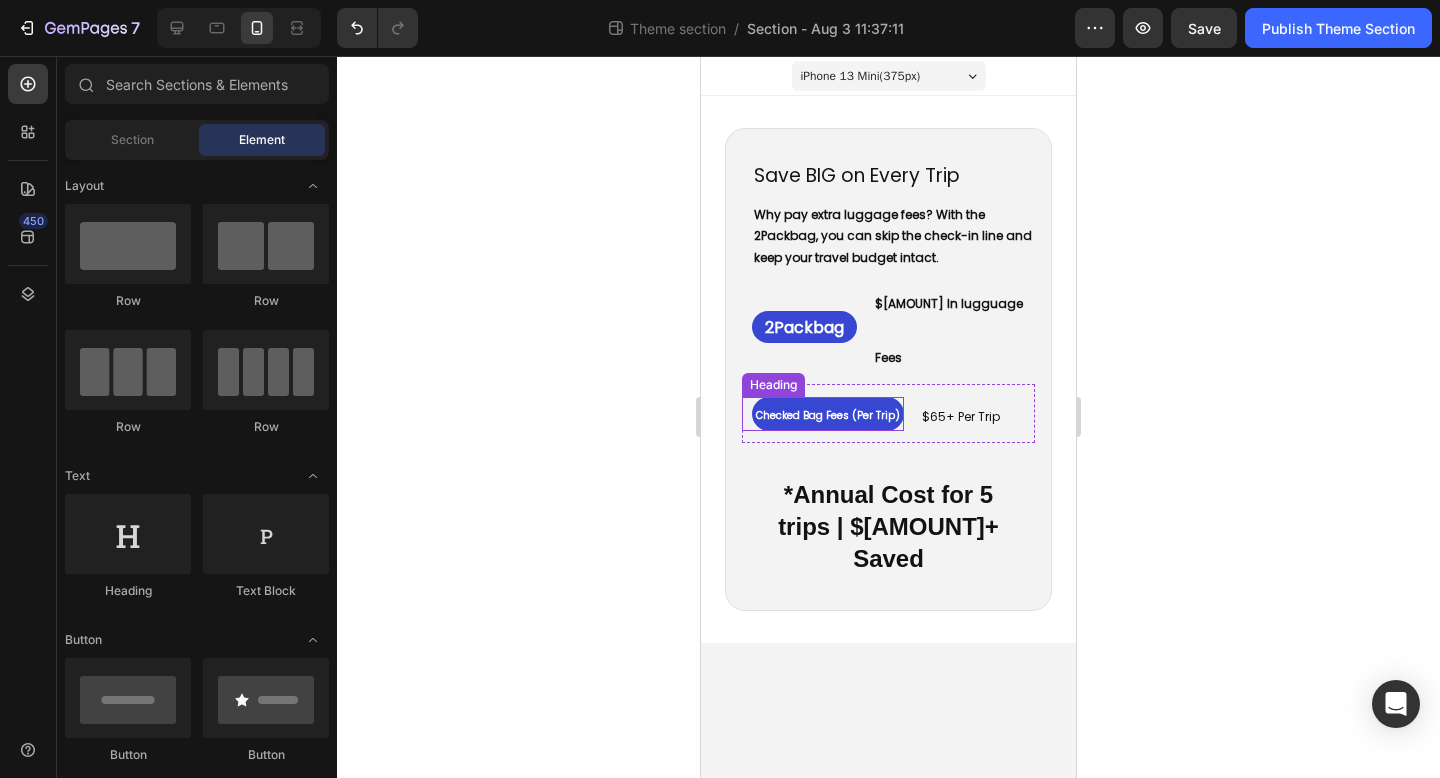 click on "Checked Bag Fees (Per Trip)" at bounding box center [828, 415] 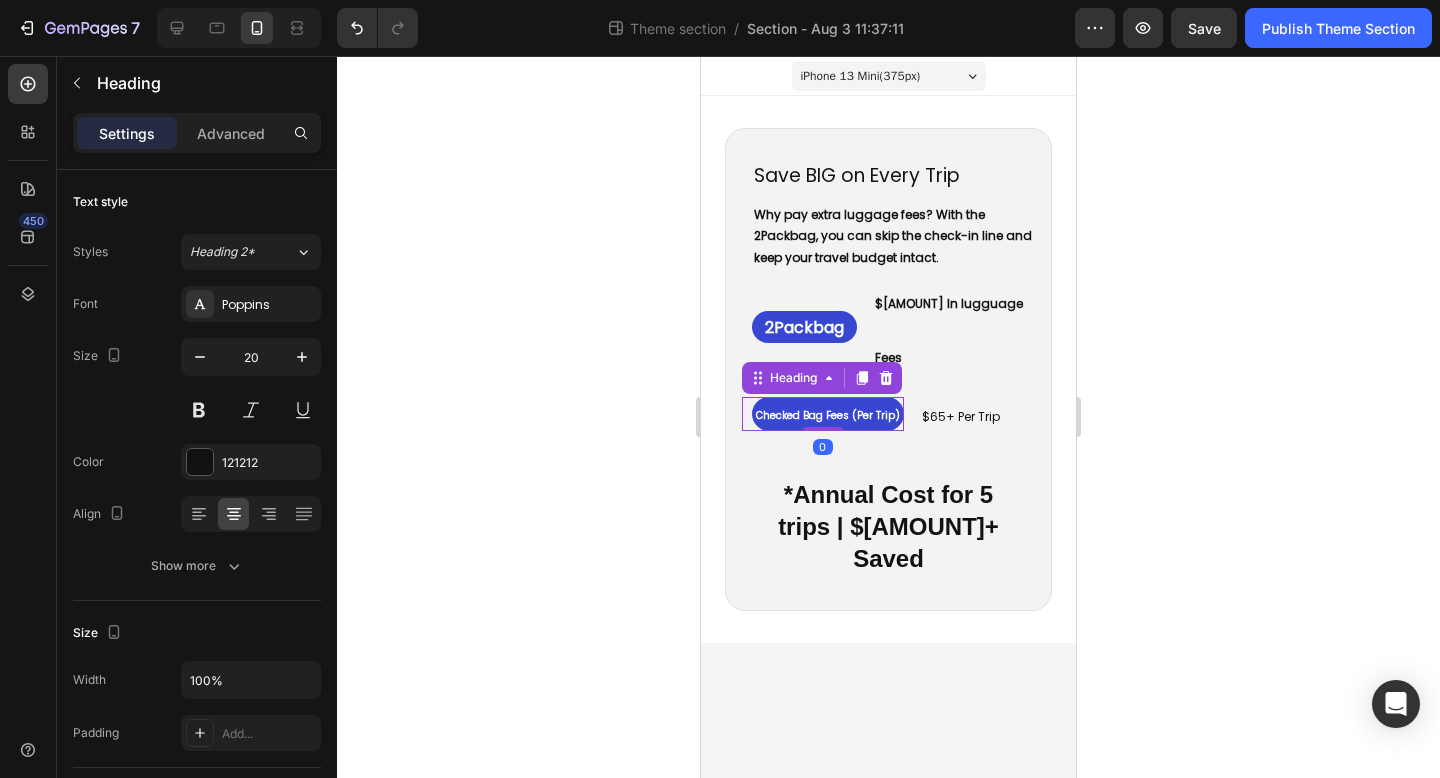 click on "Checked Bag Fees (Per Trip)" at bounding box center (828, 415) 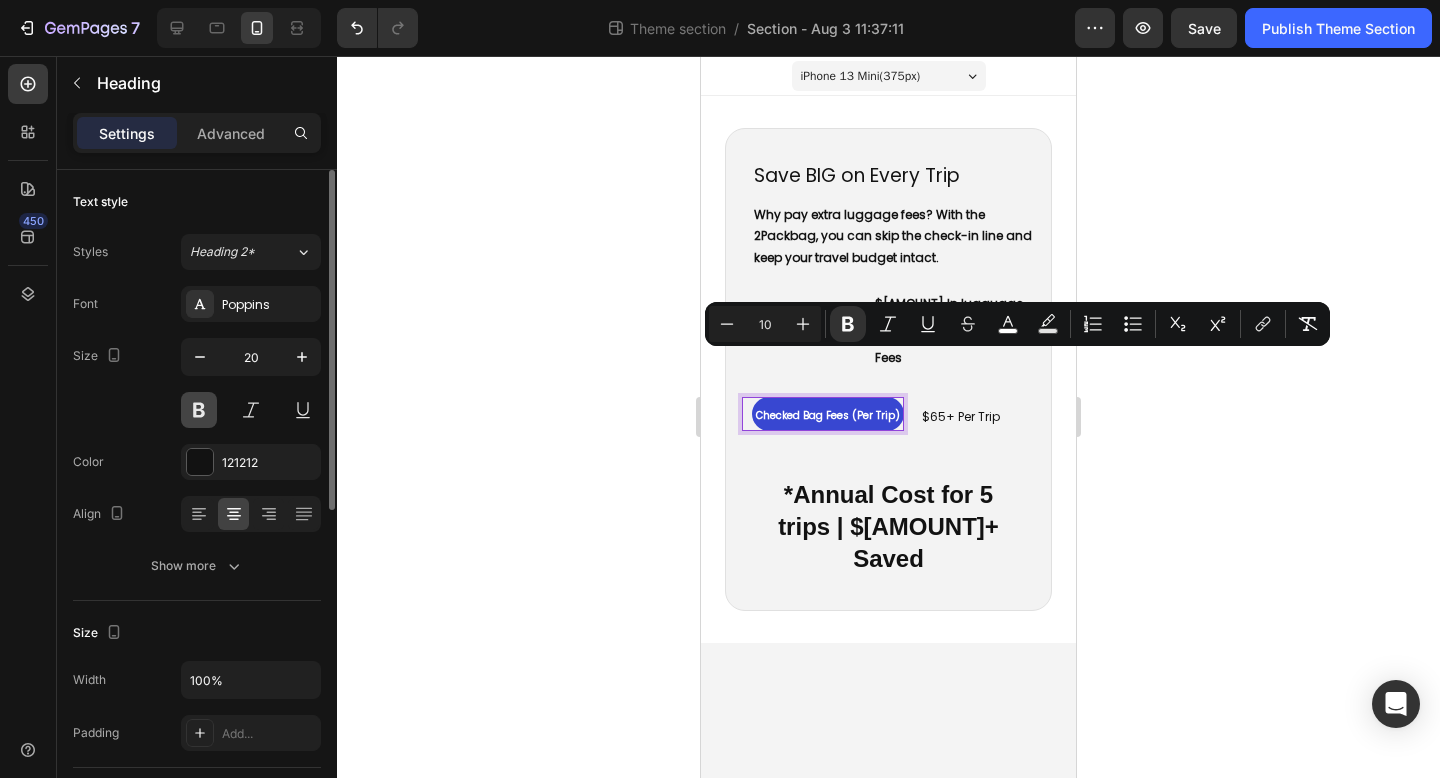 click at bounding box center (199, 410) 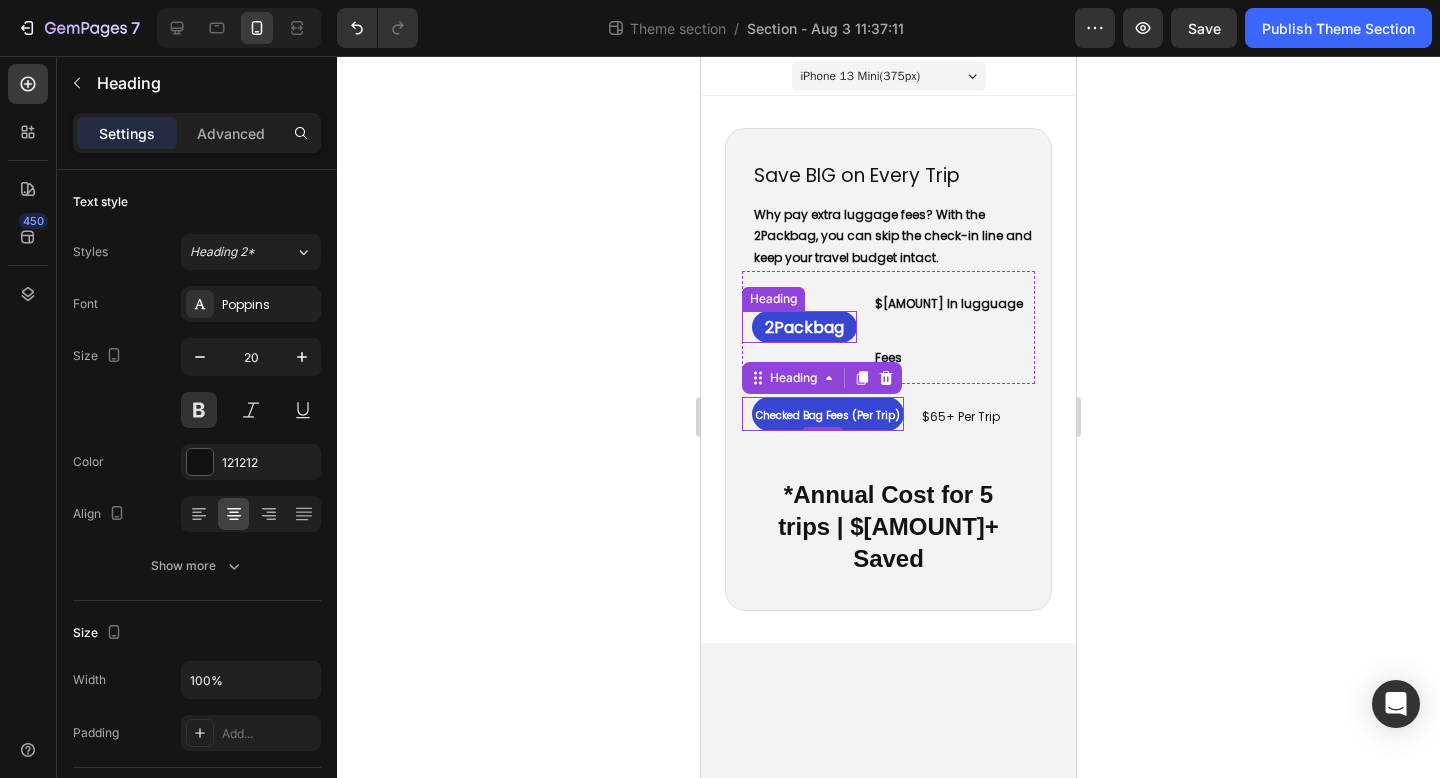 click on "2Packbag" at bounding box center [804, 327] 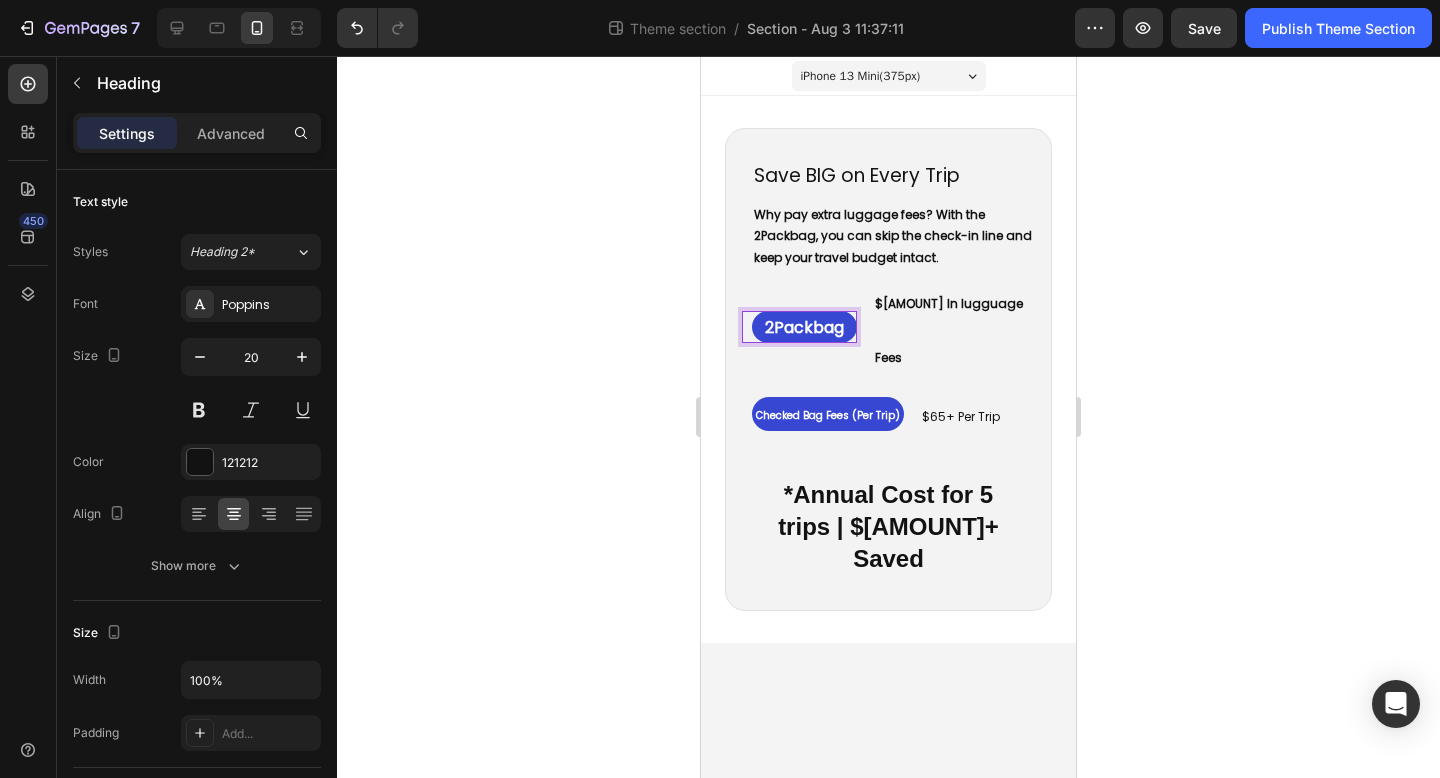 click on "2Packbag" at bounding box center (804, 327) 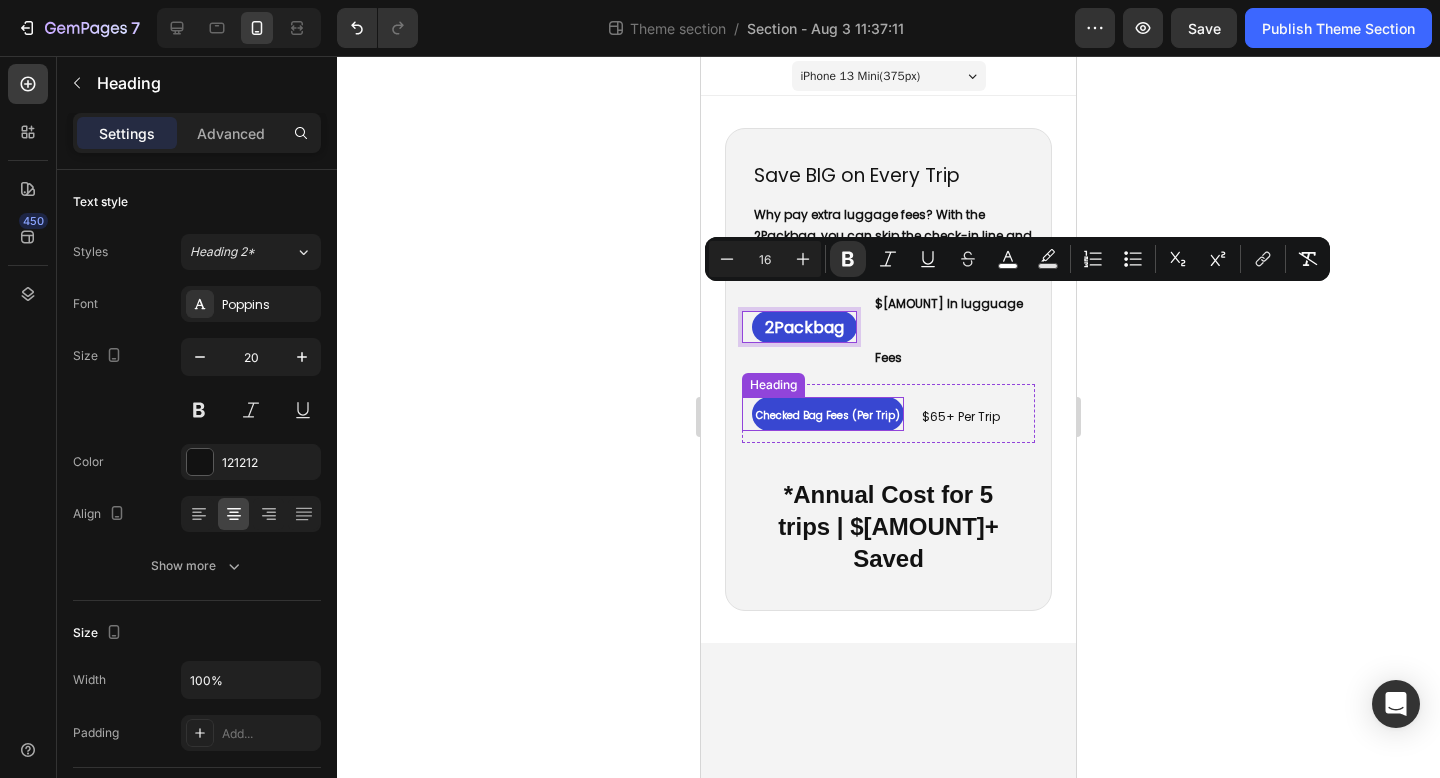 click on "Checked Bag Fees (Per Trip)" at bounding box center [828, 415] 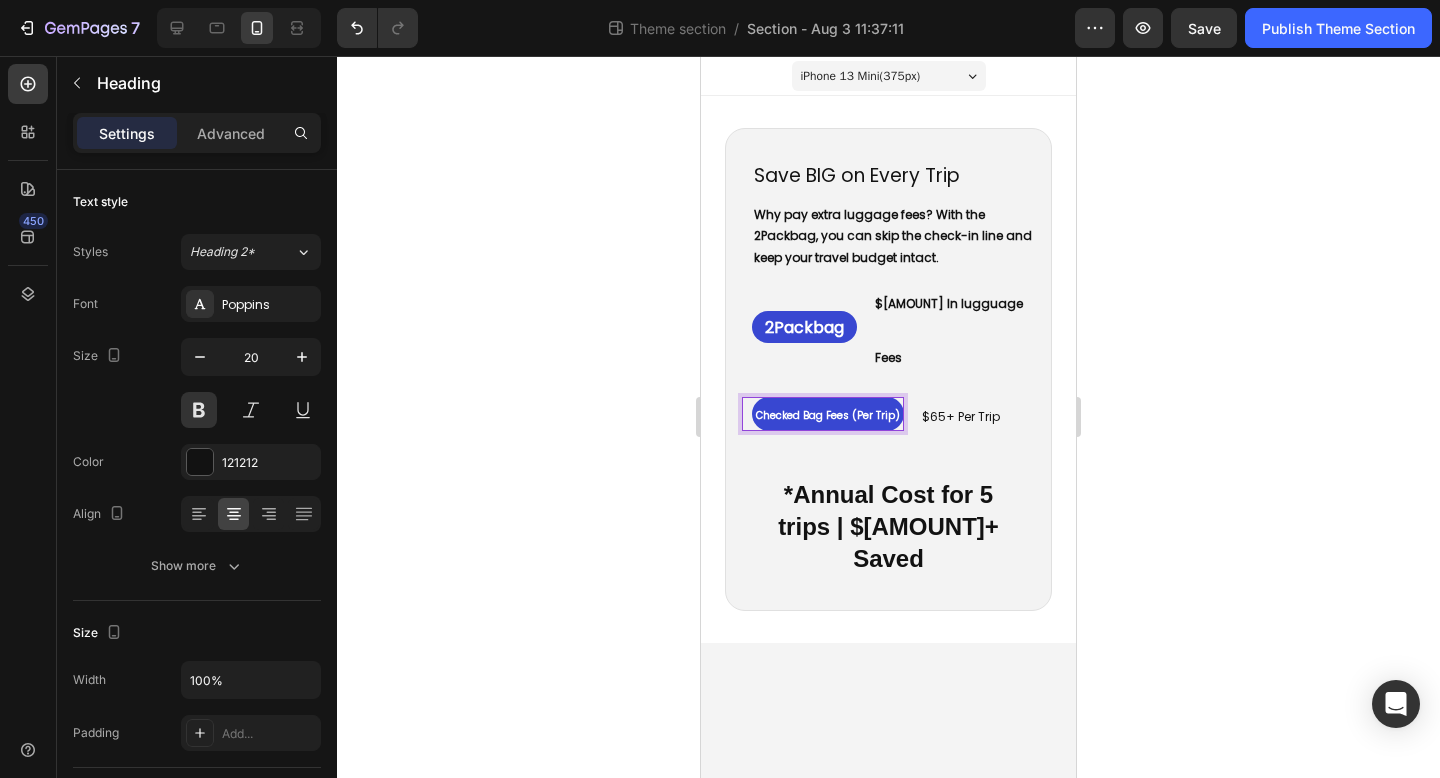 click on "Checked Bag Fees (Per Trip)" at bounding box center (828, 415) 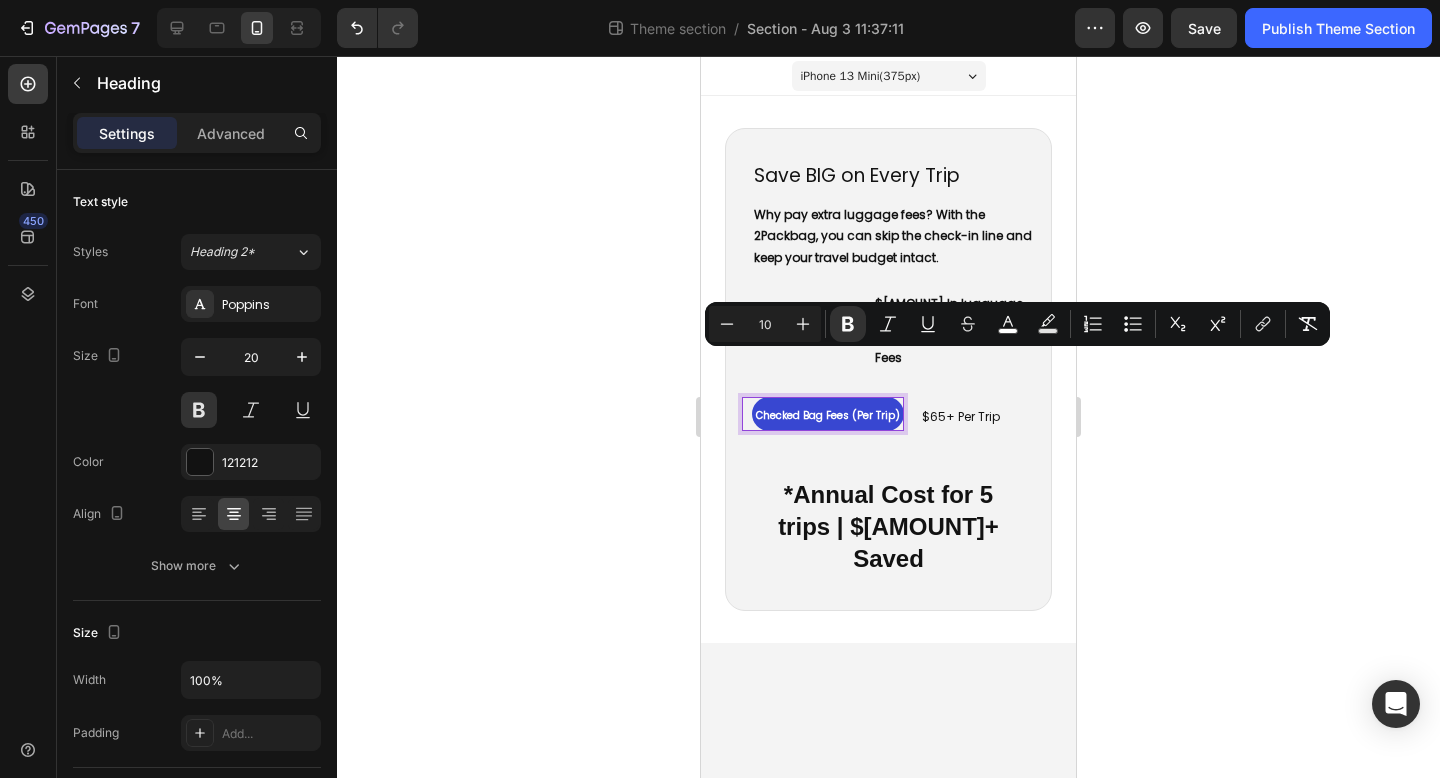 click on "Checked Bag Fees (Per Trip)" at bounding box center [828, 415] 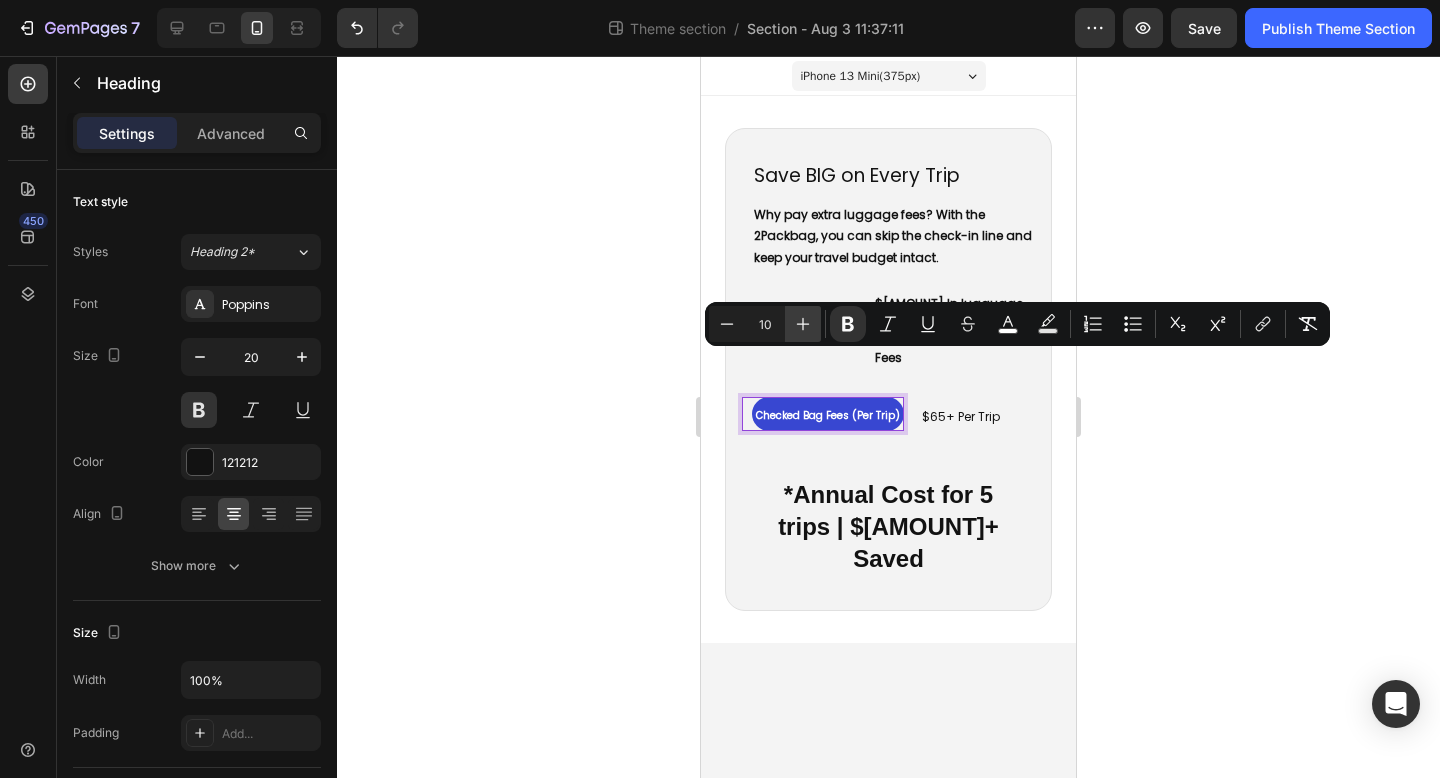 click 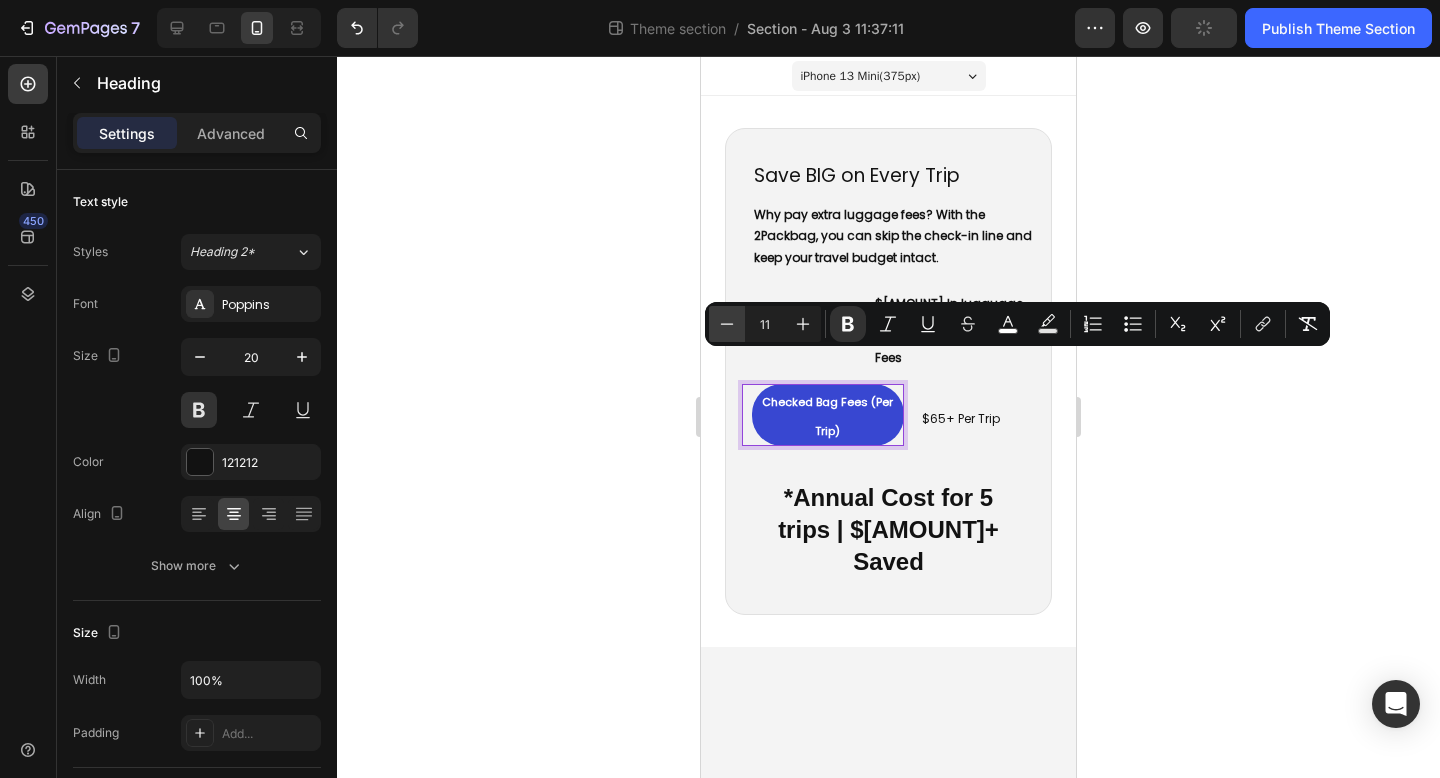 click 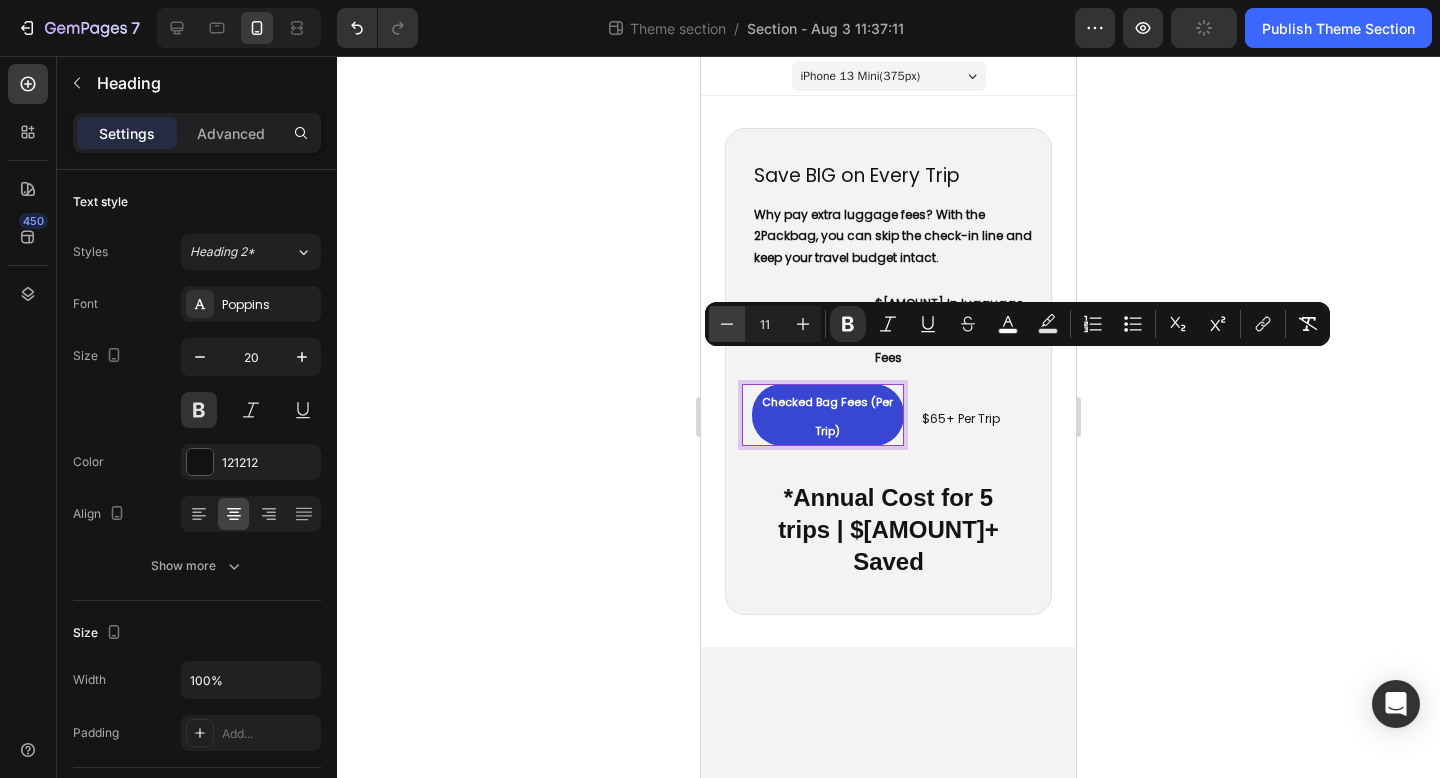 type on "10" 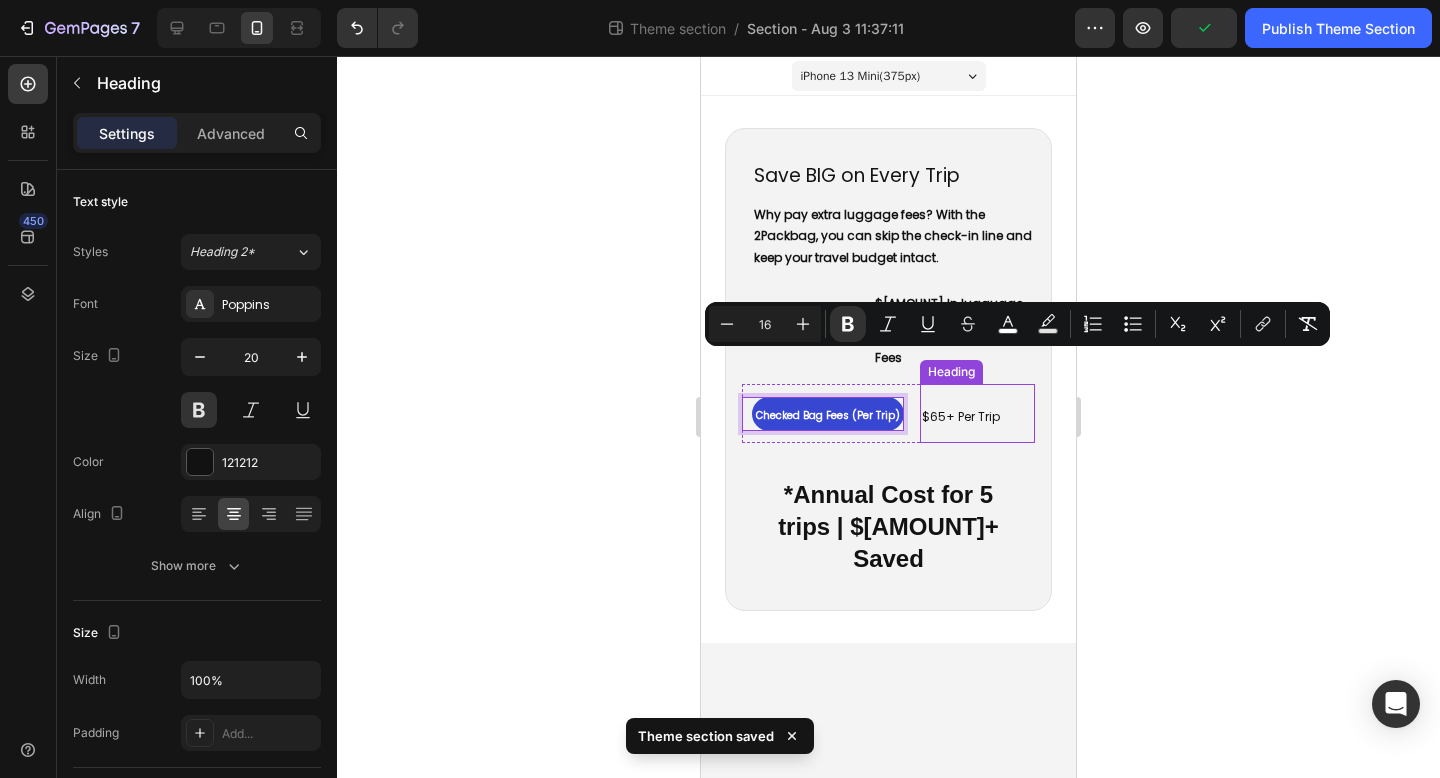 click on "Checked Bag Fees (Per Trip)  Heading   0 ⁠⁠⁠⁠⁠⁠⁠   $65+ Per Trip Heading Row" at bounding box center [888, 413] 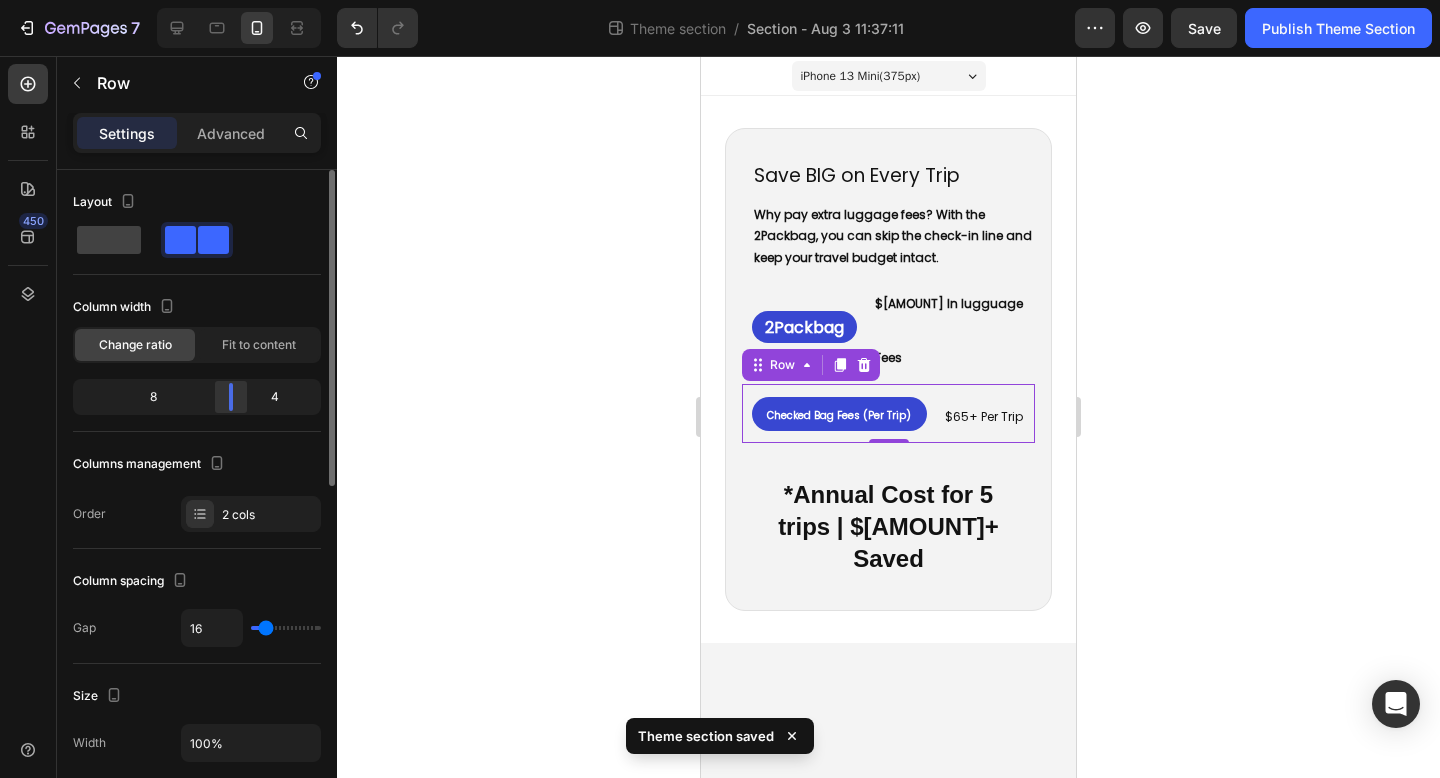 drag, startPoint x: 215, startPoint y: 395, endPoint x: 236, endPoint y: 394, distance: 21.023796 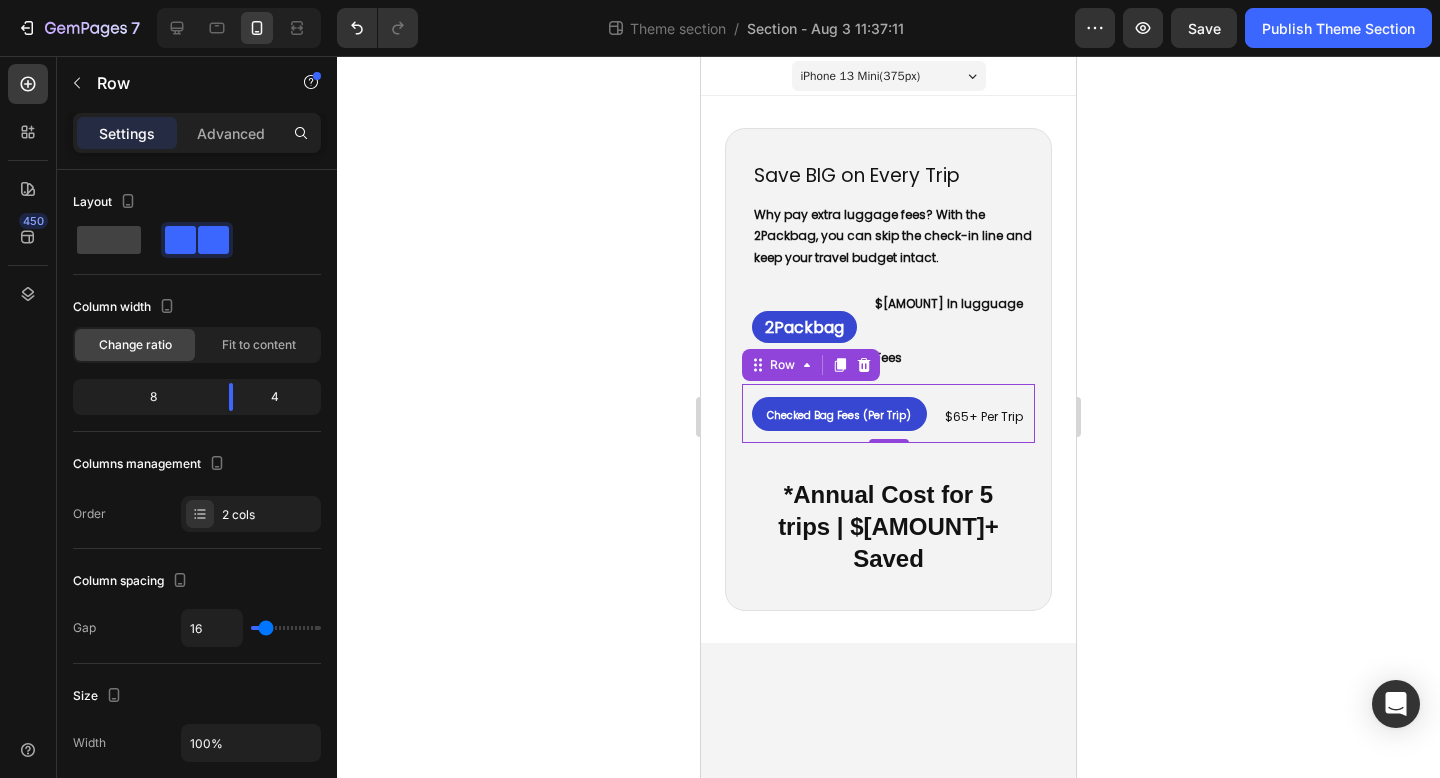 click 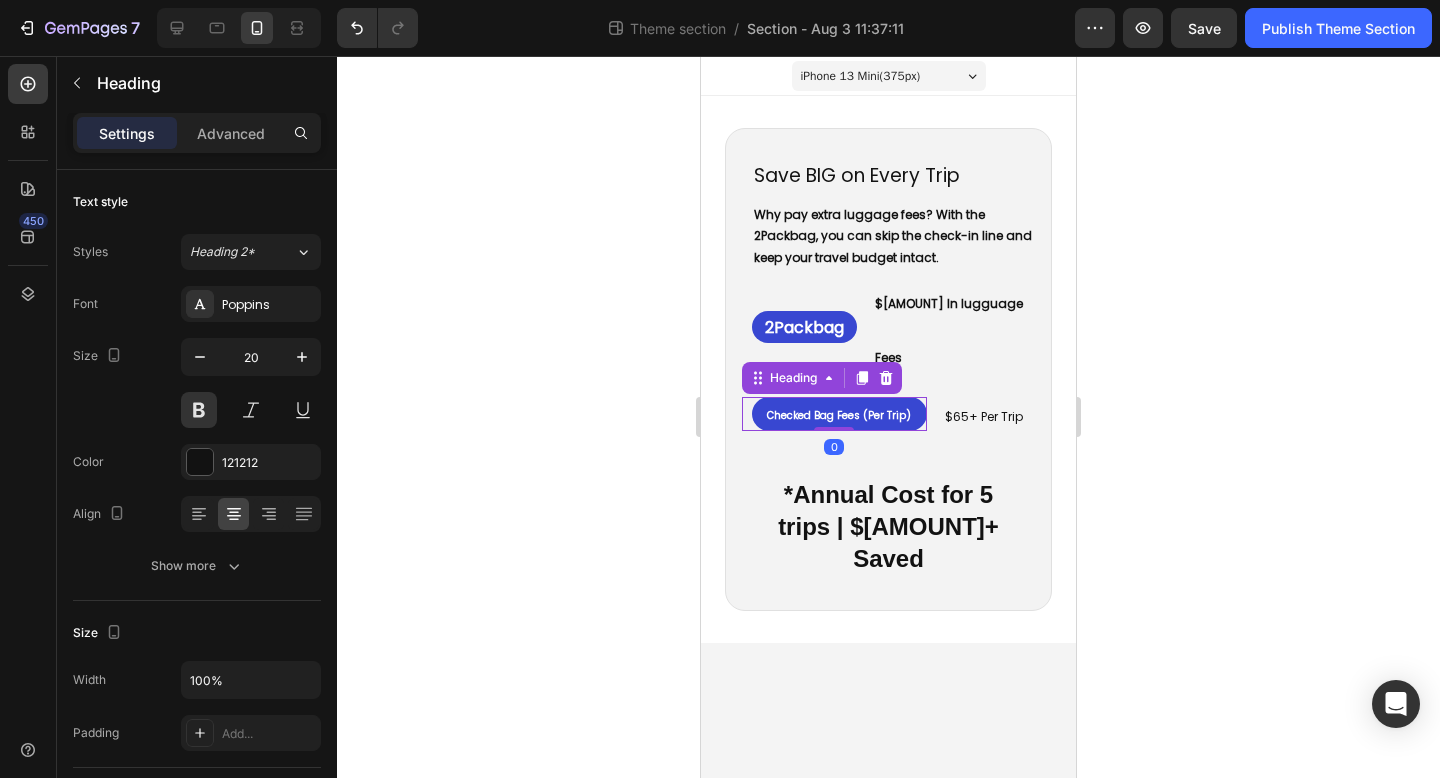 click on "Checked Bag Fees (Per Trip)" at bounding box center [839, 415] 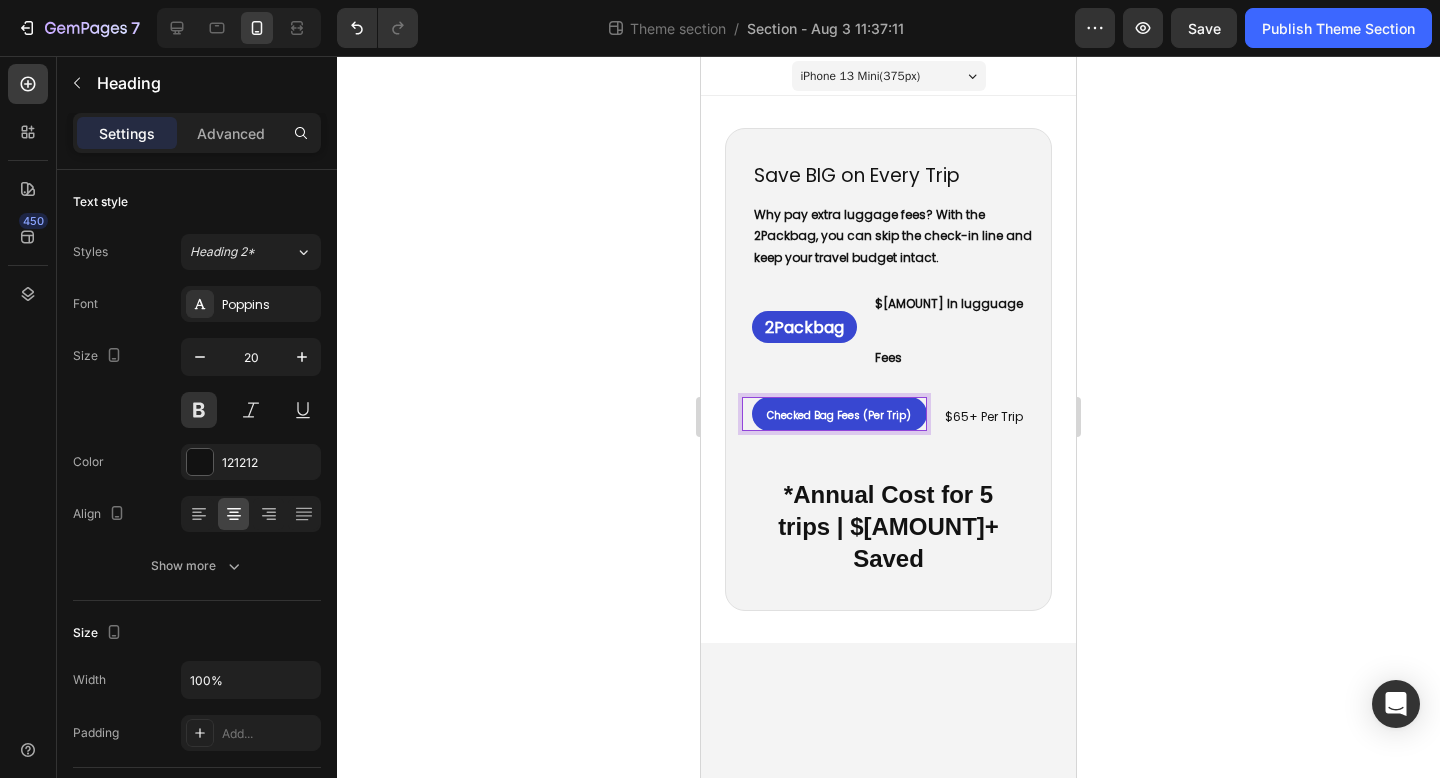 click on "Checked Bag Fees (Per Trip)" at bounding box center [839, 415] 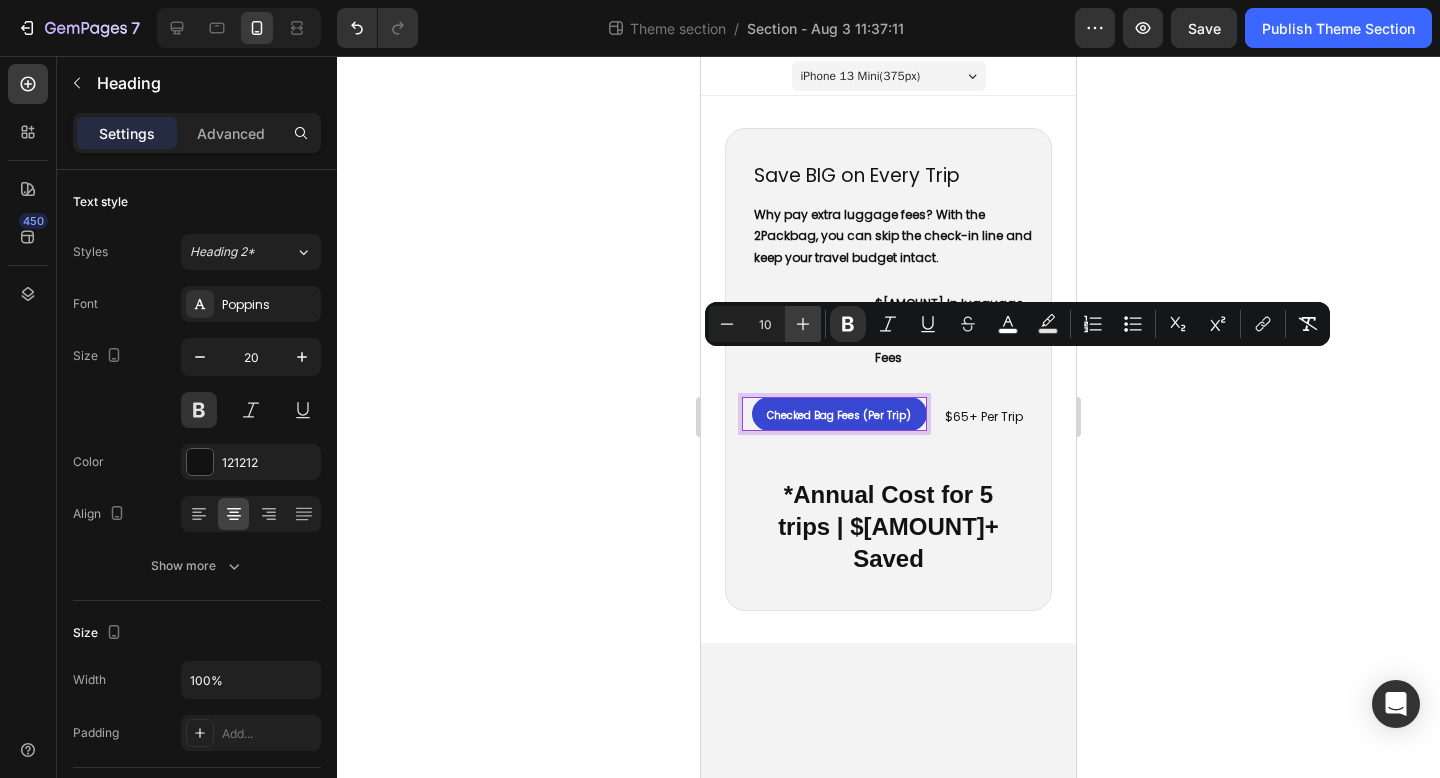 click 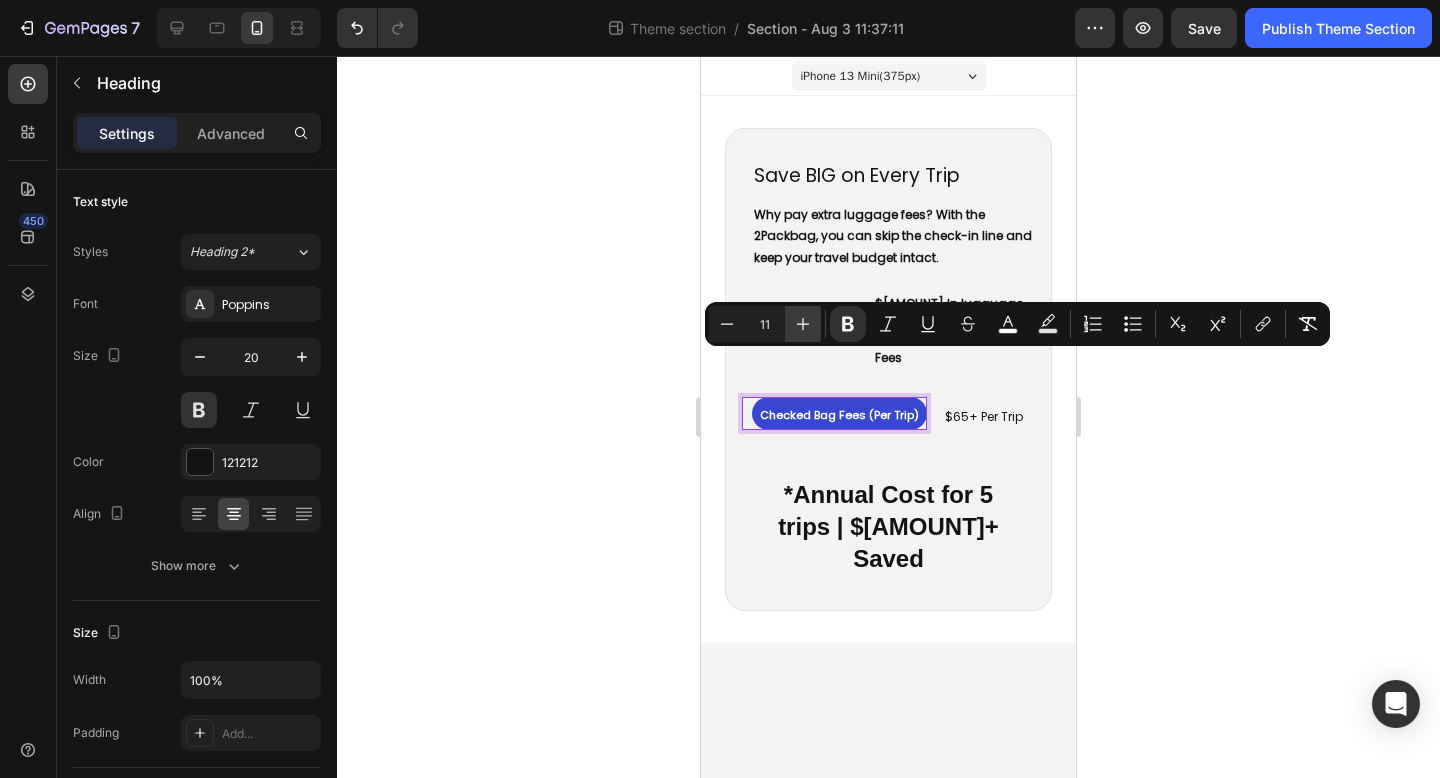 click 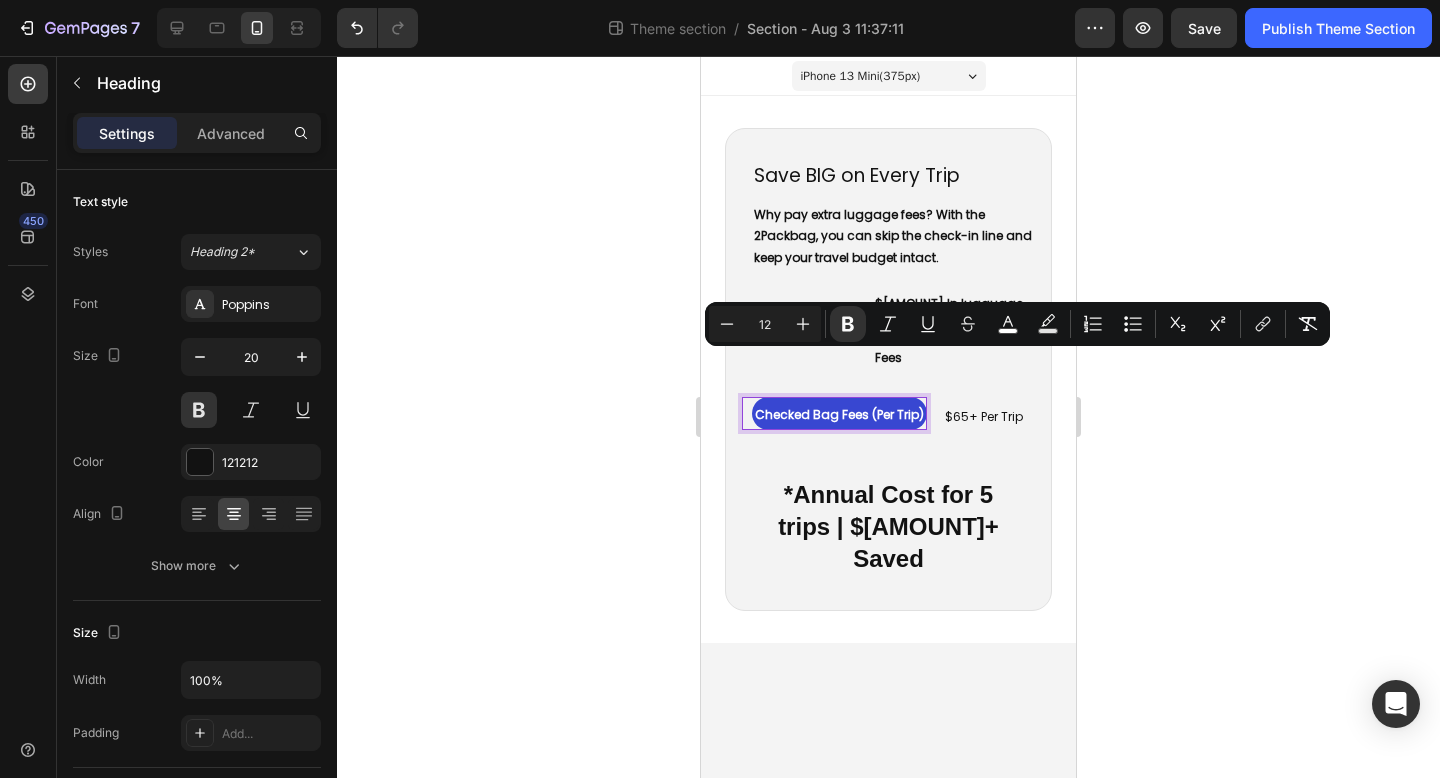 drag, startPoint x: 738, startPoint y: 325, endPoint x: 438, endPoint y: 268, distance: 305.367 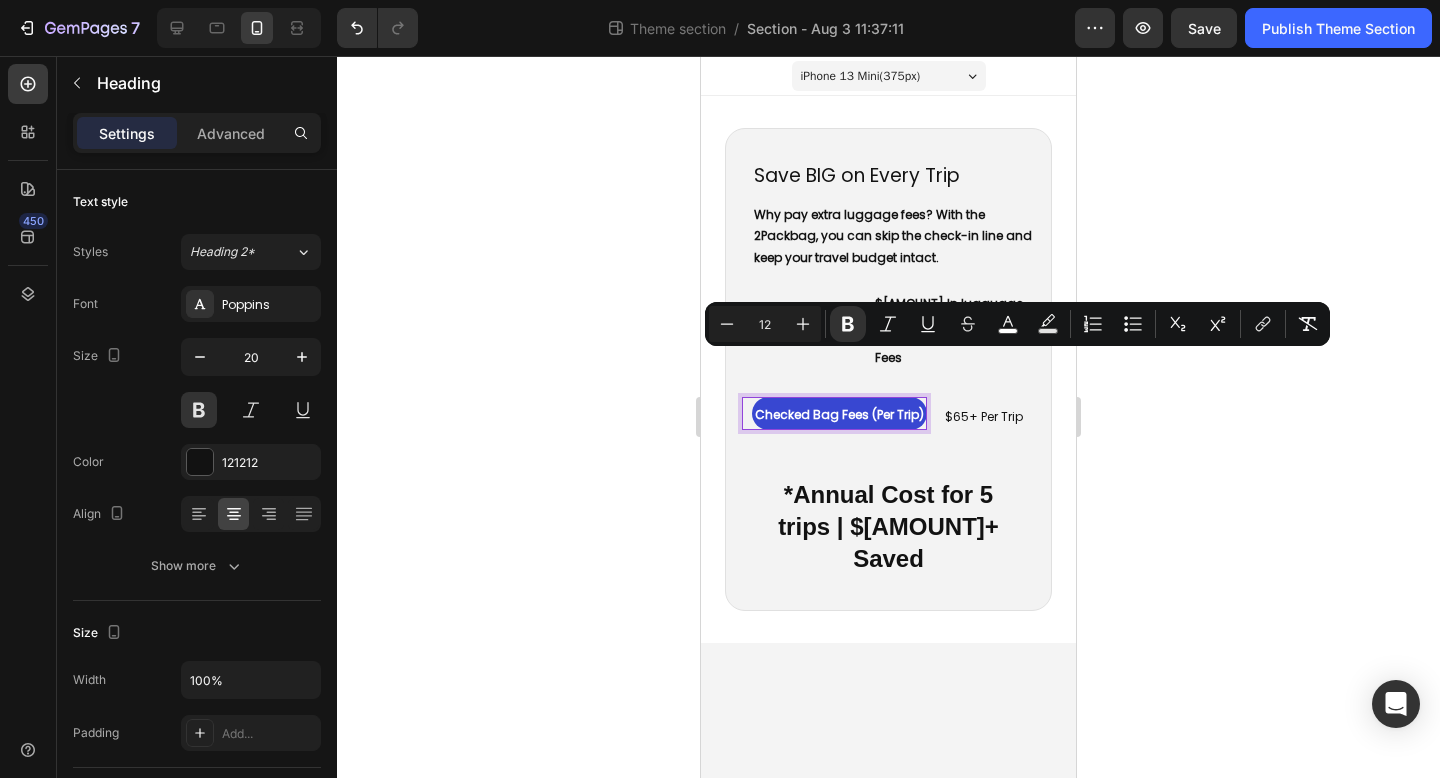 click on "Minus" at bounding box center [727, 324] 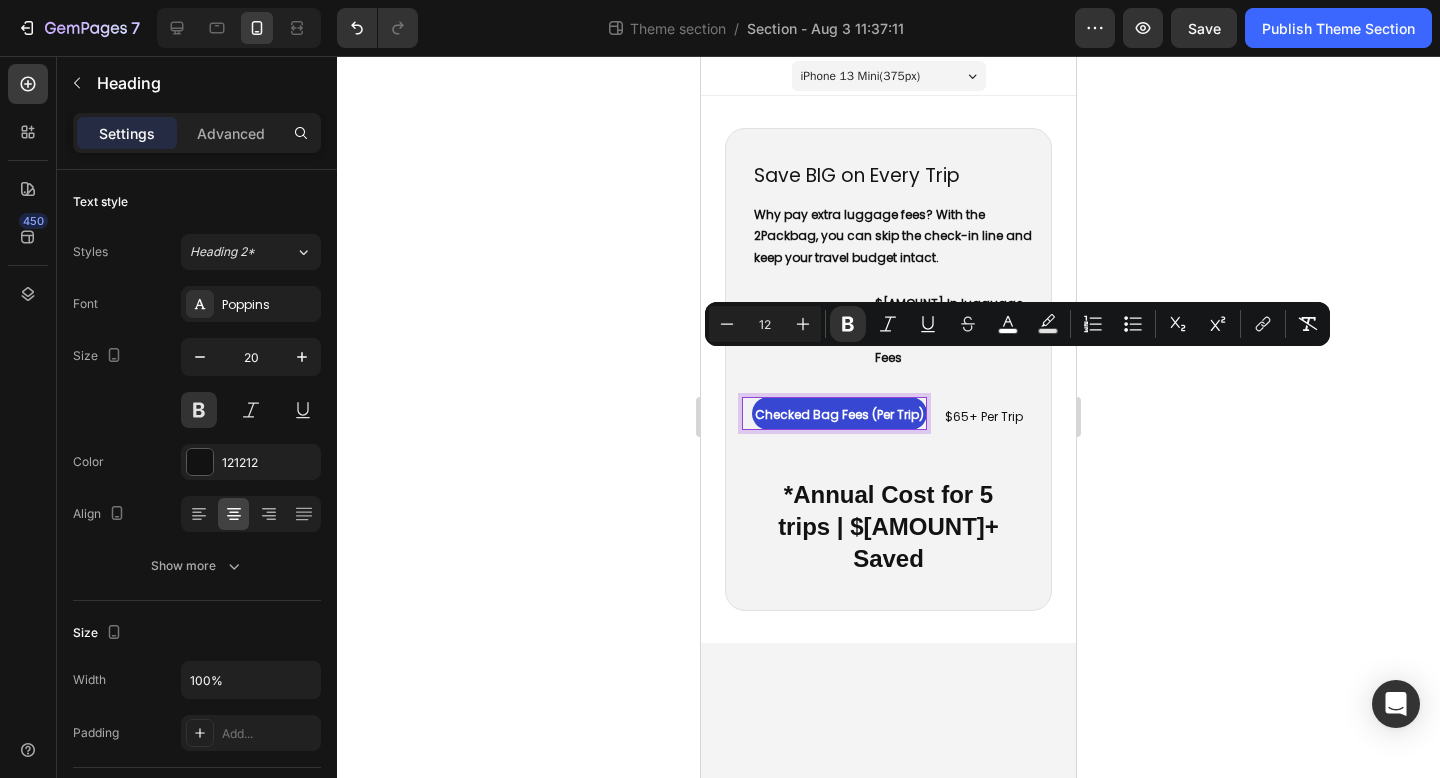 type on "11" 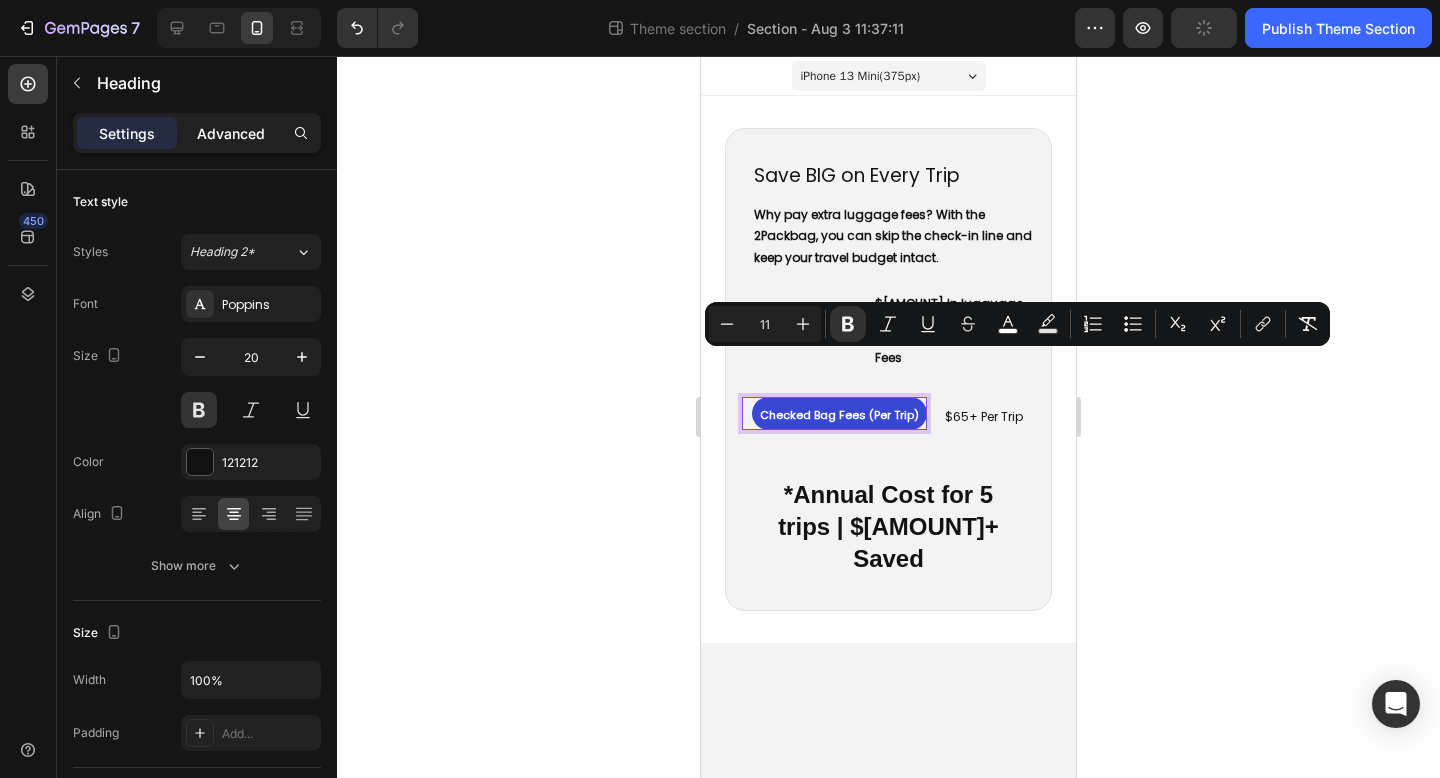 click on "Advanced" at bounding box center (231, 133) 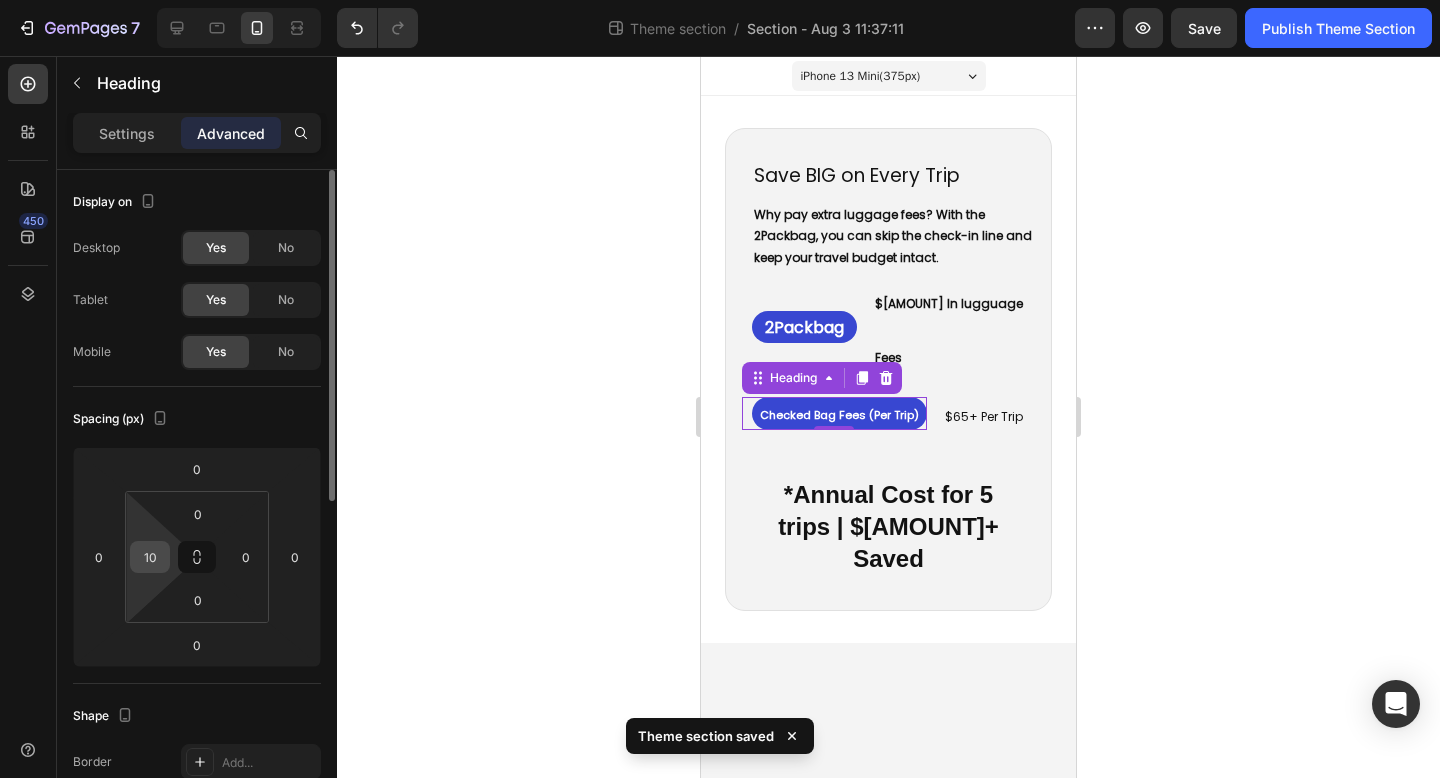 click on "10" at bounding box center (150, 557) 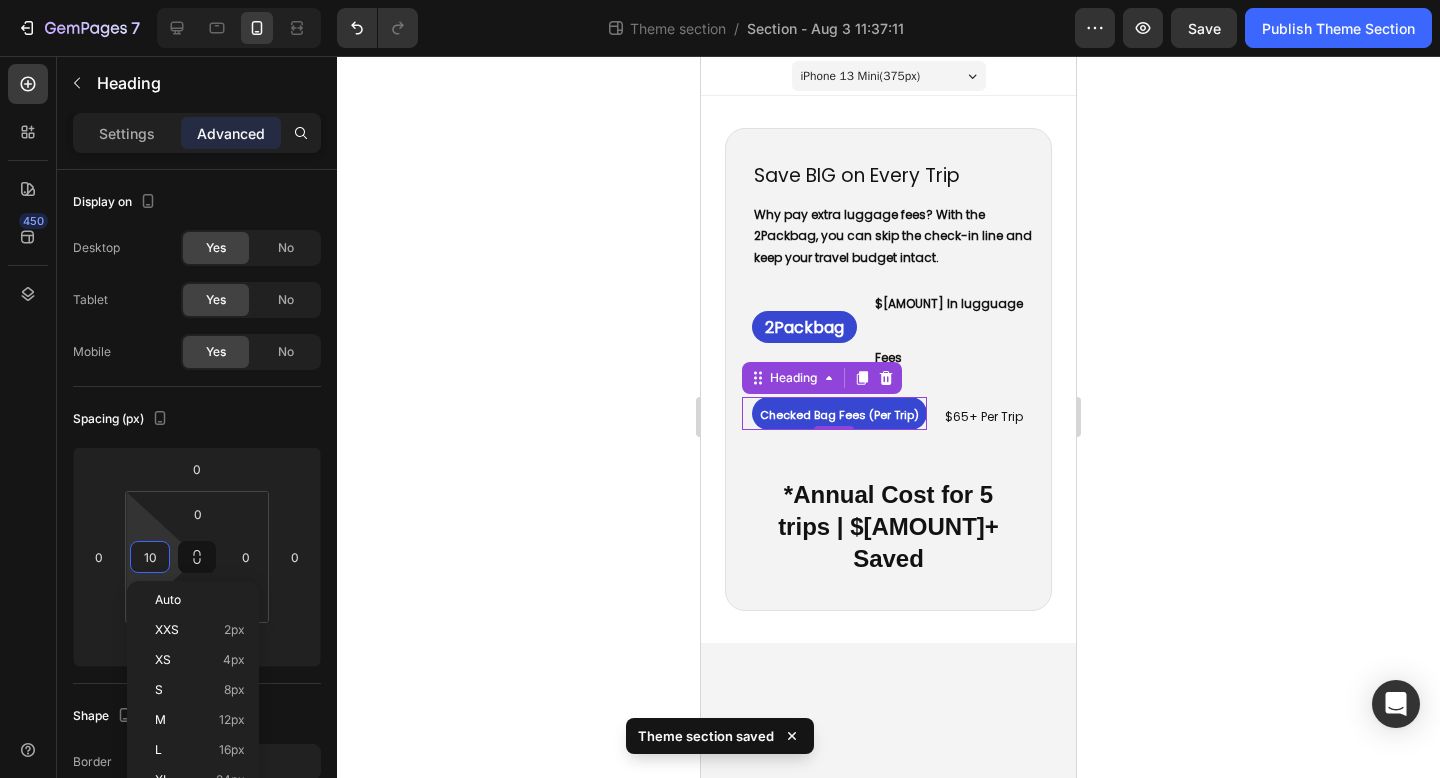 drag, startPoint x: 1153, startPoint y: 426, endPoint x: 1097, endPoint y: 426, distance: 56 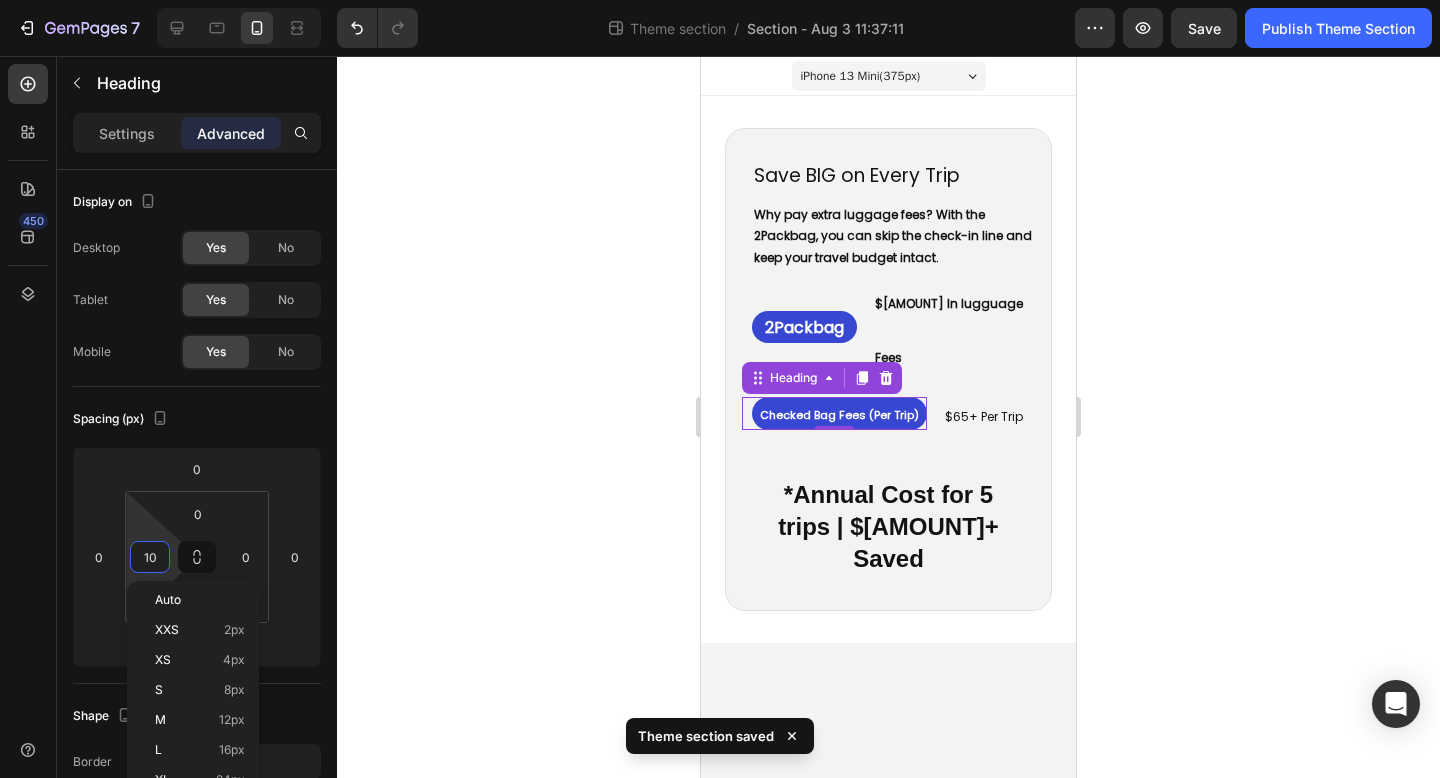 click 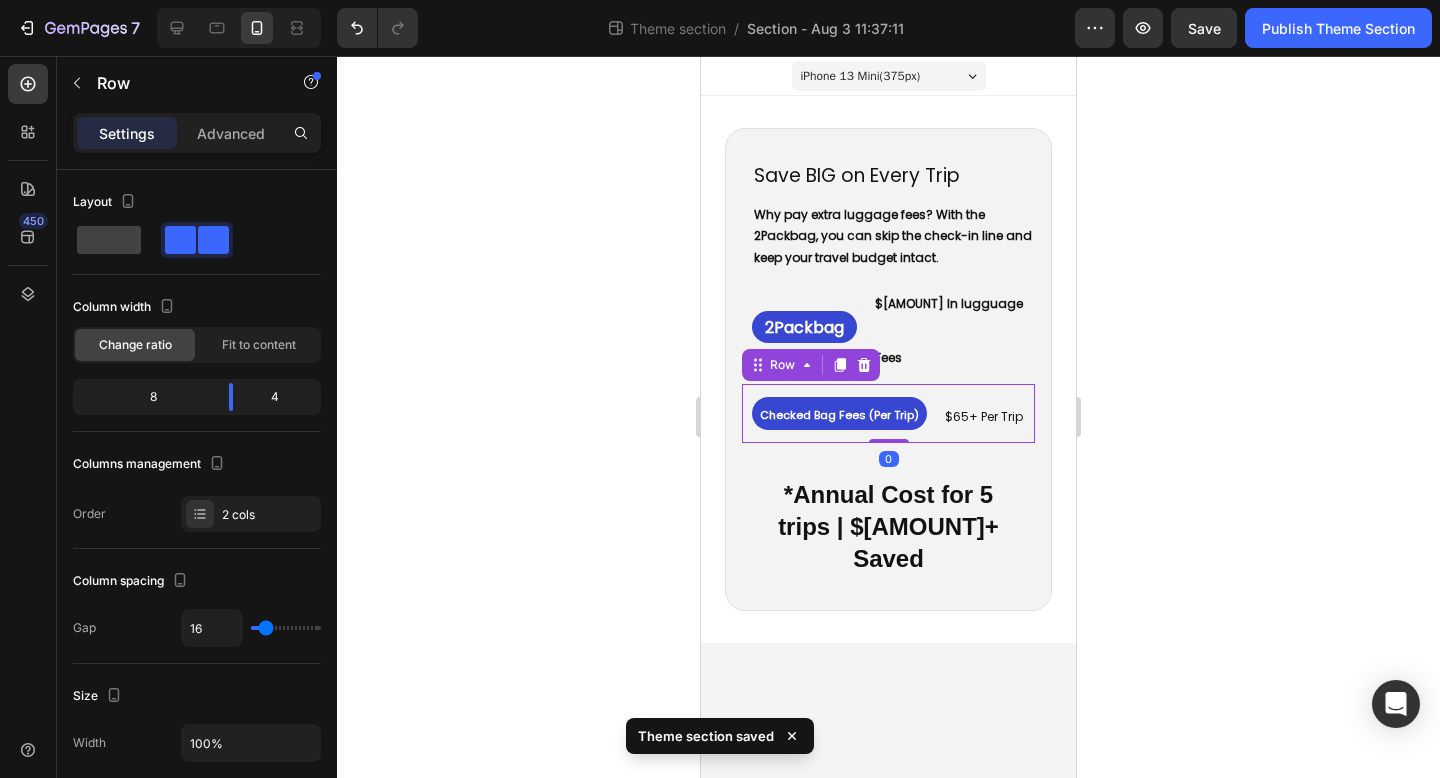 click on "⁠⁠⁠⁠⁠⁠⁠ Checked Bag Fees (Per Trip)  Heading ⁠⁠⁠⁠⁠⁠⁠   $65+ Per Trip Heading Row   0" at bounding box center (888, 413) 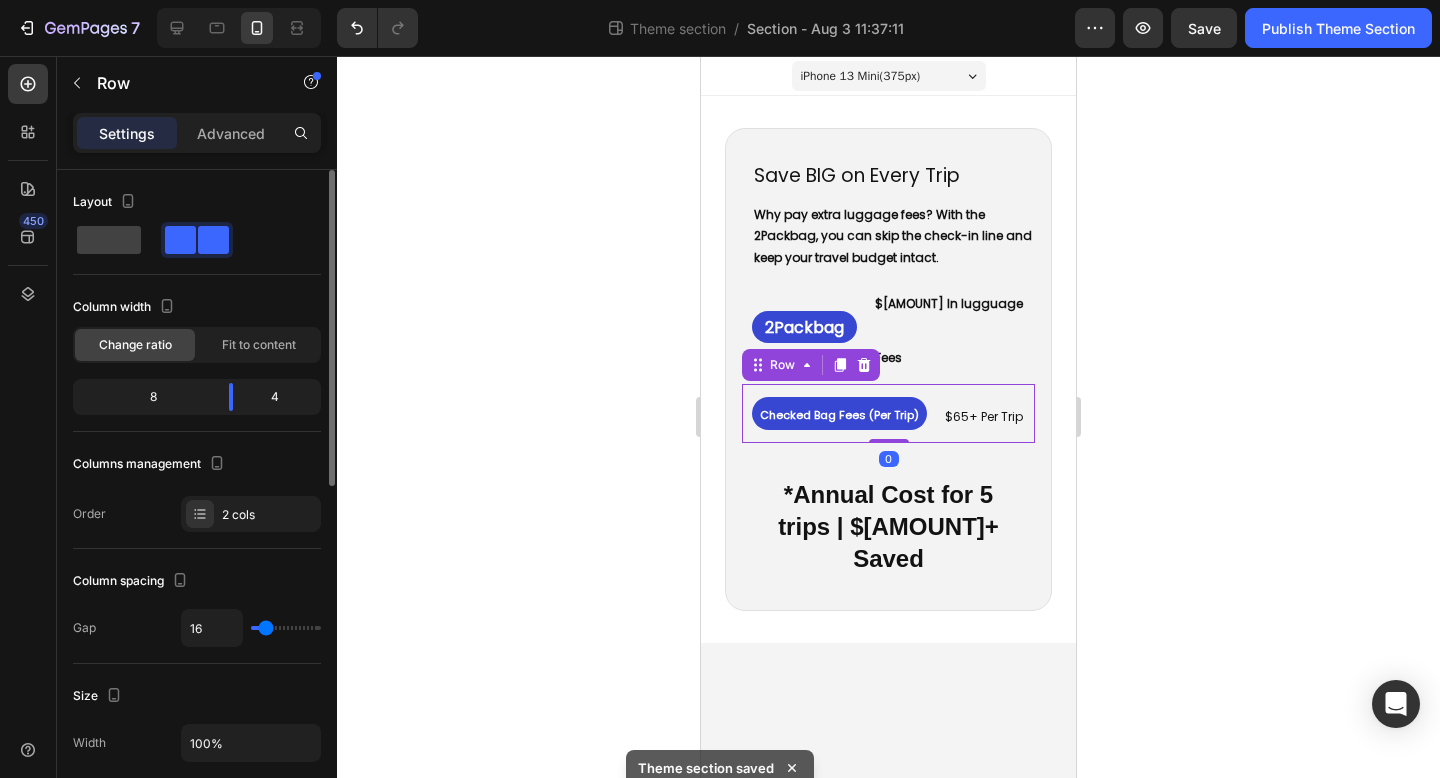 type on "18" 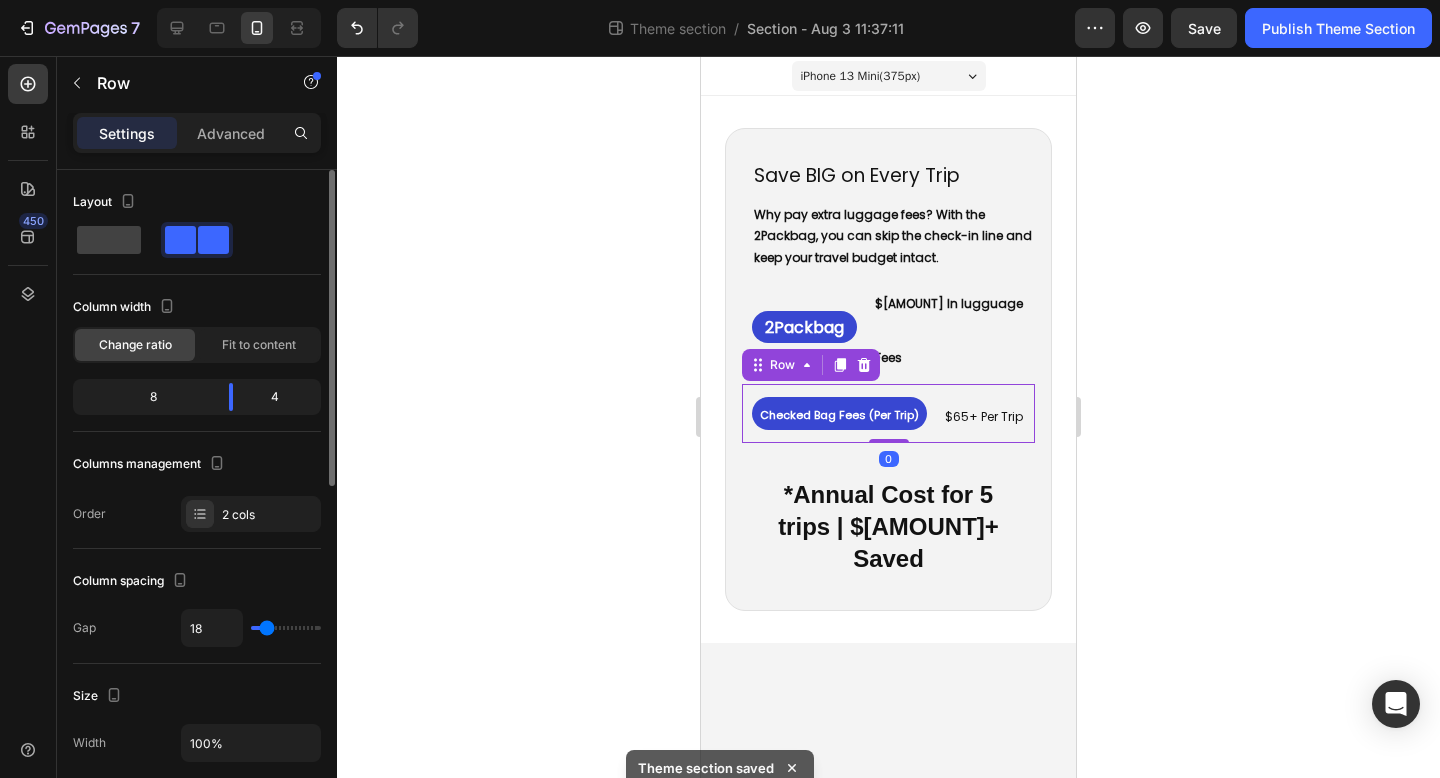 type on "17" 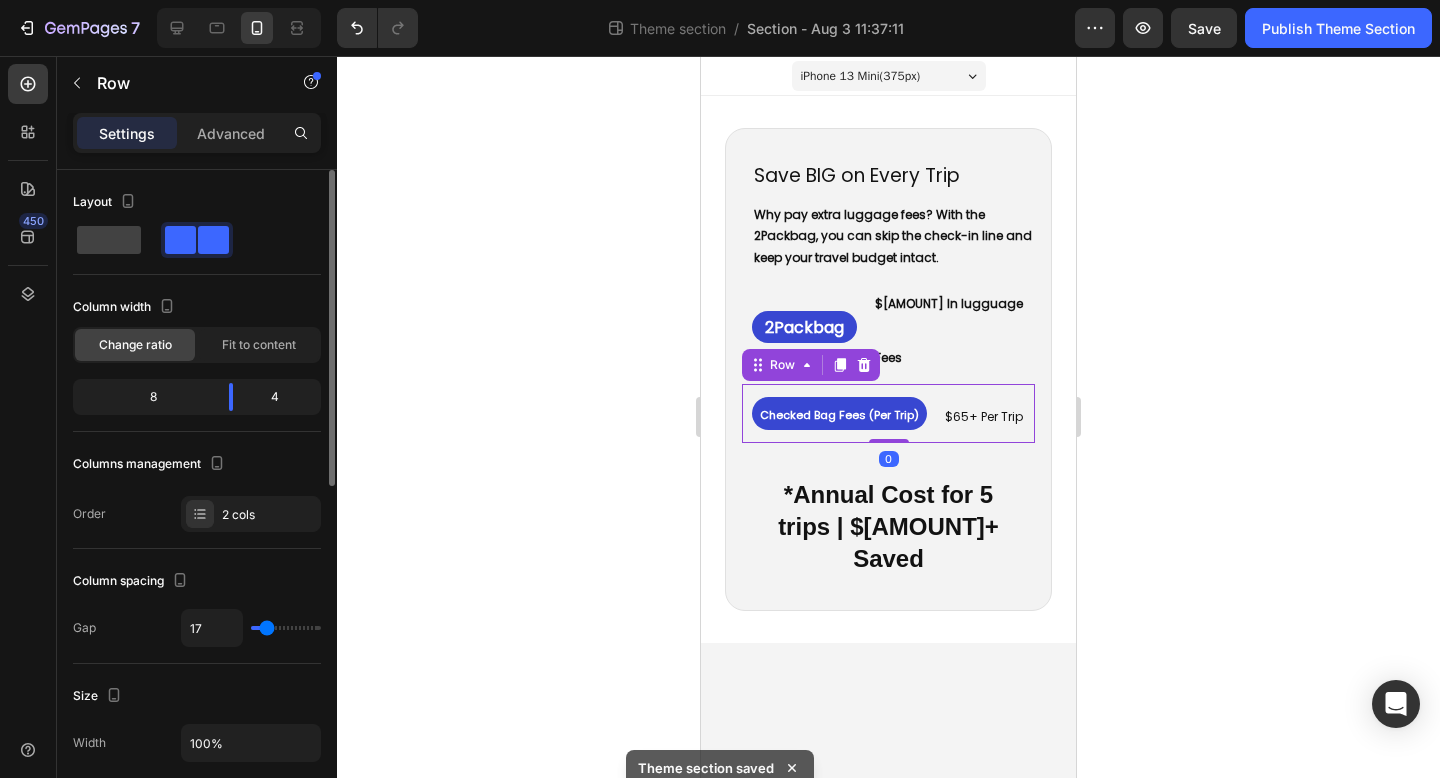 type on "16" 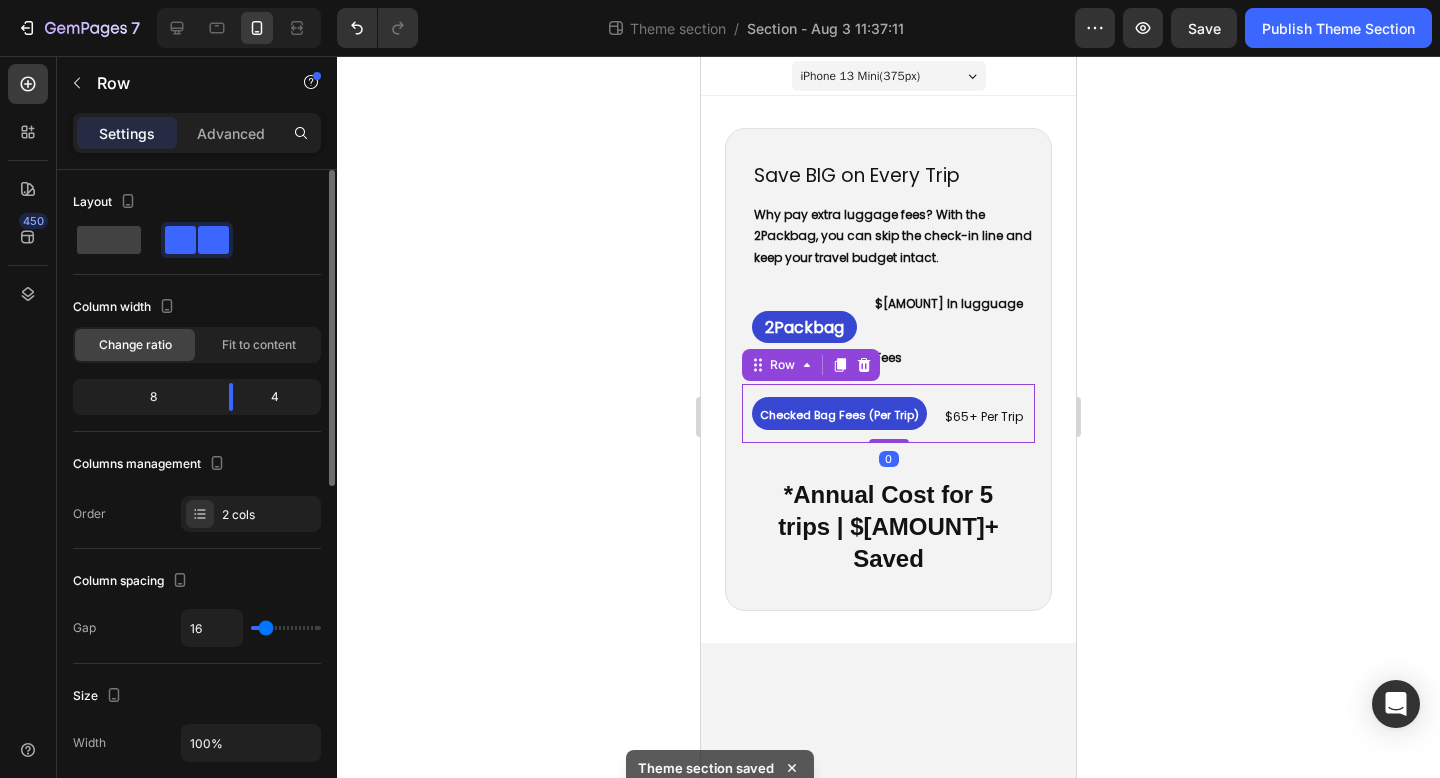 type on "15" 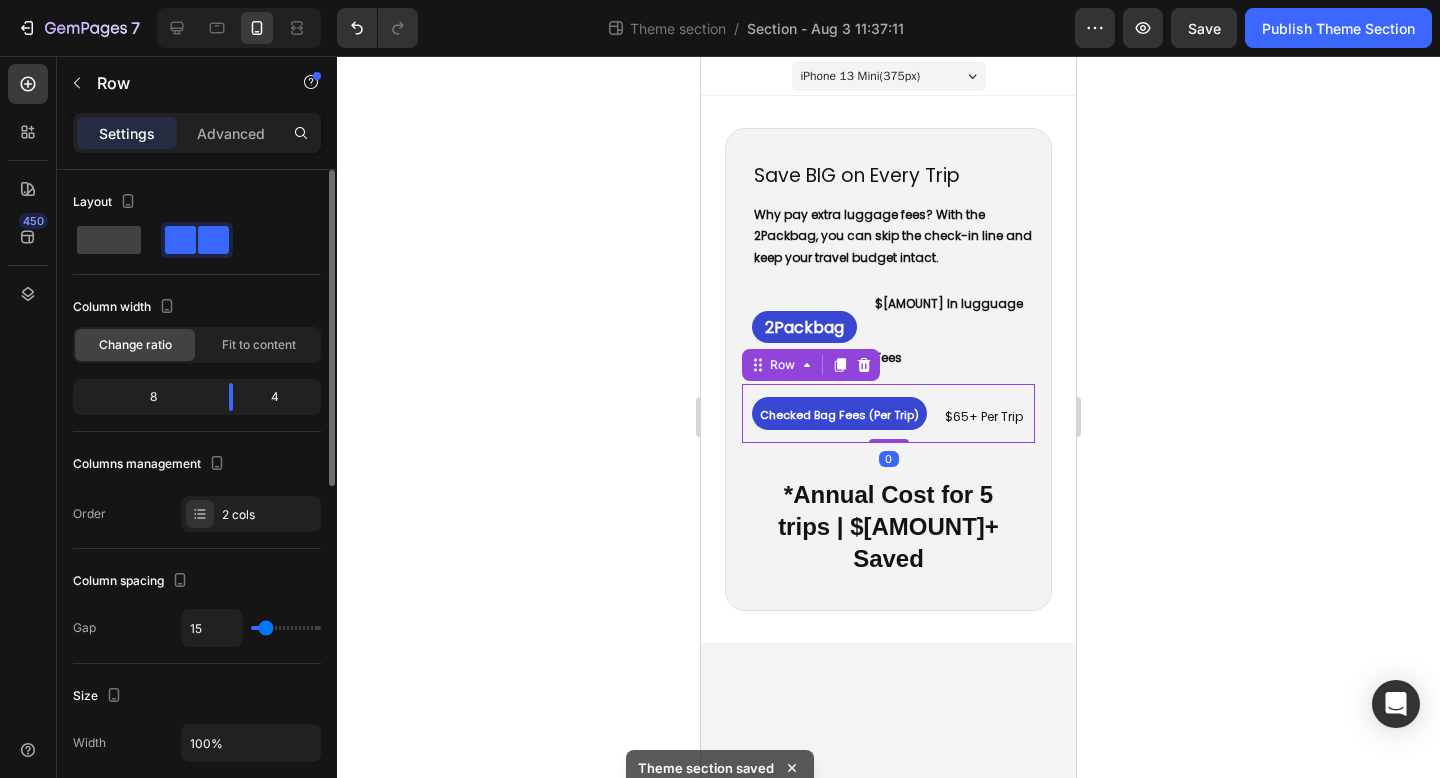 type on "14" 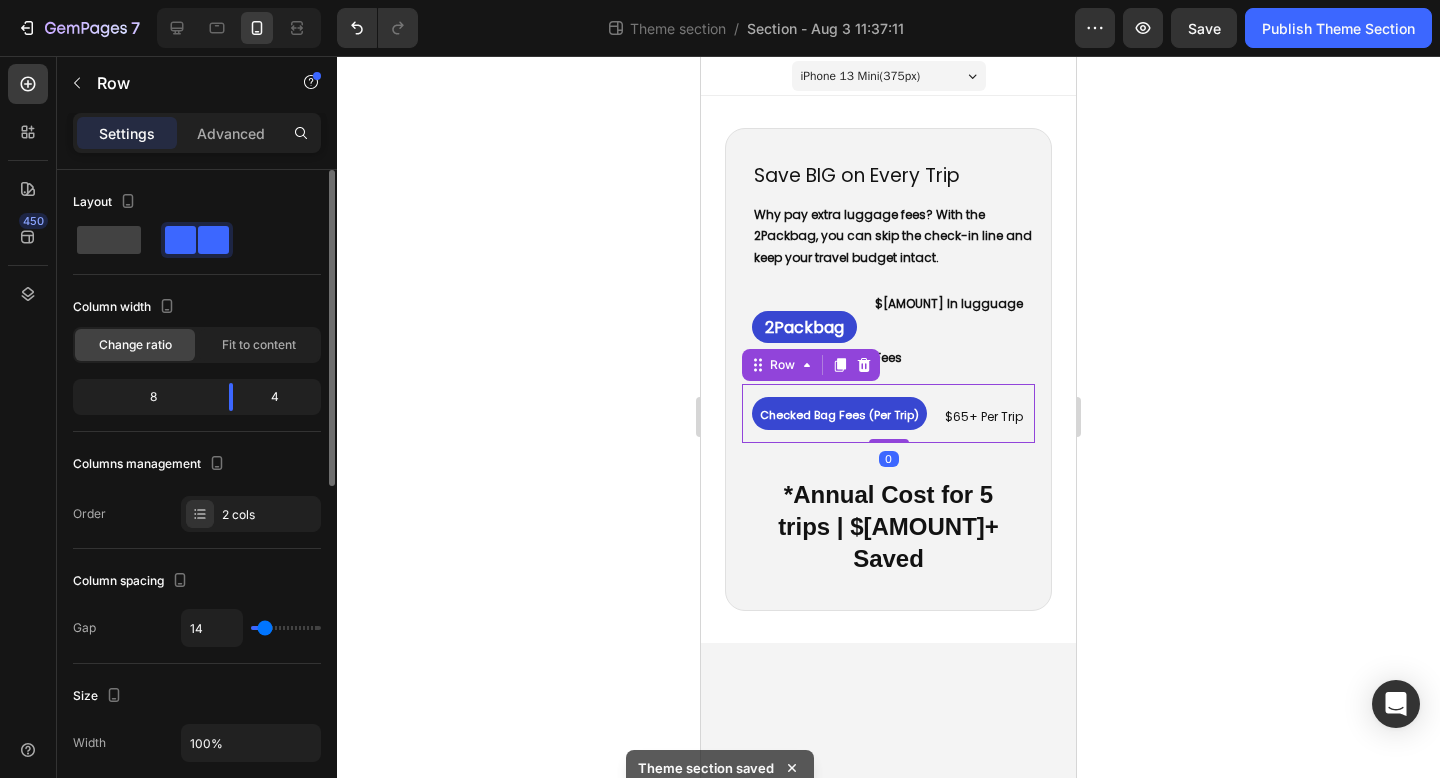 type on "13" 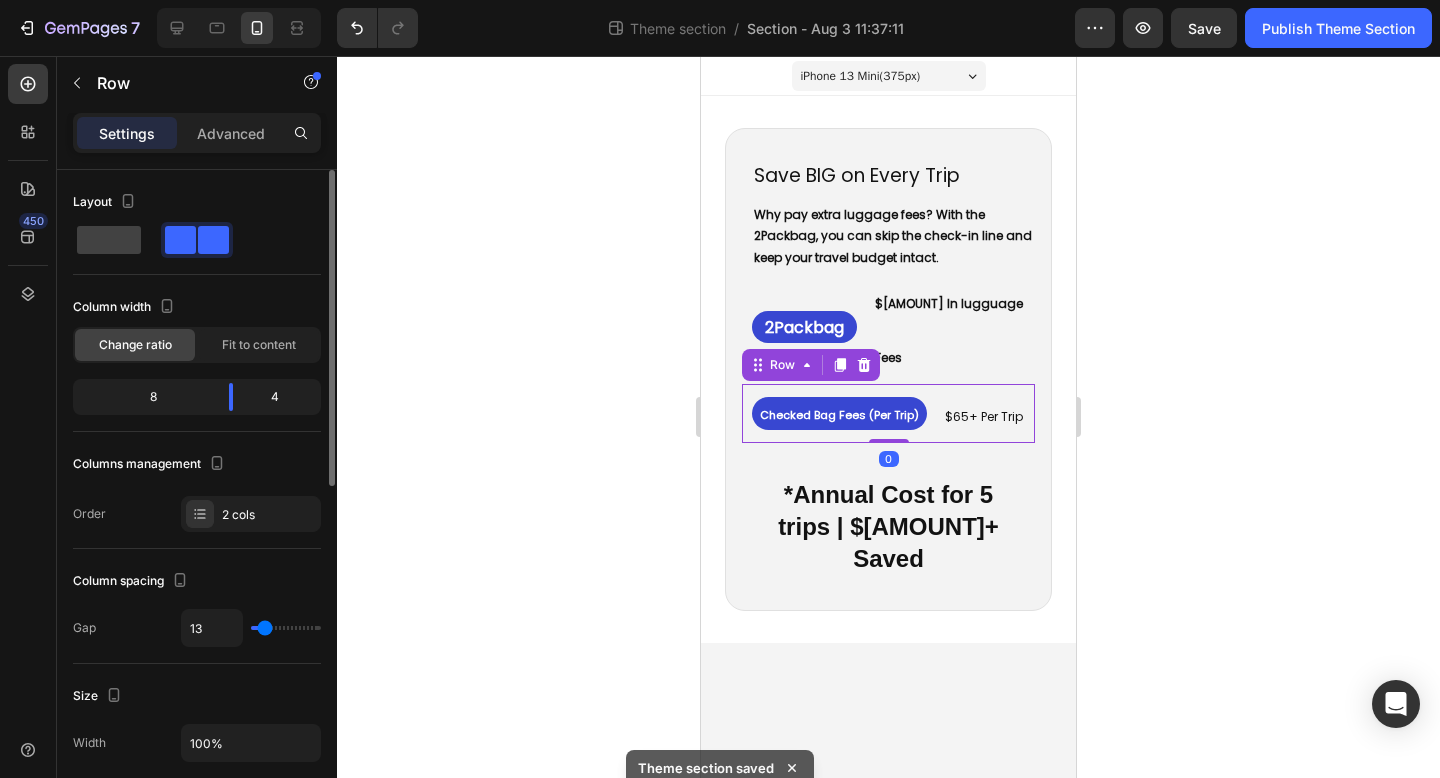type on "12" 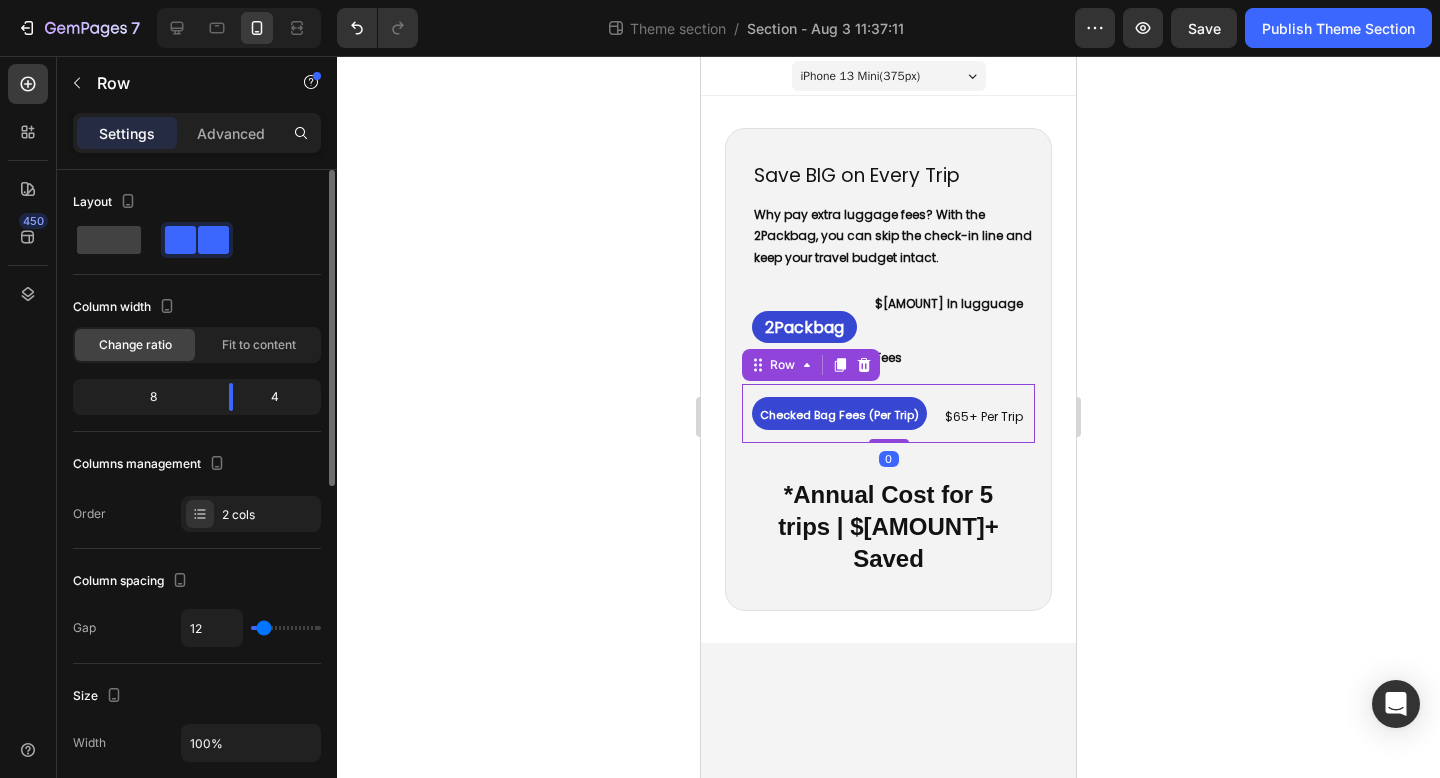 type on "11" 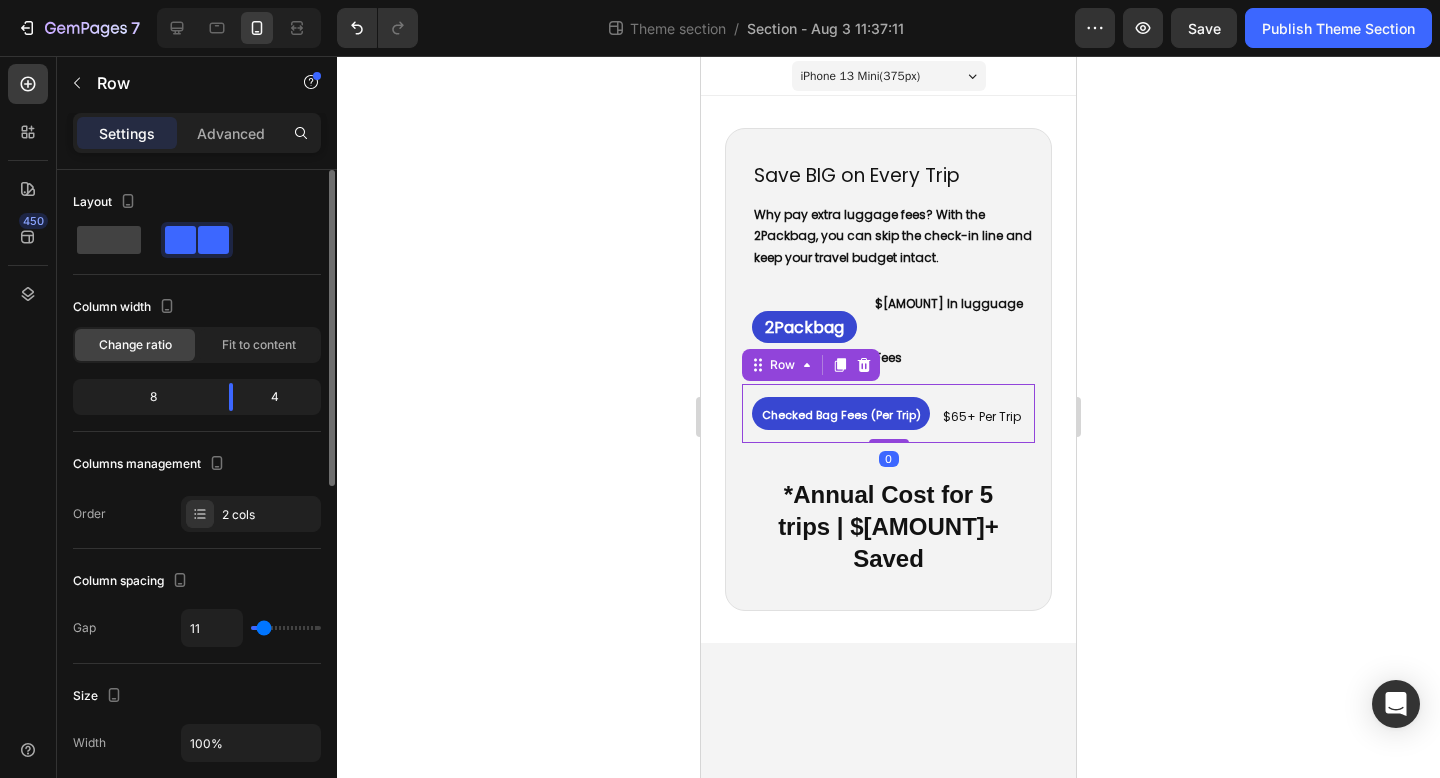 type on "10" 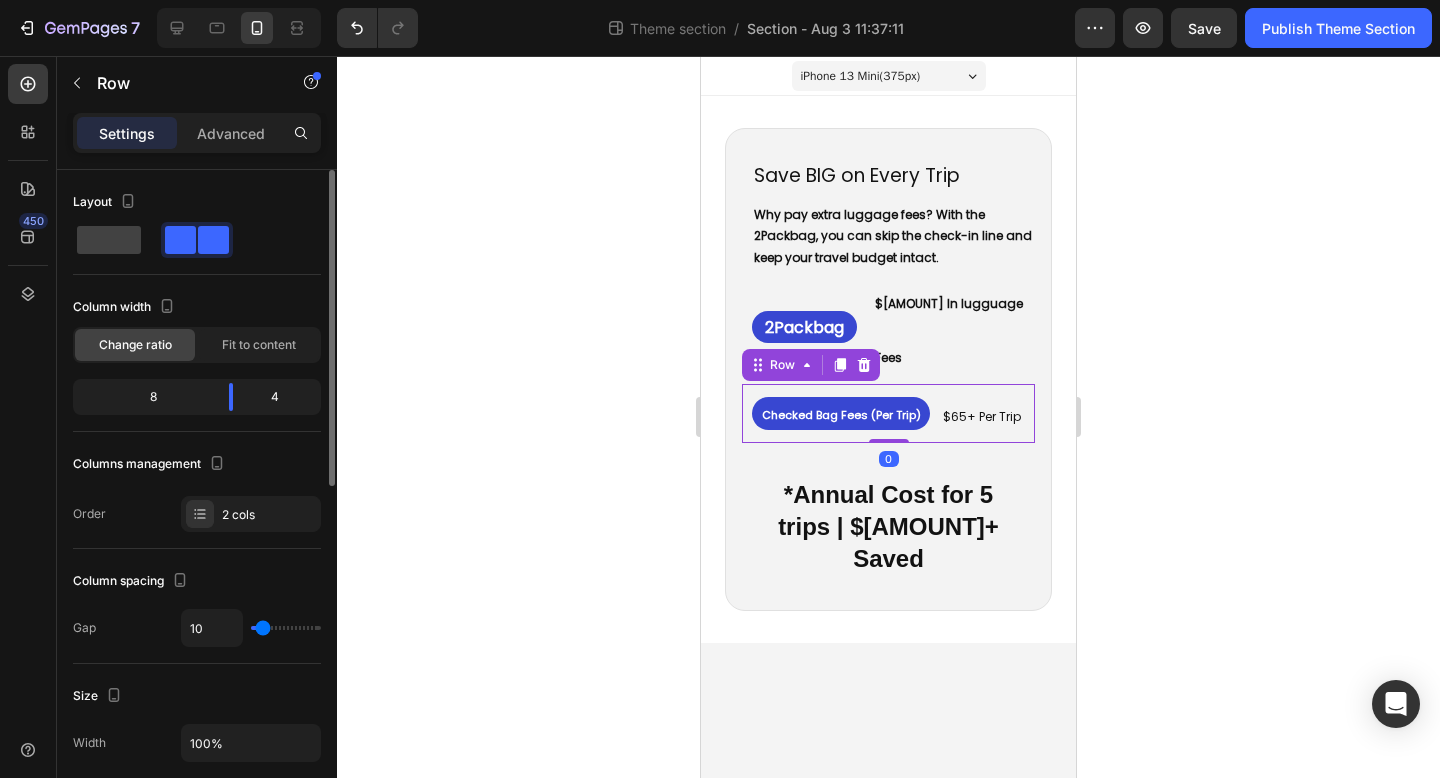 type on "9" 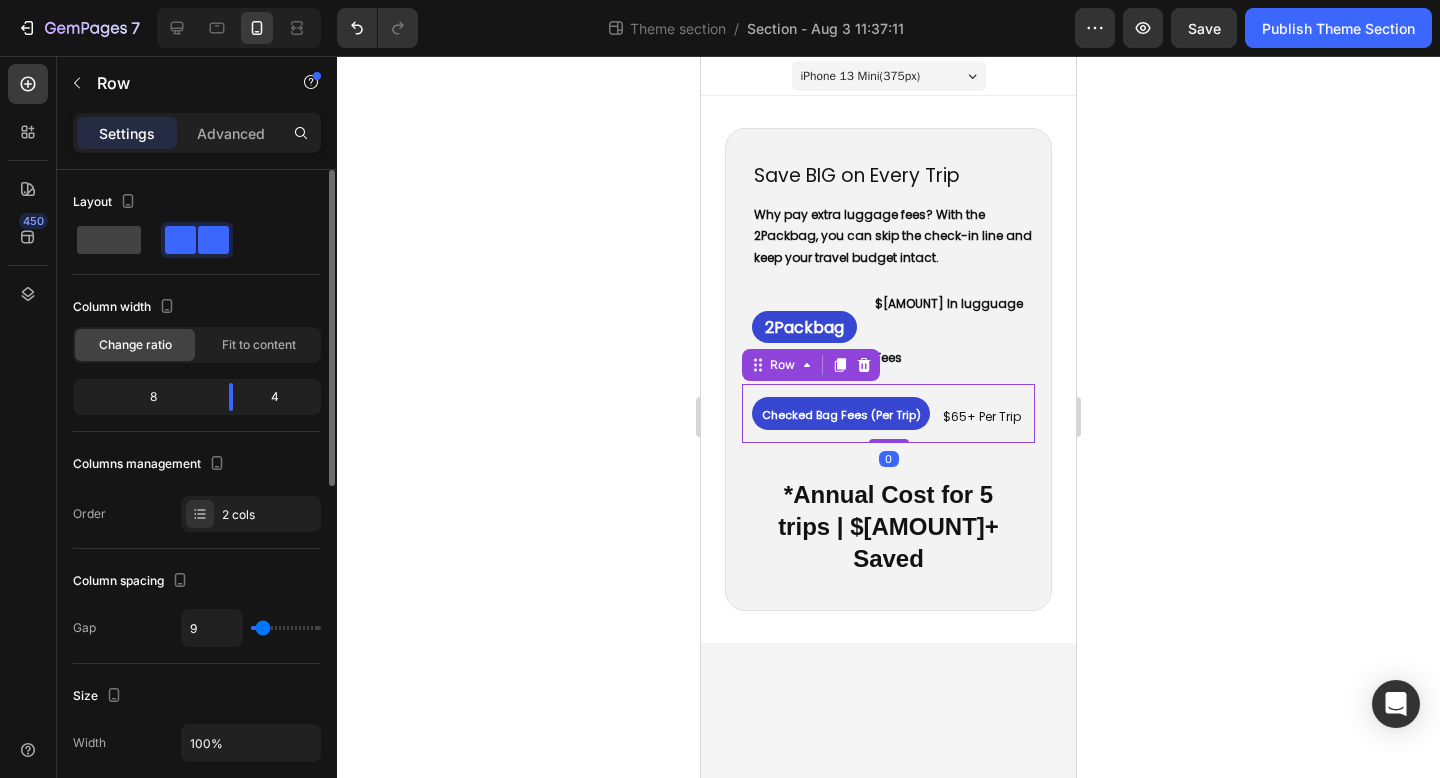 type on "8" 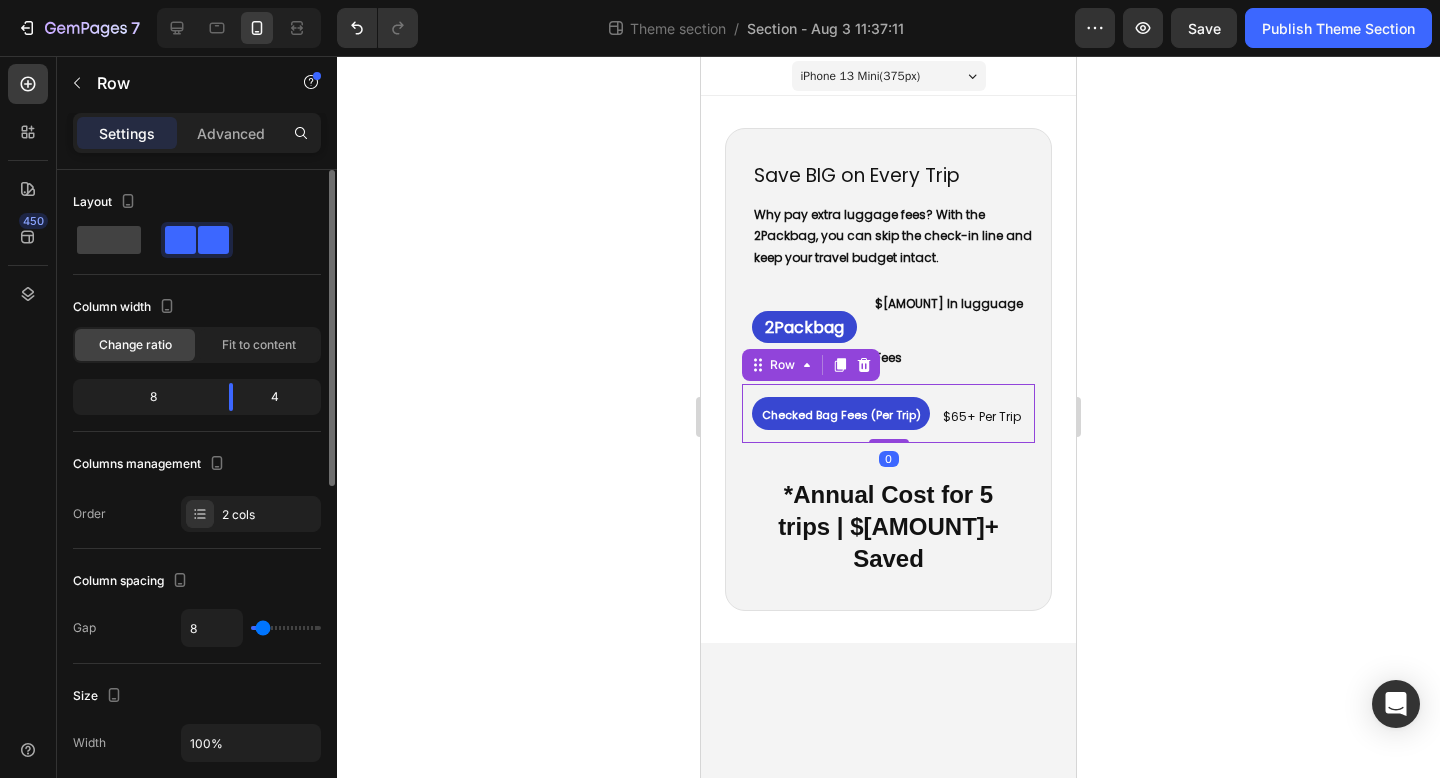 type on "7" 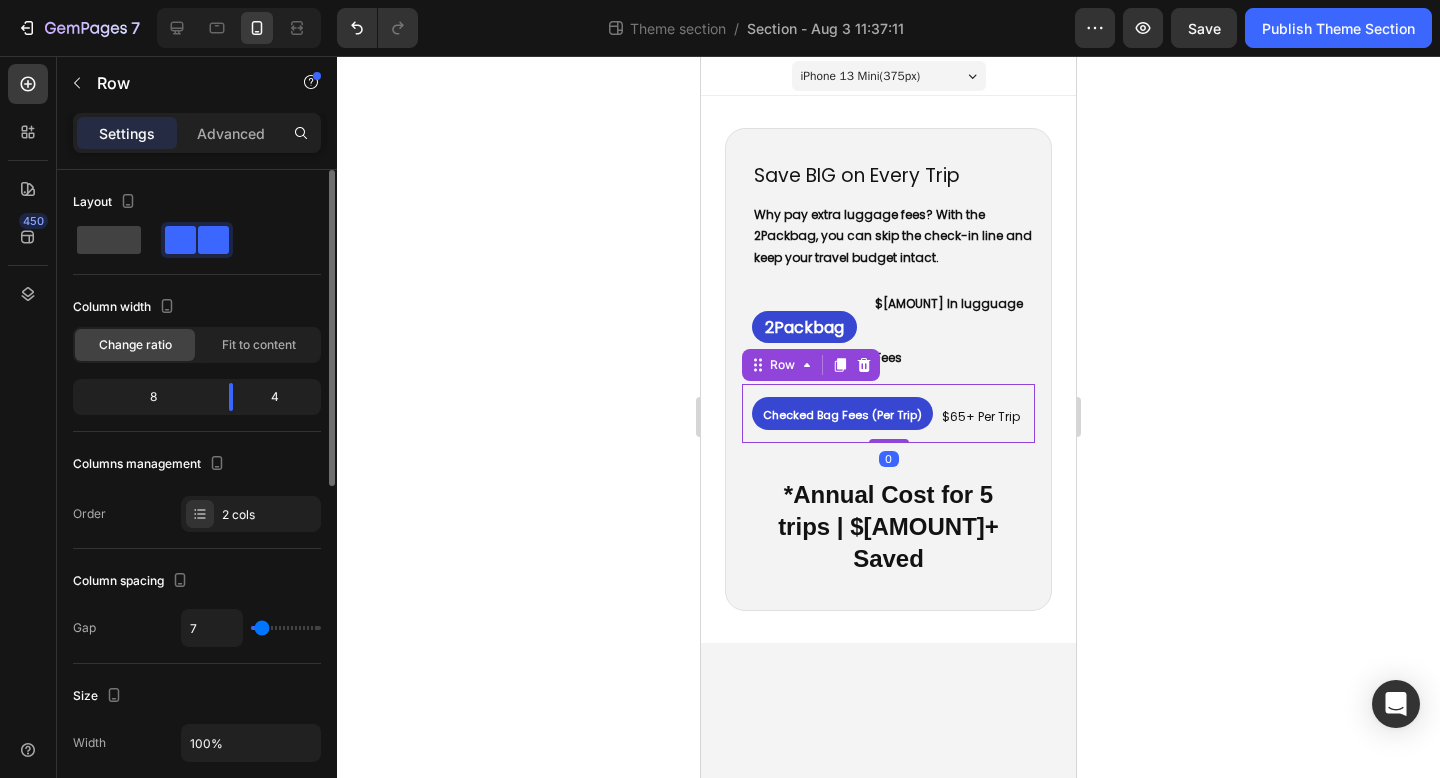 type on "6" 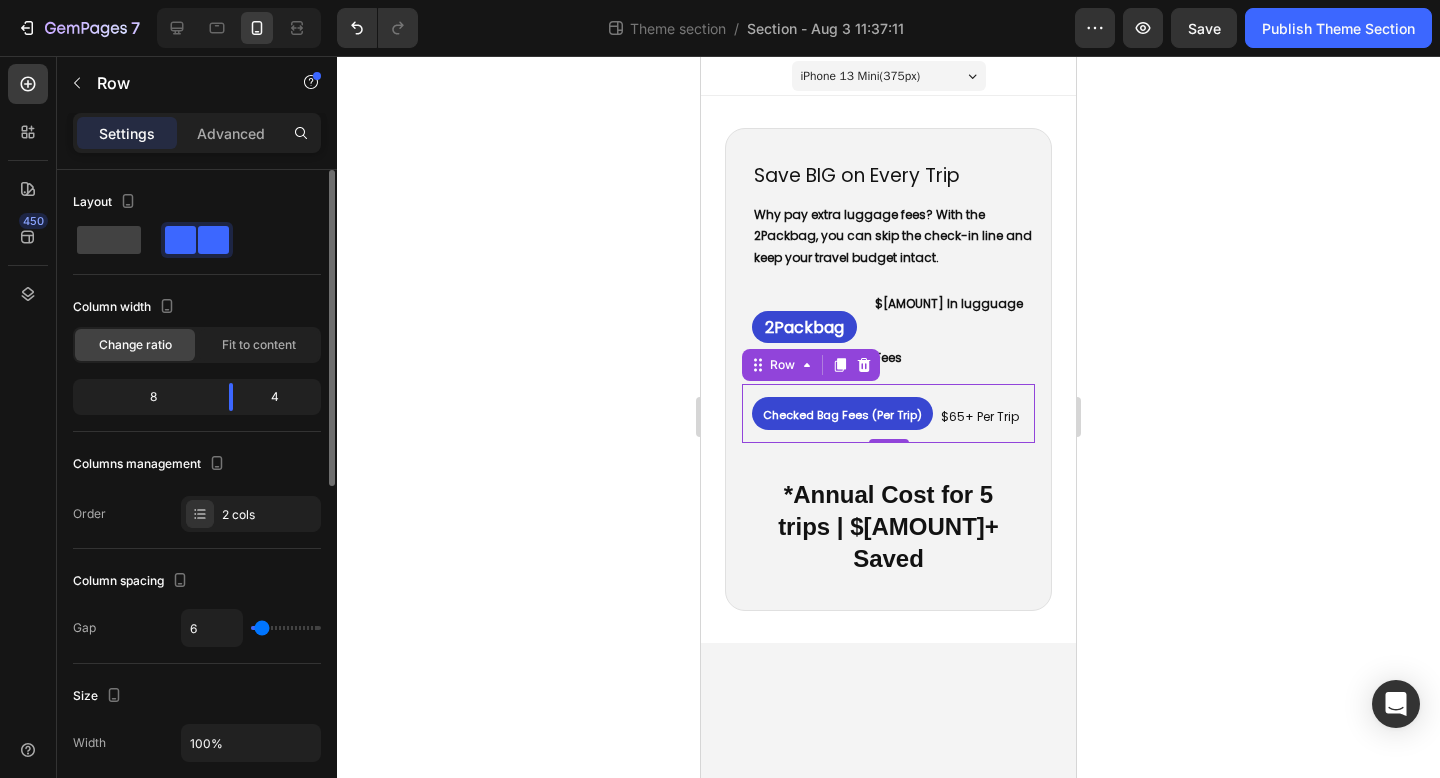 type on "5" 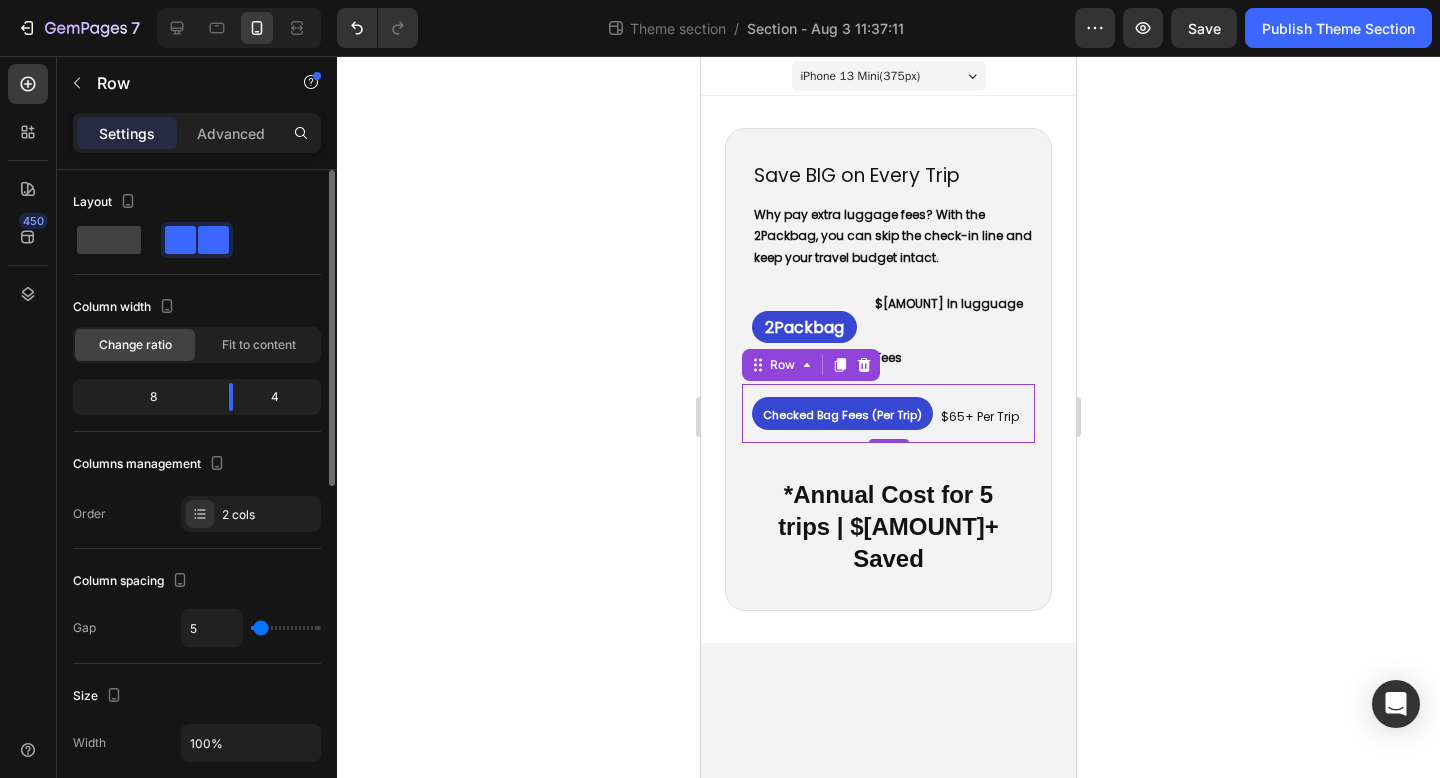 type on "3" 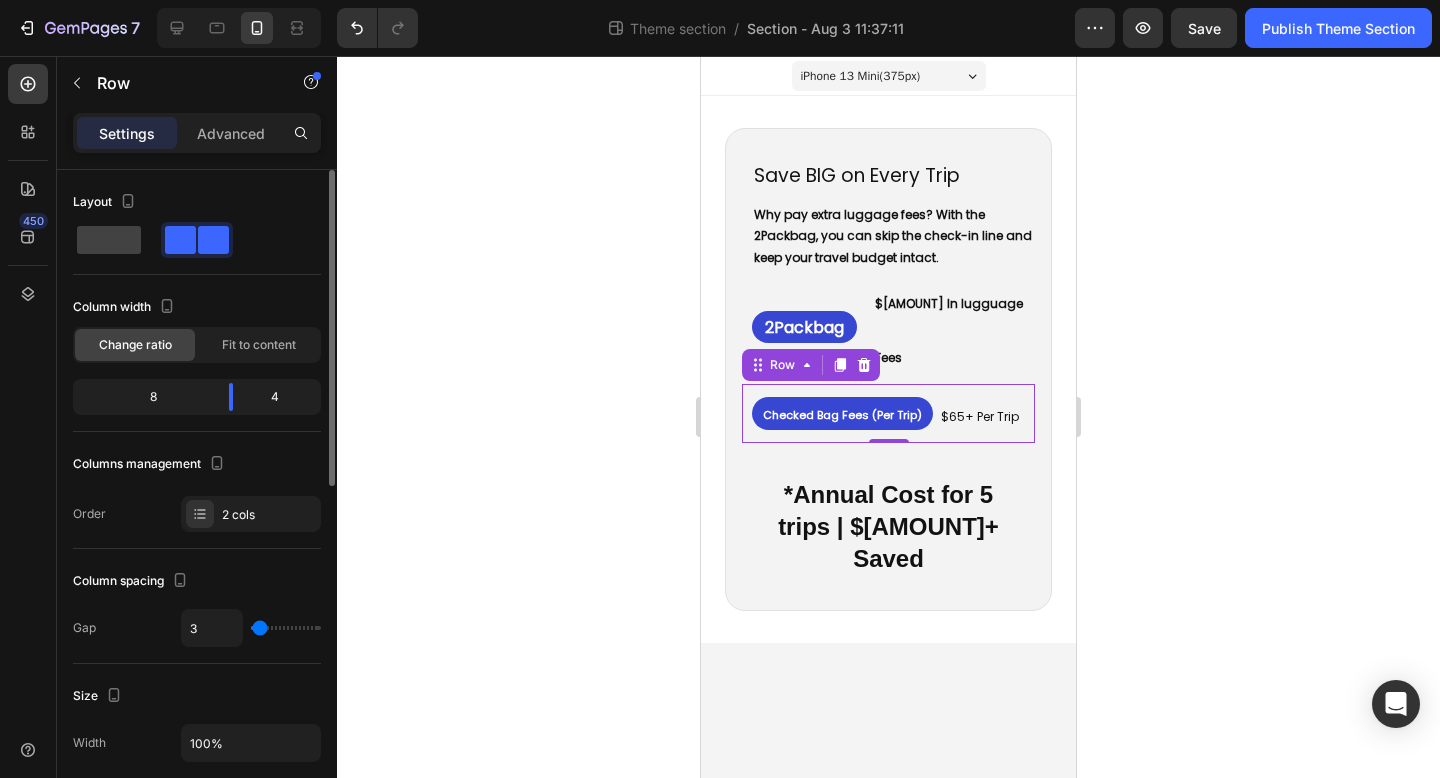 type on "2" 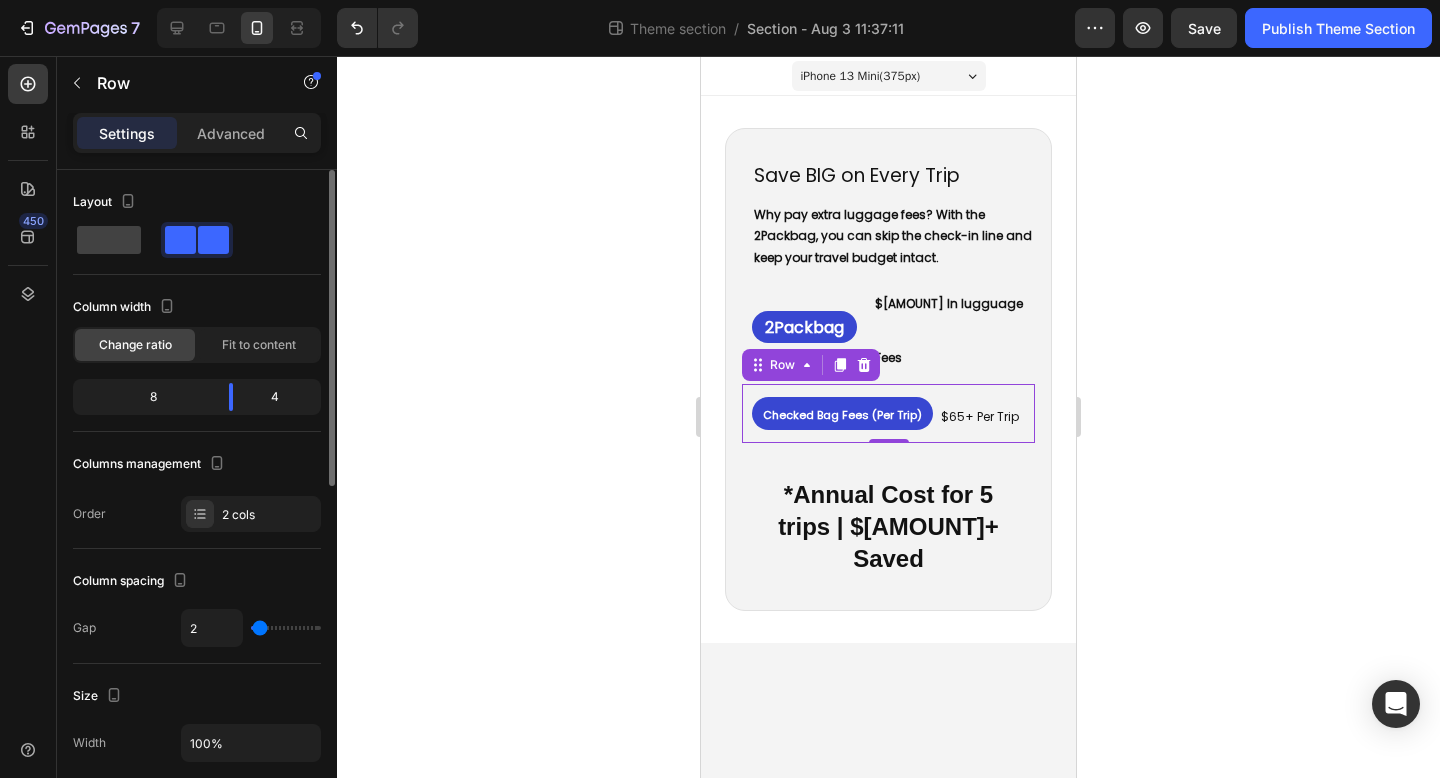 type on "1" 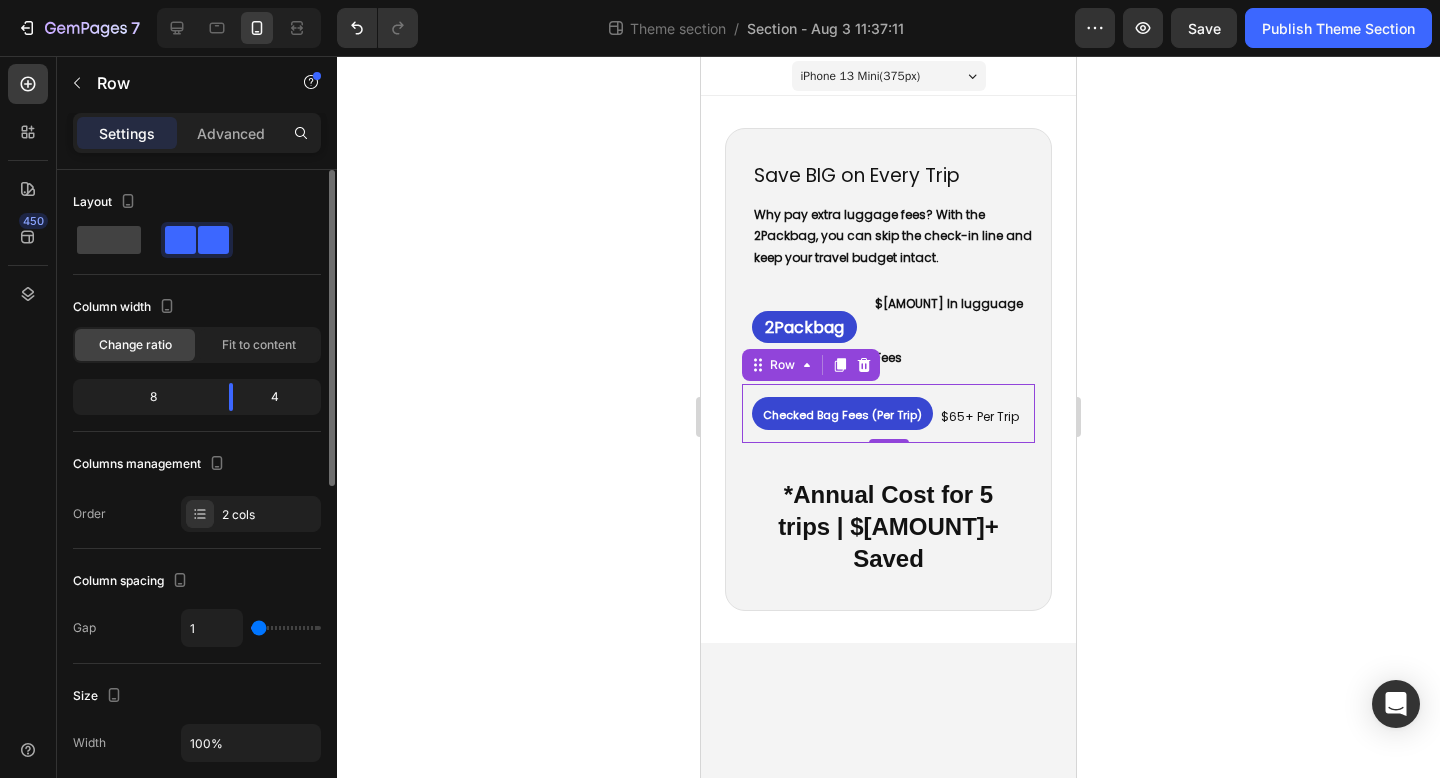 type on "0" 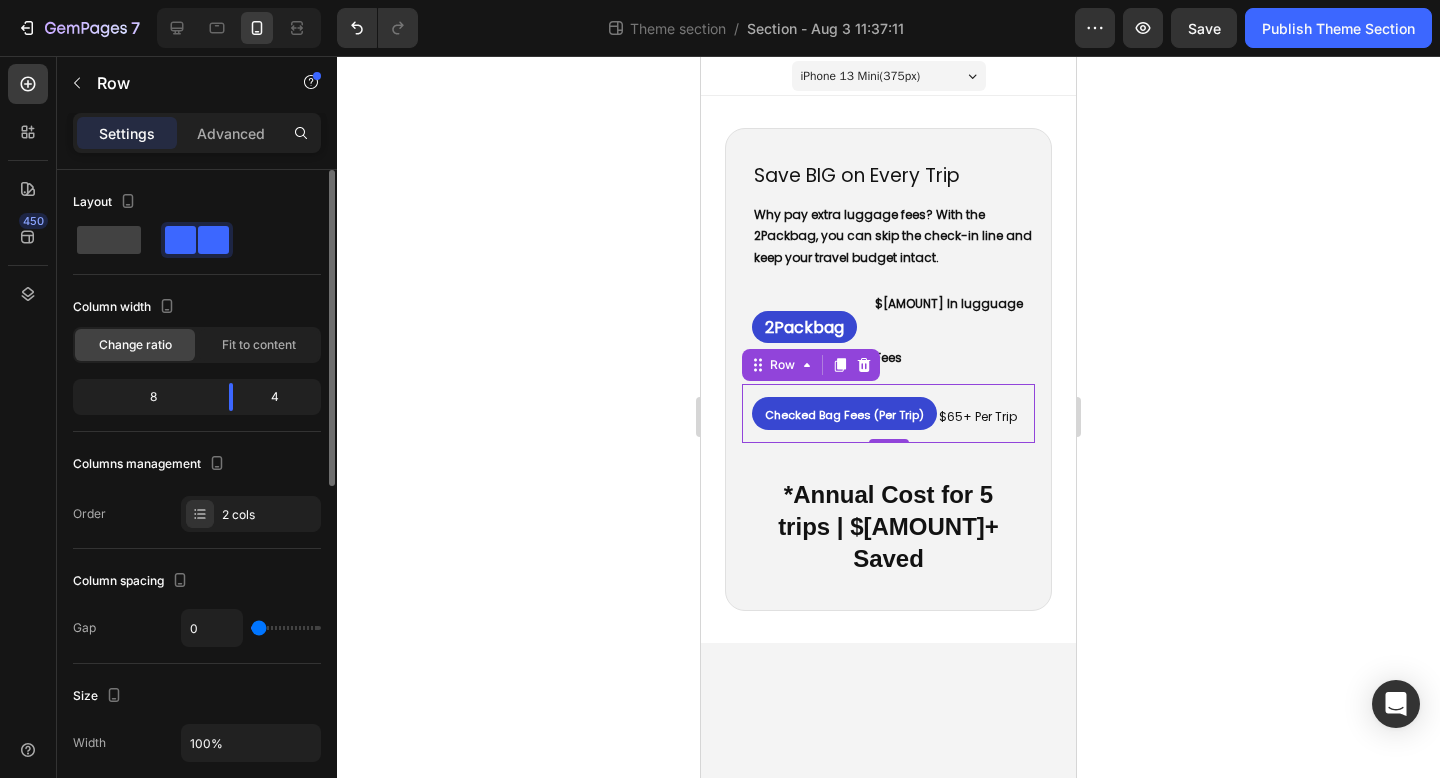 type on "0" 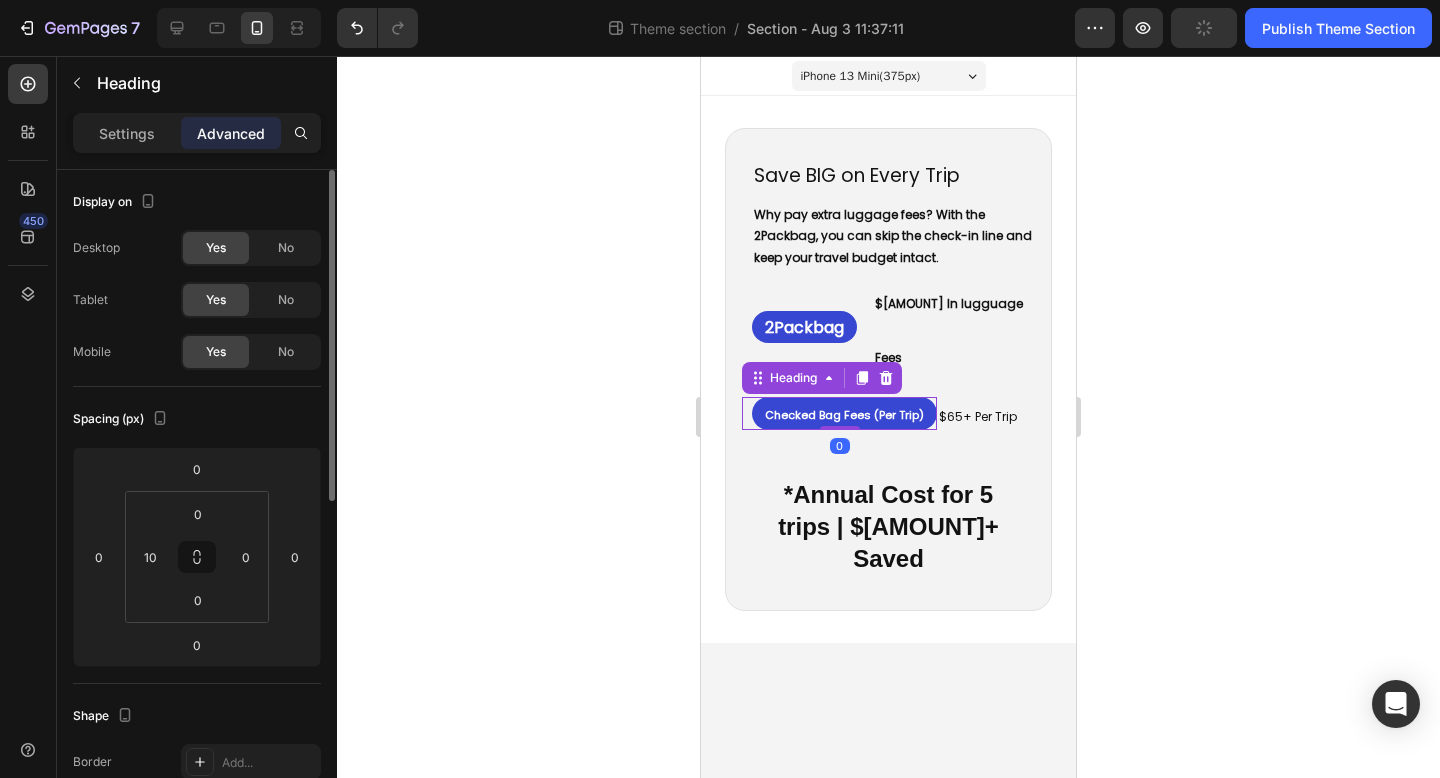 click on "Checked Bag Fees (Per Trip)" at bounding box center [844, 415] 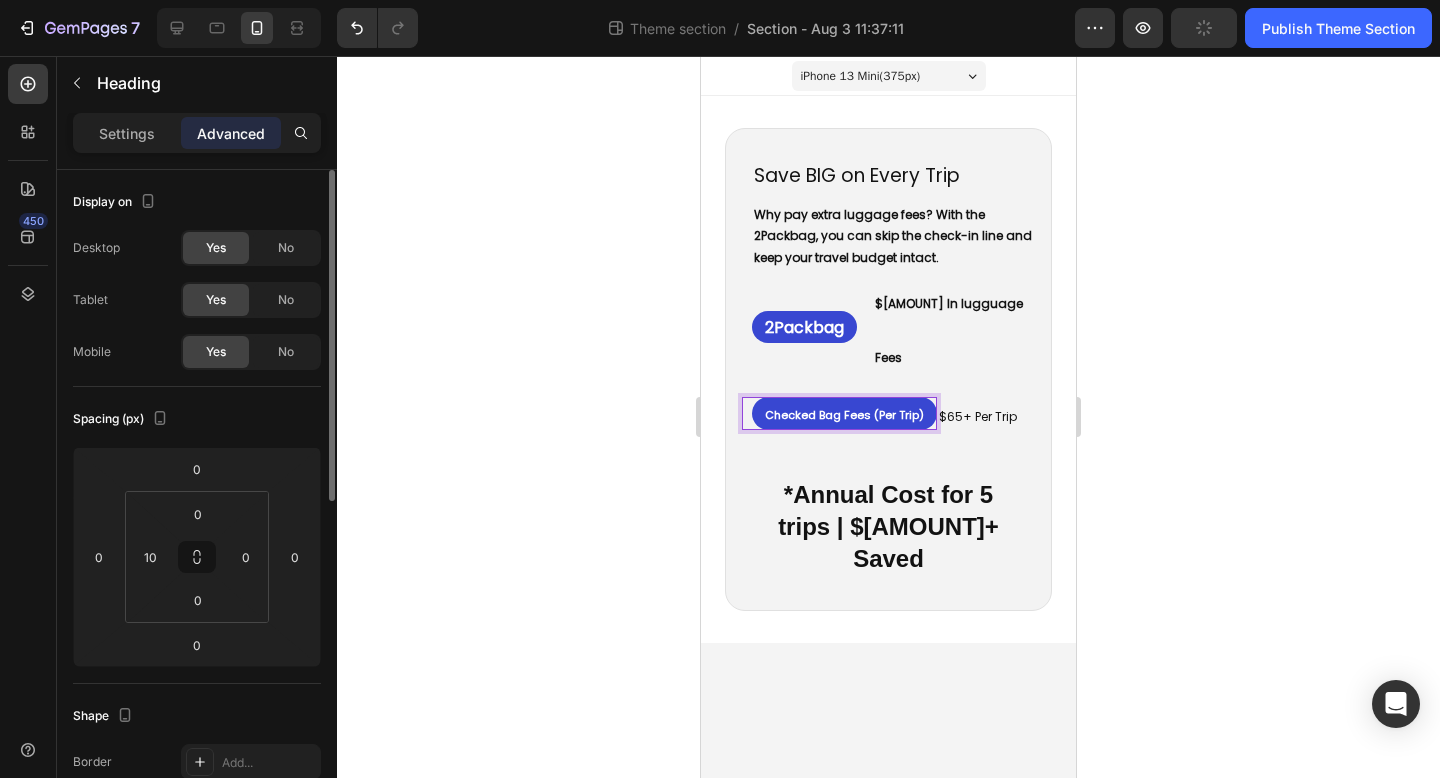 click on "Checked Bag Fees (Per Trip)" at bounding box center (844, 415) 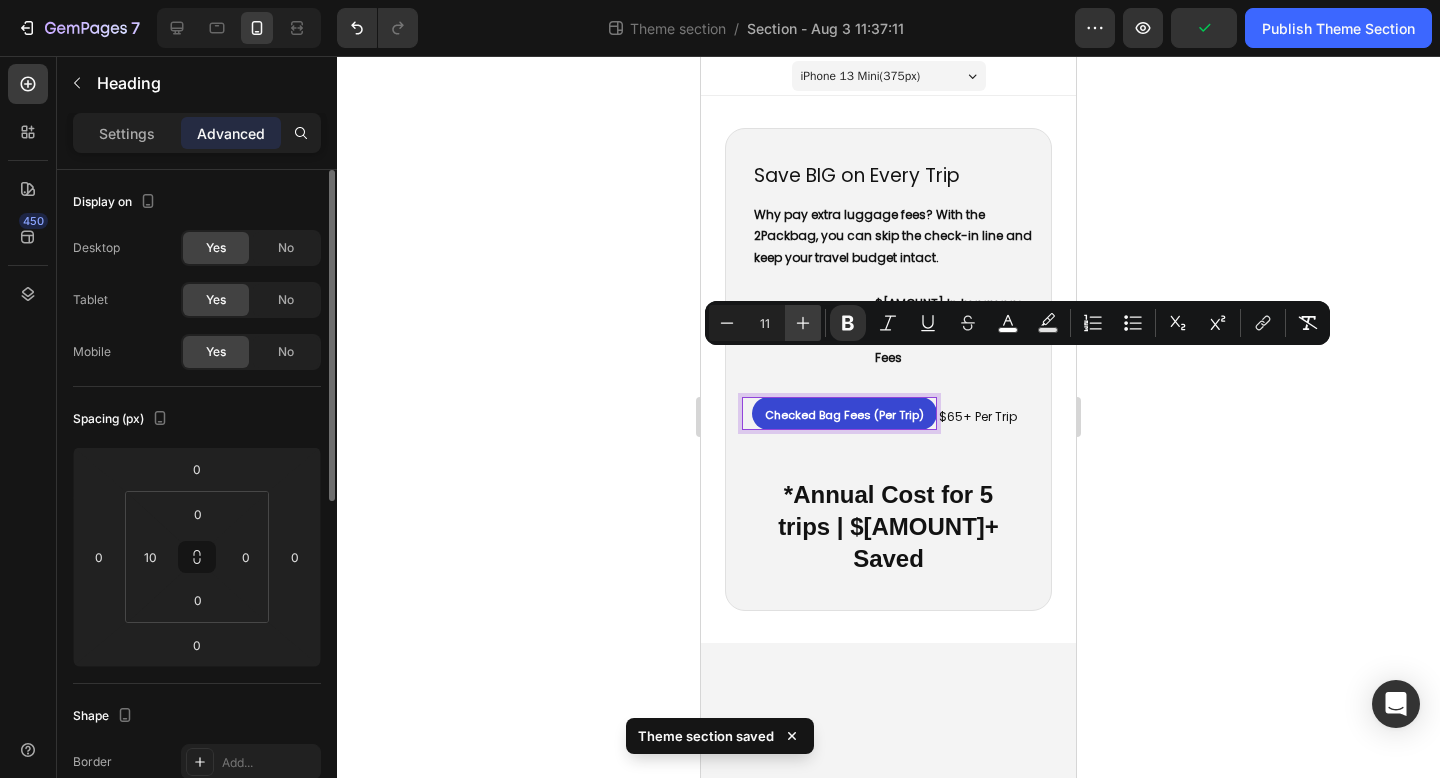click 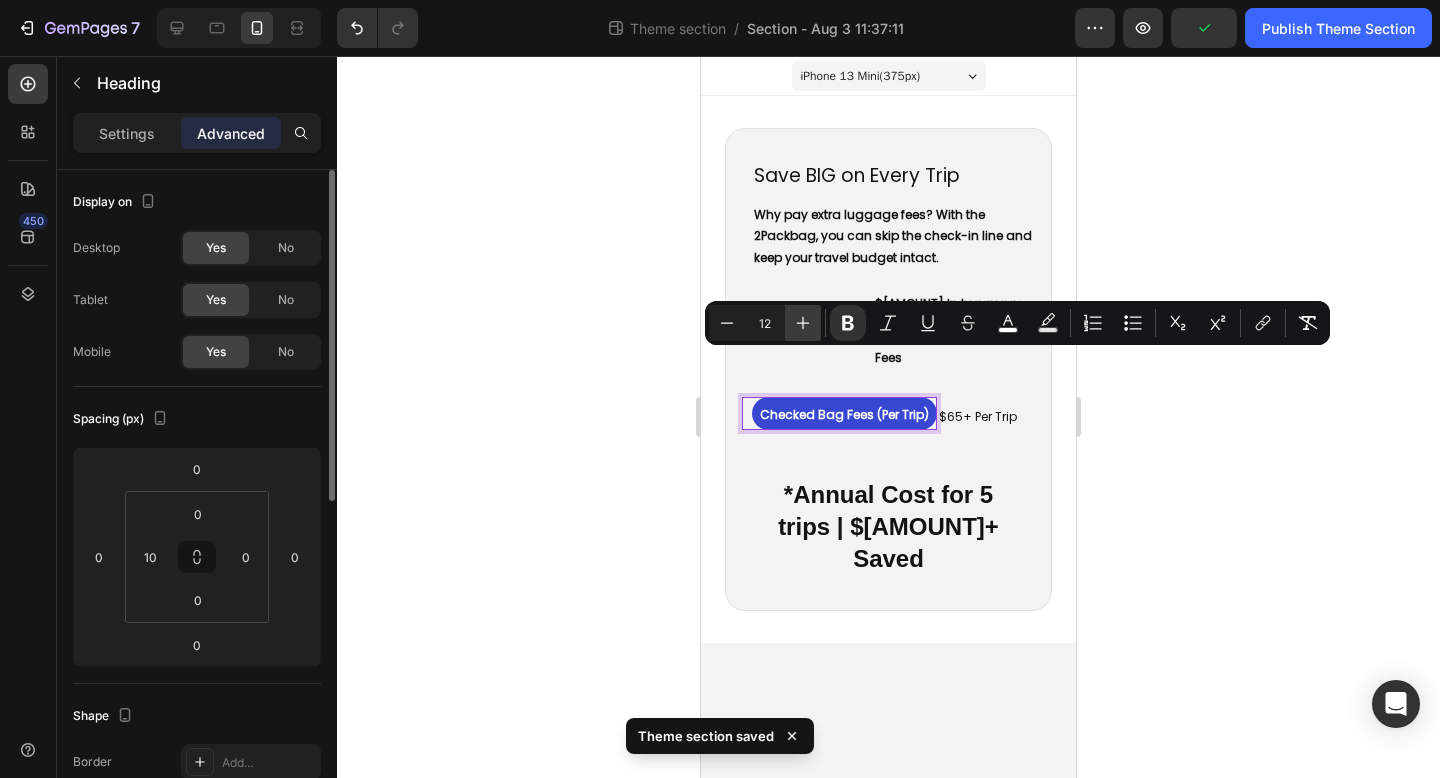 click 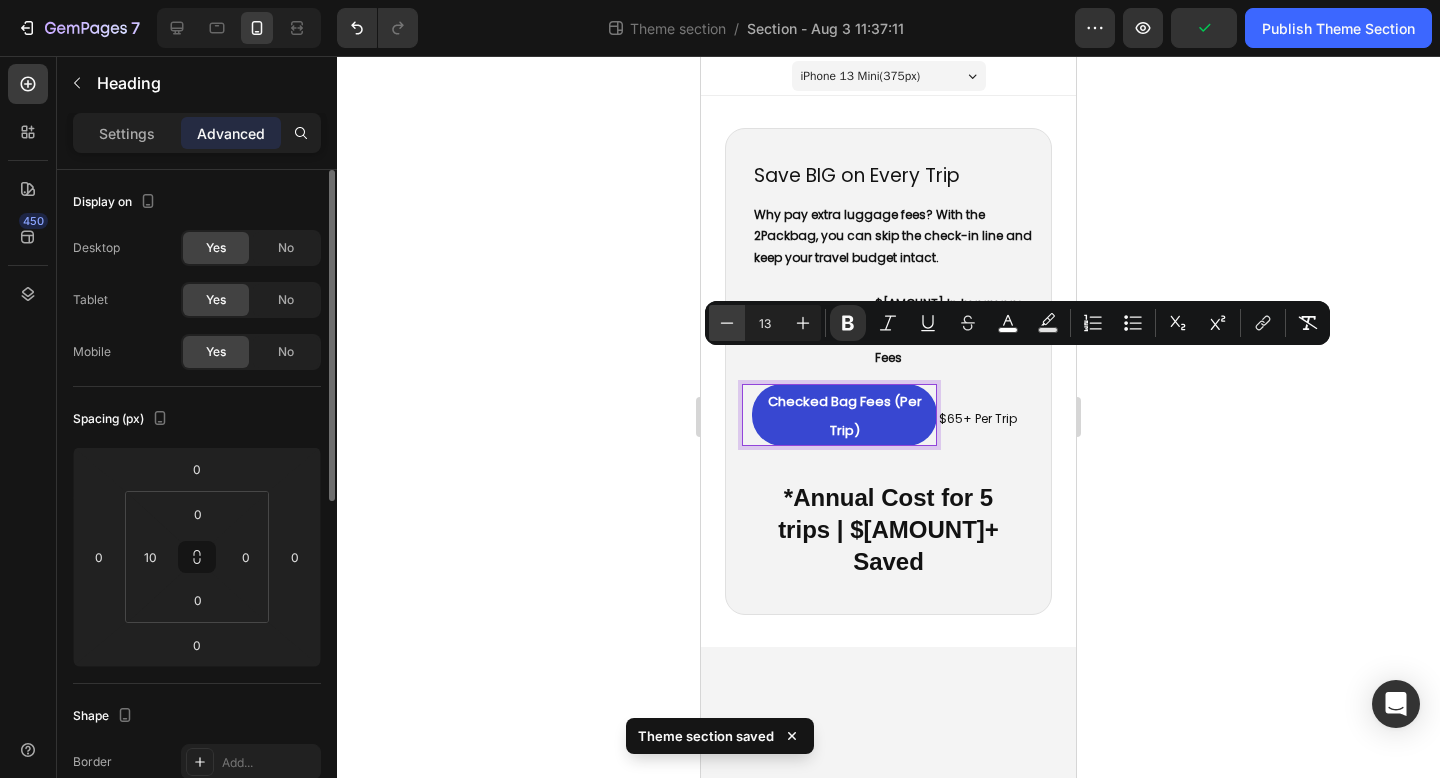 click on "Minus" at bounding box center [727, 323] 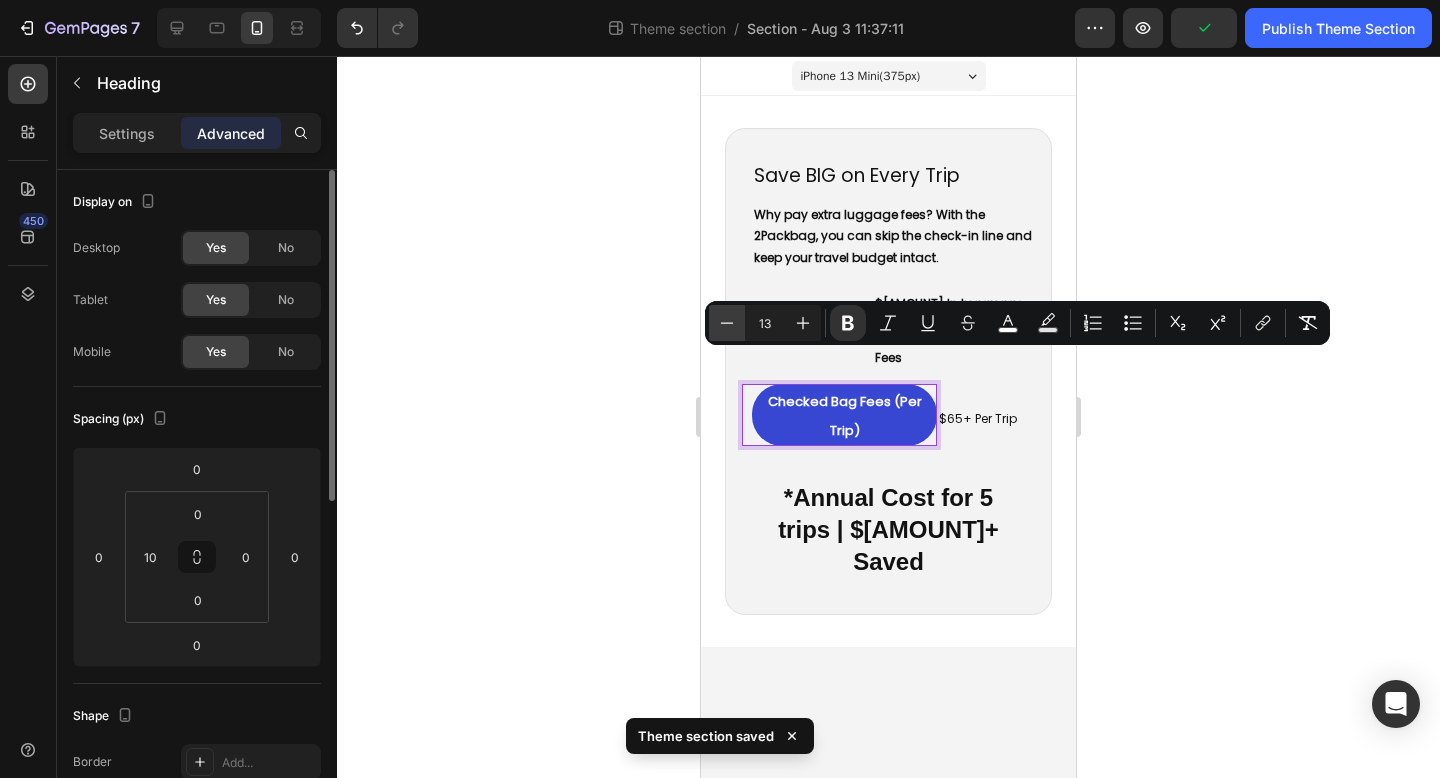type on "12" 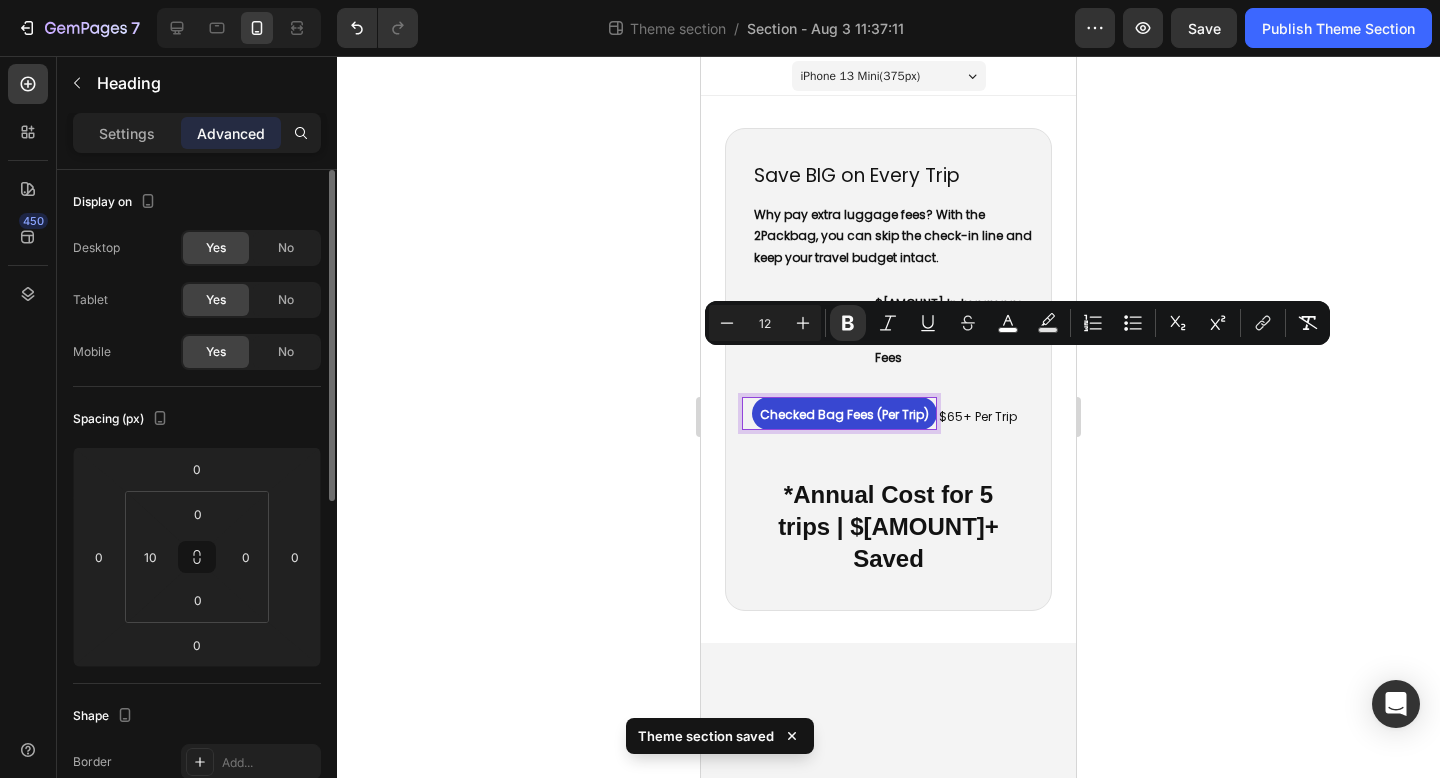 click 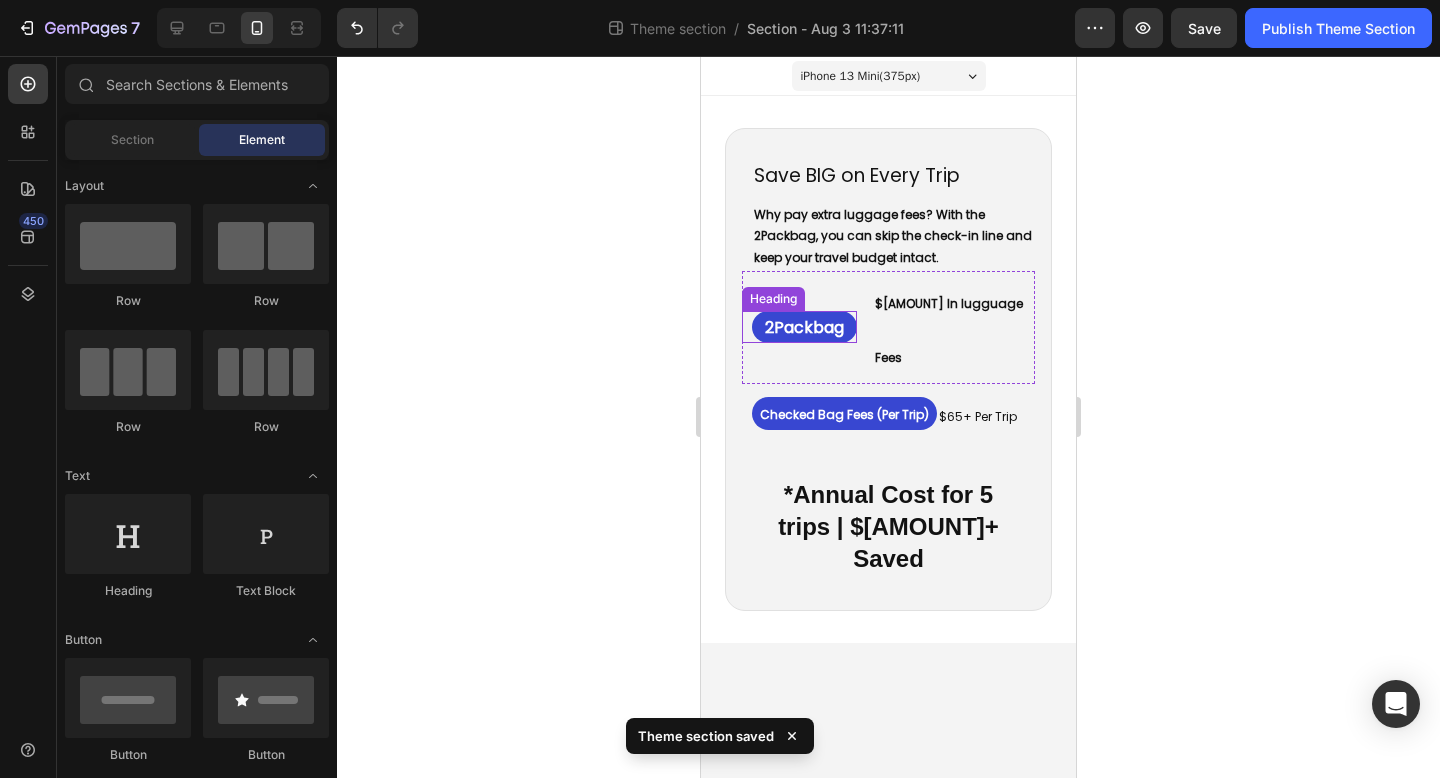 click on "2Packbag" at bounding box center [804, 327] 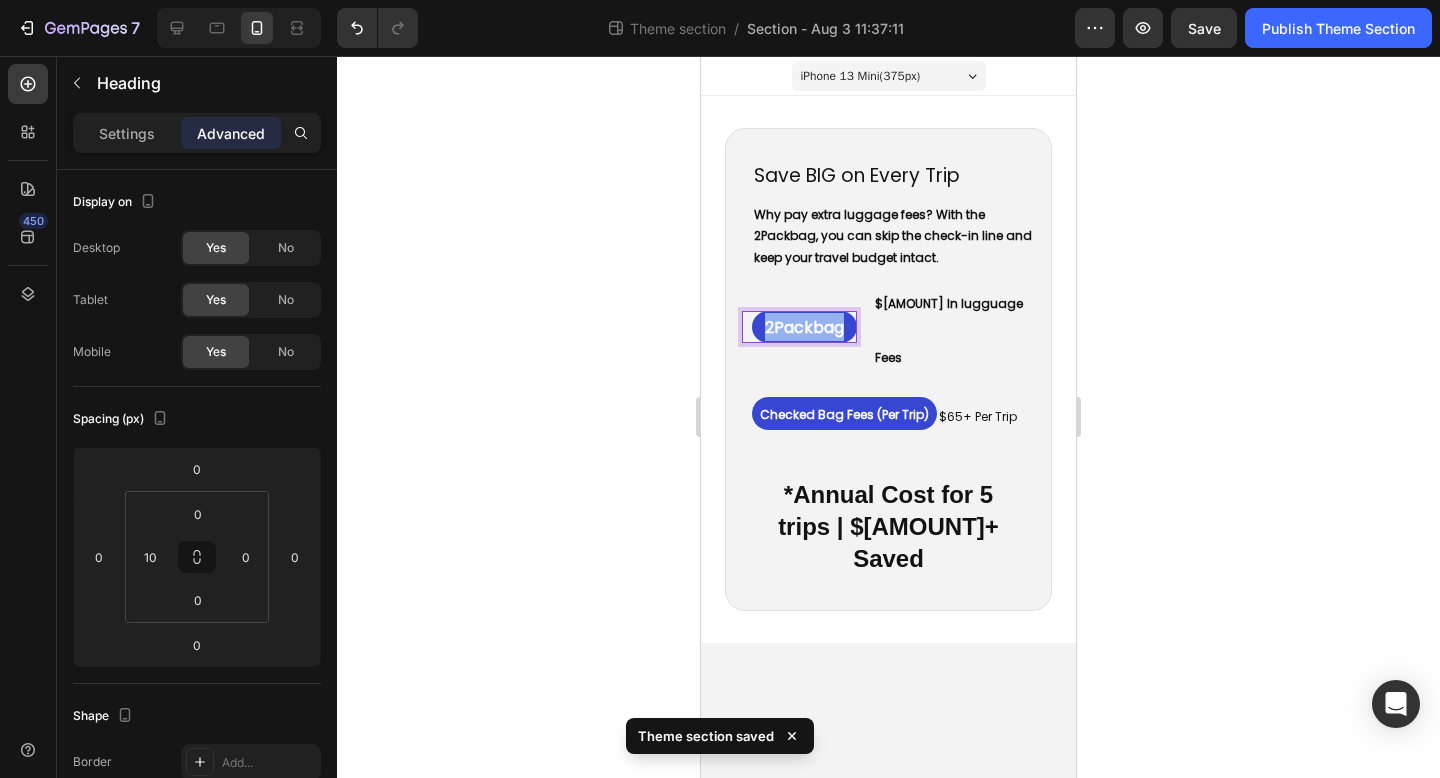 click on "2Packbag" at bounding box center (804, 327) 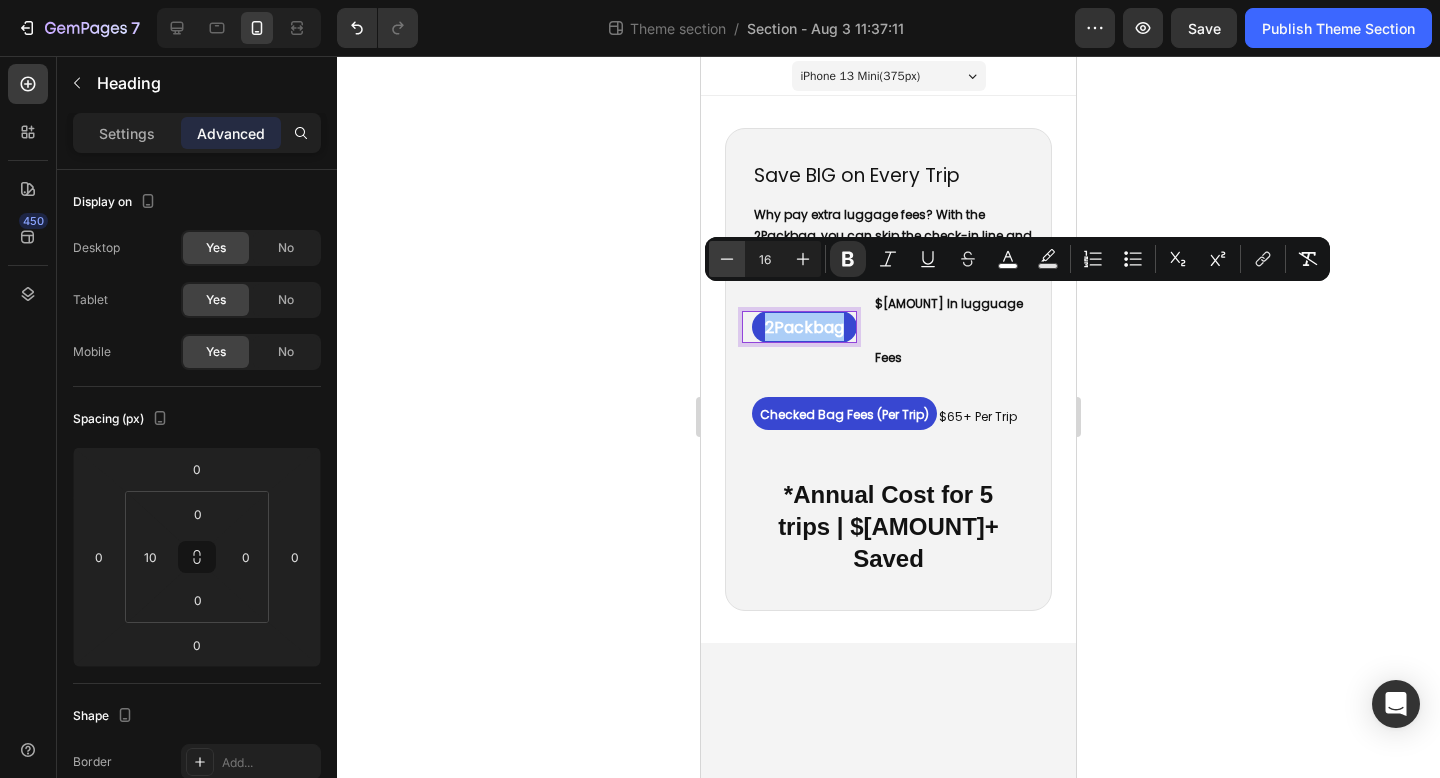 click 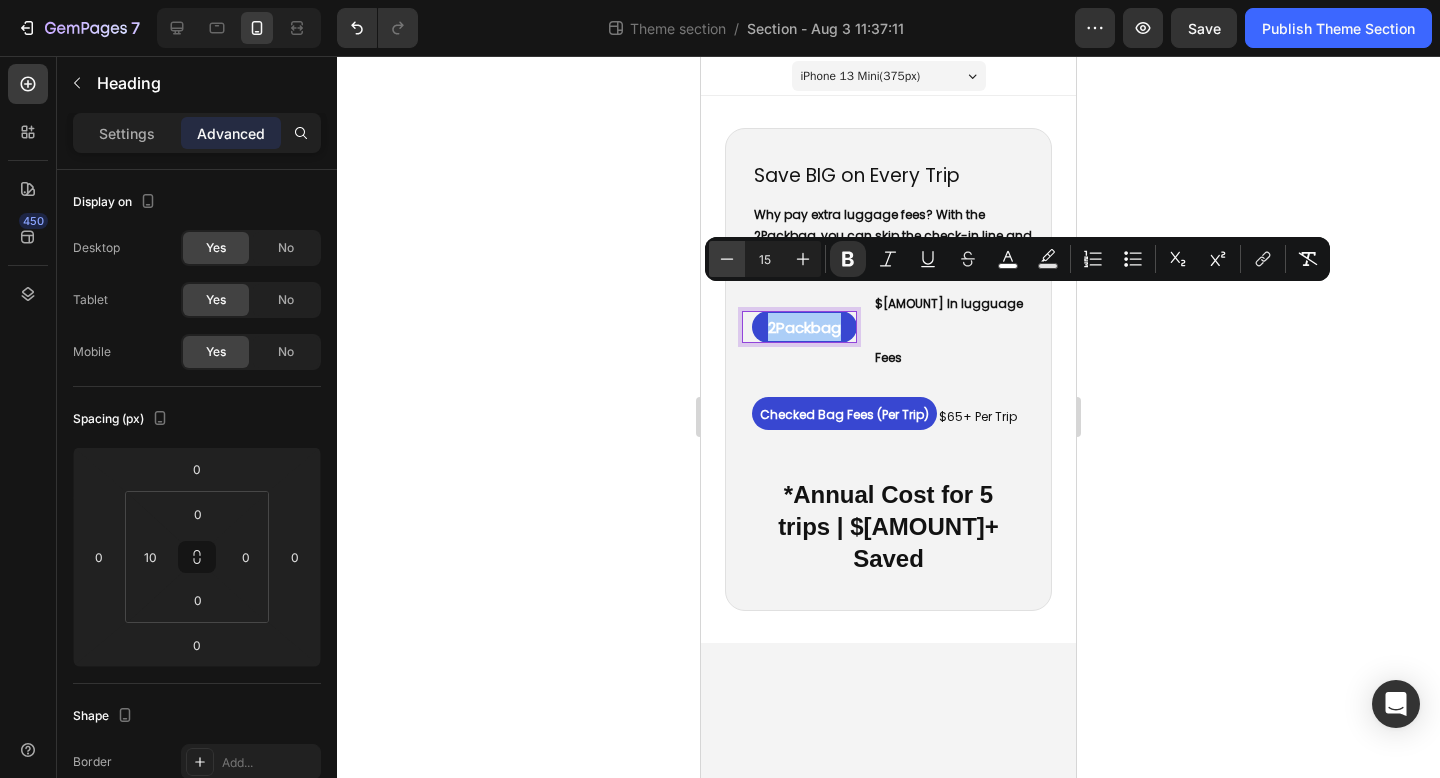 click 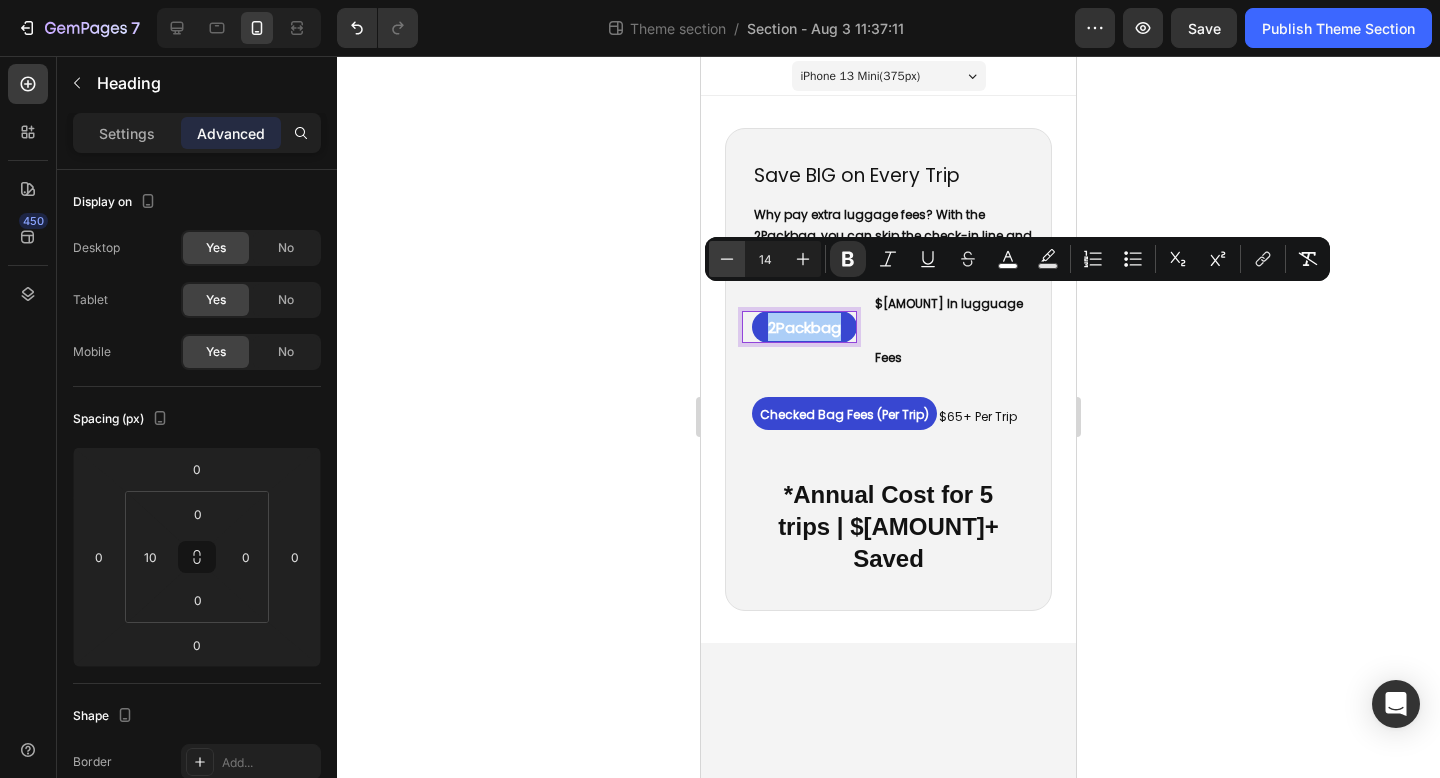 click 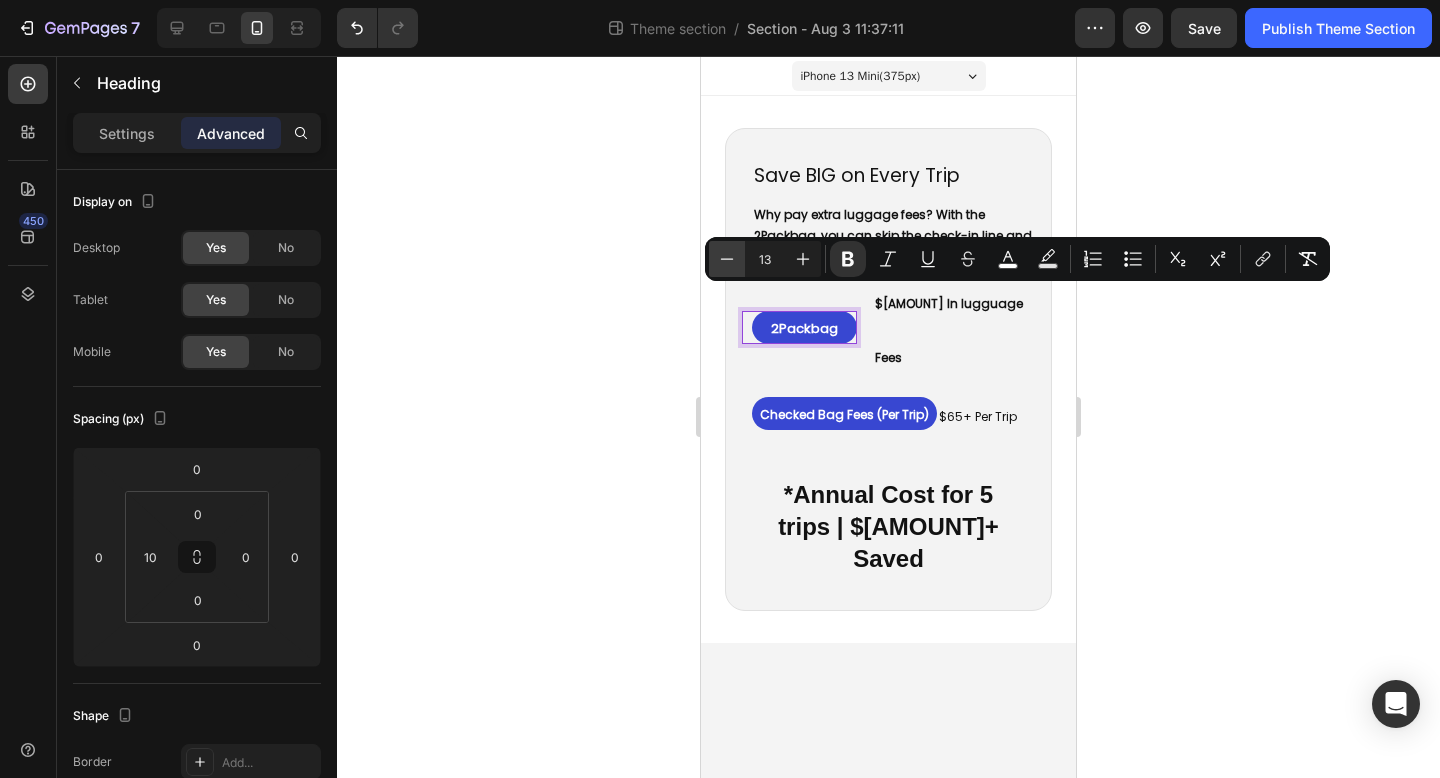 click 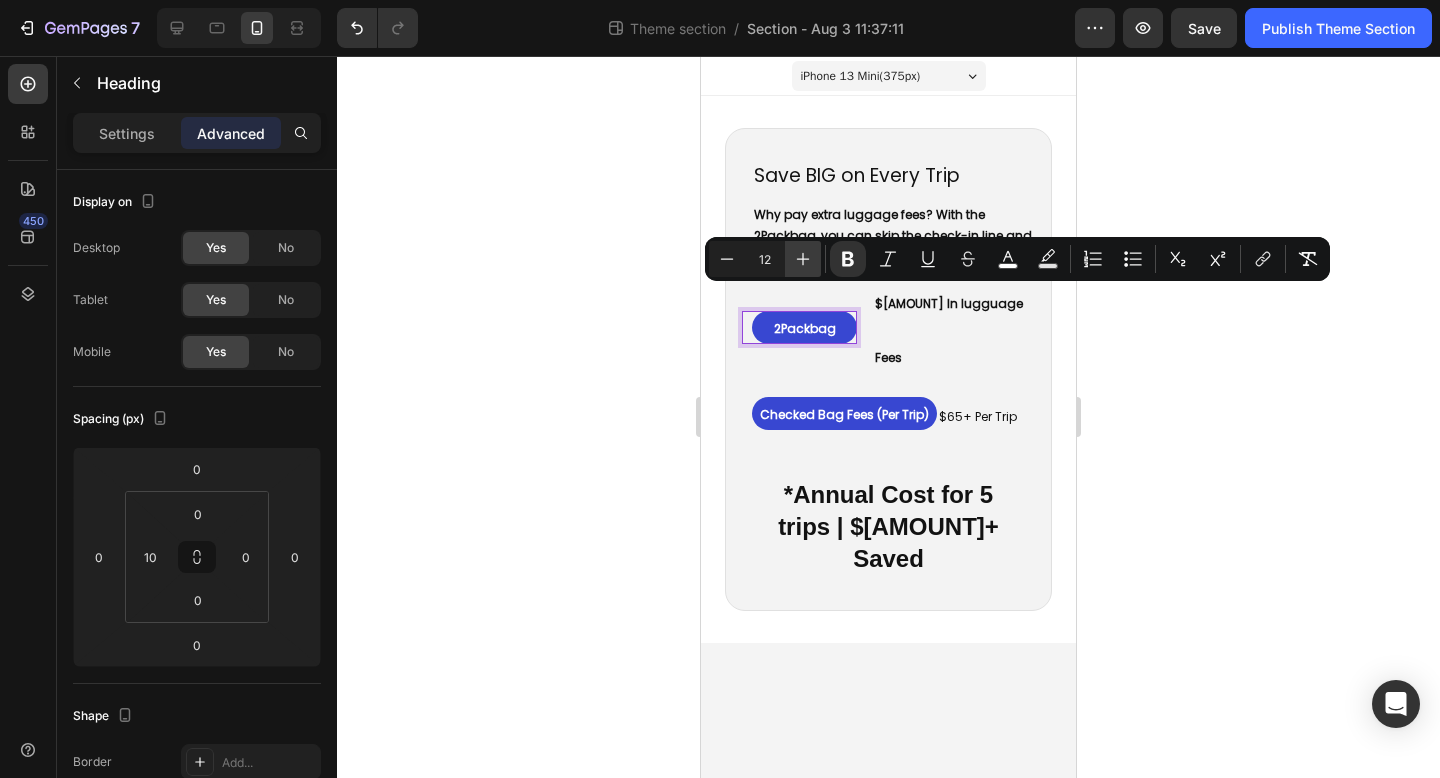 click on "Plus" at bounding box center [803, 259] 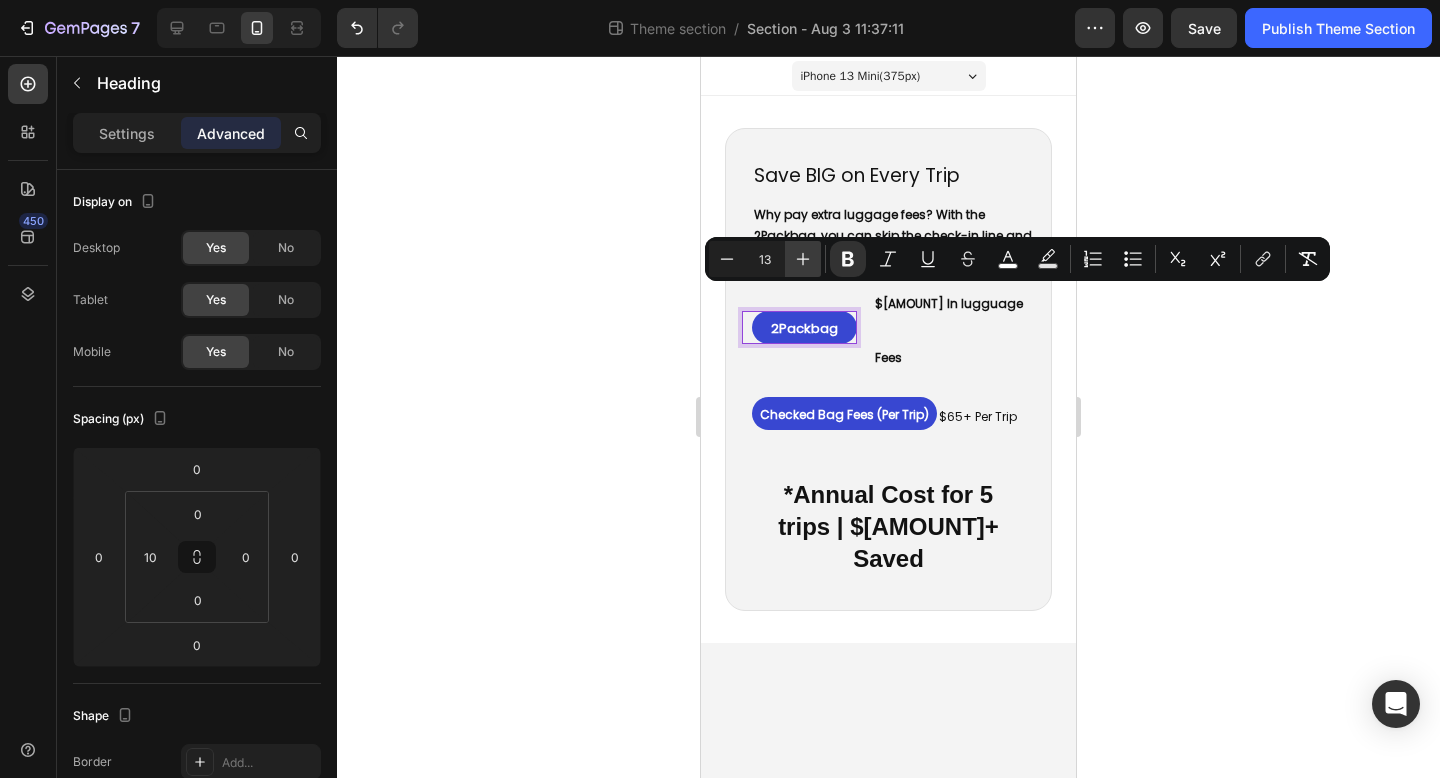 click on "Plus" at bounding box center (803, 259) 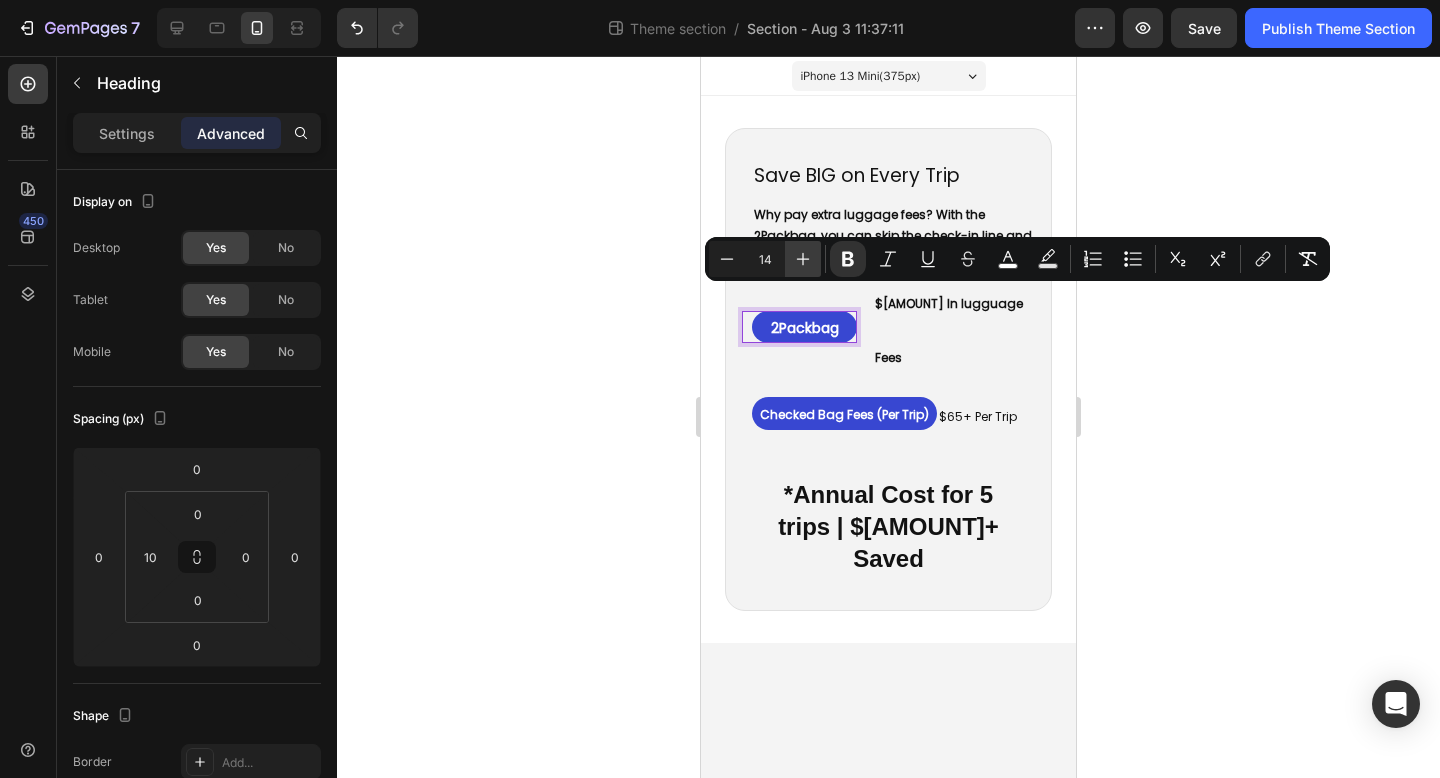 click on "Plus" at bounding box center (803, 259) 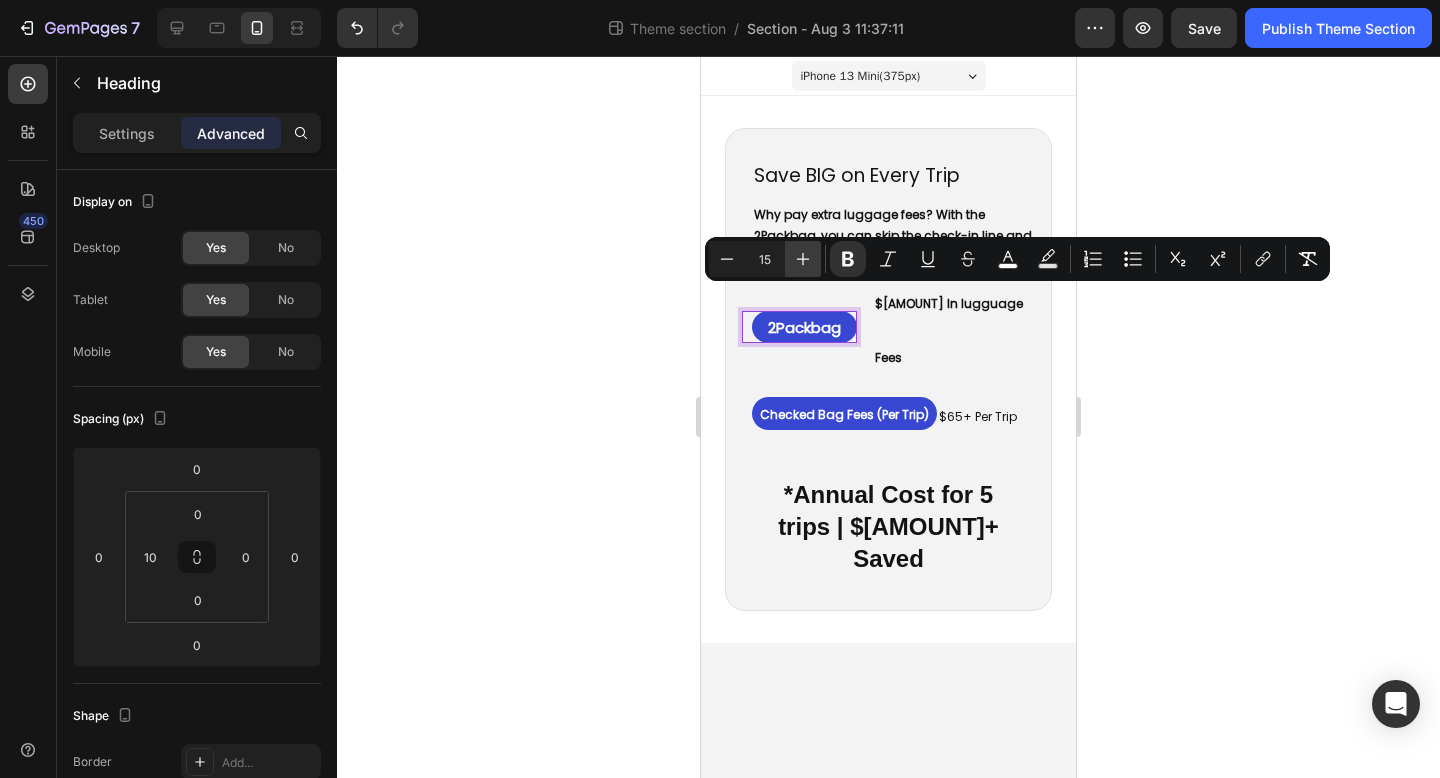 click on "Plus" at bounding box center (803, 259) 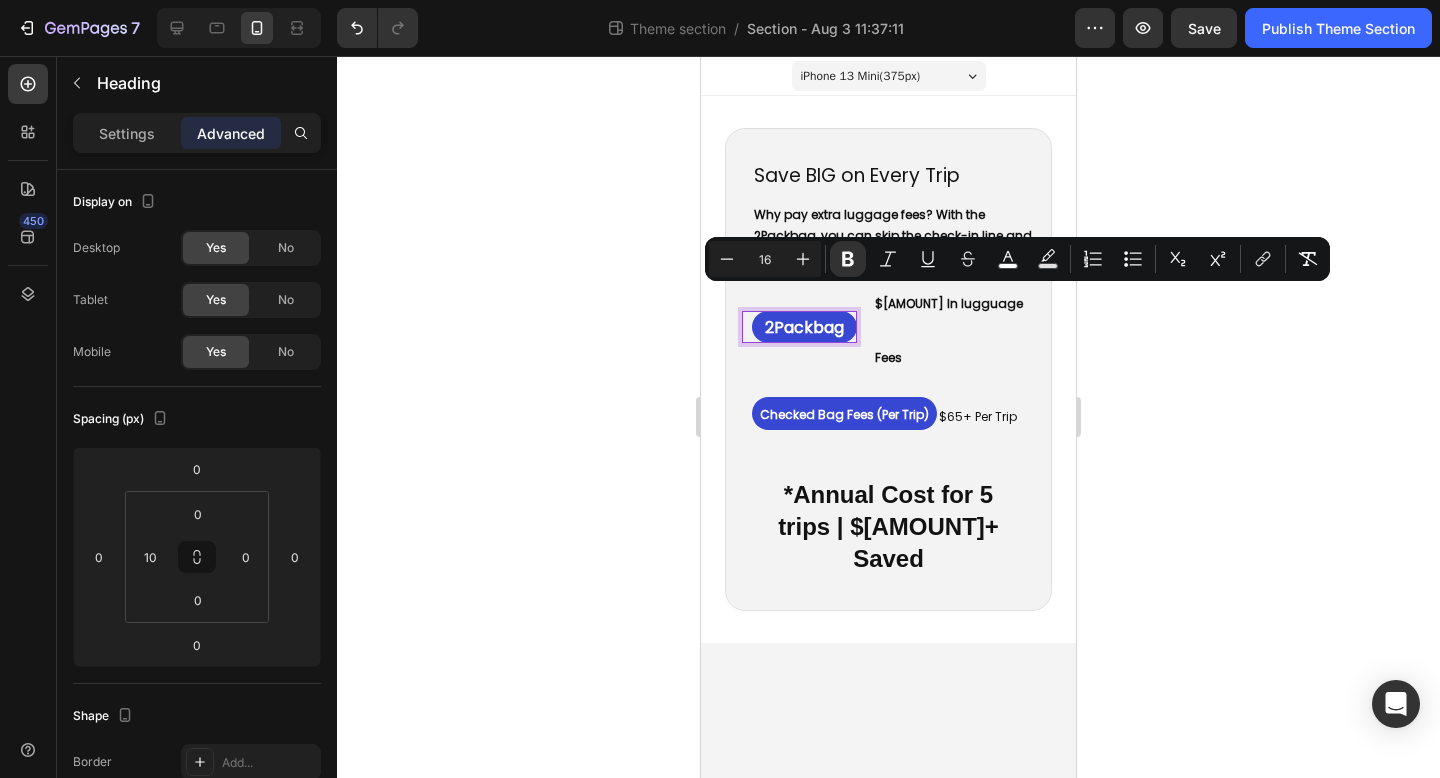 click 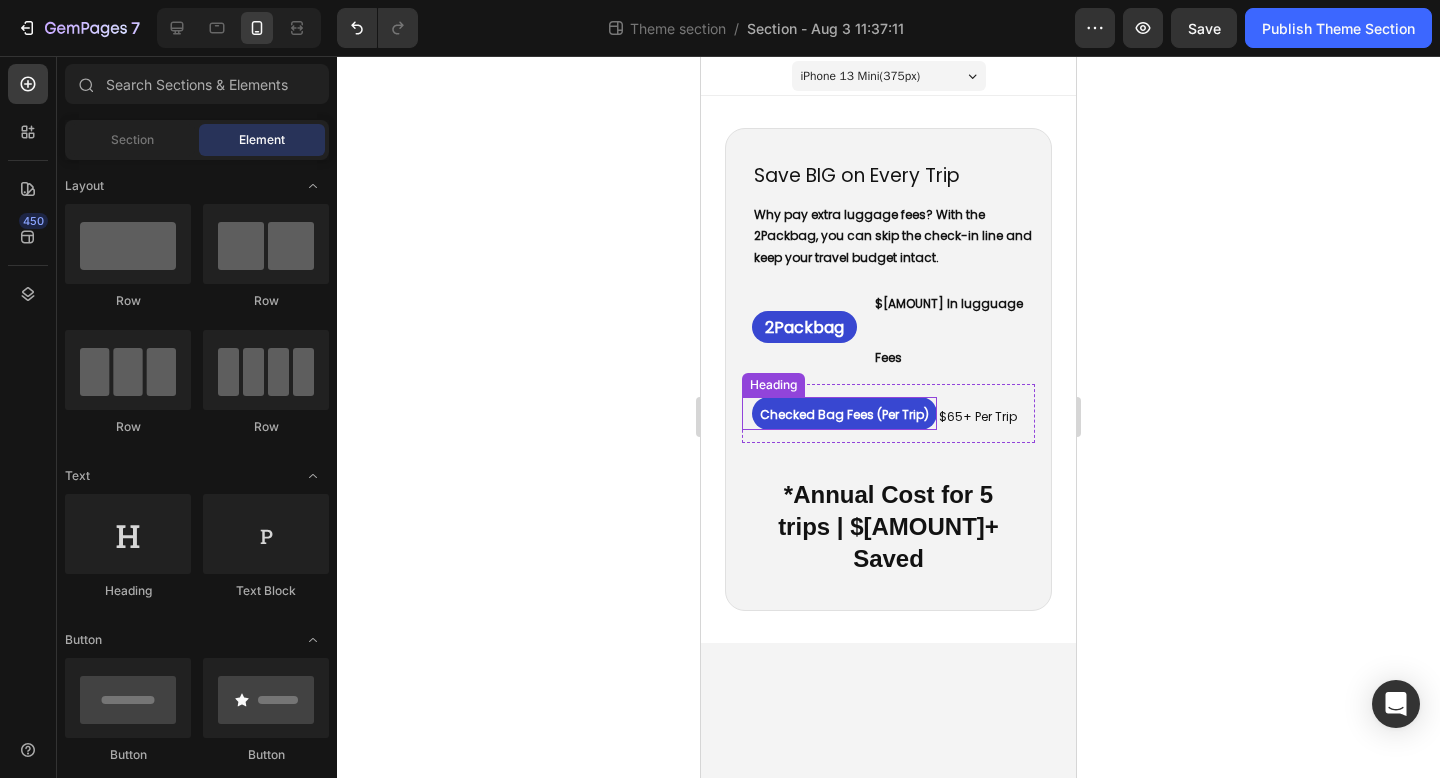 click on "⁠⁠⁠⁠⁠⁠⁠ Checked Bag Fees (Per Trip)" at bounding box center (844, 413) 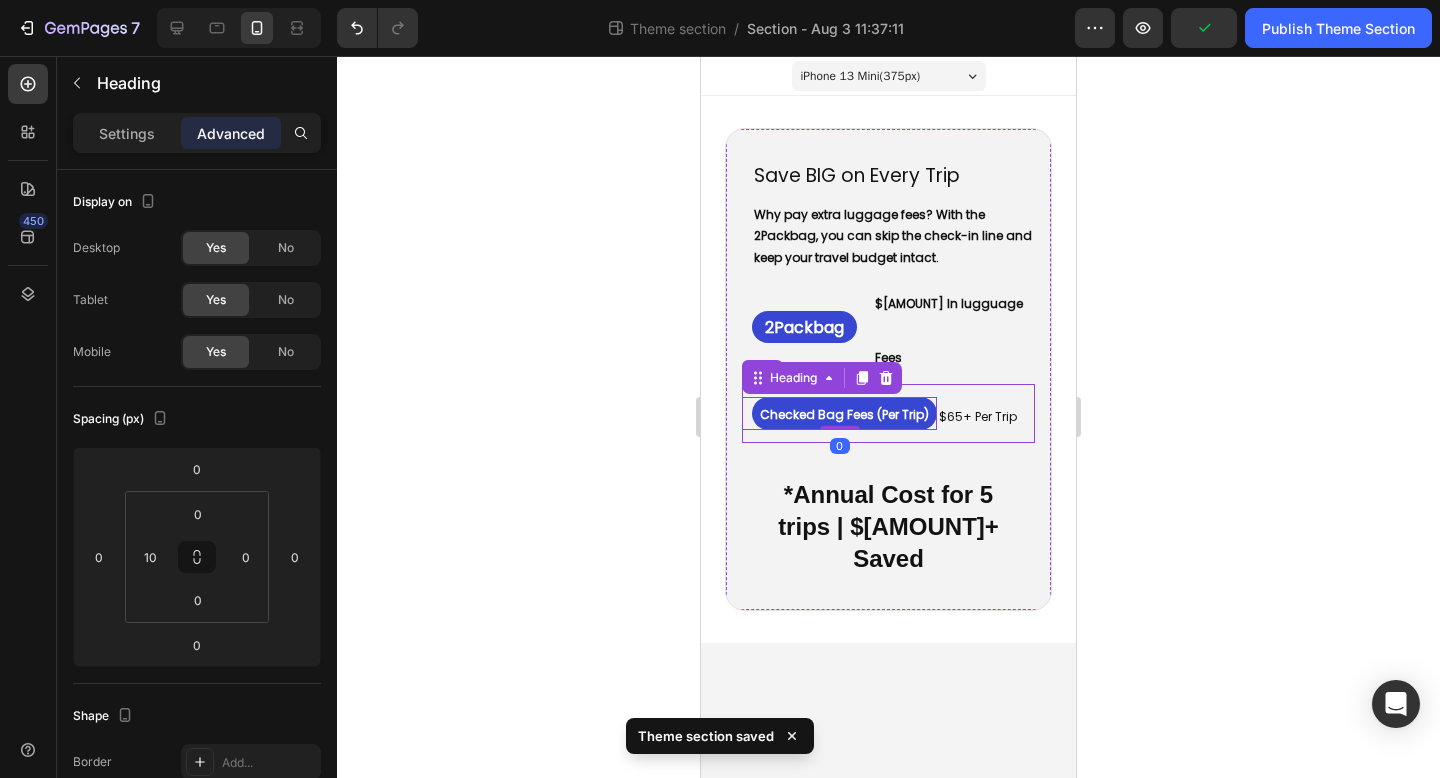 click on "⁠⁠⁠⁠⁠⁠⁠ Checked Bag Fees (Per Trip)  Heading   0" at bounding box center [839, 413] 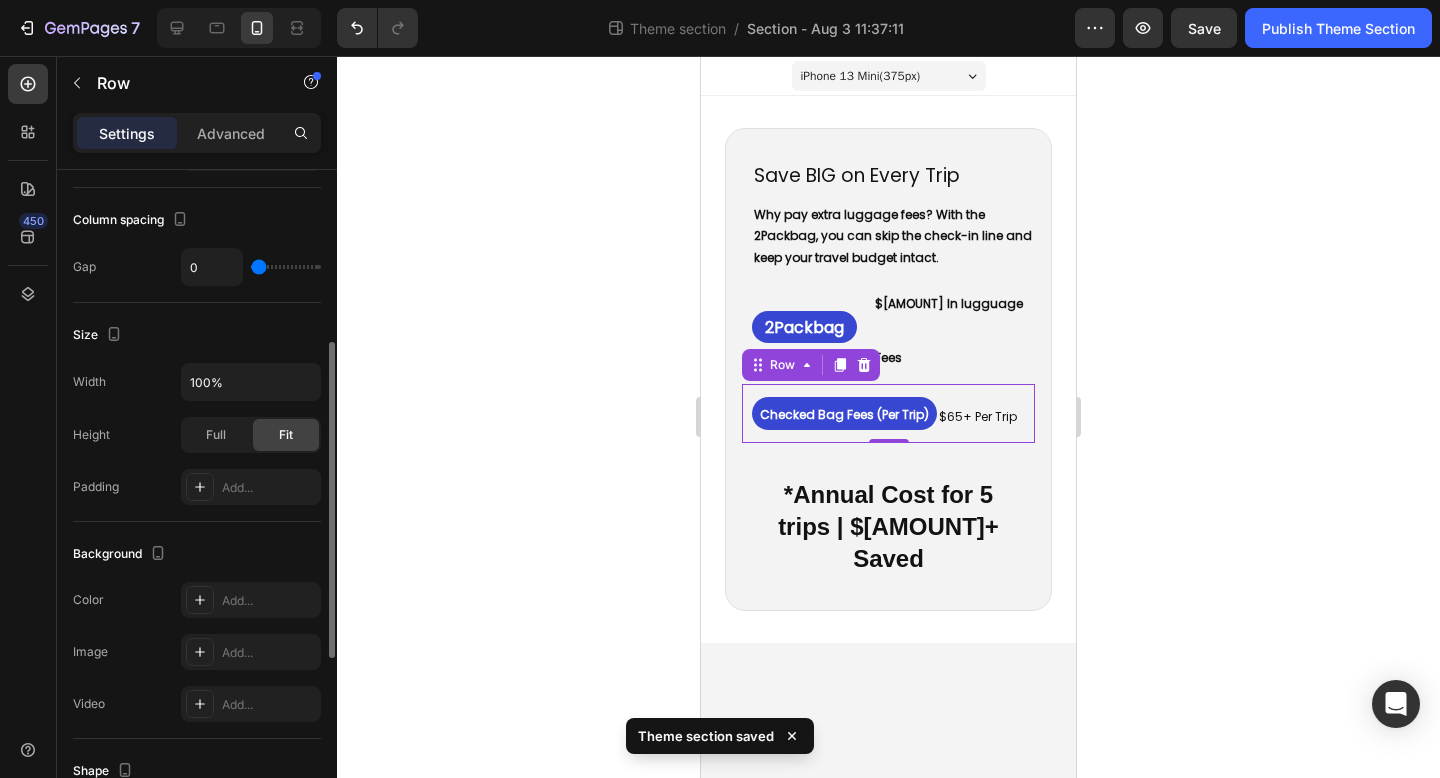 scroll, scrollTop: 0, scrollLeft: 0, axis: both 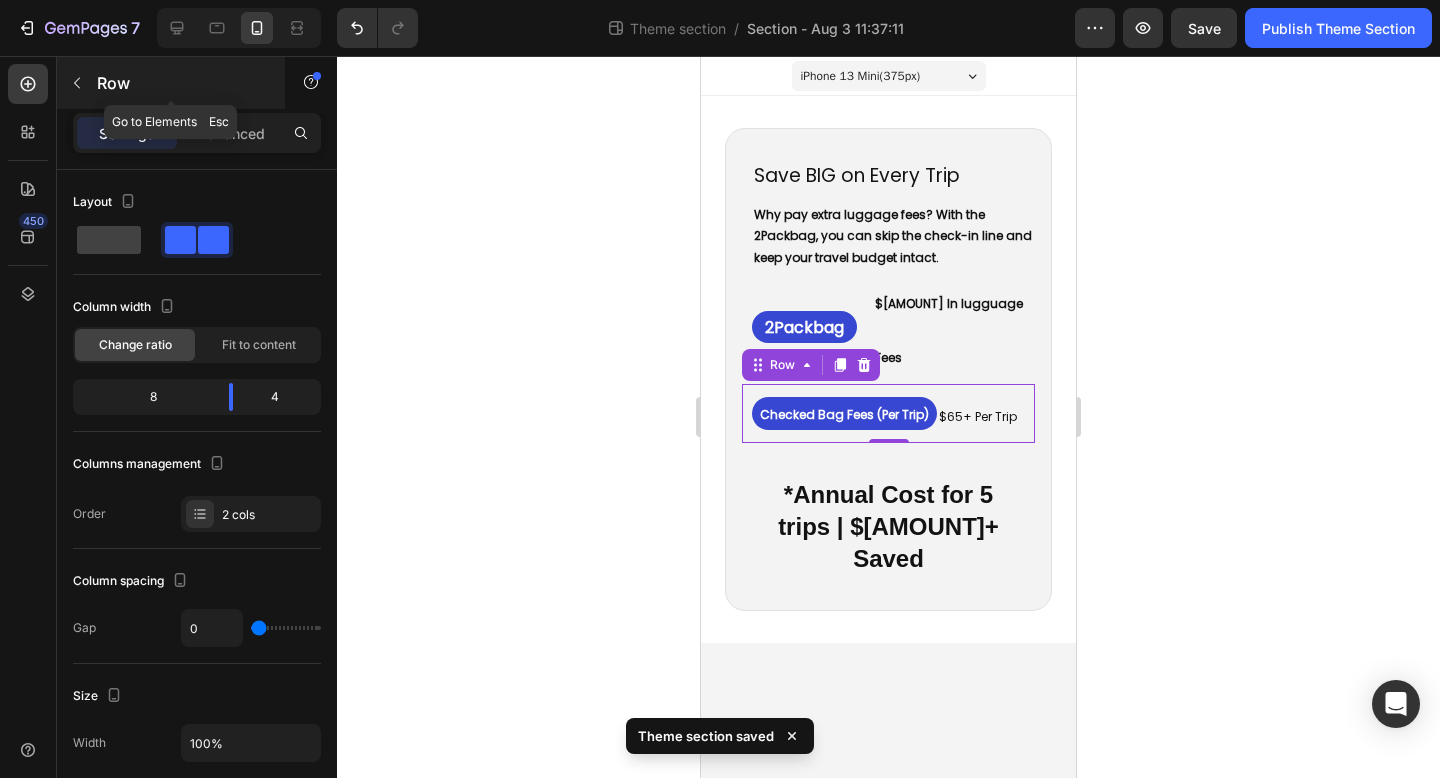 click at bounding box center [77, 83] 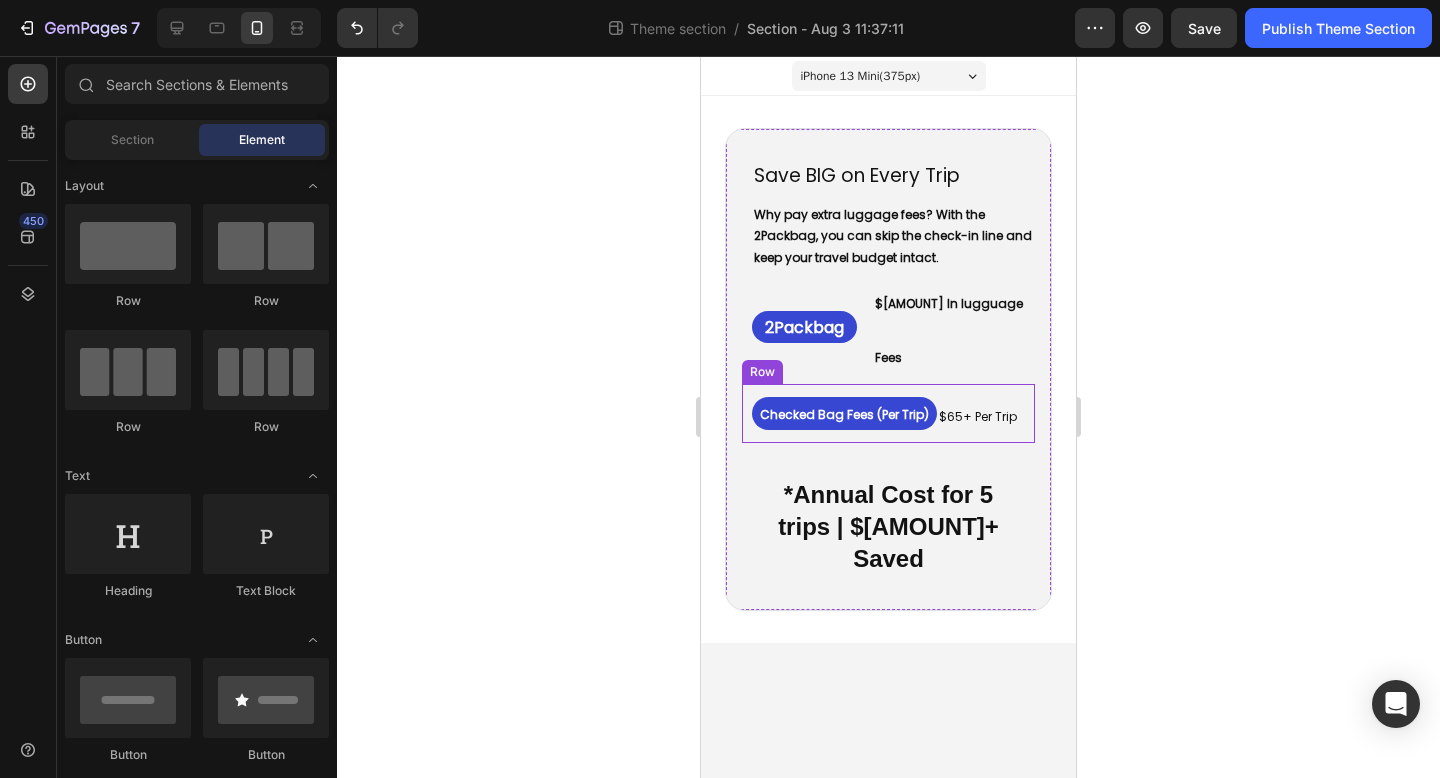 click on "⁠⁠⁠⁠⁠⁠⁠ Checked Bag Fees (Per Trip)  Heading" at bounding box center [839, 413] 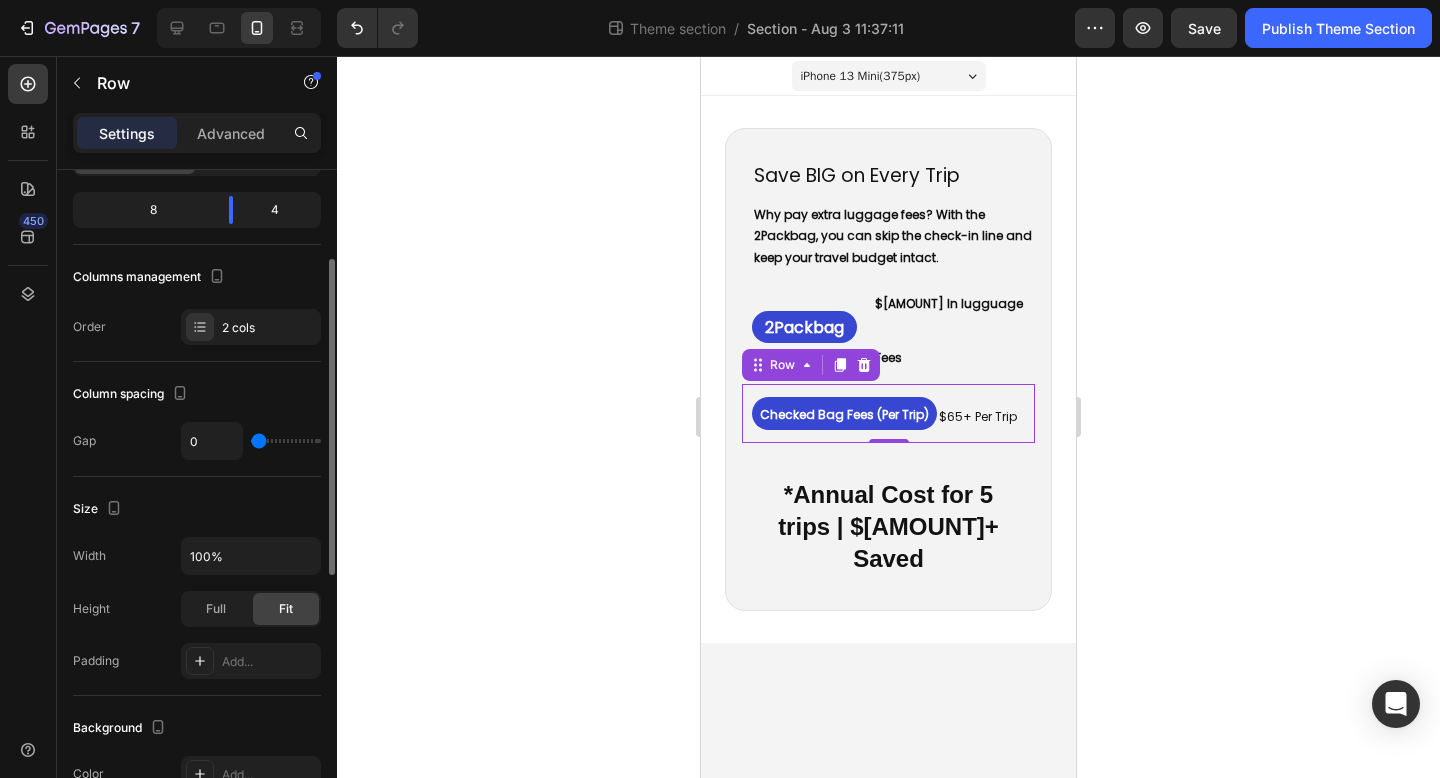 scroll, scrollTop: 575, scrollLeft: 0, axis: vertical 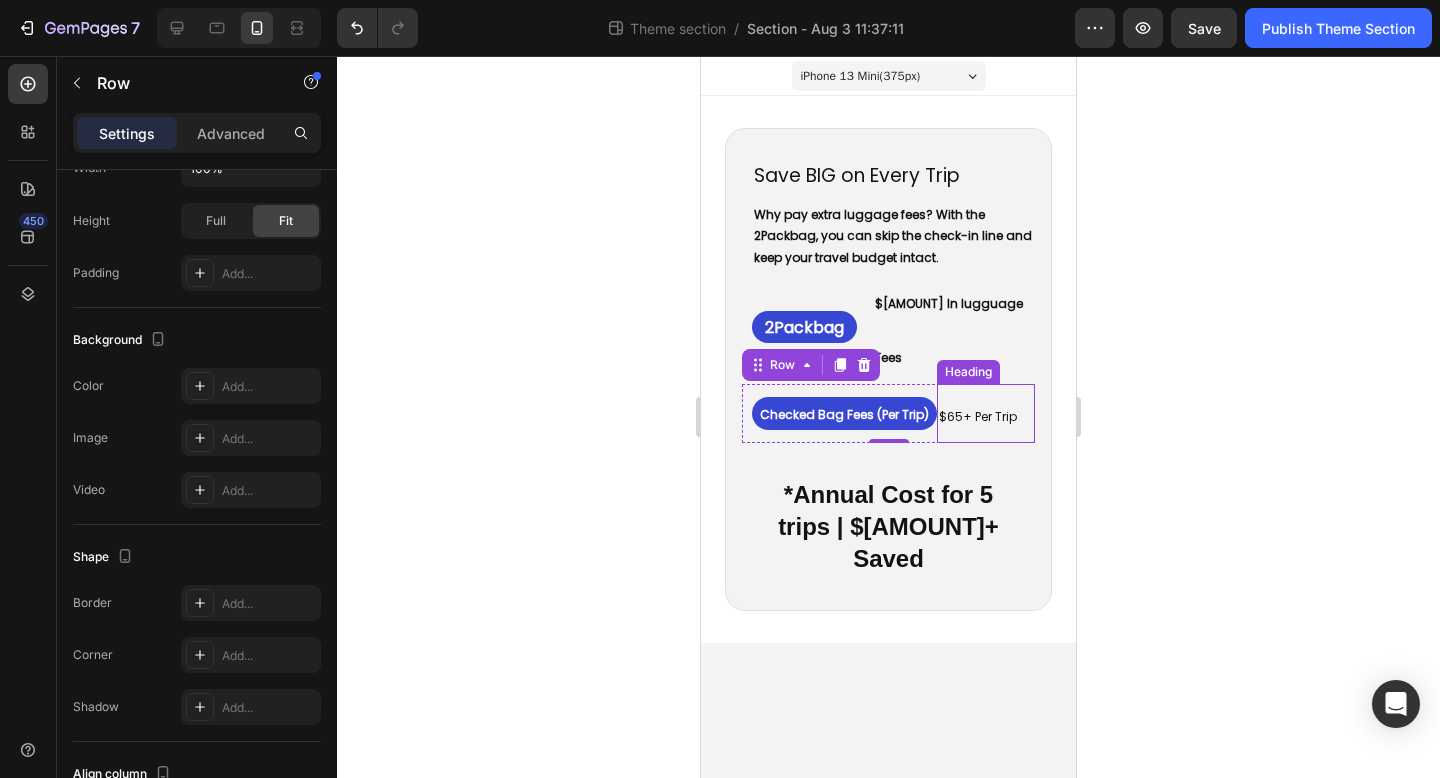 click on "$65+ Per Trip" at bounding box center (978, 416) 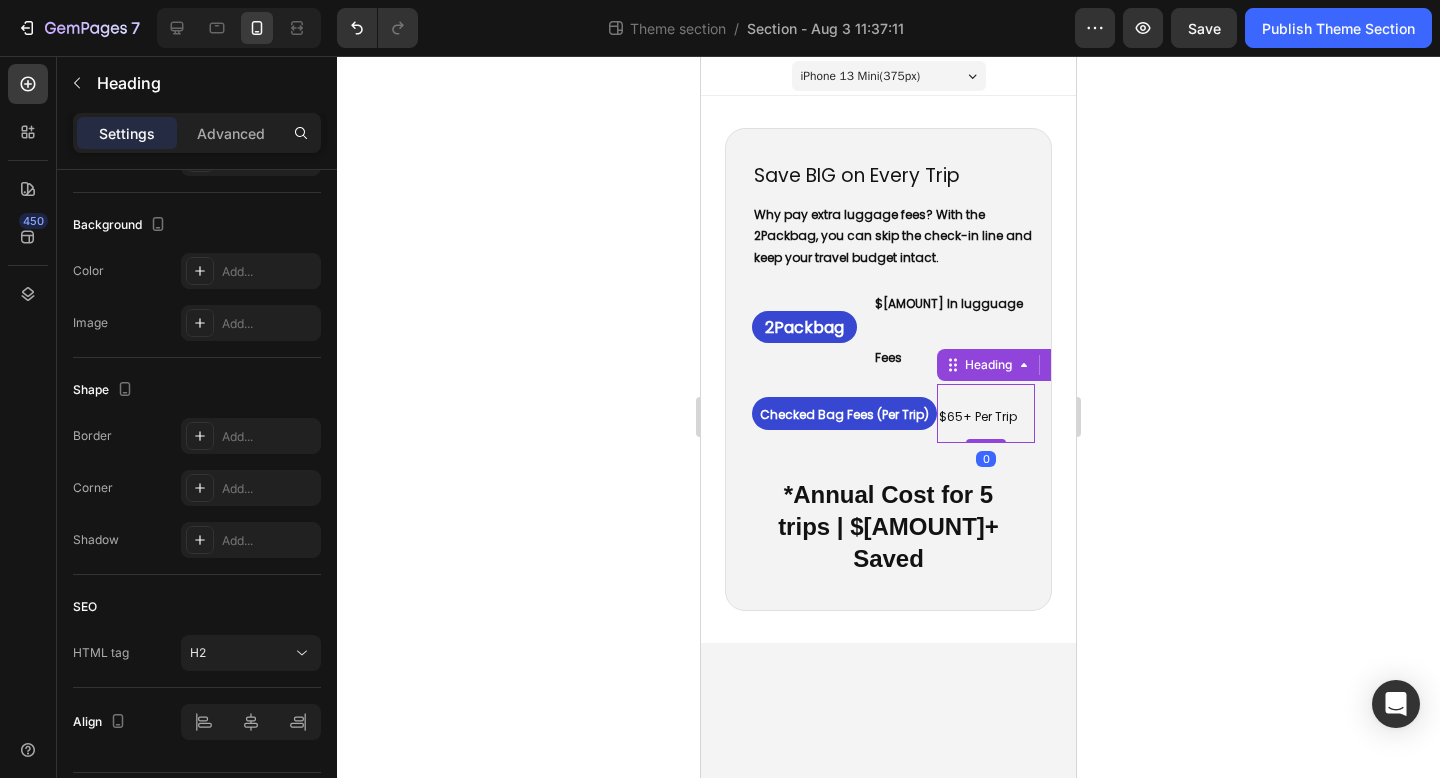 scroll, scrollTop: 0, scrollLeft: 0, axis: both 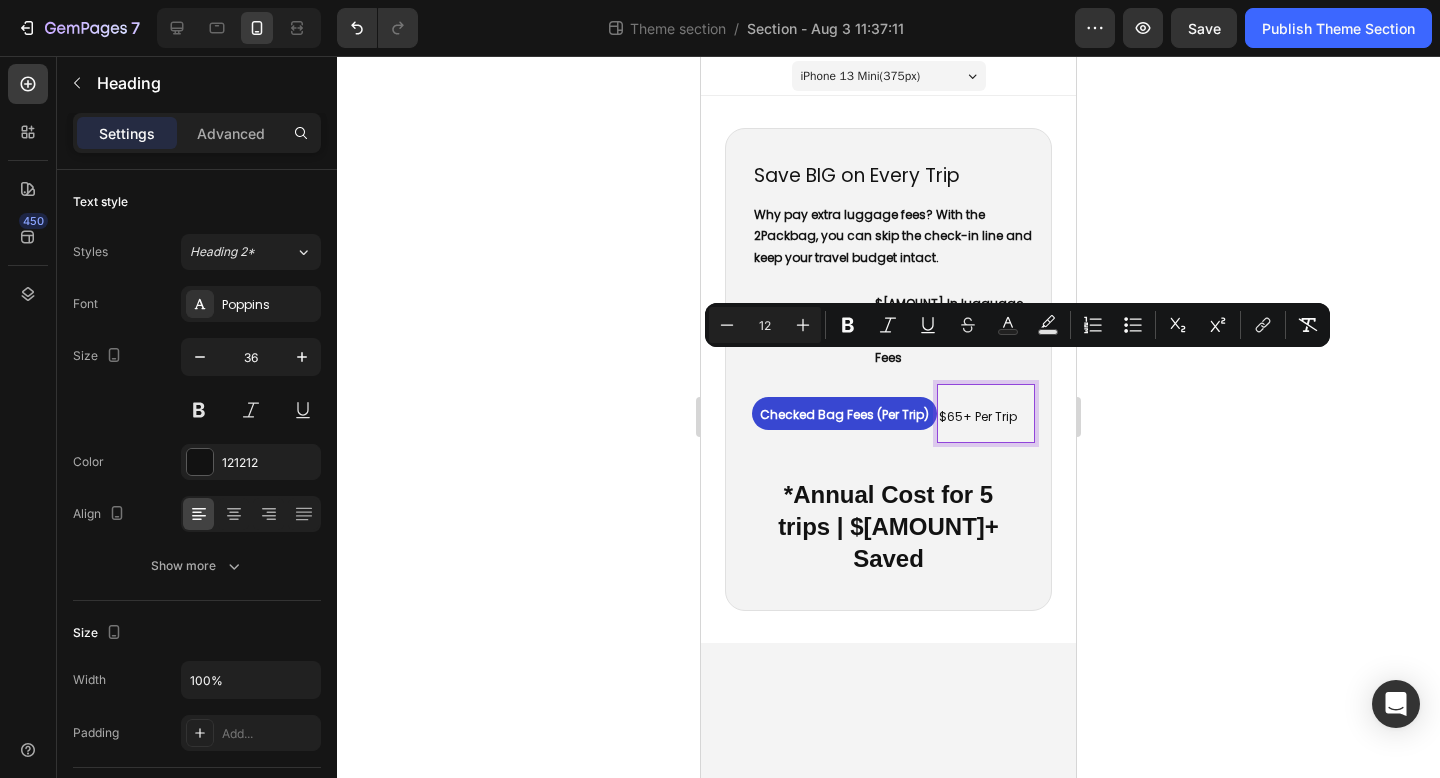 click on "⁠⁠⁠⁠⁠⁠⁠   $0 In lugguage Fees" at bounding box center (954, 328) 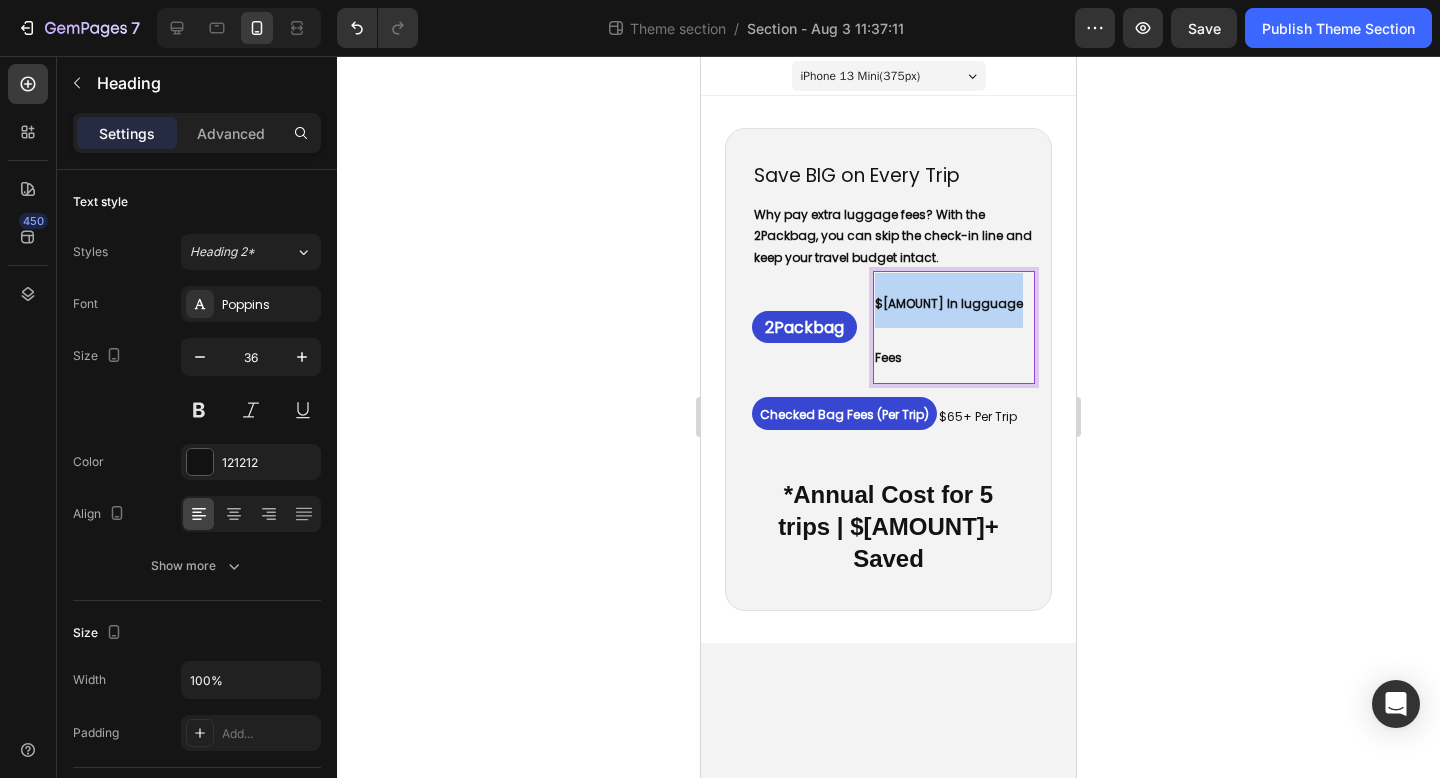 click on "$0 In lugguage Fees" at bounding box center [949, 331] 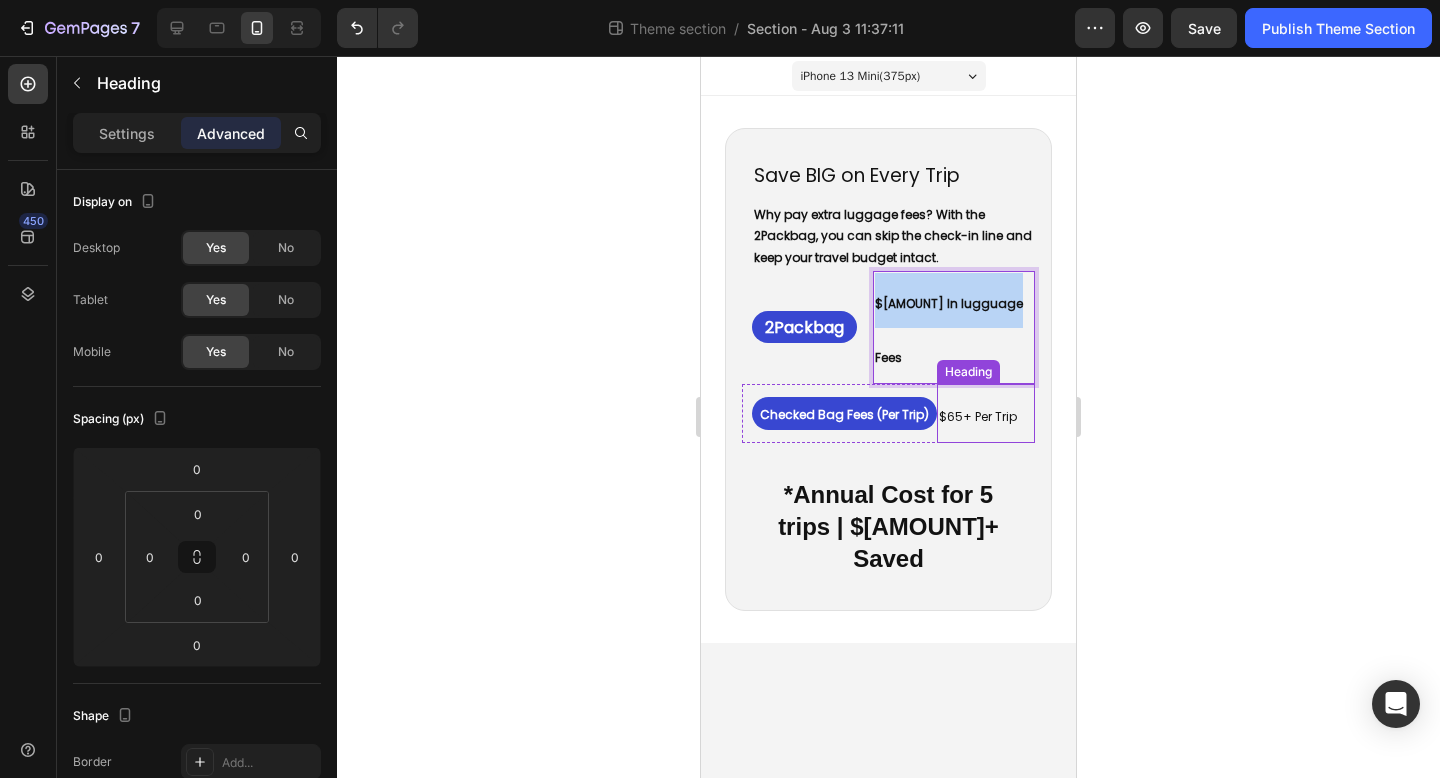 click on "⁠⁠⁠⁠⁠⁠⁠   $65+ Per Trip" at bounding box center [986, 413] 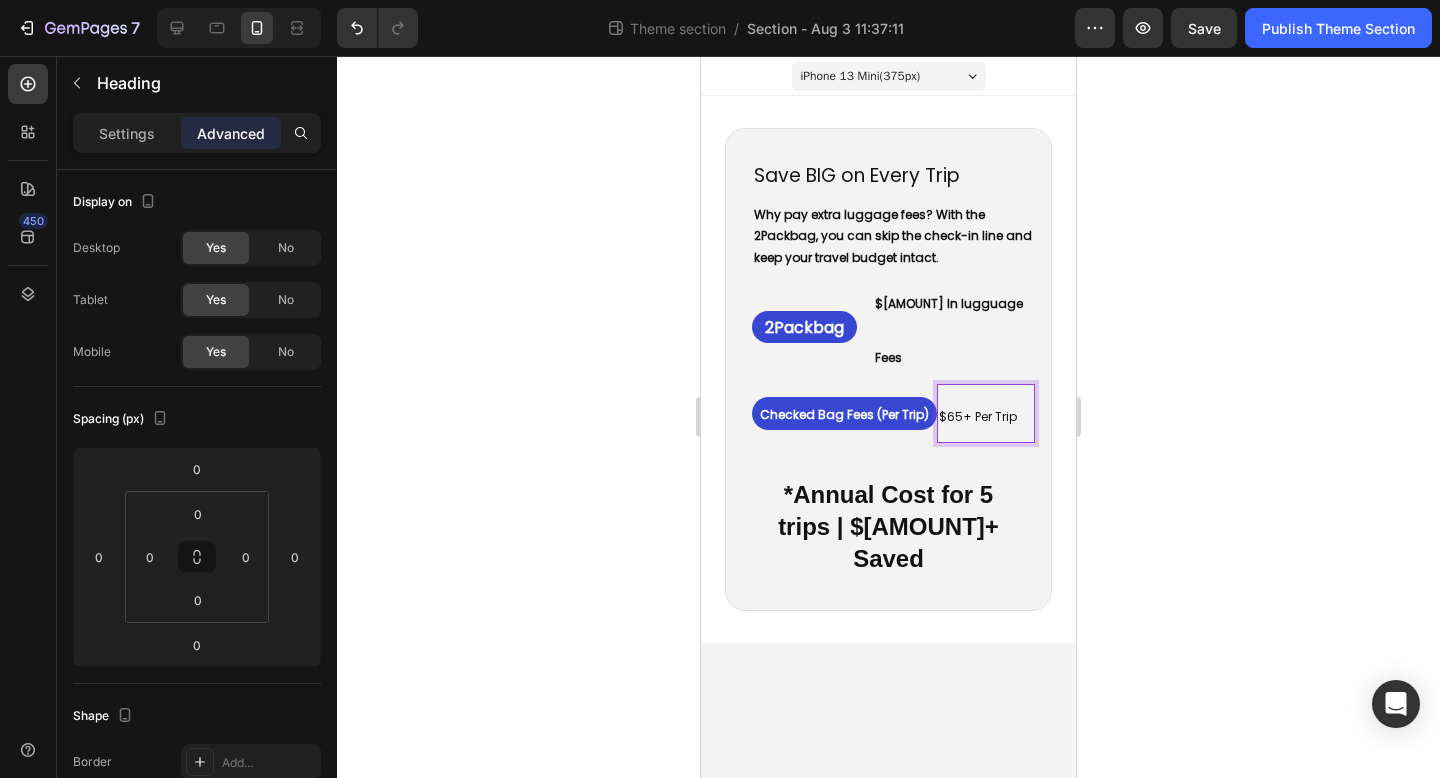 click on "$65+ Per Trip" at bounding box center (986, 413) 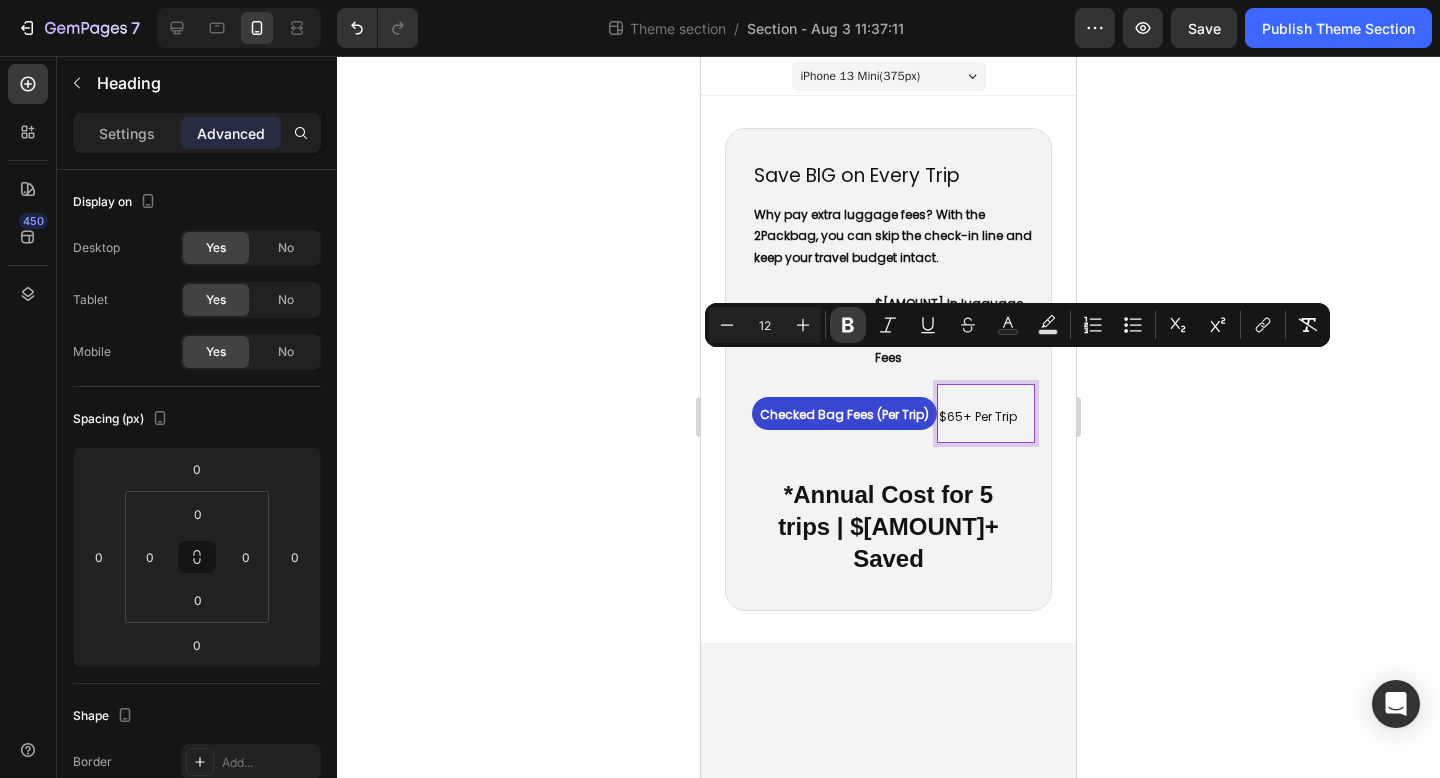 click 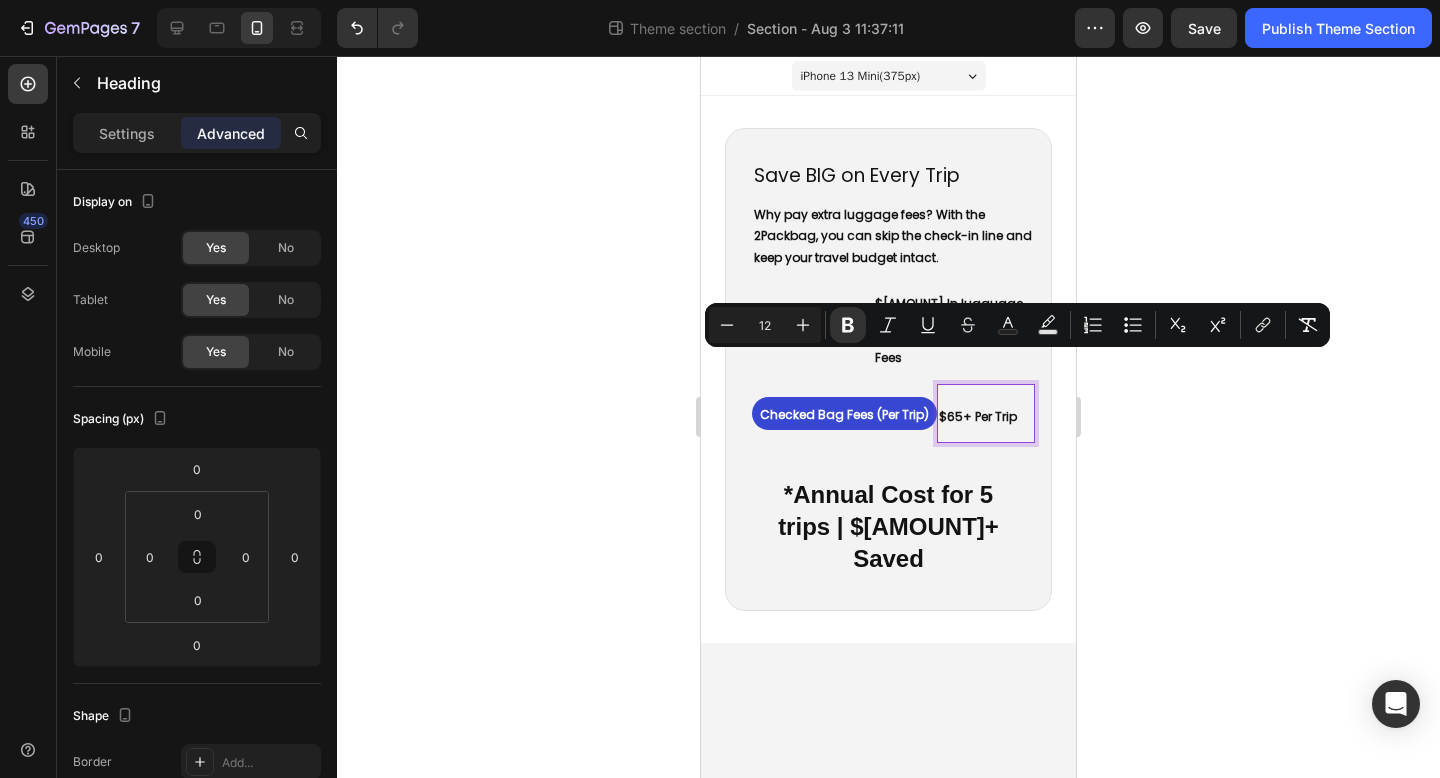 click 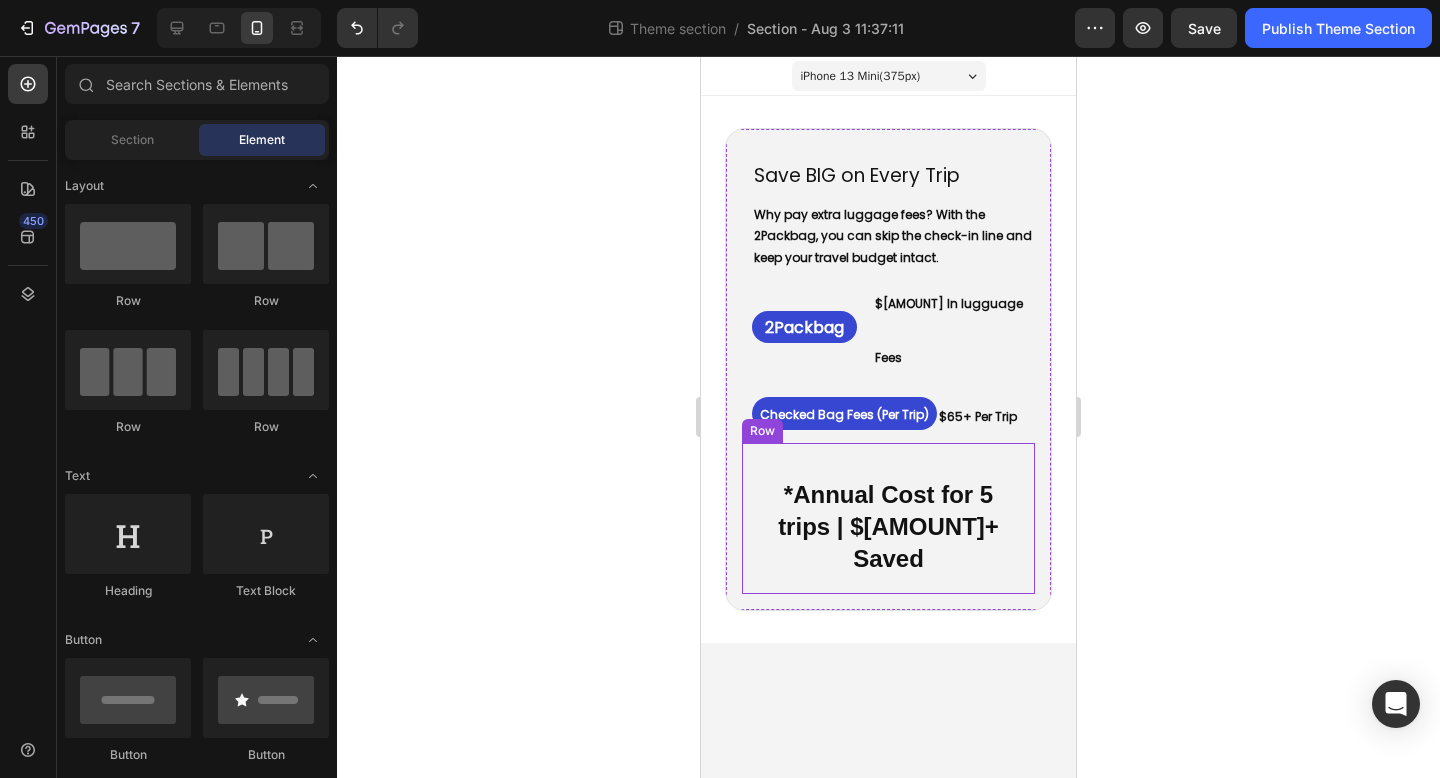 click on "*Annual Cost for 5 trips | $325+ Saved  Text Block Row" at bounding box center [888, 518] 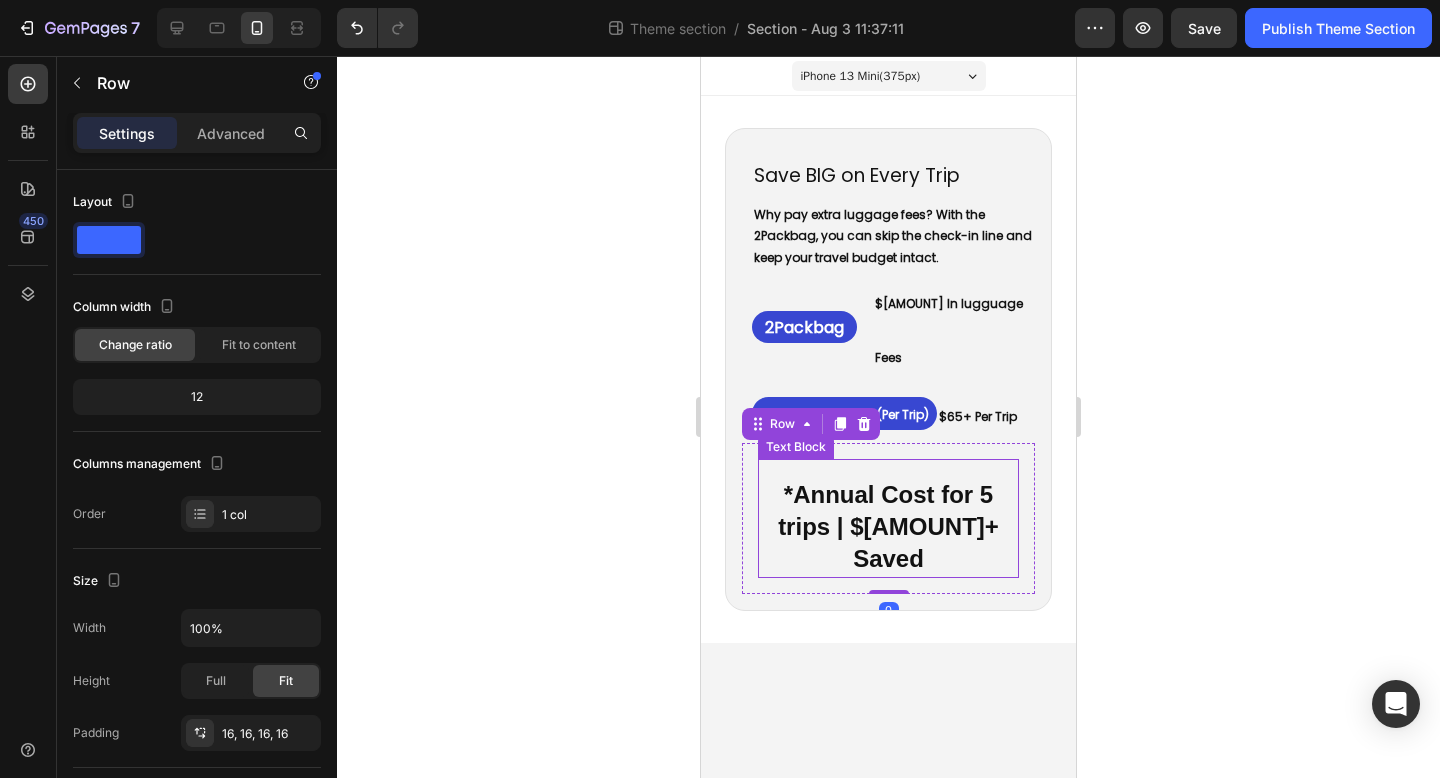 click on "*Annual Cost for 5 trips | $325+ Saved" at bounding box center (888, 526) 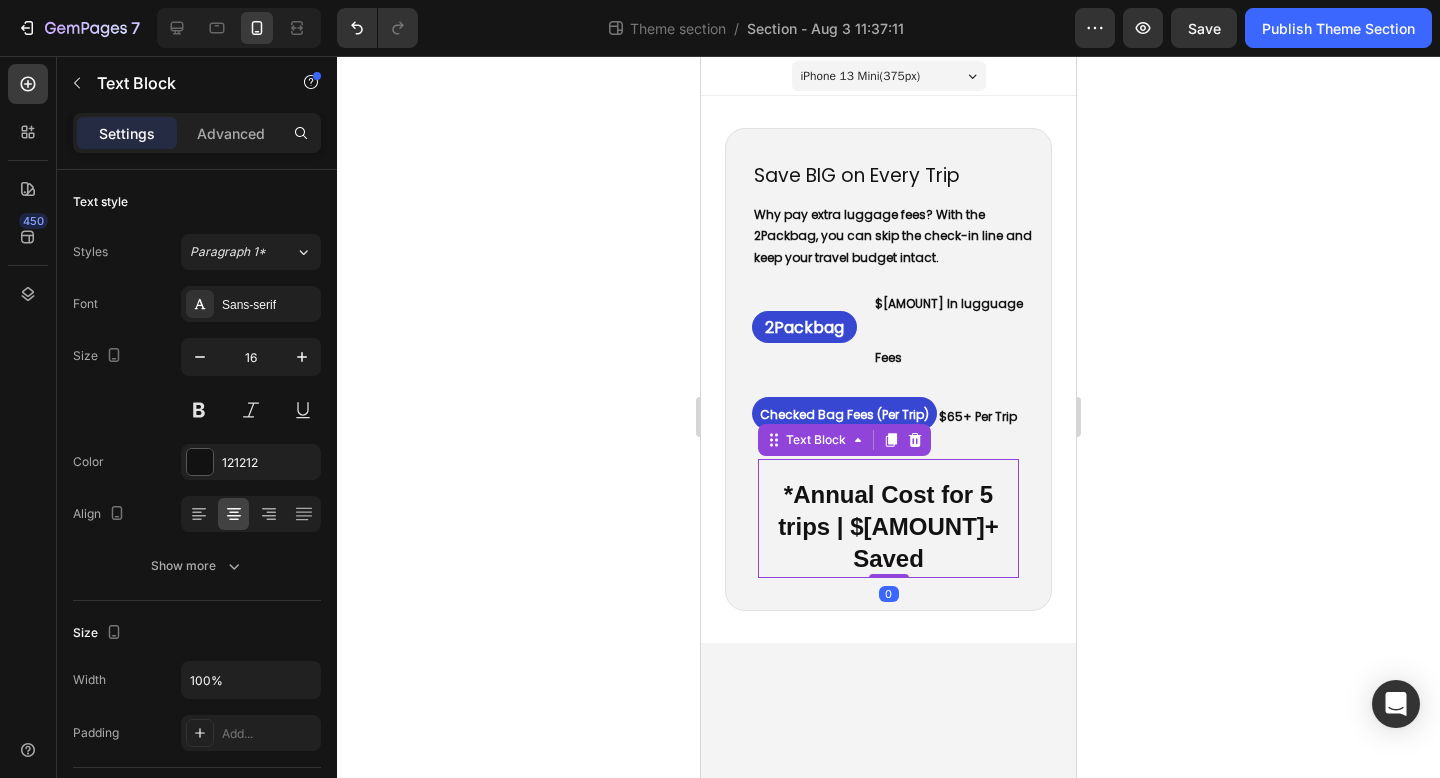 click on "*Annual Cost for 5 trips | $325+ Saved" at bounding box center (888, 526) 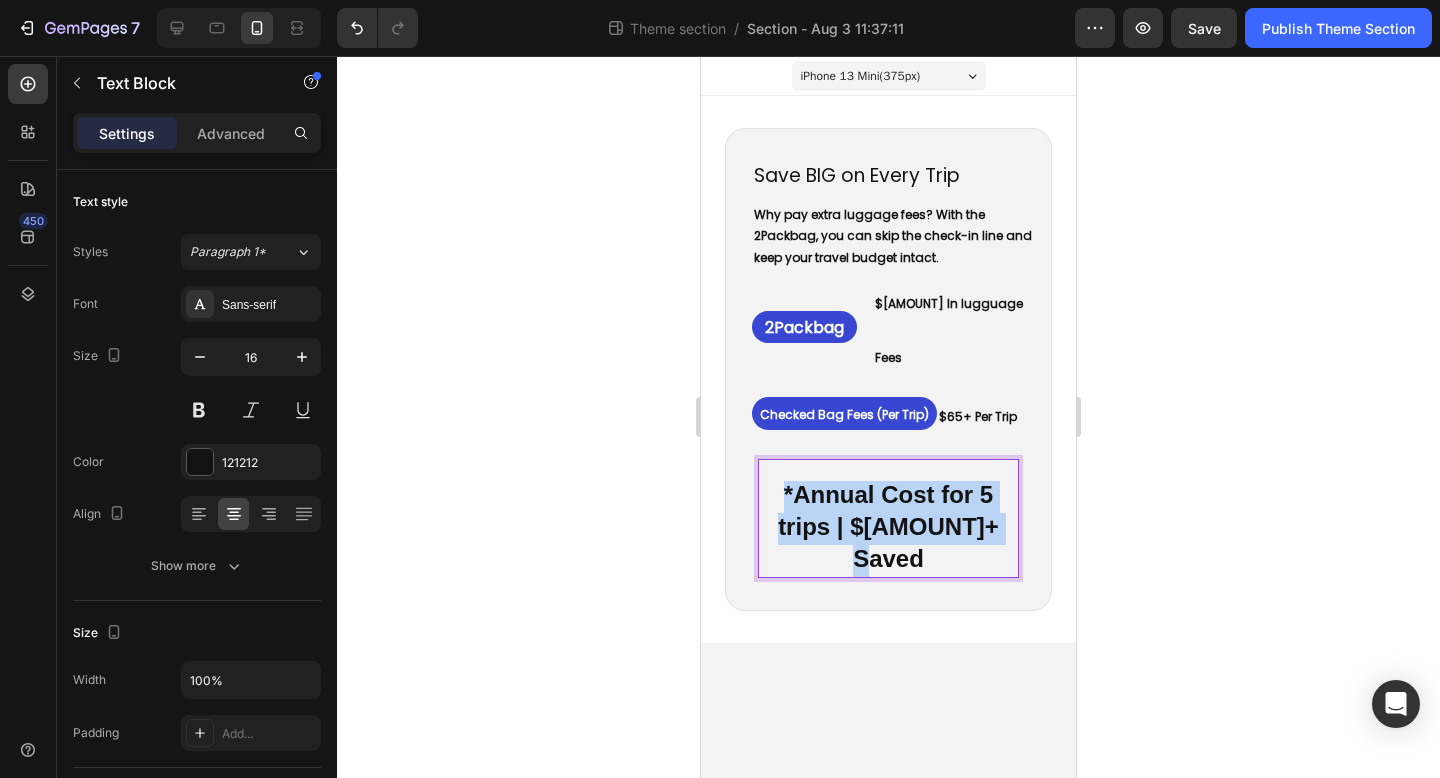 click on "*Annual Cost for 5 trips | $325+ Saved" at bounding box center [888, 526] 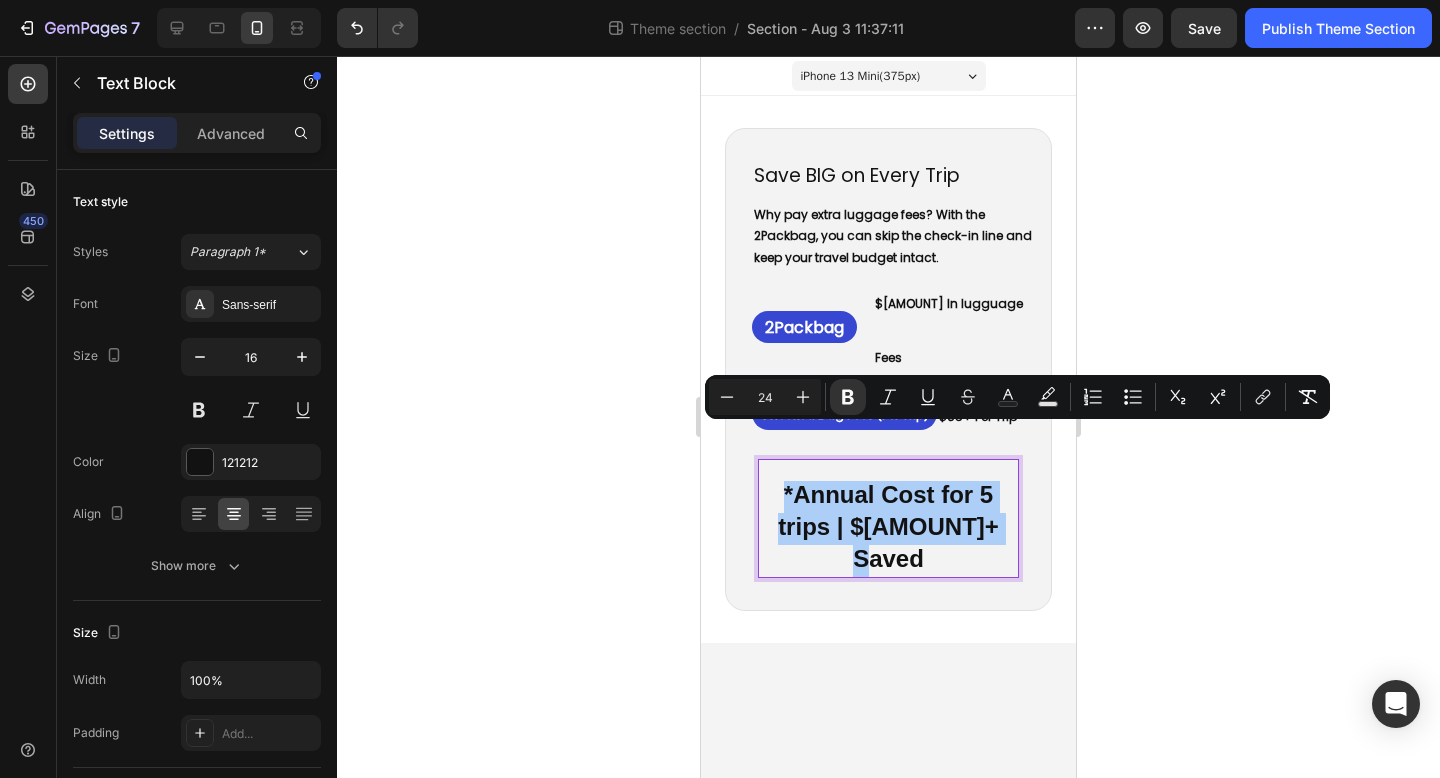 click on "24" at bounding box center (765, 397) 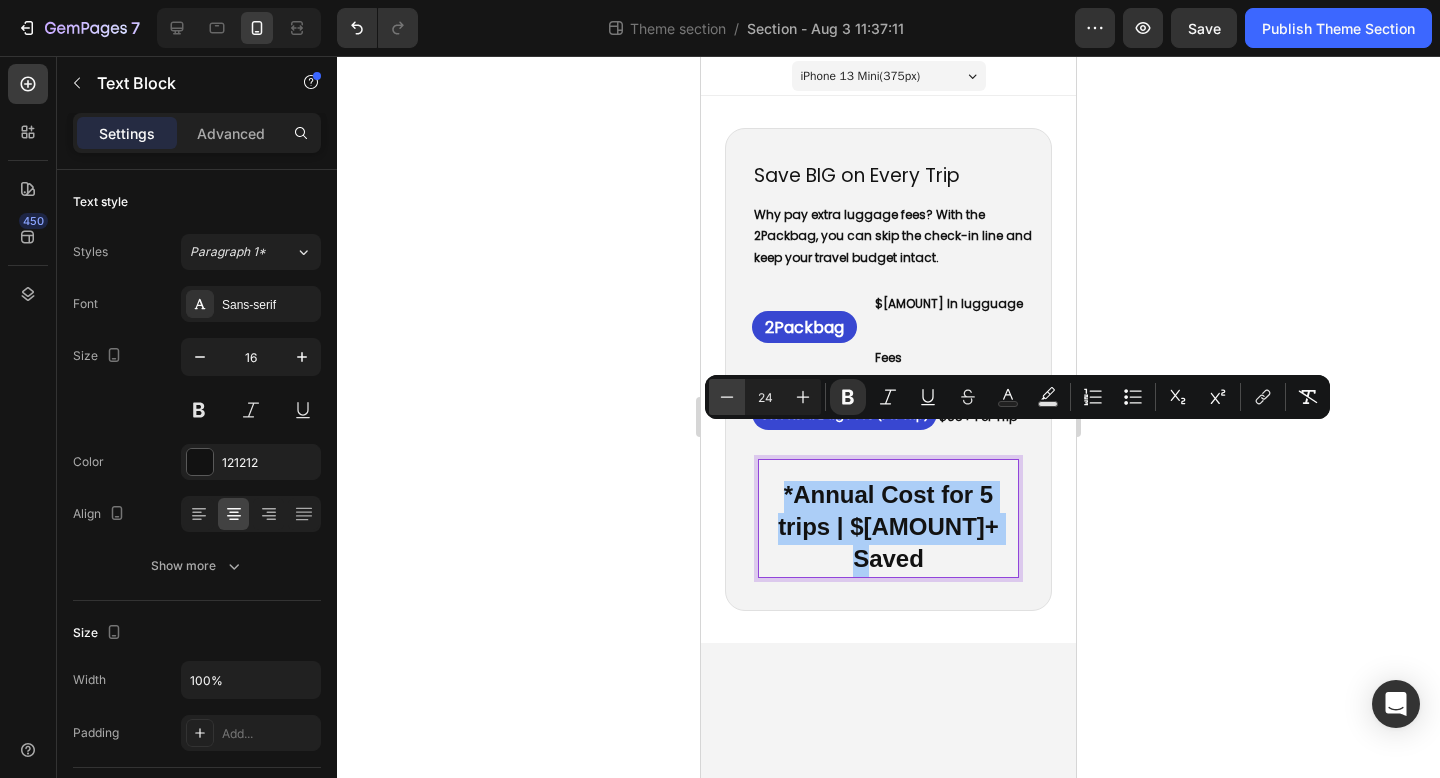 click 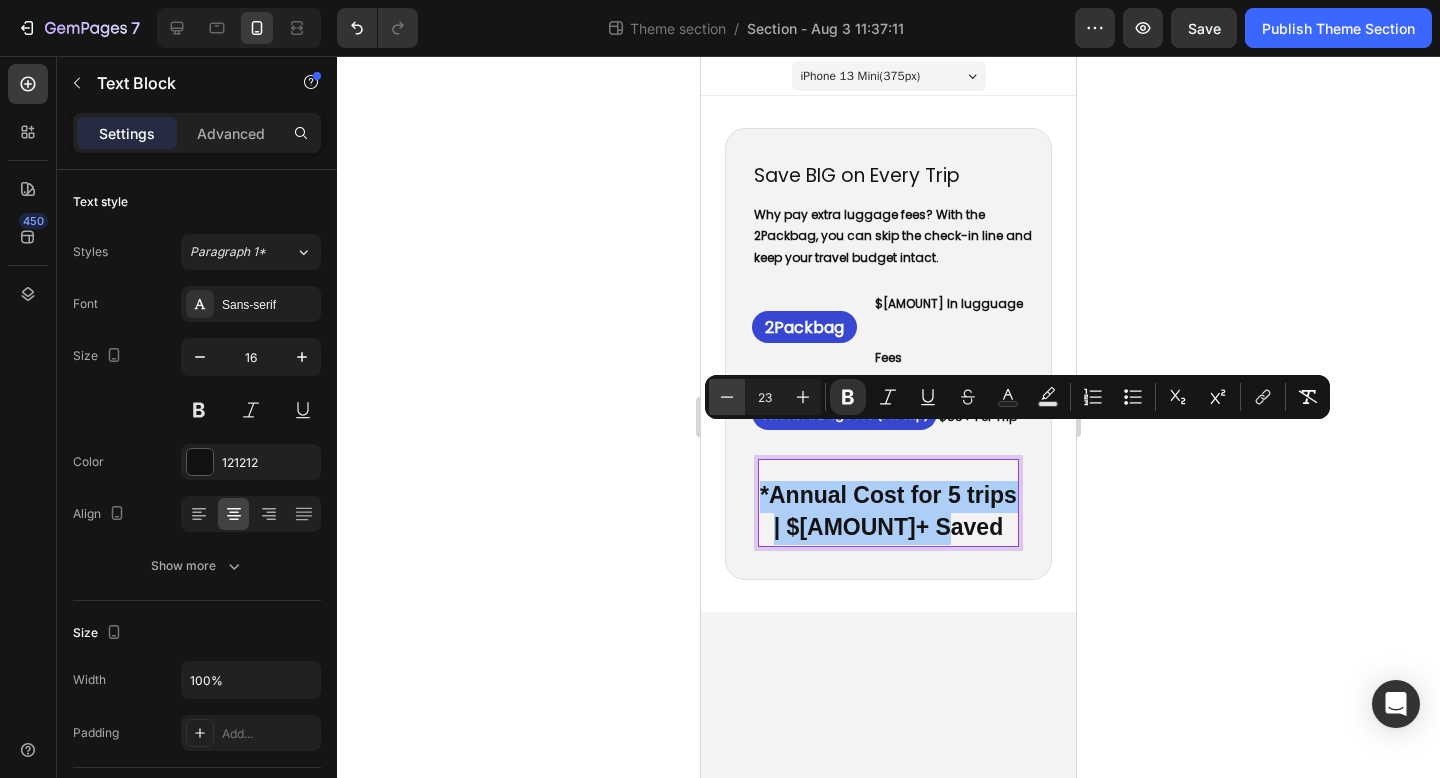 click 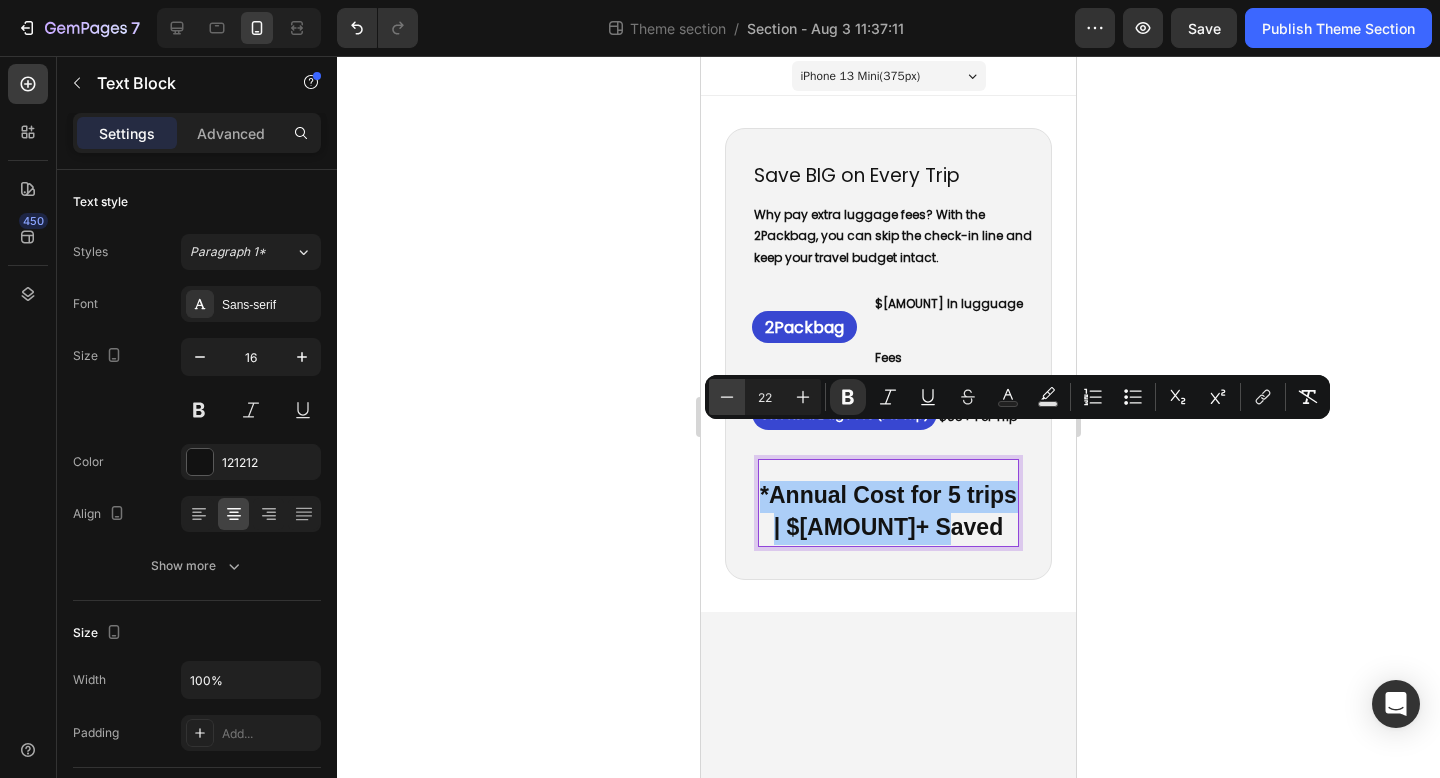 click 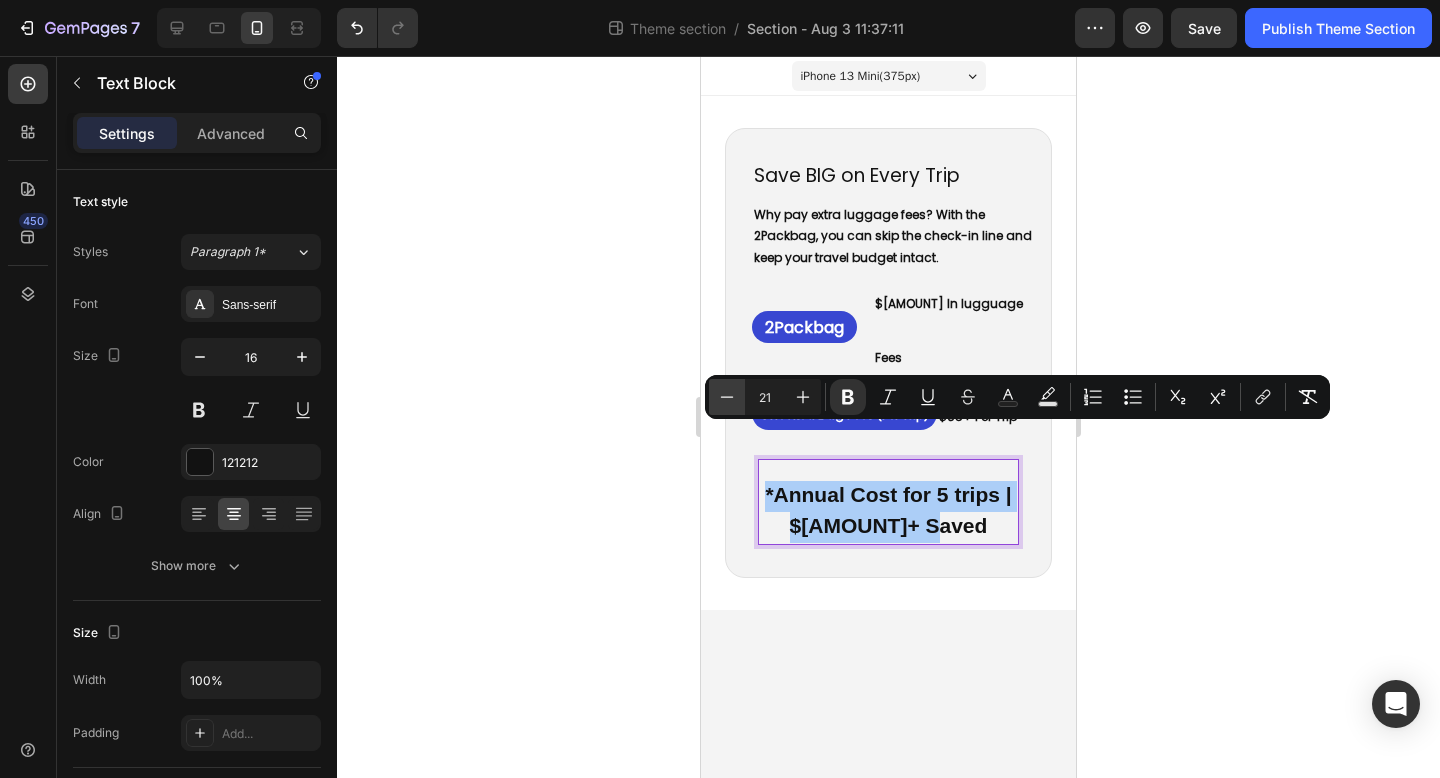 click 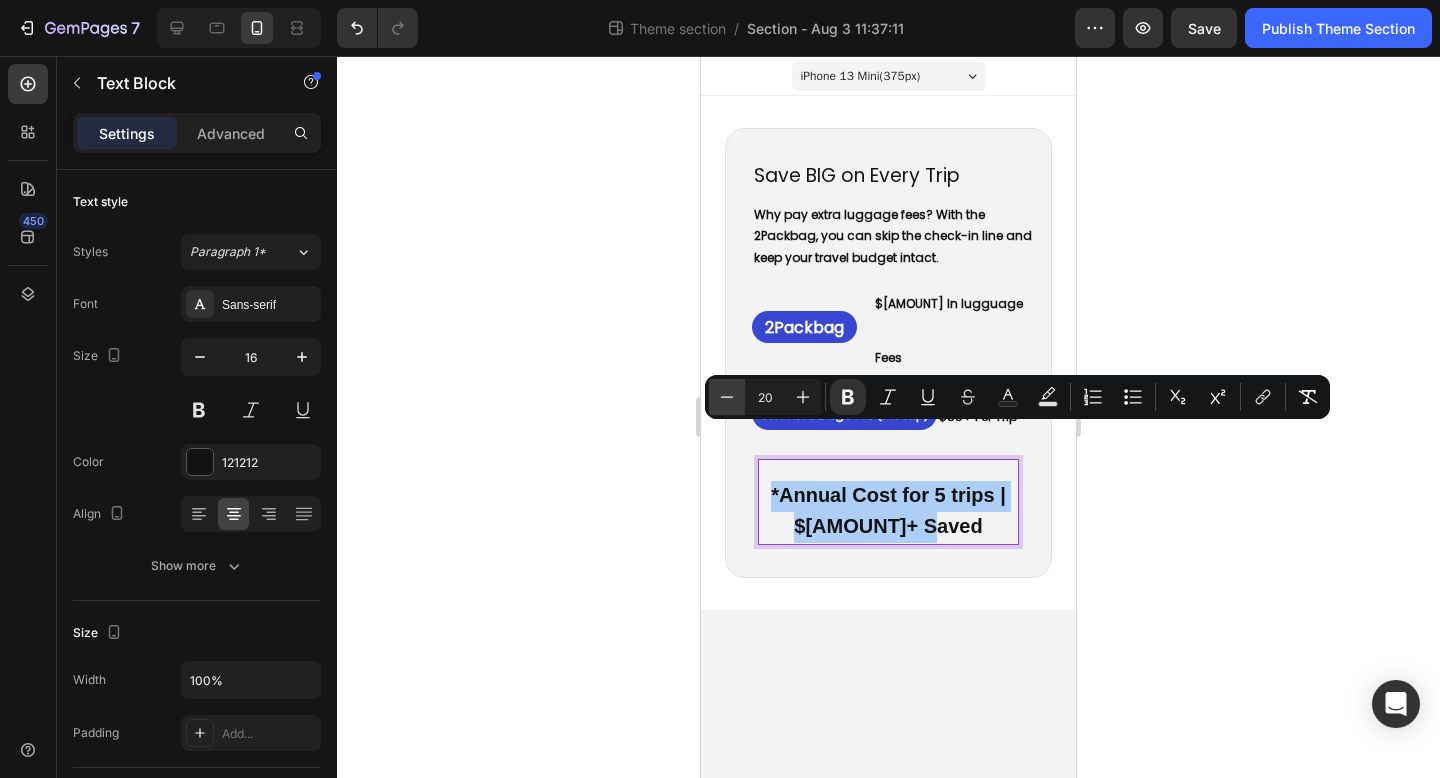 click 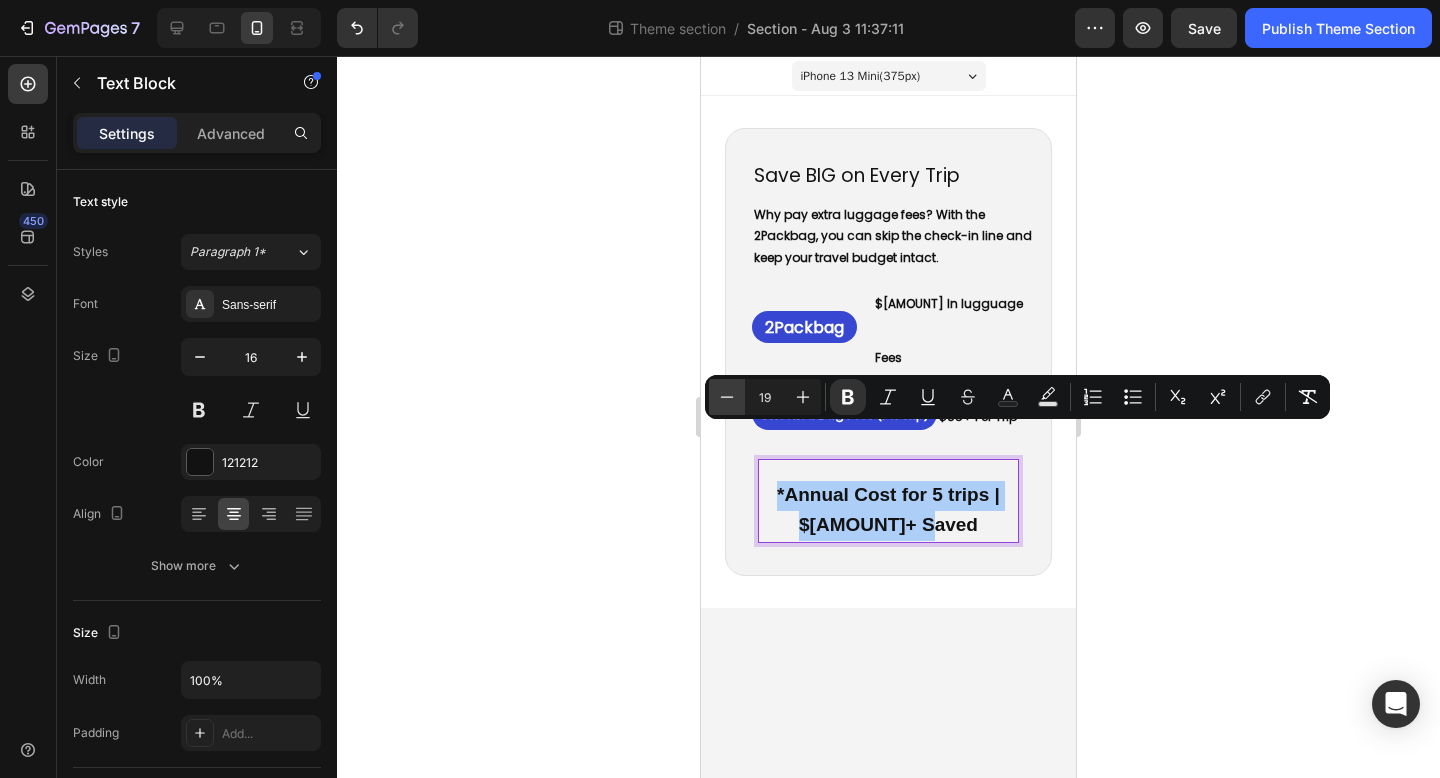 click 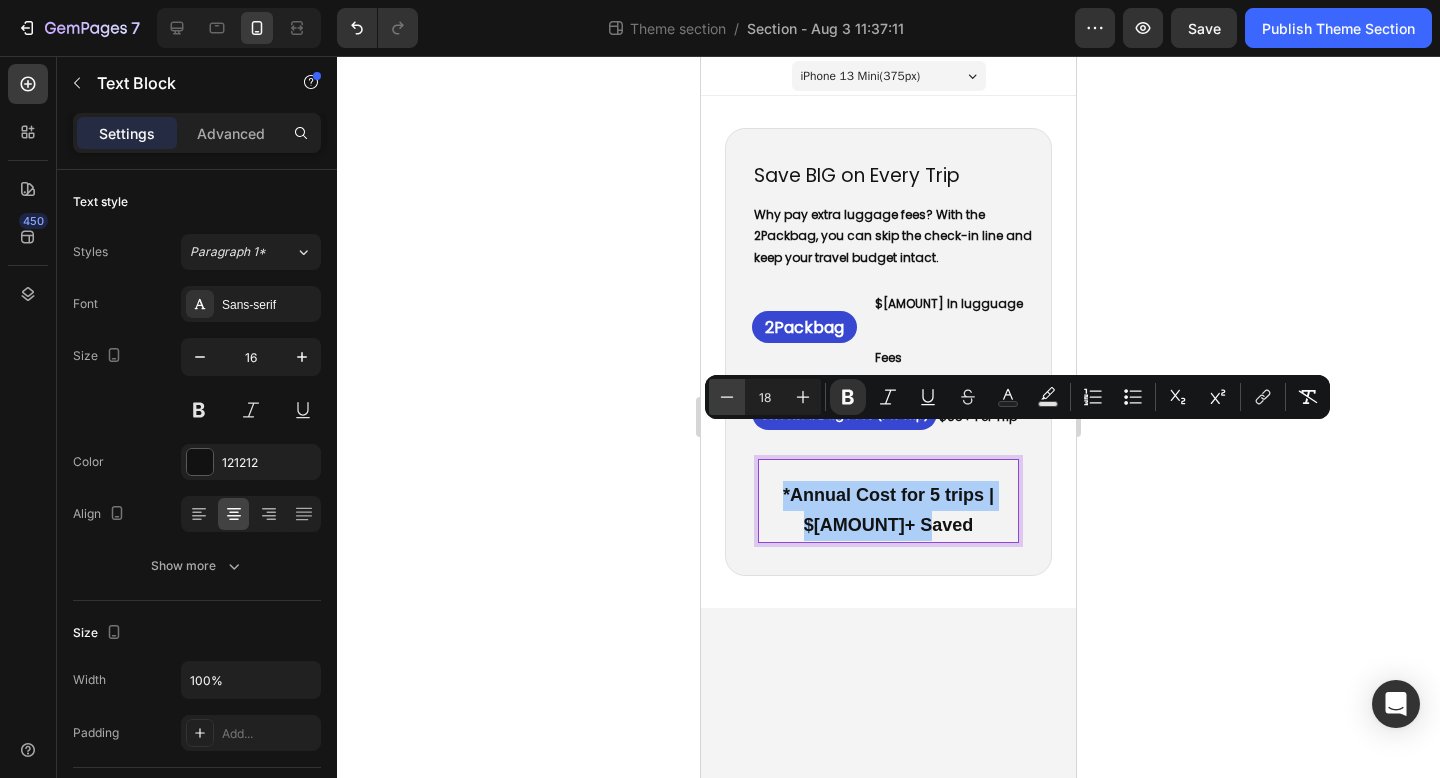 click 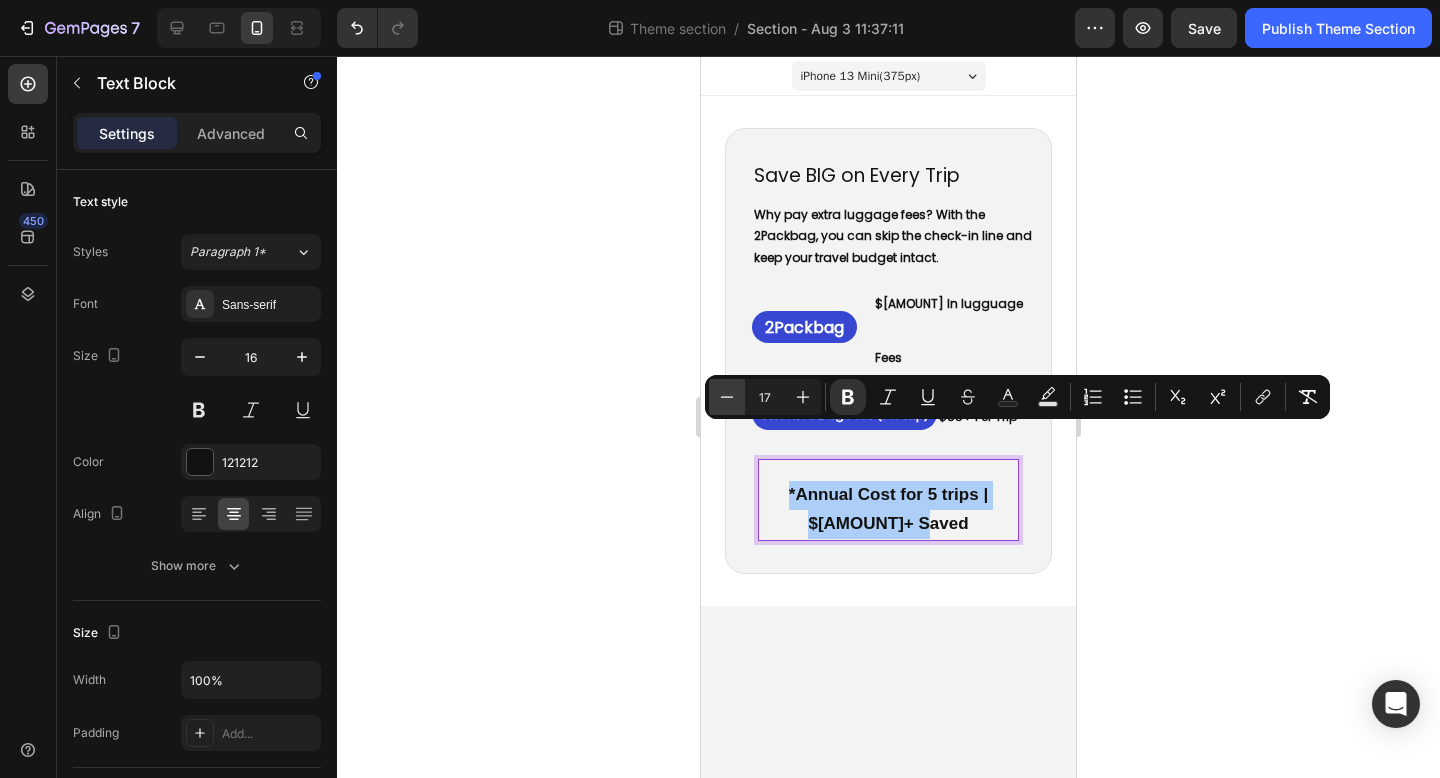 click 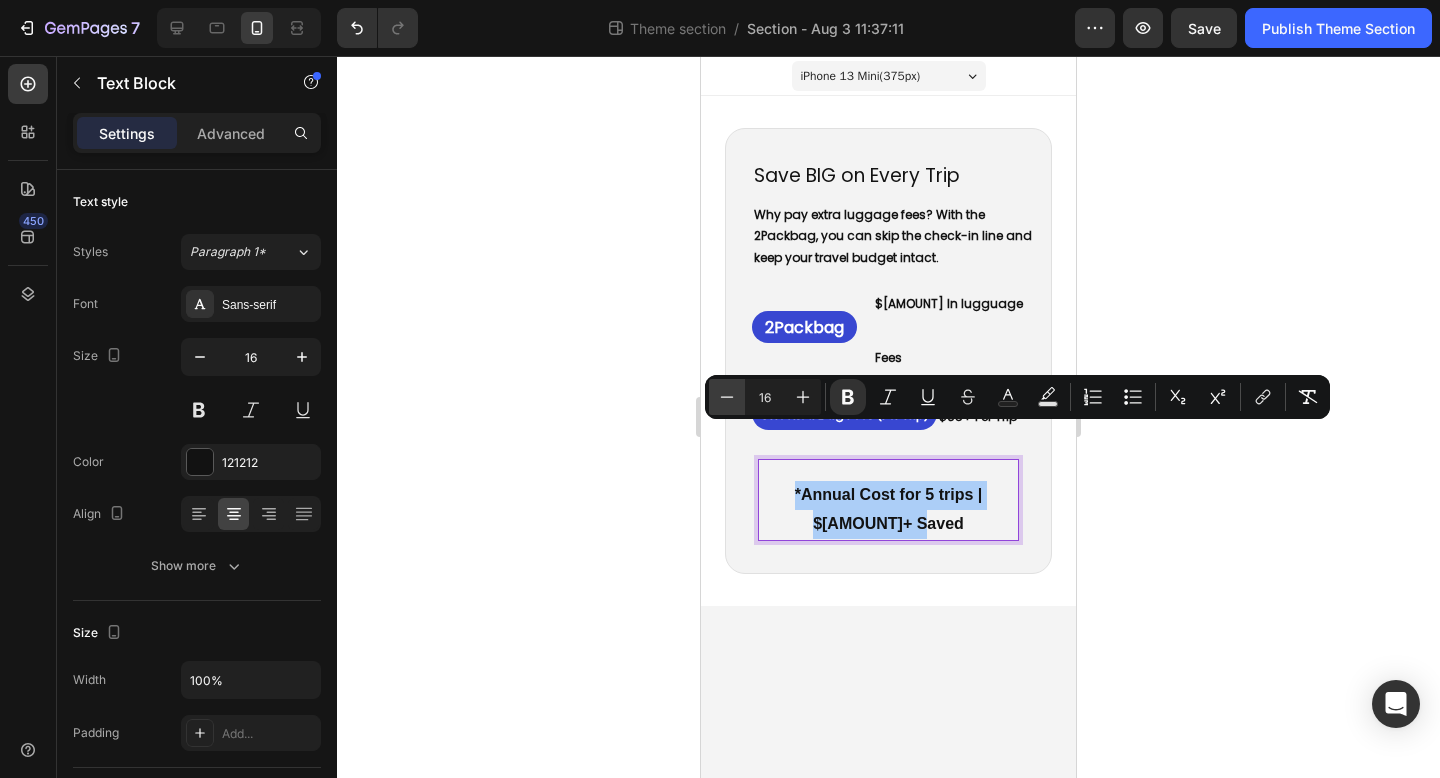 click 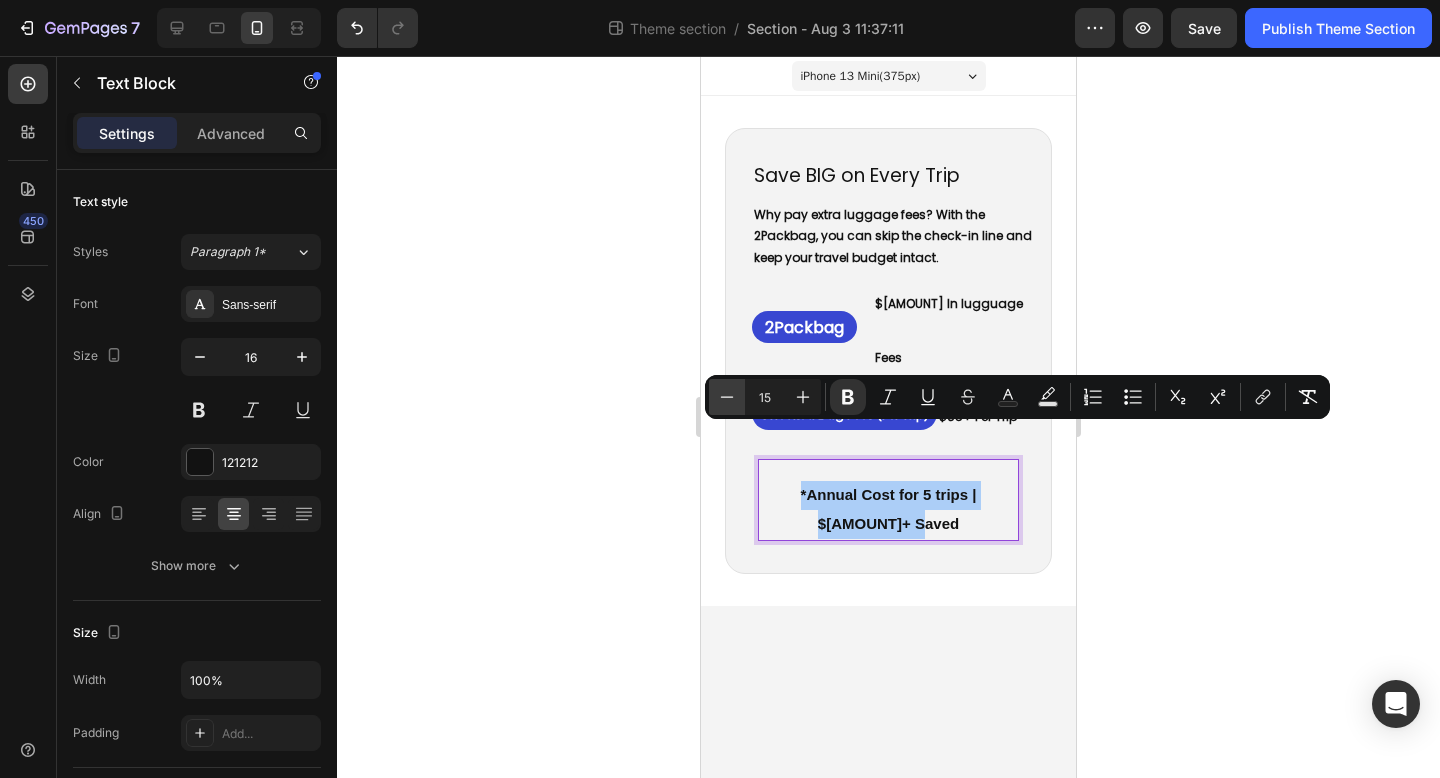 click 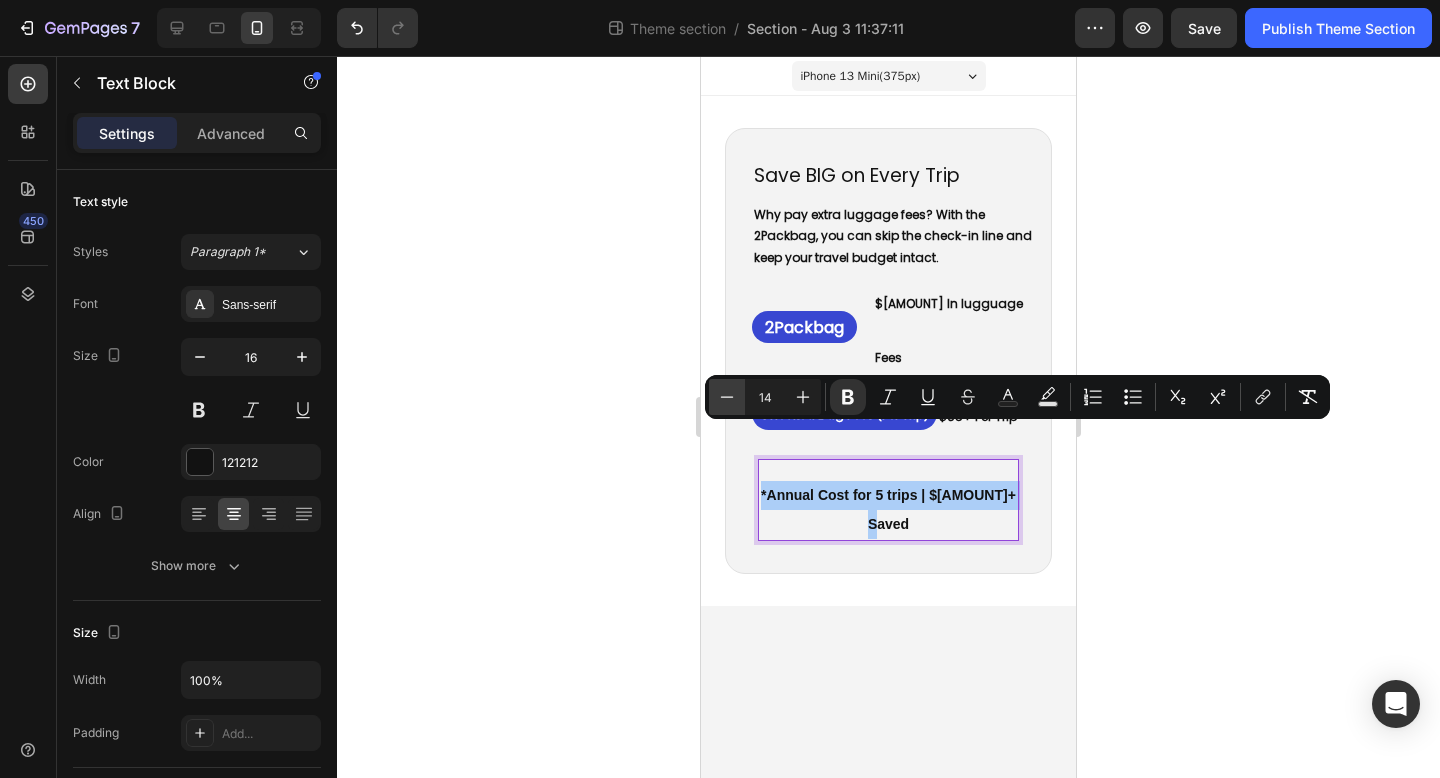 click 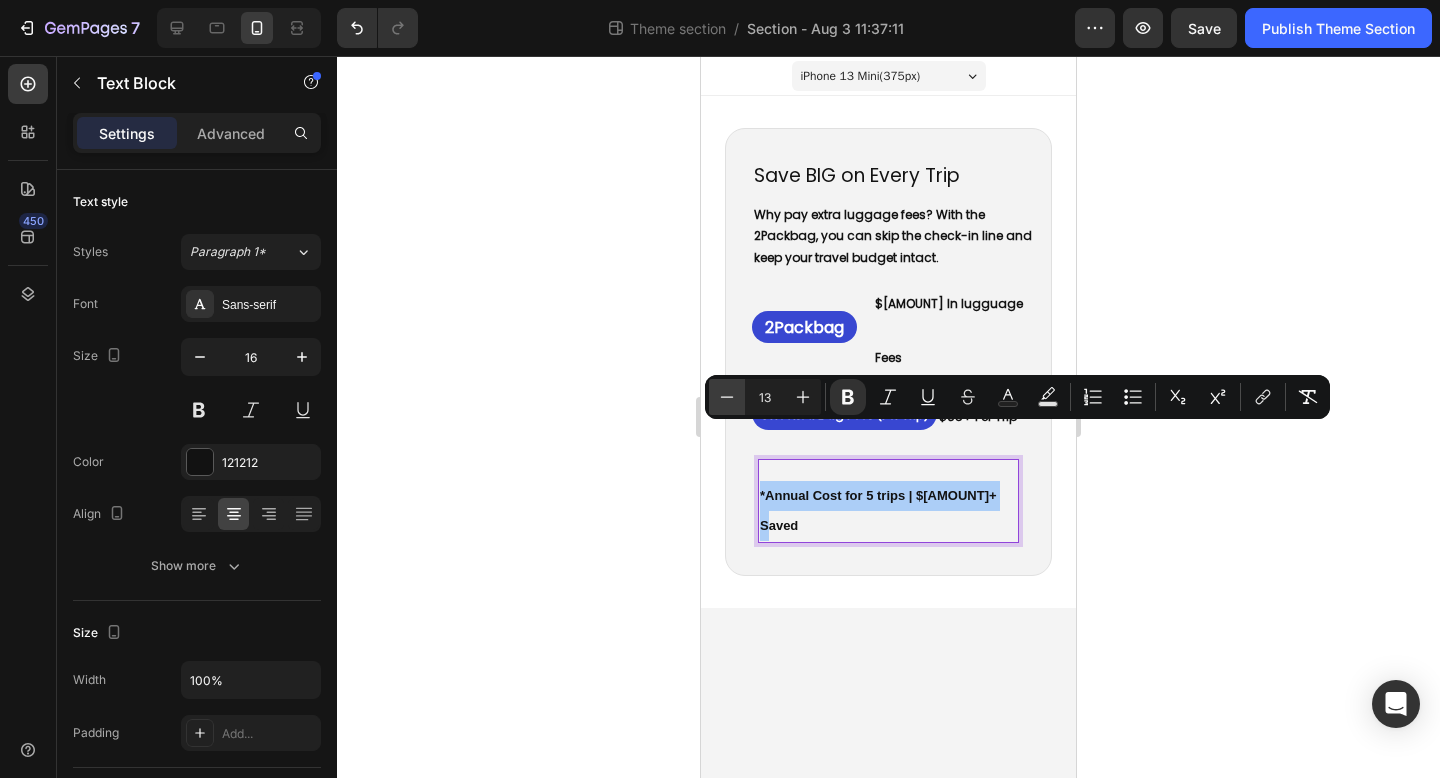click 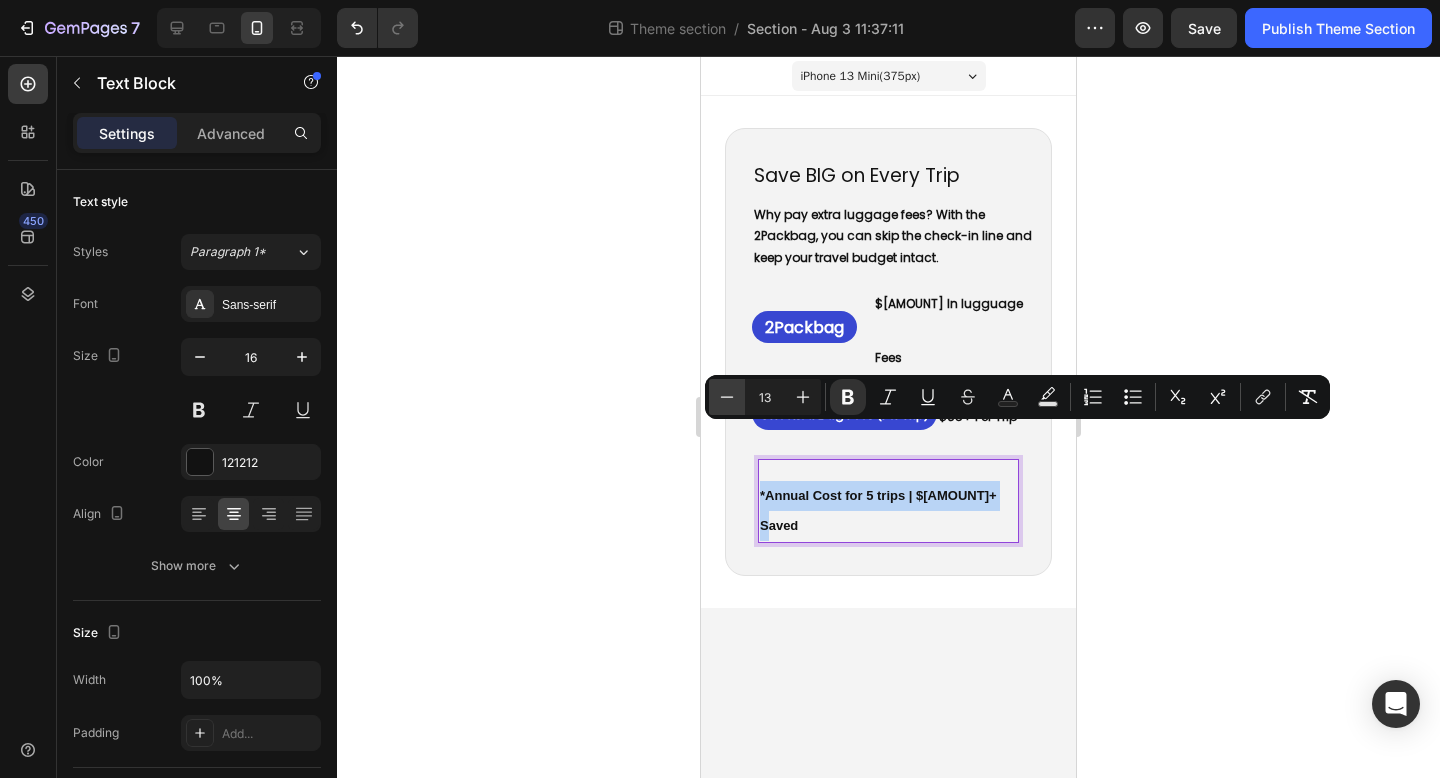type on "12" 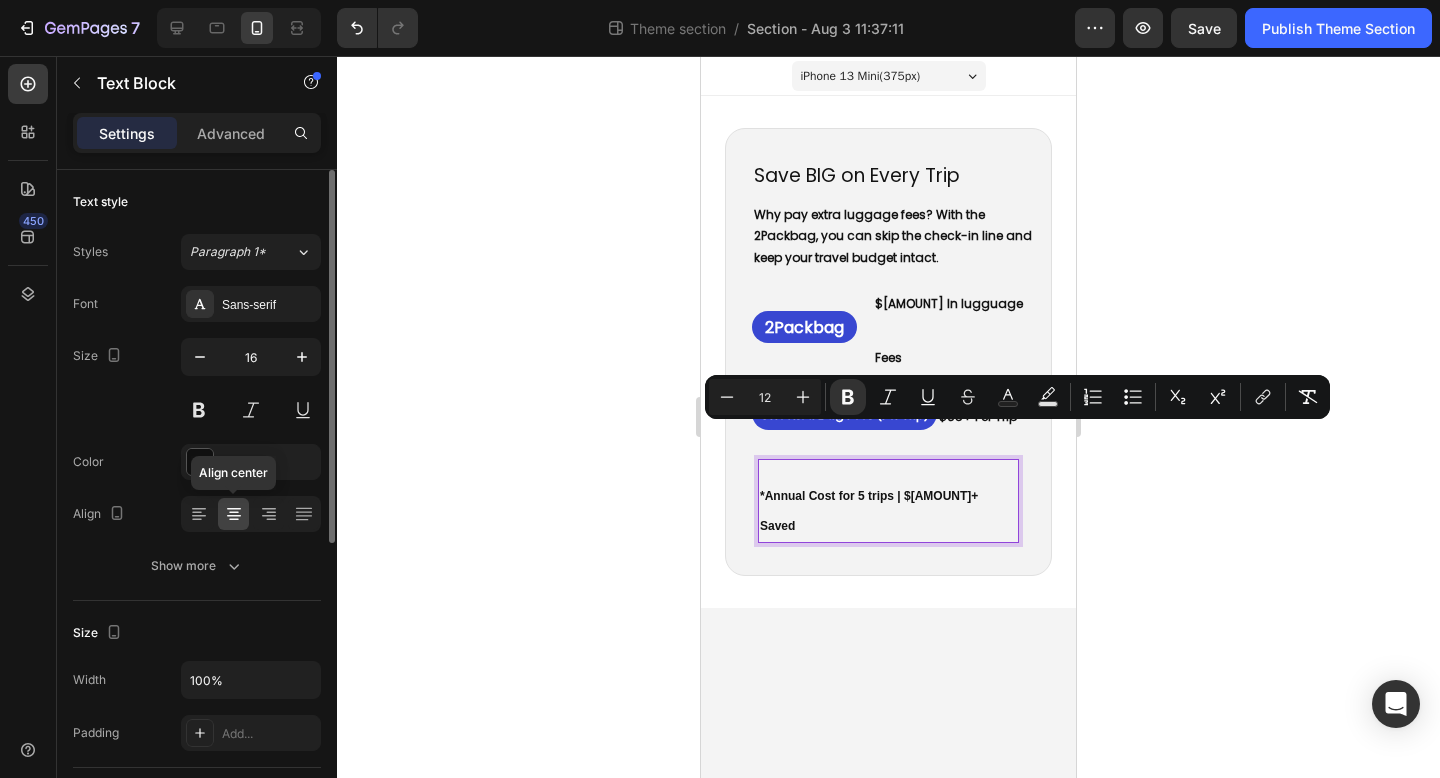 click 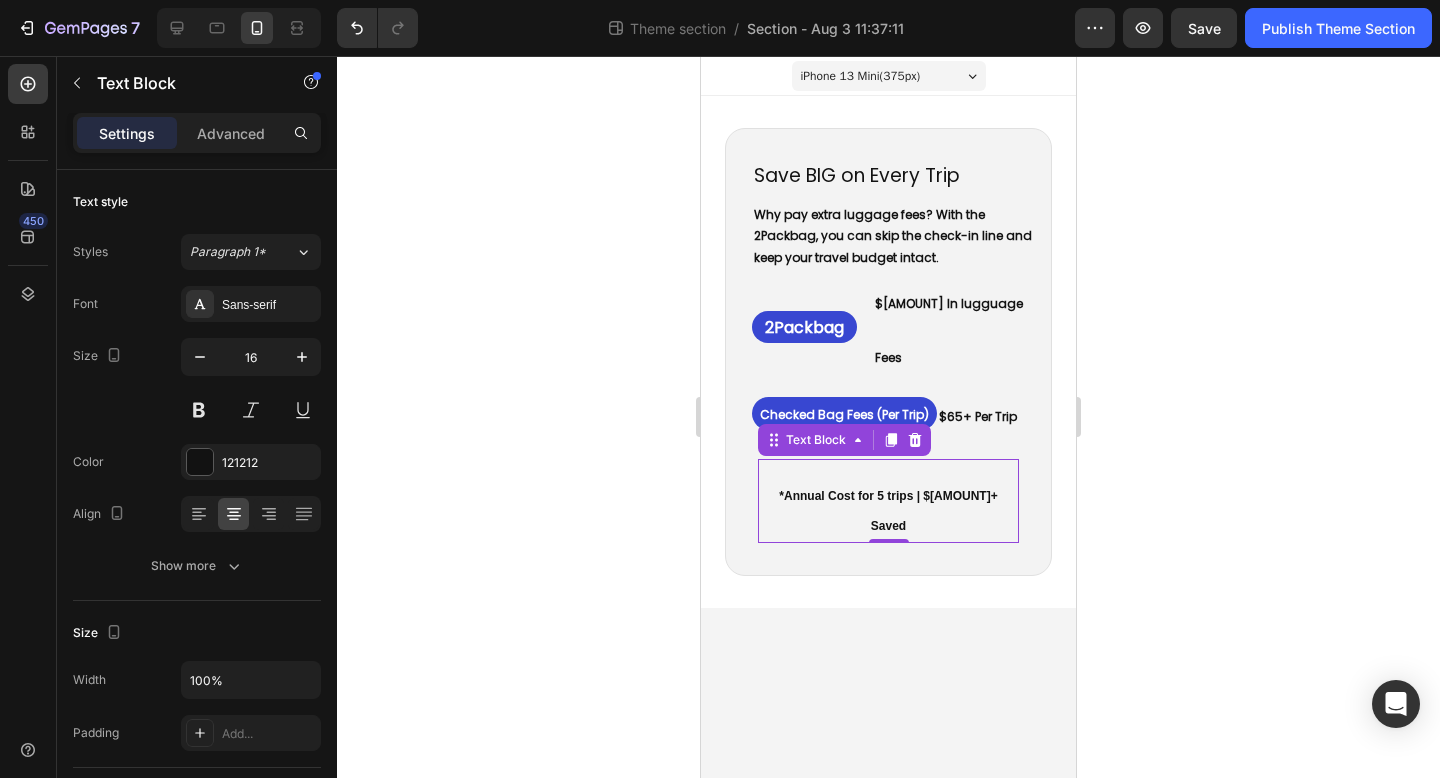 click on "*Annual Cost for 5 trips | $325+ Saved  Text Block   0" at bounding box center (888, 501) 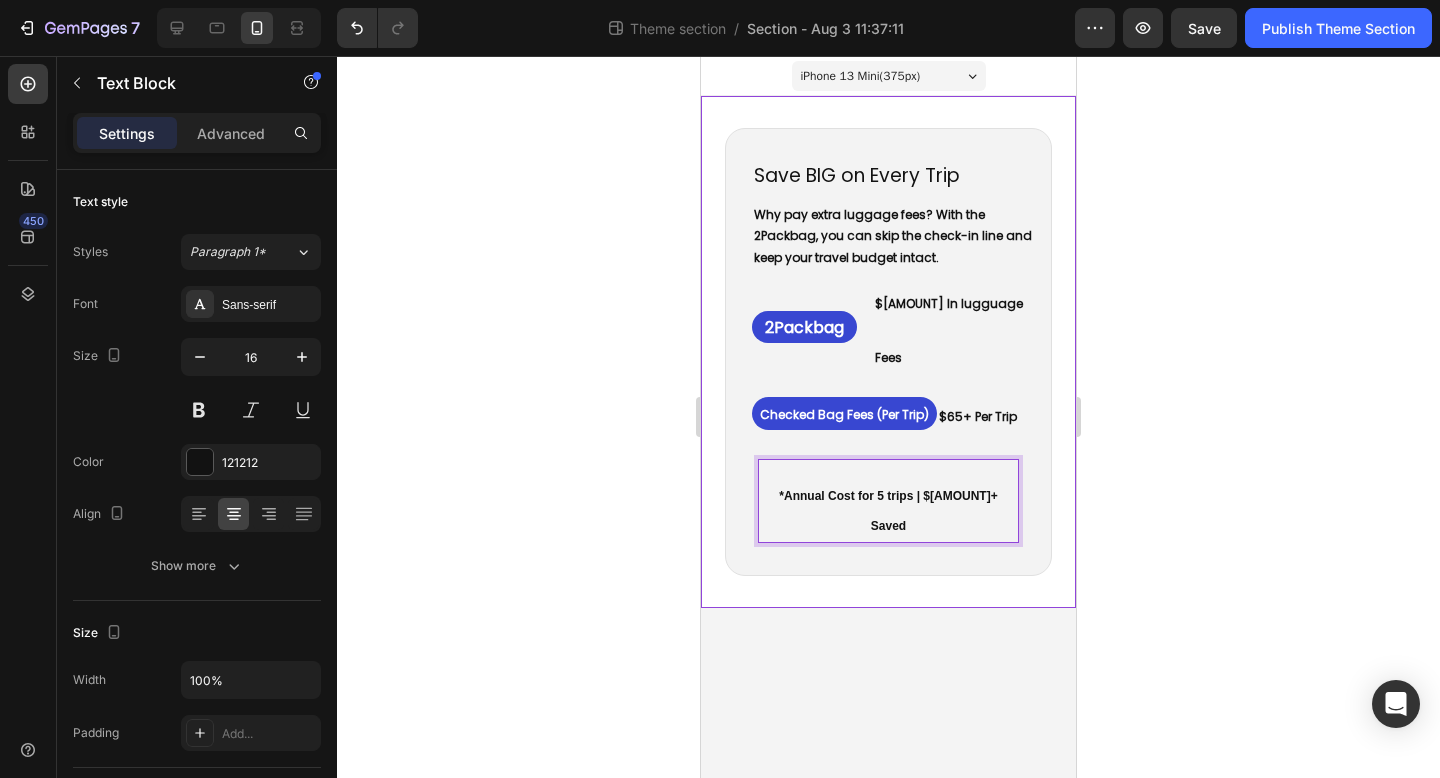 click on "Settings Advanced" at bounding box center (197, 133) 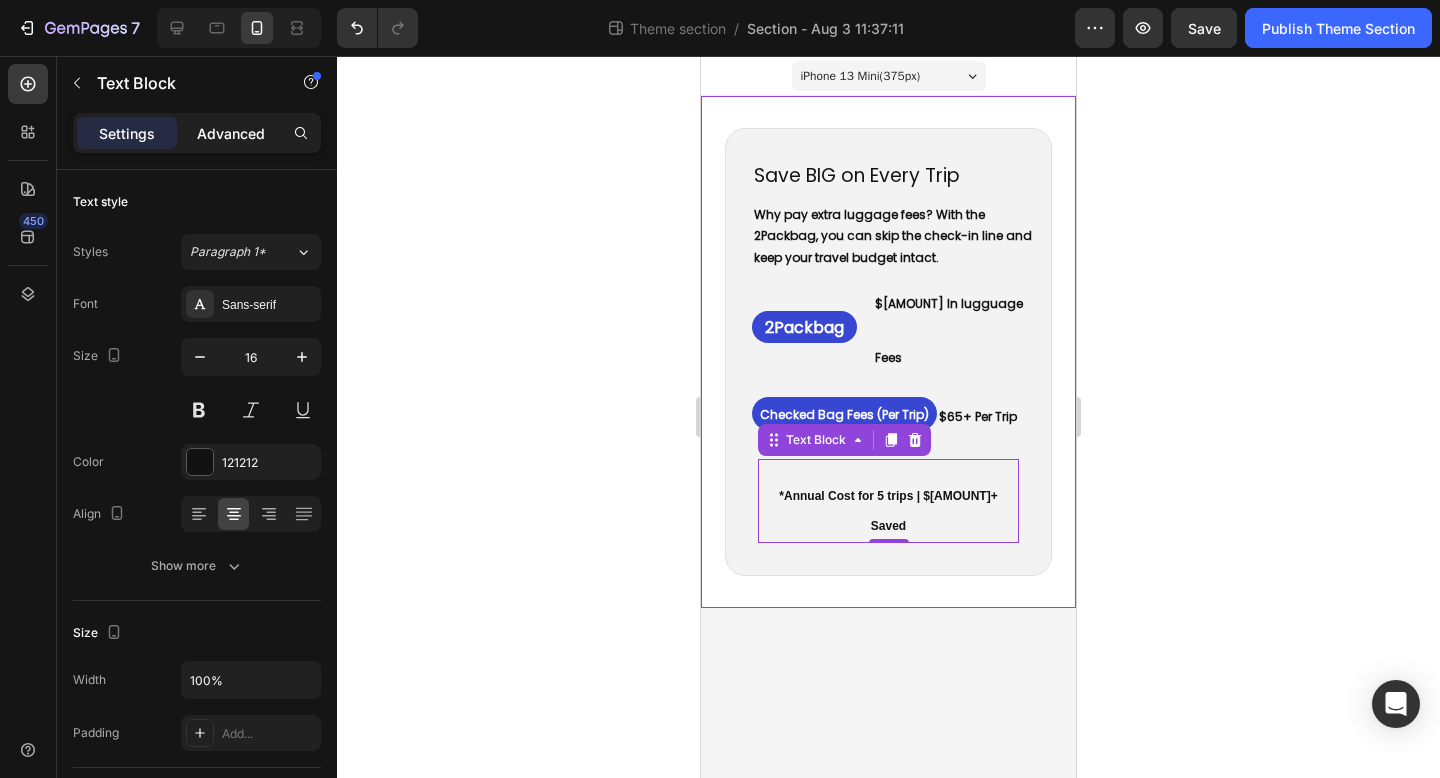 click on "Advanced" 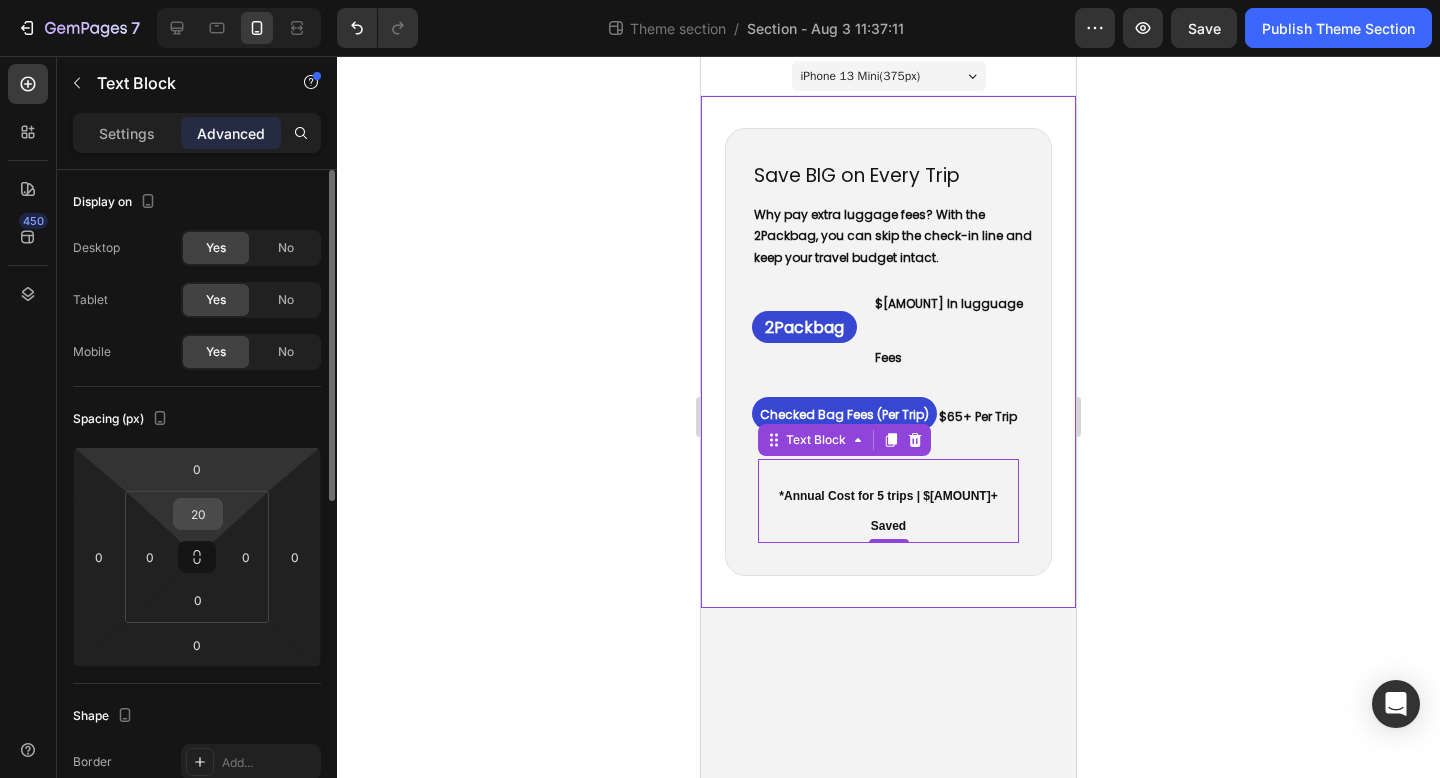 click on "20" at bounding box center [198, 514] 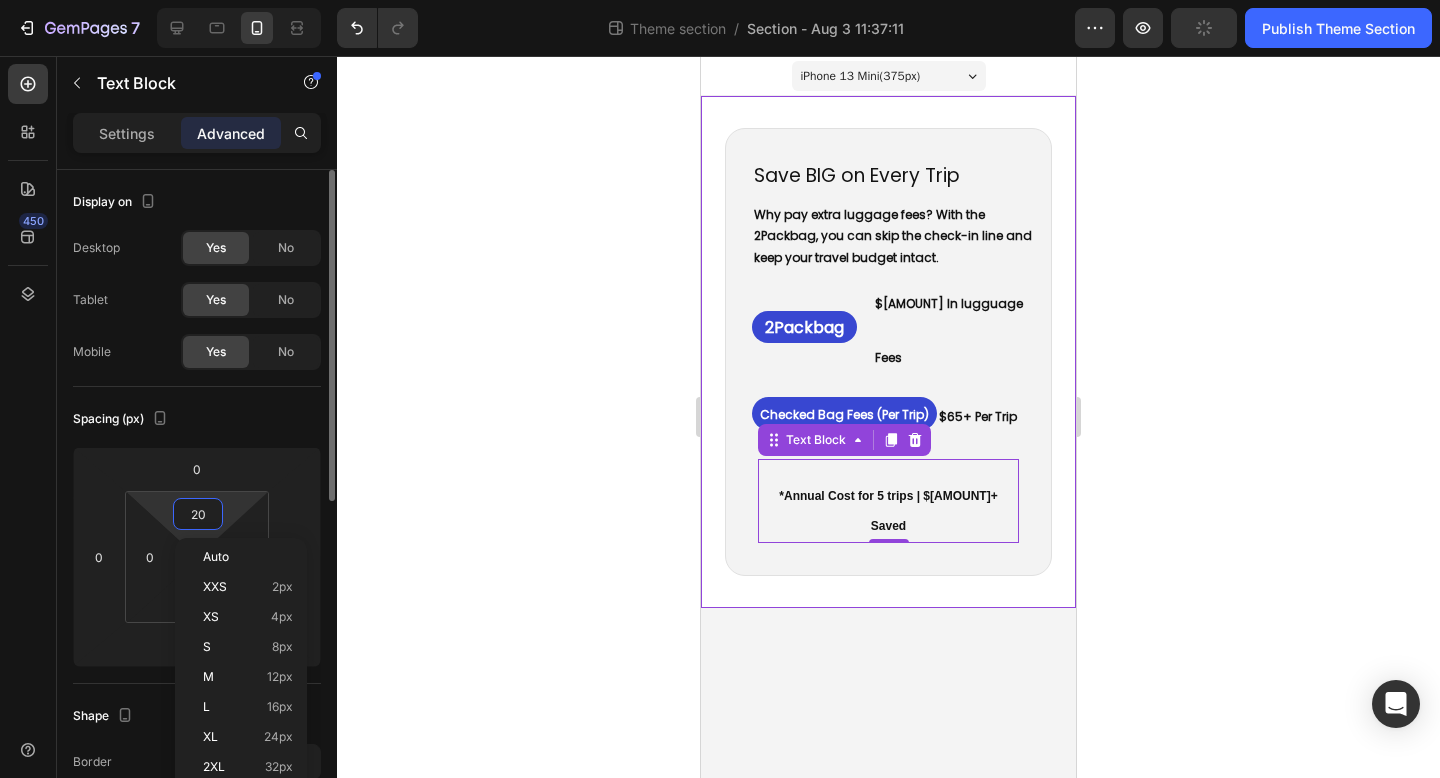 type 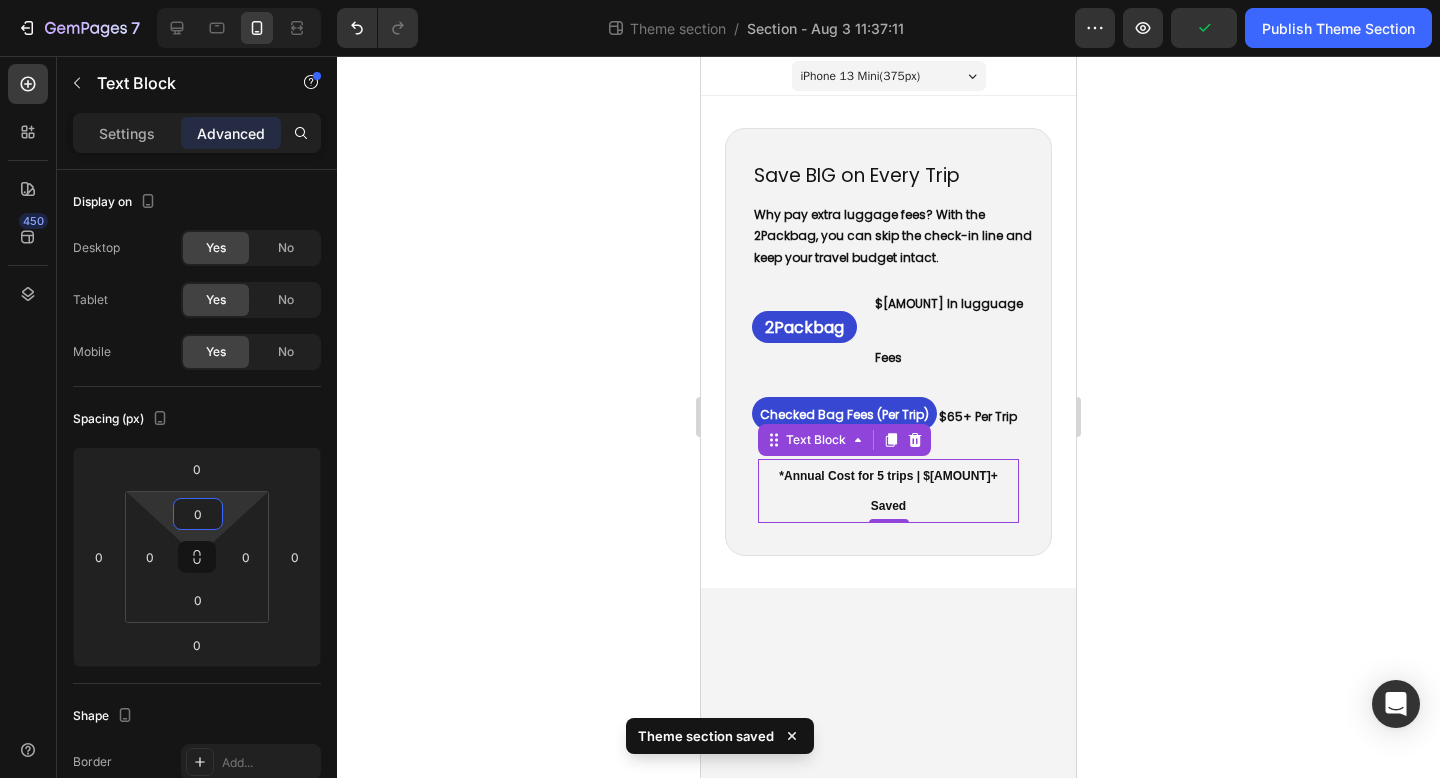 click 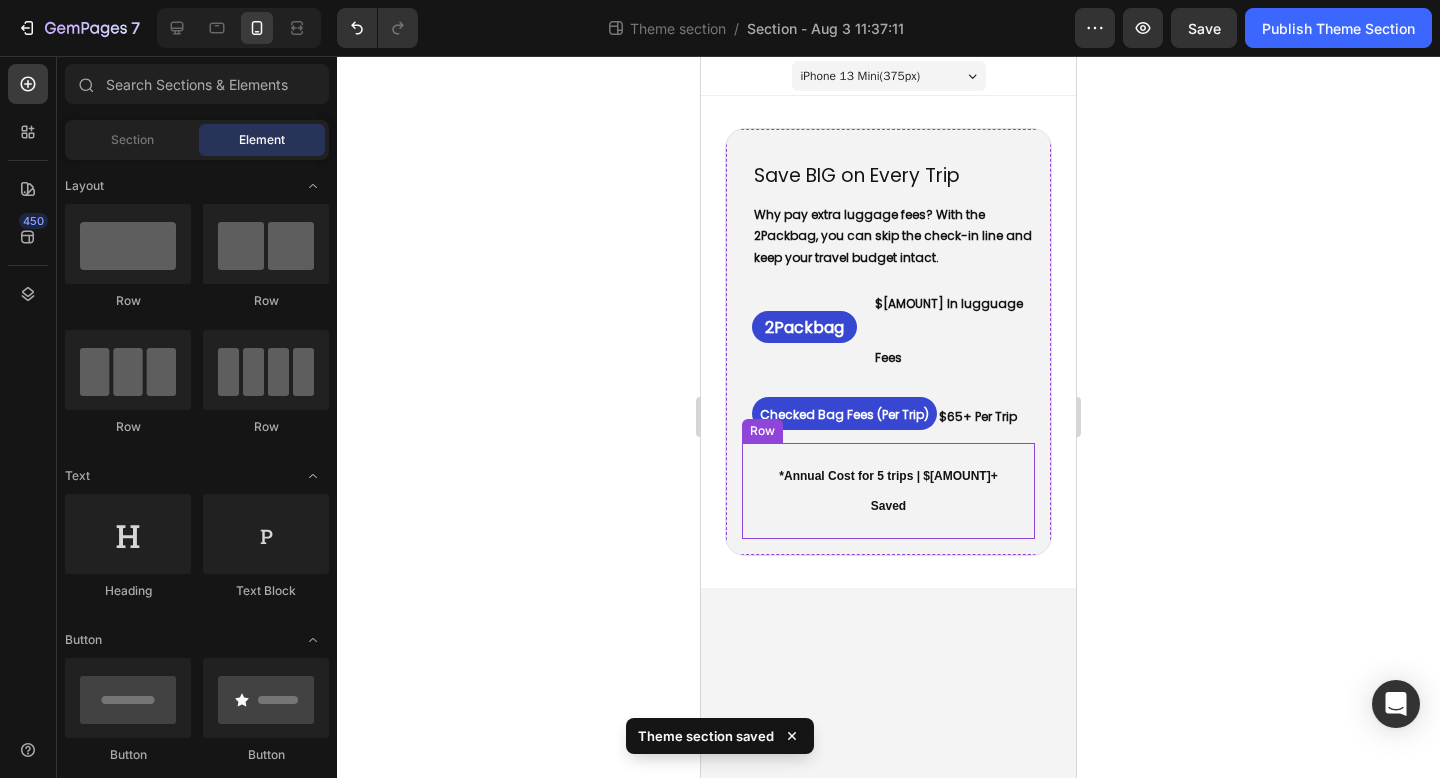 click on "*Annual Cost for 5 trips | $325+ Saved  Text Block Row" at bounding box center [888, 491] 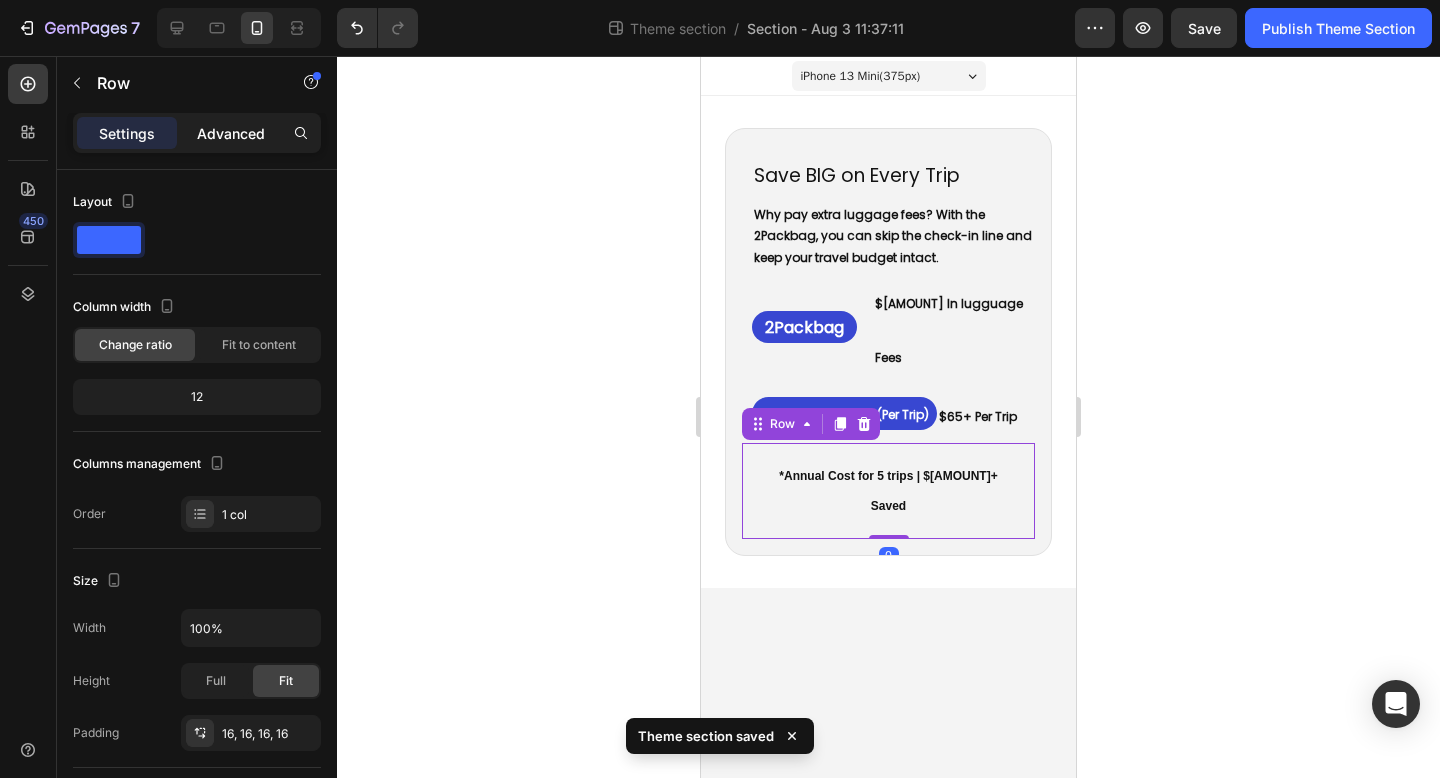 click on "Advanced" 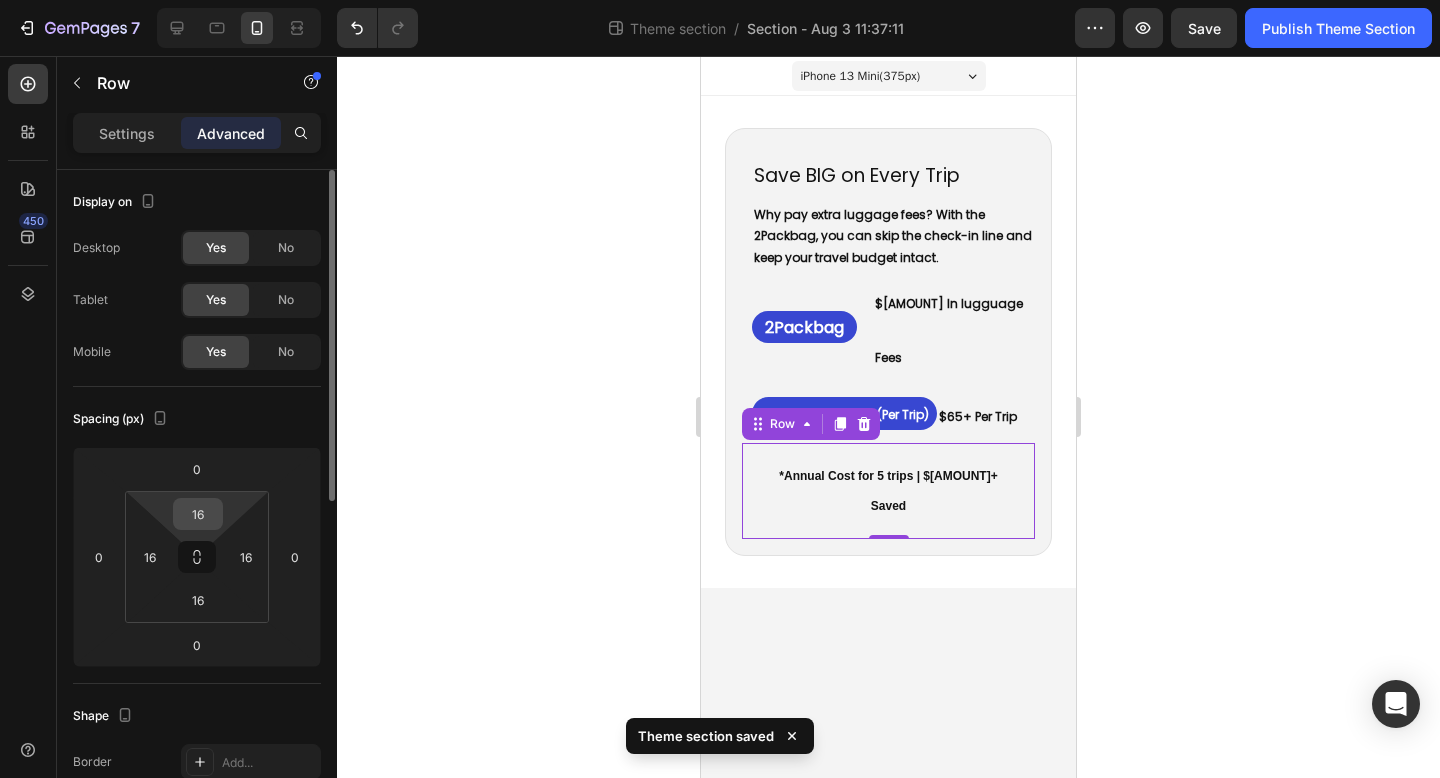 click on "16" at bounding box center [198, 514] 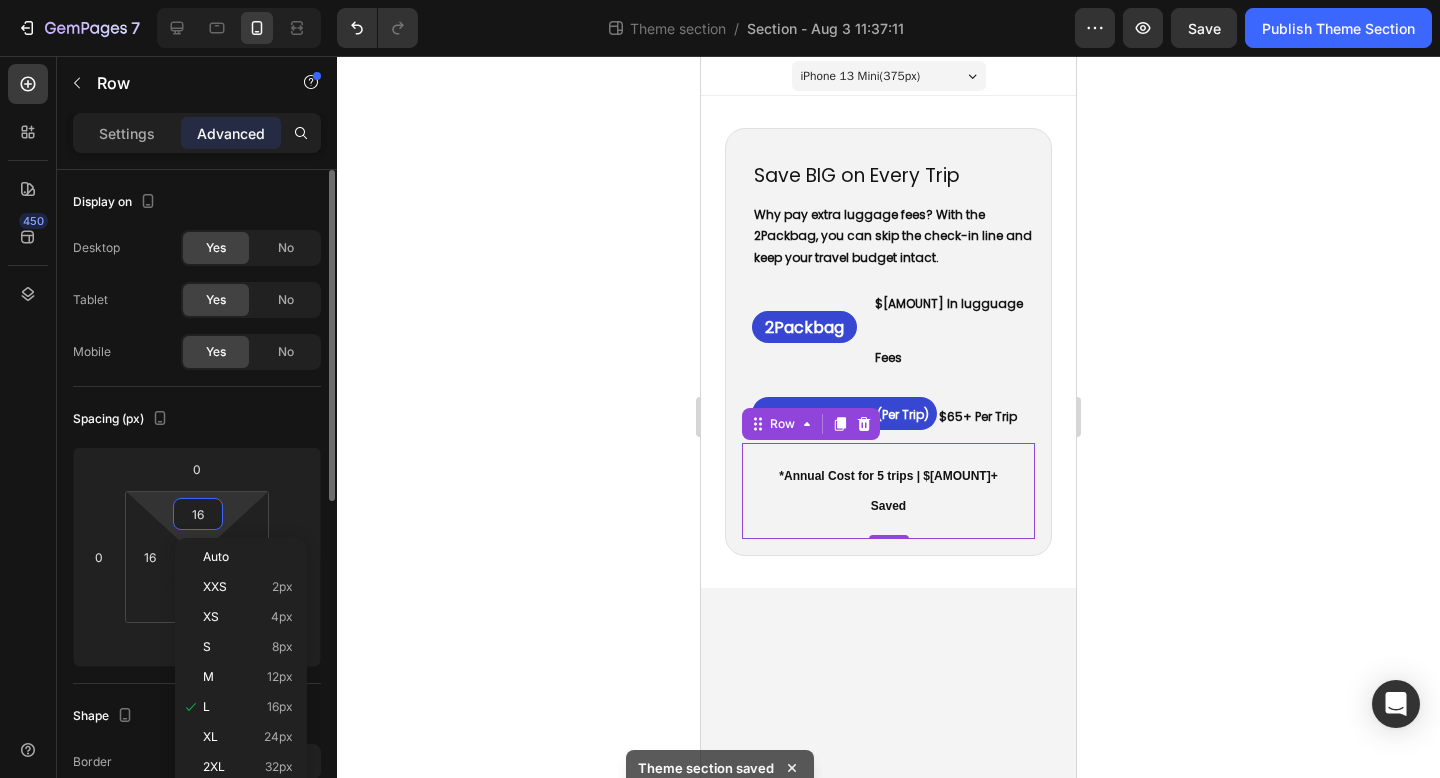 click on "16" at bounding box center (198, 514) 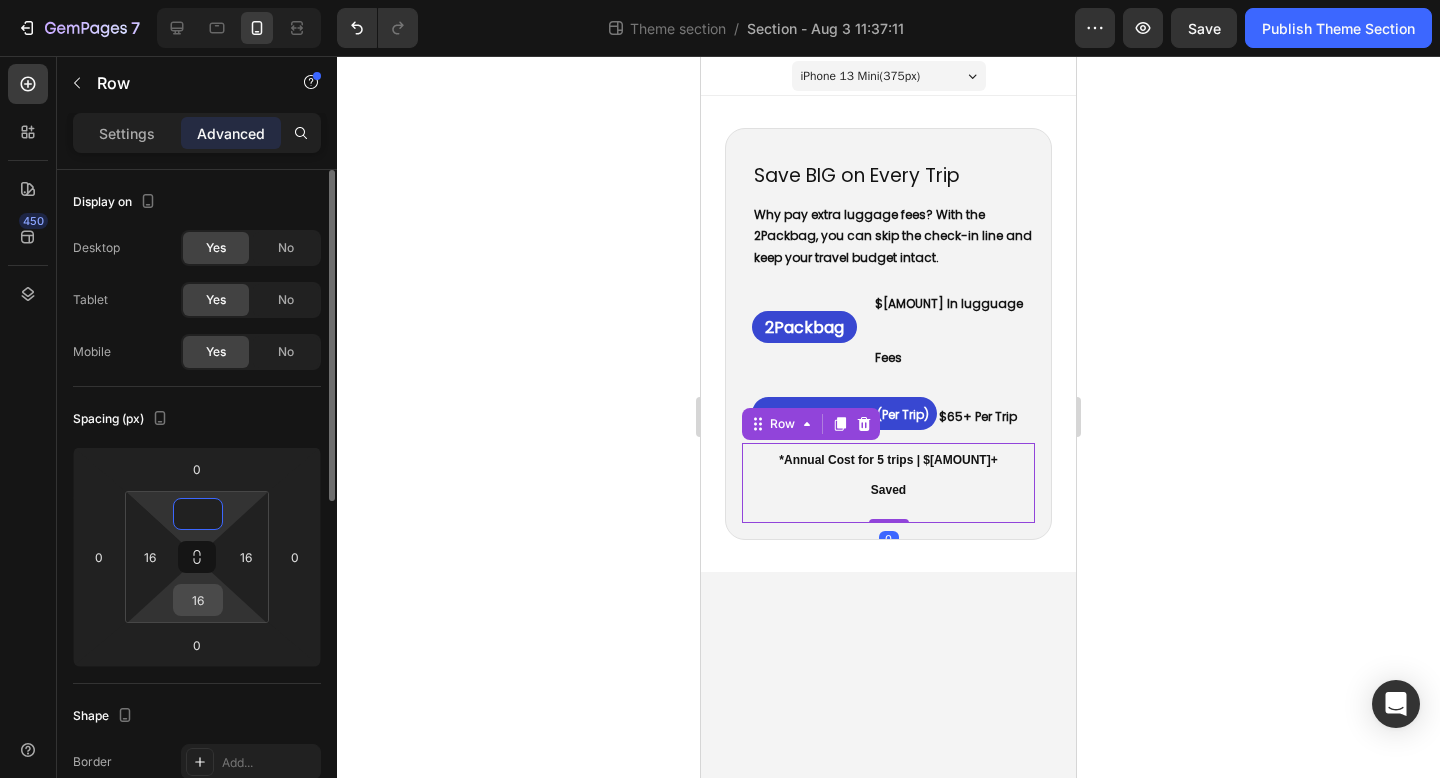 type on "0" 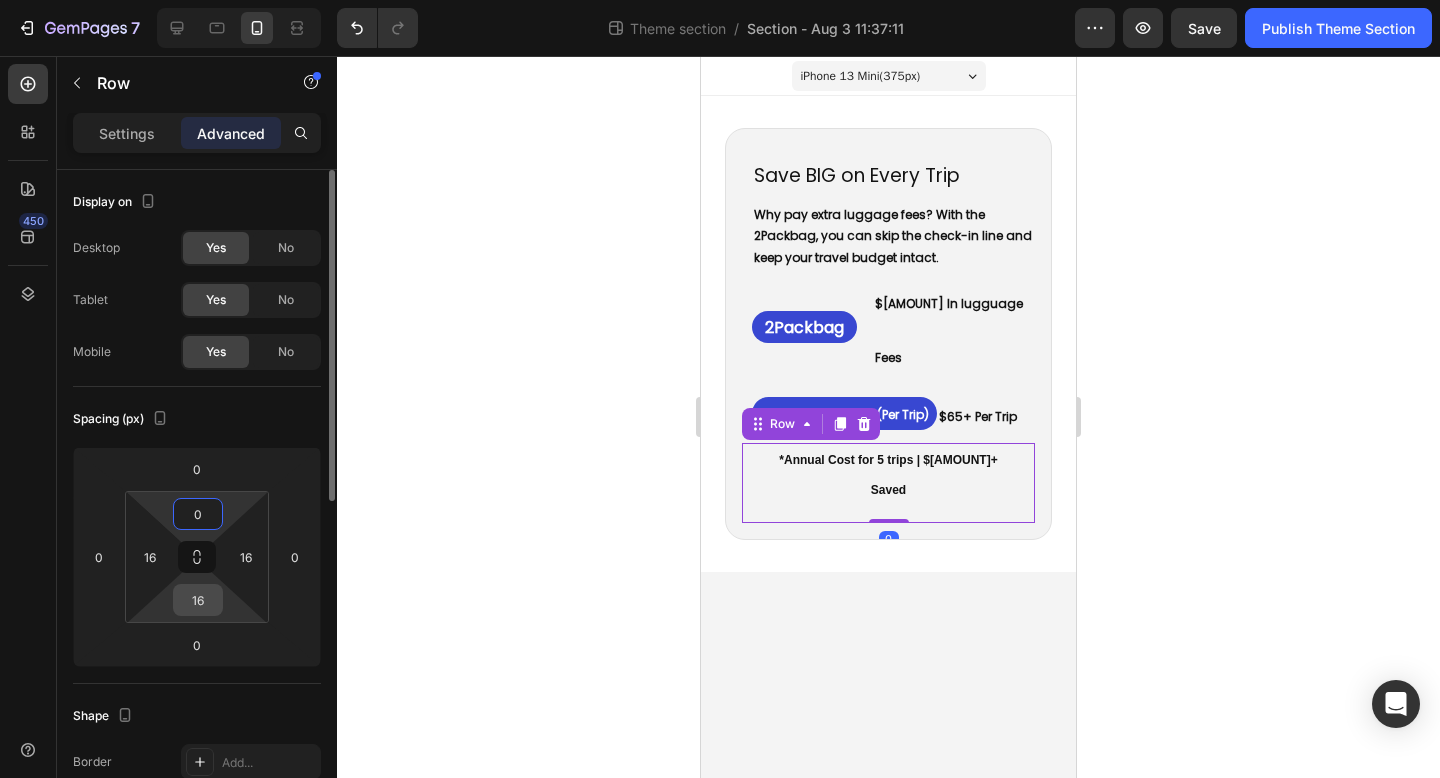 click on "16" at bounding box center (198, 600) 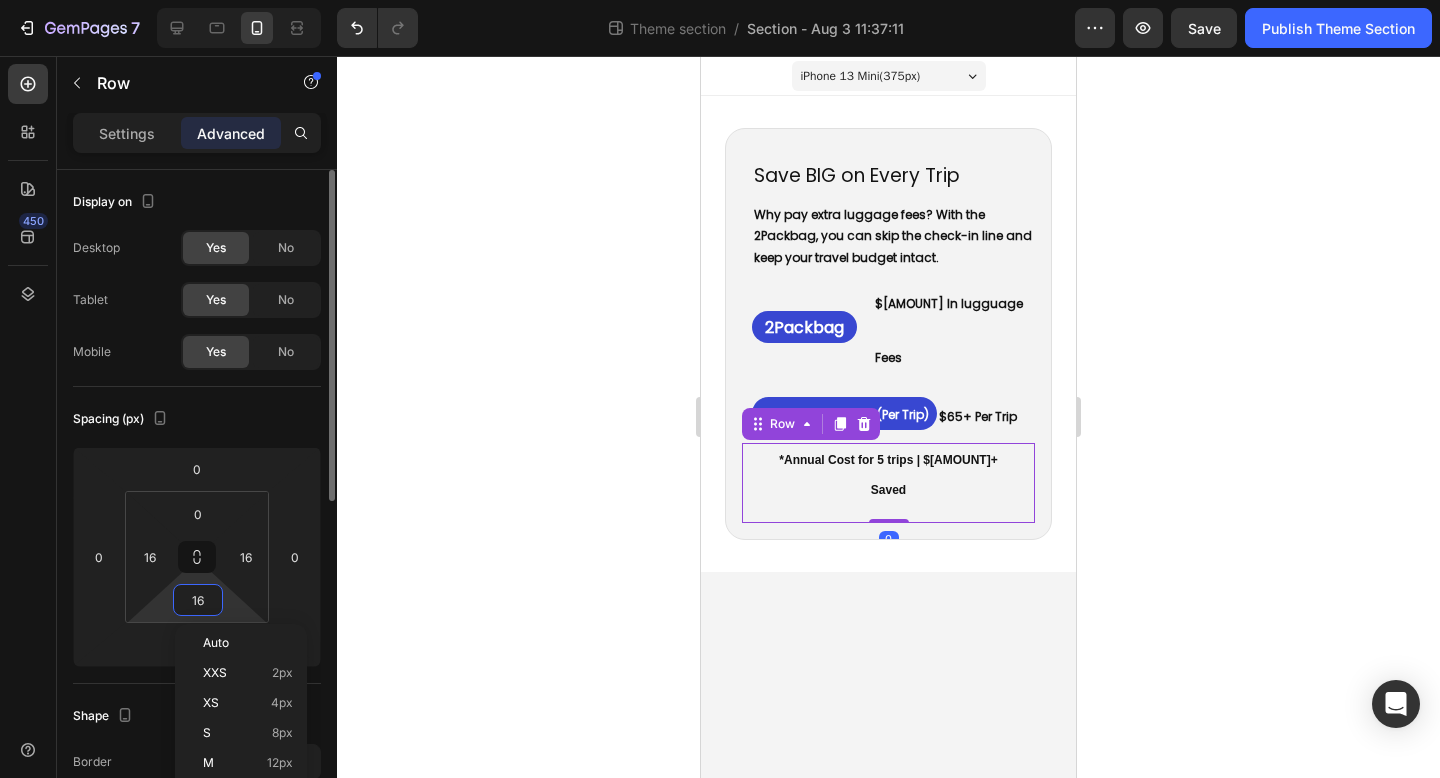 click on "16" at bounding box center [198, 600] 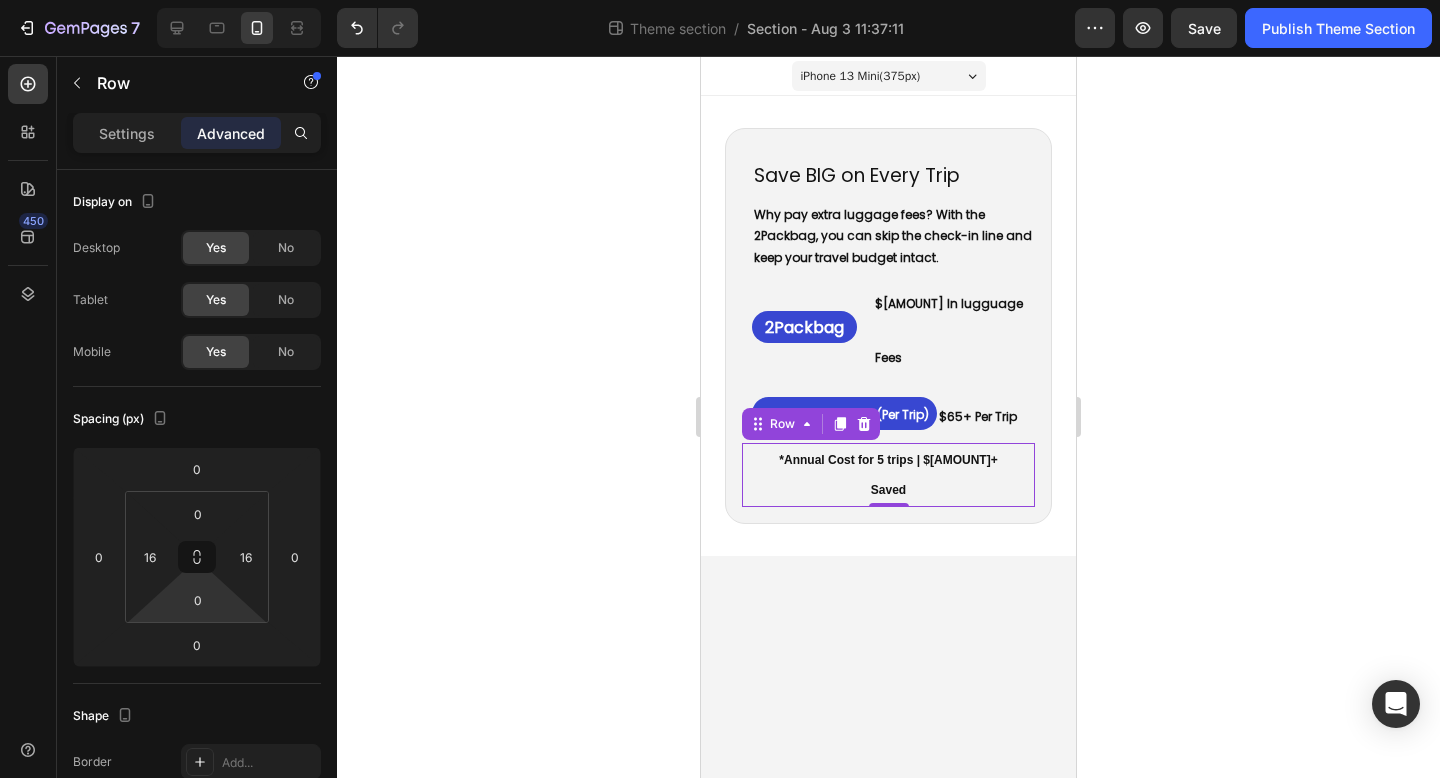 click 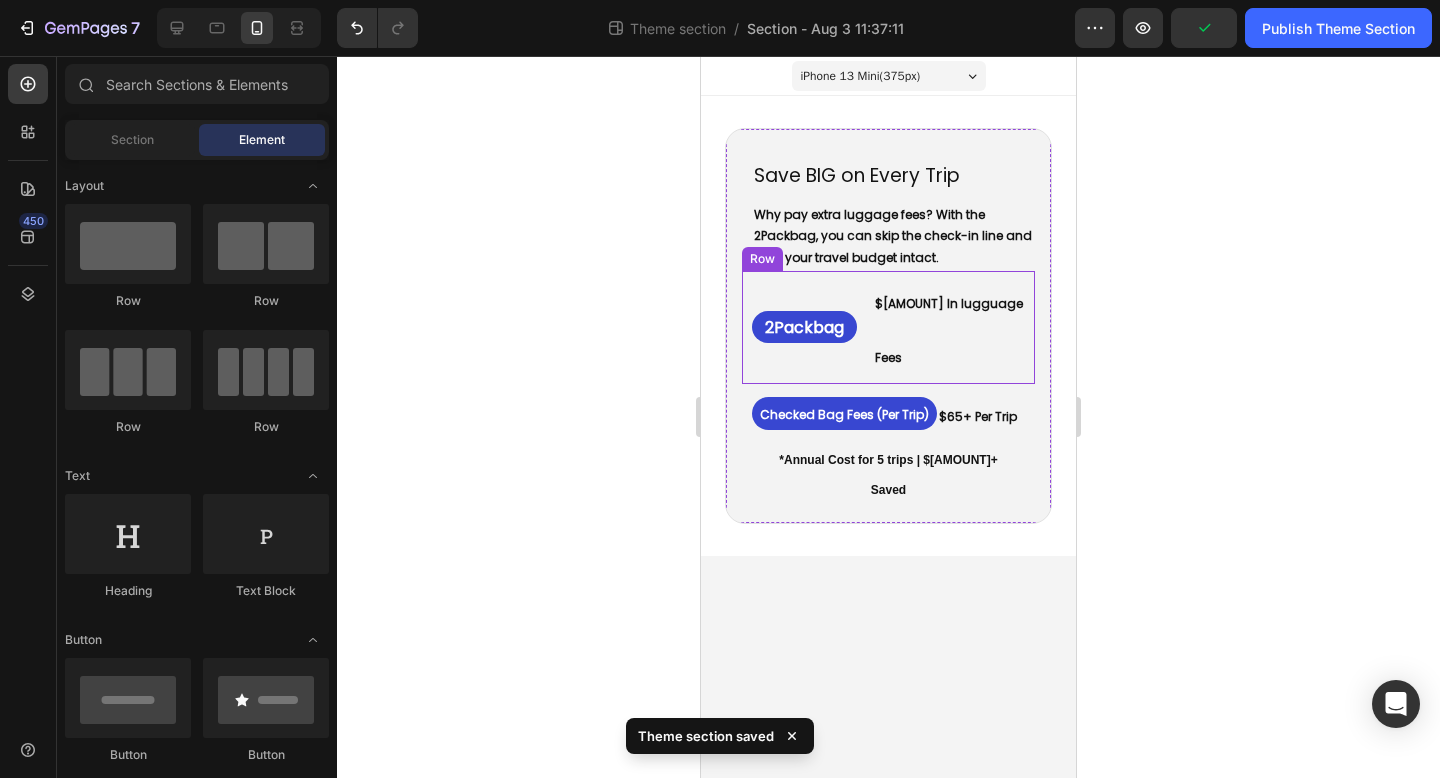 click on "⁠⁠⁠⁠⁠⁠⁠ 2Packbag Heading ⁠⁠⁠⁠⁠⁠⁠   $0 In lugguage Fees Heading Row" at bounding box center (888, 328) 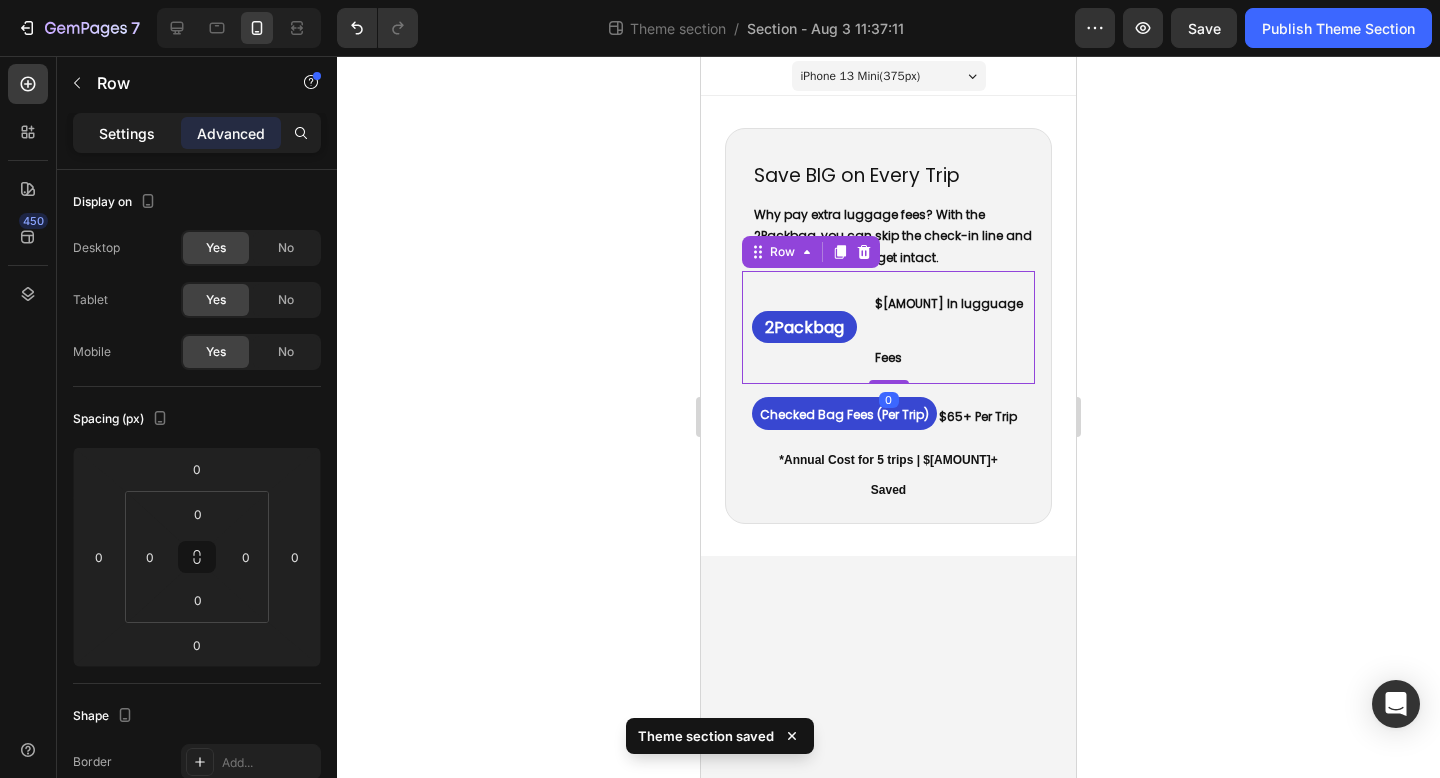 click on "Settings" at bounding box center [127, 133] 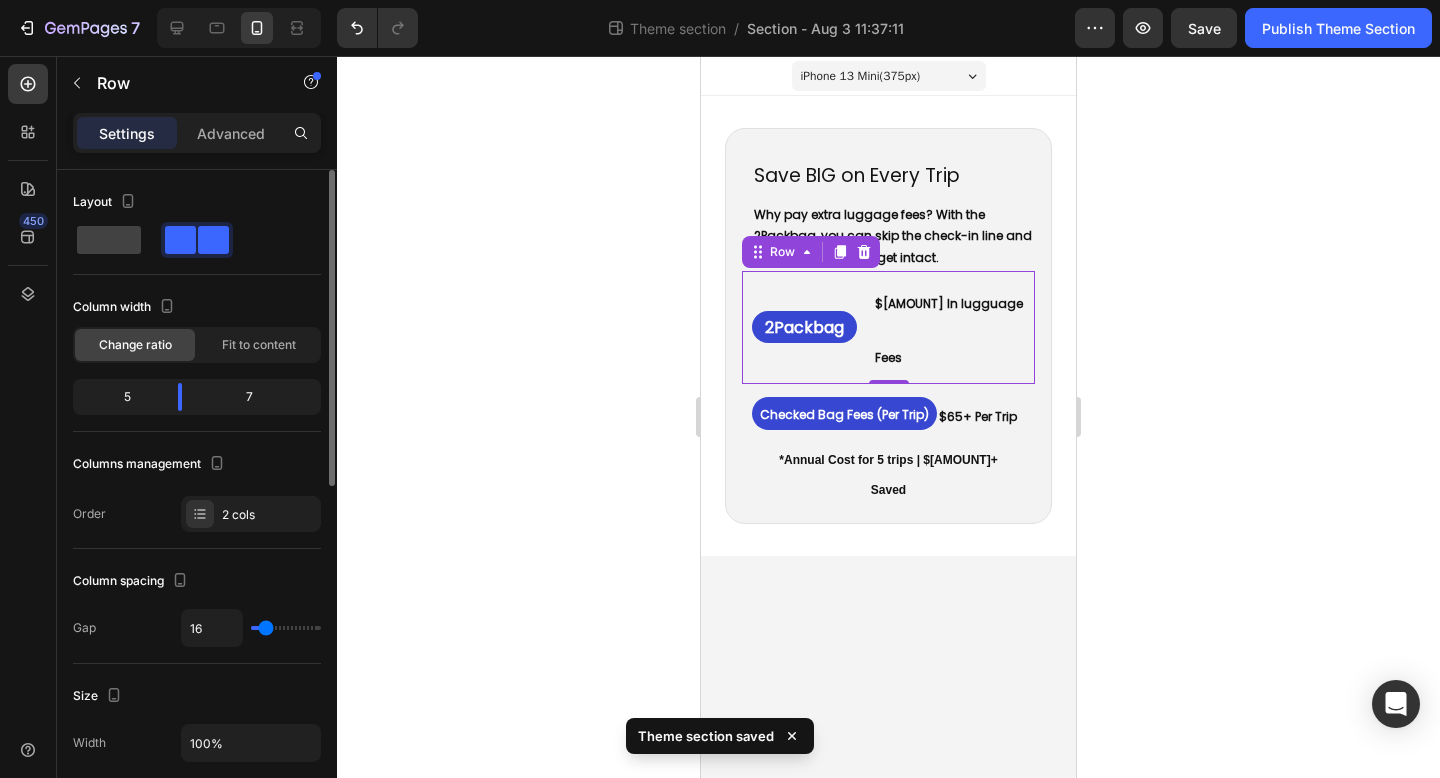 type on "1" 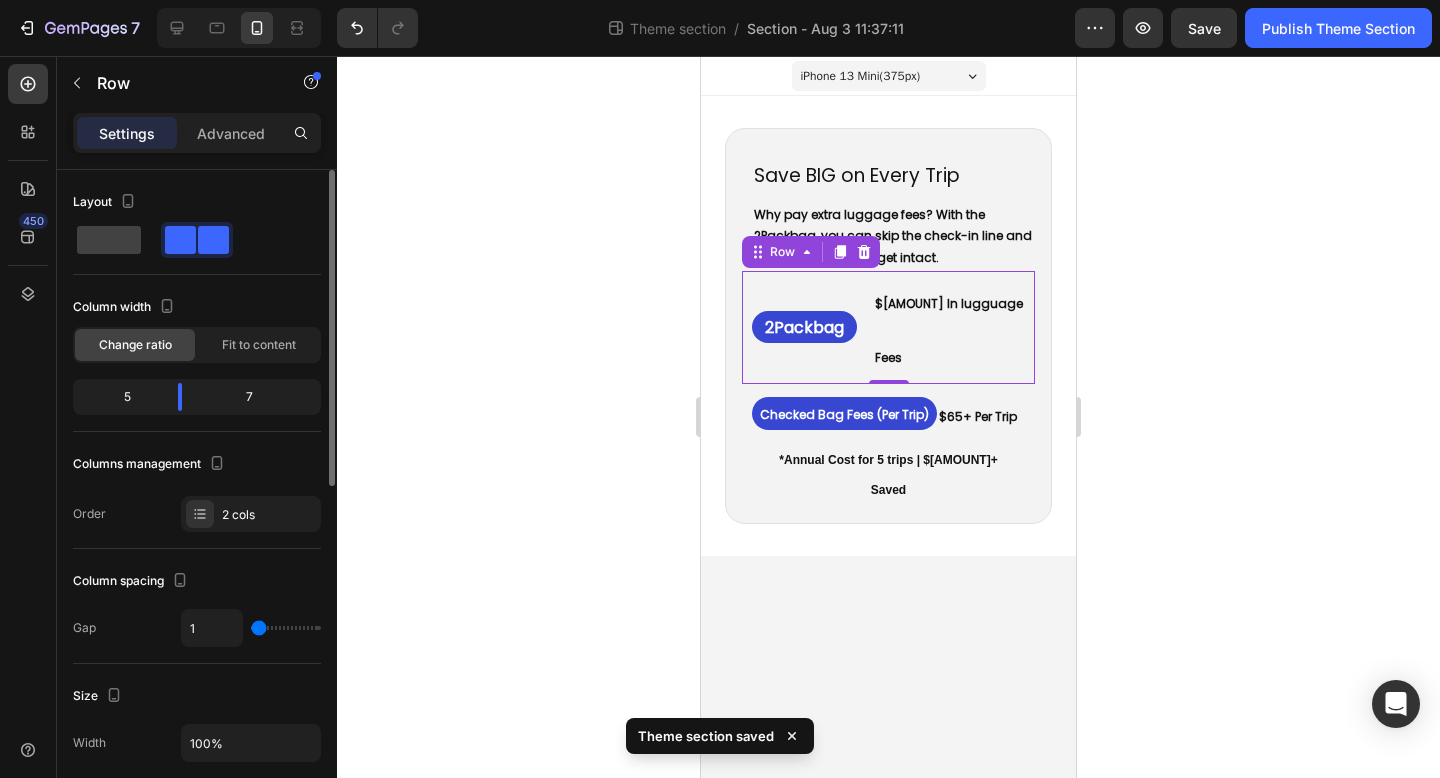 type on "0" 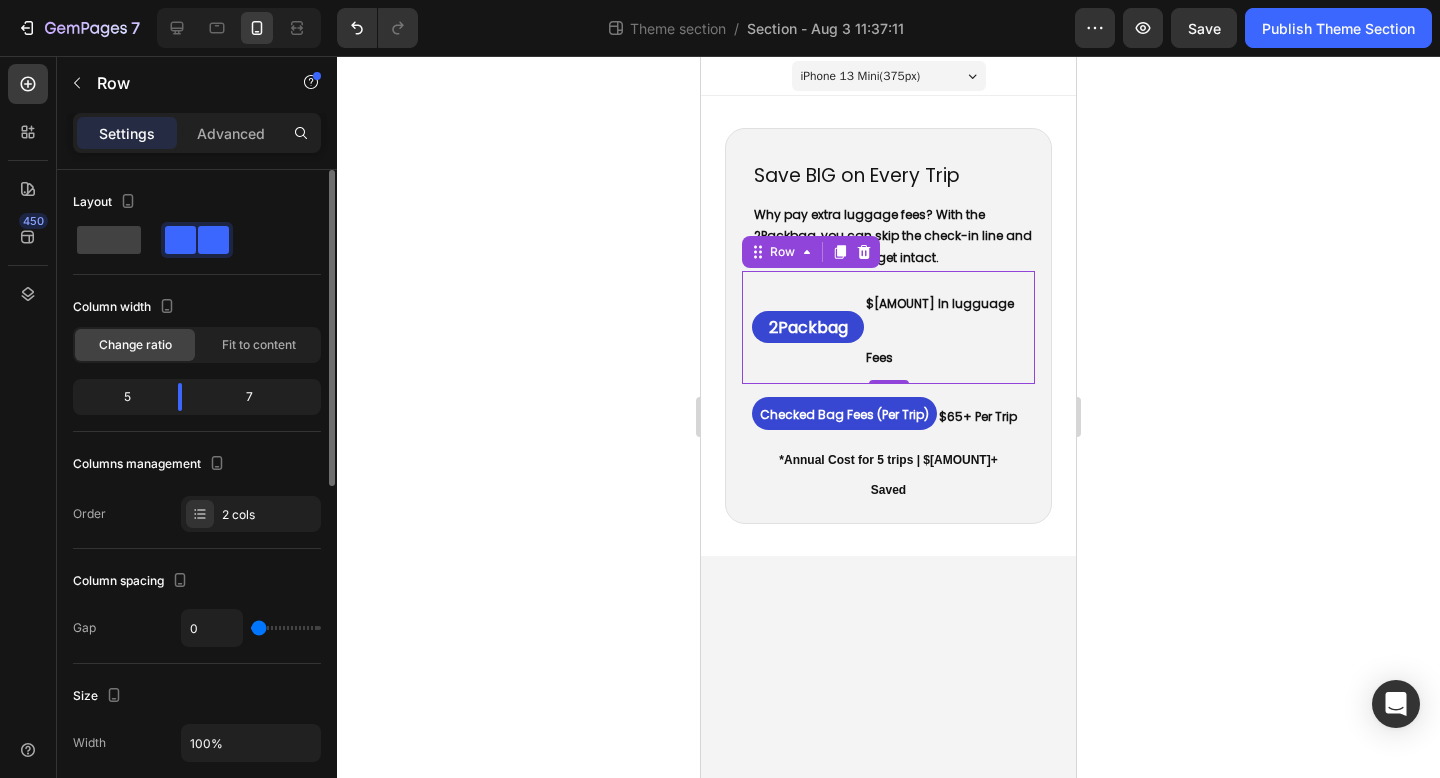 drag, startPoint x: 262, startPoint y: 631, endPoint x: 244, endPoint y: 625, distance: 18.973665 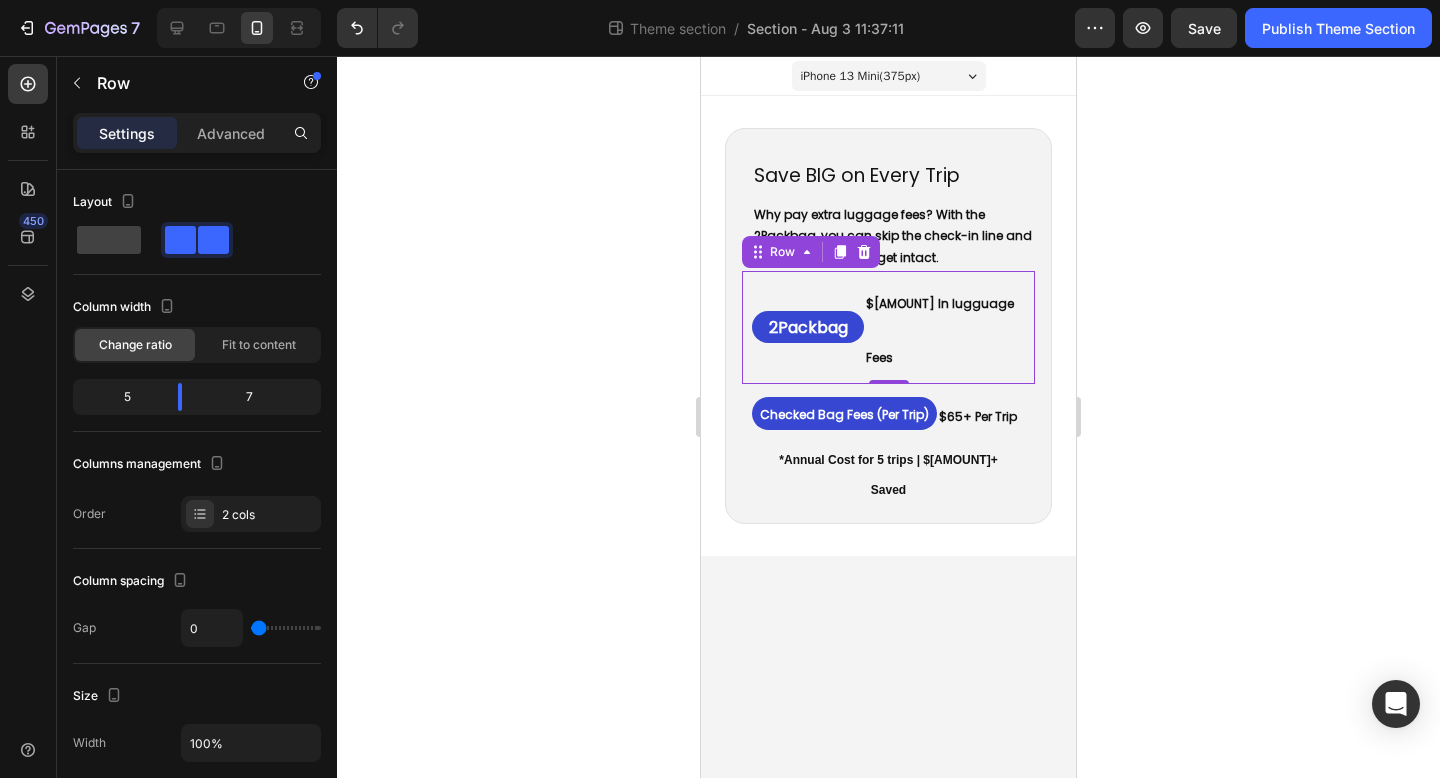 click 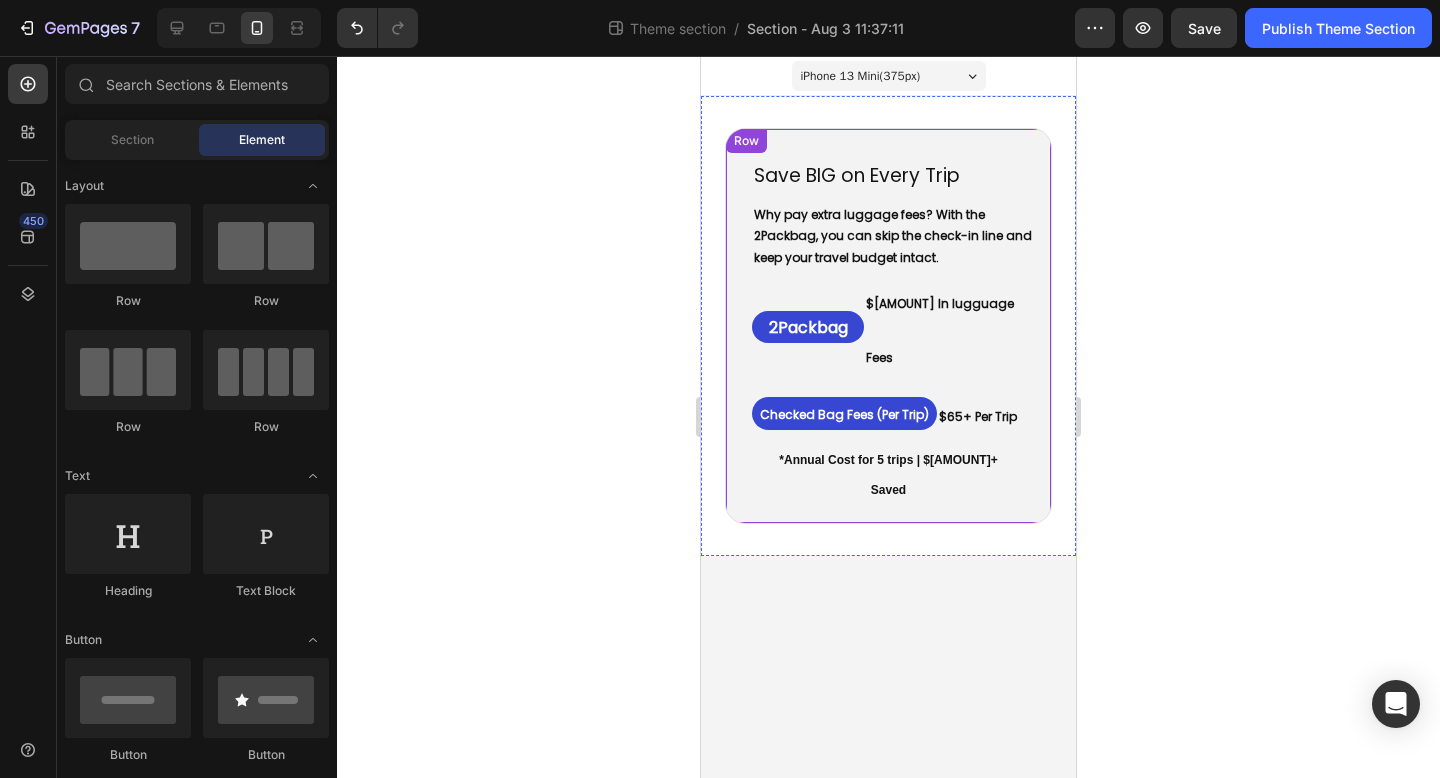click on "⁠⁠⁠⁠⁠⁠⁠ Save BIG on Every Trip Heading Why pay extra luggage fees? With the 2Packbag, you can skip the check-in line and keep your travel budget intact. Text Block ⁠⁠⁠⁠⁠⁠⁠ 2Packbag Heading ⁠⁠⁠⁠⁠⁠⁠   $0 In lugguage Fees Heading Row ⁠⁠⁠⁠⁠⁠⁠ Checked Bag Fees (Per Trip)  Heading ⁠⁠⁠⁠⁠⁠⁠   $65+ Per Trip Heading Row *Annual Cost for 5 trips | $325+ Saved  Text Block Row Row" at bounding box center (888, 326) 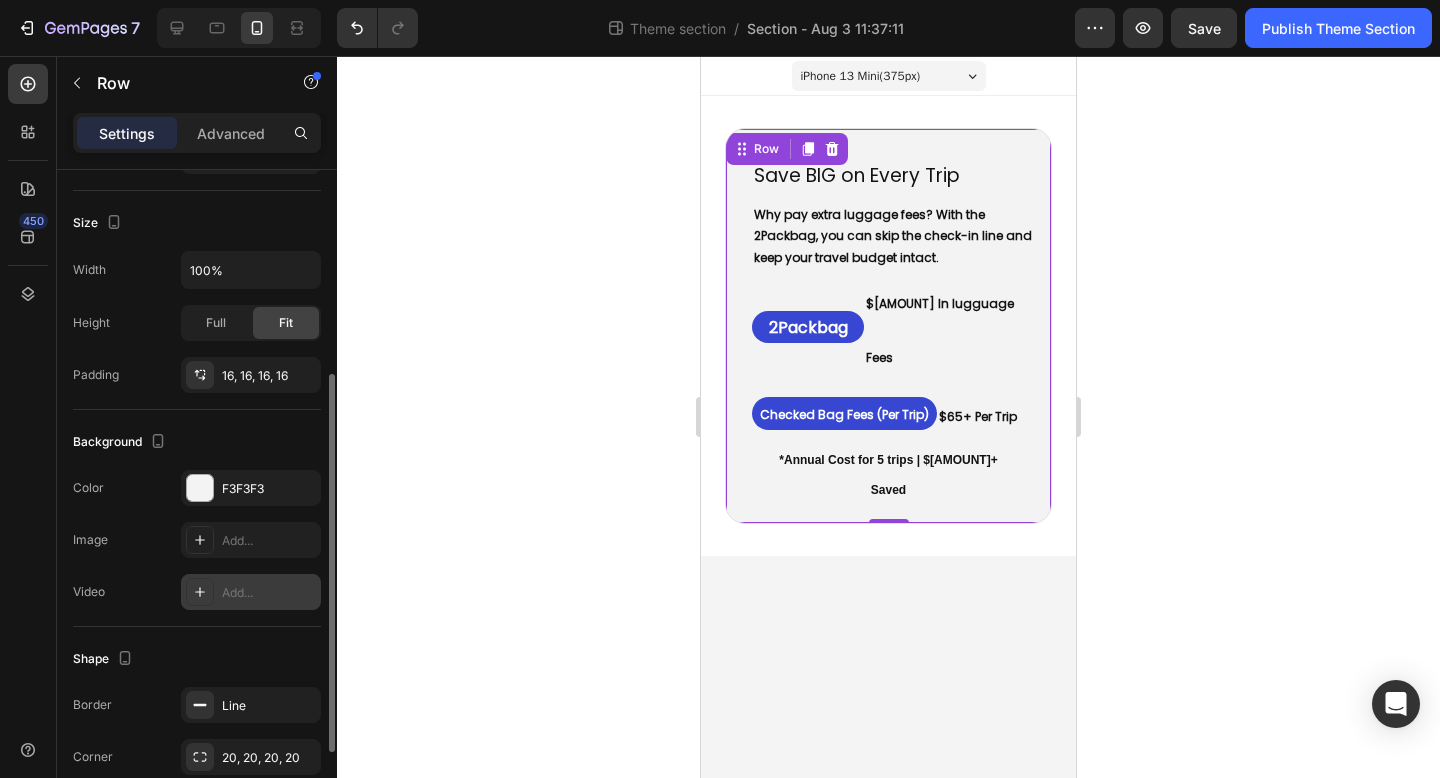 scroll, scrollTop: 503, scrollLeft: 0, axis: vertical 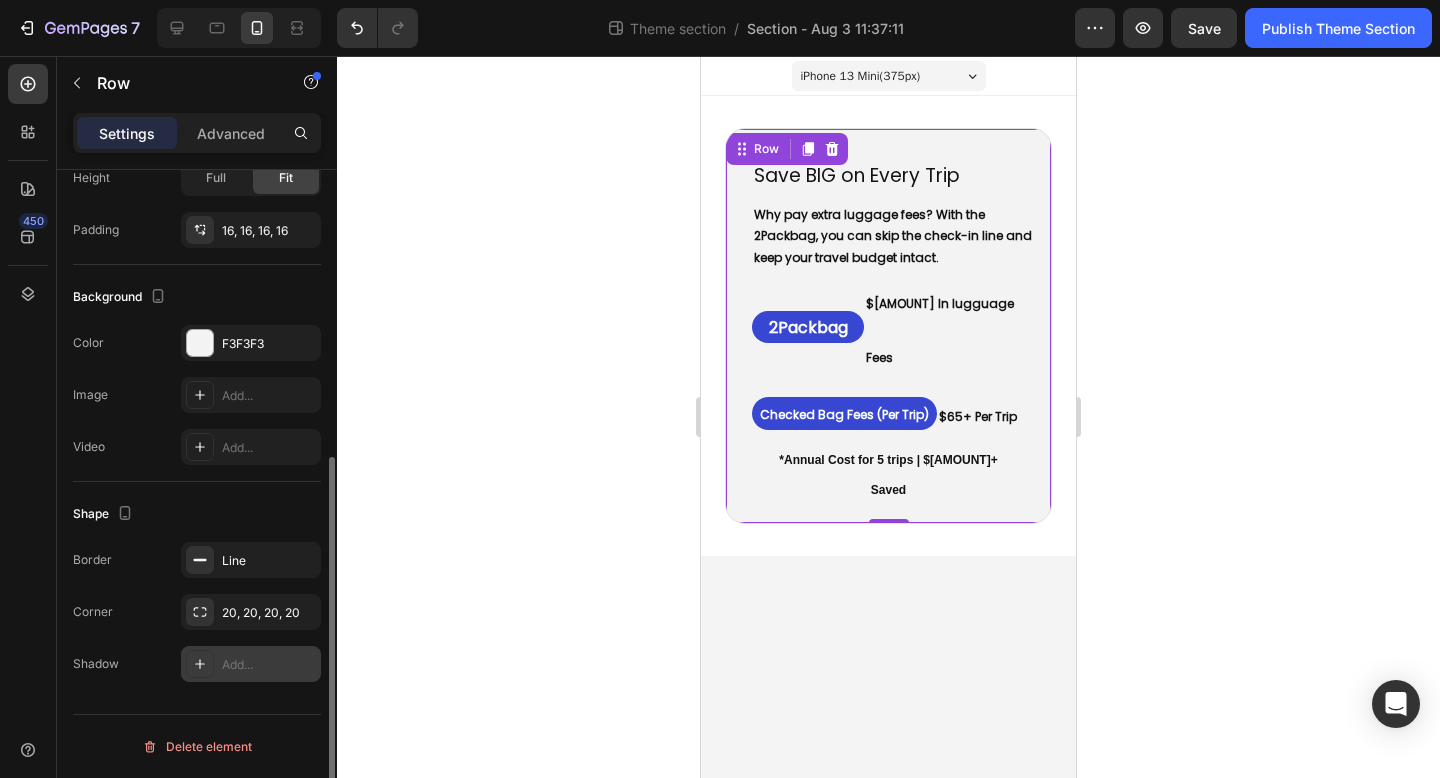 click on "Add..." at bounding box center [269, 665] 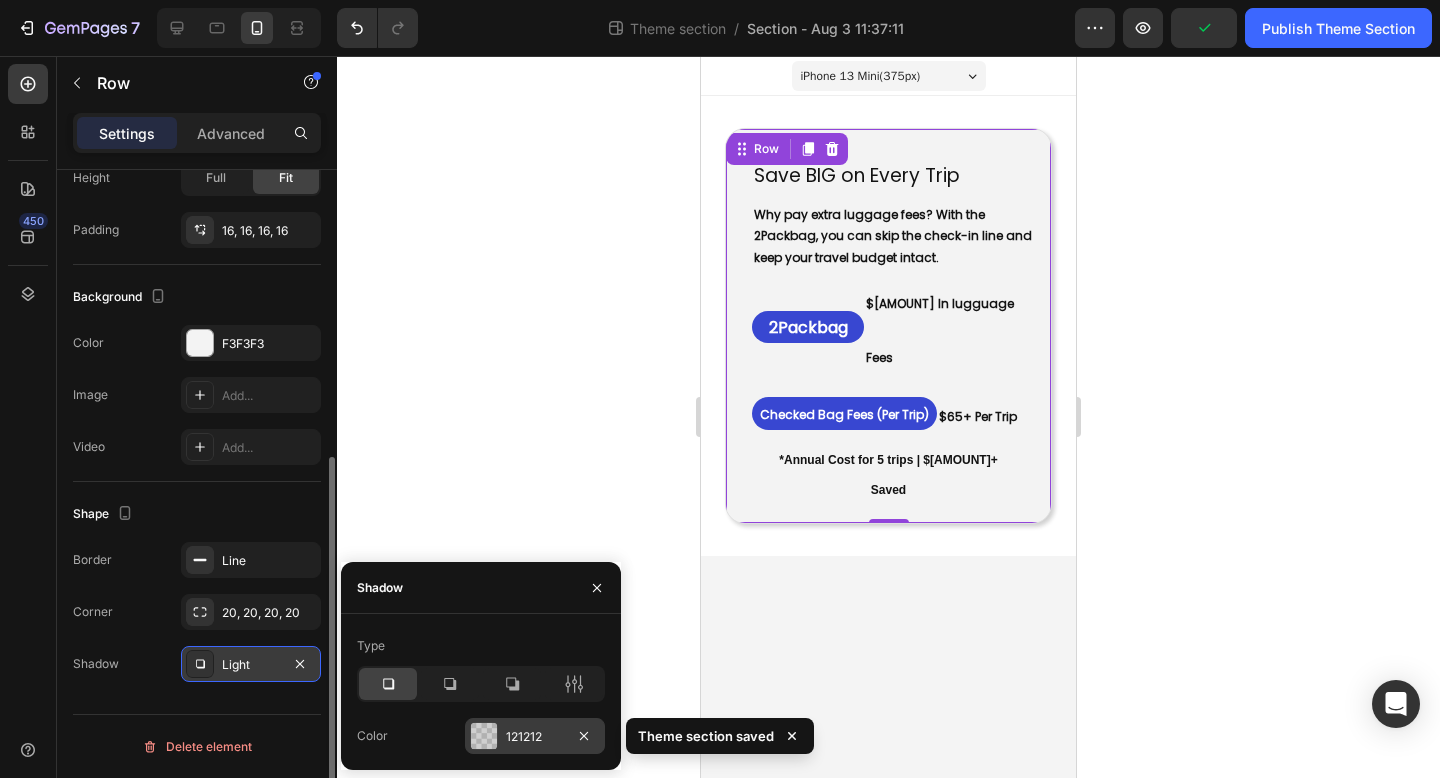 click on "121212" at bounding box center [535, 736] 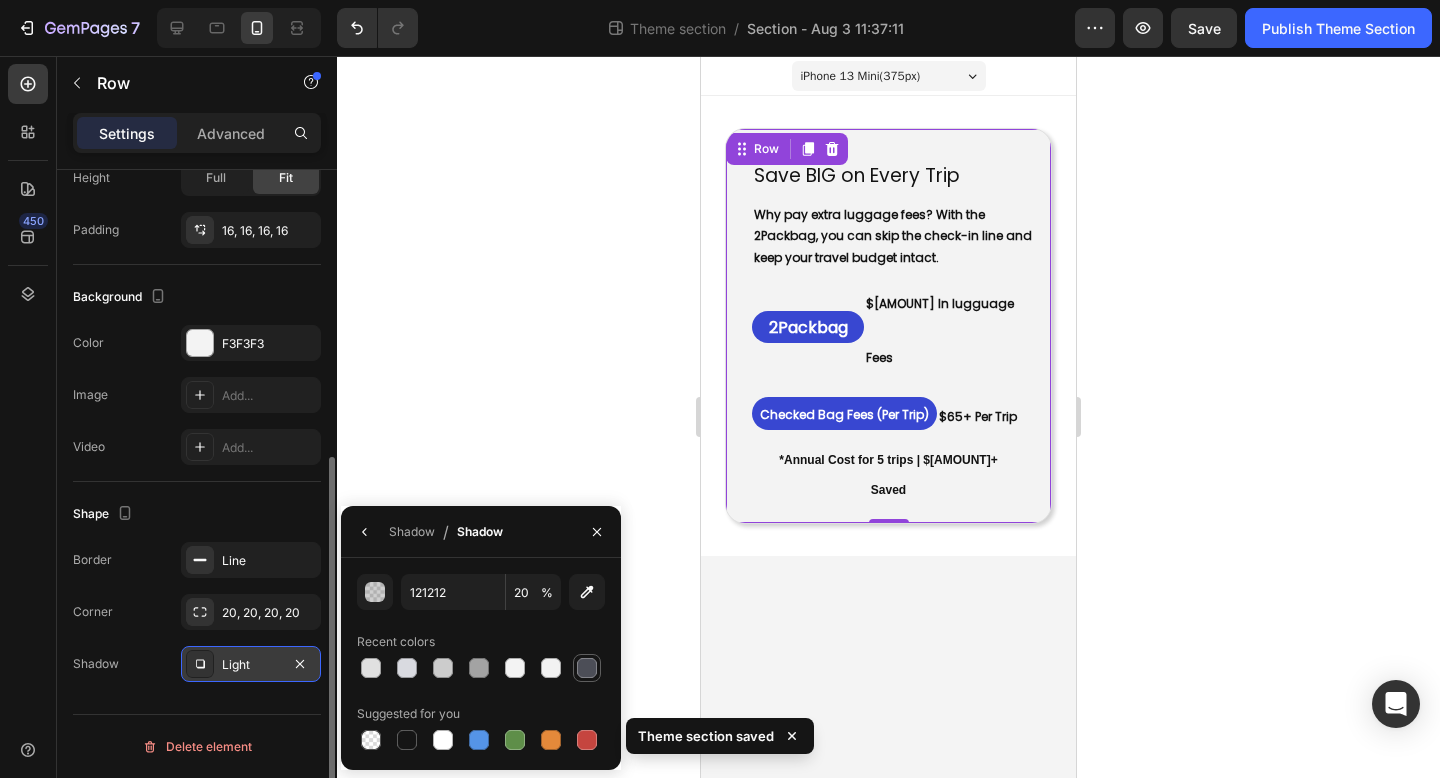 click at bounding box center [587, 668] 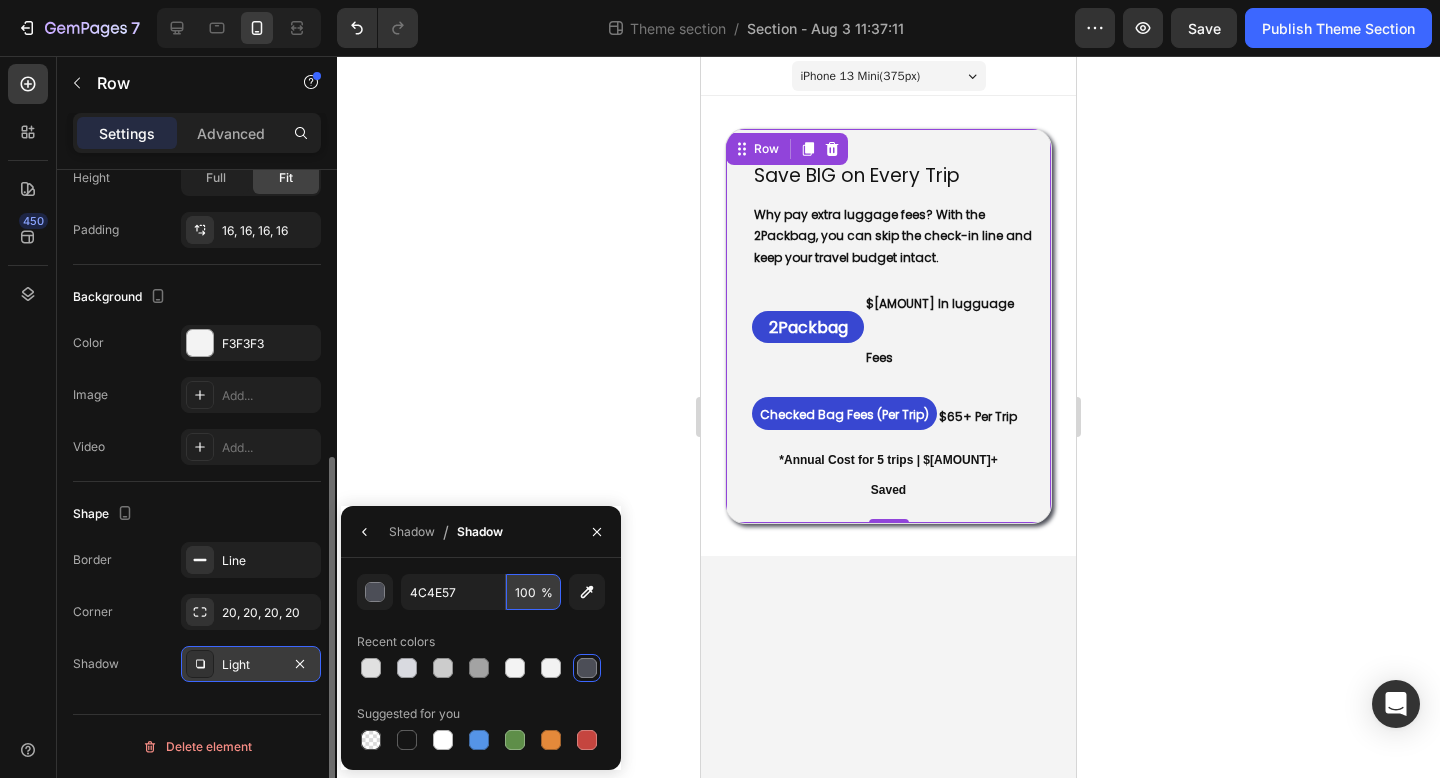 click on "100" at bounding box center [533, 592] 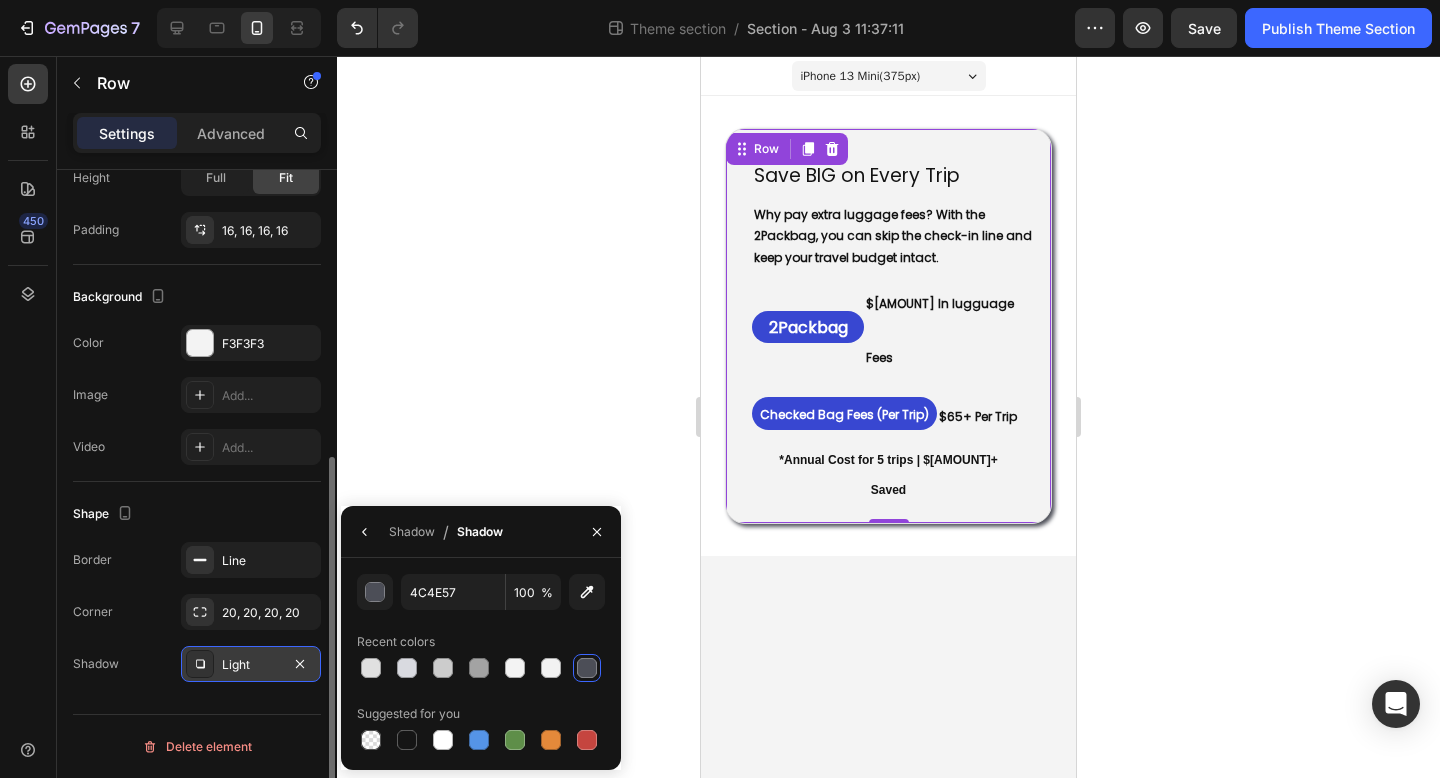 click on "Light" at bounding box center [251, 665] 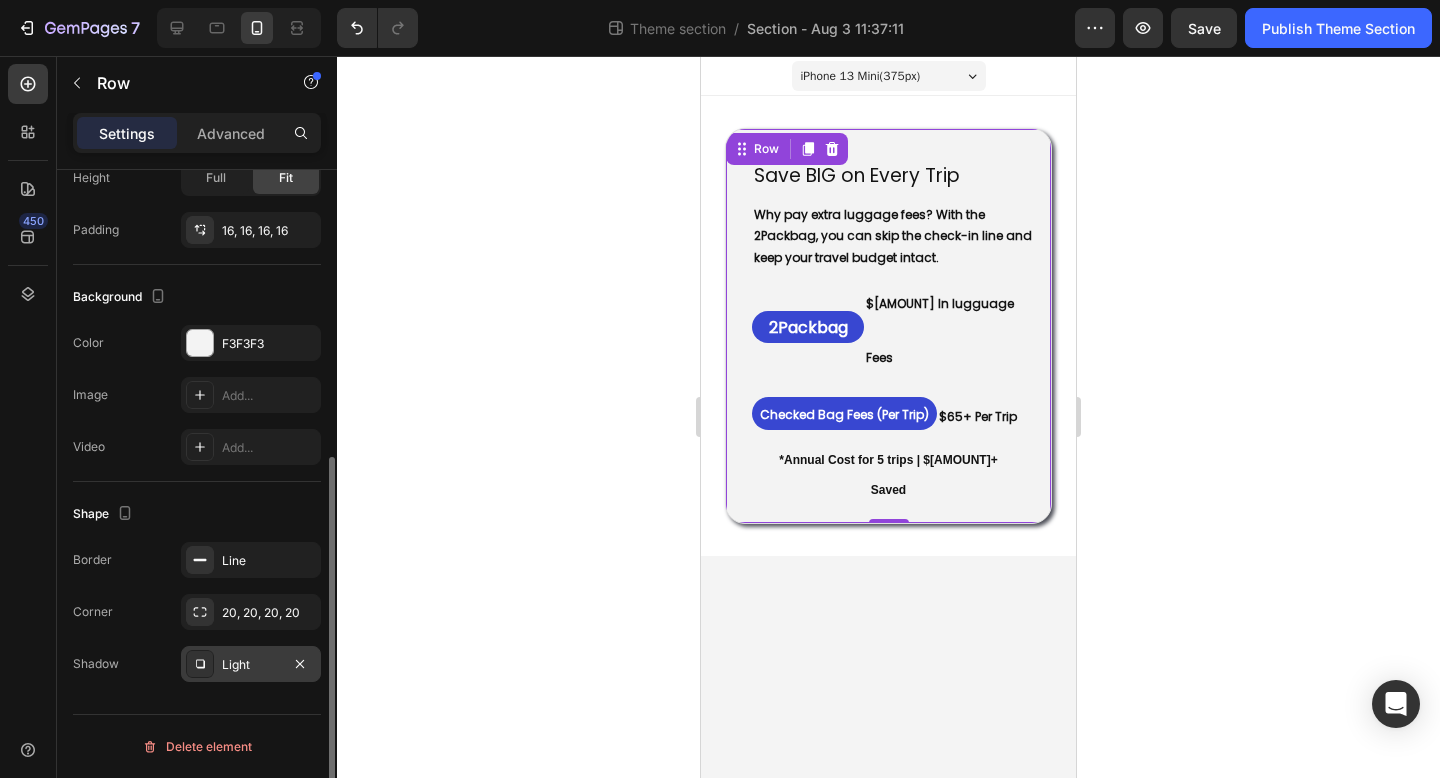 click on "Light" at bounding box center (251, 664) 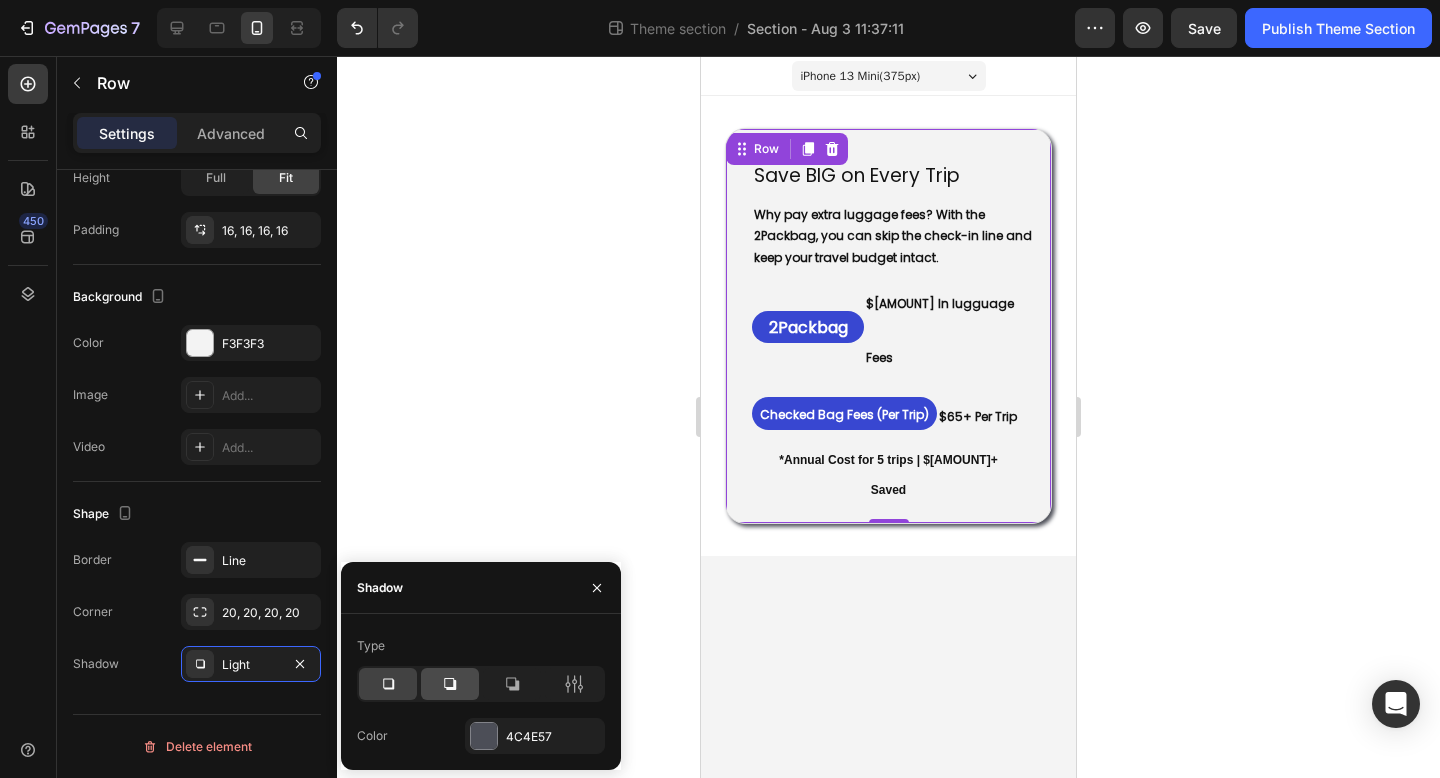 click 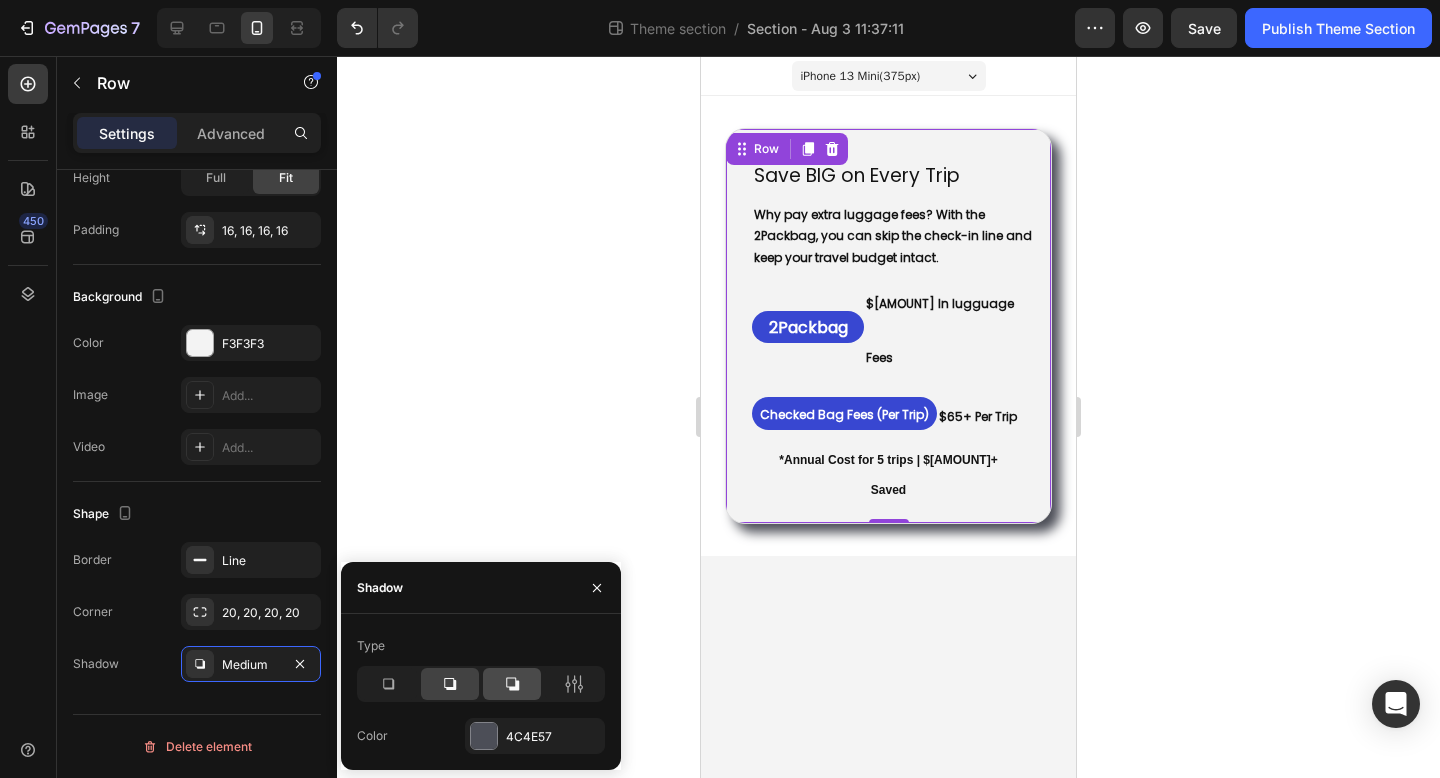 click 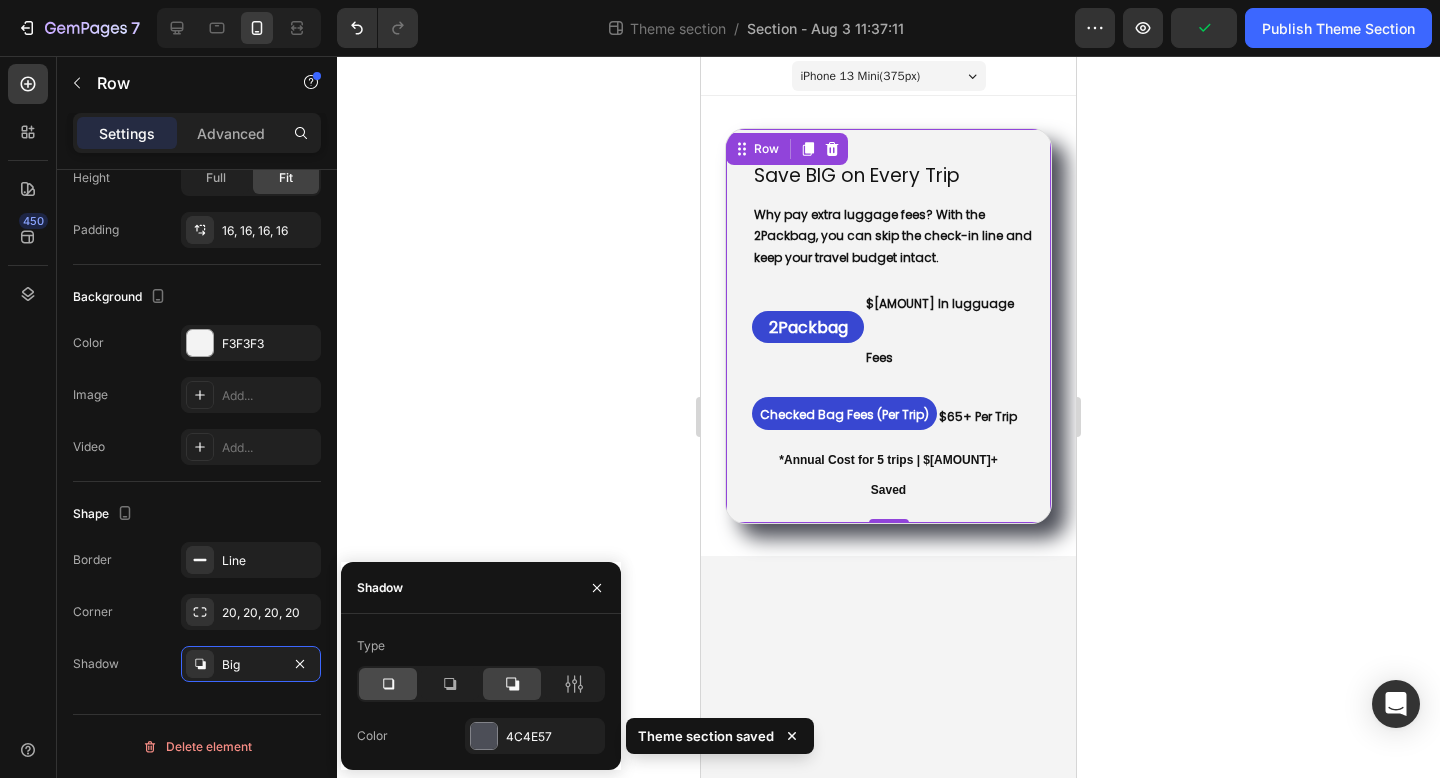 click 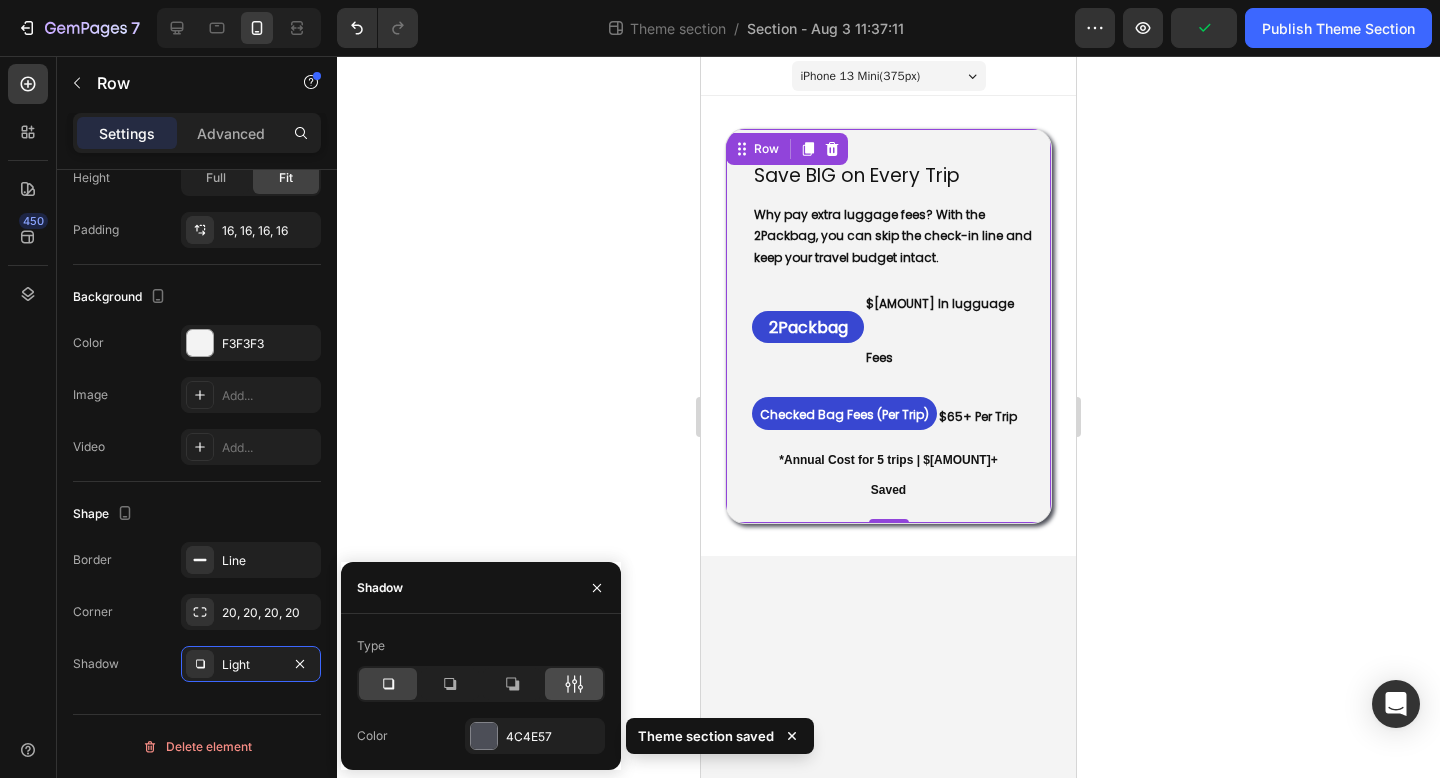 click 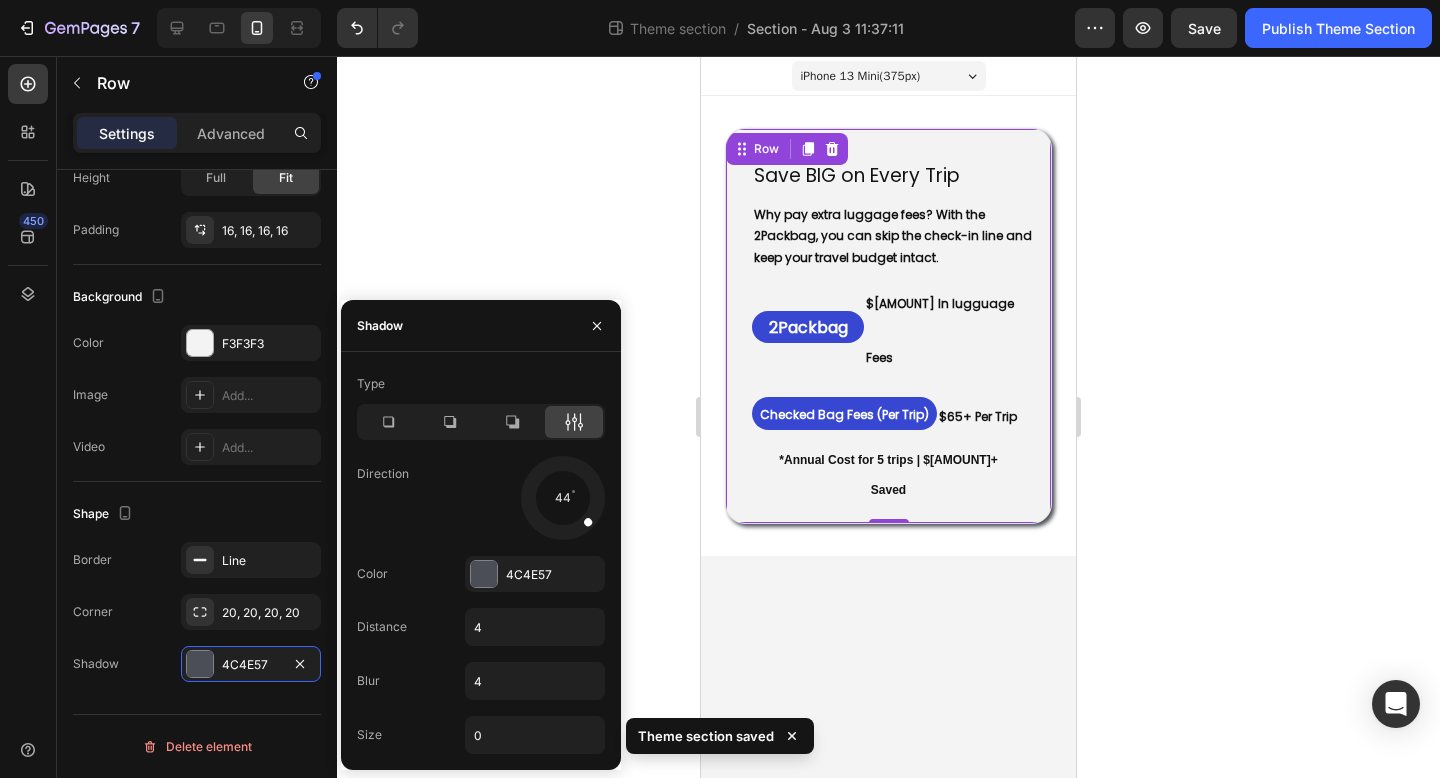 click at bounding box center [587, 521] 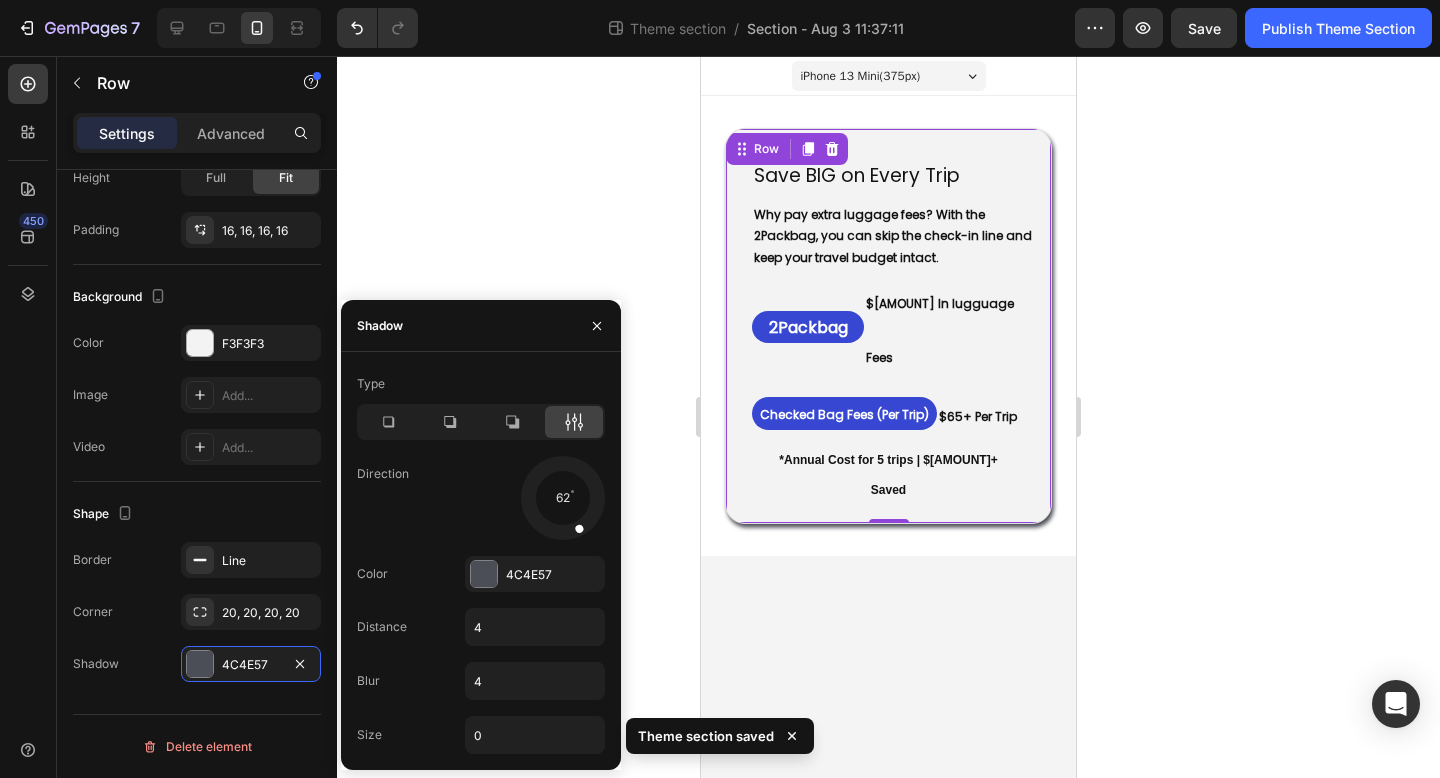 drag, startPoint x: 584, startPoint y: 518, endPoint x: 563, endPoint y: 501, distance: 27.018513 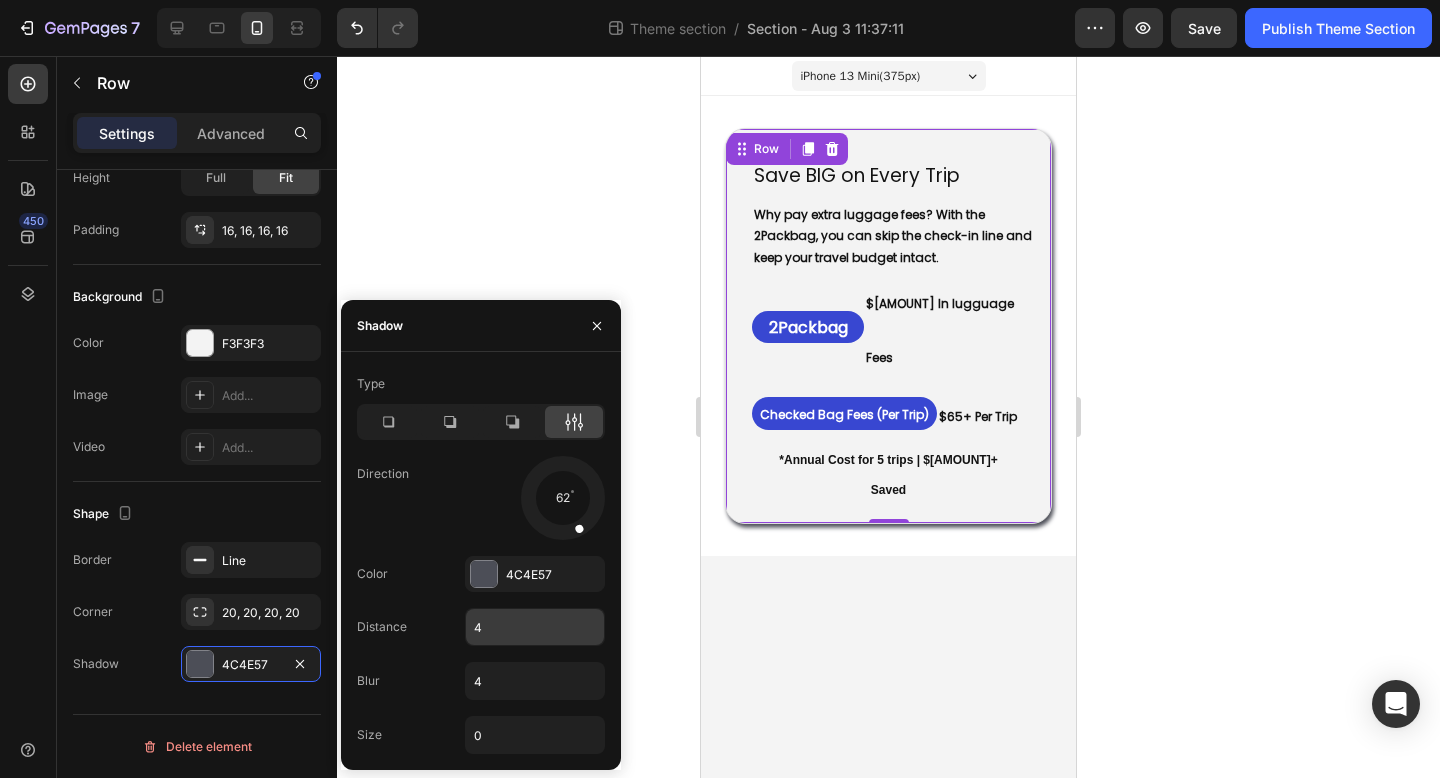 click on "4" at bounding box center [535, 627] 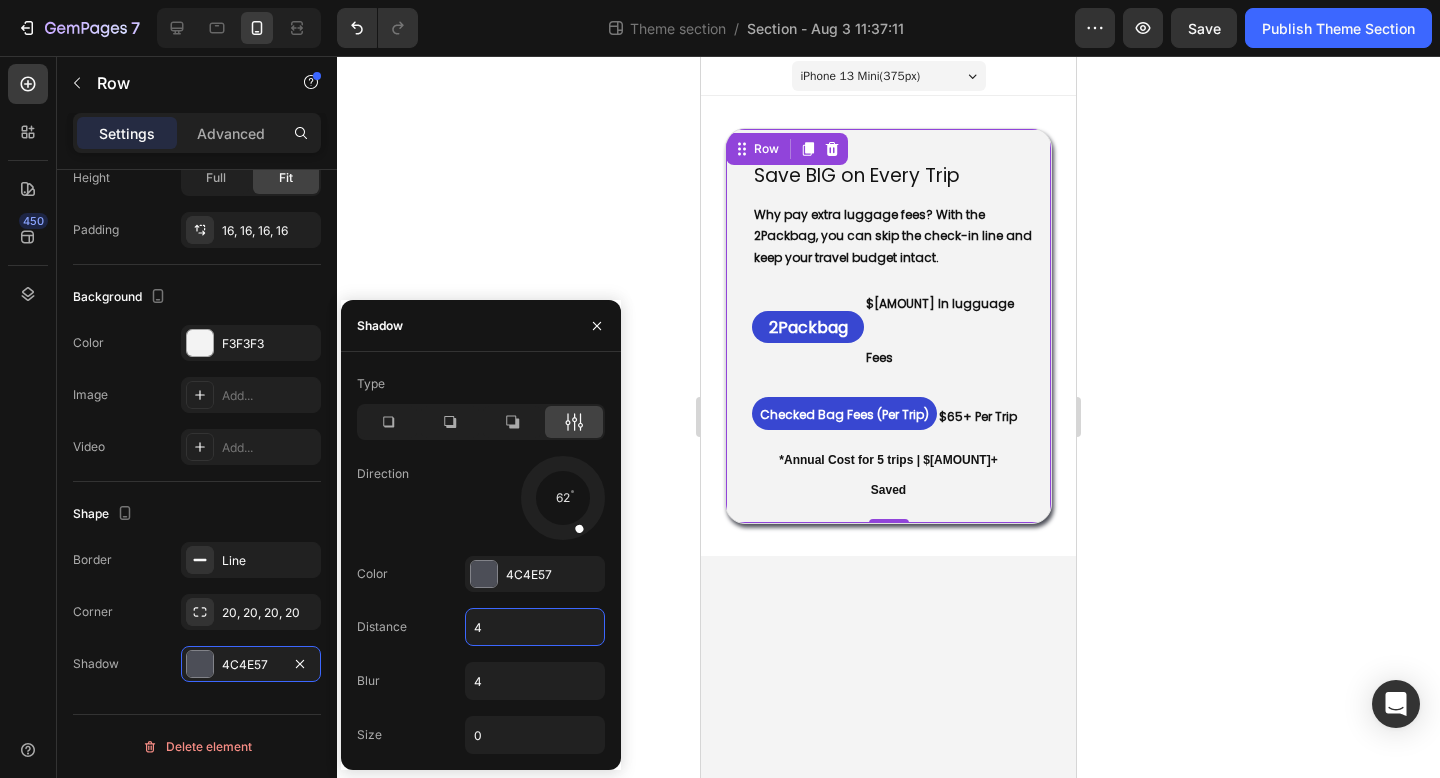 click on "4" at bounding box center (535, 627) 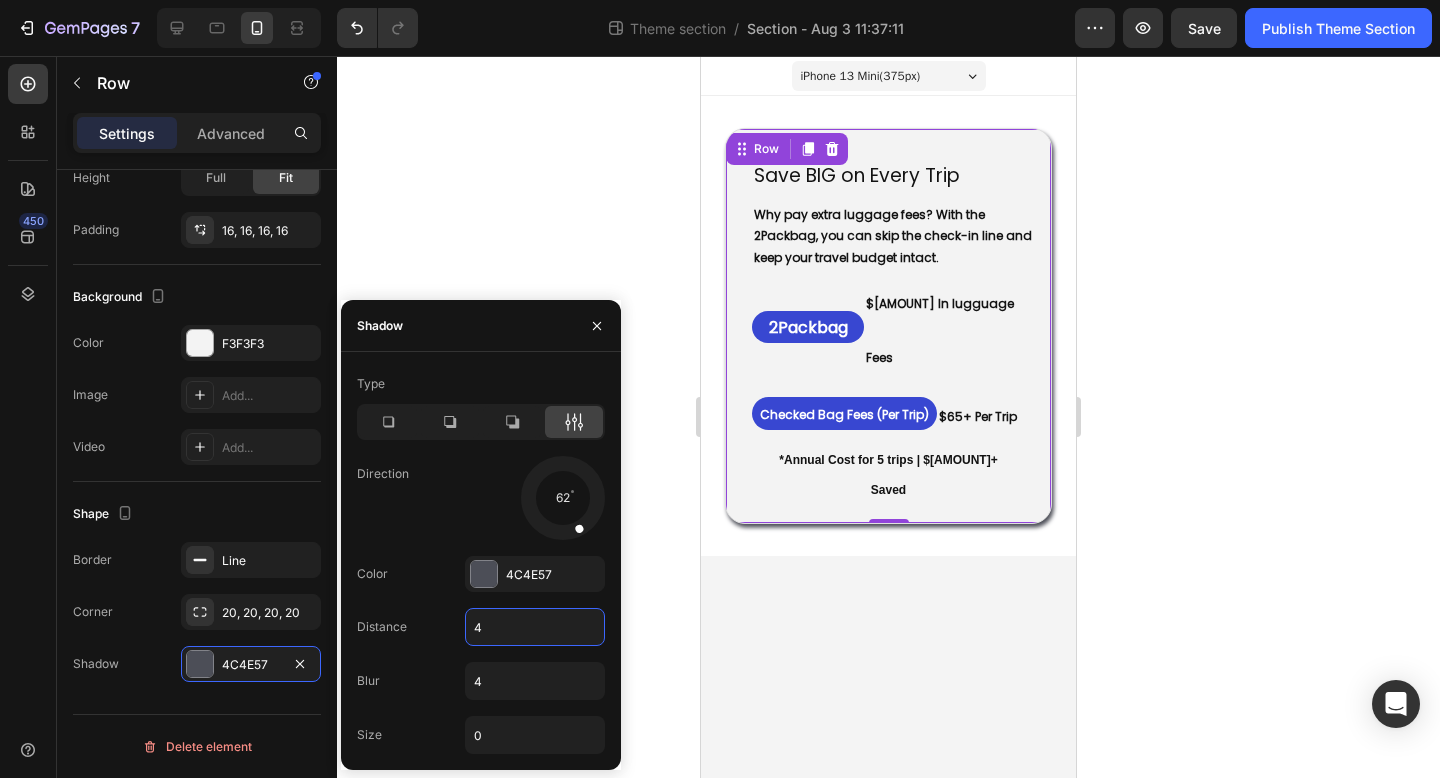 type on "1" 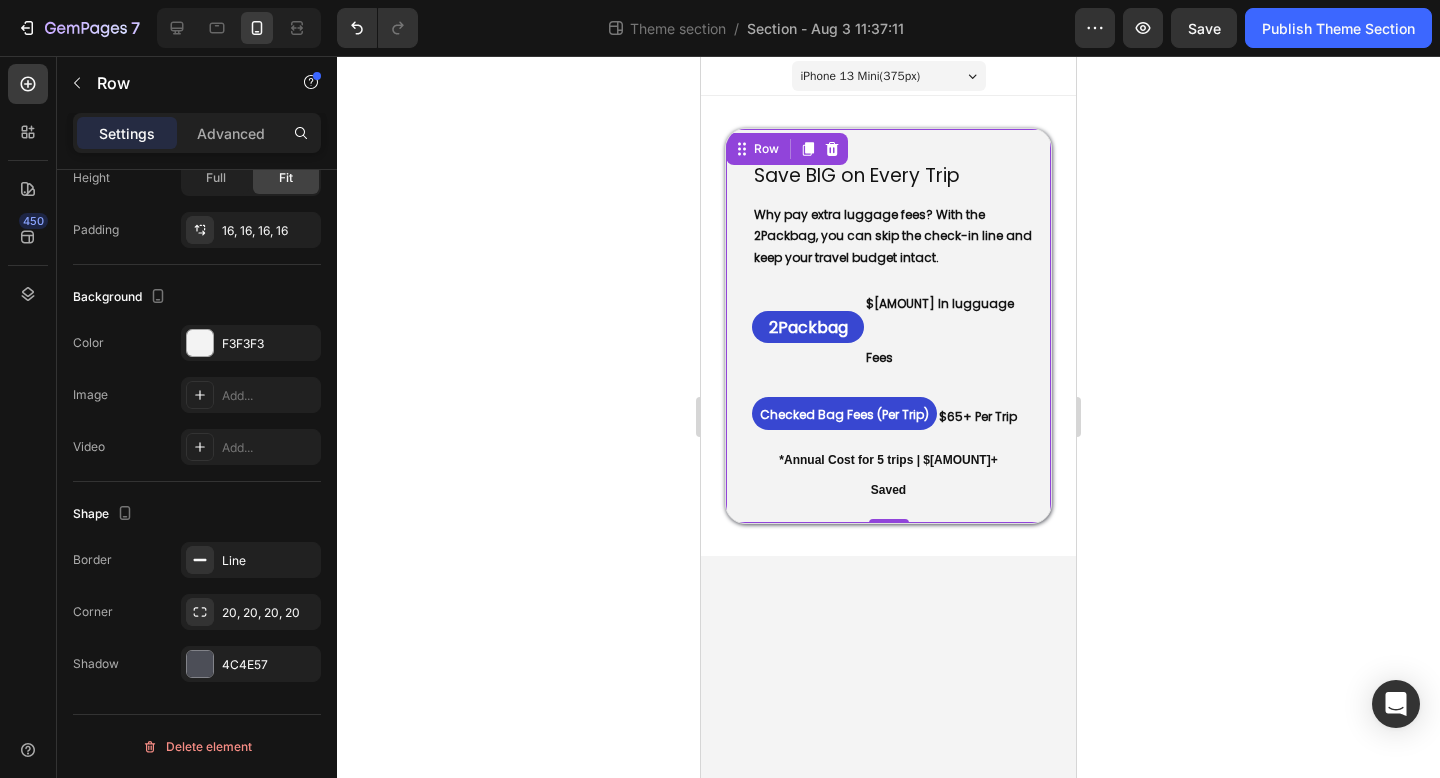 click 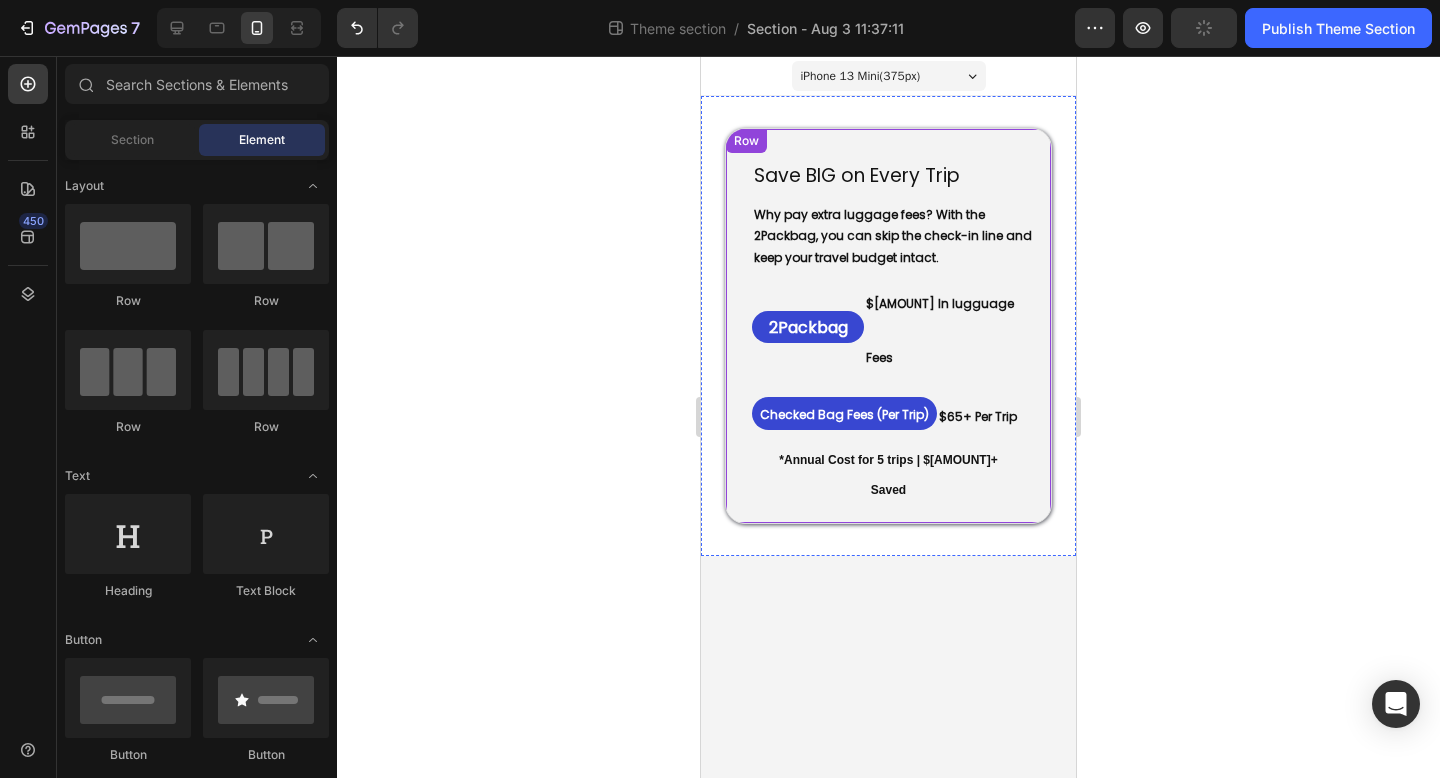 click on "⁠⁠⁠⁠⁠⁠⁠ Save BIG on Every Trip Heading Why pay extra luggage fees? With the 2Packbag, you can skip the check-in line and keep your travel budget intact. Text Block ⁠⁠⁠⁠⁠⁠⁠ 2Packbag Heading ⁠⁠⁠⁠⁠⁠⁠   $0 In lugguage Fees Heading Row ⁠⁠⁠⁠⁠⁠⁠ Checked Bag Fees (Per Trip)  Heading ⁠⁠⁠⁠⁠⁠⁠   $65+ Per Trip Heading Row *Annual Cost for 5 trips | $325+ Saved  Text Block Row Row" at bounding box center [888, 326] 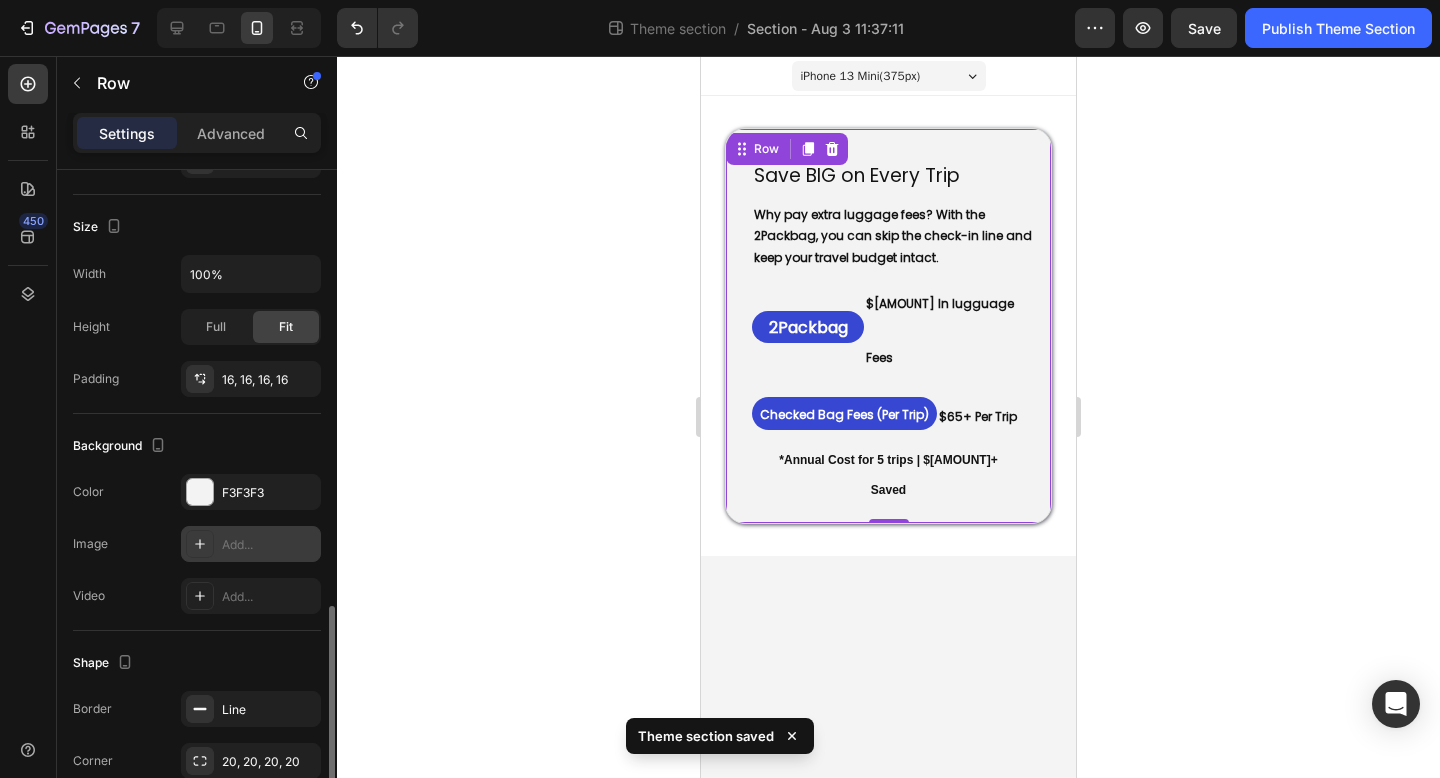 scroll, scrollTop: 503, scrollLeft: 0, axis: vertical 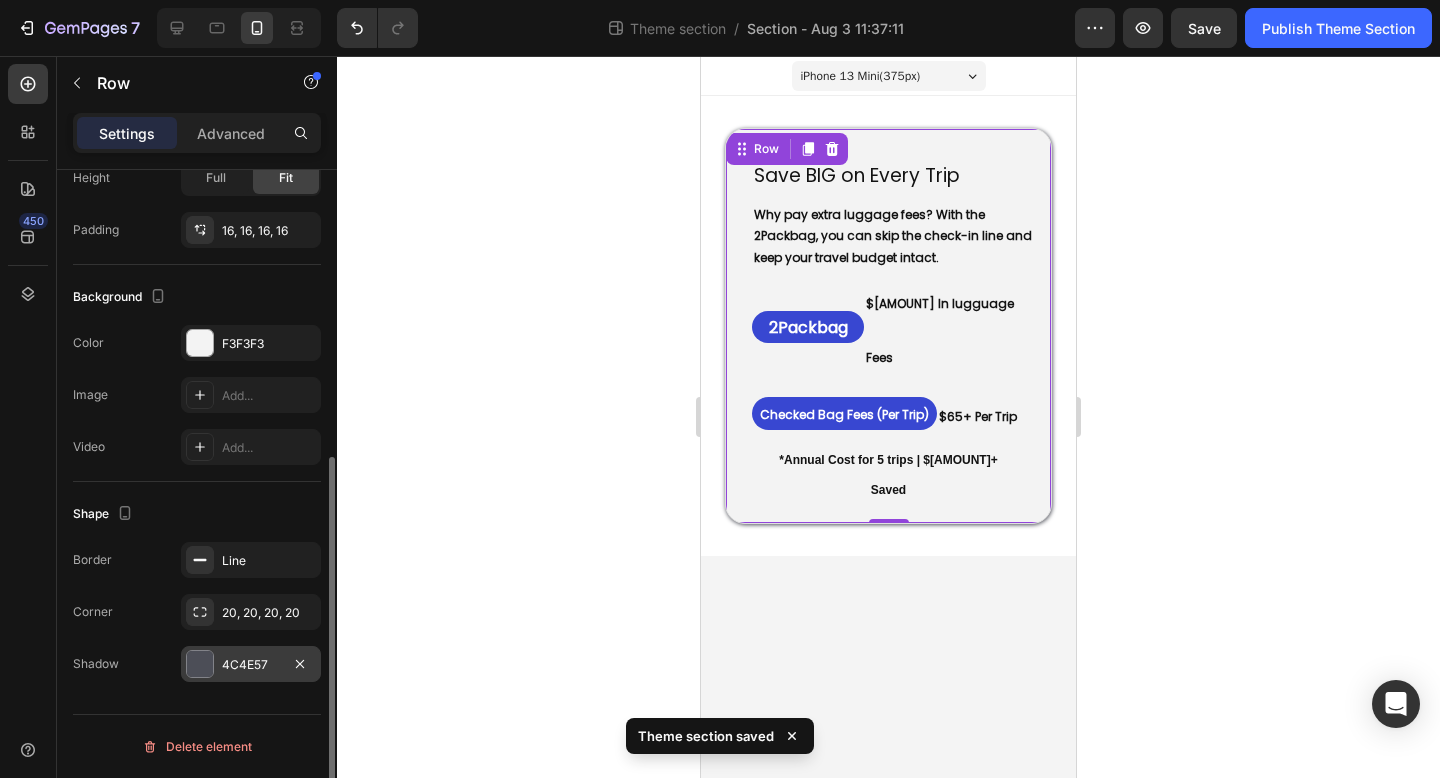 click on "4C4E57" at bounding box center [251, 665] 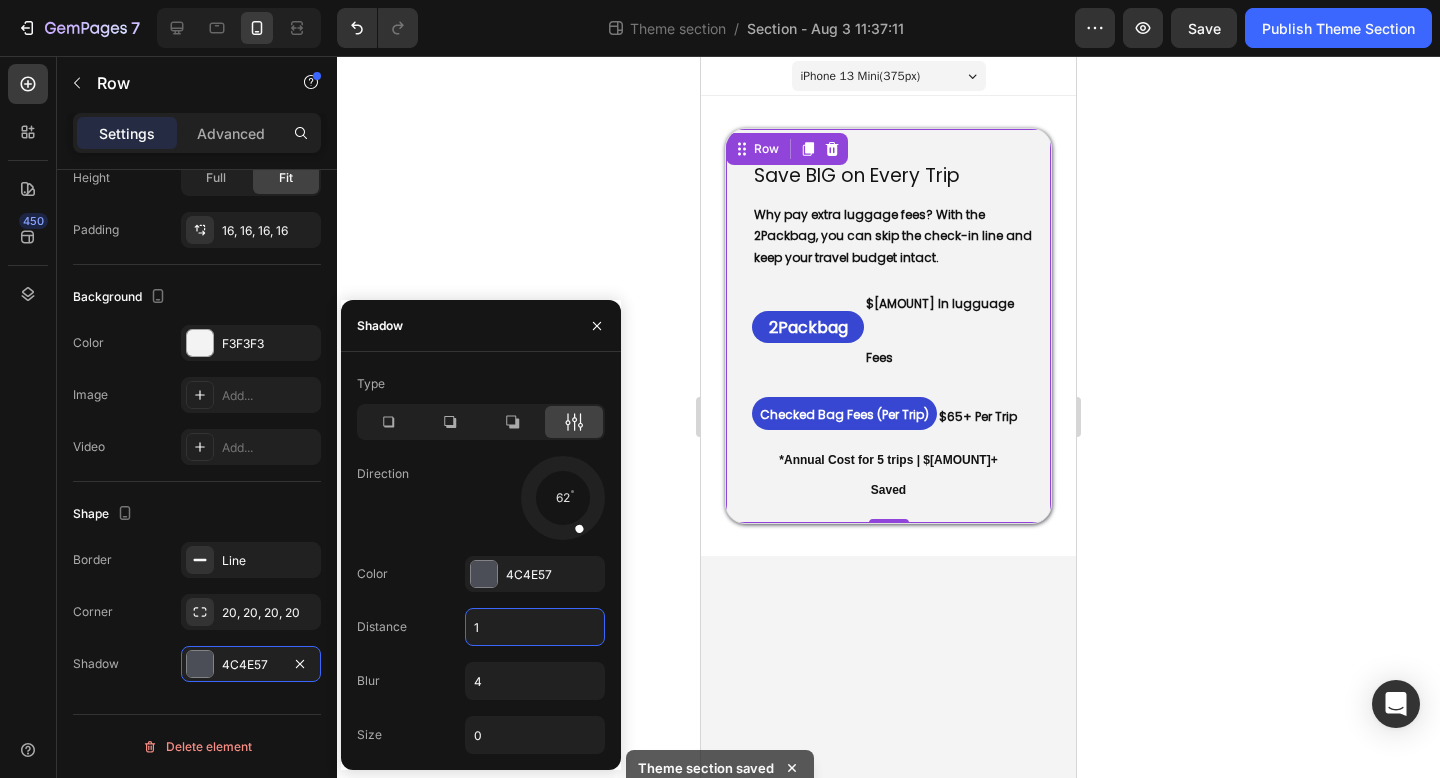 click on "1" at bounding box center (535, 627) 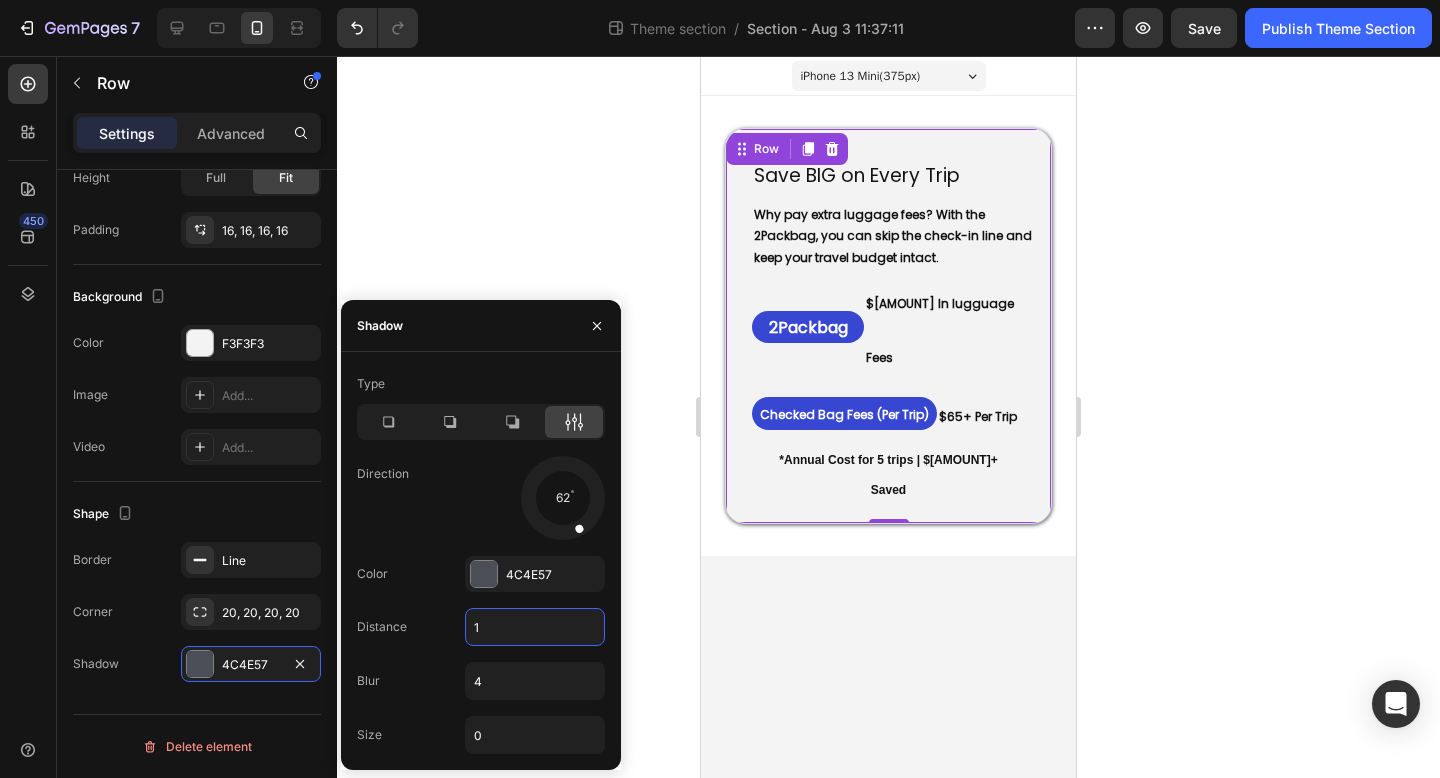 type on "0" 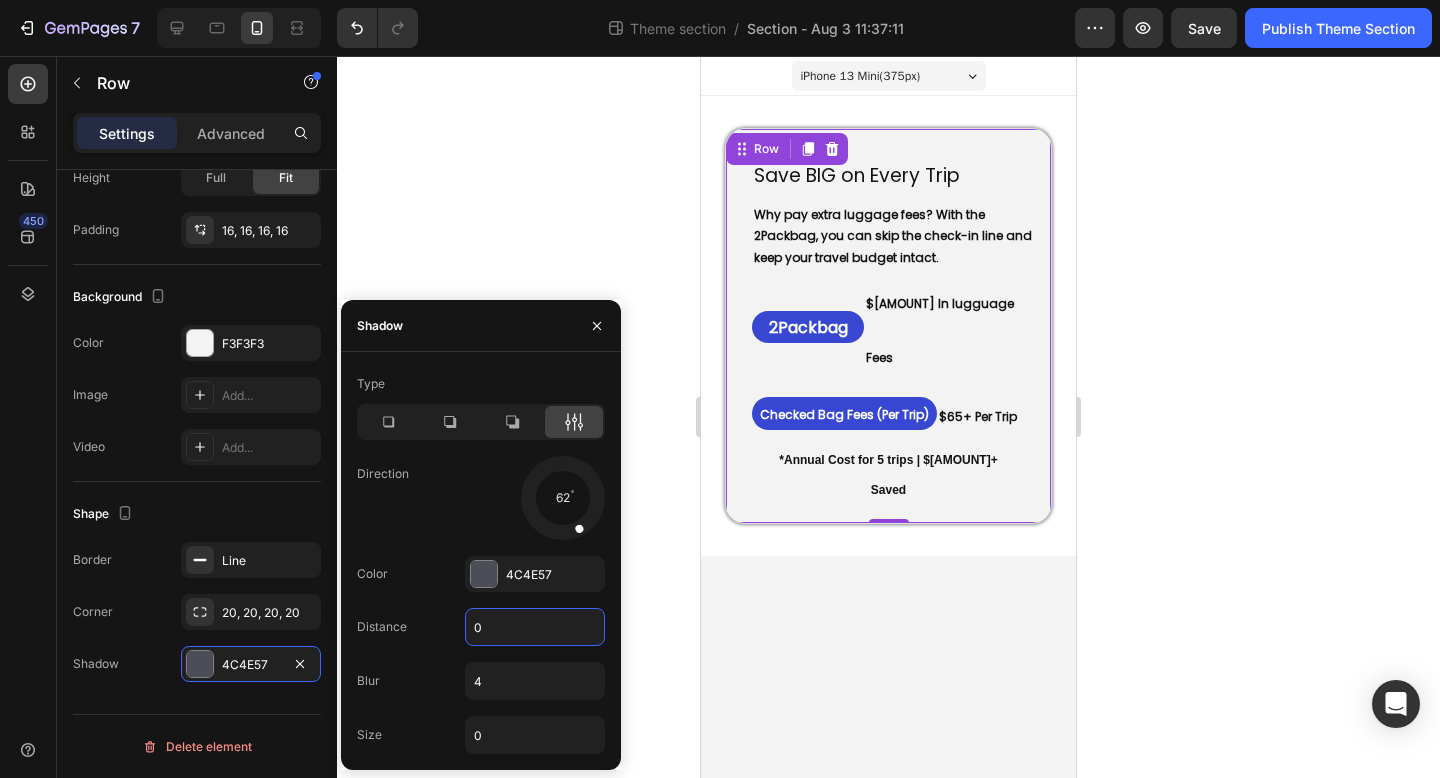 click 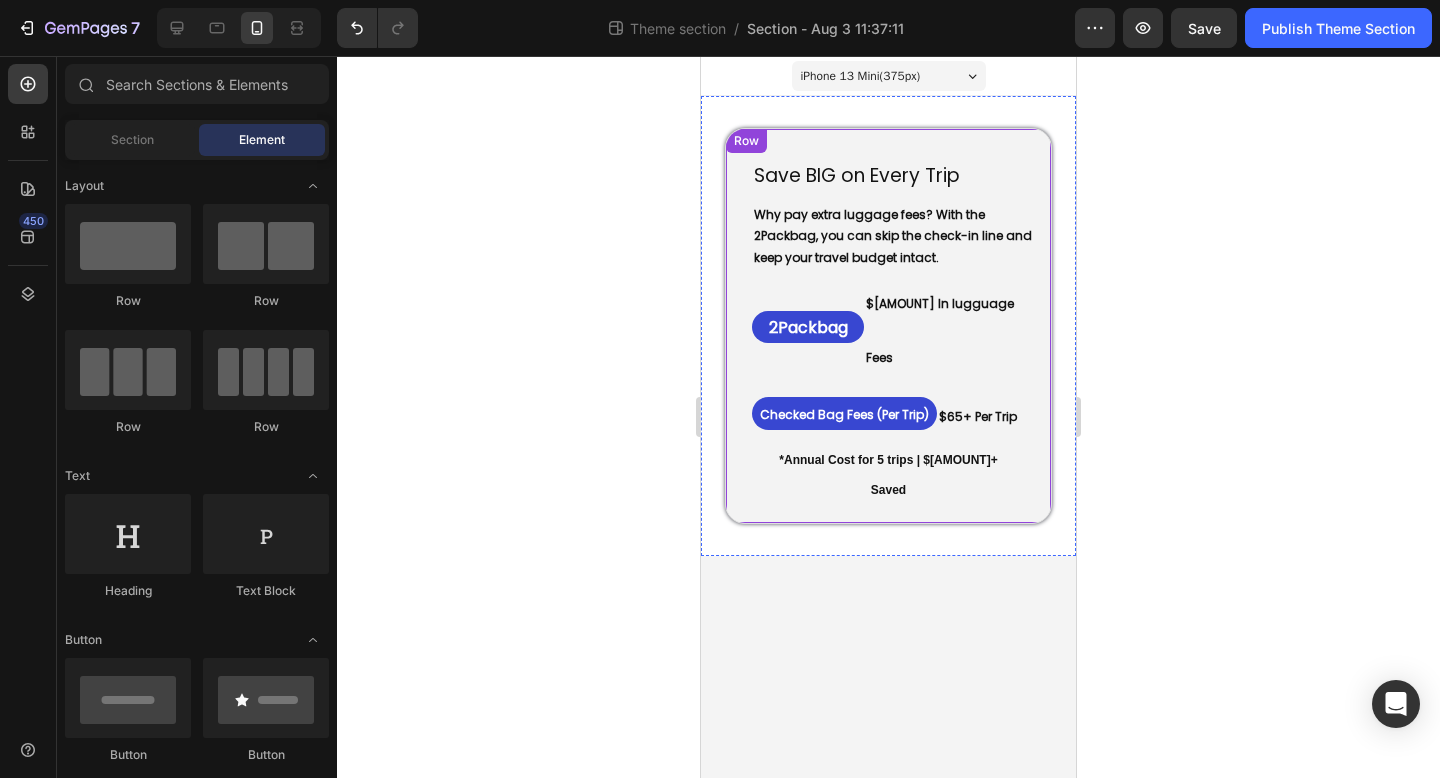 click on "⁠⁠⁠⁠⁠⁠⁠ Save BIG on Every Trip Heading Why pay extra luggage fees? With the 2Packbag, you can skip the check-in line and keep your travel budget intact. Text Block ⁠⁠⁠⁠⁠⁠⁠ 2Packbag Heading ⁠⁠⁠⁠⁠⁠⁠   $0 In lugguage Fees Heading Row ⁠⁠⁠⁠⁠⁠⁠ Checked Bag Fees (Per Trip)  Heading ⁠⁠⁠⁠⁠⁠⁠   $65+ Per Trip Heading Row *Annual Cost for 5 trips | $325+ Saved  Text Block Row Row" at bounding box center [888, 326] 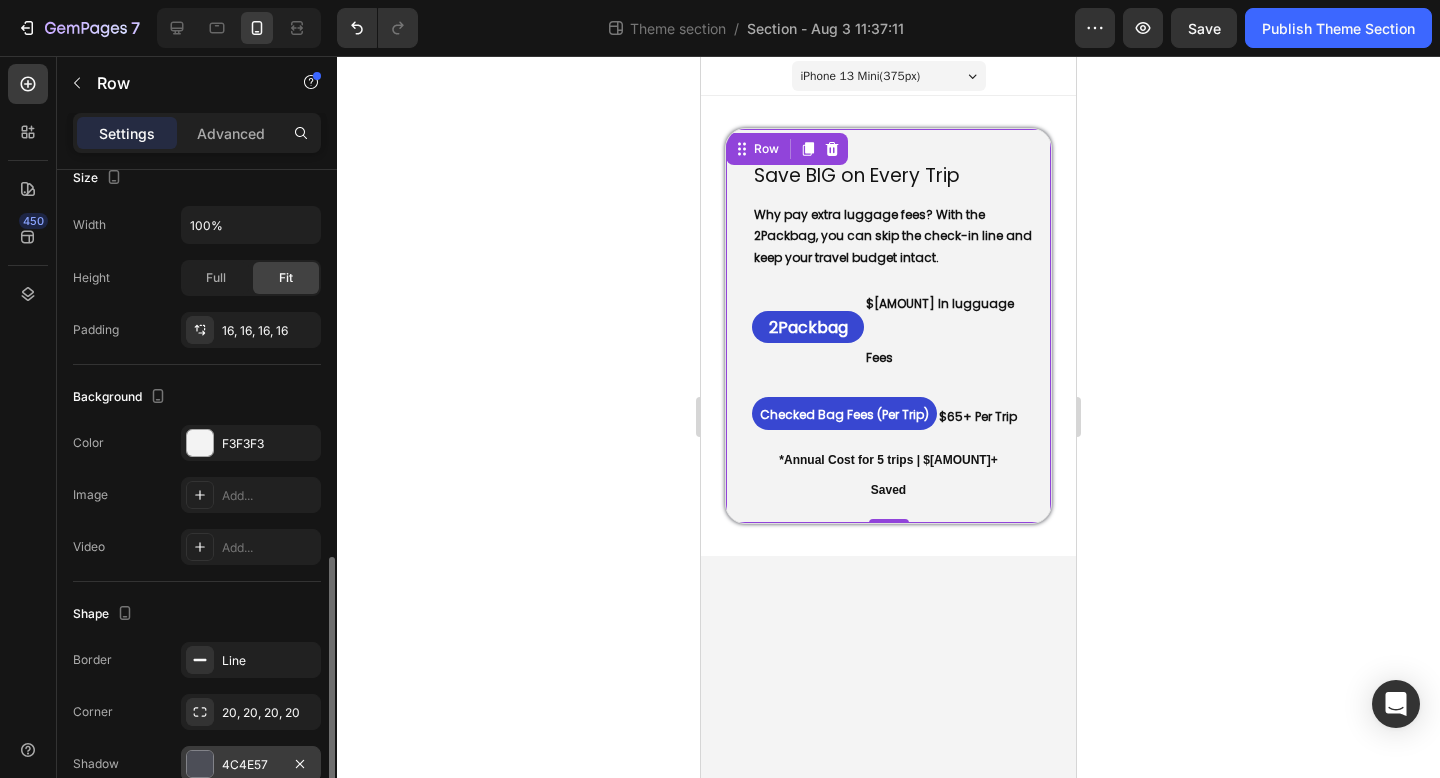 scroll, scrollTop: 503, scrollLeft: 0, axis: vertical 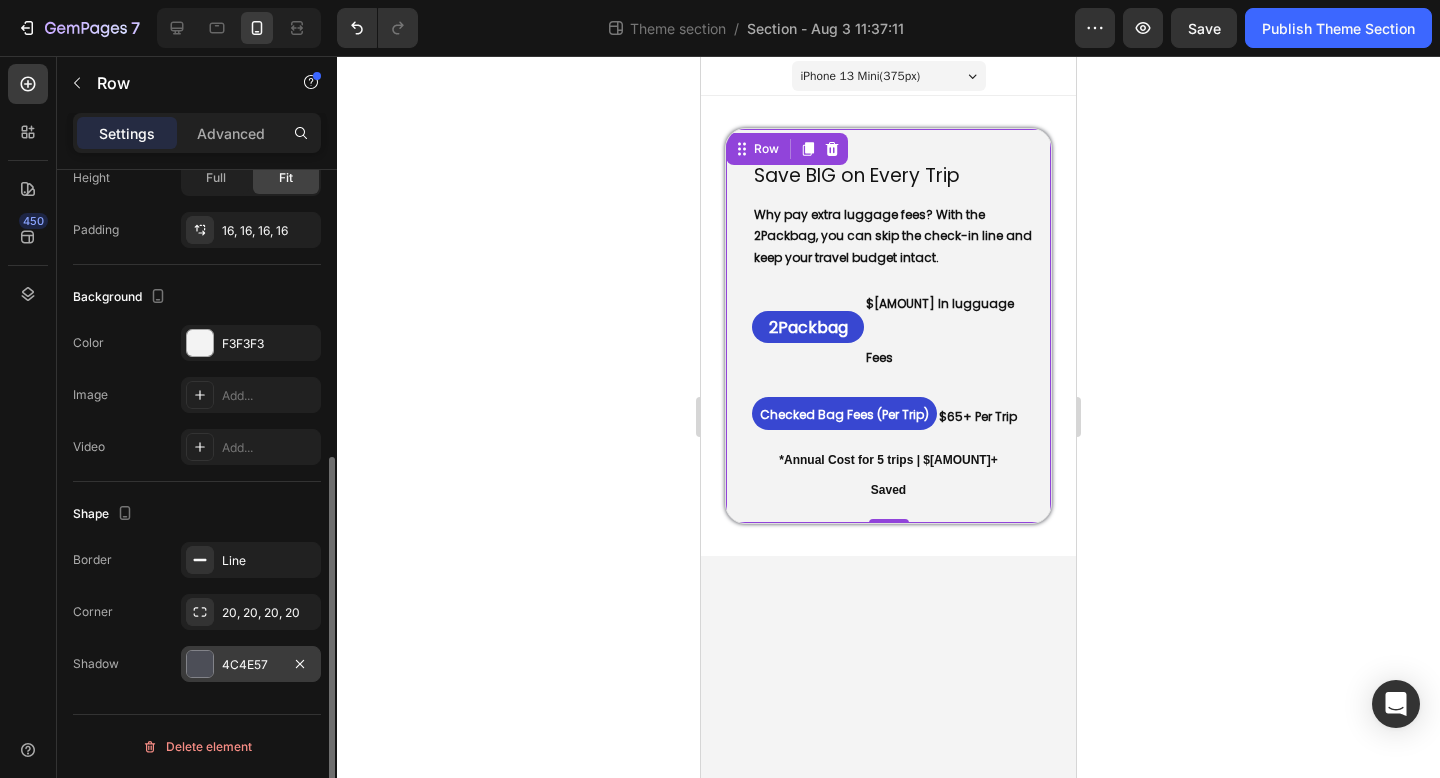 click on "4C4E57" at bounding box center (251, 665) 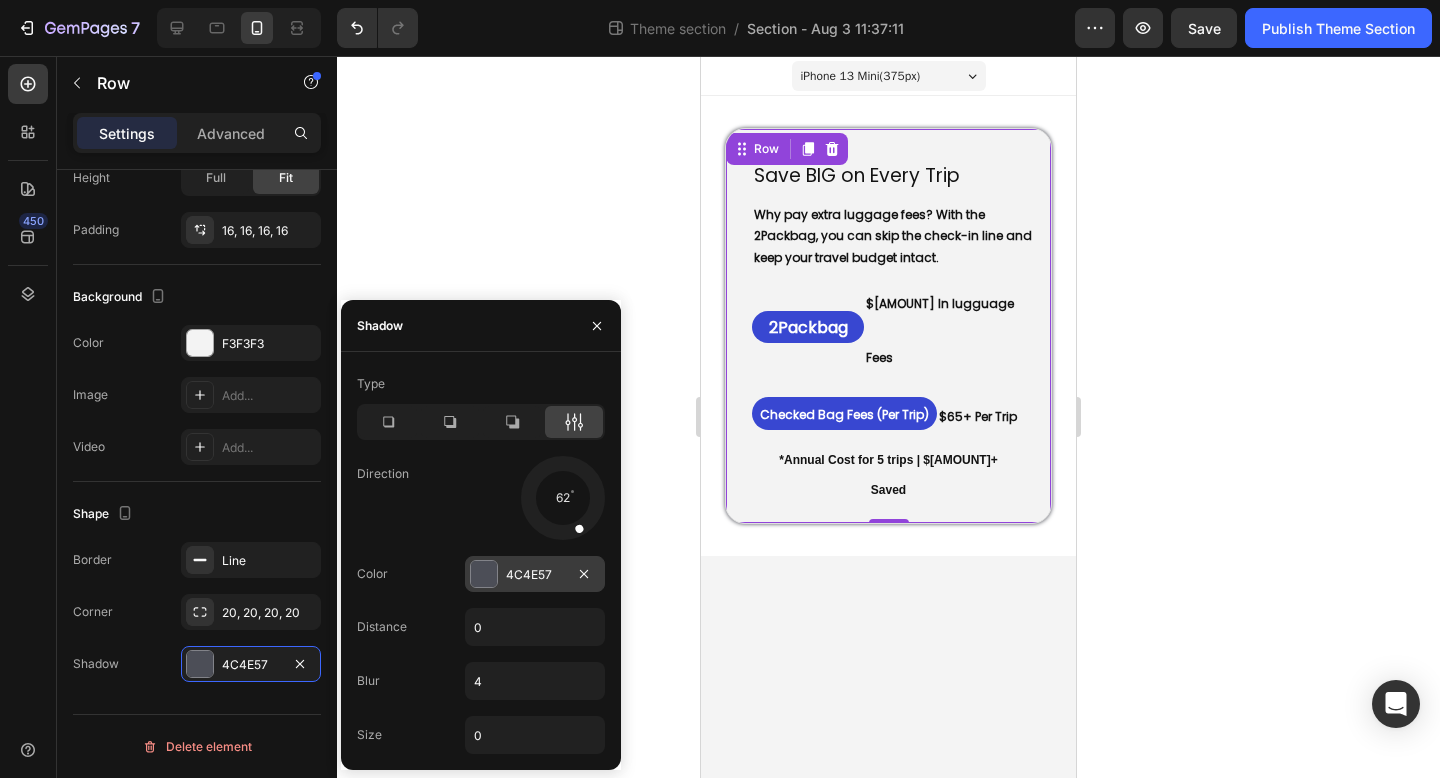 click at bounding box center [484, 574] 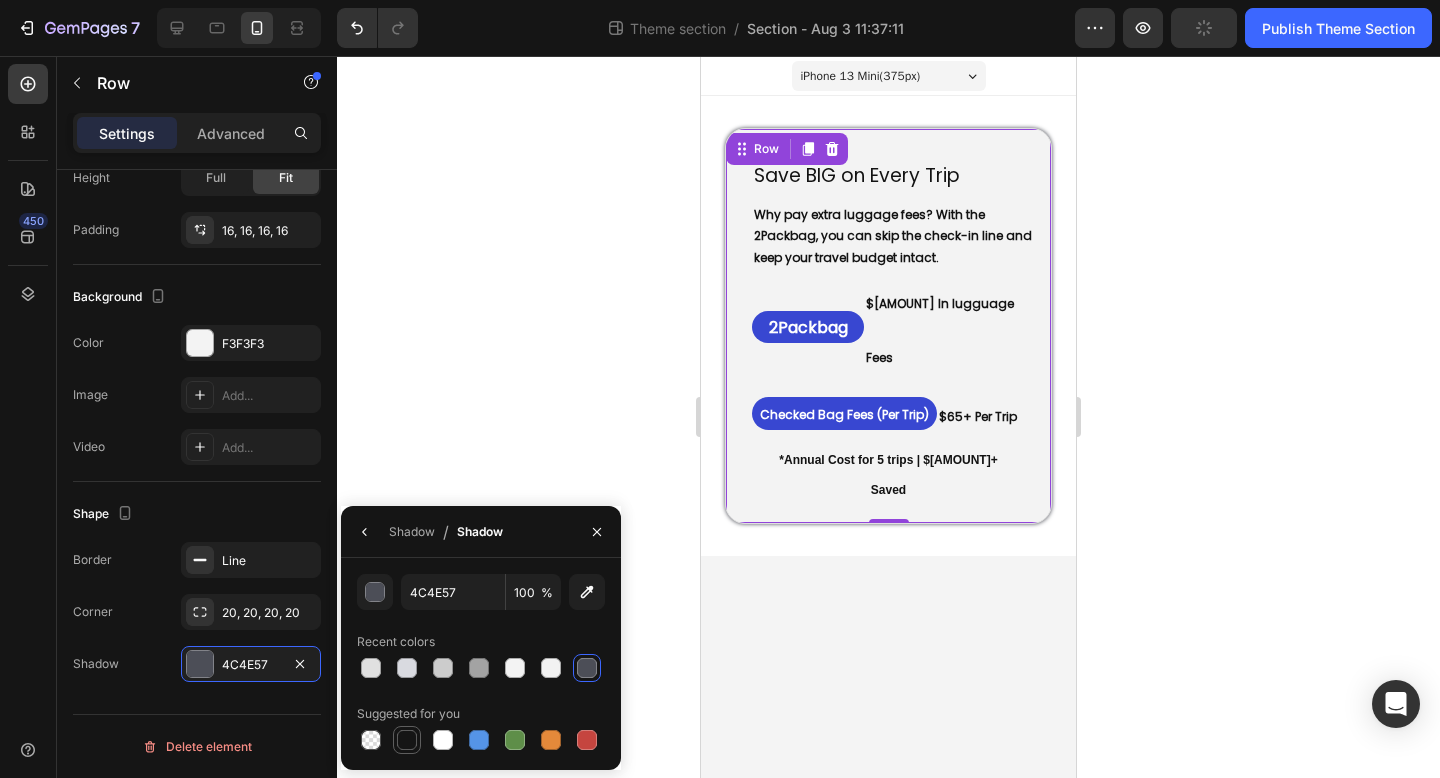click at bounding box center [407, 740] 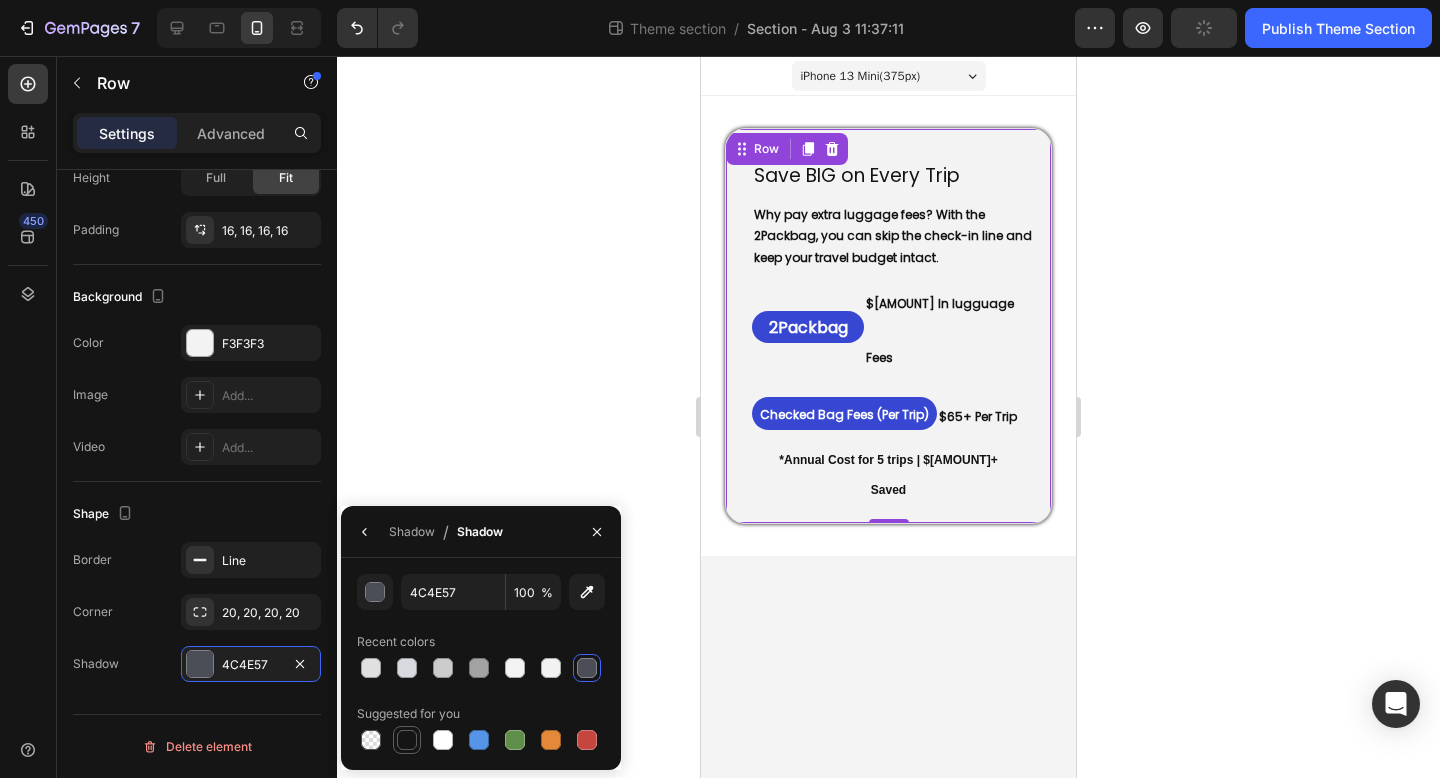 type on "151515" 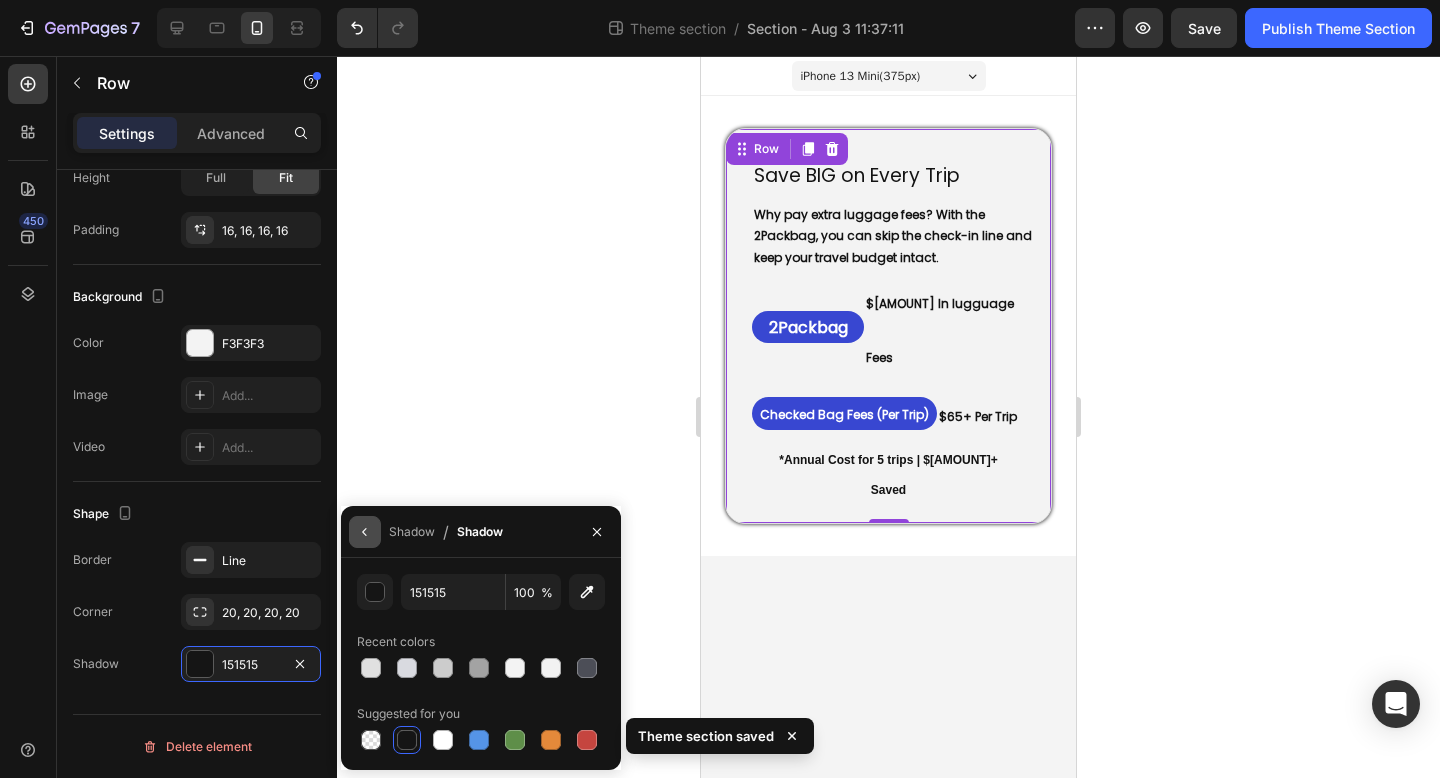 click 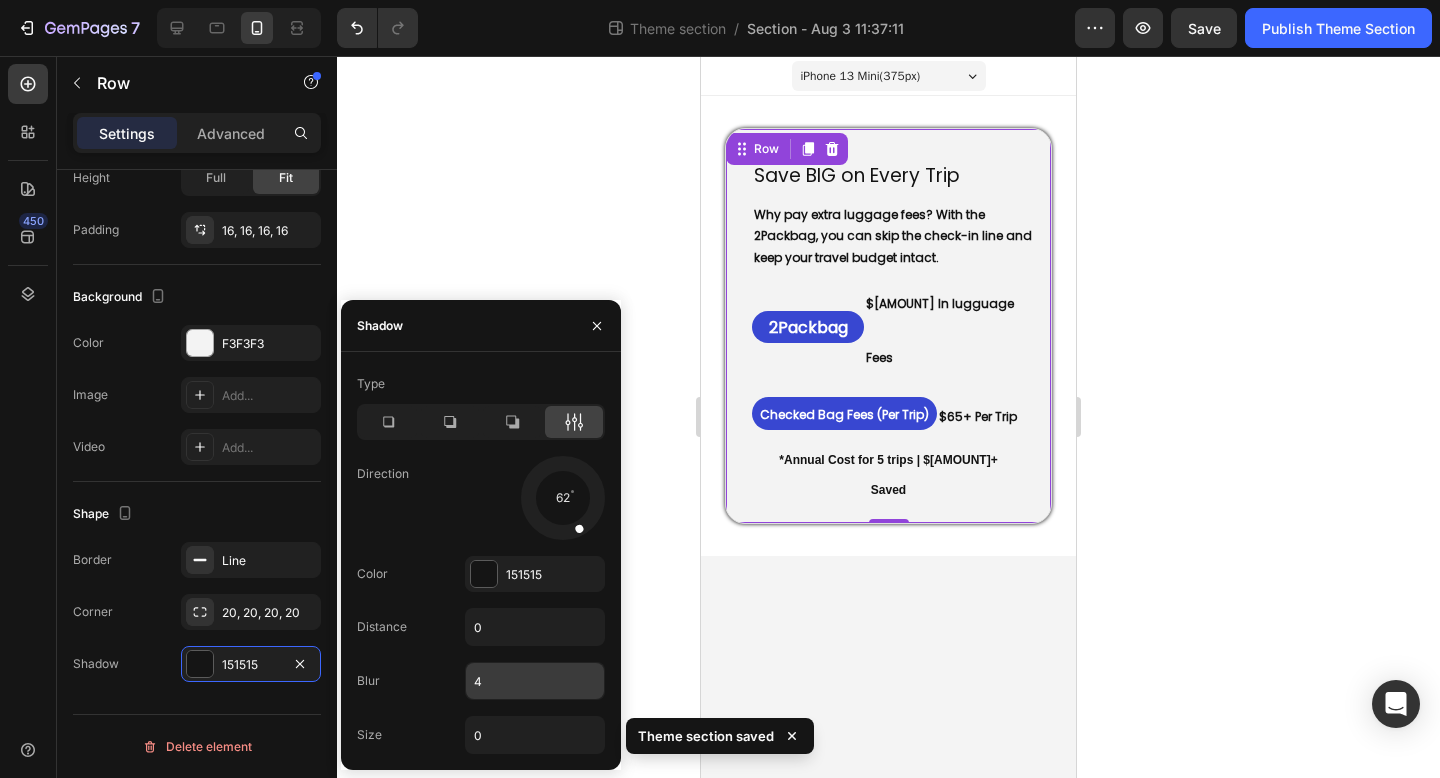 click on "4" at bounding box center [535, 681] 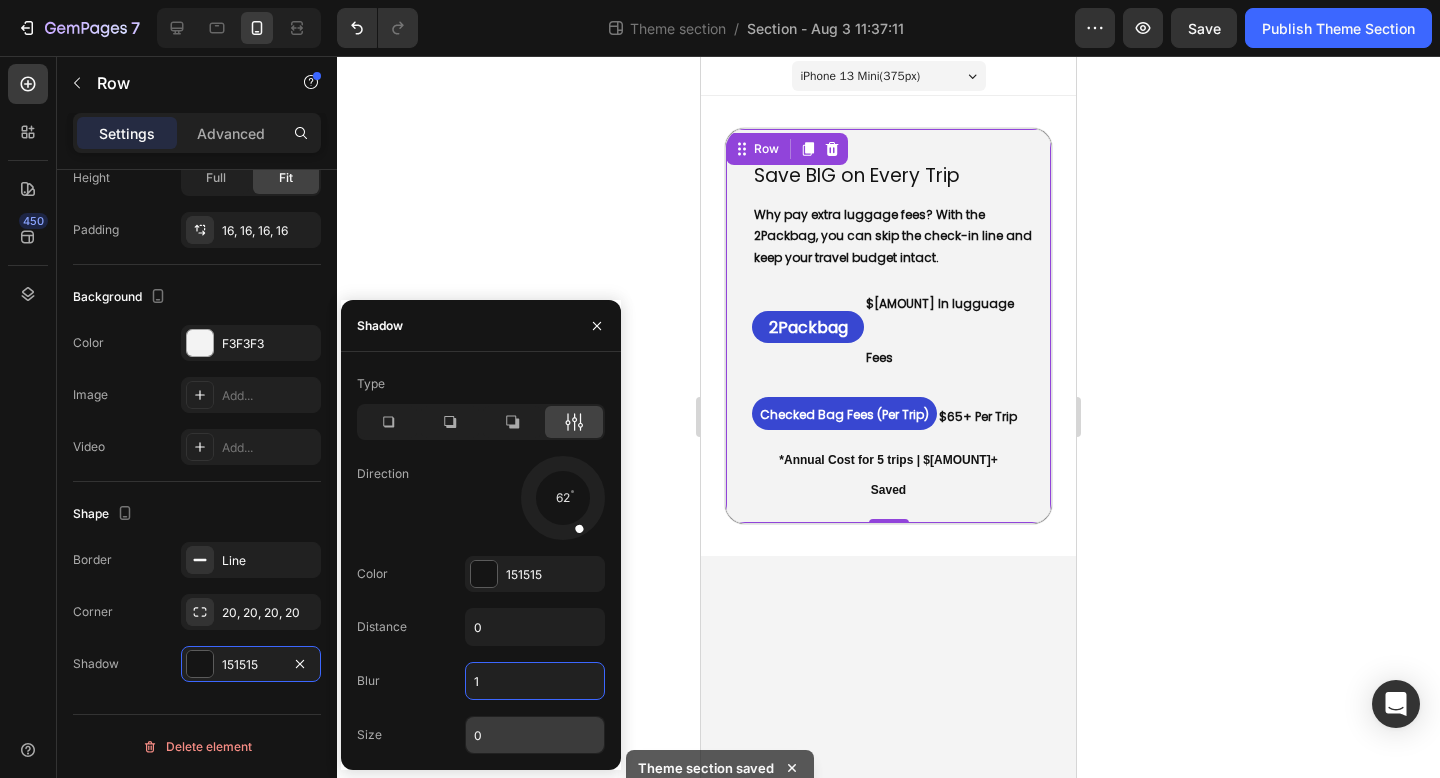 type on "1" 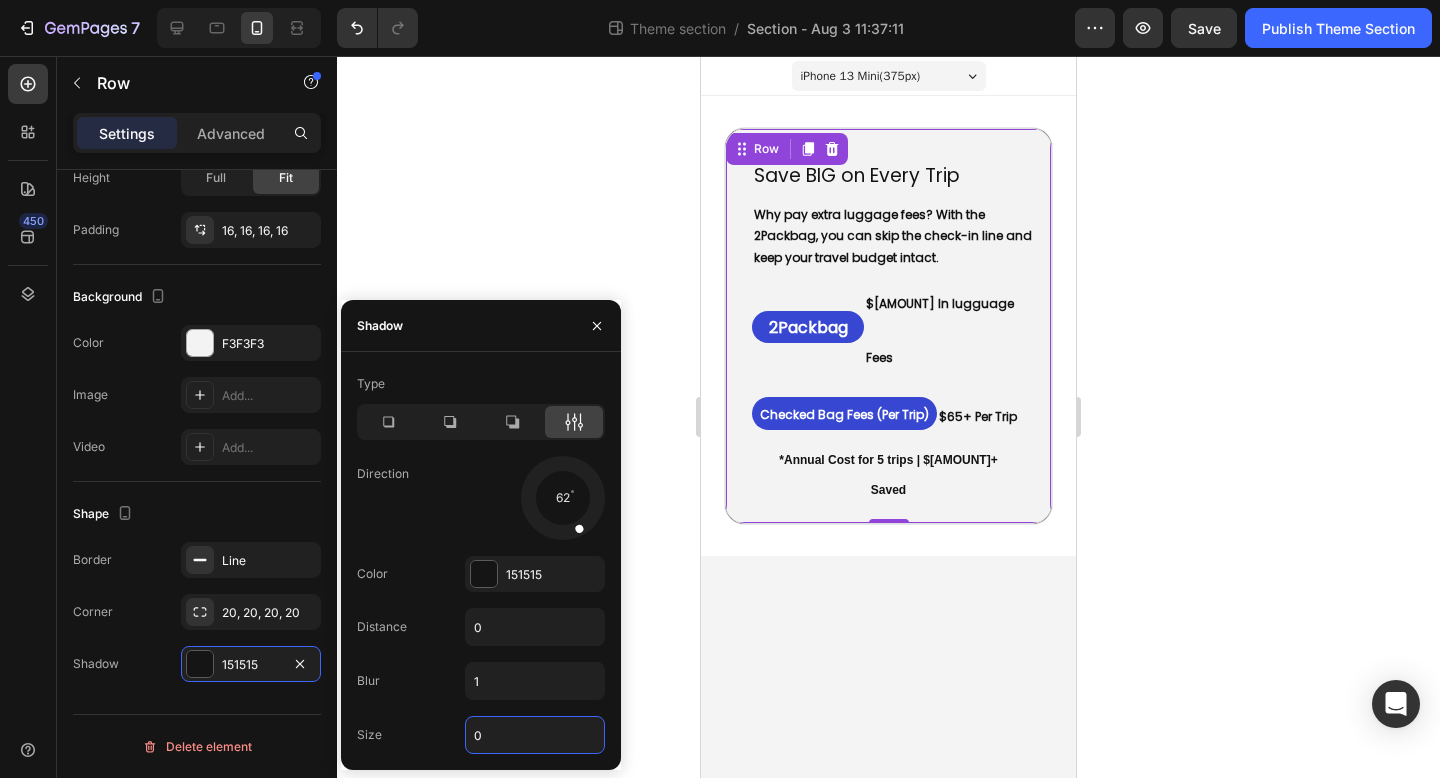 type on "1" 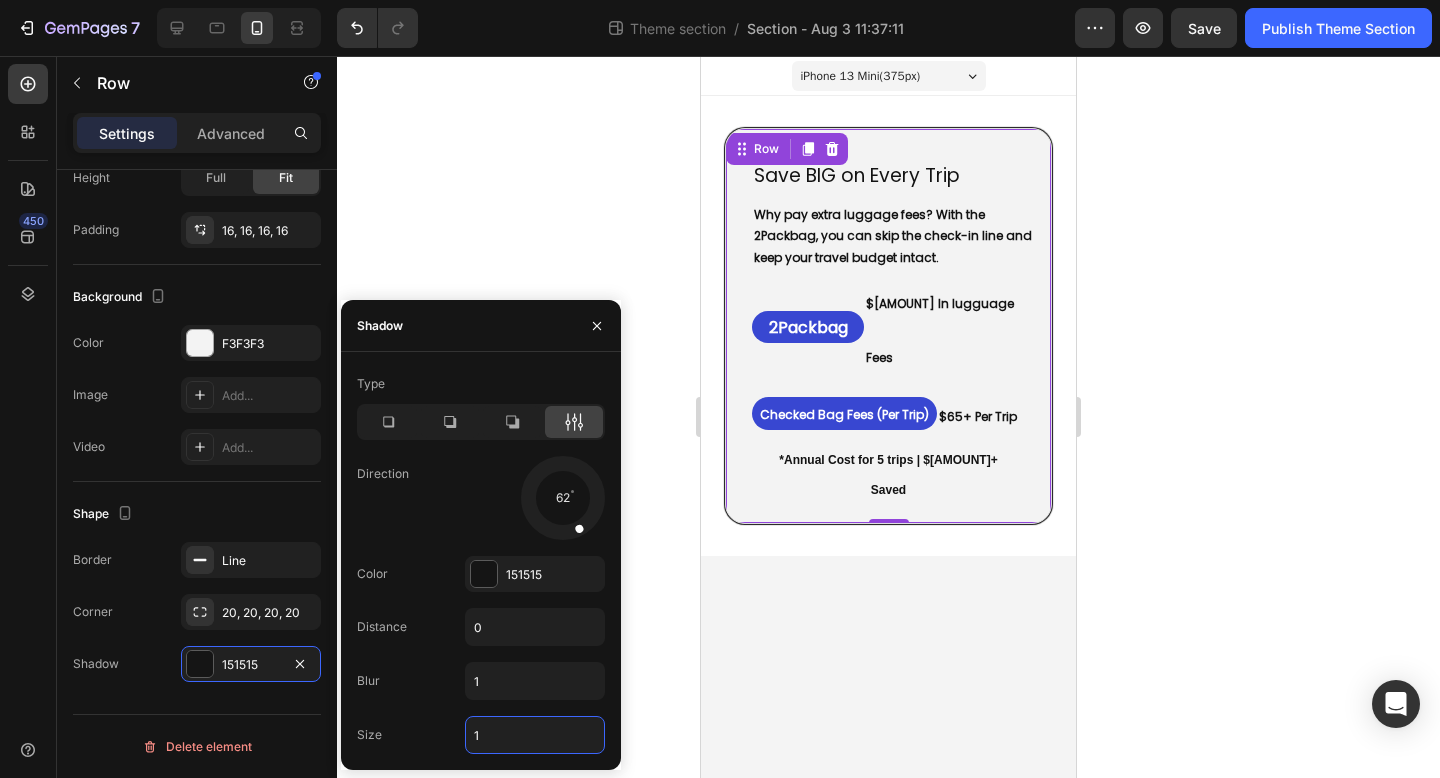 click 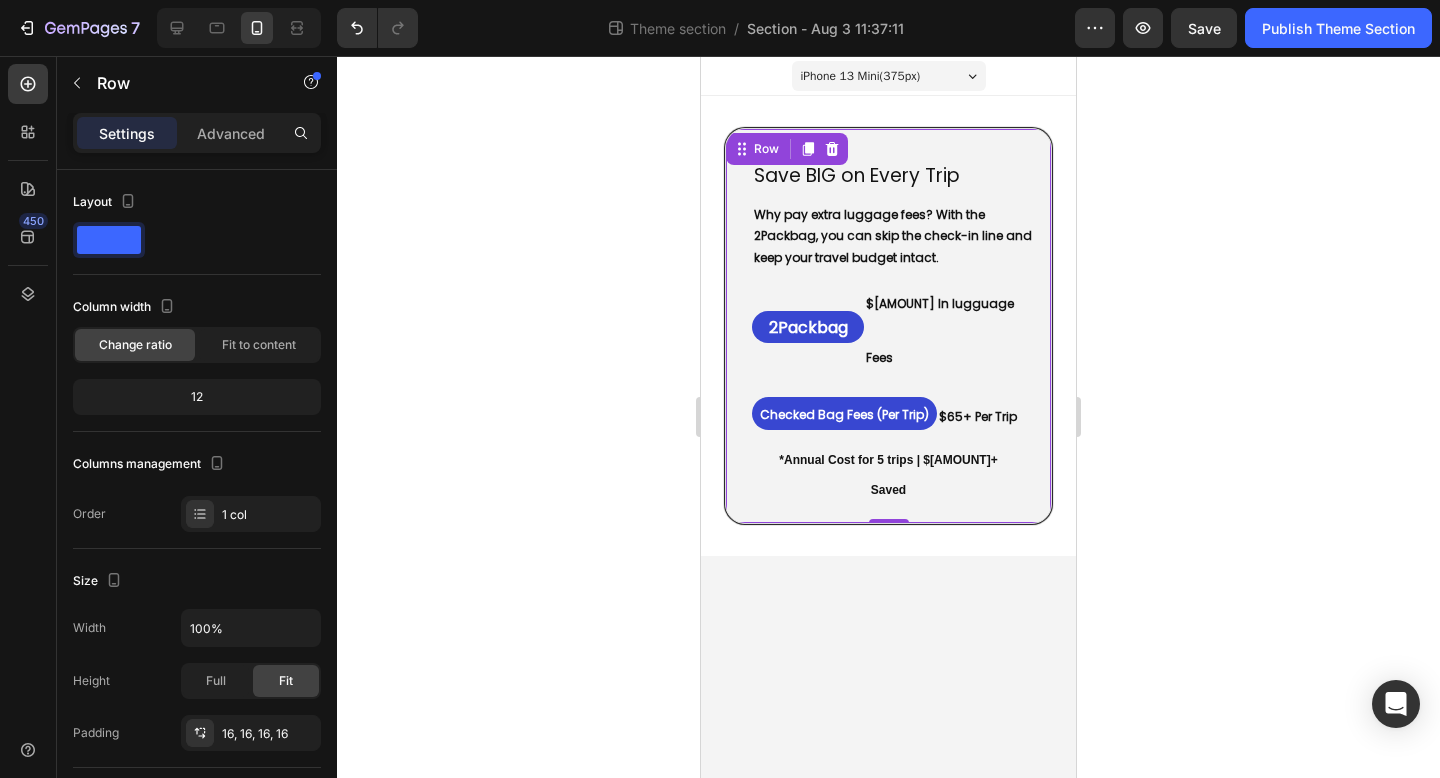 click on "⁠⁠⁠⁠⁠⁠⁠ Save BIG on Every Trip Heading Why pay extra luggage fees? With the 2Packbag, you can skip the check-in line and keep your travel budget intact. Text Block ⁠⁠⁠⁠⁠⁠⁠ 2Packbag Heading ⁠⁠⁠⁠⁠⁠⁠   $0 In lugguage Fees Heading Row ⁠⁠⁠⁠⁠⁠⁠ Checked Bag Fees (Per Trip)  Heading ⁠⁠⁠⁠⁠⁠⁠   $65+ Per Trip Heading Row *Annual Cost for 5 trips | $325+ Saved  Text Block Row Row   0" at bounding box center [888, 326] 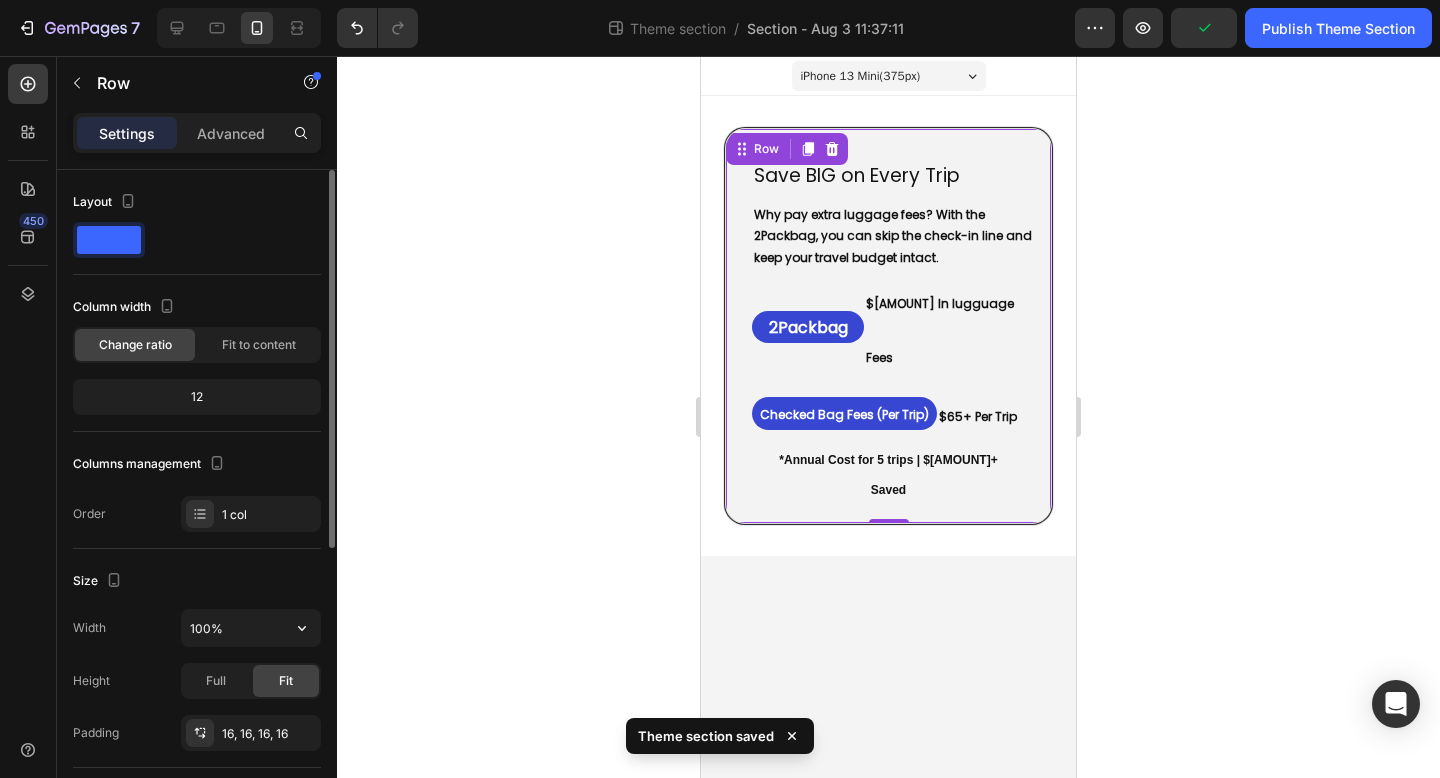 scroll, scrollTop: 503, scrollLeft: 0, axis: vertical 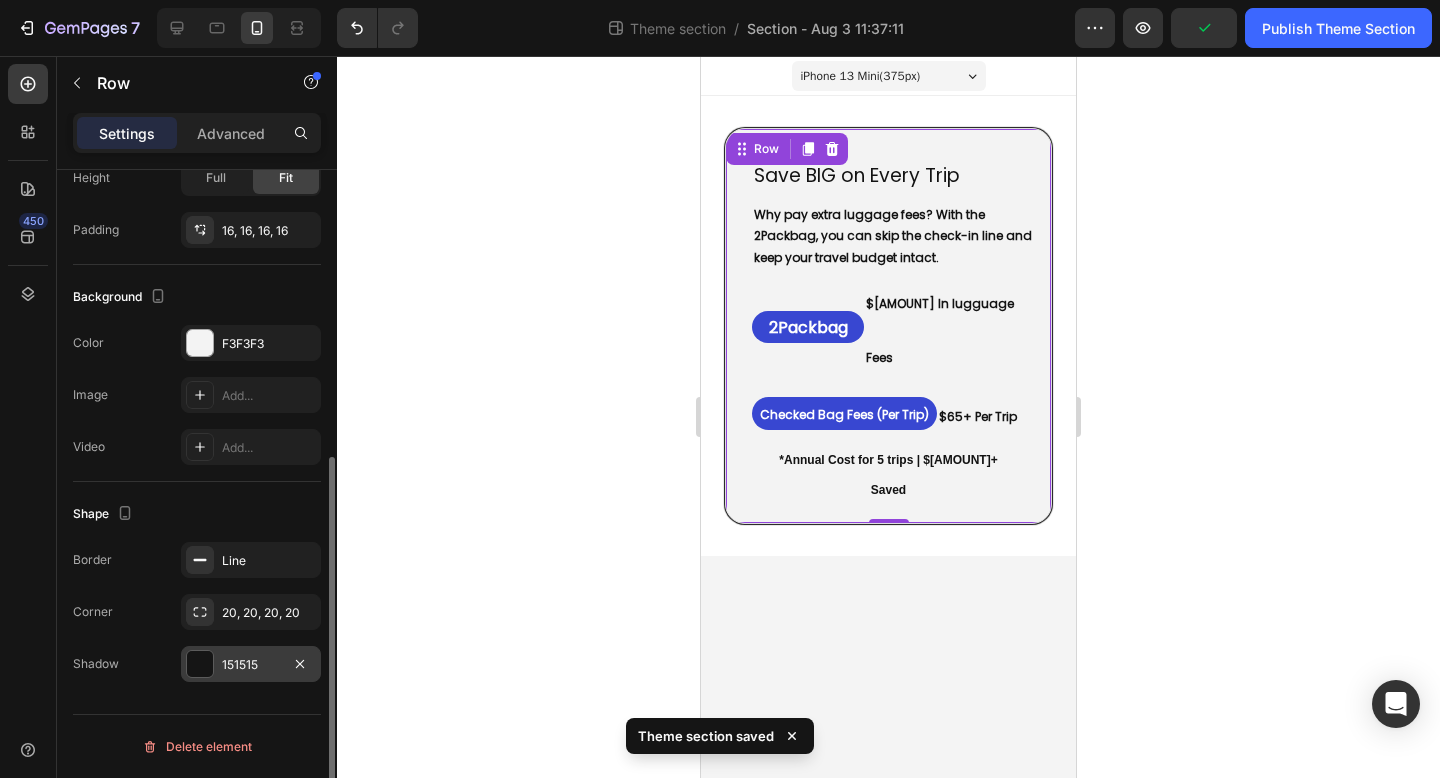 click on "151515" at bounding box center [251, 664] 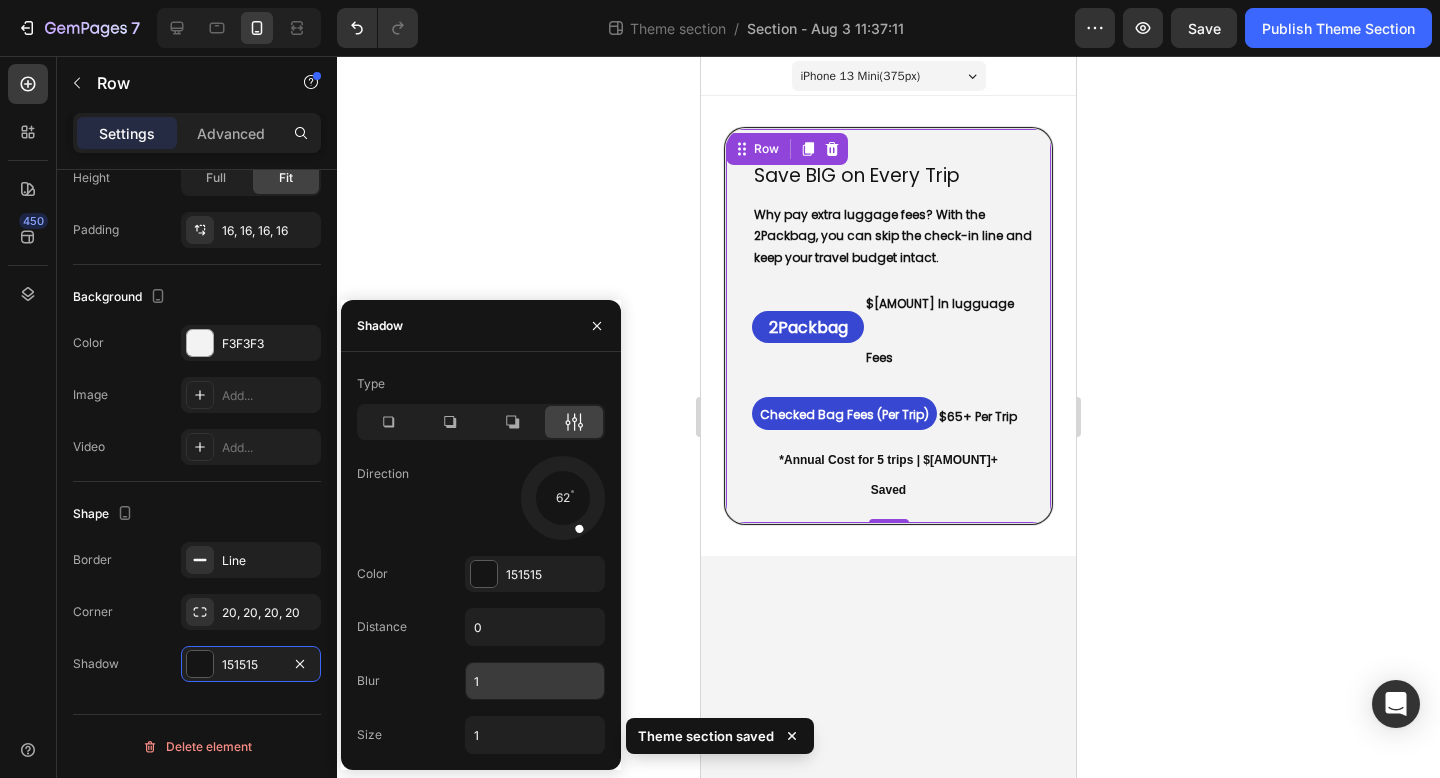 click on "1" at bounding box center [535, 681] 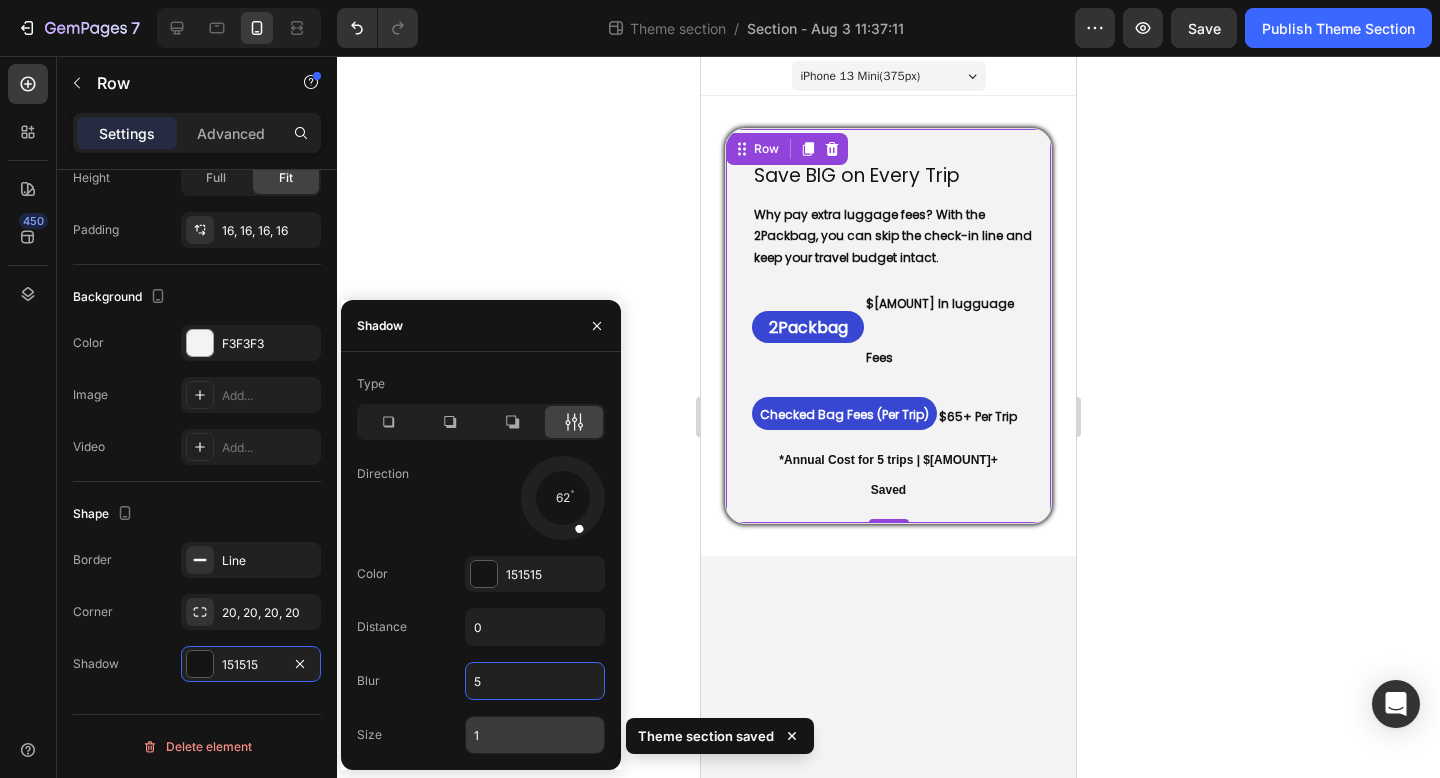 type on "5" 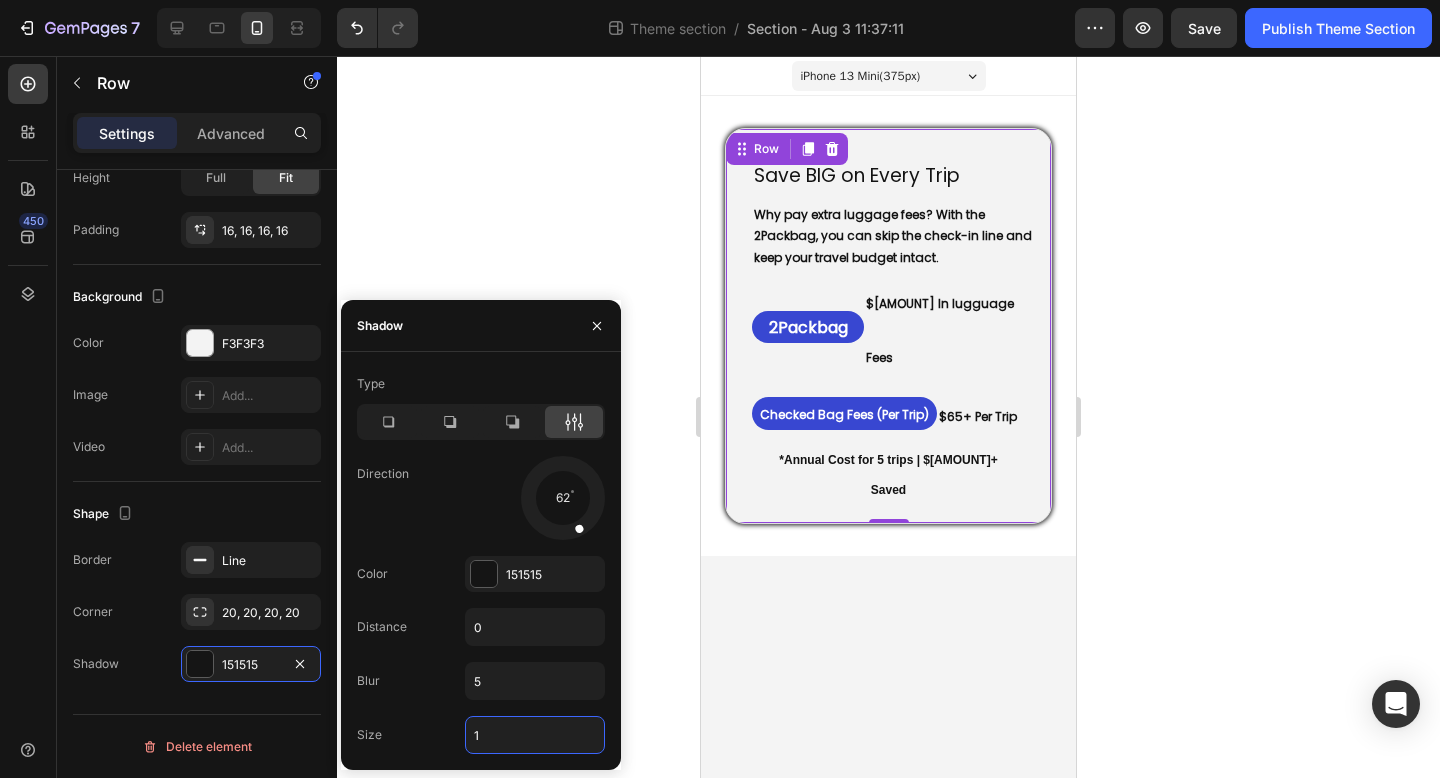 type 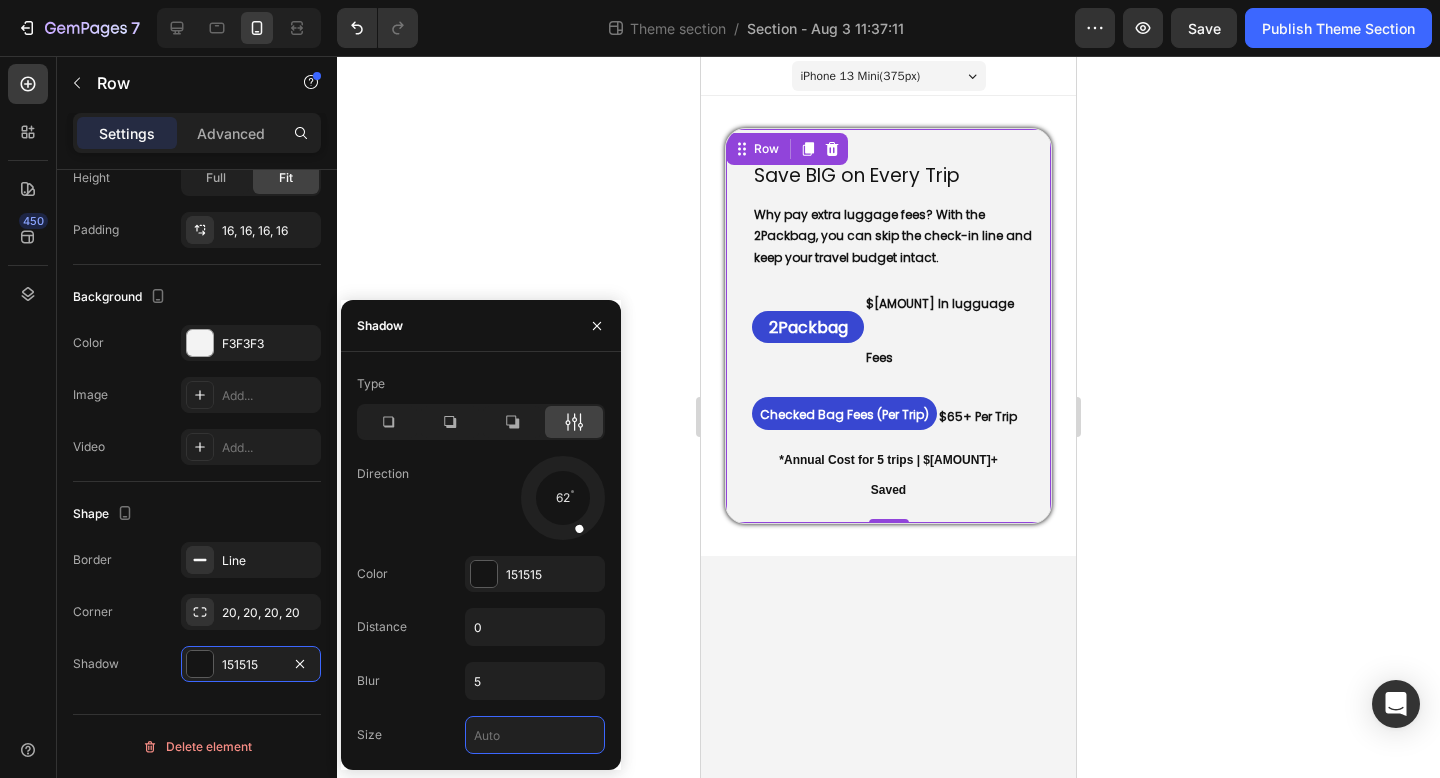 click 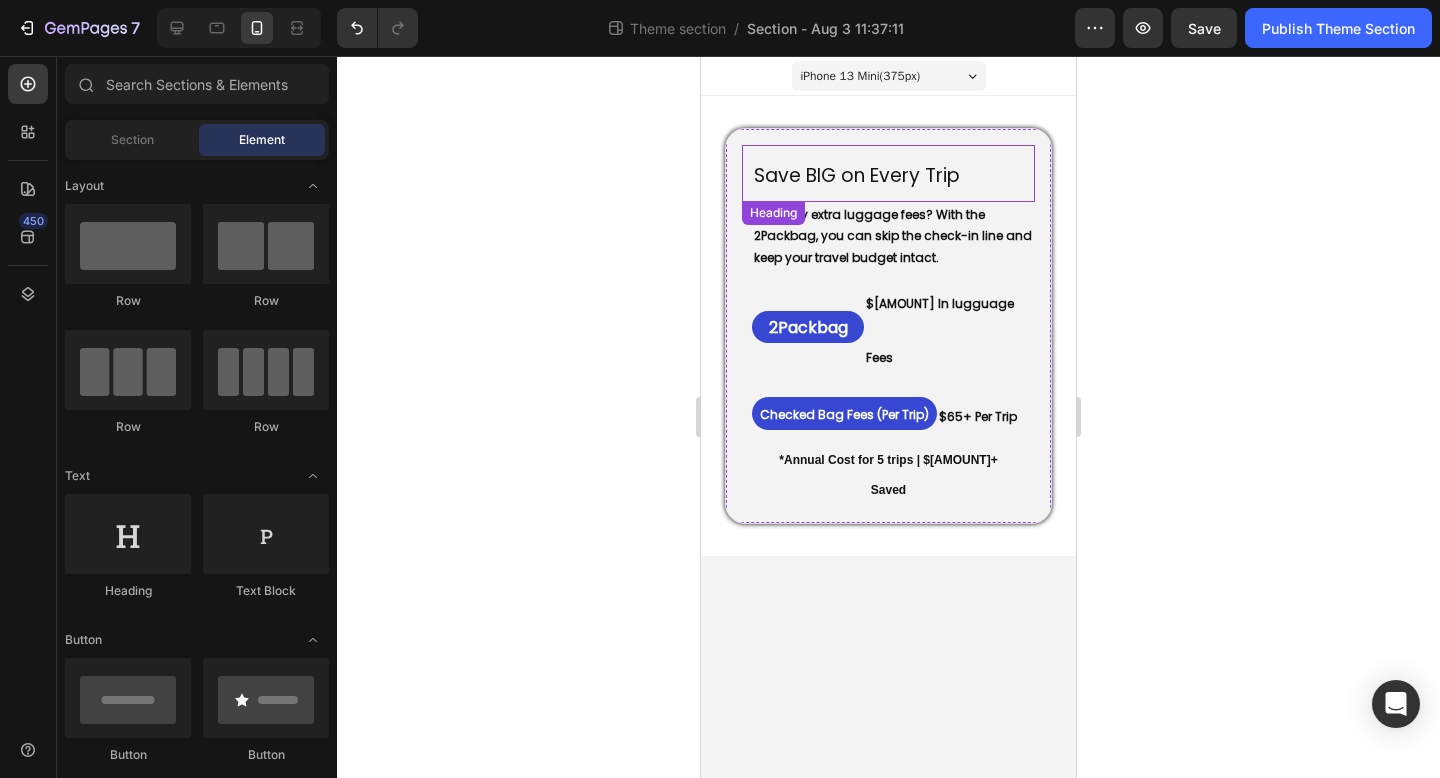 click on "⁠⁠⁠⁠⁠⁠⁠ Save BIG on Every Trip" at bounding box center (893, 173) 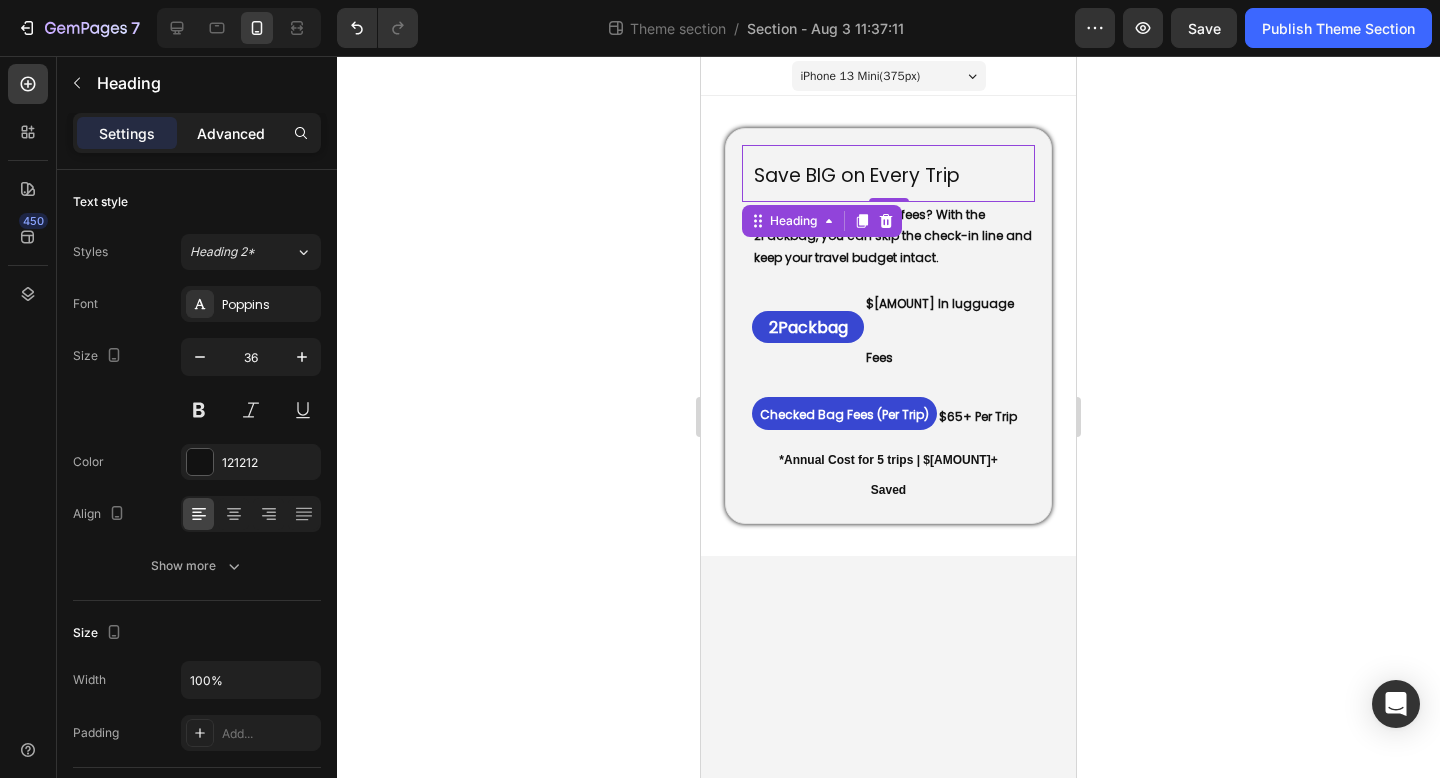 click on "Advanced" 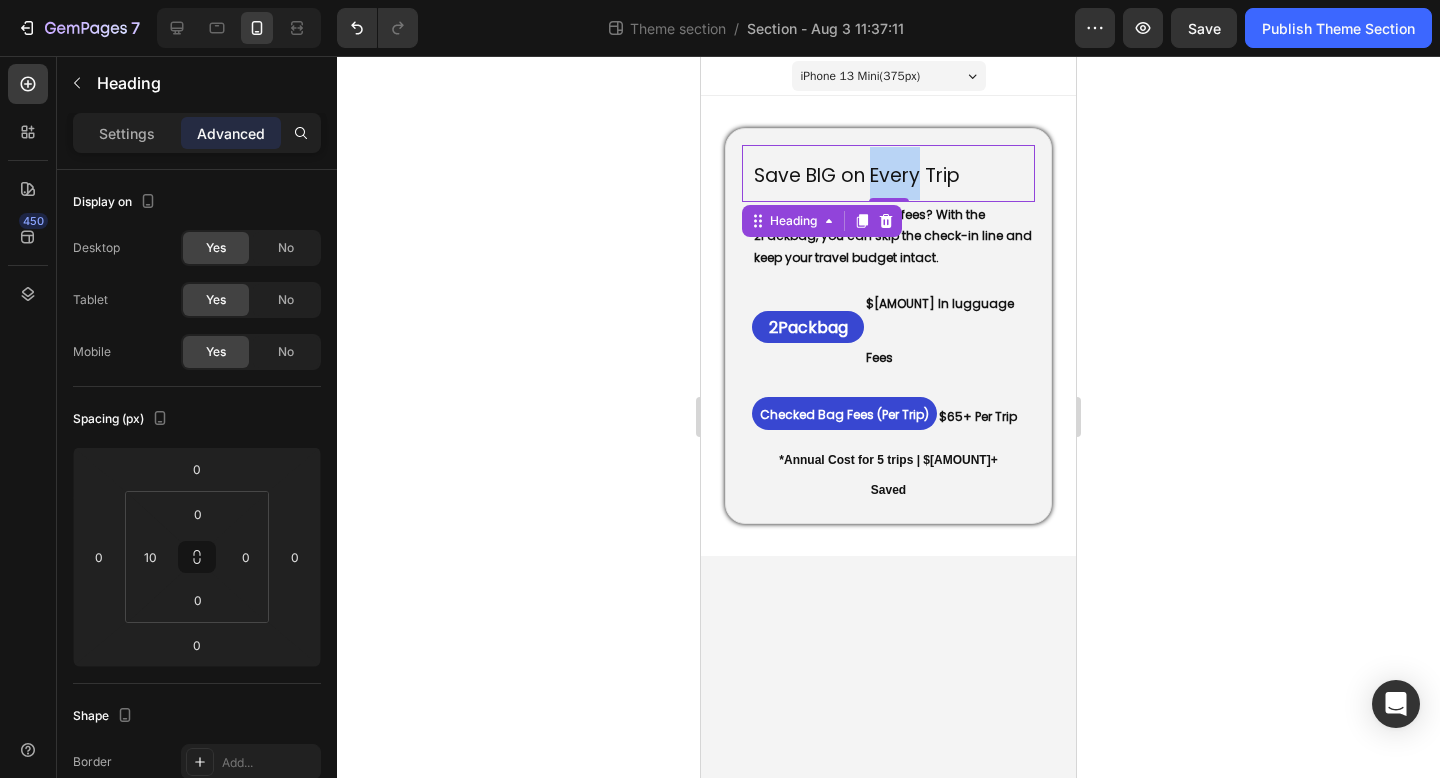 click on "Save BIG on Every Trip" at bounding box center [857, 175] 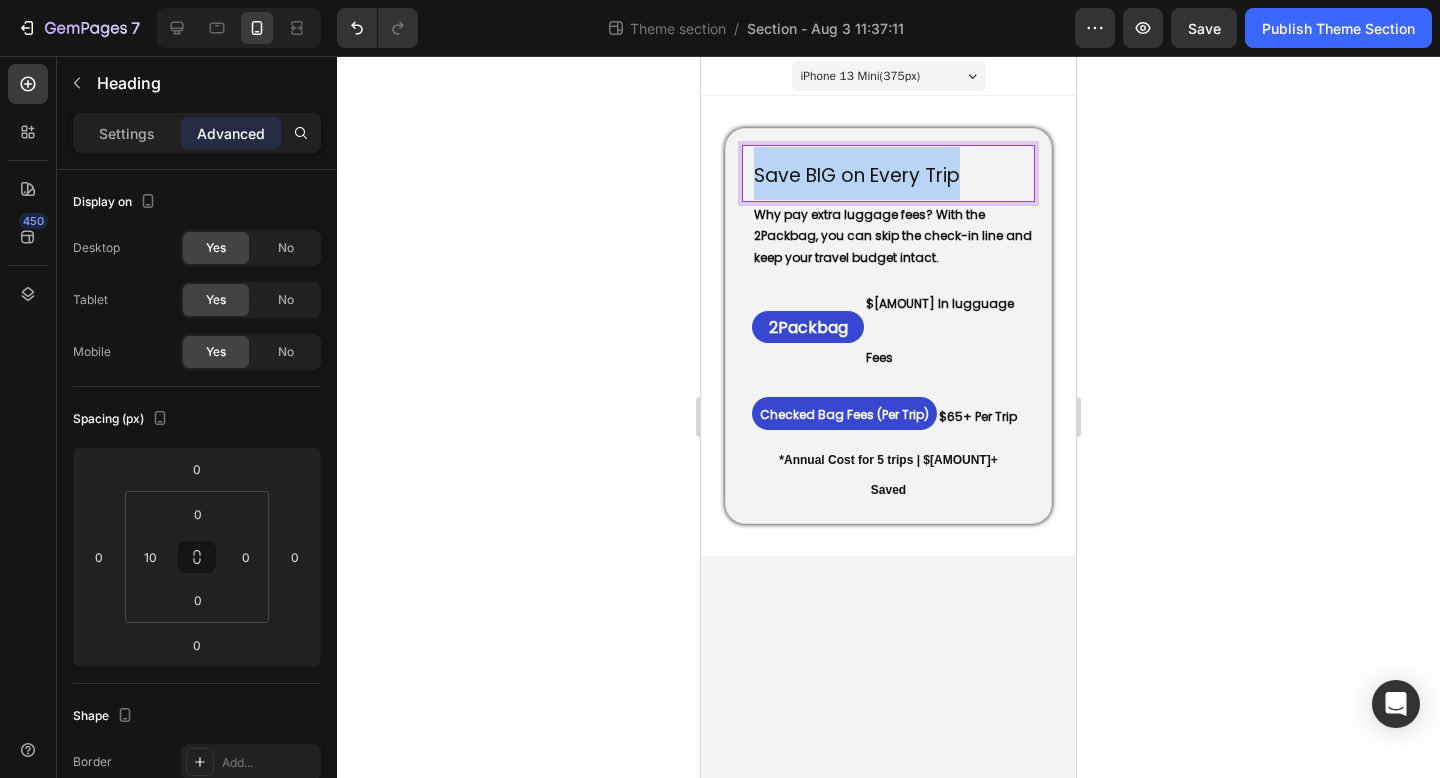 click on "Save BIG on Every Trip" at bounding box center [857, 175] 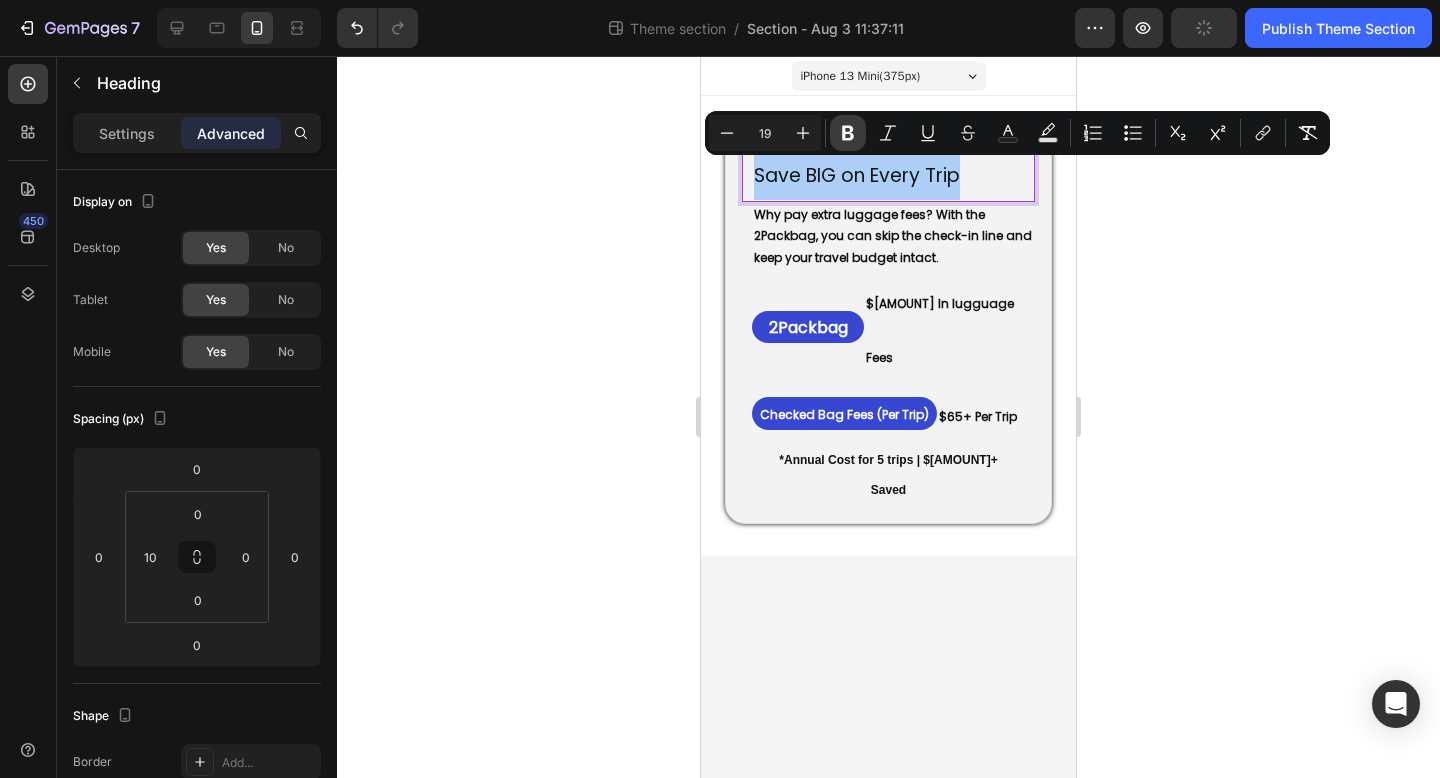 click 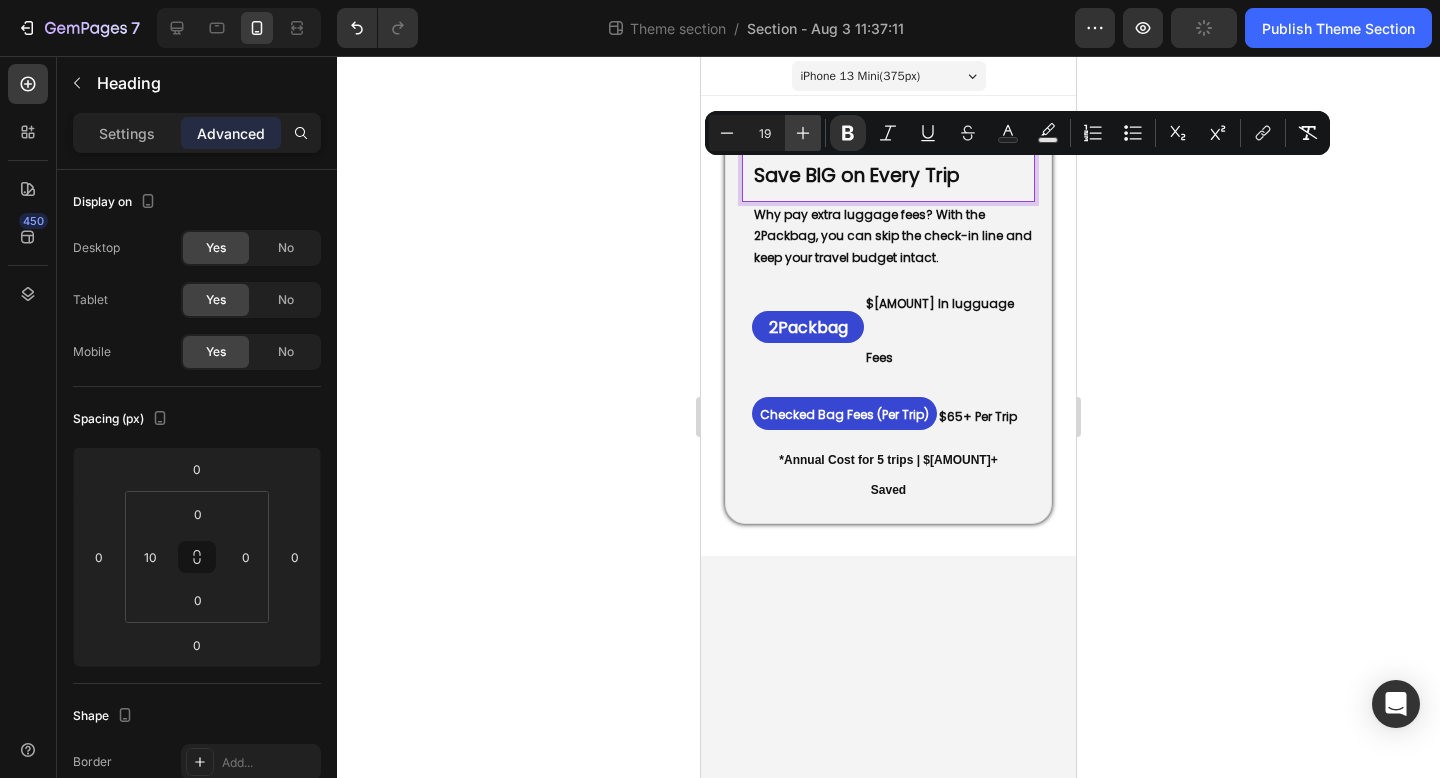 click 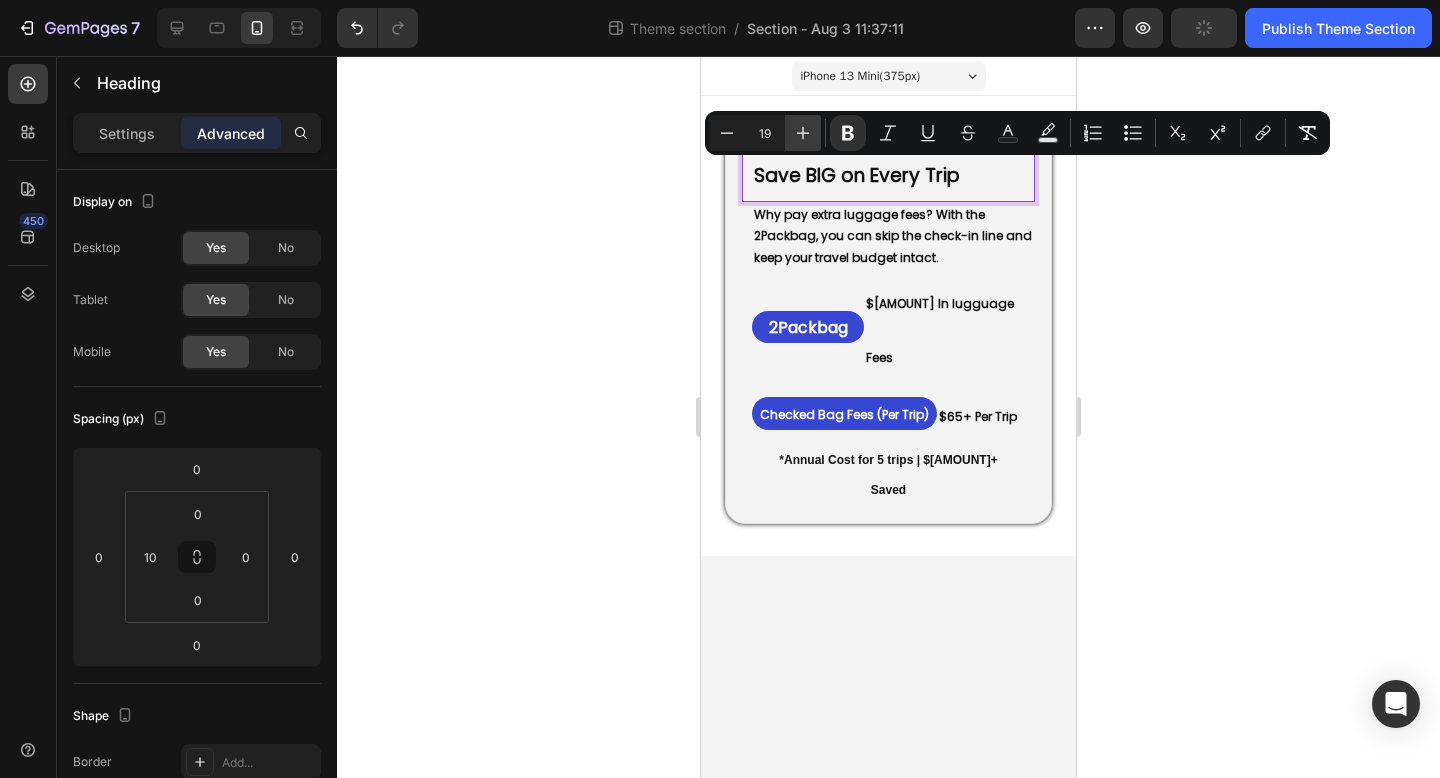 type on "20" 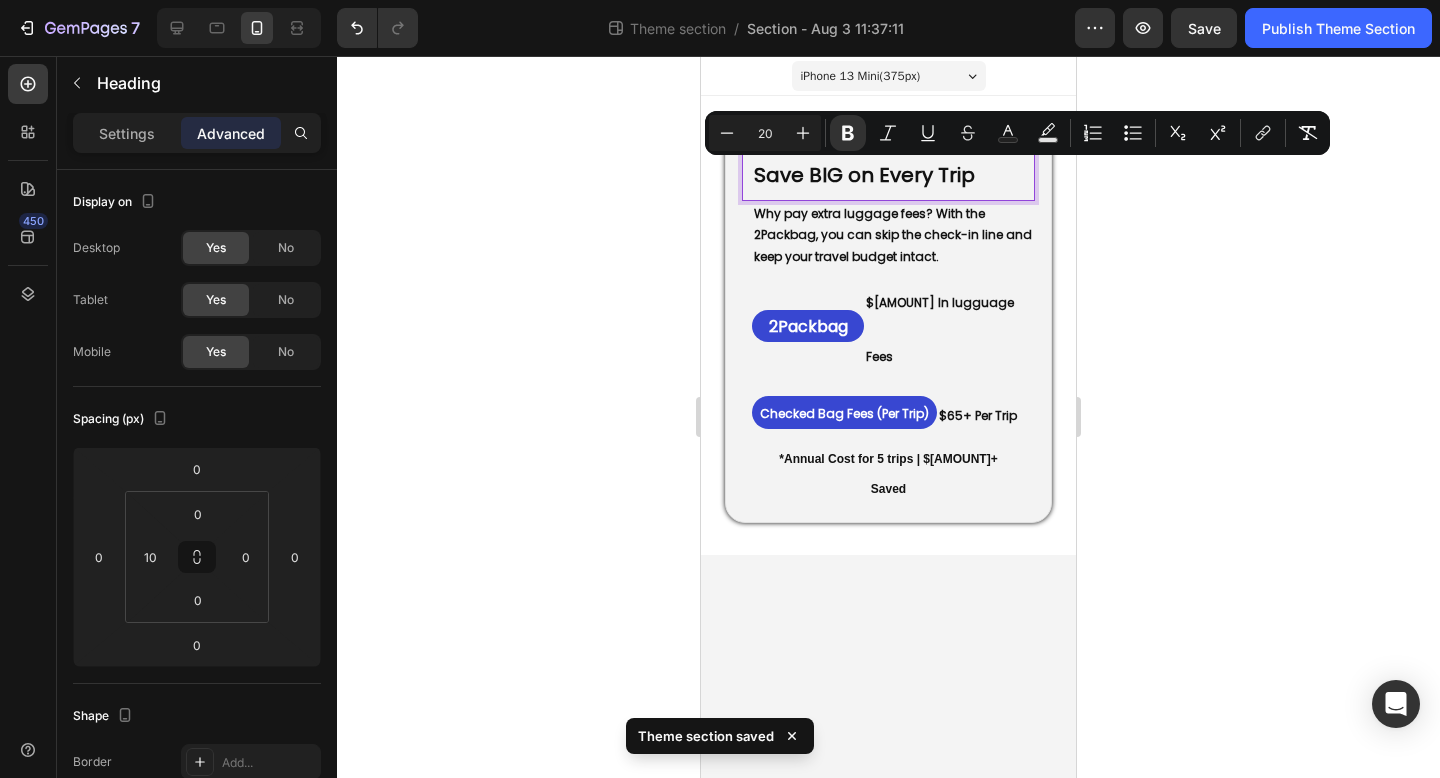 click 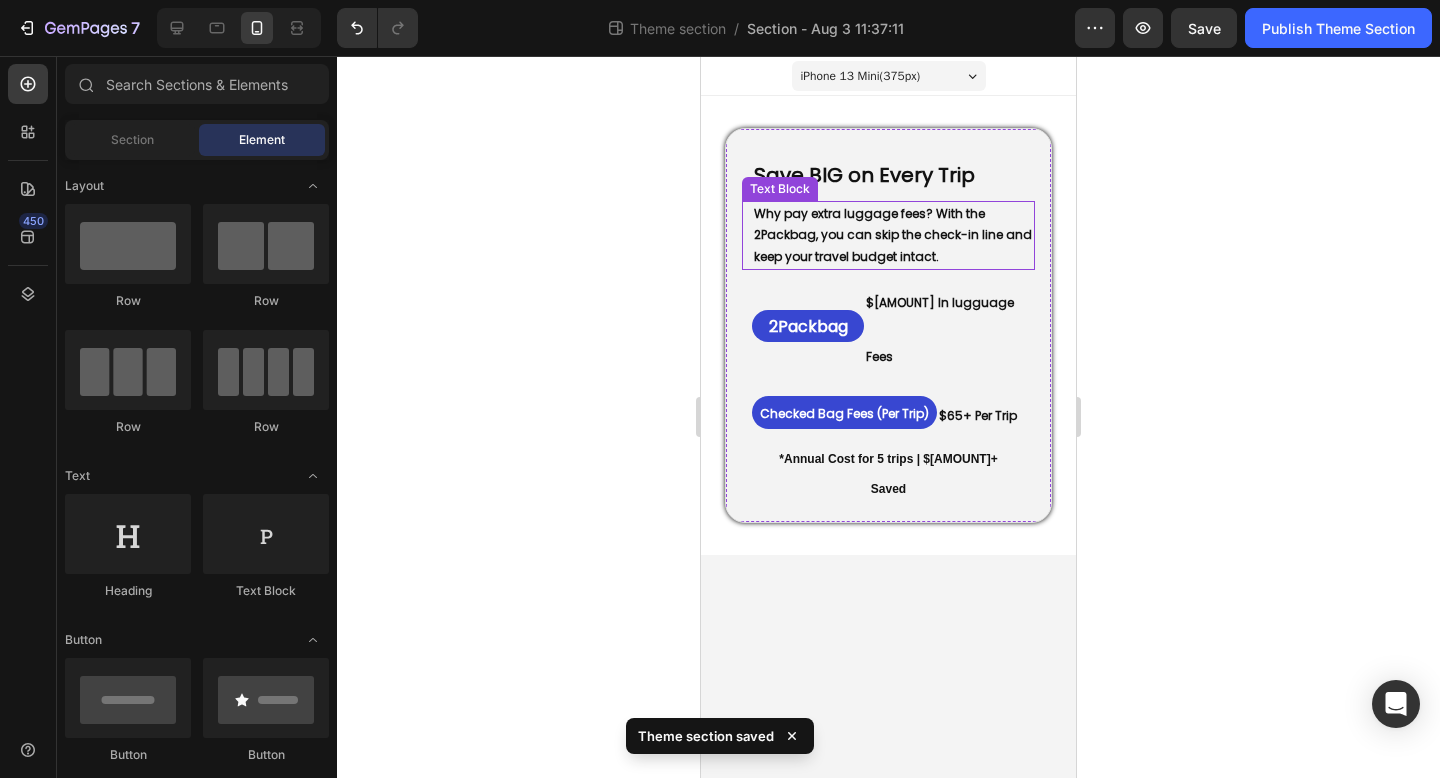 click on "⁠⁠⁠⁠⁠⁠⁠ Save BIG on Every Trip" at bounding box center [893, 173] 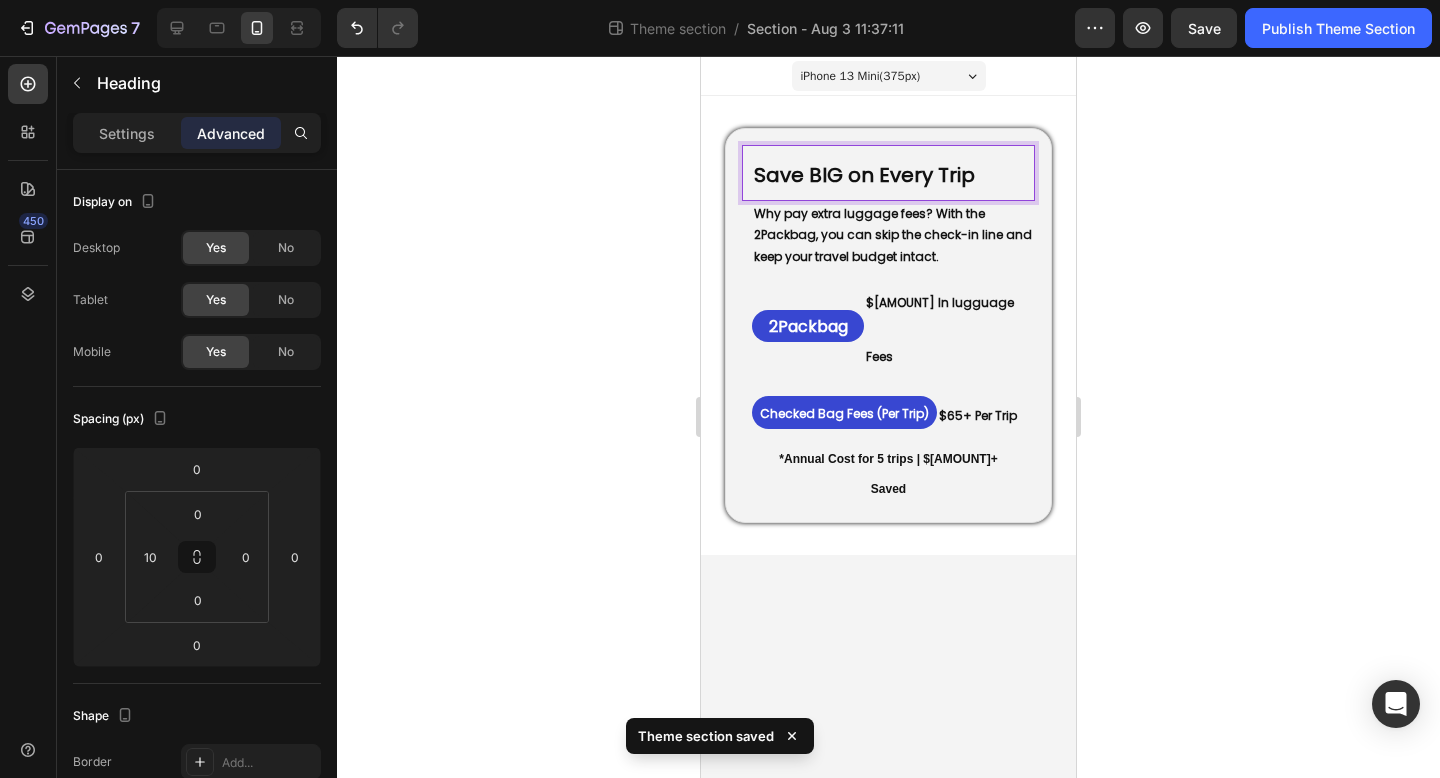 click on "Save BIG on Every Trip" at bounding box center [864, 175] 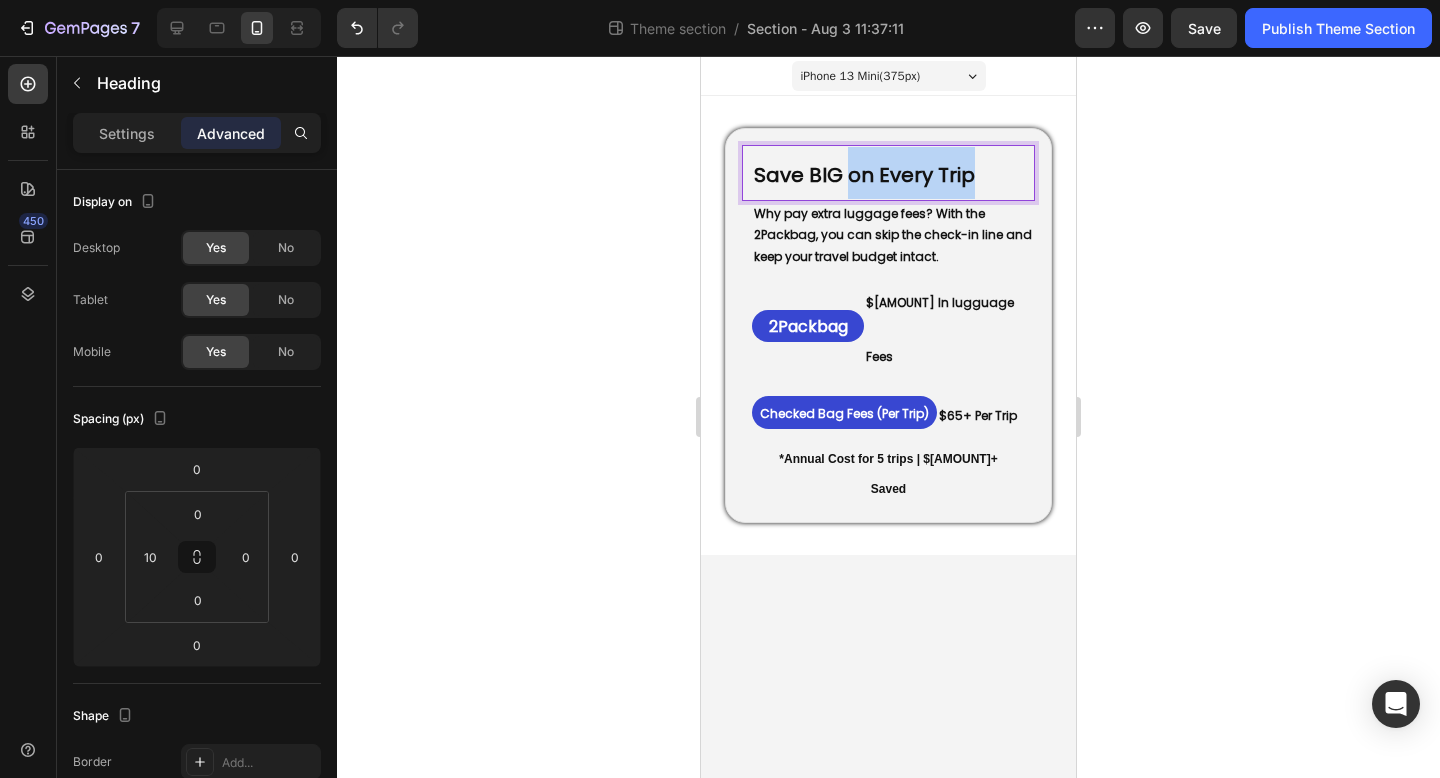 drag, startPoint x: 844, startPoint y: 174, endPoint x: 987, endPoint y: 176, distance: 143.01399 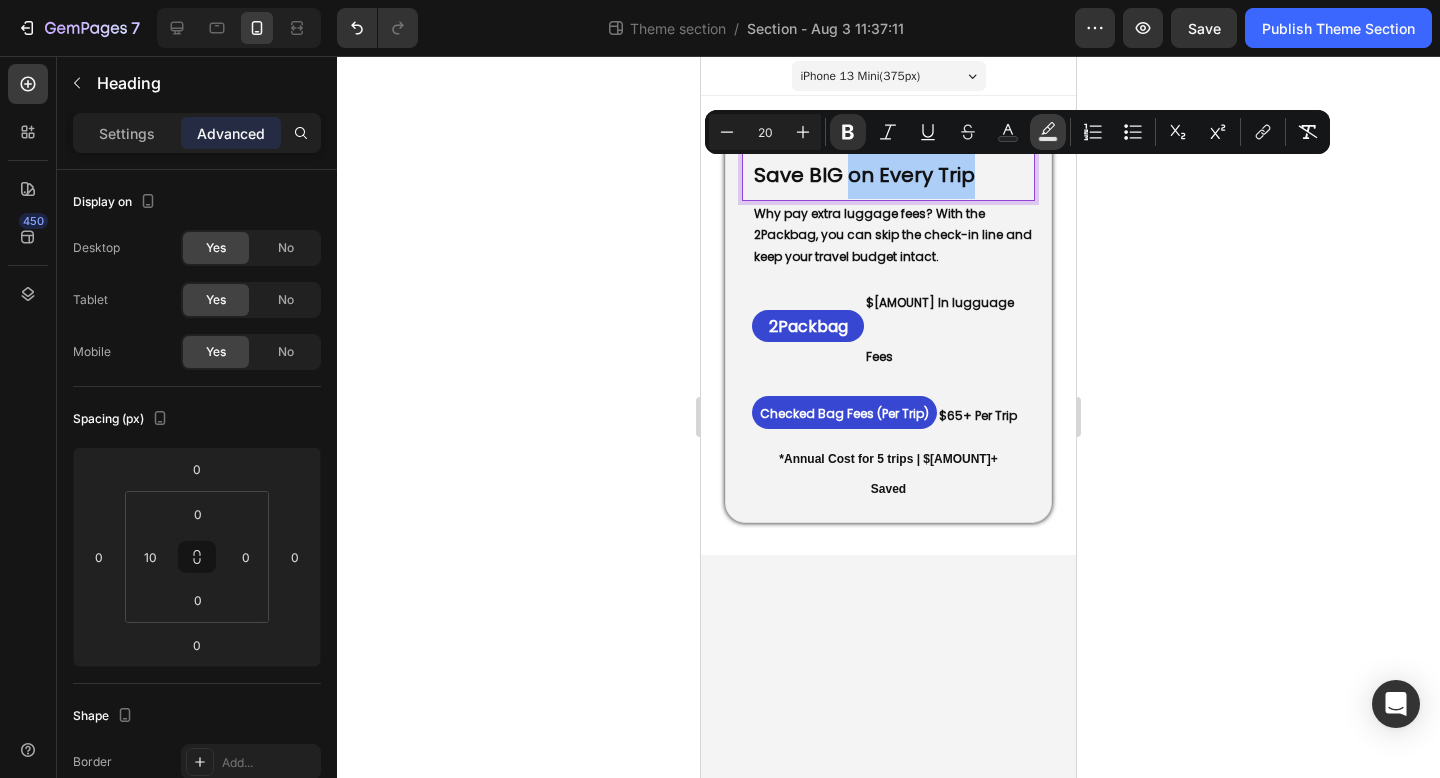 click 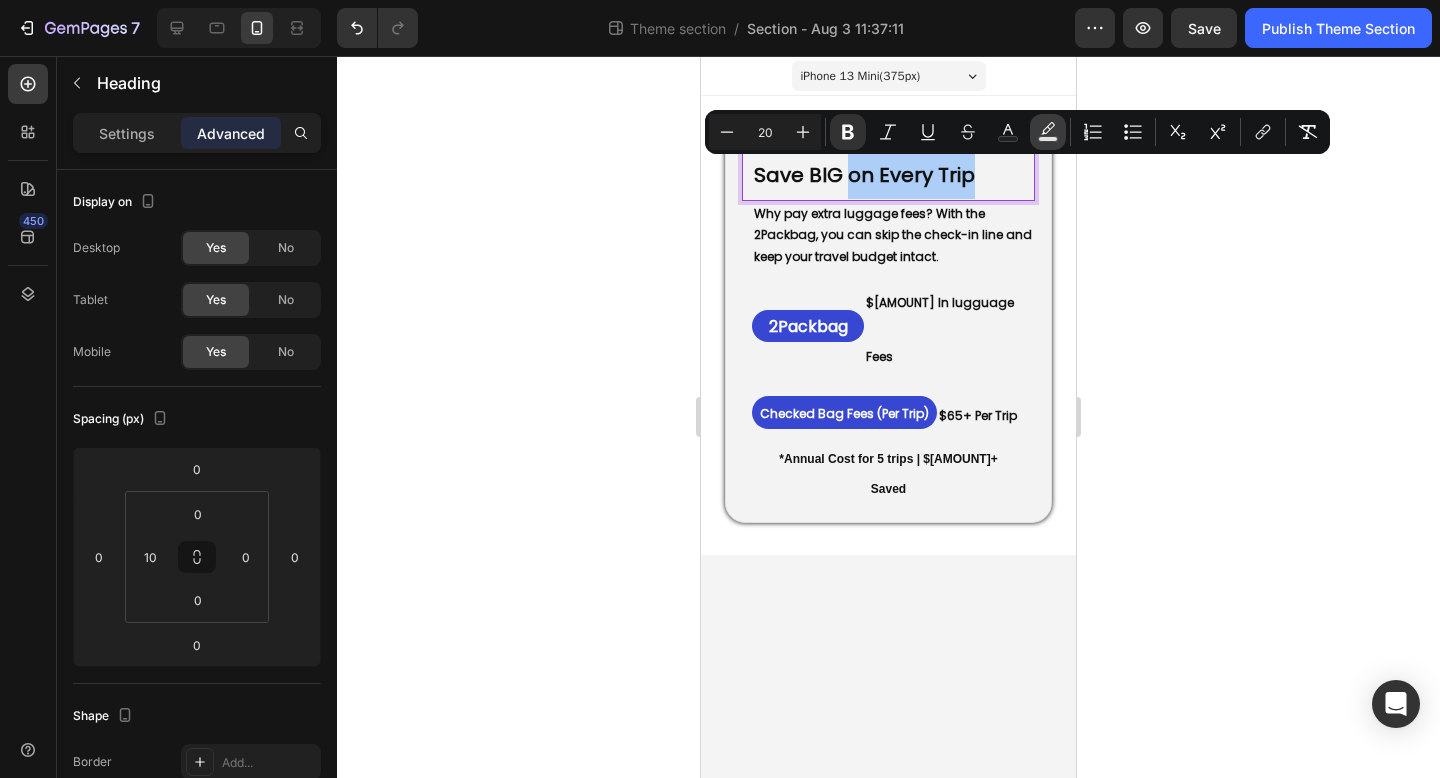 type on "000000" 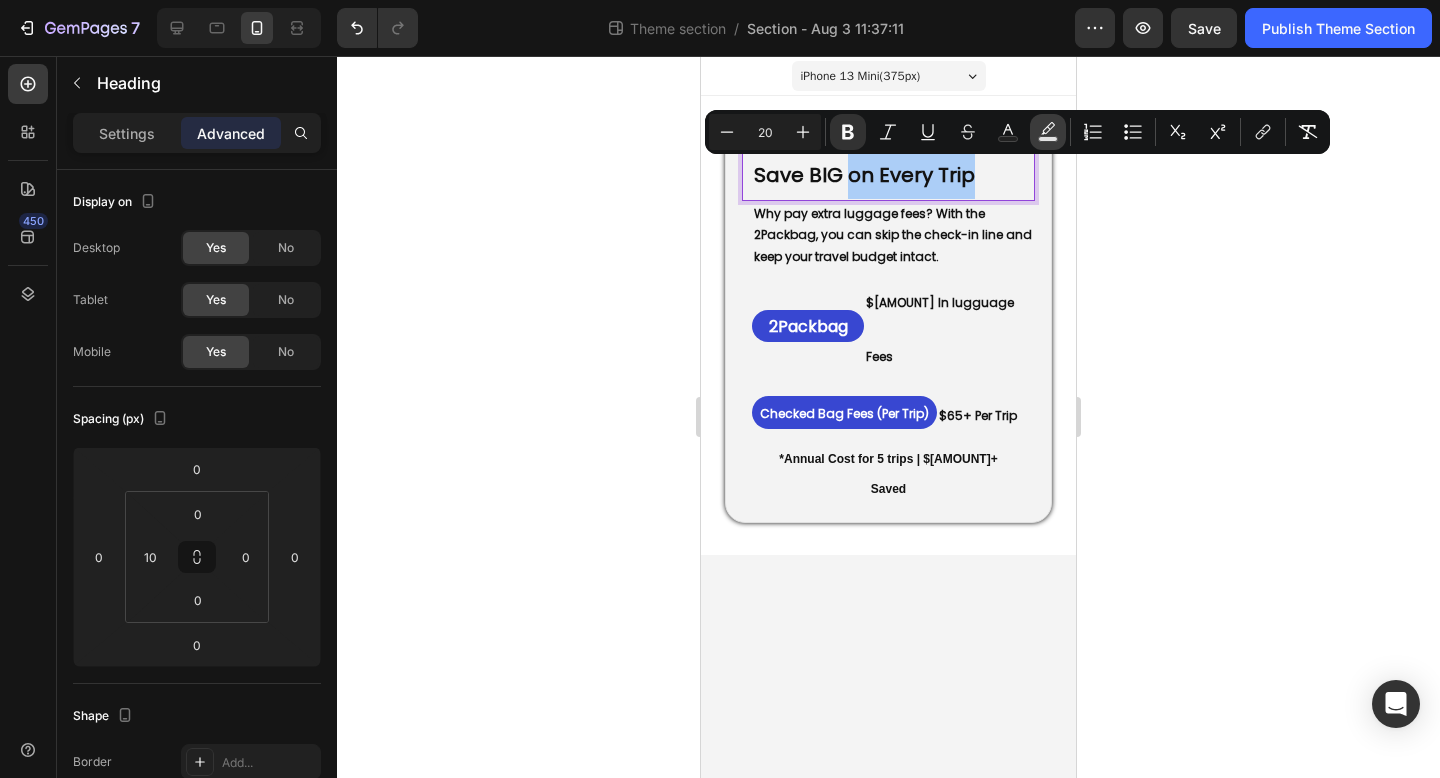 type on "77" 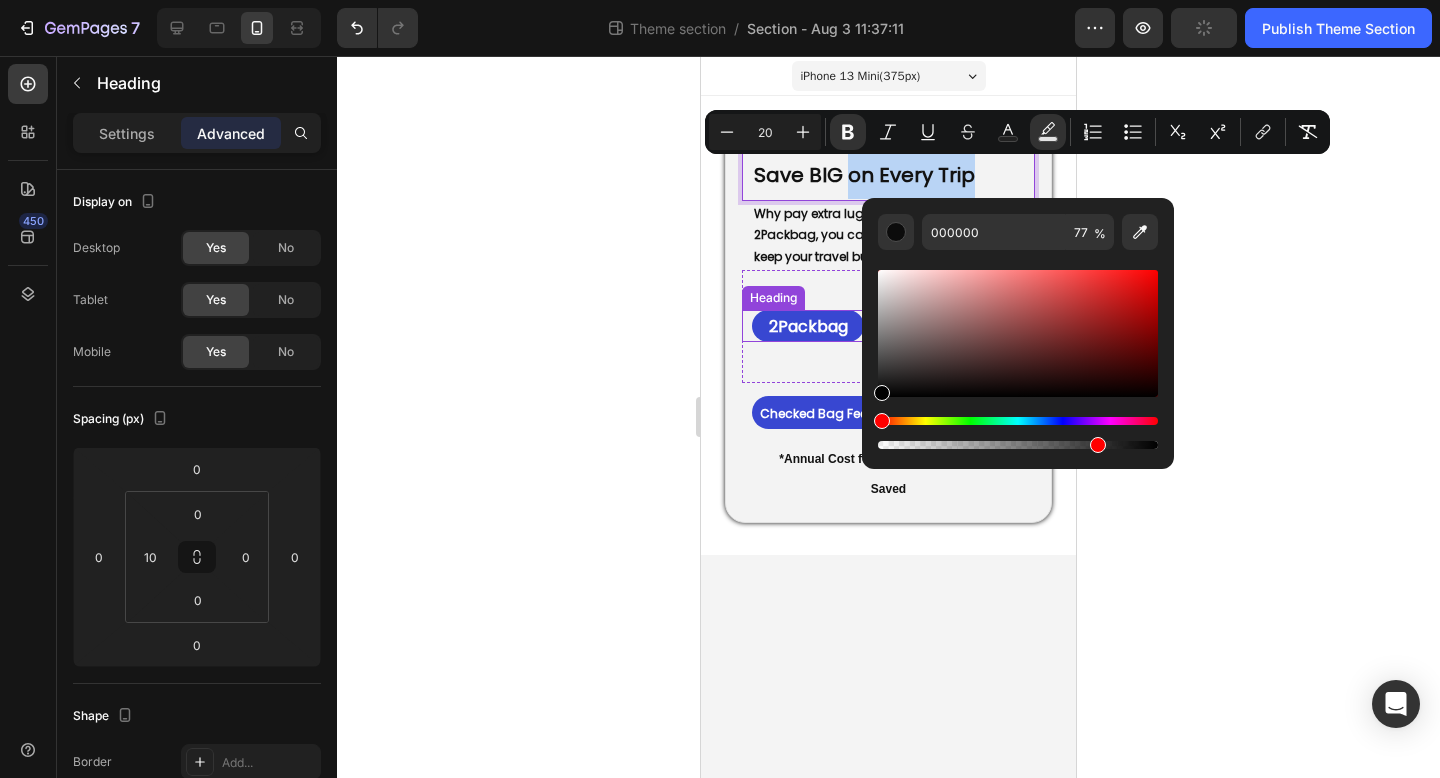 click on "⁠⁠⁠⁠⁠⁠⁠ 2Packbag" at bounding box center [808, 326] 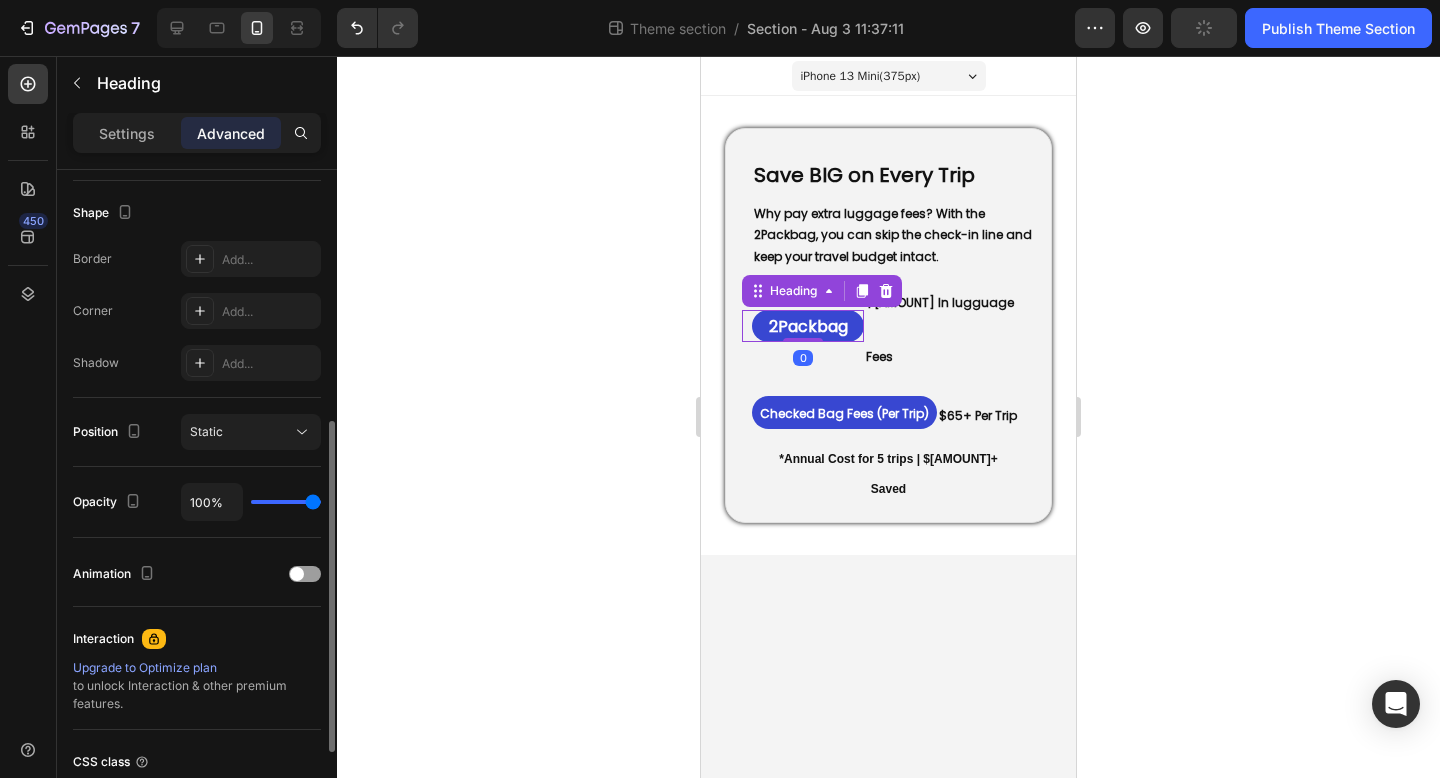 scroll, scrollTop: 669, scrollLeft: 0, axis: vertical 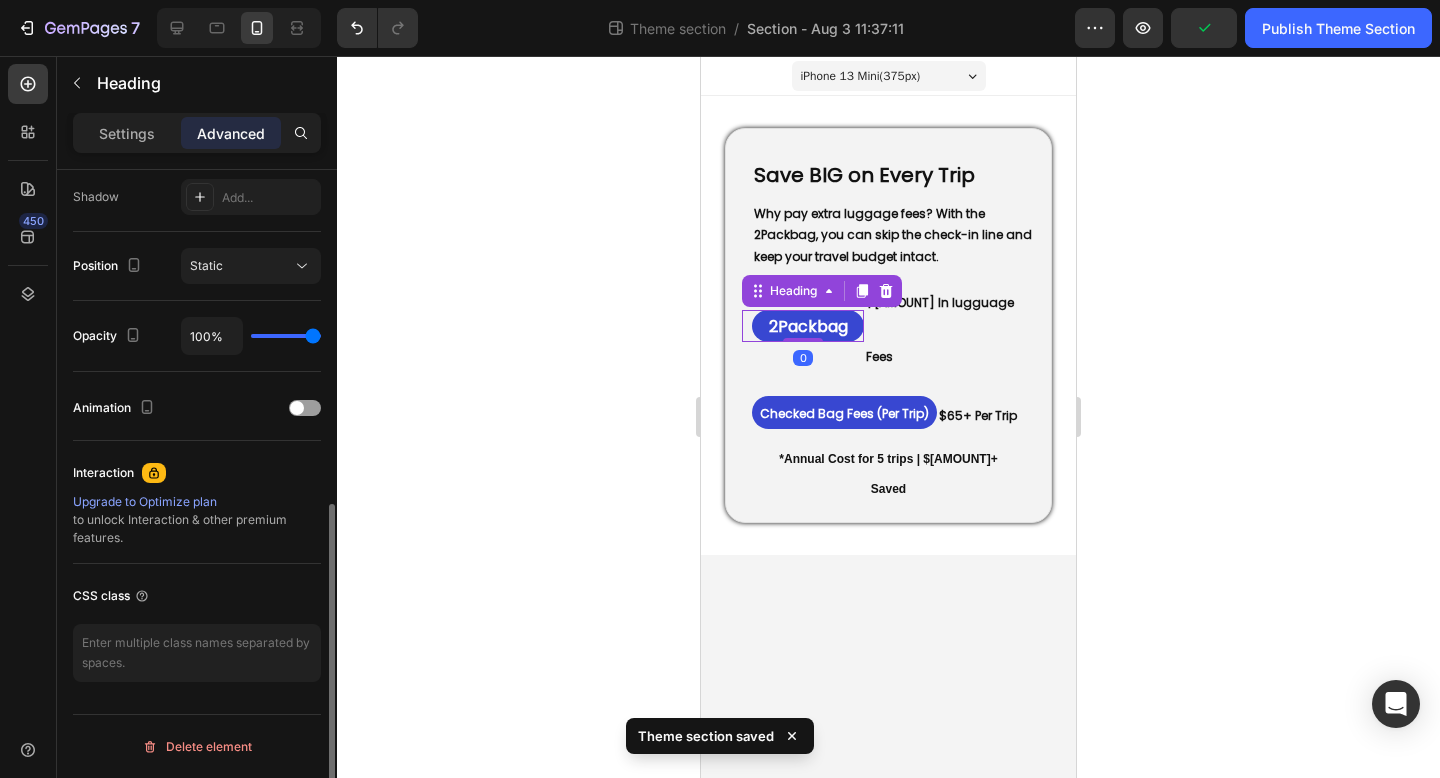 click on "450" at bounding box center (28, 417) 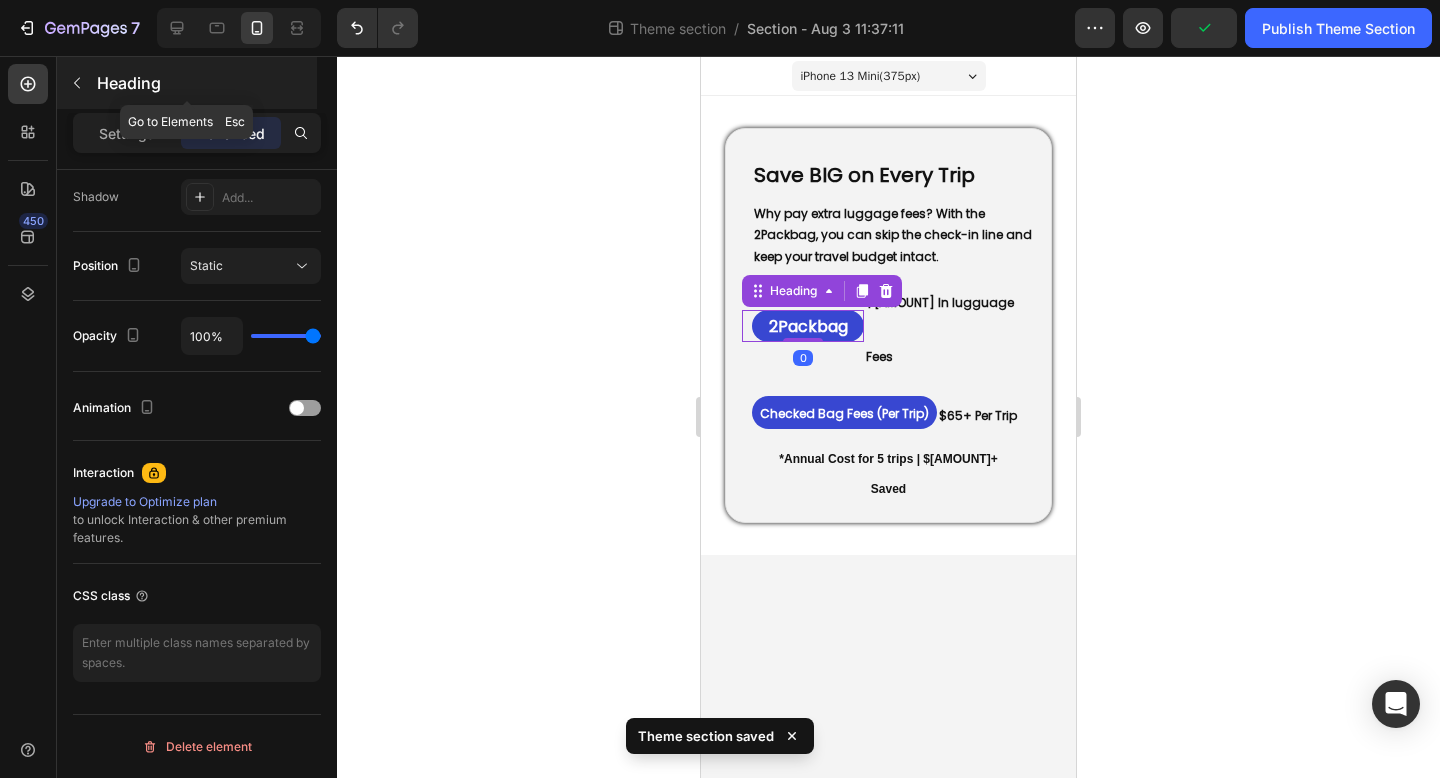 click at bounding box center [77, 83] 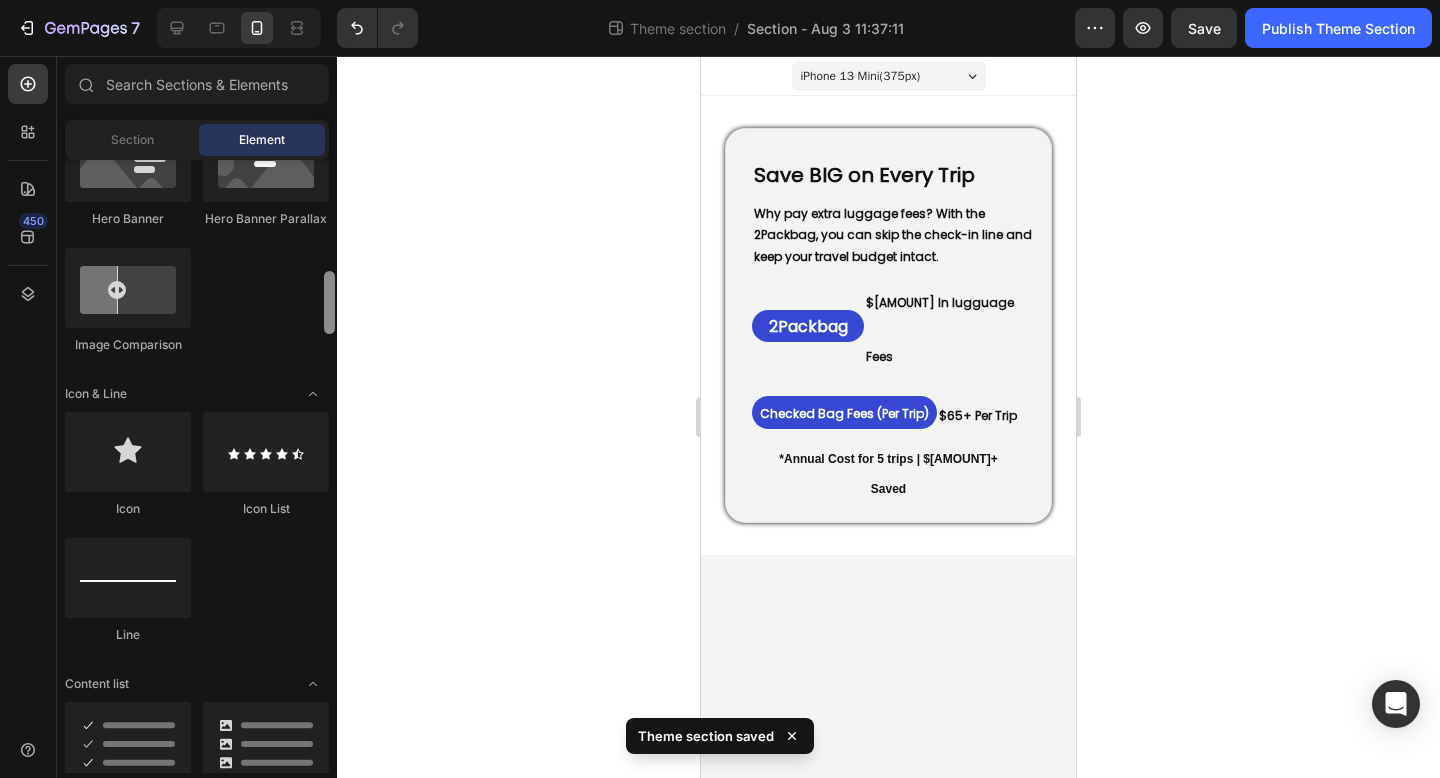 scroll, scrollTop: 397, scrollLeft: 0, axis: vertical 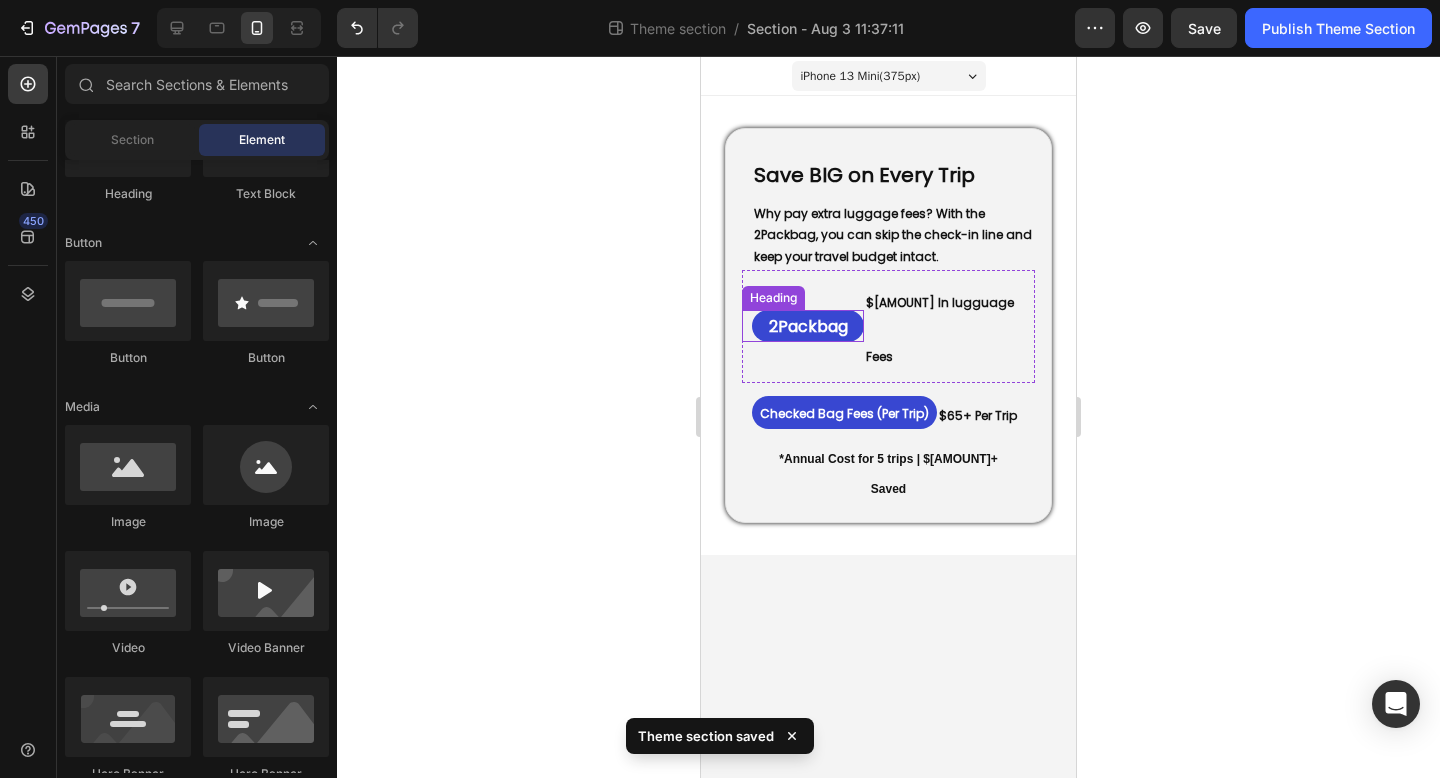 click on "⁠⁠⁠⁠⁠⁠⁠ 2Packbag" at bounding box center [808, 326] 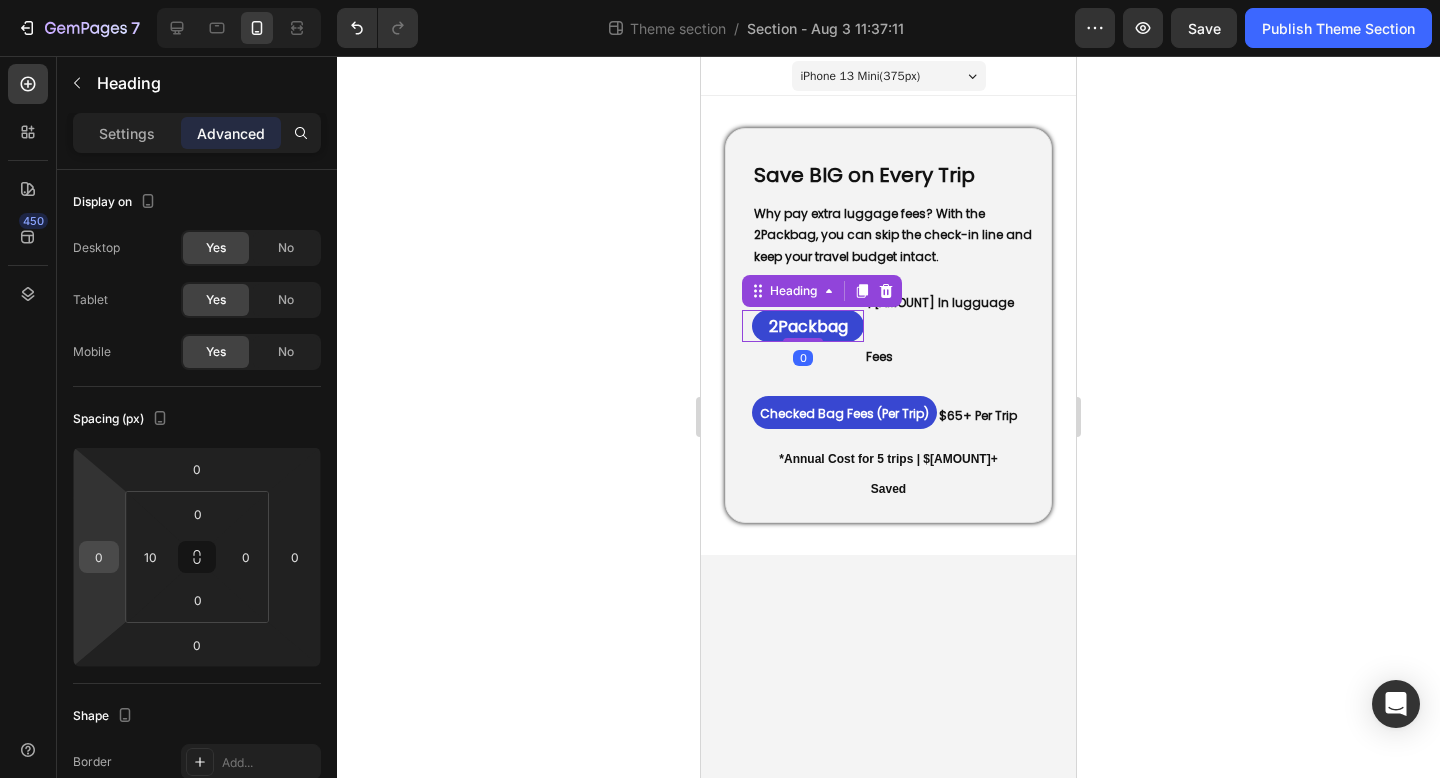 scroll, scrollTop: 669, scrollLeft: 0, axis: vertical 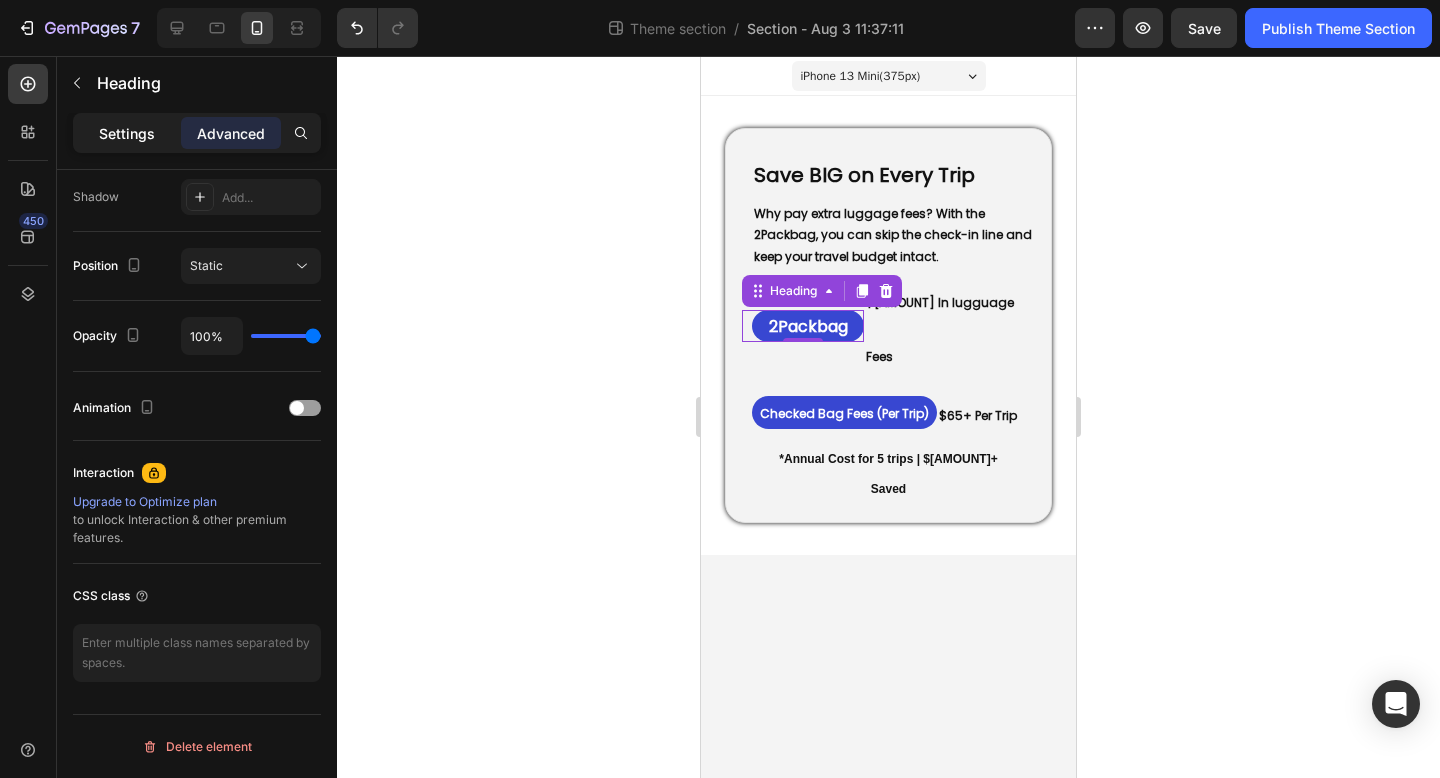 click on "Settings" at bounding box center [127, 133] 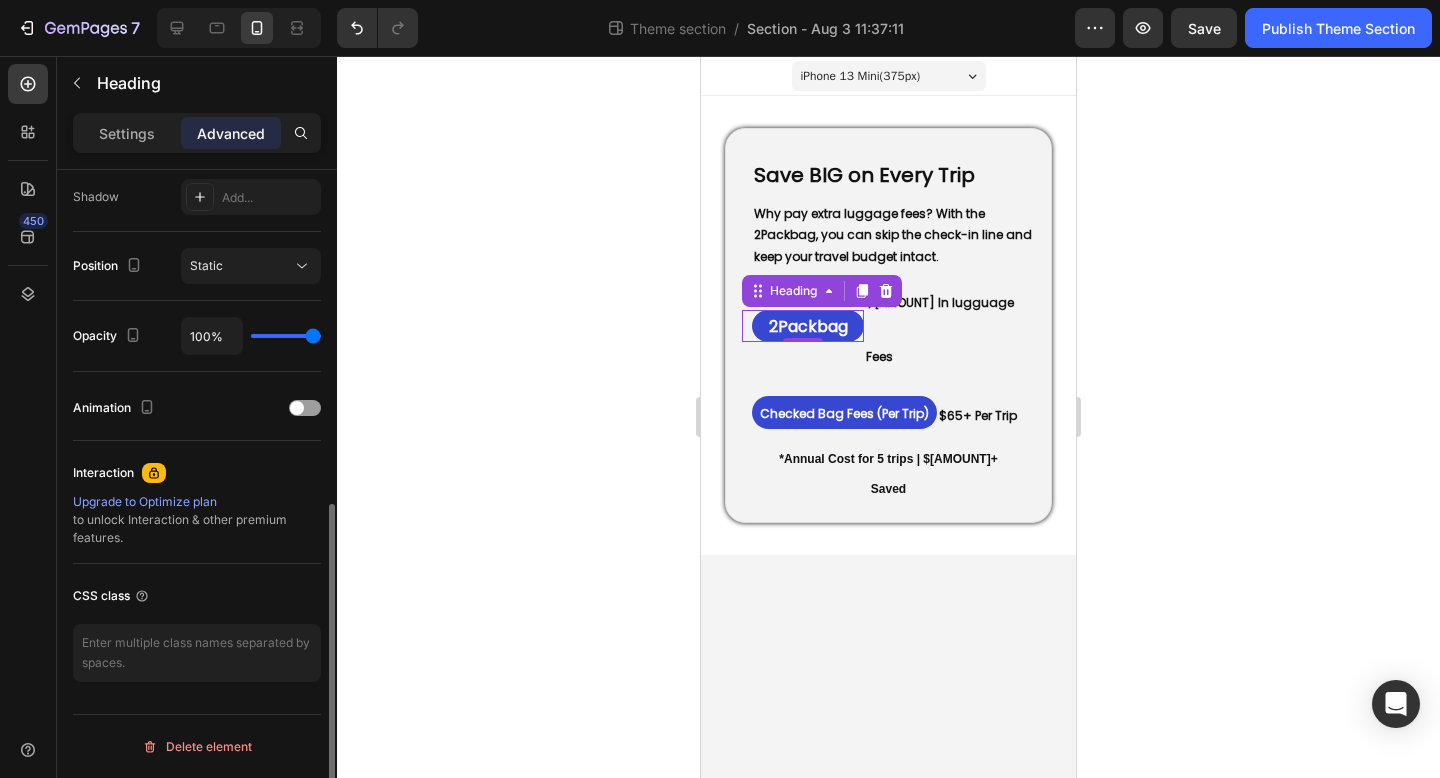 scroll, scrollTop: 633, scrollLeft: 0, axis: vertical 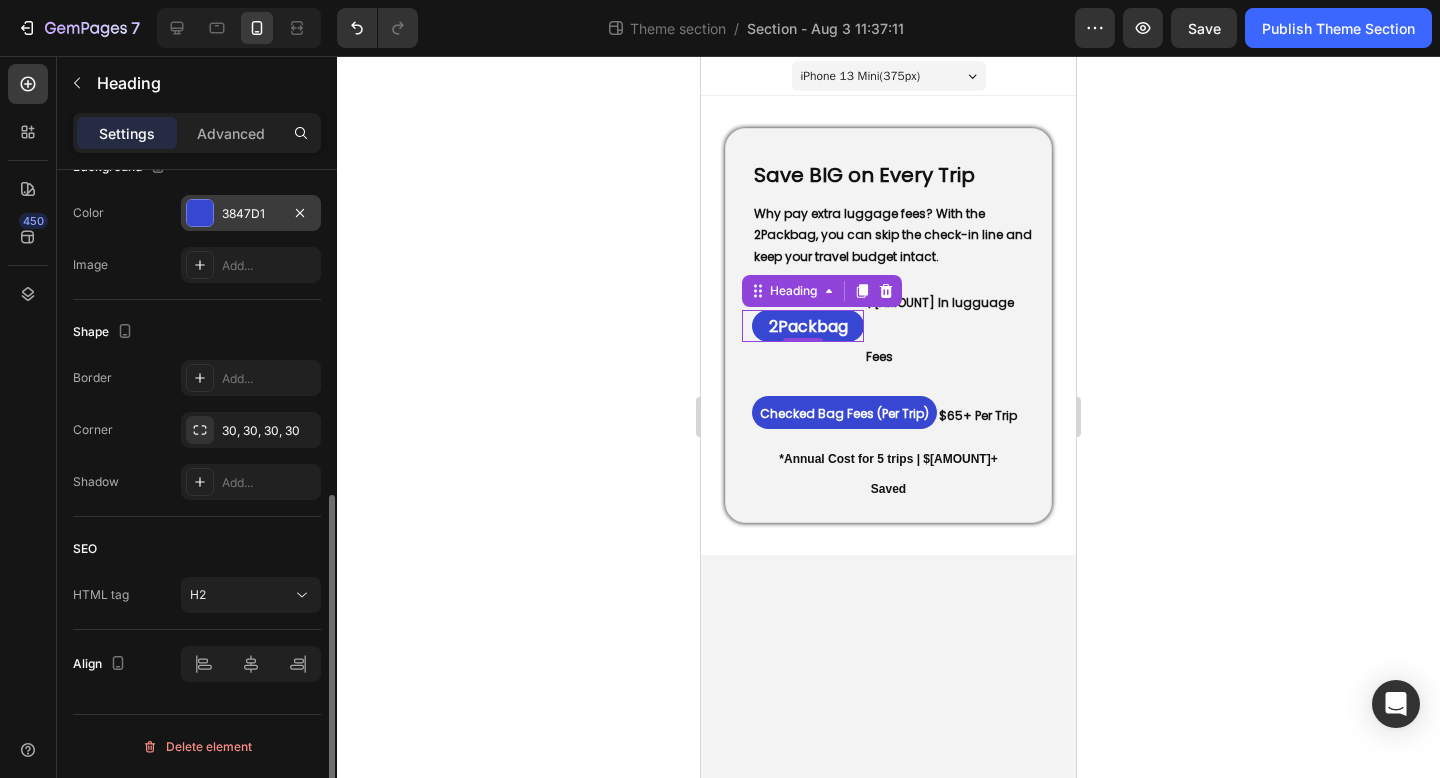 click on "3847D1" at bounding box center [251, 214] 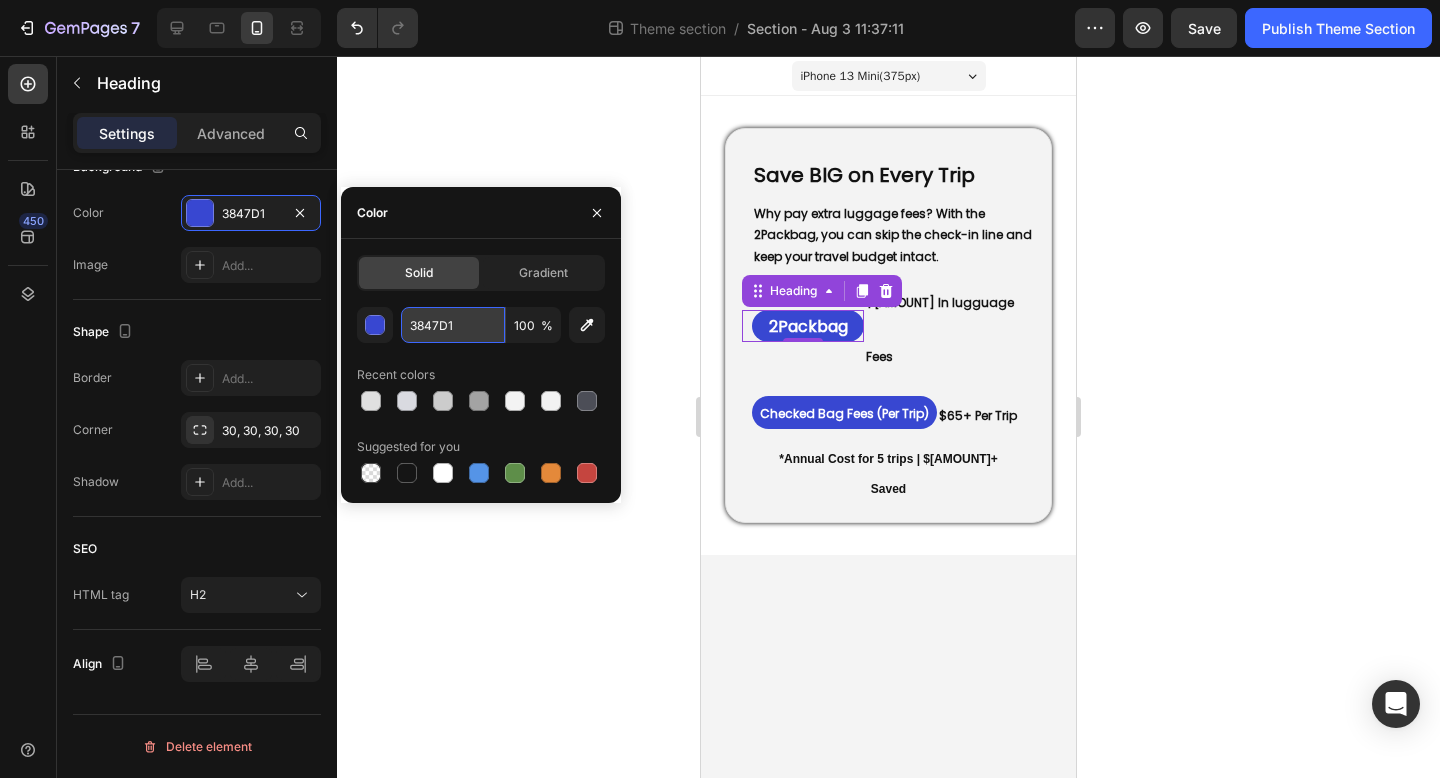 click on "3847D1" at bounding box center [453, 325] 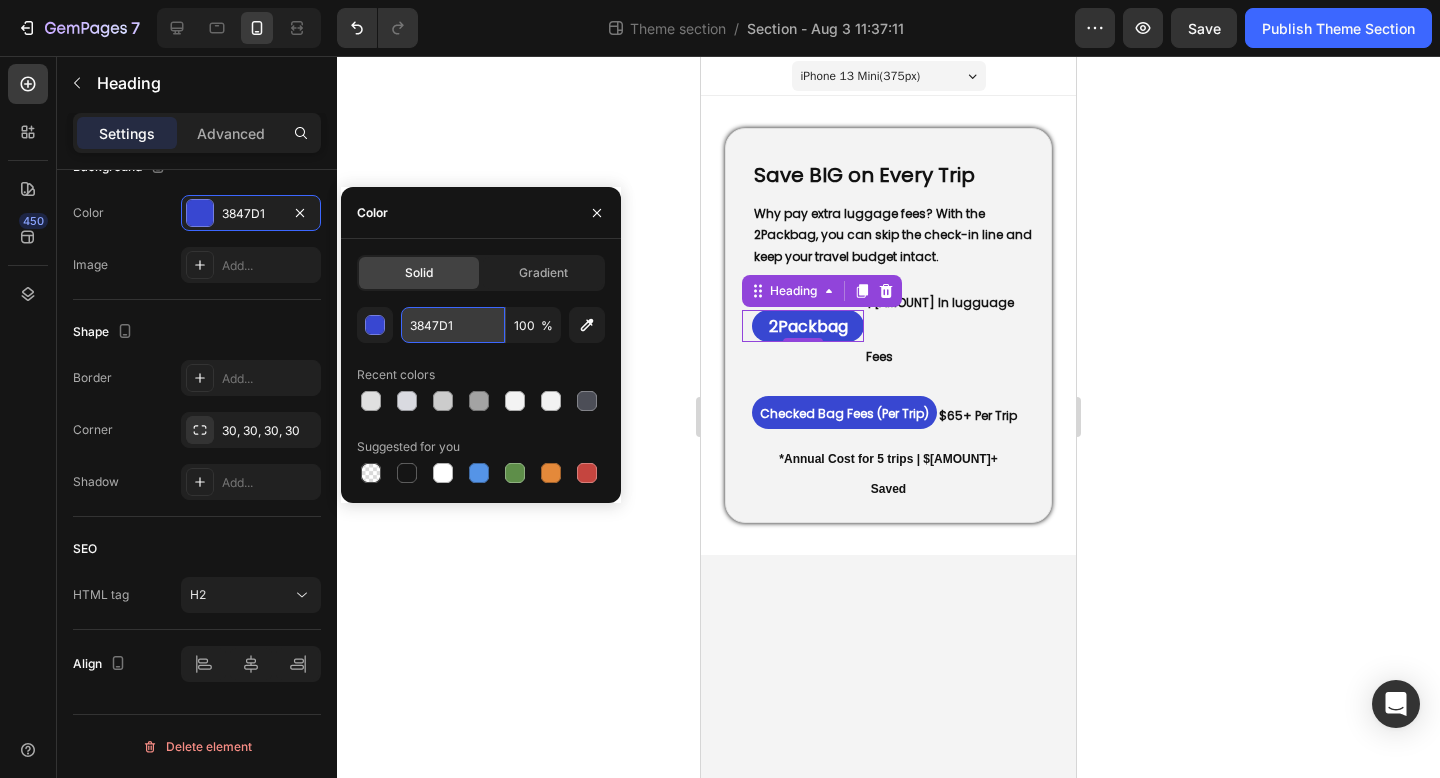 click on "3847D1" at bounding box center [453, 325] 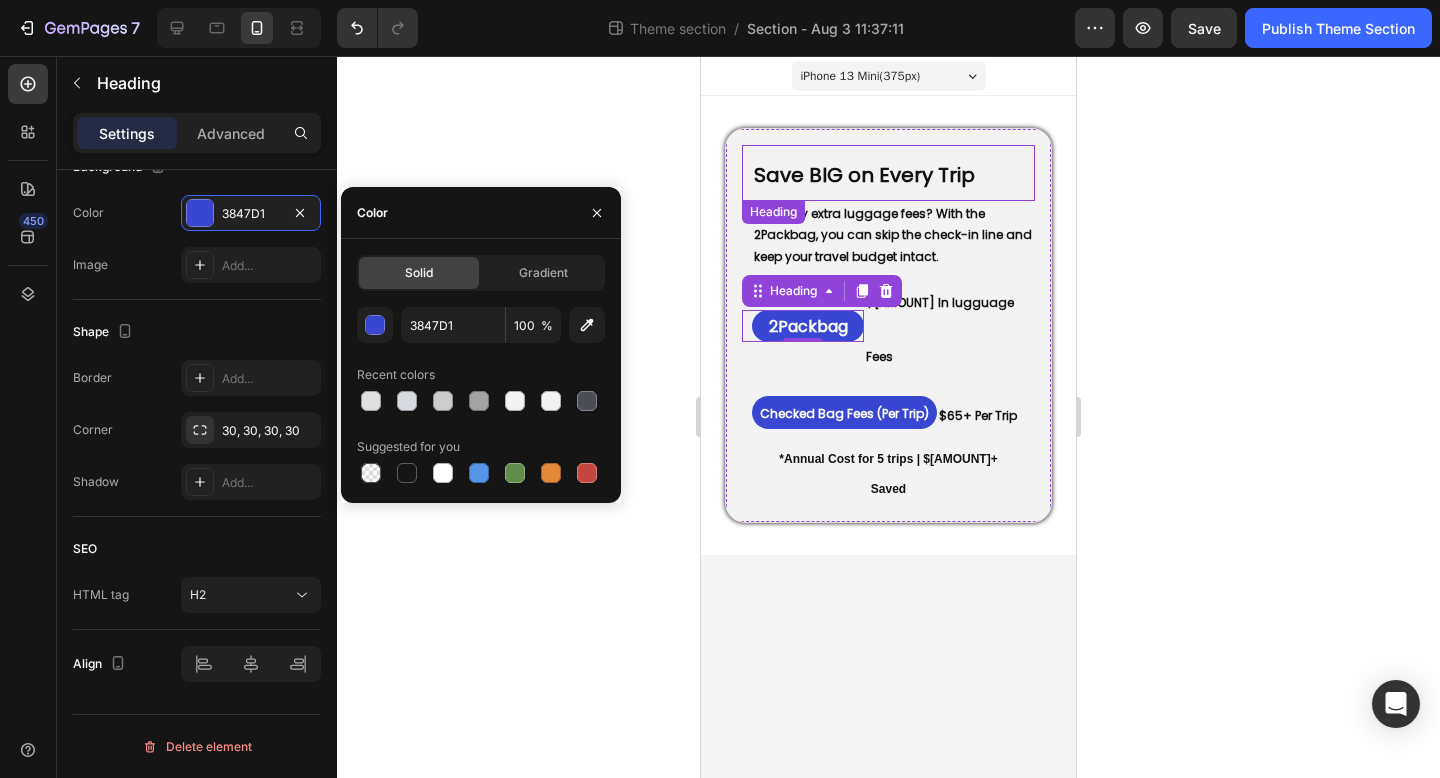 click on "Save BIG on Every Trip" at bounding box center [864, 175] 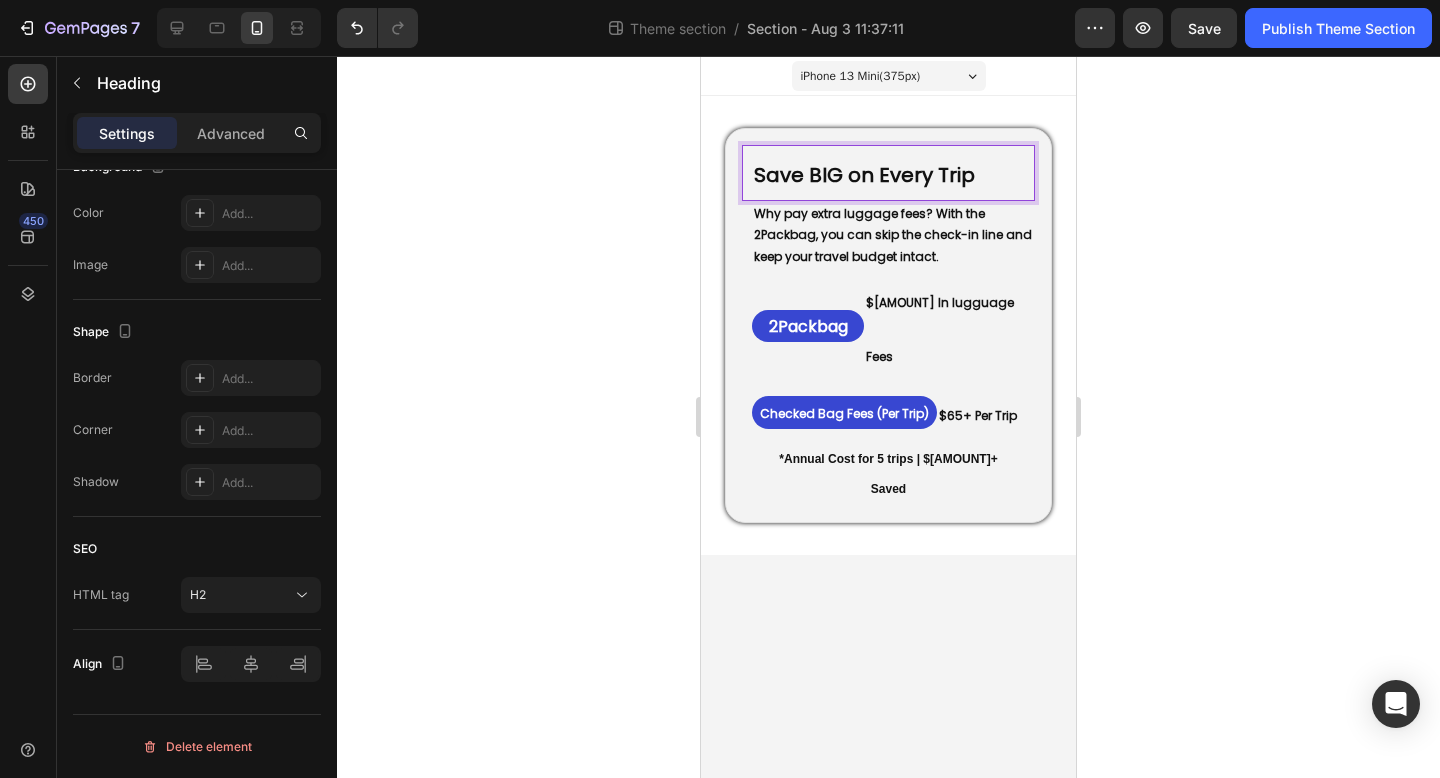 click on "Save BIG on Every Trip" at bounding box center (864, 175) 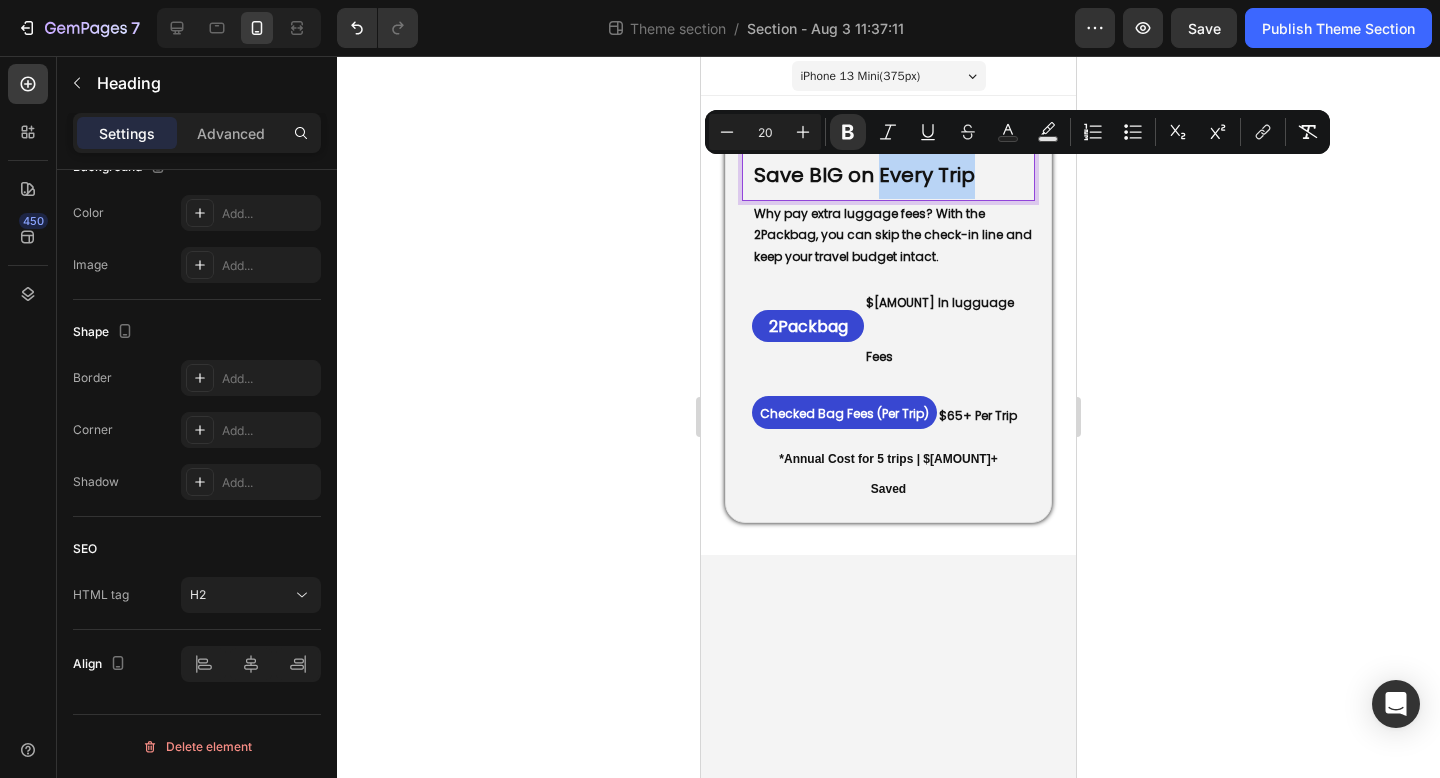 drag, startPoint x: 877, startPoint y: 174, endPoint x: 991, endPoint y: 174, distance: 114 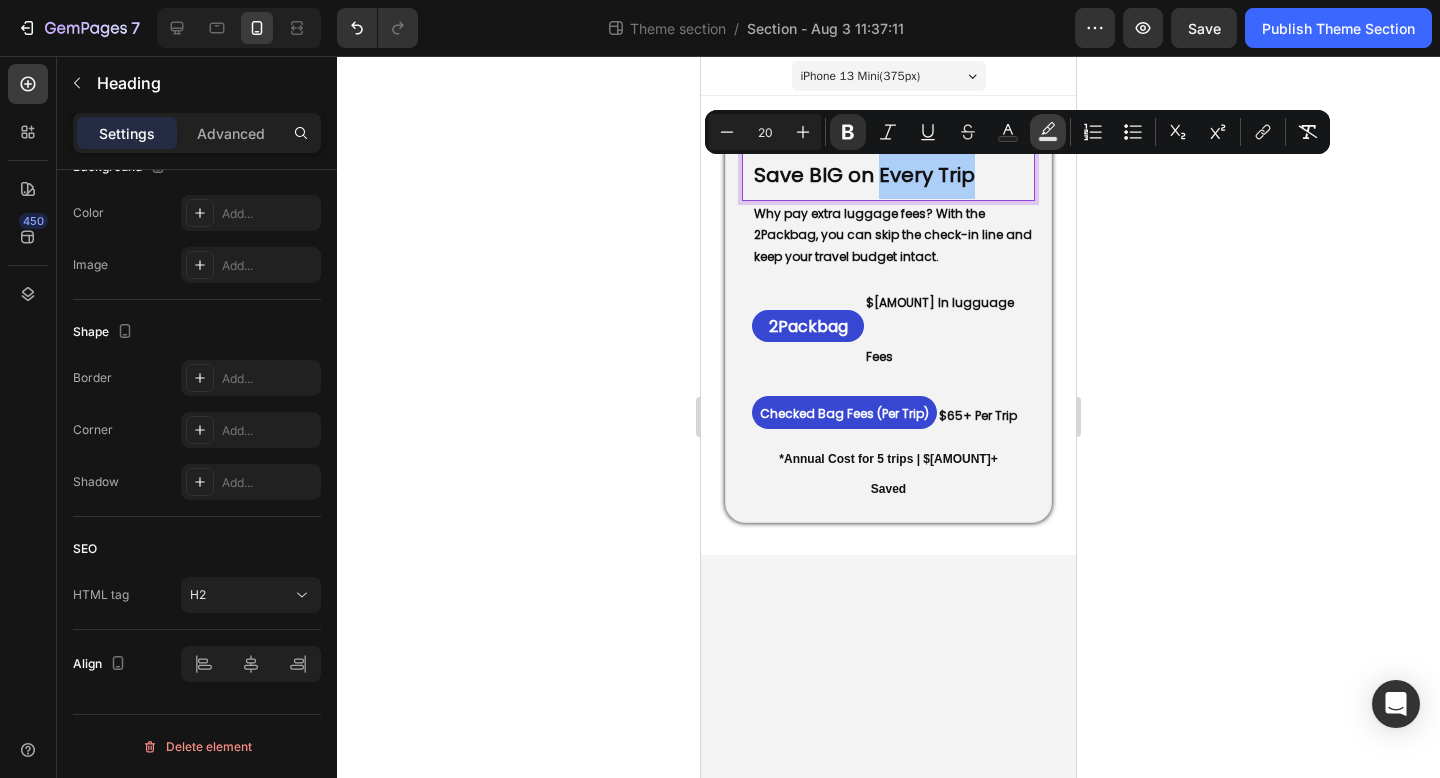 click on "Text Background Color" at bounding box center [1048, 132] 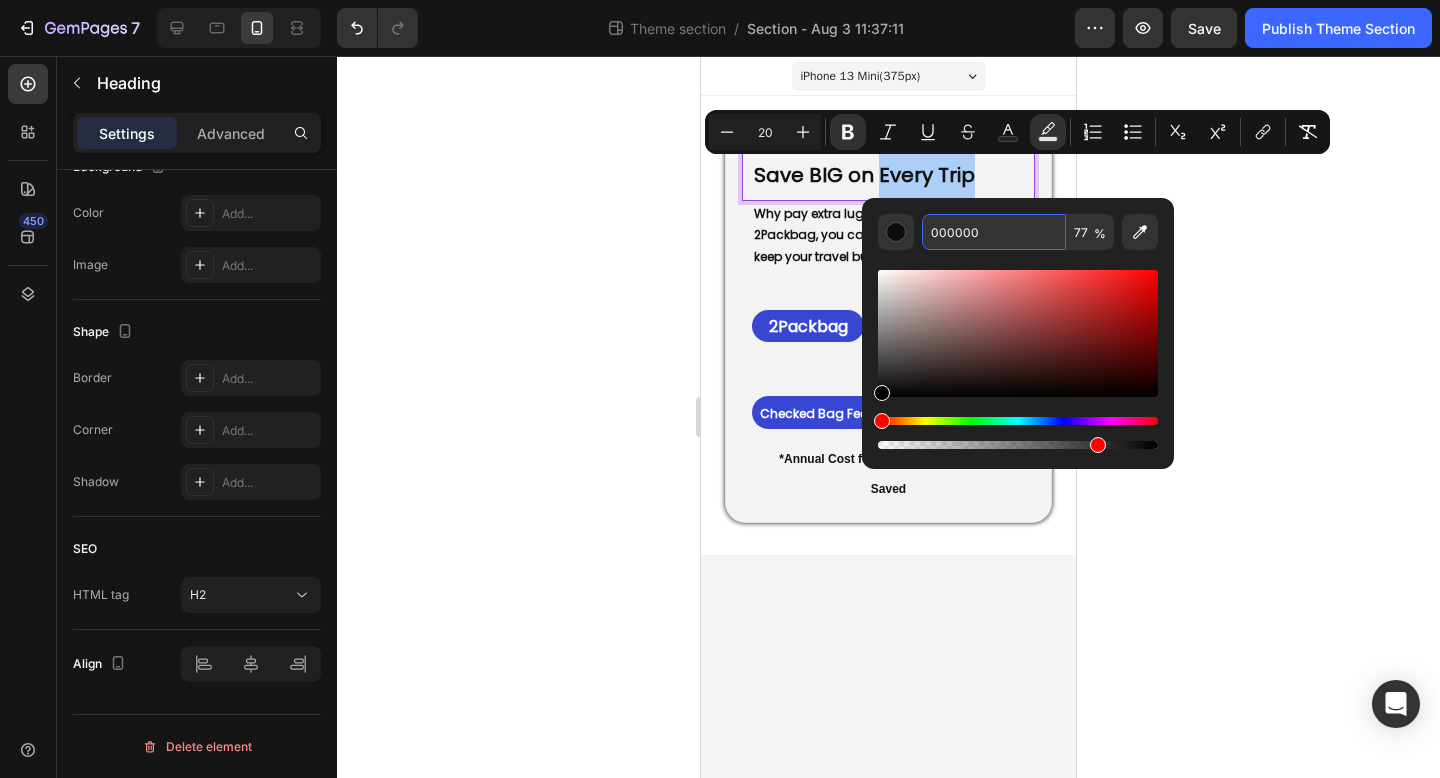 click on "000000" at bounding box center [994, 232] 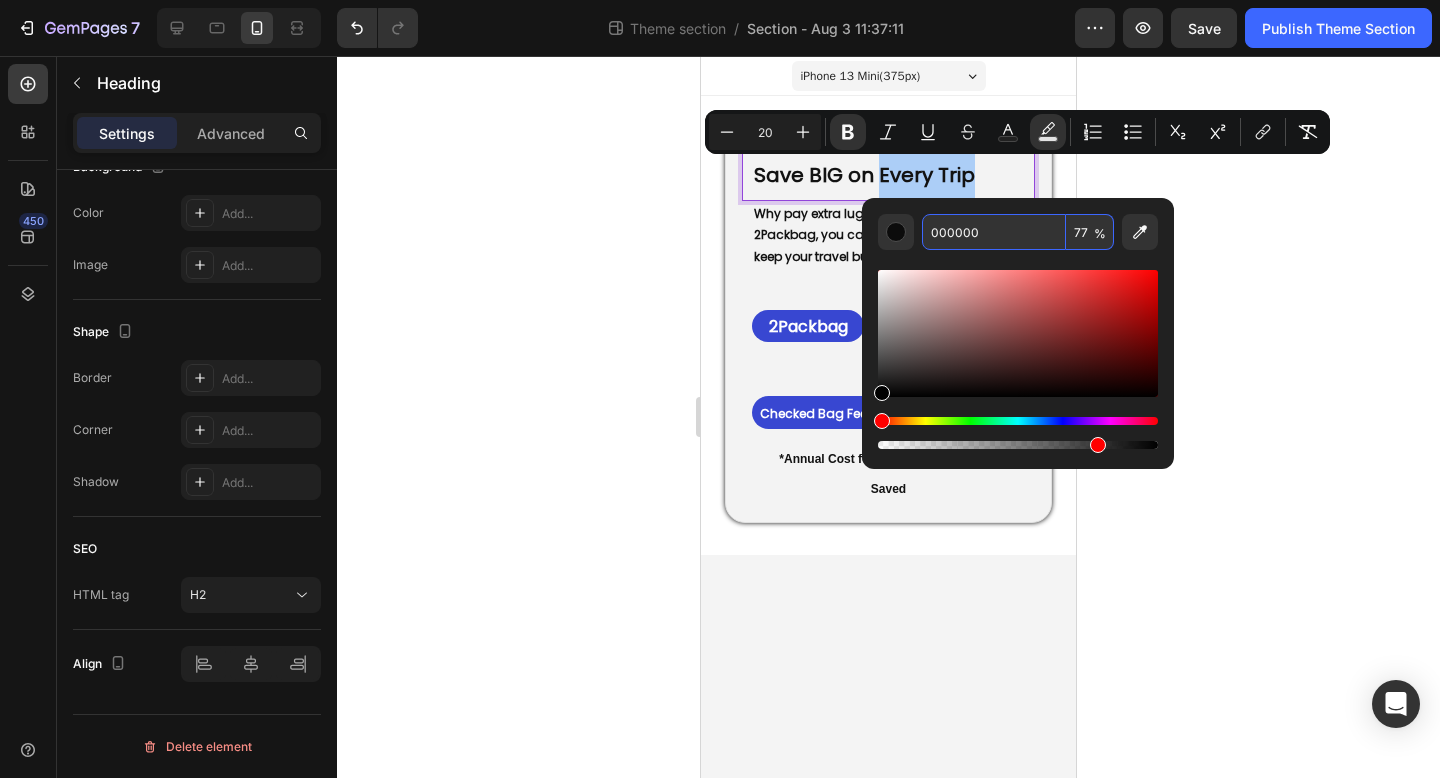 paste on "3847D1" 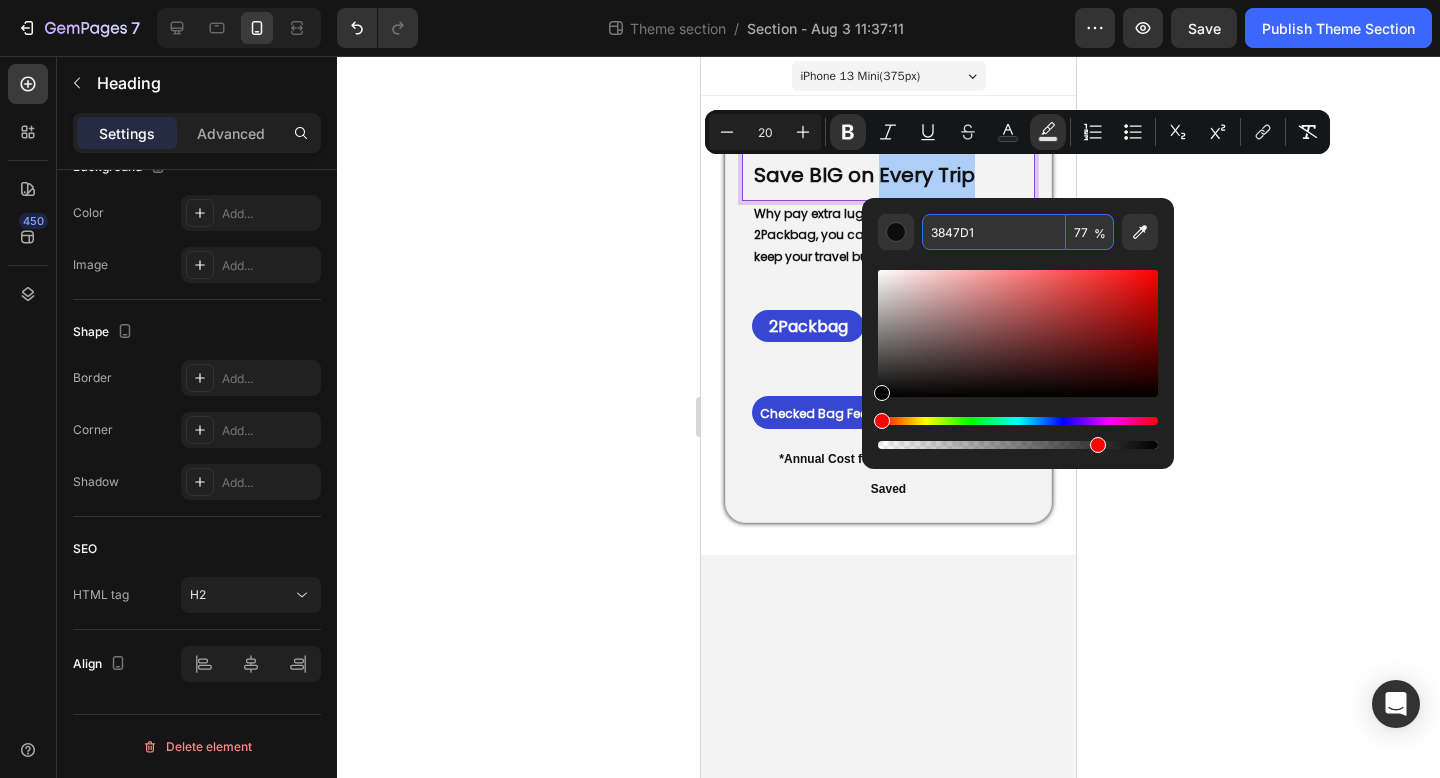 type on "3847D1" 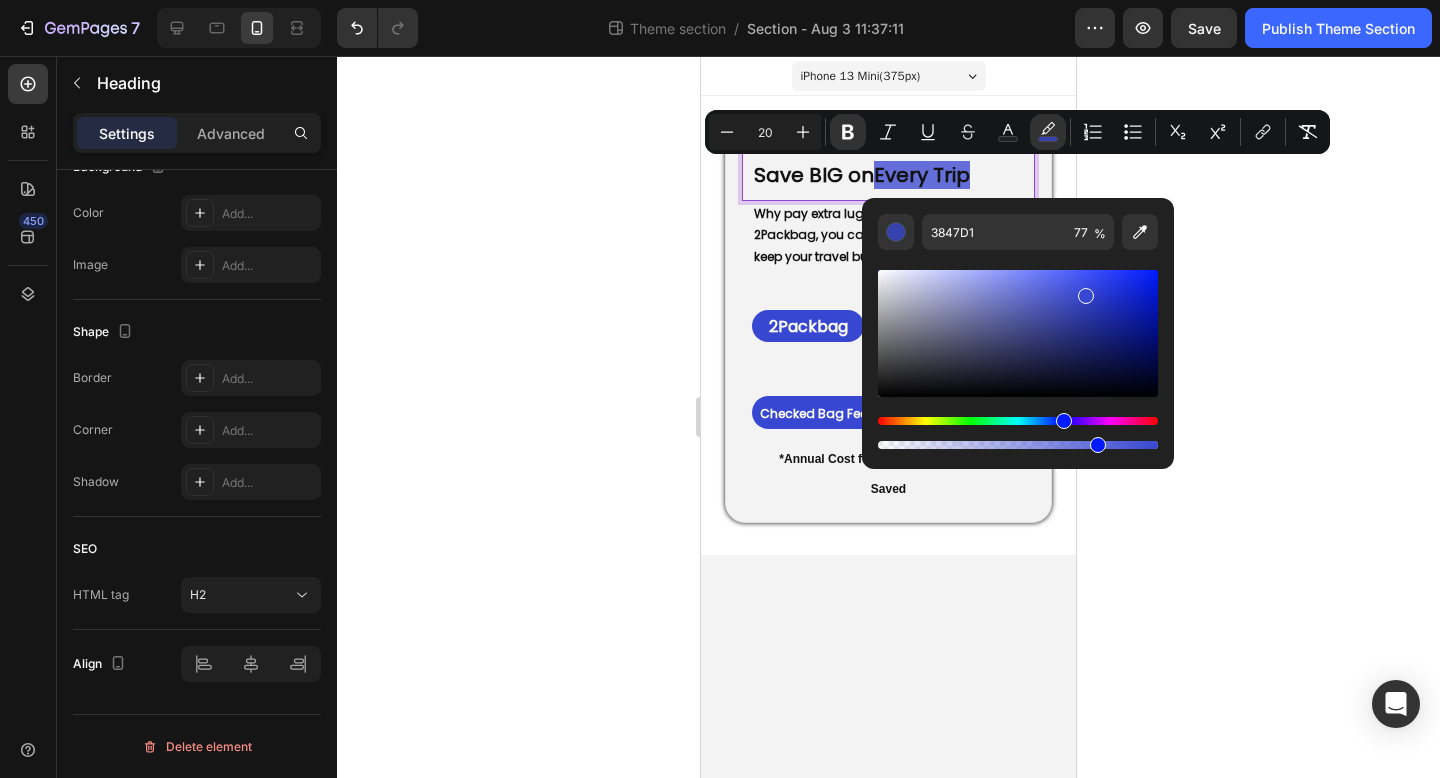 click 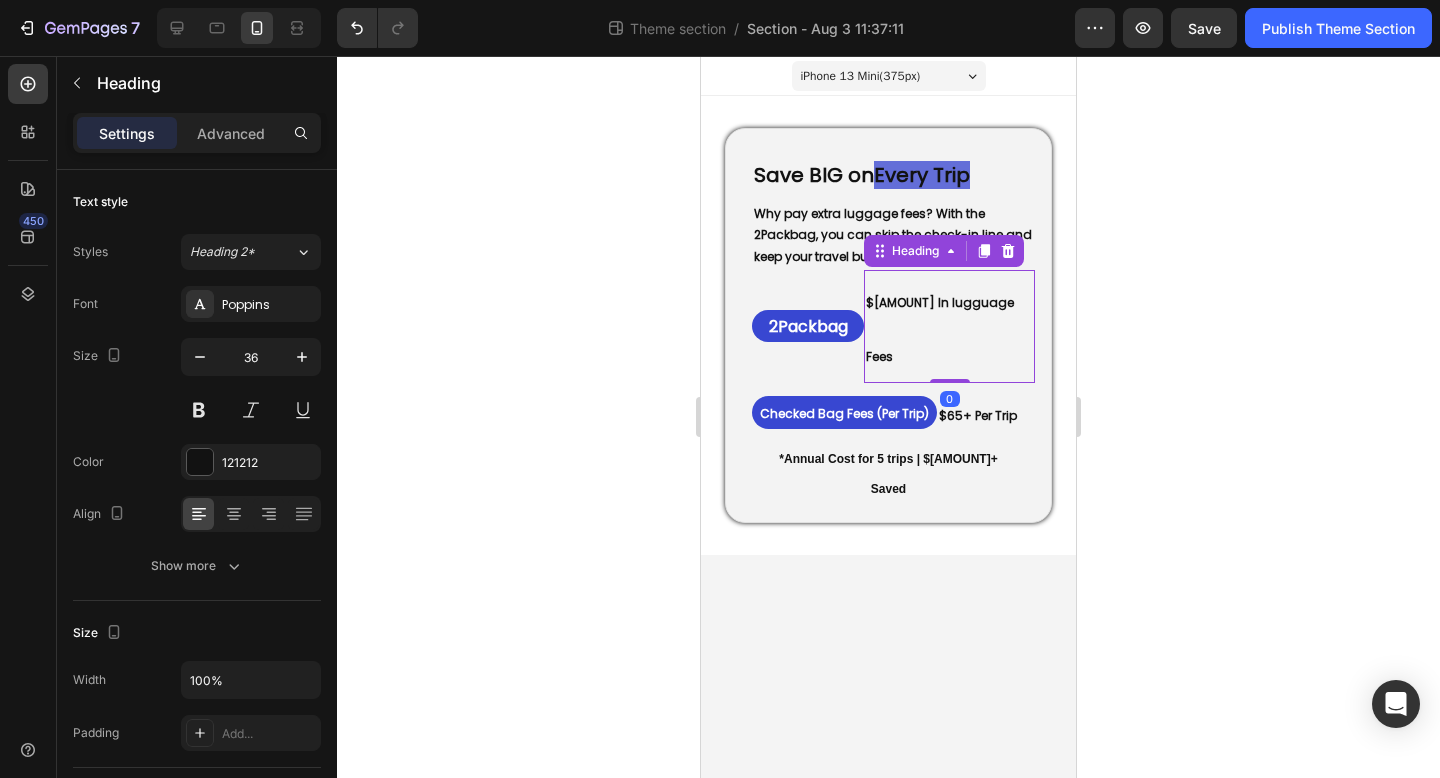 click on "$0 In lugguage Fees" at bounding box center (940, 330) 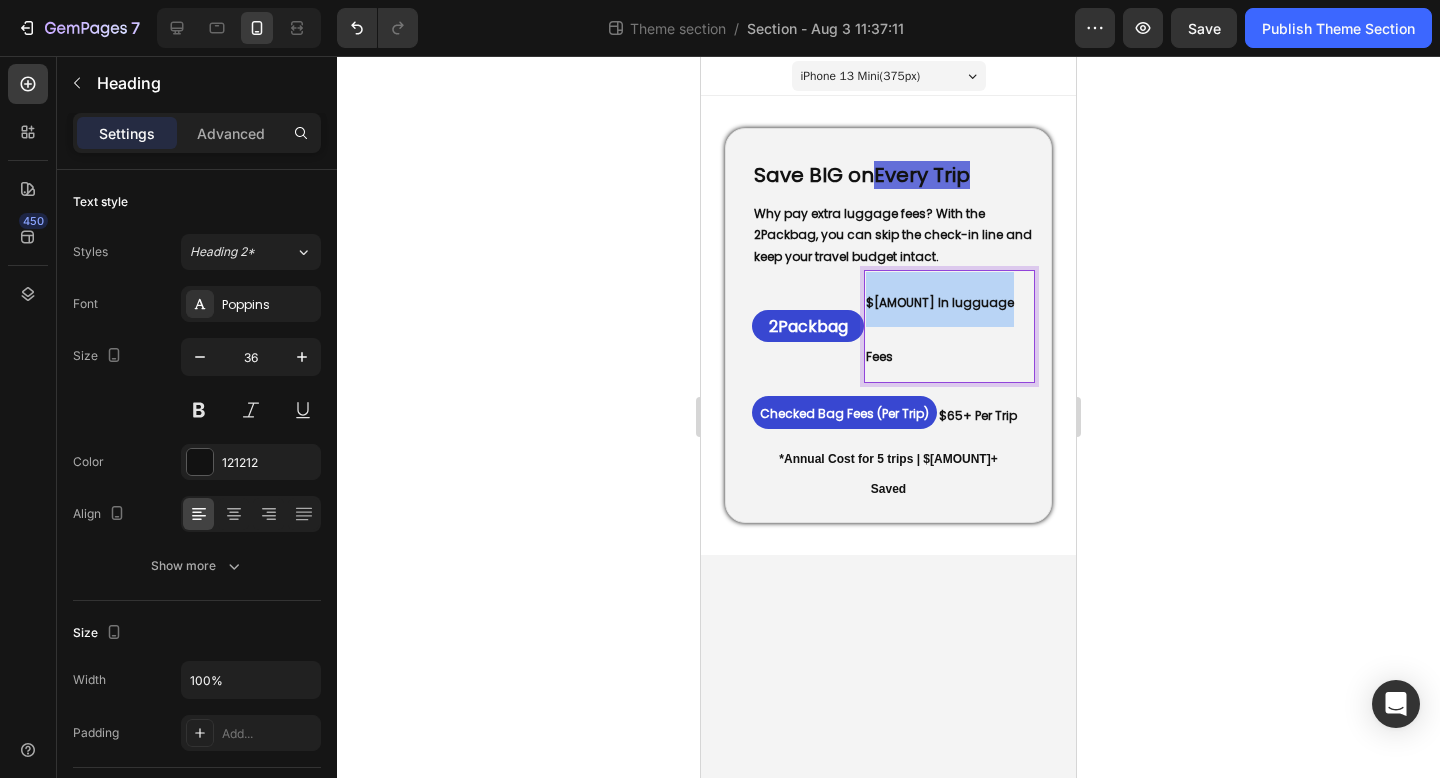 click on "$0 In lugguage Fees" at bounding box center [940, 330] 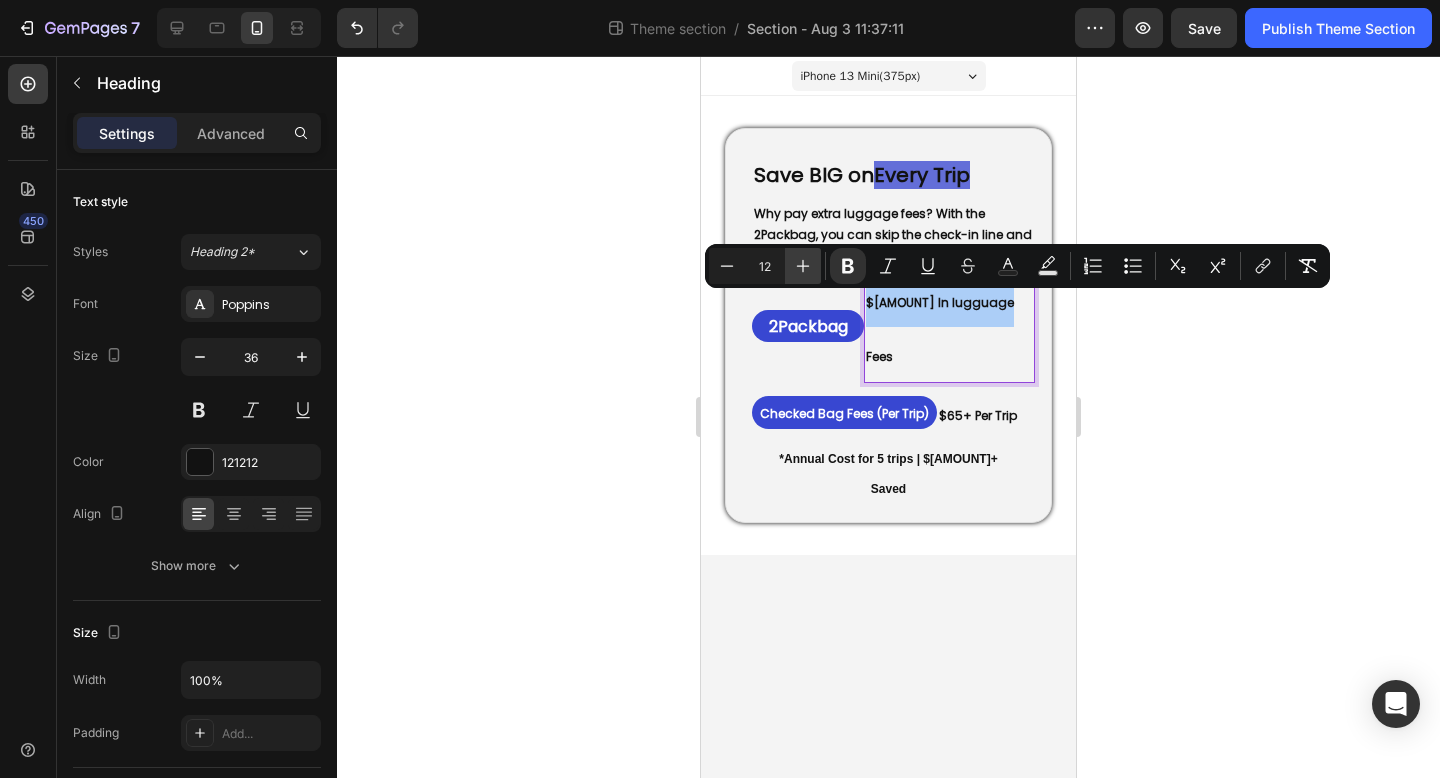 click on "Plus" at bounding box center (803, 266) 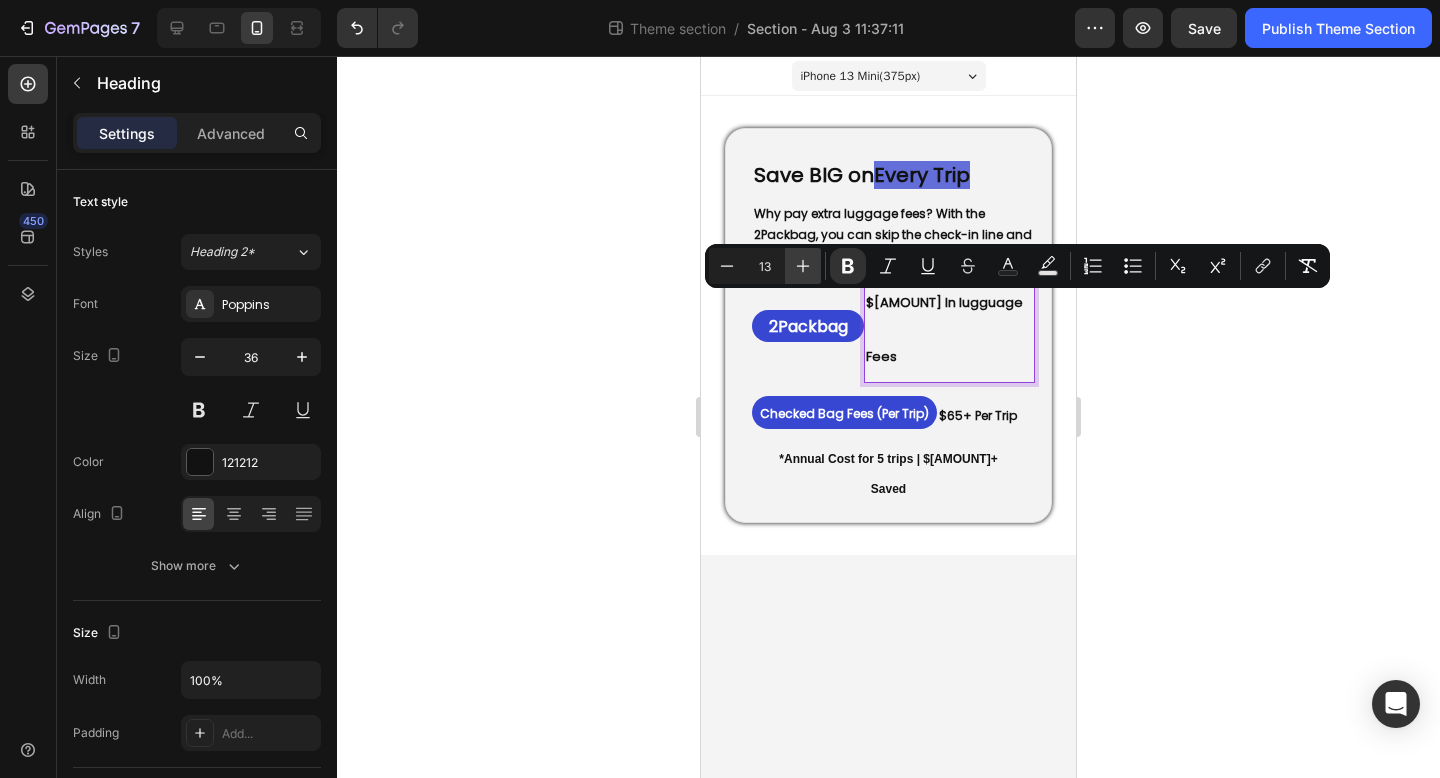 click on "Plus" at bounding box center (803, 266) 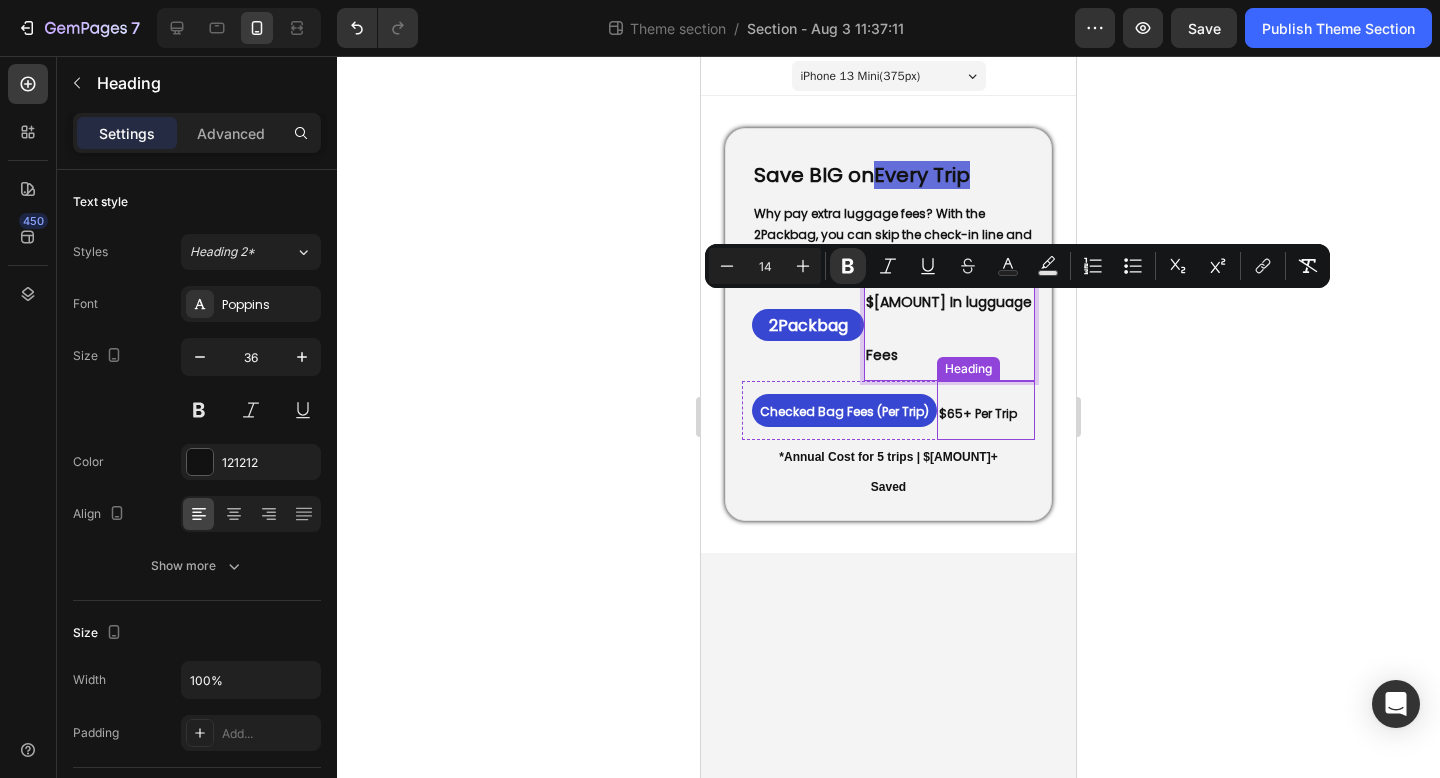 click on "$65+ Per Trip" at bounding box center [978, 413] 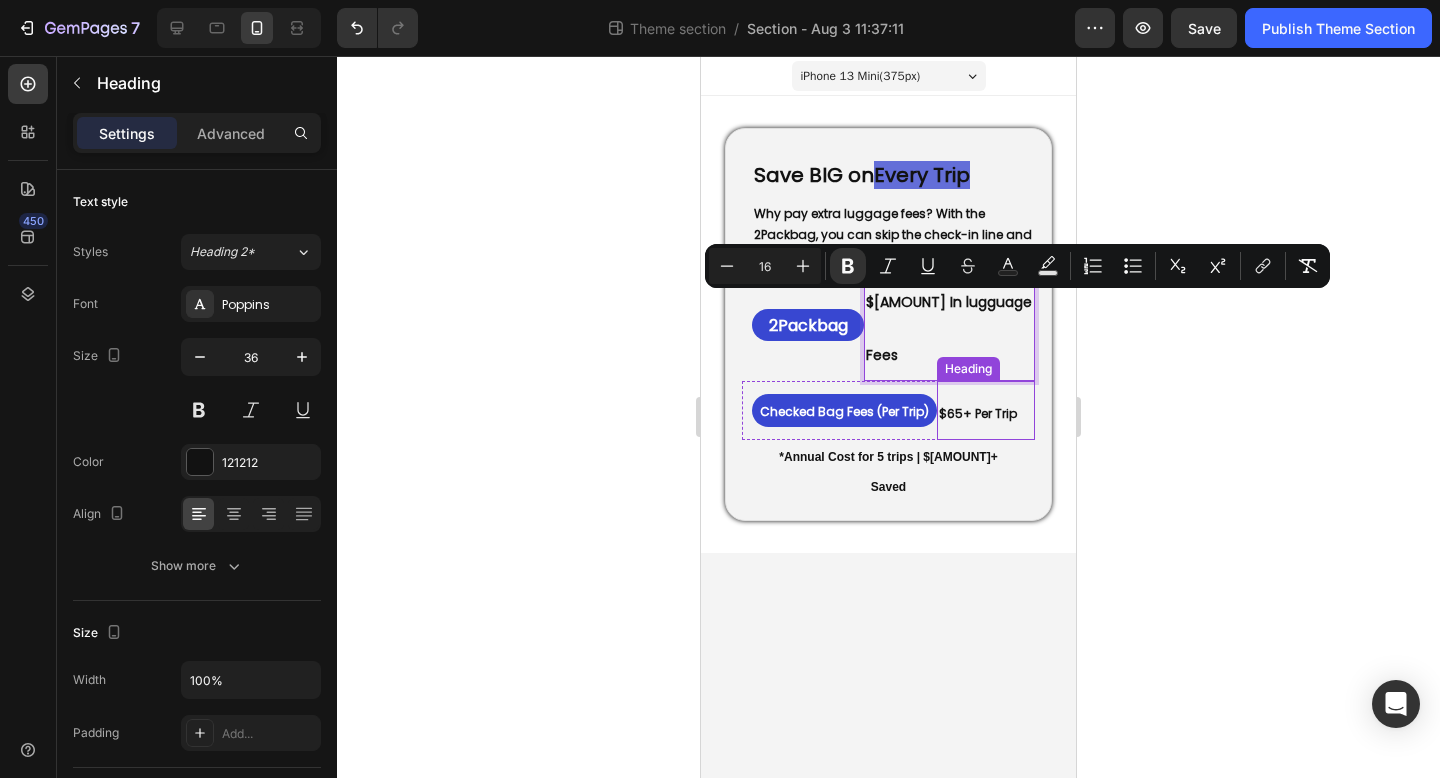 scroll, scrollTop: 633, scrollLeft: 0, axis: vertical 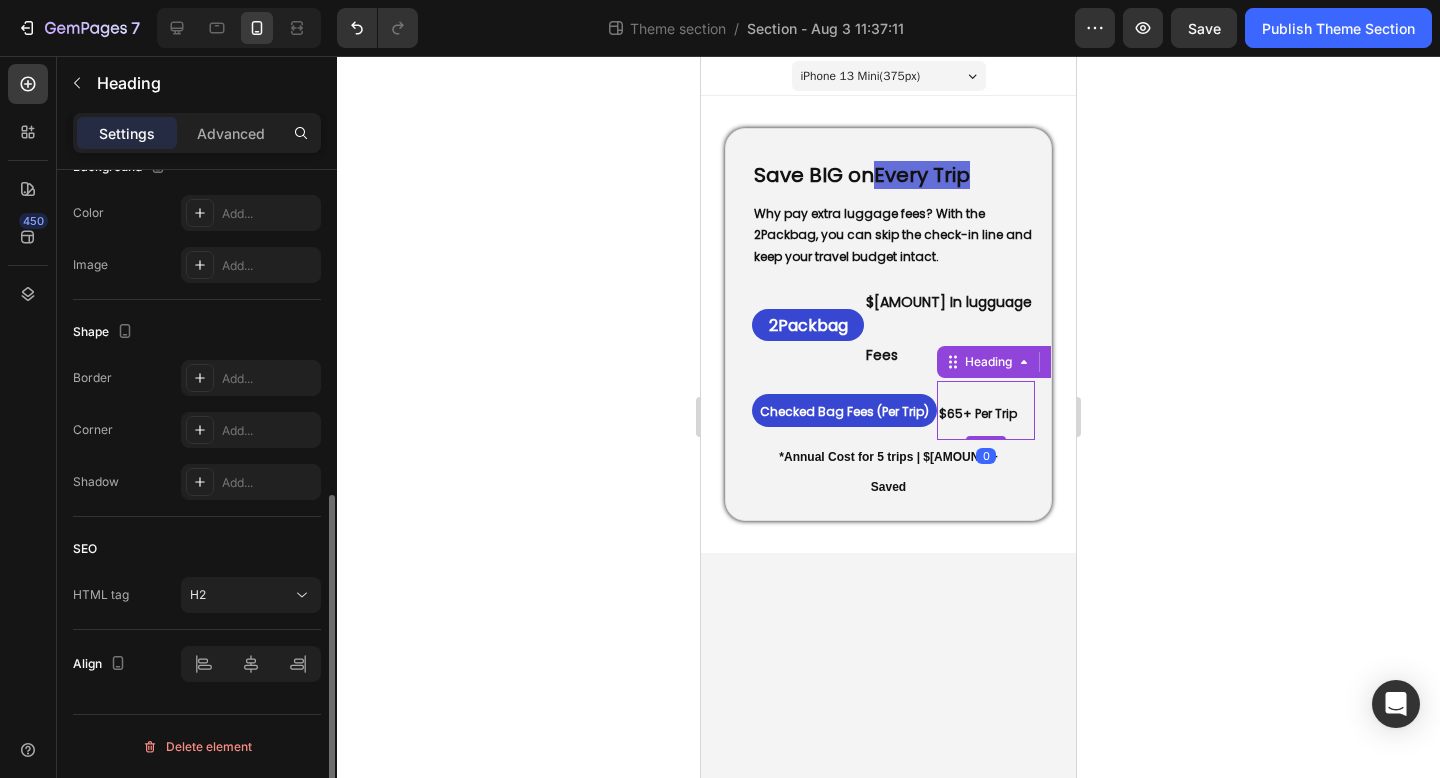 click on "$65+ Per Trip" at bounding box center (978, 413) 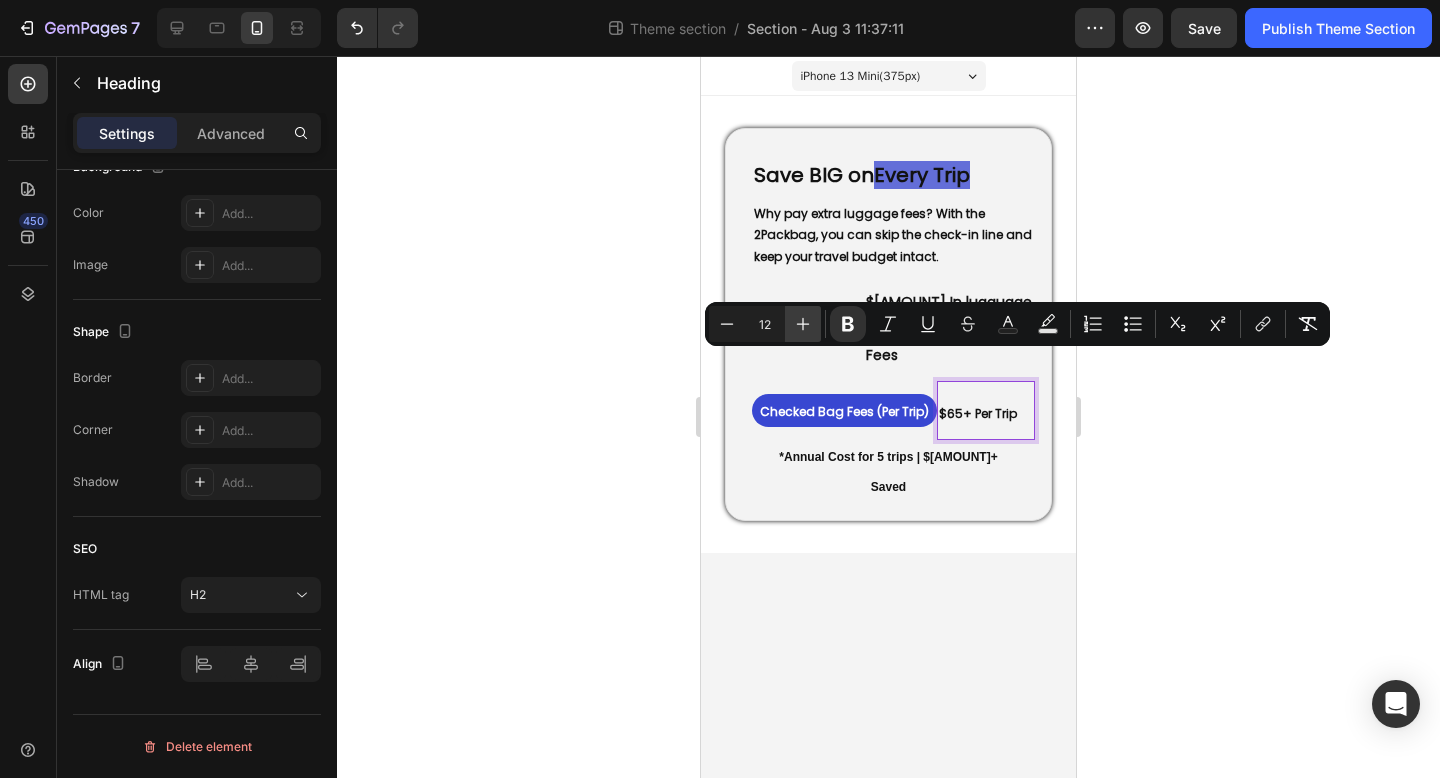 click 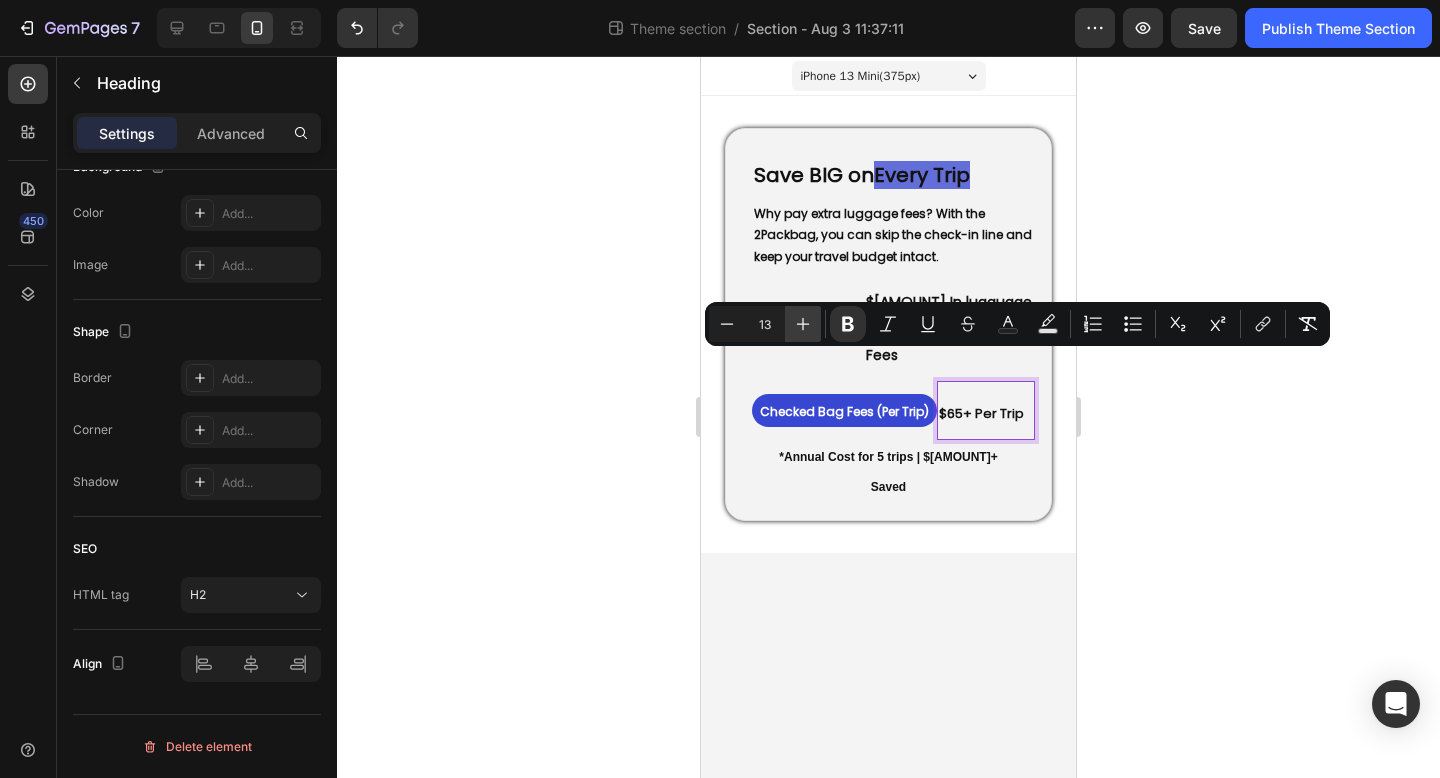 click 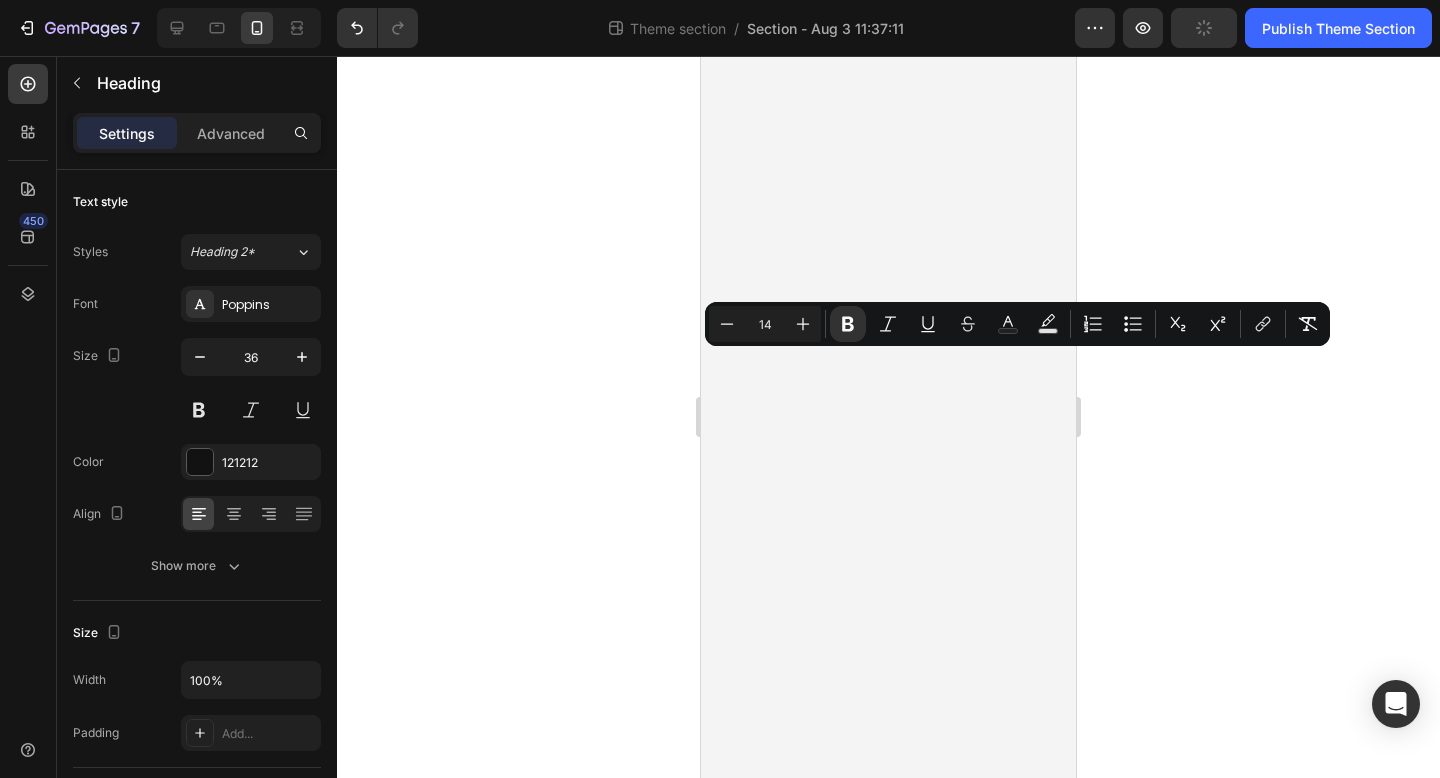 scroll, scrollTop: 0, scrollLeft: 0, axis: both 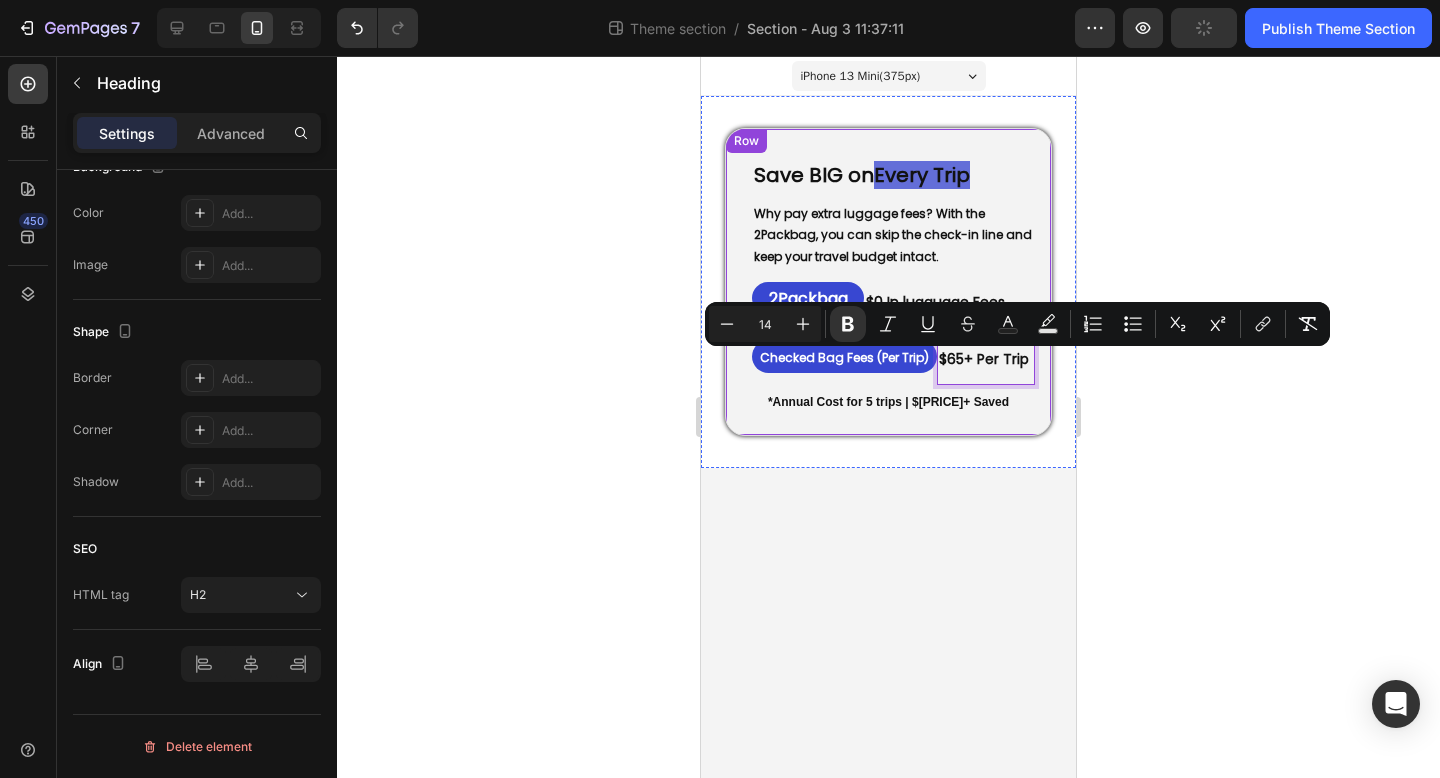 click on "⁠⁠⁠⁠⁠⁠⁠ Save BIG on  Every Trip Heading Why pay extra luggage fees? With the 2Packbag, you can skip the check-in line and keep your travel budget intact. Text Block ⁠⁠⁠⁠⁠⁠⁠ 2Packbag Heading ⁠⁠⁠⁠⁠⁠⁠   $0 In lugguage Fees Heading Row ⁠⁠⁠⁠⁠⁠⁠ Checked Bag Fees (Per Trip)  Heading   $65+ Per Trip Heading   0 Row *Annual Cost for 5 trips | $325+ Saved  Text Block Row Row" at bounding box center [888, 282] 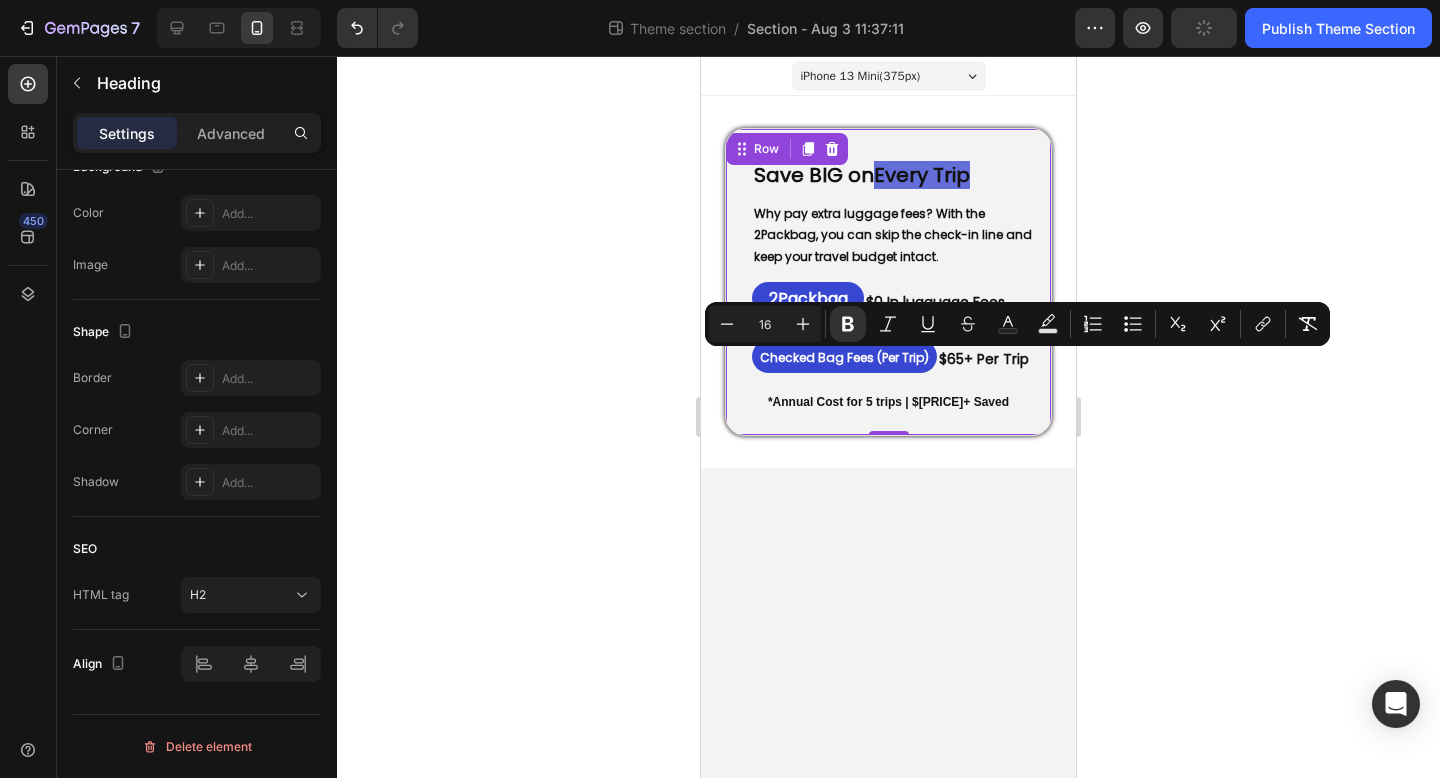 scroll, scrollTop: 0, scrollLeft: 0, axis: both 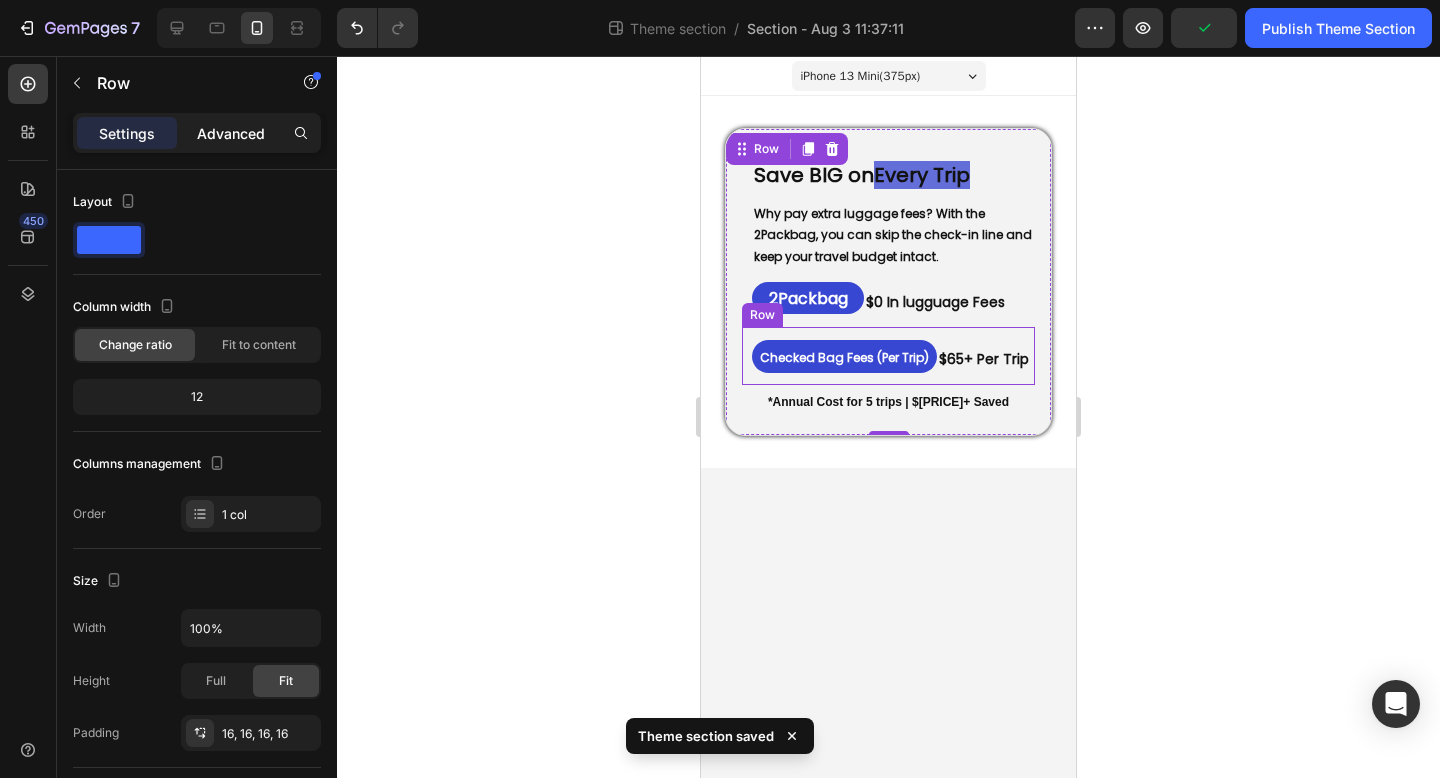 click on "Advanced" at bounding box center (231, 133) 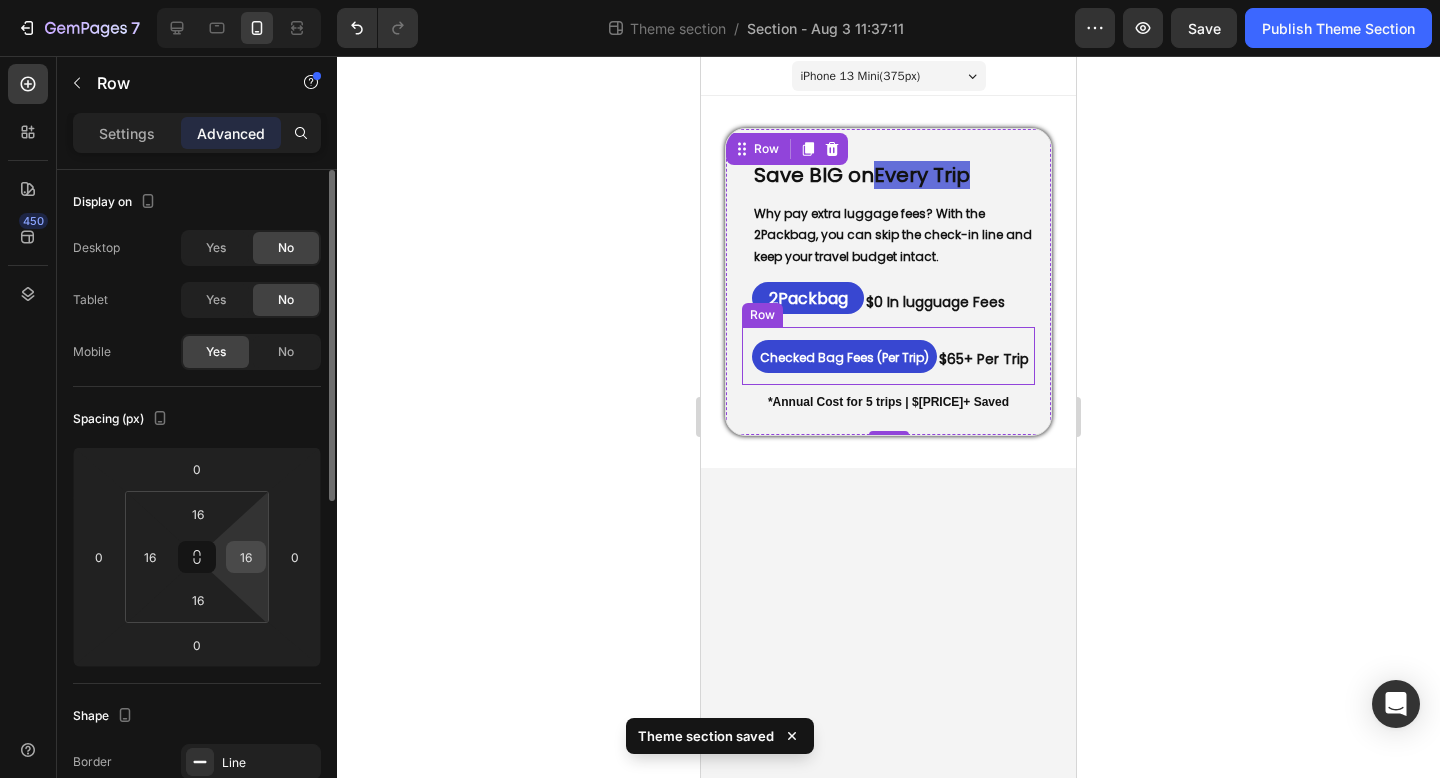 click on "16" at bounding box center [246, 557] 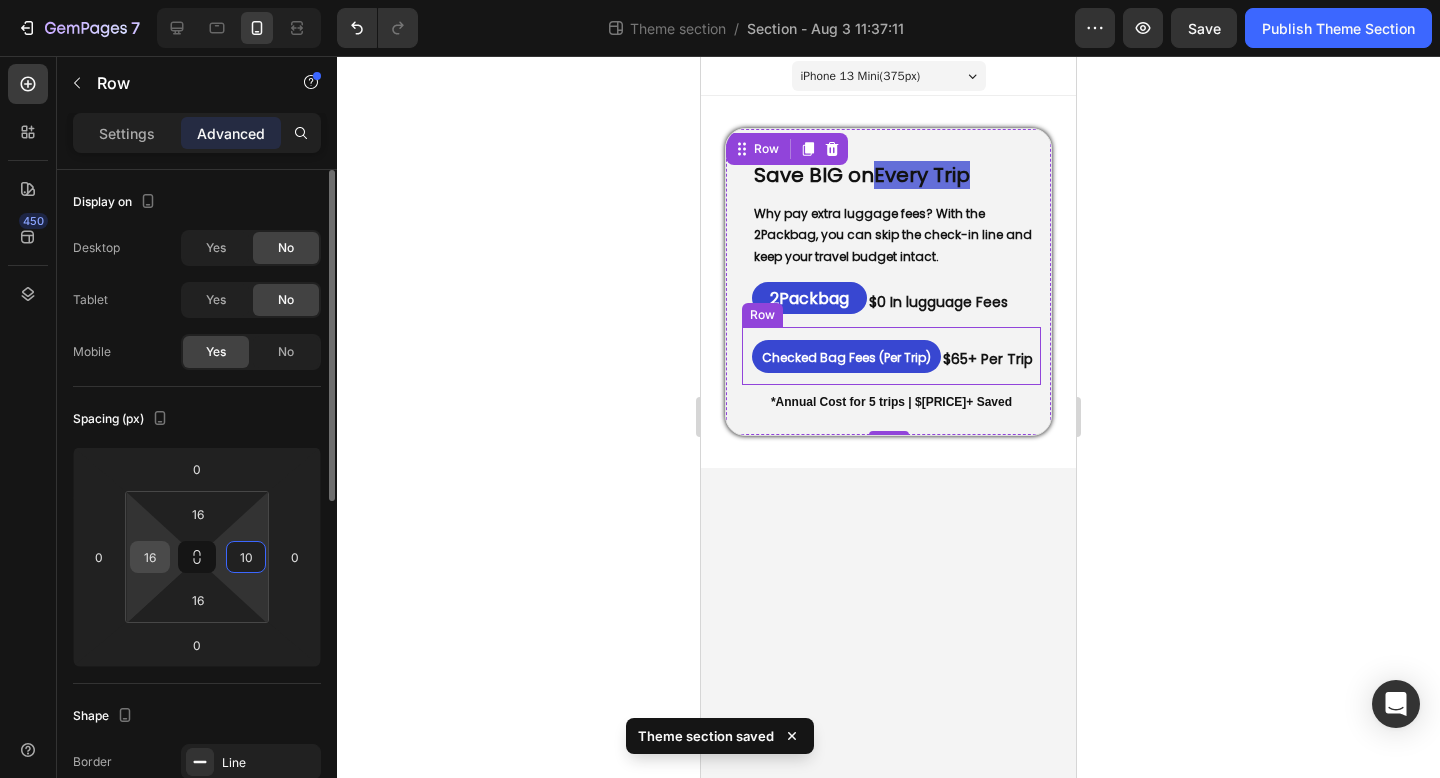 type on "10" 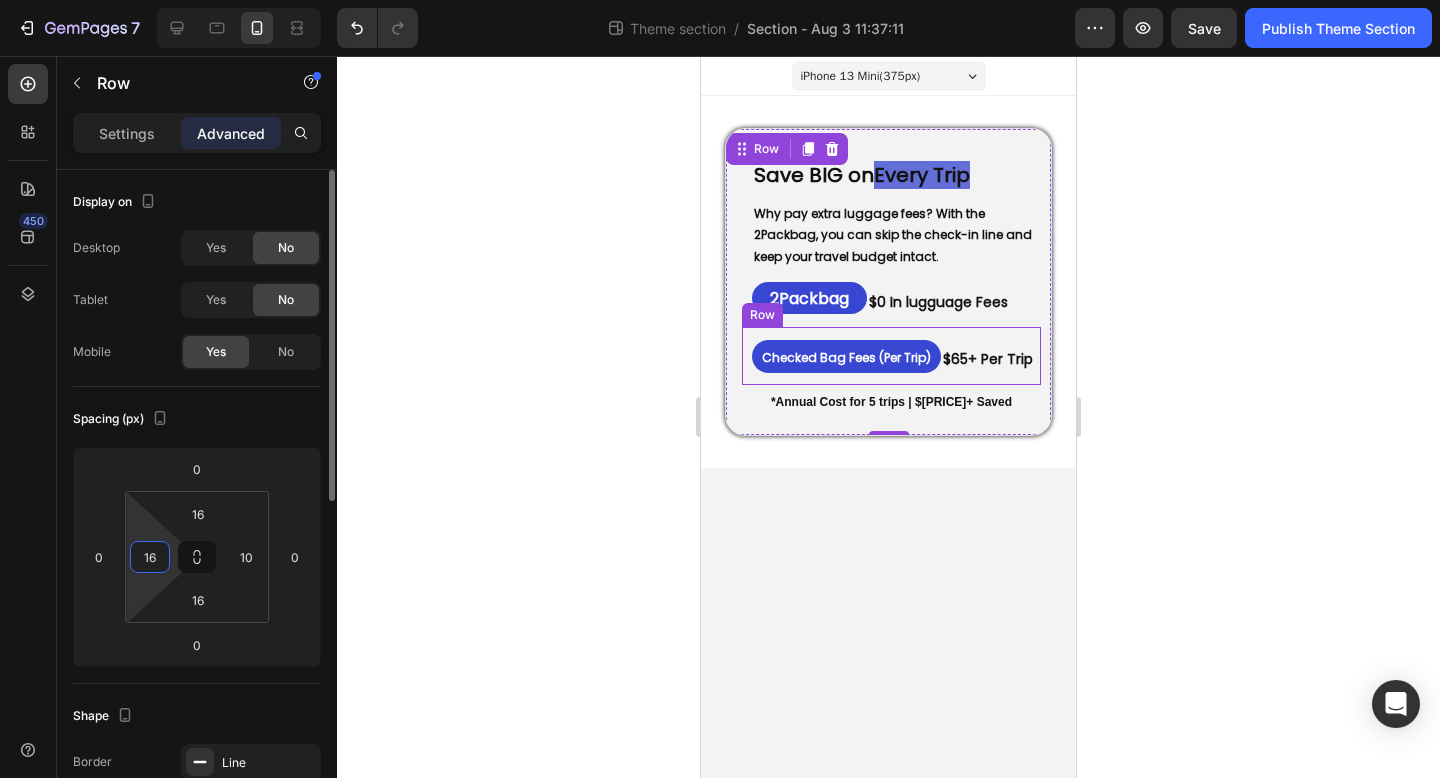 type on "1" 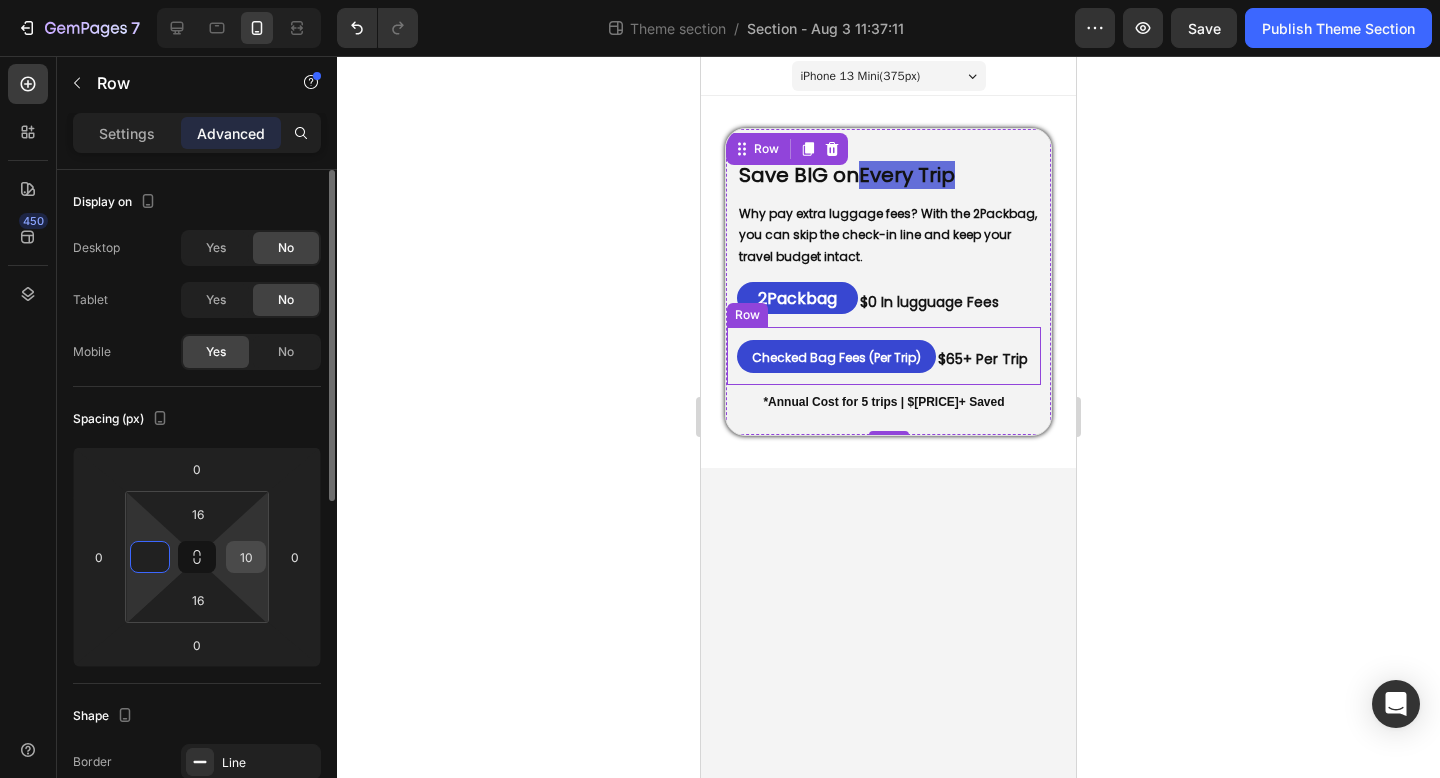 type on "0" 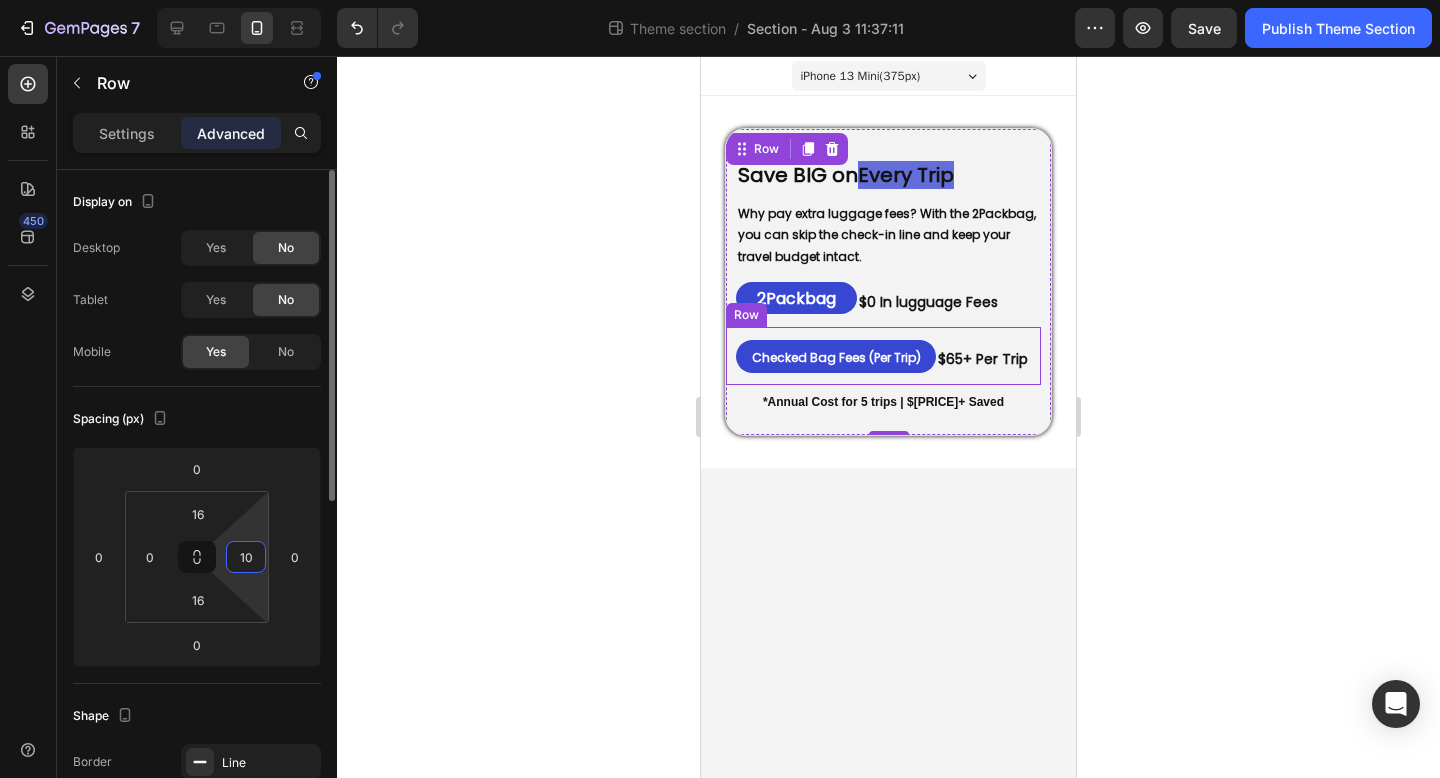 click on "10" at bounding box center (246, 557) 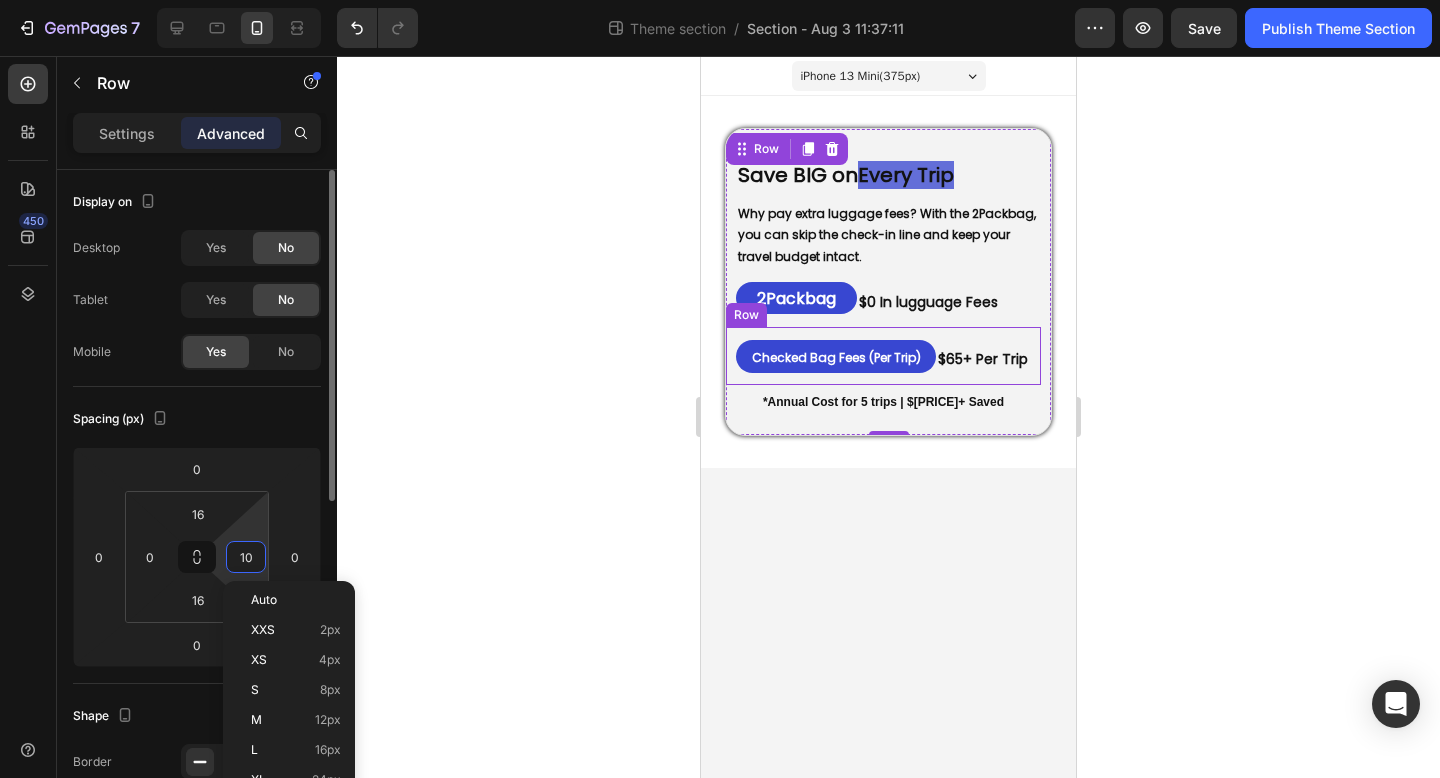 type 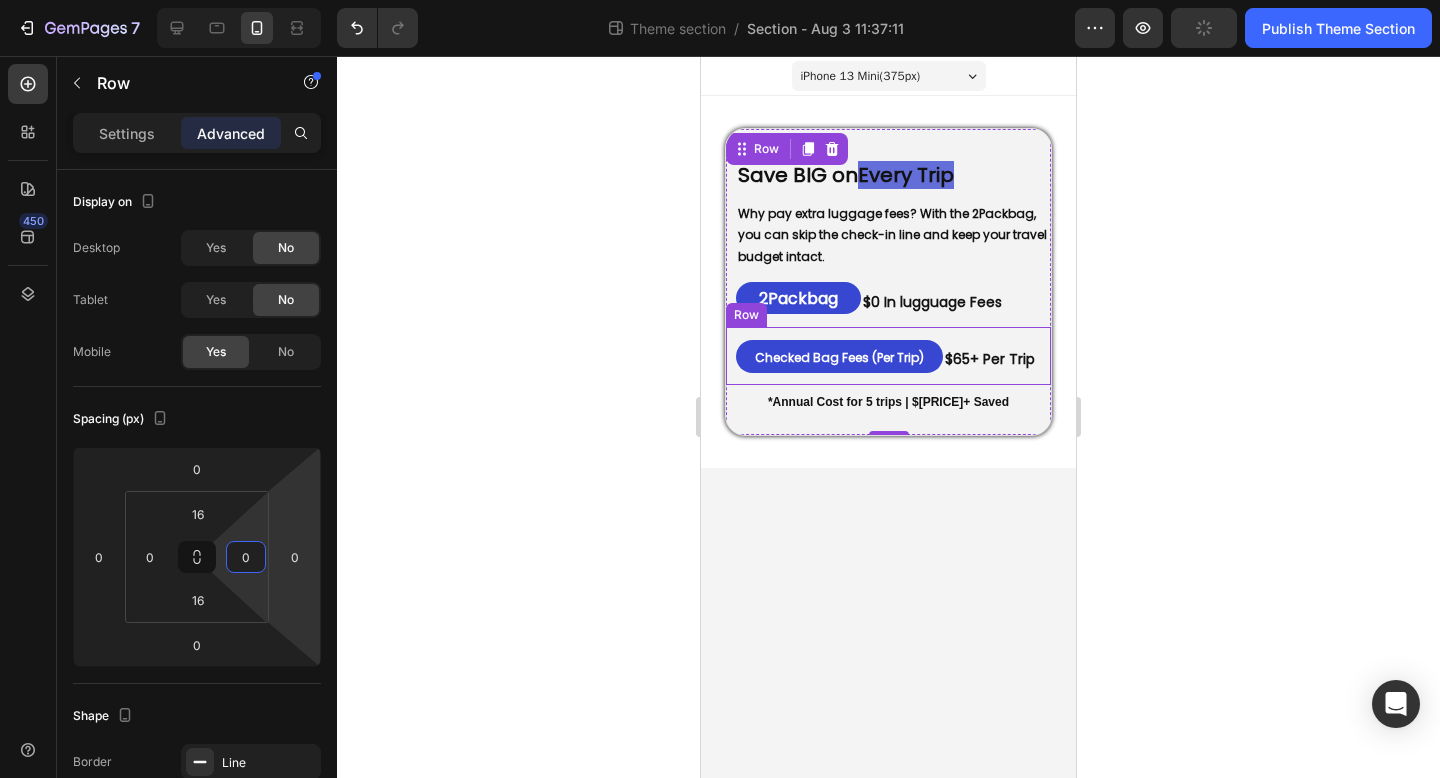 click 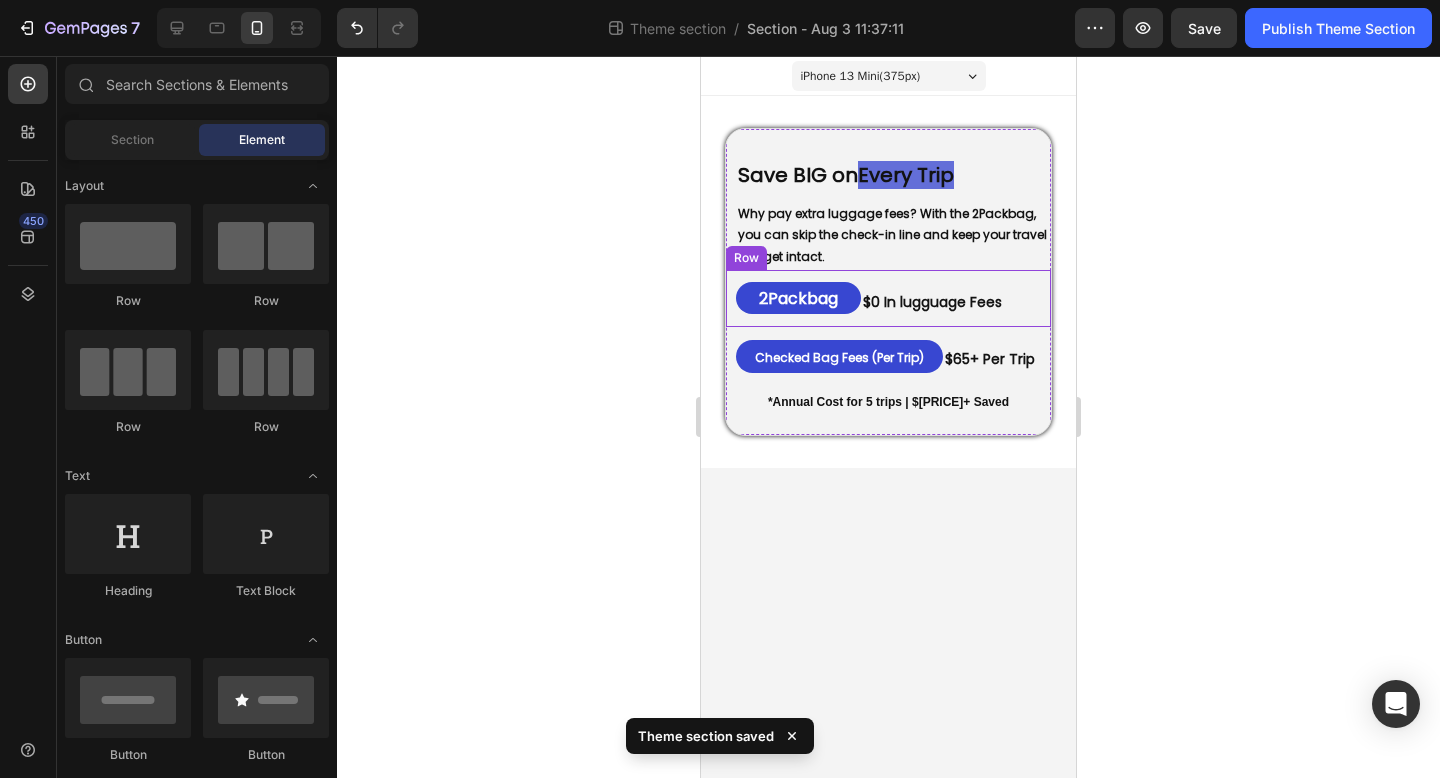 click on "⁠⁠⁠⁠⁠⁠⁠ 2Packbag Heading" at bounding box center [793, 299] 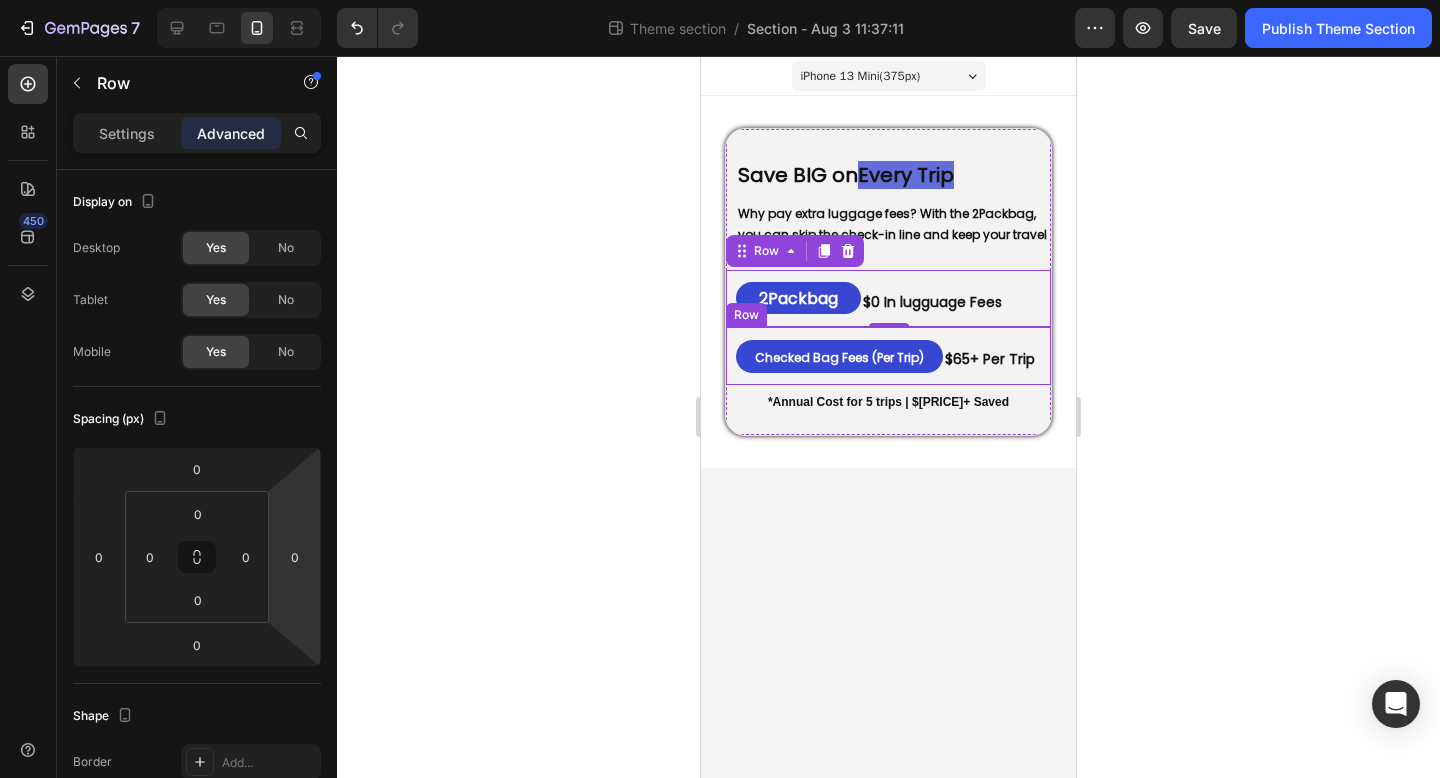 click on "⁠⁠⁠⁠⁠⁠⁠ Checked Bag Fees (Per Trip)  Heading" at bounding box center (834, 356) 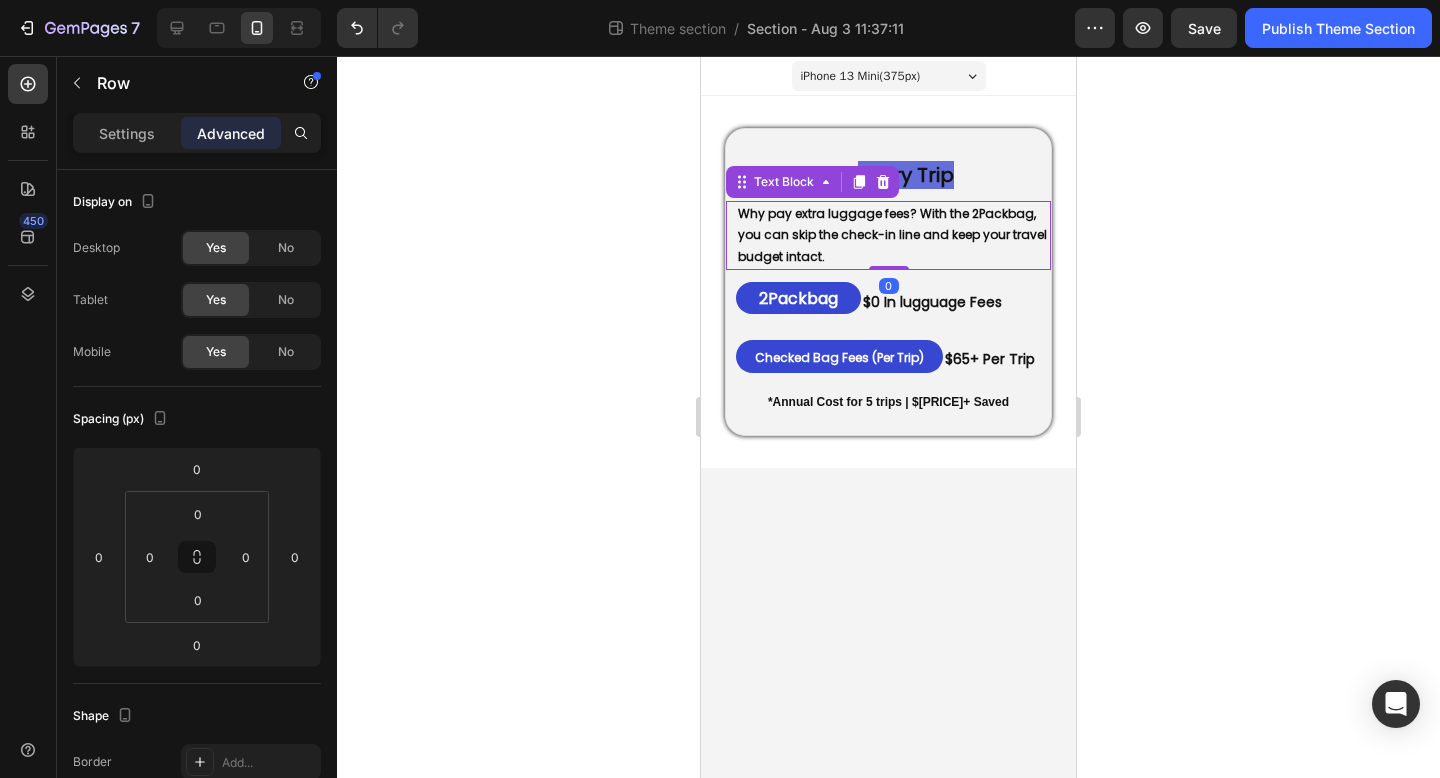 click on "Why pay extra luggage fees? With the 2Packbag, you can skip the check-in line and keep your travel budget intact." at bounding box center (892, 235) 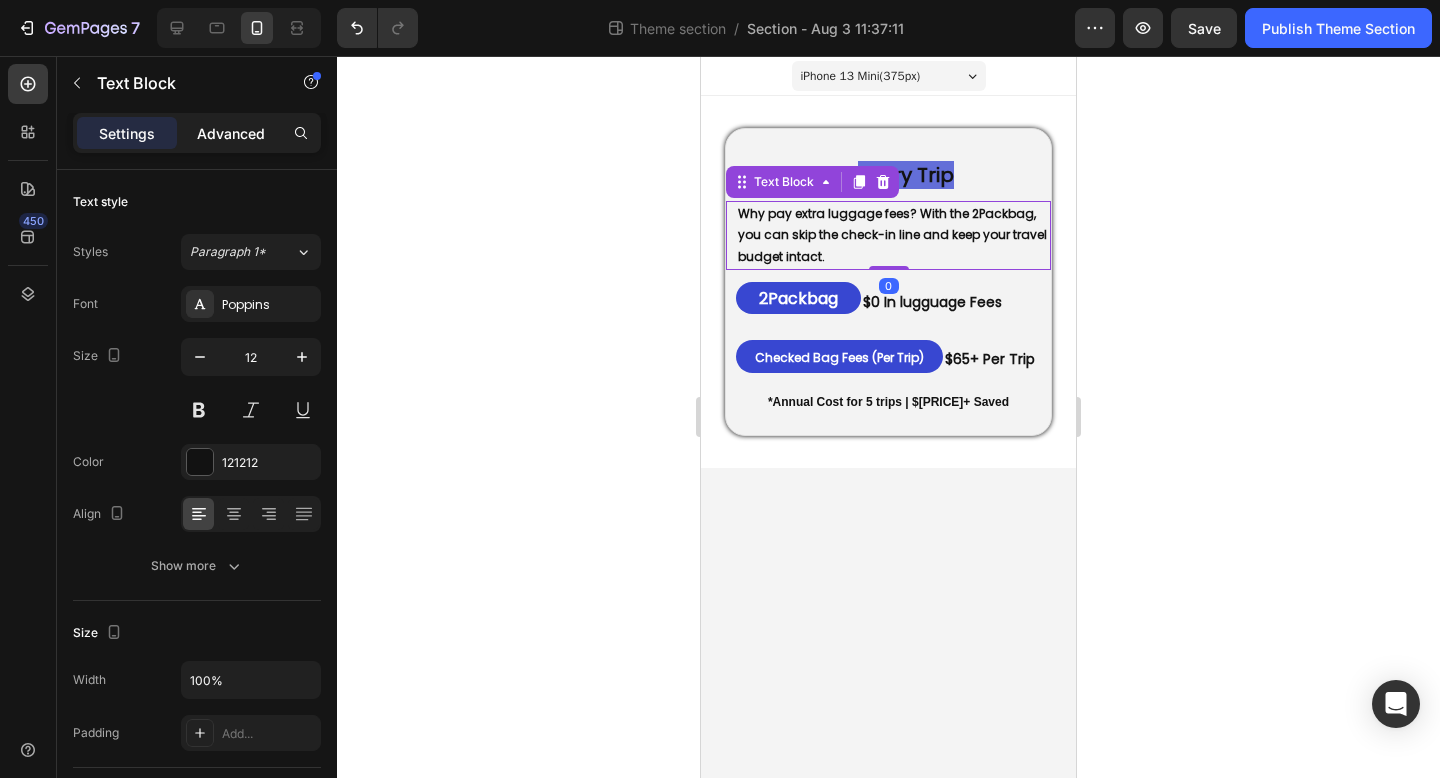 click on "Advanced" at bounding box center (231, 133) 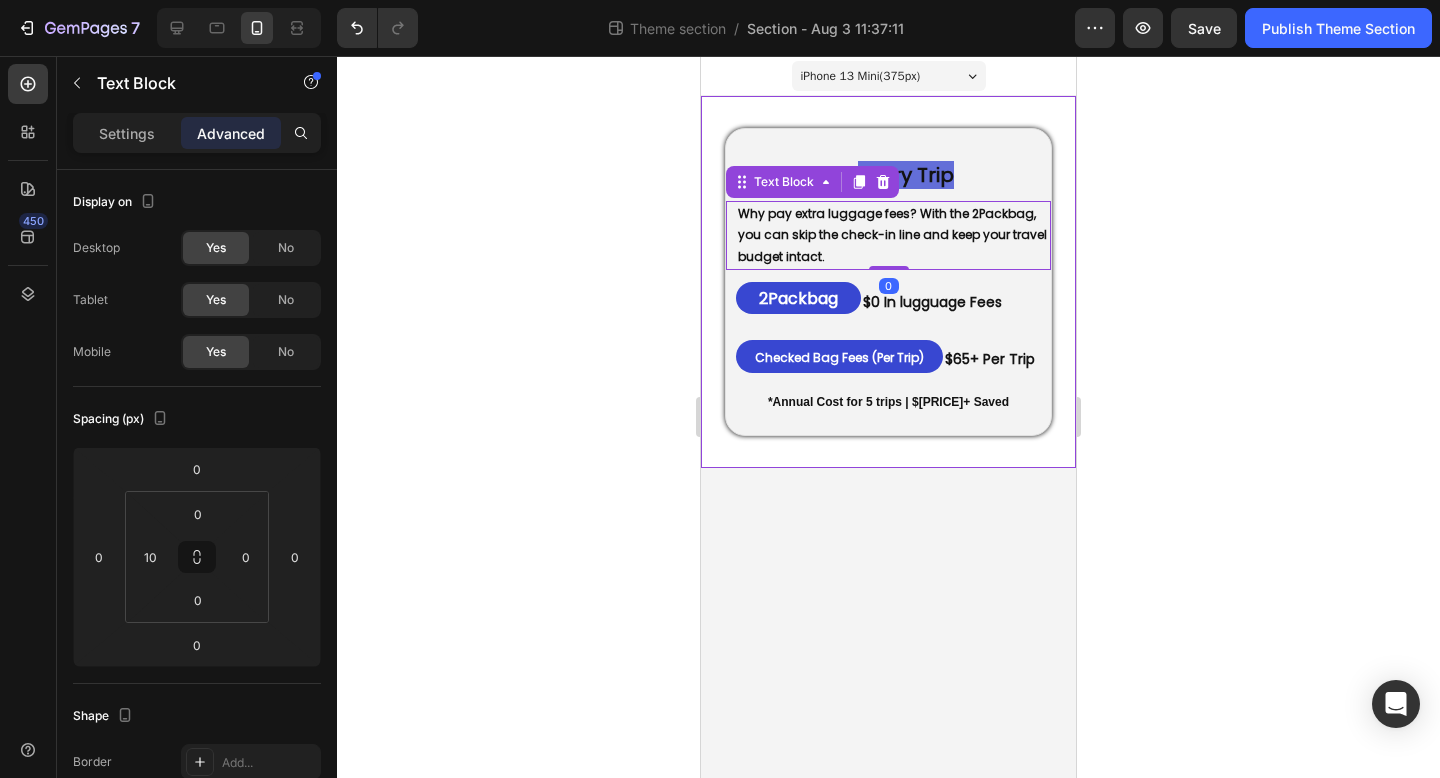click 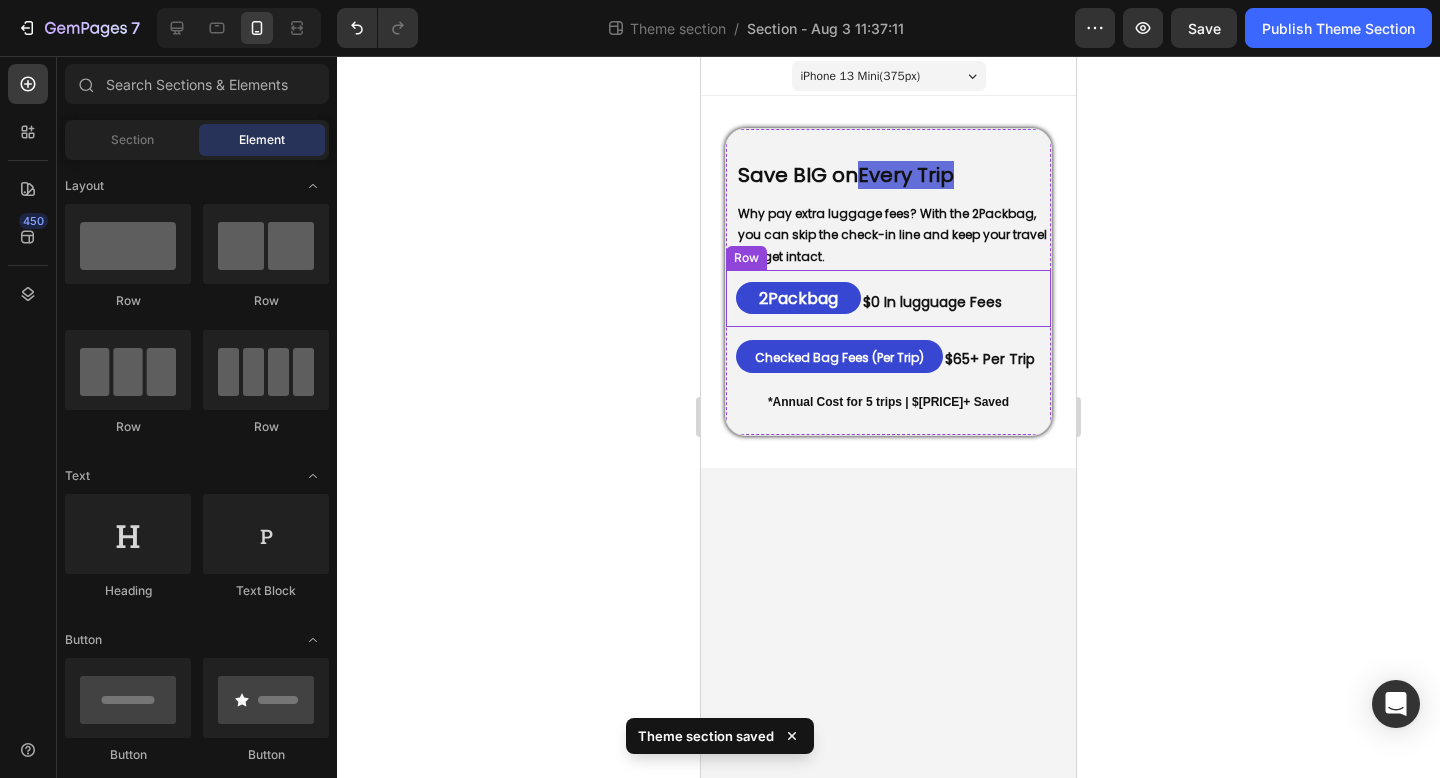 click on "⁠⁠⁠⁠⁠⁠⁠ 2Packbag Heading" at bounding box center [793, 299] 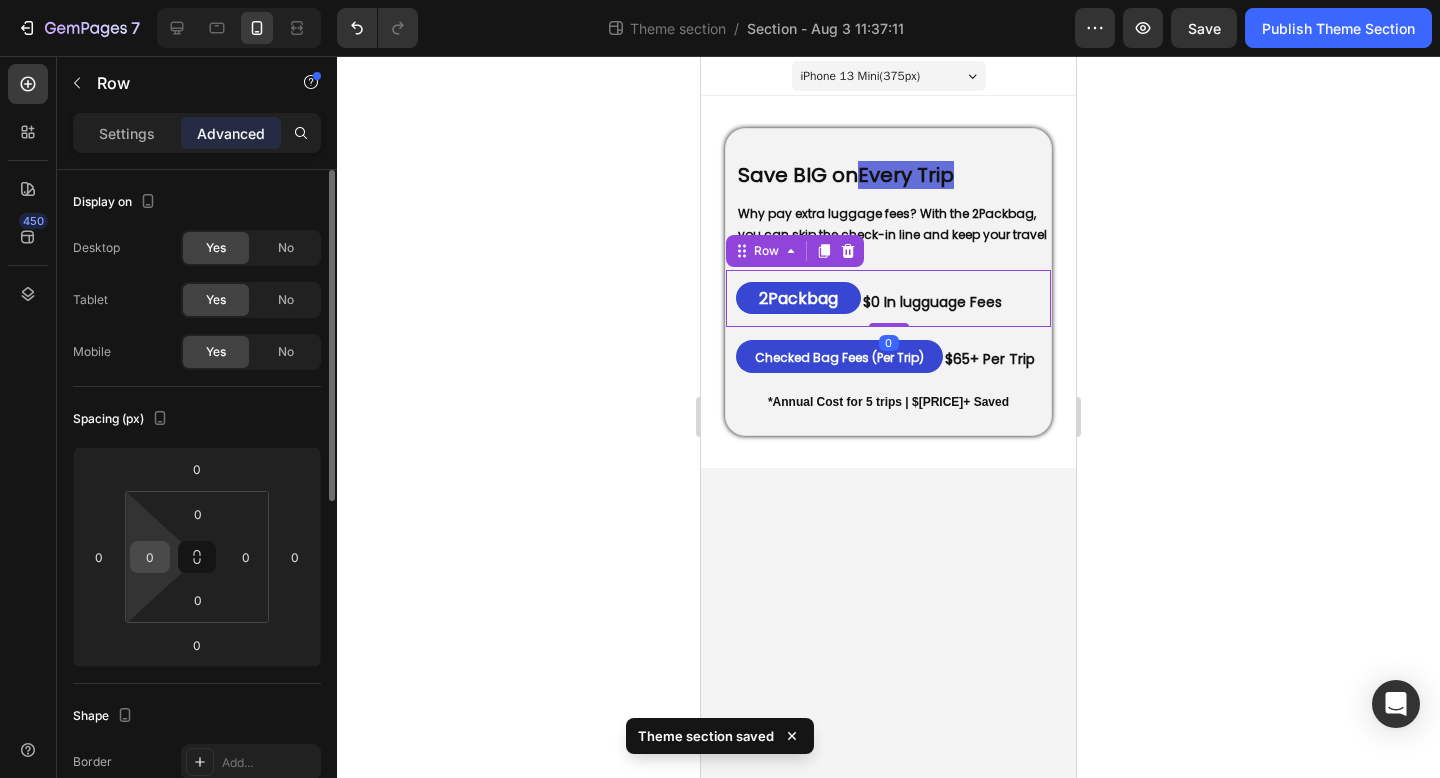 click on "0" at bounding box center [150, 557] 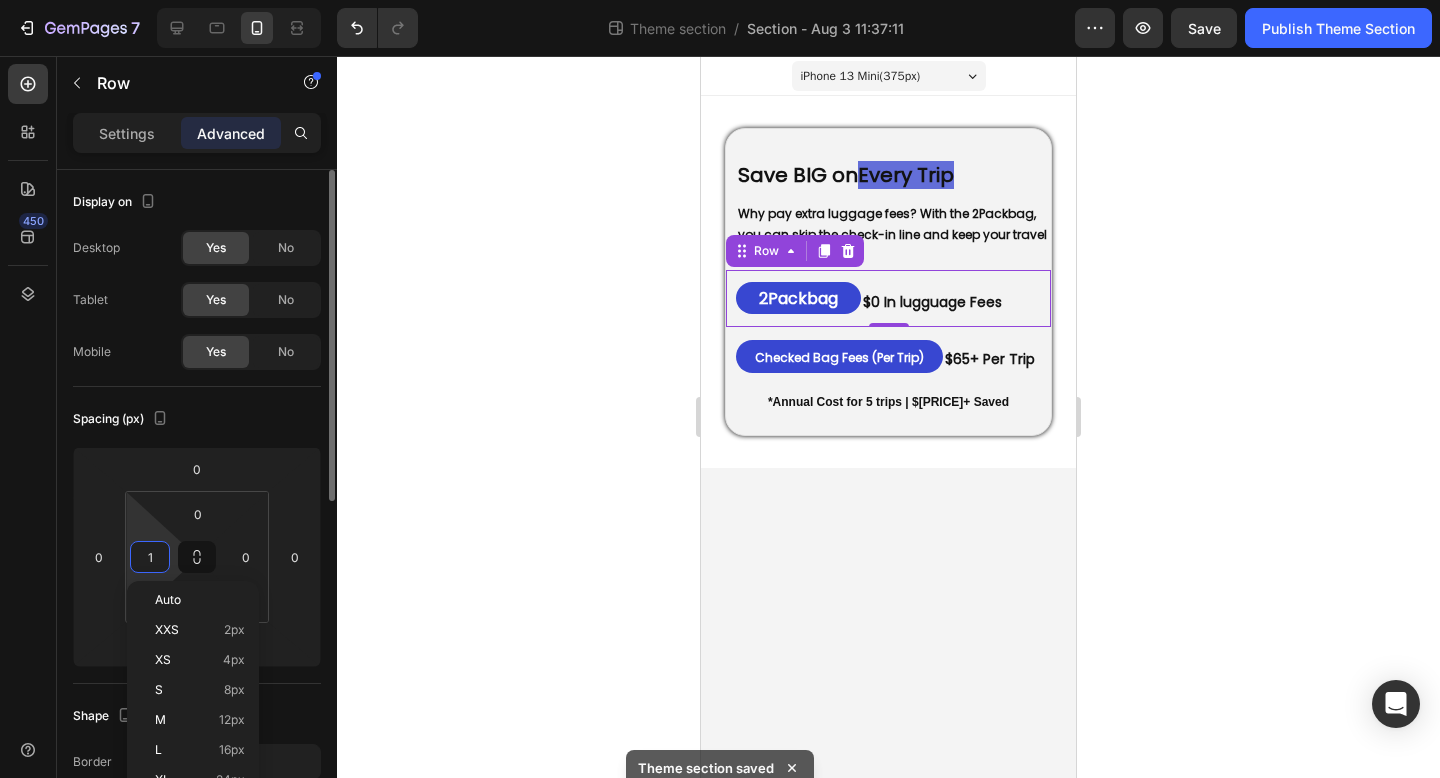 type on "10" 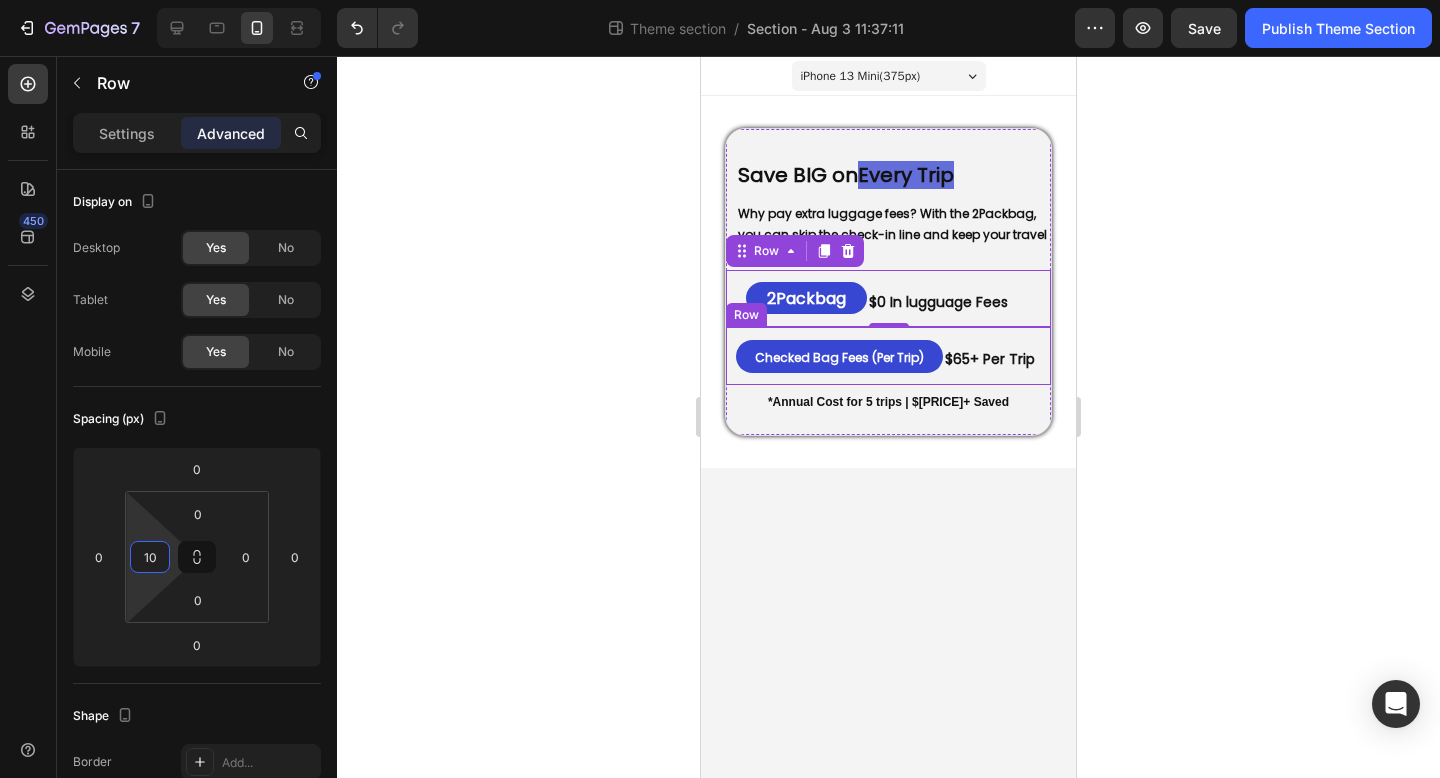 click on "⁠⁠⁠⁠⁠⁠⁠ Checked Bag Fees (Per Trip)  Heading" at bounding box center [834, 356] 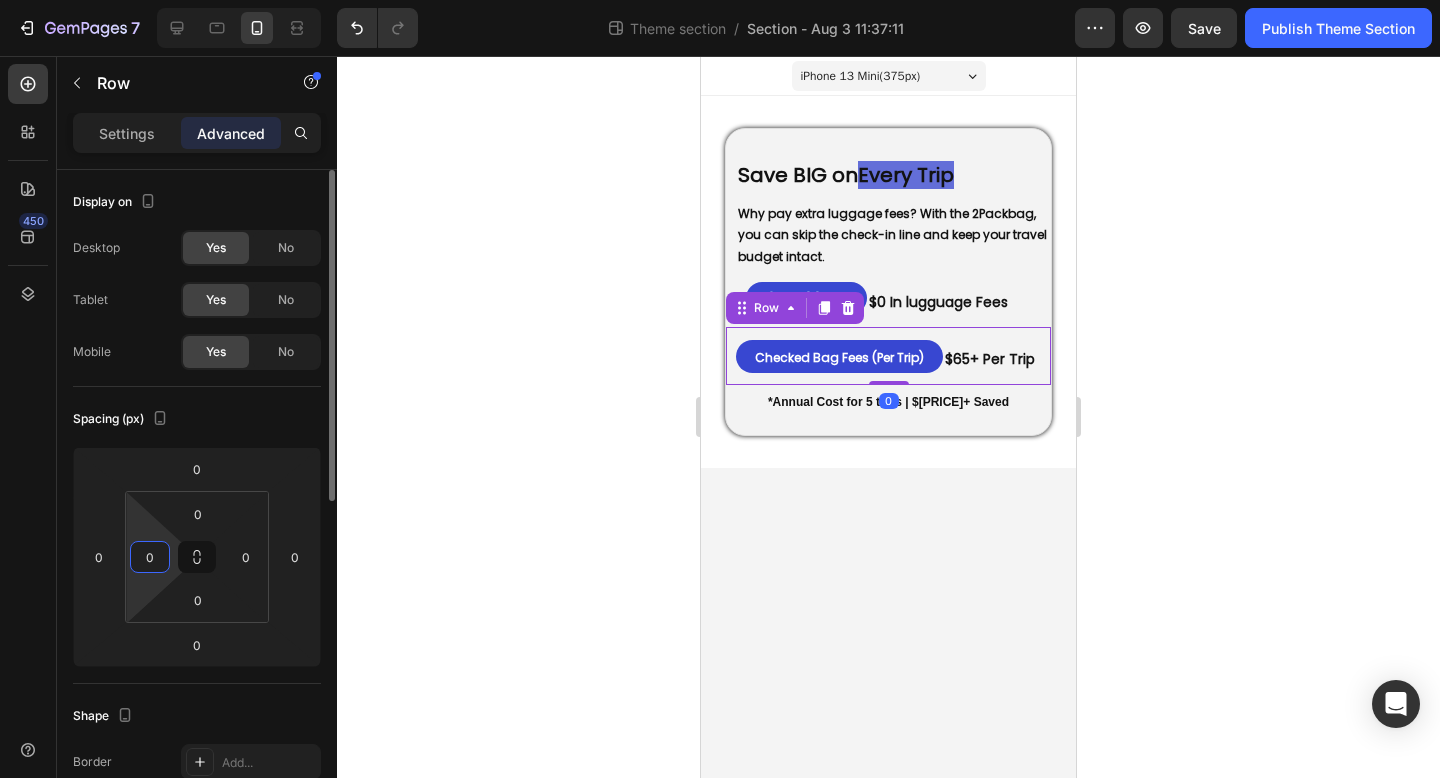 click on "0" at bounding box center [150, 557] 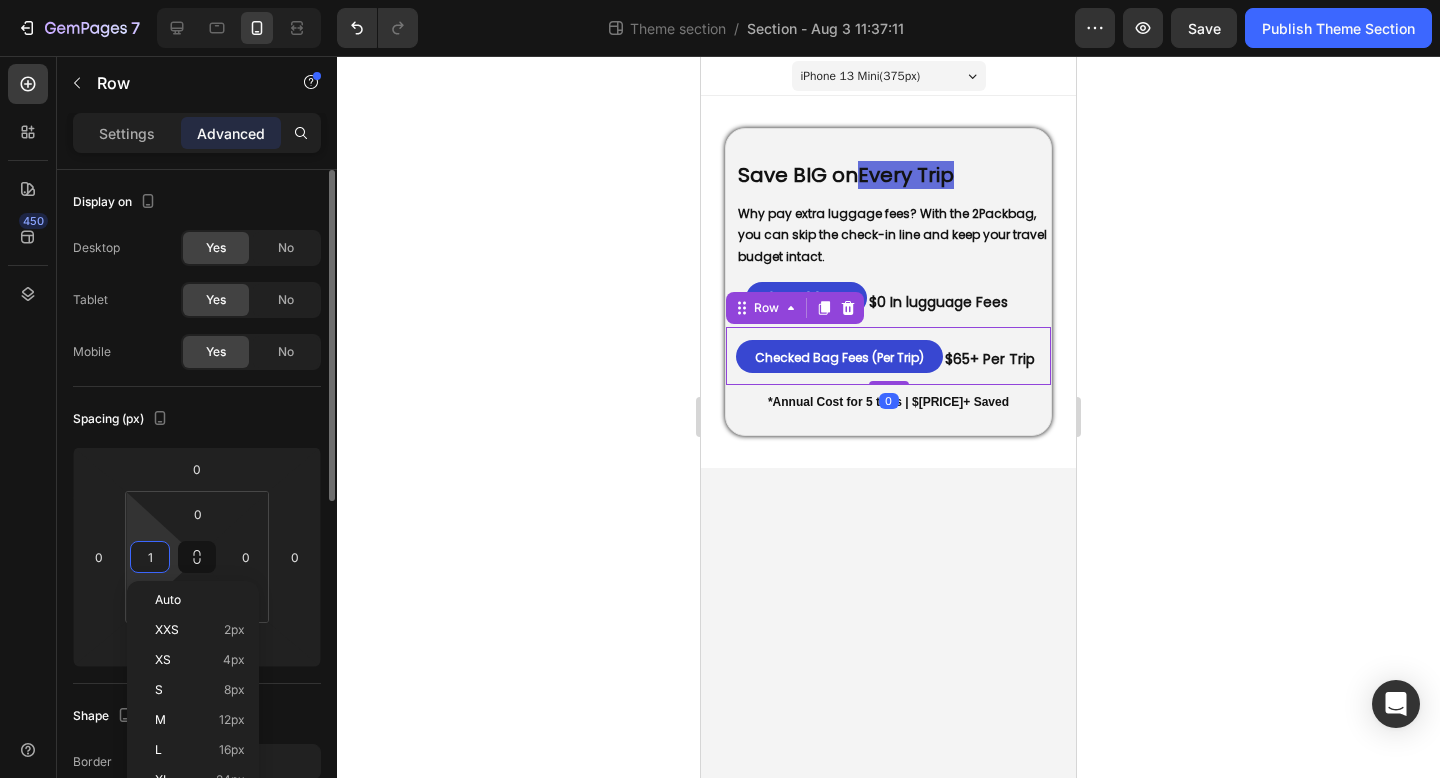 type on "10" 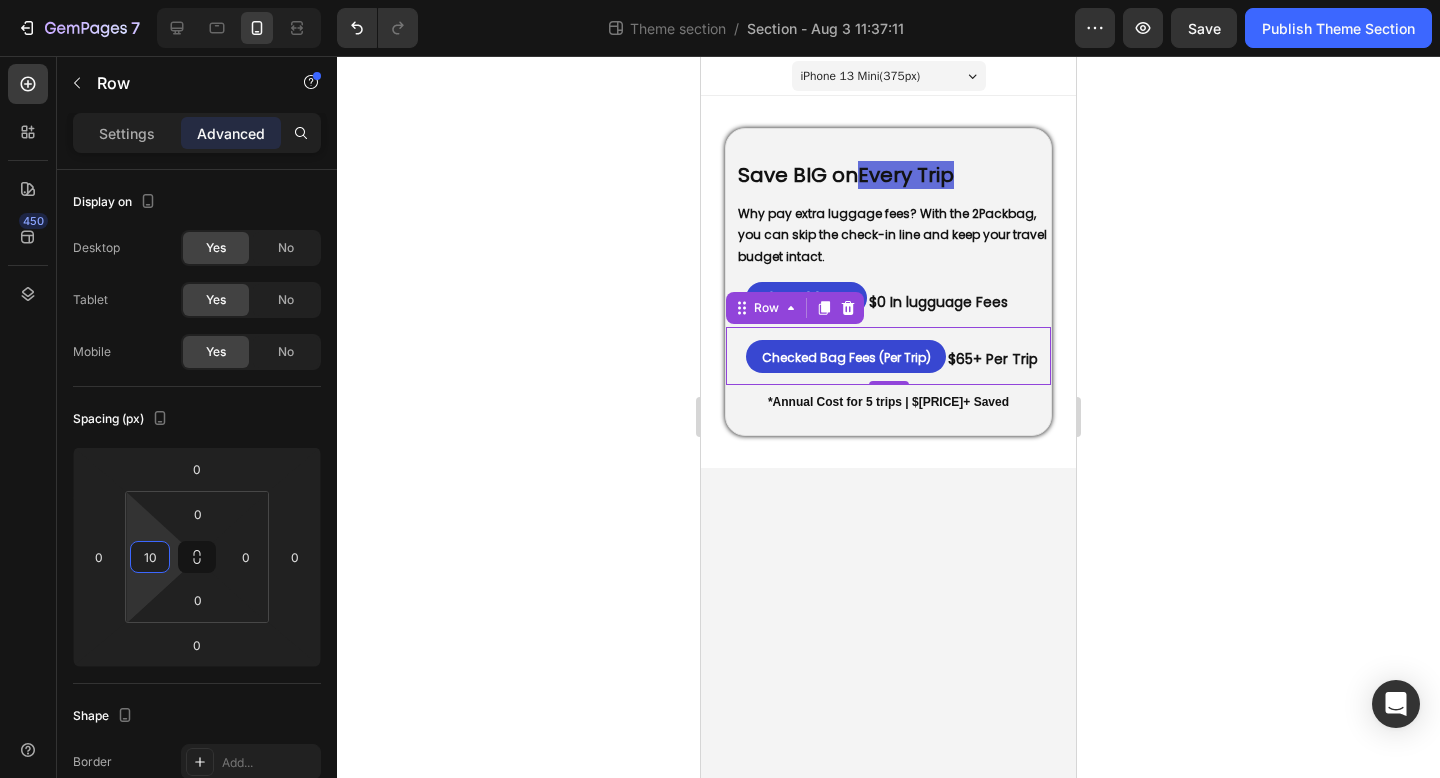 click 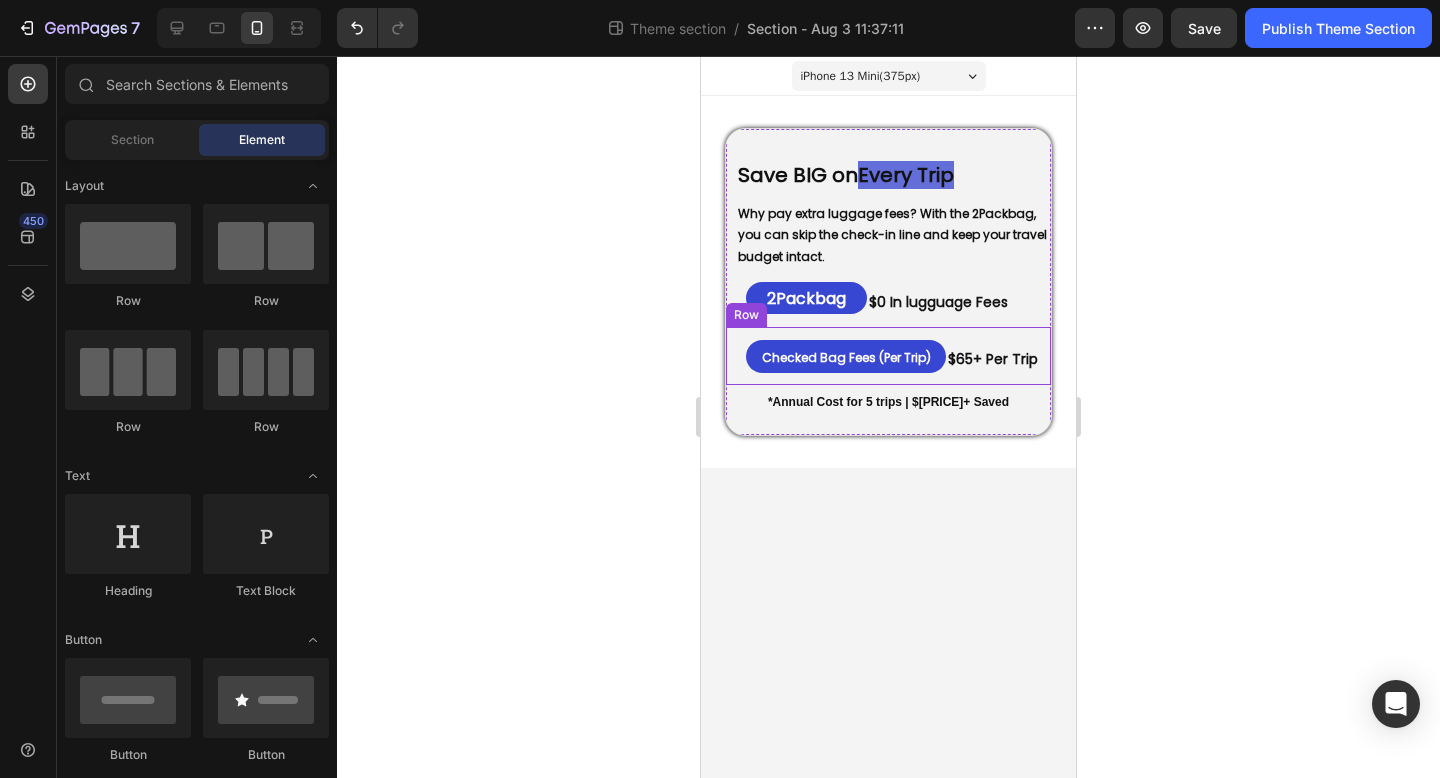 click on "⁠⁠⁠⁠⁠⁠⁠ Checked Bag Fees (Per Trip)  Heading" at bounding box center [841, 356] 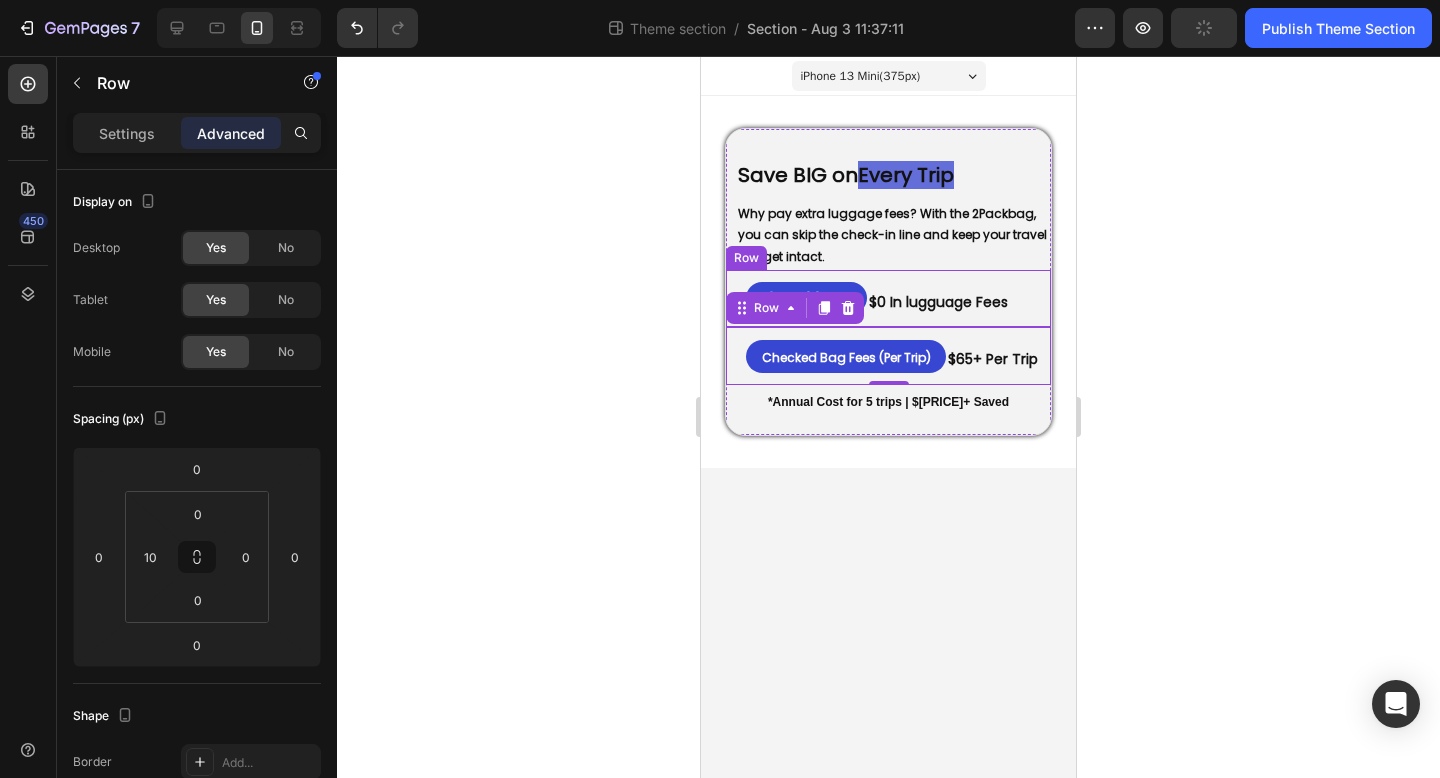 click on "⁠⁠⁠⁠⁠⁠⁠ 2Packbag Heading" at bounding box center [801, 299] 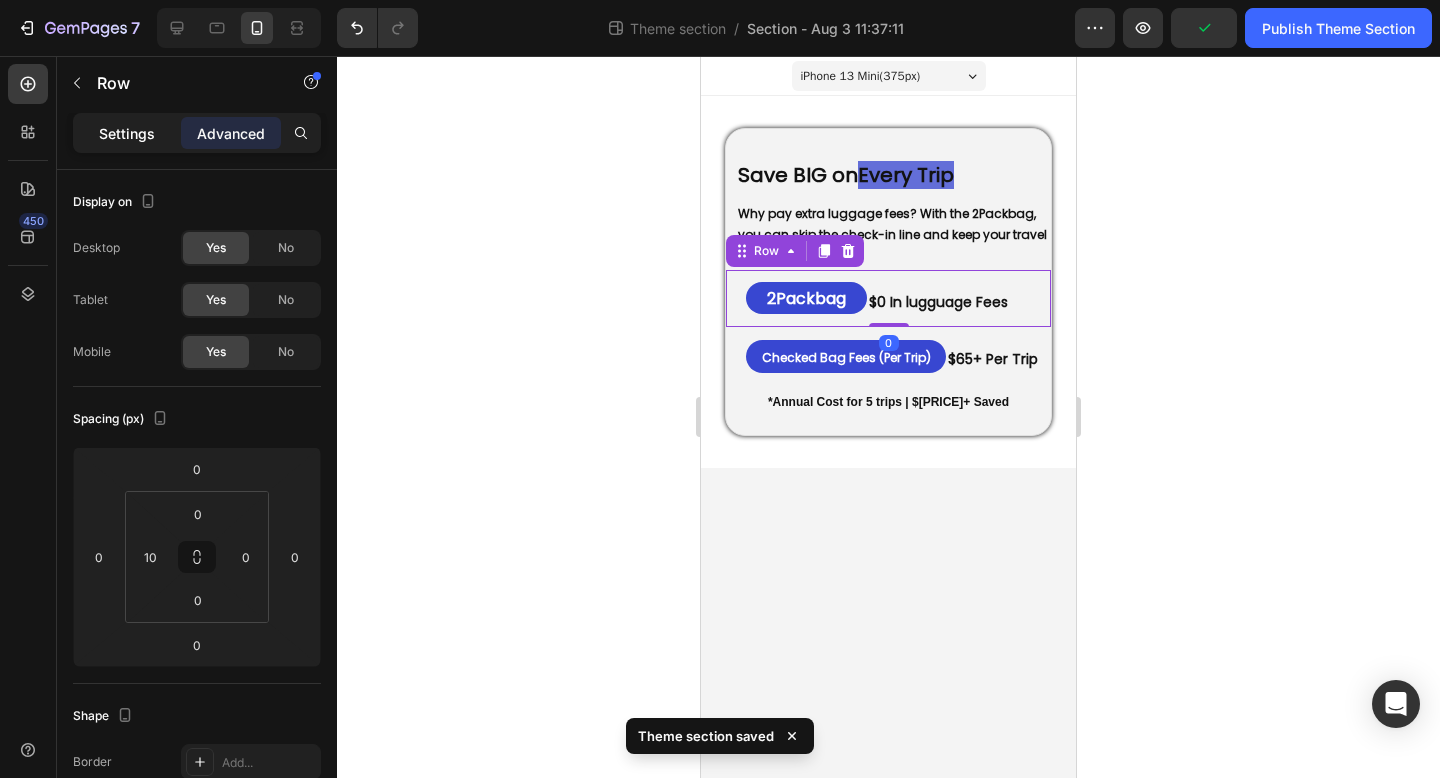 click on "Settings" at bounding box center [127, 133] 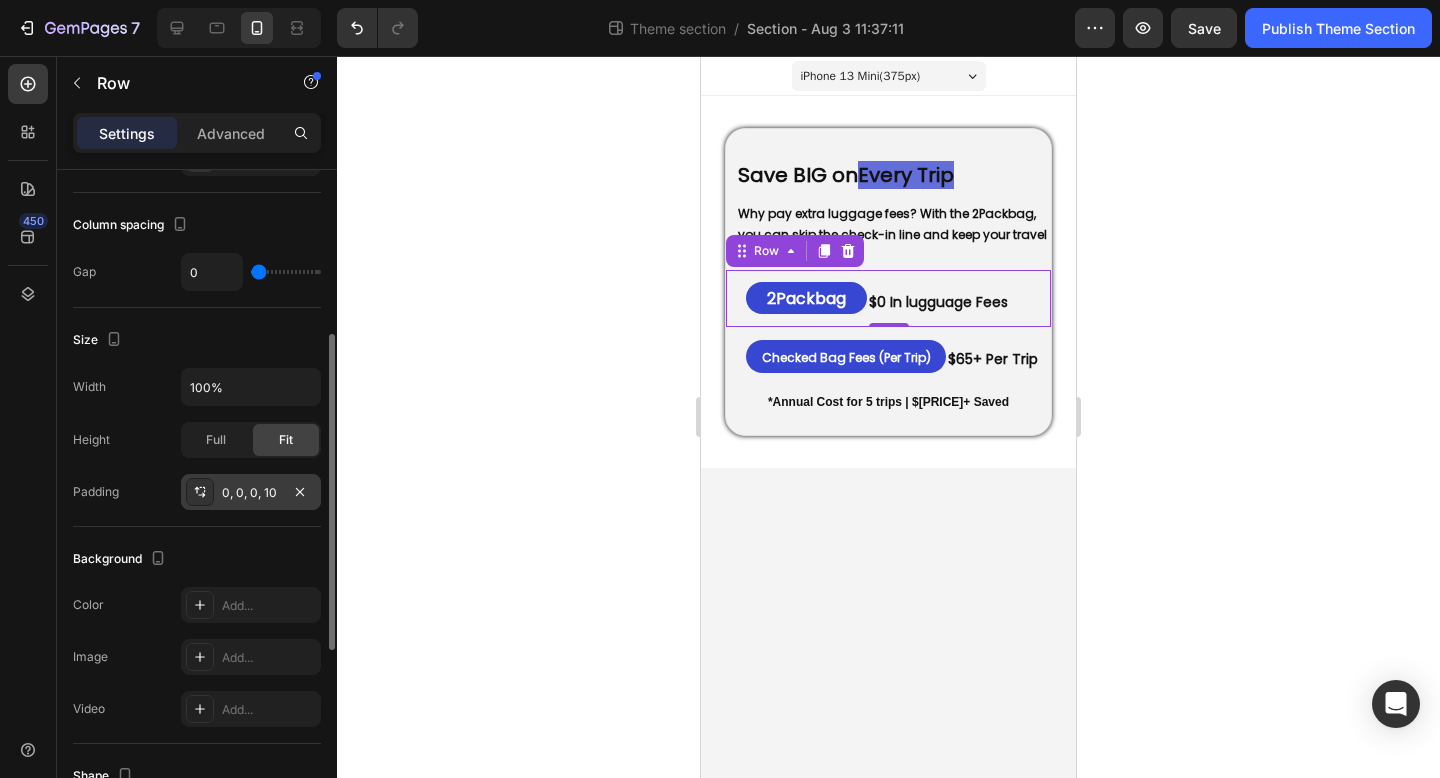 scroll, scrollTop: 211, scrollLeft: 0, axis: vertical 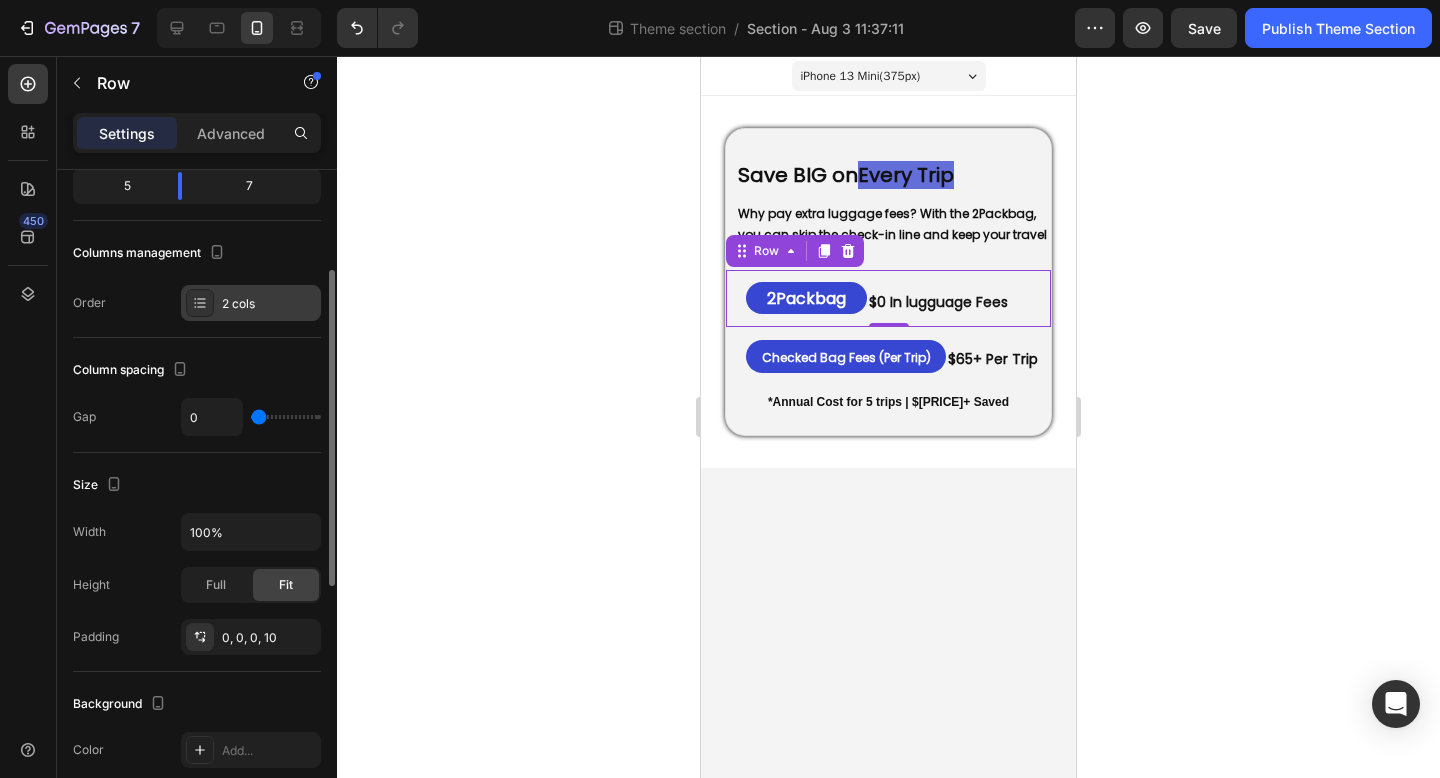 click on "2 cols" at bounding box center (251, 303) 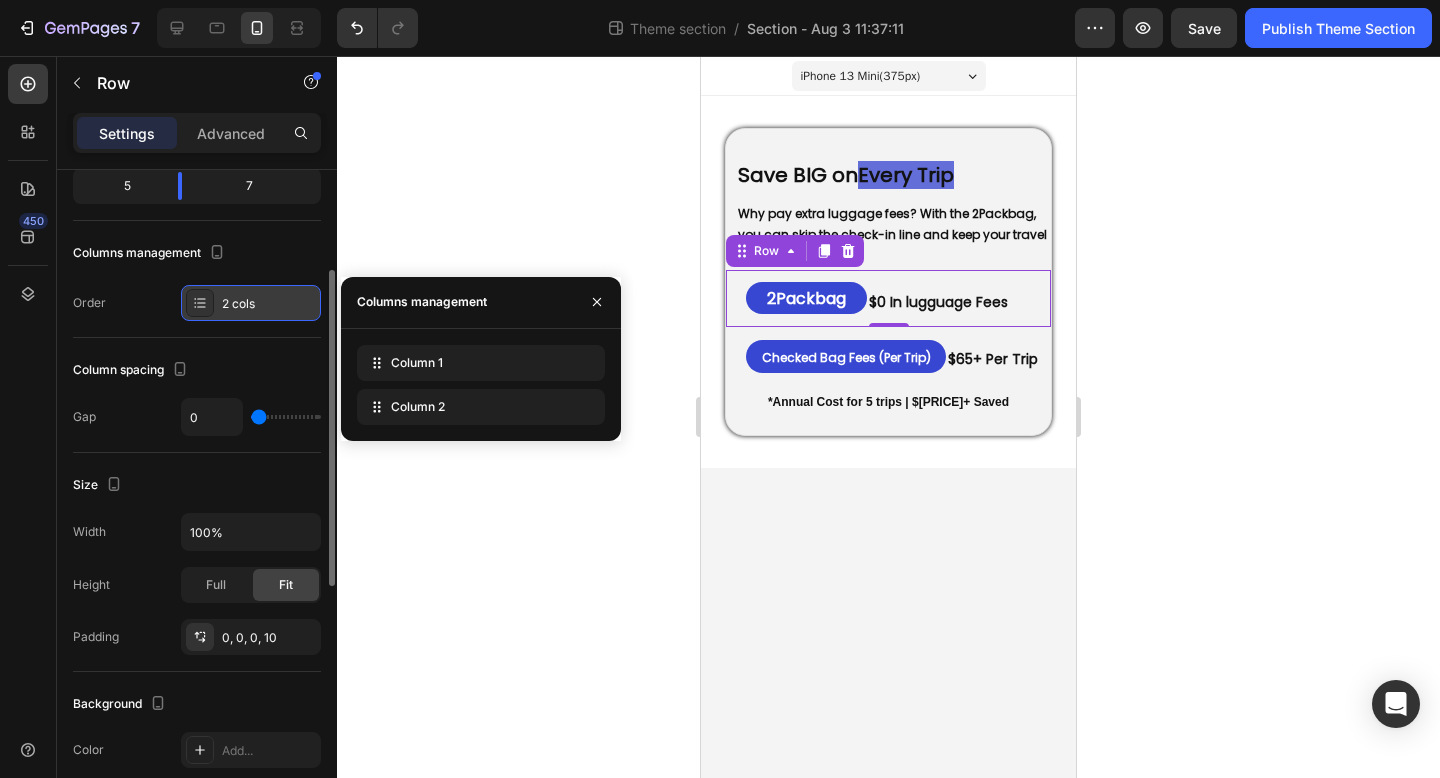 click on "2 cols" at bounding box center [251, 303] 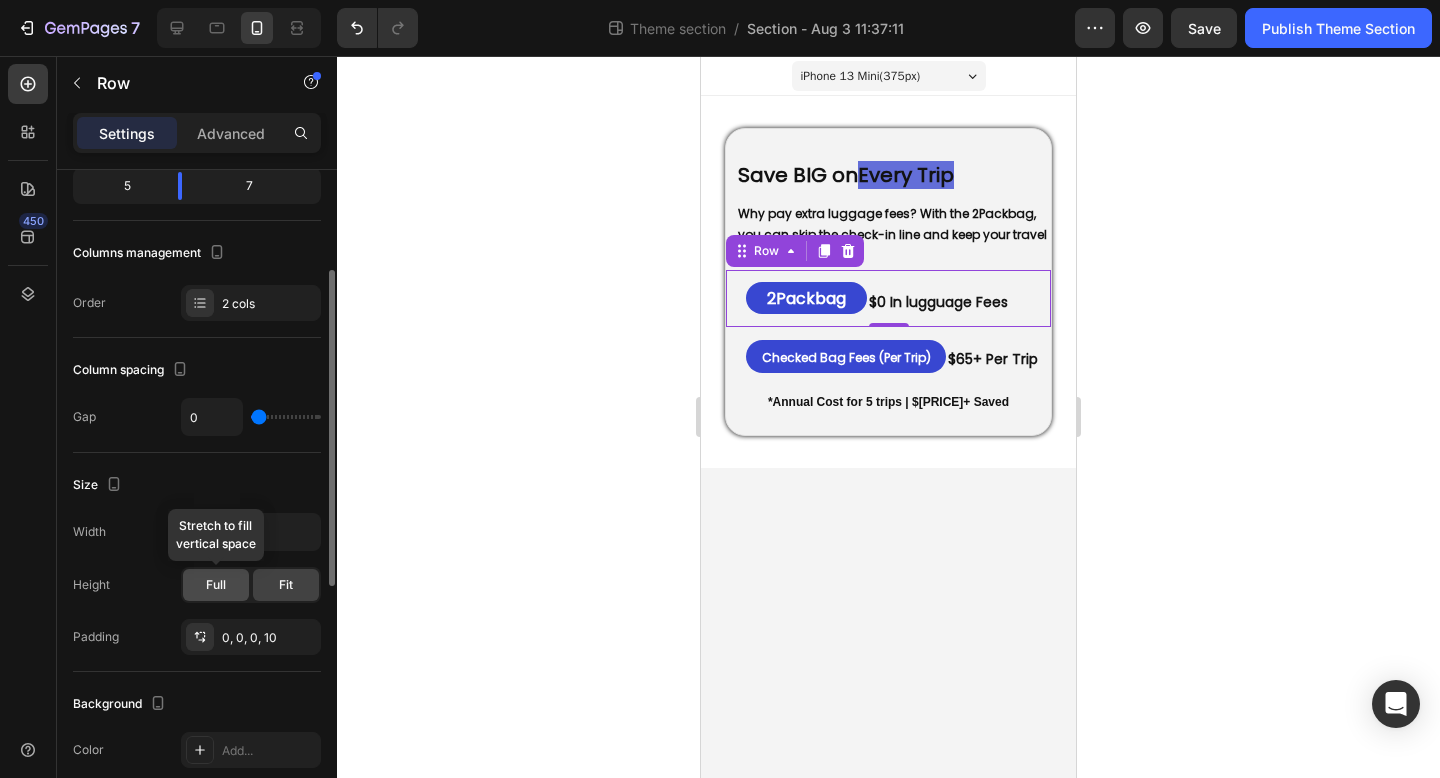 click on "Full" 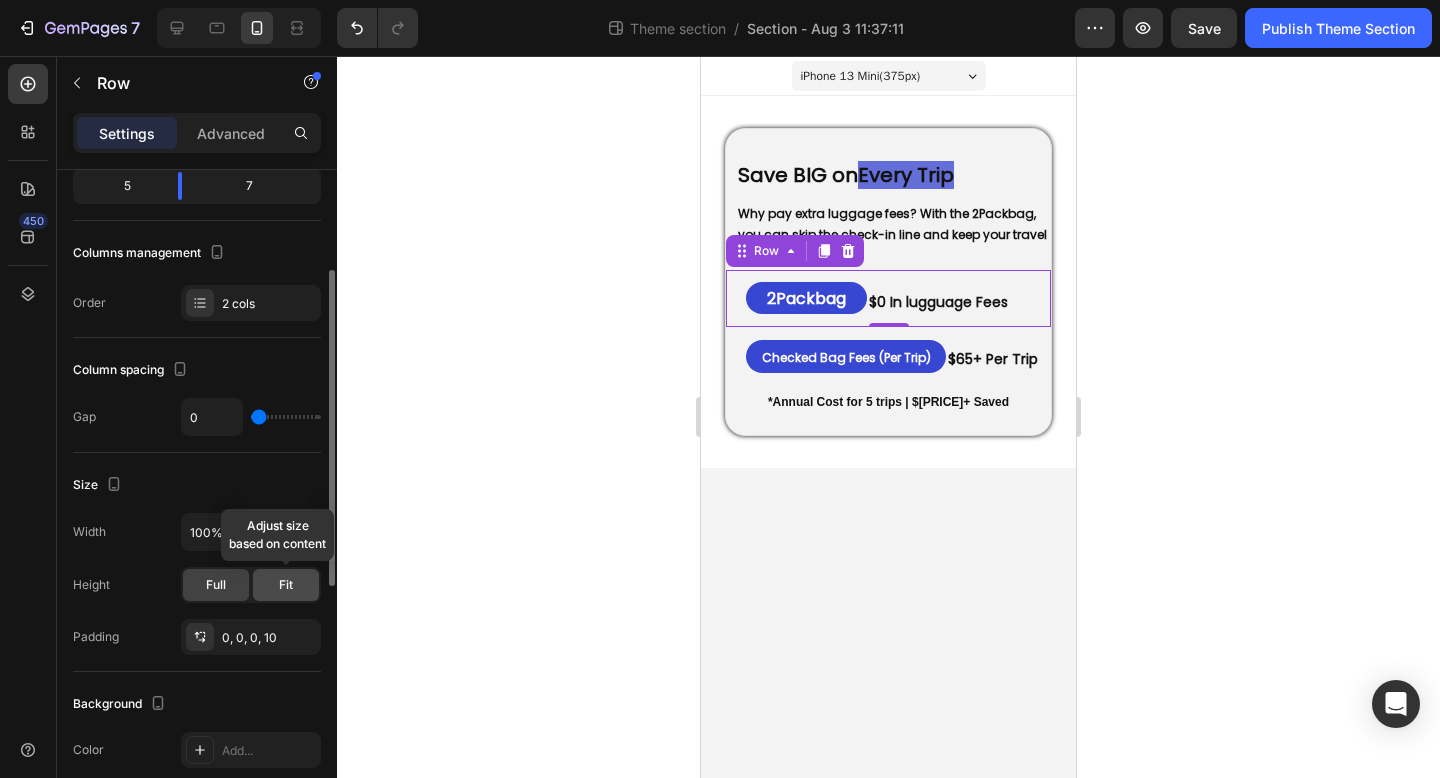 click on "Fit" 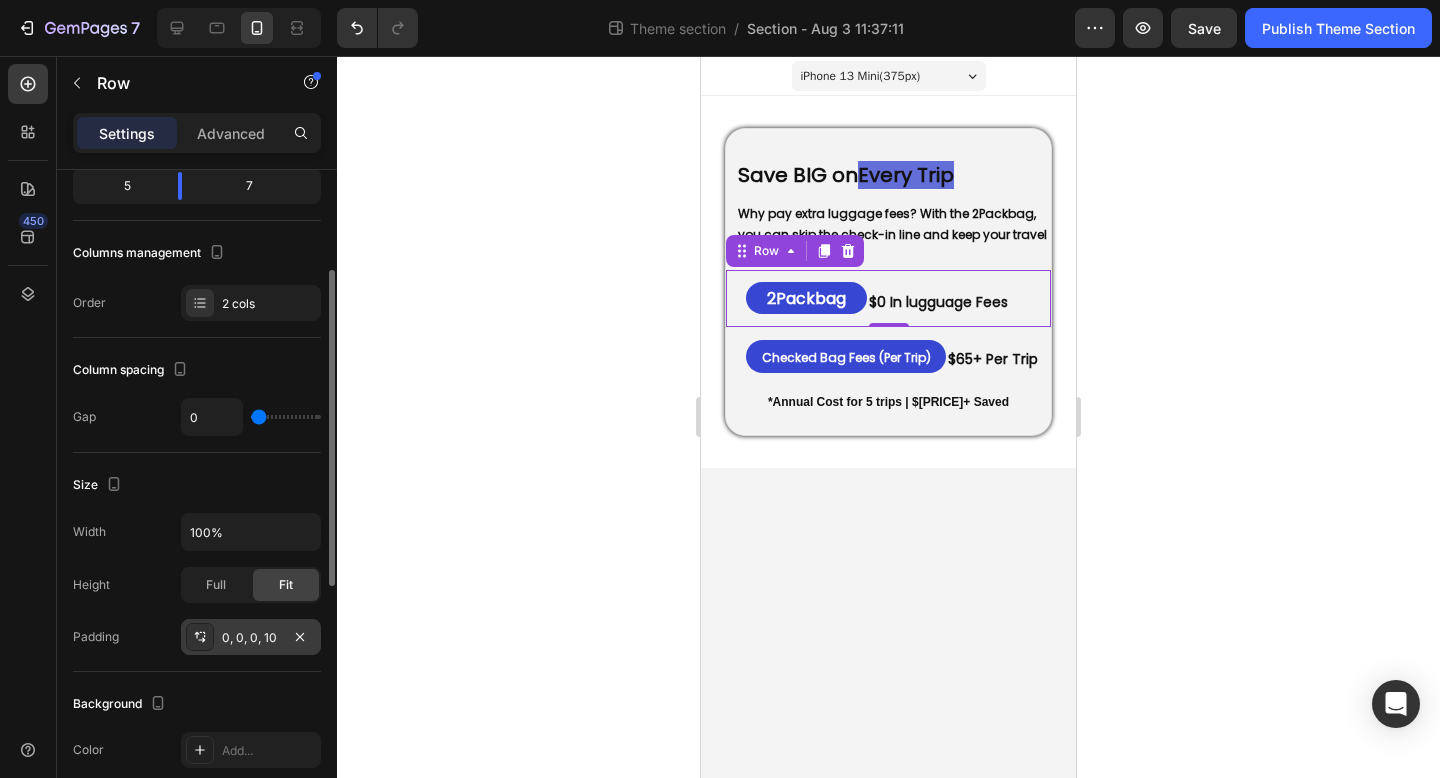 click on "0, 0, 0, 10" at bounding box center [251, 638] 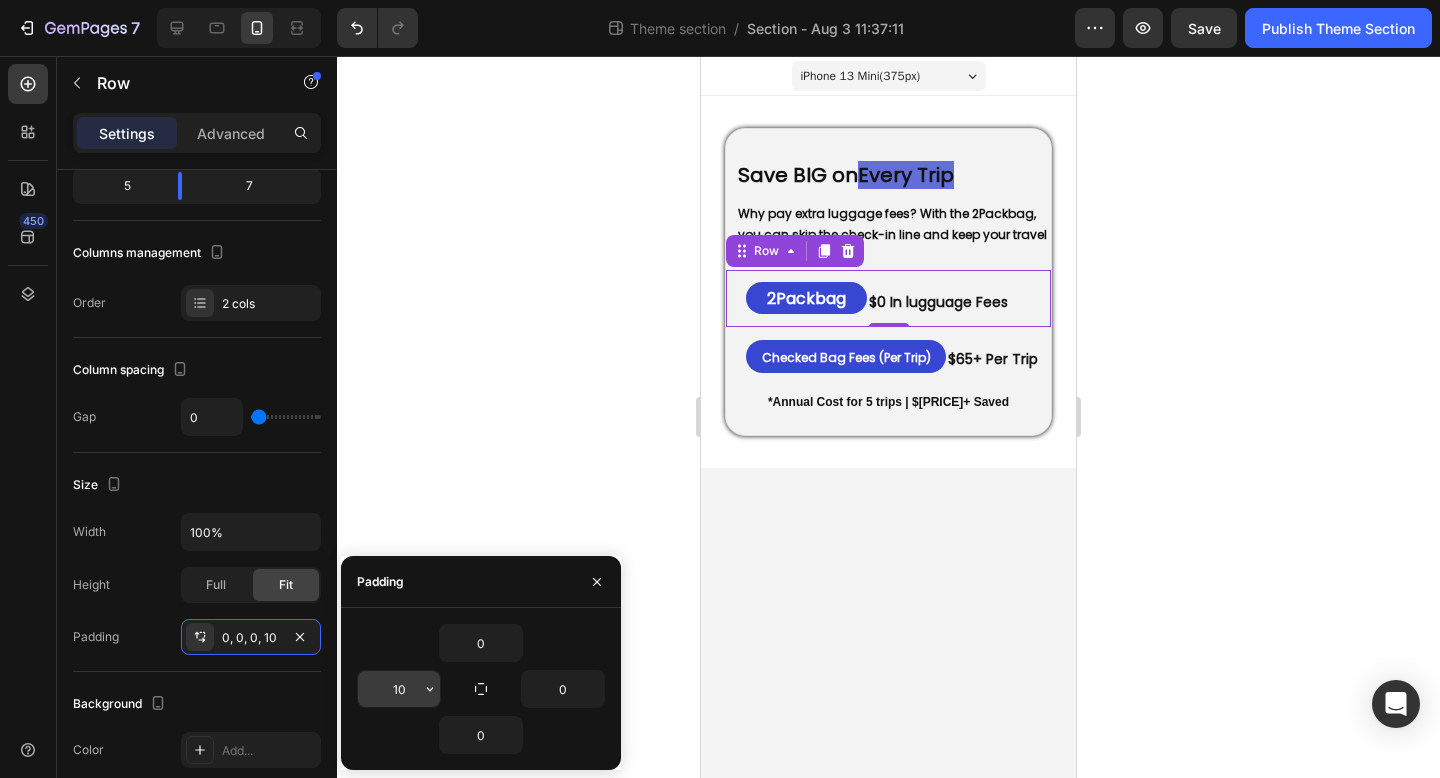 click on "10" at bounding box center [399, 689] 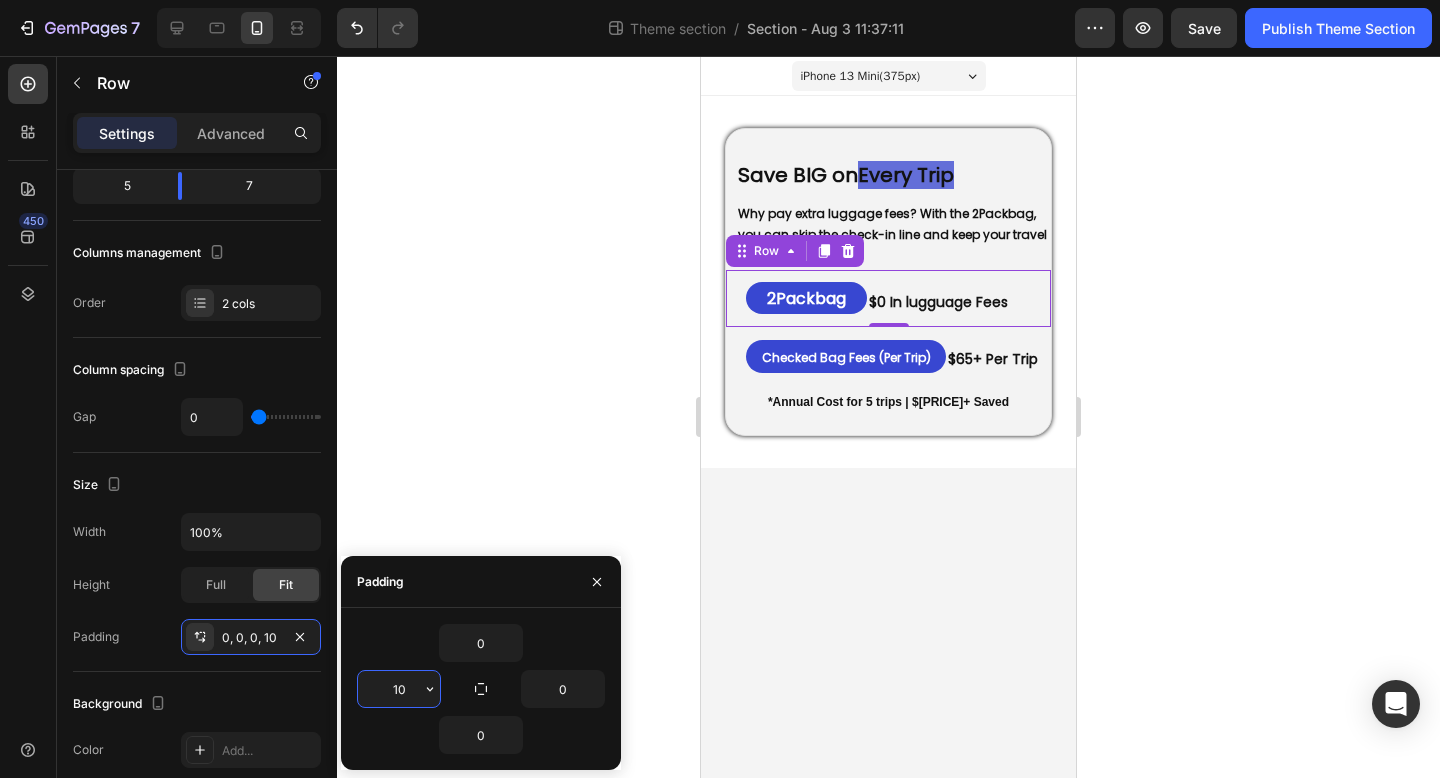 click on "10" at bounding box center (399, 689) 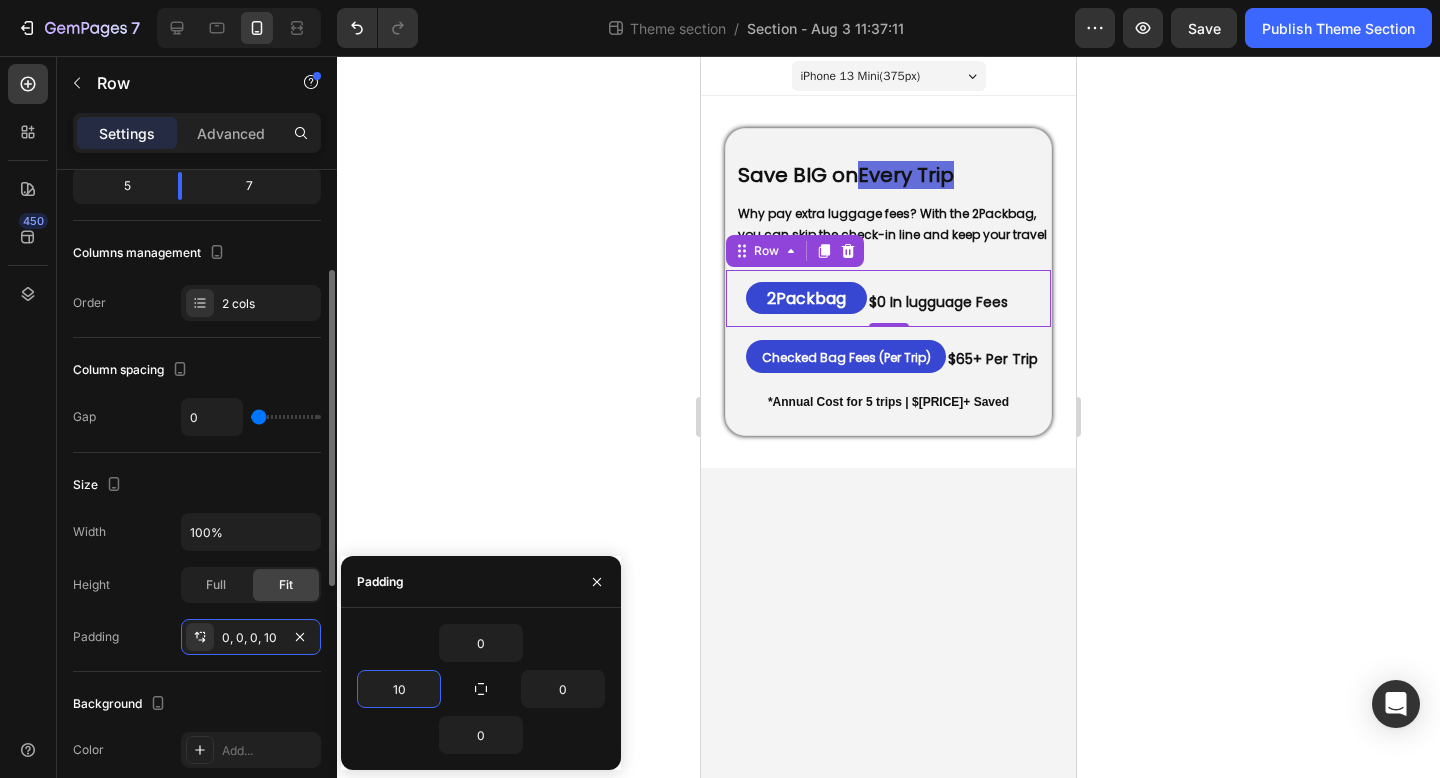 click on "Width 100% Height Full Fit Padding 0, 0, 0, 10" at bounding box center [197, 584] 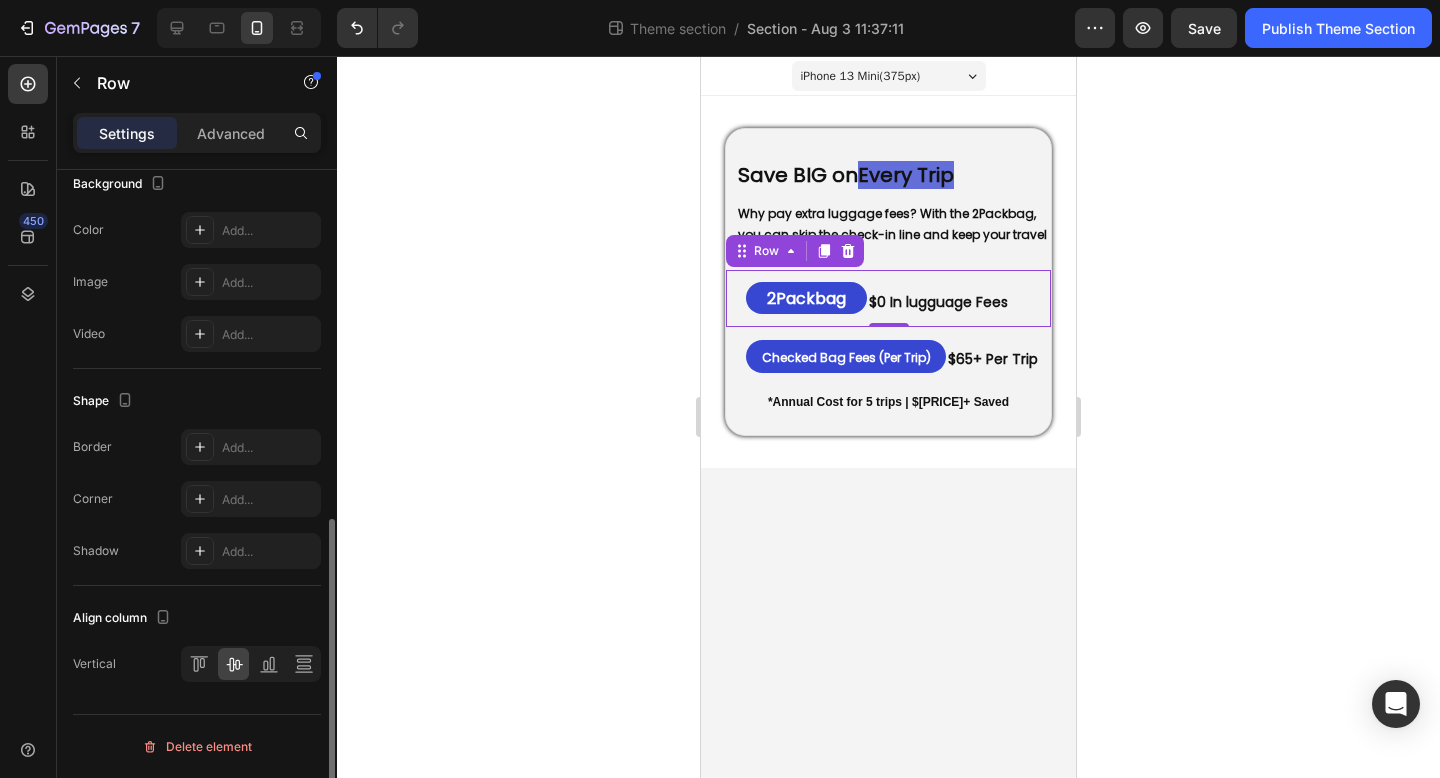 scroll, scrollTop: 69, scrollLeft: 0, axis: vertical 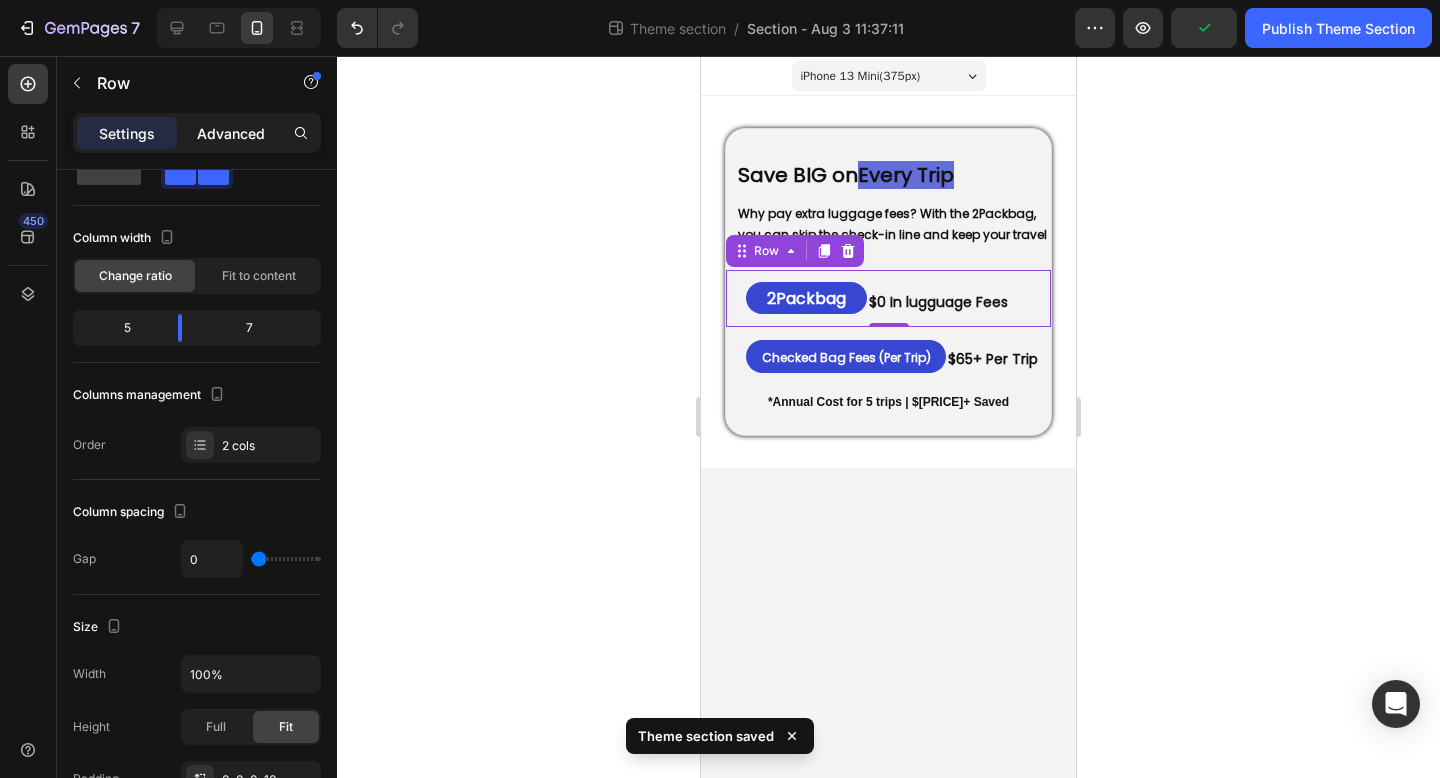 click on "Advanced" at bounding box center [231, 133] 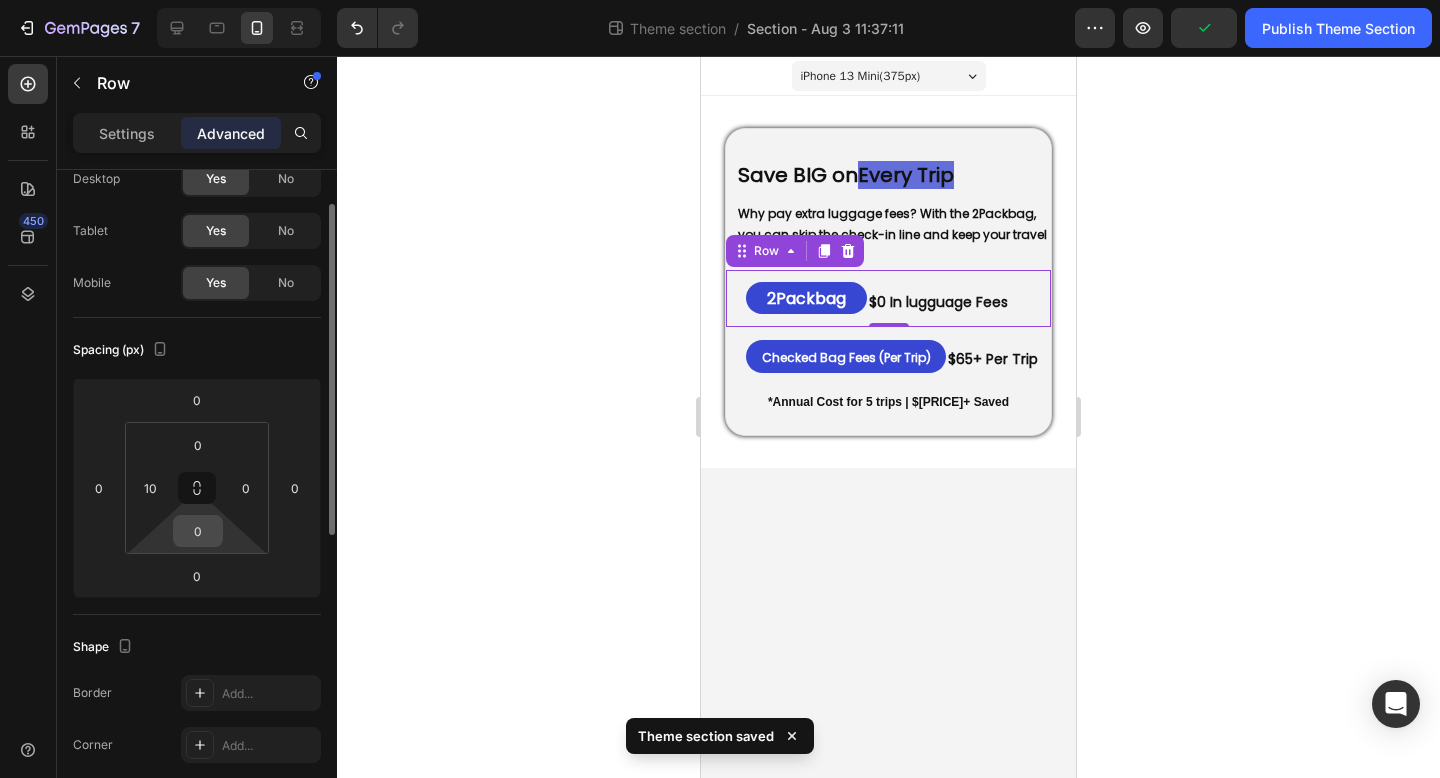 click on "0" at bounding box center [198, 531] 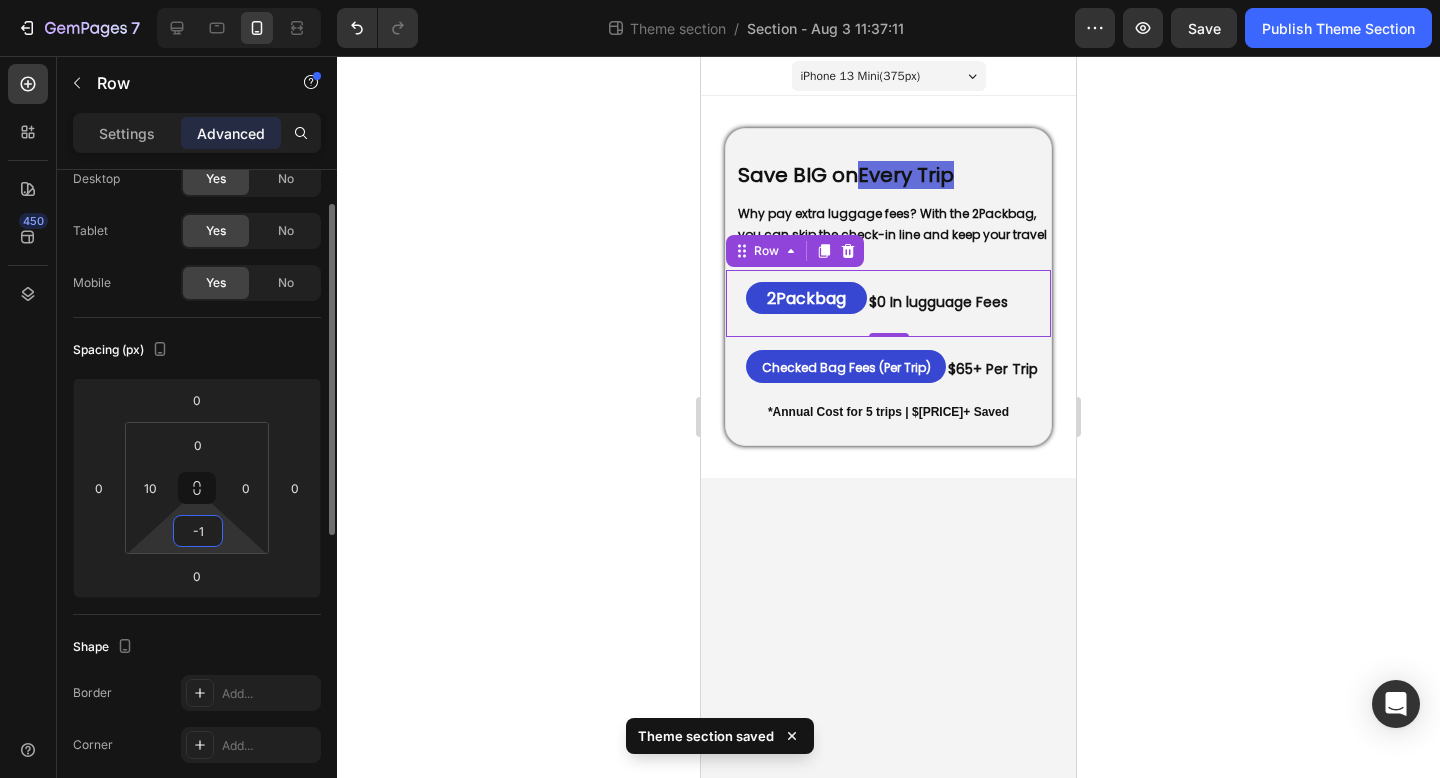type on "-" 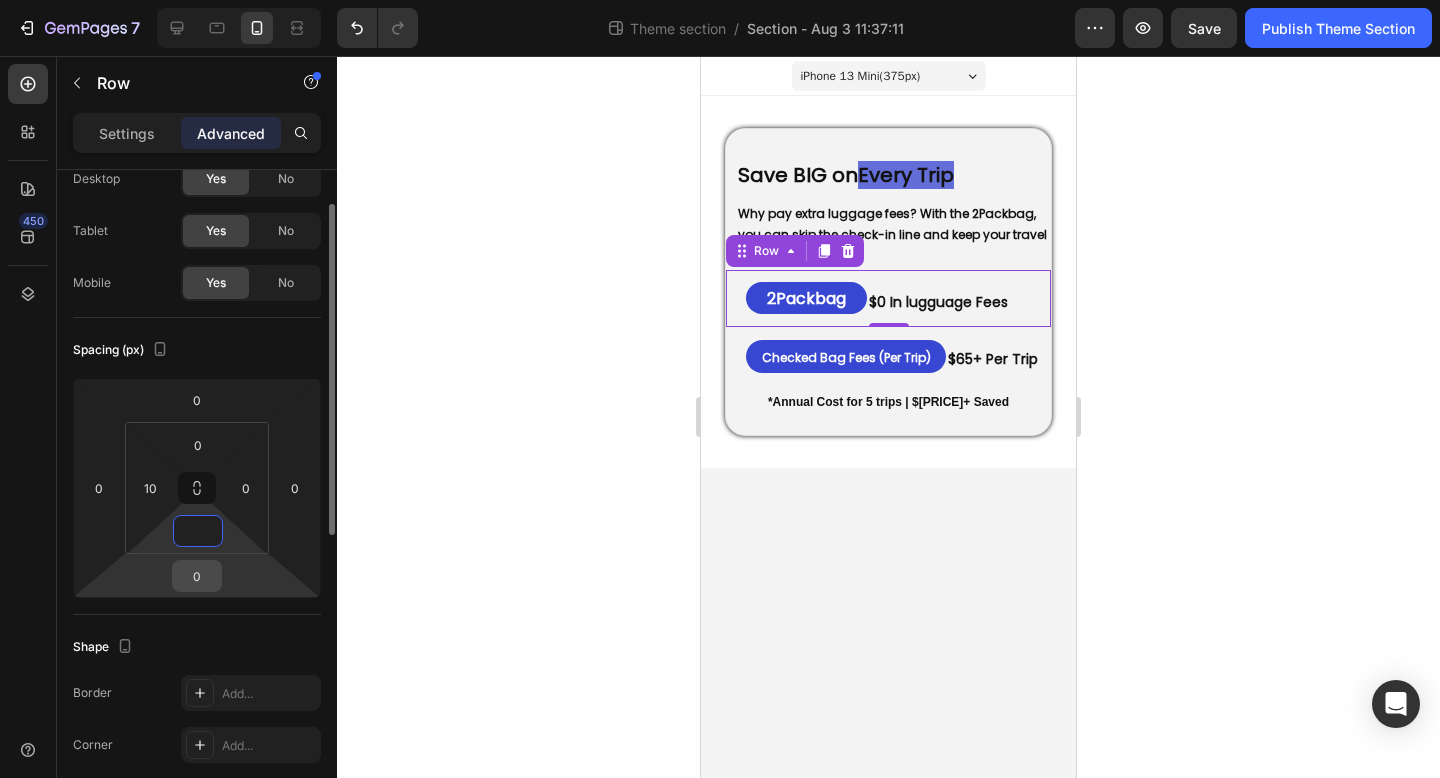 click on "0" at bounding box center [197, 576] 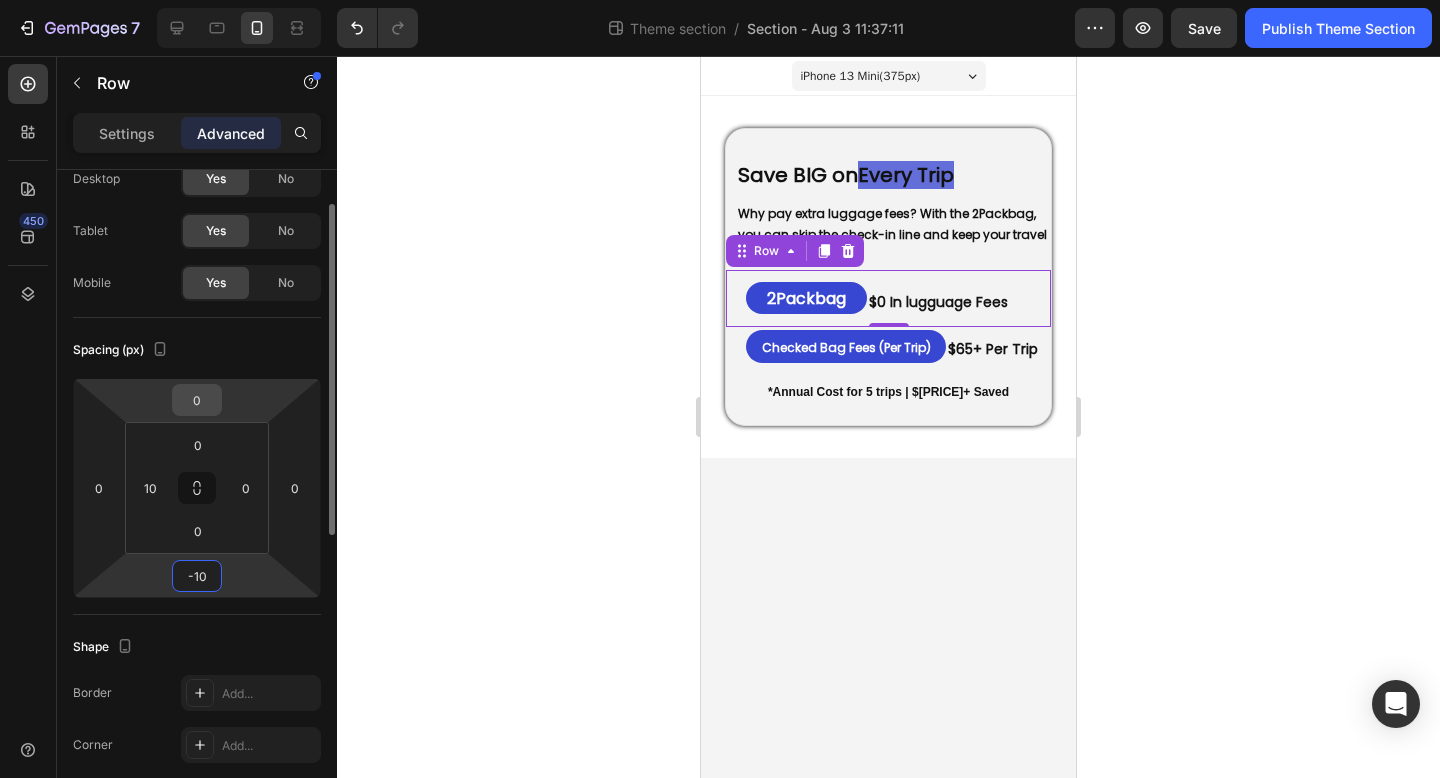 type on "-10" 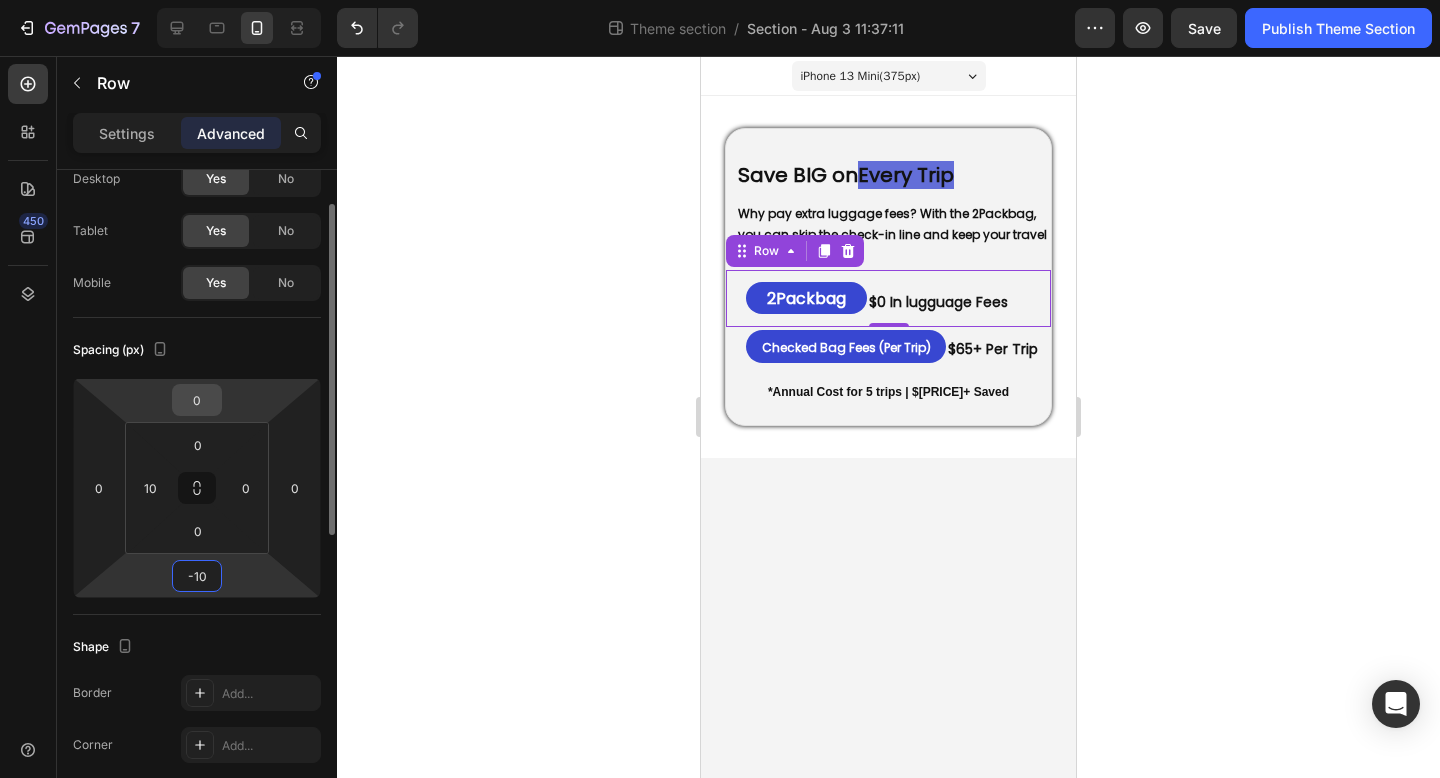 click on "0" at bounding box center [197, 400] 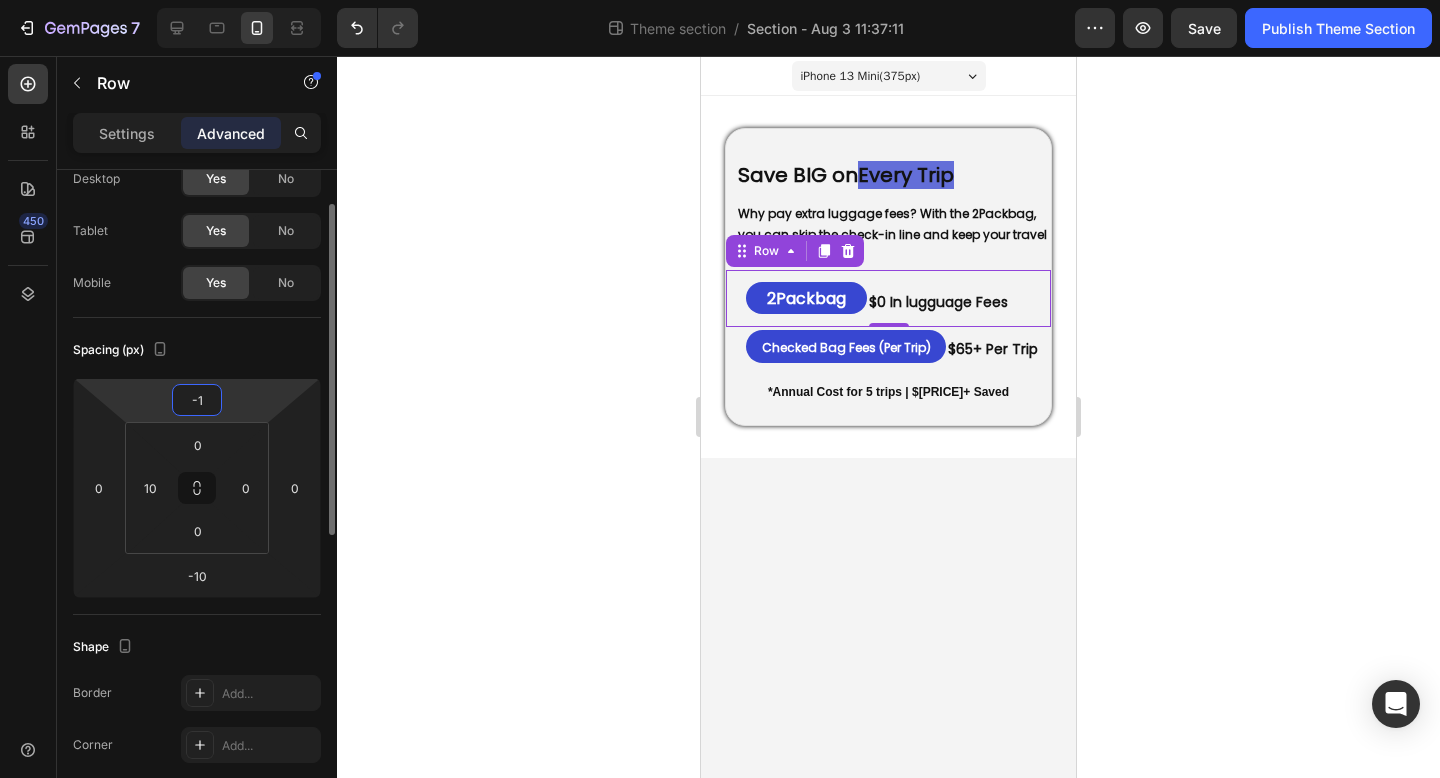 type on "-10" 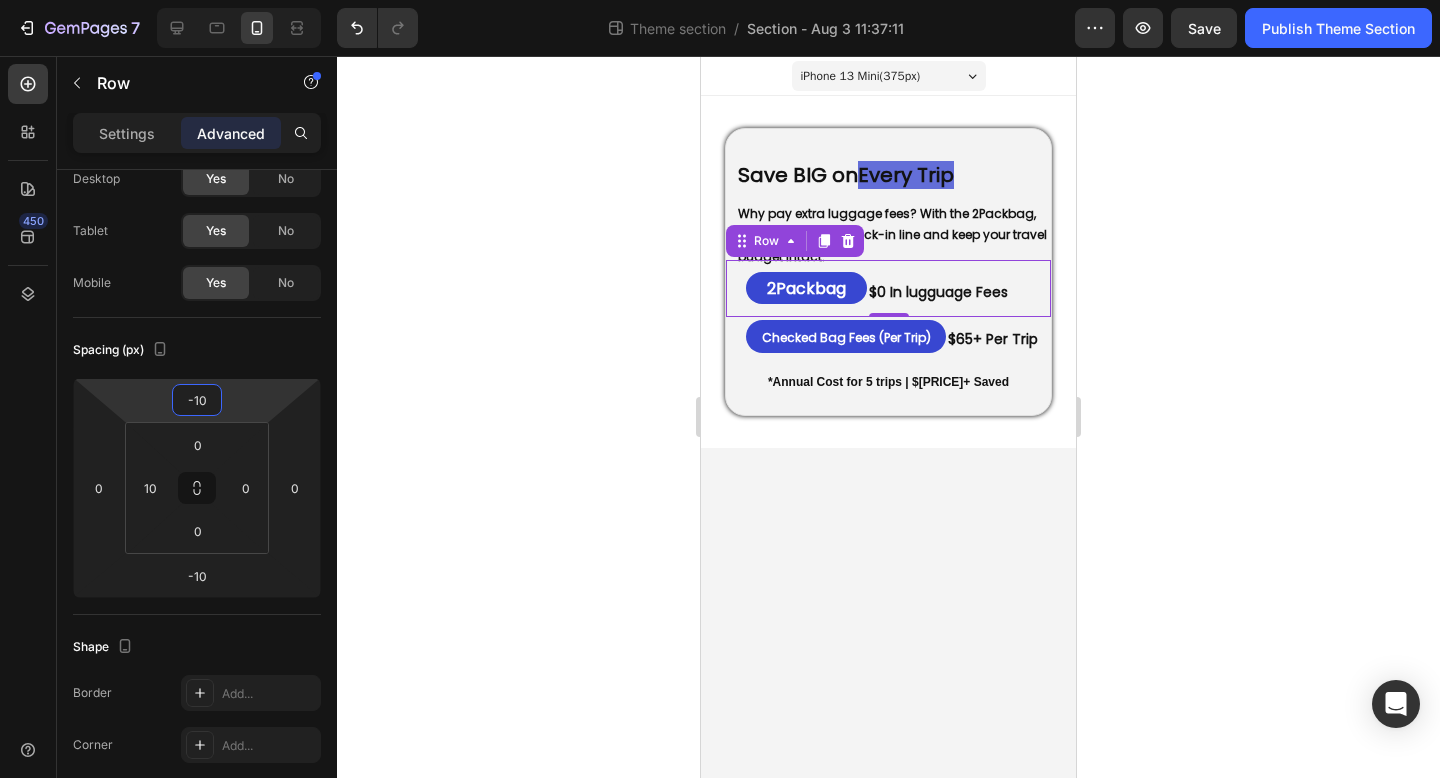 click 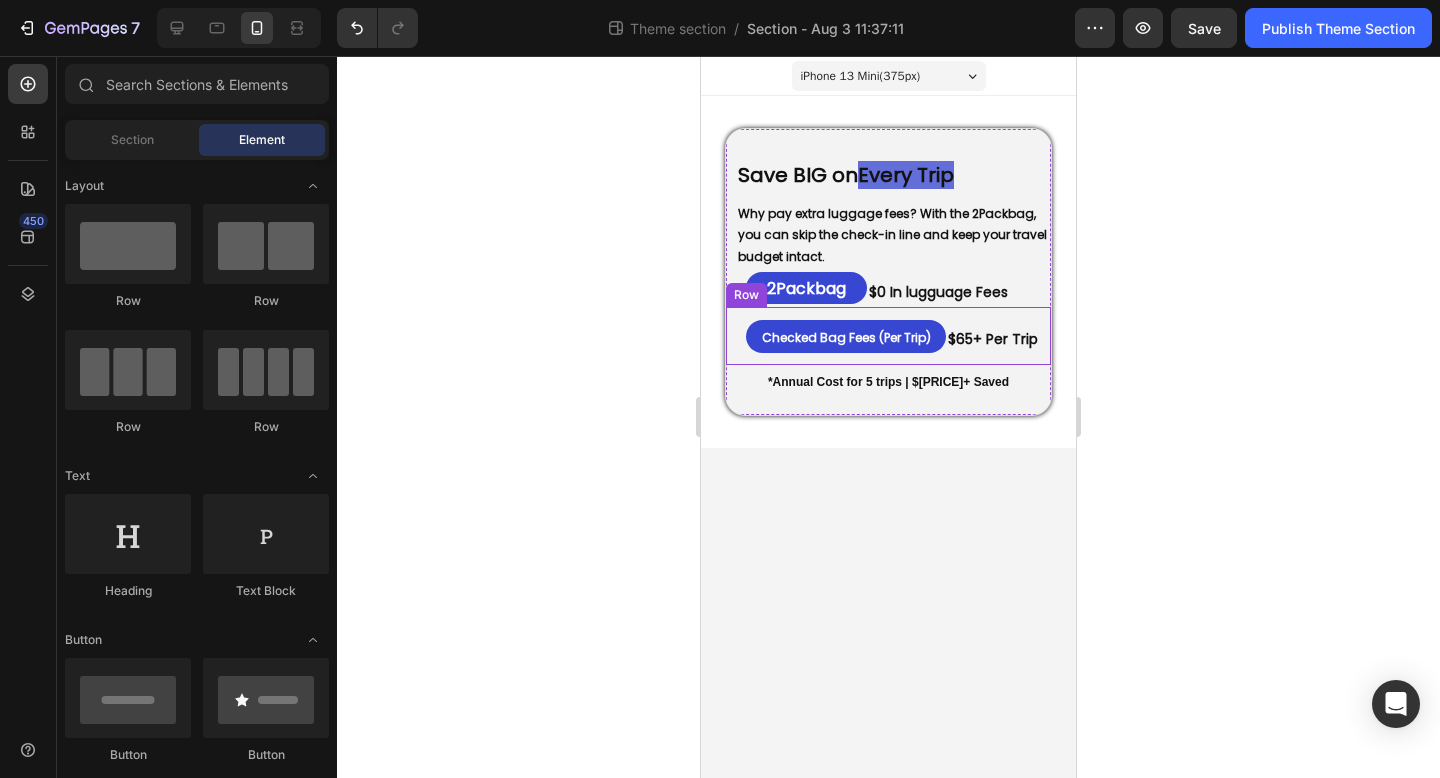 click on "⁠⁠⁠⁠⁠⁠⁠ Checked Bag Fees (Per Trip)  Heading" at bounding box center (841, 336) 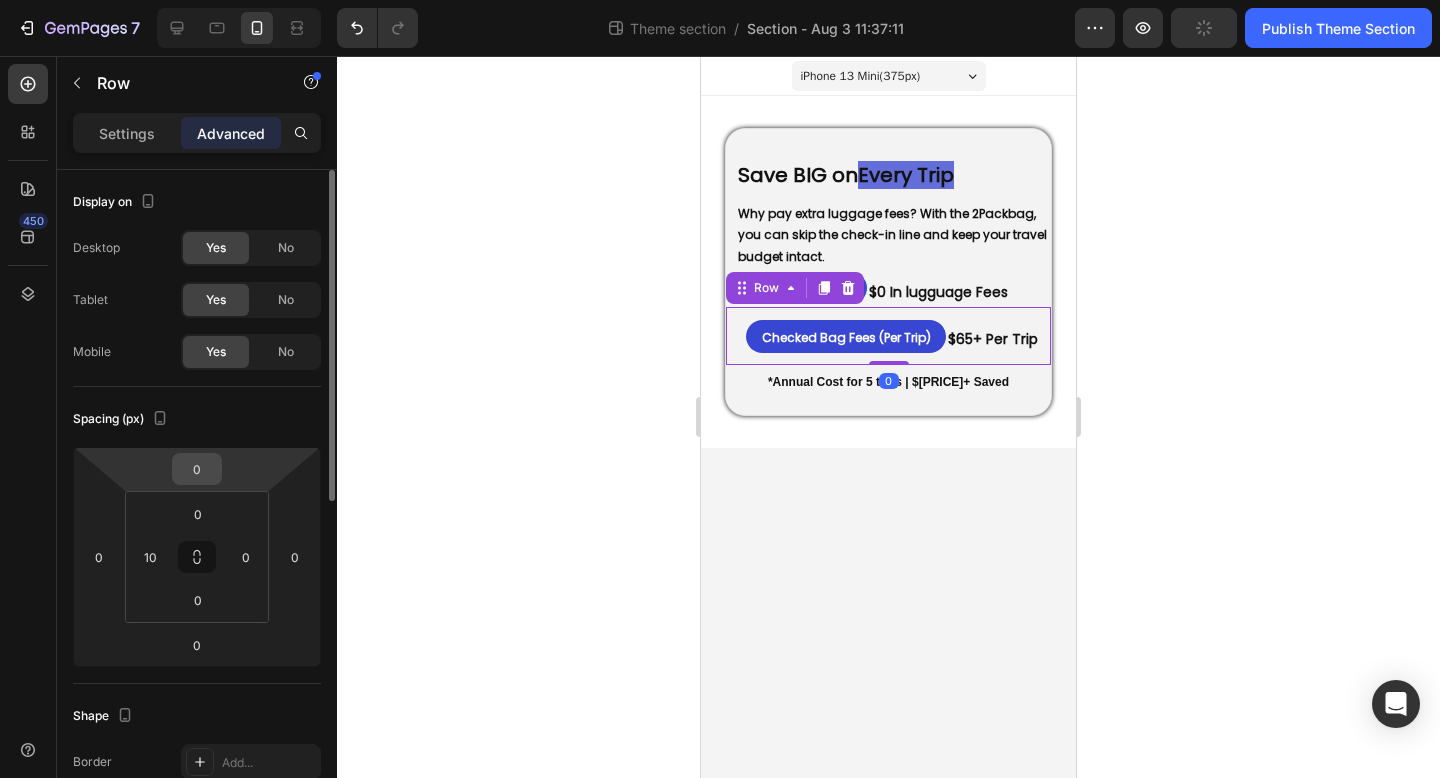 click on "0" at bounding box center (197, 469) 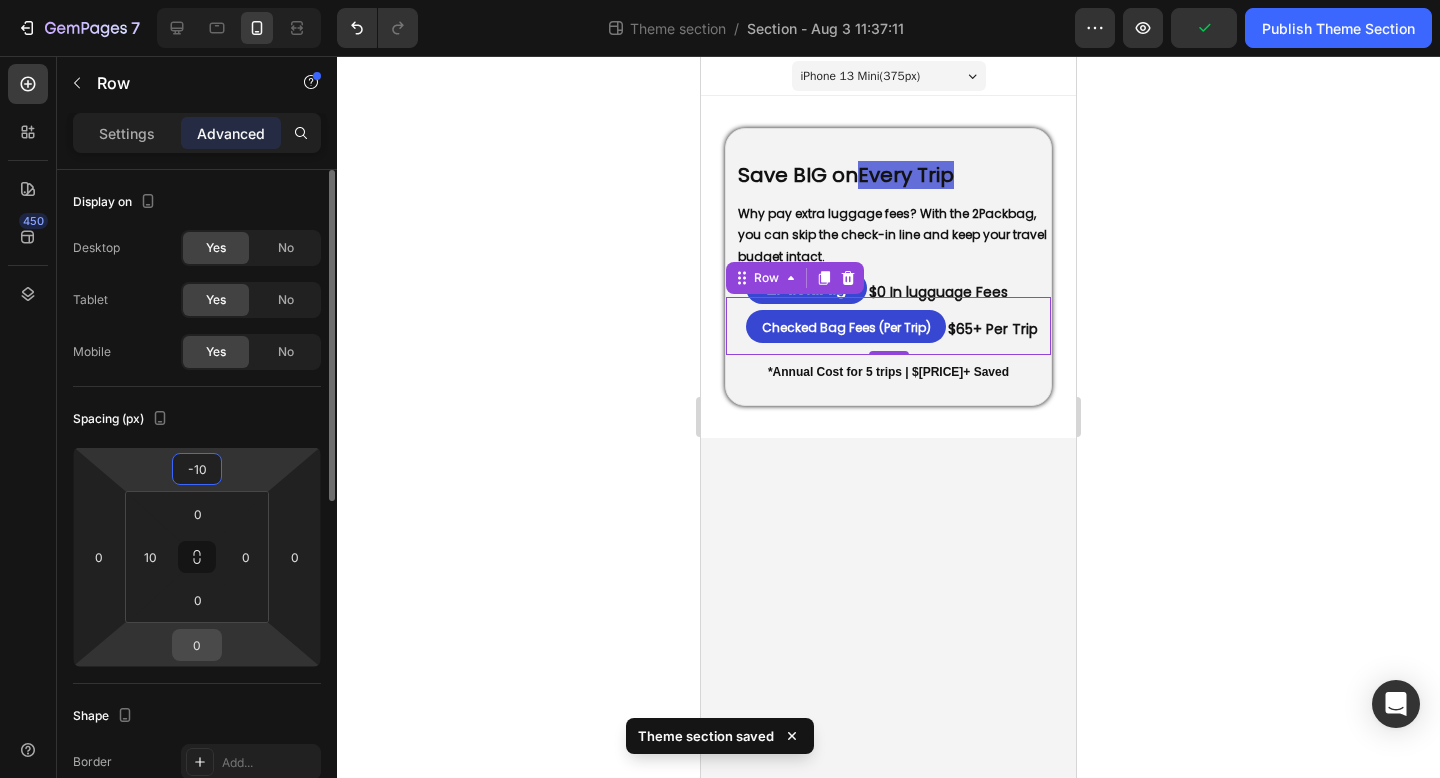 type on "-10" 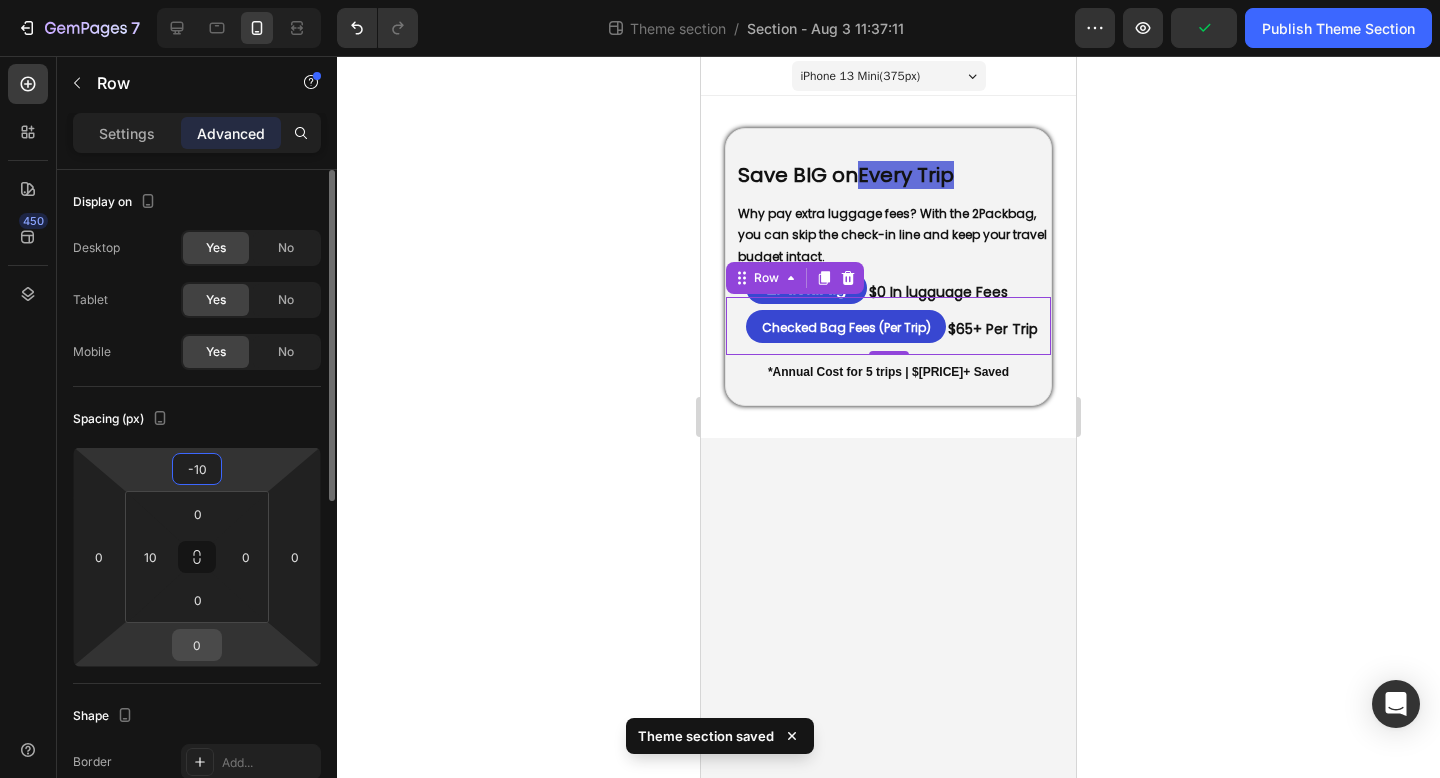 click on "0" at bounding box center [197, 645] 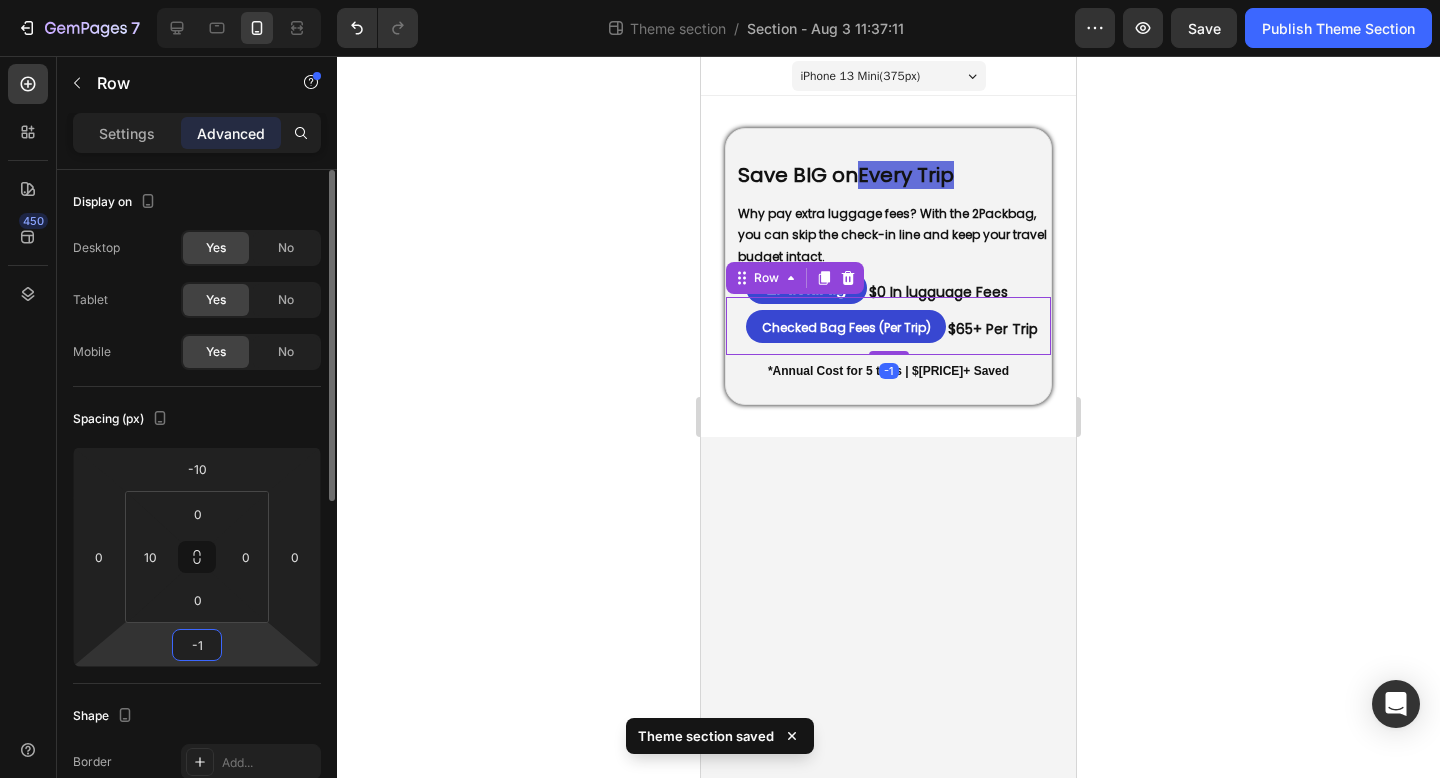 type on "-10" 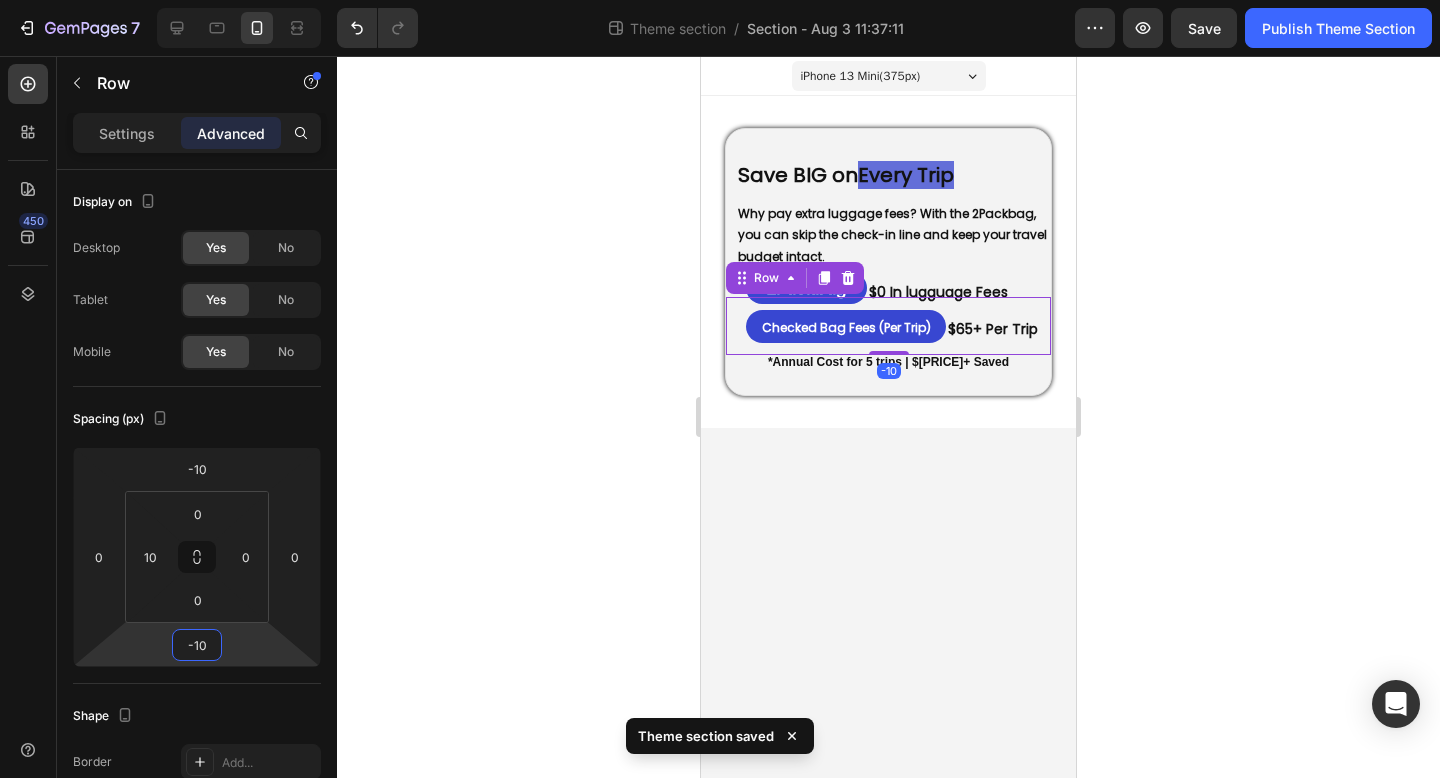 click on "iPhone 13 Mini  ( 375 px) iPhone 13 Mini iPhone 13 Pro iPhone 11 Pro Max iPhone 15 Pro Max Pixel 7 Galaxy S8+ Galaxy S20 Ultra iPad Mini iPad Air iPad Pro Save BIG on Every Trip Heading Why pay extra luggage fees? With the 2Packbag, you can skip the check-in line and keep your travel budget intact. Text Block ⁠⁠⁠⁠⁠⁠⁠ 2Packbag Heading ⁠⁠⁠⁠⁠⁠⁠   $0 In lugguage Fees Heading Row ⁠⁠⁠⁠⁠⁠⁠ Checked Bag Fees (Per Trip)  Heading ⁠⁠⁠⁠⁠⁠⁠   $65+ Per Trip Heading Row *Annual Cost for 5 trips | $325+ Saved  Text Block Row Row ⁠⁠⁠⁠⁠⁠⁠ Save BIG on  Every Trip Heading Why pay extra luggage fees? With the 2Packbag, you can skip the check-in line and keep your travel budget intact. Text Block ⁠⁠⁠⁠⁠⁠⁠ 2Packbag Heading ⁠⁠⁠⁠⁠⁠⁠   $0 In lugguage Fees Heading Row ⁠⁠⁠⁠⁠⁠⁠ Checked Bag Fees (Per Trip)  Heading ⁠⁠⁠⁠⁠⁠⁠   $65+ Per Trip Heading Row   -10 *Annual Cost for 5 trips | $325+ Saved  Text Block" at bounding box center (888, 417) 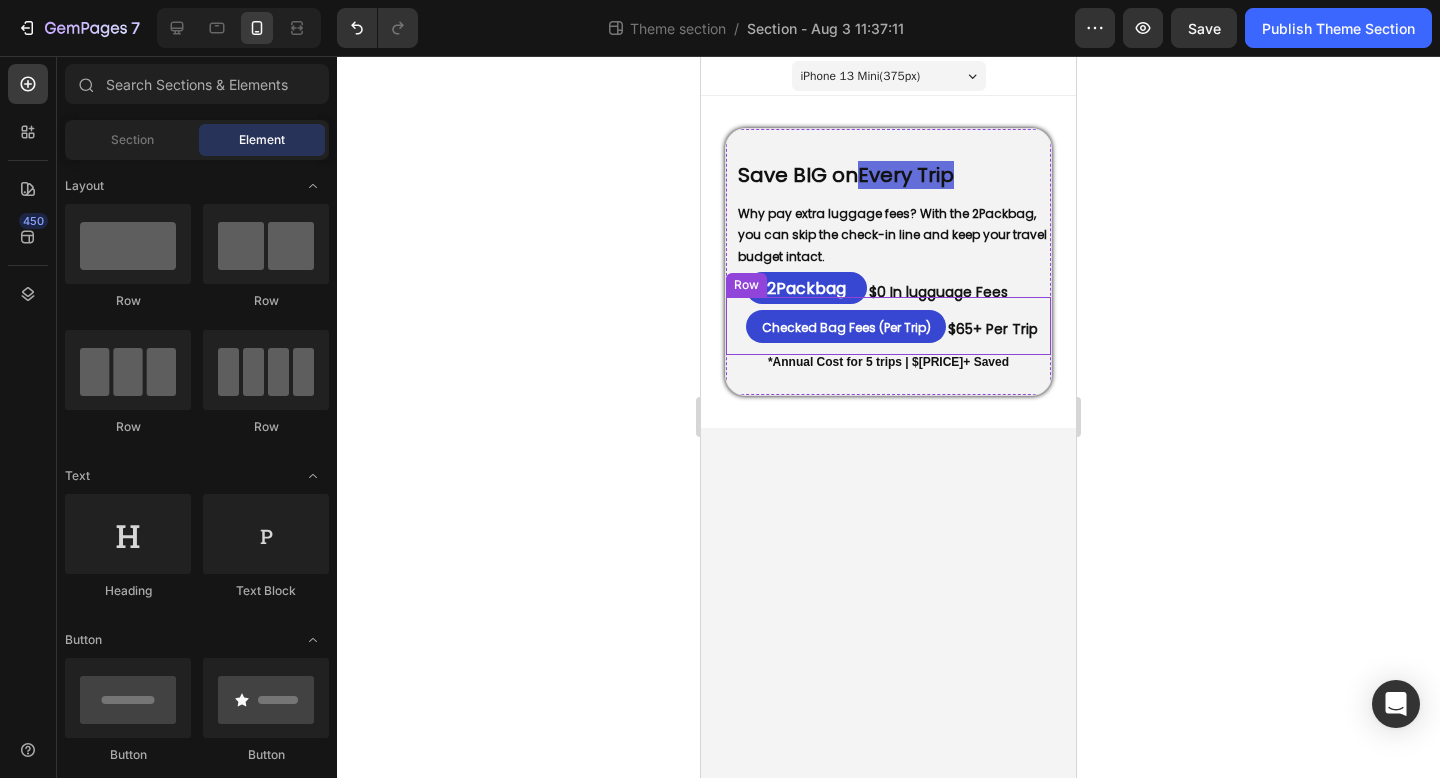 click on "⁠⁠⁠⁠⁠⁠⁠ Checked Bag Fees (Per Trip)  Heading" at bounding box center [841, 326] 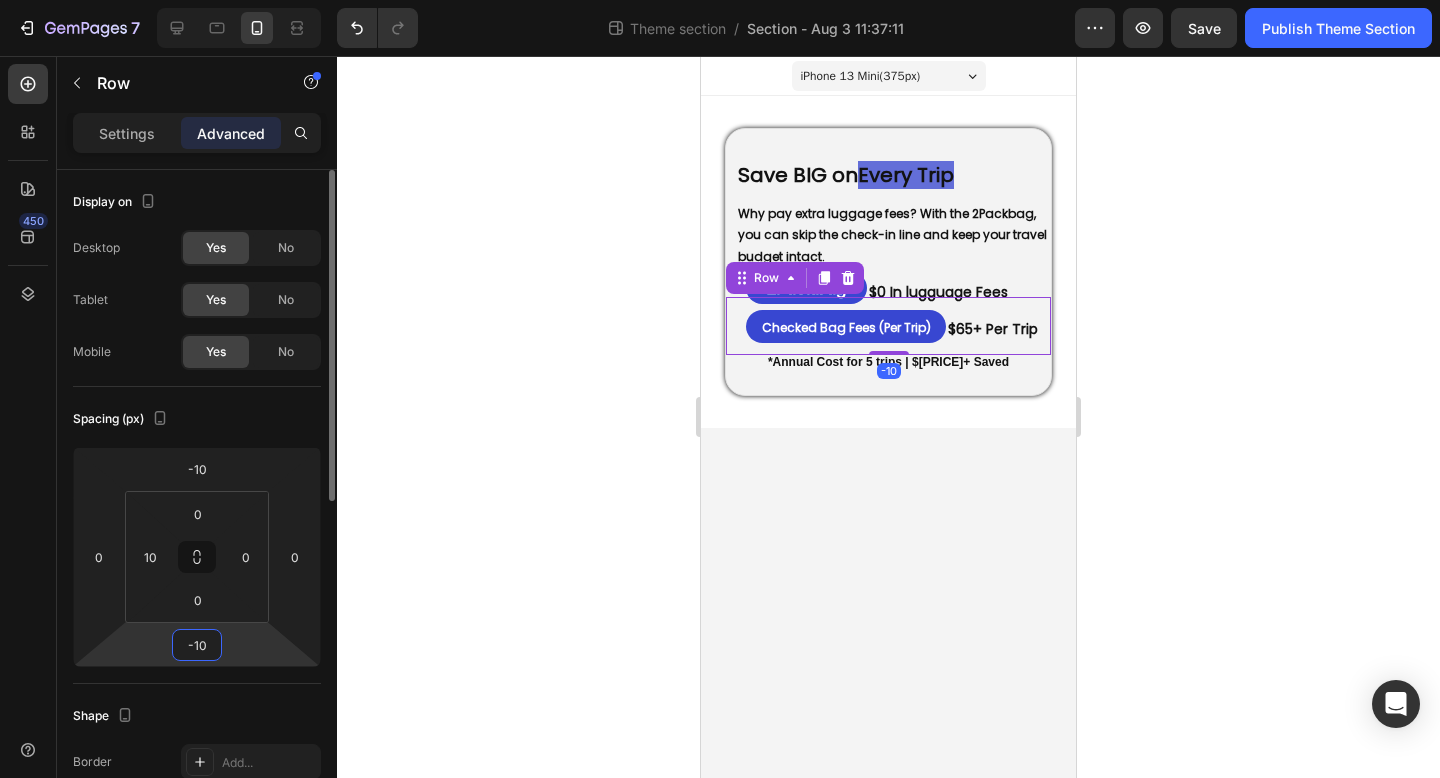 click on "-10" at bounding box center (197, 645) 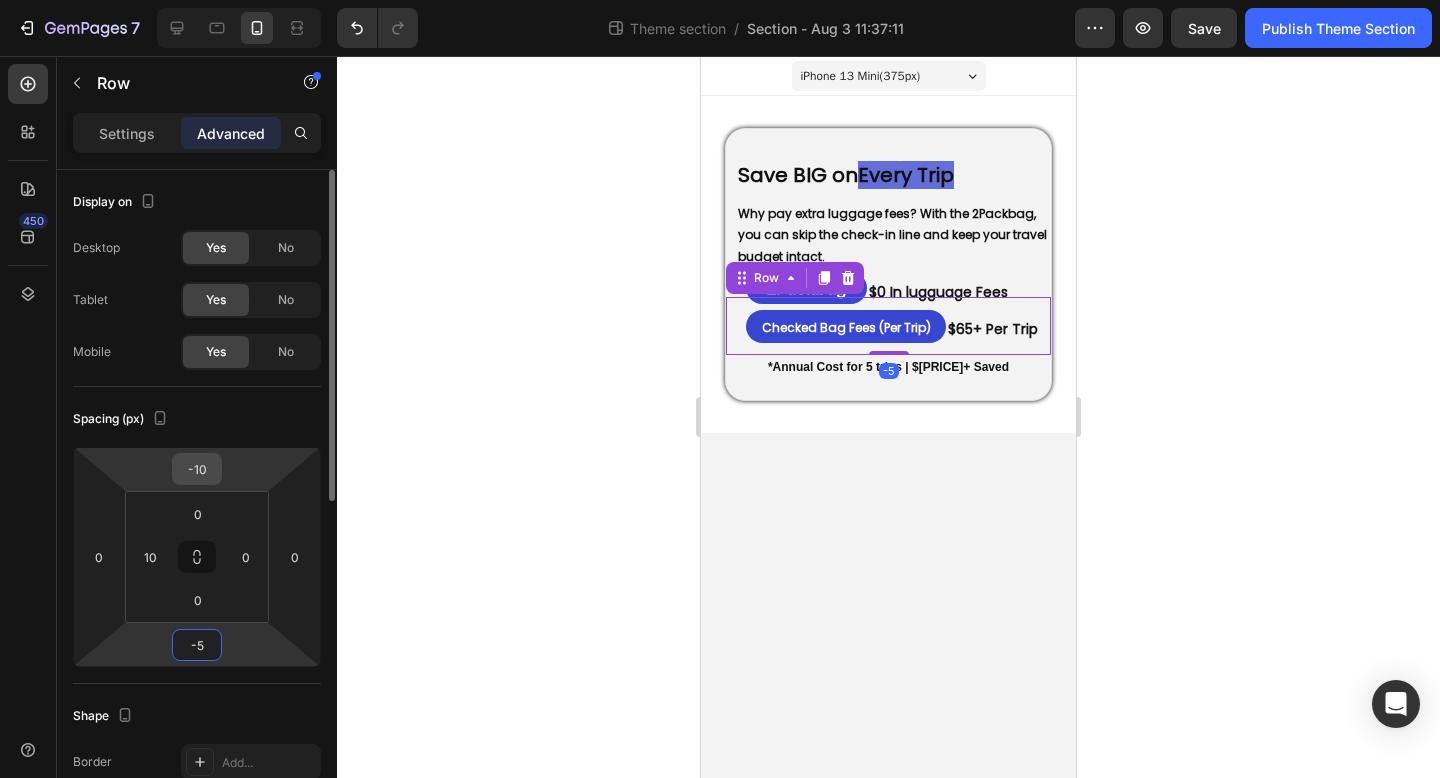 type on "-5" 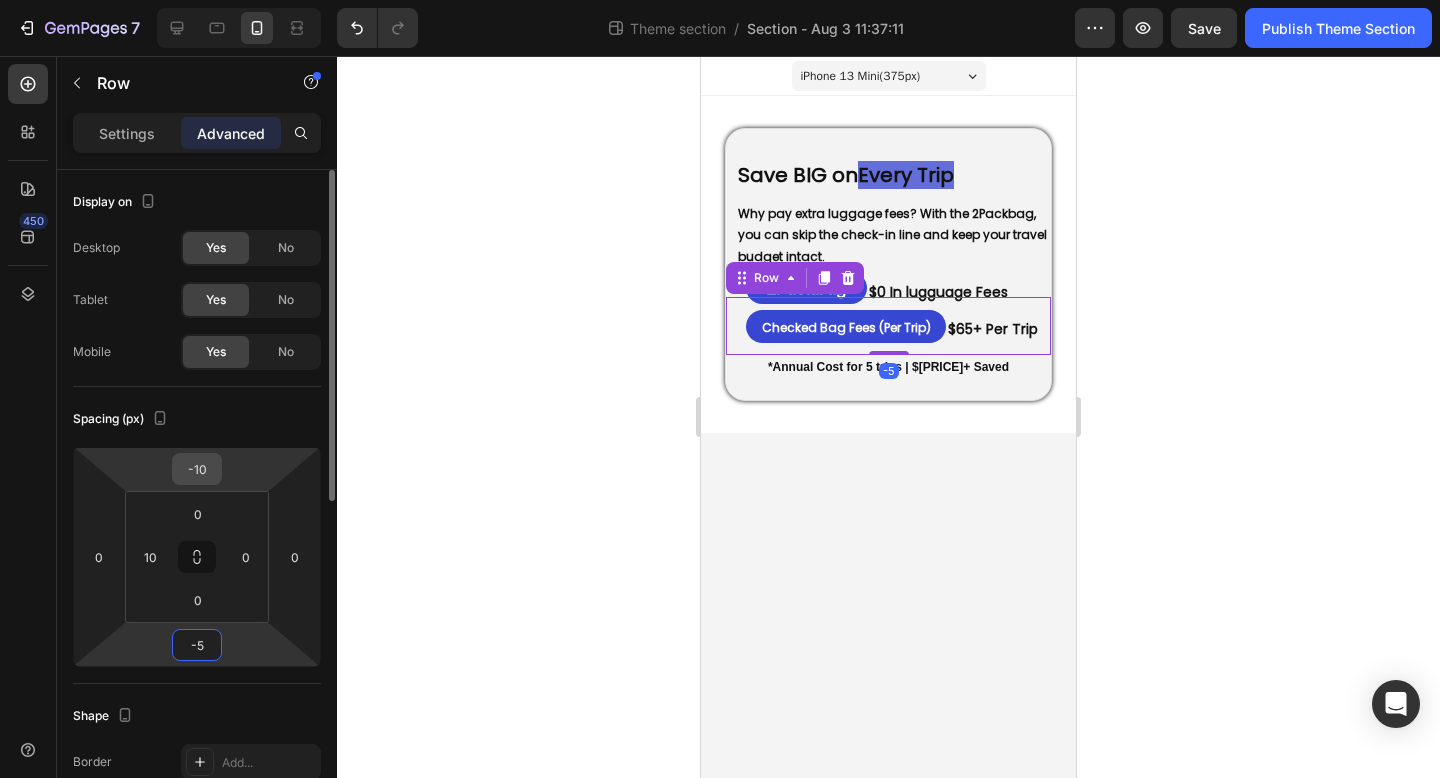 click on "-10" at bounding box center (197, 469) 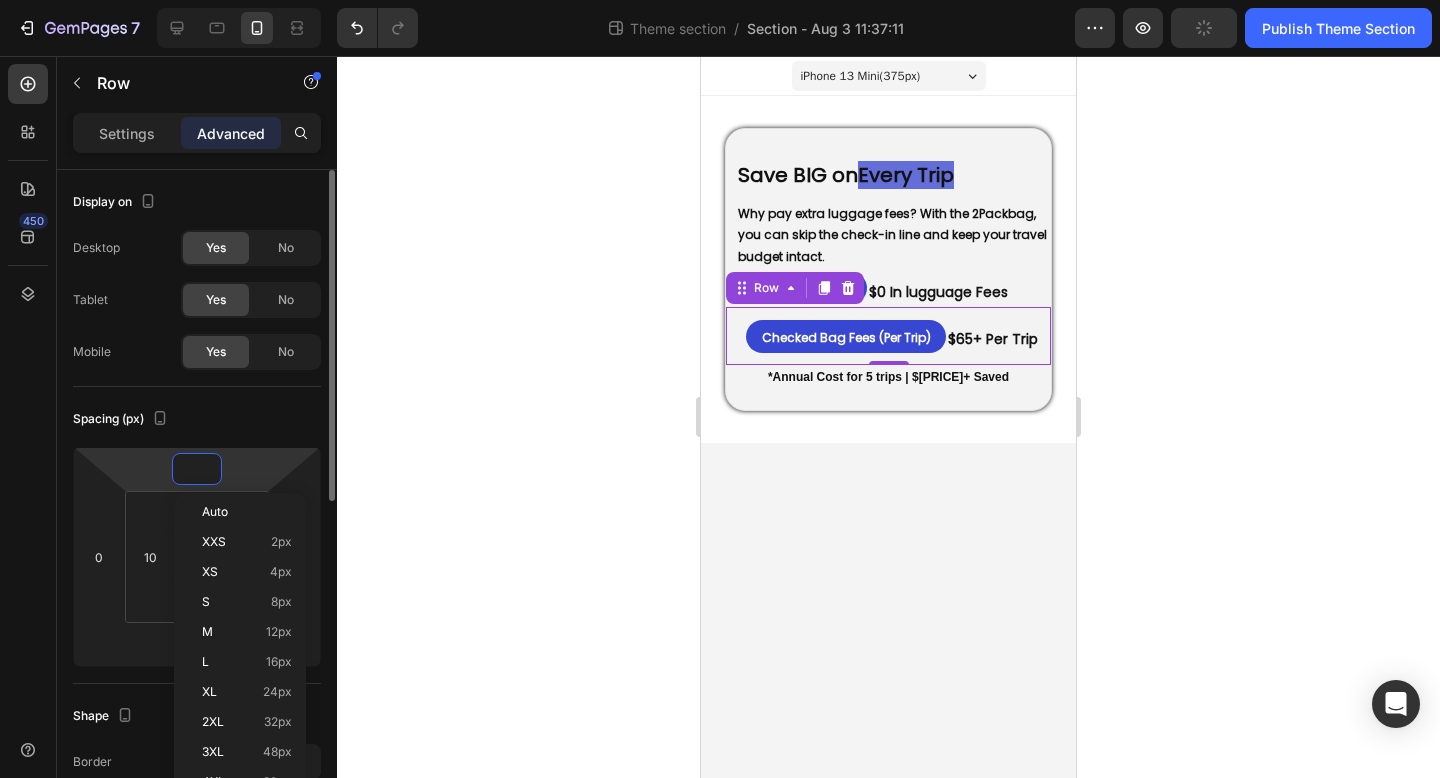 type on "-5" 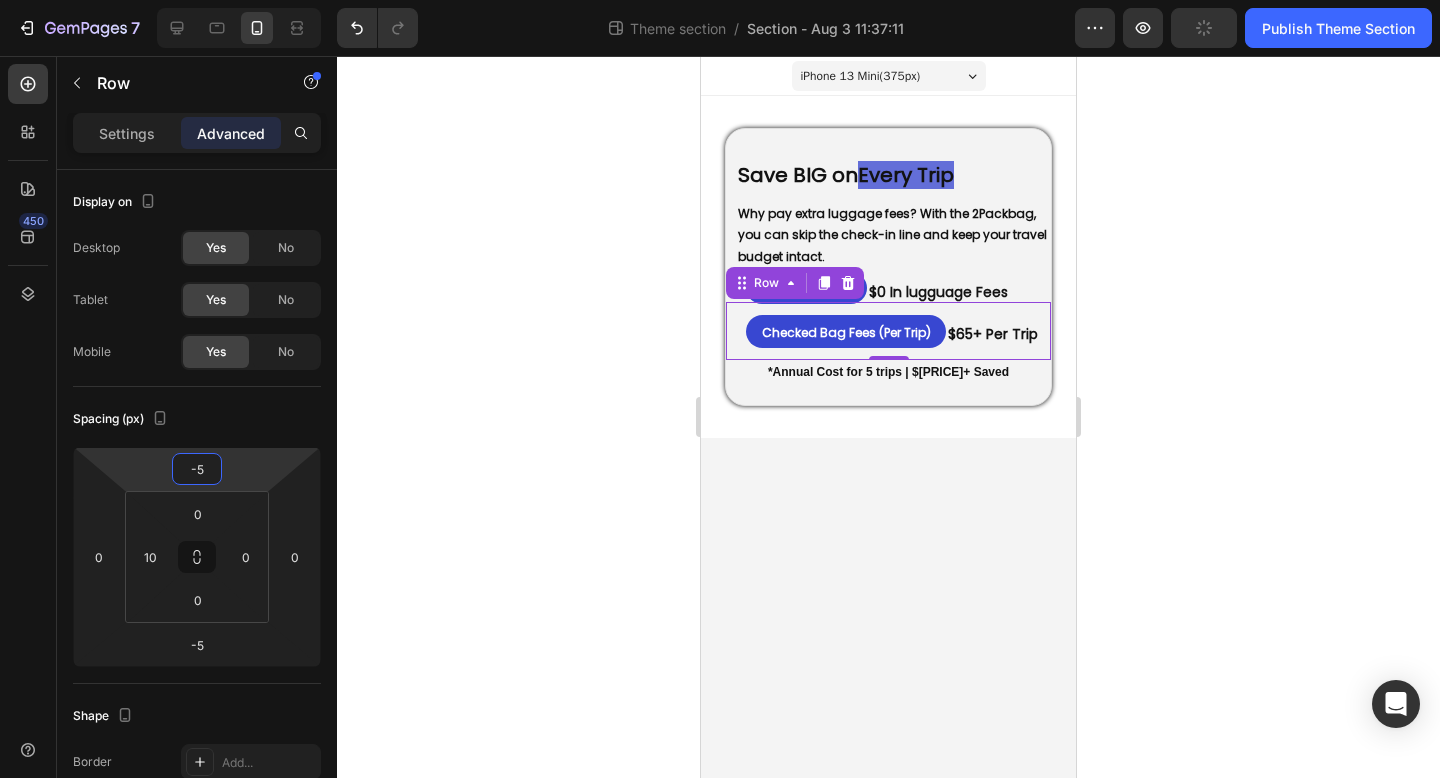 click on "iPhone 13 Mini  ( 375 px) iPhone 13 Mini iPhone 13 Pro iPhone 11 Pro Max iPhone 15 Pro Max Pixel 7 Galaxy S8+ Galaxy S20 Ultra iPad Mini iPad Air iPad Pro Save BIG on Every Trip Heading Why pay extra luggage fees? With the 2Packbag, you can skip the check-in line and keep your travel budget intact. Text Block ⁠⁠⁠⁠⁠⁠⁠ 2Packbag Heading ⁠⁠⁠⁠⁠⁠⁠   $0 In lugguage Fees Heading Row ⁠⁠⁠⁠⁠⁠⁠ Checked Bag Fees (Per Trip)  Heading ⁠⁠⁠⁠⁠⁠⁠   $65+ Per Trip Heading Row *Annual Cost for 5 trips | $325+ Saved  Text Block Row Row ⁠⁠⁠⁠⁠⁠⁠ Save BIG on  Every Trip Heading Why pay extra luggage fees? With the 2Packbag, you can skip the check-in line and keep your travel budget intact. Text Block ⁠⁠⁠⁠⁠⁠⁠ 2Packbag Heading ⁠⁠⁠⁠⁠⁠⁠   $0 In lugguage Fees Heading Row ⁠⁠⁠⁠⁠⁠⁠ Checked Bag Fees (Per Trip)  Heading ⁠⁠⁠⁠⁠⁠⁠   $65+ Per Trip Heading Row   -5 *Annual Cost for 5 trips | $325+ Saved  Text Block Row" at bounding box center (888, 417) 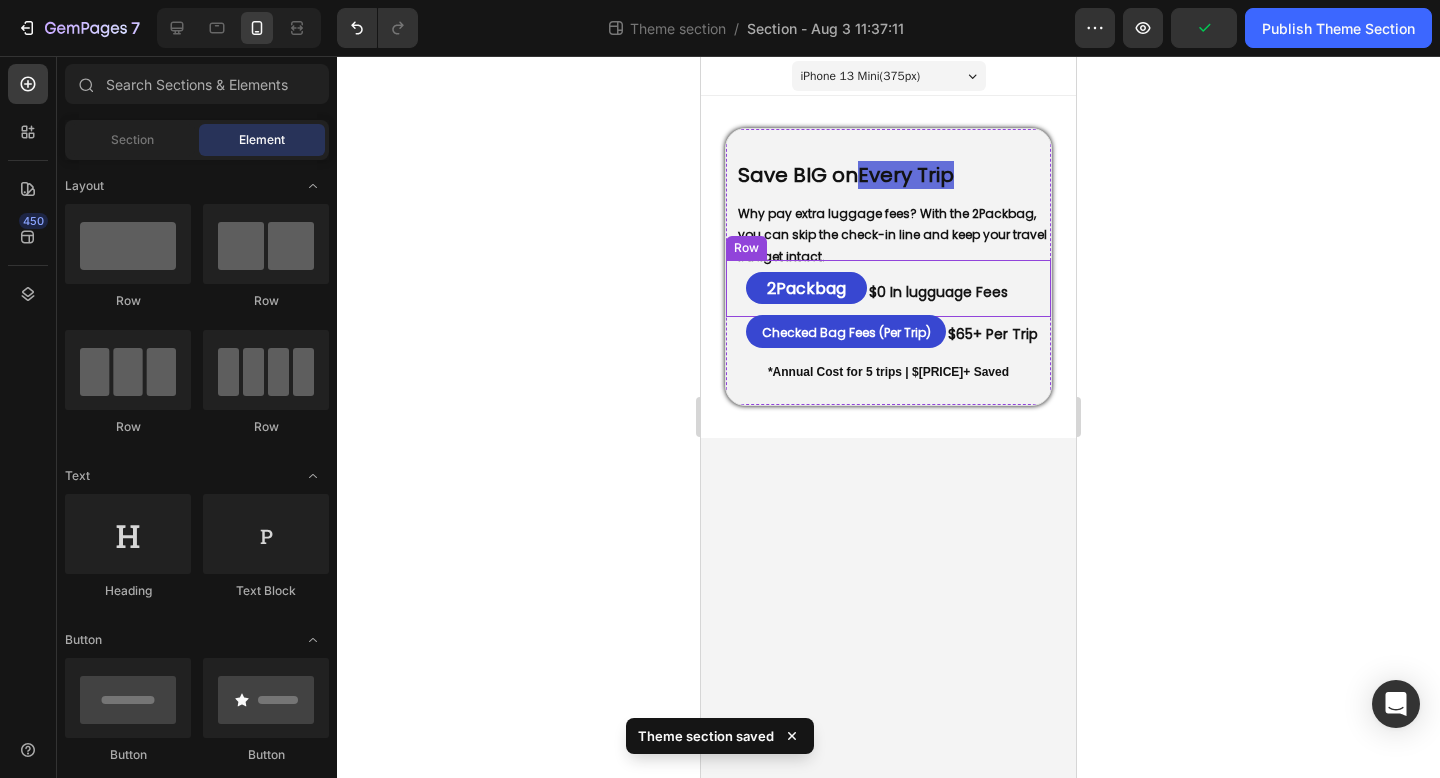 click on "⁠⁠⁠⁠⁠⁠⁠ 2Packbag Heading" at bounding box center [801, 289] 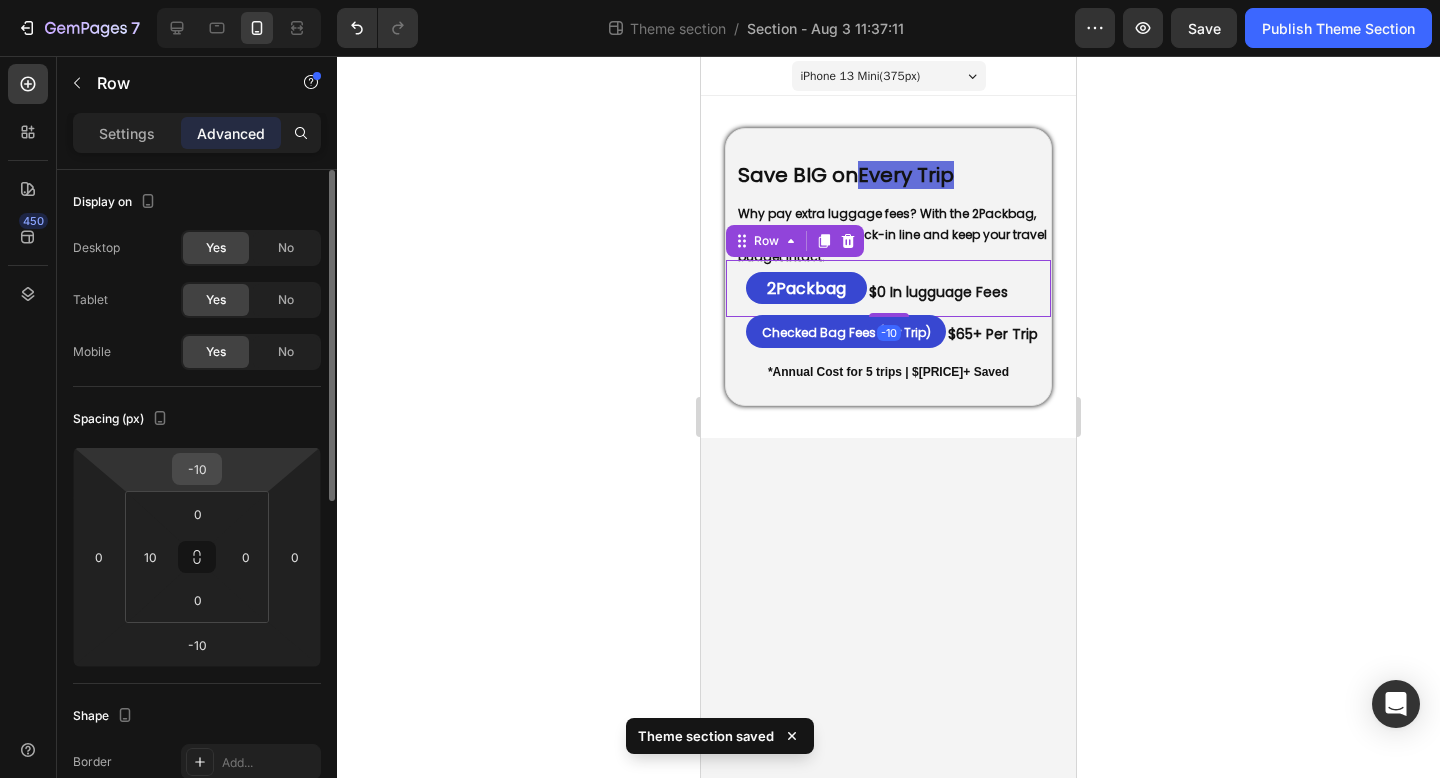click on "-10" at bounding box center [197, 469] 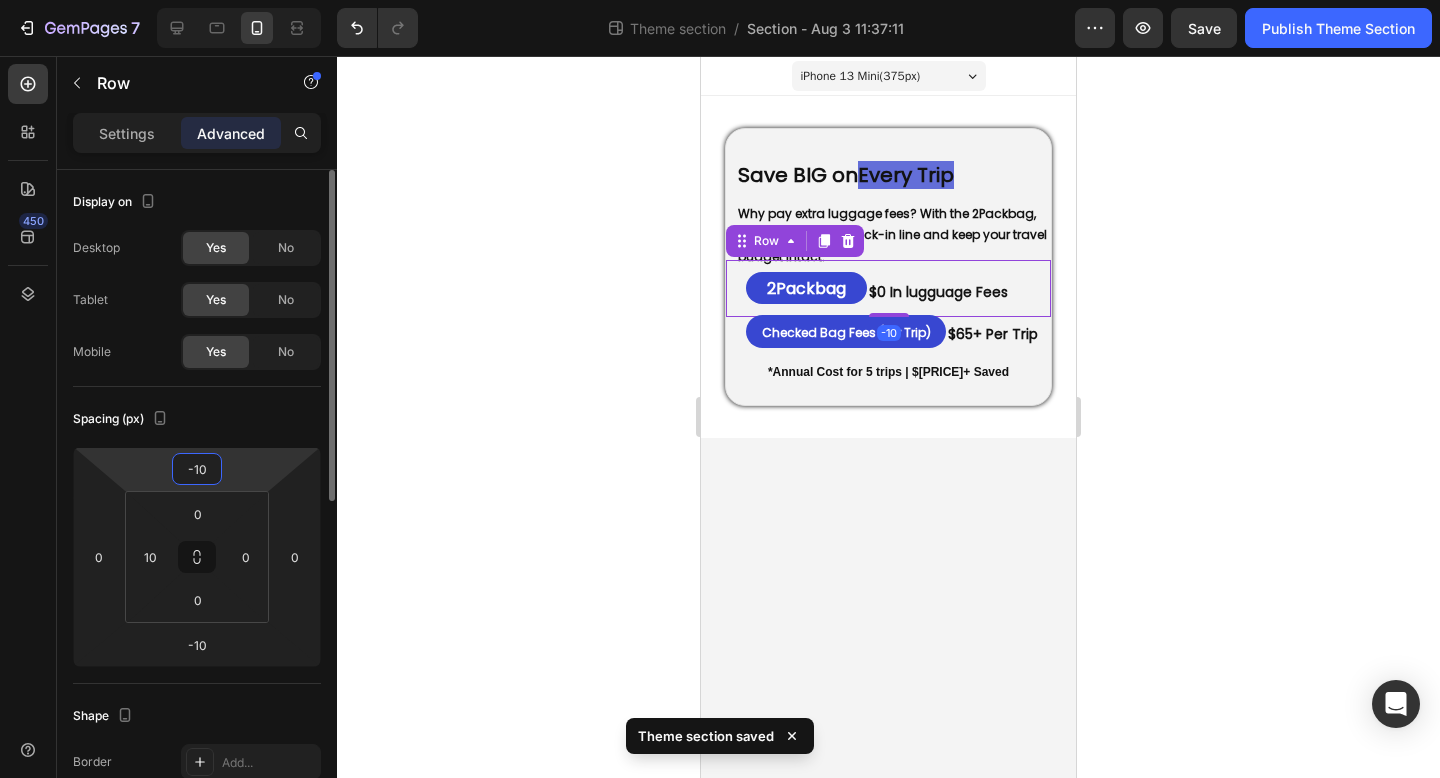 click on "-10" at bounding box center (197, 469) 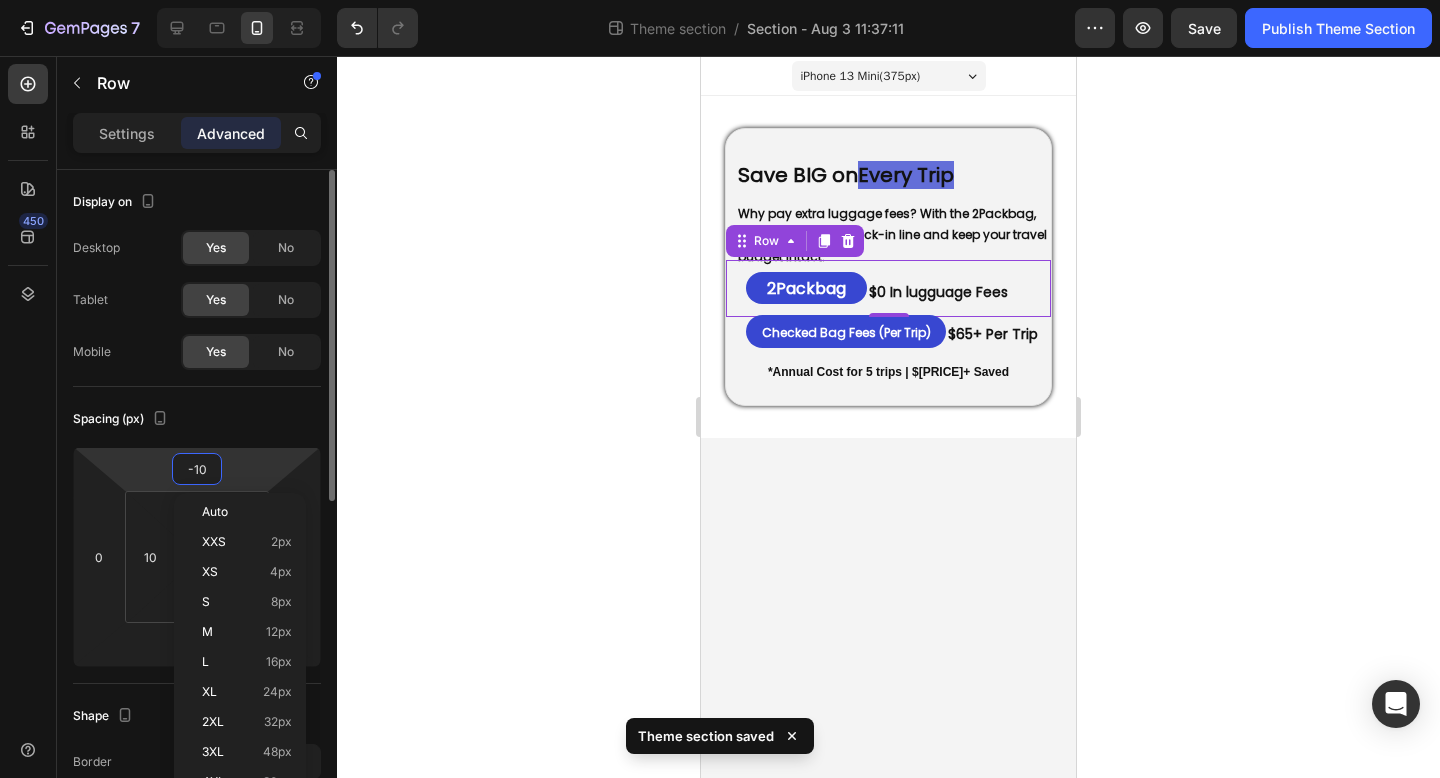 type on "-1" 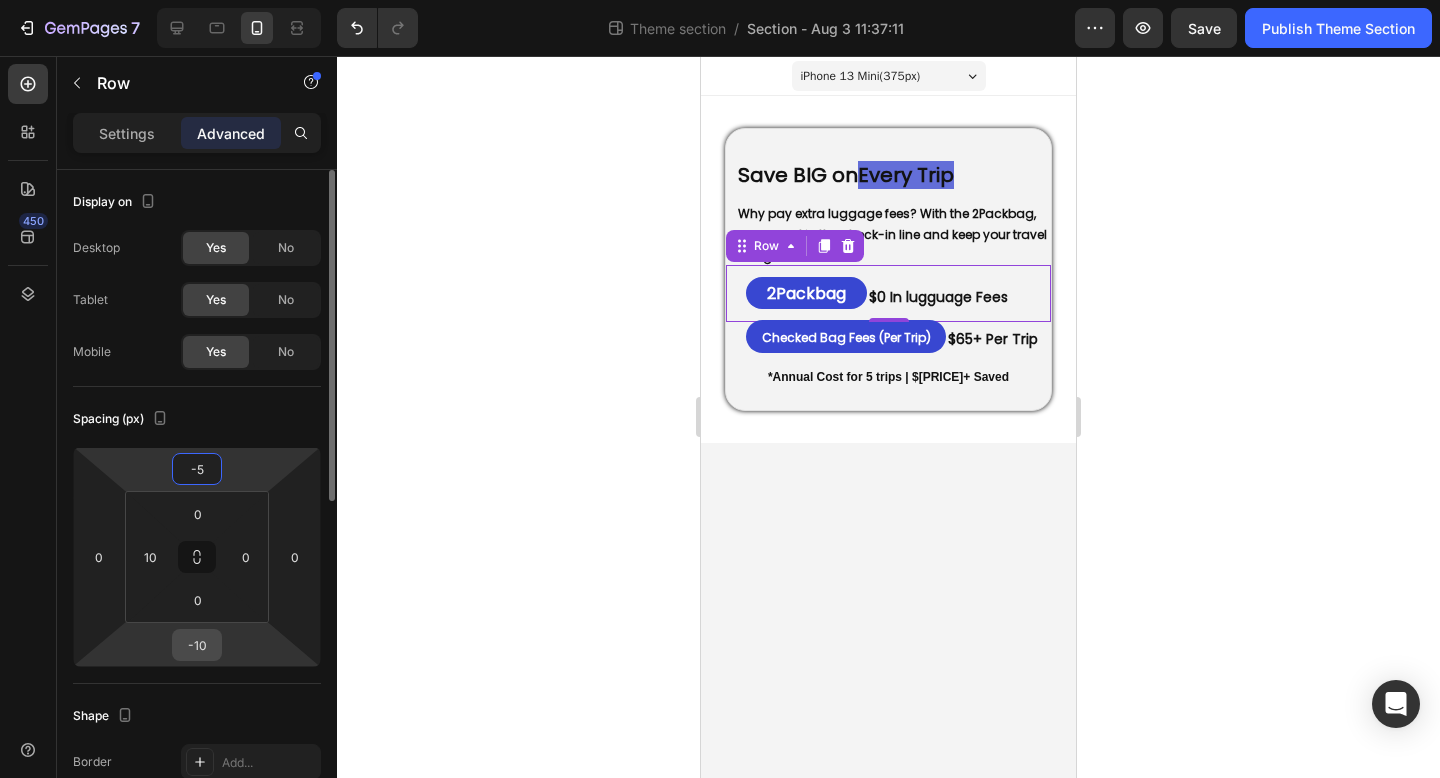 type on "-5" 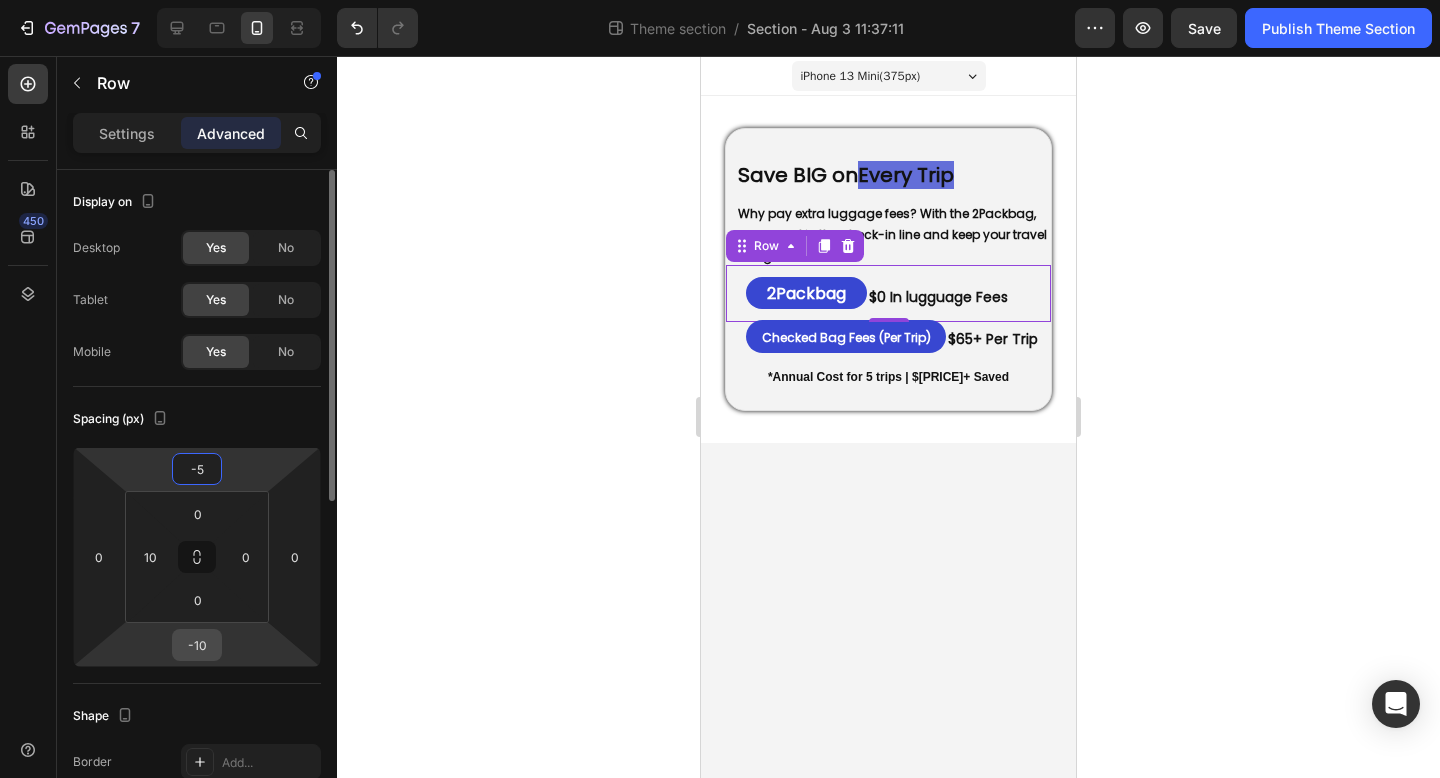 click on "-10" at bounding box center [197, 645] 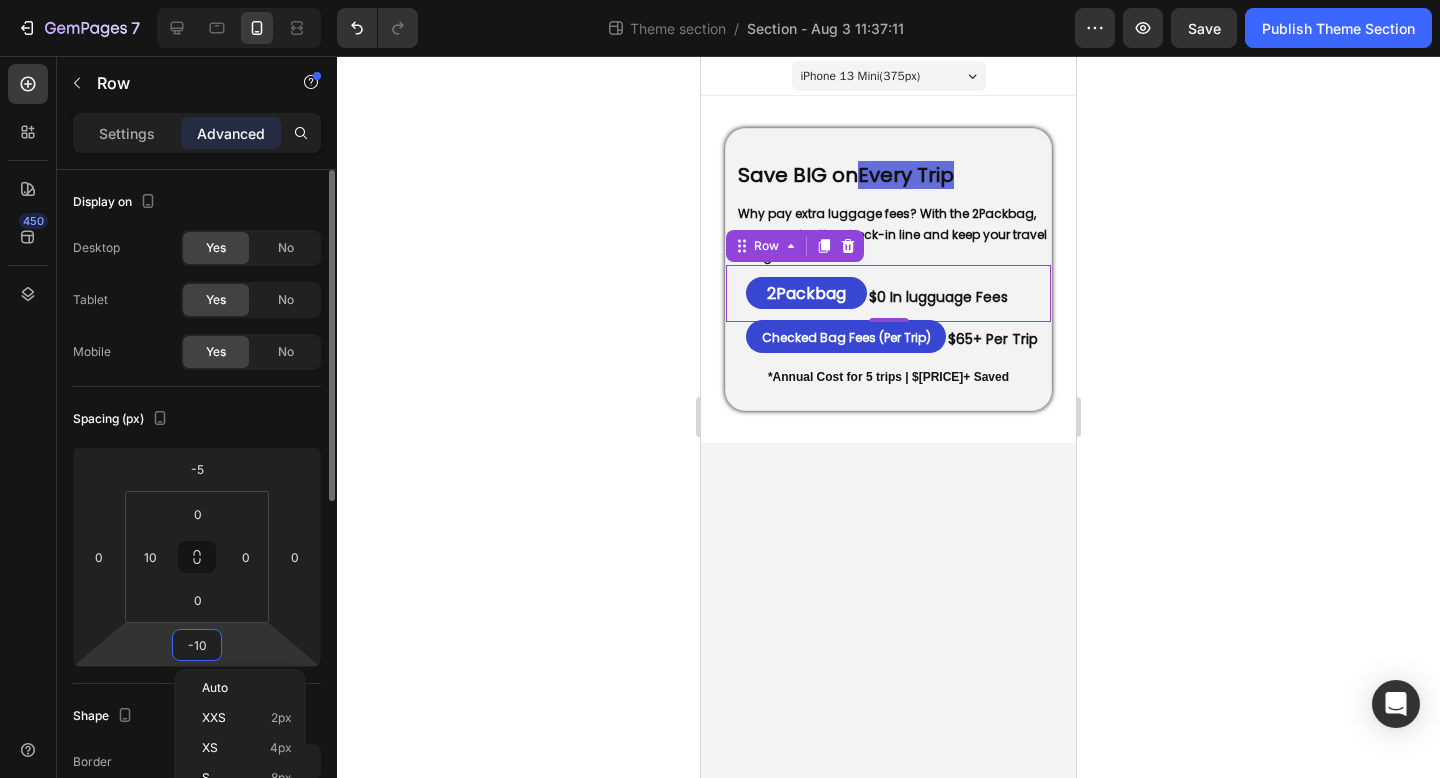 click on "-10" at bounding box center (197, 645) 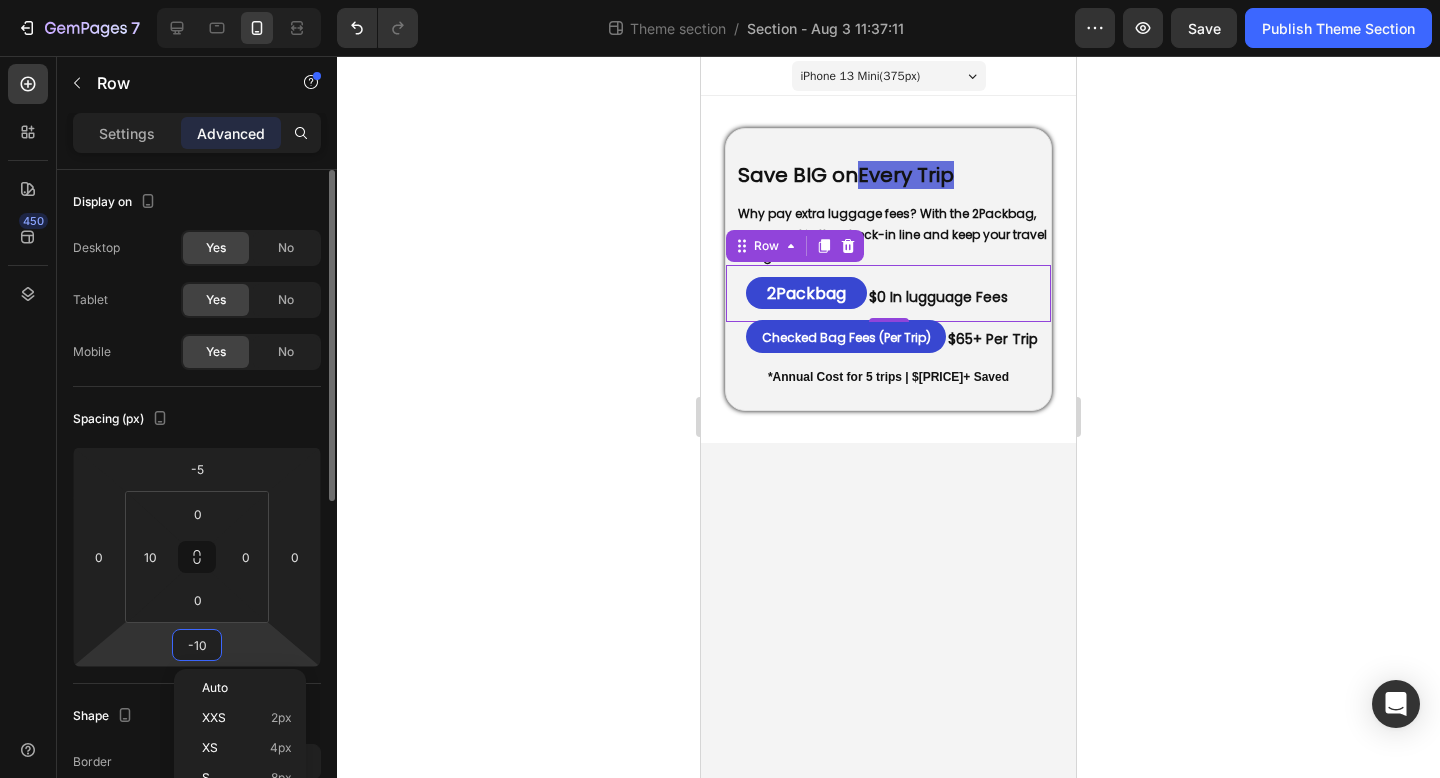 click on "-10" at bounding box center [197, 645] 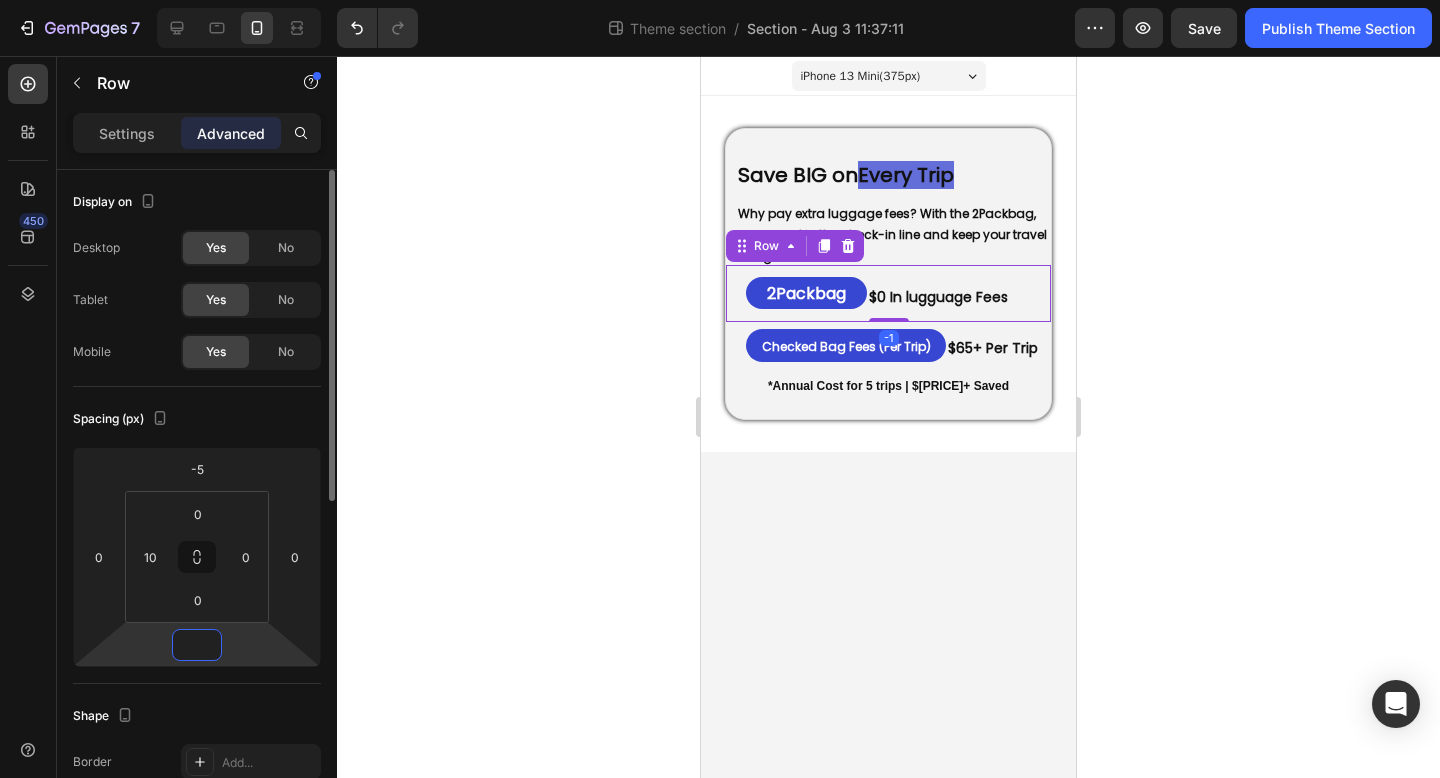 type on "-5" 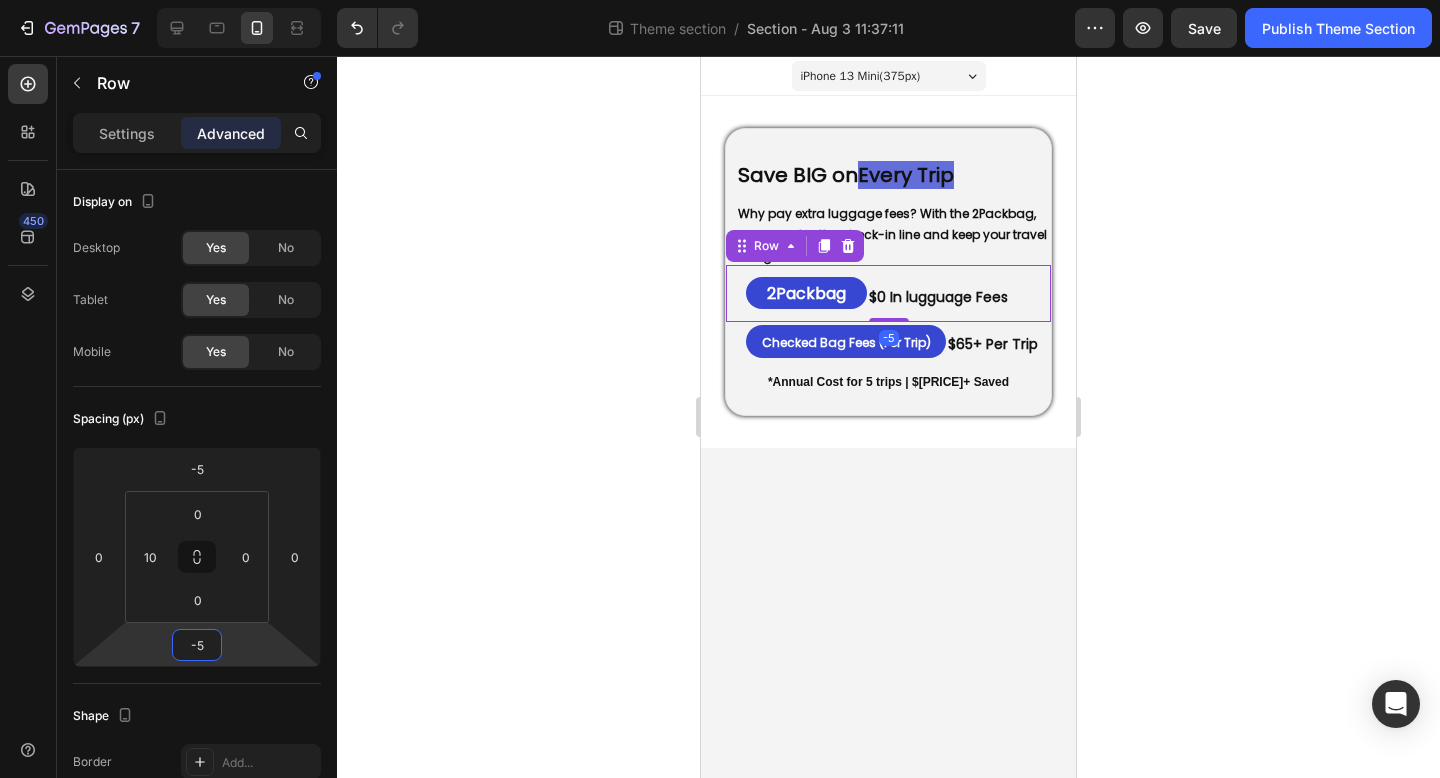 click on "iPhone 13 Mini  ( 375 px) iPhone 13 Mini iPhone 13 Pro iPhone 11 Pro Max iPhone 15 Pro Max Pixel 7 Galaxy S8+ Galaxy S20 Ultra iPad Mini iPad Air iPad Pro Save BIG on Every Trip Heading Why pay extra luggage fees? With the 2Packbag, you can skip the check-in line and keep your travel budget intact. Text Block ⁠⁠⁠⁠⁠⁠⁠ 2Packbag Heading ⁠⁠⁠⁠⁠⁠⁠   $0 In lugguage Fees Heading Row ⁠⁠⁠⁠⁠⁠⁠ Checked Bag Fees (Per Trip)  Heading ⁠⁠⁠⁠⁠⁠⁠   $65+ Per Trip Heading Row *Annual Cost for 5 trips | $325+ Saved  Text Block Row Row ⁠⁠⁠⁠⁠⁠⁠ Save BIG on  Every Trip Heading Why pay extra luggage fees? With the 2Packbag, you can skip the check-in line and keep your travel budget intact. Text Block ⁠⁠⁠⁠⁠⁠⁠ 2Packbag Heading ⁠⁠⁠⁠⁠⁠⁠   $0 In lugguage Fees Heading Row   -5 ⁠⁠⁠⁠⁠⁠⁠ Checked Bag Fees (Per Trip)  Heading ⁠⁠⁠⁠⁠⁠⁠   $65+ Per Trip Heading Row *Annual Cost for 5 trips | $325+ Saved  Text Block Row" at bounding box center (888, 417) 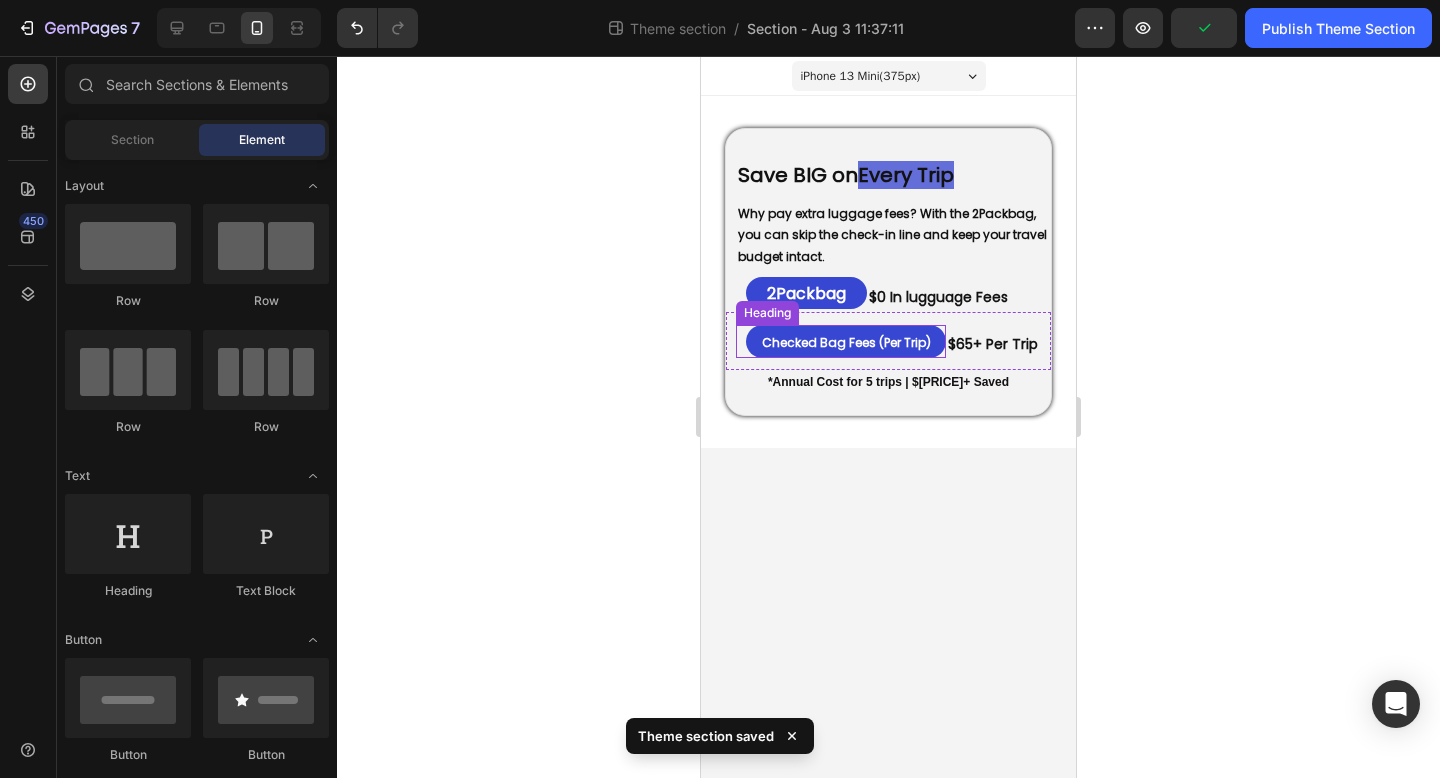 click on "Checked Bag Fees (Per Trip)" at bounding box center (846, 342) 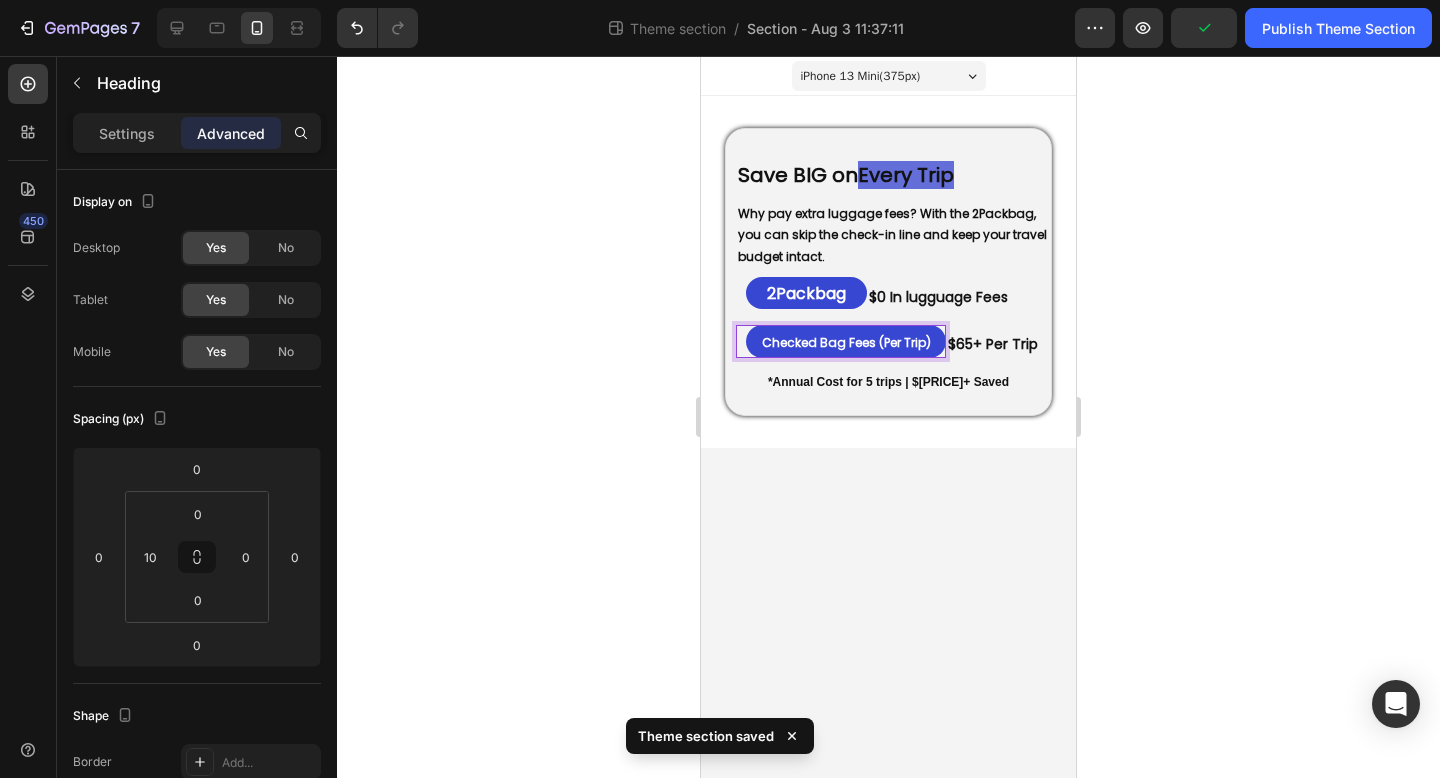 click on "Checked Bag Fees (Per Trip)" at bounding box center (846, 342) 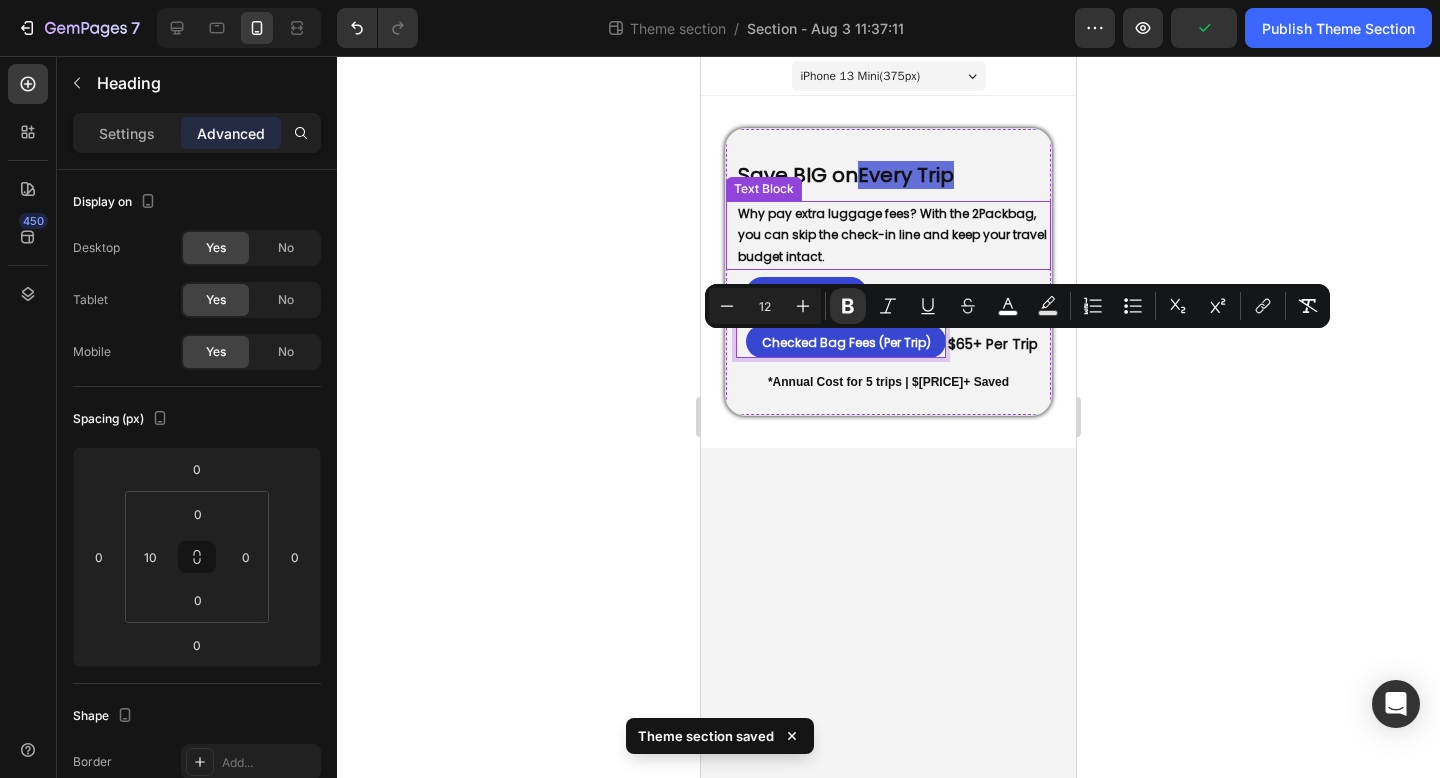 click on "Why pay extra luggage fees? With the 2Packbag, you can skip the check-in line and keep your travel budget intact." at bounding box center (892, 235) 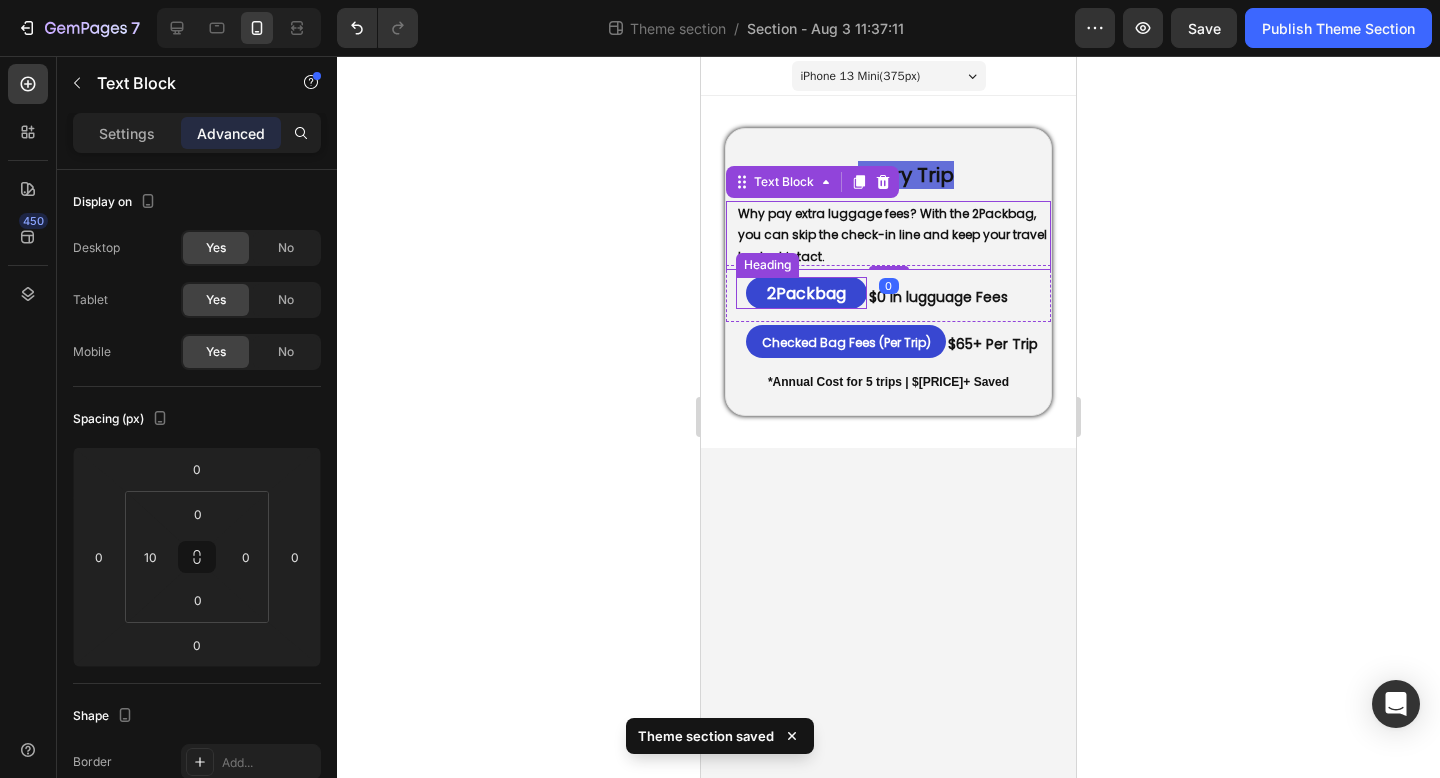 click on "2Packbag" at bounding box center (806, 293) 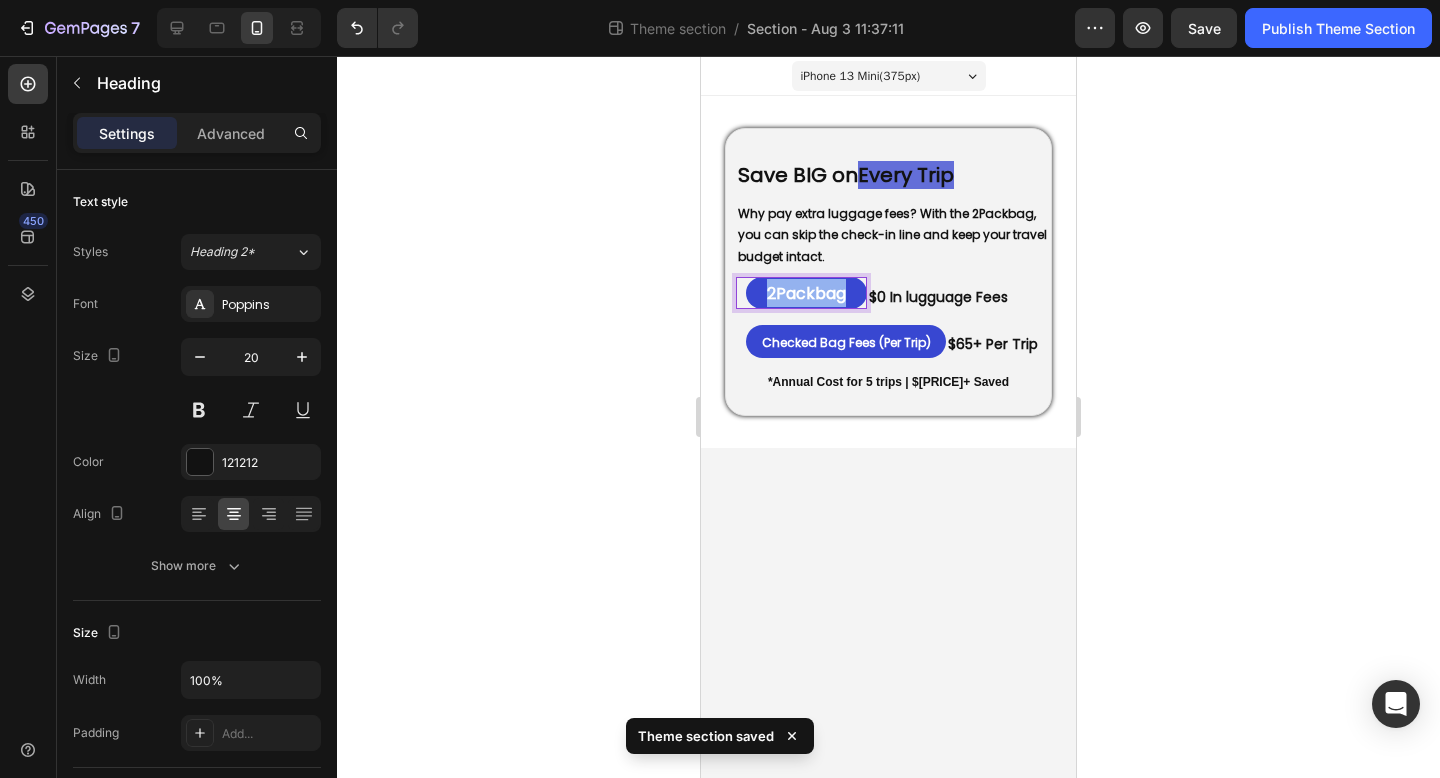 click on "2Packbag" at bounding box center [806, 293] 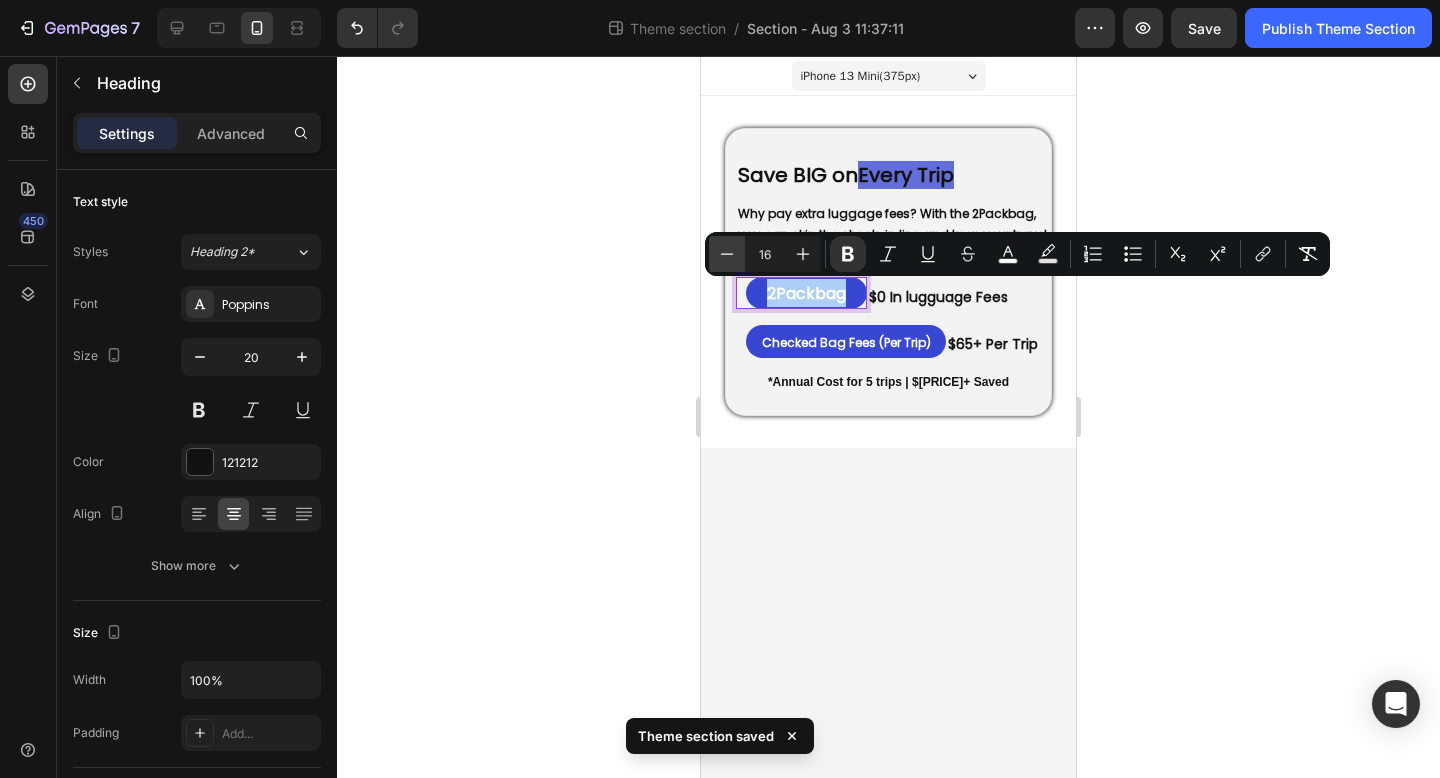 click 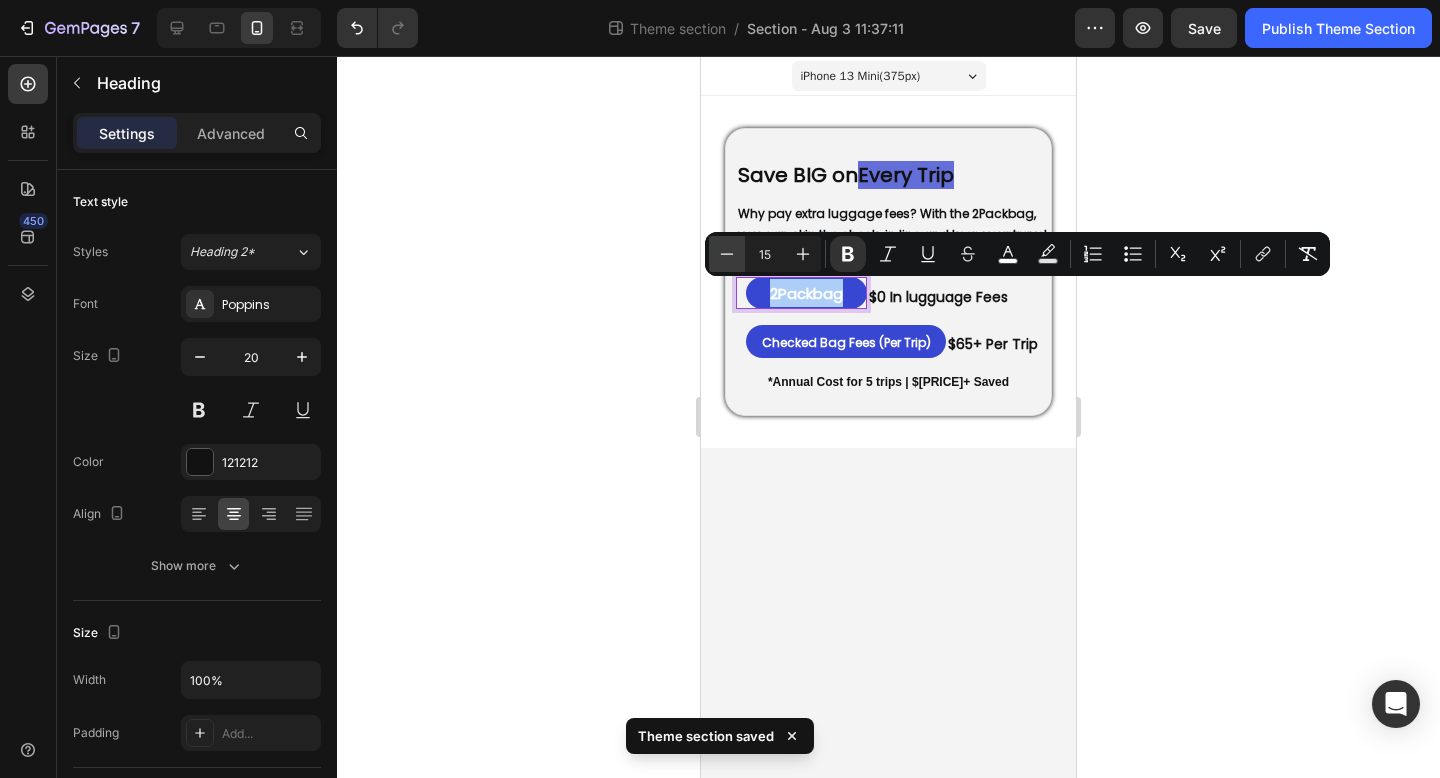 click 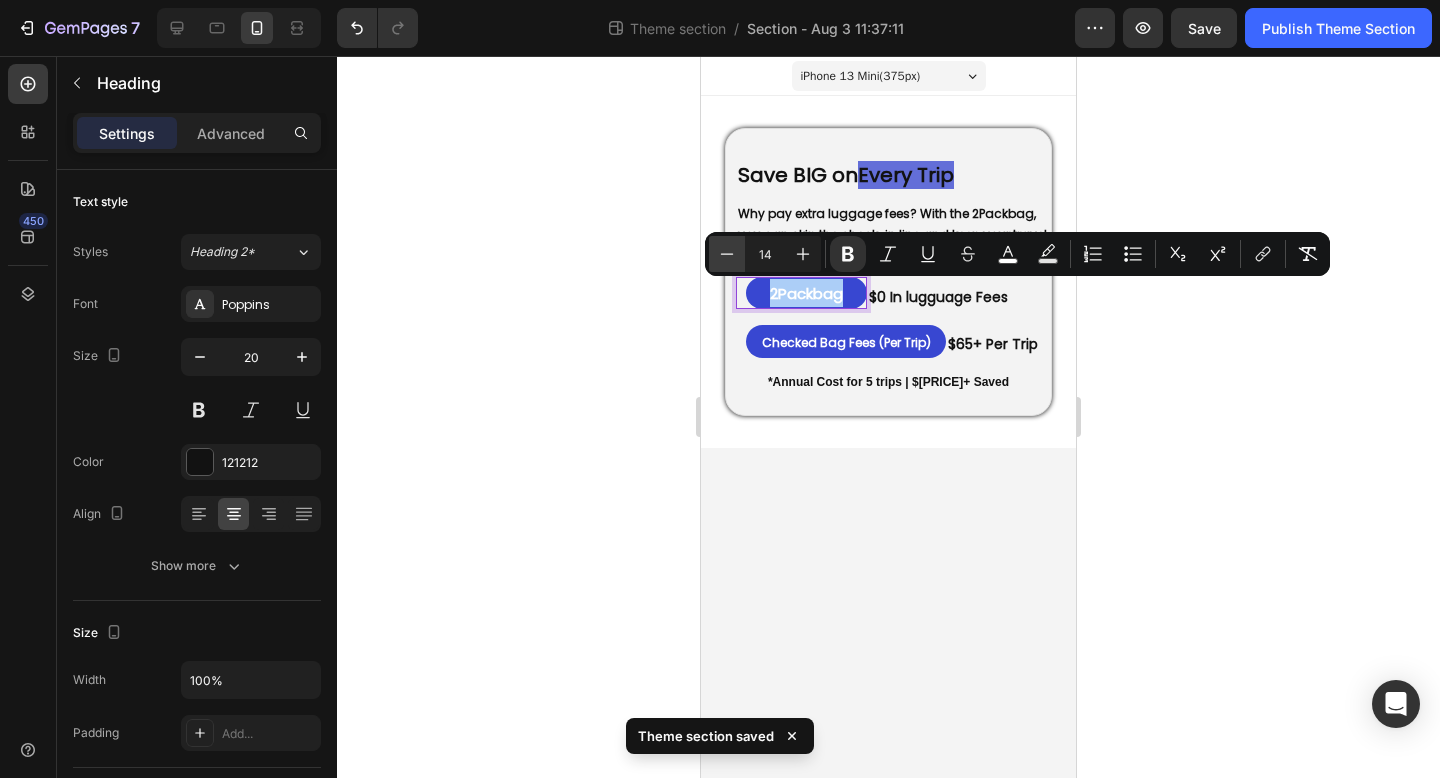 click 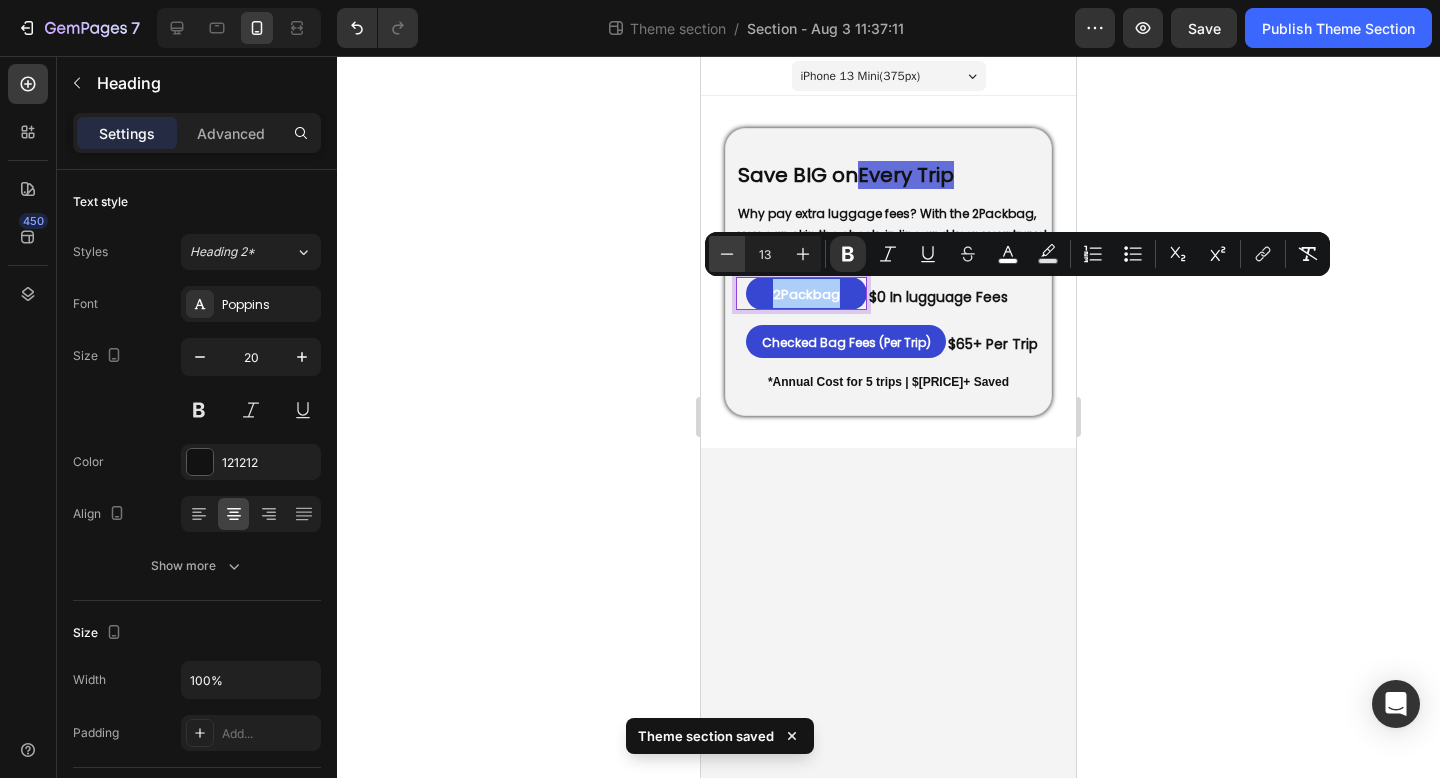 click 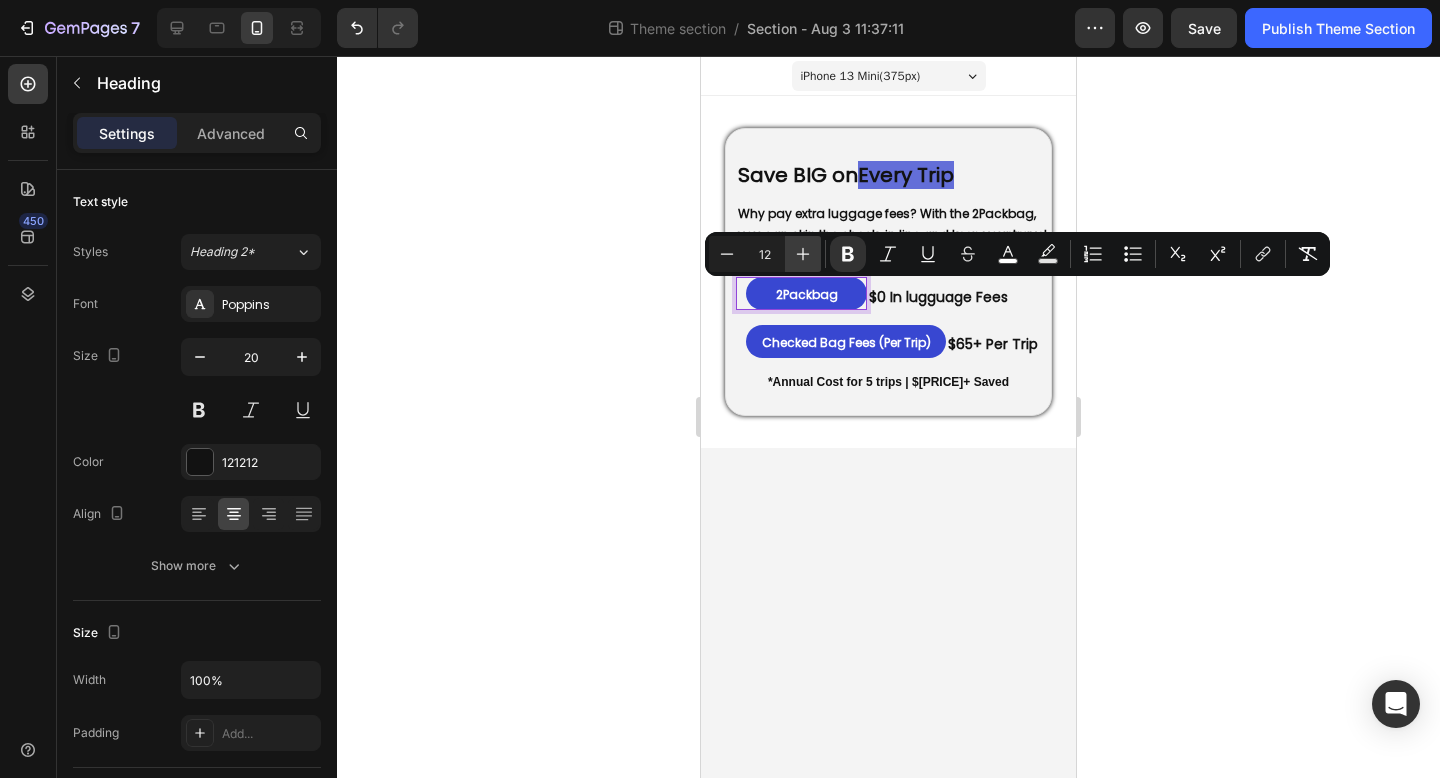 click 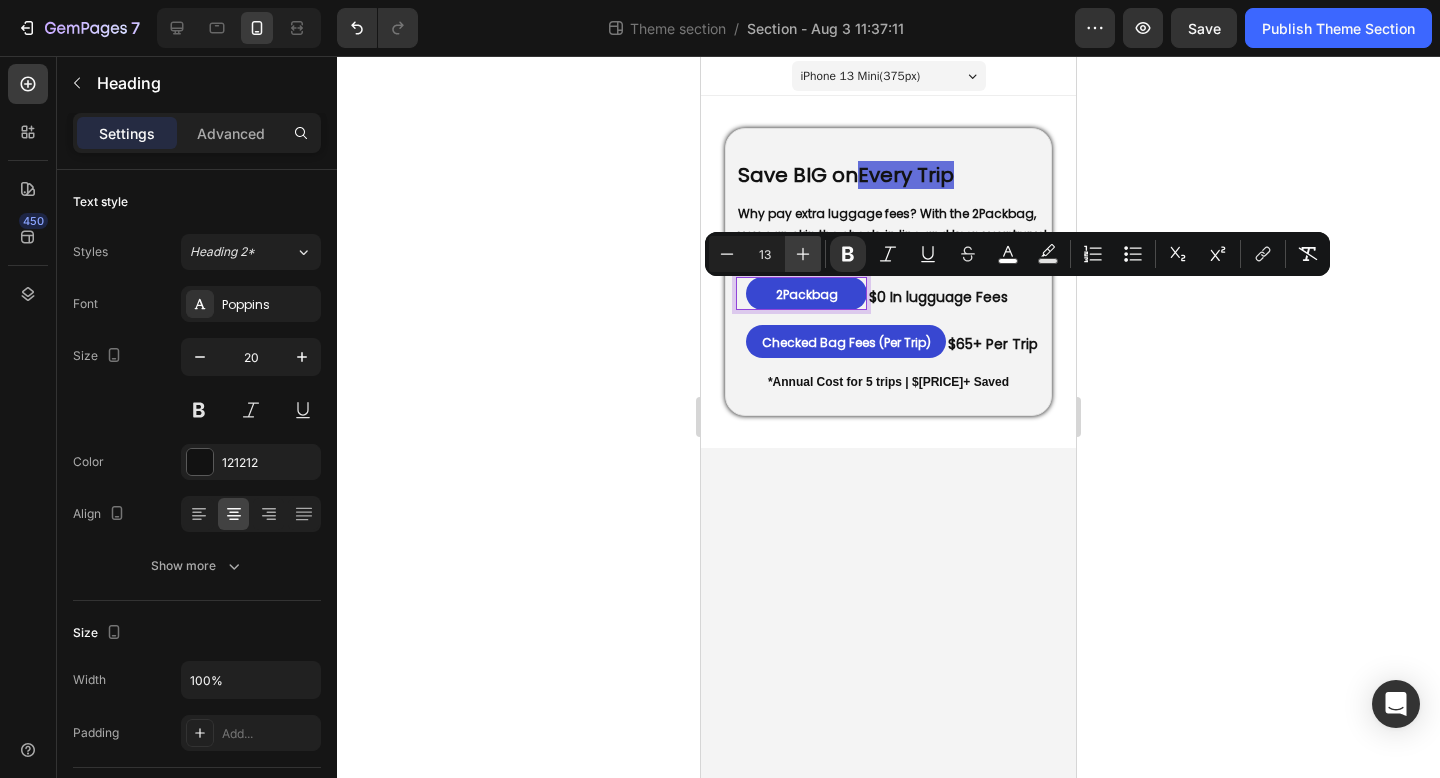 click 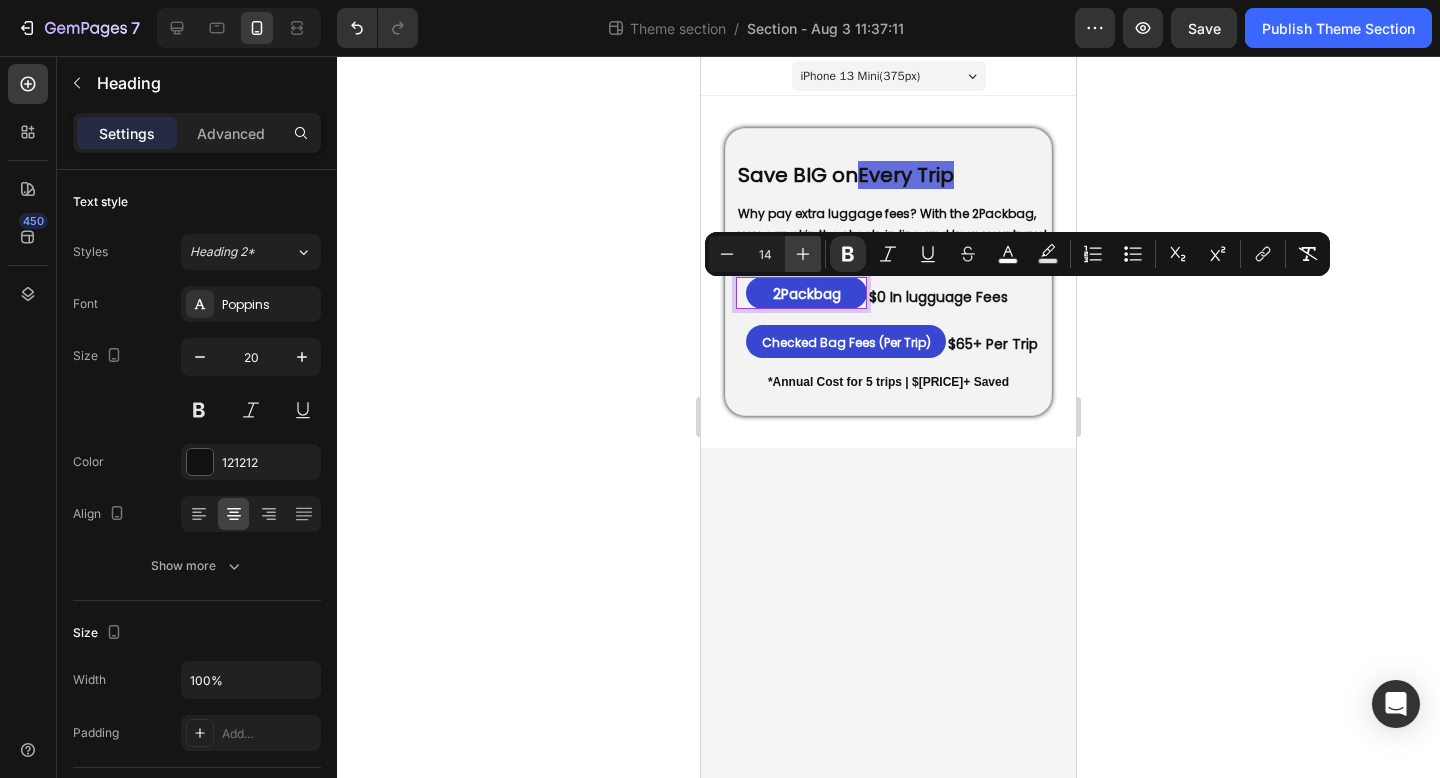 click 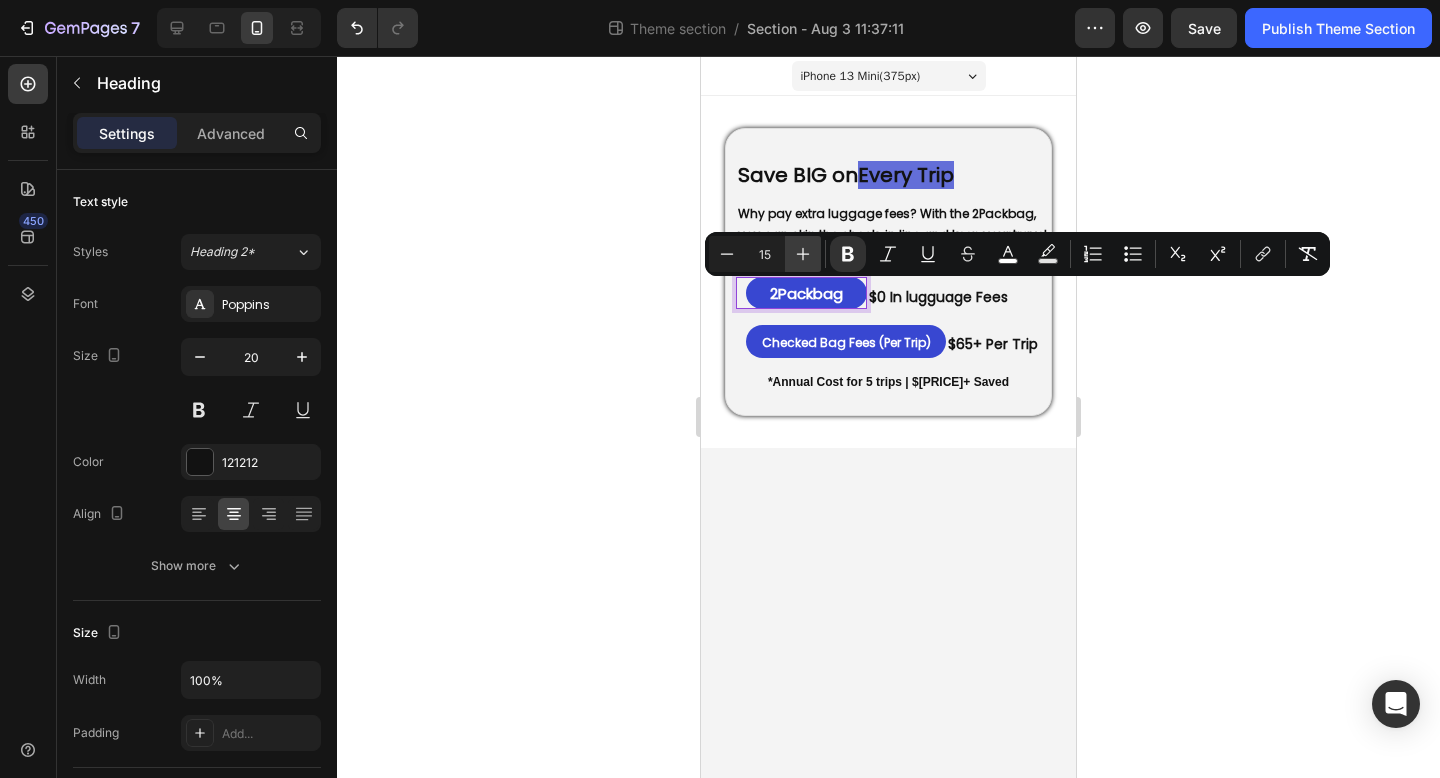 click 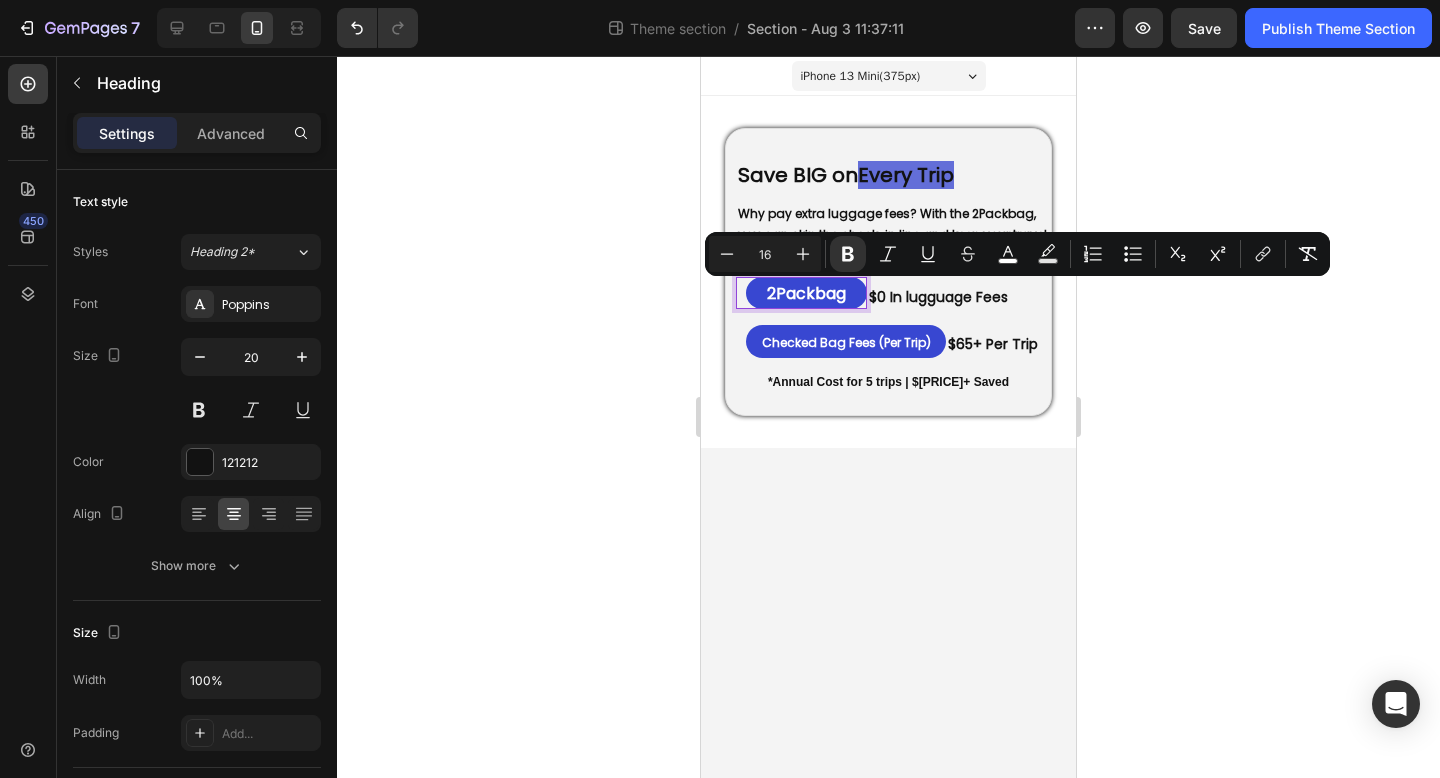 click 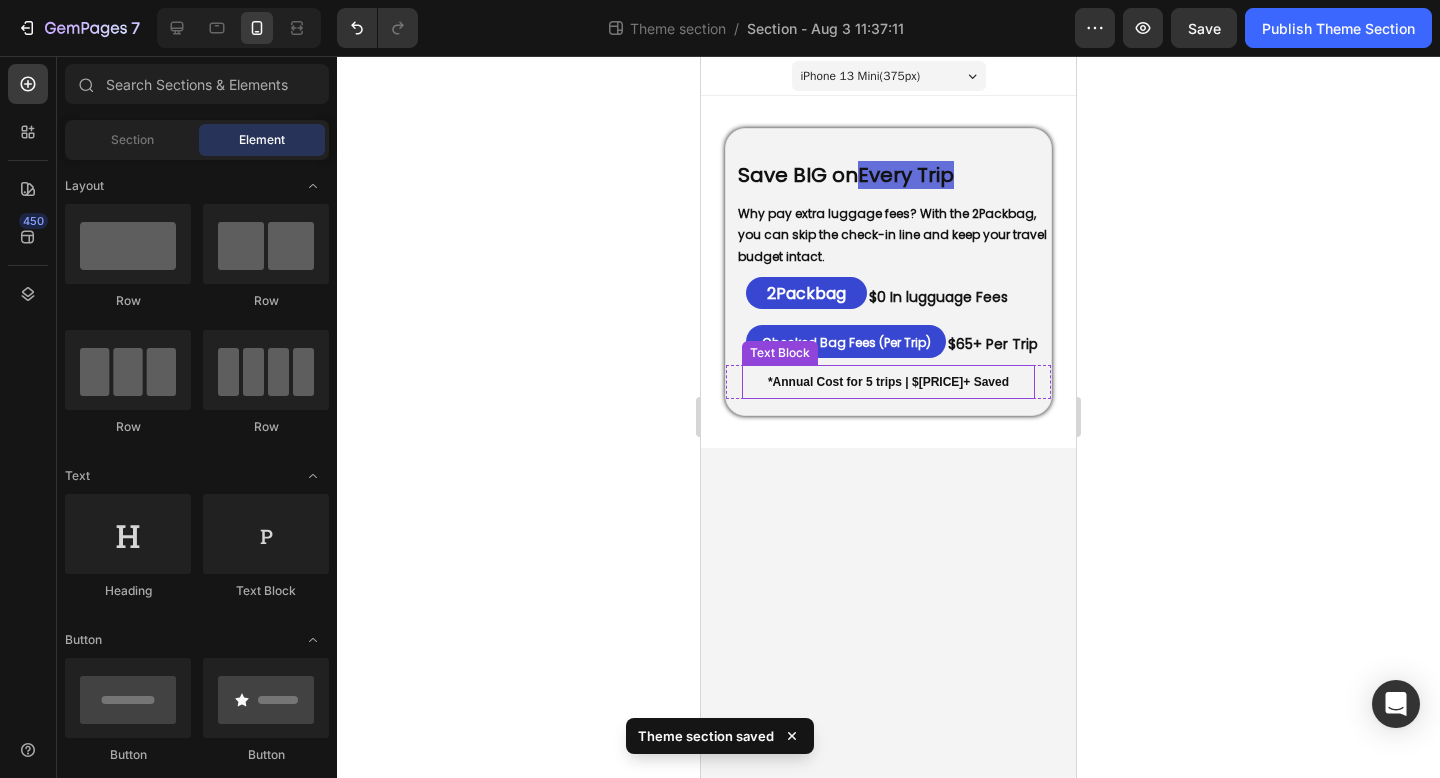 click on "*Annual Cost for 5 trips | $325+ Saved" at bounding box center [888, 382] 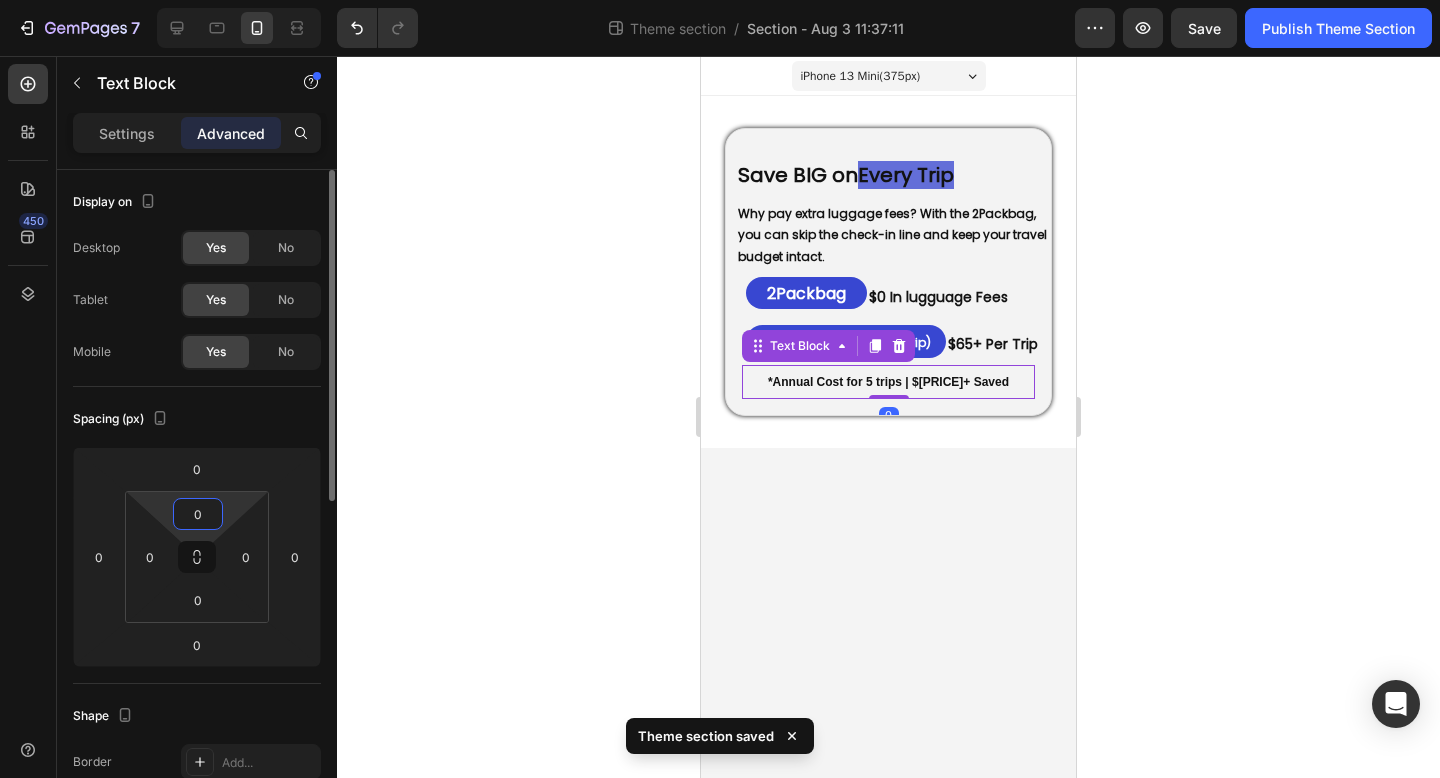 click on "0" at bounding box center [198, 514] 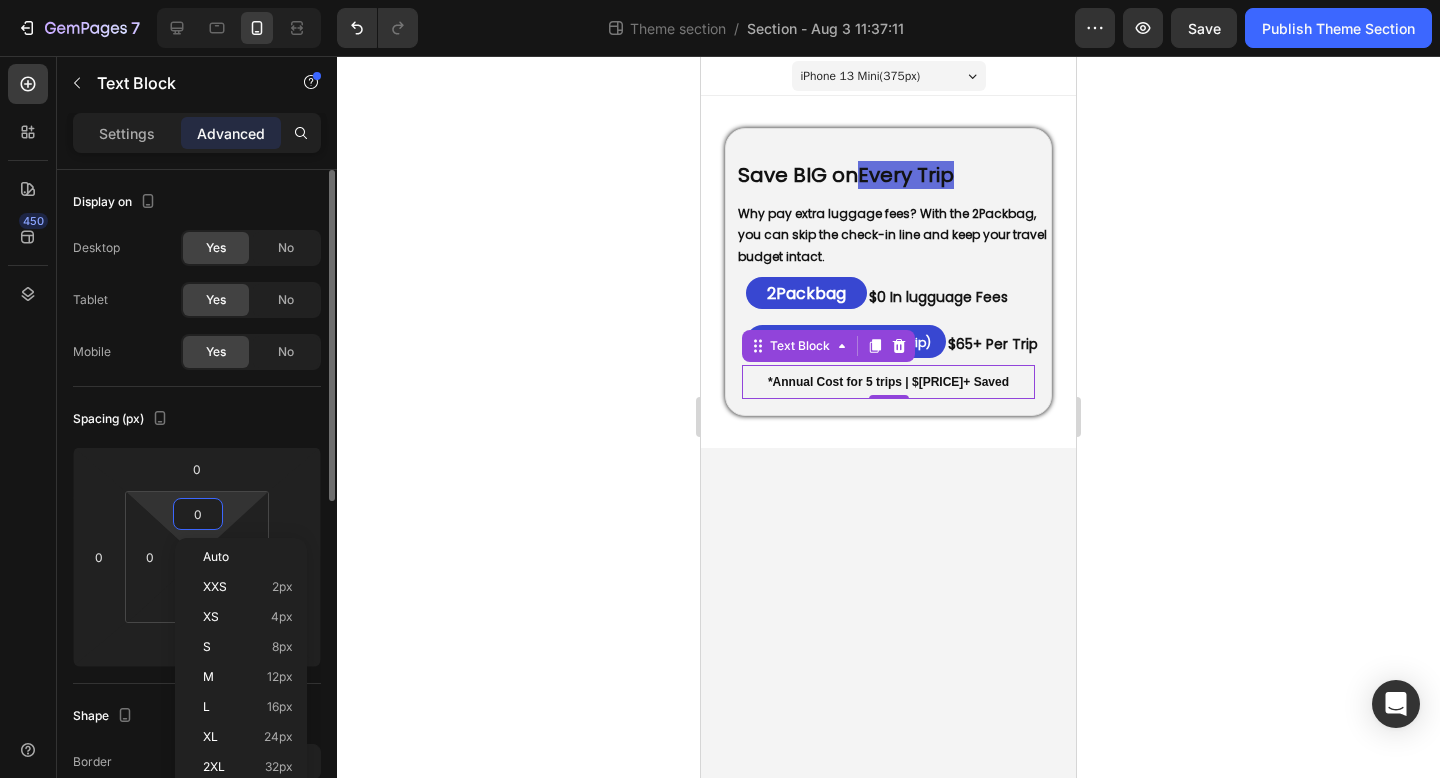 type on "5" 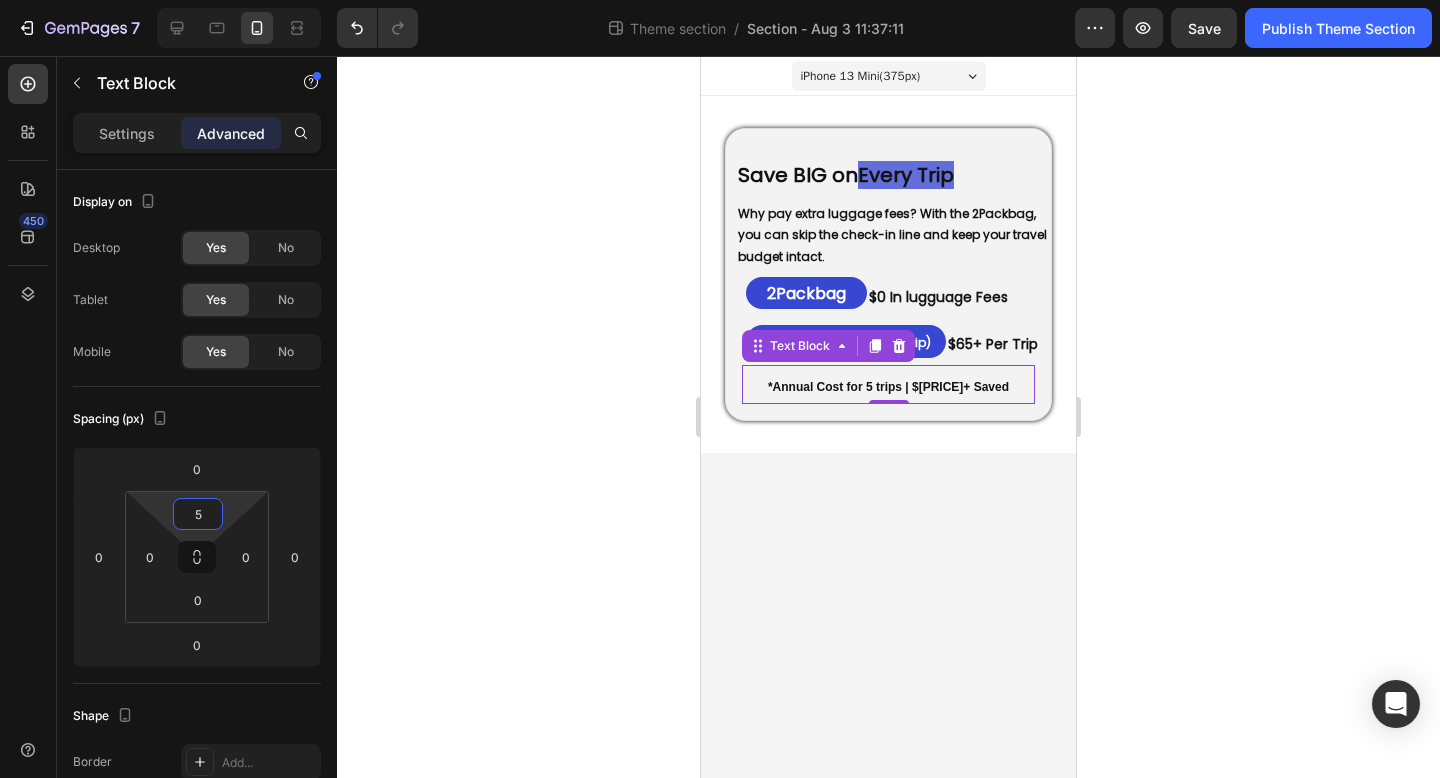 click 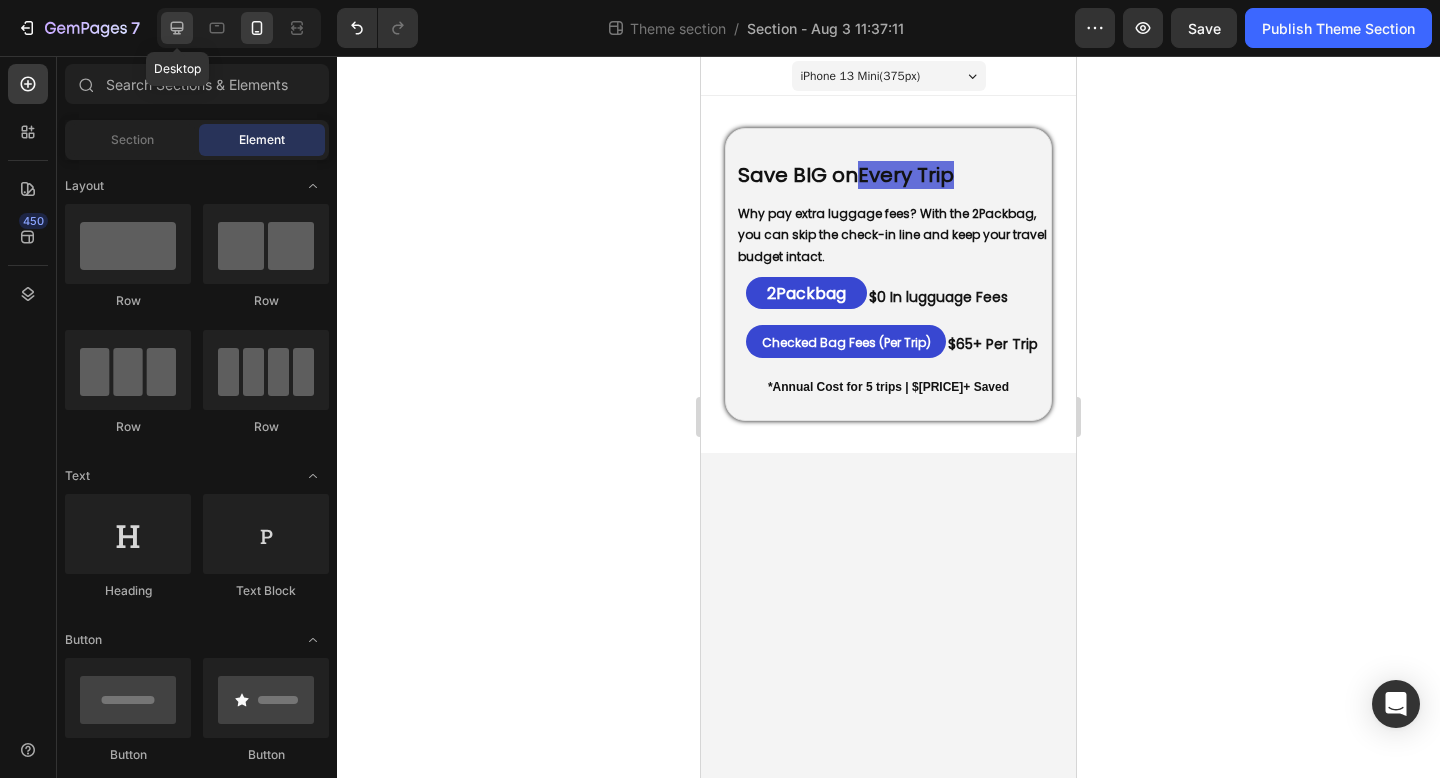 click 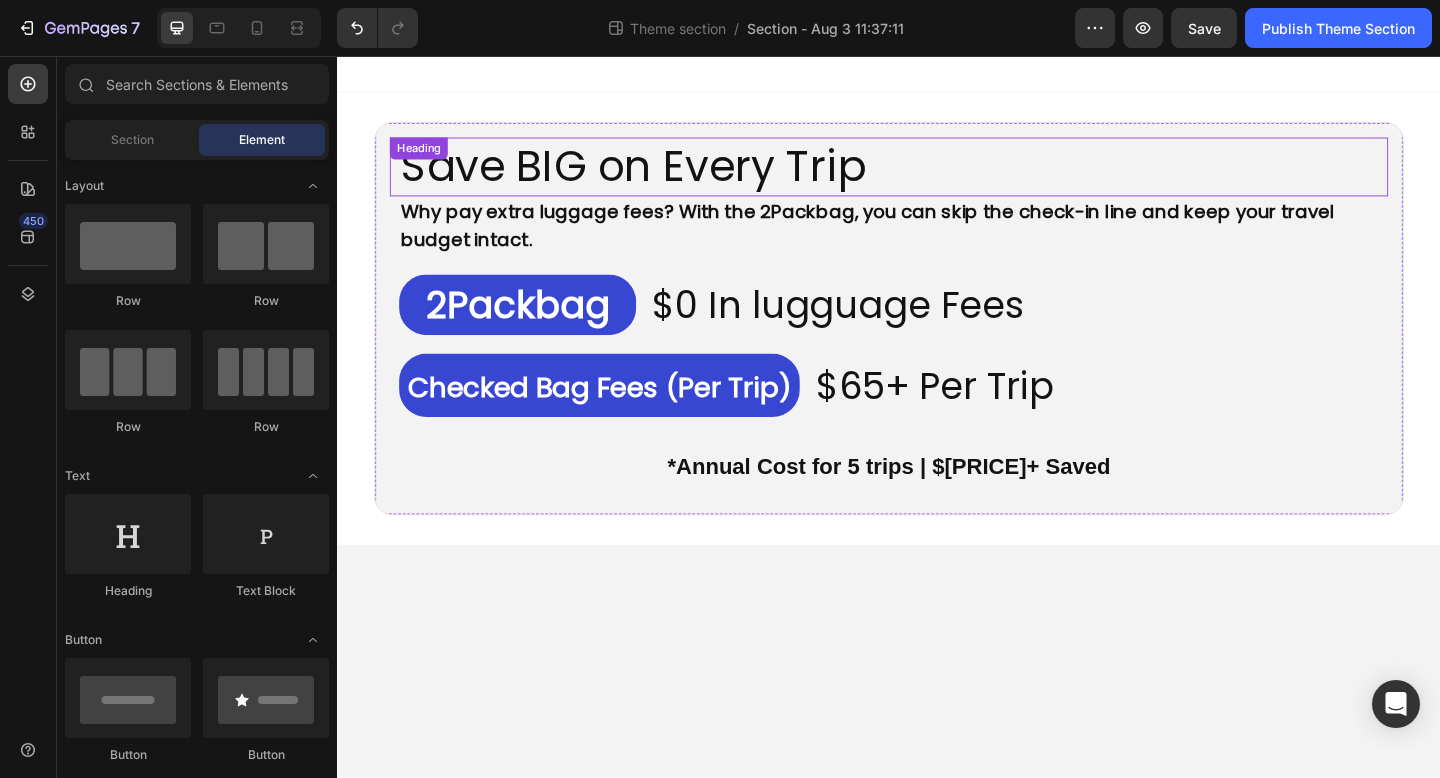drag, startPoint x: 774, startPoint y: 171, endPoint x: 763, endPoint y: 173, distance: 11.18034 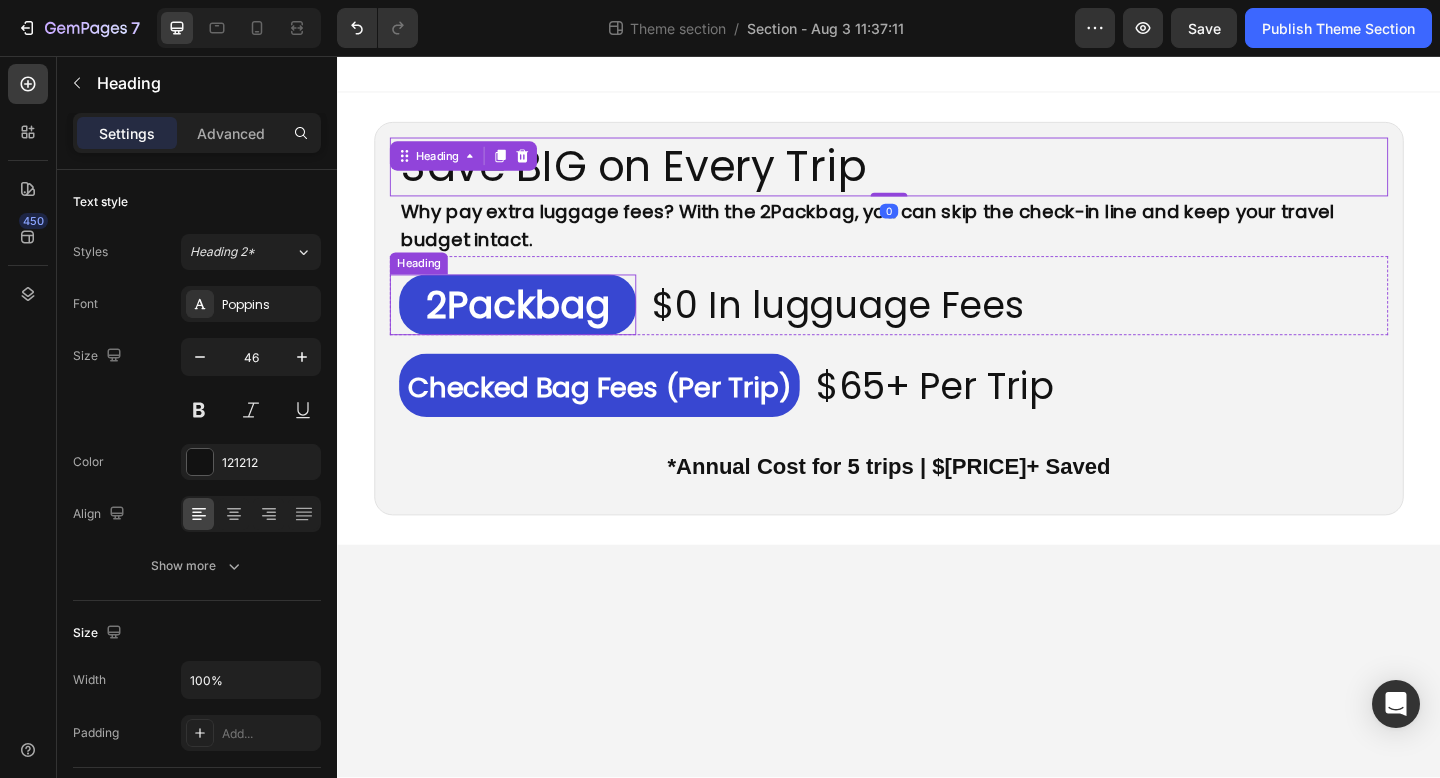 click on "⁠⁠⁠⁠⁠⁠⁠ 2Packbag" at bounding box center [533, 327] 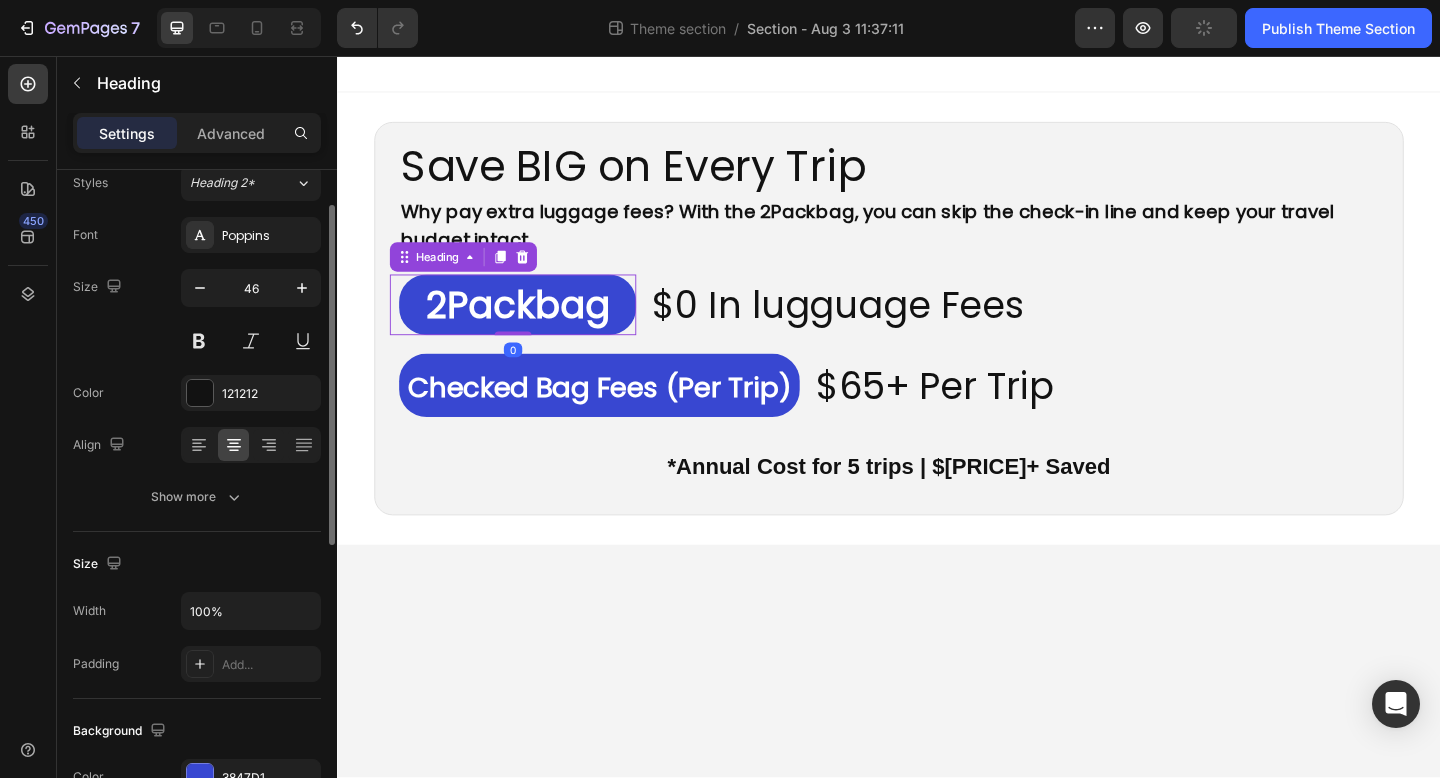 scroll, scrollTop: 484, scrollLeft: 0, axis: vertical 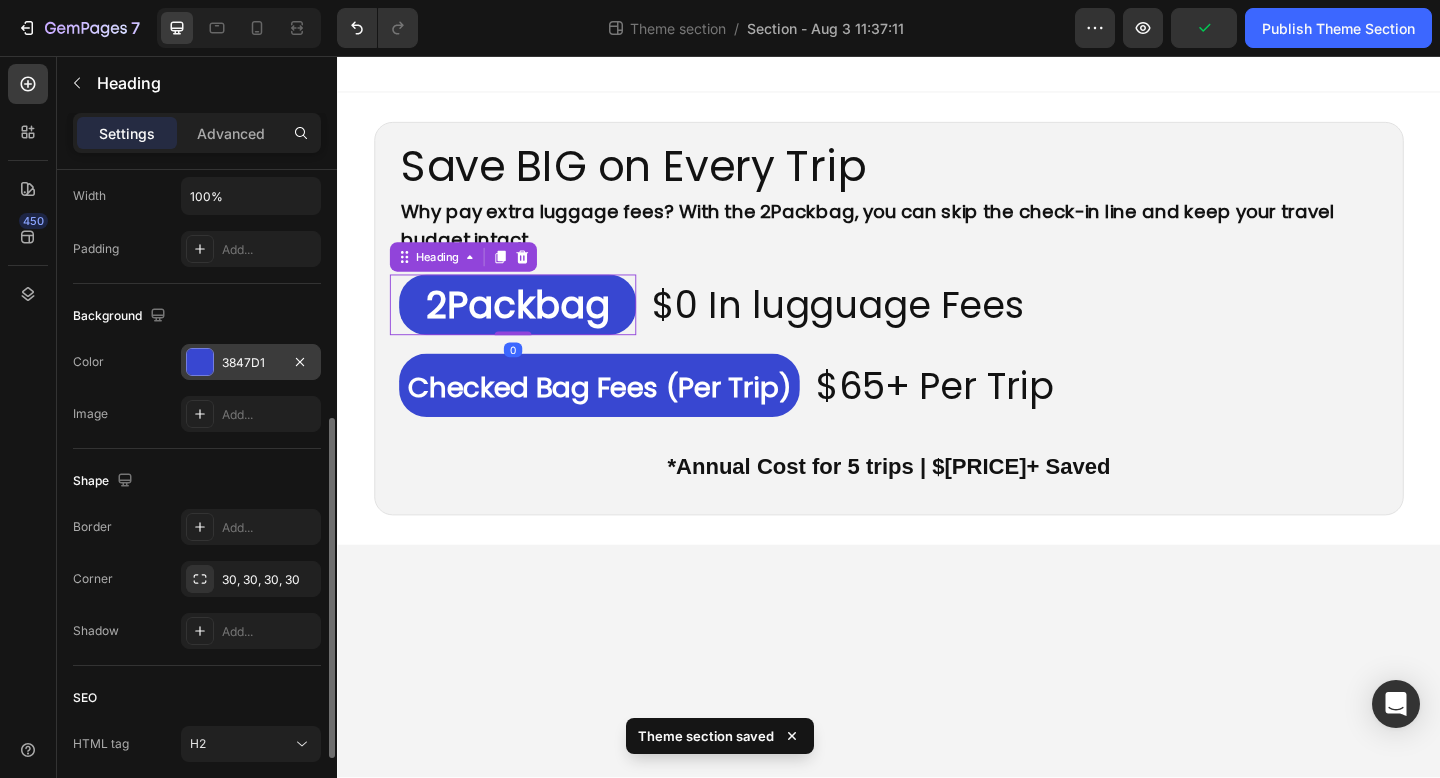 click at bounding box center [200, 362] 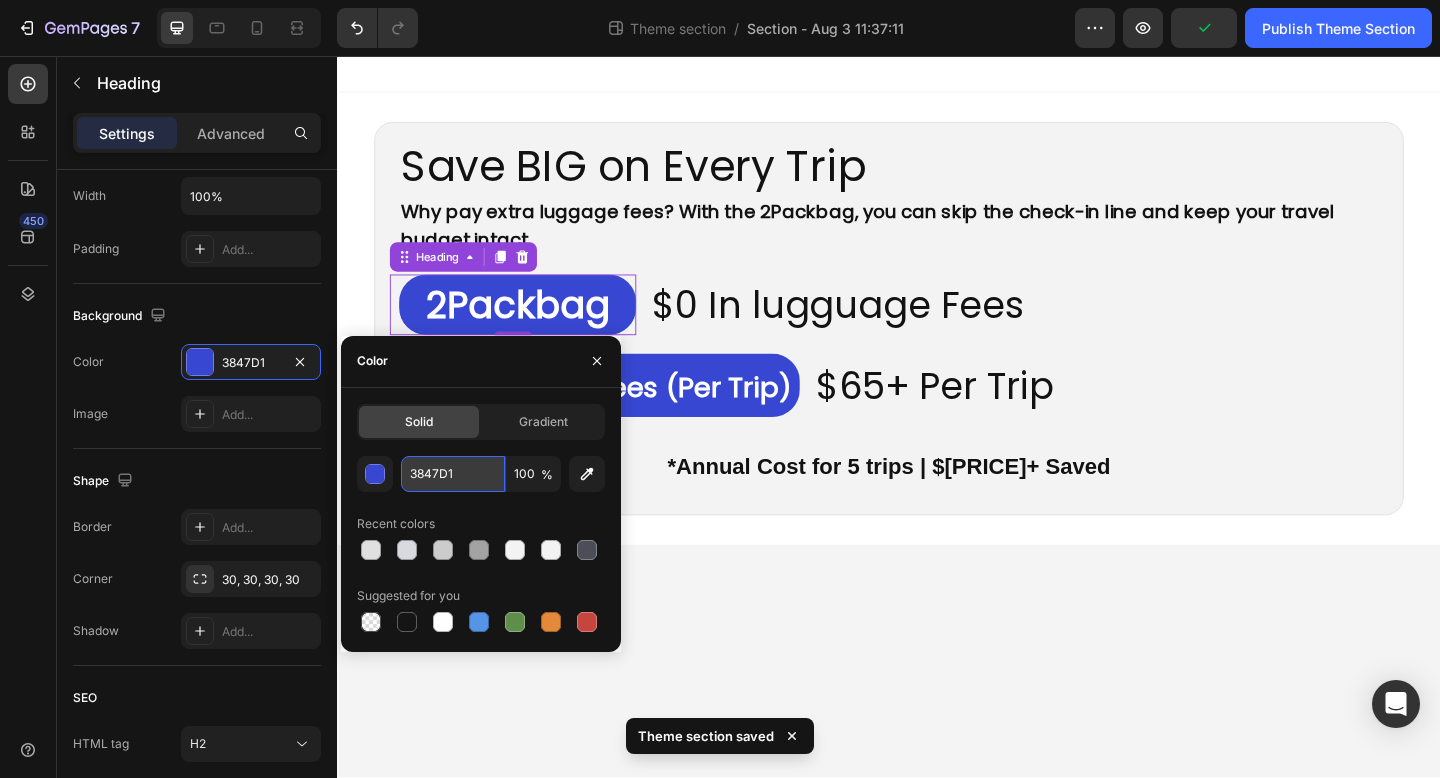 click on "3847D1" at bounding box center (453, 474) 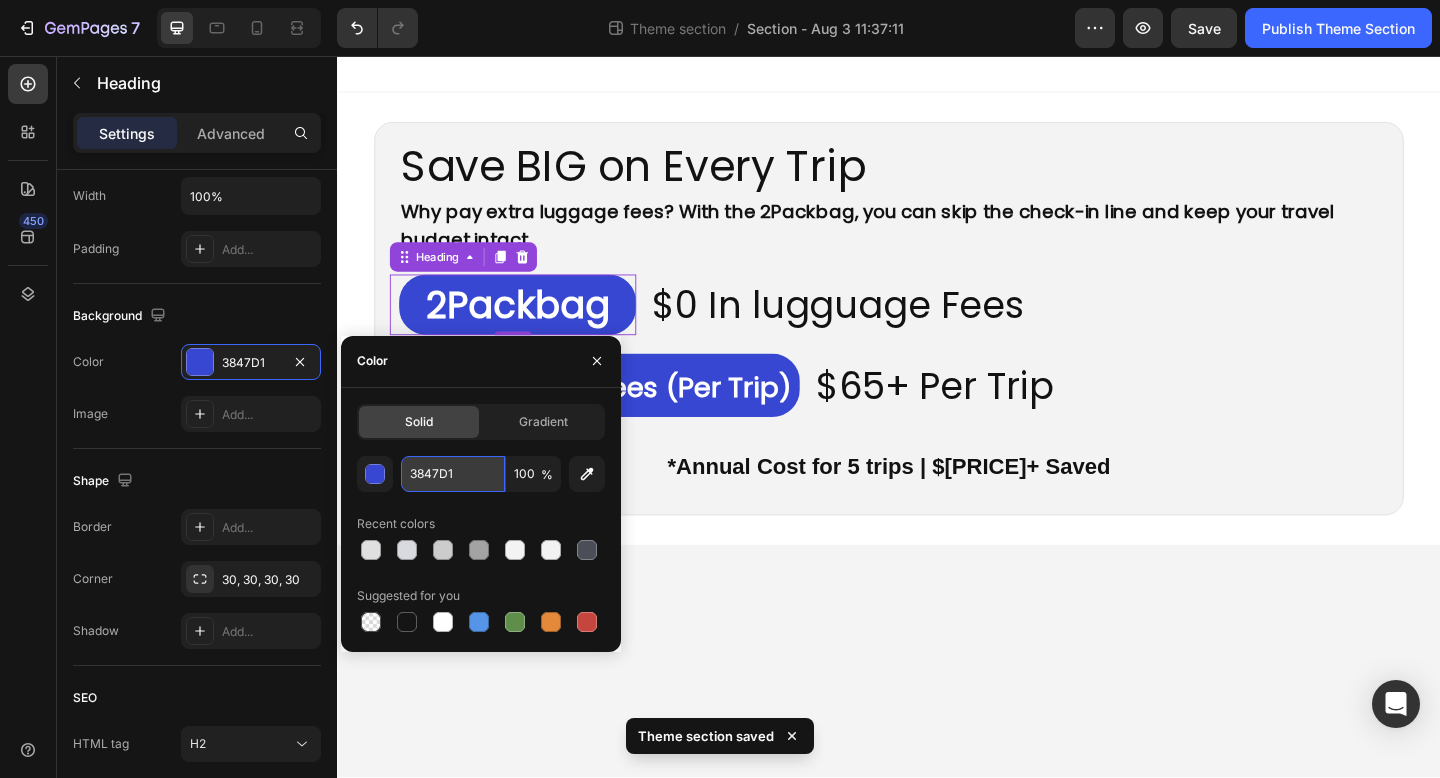 click on "3847D1" at bounding box center (453, 474) 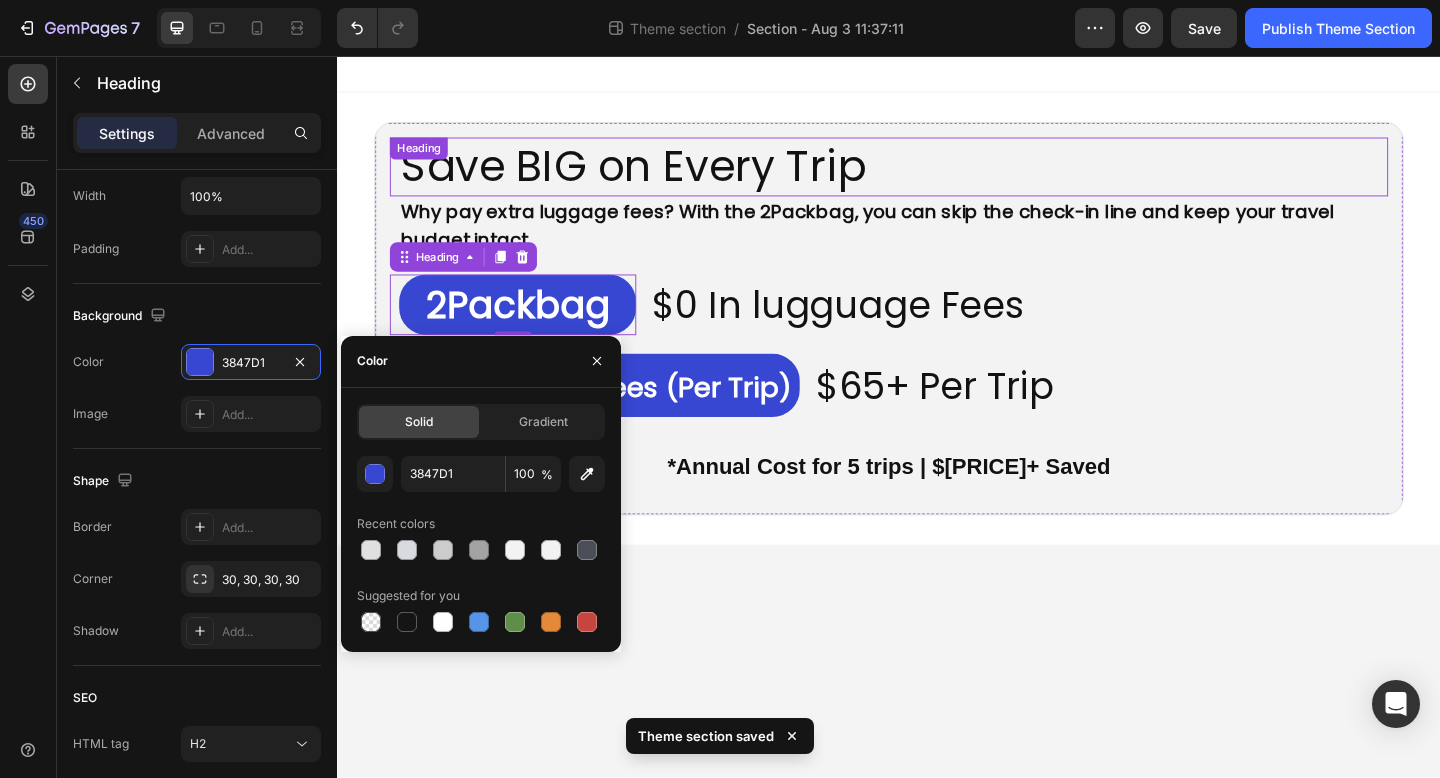 click on "Save BIG on Every Trip" at bounding box center [942, 177] 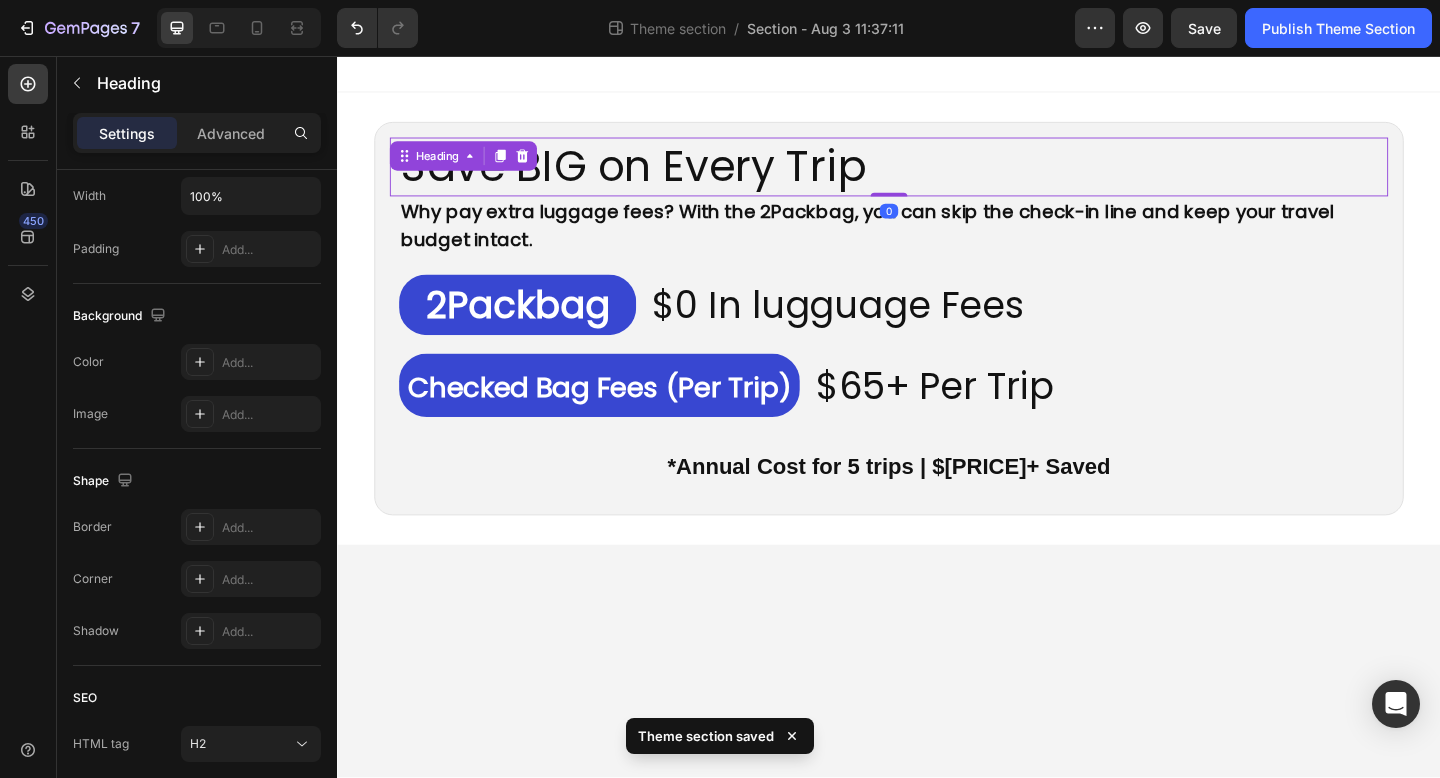 scroll, scrollTop: 484, scrollLeft: 0, axis: vertical 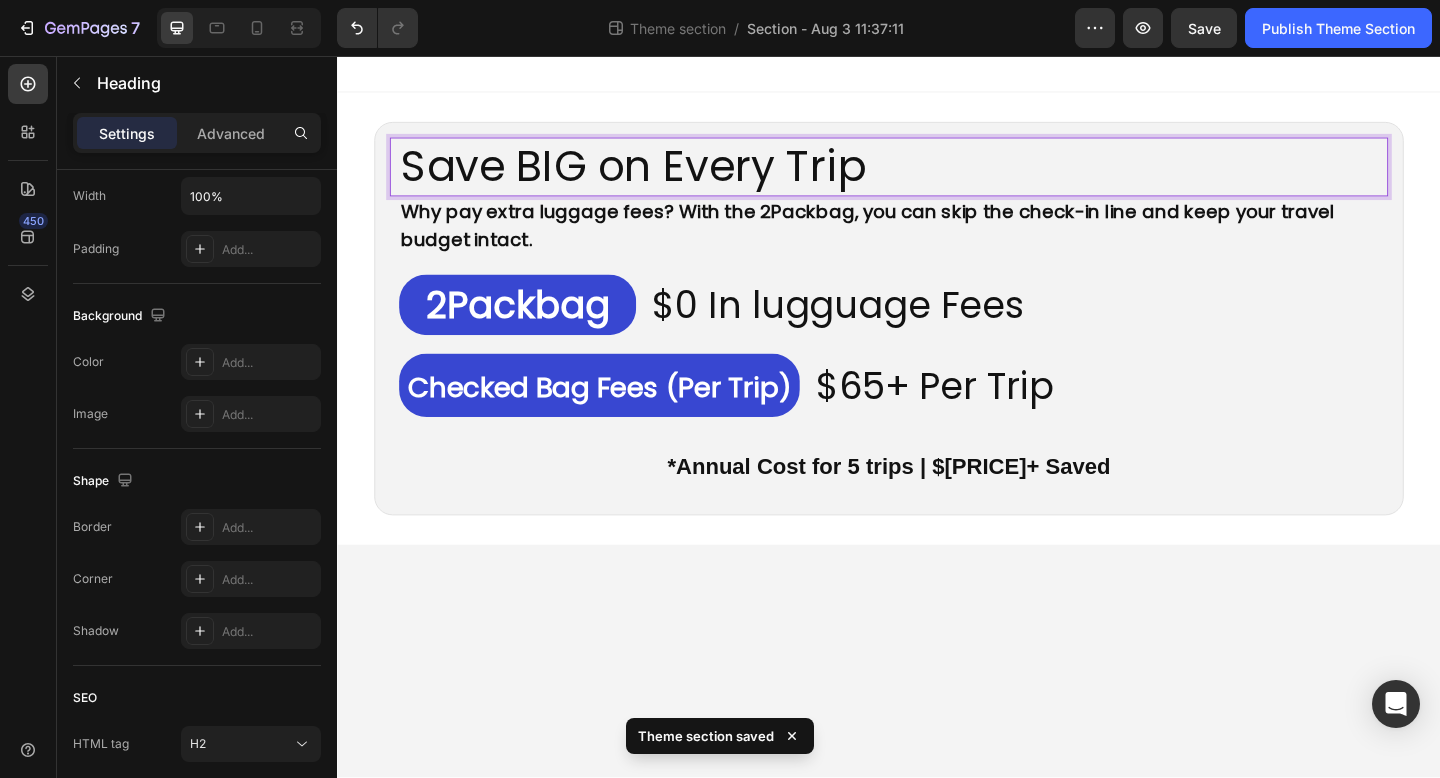 click on "Save BIG on Every Trip" at bounding box center (942, 177) 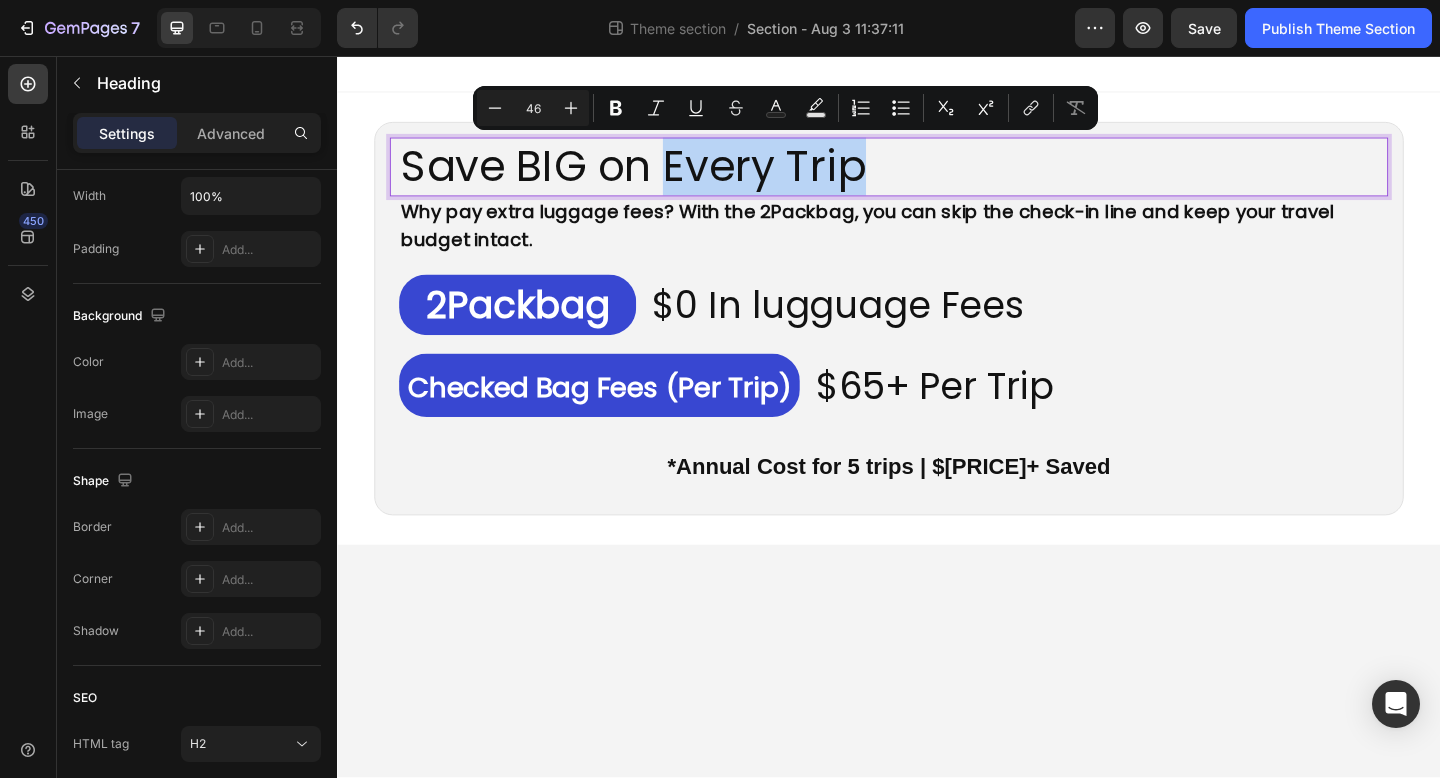 drag, startPoint x: 688, startPoint y: 177, endPoint x: 906, endPoint y: 187, distance: 218.22923 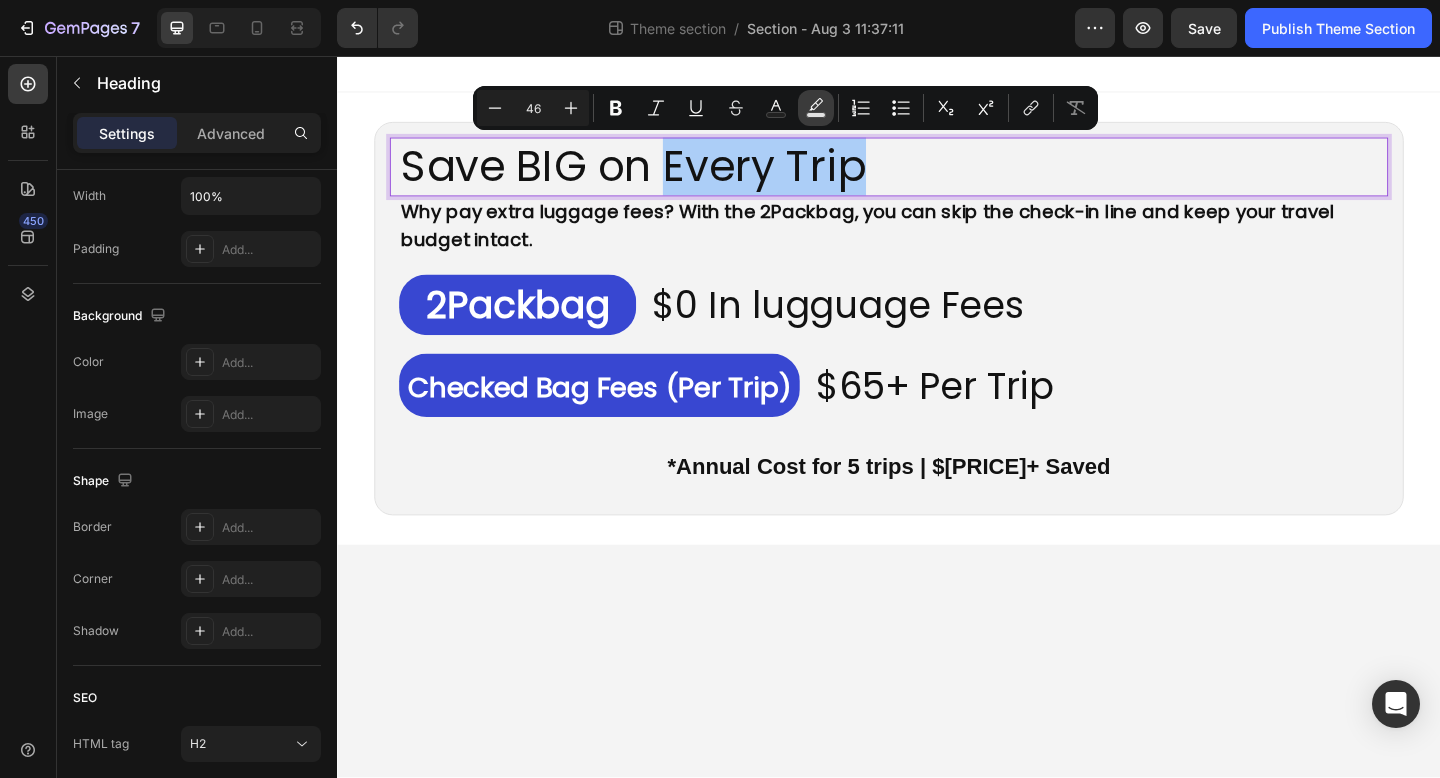 click 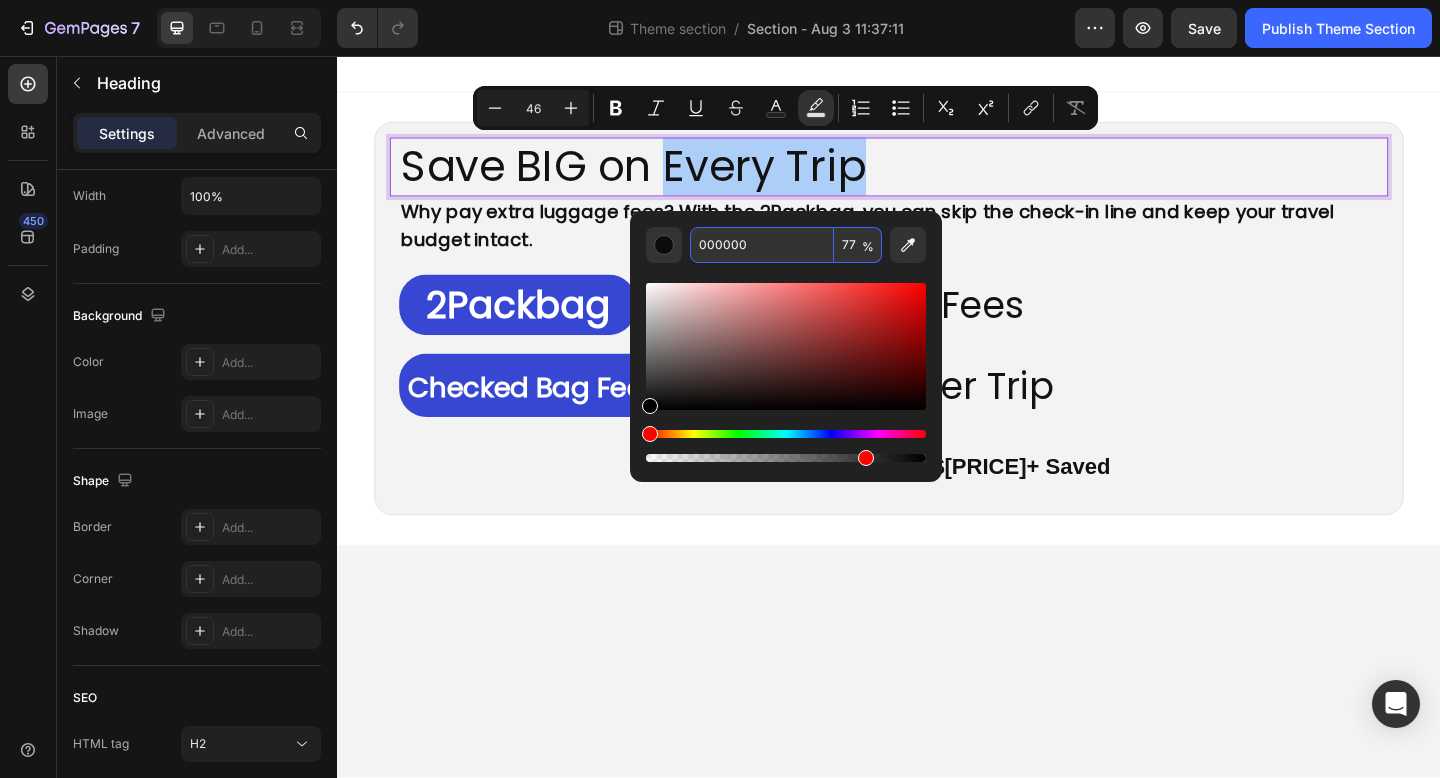 click on "000000" at bounding box center [762, 245] 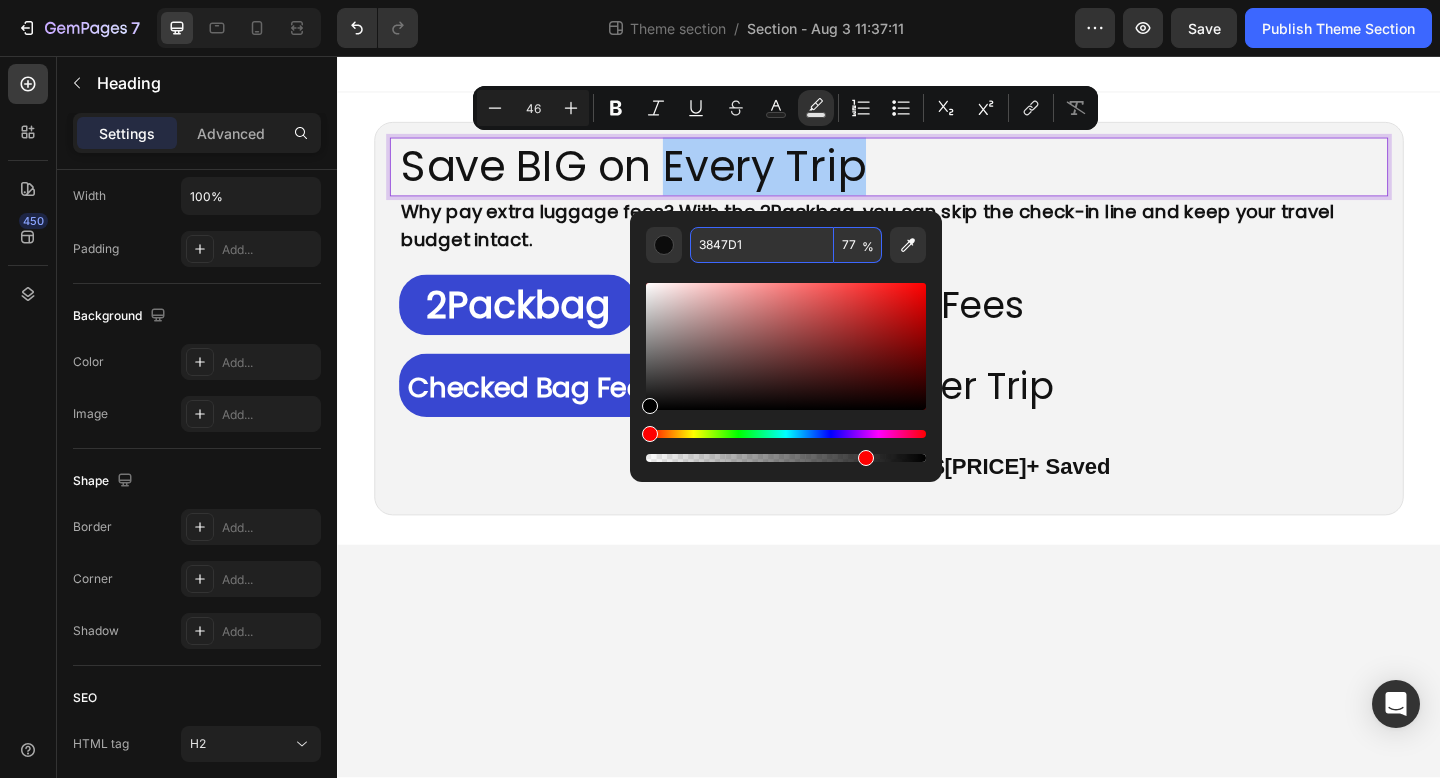 type on "3847D1" 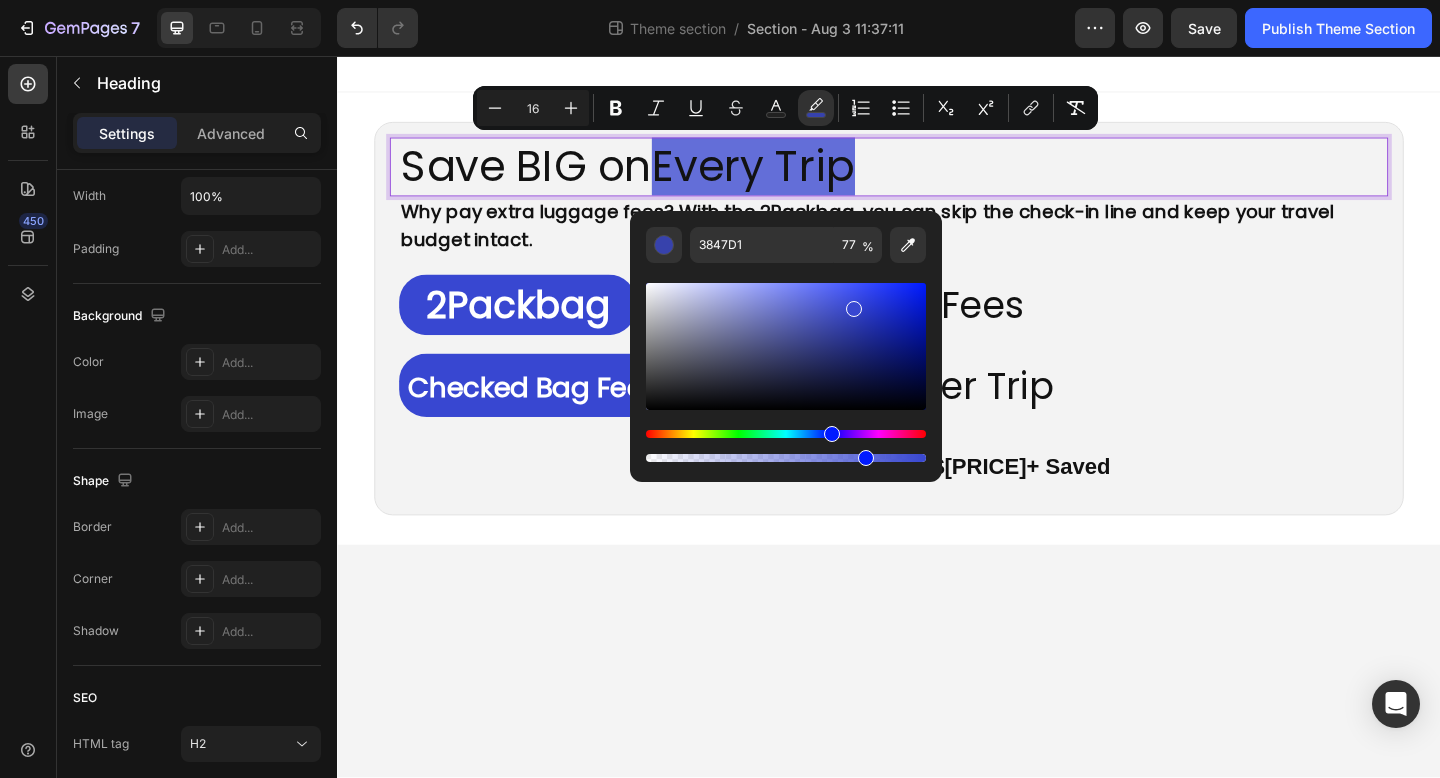 click on "Save BIG on  Every Trip Heading   0 Why pay extra luggage fees? With the 2Packbag, you can skip the check-in line and keep your travel budget intact. Text Block ⁠⁠⁠⁠⁠⁠⁠ 2Packbag Heading ⁠⁠⁠⁠⁠⁠⁠   $0 In lugguage Fees Heading Row ⁠⁠⁠⁠⁠⁠⁠ Checked Bag Fees (Per Trip)  Heading ⁠⁠⁠⁠⁠⁠⁠   $65+ Per Trip Heading Row *Annual Cost for 5 trips | $325+ Saved  Text Block Row Row ⁠⁠⁠⁠⁠⁠⁠ Save BIG on  Every Trip Heading Why pay extra luggage fees? With the 2Packbag, you can skip the check-in line and keep your travel budget intact. Text Block ⁠⁠⁠⁠⁠⁠⁠ 2Packbag Heading ⁠⁠⁠⁠⁠⁠⁠   $0 In lugguage Fees Heading Row ⁠⁠⁠⁠⁠⁠⁠ Checked Bag Fees (Per Trip)  Heading ⁠⁠⁠⁠⁠⁠⁠   $65+ Per Trip Heading Row *Annual Cost for 5 trips | $325+ Saved  Text Block Row Row Root" at bounding box center [937, 448] 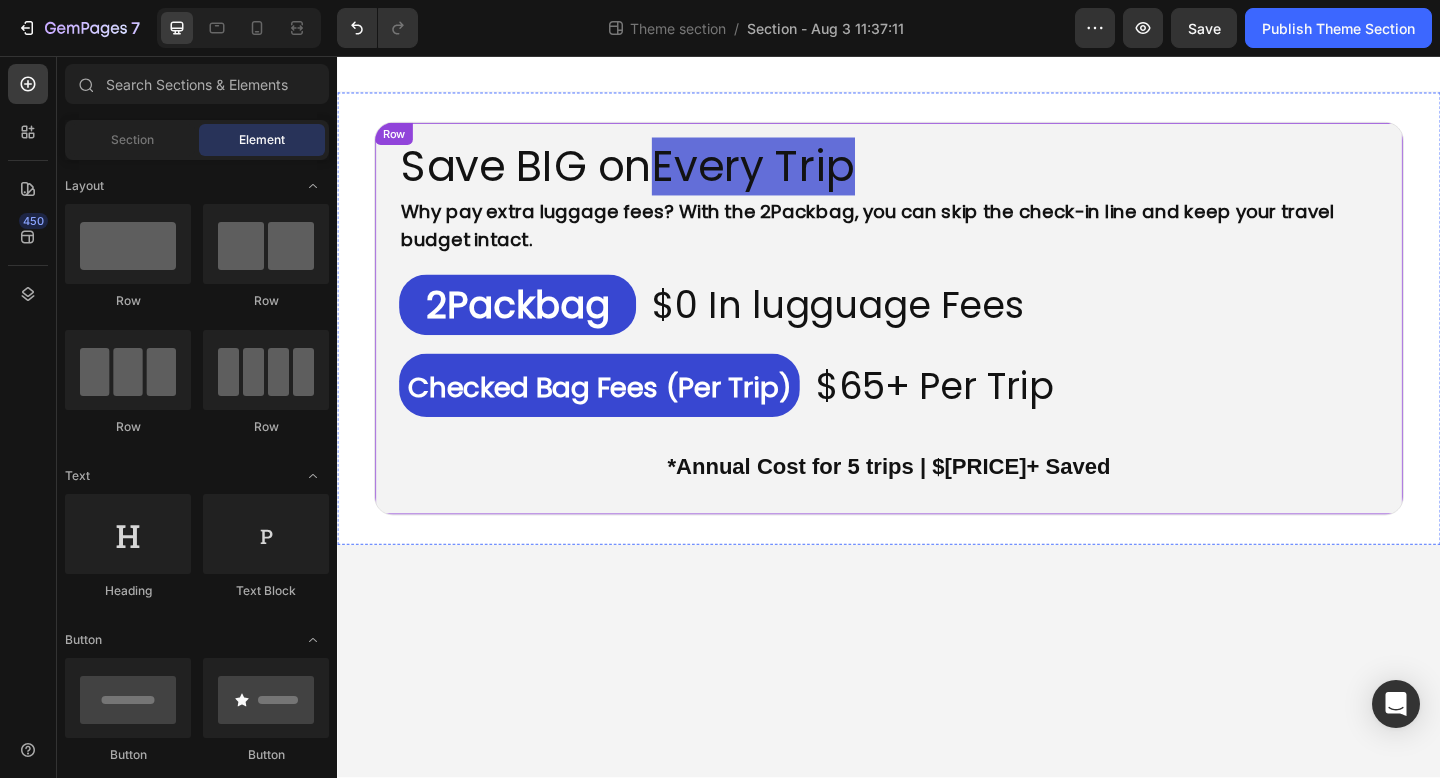 click on "Save BIG on  Every Trip Heading Why pay extra luggage fees? With the 2Packbag, you can skip the check-in line and keep your travel budget intact. Text Block ⁠⁠⁠⁠⁠⁠⁠ 2Packbag Heading ⁠⁠⁠⁠⁠⁠⁠   $0 In lugguage Fees Heading Row ⁠⁠⁠⁠⁠⁠⁠ Checked Bag Fees (Per Trip)  Heading ⁠⁠⁠⁠⁠⁠⁠   $65+ Per Trip Heading Row *Annual Cost for 5 trips | $325+ Saved  Text Block Row Row" at bounding box center (937, 342) 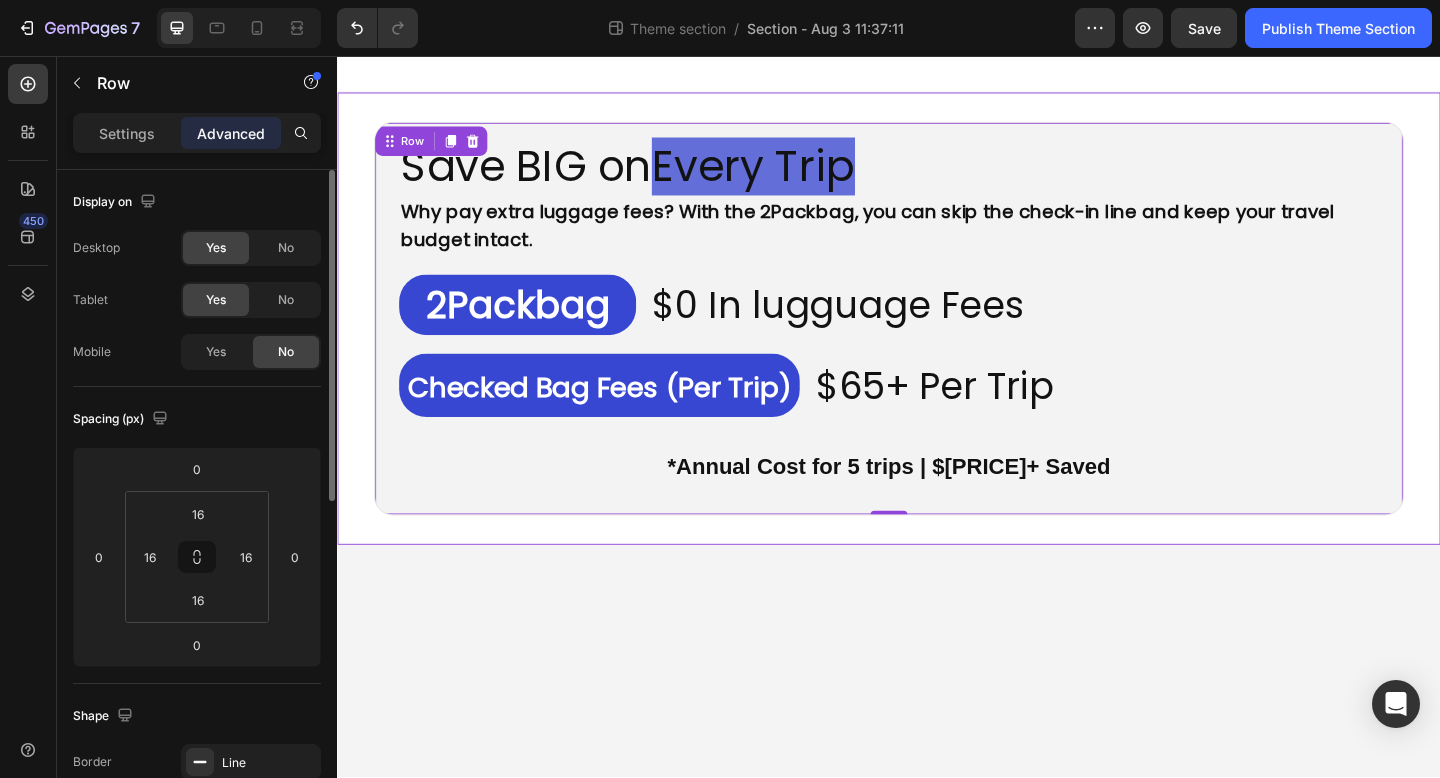 scroll, scrollTop: 669, scrollLeft: 0, axis: vertical 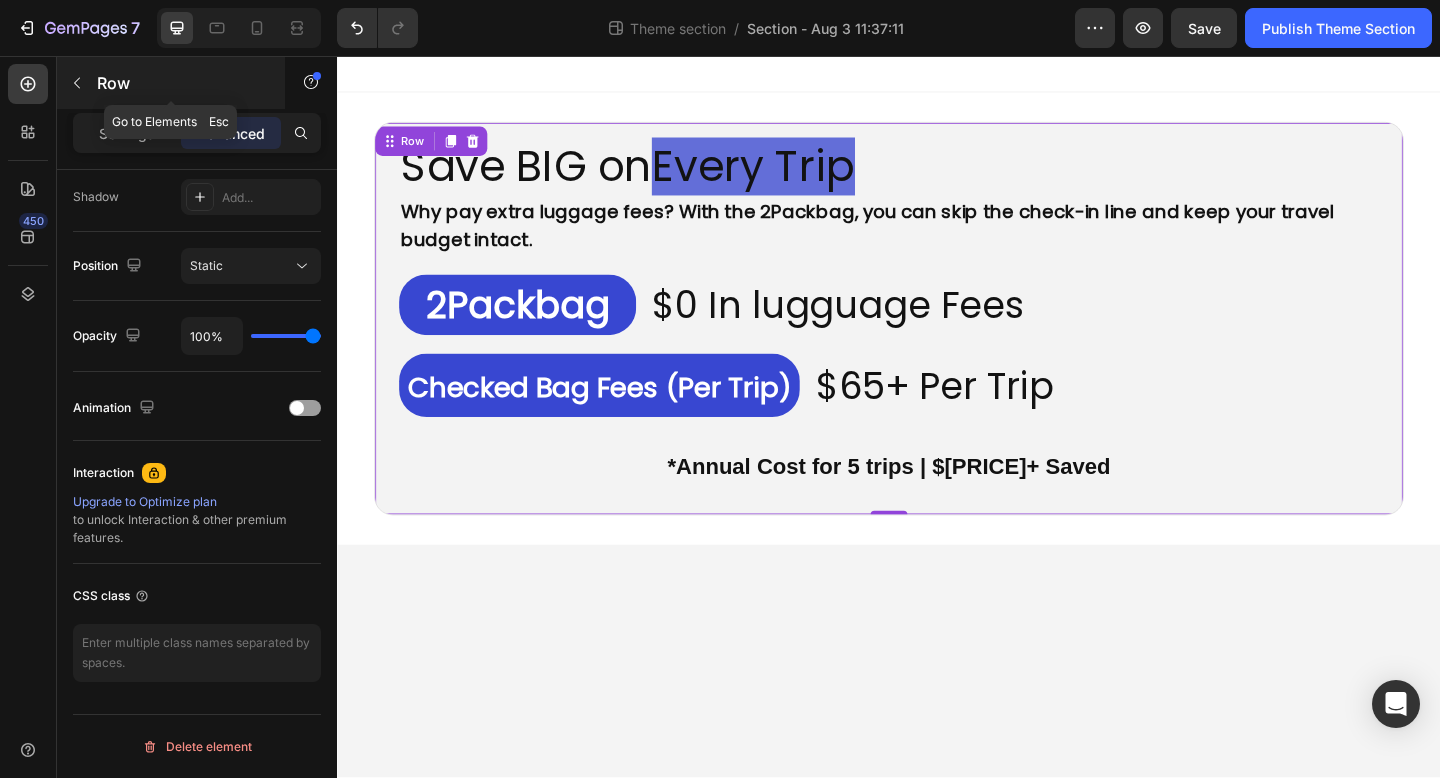 click at bounding box center [77, 83] 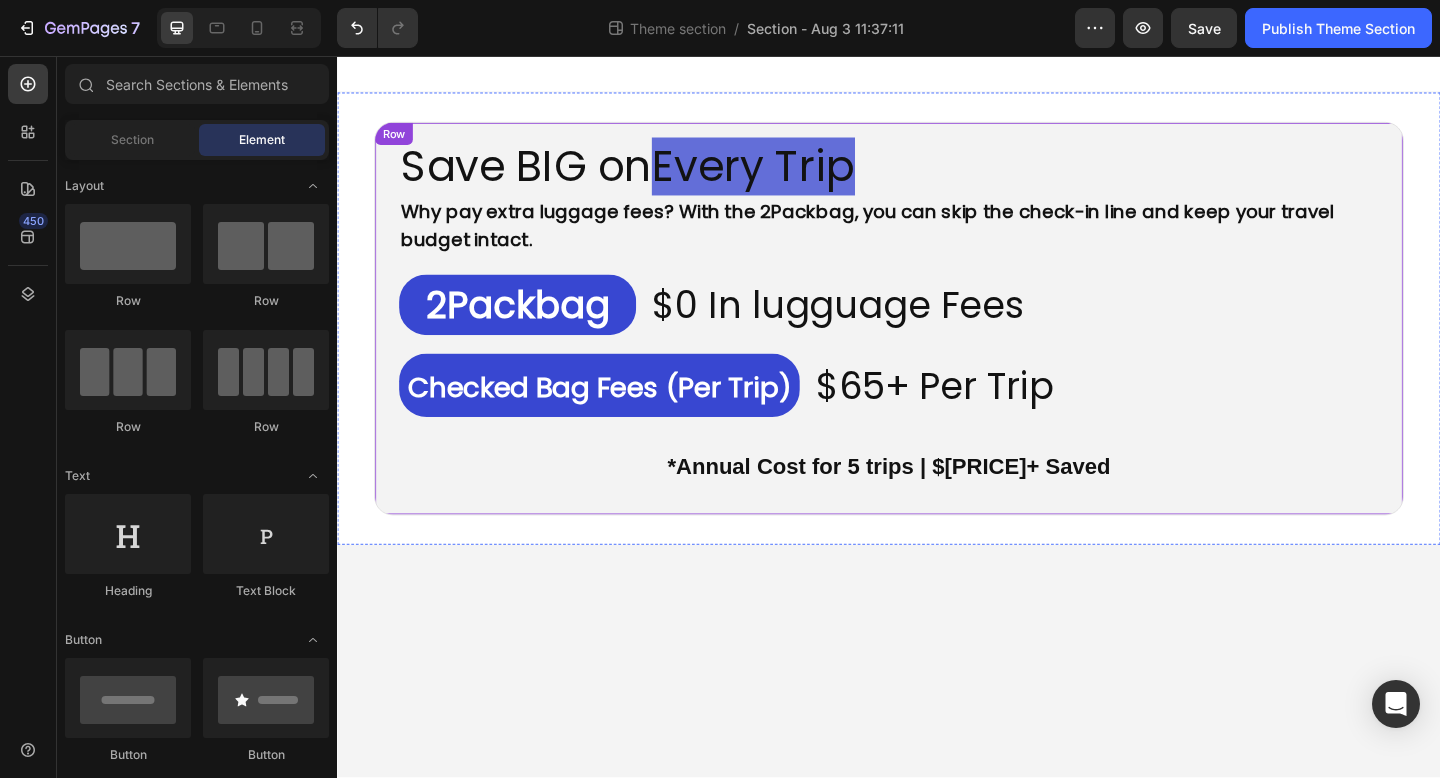 click on "Save BIG on  Every Trip Heading Why pay extra luggage fees? With the 2Packbag, you can skip the check-in line and keep your travel budget intact. Text Block ⁠⁠⁠⁠⁠⁠⁠ 2Packbag Heading ⁠⁠⁠⁠⁠⁠⁠   $0 In lugguage Fees Heading Row ⁠⁠⁠⁠⁠⁠⁠ Checked Bag Fees (Per Trip)  Heading ⁠⁠⁠⁠⁠⁠⁠   $65+ Per Trip Heading Row *Annual Cost for 5 trips | $325+ Saved  Text Block Row Row" at bounding box center [937, 342] 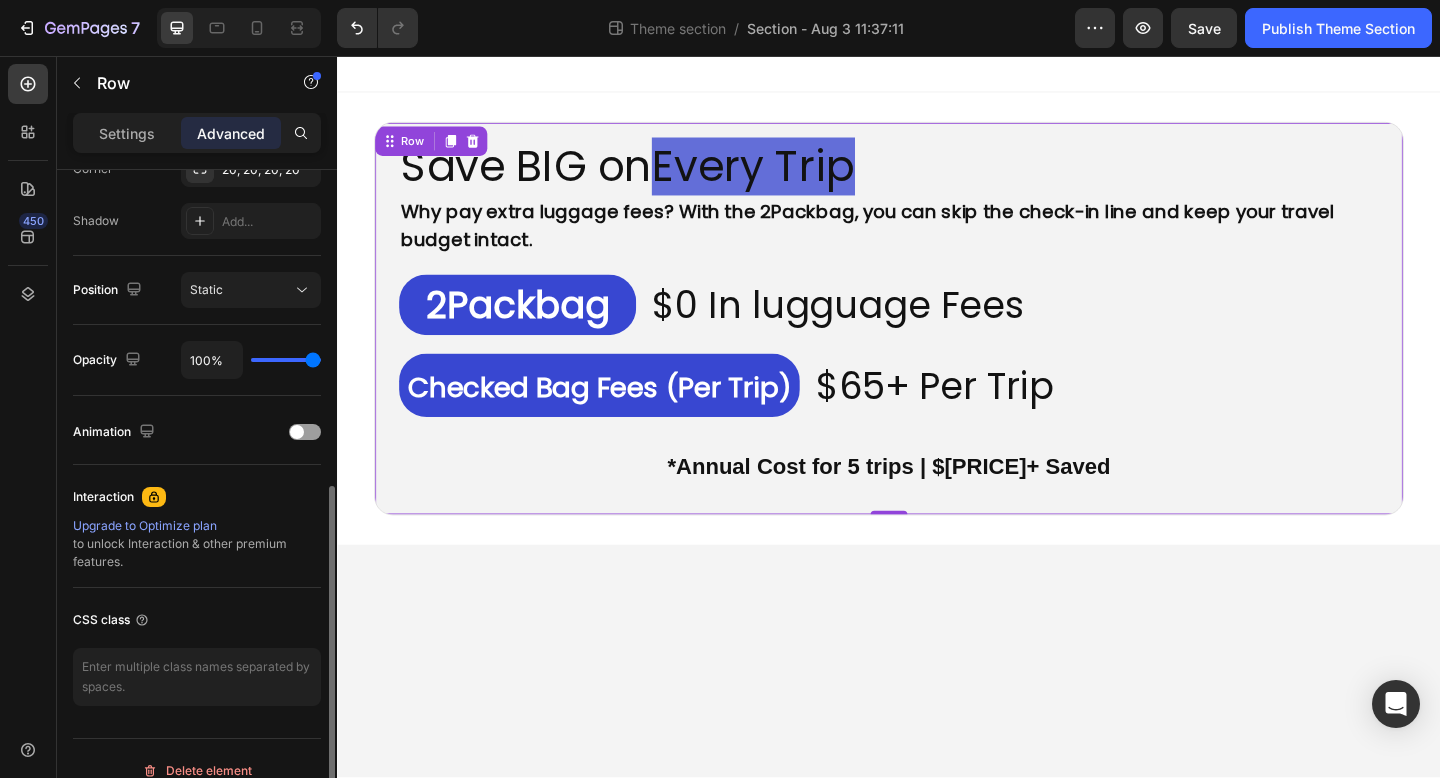 scroll, scrollTop: 479, scrollLeft: 0, axis: vertical 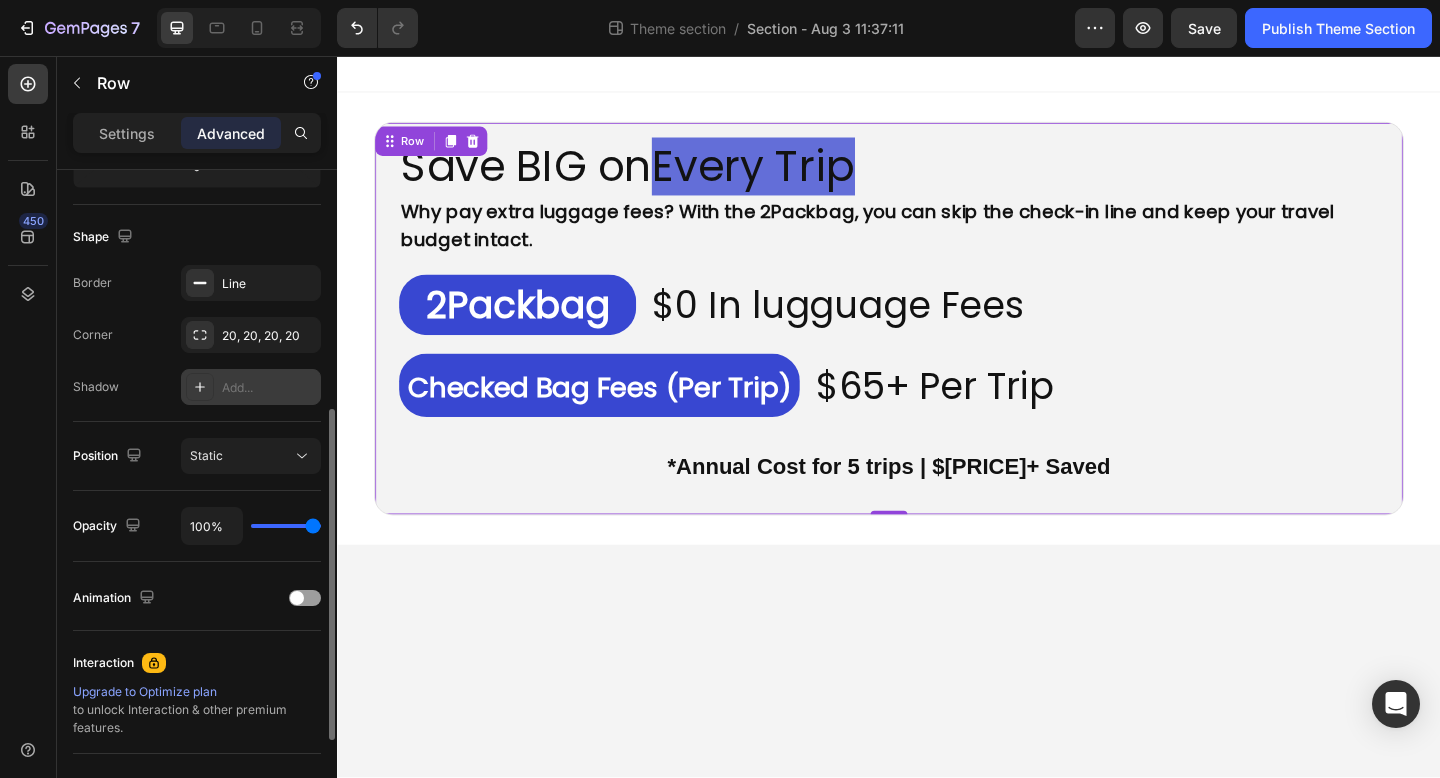click on "Add..." at bounding box center [251, 387] 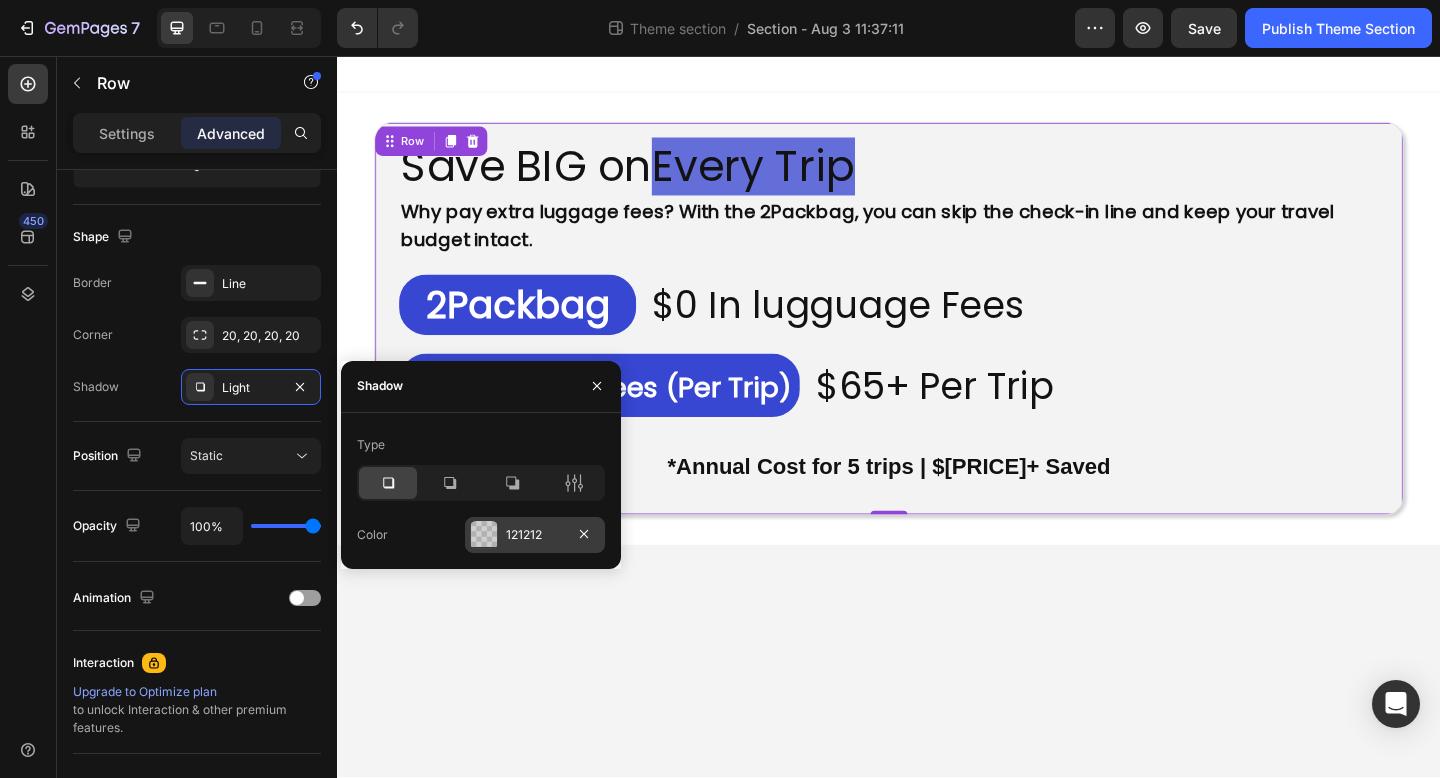click at bounding box center [484, 535] 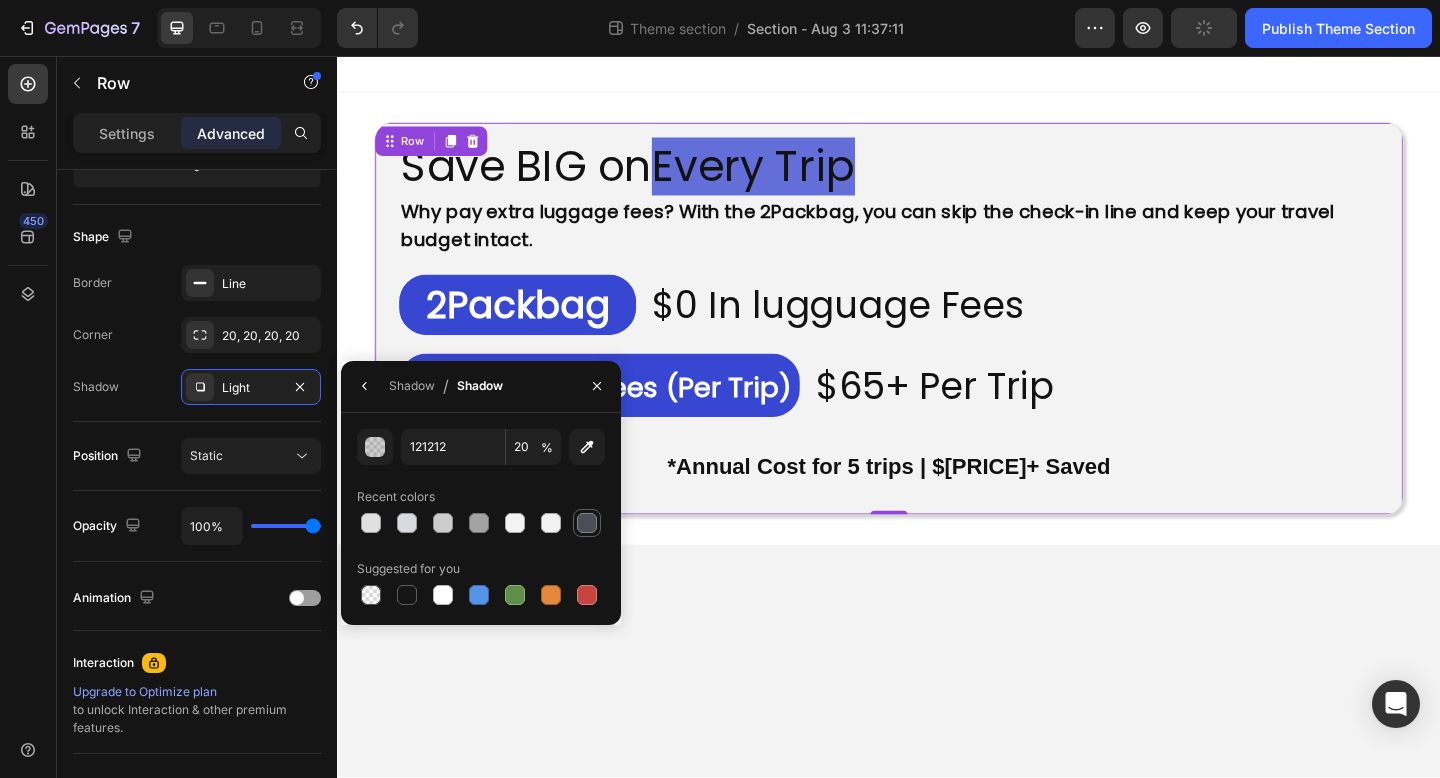 click at bounding box center (587, 523) 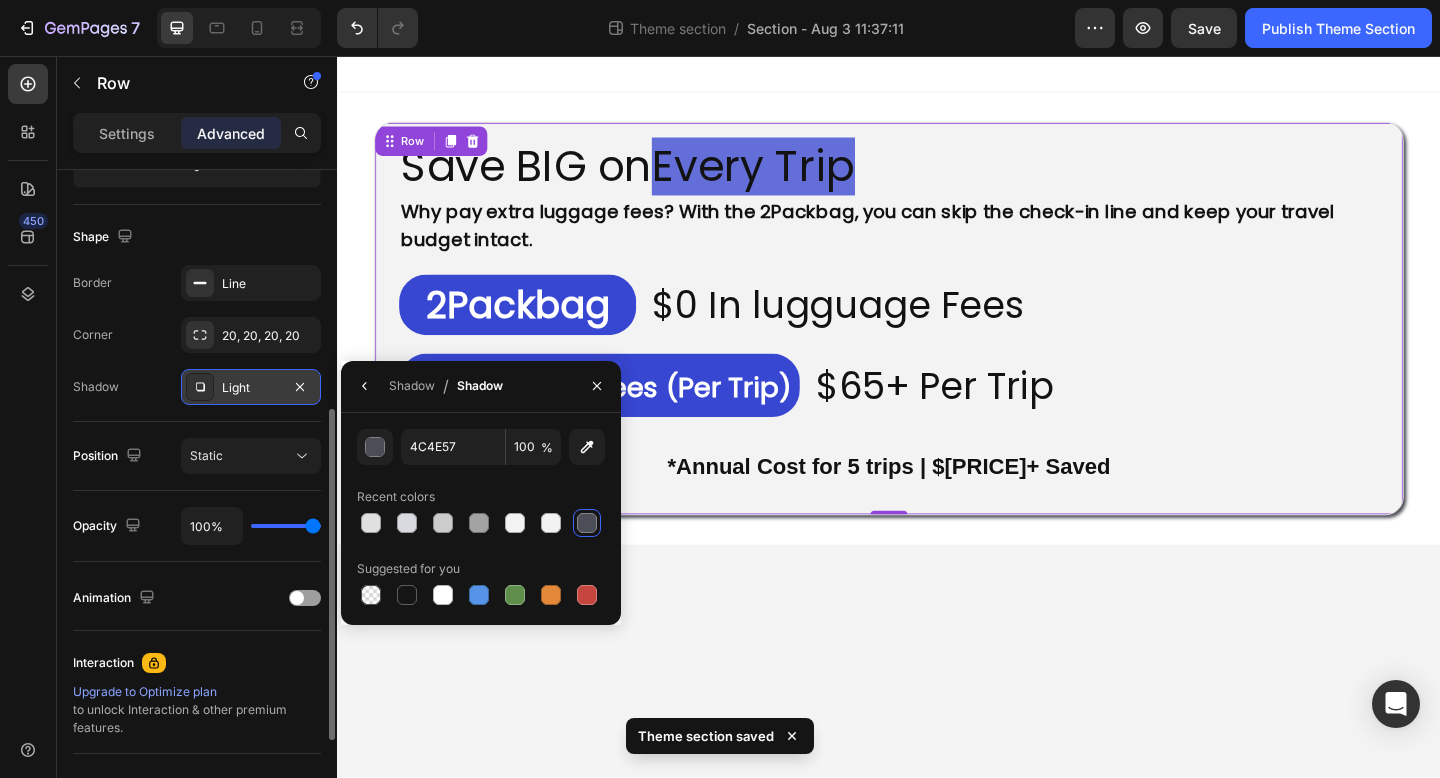click 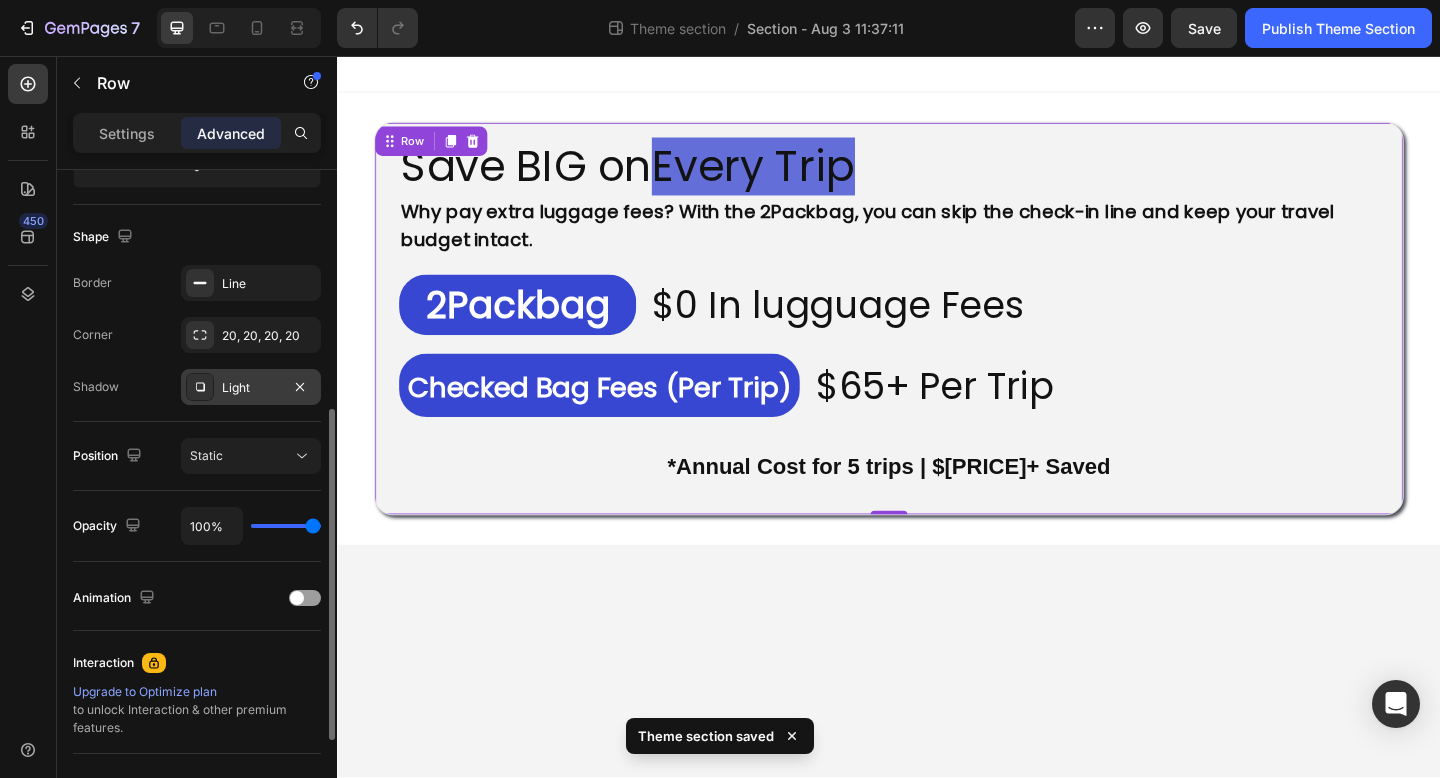 click 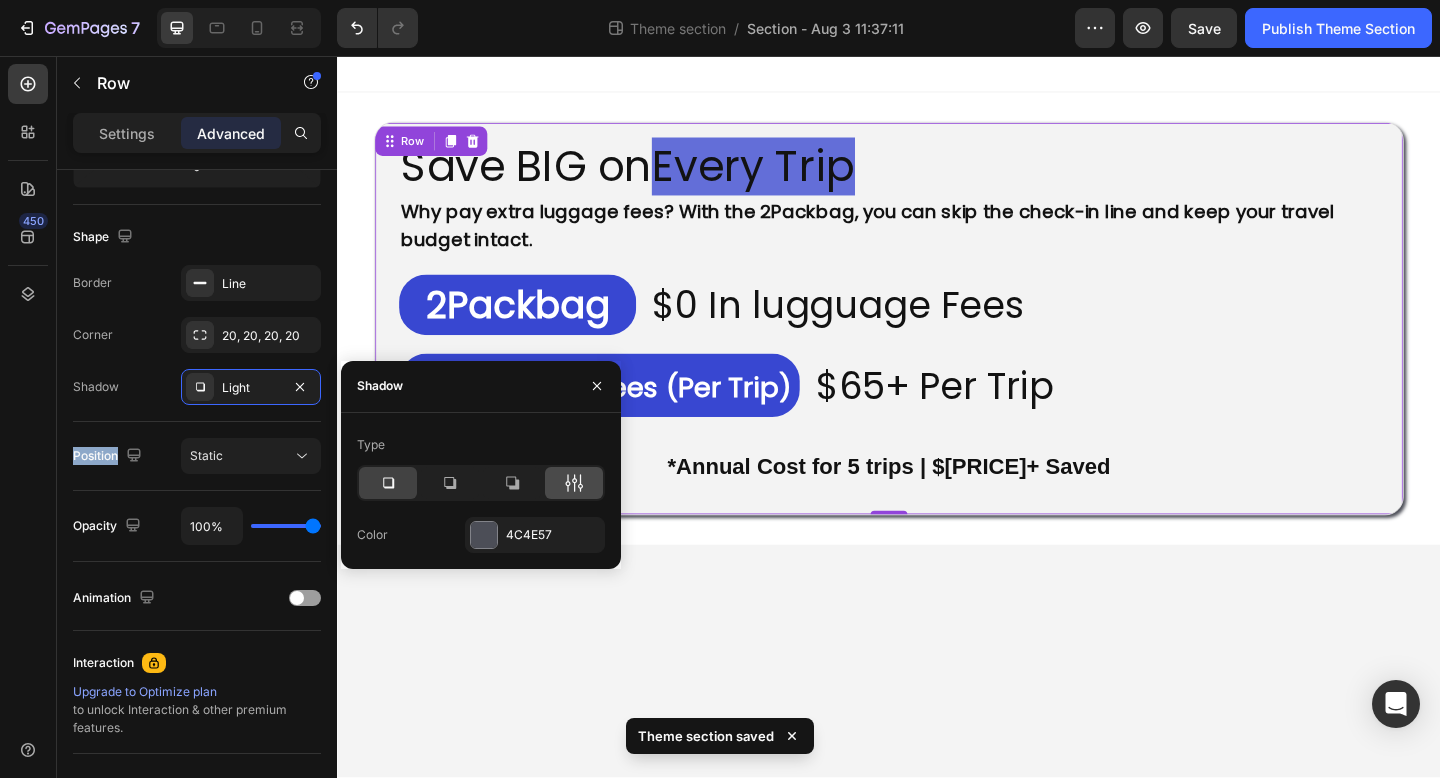 click 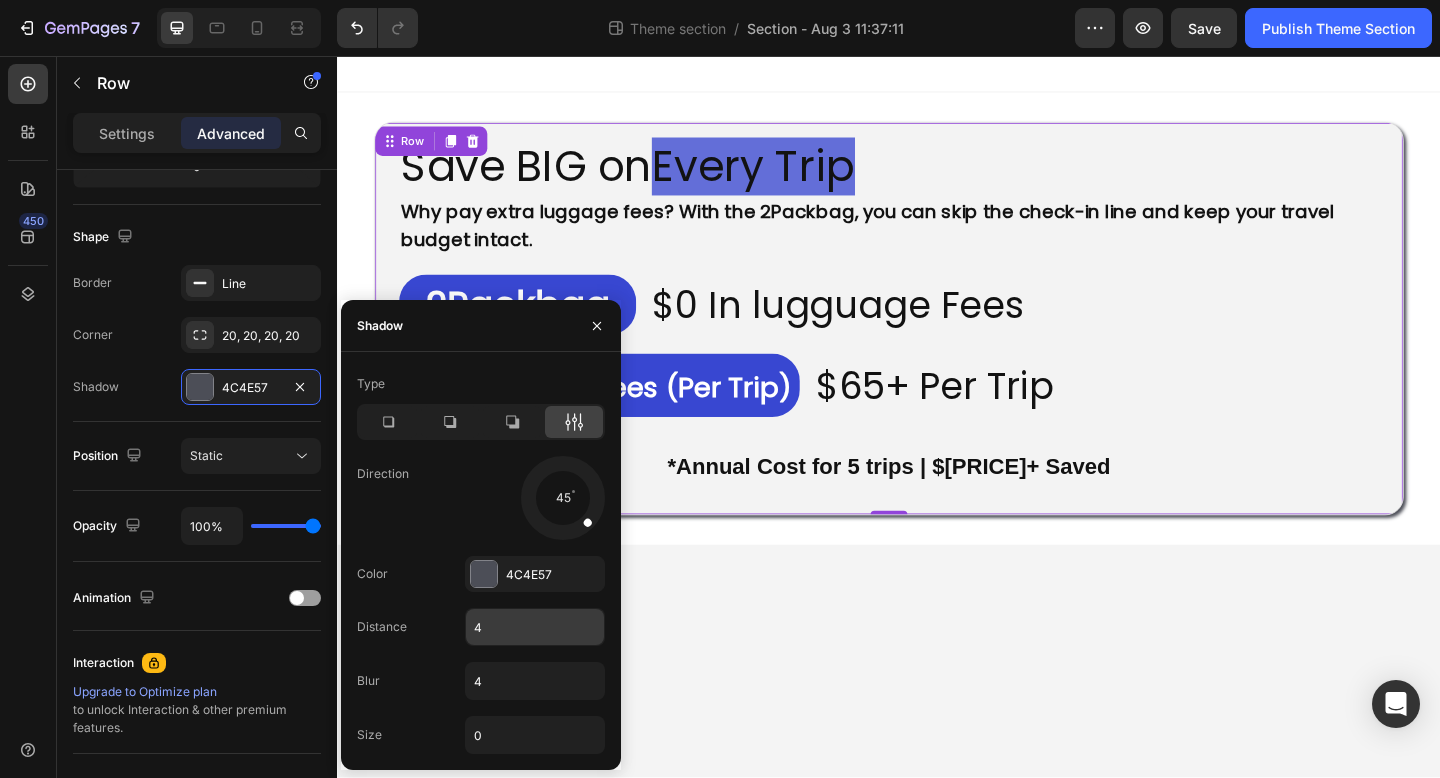 click on "4" at bounding box center (535, 627) 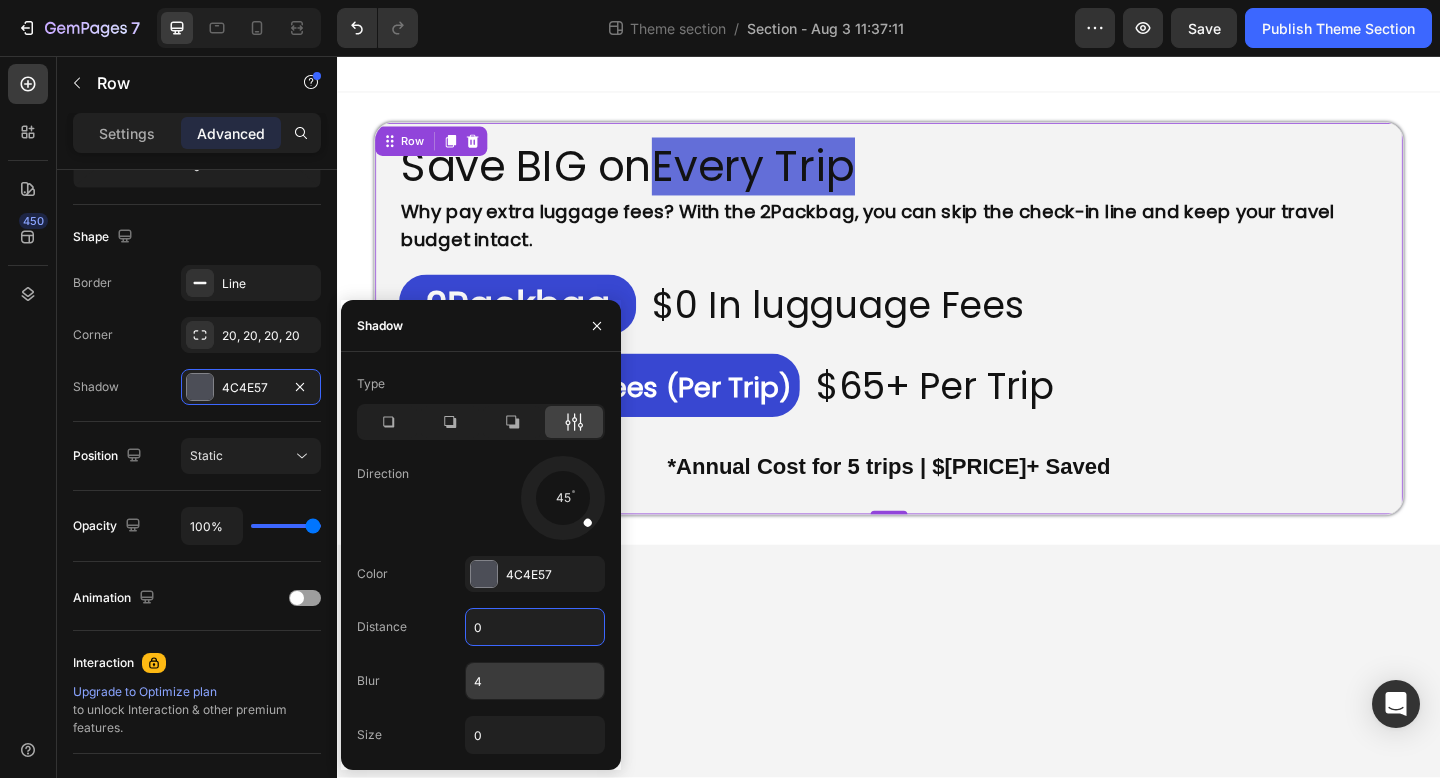type on "0" 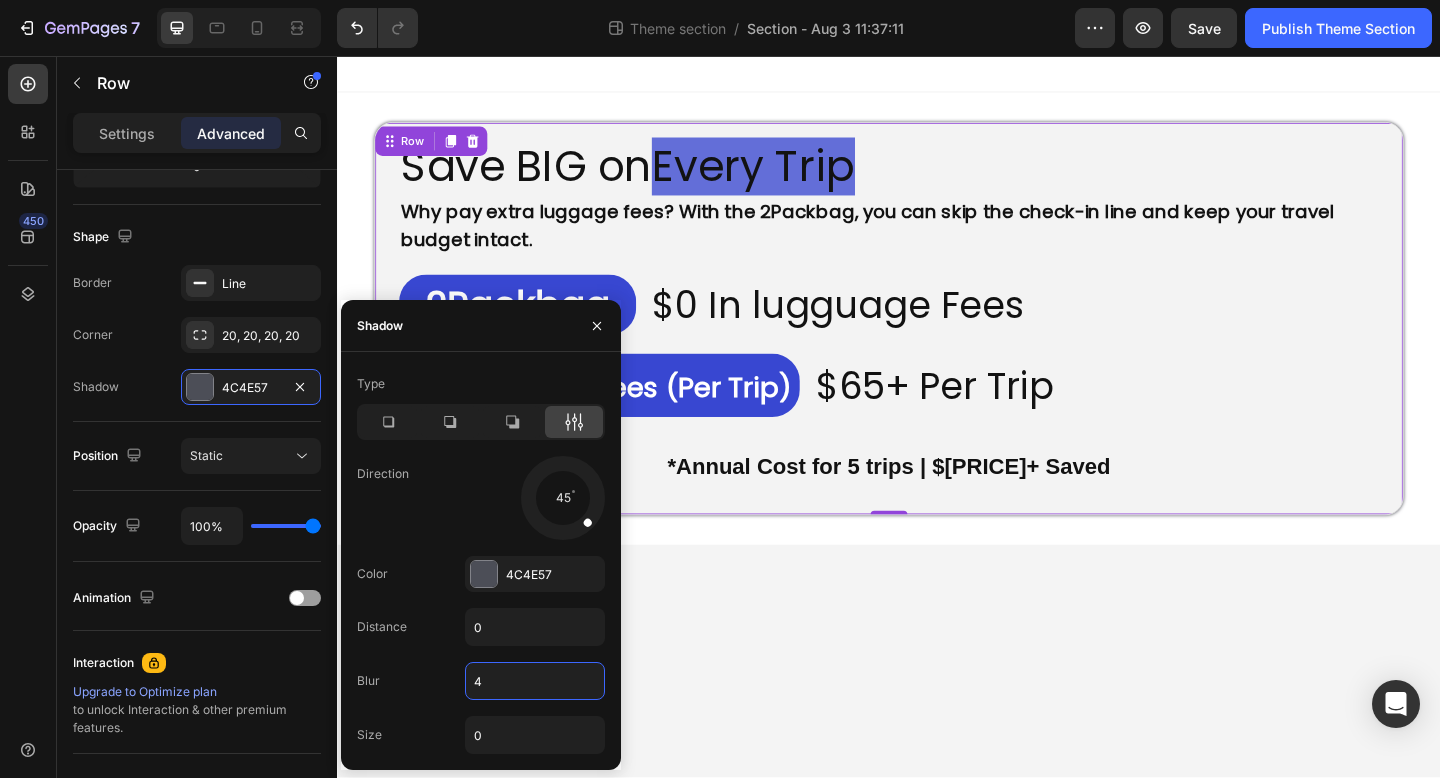 click on "4" at bounding box center [535, 681] 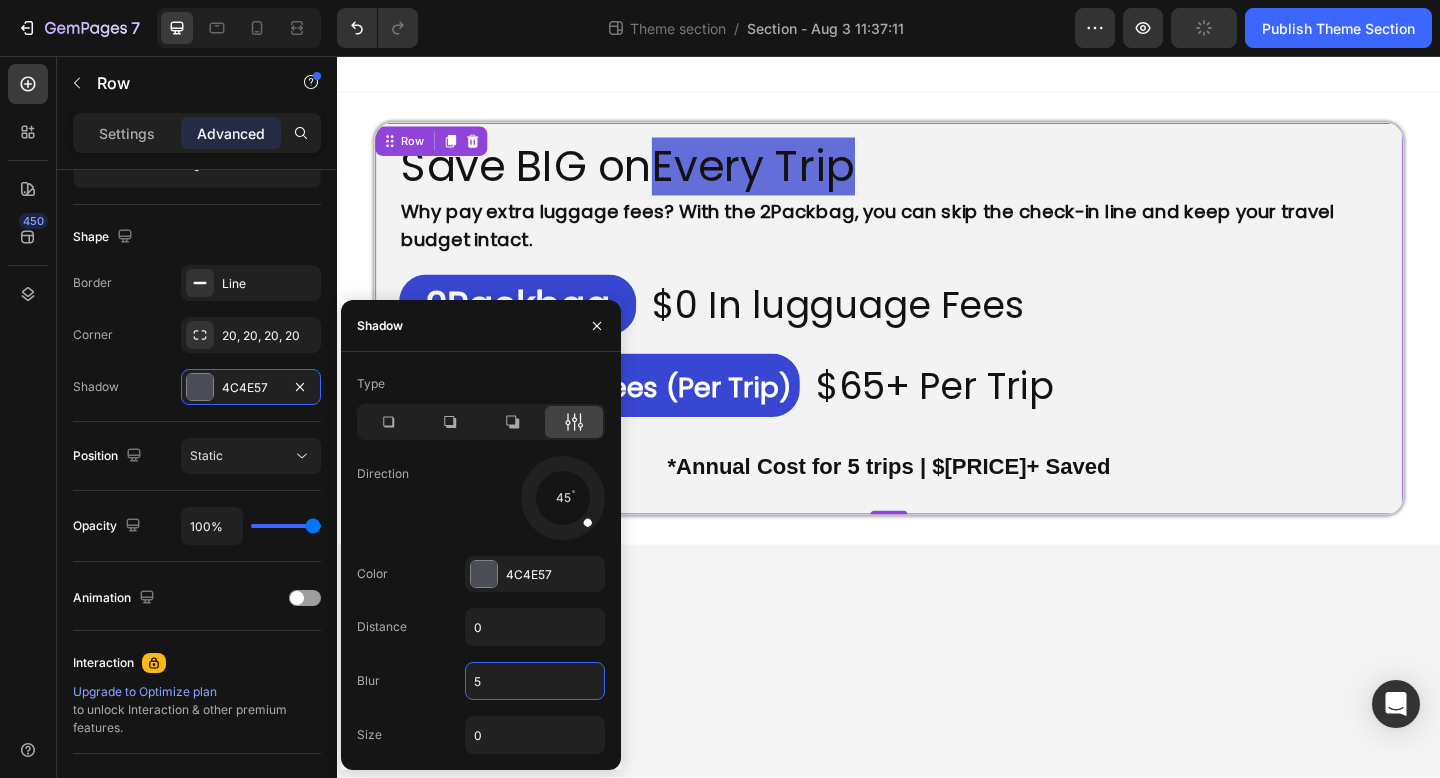 type on "5" 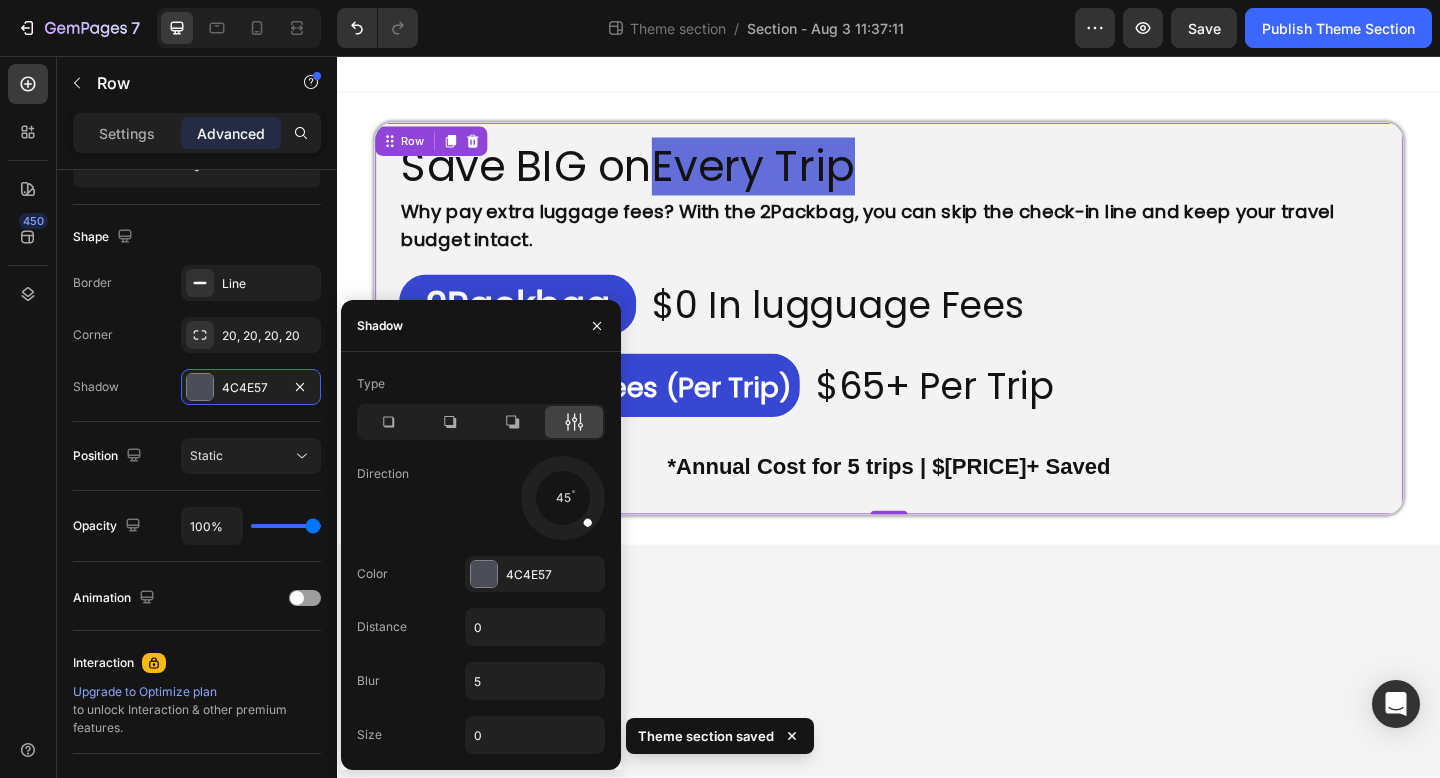 click on "Save BIG on  Every Trip Heading Why pay extra luggage fees? With the 2Packbag, you can skip the check-in line and keep your travel budget intact. Text Block ⁠⁠⁠⁠⁠⁠⁠ 2Packbag Heading ⁠⁠⁠⁠⁠⁠⁠   $0 In lugguage Fees Heading Row ⁠⁠⁠⁠⁠⁠⁠ Checked Bag Fees (Per Trip)  Heading ⁠⁠⁠⁠⁠⁠⁠   $65+ Per Trip Heading Row *Annual Cost for 5 trips | $325+ Saved  Text Block Row Row   0 ⁠⁠⁠⁠⁠⁠⁠ Save BIG on  Every Trip Heading Why pay extra luggage fees? With the 2Packbag, you can skip the check-in line and keep your travel budget intact. Text Block ⁠⁠⁠⁠⁠⁠⁠ 2Packbag Heading ⁠⁠⁠⁠⁠⁠⁠   $0 In lugguage Fees Heading Row ⁠⁠⁠⁠⁠⁠⁠ Checked Bag Fees (Per Trip)  Heading ⁠⁠⁠⁠⁠⁠⁠   $65+ Per Trip Heading Row *Annual Cost for 5 trips | $325+ Saved  Text Block Row Row Root" at bounding box center (937, 448) 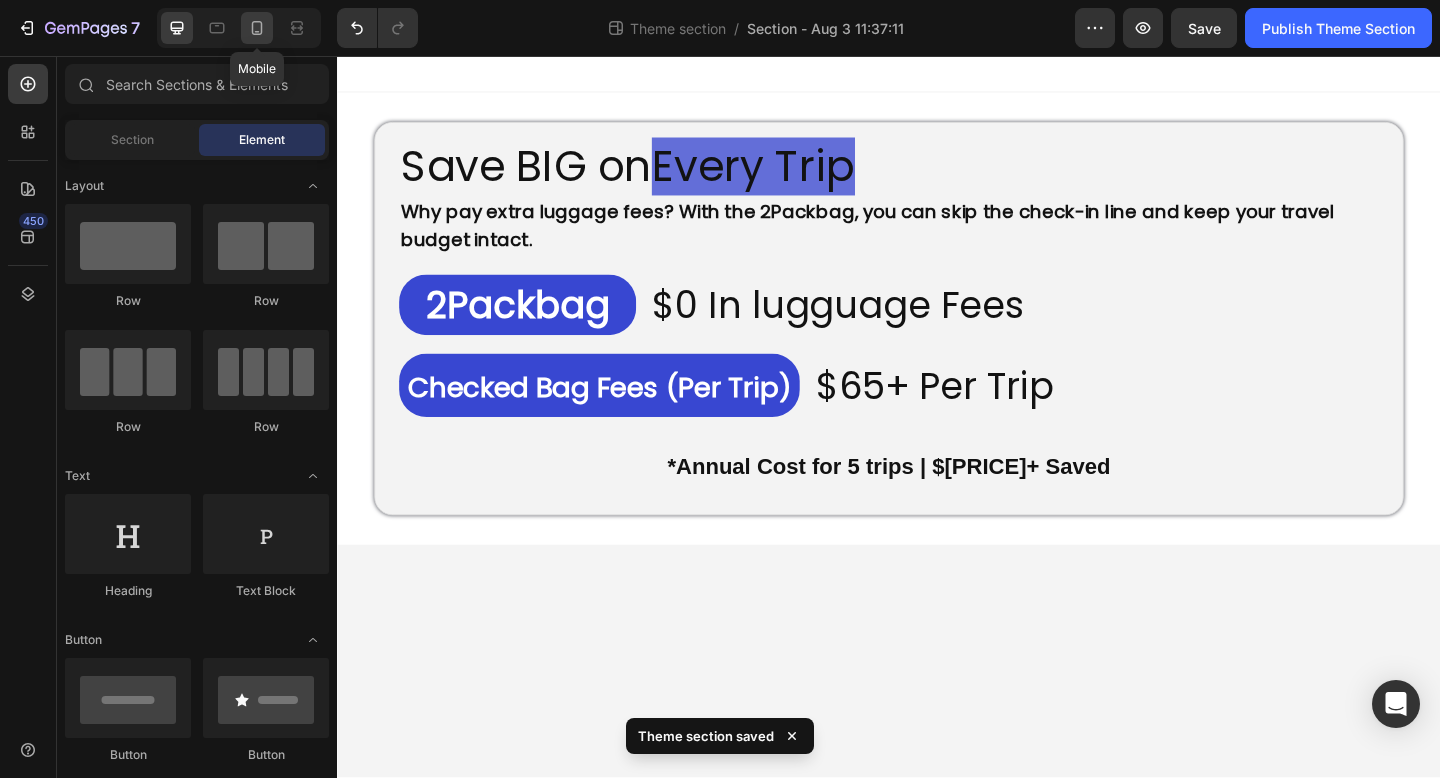 click 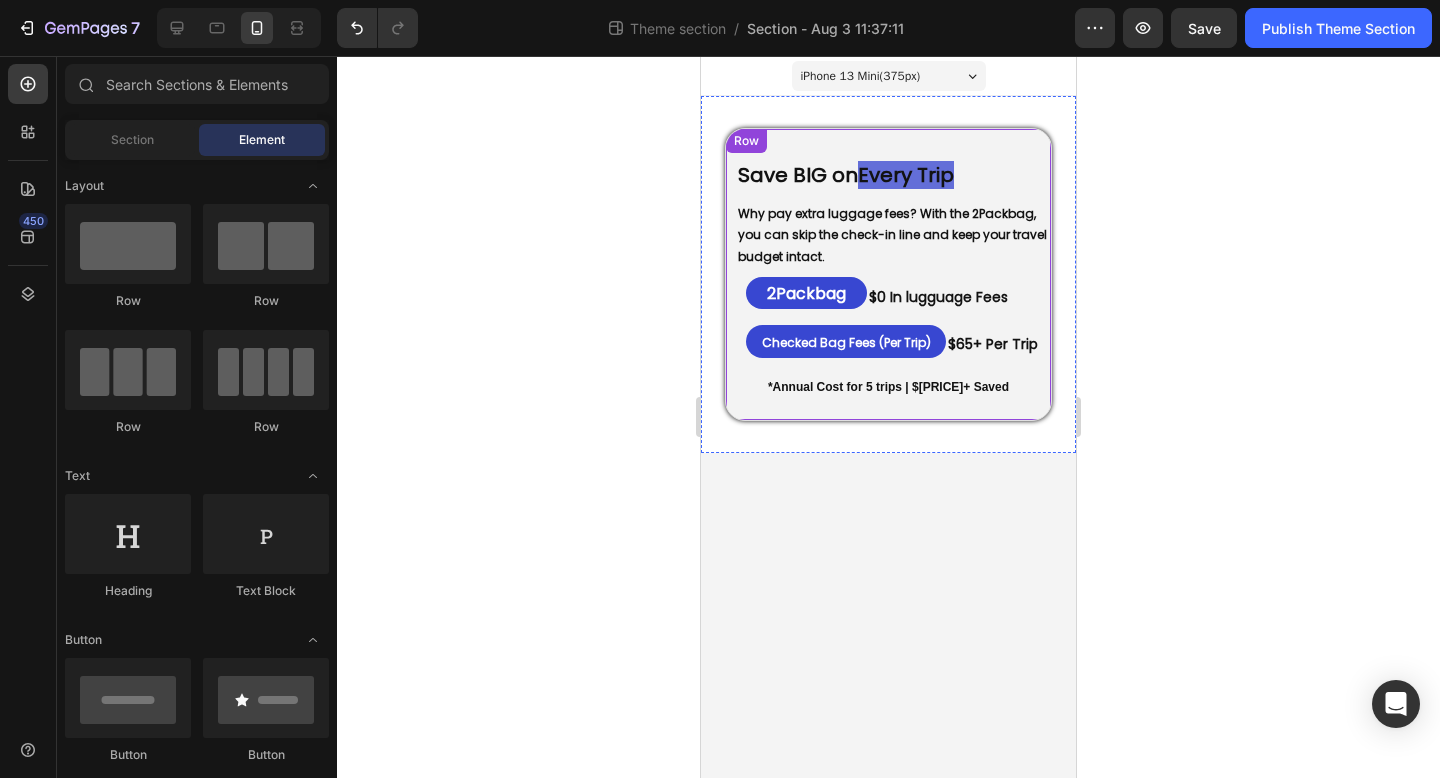 click on "⁠⁠⁠⁠⁠⁠⁠ Save BIG on  Every Trip Heading Why pay extra luggage fees? With the 2Packbag, you can skip the check-in line and keep your travel budget intact. Text Block ⁠⁠⁠⁠⁠⁠⁠ 2Packbag Heading ⁠⁠⁠⁠⁠⁠⁠   $0 In lugguage Fees Heading Row ⁠⁠⁠⁠⁠⁠⁠ Checked Bag Fees (Per Trip)  Heading ⁠⁠⁠⁠⁠⁠⁠   $65+ Per Trip Heading Row *Annual Cost for 5 trips | $325+ Saved  Text Block Row Row" at bounding box center [888, 274] 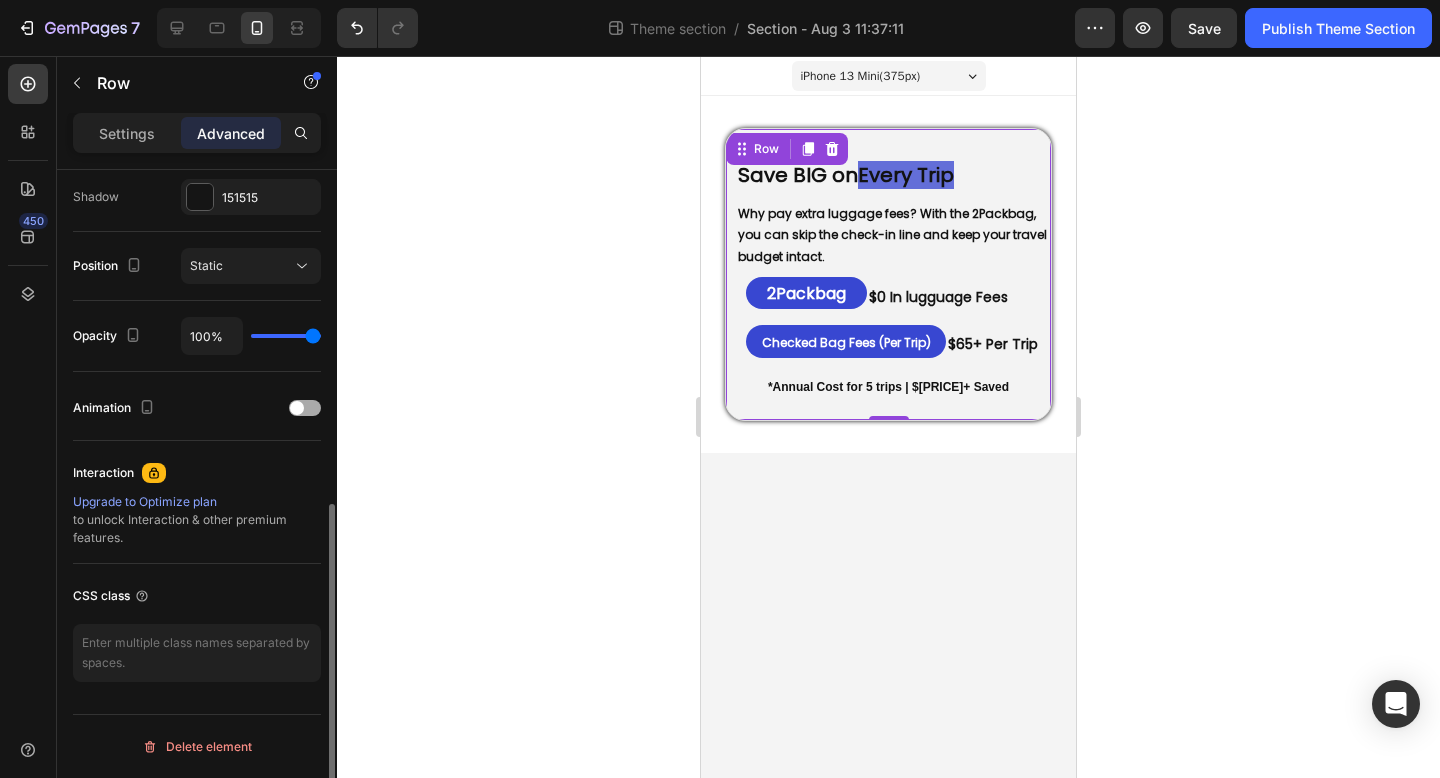scroll, scrollTop: 636, scrollLeft: 0, axis: vertical 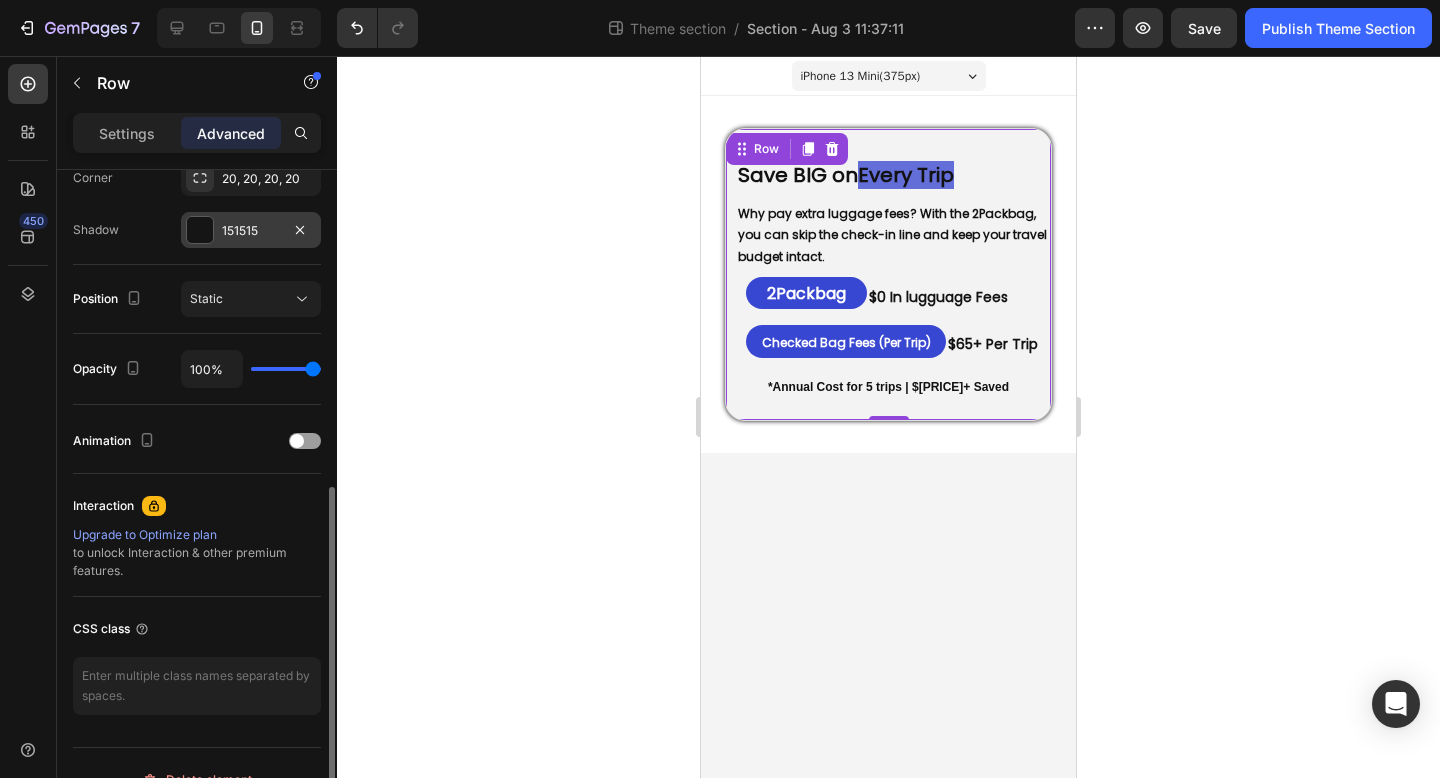 click on "151515" at bounding box center [251, 231] 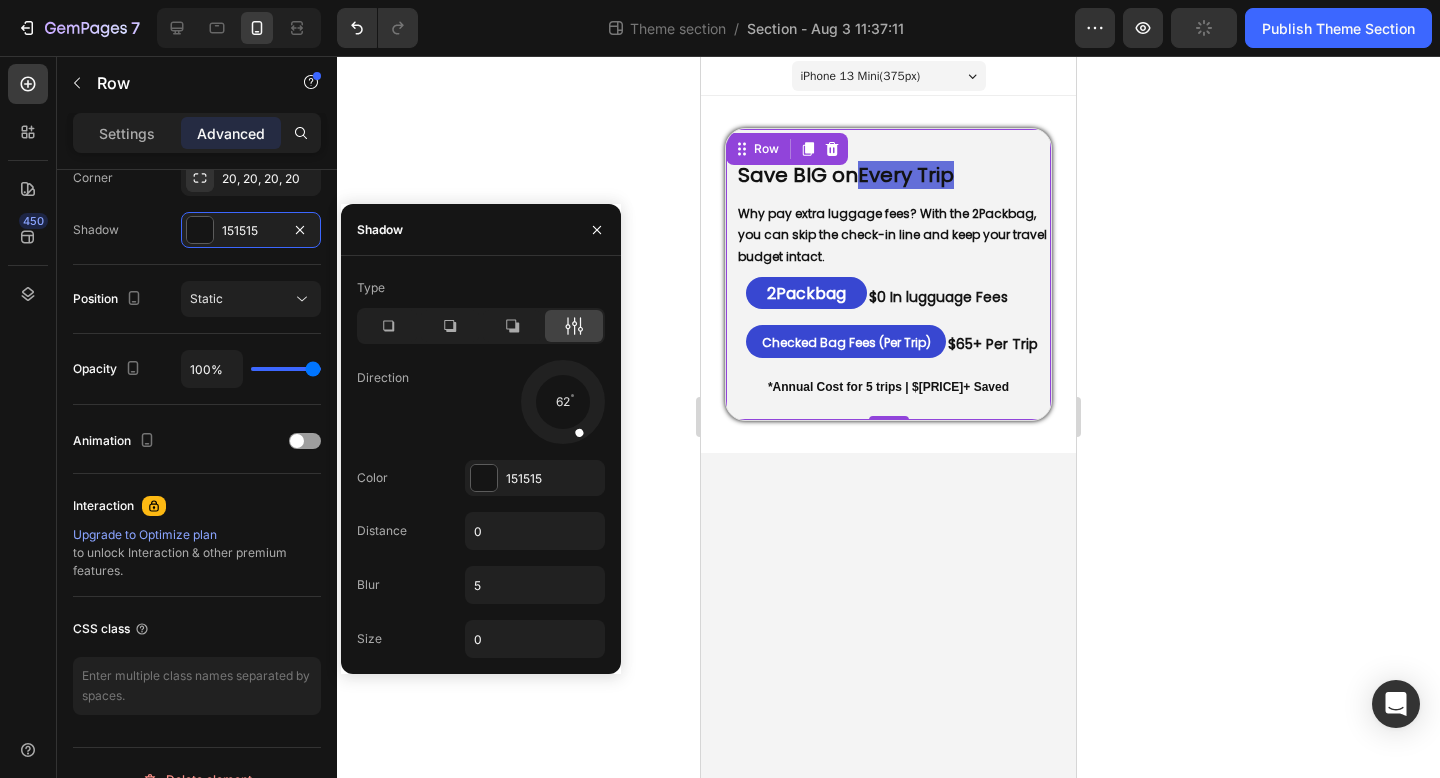 click on "151515" at bounding box center (535, 478) 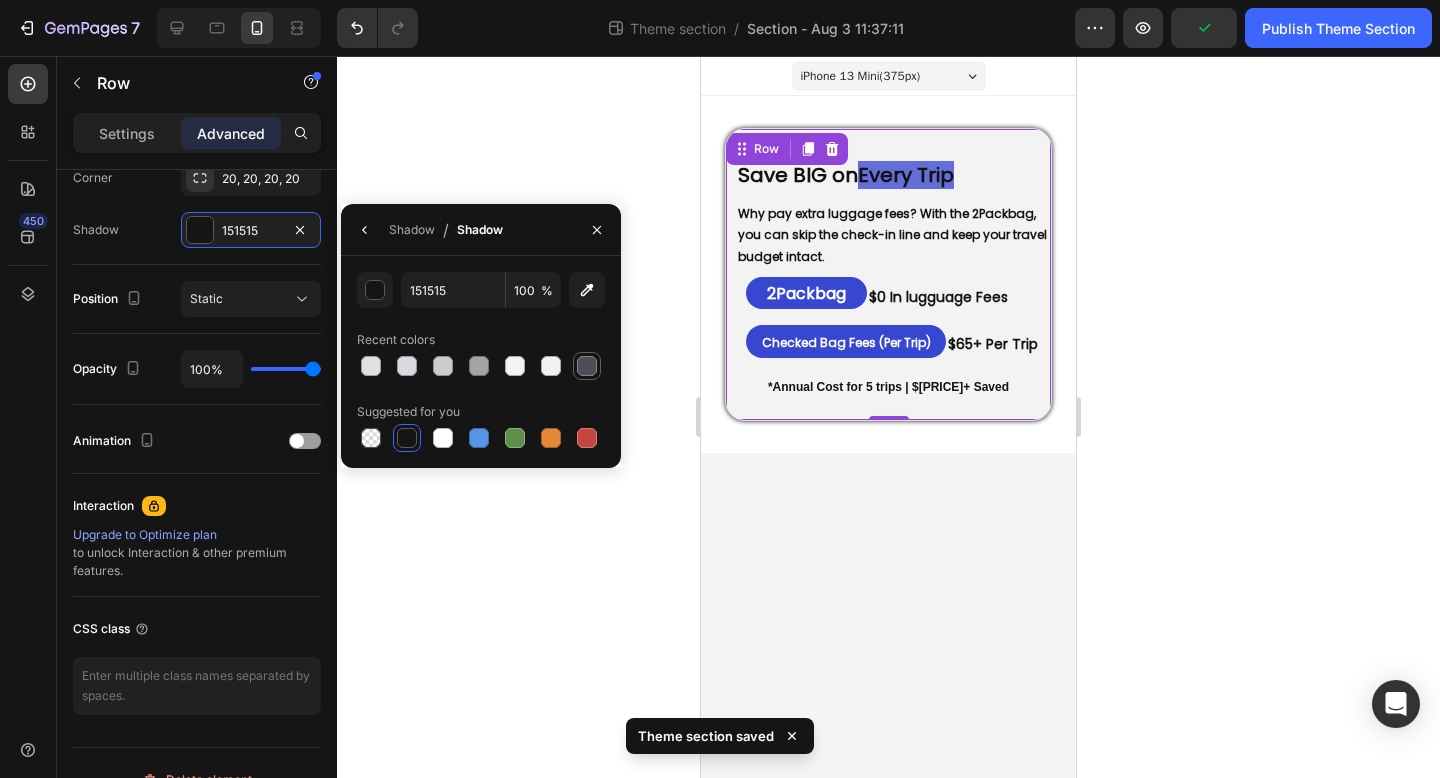 click at bounding box center [587, 366] 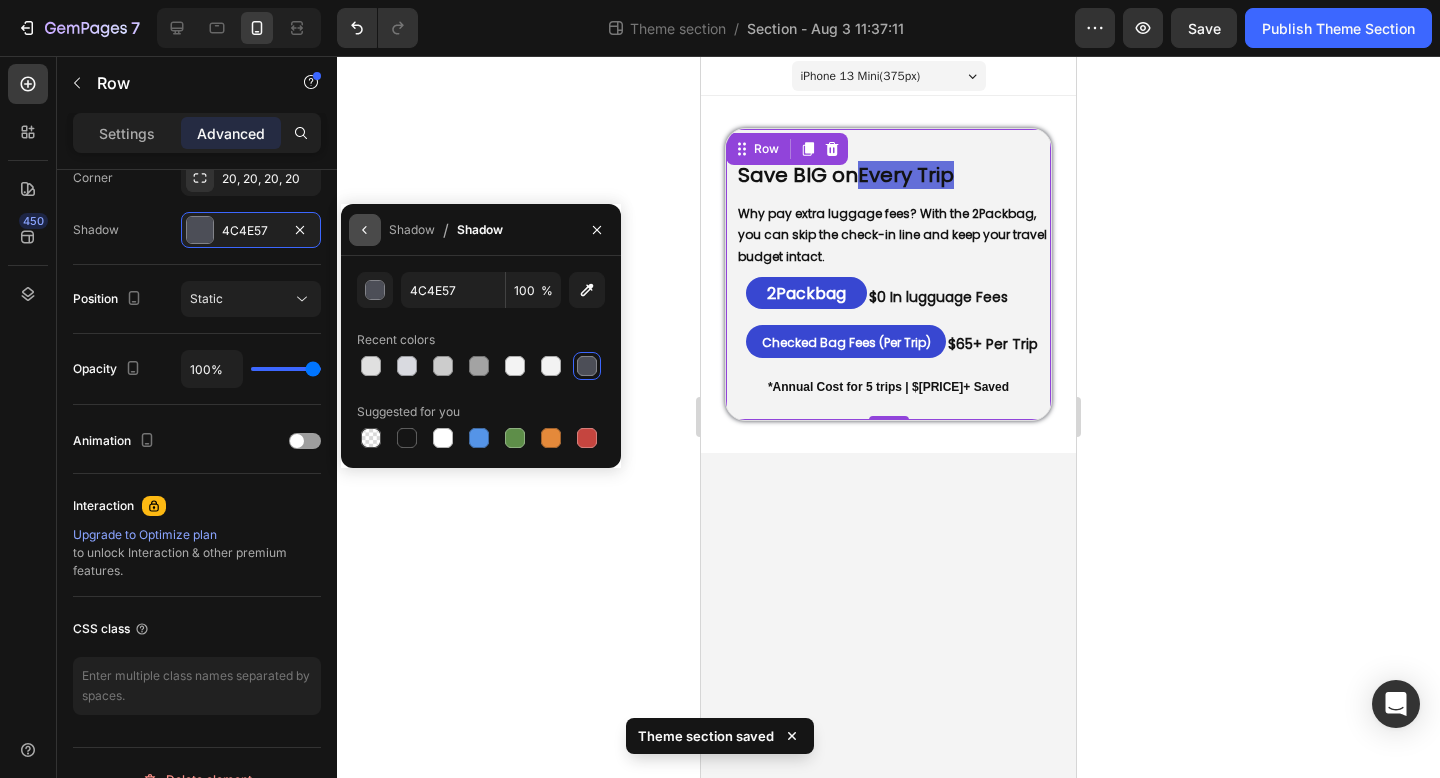 click at bounding box center [365, 230] 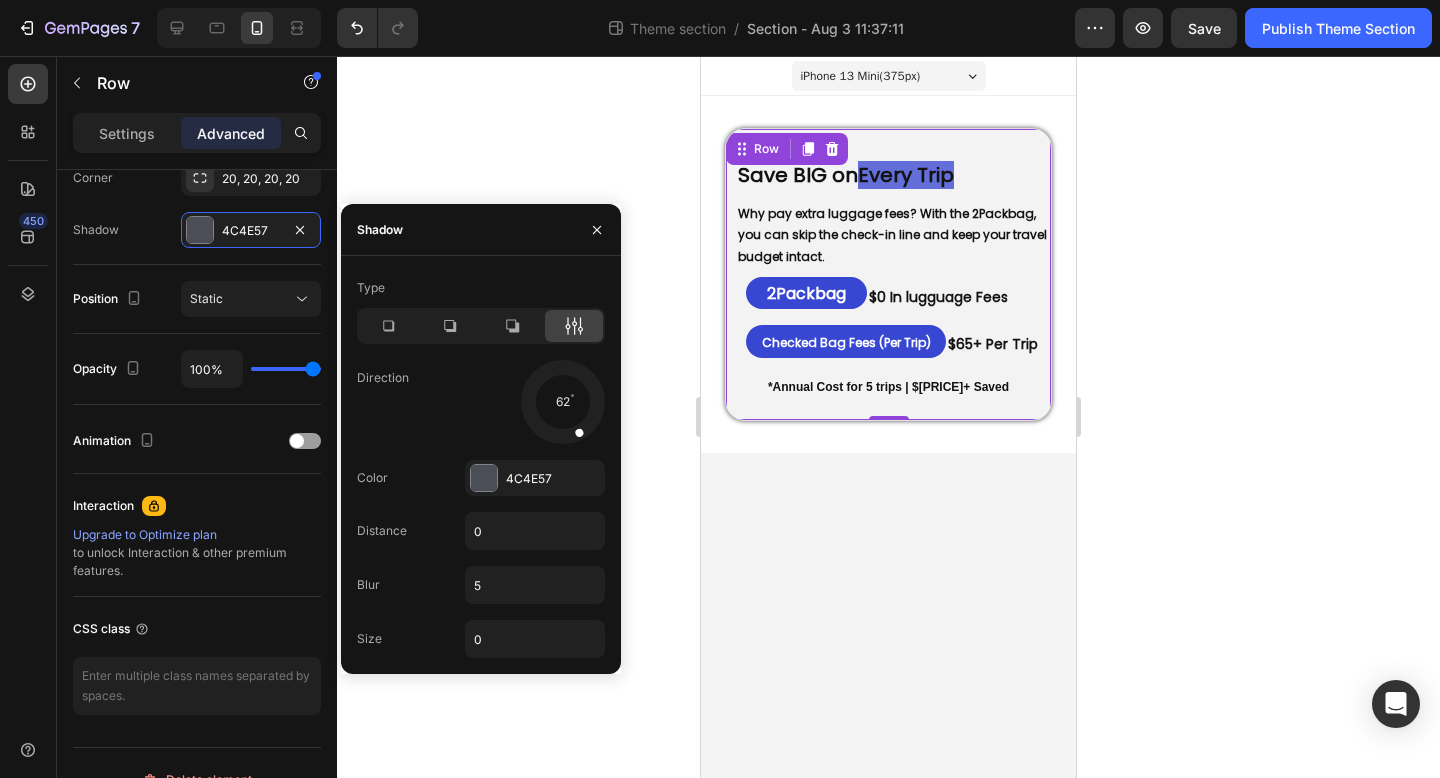 click on "iPhone 13 Mini  ( 375 px) iPhone 13 Mini iPhone 13 Pro iPhone 11 Pro Max iPhone 15 Pro Max Pixel 7 Galaxy S8+ Galaxy S20 Ultra iPad Mini iPad Air iPad Pro Save BIG on  Every Trip Heading Why pay extra luggage fees? With the 2Packbag, you can skip the check-in line and keep your travel budget intact. Text Block ⁠⁠⁠⁠⁠⁠⁠ 2Packbag Heading ⁠⁠⁠⁠⁠⁠⁠   $0 In lugguage Fees Heading Row ⁠⁠⁠⁠⁠⁠⁠ Checked Bag Fees (Per Trip)  Heading ⁠⁠⁠⁠⁠⁠⁠   $65+ Per Trip Heading Row *Annual Cost for 5 trips | $325+ Saved  Text Block Row Row ⁠⁠⁠⁠⁠⁠⁠ Save BIG on  Every Trip Heading Why pay extra luggage fees? With the 2Packbag, you can skip the check-in line and keep your travel budget intact. Text Block ⁠⁠⁠⁠⁠⁠⁠ 2Packbag Heading ⁠⁠⁠⁠⁠⁠⁠   $0 In lugguage Fees Heading Row ⁠⁠⁠⁠⁠⁠⁠ Checked Bag Fees (Per Trip)  Heading ⁠⁠⁠⁠⁠⁠⁠   $65+ Per Trip Heading Row *Annual Cost for 5 trips | $325+ Saved  Text Block Row Row" at bounding box center [888, 417] 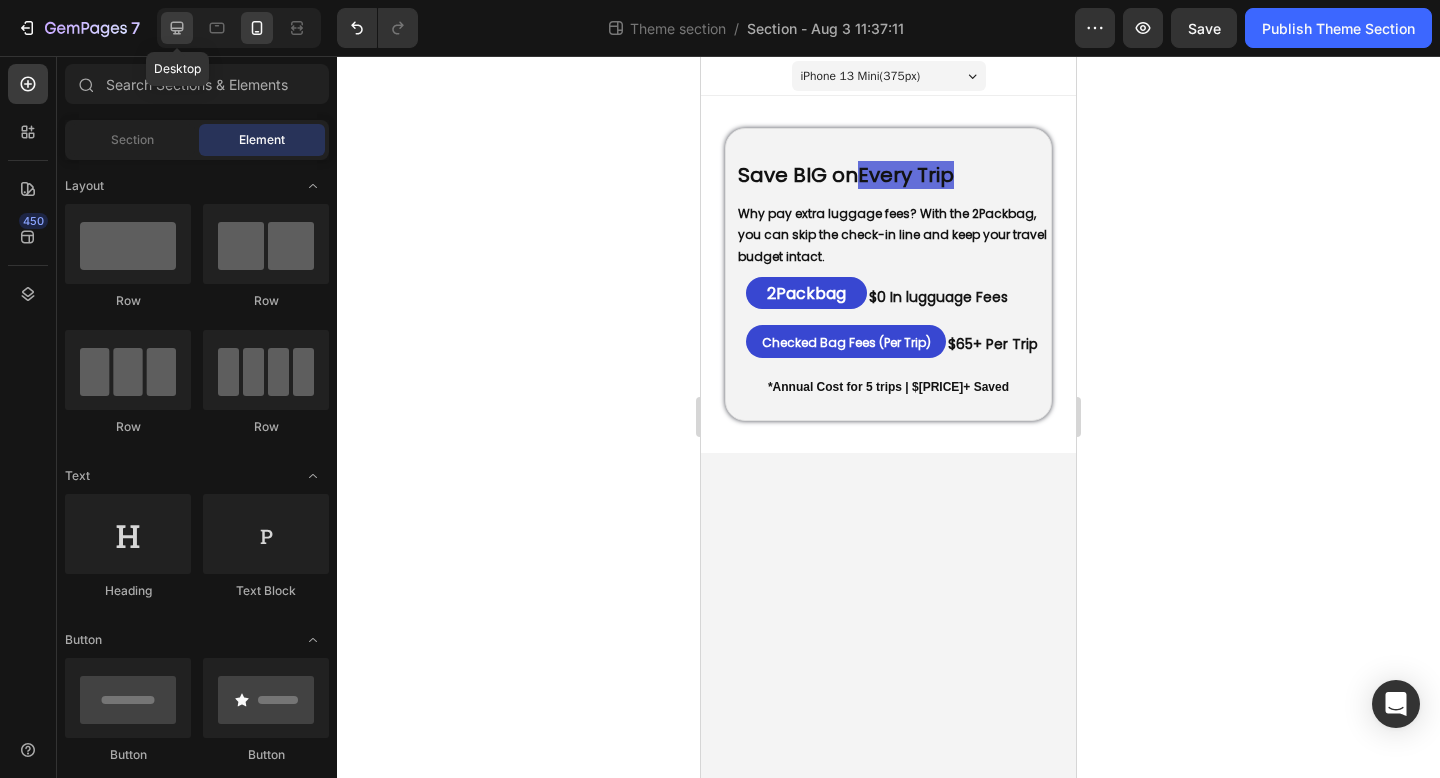 click 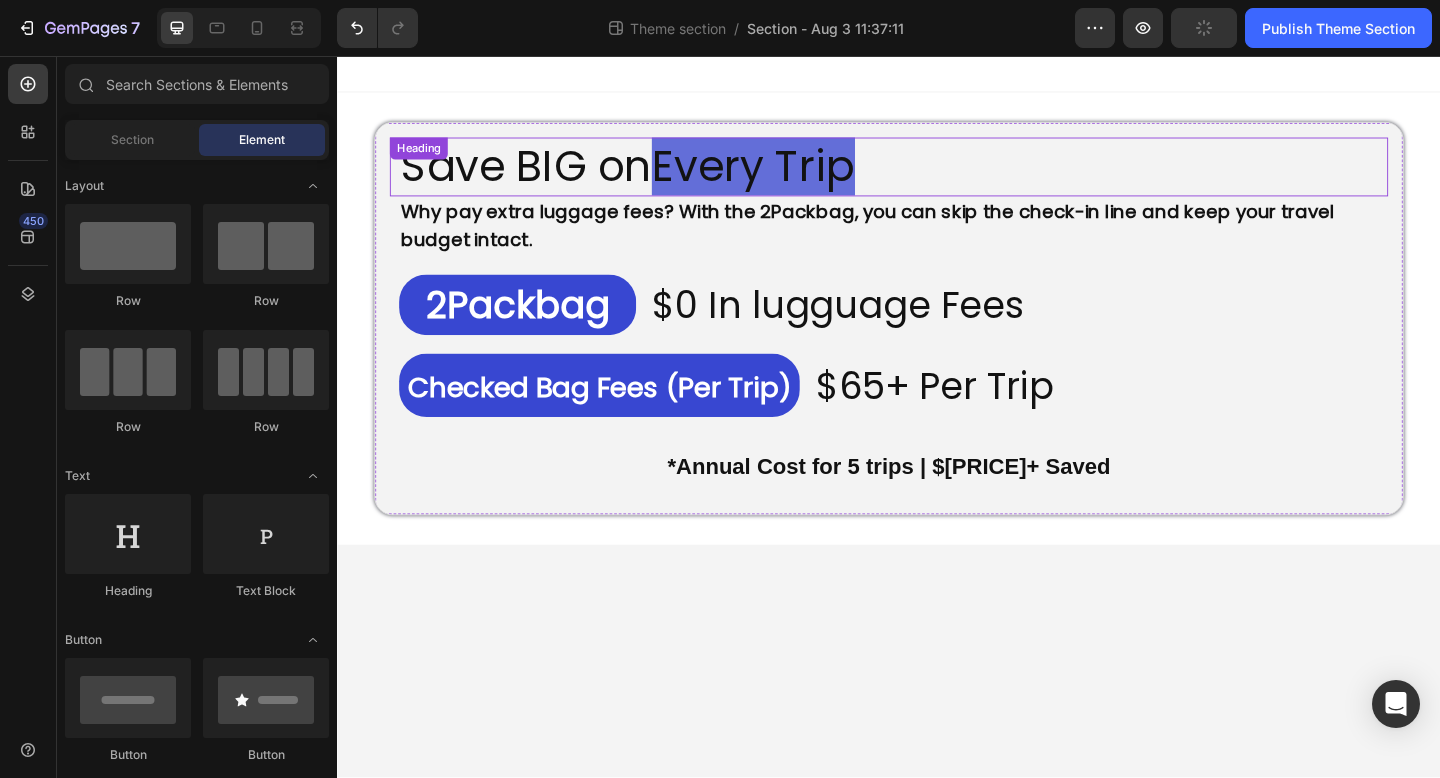 click on "Save BIG on  Every Trip" at bounding box center [942, 177] 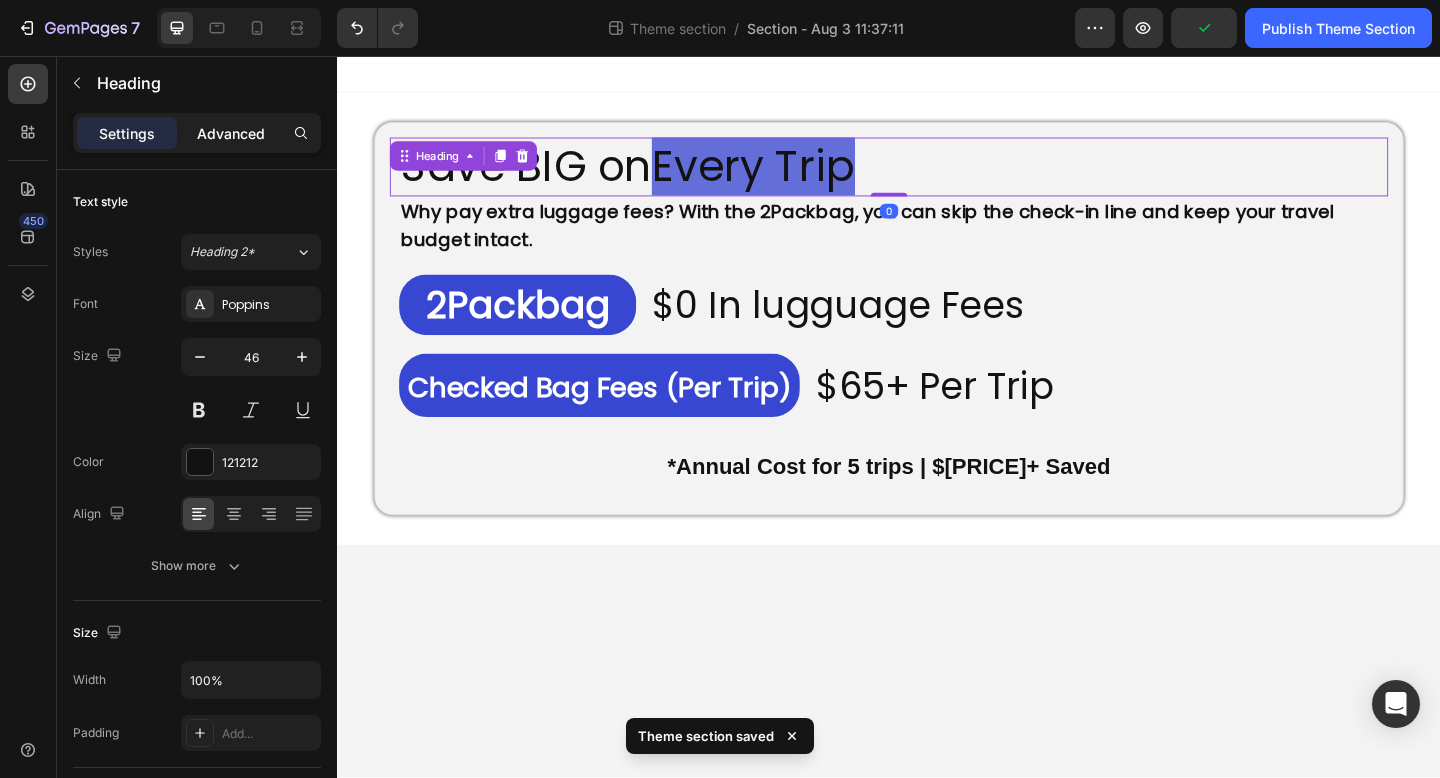 click on "Advanced" 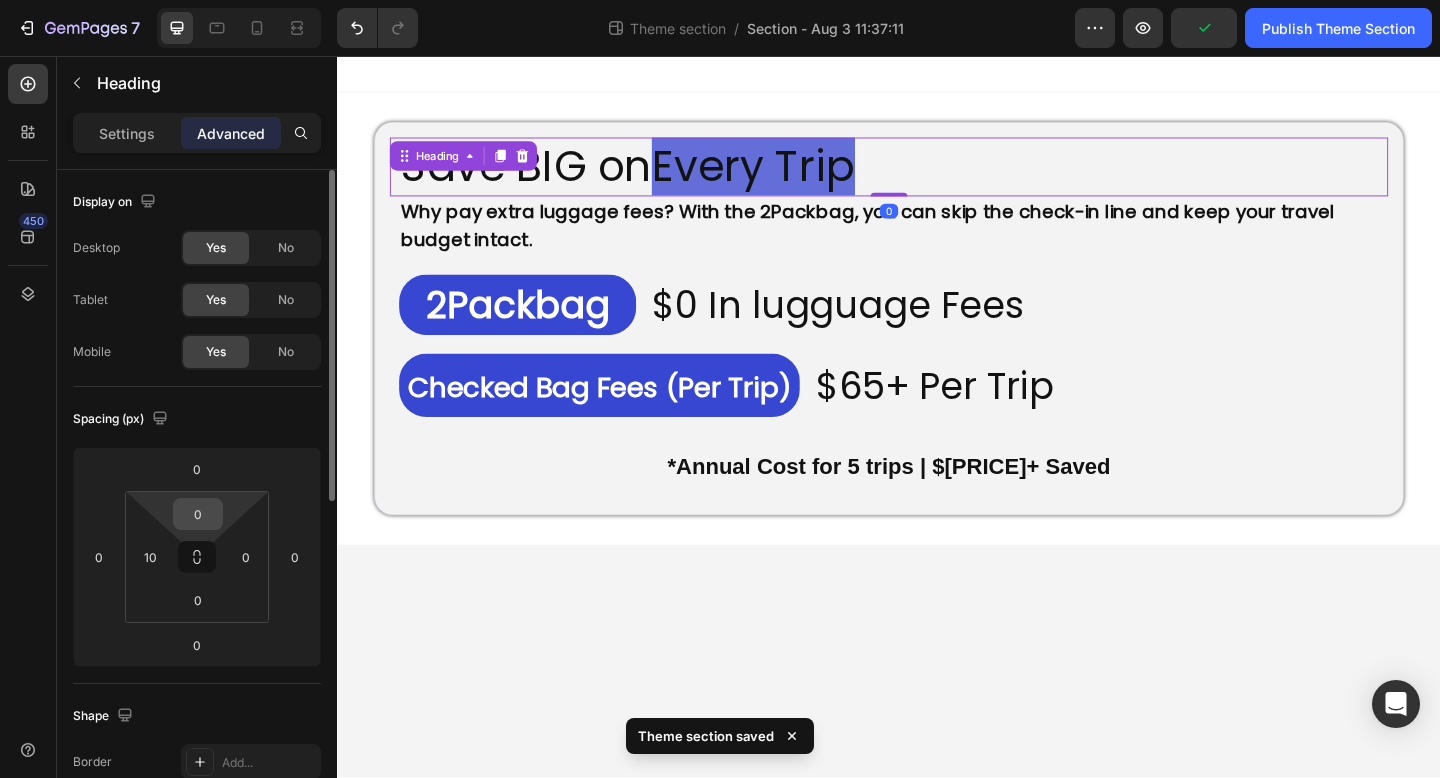 click on "0" at bounding box center [198, 514] 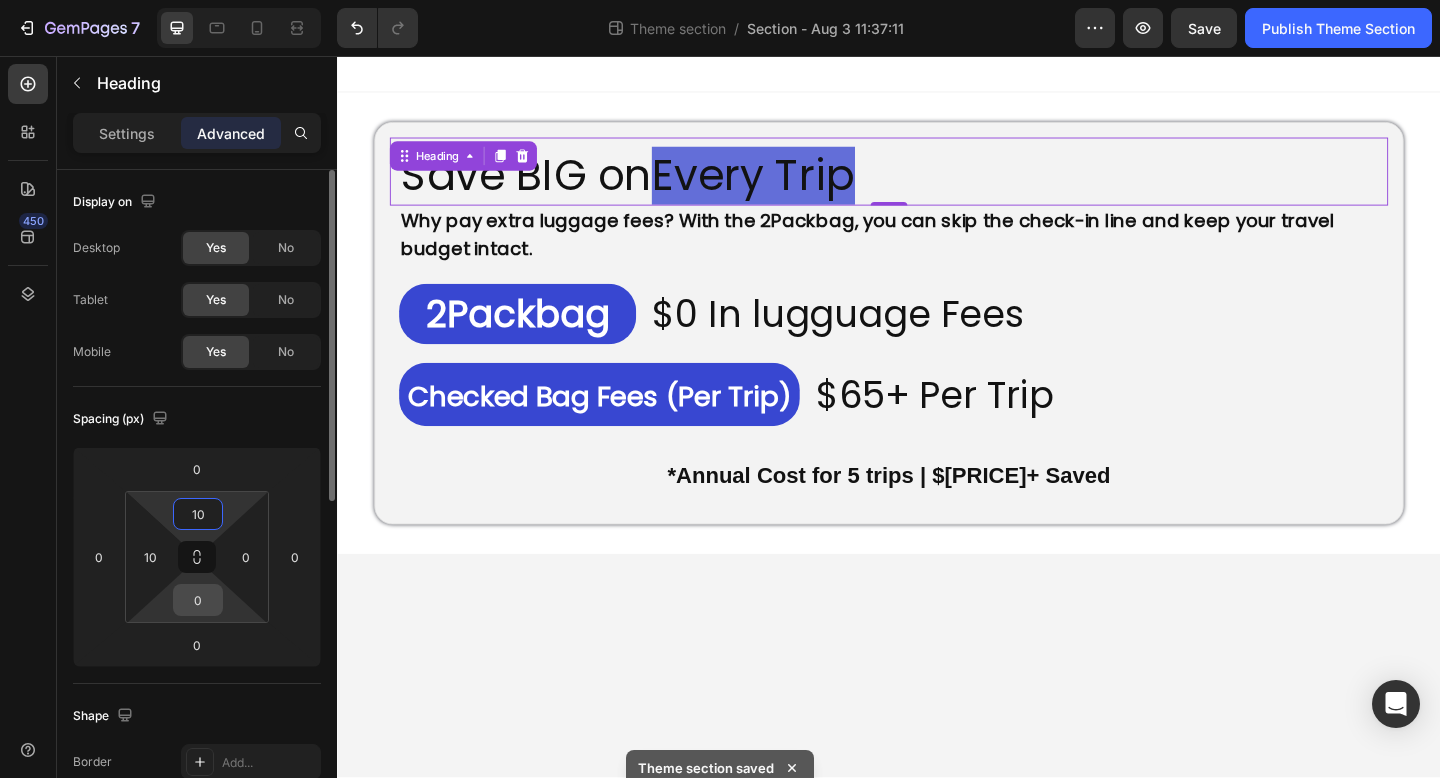 type on "10" 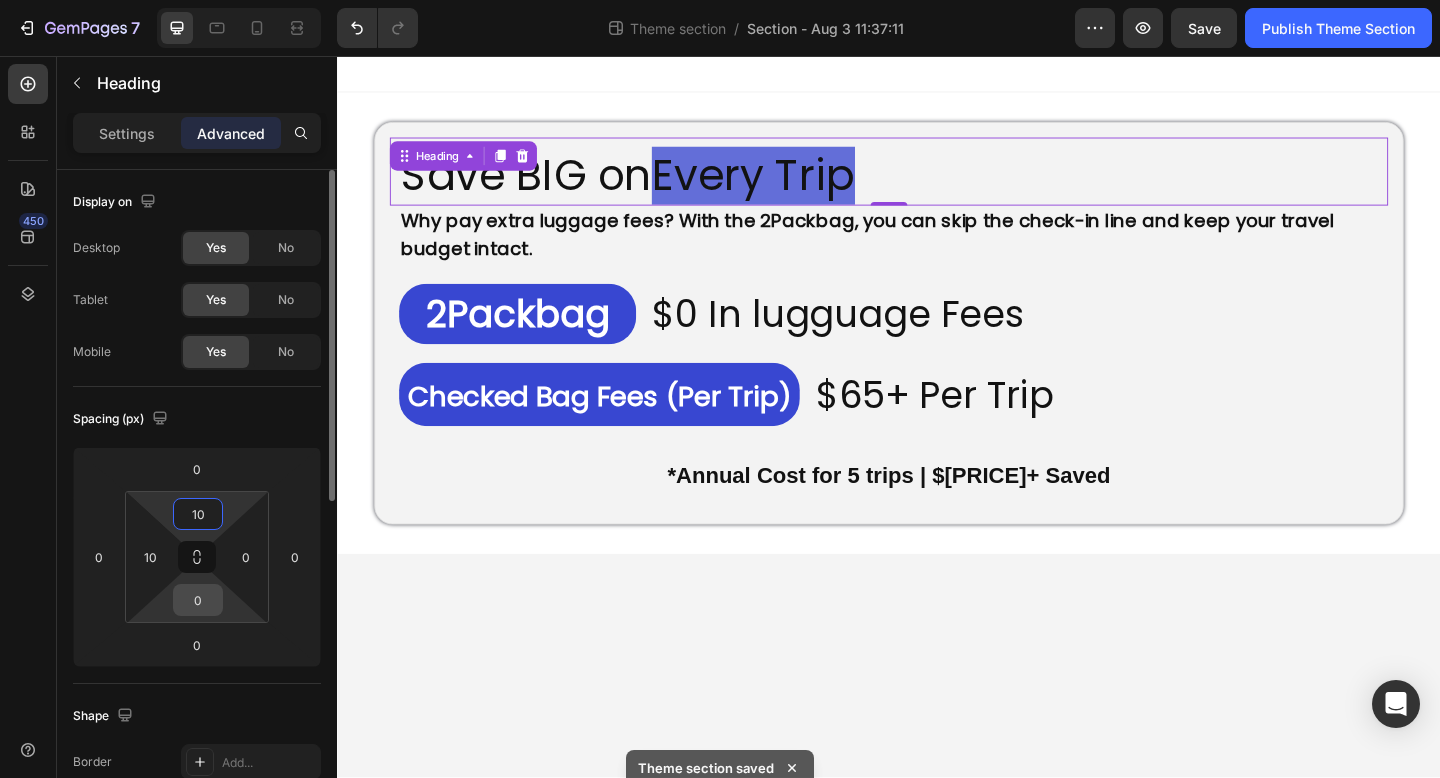 click on "0" at bounding box center [198, 600] 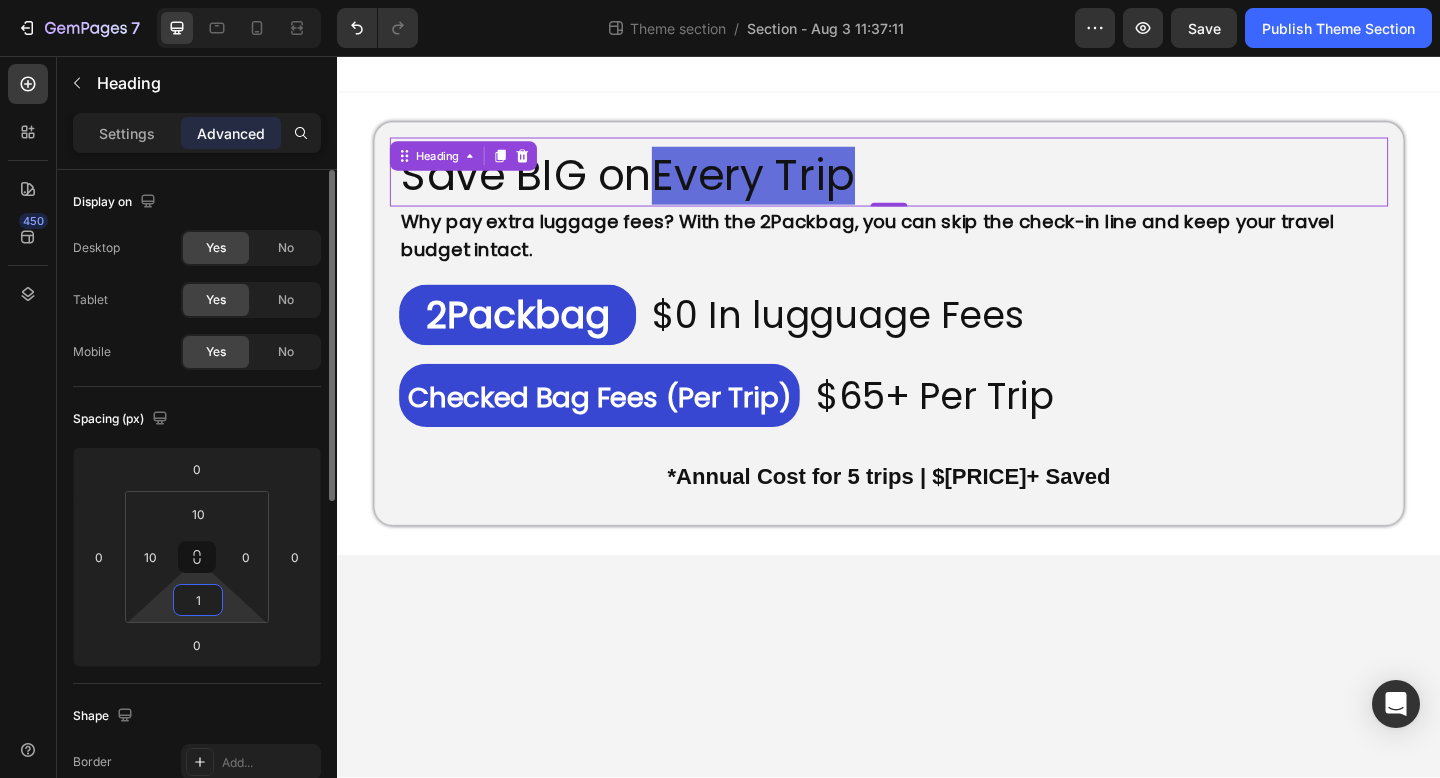 type on "10" 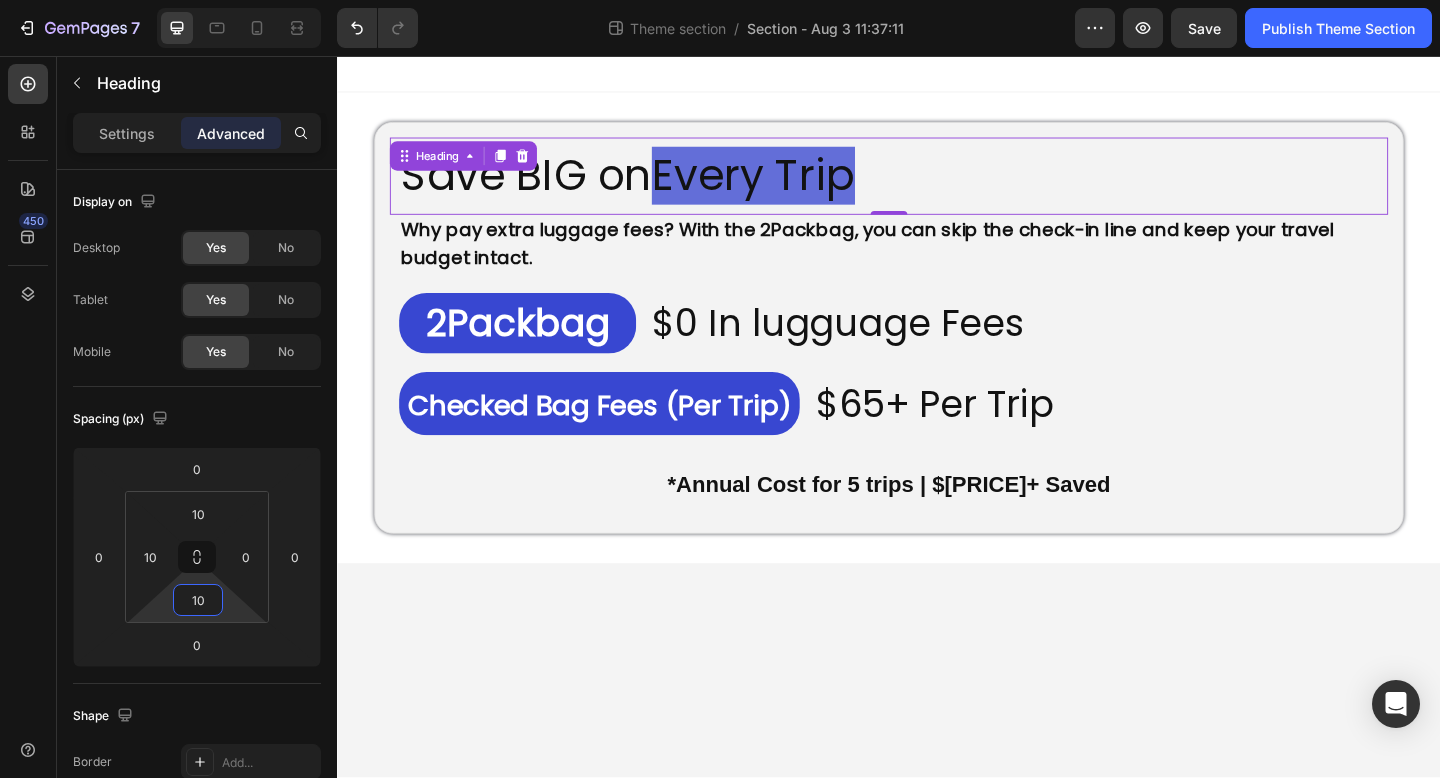 click on "Save BIG on  Every Trip Heading   0 Why pay extra luggage fees? With the 2Packbag, you can skip the check-in line and keep your travel budget intact. Text Block ⁠⁠⁠⁠⁠⁠⁠ 2Packbag Heading ⁠⁠⁠⁠⁠⁠⁠   $0 In lugguage Fees Heading Row ⁠⁠⁠⁠⁠⁠⁠ Checked Bag Fees (Per Trip)  Heading ⁠⁠⁠⁠⁠⁠⁠   $65+ Per Trip Heading Row *Annual Cost for 5 trips | $325+ Saved  Text Block Row Row ⁠⁠⁠⁠⁠⁠⁠ Save BIG on  Every Trip Heading Why pay extra luggage fees? With the 2Packbag, you can skip the check-in line and keep your travel budget intact. Text Block ⁠⁠⁠⁠⁠⁠⁠ 2Packbag Heading ⁠⁠⁠⁠⁠⁠⁠   $0 In lugguage Fees Heading Row ⁠⁠⁠⁠⁠⁠⁠ Checked Bag Fees (Per Trip)  Heading ⁠⁠⁠⁠⁠⁠⁠   $65+ Per Trip Heading Row *Annual Cost for 5 trips | $325+ Saved  Text Block Row Row Root" at bounding box center [937, 448] 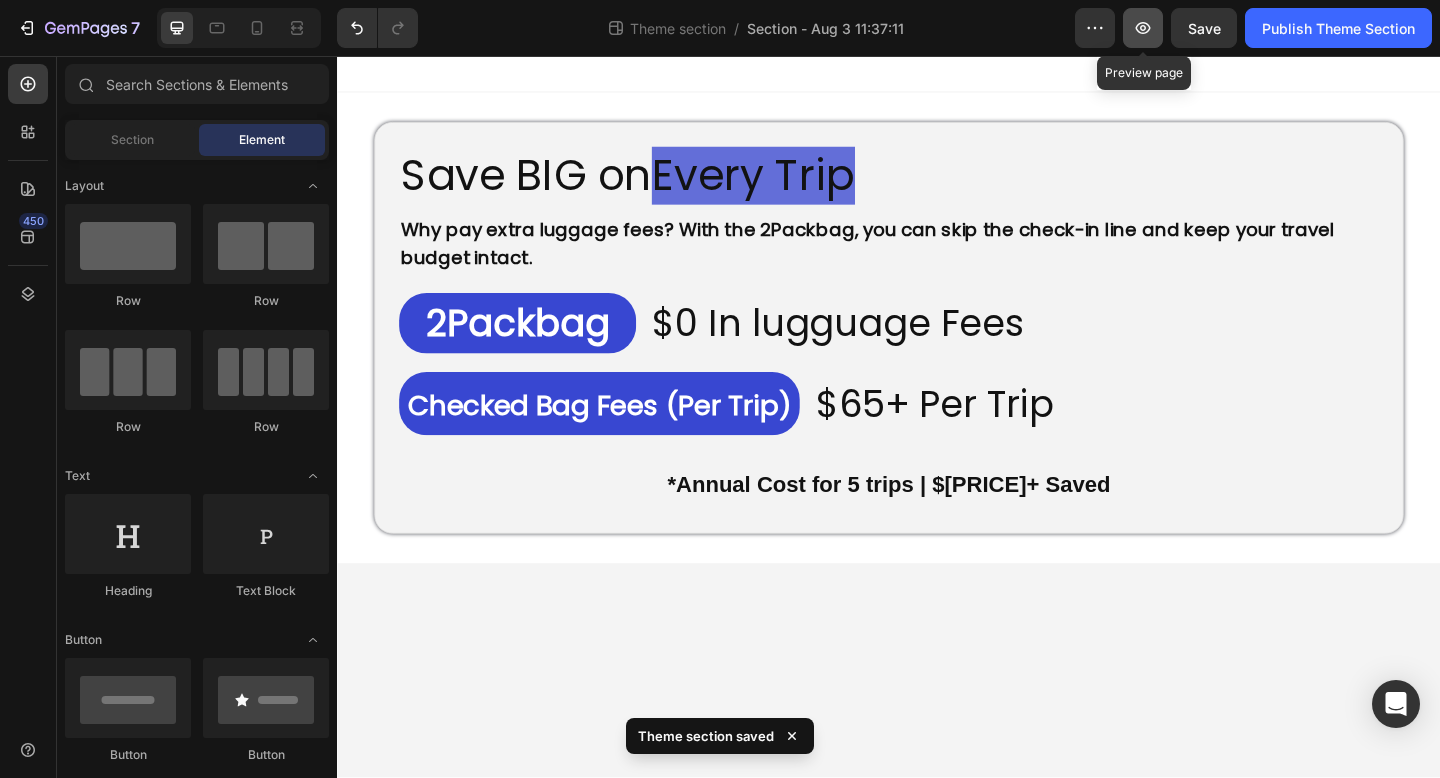 click 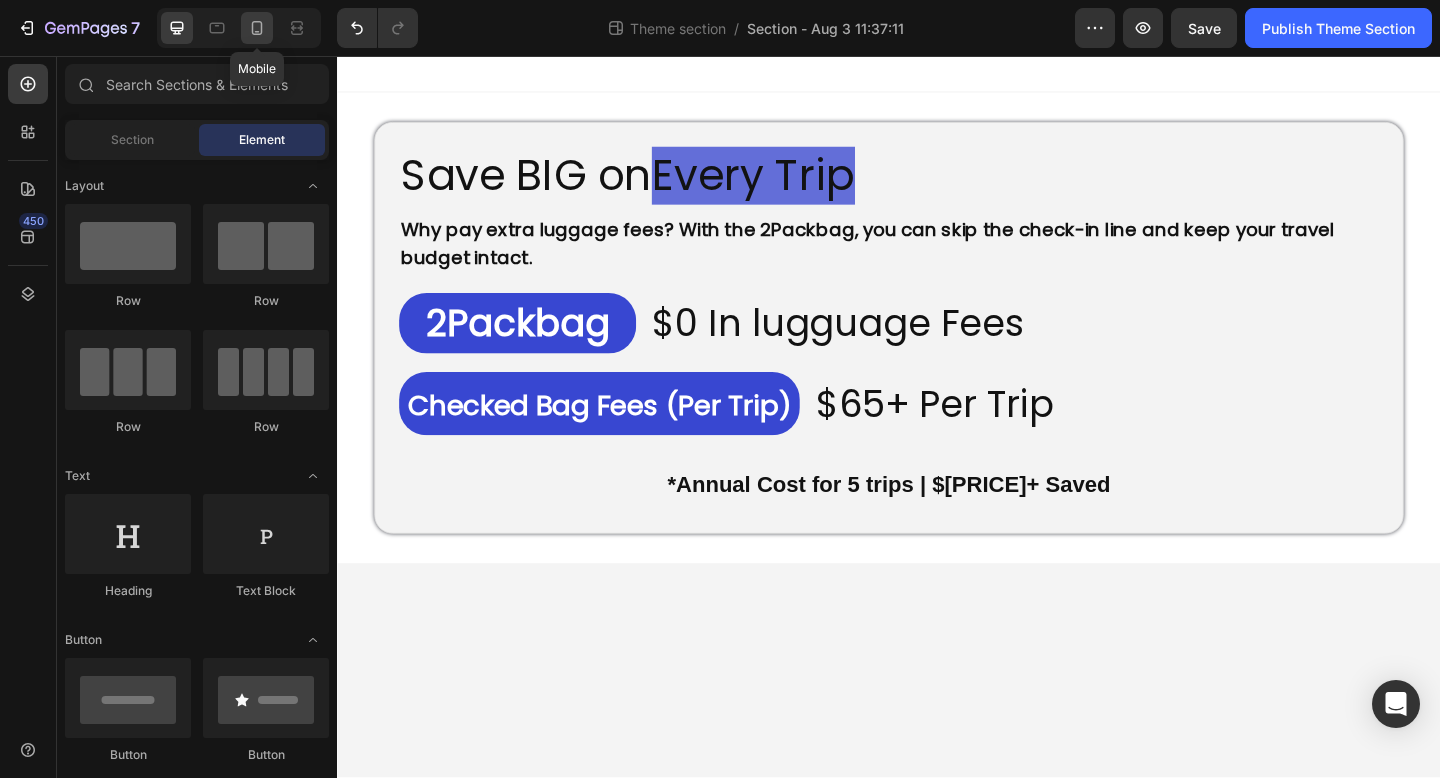 click 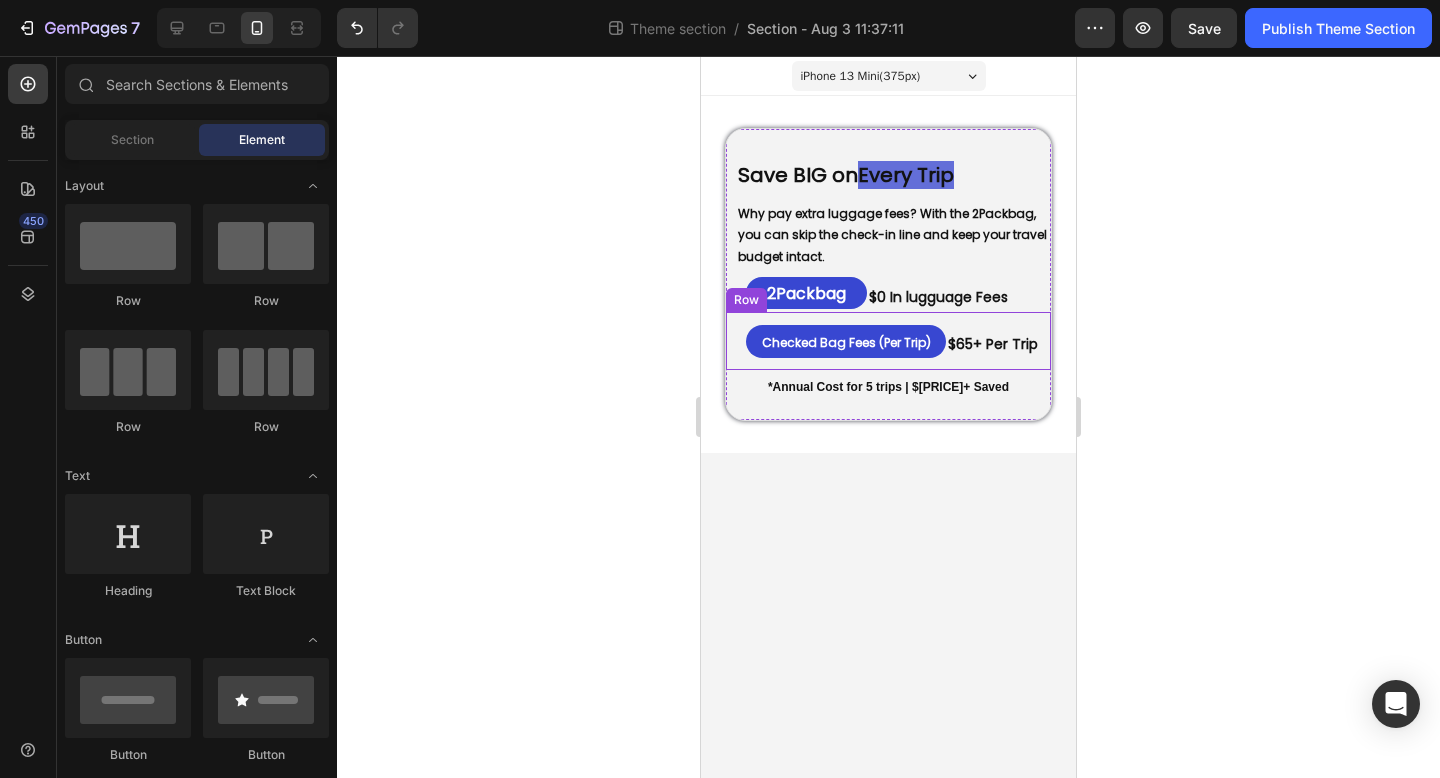 click on "⁠⁠⁠⁠⁠⁠⁠ Checked Bag Fees (Per Trip)  Heading" at bounding box center [841, 341] 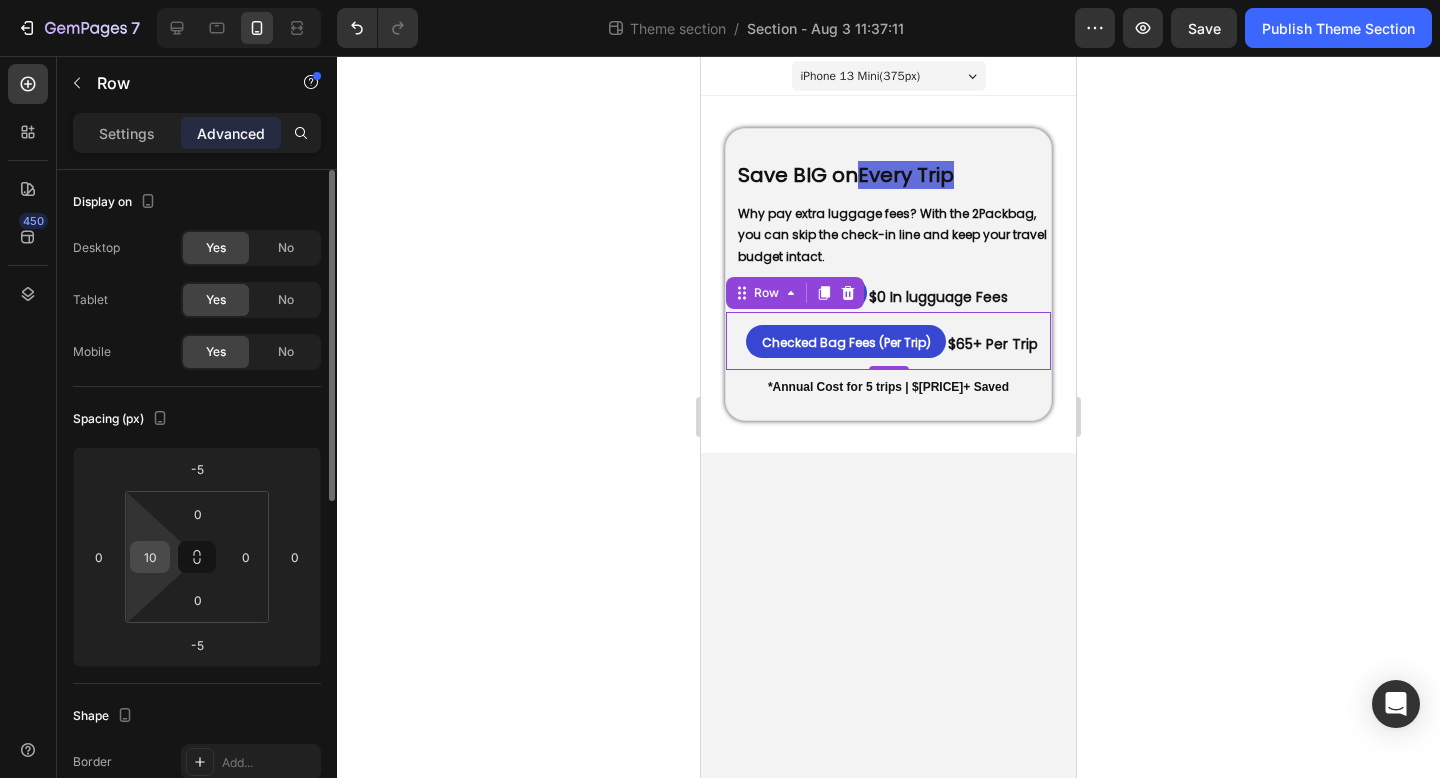 click on "10" at bounding box center [150, 557] 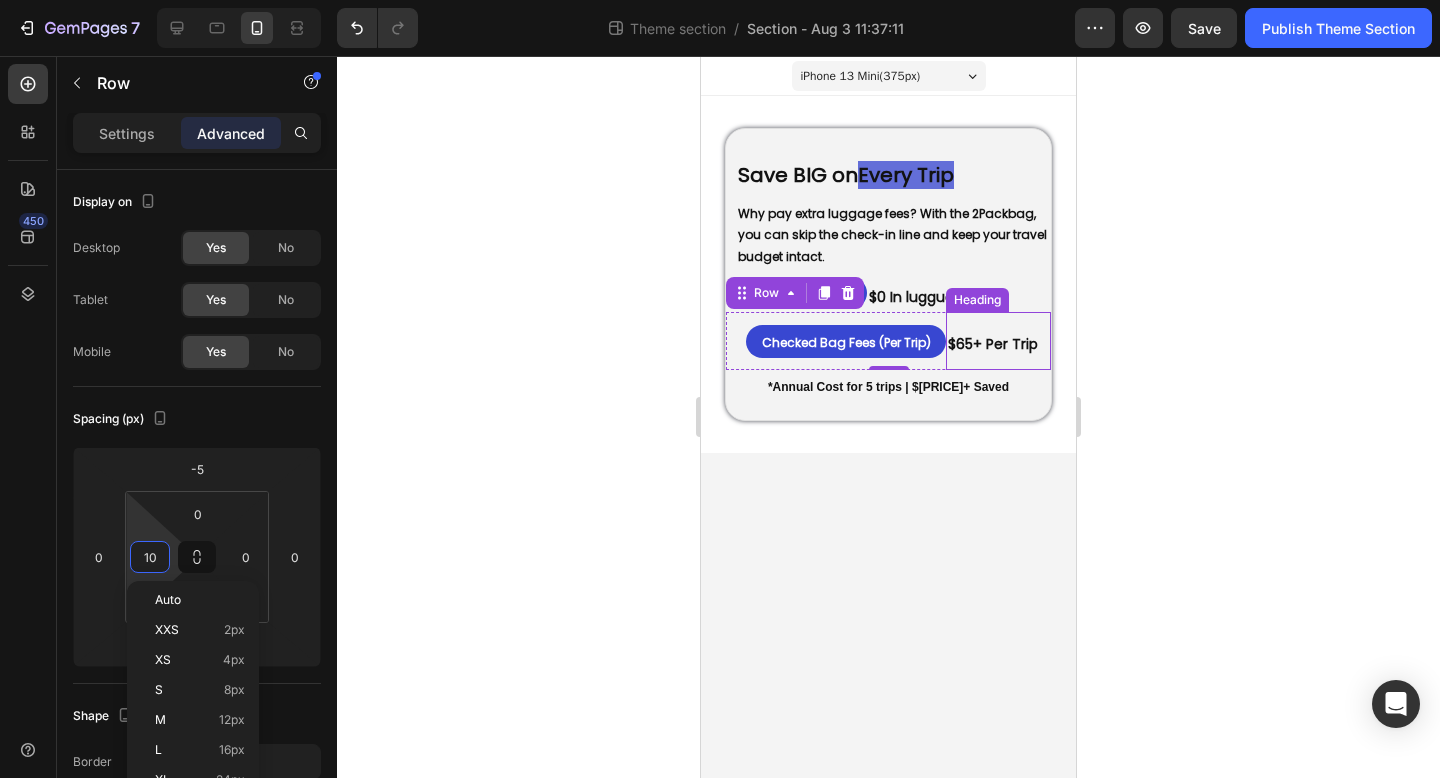 click on "$65+ Per Trip" at bounding box center (993, 344) 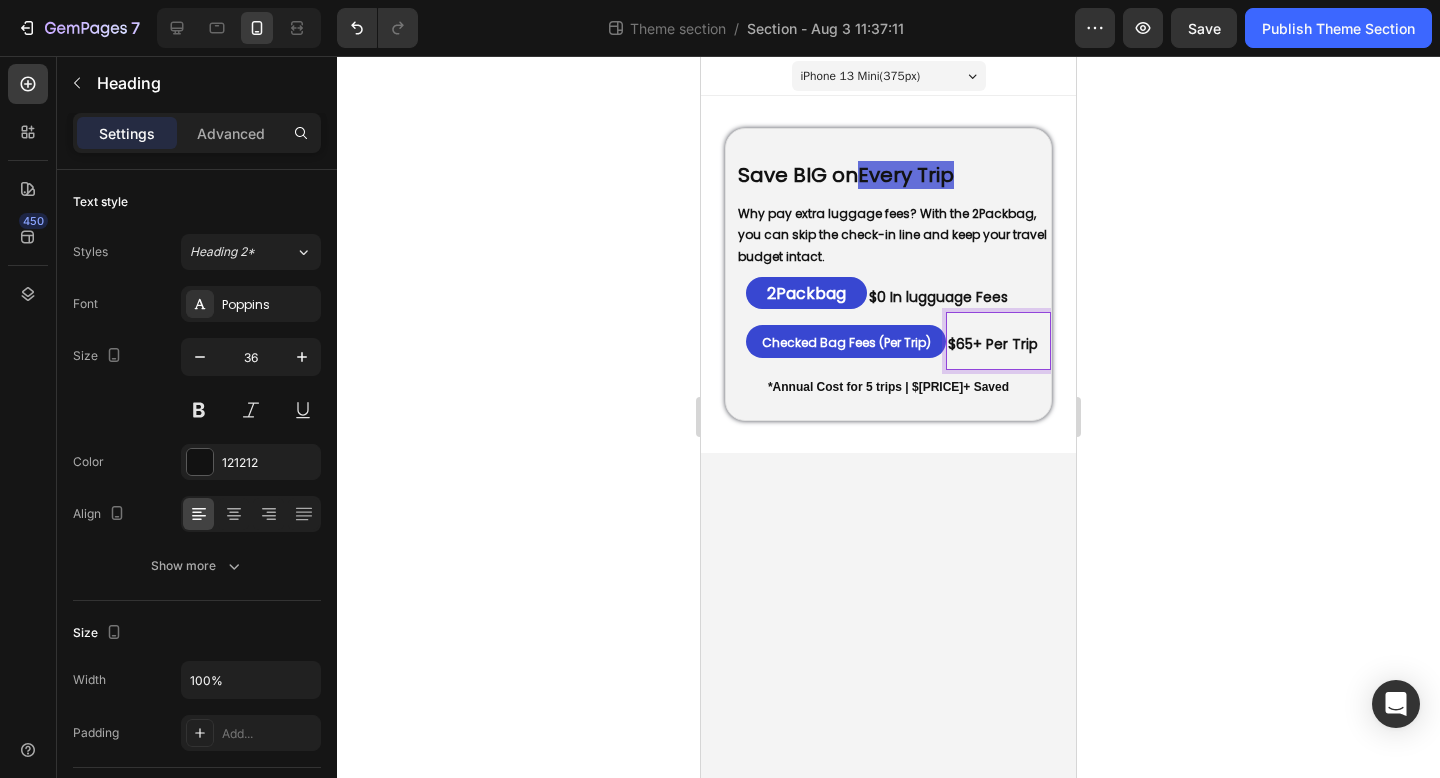 click on "$65+ Per Trip" at bounding box center (993, 344) 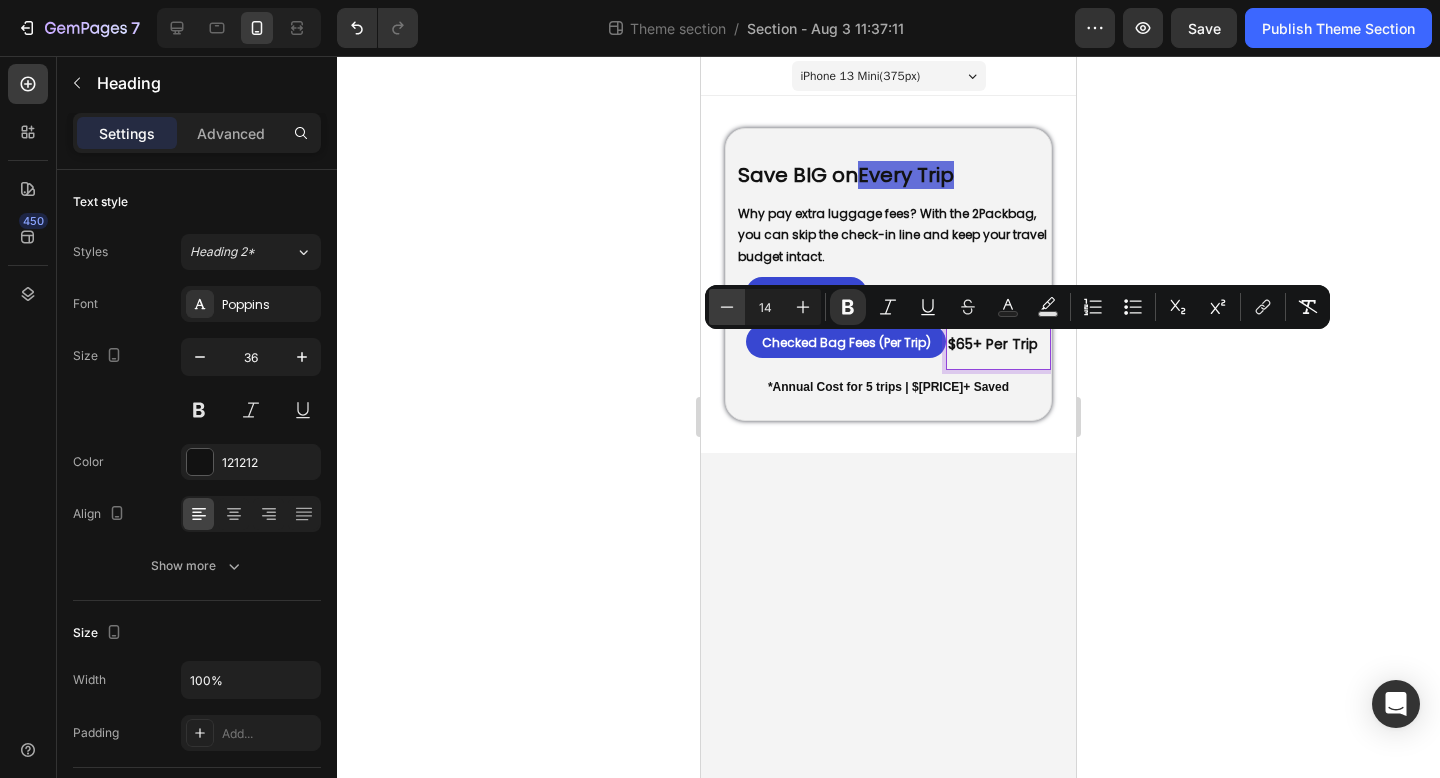 click on "Minus" at bounding box center [727, 307] 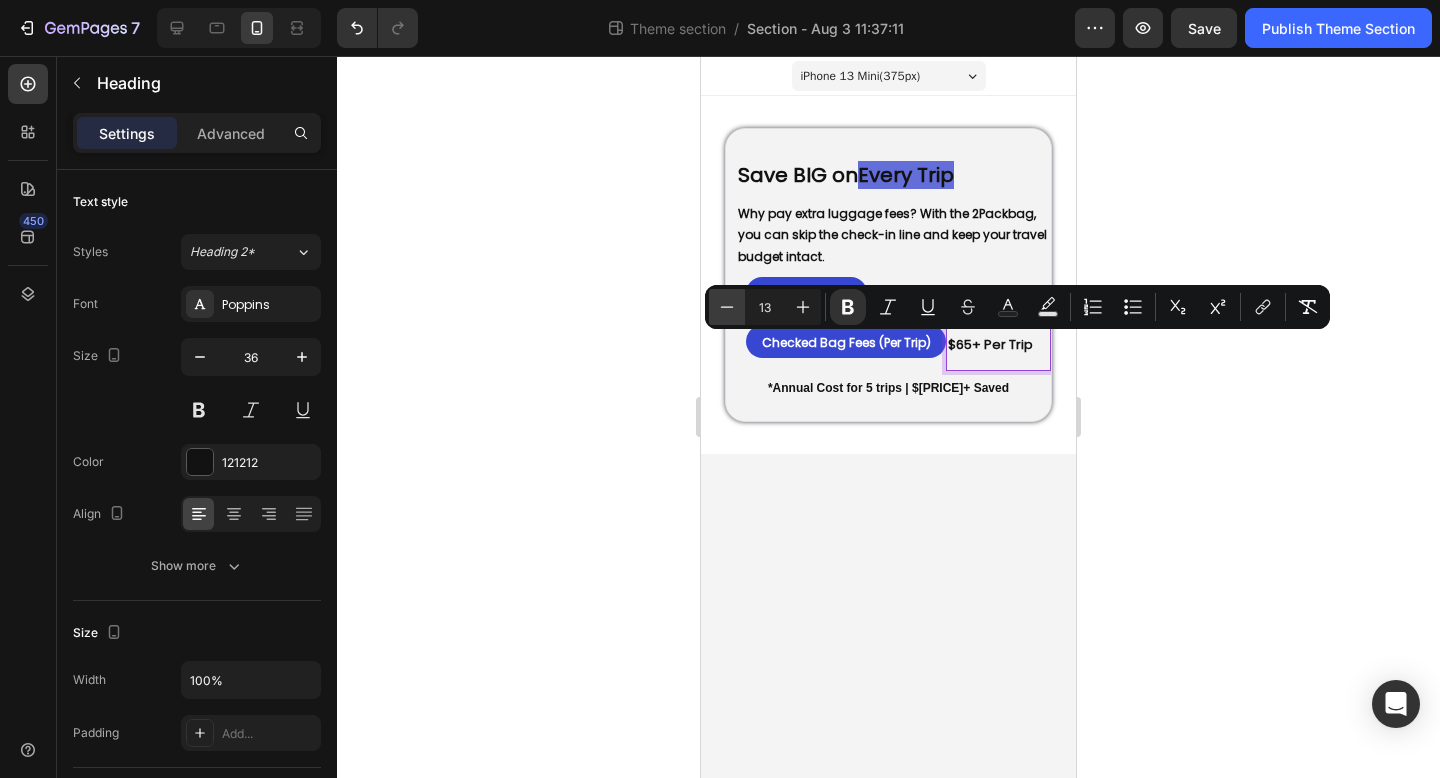 click on "Minus" at bounding box center [727, 307] 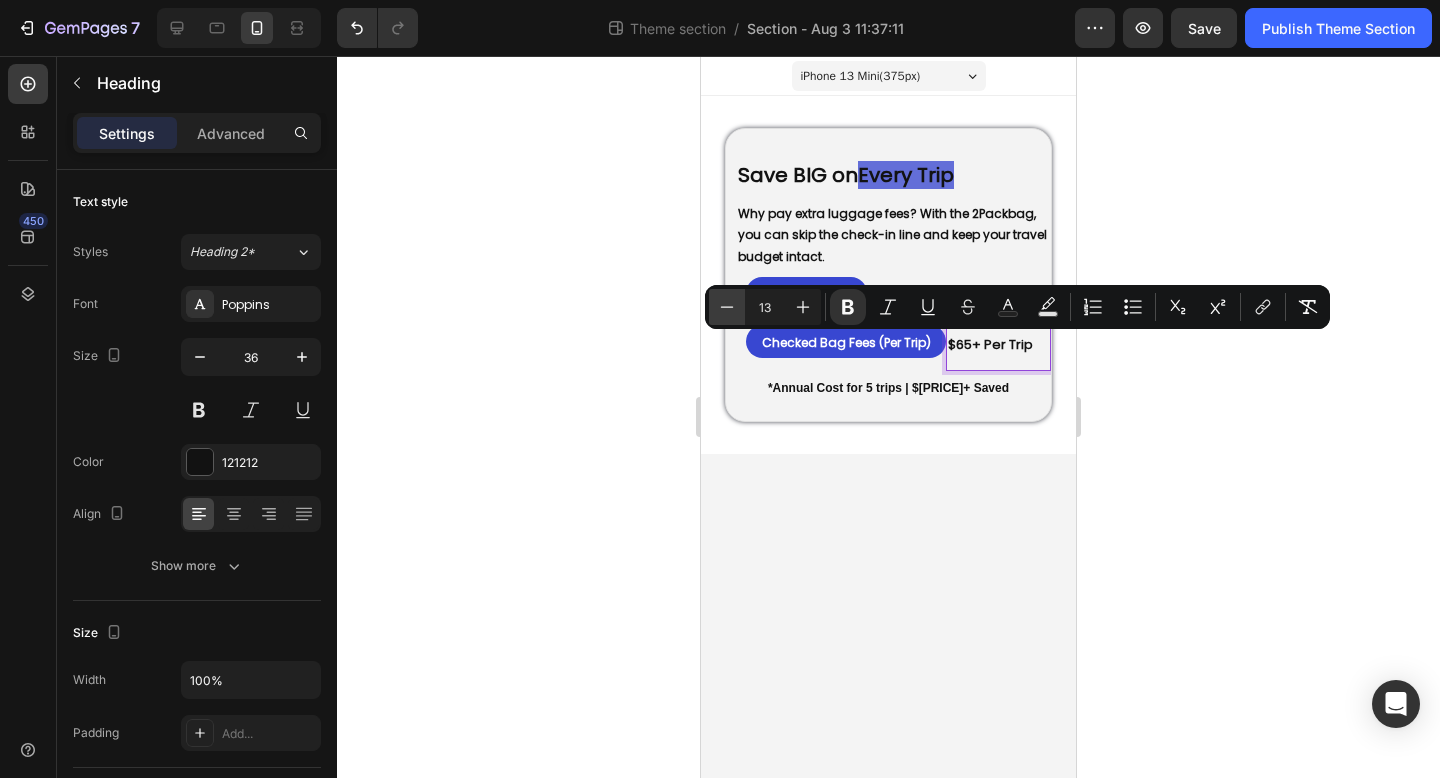 type on "12" 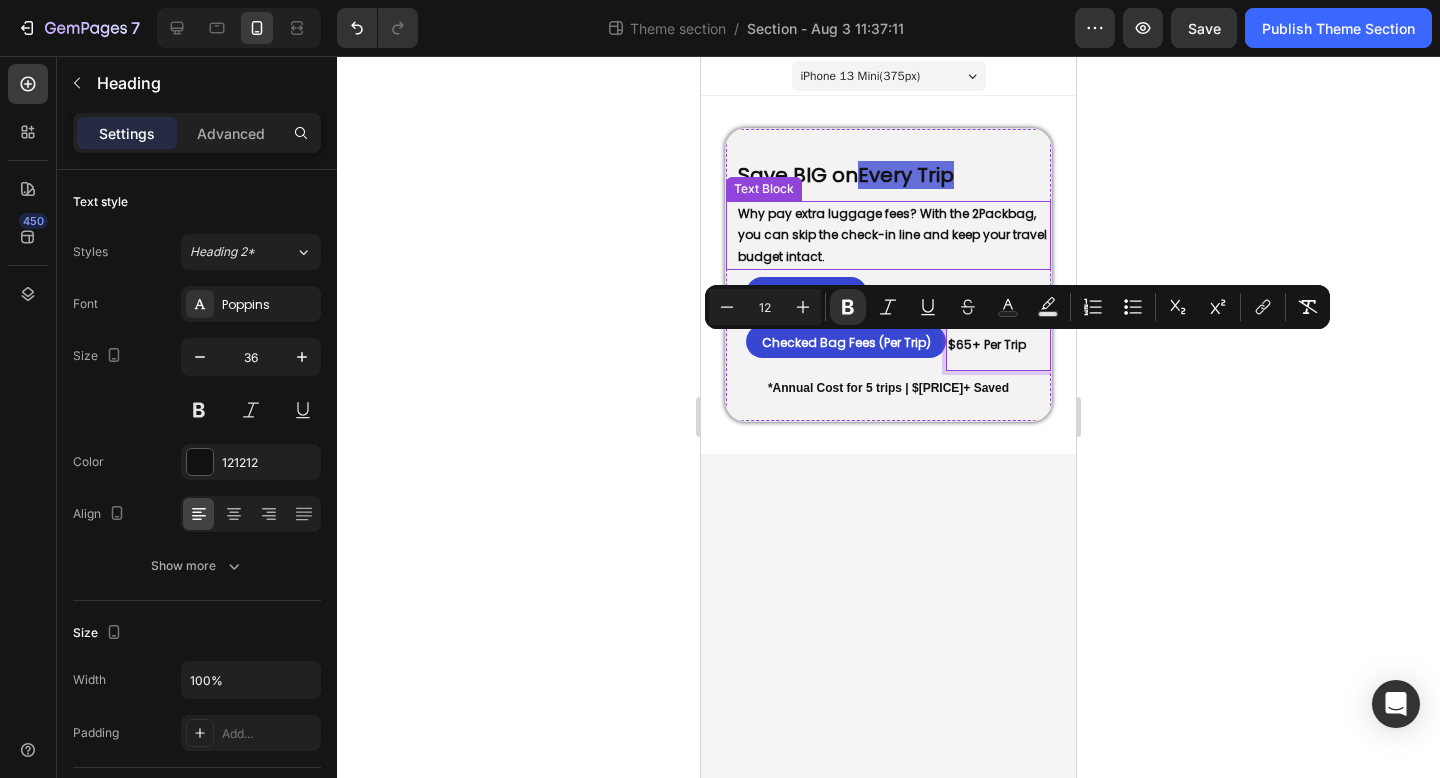 click on "Why pay extra luggage fees? With the 2Packbag, you can skip the check-in line and keep your travel budget intact." at bounding box center [892, 235] 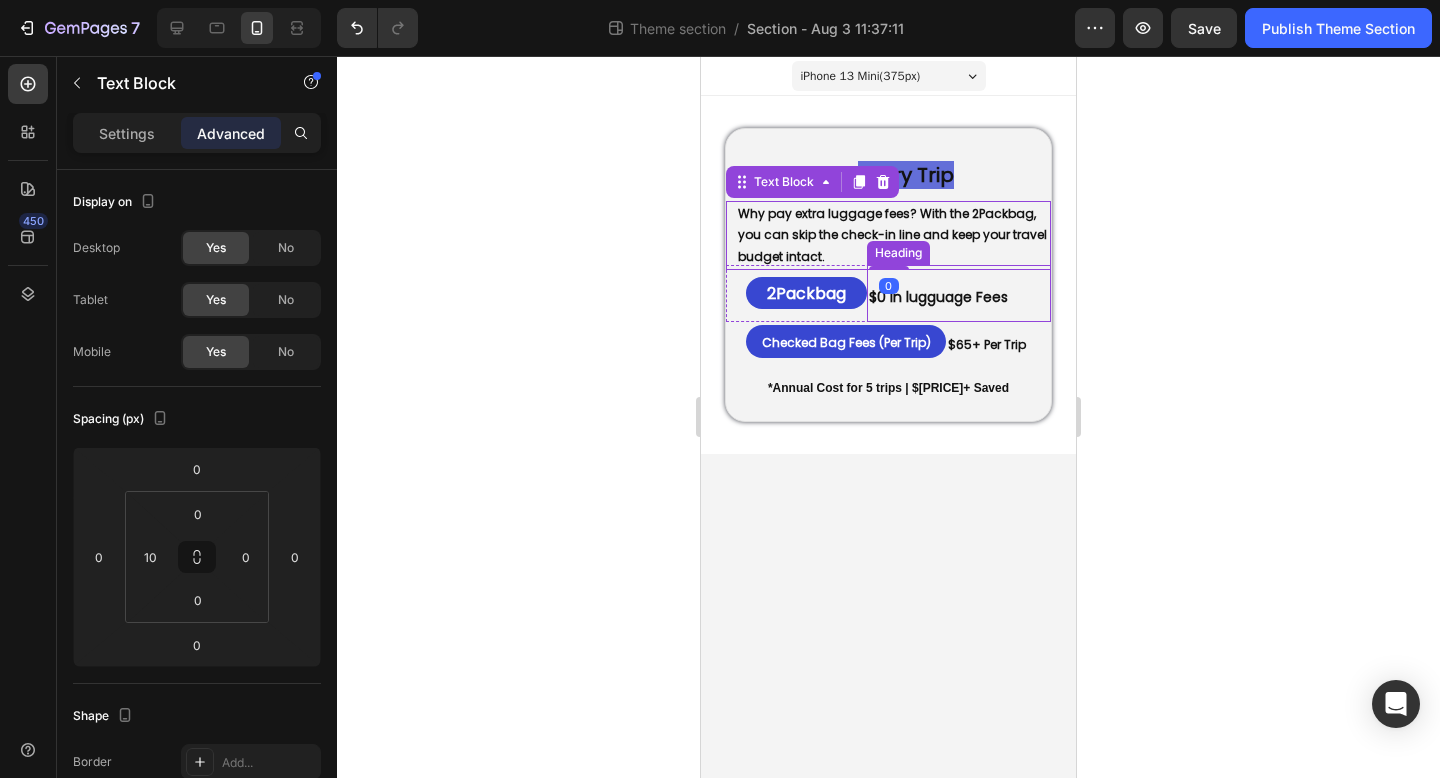 click on "$0 In lugguage Fees" at bounding box center [938, 297] 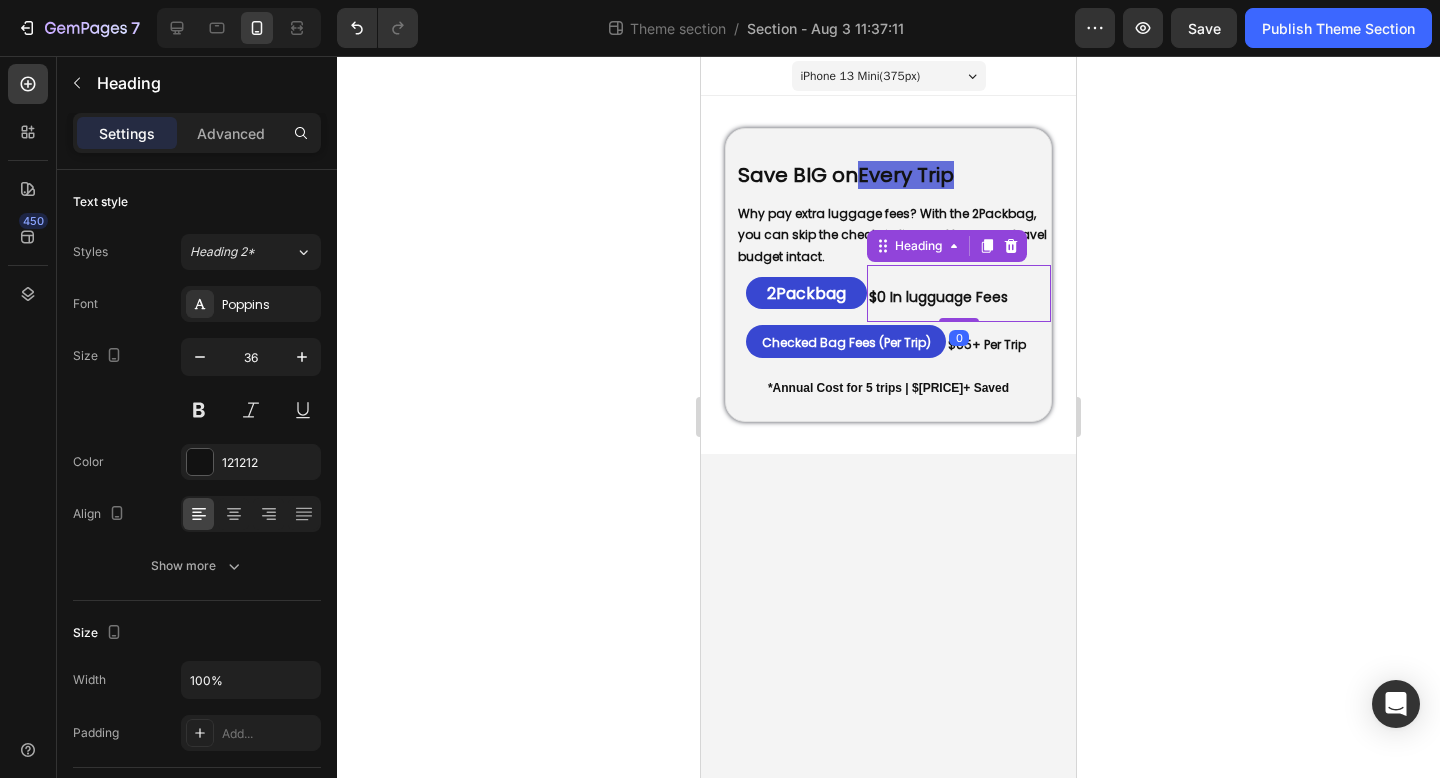 click on "$0 In lugguage Fees" at bounding box center (938, 297) 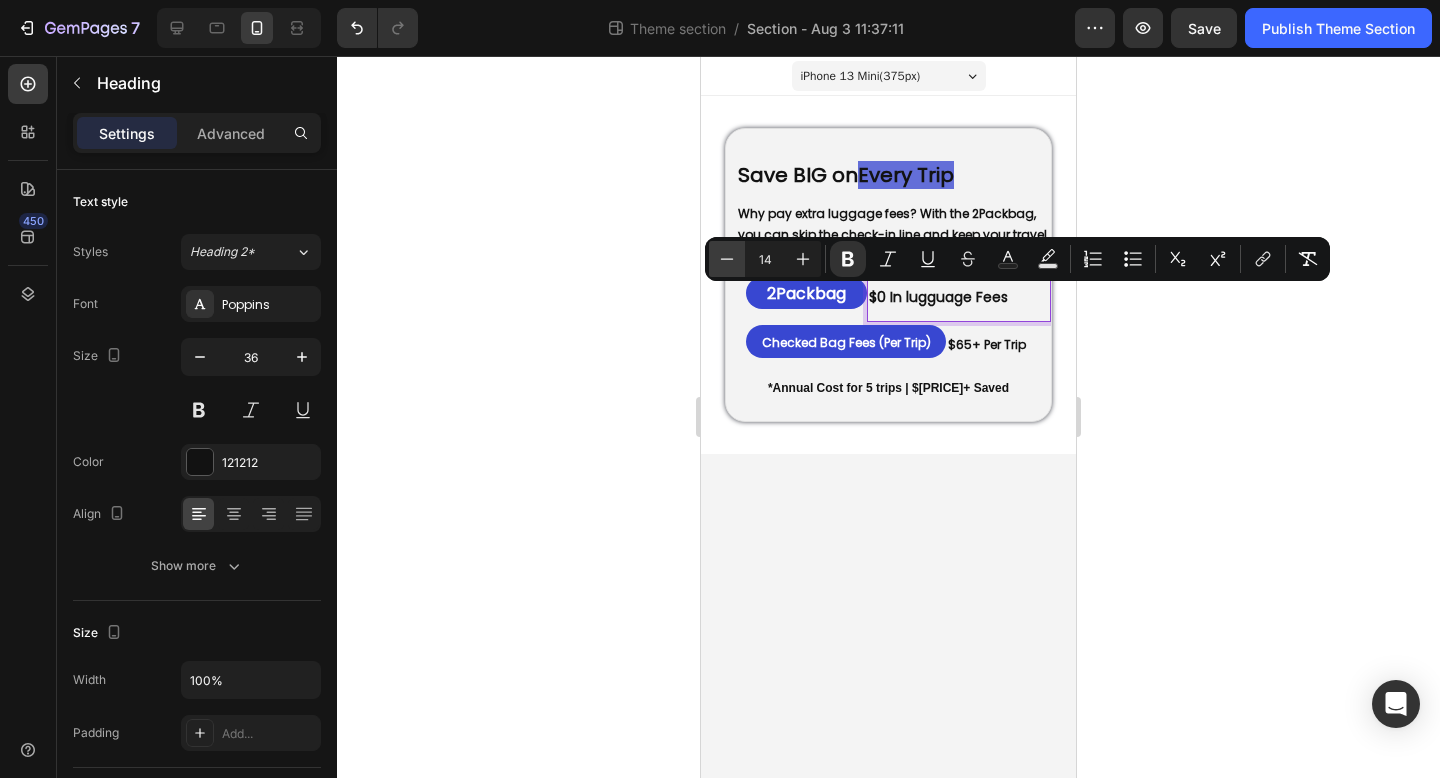 click 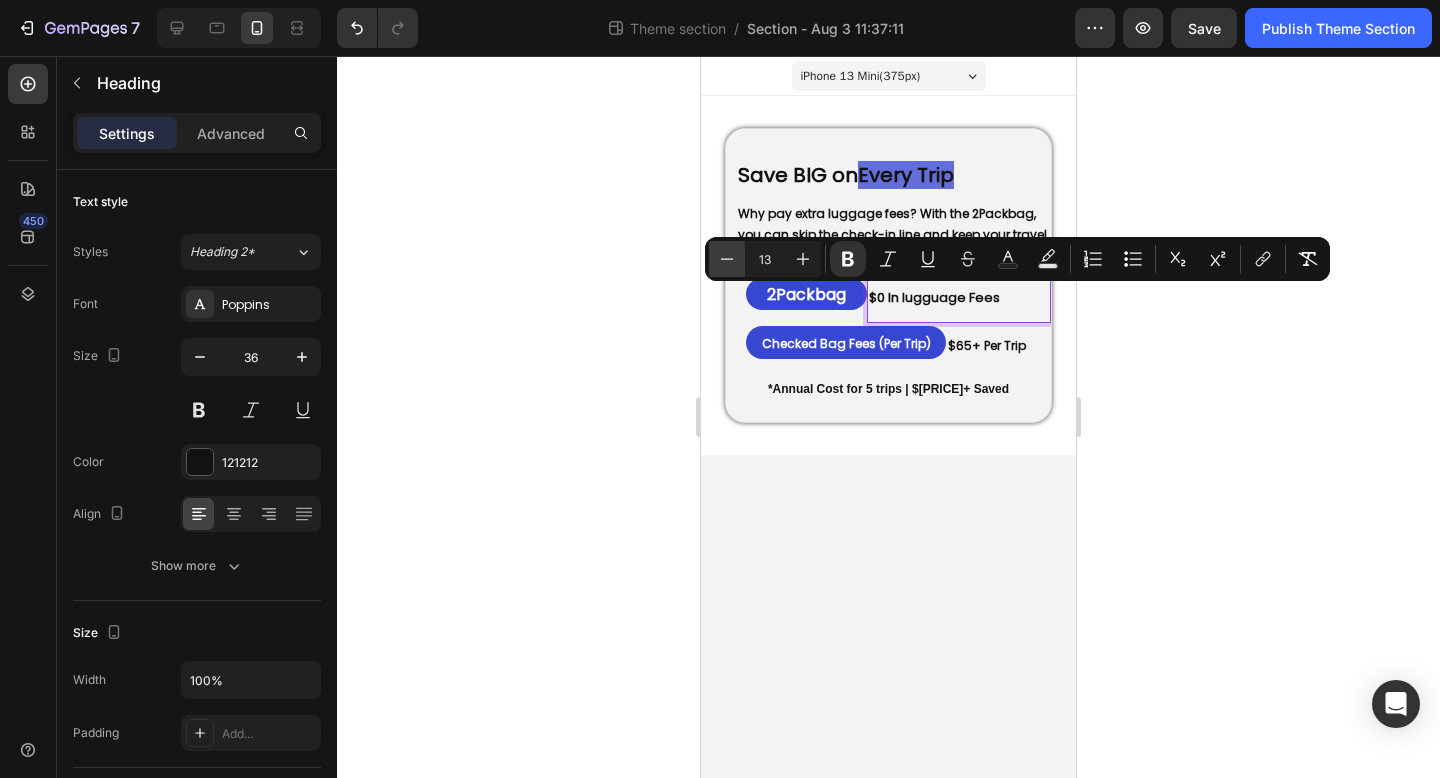 click 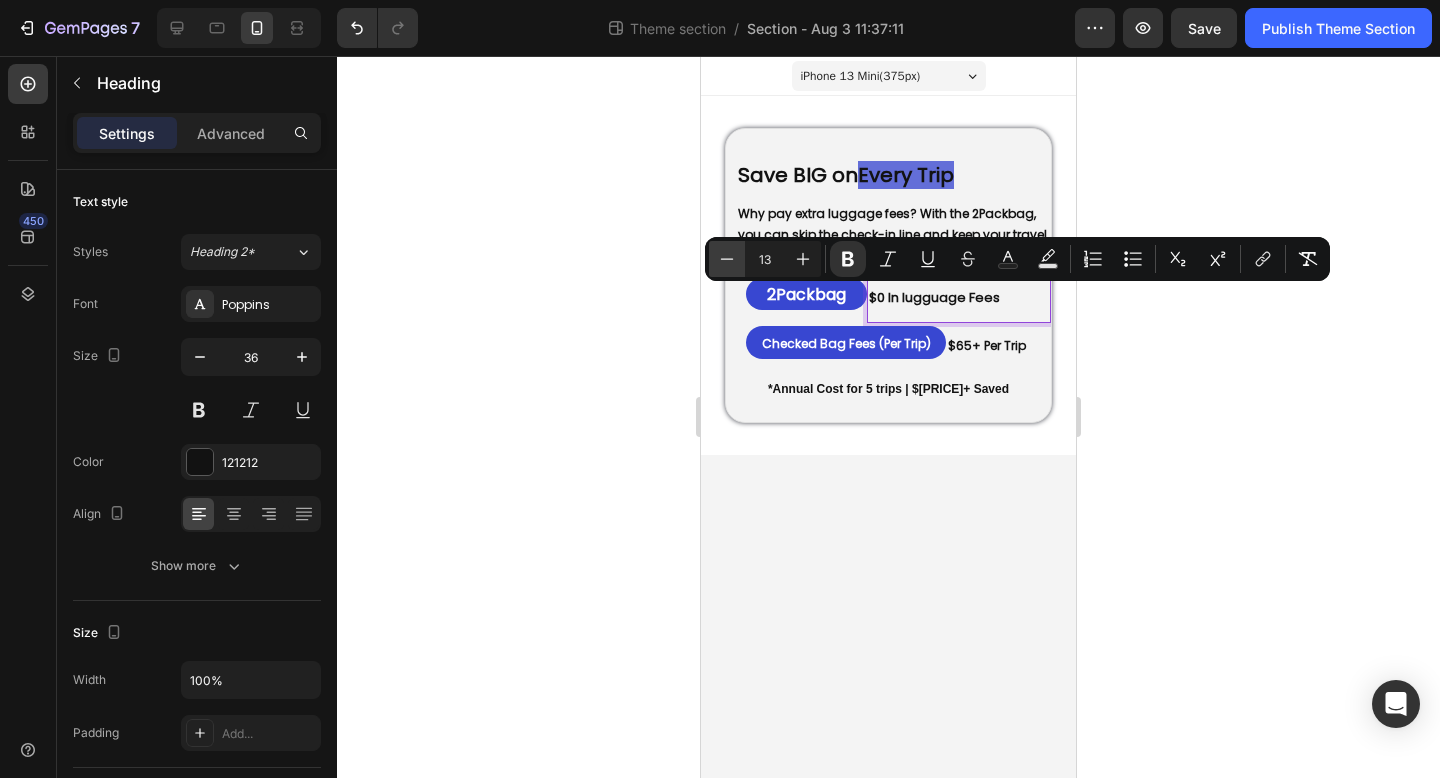type on "12" 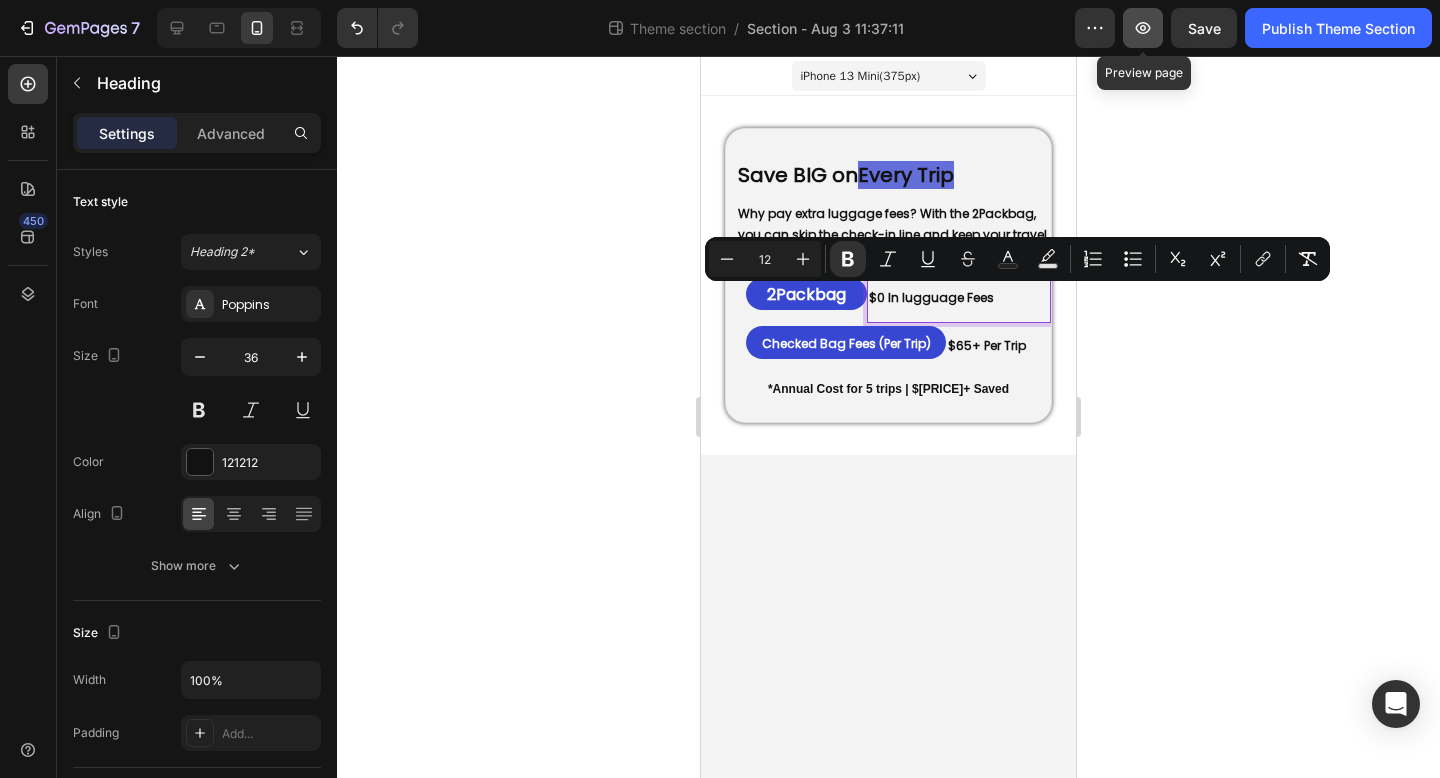 click 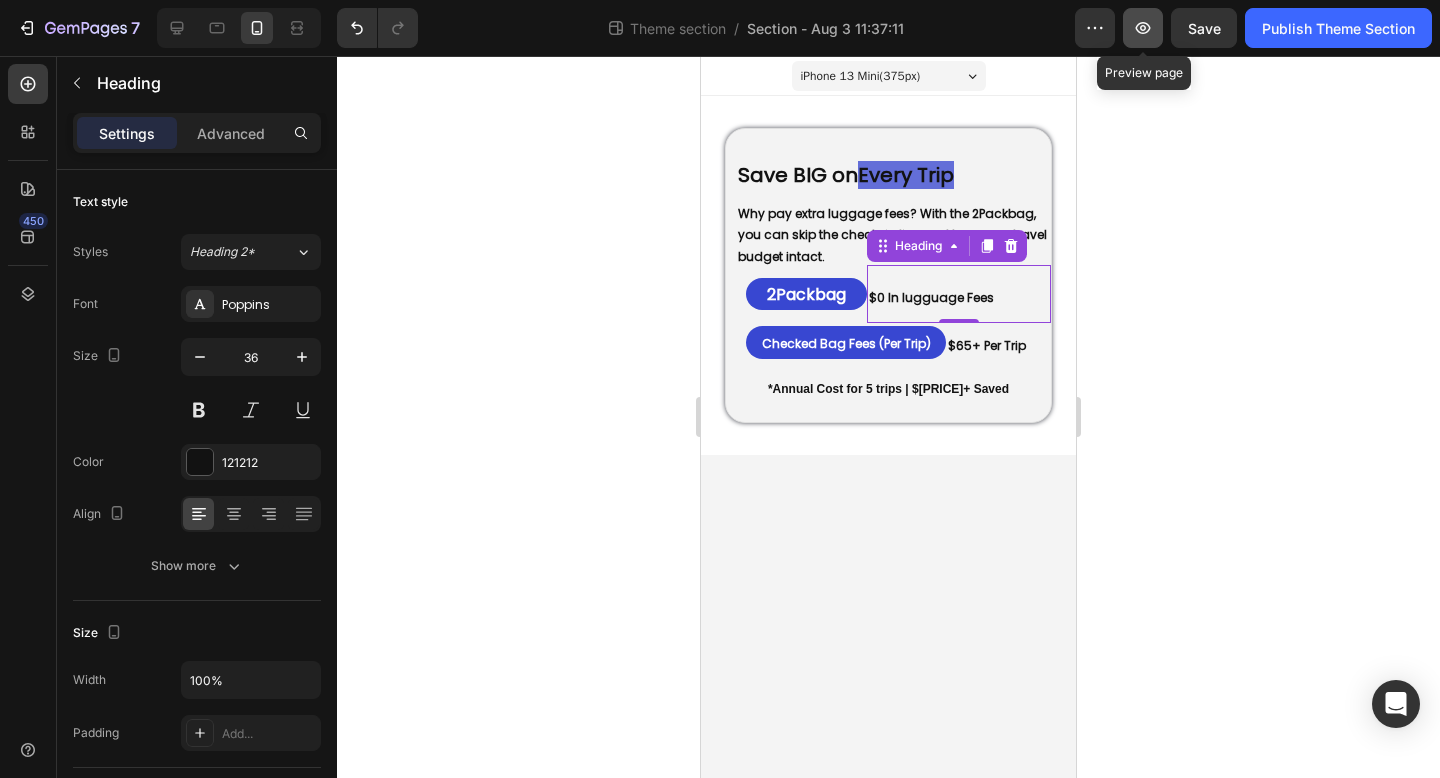 click 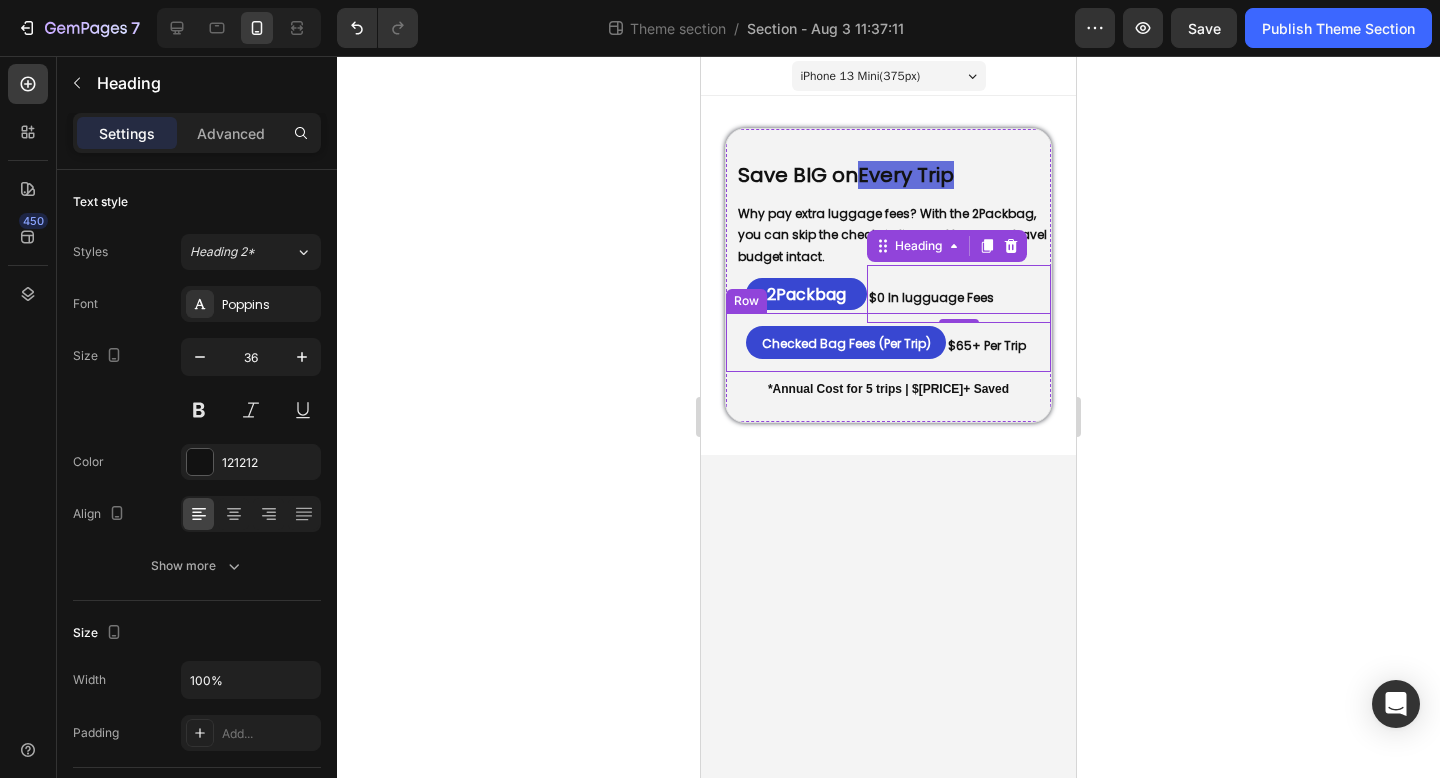 click on "⁠⁠⁠⁠⁠⁠⁠ Checked Bag Fees (Per Trip)  Heading" at bounding box center (841, 342) 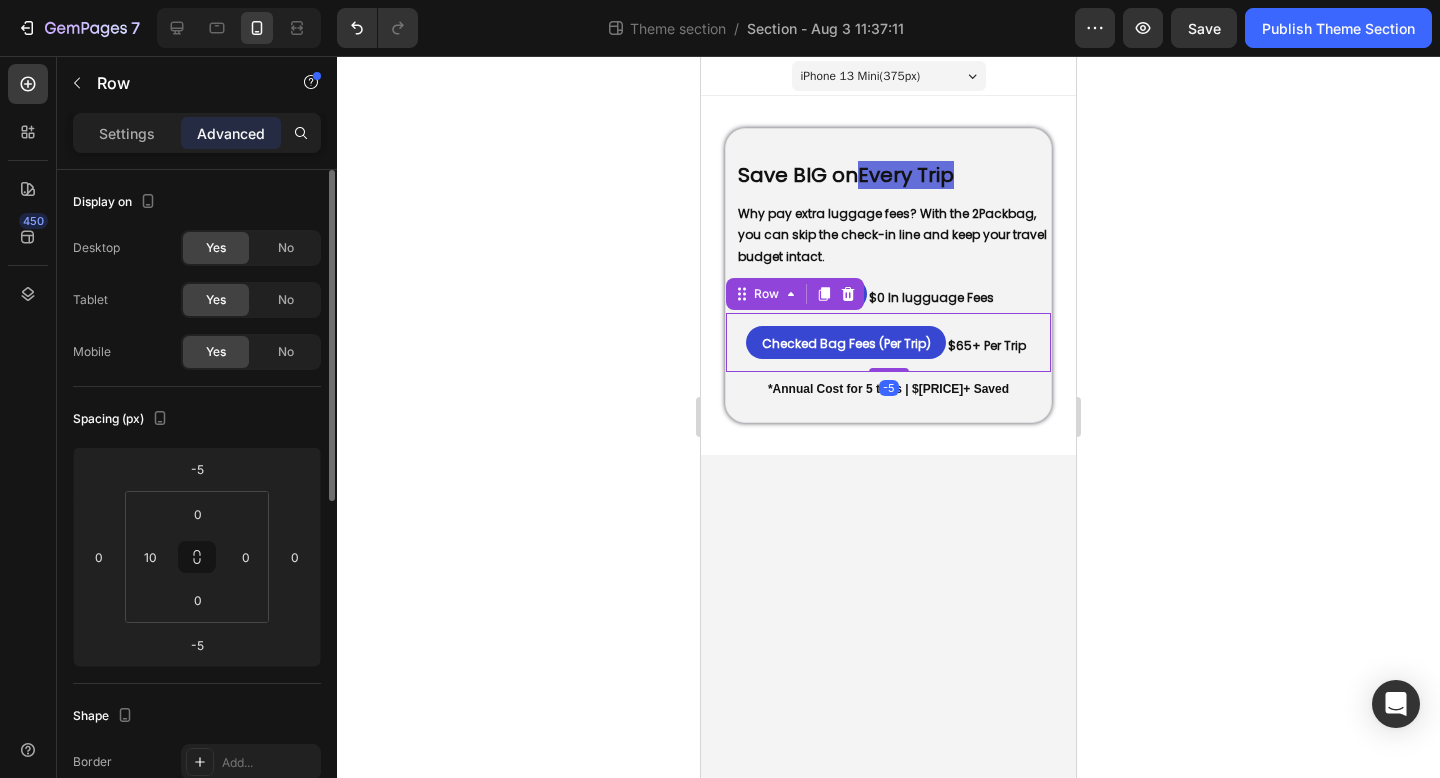 scroll, scrollTop: 669, scrollLeft: 0, axis: vertical 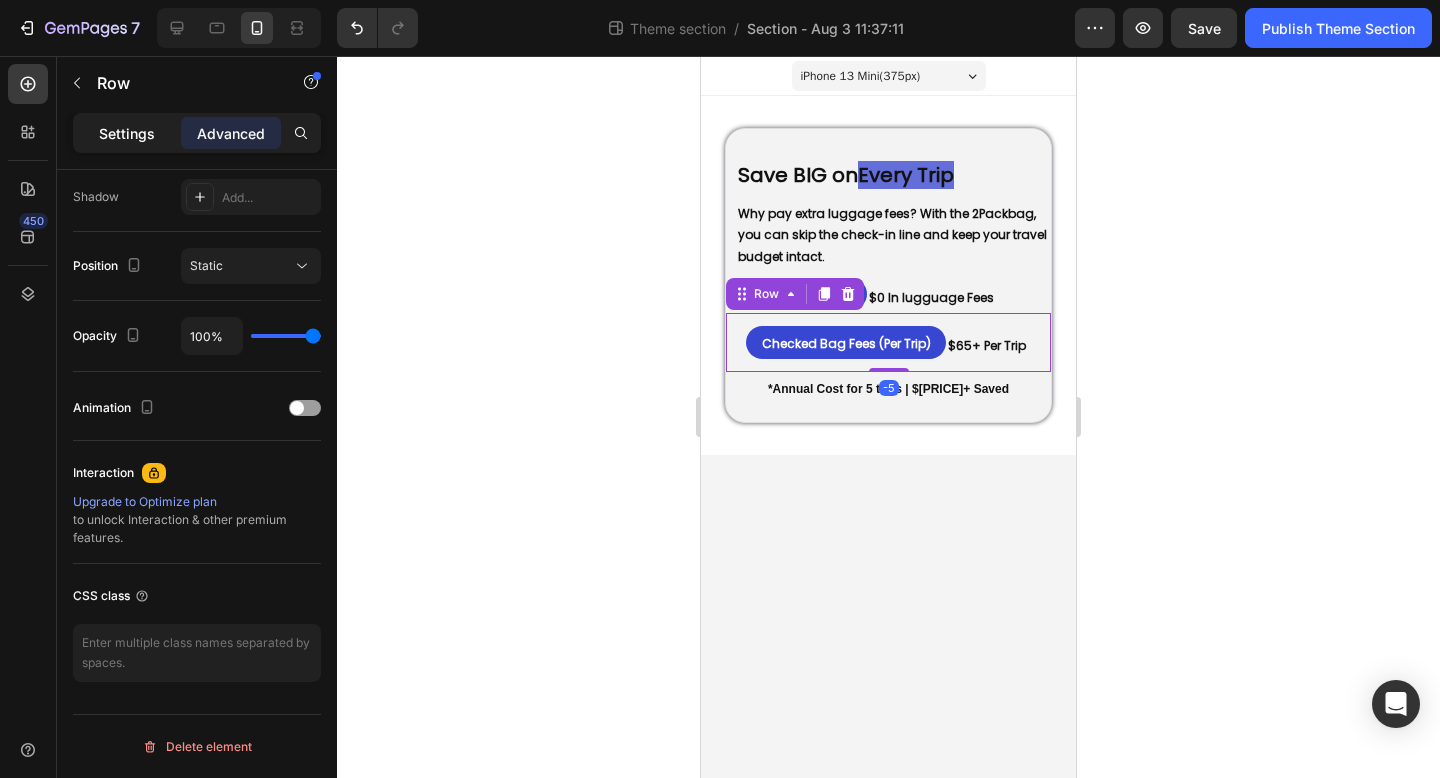 click on "Settings" 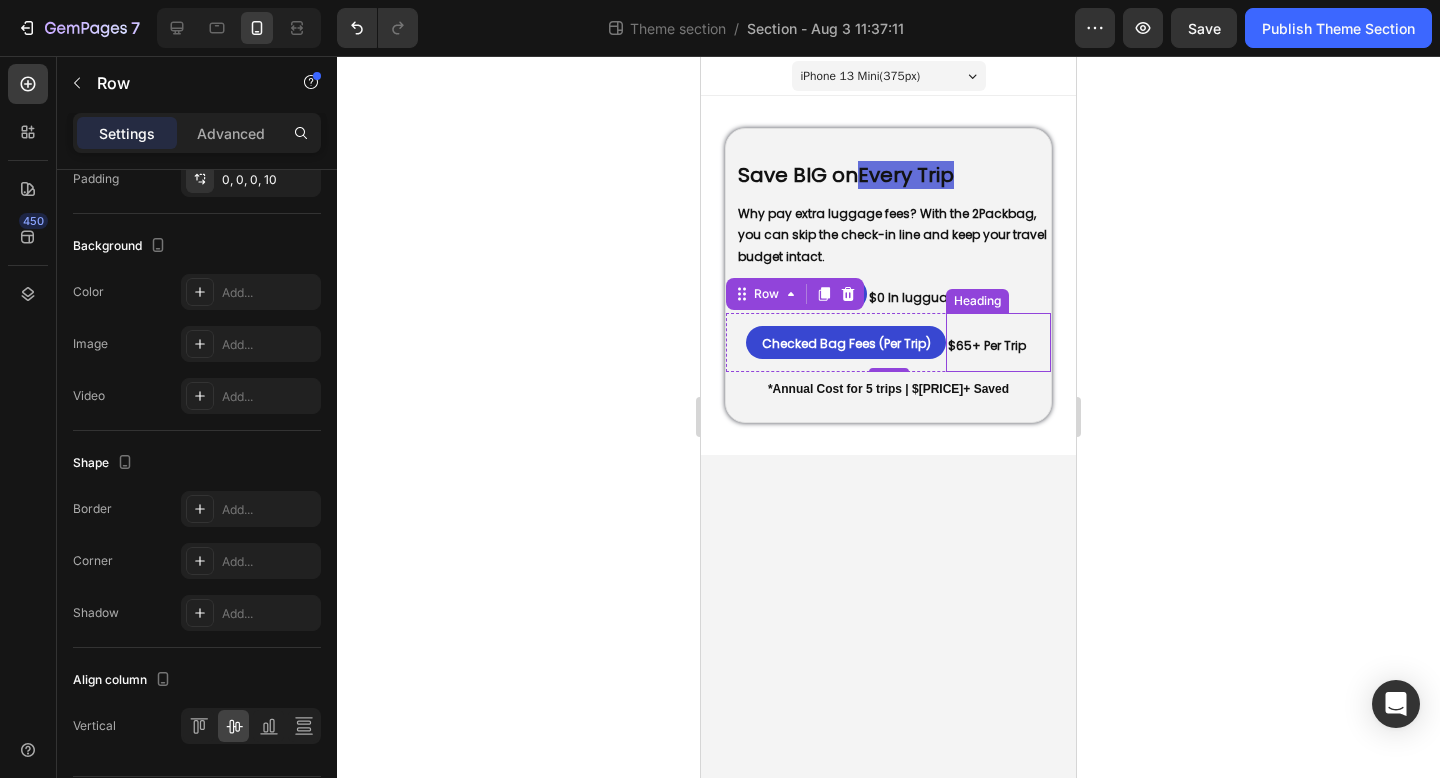 click on "⁠⁠⁠⁠⁠⁠⁠   $65+ Per Trip" at bounding box center [998, 342] 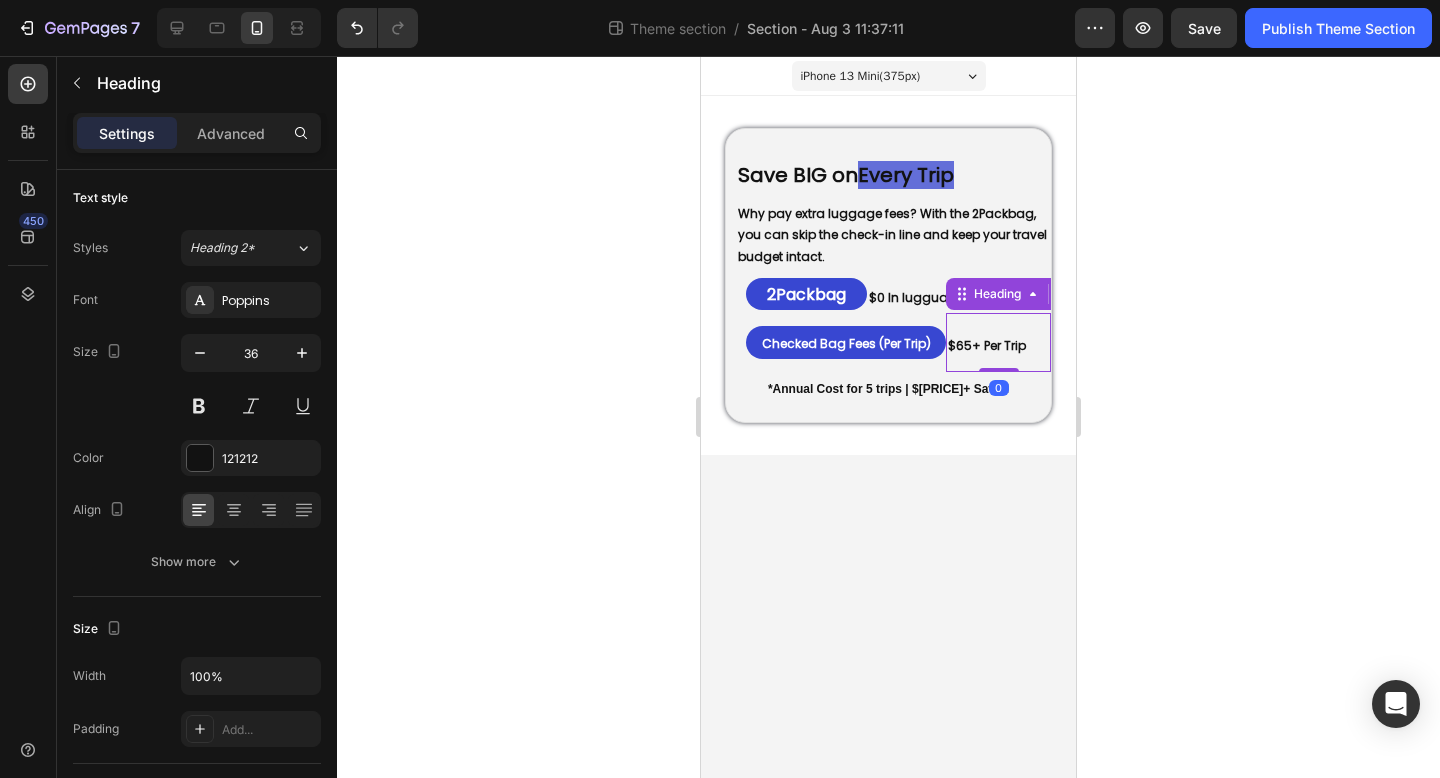 scroll, scrollTop: 633, scrollLeft: 0, axis: vertical 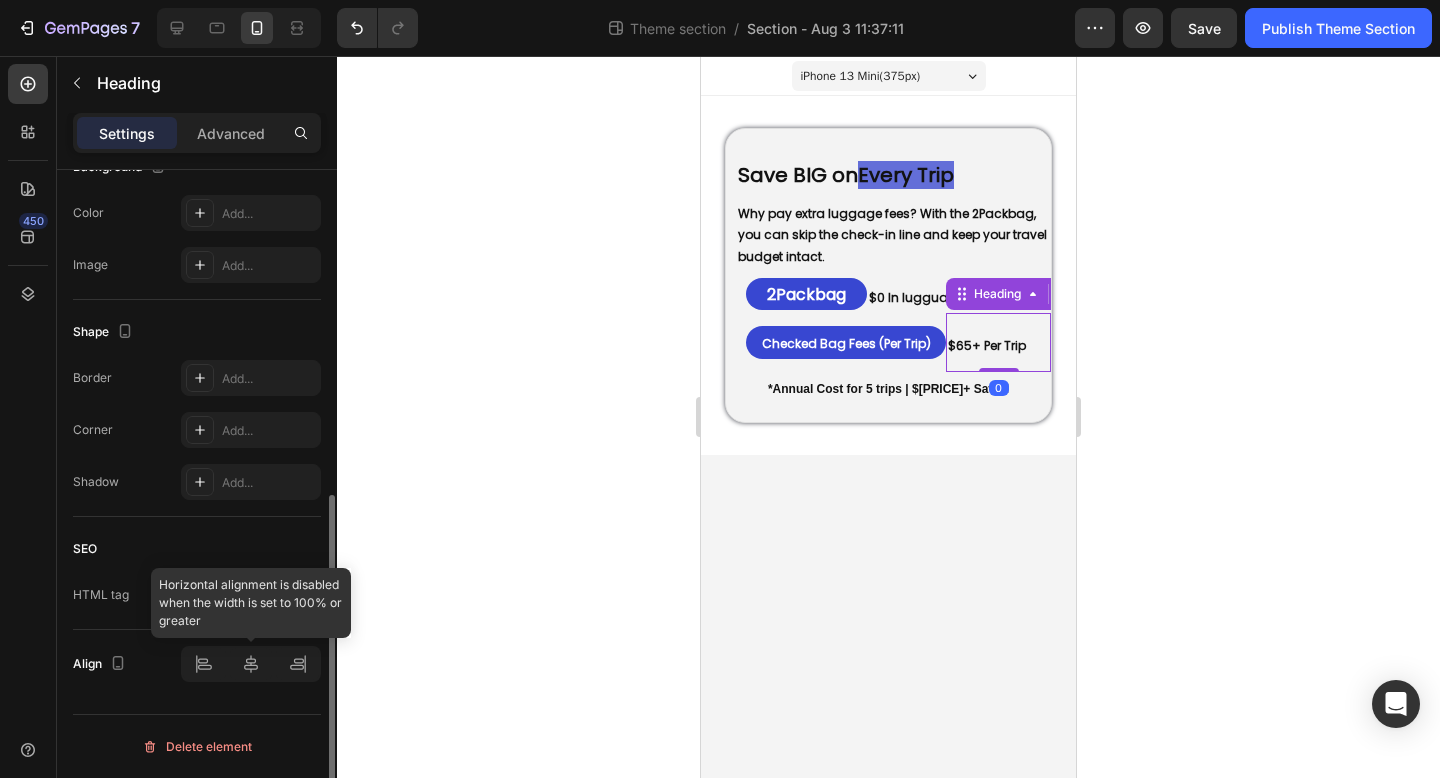 click 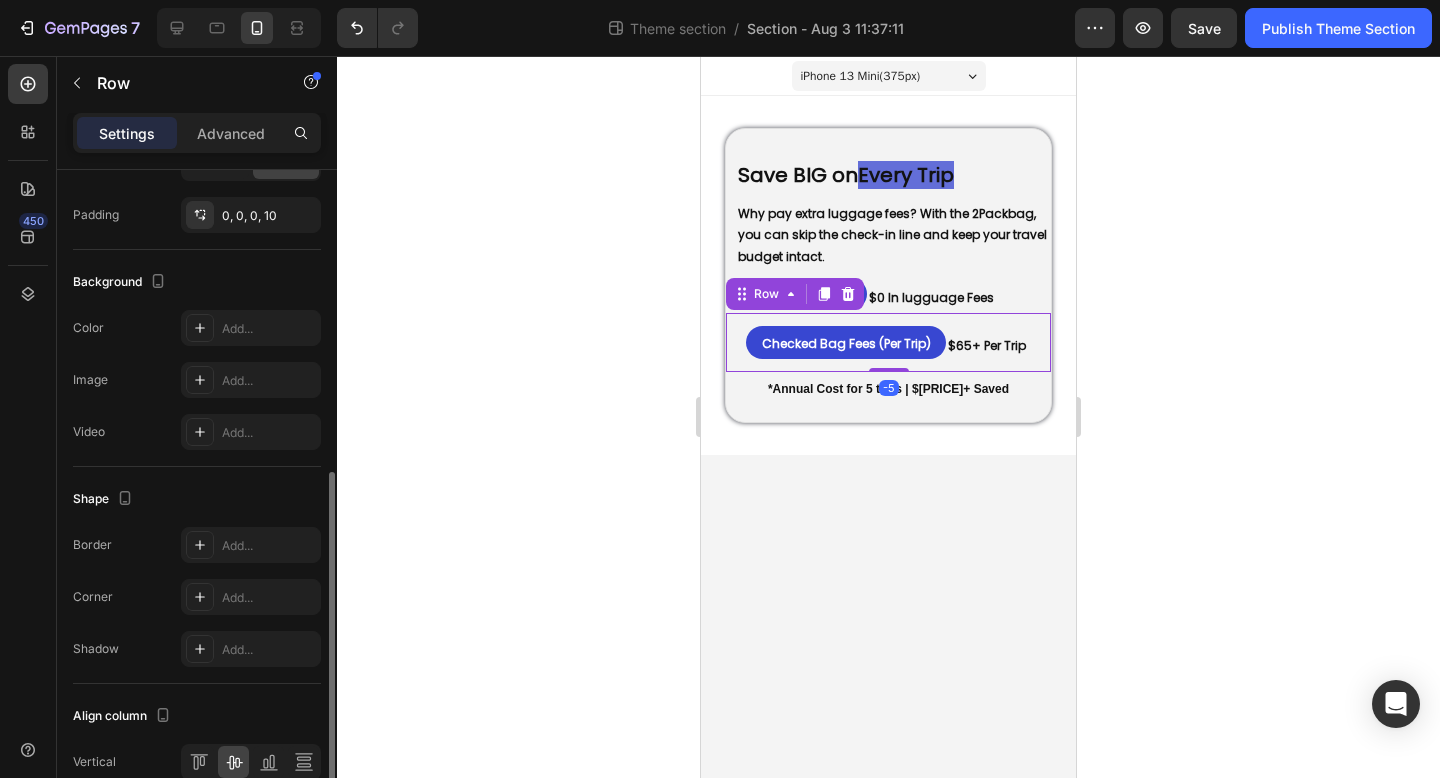 click on "⁠⁠⁠⁠⁠⁠⁠ Checked Bag Fees (Per Trip)  Heading" at bounding box center (841, 342) 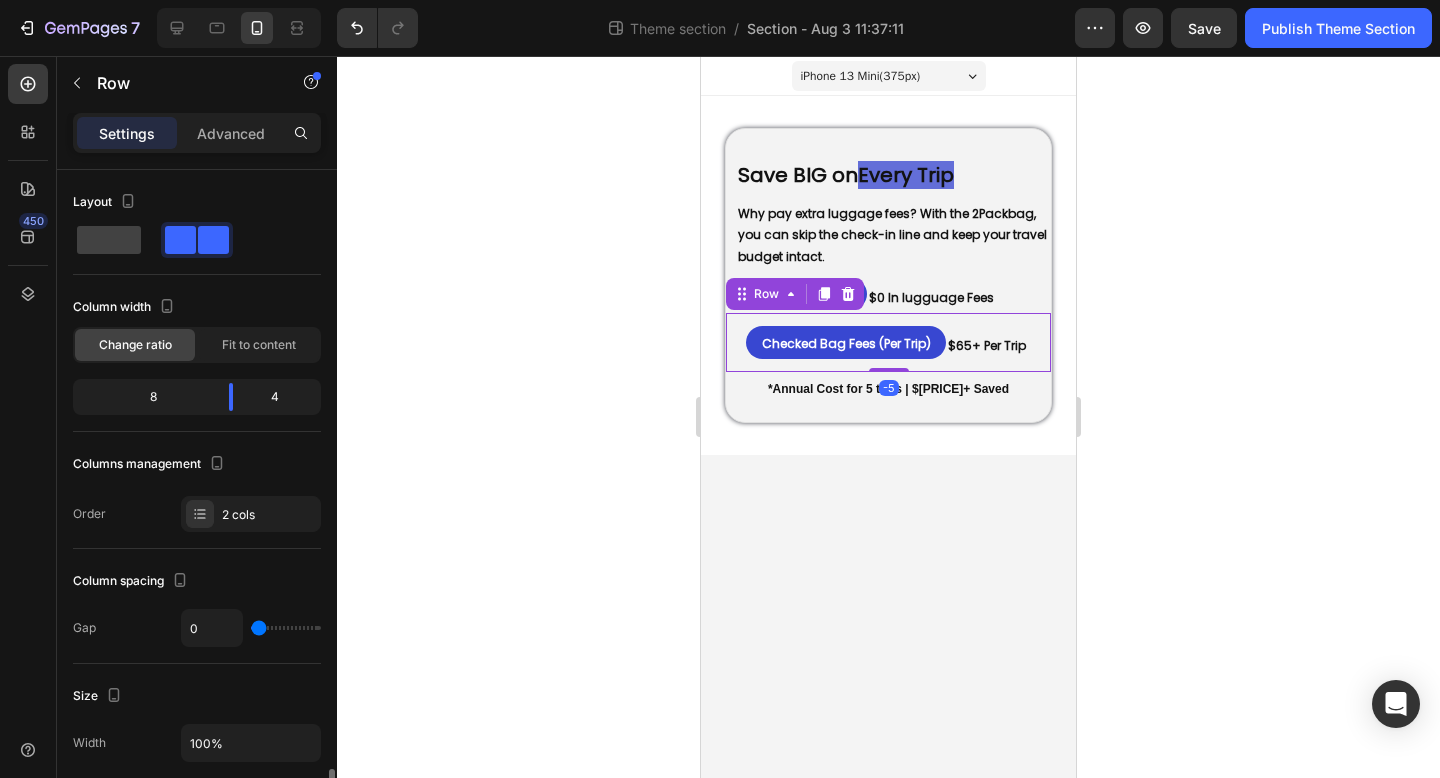 scroll, scrollTop: 654, scrollLeft: 0, axis: vertical 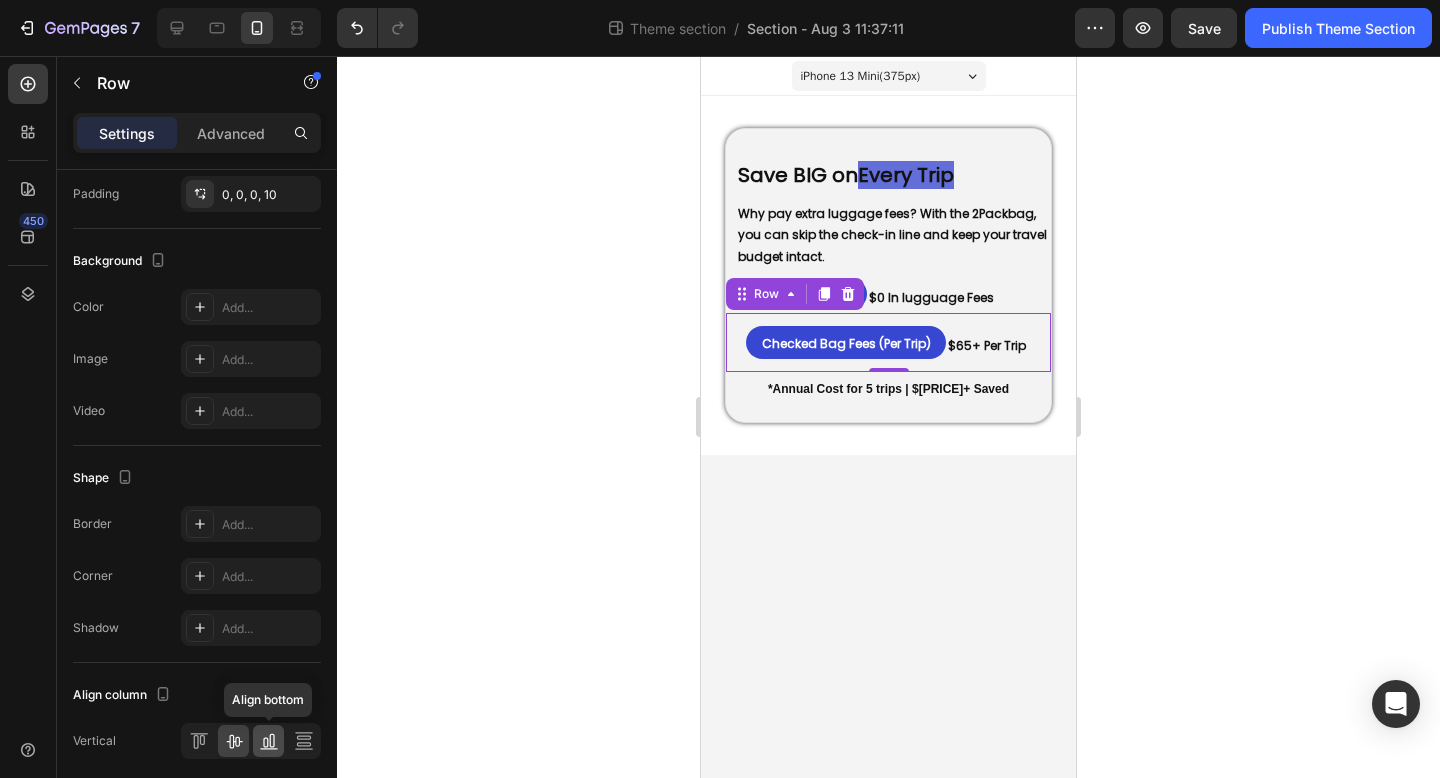 click 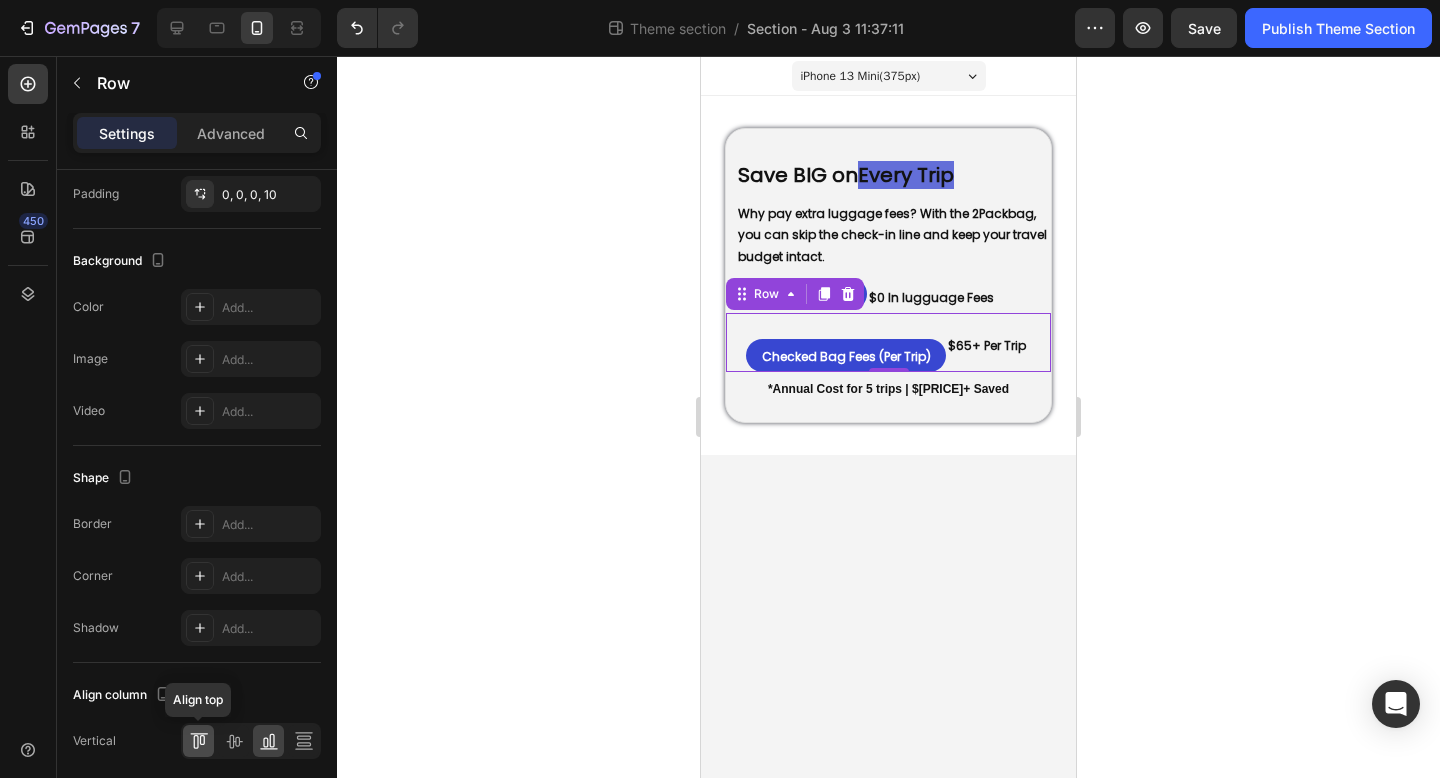 click 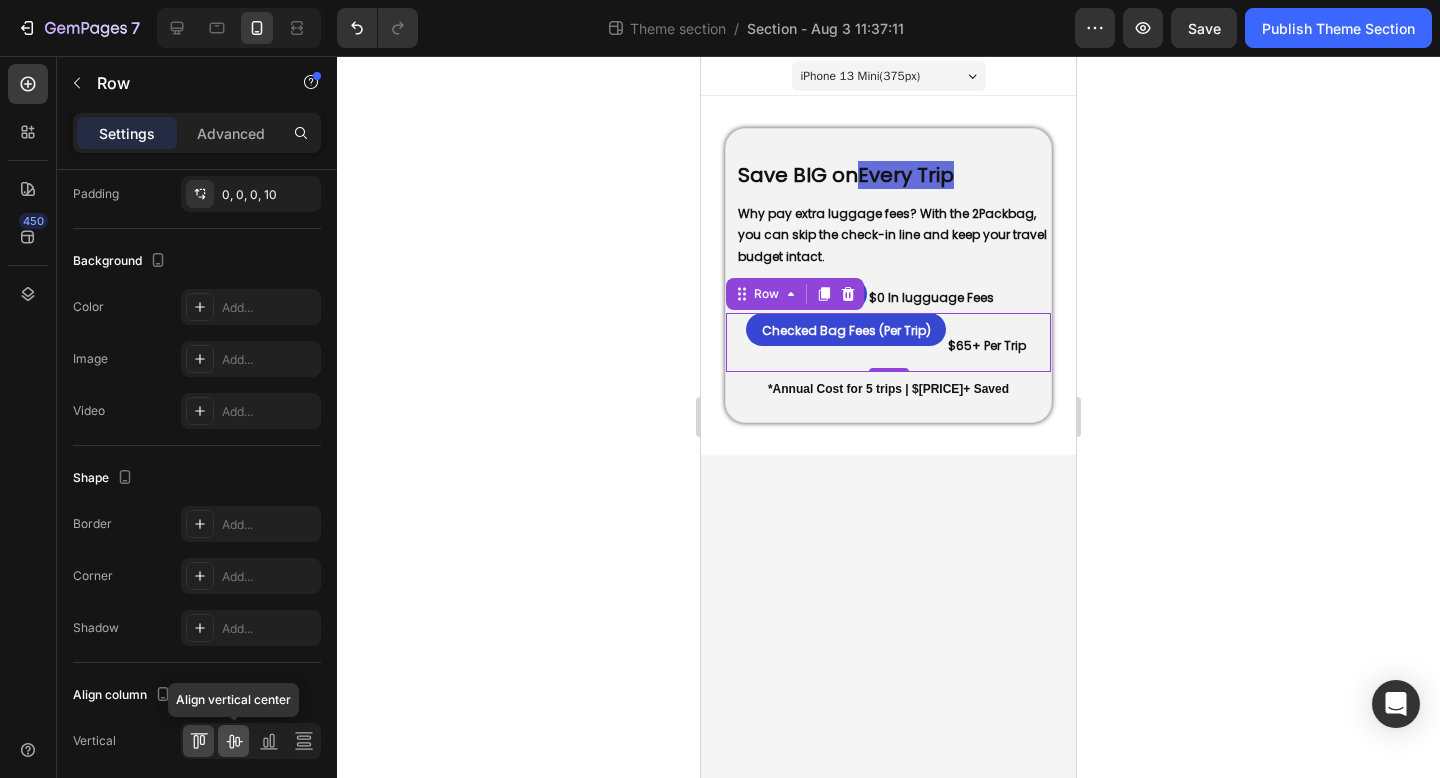 click 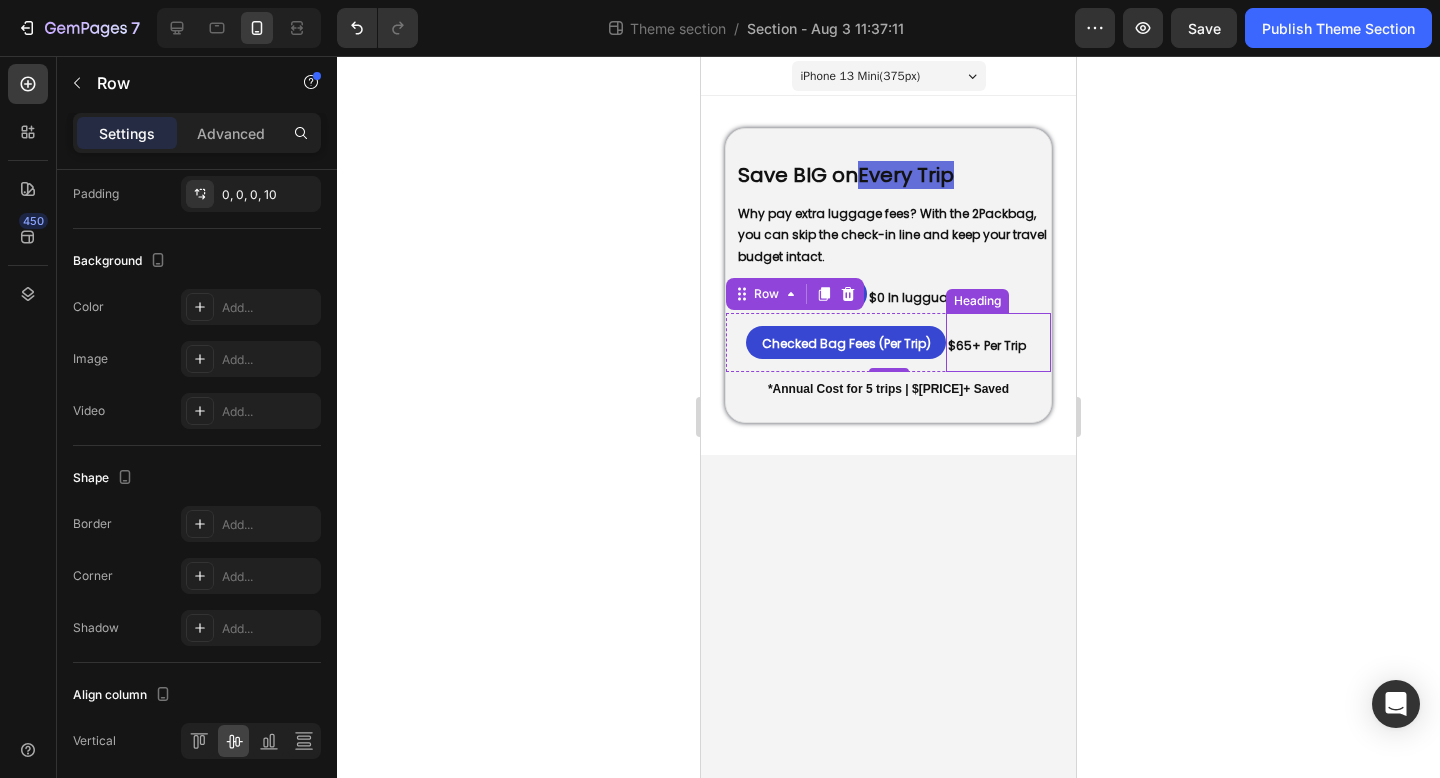 click on "$65+ Per Trip" at bounding box center [987, 345] 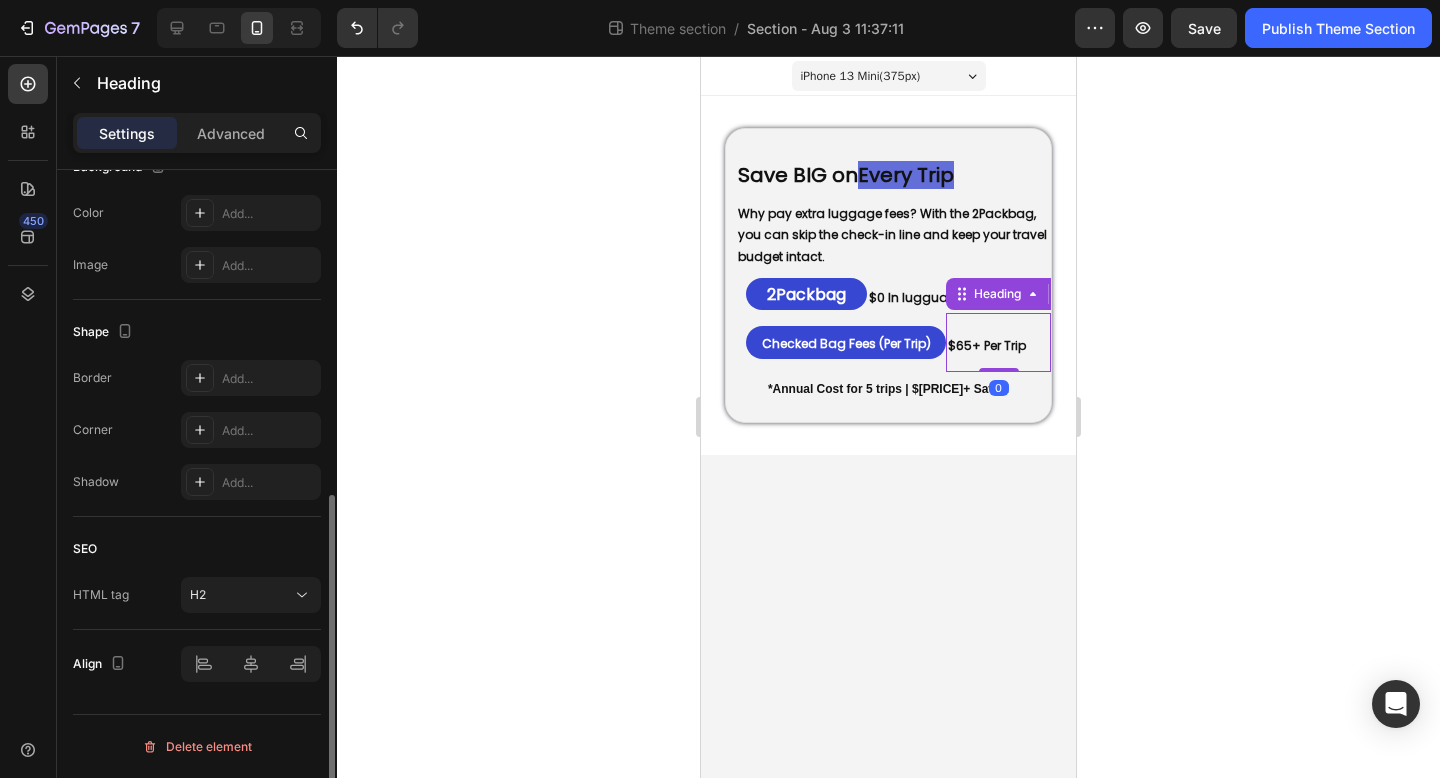 scroll, scrollTop: 0, scrollLeft: 0, axis: both 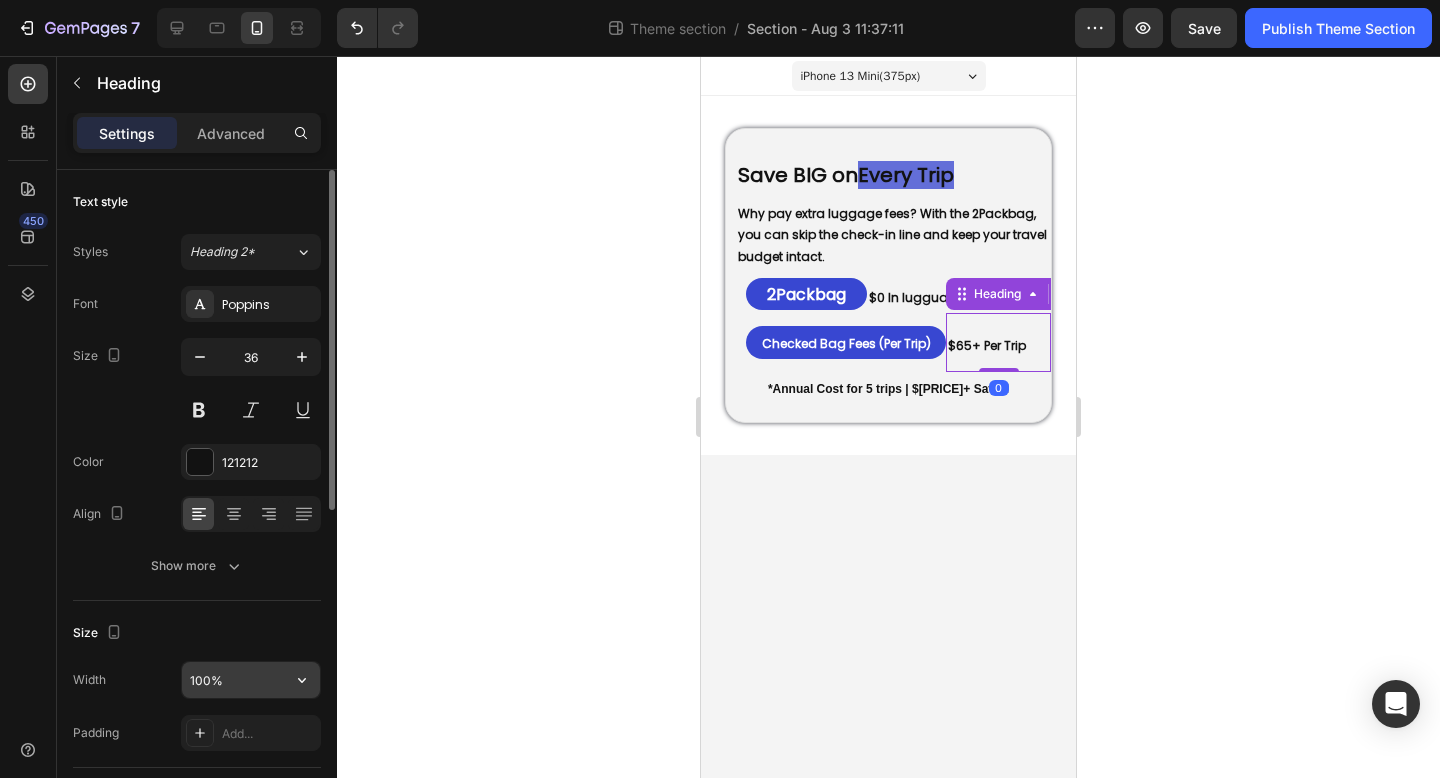 click on "100%" at bounding box center (251, 680) 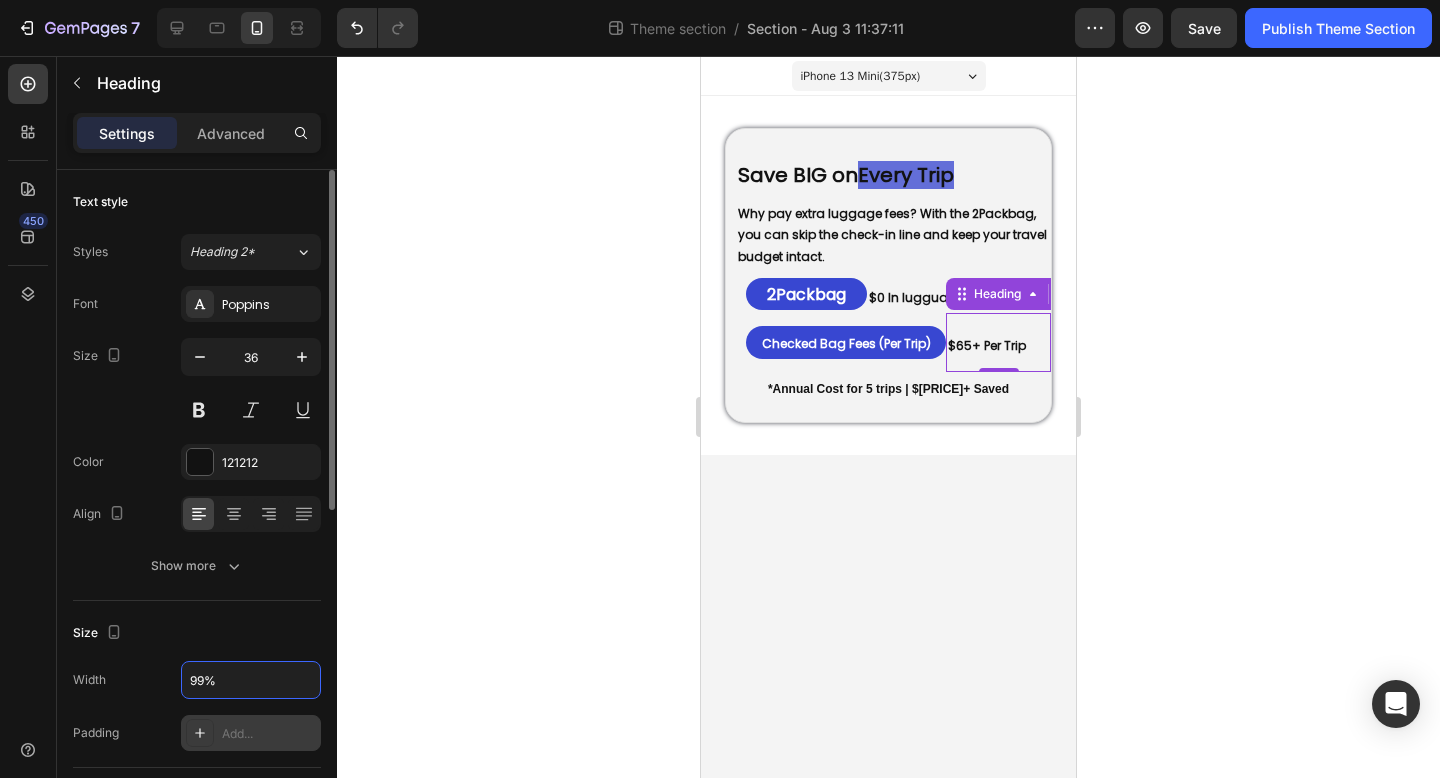 scroll, scrollTop: 532, scrollLeft: 0, axis: vertical 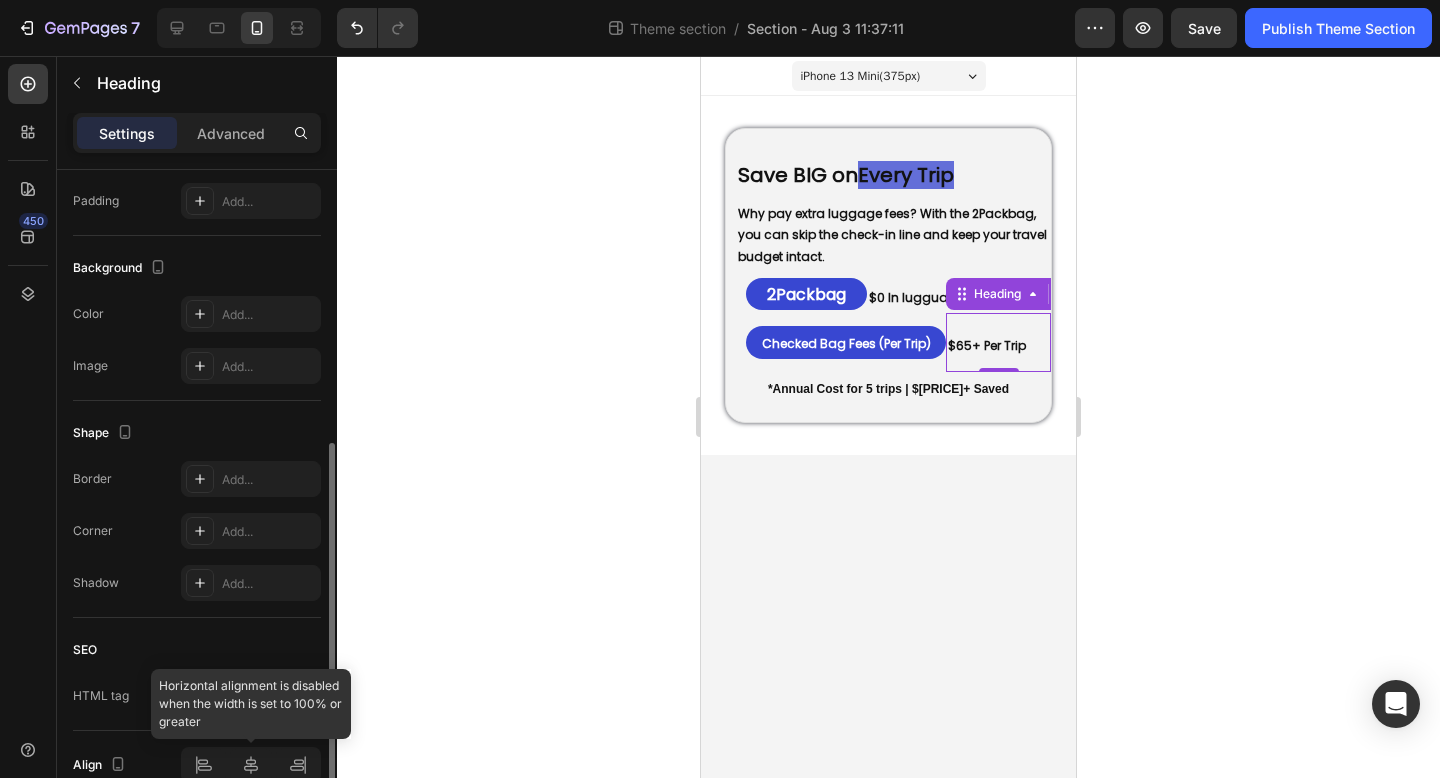 type on "99%" 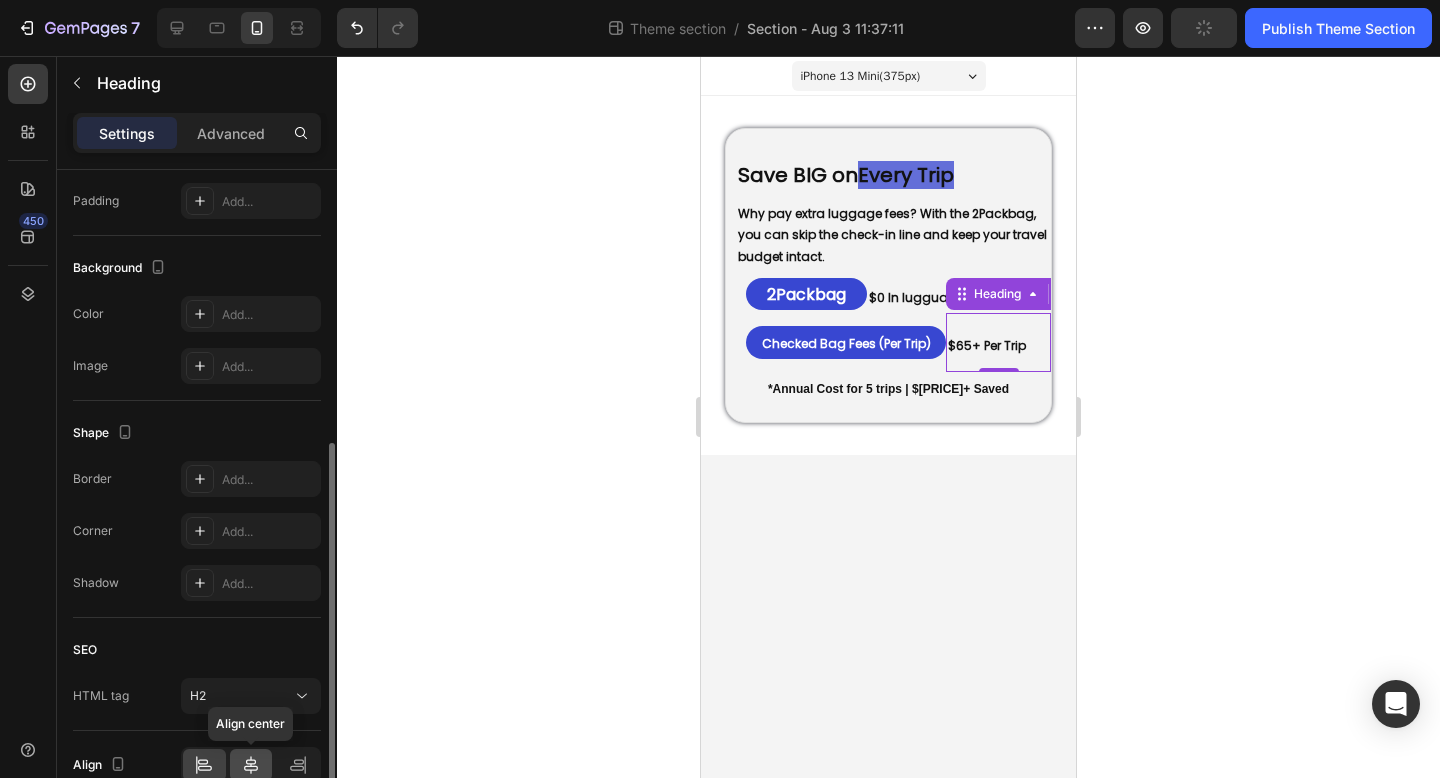 click 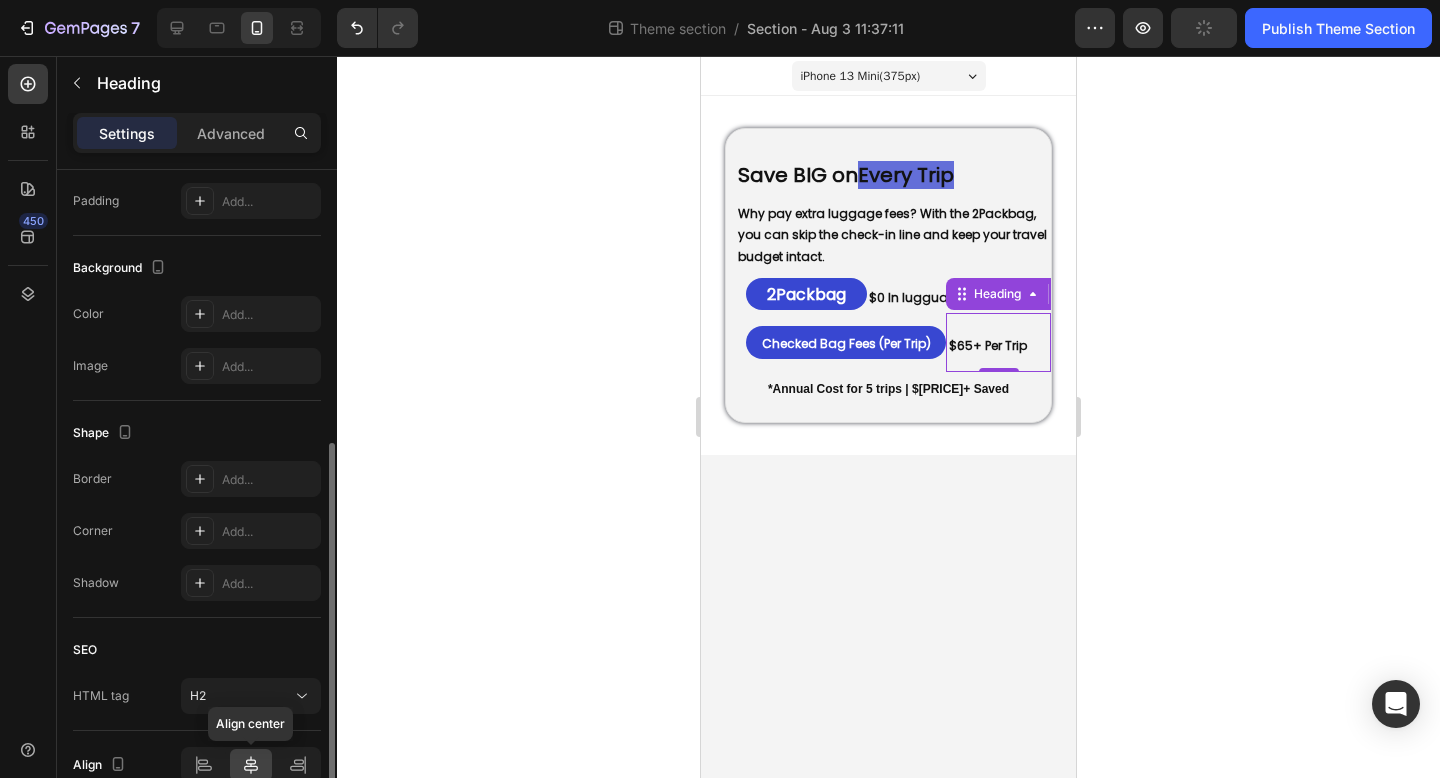 click 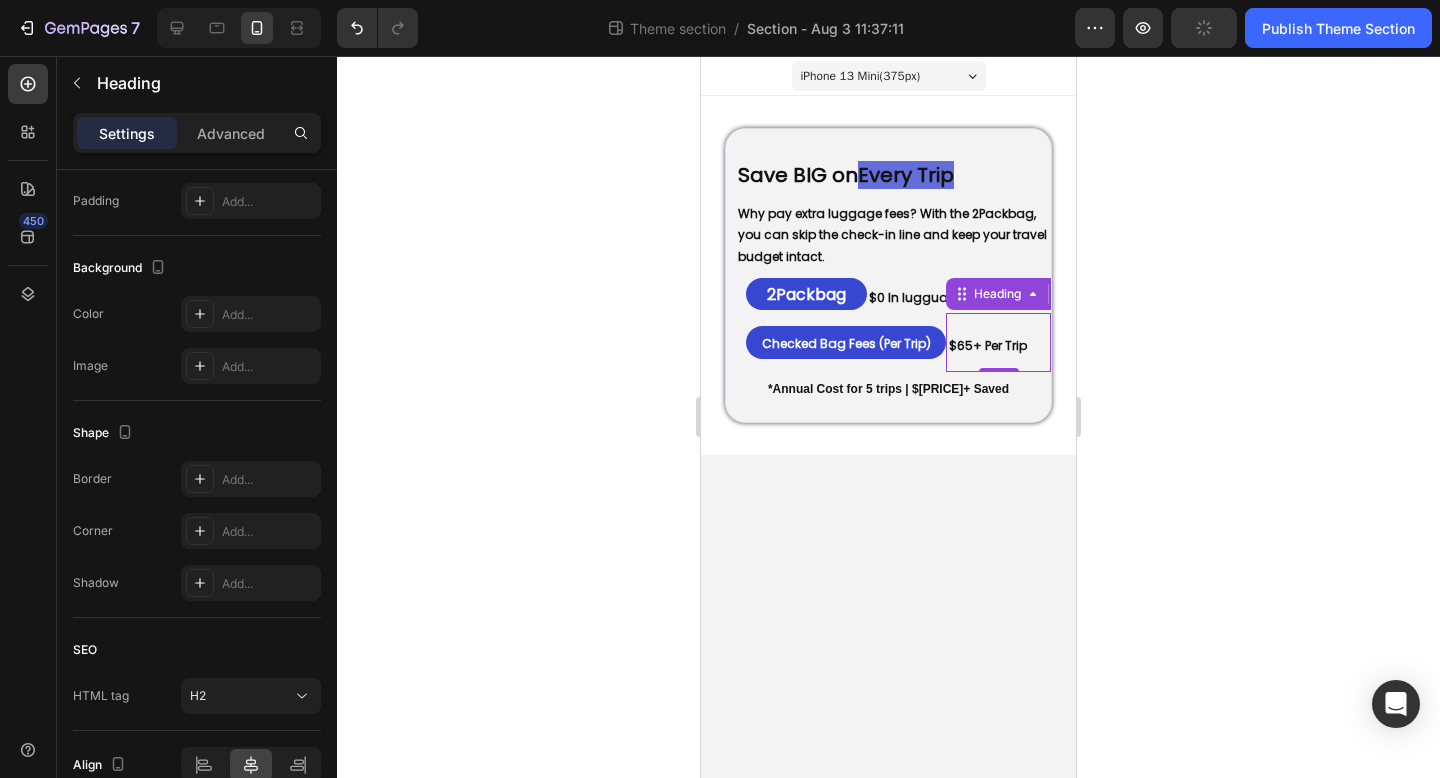 click on "iPhone 13 Mini  ( 375 px) iPhone 13 Mini iPhone 13 Pro iPhone 11 Pro Max iPhone 15 Pro Max Pixel 7 Galaxy S8+ Galaxy S20 Ultra iPad Mini iPad Air iPad Pro Save BIG on  Every Trip Heading Why pay extra luggage fees? With the 2Packbag, you can skip the check-in line and keep your travel budget intact. Text Block ⁠⁠⁠⁠⁠⁠⁠ 2Packbag Heading ⁠⁠⁠⁠⁠⁠⁠   $0 In lugguage Fees Heading Row ⁠⁠⁠⁠⁠⁠⁠ Checked Bag Fees (Per Trip)  Heading ⁠⁠⁠⁠⁠⁠⁠   $65+ Per Trip Heading Row *Annual Cost for 5 trips | $325+ Saved  Text Block Row Row ⁠⁠⁠⁠⁠⁠⁠ Save BIG on  Every Trip Heading Why pay extra luggage fees? With the 2Packbag, you can skip the check-in line and keep your travel budget intact. Text Block ⁠⁠⁠⁠⁠⁠⁠ 2Packbag Heading ⁠⁠⁠⁠⁠⁠⁠   $0 In lugguage Fees Heading Row ⁠⁠⁠⁠⁠⁠⁠ Checked Bag Fees (Per Trip)  Heading ⁠⁠⁠⁠⁠⁠⁠   $65+ Per Trip Heading   0 Row *Annual Cost for 5 trips | $325+ Saved  Text Block Row" at bounding box center (888, 417) 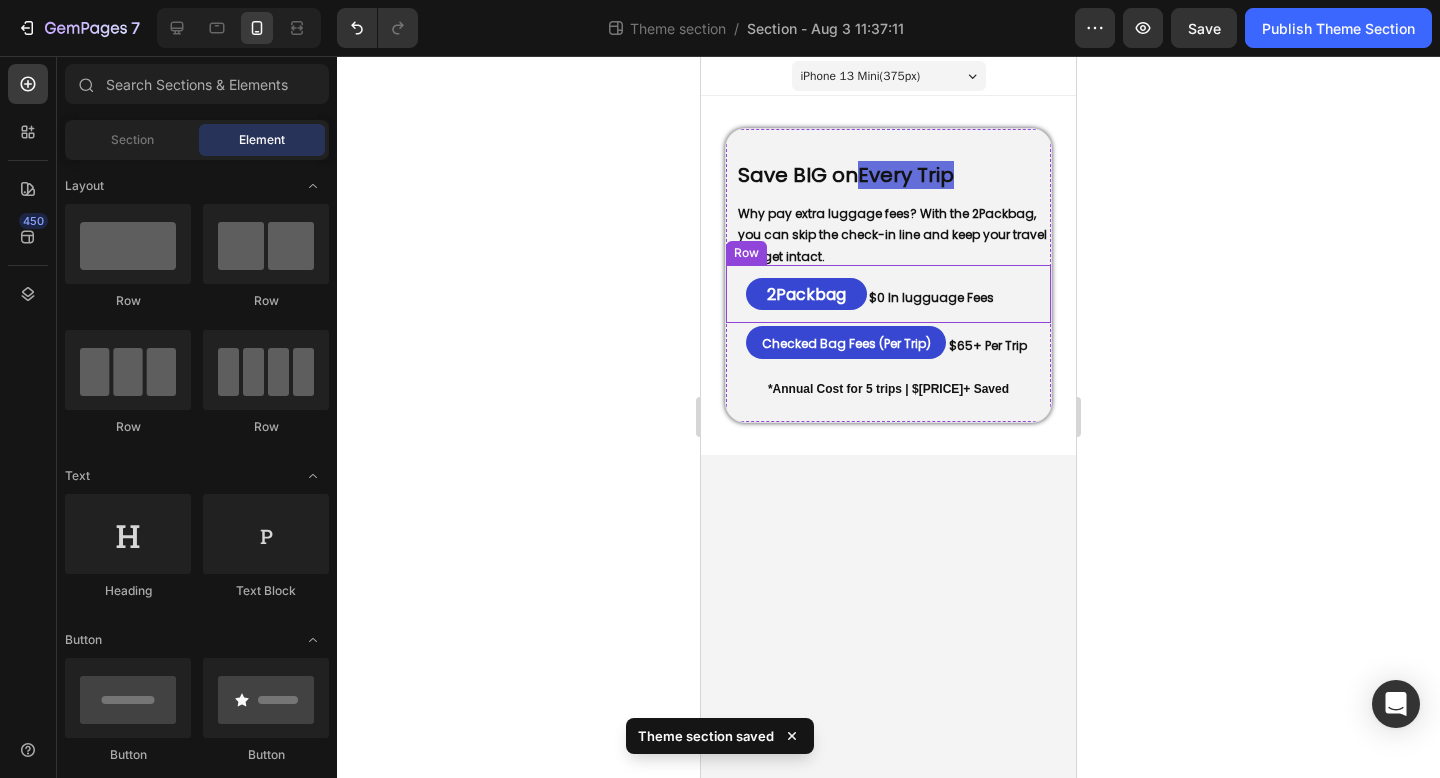 click on "⁠⁠⁠⁠⁠⁠⁠ 2Packbag Heading" at bounding box center [801, 294] 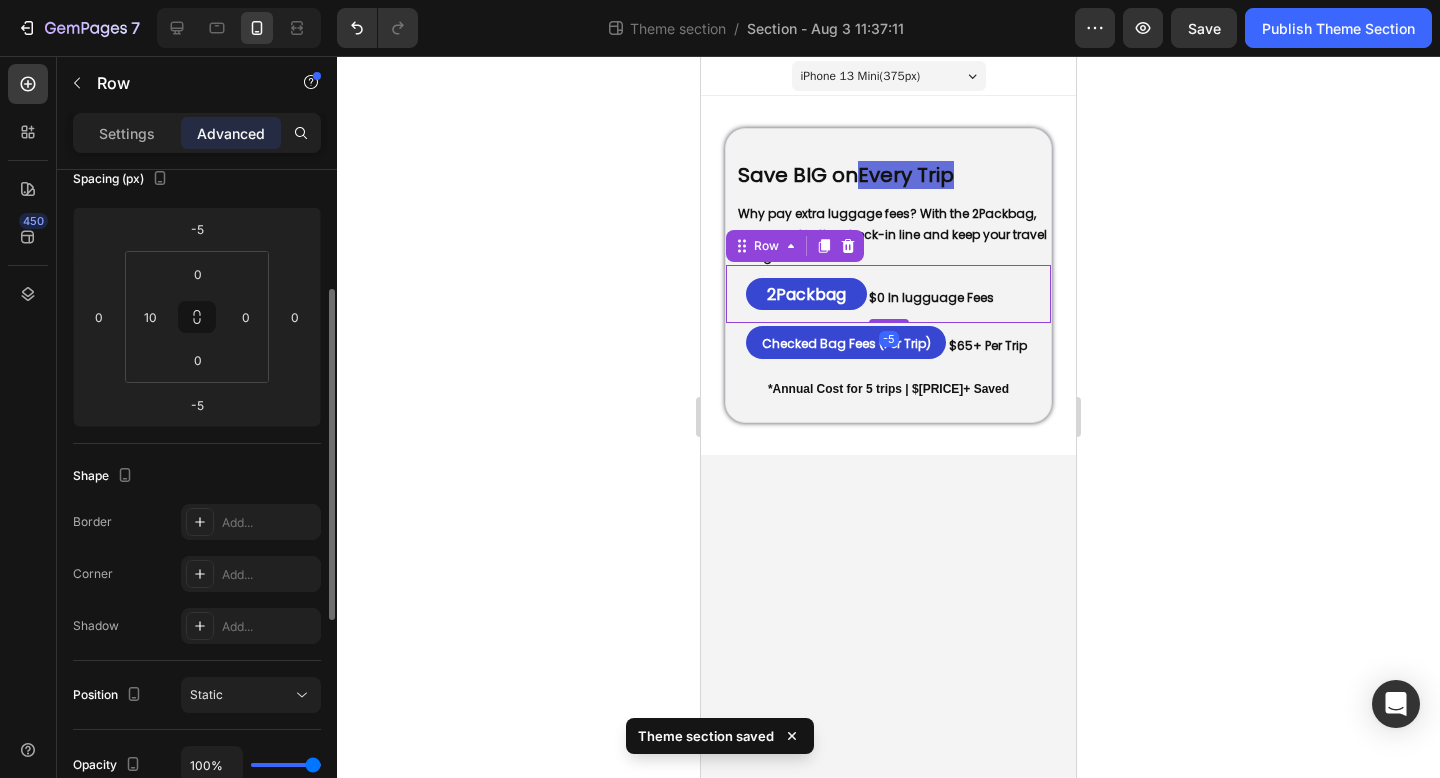 scroll, scrollTop: 0, scrollLeft: 0, axis: both 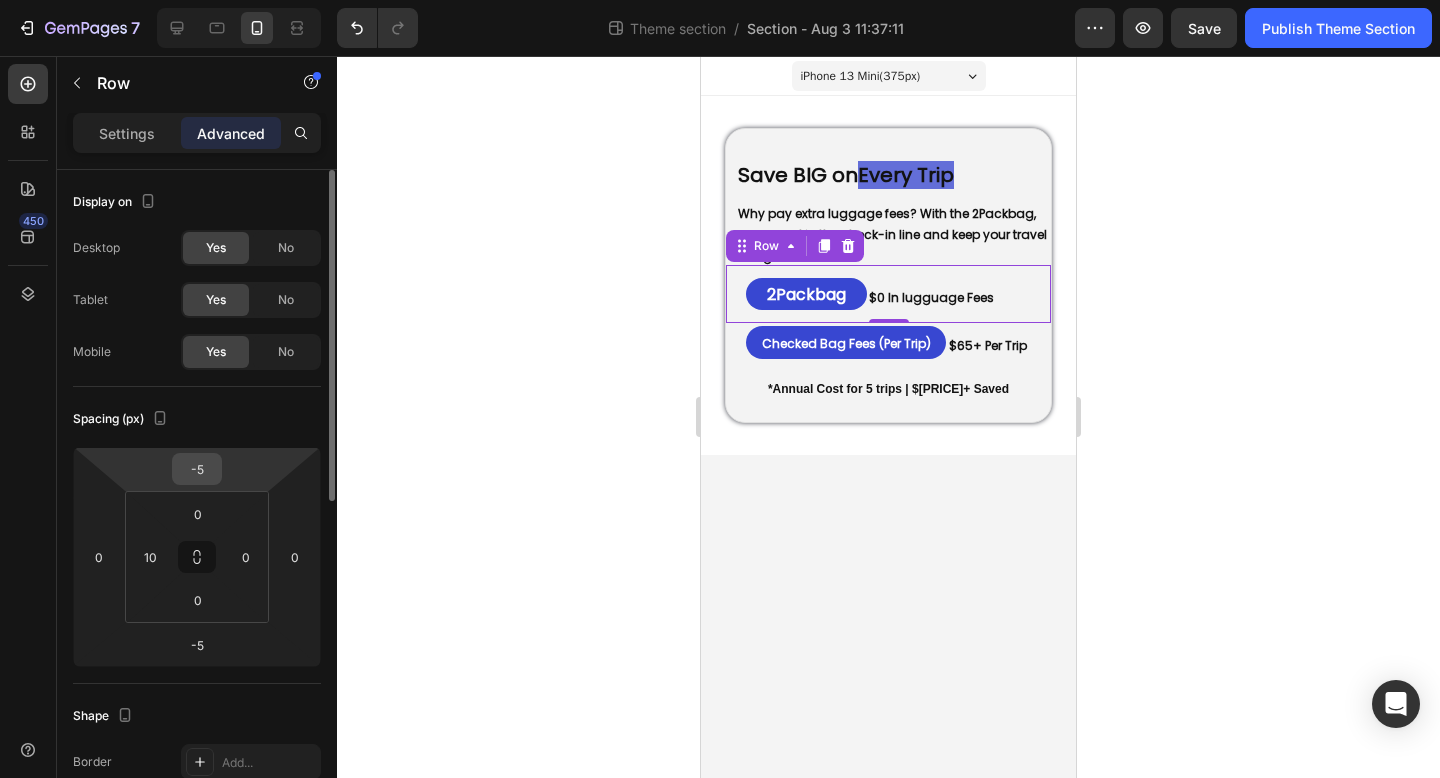 click on "-5" at bounding box center [197, 469] 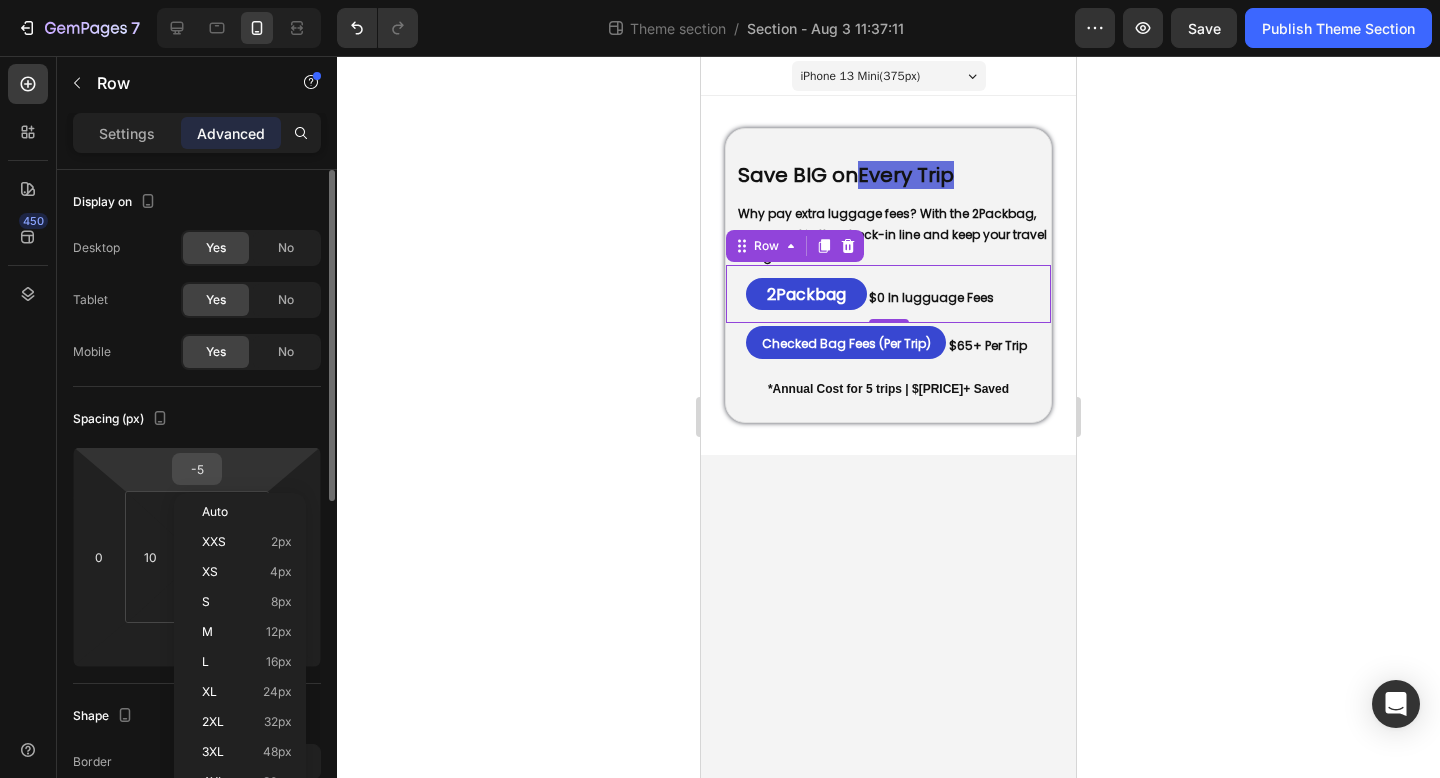 click on "-5" at bounding box center [197, 469] 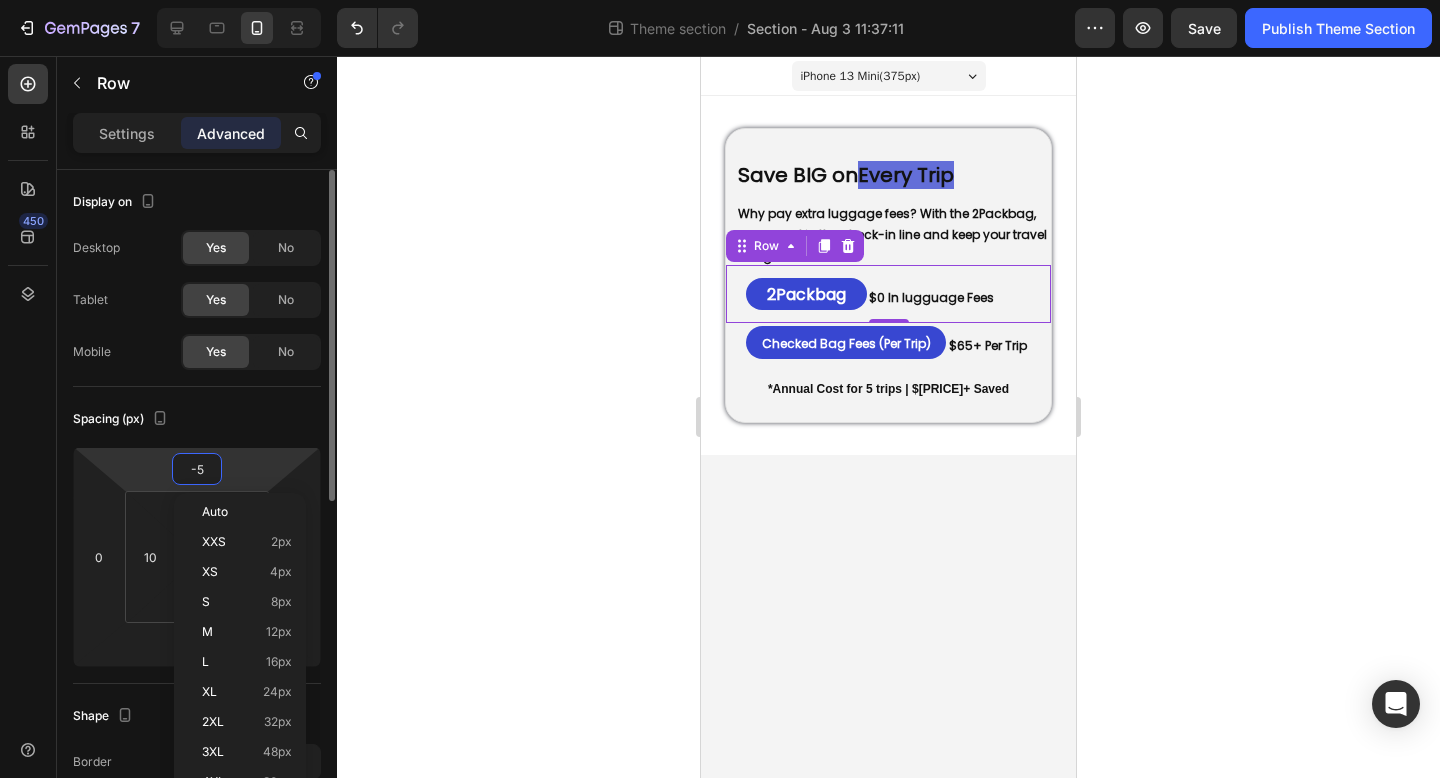 type 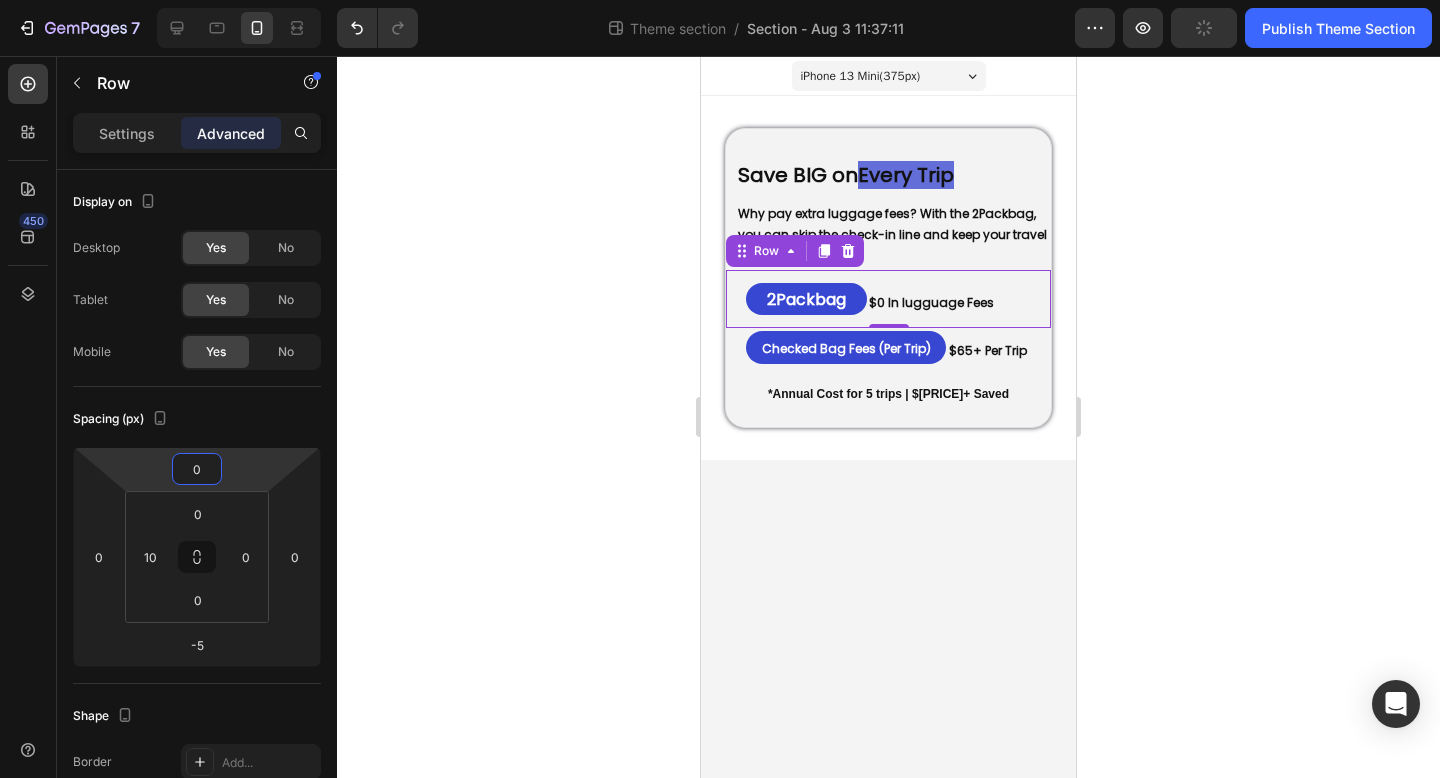 click on "iPhone 13 Mini  ( 375 px) iPhone 13 Mini iPhone 13 Pro iPhone 11 Pro Max iPhone 15 Pro Max Pixel 7 Galaxy S8+ Galaxy S20 Ultra iPad Mini iPad Air iPad Pro Save BIG on  Every Trip Heading Why pay extra luggage fees? With the 2Packbag, you can skip the check-in line and keep your travel budget intact. Text Block ⁠⁠⁠⁠⁠⁠⁠ 2Packbag Heading ⁠⁠⁠⁠⁠⁠⁠   $0 In lugguage Fees Heading Row ⁠⁠⁠⁠⁠⁠⁠ Checked Bag Fees (Per Trip)  Heading ⁠⁠⁠⁠⁠⁠⁠   $65+ Per Trip Heading Row *Annual Cost for 5 trips | $325+ Saved  Text Block Row Row ⁠⁠⁠⁠⁠⁠⁠ Save BIG on  Every Trip Heading Why pay extra luggage fees? With the 2Packbag, you can skip the check-in line and keep your travel budget intact. Text Block ⁠⁠⁠⁠⁠⁠⁠ 2Packbag Heading ⁠⁠⁠⁠⁠⁠⁠   $0 In lugguage Fees Heading Row   -5 ⁠⁠⁠⁠⁠⁠⁠ Checked Bag Fees (Per Trip)  Heading ⁠⁠⁠⁠⁠⁠⁠   $65+ Per Trip Heading Row *Annual Cost for 5 trips | $325+ Saved  Text Block" at bounding box center [888, 417] 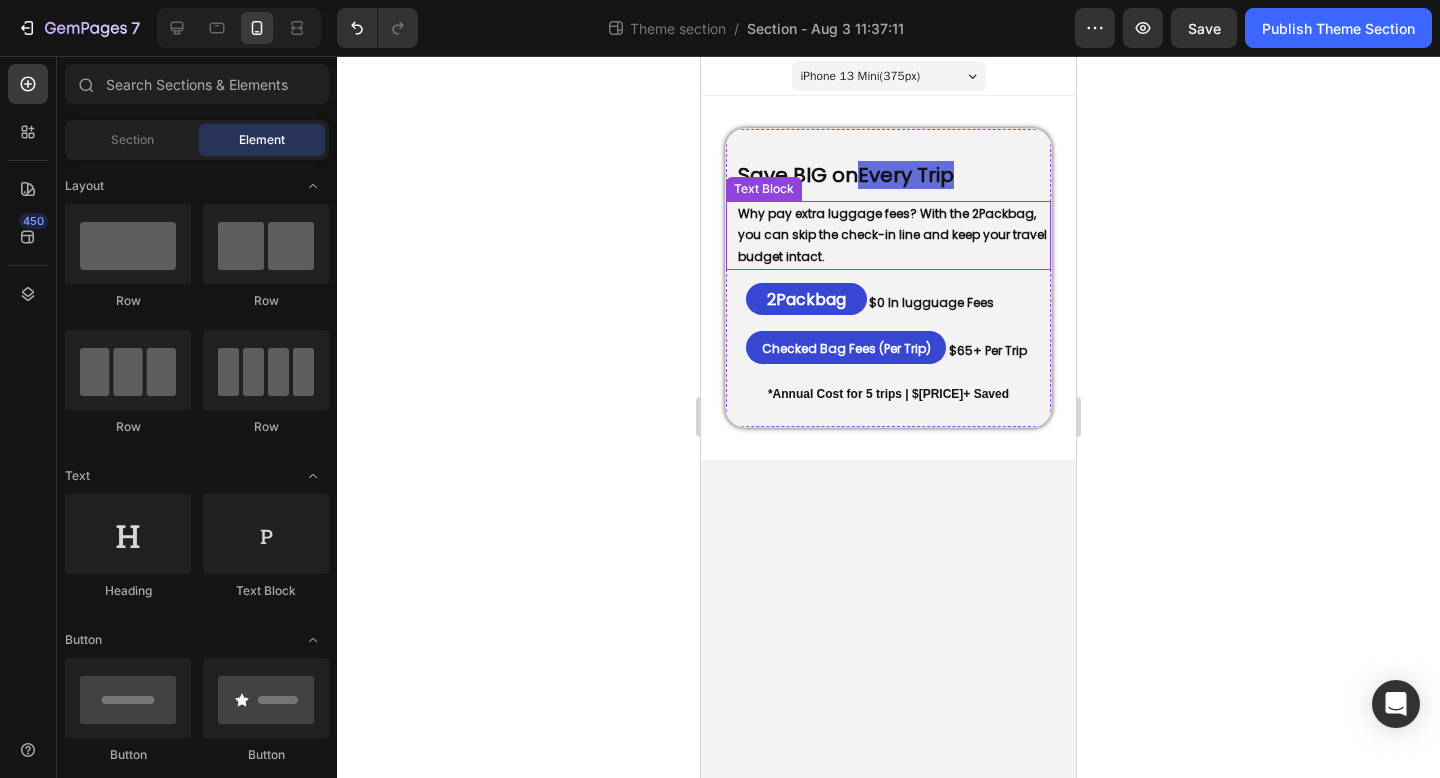 click on "Why pay extra luggage fees? With the 2Packbag, you can skip the check-in line and keep your travel budget intact." at bounding box center [892, 235] 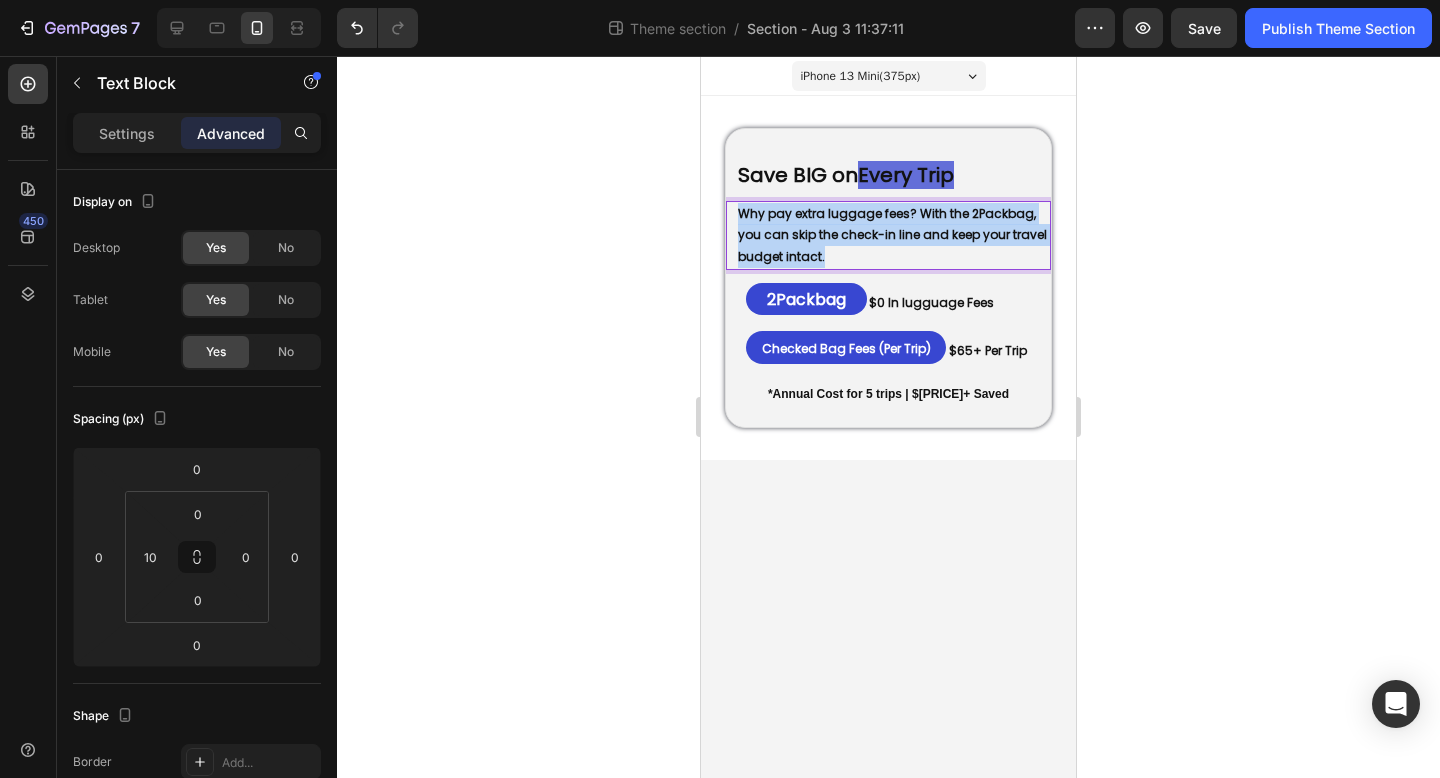 click on "Why pay extra luggage fees? With the 2Packbag, you can skip the check-in line and keep your travel budget intact." at bounding box center (892, 235) 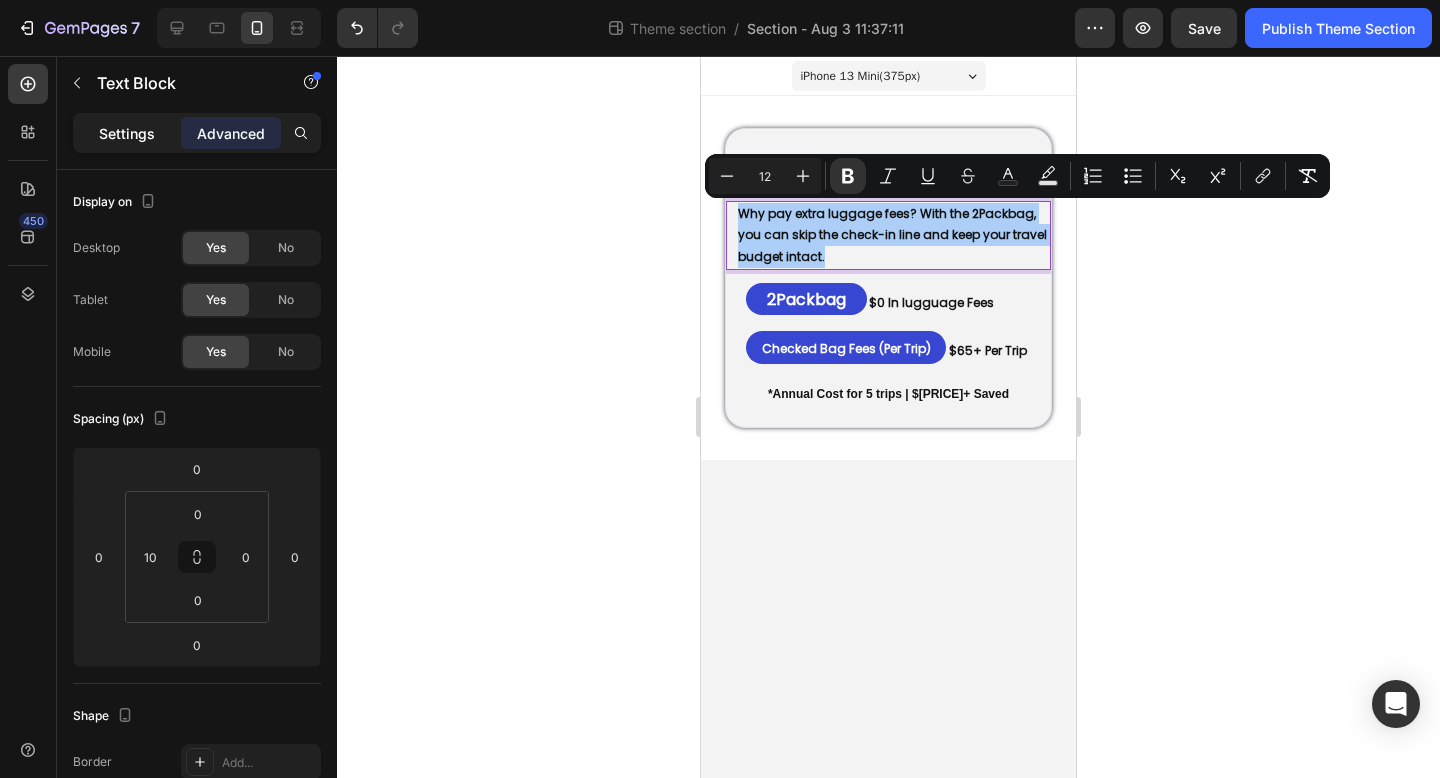 click on "Settings" at bounding box center (127, 133) 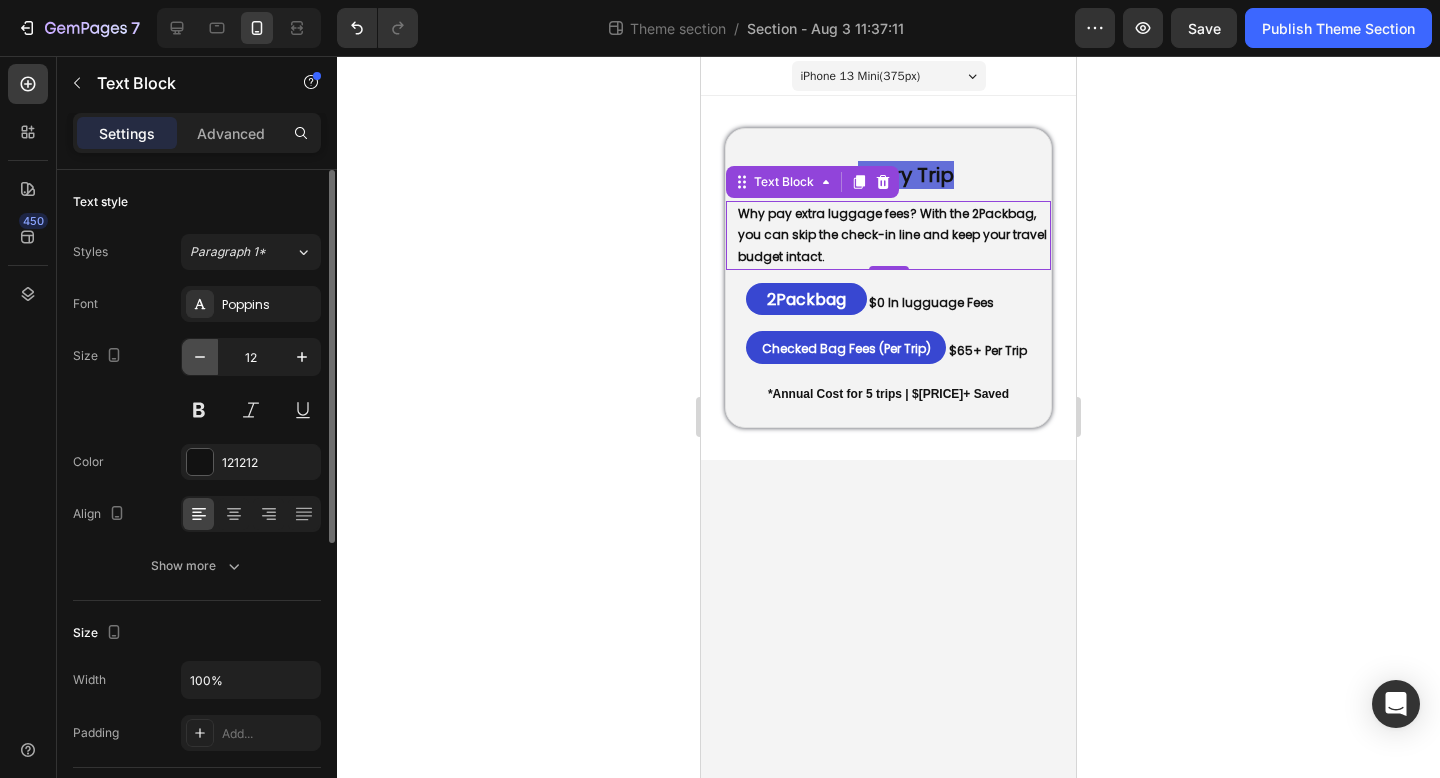 click 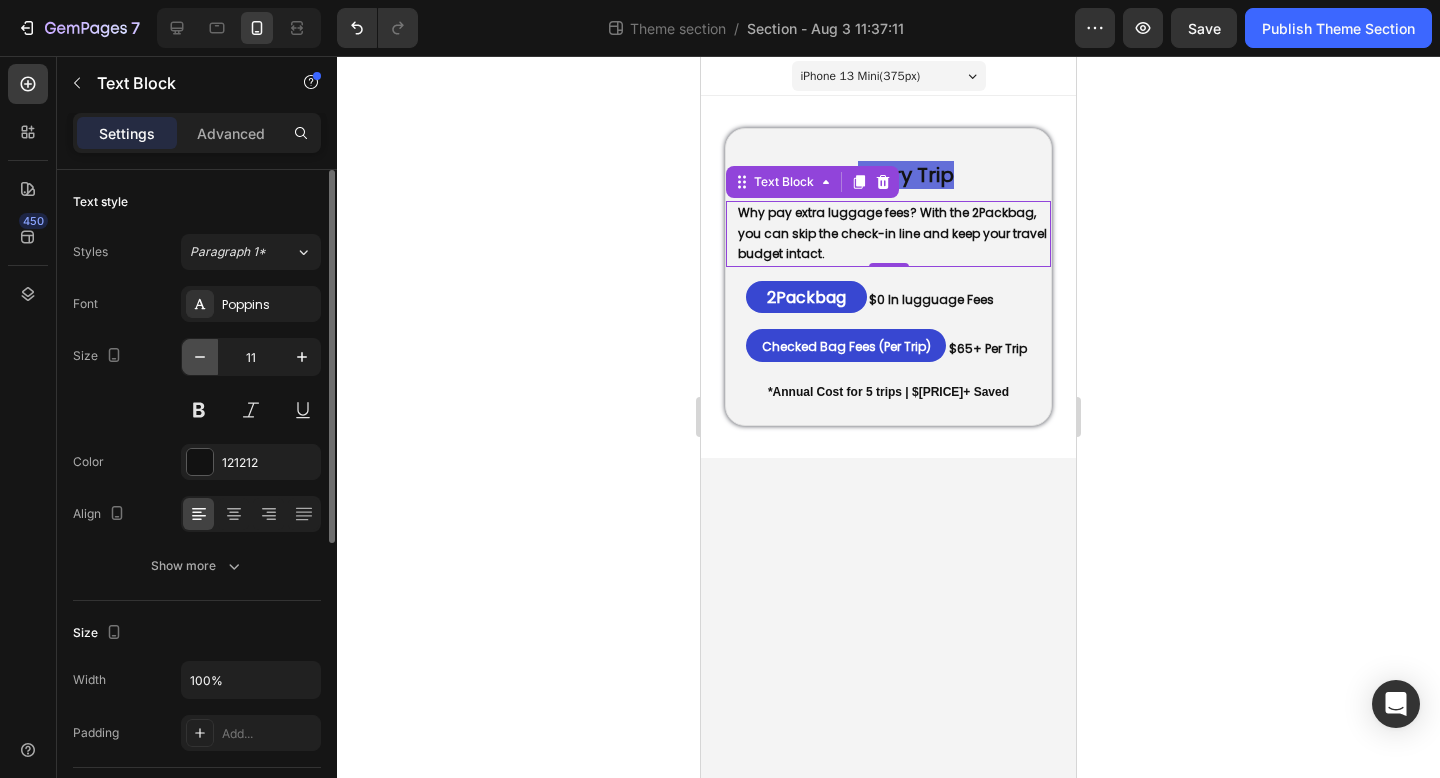 click 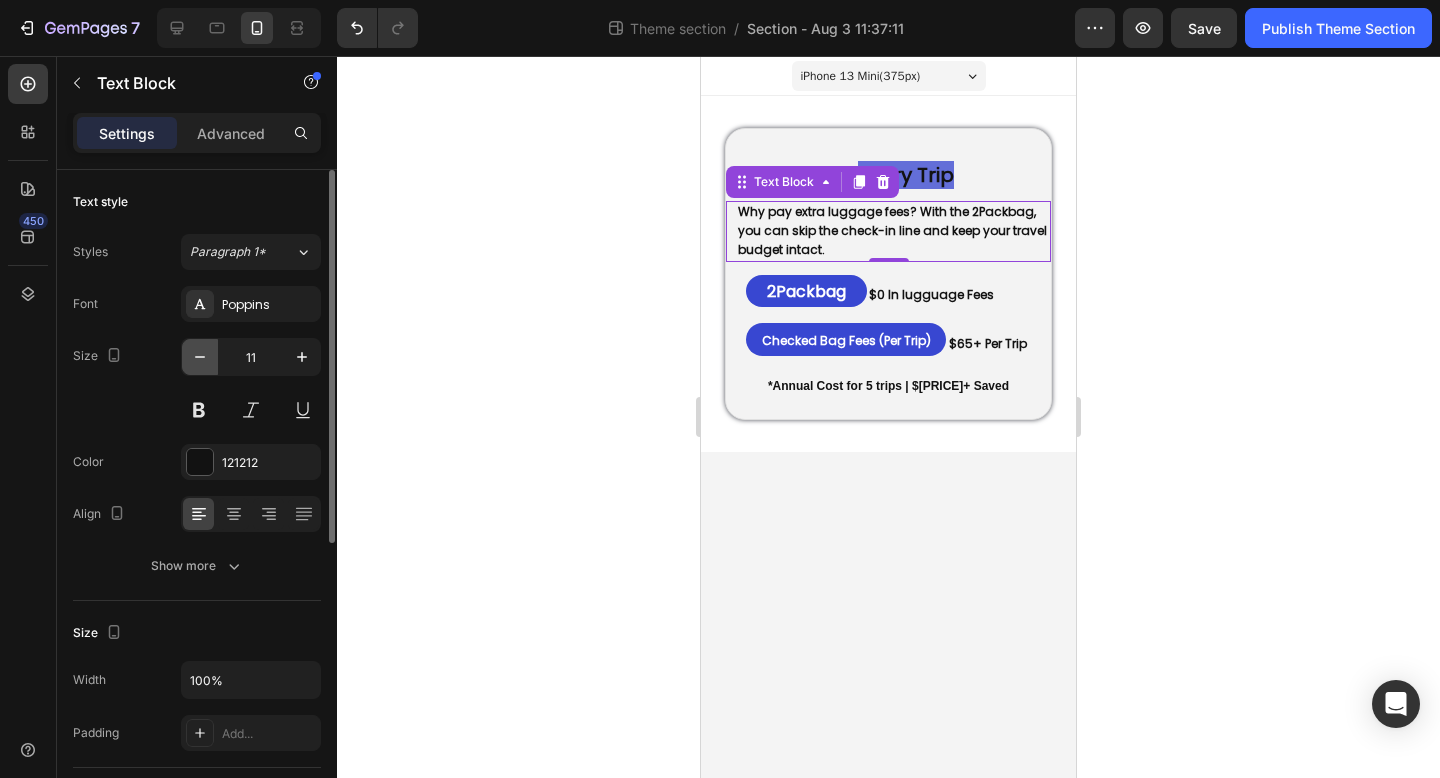 type on "10" 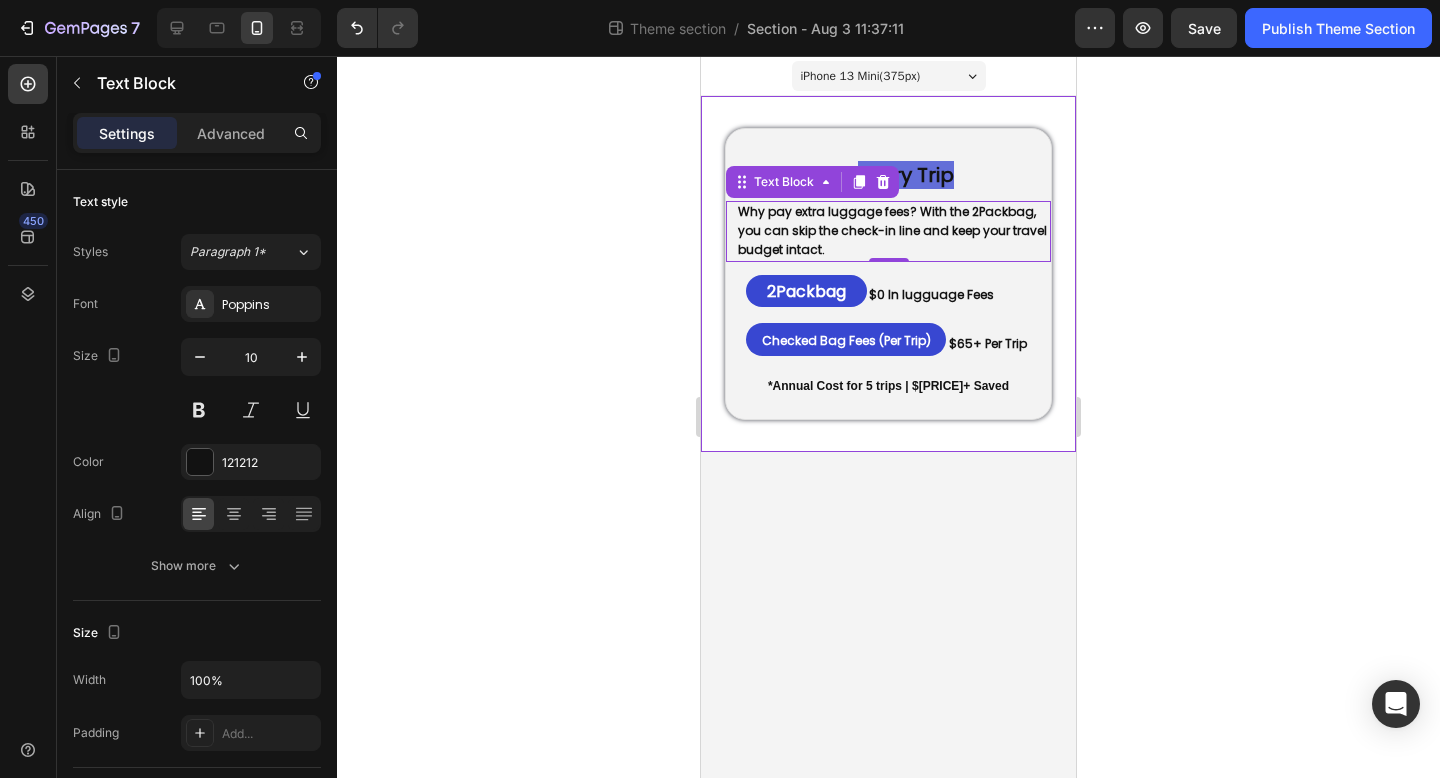 click 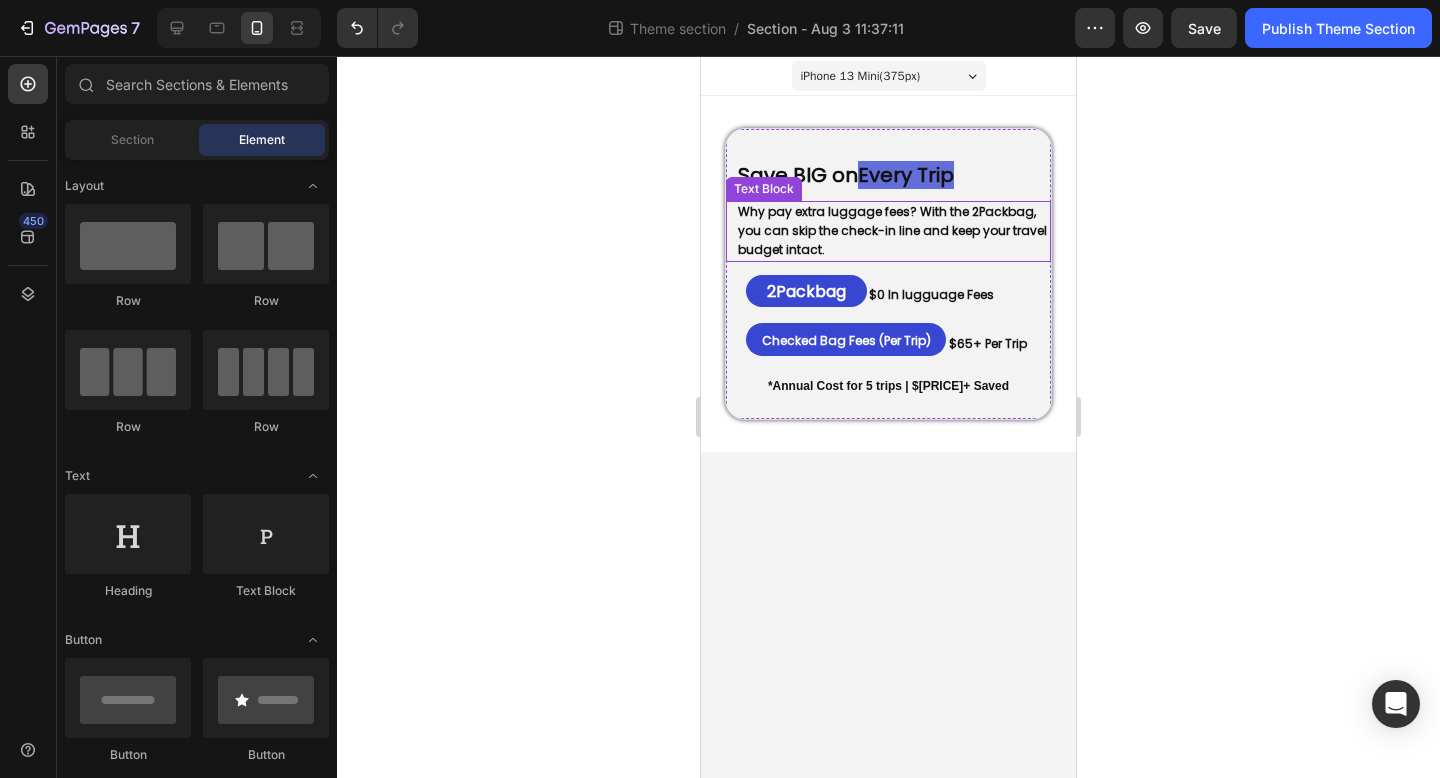 click on "Why pay extra luggage fees? With the 2Packbag, you can skip the check-in line and keep your travel budget intact." at bounding box center [892, 230] 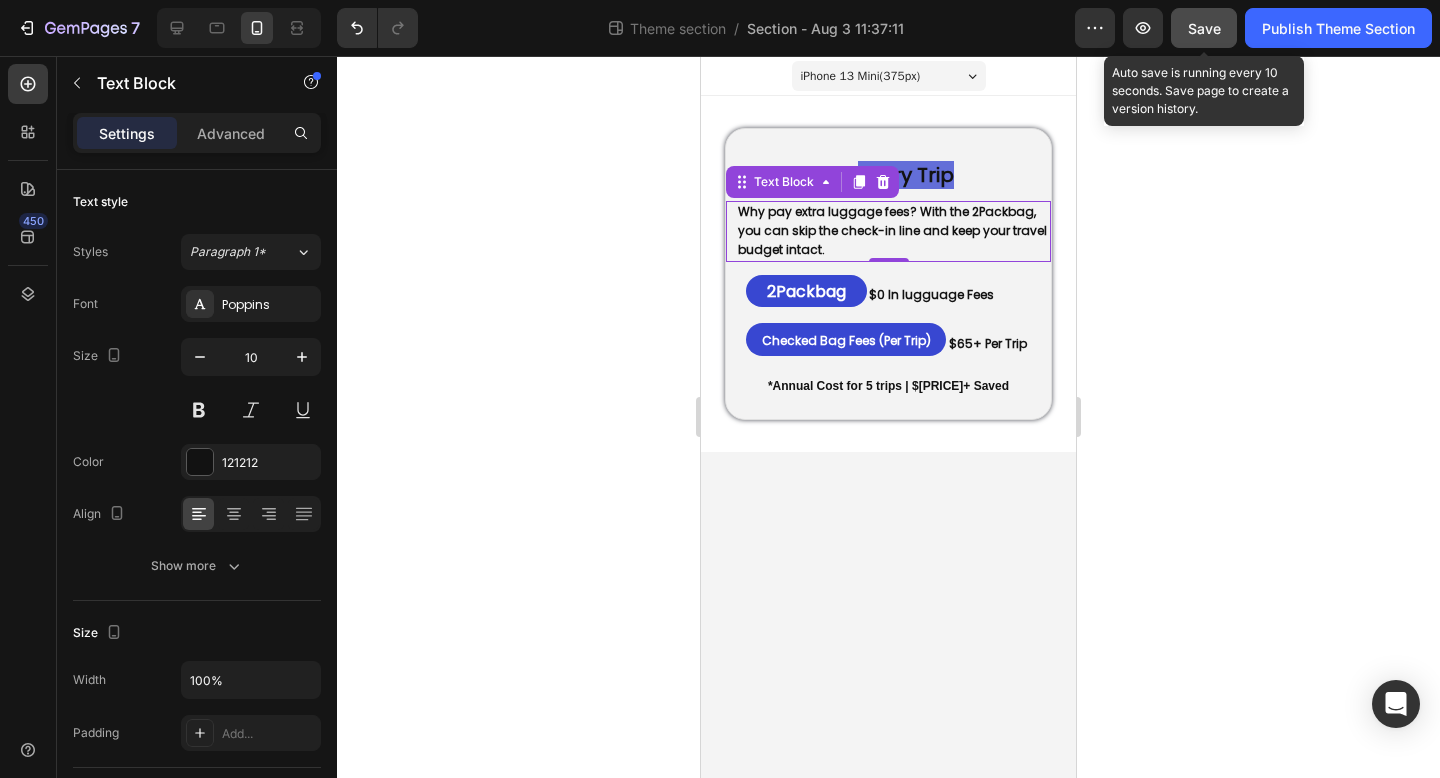 click on "Save" at bounding box center [1204, 28] 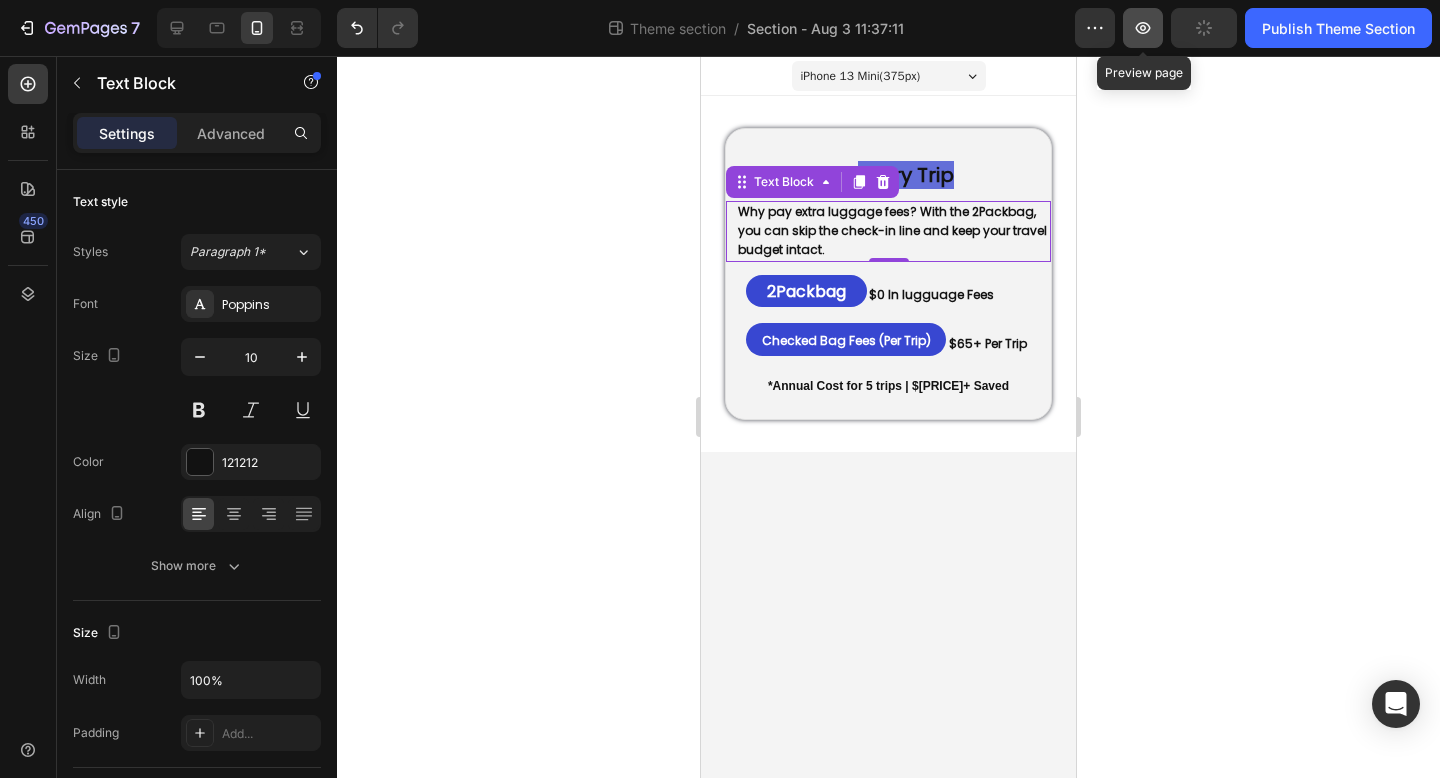 click 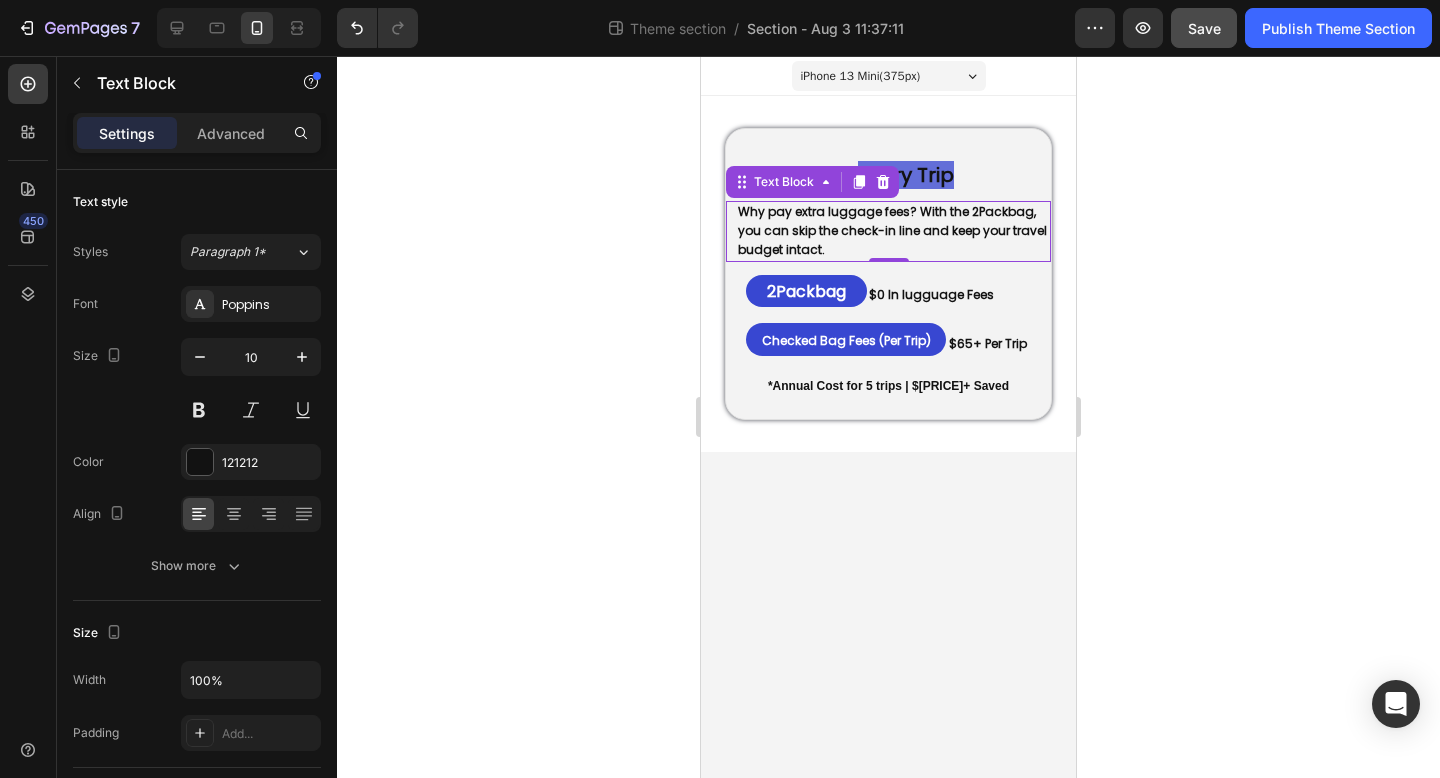 click 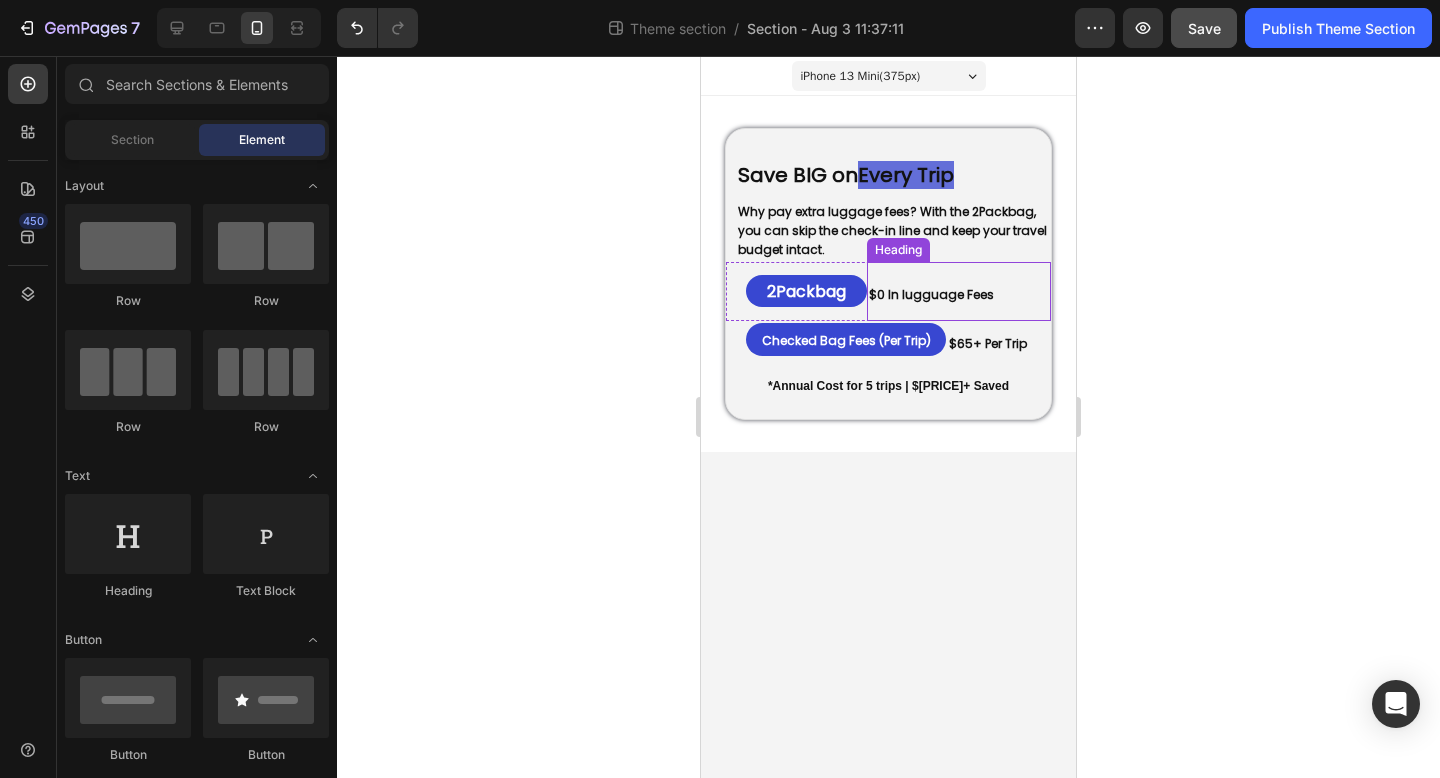 click on "⁠⁠⁠⁠⁠⁠⁠   $0 In lugguage Fees" at bounding box center [959, 291] 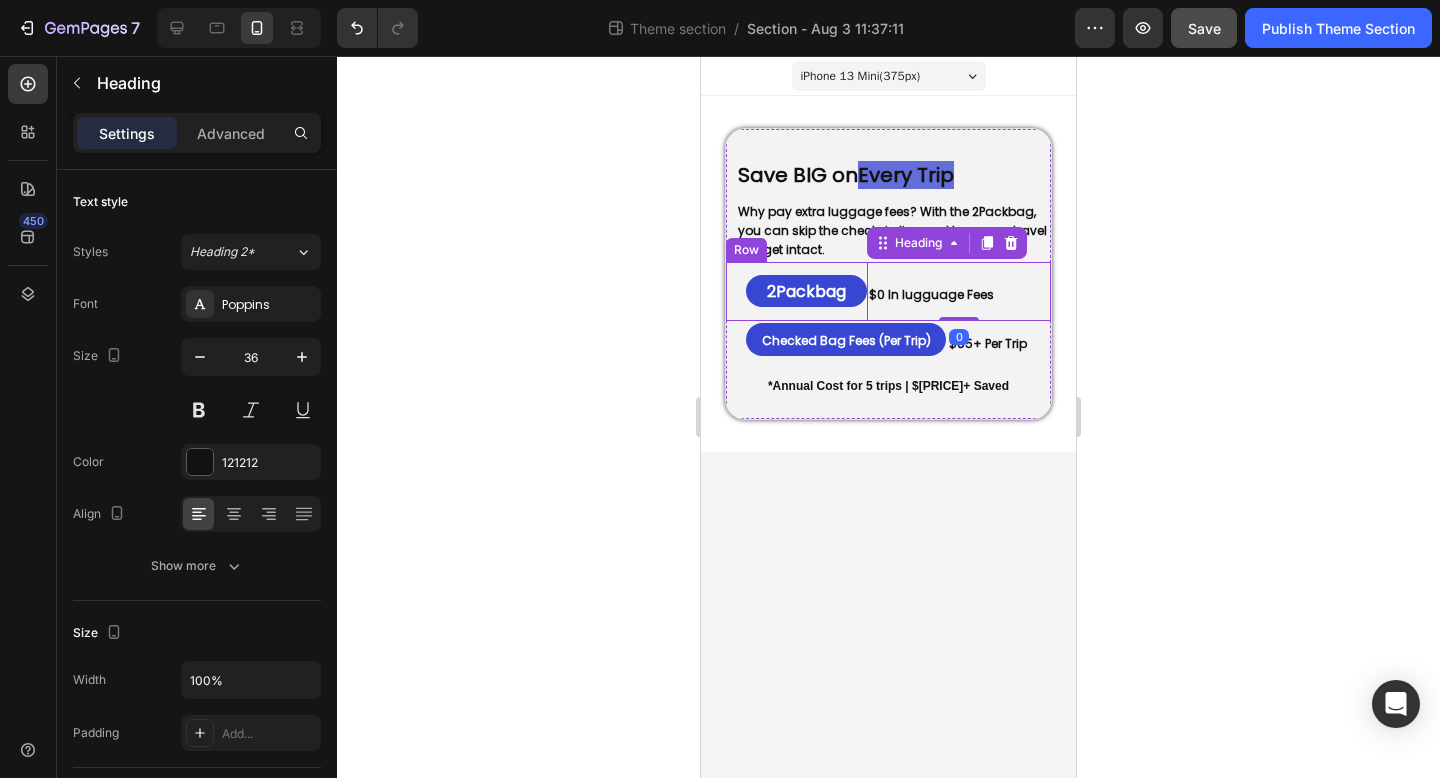 click on "⁠⁠⁠⁠⁠⁠⁠ 2Packbag Heading" at bounding box center [801, 291] 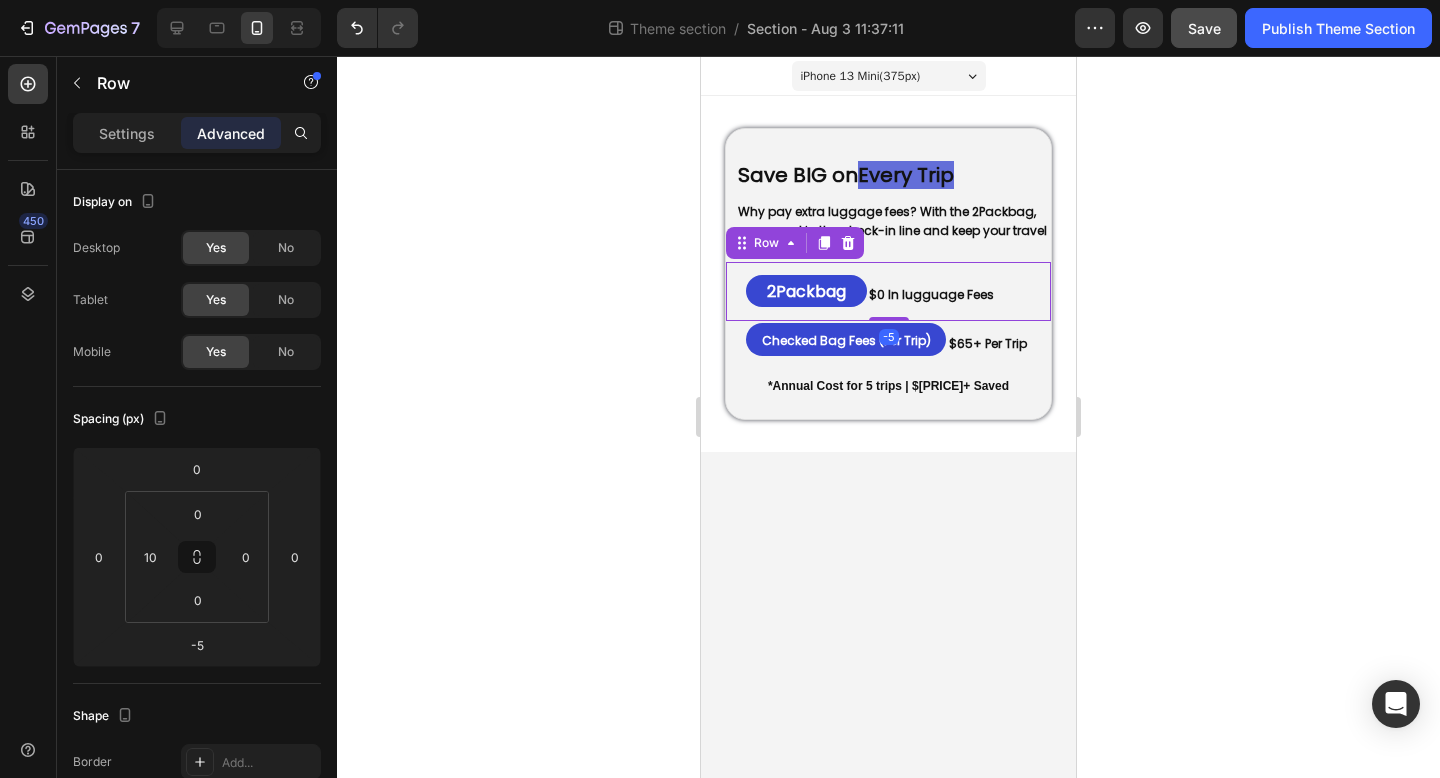 click on "⁠⁠⁠⁠⁠⁠⁠ 2Packbag Heading" at bounding box center [801, 291] 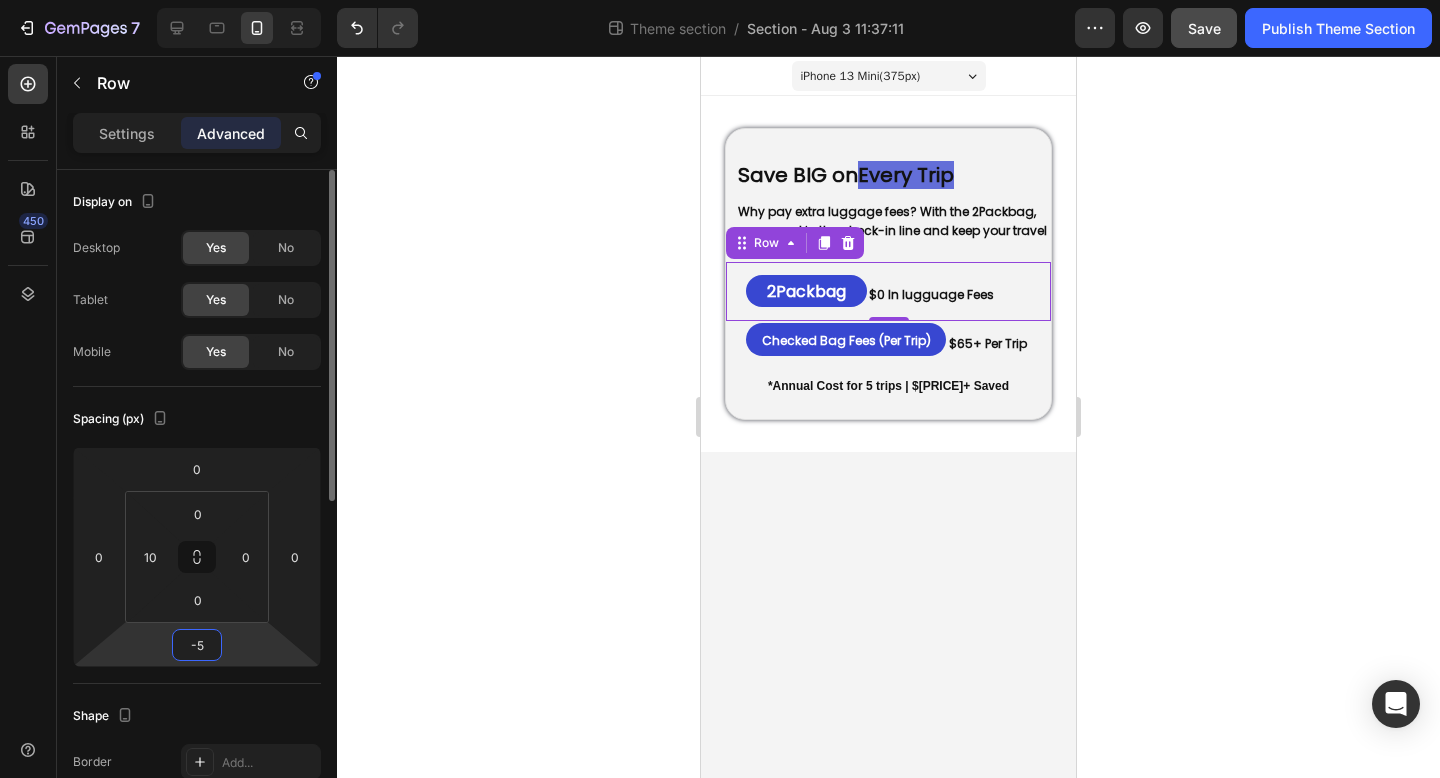 click on "-5" at bounding box center [197, 645] 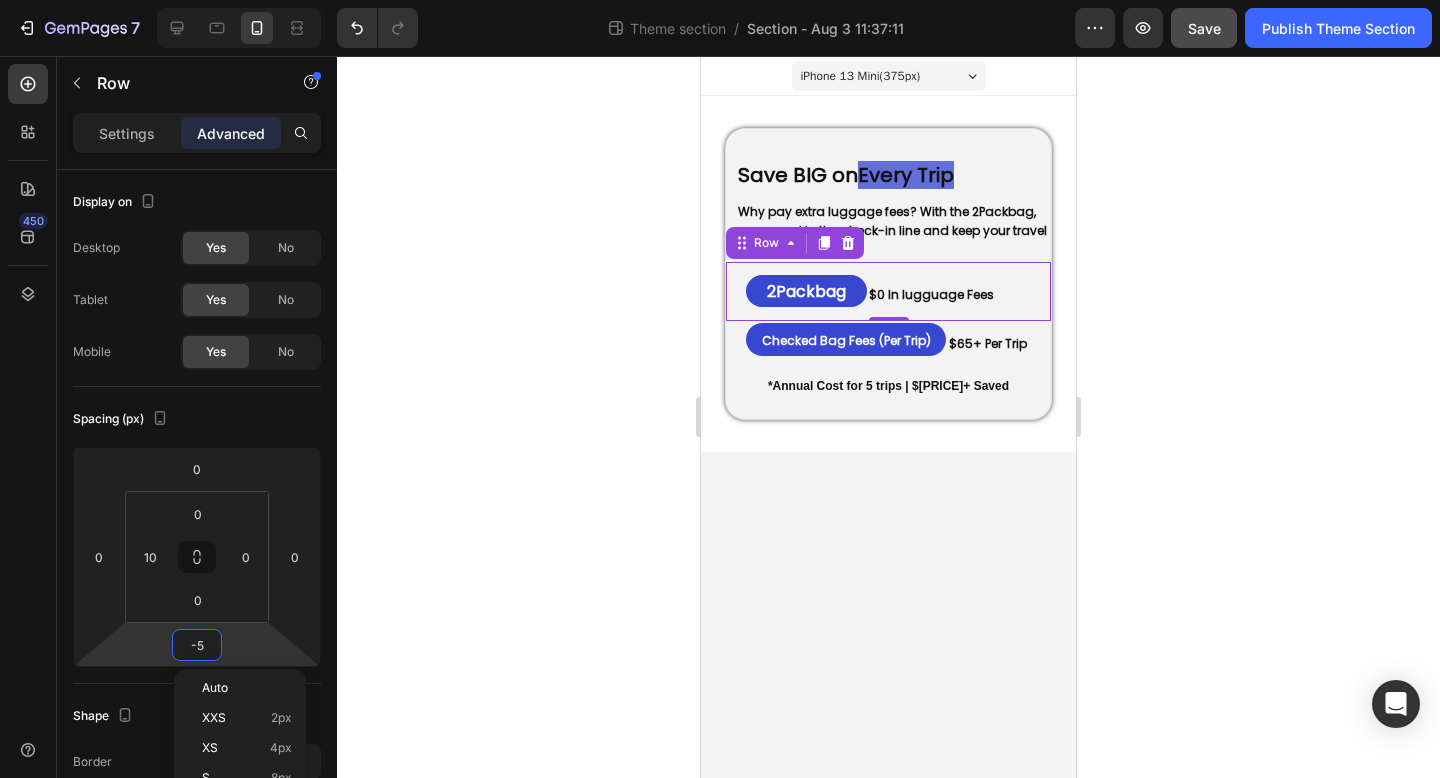 click 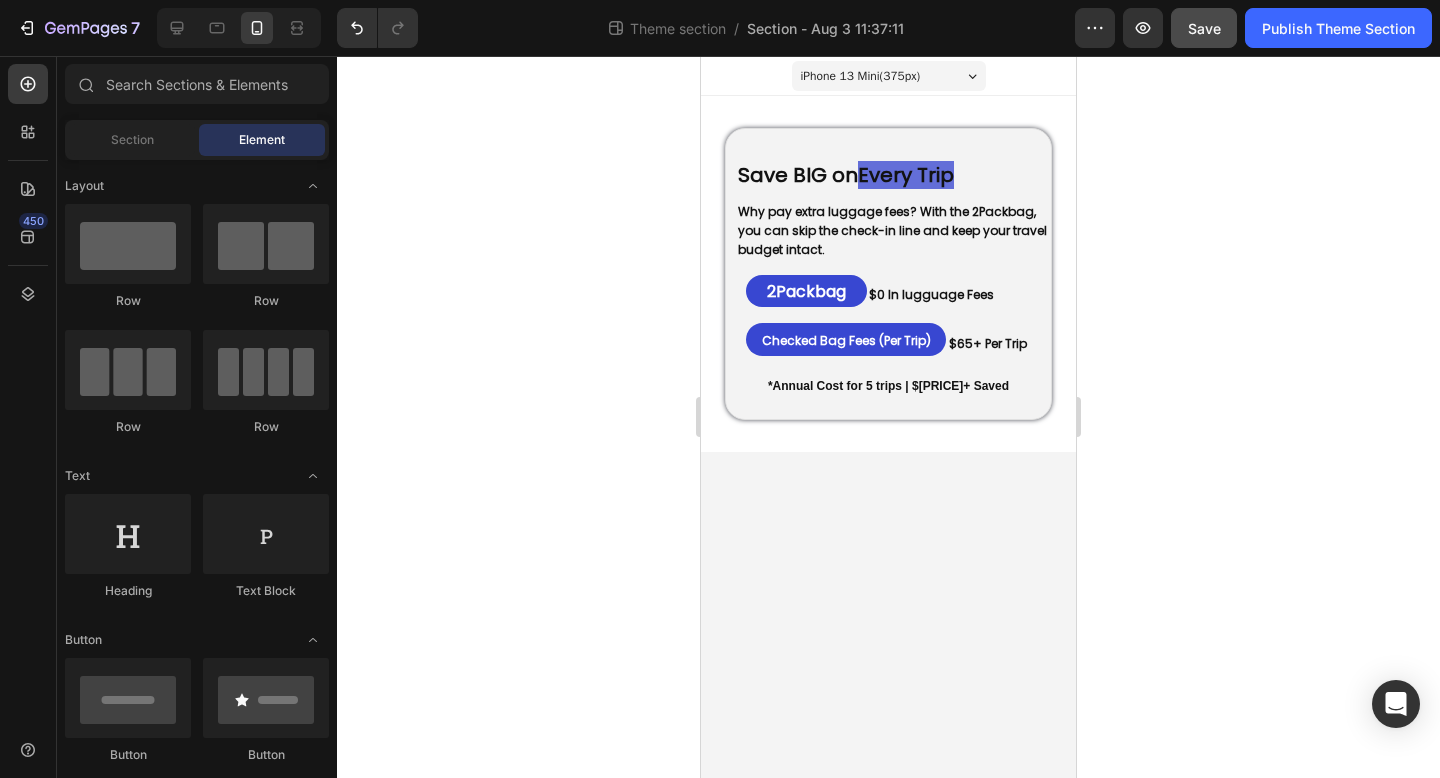 click 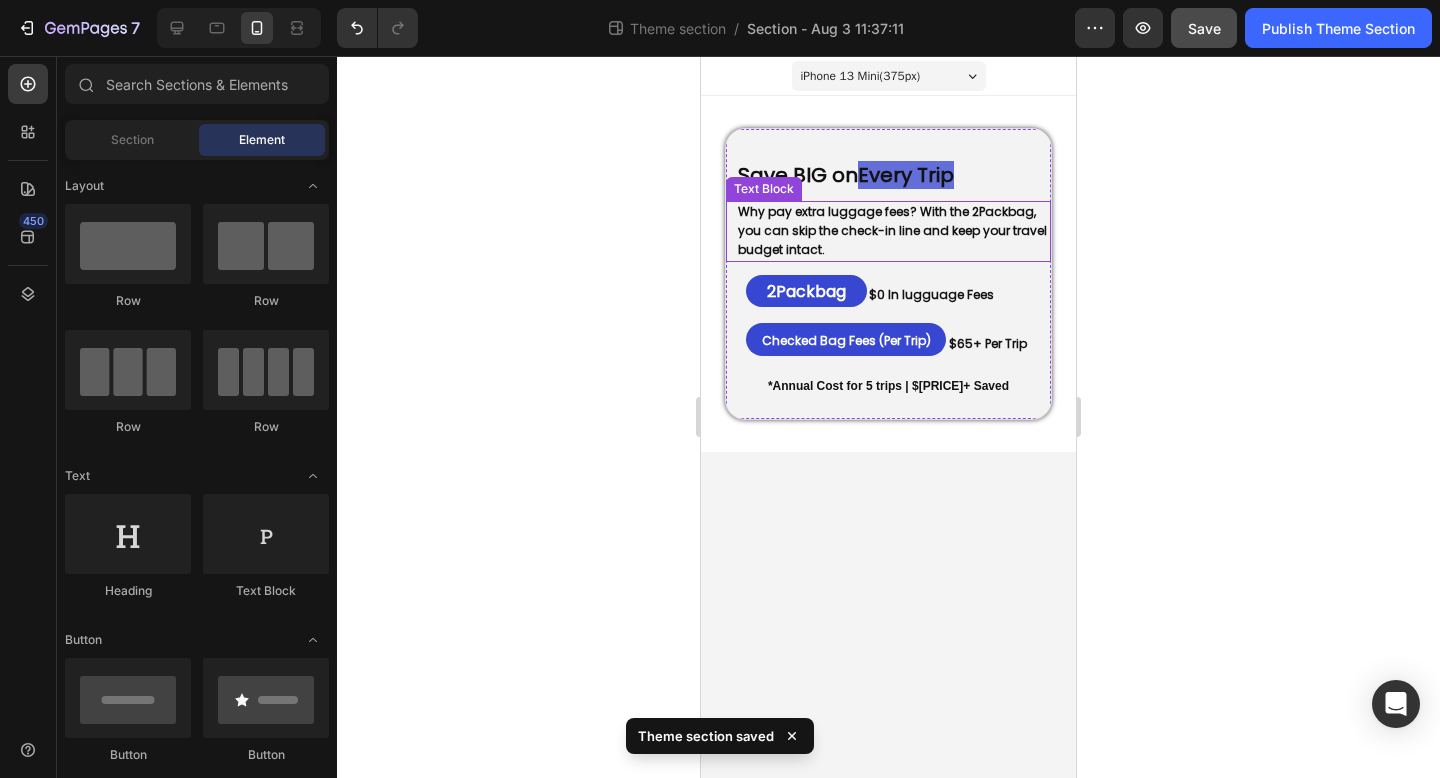 click on "Why pay extra luggage fees? With the 2Packbag, you can skip the check-in line and keep your travel budget intact." at bounding box center [893, 231] 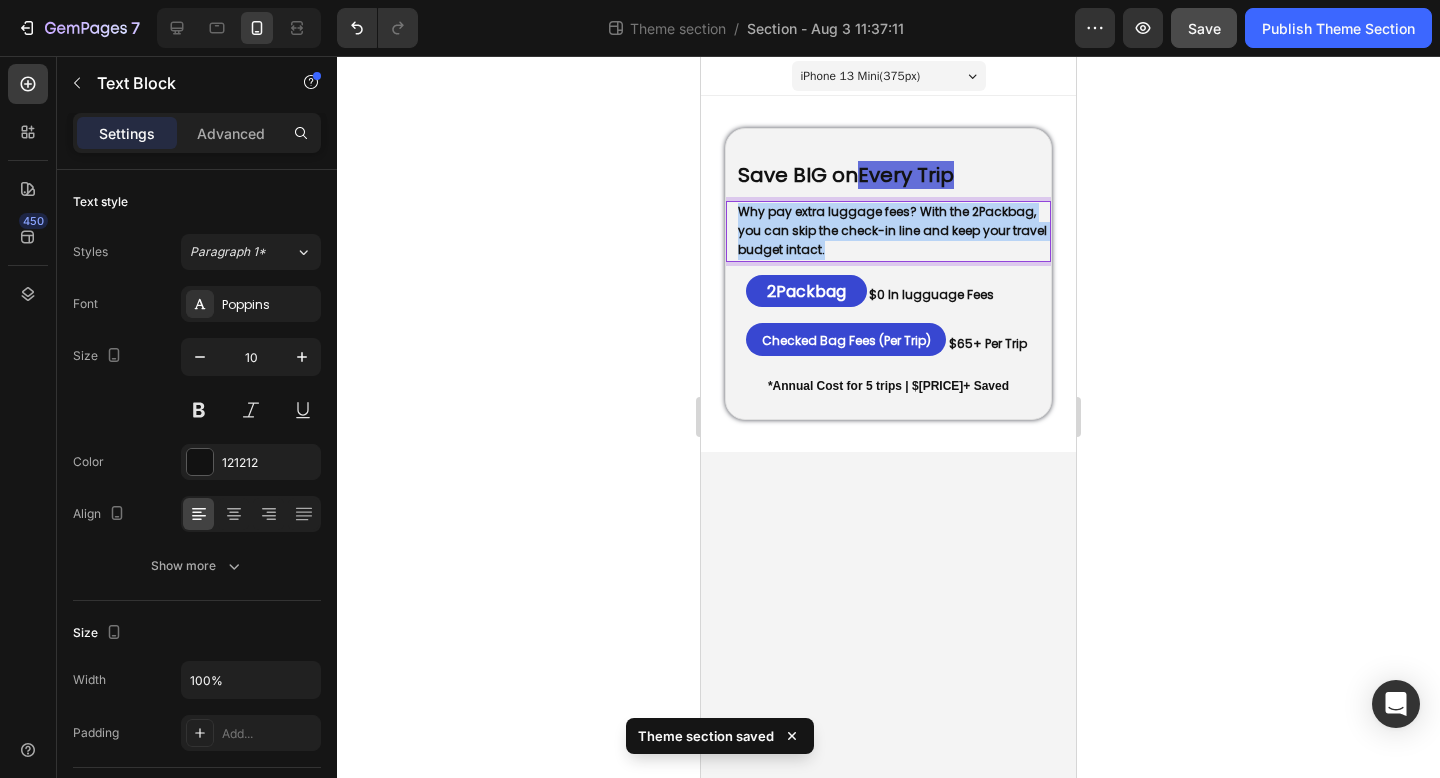 click on "Why pay extra luggage fees? With the 2Packbag, you can skip the check-in line and keep your travel budget intact." at bounding box center (893, 231) 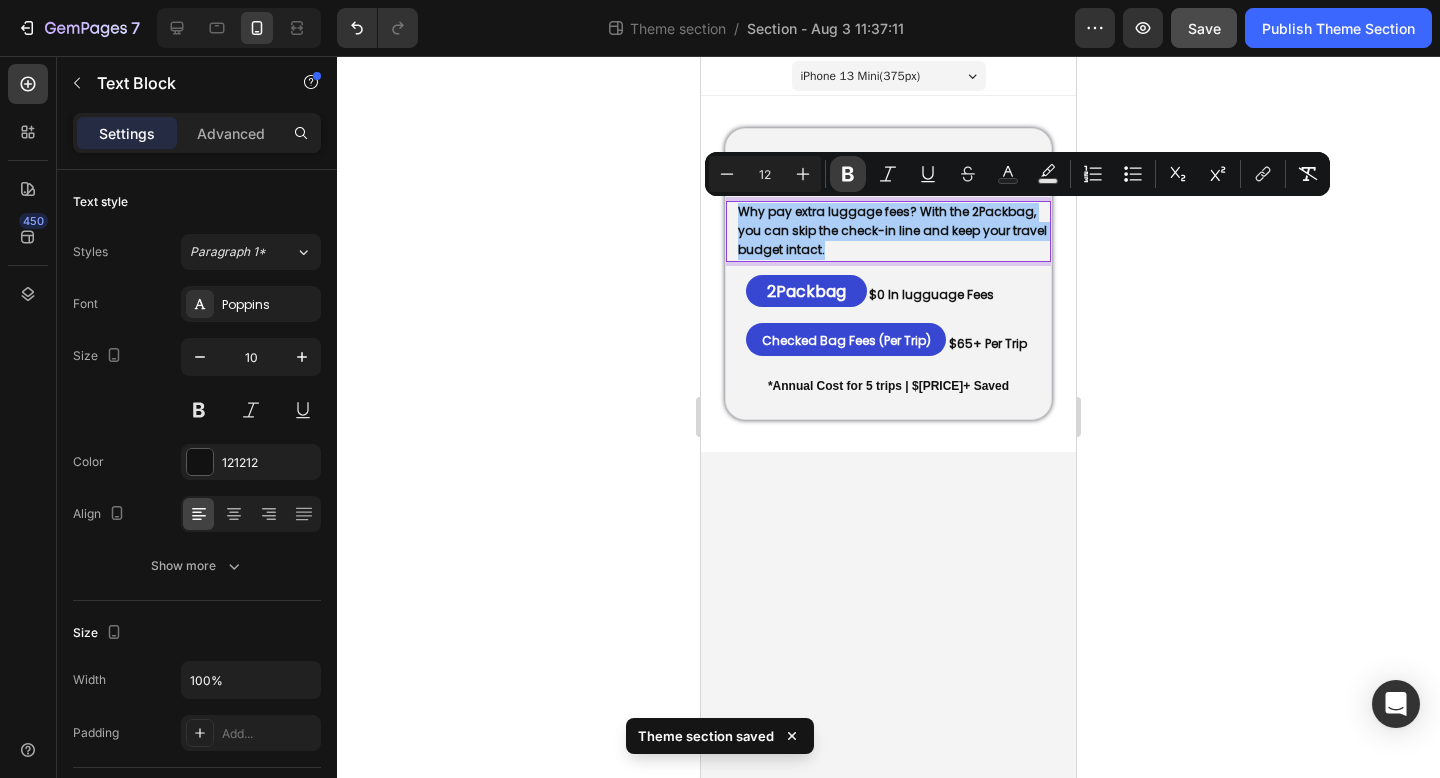 click on "Bold" at bounding box center [848, 174] 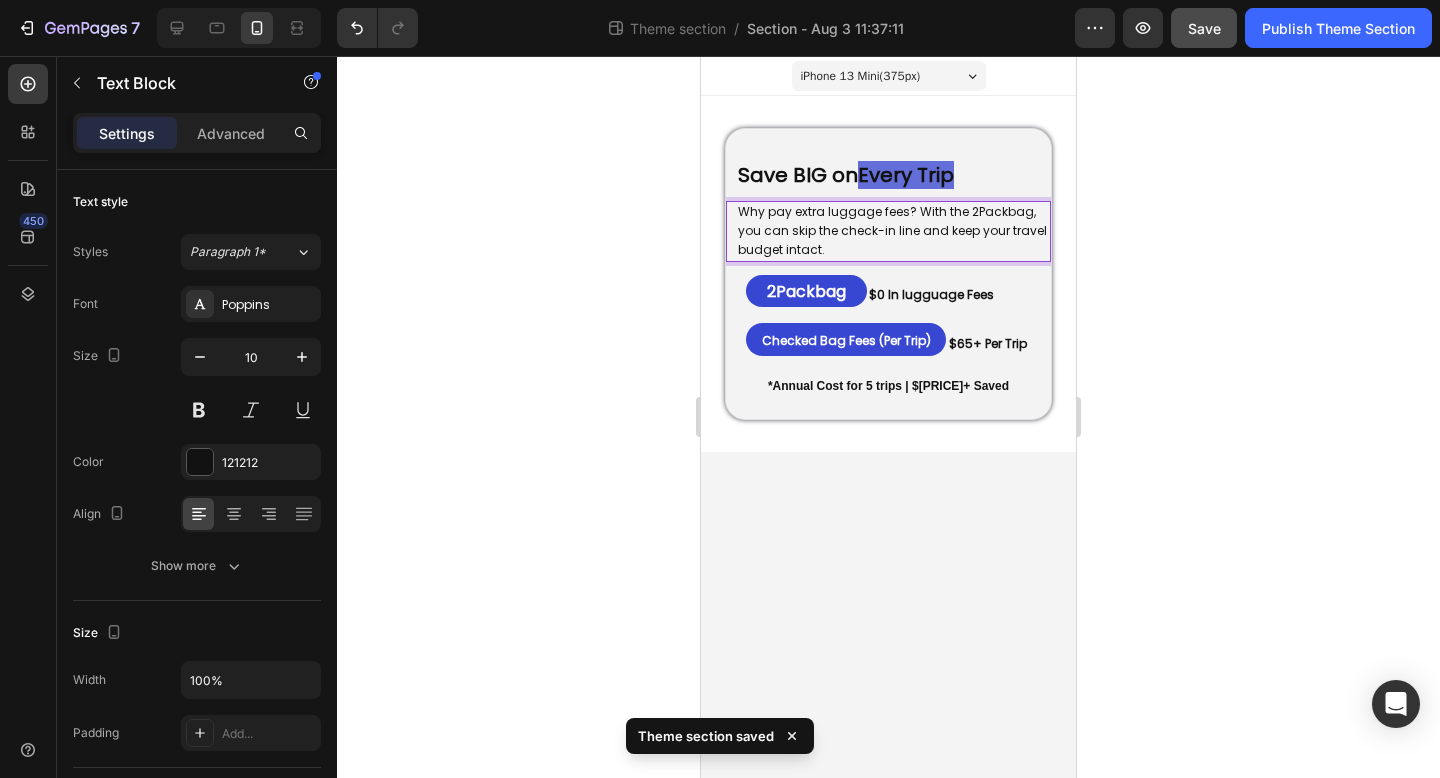 click 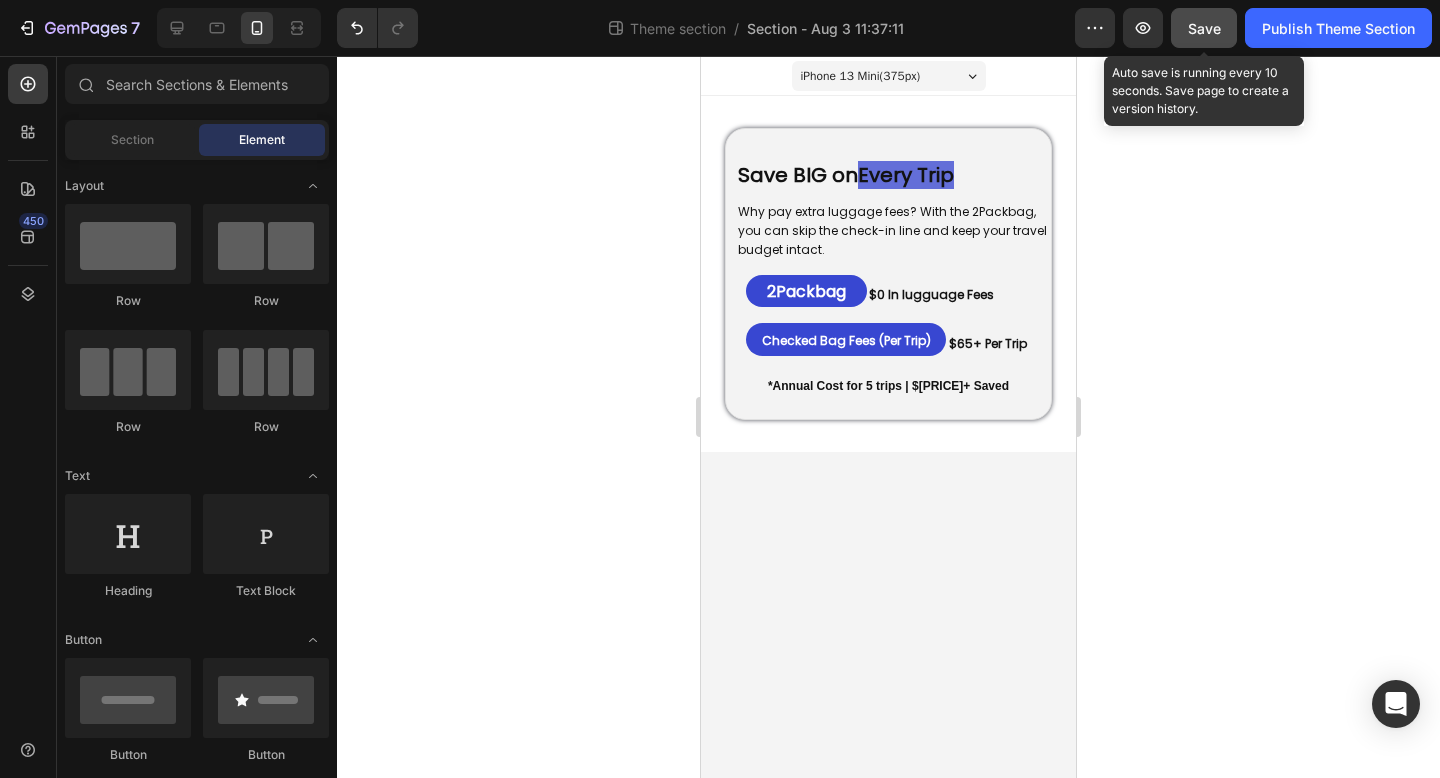 click on "Save" 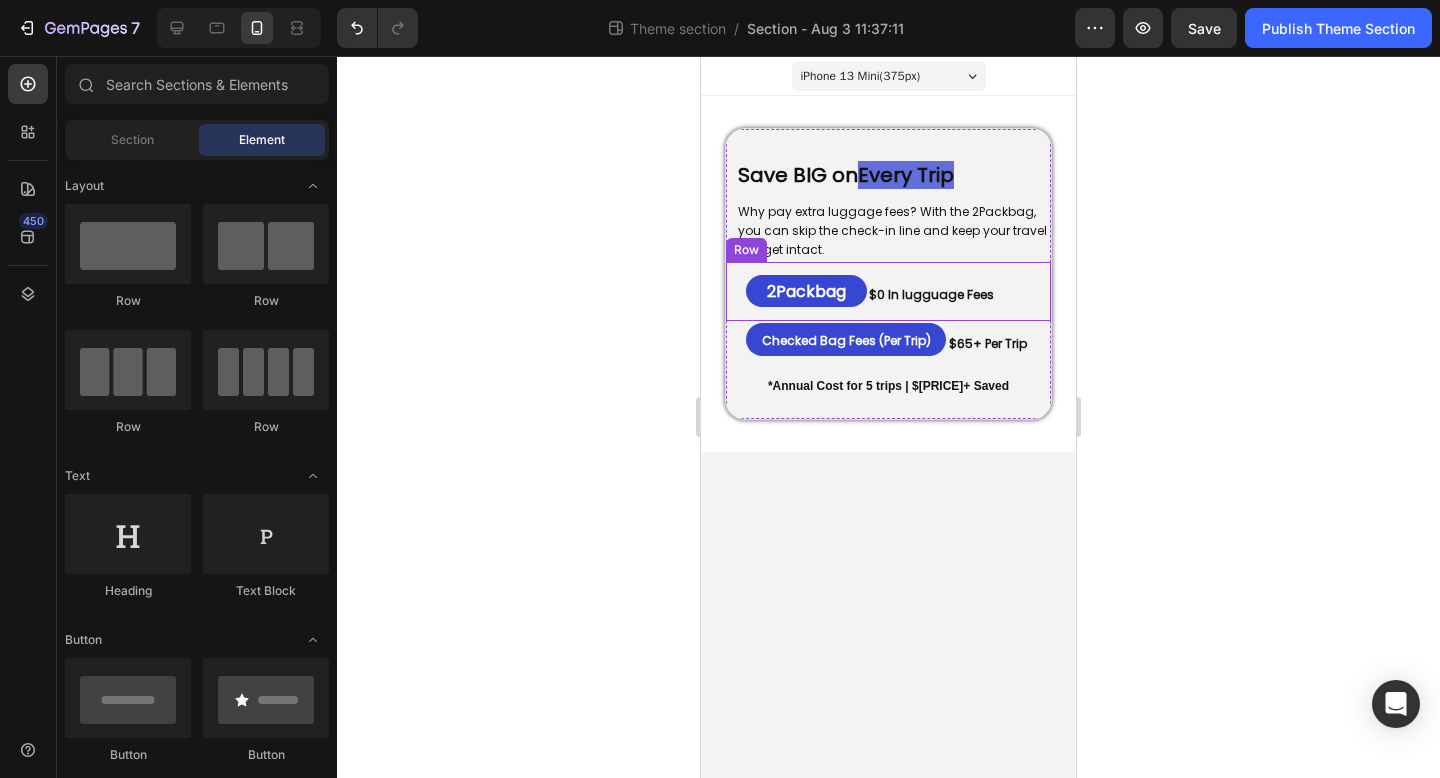 click on "⁠⁠⁠⁠⁠⁠⁠ 2Packbag Heading ⁠⁠⁠⁠⁠⁠⁠   $0 In lugguage Fees Heading Row" at bounding box center [888, 291] 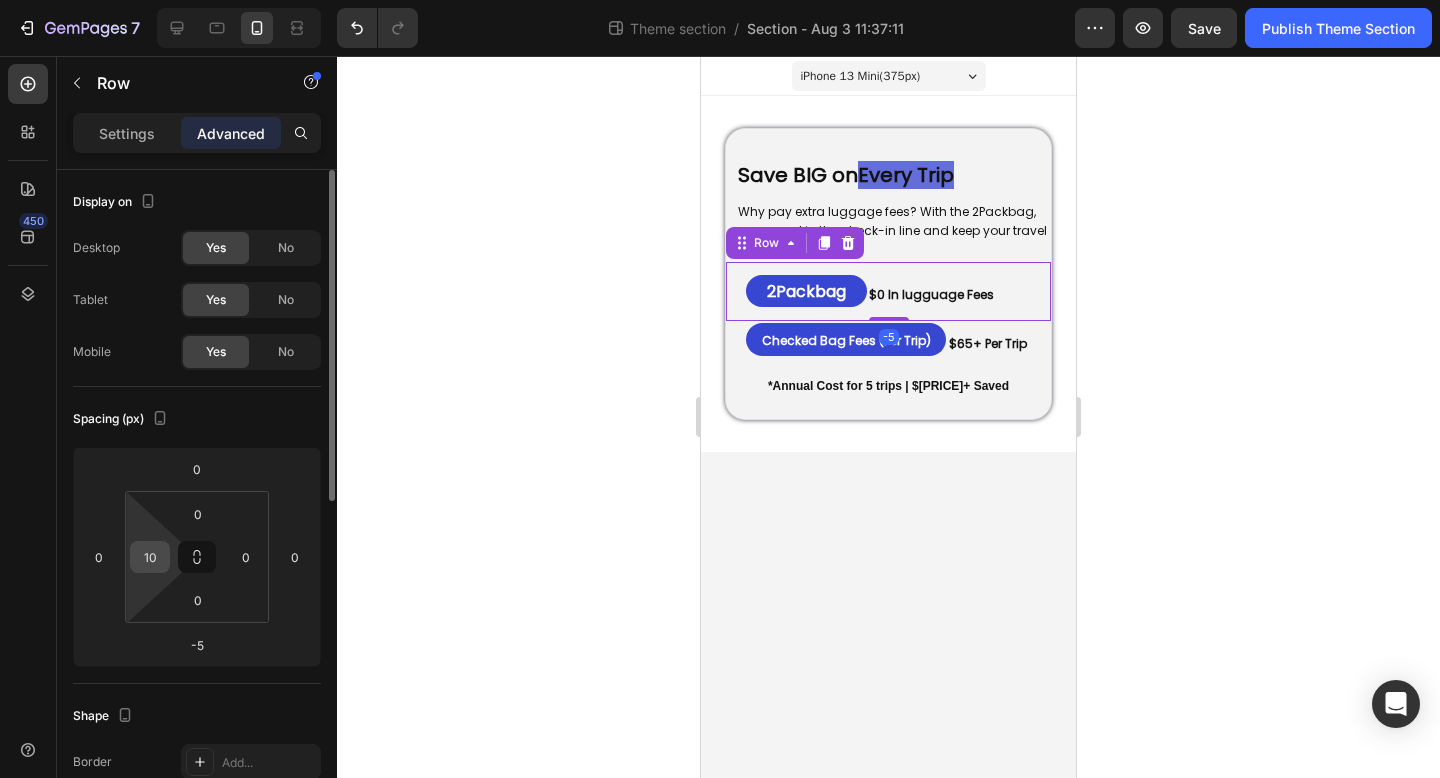 click on "10" at bounding box center [150, 557] 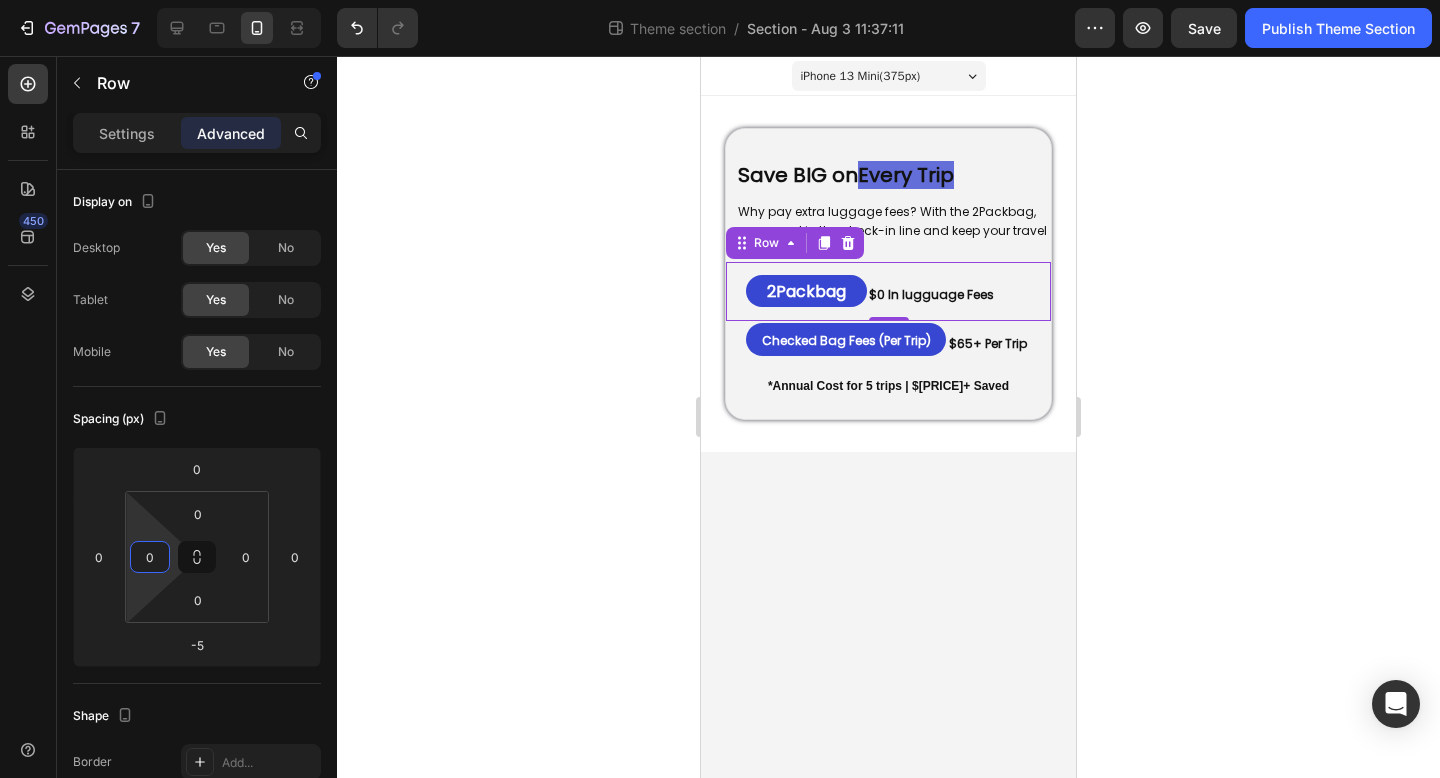 type on "0" 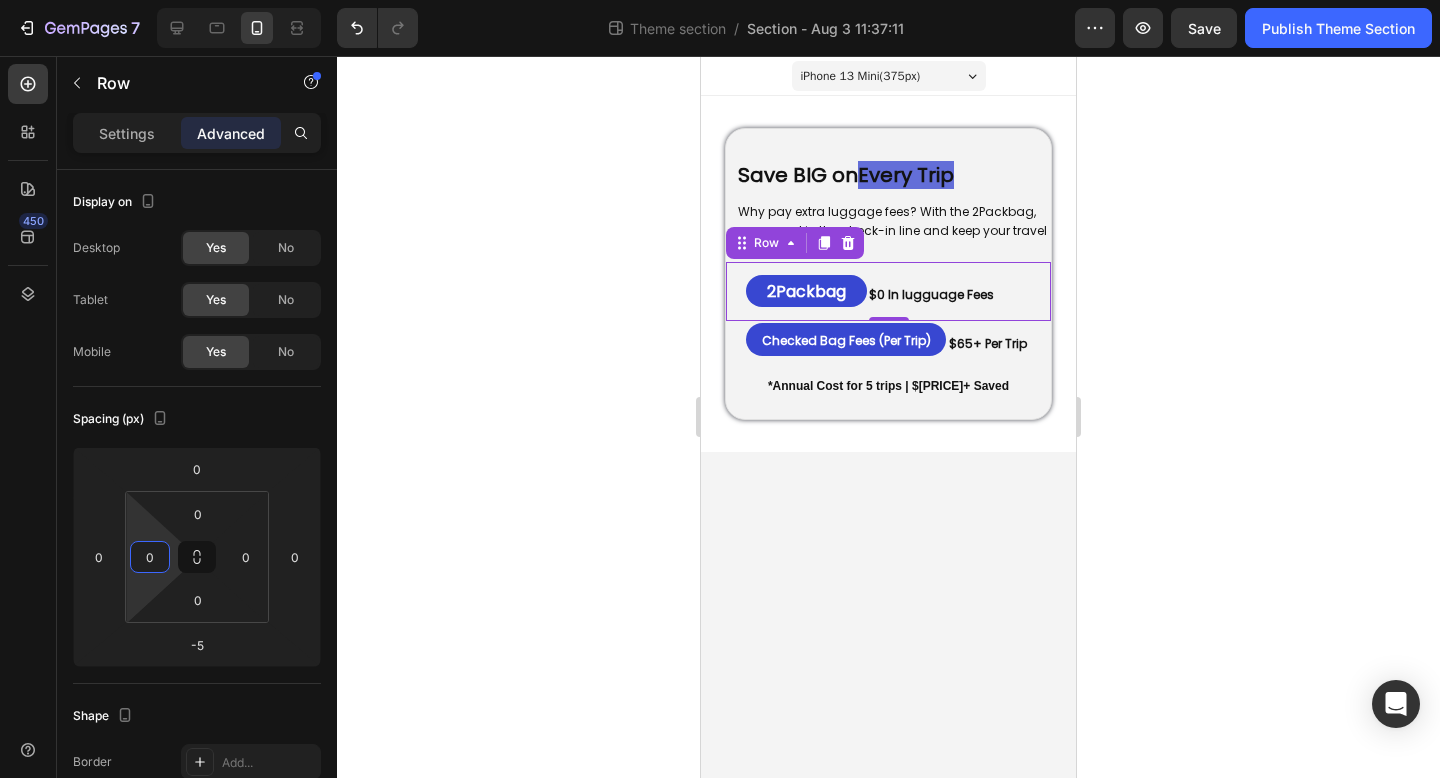 click 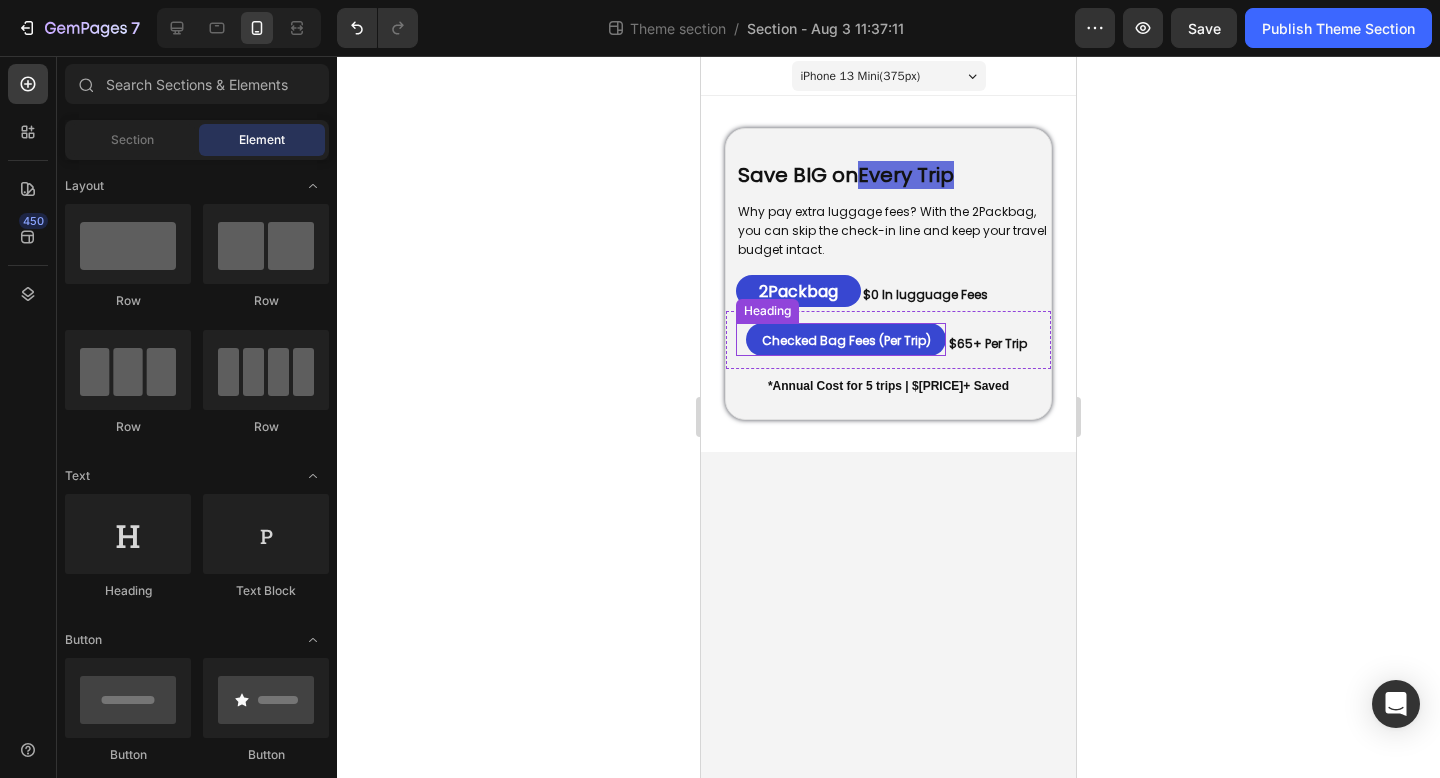 click on "⁠⁠⁠⁠⁠⁠⁠ Checked Bag Fees (Per Trip)  Heading" at bounding box center [841, 339] 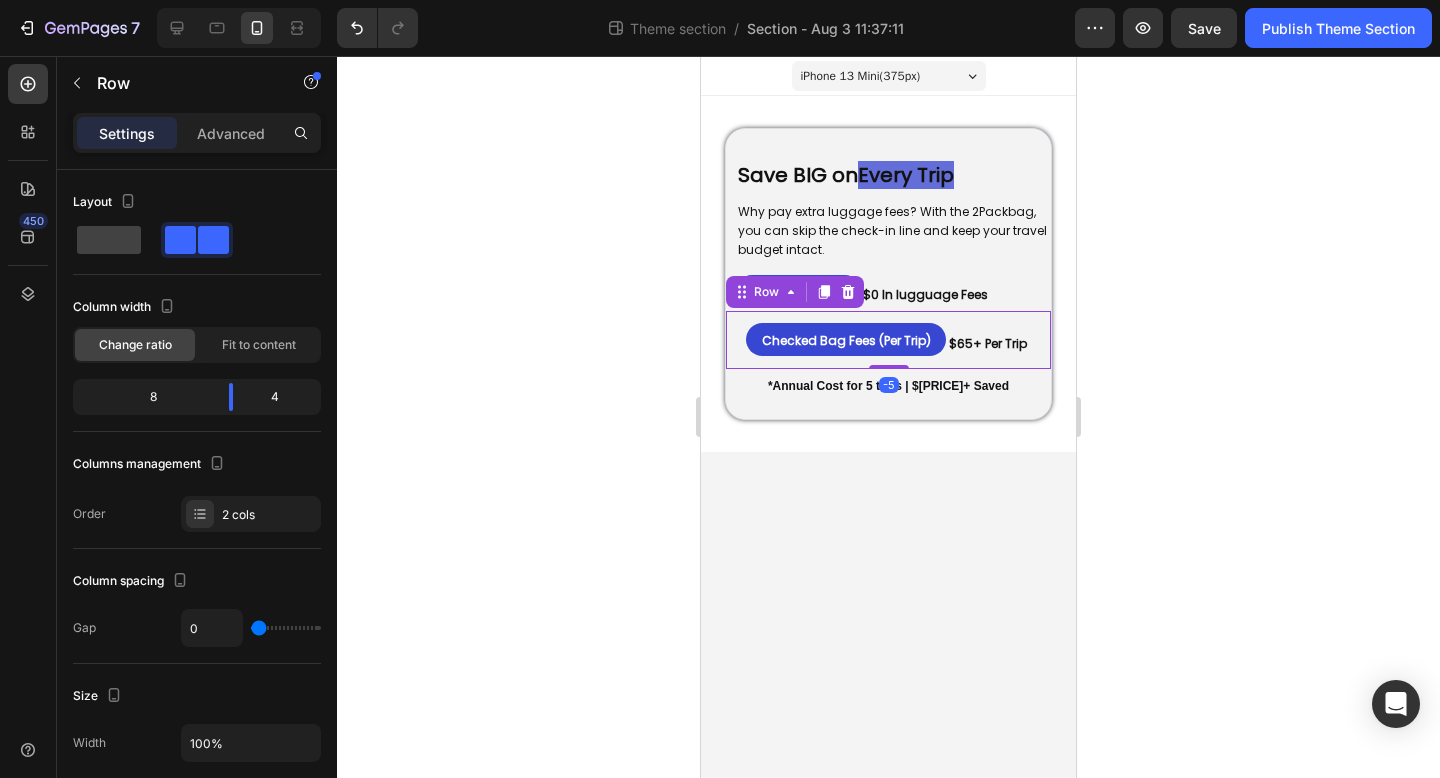 click on "⁠⁠⁠⁠⁠⁠⁠ Checked Bag Fees (Per Trip)  Heading ⁠⁠⁠⁠⁠⁠⁠   $65+ Per Trip Heading Row   -5" at bounding box center [888, 340] 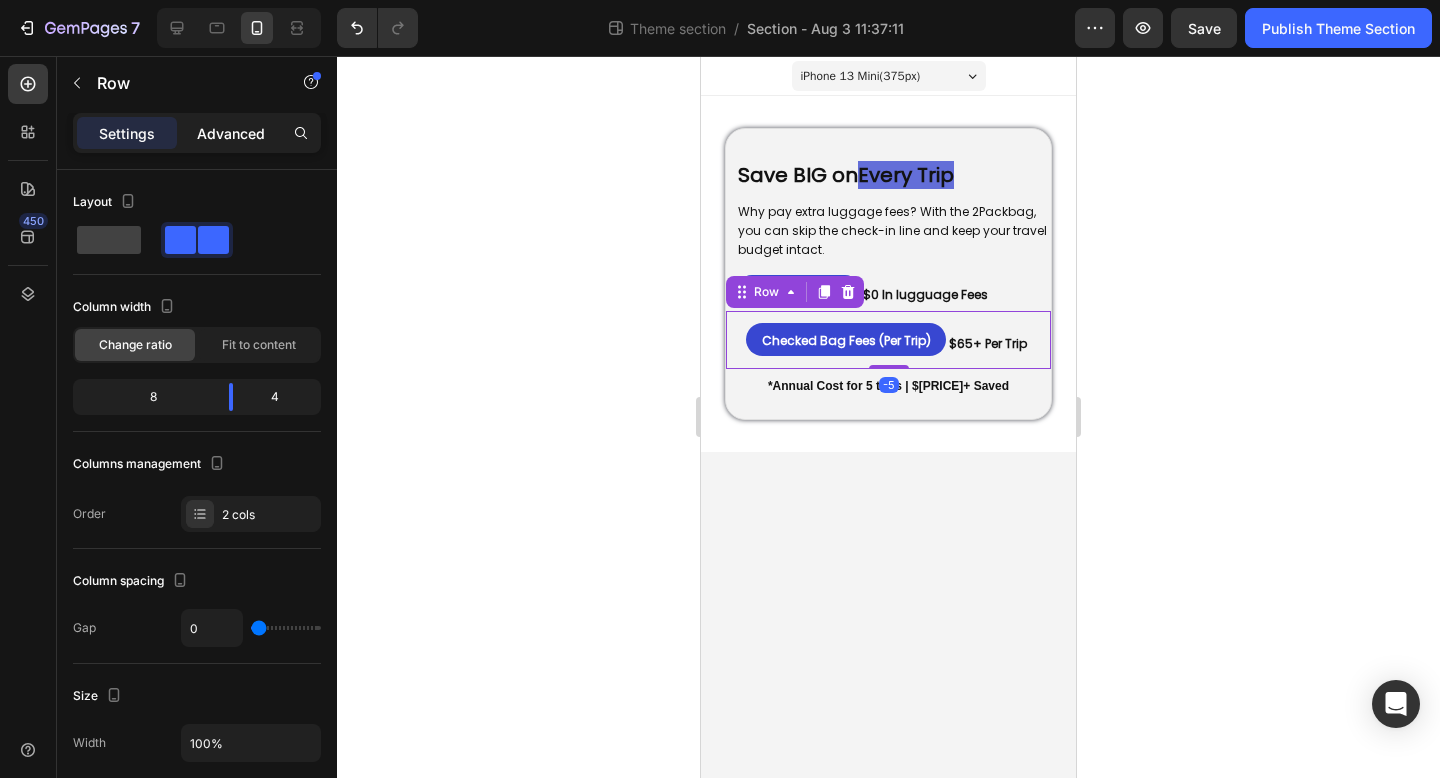 click on "Advanced" at bounding box center (231, 133) 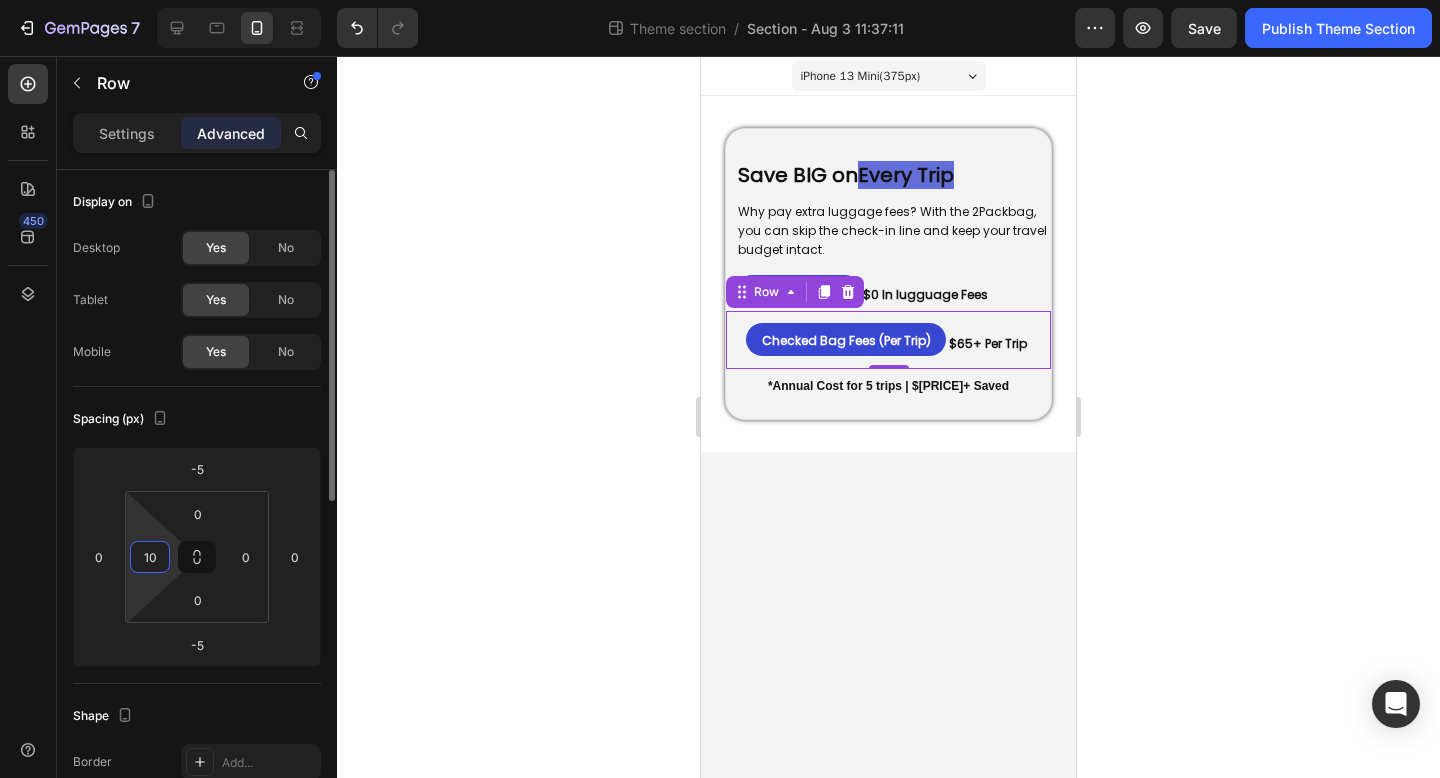 click on "10" at bounding box center (150, 557) 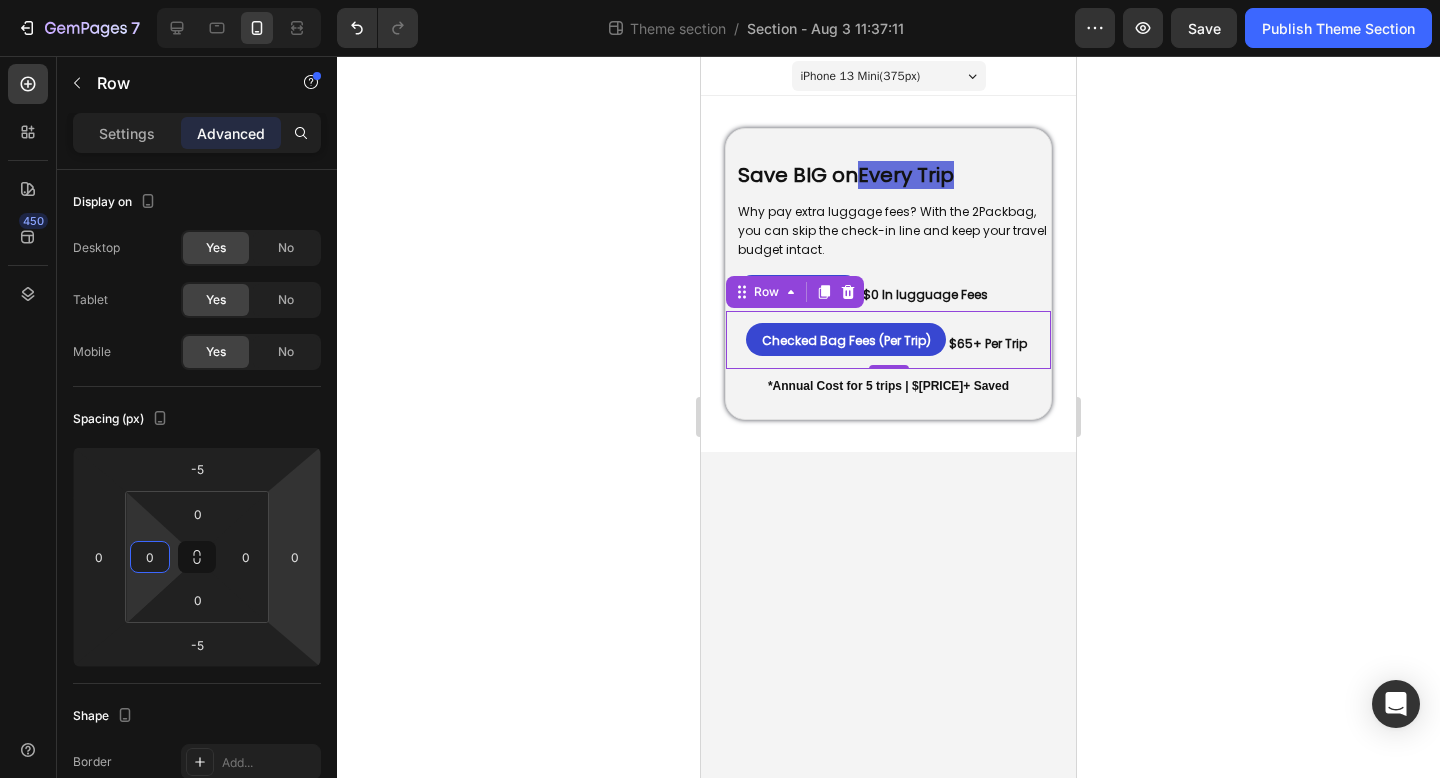 type on "0" 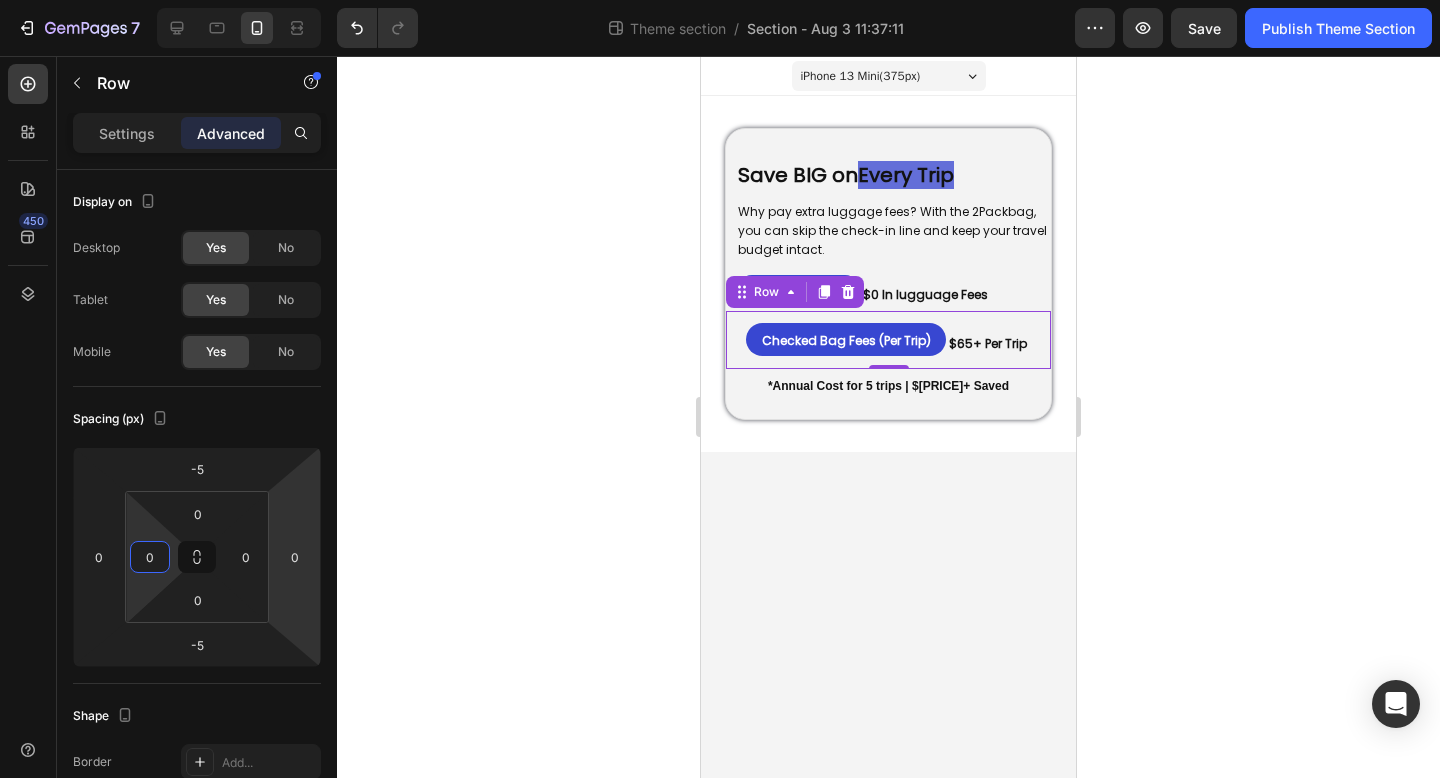 click 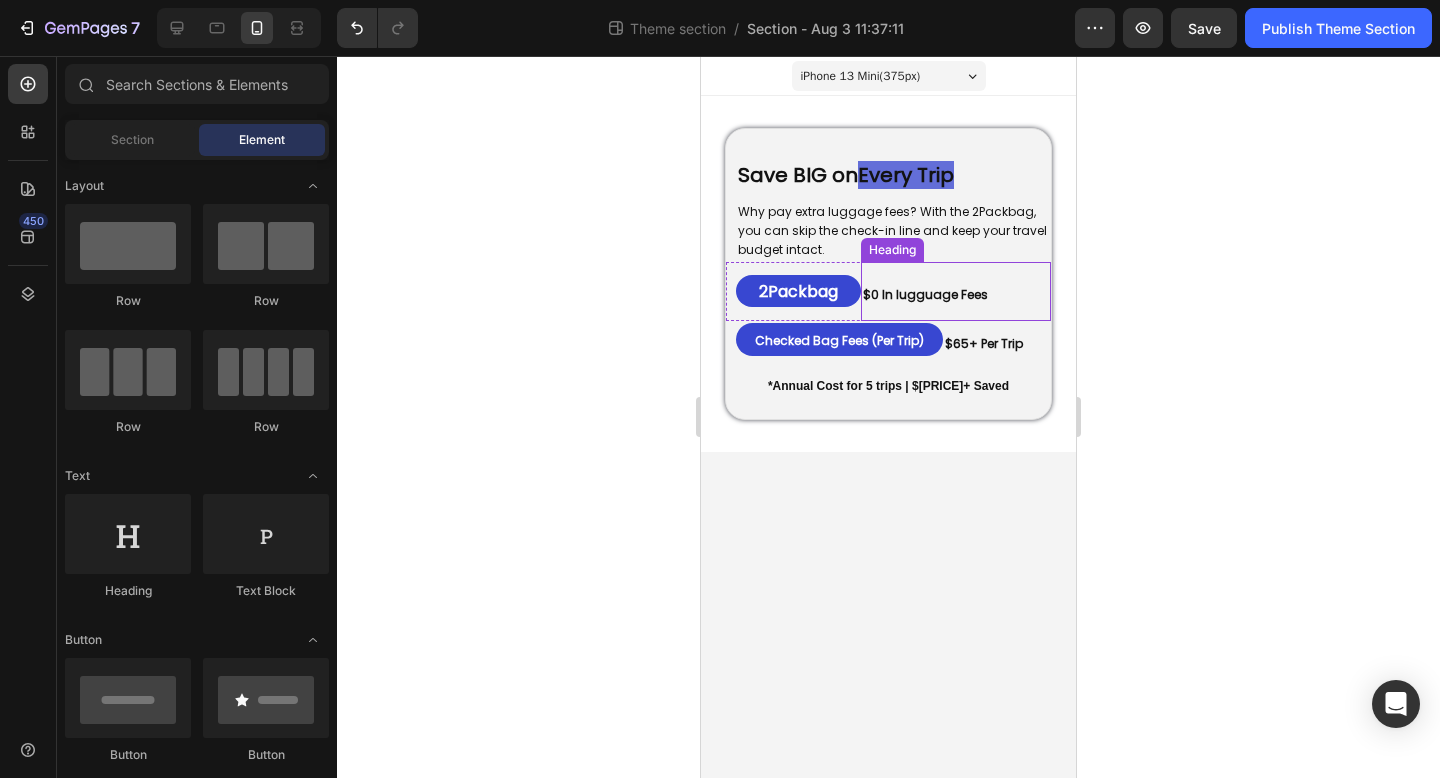 click on "$0 In lugguage Fees" at bounding box center [925, 294] 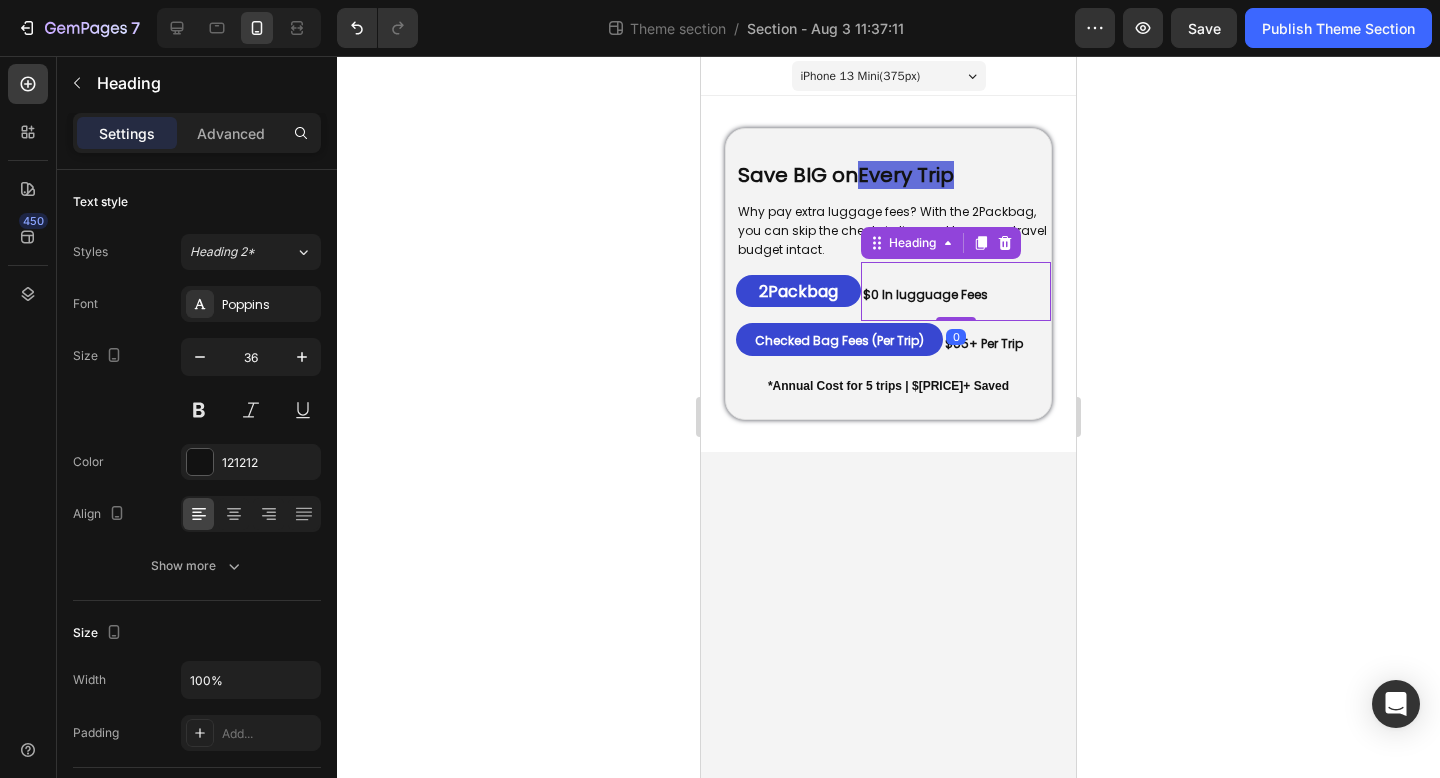 click on "$0 In lugguage Fees" at bounding box center [925, 294] 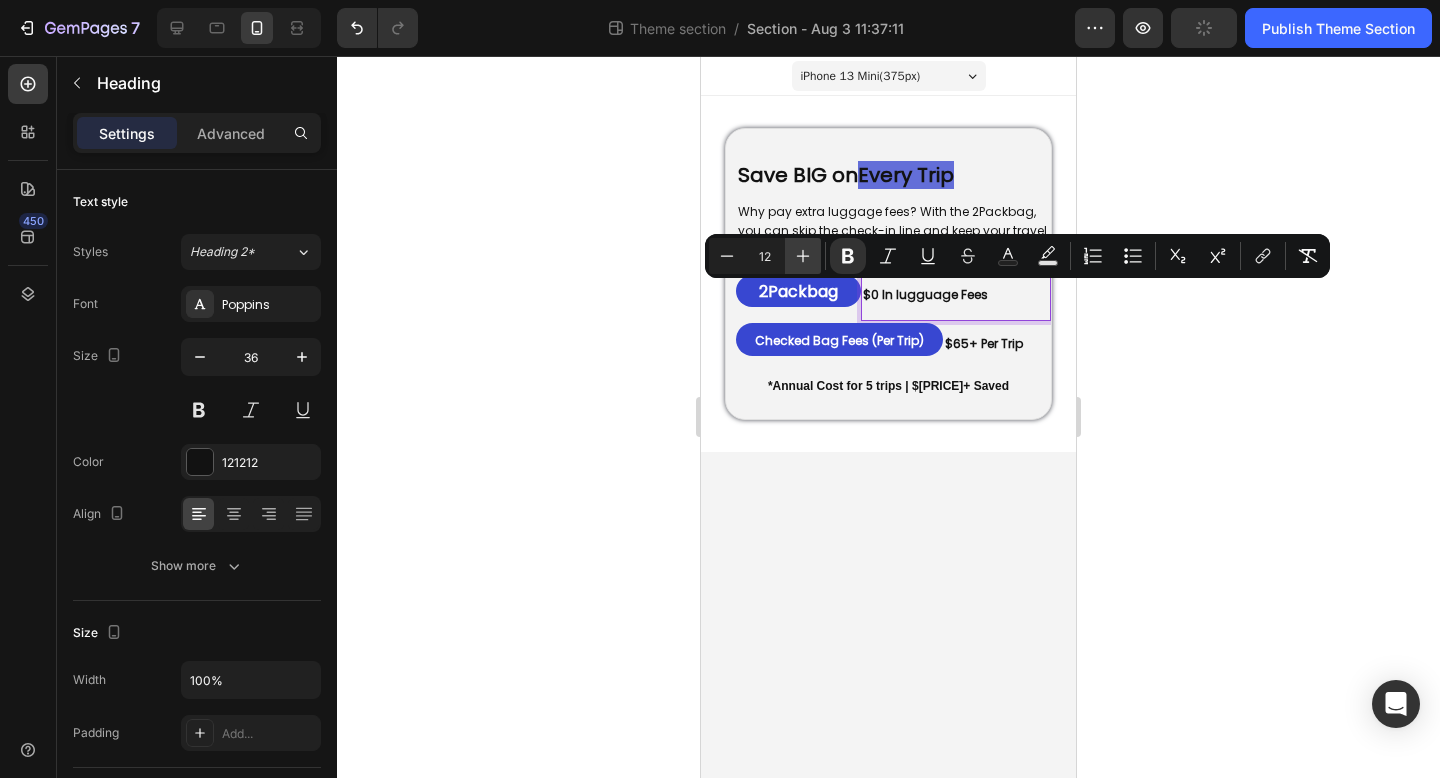click 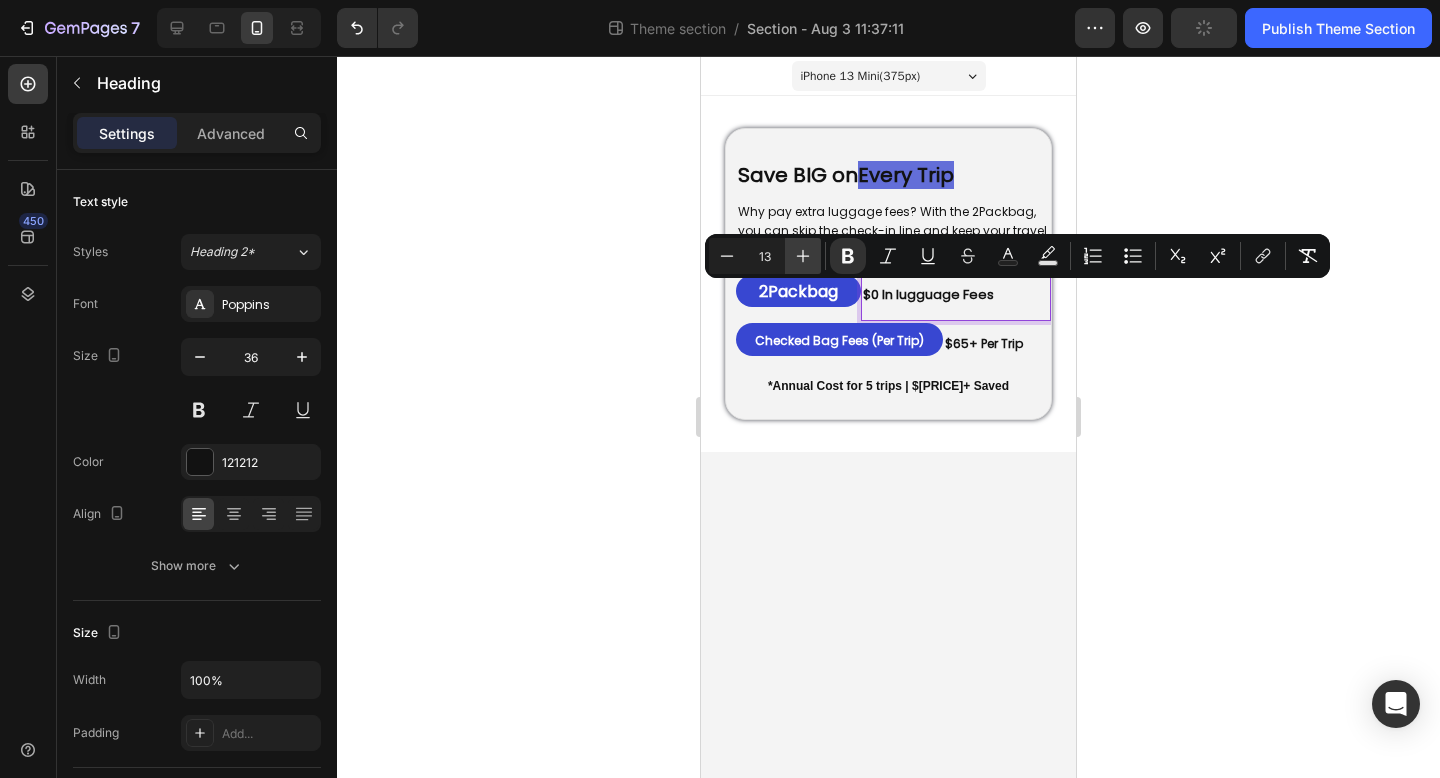 click 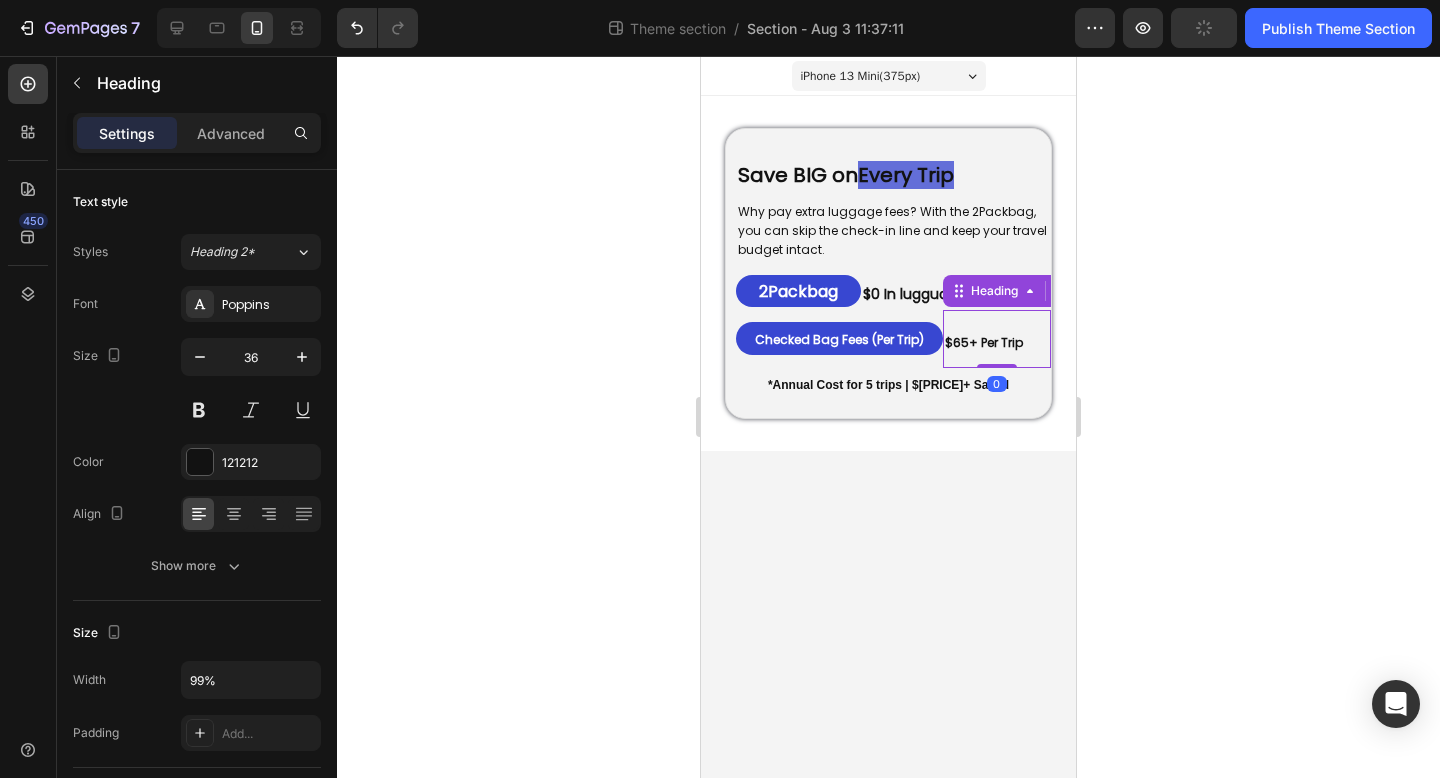 click on "$65+ Per Trip" at bounding box center [984, 342] 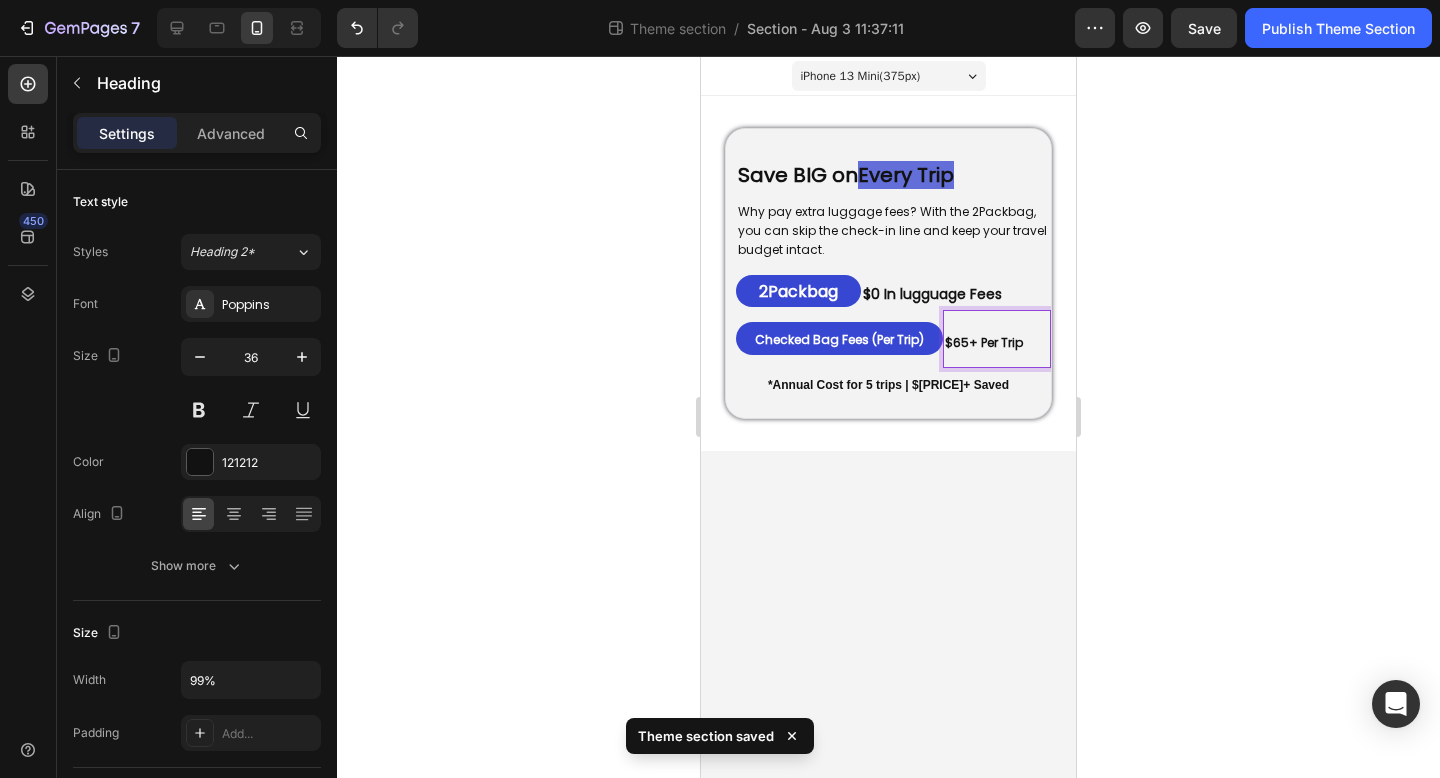 click on "$65+ Per Trip" at bounding box center (984, 342) 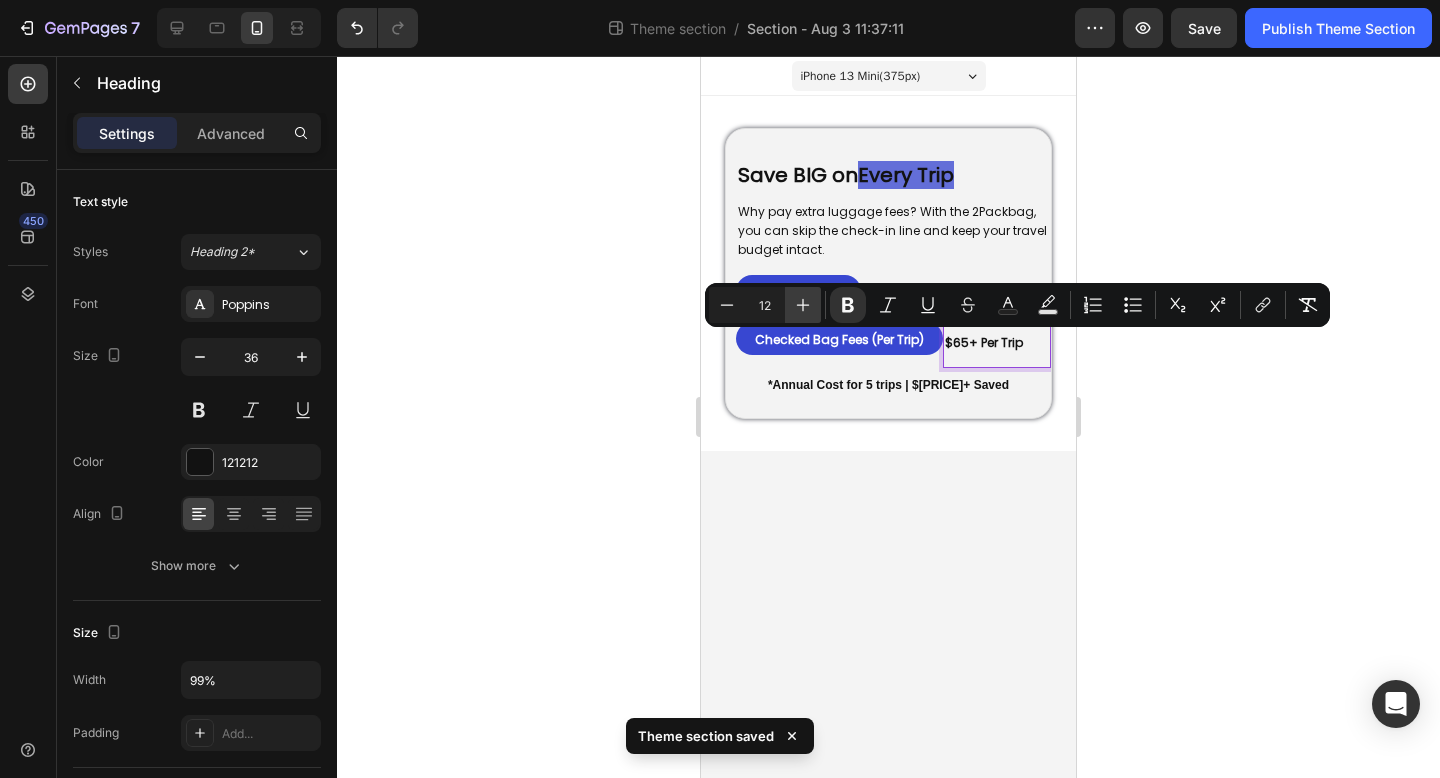 click 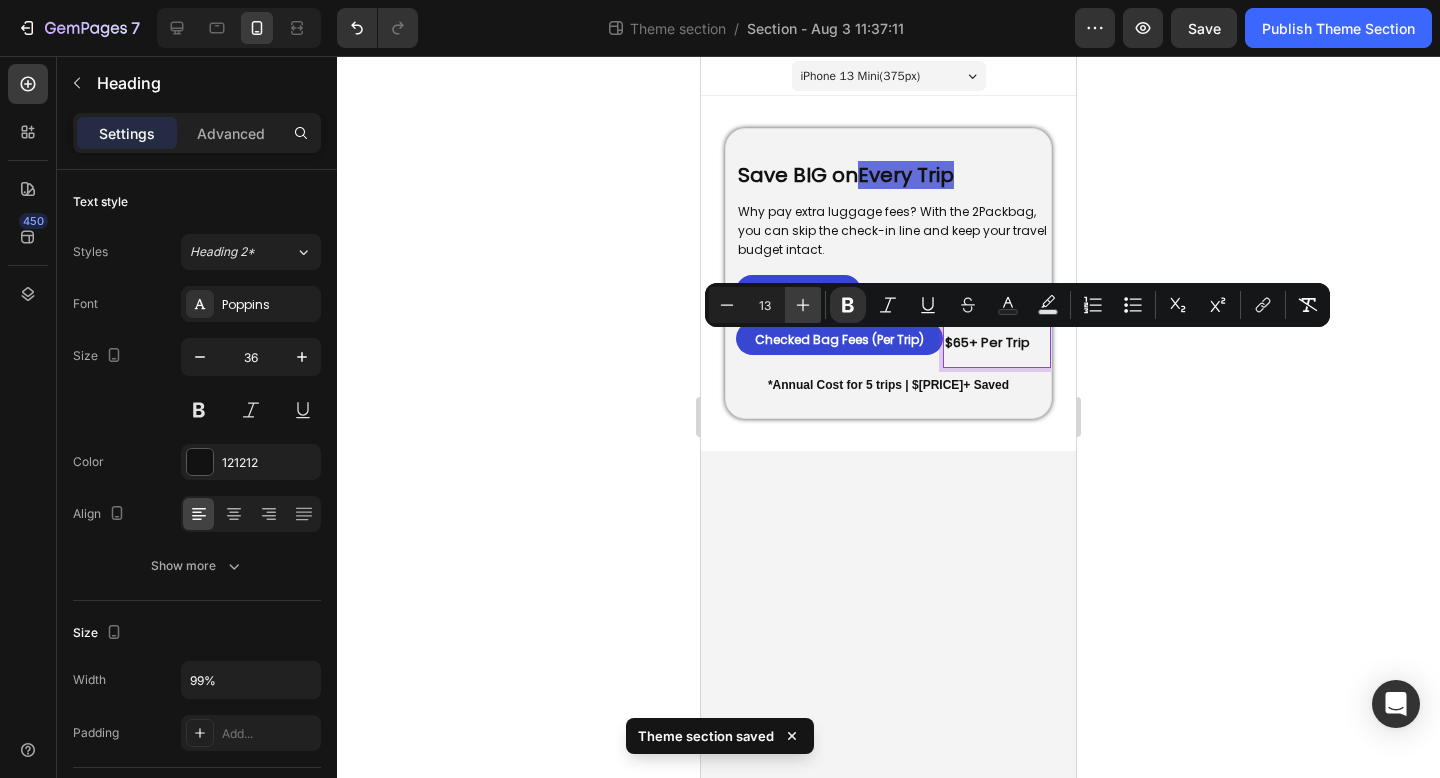 click 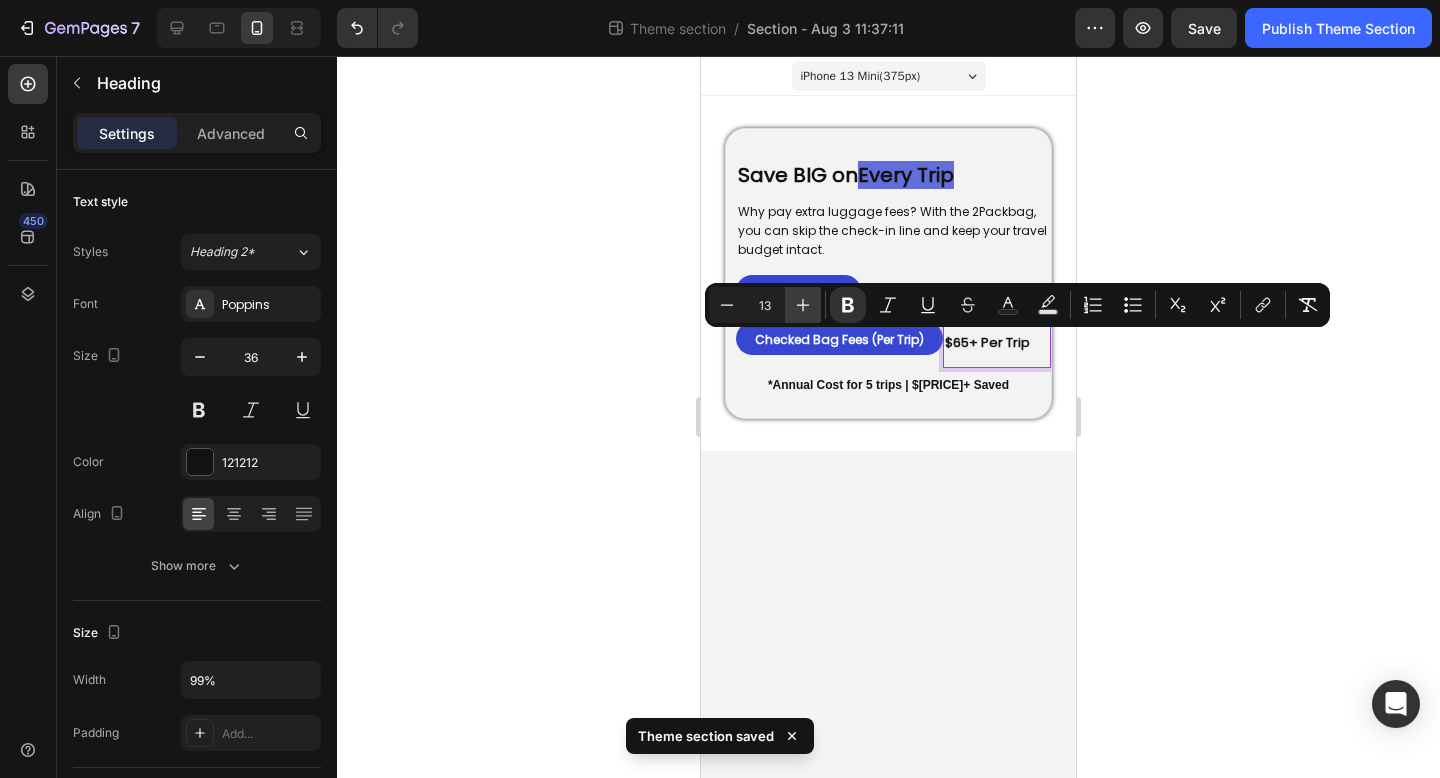 type on "14" 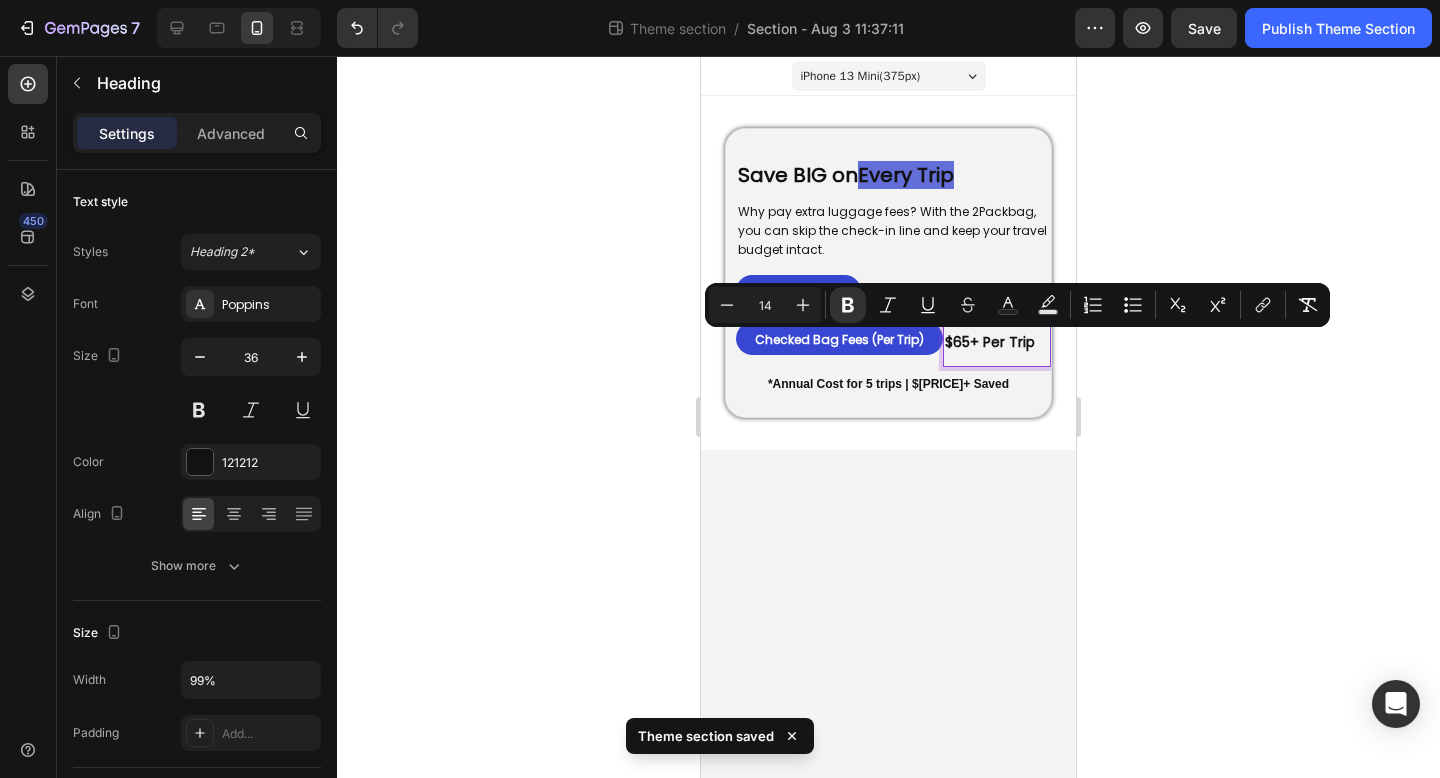click 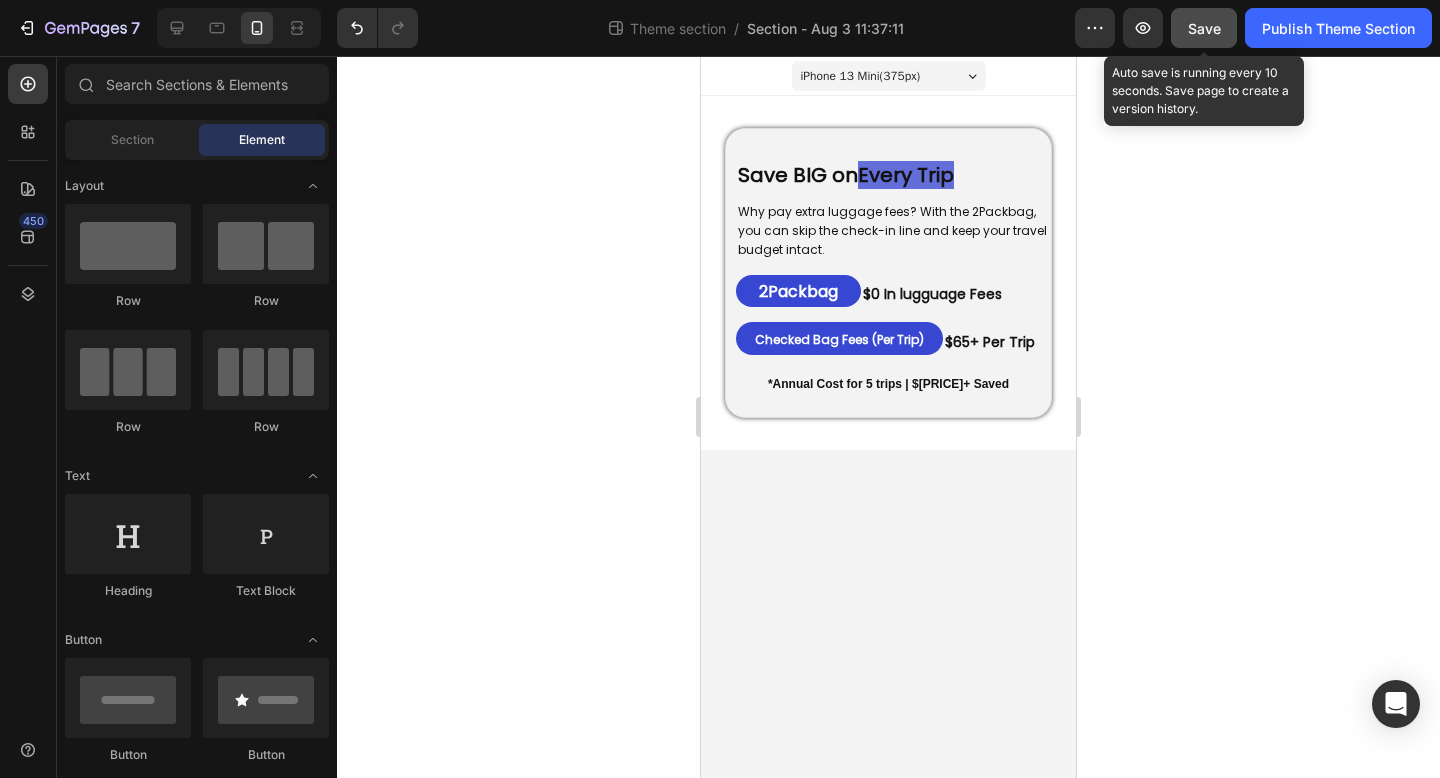 click on "Save" 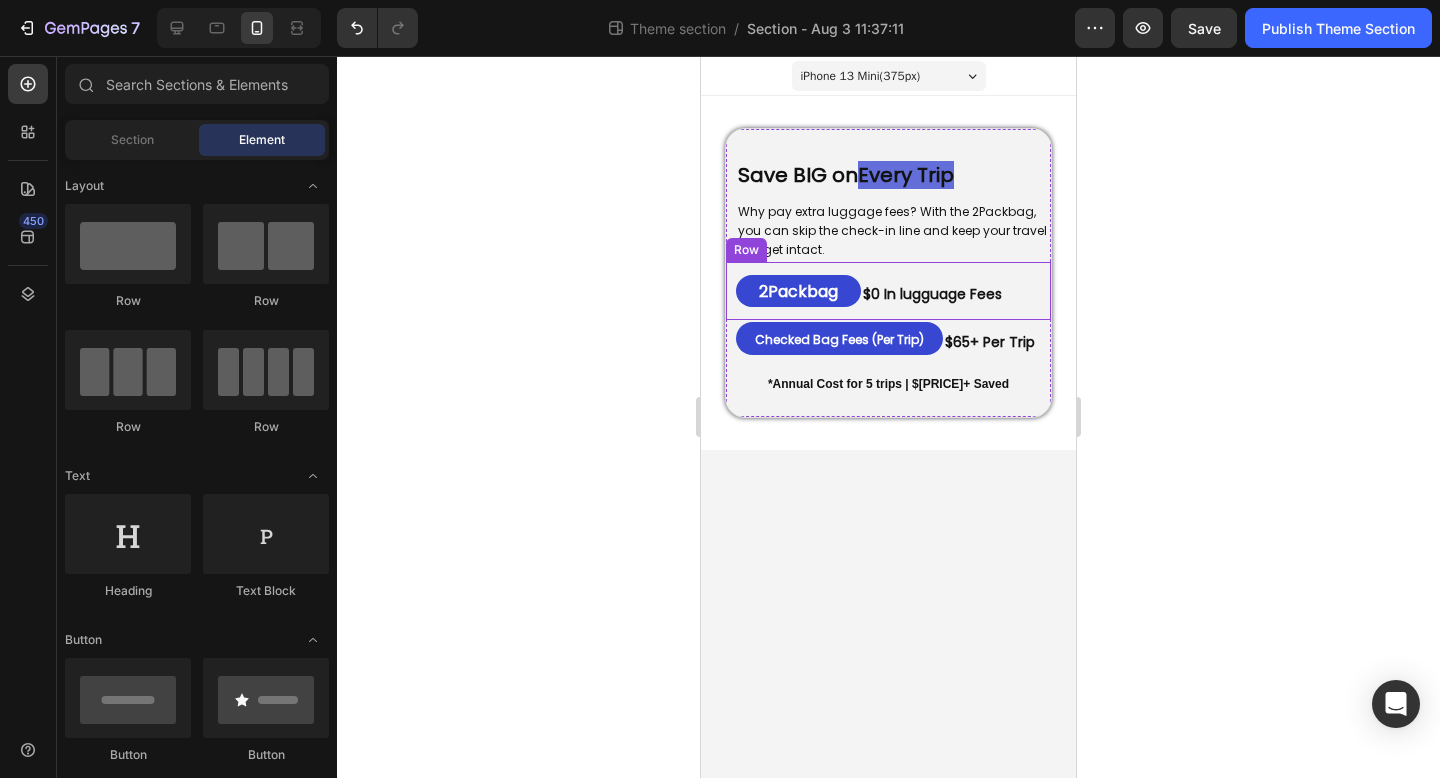 click on "⁠⁠⁠⁠⁠⁠⁠ 2Packbag Heading" at bounding box center (793, 291) 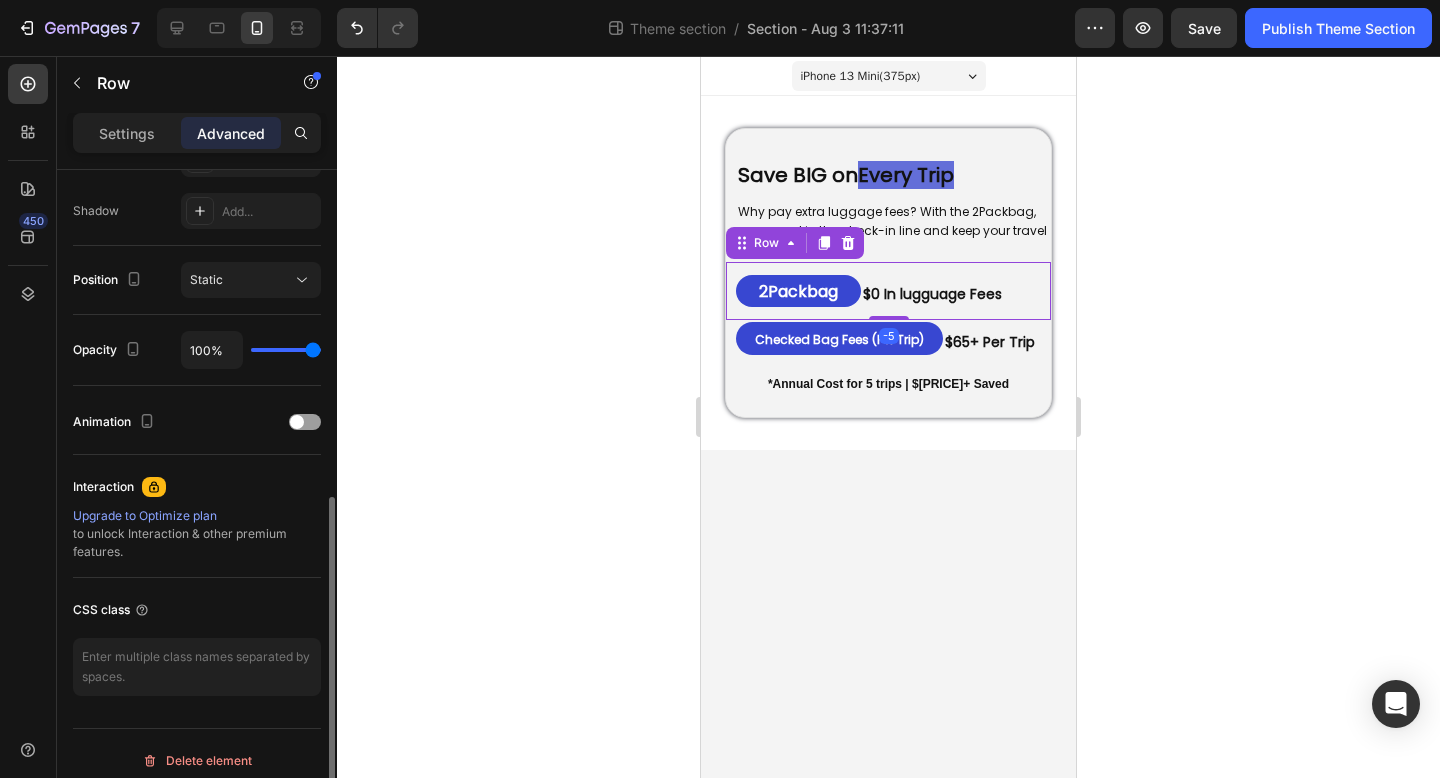 scroll, scrollTop: 0, scrollLeft: 0, axis: both 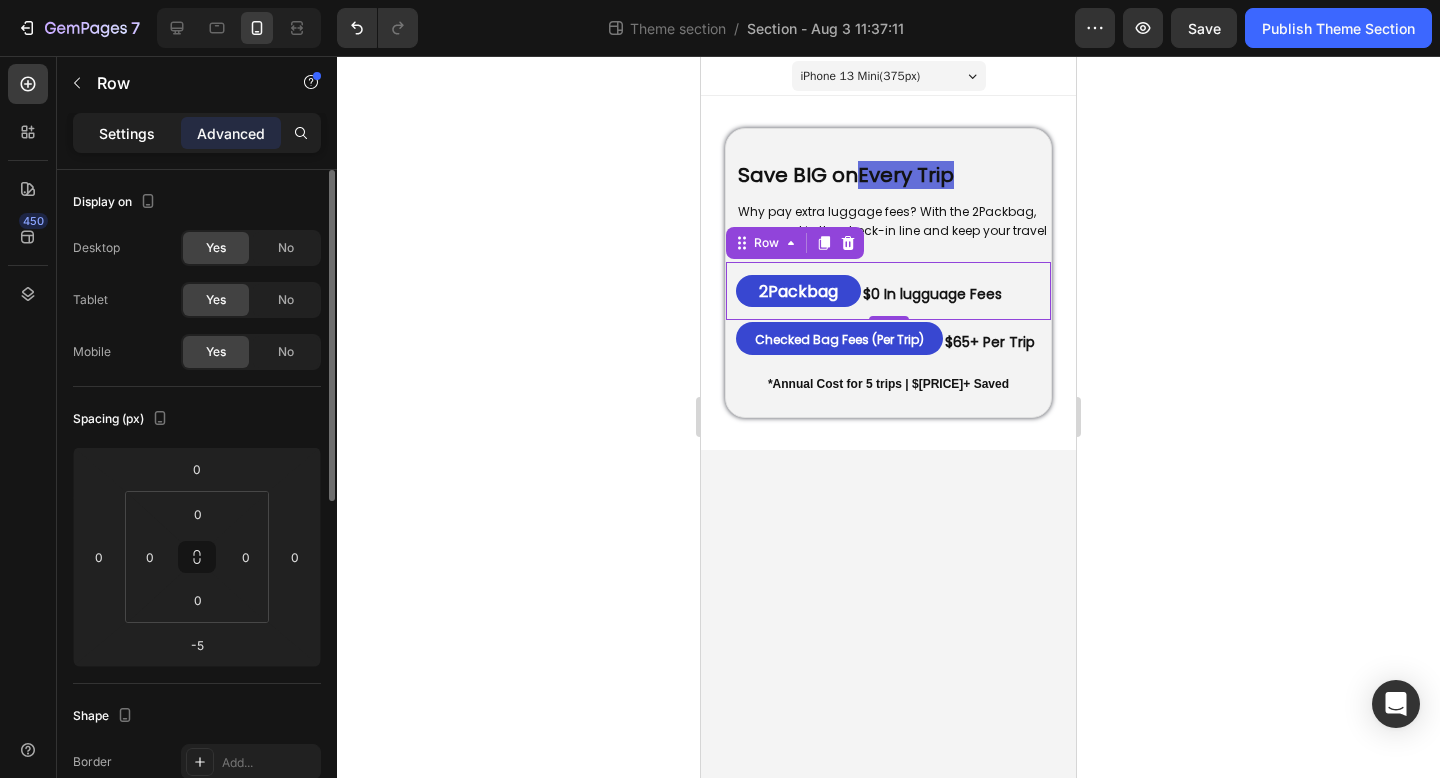 click on "Settings" at bounding box center (127, 133) 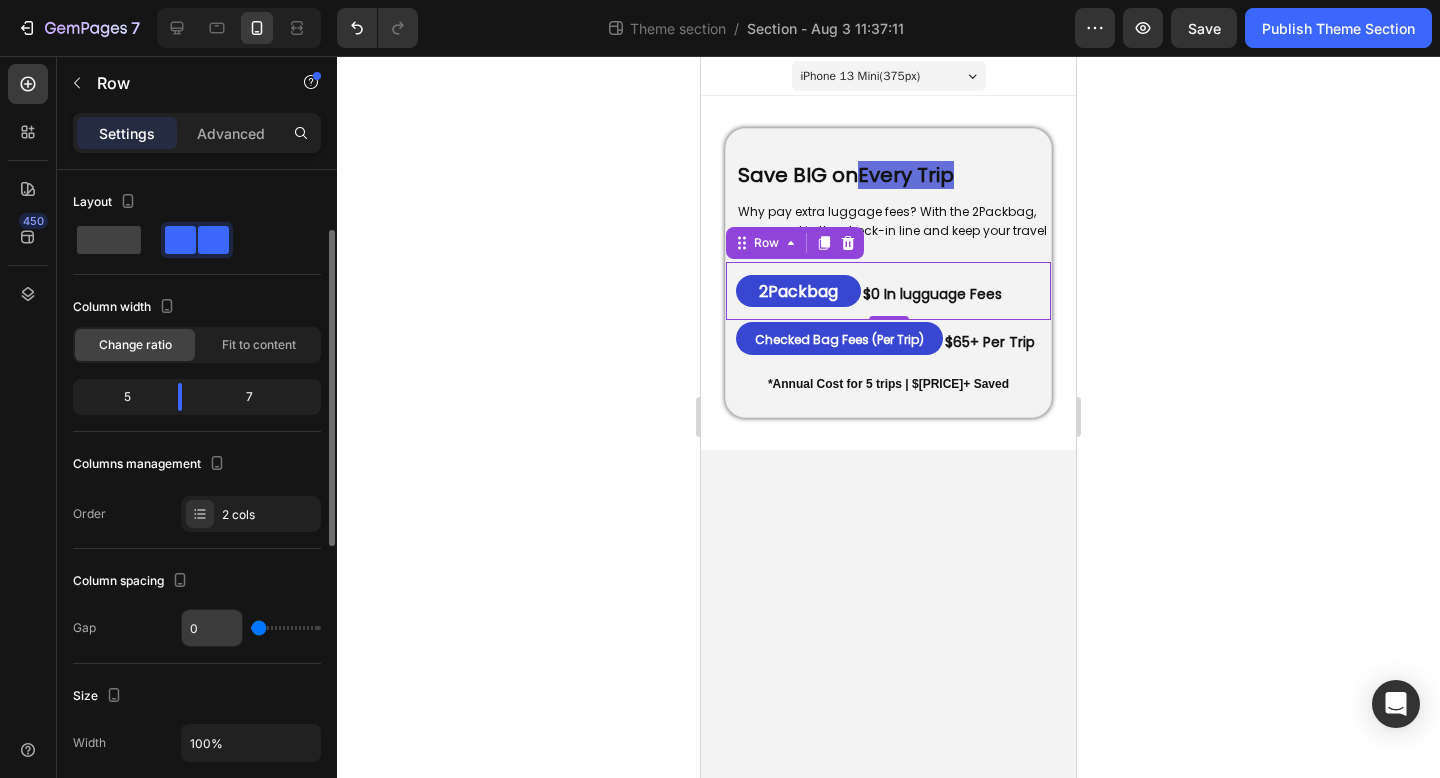 scroll, scrollTop: 180, scrollLeft: 0, axis: vertical 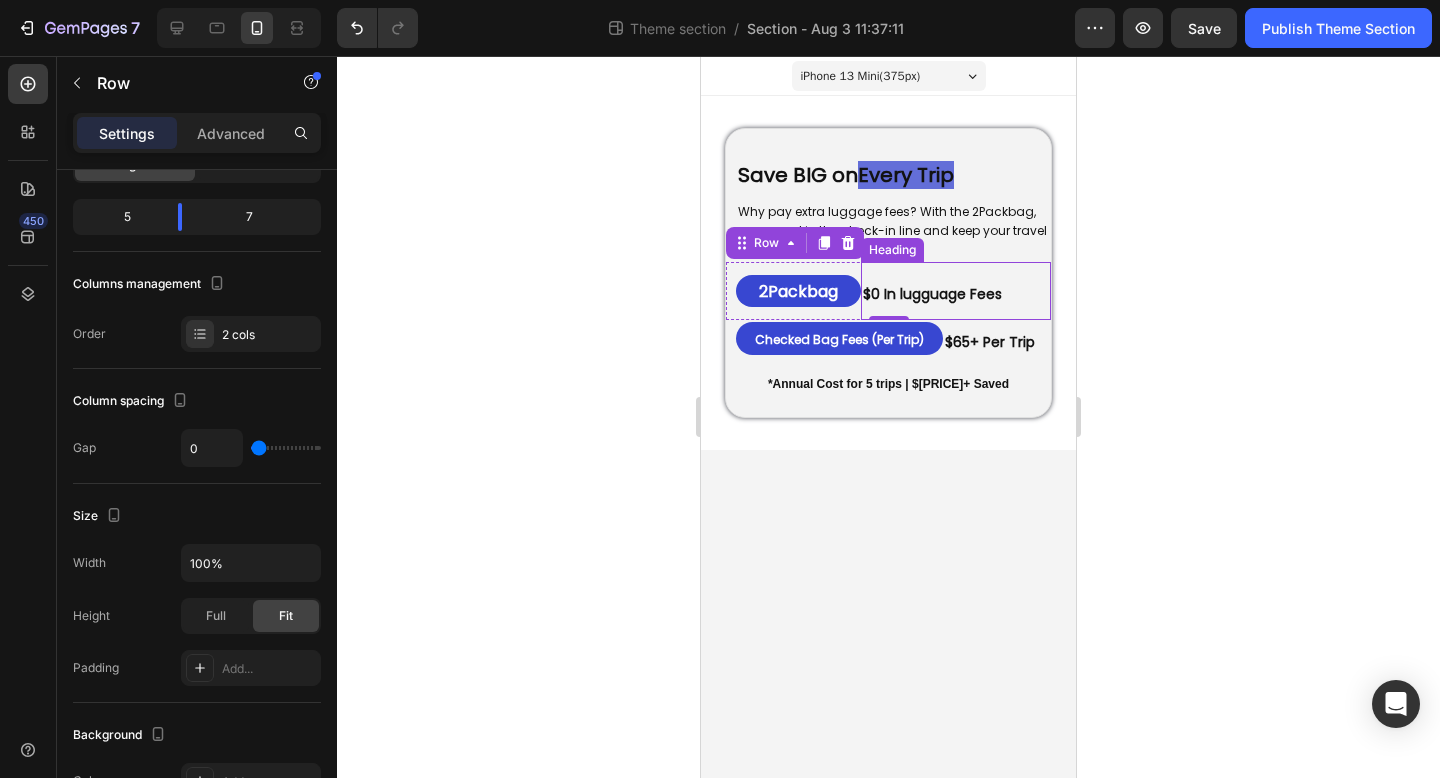 click on "$0 In lugguage Fees" at bounding box center [932, 294] 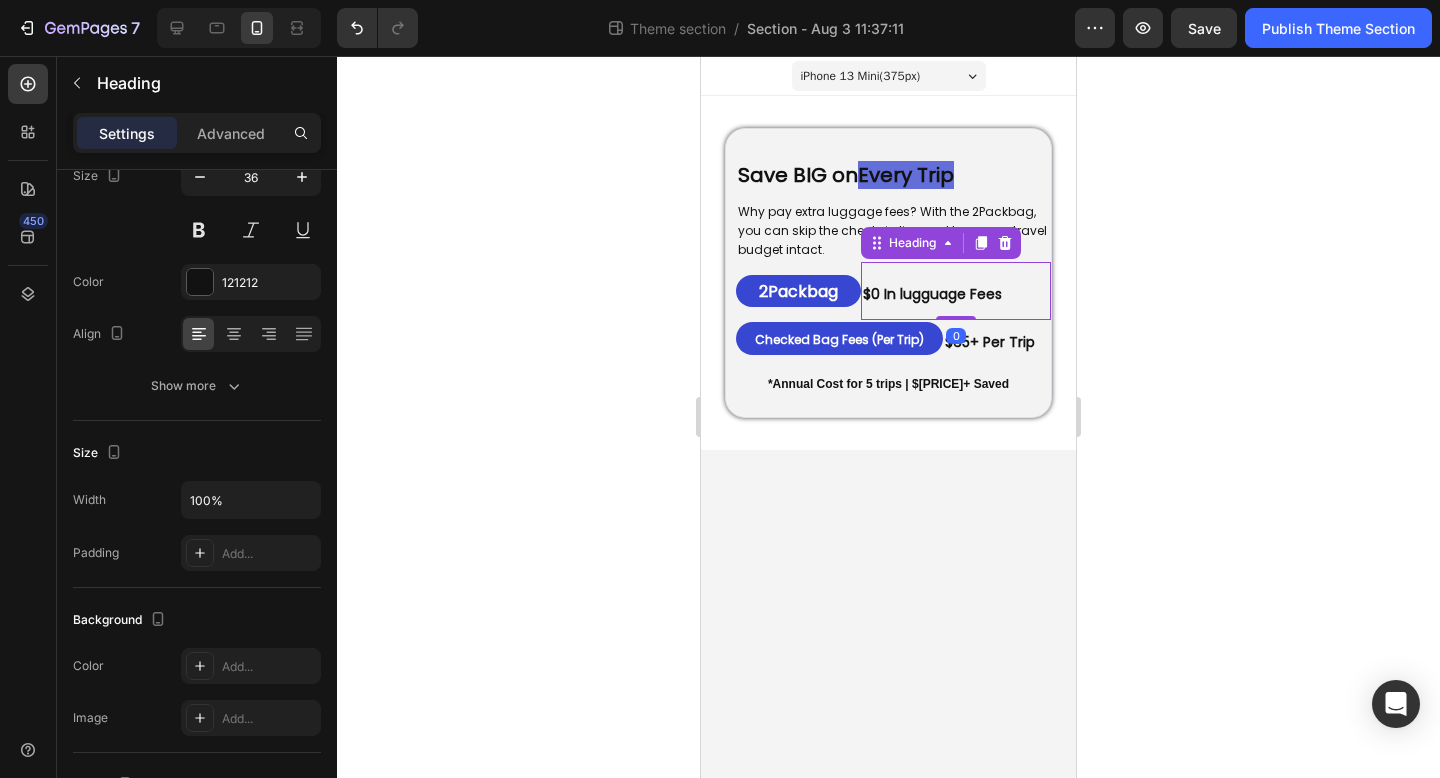 scroll, scrollTop: 0, scrollLeft: 0, axis: both 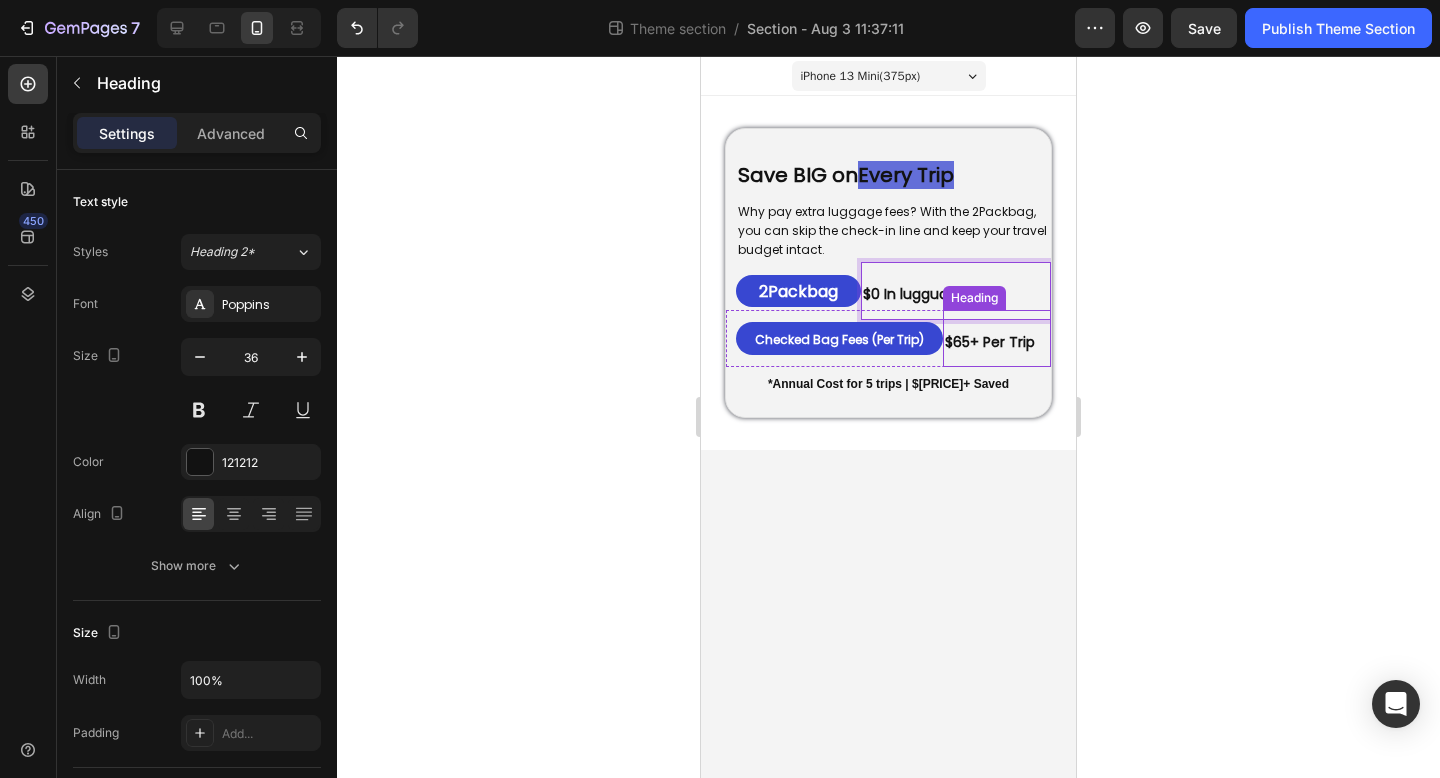 click on "$65+ Per Trip" at bounding box center (990, 342) 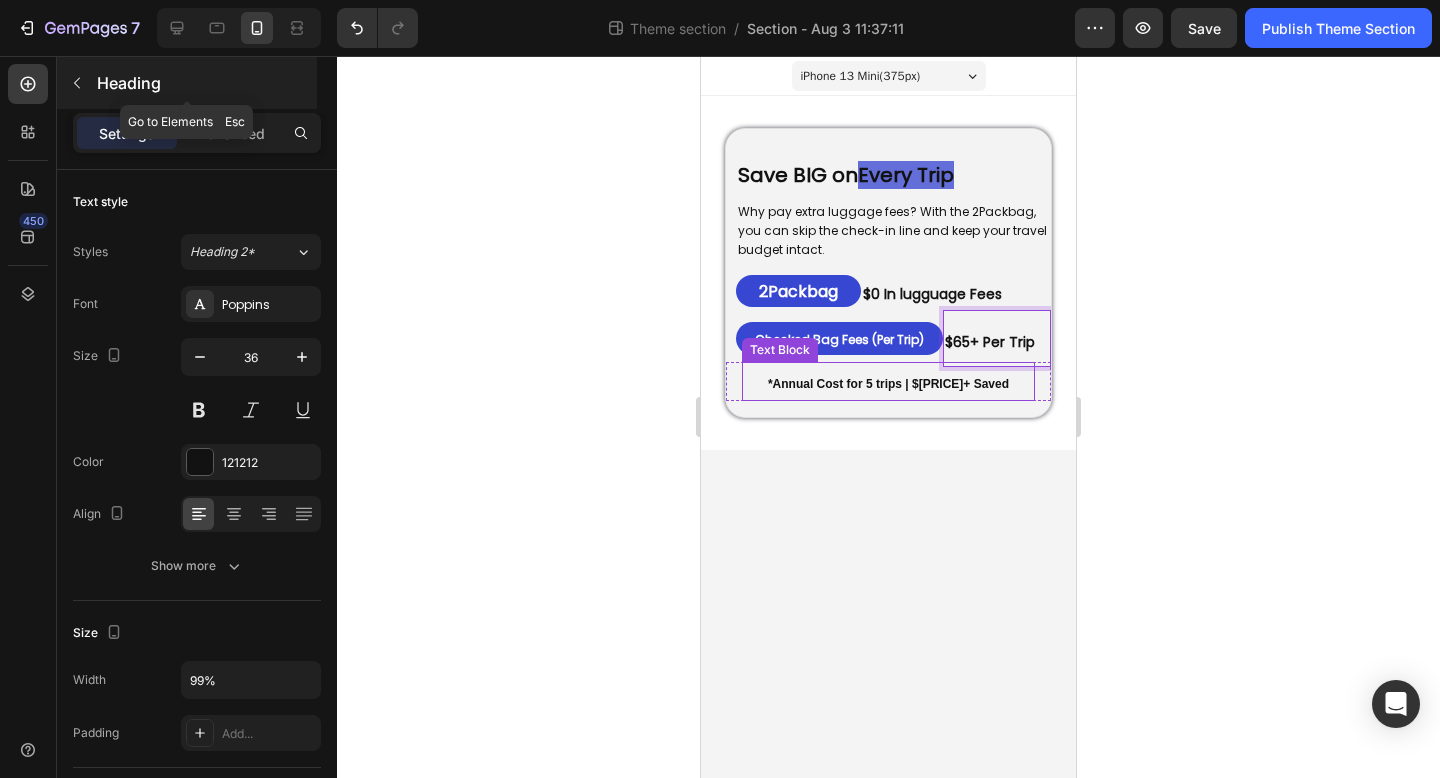 click at bounding box center [77, 83] 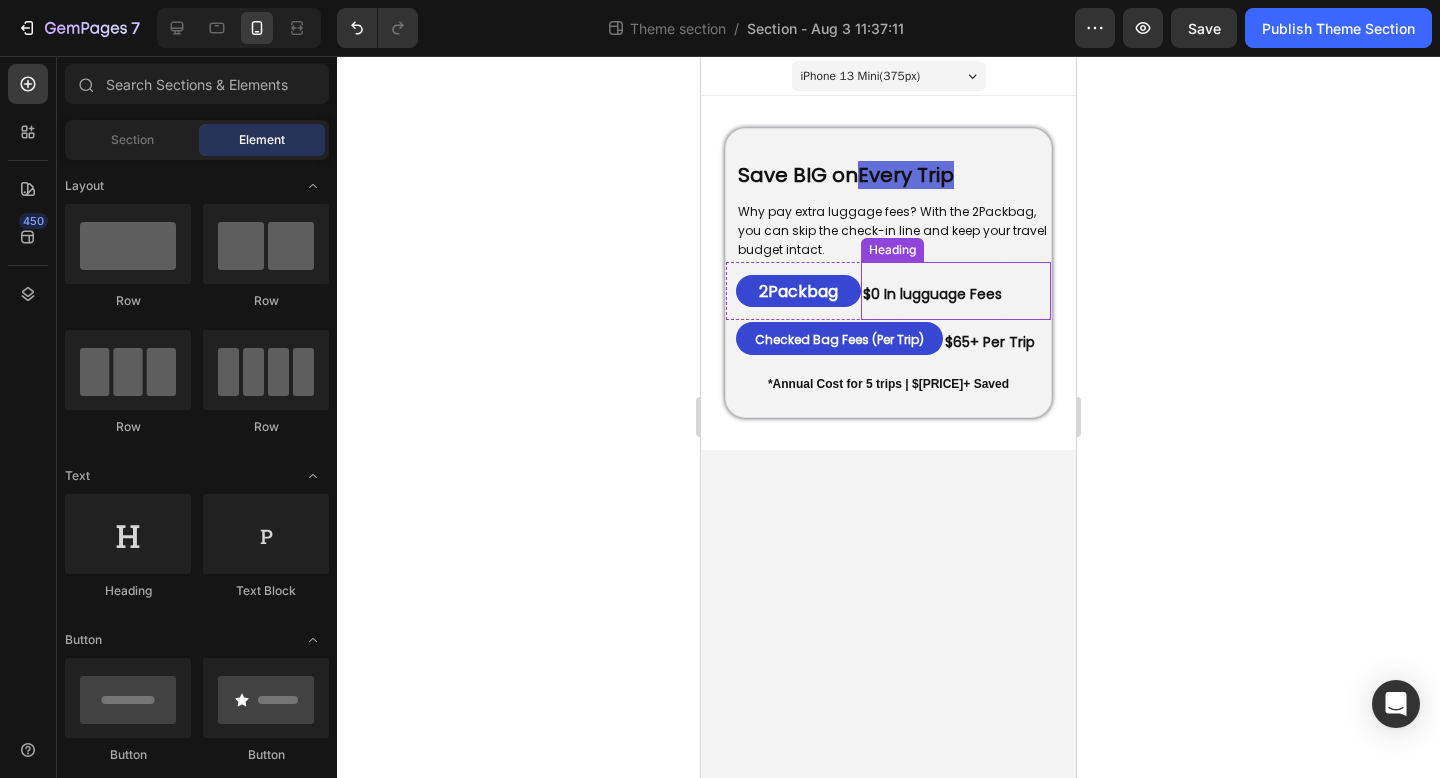 click on "⁠⁠⁠⁠⁠⁠⁠ $0 In lugguage Fees" at bounding box center (956, 291) 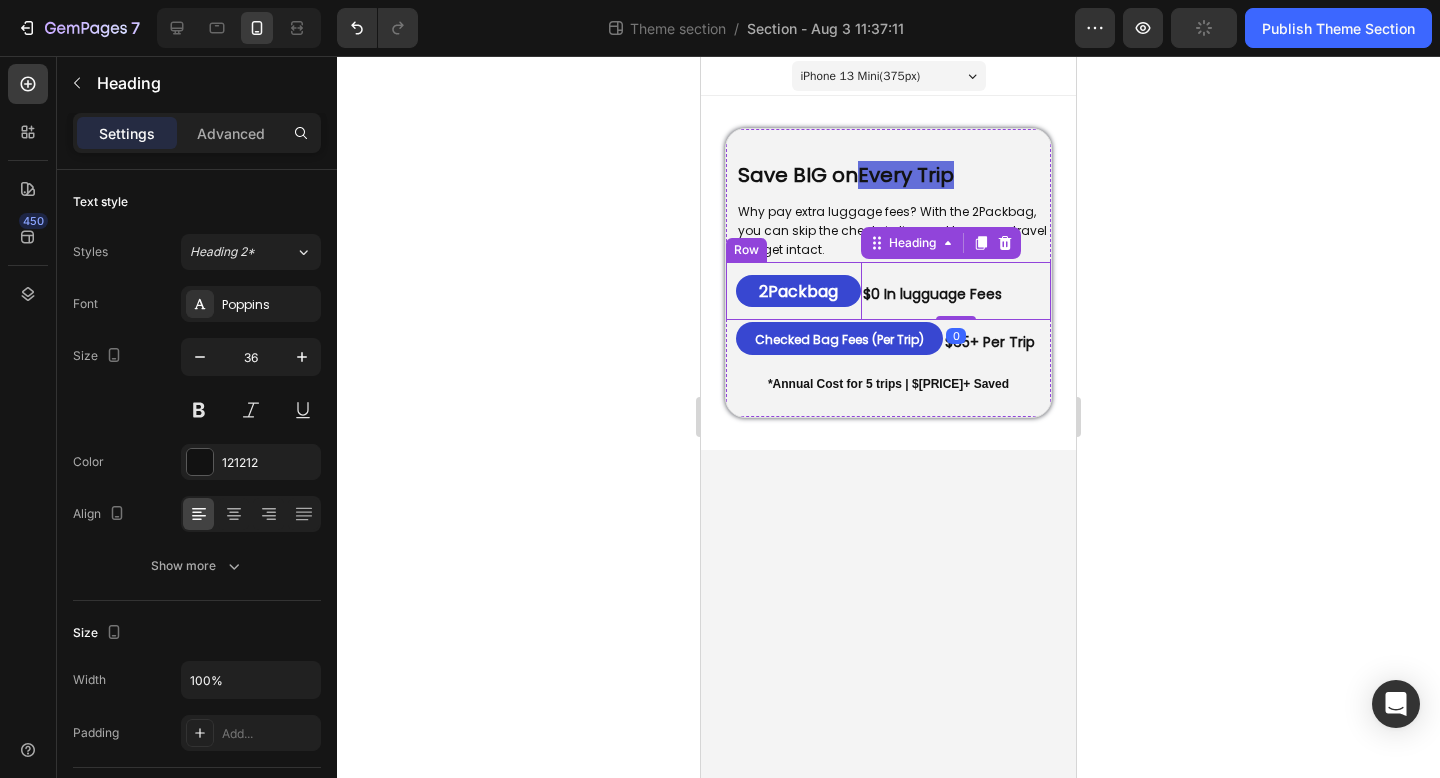 click on "⁠⁠⁠⁠⁠⁠⁠ 2Packbag Heading" at bounding box center (793, 291) 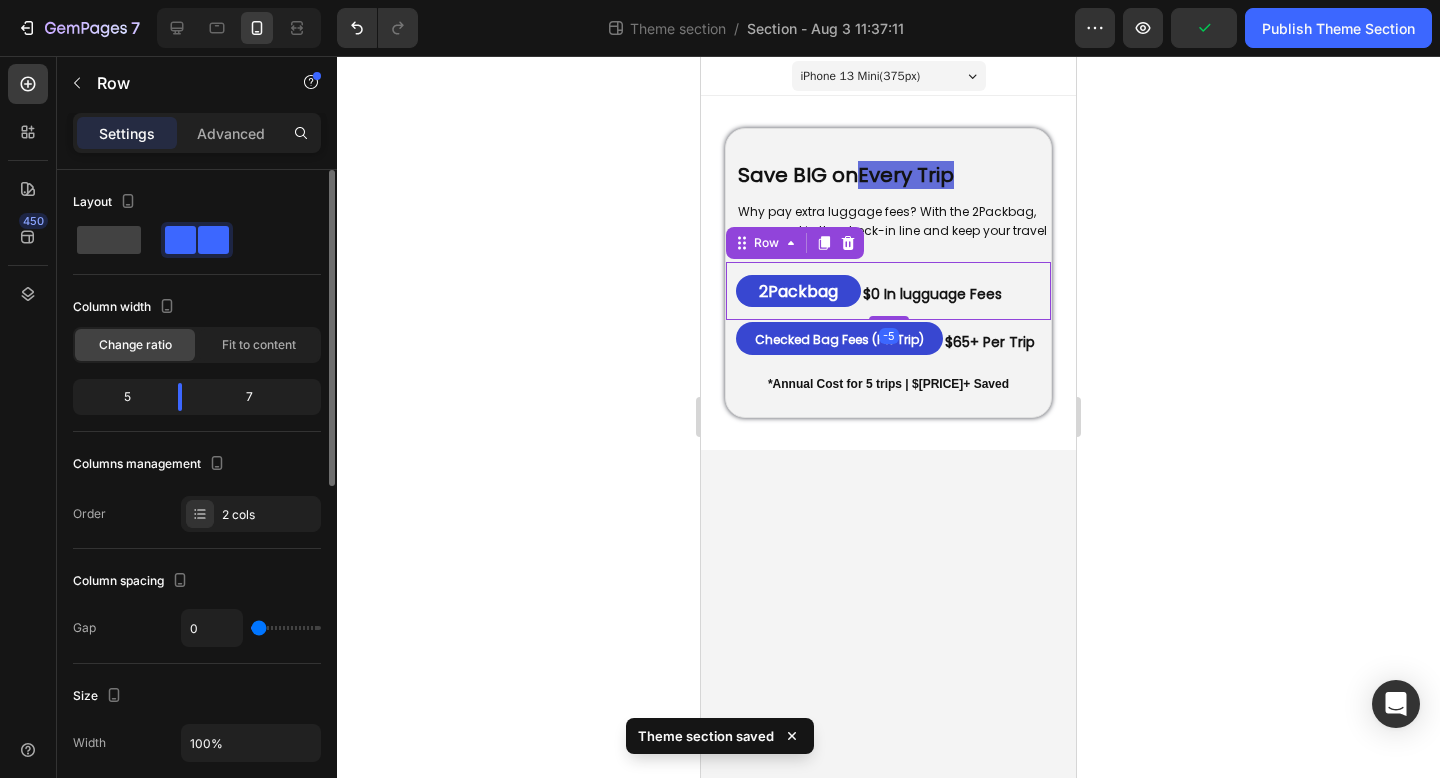 type on "3" 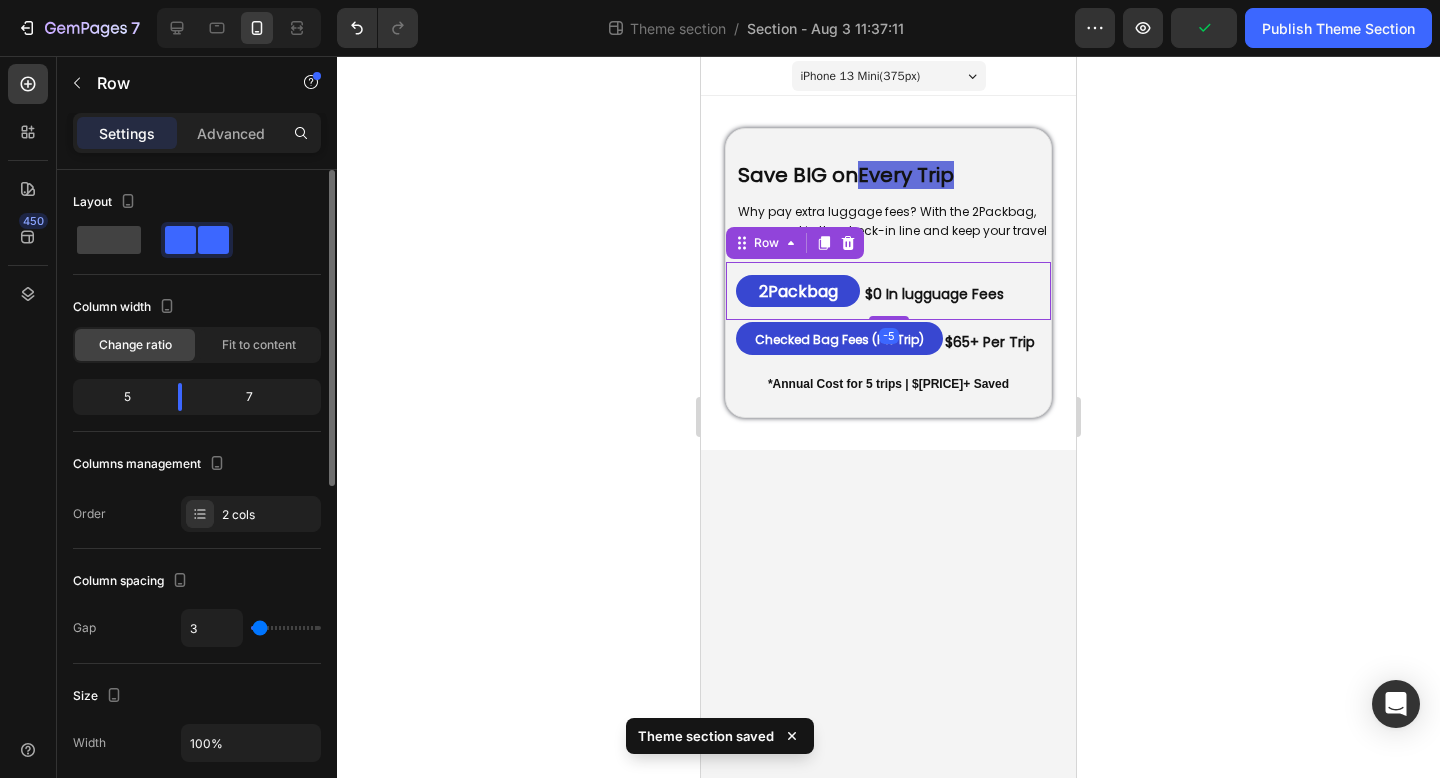 type on "4" 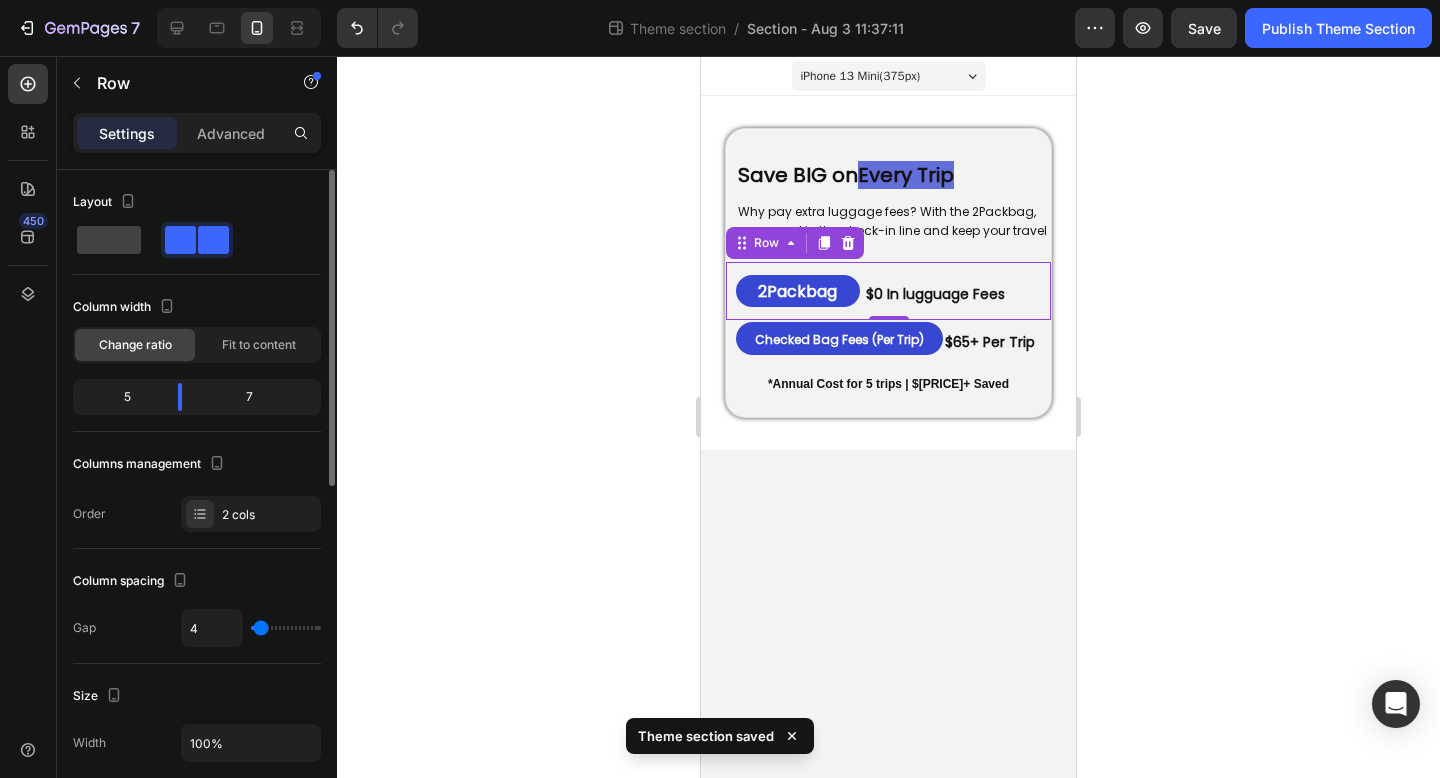 type on "4" 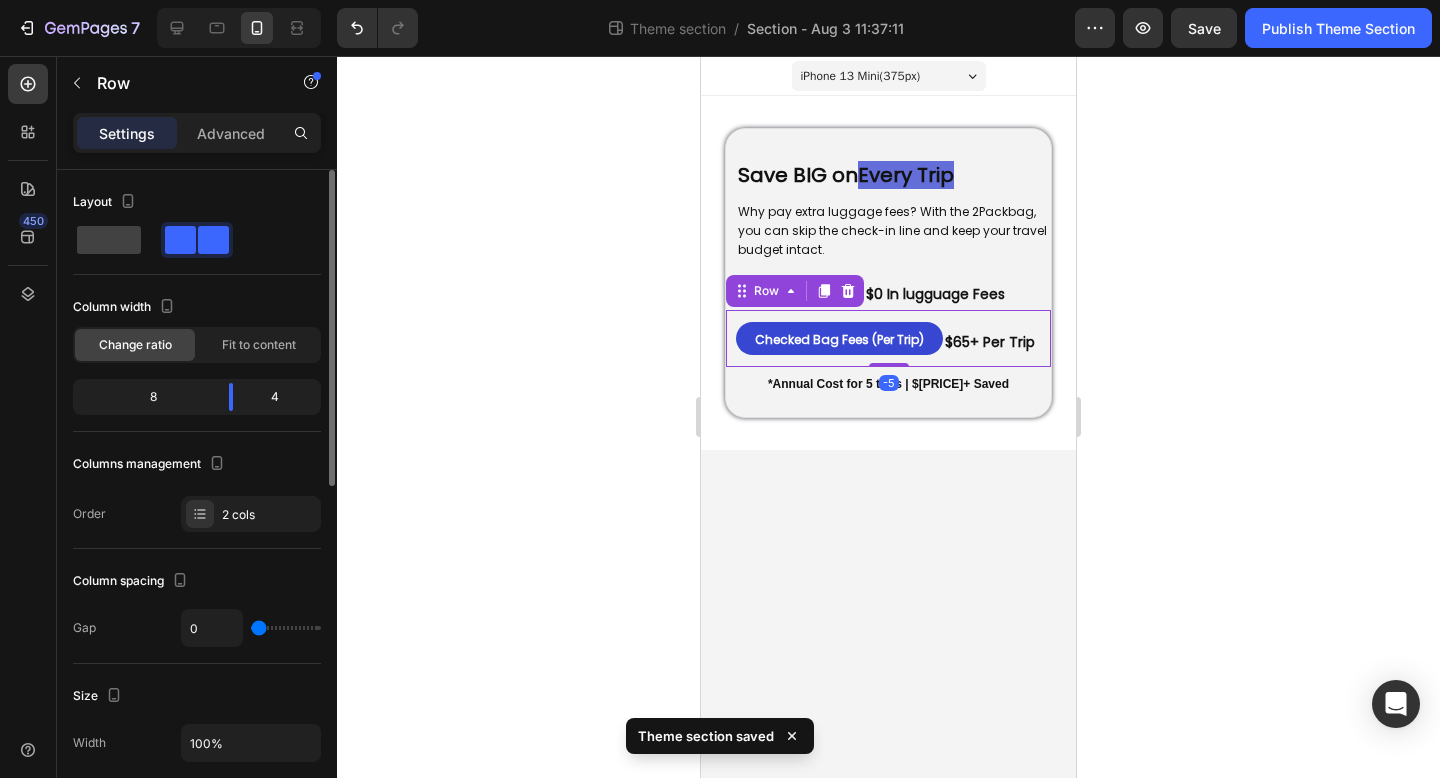 drag, startPoint x: 862, startPoint y: 359, endPoint x: 1011, endPoint y: 688, distance: 361.16754 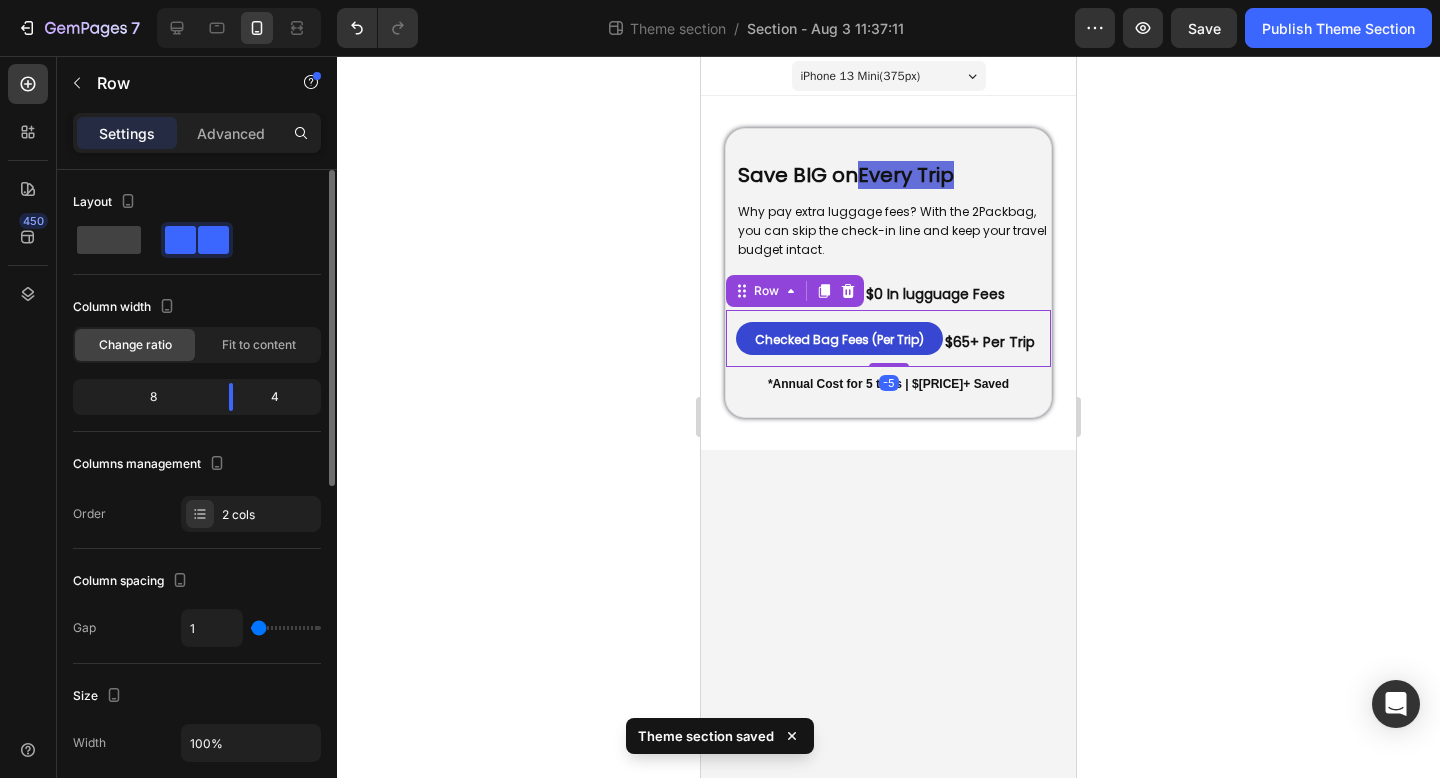 type on "2" 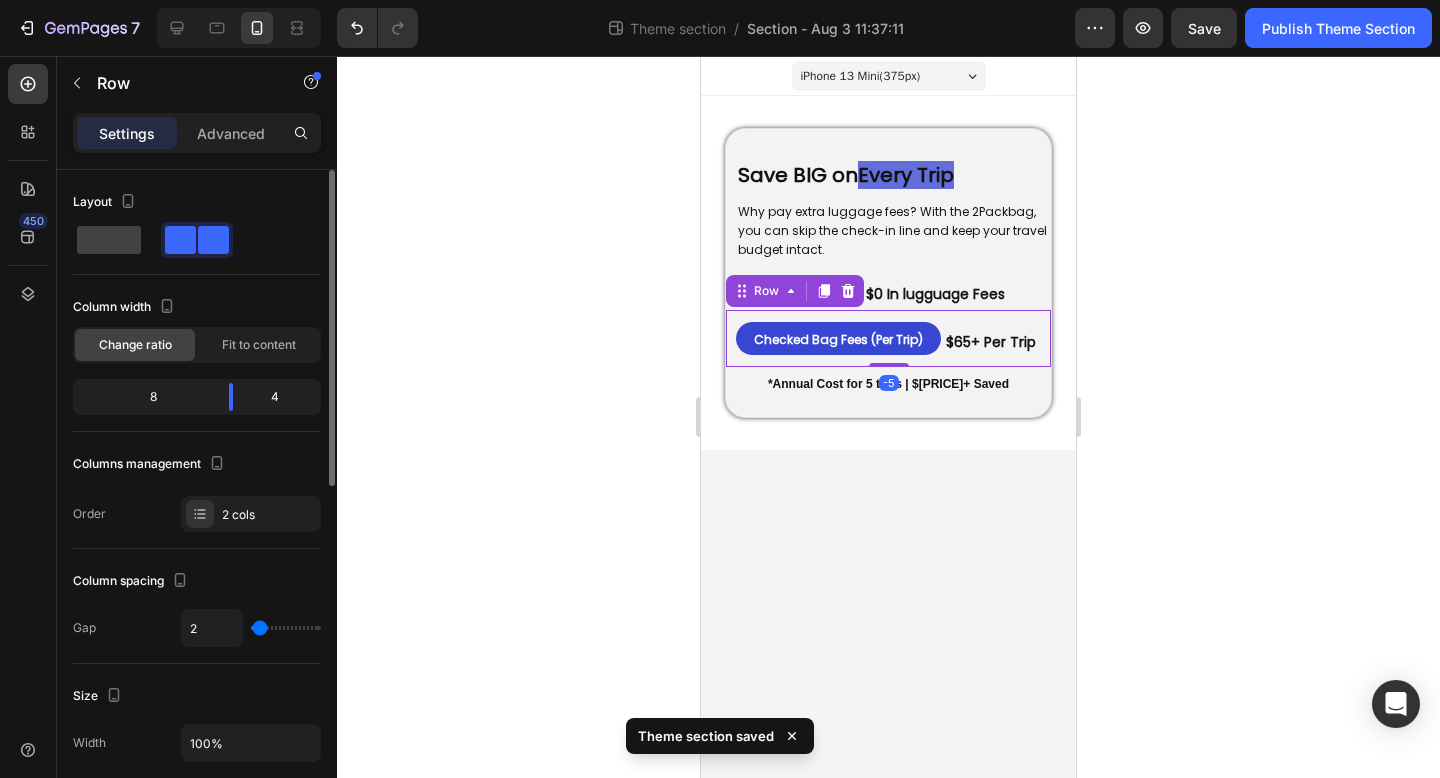 type on "3" 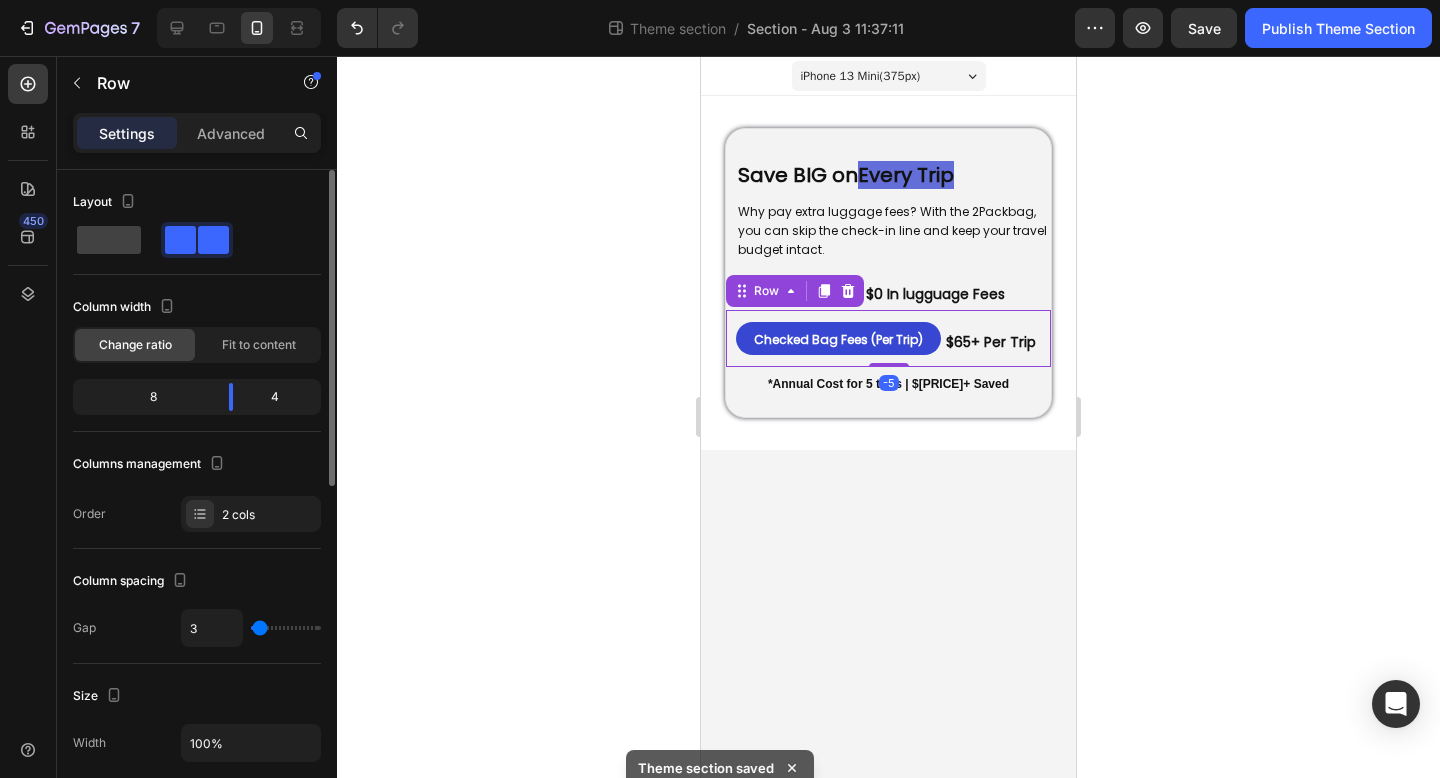 type on "4" 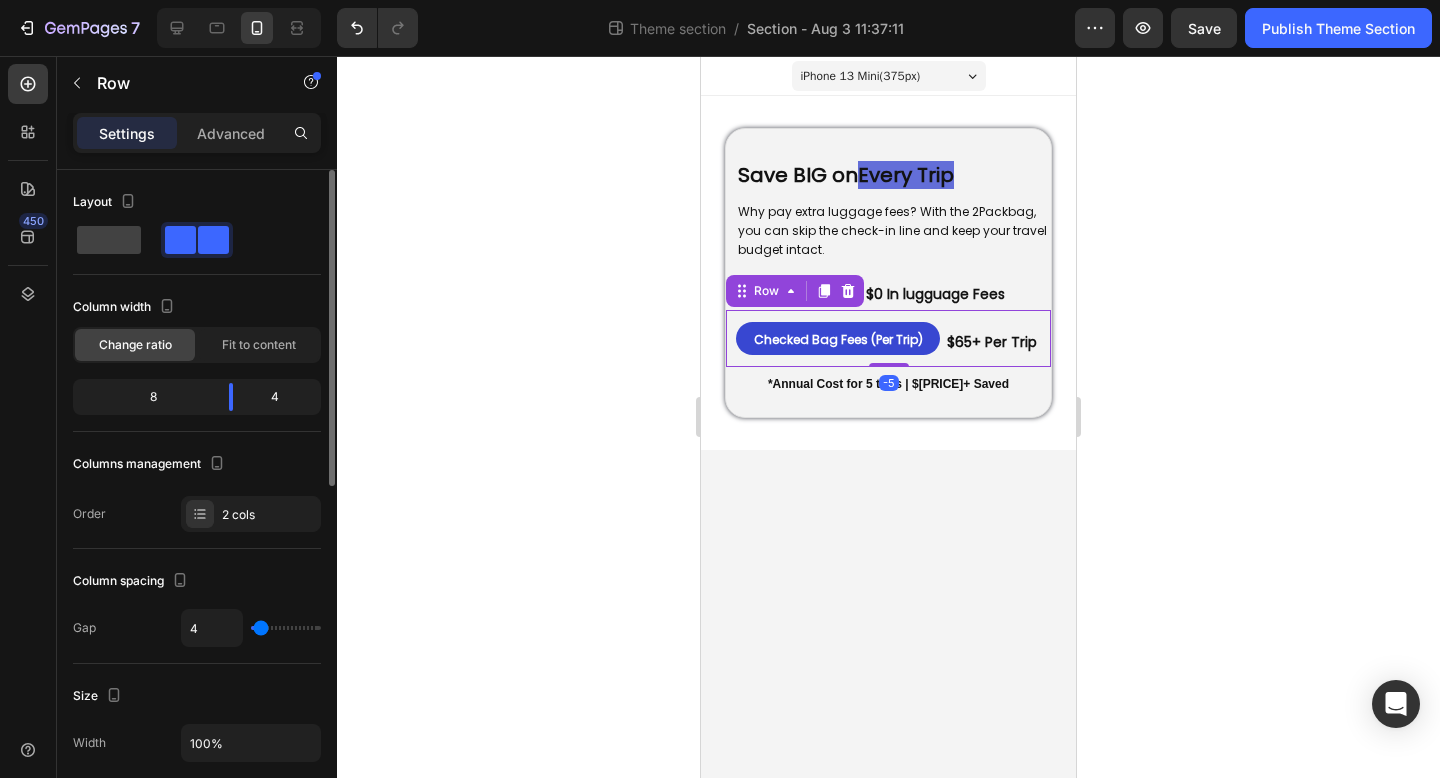 type on "5" 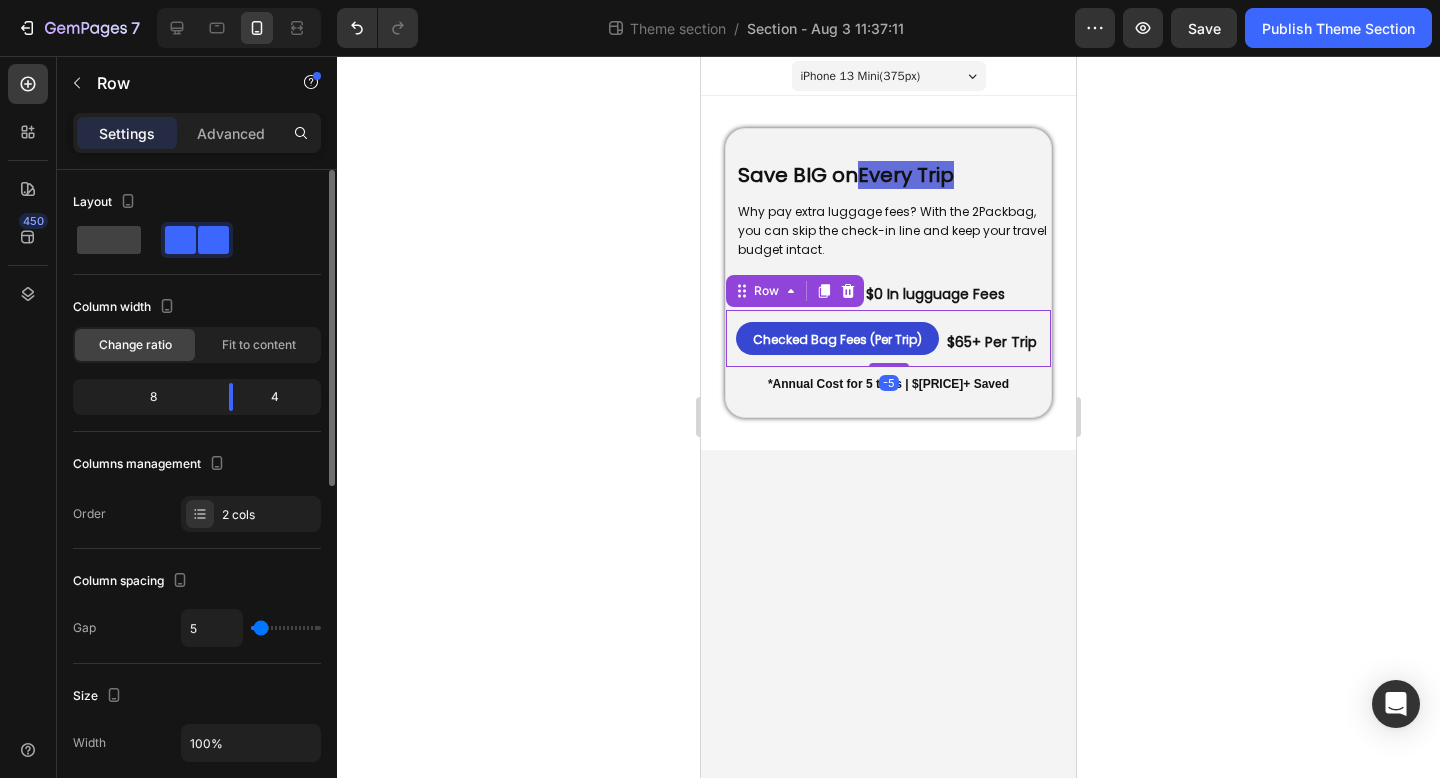 drag, startPoint x: 259, startPoint y: 634, endPoint x: 280, endPoint y: 630, distance: 21.377558 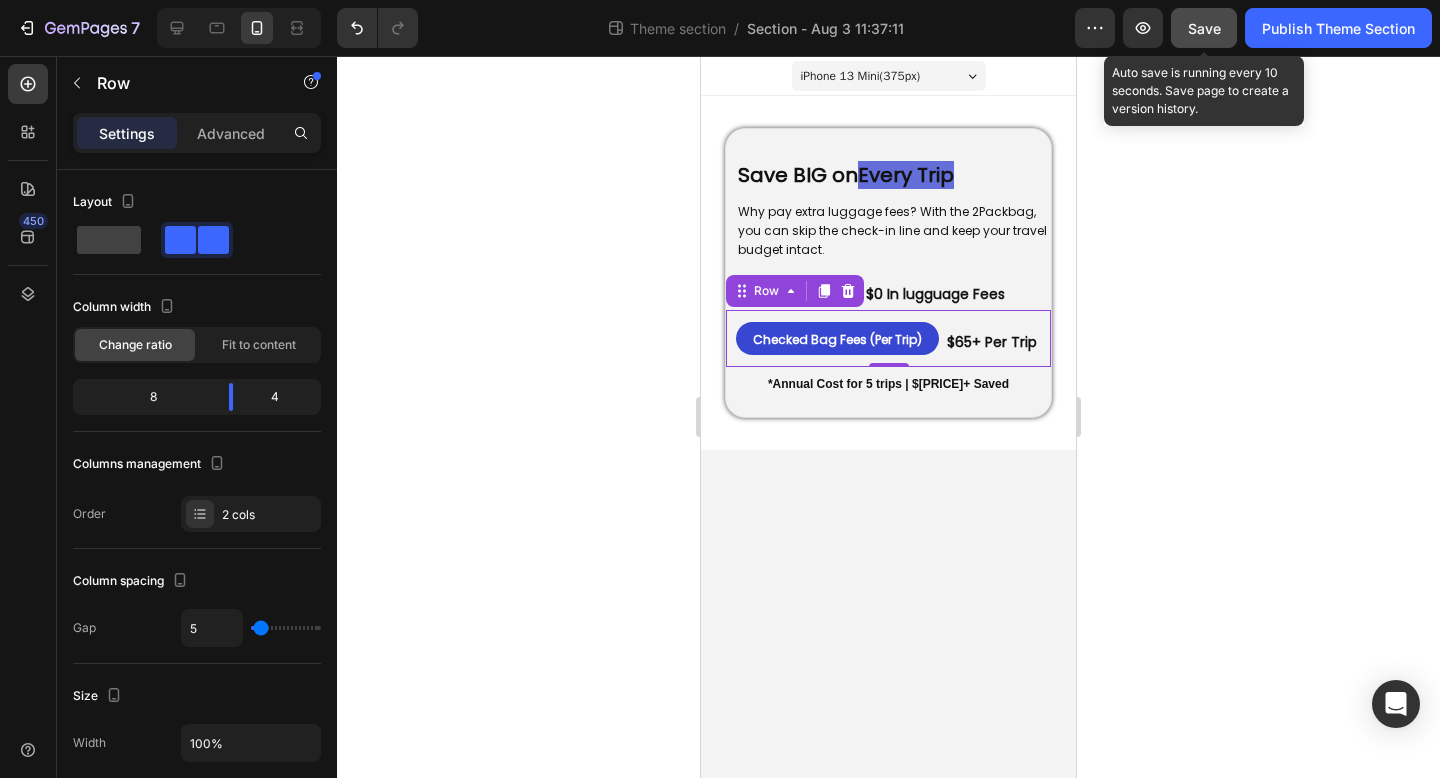 click on "Save" 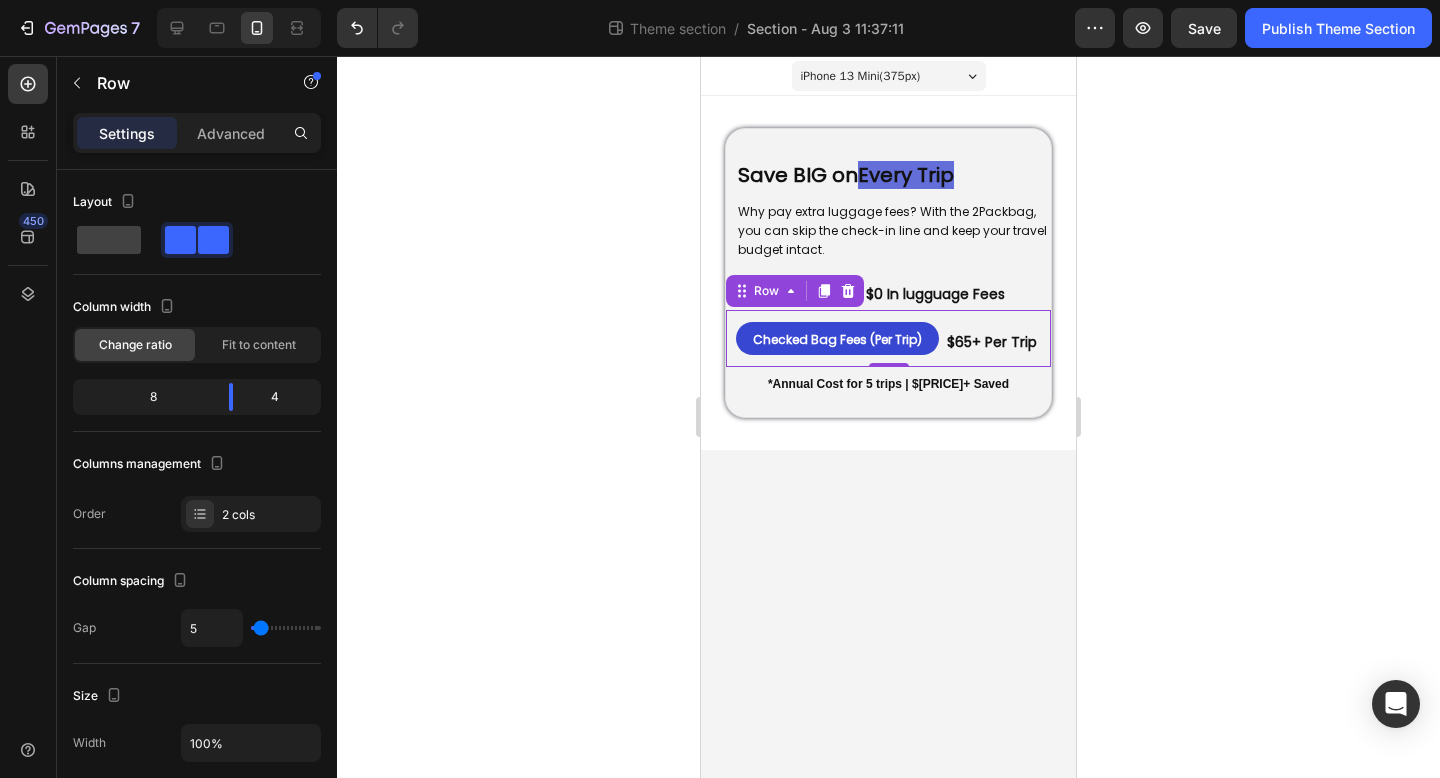 click 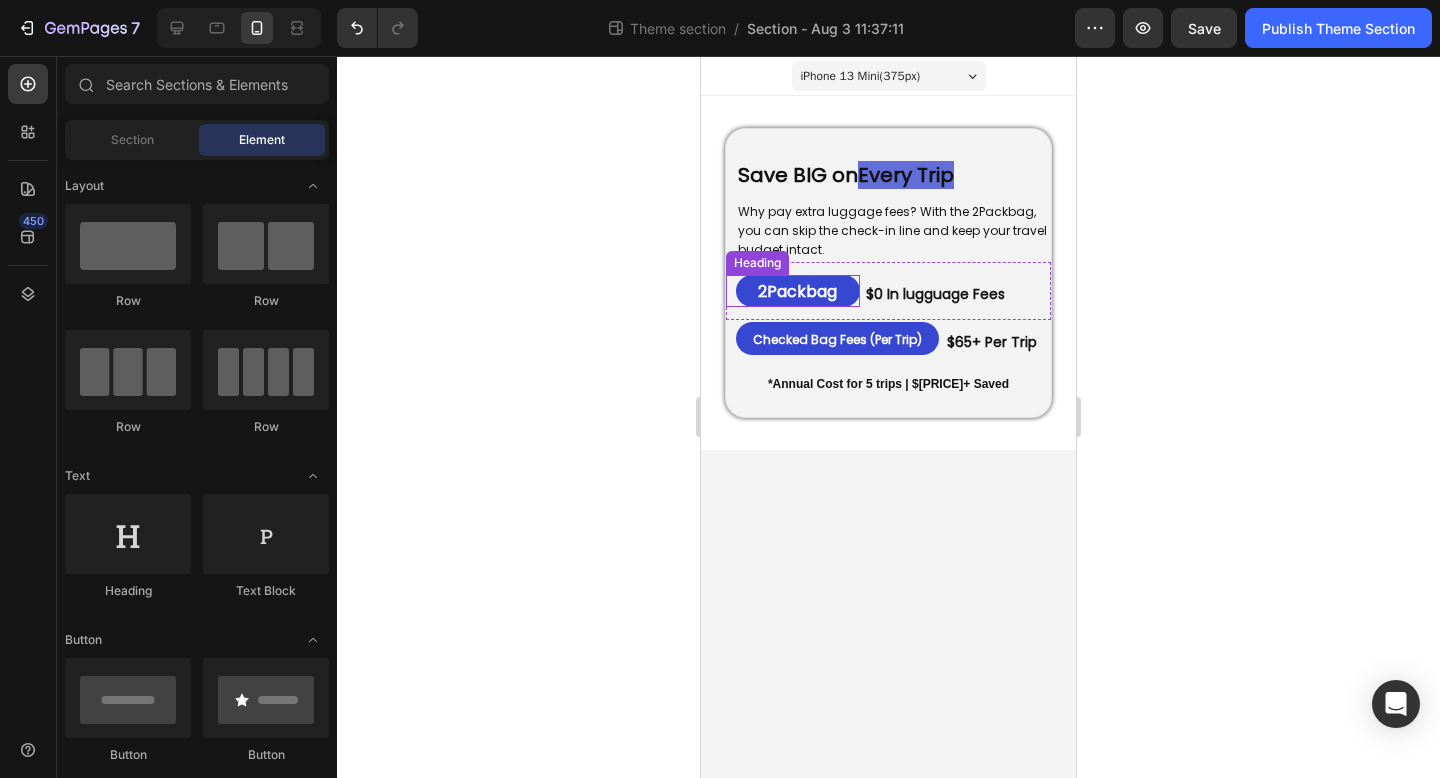 click on "2Packbag" at bounding box center [797, 291] 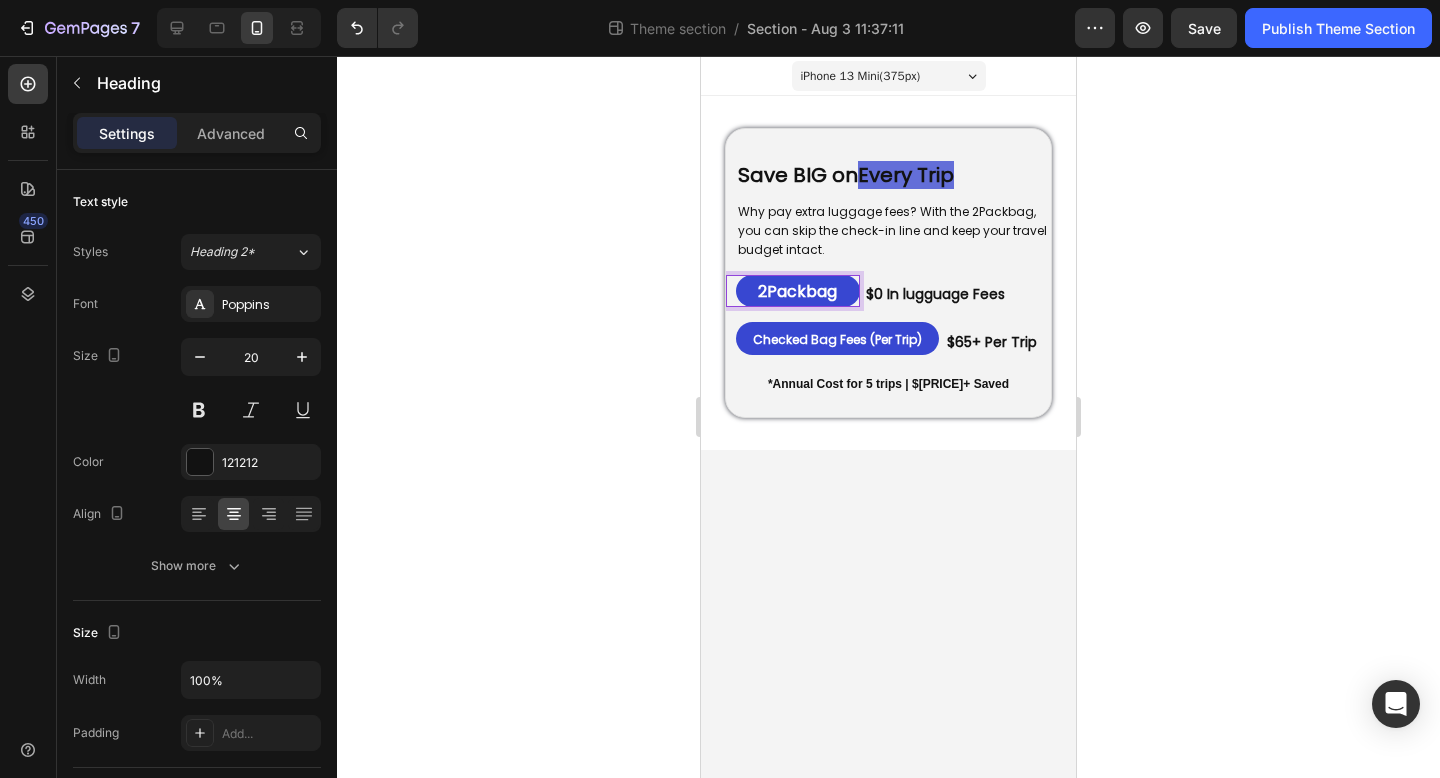 click on "2Packbag" at bounding box center [797, 291] 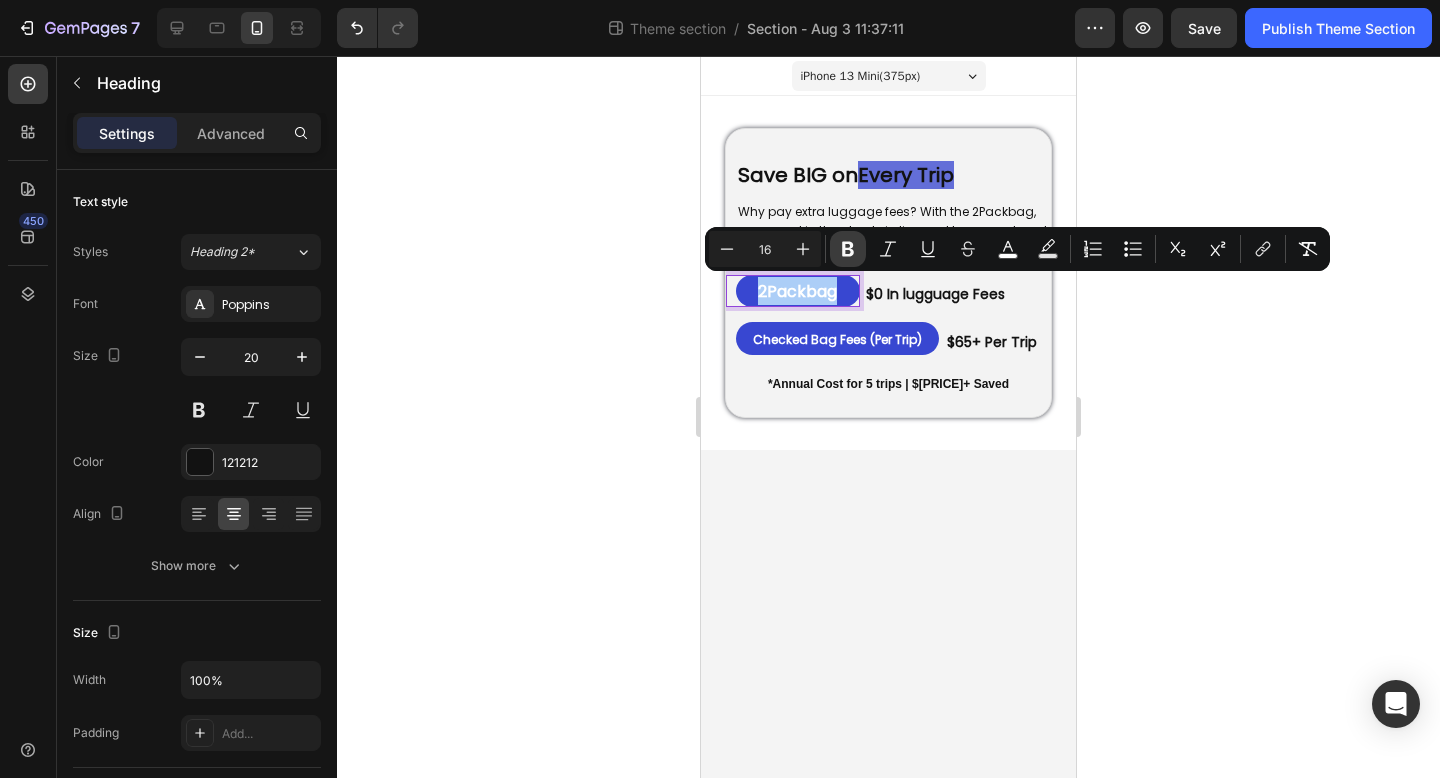 click 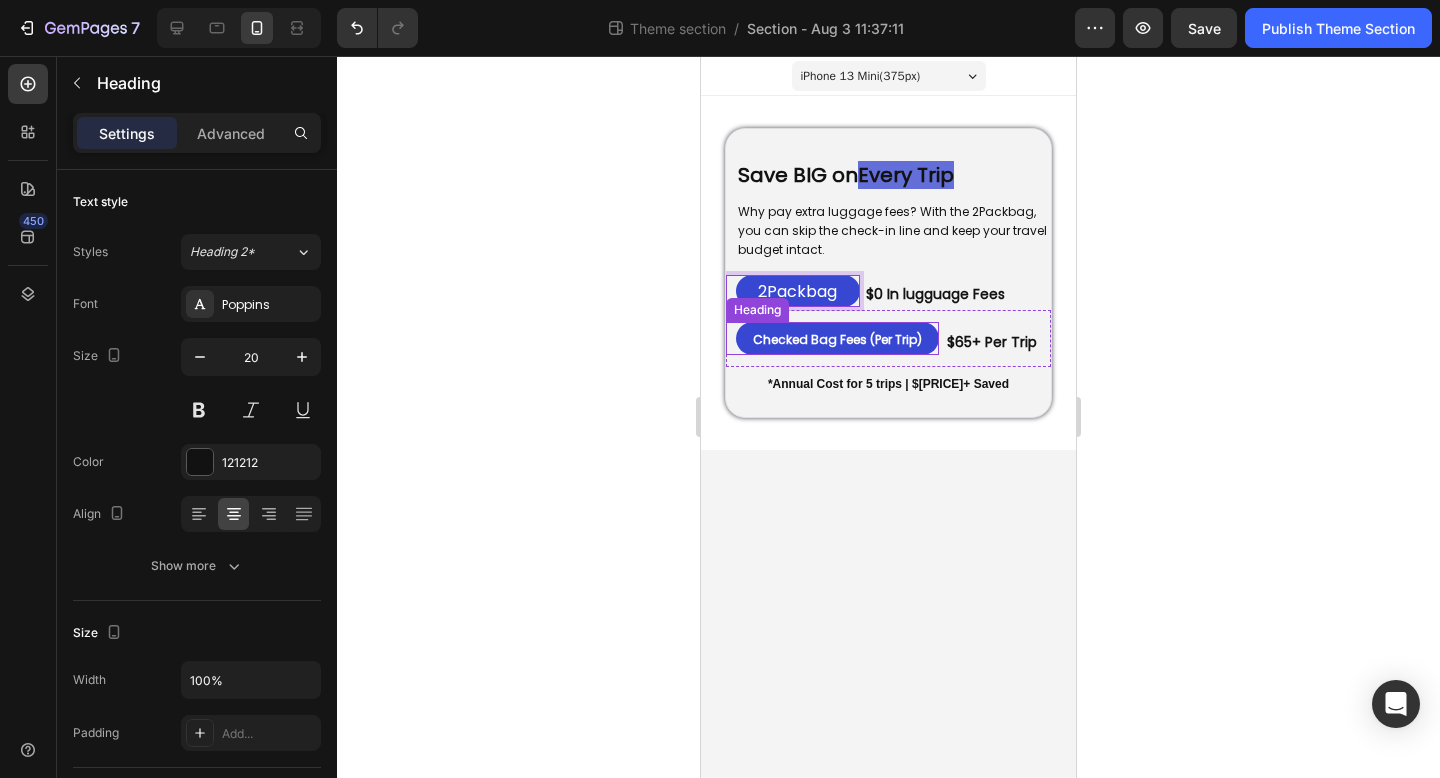 click on "Checked Bag Fees (Per Trip)" at bounding box center [837, 339] 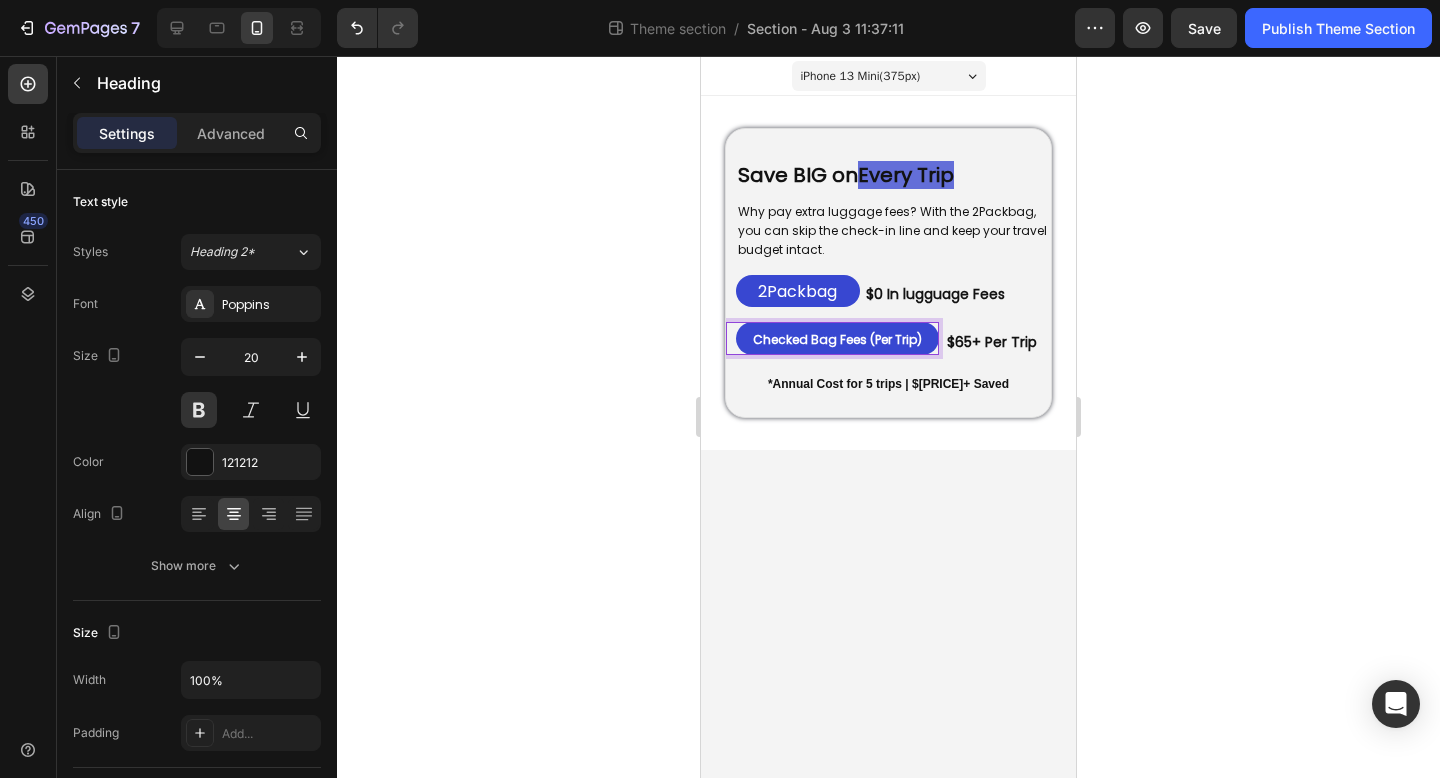 click on "Checked Bag Fees (Per Trip)" at bounding box center [837, 339] 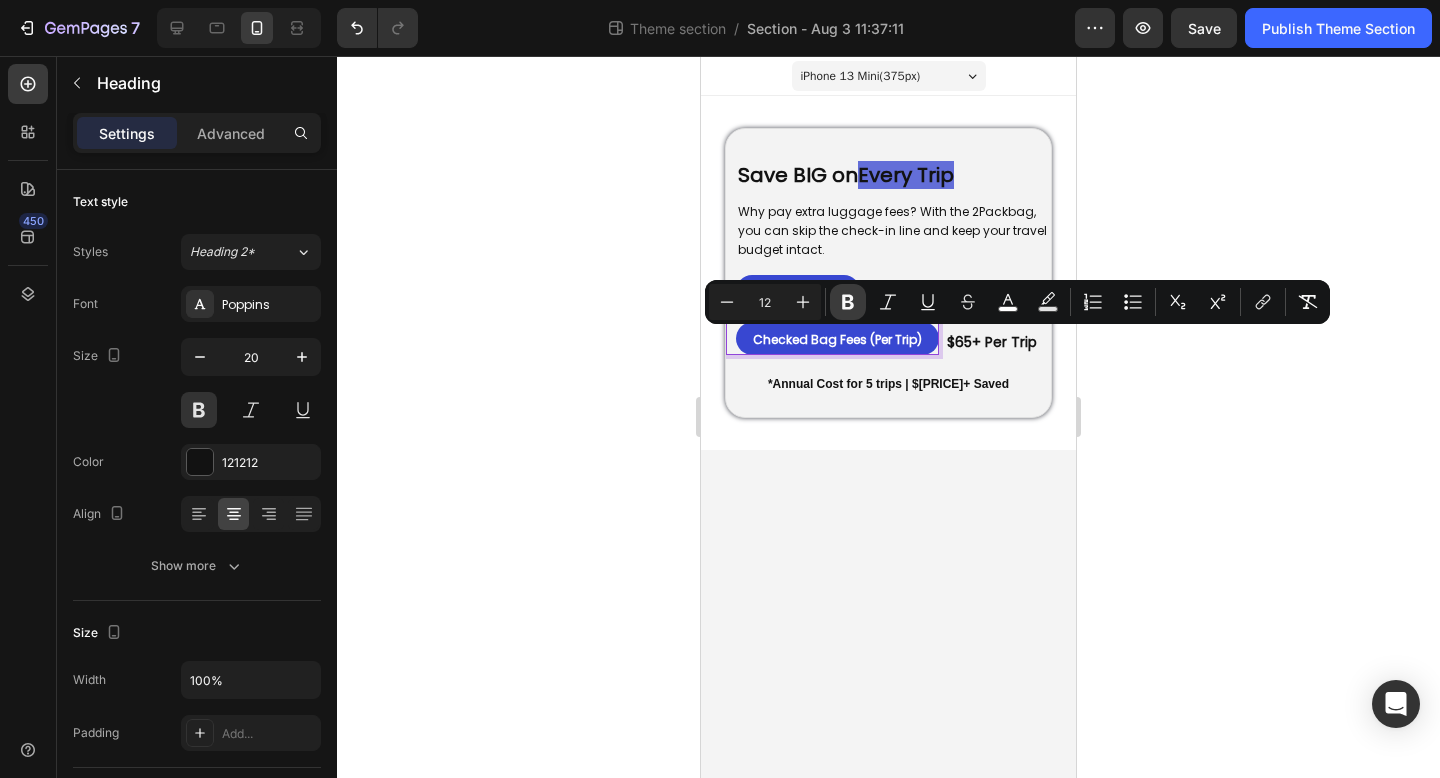 click 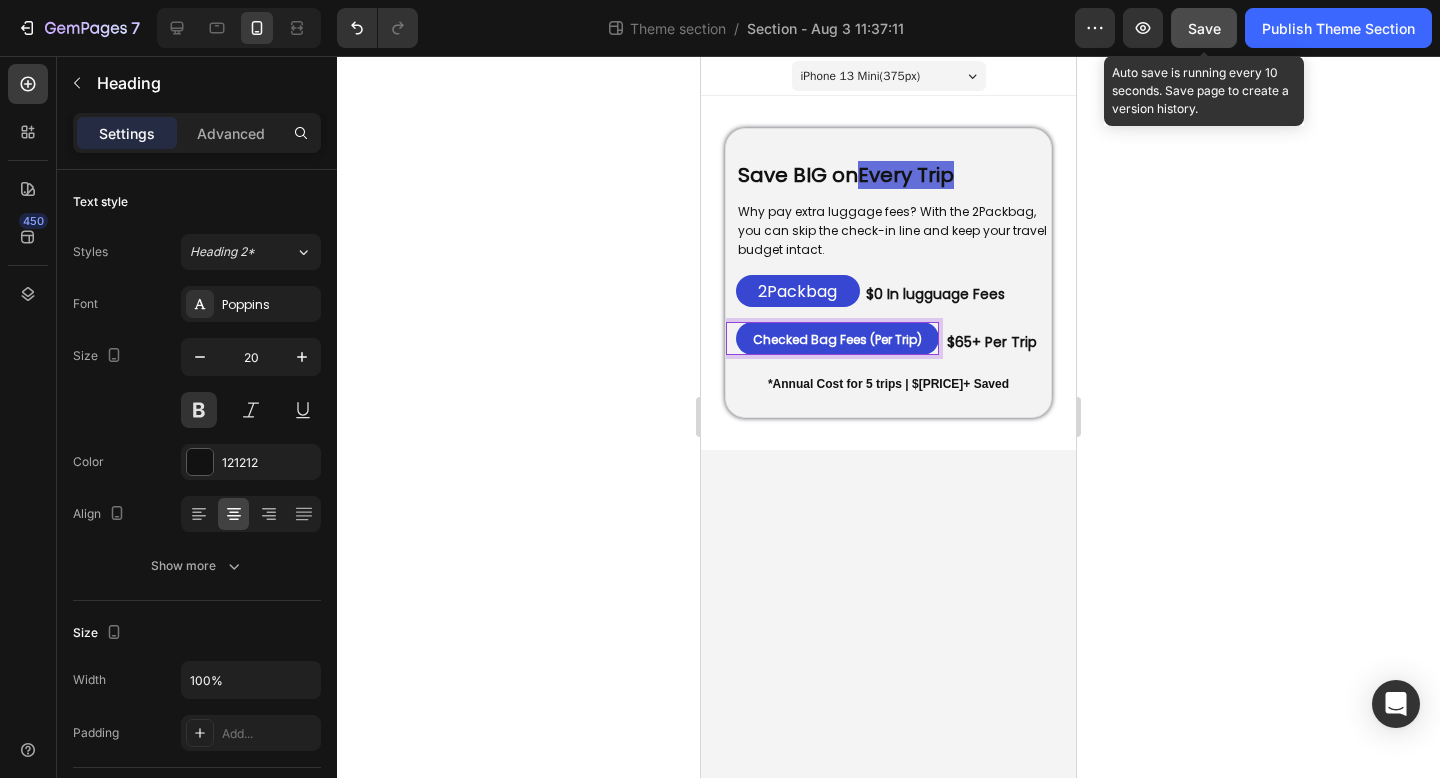 click on "Save" 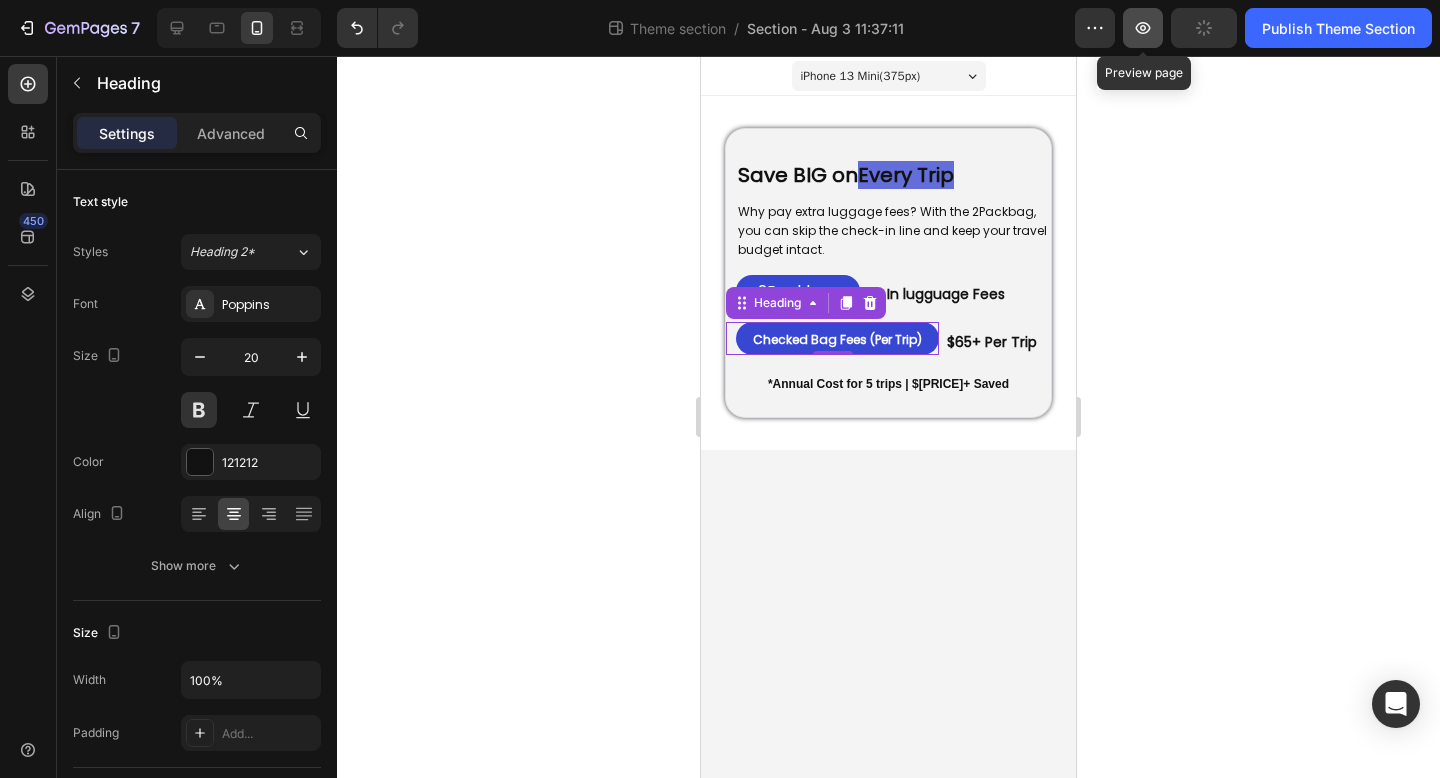 click 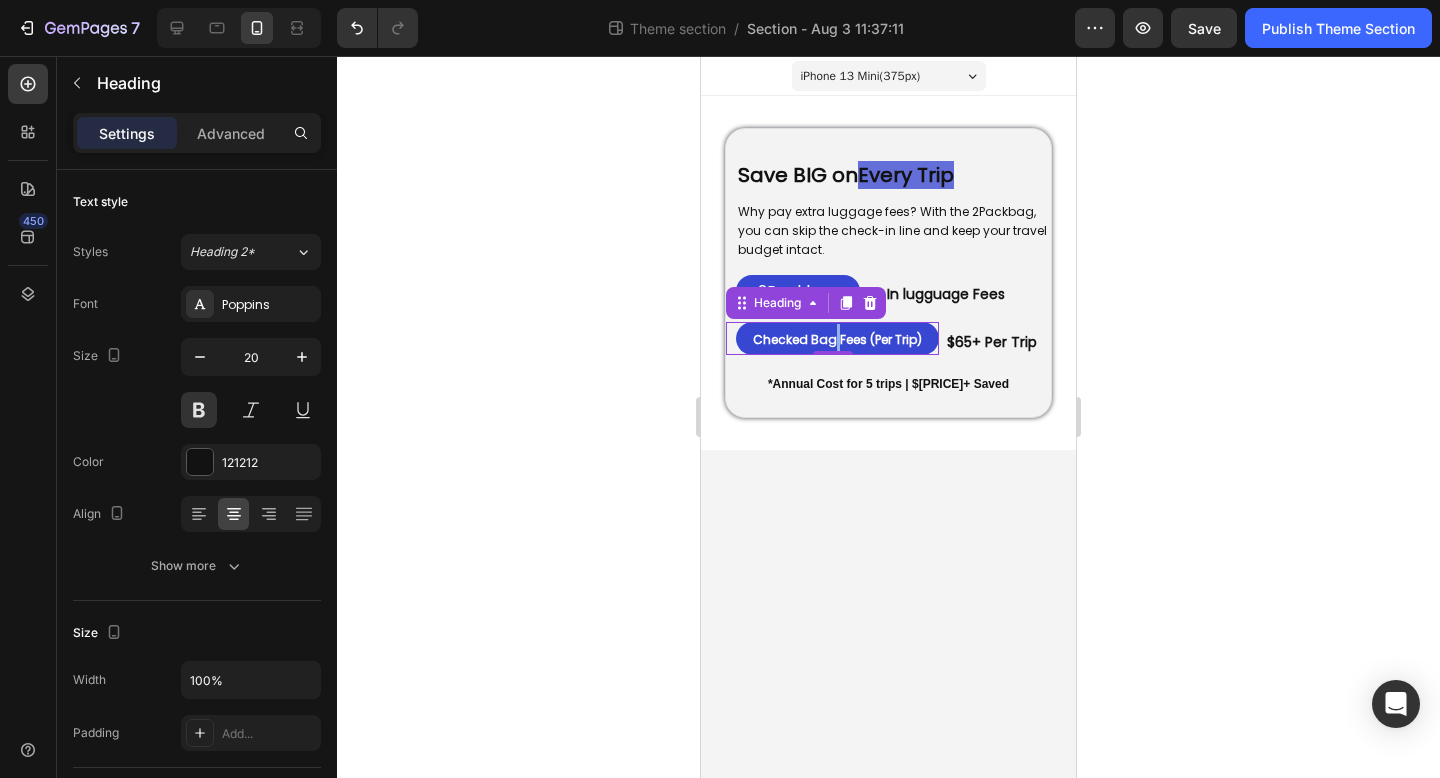 click on "Checked Bag Fees (Per Trip)" at bounding box center [837, 339] 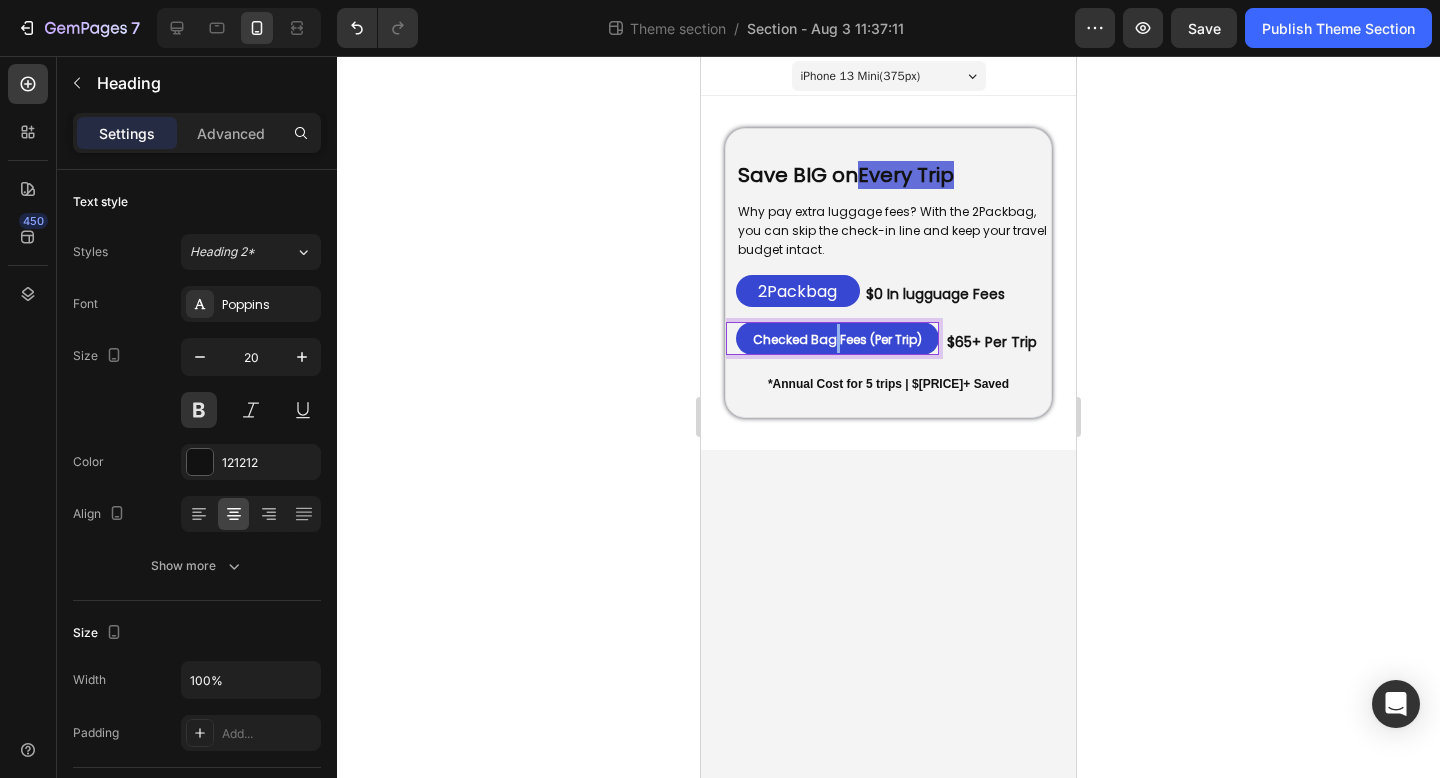 click on "Checked Bag Fees (Per Trip)" at bounding box center (837, 339) 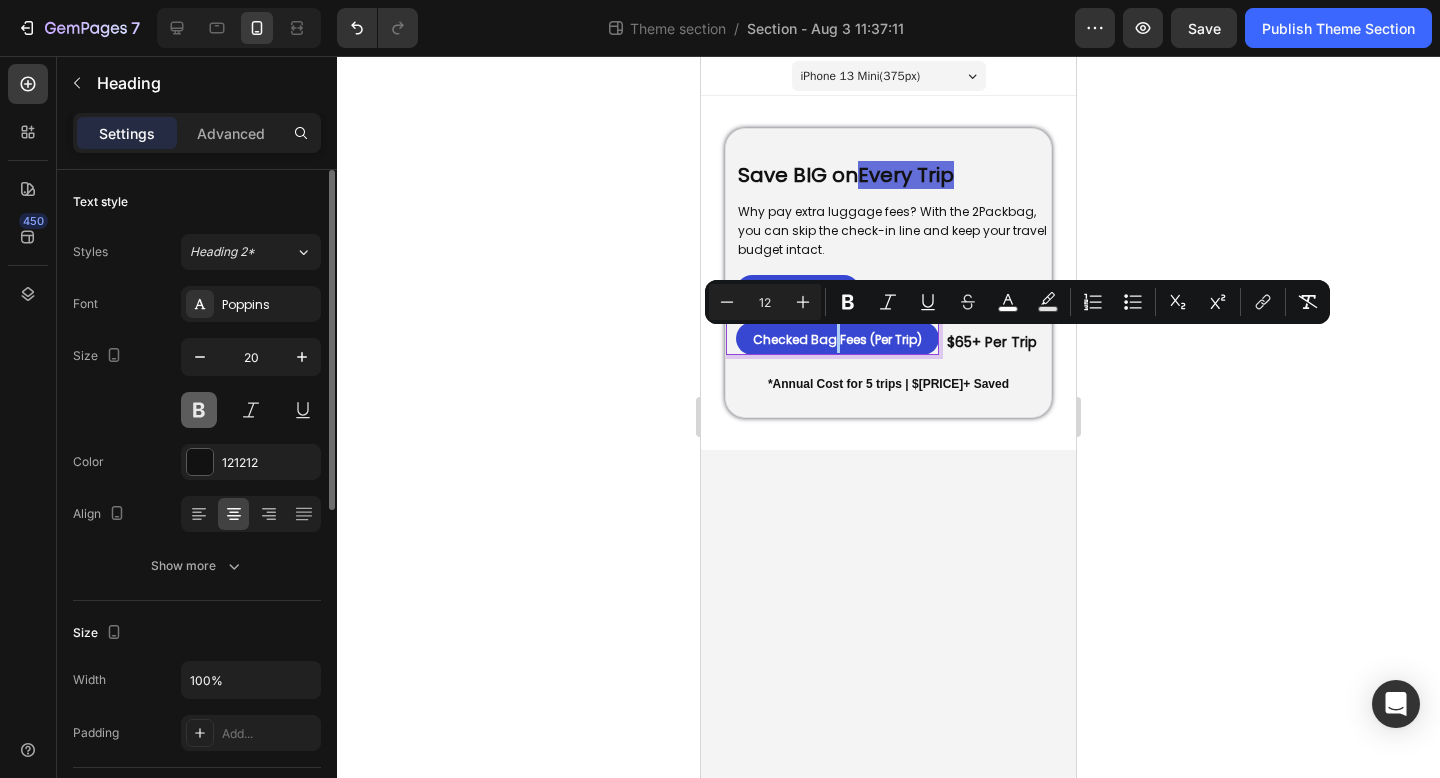 click at bounding box center [199, 410] 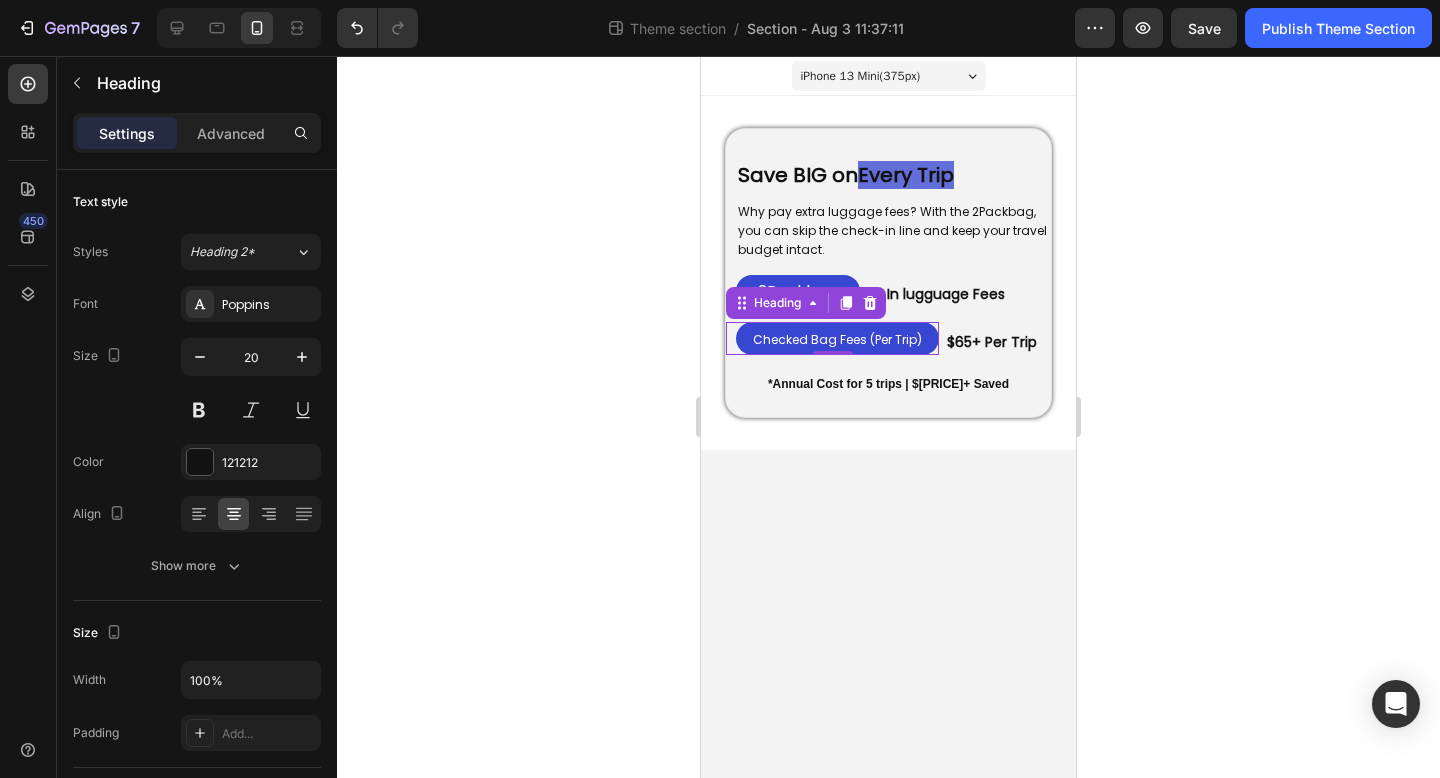 click 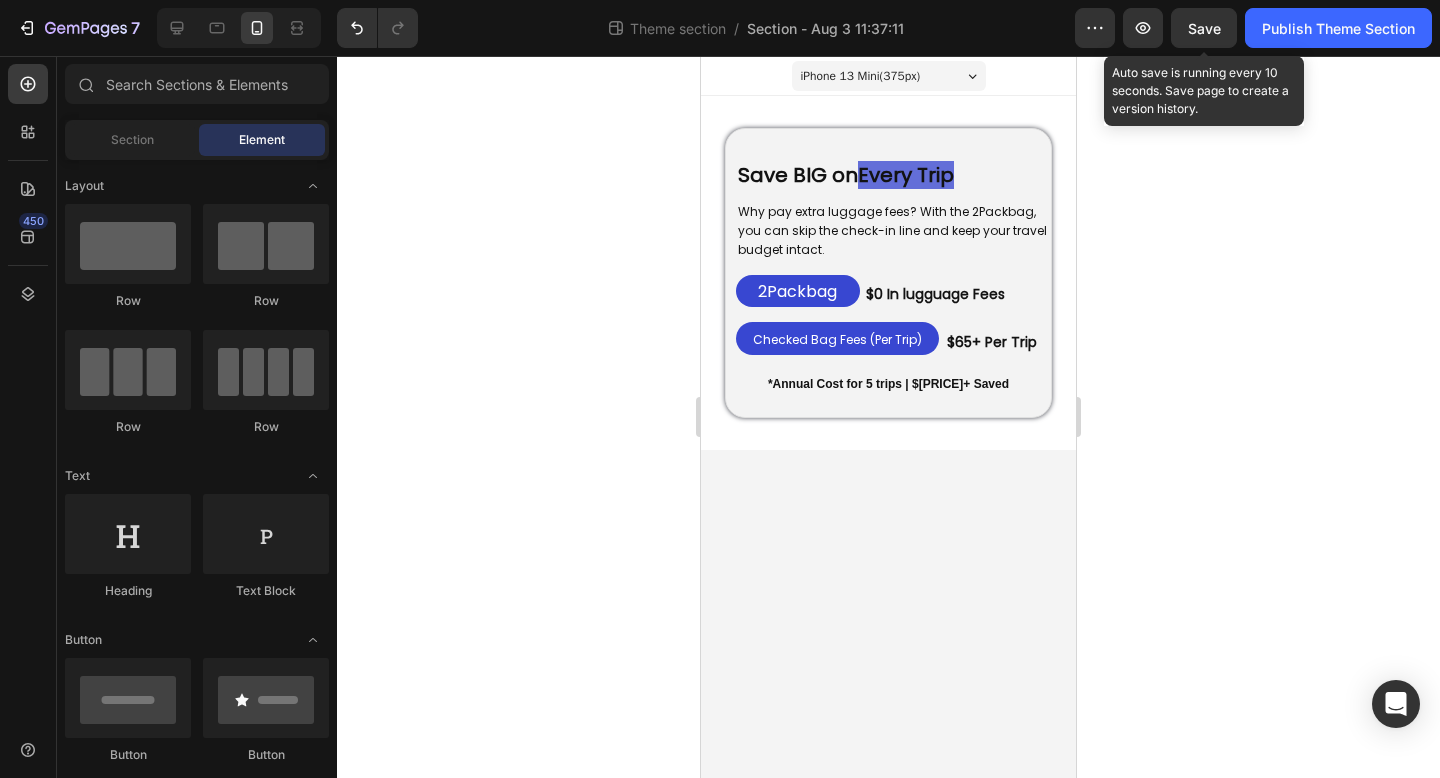click on "Save" 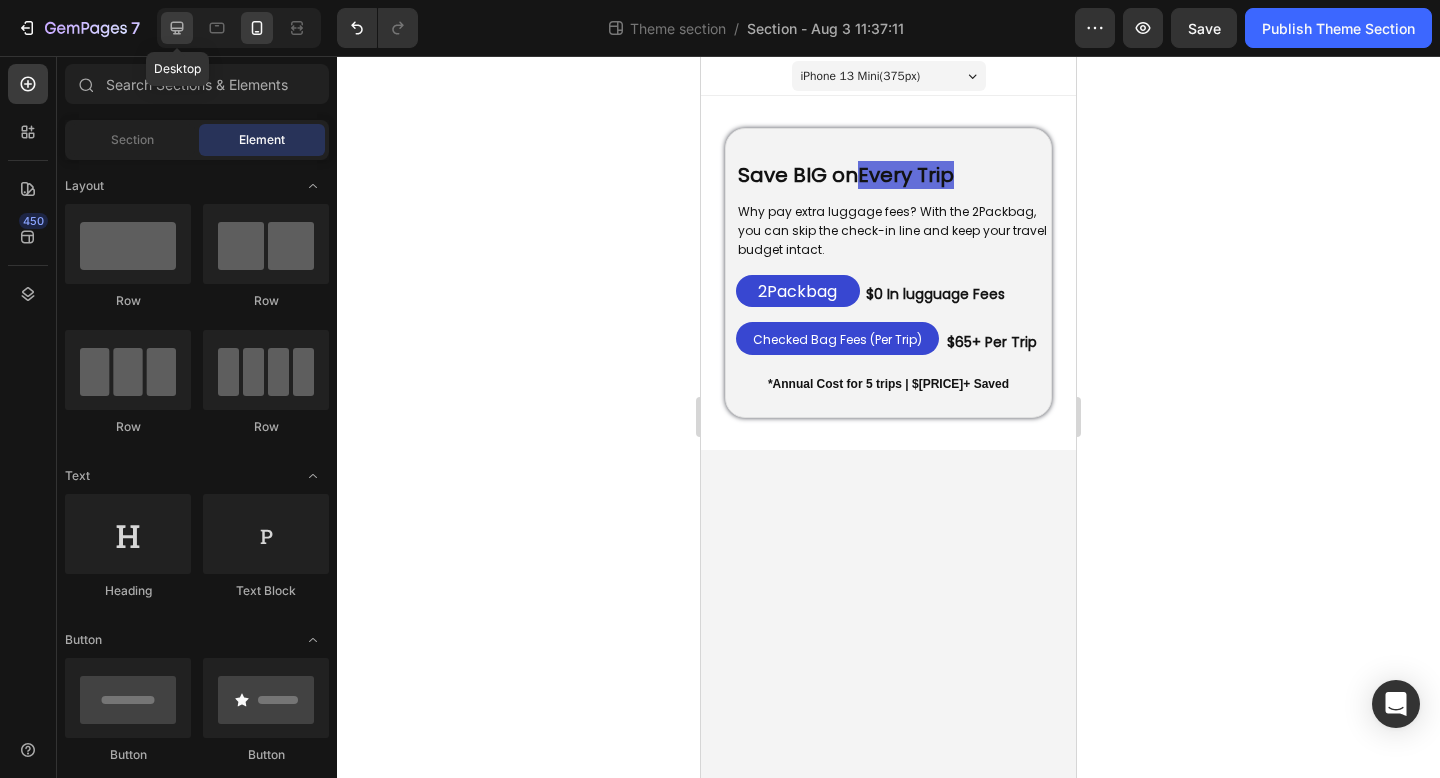 click 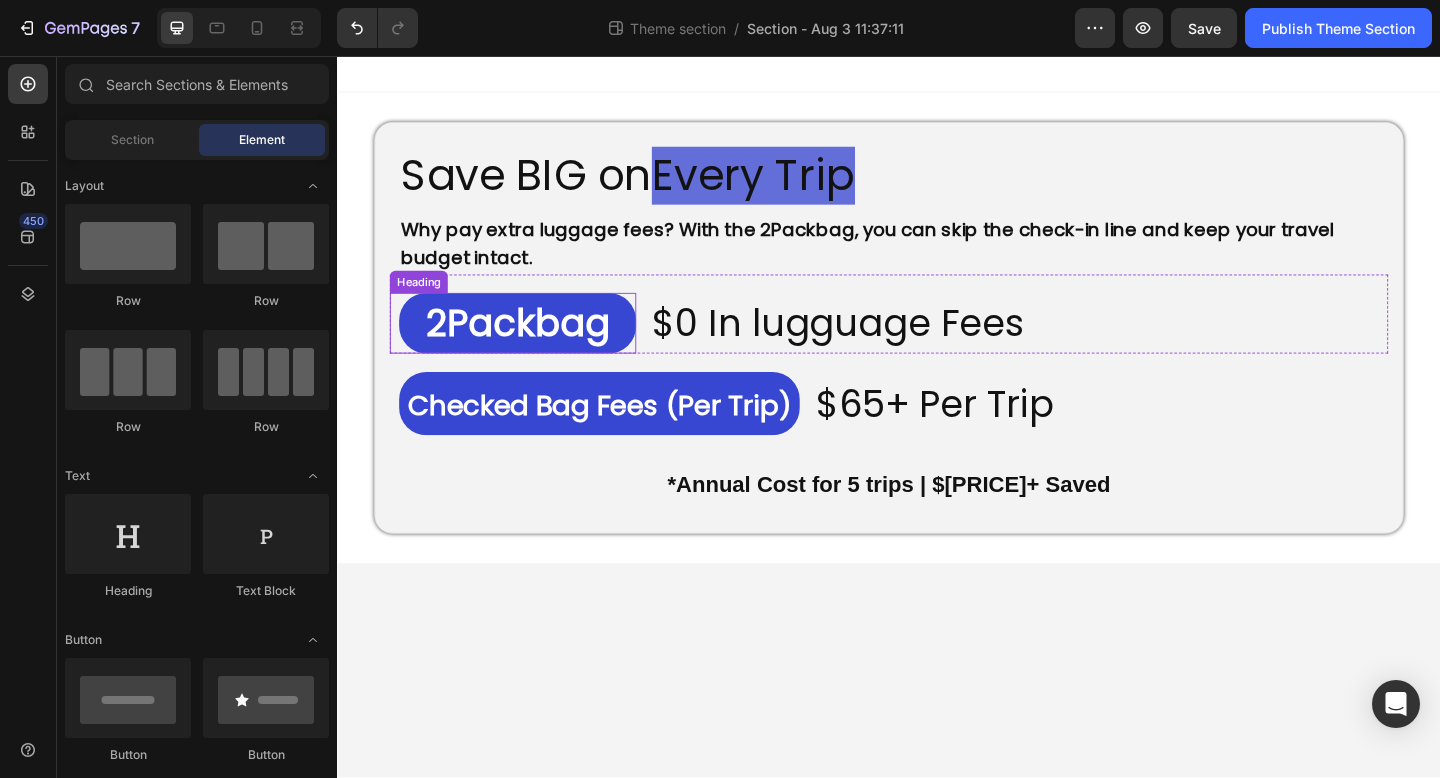click on "2Packbag" at bounding box center (533, 347) 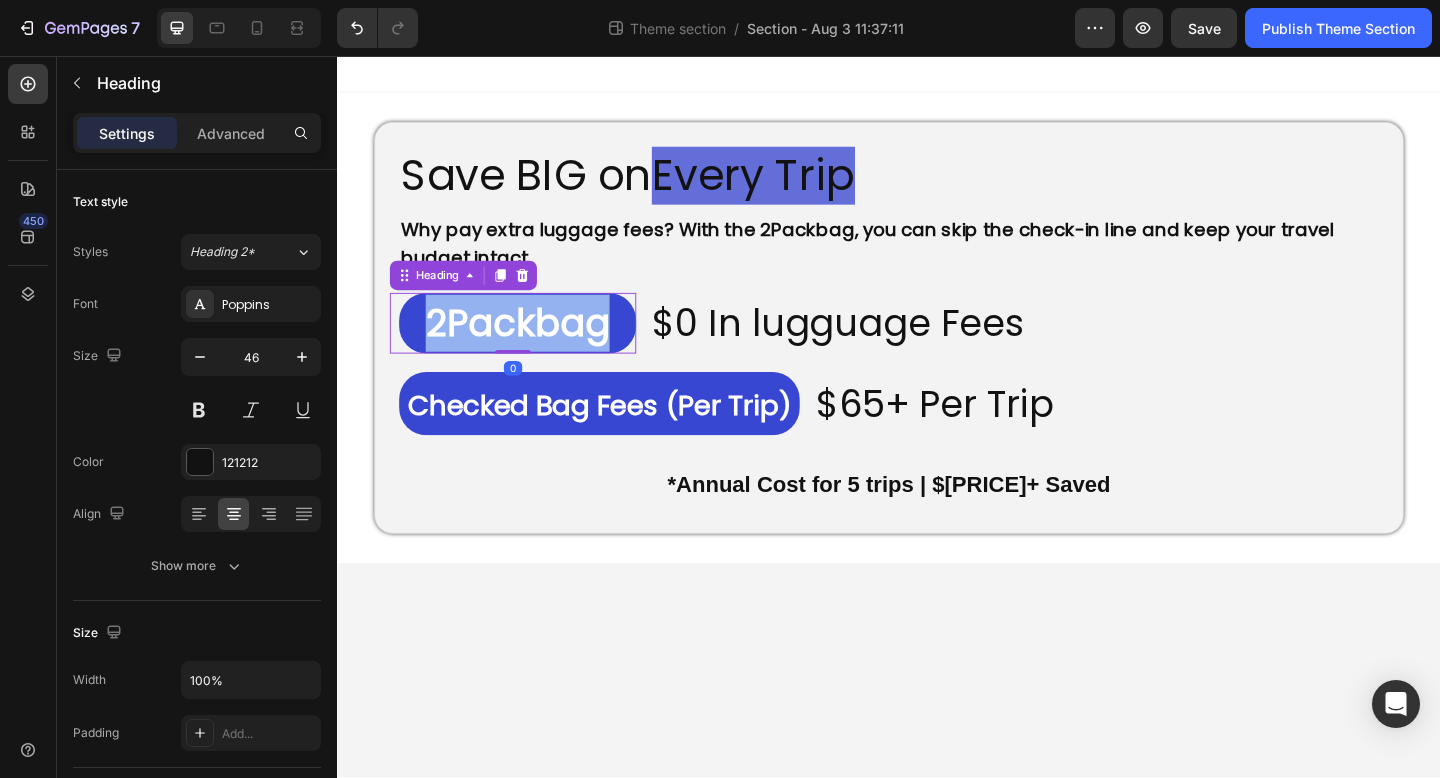 click on "2Packbag" at bounding box center [533, 347] 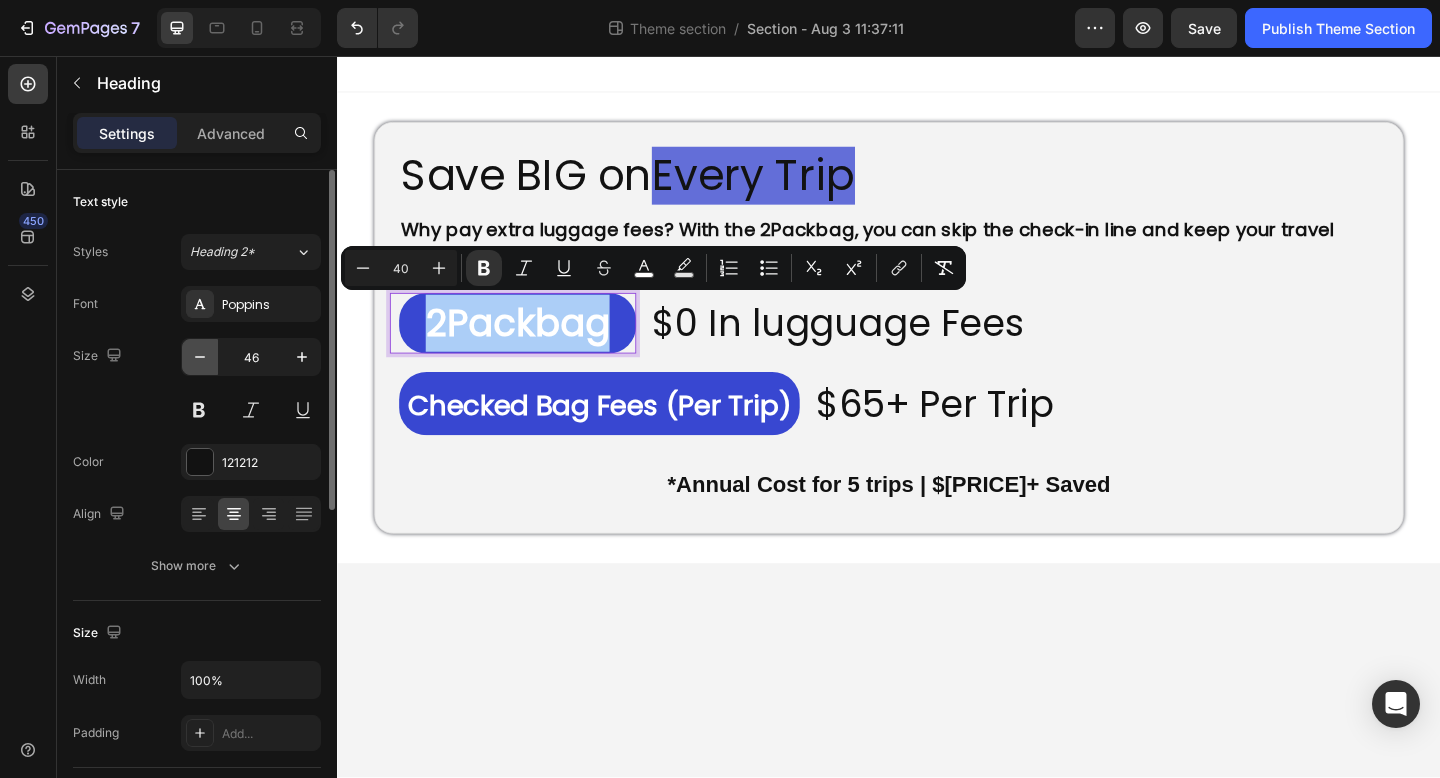click at bounding box center [200, 357] 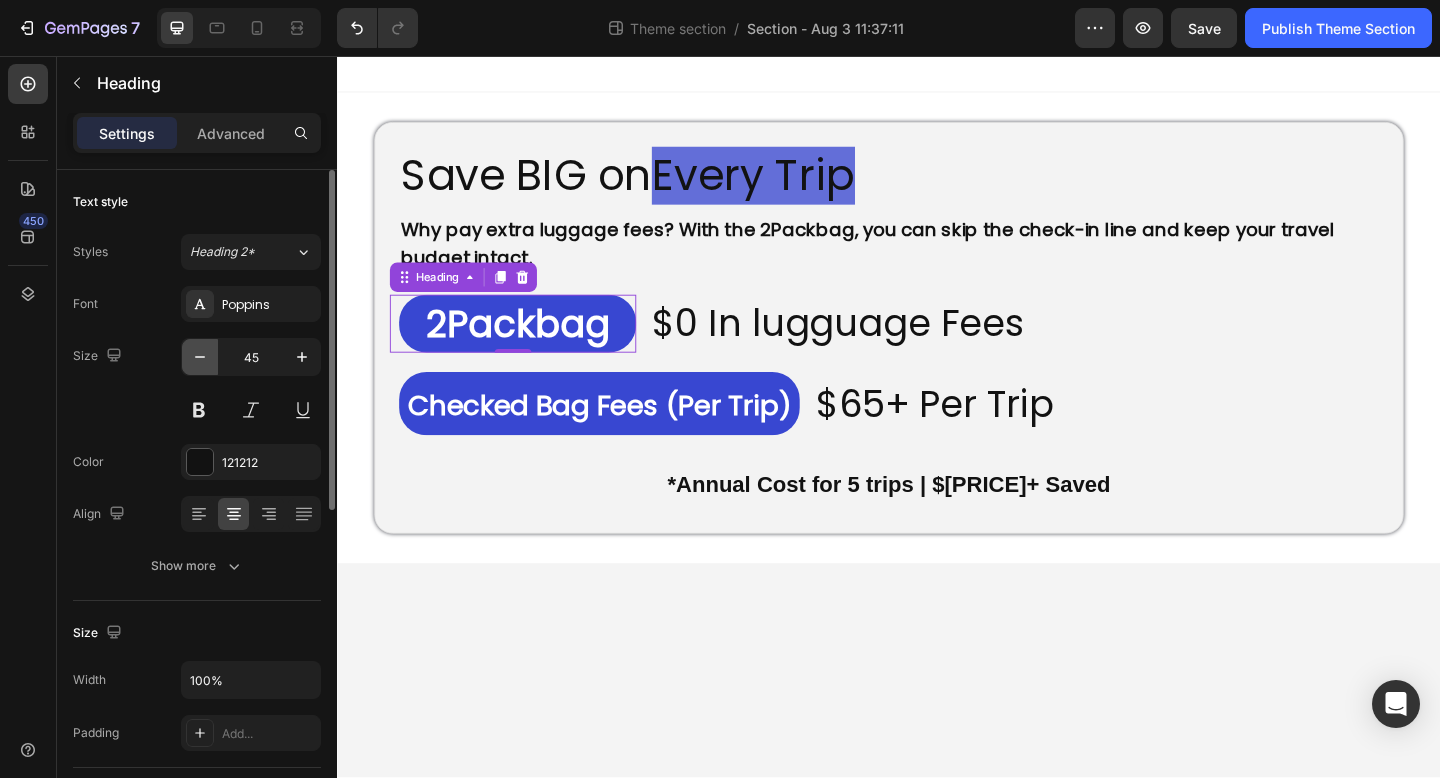 click at bounding box center [200, 357] 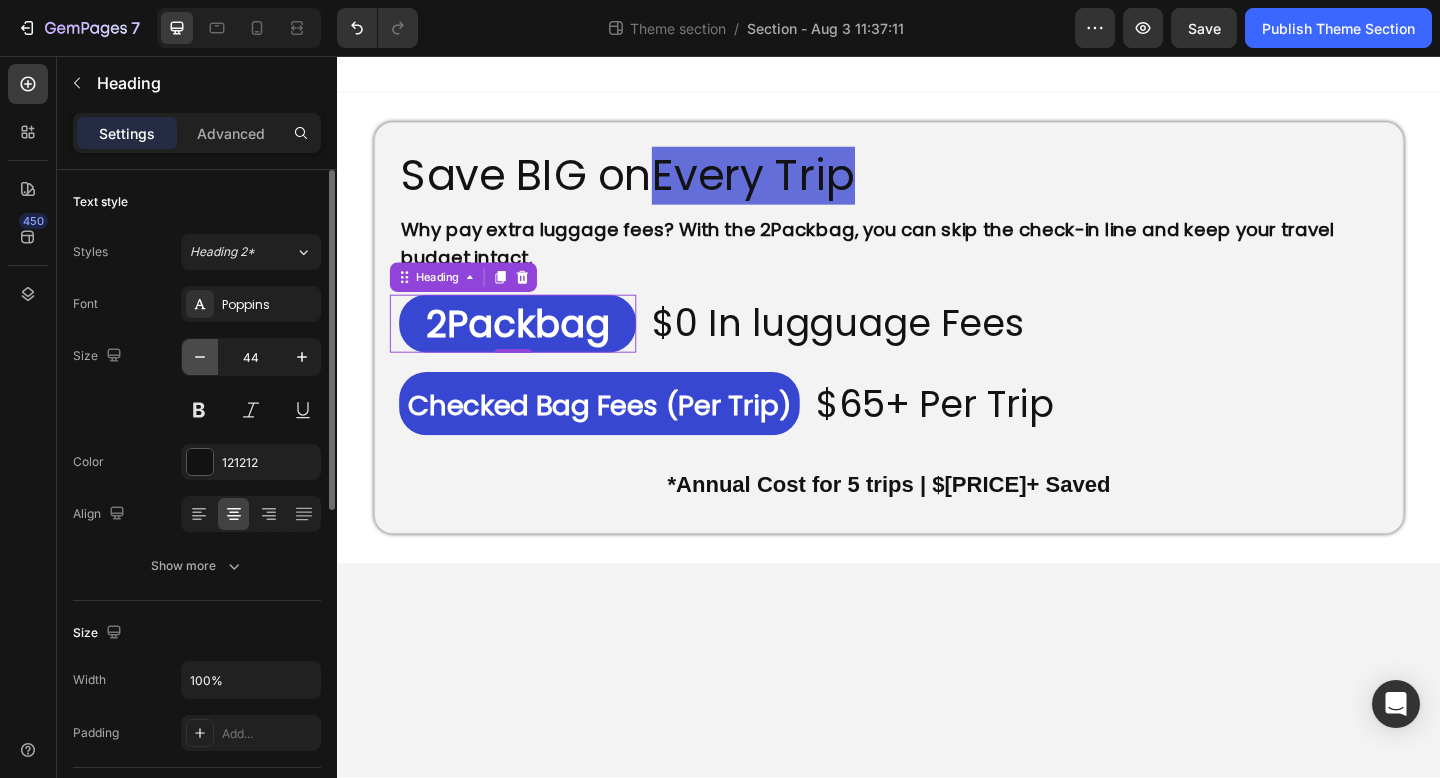 click at bounding box center [200, 357] 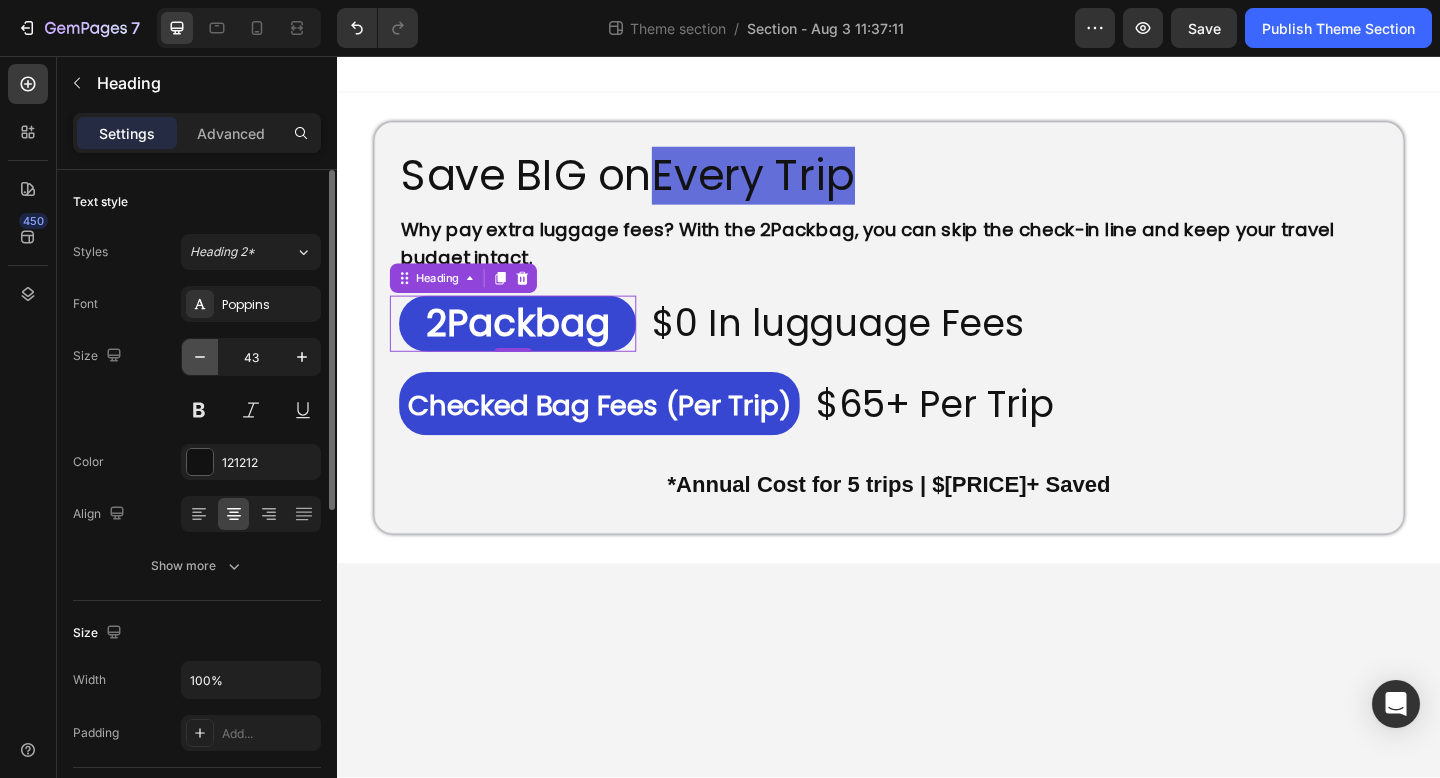 click at bounding box center [200, 357] 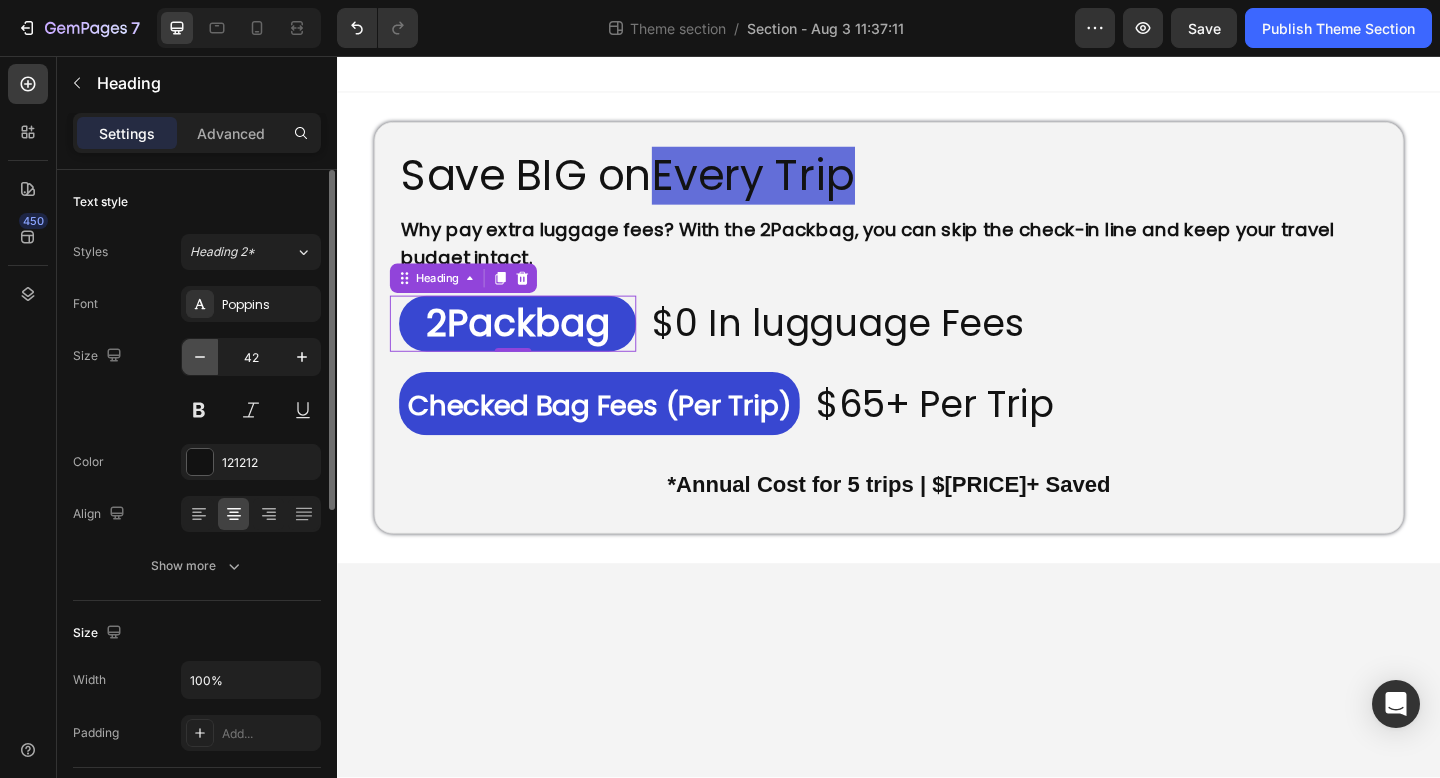 click at bounding box center [200, 357] 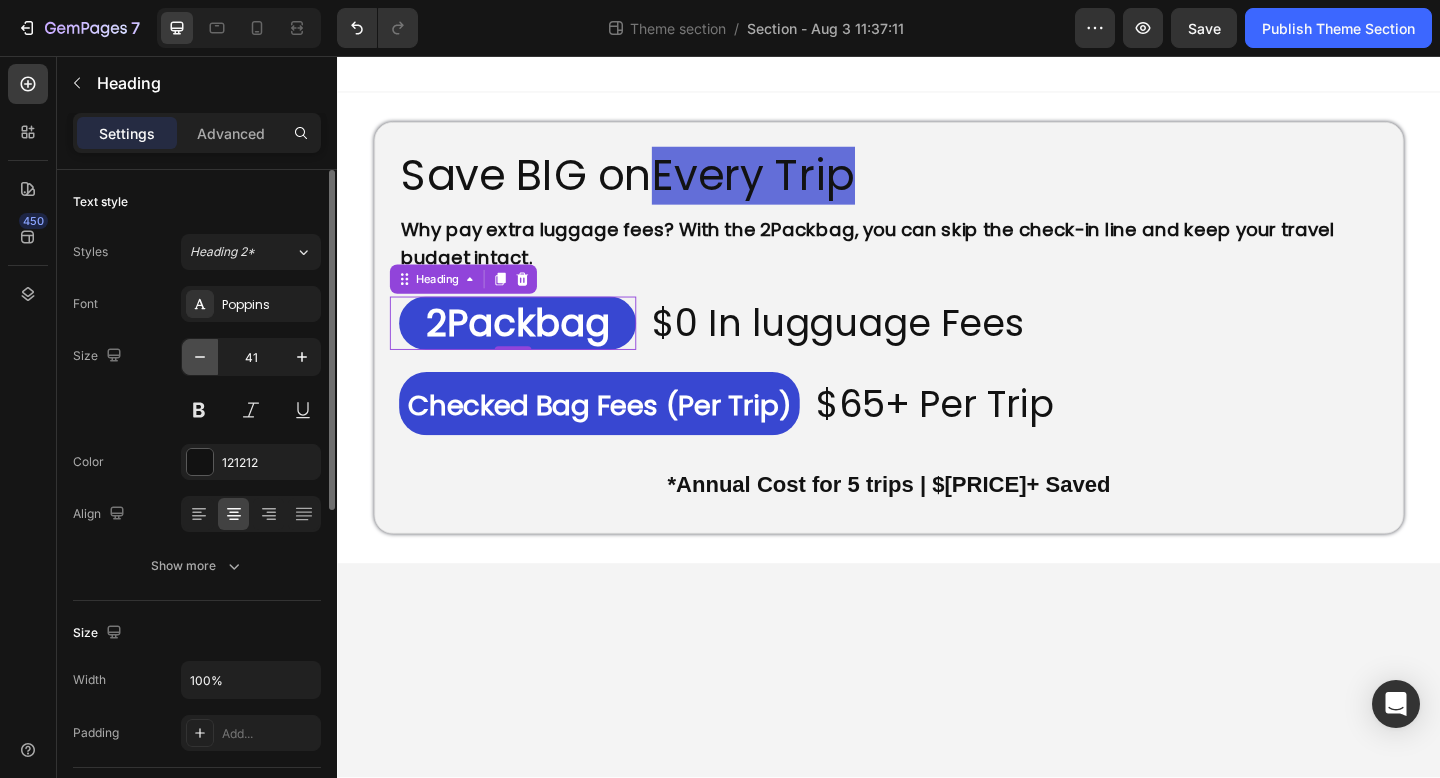 click at bounding box center (200, 357) 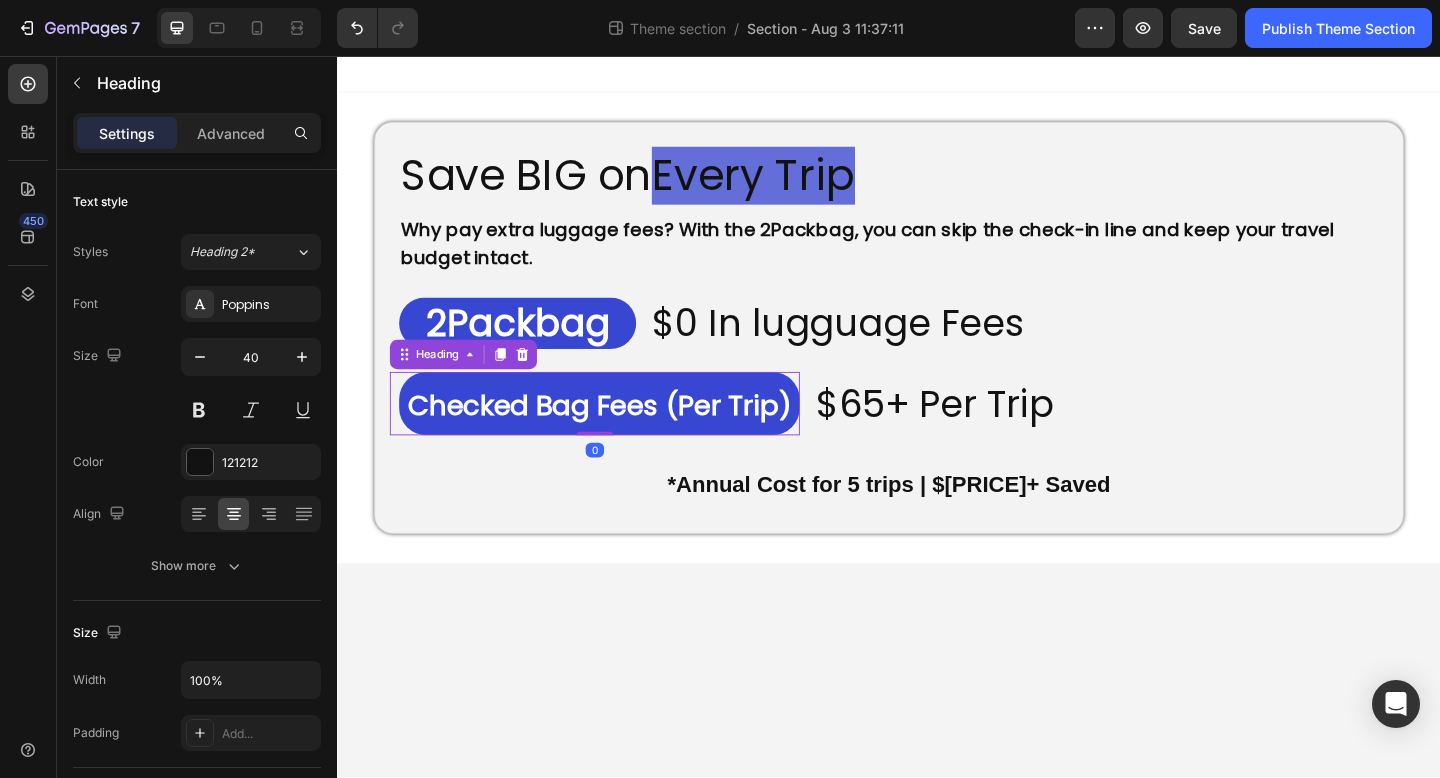 click on "Checked Bag Fees (Per Trip)" at bounding box center (622, 436) 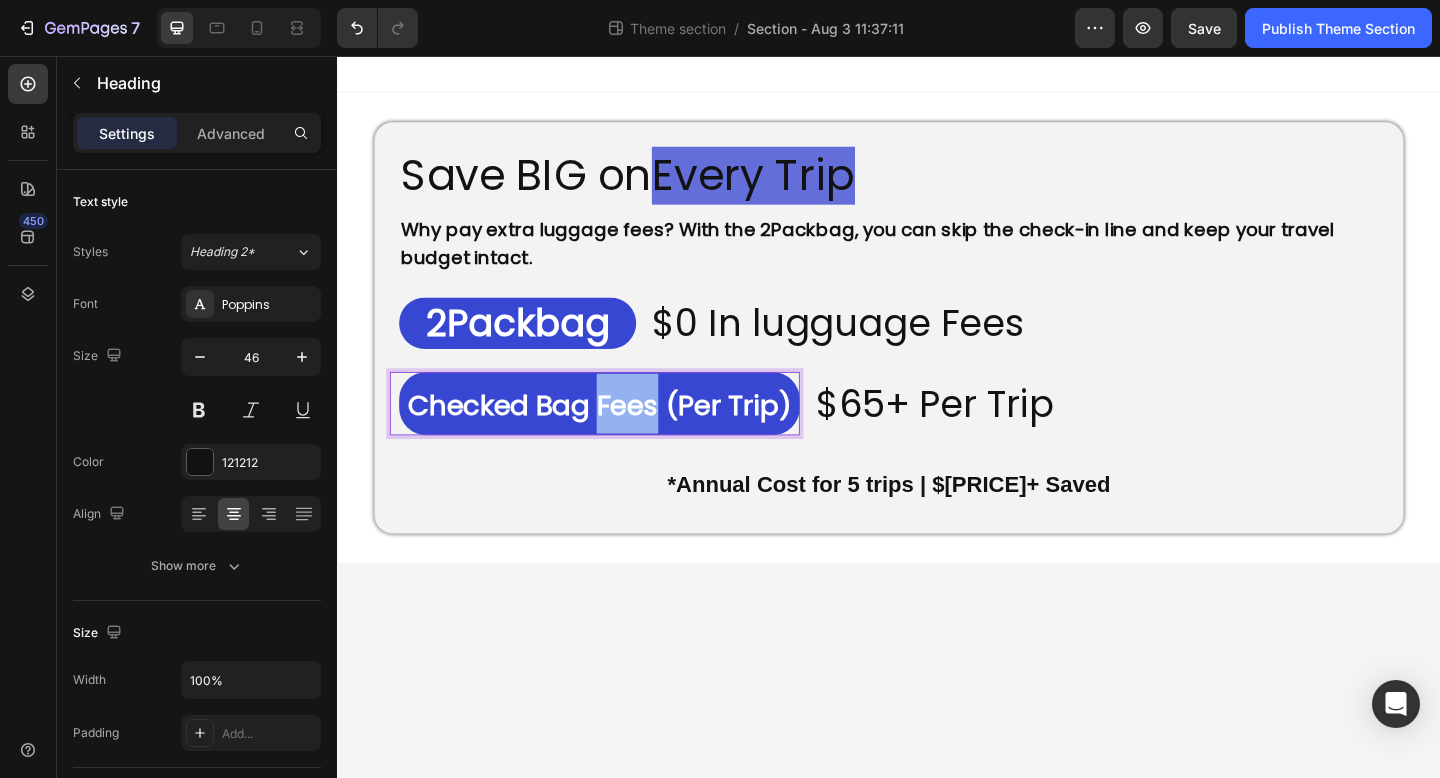 click on "Checked Bag Fees (Per Trip)" at bounding box center [622, 436] 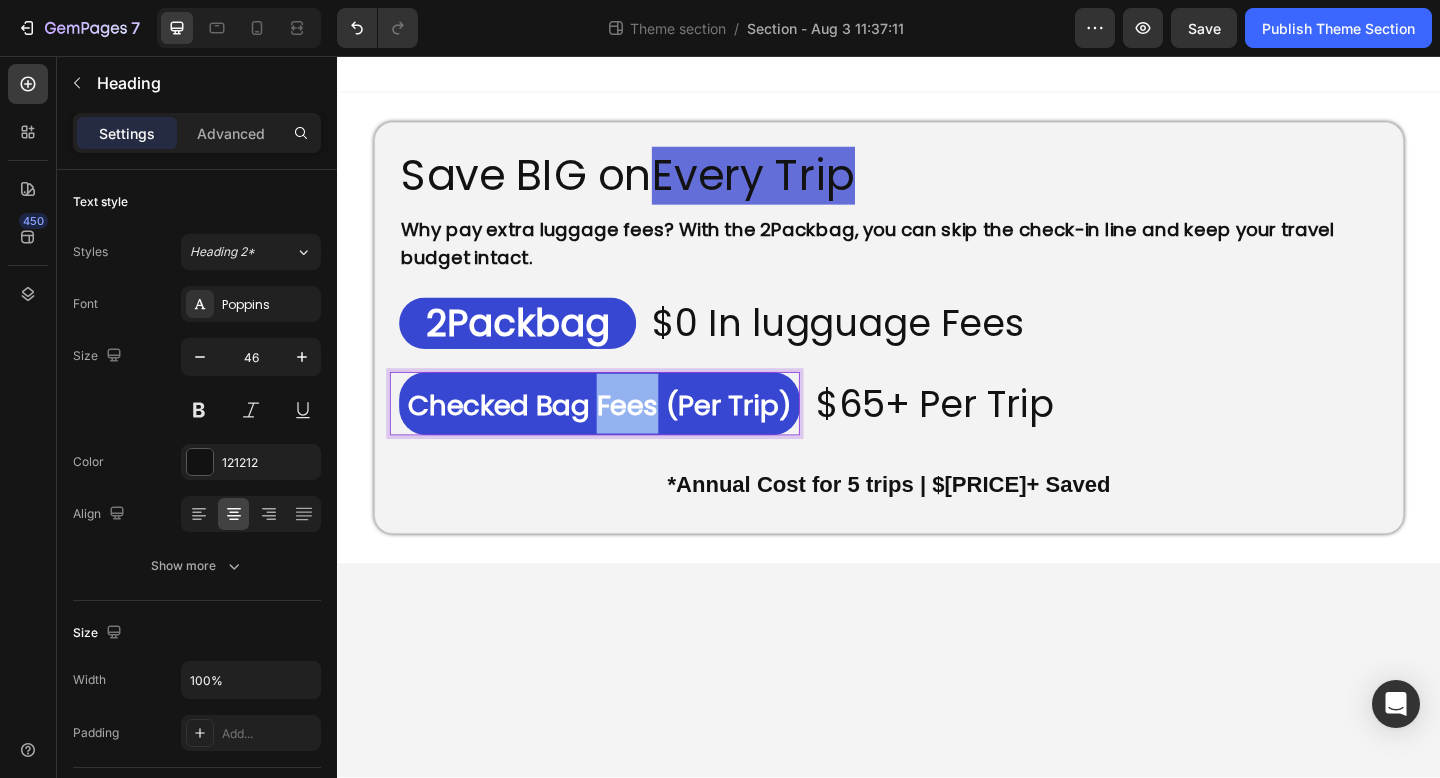 click on "Checked Bag Fees (Per Trip)" at bounding box center [622, 436] 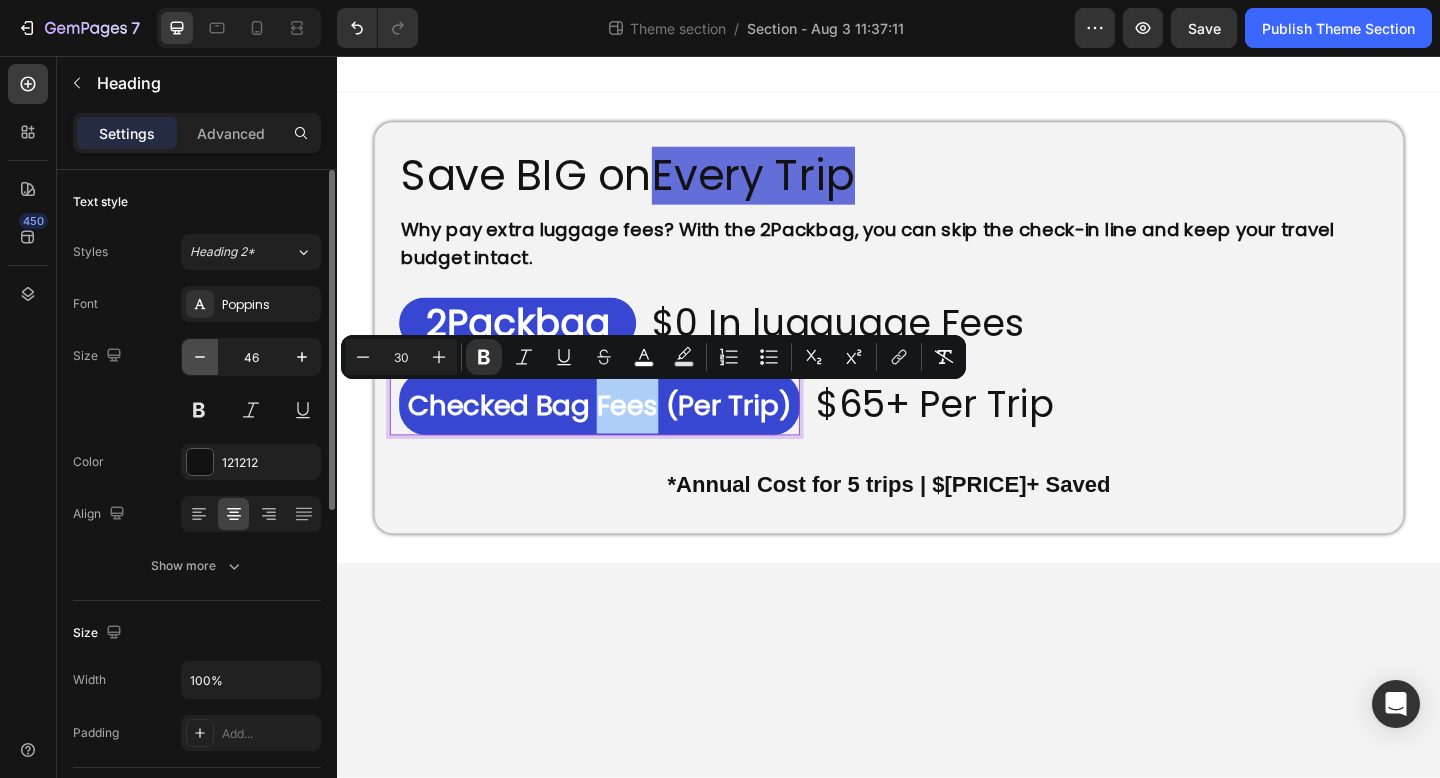 click 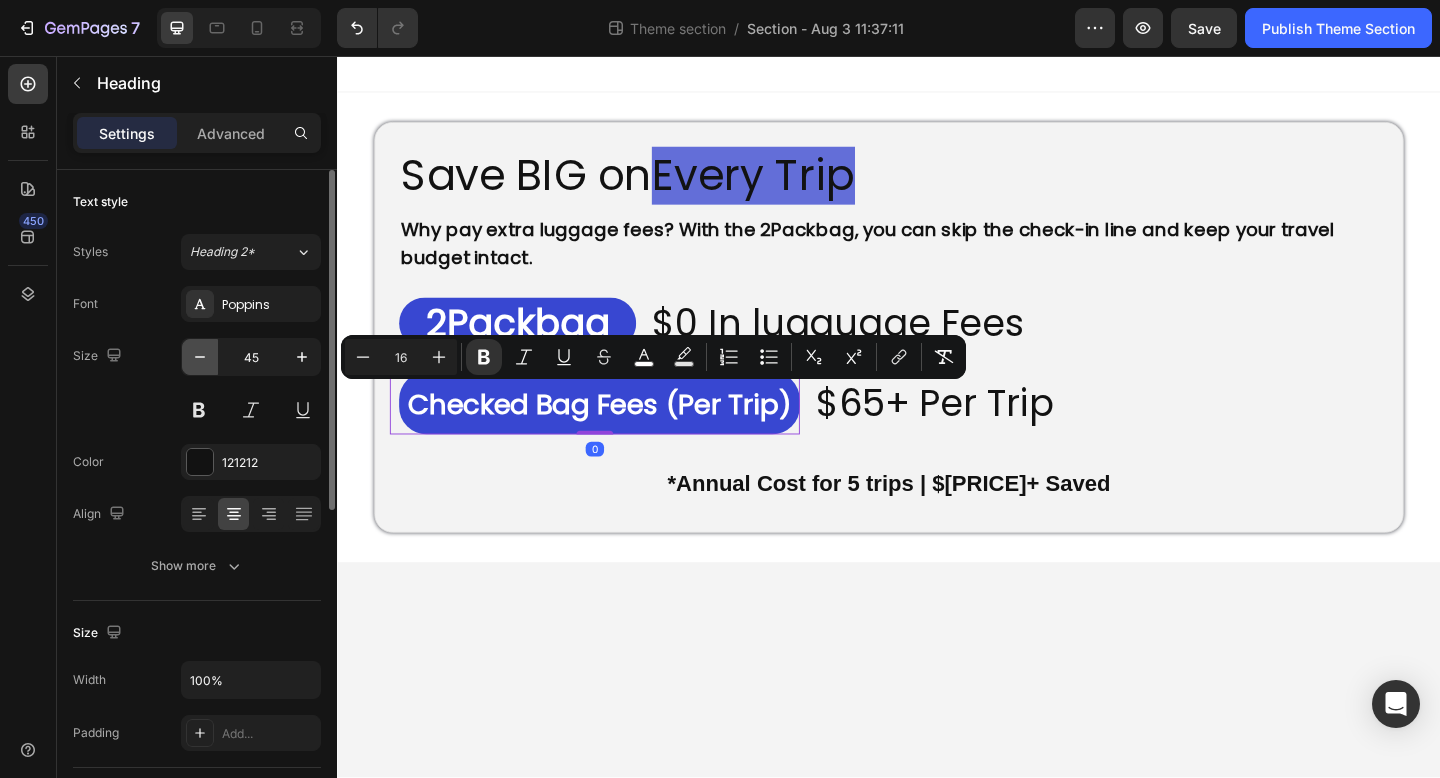 click 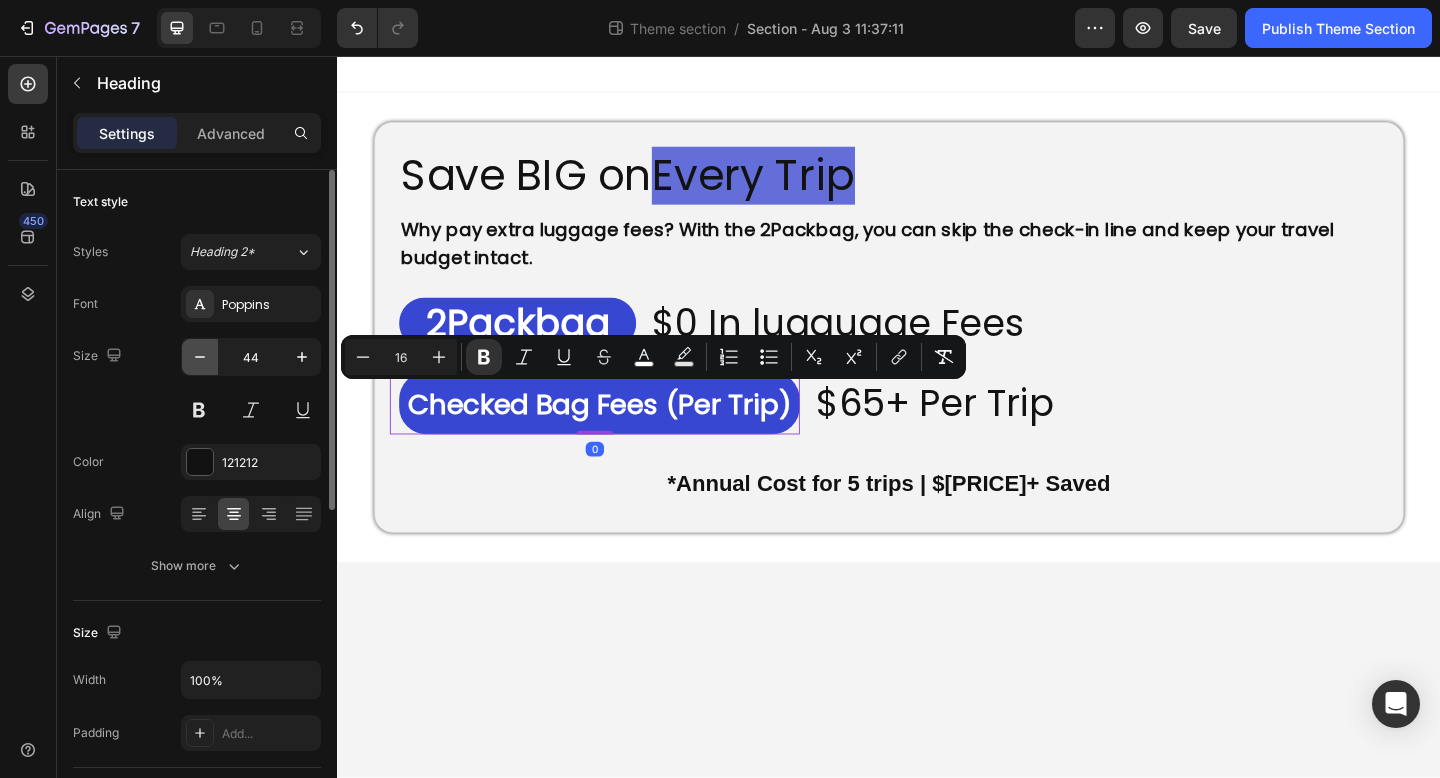click 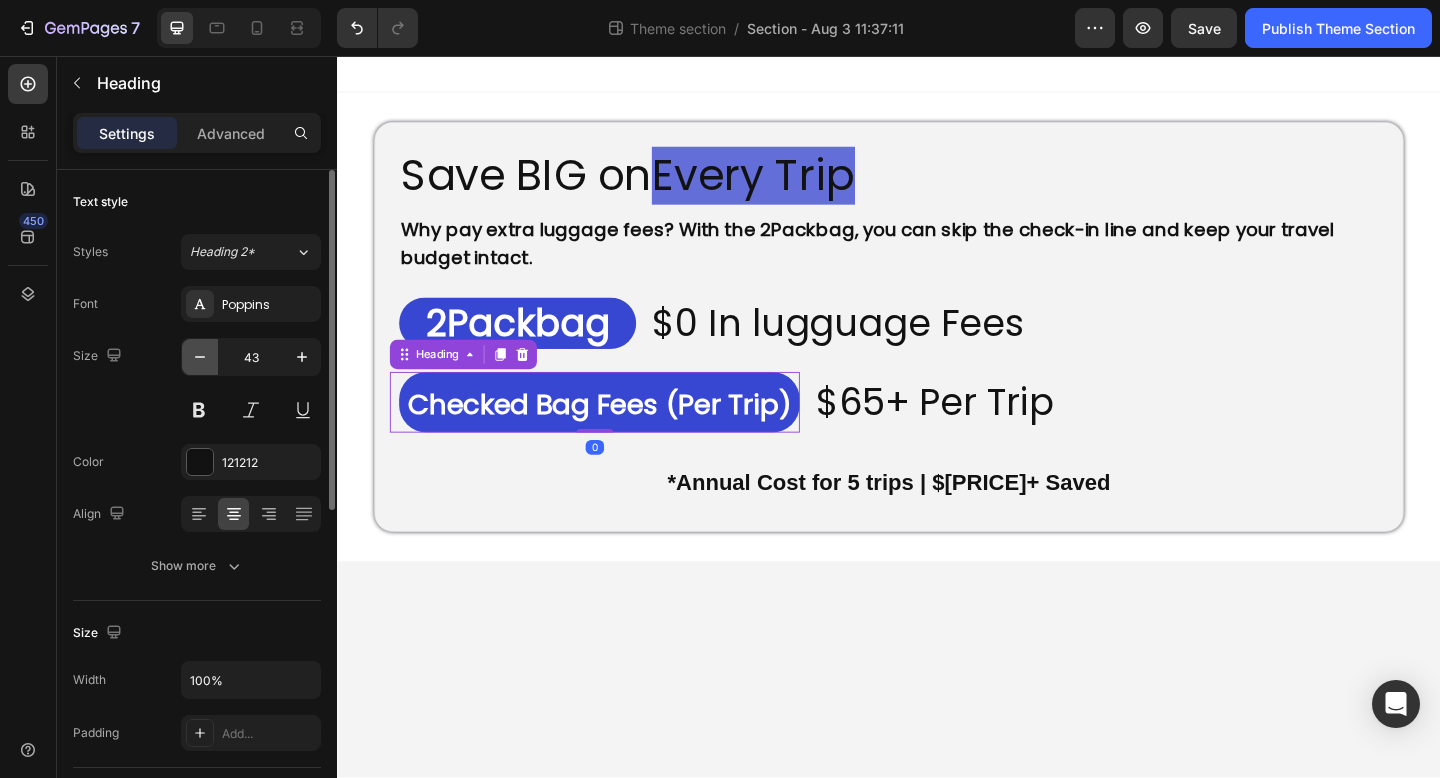 click 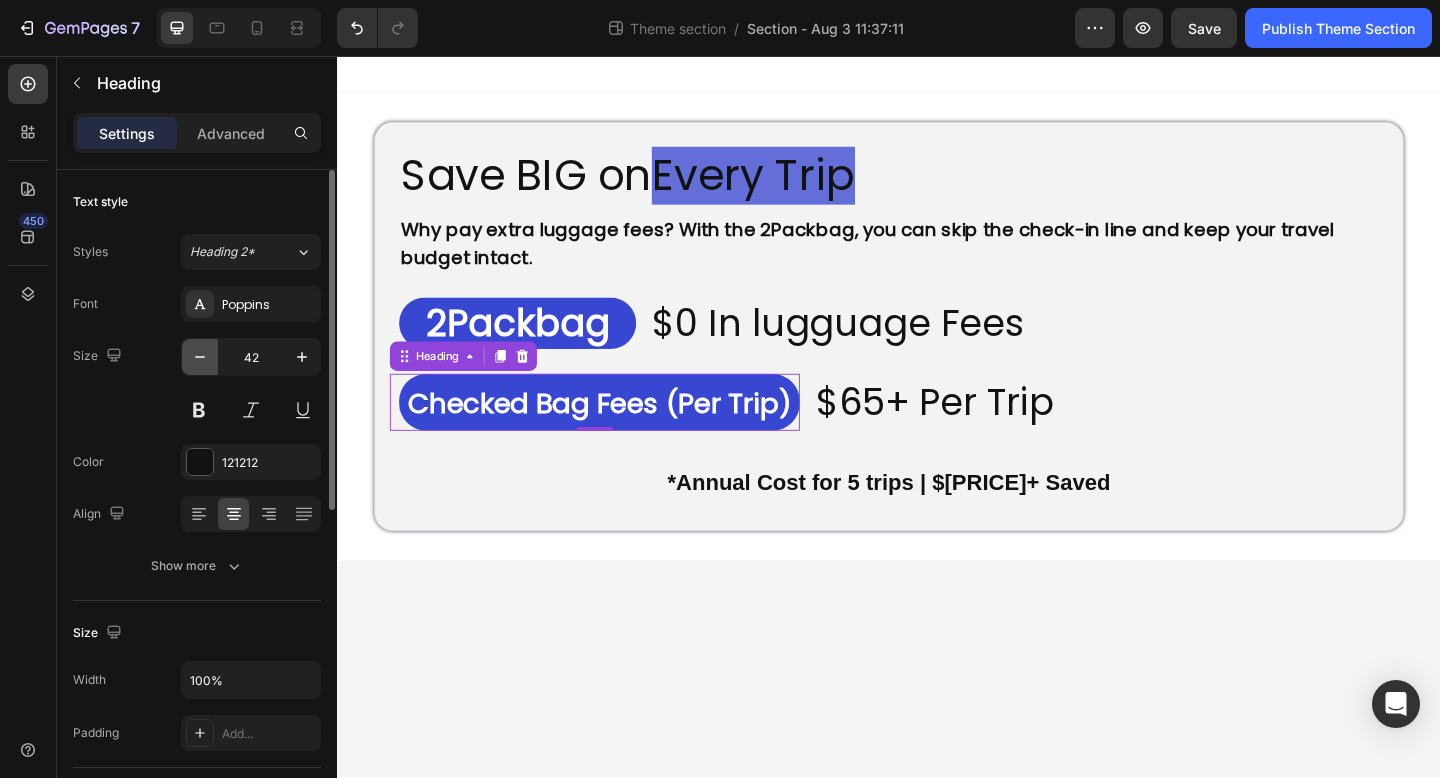 click 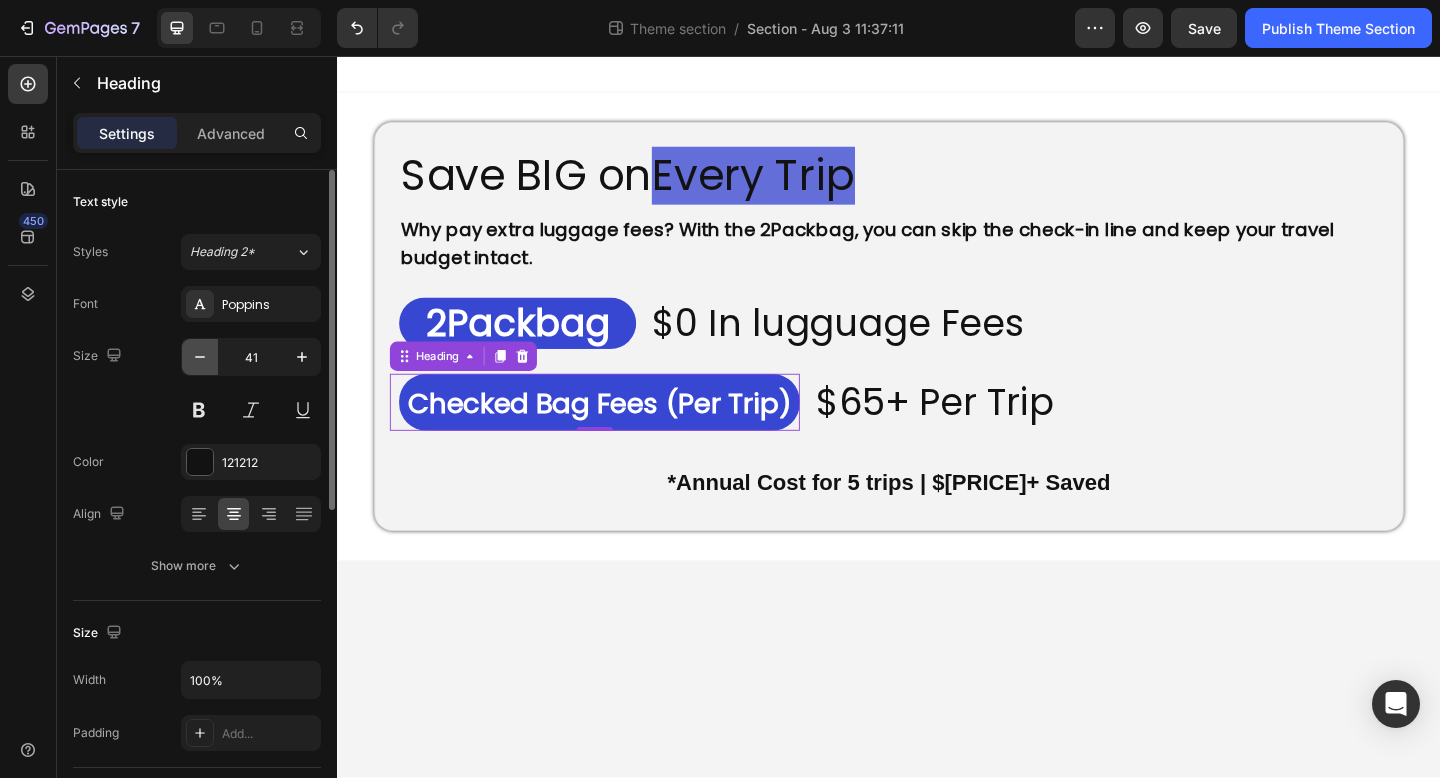 click 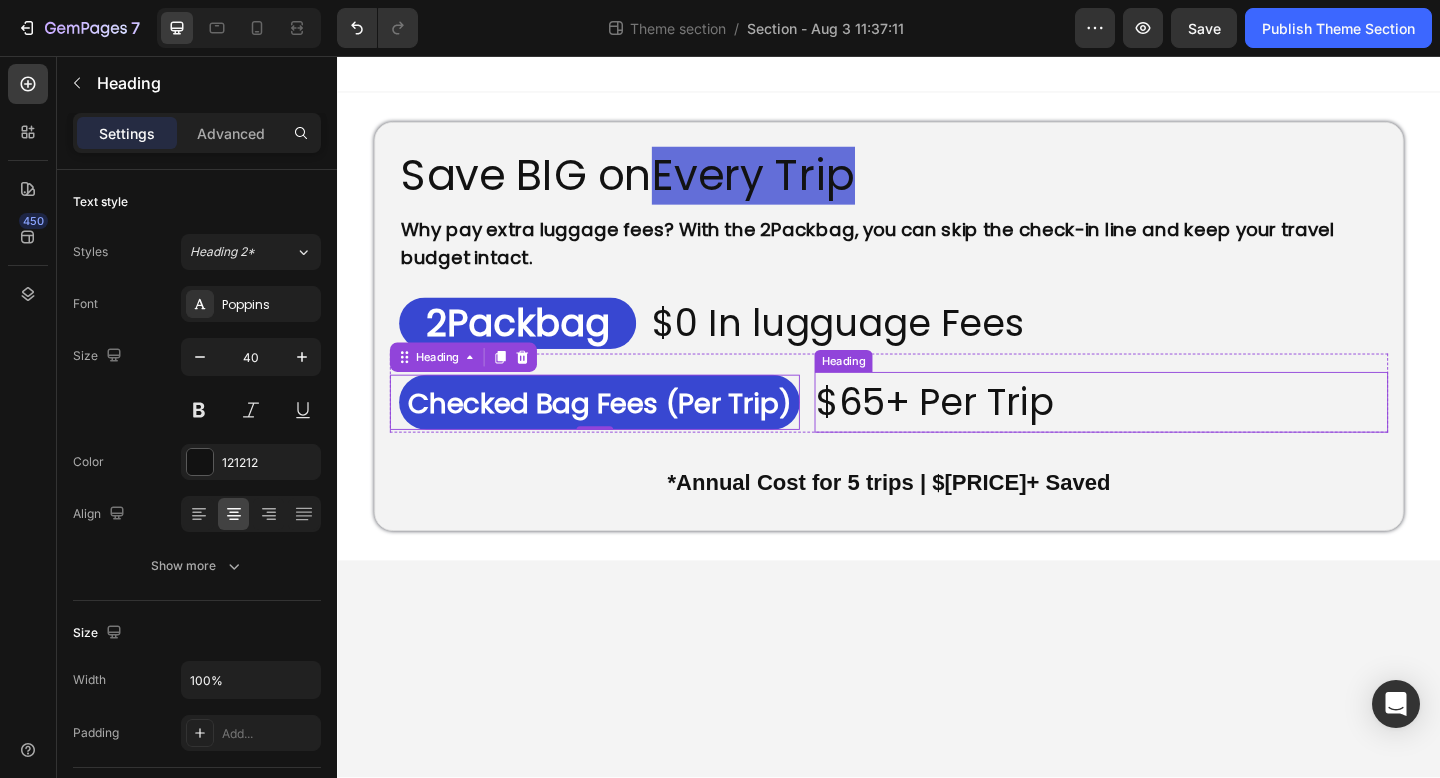 click on "⁠⁠⁠⁠⁠⁠⁠   $65+ Per Trip" at bounding box center [1168, 433] 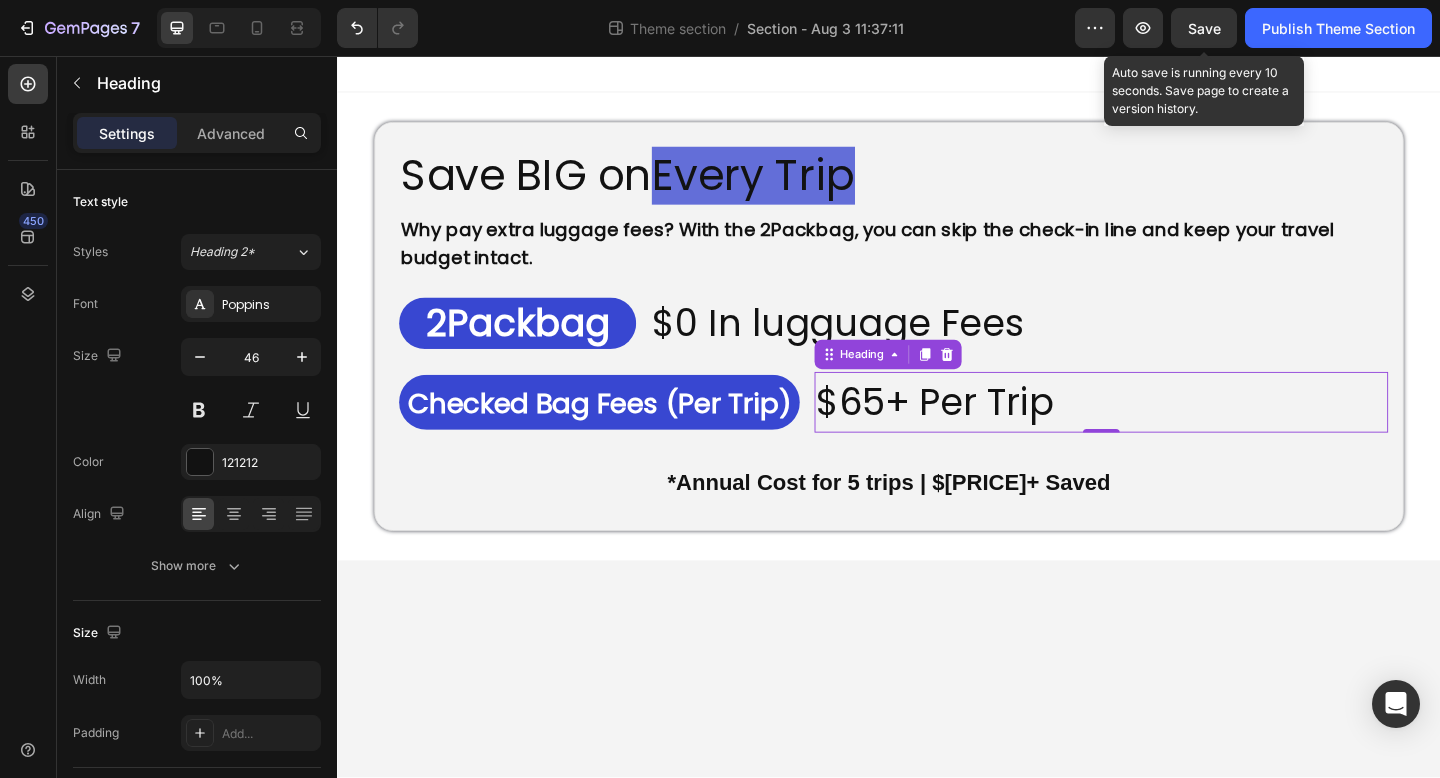 click on "Save" at bounding box center [1204, 28] 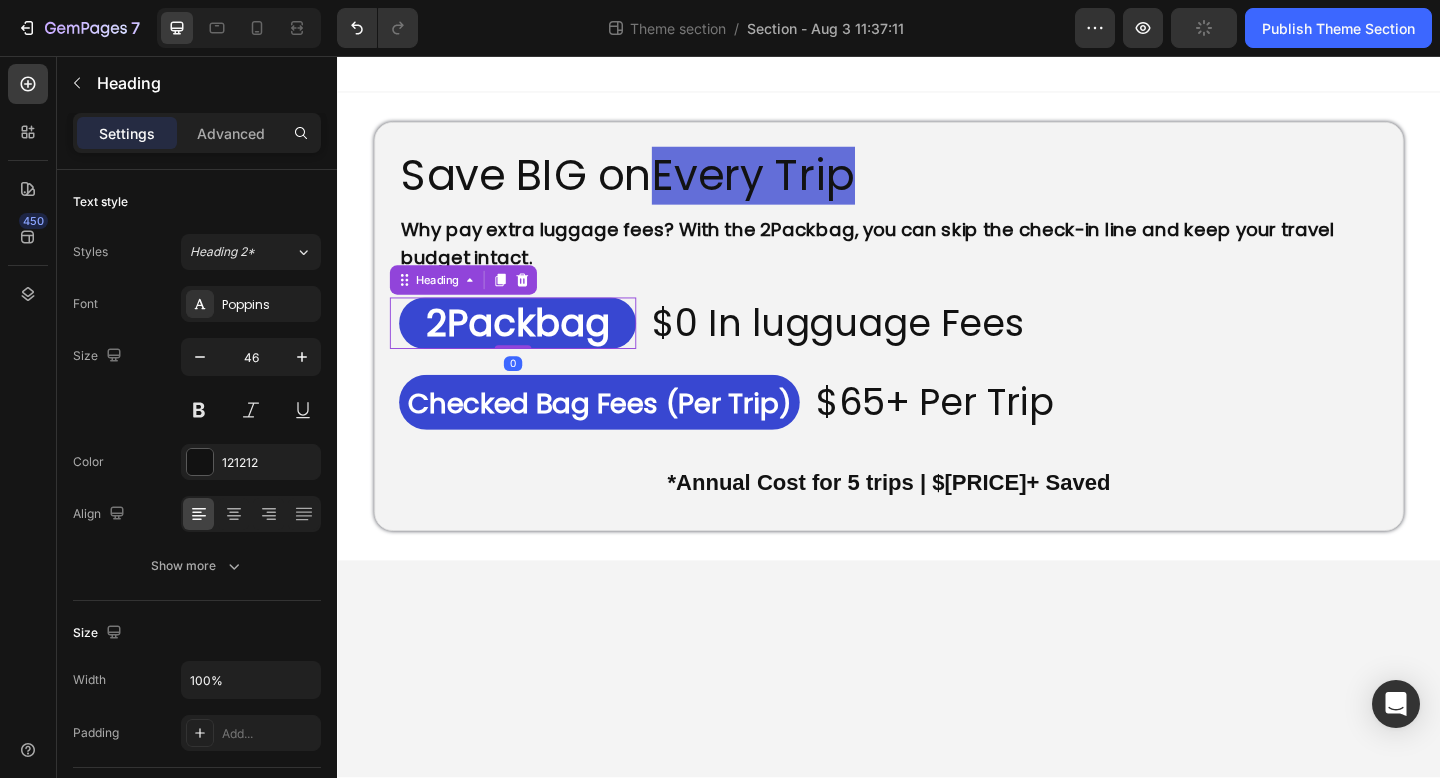 click on "2Packbag" at bounding box center [533, 347] 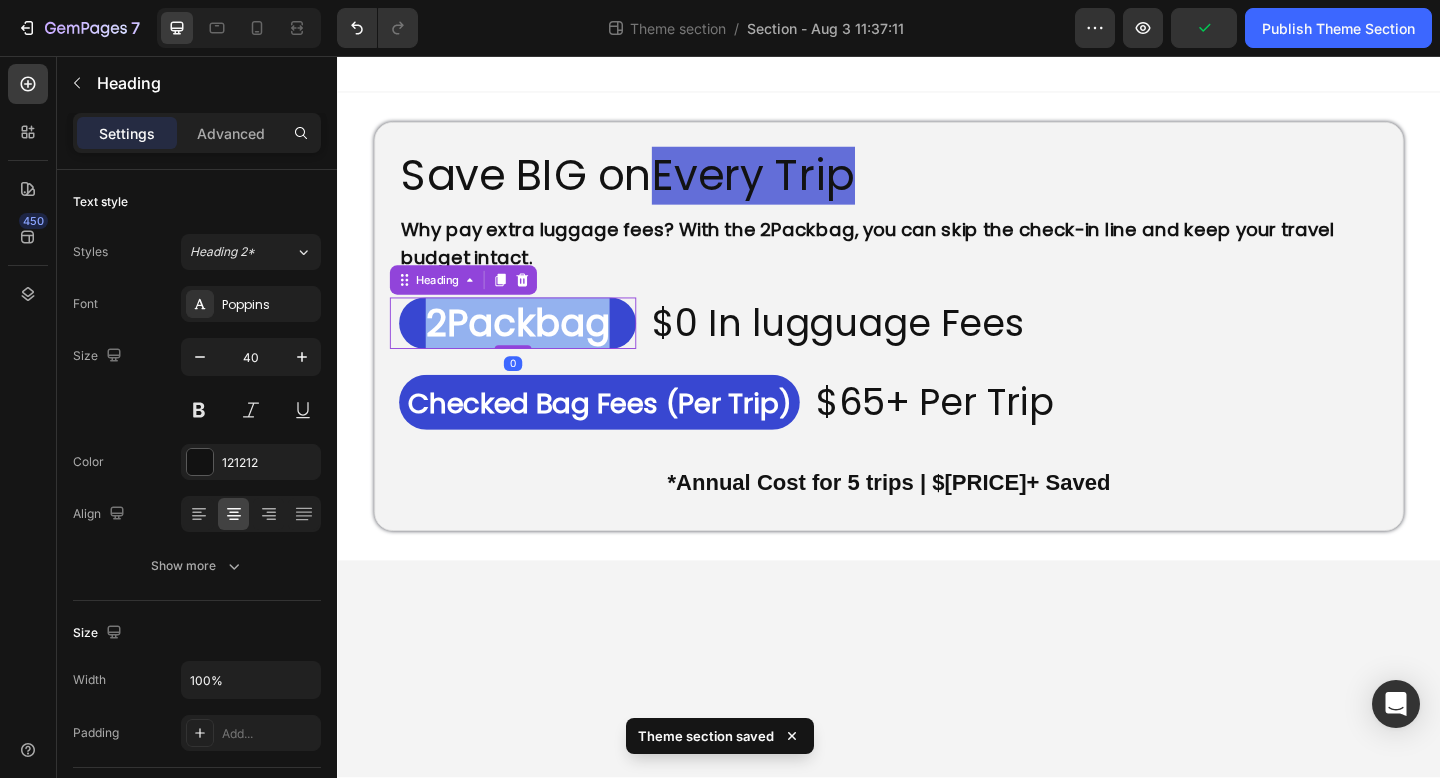 click on "2Packbag" at bounding box center (533, 347) 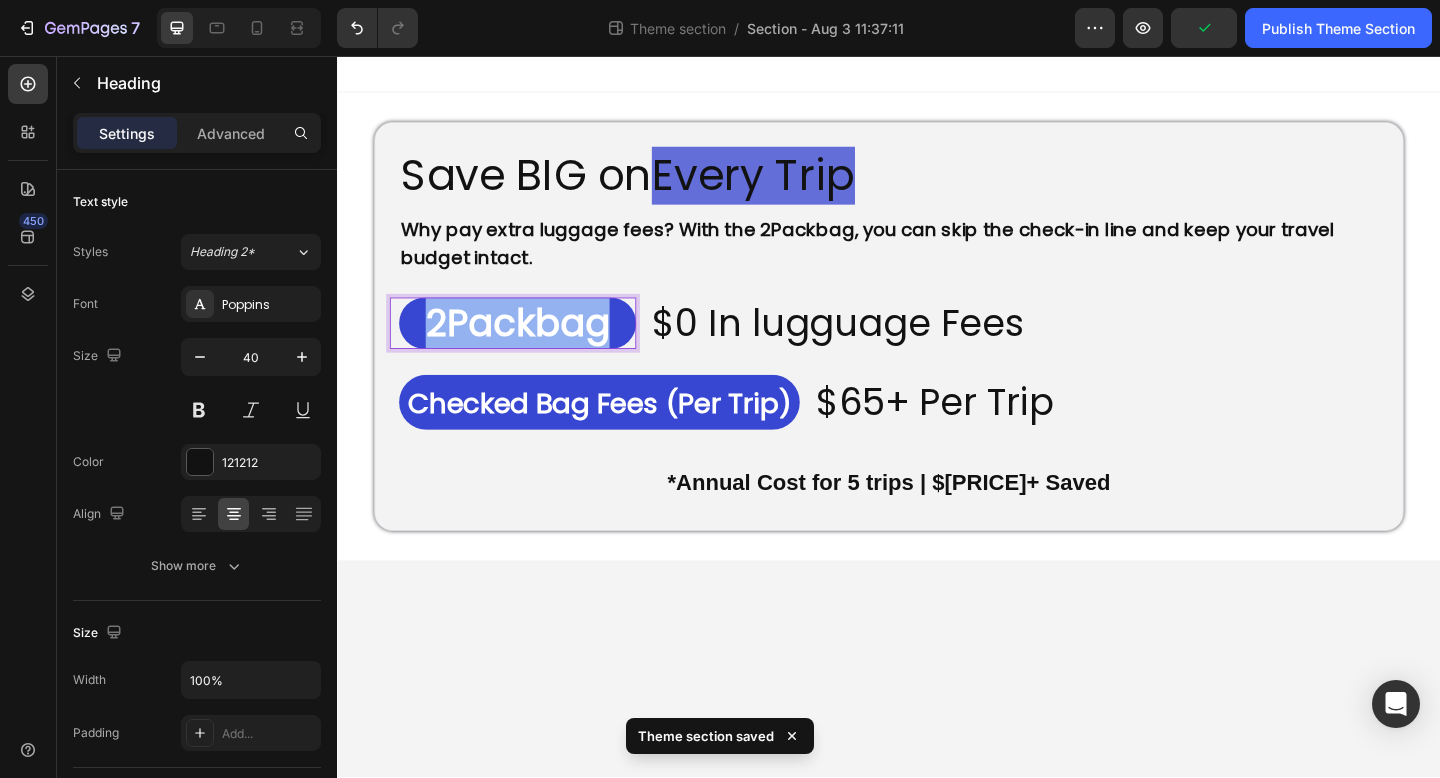click on "2Packbag" at bounding box center (533, 347) 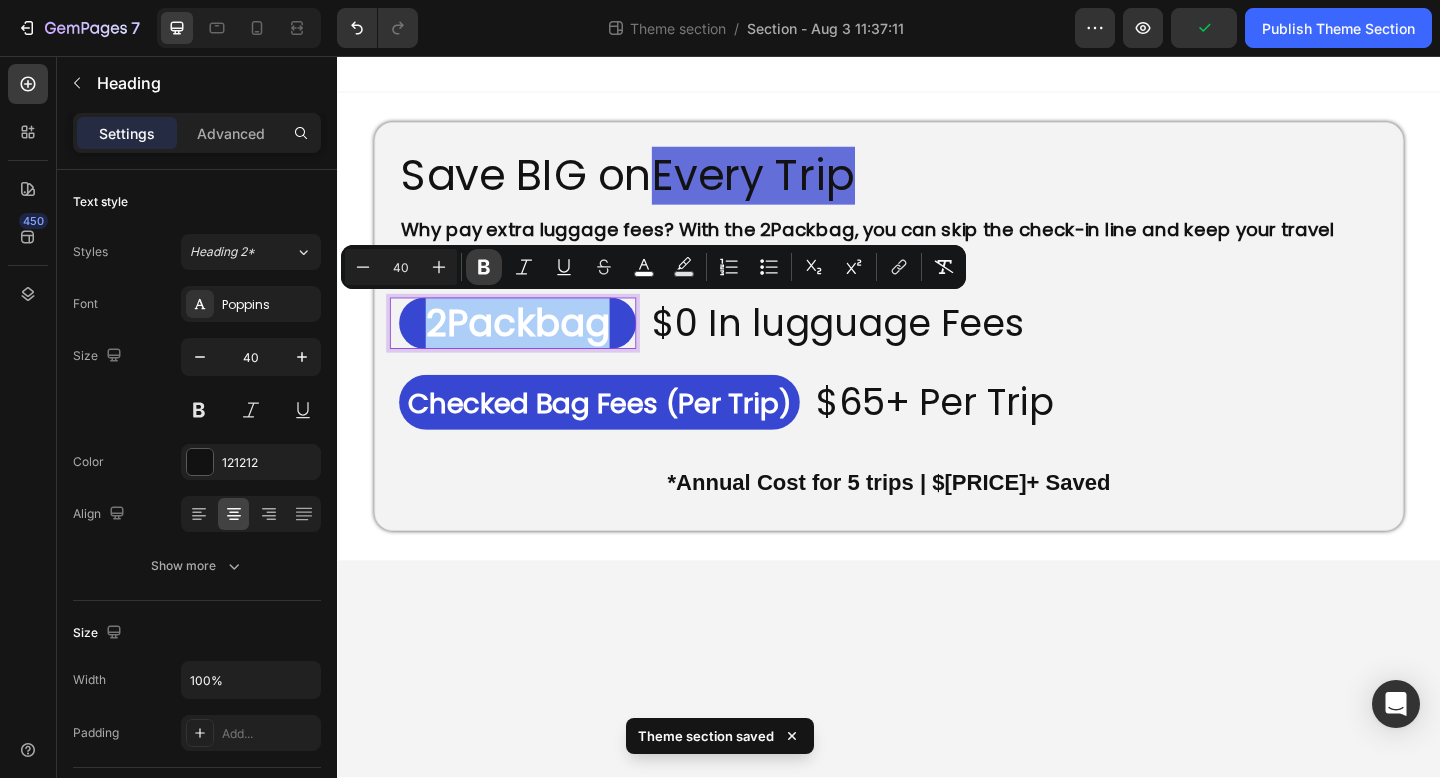 click 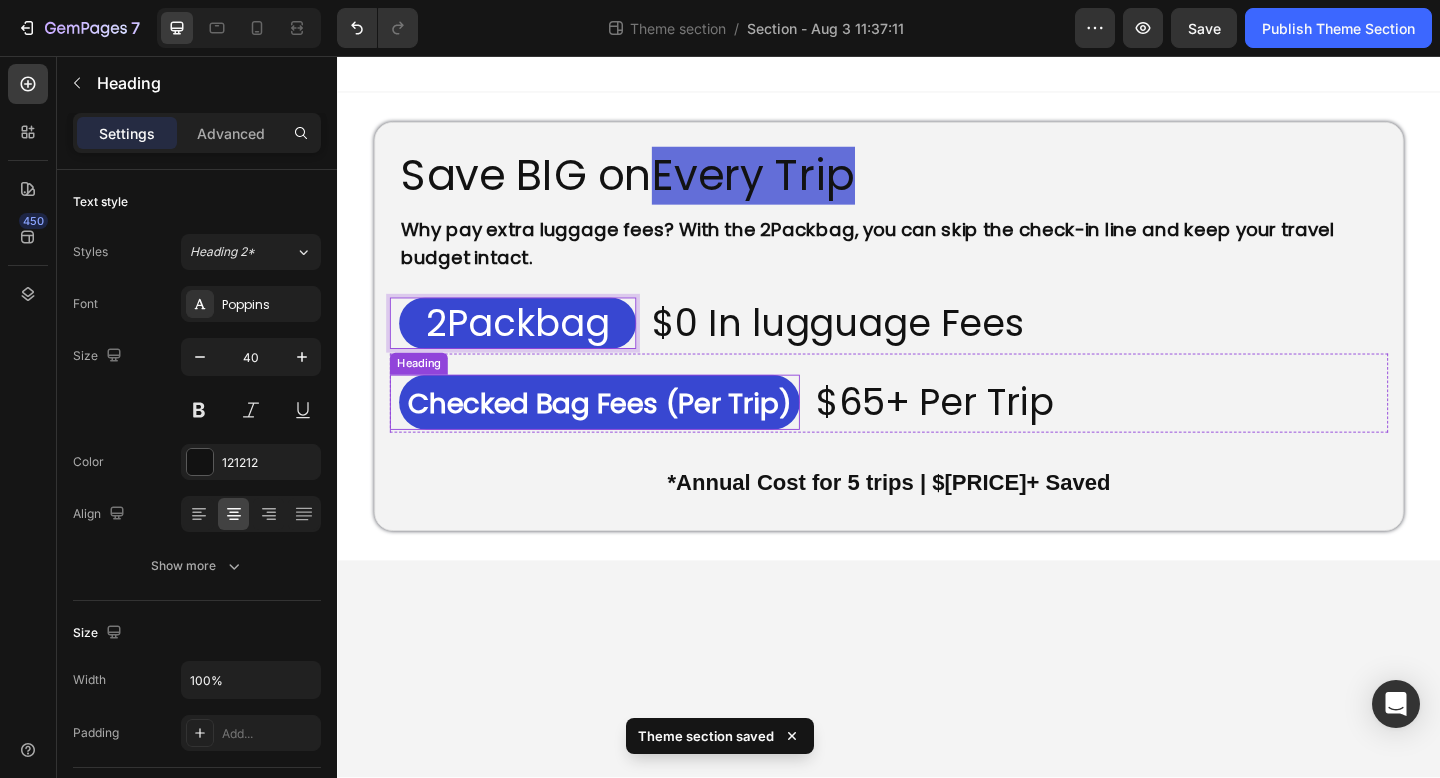click on "Checked Bag Fees (Per Trip)" at bounding box center [622, 434] 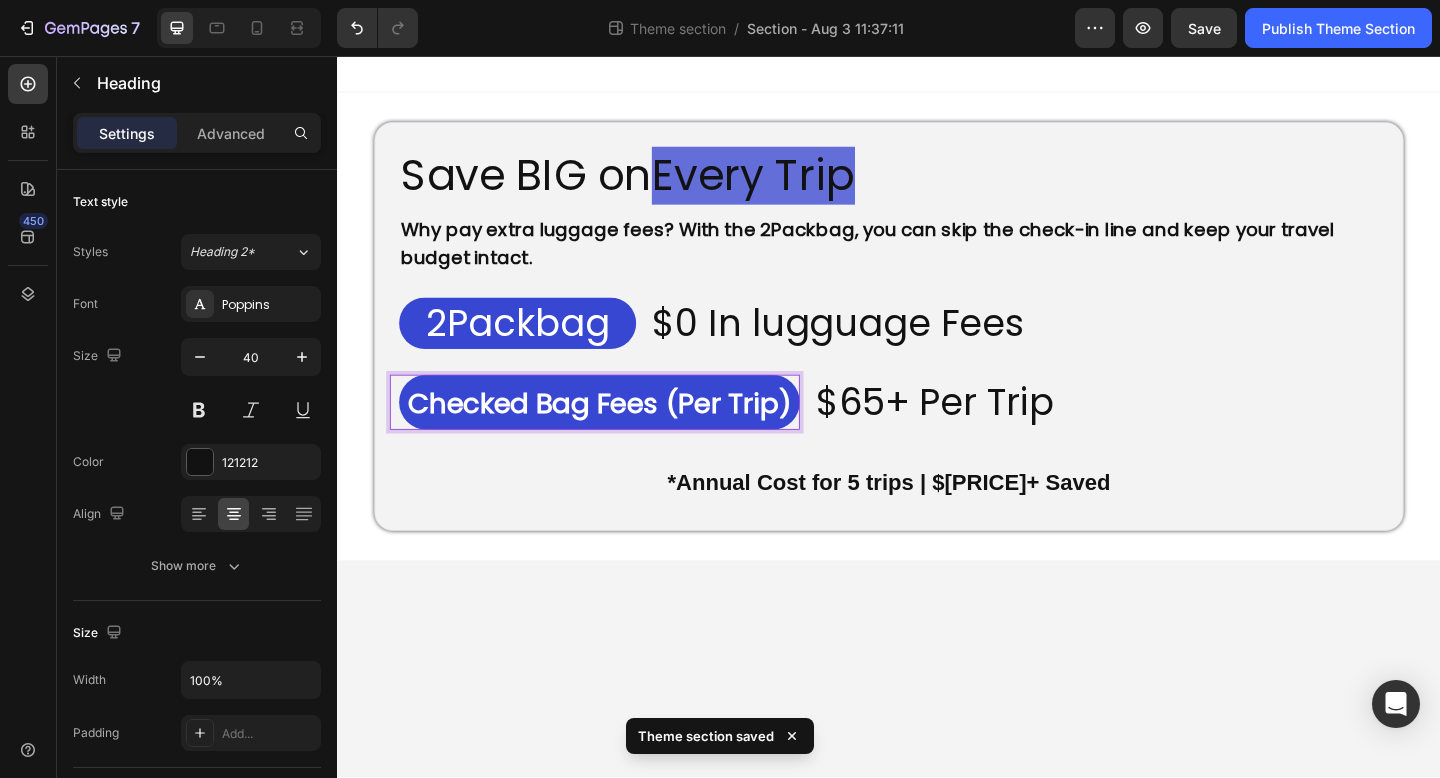 click on "Checked Bag Fees (Per Trip)" at bounding box center [622, 434] 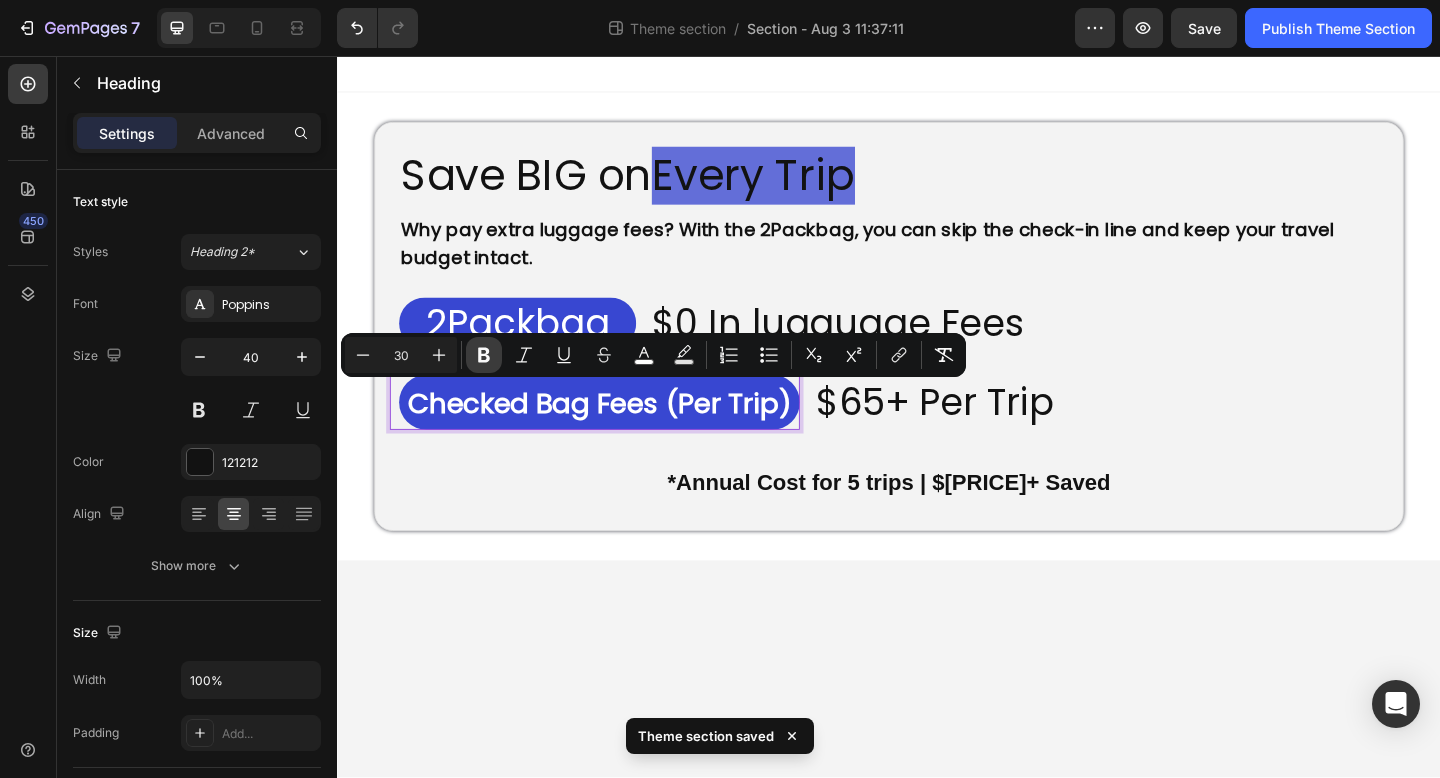 click 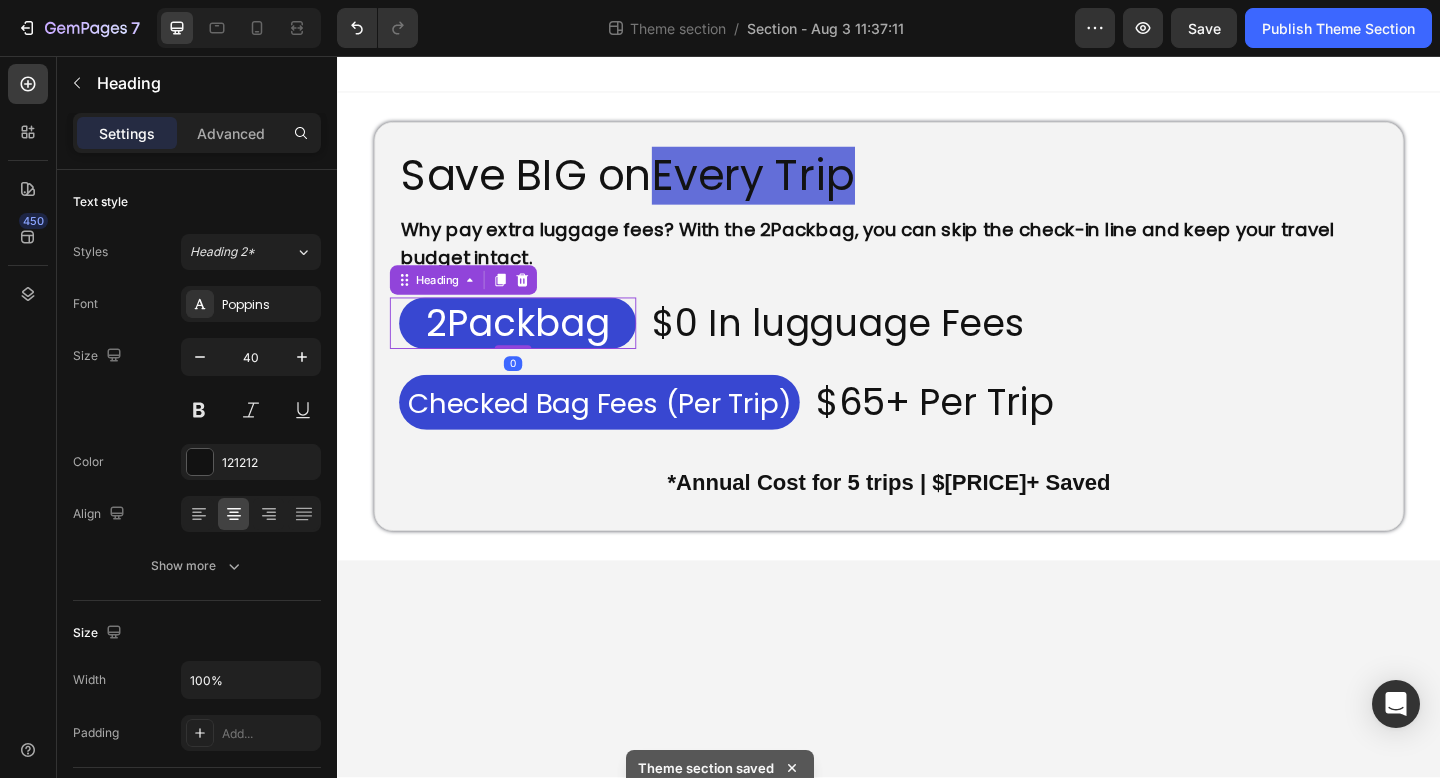 click on "2Packbag" at bounding box center (533, 347) 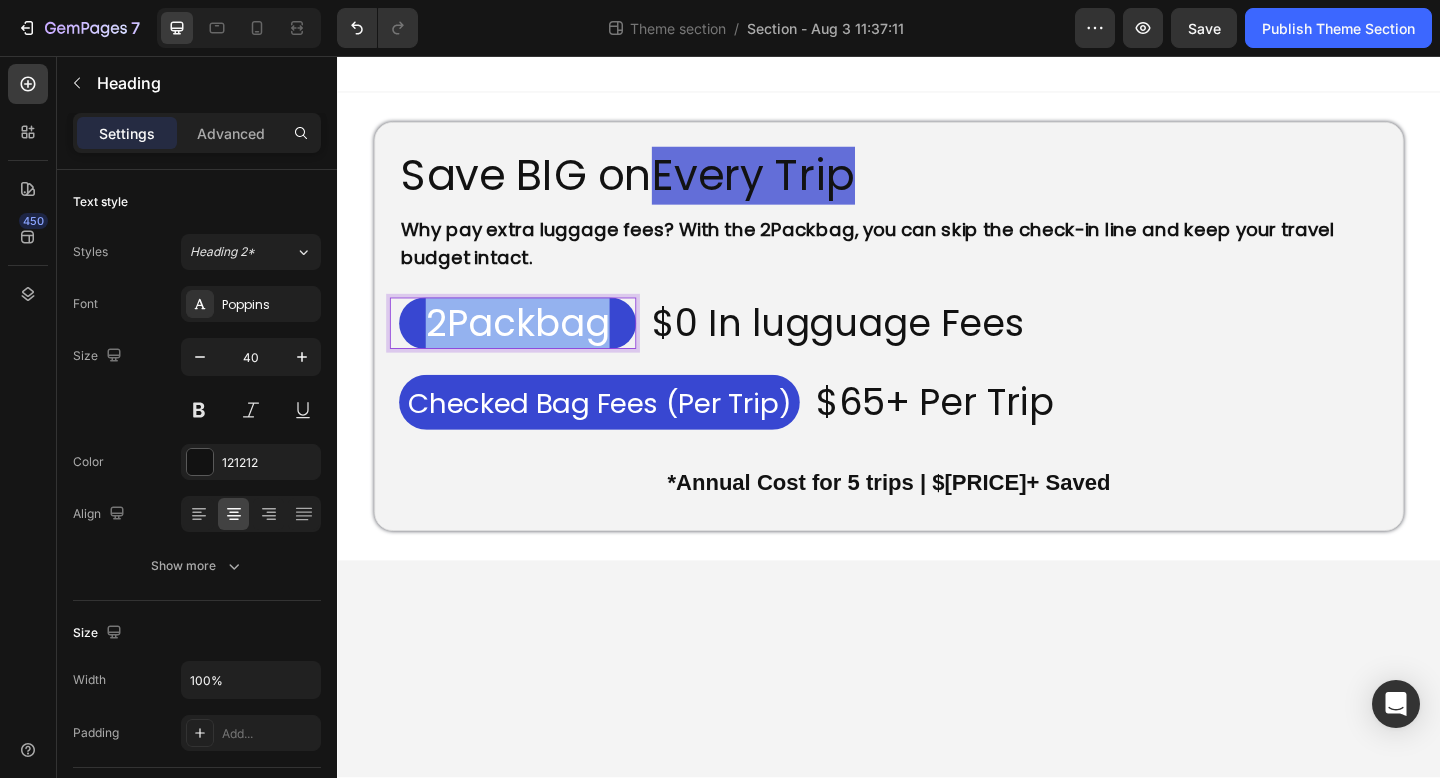 click on "2Packbag" at bounding box center [533, 347] 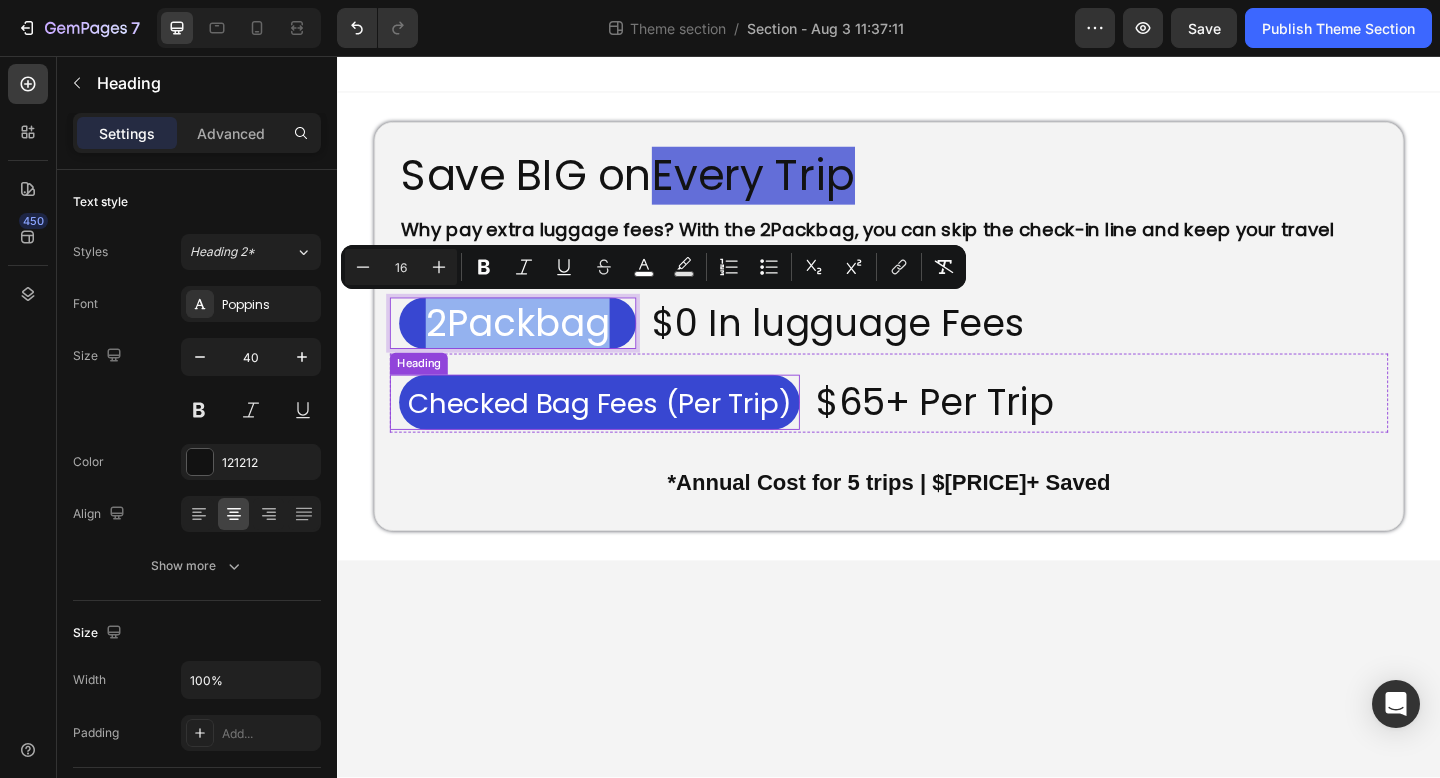click on "Checked Bag Fees (Per Trip)" at bounding box center (622, 434) 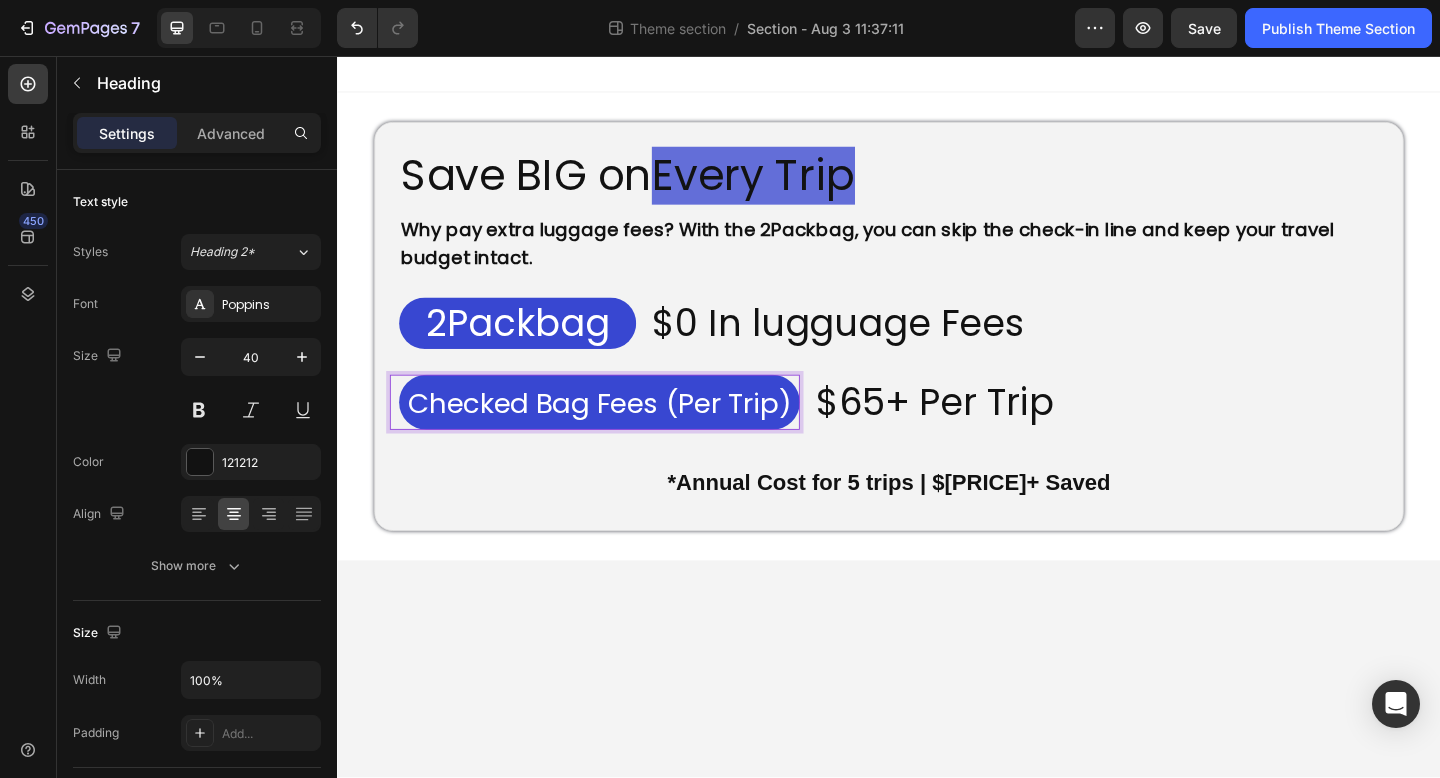 click on "Checked Bag Fees (Per Trip)" at bounding box center (622, 434) 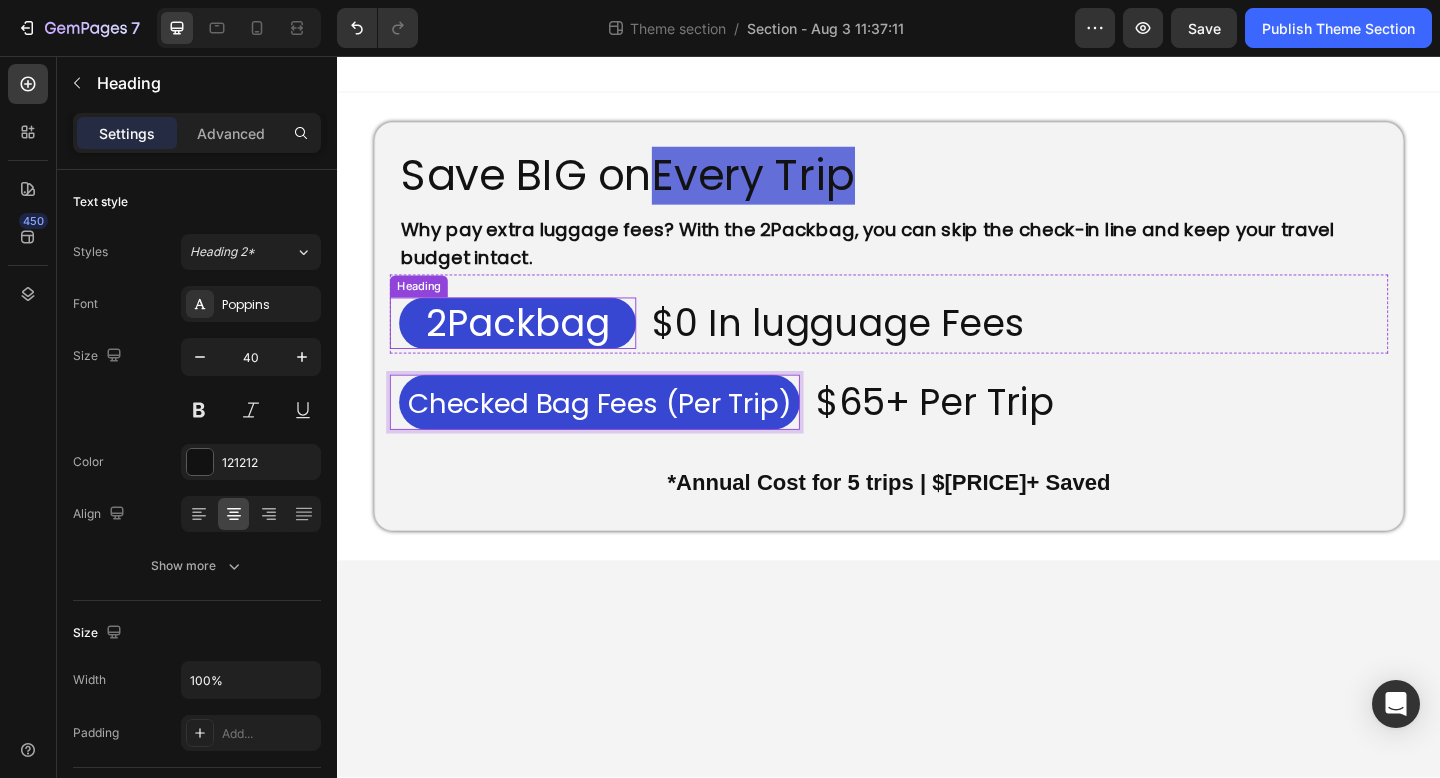 click on "2Packbag" at bounding box center [533, 347] 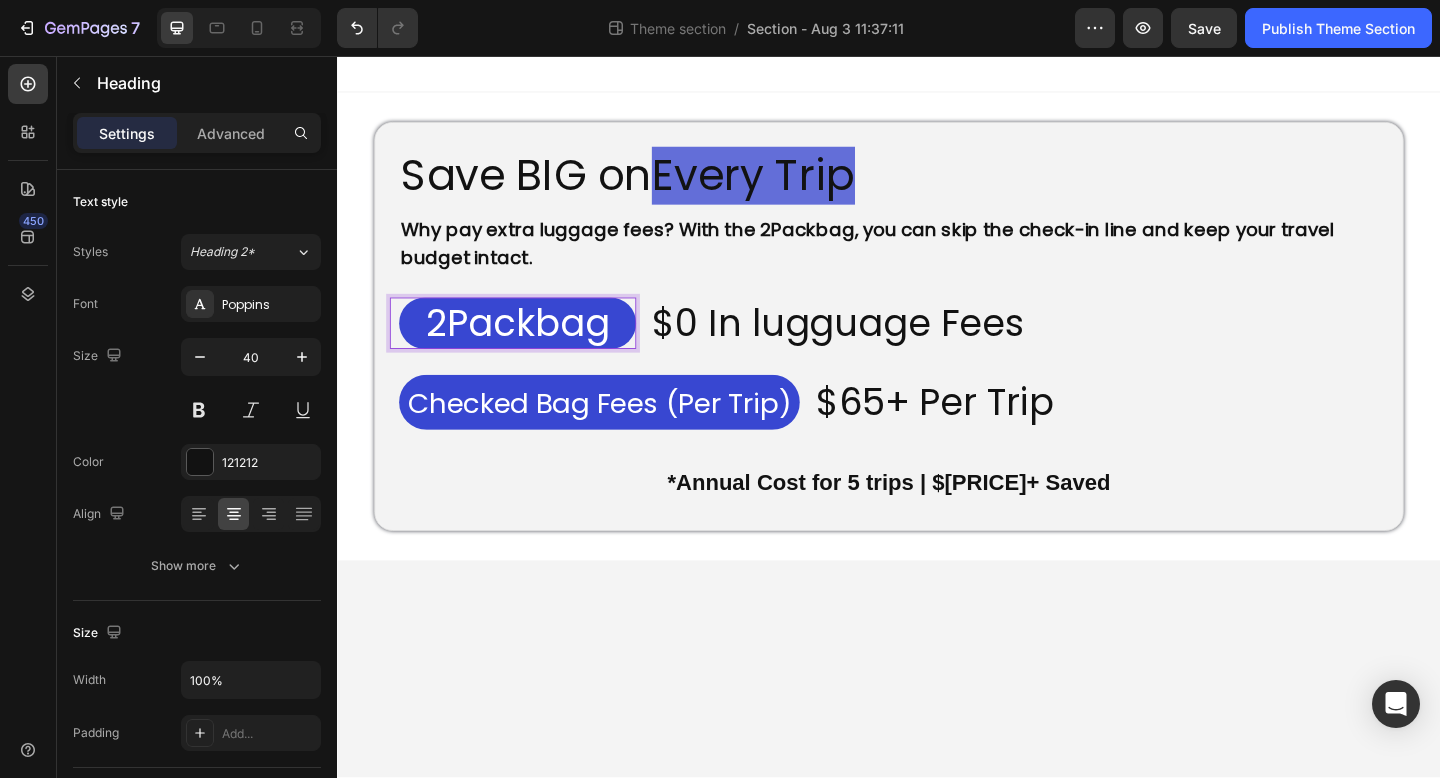 click on "2Packbag" at bounding box center (533, 347) 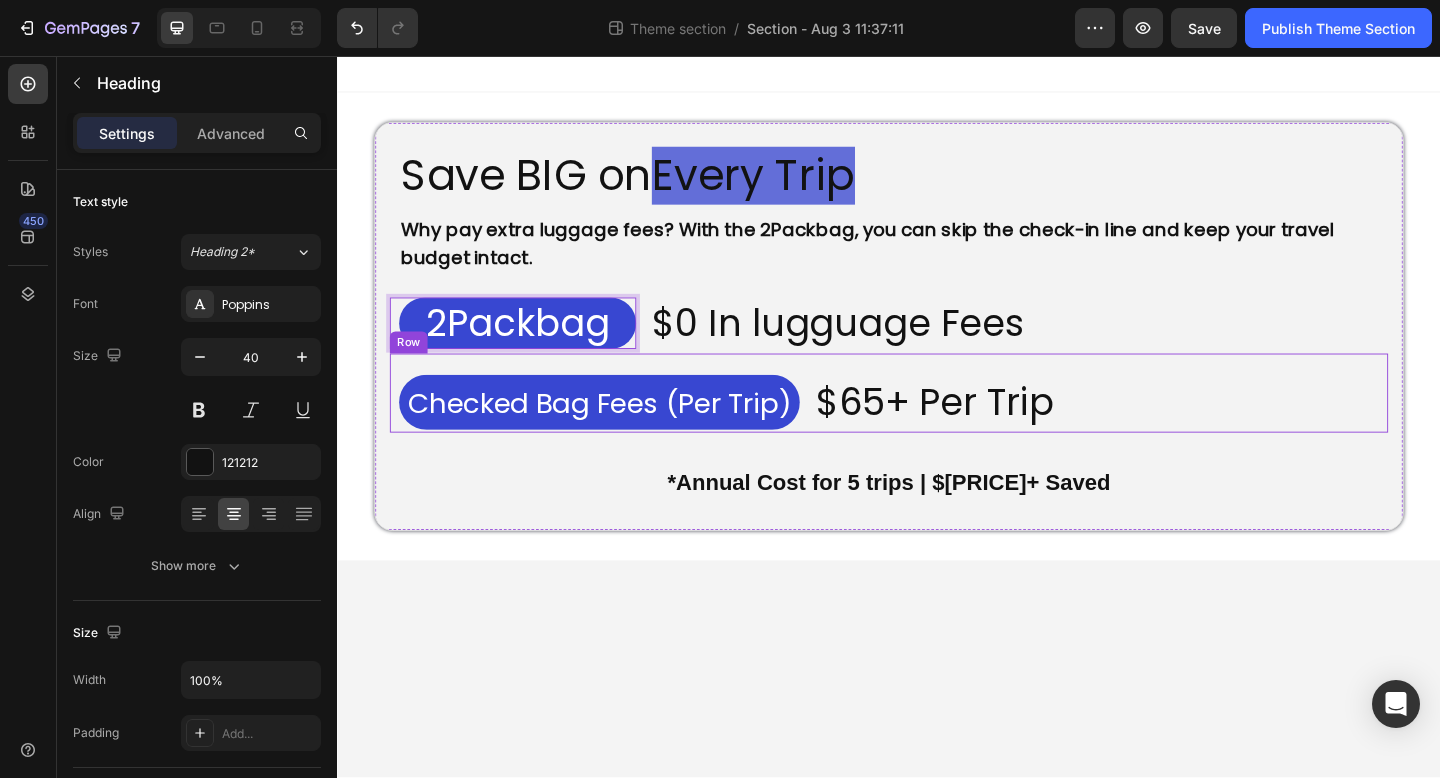 click on "⁠⁠⁠⁠⁠⁠⁠ Checked Bag Fees (Per Trip)" at bounding box center (622, 433) 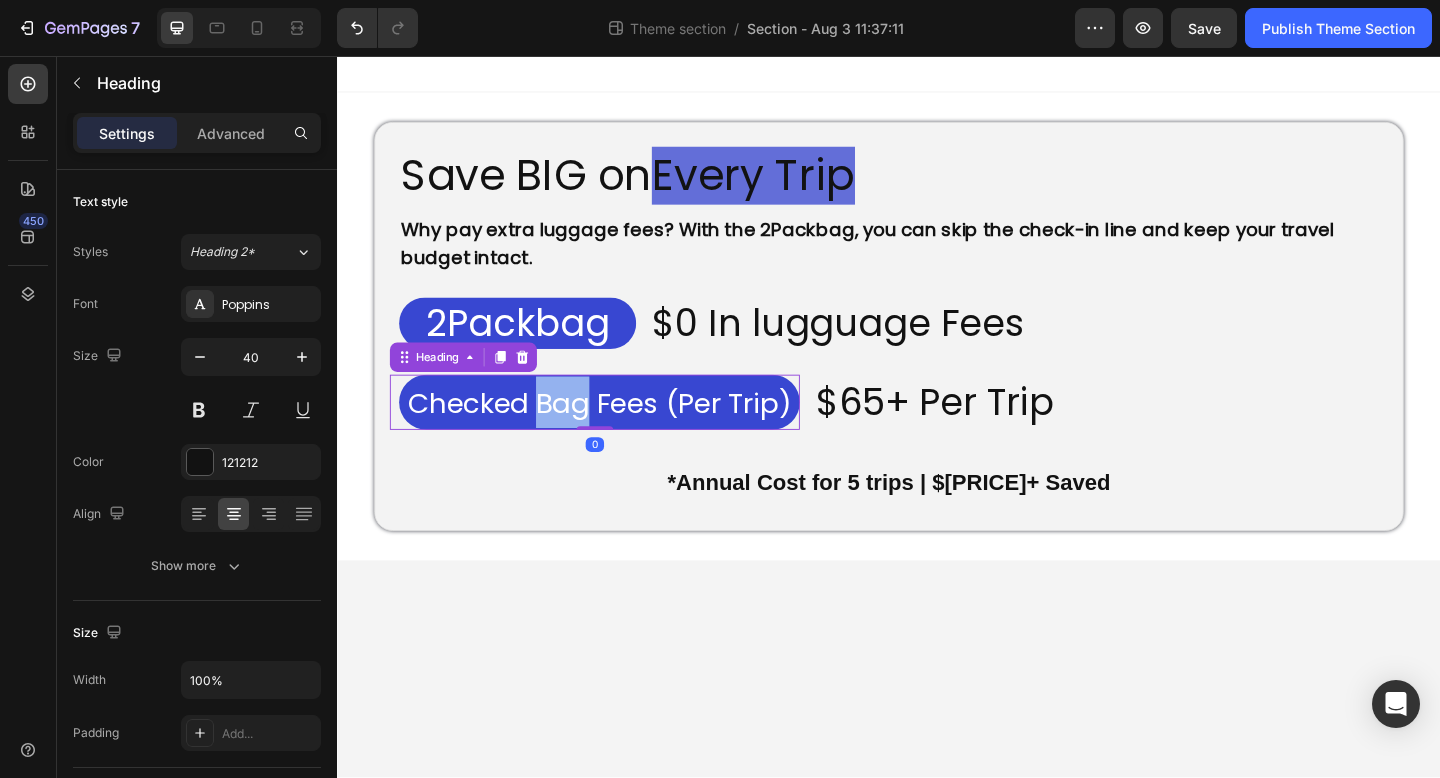 click on "Checked Bag Fees (Per Trip)" at bounding box center (622, 434) 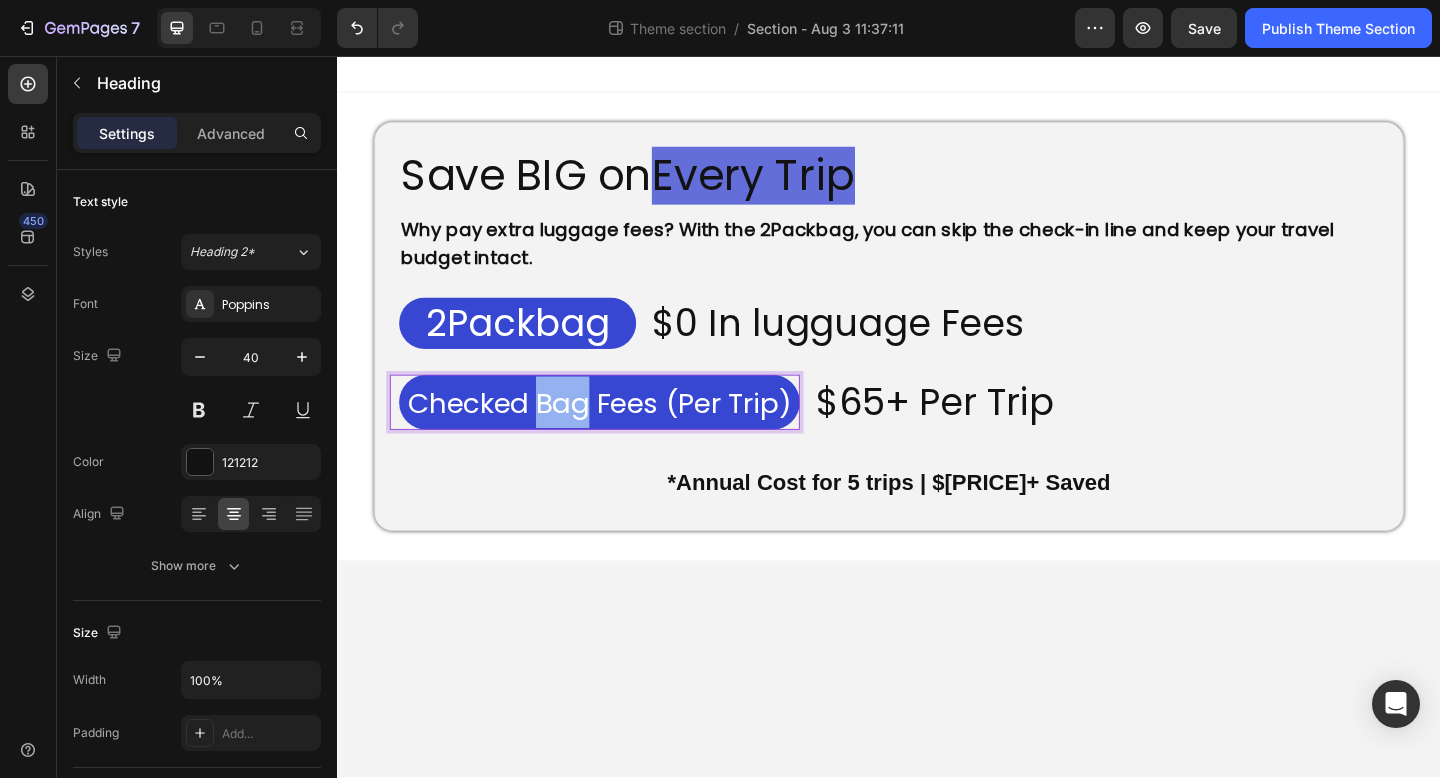 click on "Checked Bag Fees (Per Trip)" at bounding box center (622, 434) 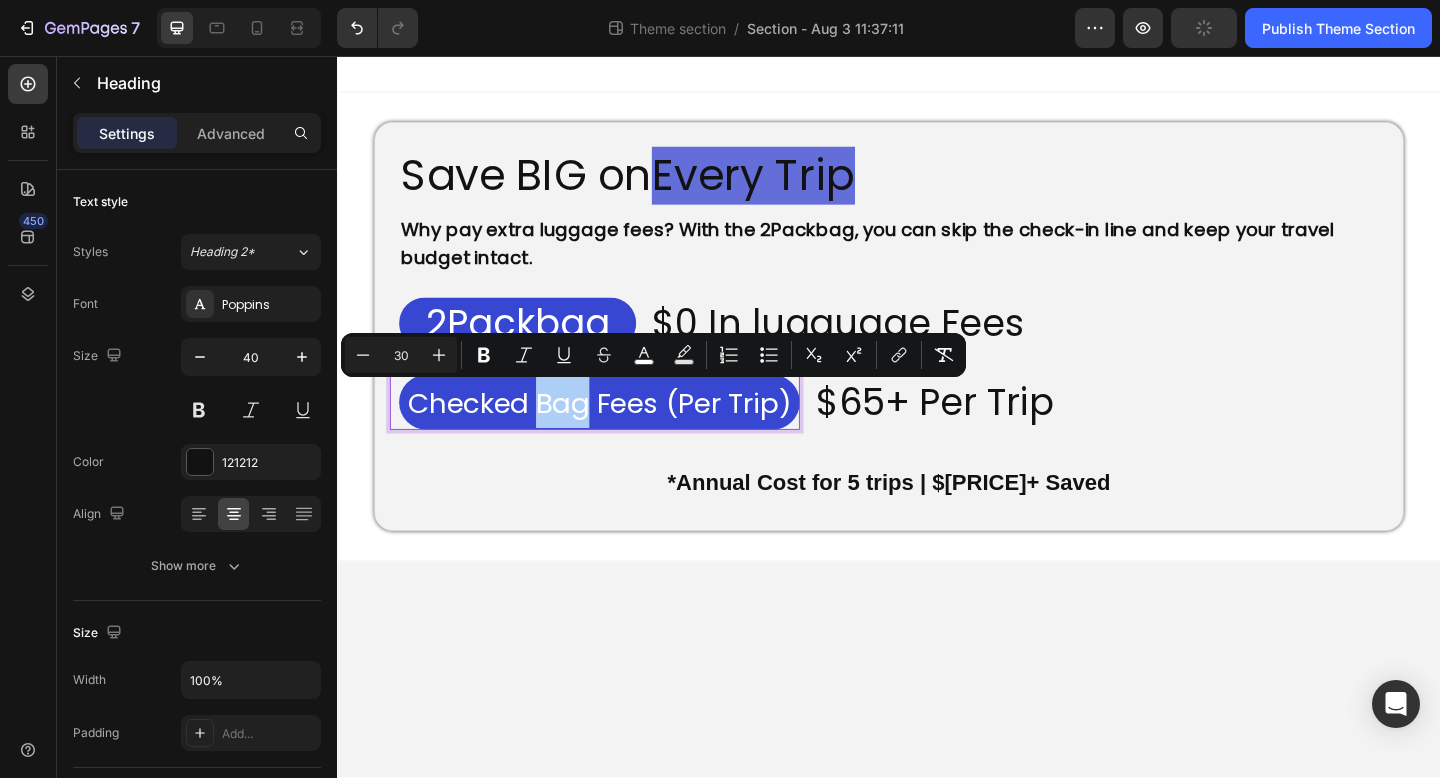 click on "30" at bounding box center [401, 355] 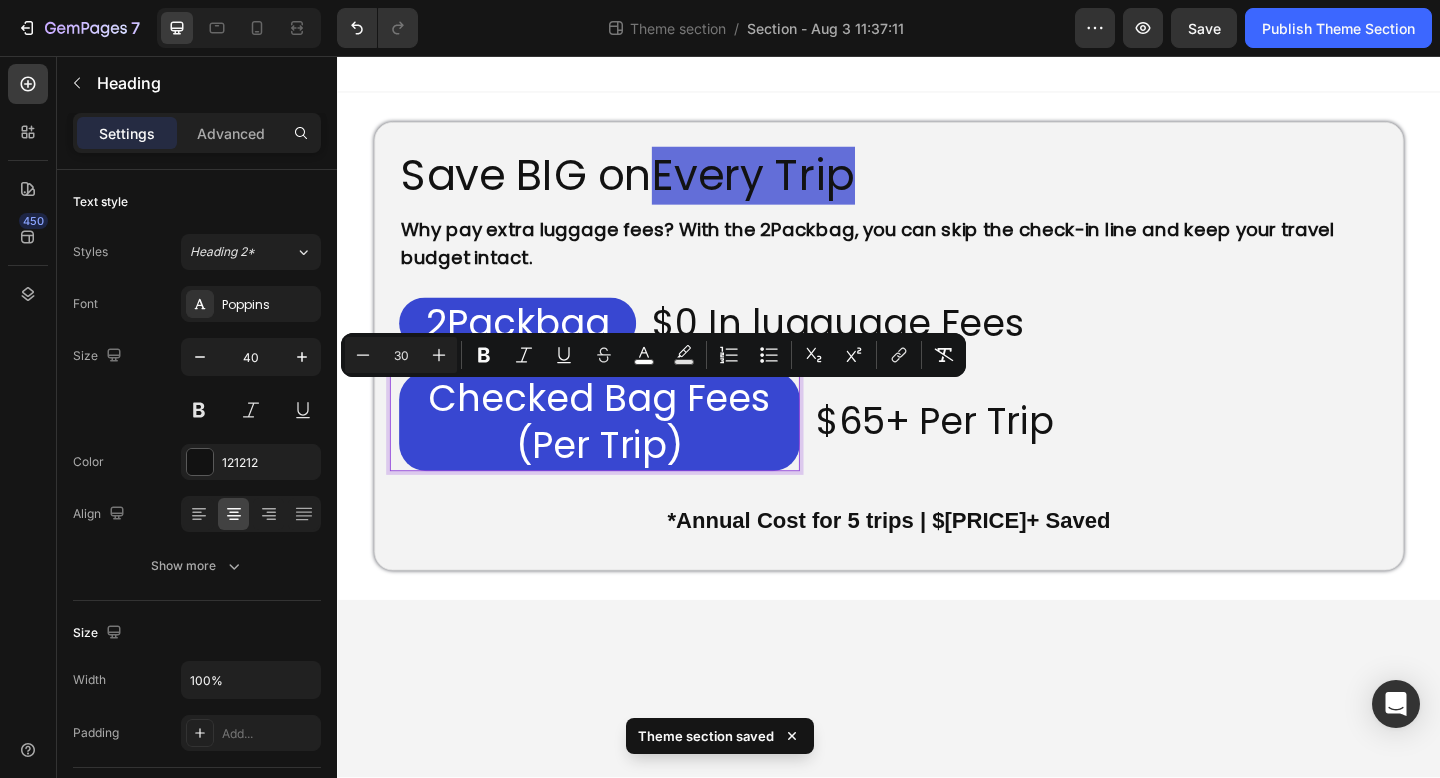 type on "30" 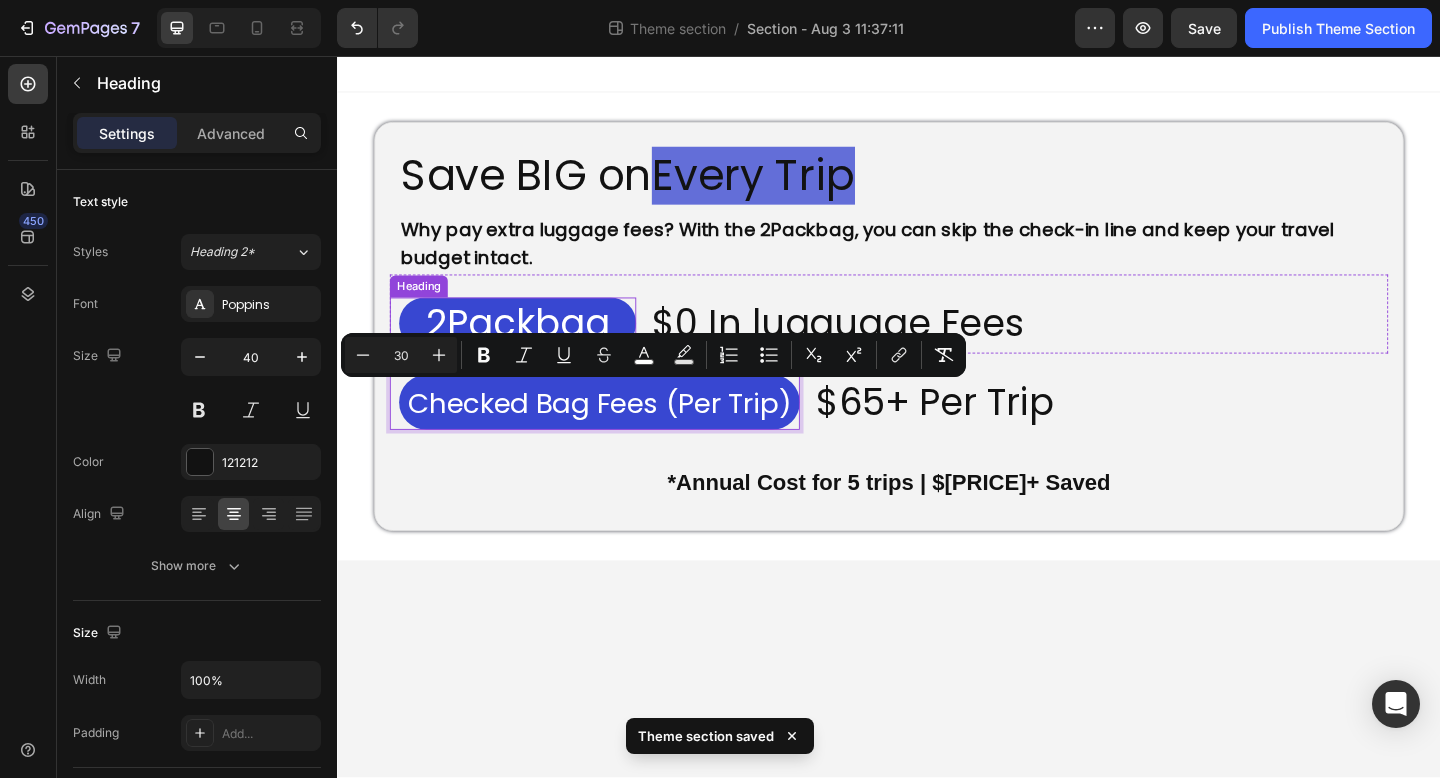 click on "2Packbag" at bounding box center (533, 347) 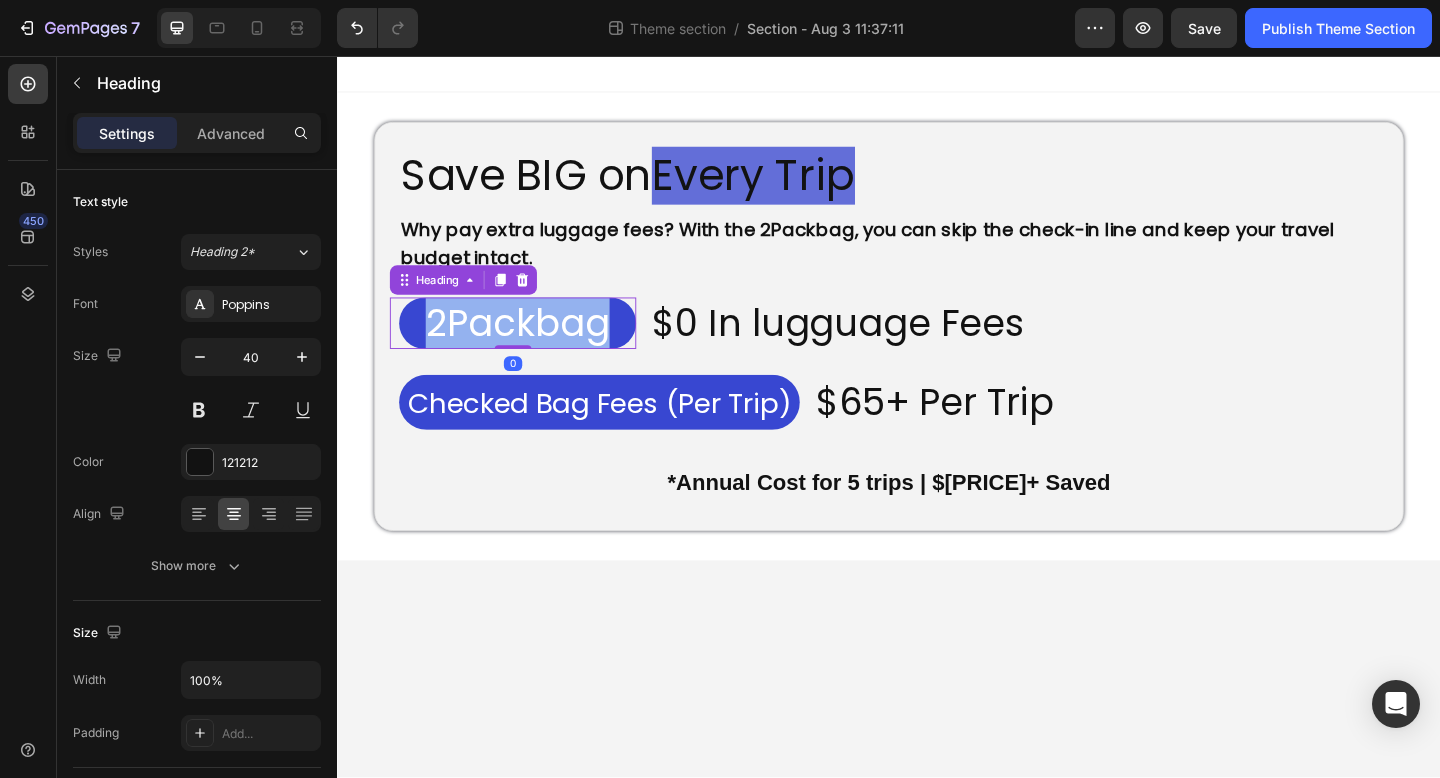 click on "2Packbag" at bounding box center (533, 347) 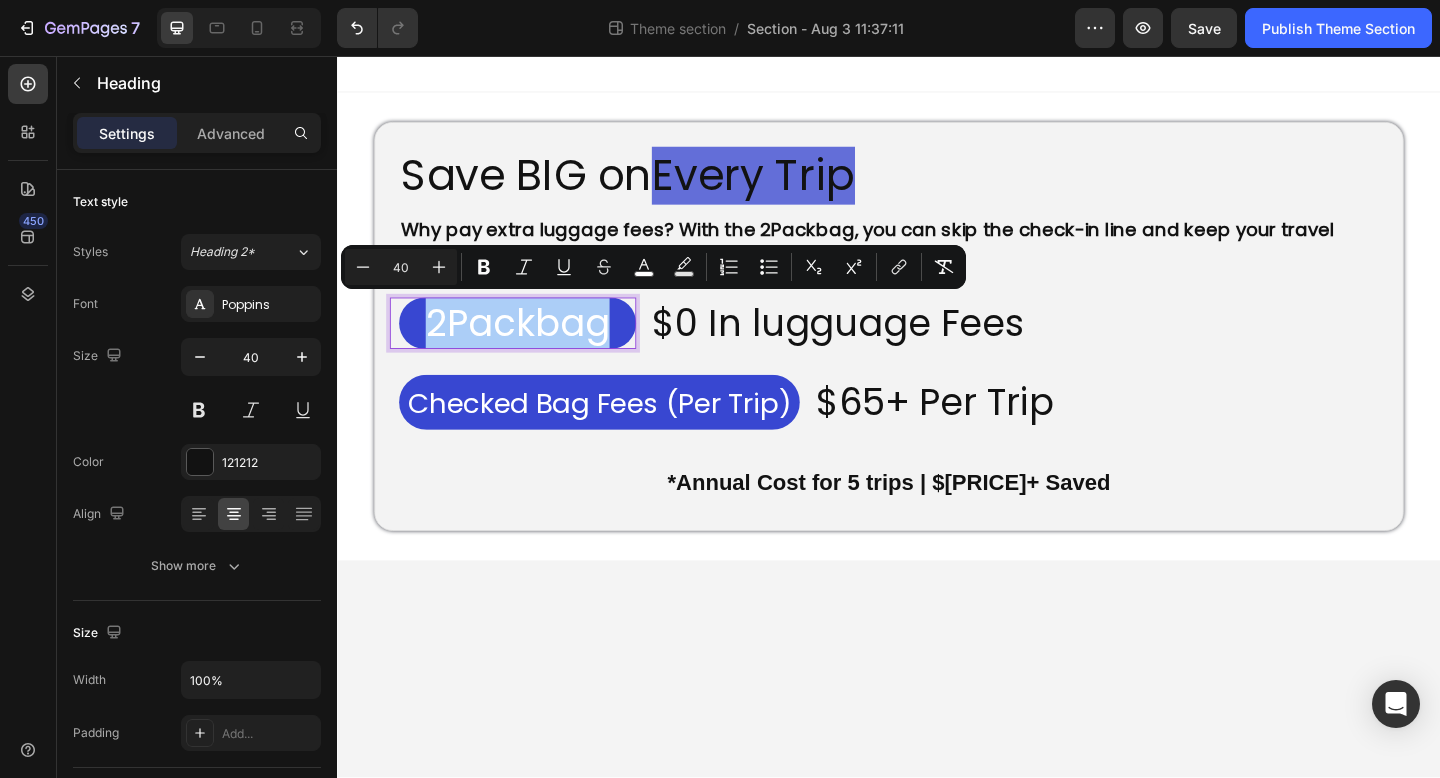 click on "40" at bounding box center (401, 267) 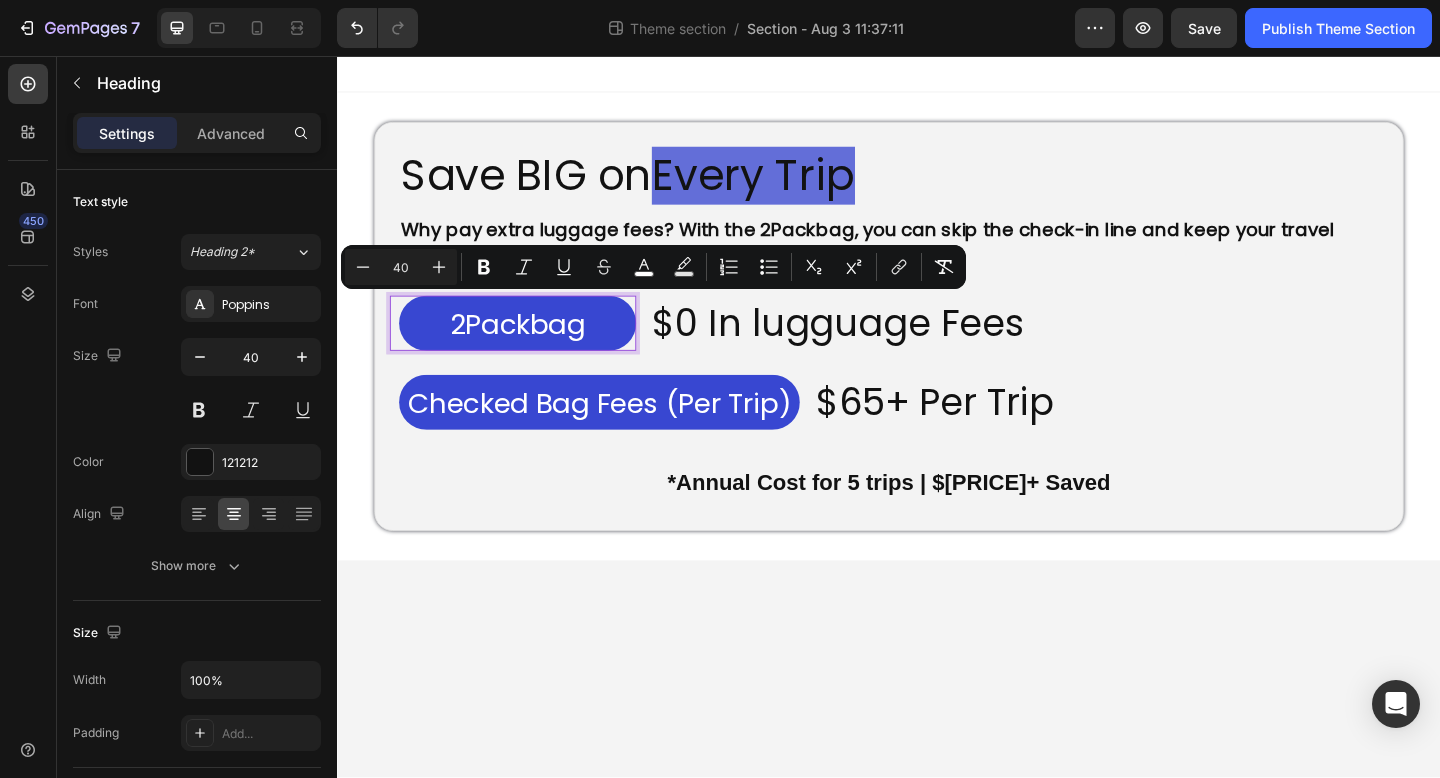 type on "40" 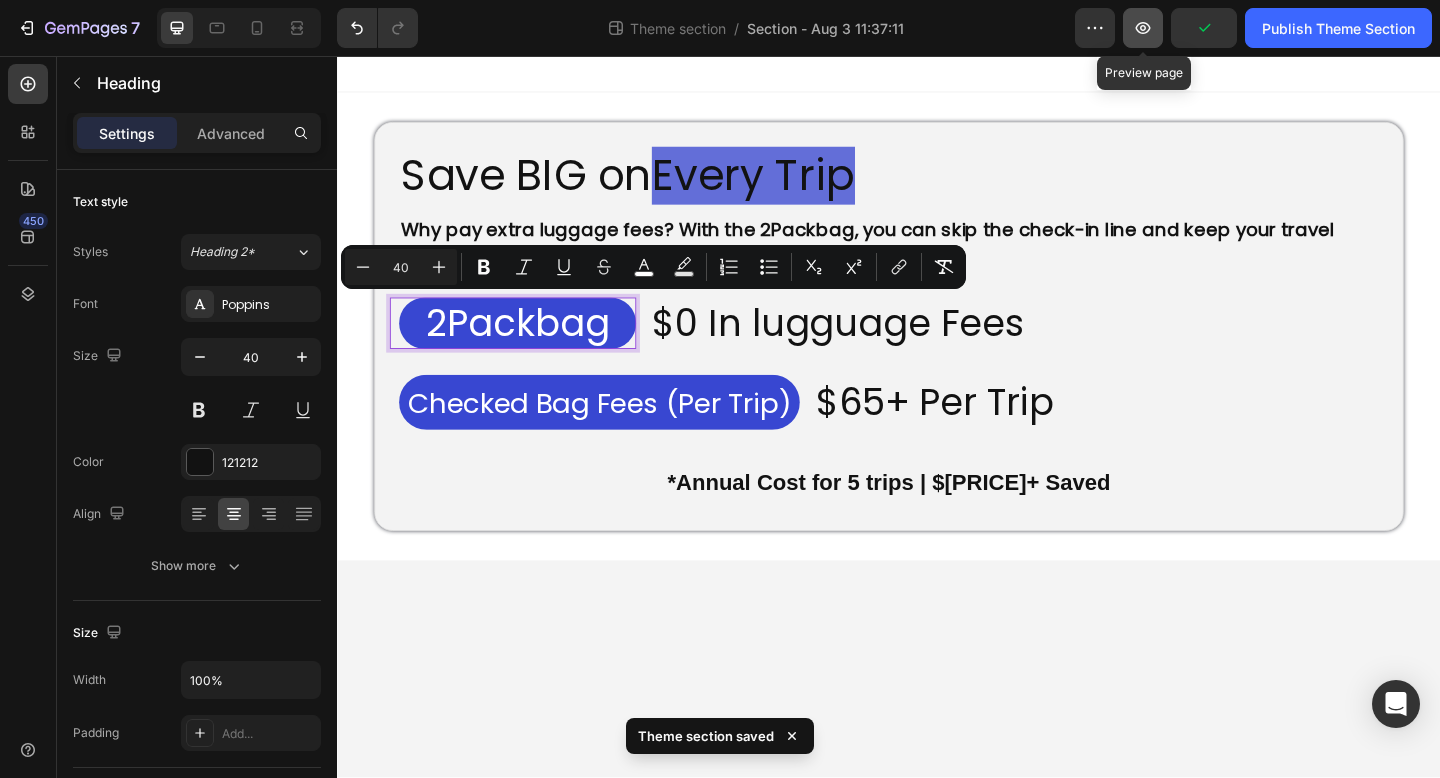 click 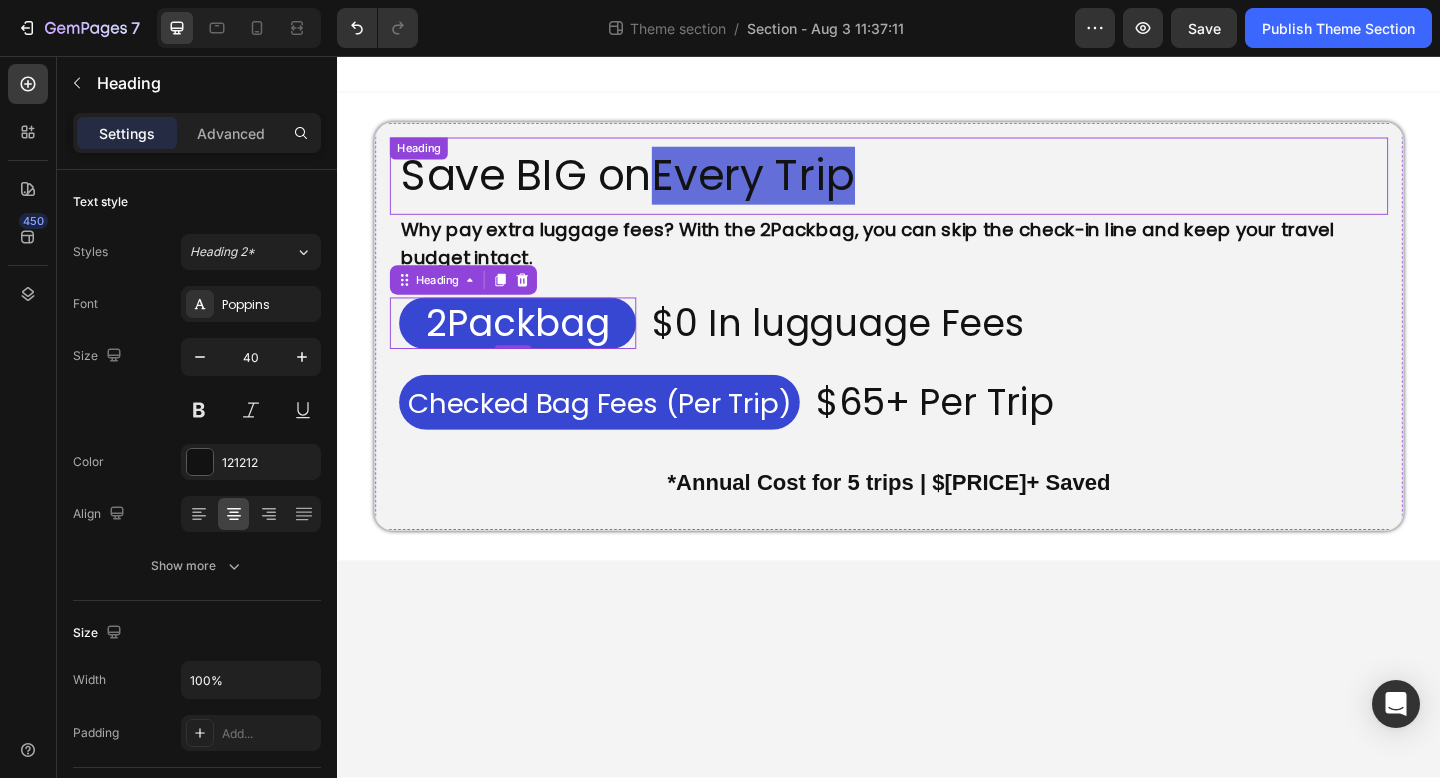 click on "Save BIG on  Every Trip" at bounding box center (942, 187) 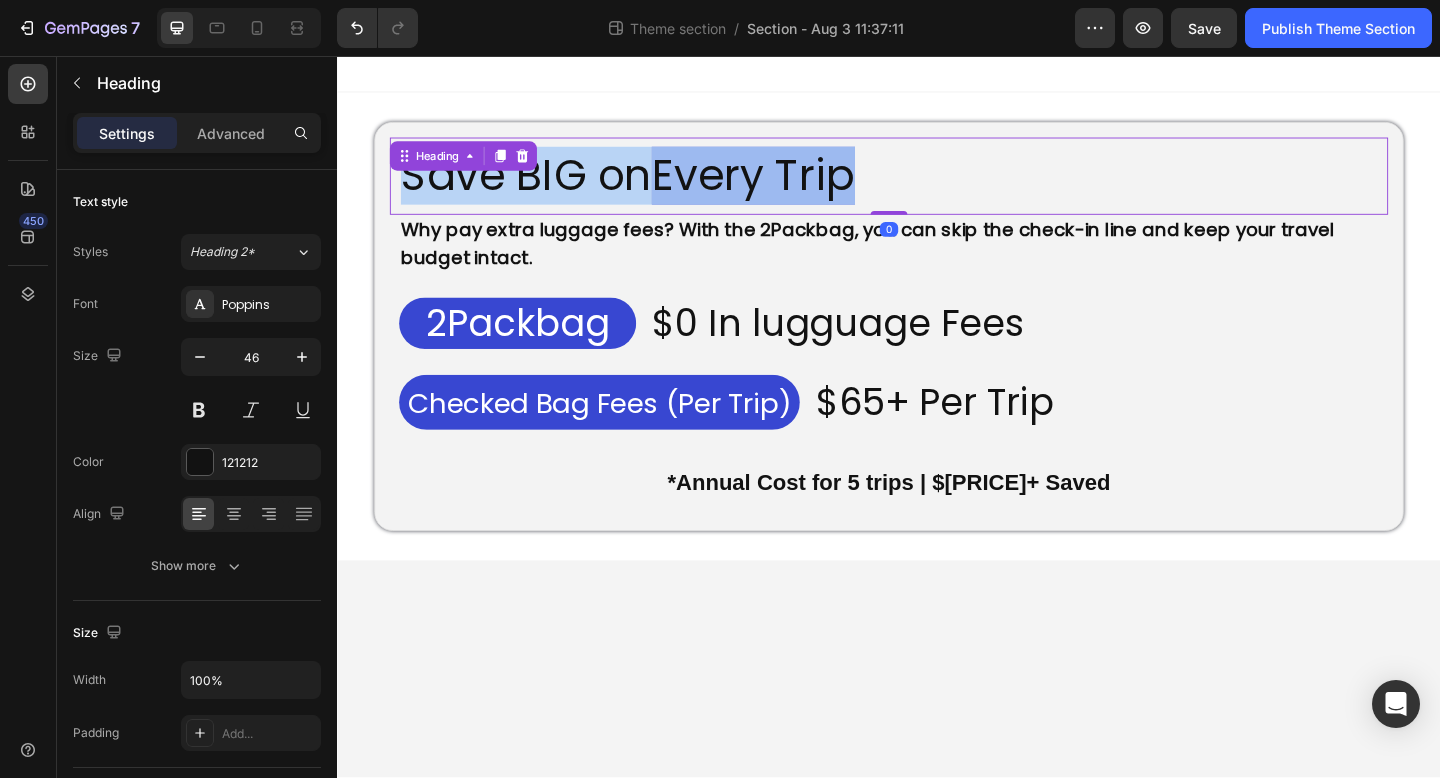 click on "Save BIG on  Every Trip" at bounding box center [942, 187] 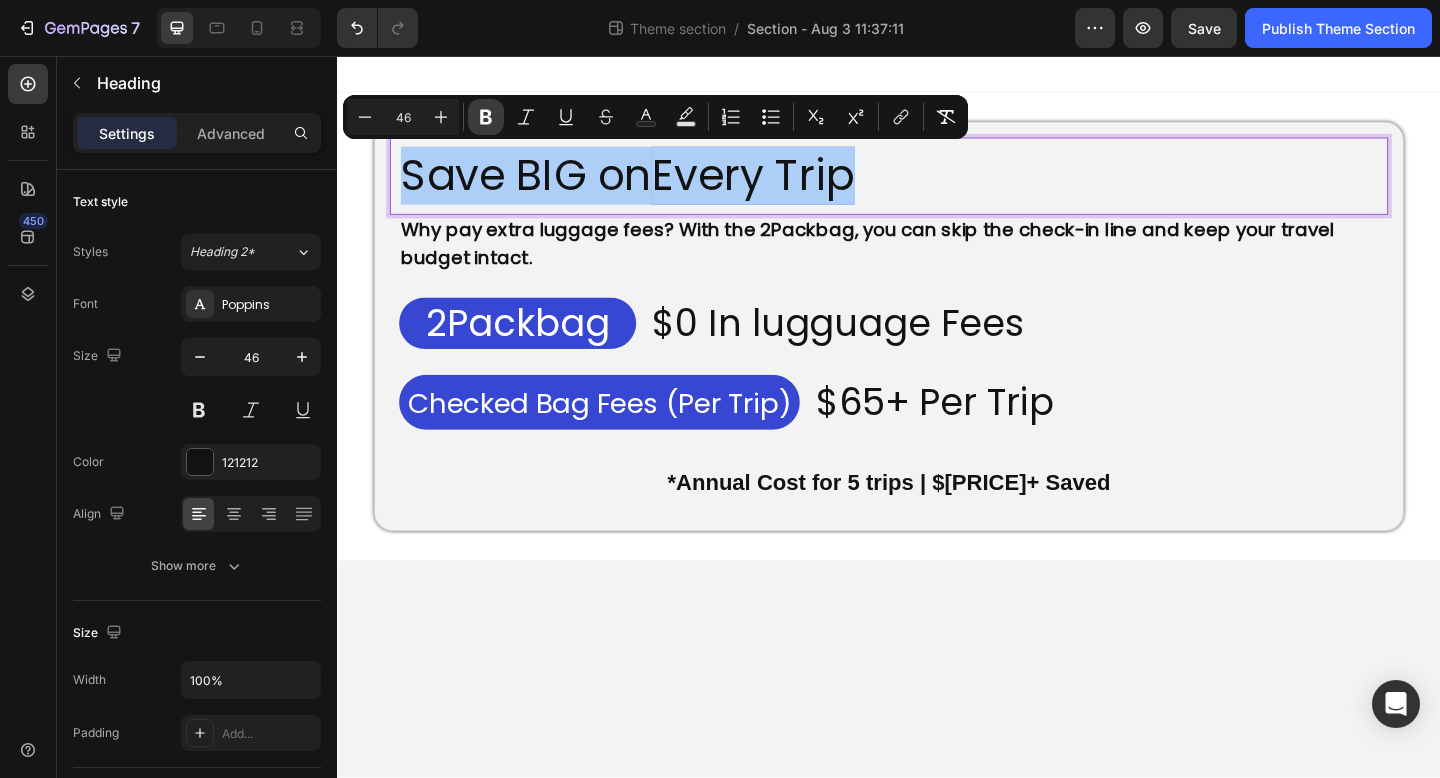 click 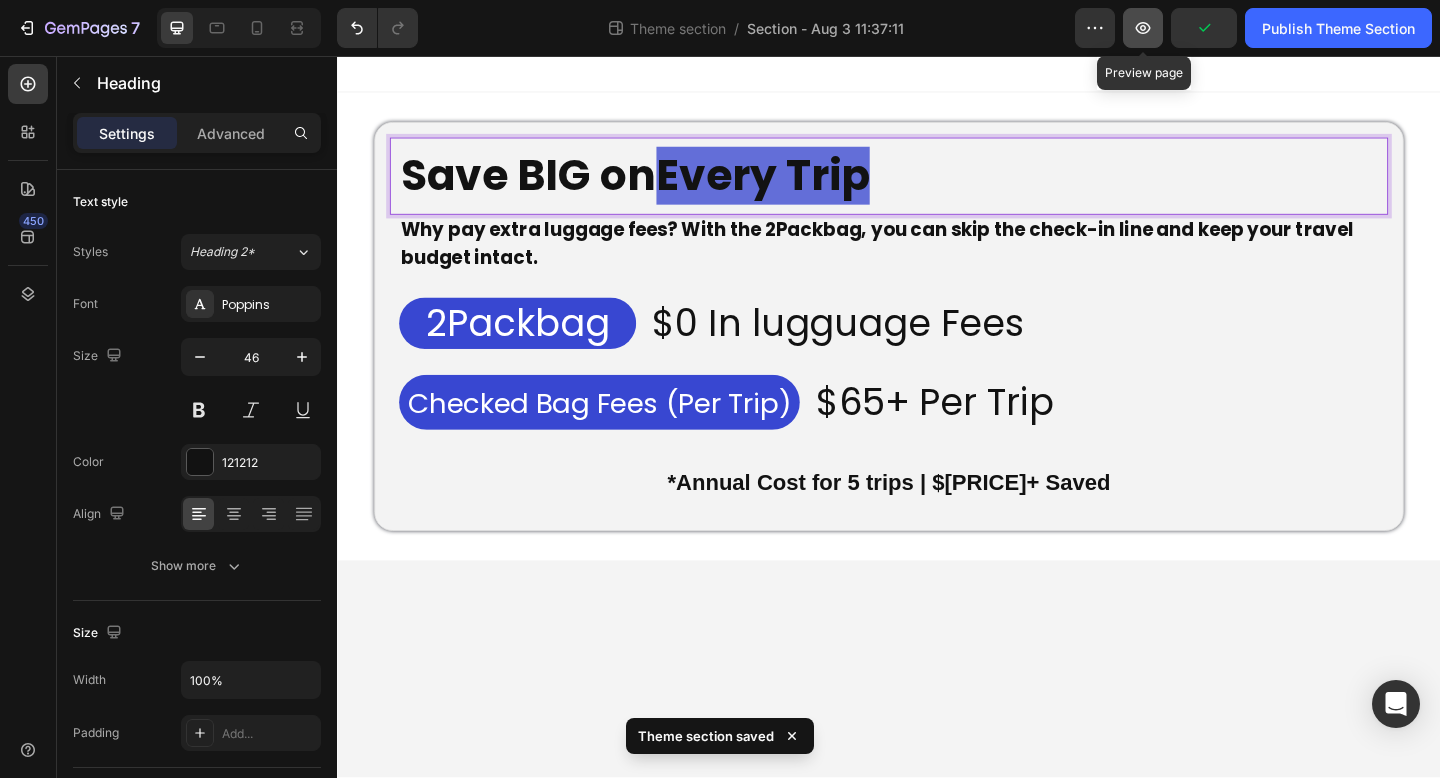 click 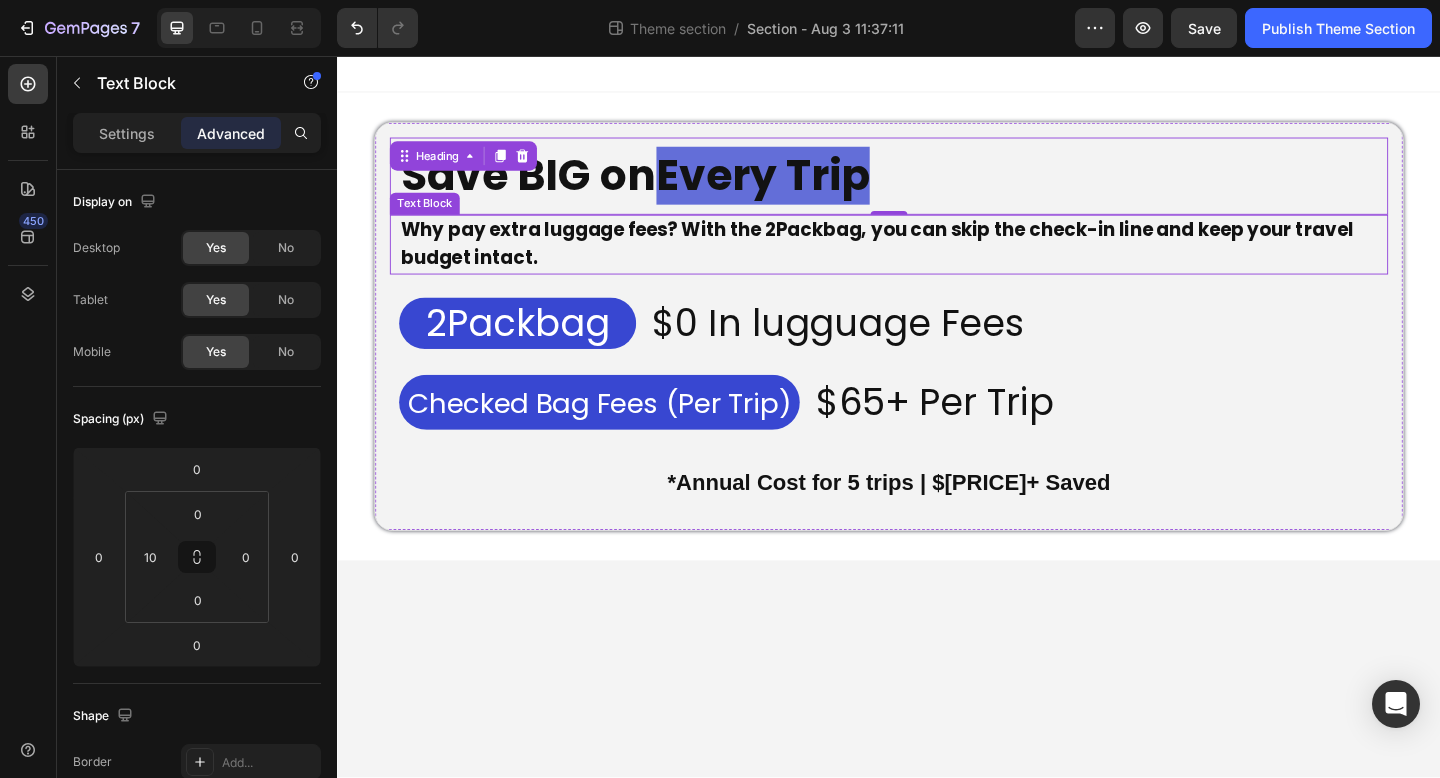 click on "Why pay extra luggage fees? With the 2Packbag, you can skip the check-in line and keep your travel budget intact." at bounding box center (924, 260) 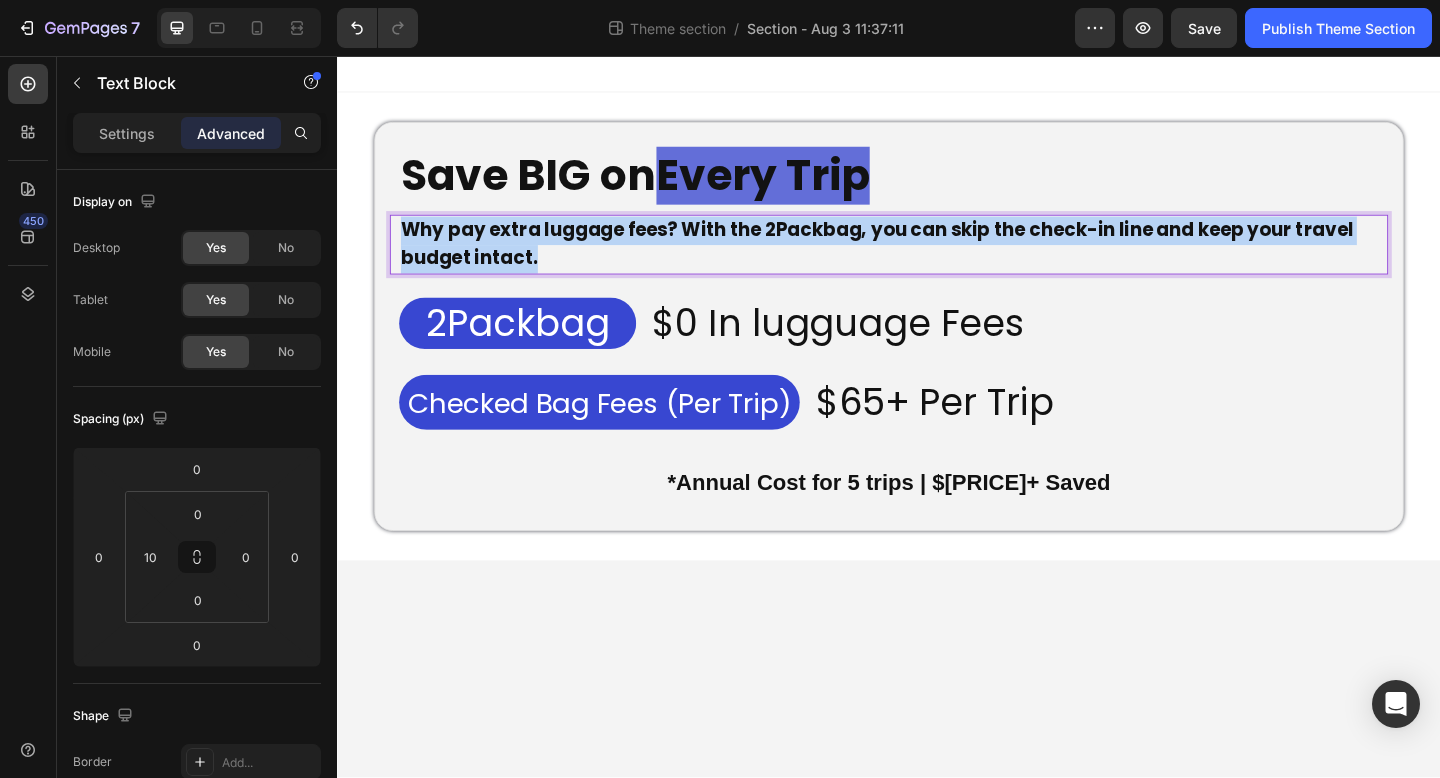 click on "Why pay extra luggage fees? With the 2Packbag, you can skip the check-in line and keep your travel budget intact." at bounding box center (924, 260) 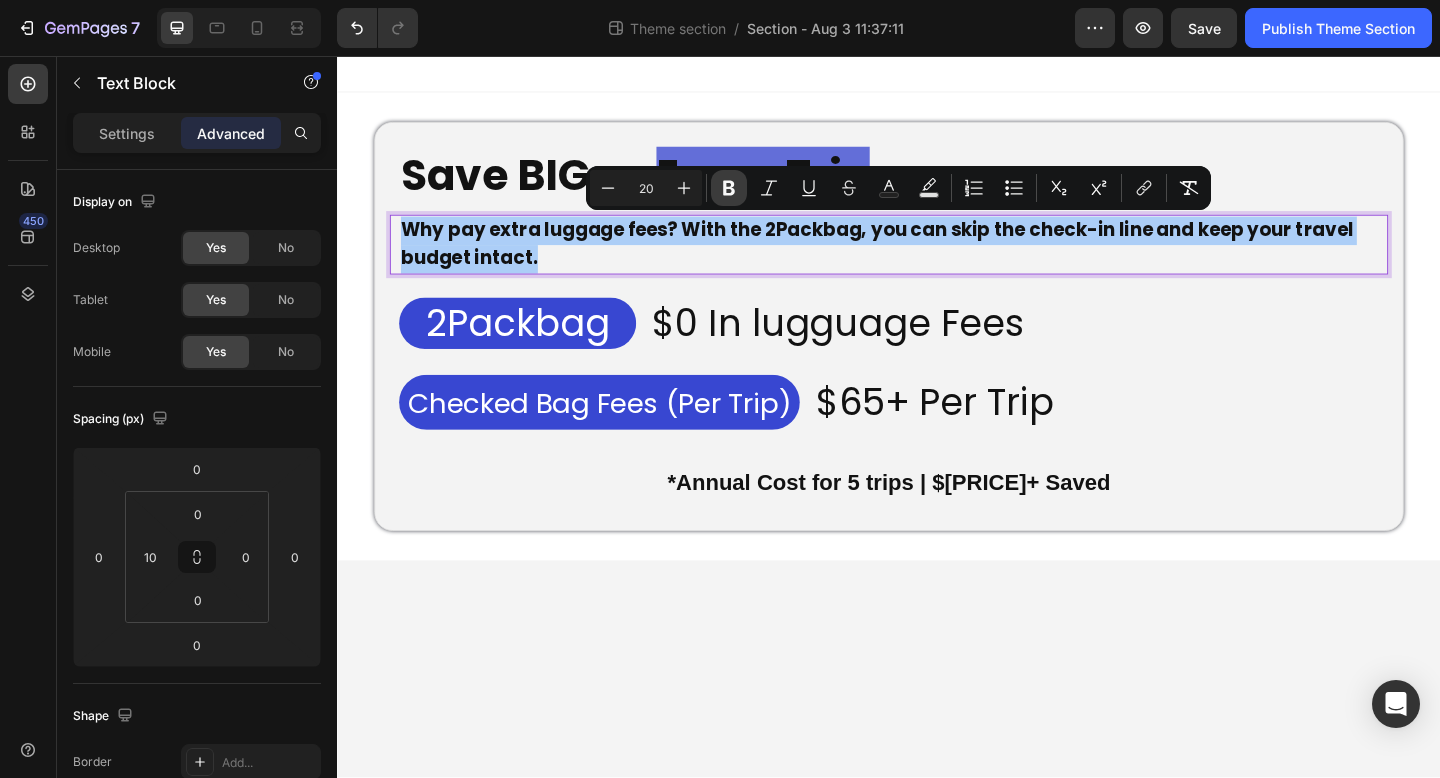 click 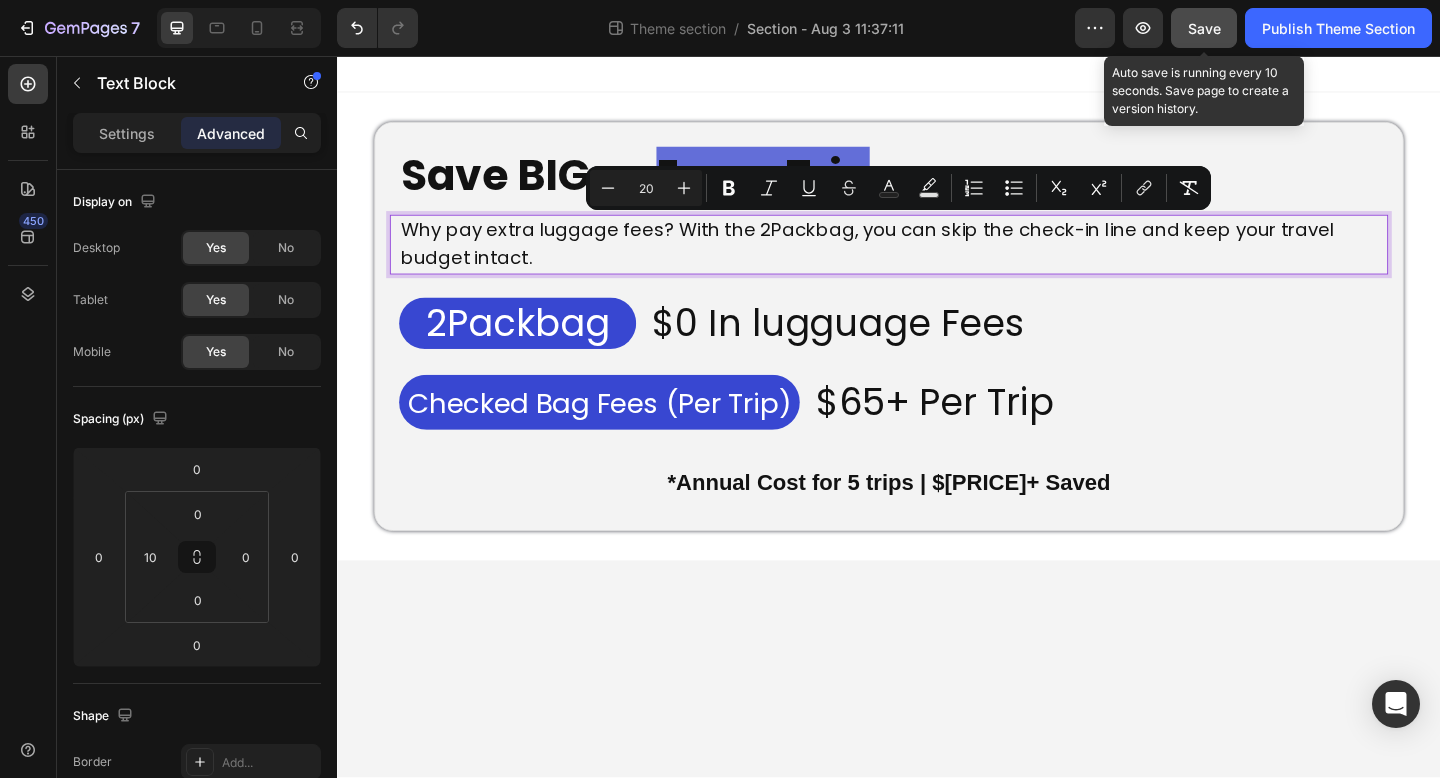 click on "Save" 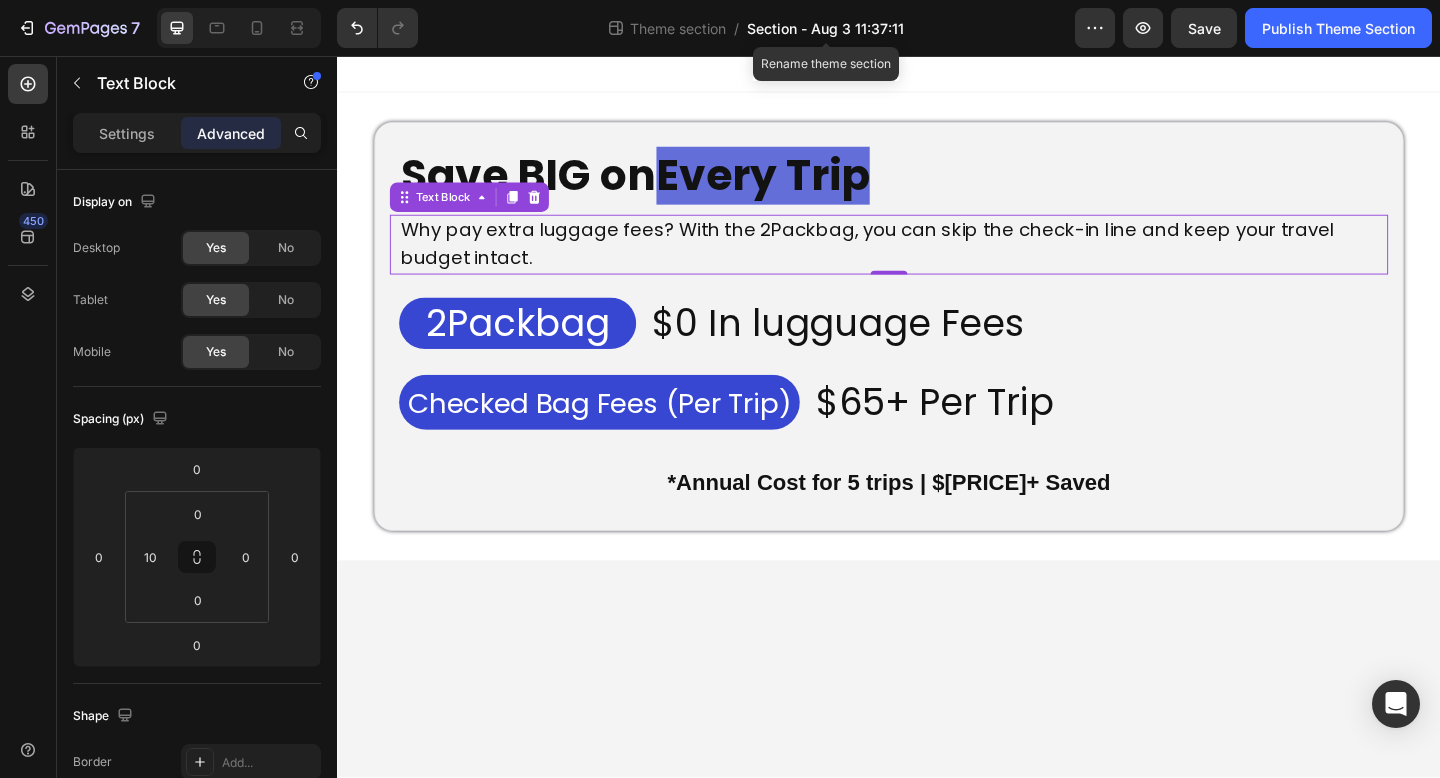 click on "Section - Aug 3 11:37:11" 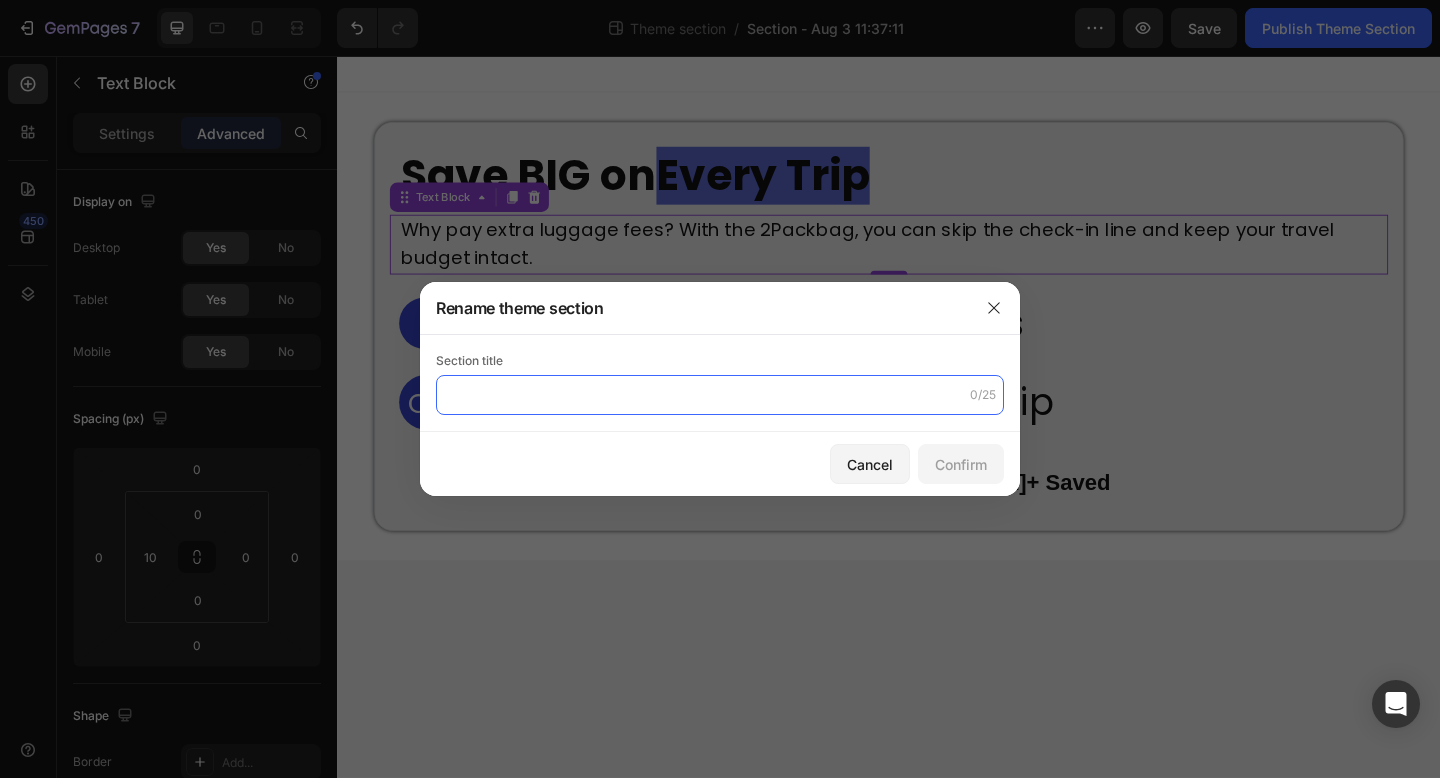 click 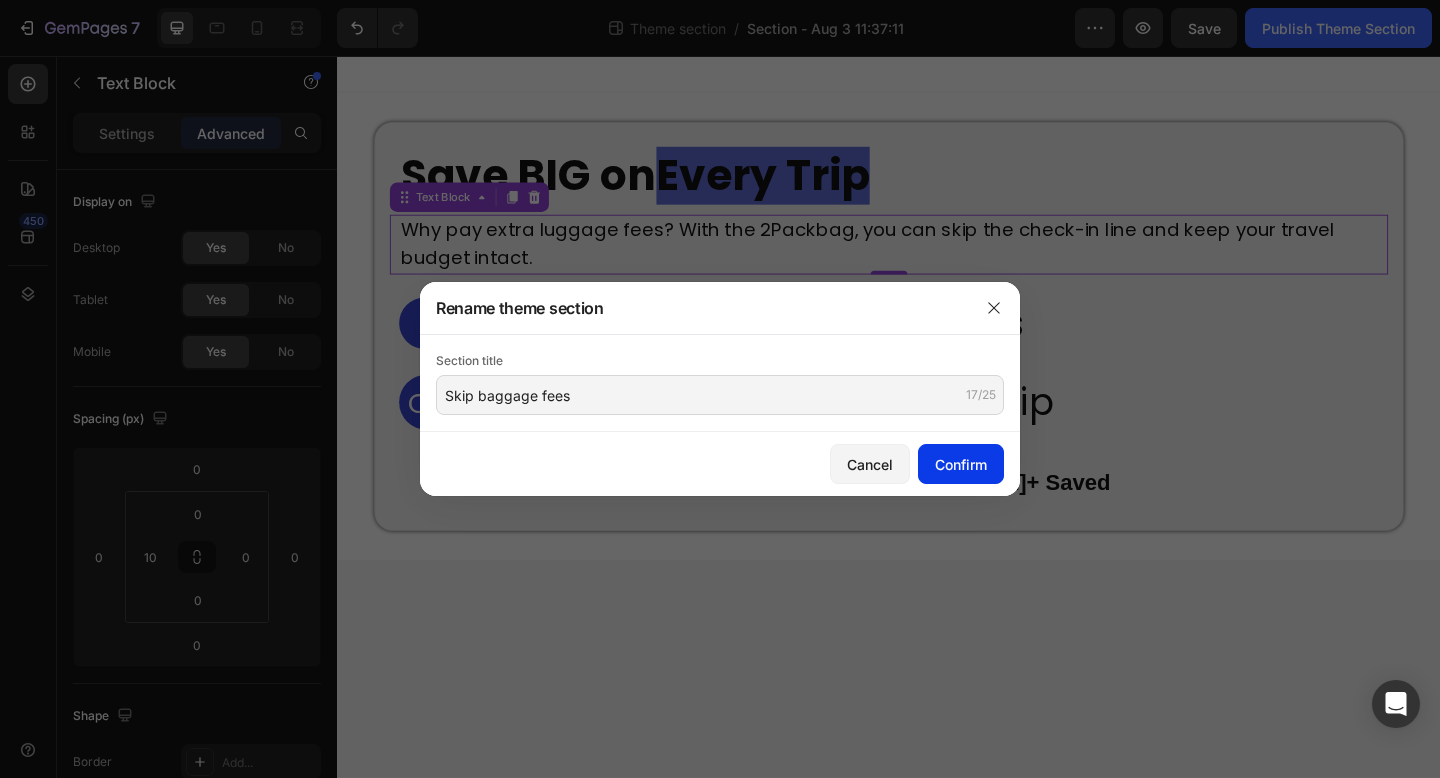 click on "Confirm" at bounding box center (961, 464) 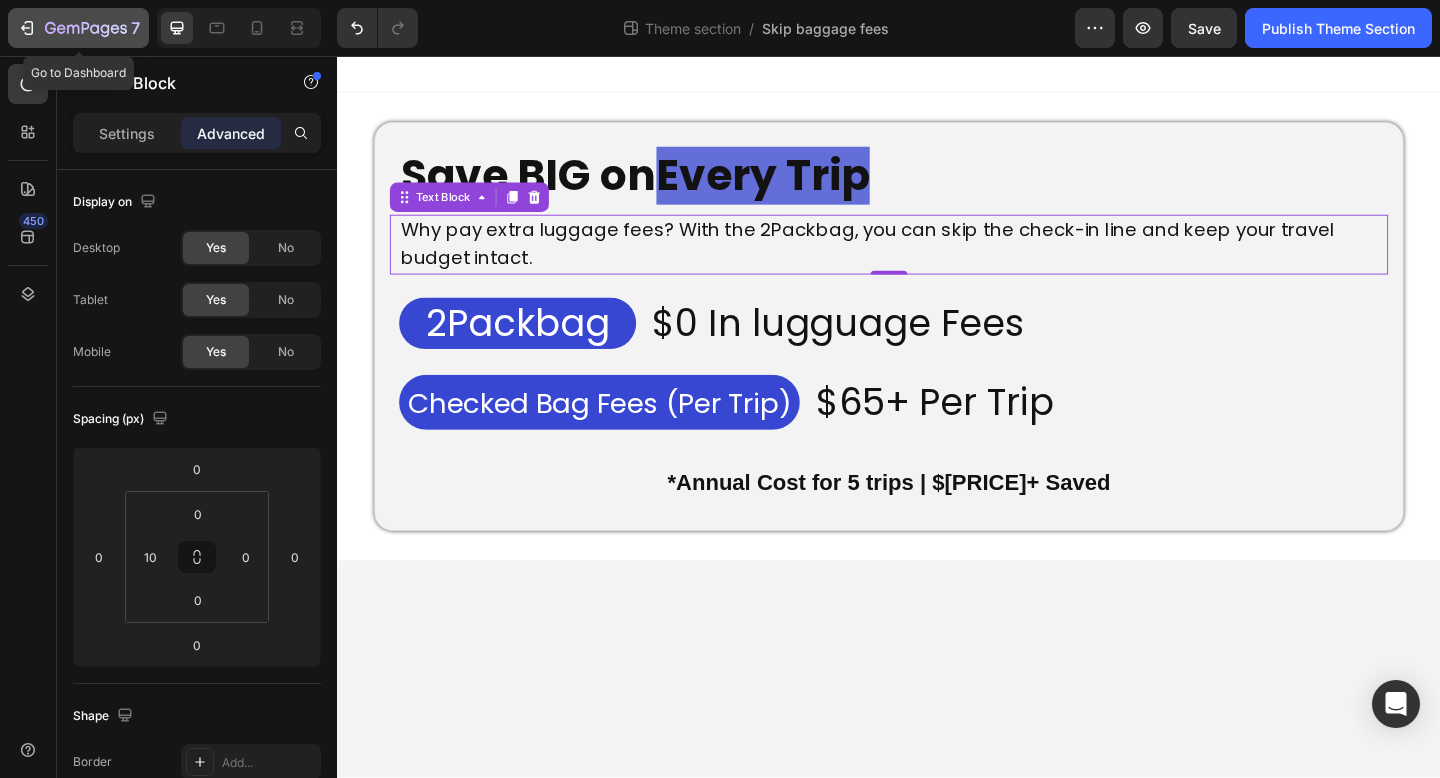 click 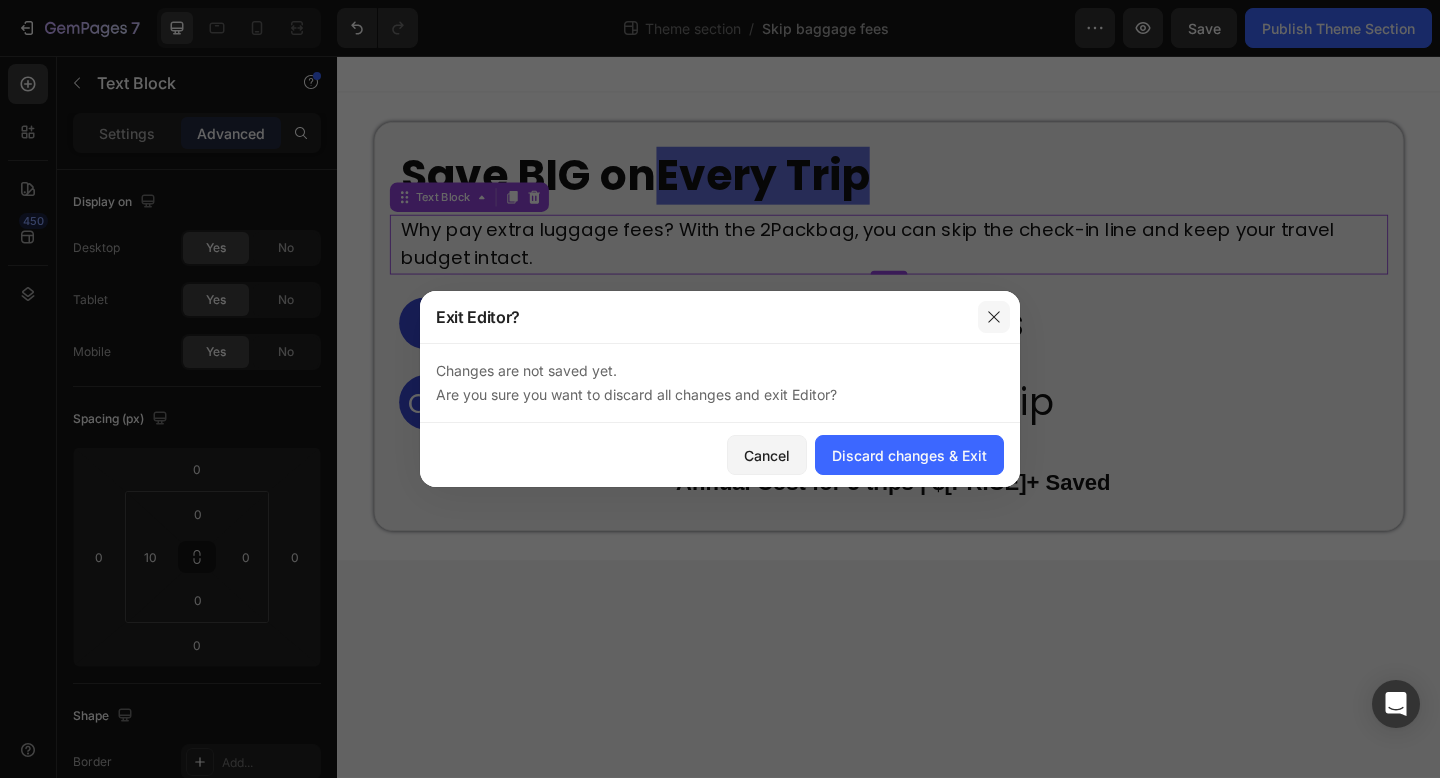 drag, startPoint x: 1002, startPoint y: 320, endPoint x: 977, endPoint y: 58, distance: 263.19003 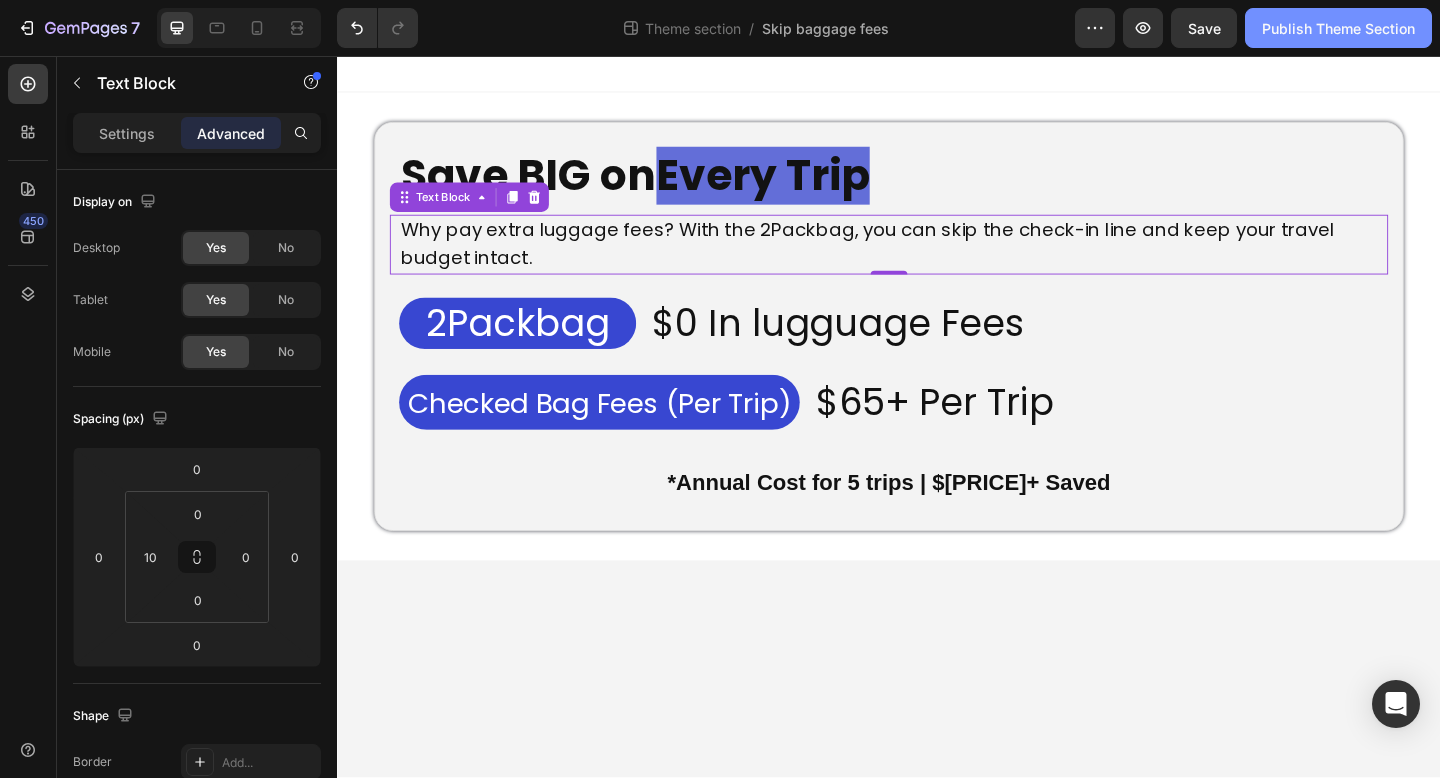 click on "Publish Theme Section" 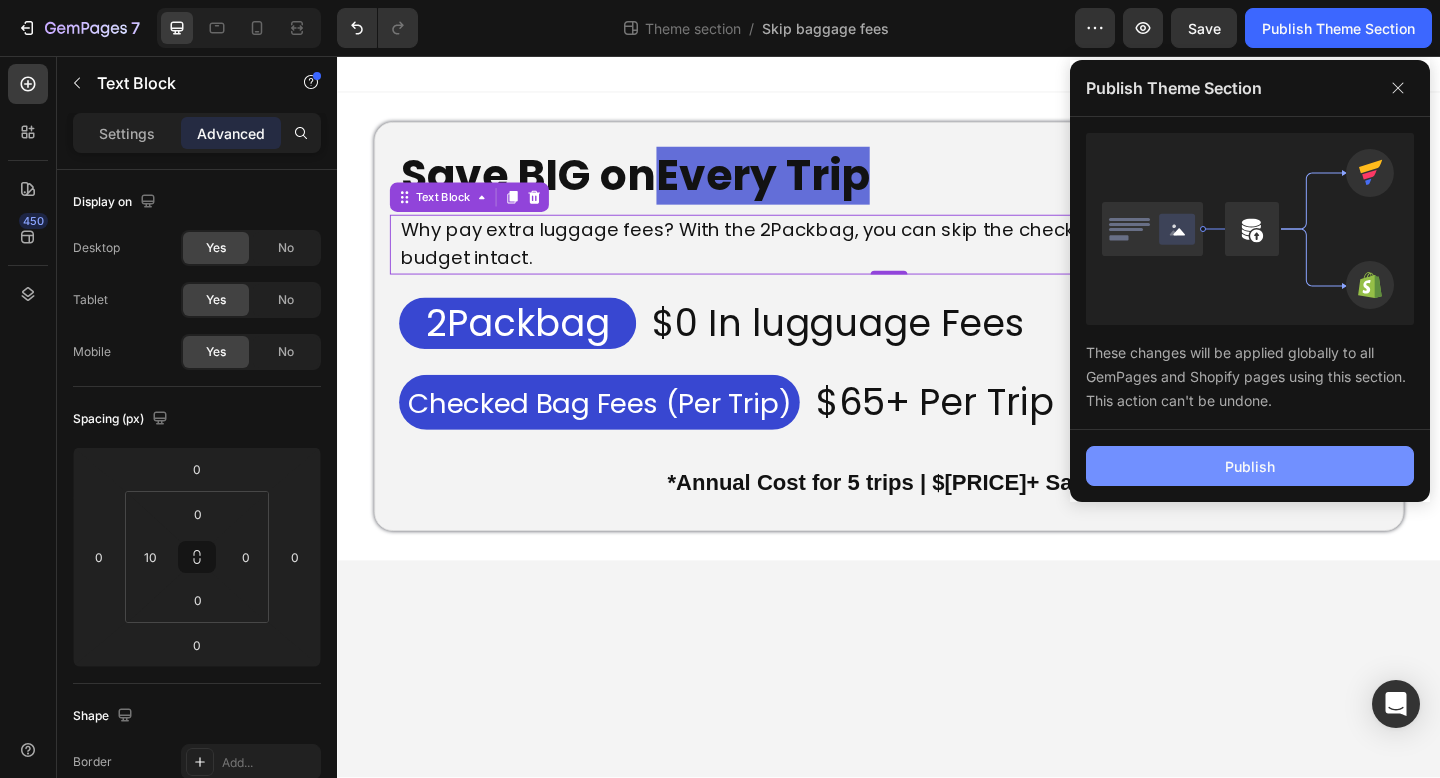click on "Publish" at bounding box center (1250, 466) 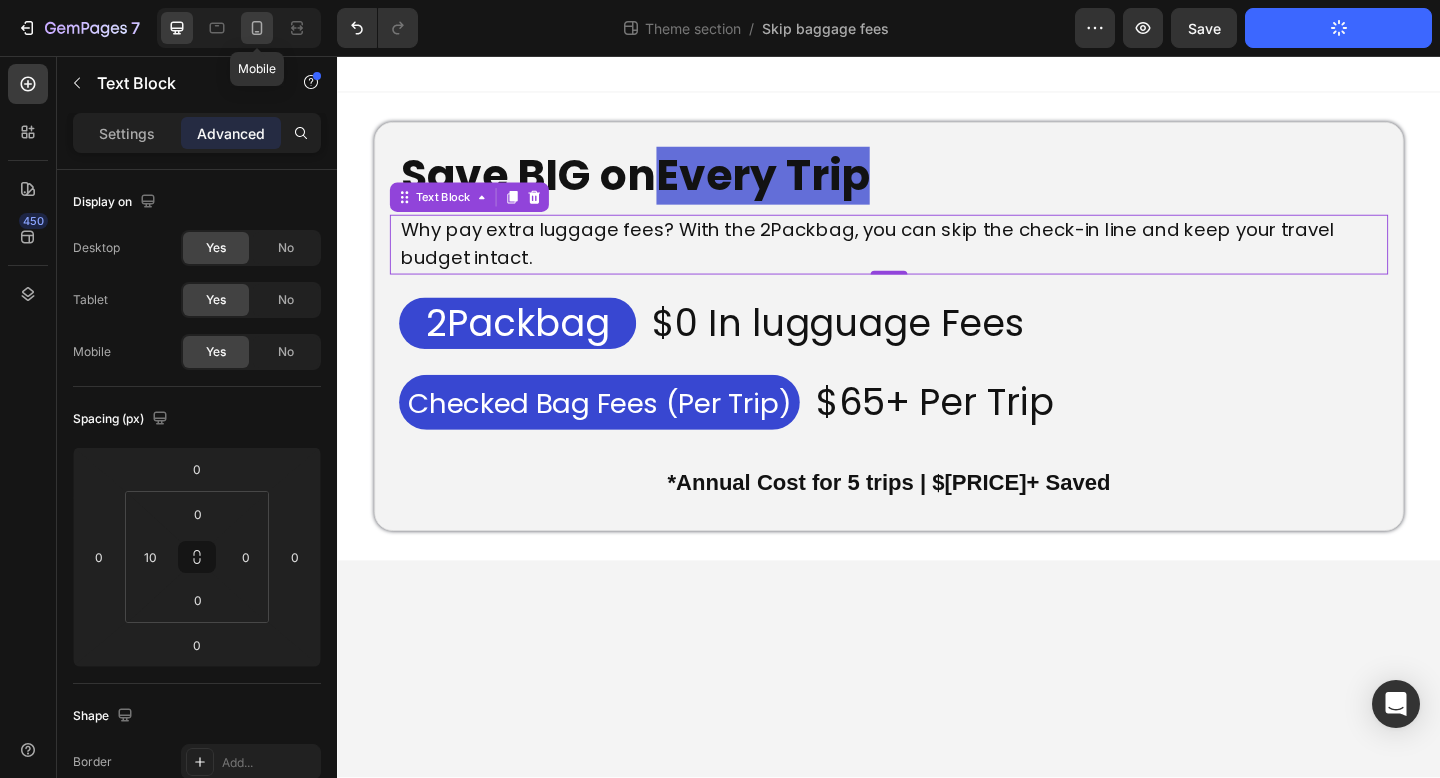 click 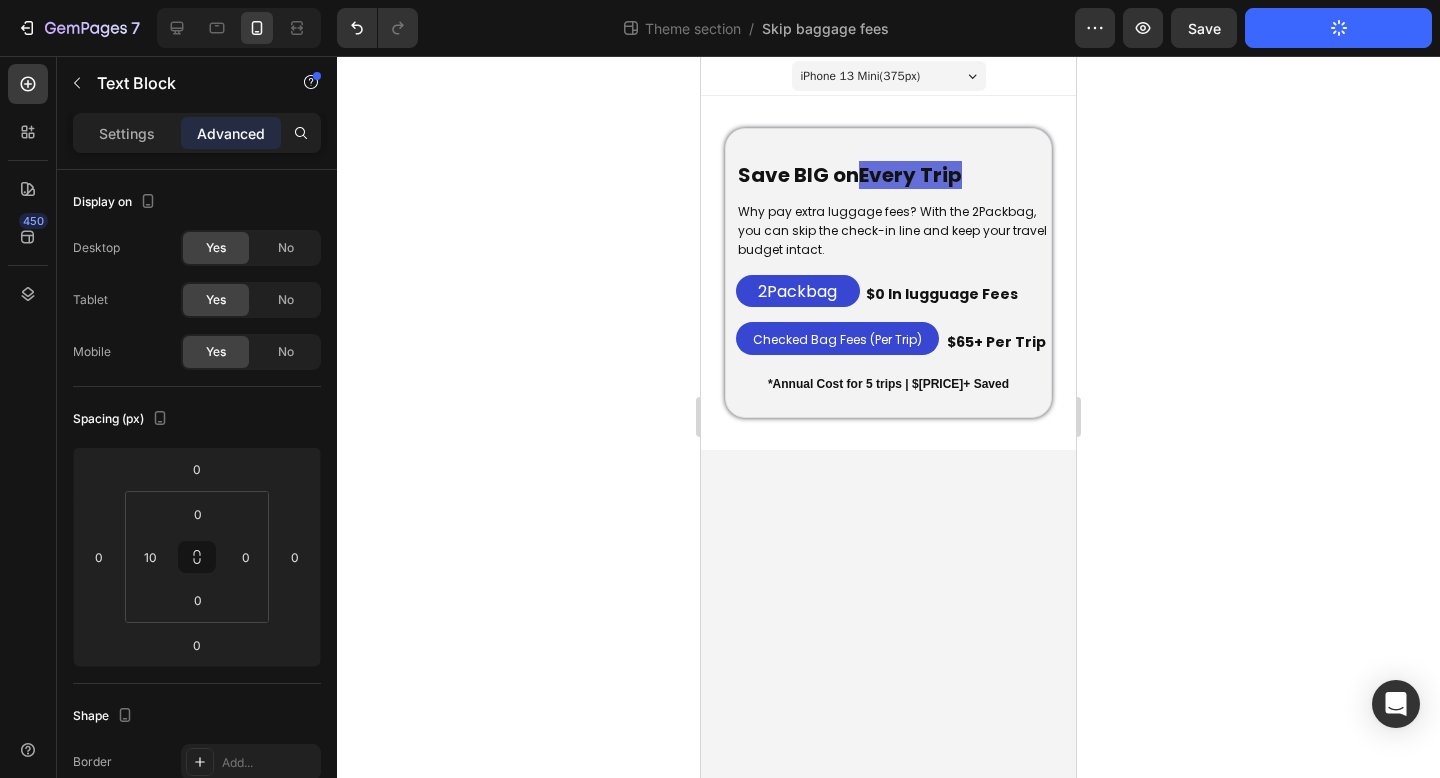 click on "Save" 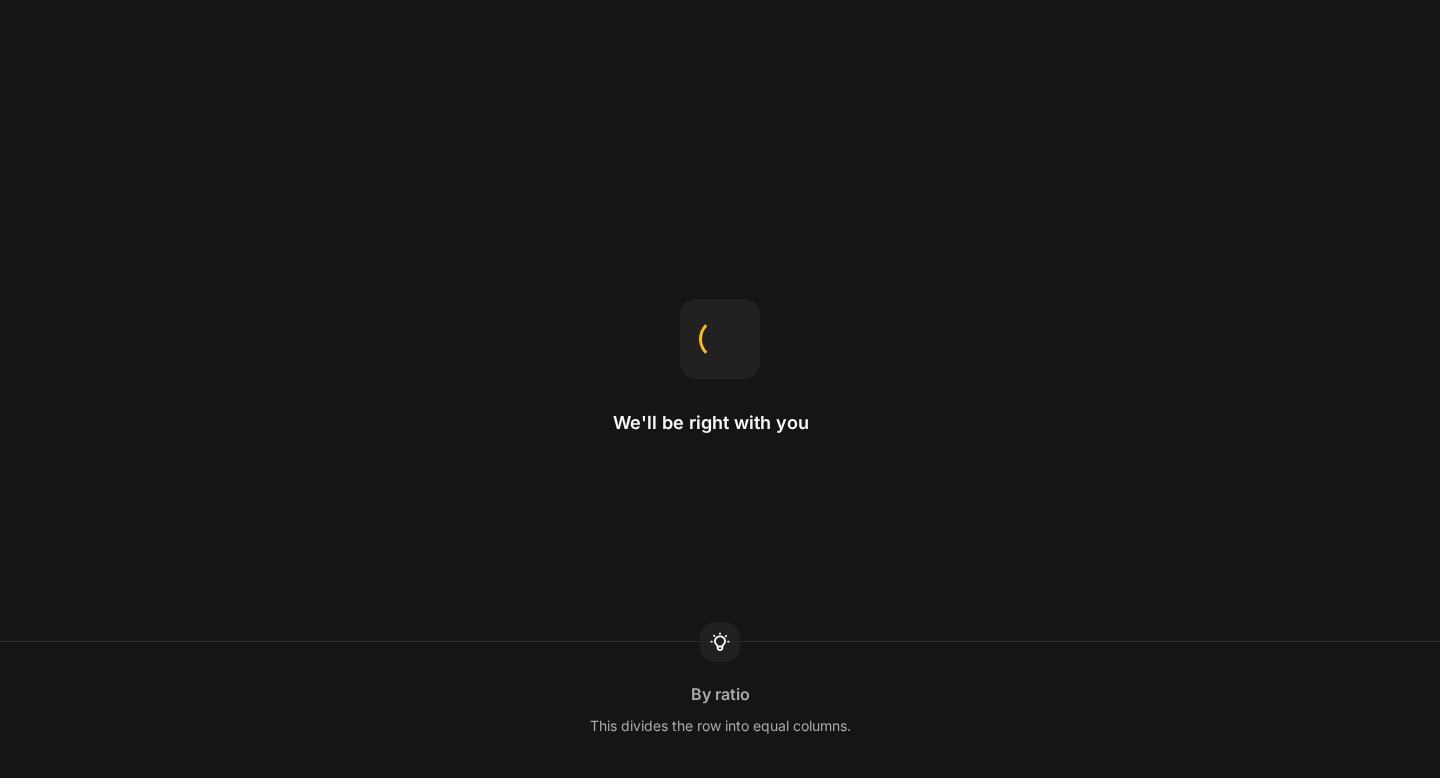scroll, scrollTop: 0, scrollLeft: 0, axis: both 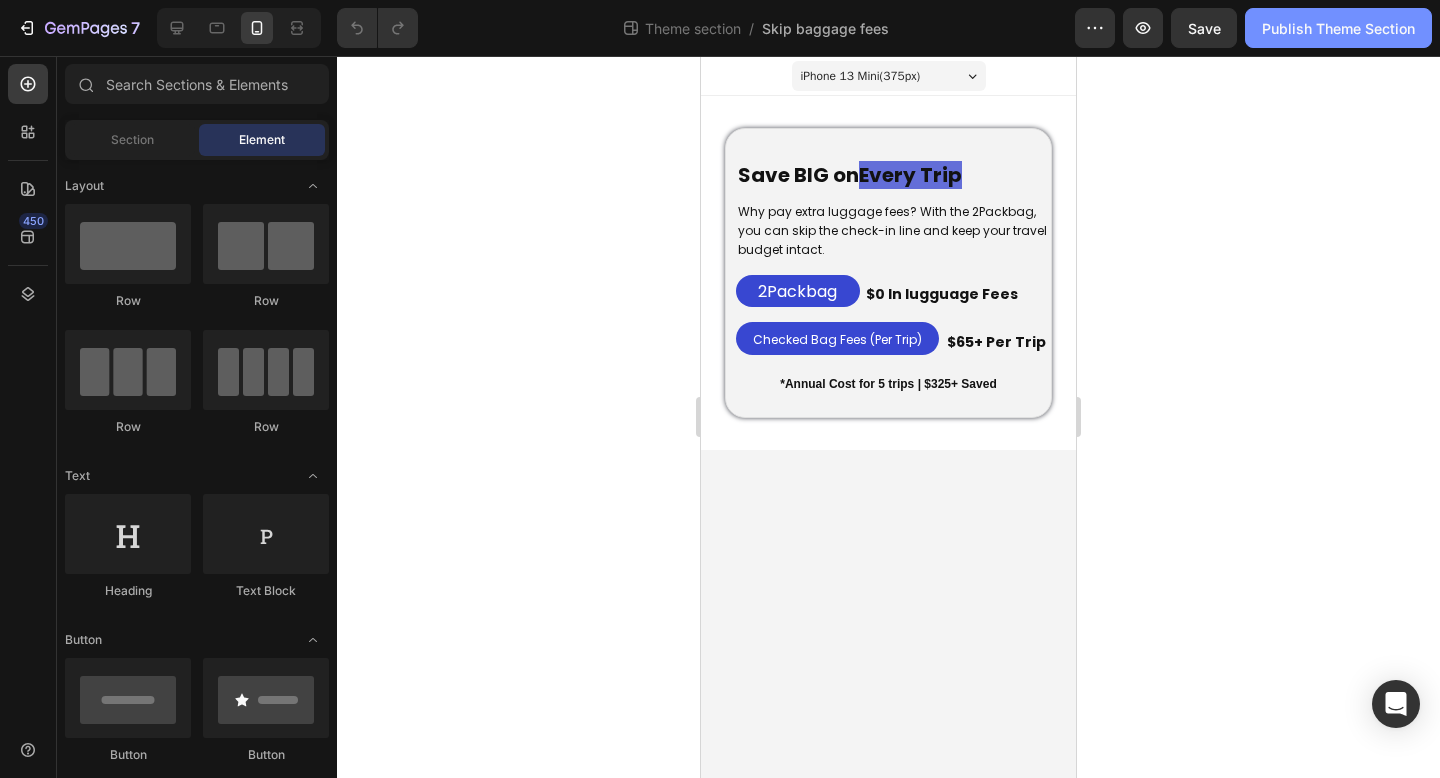 click on "Publish Theme Section" at bounding box center [1338, 28] 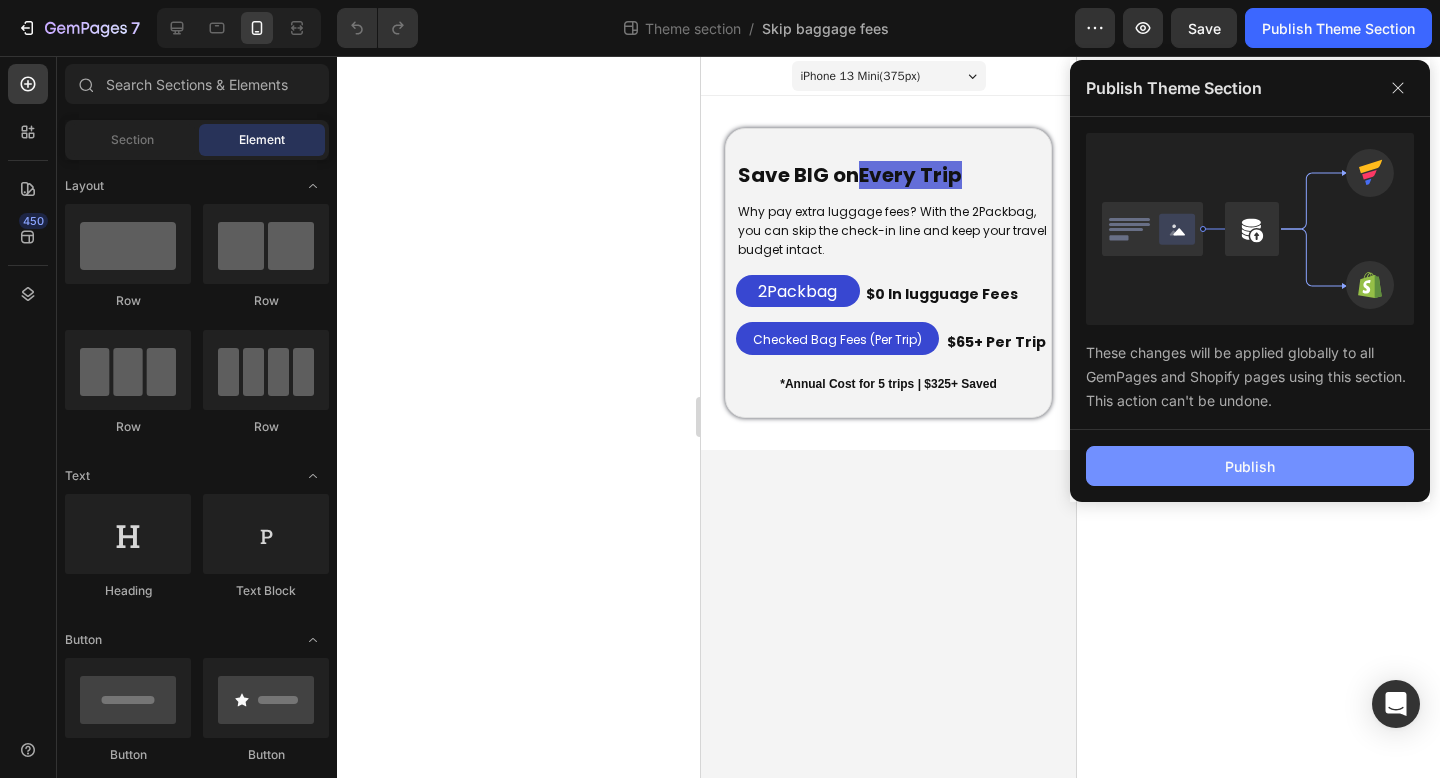 click on "Publish" at bounding box center (1250, 466) 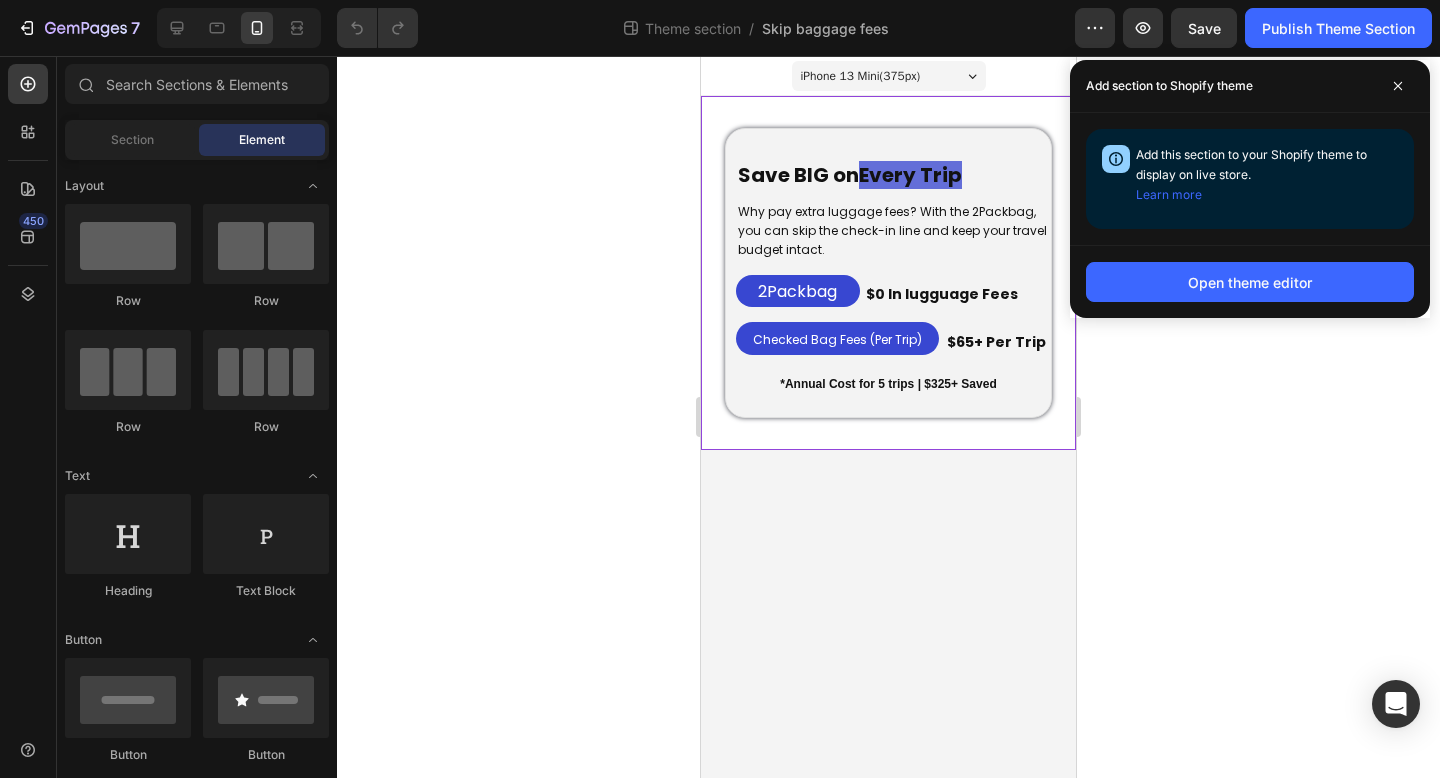 click on "Save BIG on  Every Trip Heading Why pay extra luggage fees? With the 2Packbag, you can skip the check-in line and keep your travel budget intact. Text Block 2Packbag Heading   $0 In lugguage Fees Heading Row Checked Bag Fees (Per Trip)  Heading   $65+ Per Trip Heading Row *Annual Cost for 5 trips | $325+ Saved  Text Block Row Row Save BIG on  Every Trip Heading Why pay extra luggage fees? With the 2Packbag, you can skip the check-in line and keep your travel budget intact. Text Block 2Packbag Heading $0 In lugguage Fees Heading Row Checked Bag Fees (Per Trip)  Heading $65+ Per Trip Heading Row *Annual Cost for 5 trips | $325+ Saved  Text Block Row Row" at bounding box center [888, 273] 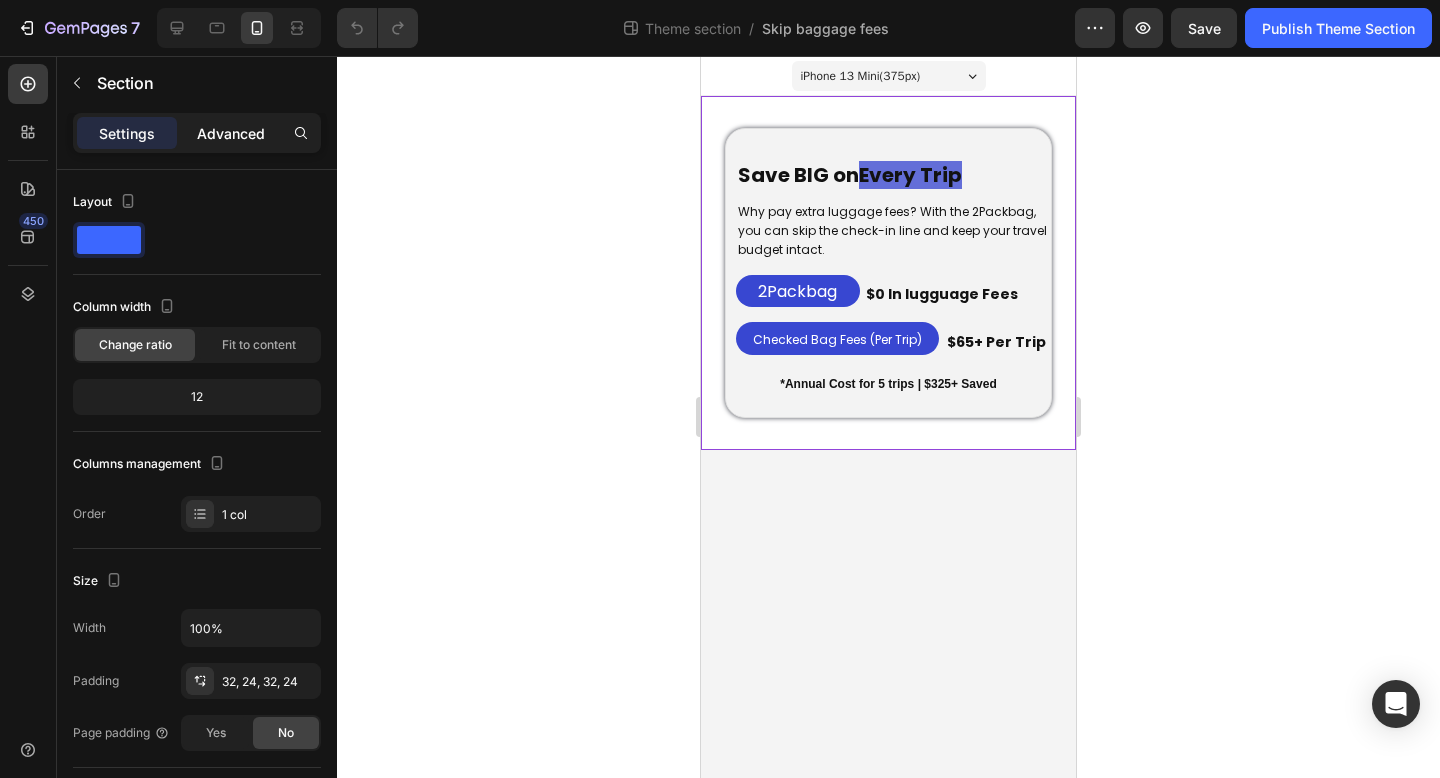 click on "Advanced" 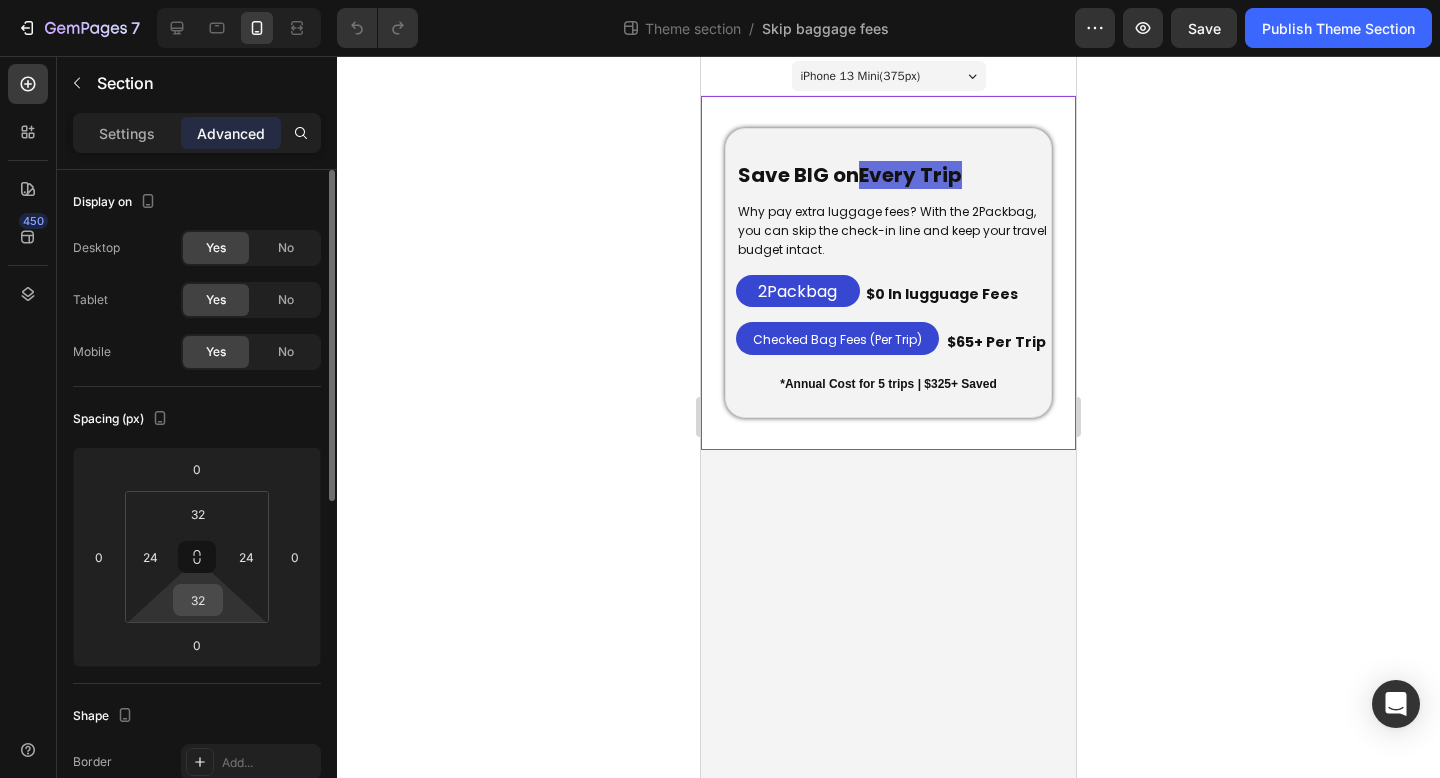click on "32" at bounding box center (198, 600) 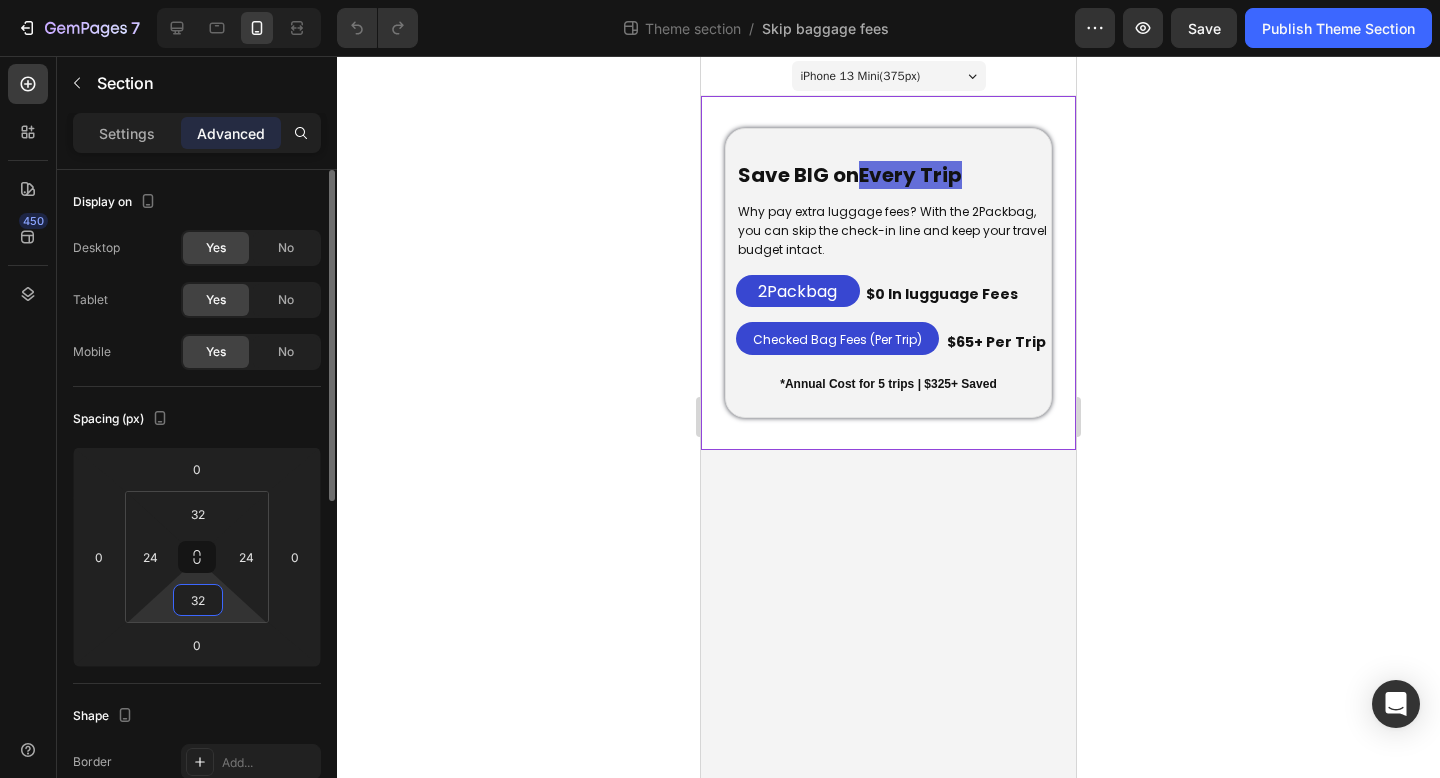 click on "32" at bounding box center [198, 600] 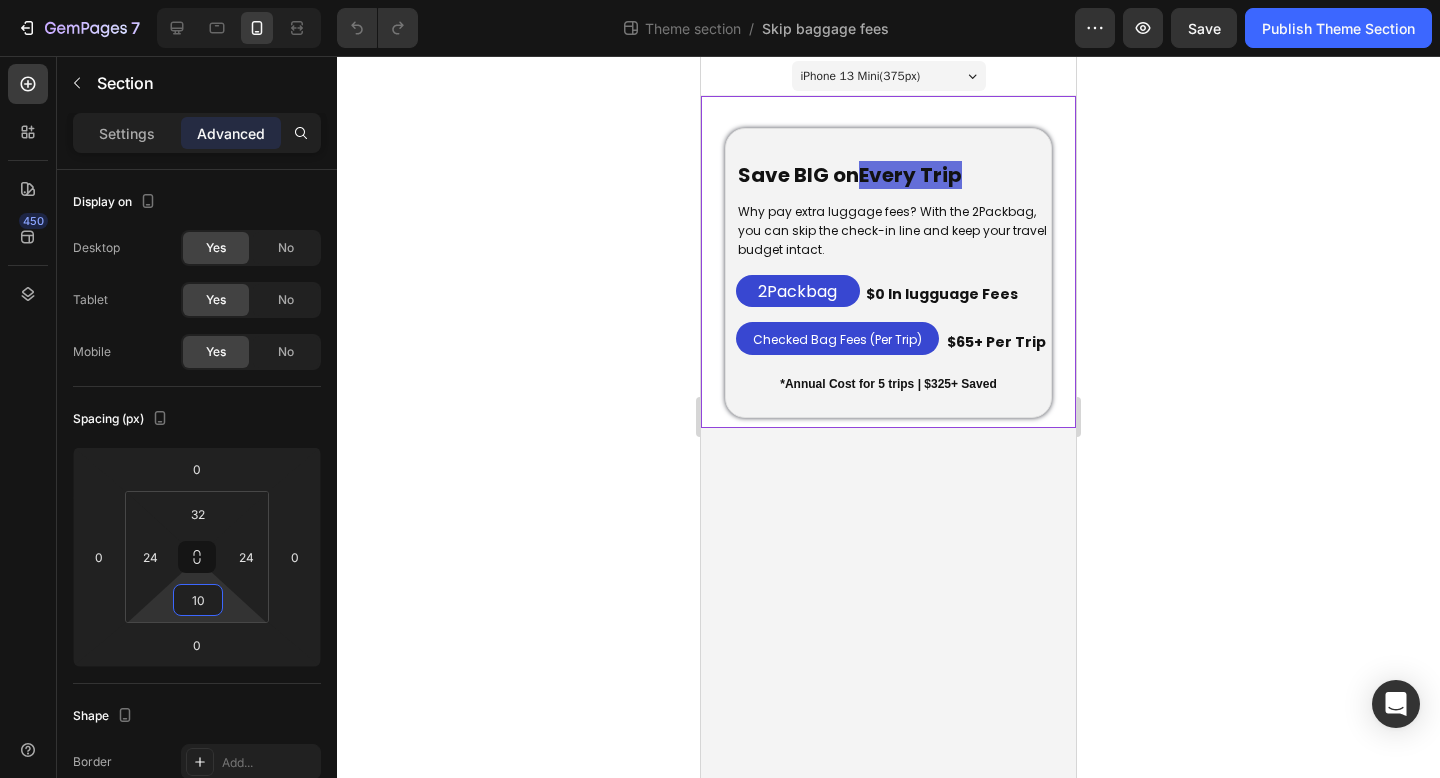 type on "10" 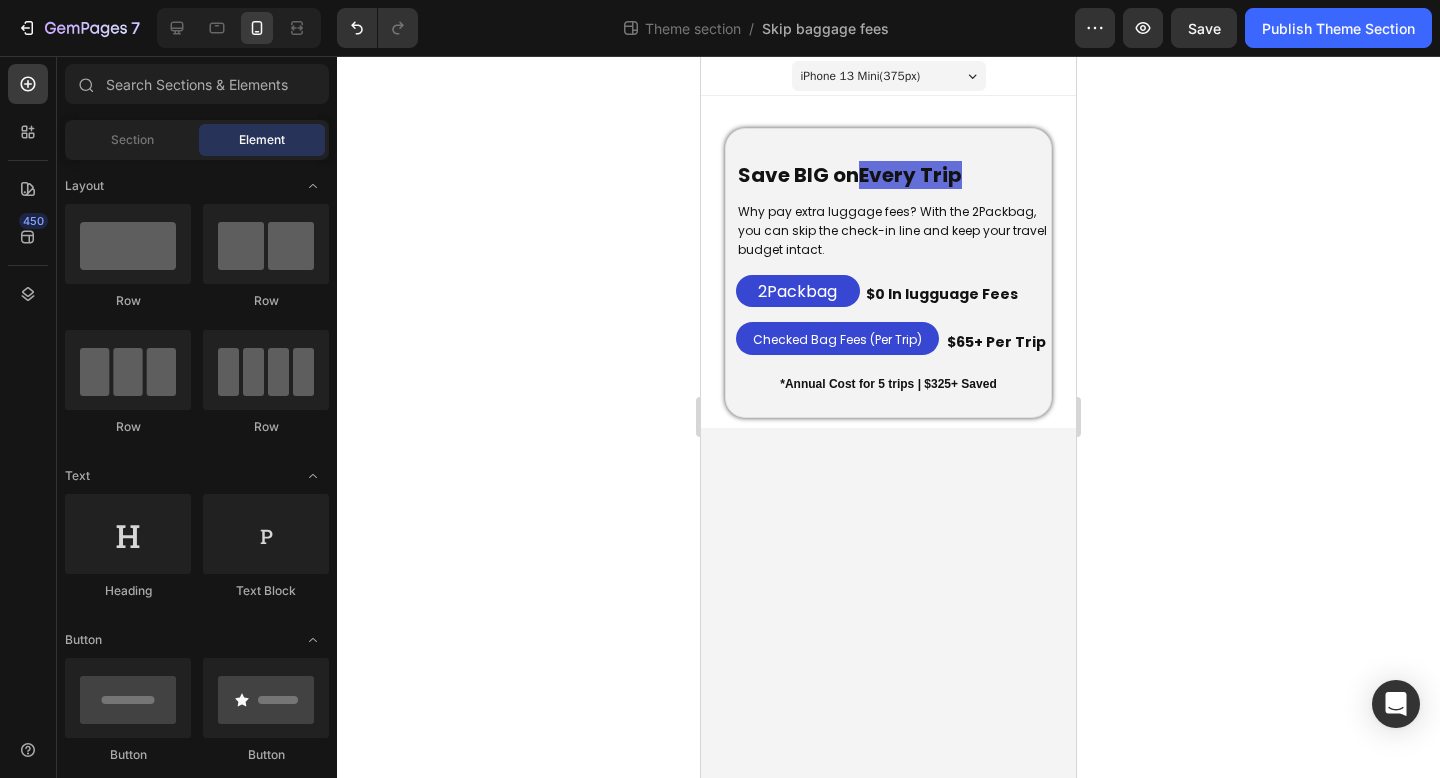 click on "7  Theme section  /  Skip baggage fees Preview  Save   Publish Theme Section" 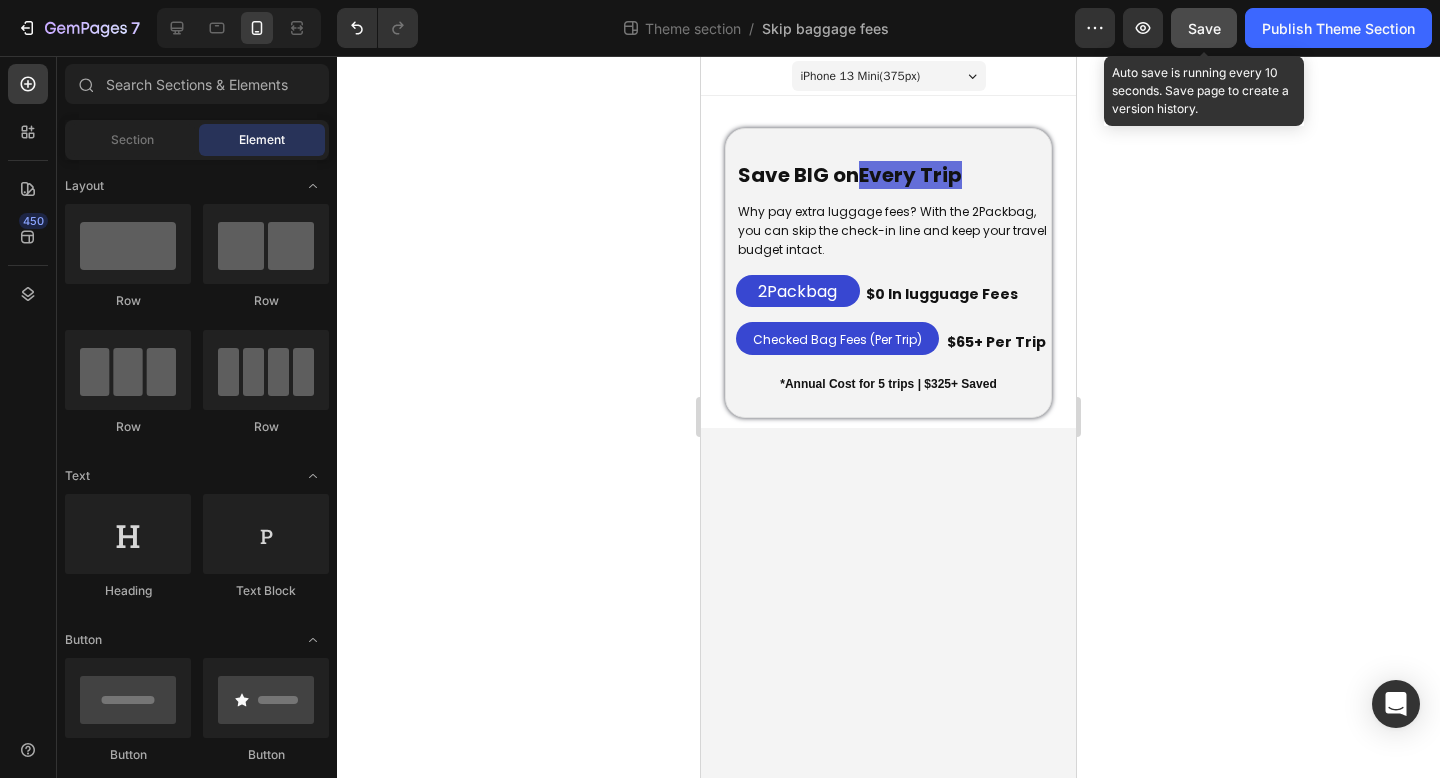 click on "Save" 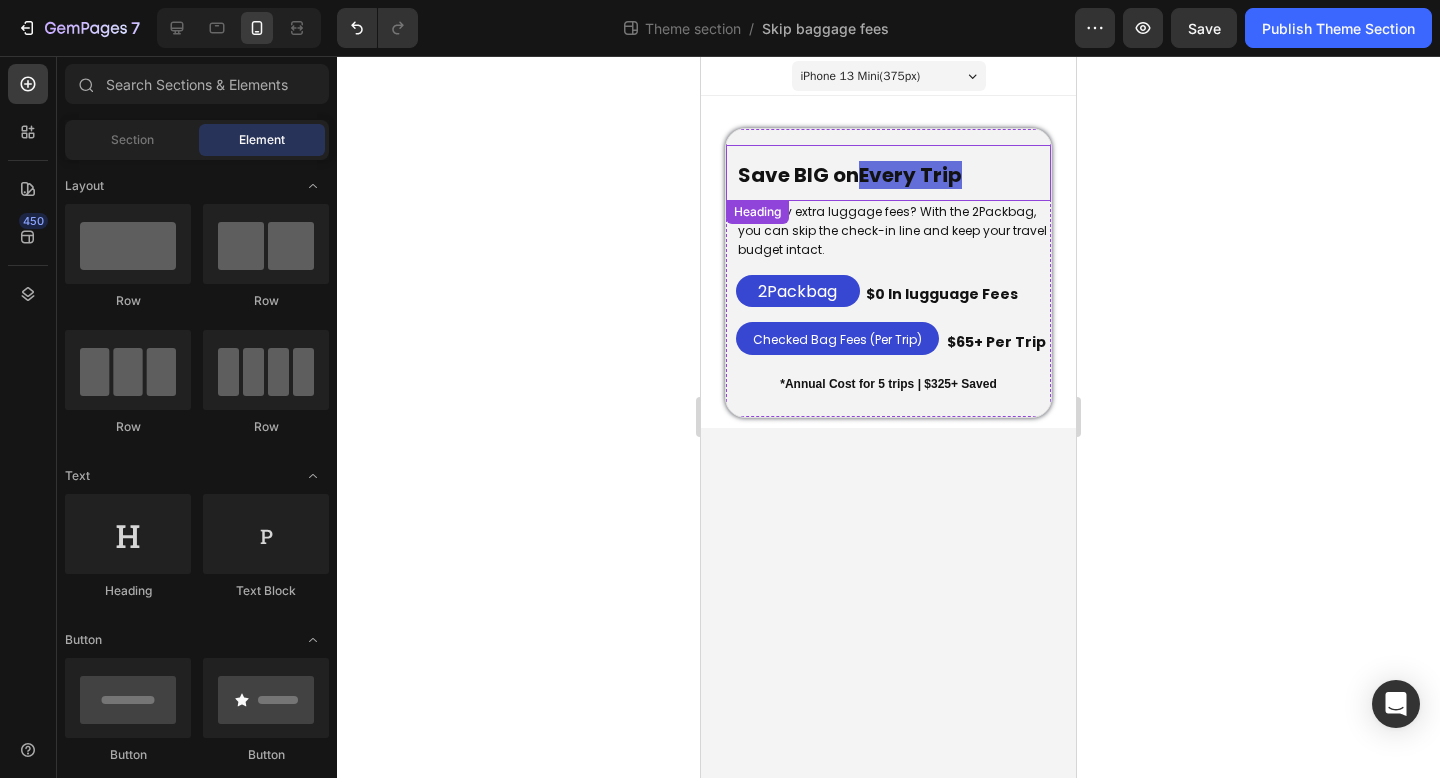 click on "Save BIG on" at bounding box center (798, 175) 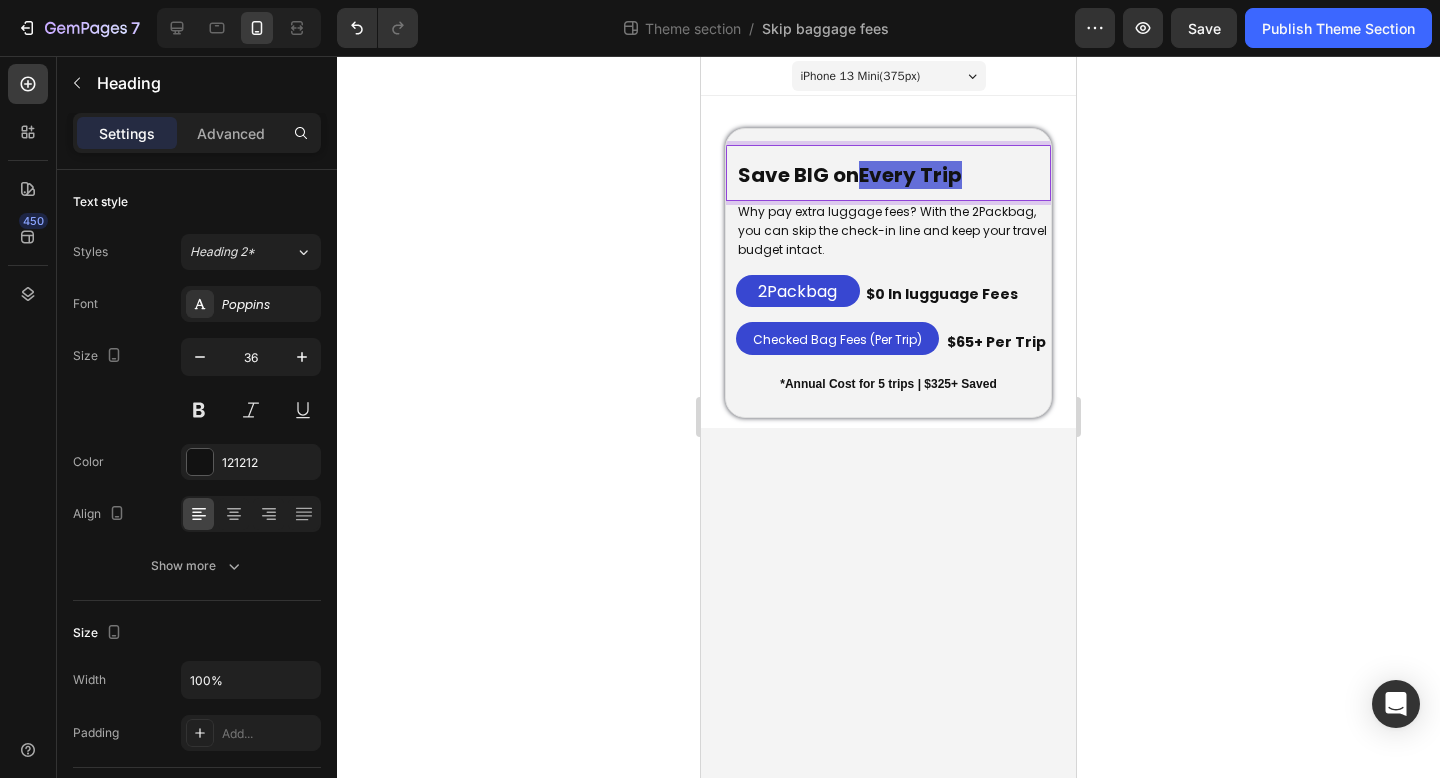 click on "Save BIG on" at bounding box center (798, 175) 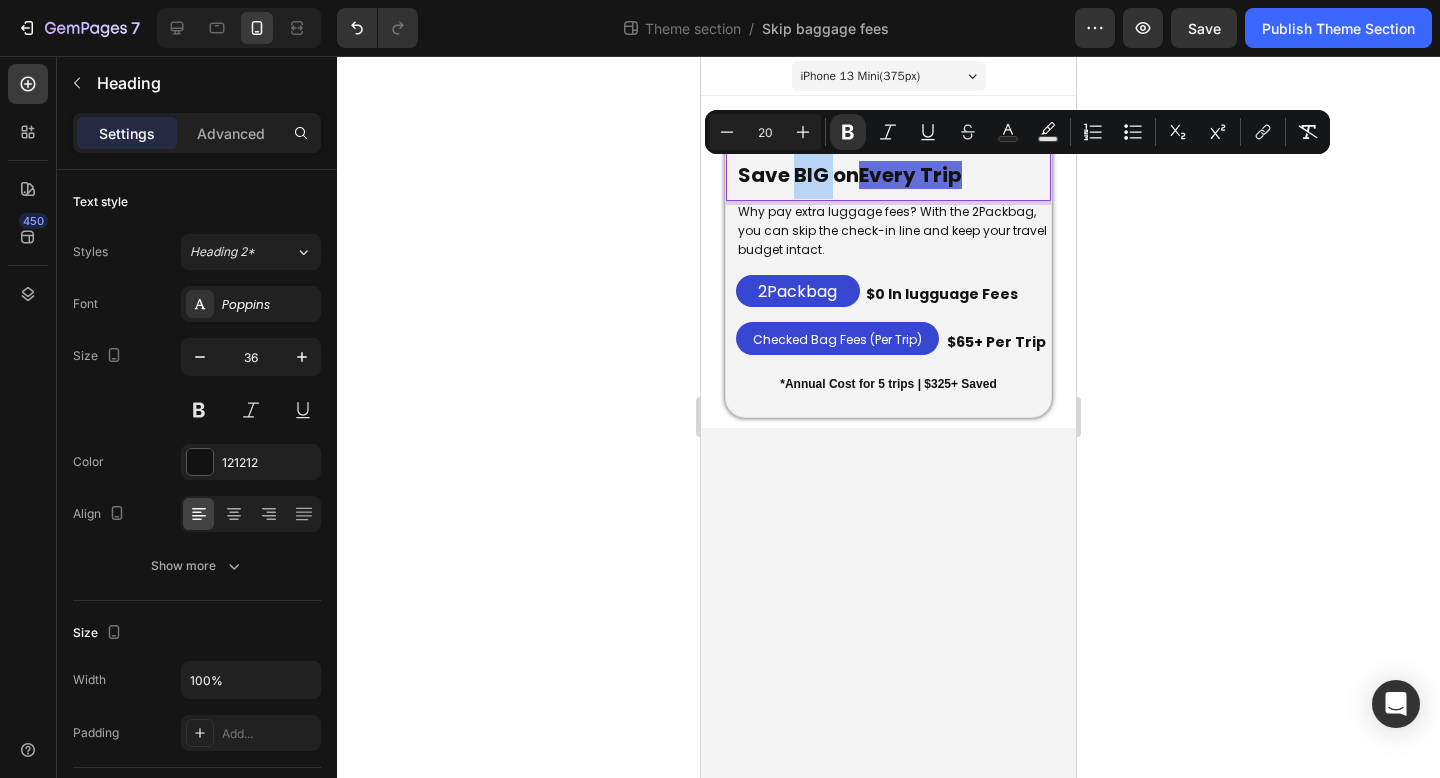 drag, startPoint x: 795, startPoint y: 180, endPoint x: 821, endPoint y: 179, distance: 26.019224 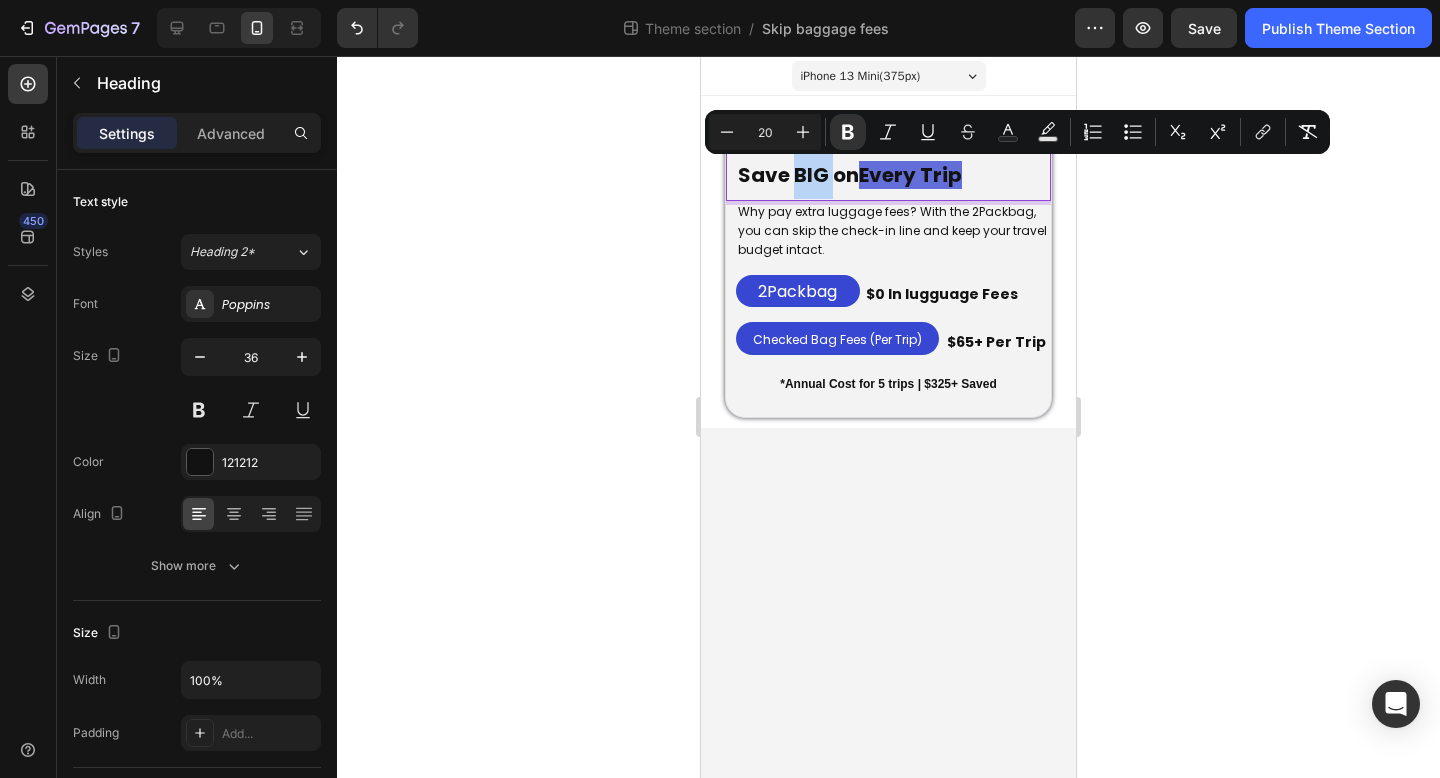 click on "Save BIG on" at bounding box center [798, 175] 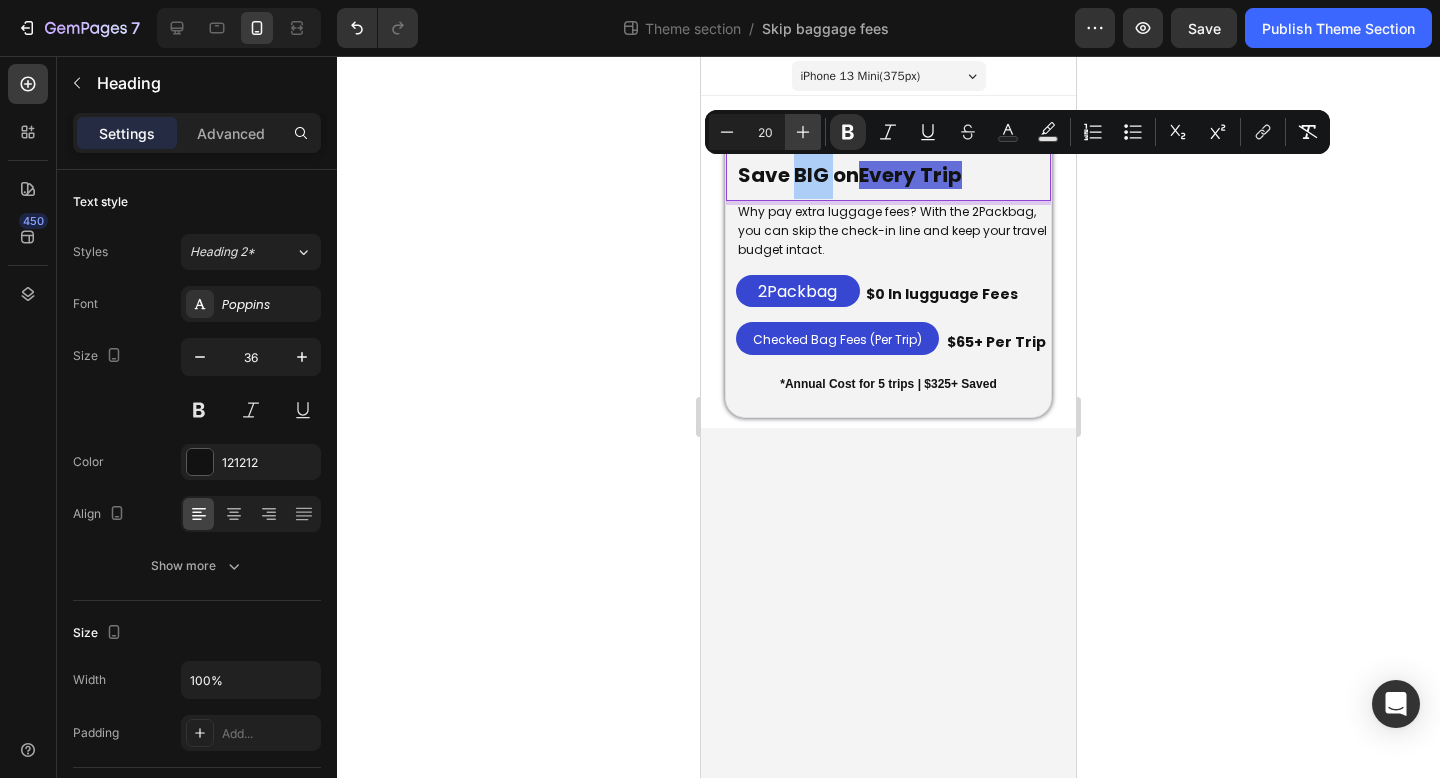 click on "Plus" at bounding box center (803, 132) 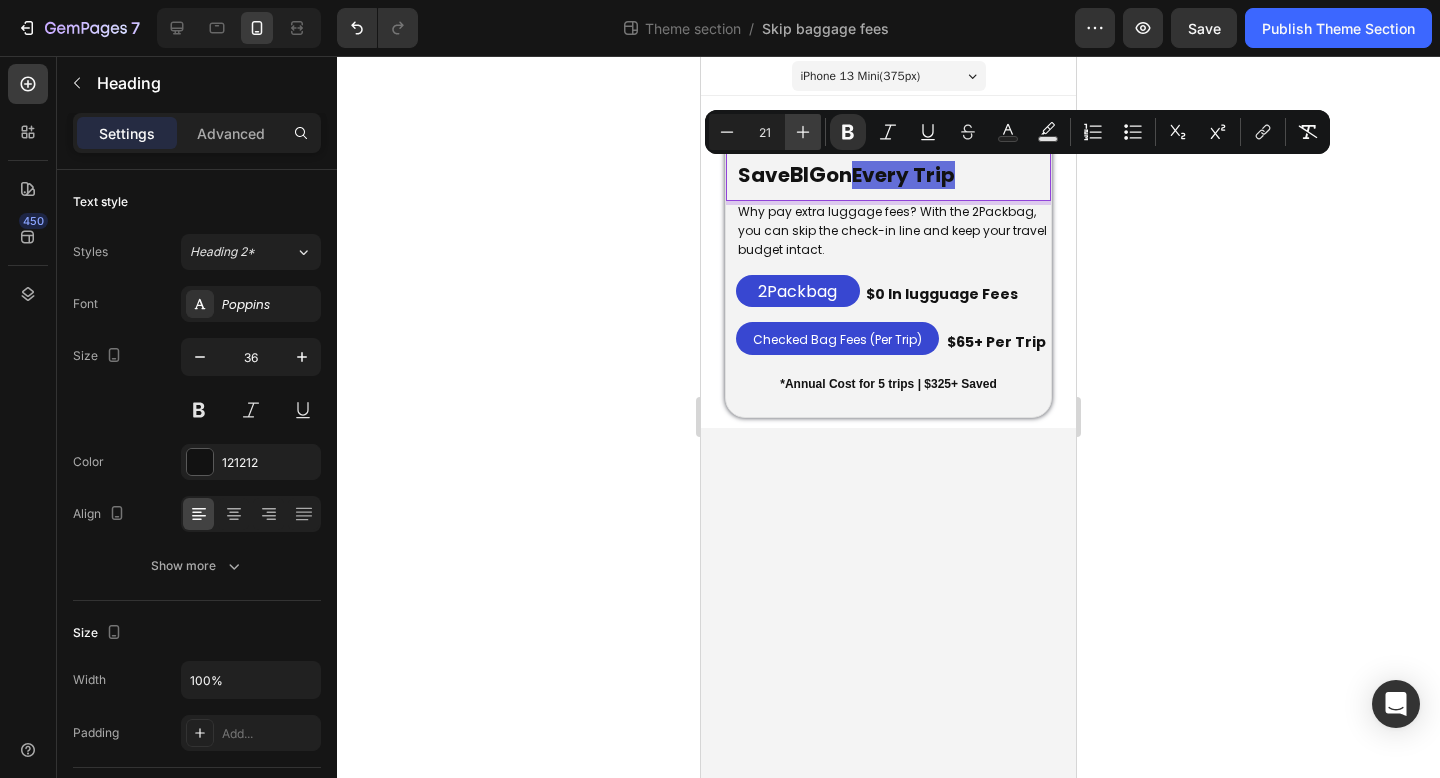 click 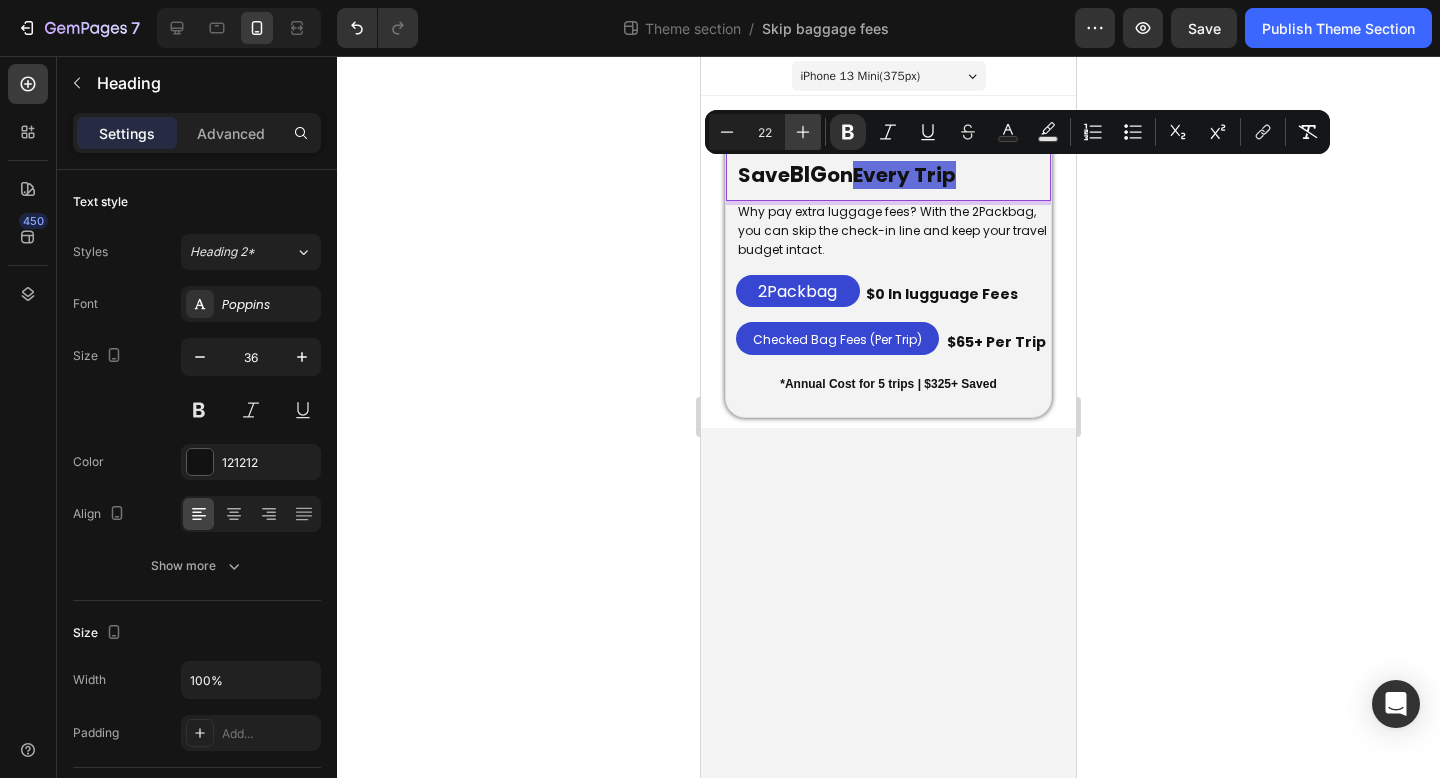 click 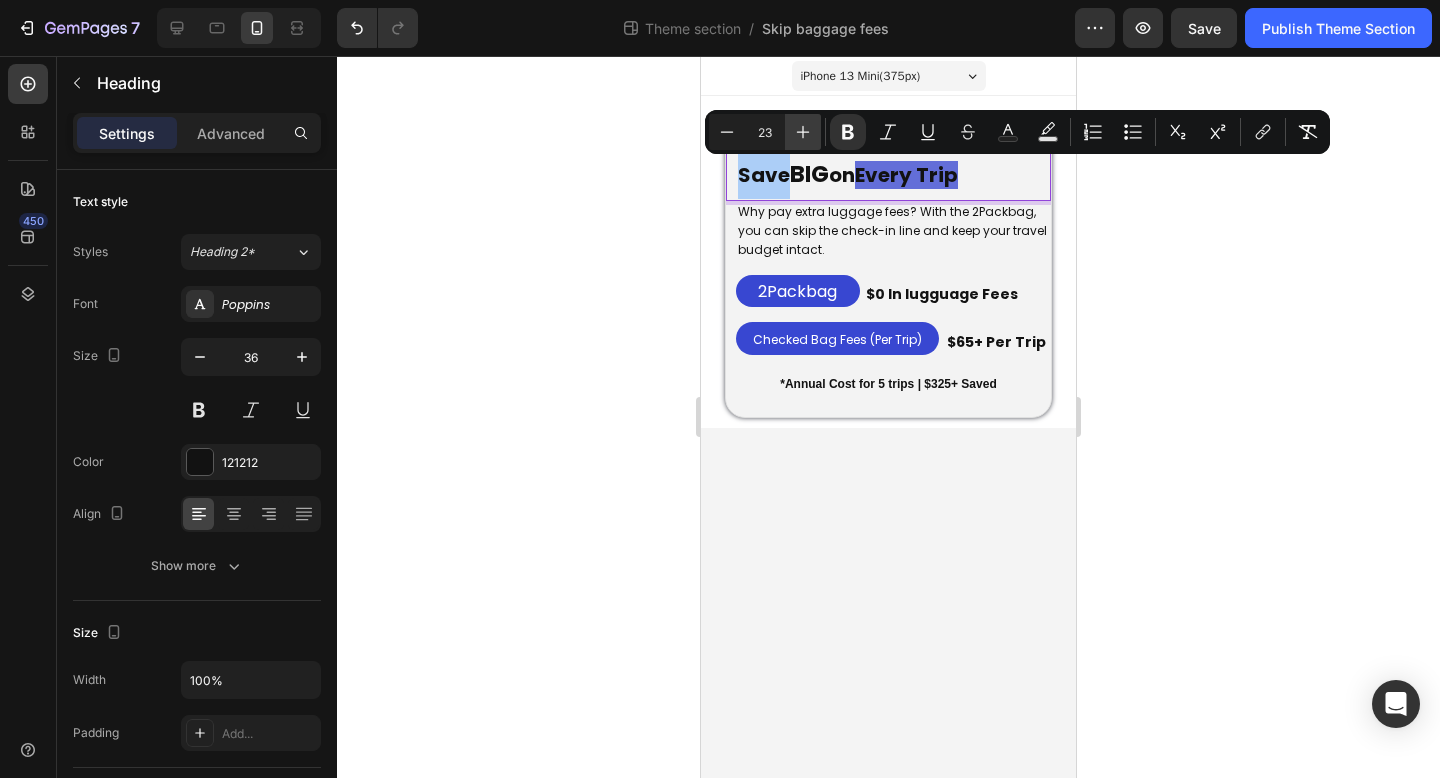 click 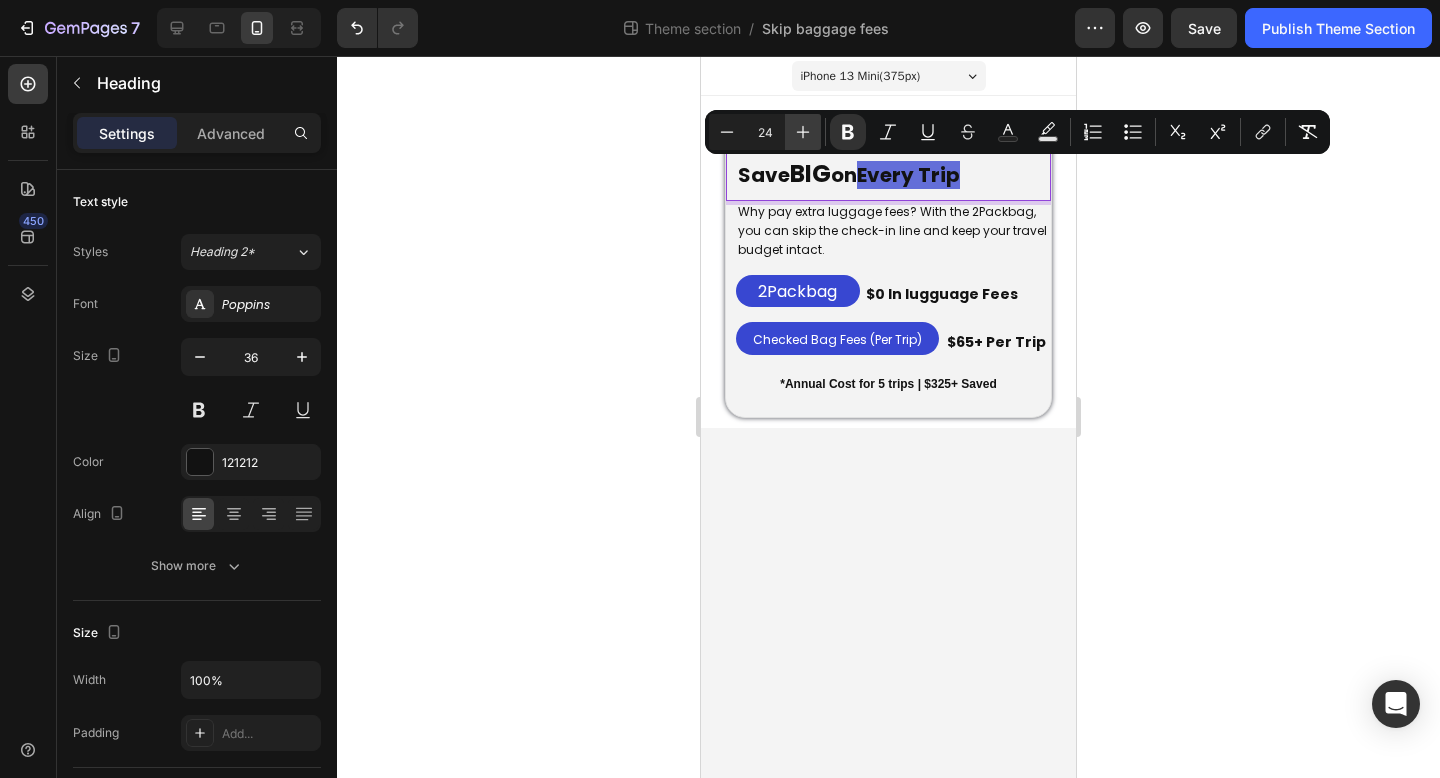 click 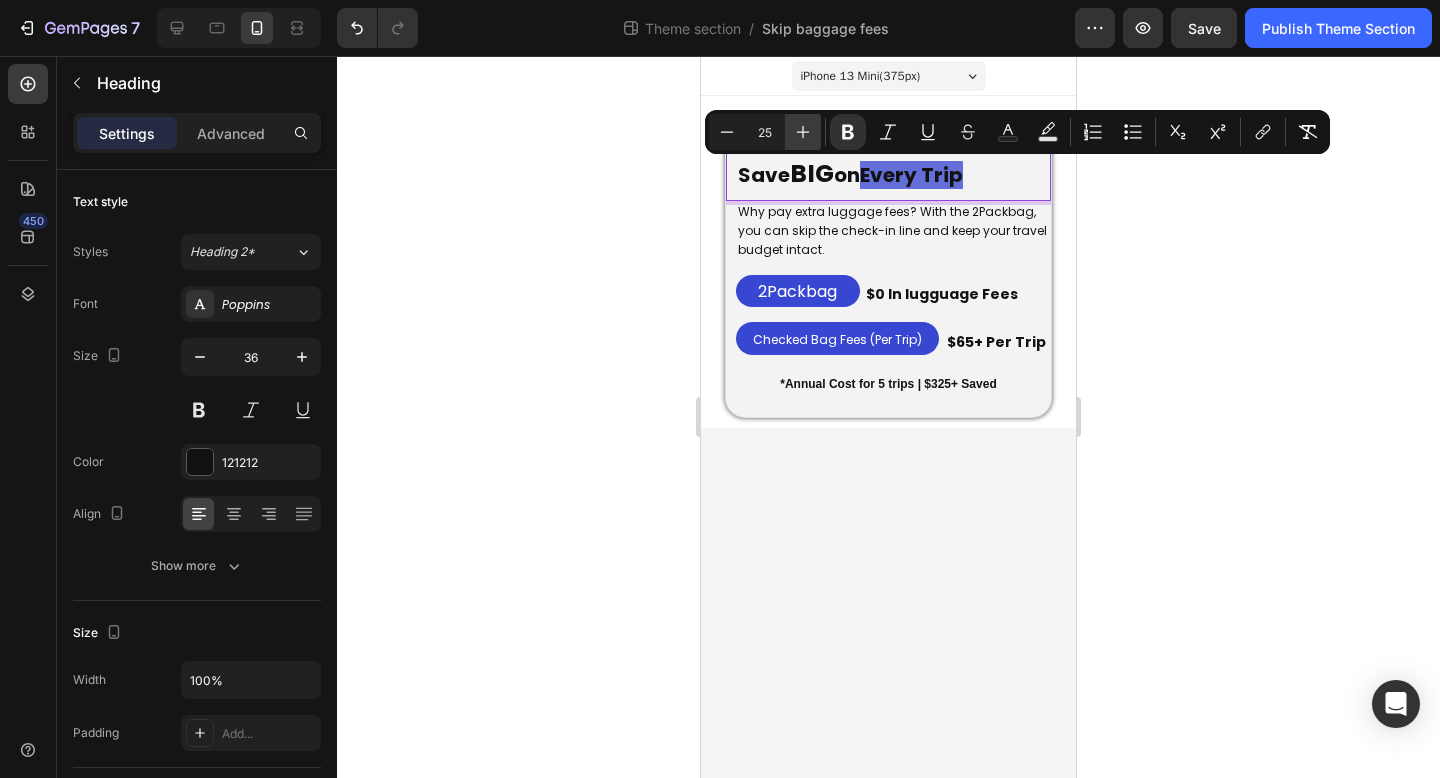 click 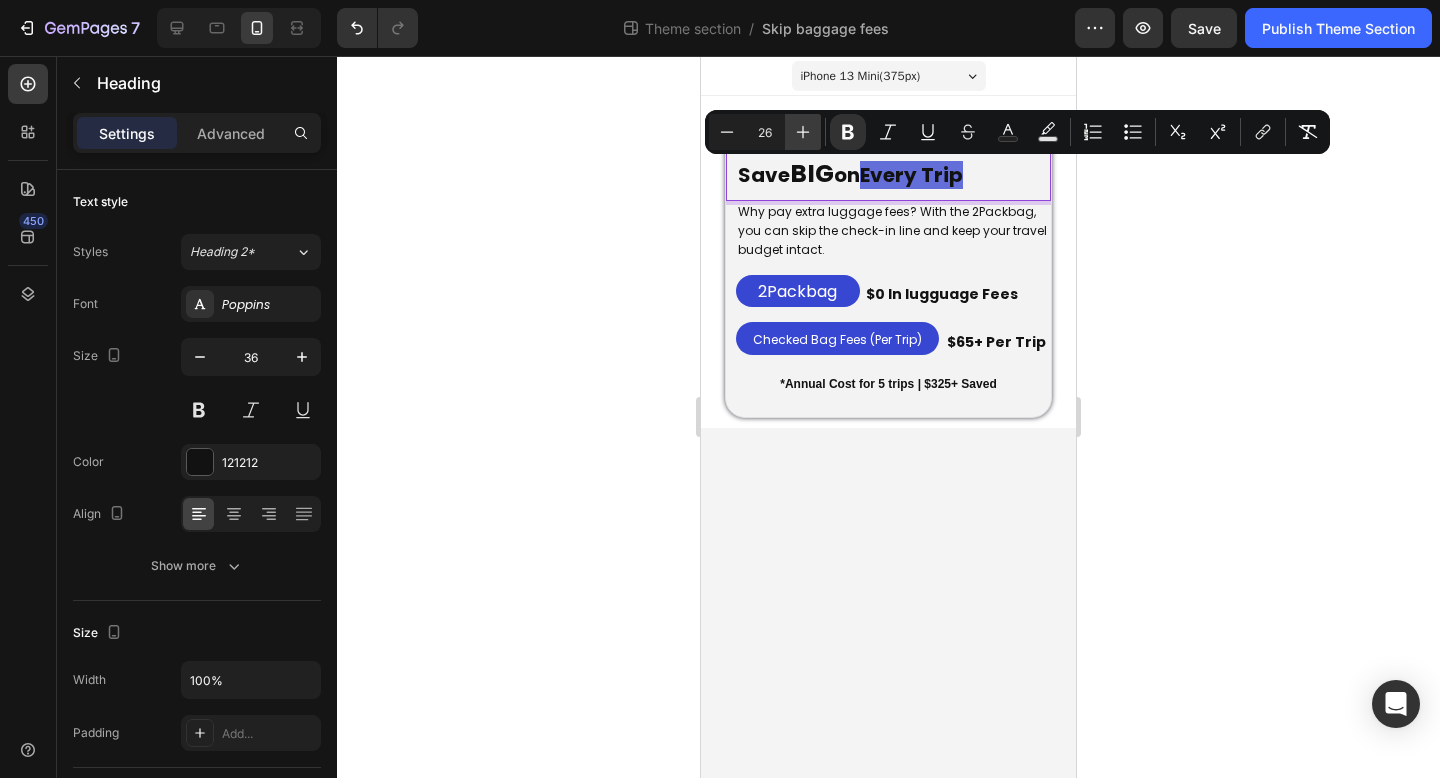click 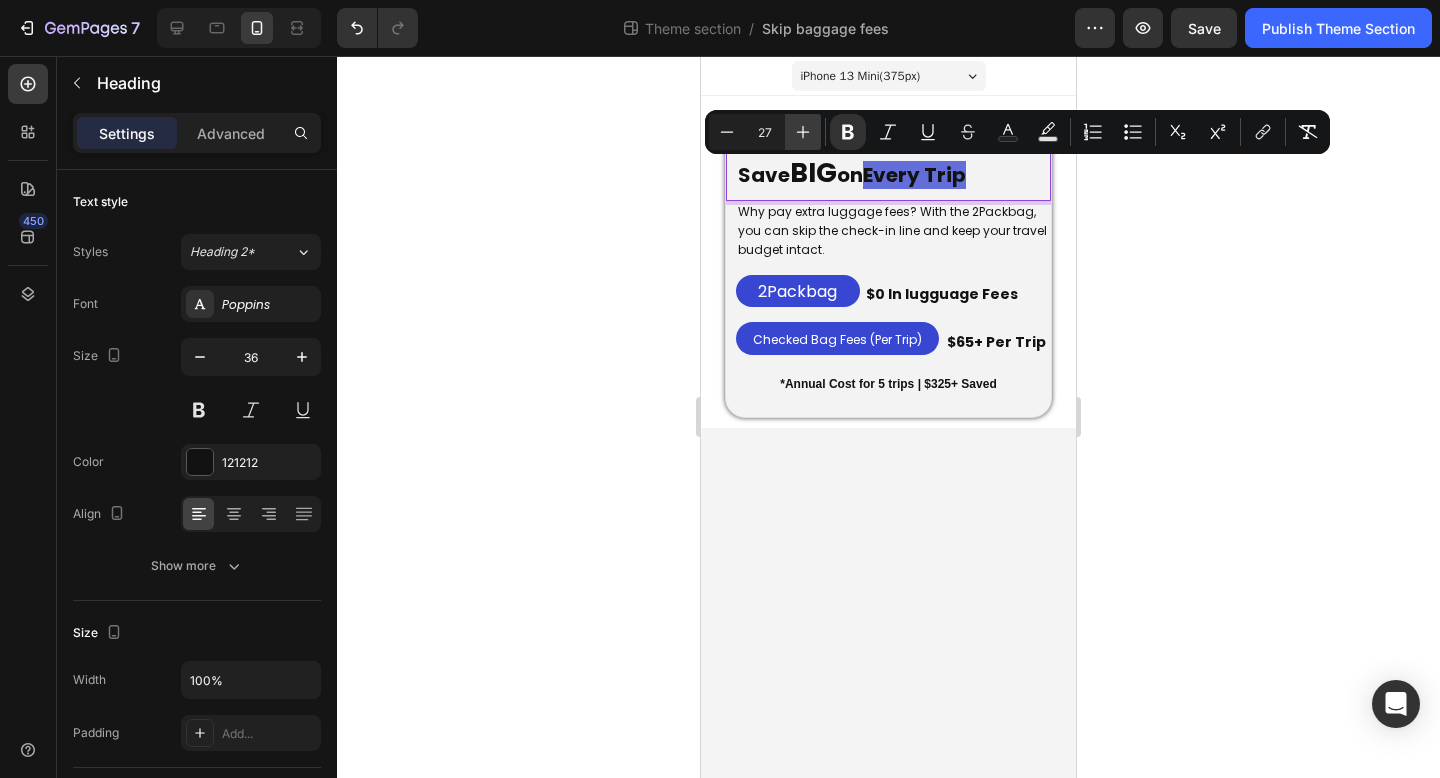 click 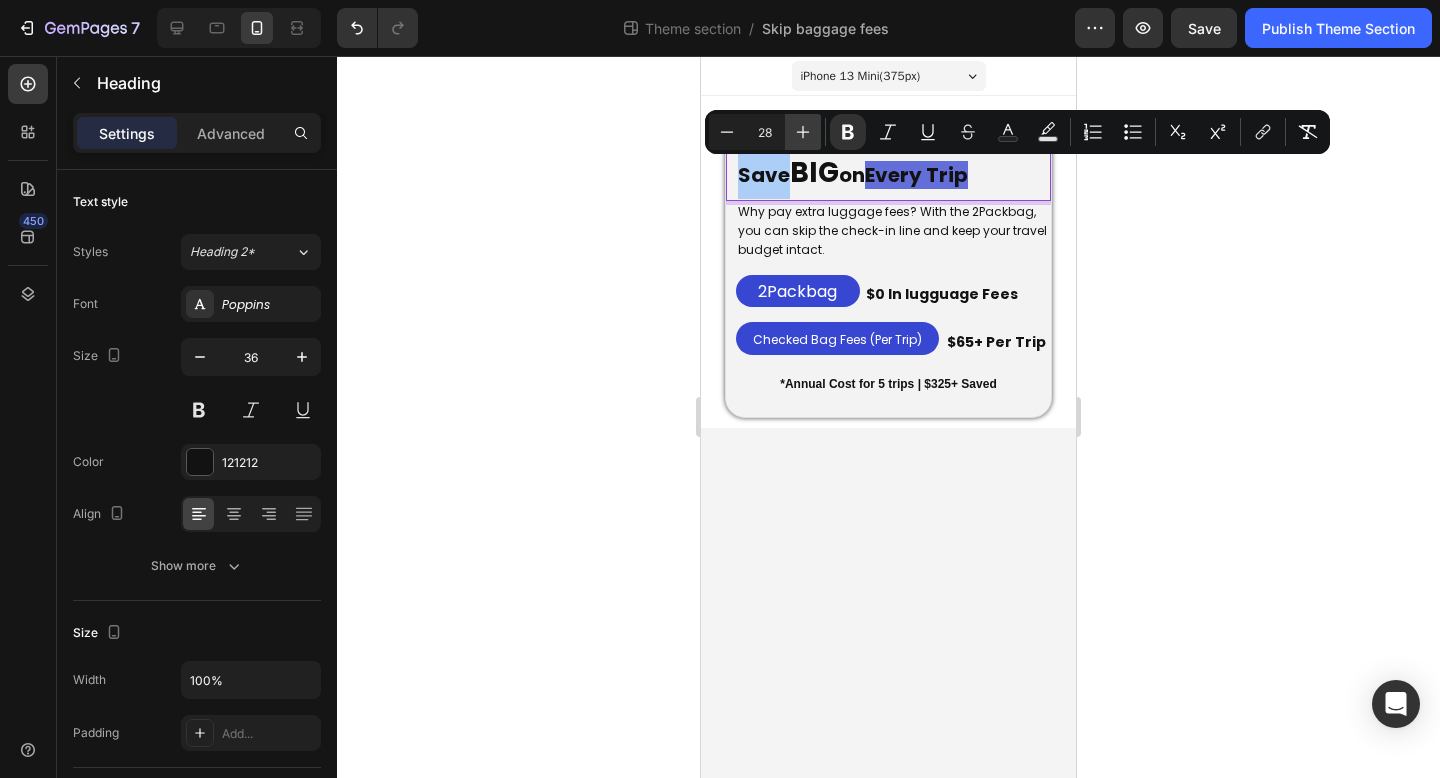 click 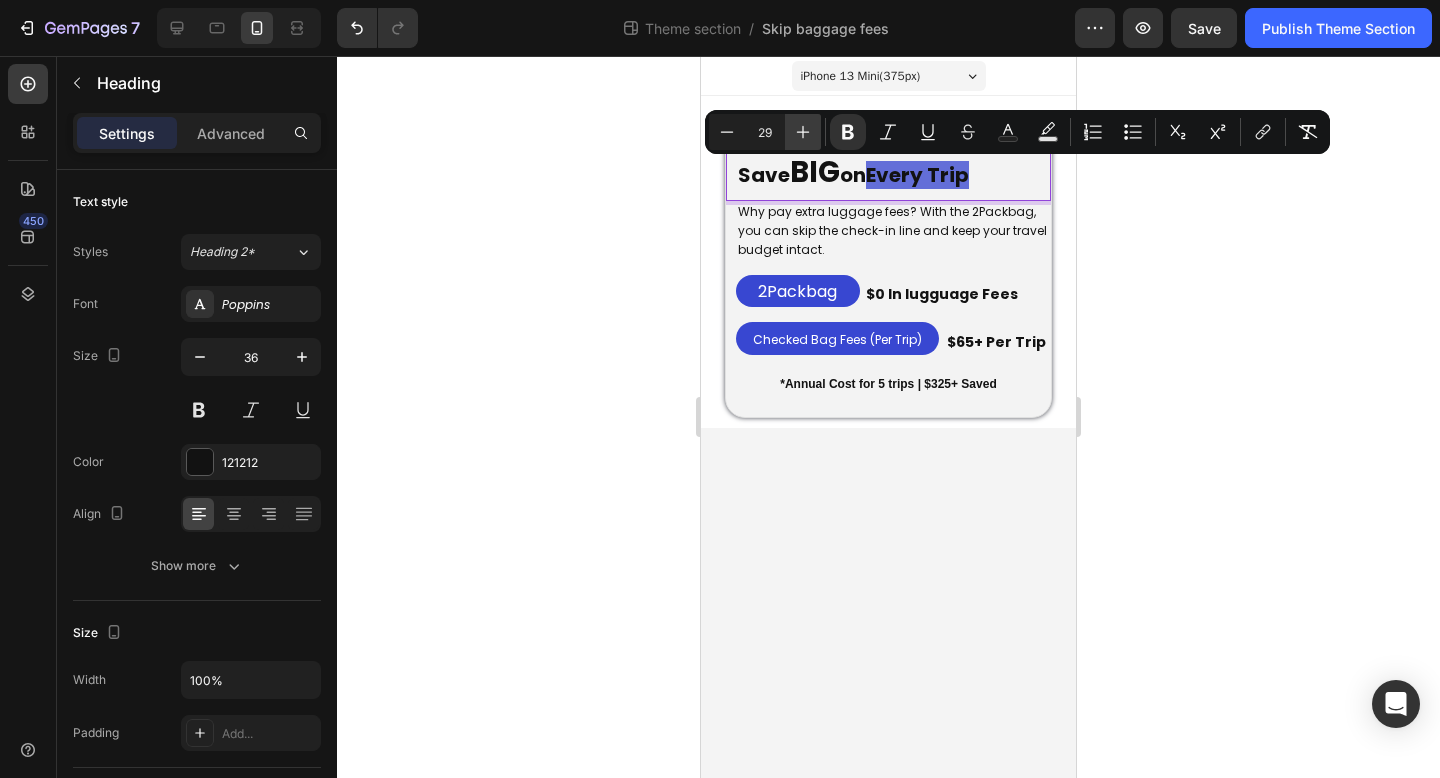 click 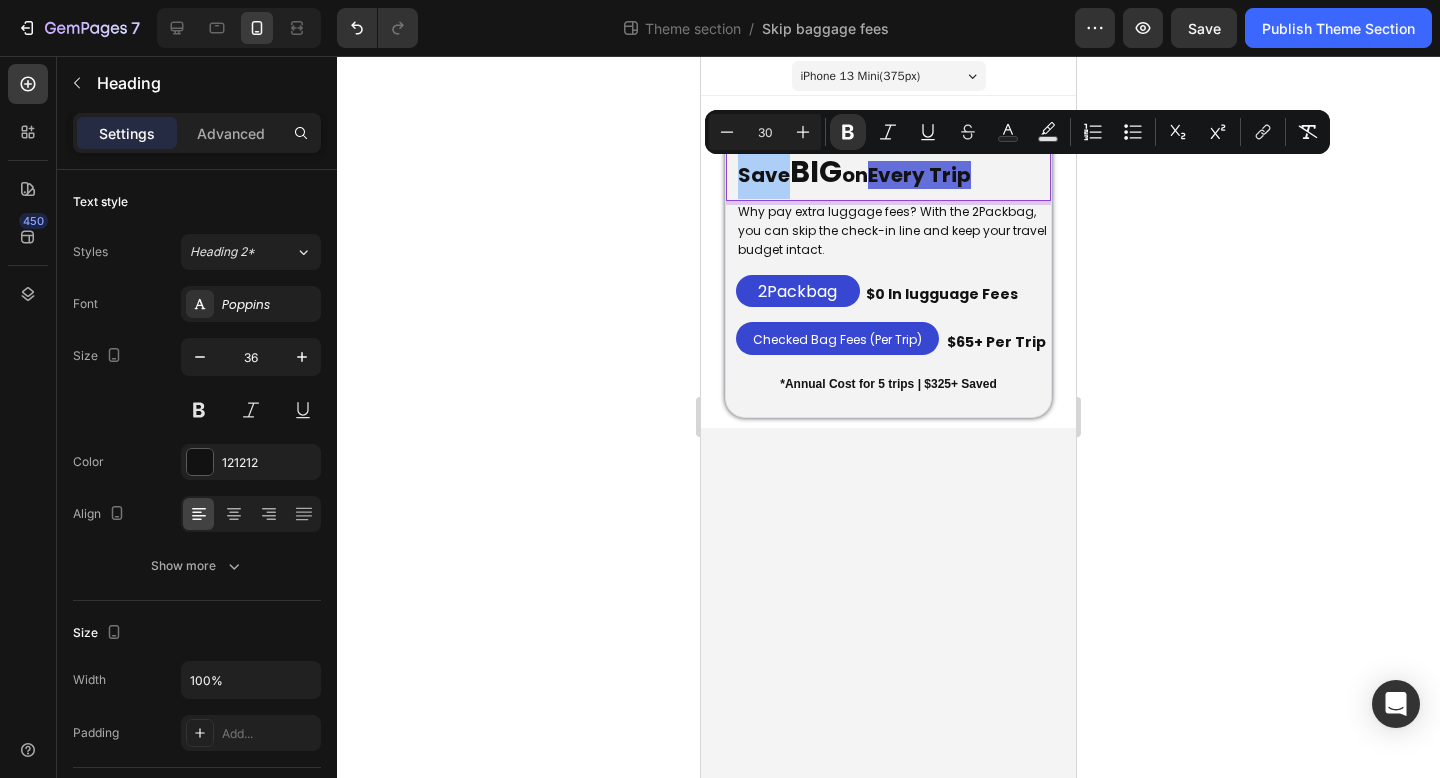 click 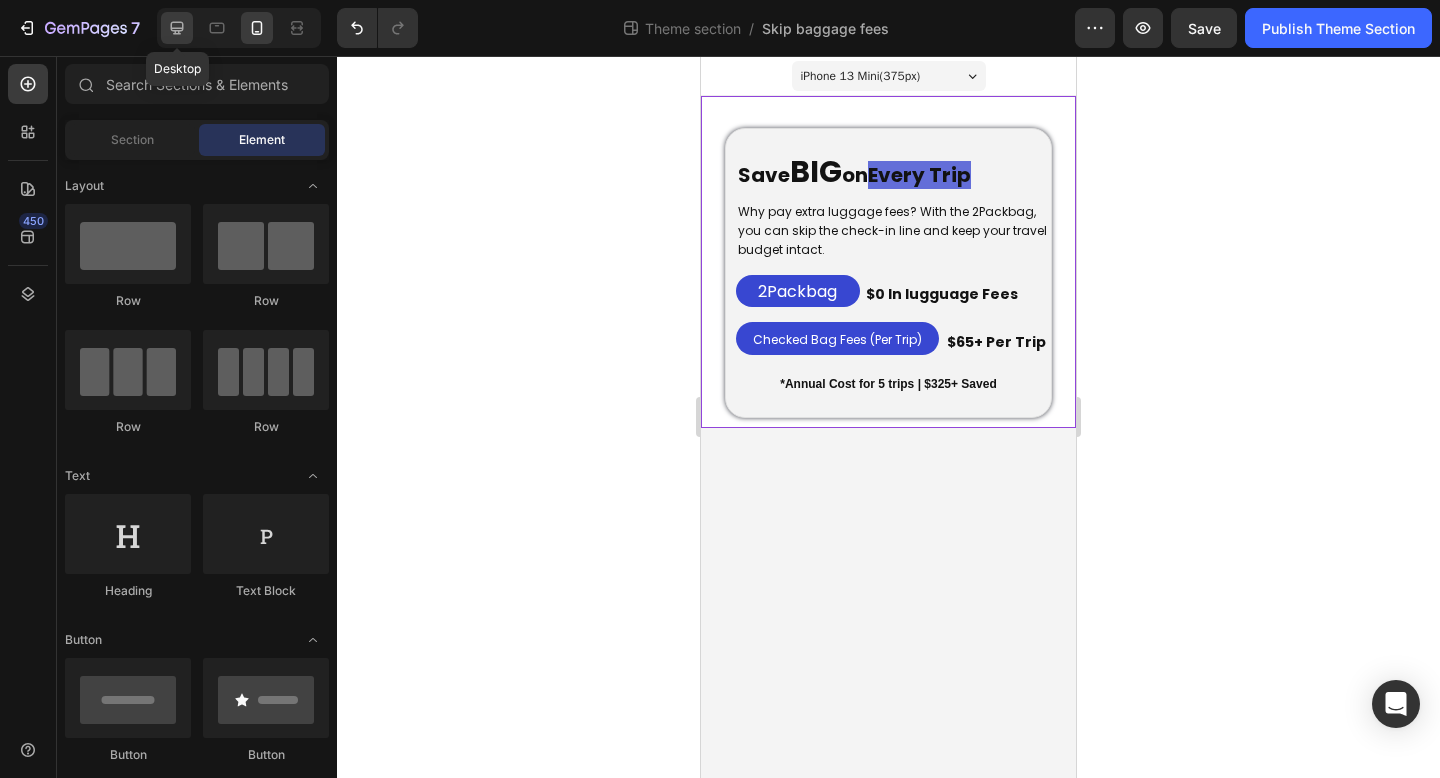 click 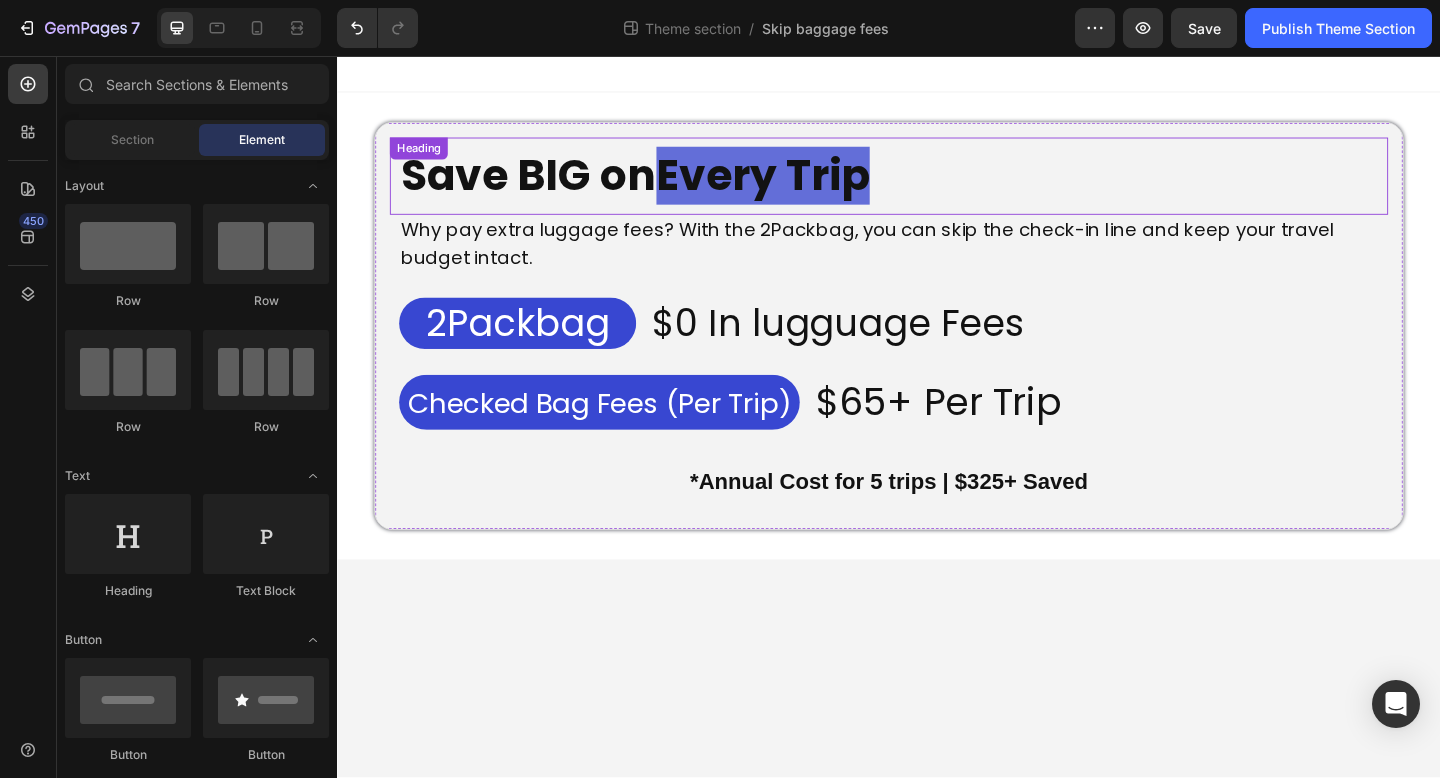 click on "Save BIG on" at bounding box center (545, 186) 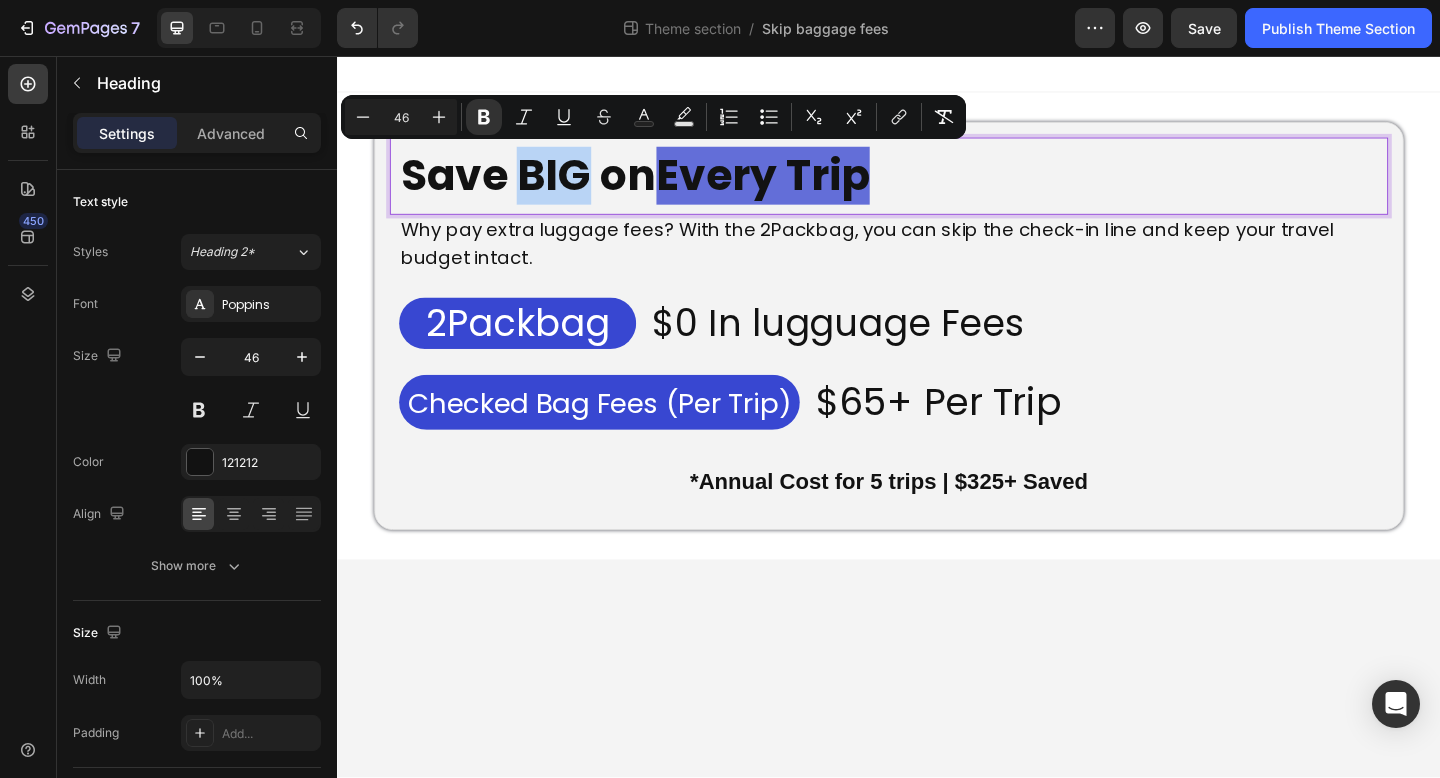 drag, startPoint x: 533, startPoint y: 191, endPoint x: 580, endPoint y: 193, distance: 47.042534 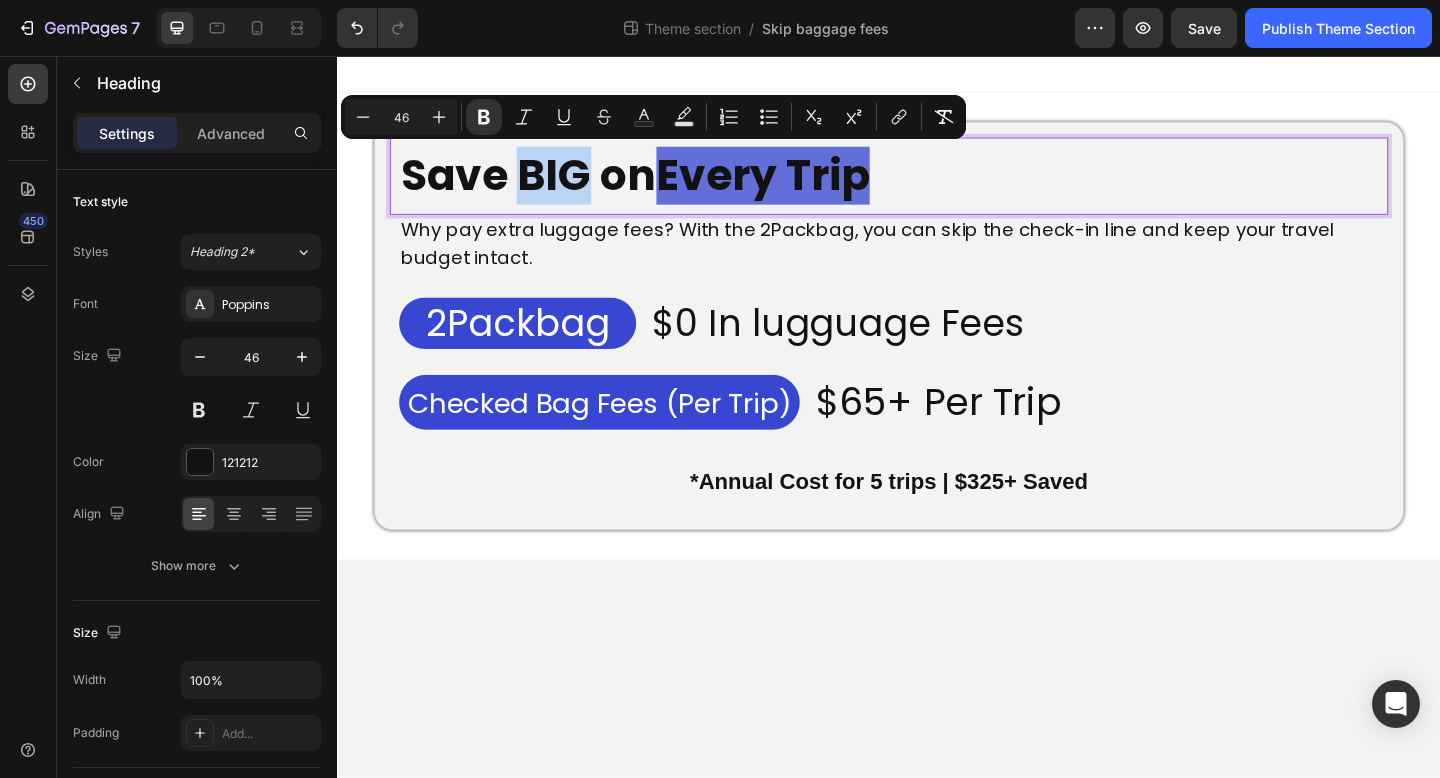 click on "Save BIG on" at bounding box center [545, 186] 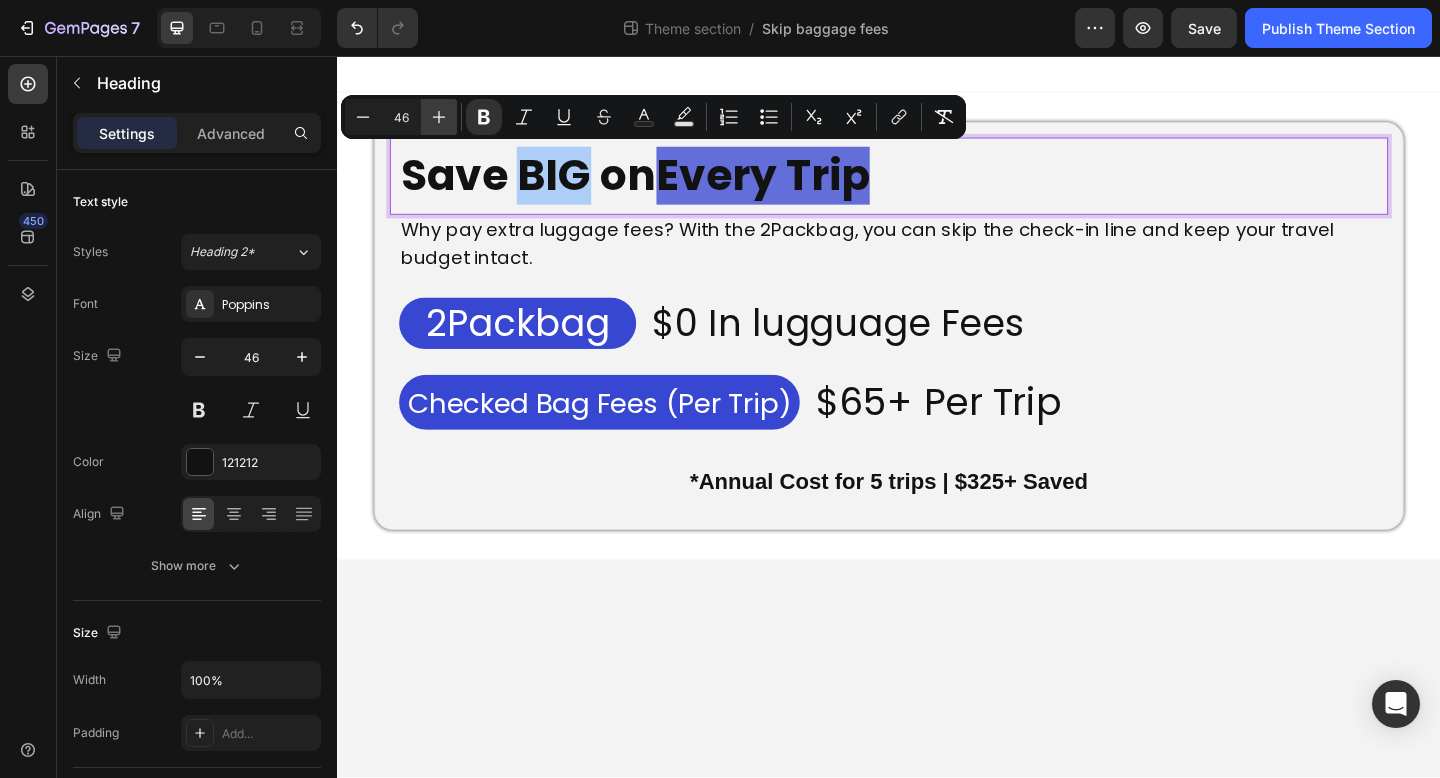 click on "Plus" at bounding box center [439, 117] 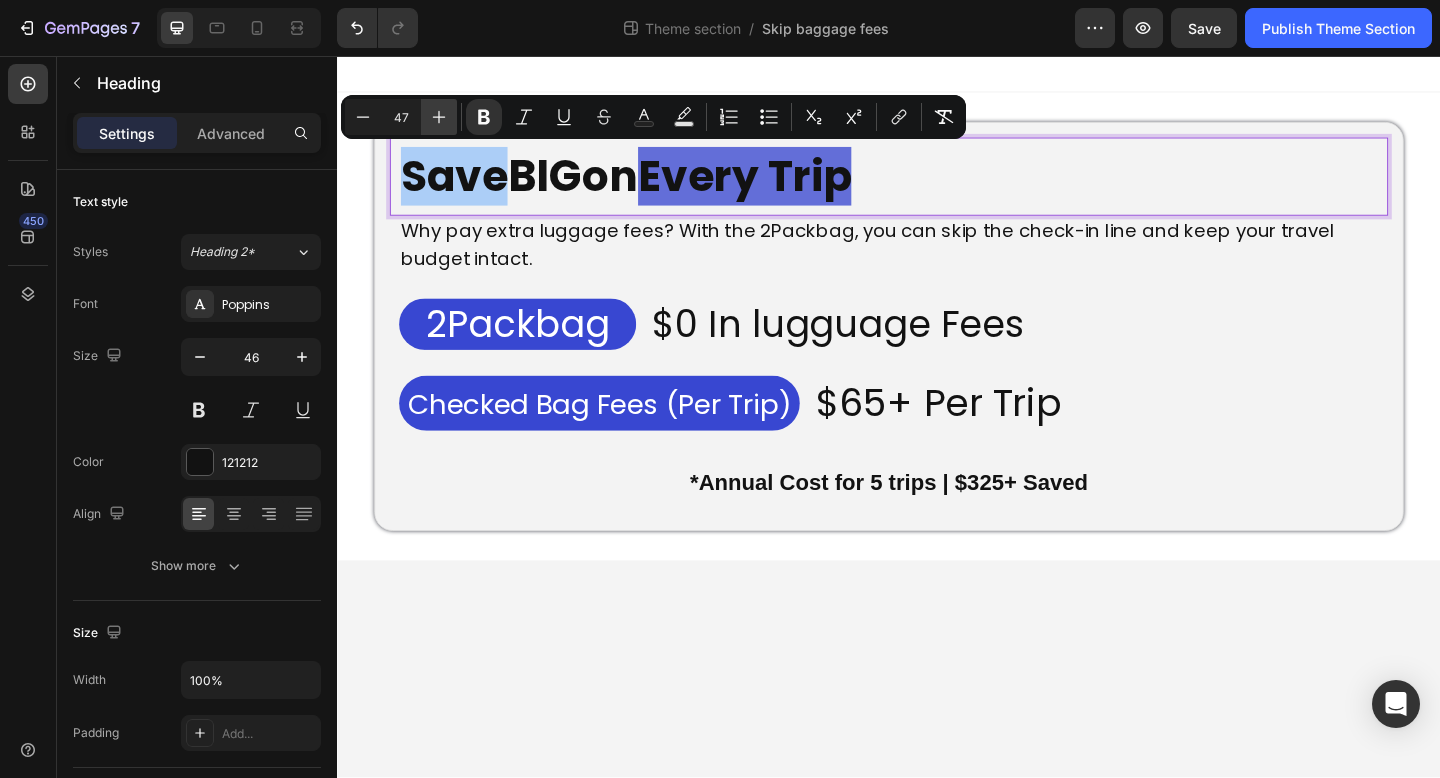 click on "Plus" at bounding box center [439, 117] 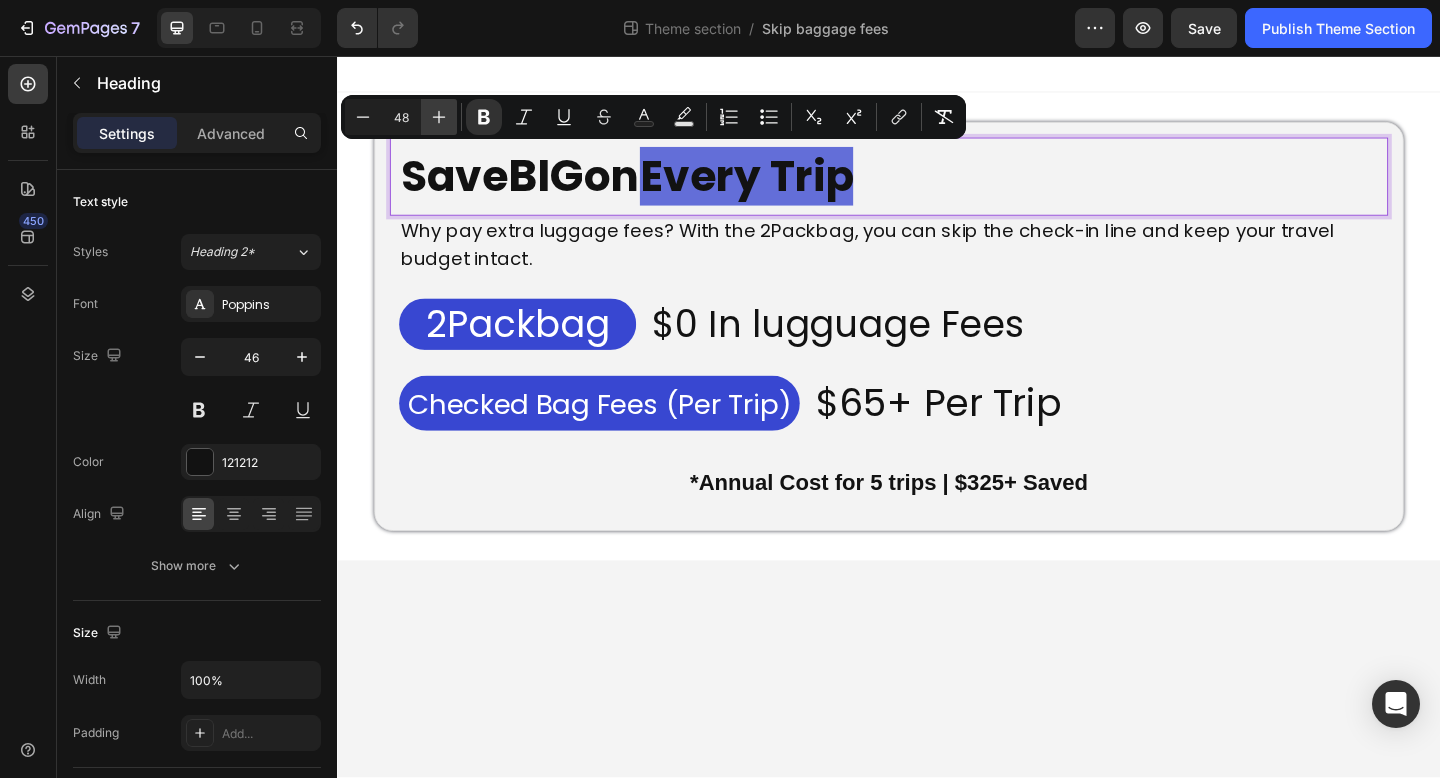 click on "Plus" at bounding box center [439, 117] 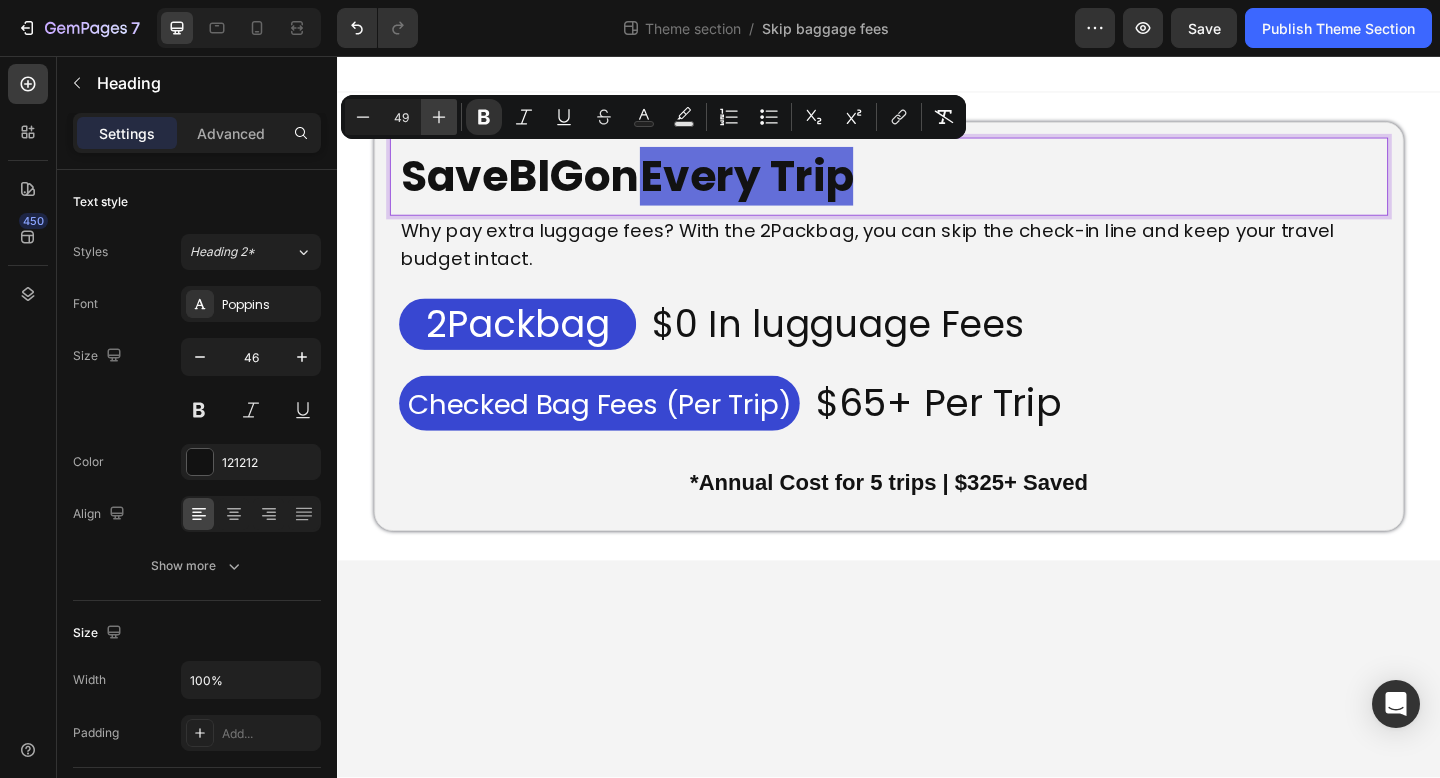 click on "Plus" at bounding box center (439, 117) 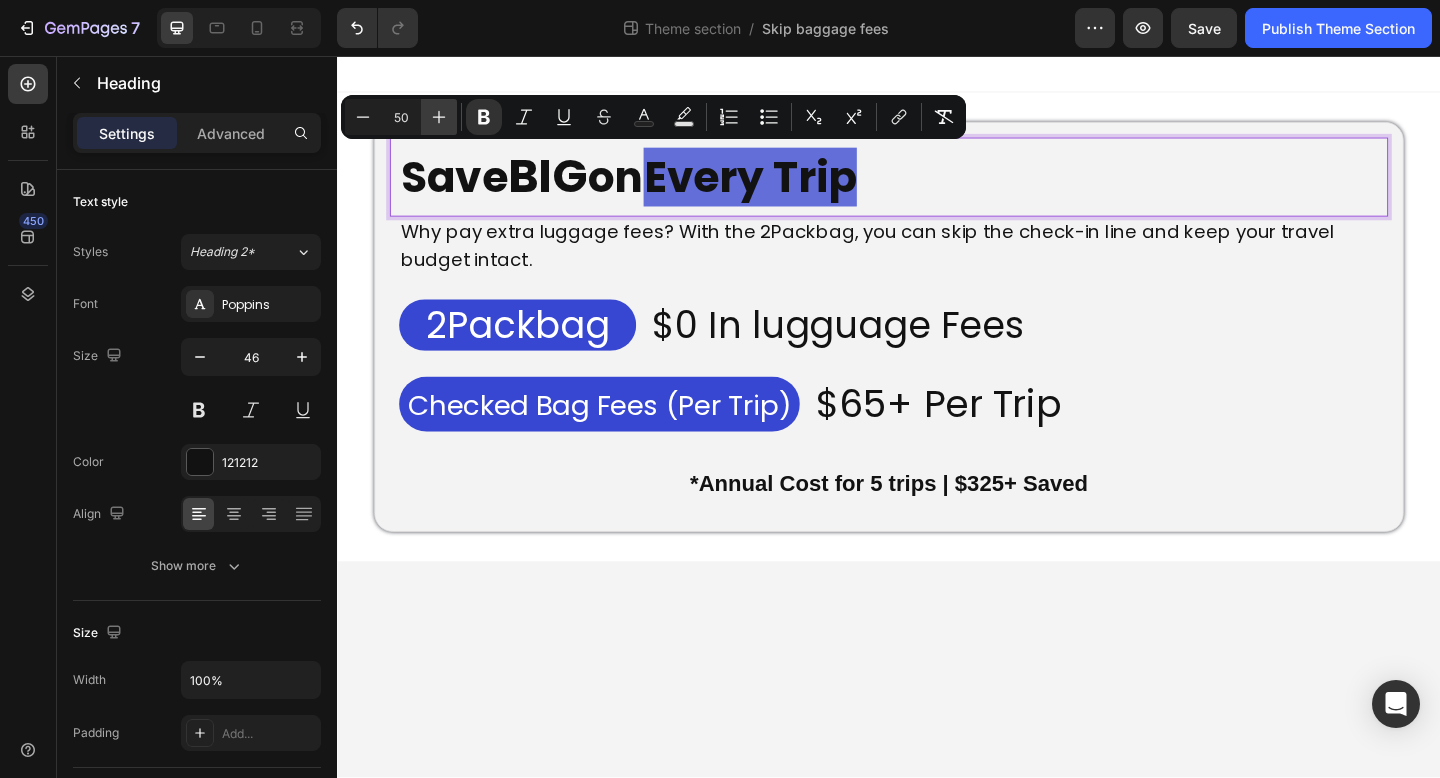 click on "Plus" at bounding box center [439, 117] 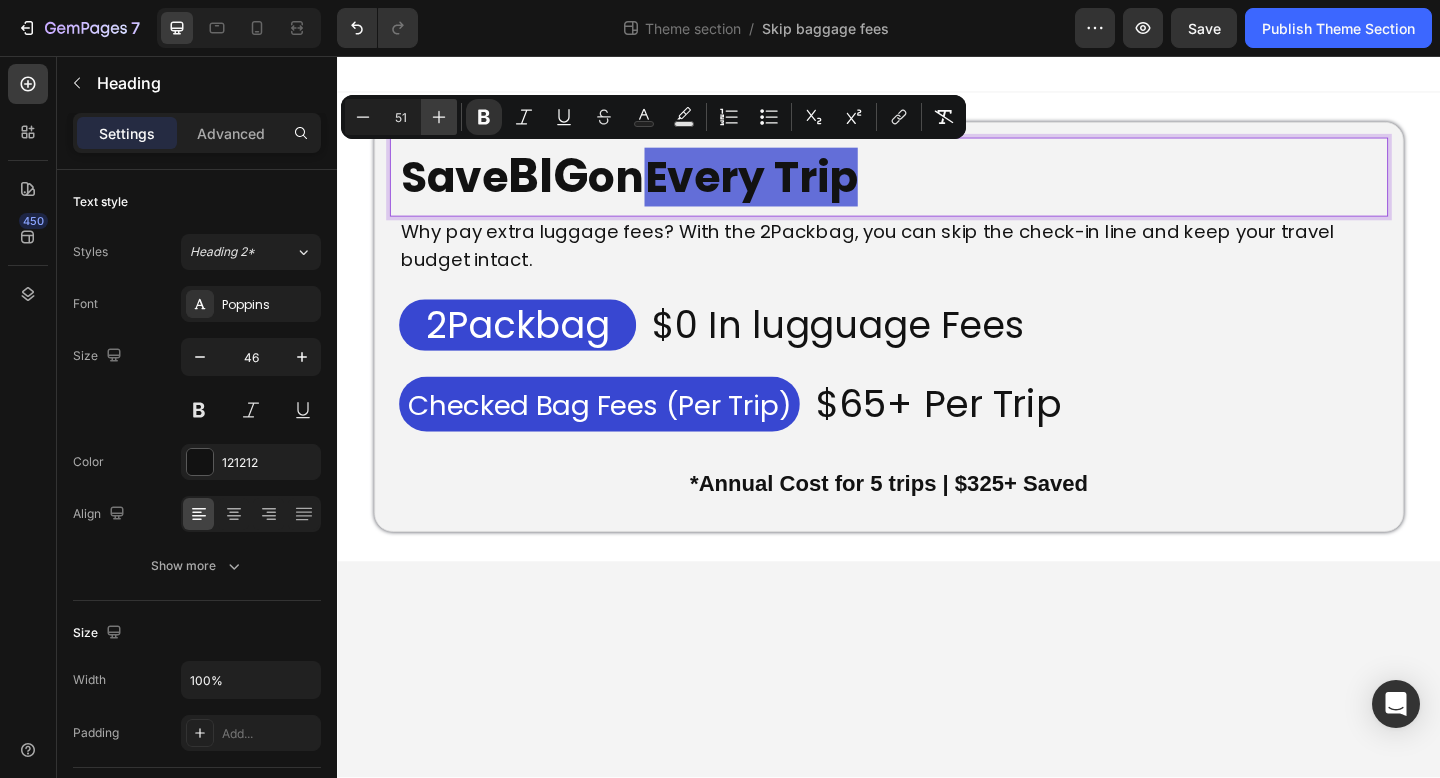 click on "Plus" at bounding box center (439, 117) 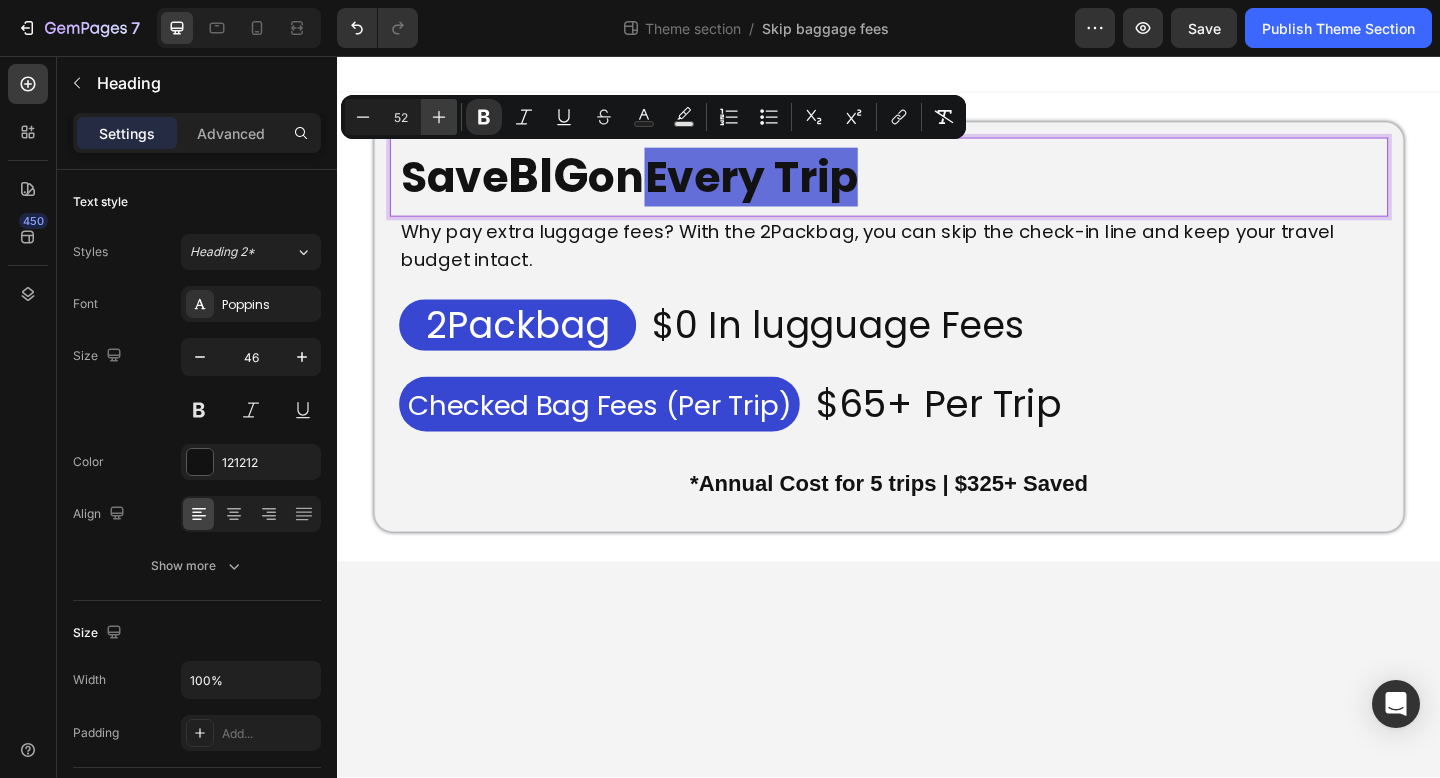 click on "Plus" at bounding box center [439, 117] 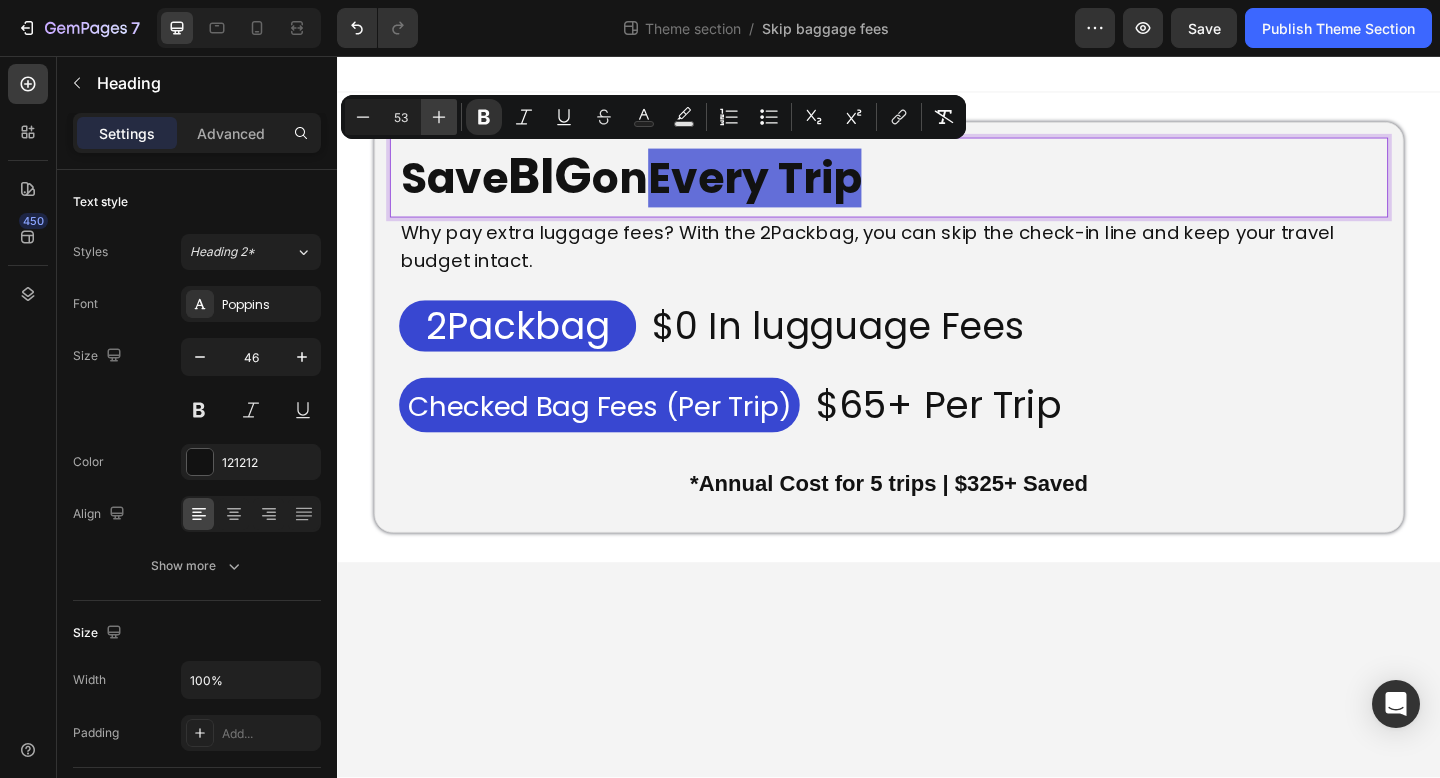 click on "Plus" at bounding box center [439, 117] 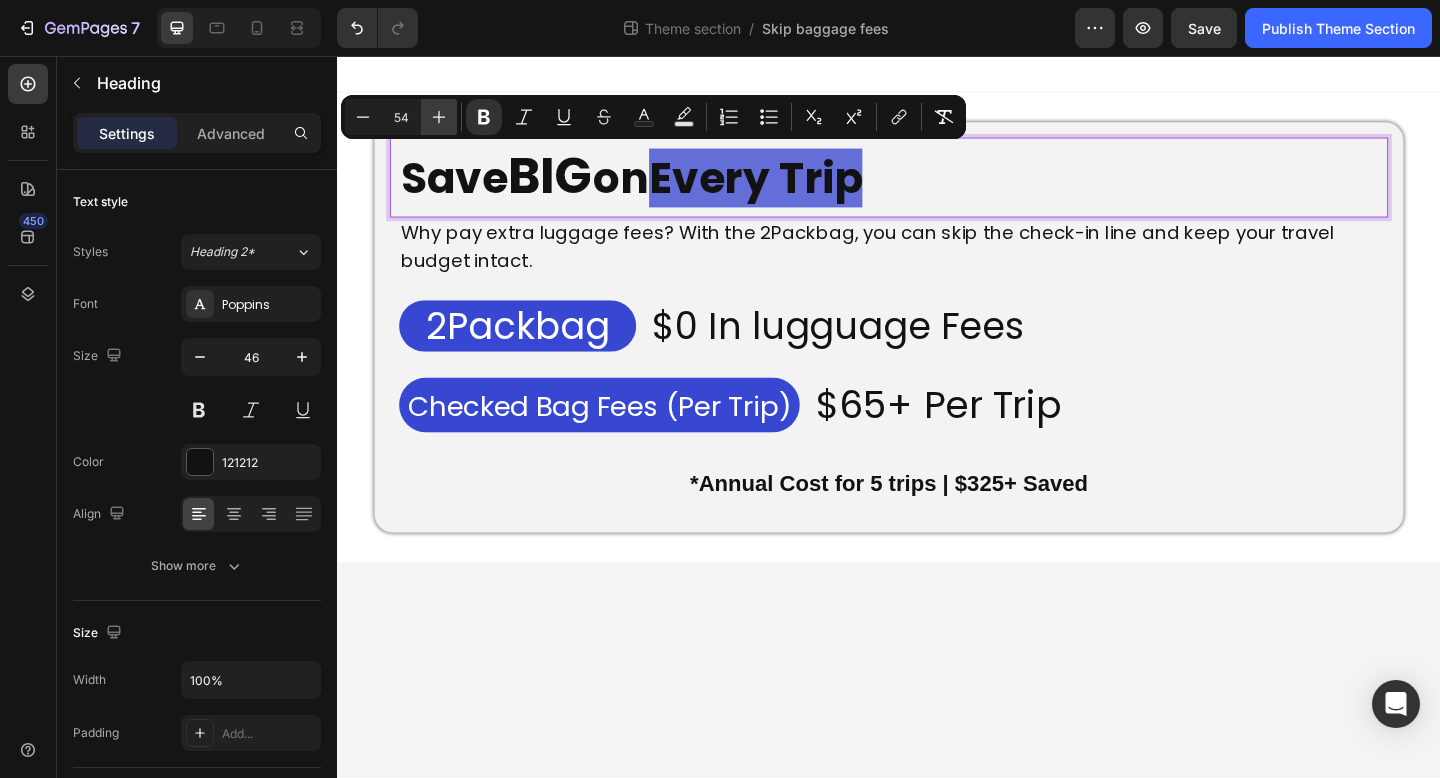 click on "Plus" at bounding box center [439, 117] 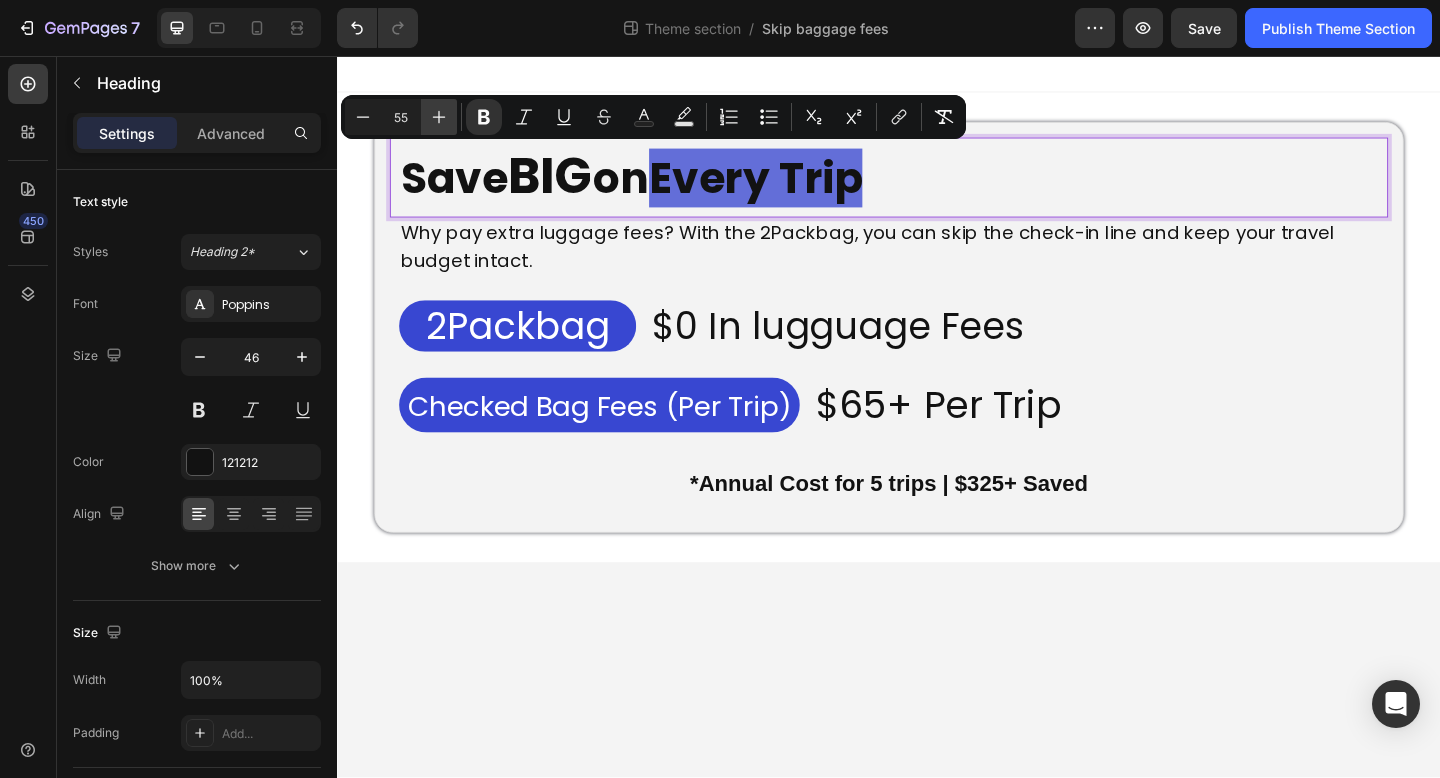 click on "Plus" at bounding box center [439, 117] 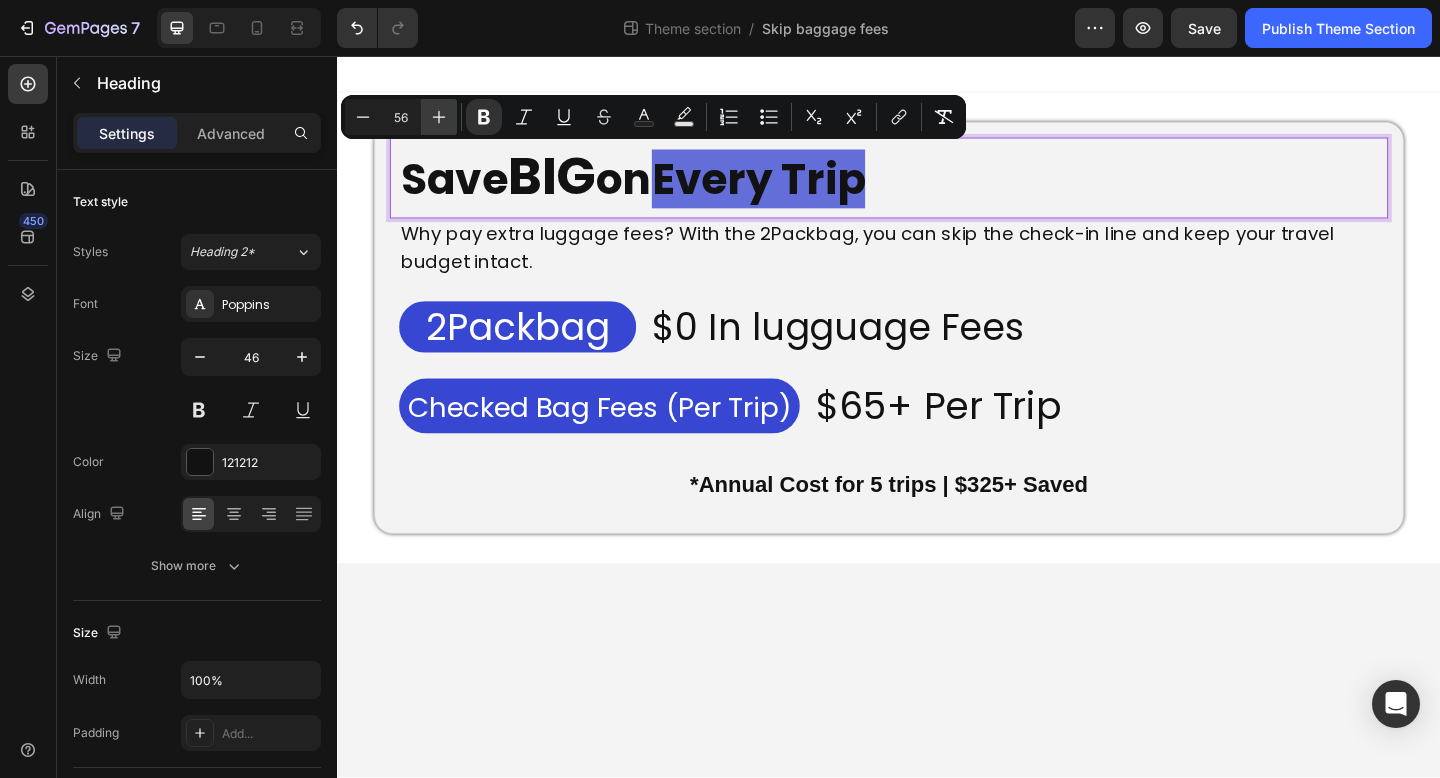 click on "Plus" at bounding box center [439, 117] 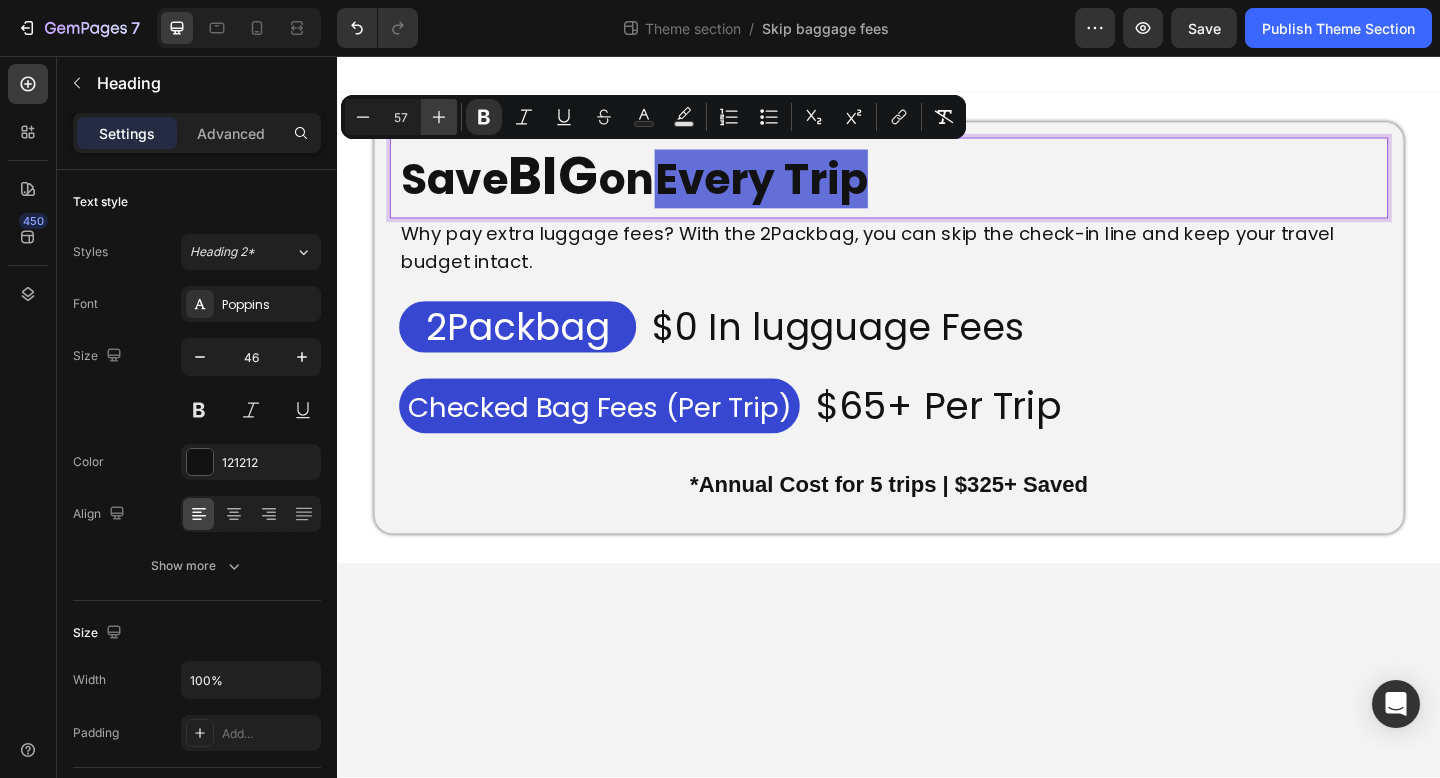 click on "Plus" at bounding box center (439, 117) 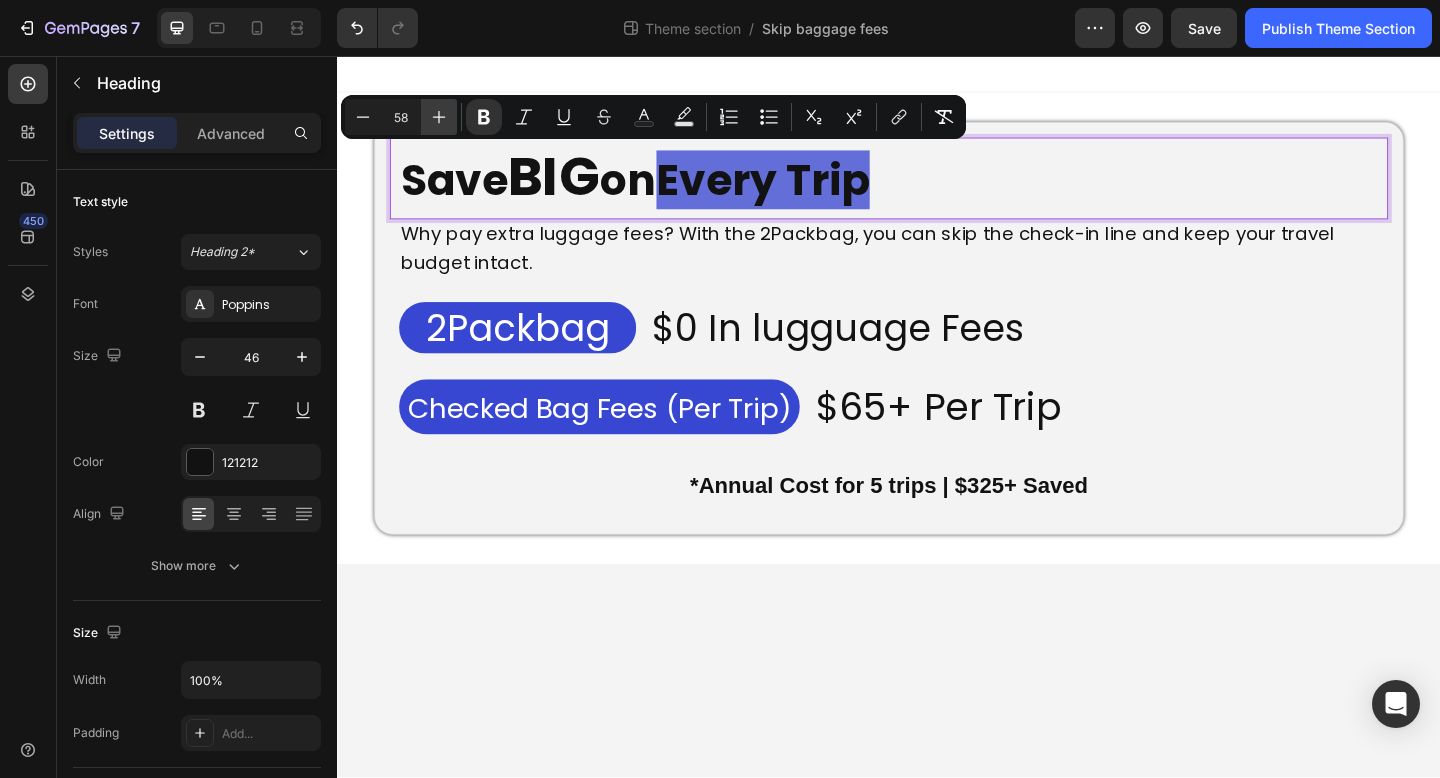 click on "Plus" at bounding box center (439, 117) 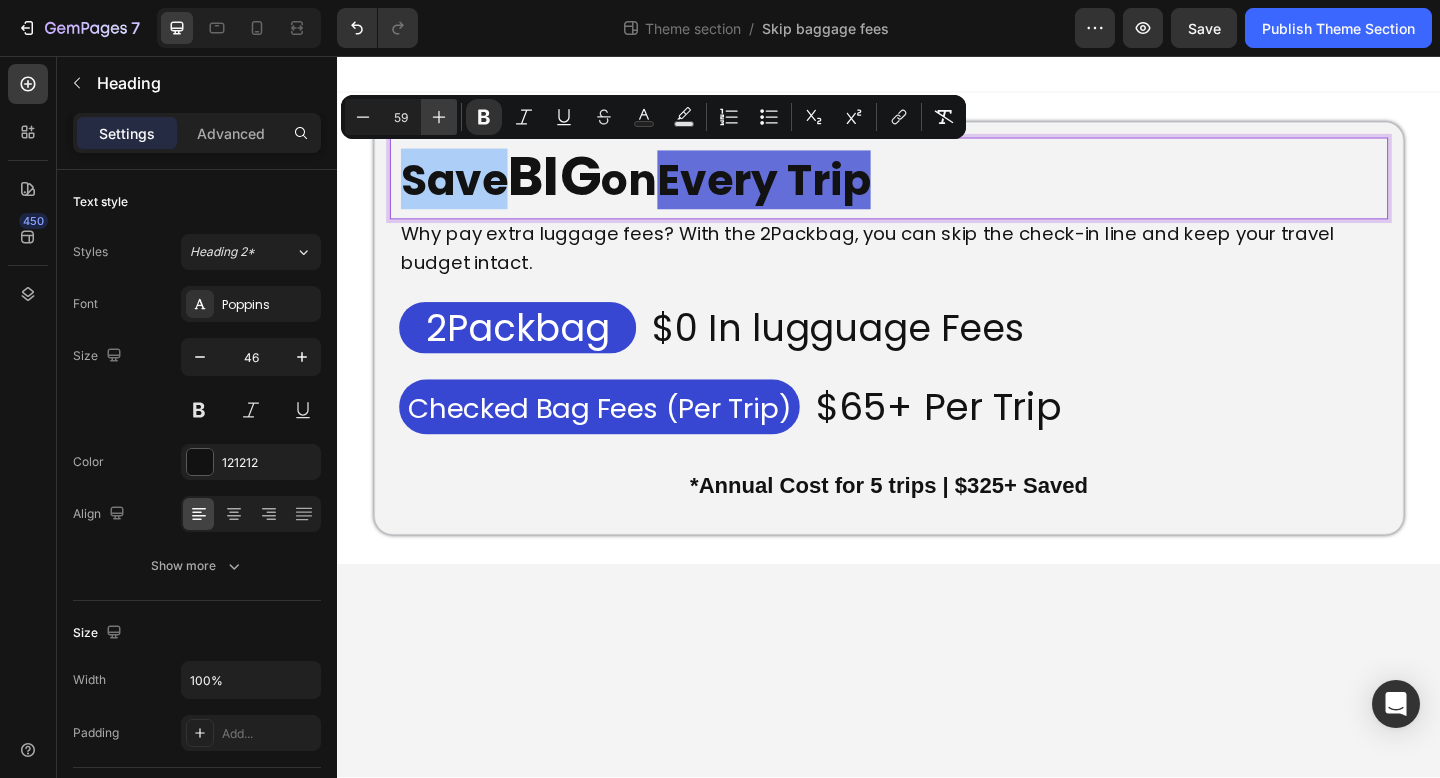 click on "Plus" at bounding box center (439, 117) 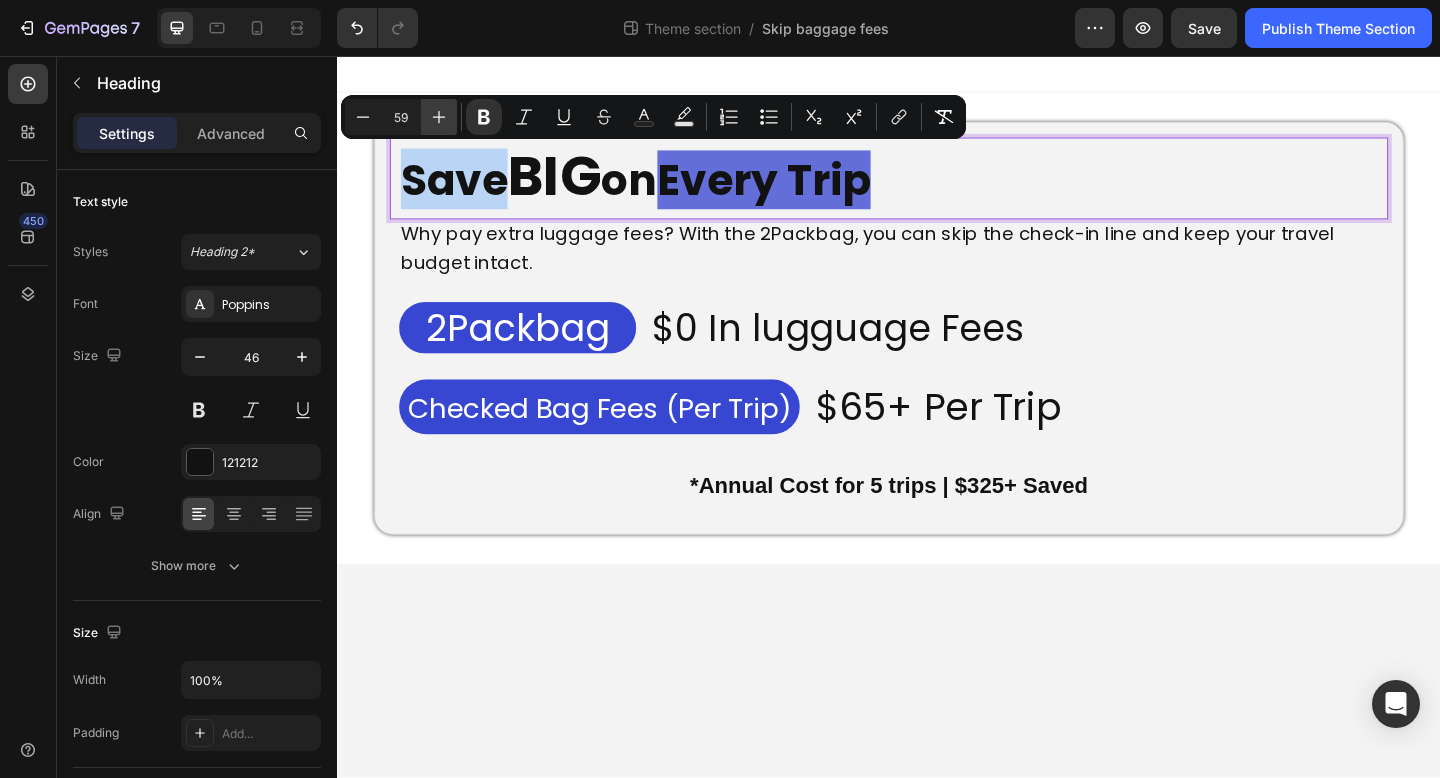 type on "60" 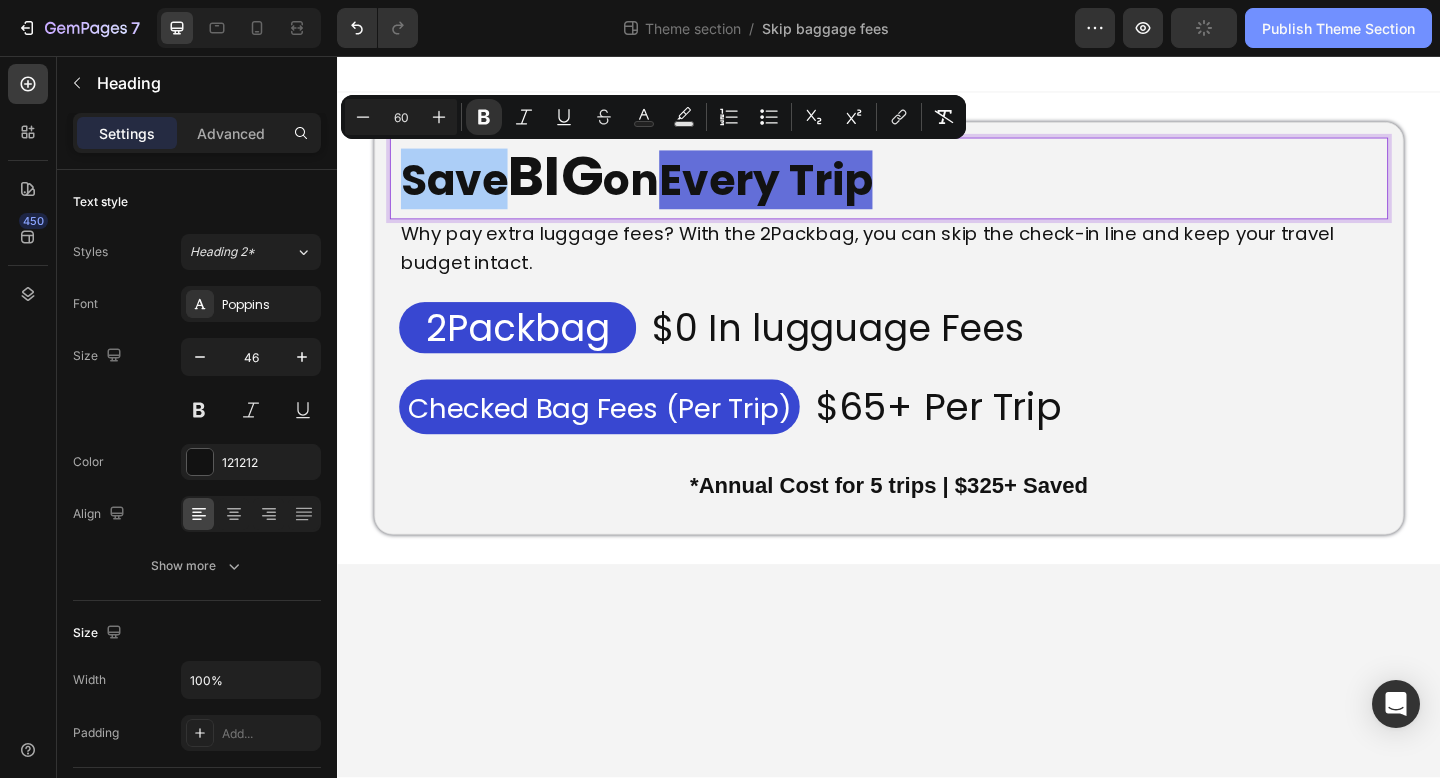 click on "Publish Theme Section" 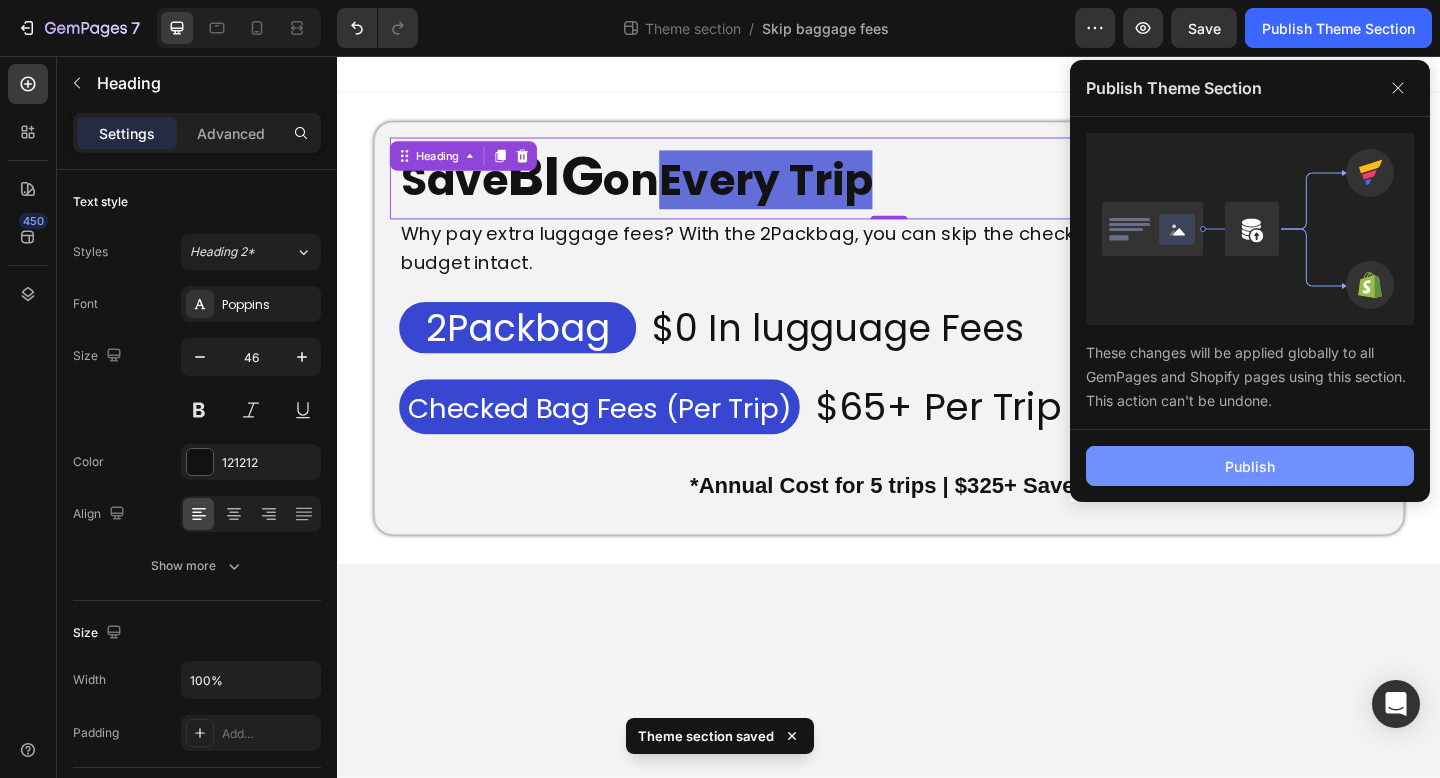 click on "Publish" at bounding box center [1250, 466] 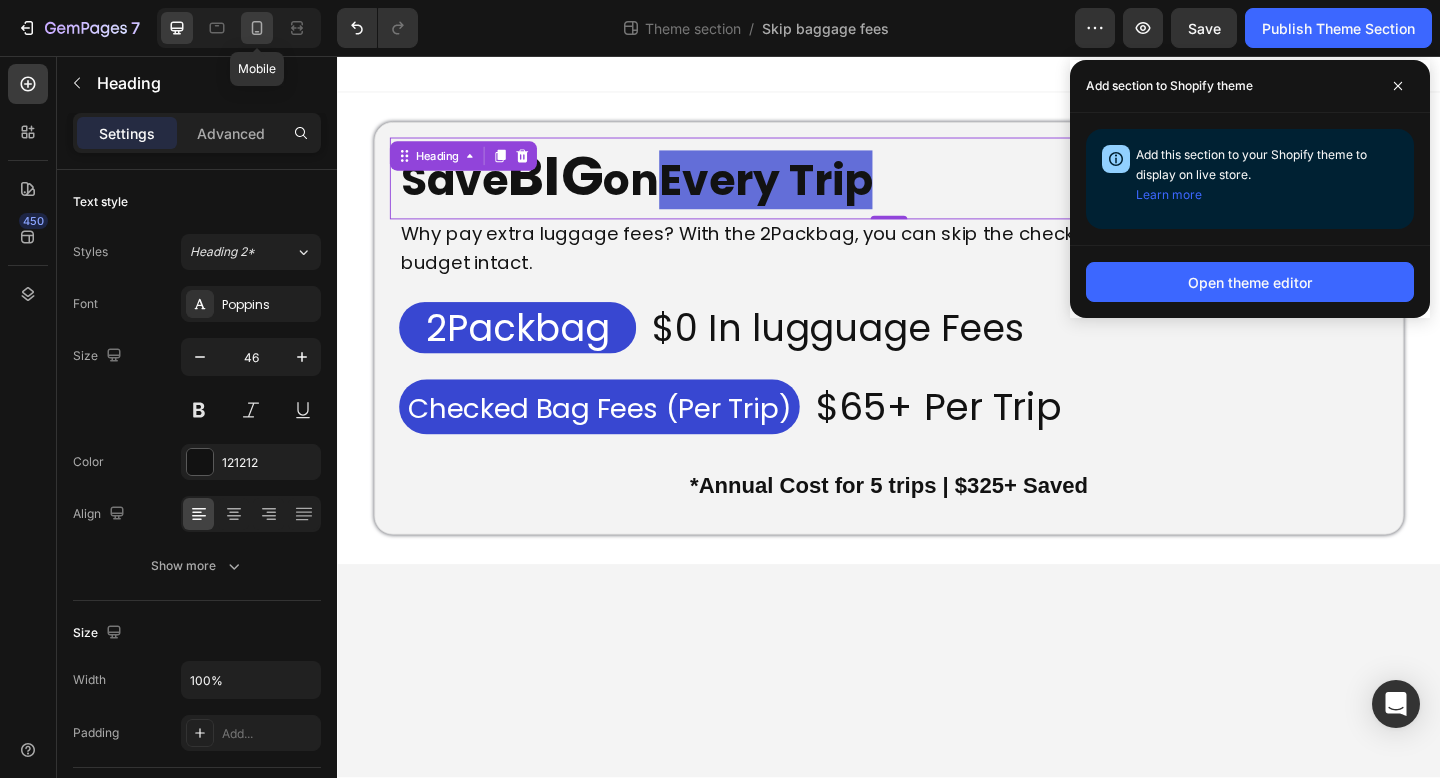 click 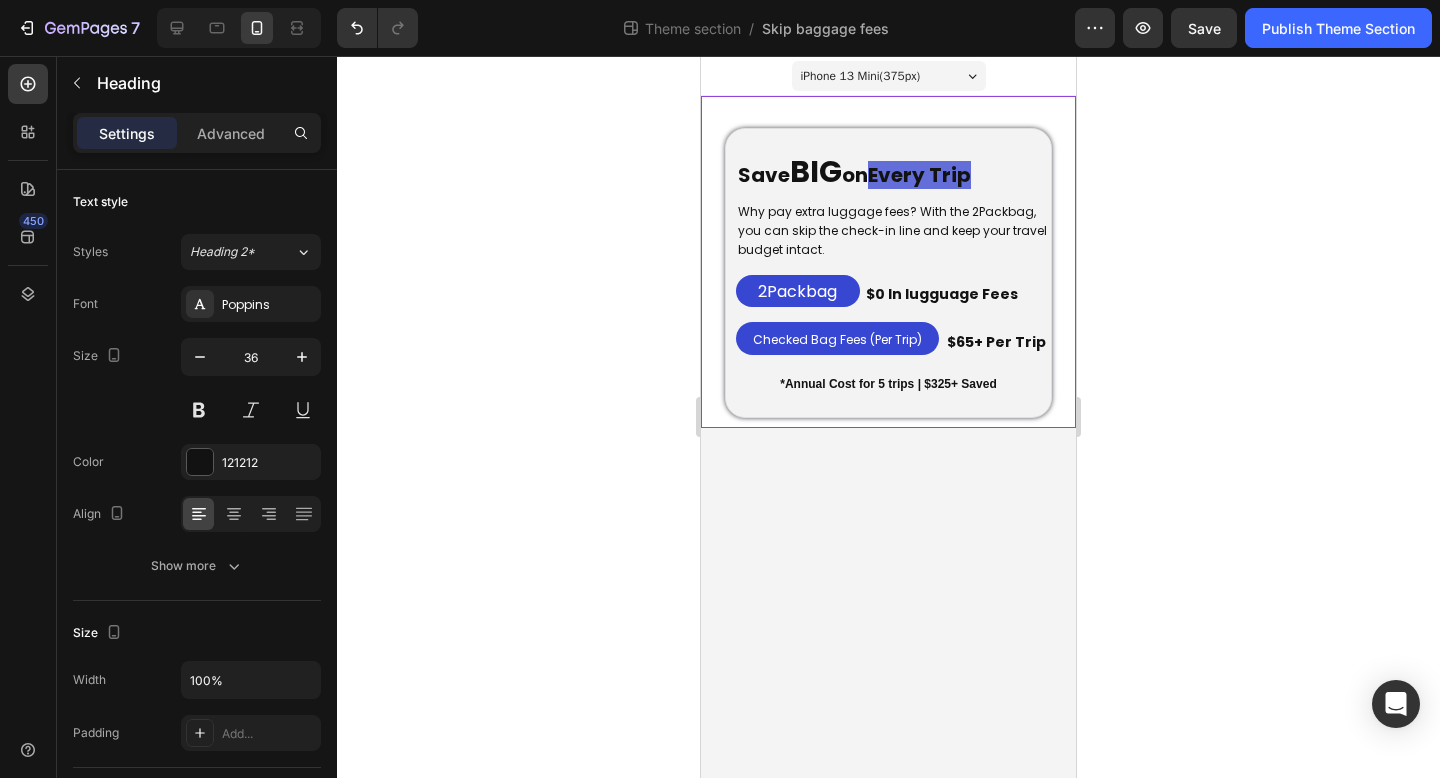 click on "⁠⁠⁠⁠⁠⁠⁠ Save  BIG  on  Every Trip Heading   0 Why pay extra luggage fees? With the 2Packbag, you can skip the check-in line and keep your travel budget intact. Text Block 2Packbag Heading   $0 In lugguage Fees Heading Row Checked Bag Fees (Per Trip)  Heading   $65+ Per Trip Heading Row *Annual Cost for 5 trips | $325+ Saved  Text Block Row Row ⁠⁠⁠⁠⁠⁠⁠ Save  BIG  on  Every Trip Heading Why pay extra luggage fees? With the 2Packbag, you can skip the check-in line and keep your travel budget intact. Text Block 2Packbag Heading $0 In lugguage Fees Heading Row Checked Bag Fees (Per Trip)  Heading $65+ Per Trip Heading Row *Annual Cost for 5 trips | $325+ Saved  Text Block Row Row" at bounding box center [888, 273] 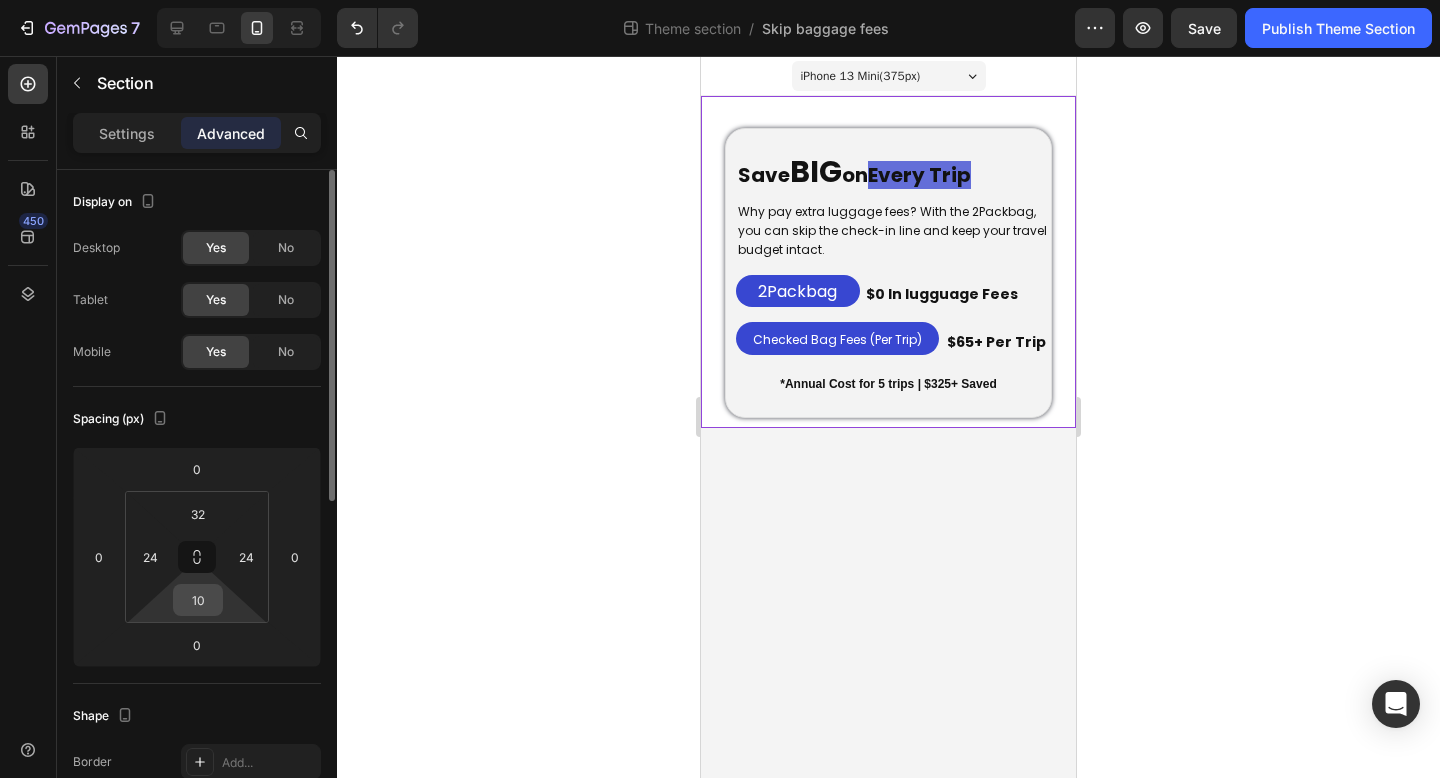 click on "10" at bounding box center [198, 600] 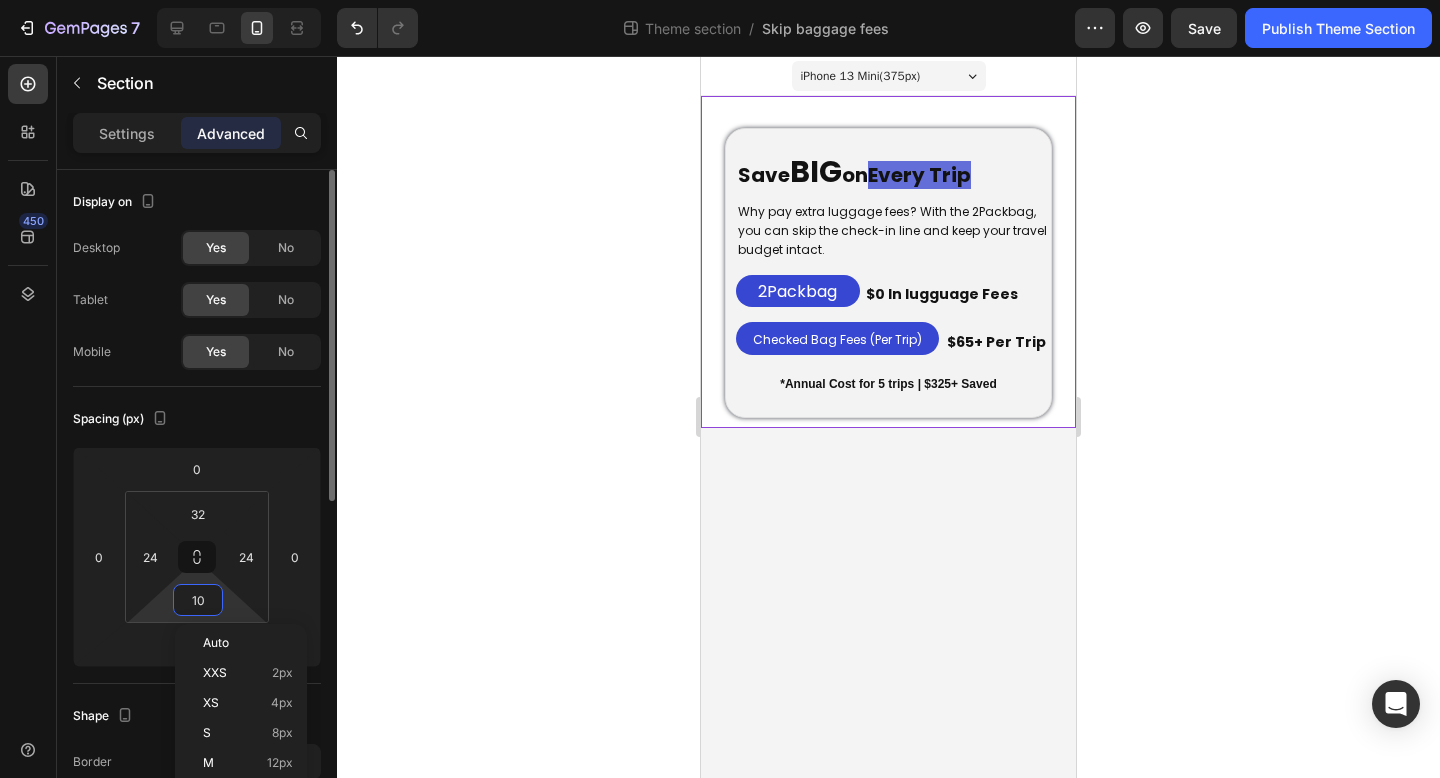 click on "10" at bounding box center (198, 600) 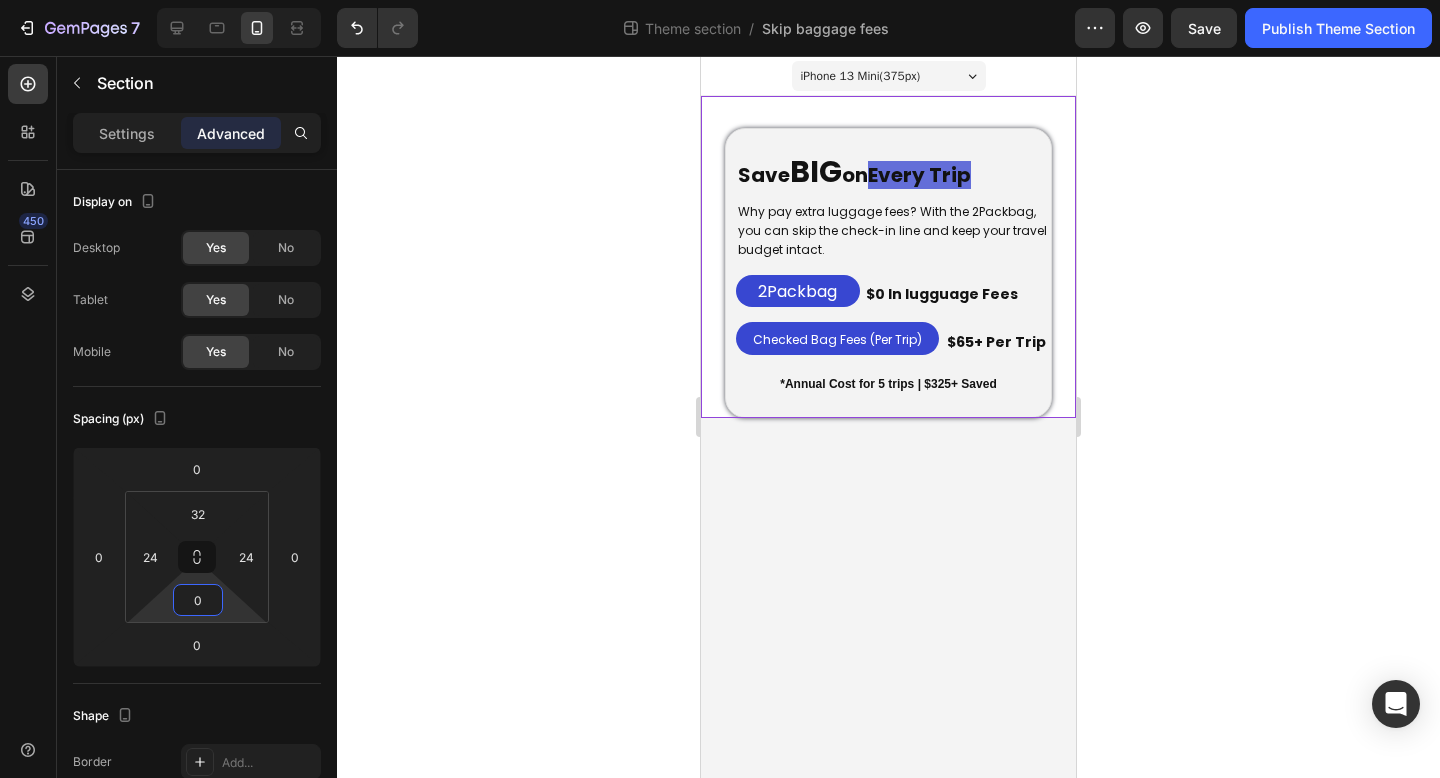 click 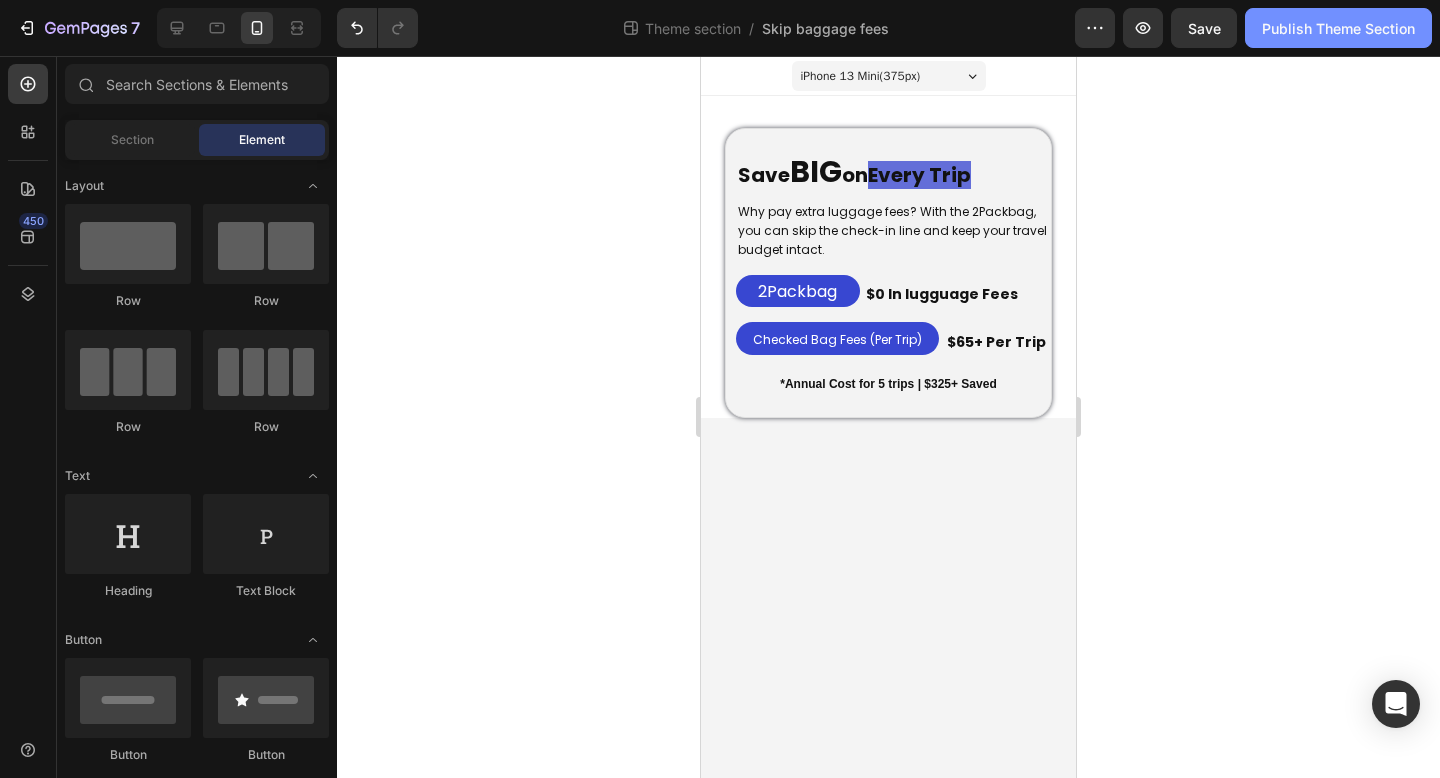 click on "Publish Theme Section" at bounding box center (1338, 28) 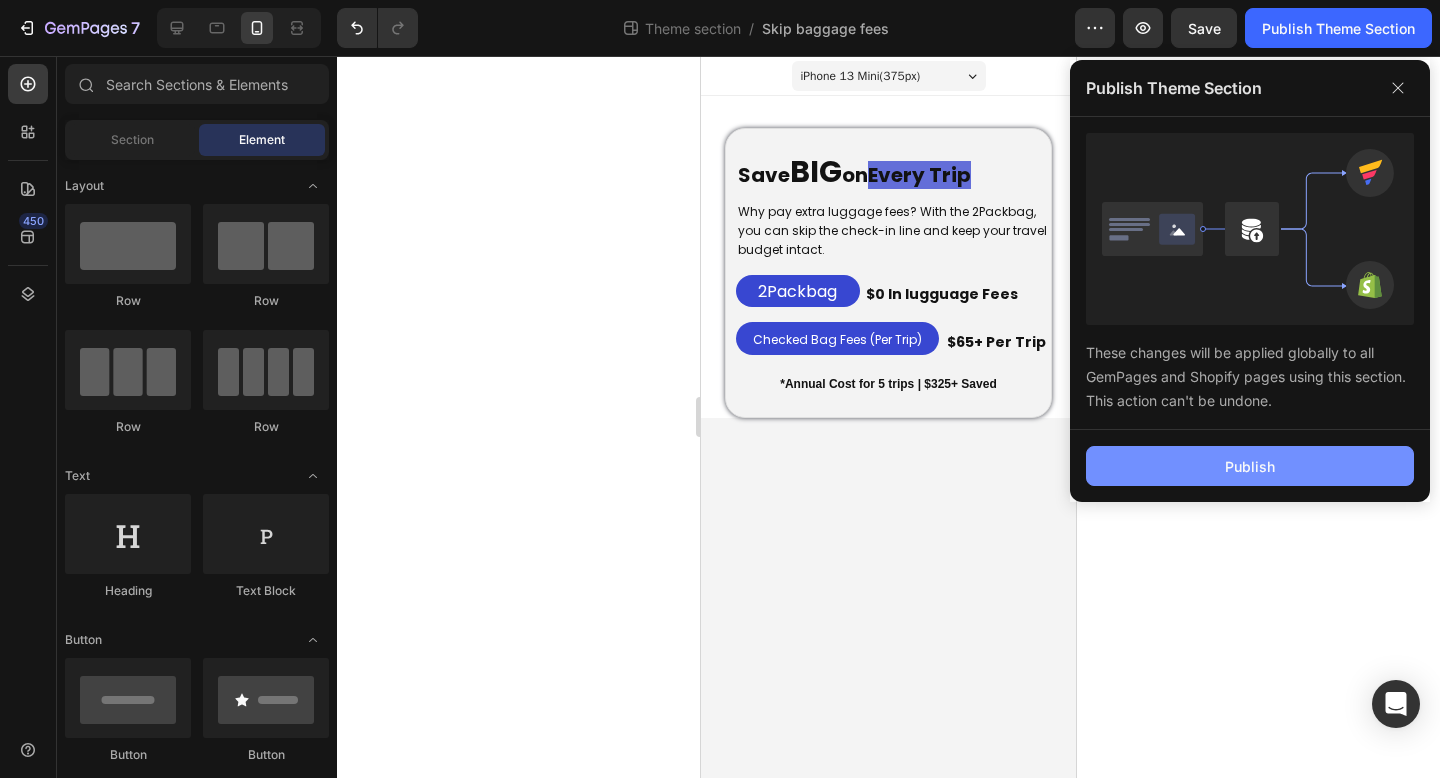 click on "Publish" at bounding box center (1250, 466) 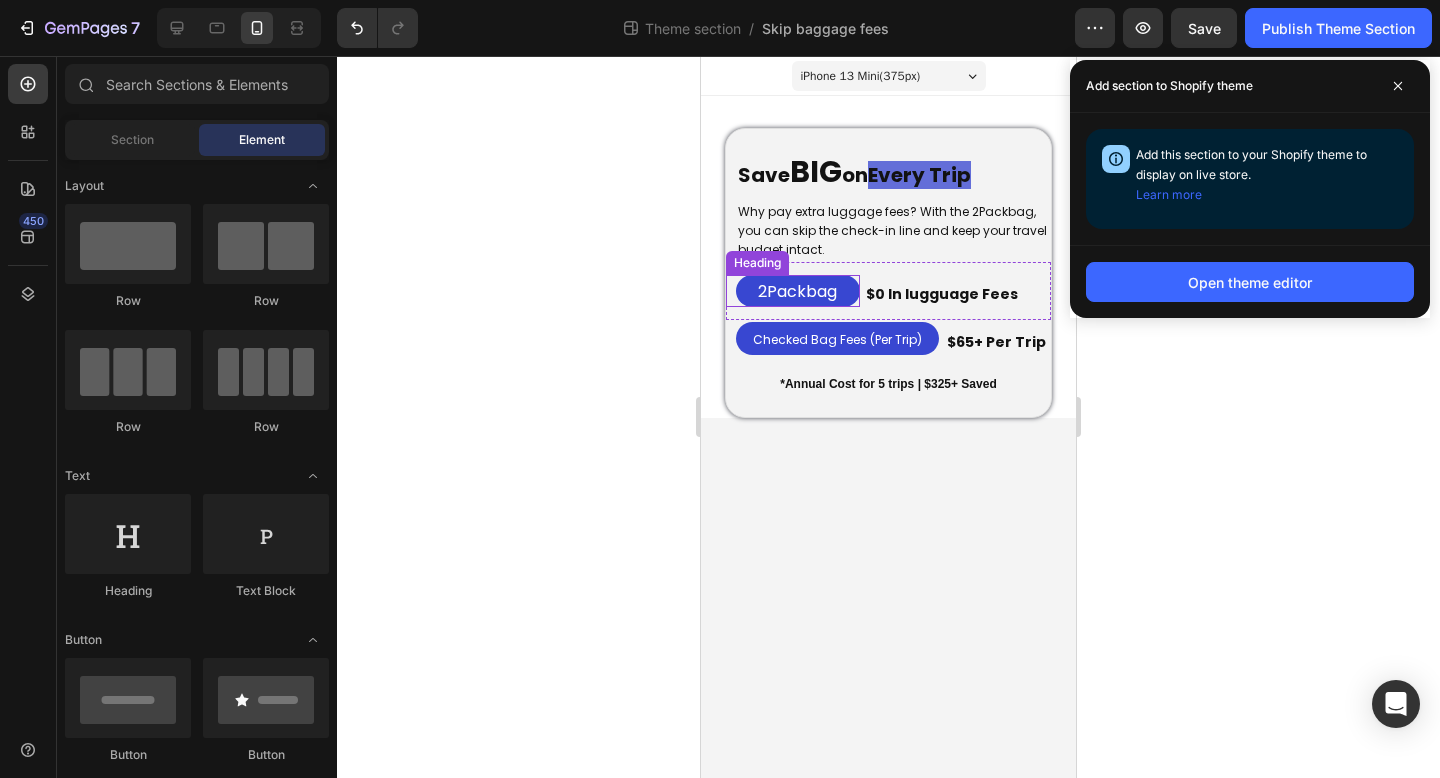 click on "2Packbag" at bounding box center (798, 291) 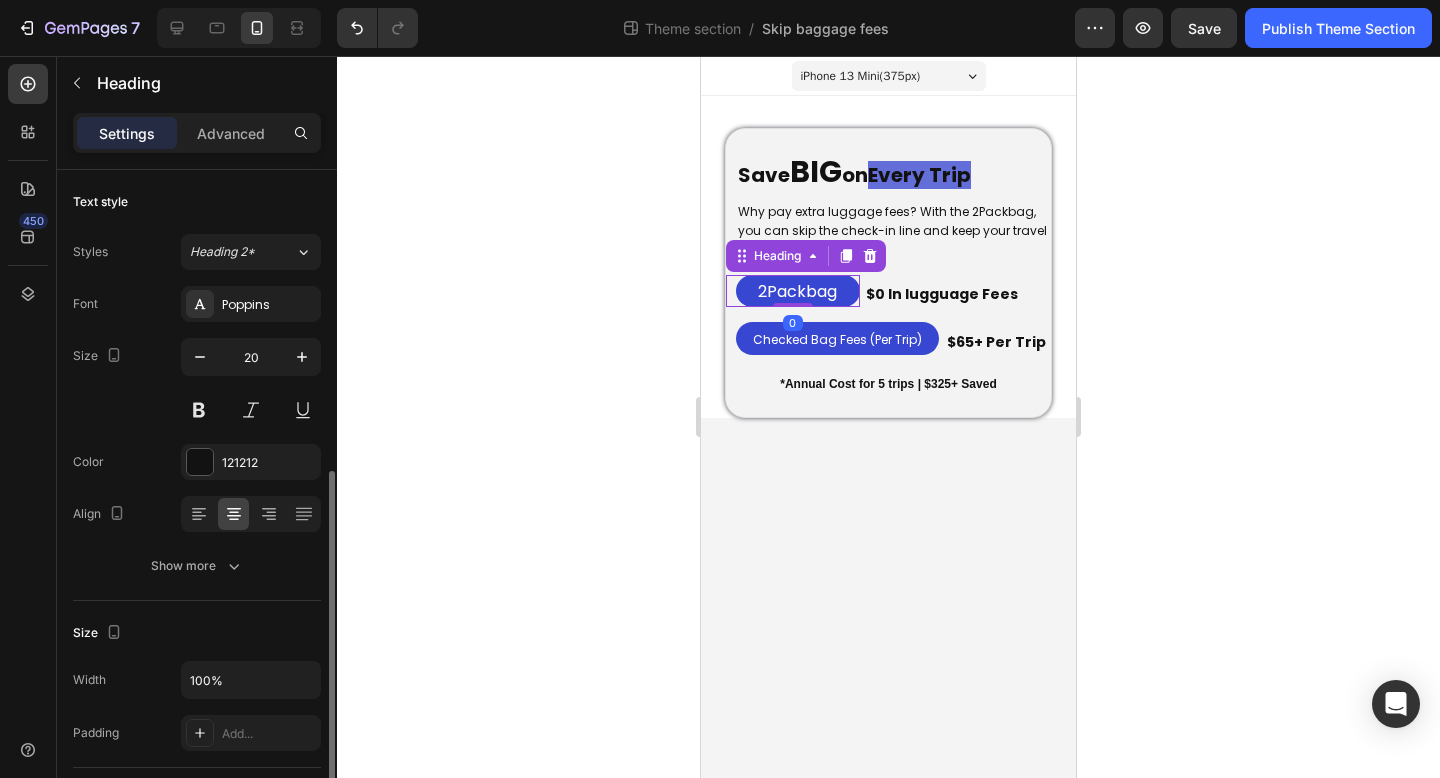 scroll, scrollTop: 400, scrollLeft: 0, axis: vertical 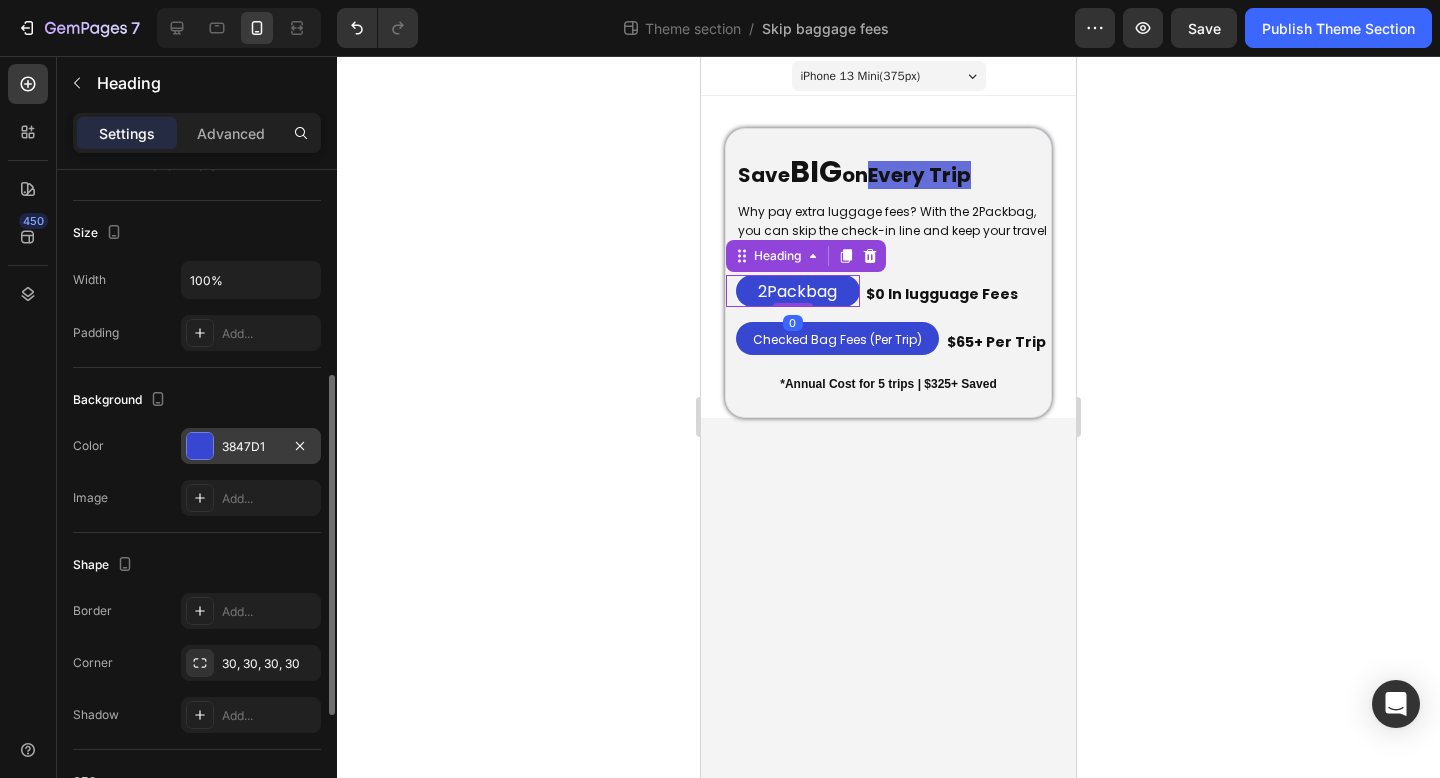 click on "3847D1" at bounding box center [251, 446] 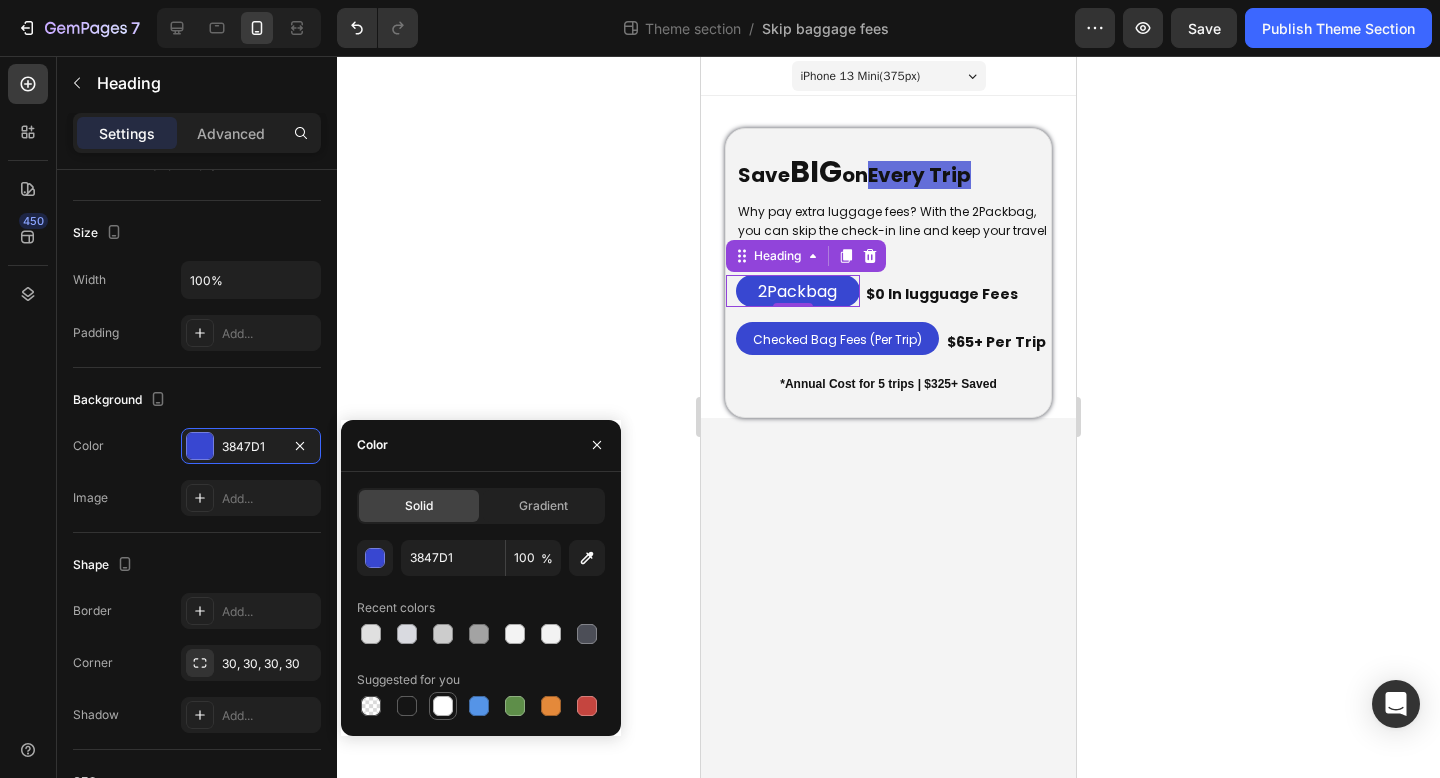 click at bounding box center [443, 706] 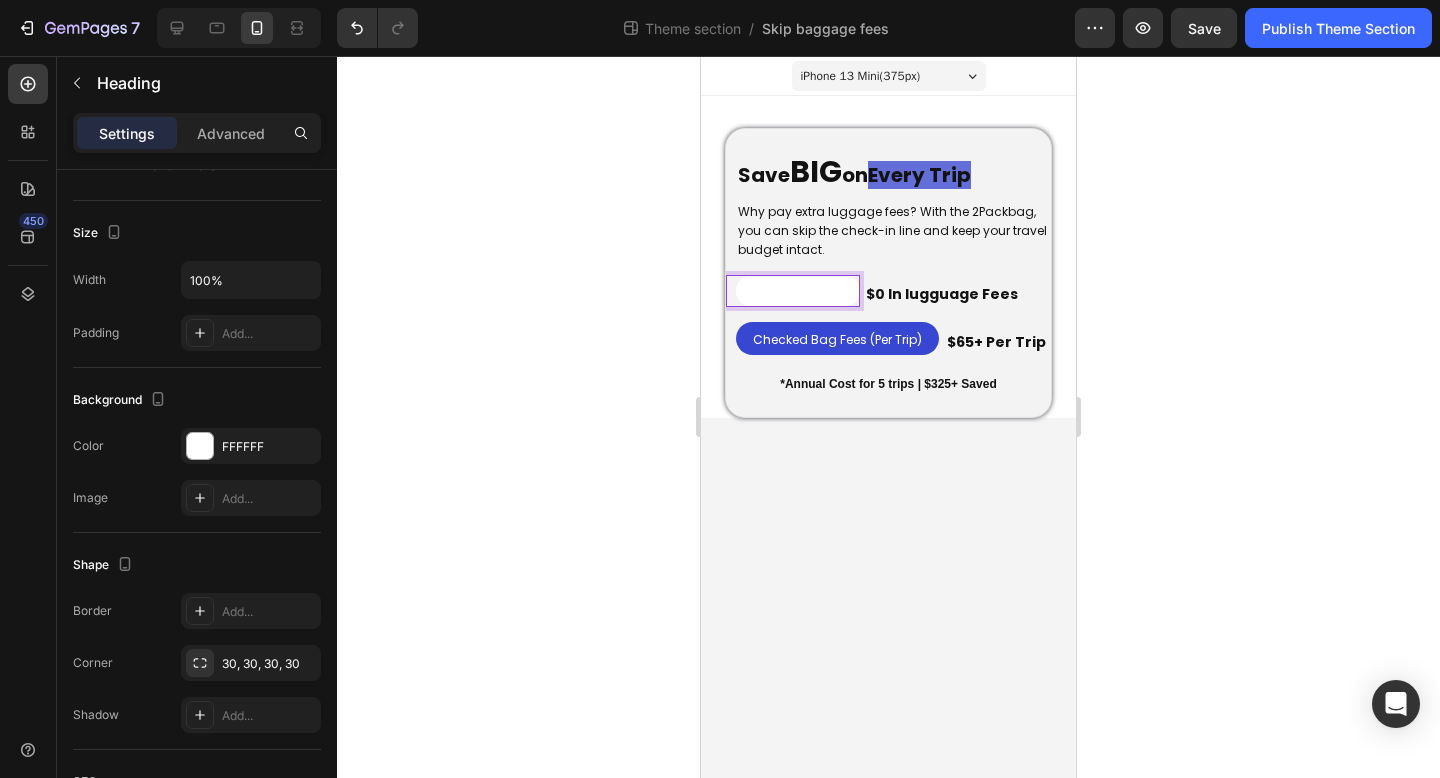 click on "2Packbag" at bounding box center [797, 291] 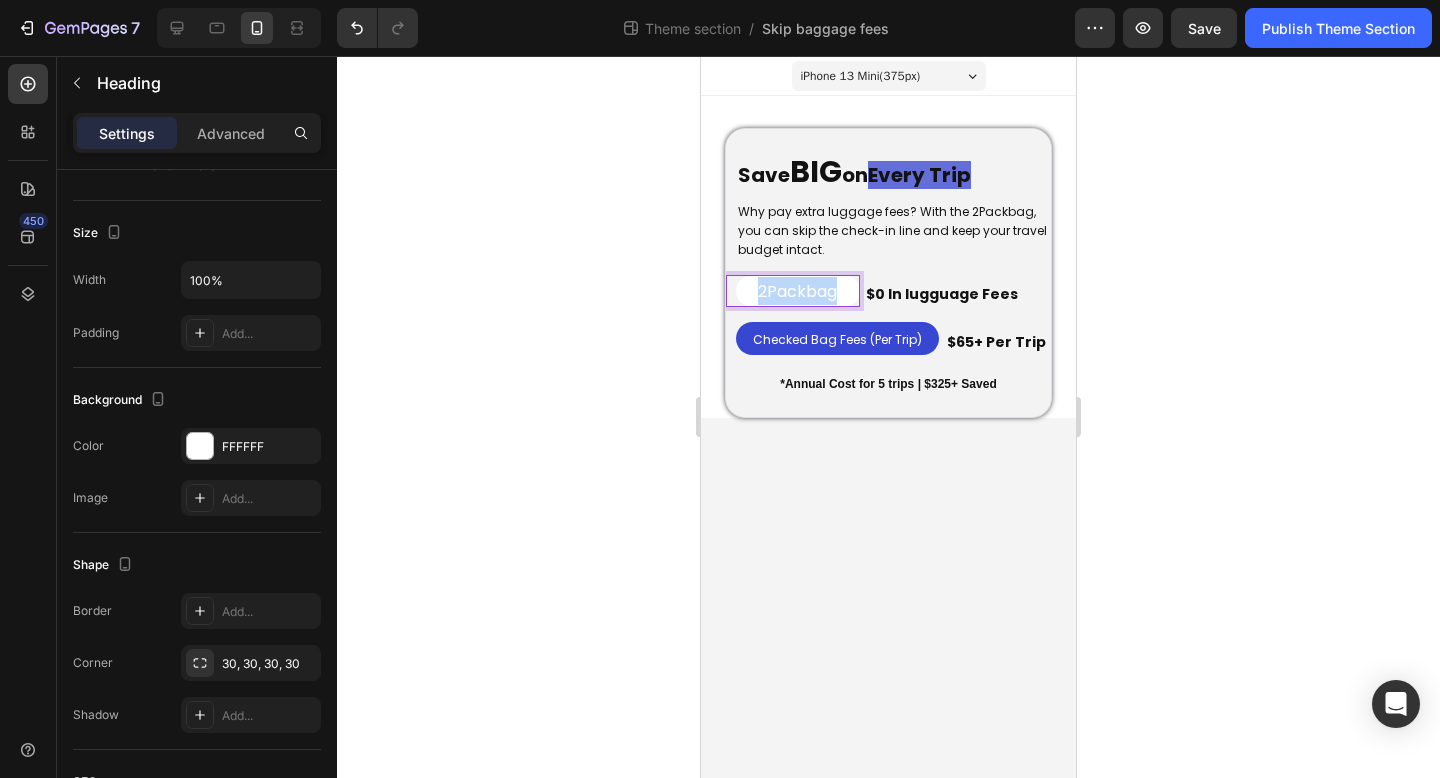 click on "2Packbag" at bounding box center (797, 291) 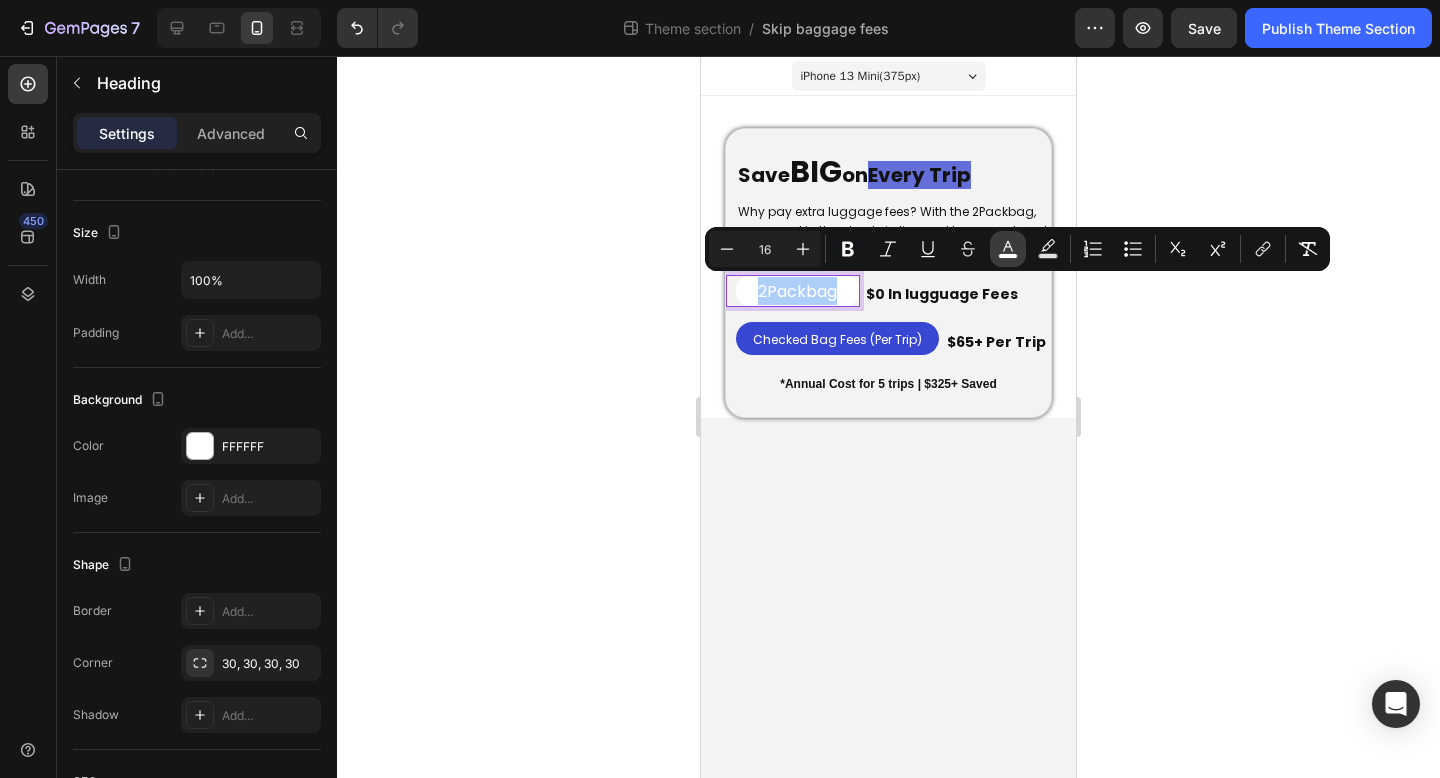 drag, startPoint x: 1011, startPoint y: 257, endPoint x: 315, endPoint y: 247, distance: 696.07184 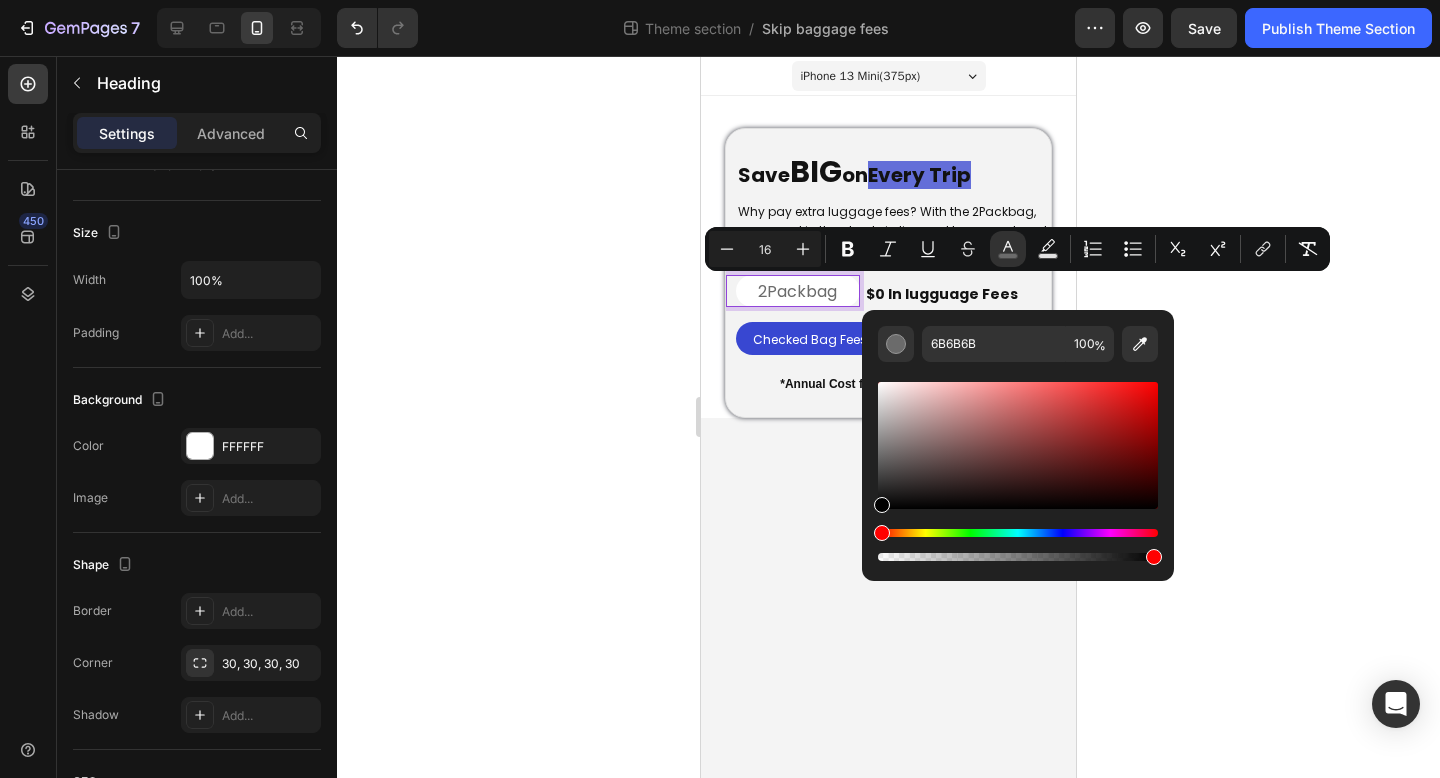 drag, startPoint x: 883, startPoint y: 386, endPoint x: 875, endPoint y: 536, distance: 150.21318 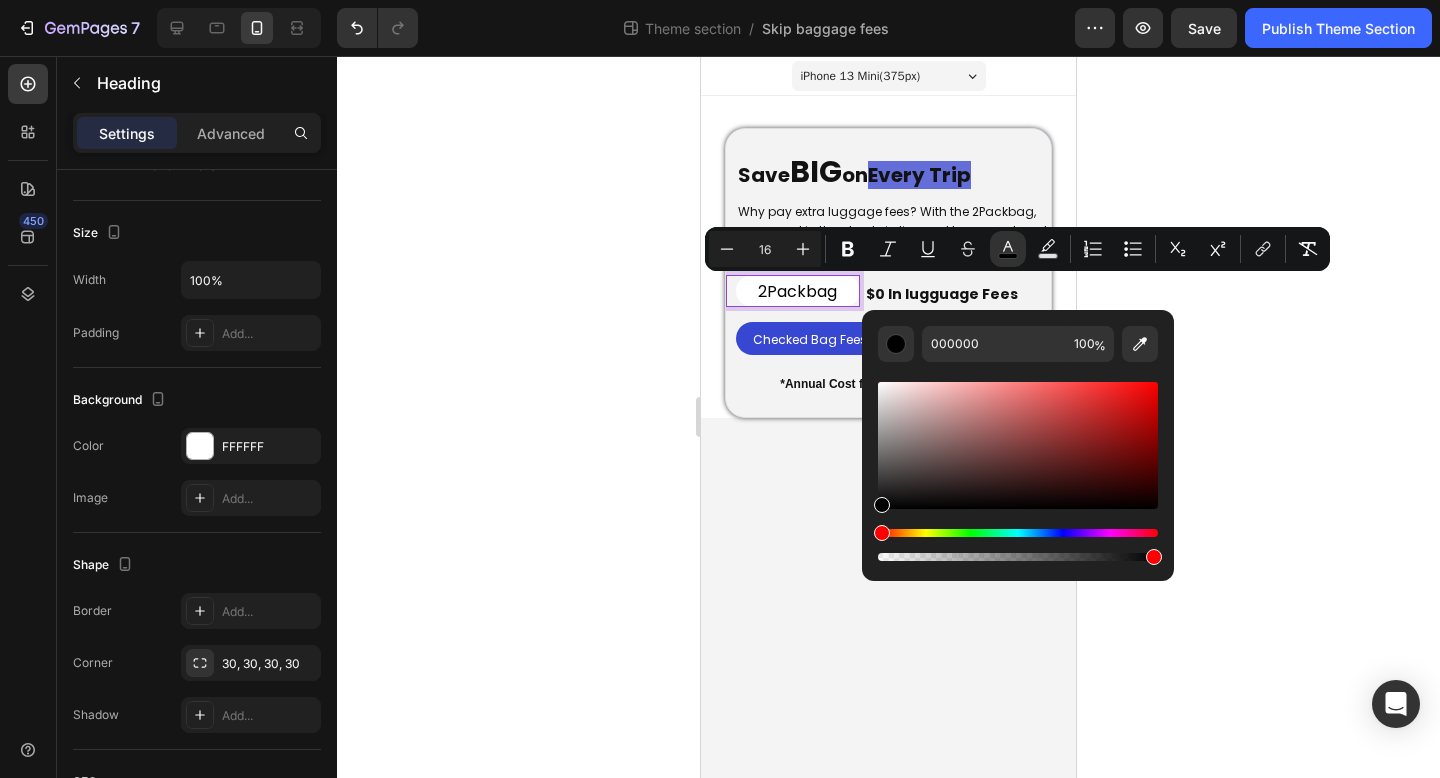 click on "2Packbag" at bounding box center [797, 291] 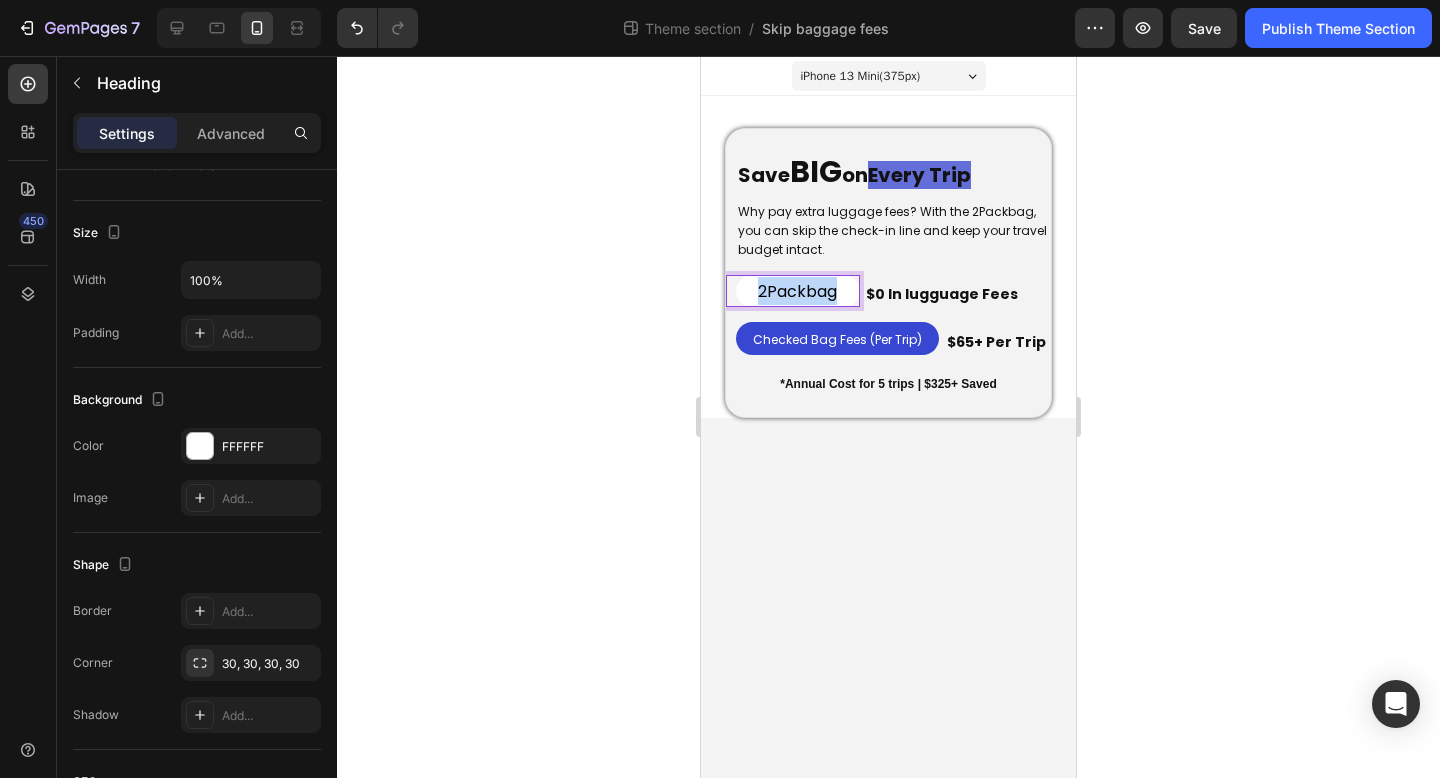 click on "2Packbag" at bounding box center (797, 291) 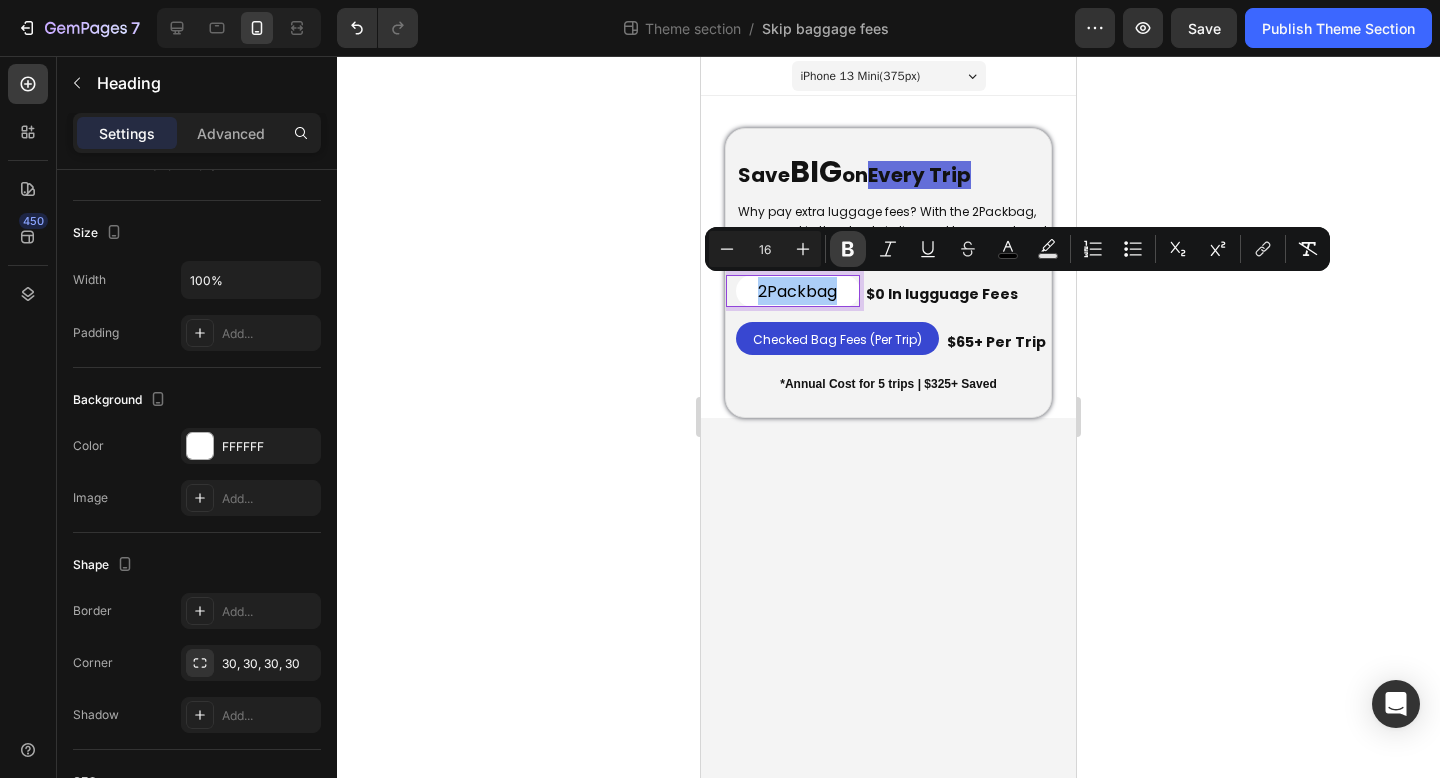 click 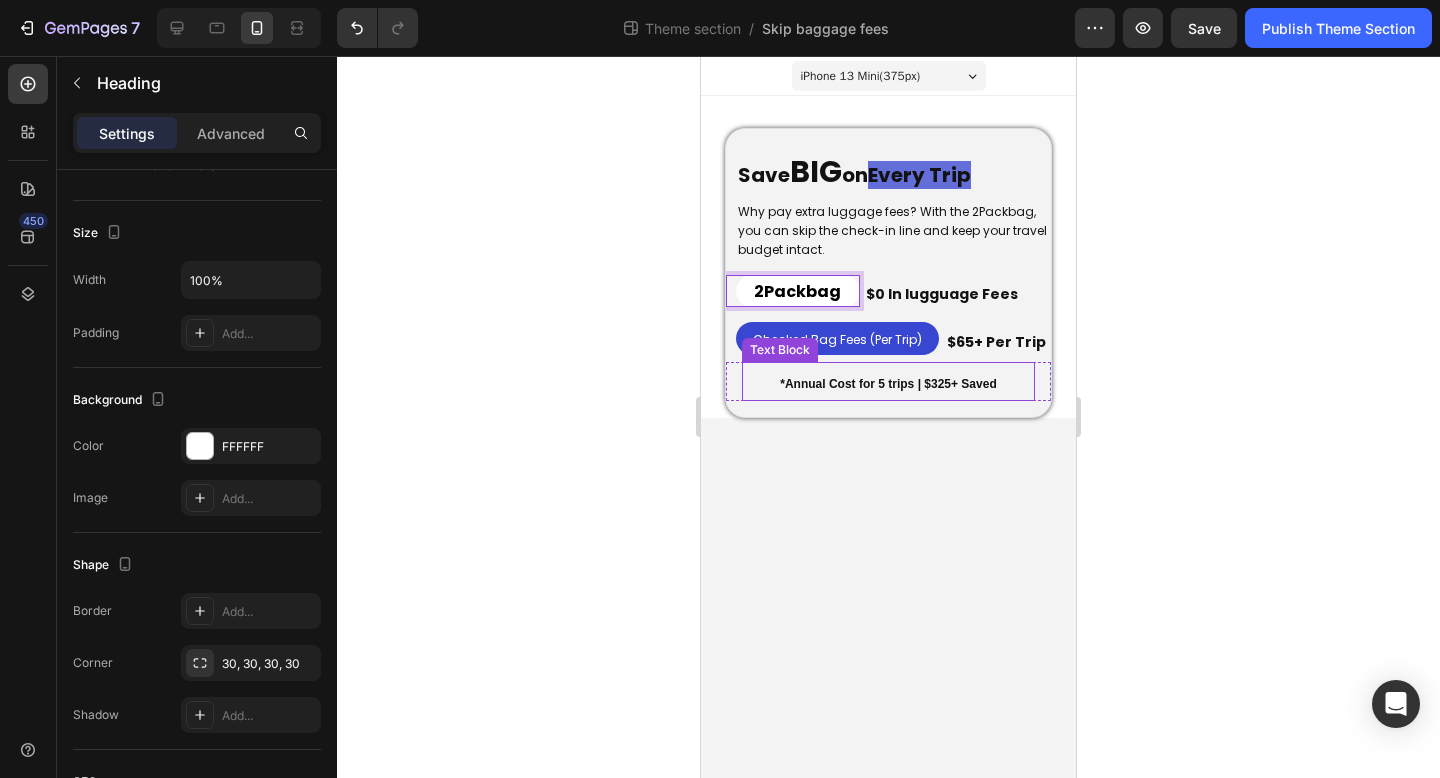 click 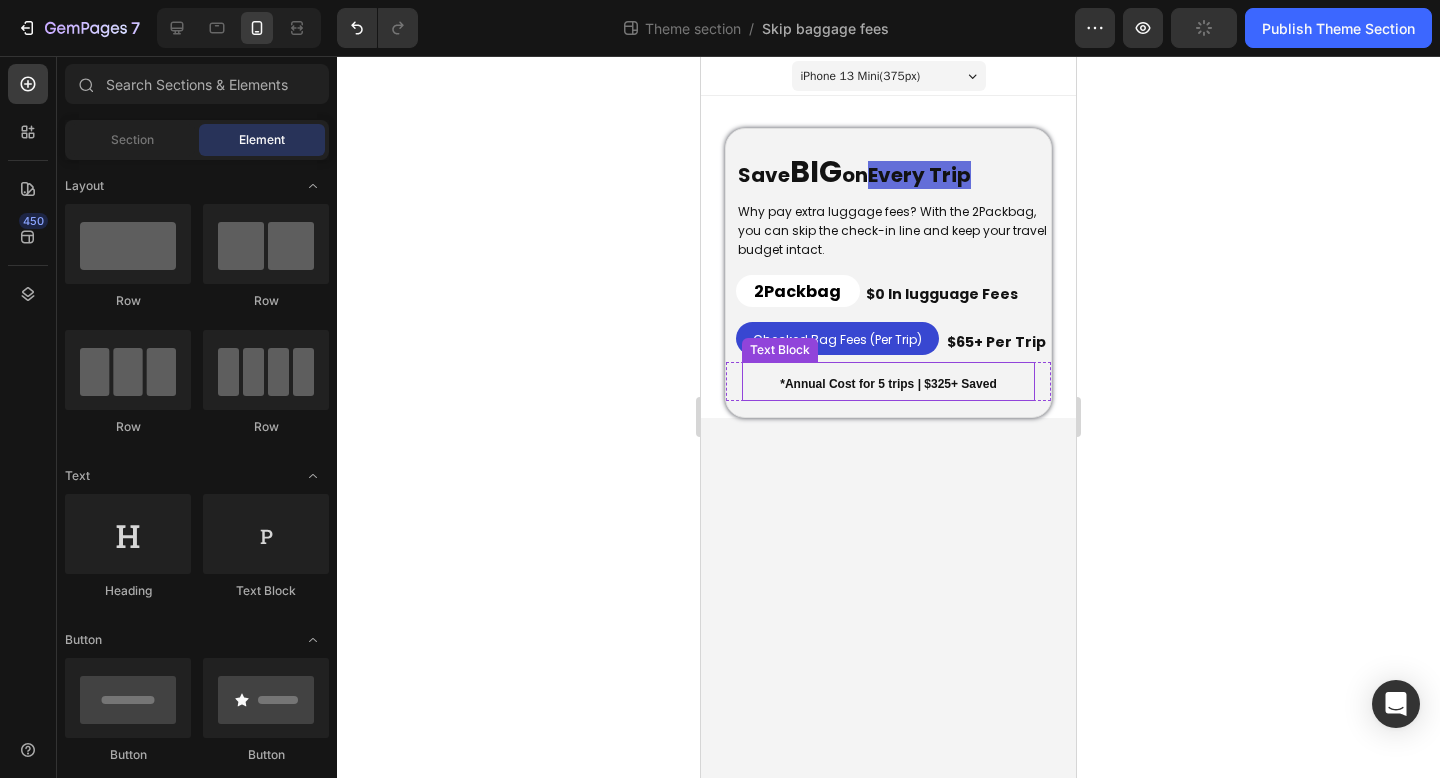 click 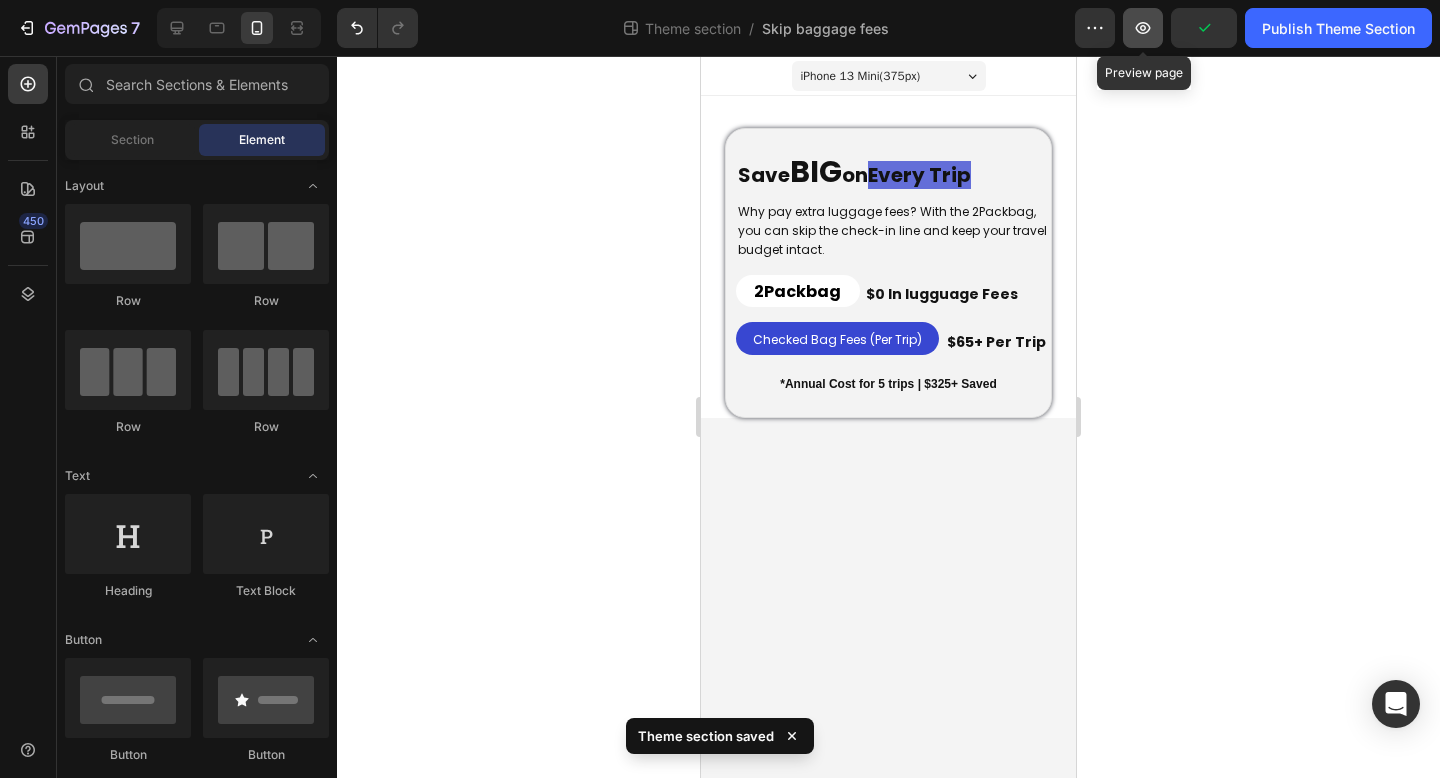 click 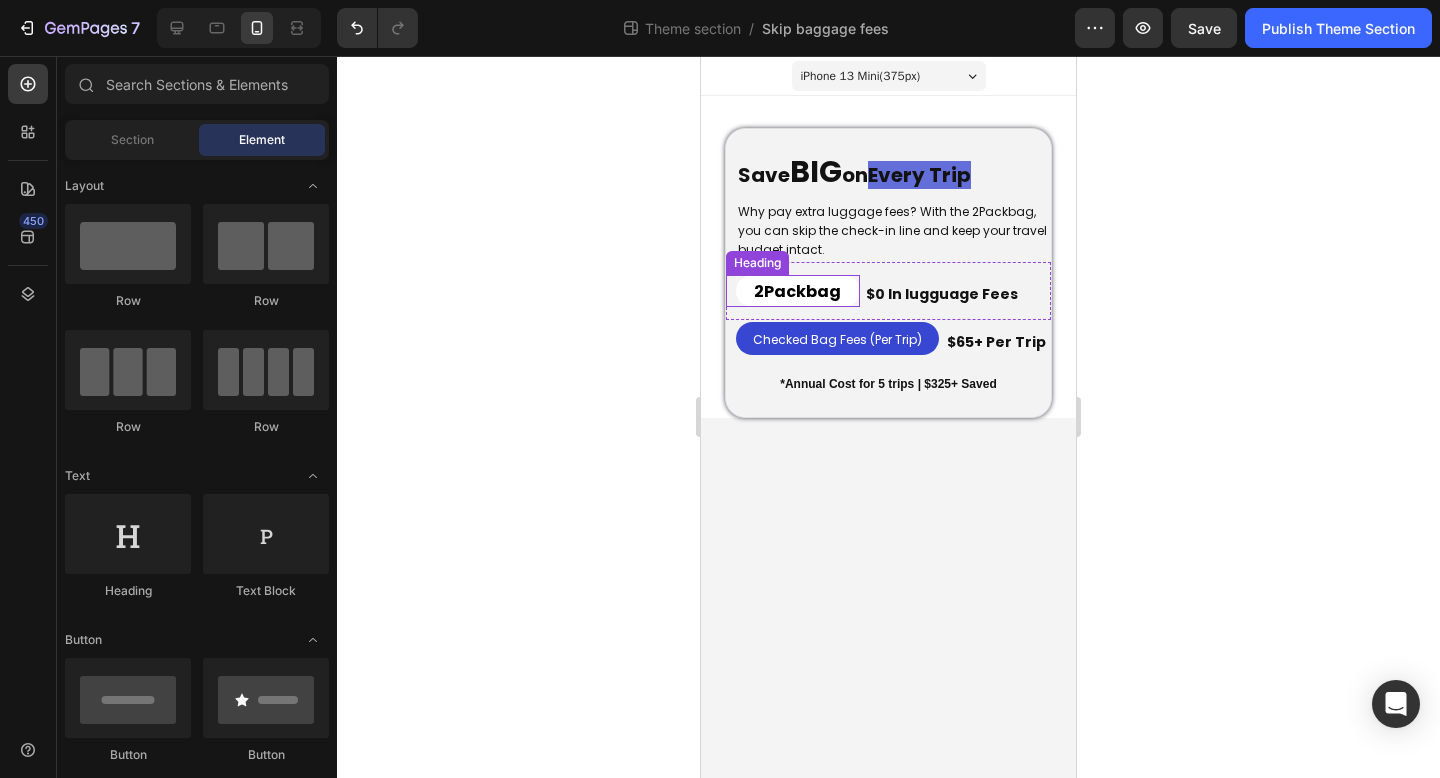 click on "⁠⁠⁠⁠⁠⁠⁠ 2Packbag" at bounding box center (798, 291) 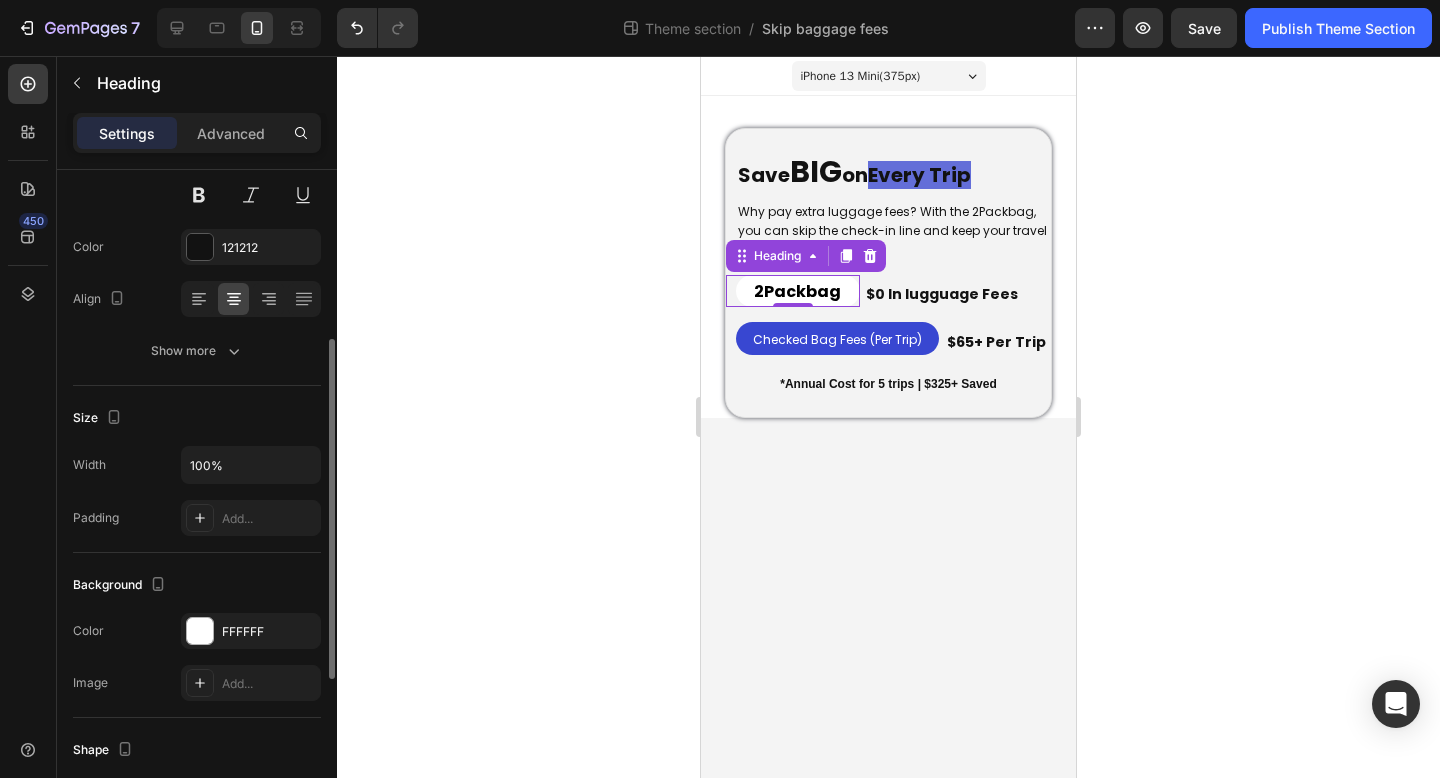 scroll, scrollTop: 365, scrollLeft: 0, axis: vertical 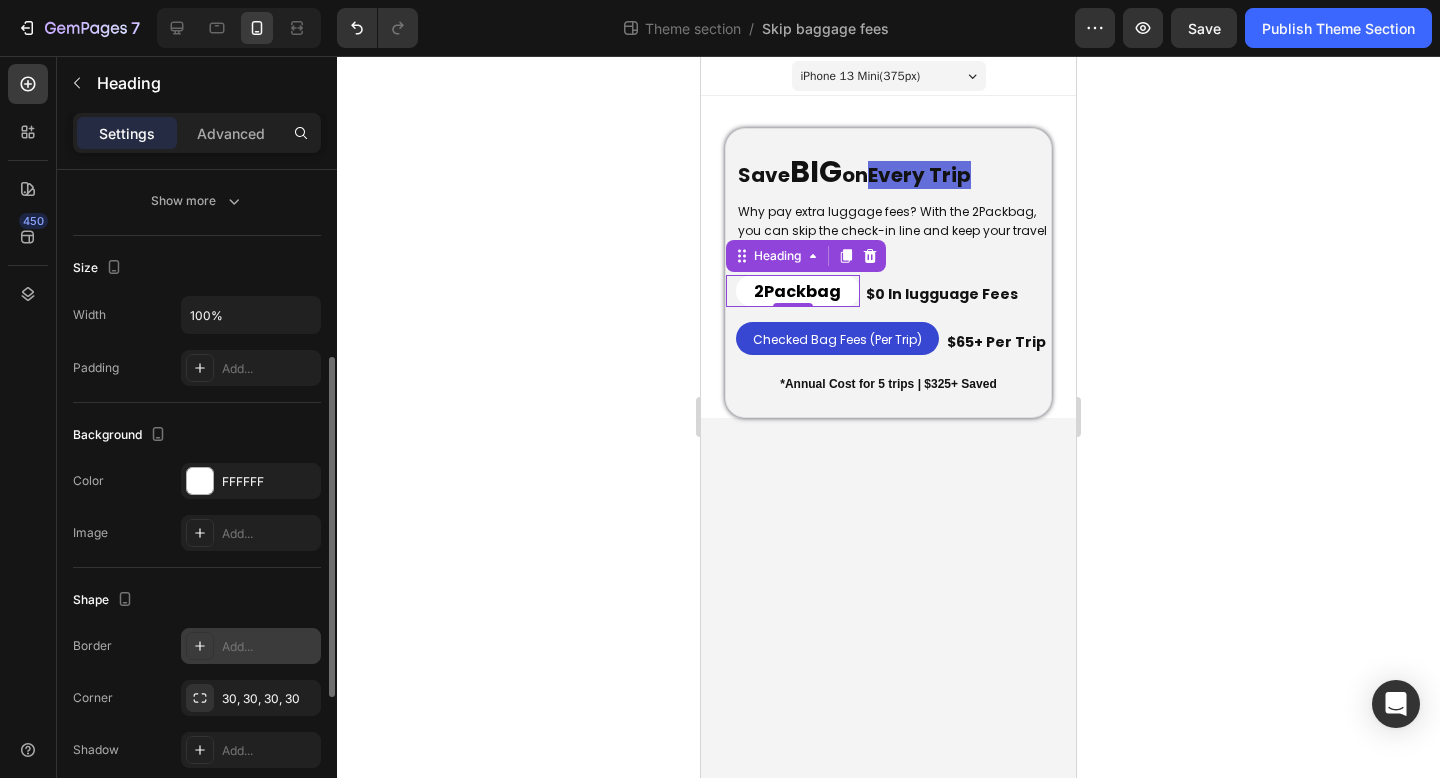 click on "Add..." at bounding box center (269, 647) 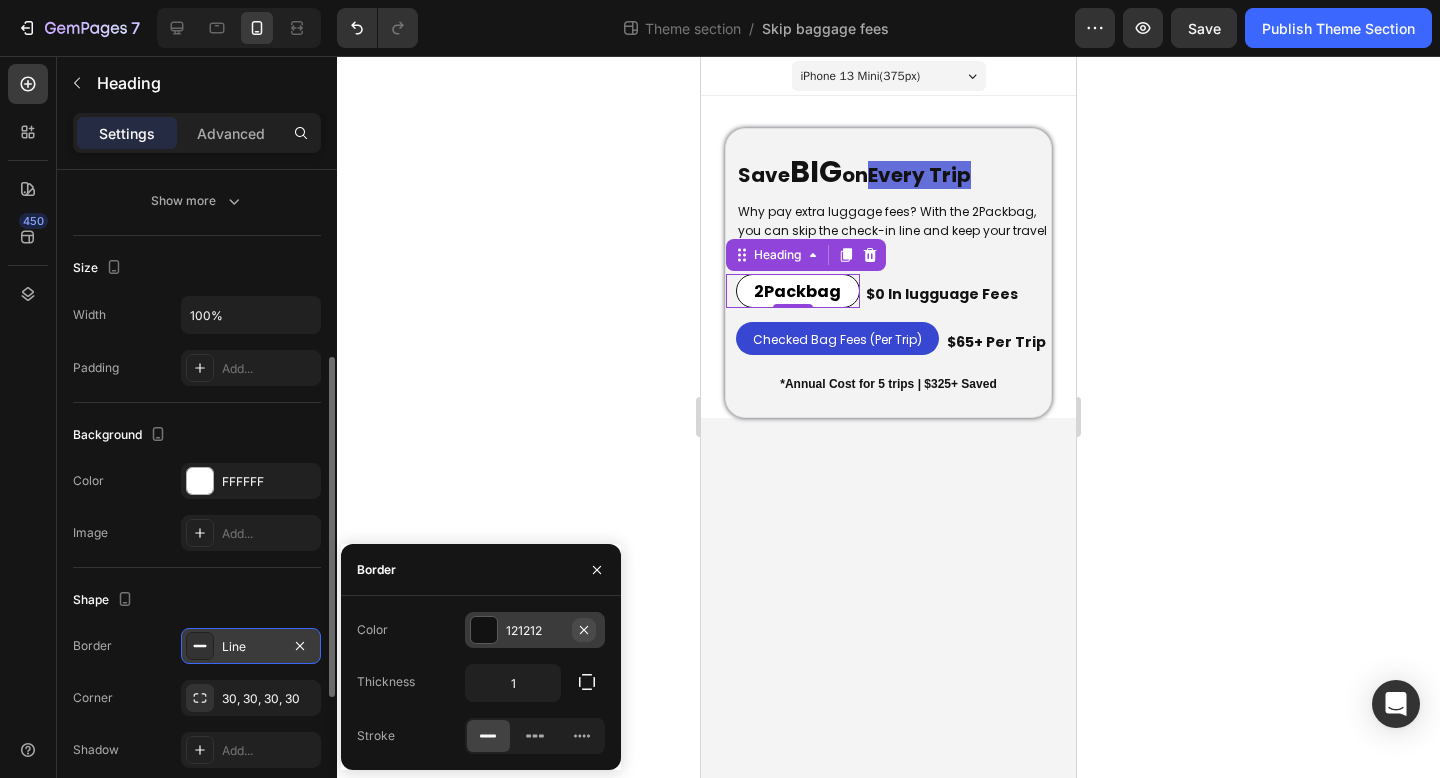 click 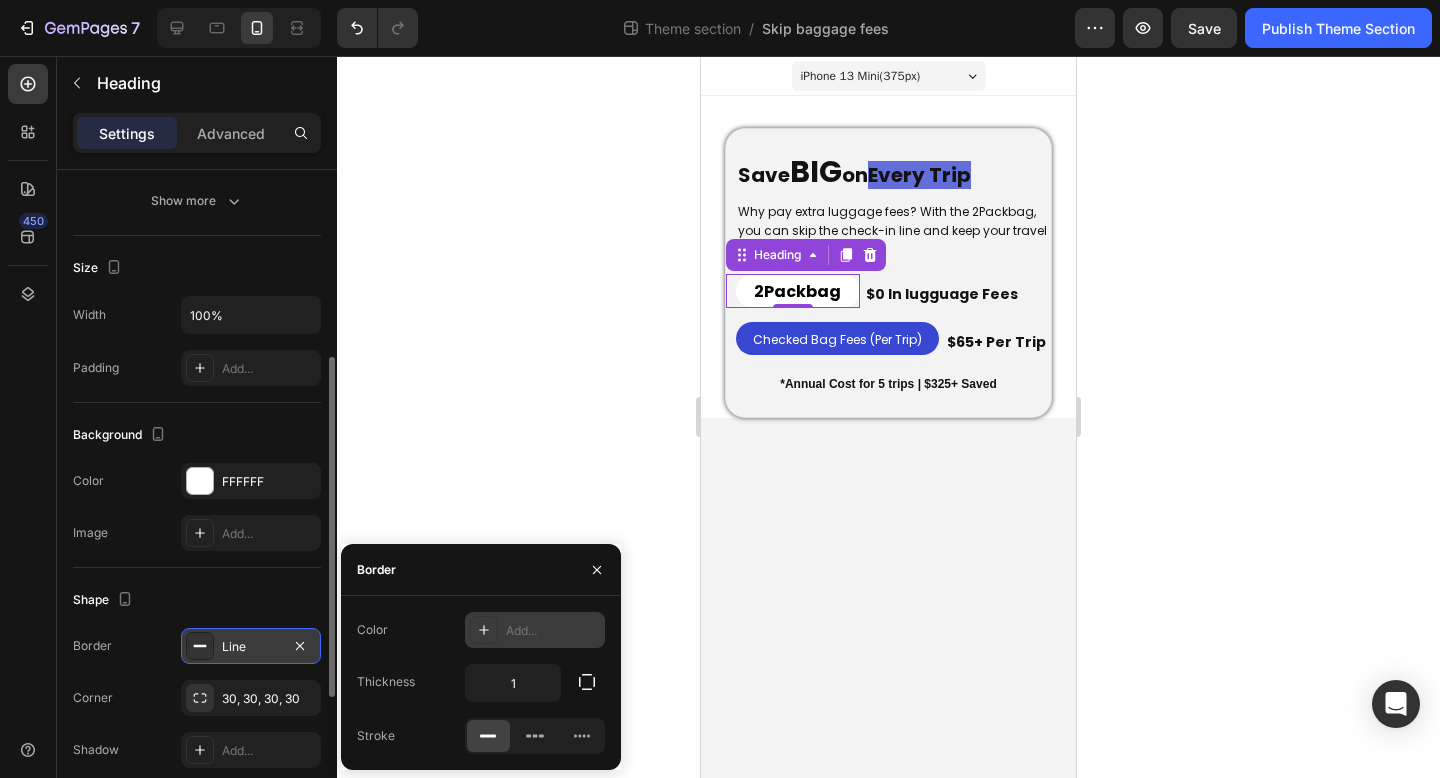 scroll, scrollTop: 395, scrollLeft: 0, axis: vertical 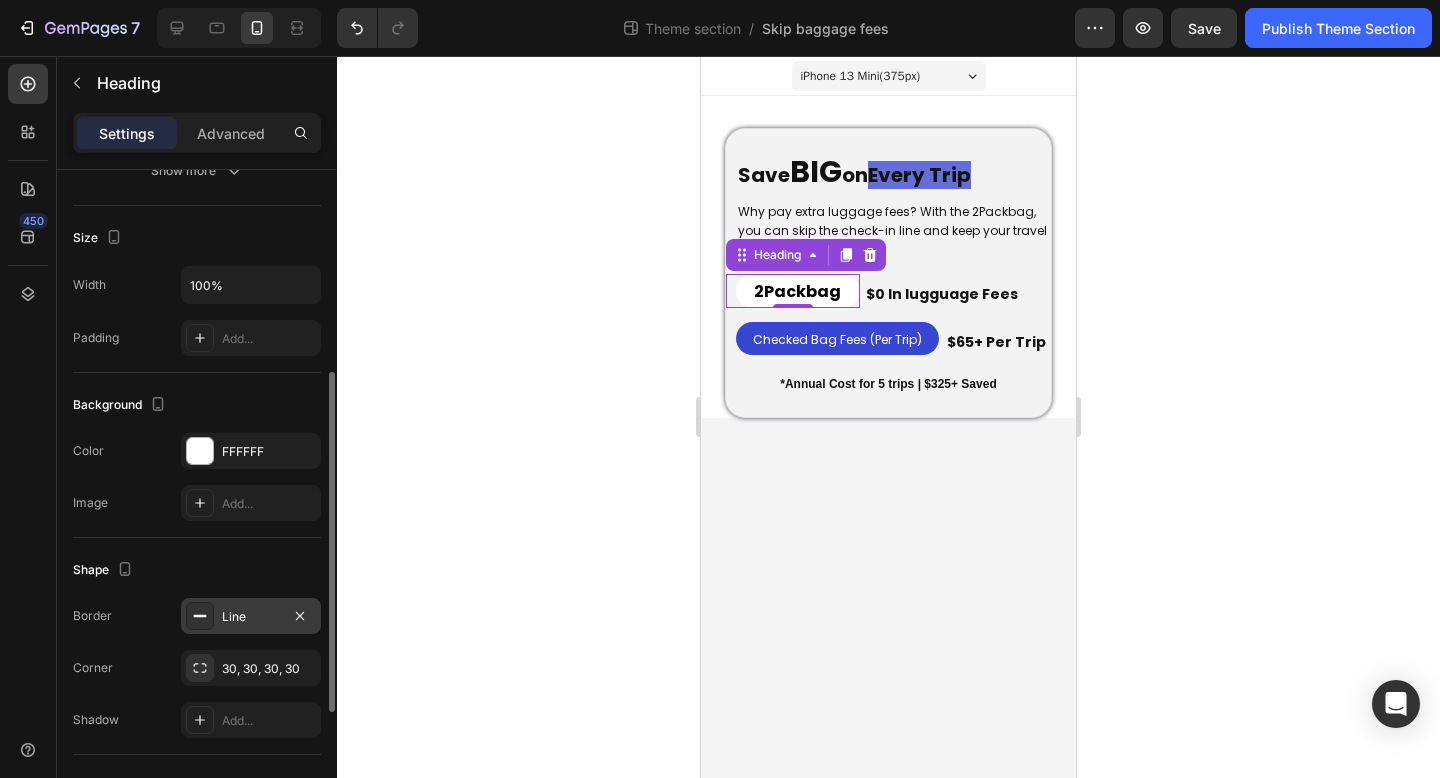 click on "Border Line Corner 30, 30, 30, 30 Shadow Add..." at bounding box center (197, 668) 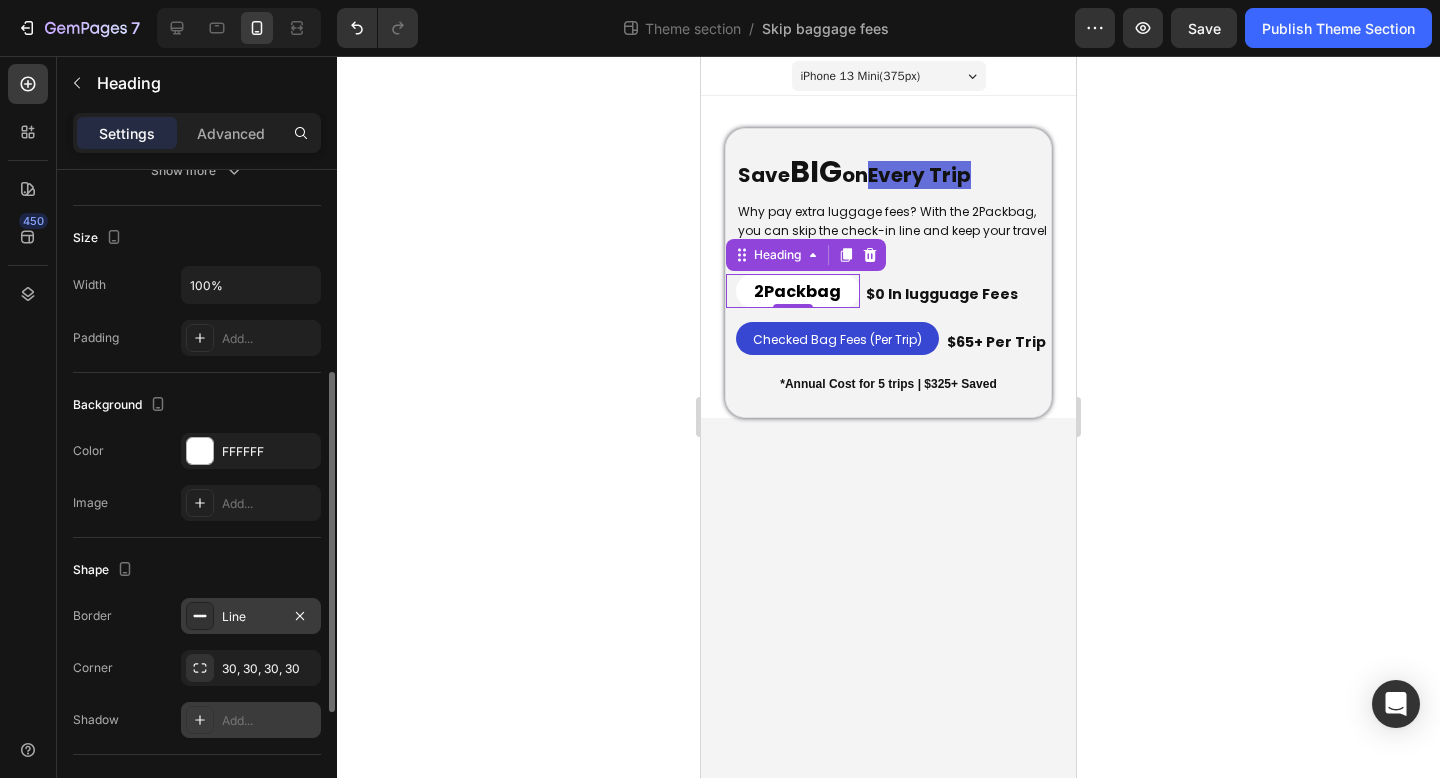 click on "Add..." at bounding box center (251, 720) 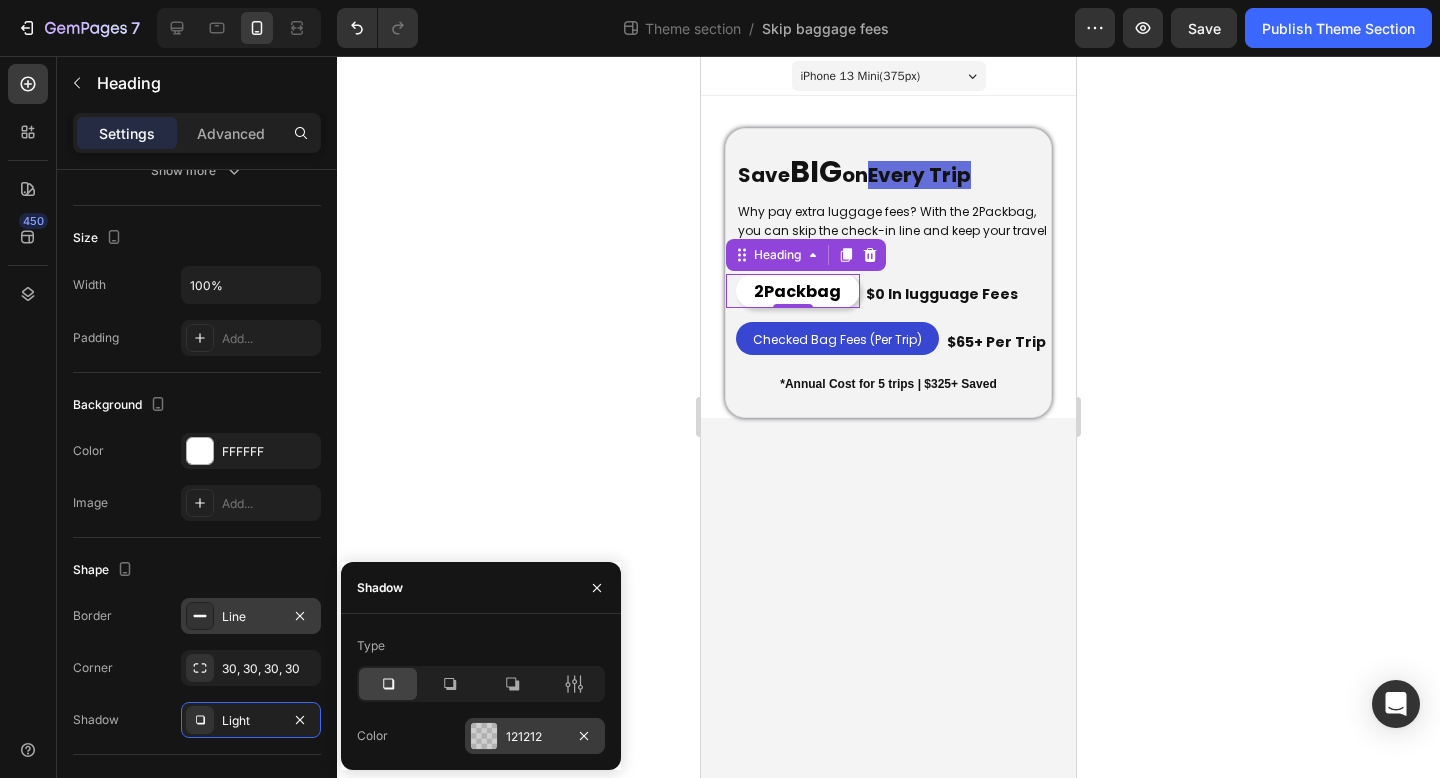 click on "121212" at bounding box center [535, 737] 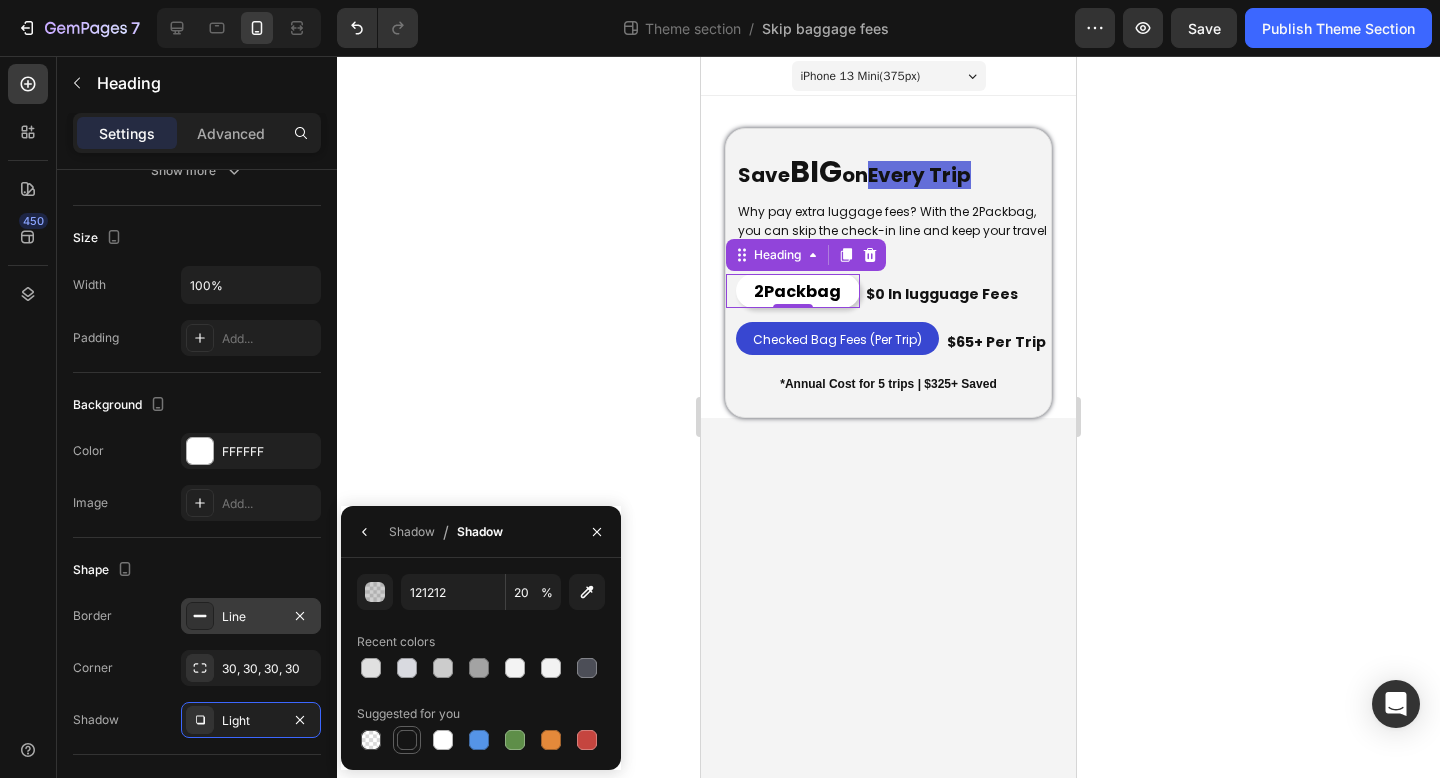 click at bounding box center [407, 740] 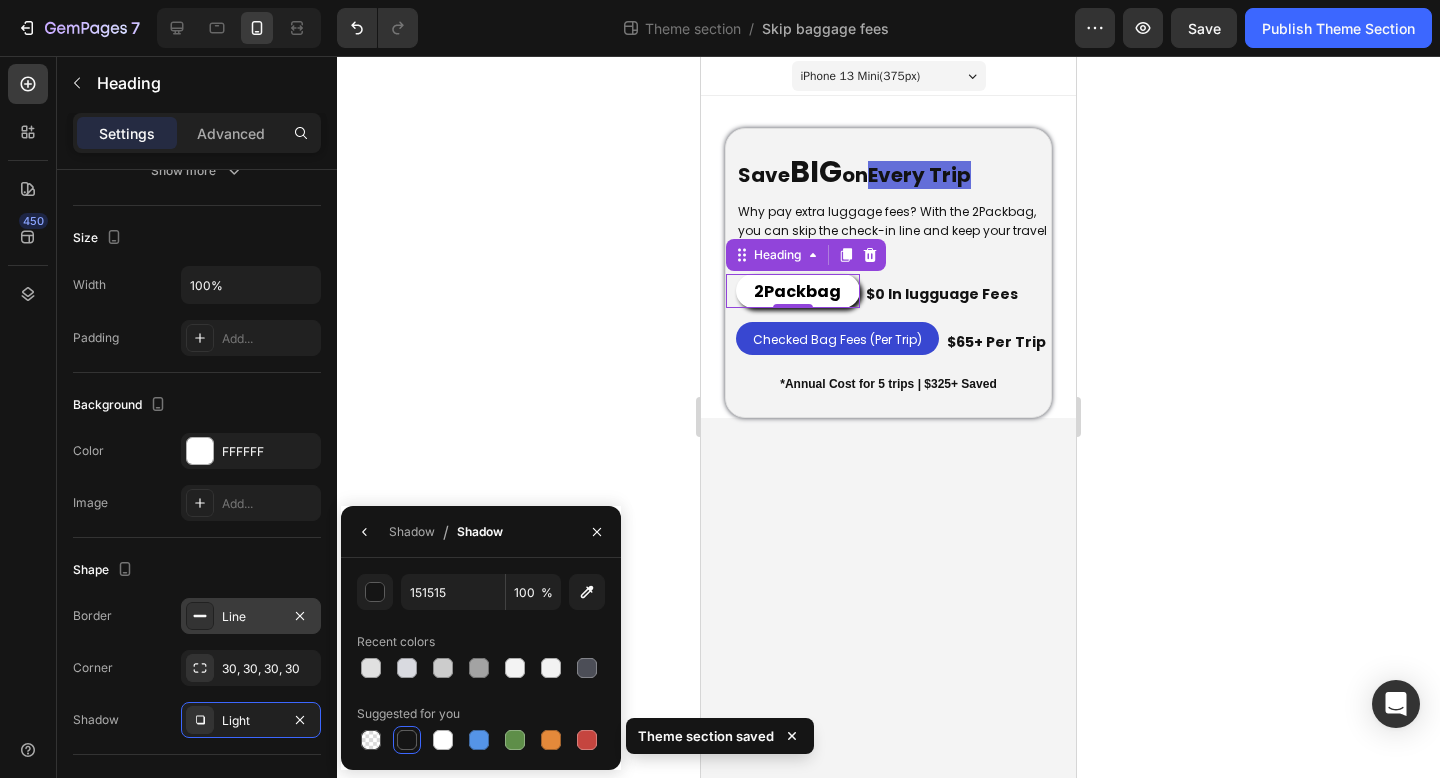 click at bounding box center (365, 532) 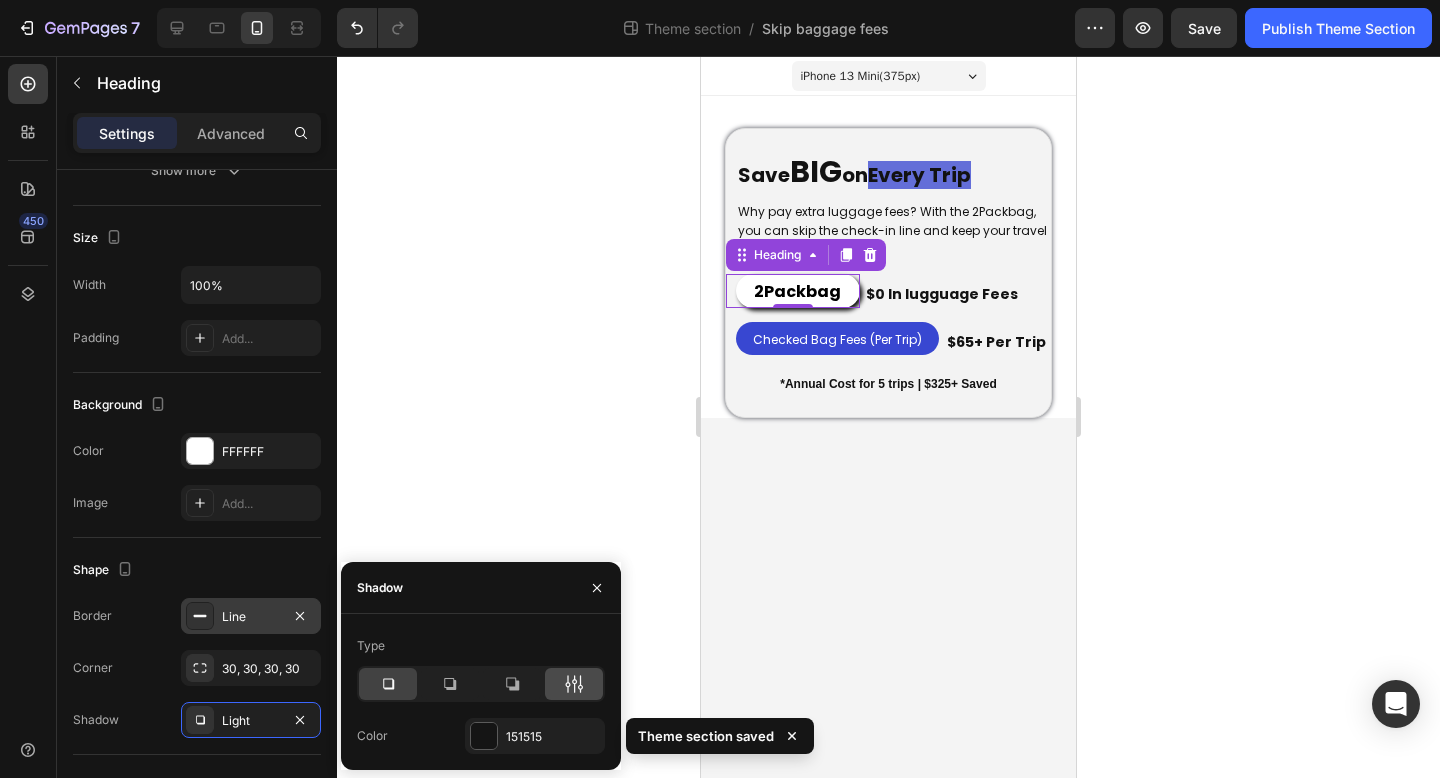 click 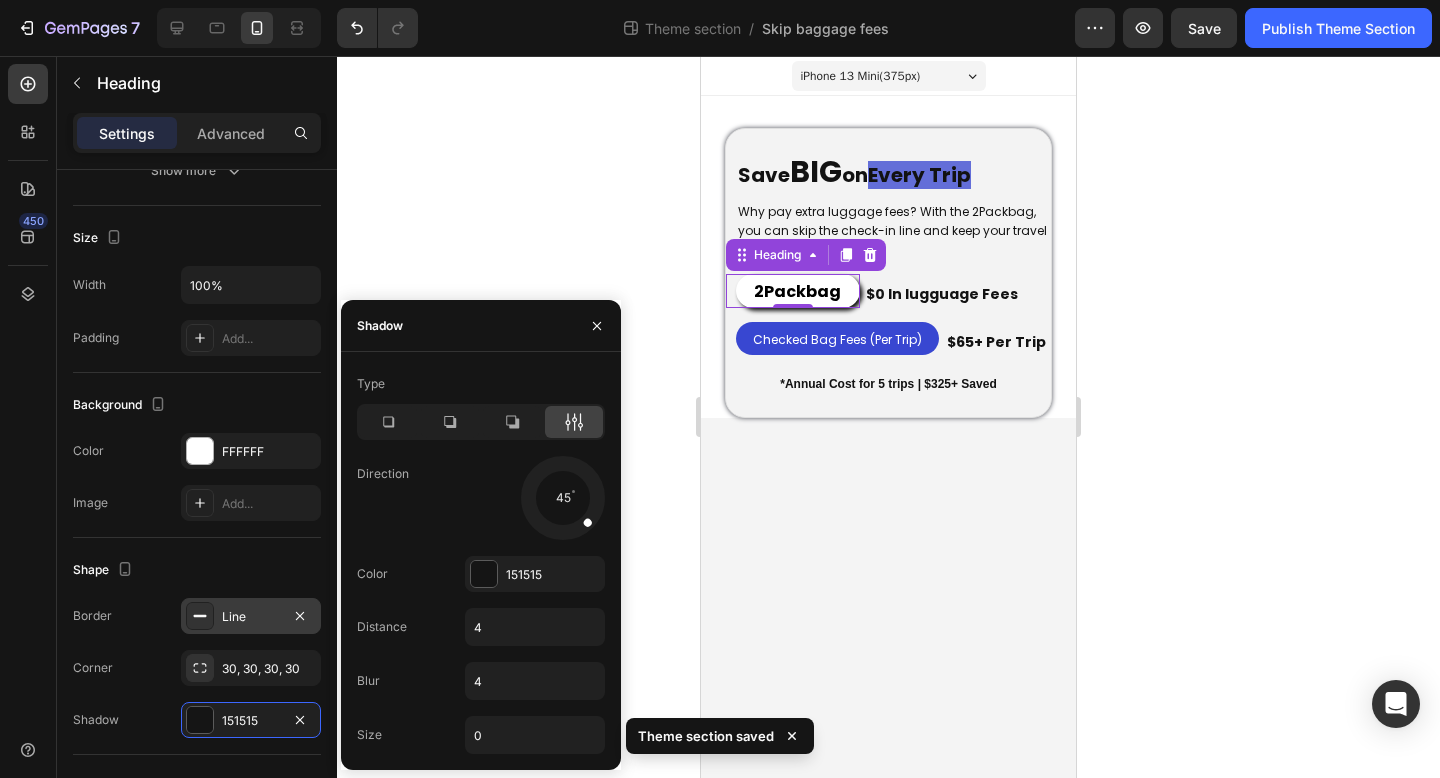 click on "Type Direction 45 Color 151515 Distance 4 Blur 4 Size 0" at bounding box center (481, 561) 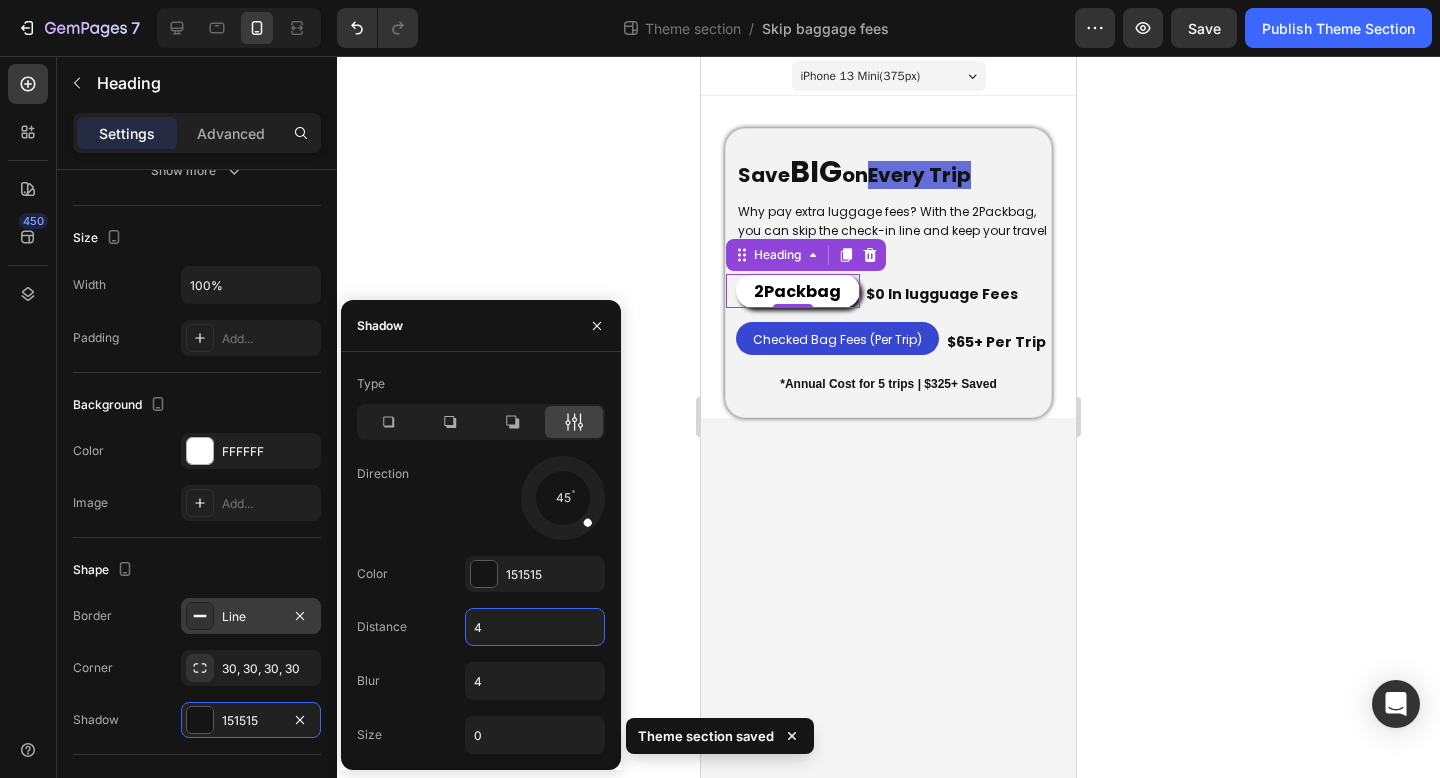 click on "4" at bounding box center [535, 627] 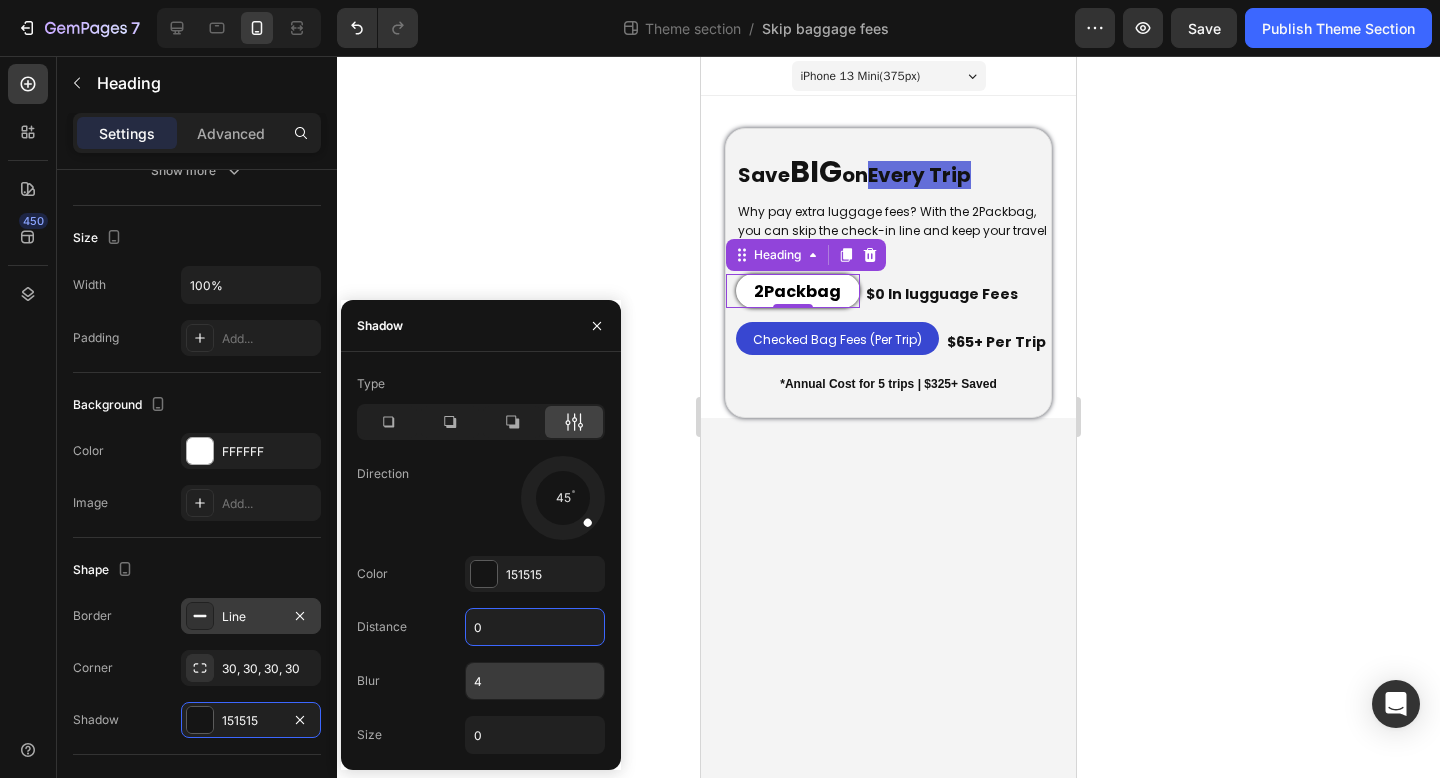 type on "0" 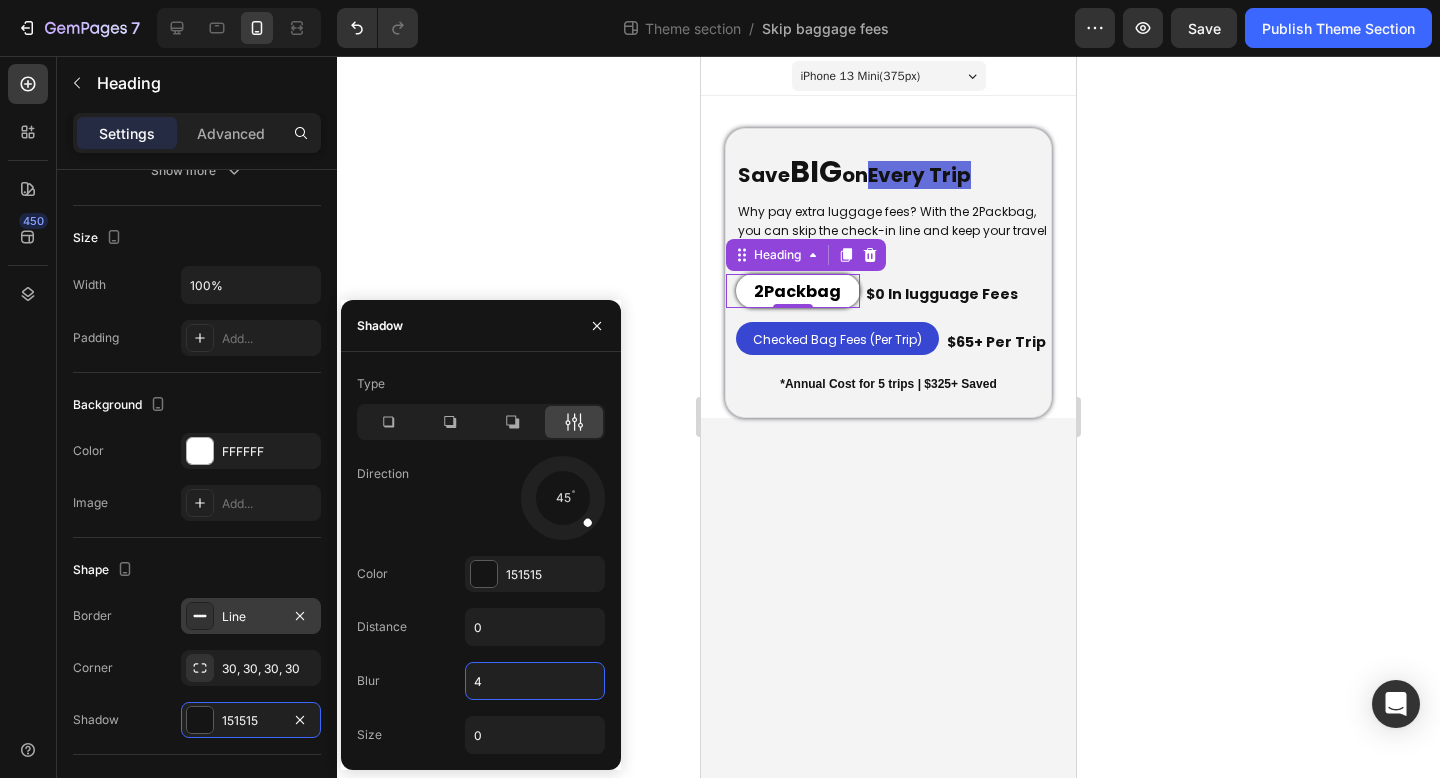 type on "5" 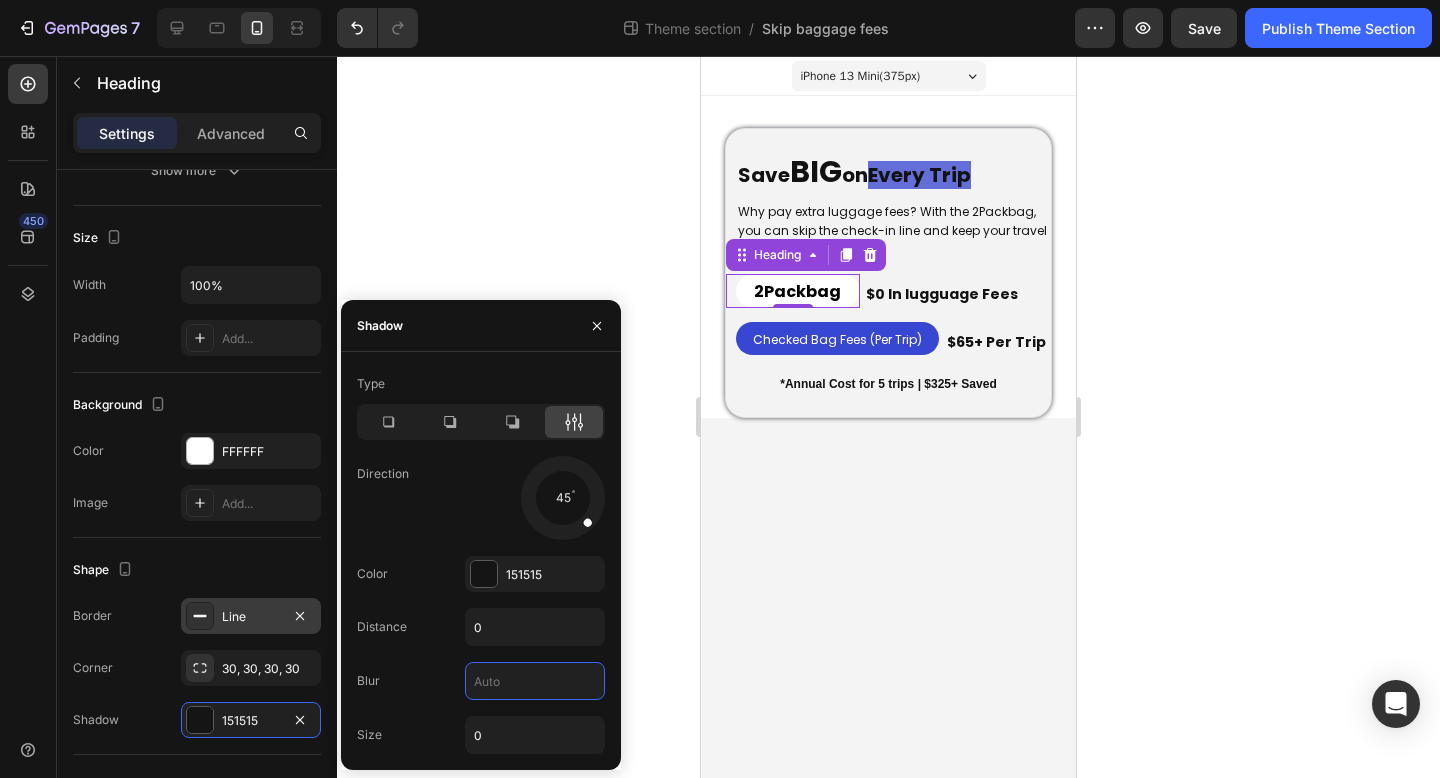 type on "3" 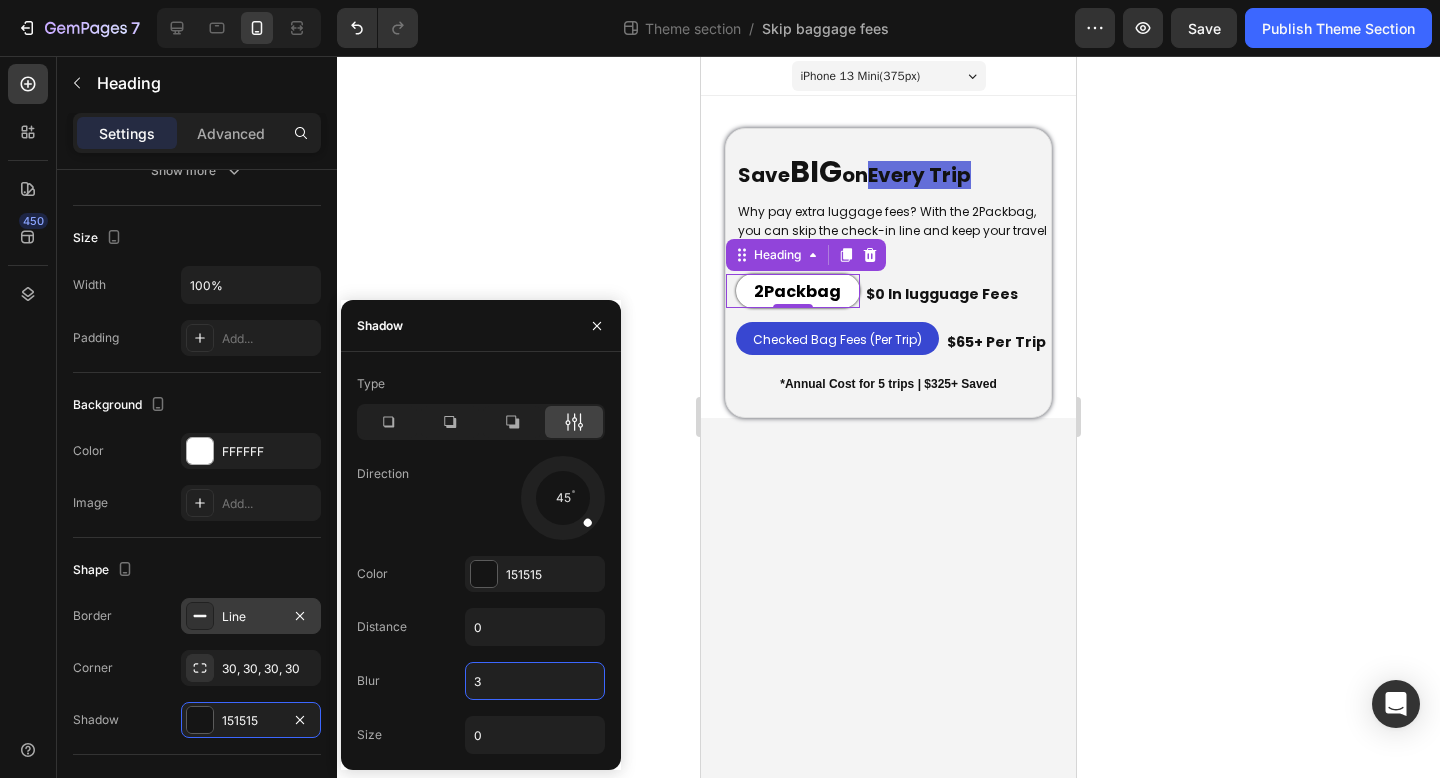 click on "iPhone 13 Mini  ( 375 px) iPhone 13 Mini iPhone 13 Pro iPhone 11 Pro Max iPhone 15 Pro Max Pixel 7 Galaxy S8+ Galaxy S20 Ultra iPad Mini iPad Air iPad Pro ⁠⁠⁠⁠⁠⁠⁠ Save  BIG  on  Every Trip Heading Why pay extra luggage fees? With the 2Packbag, you can skip the check-in line and keep your travel budget intact. Text Block 2Packbag Heading   $0 In lugguage Fees Heading Row Checked Bag Fees (Per Trip)  Heading   $65+ Per Trip Heading Row *Annual Cost for 5 trips | $325+ Saved  Text Block Row Row ⁠⁠⁠⁠⁠⁠⁠ Save  BIG  on  Every Trip Heading Why pay extra luggage fees? With the 2Packbag, you can skip the check-in line and keep your travel budget intact. Text Block ⁠⁠⁠⁠⁠⁠⁠ 2Packbag Heading   0 $0 In lugguage Fees Heading Row Checked Bag Fees (Per Trip)  Heading $65+ Per Trip Heading Row *Annual Cost for 5 trips | $325+ Saved  Text Block Row Row Root" at bounding box center (888, 417) 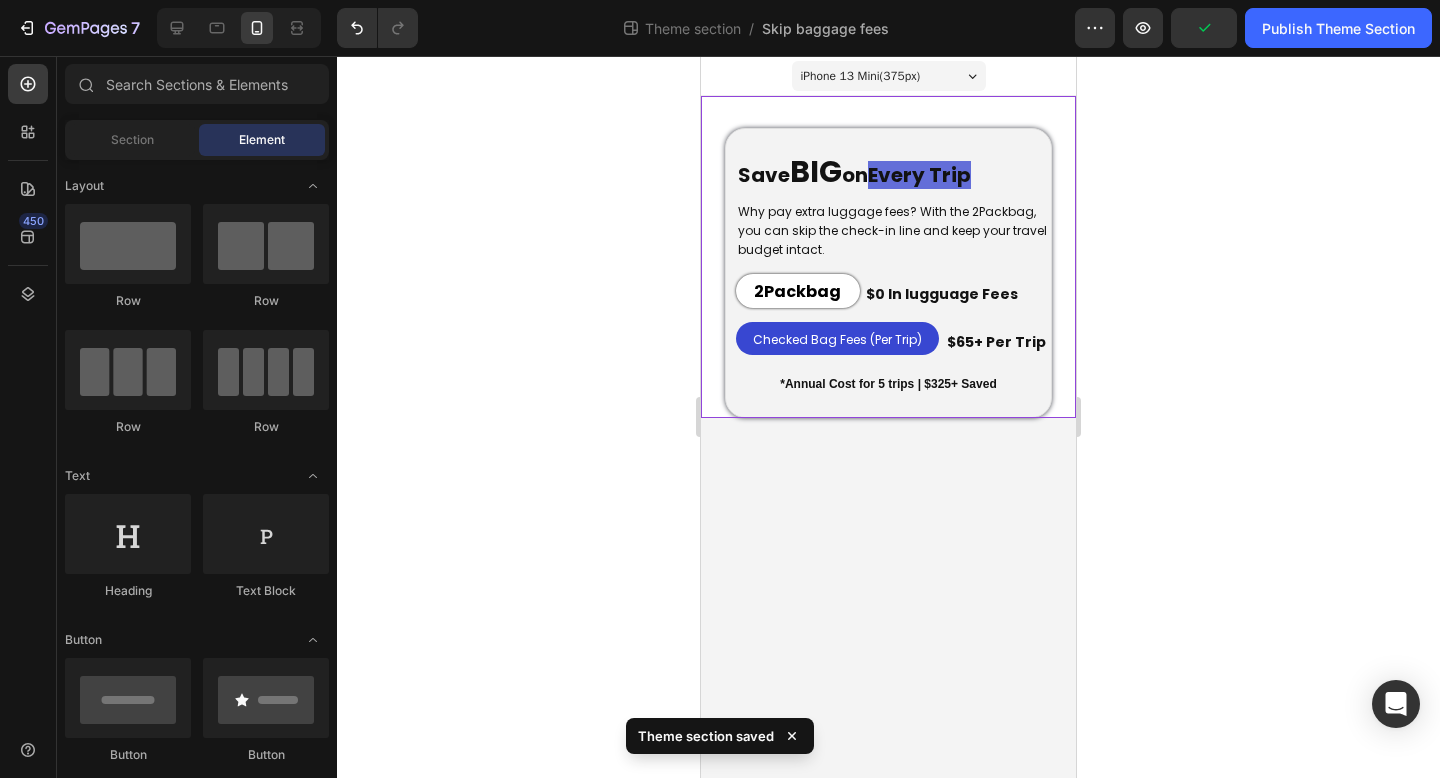 click on "Preview  Publish Theme Section" at bounding box center (1253, 28) 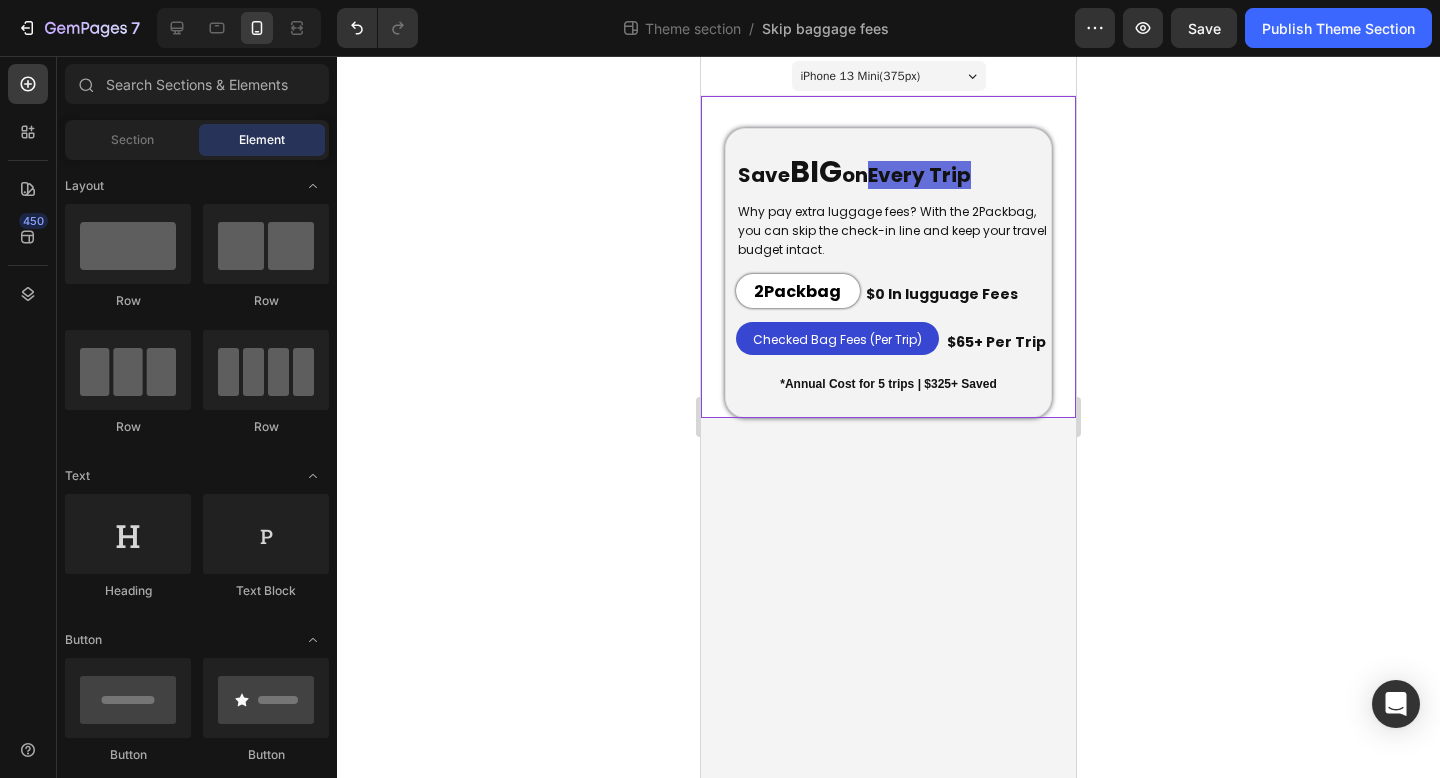 click on "⁠⁠⁠⁠⁠⁠⁠ Save  BIG  on  Every Trip Heading Why pay extra luggage fees? With the 2Packbag, you can skip the check-in line and keep your travel budget intact. Text Block 2Packbag Heading   $0 In lugguage Fees Heading Row Checked Bag Fees (Per Trip)  Heading   $65+ Per Trip Heading Row *Annual Cost for 5 trips | $325+ Saved  Text Block Row Row ⁠⁠⁠⁠⁠⁠⁠ Save  BIG  on  Every Trip Heading Why pay extra luggage fees? With the 2Packbag, you can skip the check-in line and keep your travel budget intact. Text Block ⁠⁠⁠⁠⁠⁠⁠ 2Packbag Heading $0 In lugguage Fees Heading Row Checked Bag Fees (Per Trip)  Heading $65+ Per Trip Heading Row *Annual Cost for 5 trips | $325+ Saved  Text Block Row Row" at bounding box center (888, 257) 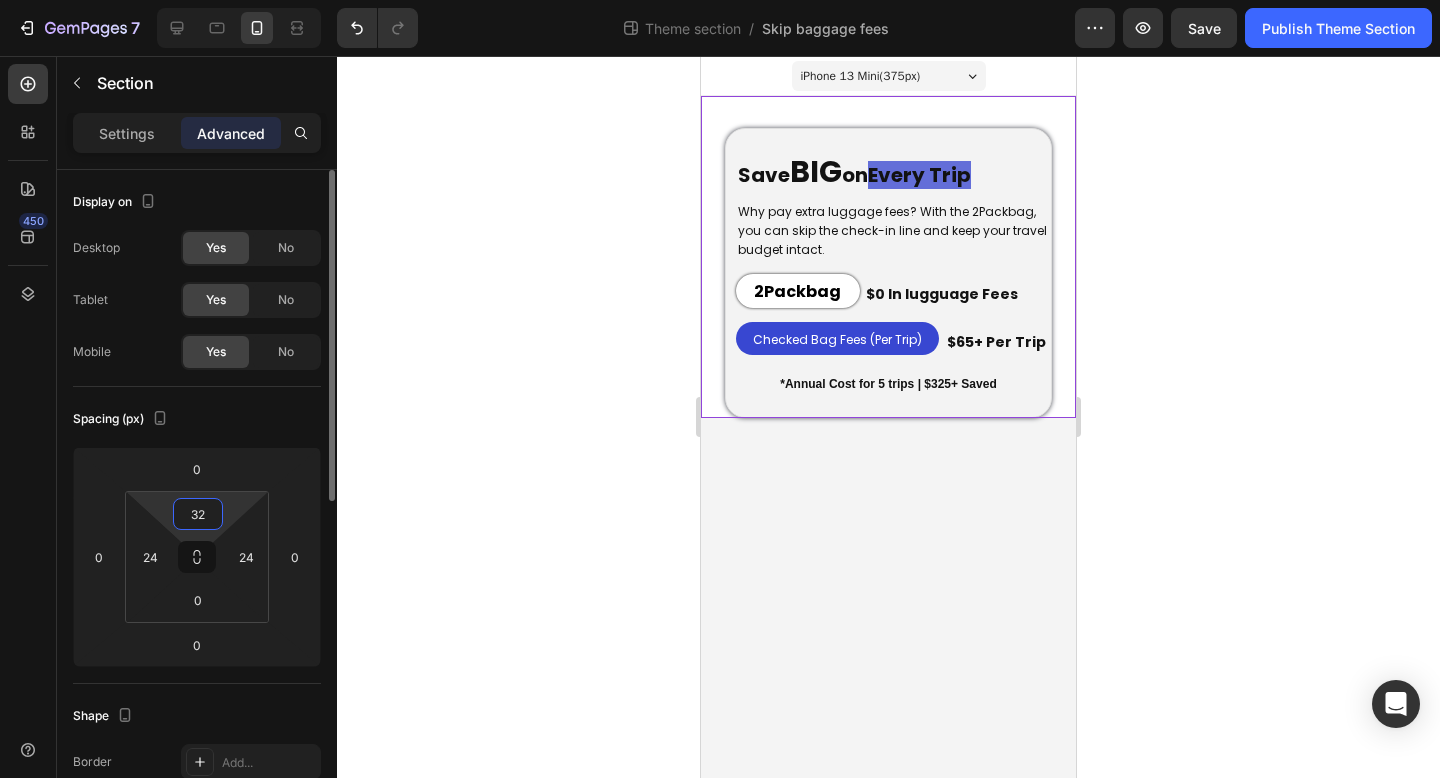 click on "32" at bounding box center (198, 514) 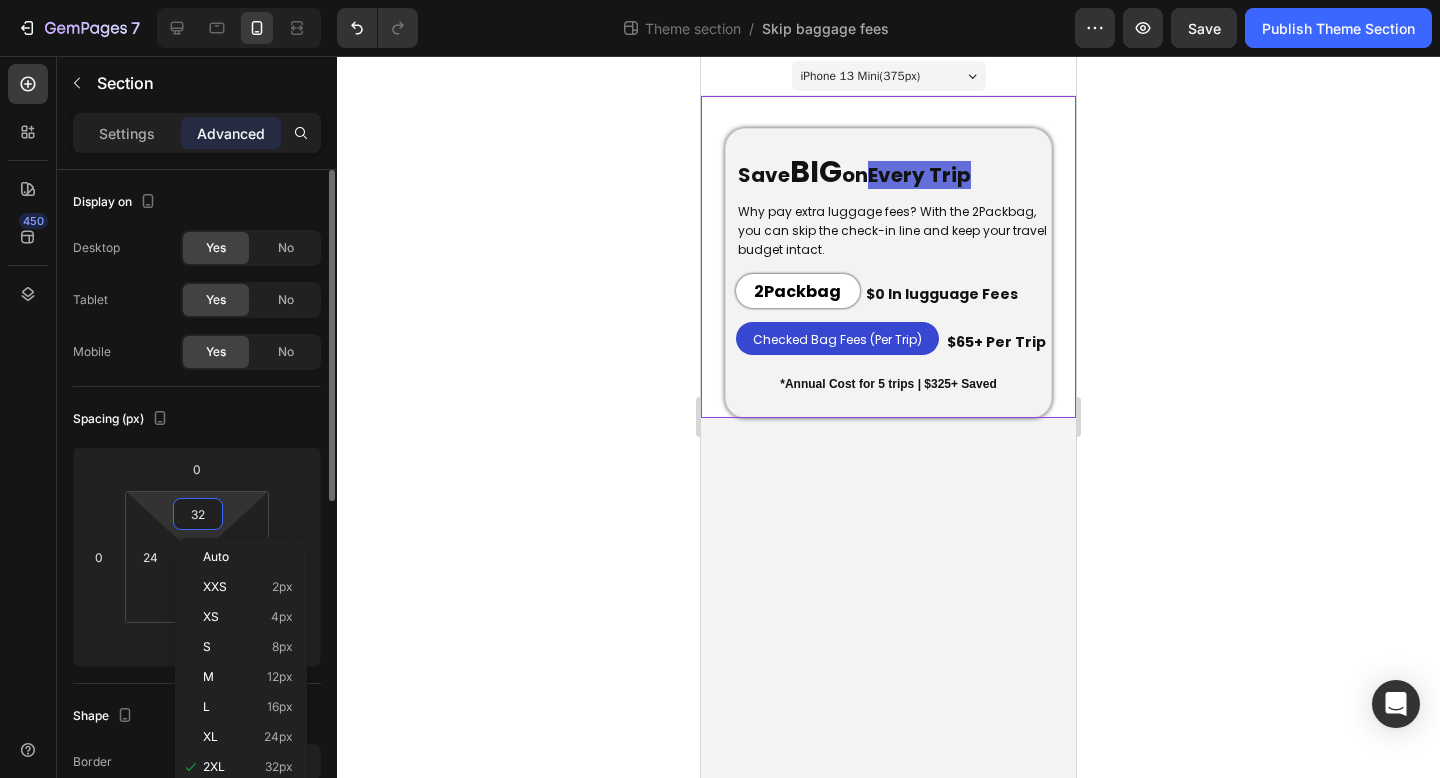 click on "32" at bounding box center [198, 514] 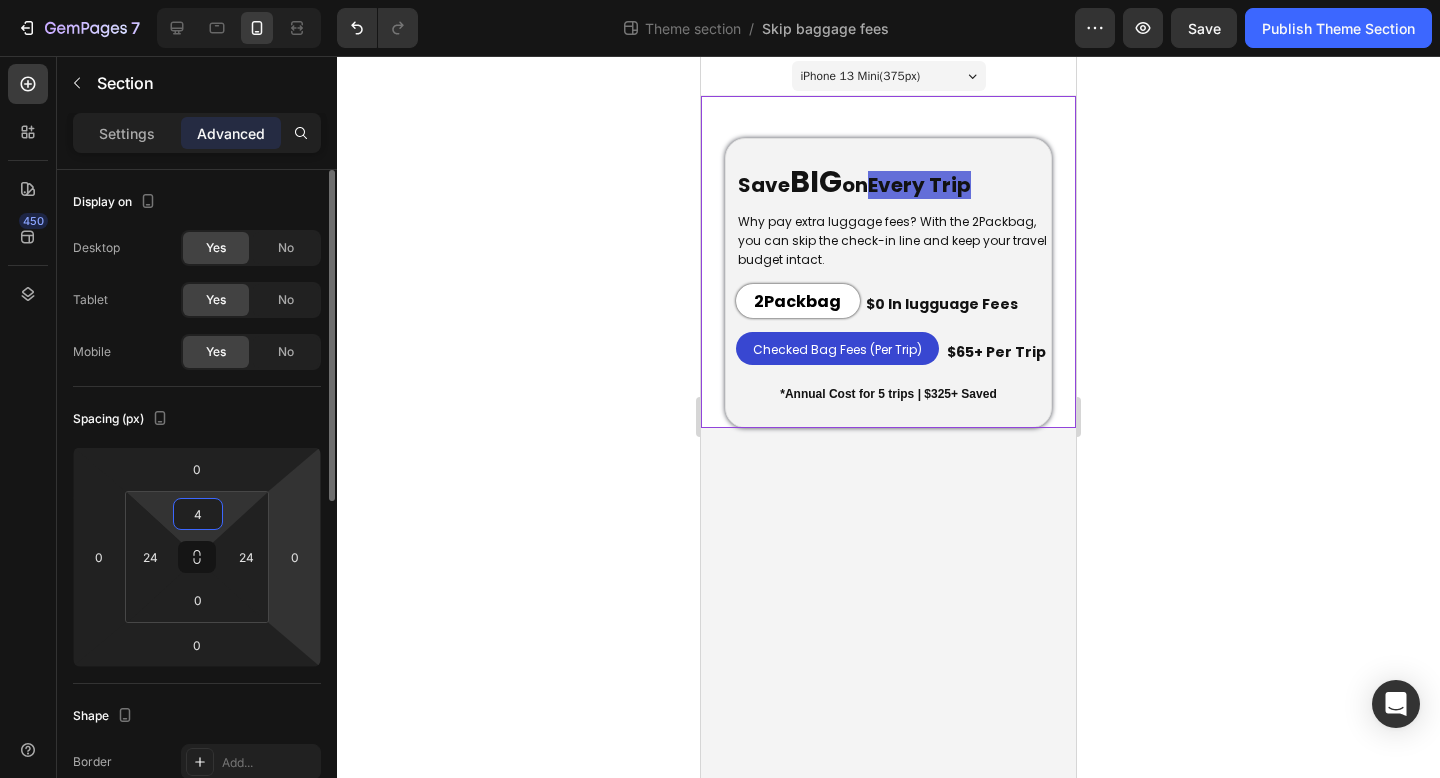 type on "45" 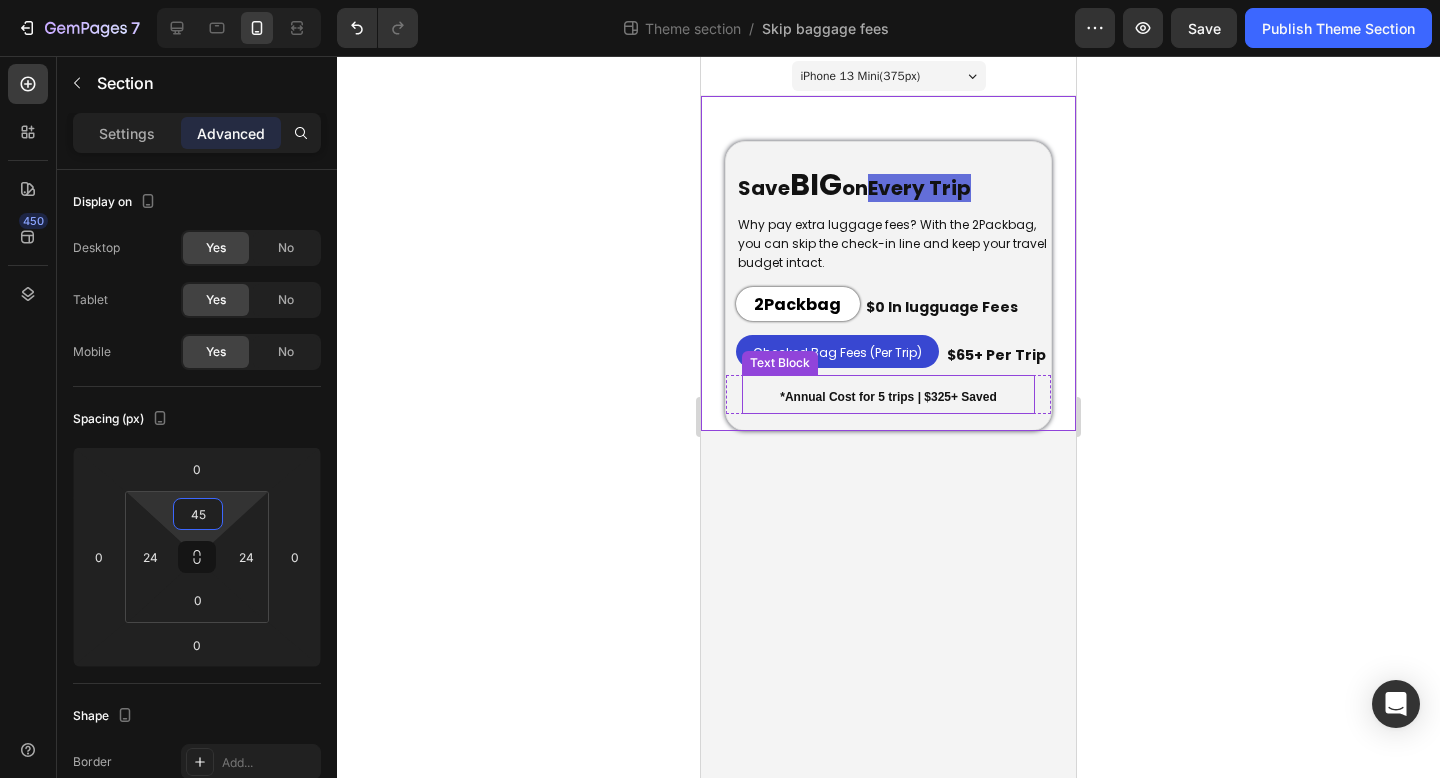 click on "iPhone 13 Mini  ( 375 px) iPhone 13 Mini iPhone 13 Pro iPhone 11 Pro Max iPhone 15 Pro Max Pixel 7 Galaxy S8+ Galaxy S20 Ultra iPad Mini iPad Air iPad Pro ⁠⁠⁠⁠⁠⁠⁠ Save  BIG  on  Every Trip Heading Why pay extra luggage fees? With the 2Packbag, you can skip the check-in line and keep your travel budget intact. Text Block 2Packbag Heading   $0 In lugguage Fees Heading Row Checked Bag Fees (Per Trip)  Heading   $65+ Per Trip Heading Row *Annual Cost for 5 trips | $325+ Saved  Text Block Row Row ⁠⁠⁠⁠⁠⁠⁠ Save  BIG  on  Every Trip Heading Why pay extra luggage fees? With the 2Packbag, you can skip the check-in line and keep your travel budget intact. Text Block ⁠⁠⁠⁠⁠⁠⁠ 2Packbag Heading $0 In lugguage Fees Heading Row Checked Bag Fees (Per Trip)  Heading $65+ Per Trip Heading Row *Annual Cost for 5 trips | $325+ Saved  Text Block Row Row Root" at bounding box center (888, 417) 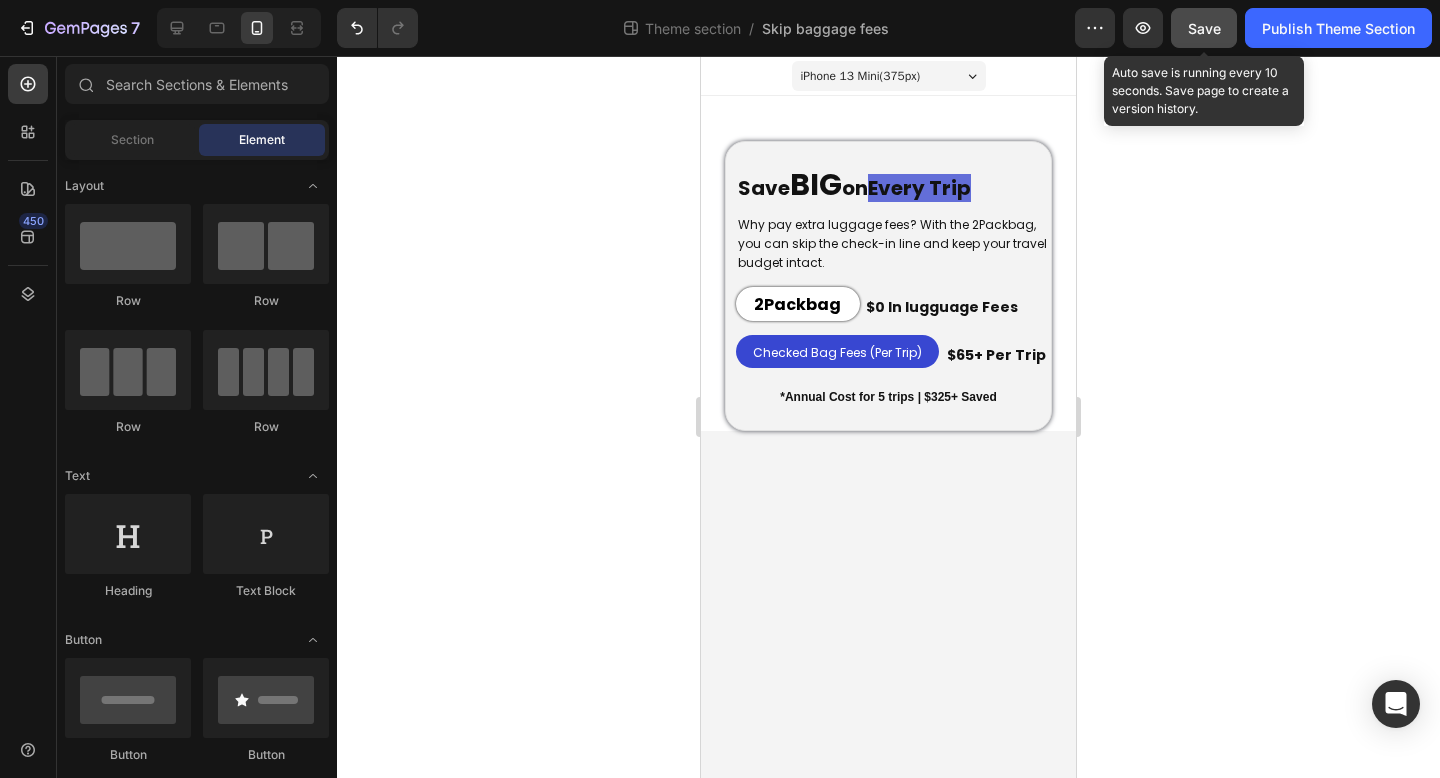 click on "Save" 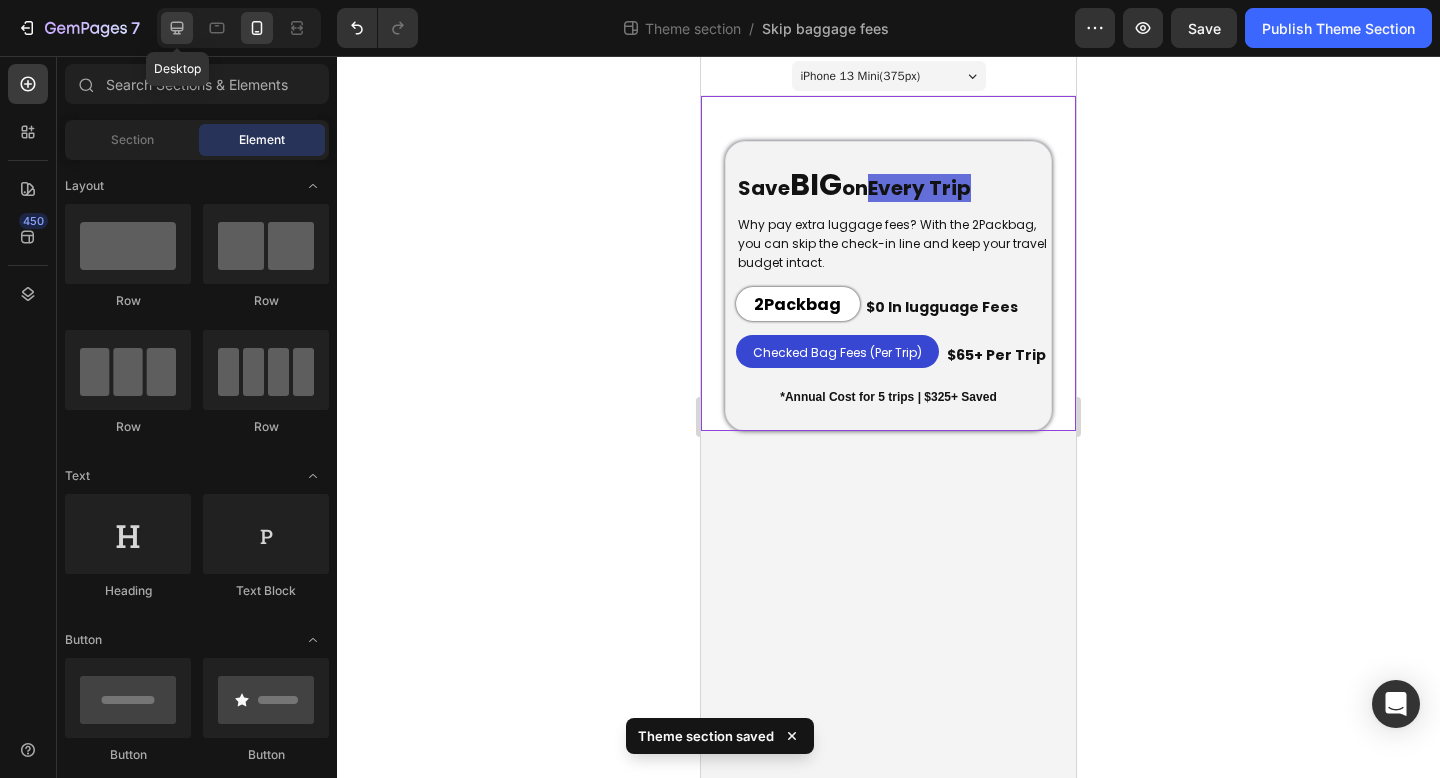 click 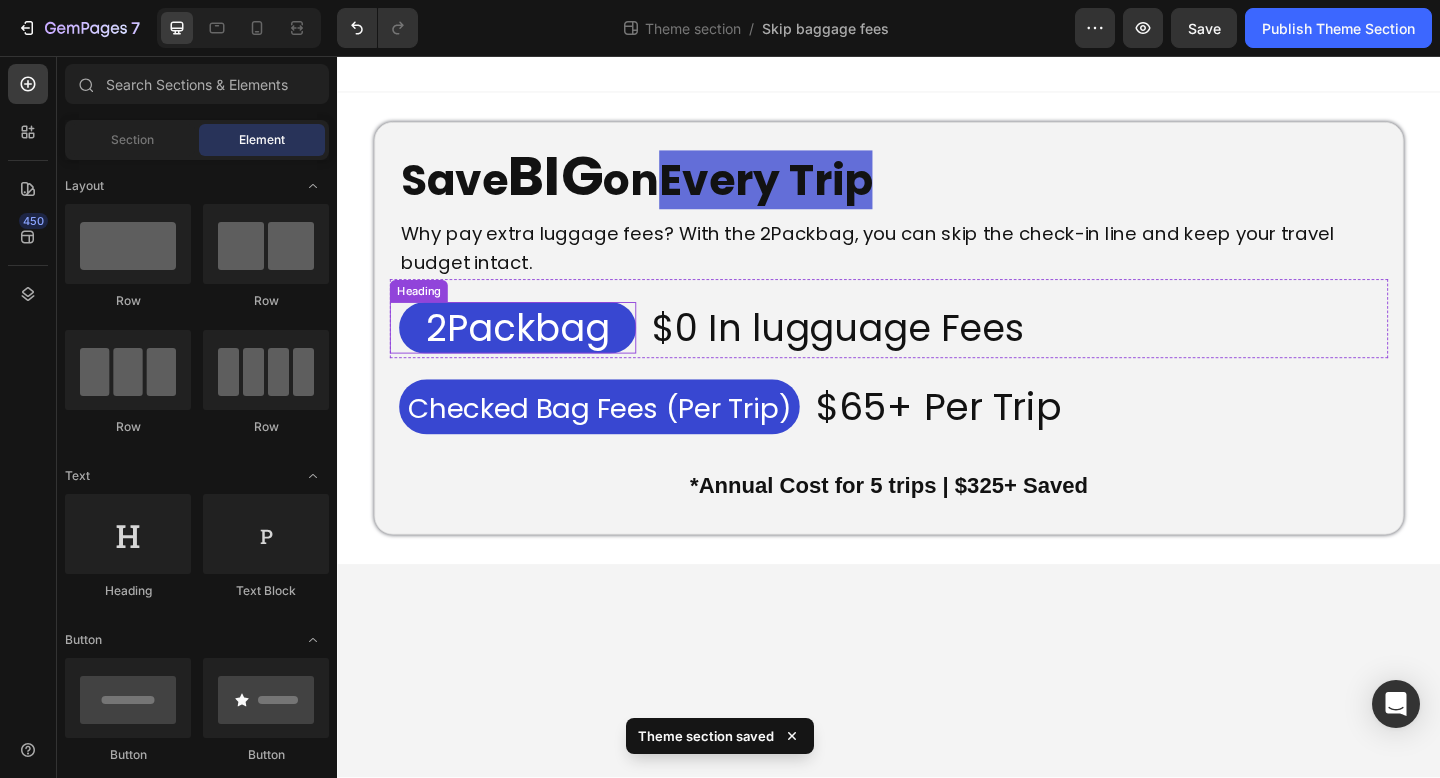 click on "2Packbag" at bounding box center (533, 352) 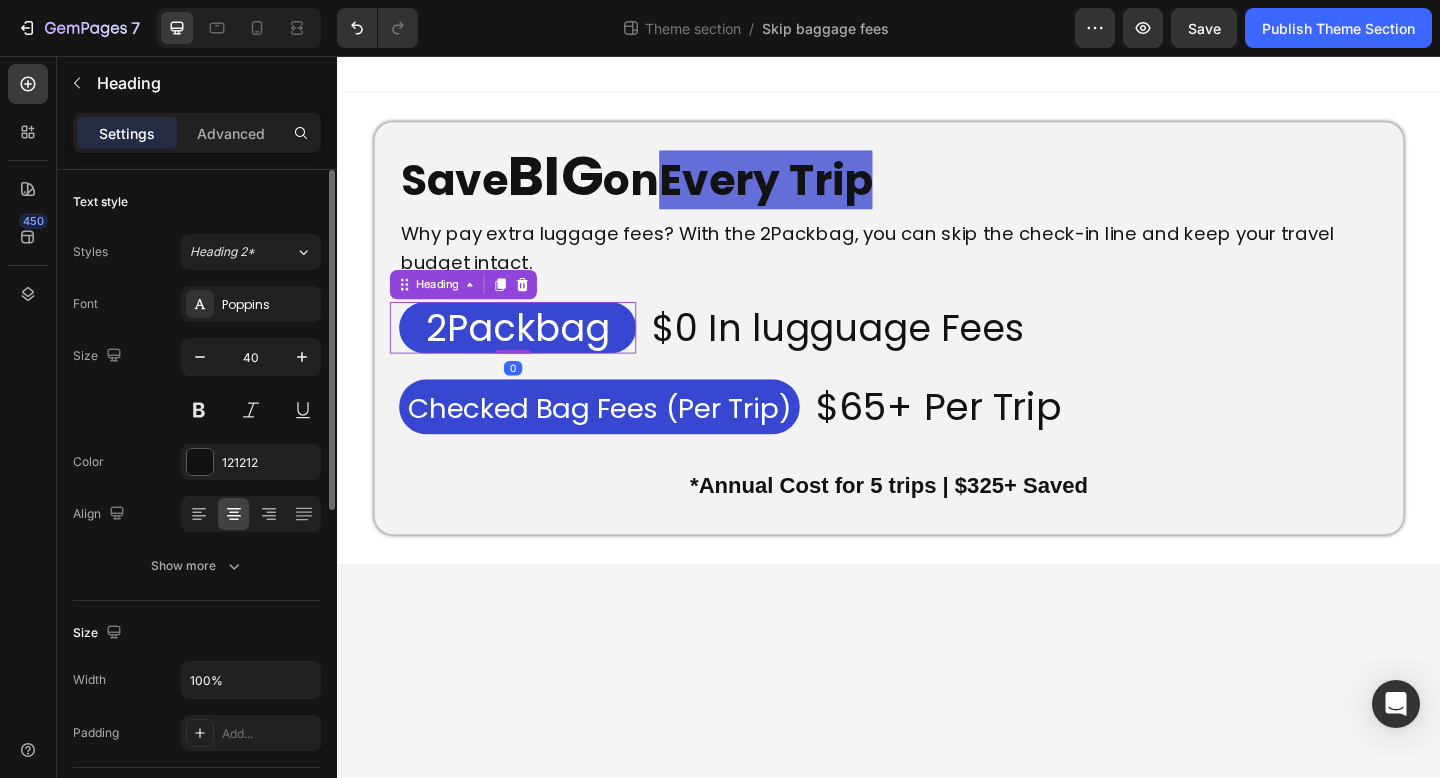 scroll, scrollTop: 412, scrollLeft: 0, axis: vertical 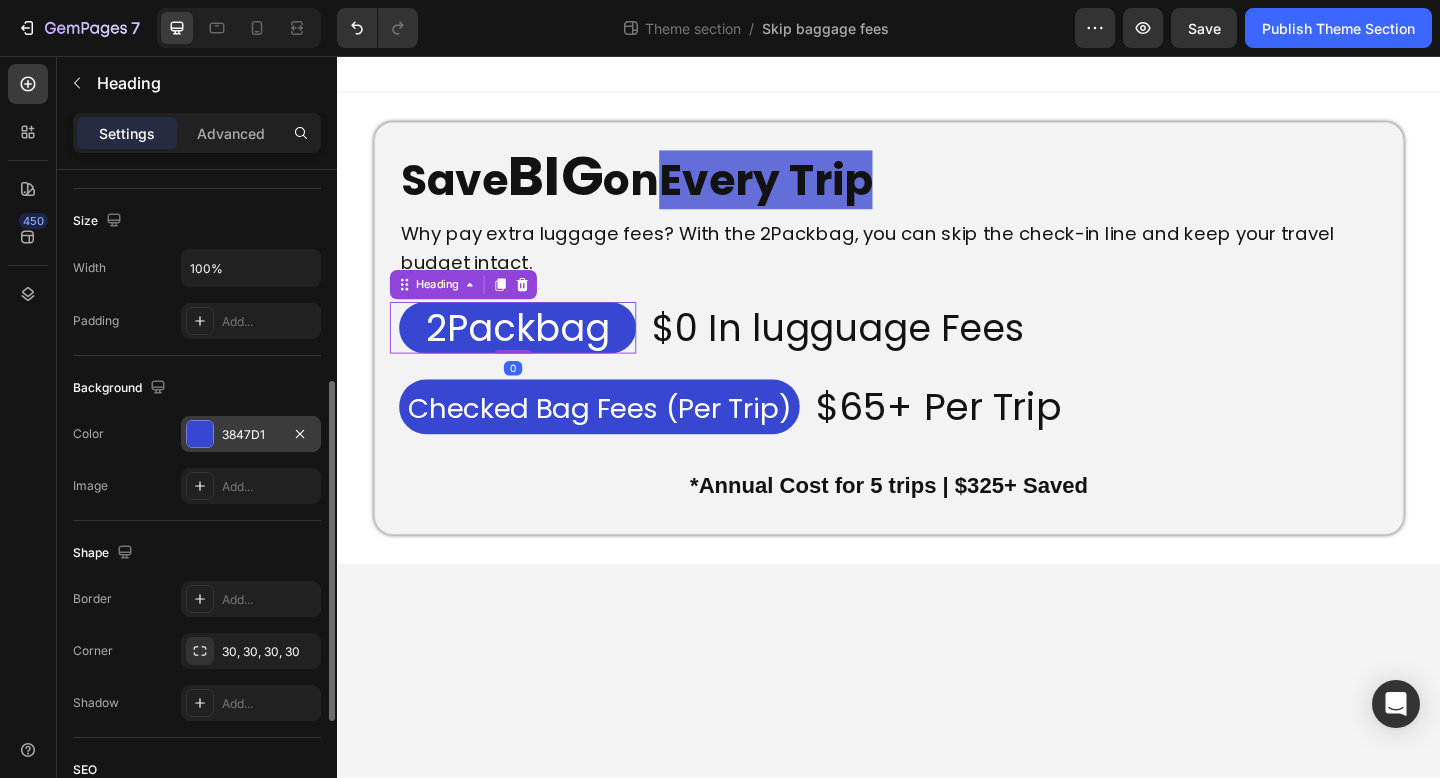 click at bounding box center (200, 434) 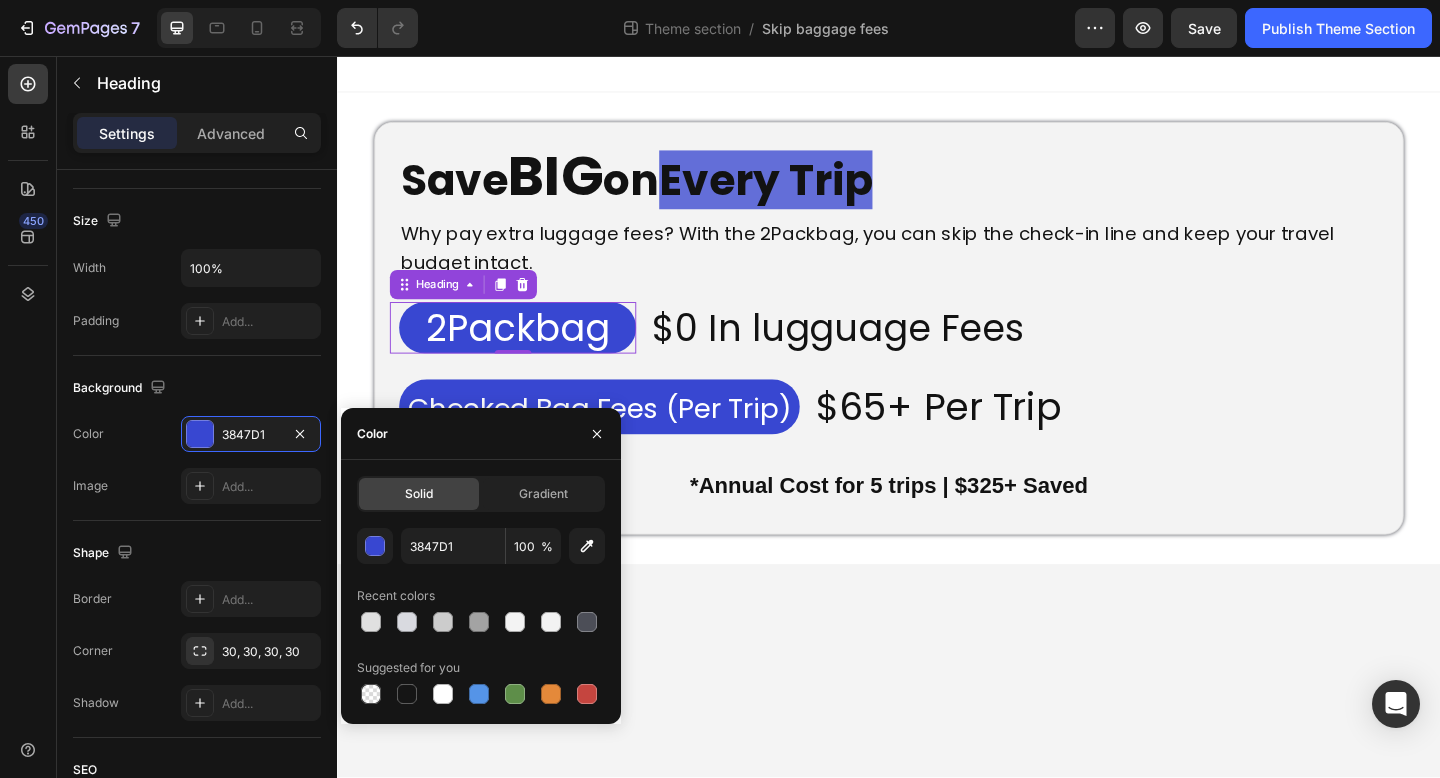 drag, startPoint x: 442, startPoint y: 688, endPoint x: 518, endPoint y: 601, distance: 115.52056 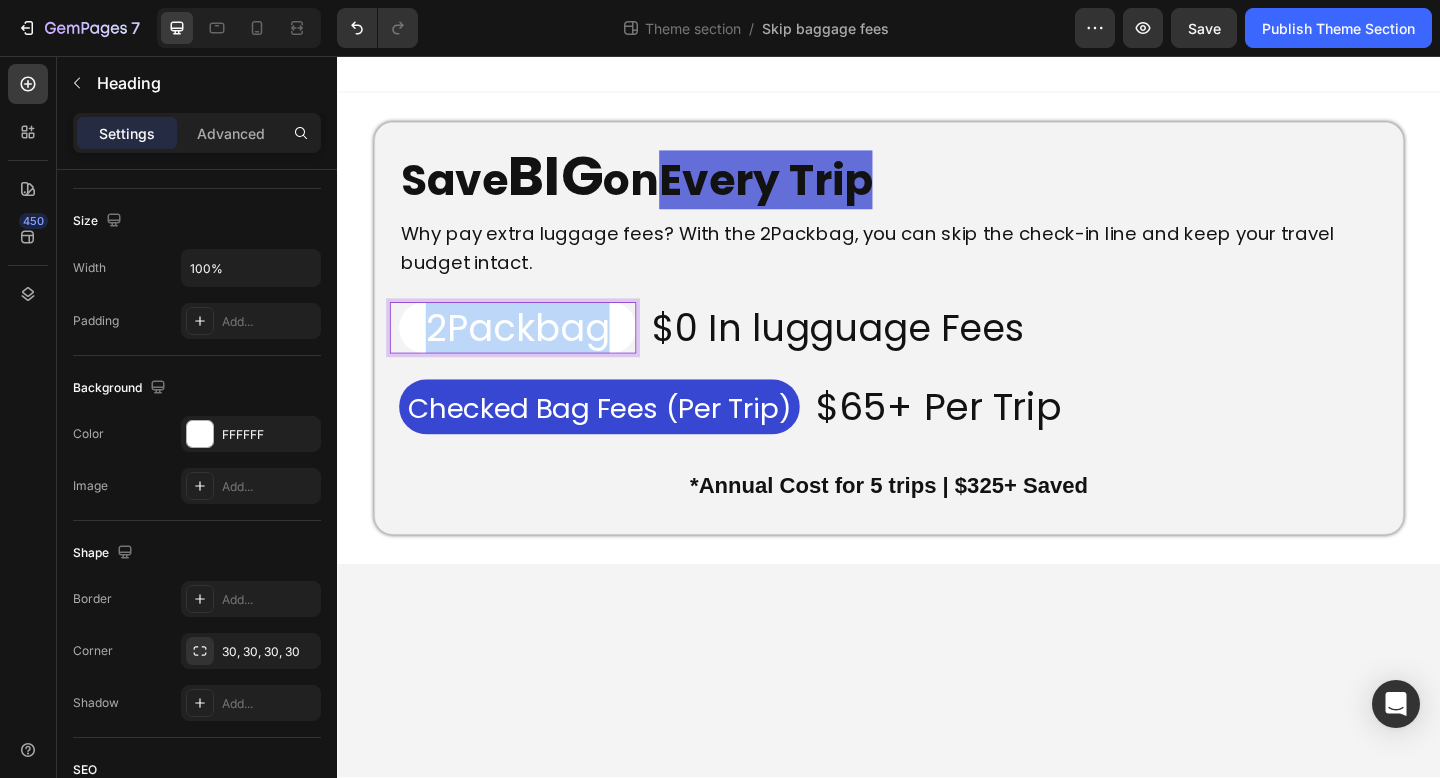 click on "2Packbag" at bounding box center (533, 352) 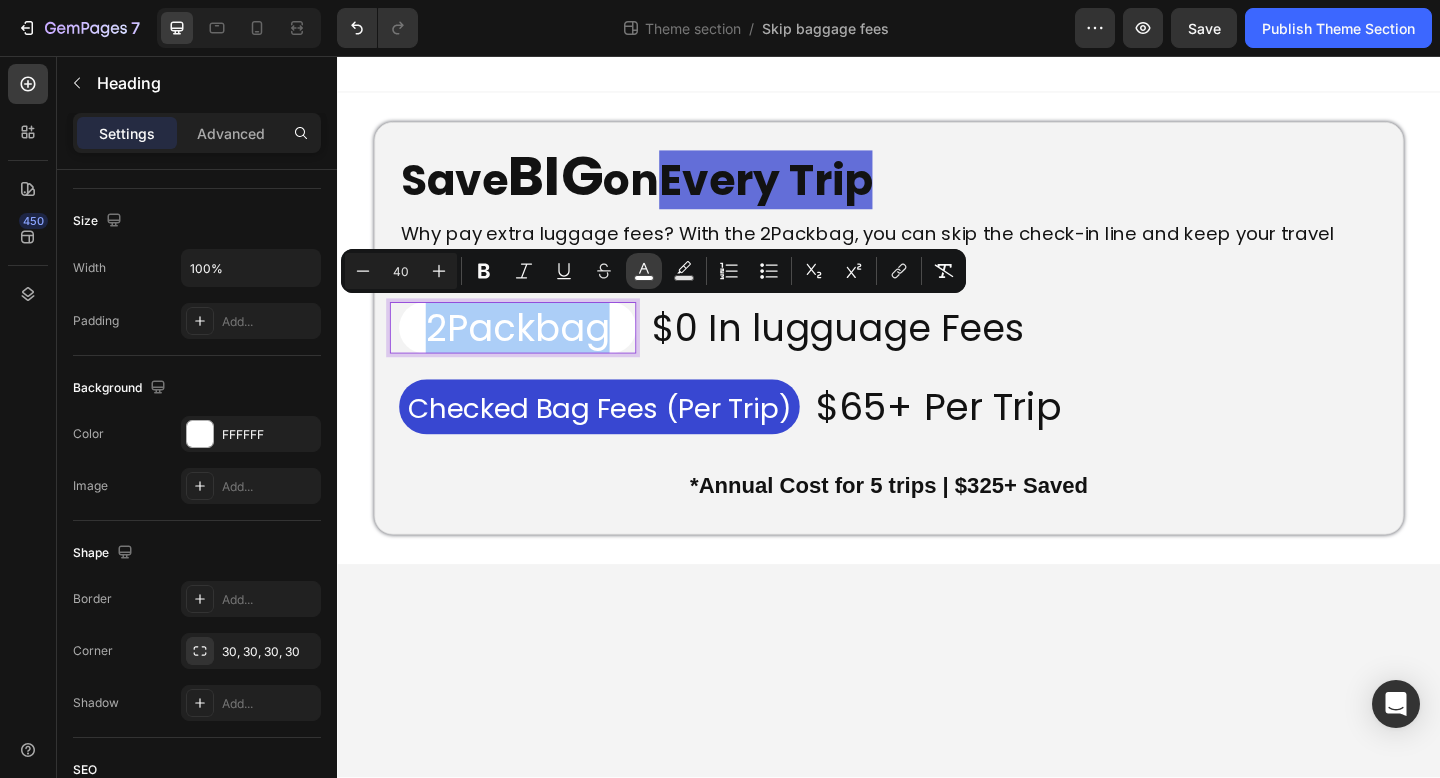 click 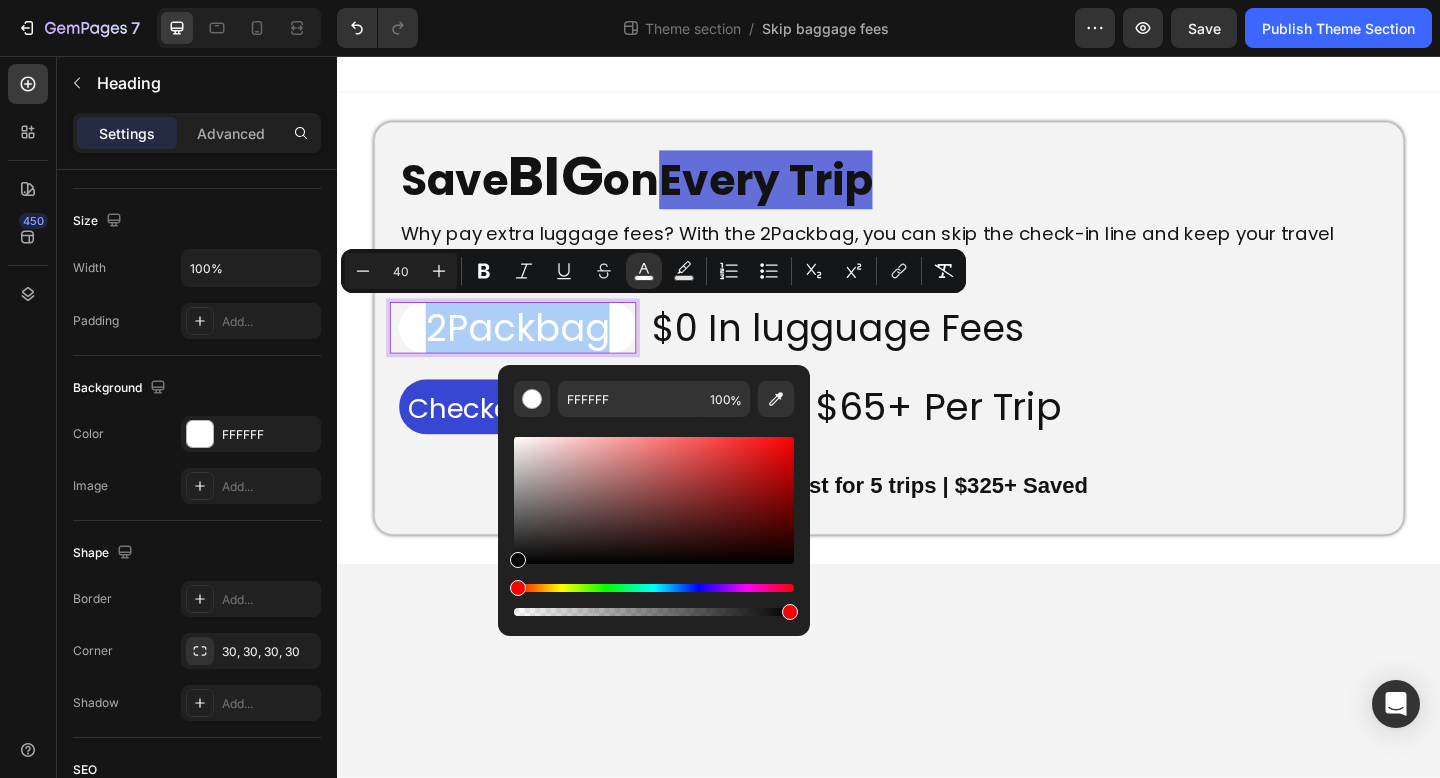 drag, startPoint x: 856, startPoint y: 503, endPoint x: 508, endPoint y: 621, distance: 367.46155 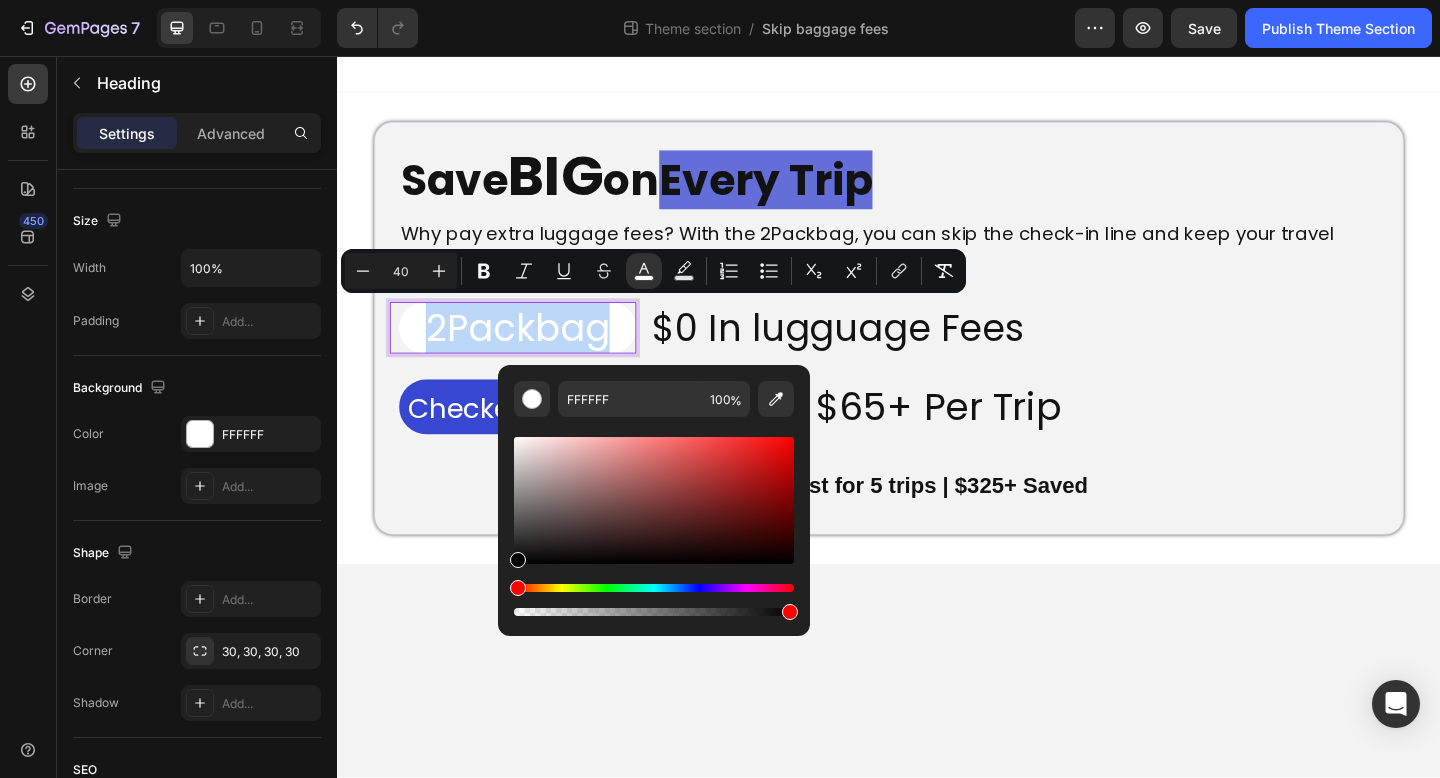 type on "000000" 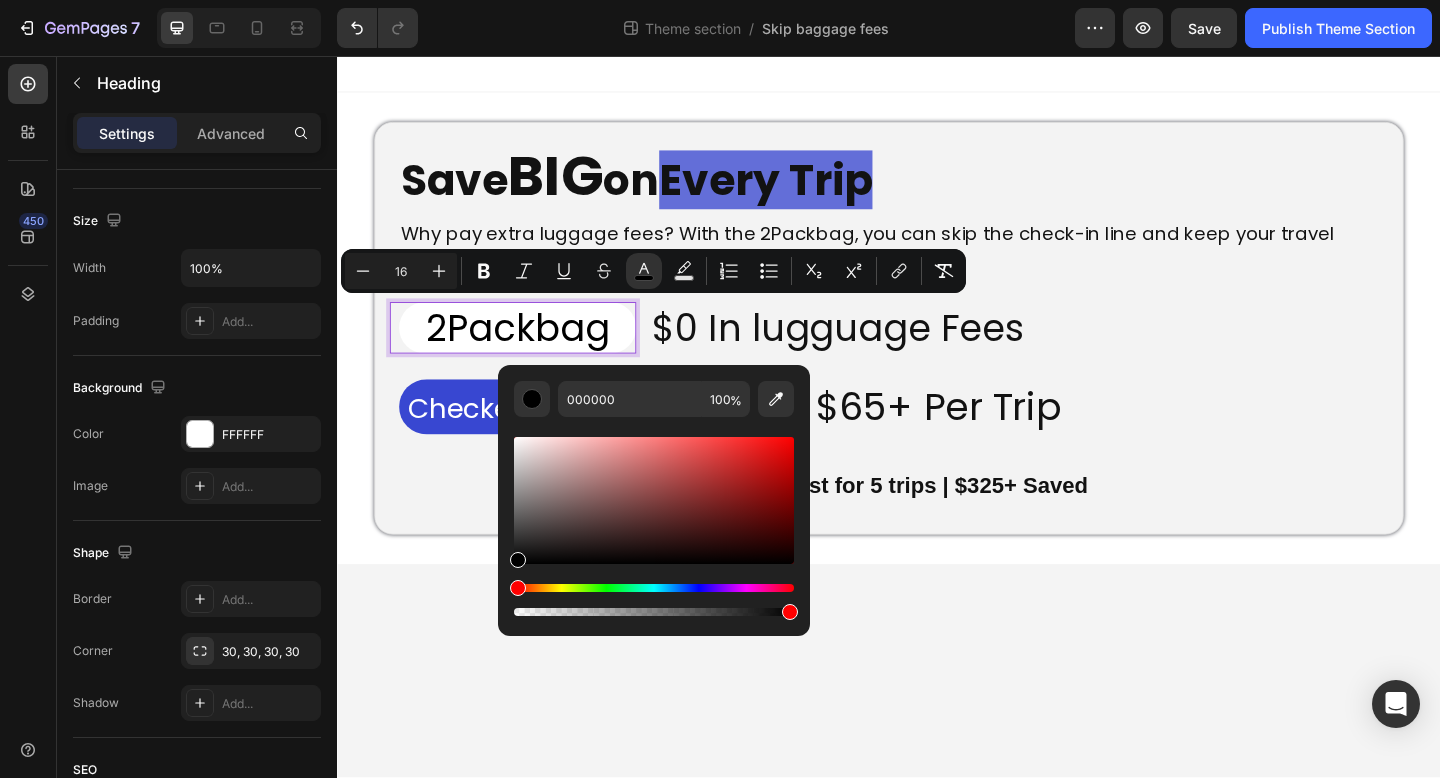 click on "⁠⁠⁠⁠⁠⁠⁠ Save  BIG  on  Every Trip Heading Why pay extra luggage fees? With the 2Packbag, you can skip the check-in line and keep your travel budget intact. Text Block 2Packbag Heading   0   $0 In lugguage Fees Heading Row Checked Bag Fees (Per Trip)  Heading   $65+ Per Trip Heading Row *Annual Cost for 5 trips | $325+ Saved  Text Block Row Row ⁠⁠⁠⁠⁠⁠⁠ Save  BIG  on  Every Trip Heading Why pay extra luggage fees? With the 2Packbag, you can skip the check-in line and keep your travel budget intact. Text Block ⁠⁠⁠⁠⁠⁠⁠ 2Packbag Heading $0 In lugguage Fees Heading Row Checked Bag Fees (Per Trip)  Heading $65+ Per Trip Heading Row *Annual Cost for 5 trips | $325+ Saved  Text Block Row Row Root
Drag & drop element from sidebar or
Explore Library
Add section Choose templates" at bounding box center [937, 448] 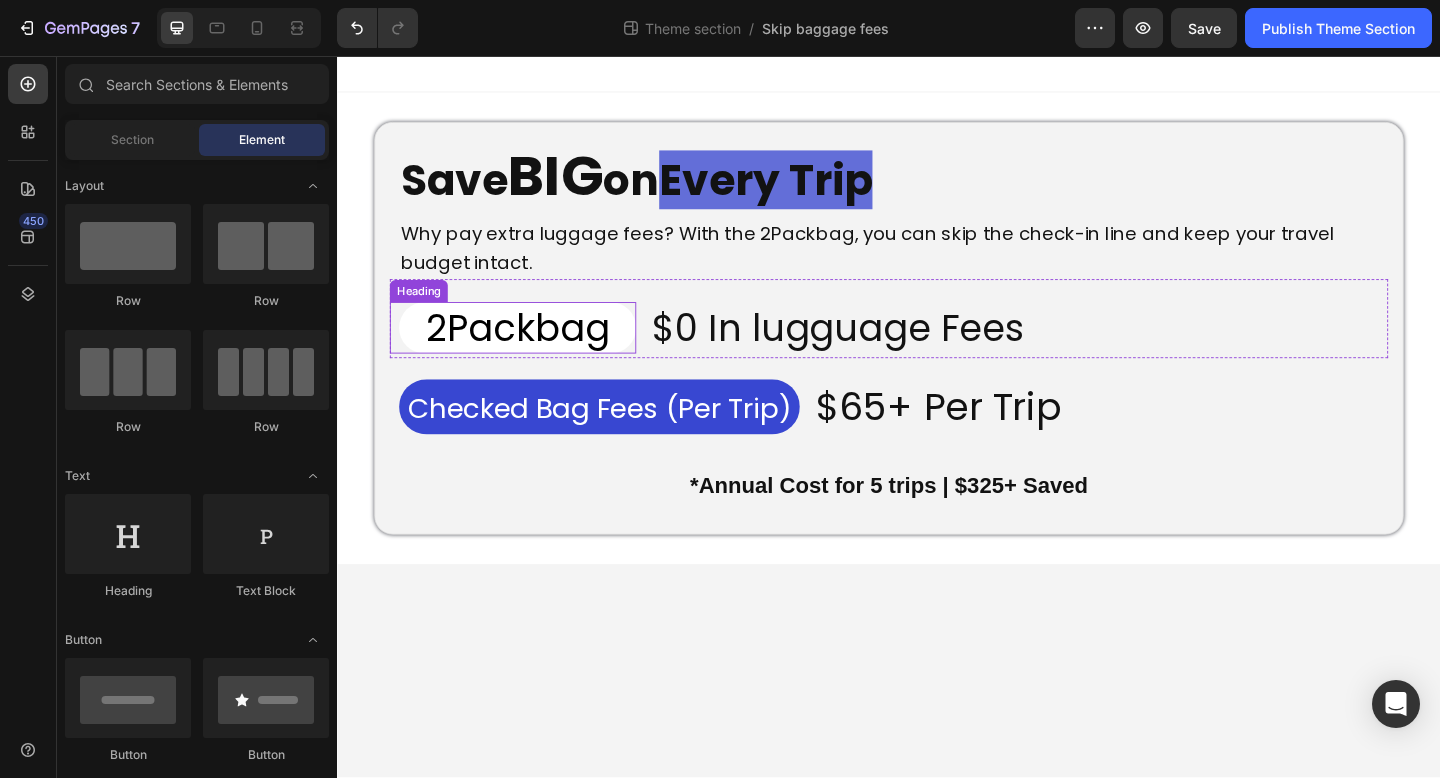 click on "⁠⁠⁠⁠⁠⁠⁠ 2Packbag" at bounding box center (533, 352) 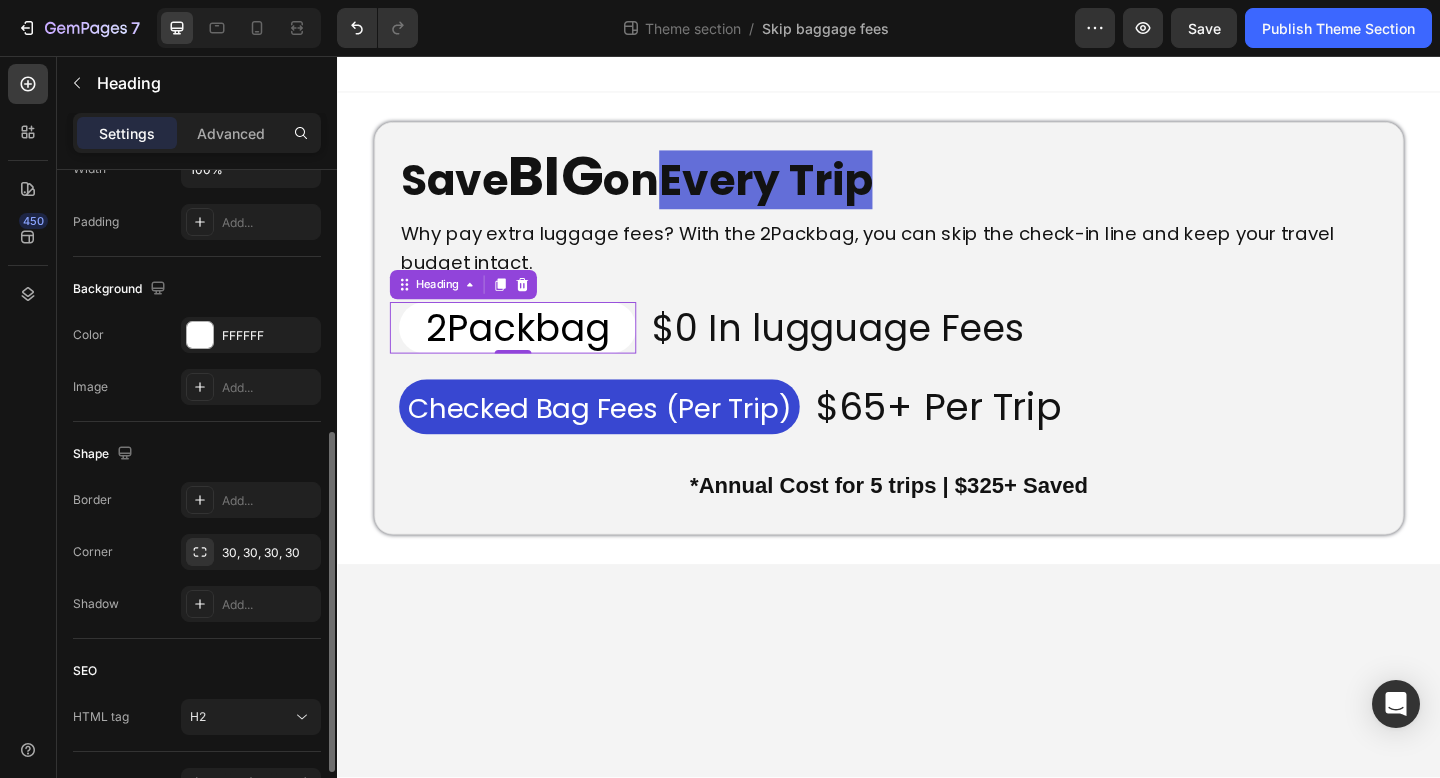 scroll, scrollTop: 546, scrollLeft: 0, axis: vertical 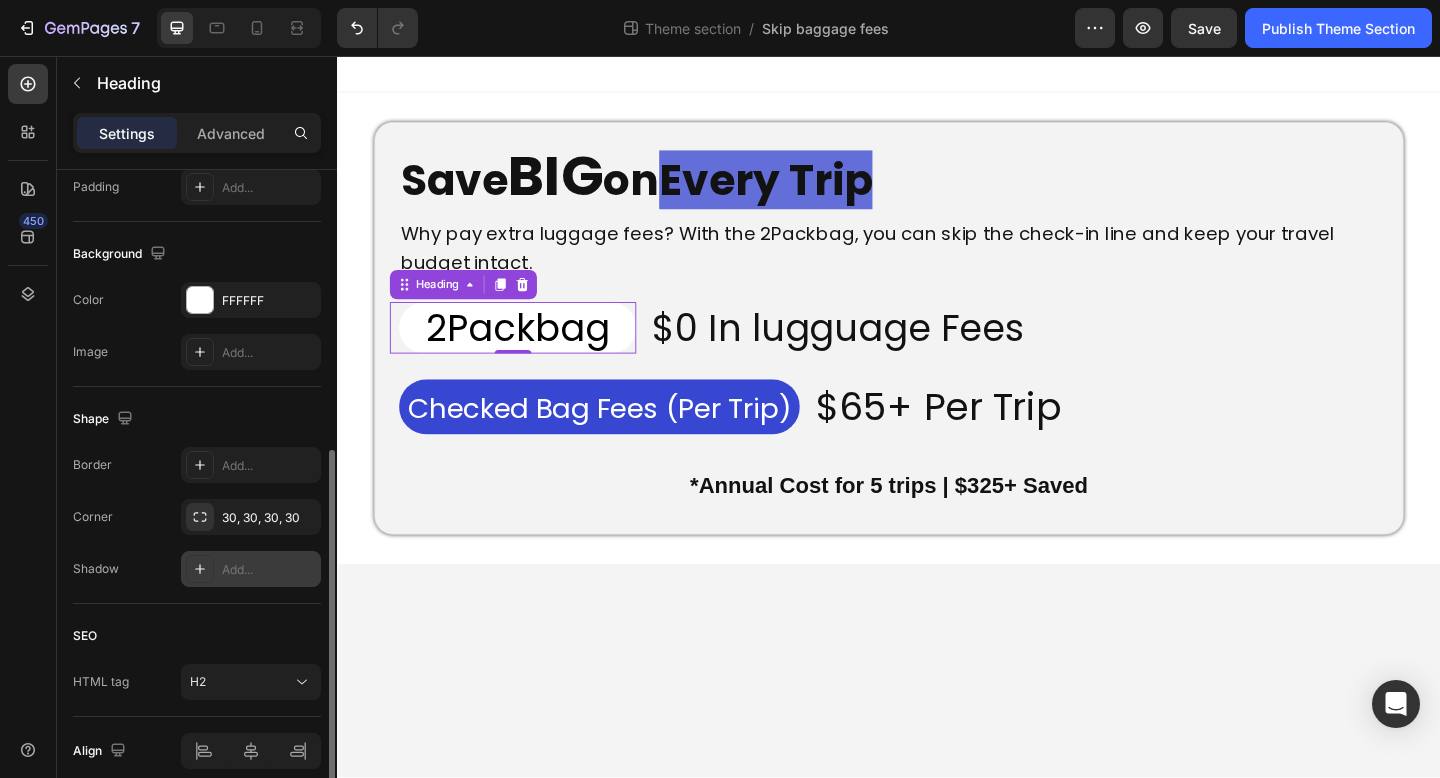 click on "Add..." at bounding box center [269, 570] 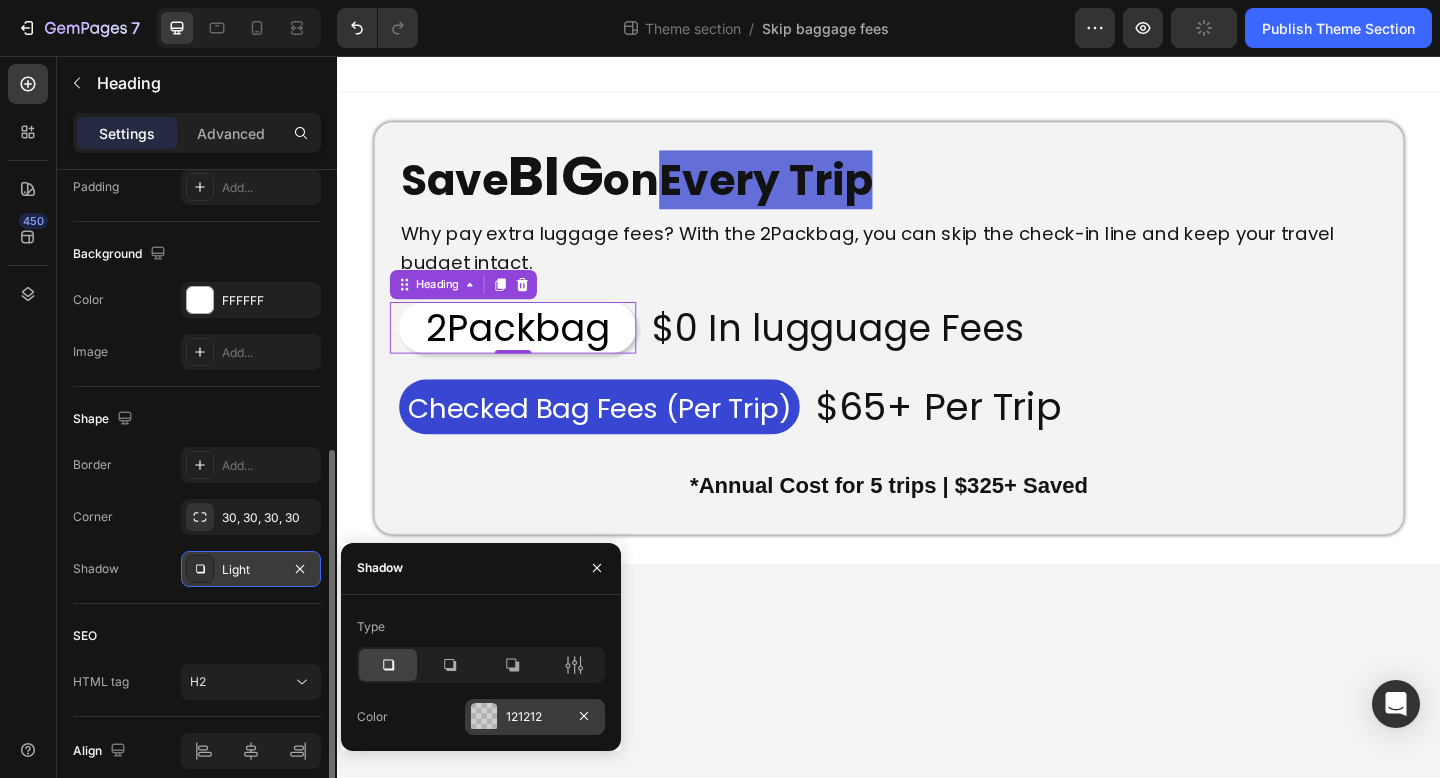 click on "121212" at bounding box center [535, 717] 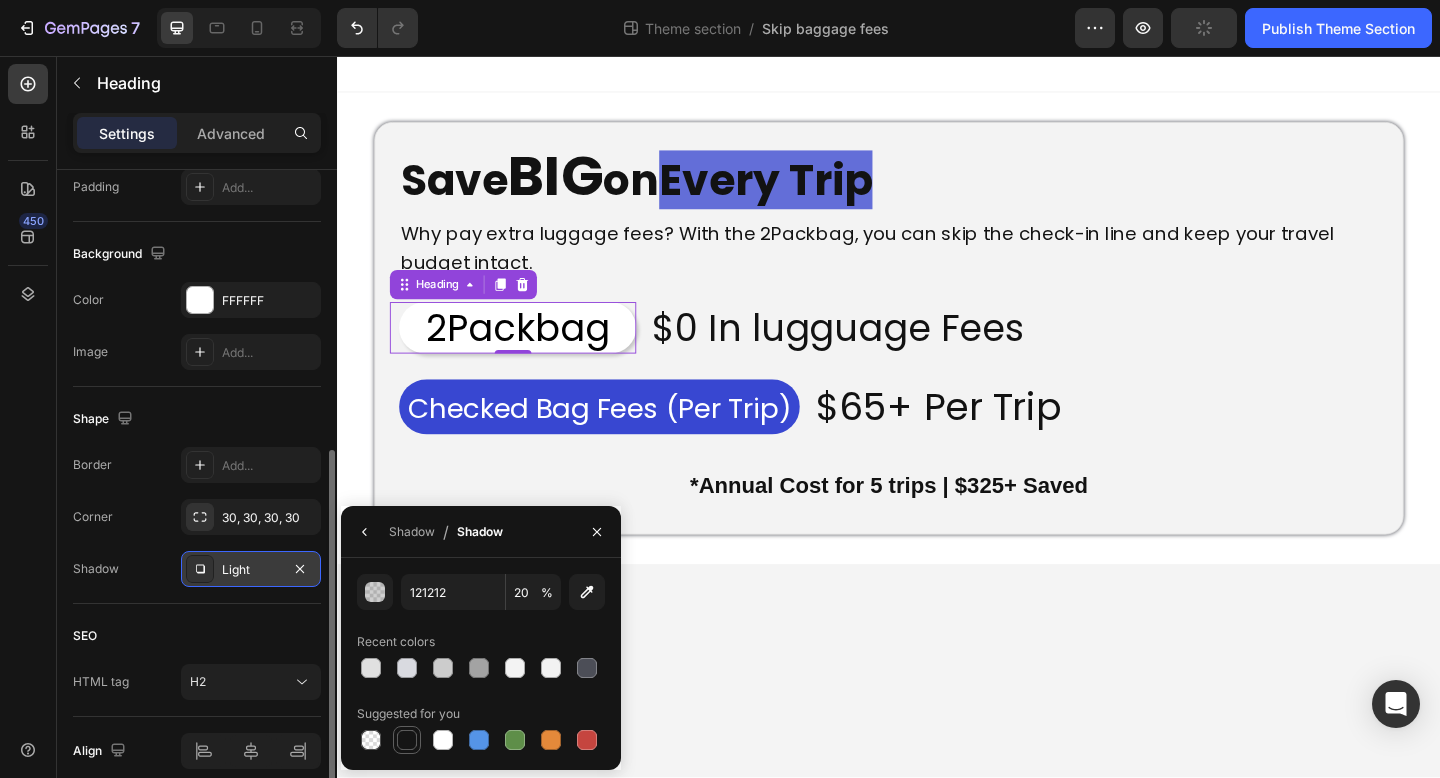 click at bounding box center [407, 740] 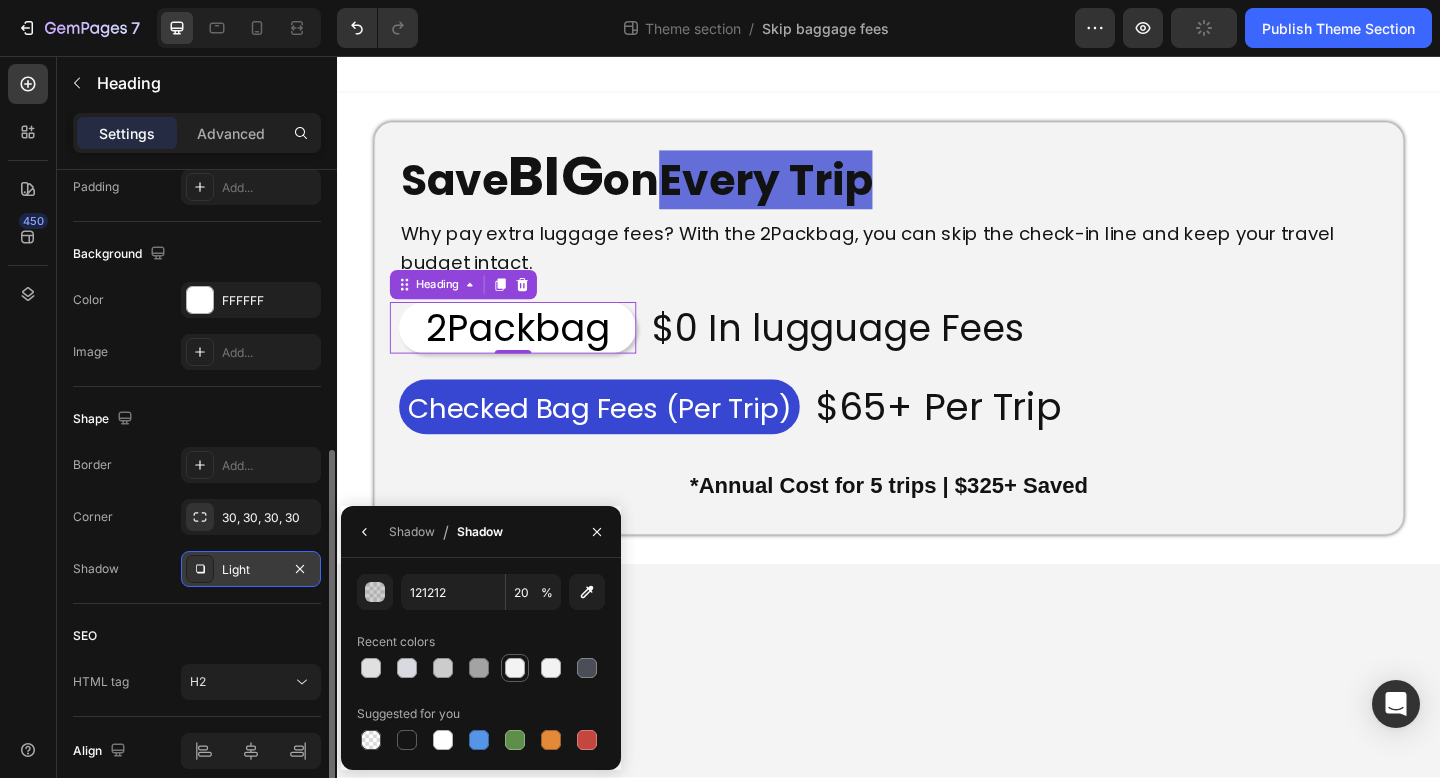 type on "151515" 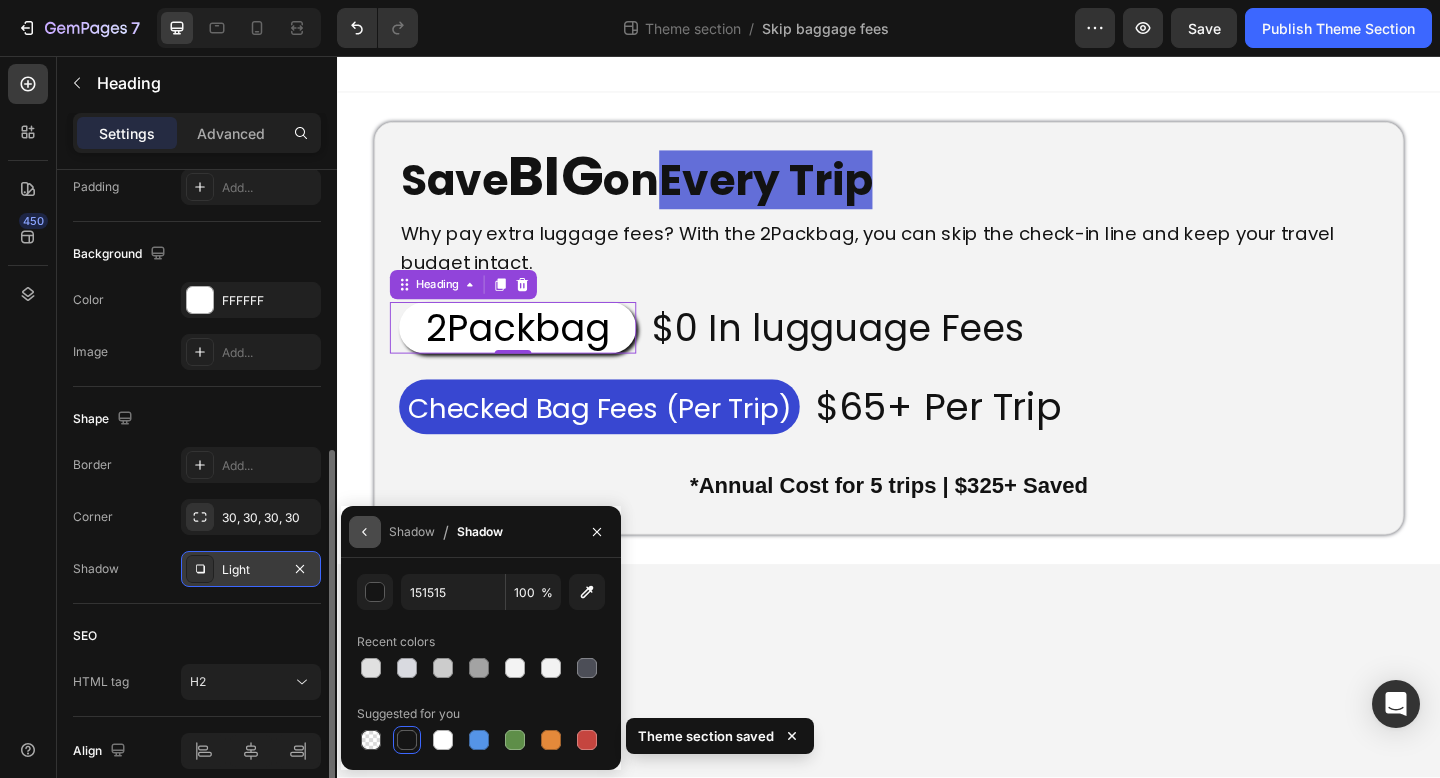 click at bounding box center (365, 532) 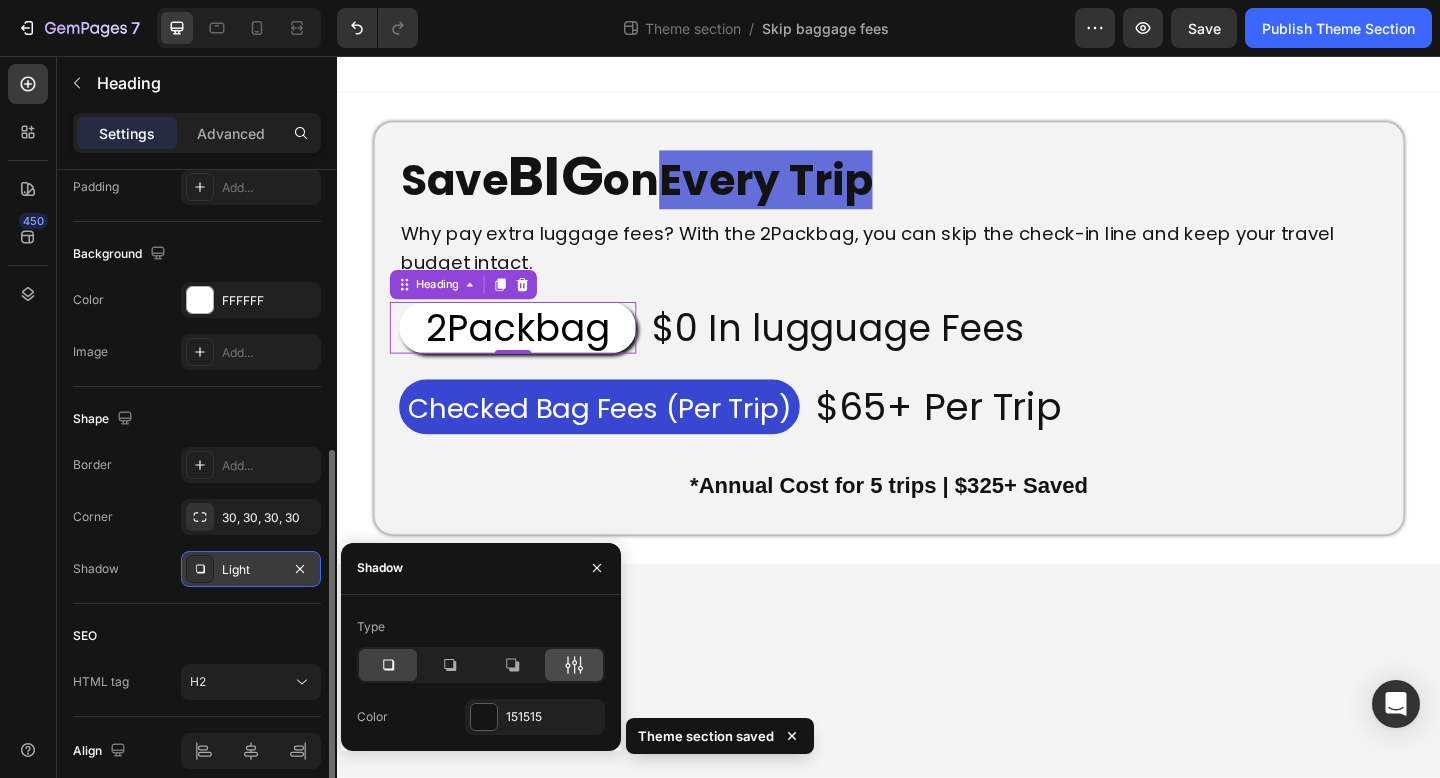 click 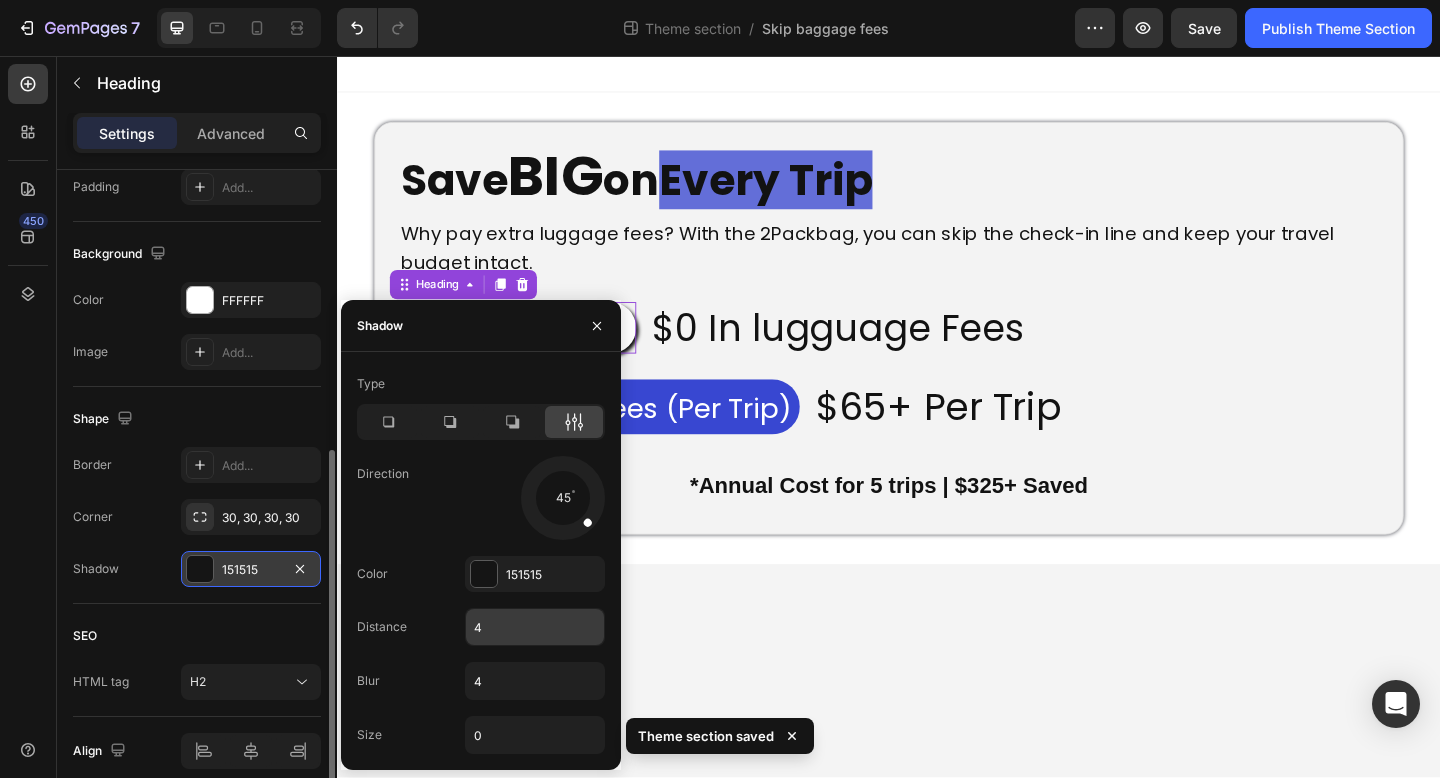 click on "4" at bounding box center (535, 627) 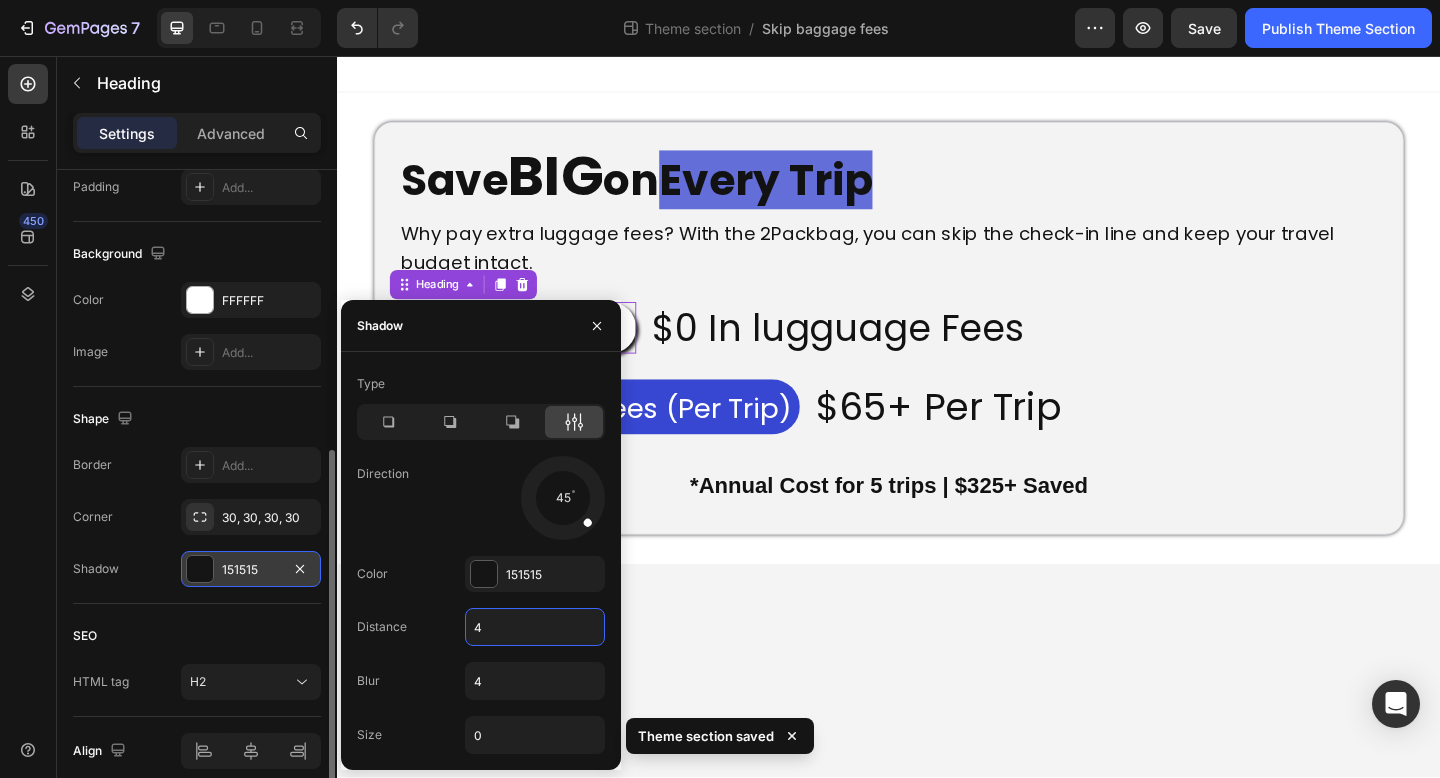 click on "4" at bounding box center (535, 627) 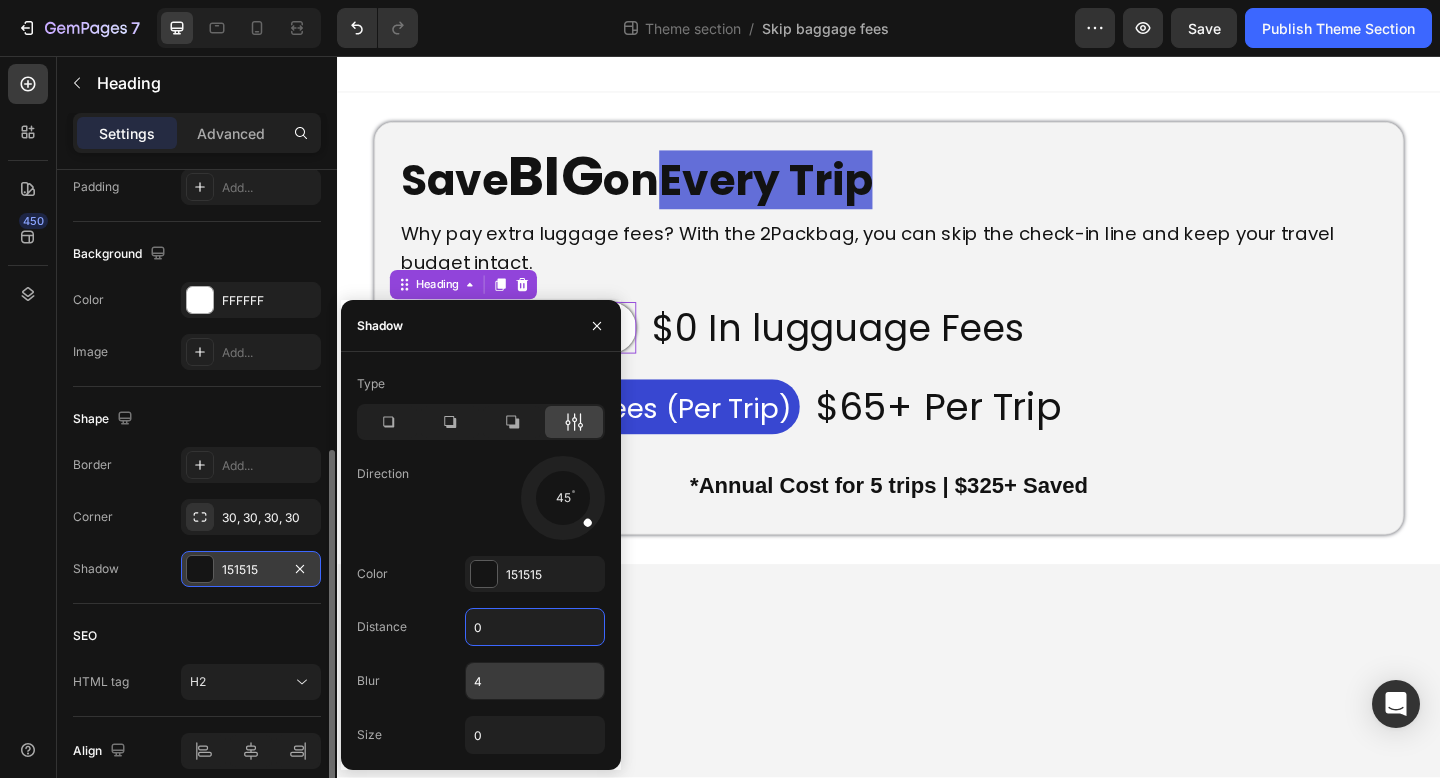 type on "0" 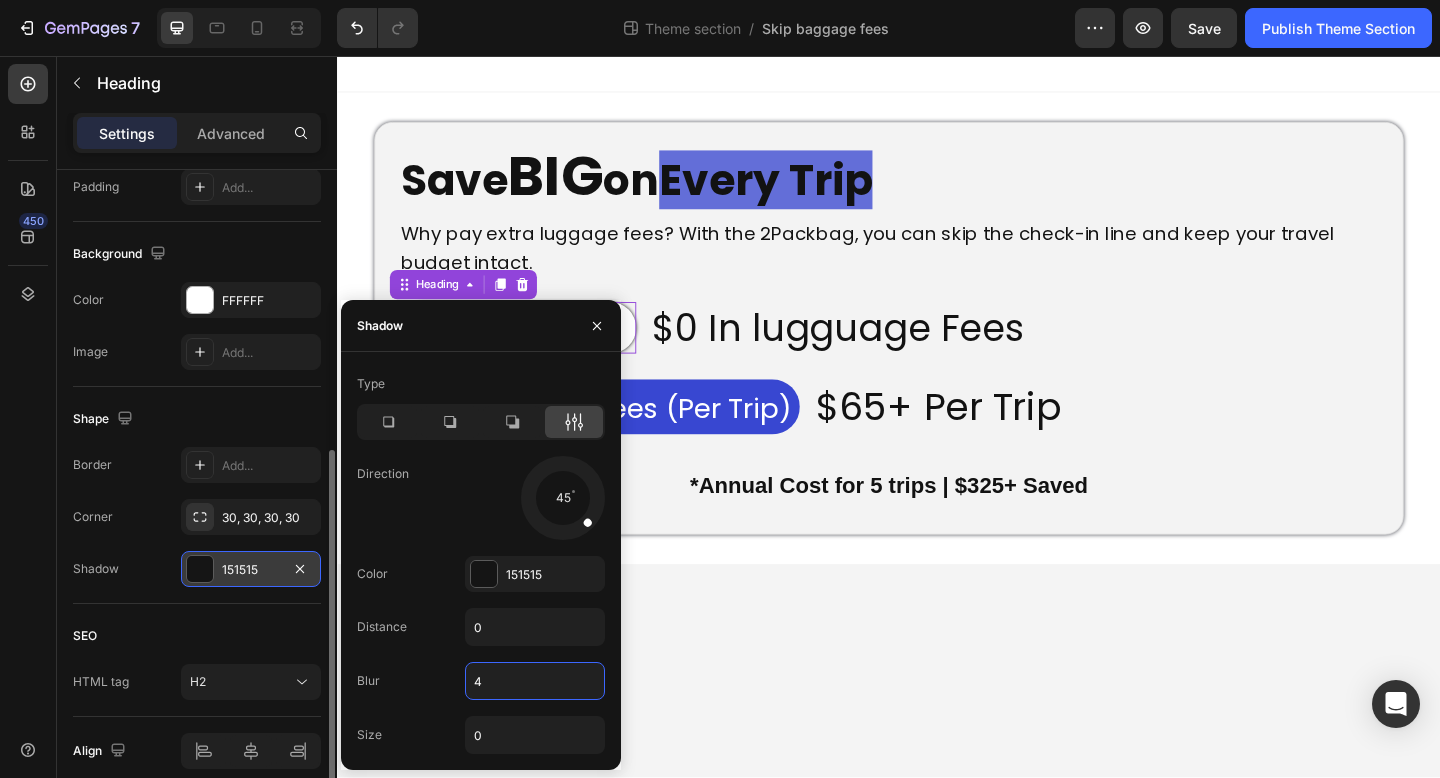click on "4" at bounding box center [535, 681] 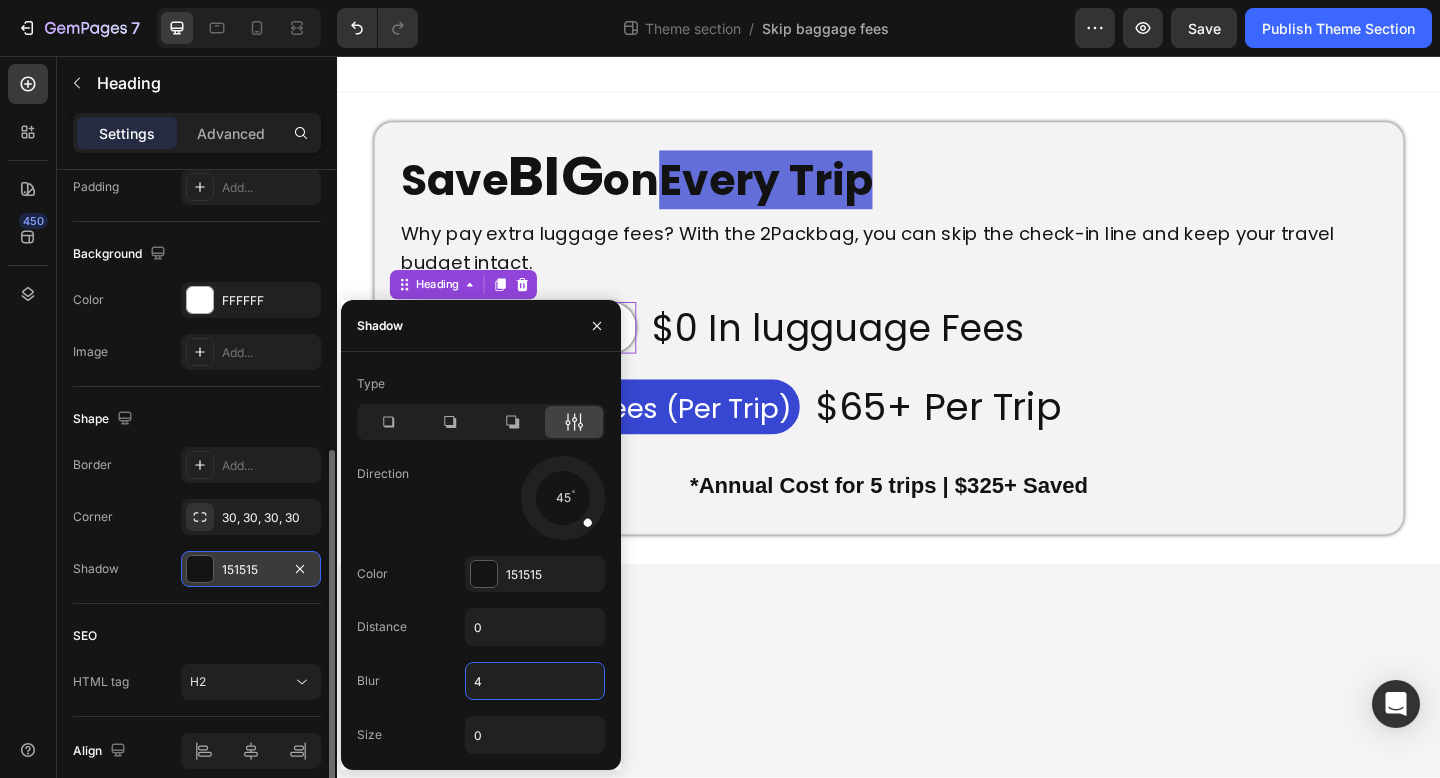 type on "3" 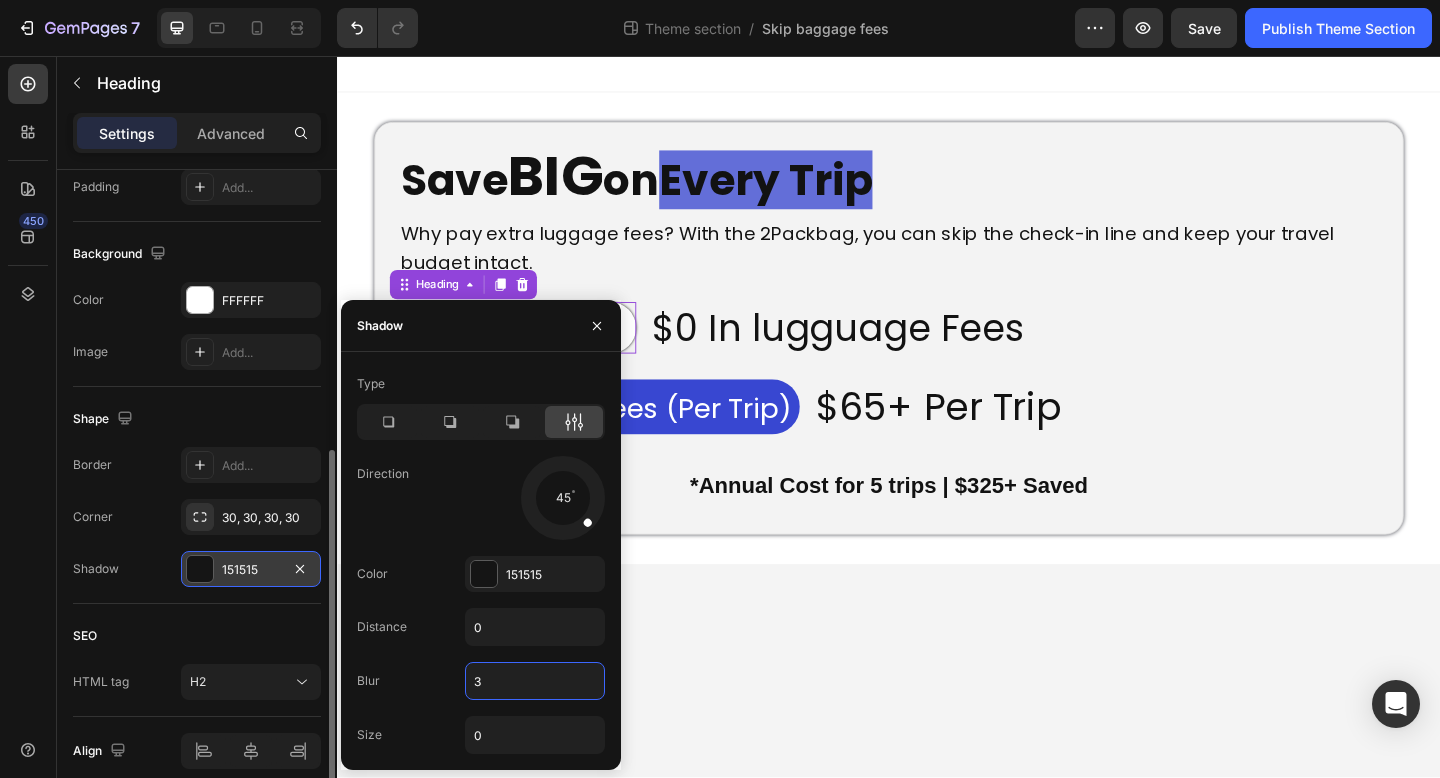 click on "⁠⁠⁠⁠⁠⁠⁠ Save  BIG  on  Every Trip Heading Why pay extra luggage fees? With the 2Packbag, you can skip the check-in line and keep your travel budget intact. Text Block ⁠⁠⁠⁠⁠⁠⁠ 2Packbag Heading   0   $0 In lugguage Fees Heading Row Checked Bag Fees (Per Trip)  Heading   $65+ Per Trip Heading Row *Annual Cost for 5 trips | $325+ Saved  Text Block Row Row ⁠⁠⁠⁠⁠⁠⁠ Save  BIG  on  Every Trip Heading Why pay extra luggage fees? With the 2Packbag, you can skip the check-in line and keep your travel budget intact. Text Block ⁠⁠⁠⁠⁠⁠⁠ 2Packbag Heading $0 In lugguage Fees Heading Row Checked Bag Fees (Per Trip)  Heading $65+ Per Trip Heading Row *Annual Cost for 5 trips | $325+ Saved  Text Block Row Row Root
Drag & drop element from sidebar or
Explore Library" at bounding box center (937, 448) 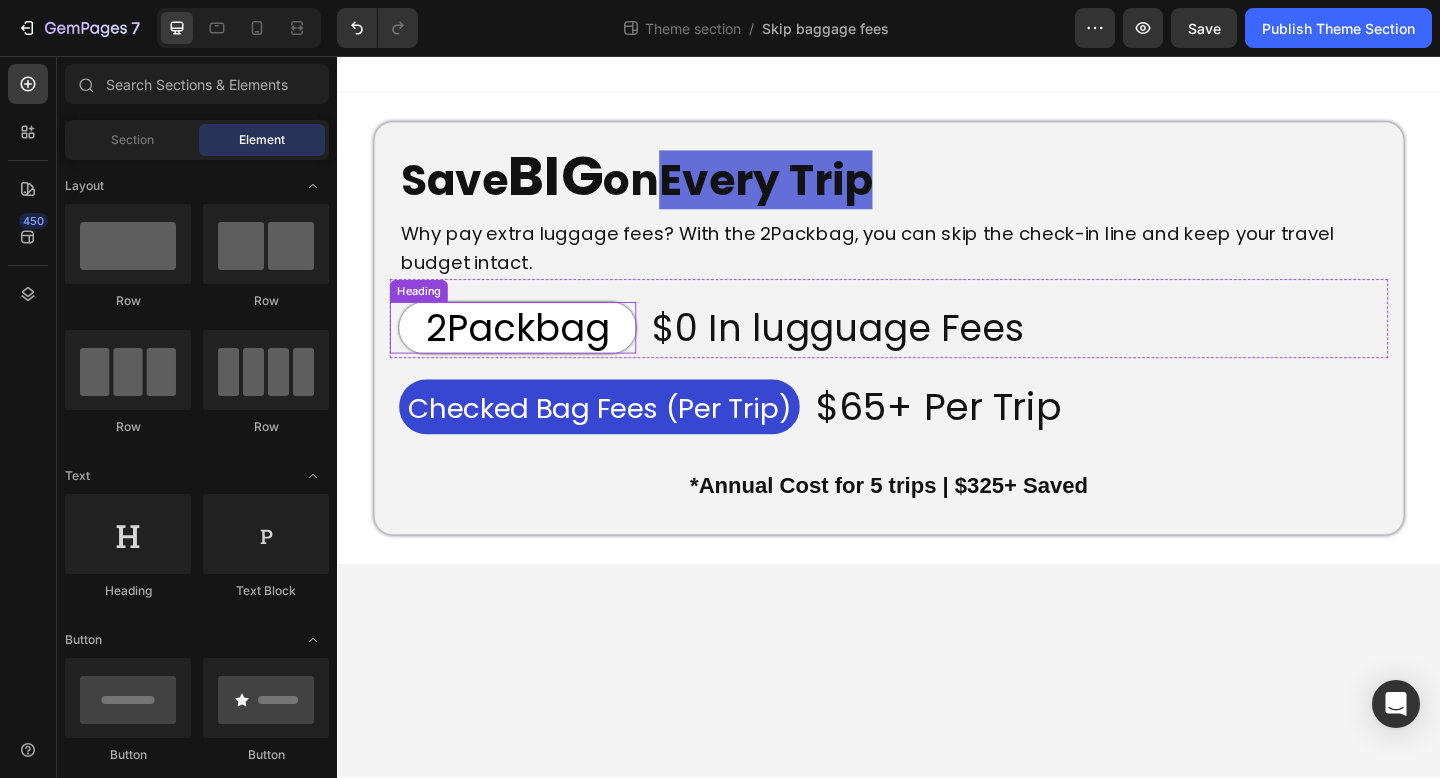 click on "2Packbag" at bounding box center (533, 352) 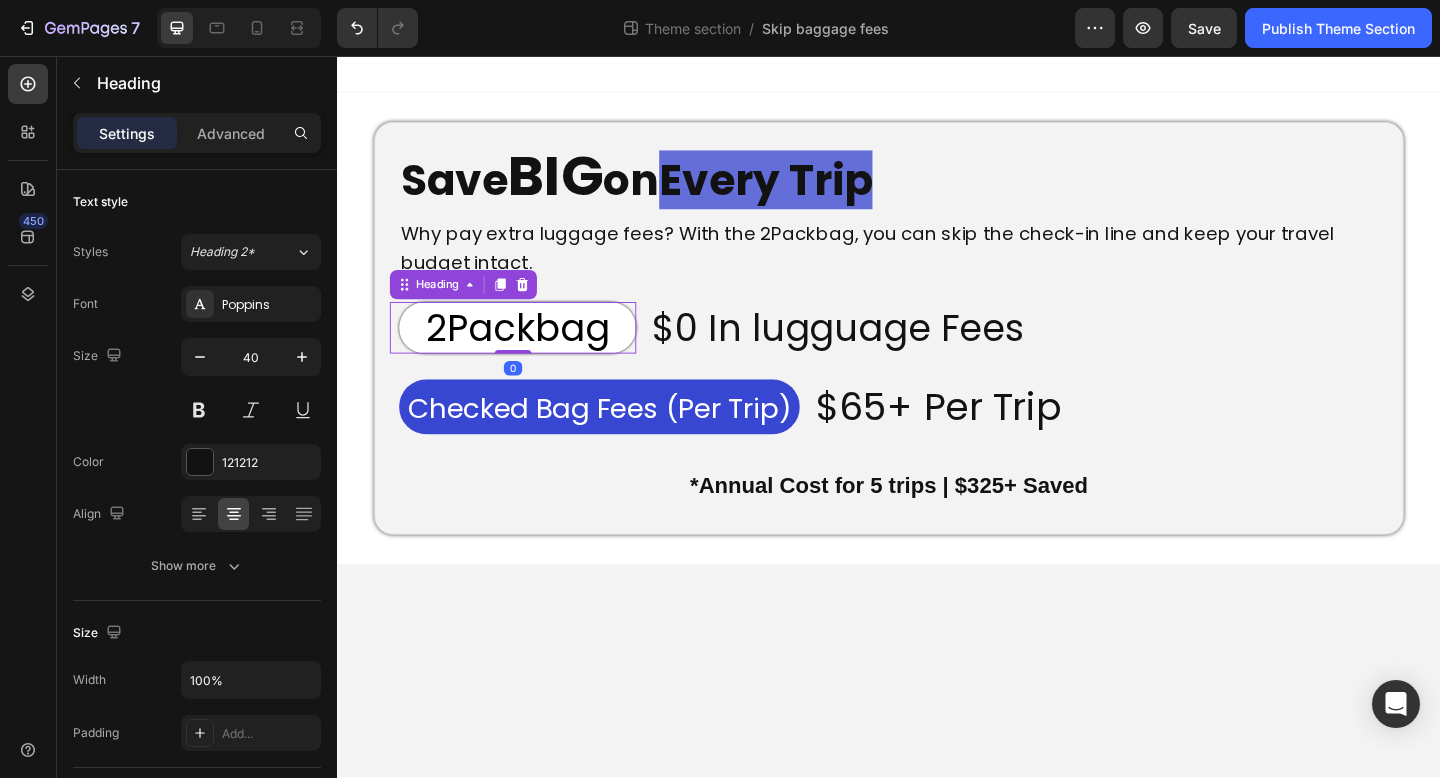 click on "Why pay extra luggage fees? With the 2Packbag, you can skip the check-in line and keep your travel budget intact." at bounding box center (942, 267) 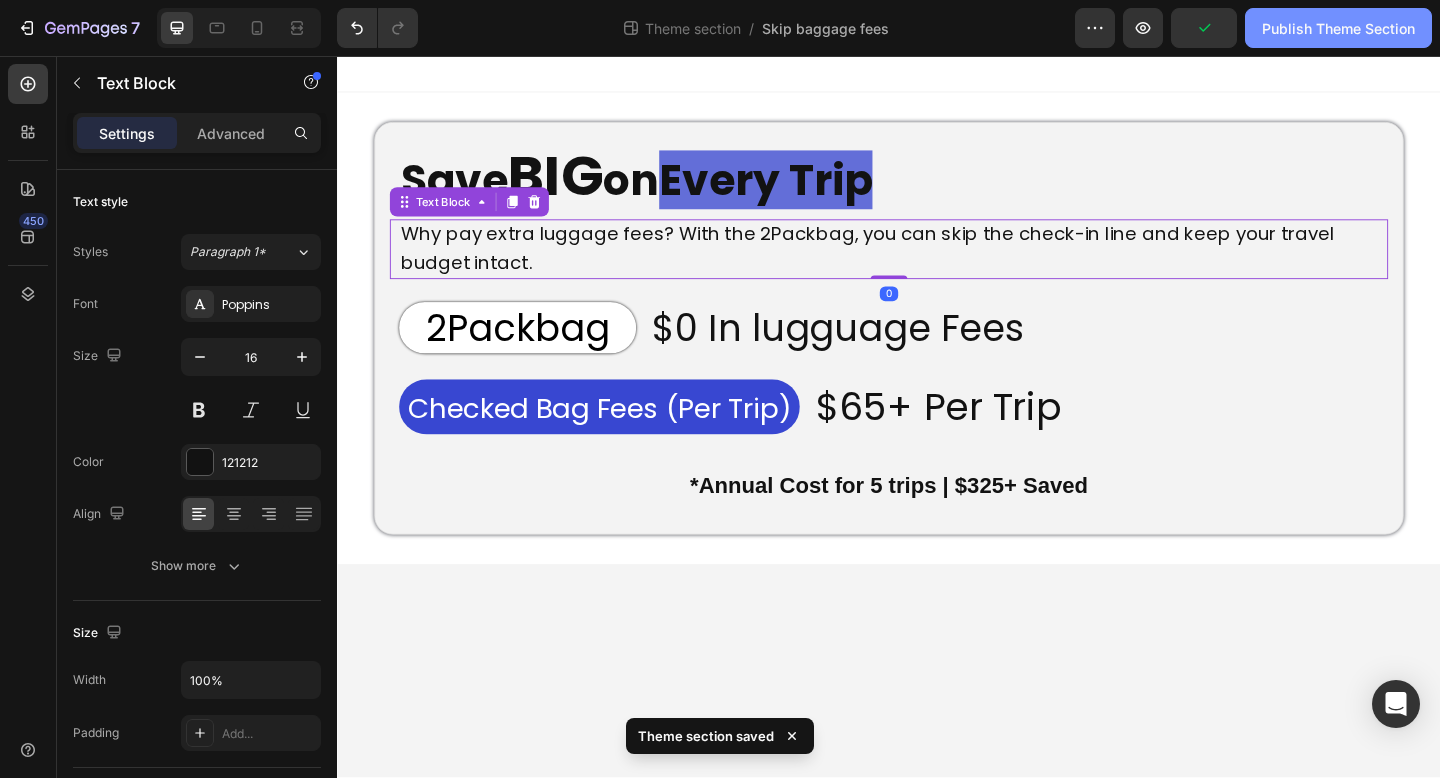 click on "Publish Theme Section" at bounding box center (1338, 28) 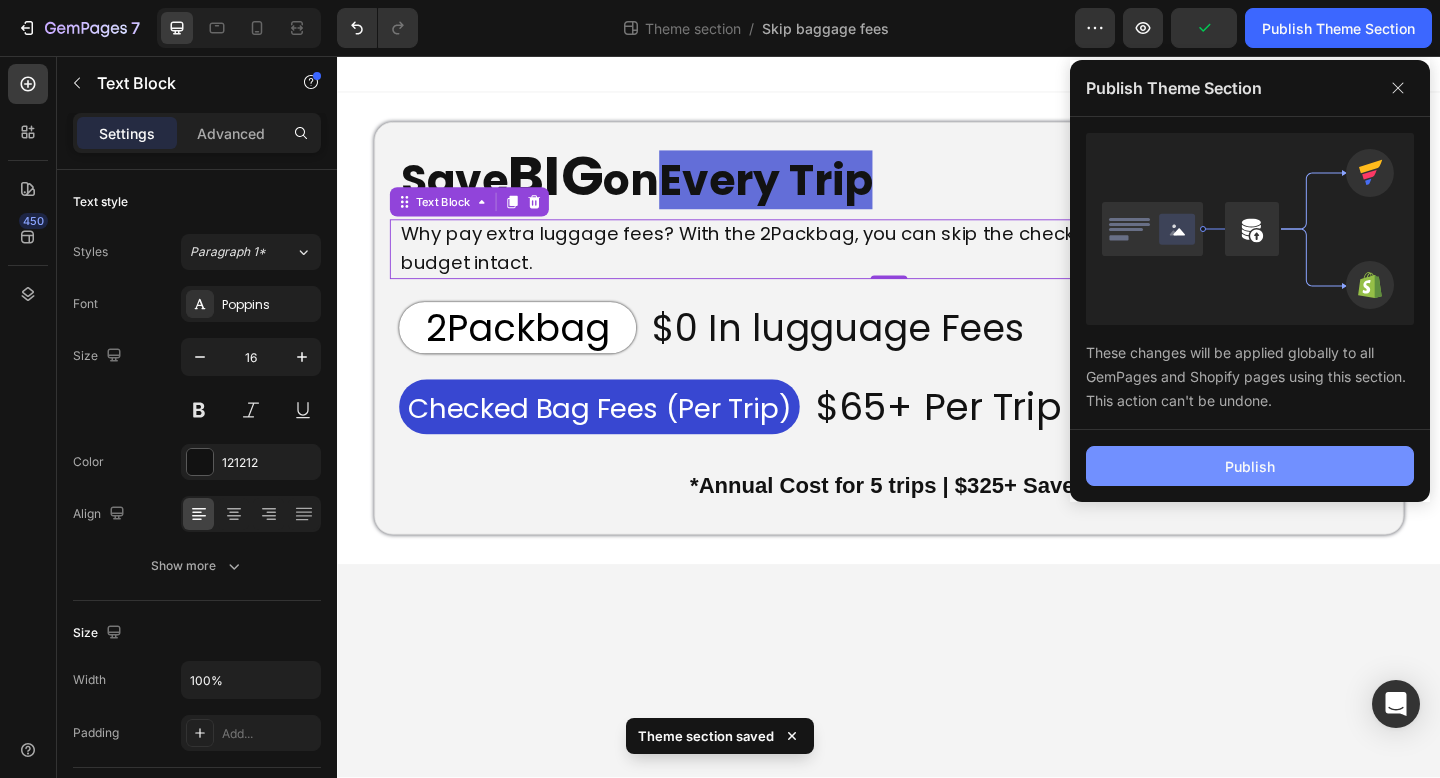 click on "Publish" 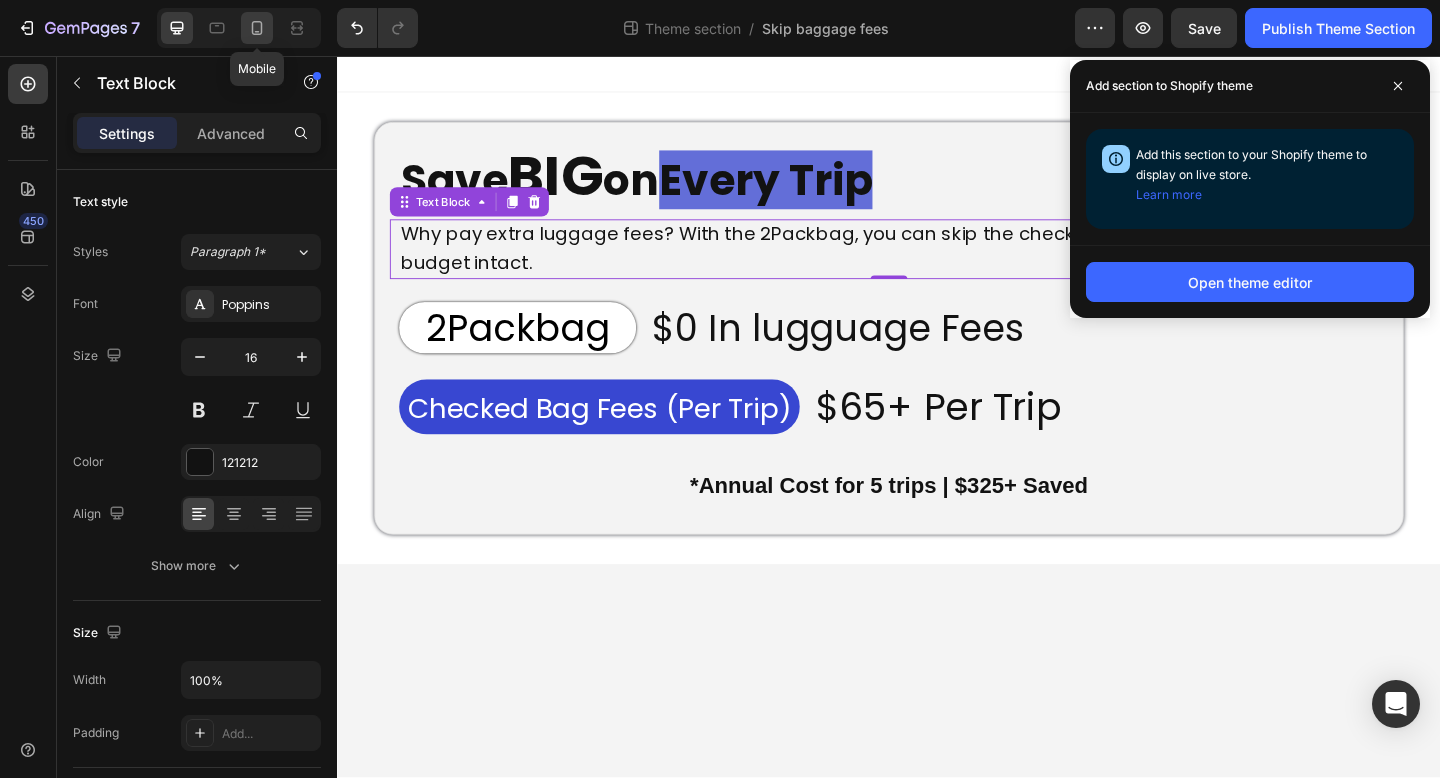 click 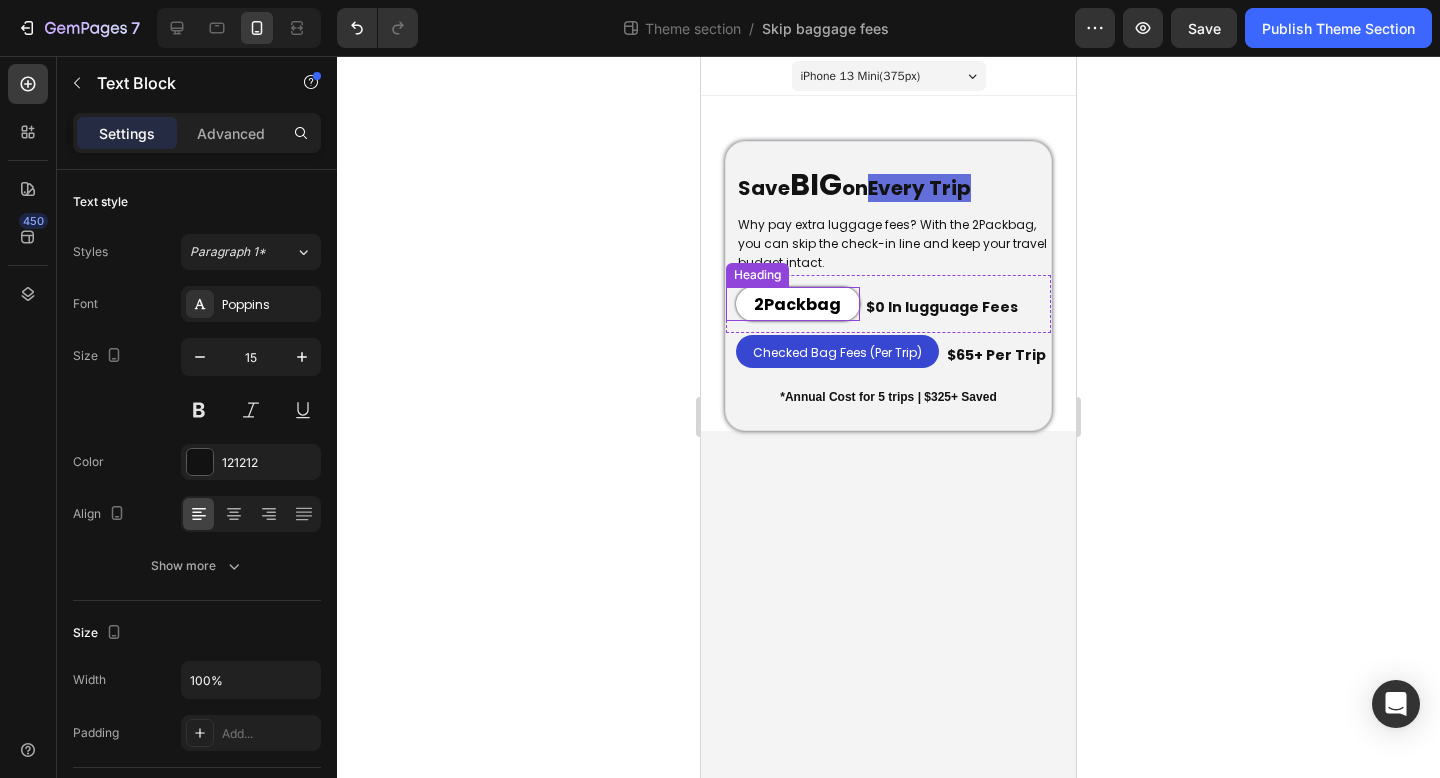 click on "2Packbag" at bounding box center [797, 304] 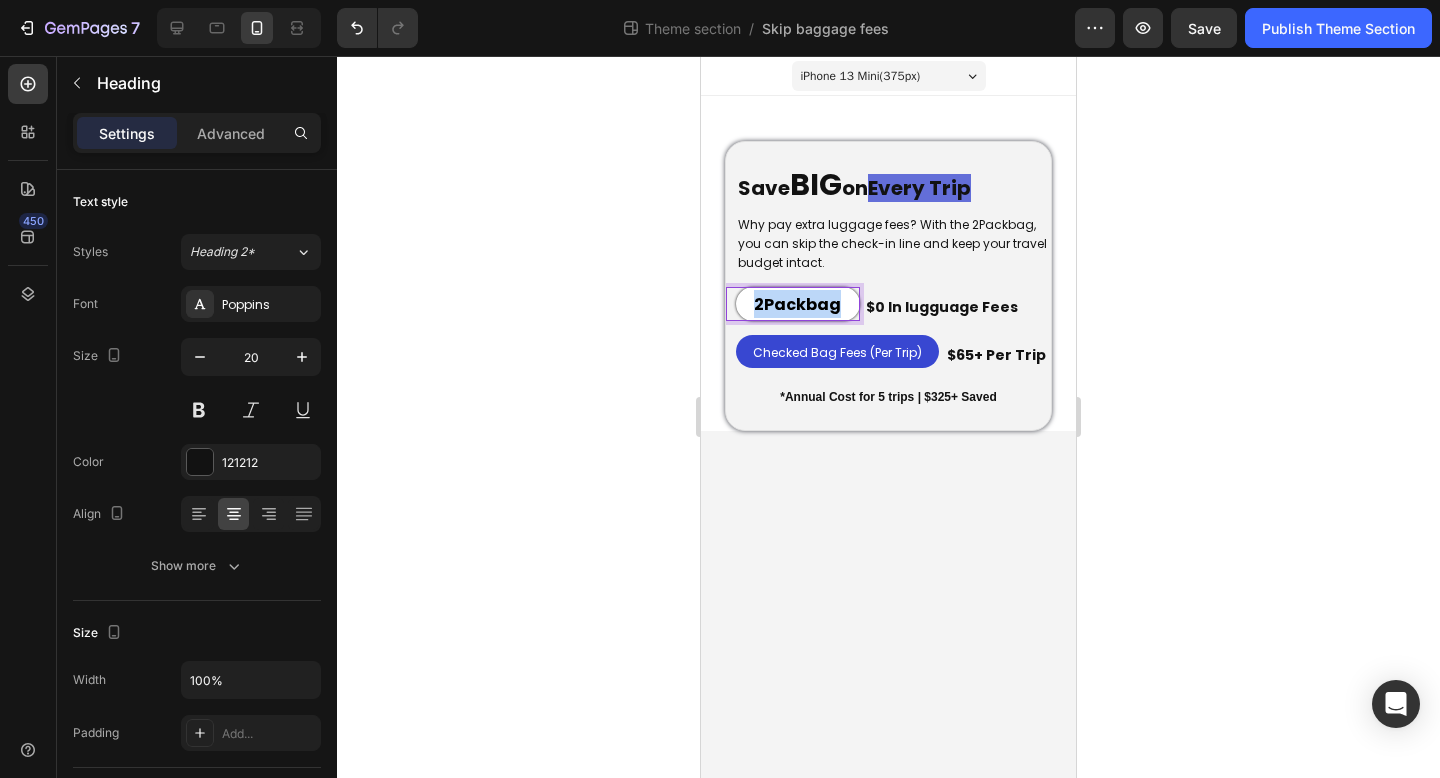 click on "2Packbag" at bounding box center (797, 304) 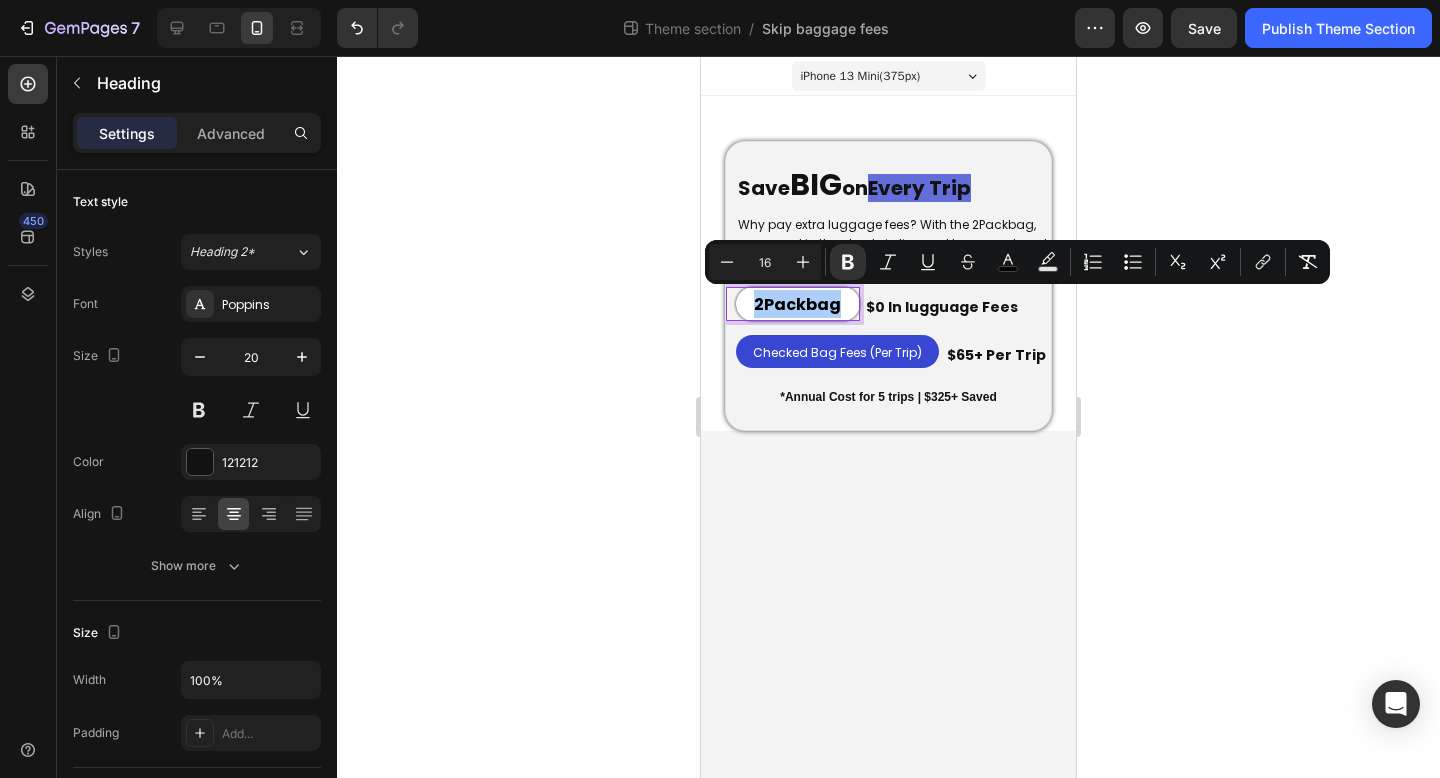 drag, startPoint x: 1302, startPoint y: 549, endPoint x: 1291, endPoint y: 544, distance: 12.083046 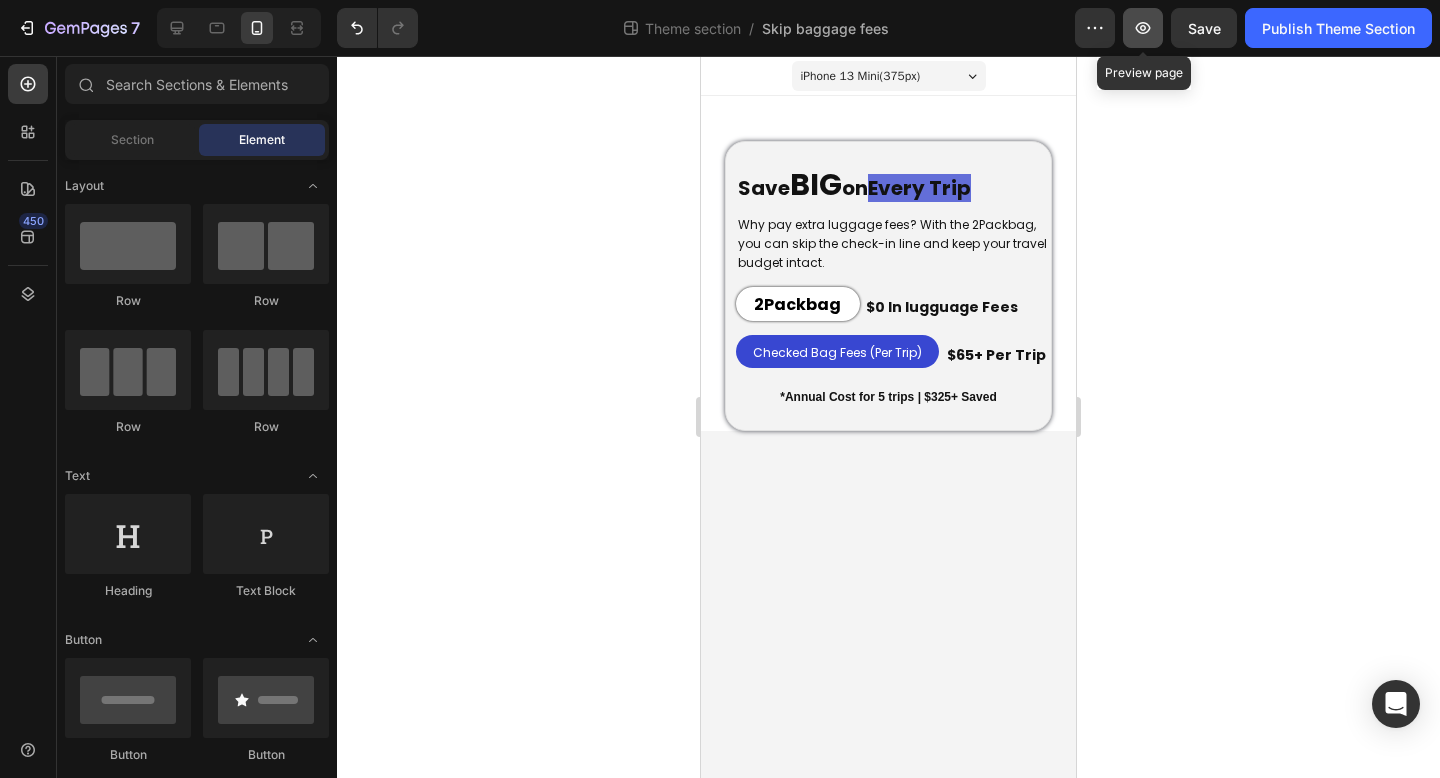 click 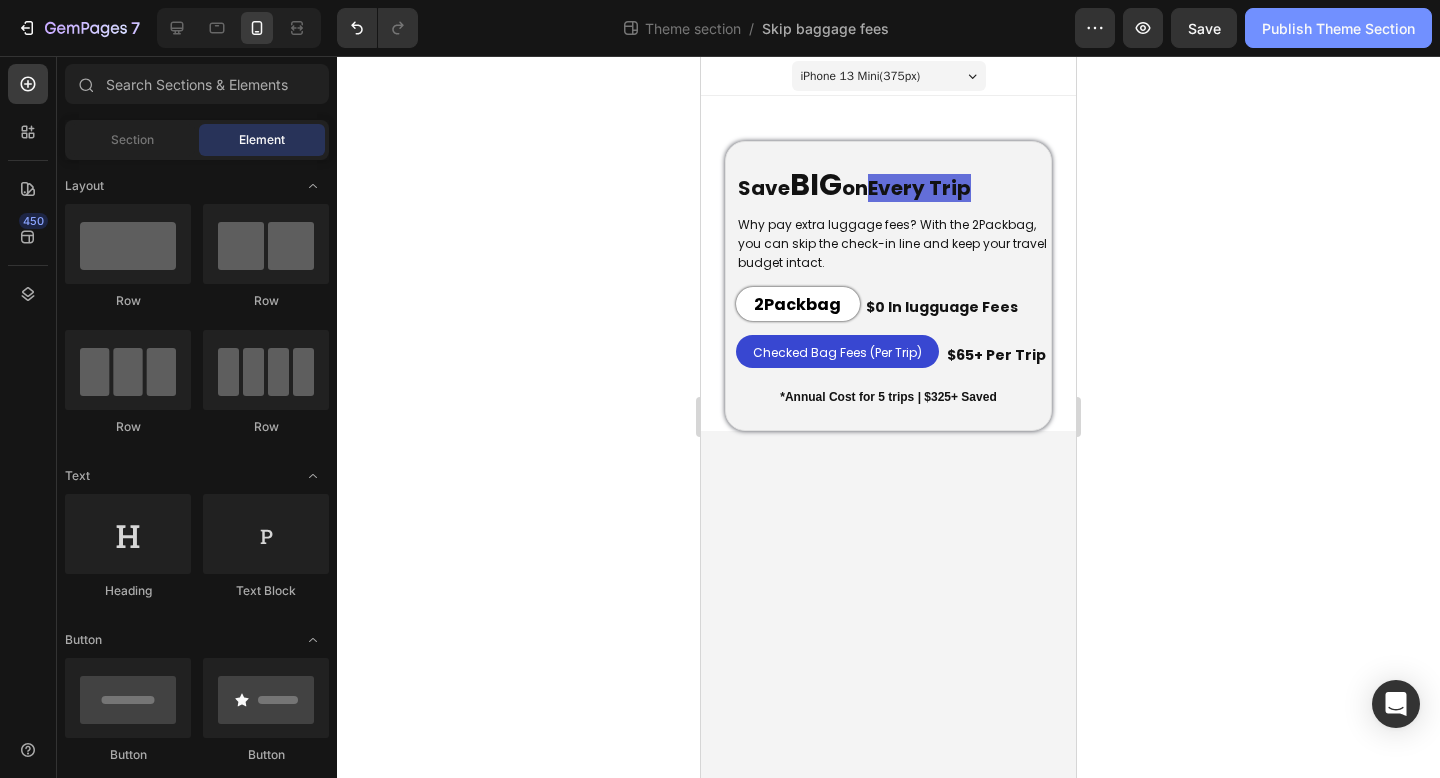 click on "Publish Theme Section" at bounding box center [1338, 28] 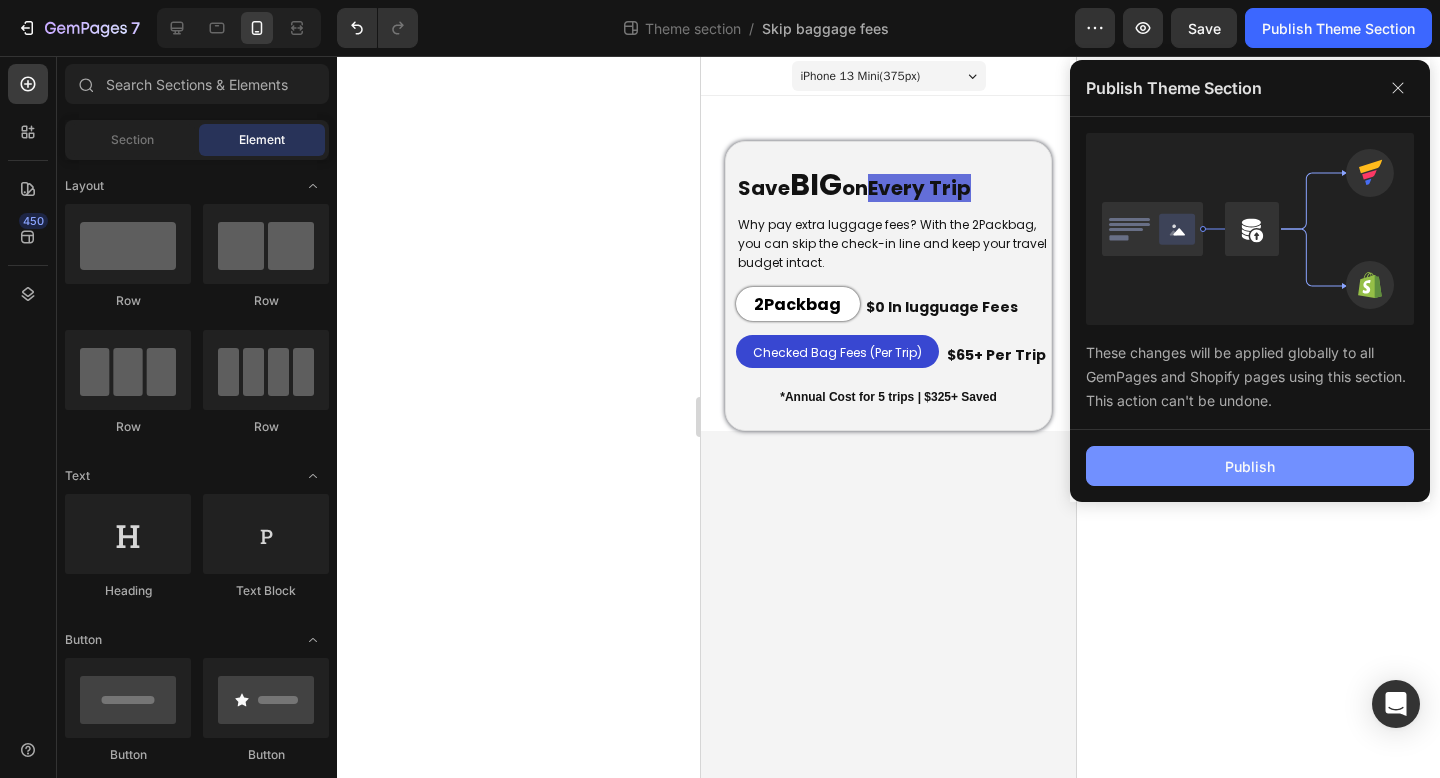 click on "Publish" at bounding box center (1250, 466) 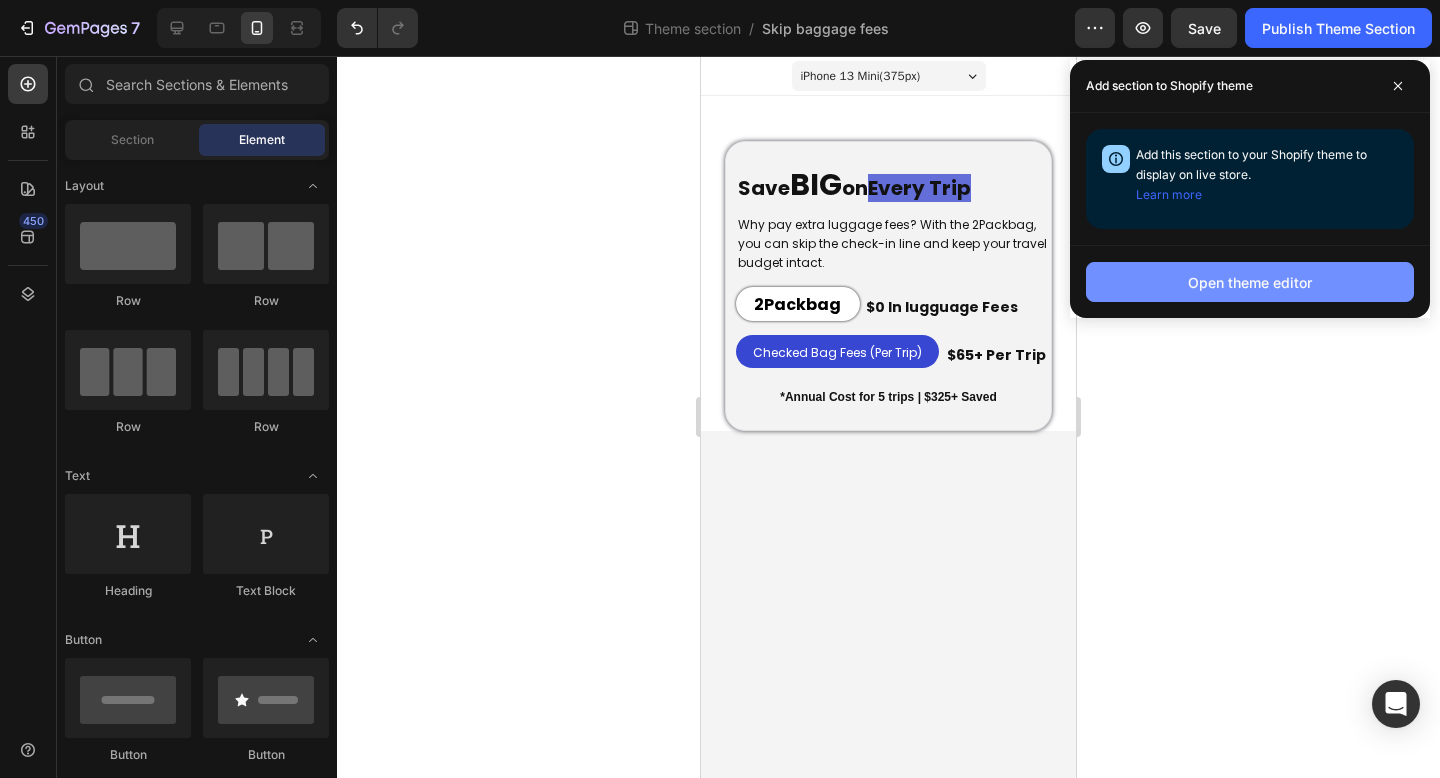 click on "Open theme editor" at bounding box center [1250, 282] 